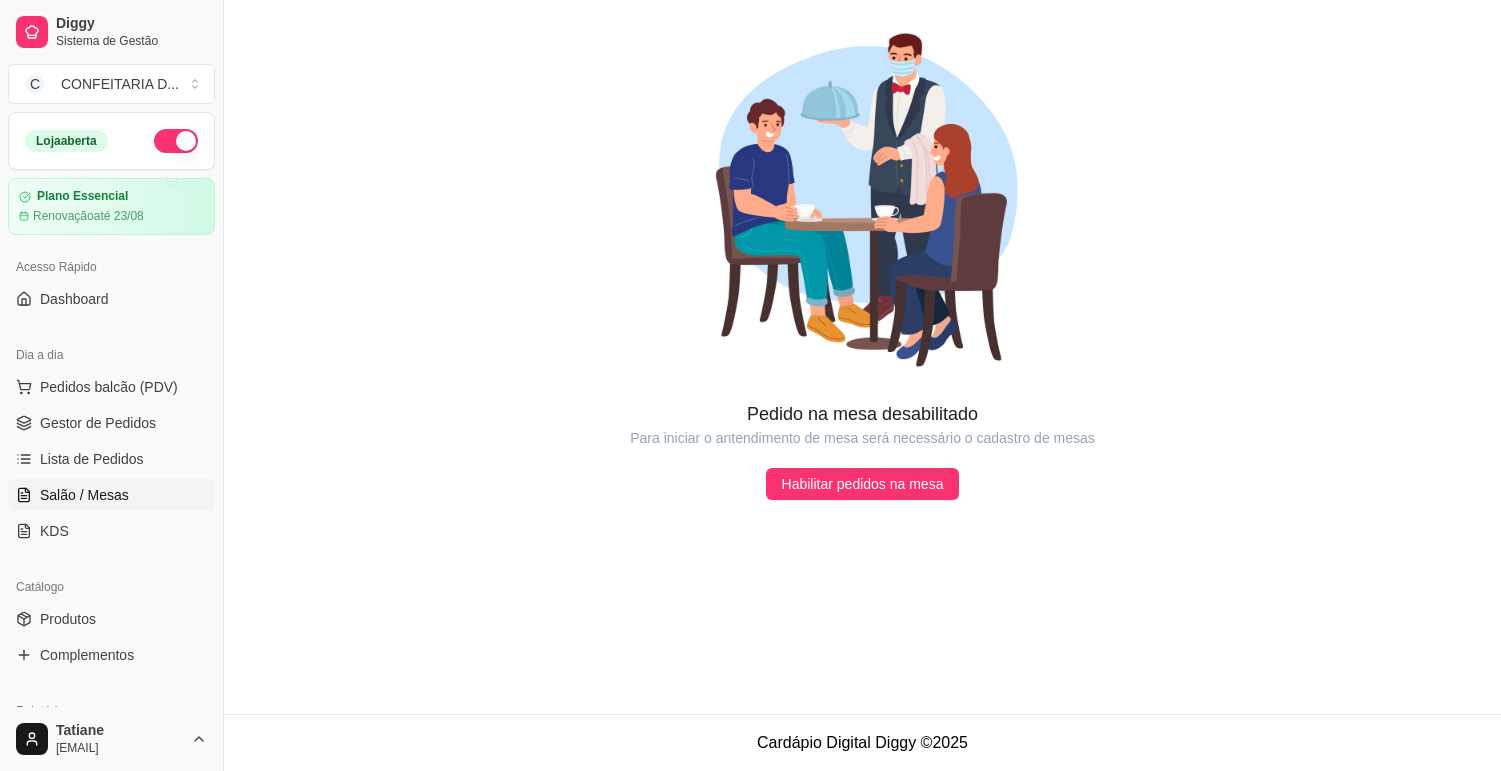 scroll, scrollTop: 0, scrollLeft: 0, axis: both 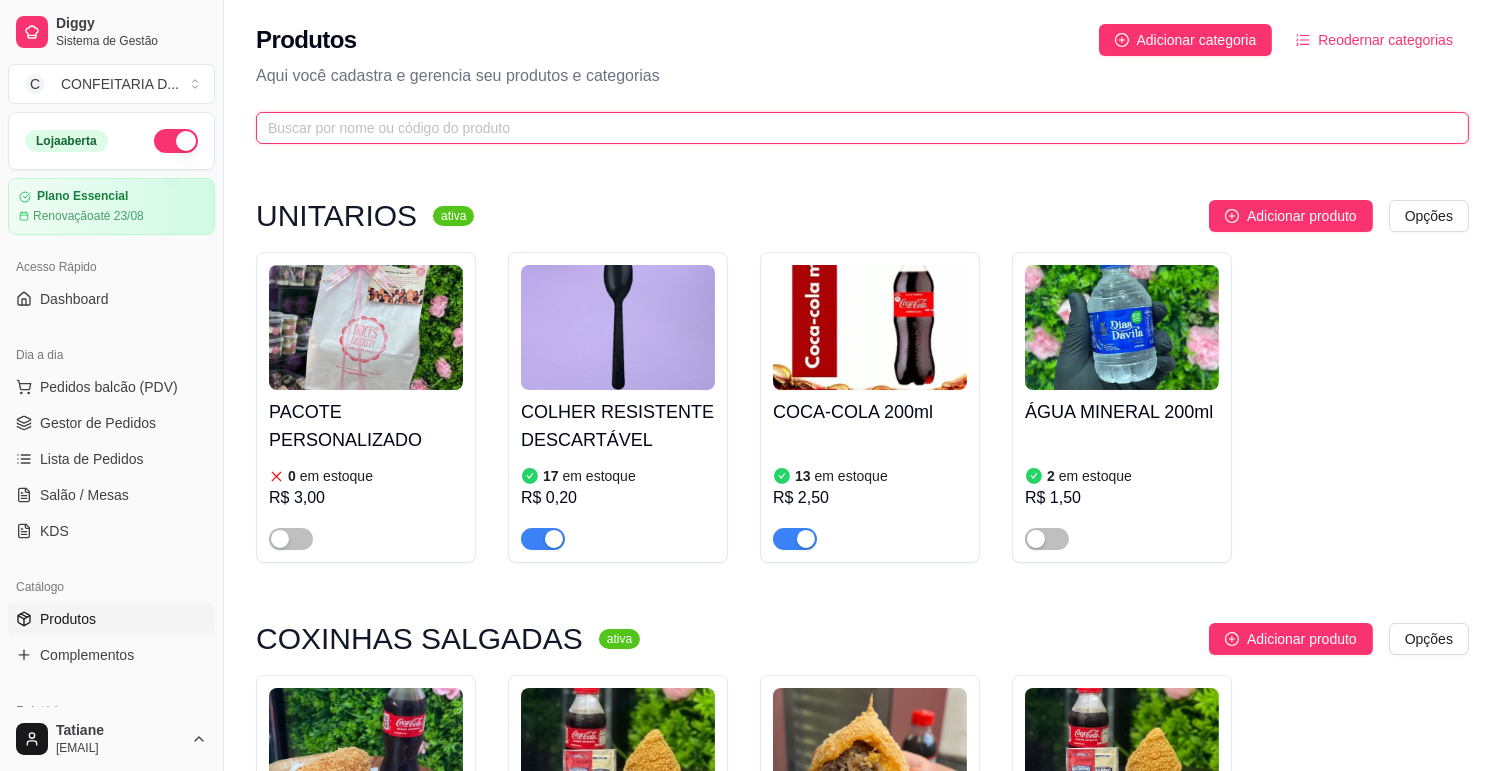click at bounding box center [854, 128] 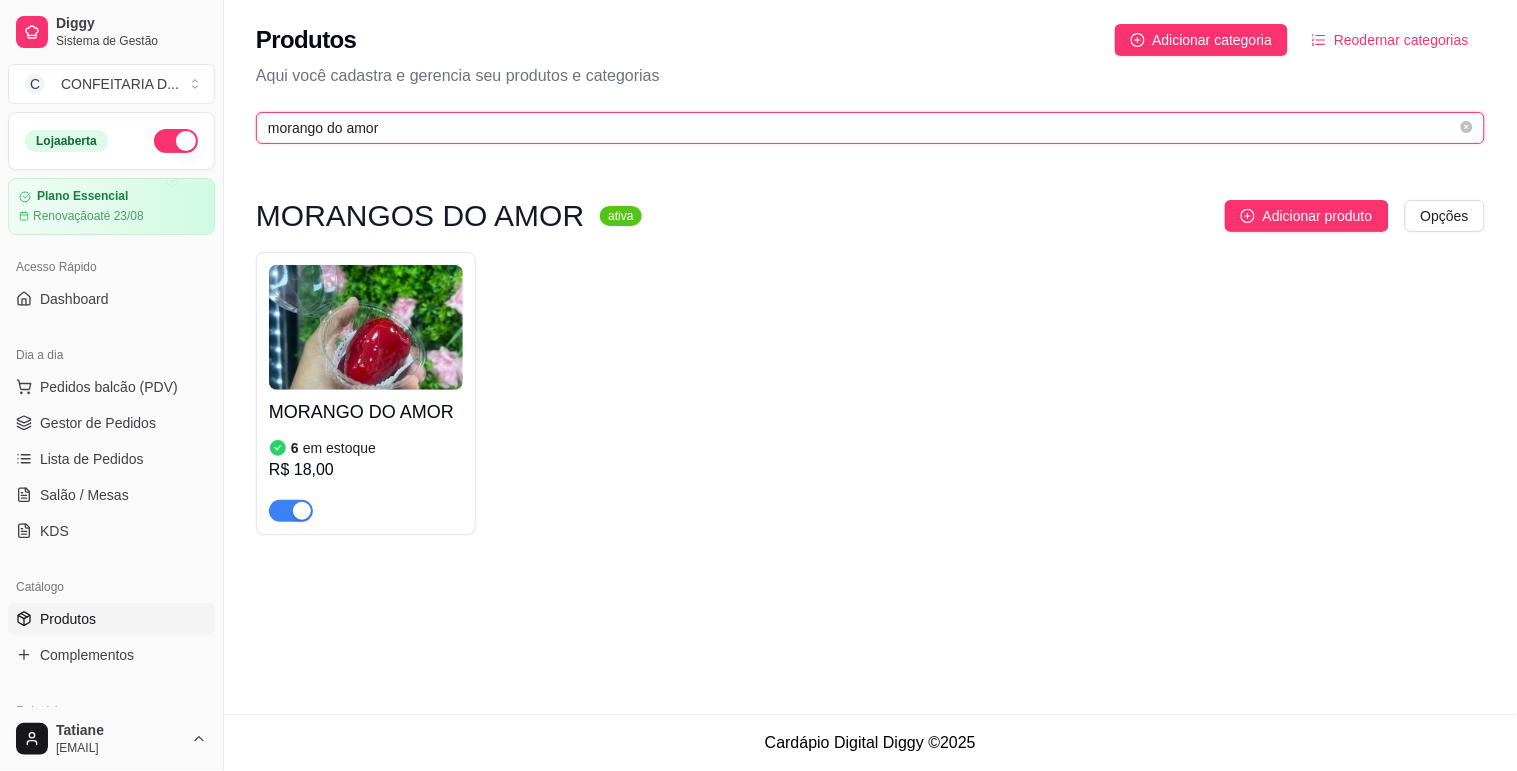 type on "morango do amor" 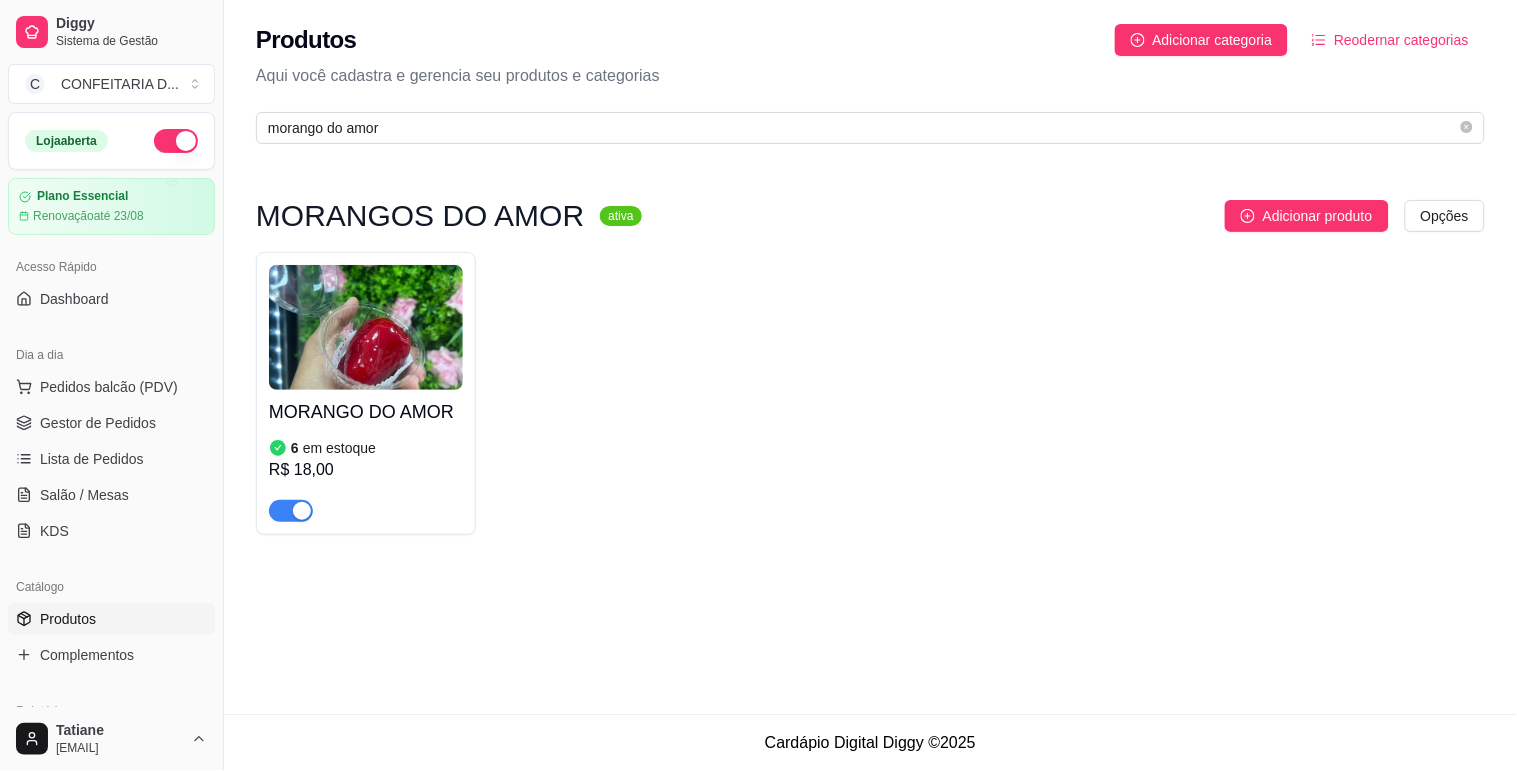 click on "MORANGO DO AMOR   6 em estoque R$ 18,00" at bounding box center [366, 456] 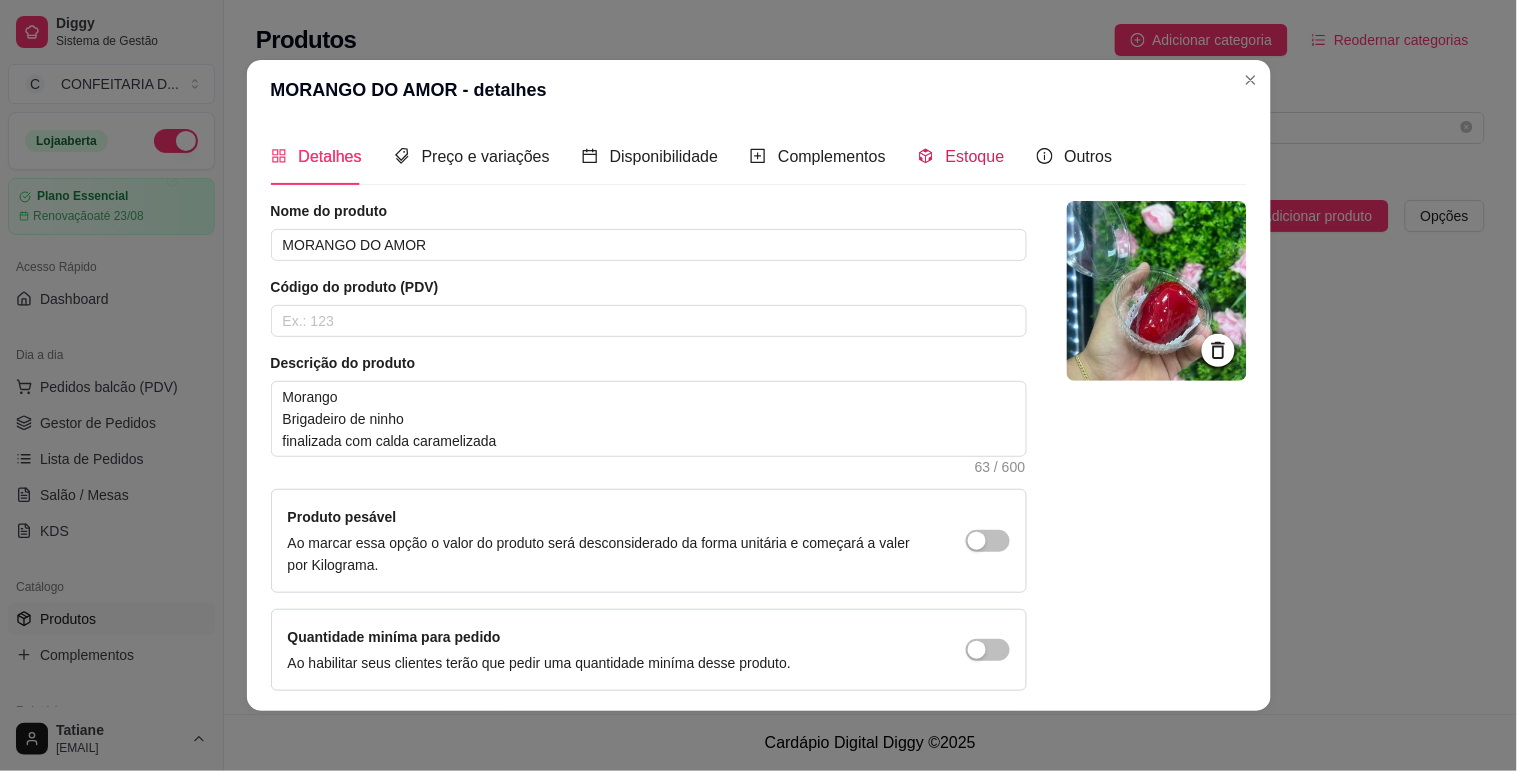 click on "Estoque" at bounding box center [975, 156] 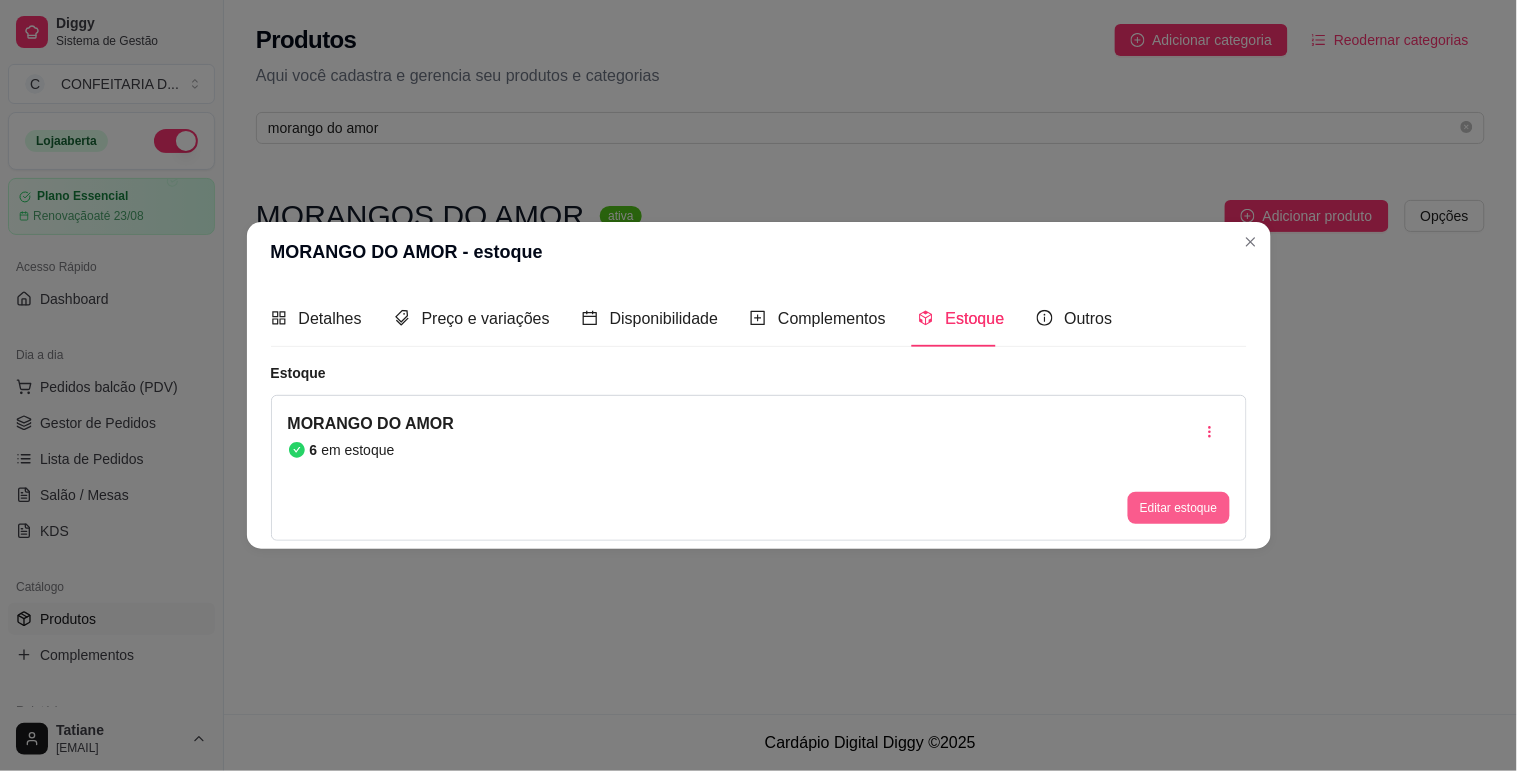 click on "Editar estoque" at bounding box center [1178, 508] 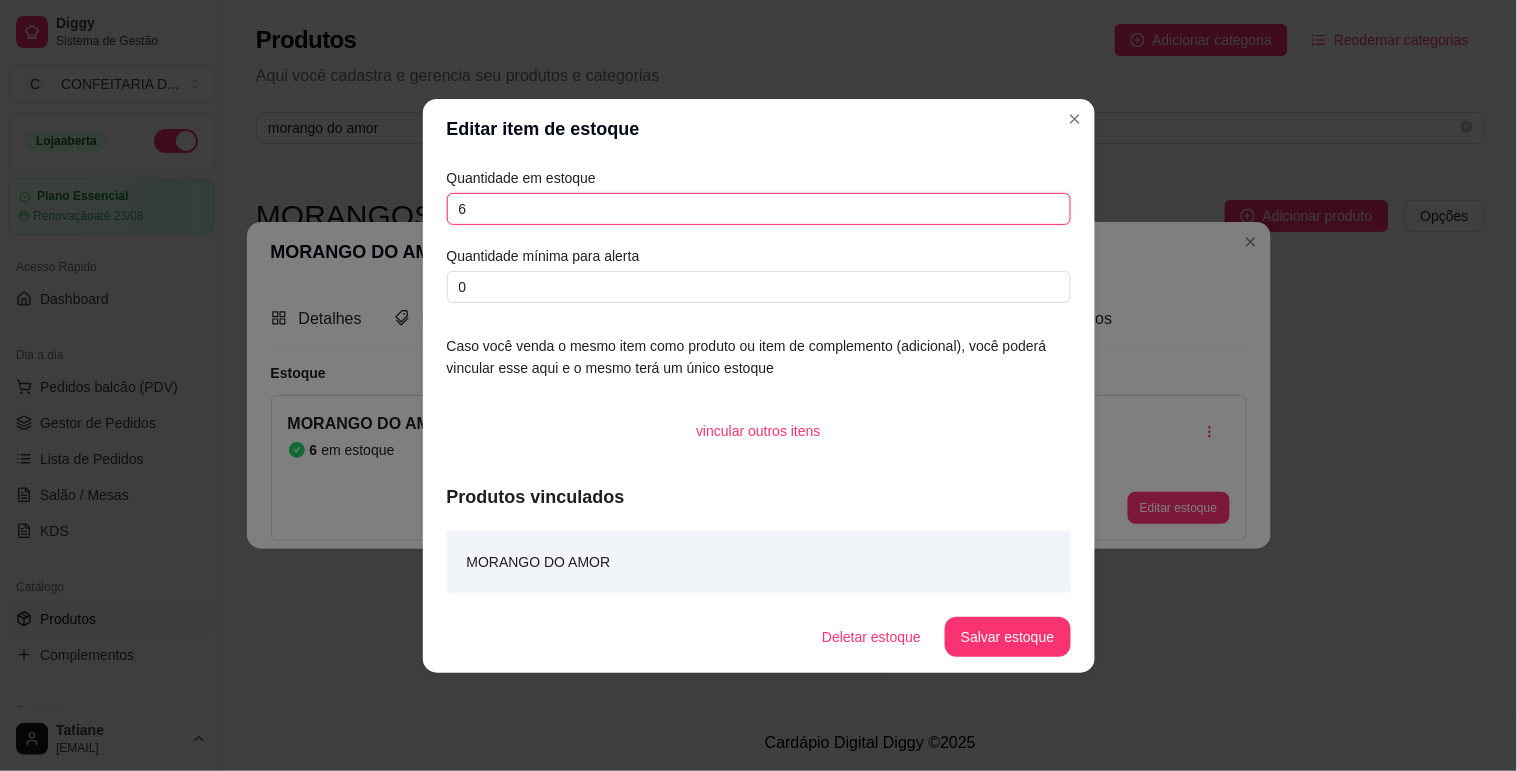 click on "6" at bounding box center [759, 209] 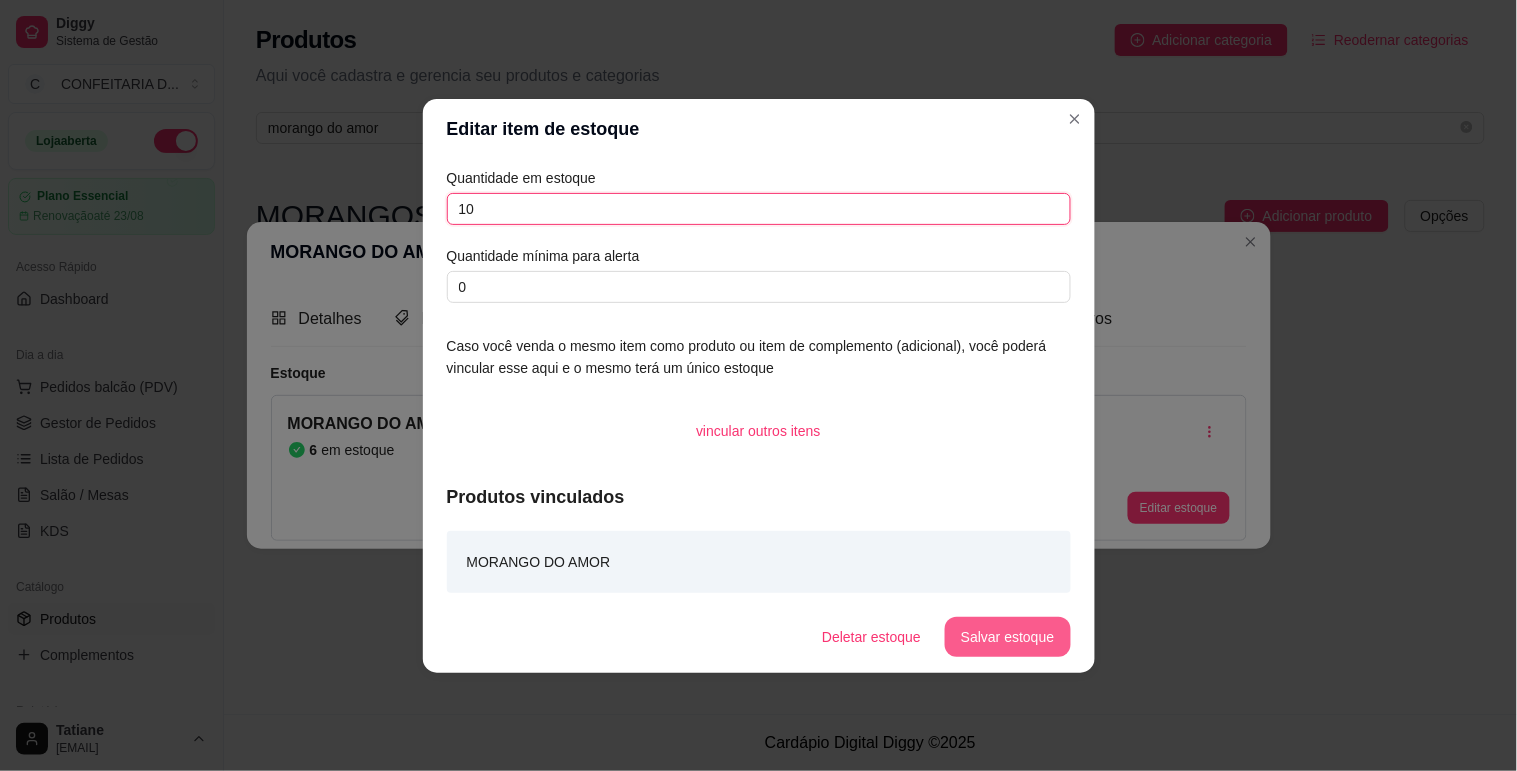 type on "10" 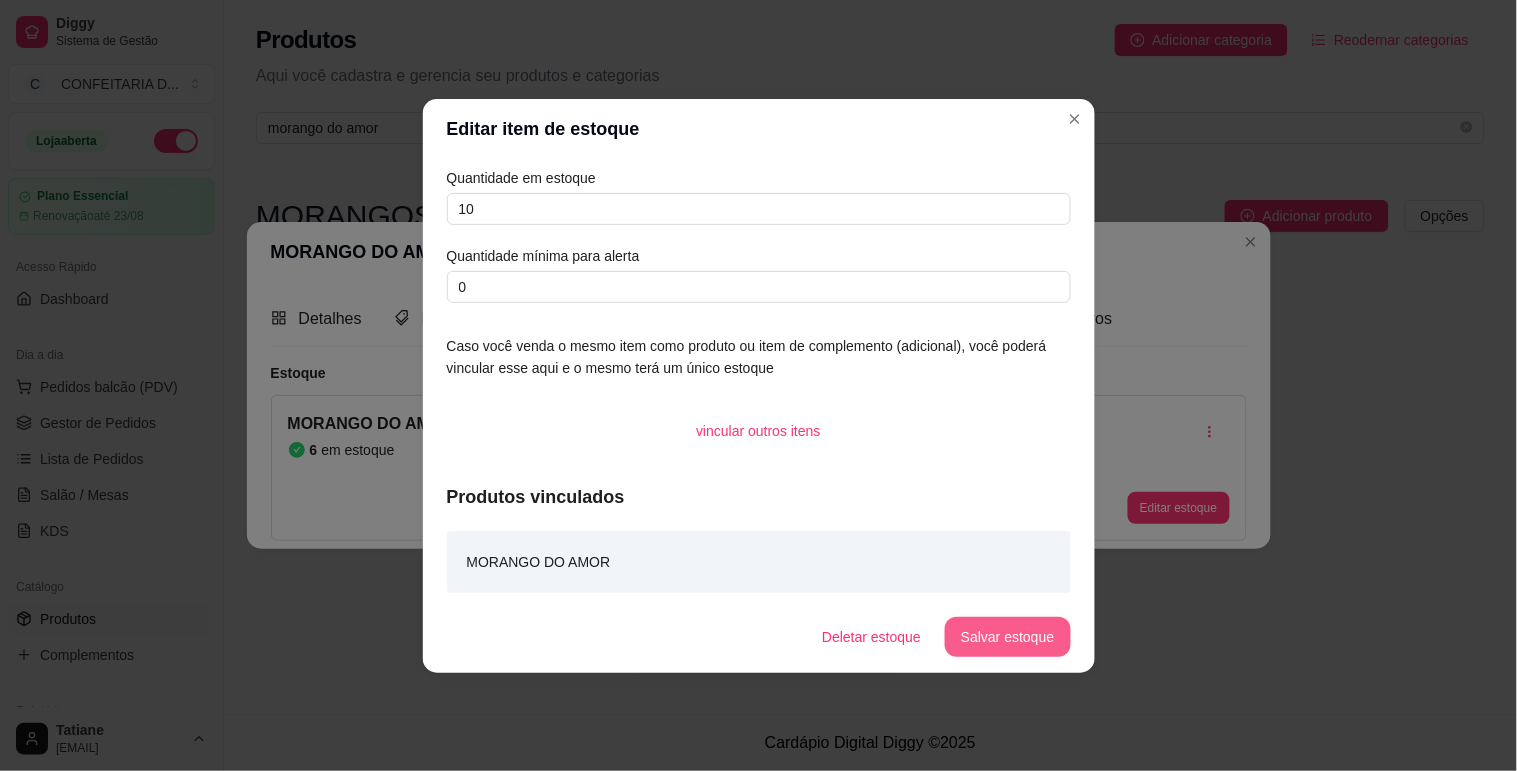 click on "Salvar estoque" at bounding box center [1007, 637] 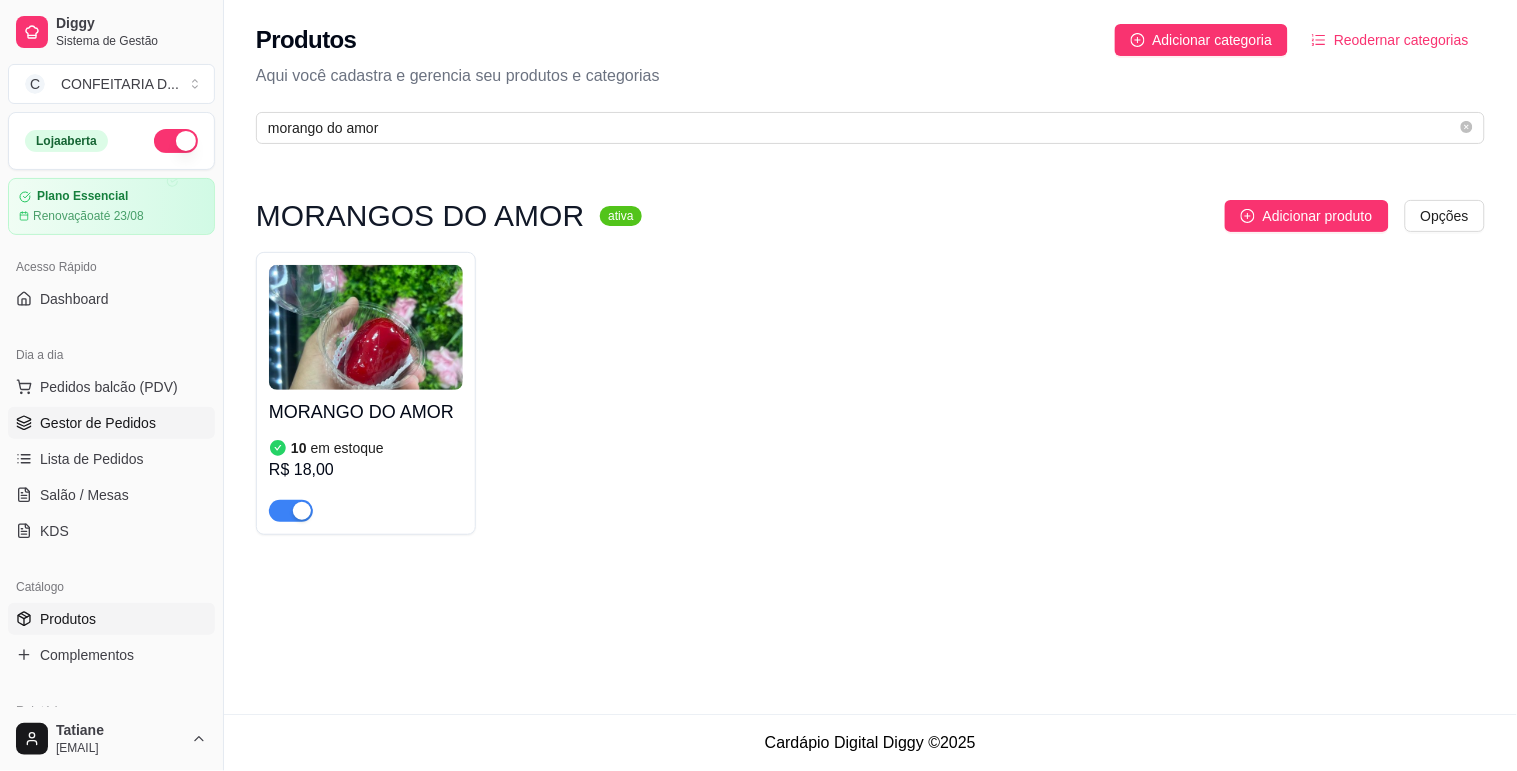 click on "Gestor de Pedidos" at bounding box center (98, 423) 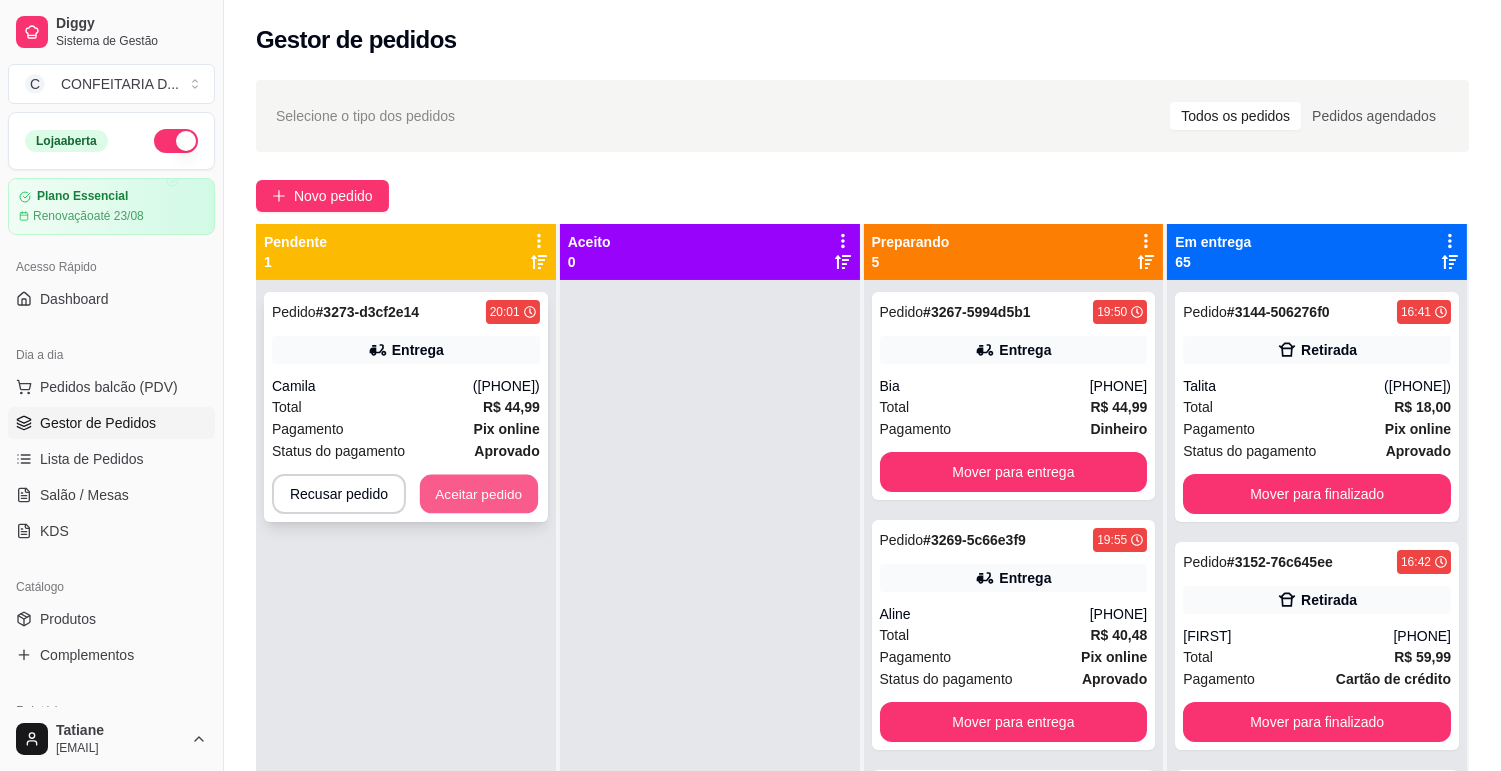click on "Aceitar pedido" at bounding box center [479, 494] 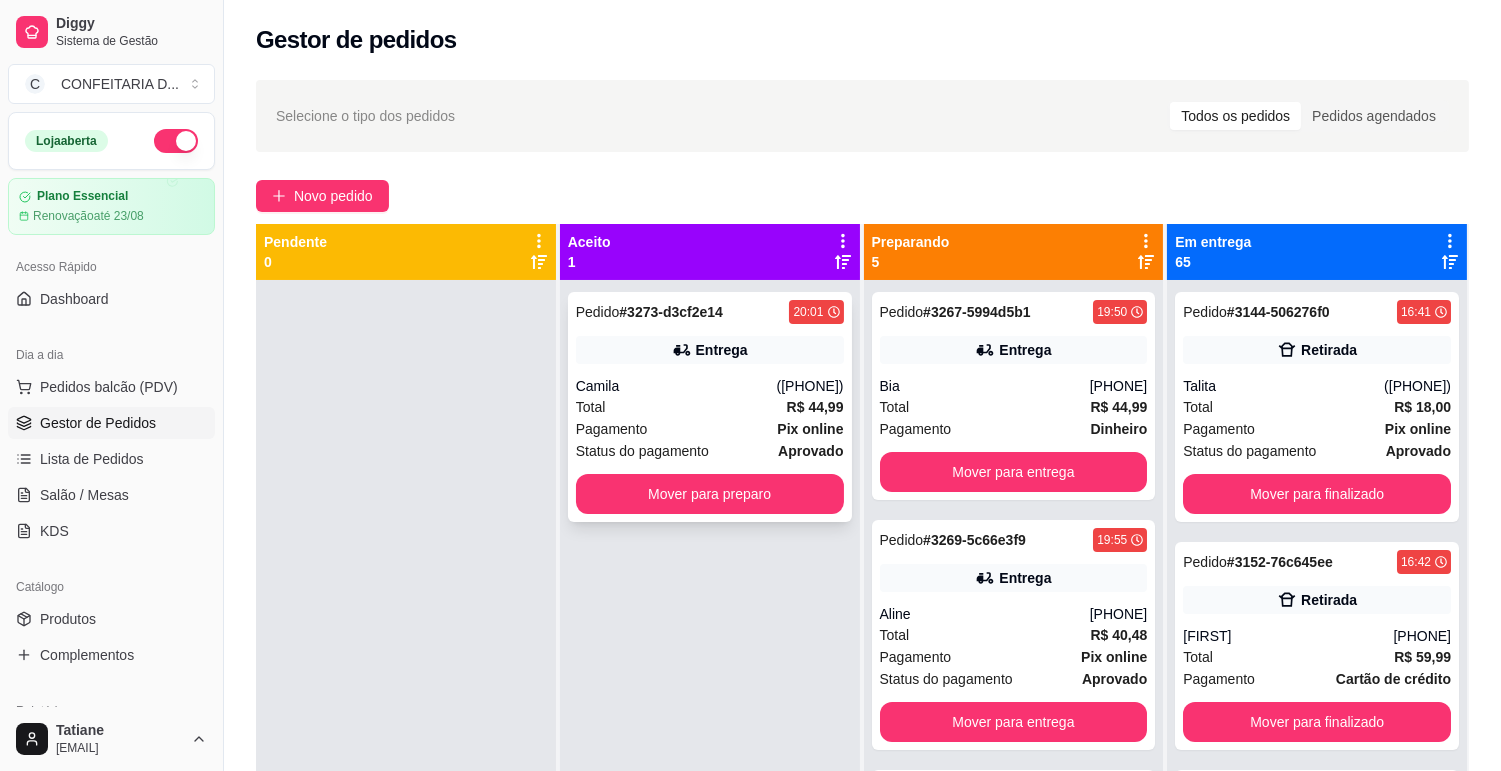 click on "Total R$ 44,99" at bounding box center (710, 407) 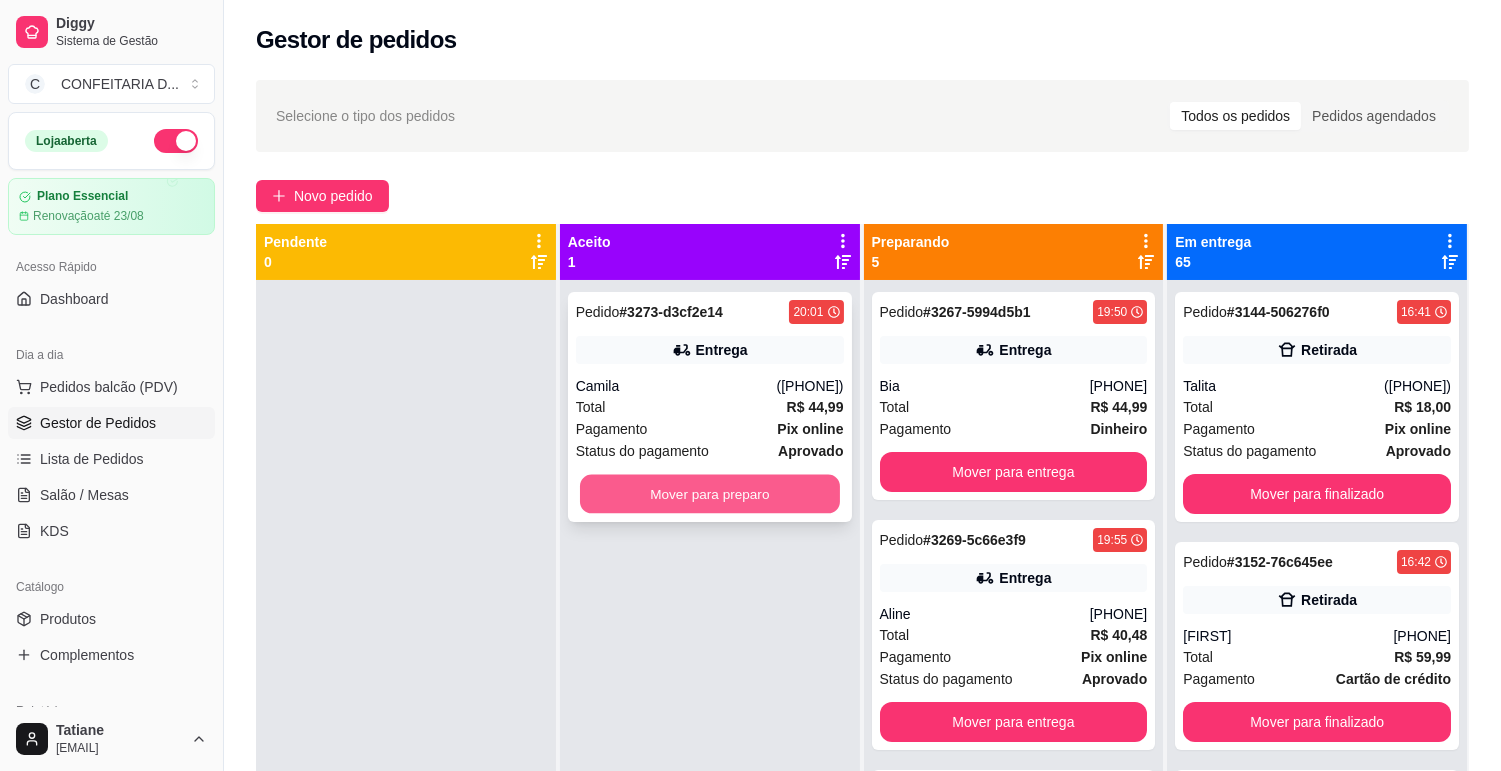 click on "Mover para preparo" at bounding box center (710, 494) 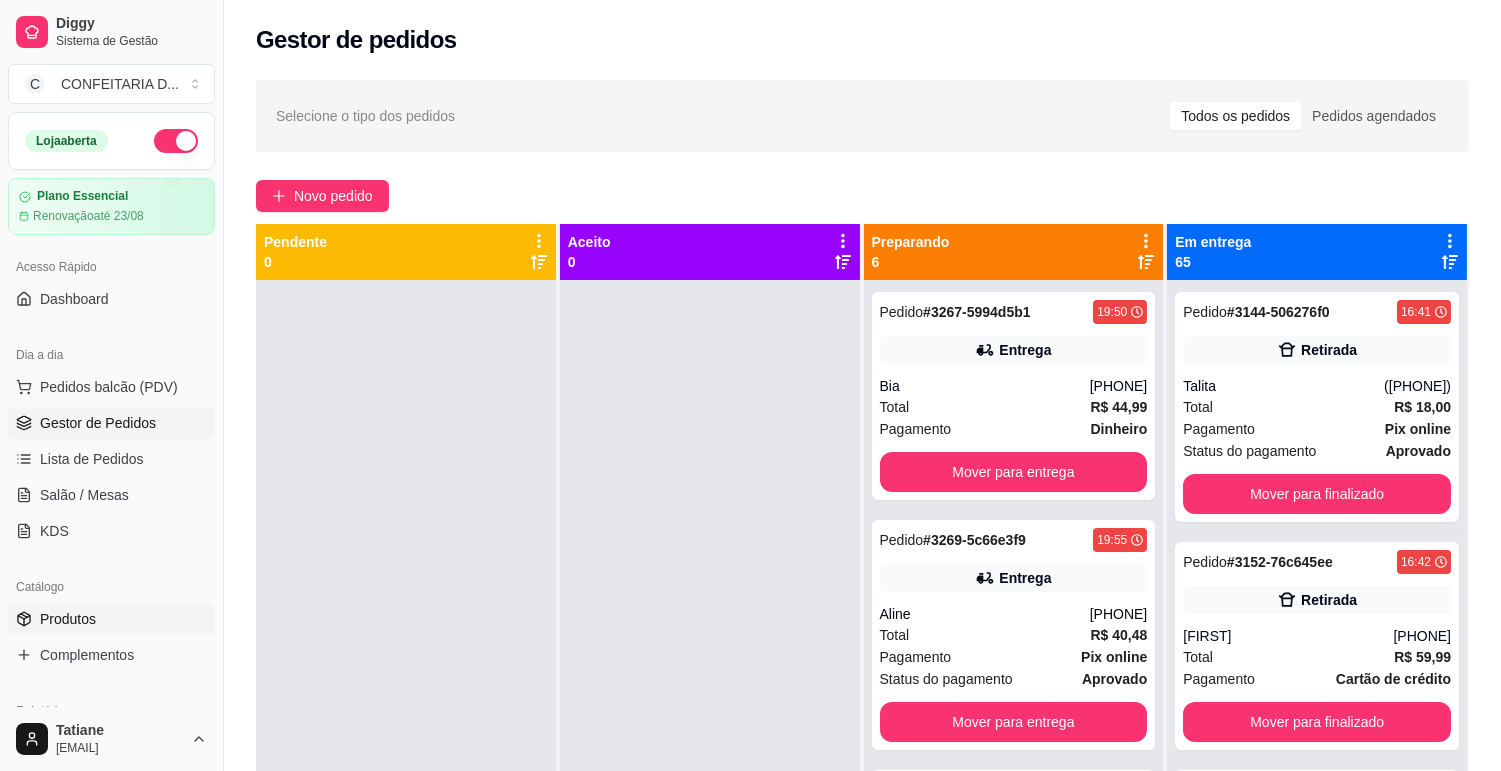 click on "Produtos" at bounding box center (68, 619) 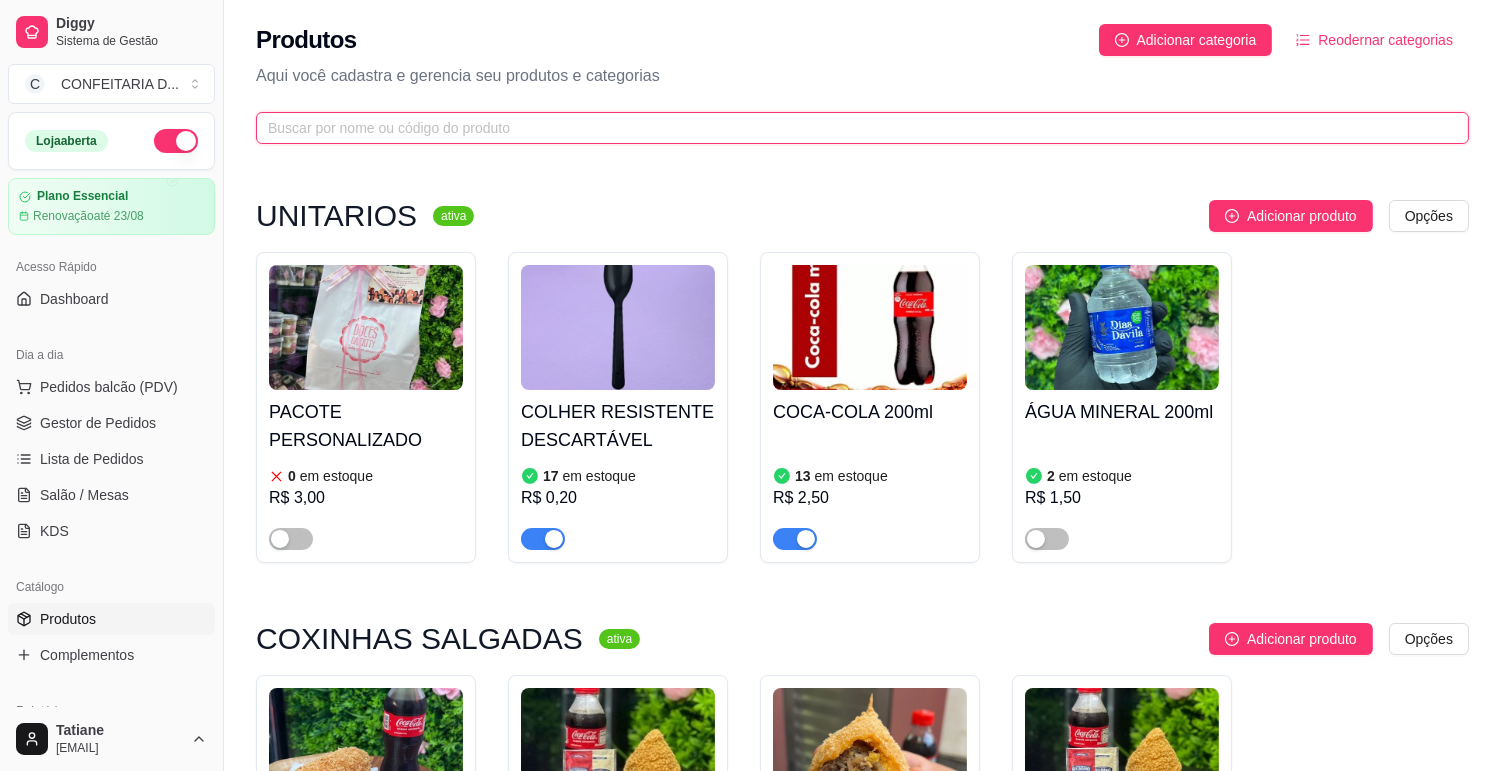 click at bounding box center (854, 128) 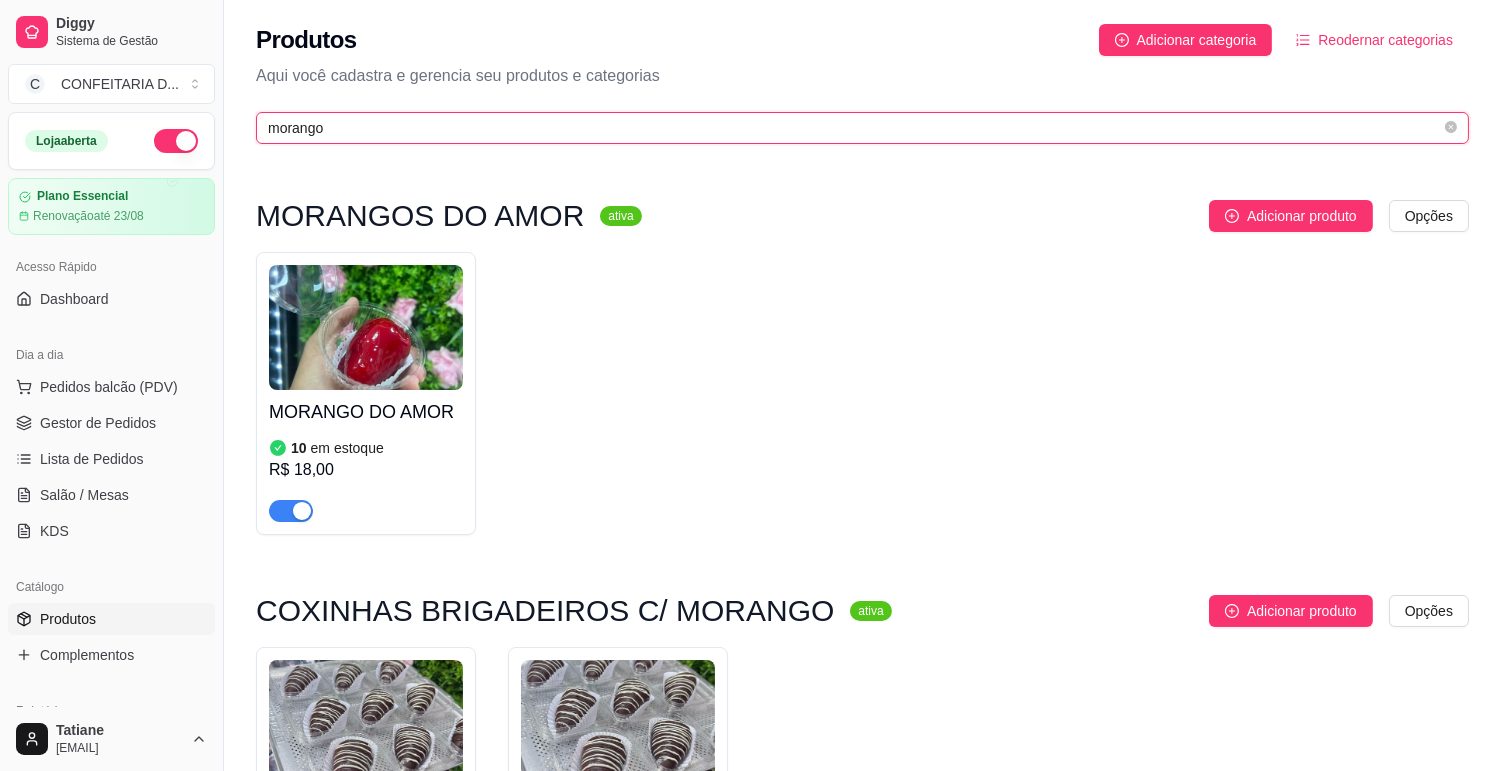 type on "morango" 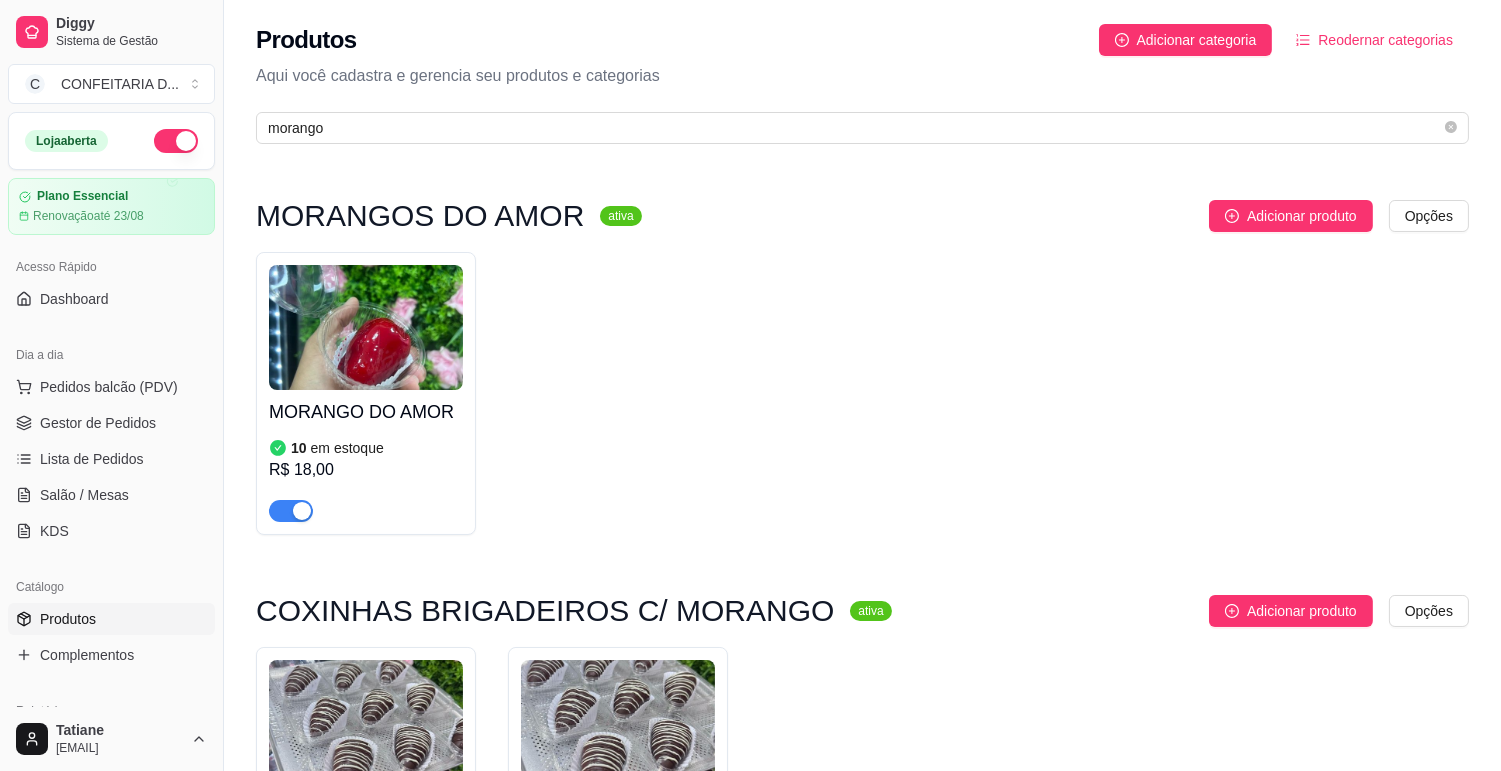 click at bounding box center (366, 327) 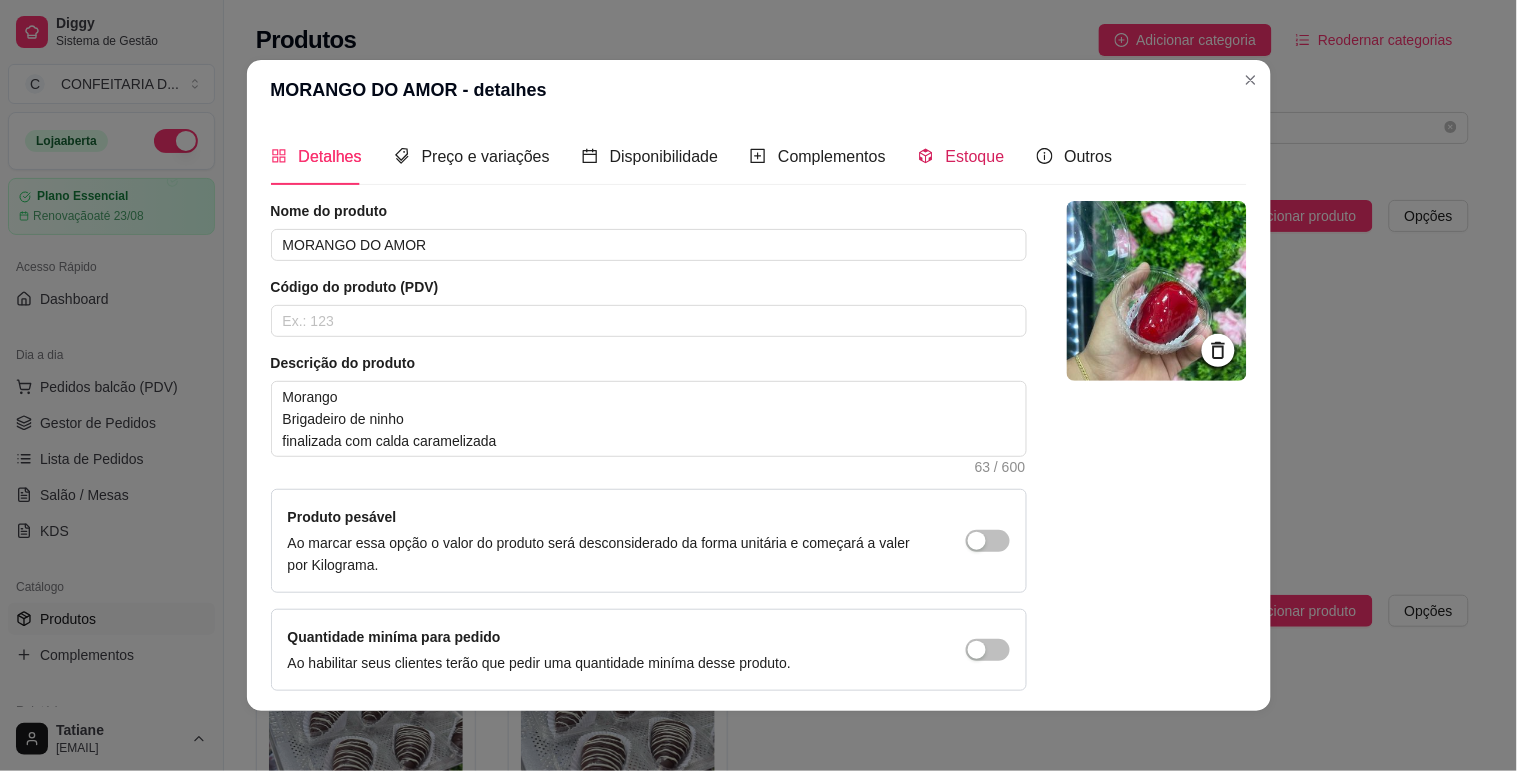 click on "Estoque" at bounding box center (961, 156) 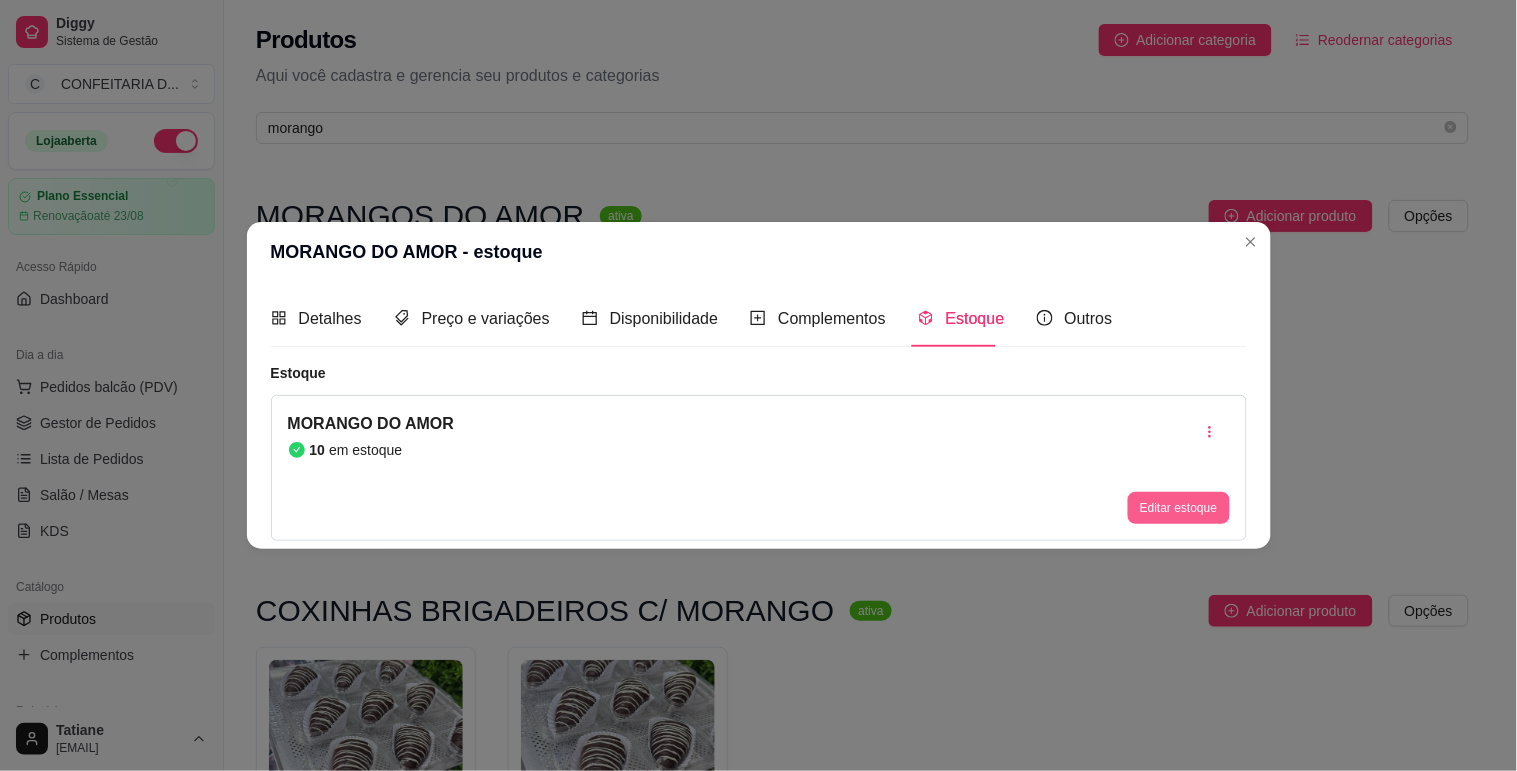 click on "Editar estoque" at bounding box center (1178, 508) 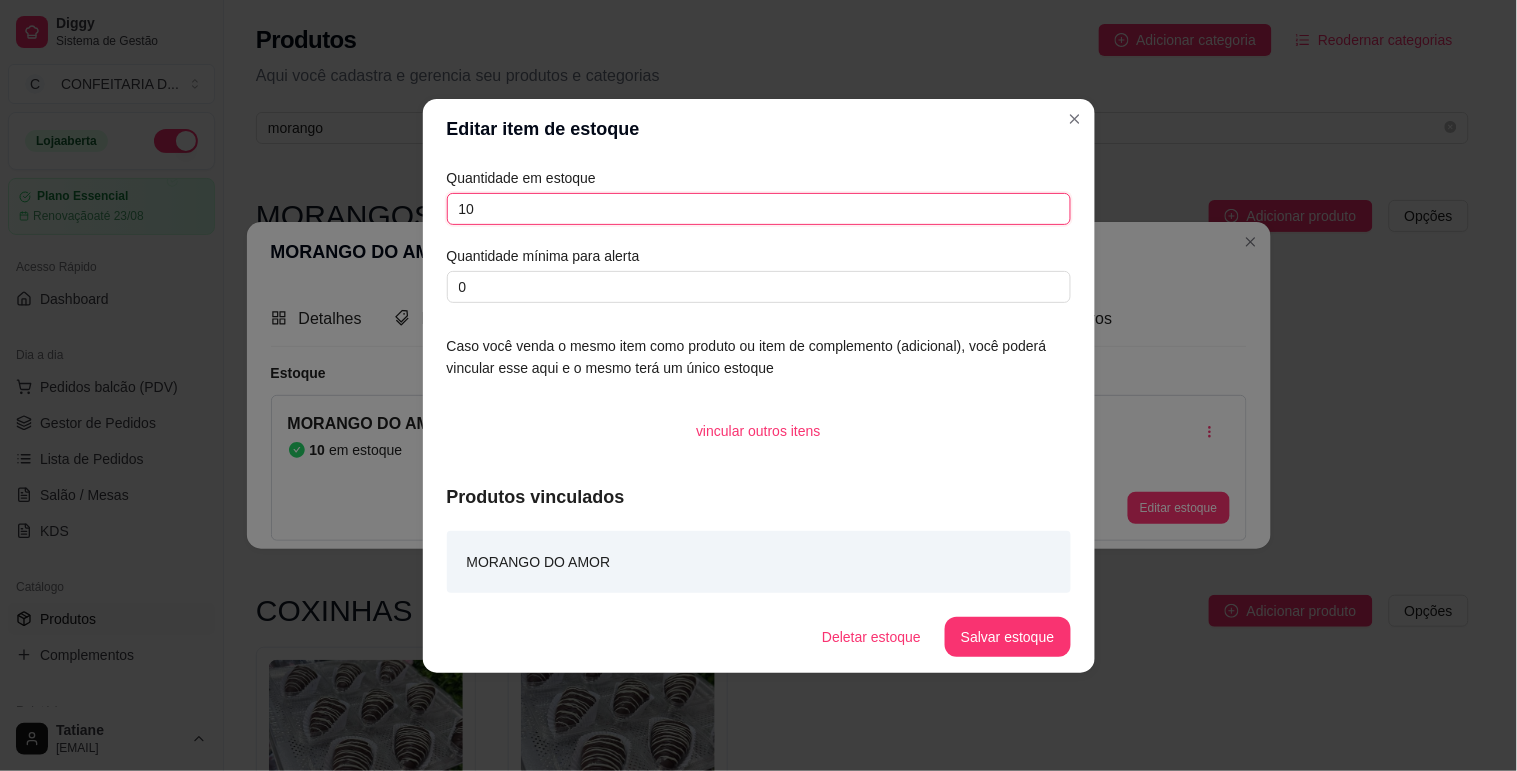 click on "10" at bounding box center [759, 209] 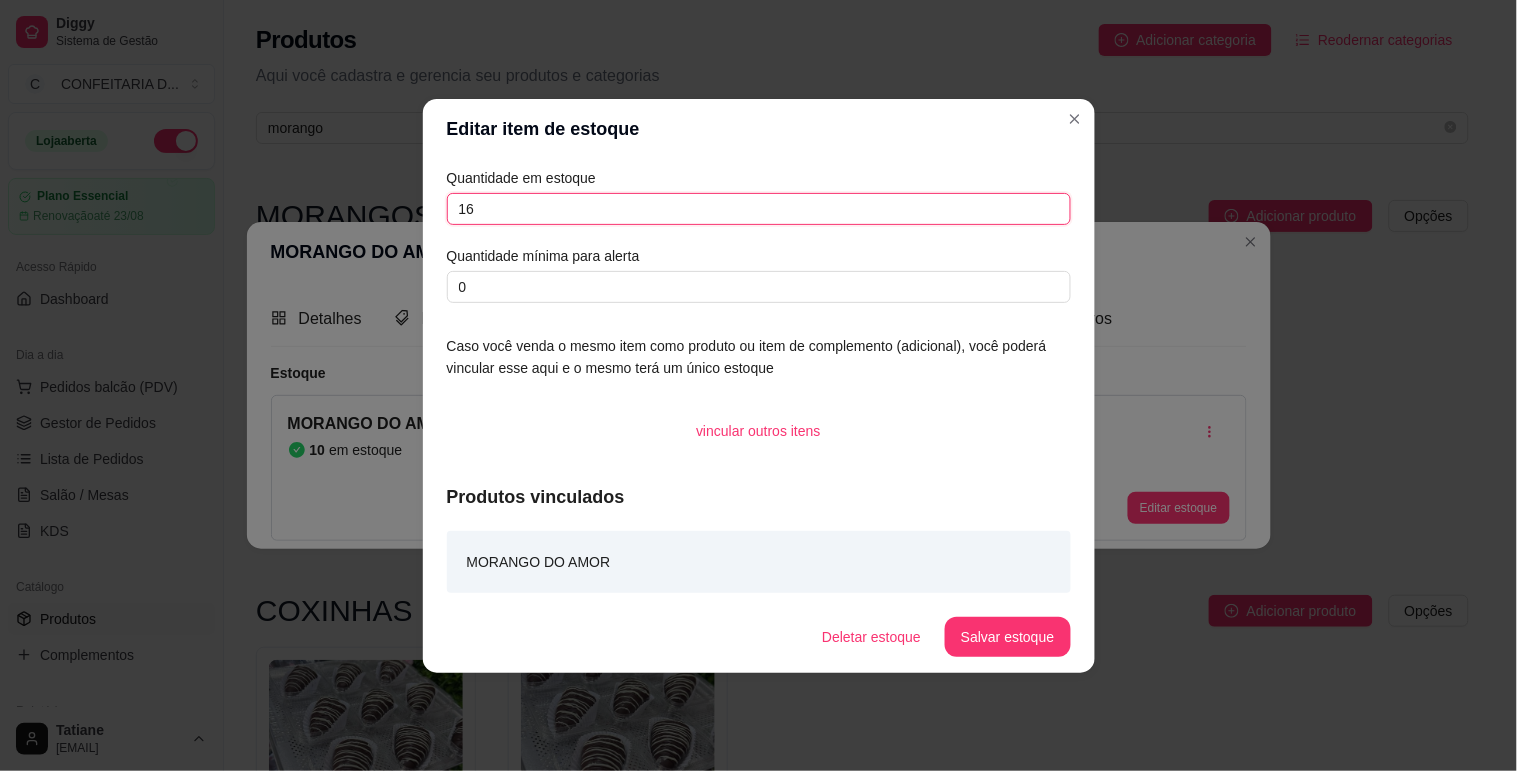 type on "16" 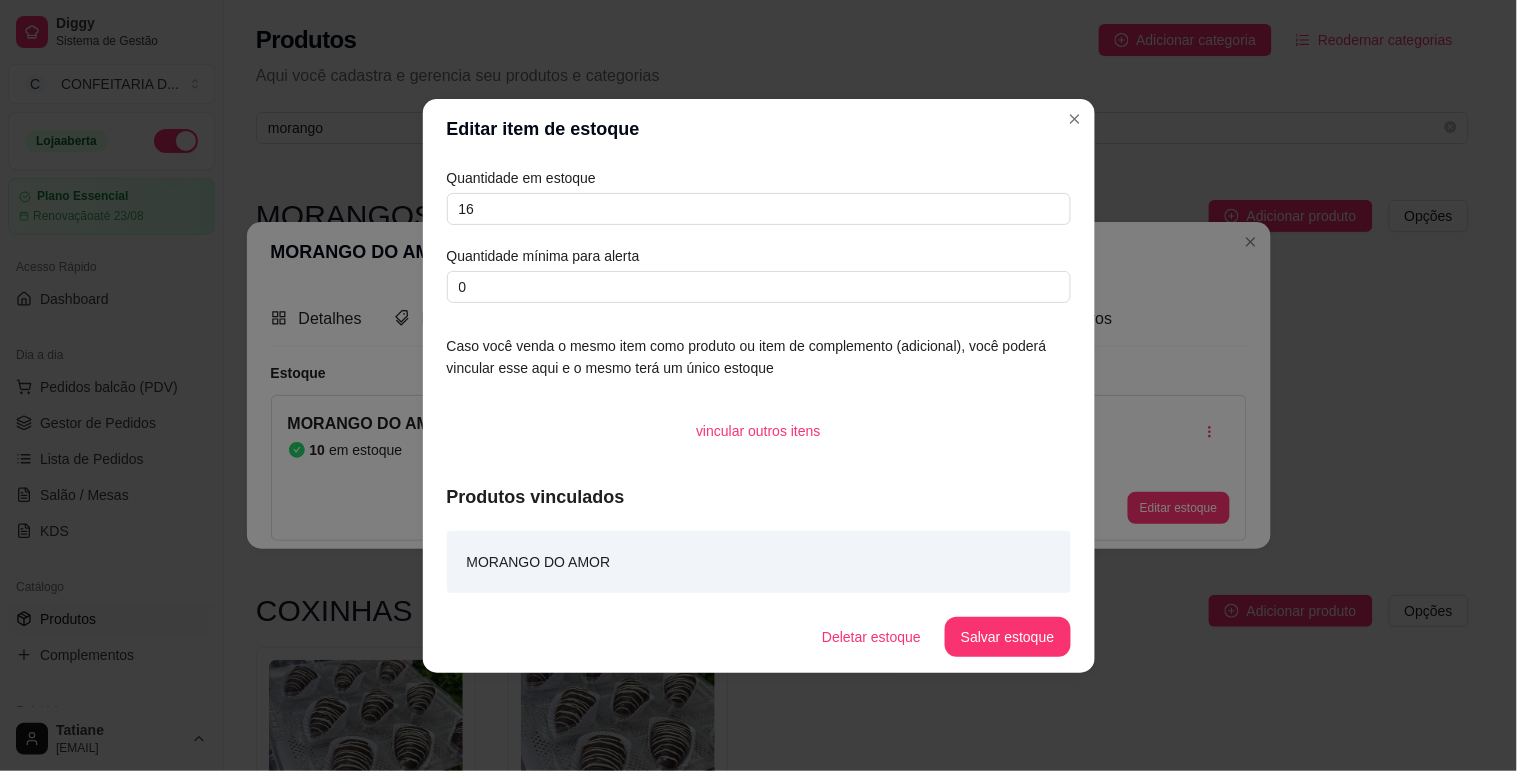 click on "Salvar estoque" at bounding box center [1007, 637] 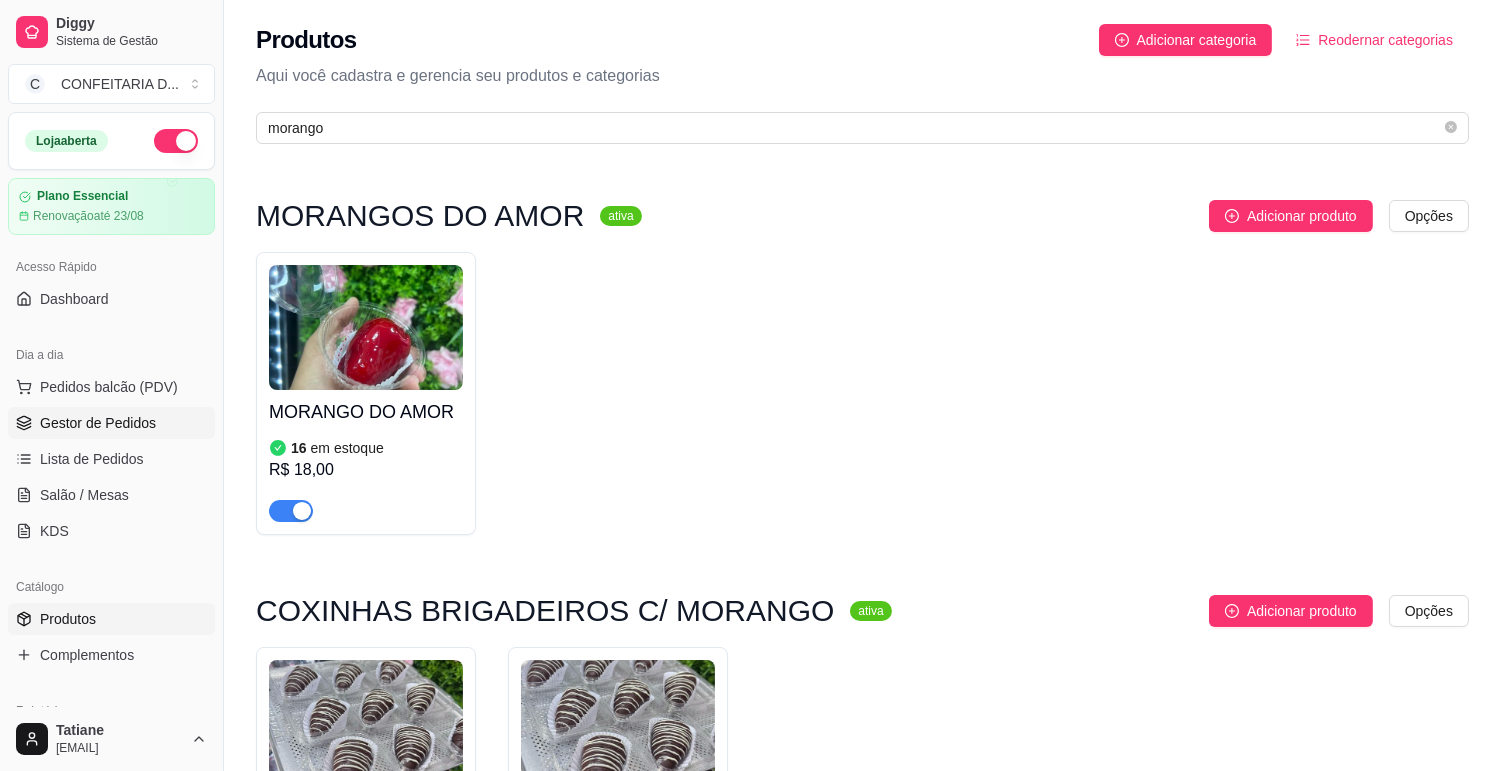 click on "Gestor de Pedidos" at bounding box center [98, 423] 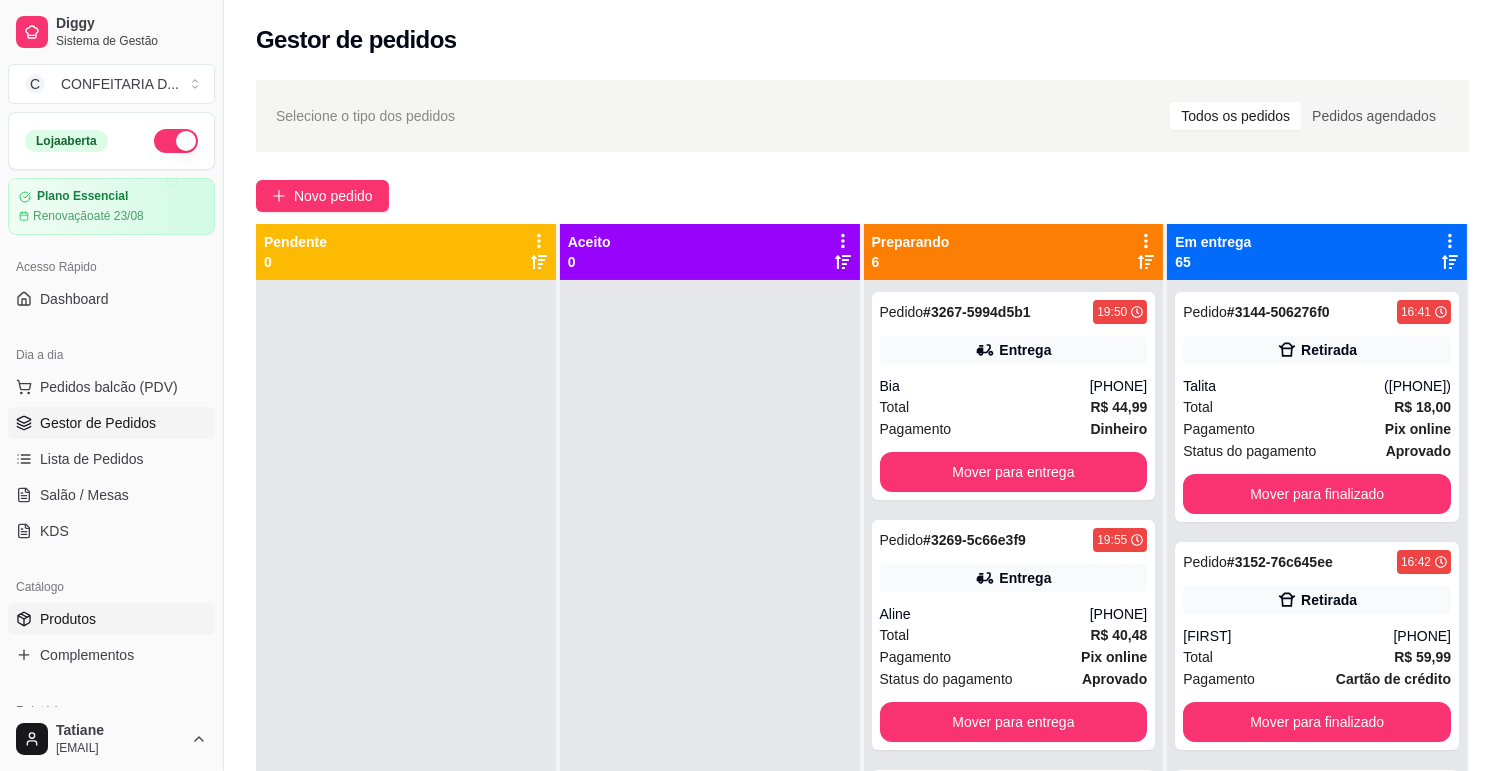 click on "Produtos" at bounding box center (68, 619) 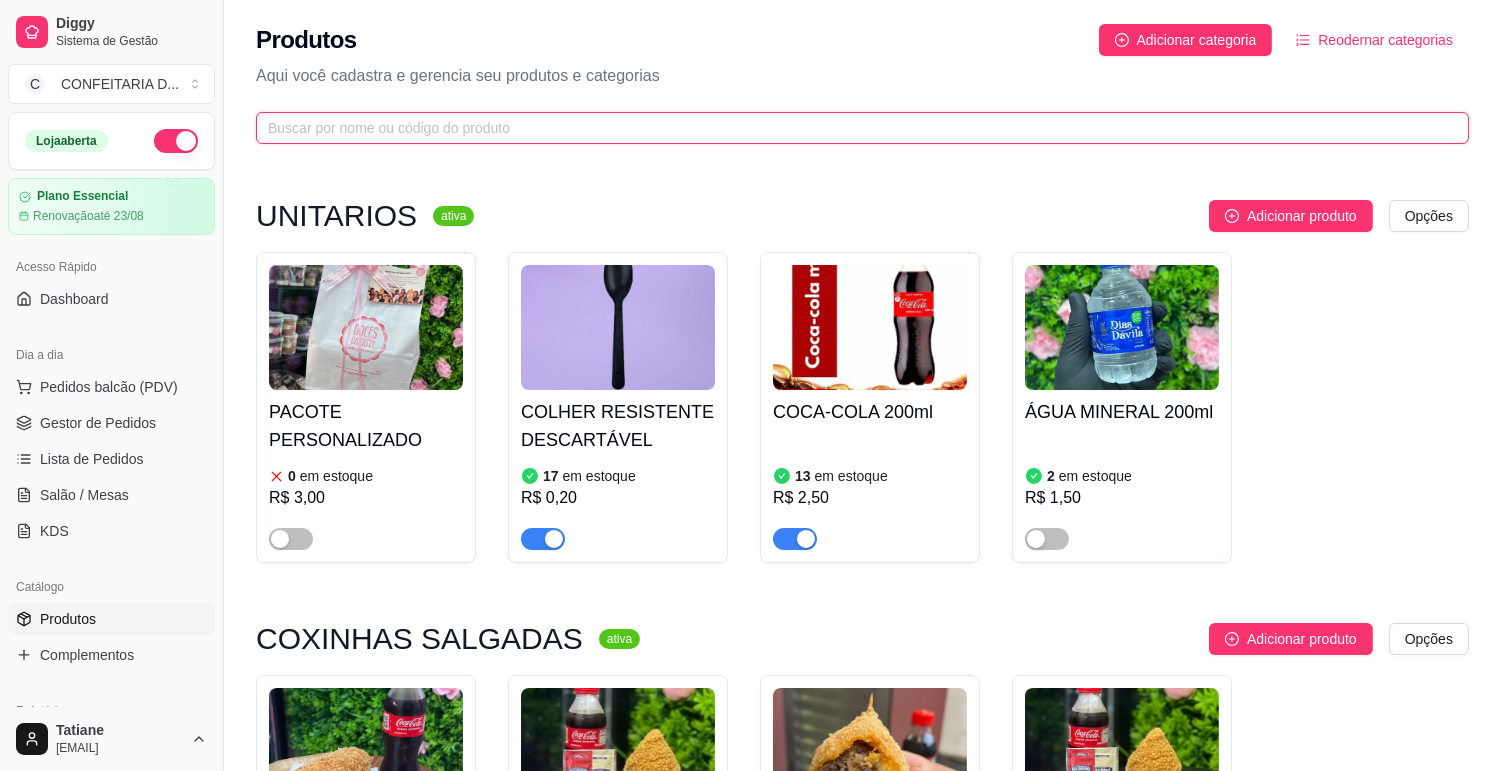 click at bounding box center [854, 128] 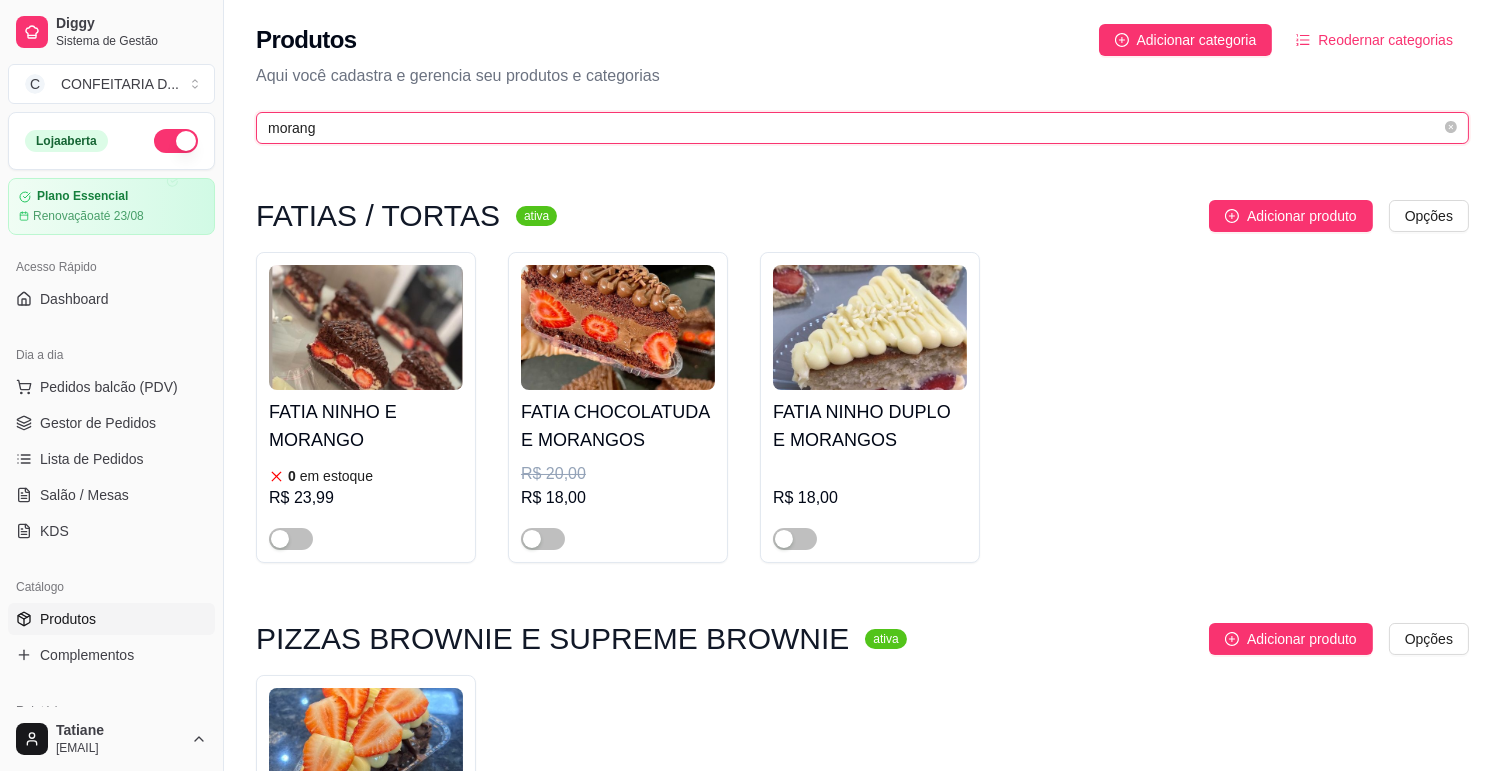 type on "morango" 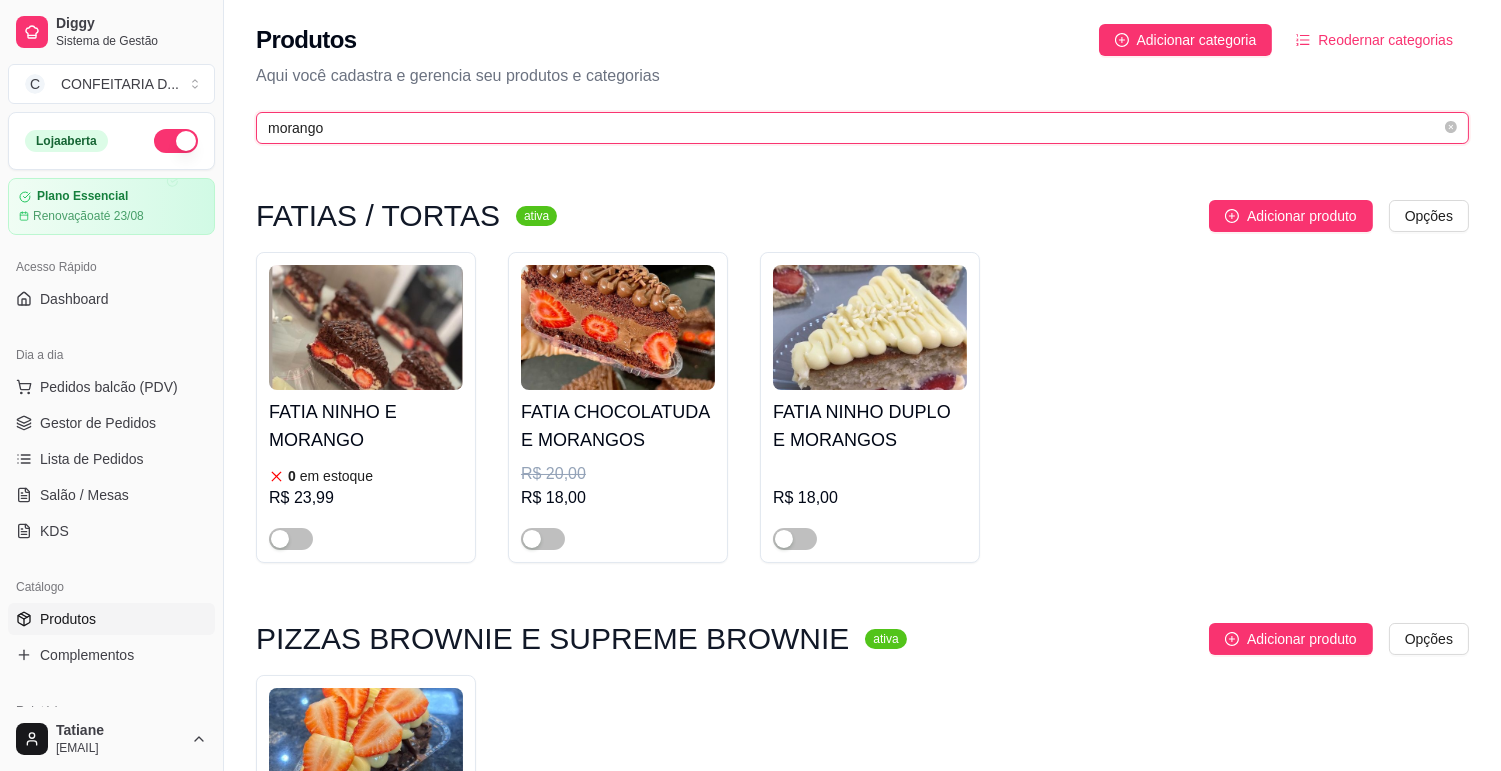 type 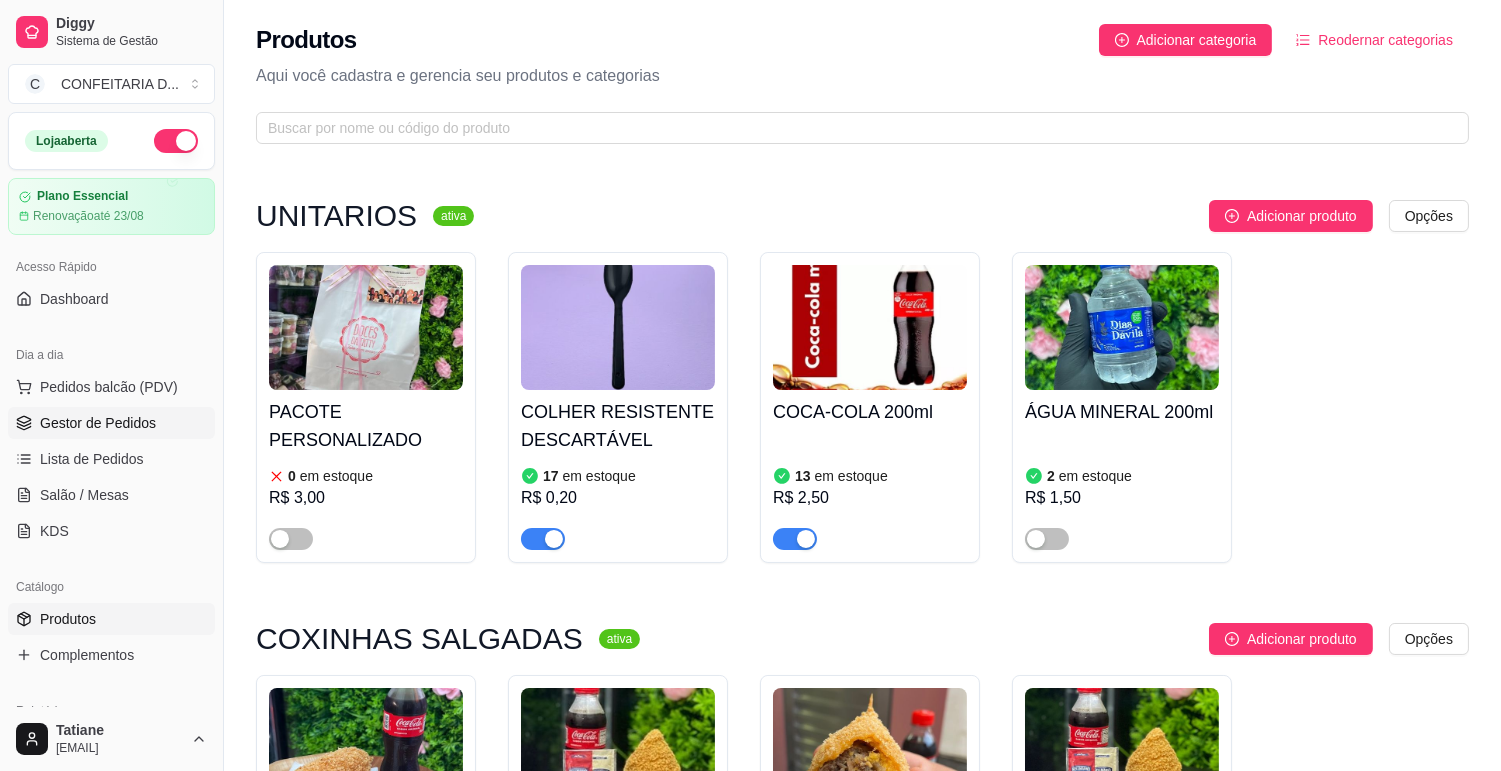 click on "Gestor de Pedidos" at bounding box center (98, 423) 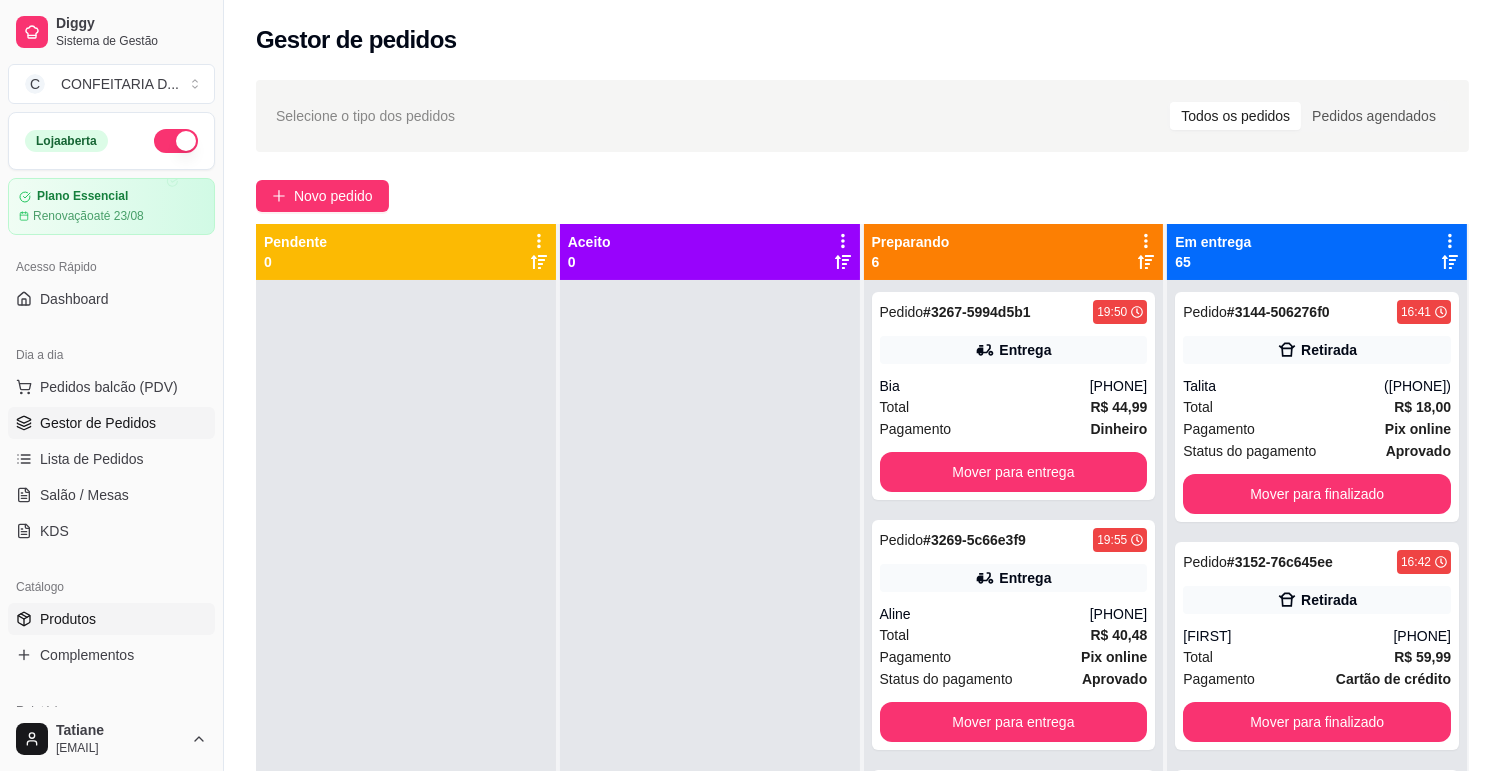 click on "Produtos" at bounding box center [68, 619] 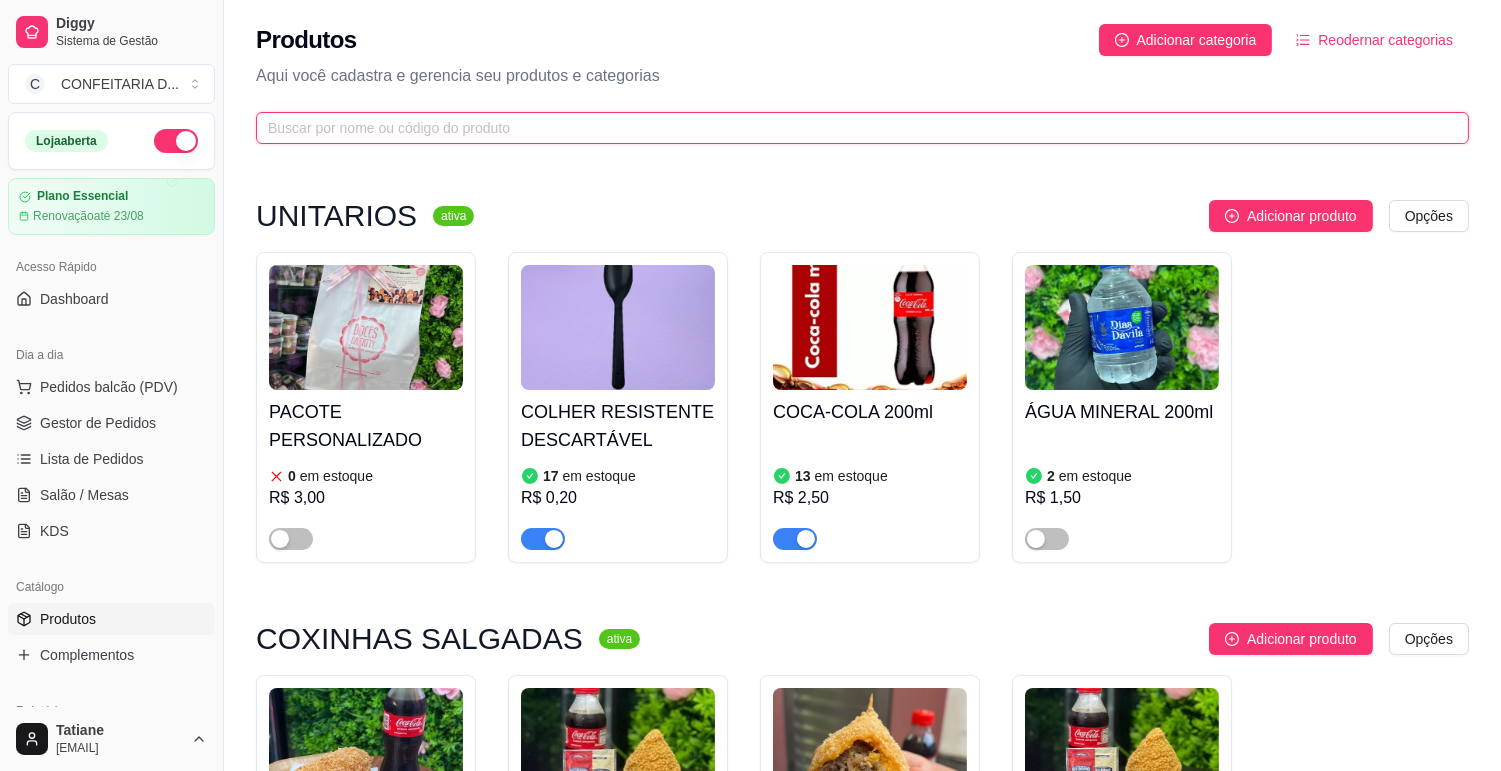 click at bounding box center (854, 128) 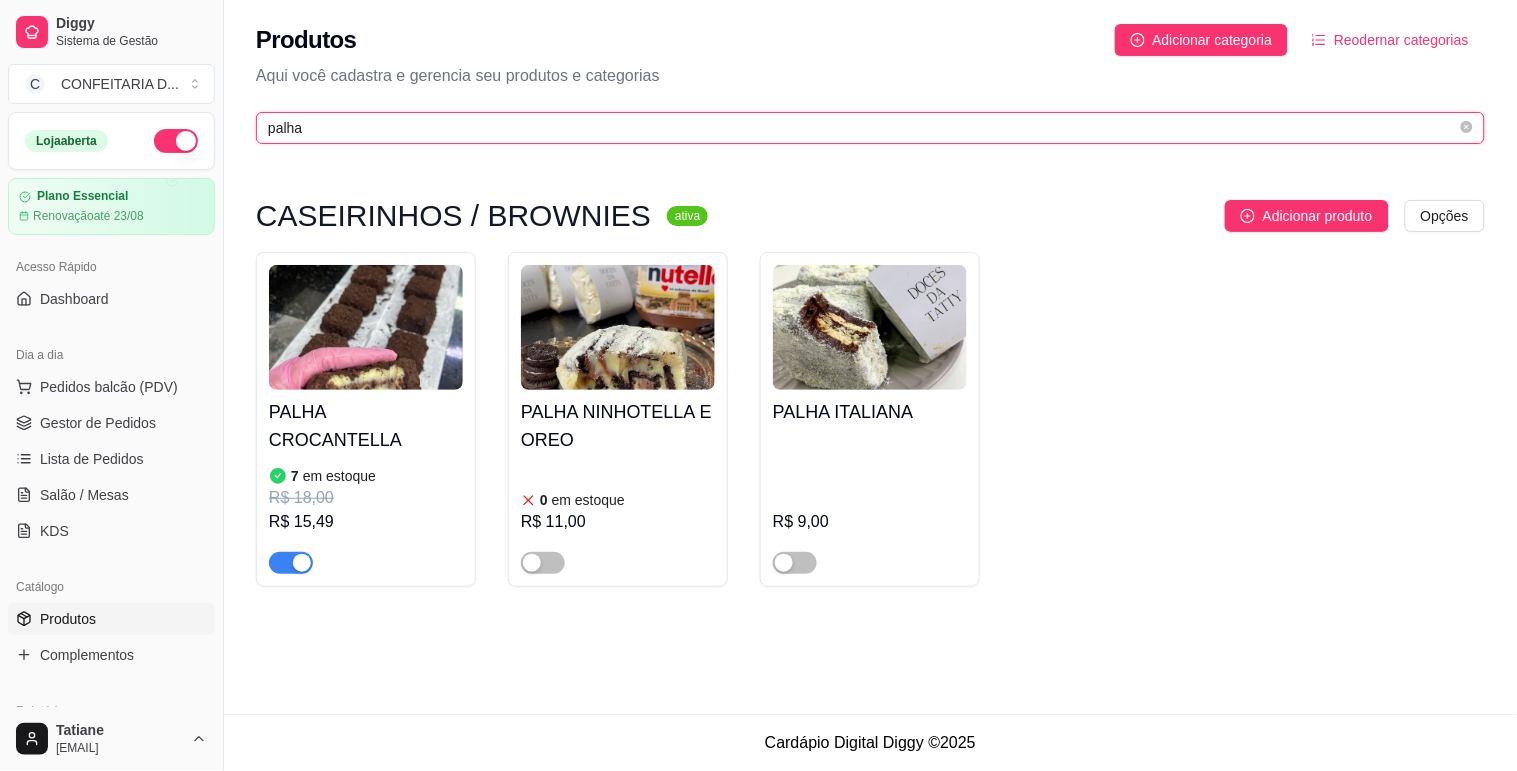 type on "palha" 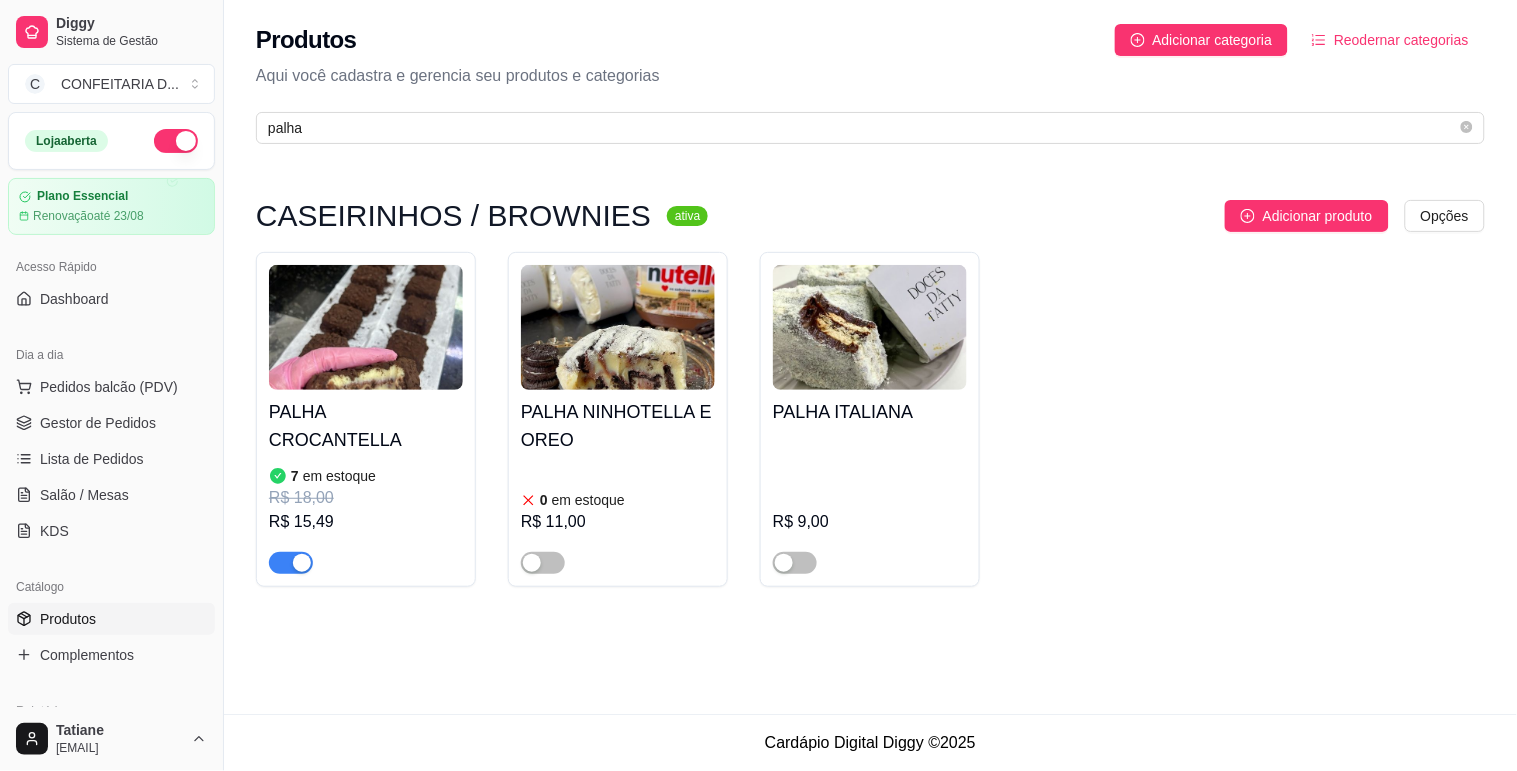 click at bounding box center (366, 327) 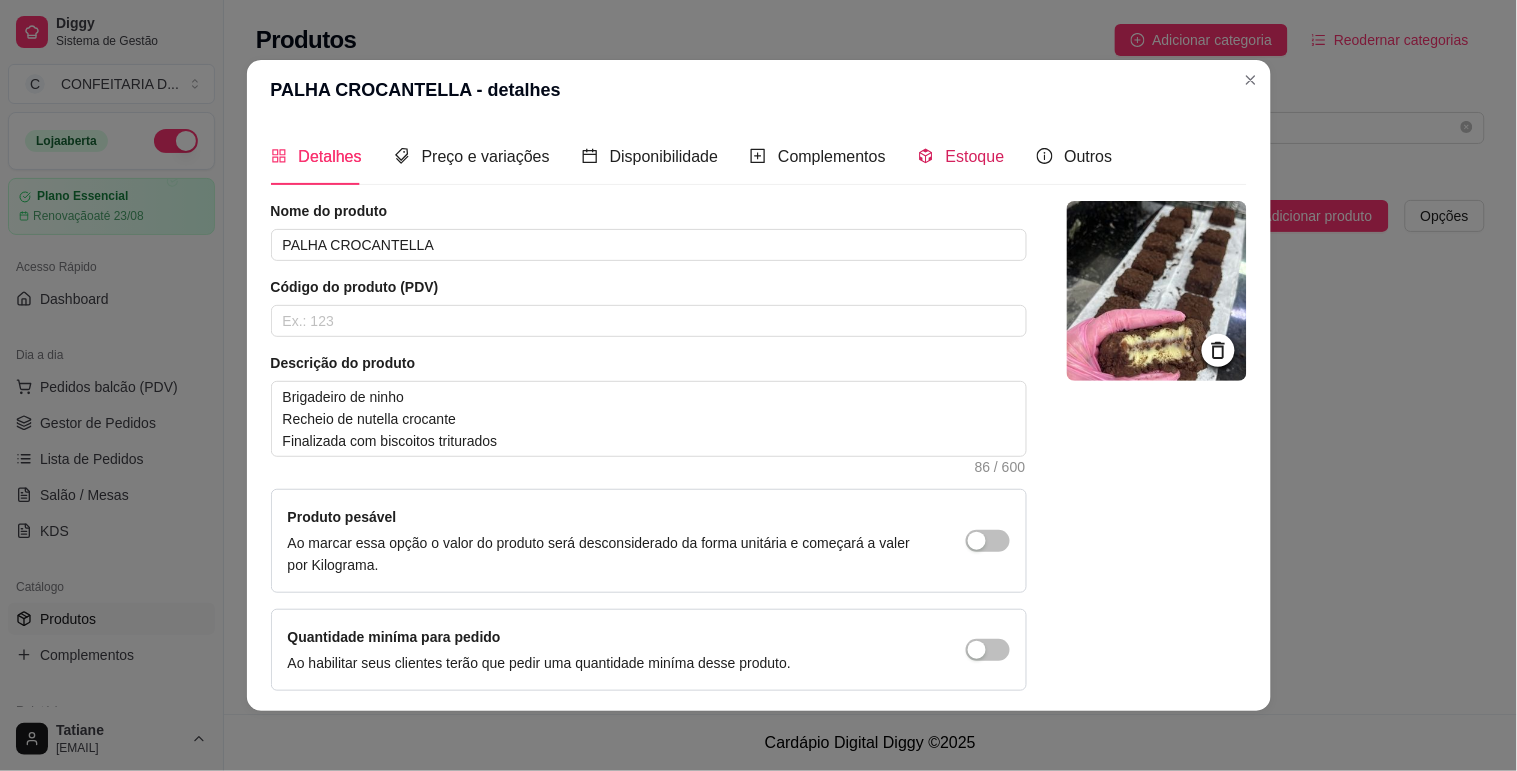 click on "Estoque" at bounding box center (975, 156) 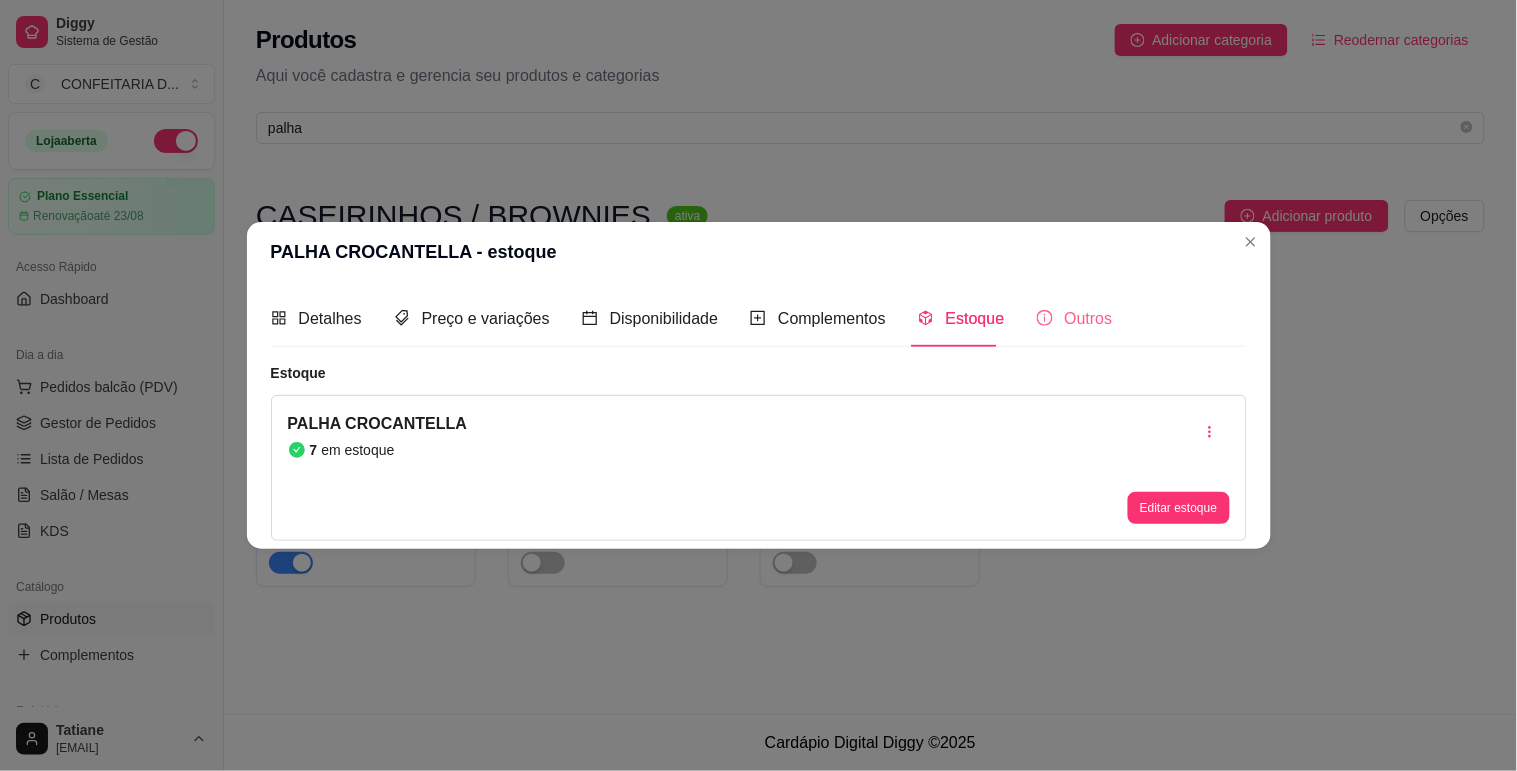 type 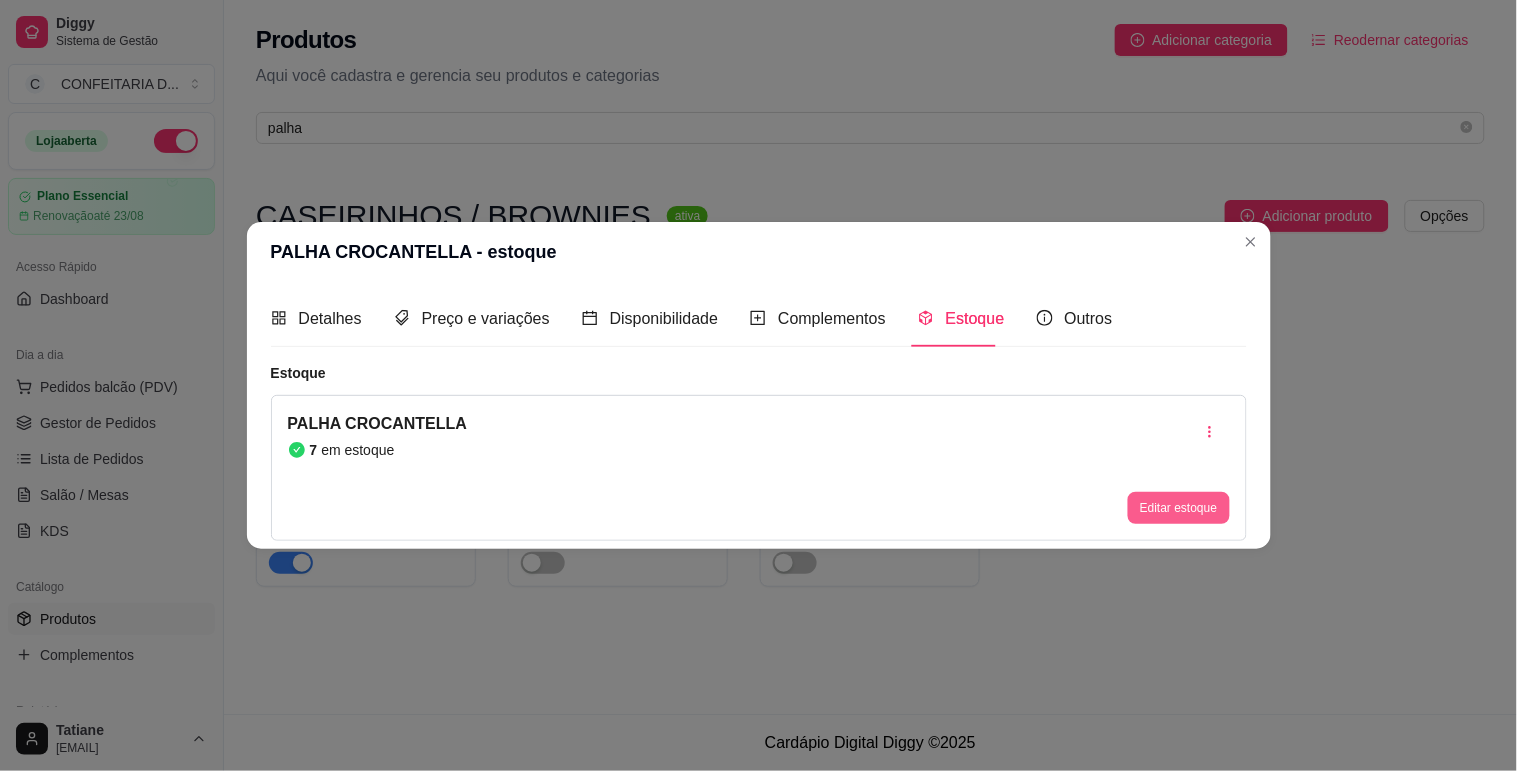 click on "PALHA CROCANTELLA 7 em estoque Editar estoque" at bounding box center [759, 468] 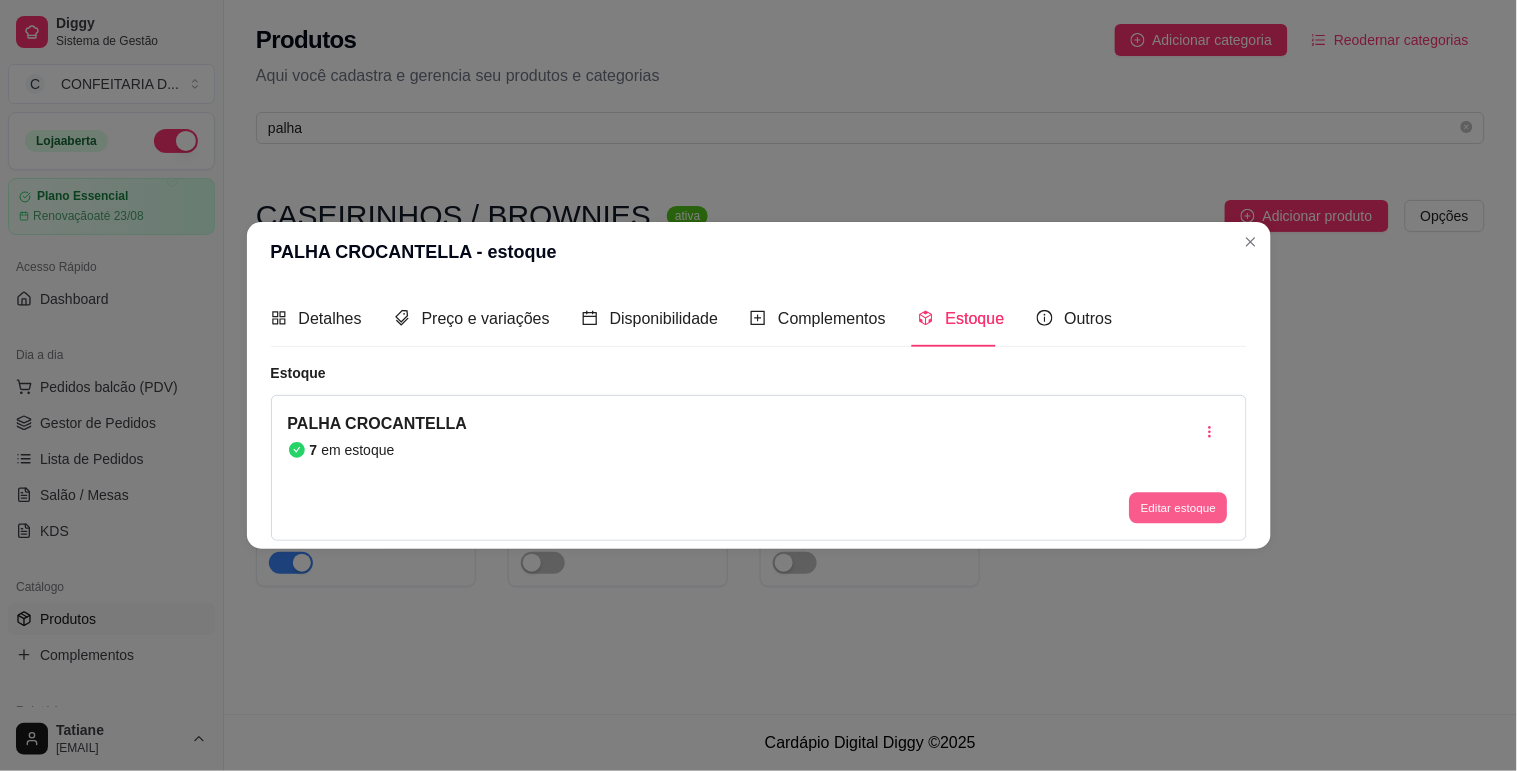 click on "Editar estoque" at bounding box center [1179, 508] 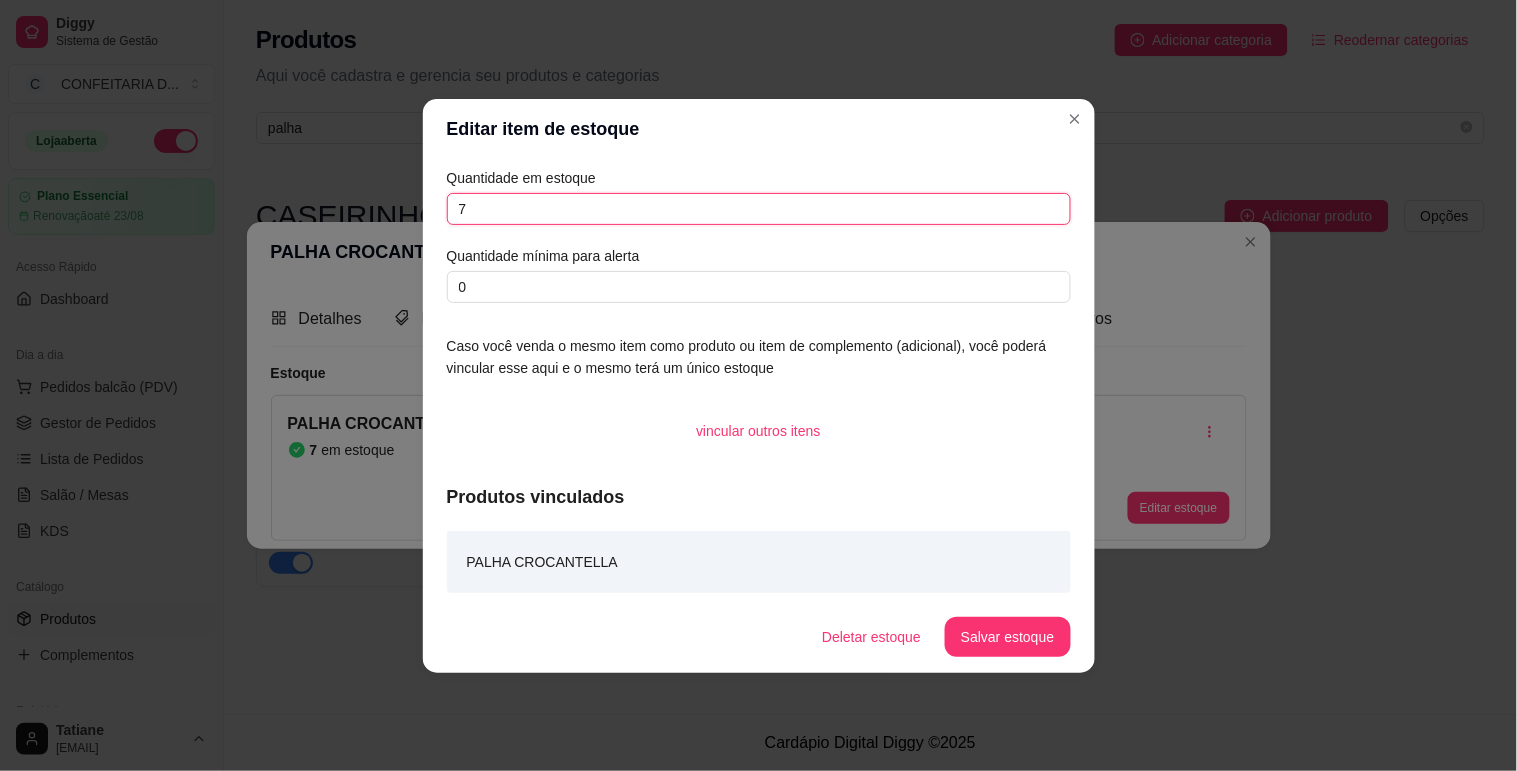 click on "7" at bounding box center [759, 209] 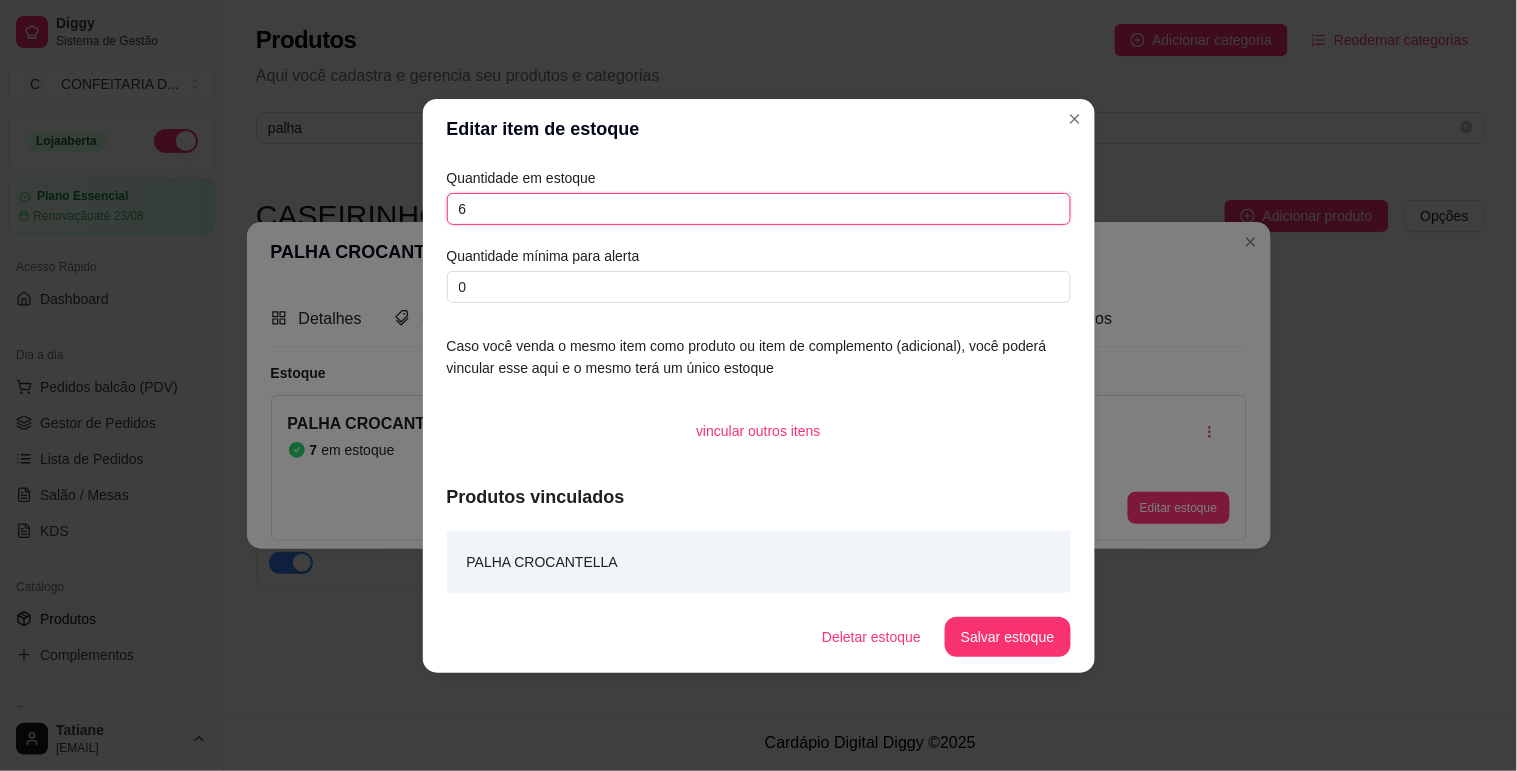 type on "6" 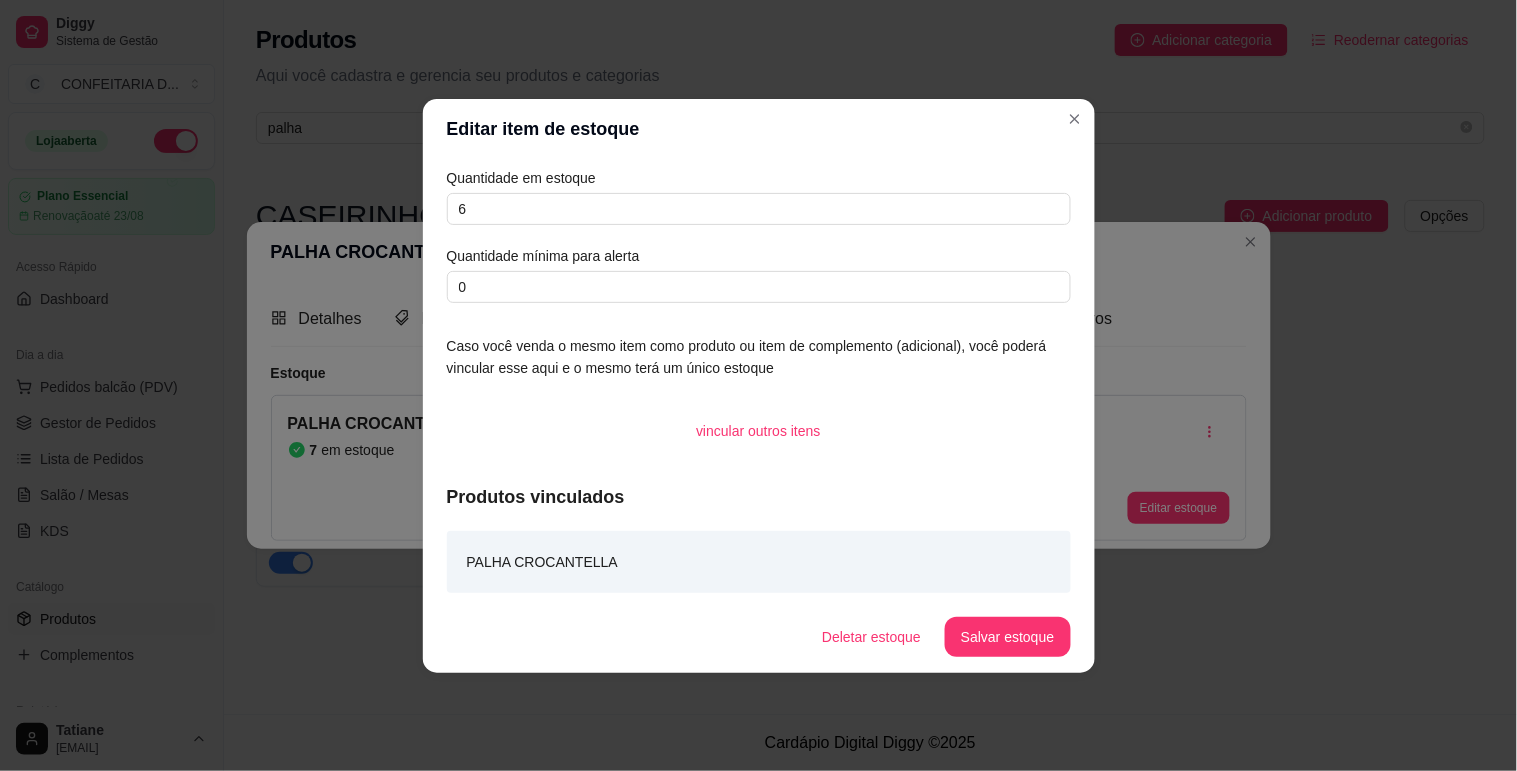 click on "Salvar estoque" at bounding box center (1007, 637) 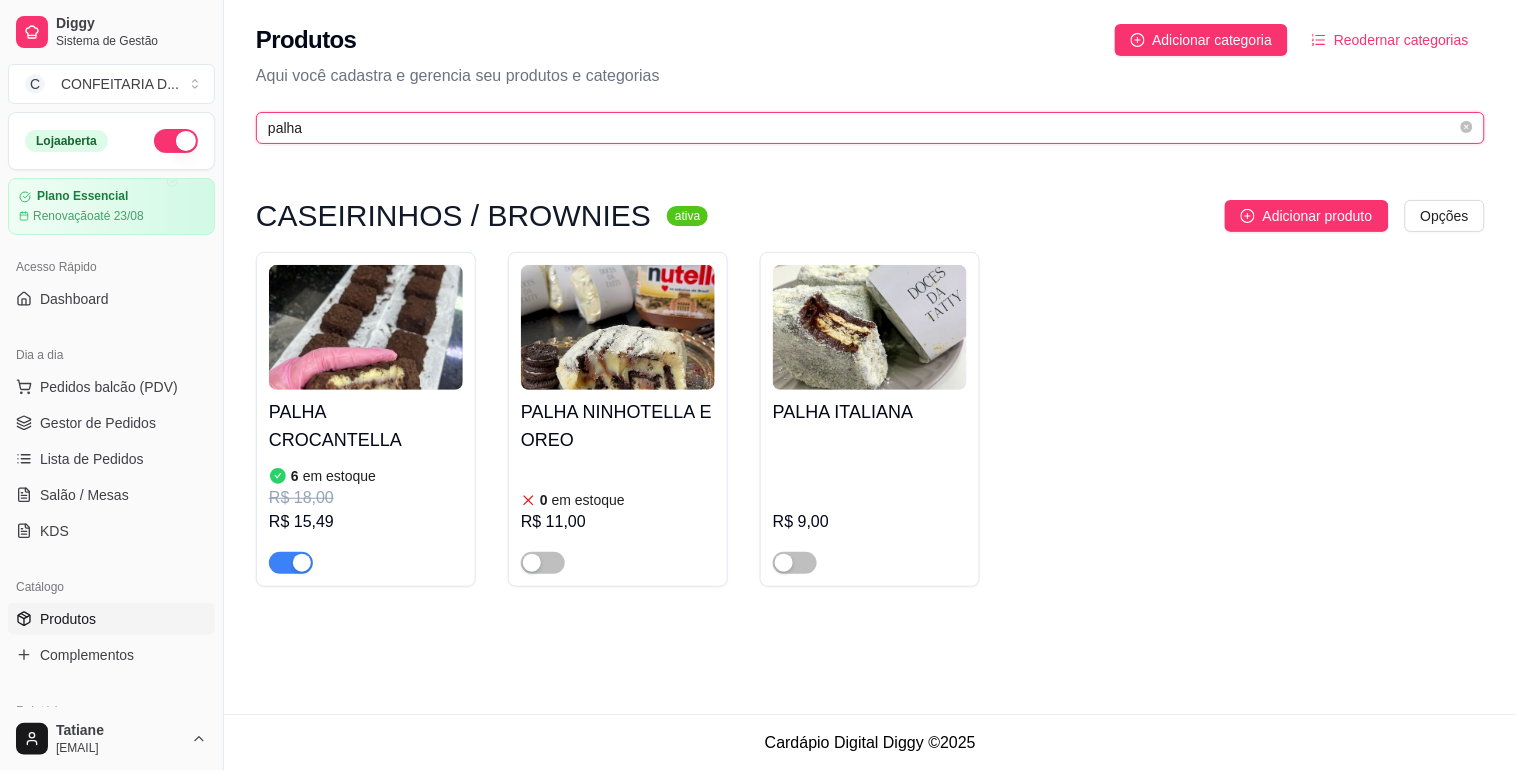 click on "palha" at bounding box center (862, 128) 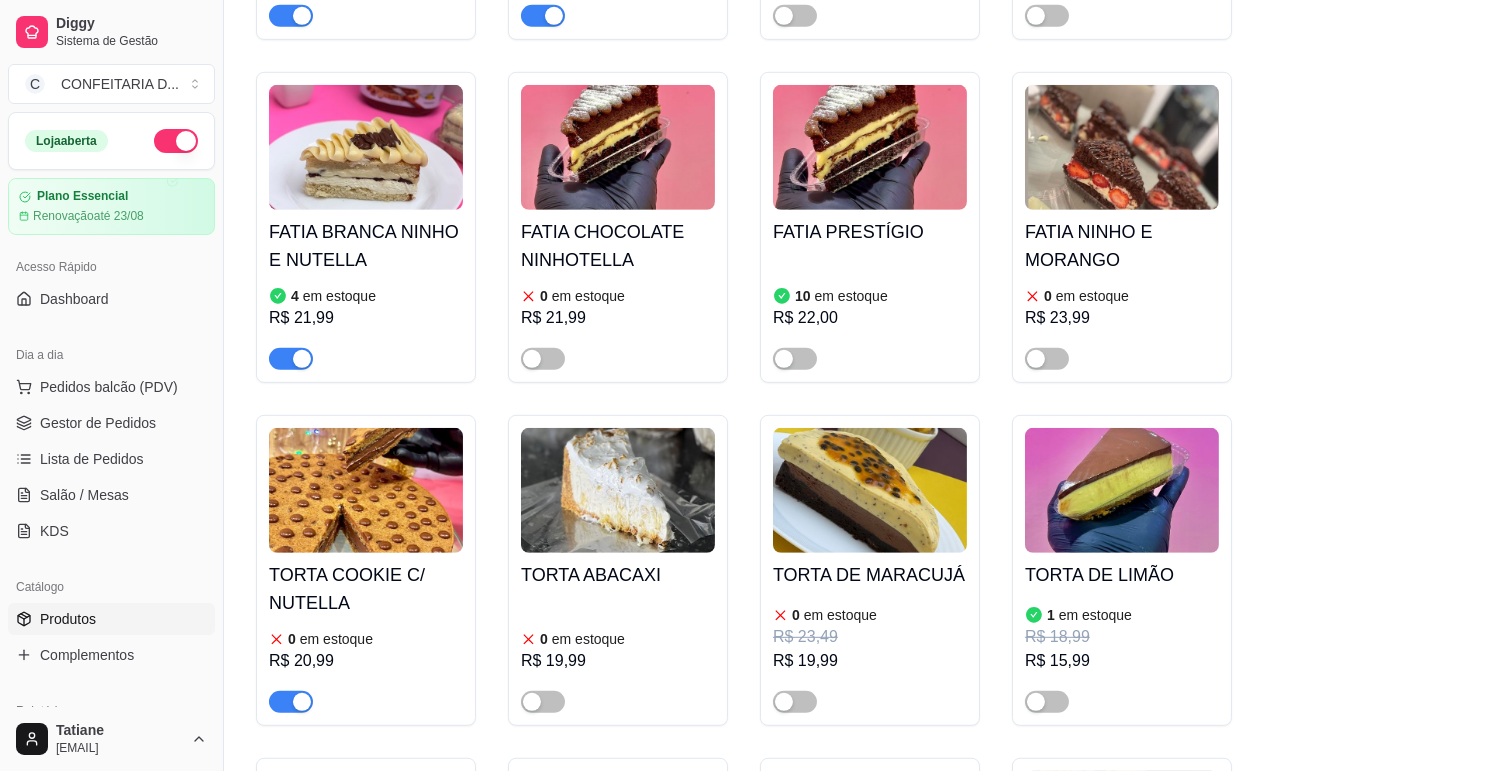 scroll, scrollTop: 2222, scrollLeft: 0, axis: vertical 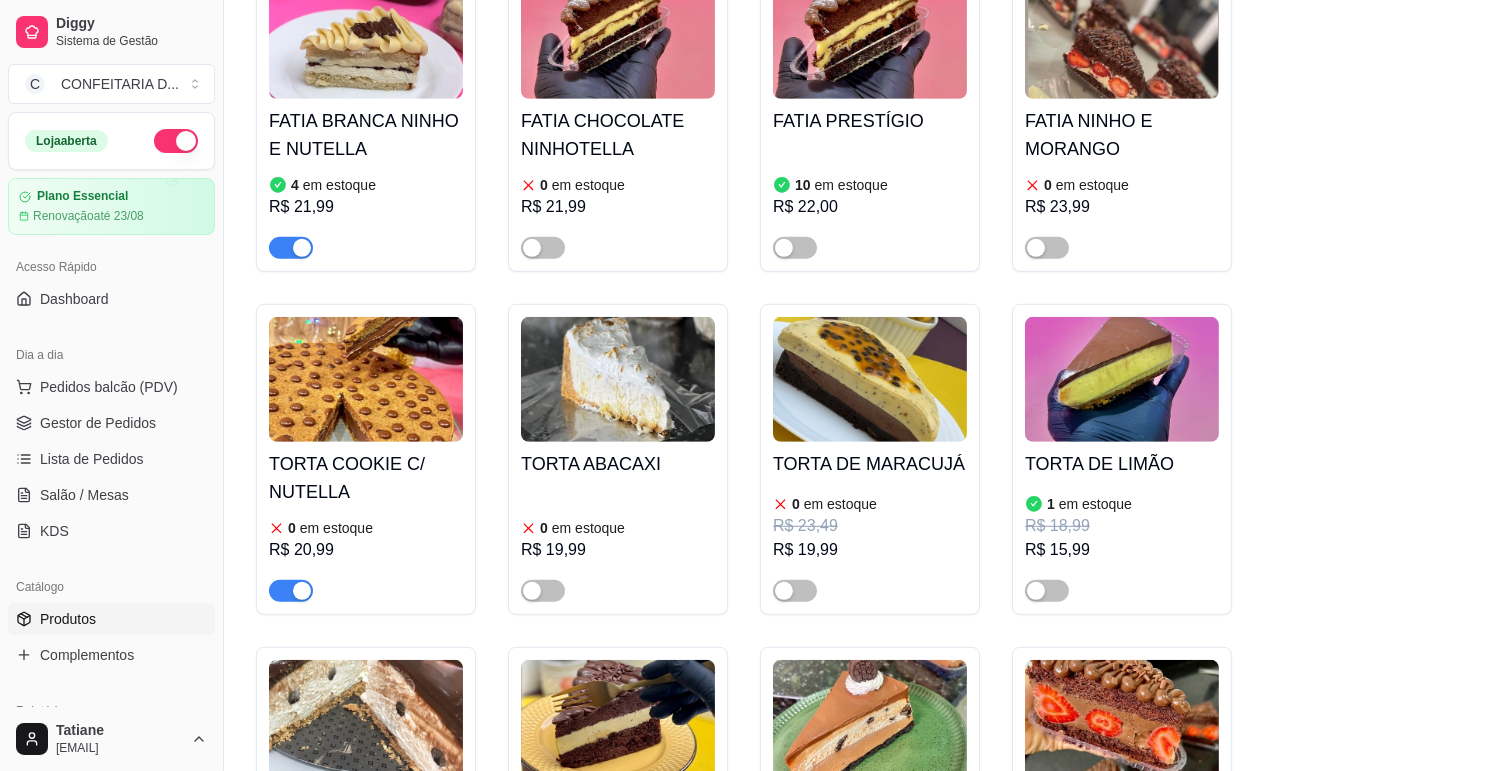 type 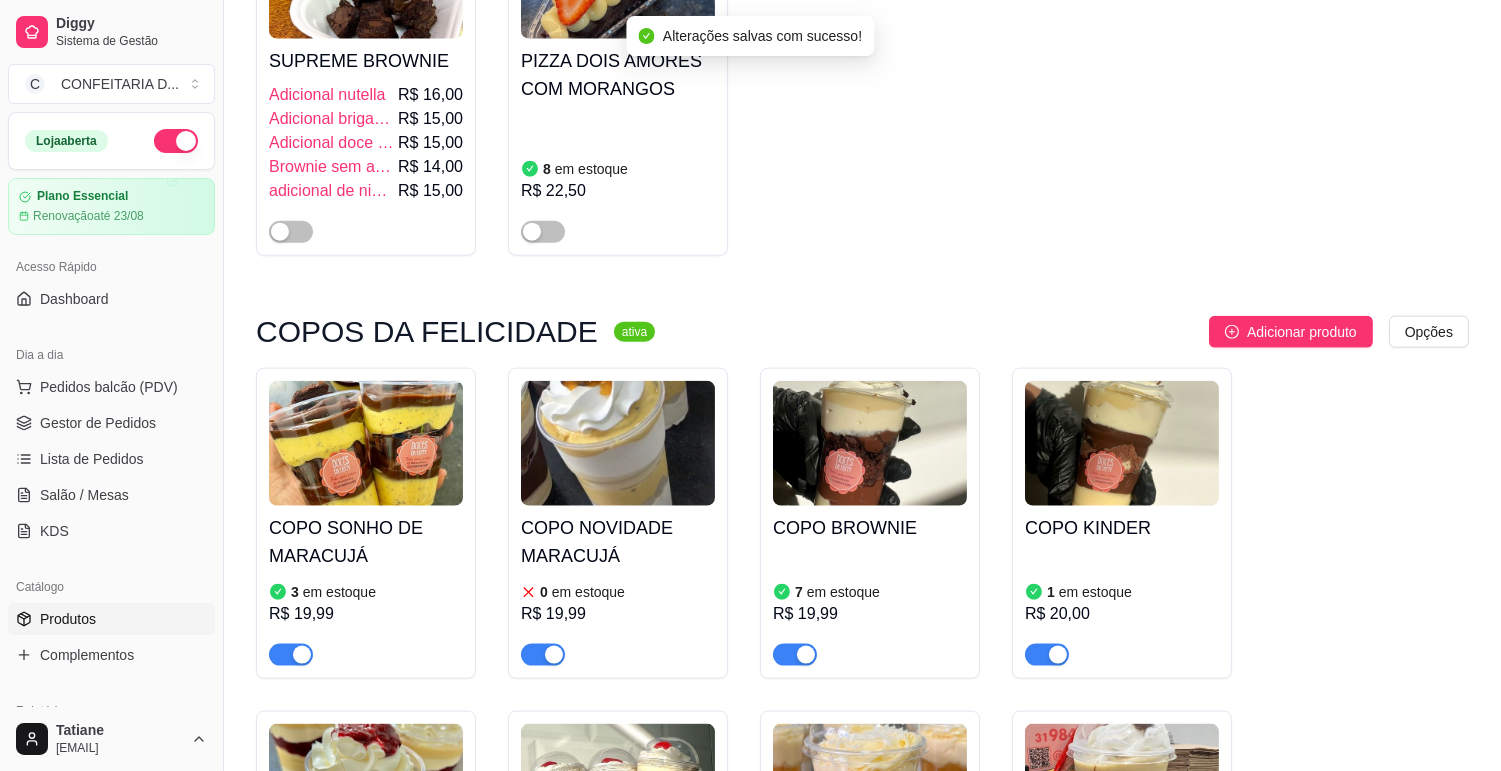 scroll, scrollTop: 4777, scrollLeft: 0, axis: vertical 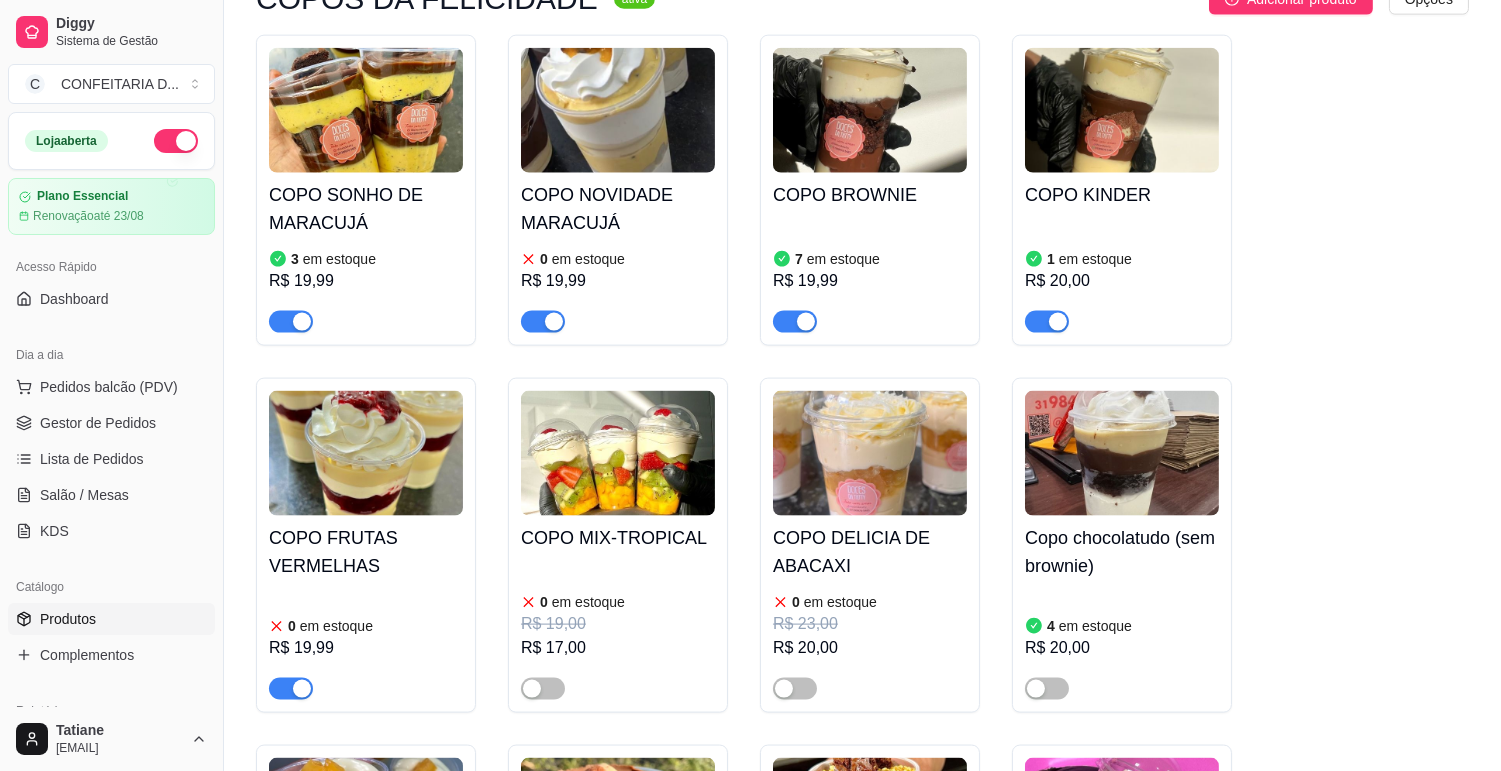 click at bounding box center (554, 322) 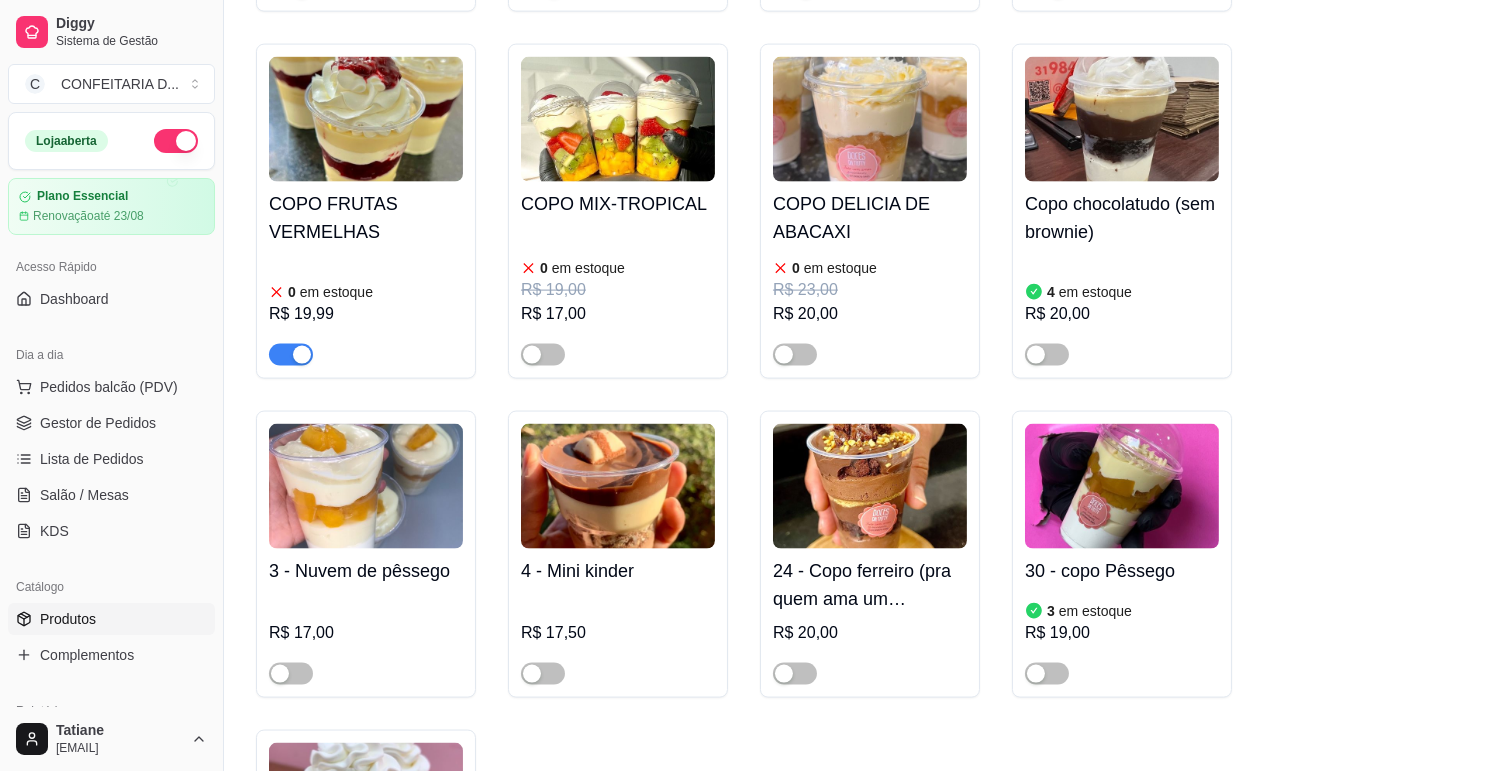 scroll, scrollTop: 5222, scrollLeft: 0, axis: vertical 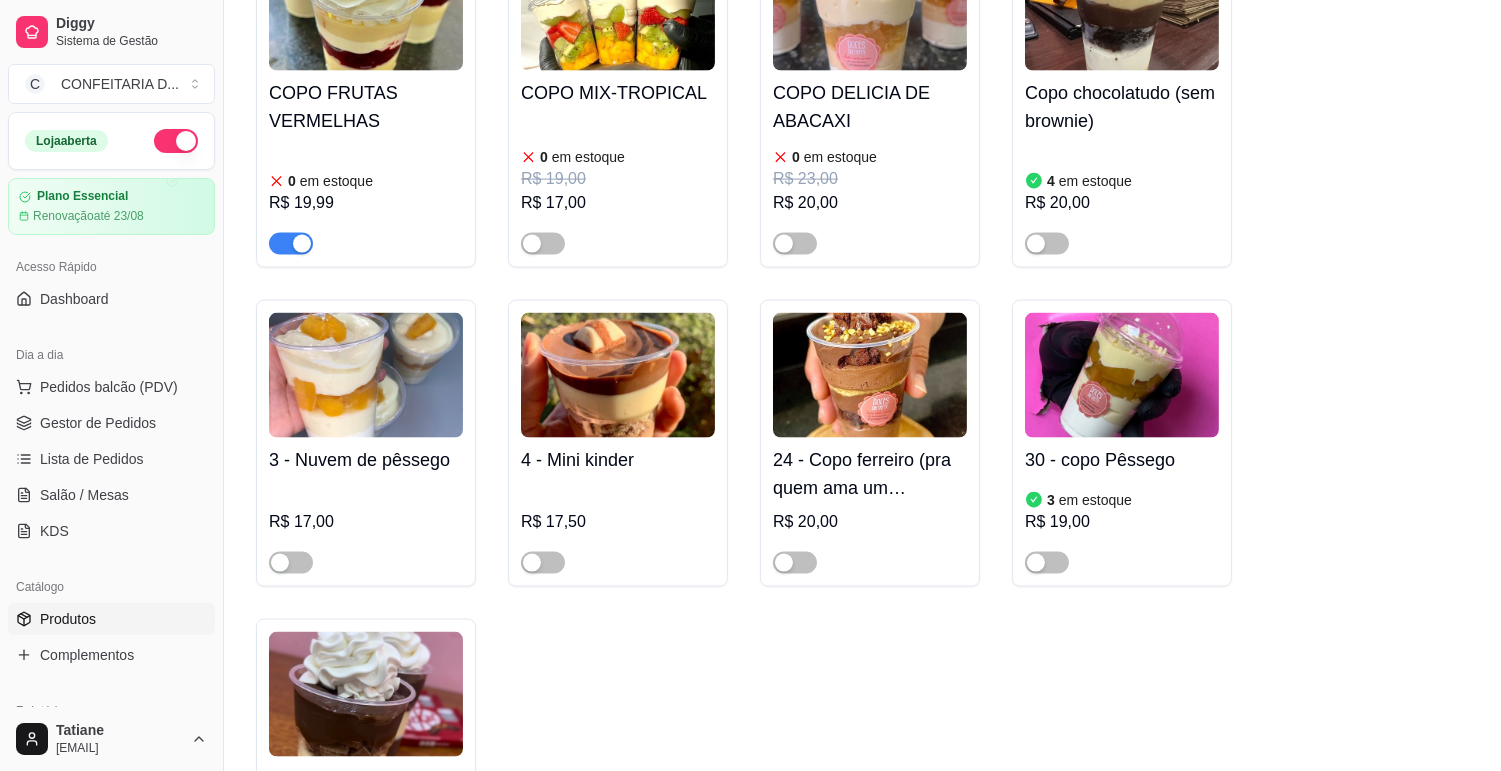 click at bounding box center [302, 244] 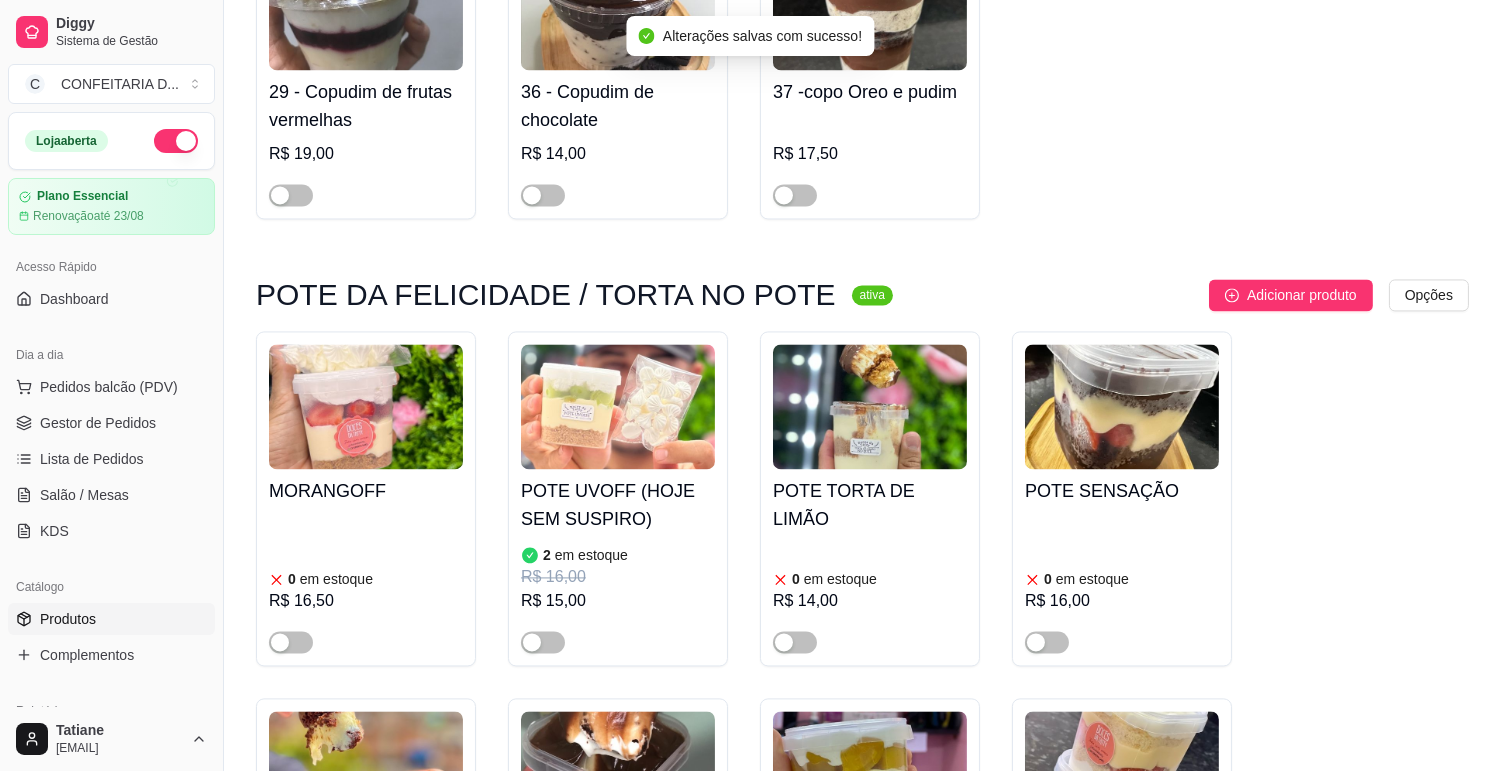 scroll, scrollTop: 7777, scrollLeft: 0, axis: vertical 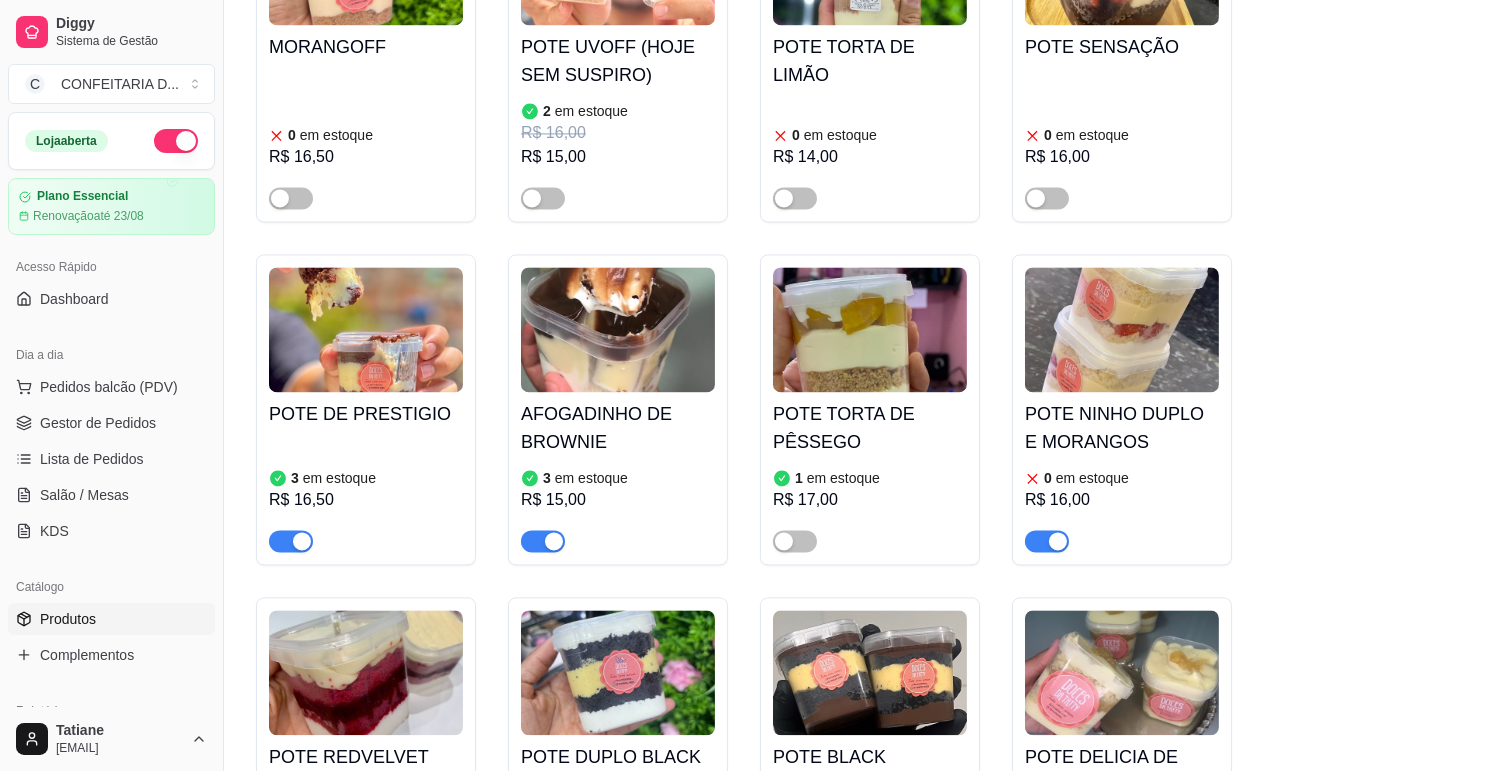click at bounding box center (1058, 541) 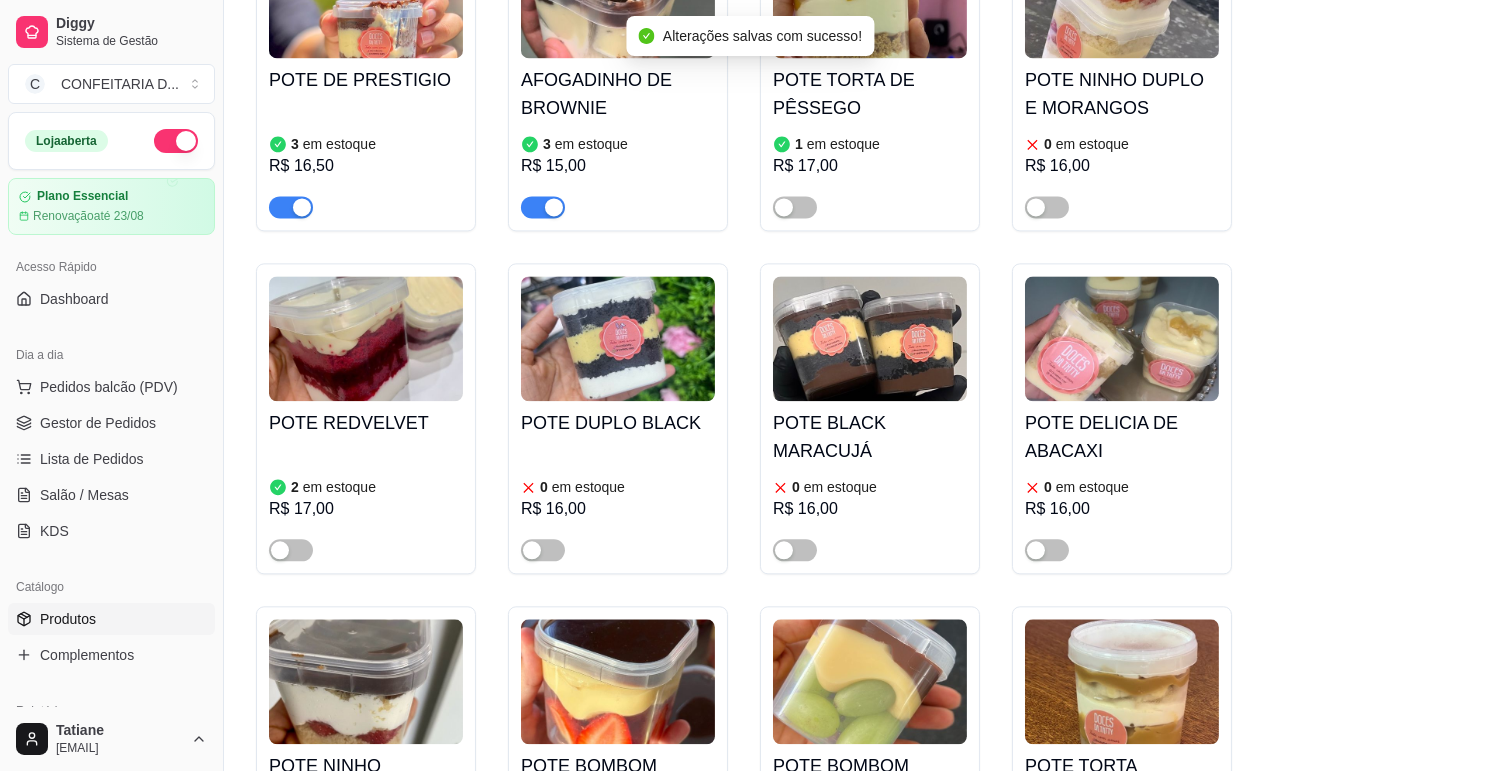 scroll, scrollTop: 7888, scrollLeft: 0, axis: vertical 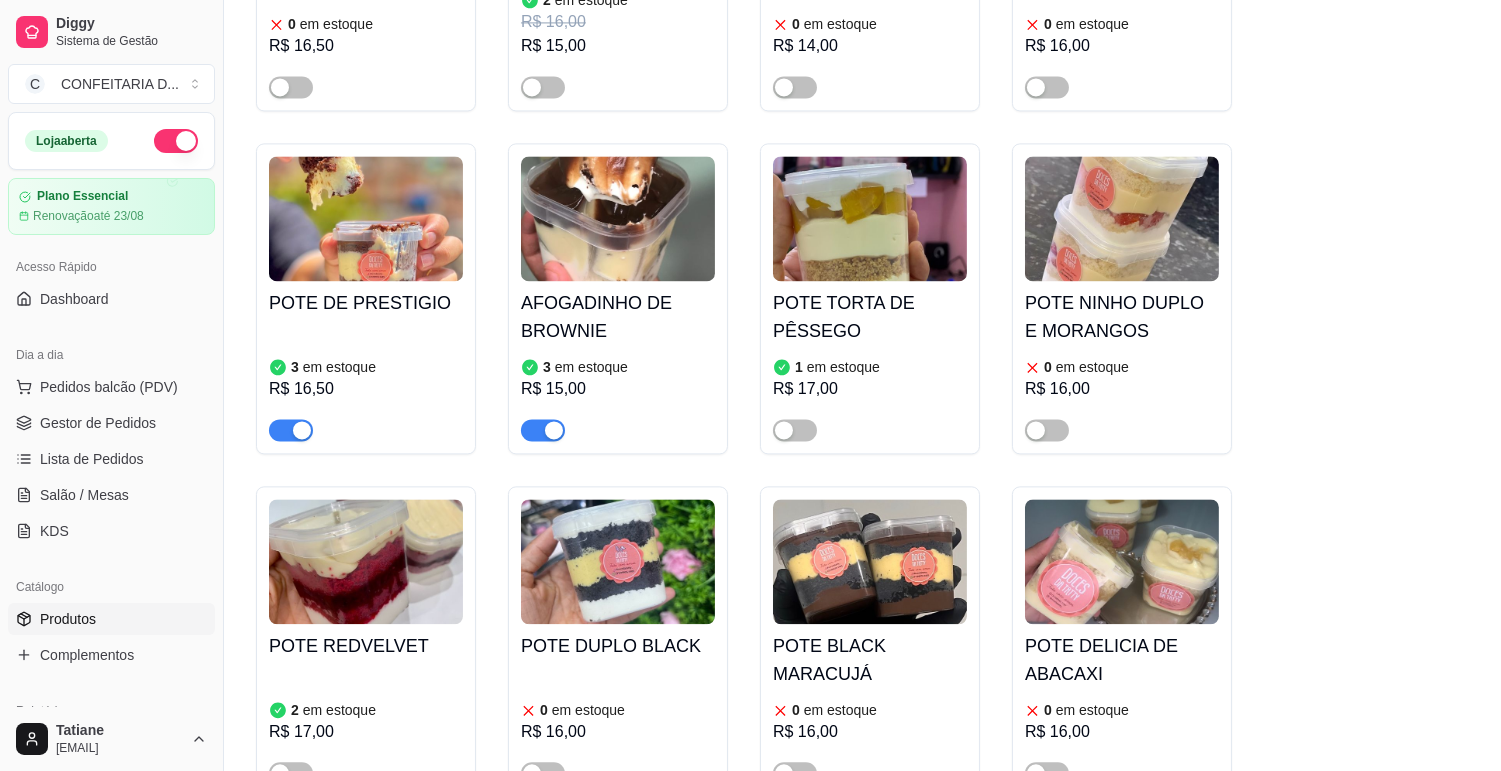 click at bounding box center [366, 218] 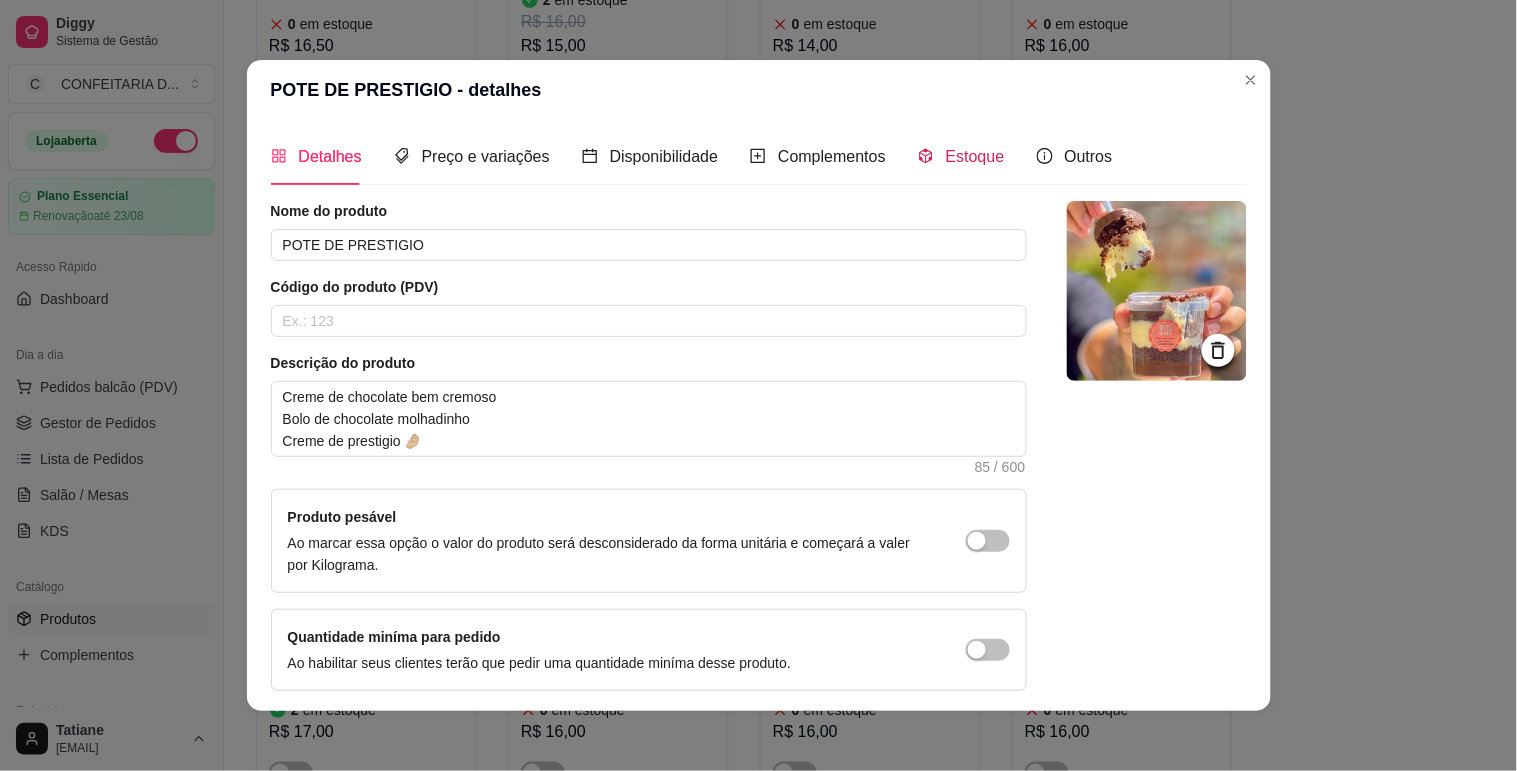 click on "Estoque" at bounding box center (975, 156) 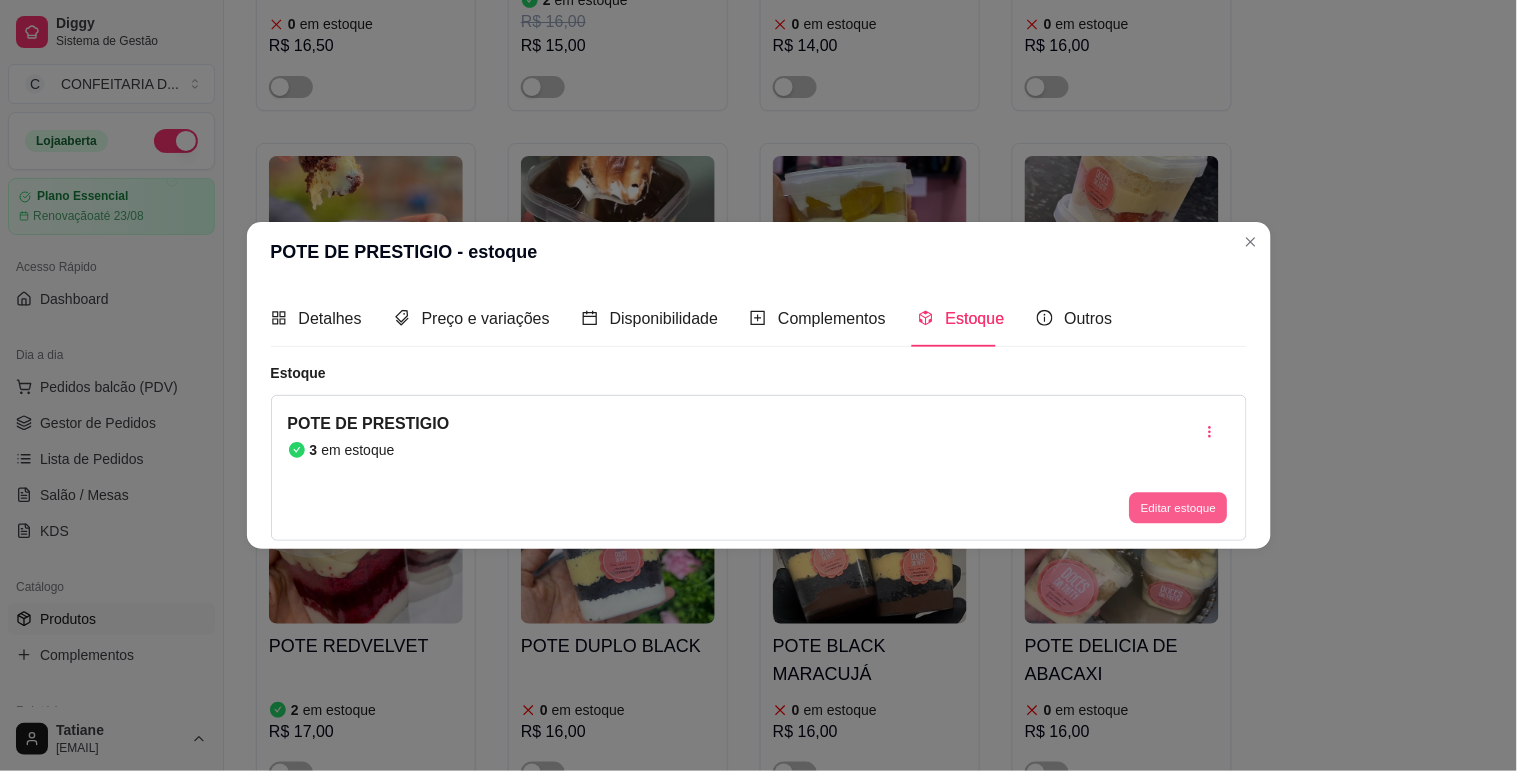 click on "Editar estoque" at bounding box center (1179, 508) 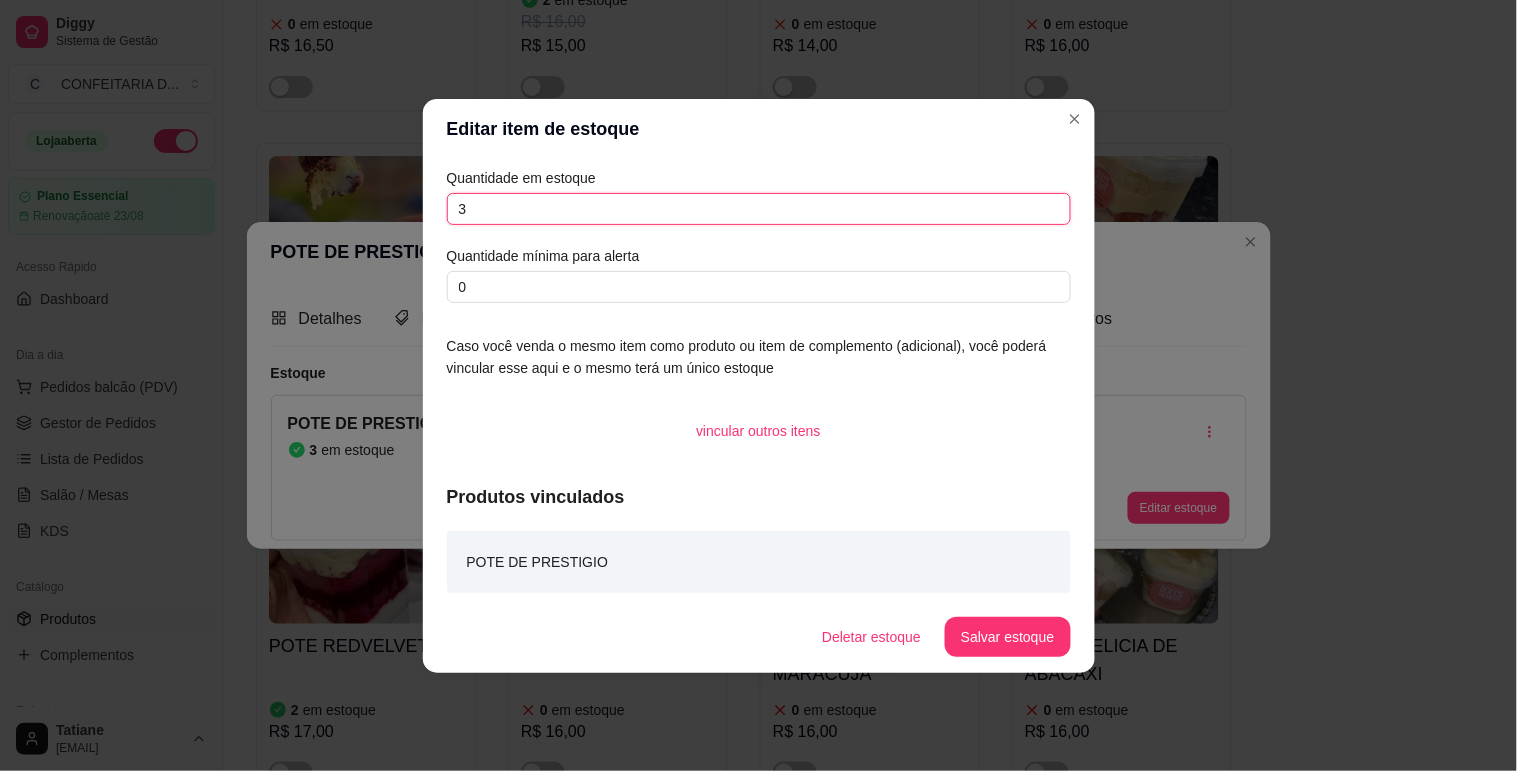 click on "3" at bounding box center (759, 209) 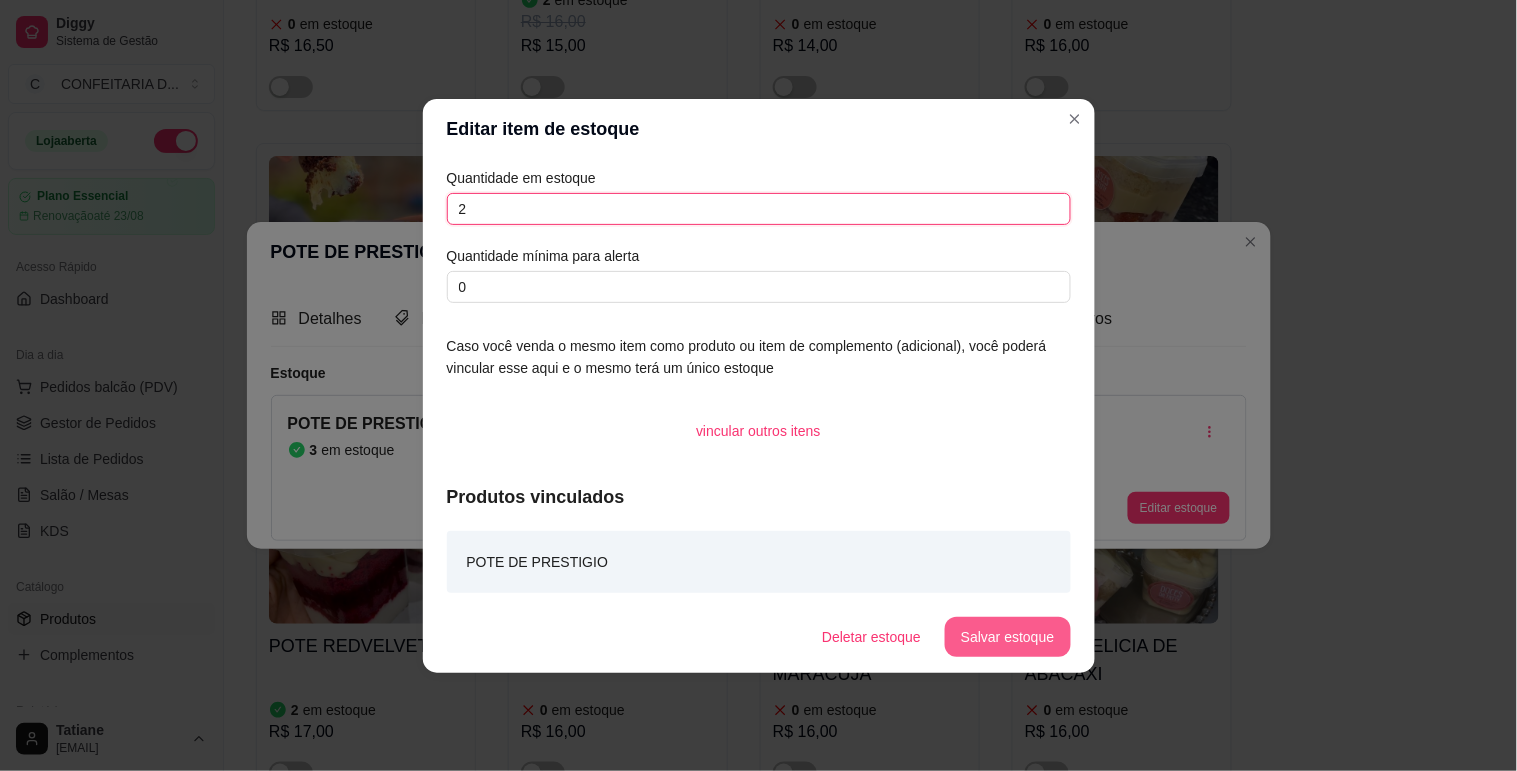 type on "2" 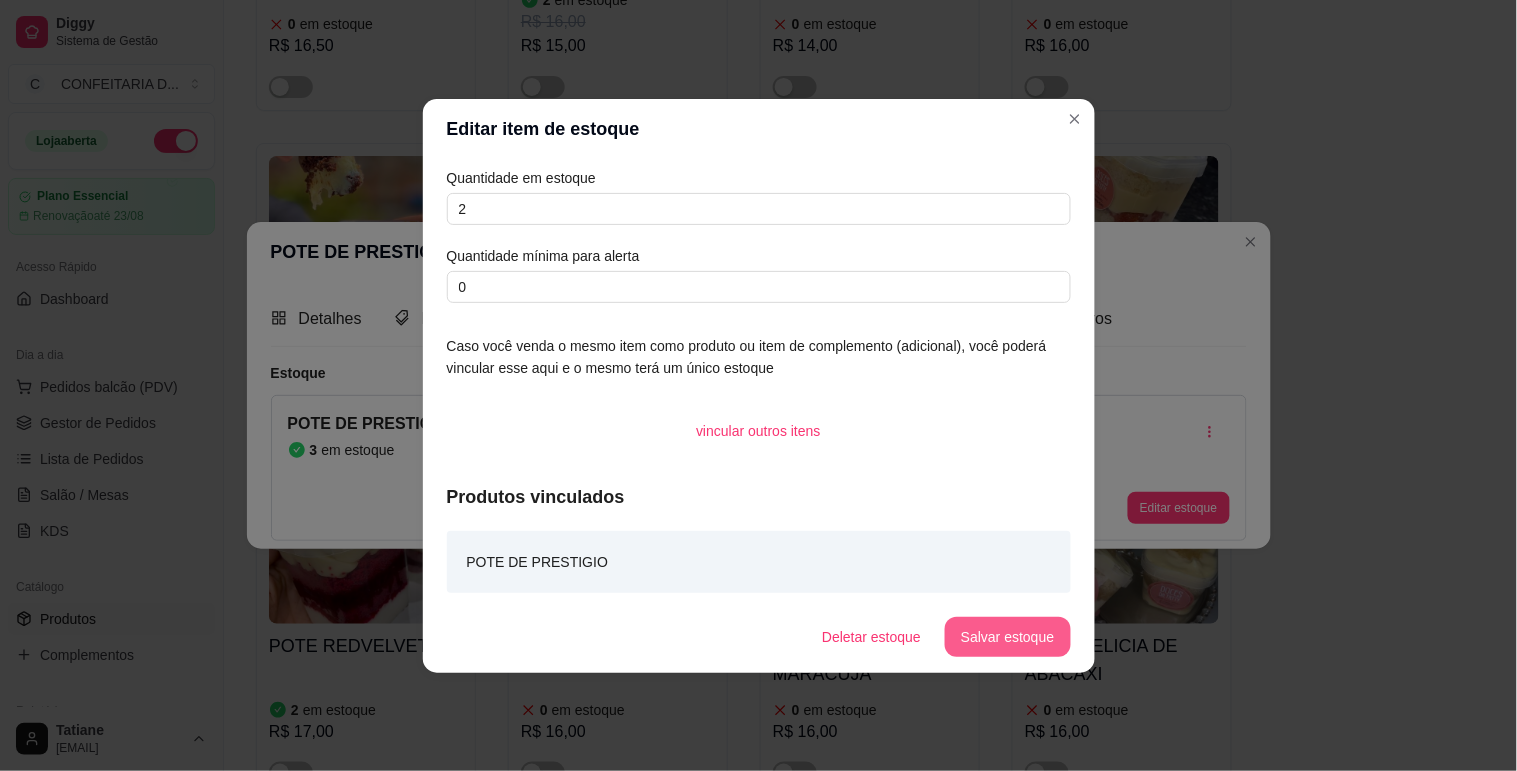 click on "Salvar estoque" at bounding box center [1007, 637] 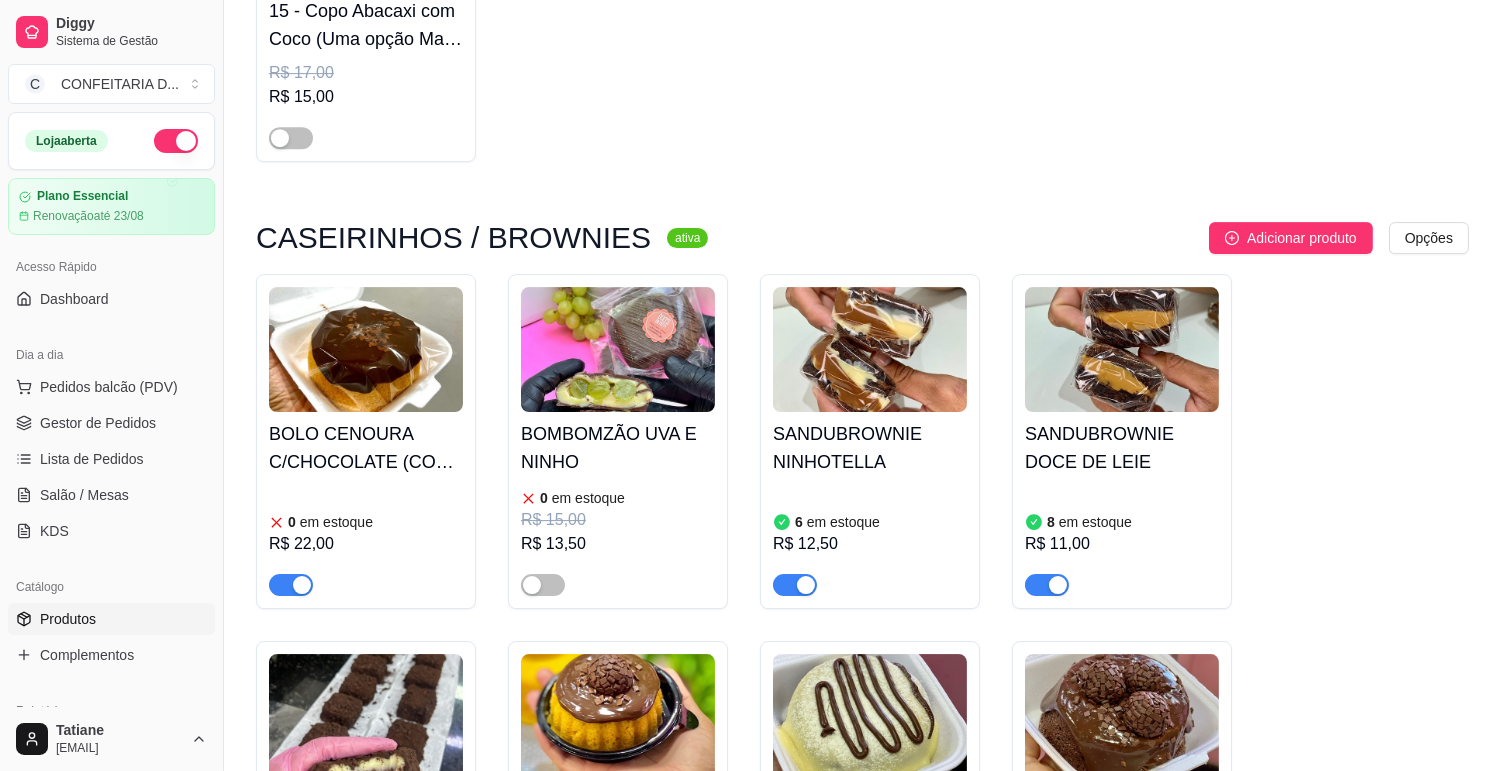 scroll, scrollTop: 11777, scrollLeft: 0, axis: vertical 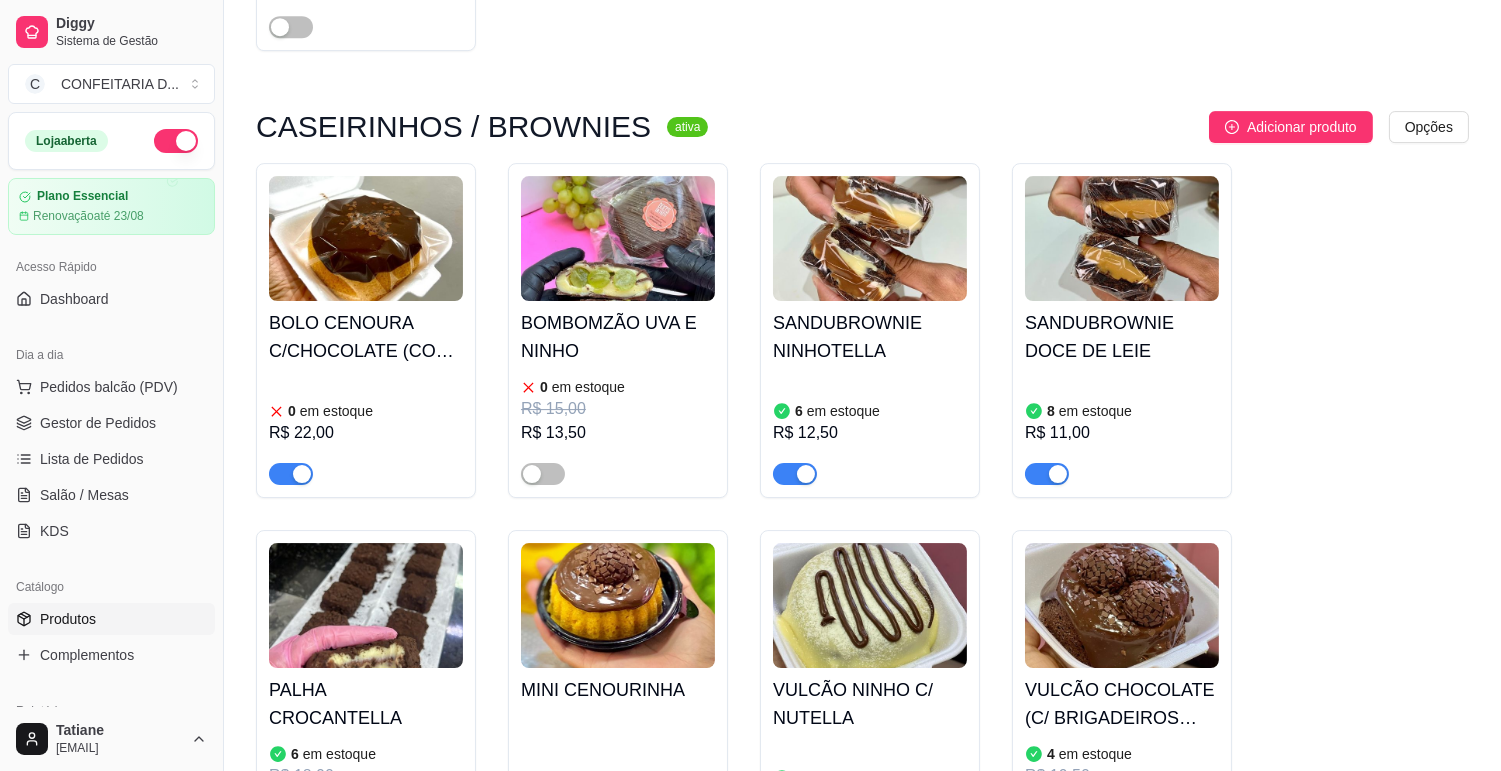 click at bounding box center (302, 474) 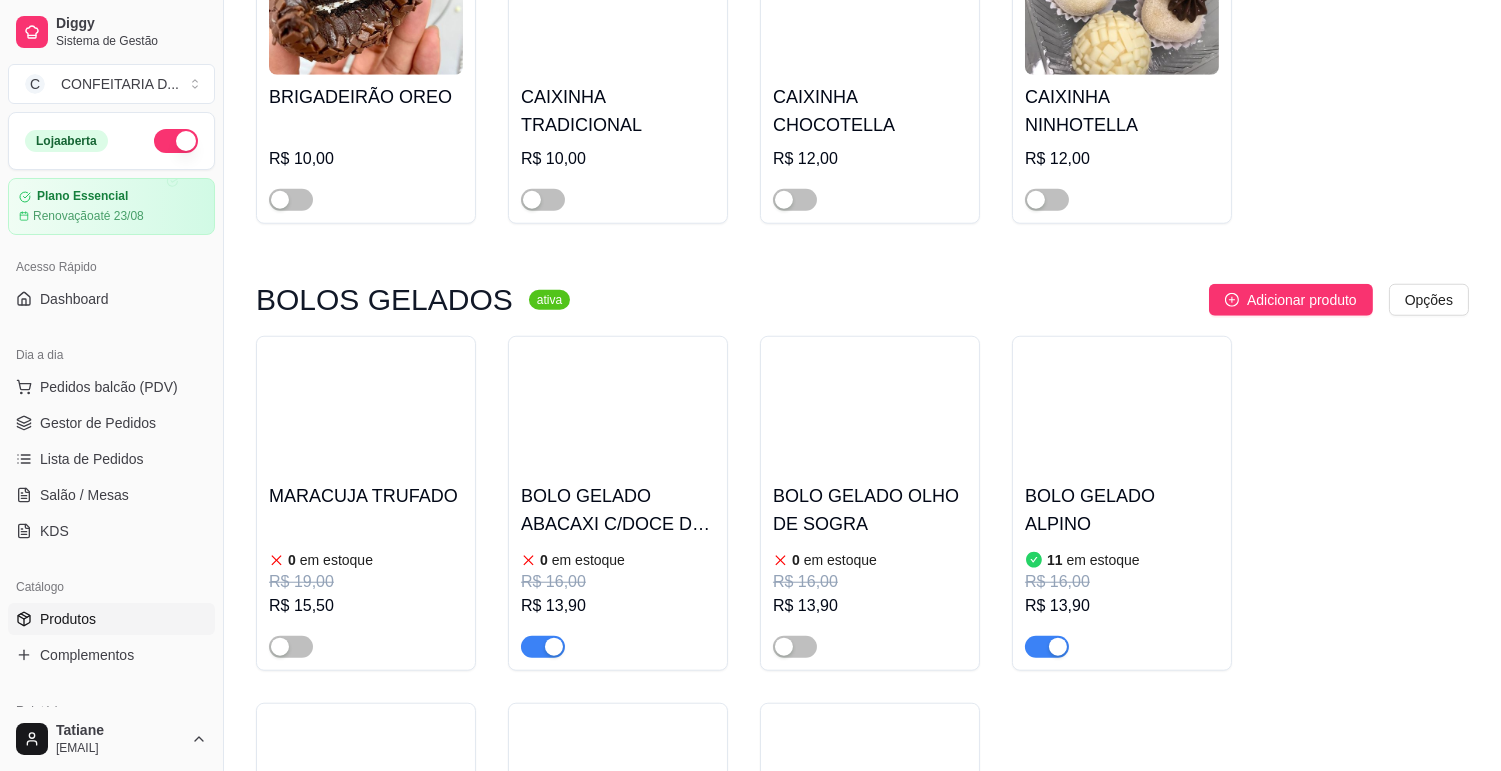 scroll, scrollTop: 16777, scrollLeft: 0, axis: vertical 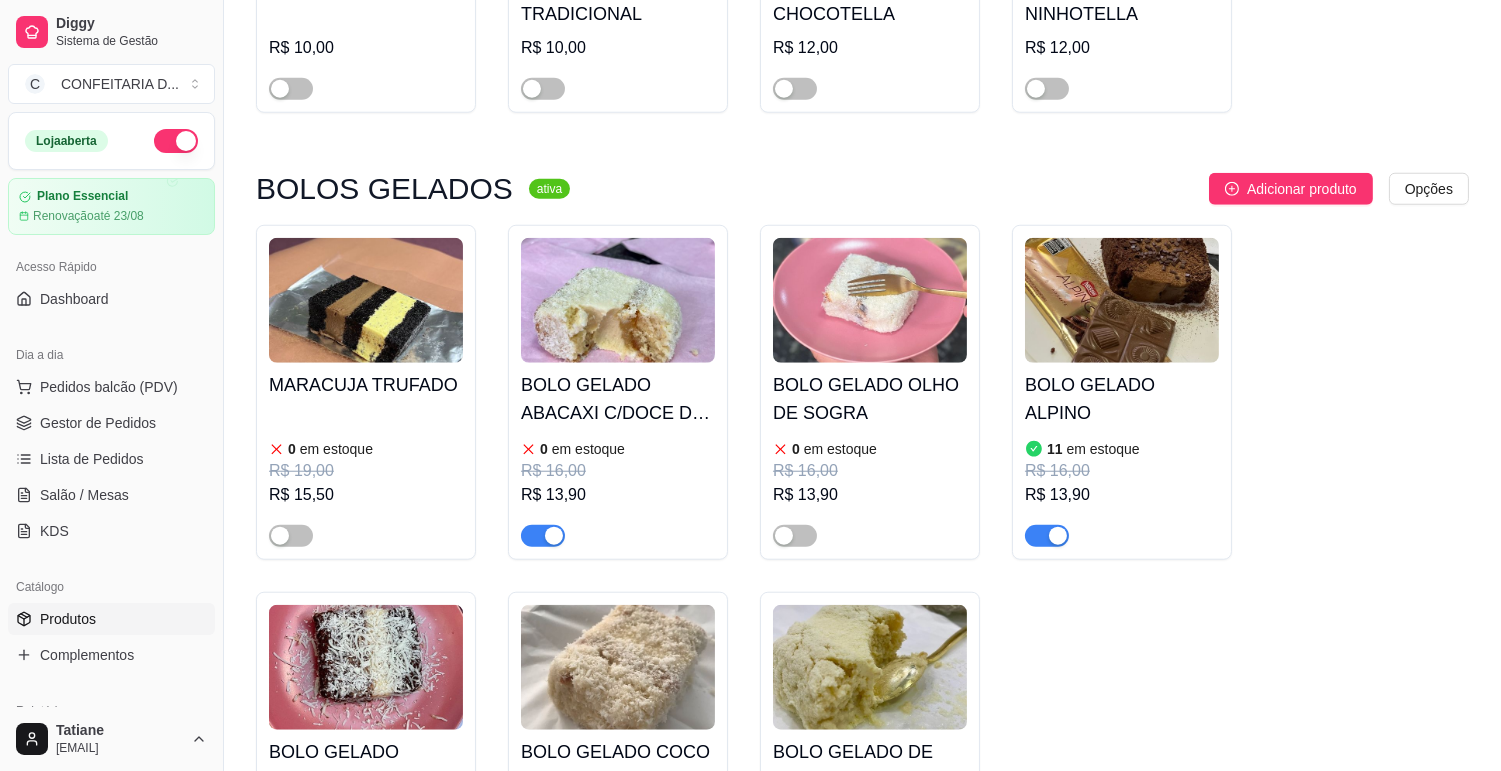 click at bounding box center (554, 536) 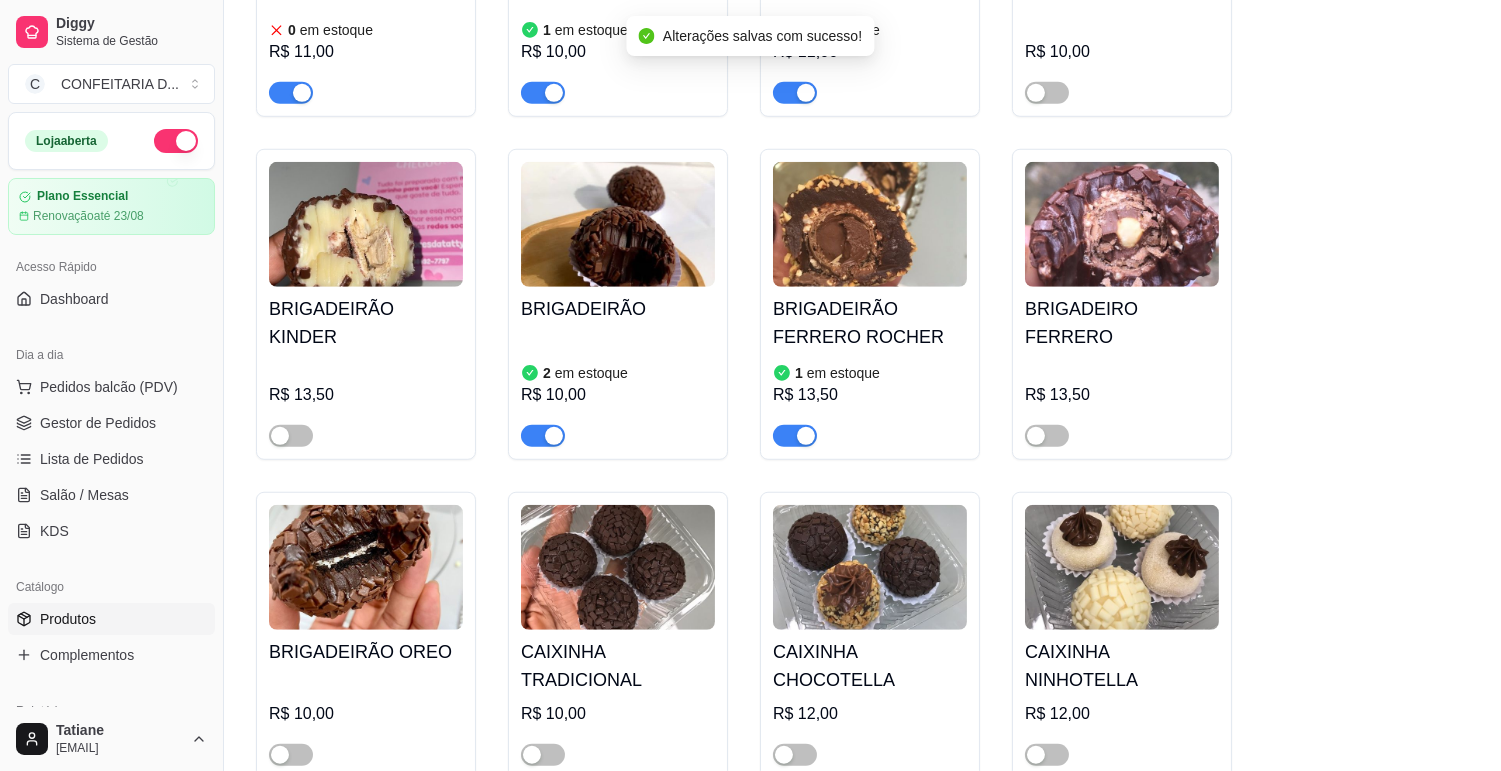 scroll, scrollTop: 15888, scrollLeft: 0, axis: vertical 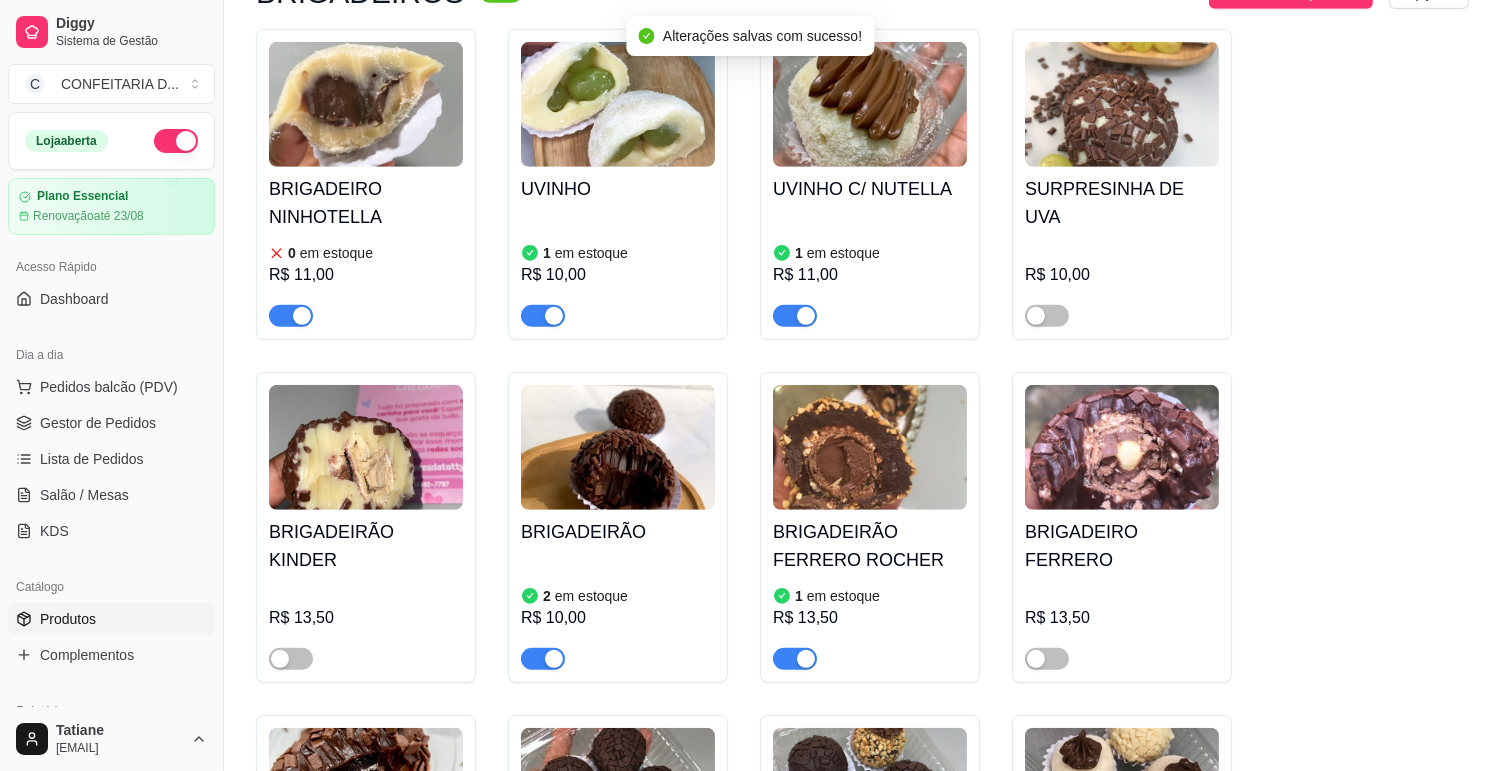 click at bounding box center [302, 316] 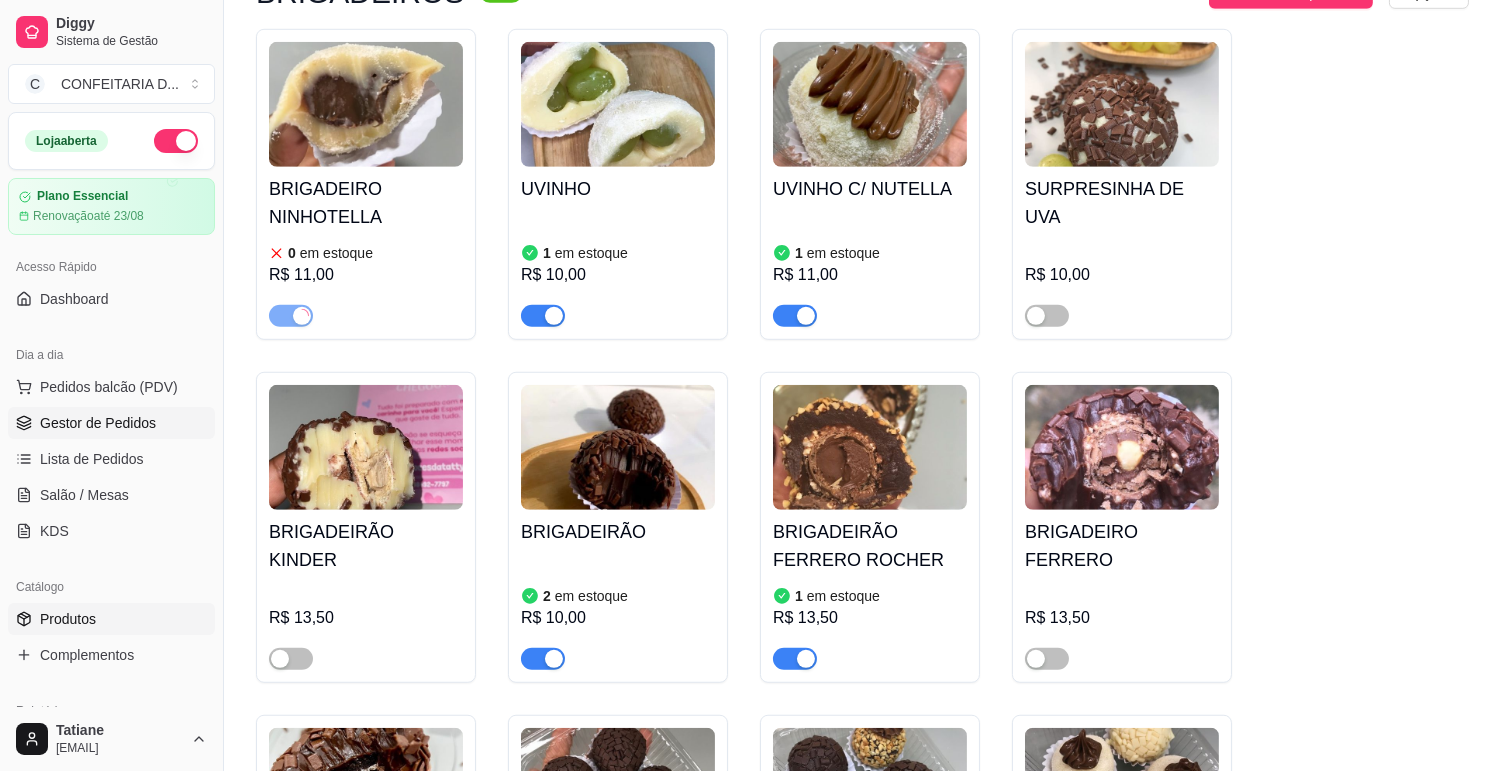 click on "Gestor de Pedidos" at bounding box center (98, 423) 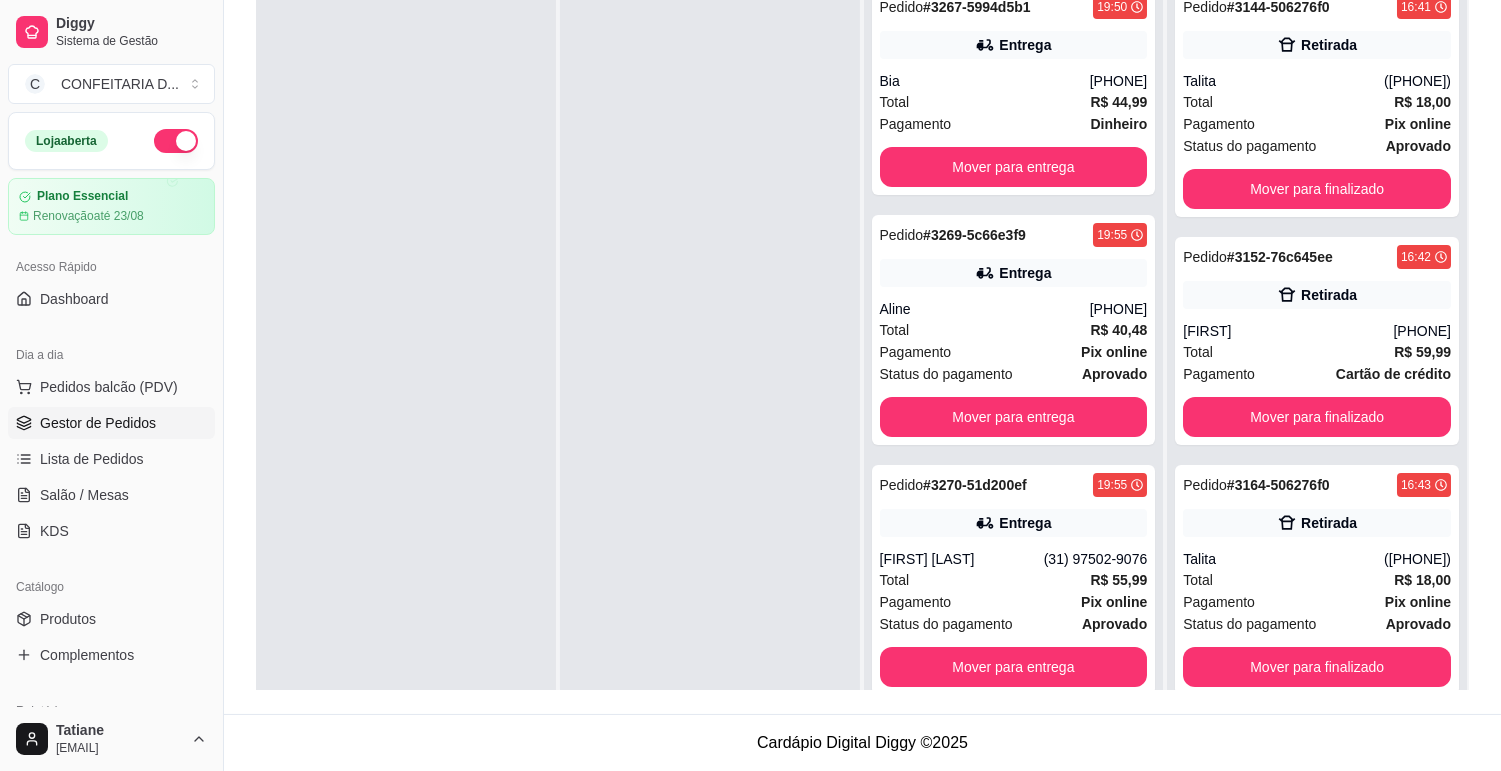 scroll, scrollTop: 0, scrollLeft: 0, axis: both 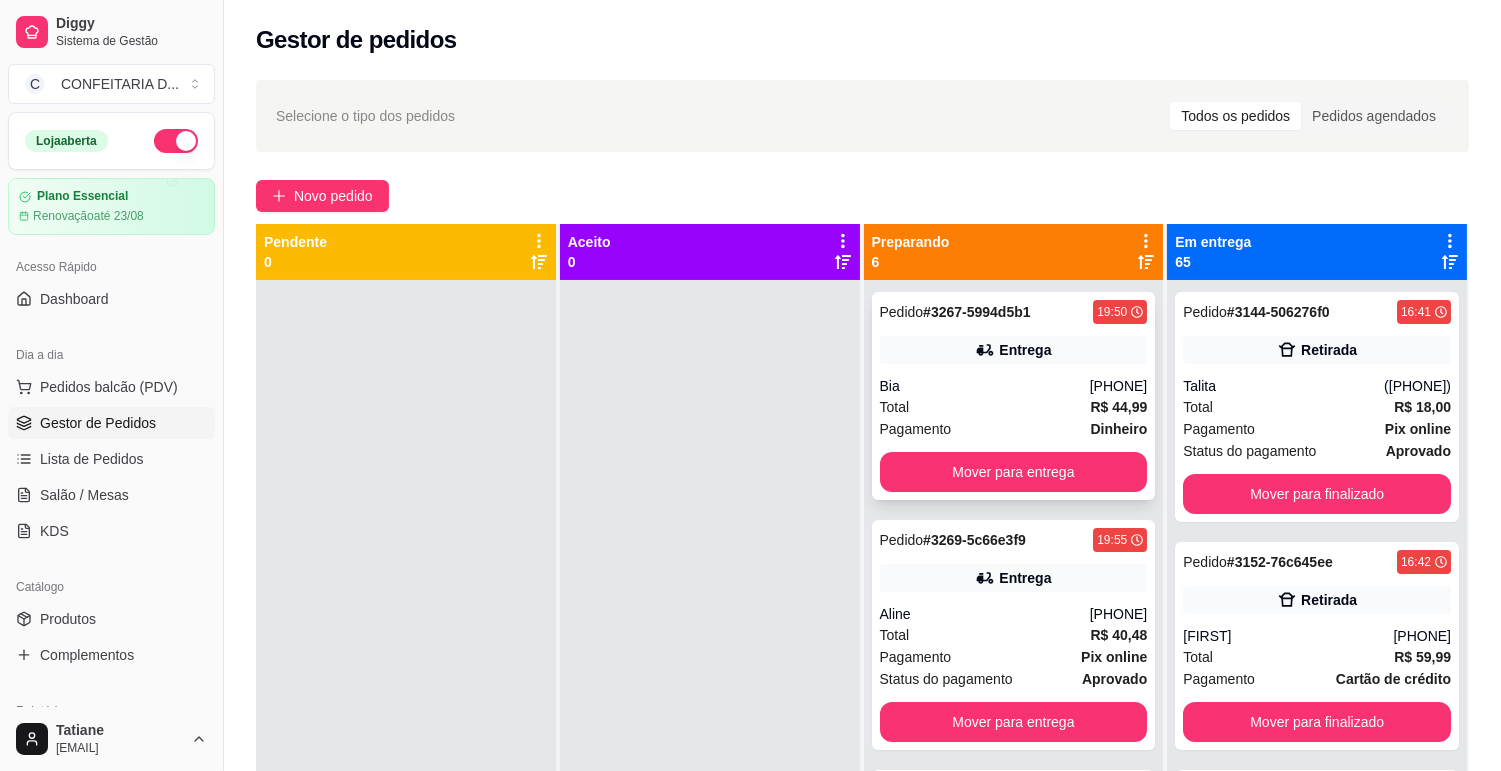 click on "Bia" at bounding box center (985, 386) 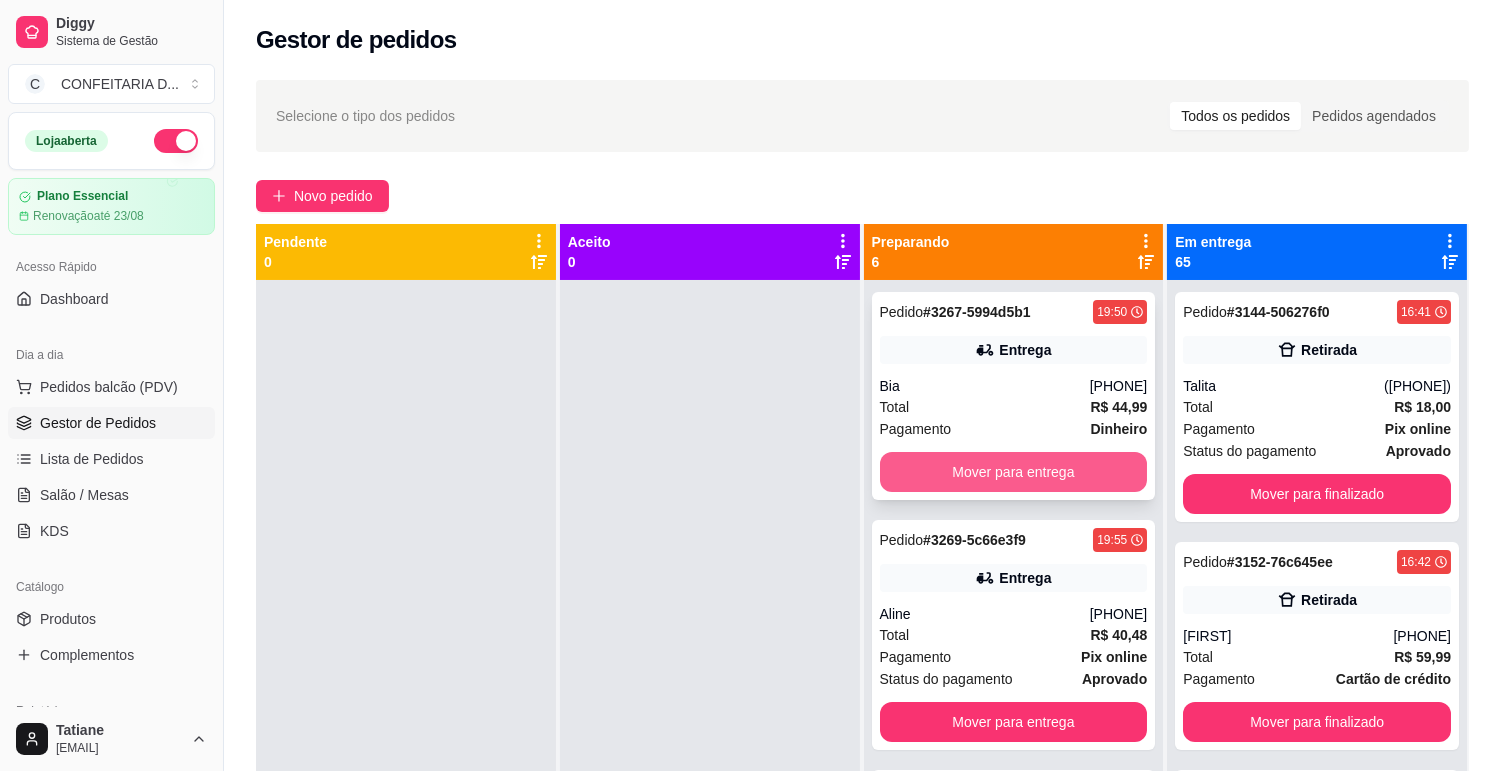 click on "Mover para entrega" at bounding box center (1014, 472) 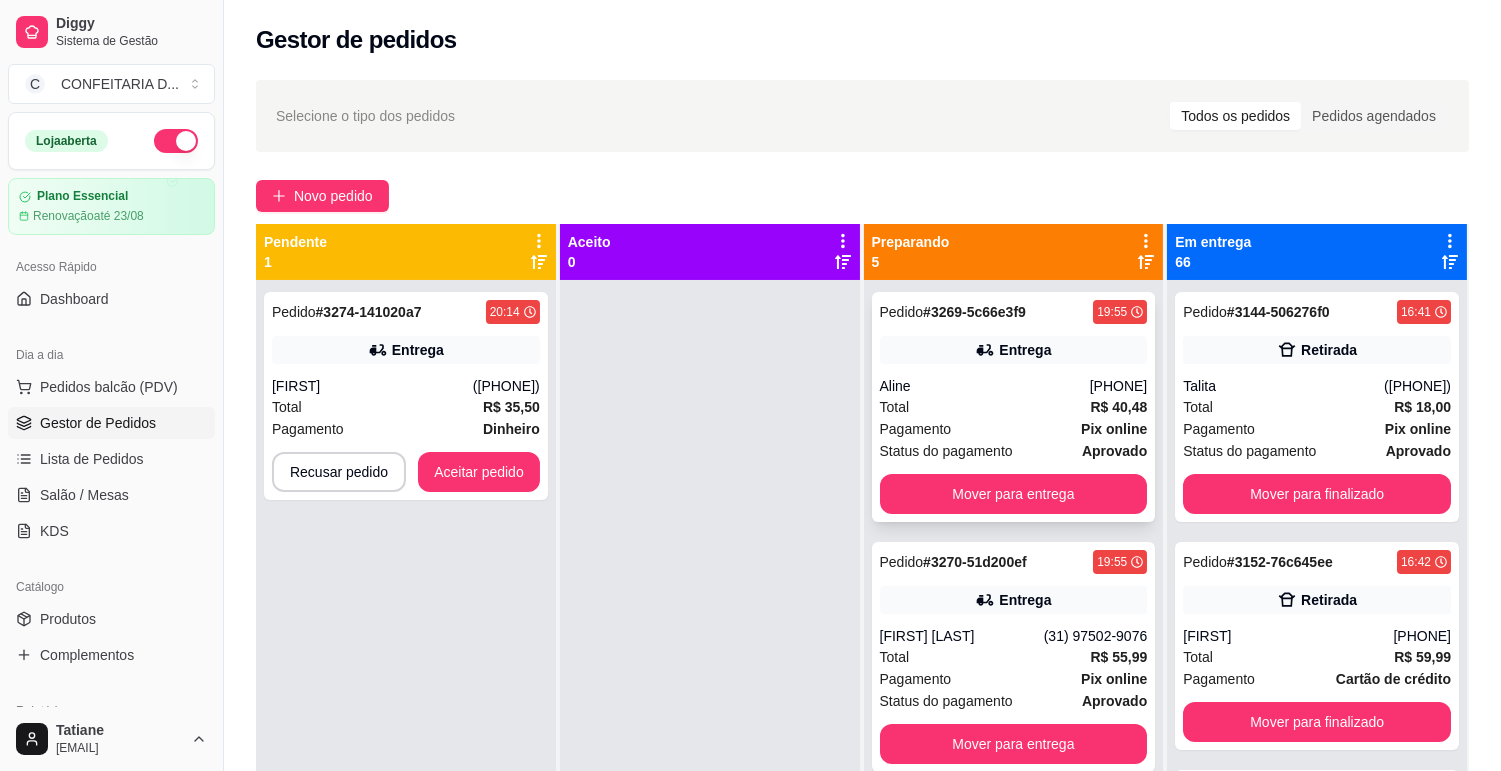 click on "Aline" at bounding box center [985, 386] 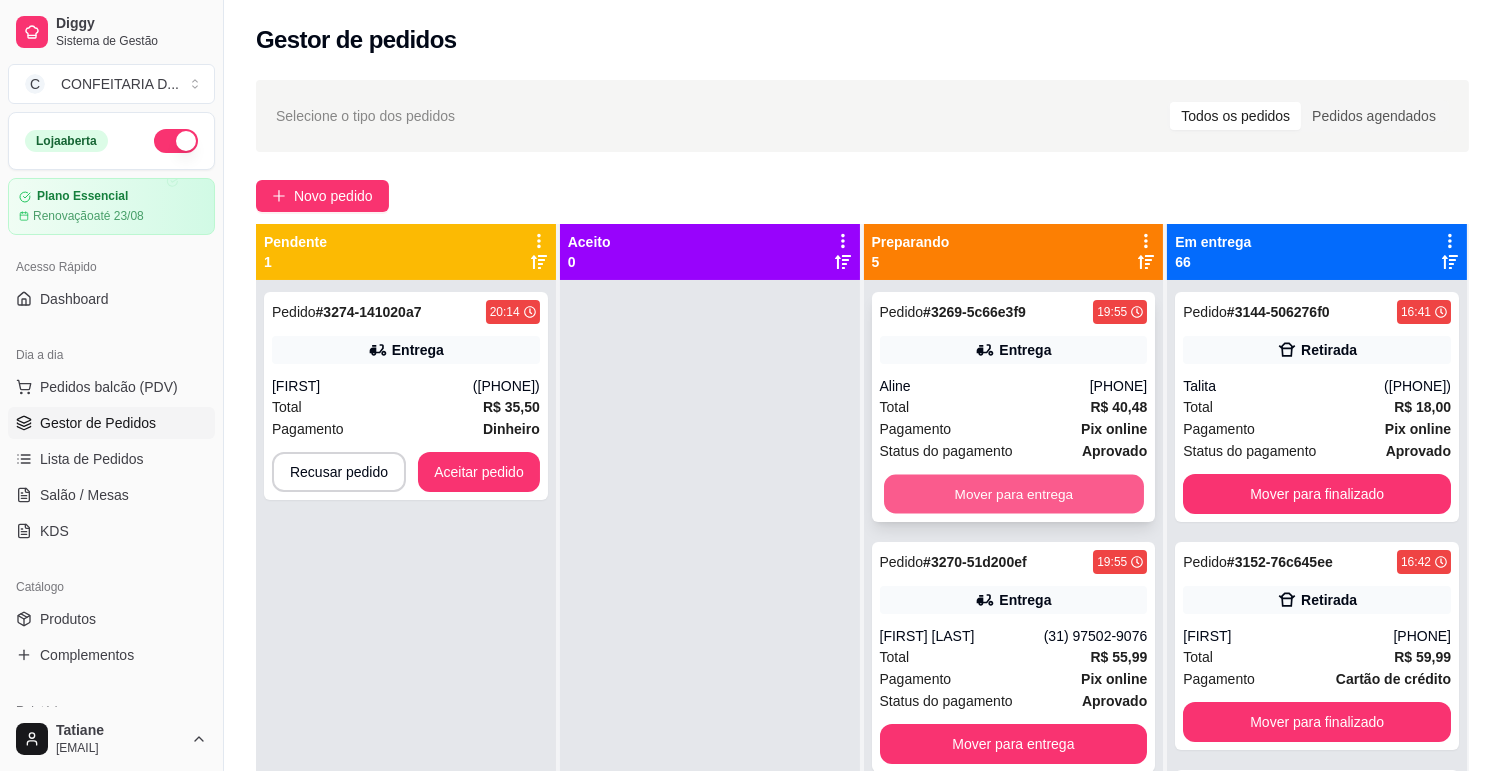 click on "Mover para entrega" at bounding box center (1014, 494) 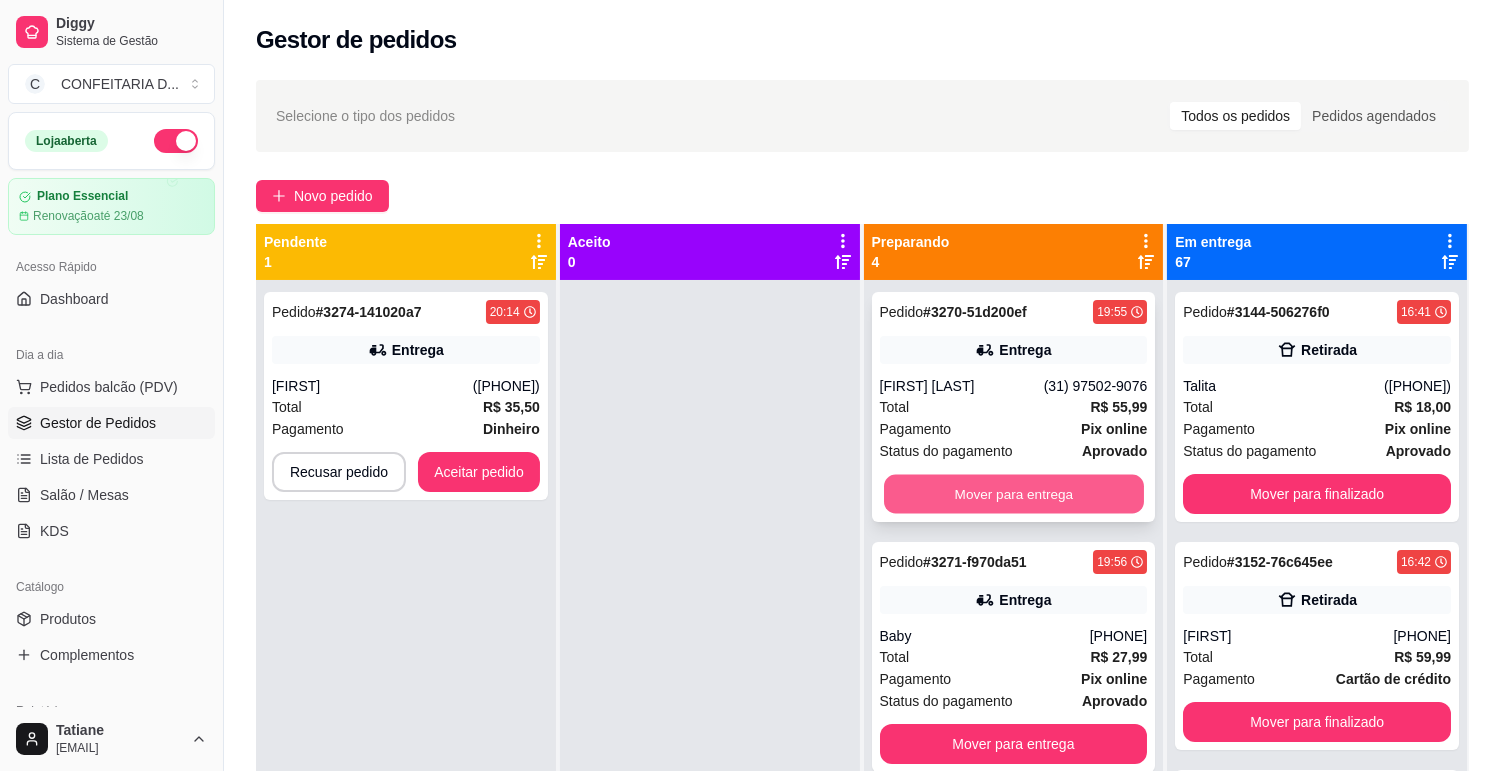 click on "Mover para entrega" at bounding box center [1014, 494] 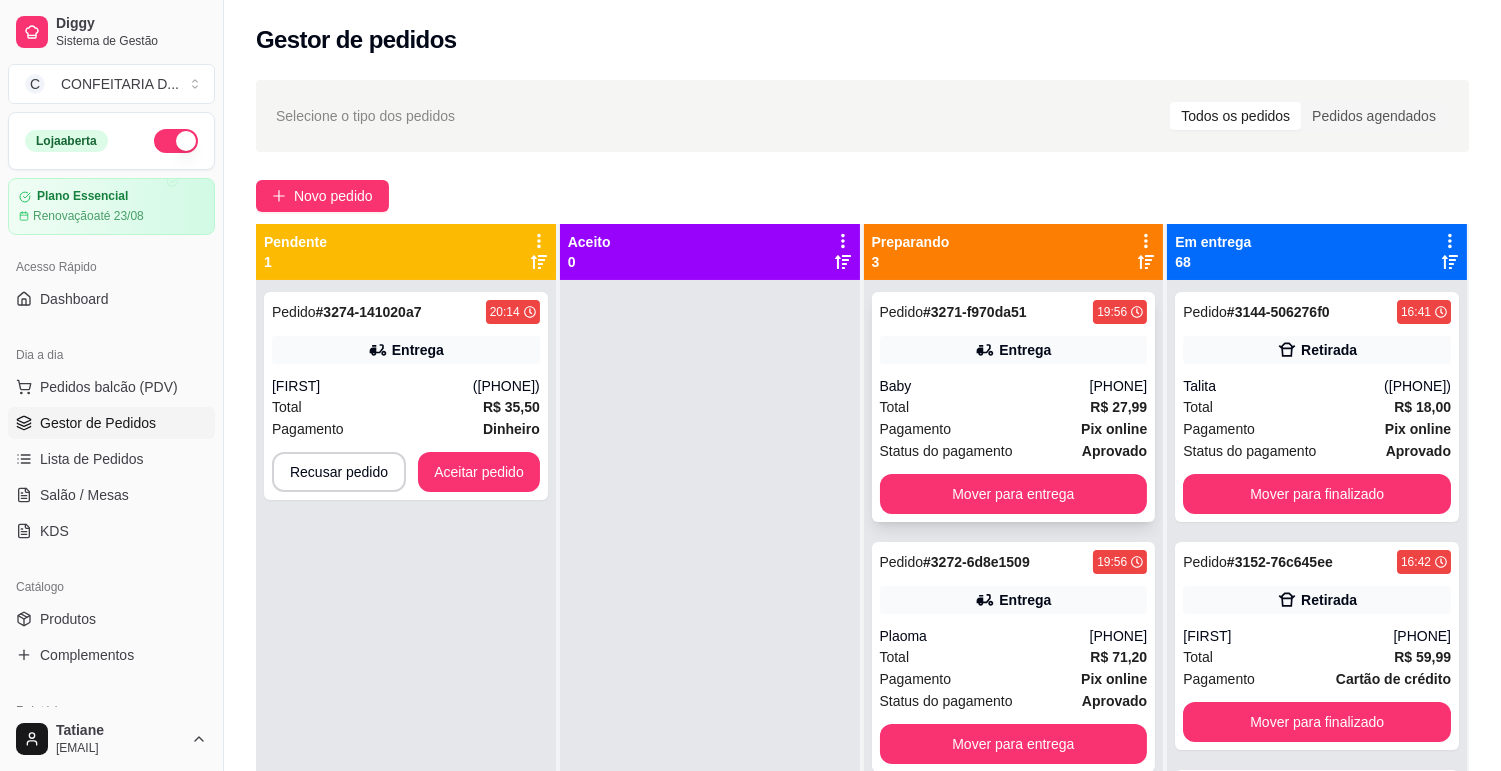click on "Total R$ 27,99" at bounding box center (1014, 407) 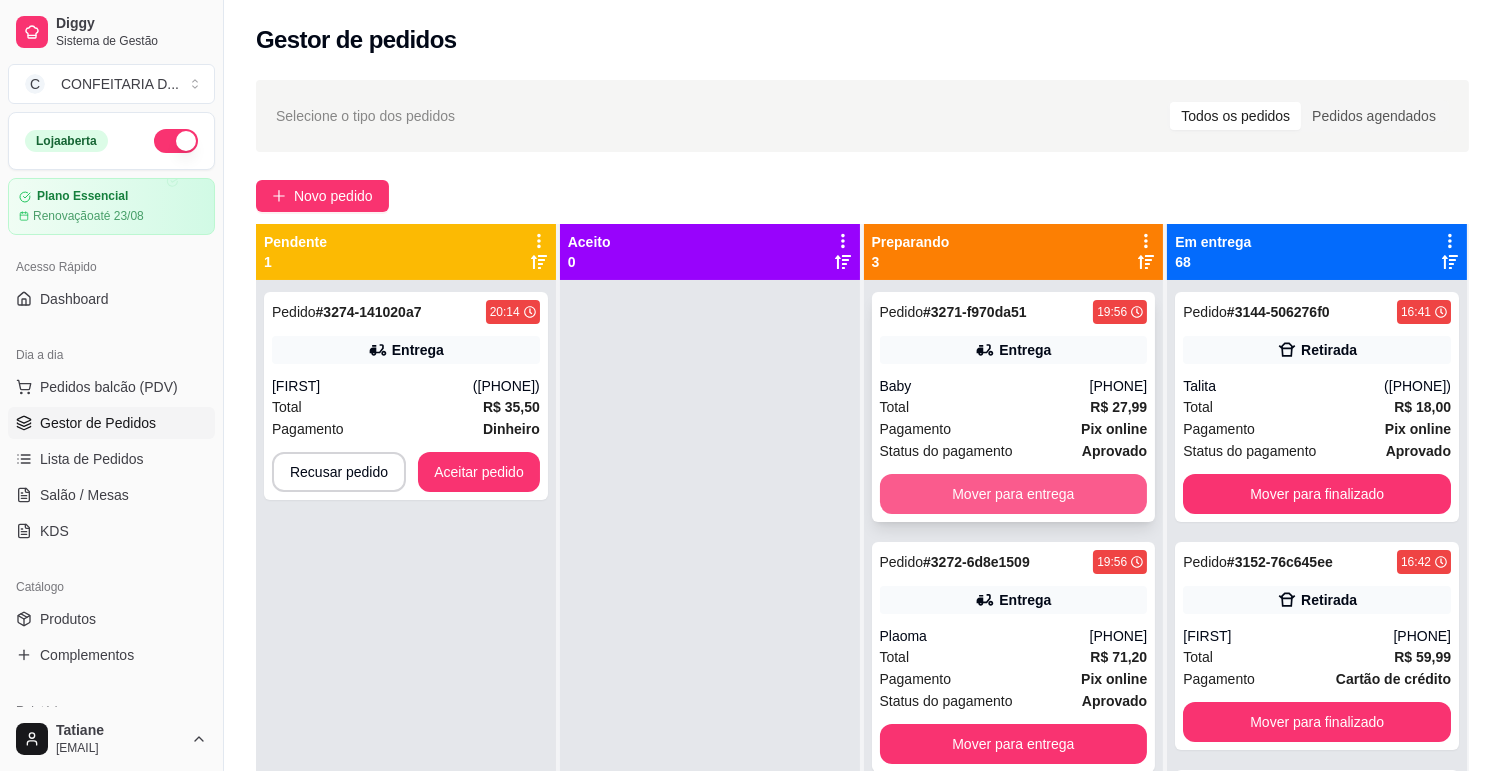 click on "Mover para entrega" at bounding box center [1014, 494] 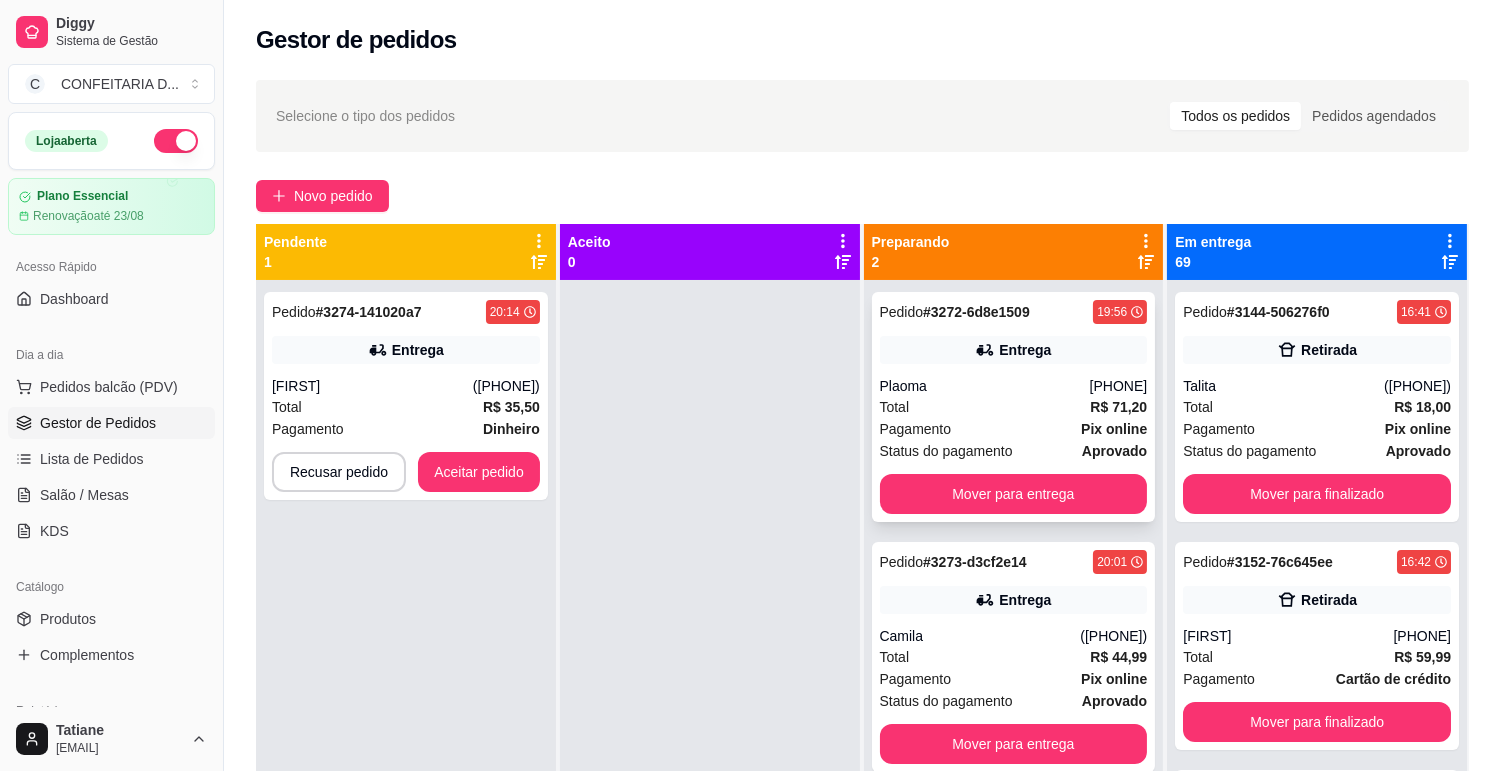 click on "Total R$ 71,20" at bounding box center (1014, 407) 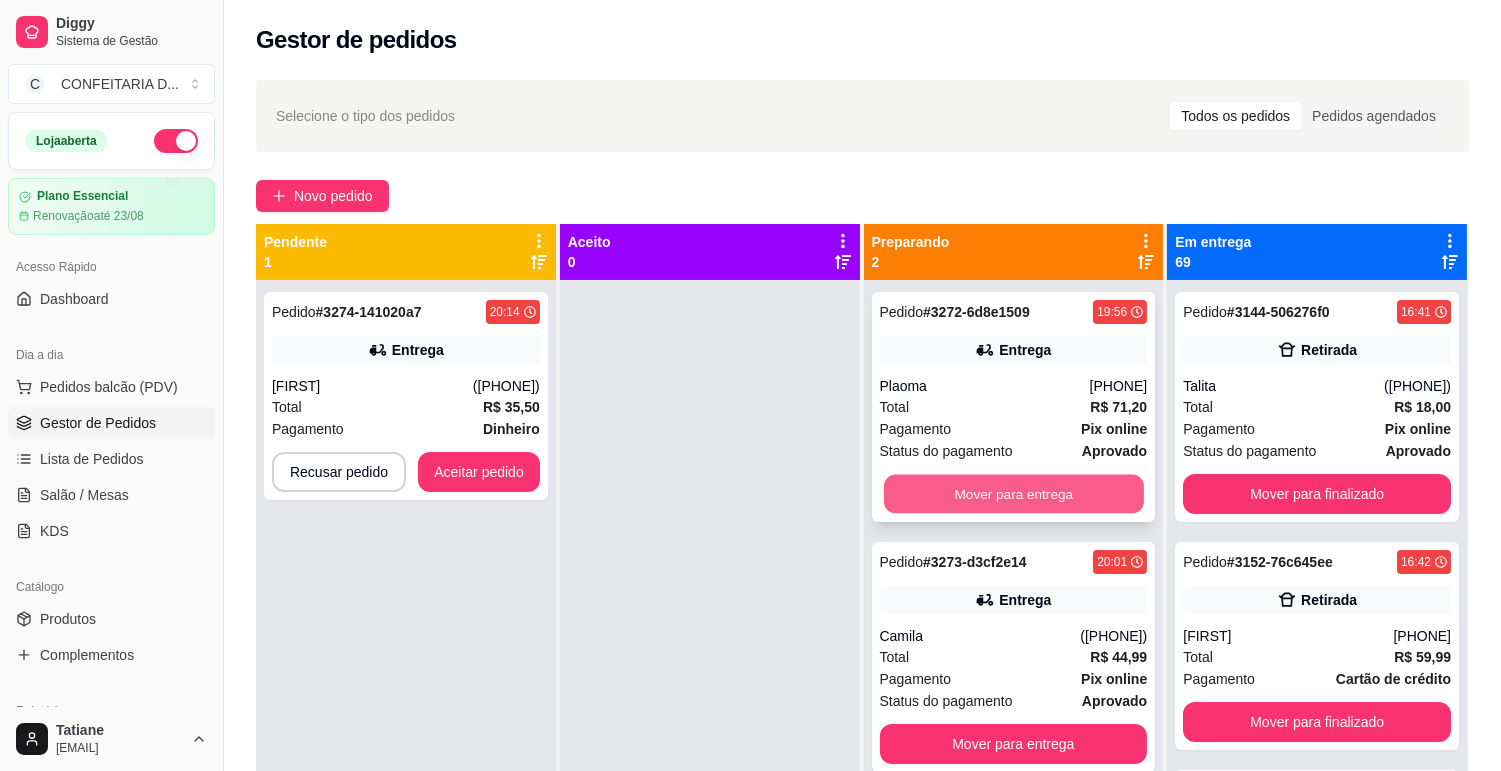 click on "Mover para entrega" at bounding box center [1014, 494] 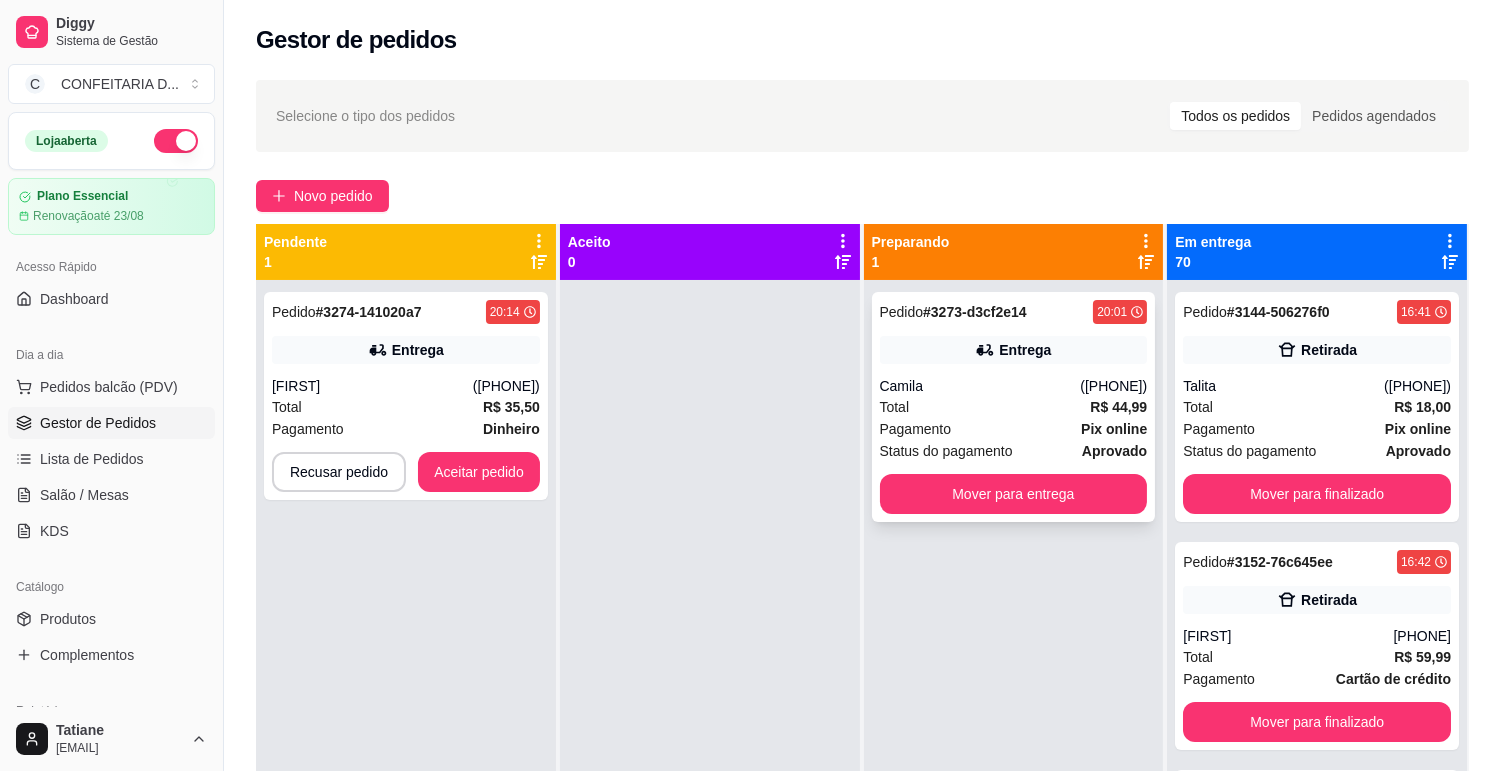 click on "Total R$ 44,99" at bounding box center (1014, 407) 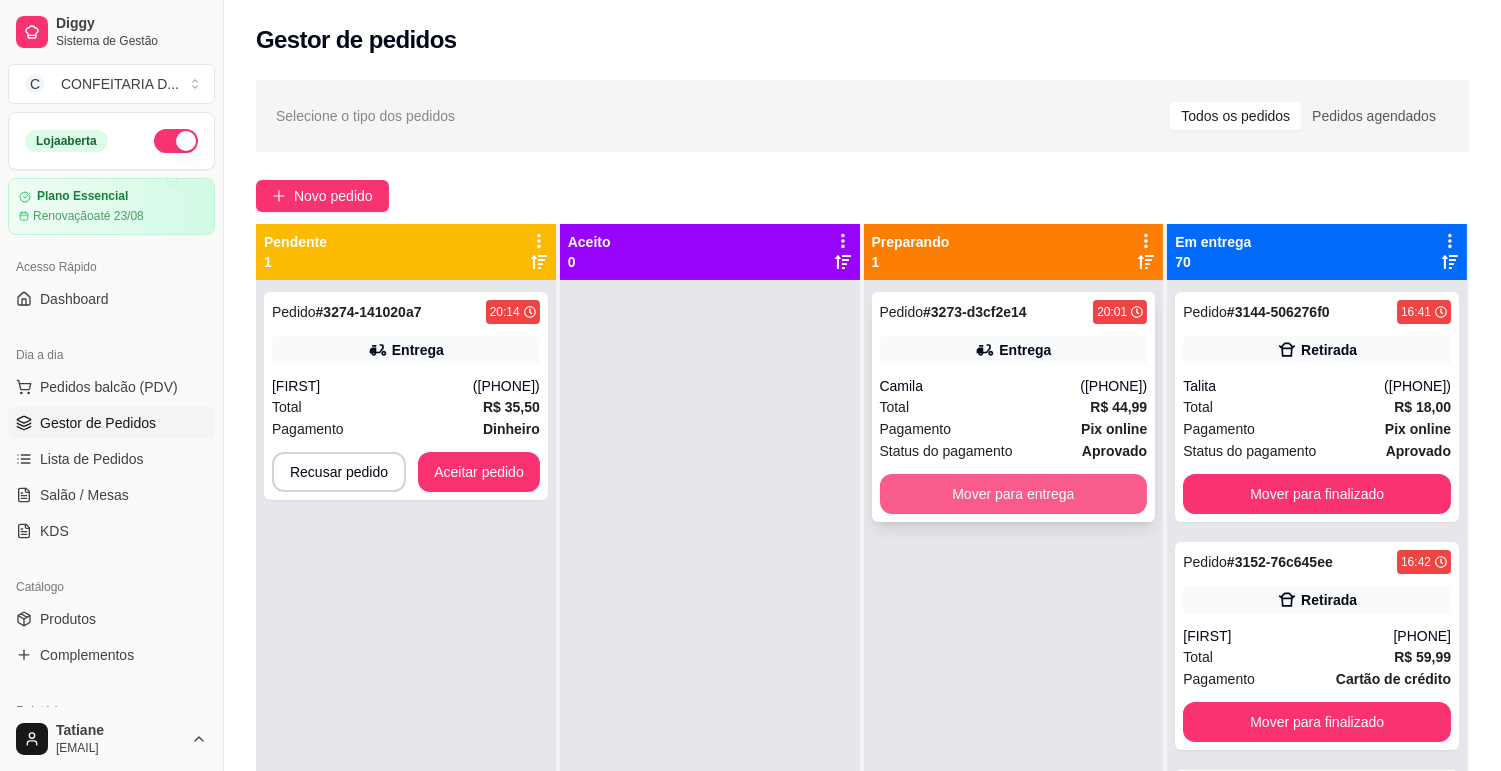 click on "Mover para entrega" at bounding box center (1014, 494) 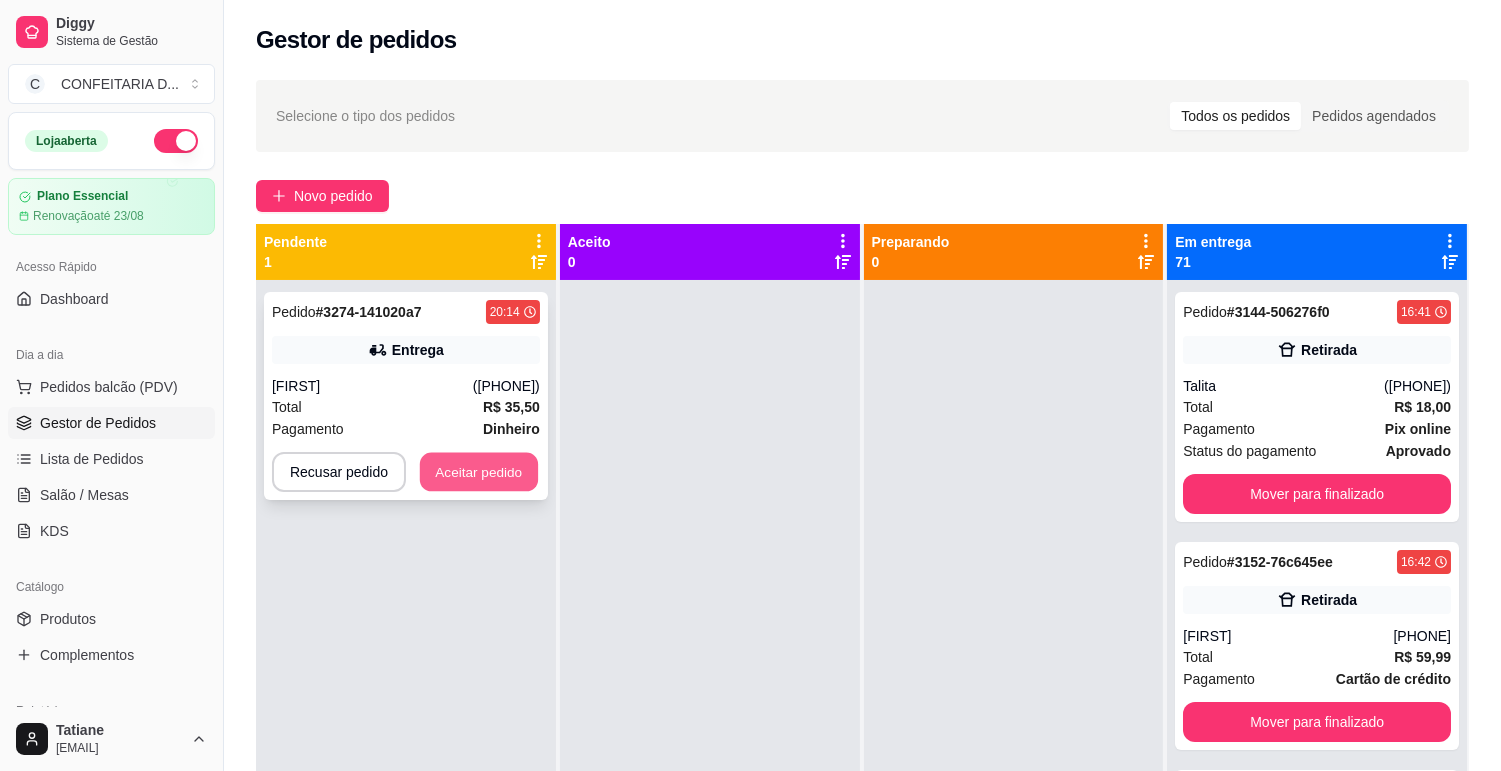 click on "Aceitar pedido" at bounding box center [479, 472] 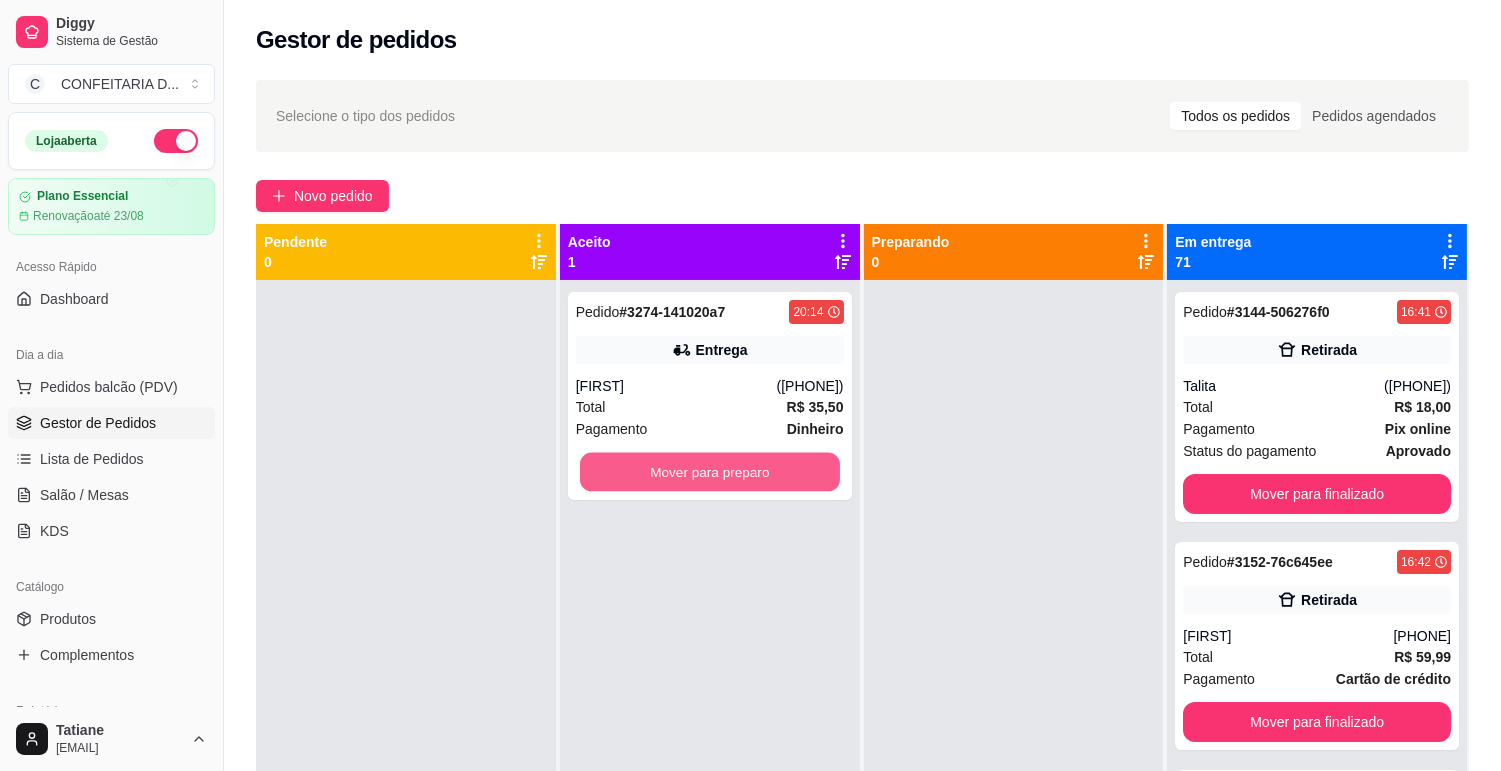 click on "Mover para preparo" at bounding box center [710, 472] 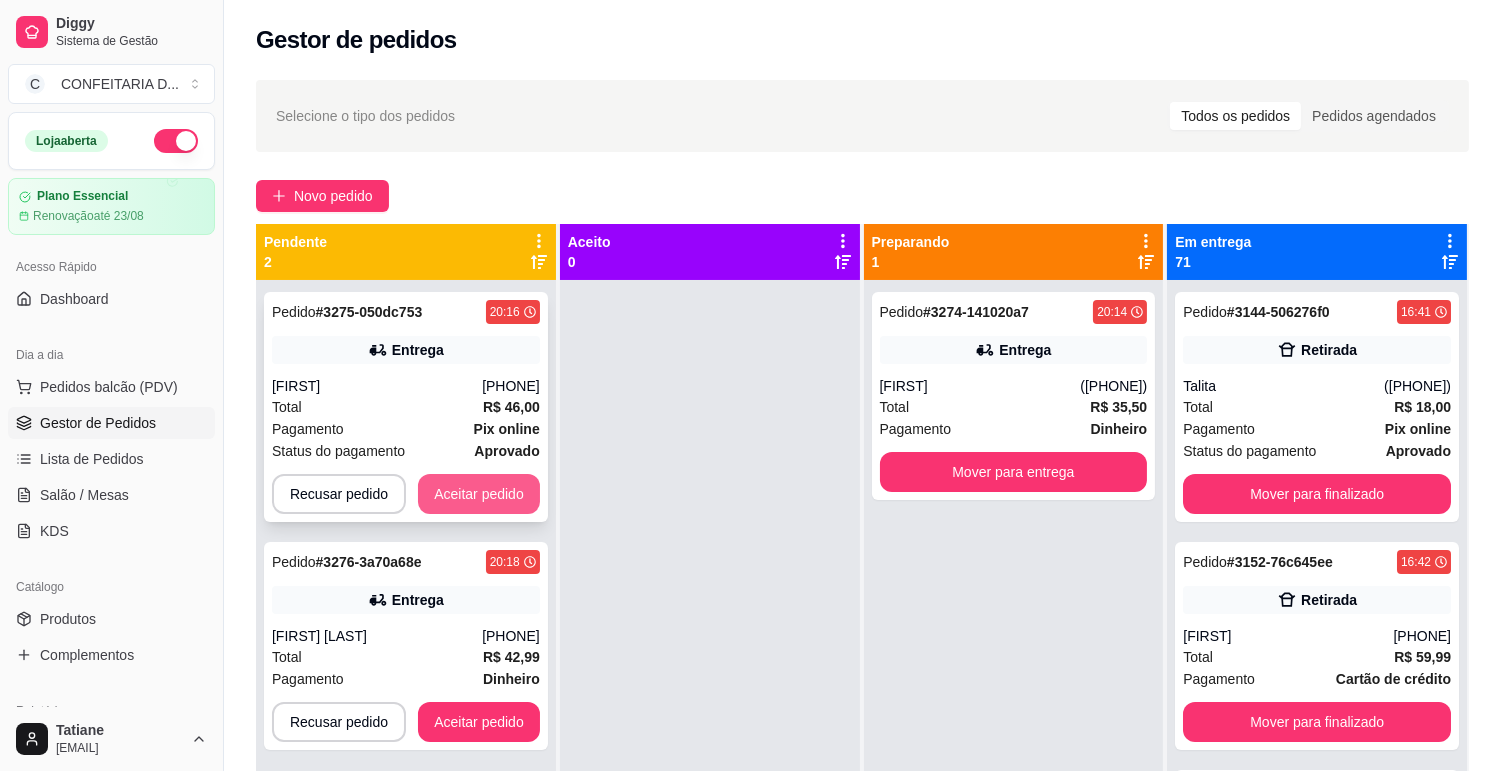 click on "Aceitar pedido" at bounding box center (479, 494) 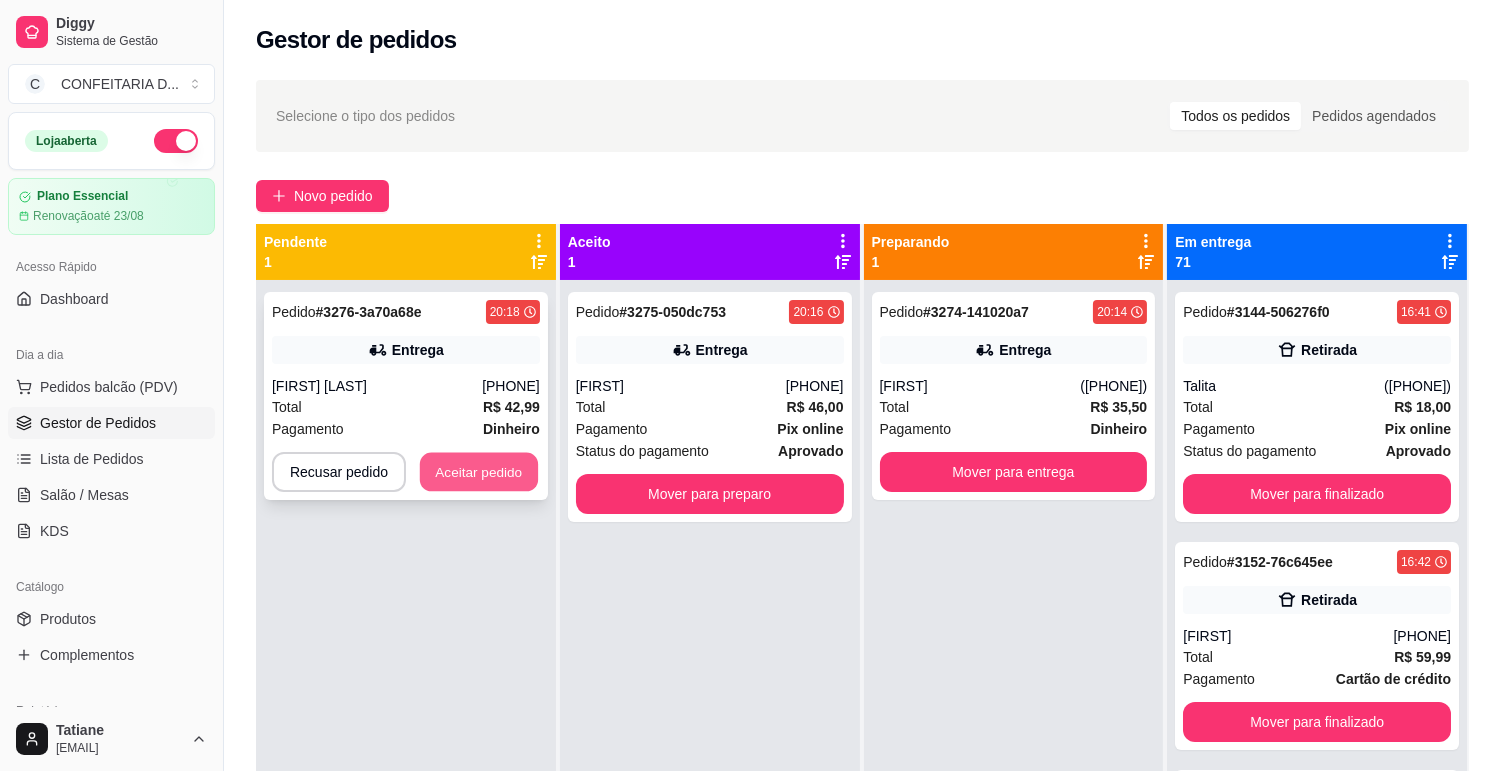 click on "Aceitar pedido" at bounding box center (479, 472) 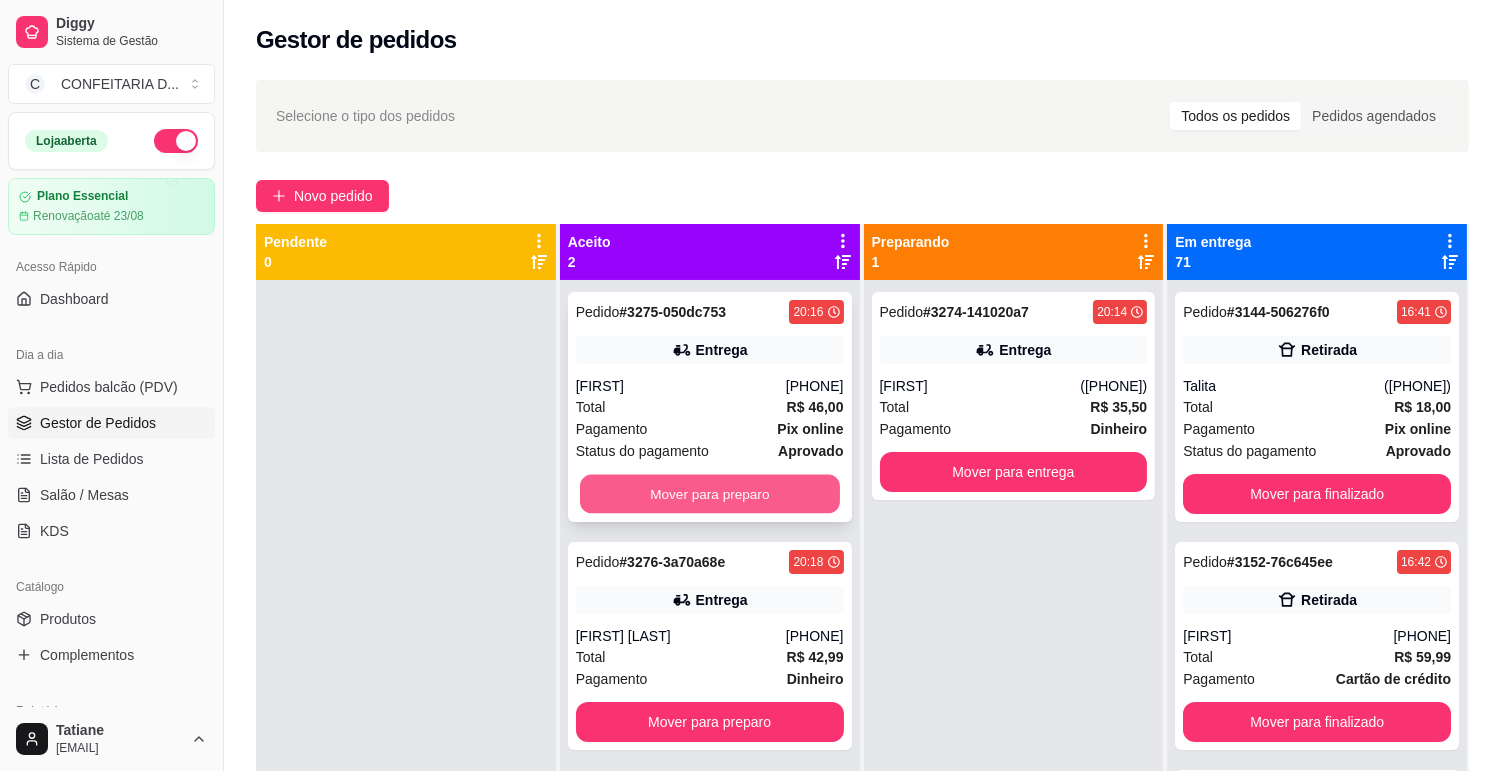 click on "Mover para preparo" at bounding box center [710, 494] 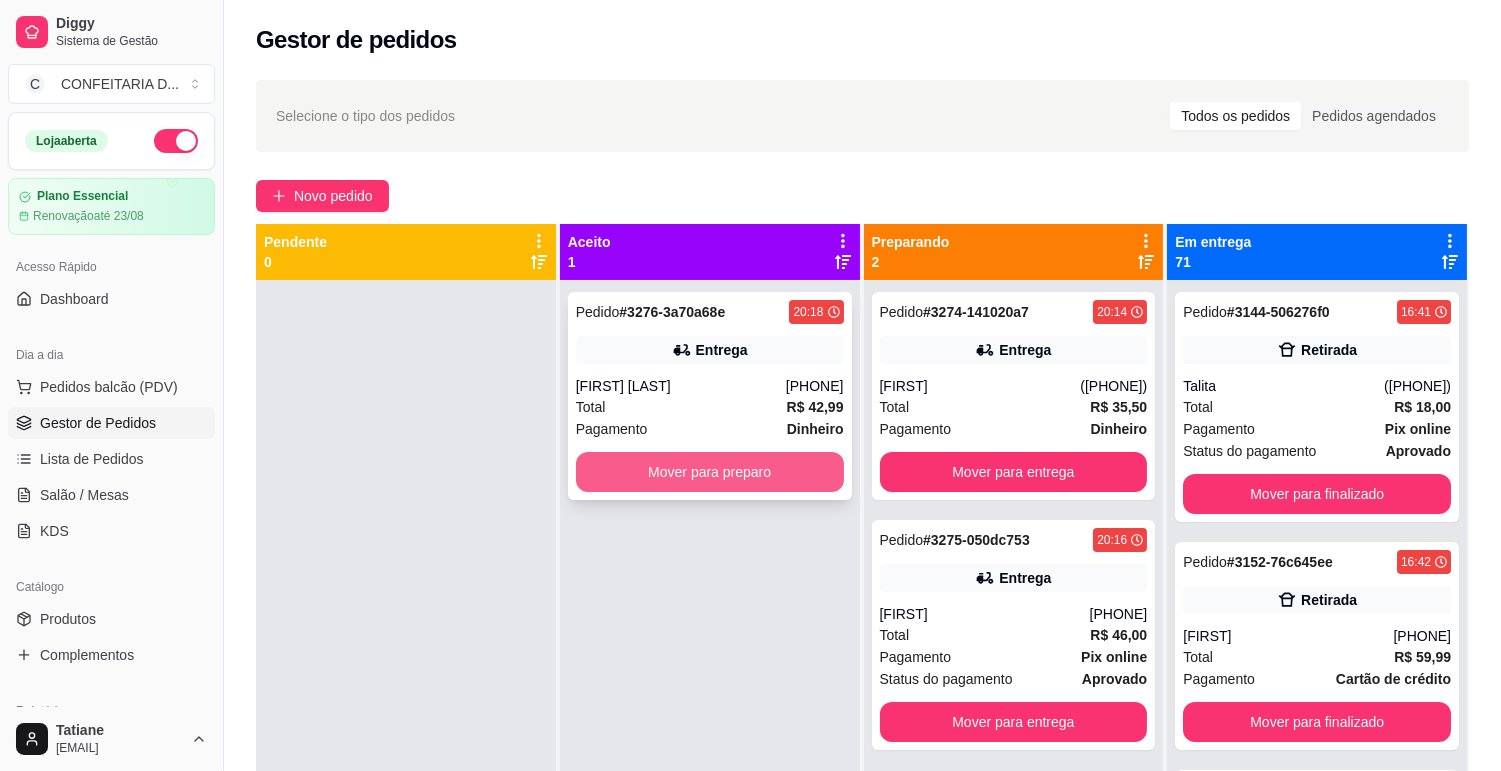 click on "Mover para preparo" at bounding box center [710, 472] 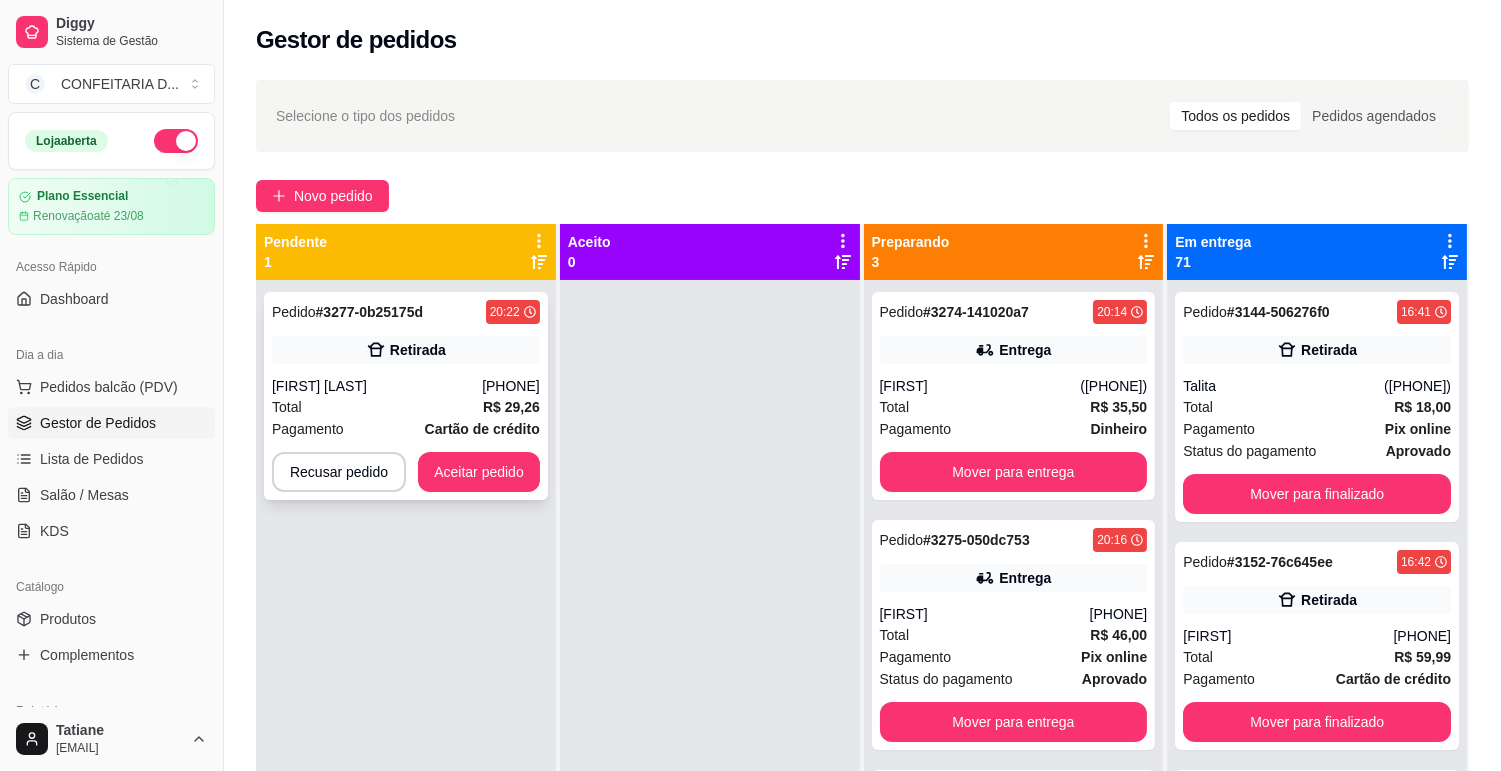 click on "Retirada" at bounding box center (418, 350) 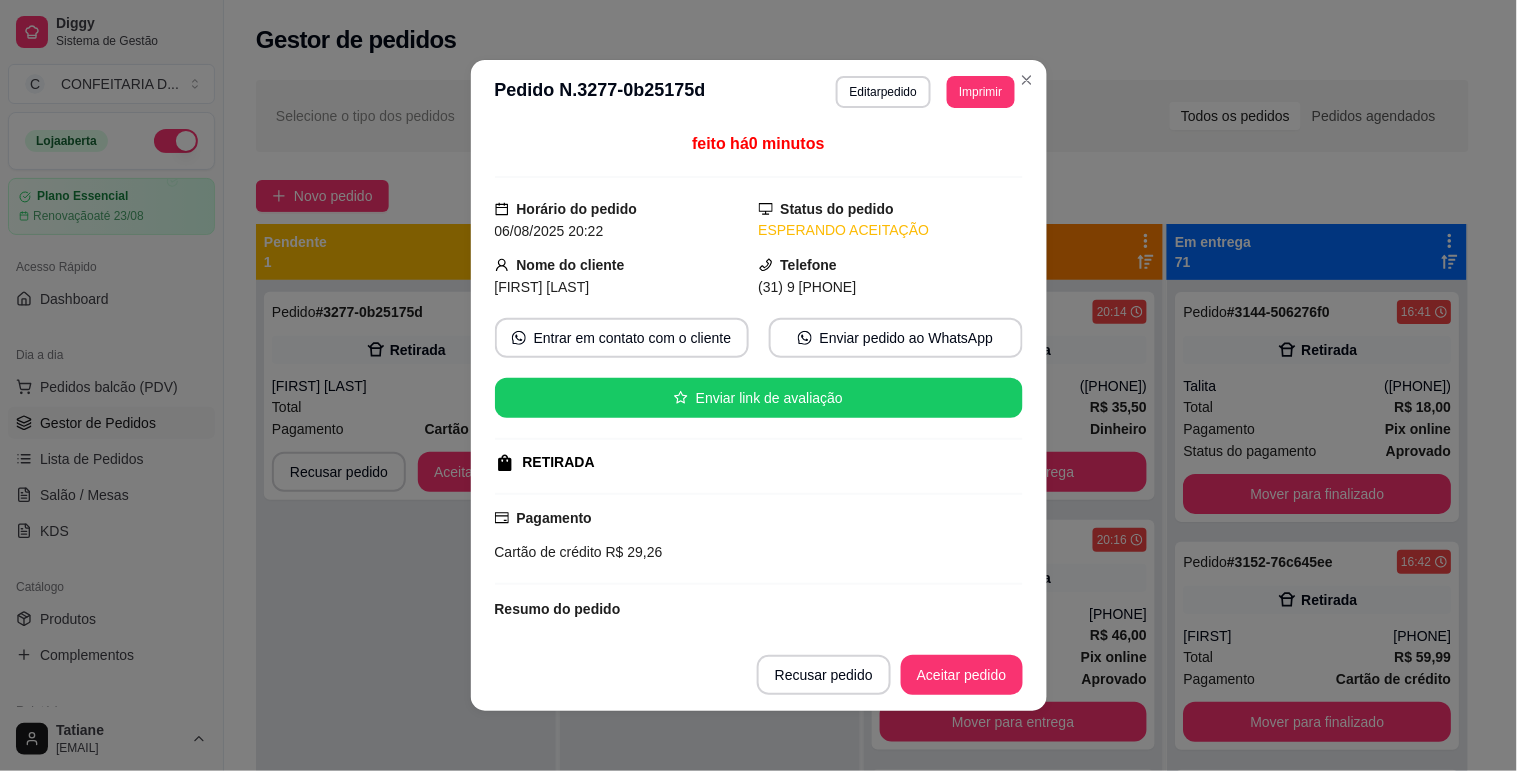 drag, startPoint x: 484, startPoint y: 261, endPoint x: 905, endPoint y: 286, distance: 421.74164 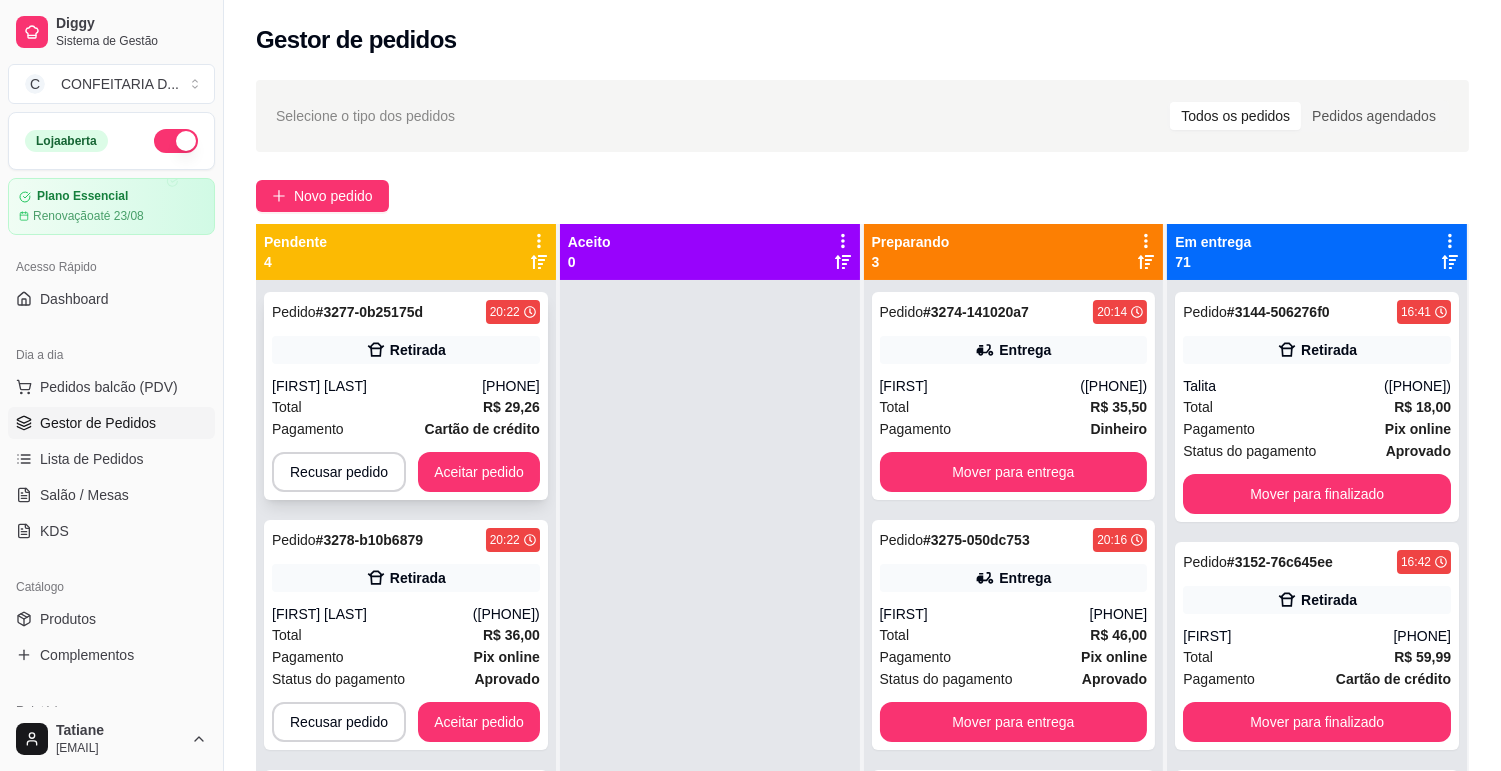 click on "Retirada" at bounding box center (406, 350) 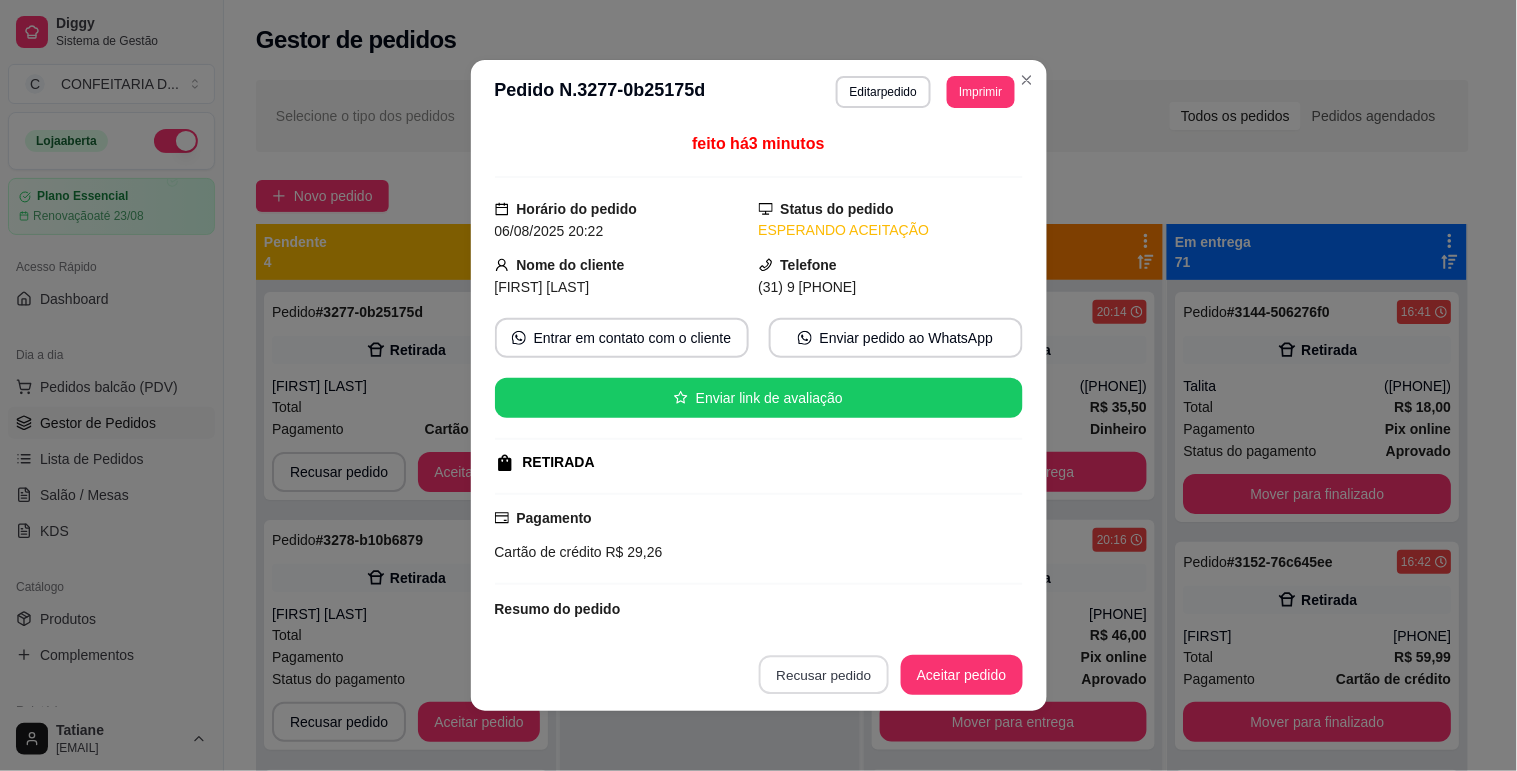 click on "Recusar pedido" at bounding box center (824, 675) 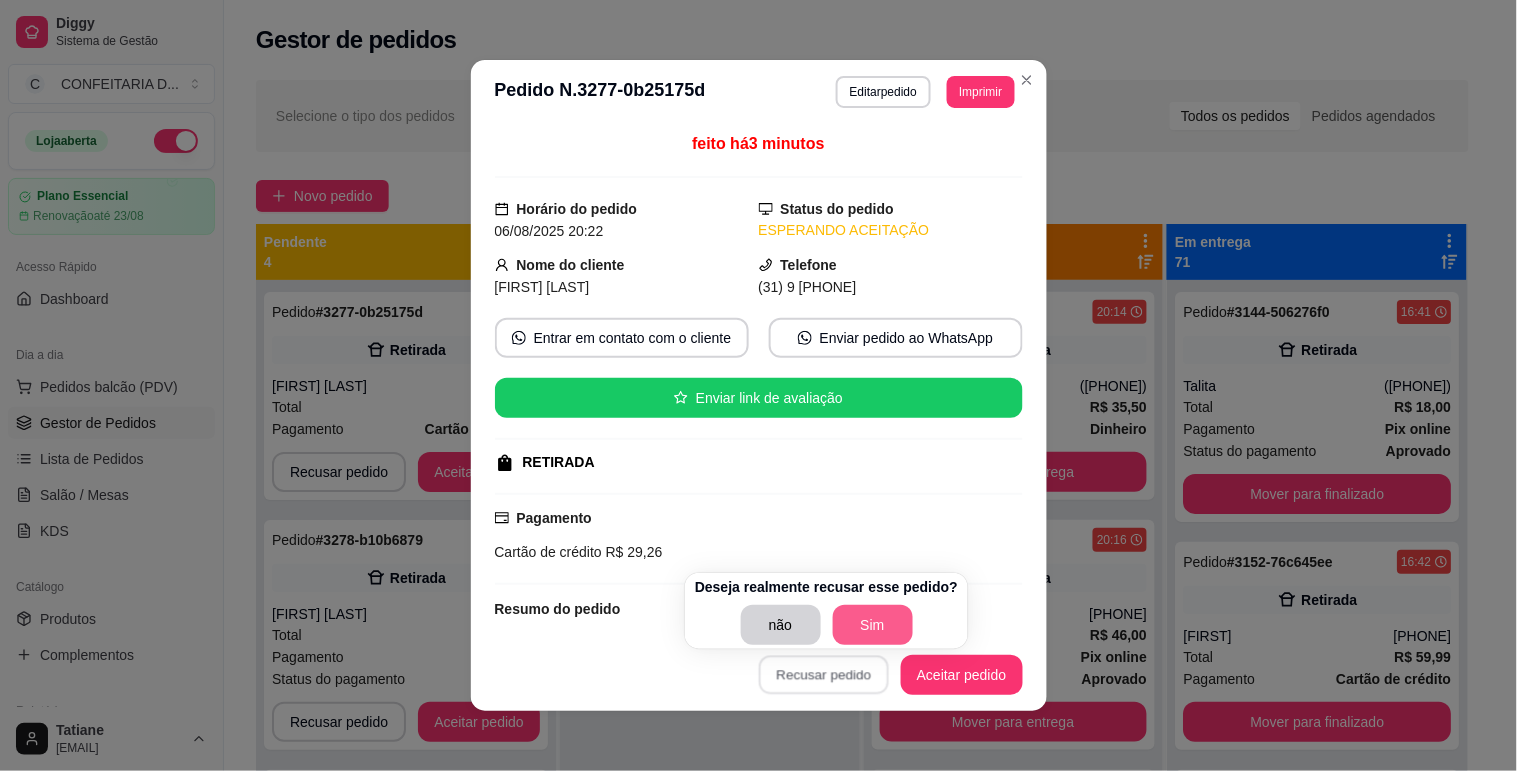 click on "Sim" at bounding box center (873, 625) 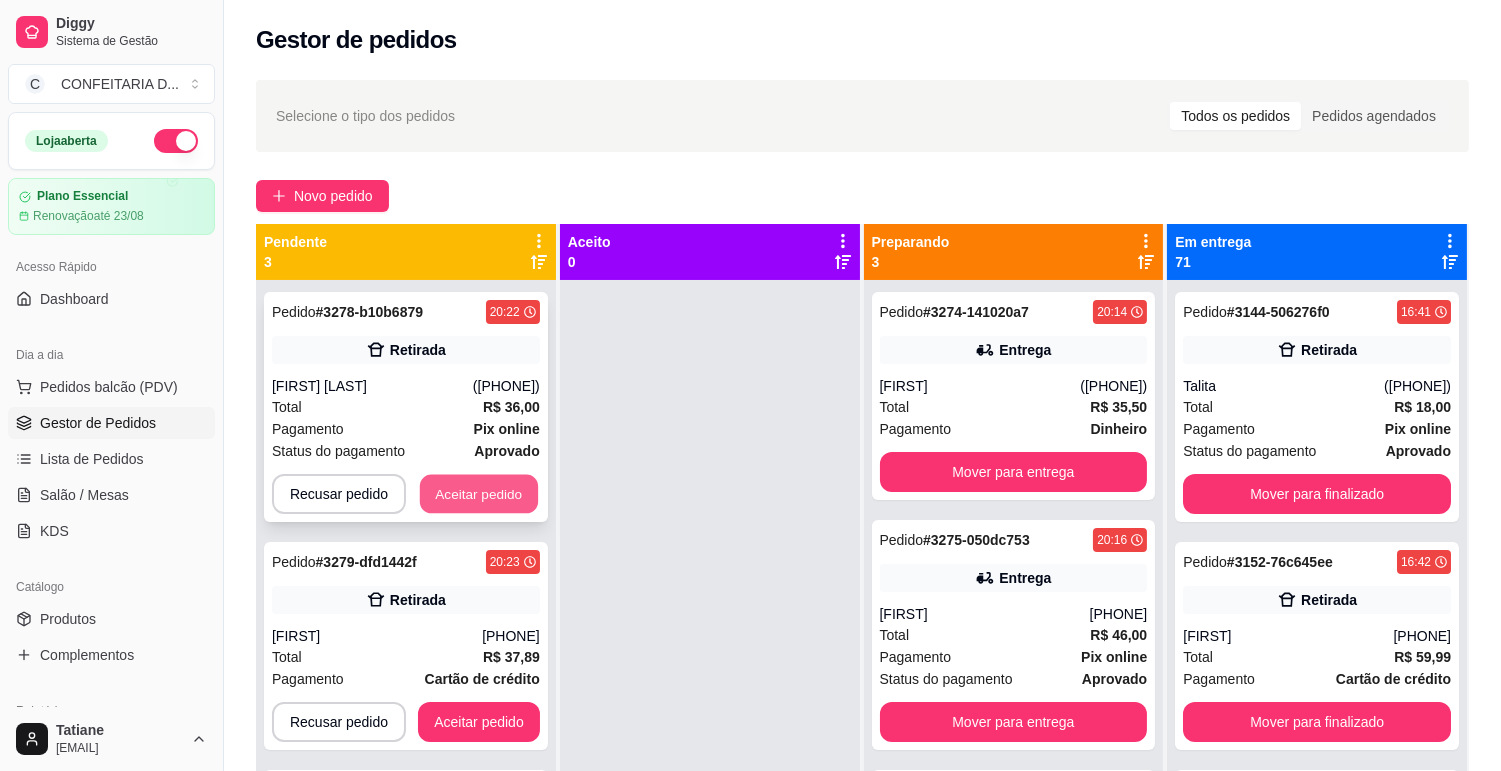 click on "Aceitar pedido" at bounding box center [479, 494] 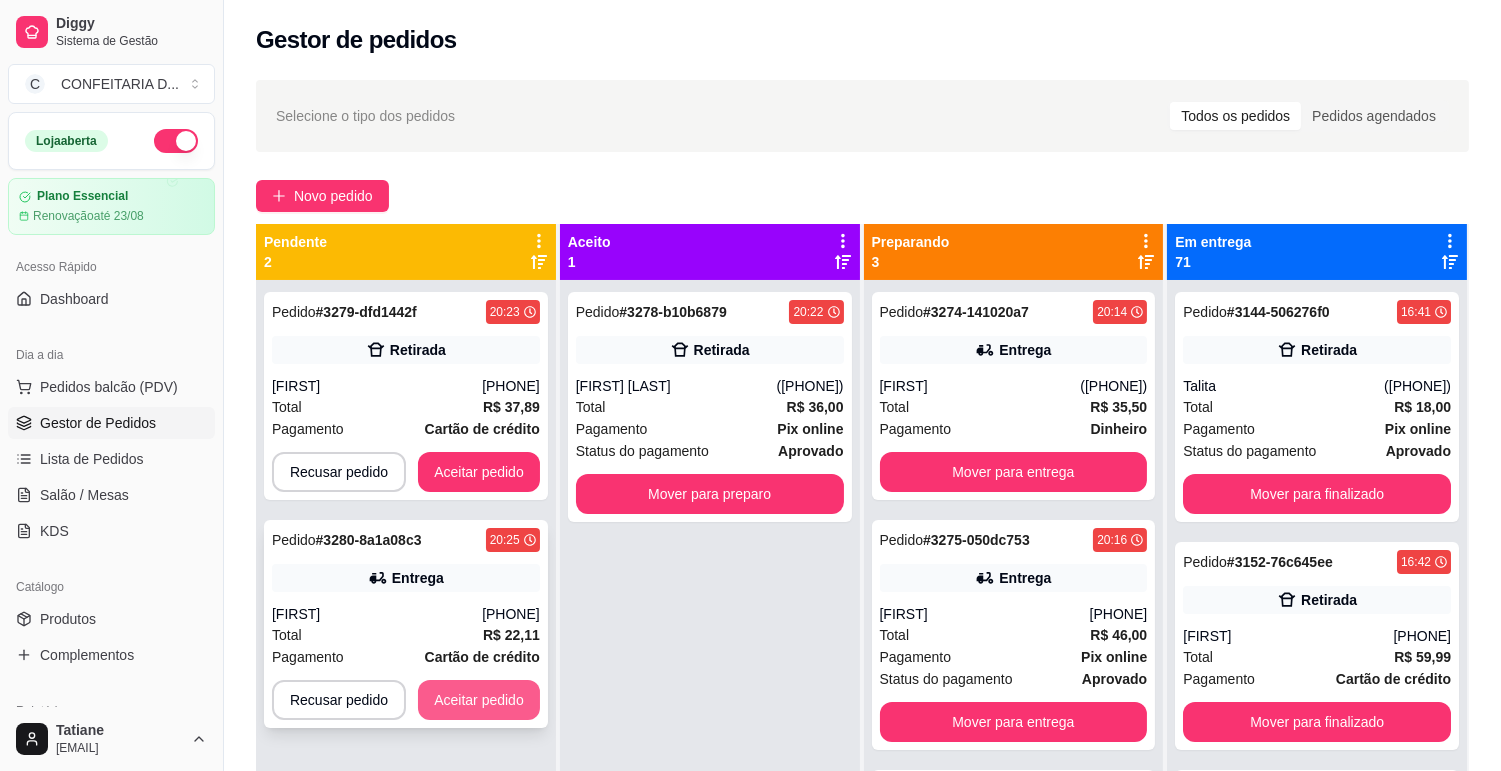 click on "Aceitar pedido" at bounding box center [479, 700] 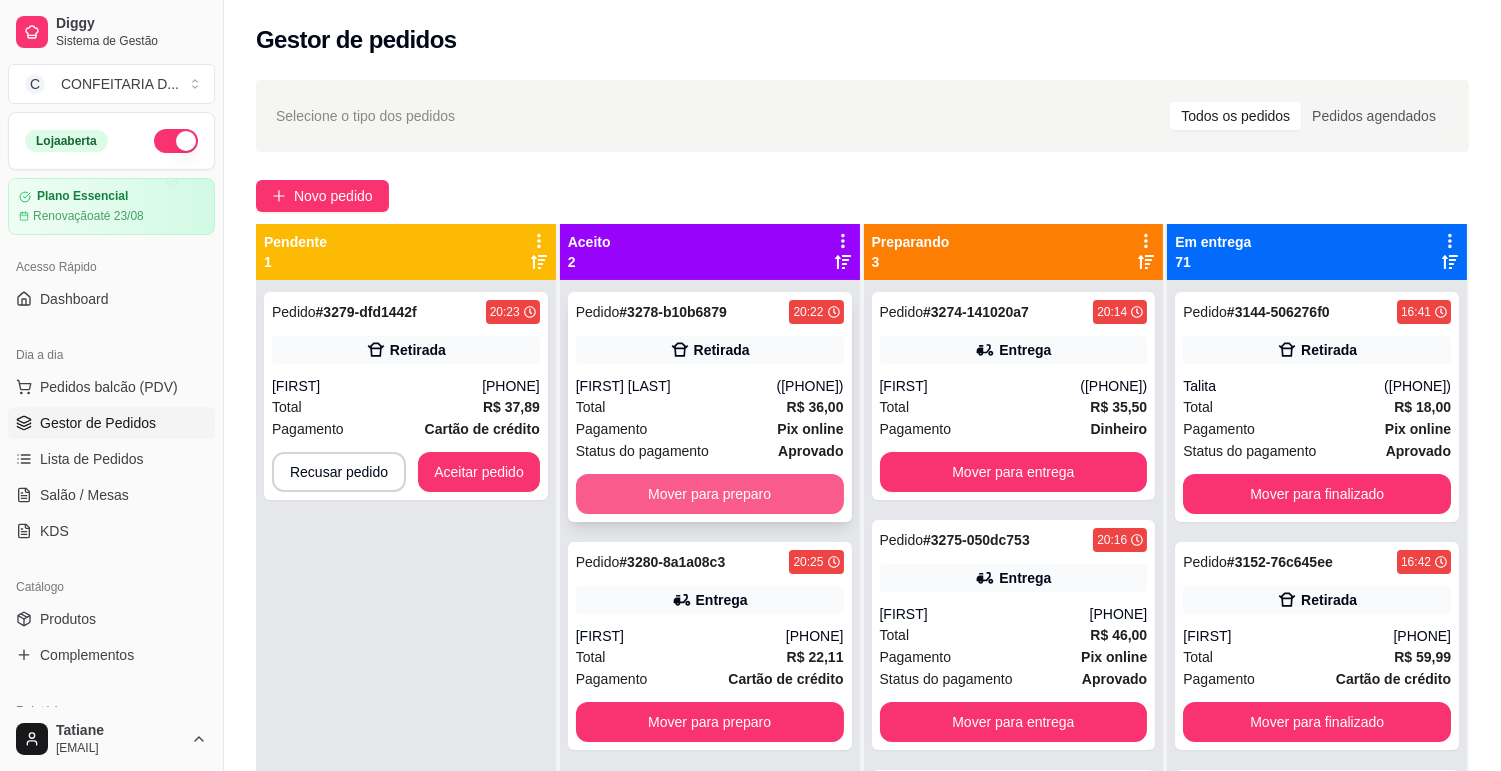 click on "Mover para preparo" at bounding box center [710, 494] 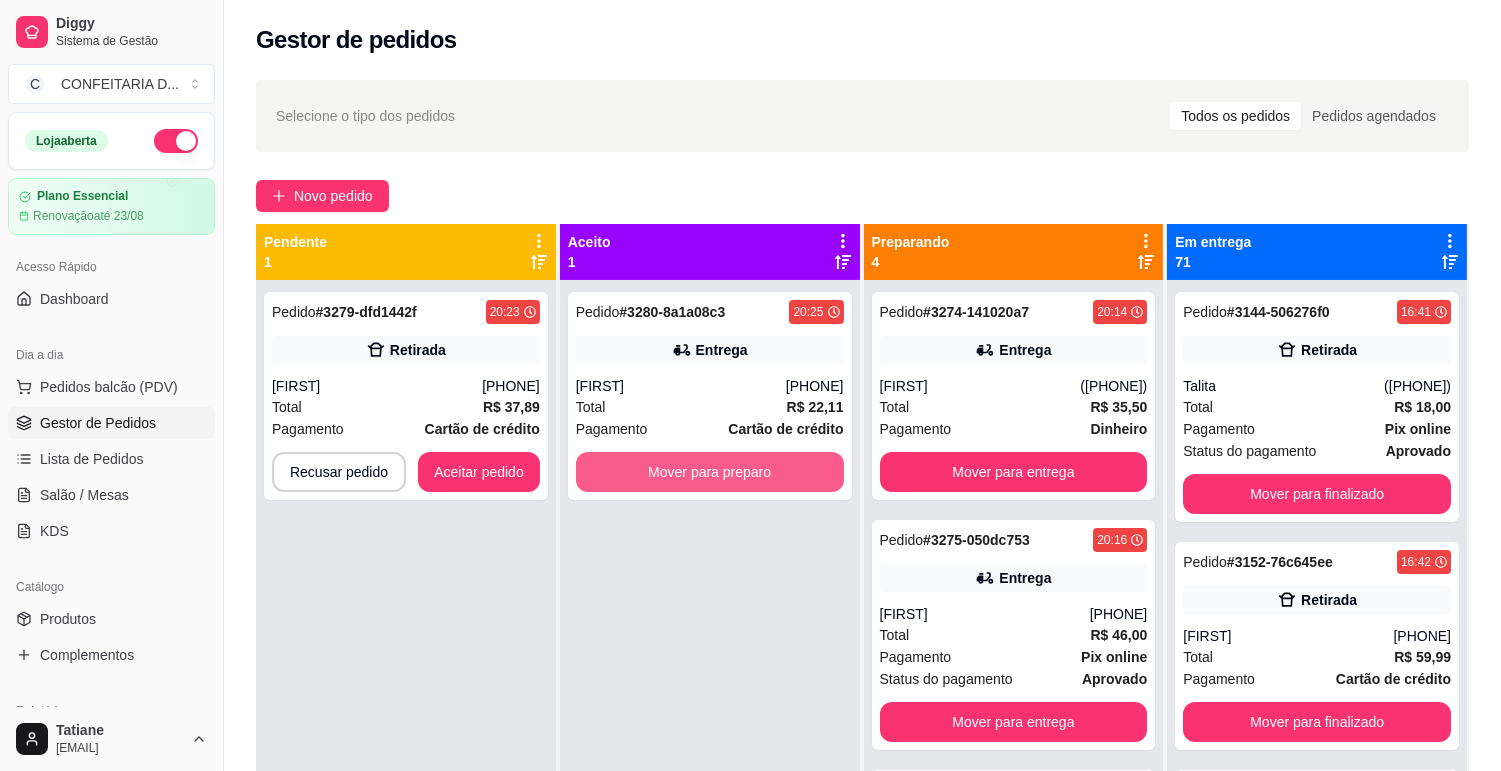click on "Mover para preparo" at bounding box center [710, 472] 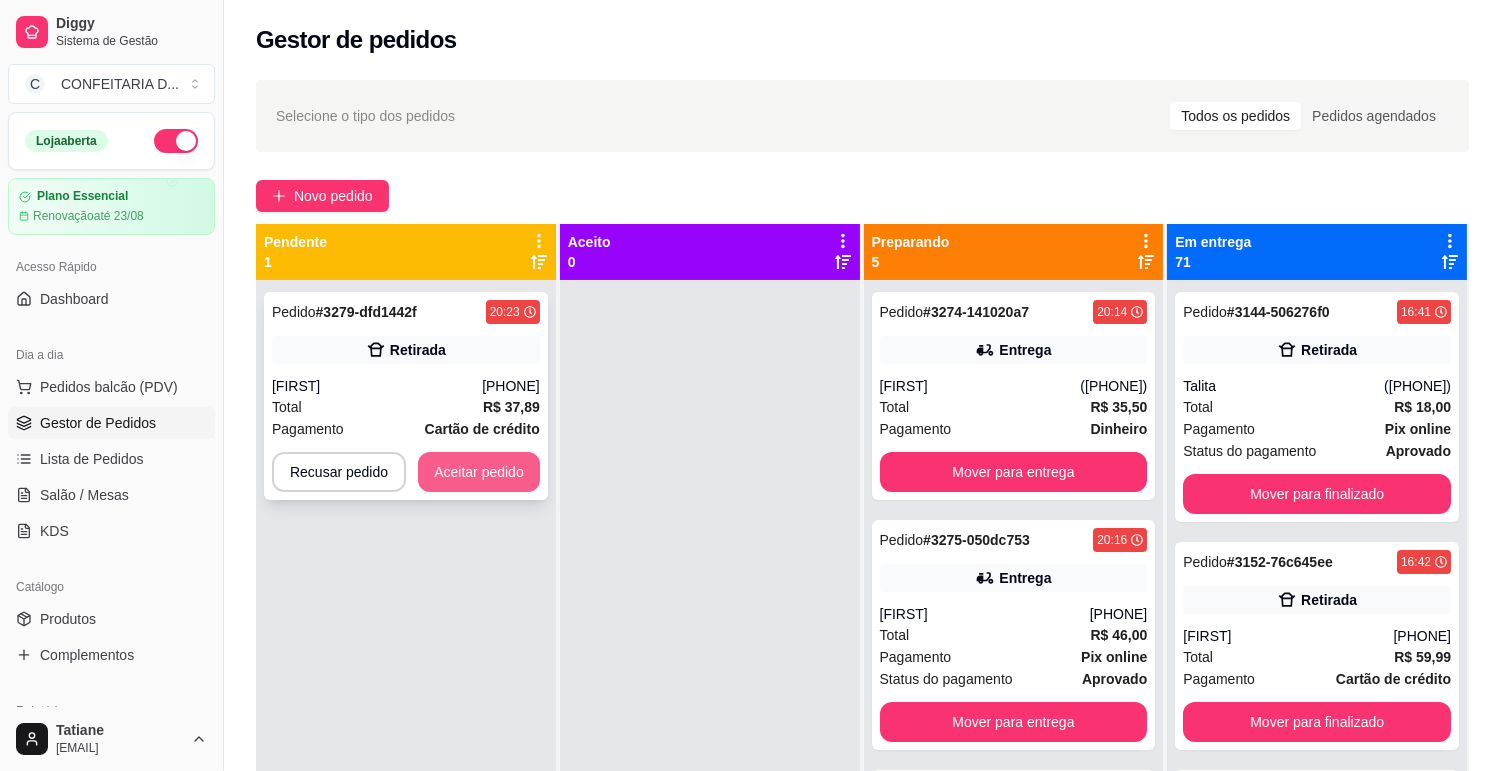 click on "Aceitar pedido" at bounding box center [479, 472] 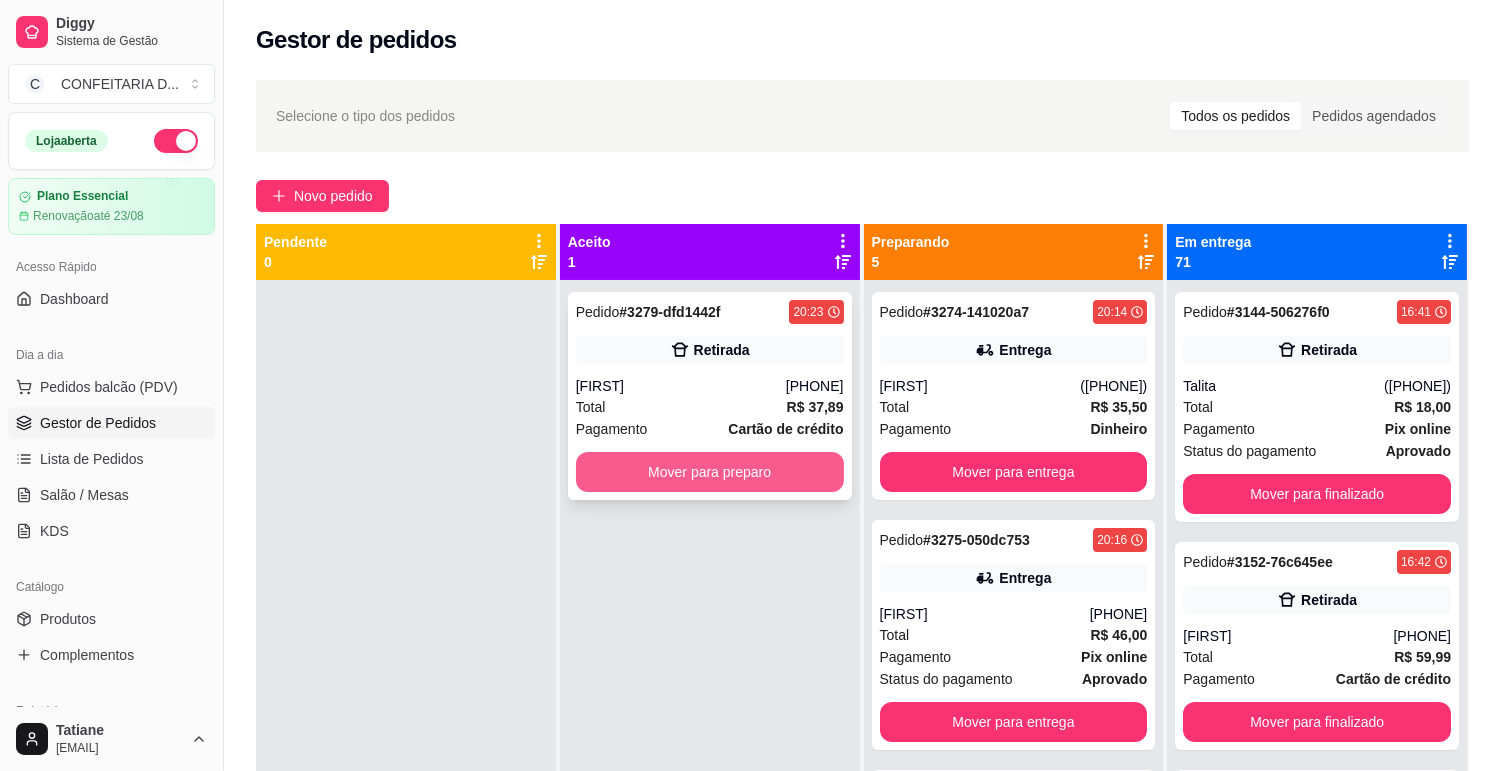 click on "Mover para preparo" at bounding box center (710, 472) 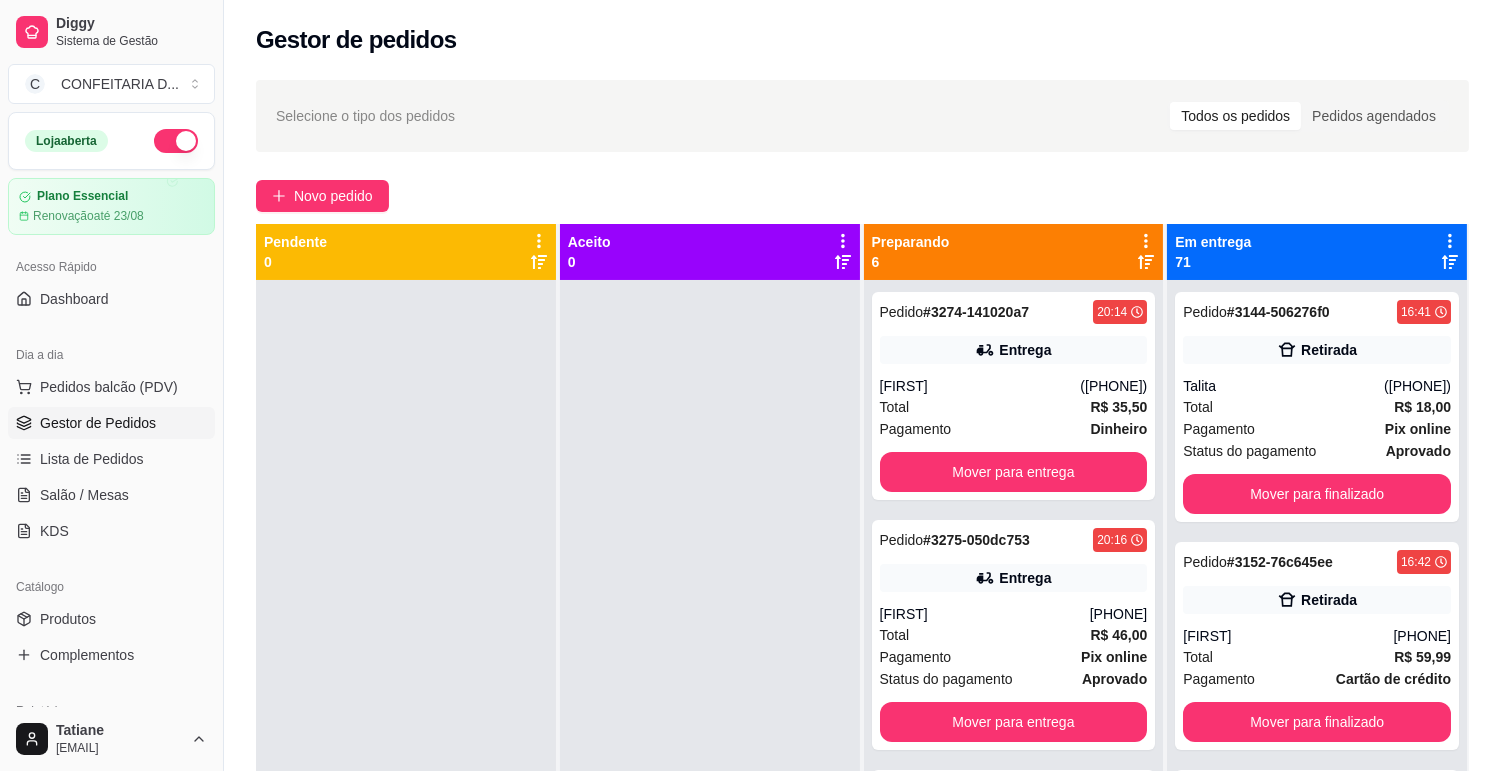 scroll, scrollTop: 55, scrollLeft: 0, axis: vertical 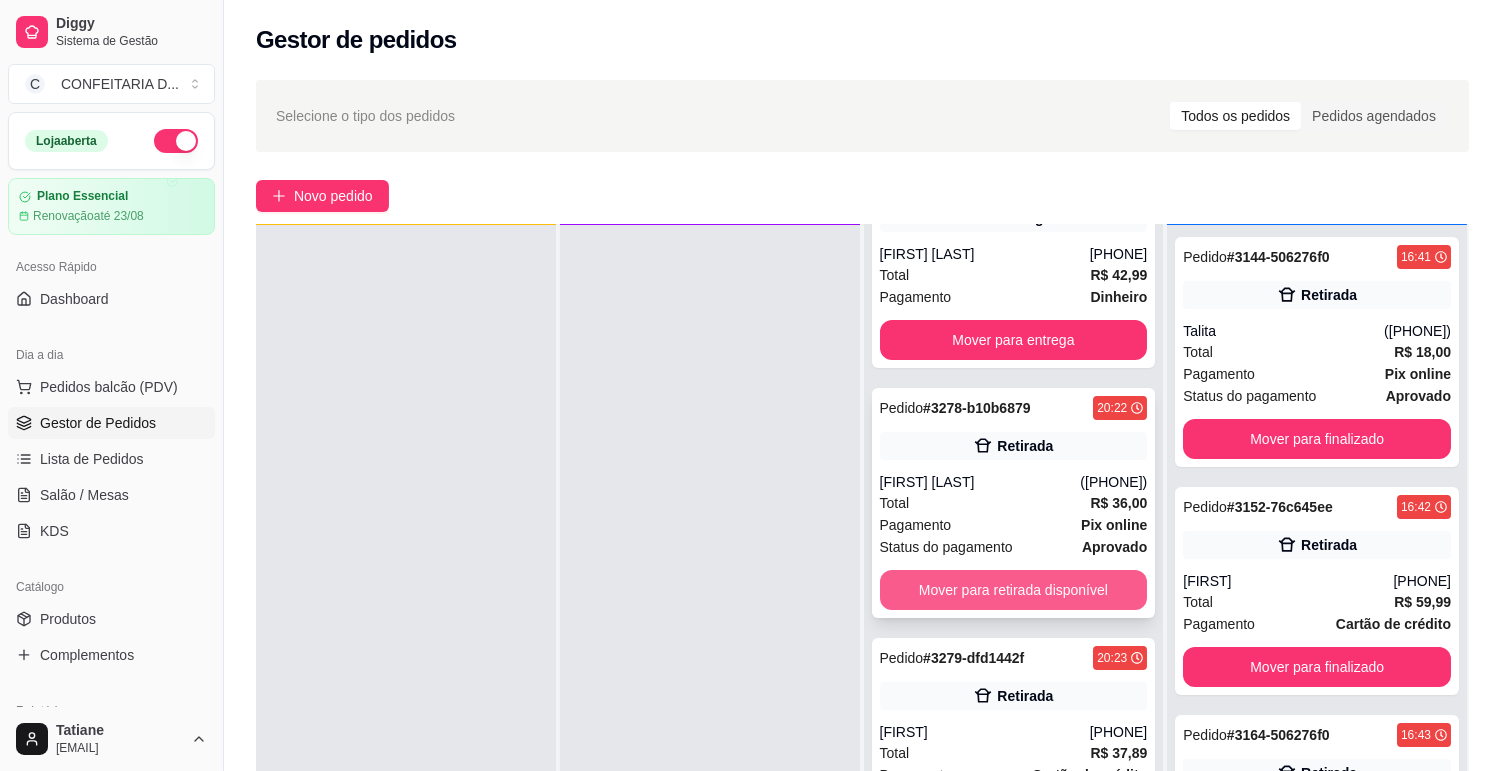 click on "Mover para retirada disponível" at bounding box center (1014, 590) 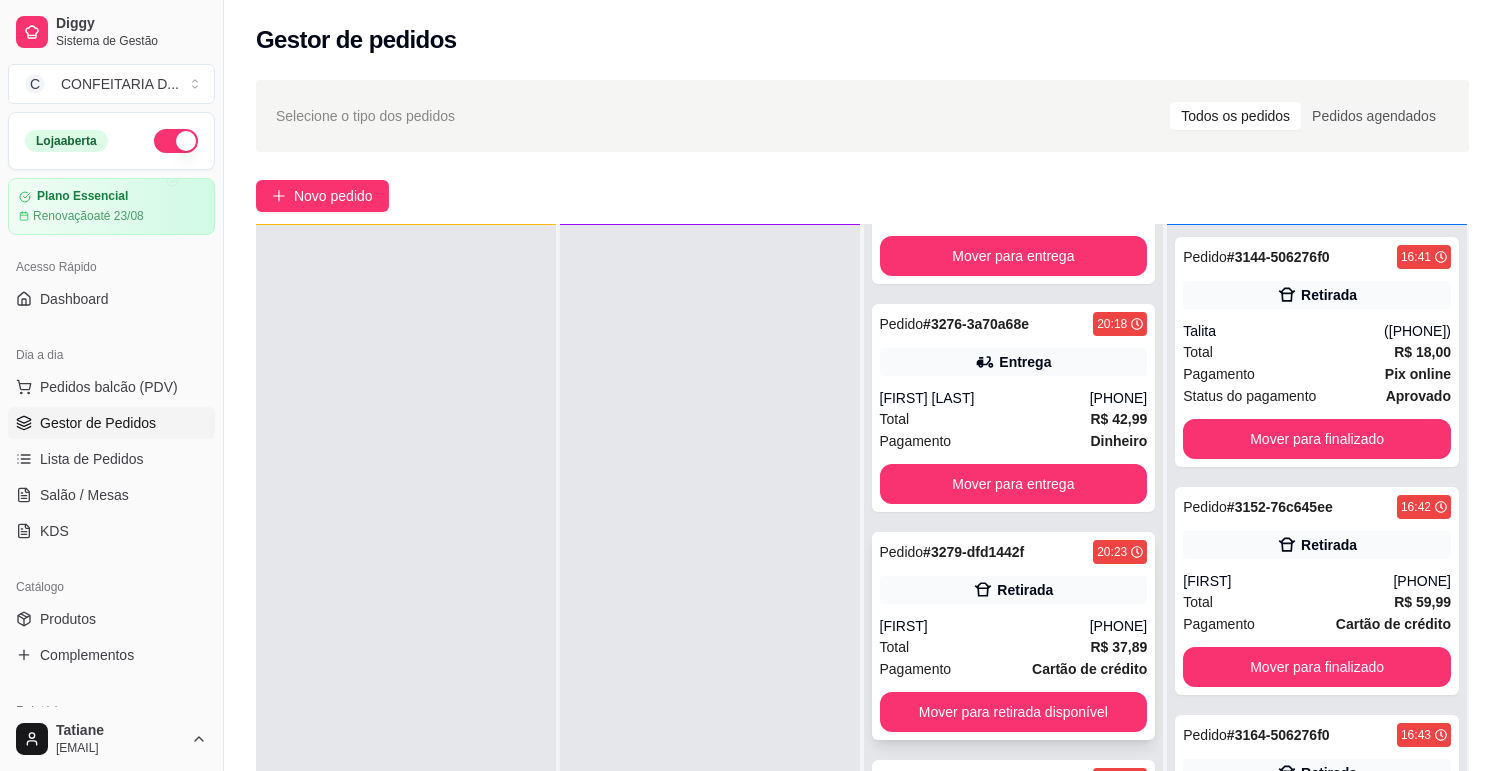 scroll, scrollTop: 410, scrollLeft: 0, axis: vertical 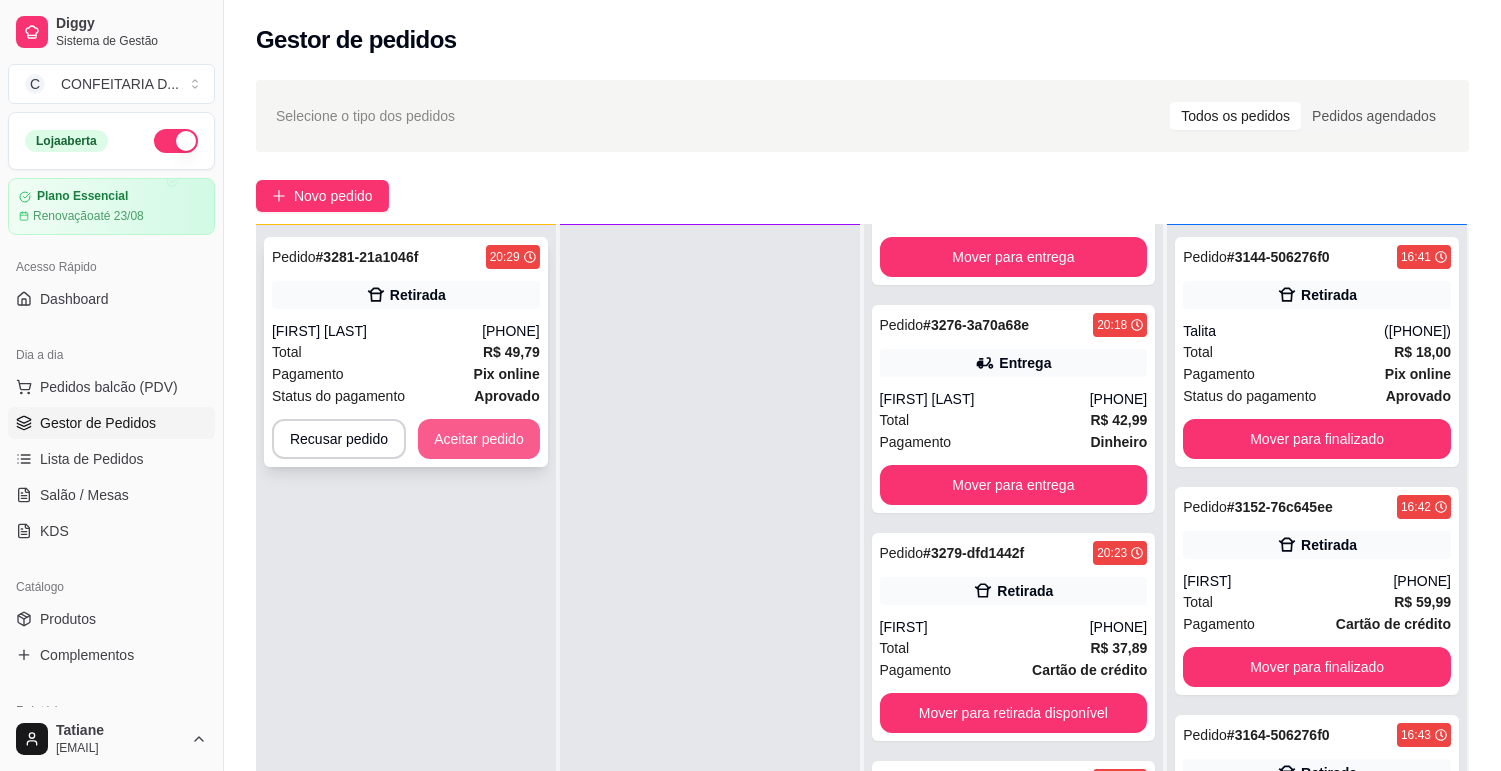 click on "Aceitar pedido" at bounding box center (479, 439) 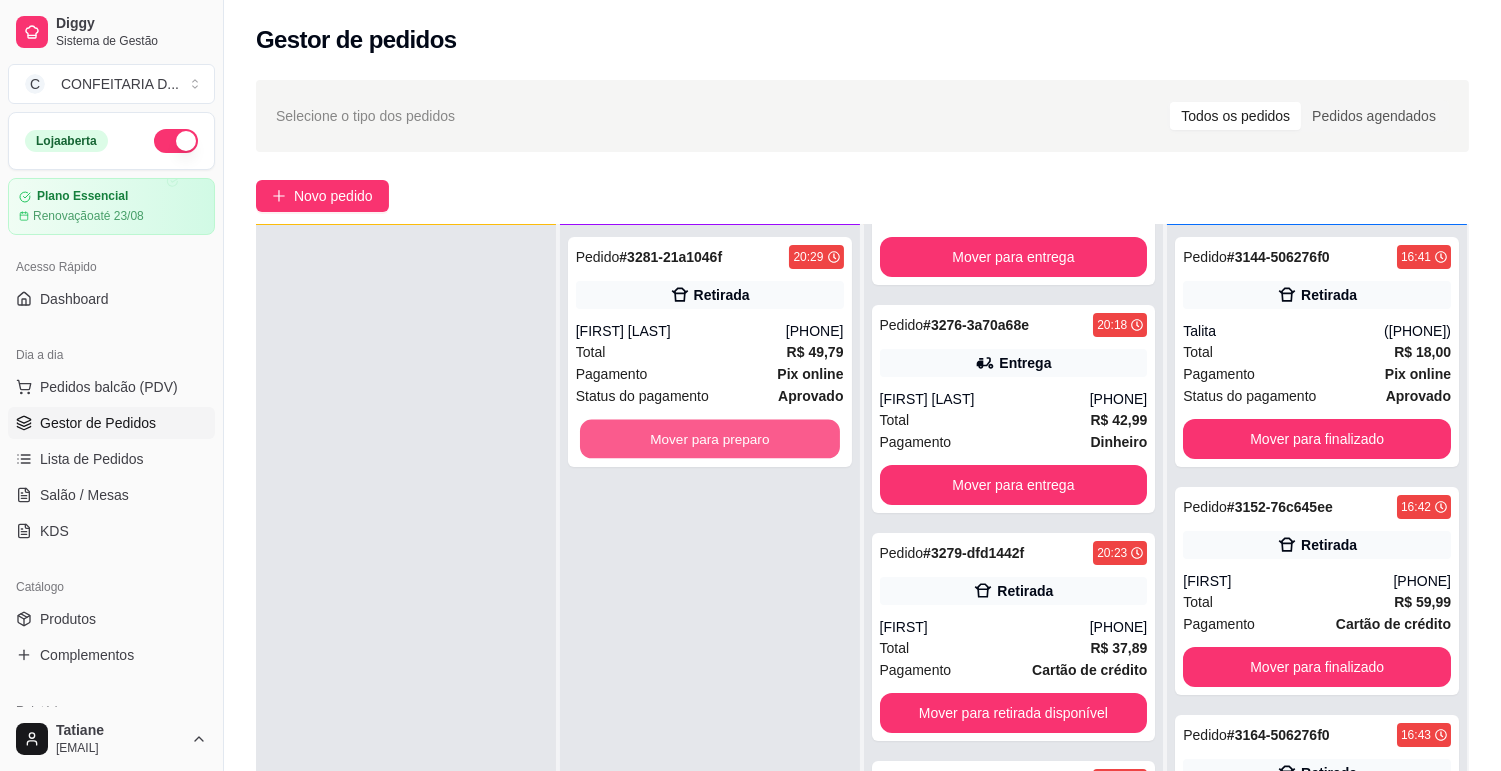 click on "Mover para preparo" at bounding box center (710, 439) 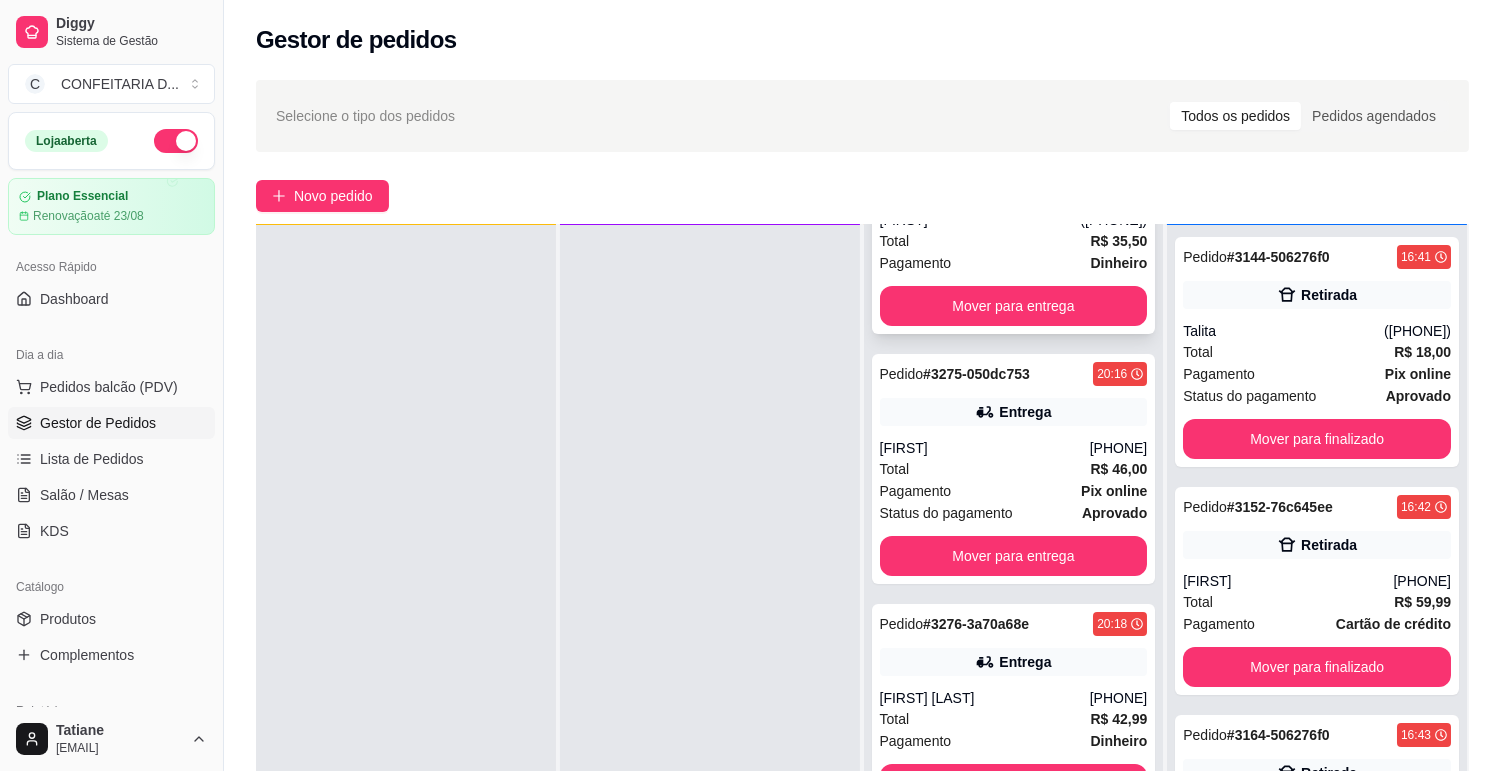 scroll, scrollTop: 0, scrollLeft: 0, axis: both 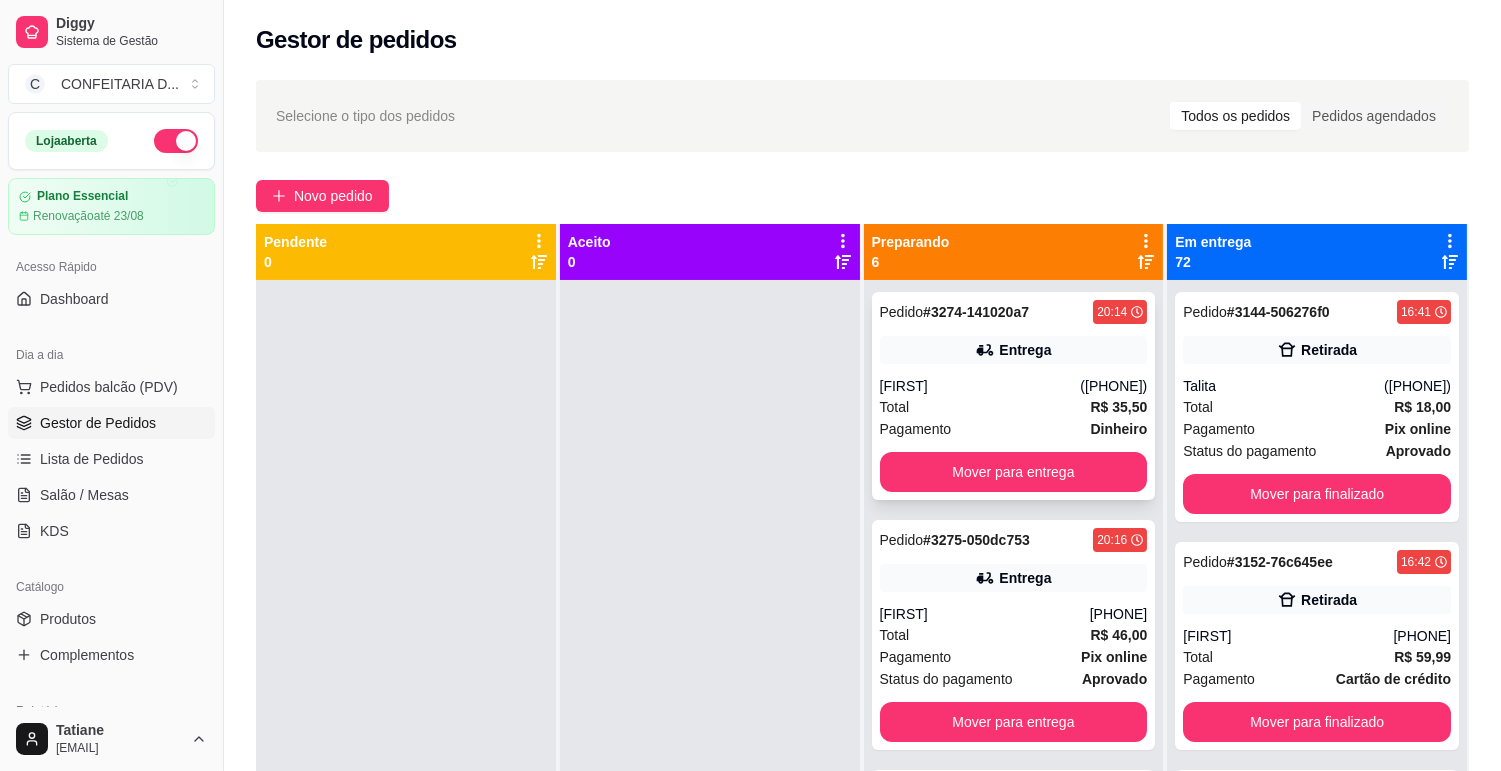click on "[FIRST]" at bounding box center (980, 386) 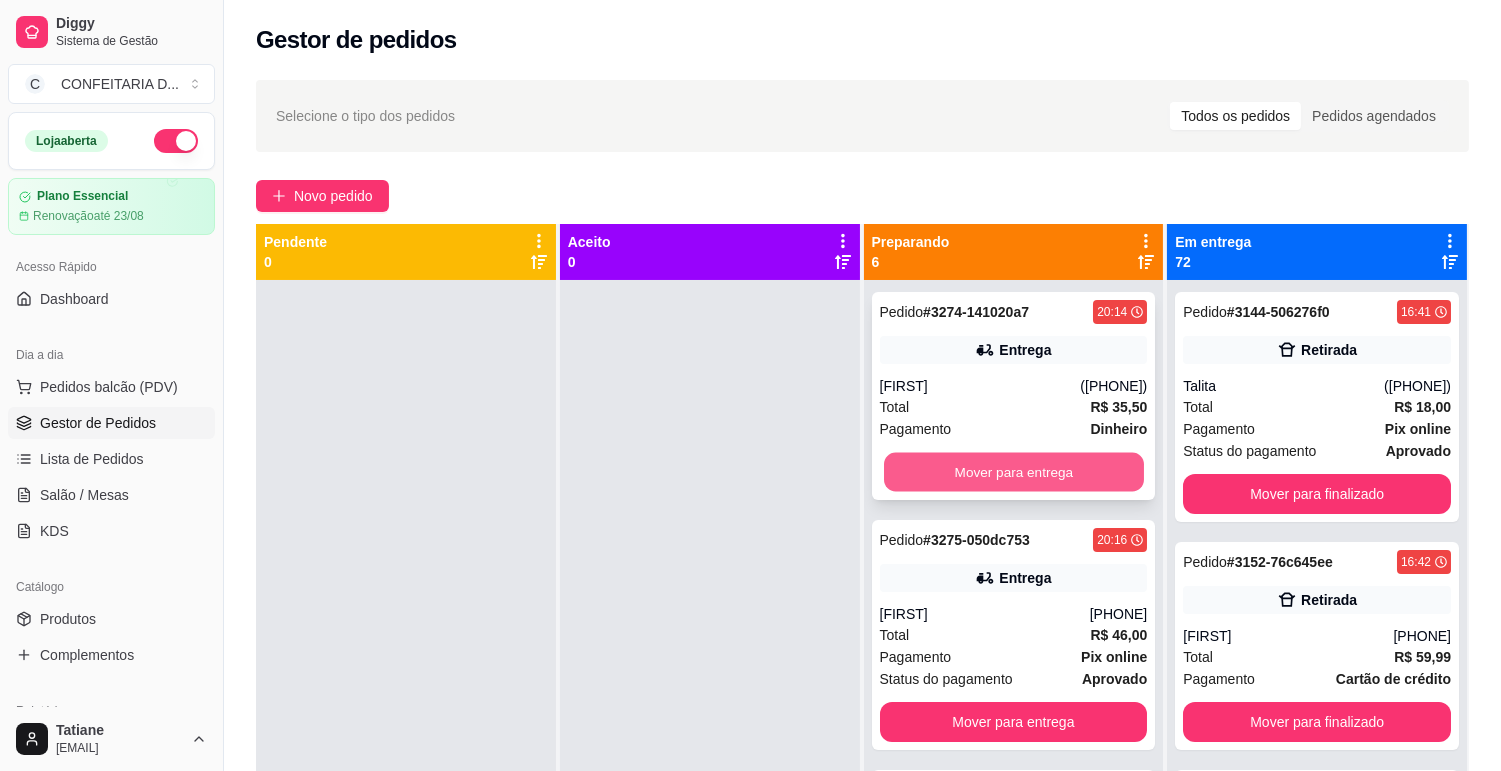click on "Mover para entrega" at bounding box center (1014, 472) 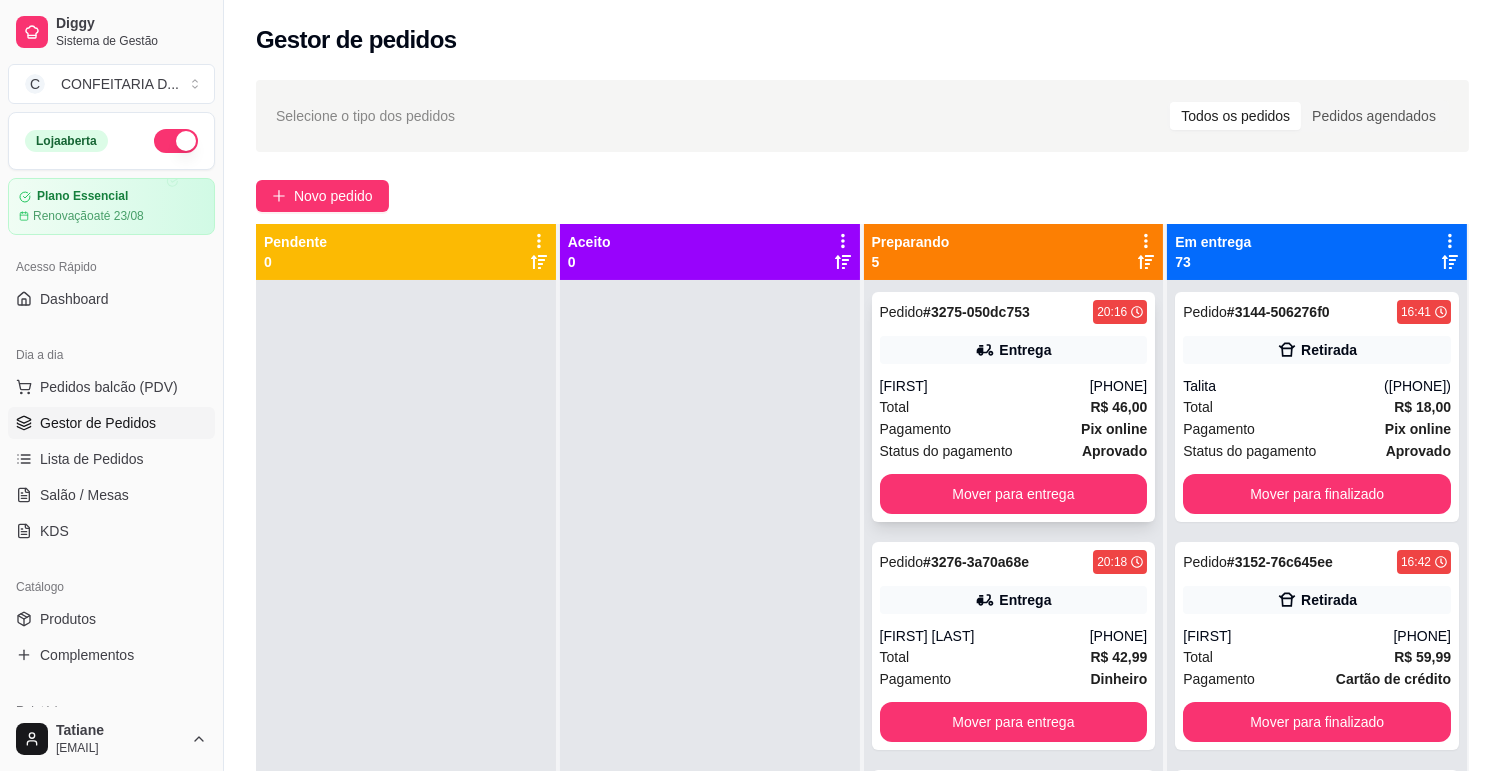 click on "[NAME]" at bounding box center [985, 386] 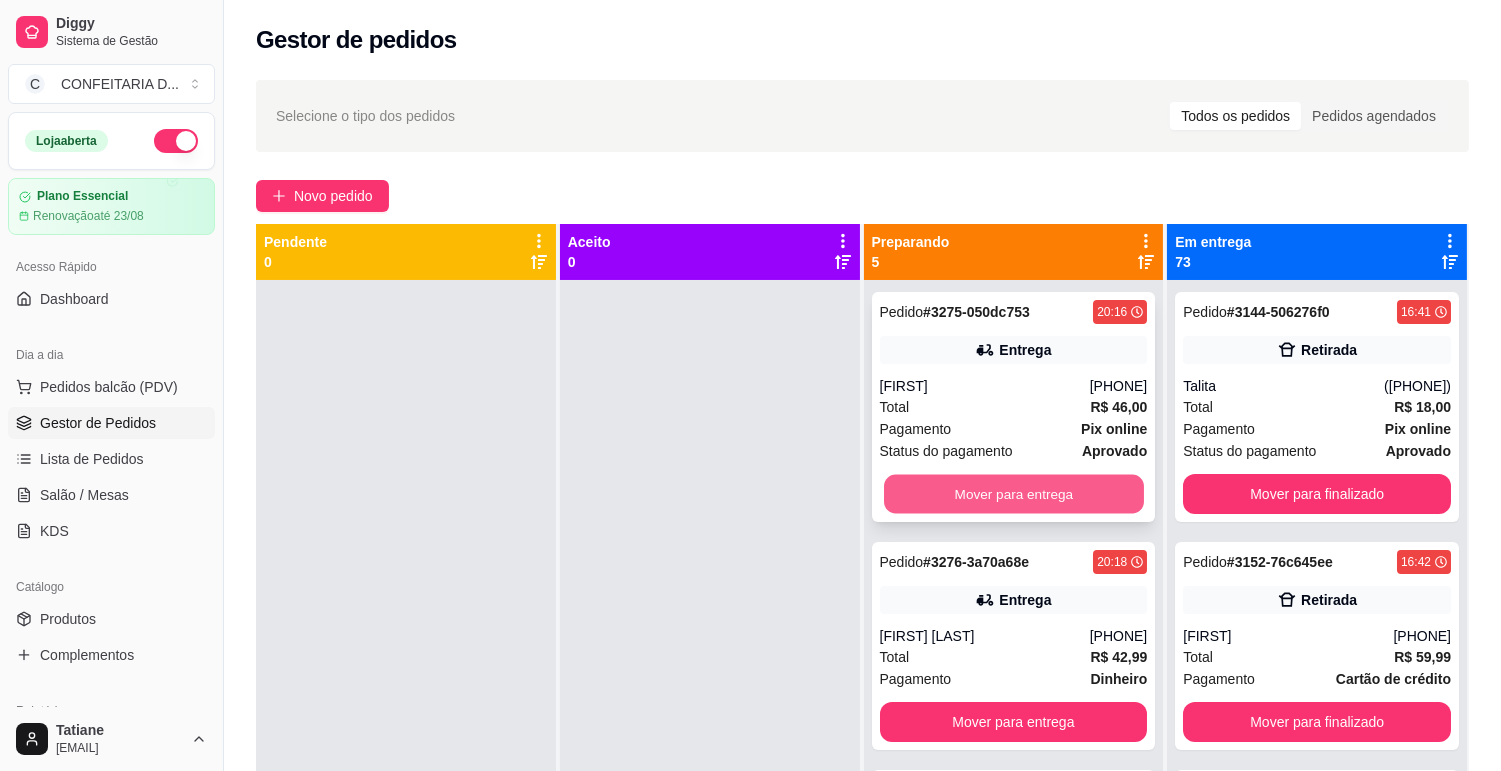 click on "Mover para entrega" at bounding box center [1014, 494] 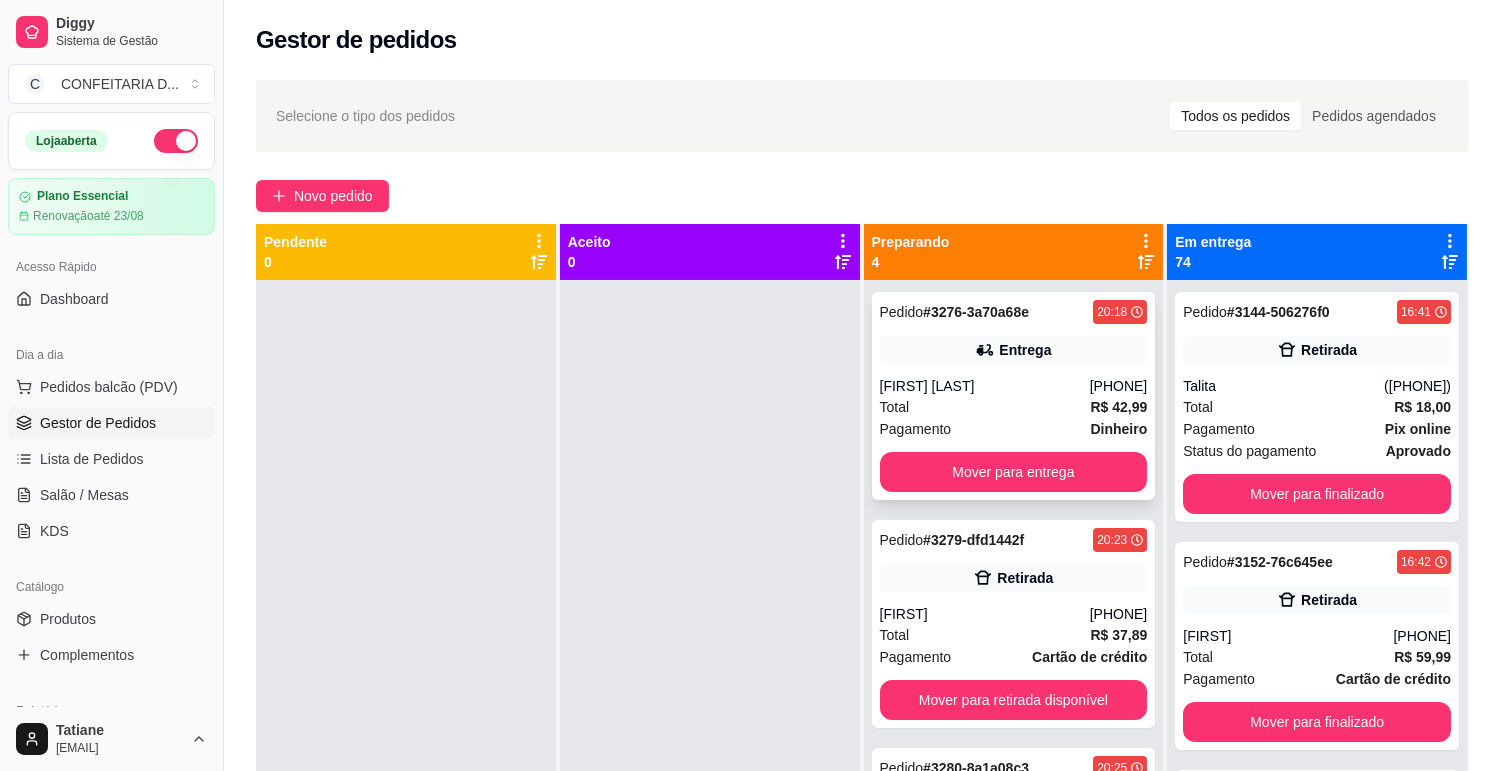 click on "[FIRST] [LAST]" at bounding box center [985, 386] 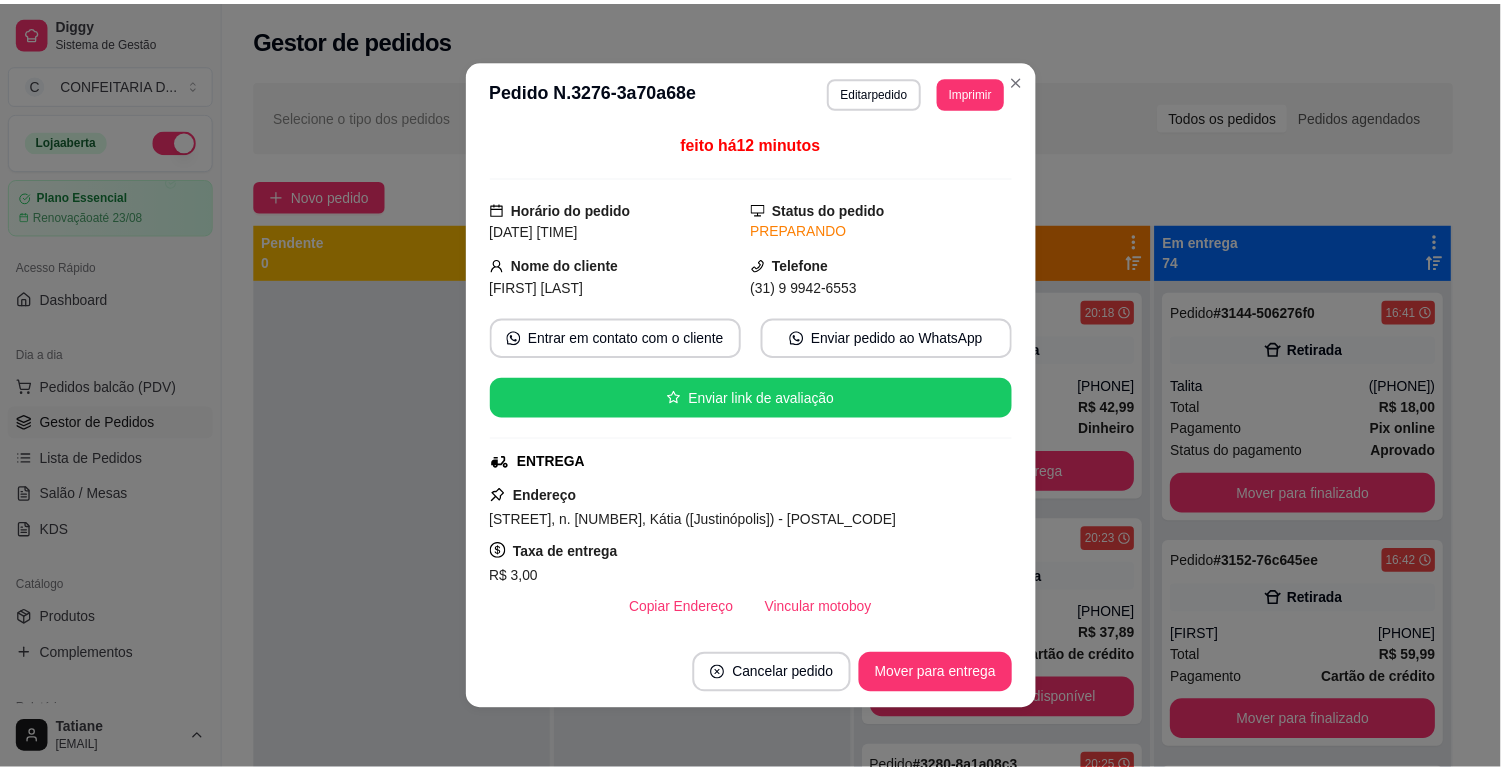 scroll, scrollTop: 111, scrollLeft: 0, axis: vertical 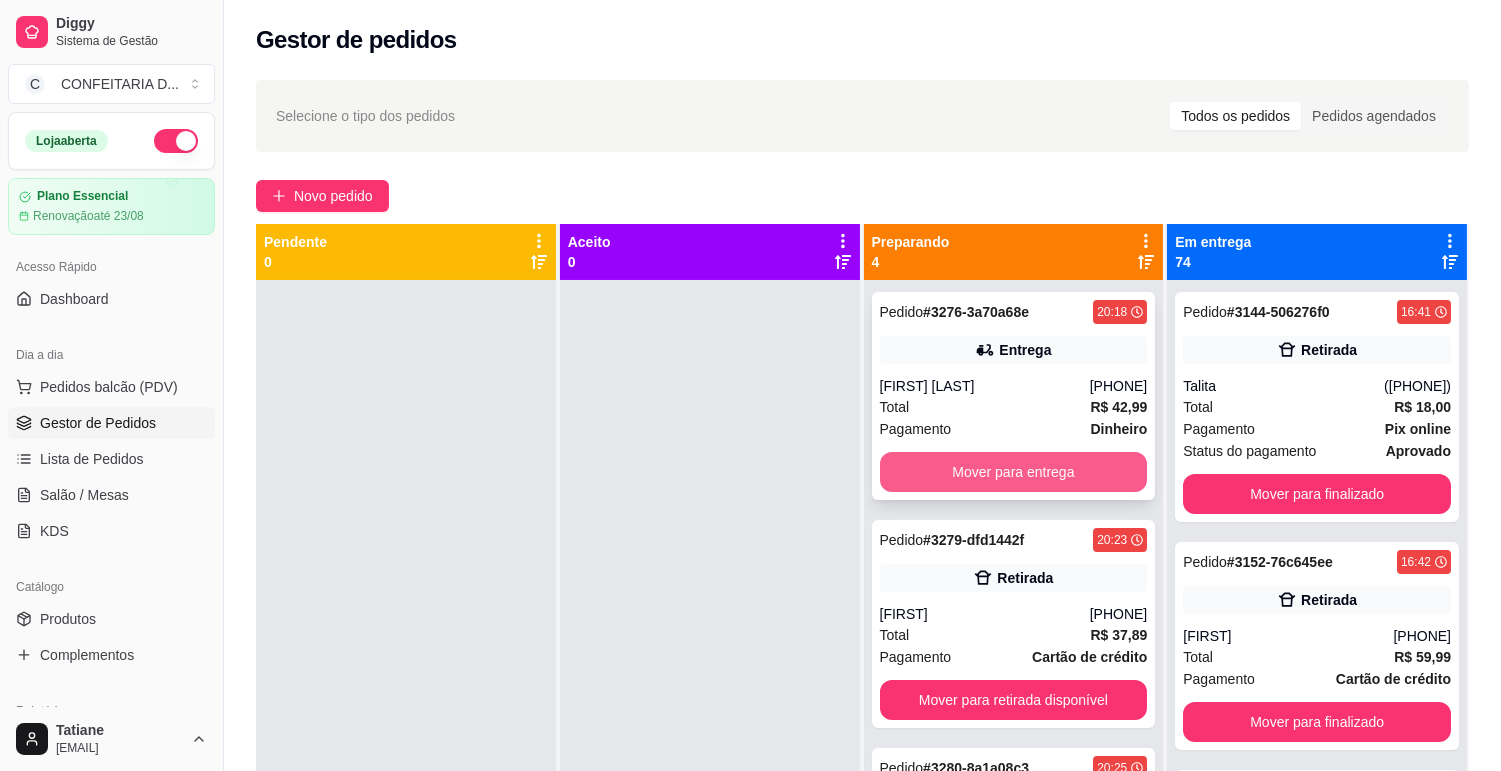 click on "Mover para entrega" at bounding box center (1014, 472) 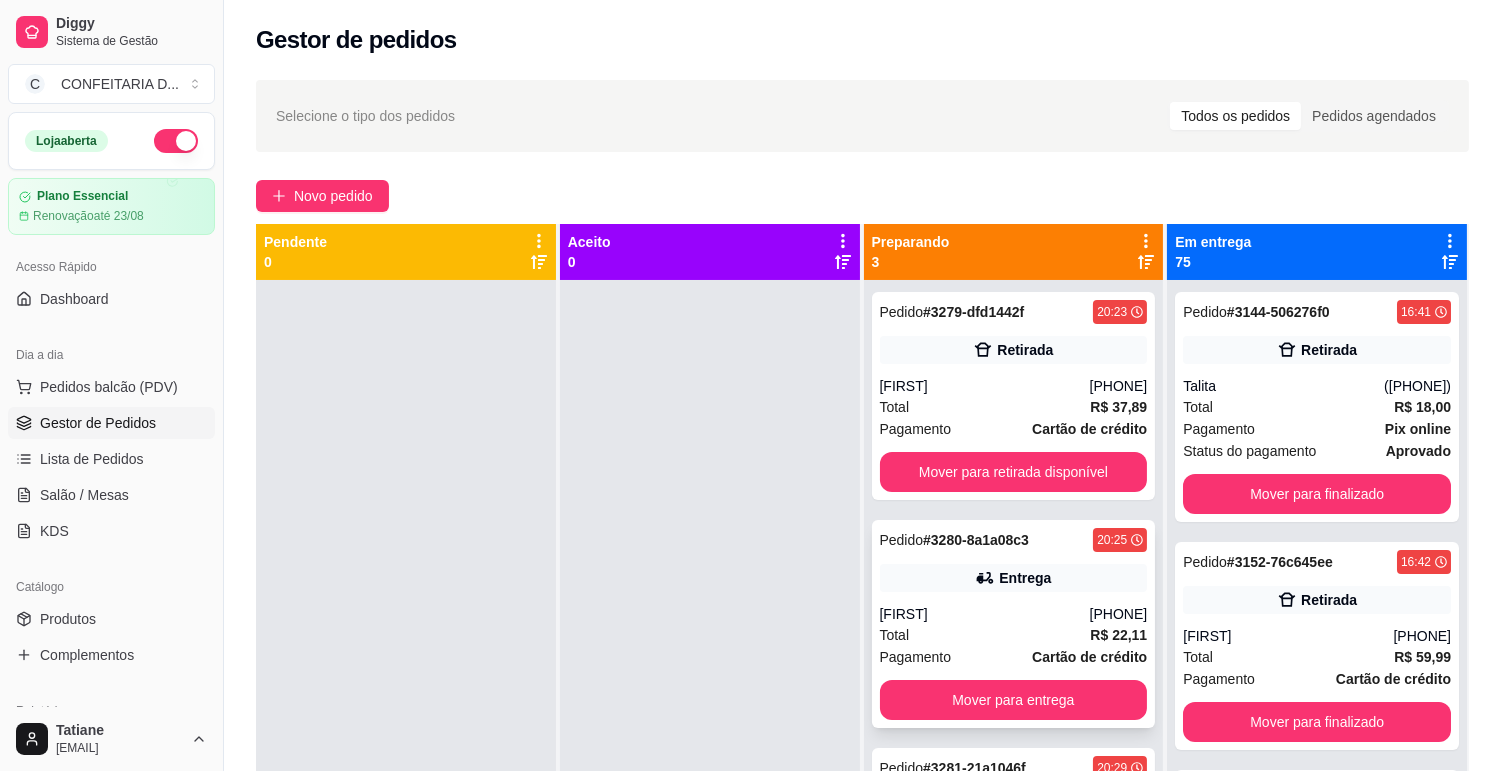 scroll, scrollTop: 55, scrollLeft: 0, axis: vertical 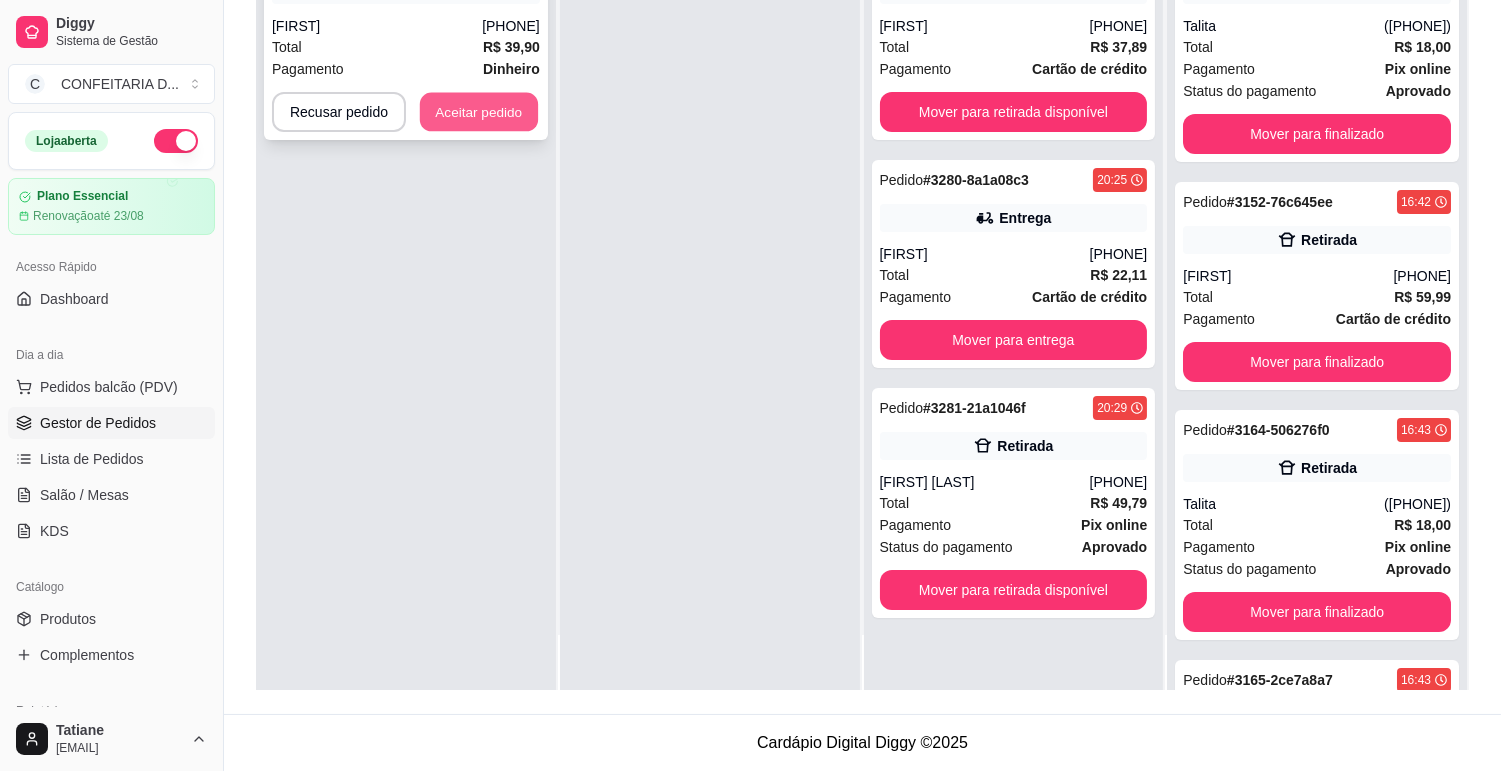 click on "Aceitar pedido" at bounding box center (479, 112) 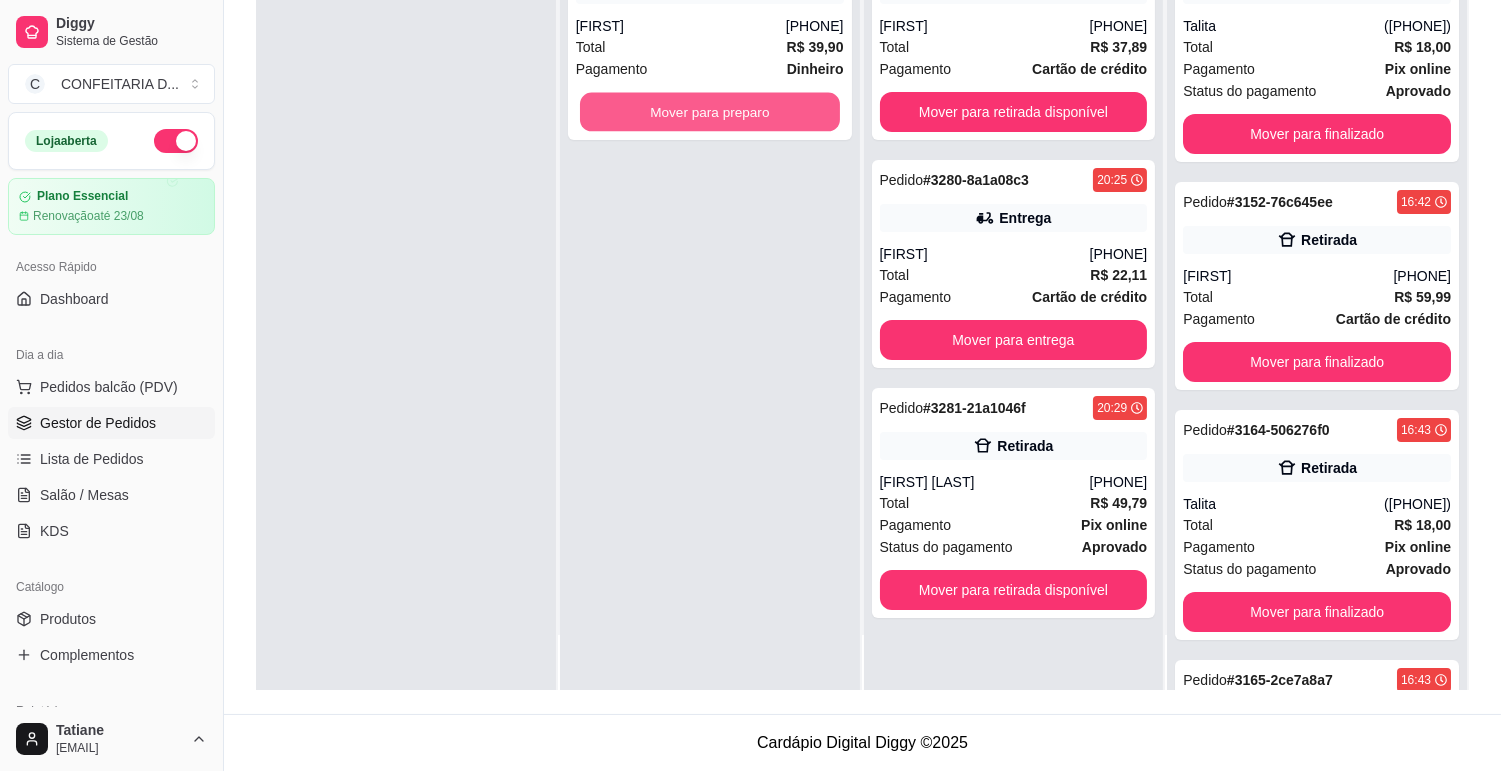 click on "Mover para preparo" at bounding box center [710, 112] 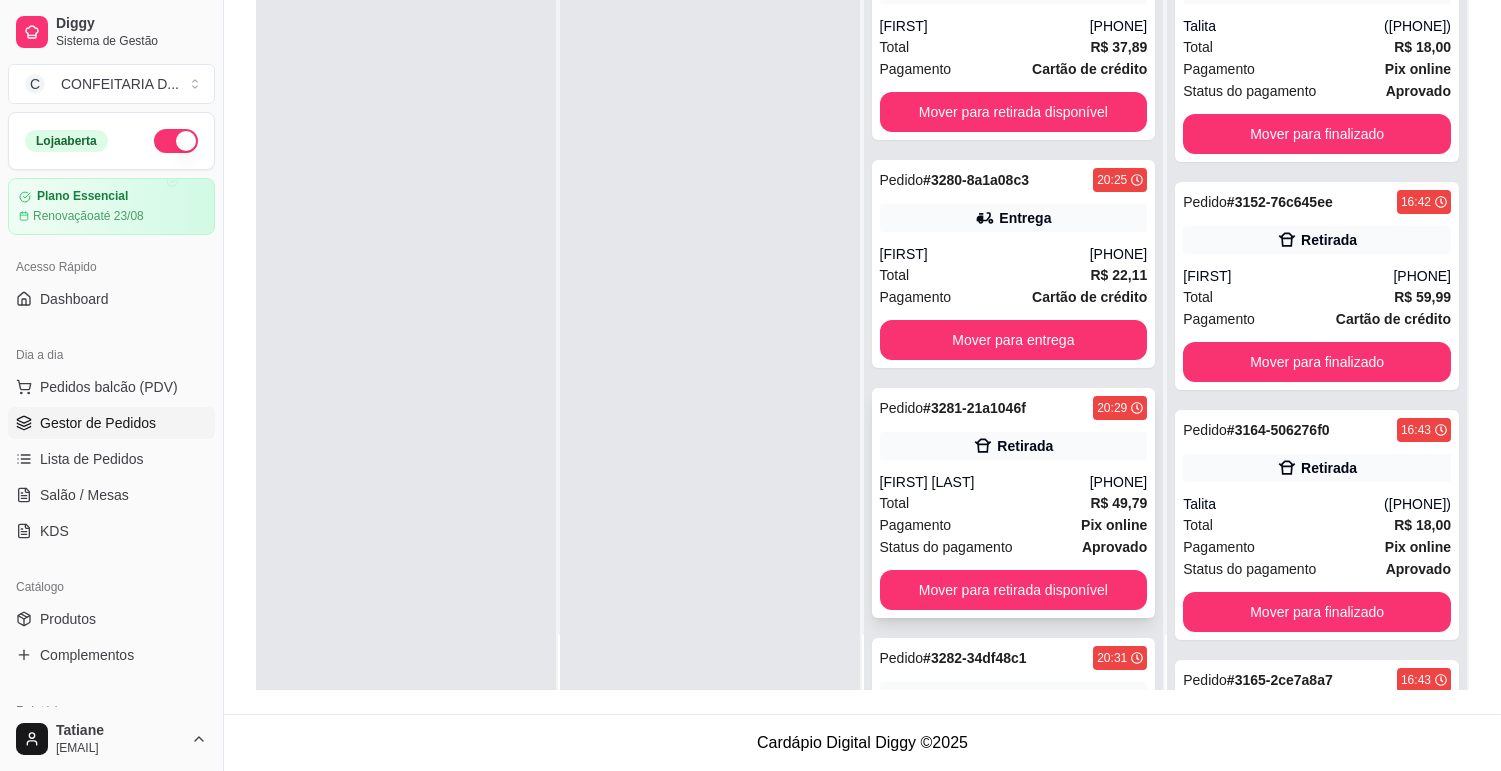 click on "[FIRST] [LAST]" at bounding box center (985, 482) 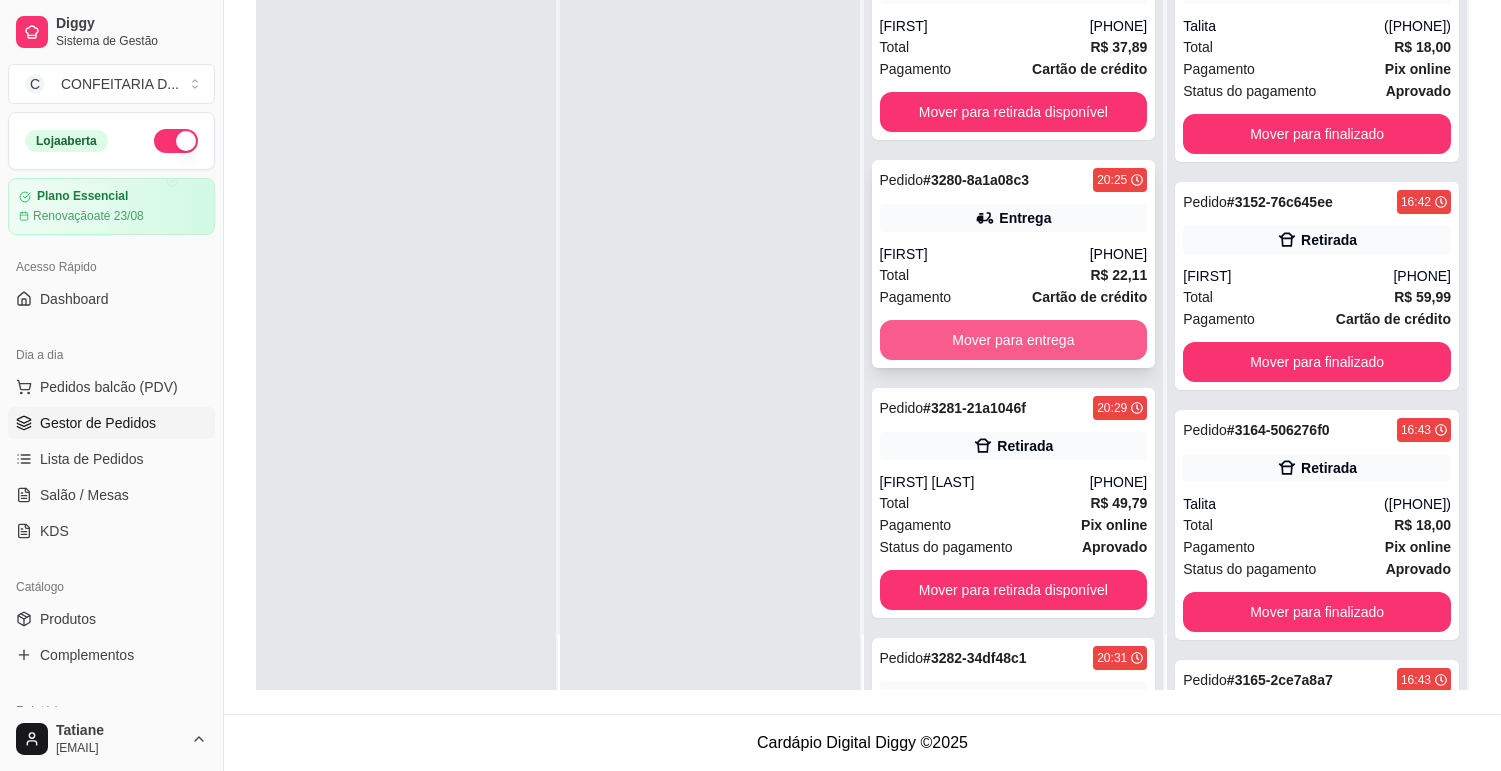 scroll, scrollTop: 0, scrollLeft: 0, axis: both 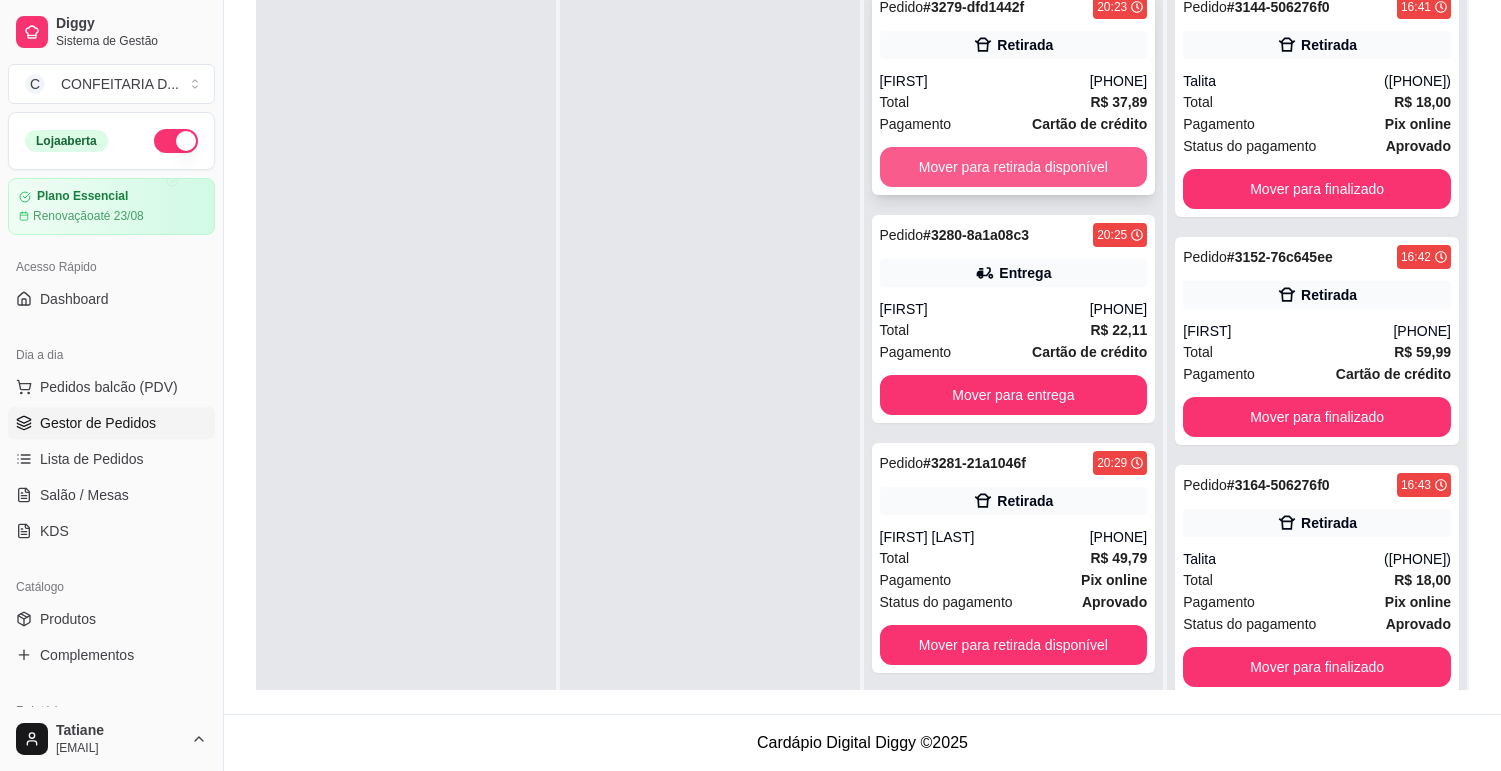 click on "Mover para retirada disponível" at bounding box center (1014, 167) 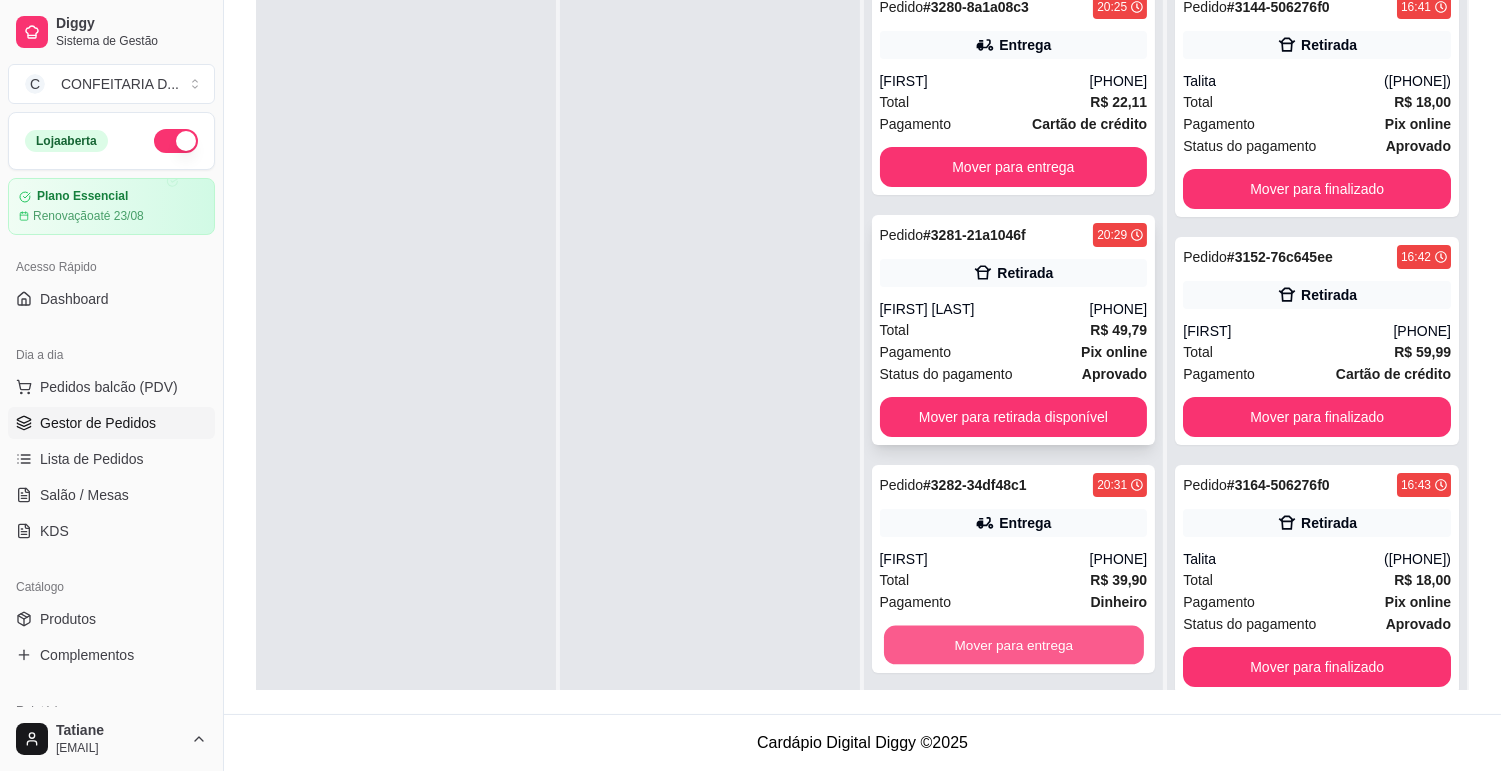 click on "Mover para entrega" at bounding box center (1014, 645) 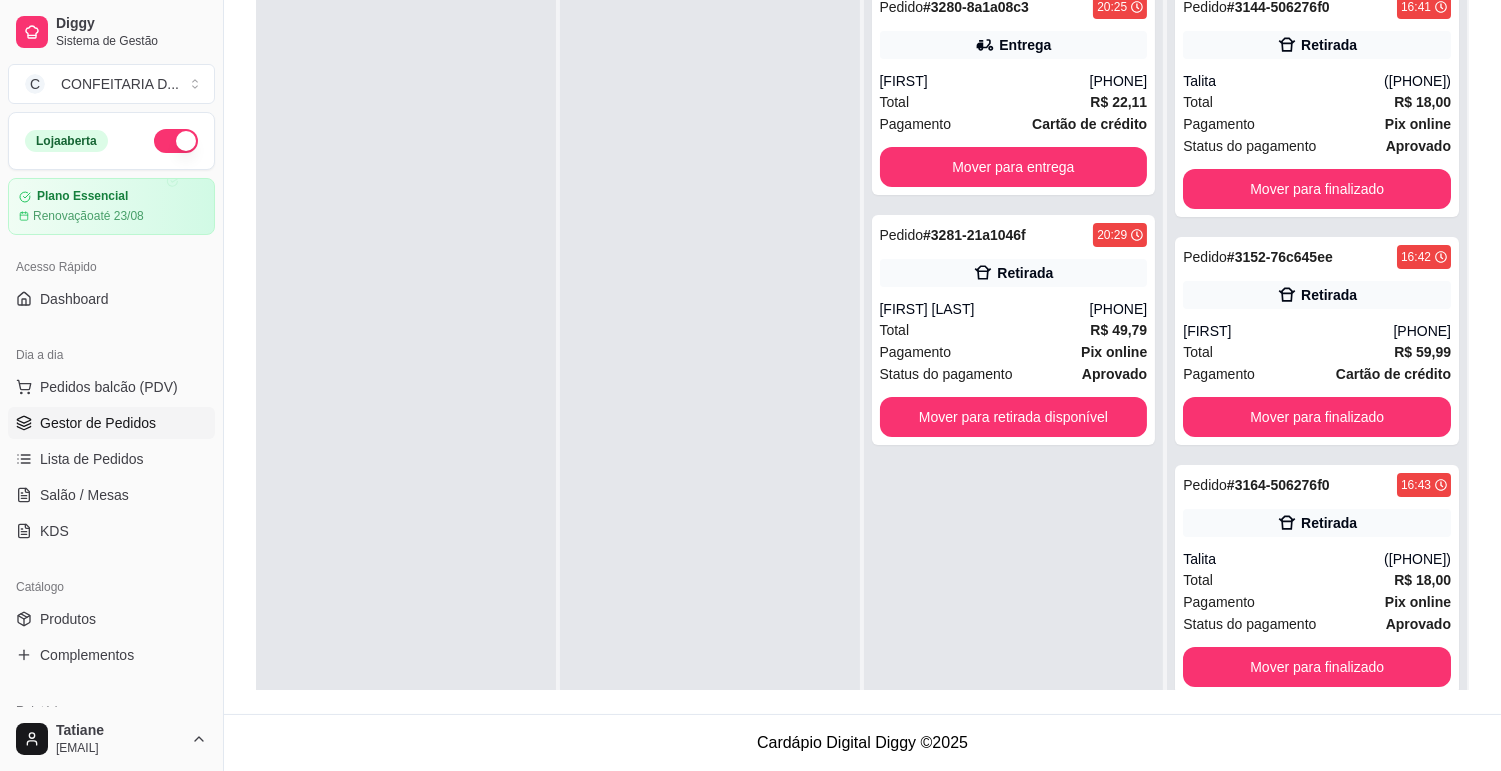 drag, startPoint x: 1026, startPoint y: 650, endPoint x: 763, endPoint y: 453, distance: 328.60007 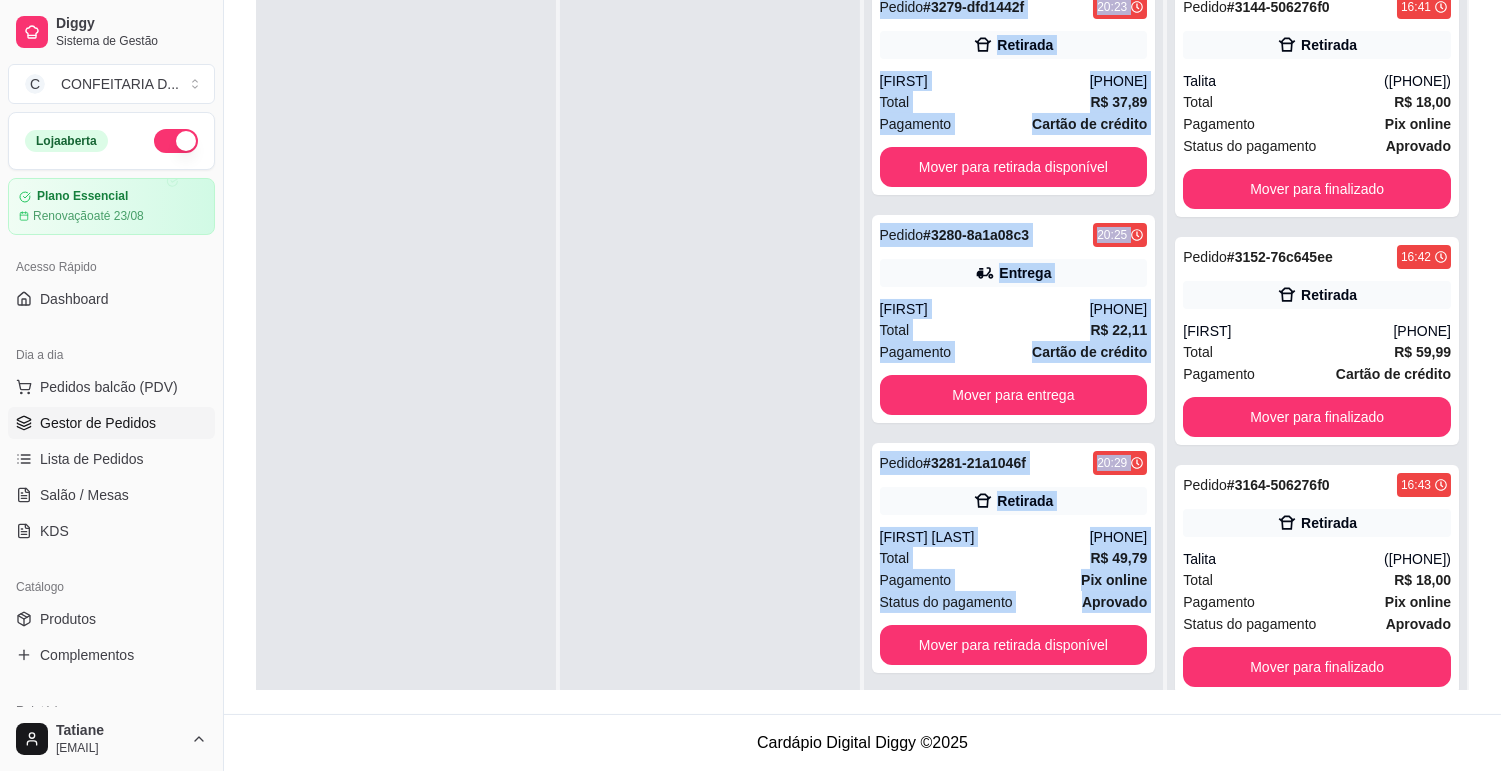 click at bounding box center (710, 360) 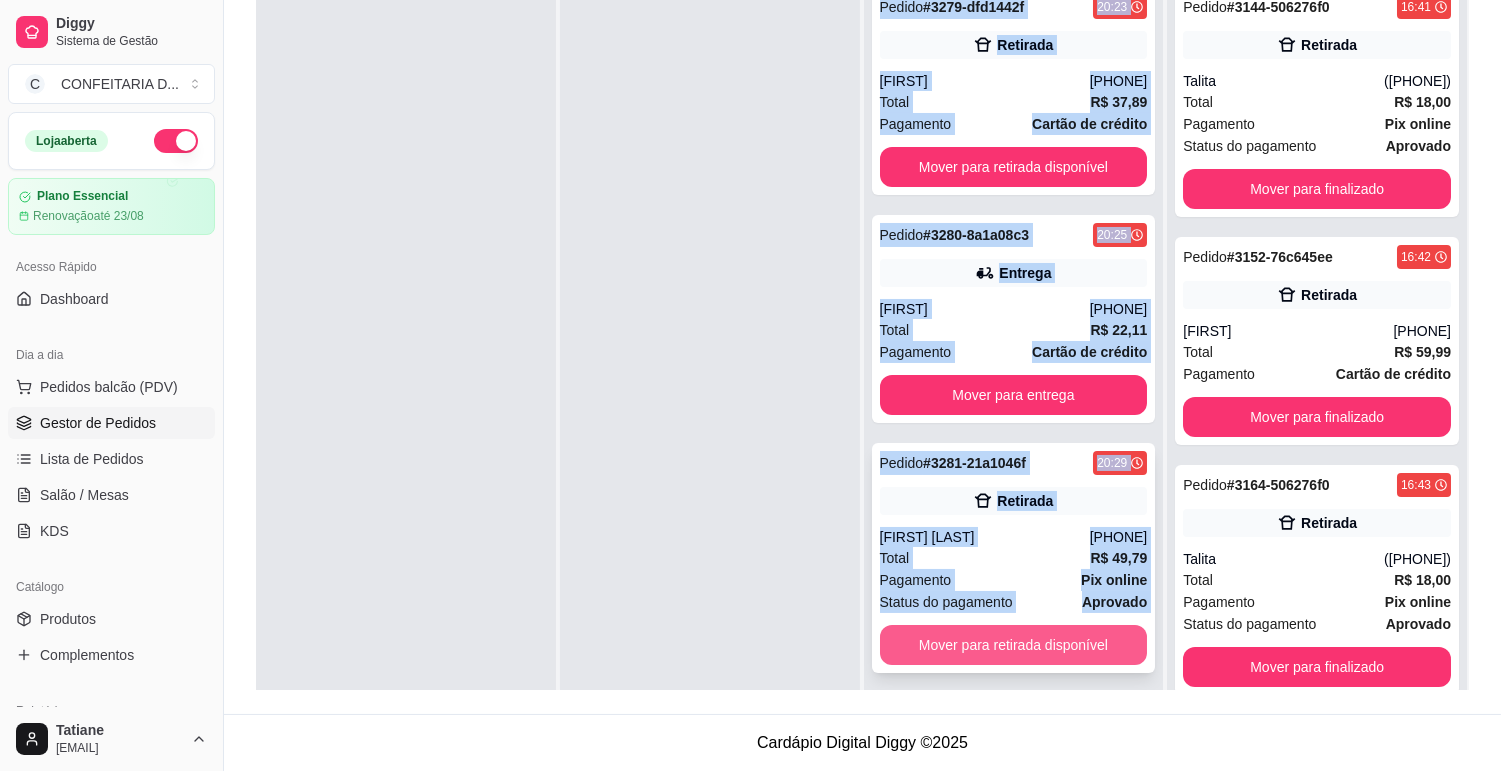 click on "Mover para retirada disponível" at bounding box center [1014, 645] 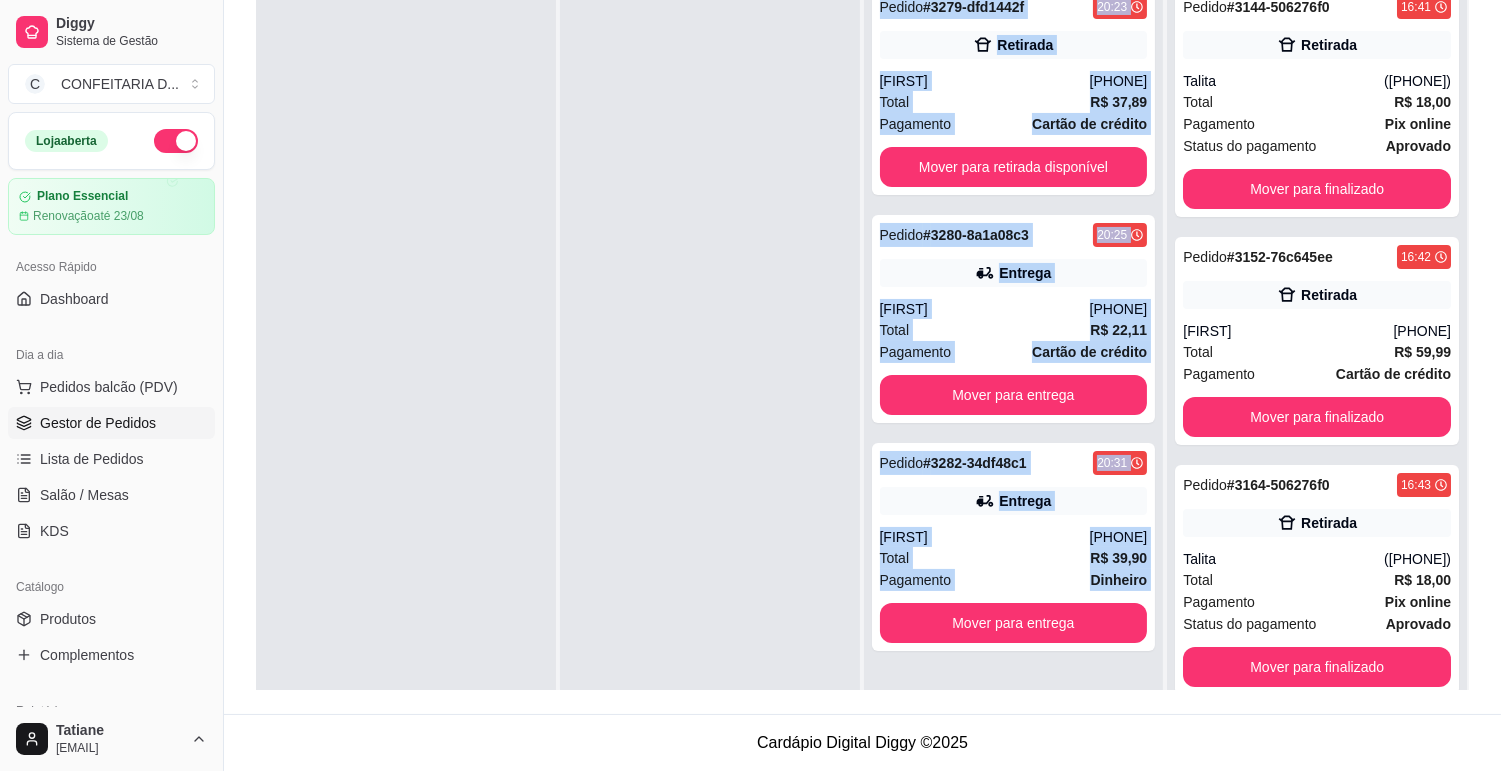 click at bounding box center [710, 360] 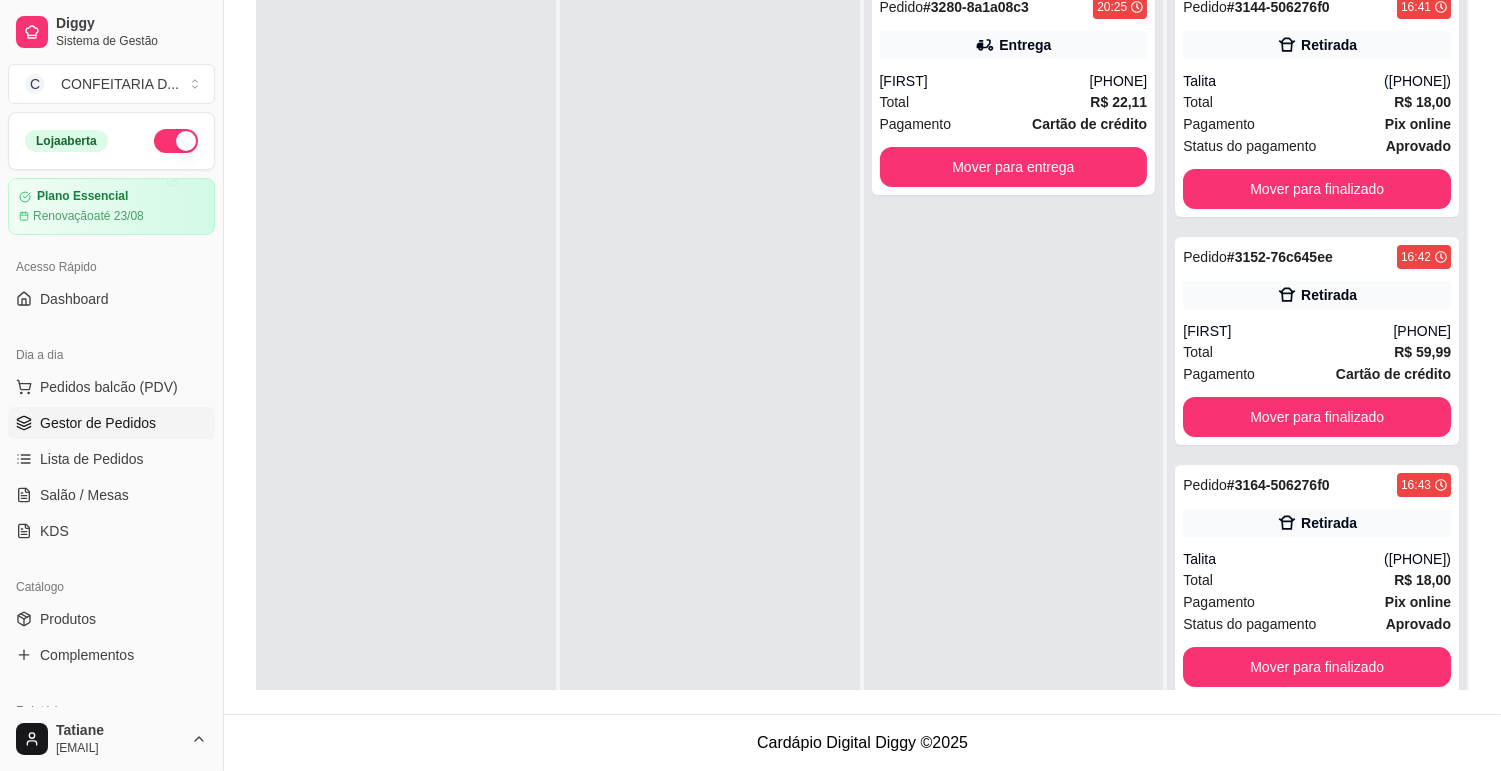 click on "Pedido  # 3280-8a1a08c3 20:25 Entrega Flavia (31) 97168-7545 Total R$ 22,11 Pagamento Cartão de crédito Mover para entrega" at bounding box center [1014, 360] 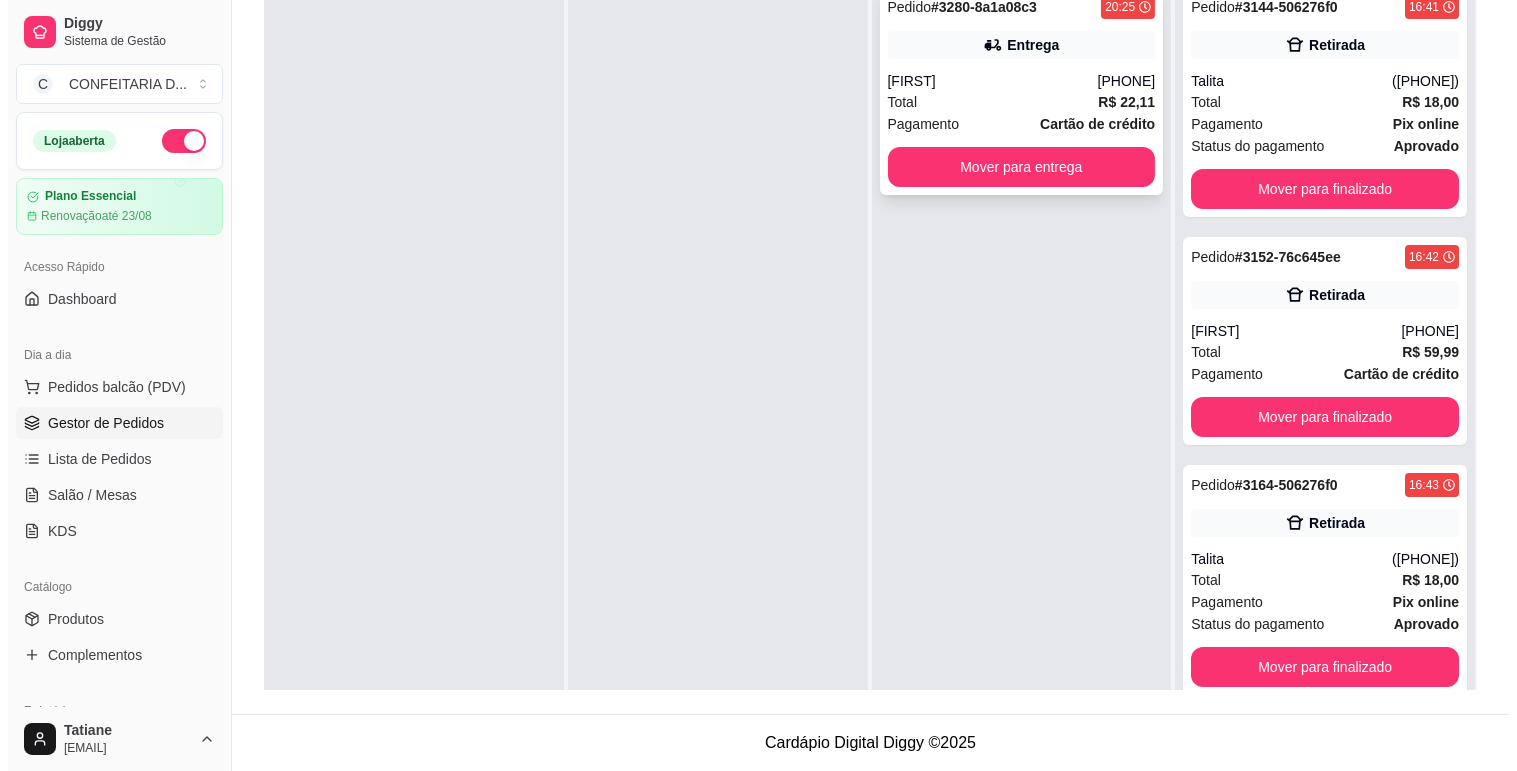 scroll, scrollTop: 0, scrollLeft: 0, axis: both 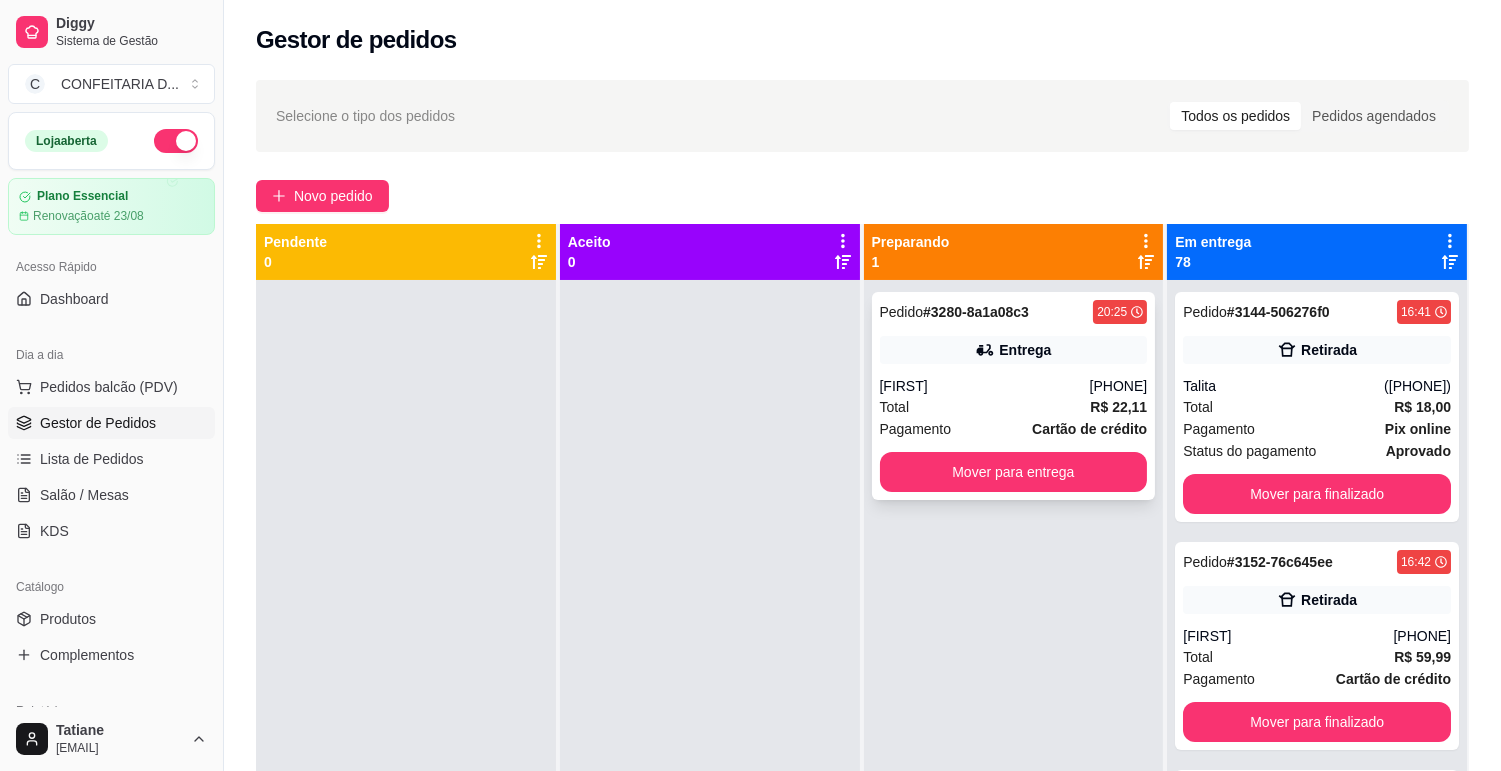 click on "Pagamento Cartão de crédito" at bounding box center [1014, 429] 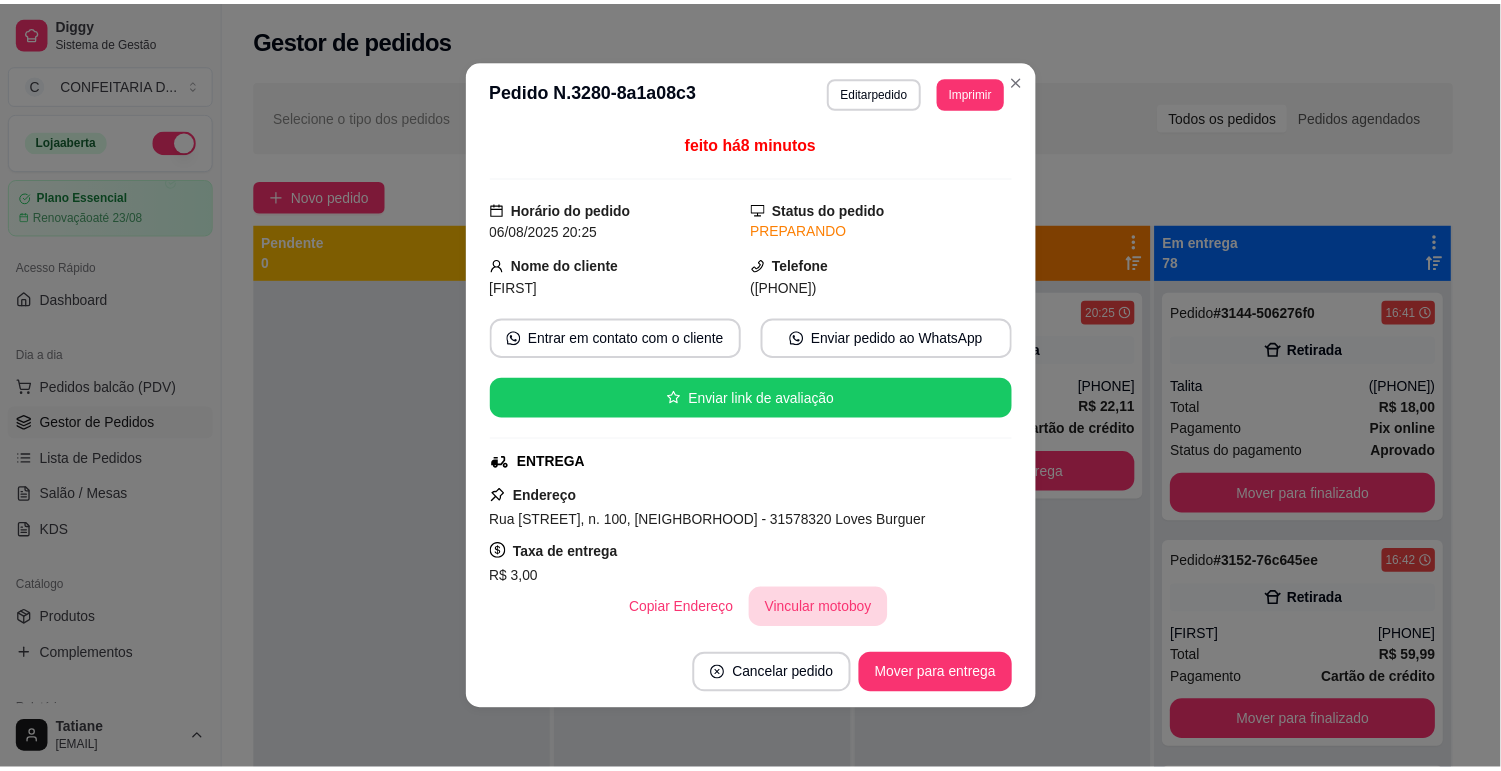 scroll, scrollTop: 222, scrollLeft: 0, axis: vertical 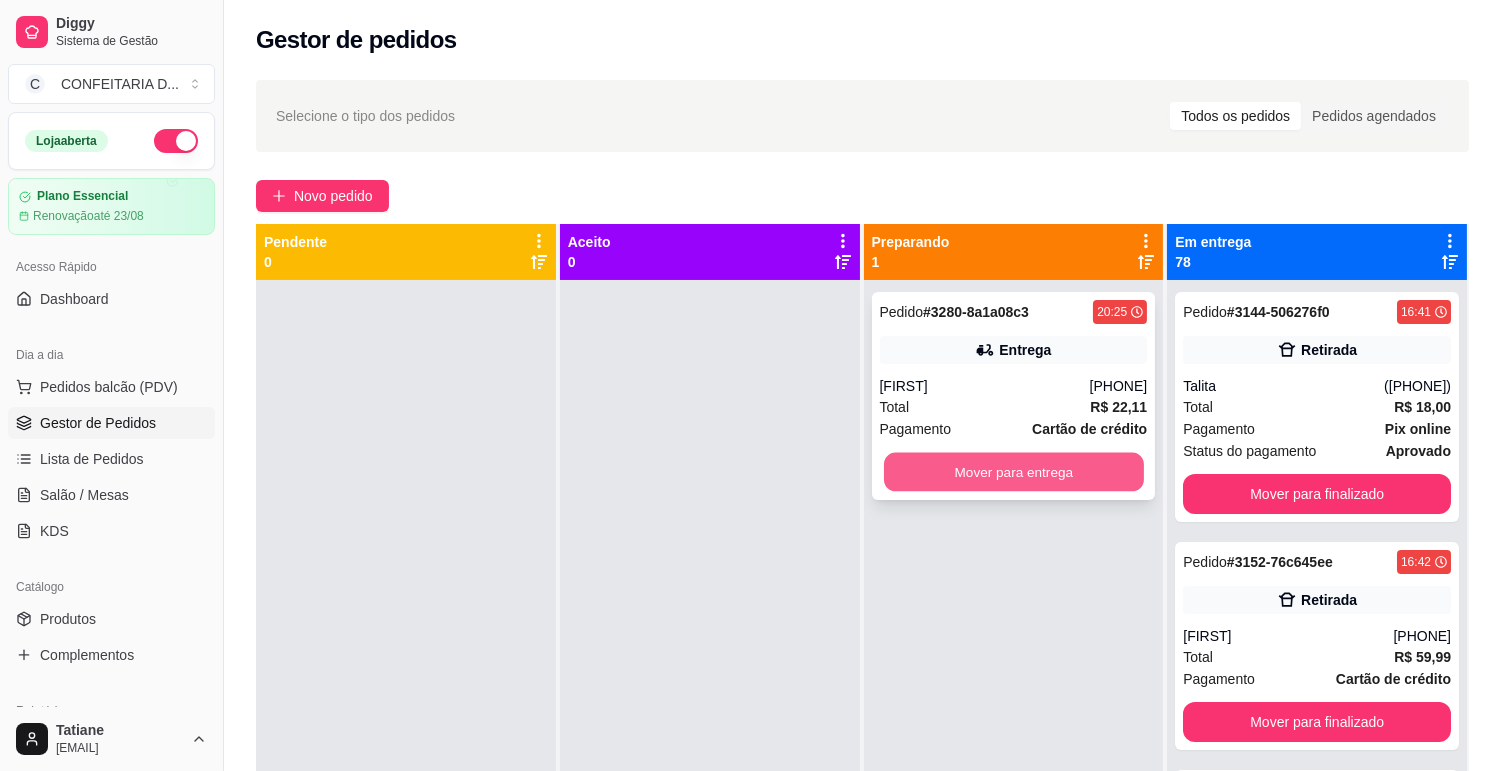 click on "Mover para entrega" at bounding box center [1014, 472] 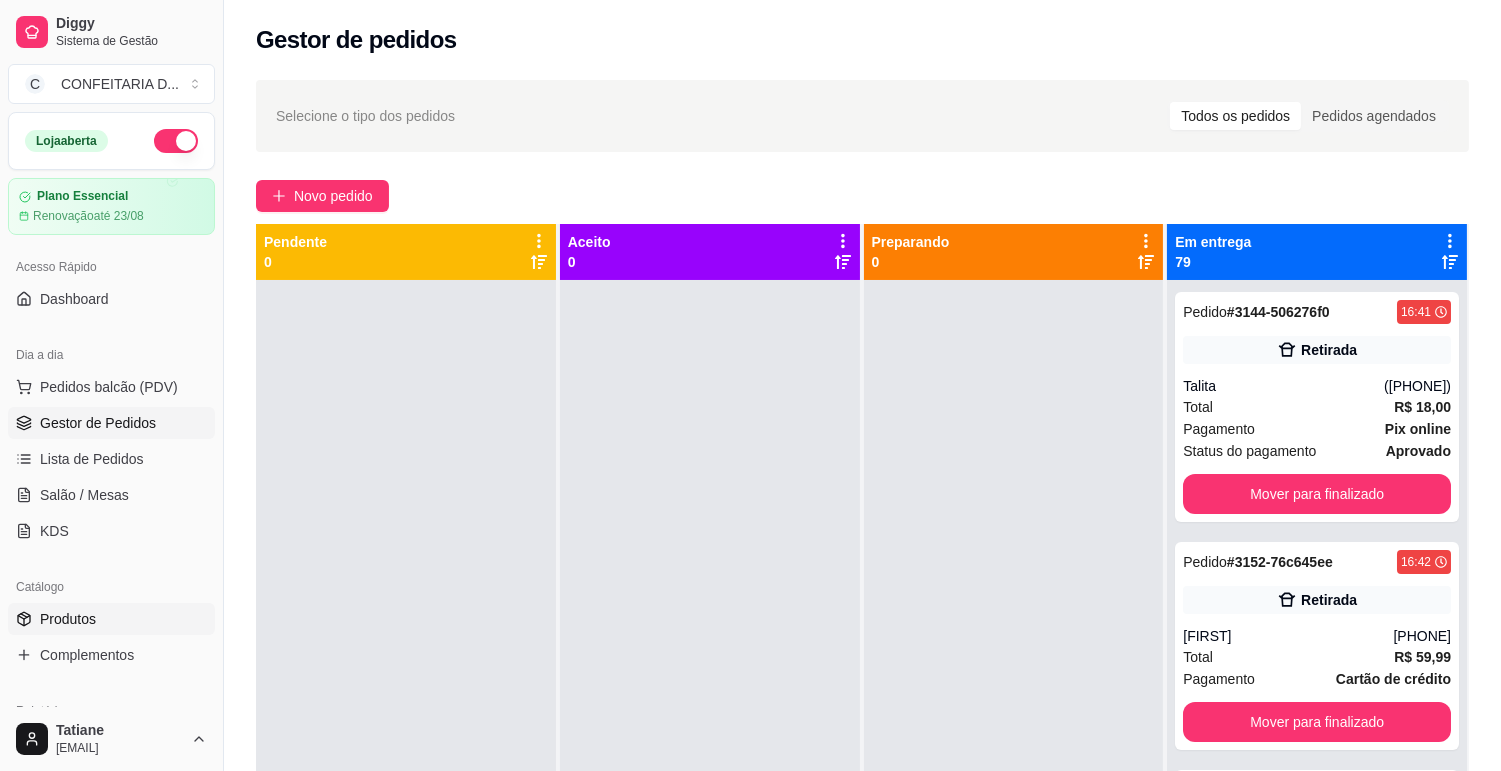 click on "Produtos" at bounding box center (111, 619) 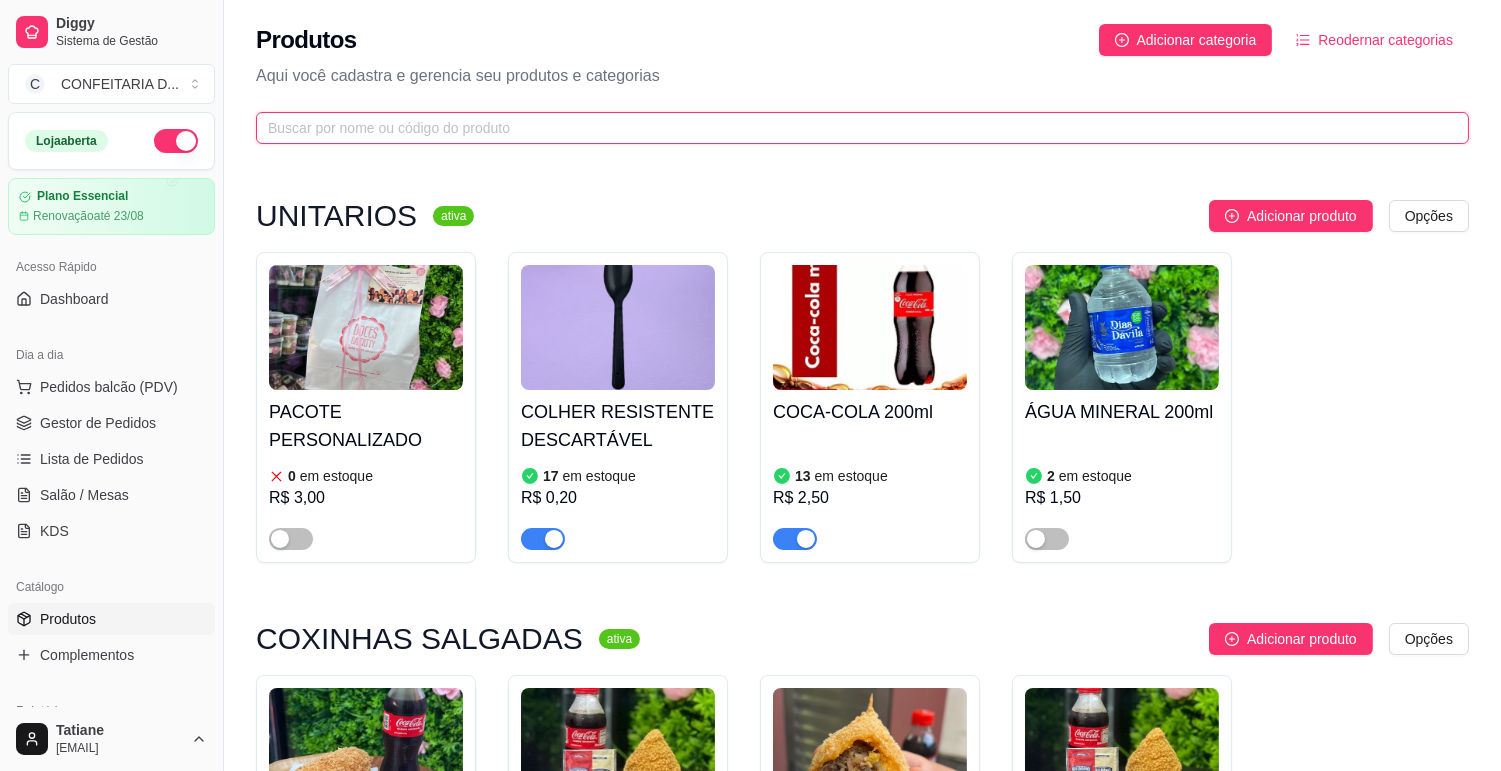 click at bounding box center [854, 128] 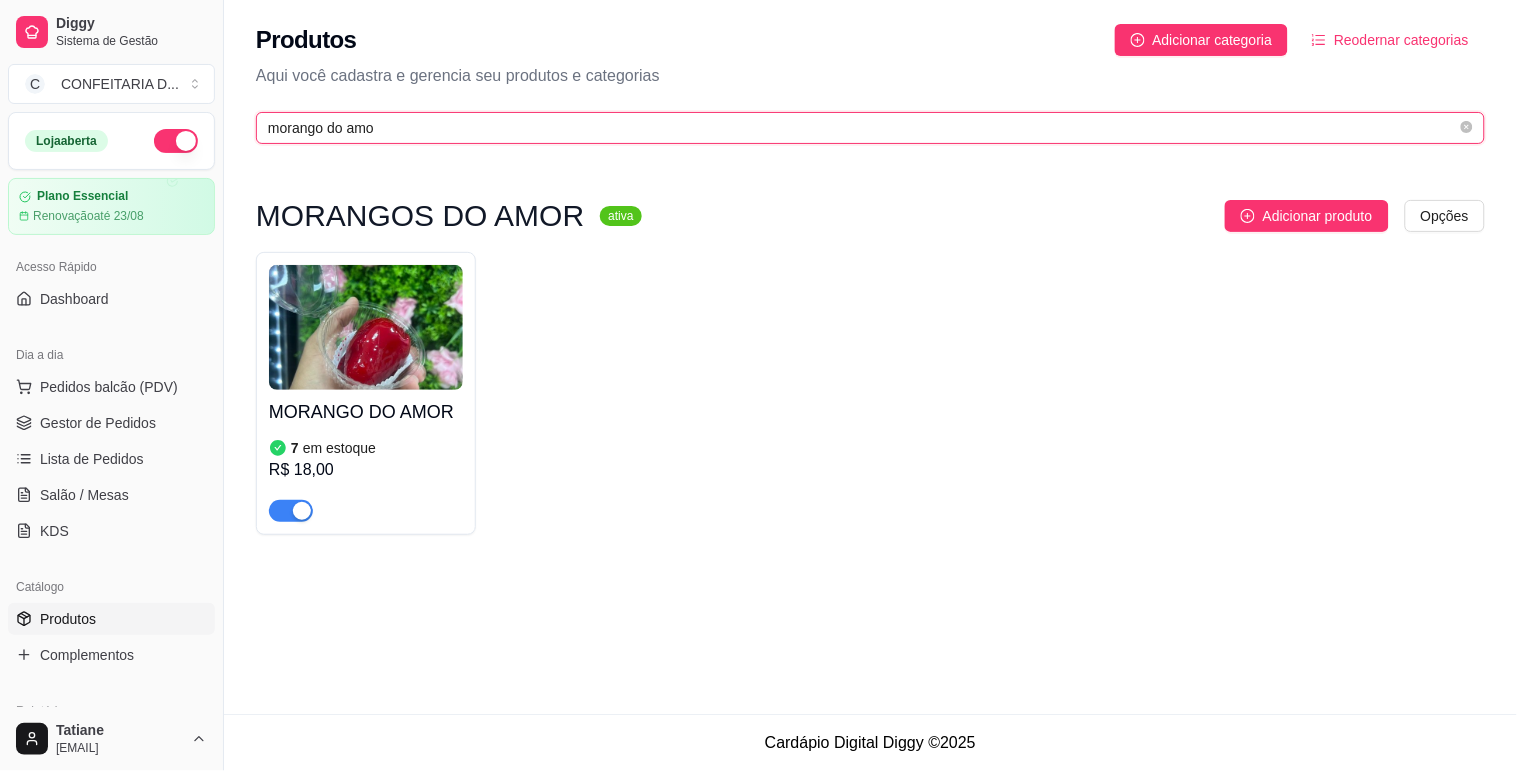 type on "morango do amo" 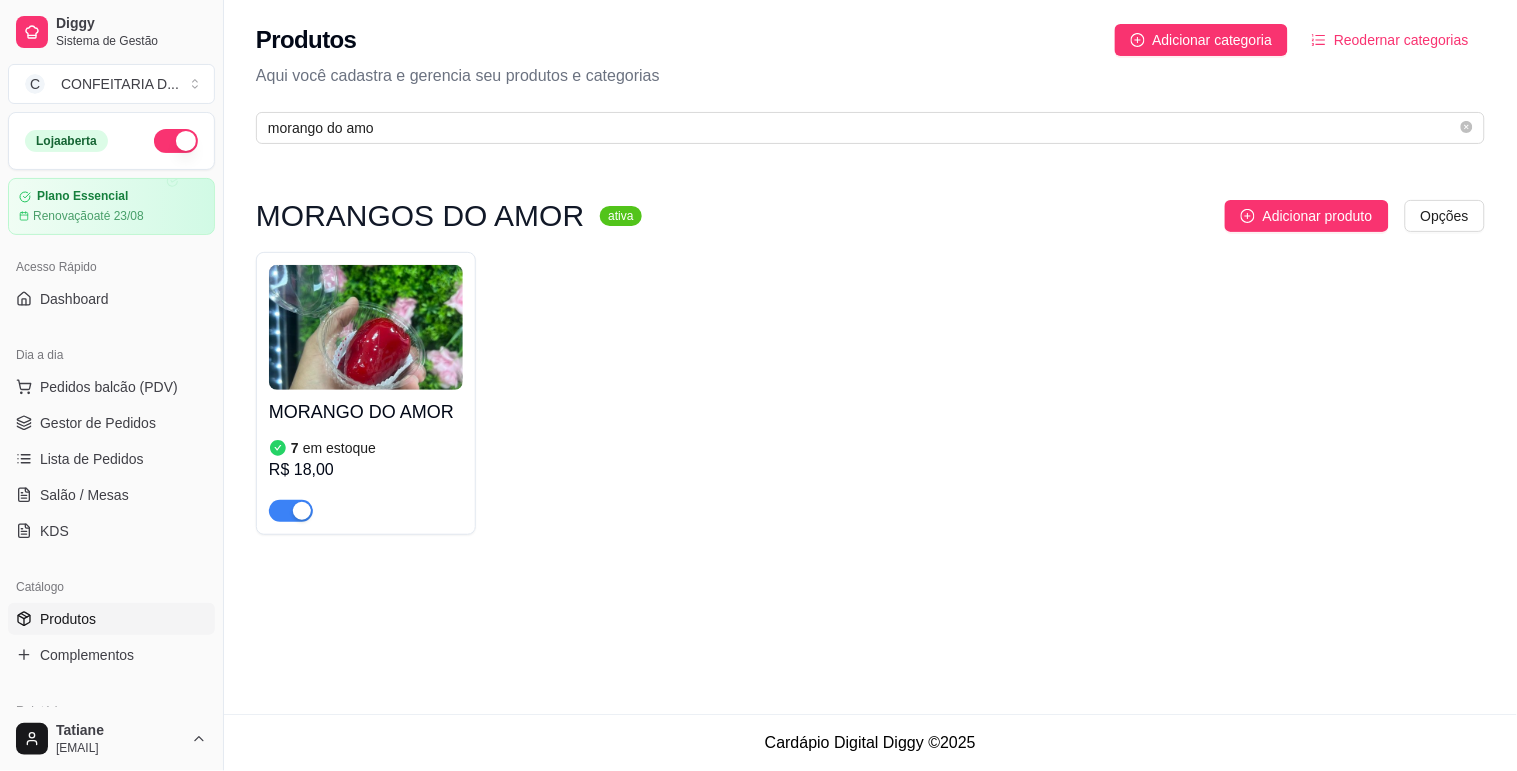 click at bounding box center [366, 327] 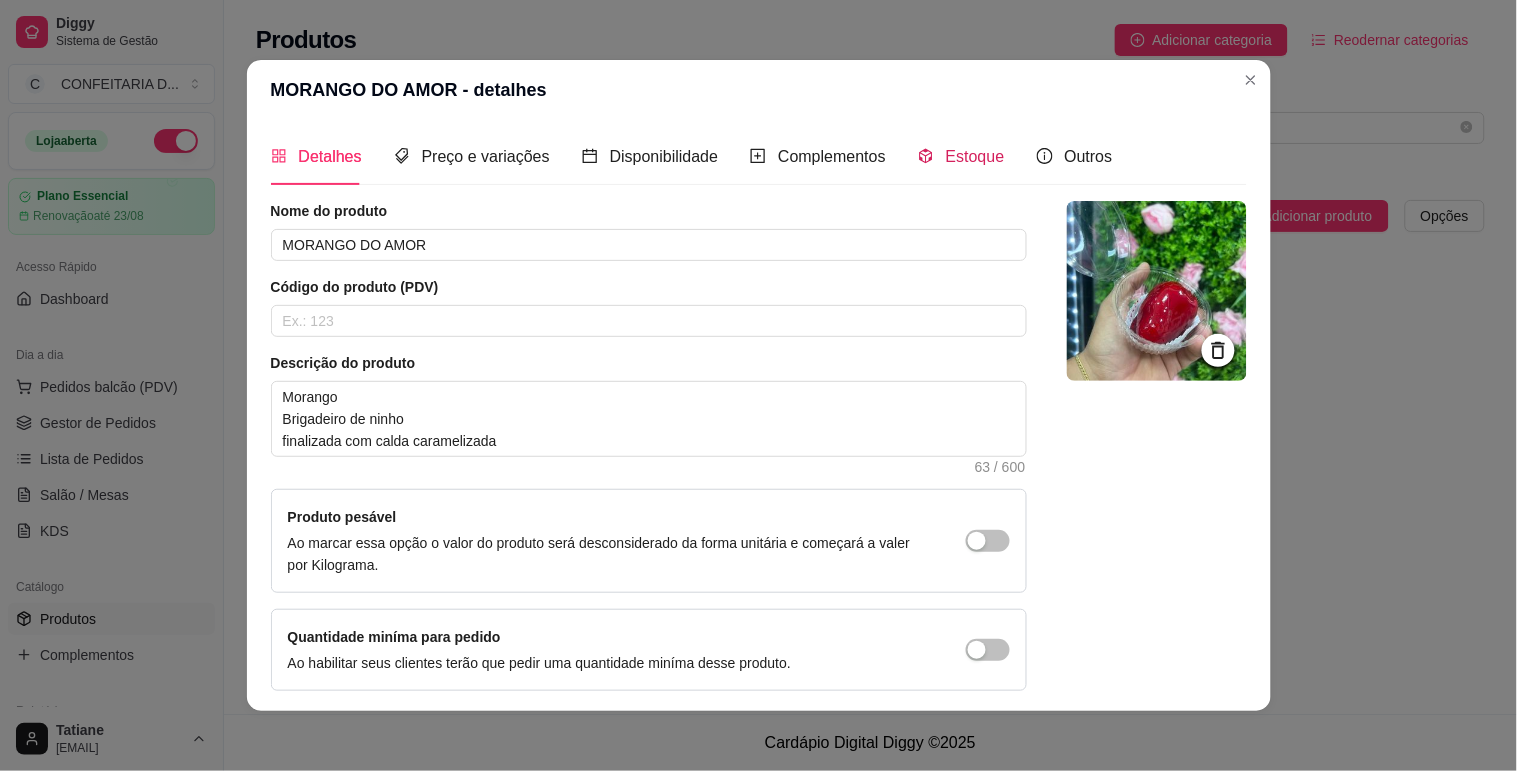 click on "Estoque" at bounding box center (961, 156) 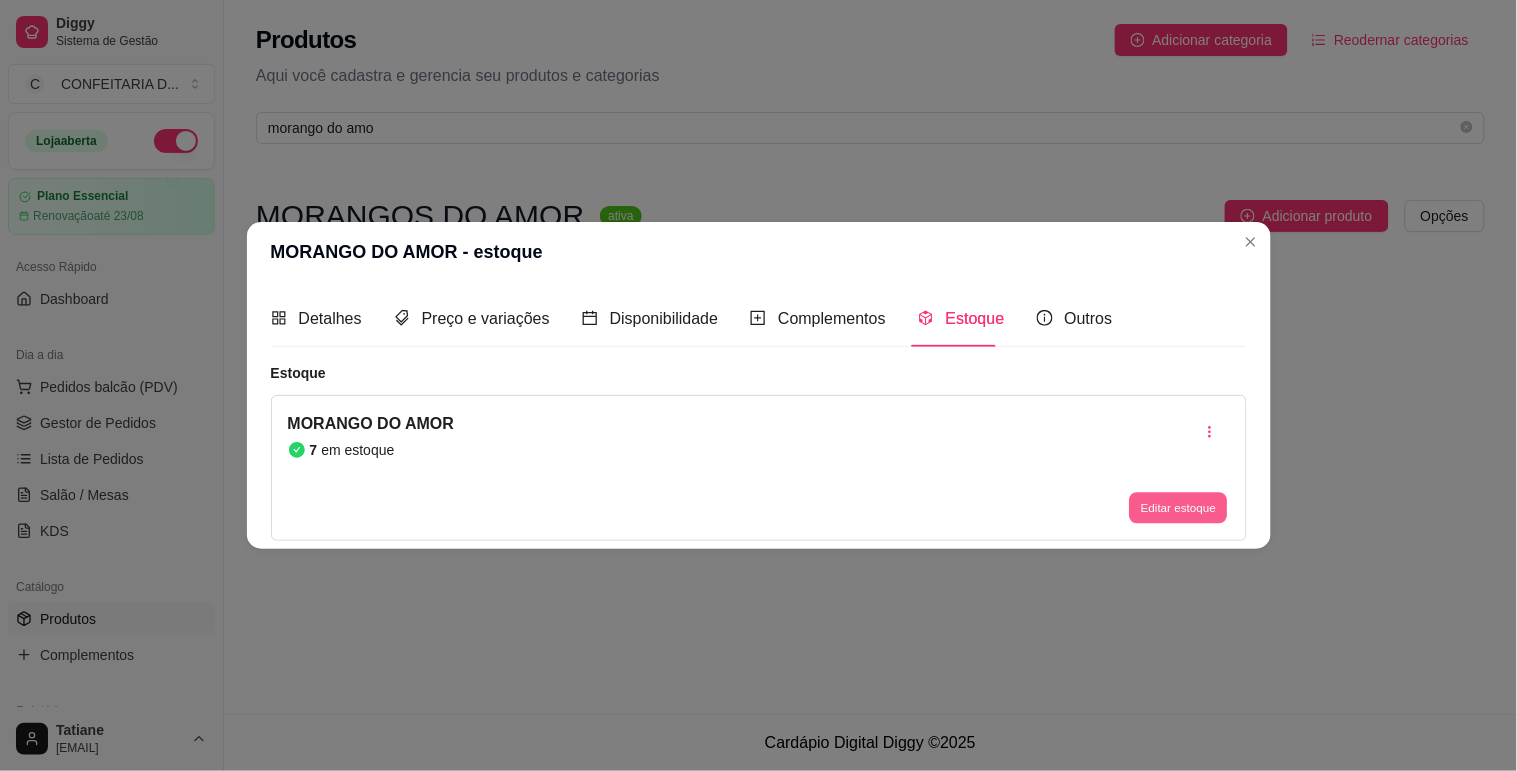 click on "Editar estoque" at bounding box center [1179, 508] 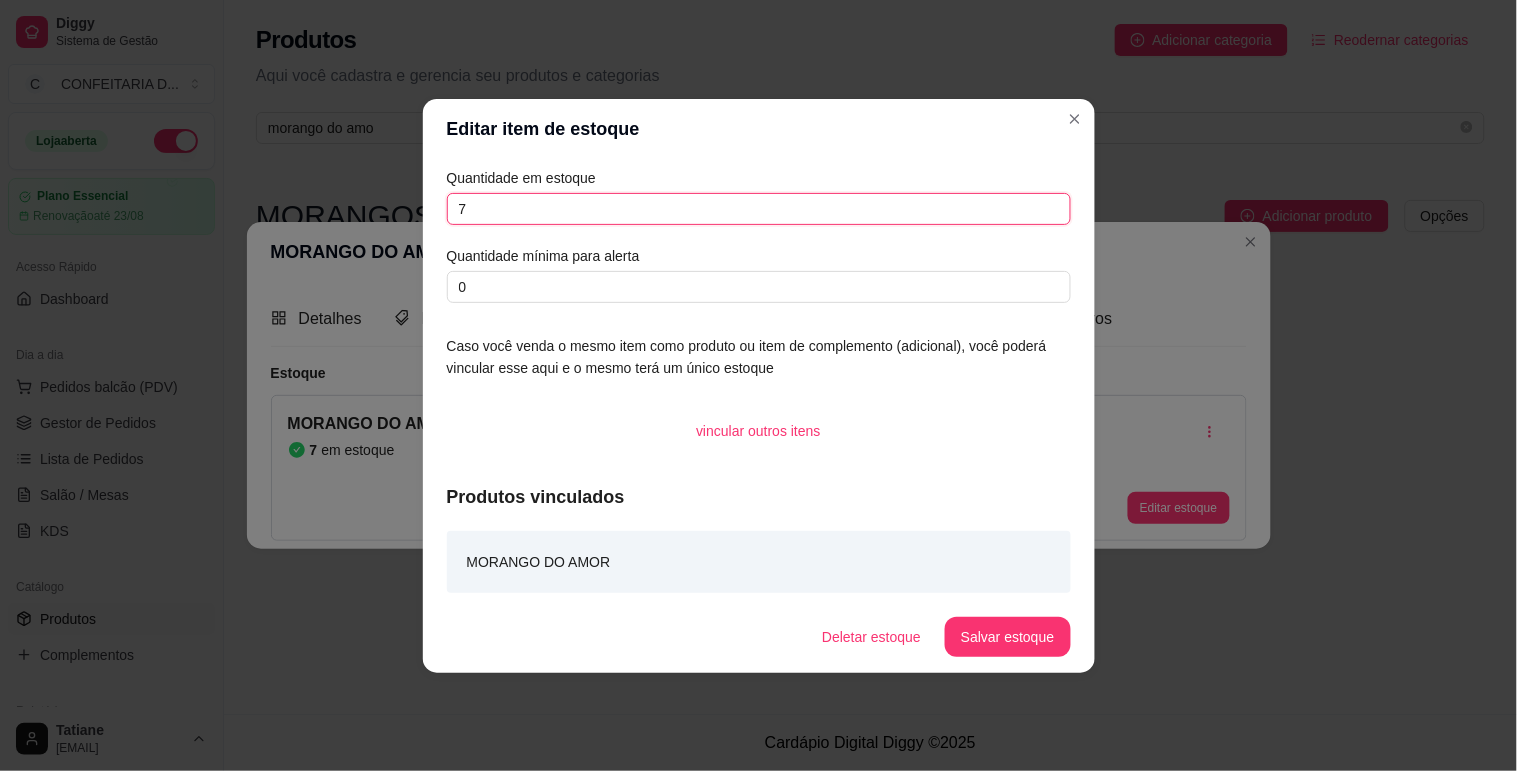 click on "7" at bounding box center (759, 209) 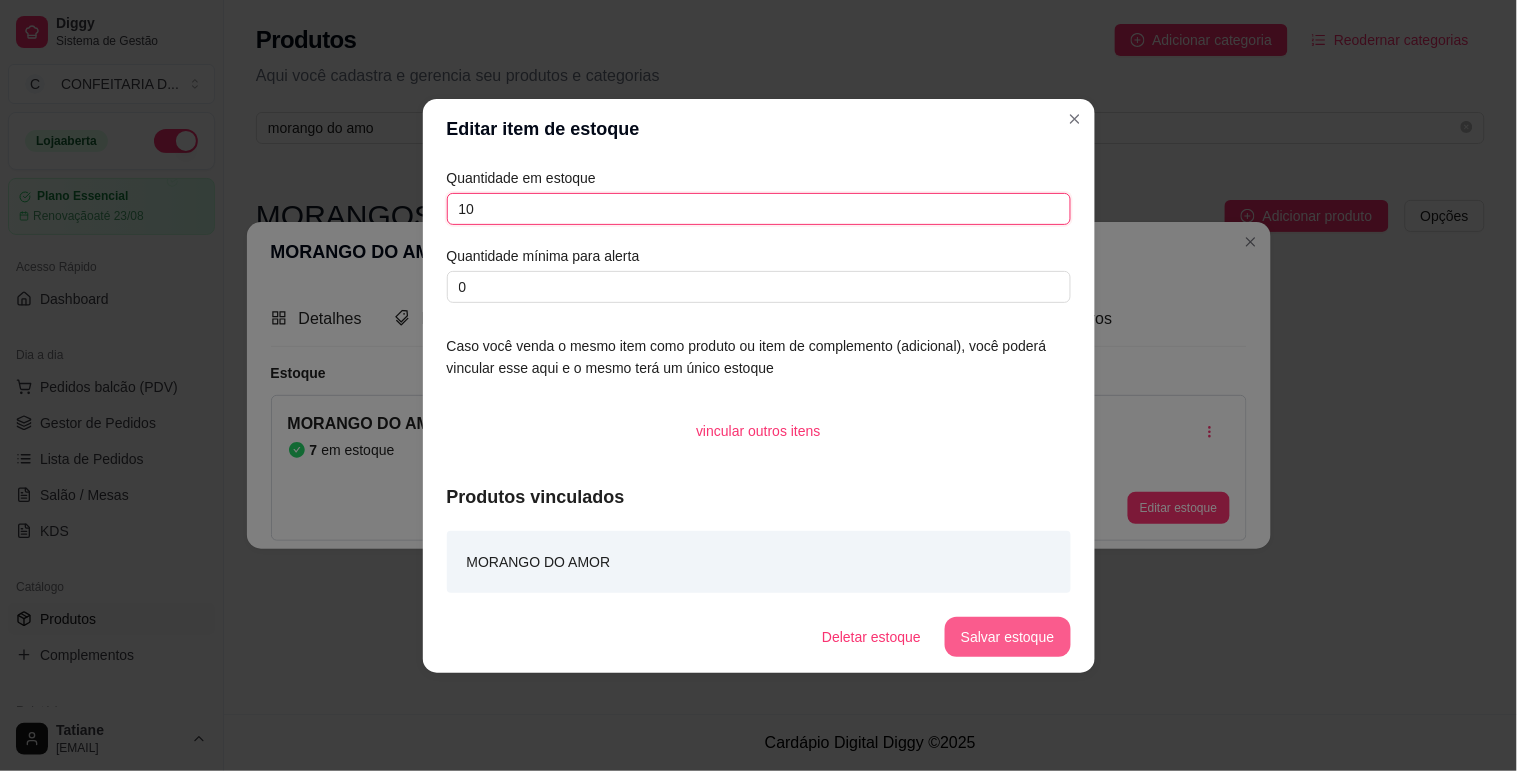 type on "10" 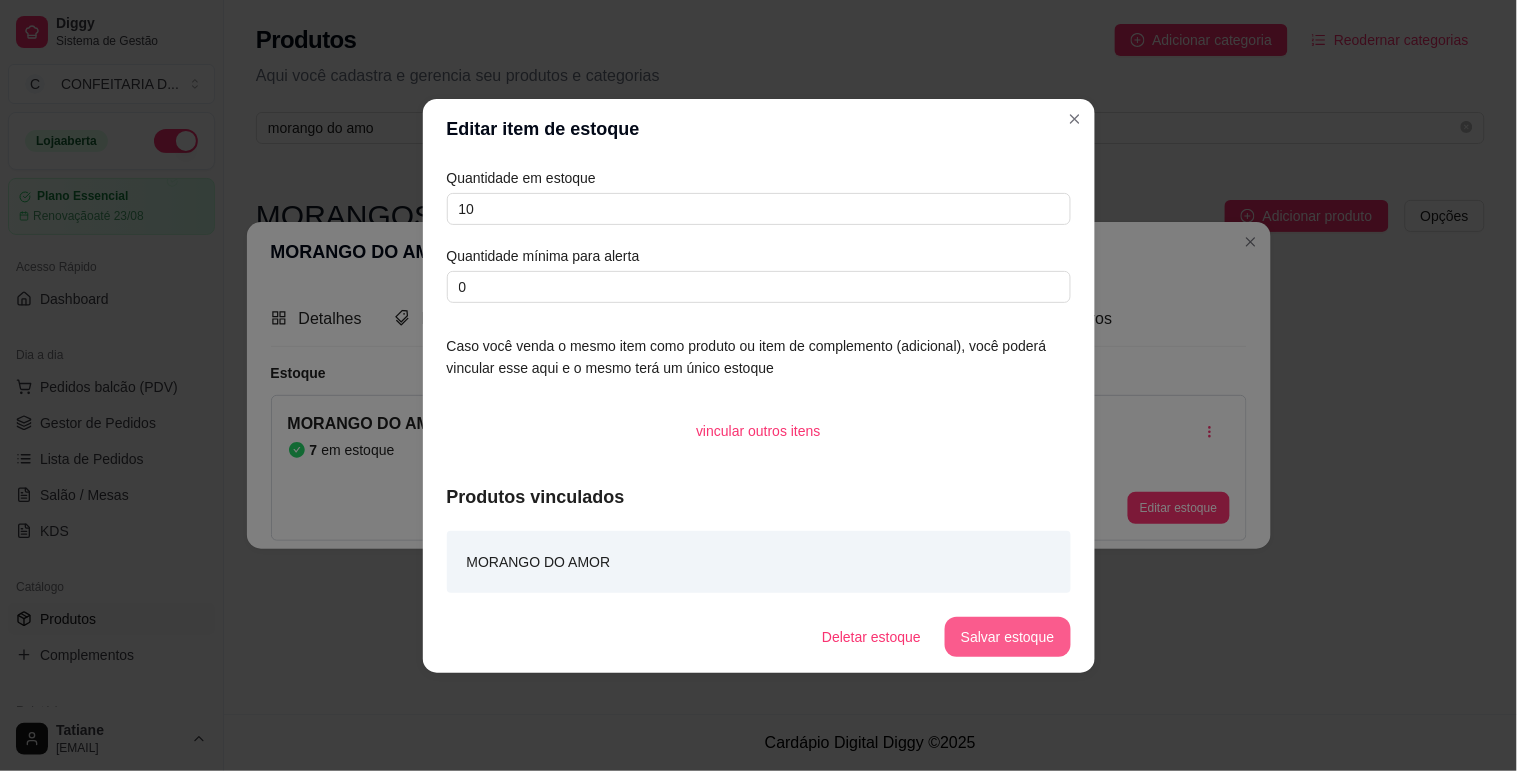 click on "Salvar estoque" at bounding box center (1007, 637) 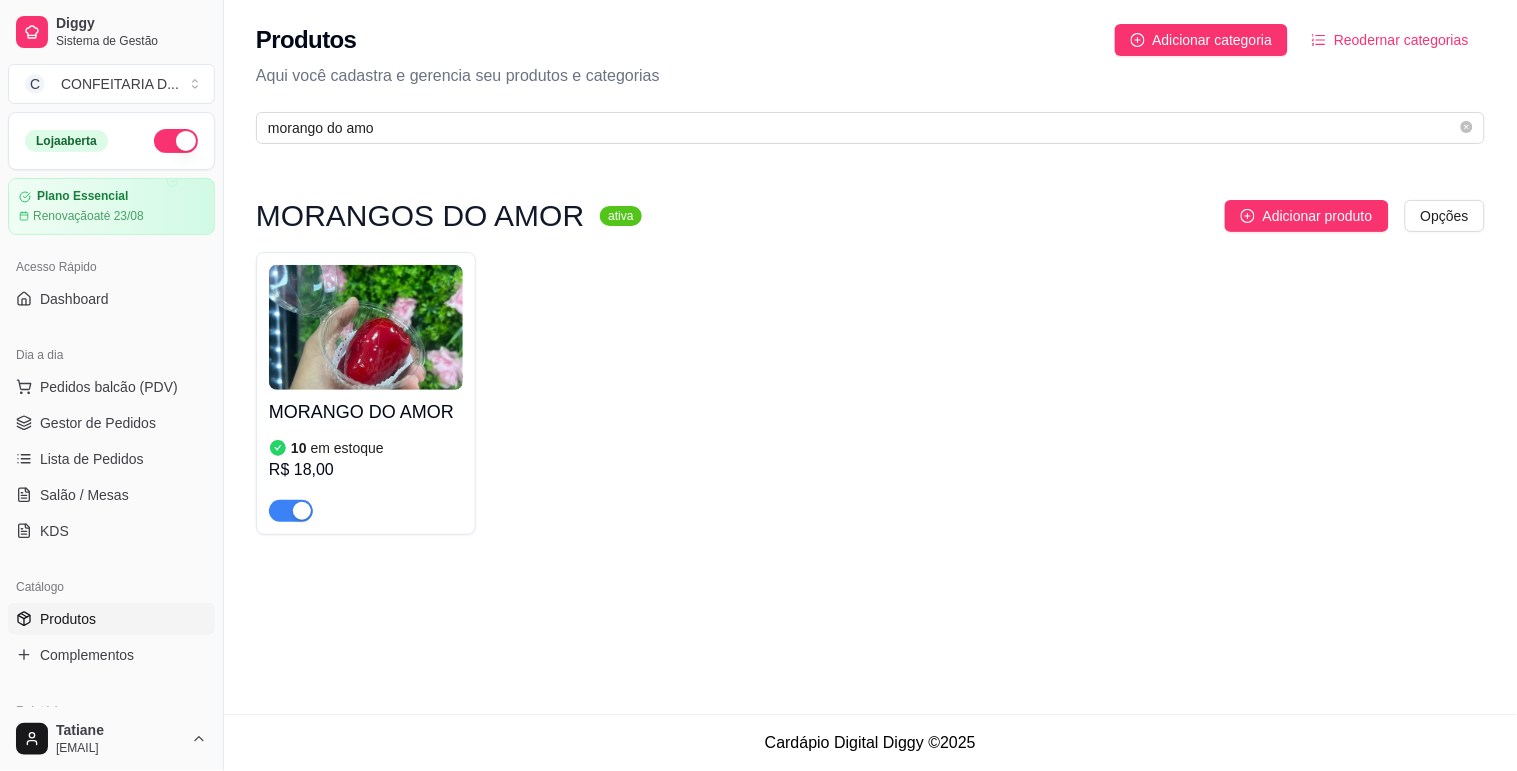 click at bounding box center [366, 327] 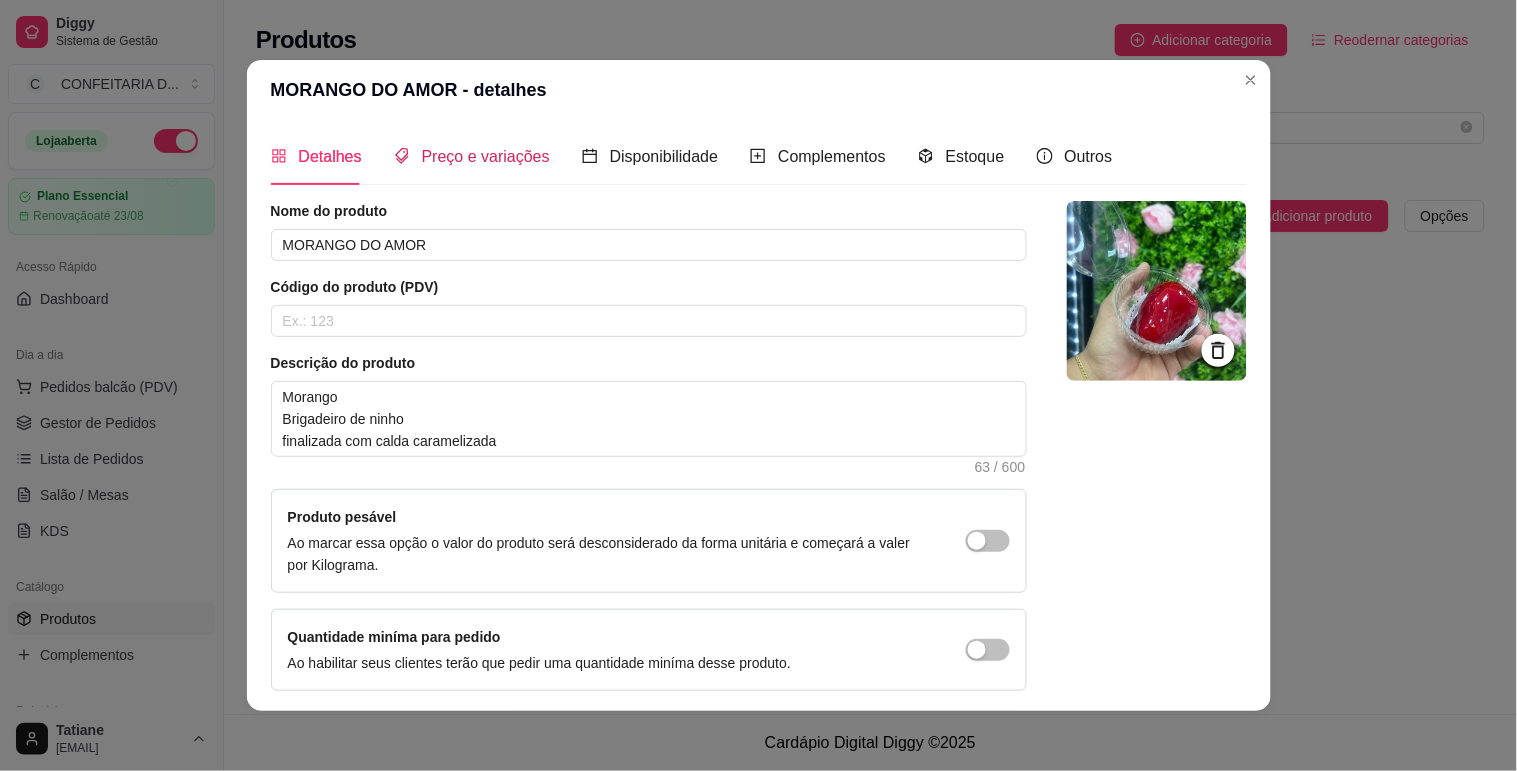 click on "Preço e variações" at bounding box center [486, 156] 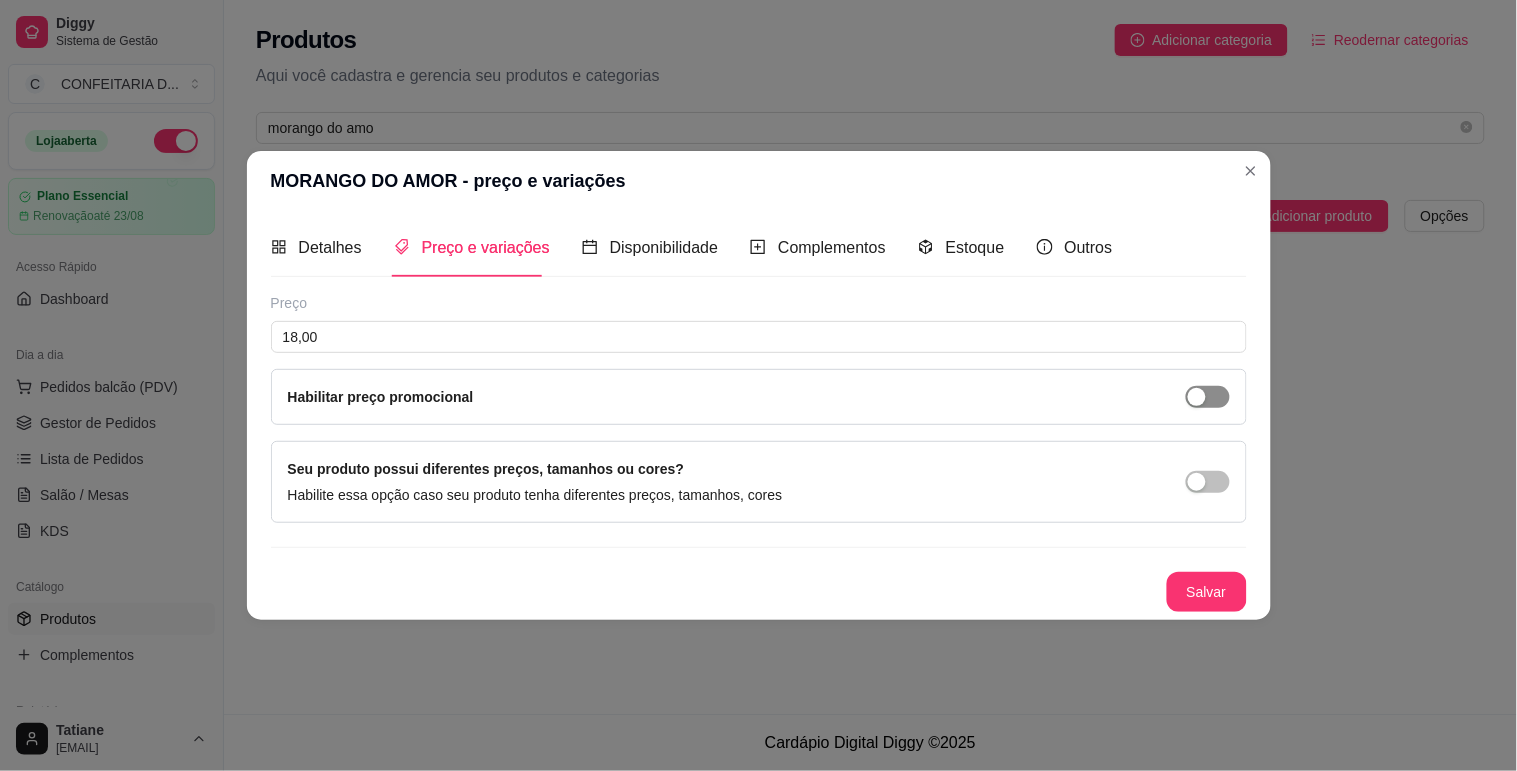 click at bounding box center [1208, 397] 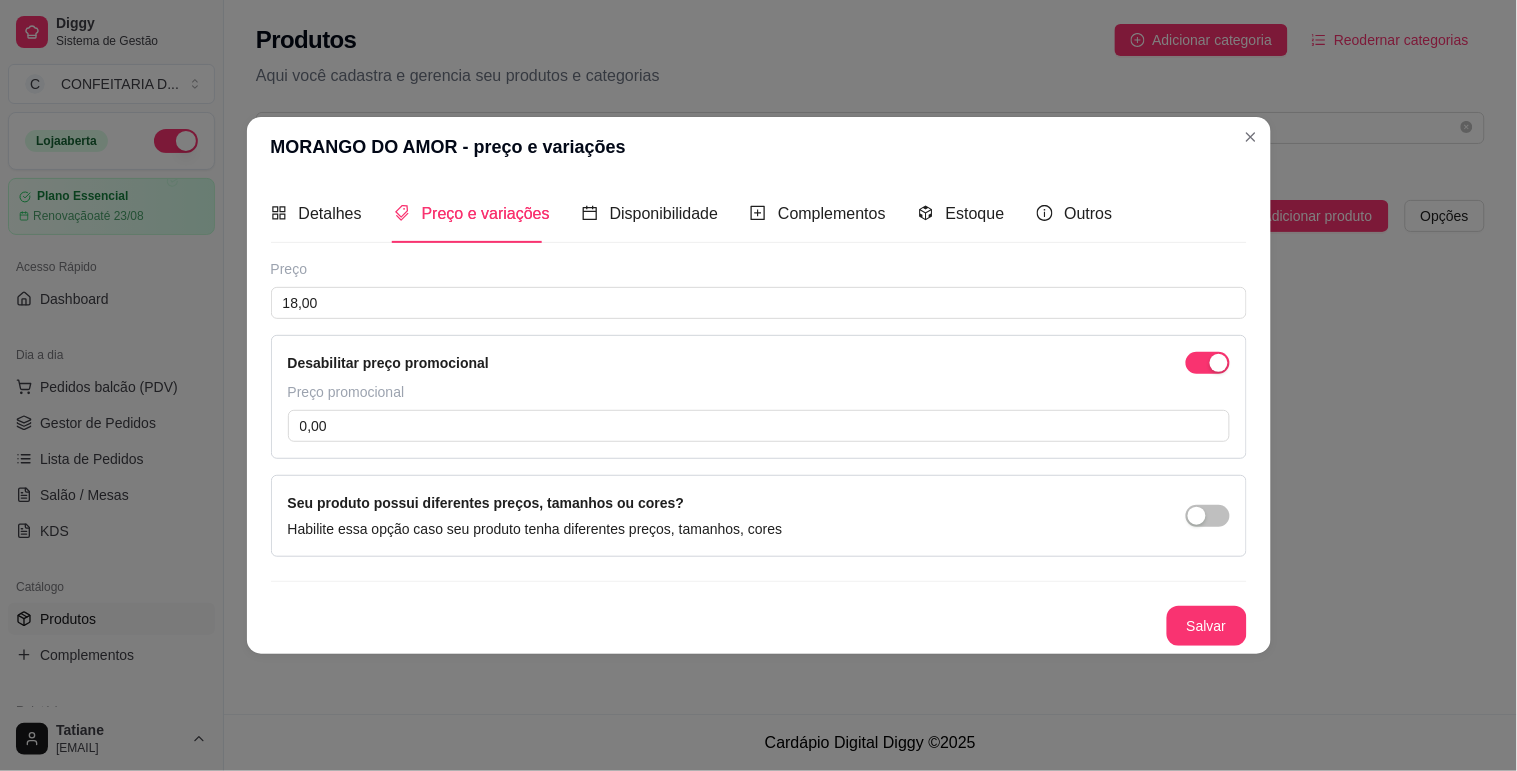 click on "Preço promocional" at bounding box center [759, 392] 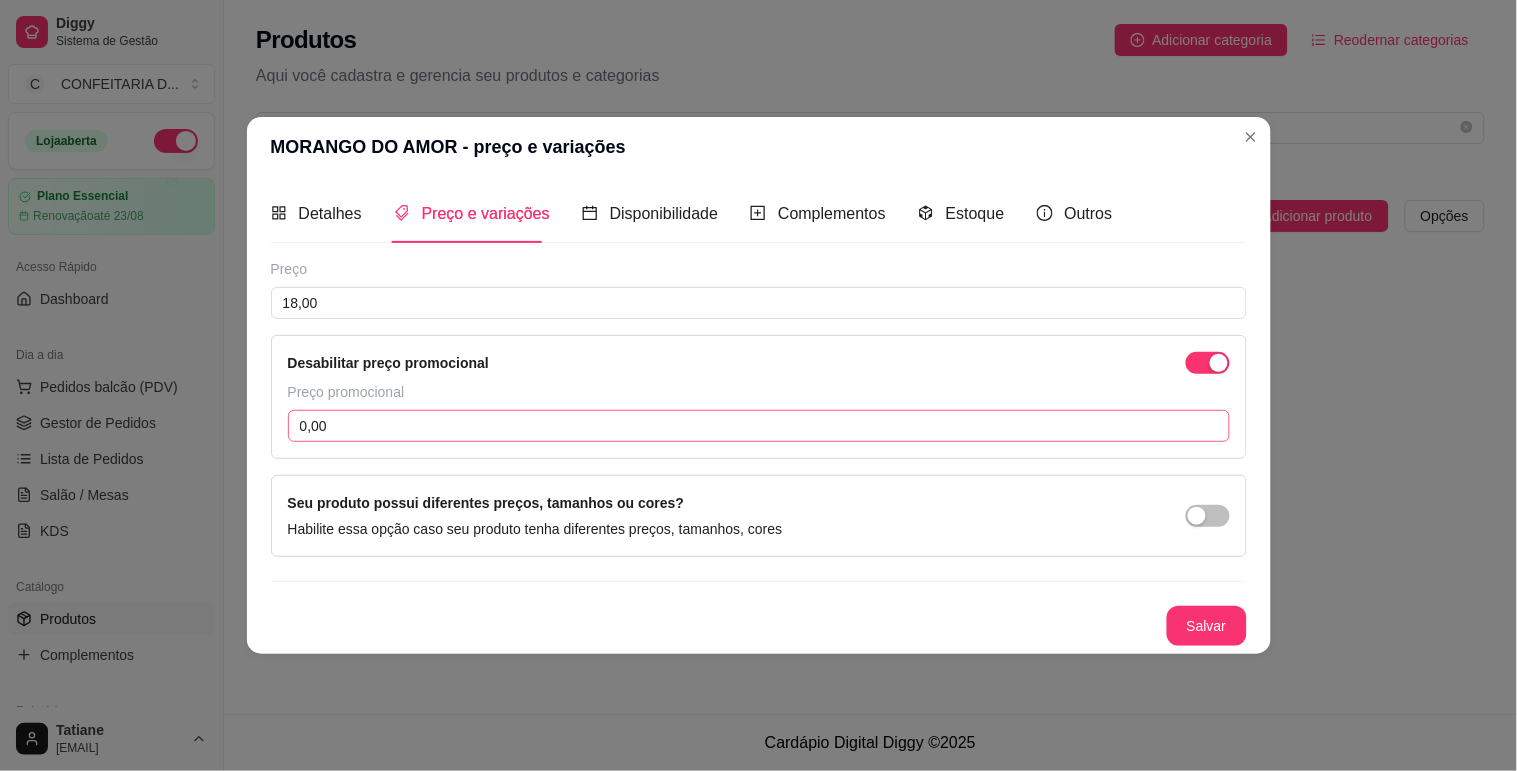 drag, startPoint x: 440, startPoint y: 397, endPoint x: 414, endPoint y: 414, distance: 31.06445 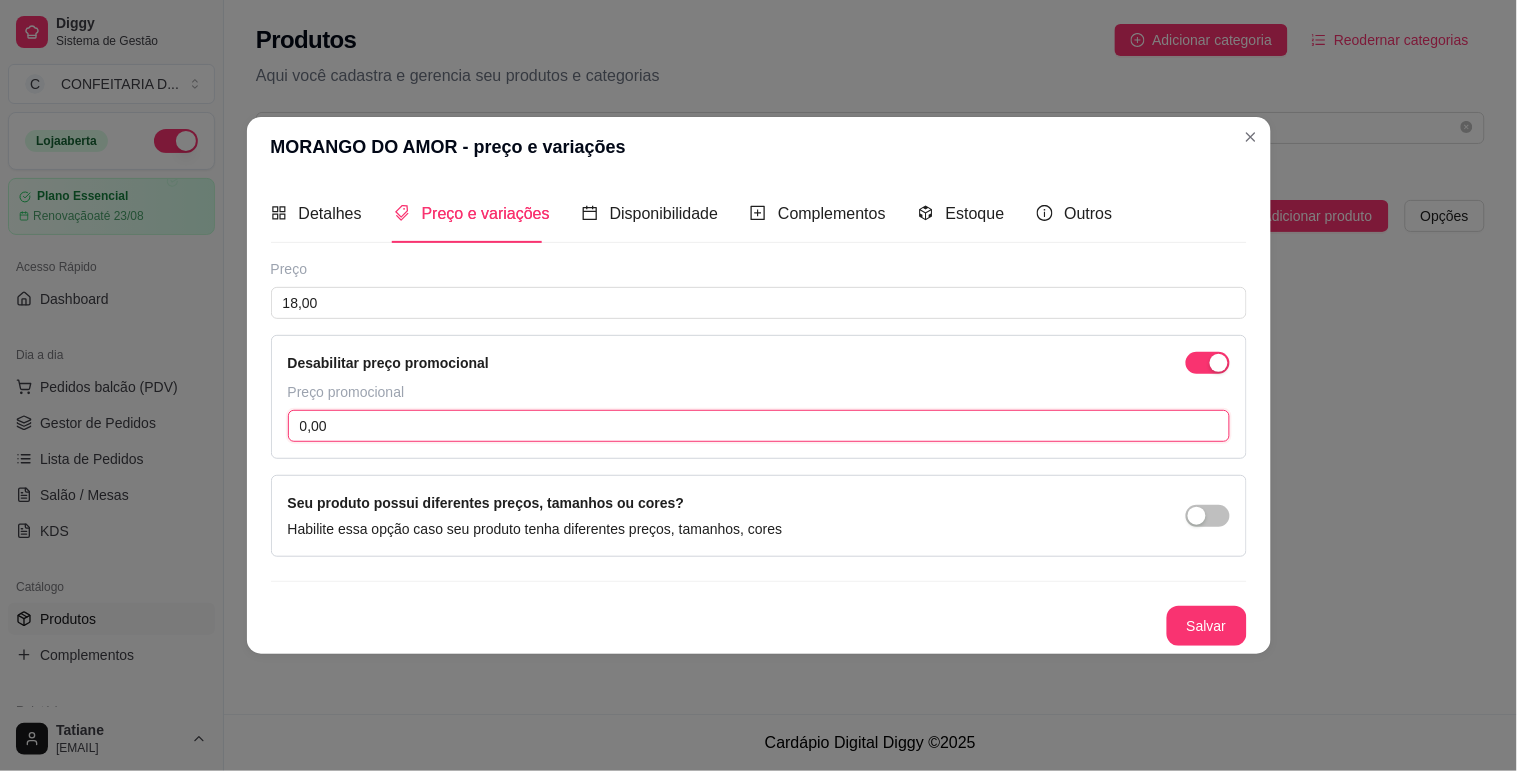 click on "0,00" at bounding box center (759, 426) 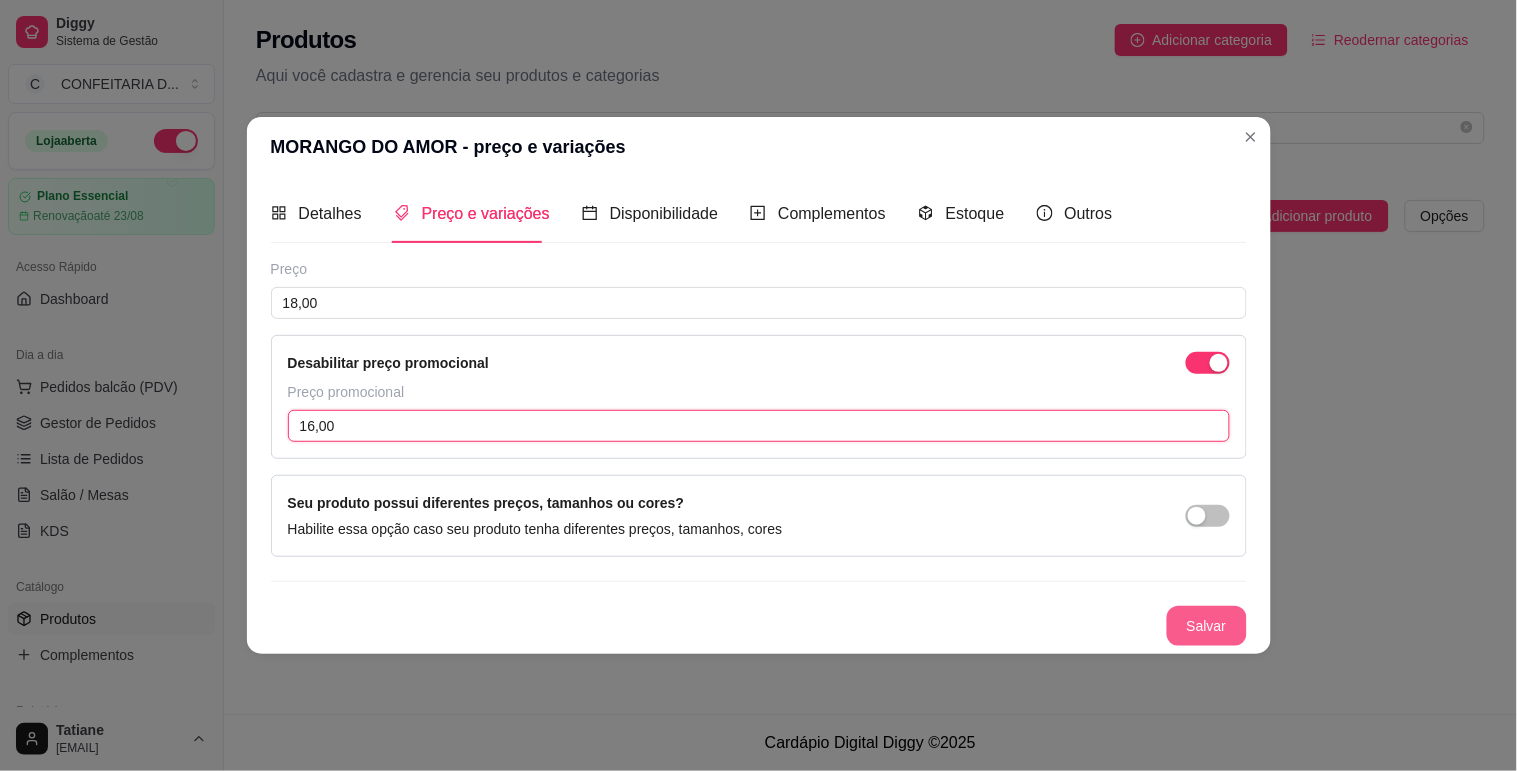 type on "16,00" 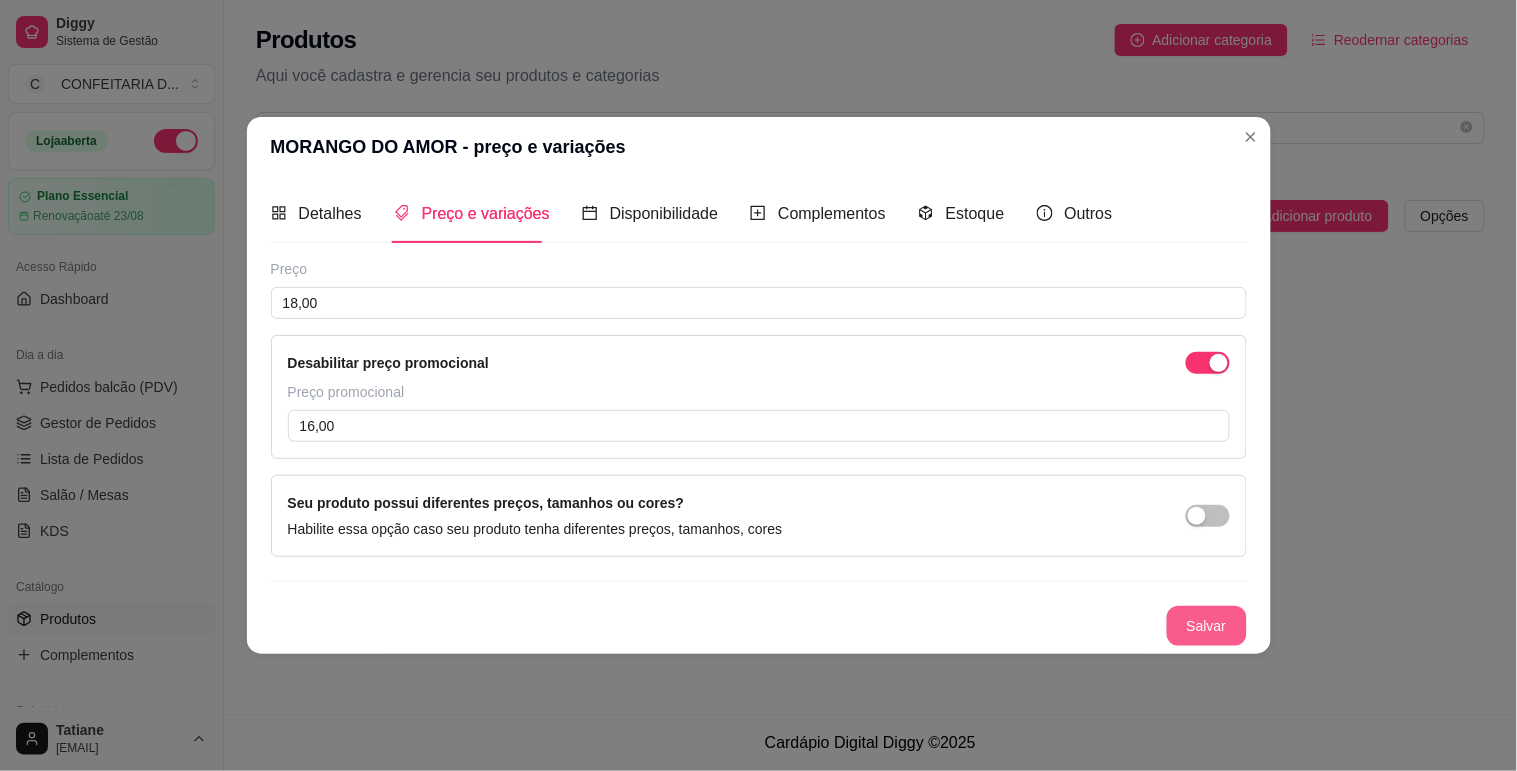 click on "Salvar" at bounding box center [1207, 626] 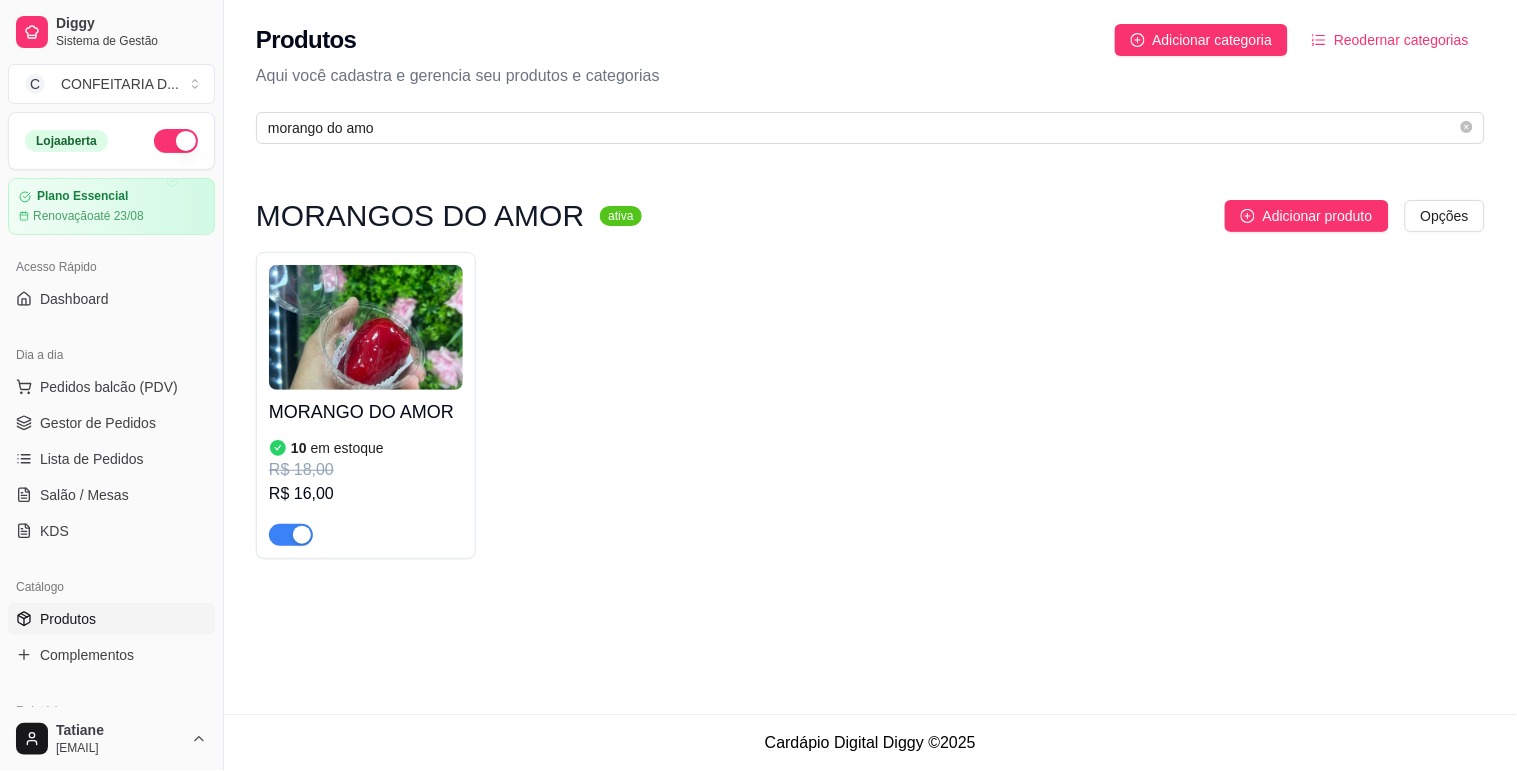 click on "MORANGO DO AMOR   10 em estoque R$ 18,00 R$ 16,00" at bounding box center [870, 405] 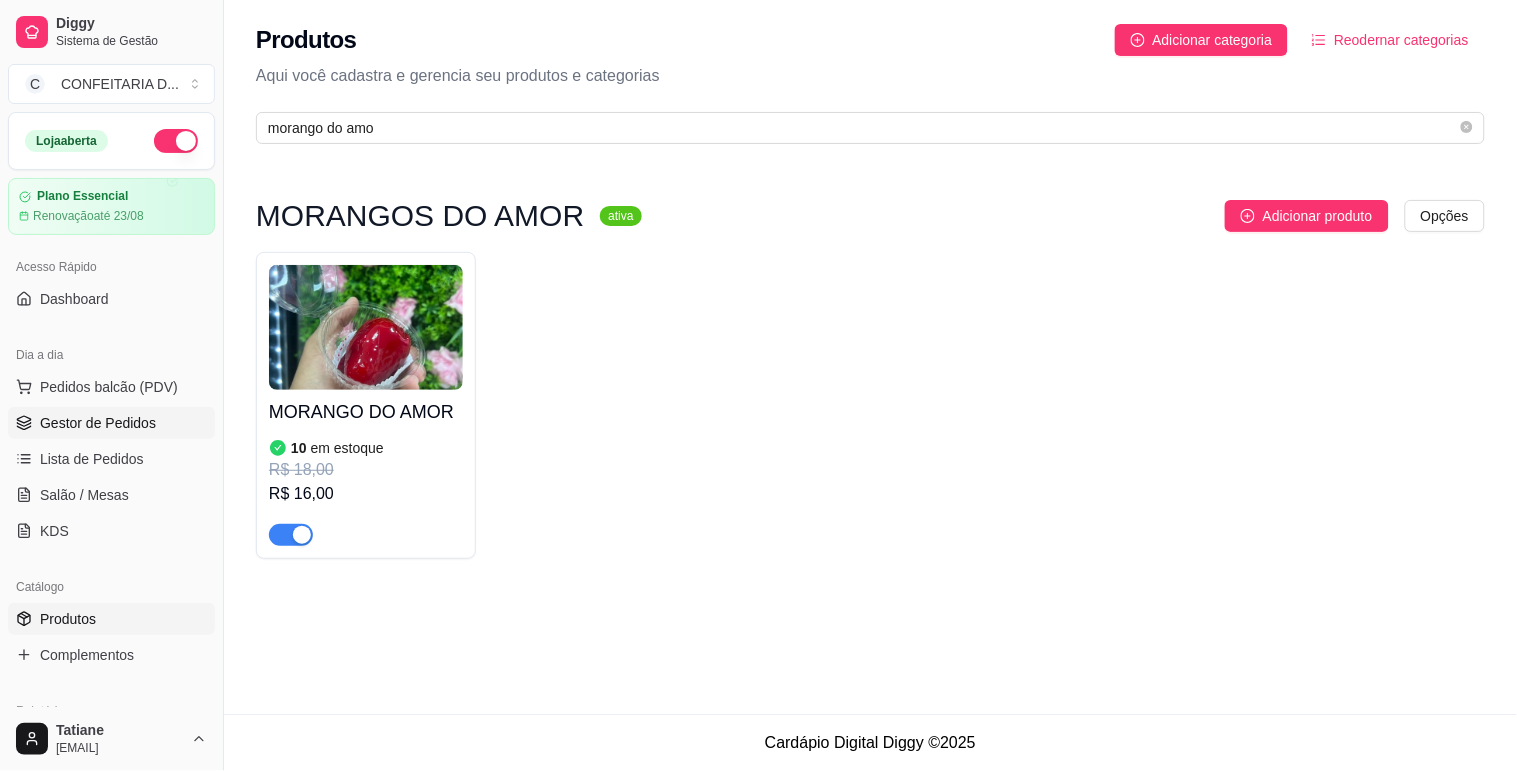 click on "Gestor de Pedidos" at bounding box center (98, 423) 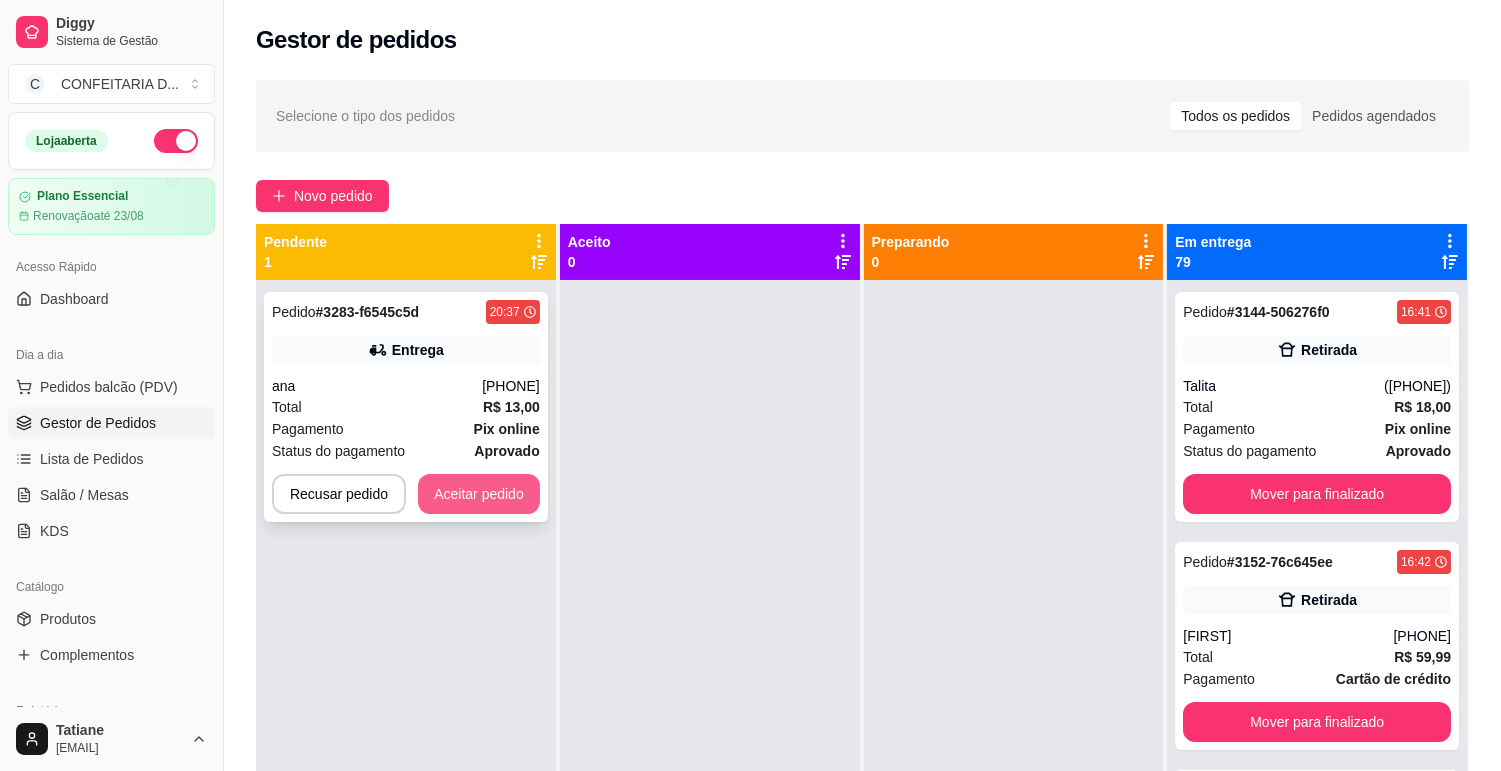 click on "Aceitar pedido" at bounding box center (479, 494) 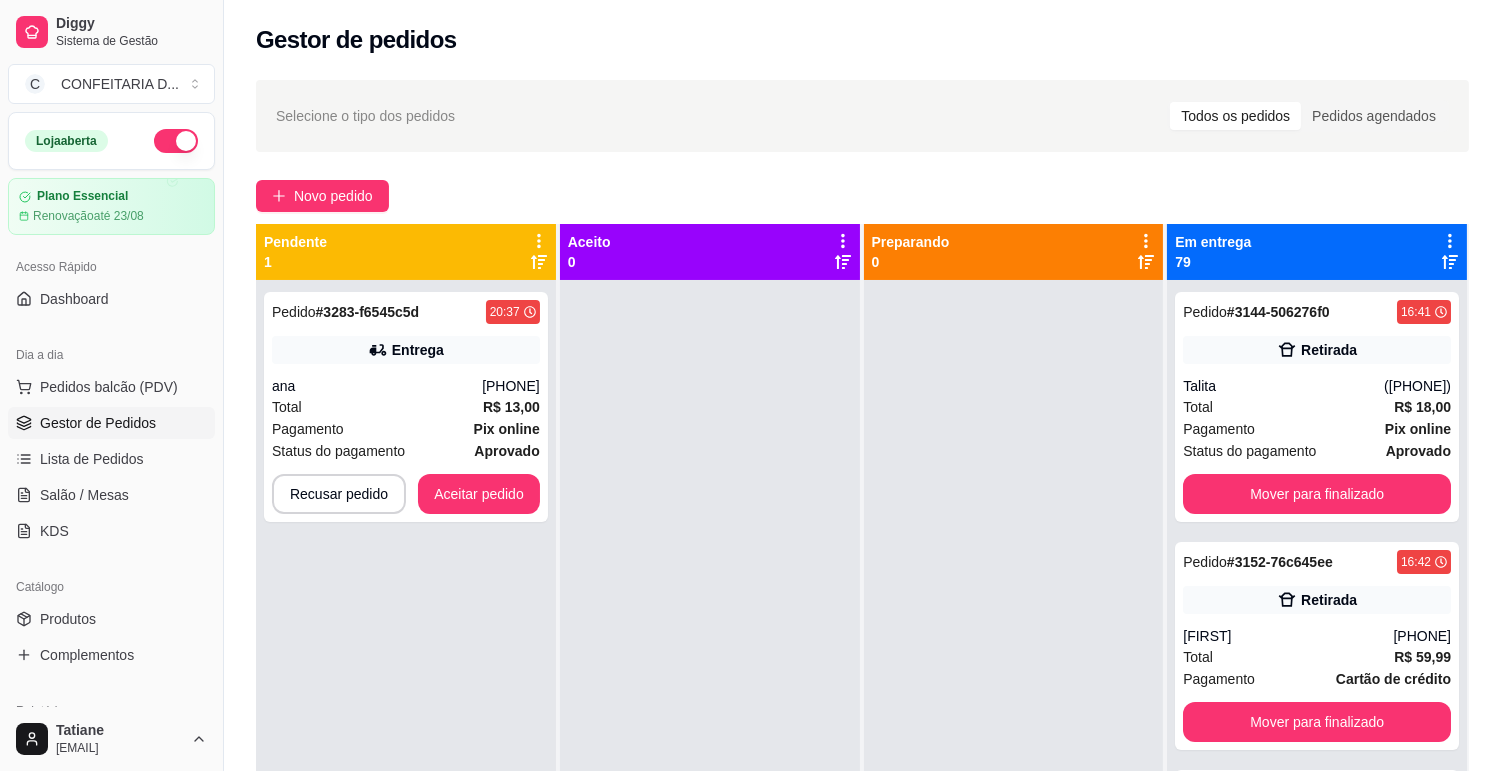 click at bounding box center (710, 665) 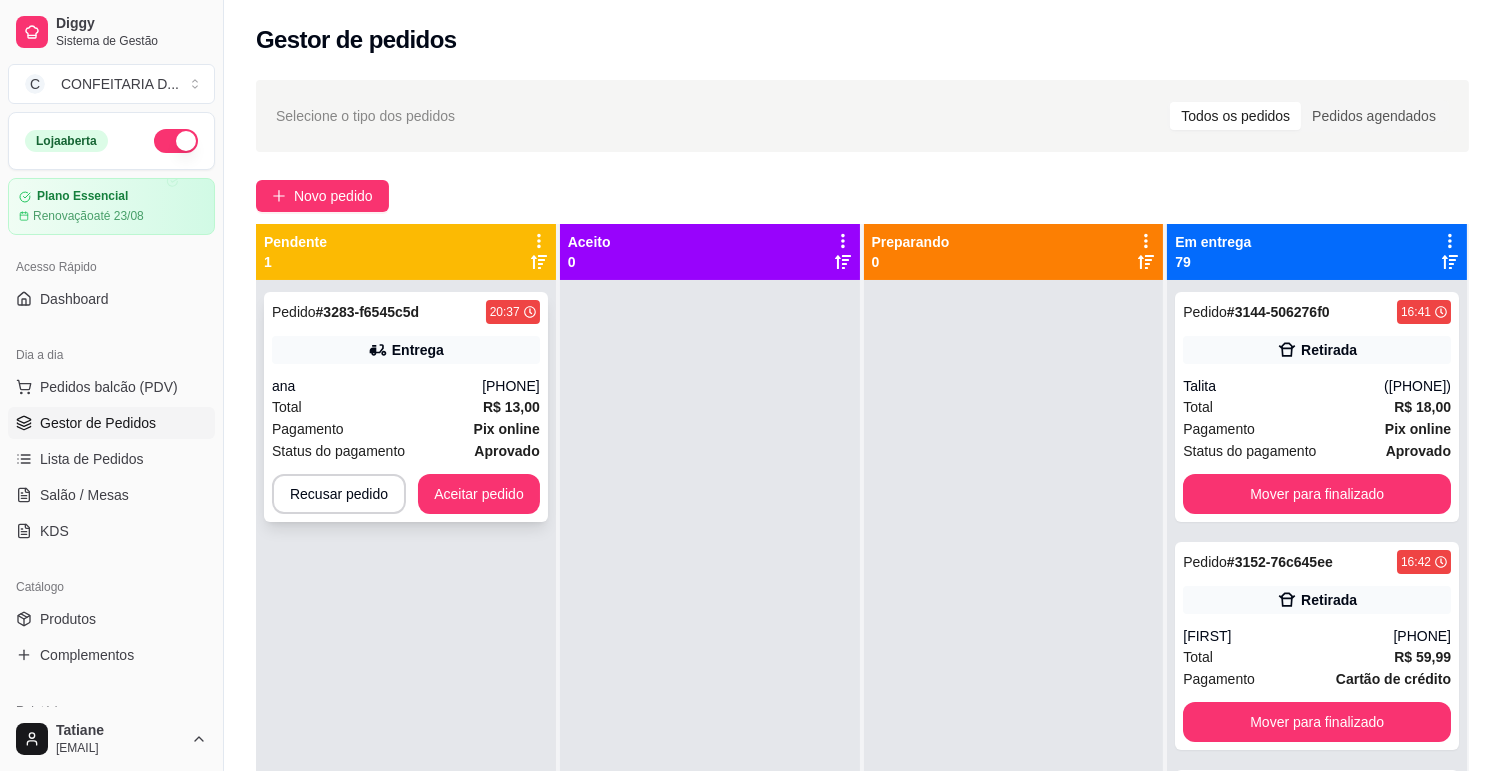 click on "Recusar pedido Aceitar pedido" at bounding box center [406, 494] 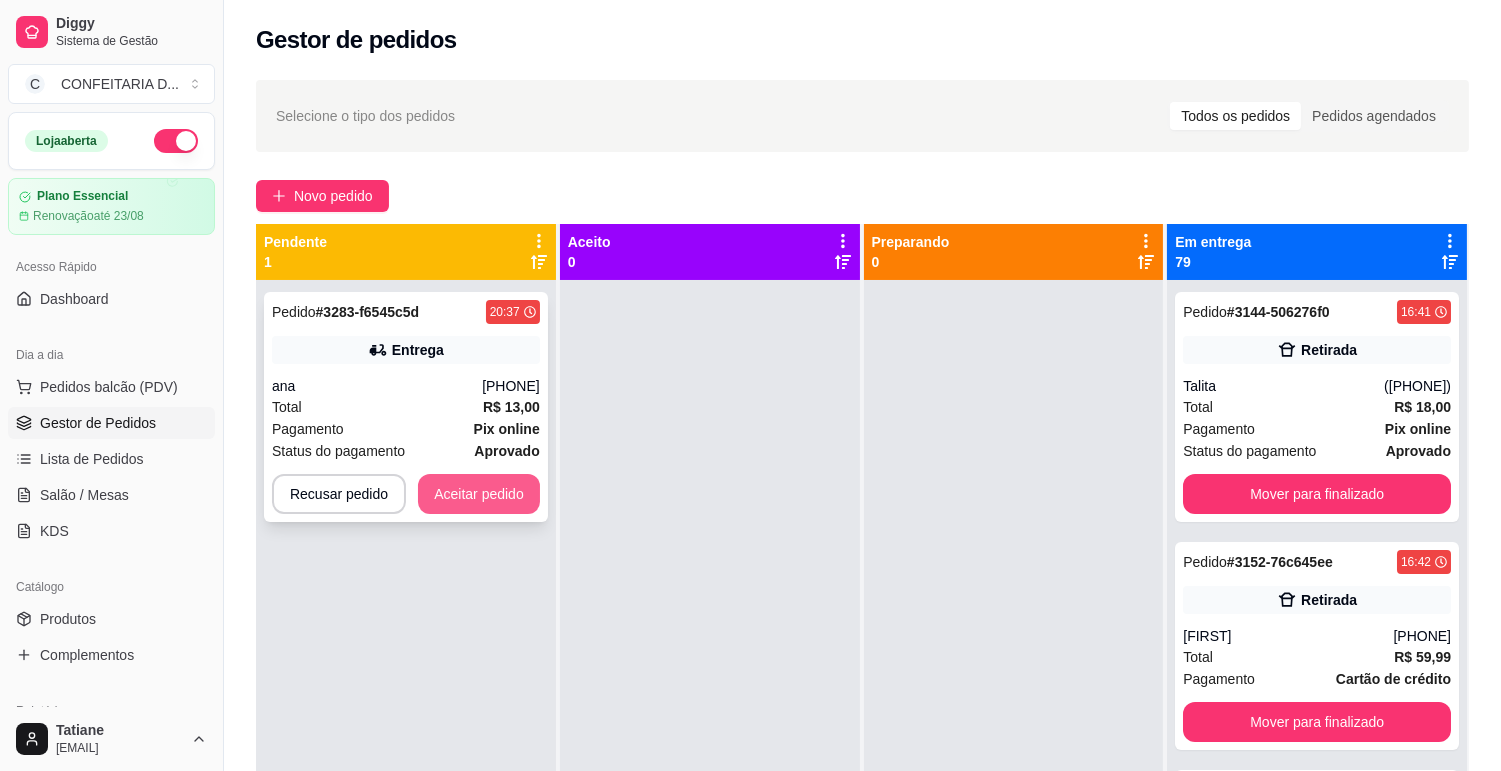 click on "Aceitar pedido" at bounding box center (479, 494) 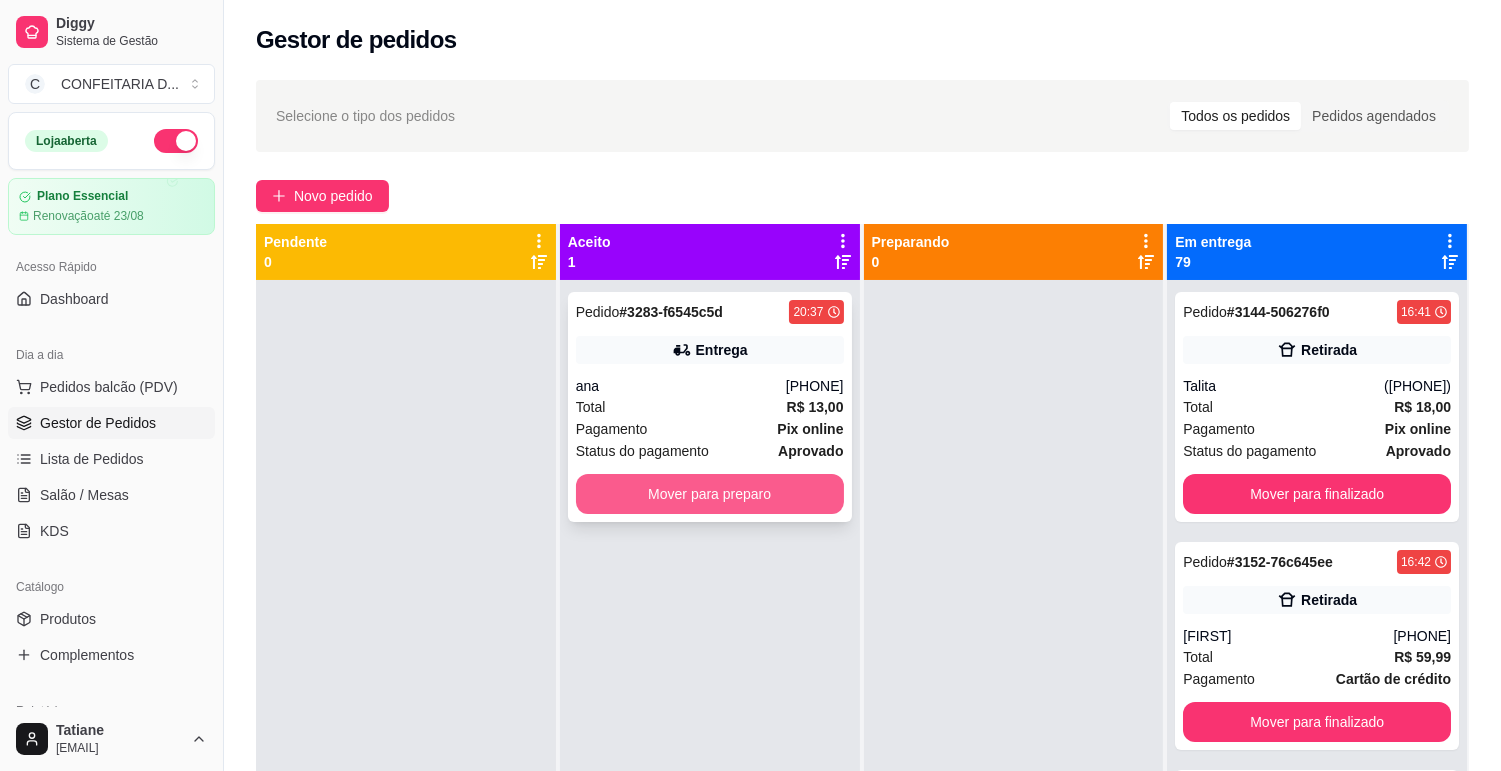 click on "Mover para preparo" at bounding box center (710, 494) 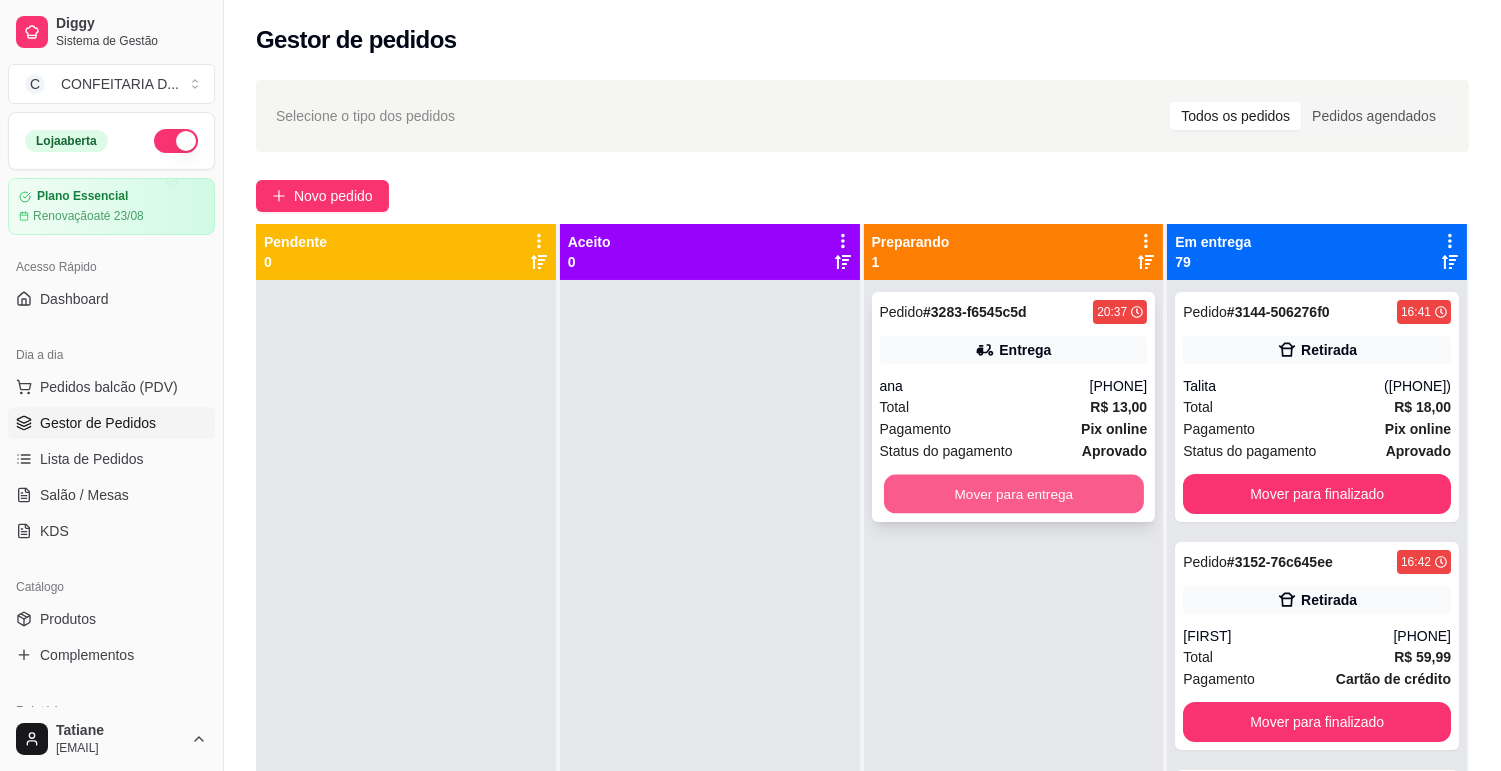 click on "Mover para entrega" at bounding box center [1014, 494] 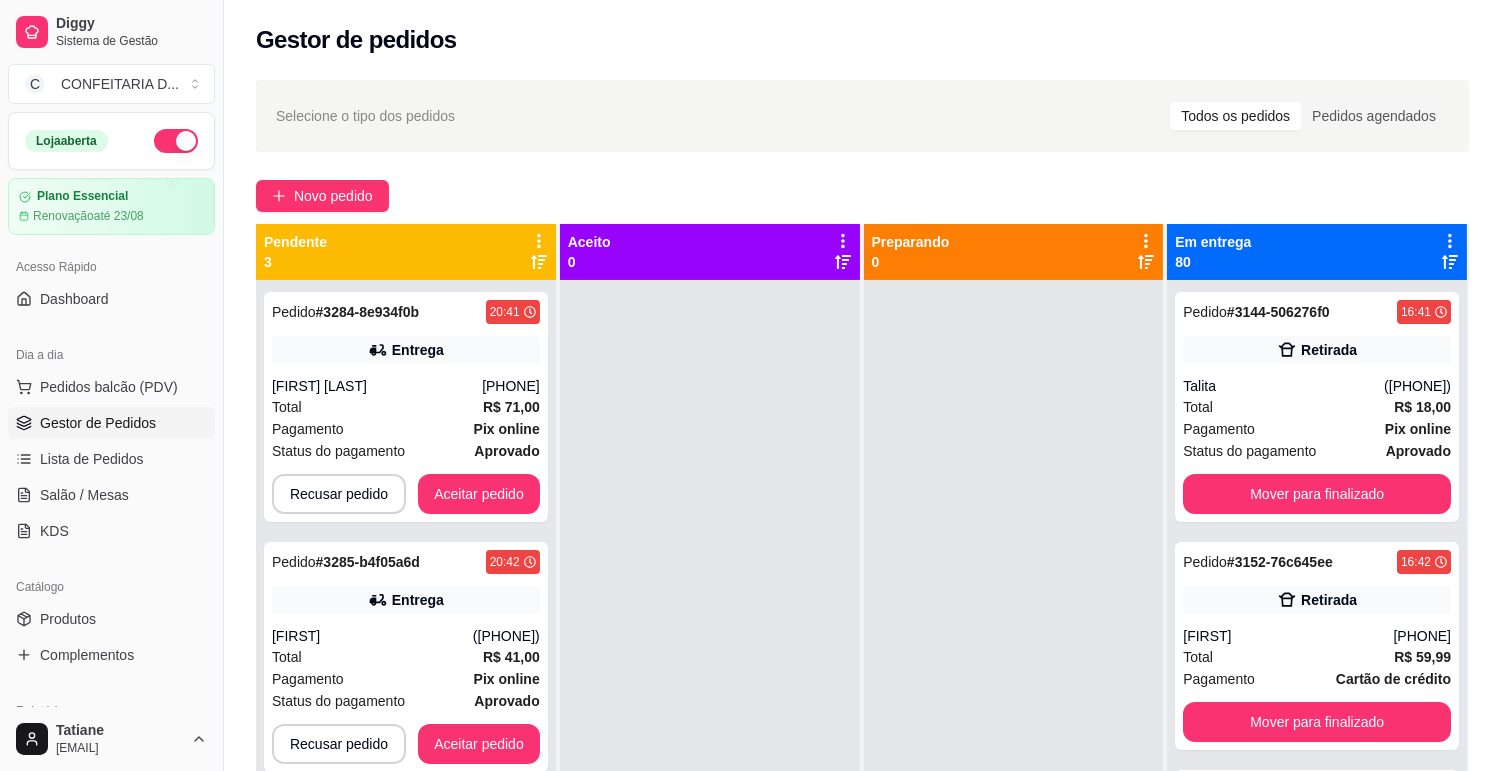 click at bounding box center (1014, 665) 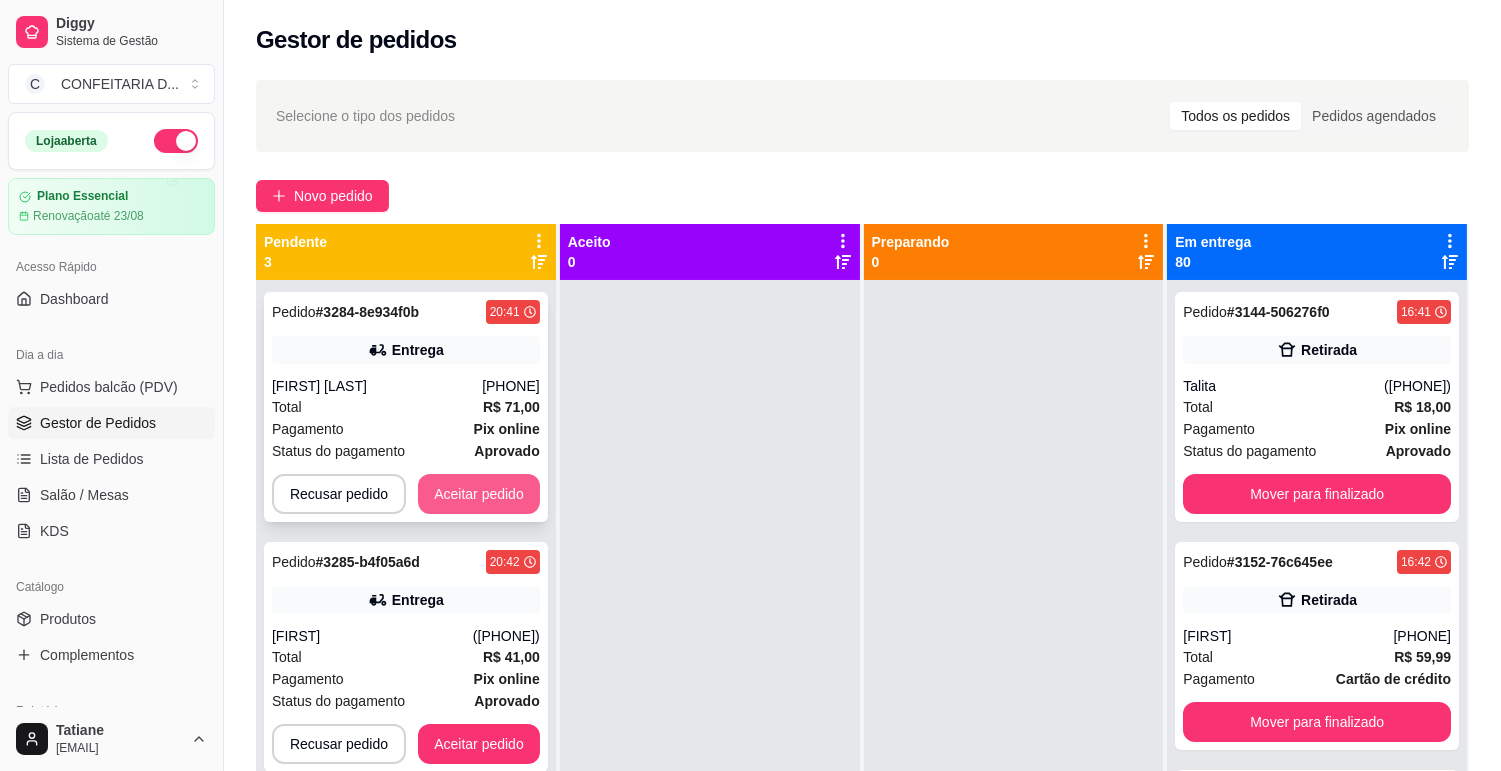 click on "Aceitar pedido" at bounding box center [479, 494] 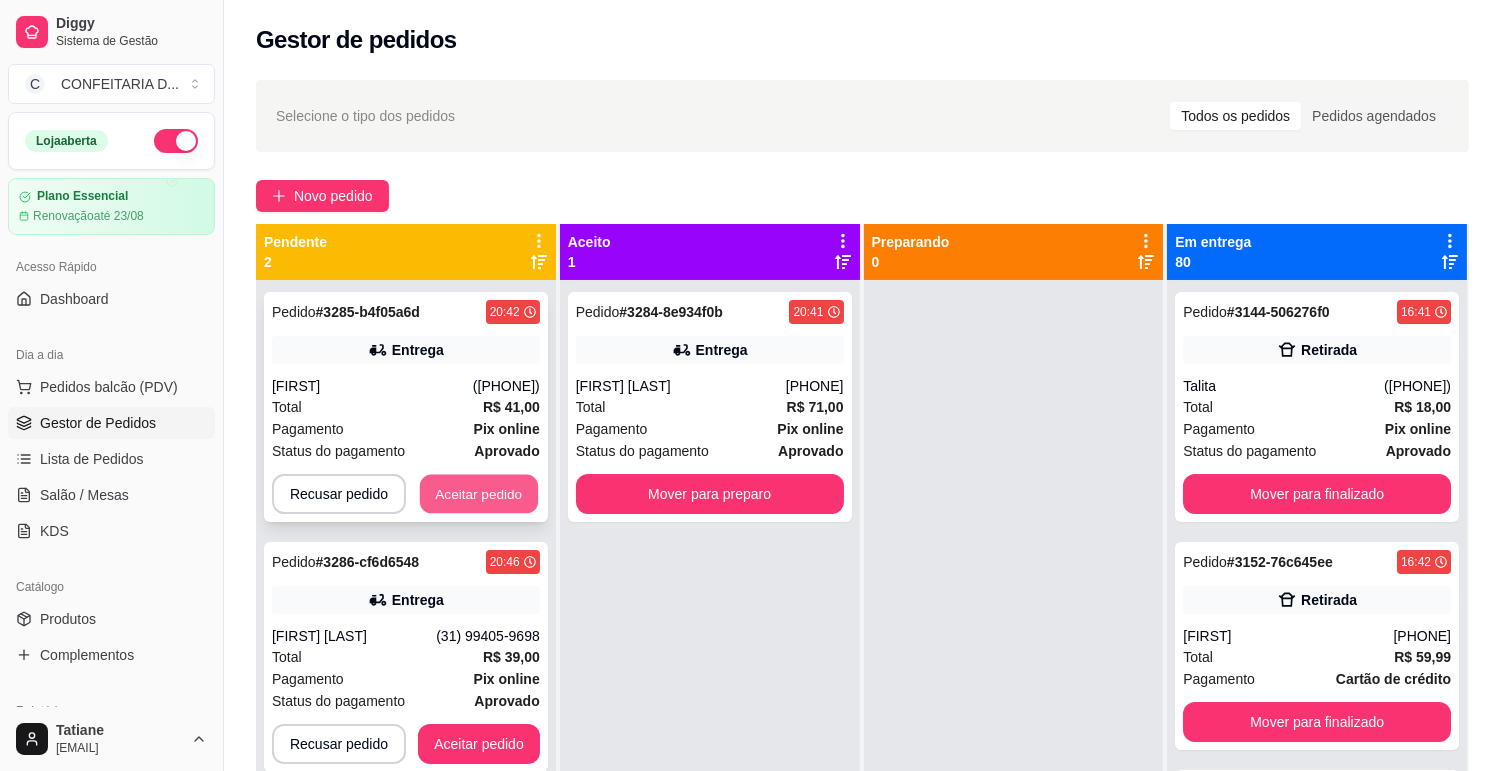 click on "Aceitar pedido" at bounding box center (479, 494) 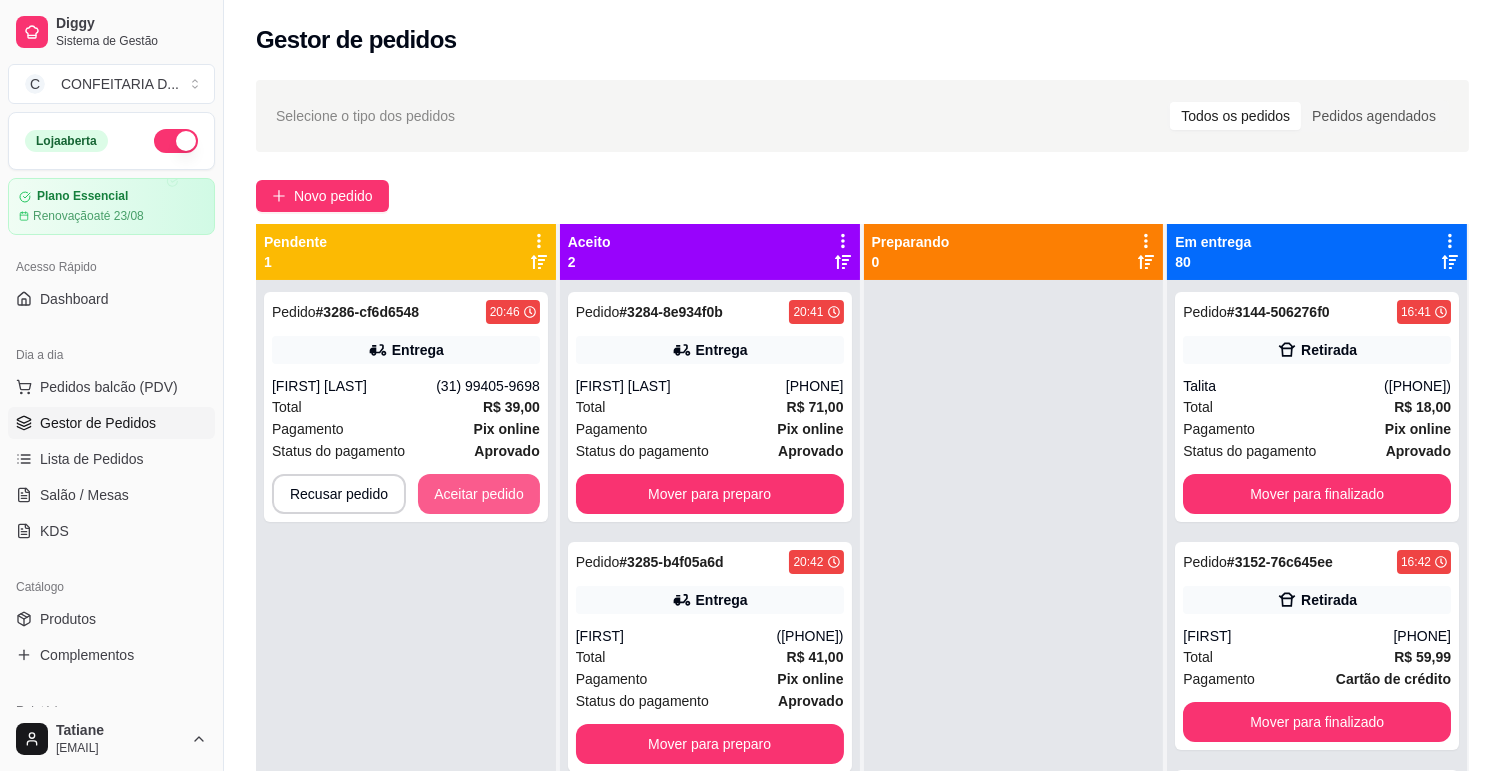 click on "Aceitar pedido" at bounding box center (479, 494) 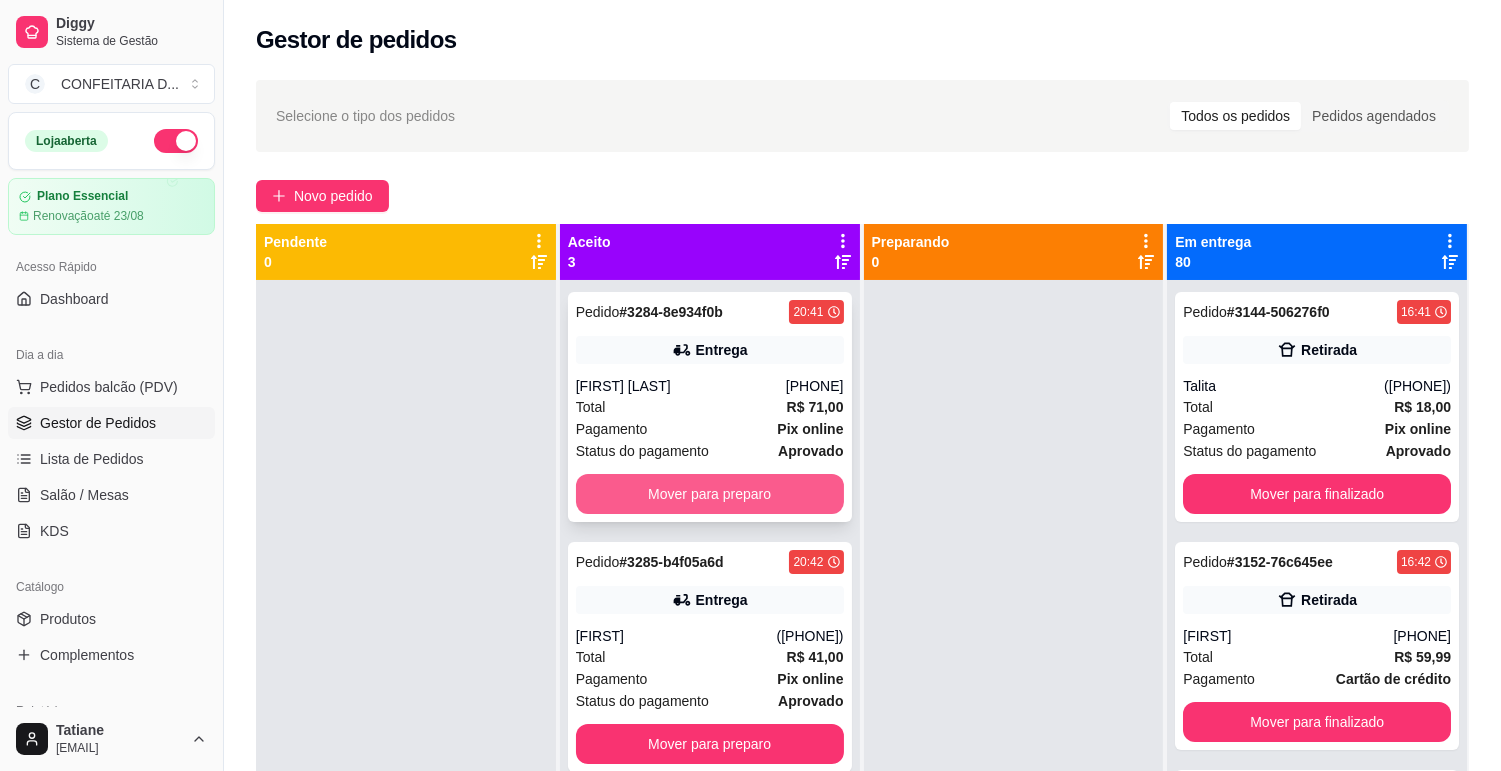 click on "Mover para preparo" at bounding box center (710, 494) 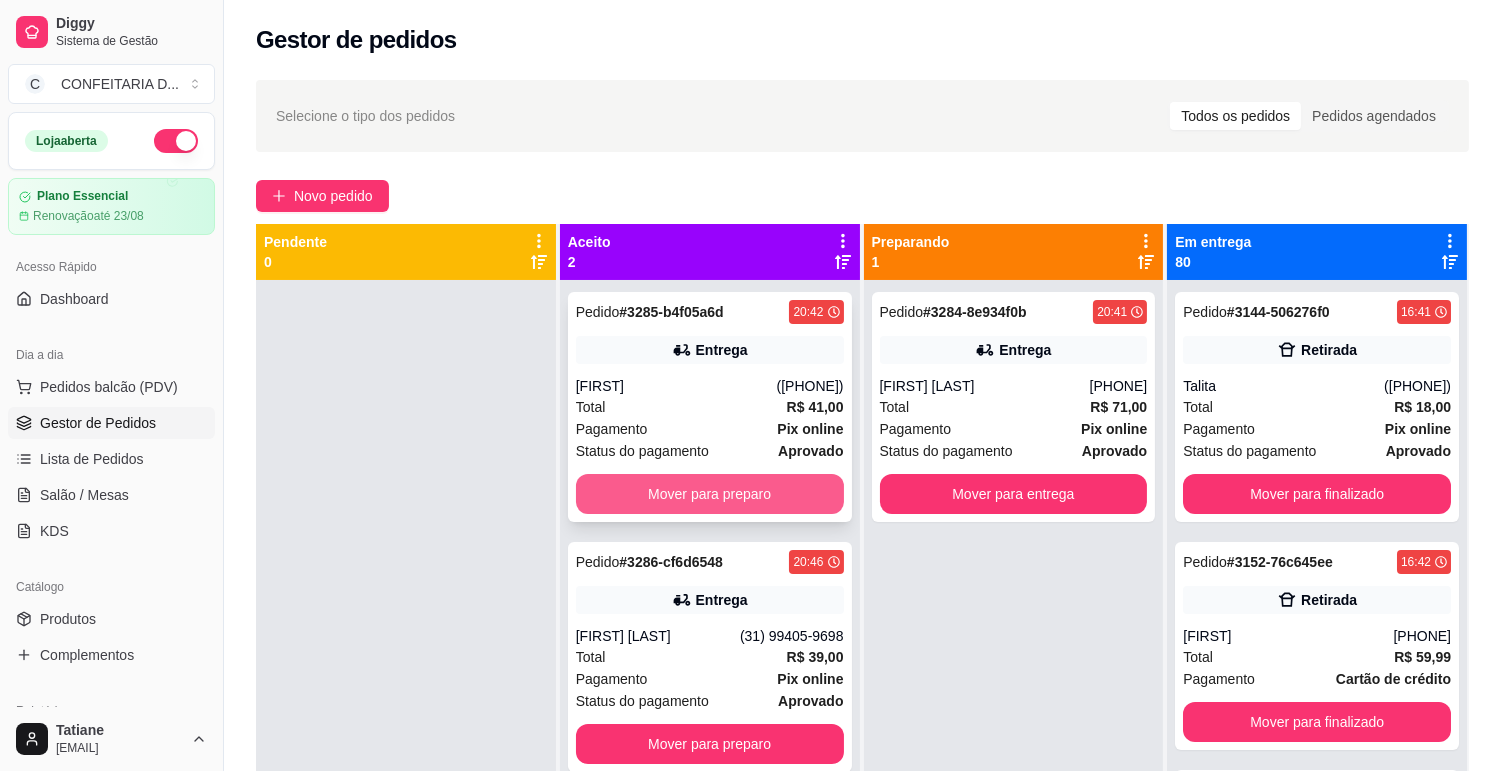click on "Mover para preparo" at bounding box center (710, 494) 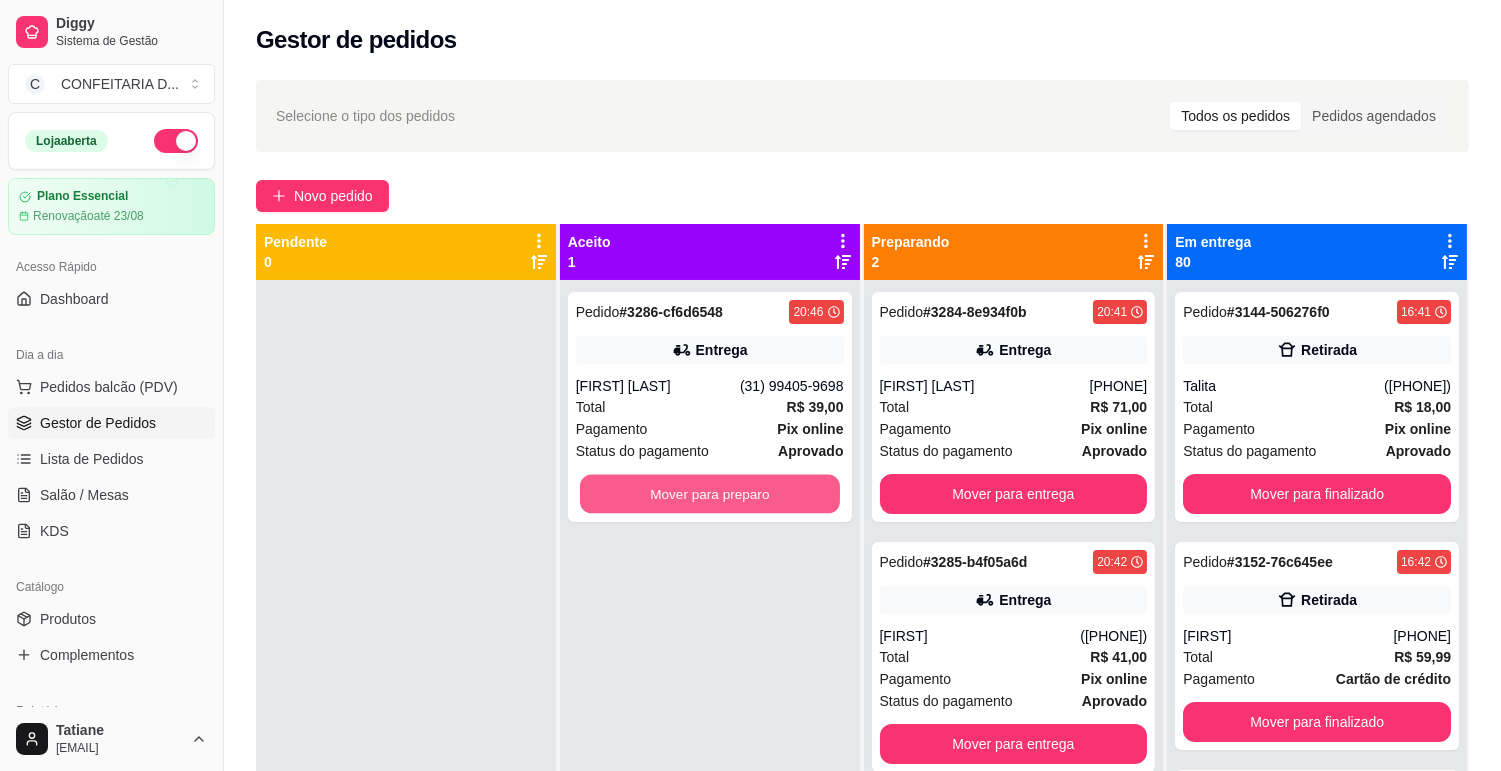 click on "Mover para preparo" at bounding box center (710, 494) 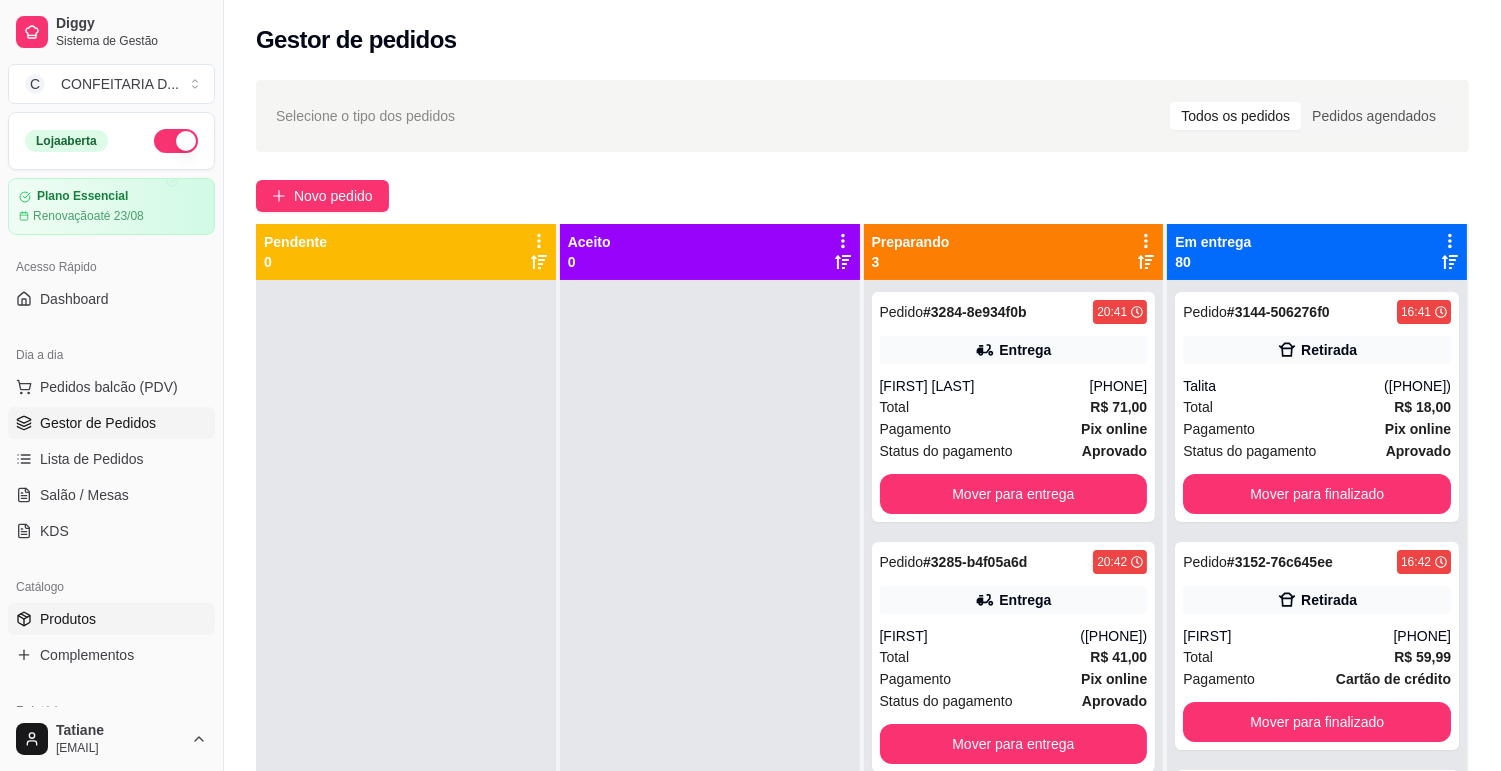 click on "Produtos" at bounding box center (68, 619) 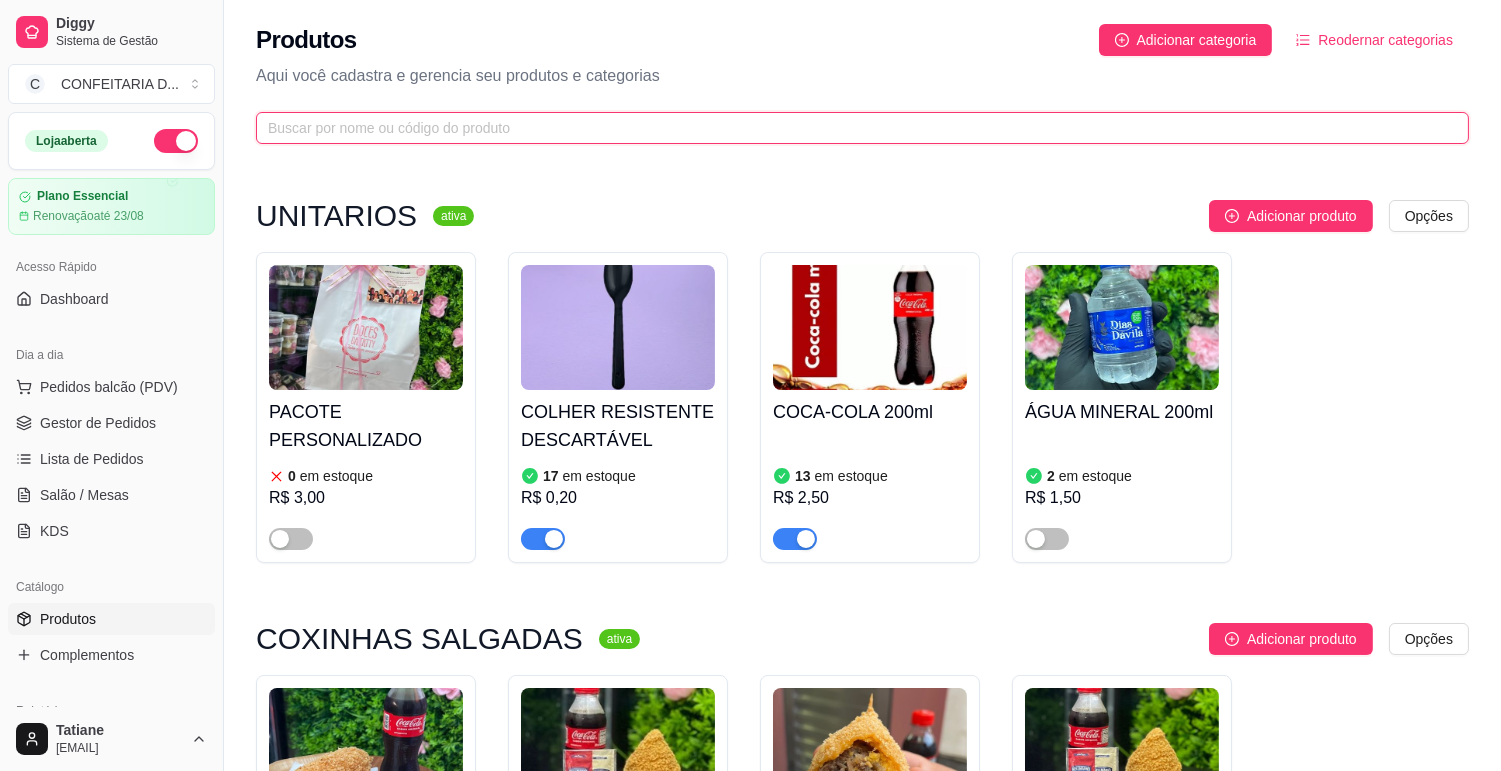 click at bounding box center (854, 128) 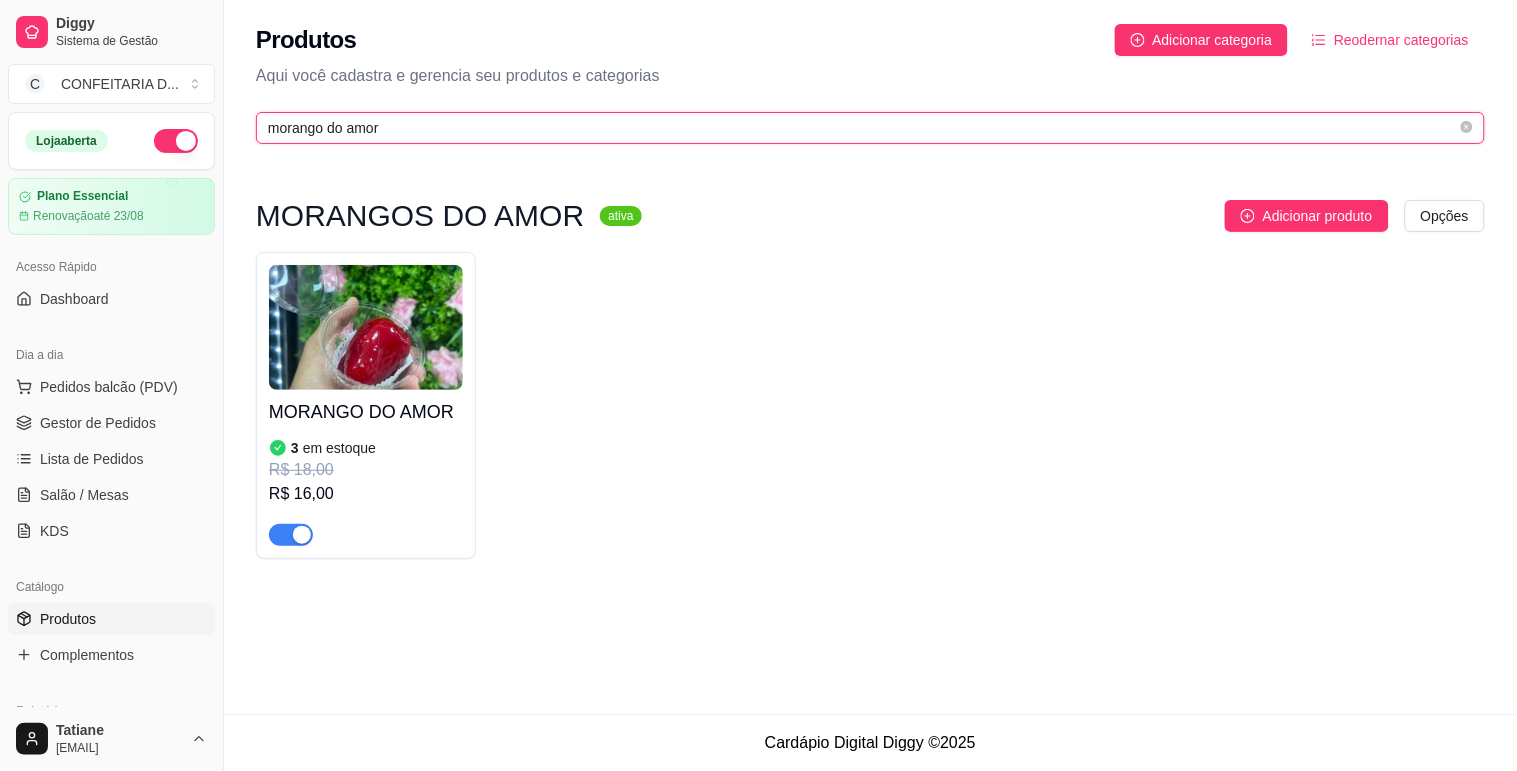 type on "morango do amor" 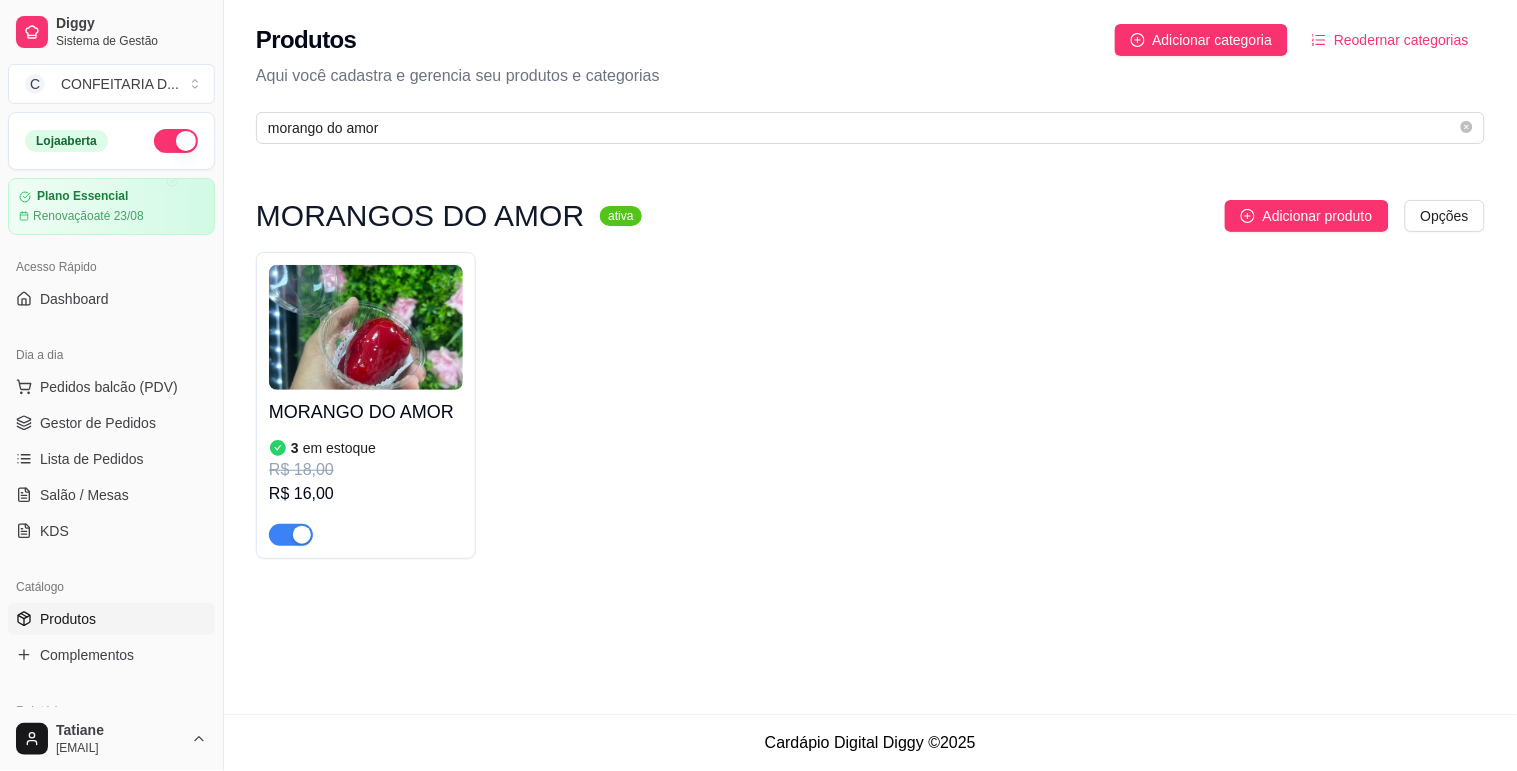 click at bounding box center [366, 327] 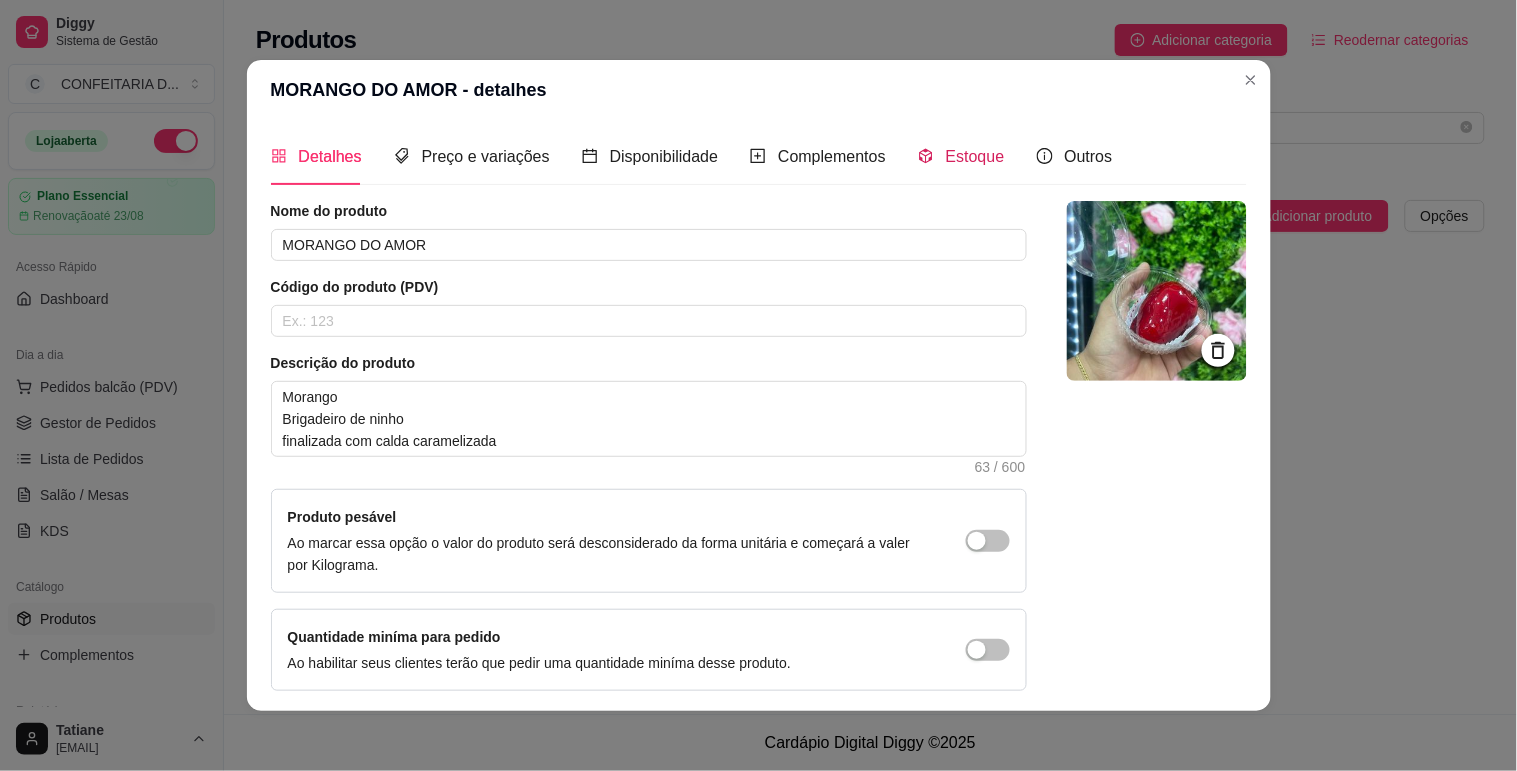click on "Estoque" at bounding box center [961, 156] 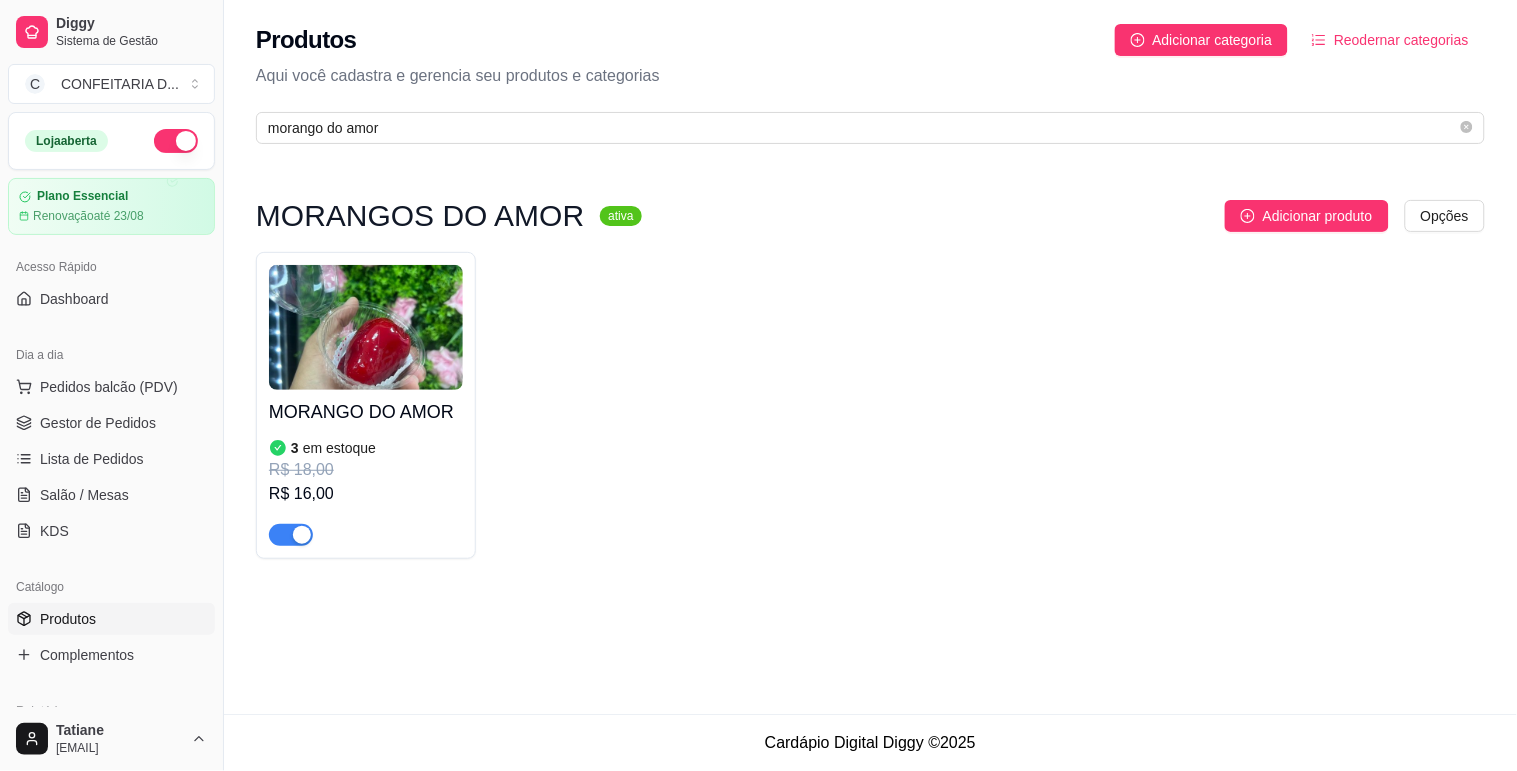 click at bounding box center [366, 327] 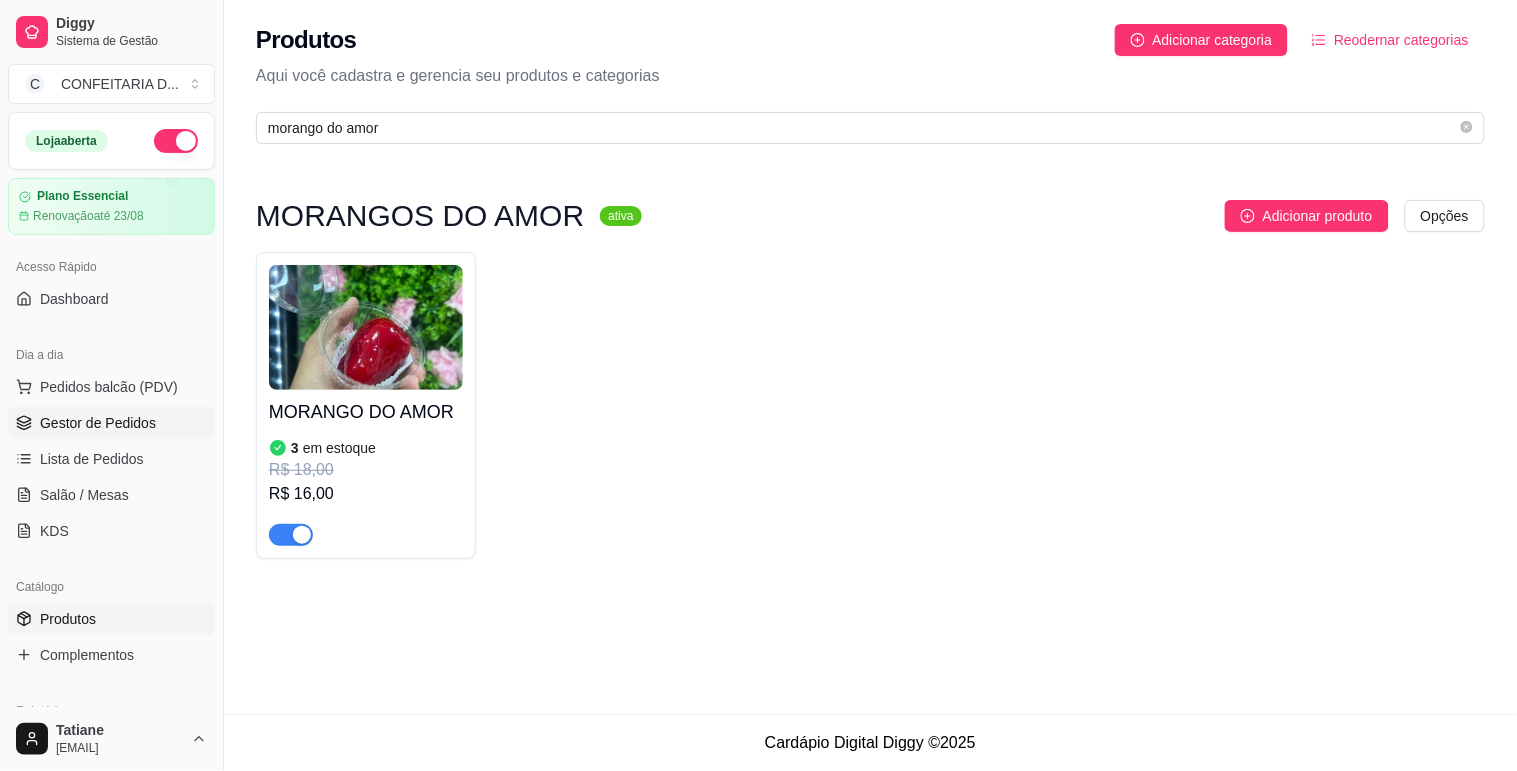 click on "Gestor de Pedidos" at bounding box center (98, 423) 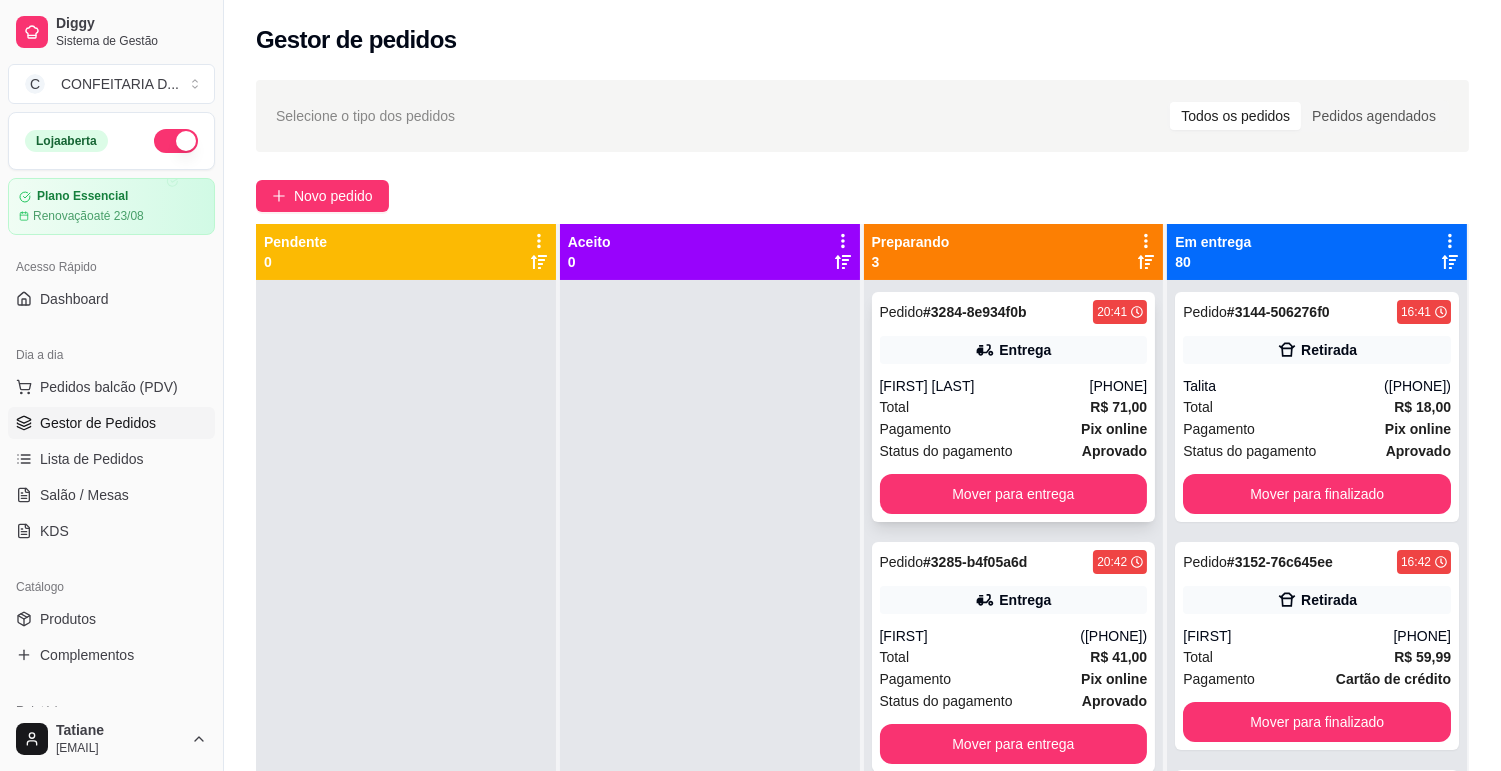 click on "[FIRST] [LAST]" at bounding box center [985, 386] 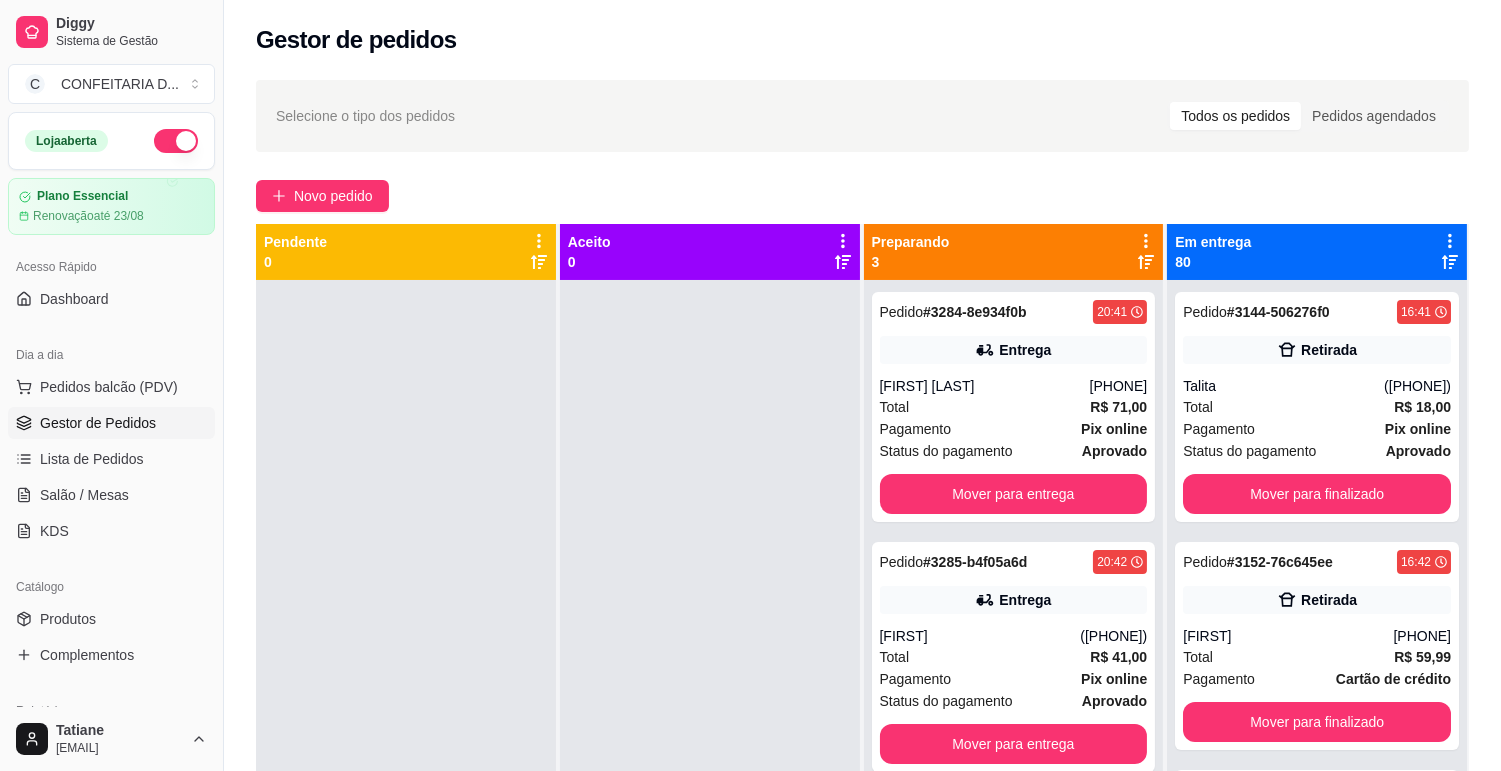 click on "Entrega" at bounding box center (1014, 600) 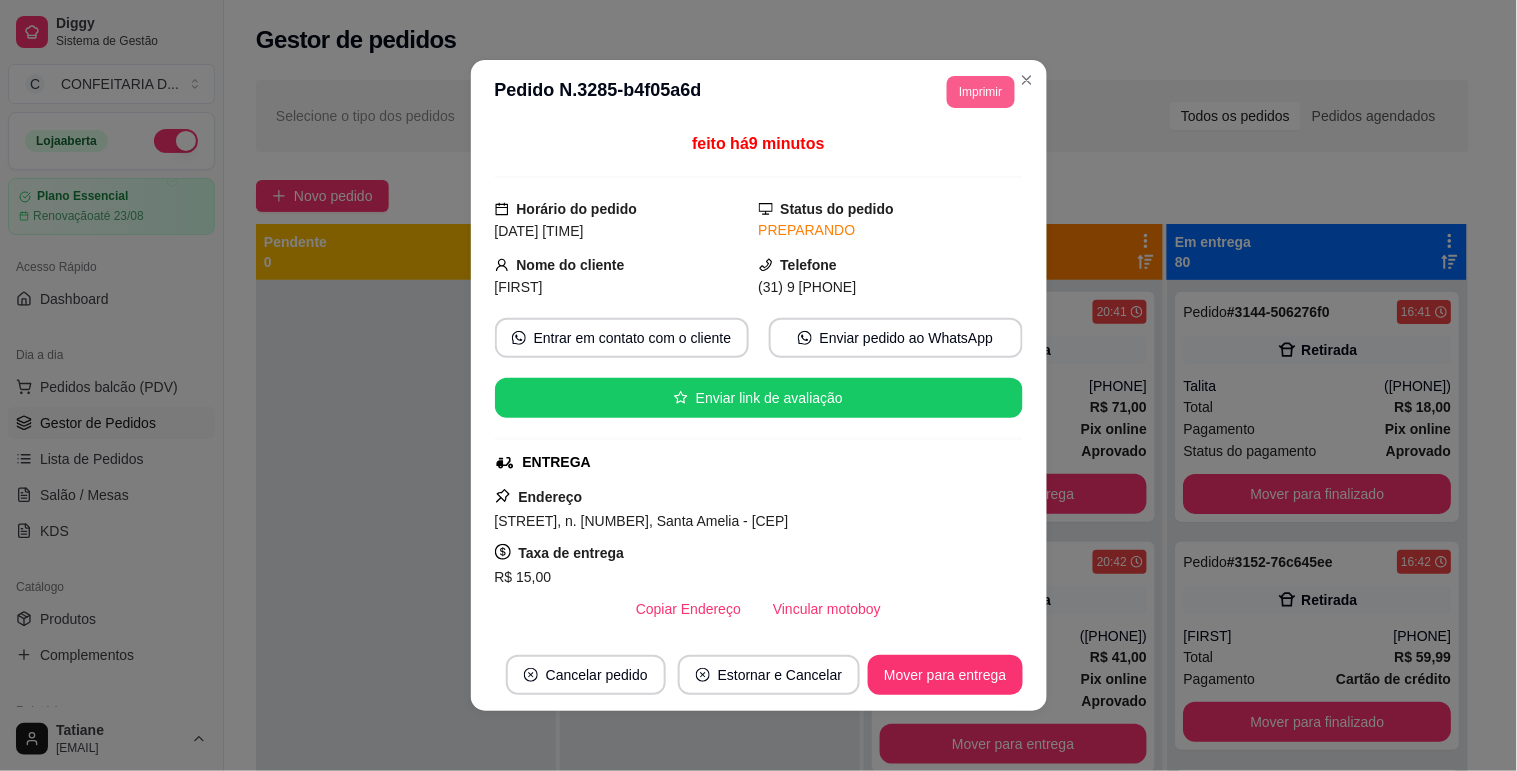 click on "Imprimir" at bounding box center (980, 92) 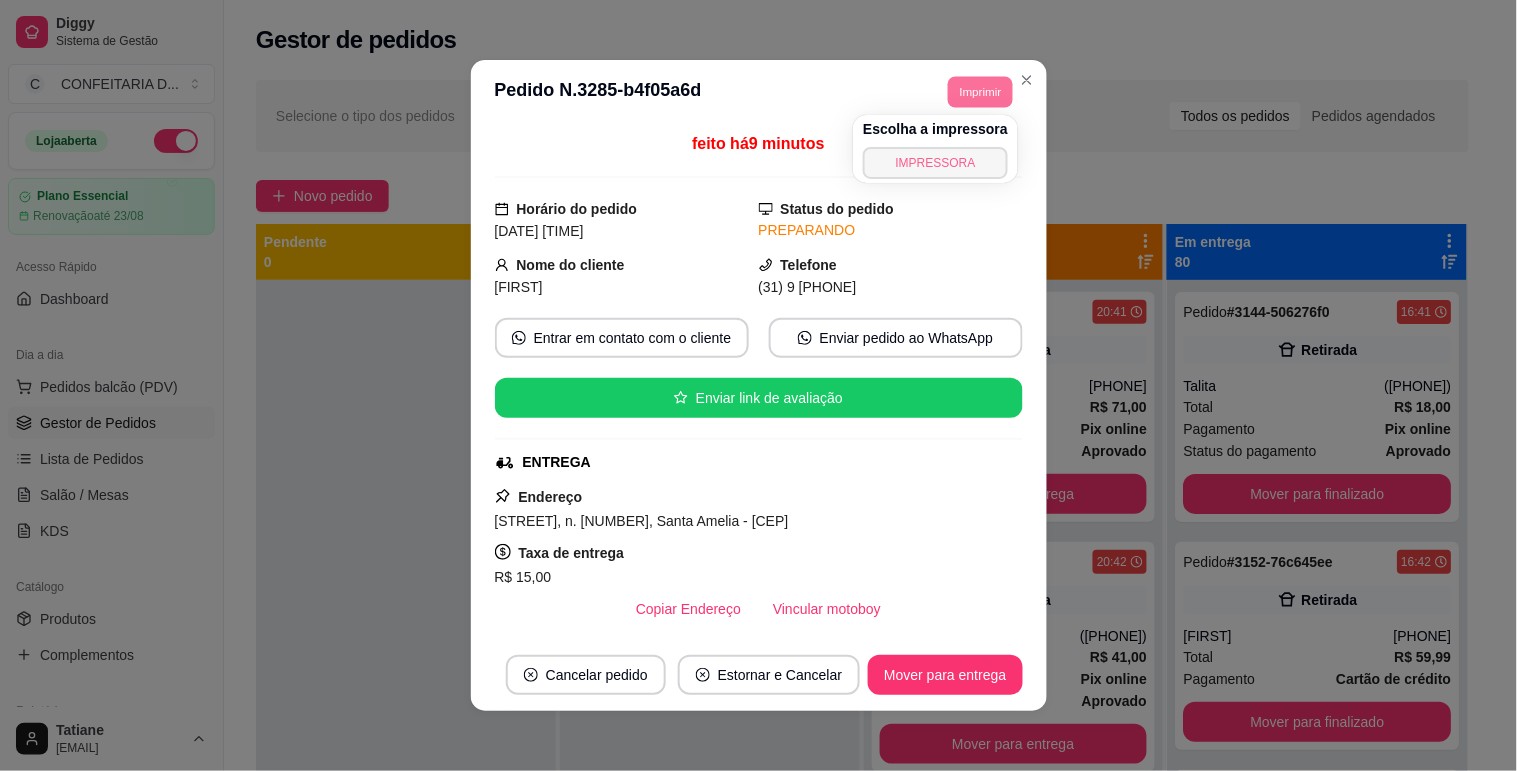 click on "IMPRESSORA" at bounding box center [935, 163] 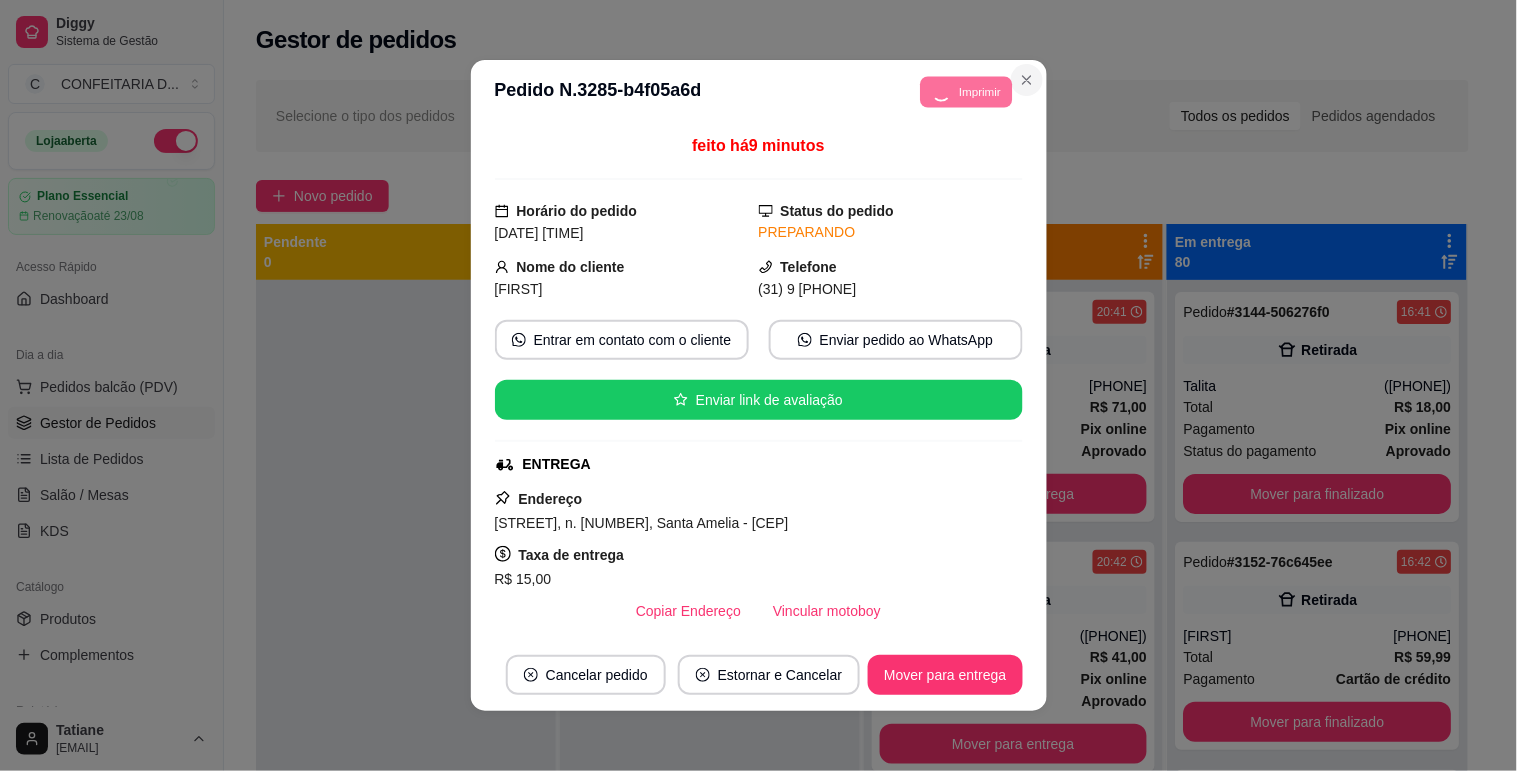 click 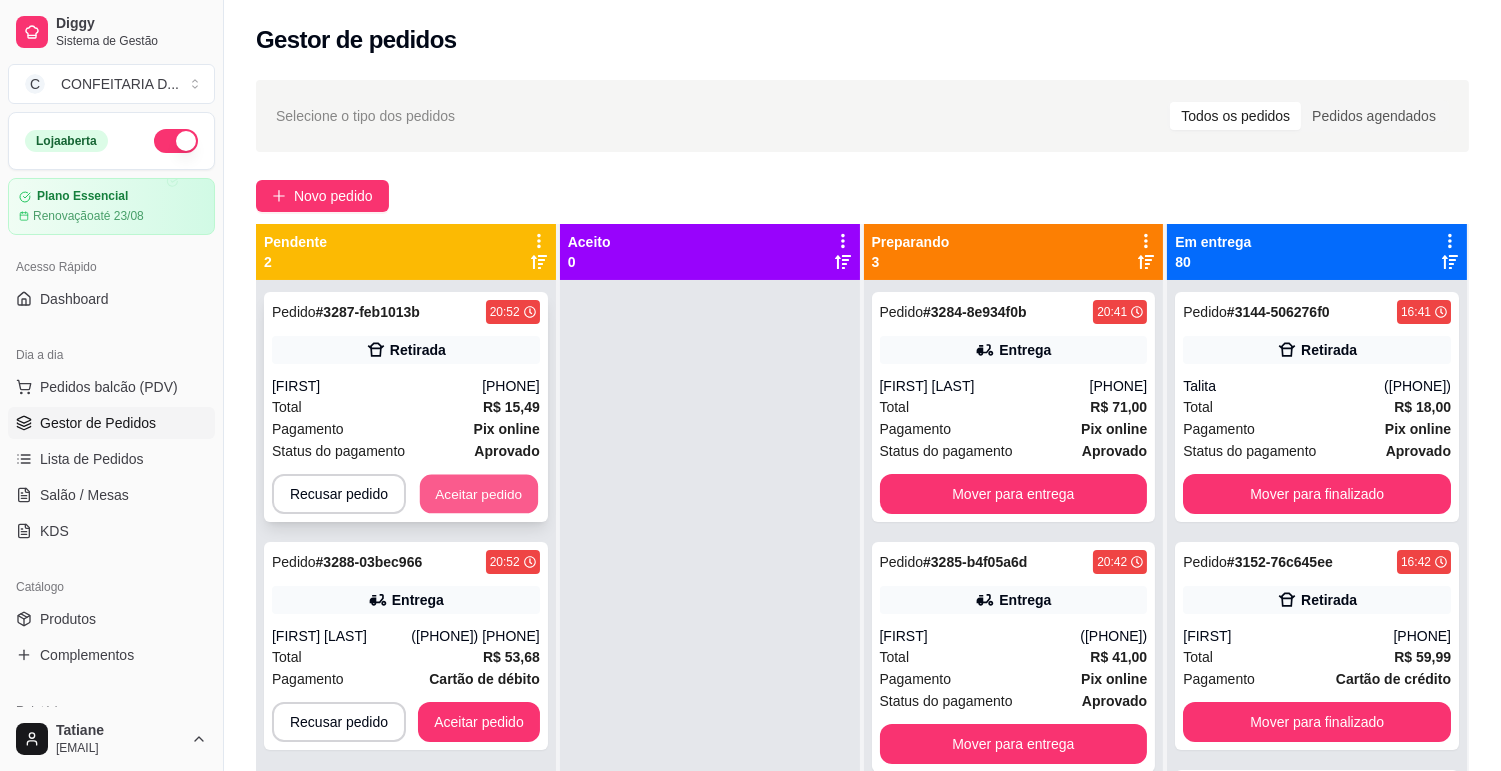 click on "Aceitar pedido" at bounding box center (479, 494) 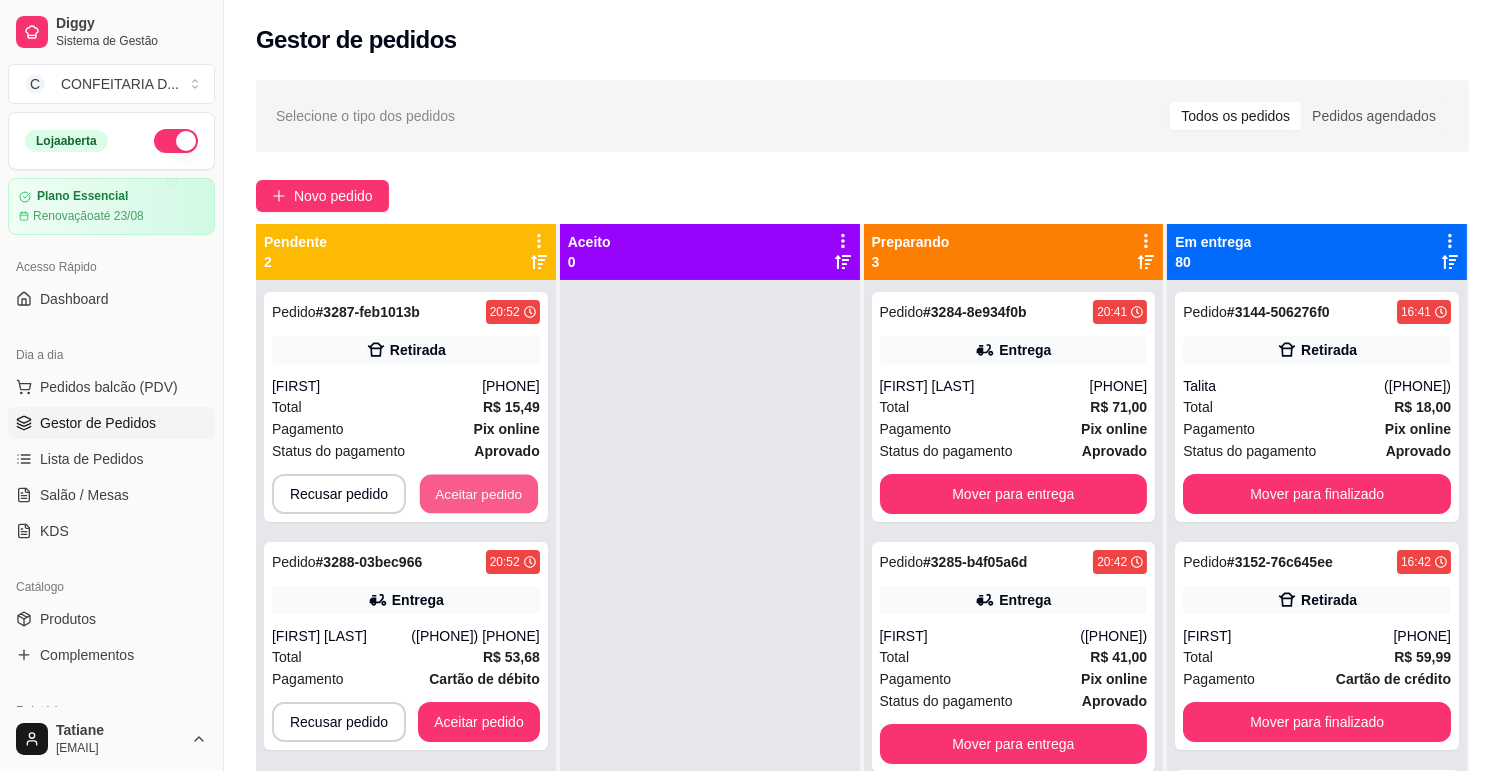 click on "Aceitar pedido" at bounding box center (479, 494) 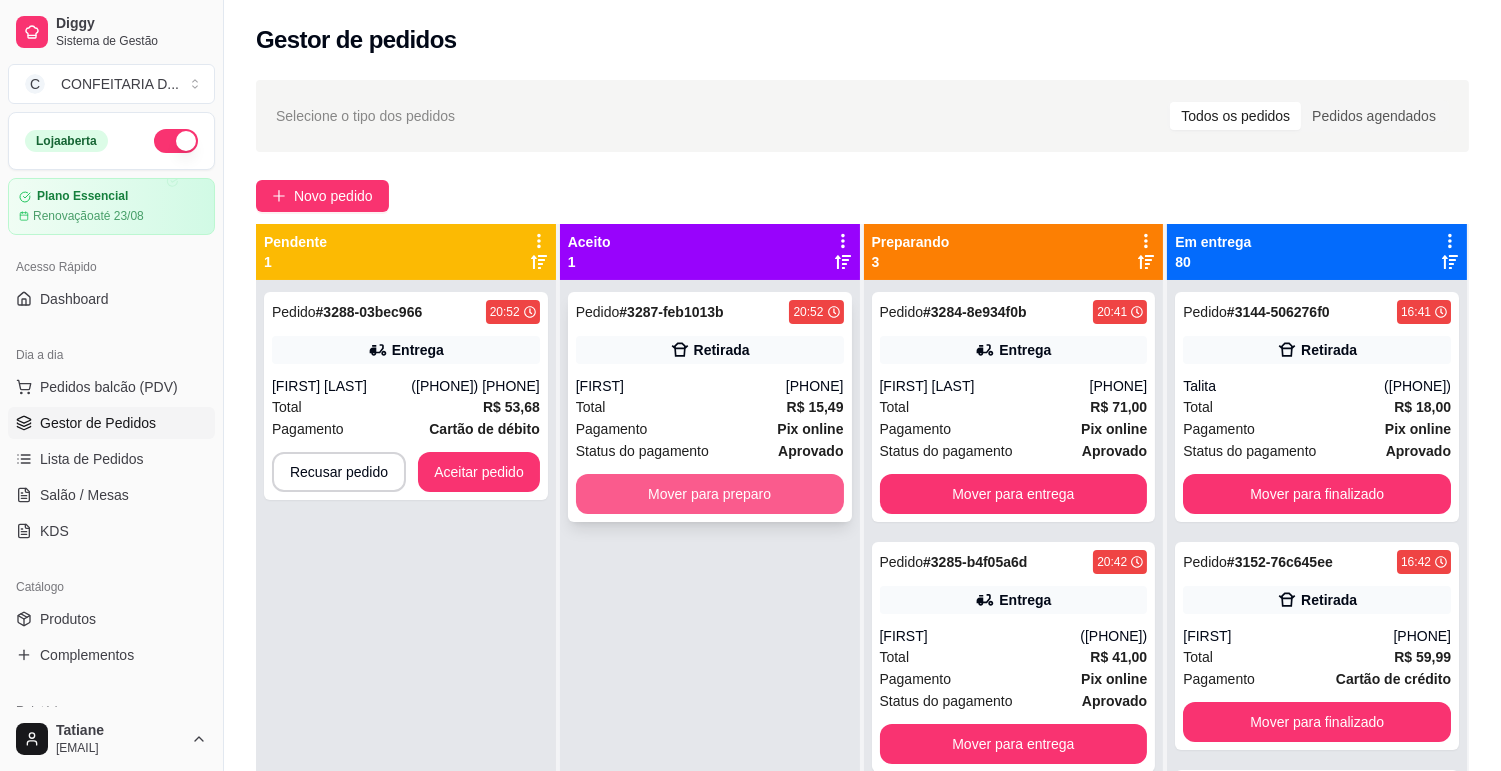 click on "Mover para preparo" at bounding box center (710, 494) 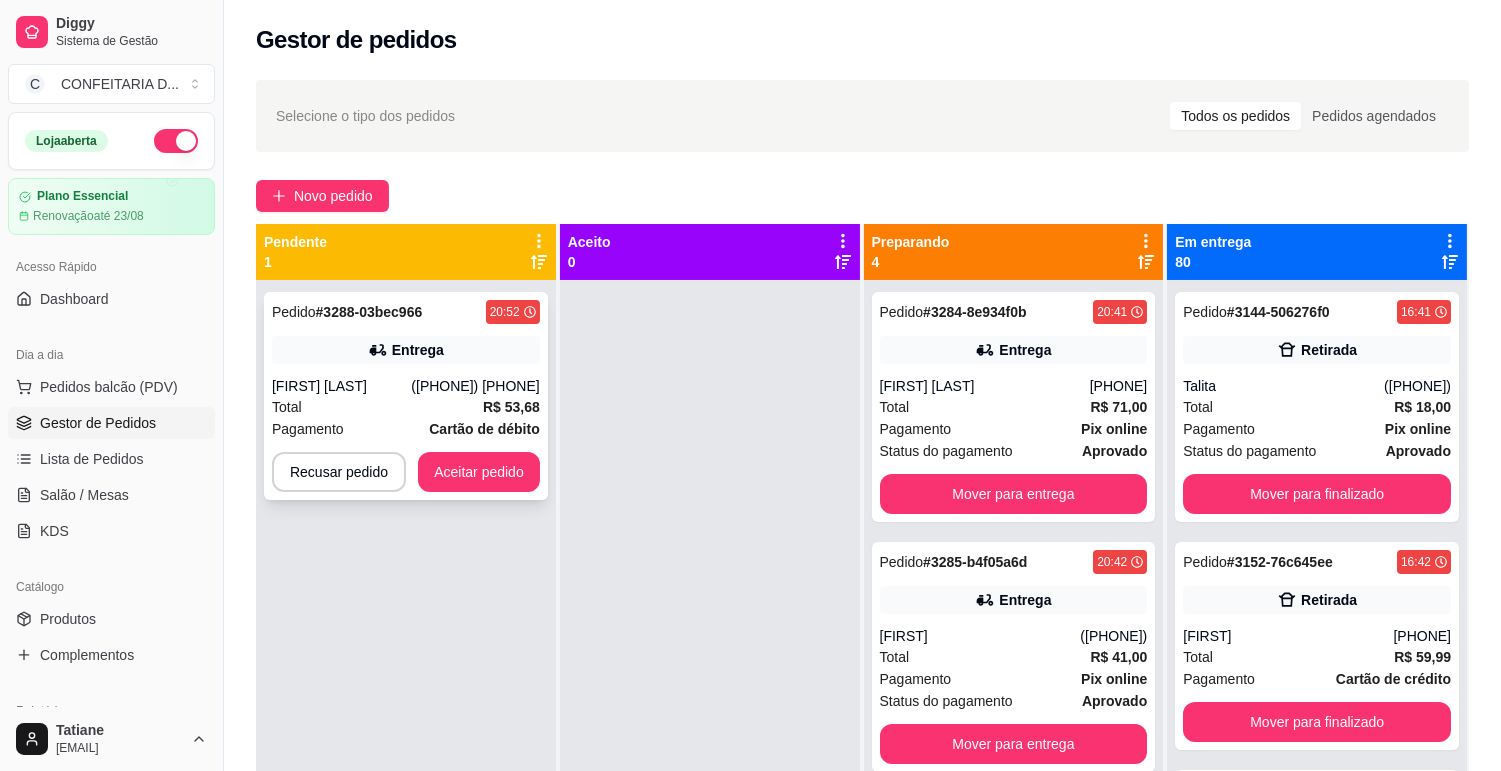 click on "Entrega" at bounding box center (406, 350) 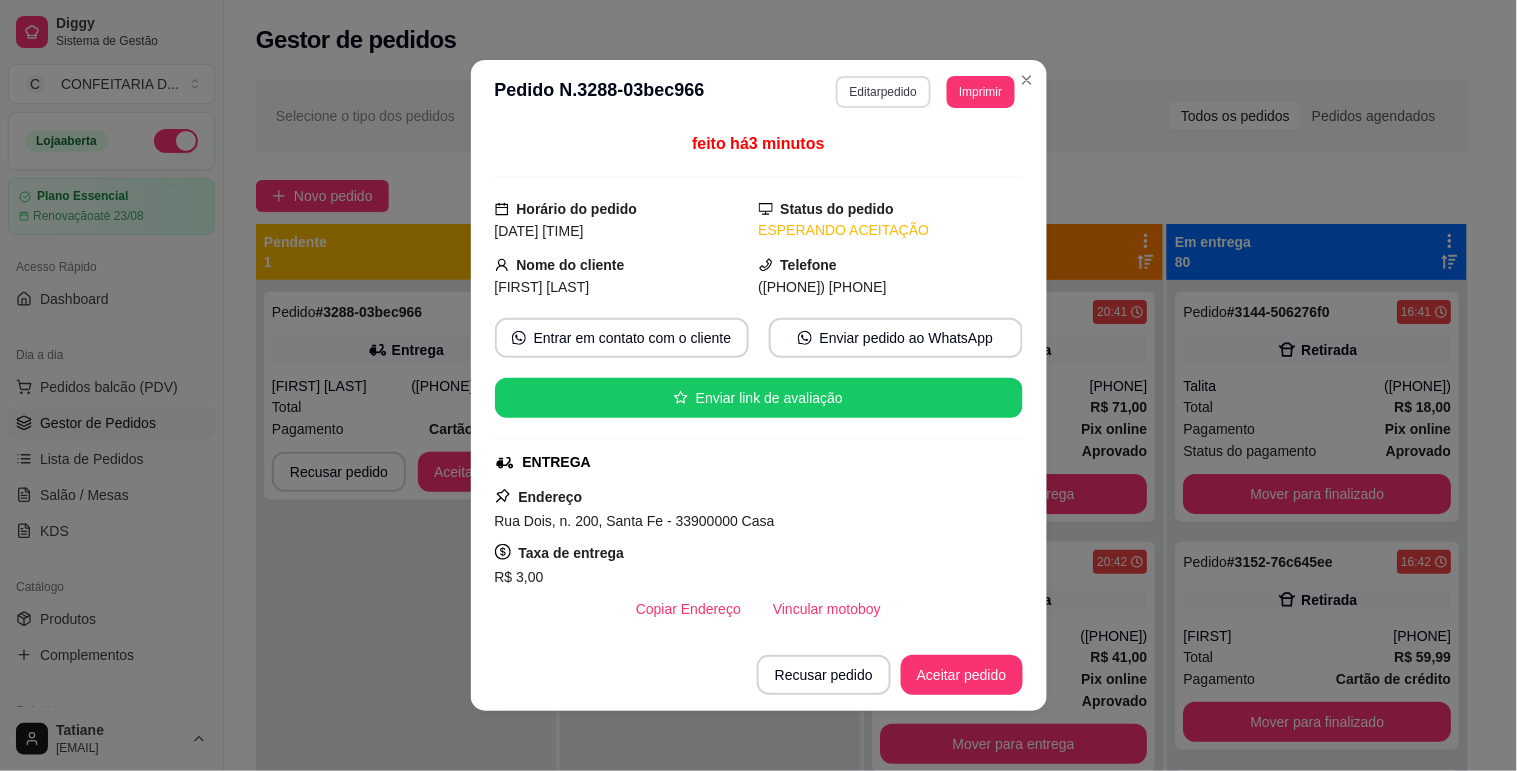 click on "Editar  pedido" at bounding box center [883, 92] 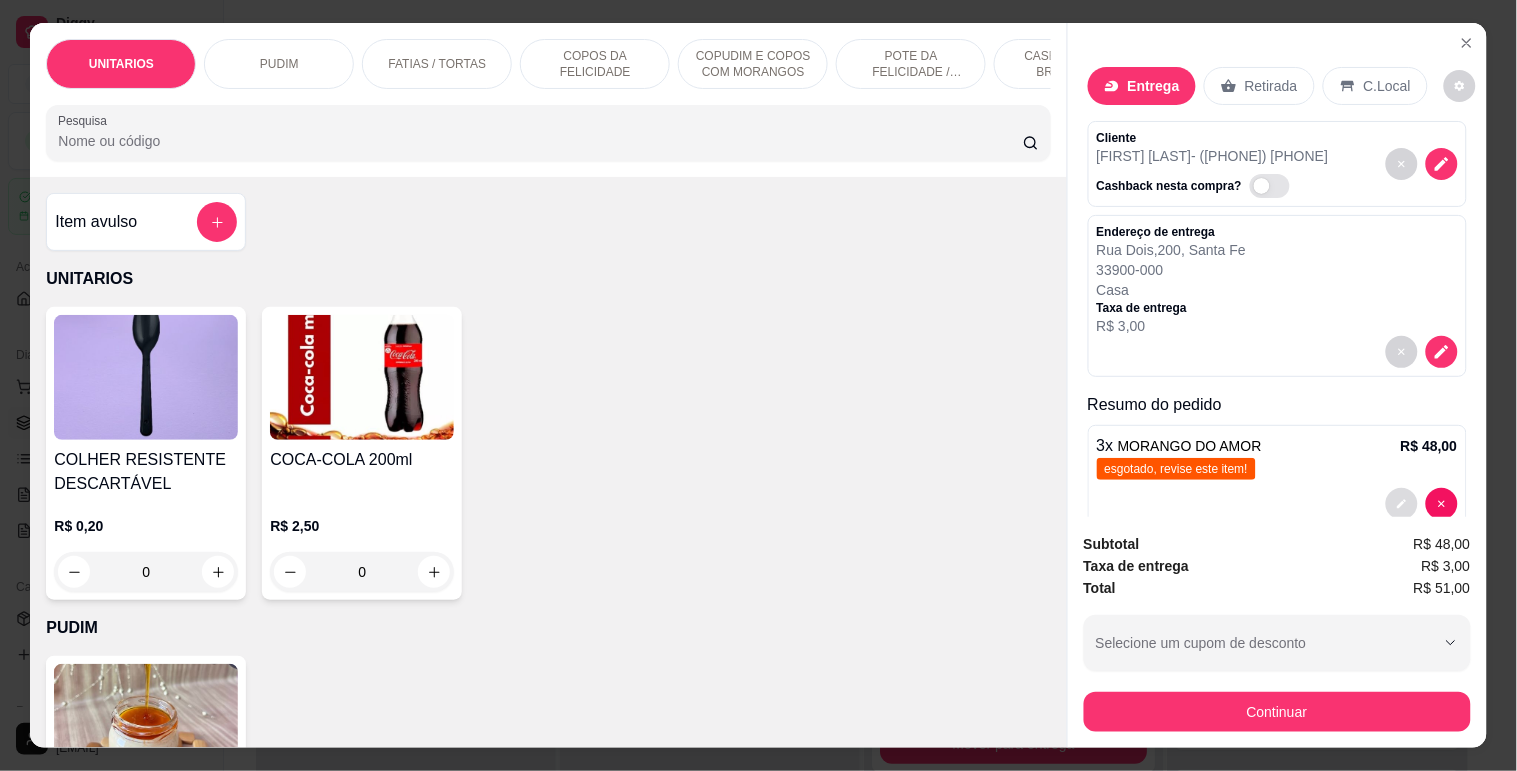 click 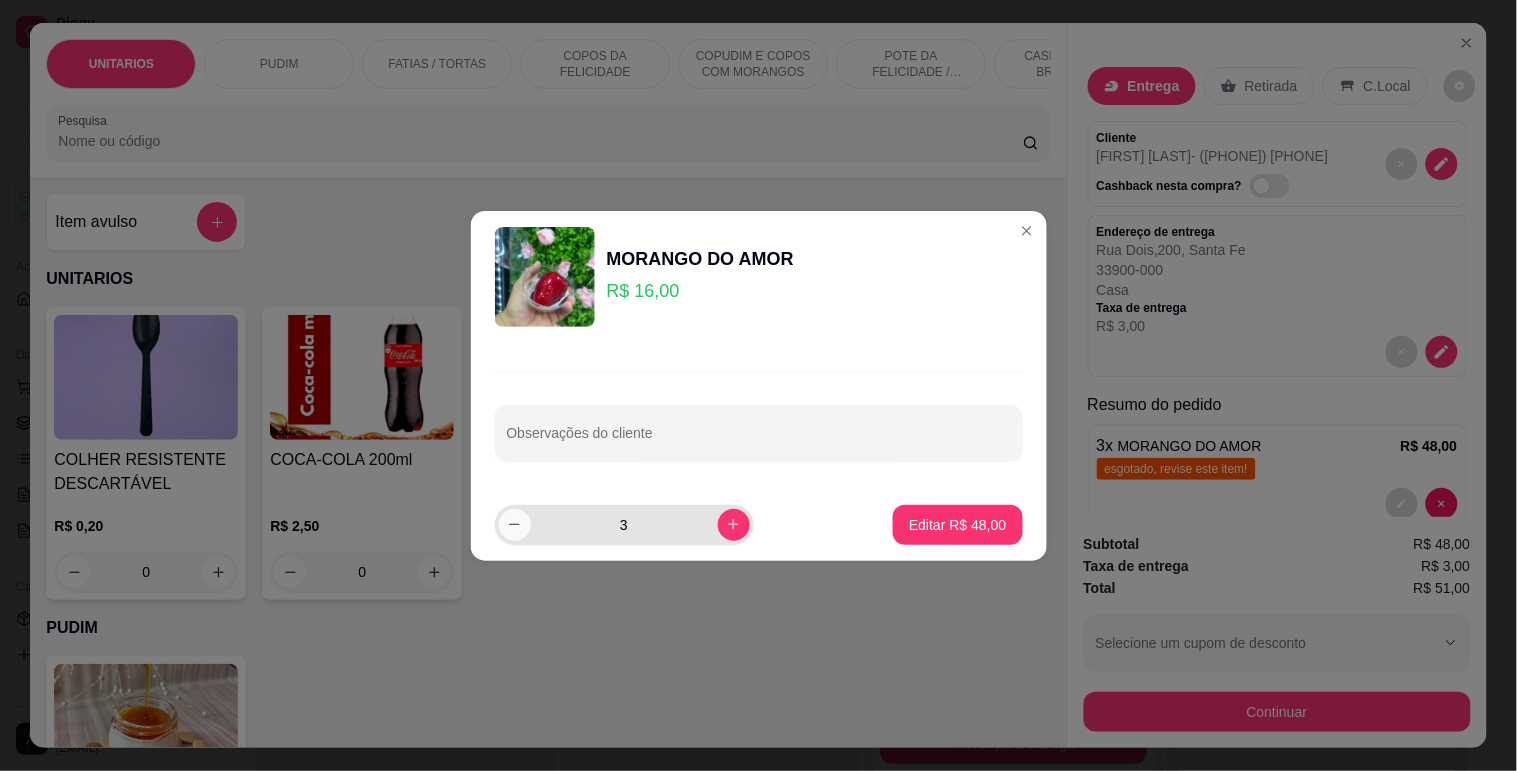 click 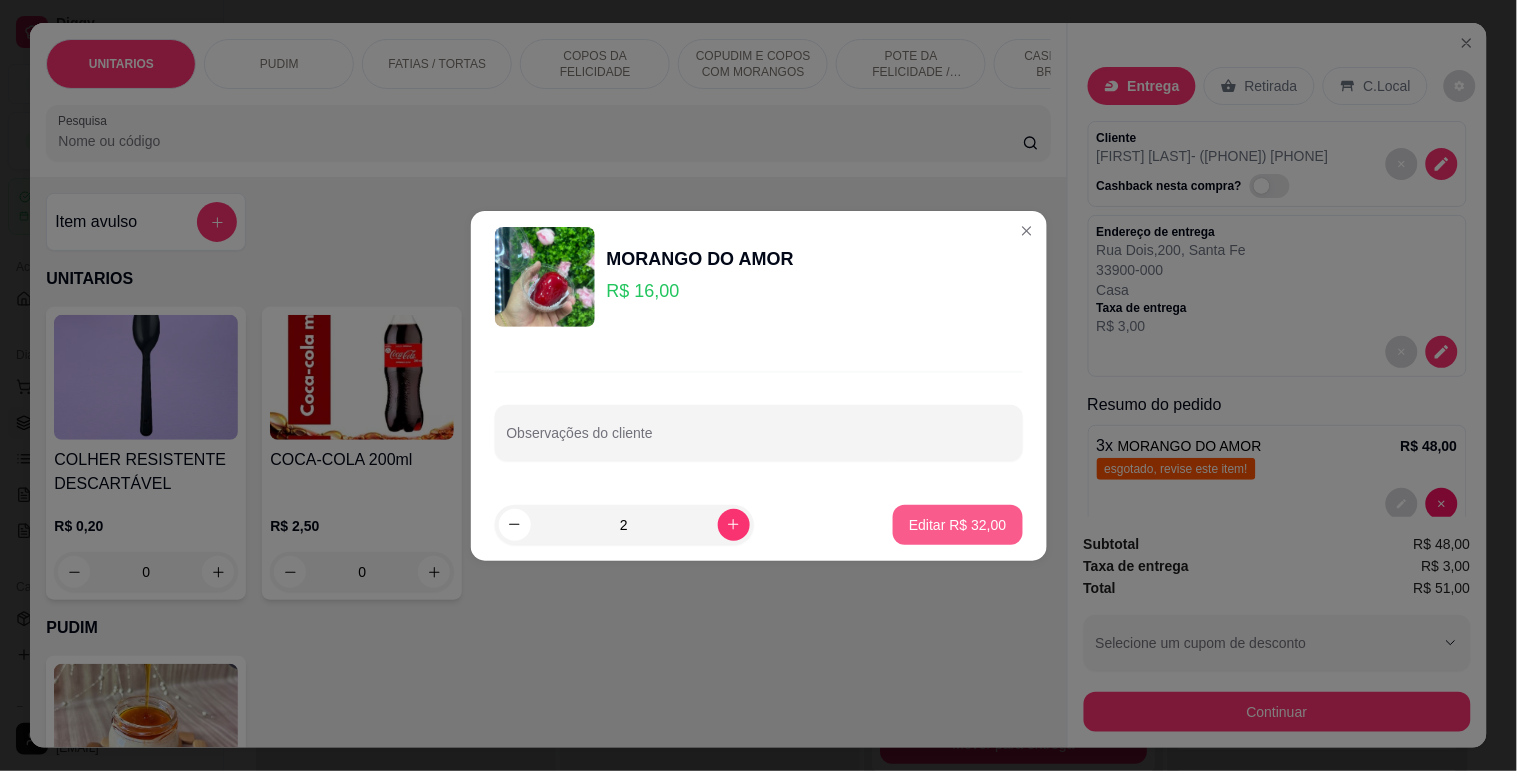 click on "Editar   R$ 32,00" at bounding box center (957, 525) 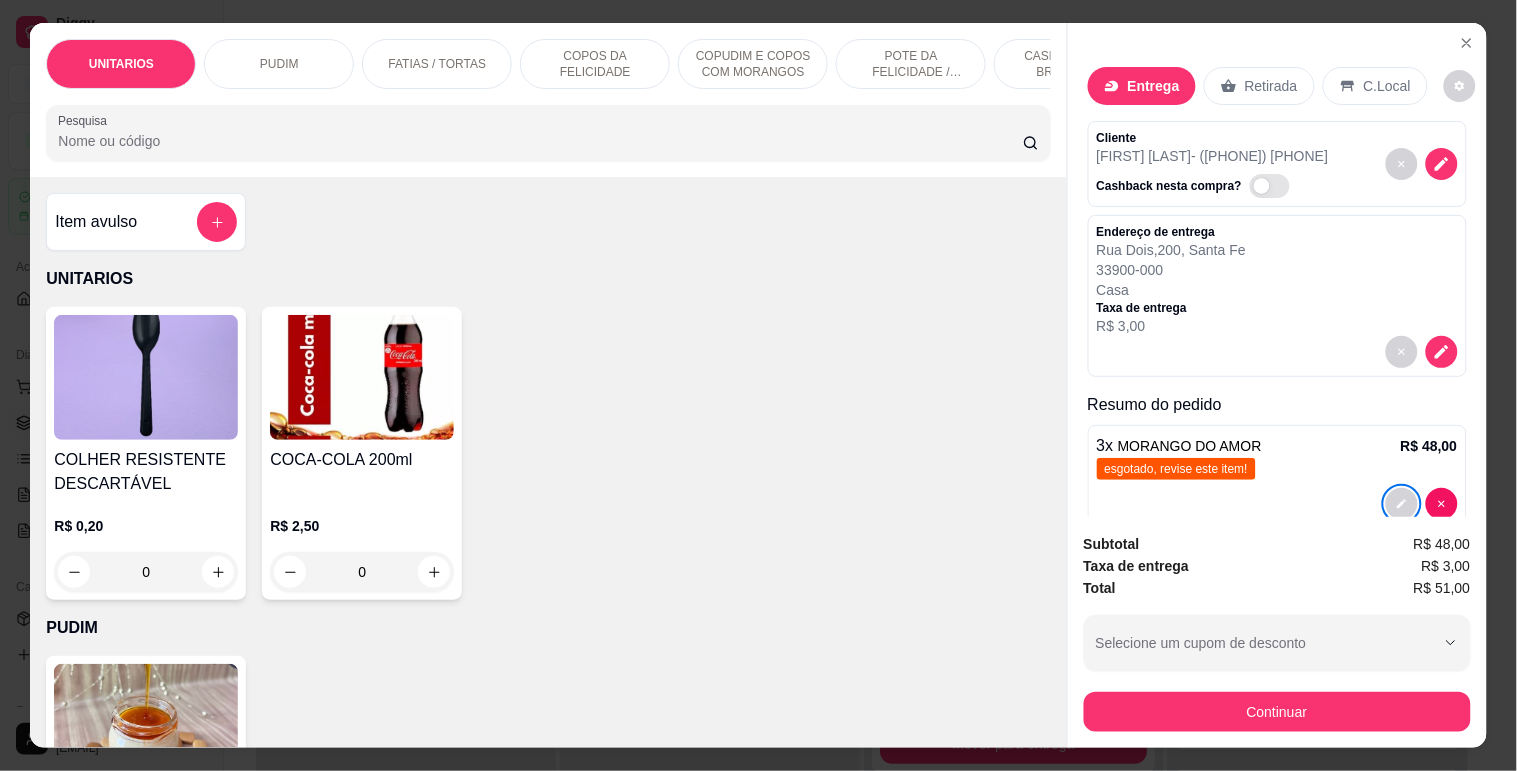 type 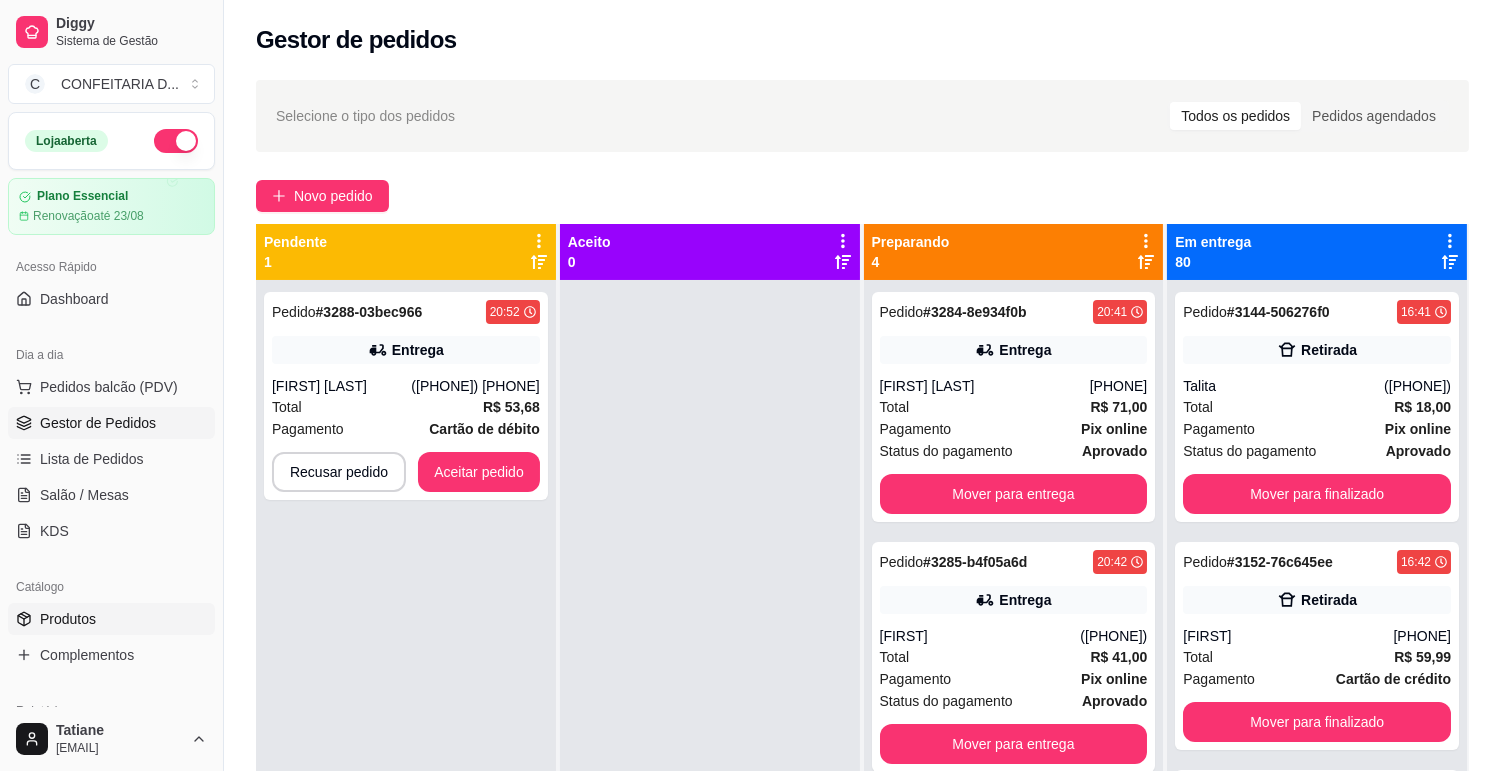 click on "Produtos" at bounding box center [68, 619] 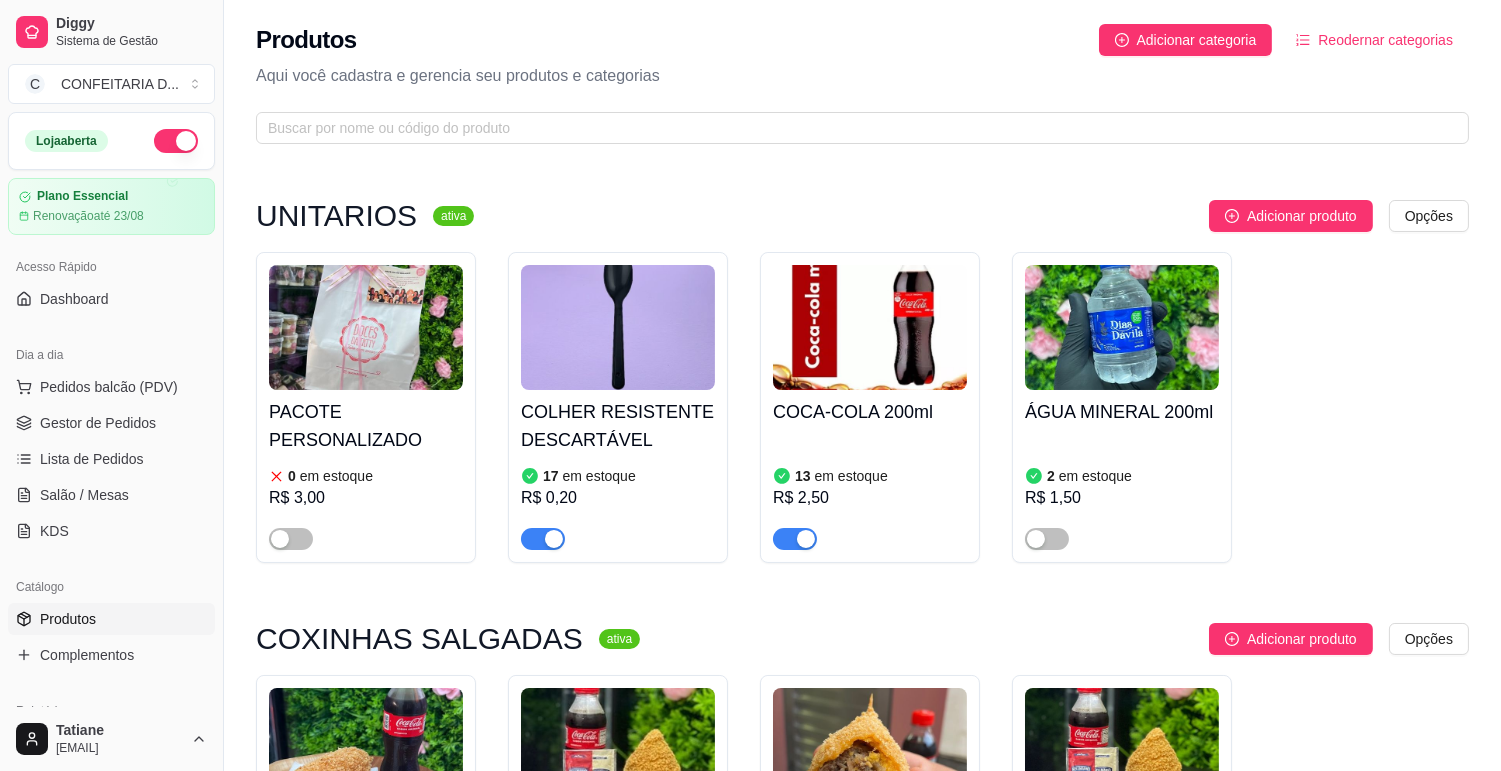 click at bounding box center [176, 141] 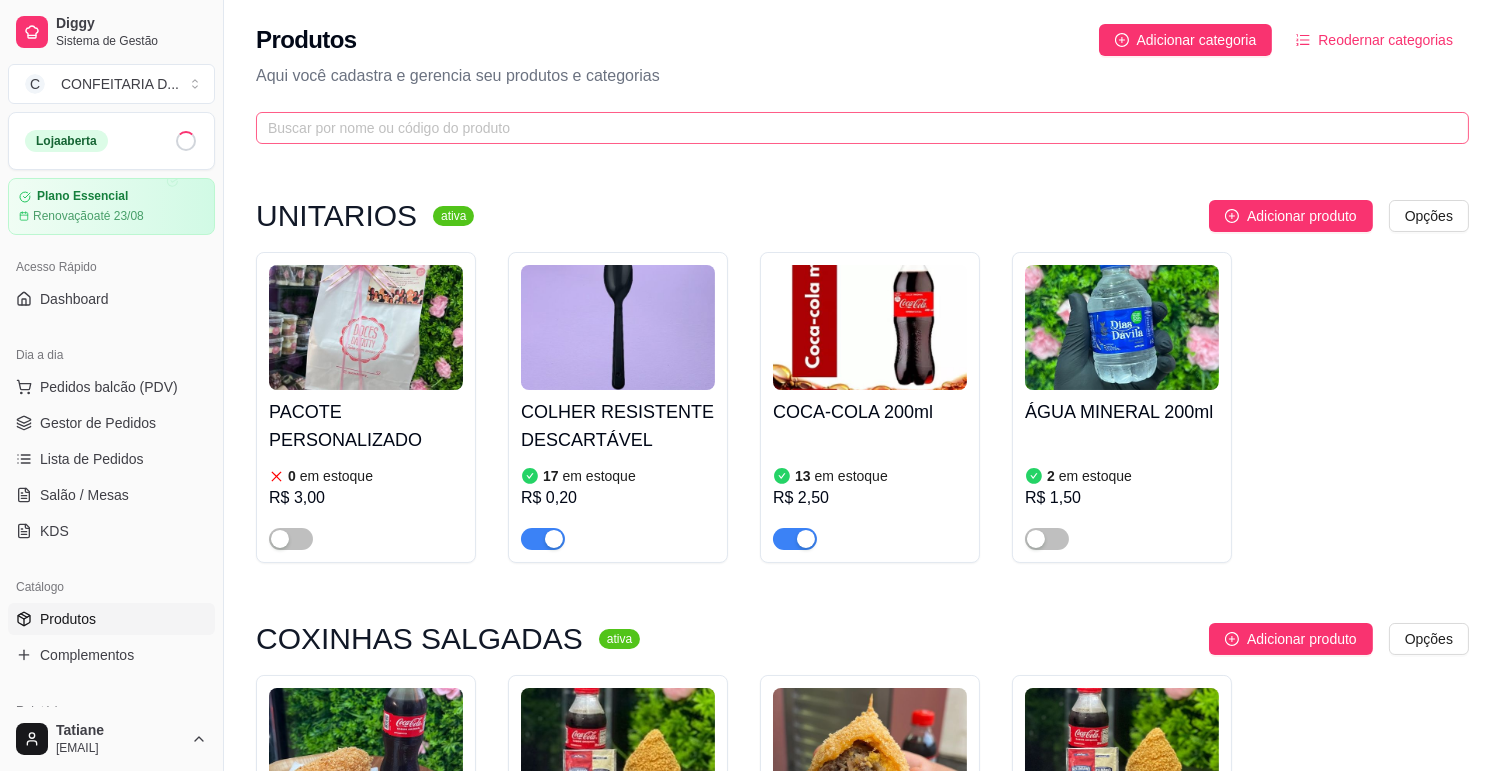 click at bounding box center (862, 128) 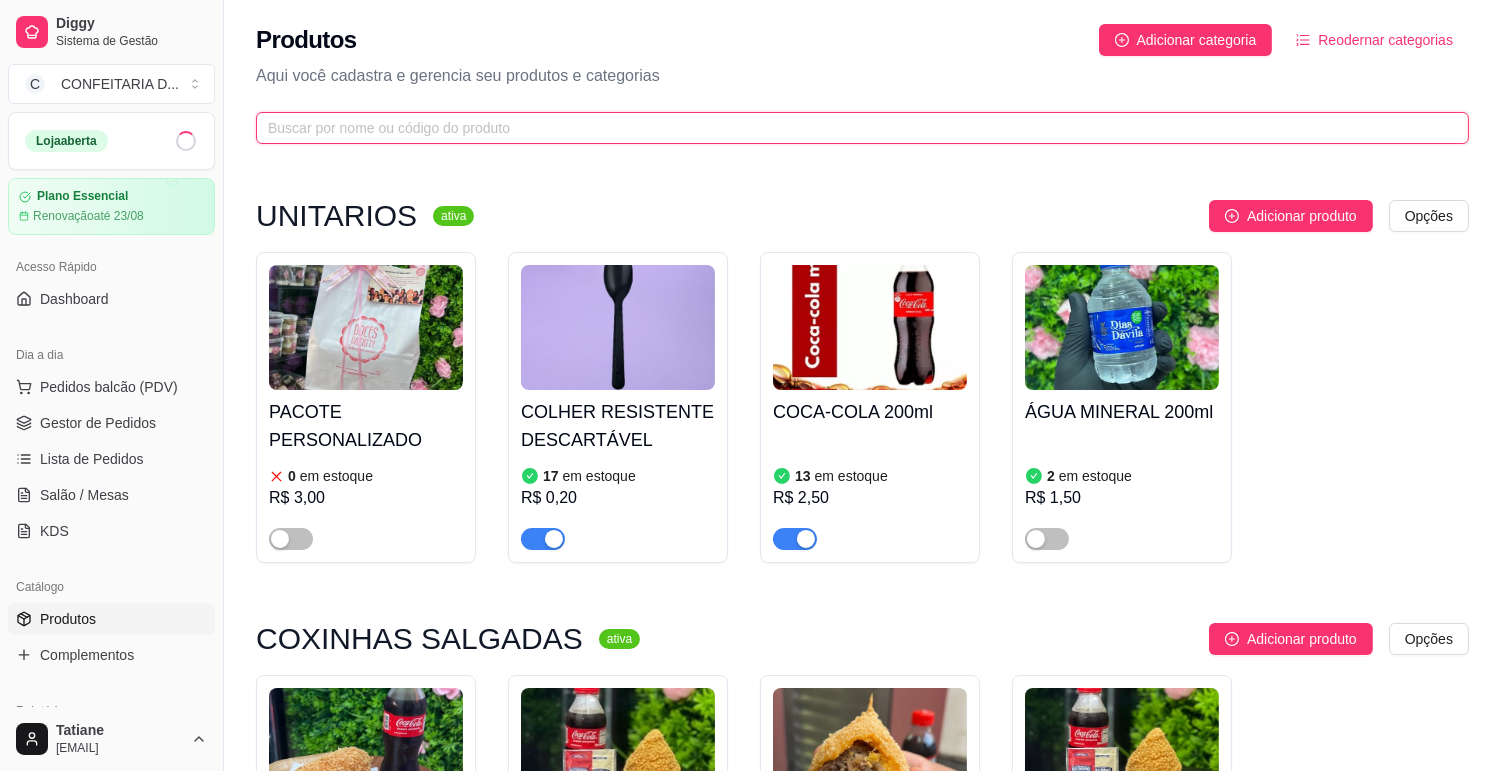 click at bounding box center [854, 128] 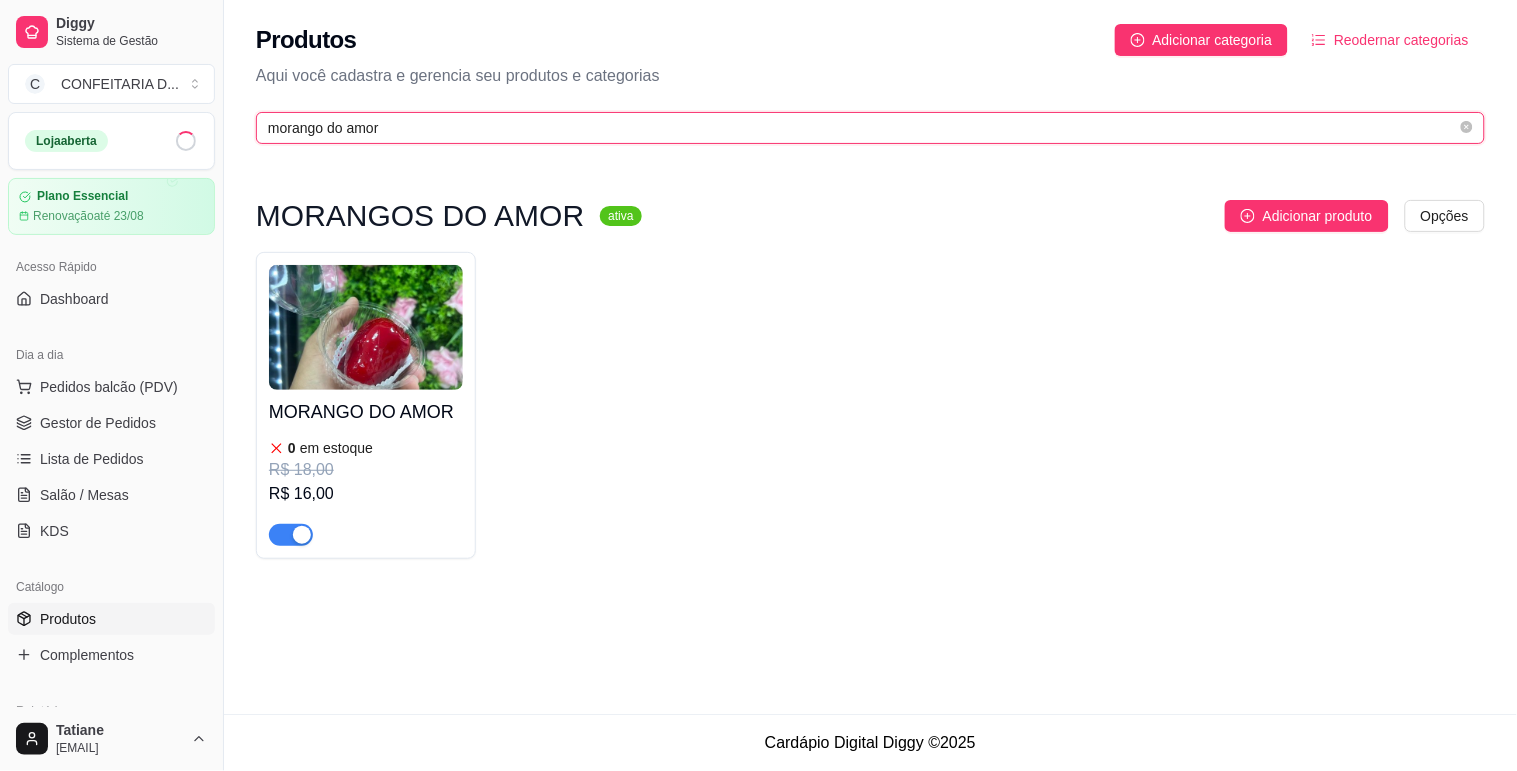 type on "morango do amor" 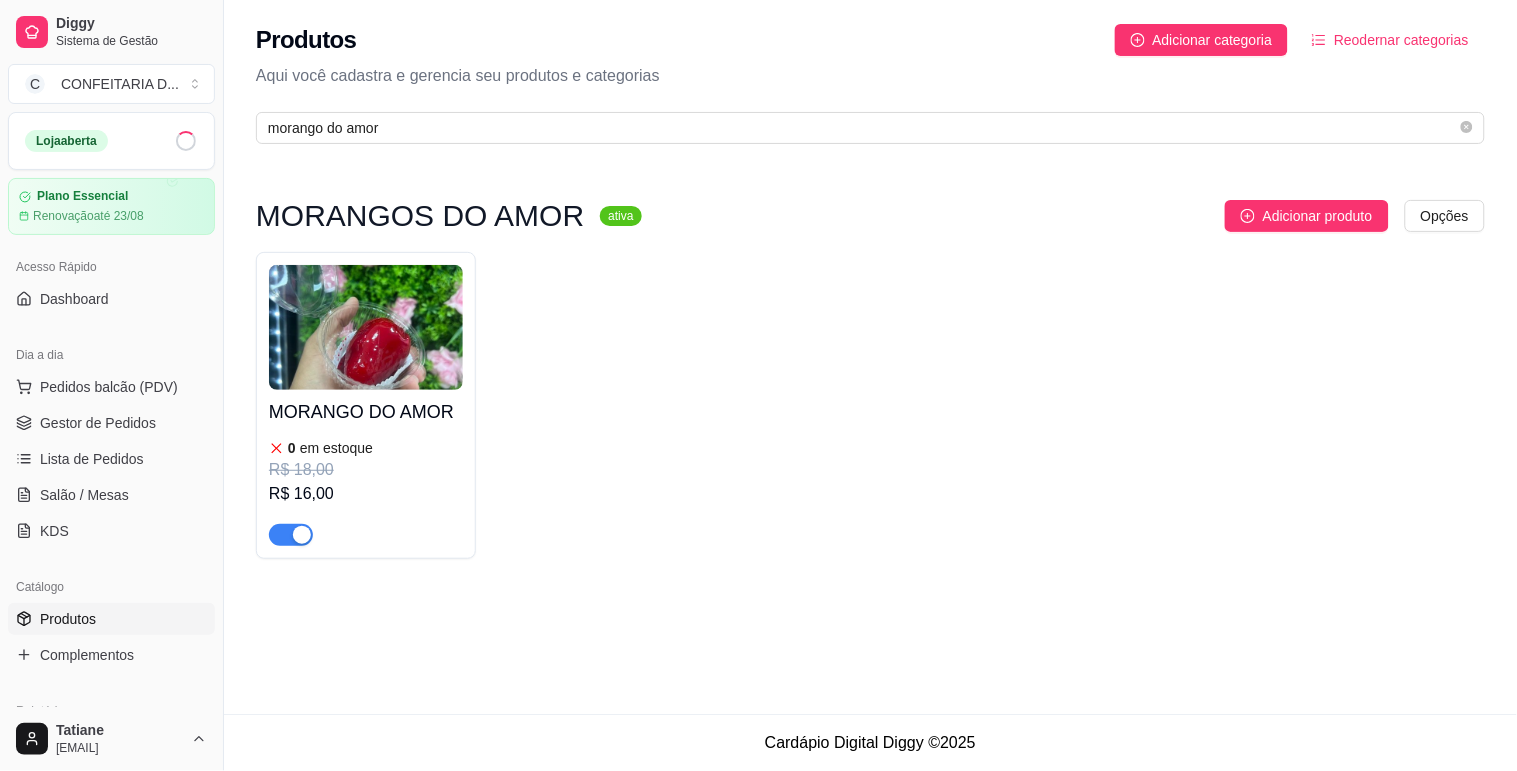 click at bounding box center (366, 327) 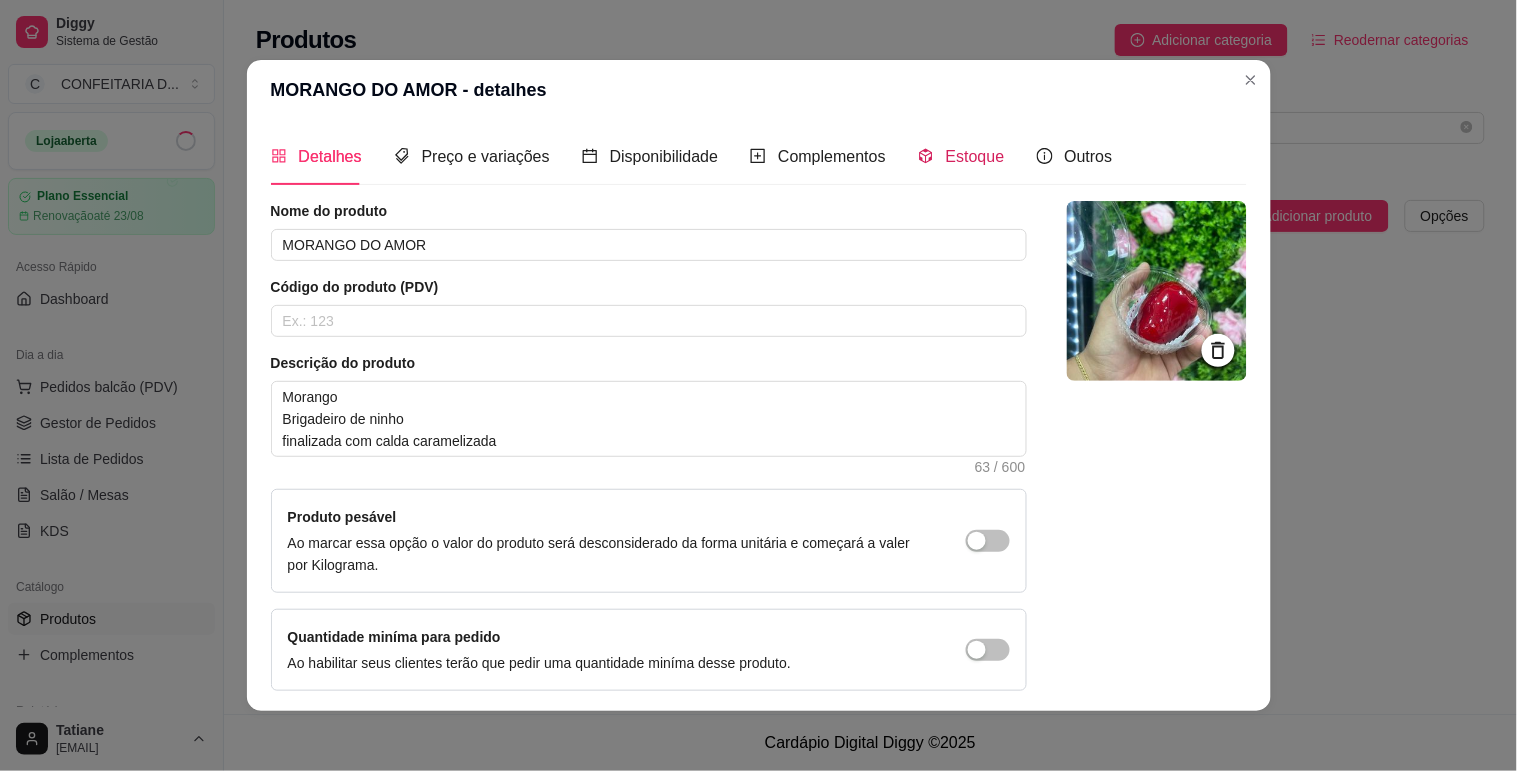 click on "Estoque" at bounding box center [975, 156] 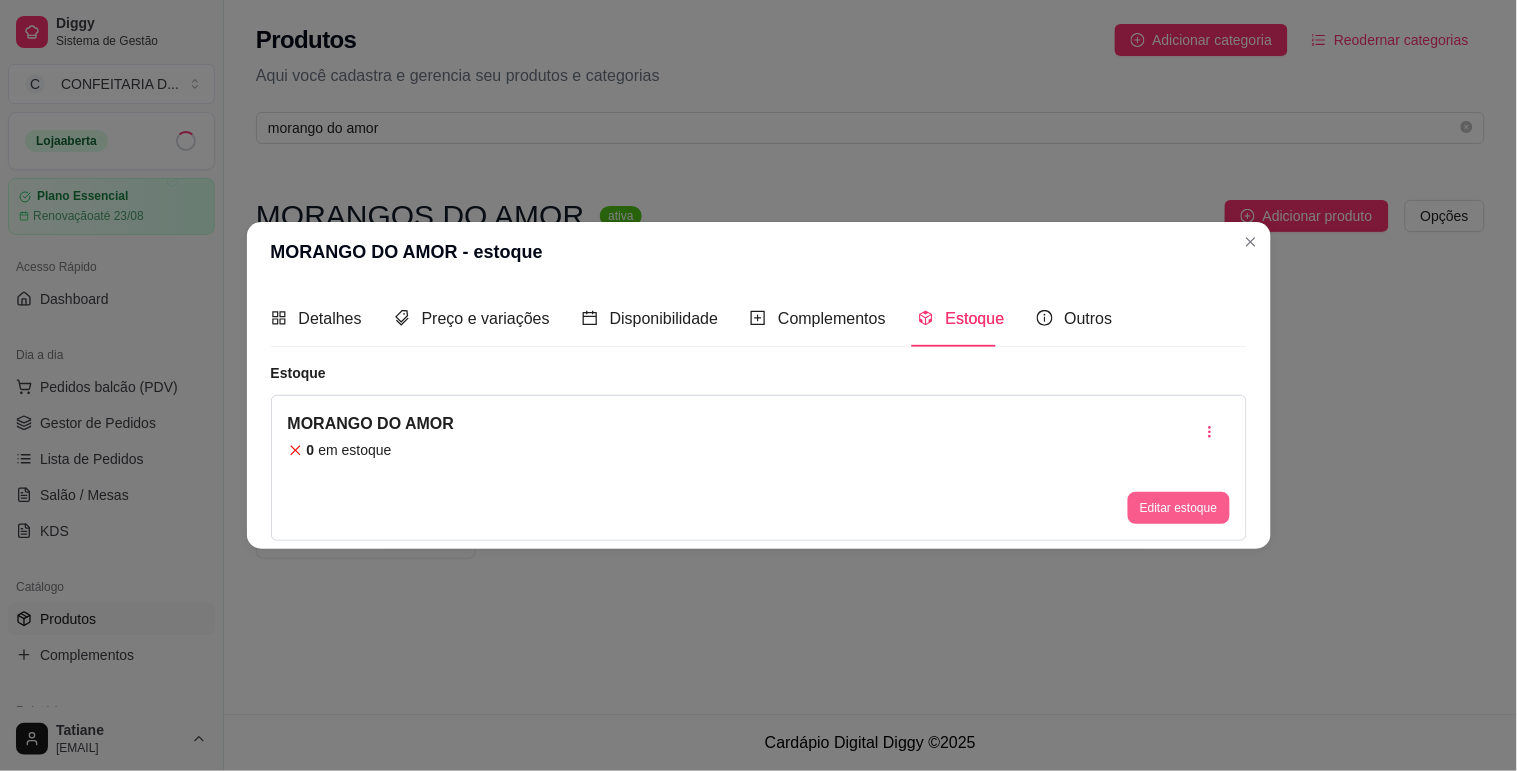 click on "Editar estoque" at bounding box center (1178, 508) 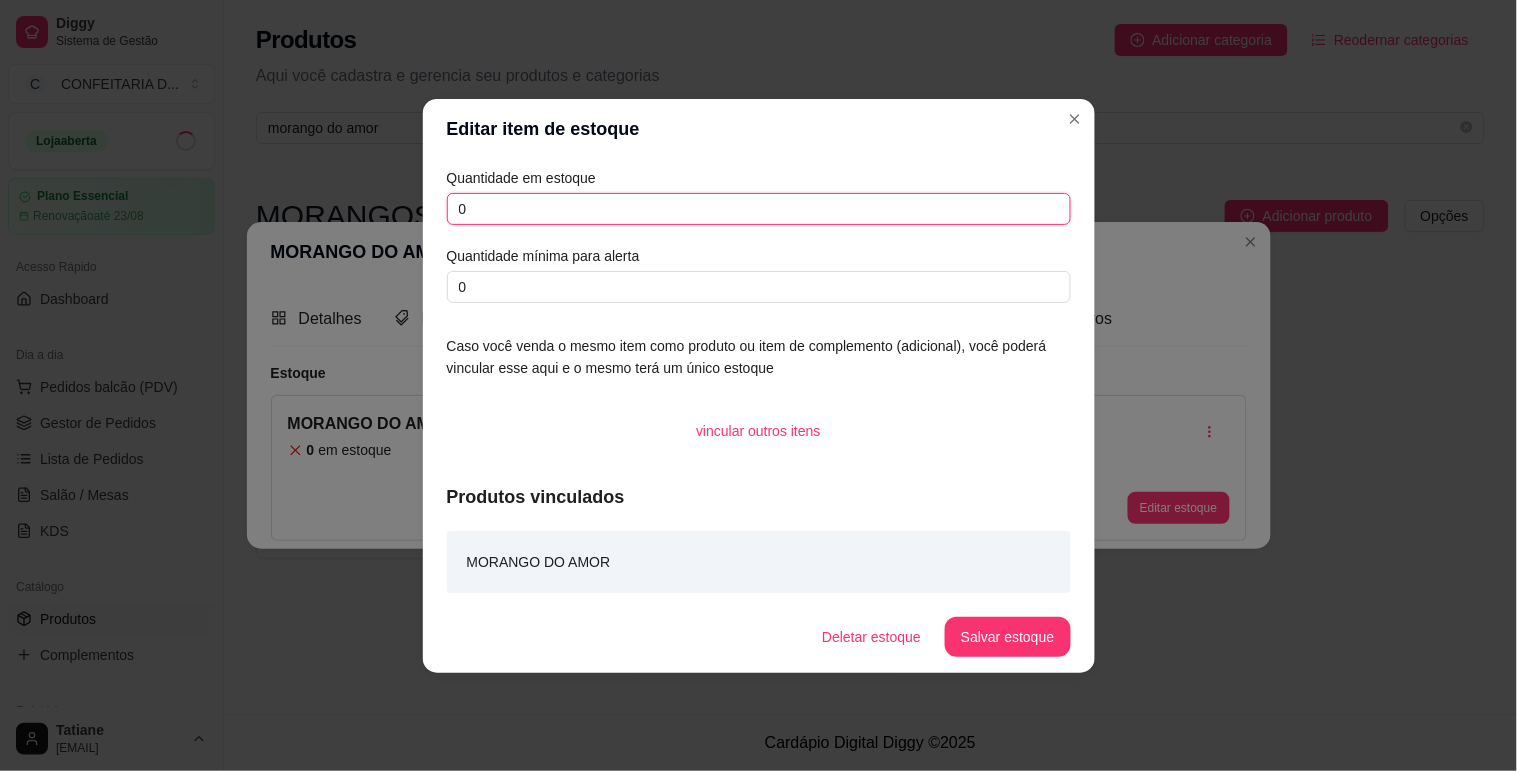 click on "0" at bounding box center [759, 209] 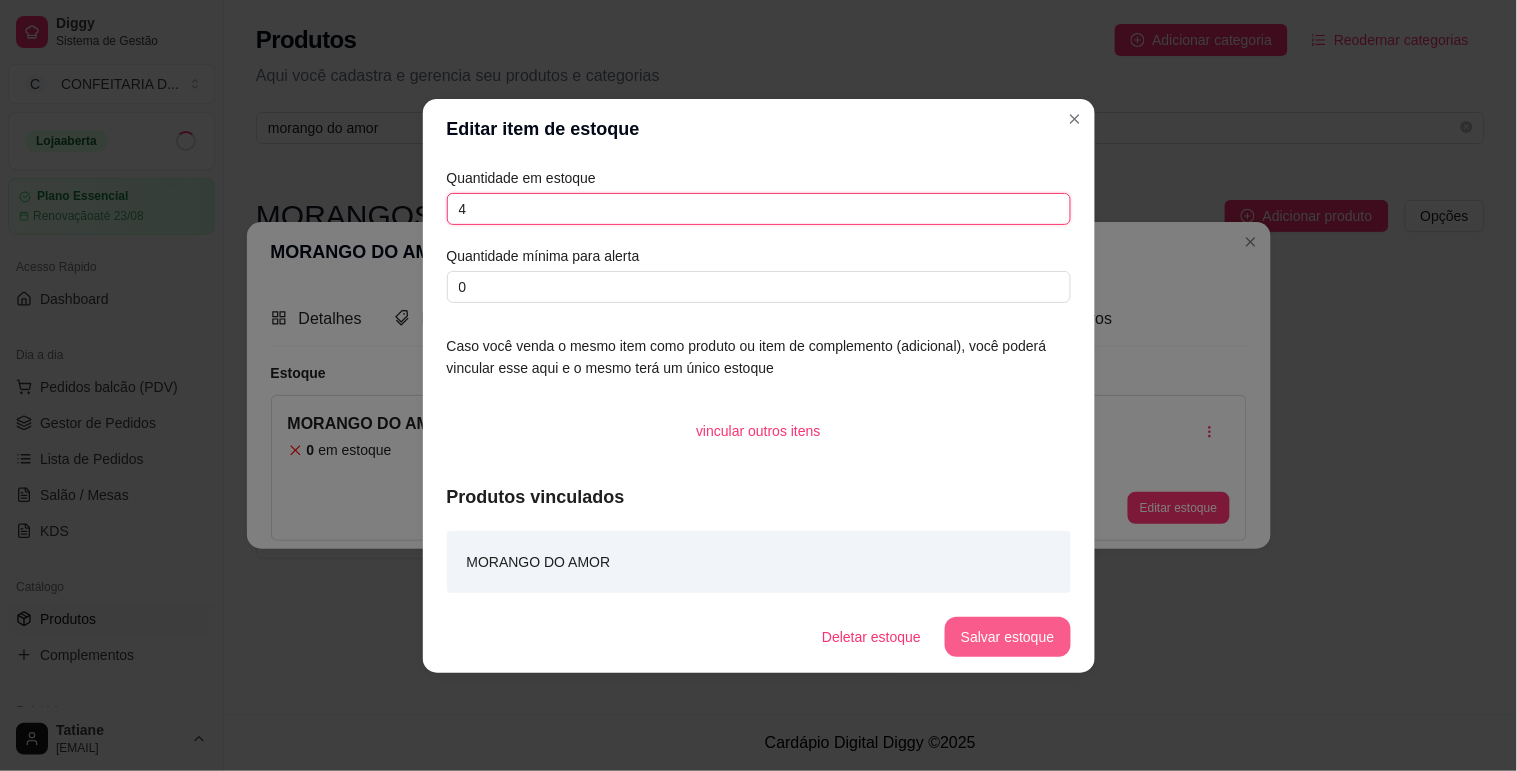 type on "4" 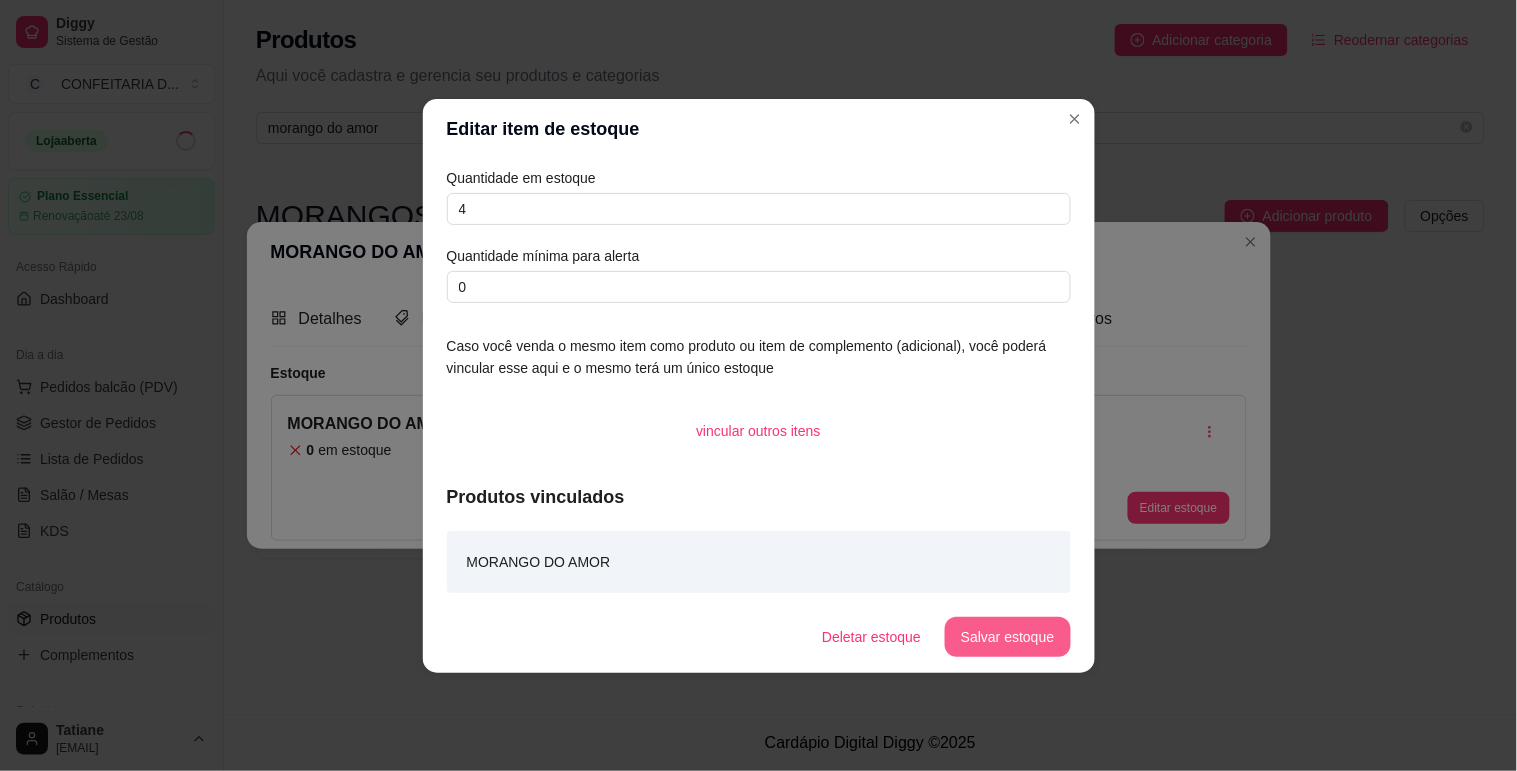 click on "Salvar estoque" at bounding box center (1007, 637) 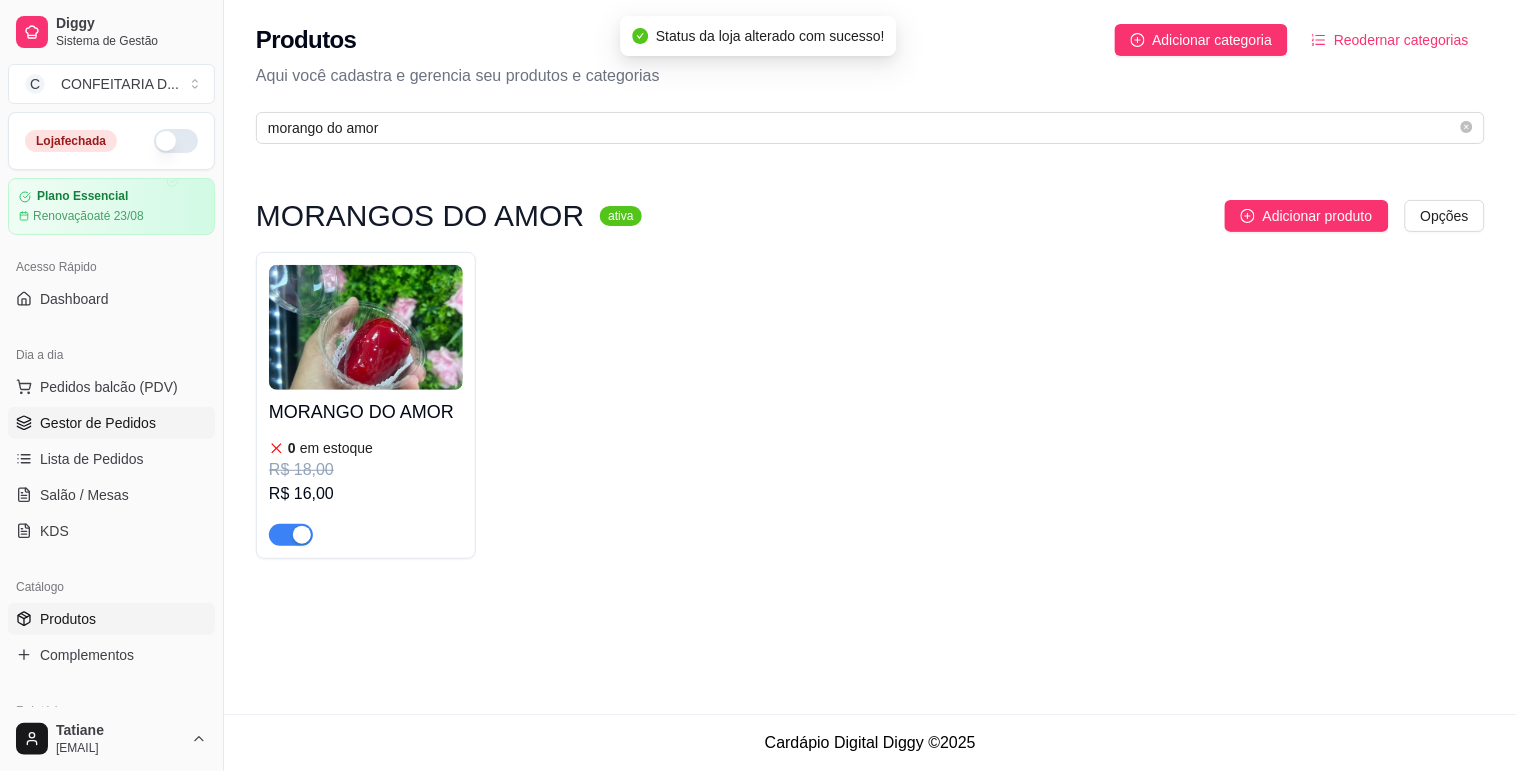 click on "Gestor de Pedidos" at bounding box center (98, 423) 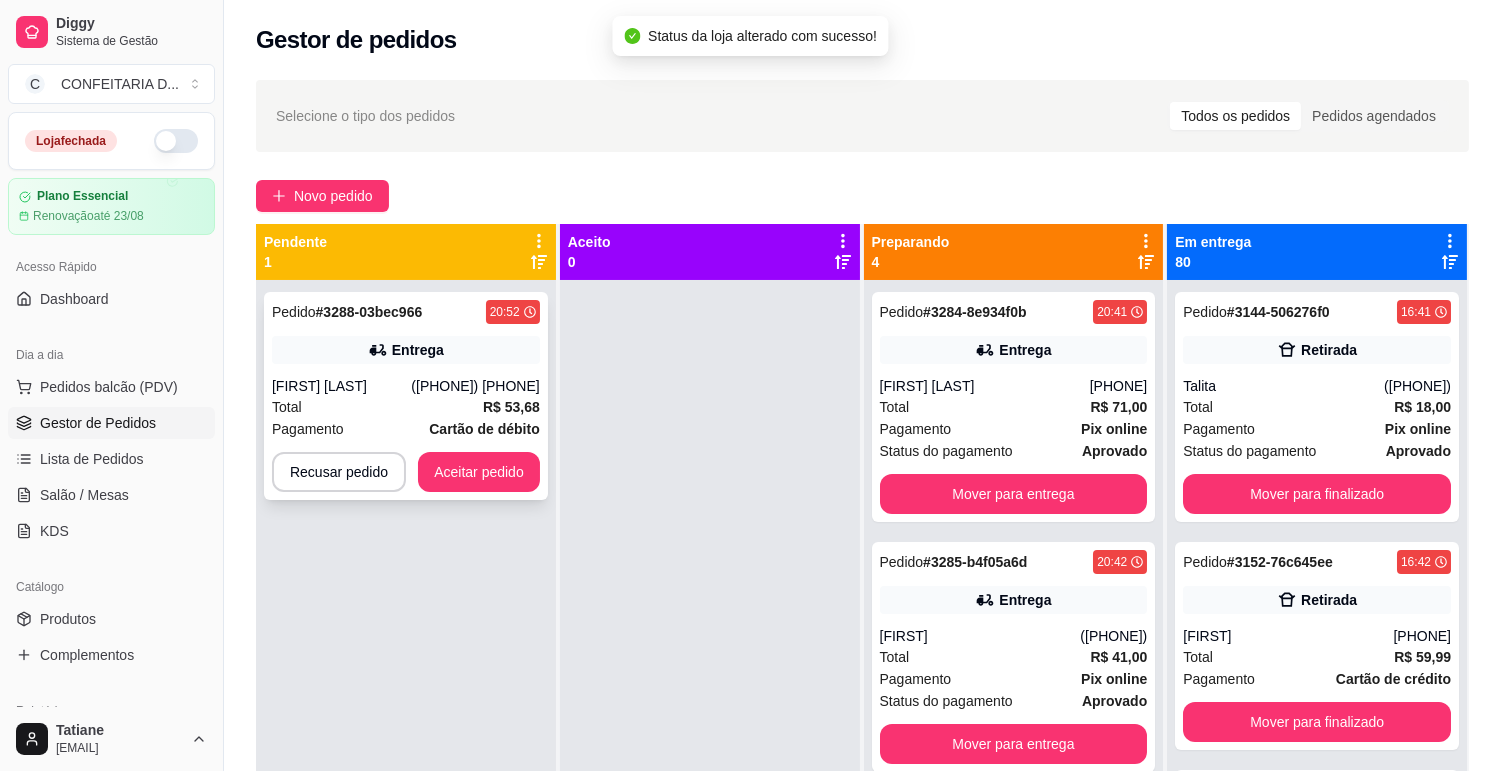 click on "[NAME]" at bounding box center (341, 386) 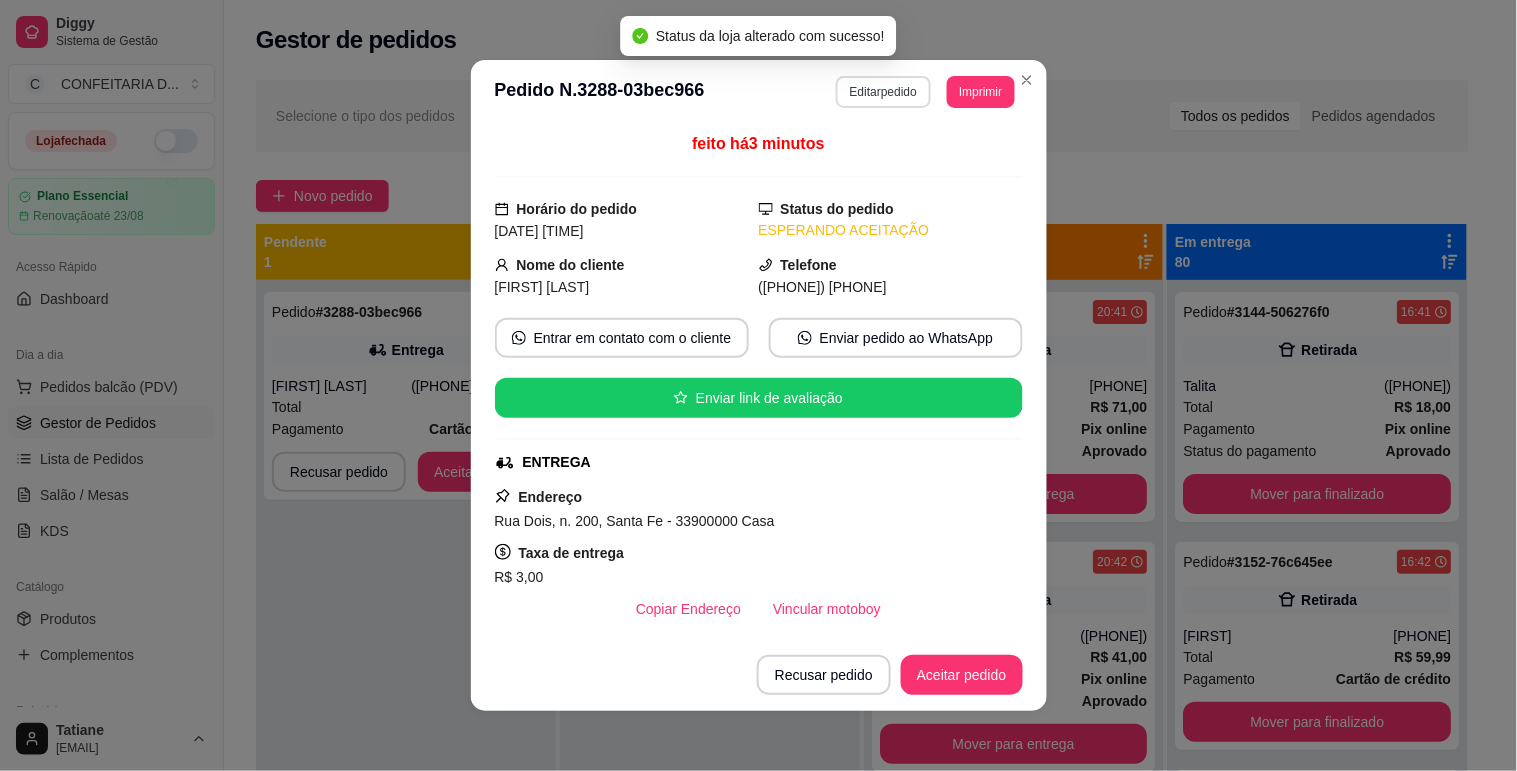click on "Editar  pedido" at bounding box center (883, 92) 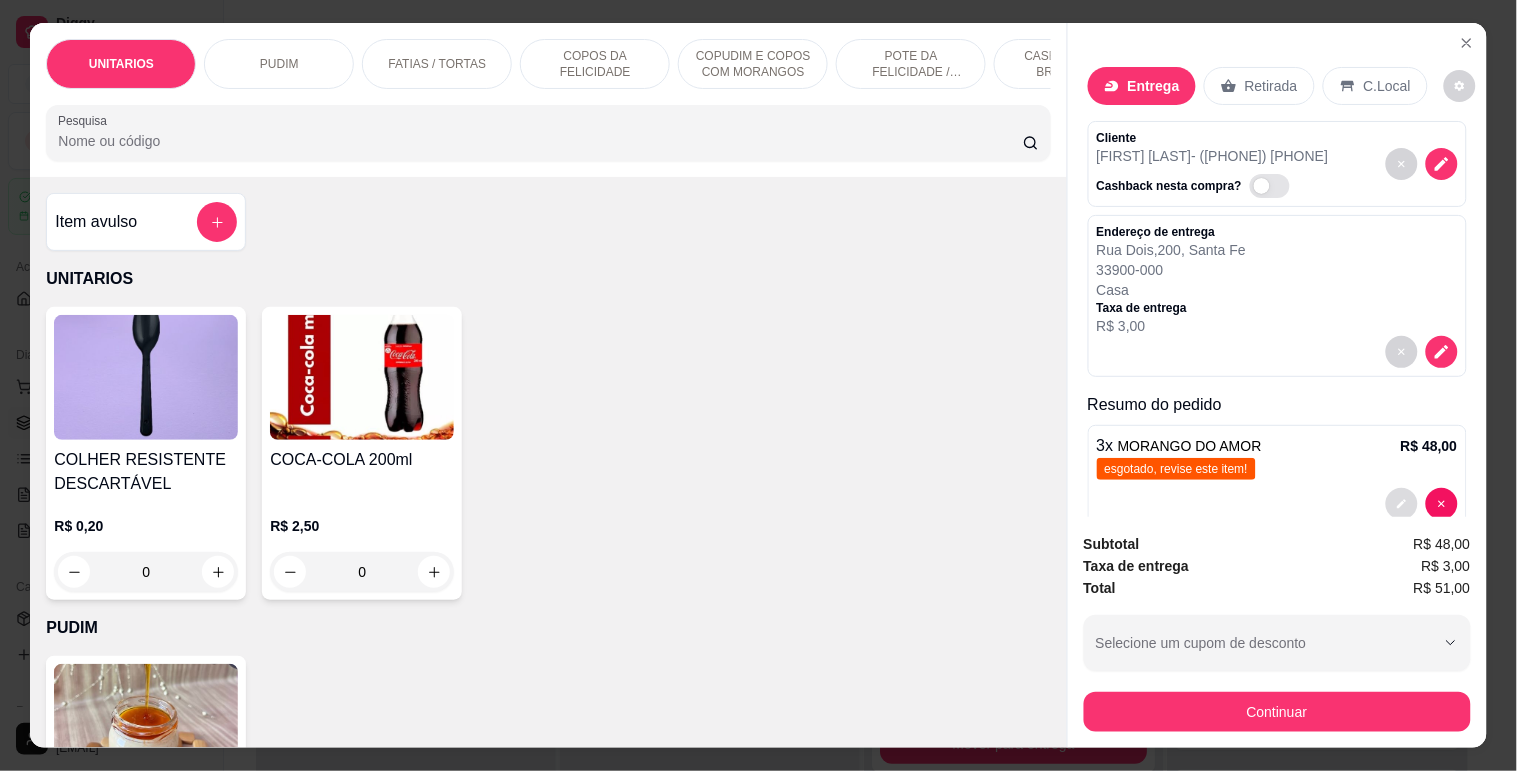 click on "3 x   MORANGO DO AMOR R$ 48,00 esgotado, revise este item!" at bounding box center [1277, 477] 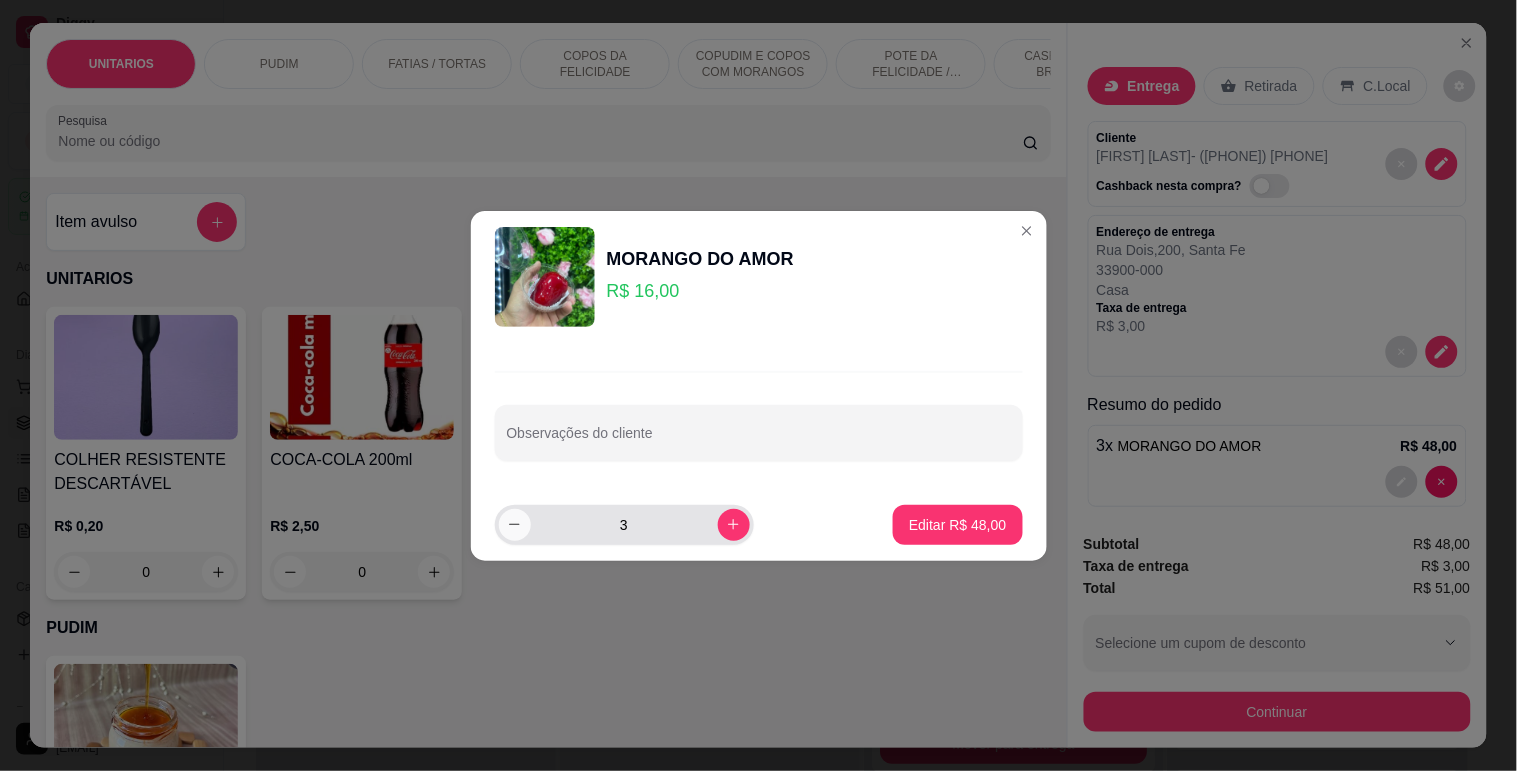 click 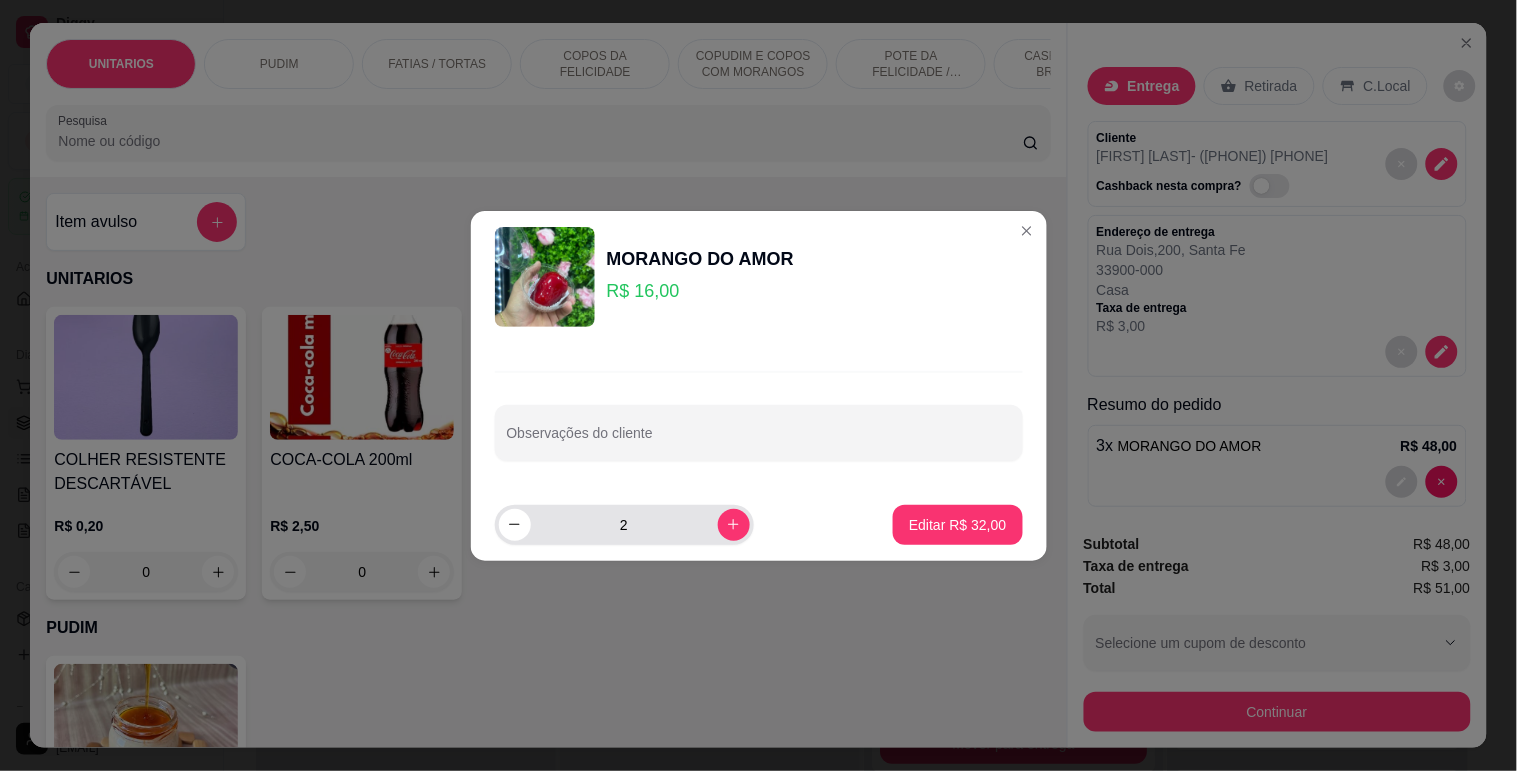 type on "2" 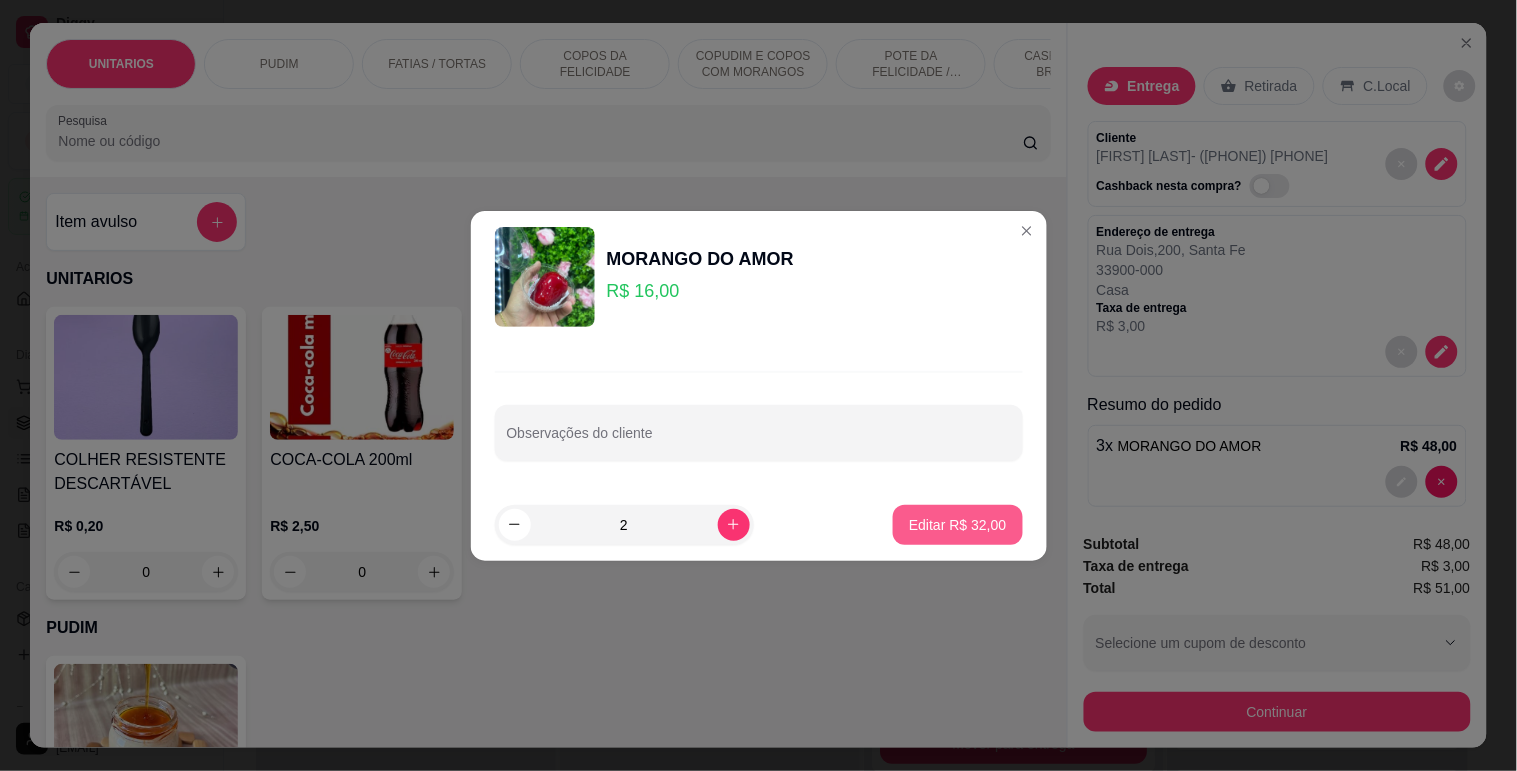click on "Editar   R$ 32,00" at bounding box center [957, 525] 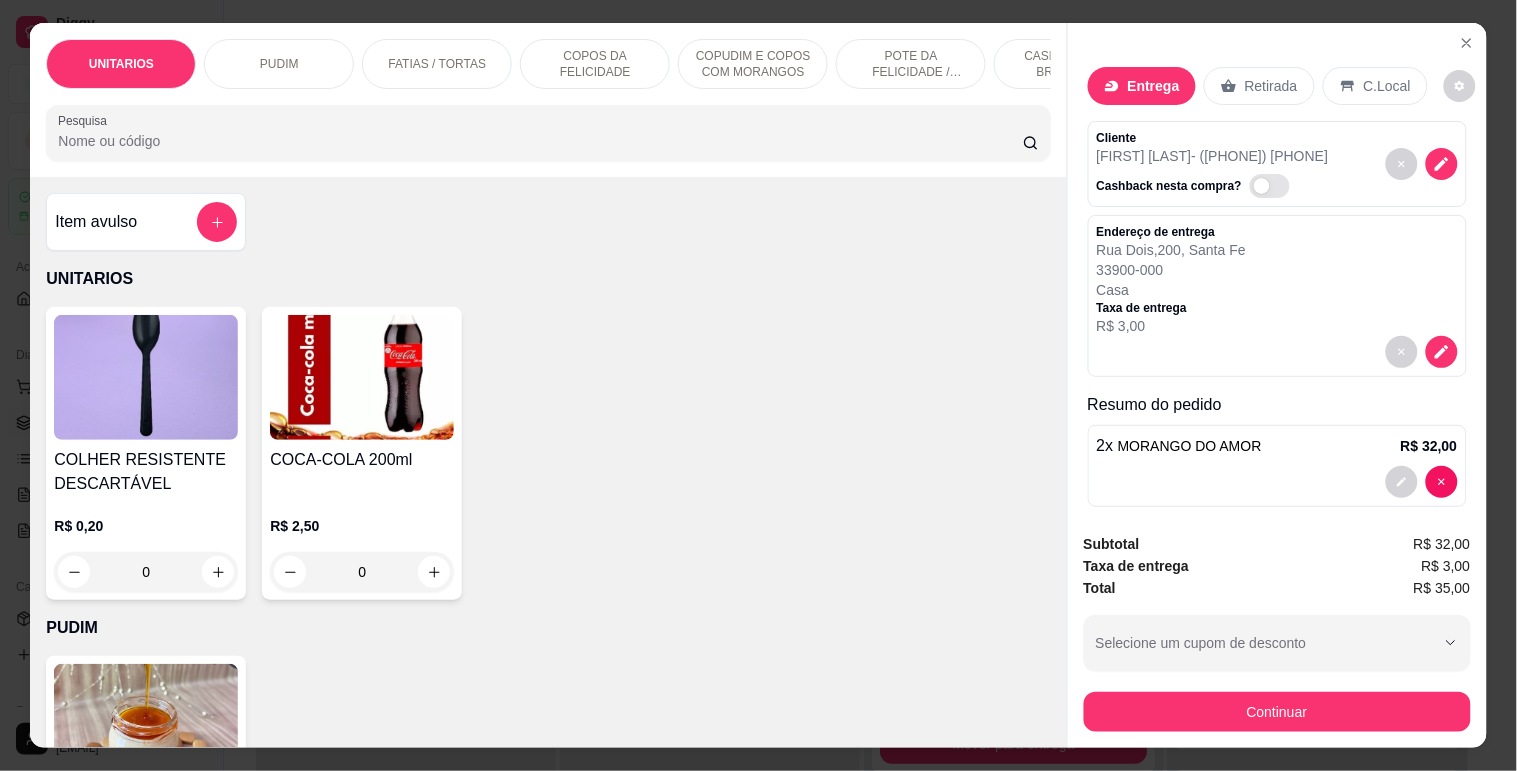 click on "Pesquisa" at bounding box center (540, 141) 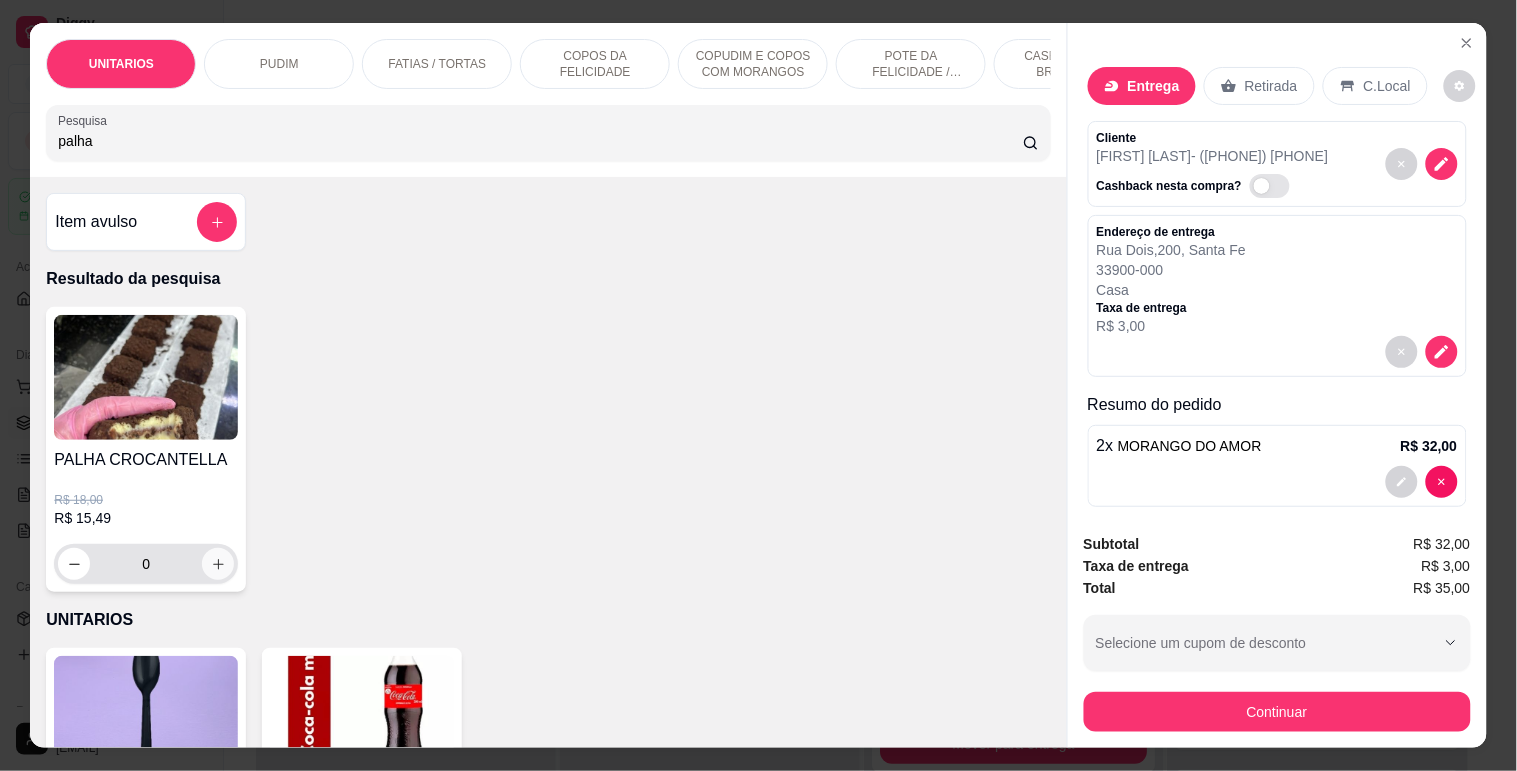 type on "palha" 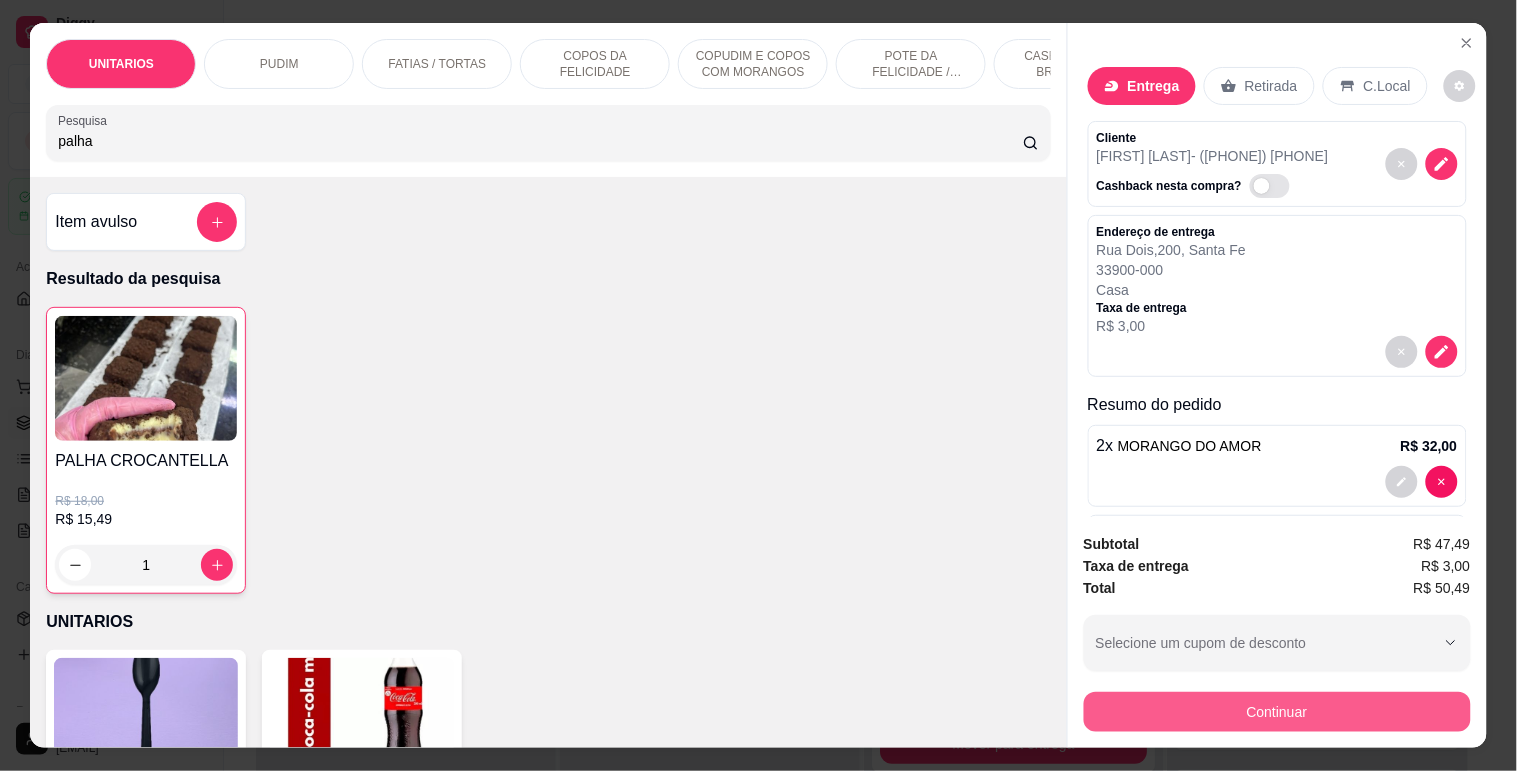 click on "Continuar" at bounding box center [1277, 712] 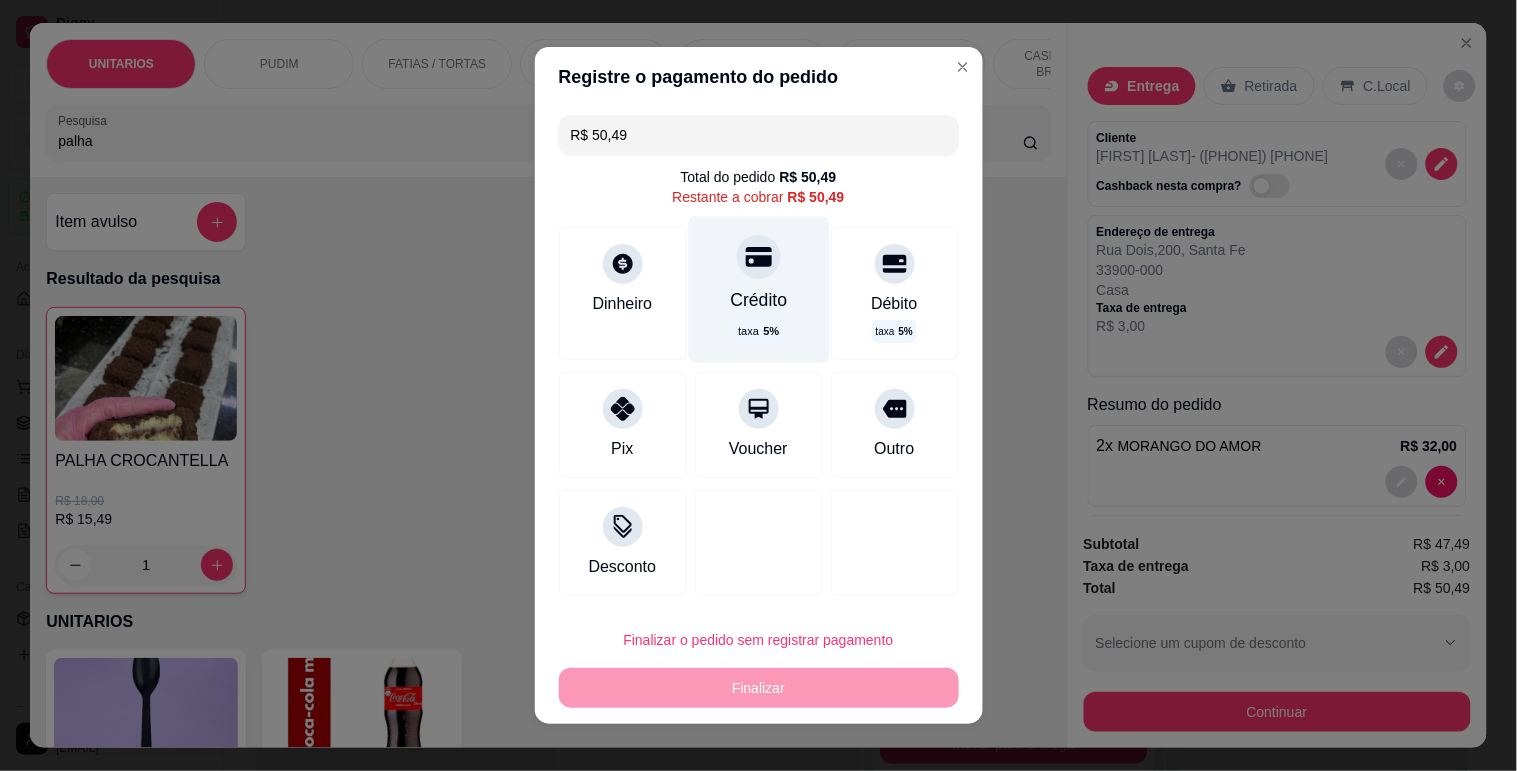click on "Crédito taxa   5 %" at bounding box center (758, 289) 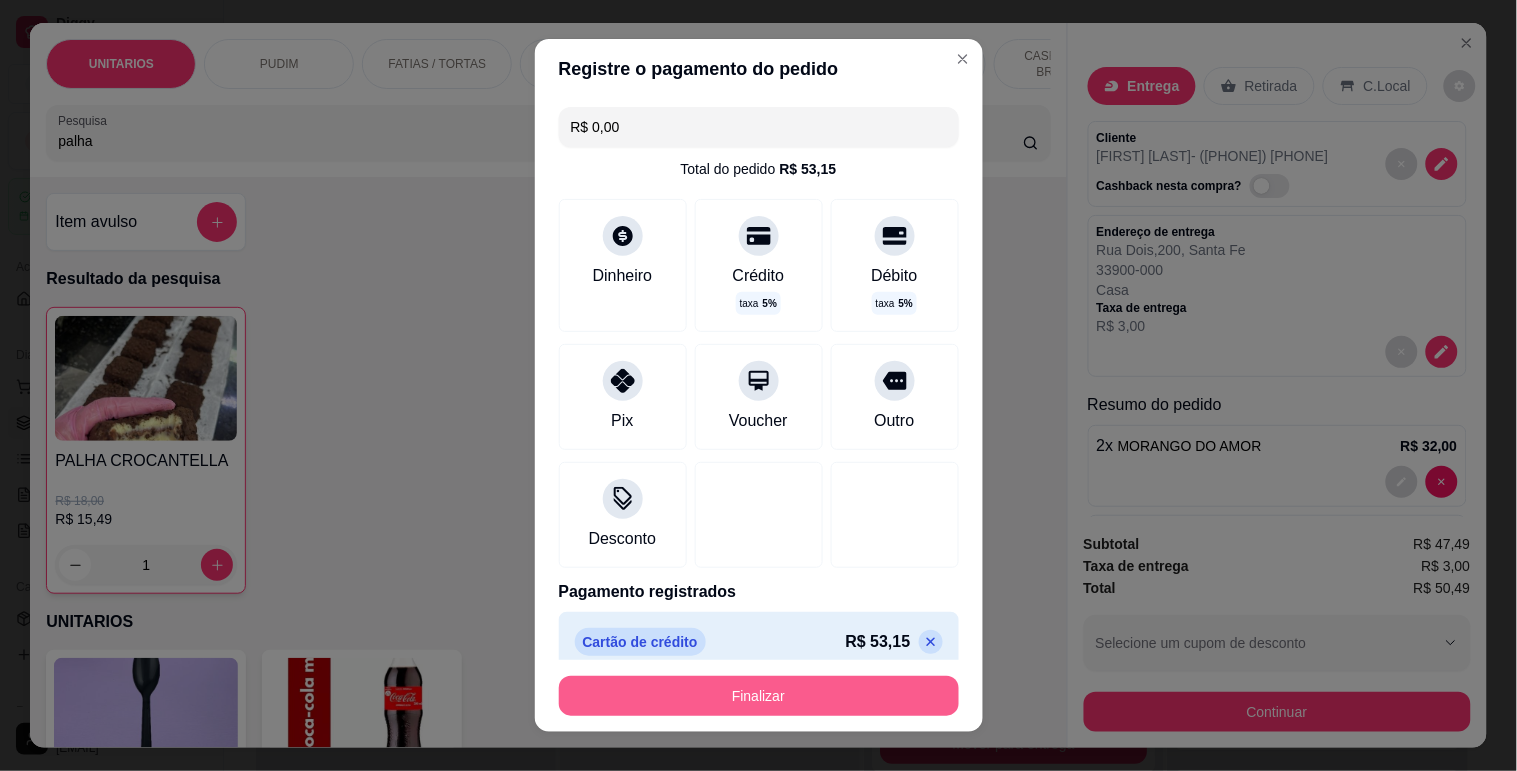 click on "Finalizar" at bounding box center [759, 696] 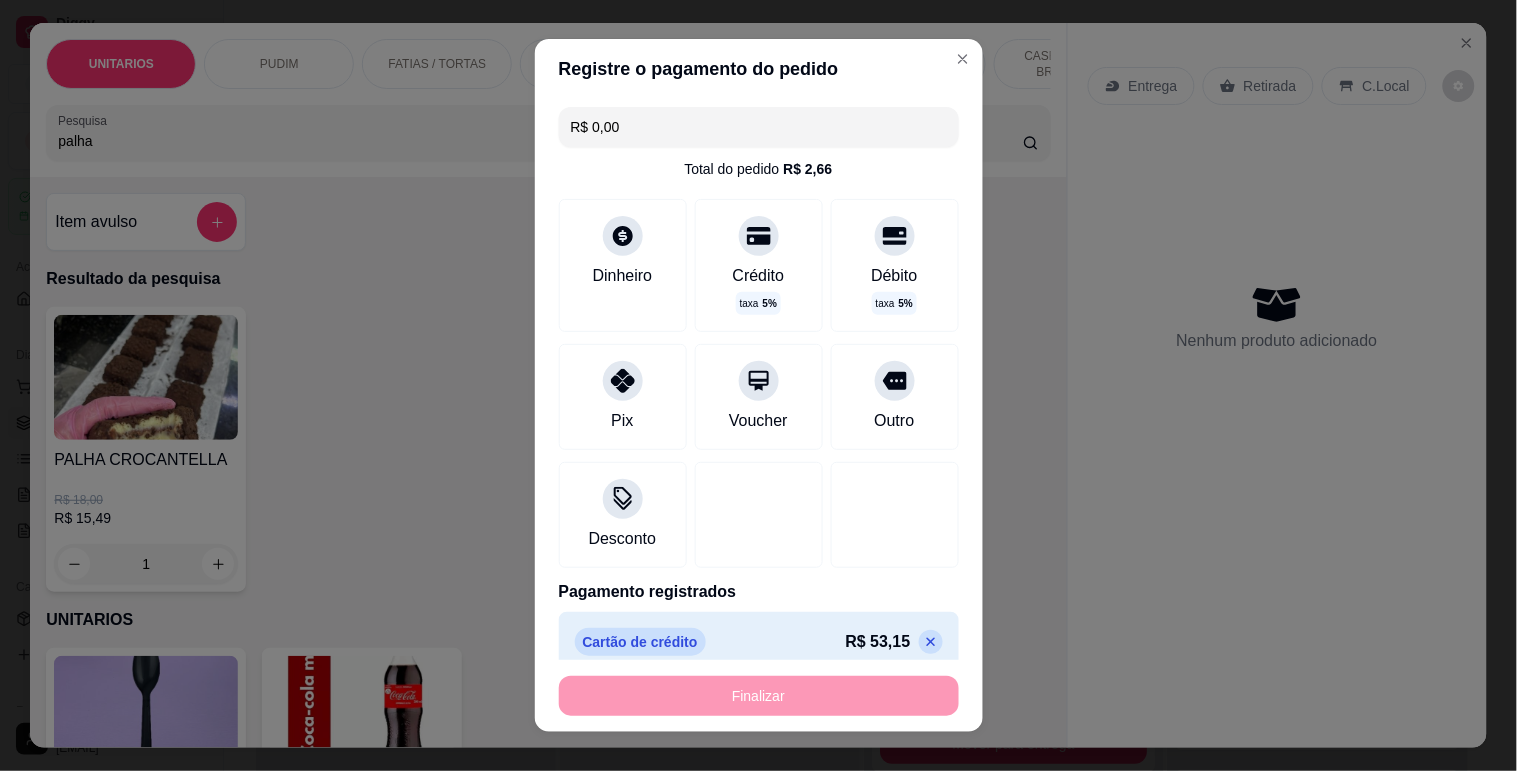type on "0" 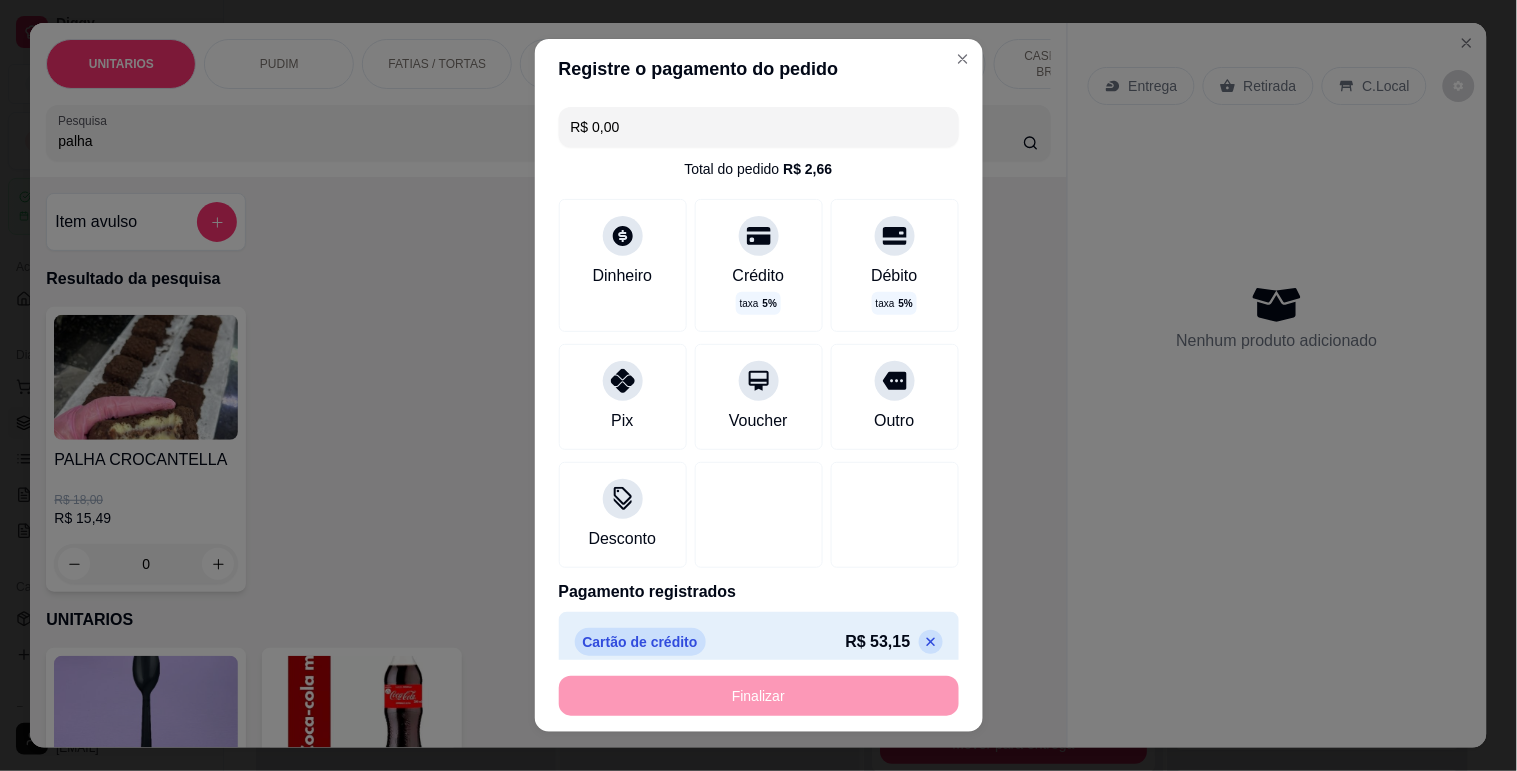 type on "-R$ 50,49" 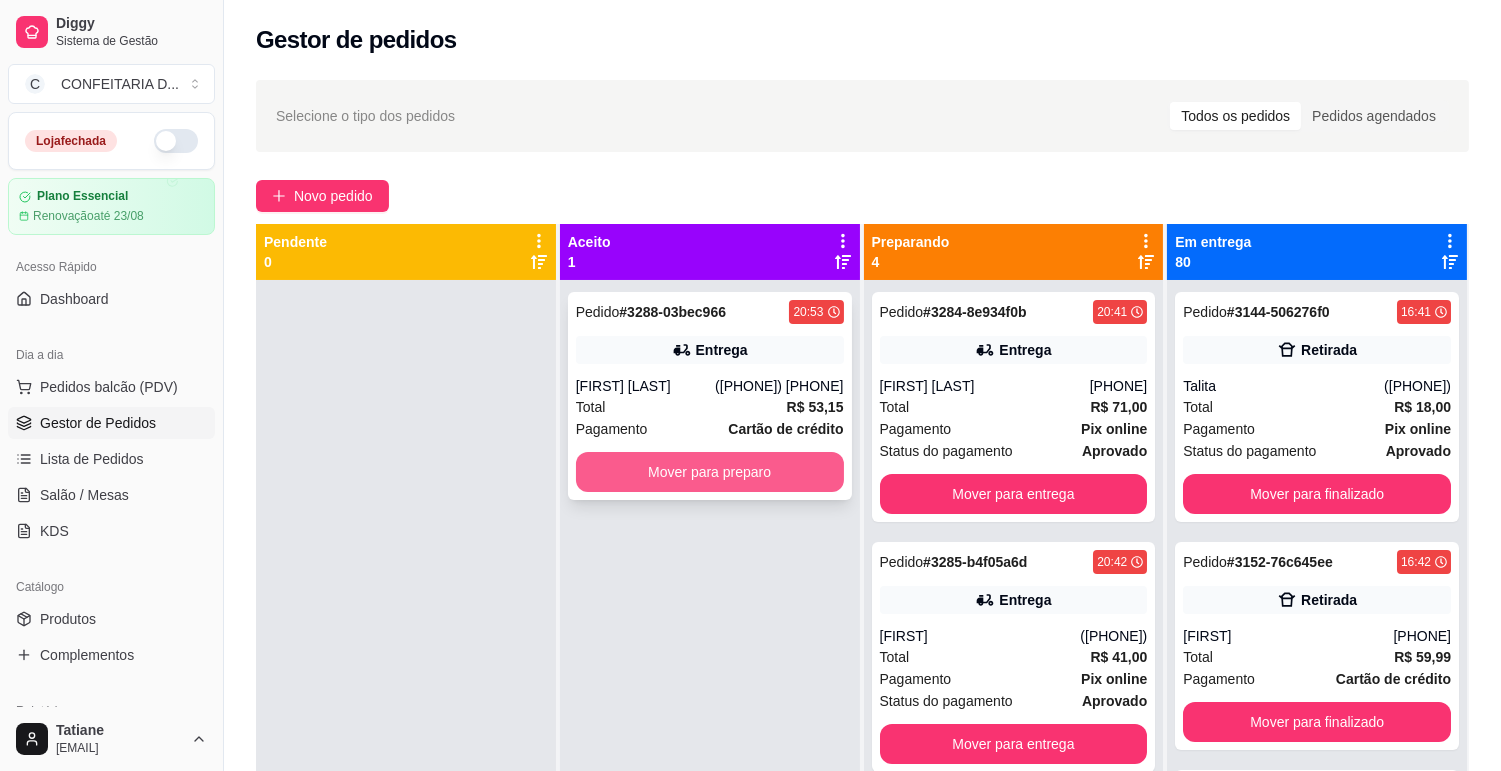 click on "Mover para preparo" at bounding box center (710, 472) 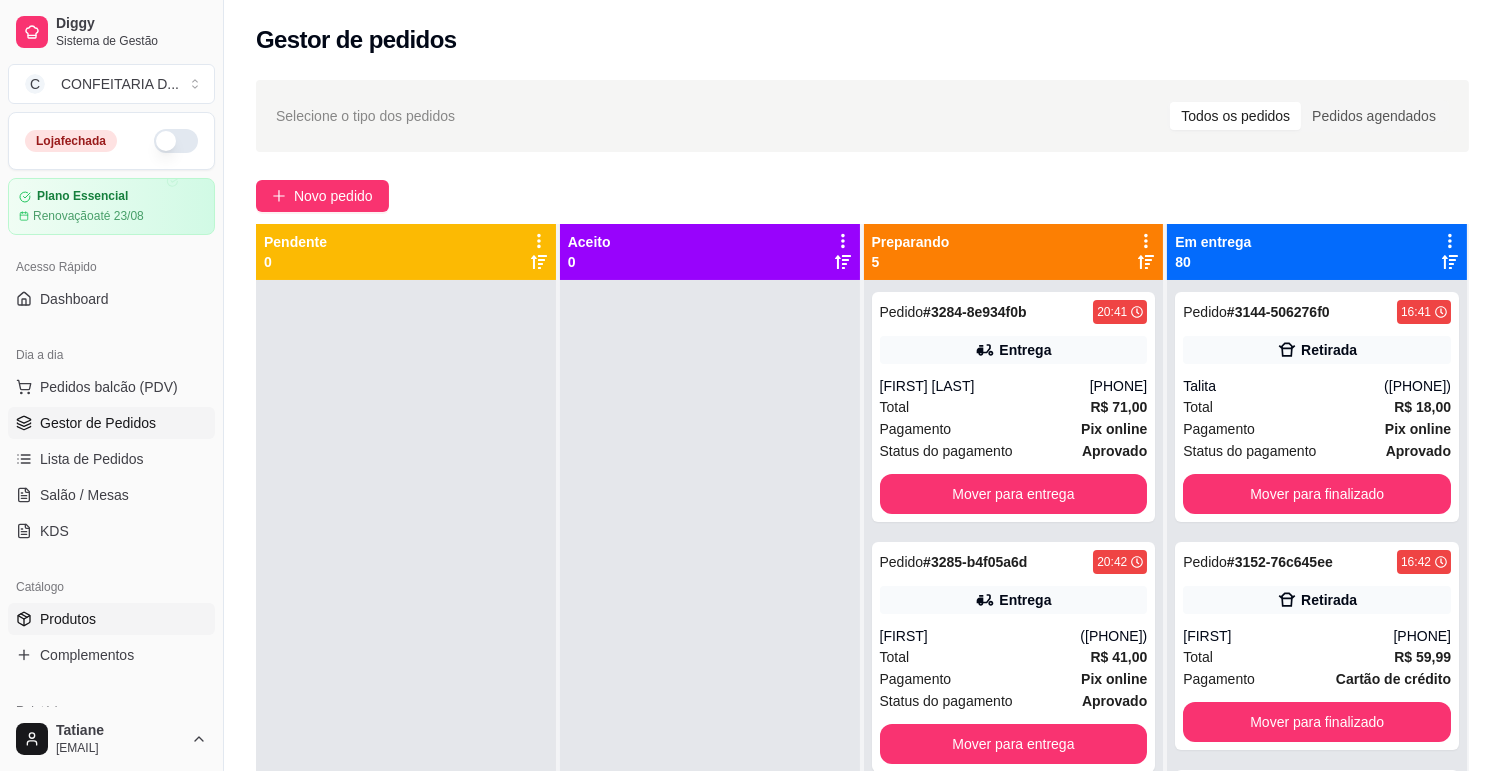 click on "Produtos" at bounding box center [68, 619] 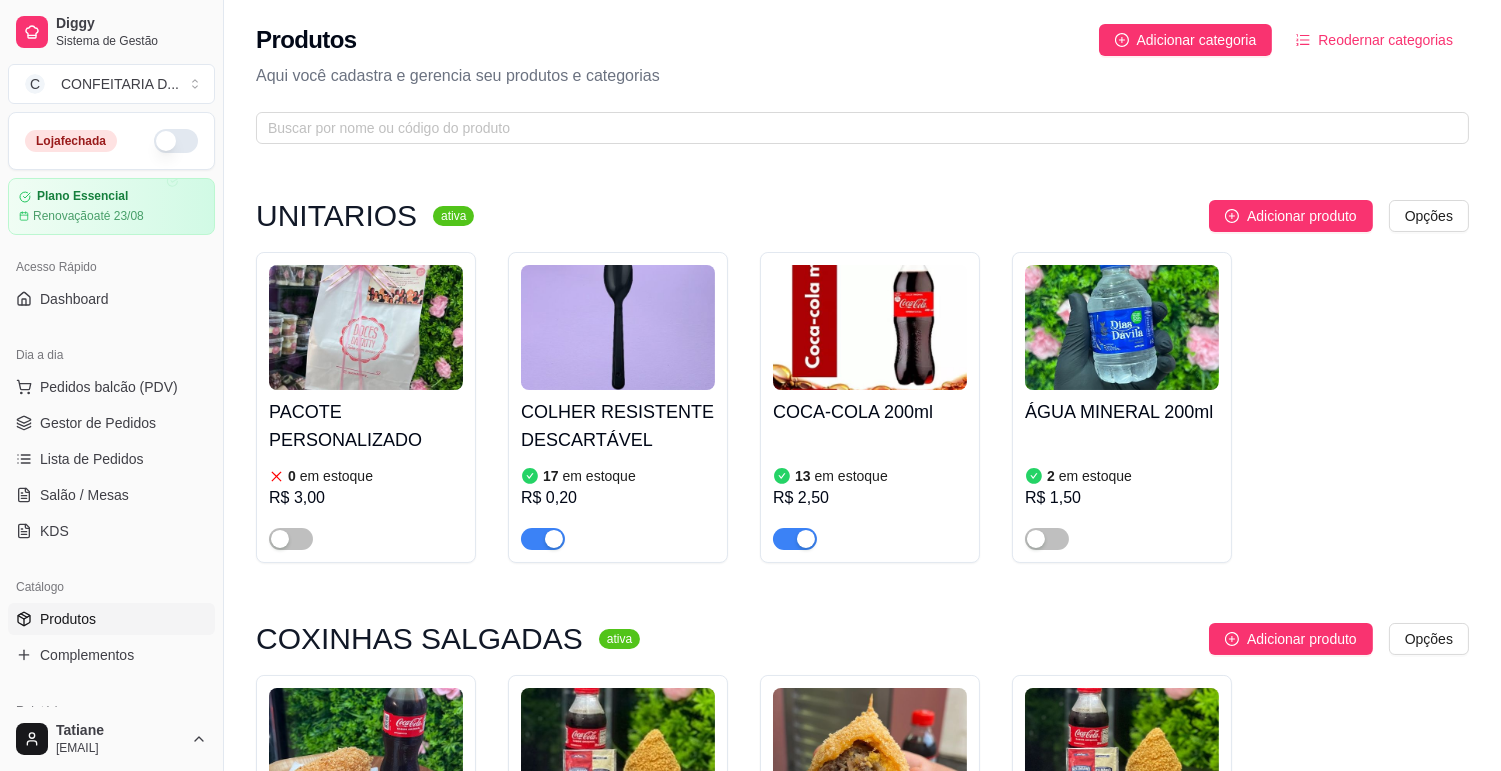 click on "Produtos Adicionar categoria Reodernar categorias Aqui você cadastra e gerencia seu produtos e categorias" at bounding box center [862, 78] 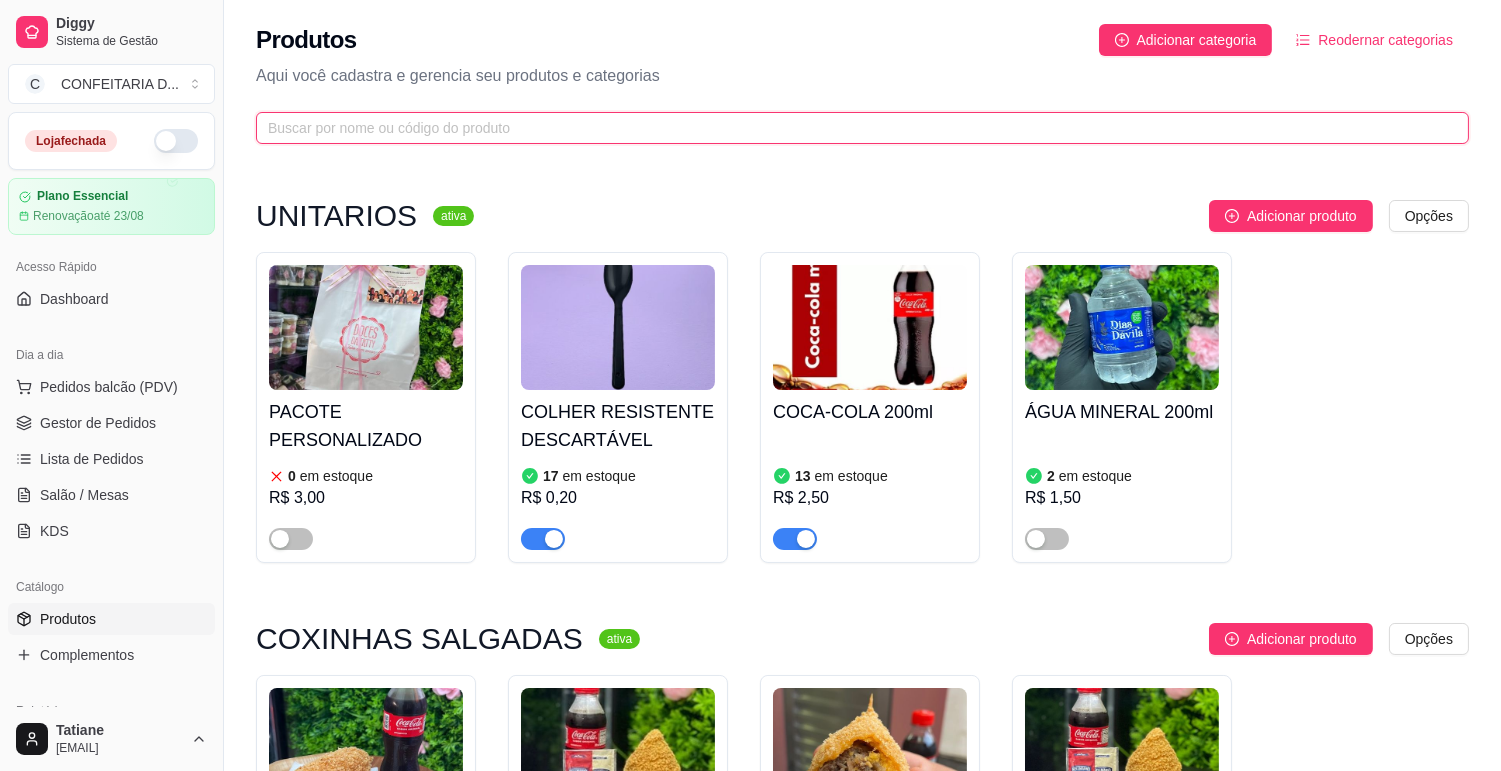 click at bounding box center (854, 128) 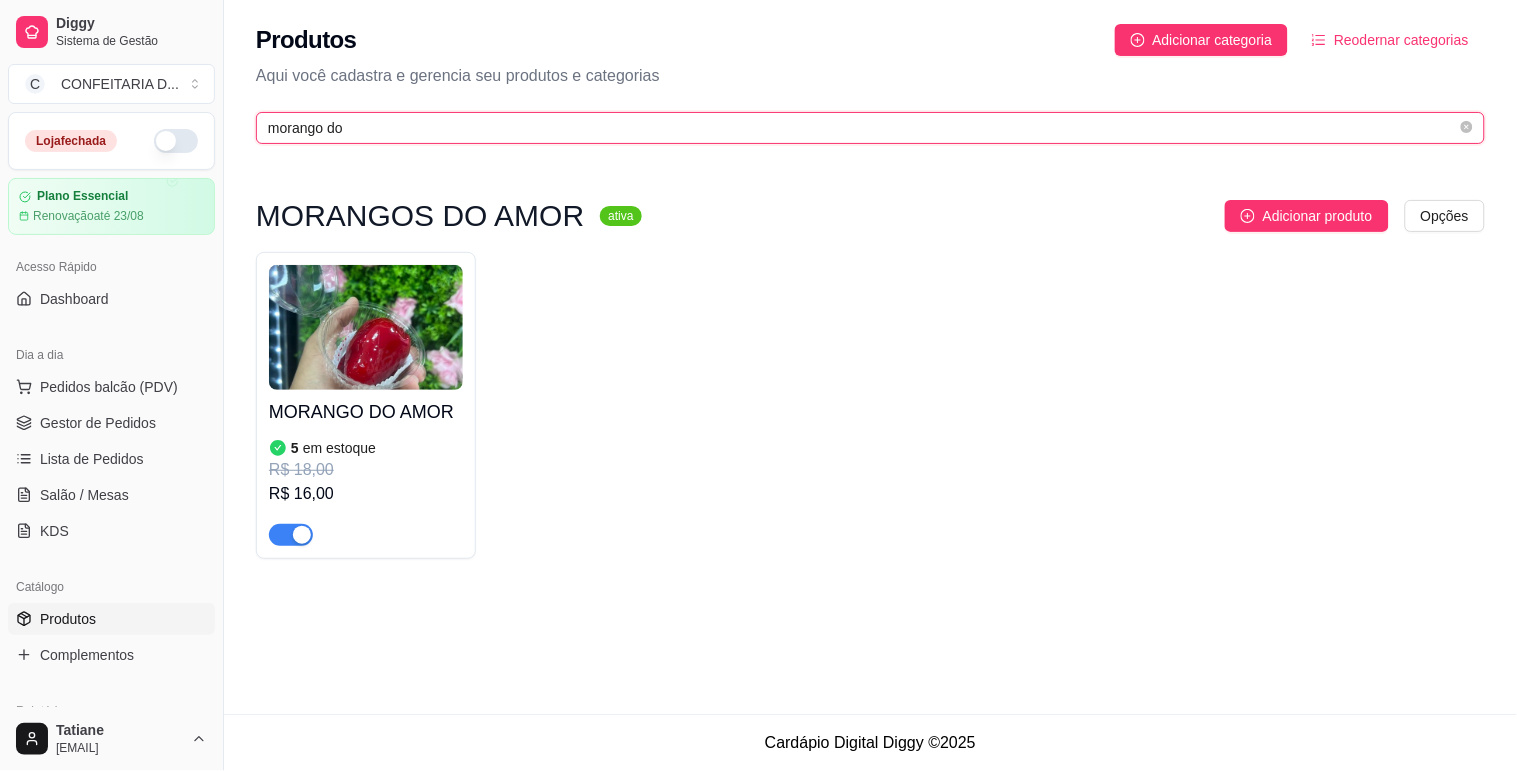 type on "morango do" 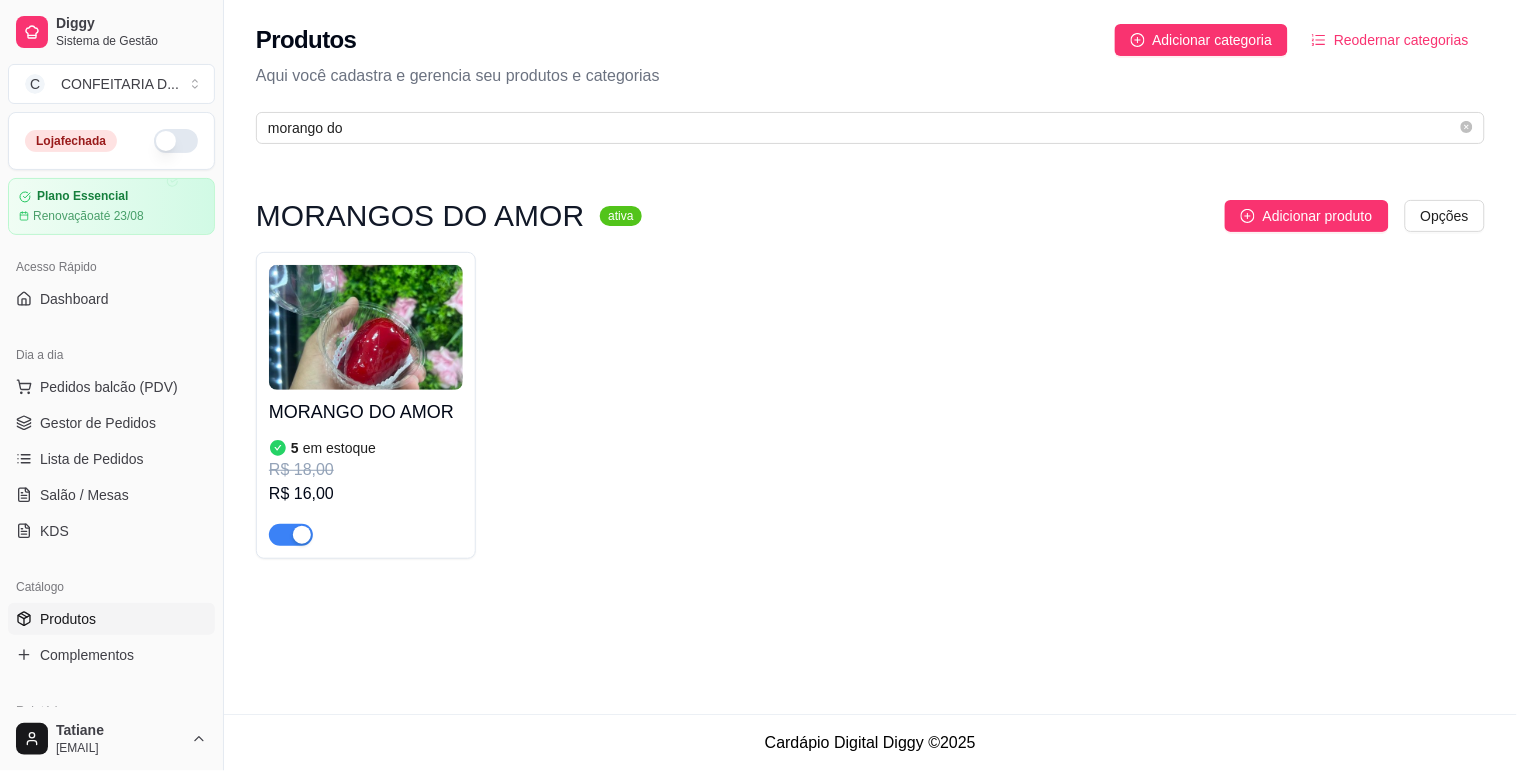 click at bounding box center [366, 327] 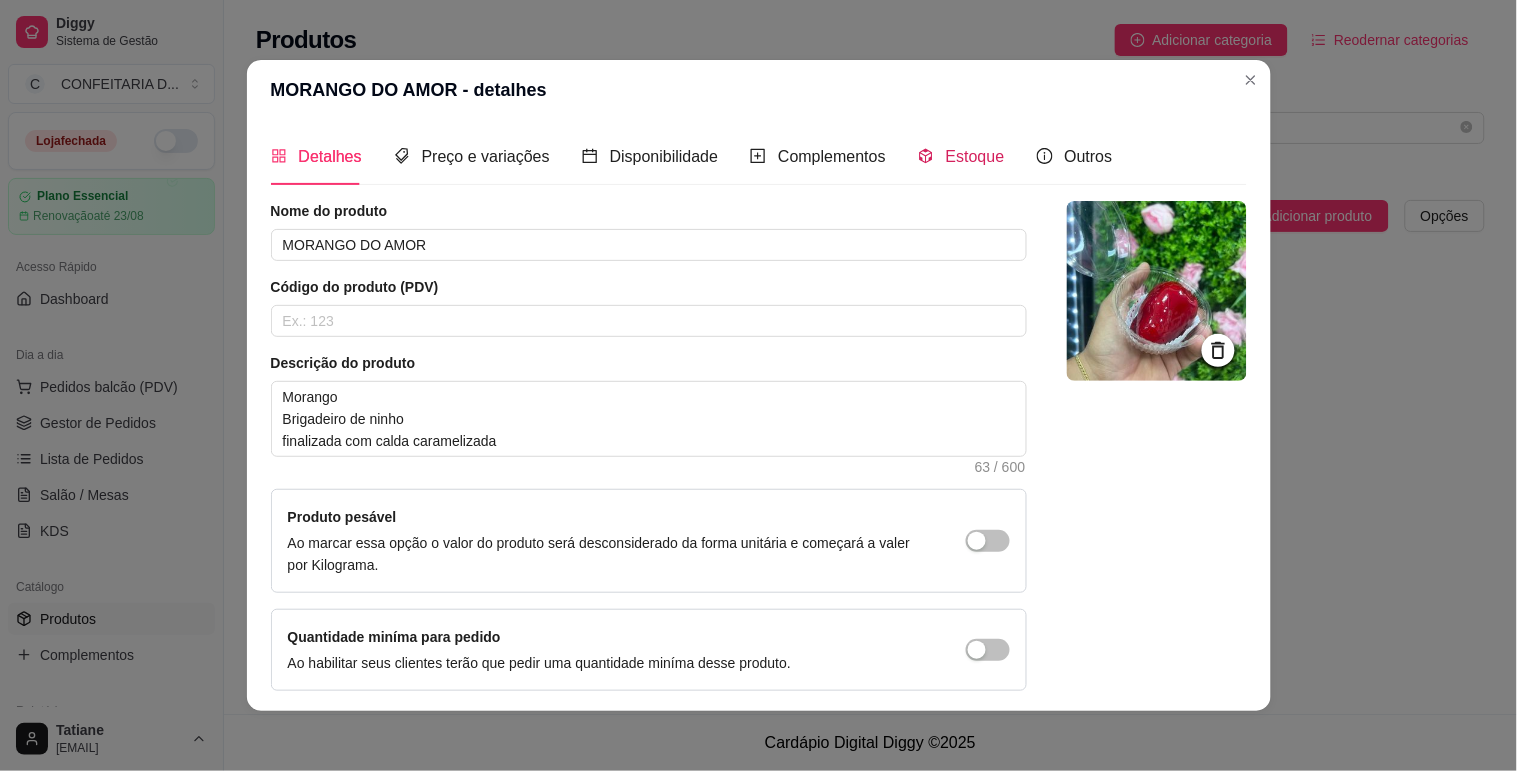 click on "Estoque" at bounding box center [975, 156] 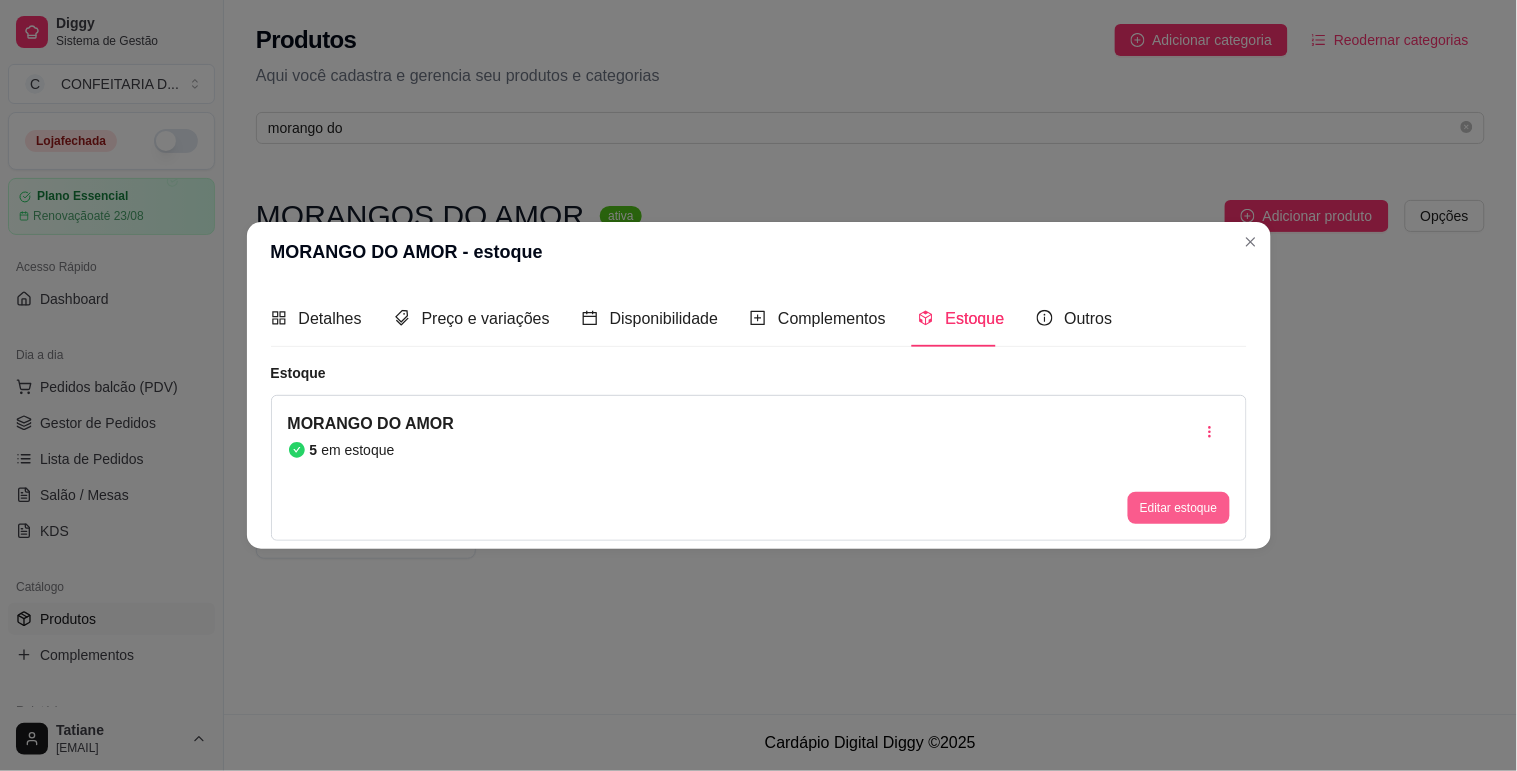 click on "Editar estoque" at bounding box center [1178, 508] 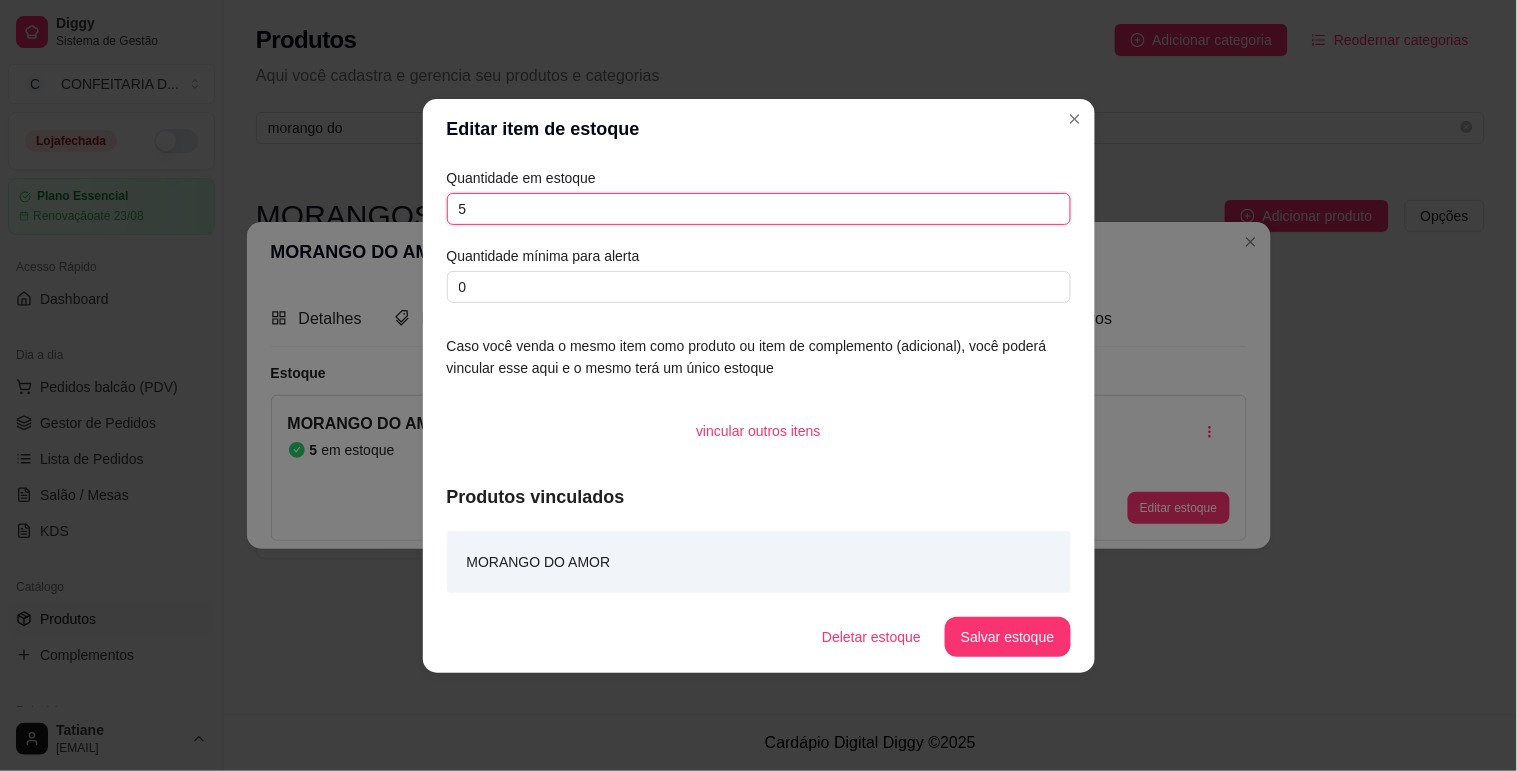 click on "5" at bounding box center [759, 209] 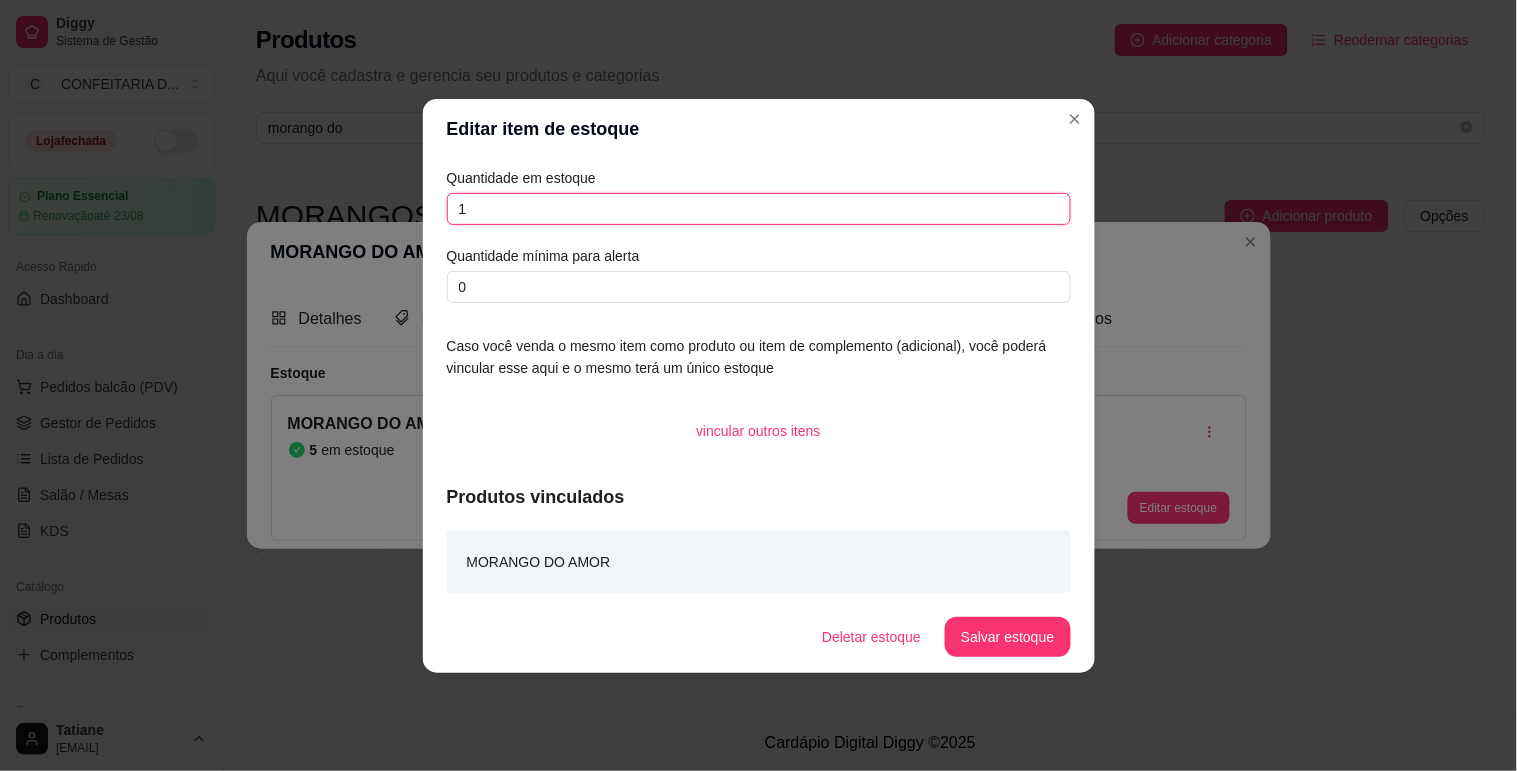 type on "1" 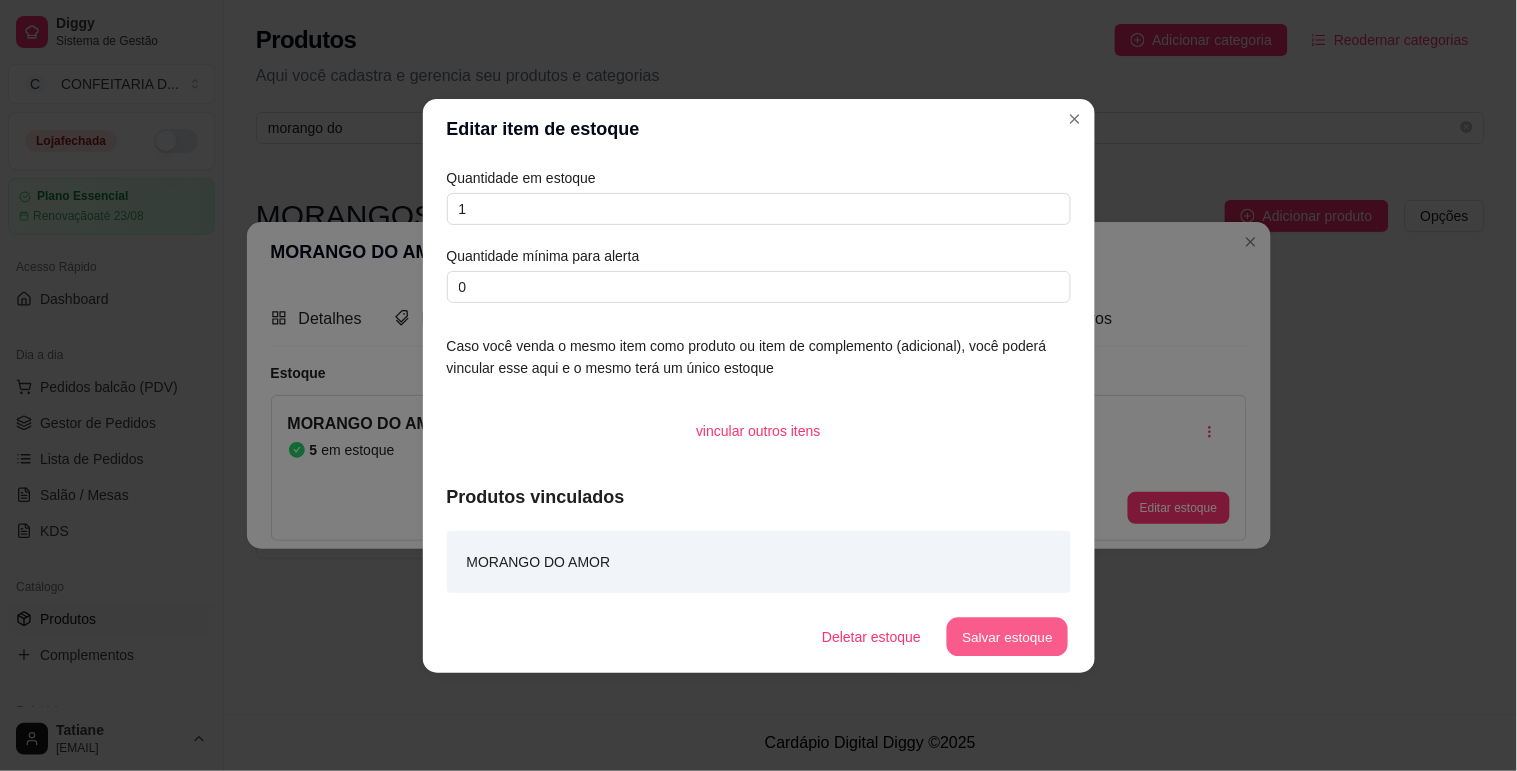 click on "Salvar estoque" at bounding box center (1008, 636) 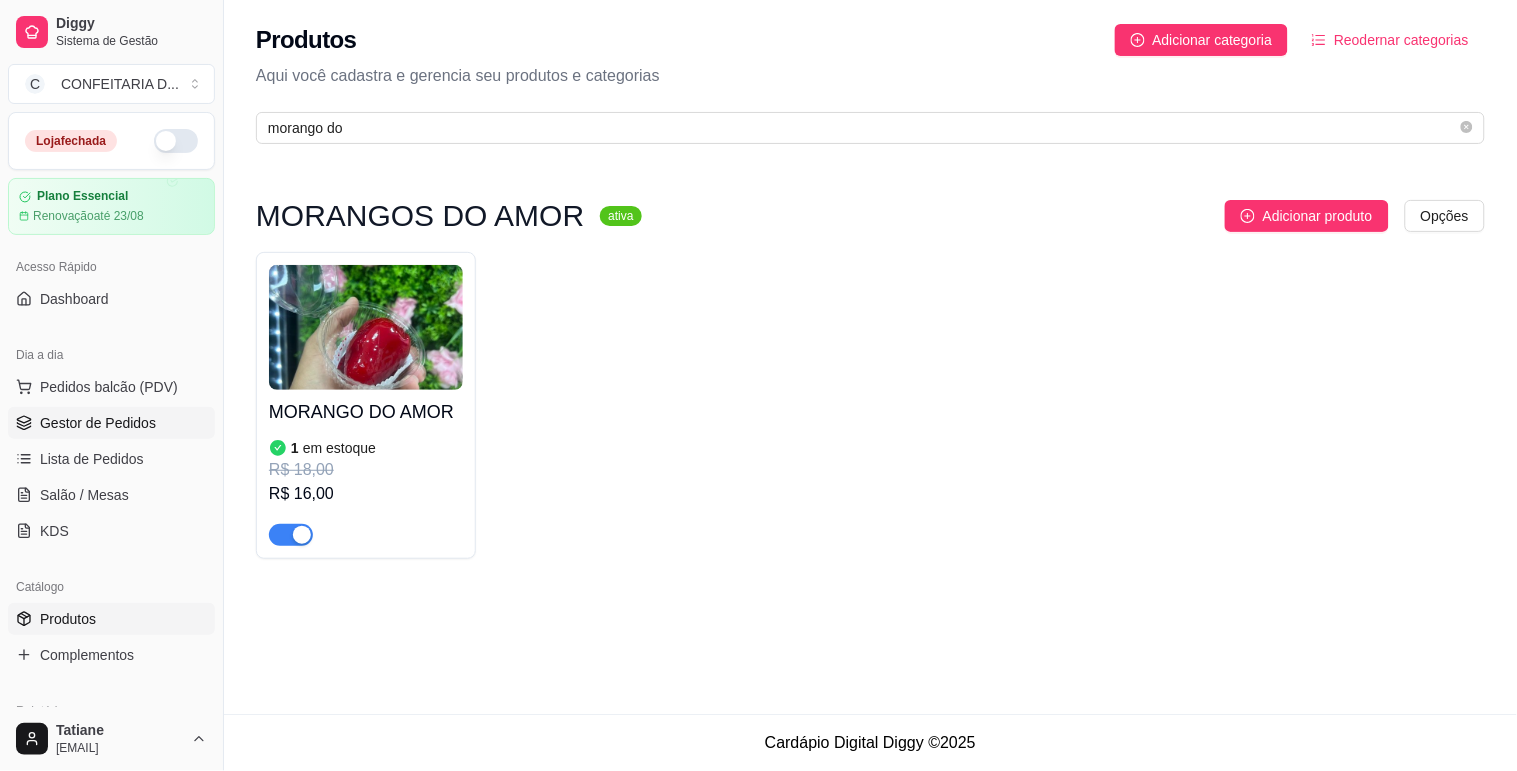 click on "Gestor de Pedidos" at bounding box center (98, 423) 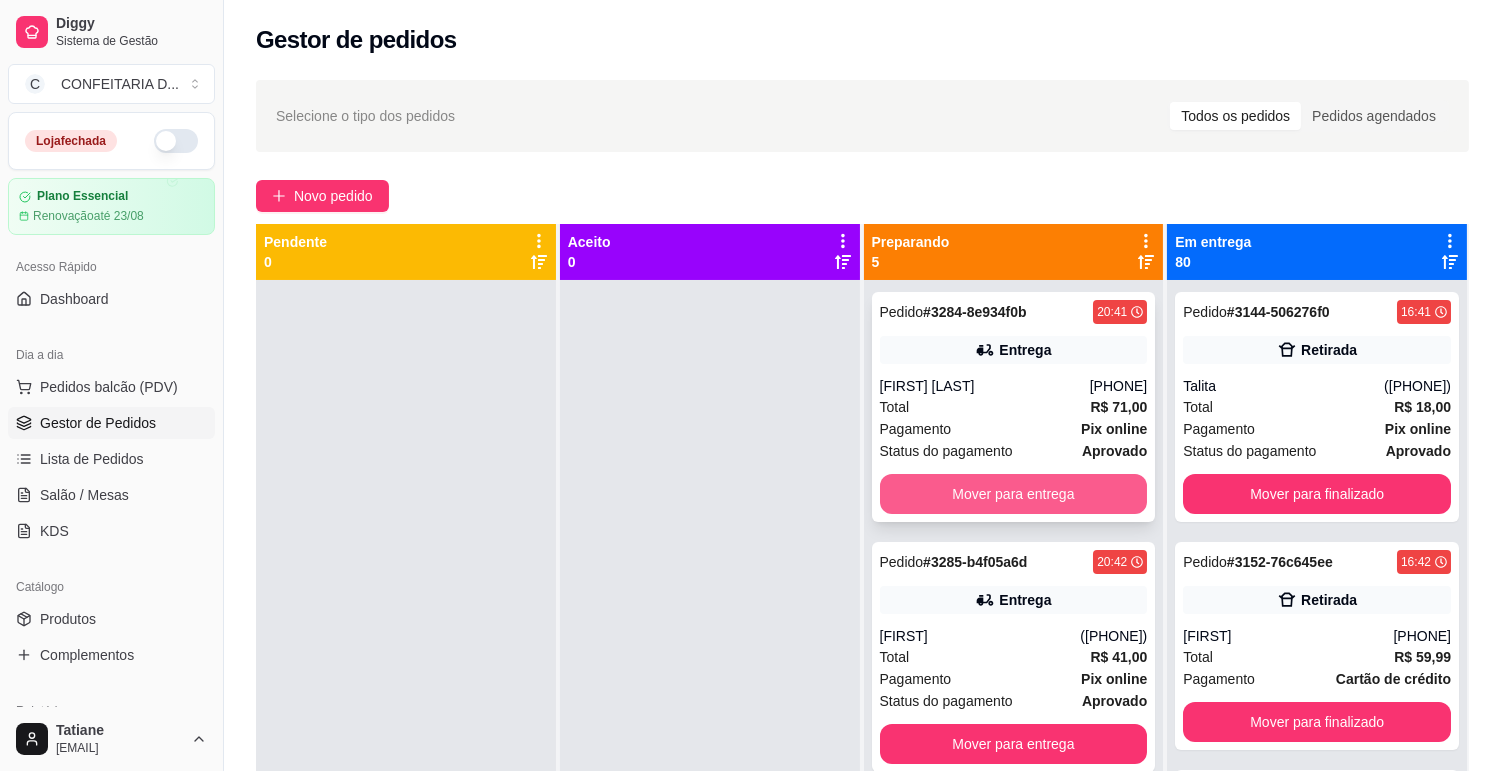 click on "Mover para entrega" at bounding box center [1014, 494] 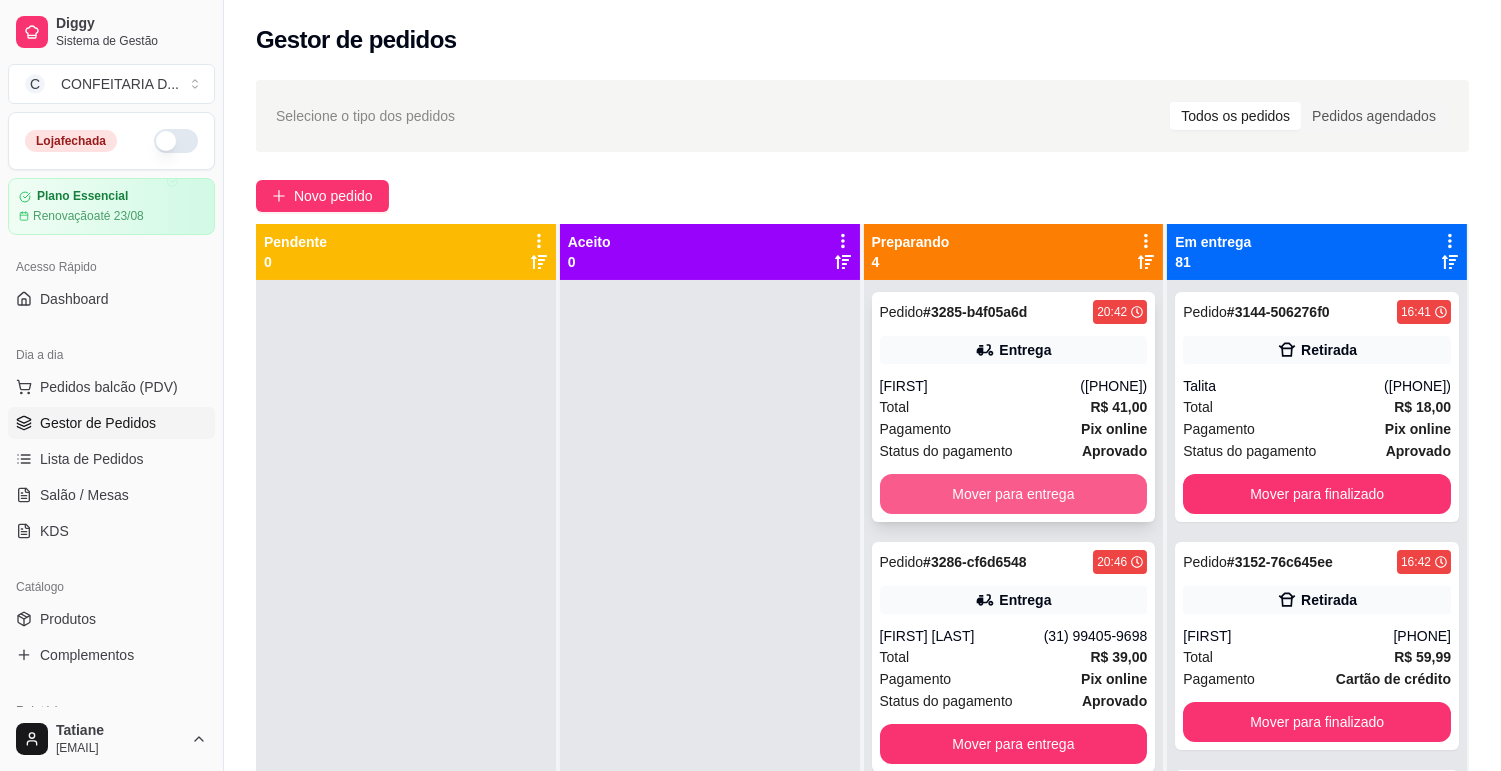 click on "Mover para entrega" at bounding box center (1014, 494) 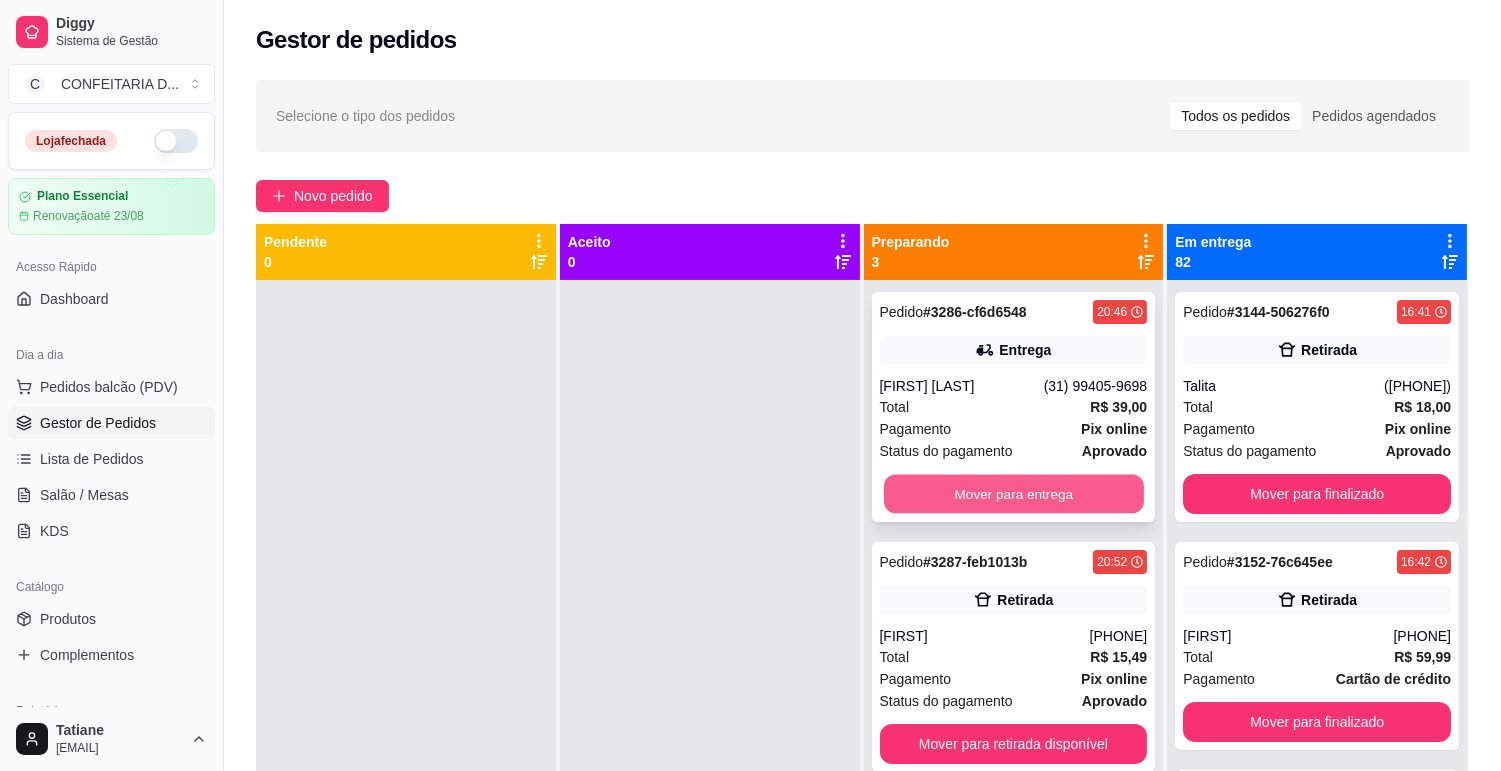 click on "Mover para entrega" at bounding box center [1014, 494] 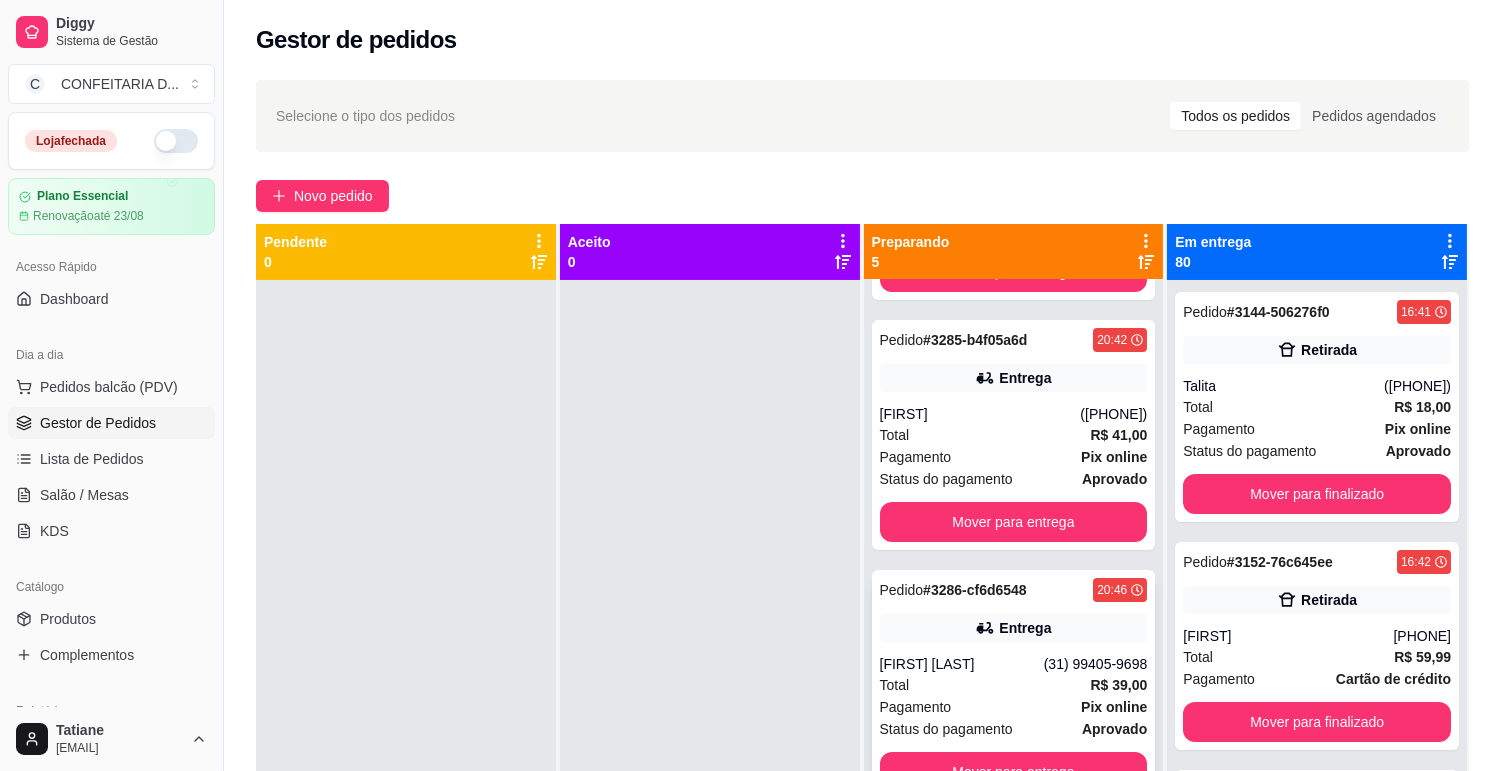 scroll, scrollTop: 476, scrollLeft: 0, axis: vertical 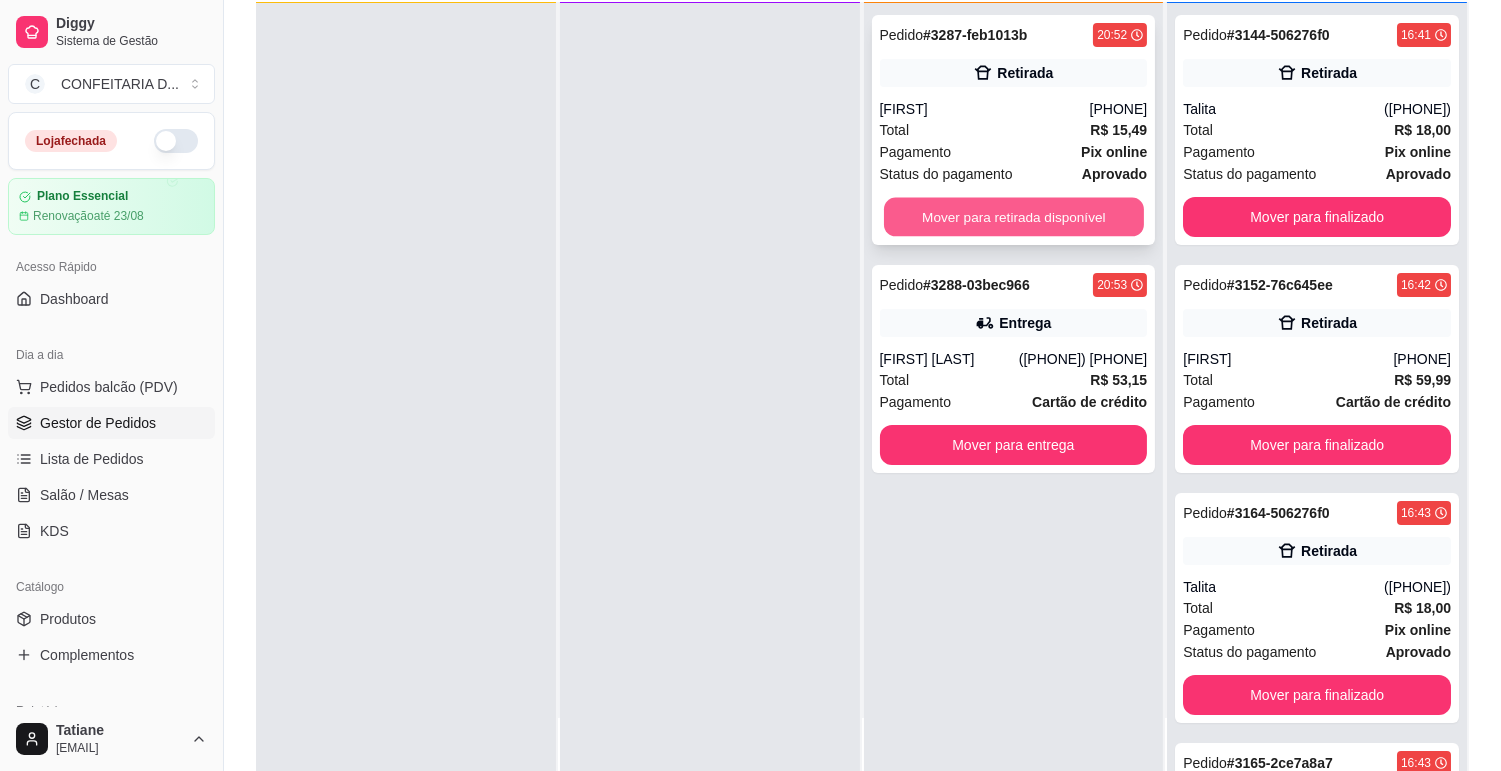 click on "Mover para retirada disponível" at bounding box center [1014, 217] 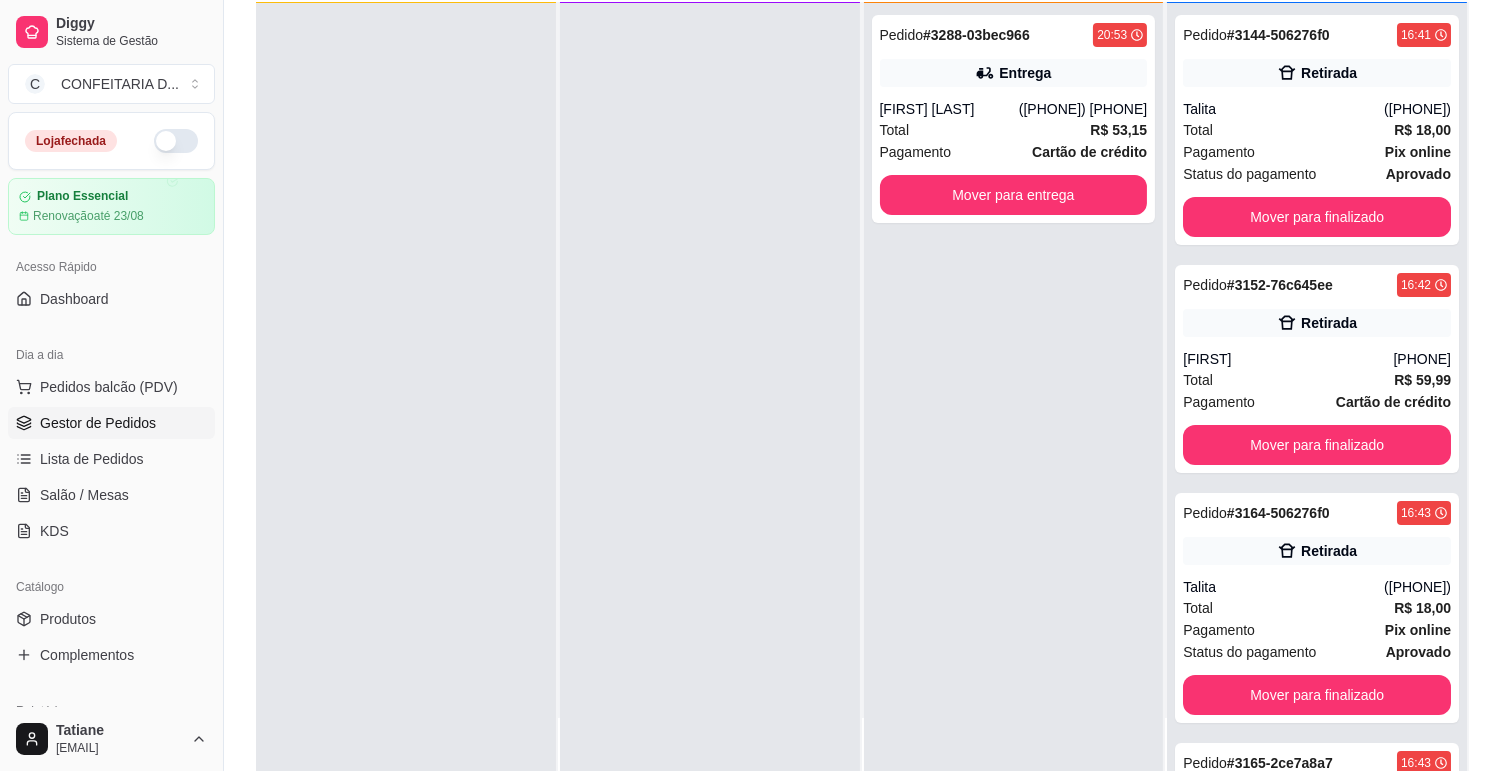 scroll, scrollTop: 0, scrollLeft: 0, axis: both 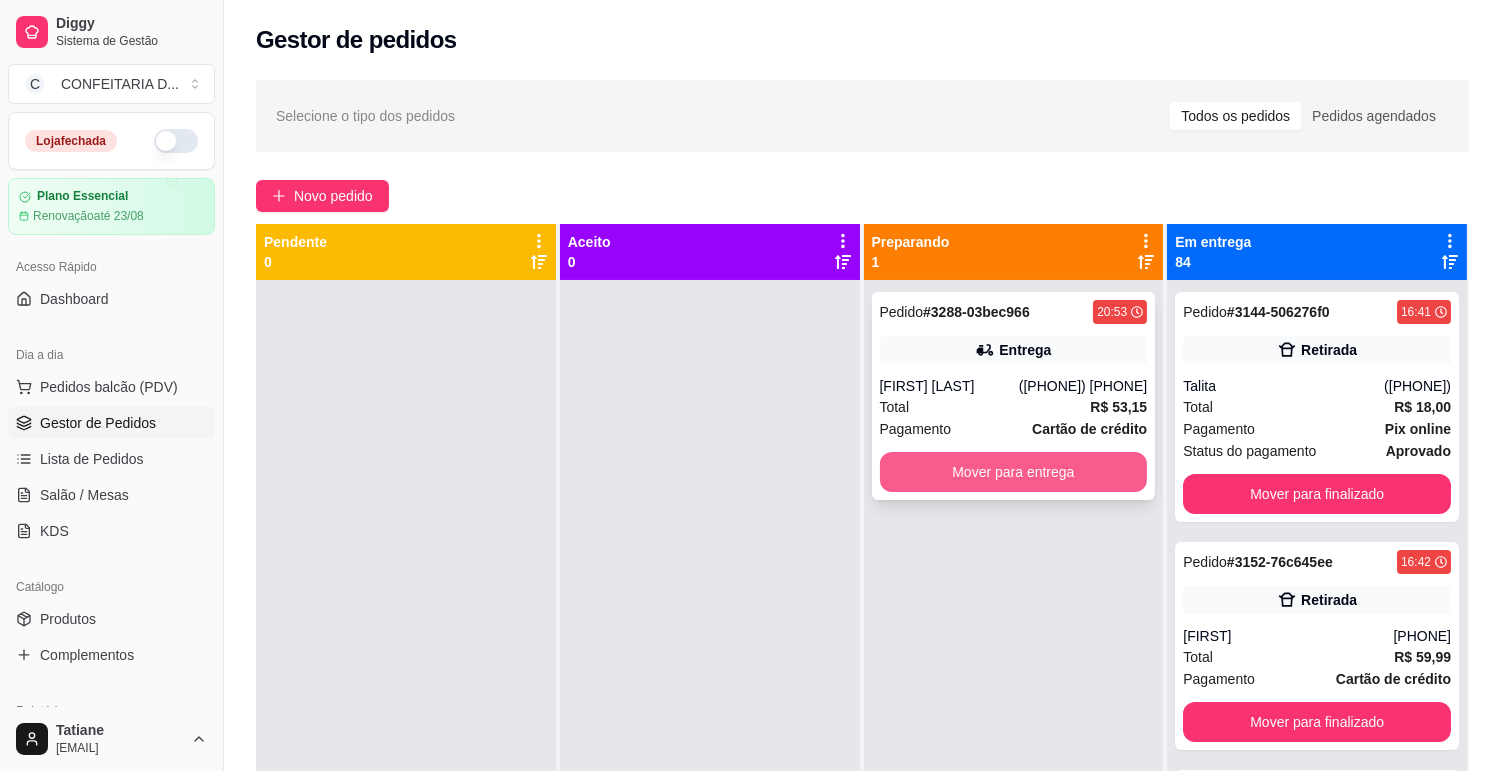 click on "Mover para entrega" at bounding box center [1014, 472] 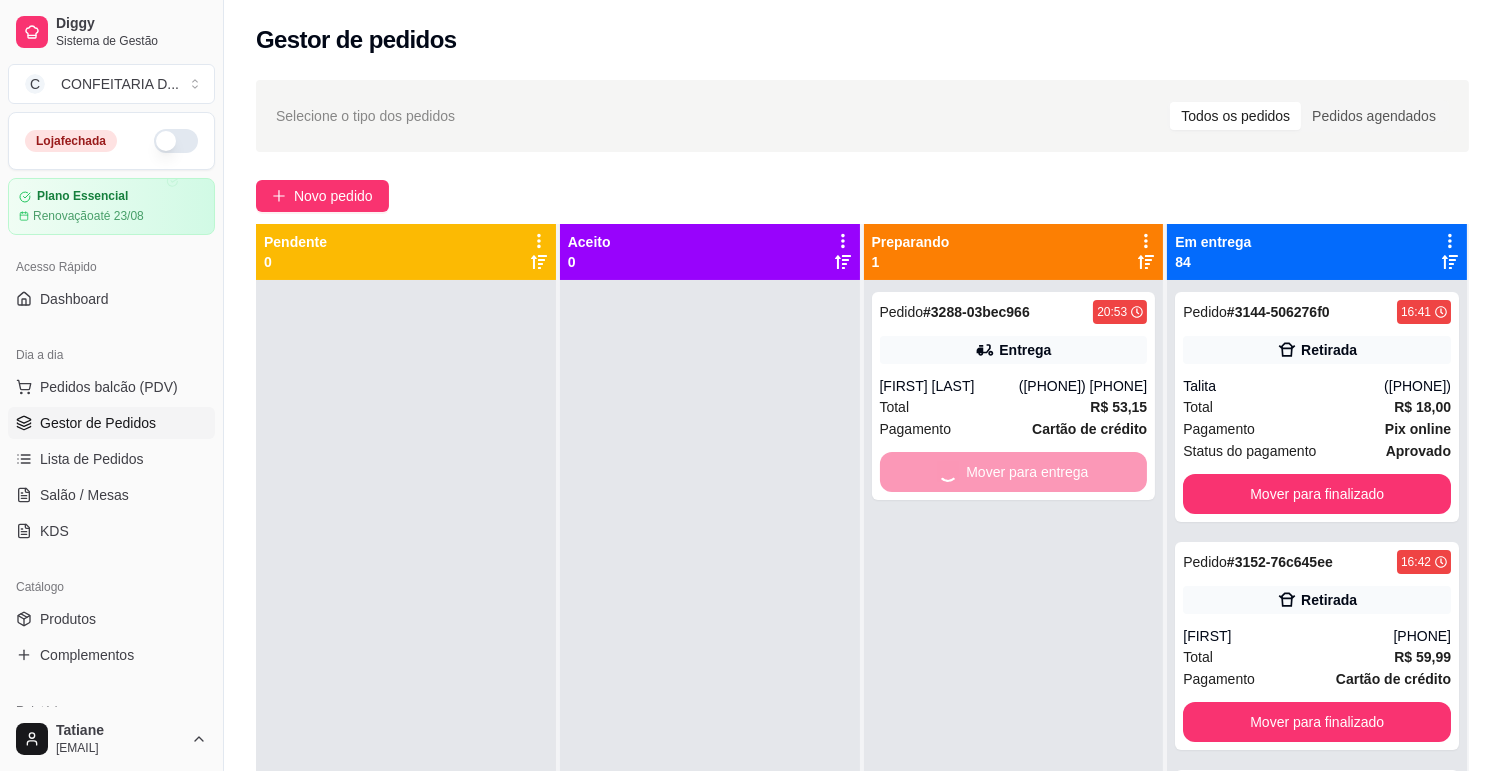 click at bounding box center [176, 141] 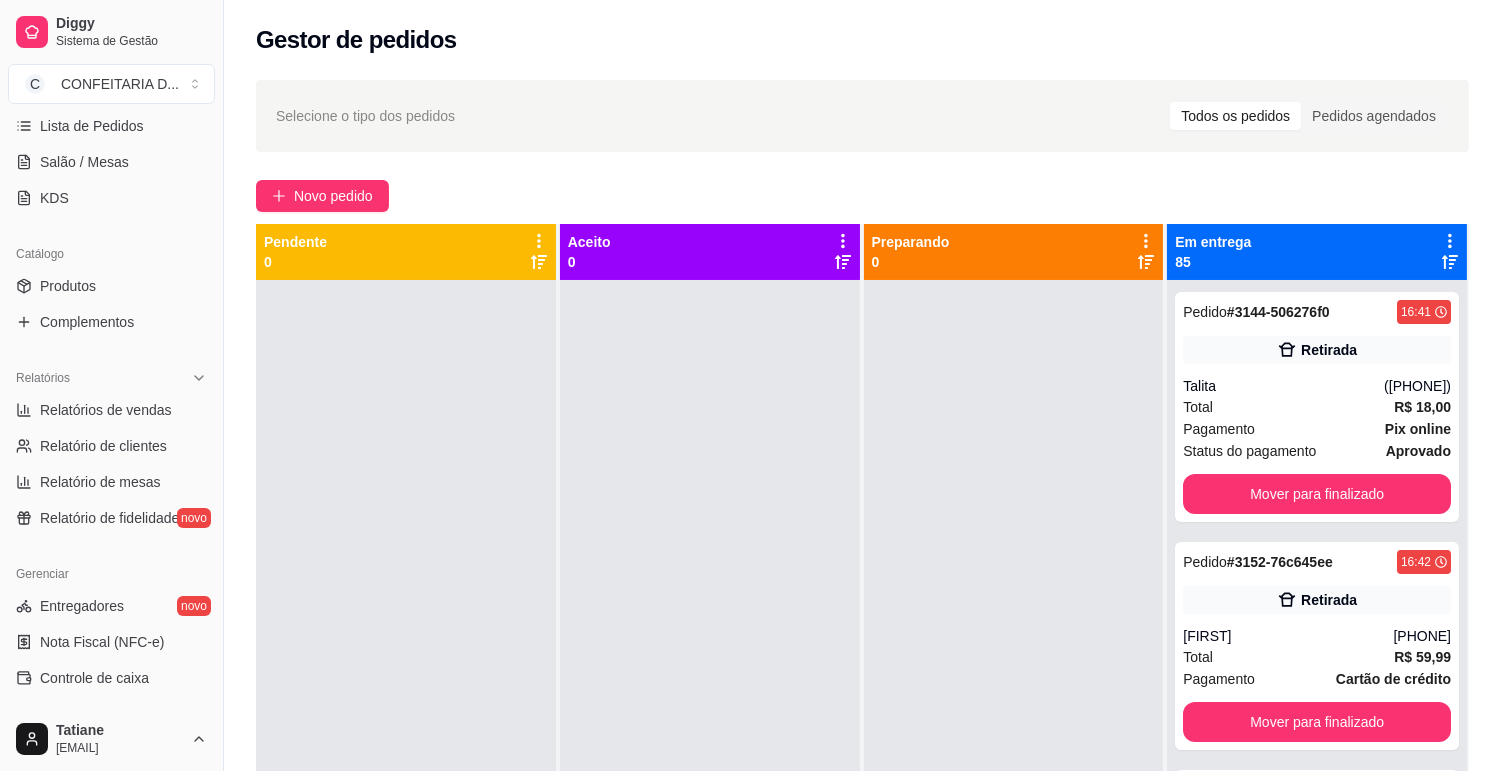 scroll, scrollTop: 631, scrollLeft: 0, axis: vertical 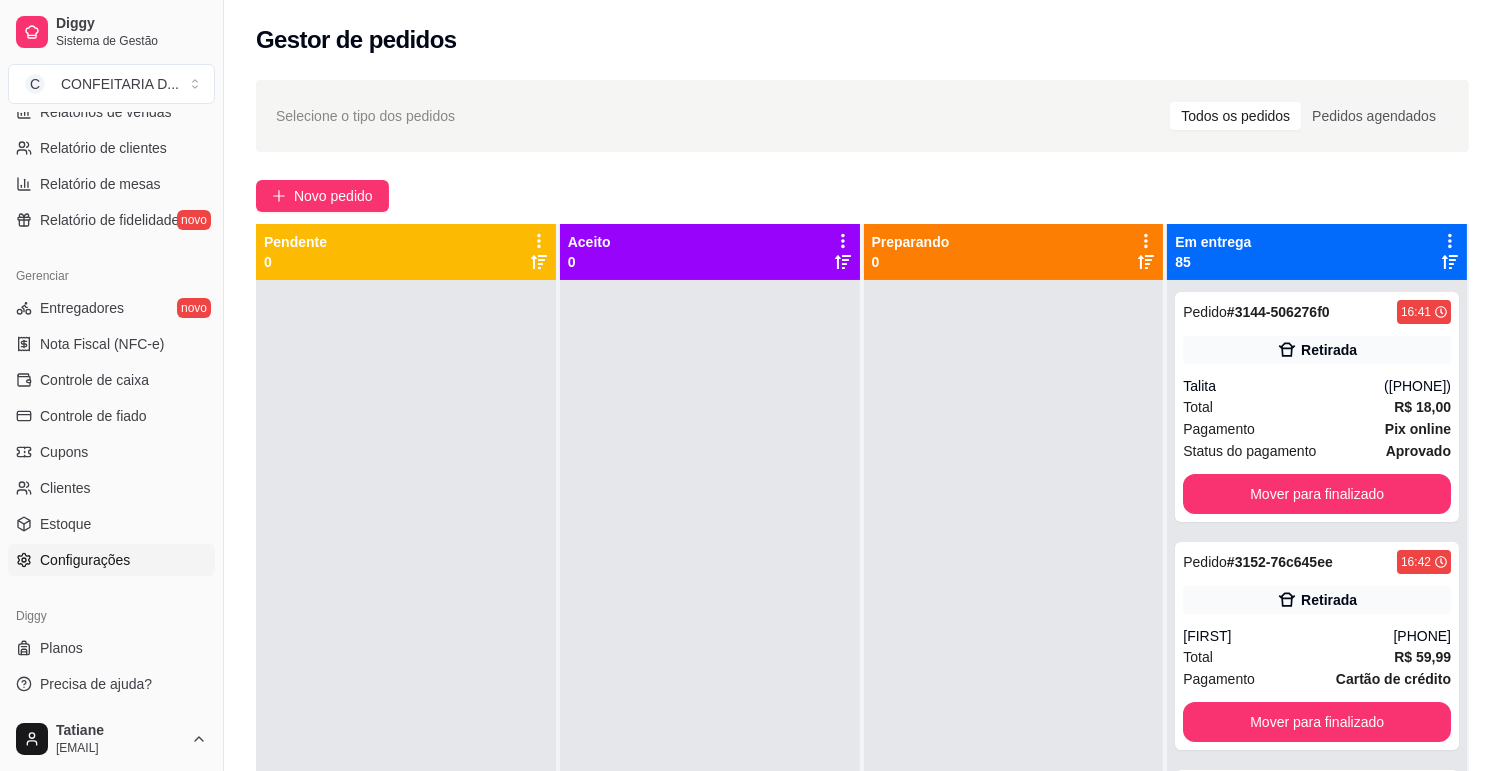click on "Configurações" at bounding box center (85, 560) 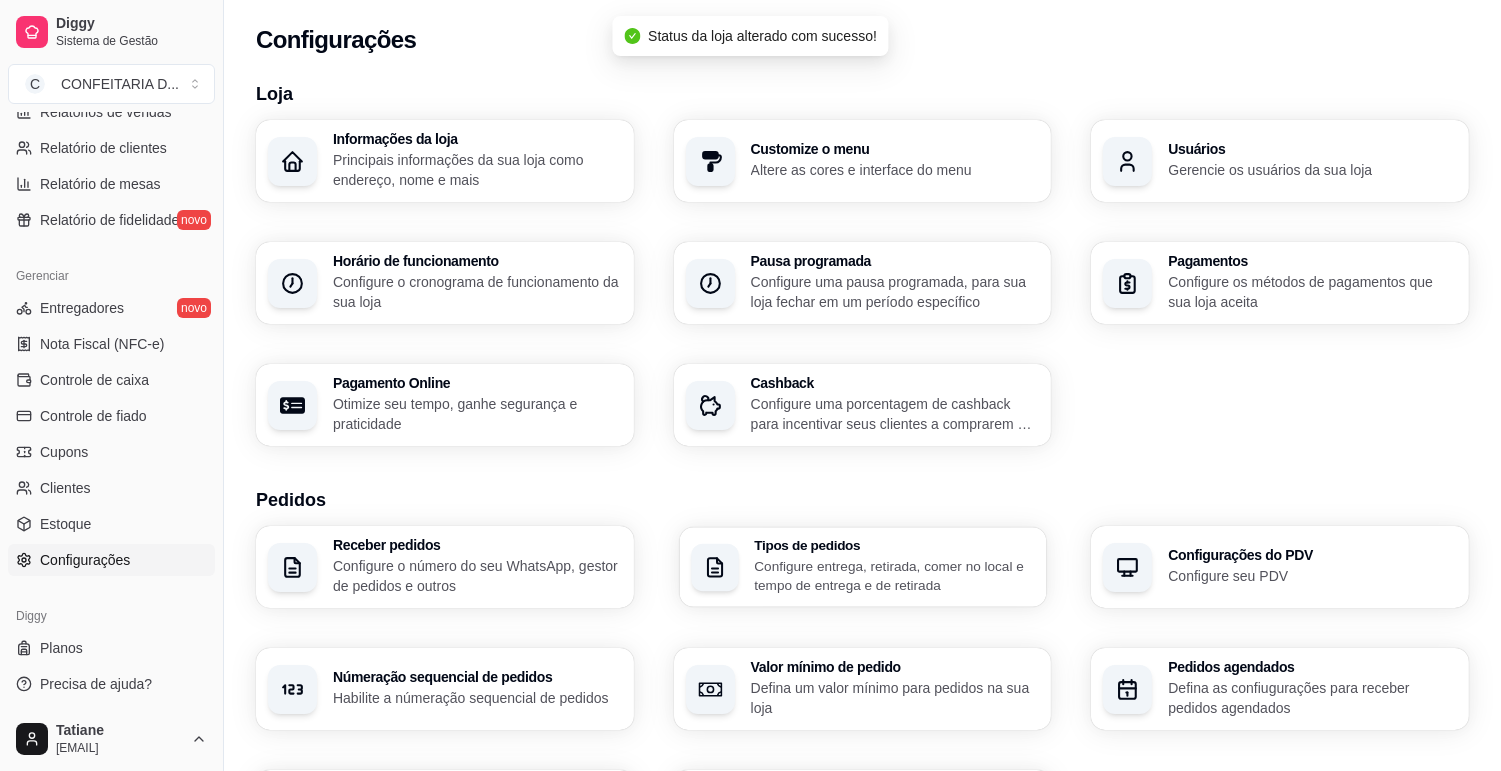 click on "Tipos de pedidos" at bounding box center [894, 546] 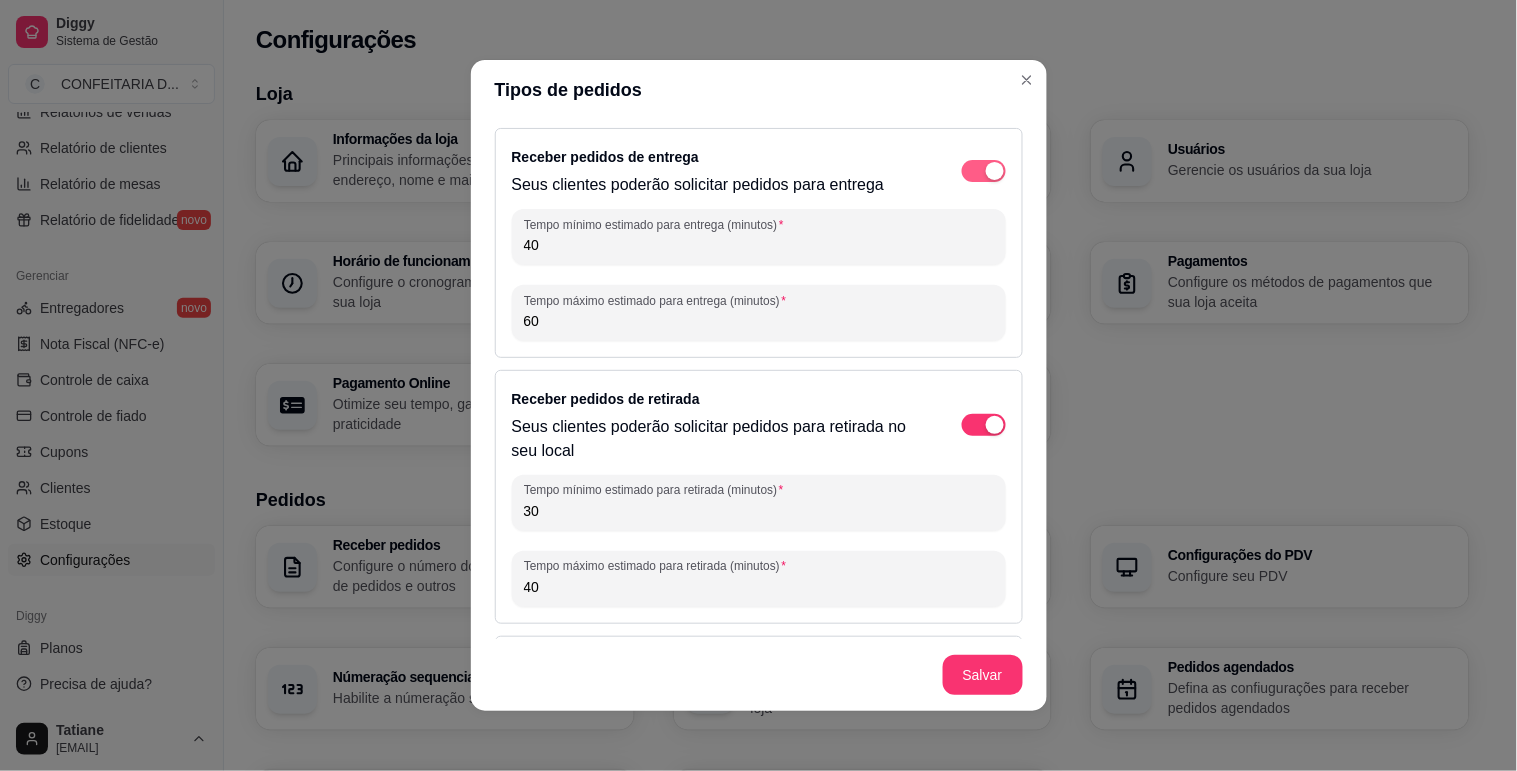 click at bounding box center (995, 171) 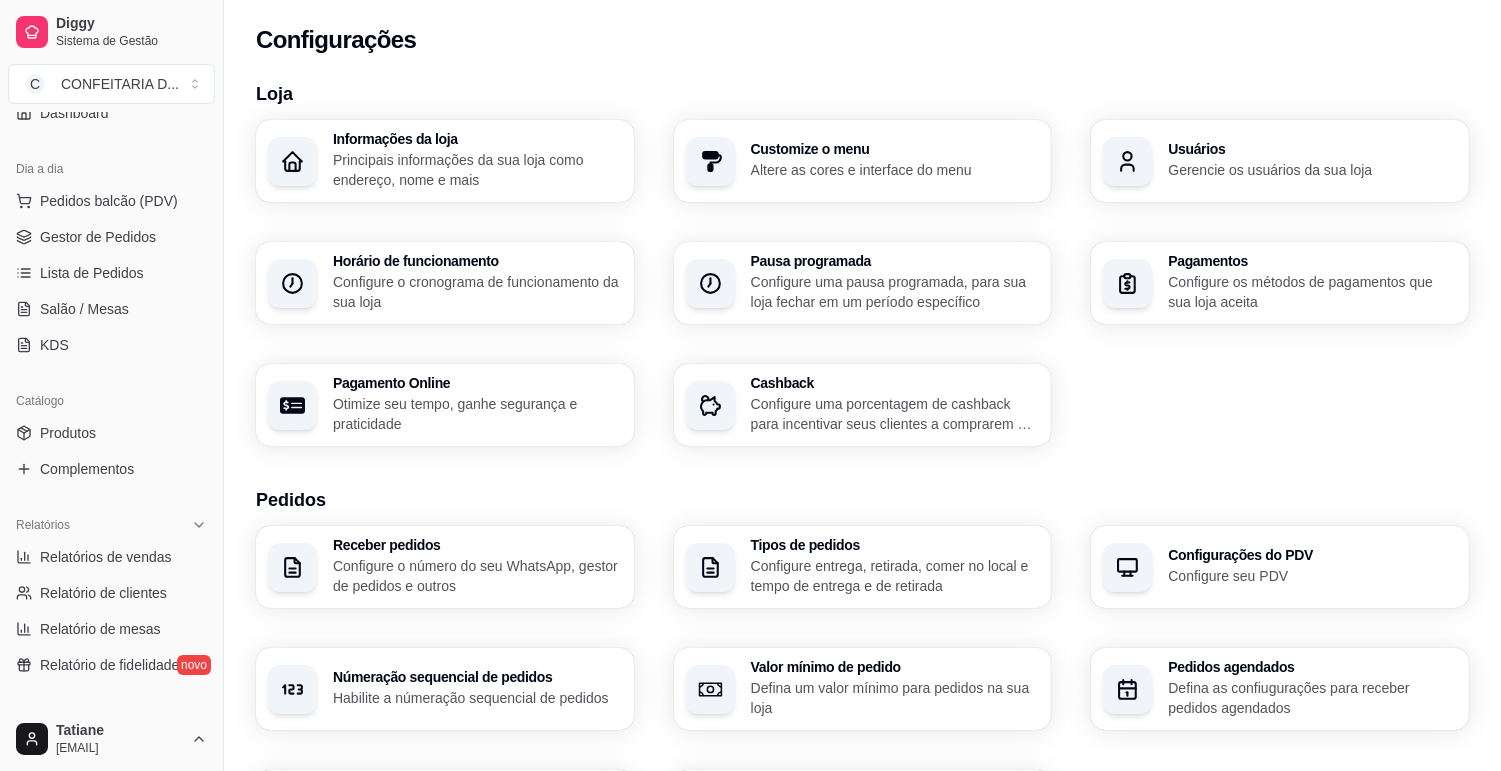 scroll, scrollTop: 0, scrollLeft: 0, axis: both 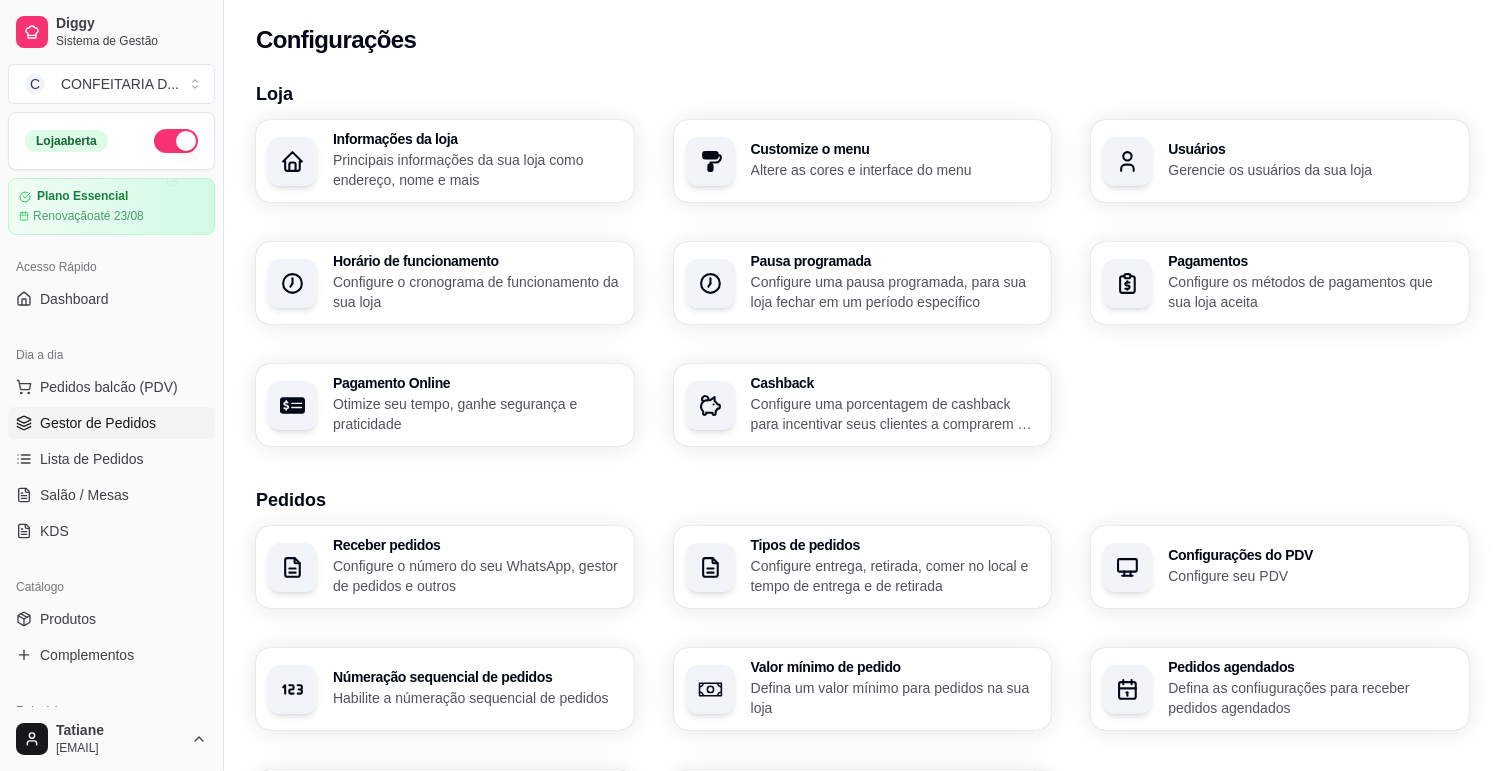 click on "Gestor de Pedidos" at bounding box center (98, 423) 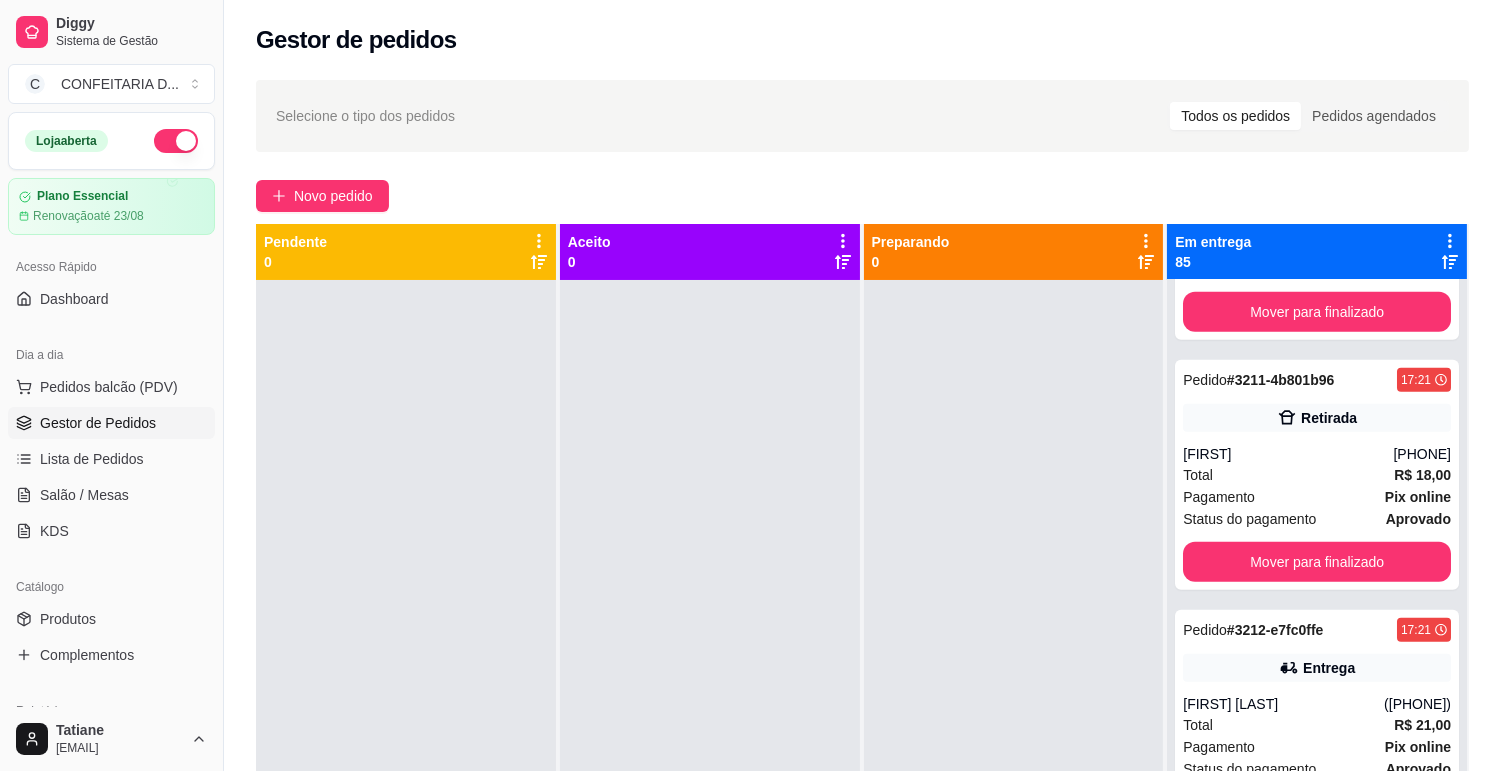 scroll, scrollTop: 3666, scrollLeft: 0, axis: vertical 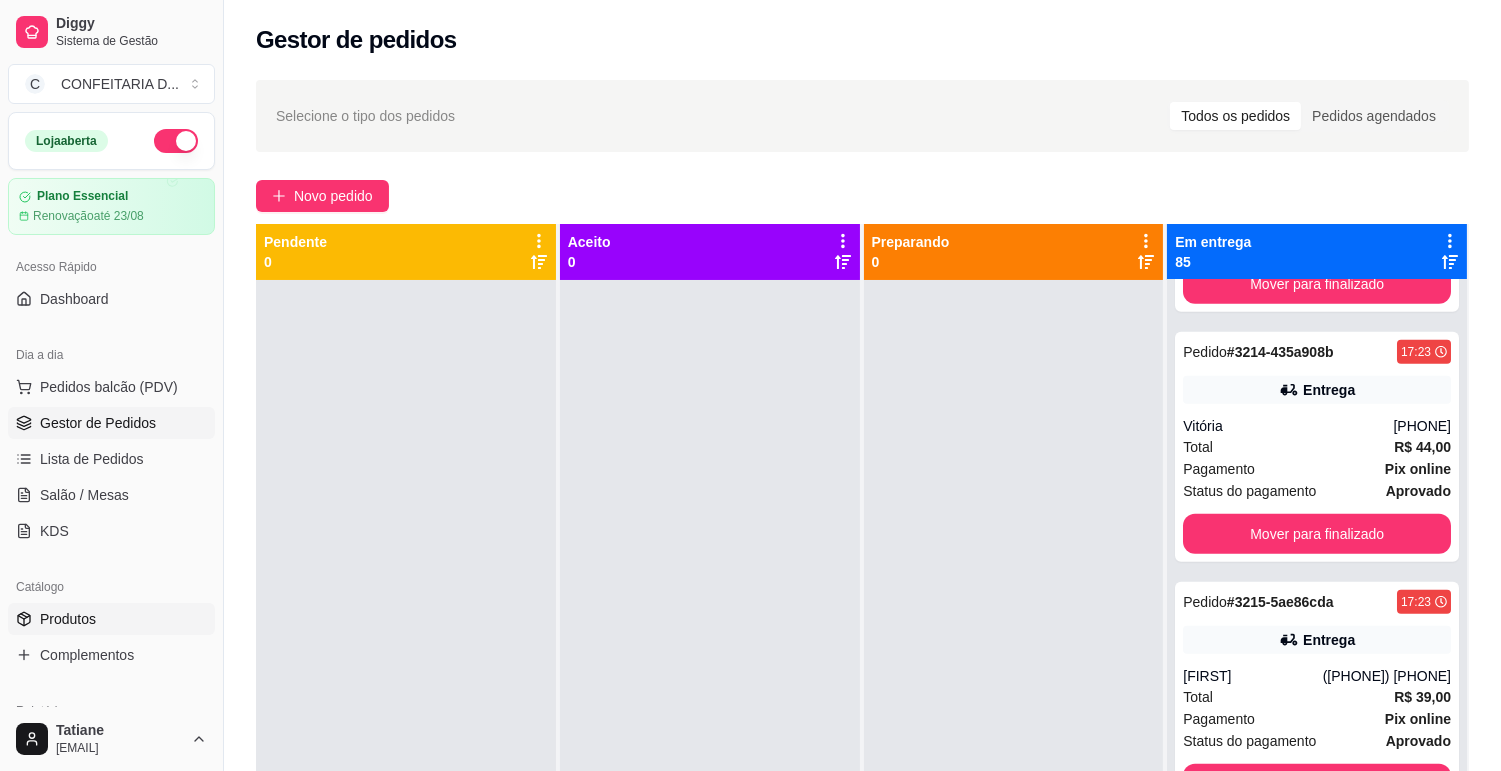 click on "Produtos" at bounding box center (111, 619) 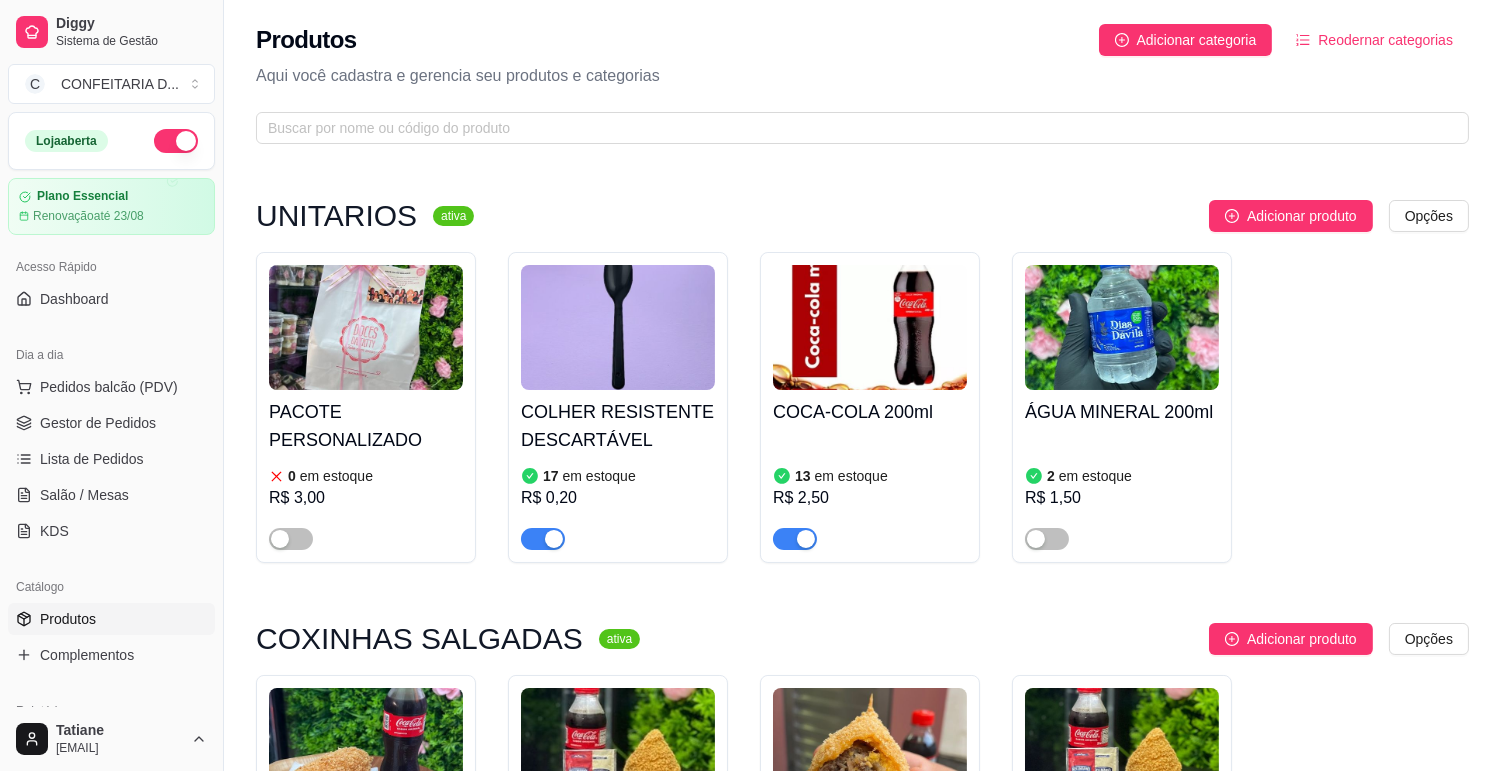 click on "Produtos" at bounding box center (111, 619) 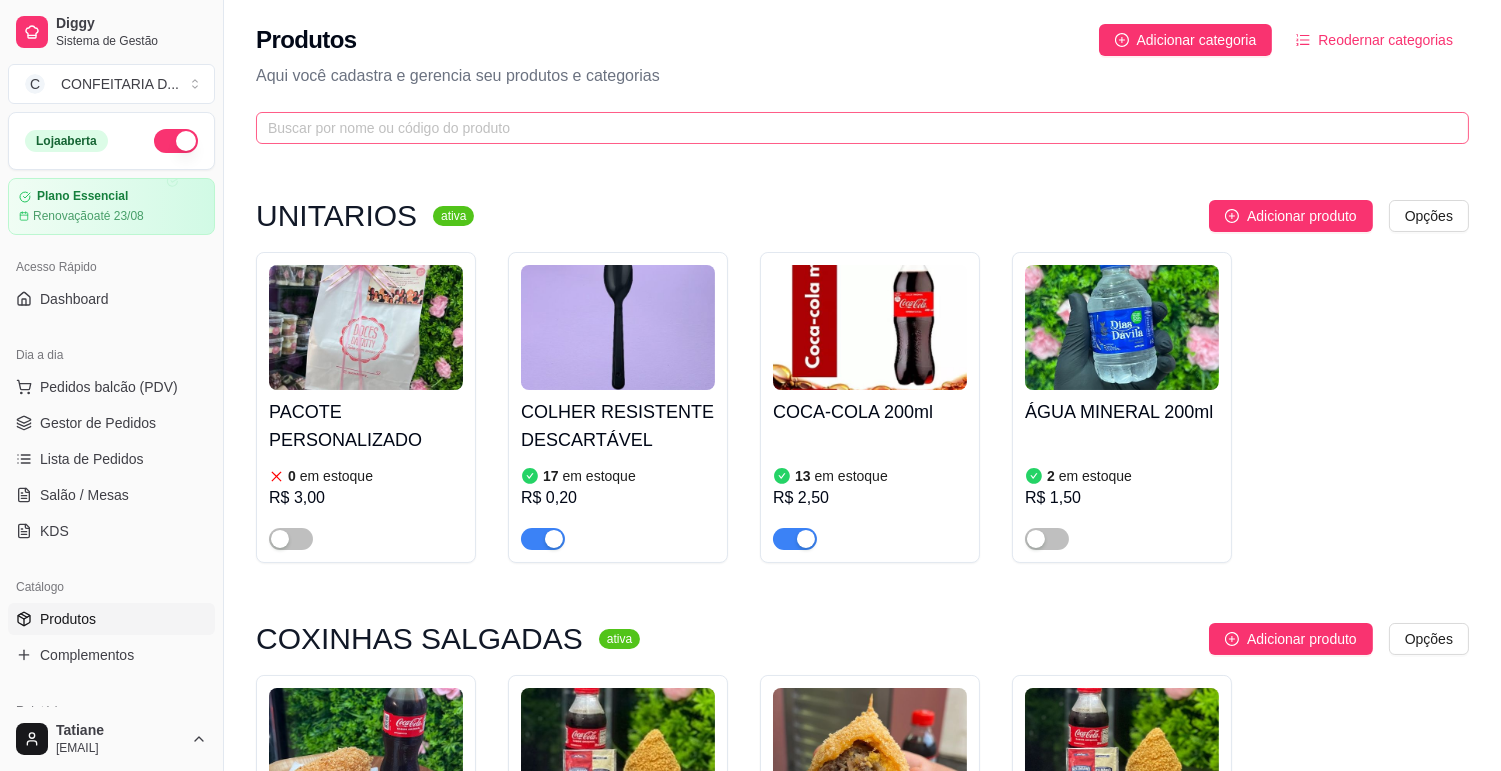 click at bounding box center (862, 128) 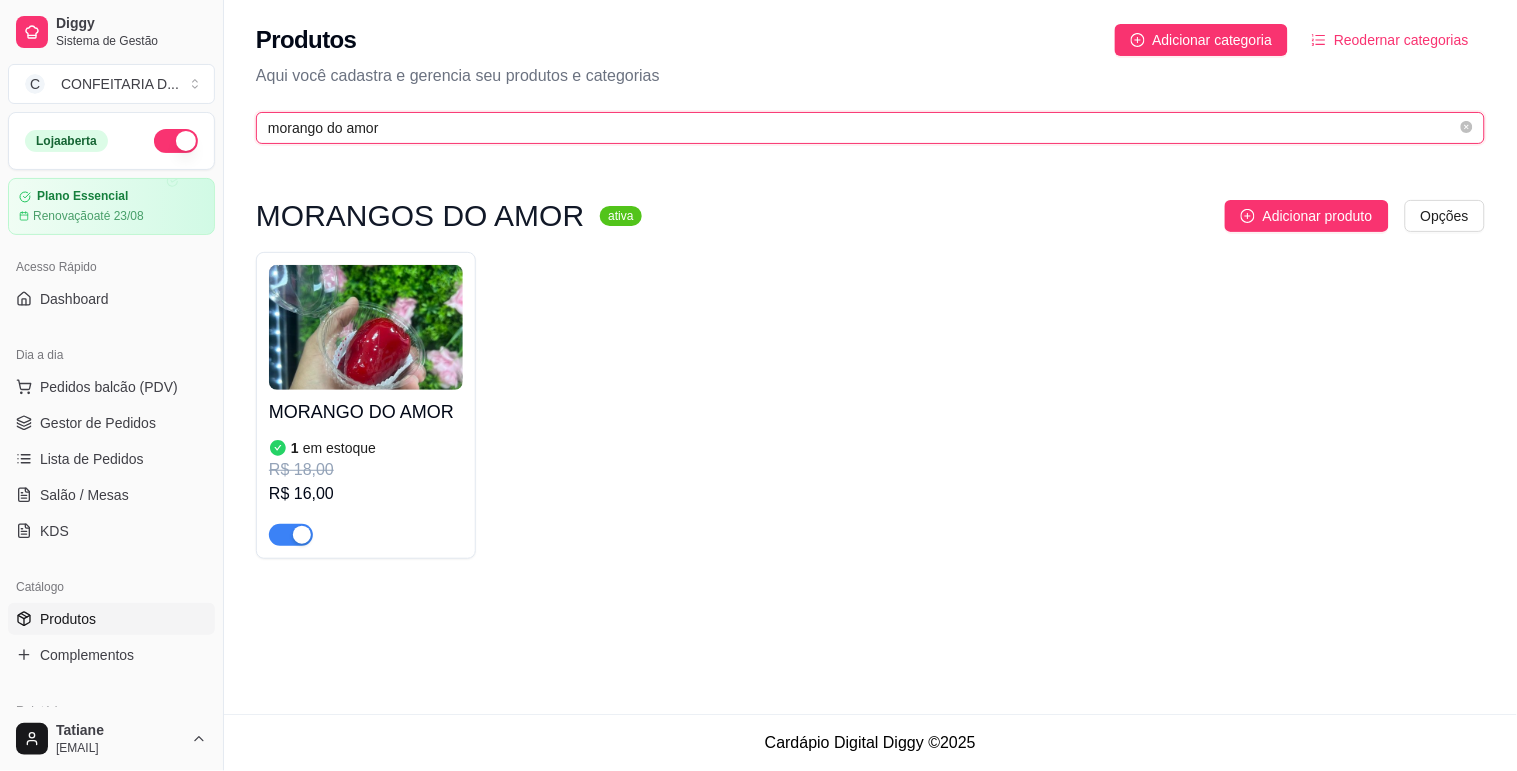type on "morango do amor" 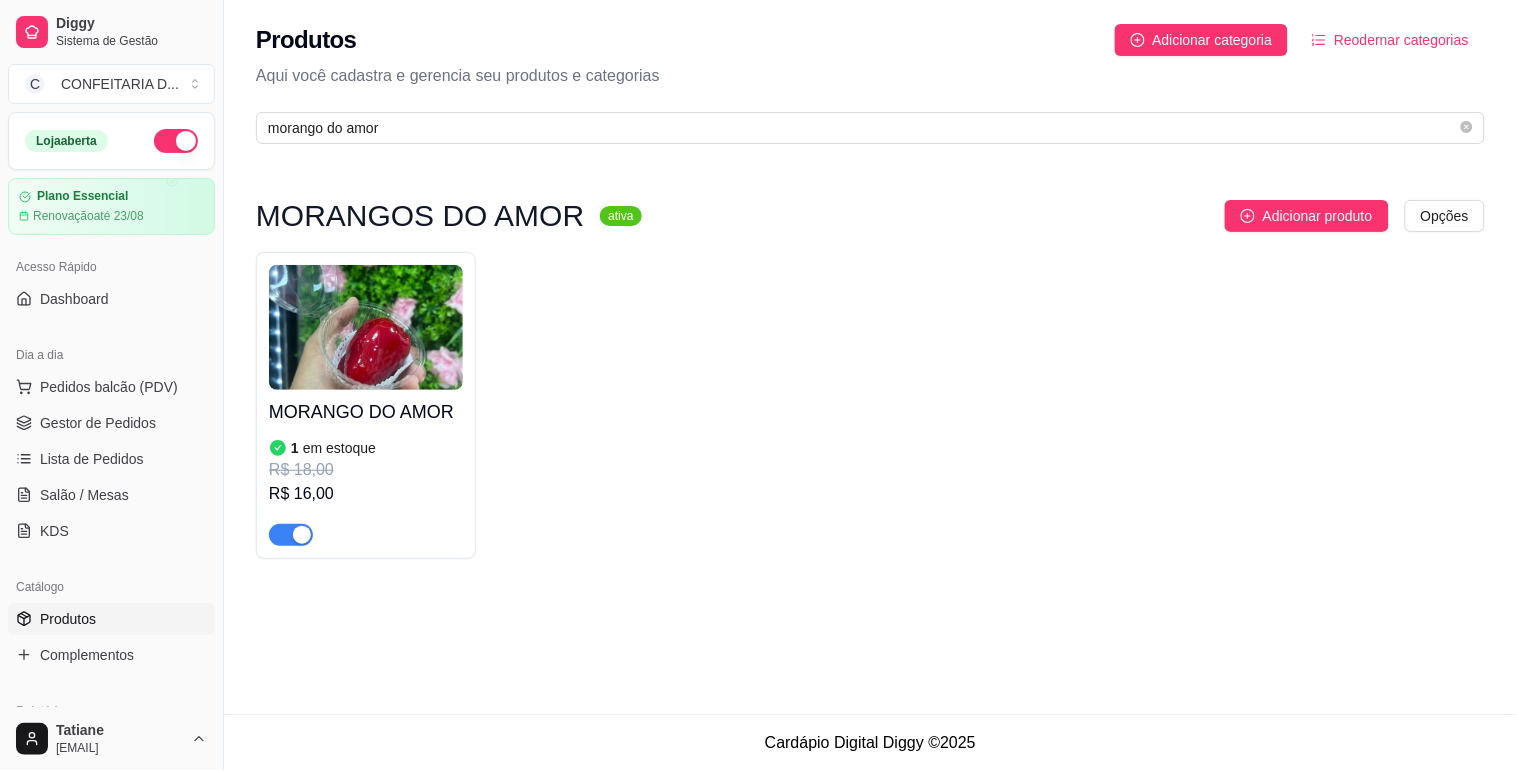 click at bounding box center (366, 327) 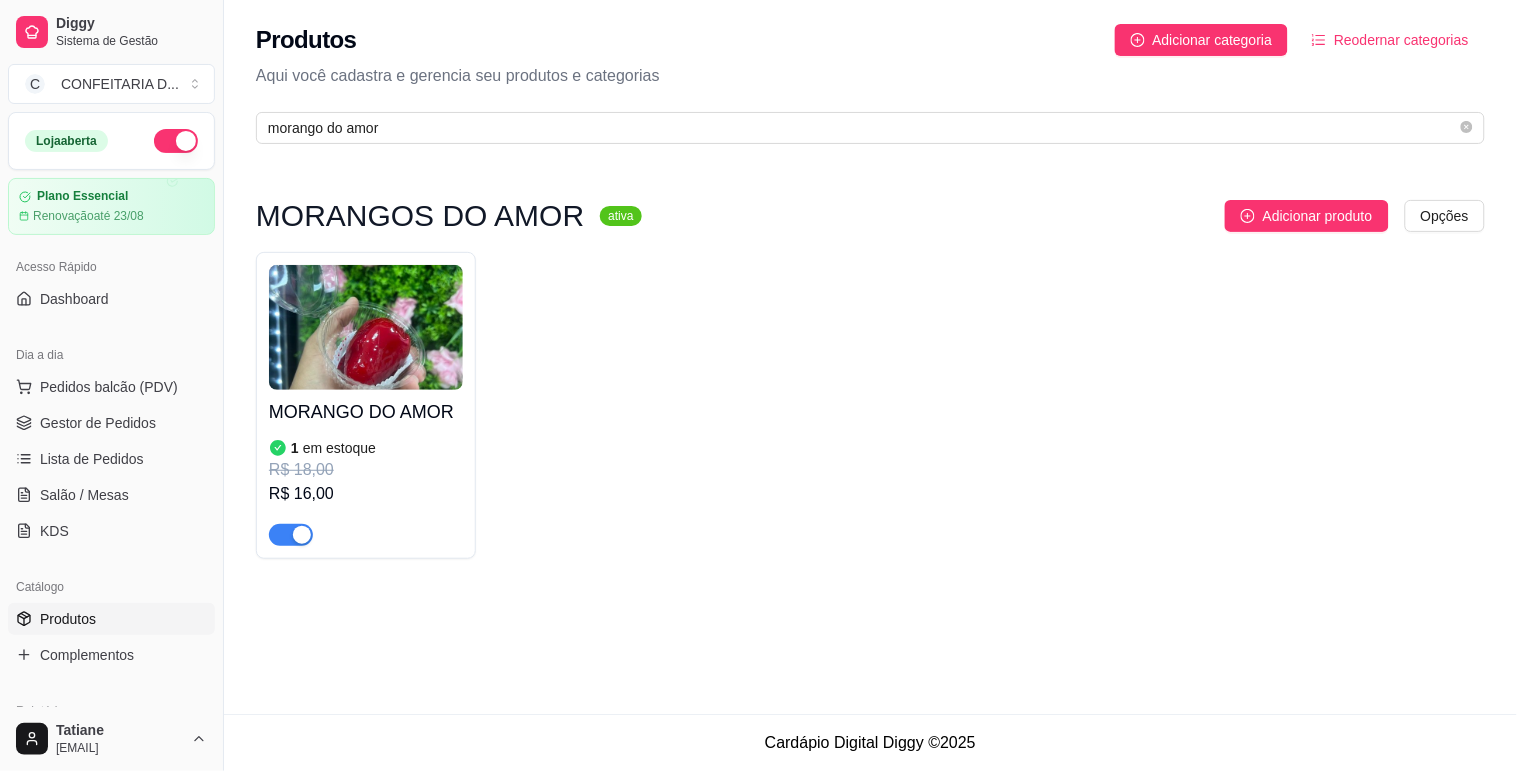 click on "Estoque" at bounding box center [975, 156] 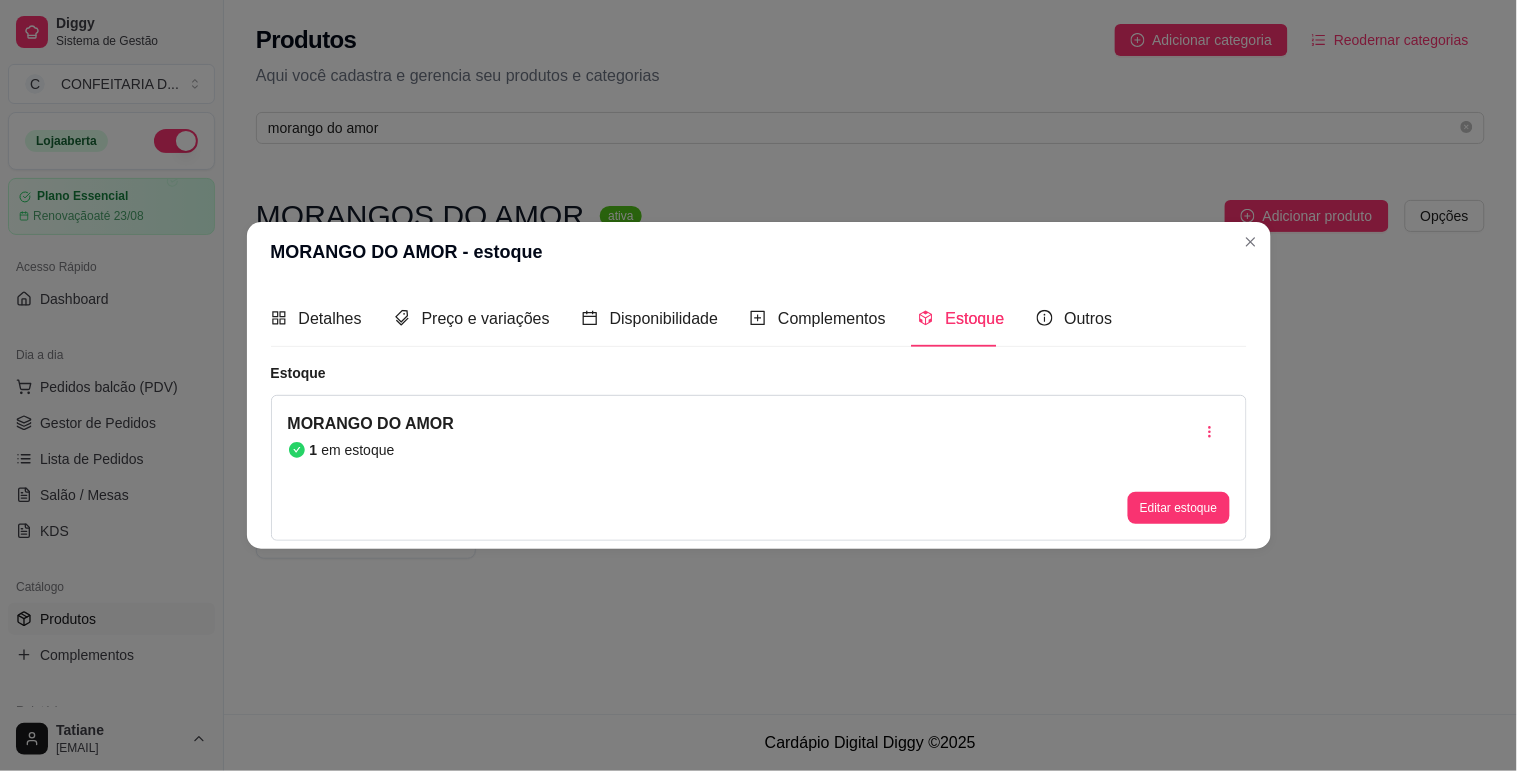 type 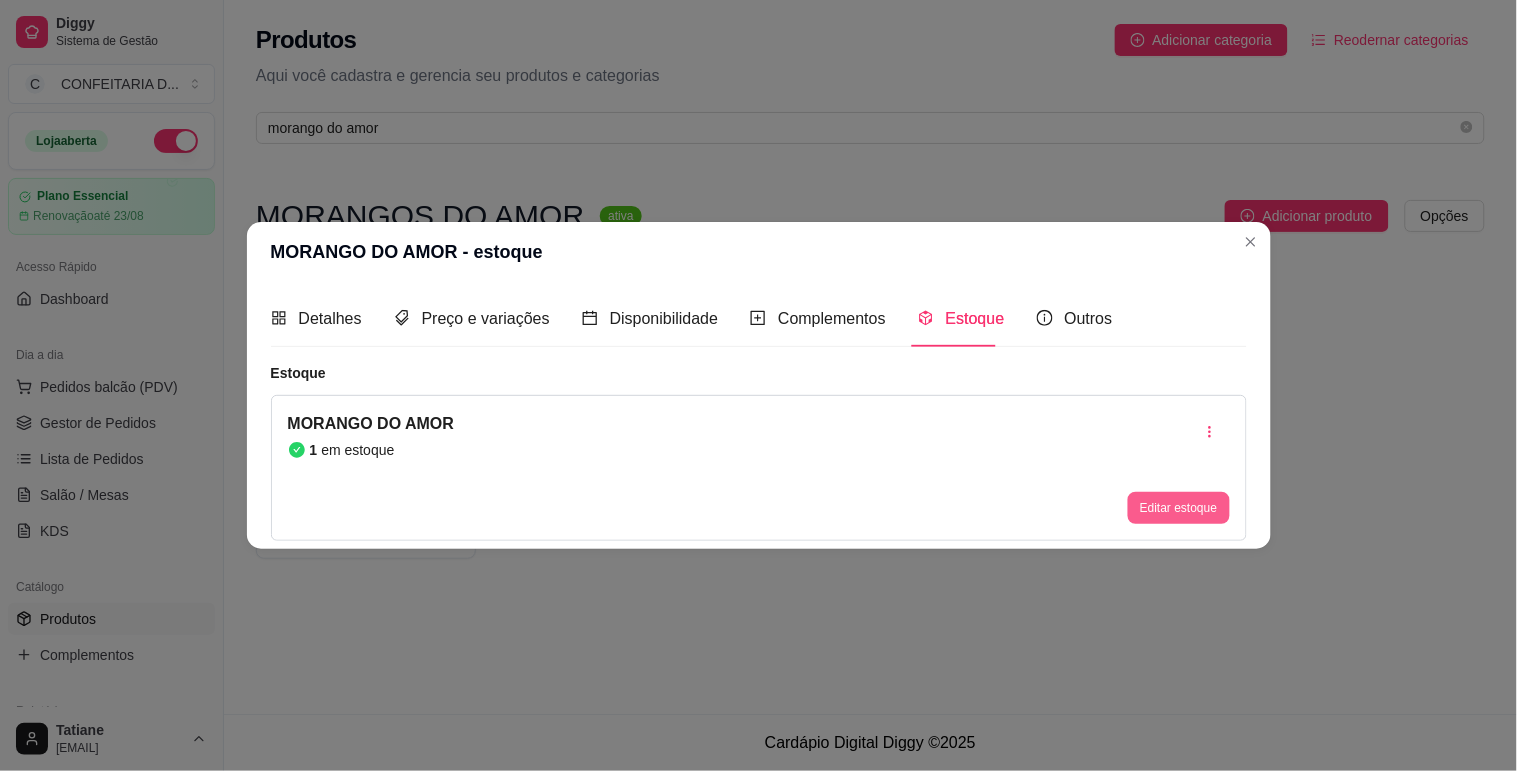 click on "Editar estoque" at bounding box center [1178, 508] 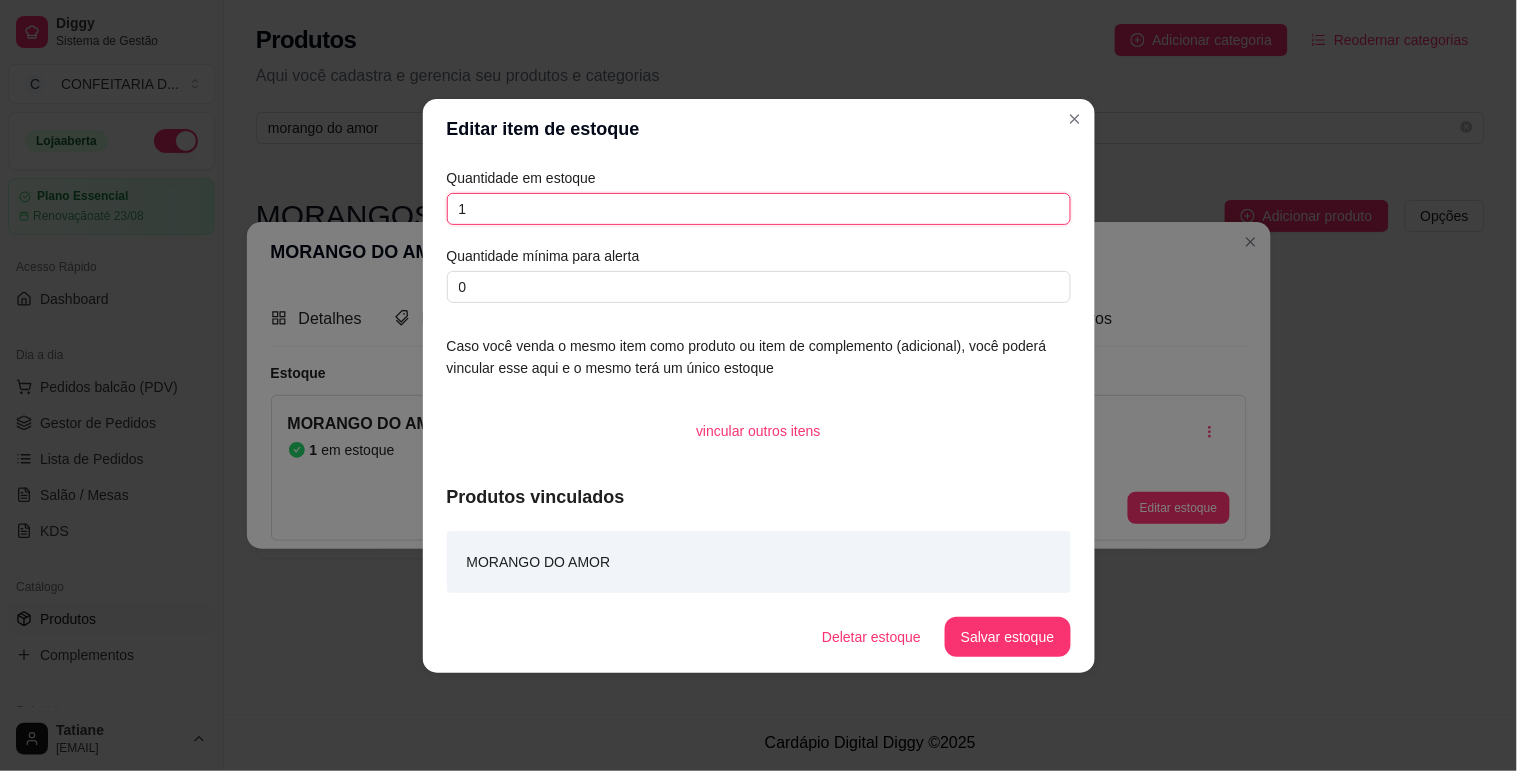 click on "1" at bounding box center (759, 209) 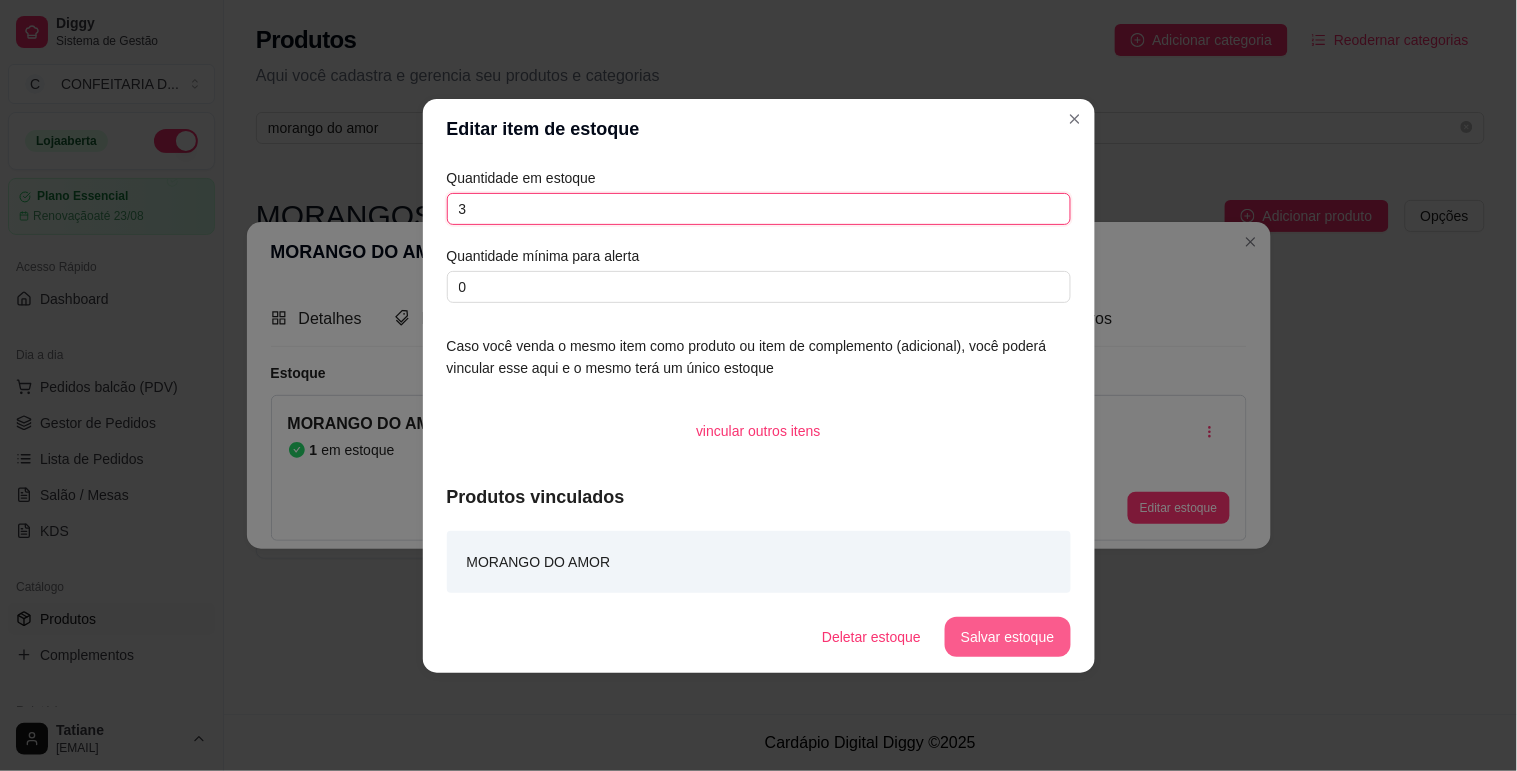 type on "3" 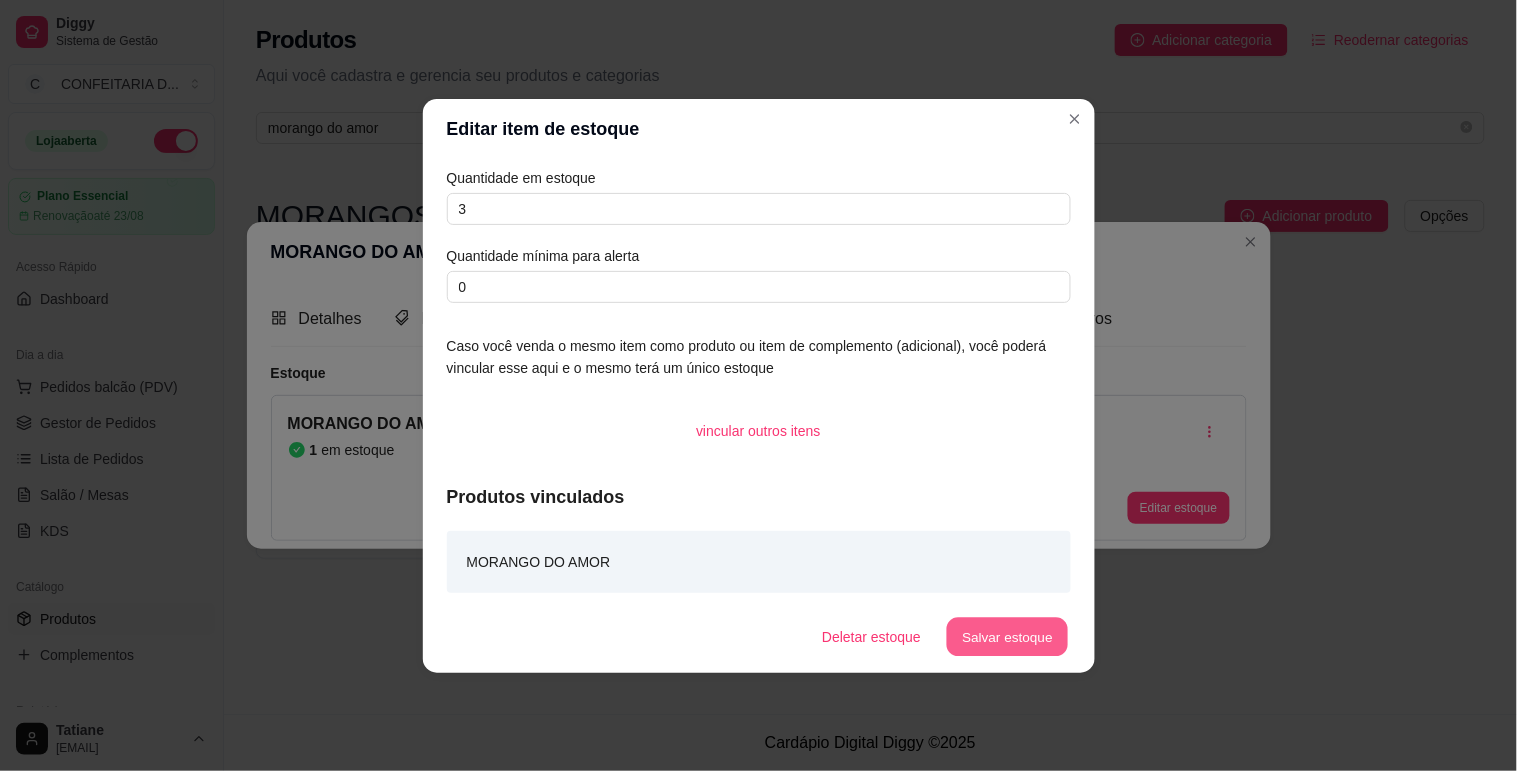click on "Salvar estoque" at bounding box center [1008, 636] 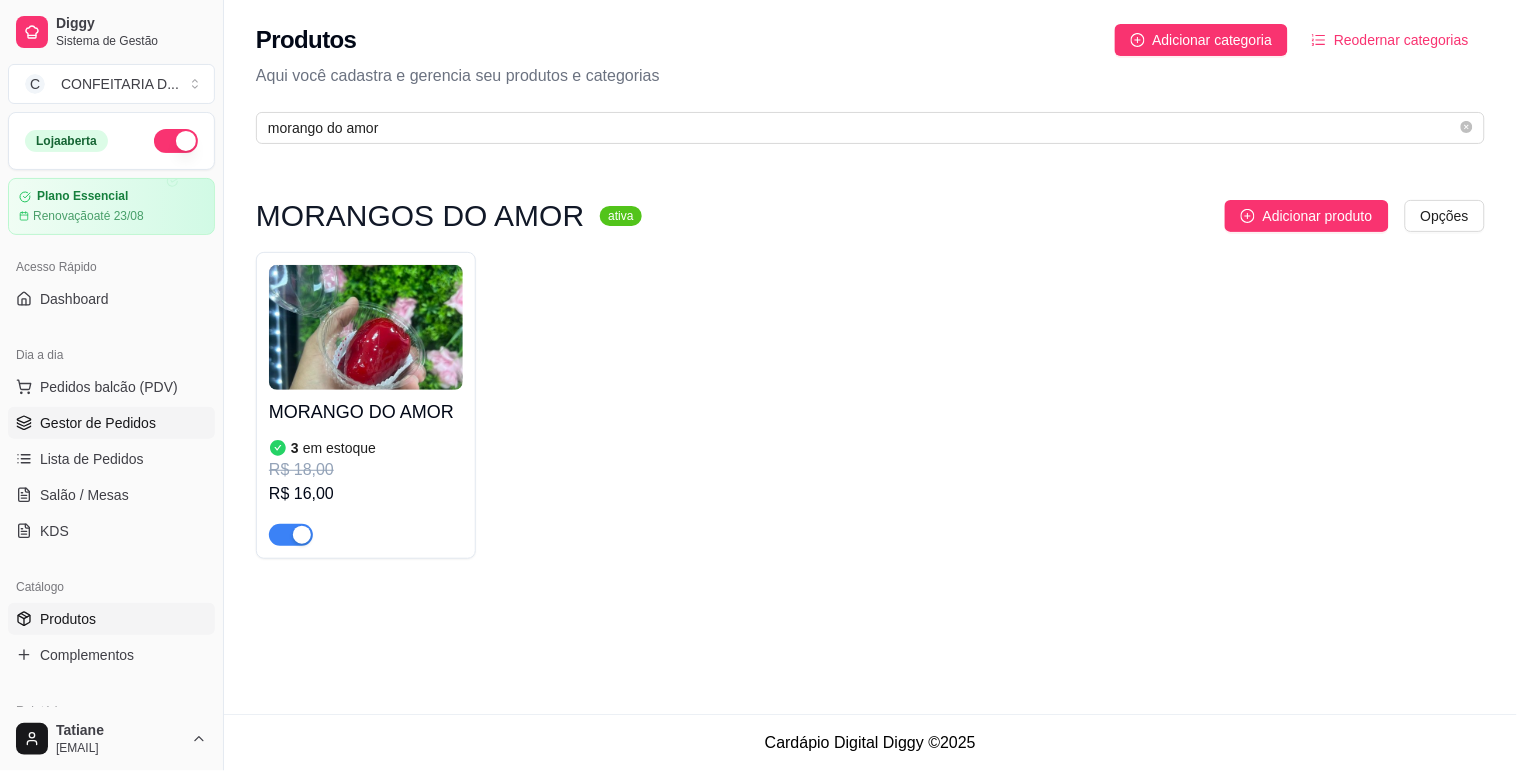 click on "Gestor de Pedidos" at bounding box center [111, 423] 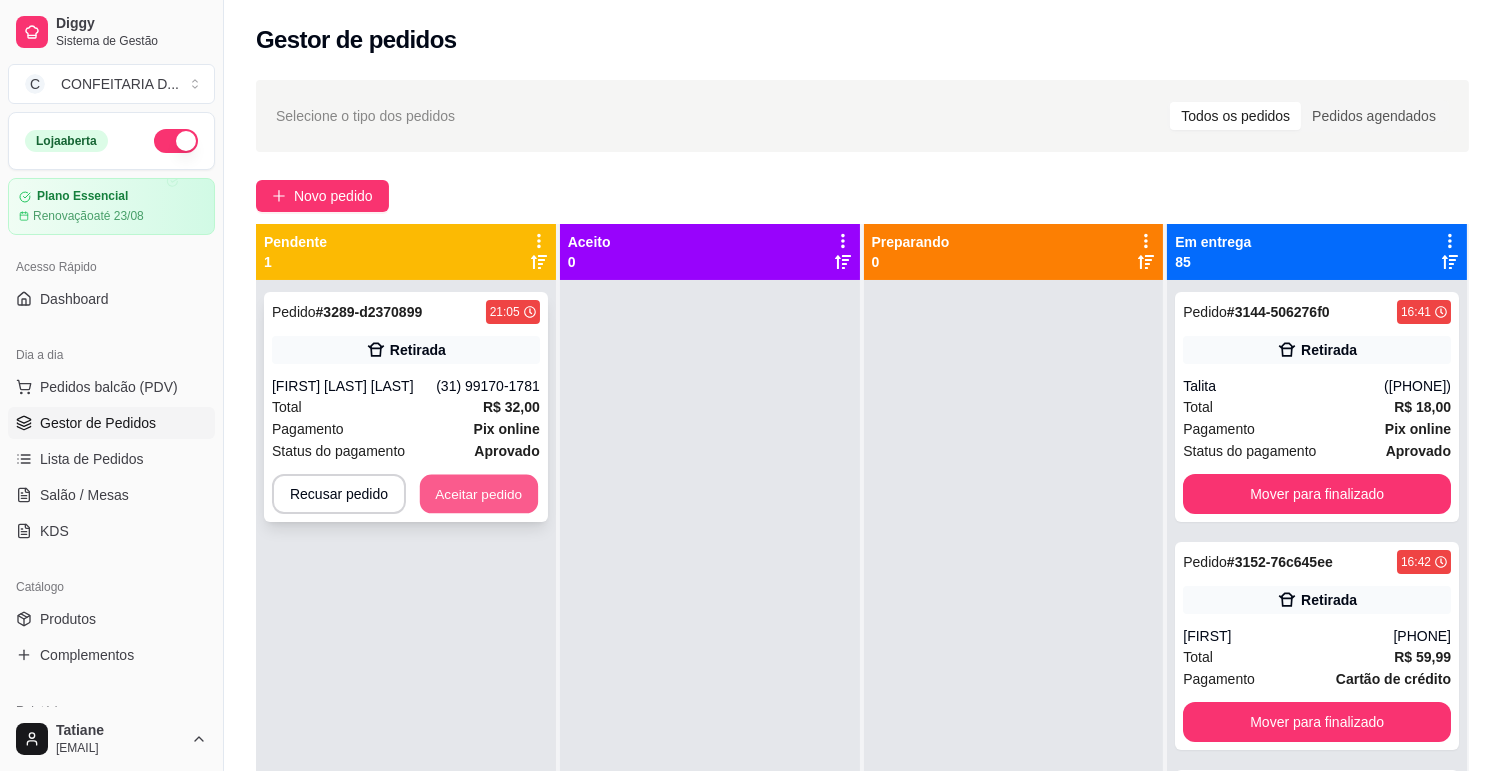 click on "Aceitar pedido" at bounding box center (479, 494) 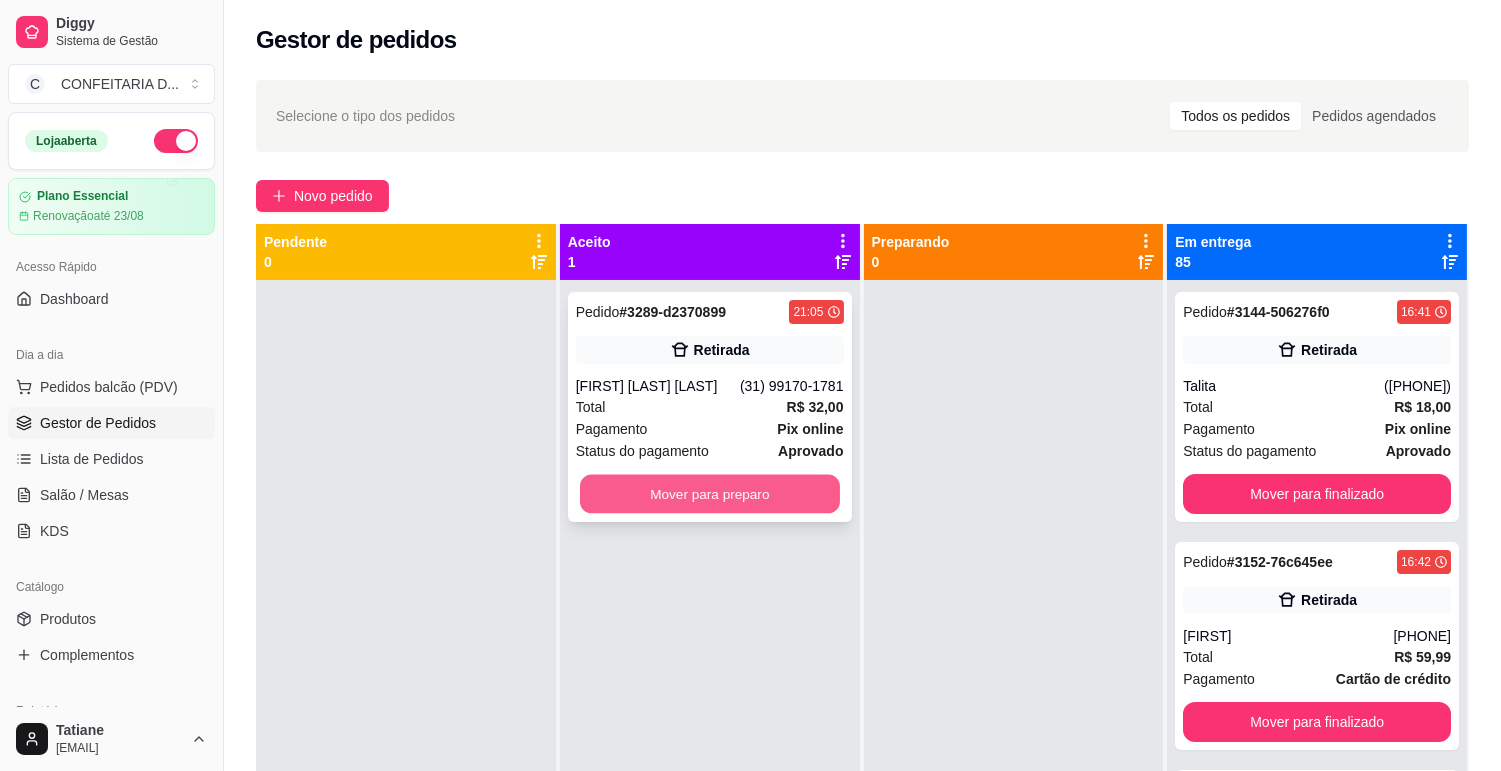 click on "Mover para preparo" at bounding box center (710, 494) 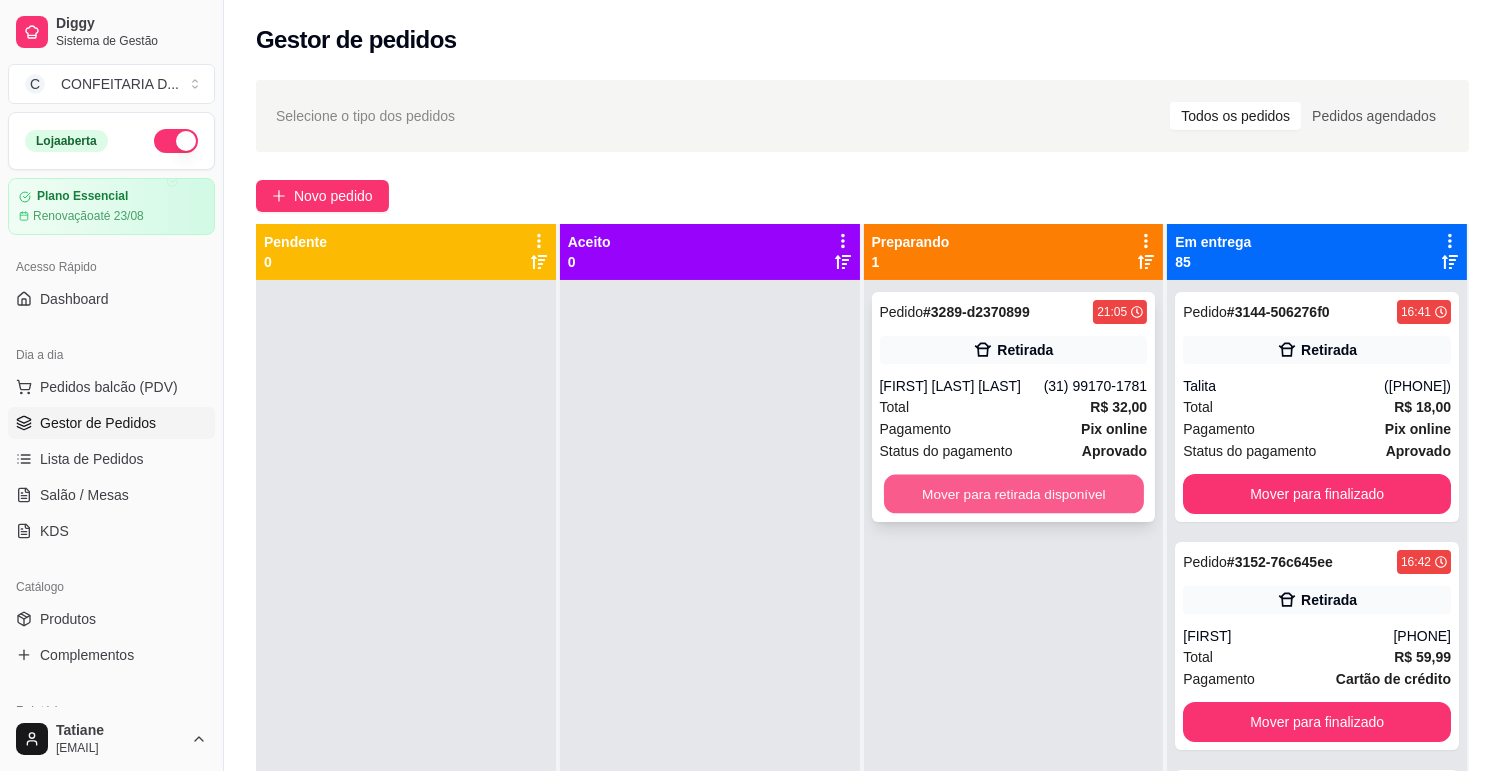 click on "Mover para retirada disponível" at bounding box center (1014, 494) 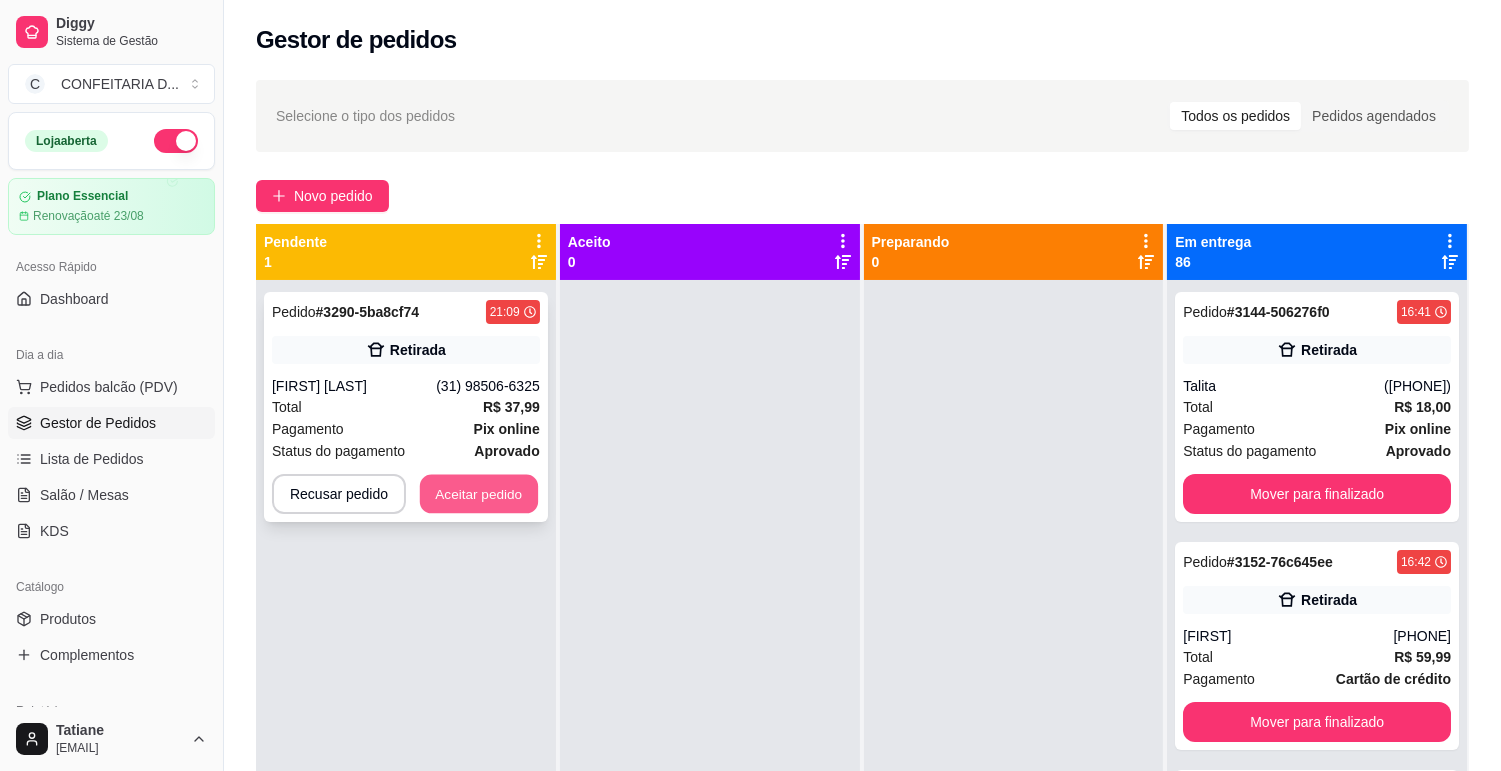 click on "Aceitar pedido" at bounding box center [479, 494] 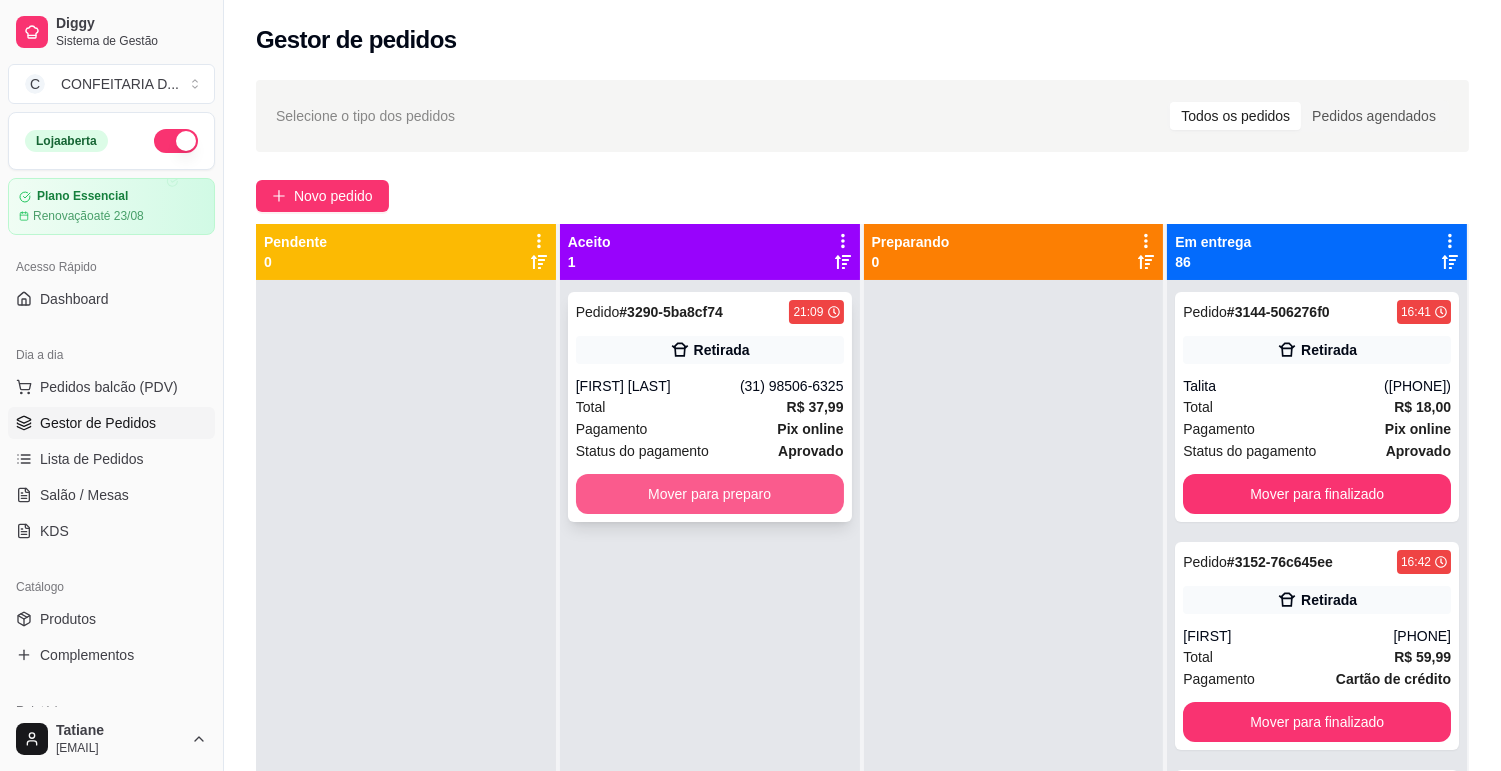 click on "Mover para preparo" at bounding box center [710, 494] 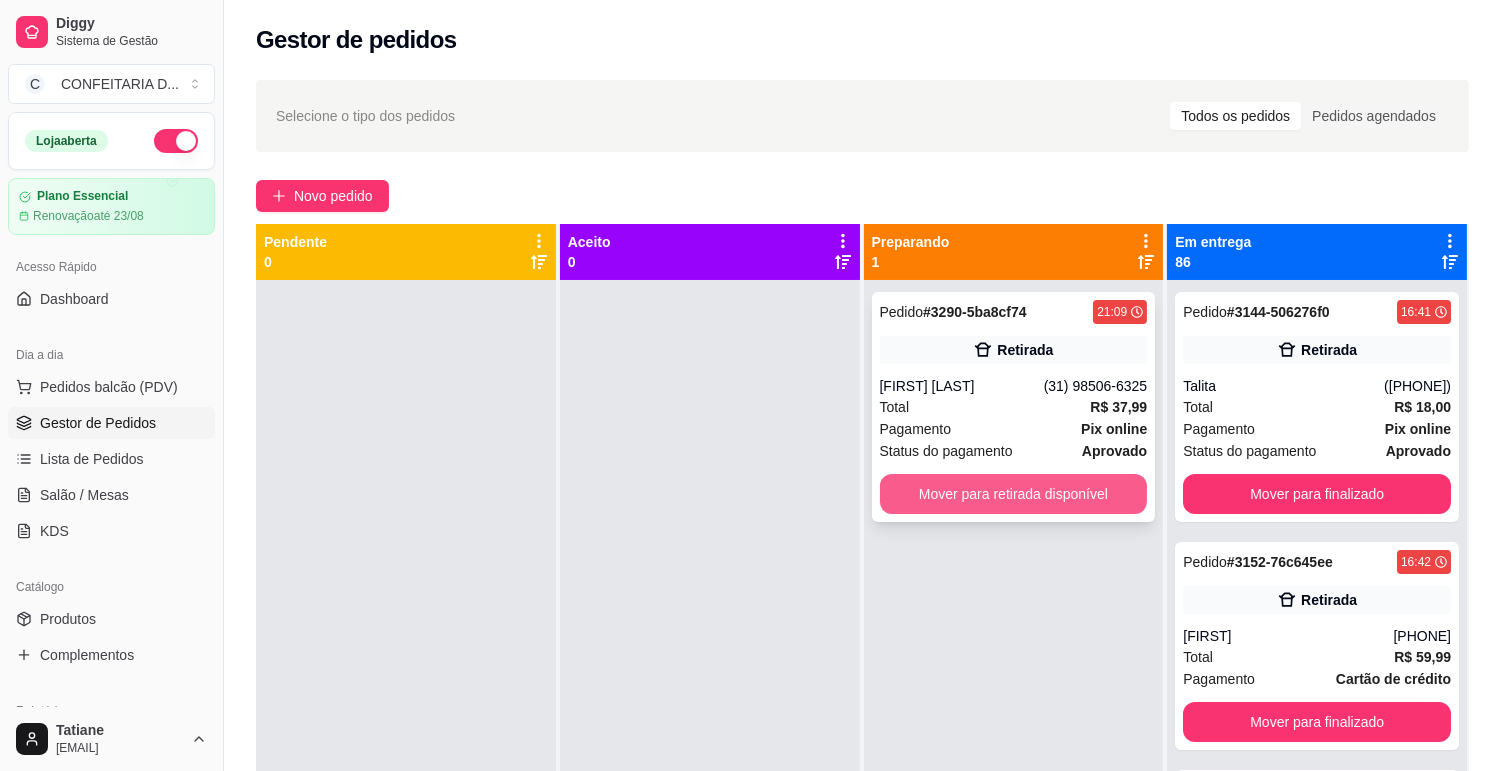 click on "Mover para retirada disponível" at bounding box center [1014, 494] 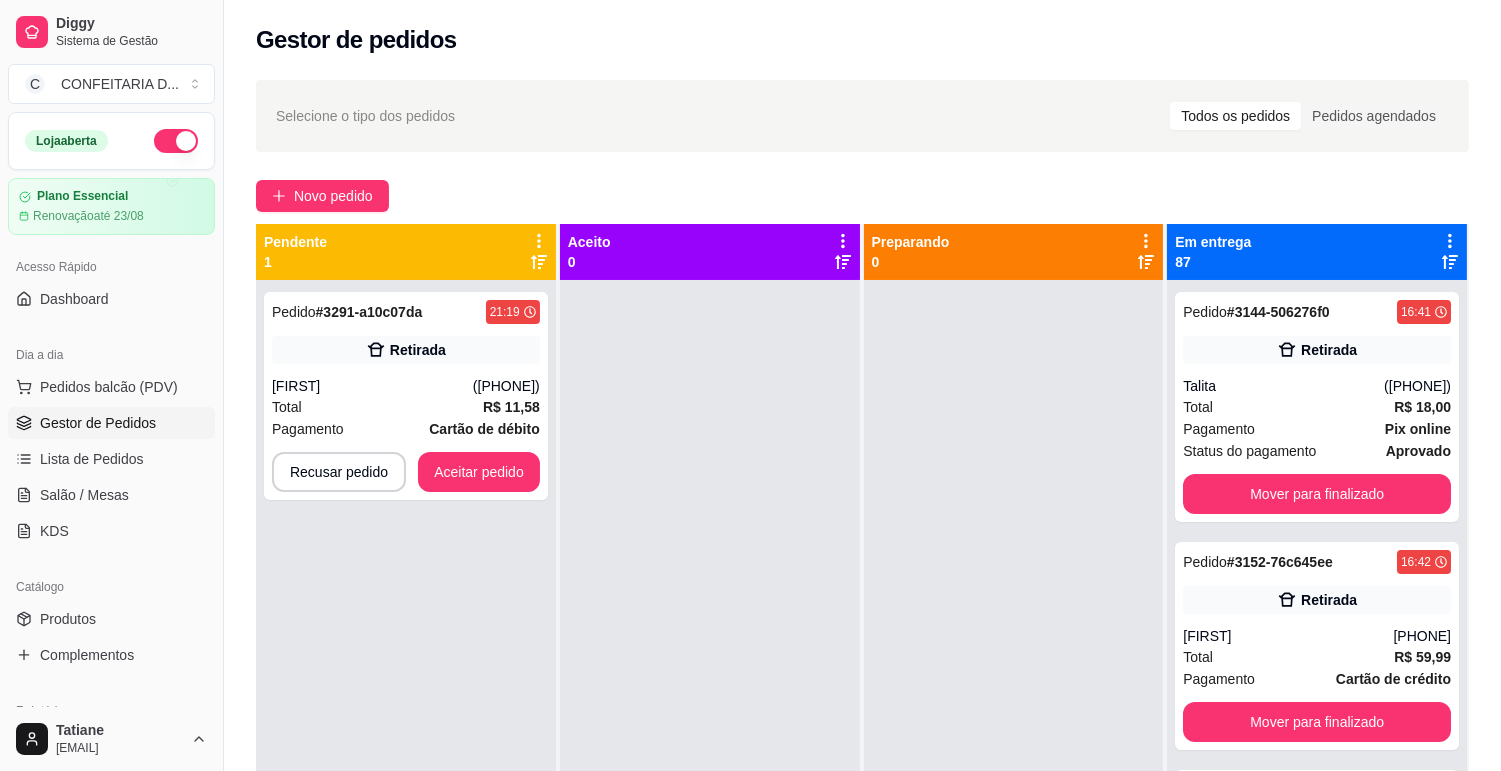 click at bounding box center [176, 141] 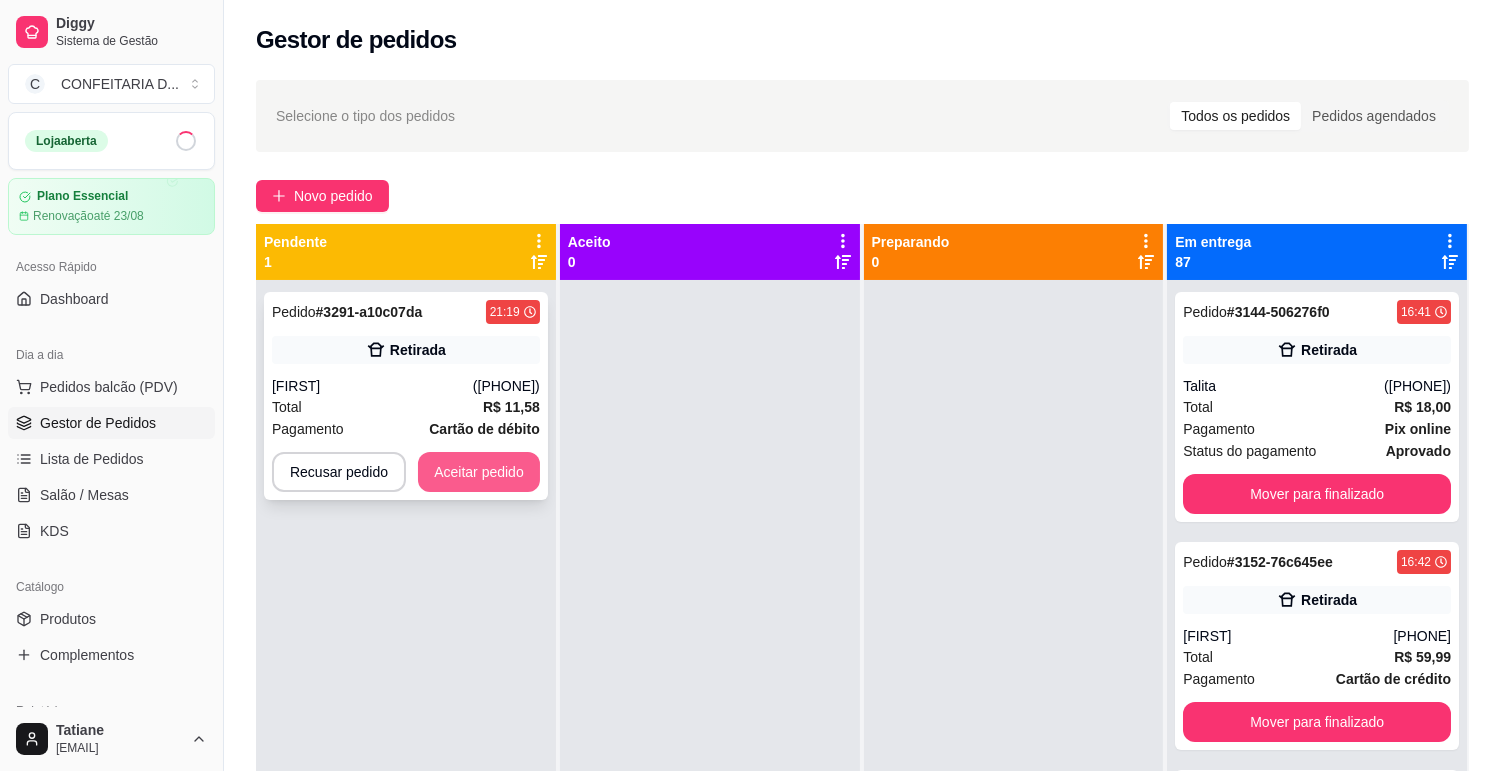 click on "Aceitar pedido" at bounding box center [479, 472] 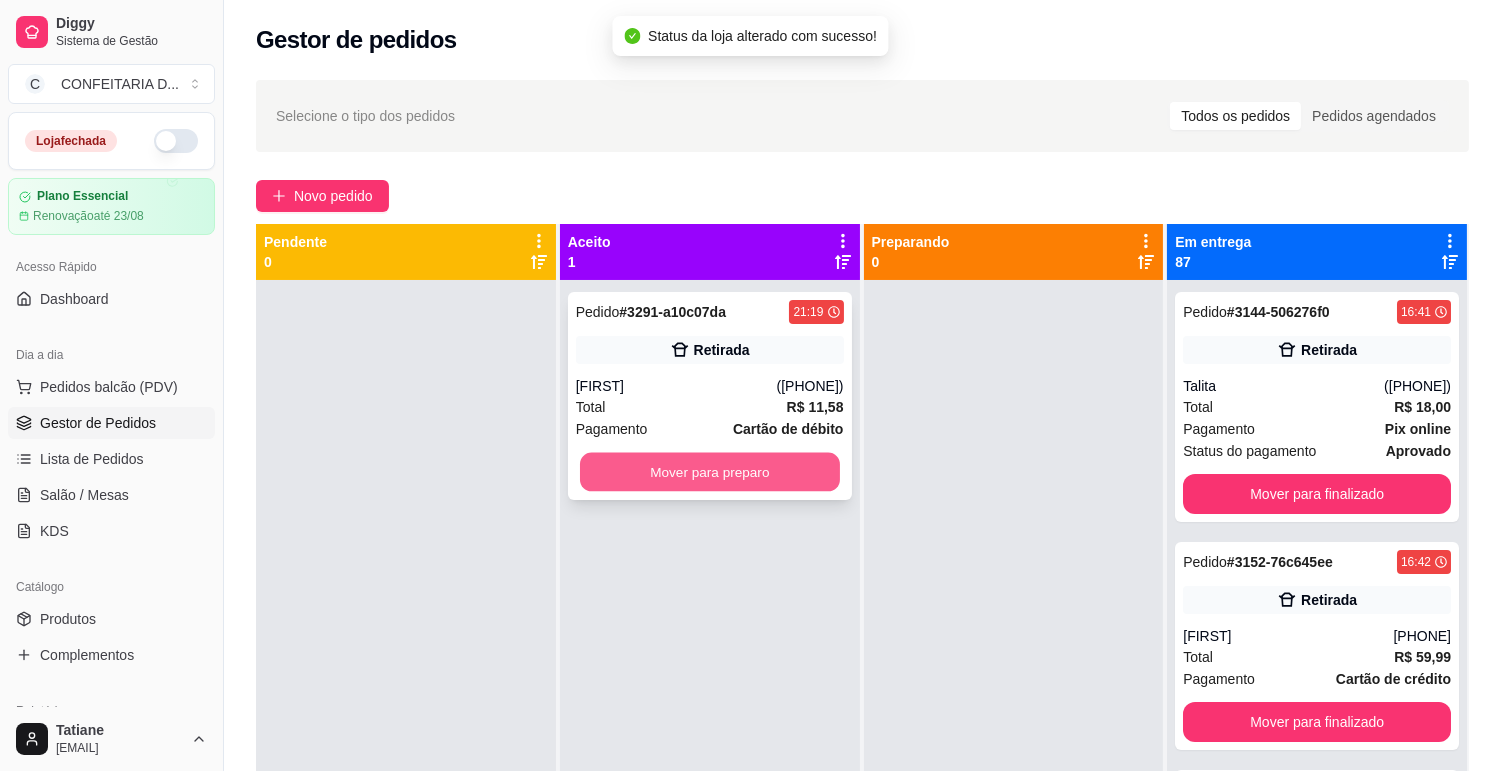 click on "Mover para preparo" at bounding box center (710, 472) 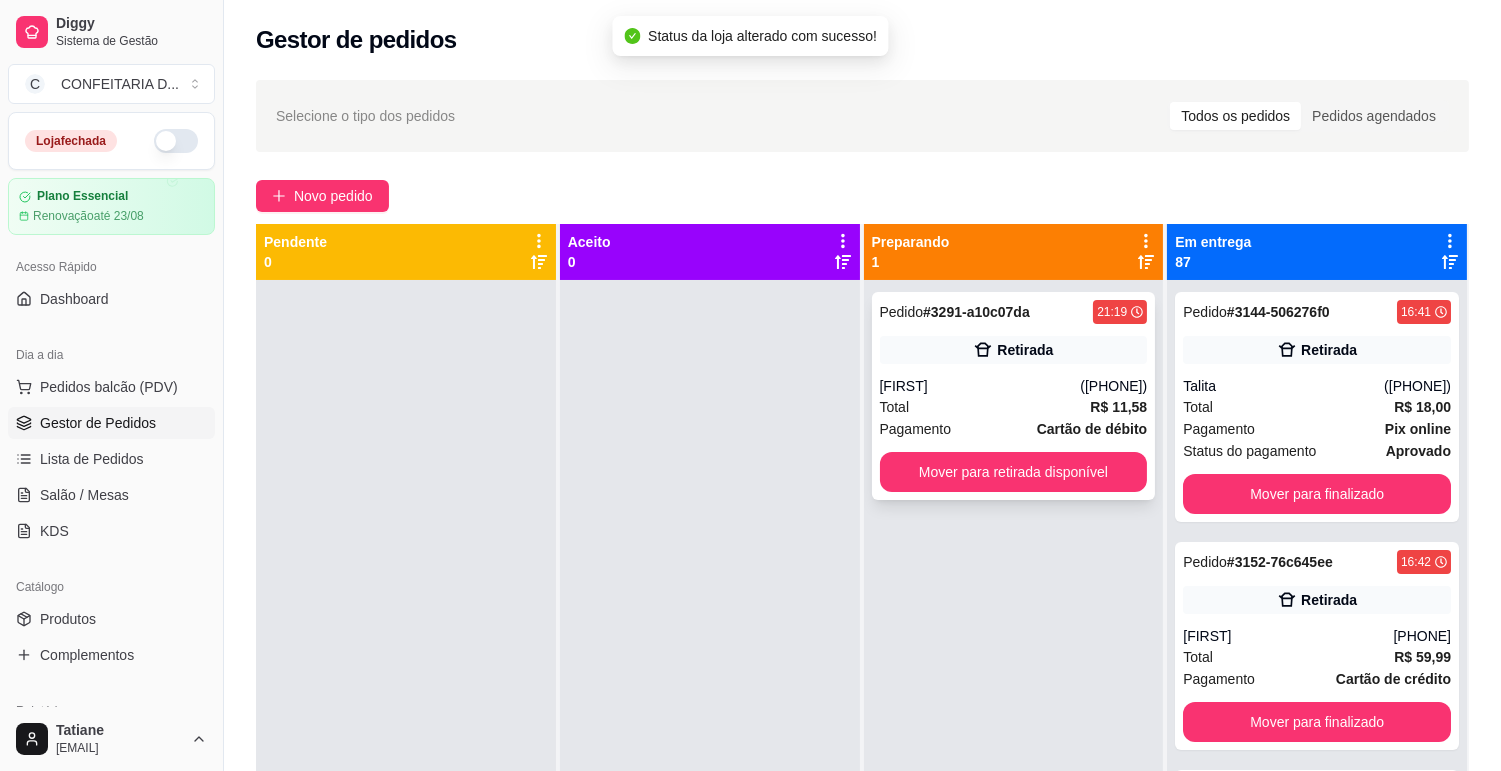 click on "Pedido  # 3291-a10c07da 21:19 Retirada Rayane  (31) 98267-1370 Total R$ 11,58 Pagamento Cartão de débito Mover para retirada disponível" at bounding box center (1014, 396) 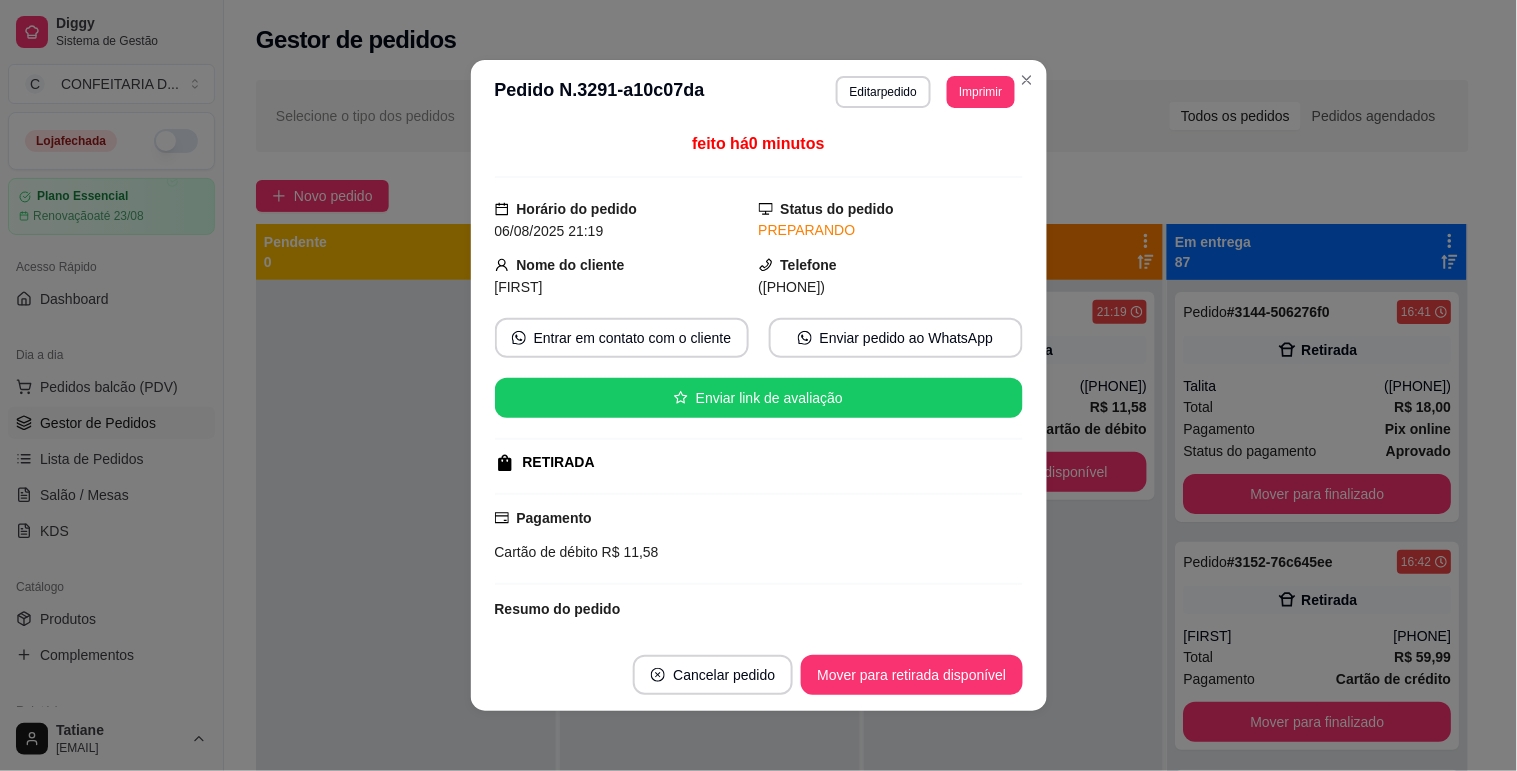 drag, startPoint x: 488, startPoint y: 287, endPoint x: 885, endPoint y: 295, distance: 397.0806 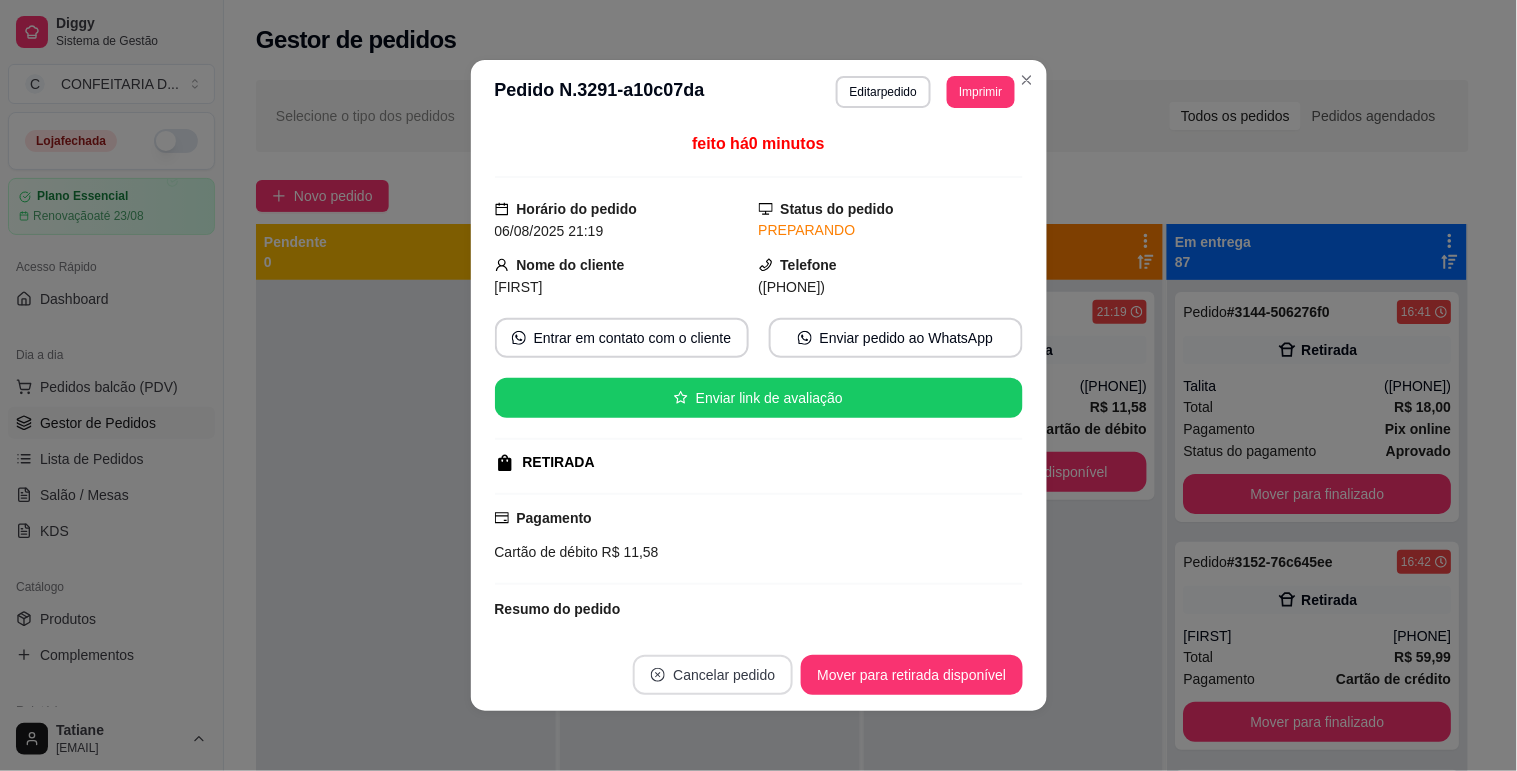 click on "Cancelar pedido" at bounding box center [713, 675] 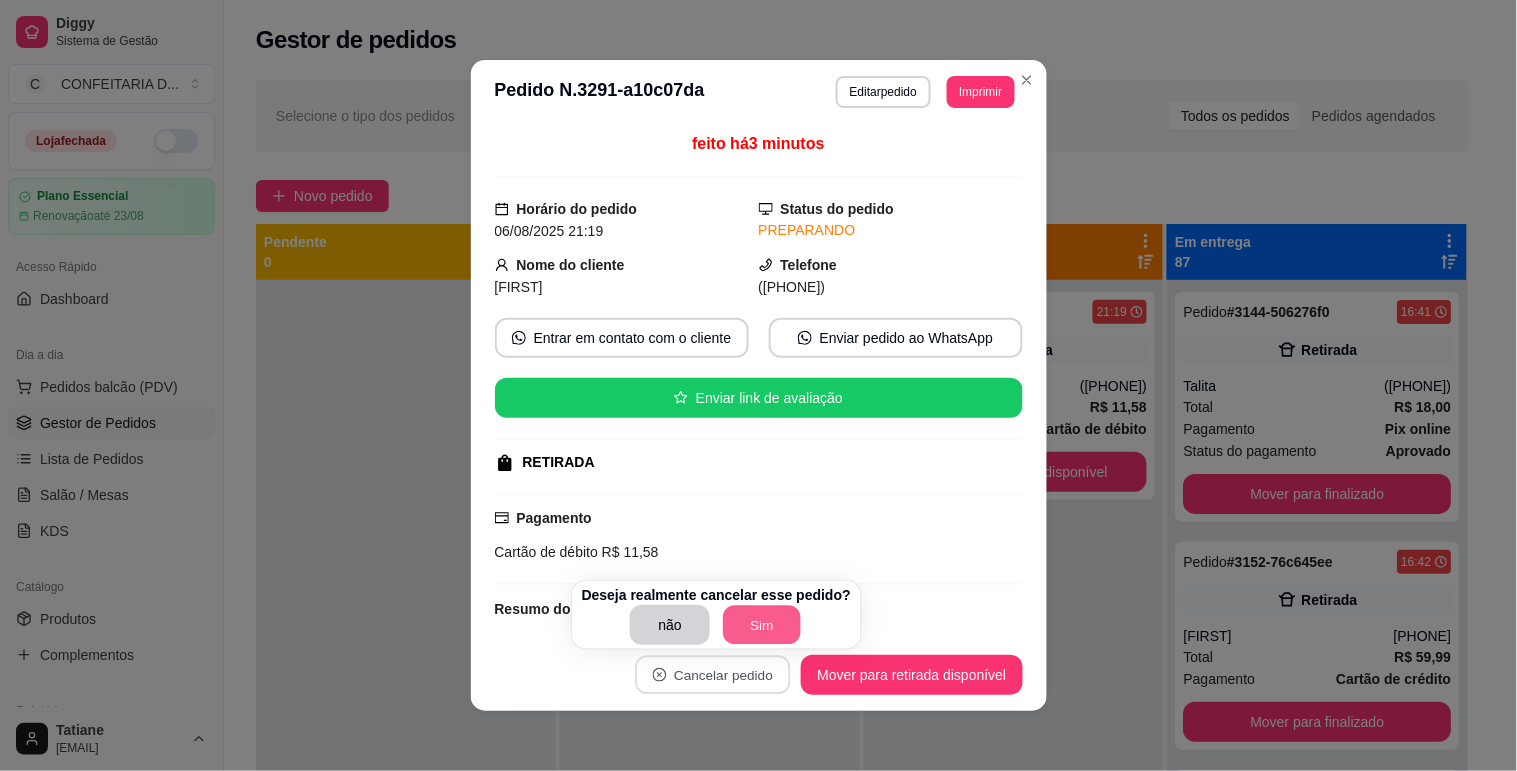 click on "Sim" at bounding box center [763, 625] 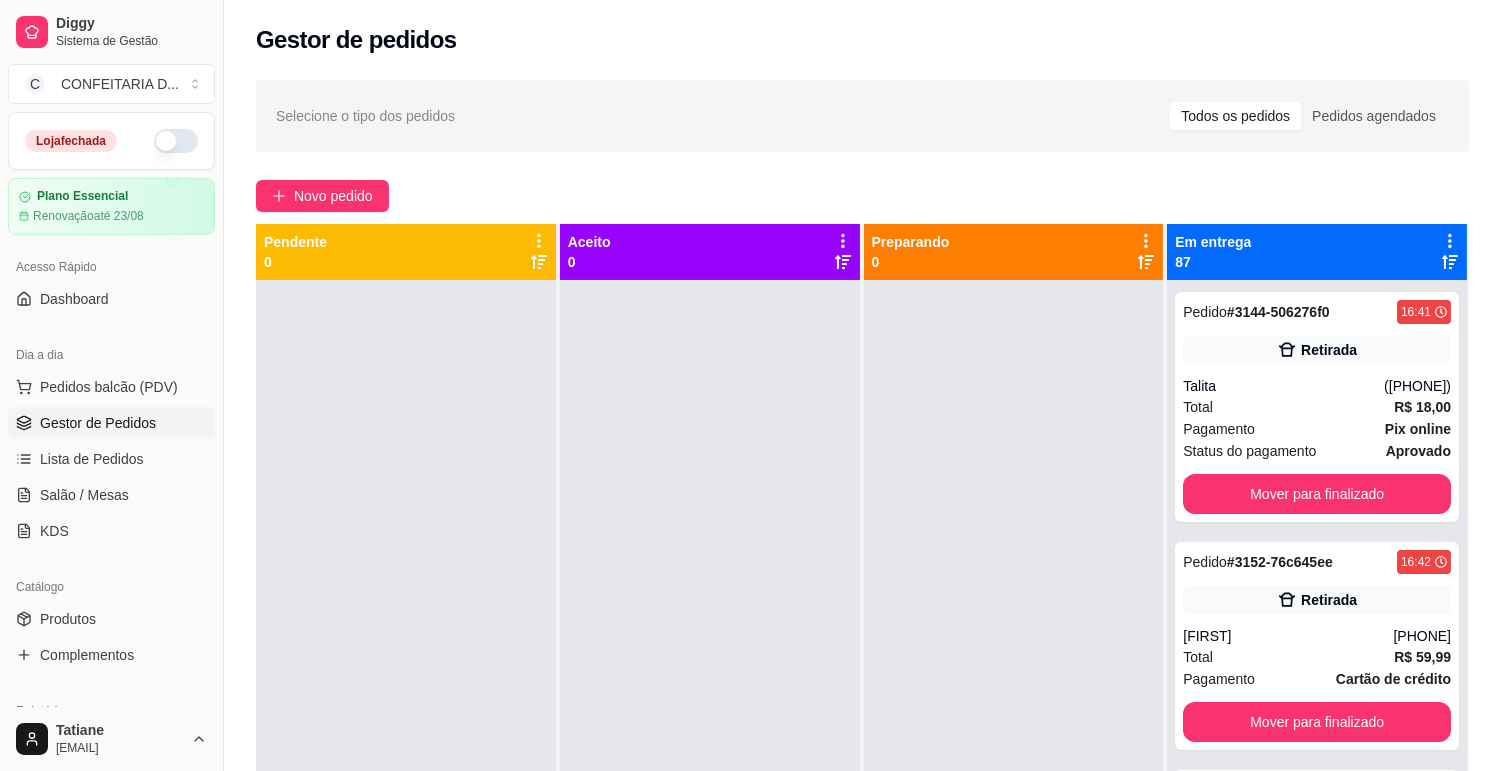 click on "Novo pedido" at bounding box center (862, 196) 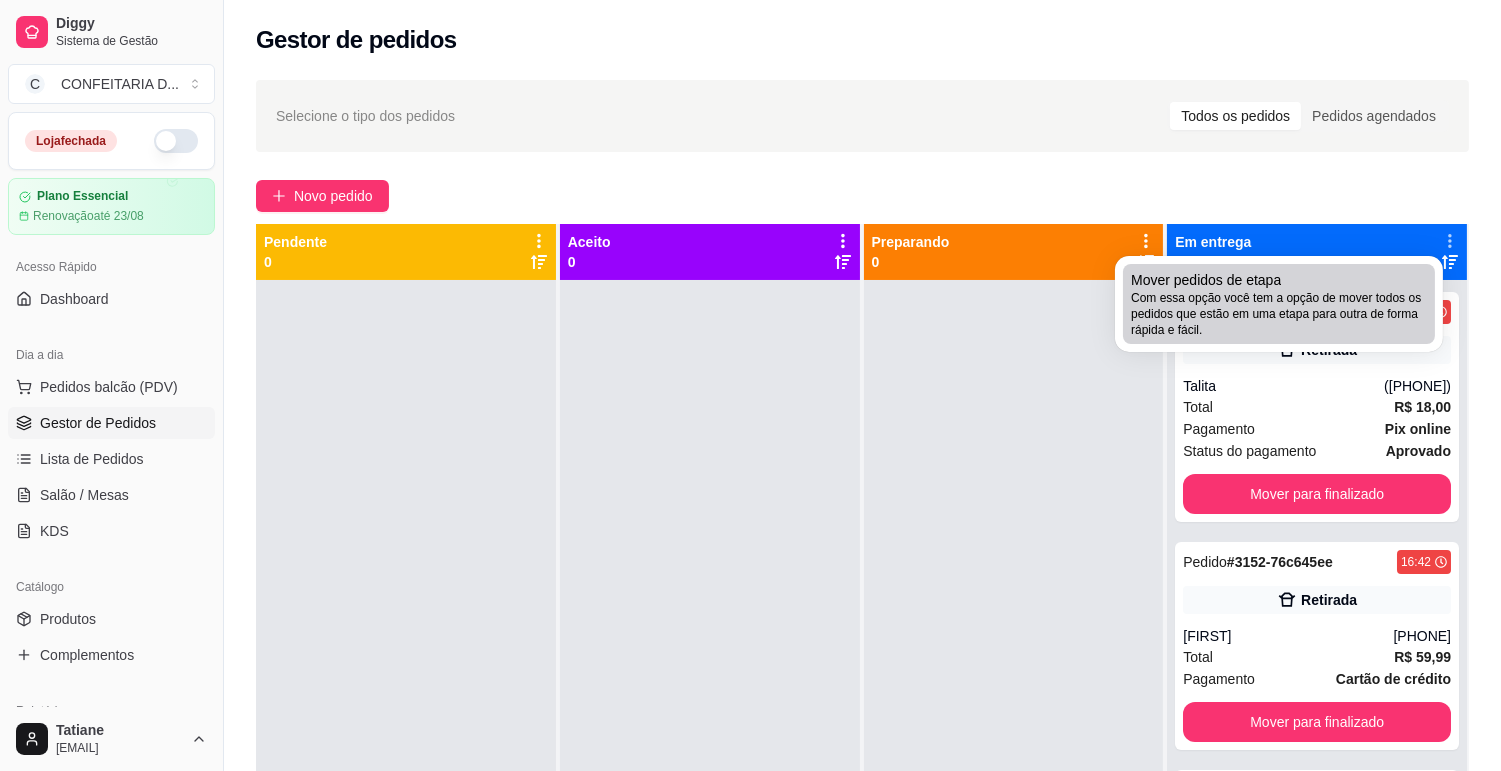 click on "Mover pedidos de etapa" at bounding box center [1206, 280] 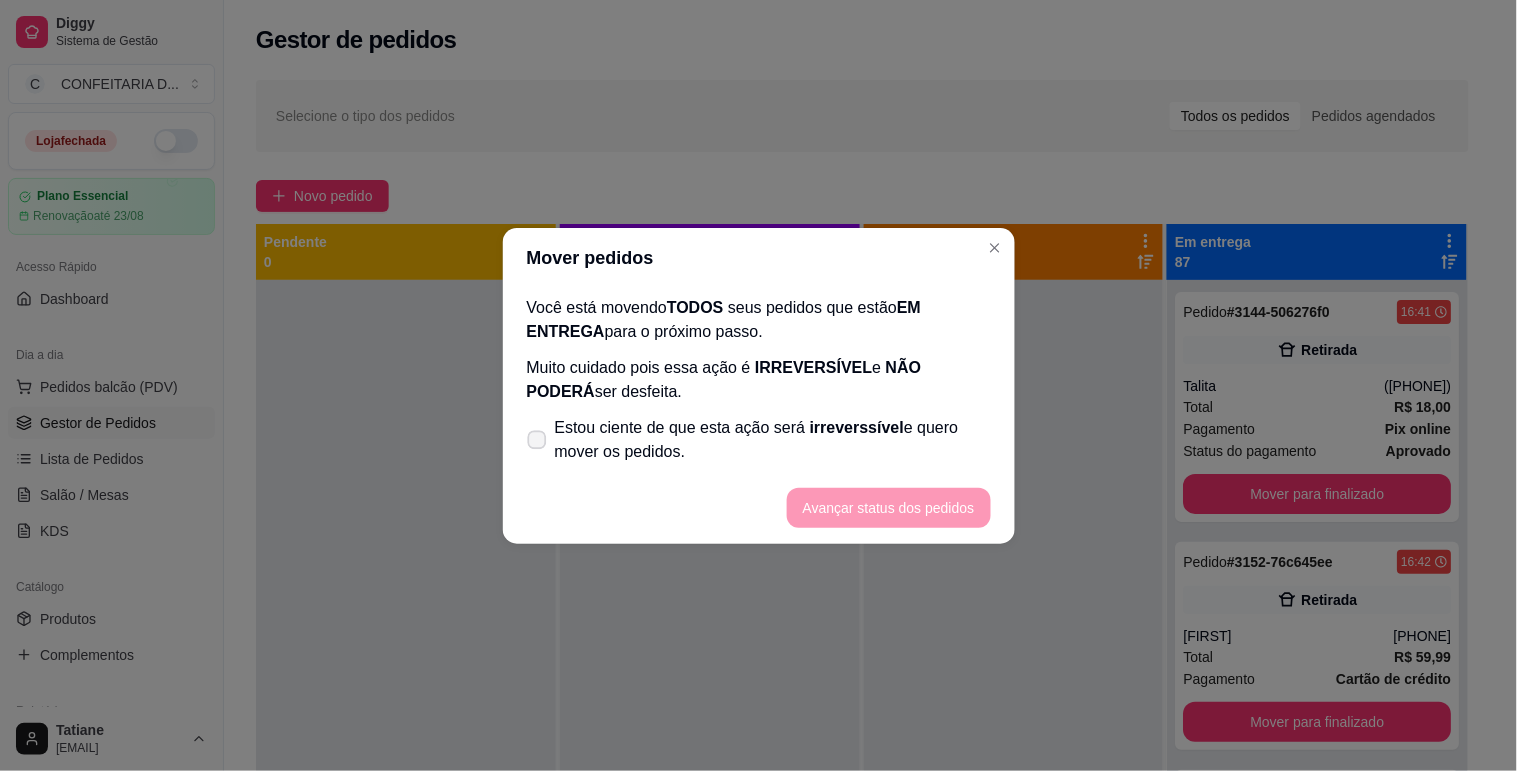 click on "Estou ciente de que esta ação será   irreverssível  e quero mover os pedidos." at bounding box center [773, 440] 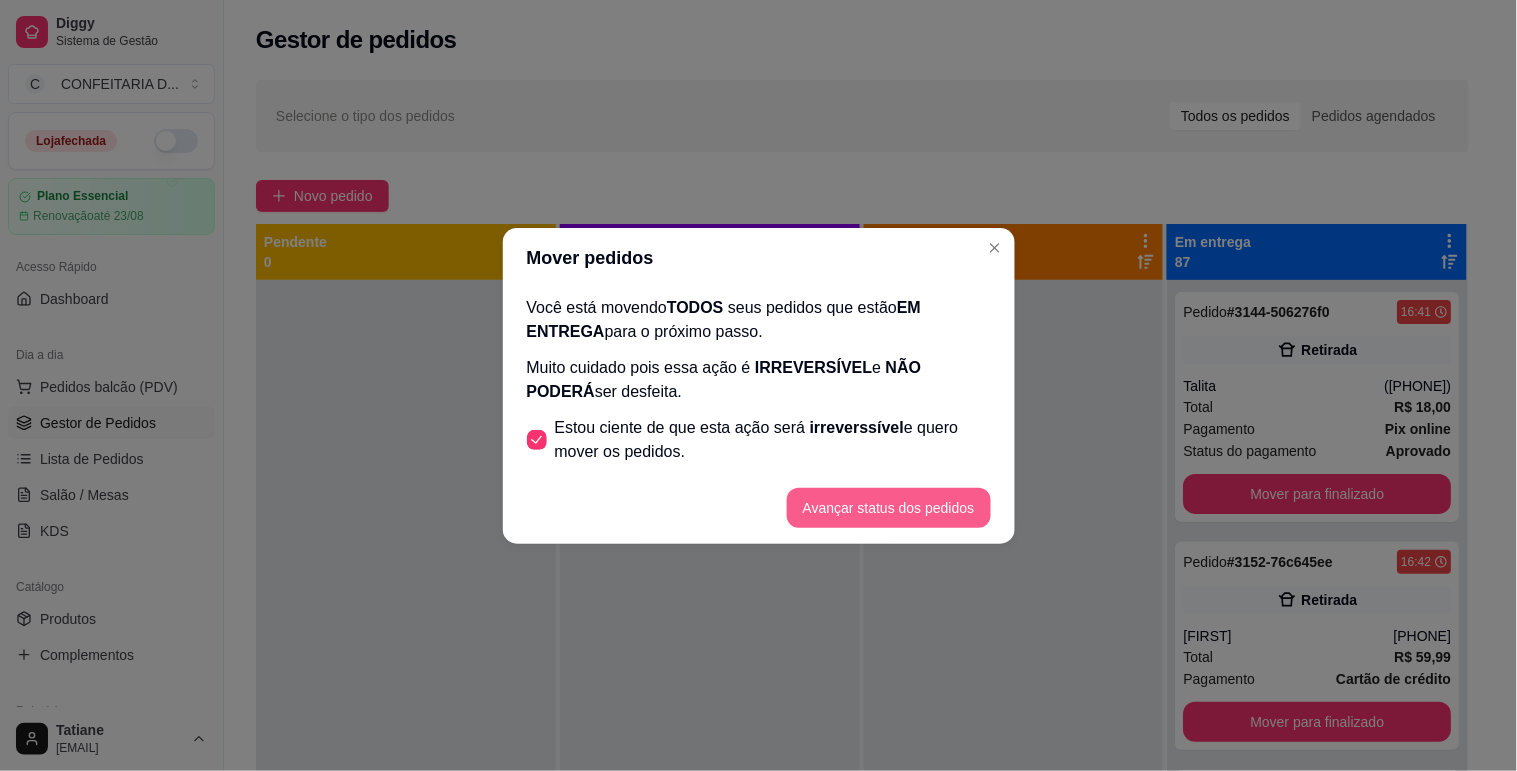 click on "Avançar status dos pedidos" at bounding box center [889, 508] 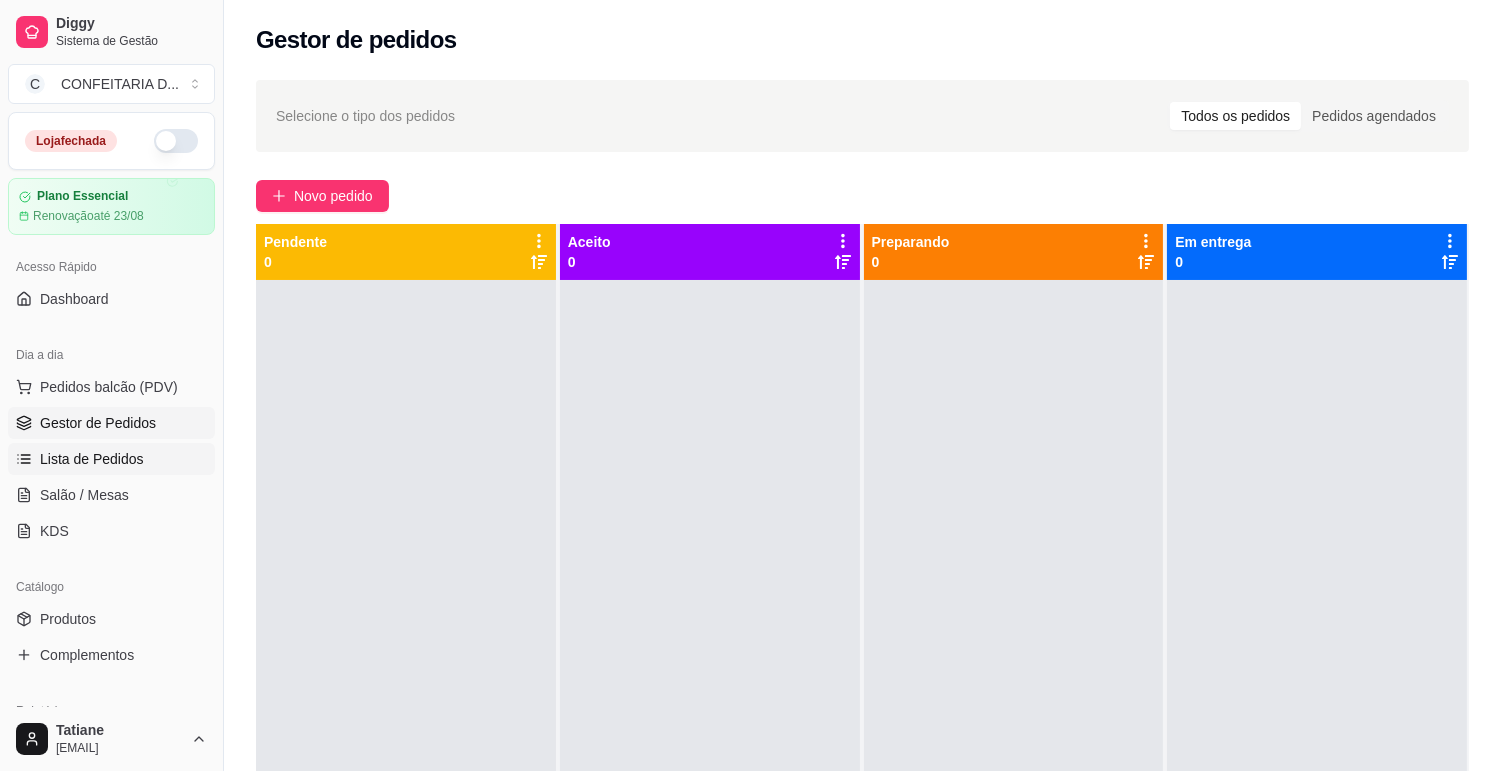 click on "Lista de Pedidos" at bounding box center [92, 459] 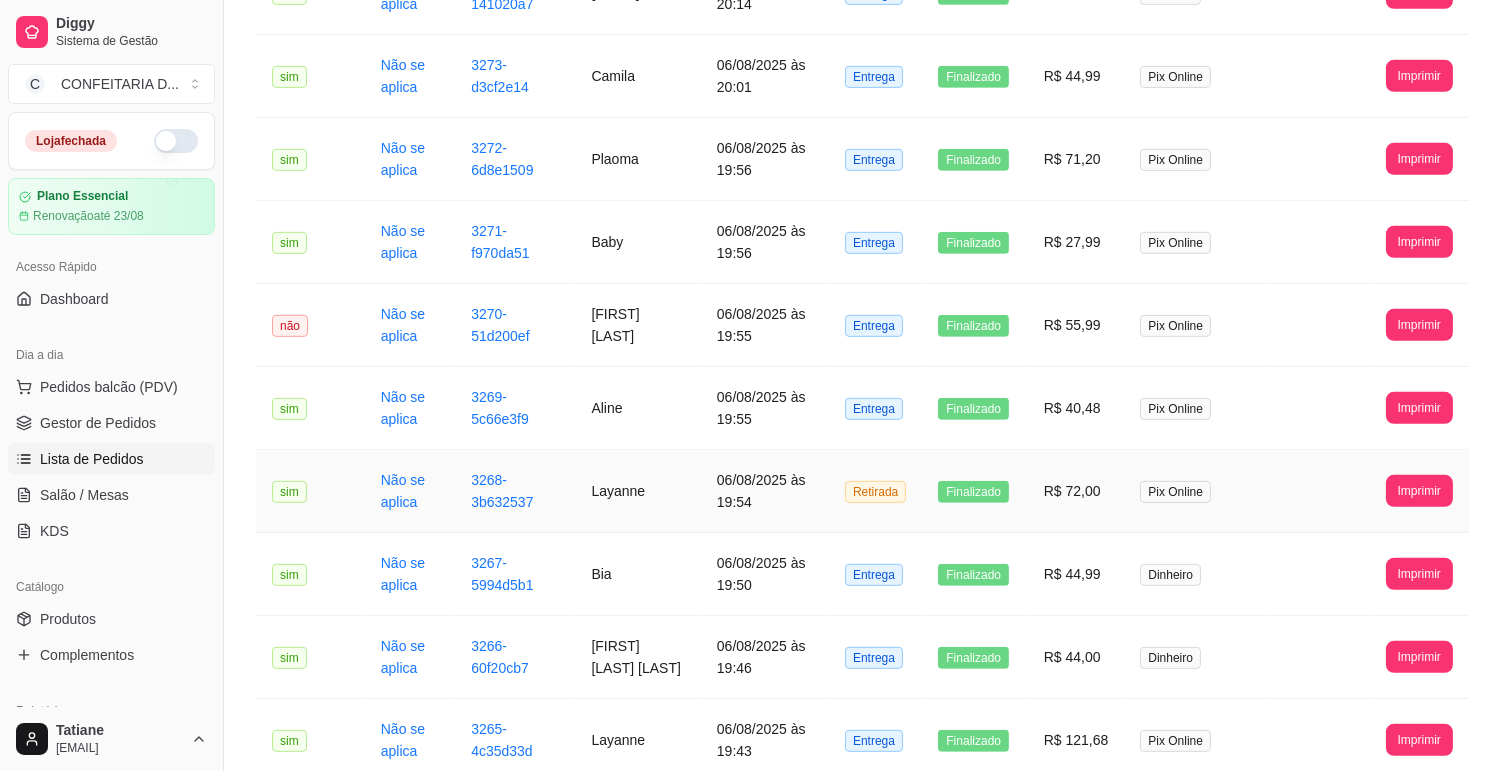 scroll, scrollTop: 2102, scrollLeft: 0, axis: vertical 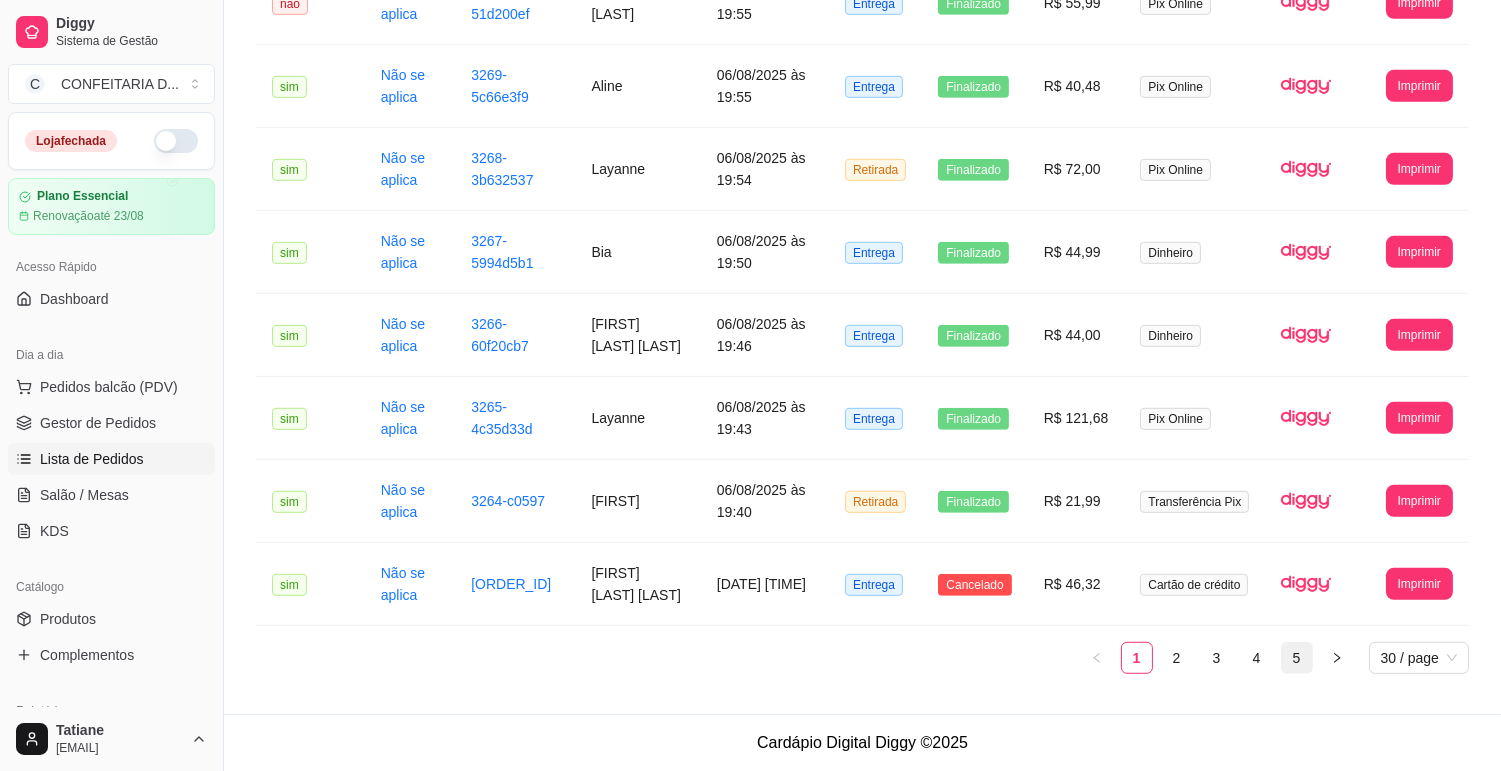 click on "5" at bounding box center (1297, 658) 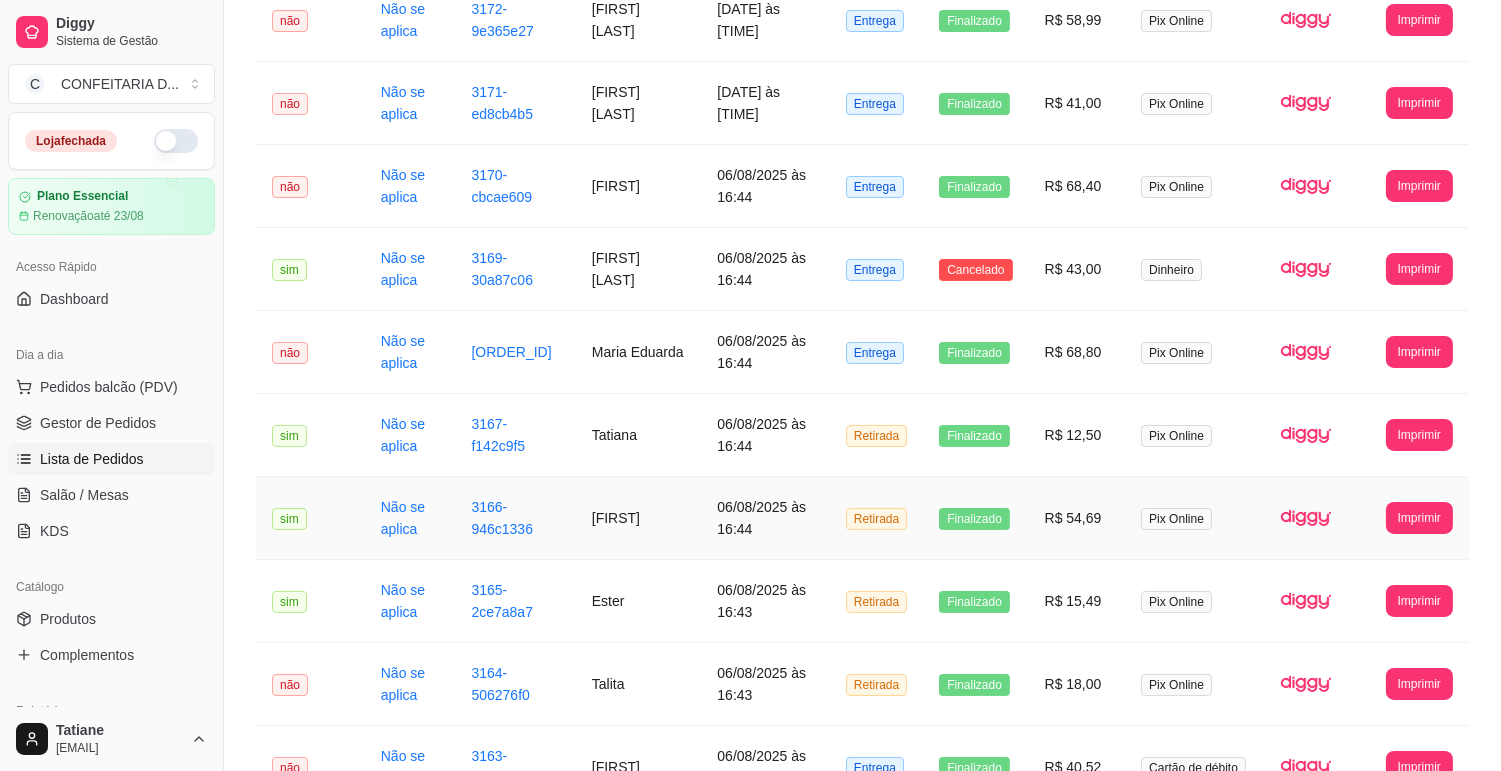 scroll, scrollTop: 0, scrollLeft: 0, axis: both 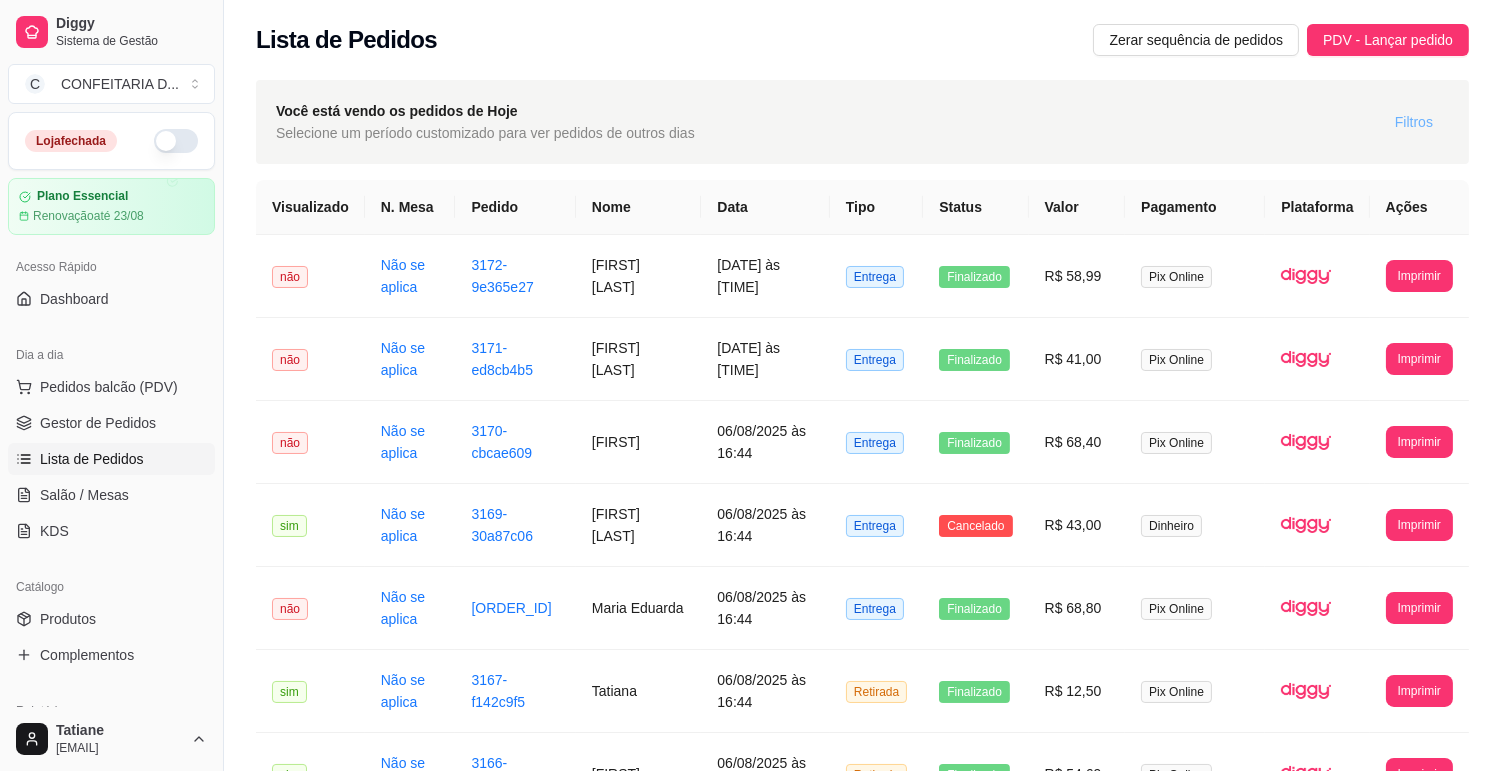 click on "Filtros" at bounding box center (1414, 122) 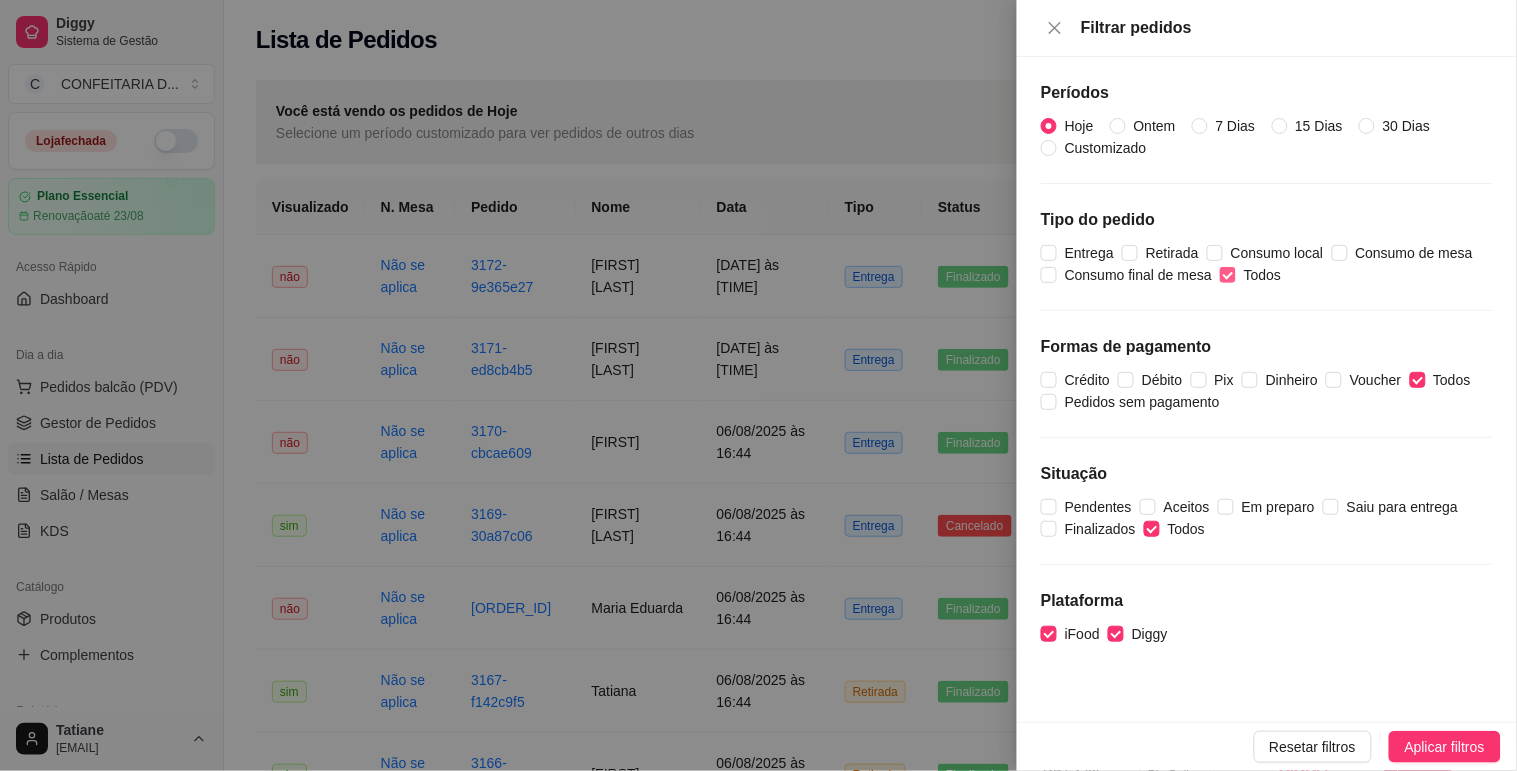 click on "Todos" at bounding box center [1262, 275] 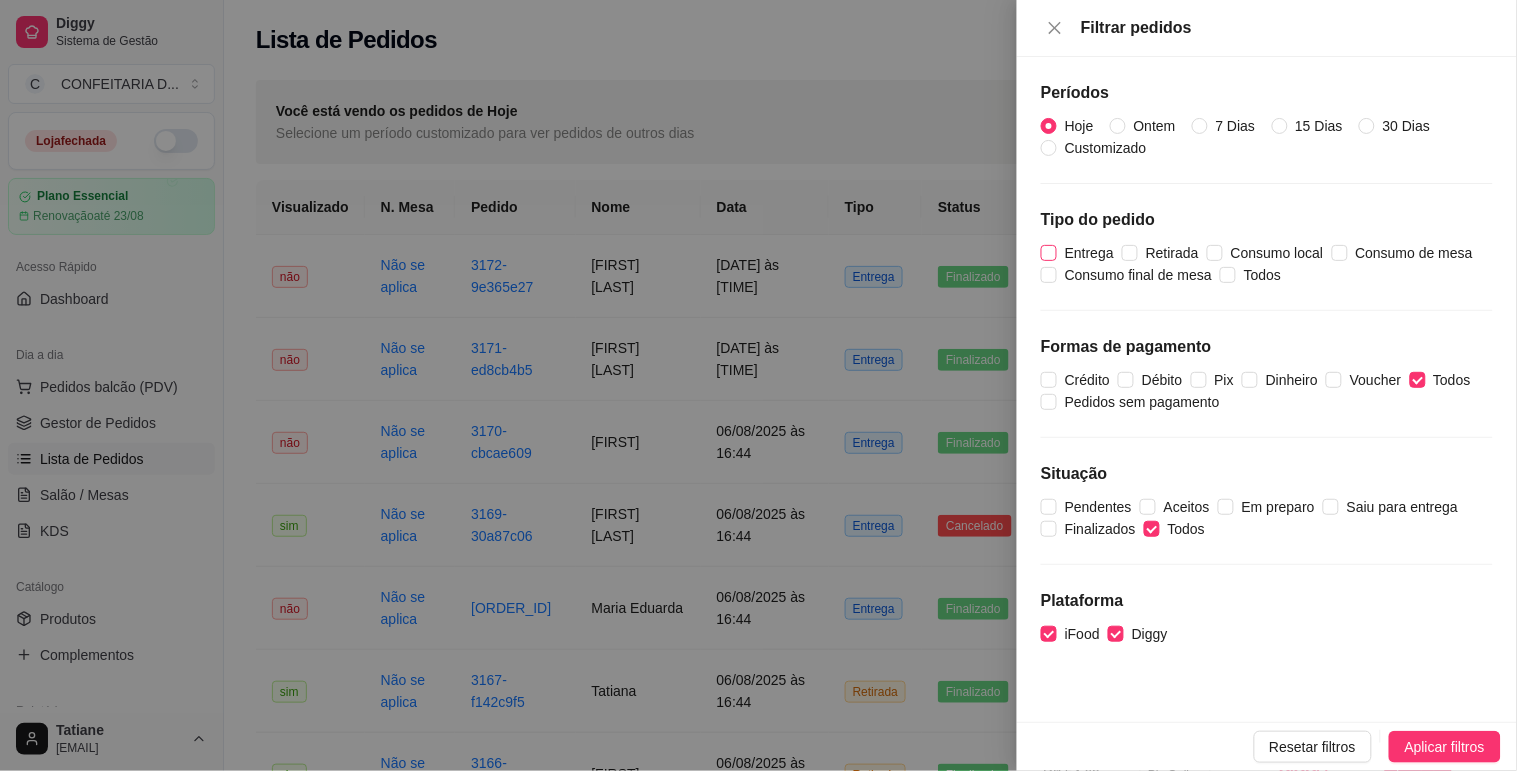 click on "Entrega" at bounding box center [1089, 253] 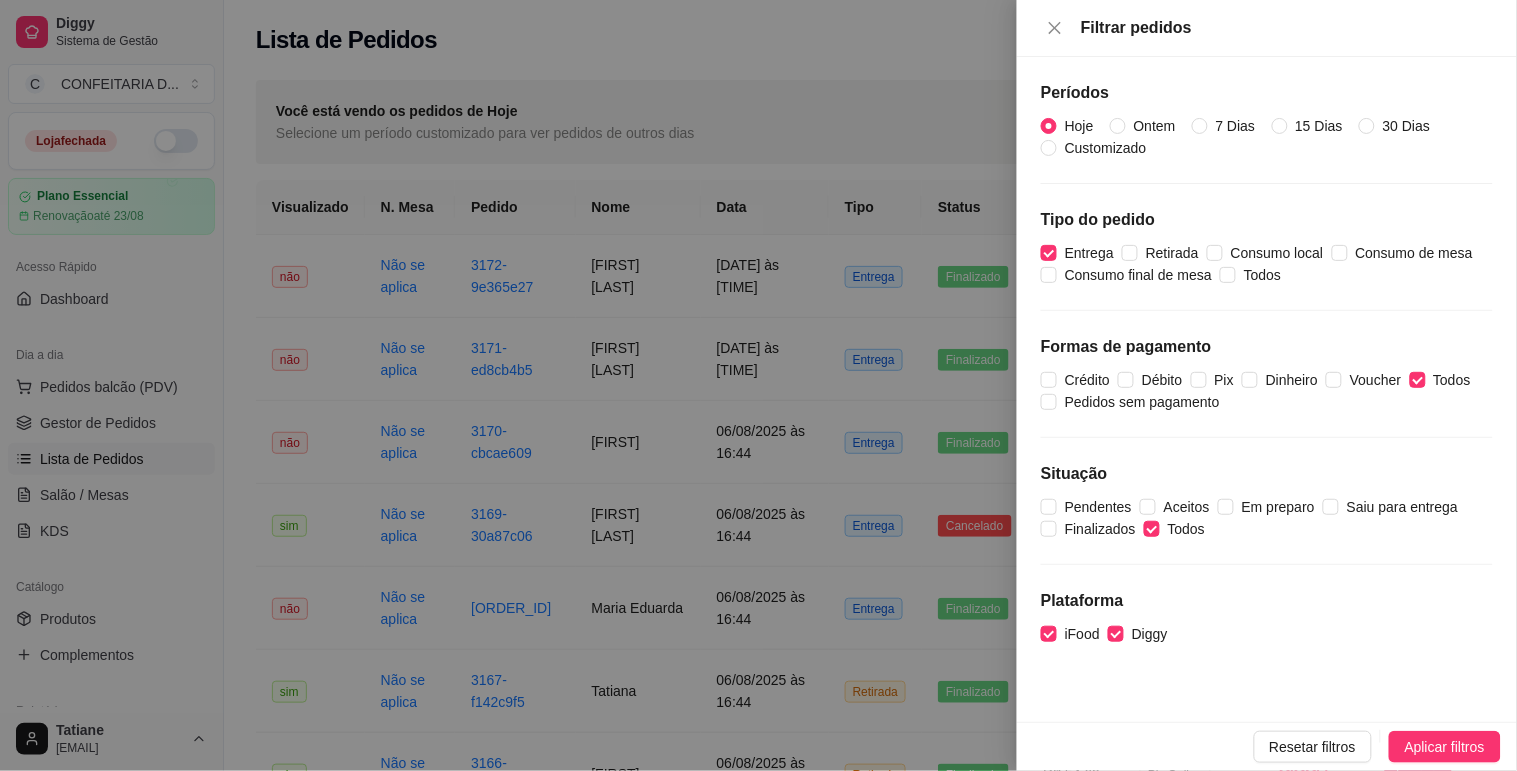 click on "Aplicar filtros" at bounding box center (1445, 747) 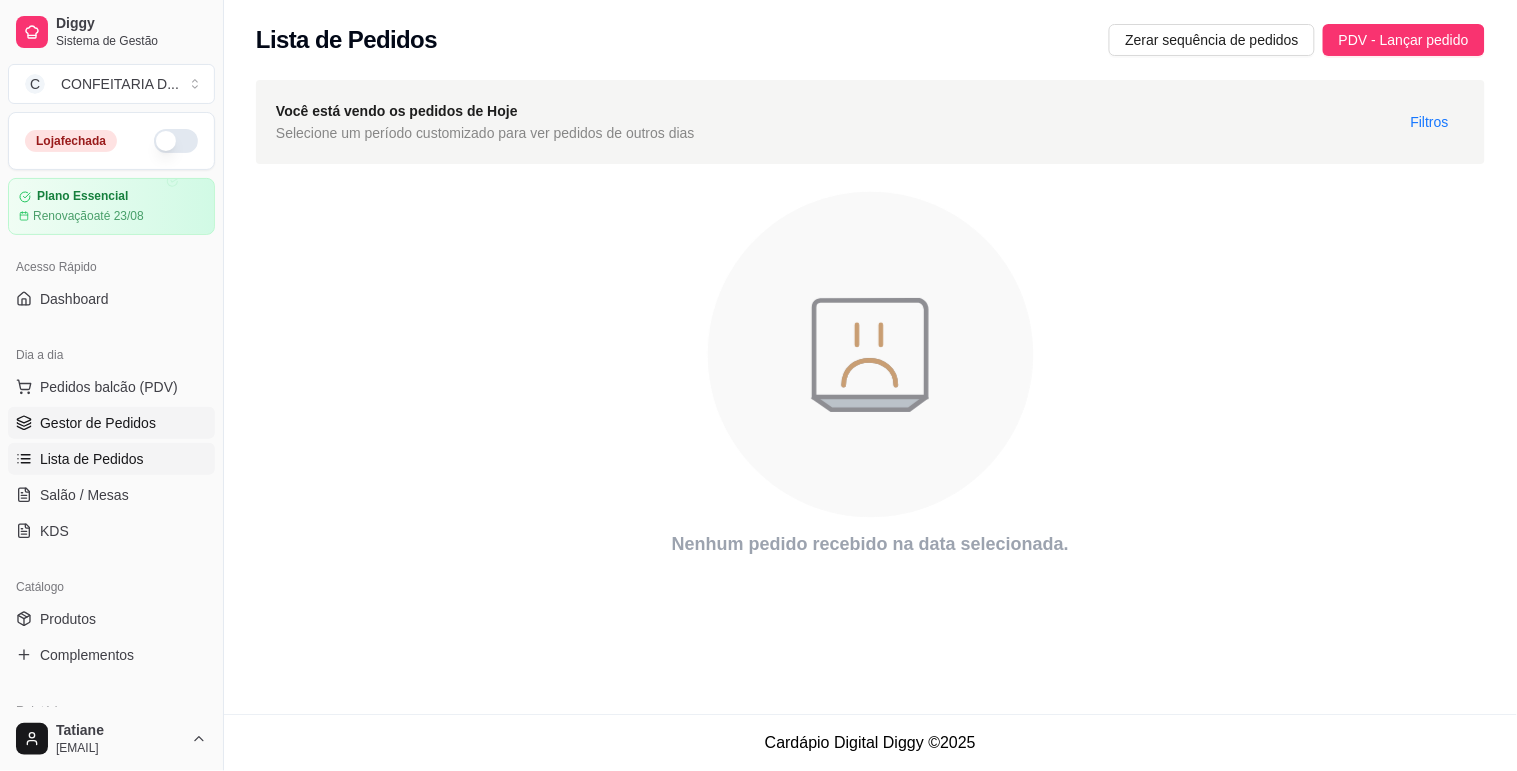 click on "Gestor de Pedidos" at bounding box center [98, 423] 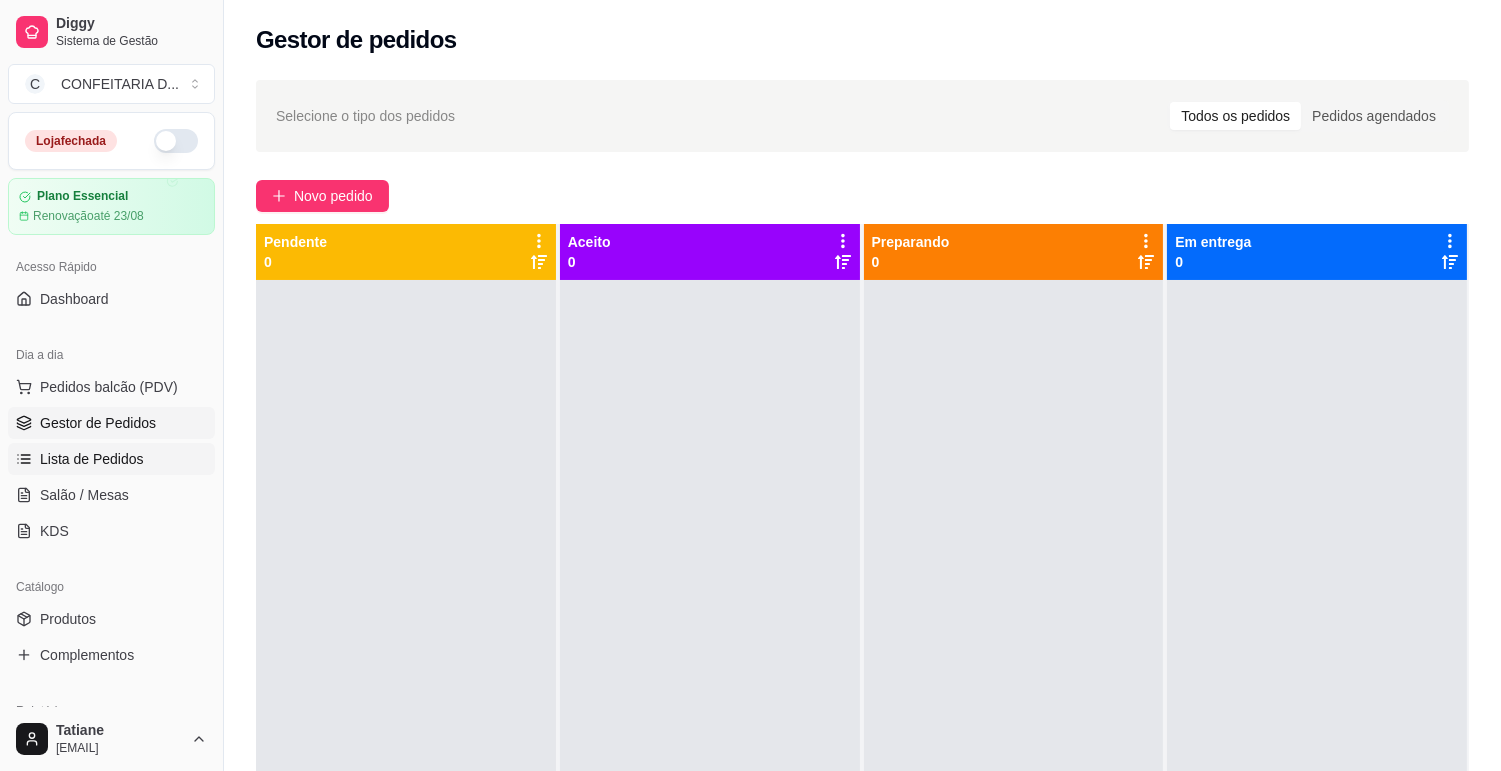 click on "Lista de Pedidos" at bounding box center [92, 459] 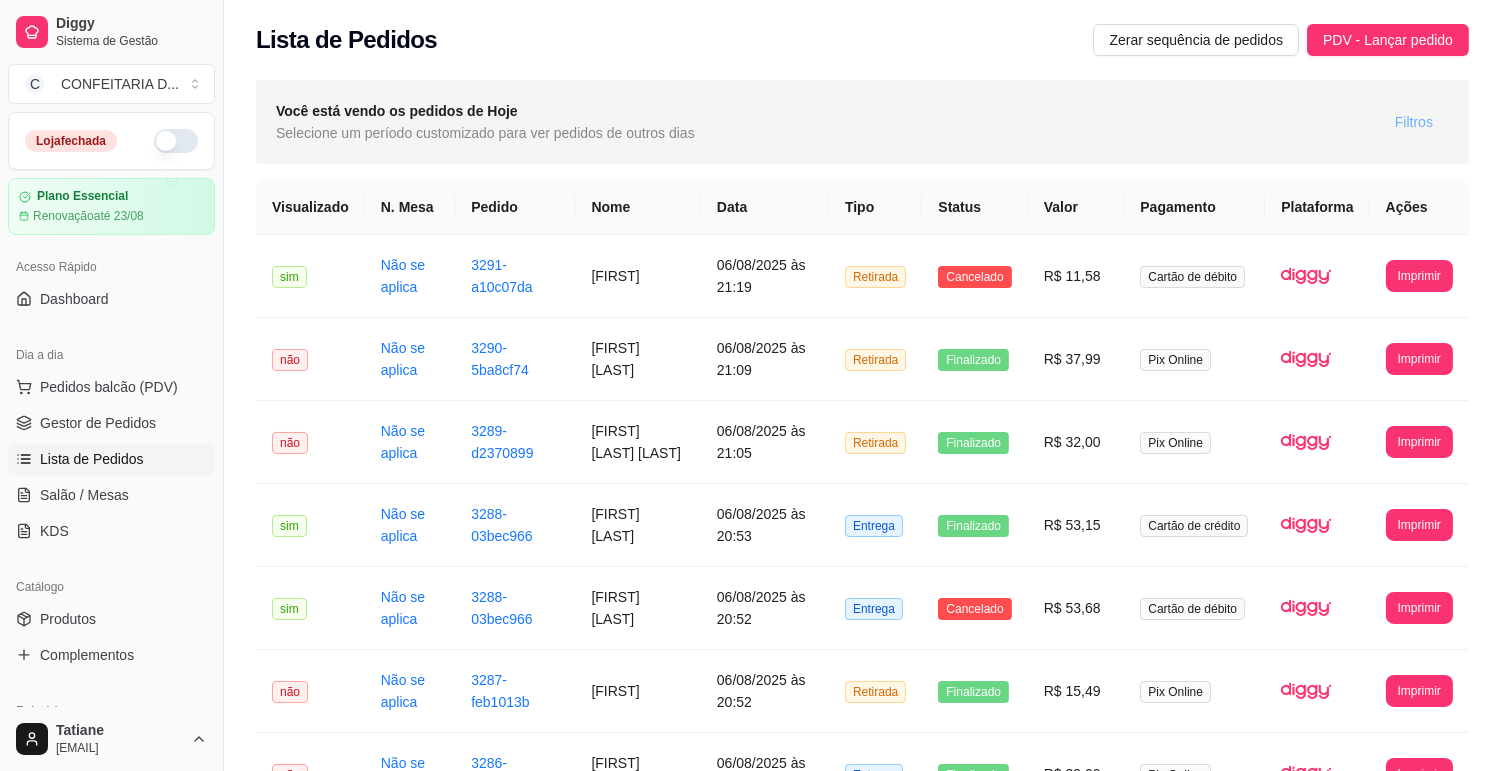 click on "Filtros" at bounding box center (1414, 122) 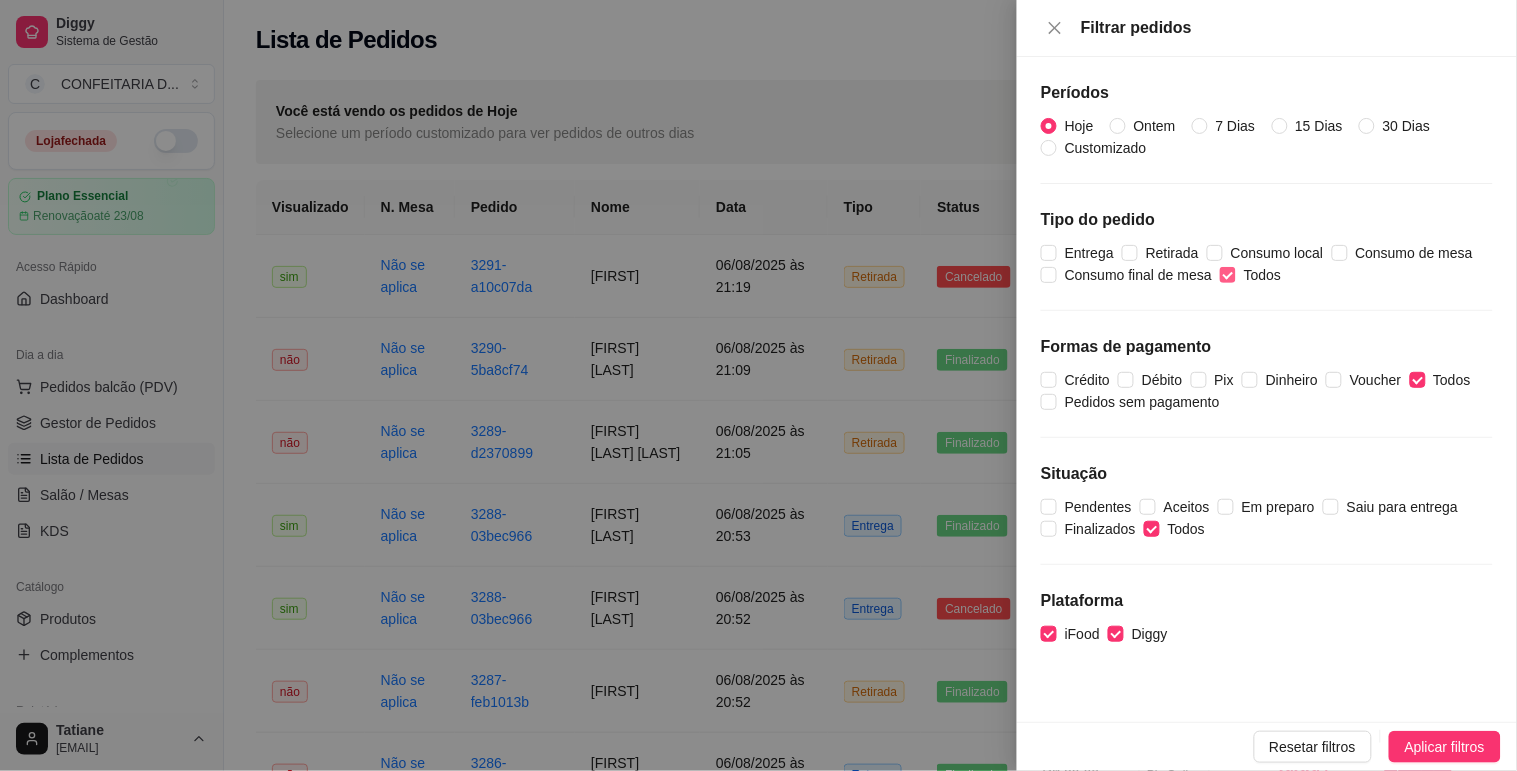 click on "Todos" at bounding box center (1262, 275) 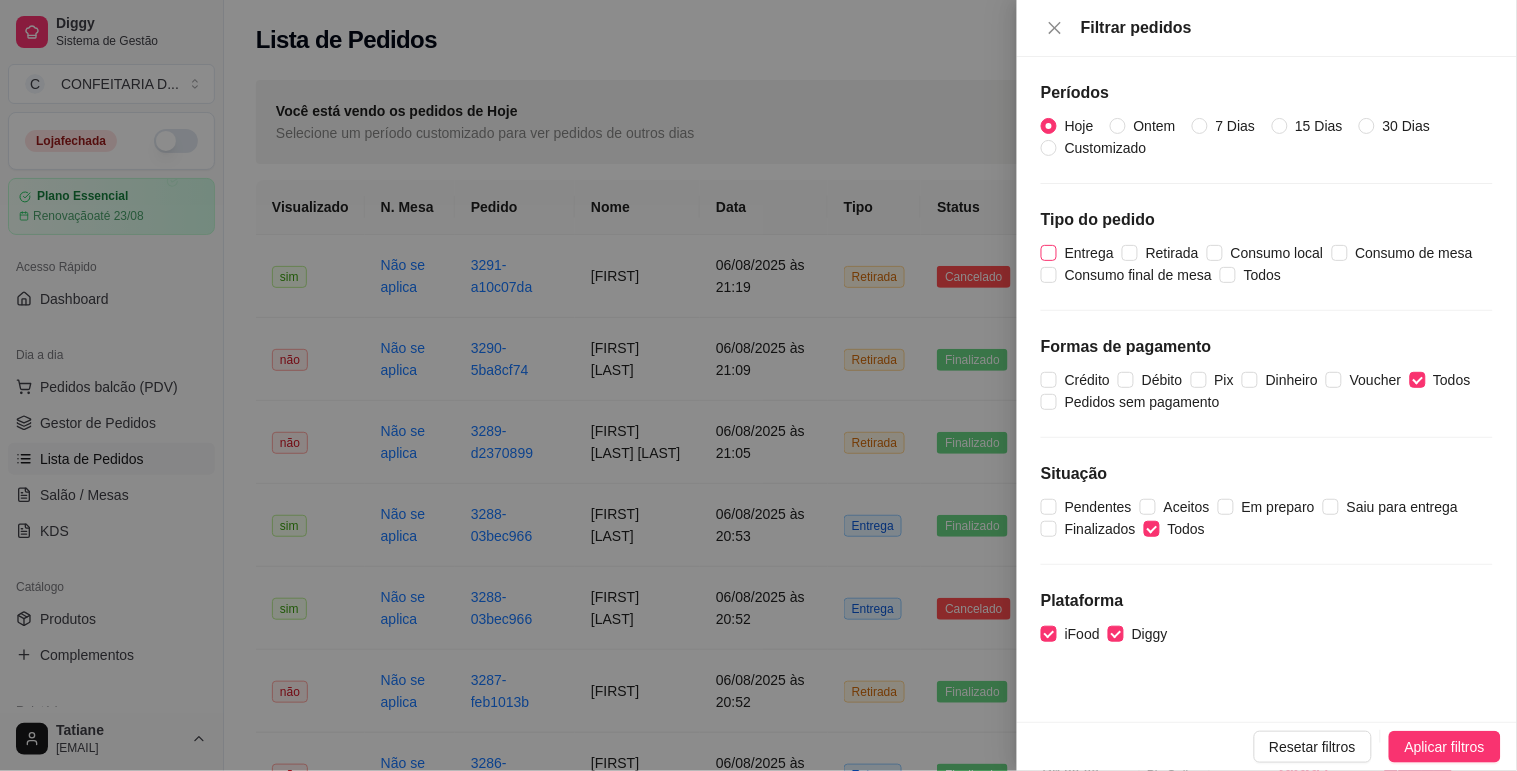 click on "Entrega" at bounding box center [1089, 253] 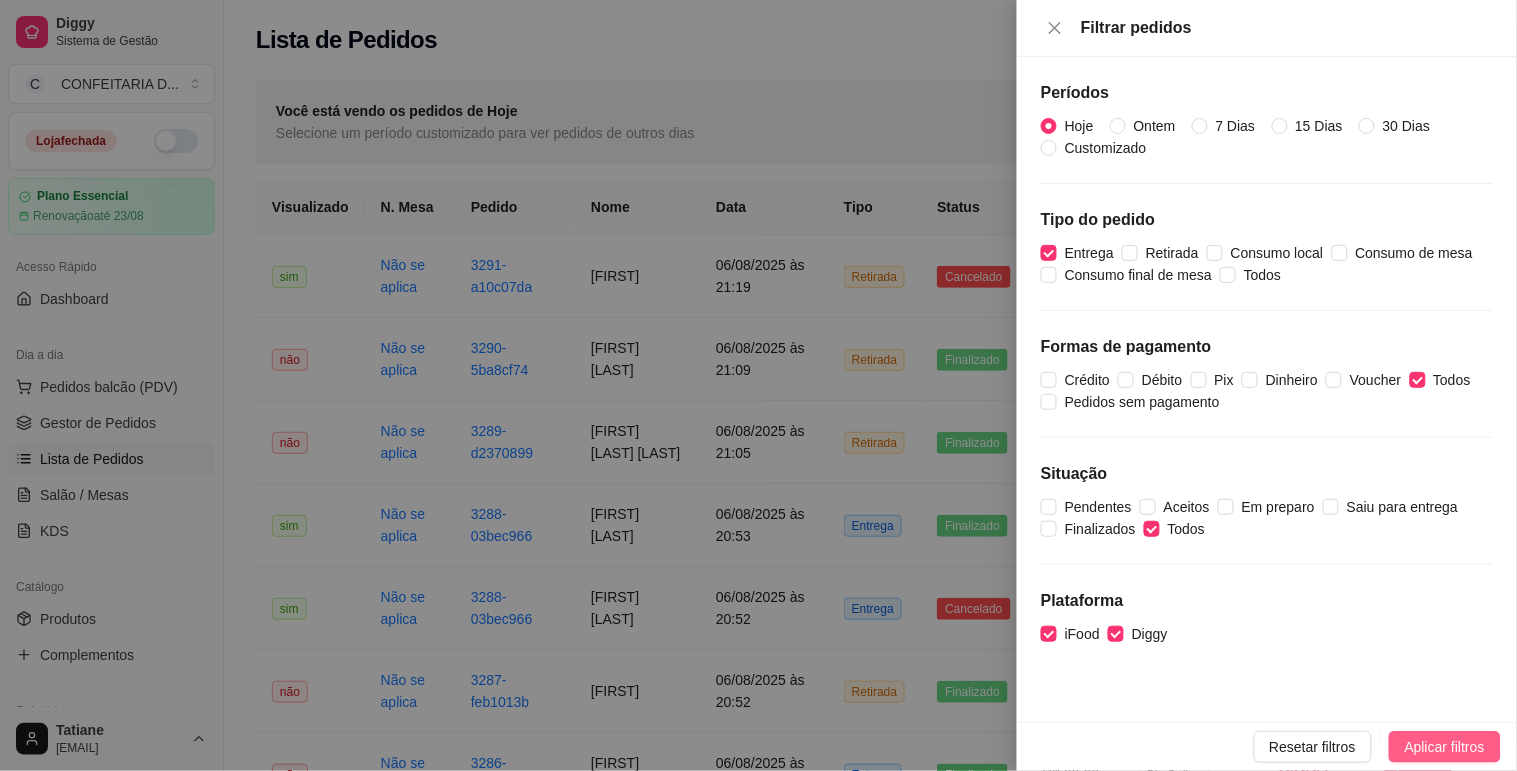 click on "Aplicar filtros" at bounding box center (1445, 747) 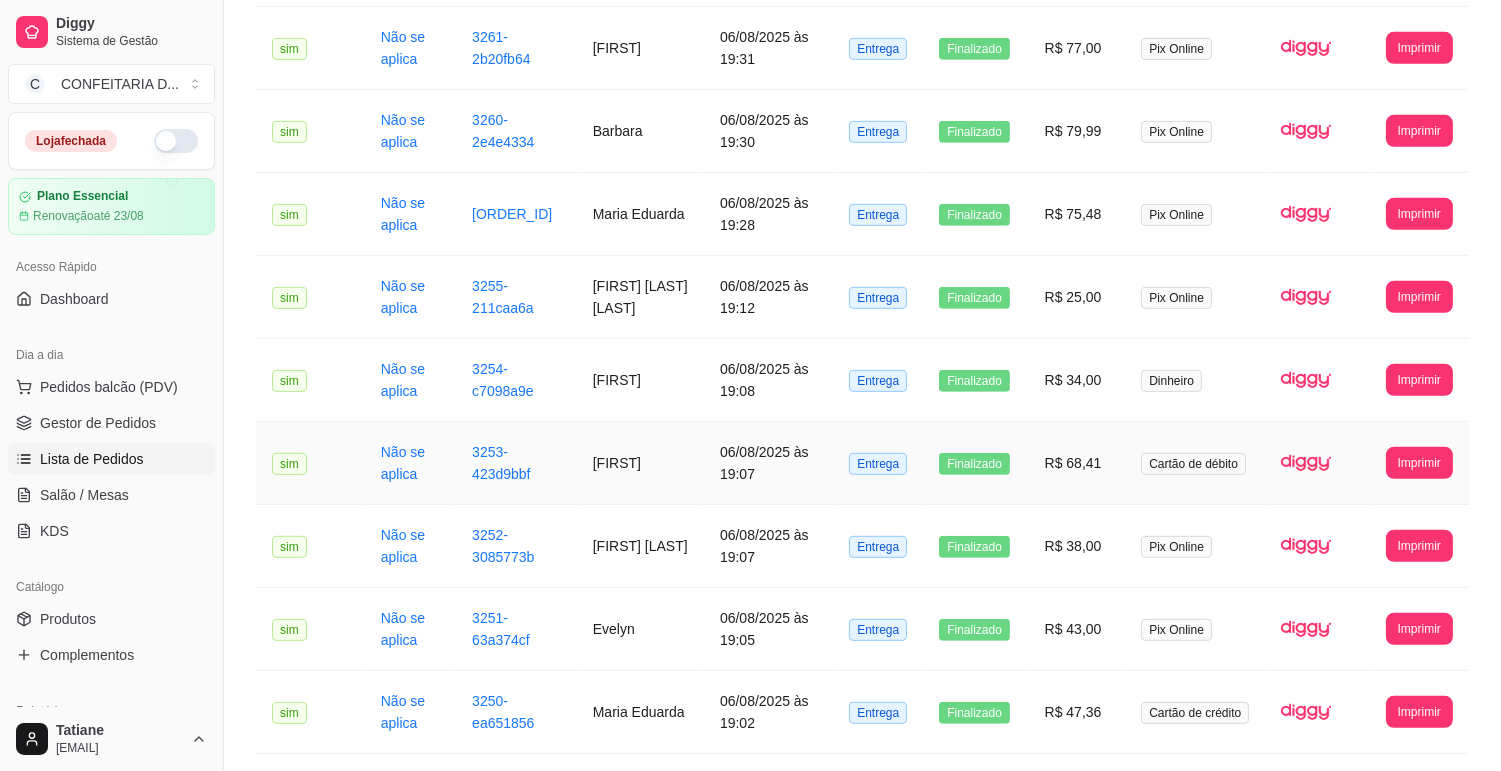 scroll, scrollTop: 2102, scrollLeft: 0, axis: vertical 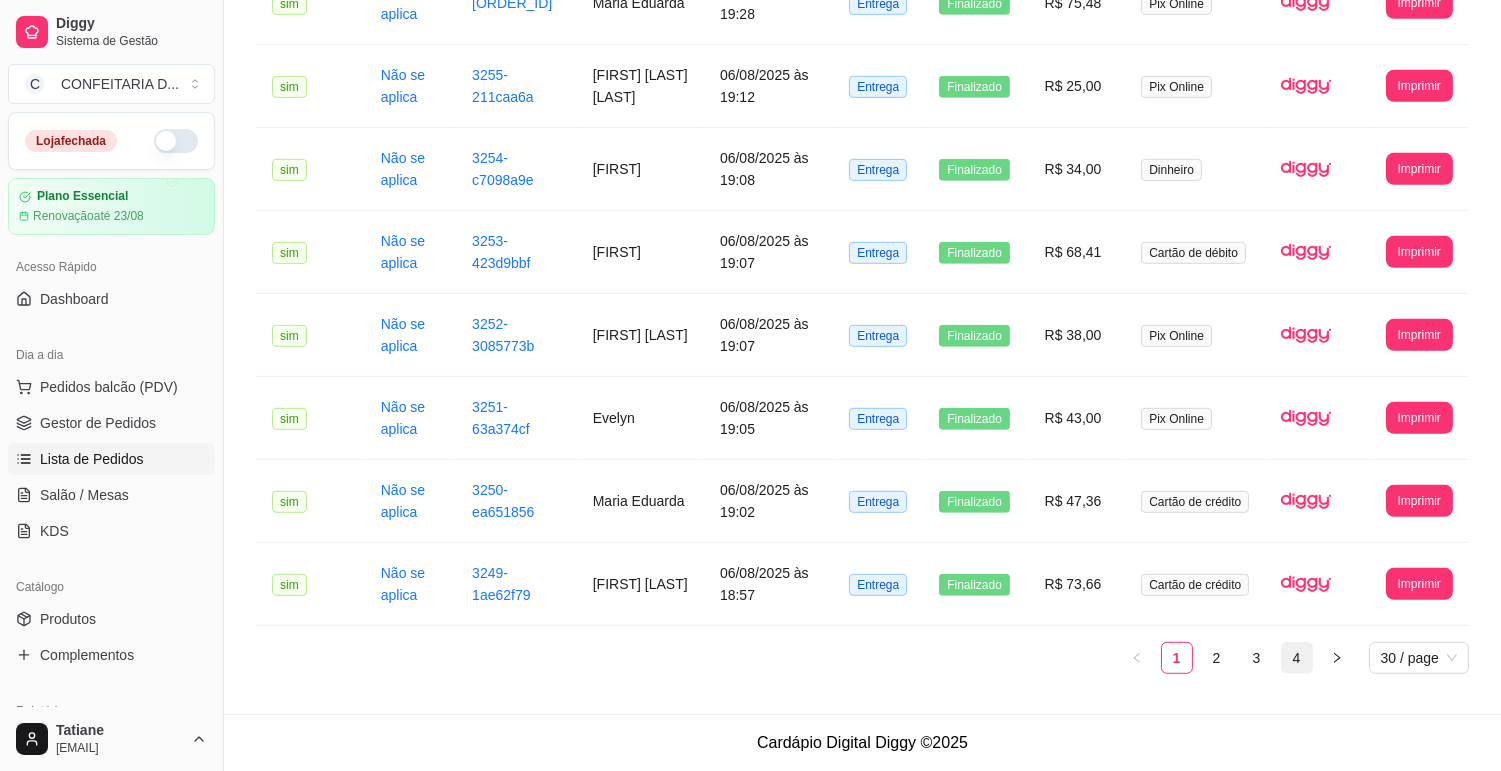 click on "4" at bounding box center (1297, 658) 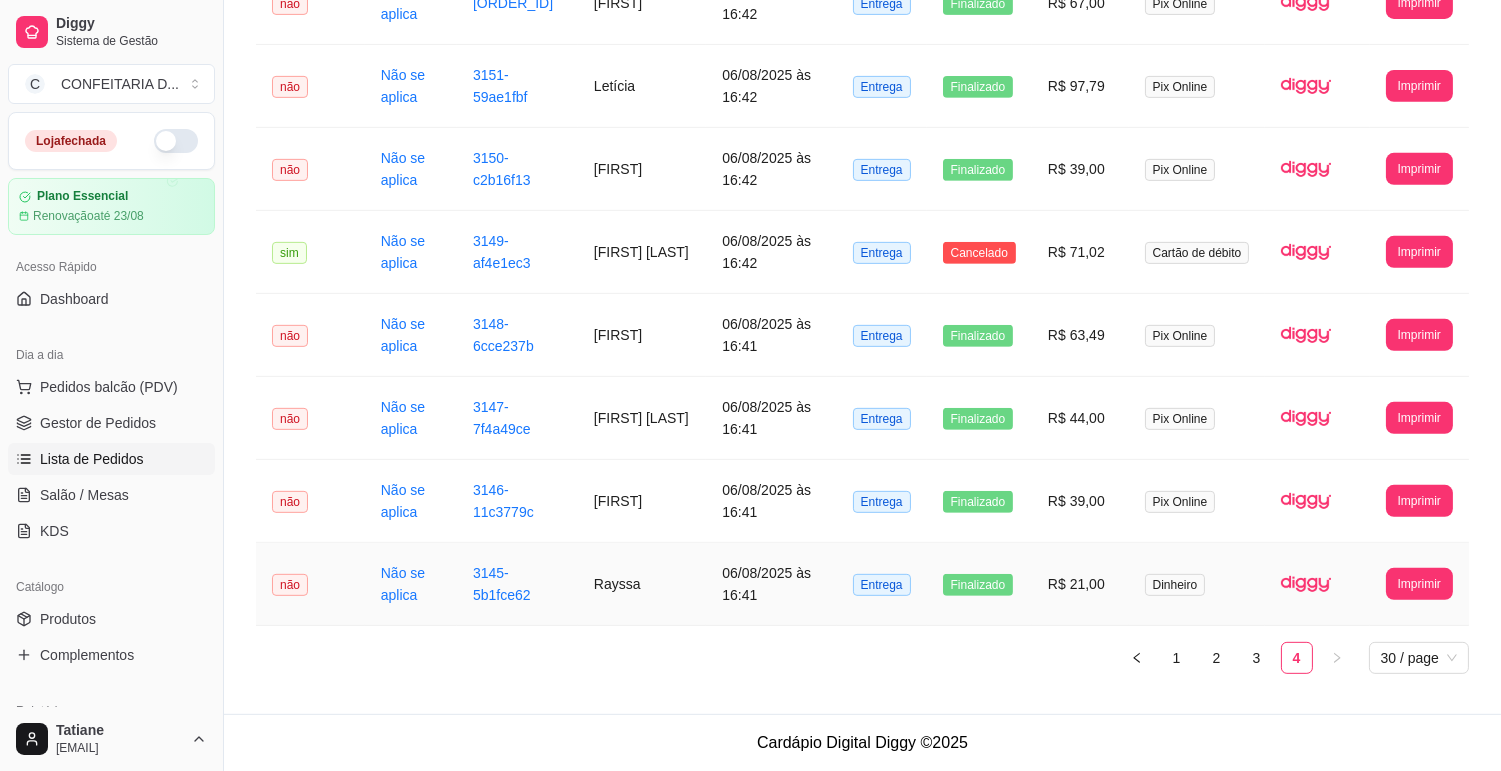 scroll, scrollTop: 1618, scrollLeft: 0, axis: vertical 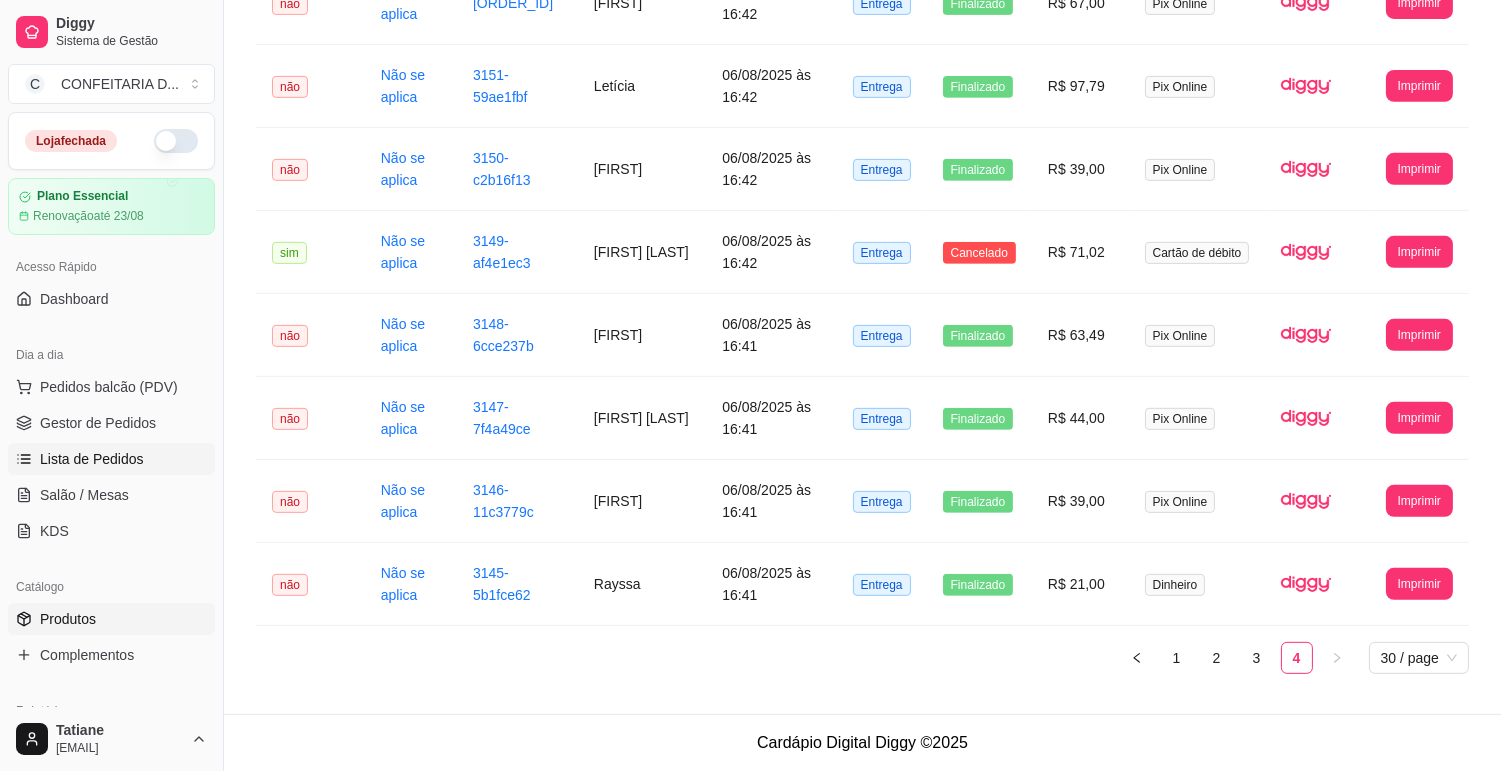 click on "Produtos" at bounding box center [68, 619] 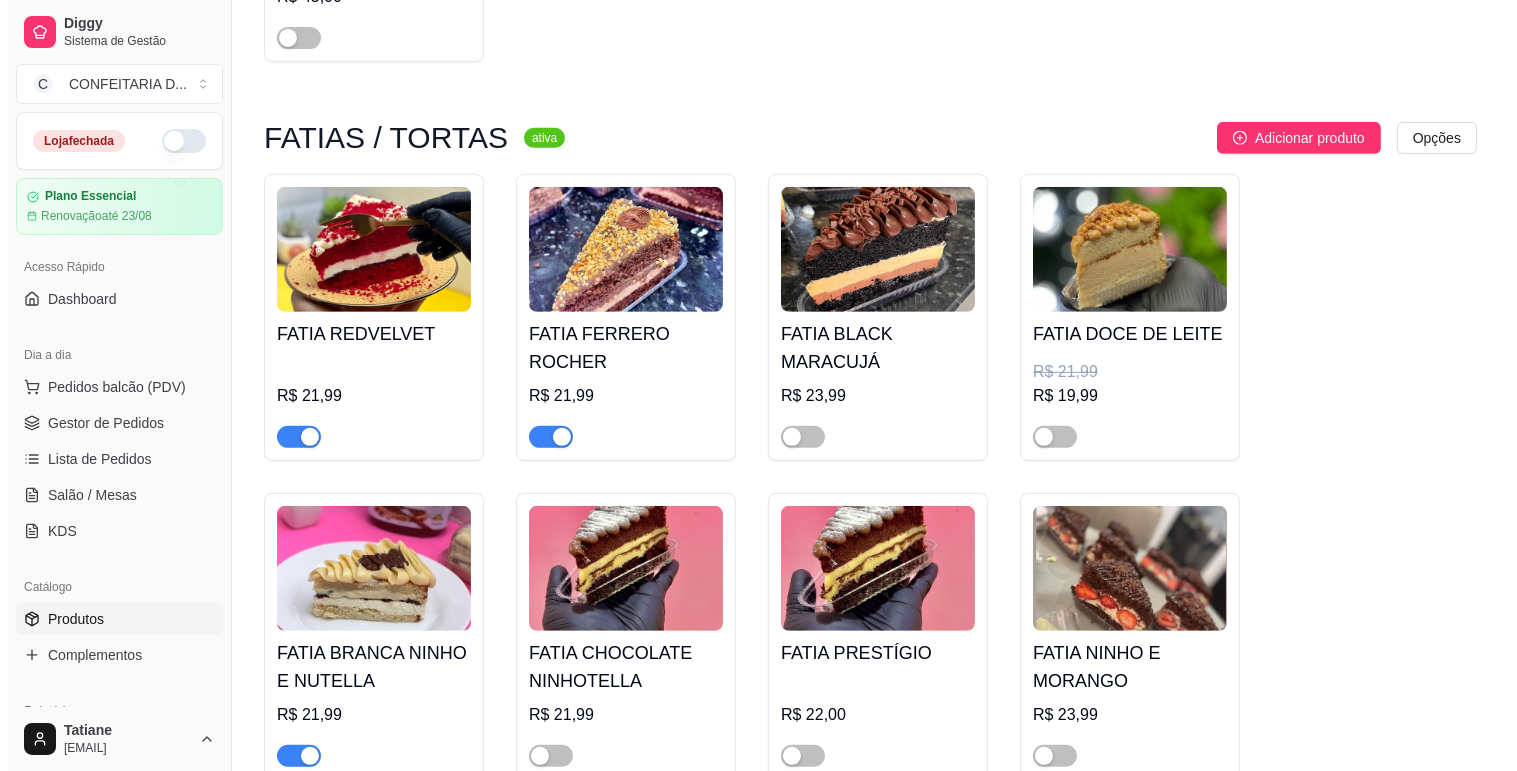 scroll, scrollTop: 0, scrollLeft: 0, axis: both 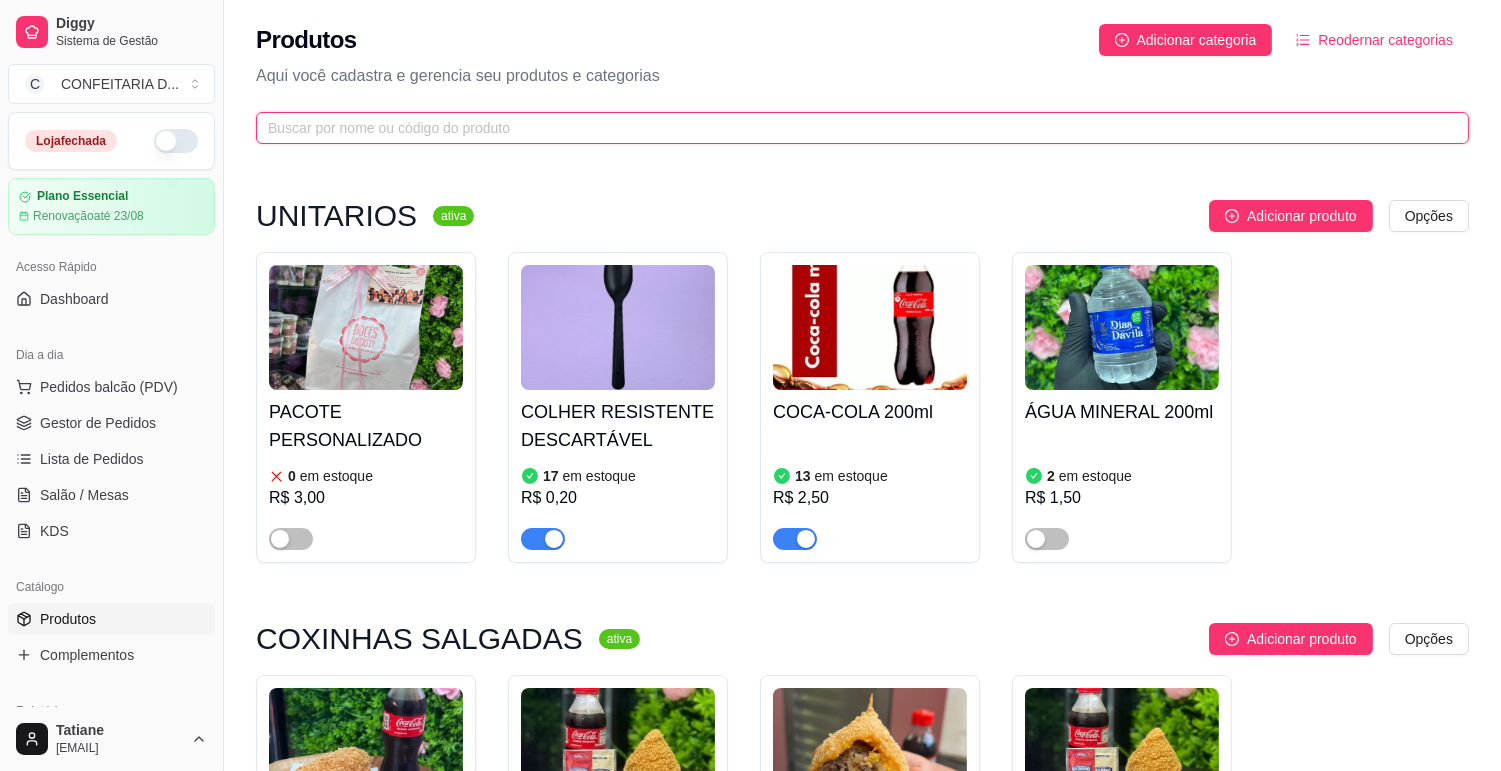 click at bounding box center (854, 128) 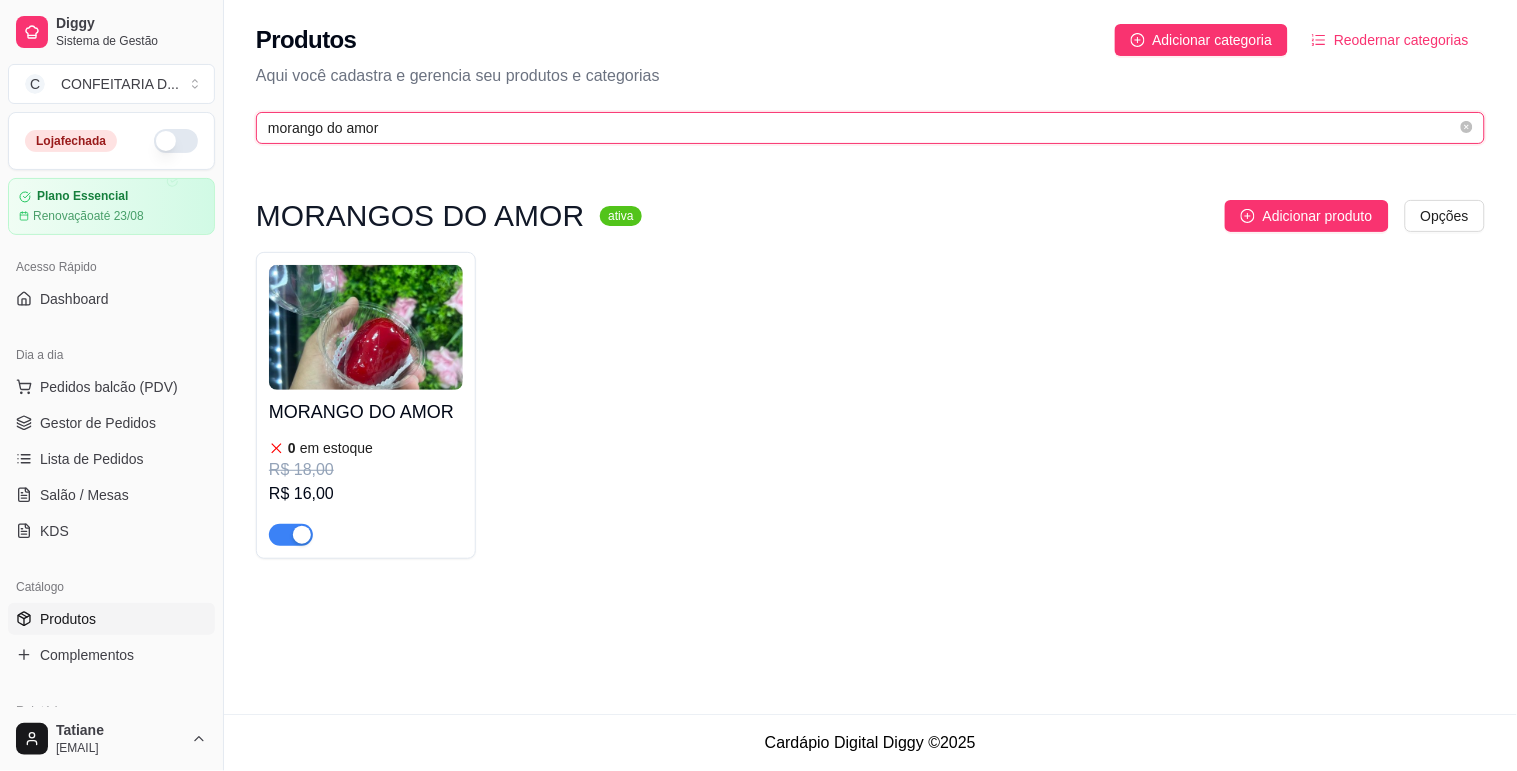 type on "morango do amor" 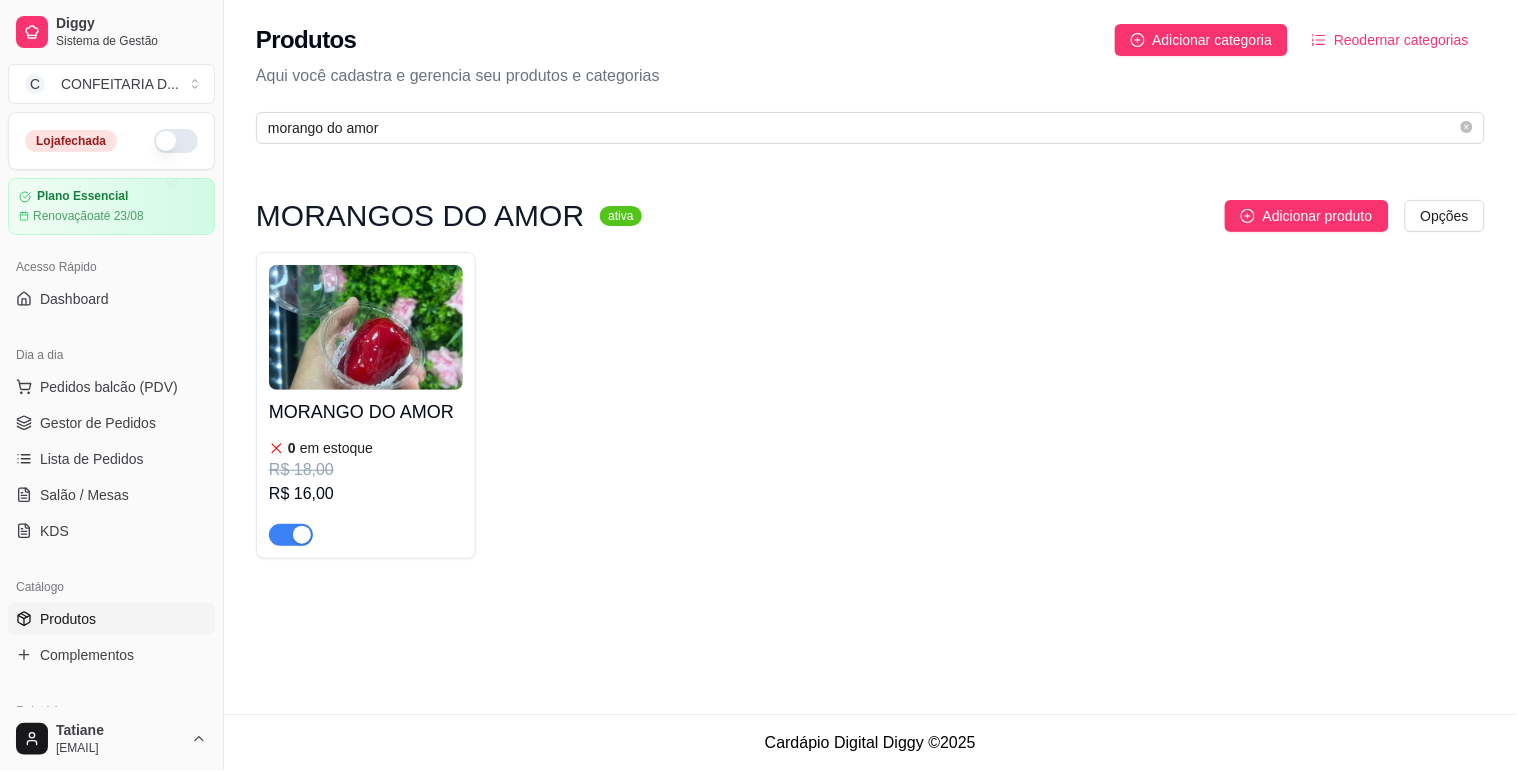 click at bounding box center [366, 327] 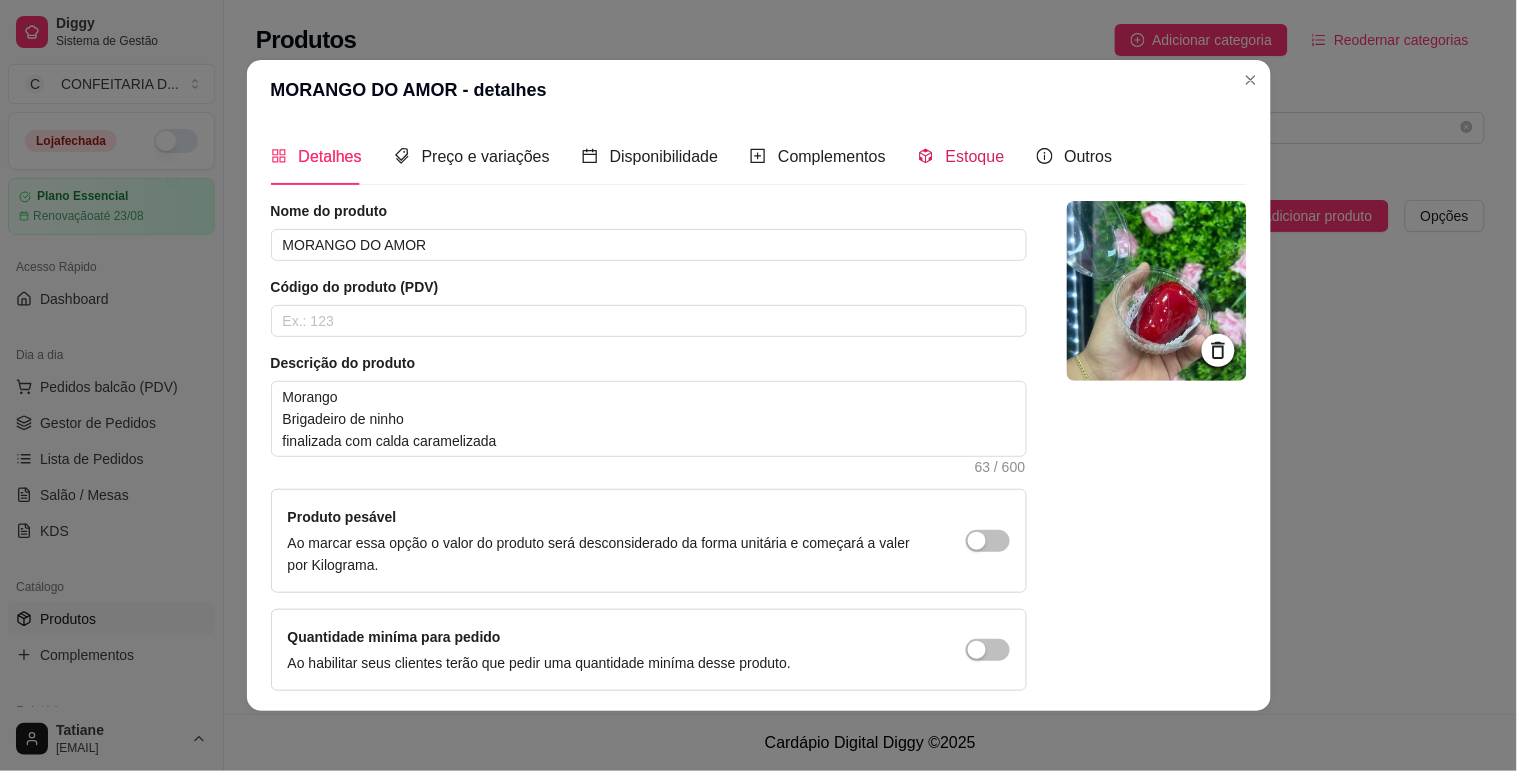 click on "Estoque" at bounding box center [975, 156] 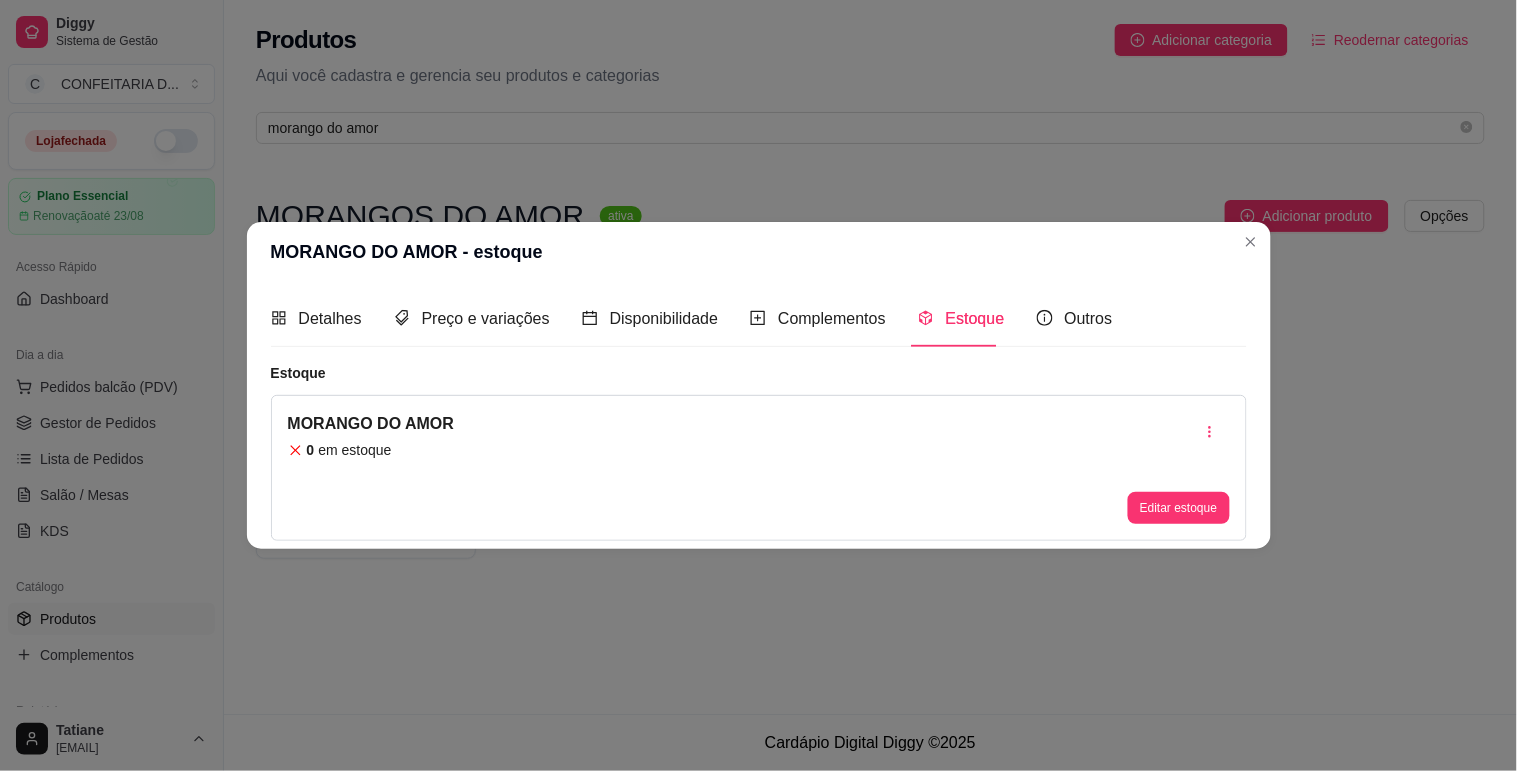 type 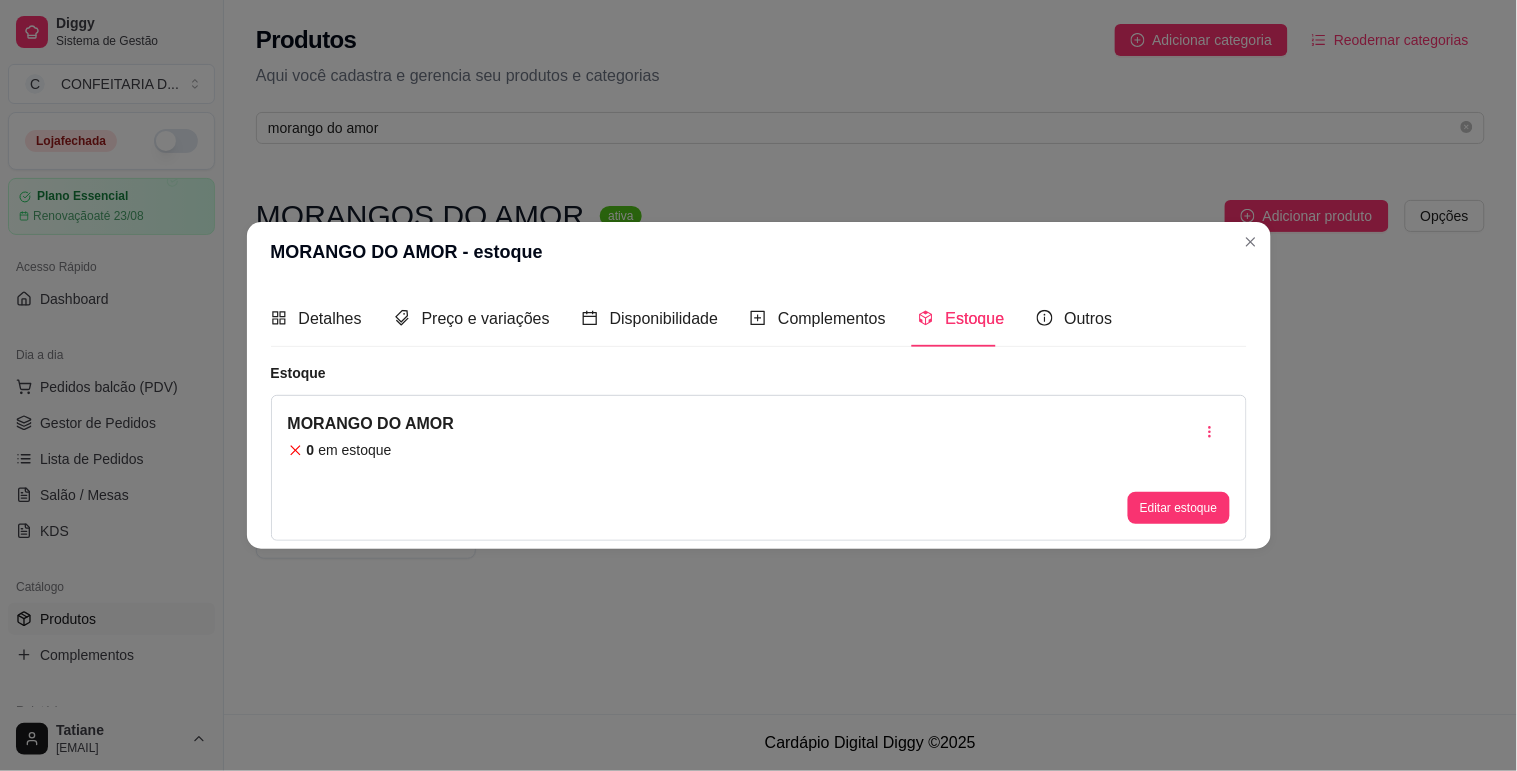 click on "Editar estoque" at bounding box center (1178, 468) 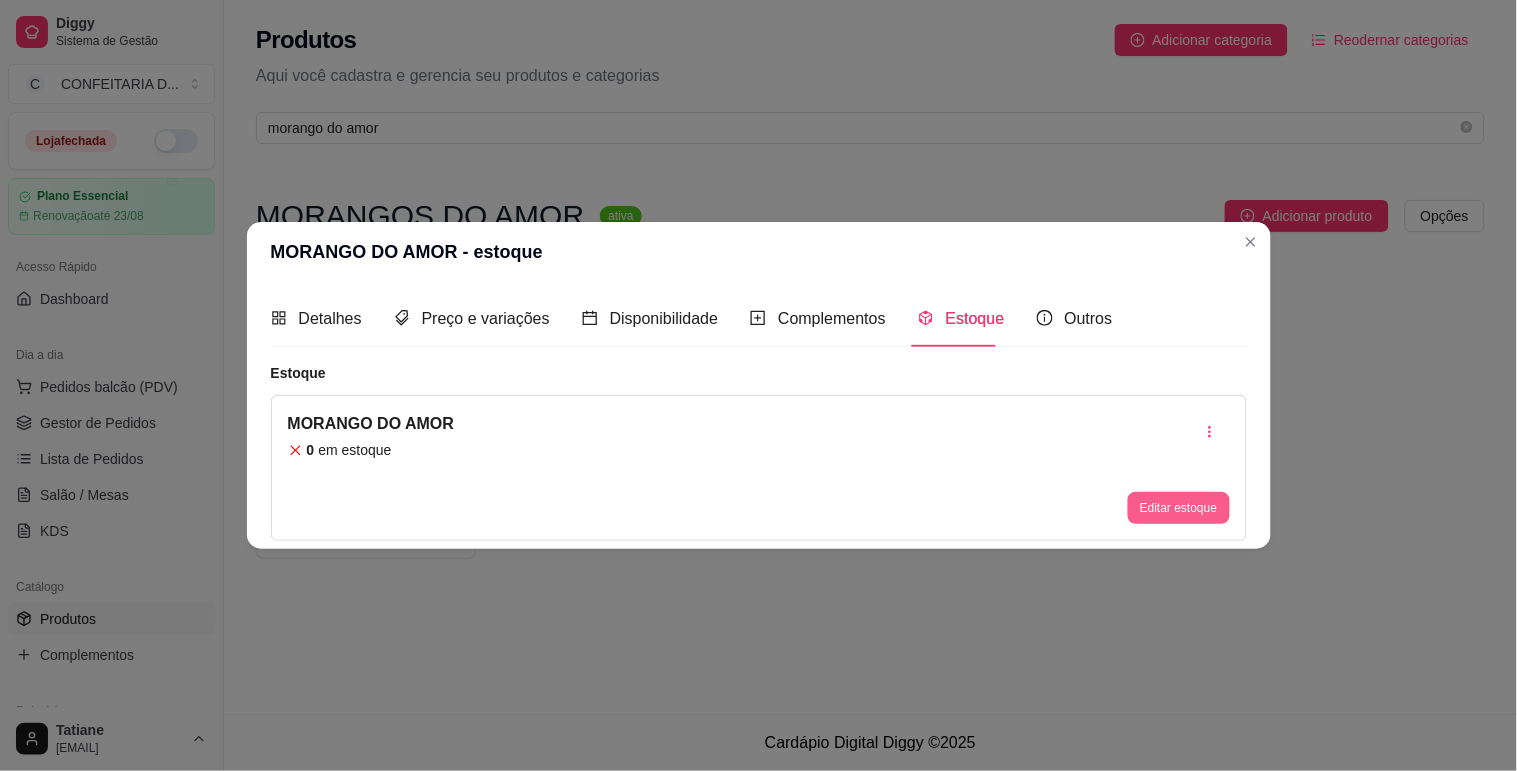 click on "Editar estoque" at bounding box center (1178, 508) 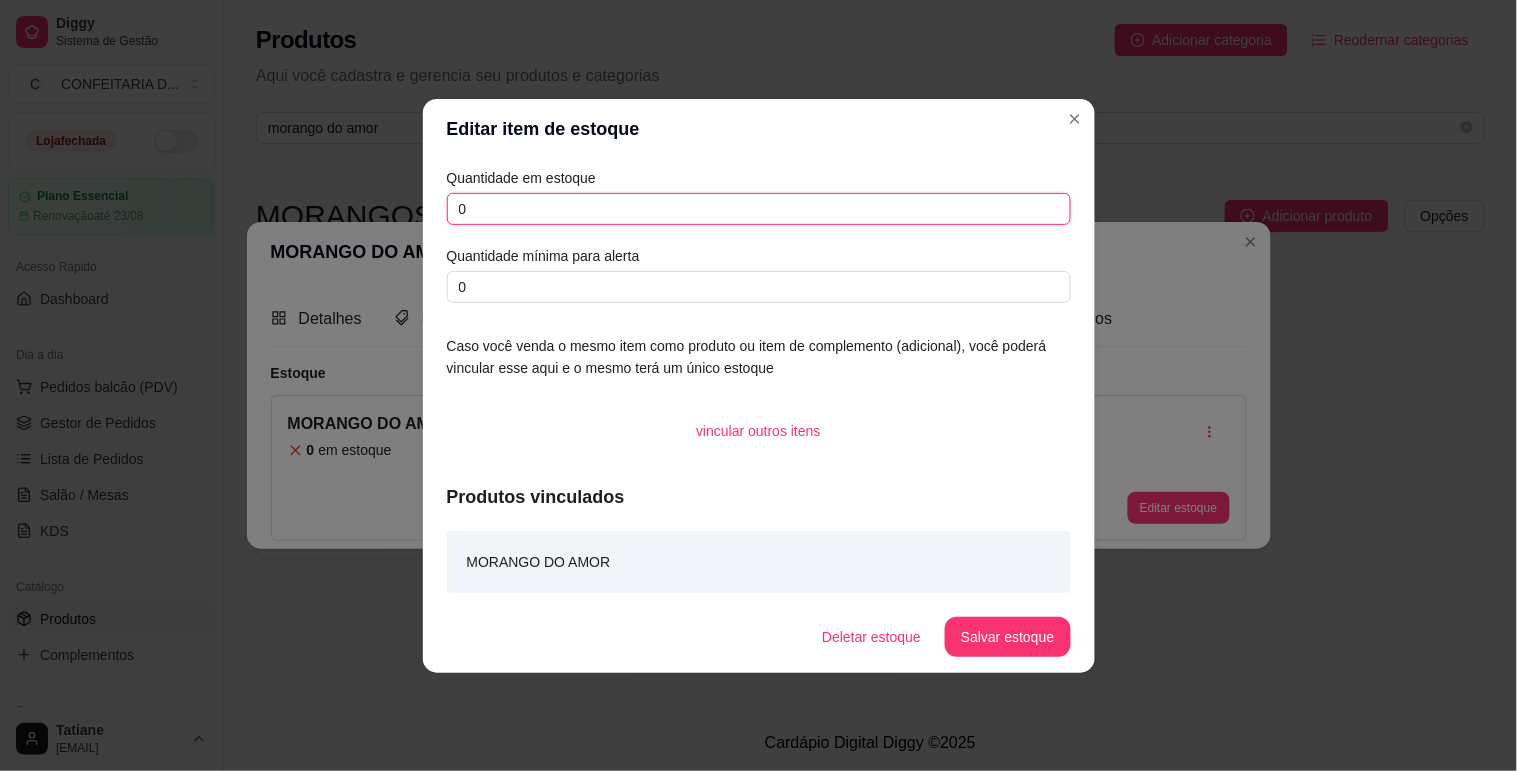 click on "0" at bounding box center (759, 209) 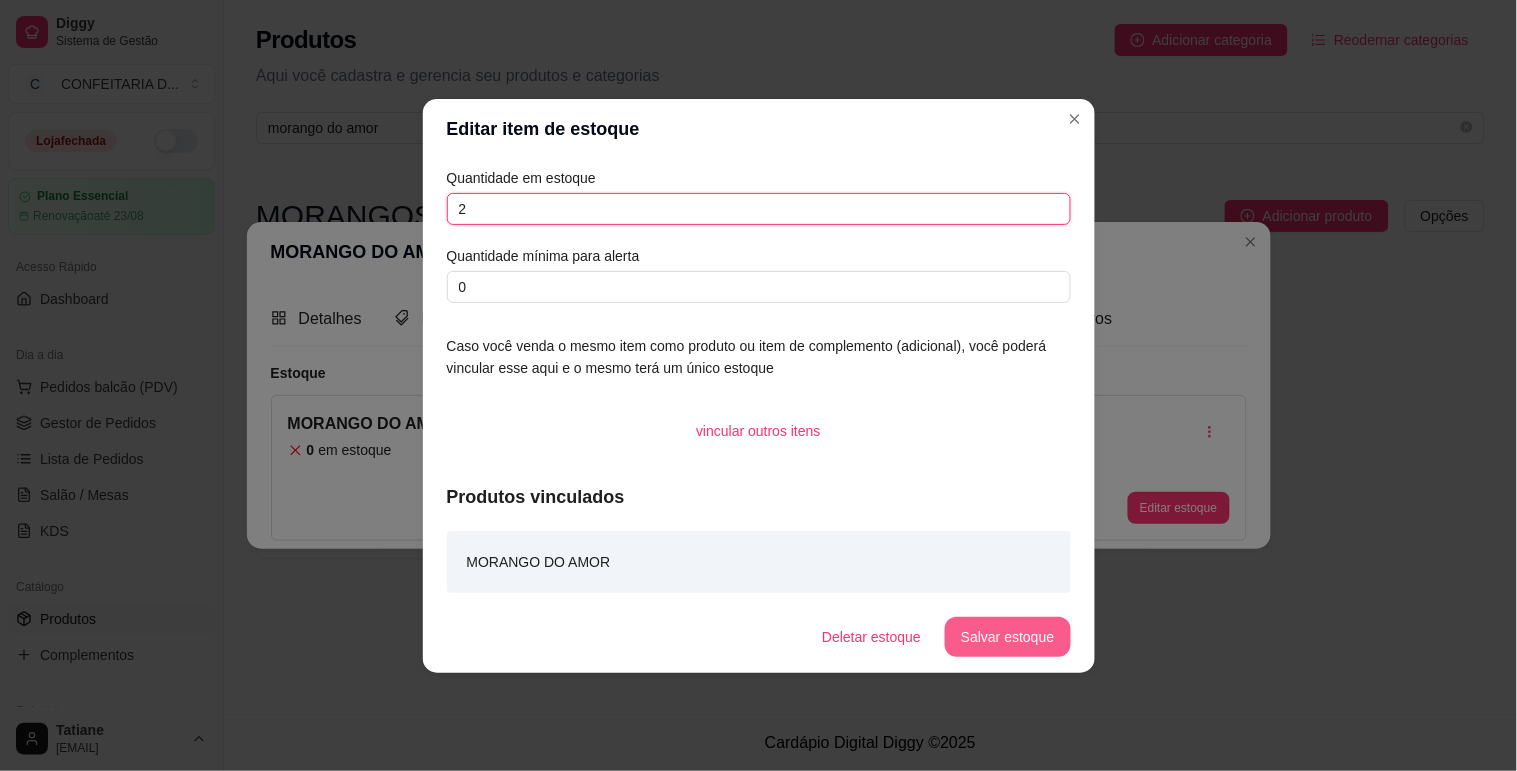 type on "2" 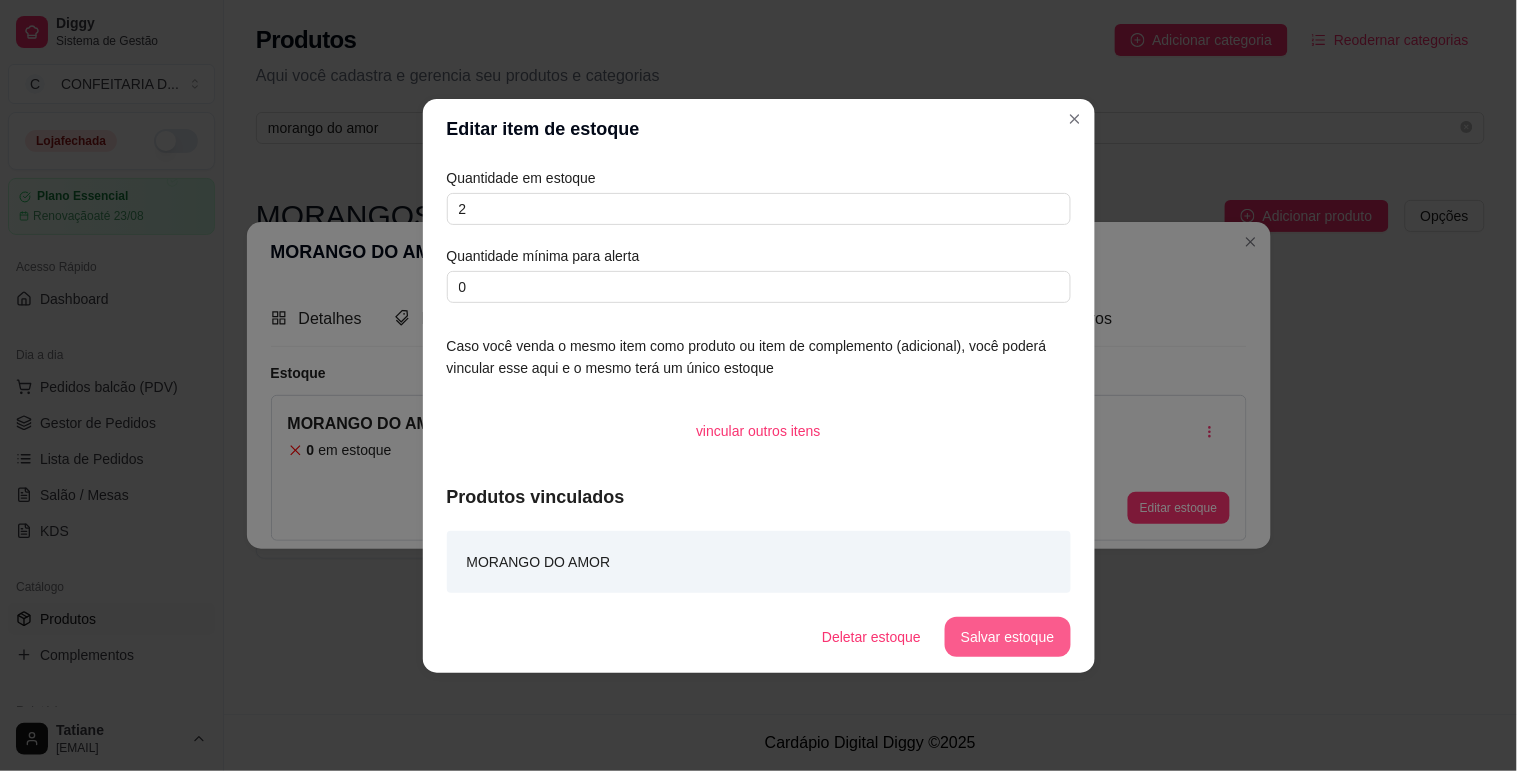 click on "Salvar estoque" at bounding box center [1007, 637] 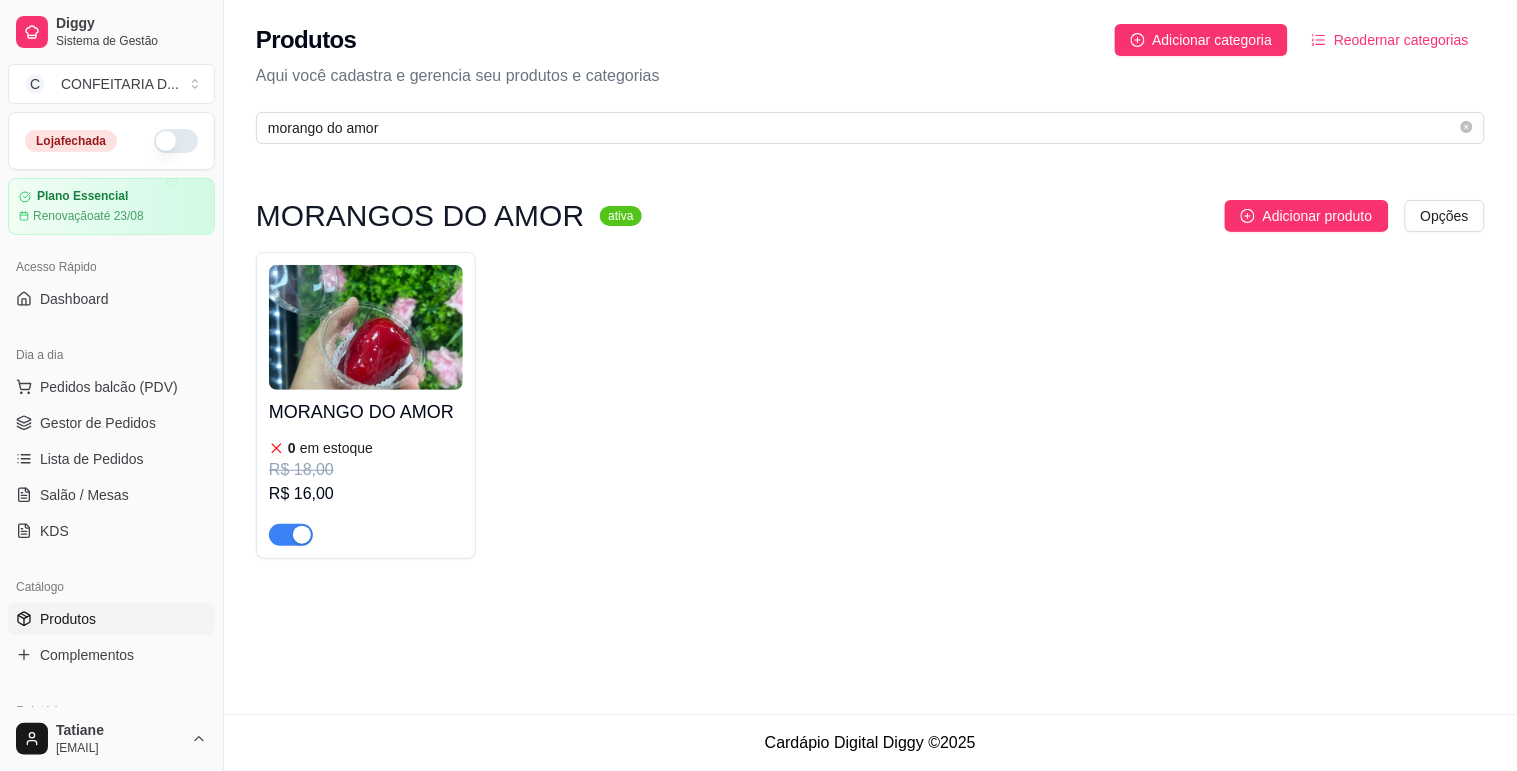 click at bounding box center (366, 327) 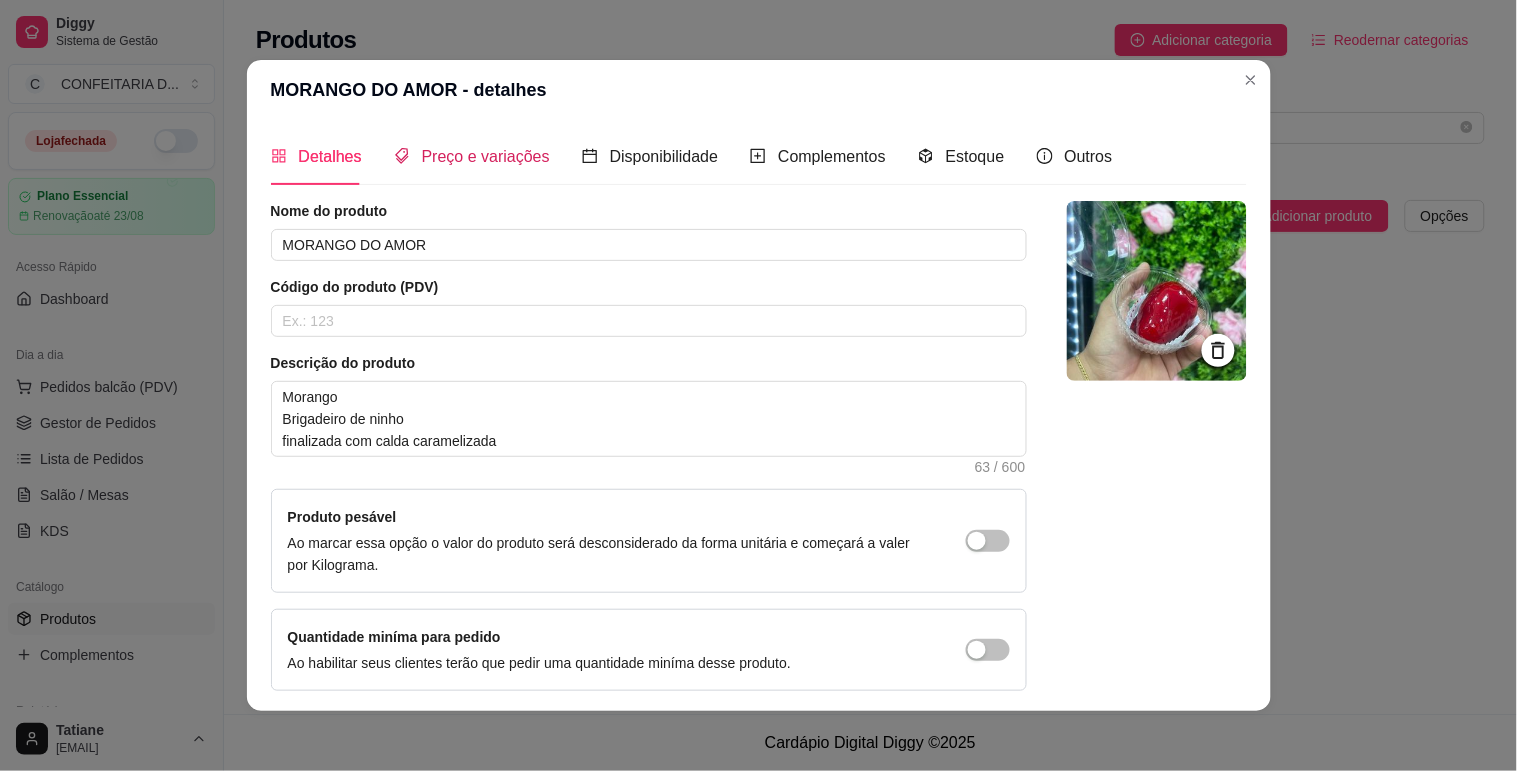 click on "Preço e variações" at bounding box center [486, 156] 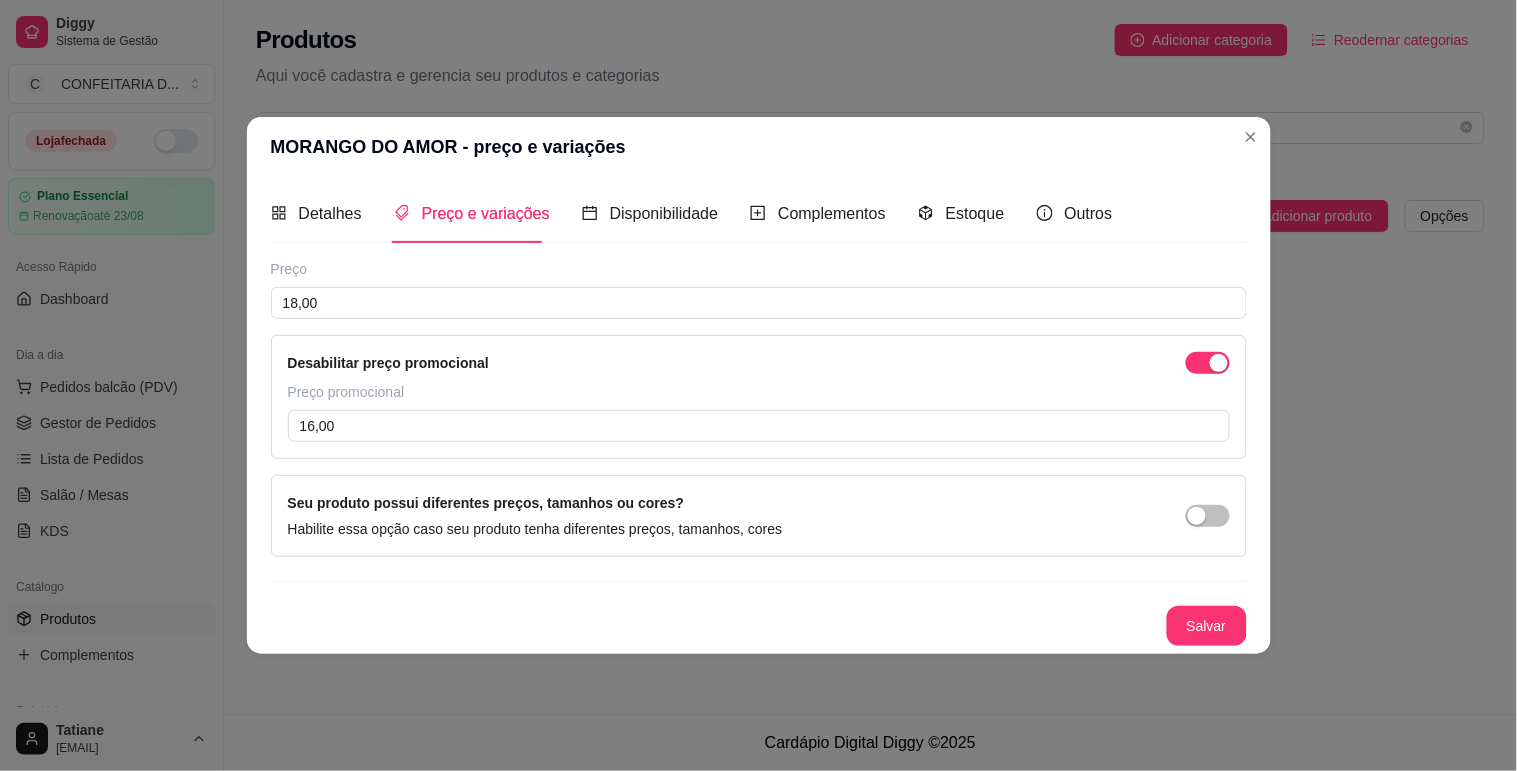 type 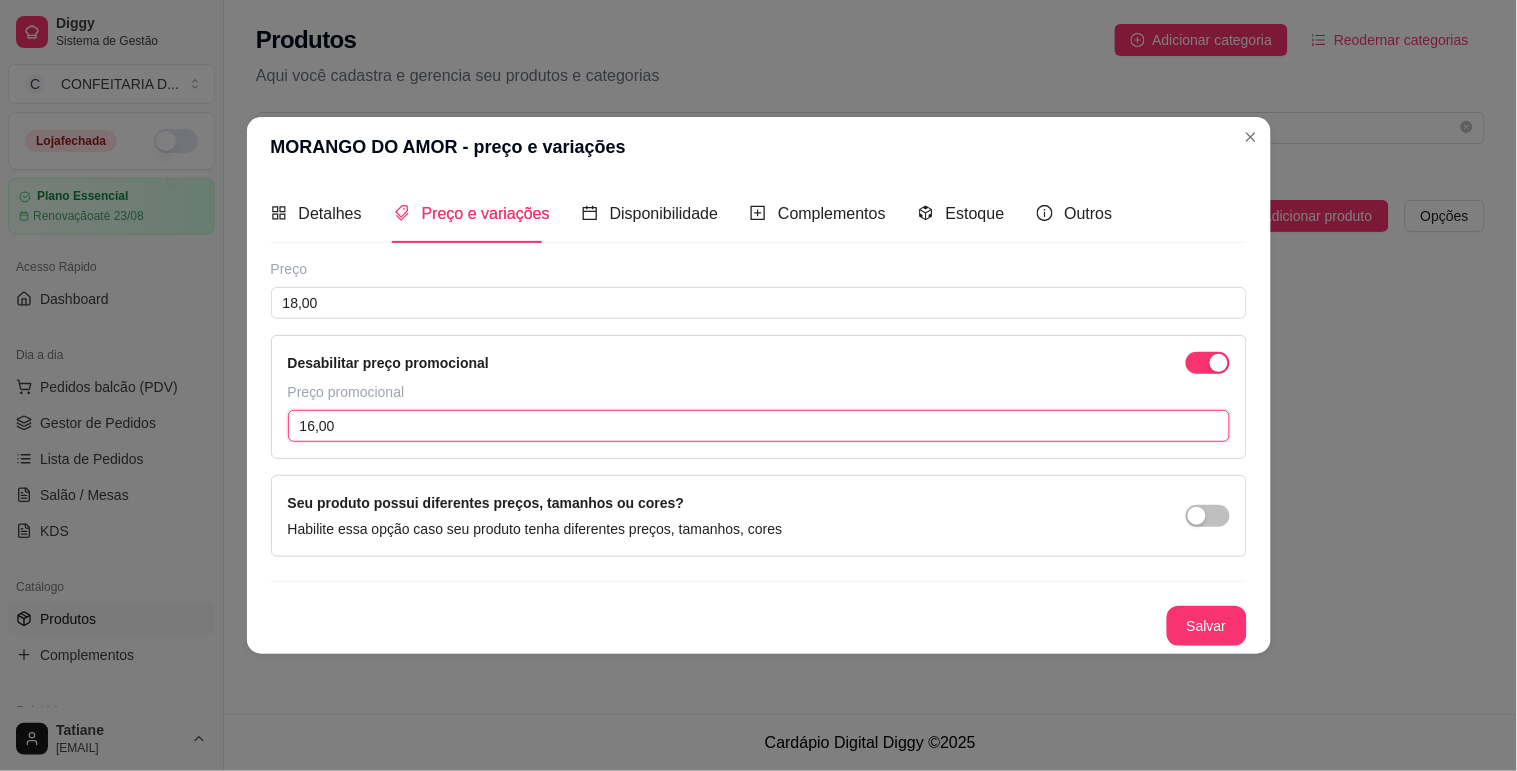 click on "16,00" at bounding box center [759, 426] 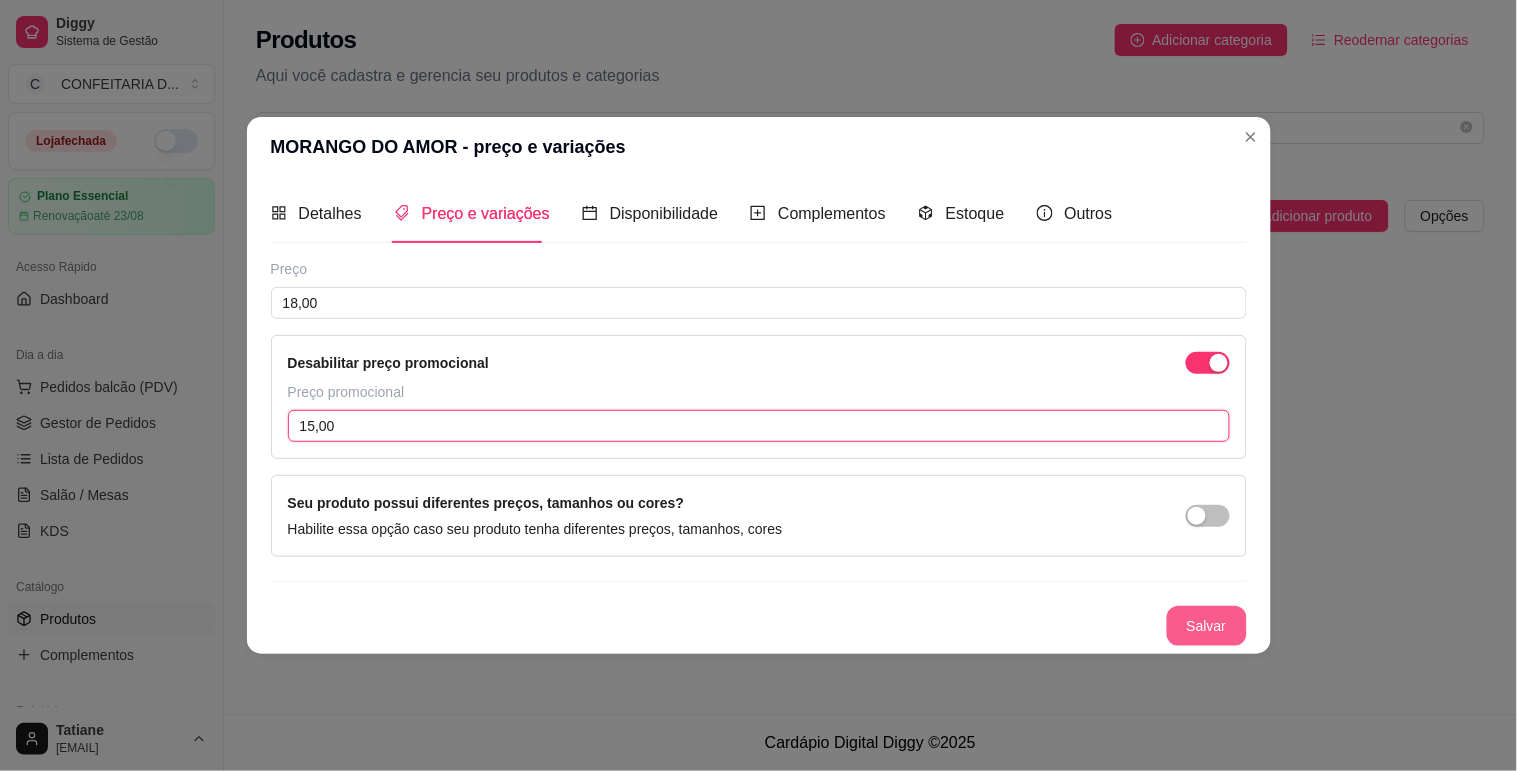 type on "15,00" 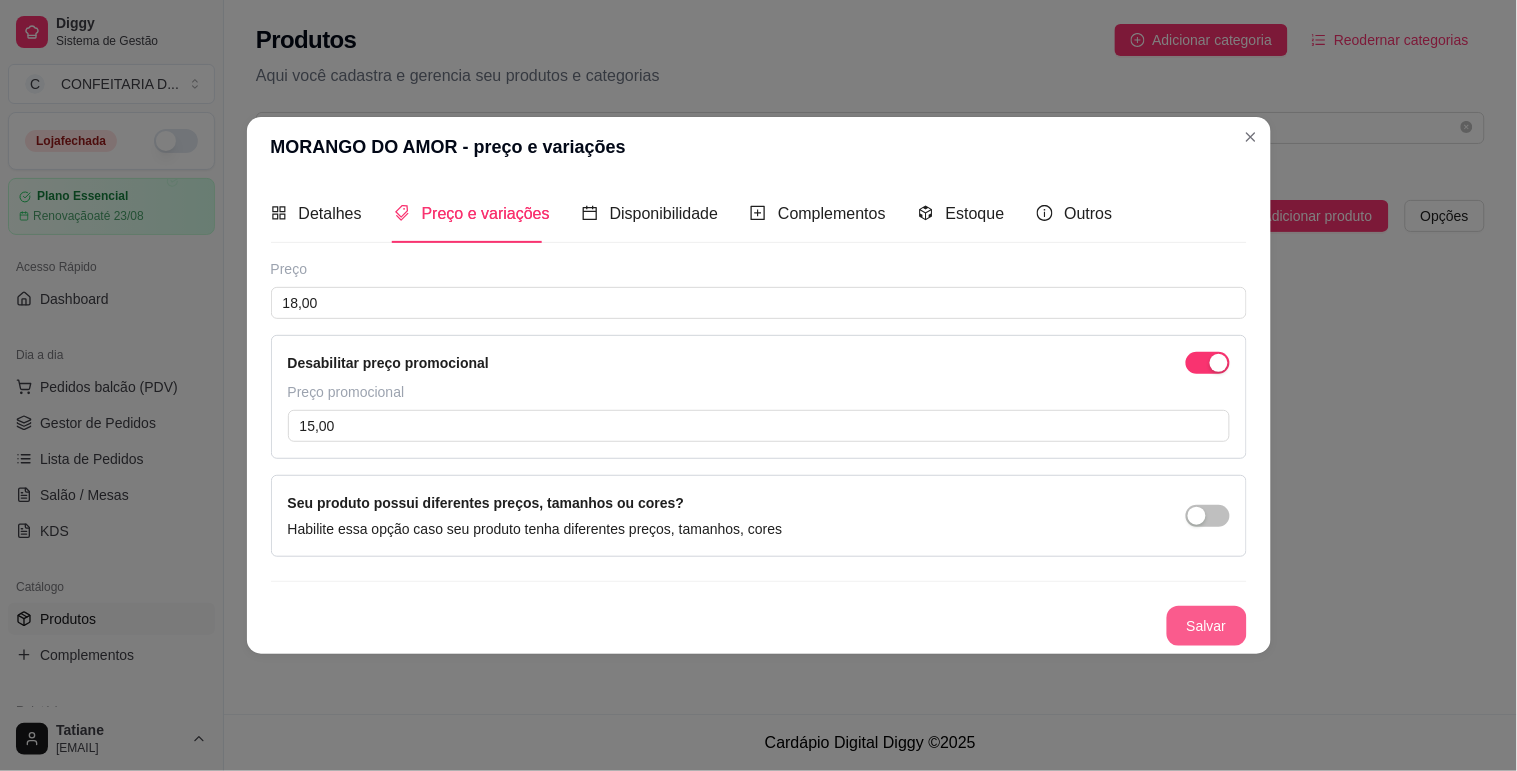 click on "Salvar" at bounding box center [1207, 626] 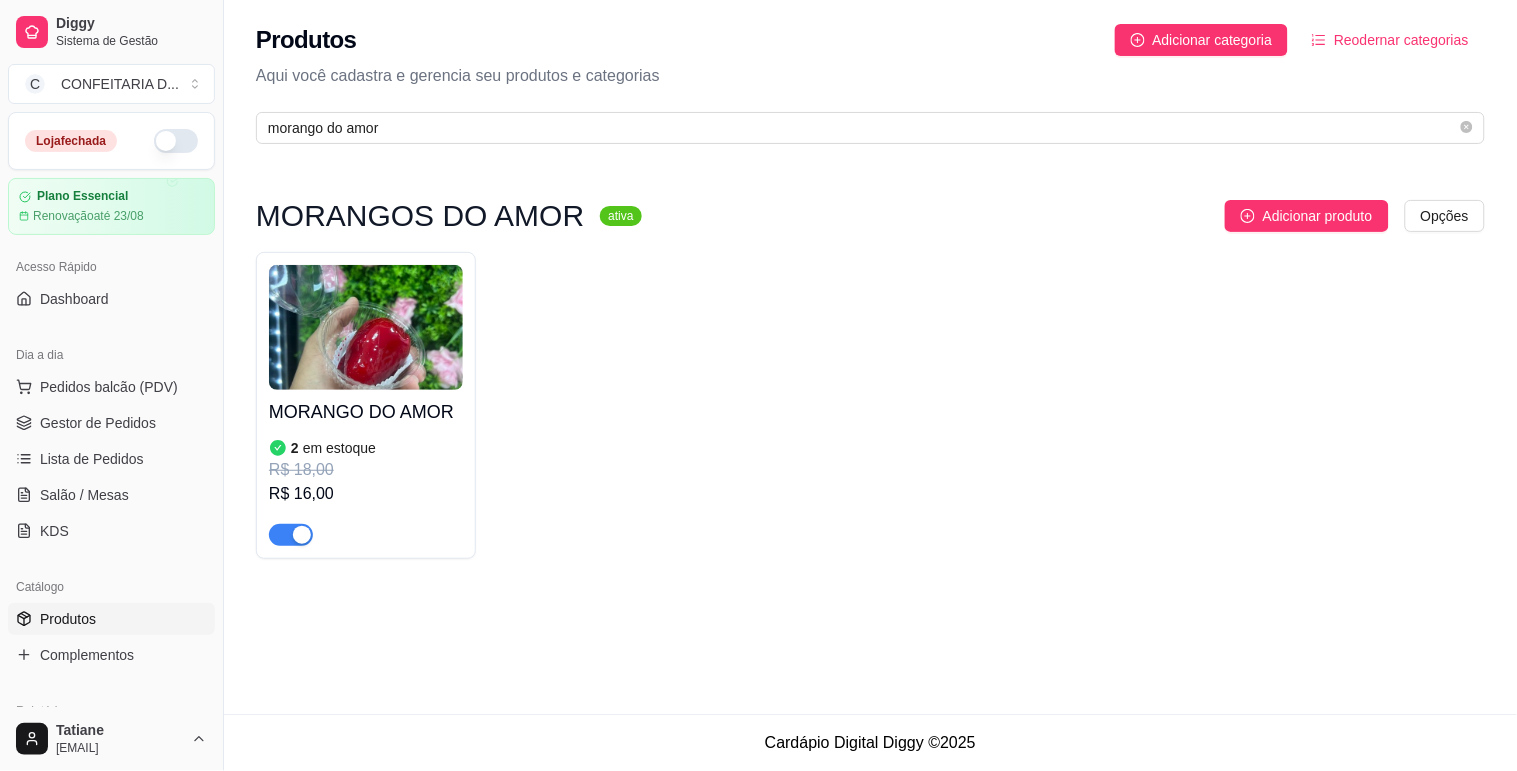 click on "MORANGO DO AMOR   2 em estoque R$ 18,00 R$ 16,00" at bounding box center (870, 405) 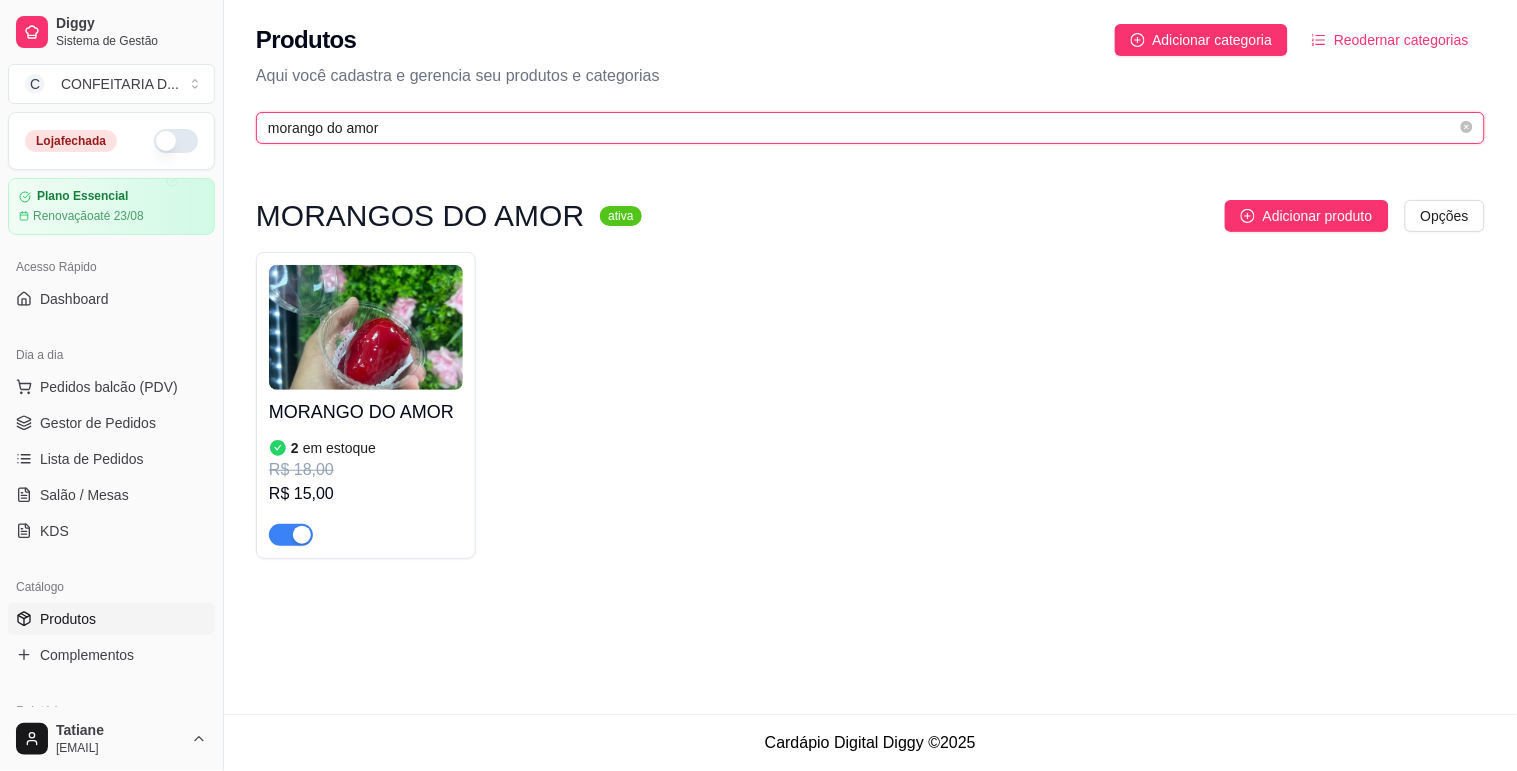 click on "morango do amor" at bounding box center (862, 128) 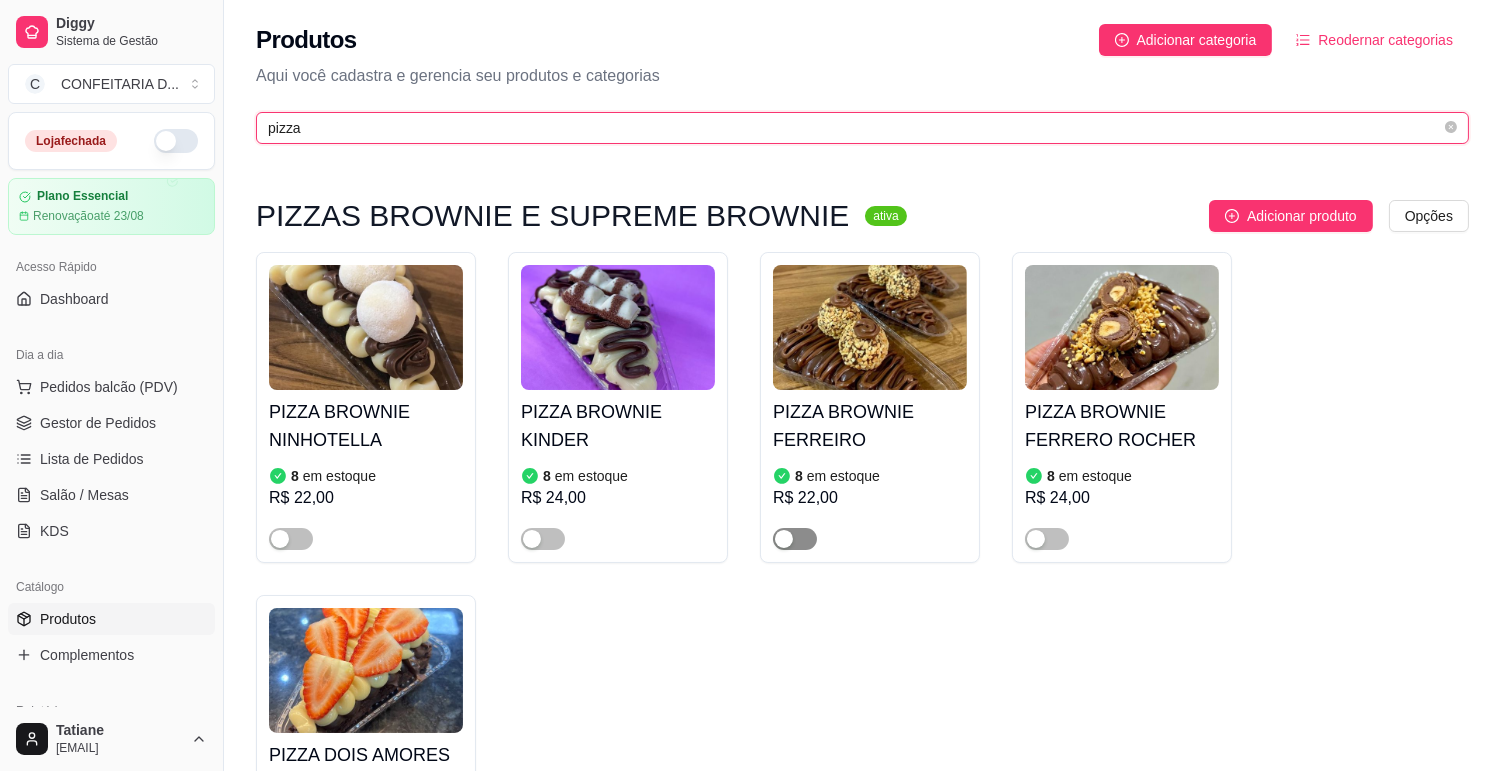 type on "pizza" 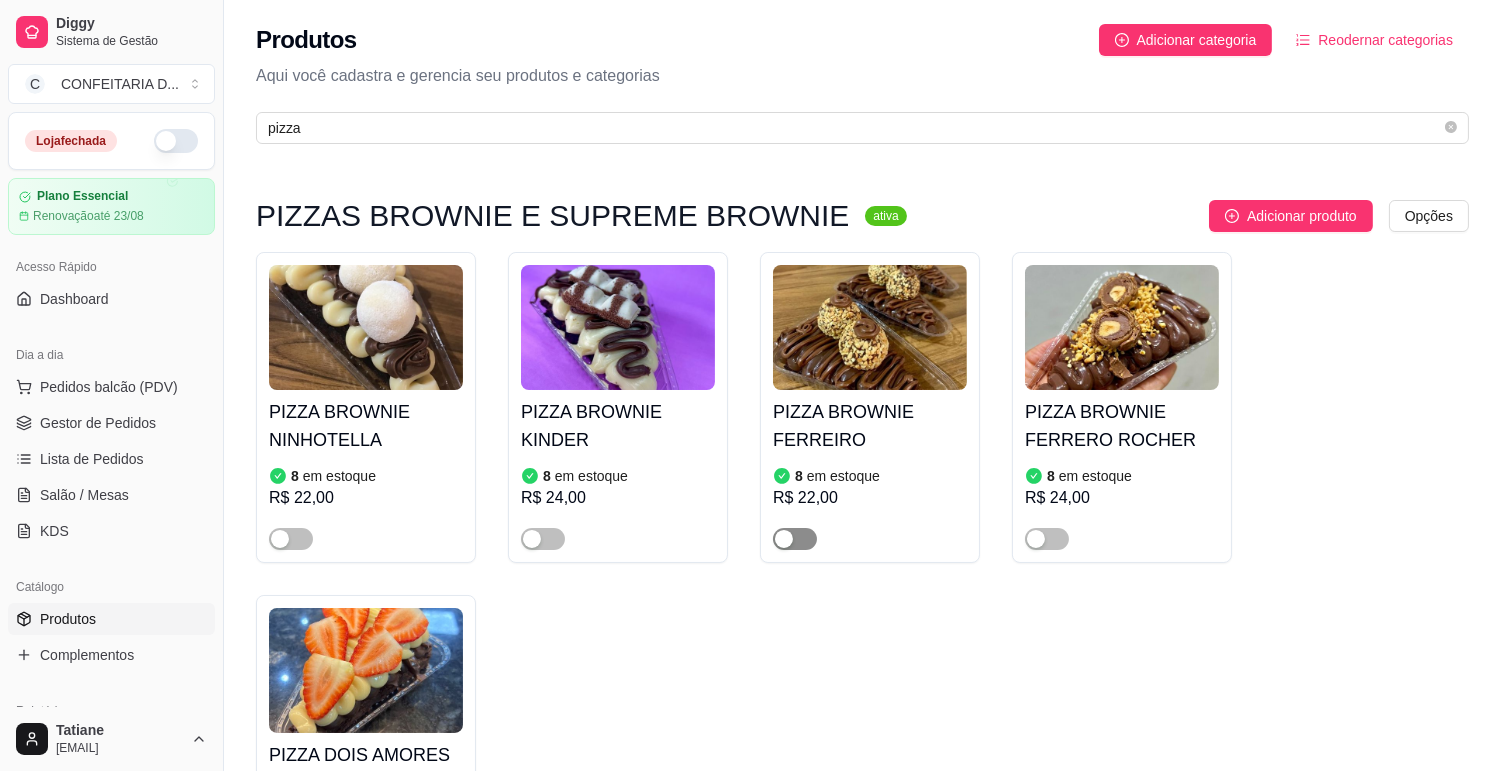 click at bounding box center [784, 539] 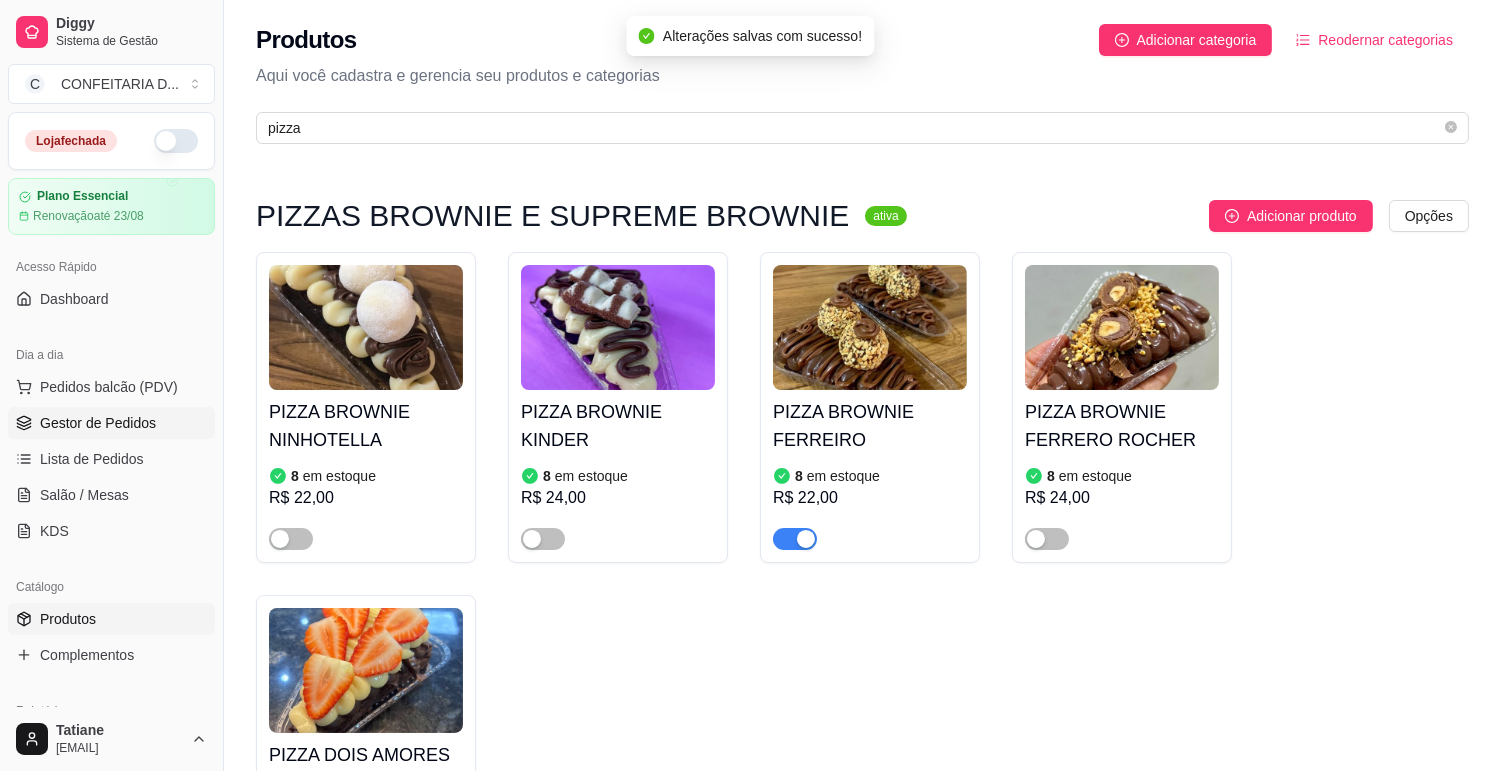 click on "Gestor de Pedidos" at bounding box center (98, 423) 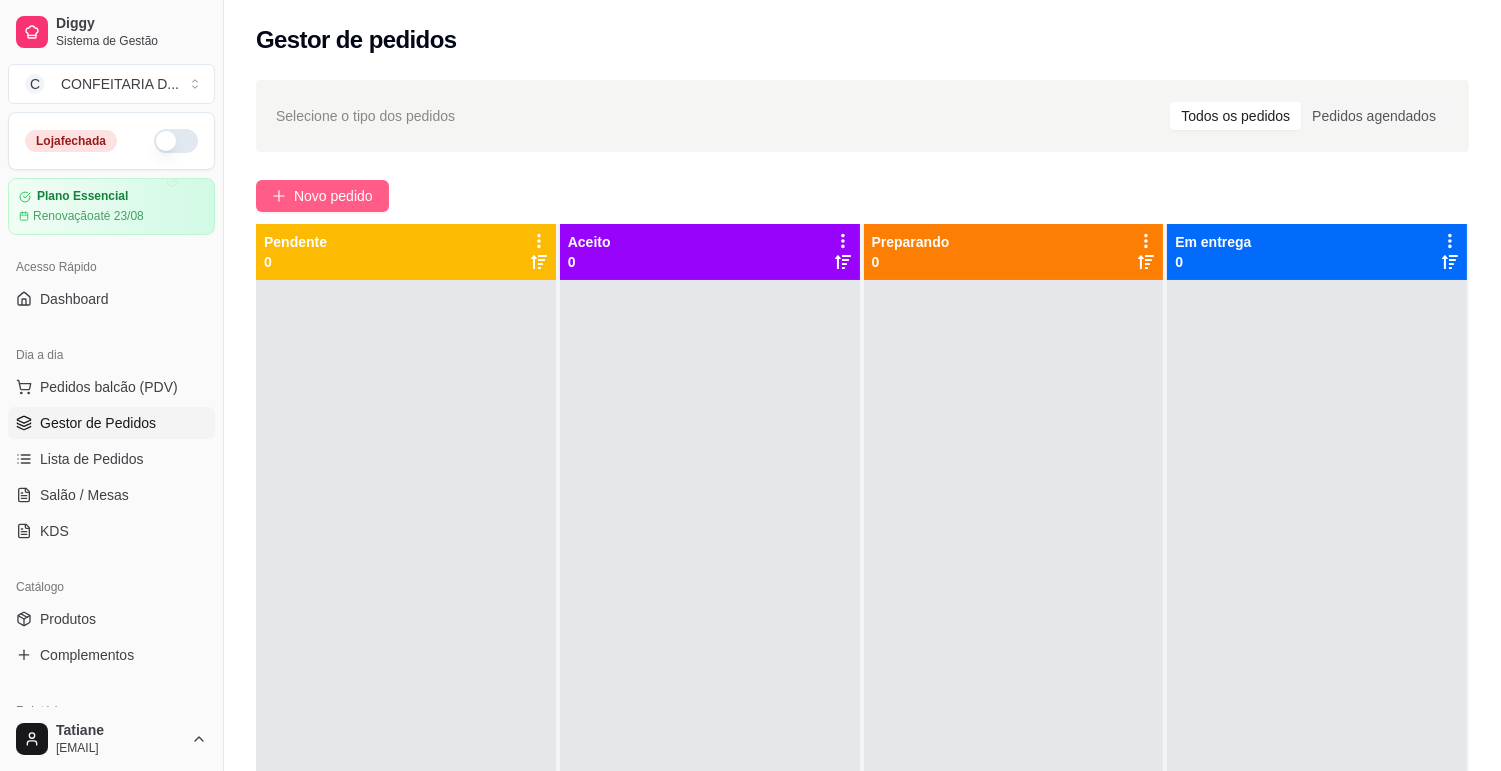 click on "Novo pedido" at bounding box center [333, 196] 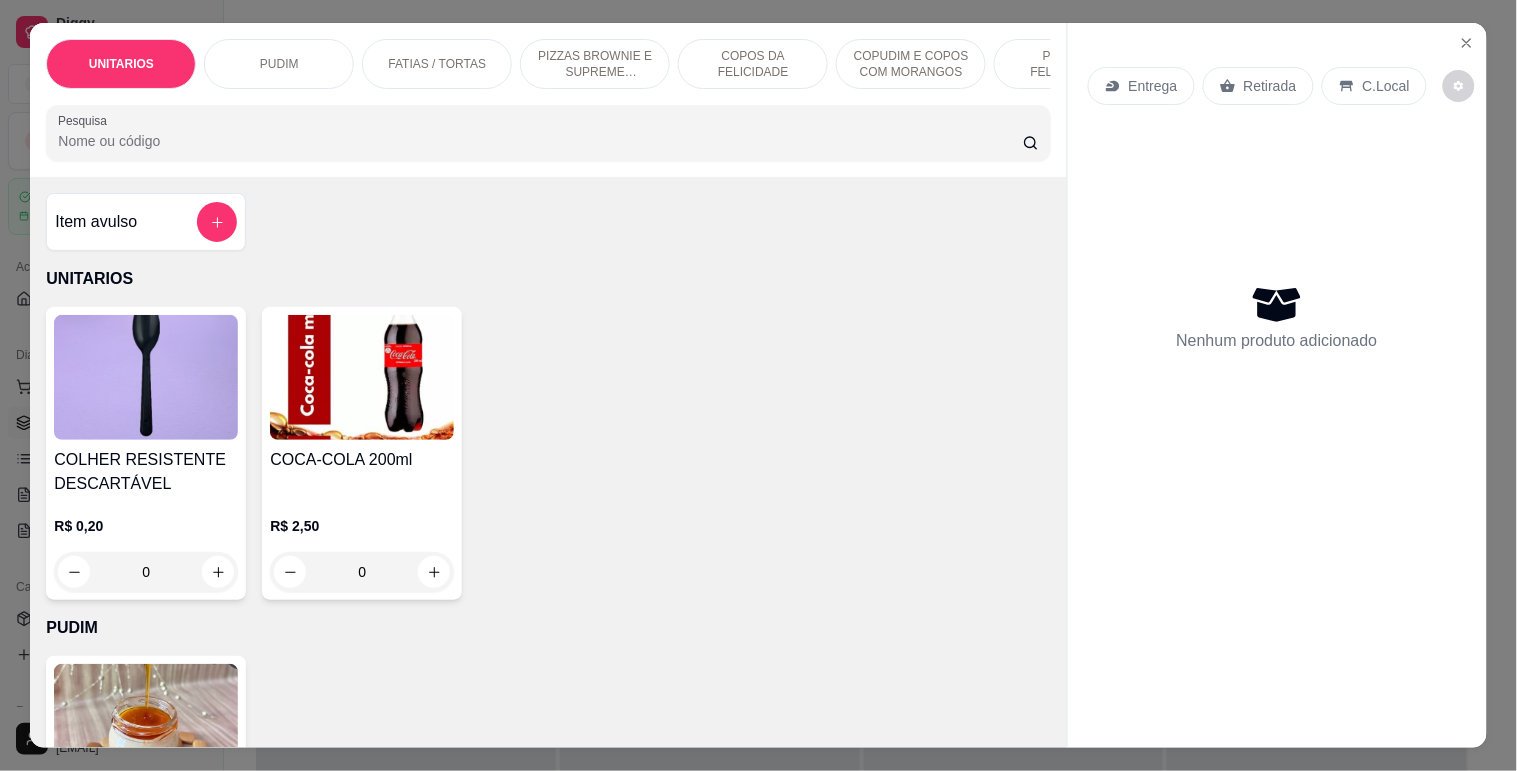 click on "Pesquisa" at bounding box center (540, 141) 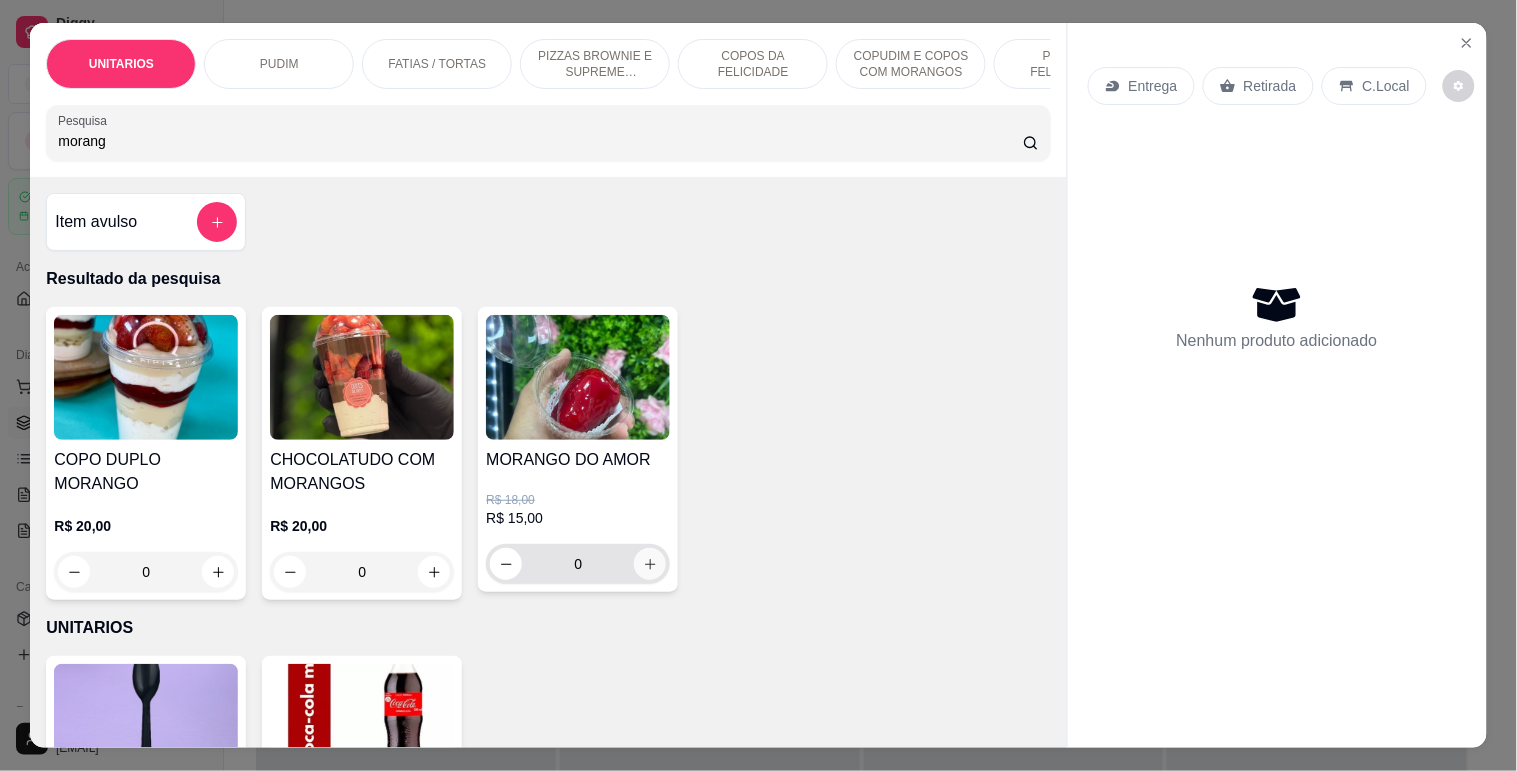 type on "morang" 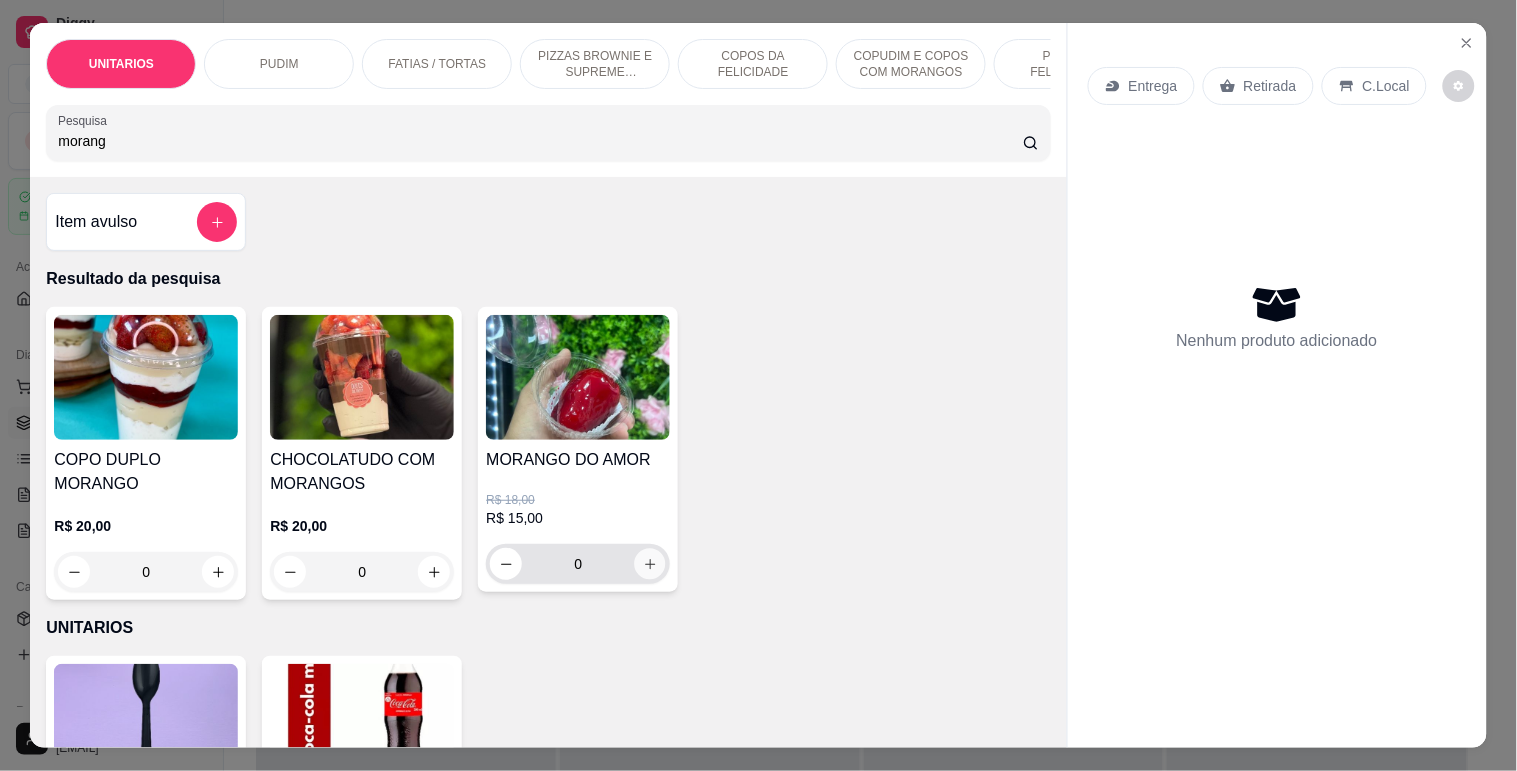 click 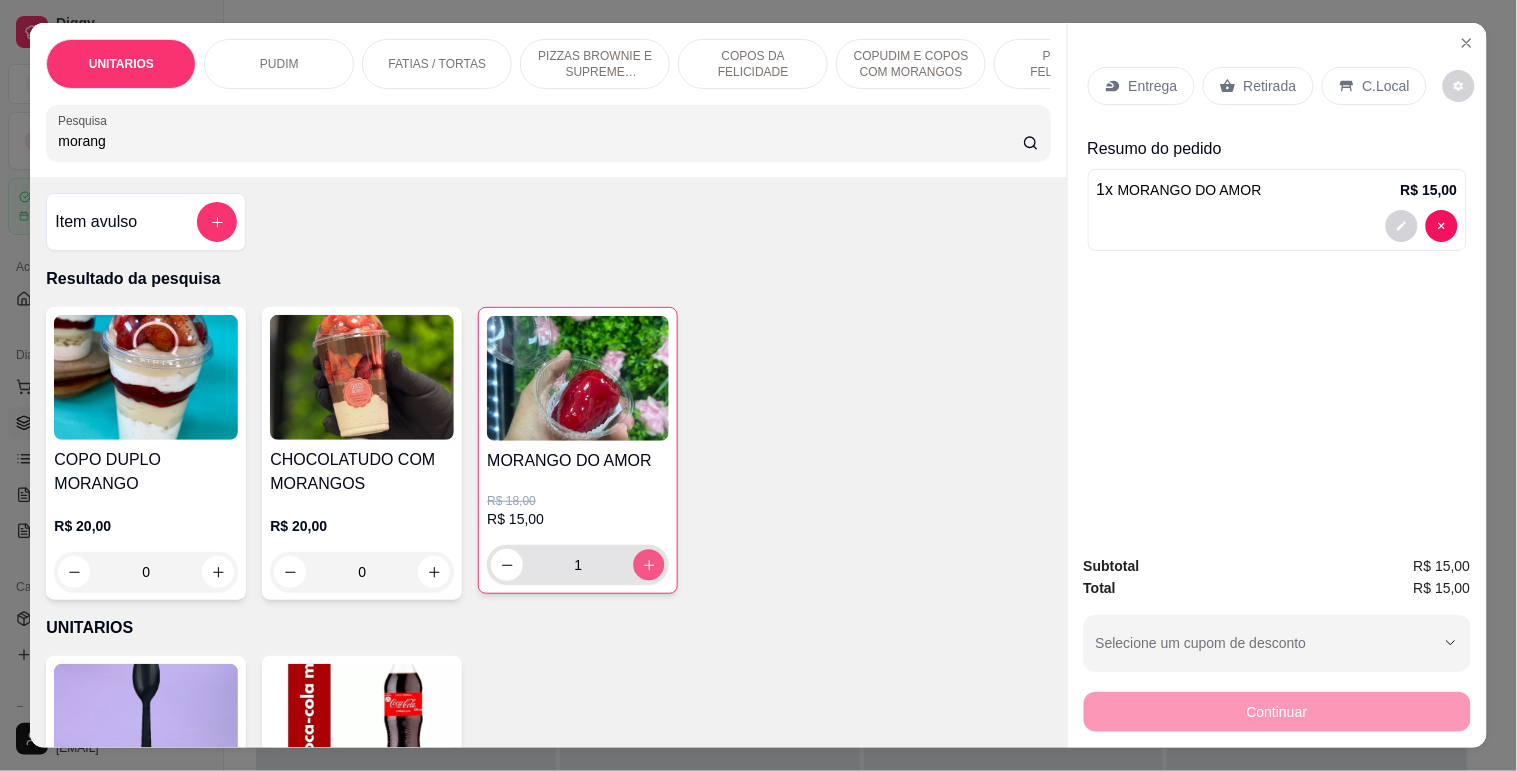 click 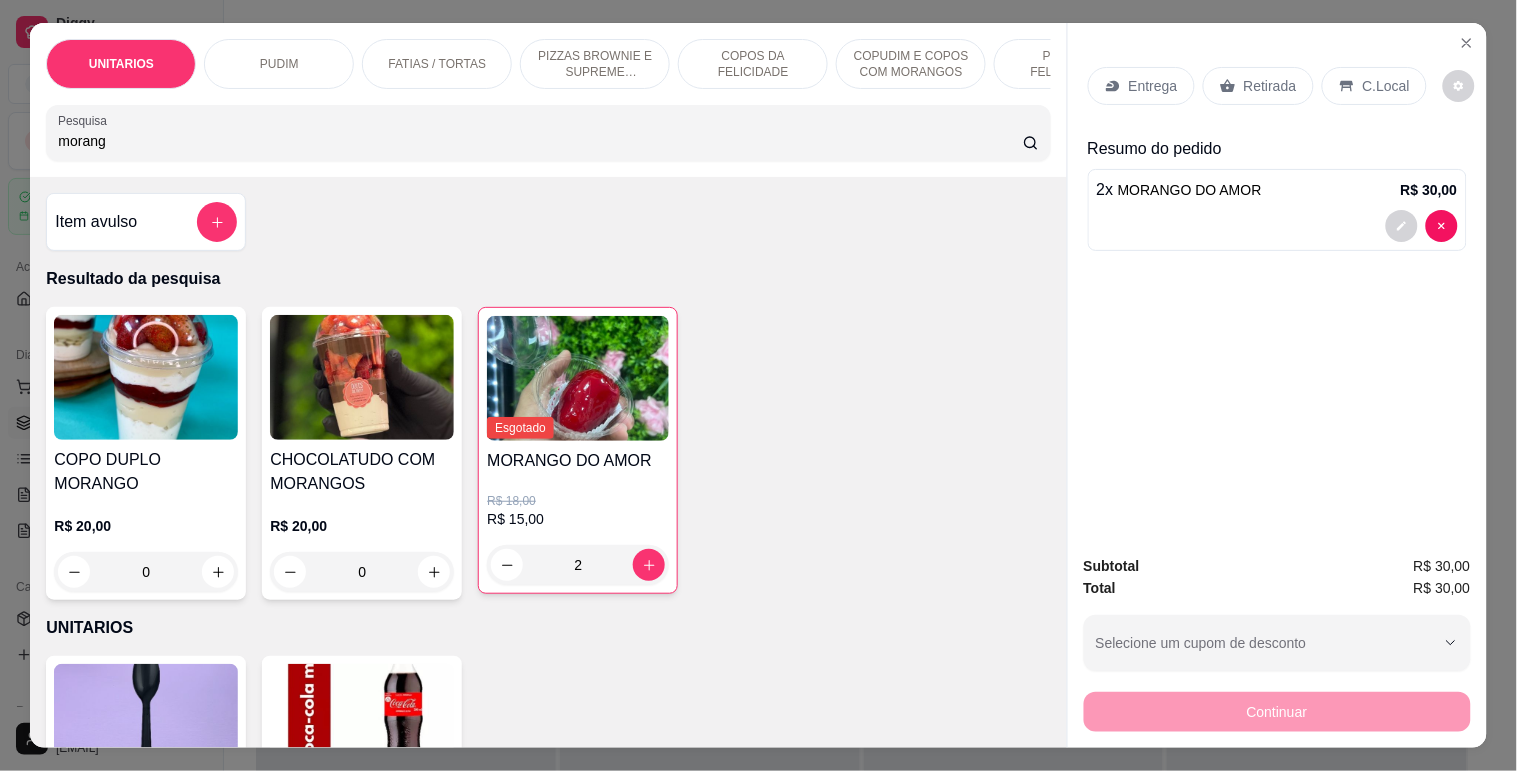 click on "morang" at bounding box center [548, 133] 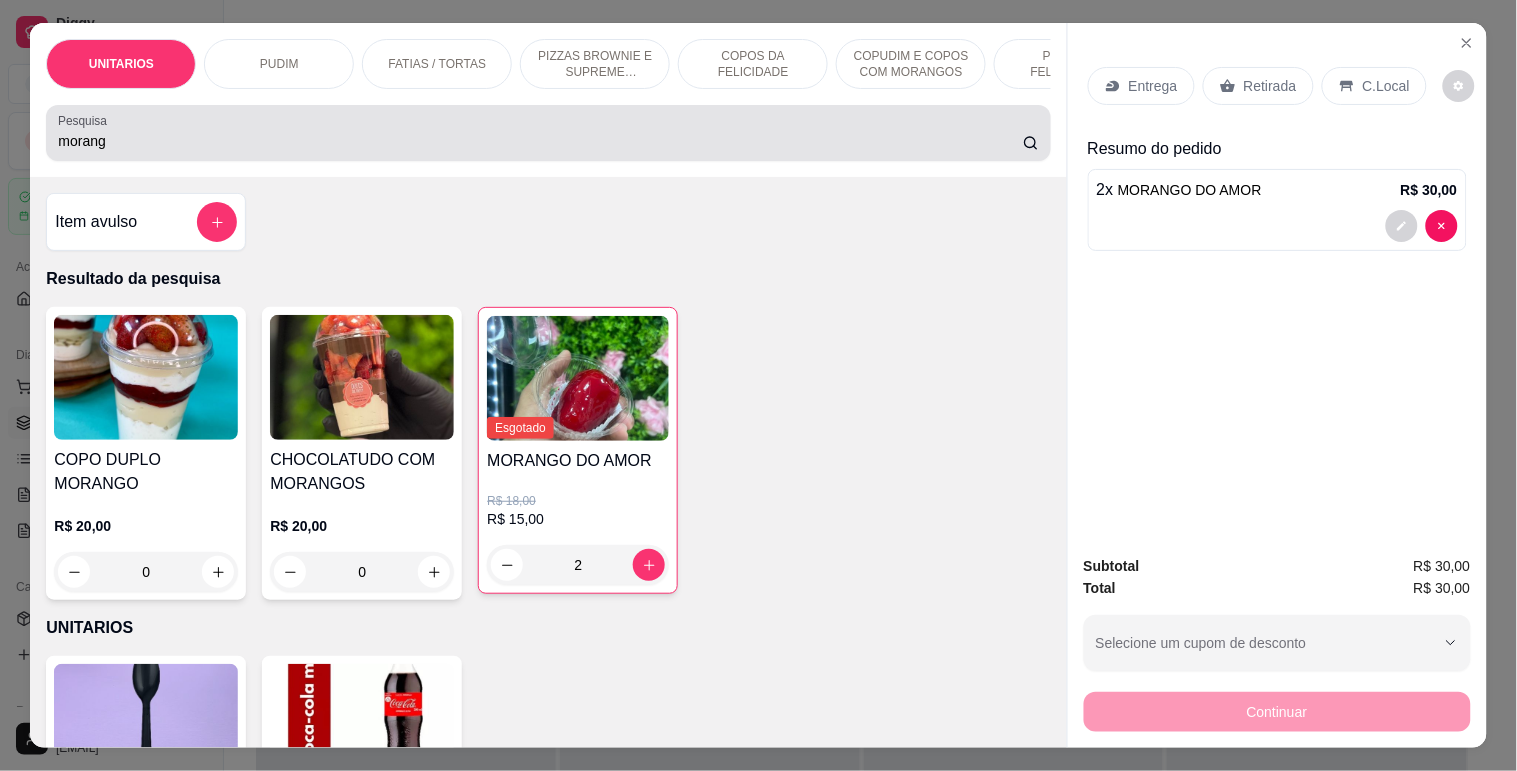 click on "morang" at bounding box center [548, 133] 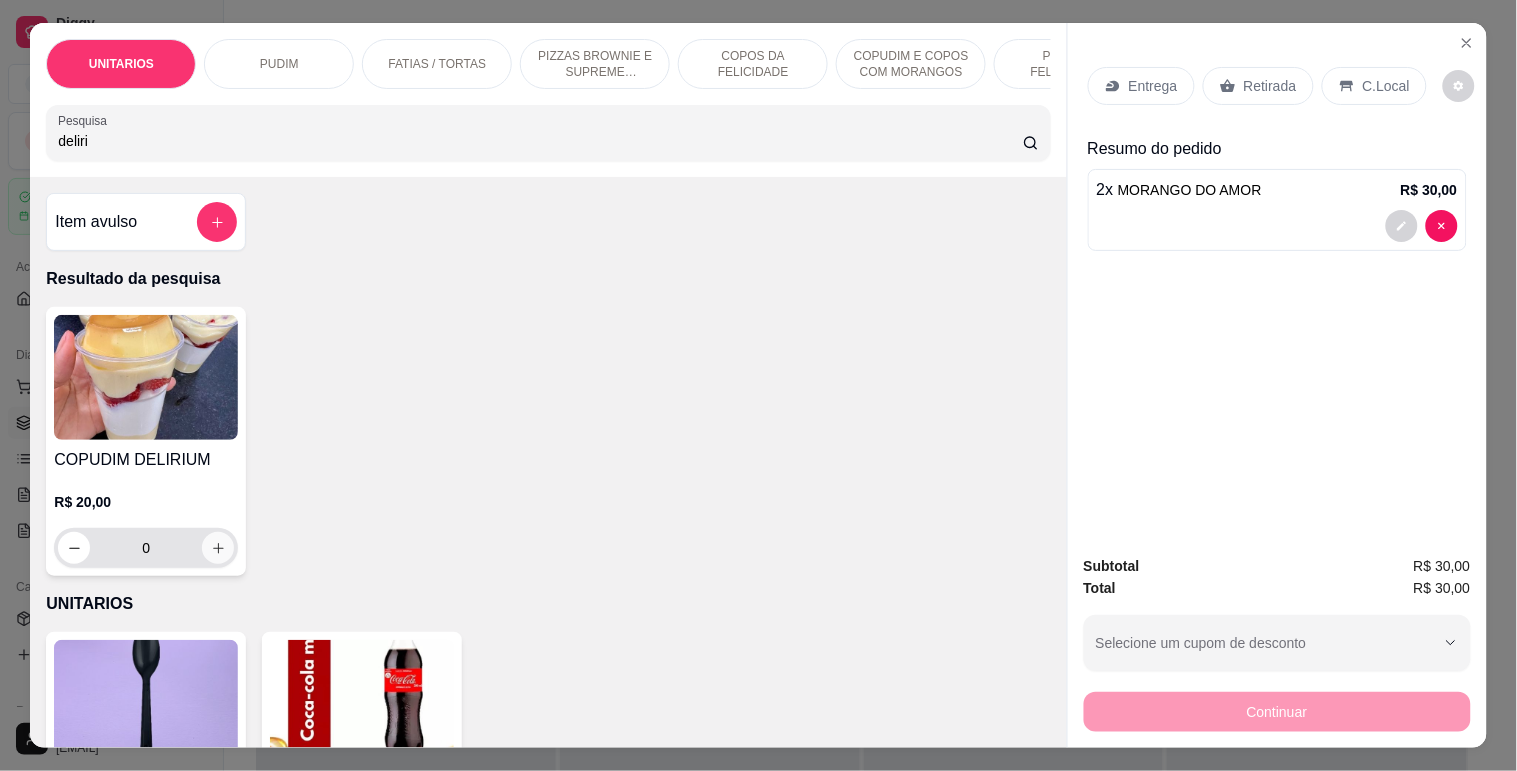 type on "deliri" 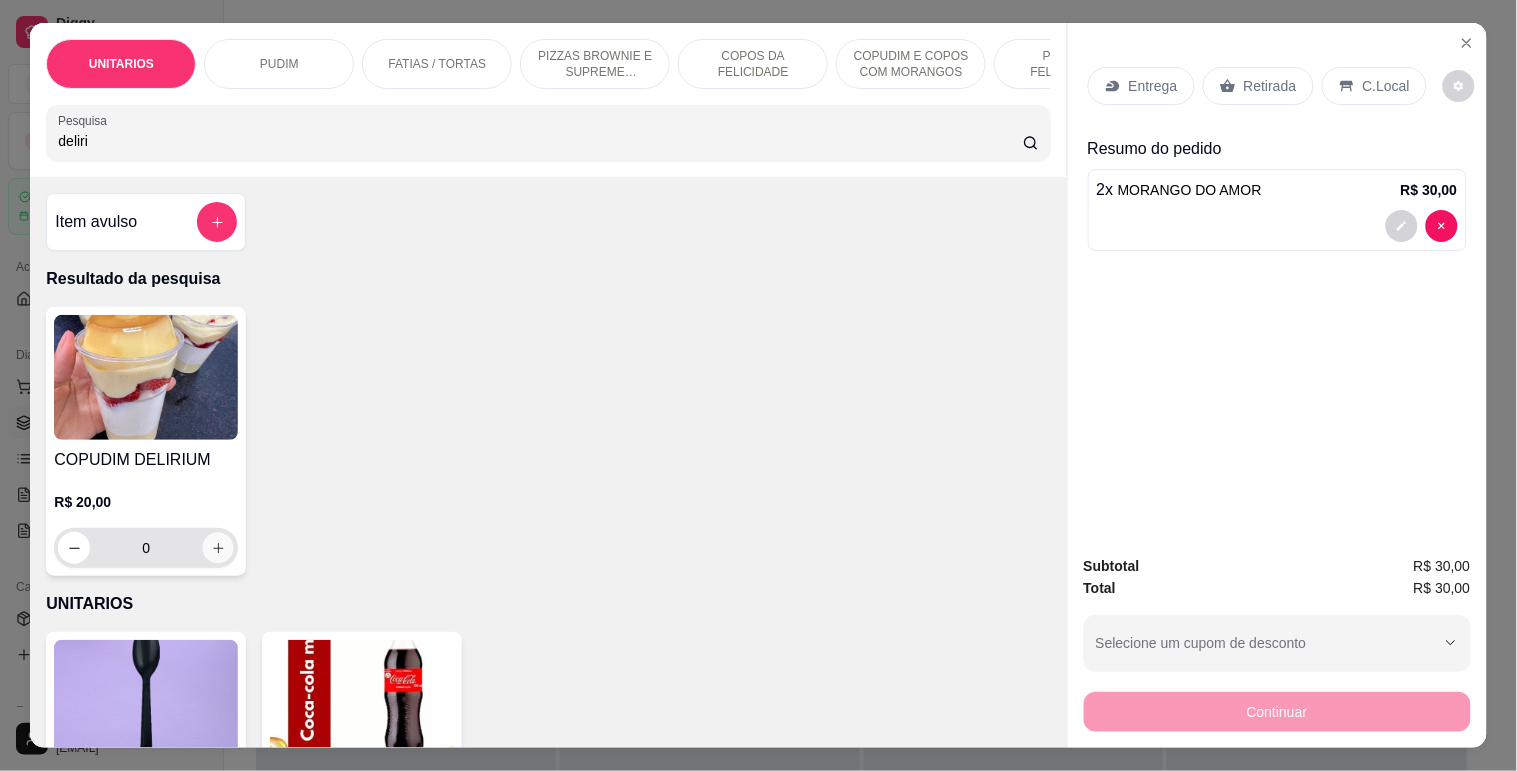 click 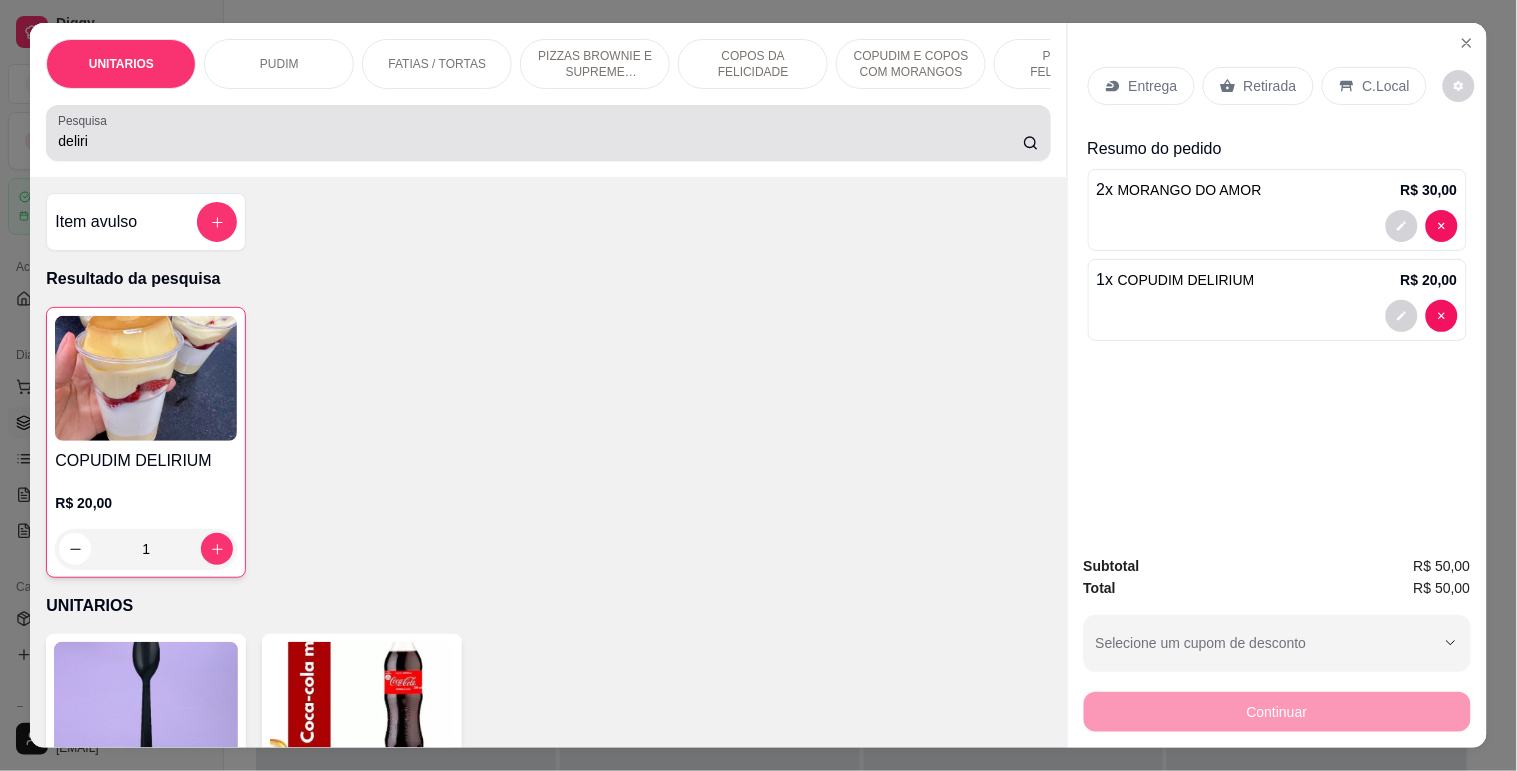 click on "Pesquisa deliri" at bounding box center [548, 133] 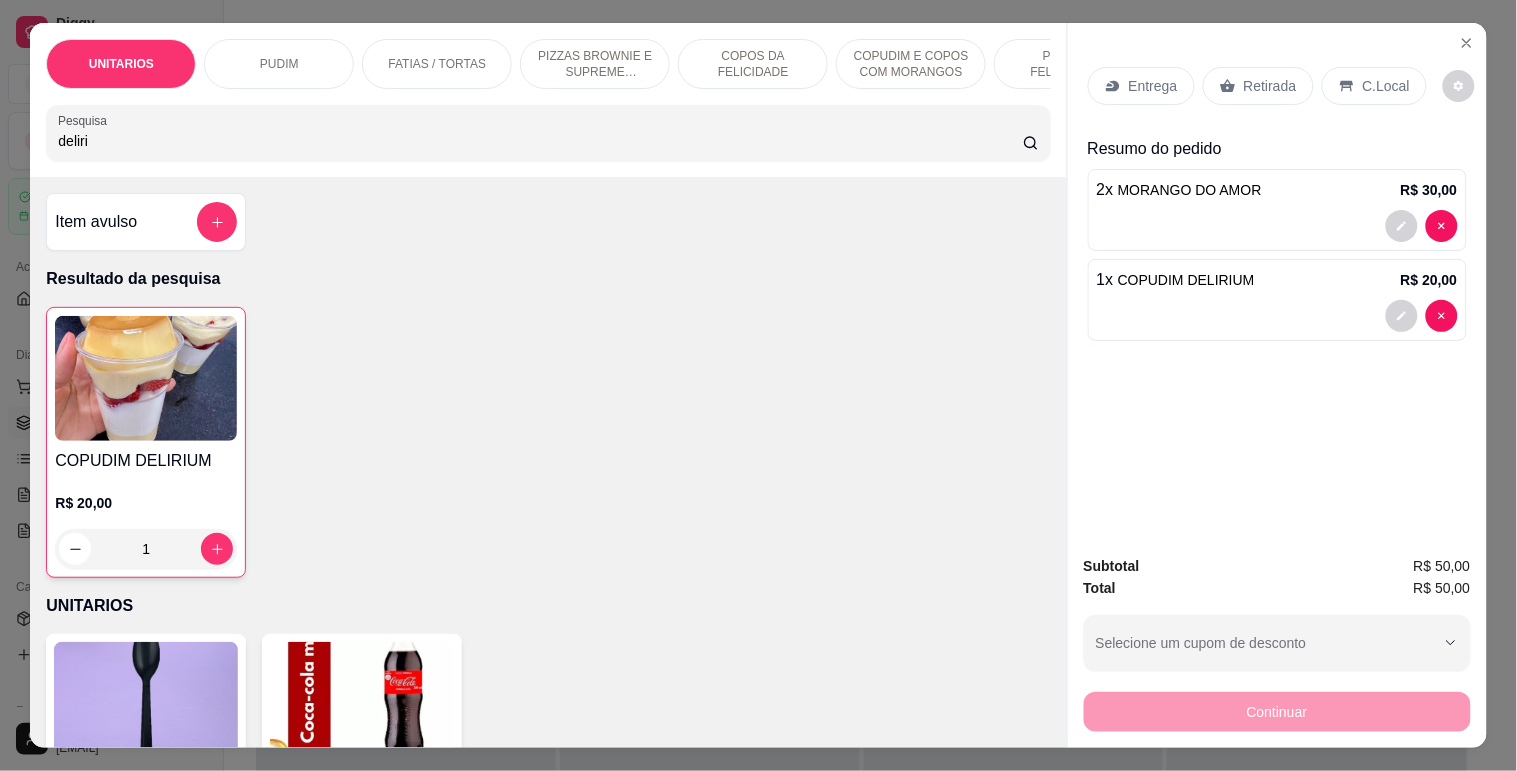 click on "deliri" at bounding box center (540, 141) 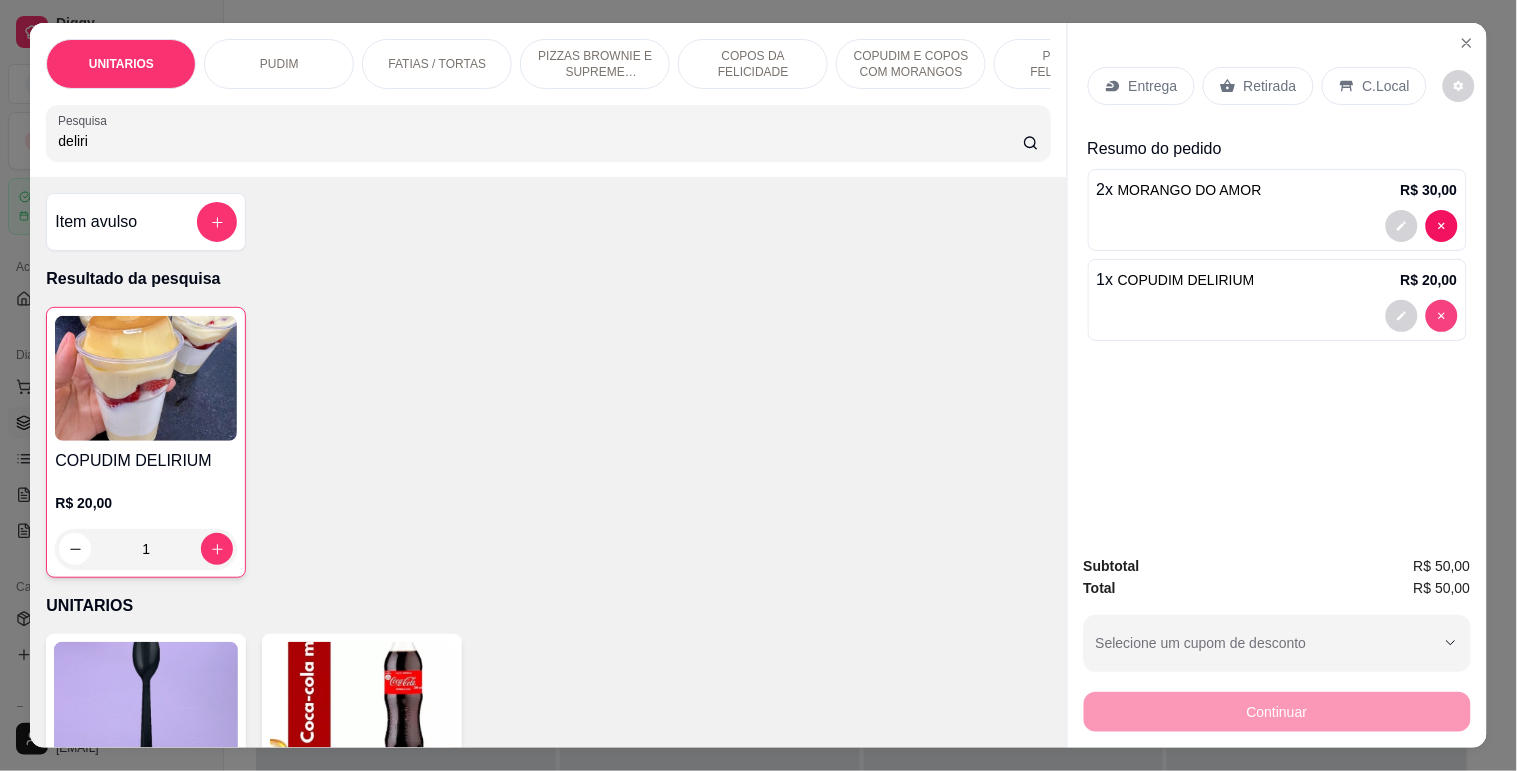 type on "0" 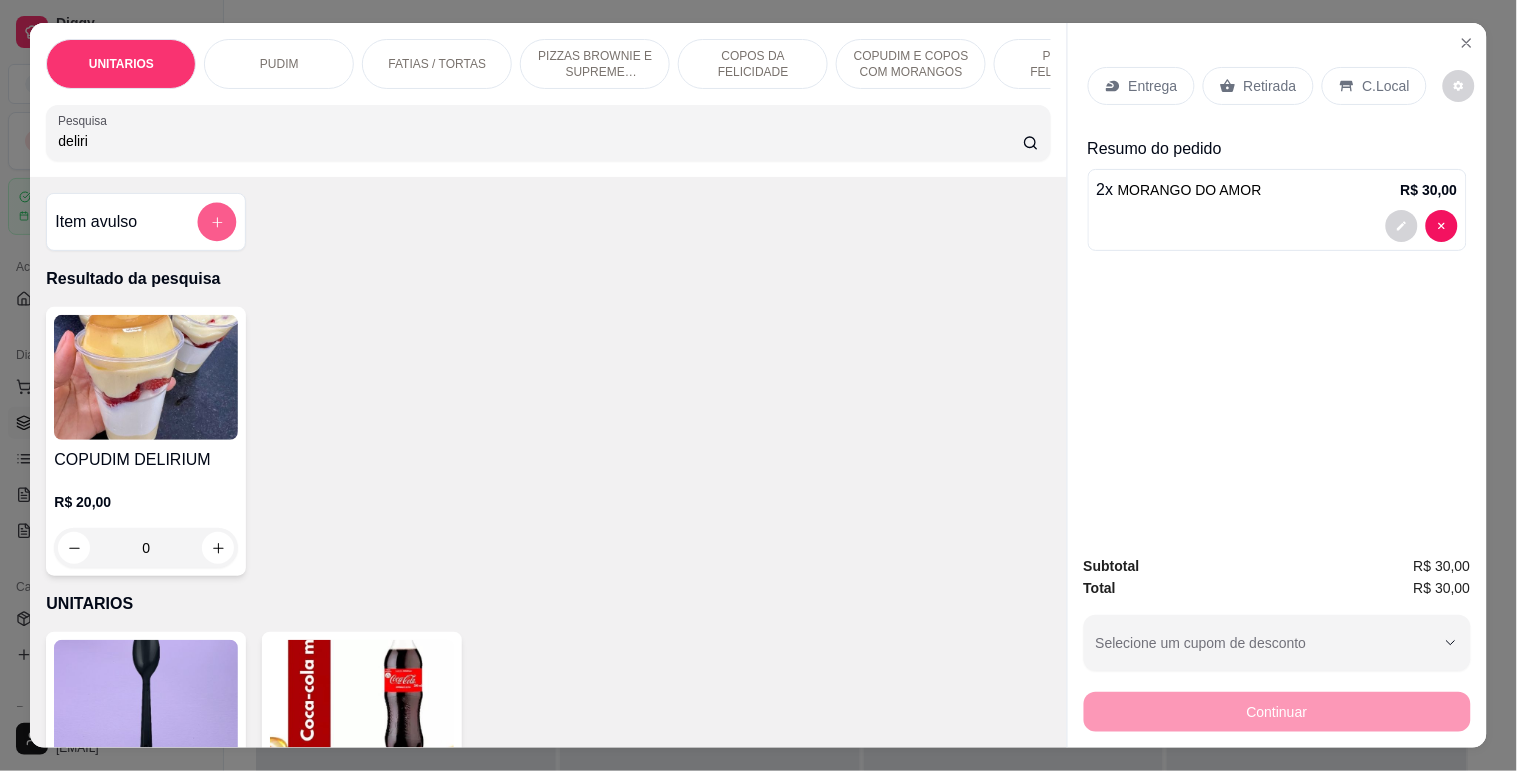 click 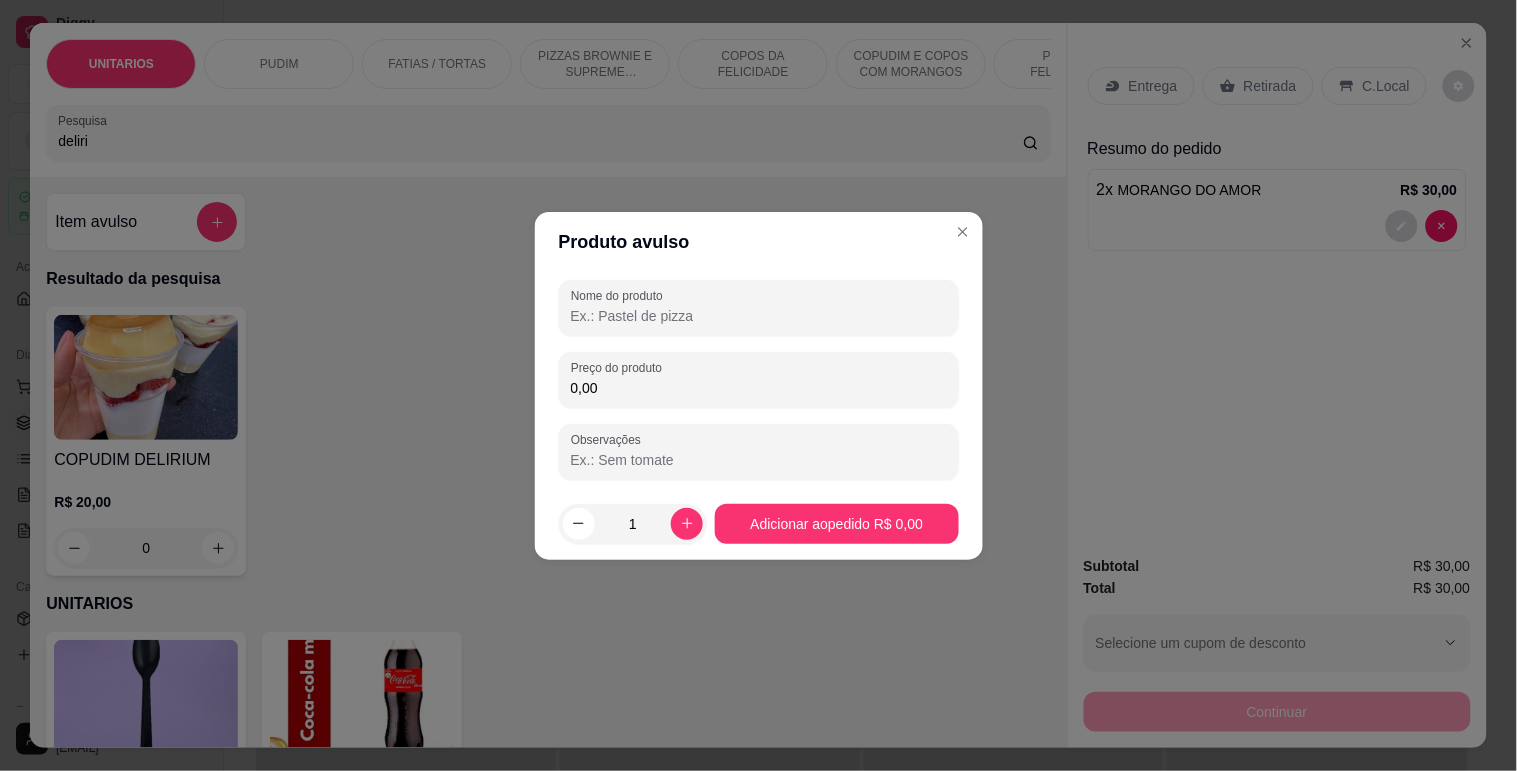 click on "Nome do produto" at bounding box center [759, 316] 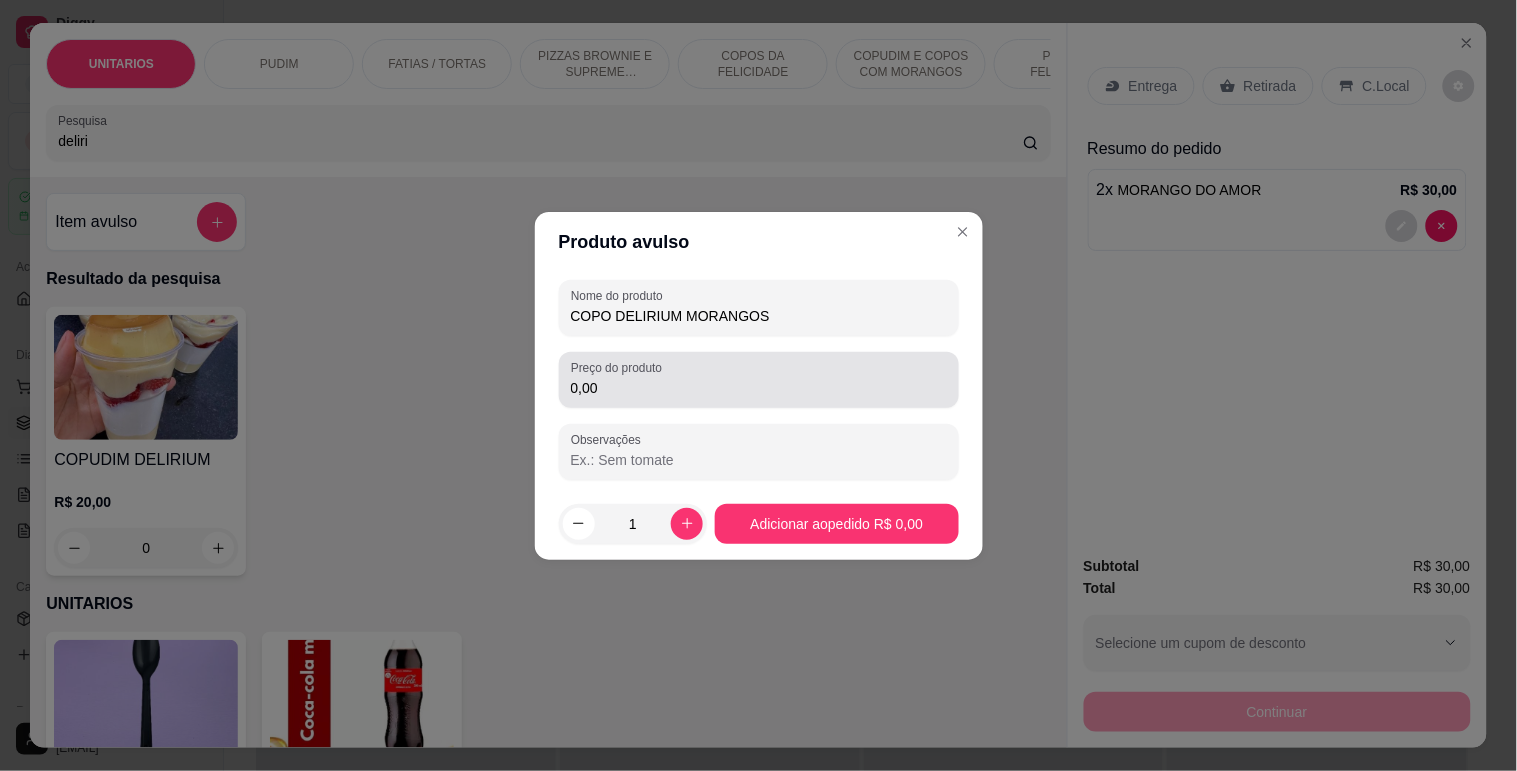 type on "COPO DELIRIUM MORANGOS" 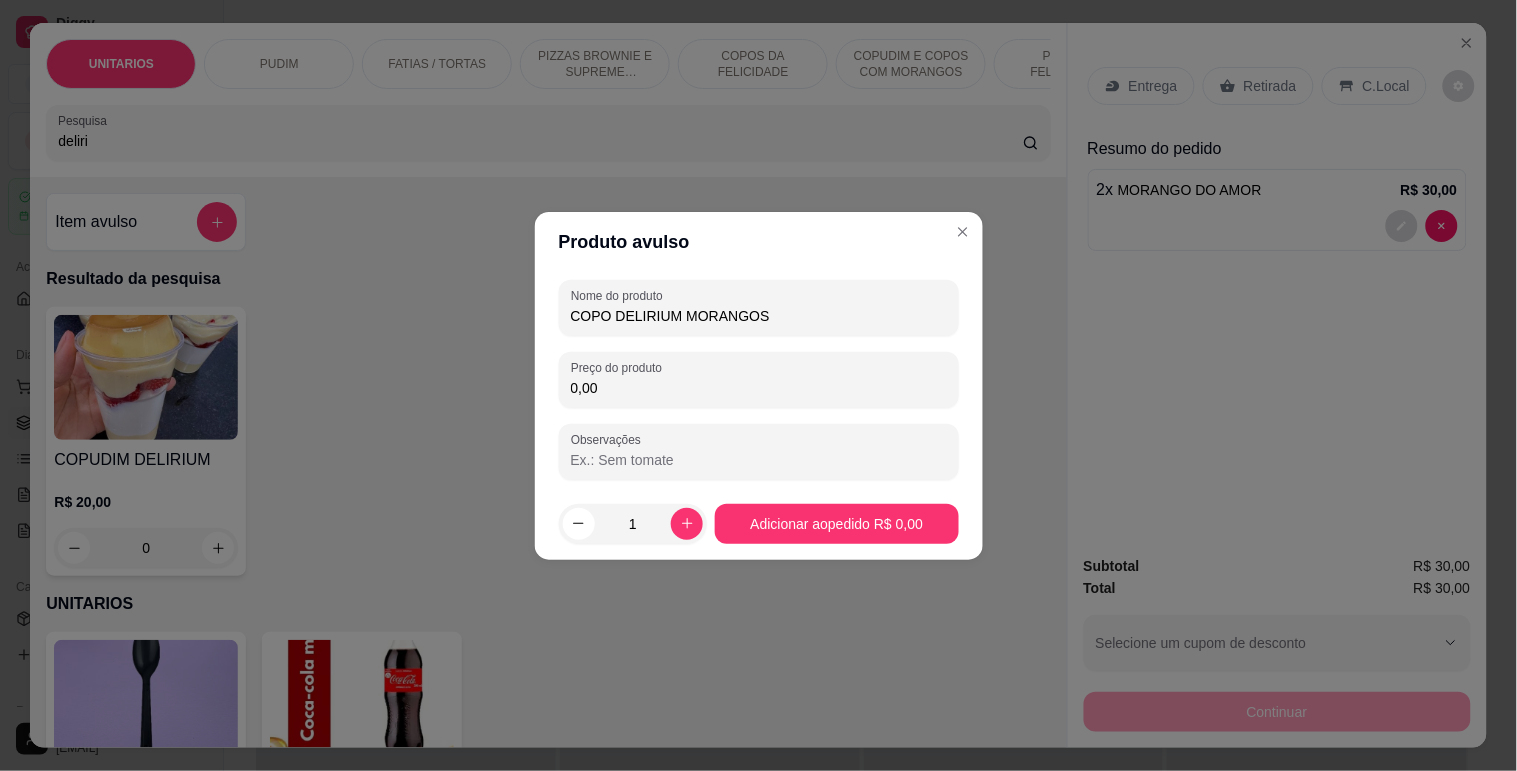 click on "0,00" at bounding box center (759, 388) 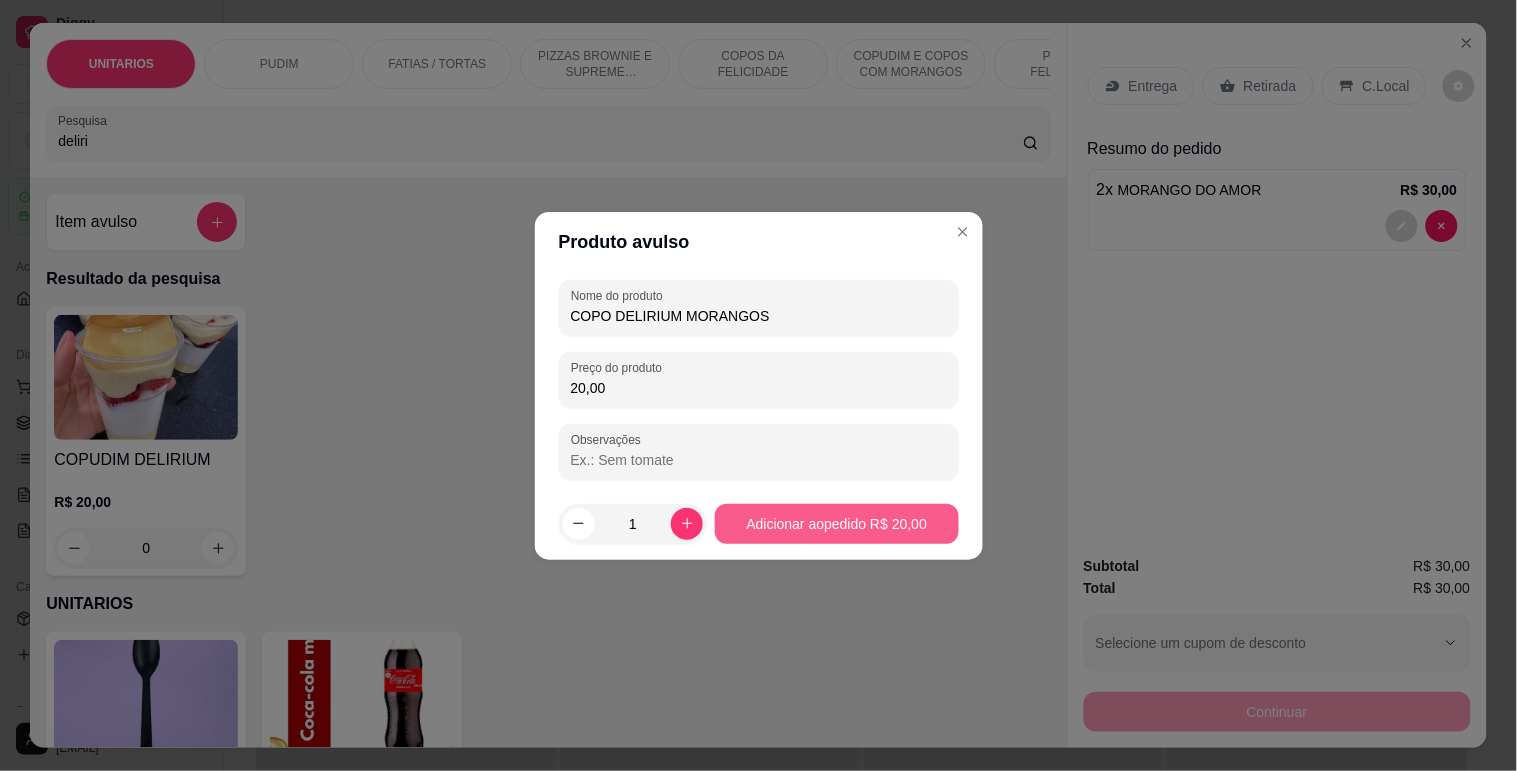 type on "20,00" 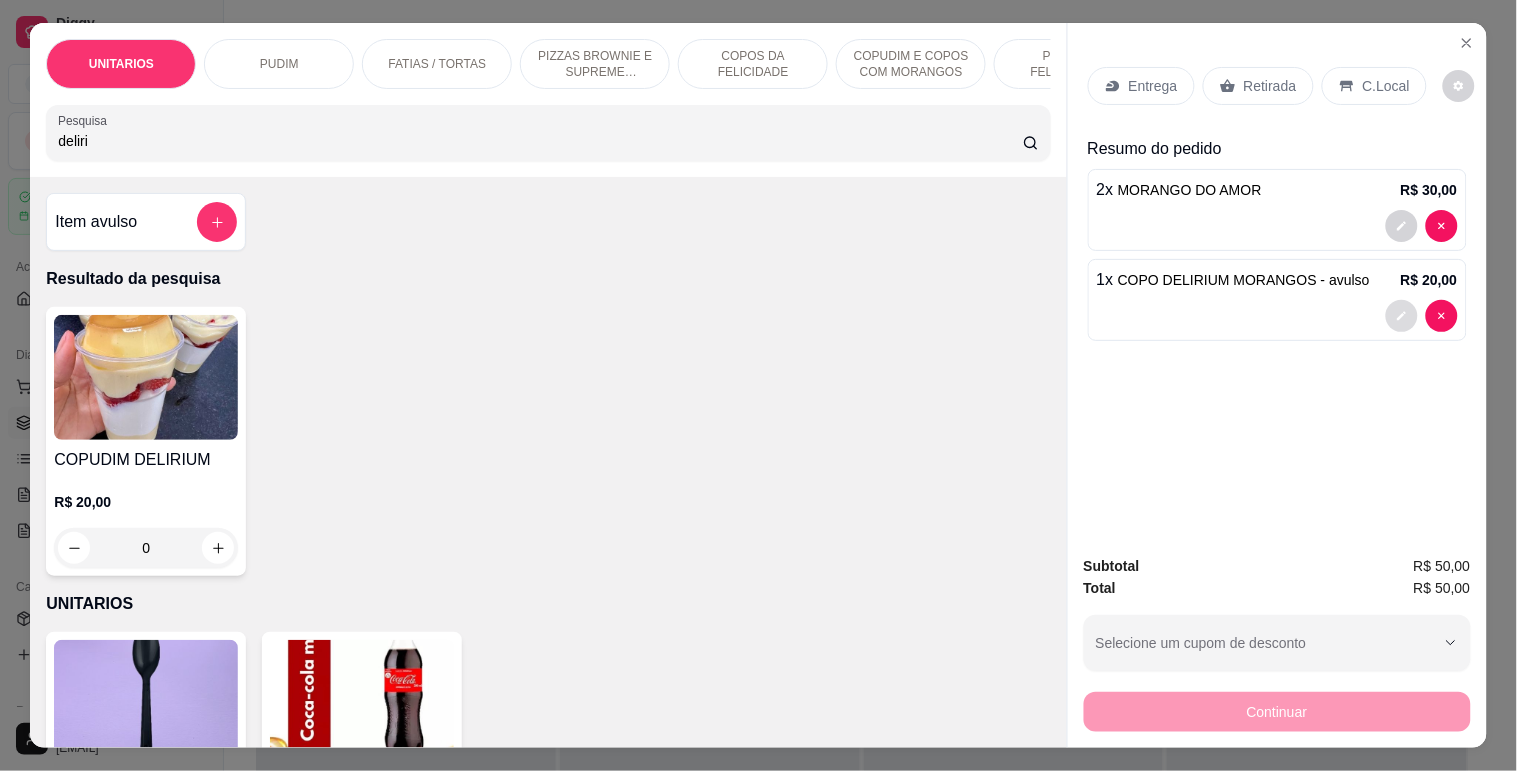 click 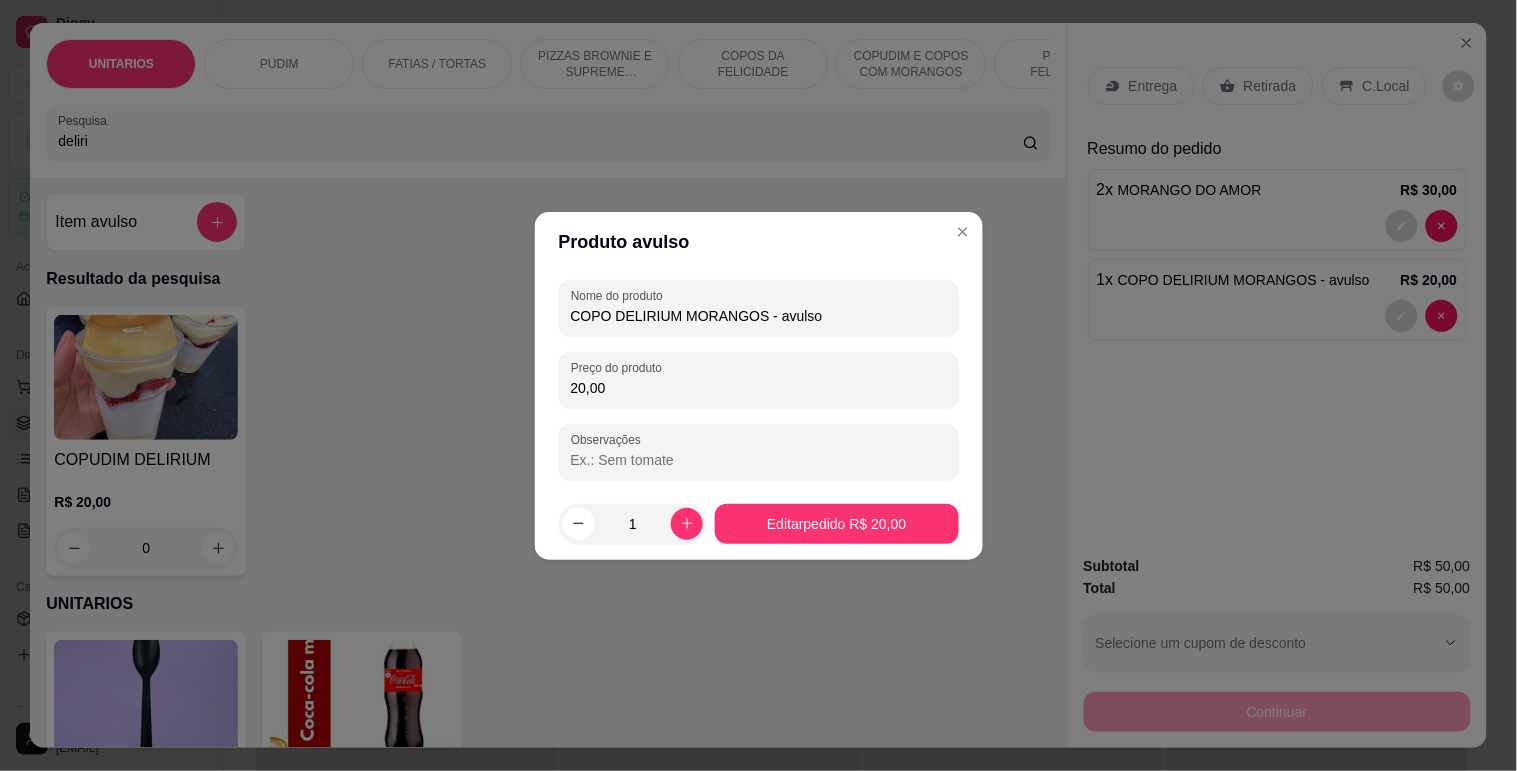 drag, startPoint x: 860, startPoint y: 308, endPoint x: 760, endPoint y: 311, distance: 100.04499 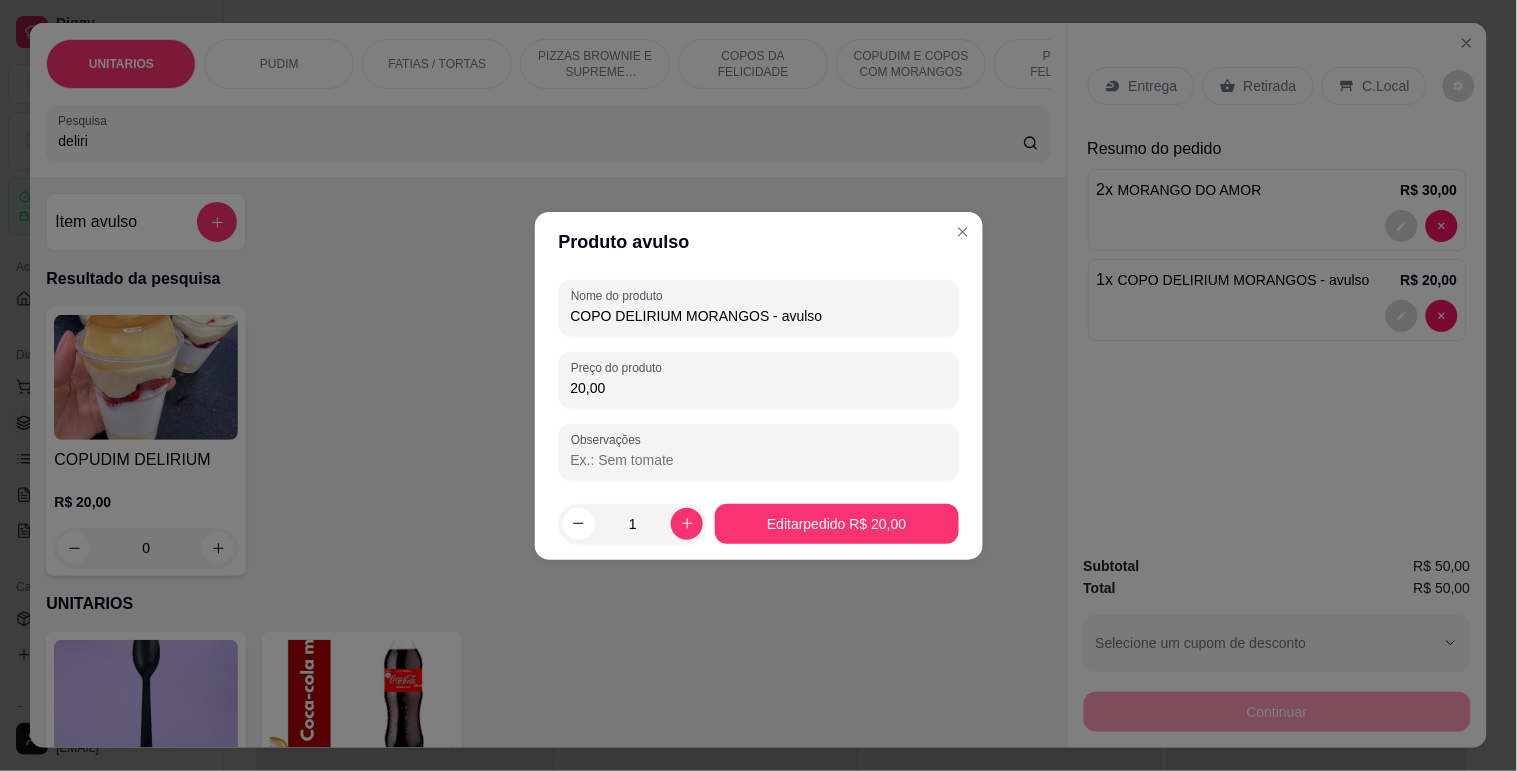 click on "COPO DELIRIUM MORANGOS - avulso" at bounding box center [759, 316] 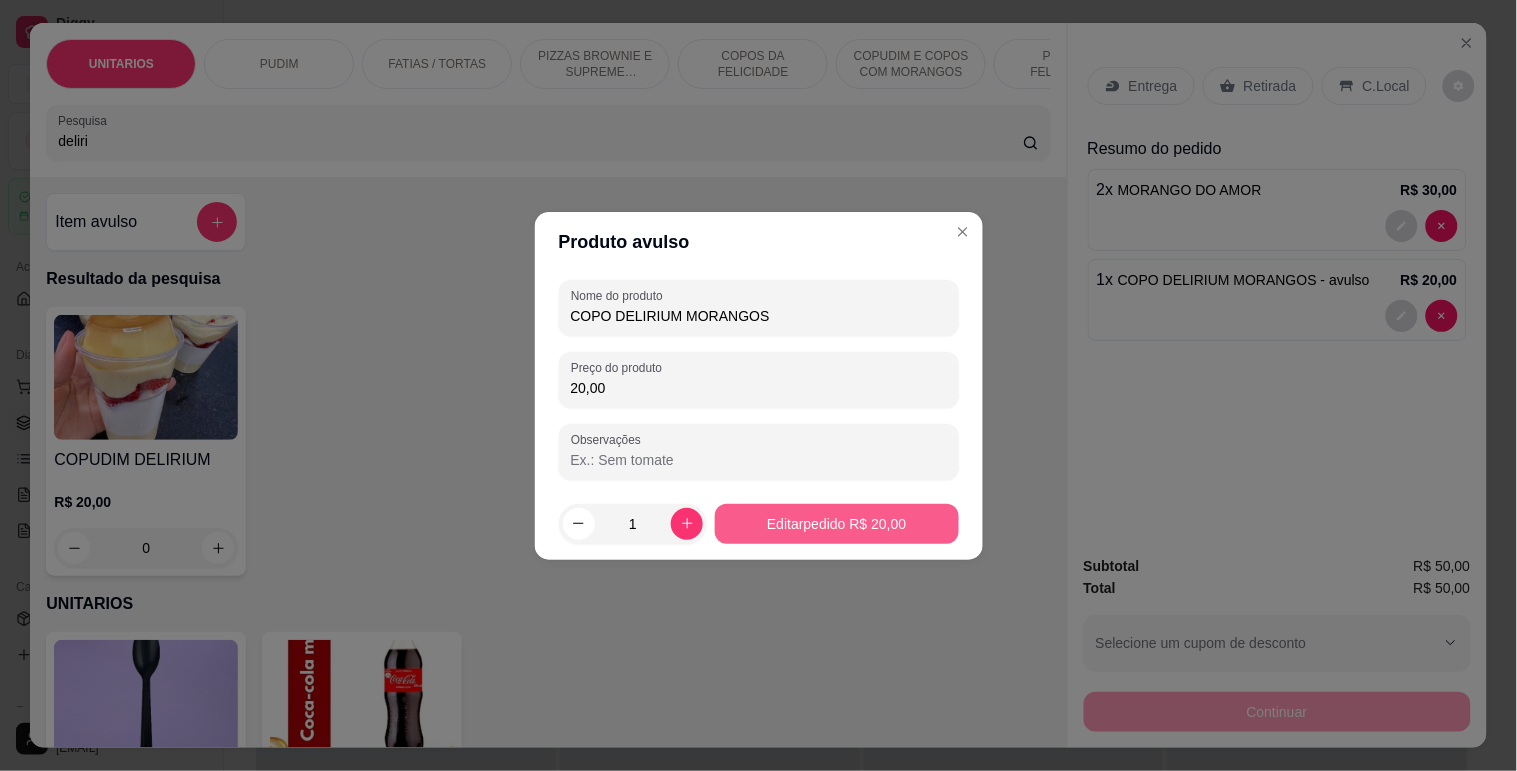 type on "COPO DELIRIUM MORANGOS" 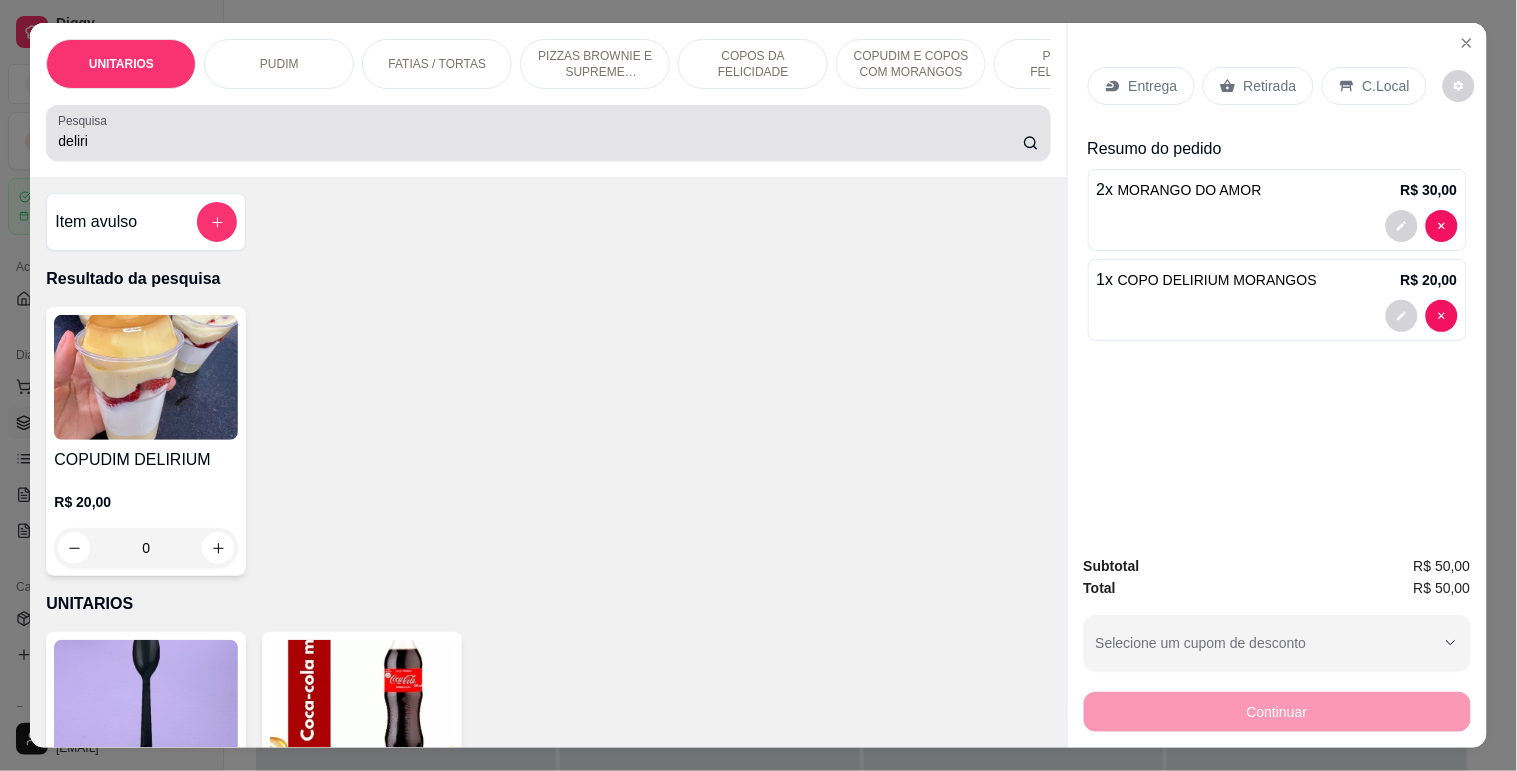 click on "deliri" at bounding box center [548, 133] 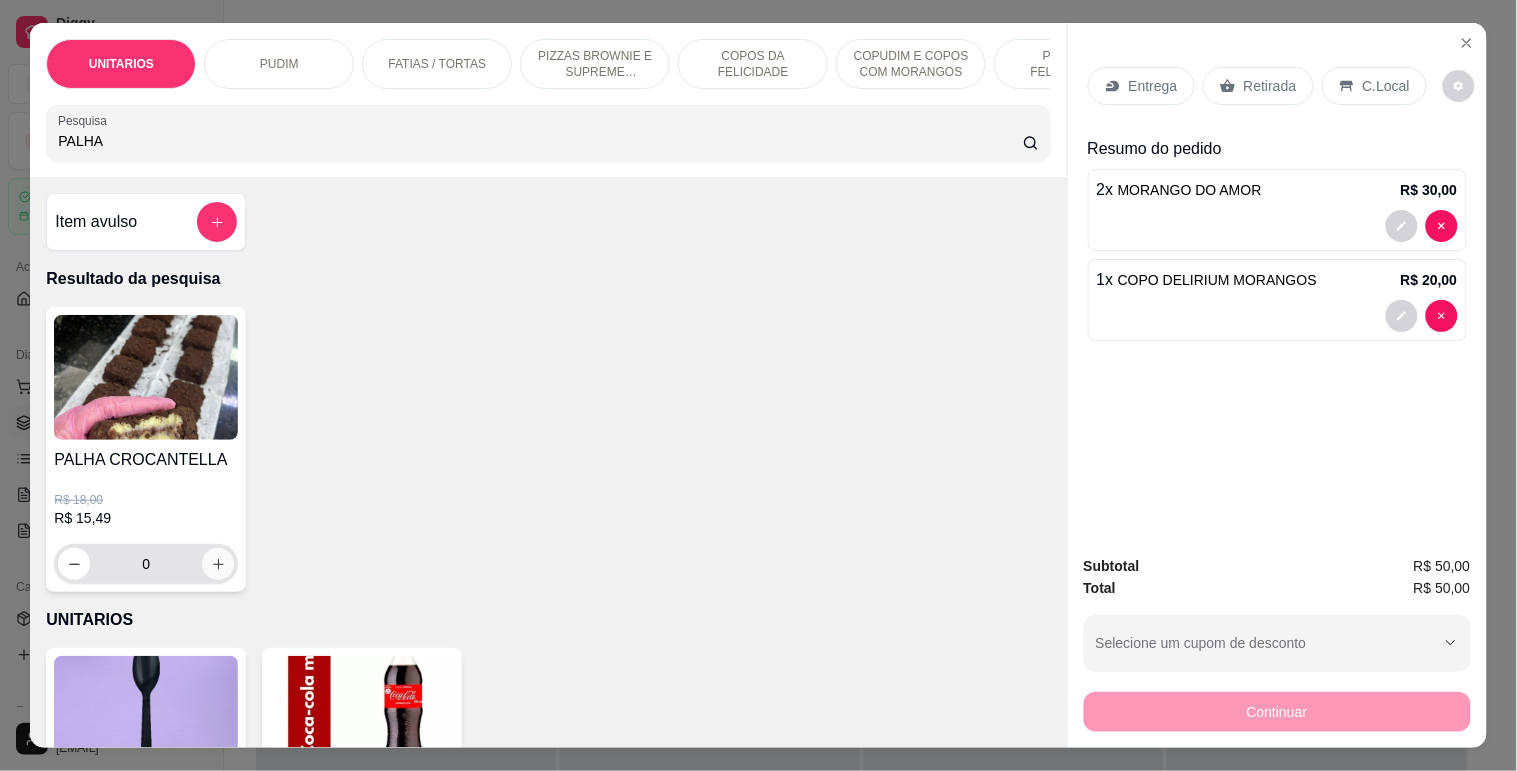 type on "PALHA" 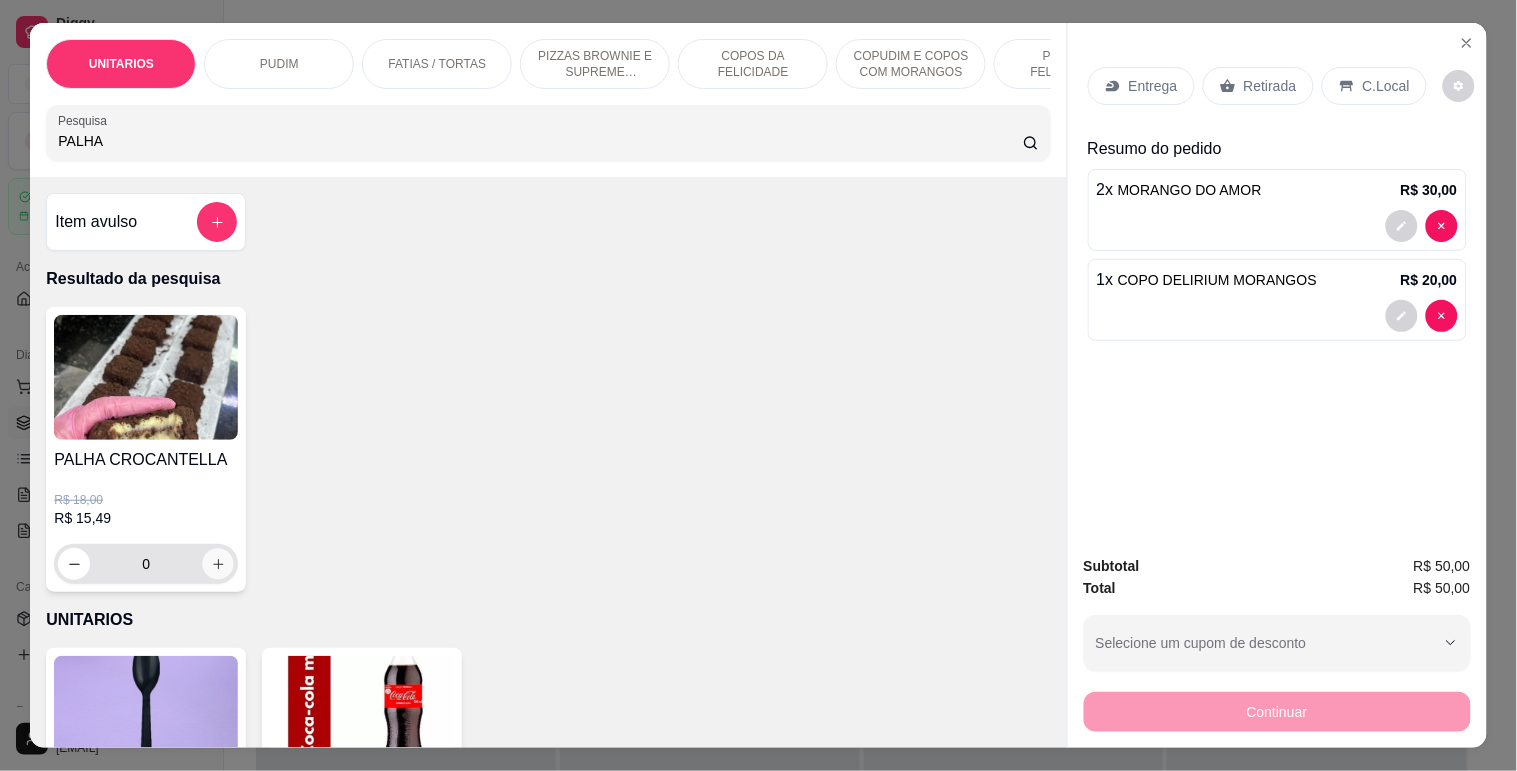 click at bounding box center [218, 564] 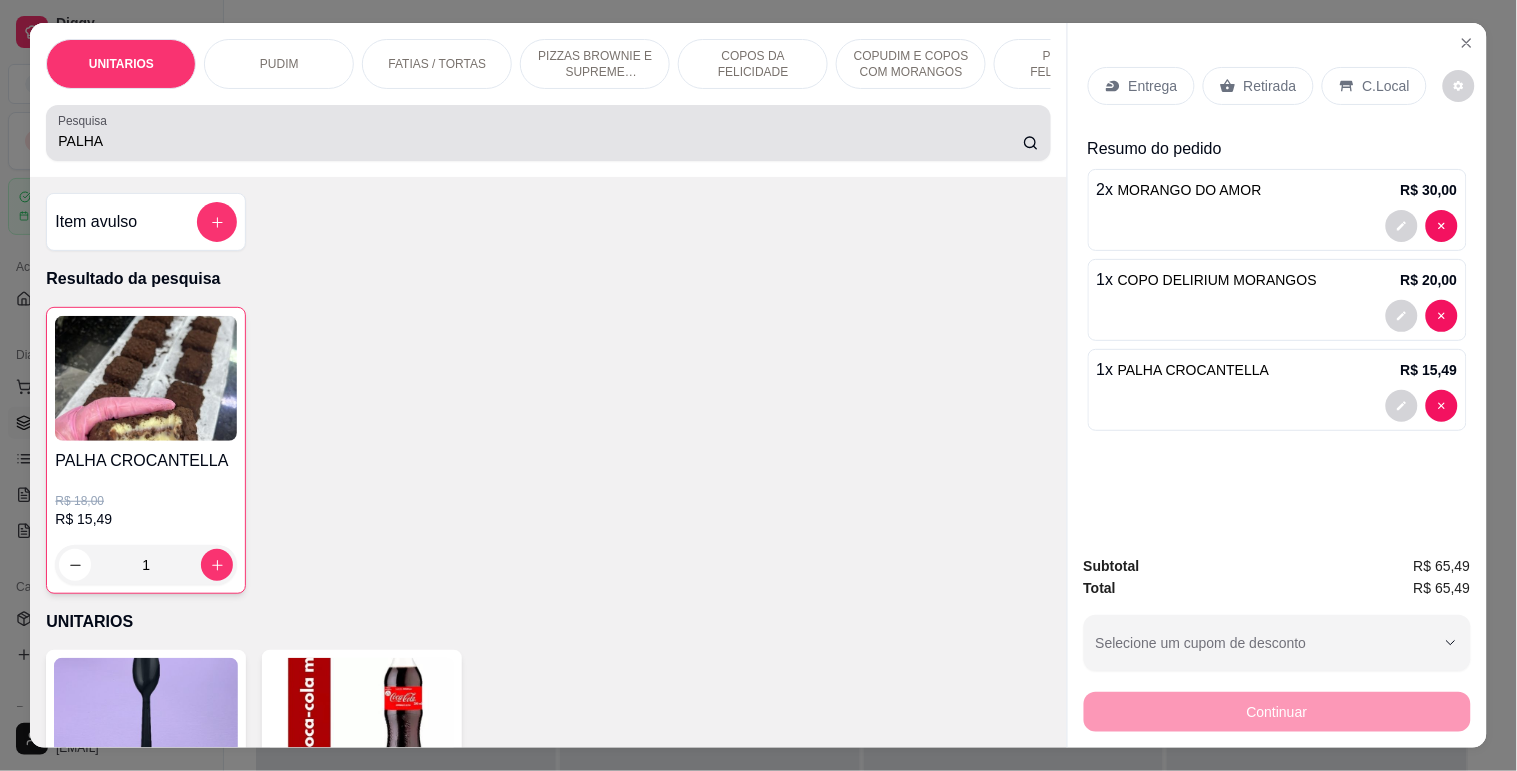 click on "Pesquisa" at bounding box center (86, 120) 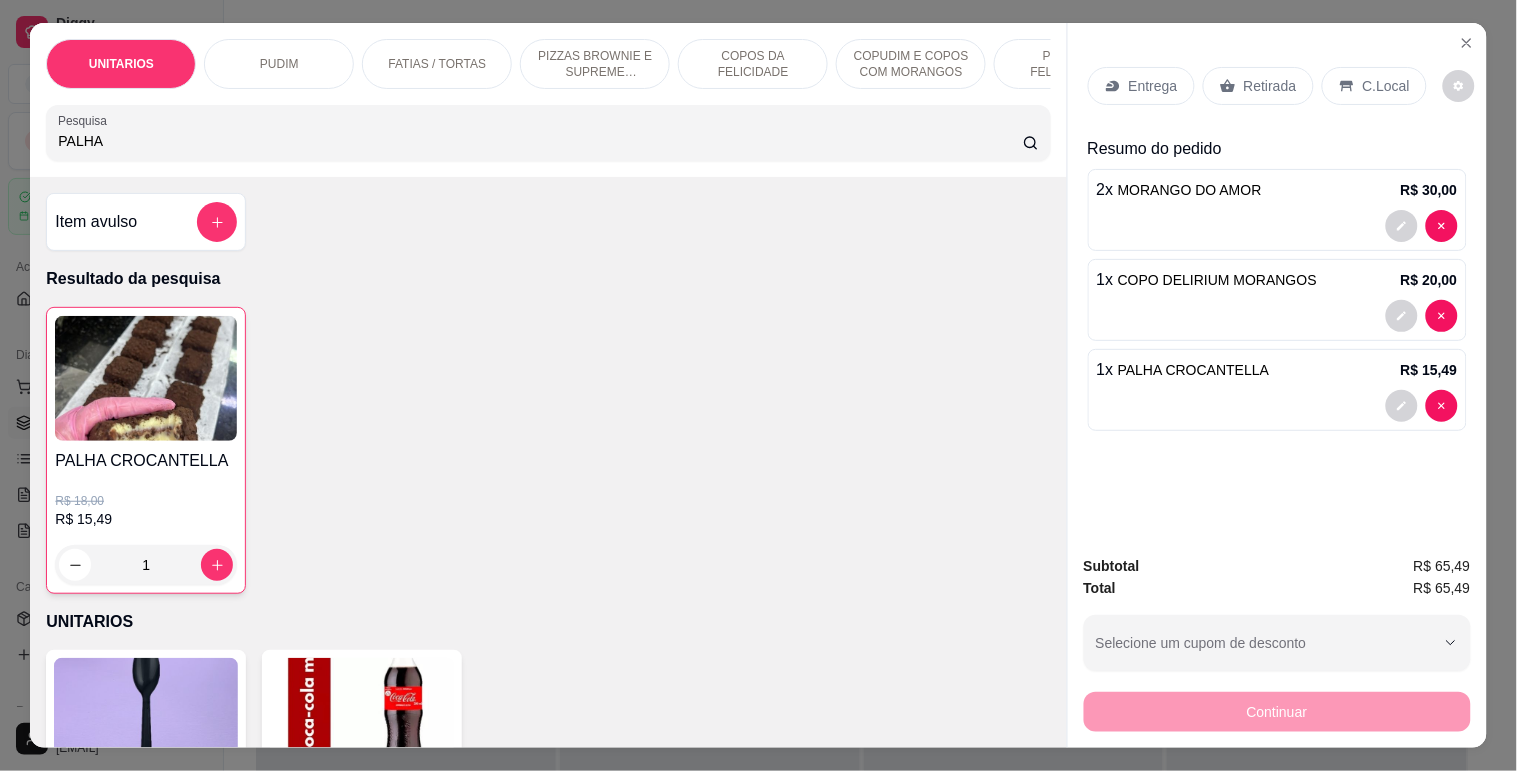 click on "PALHA" at bounding box center (540, 141) 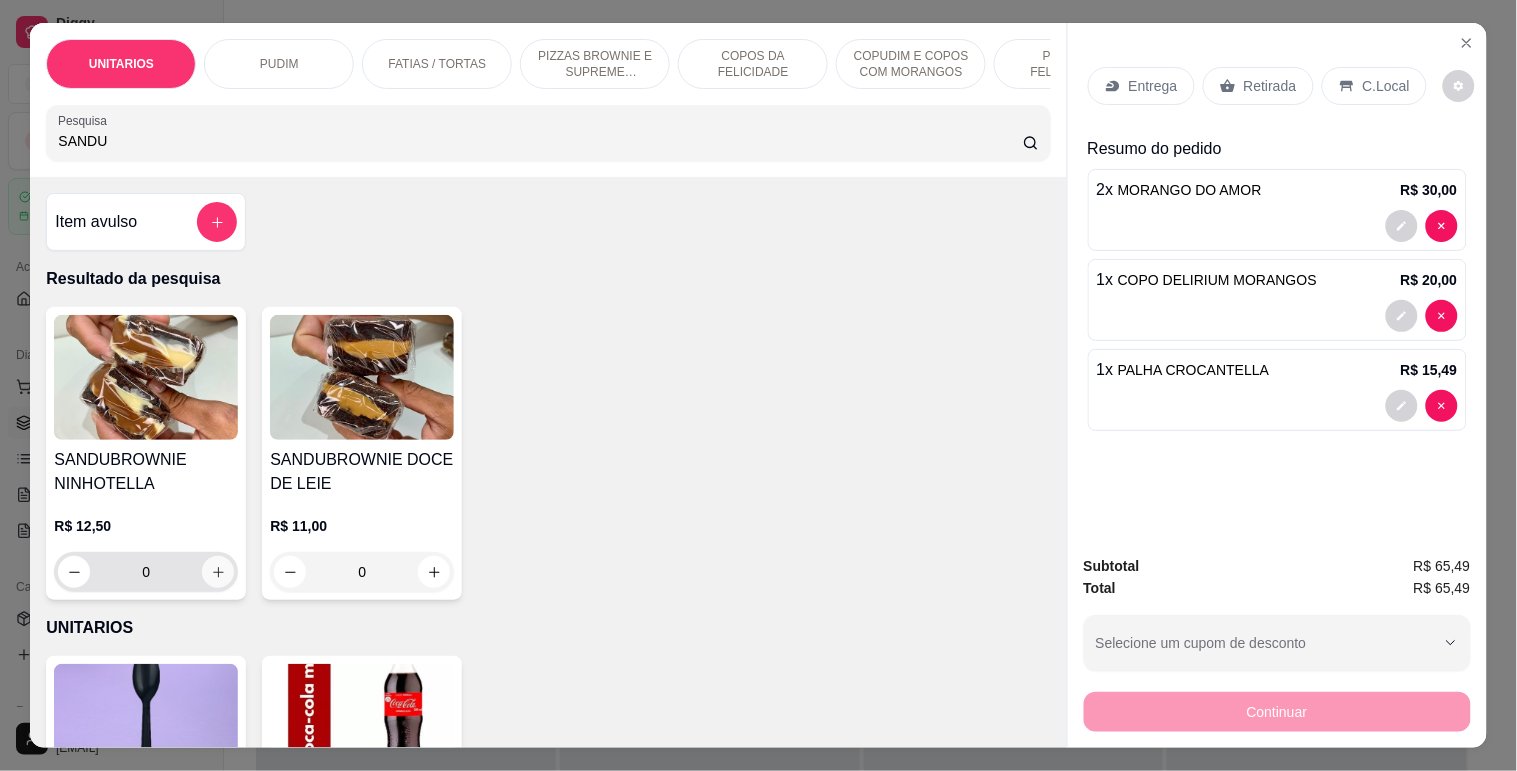 type on "SANDU" 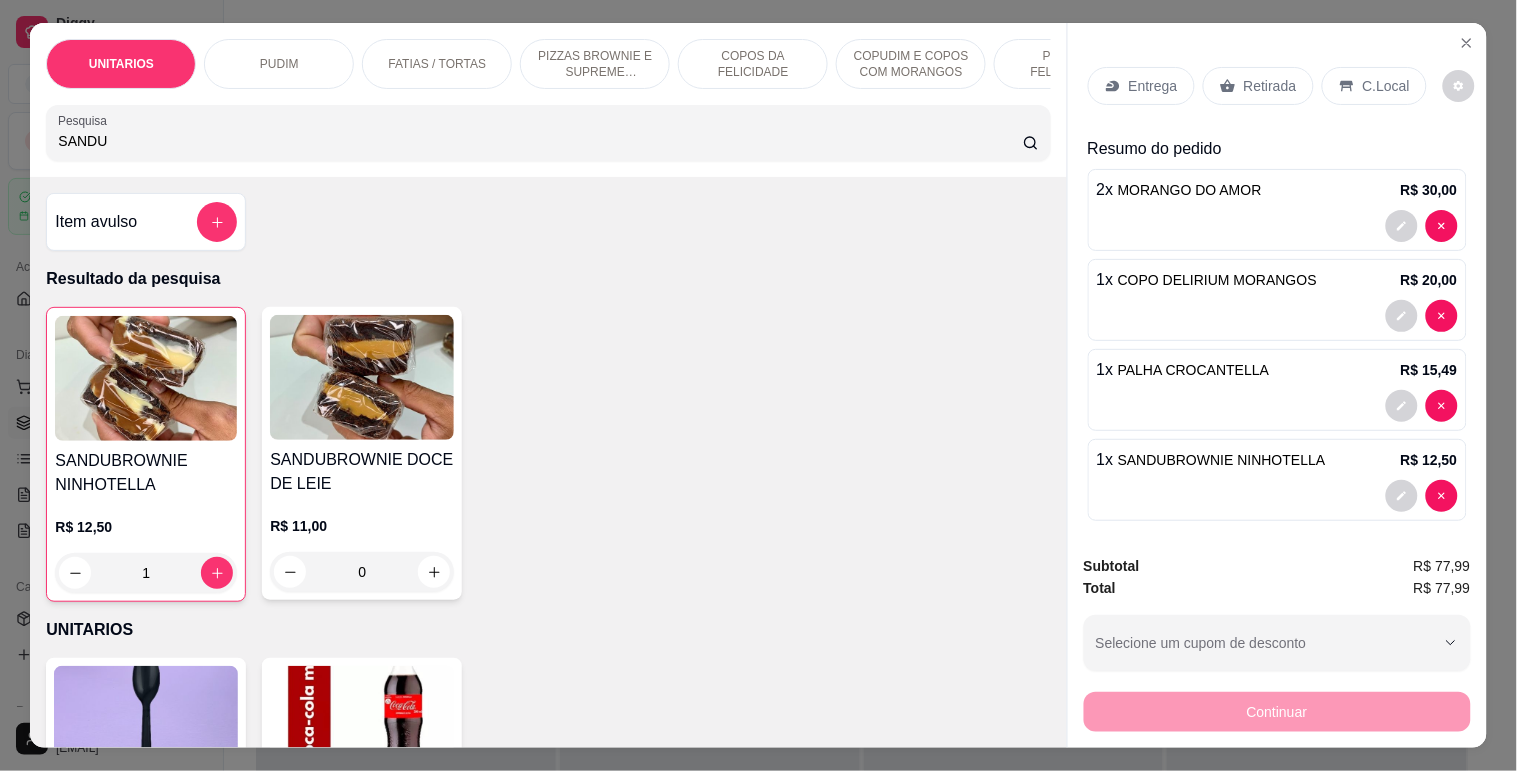 click on "SANDU" at bounding box center [540, 141] 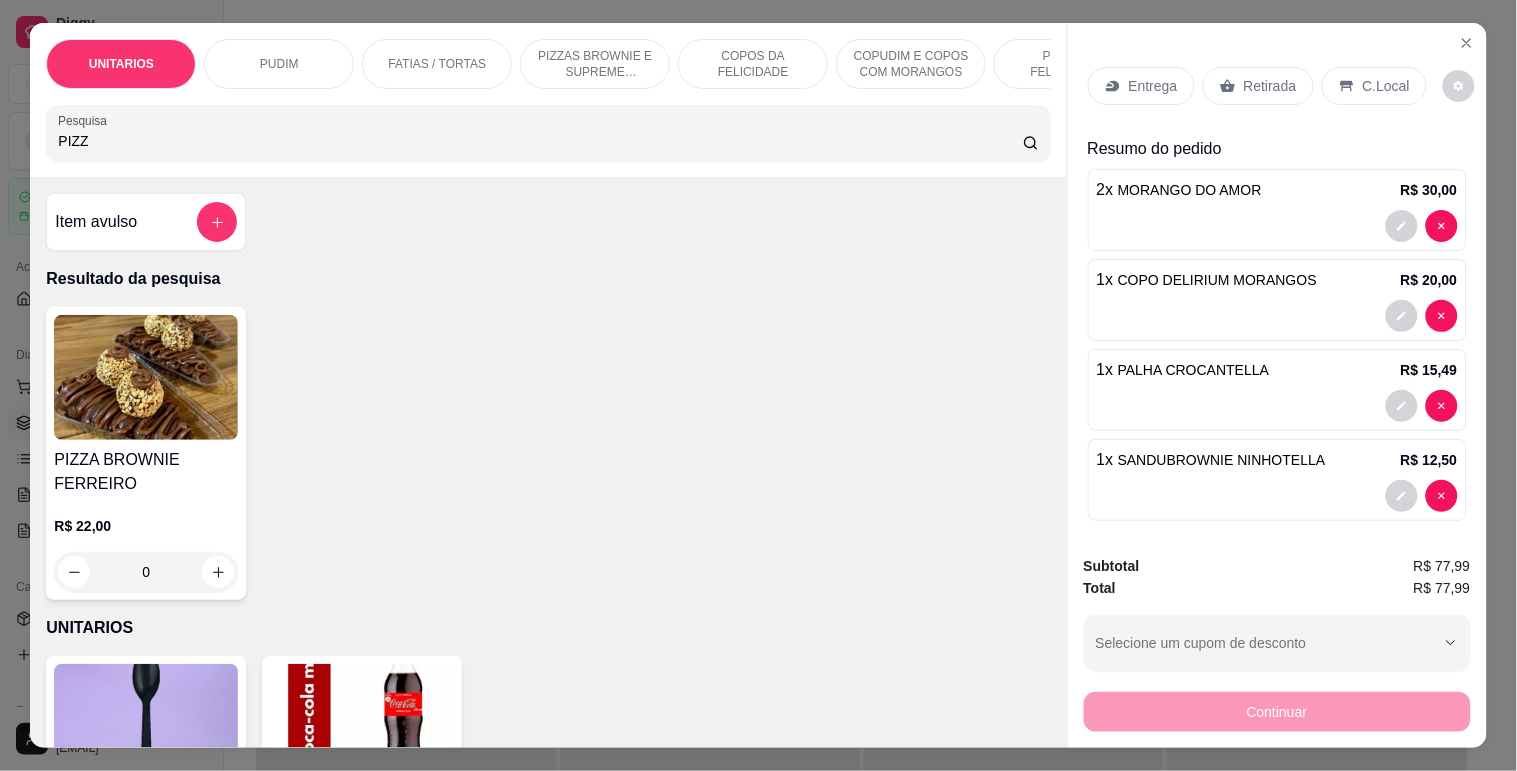 scroll, scrollTop: 10, scrollLeft: 0, axis: vertical 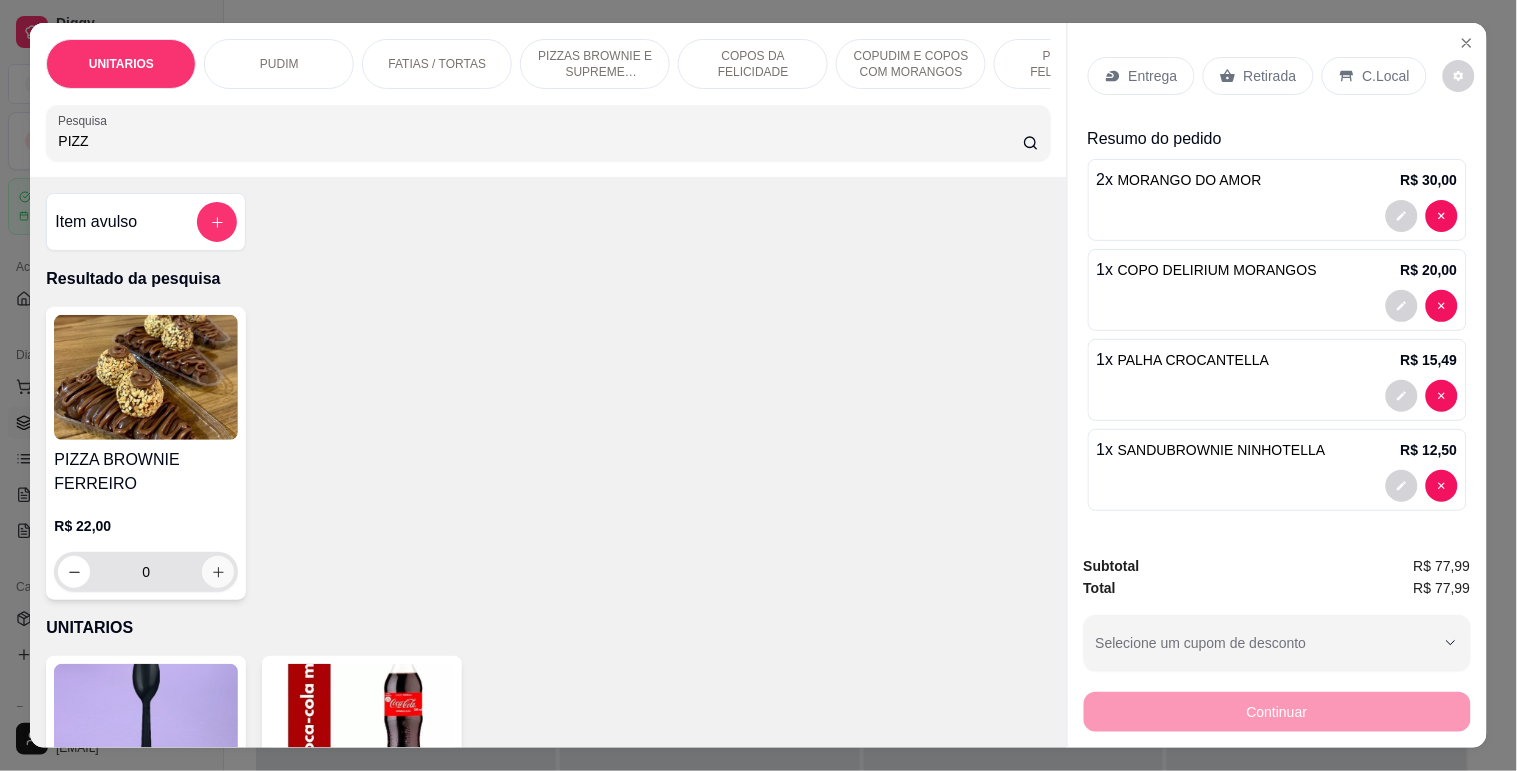 type on "PIZZ" 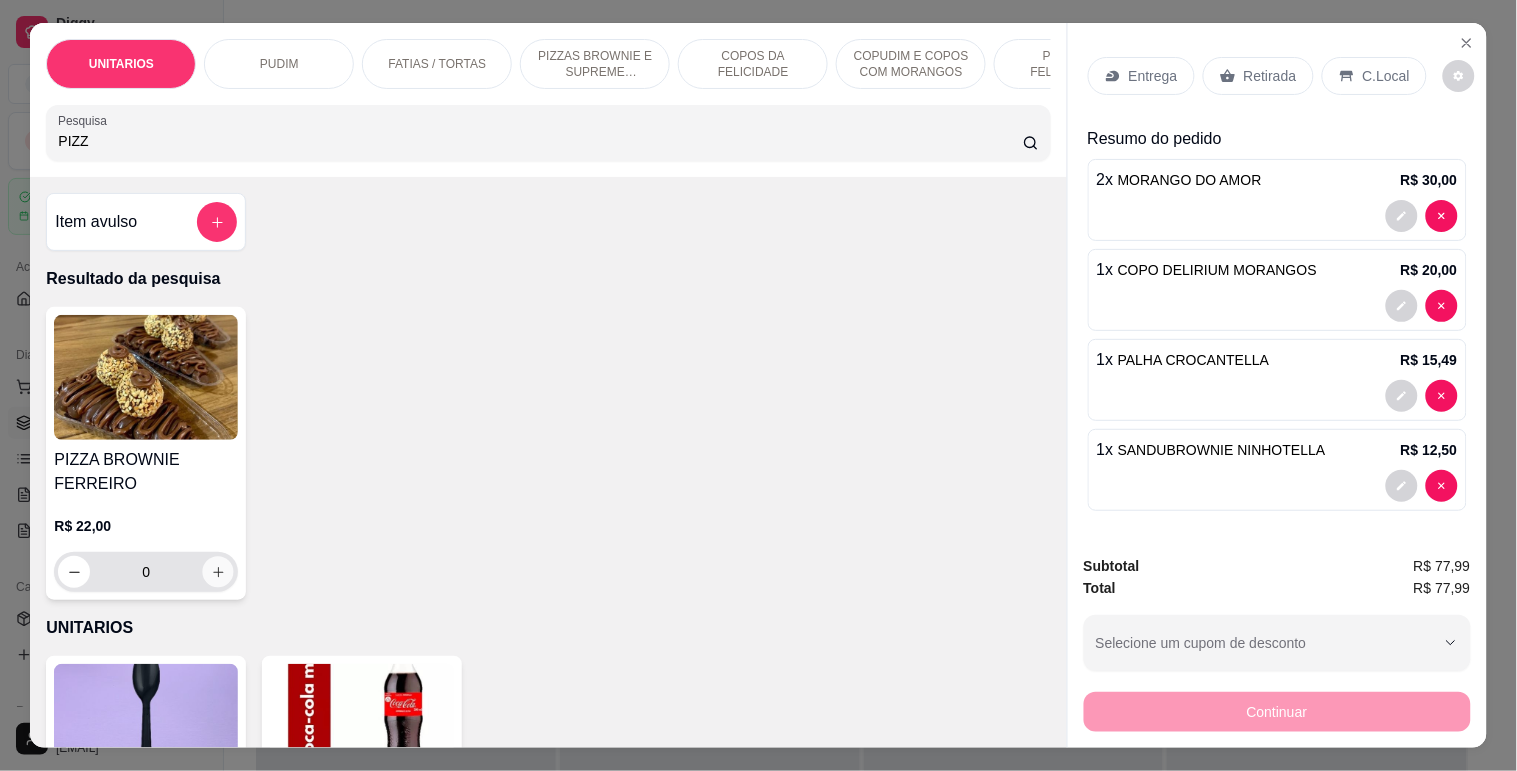 click 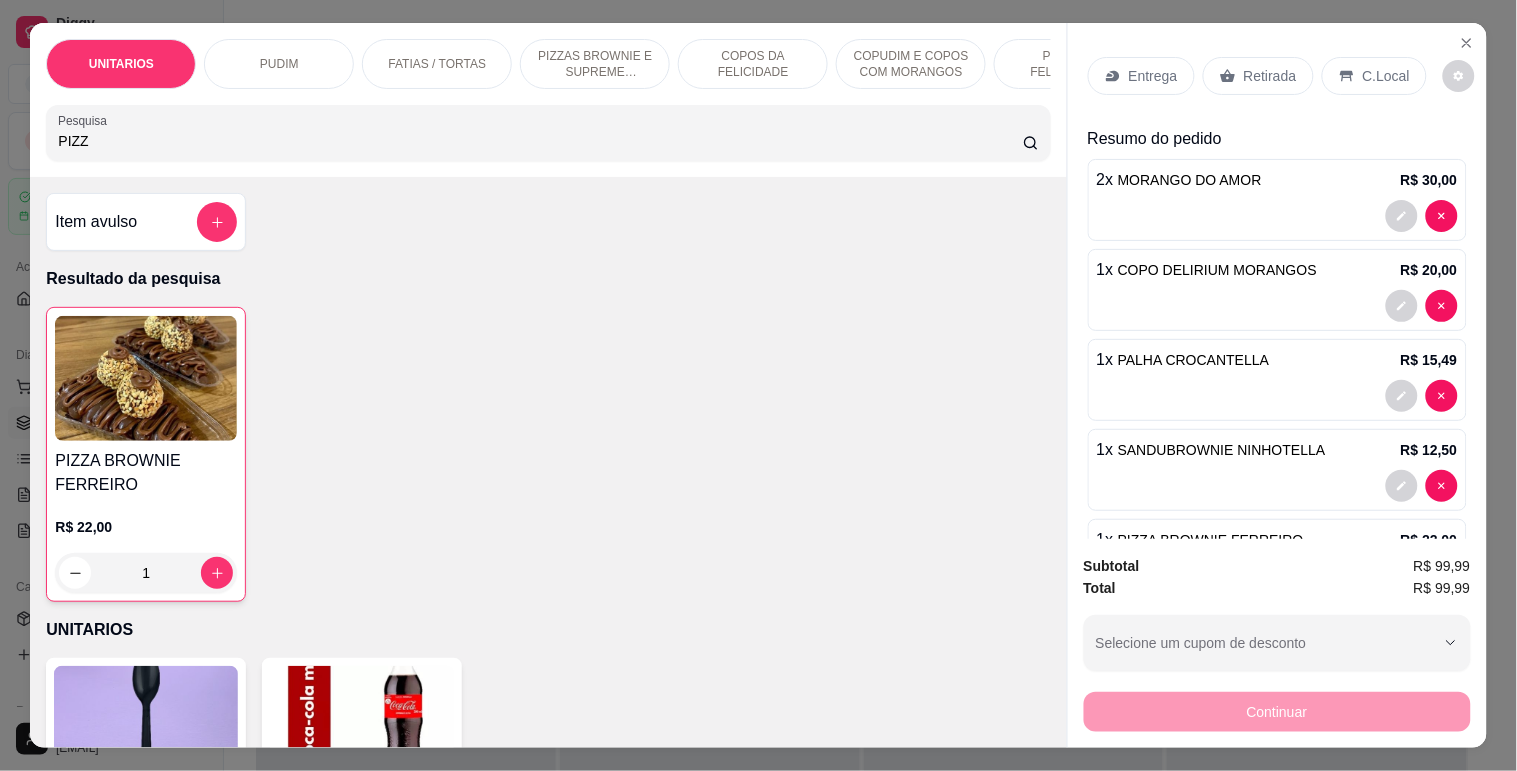 scroll, scrollTop: 101, scrollLeft: 0, axis: vertical 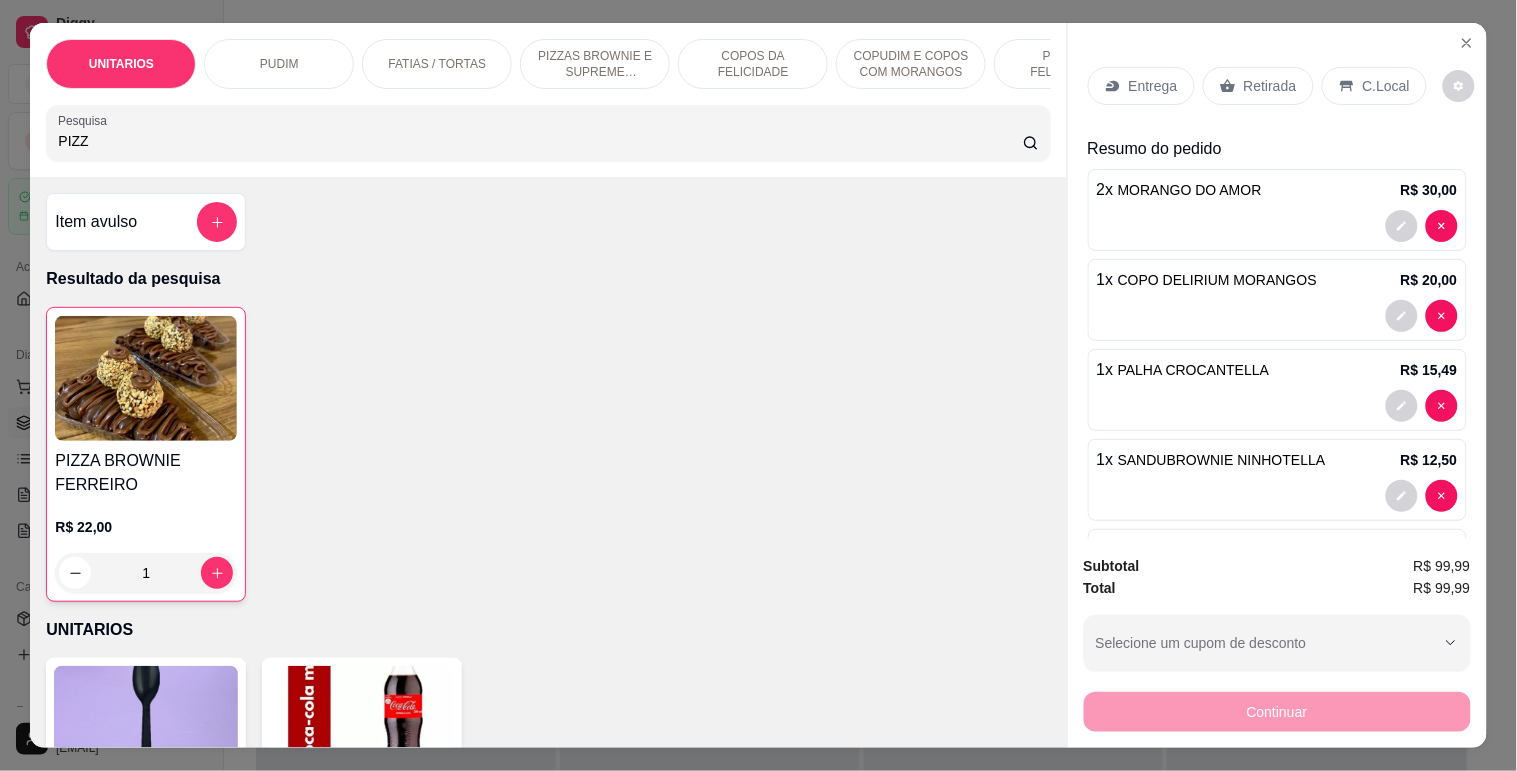 click on "Retirada" at bounding box center [1270, 86] 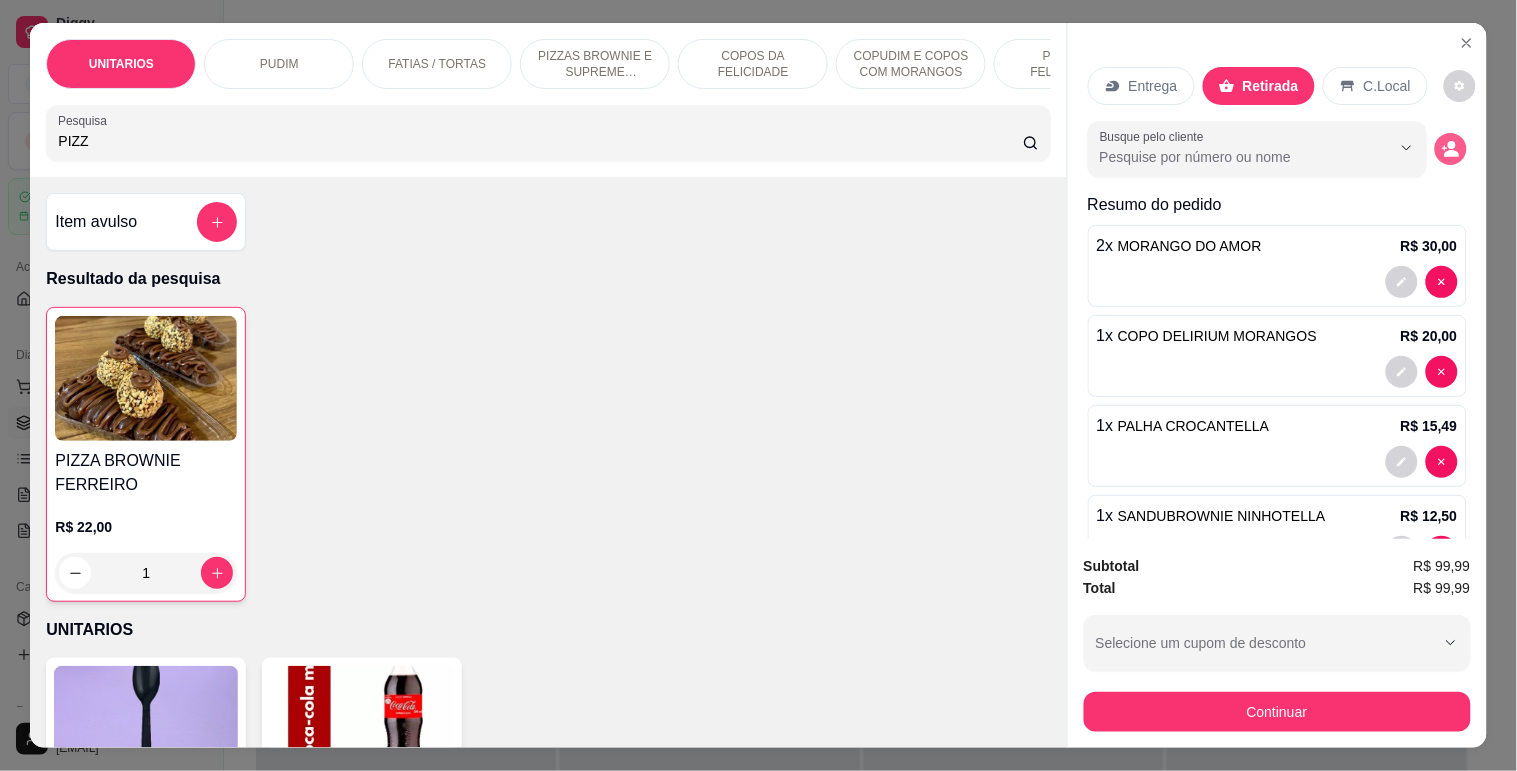 click 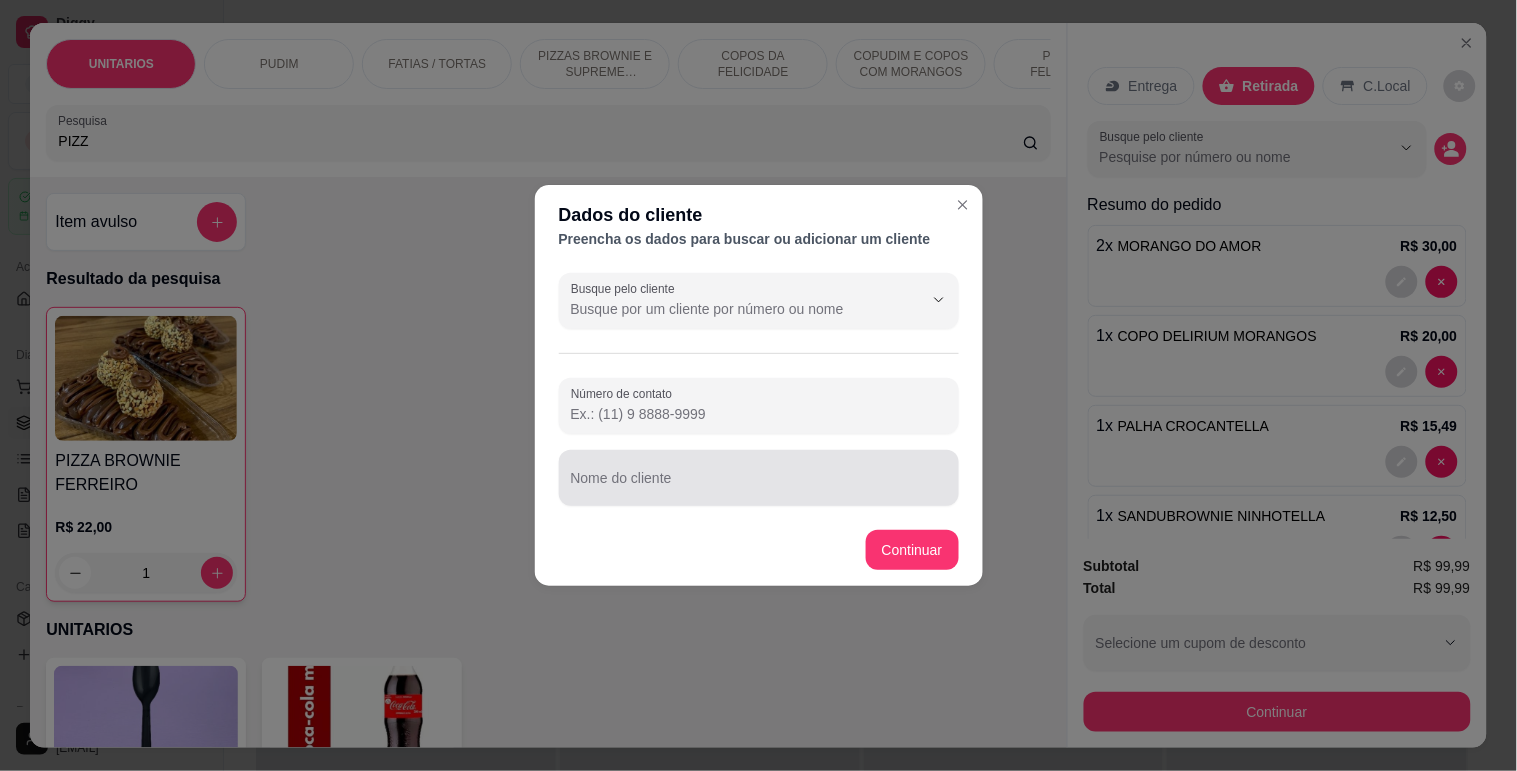 click on "Nome do cliente" at bounding box center (759, 486) 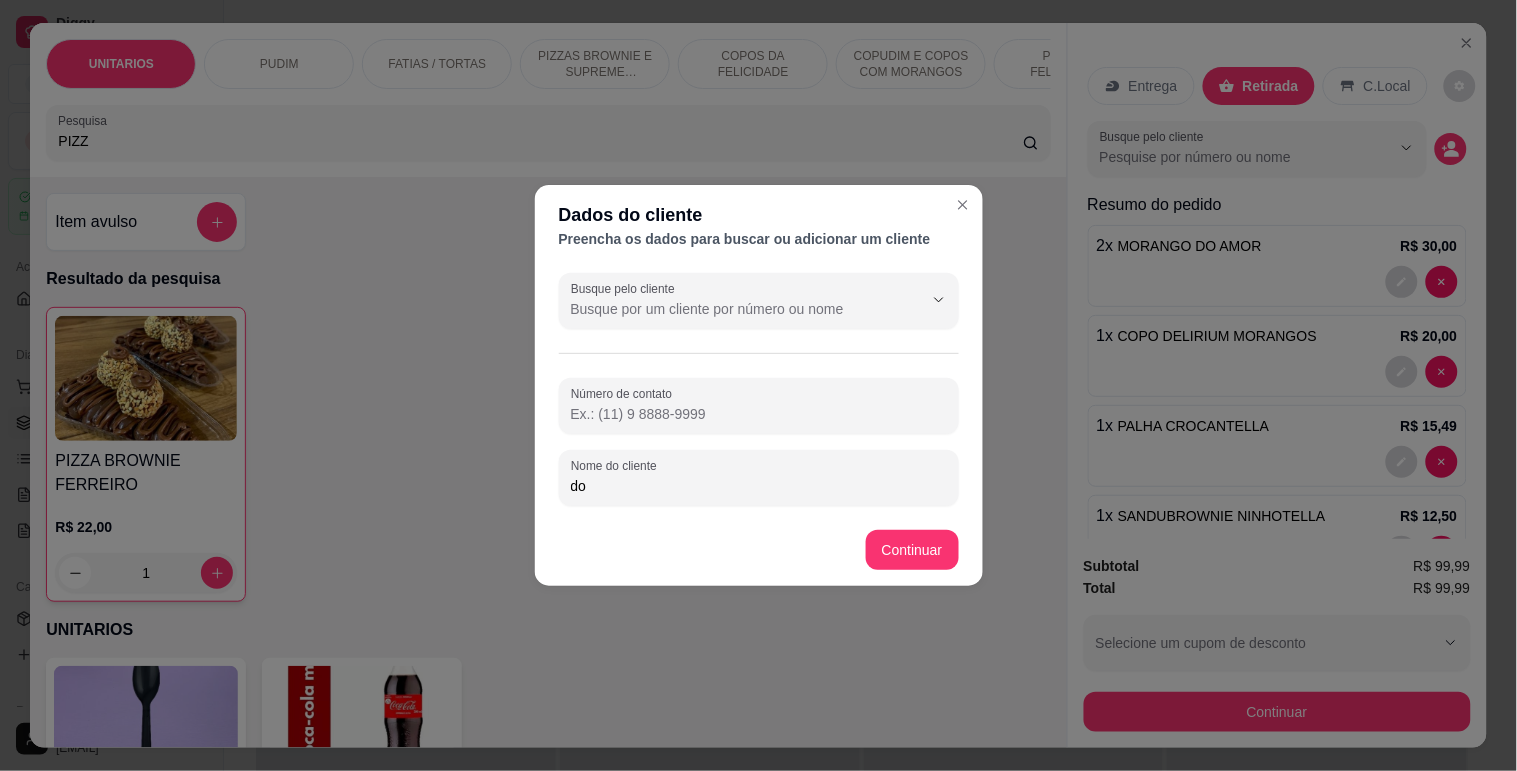 type on "d" 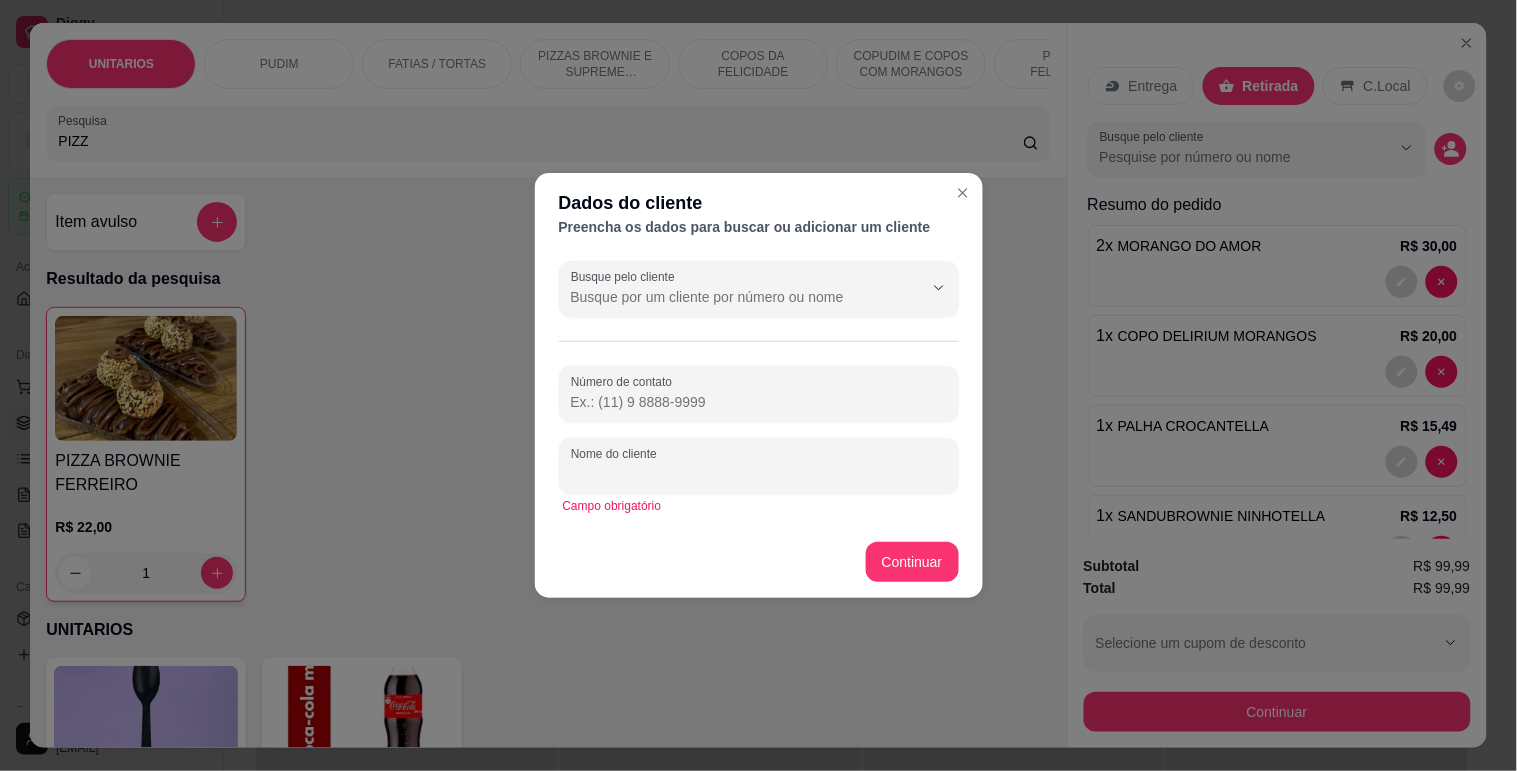 type on "d" 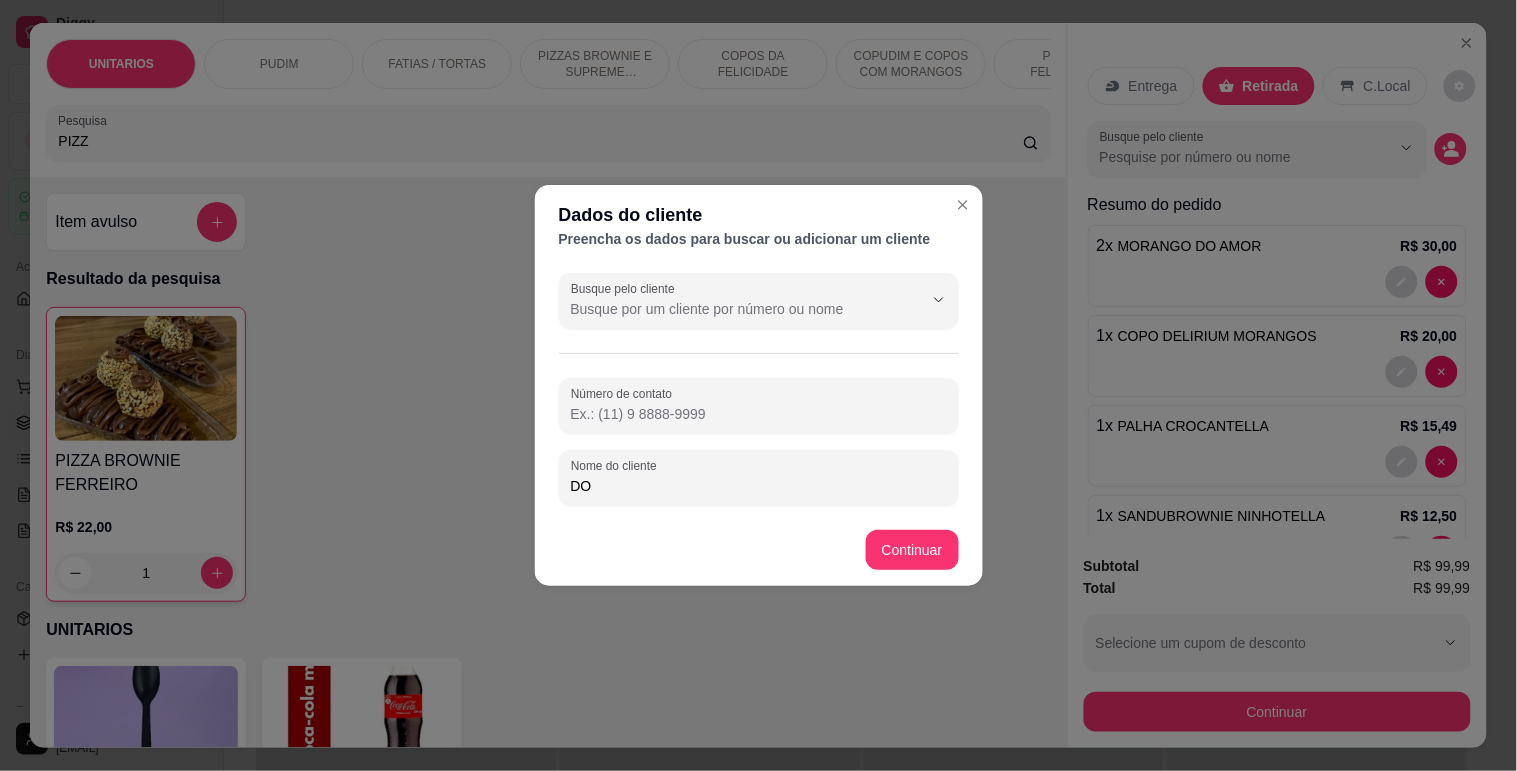 type on "D" 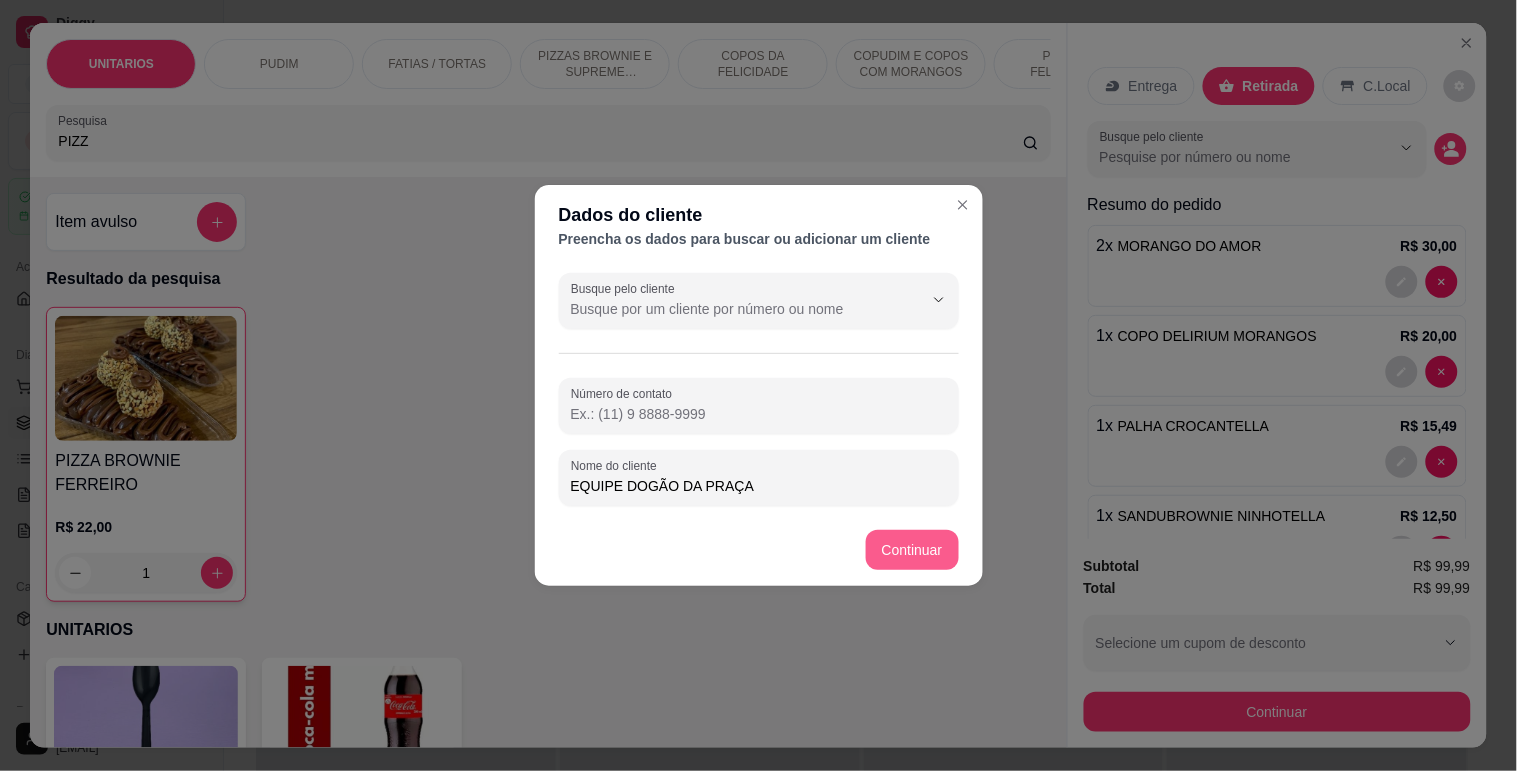 type on "EQUIPE DOGÃO DA PRAÇA" 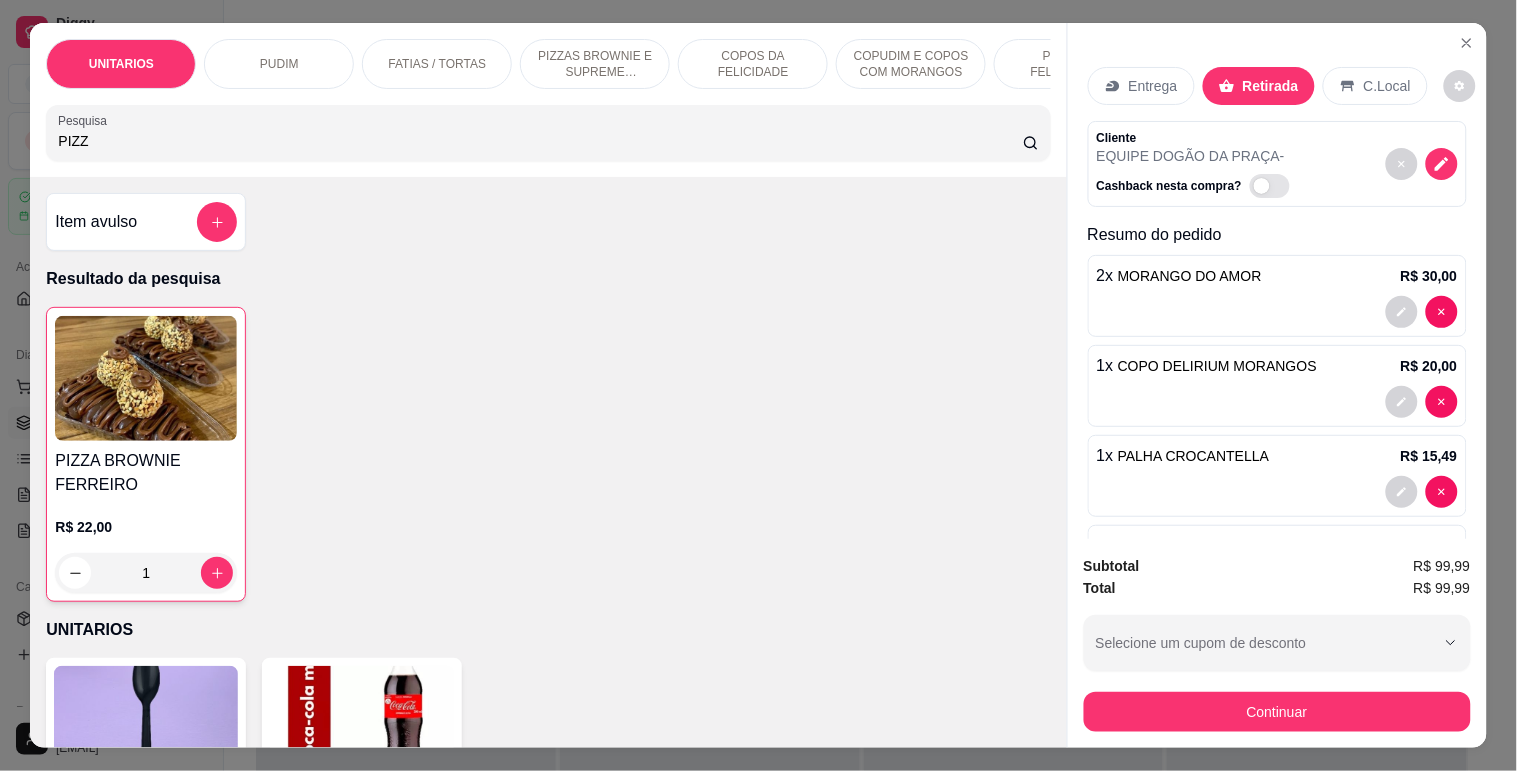 scroll, scrollTop: 186, scrollLeft: 0, axis: vertical 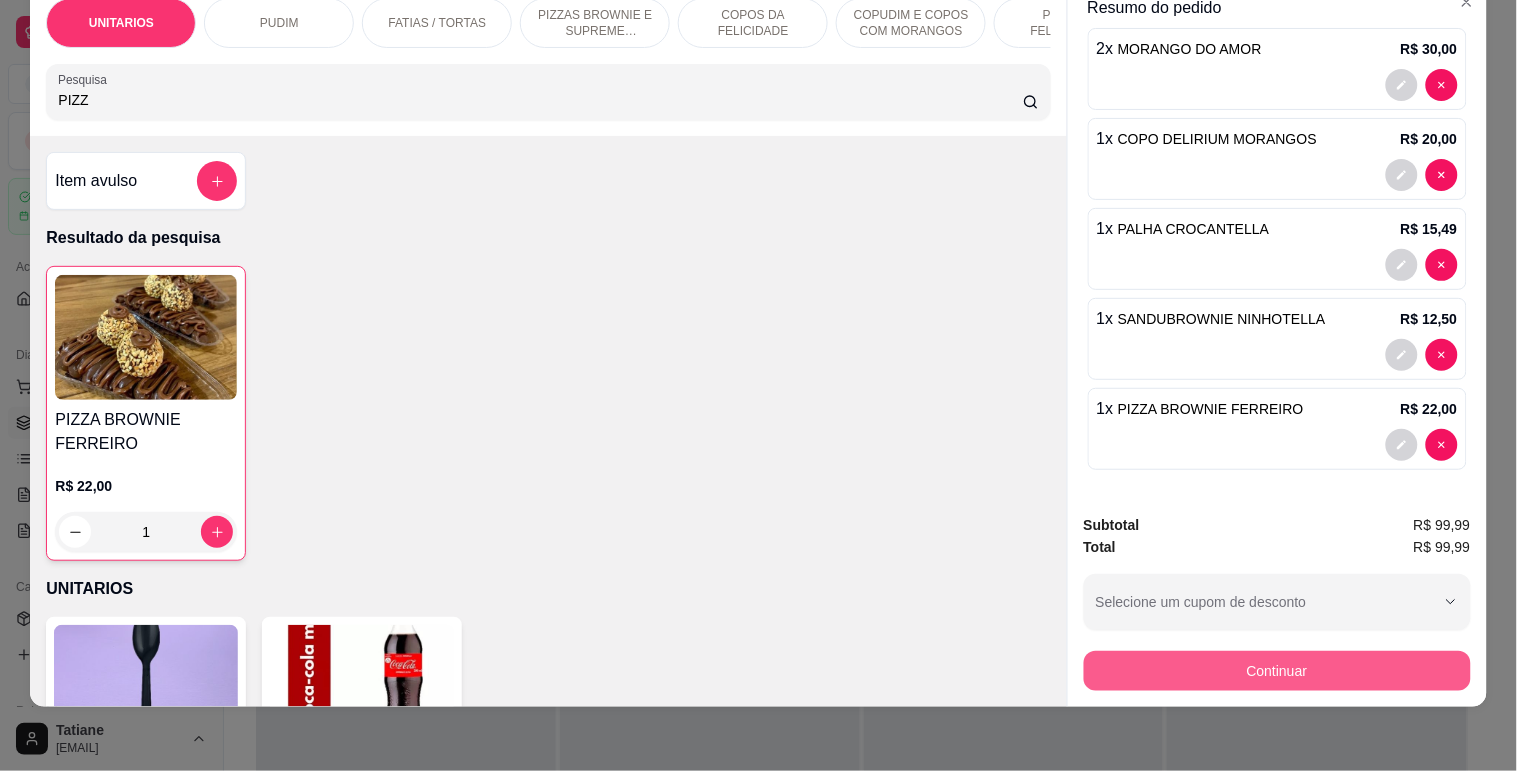 click on "Continuar" at bounding box center [1277, 671] 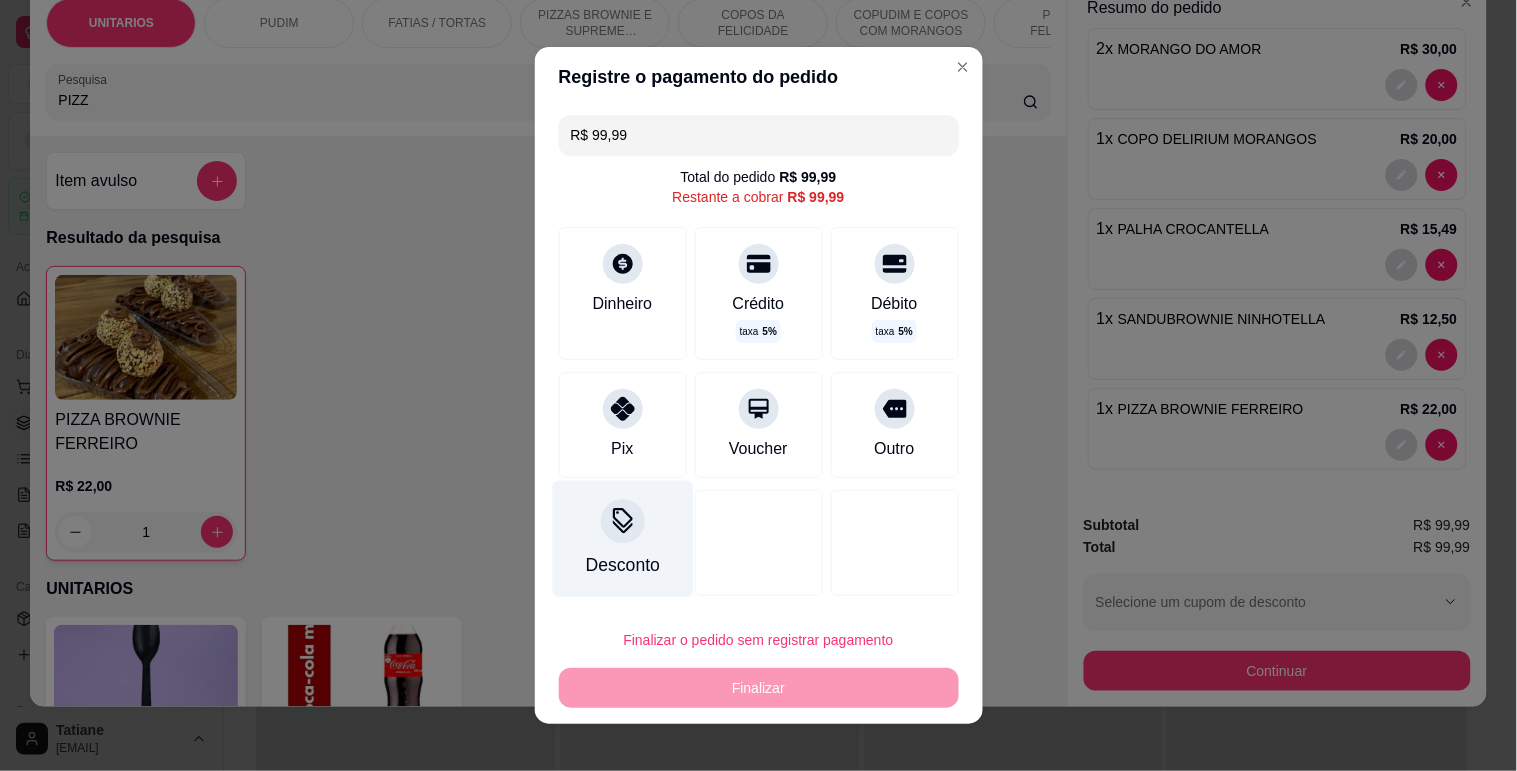 click 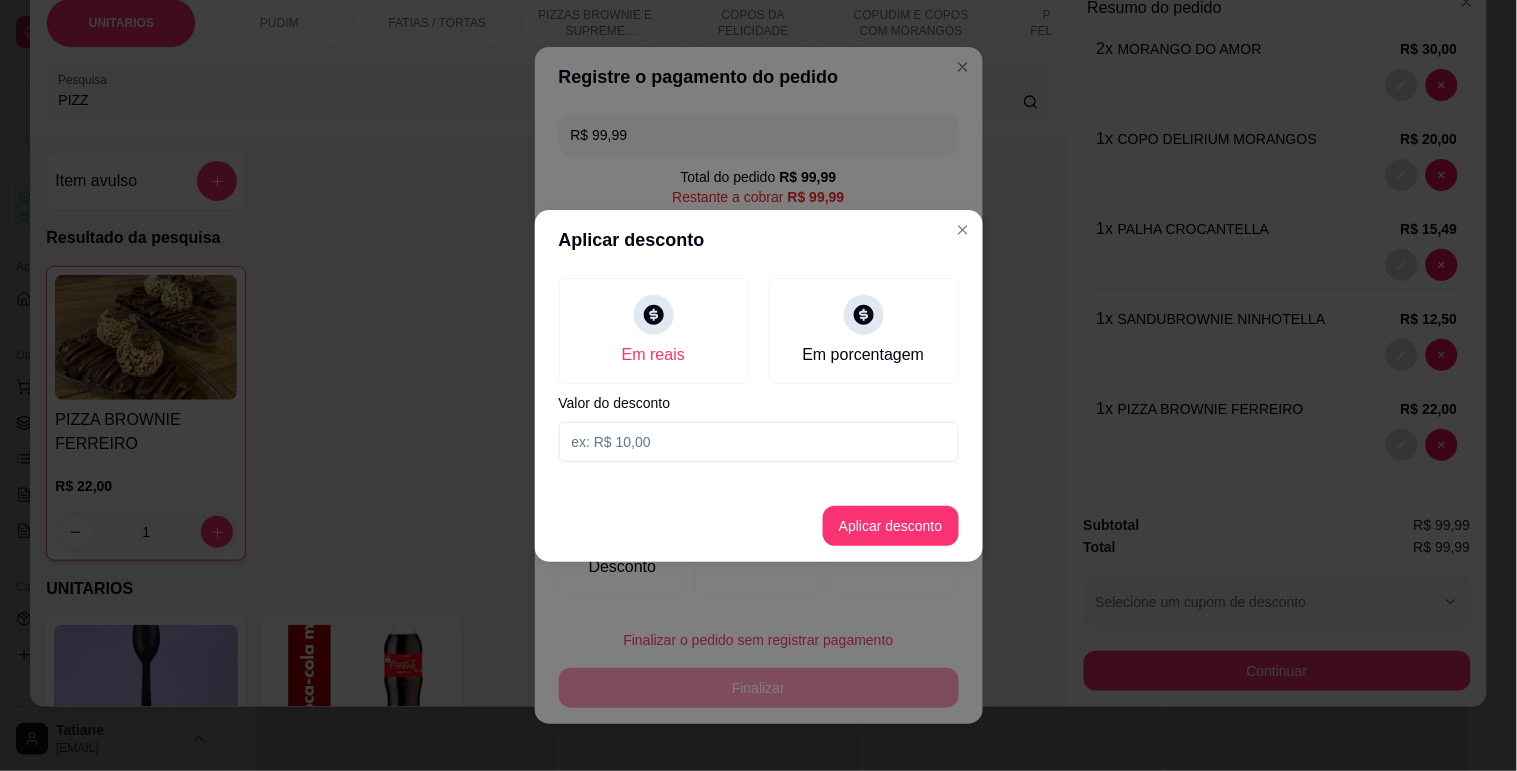 click at bounding box center (759, 442) 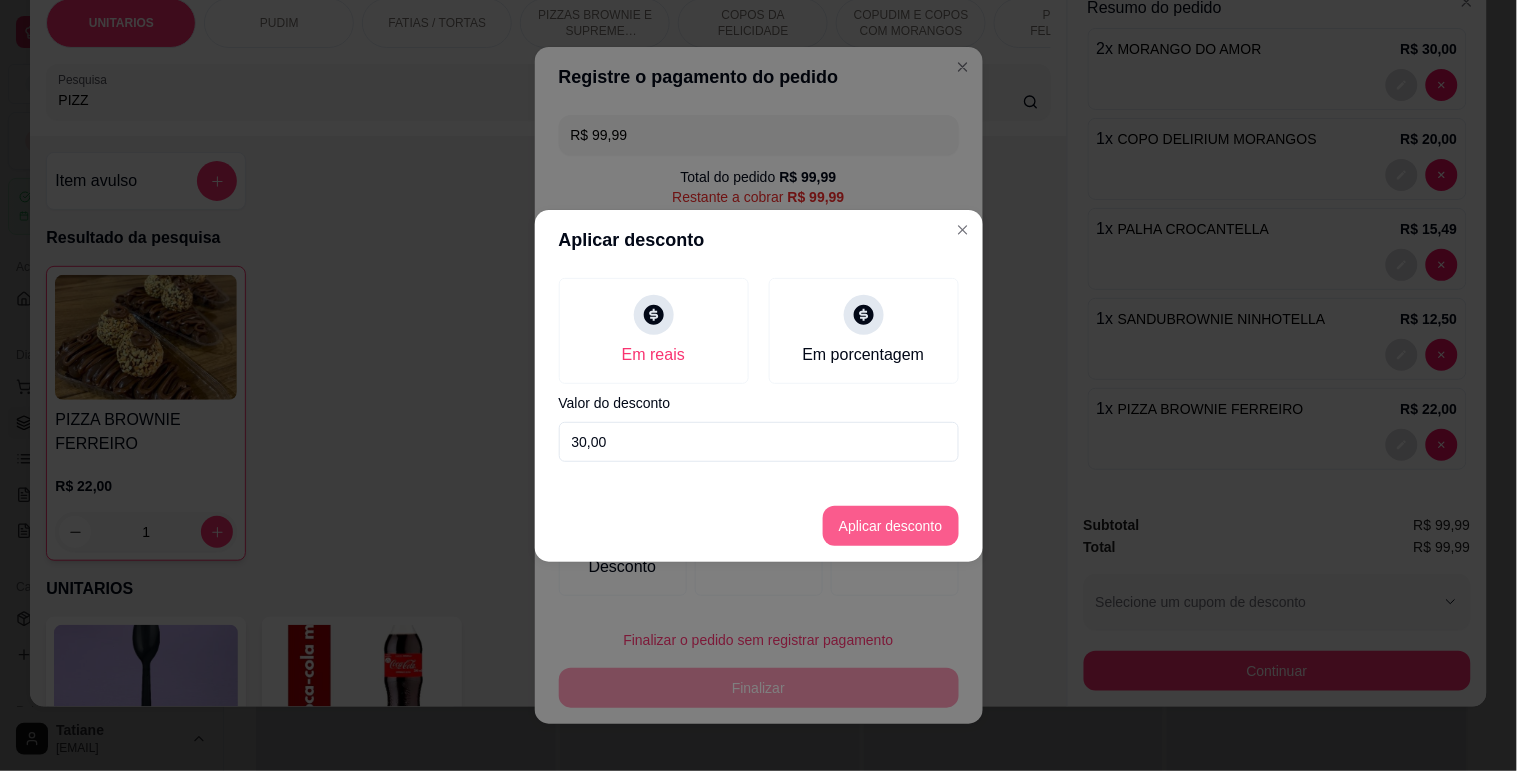 type on "30,00" 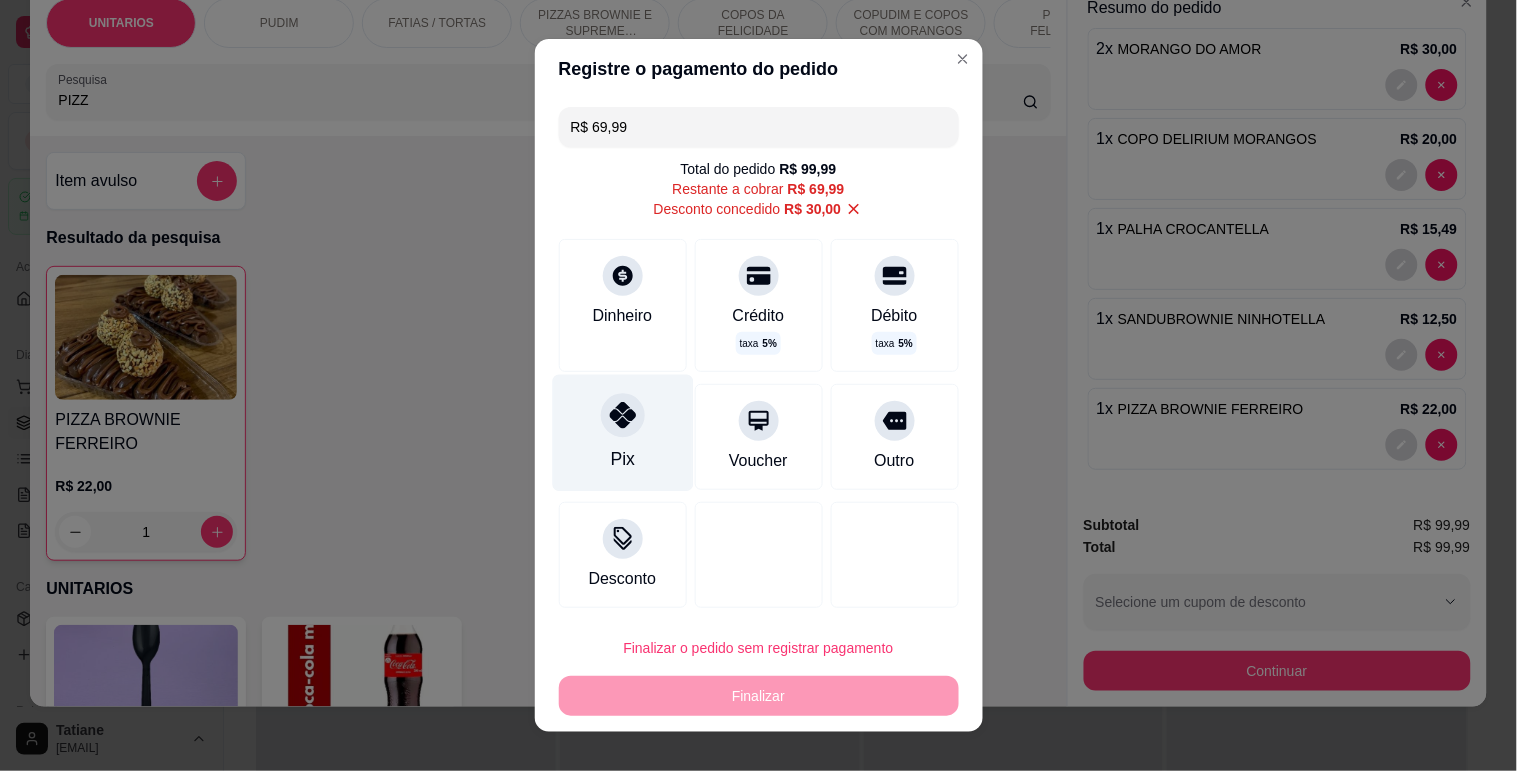 click 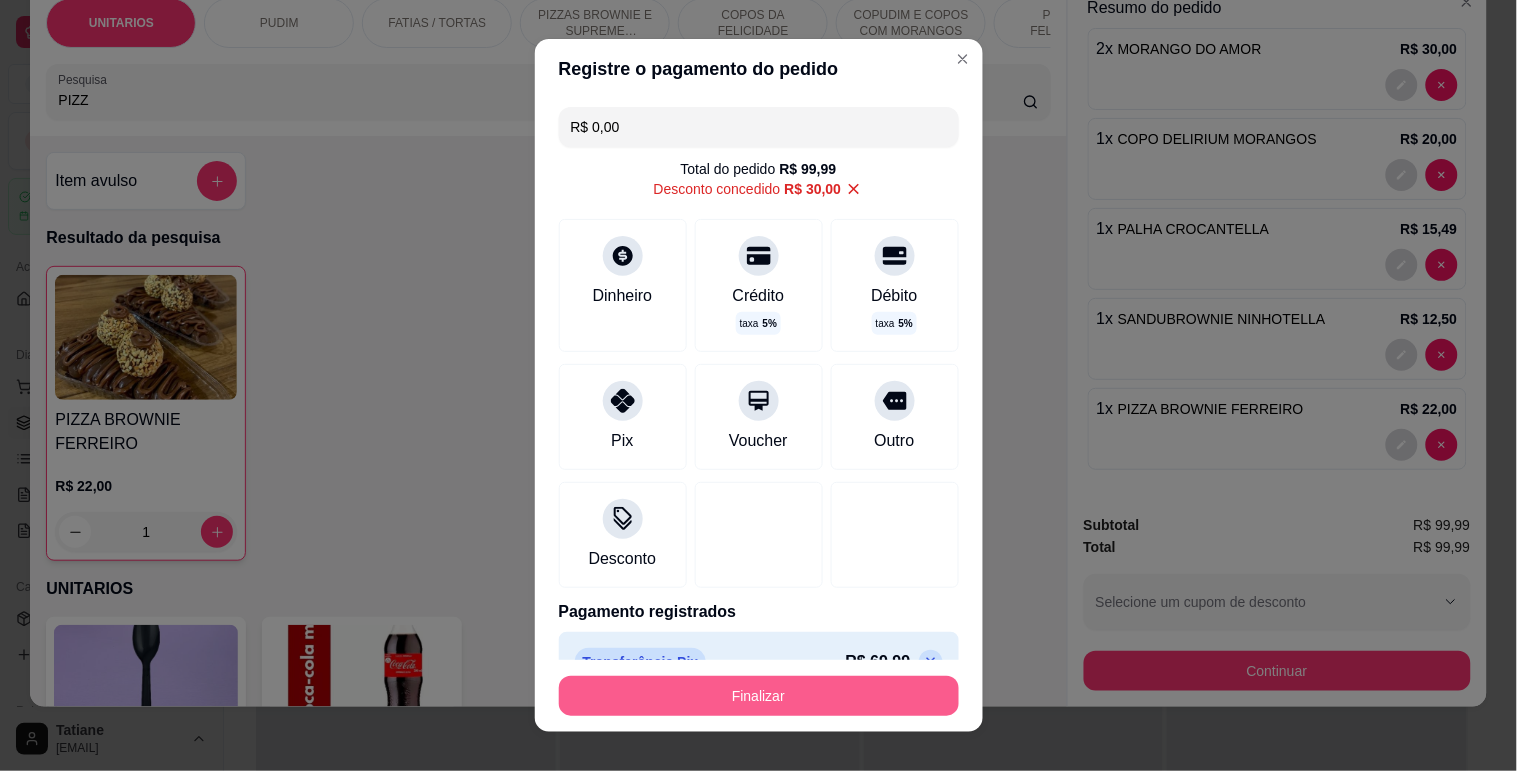click on "Finalizar" at bounding box center [759, 696] 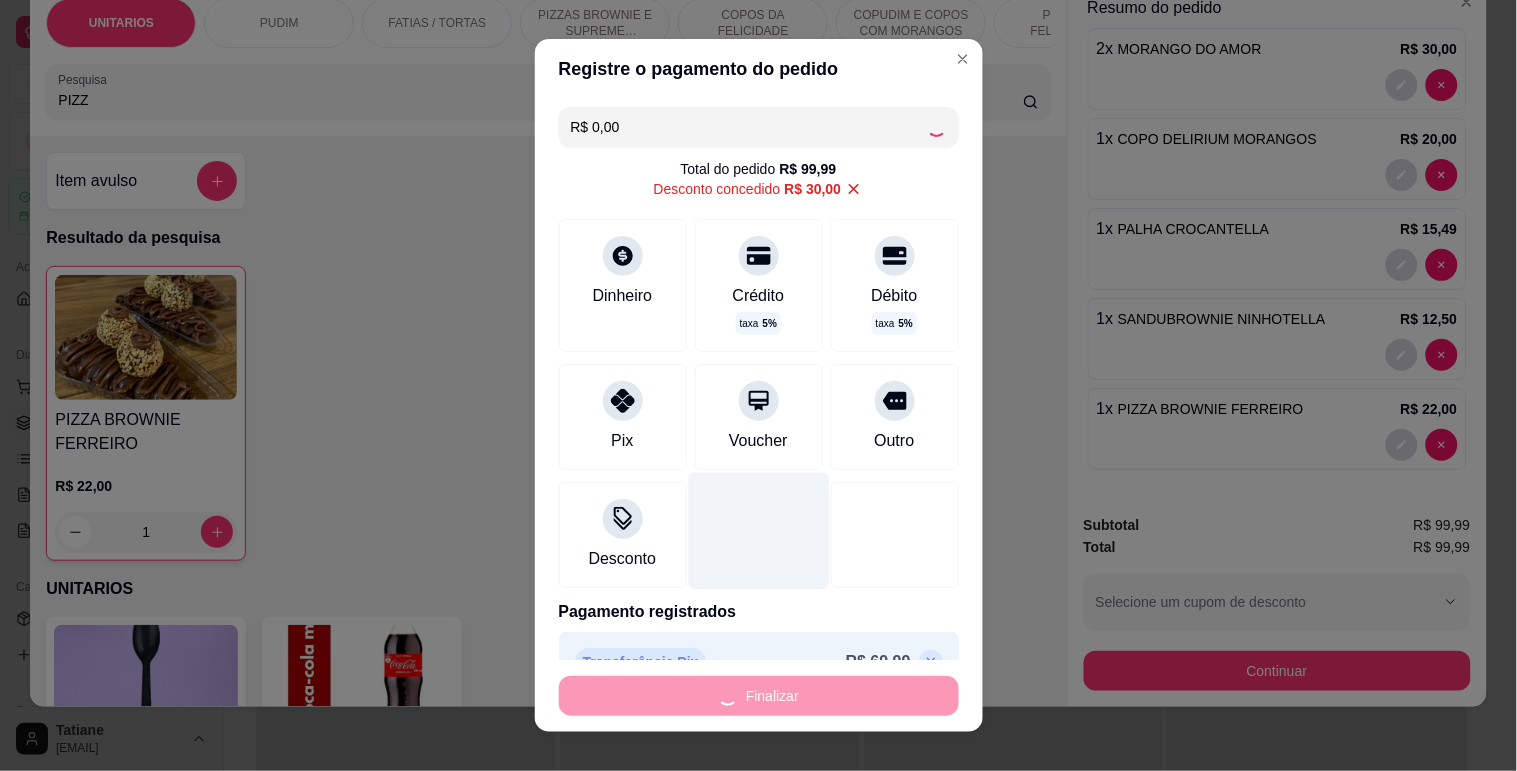 type on "0" 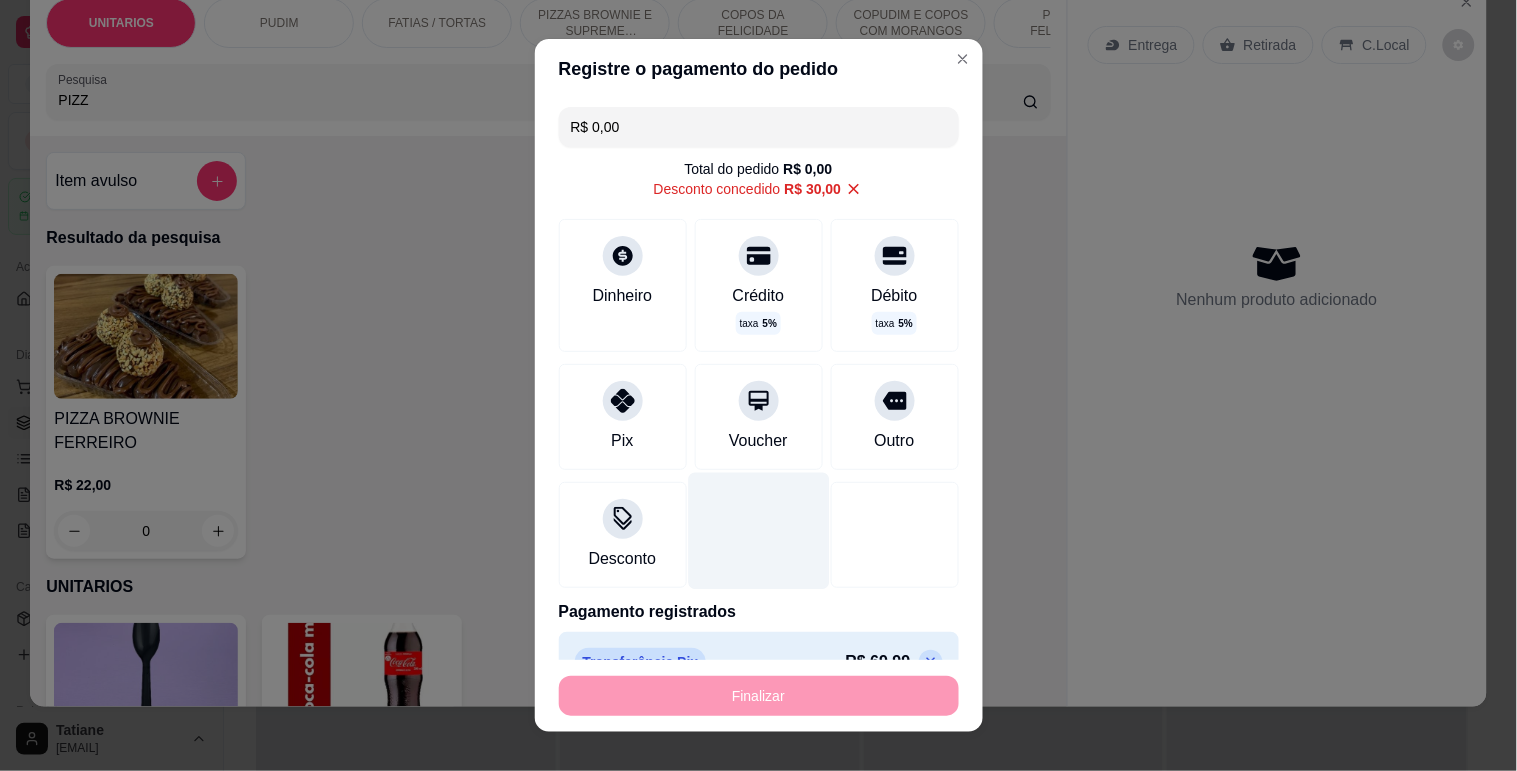 type on "-R$ 99,99" 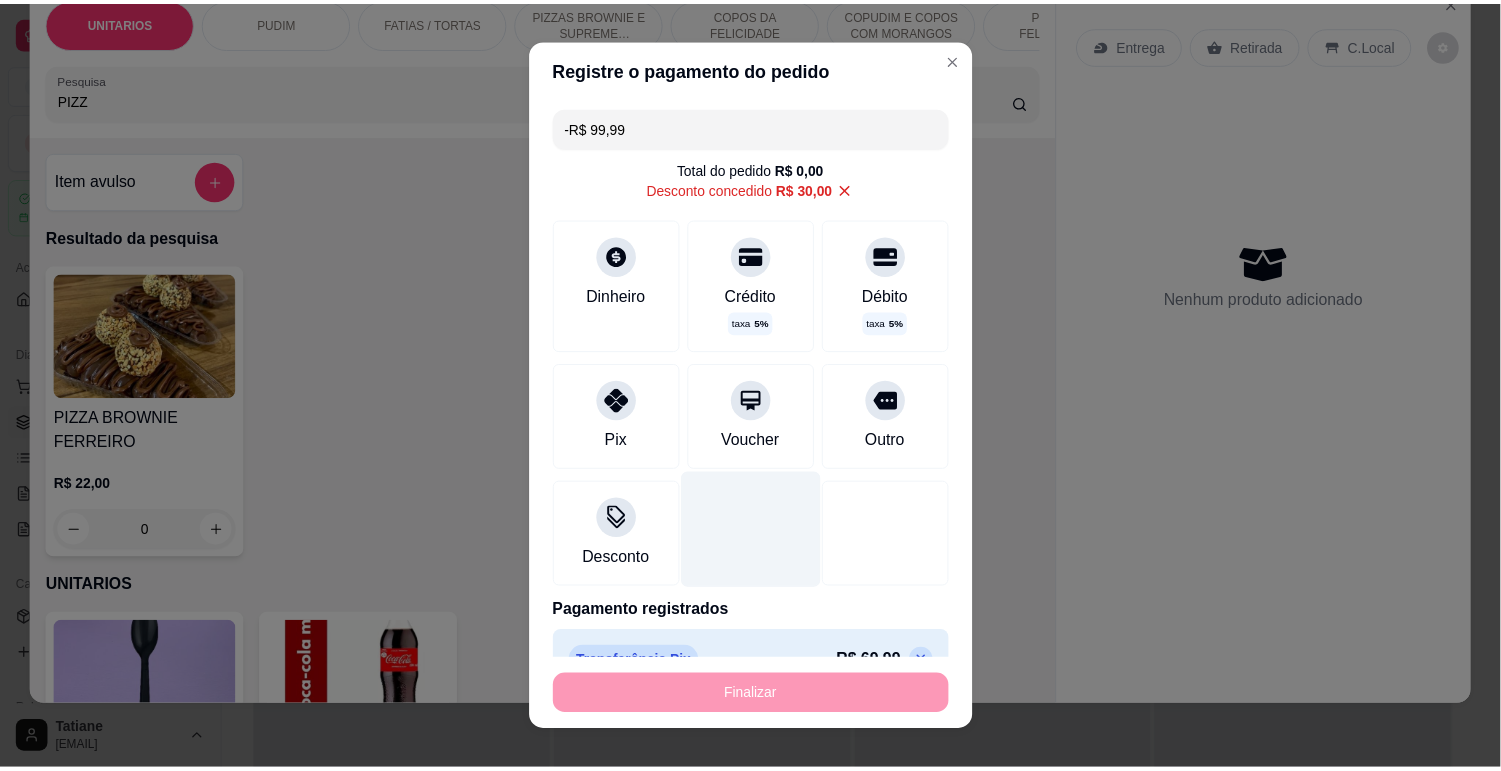 scroll, scrollTop: 0, scrollLeft: 0, axis: both 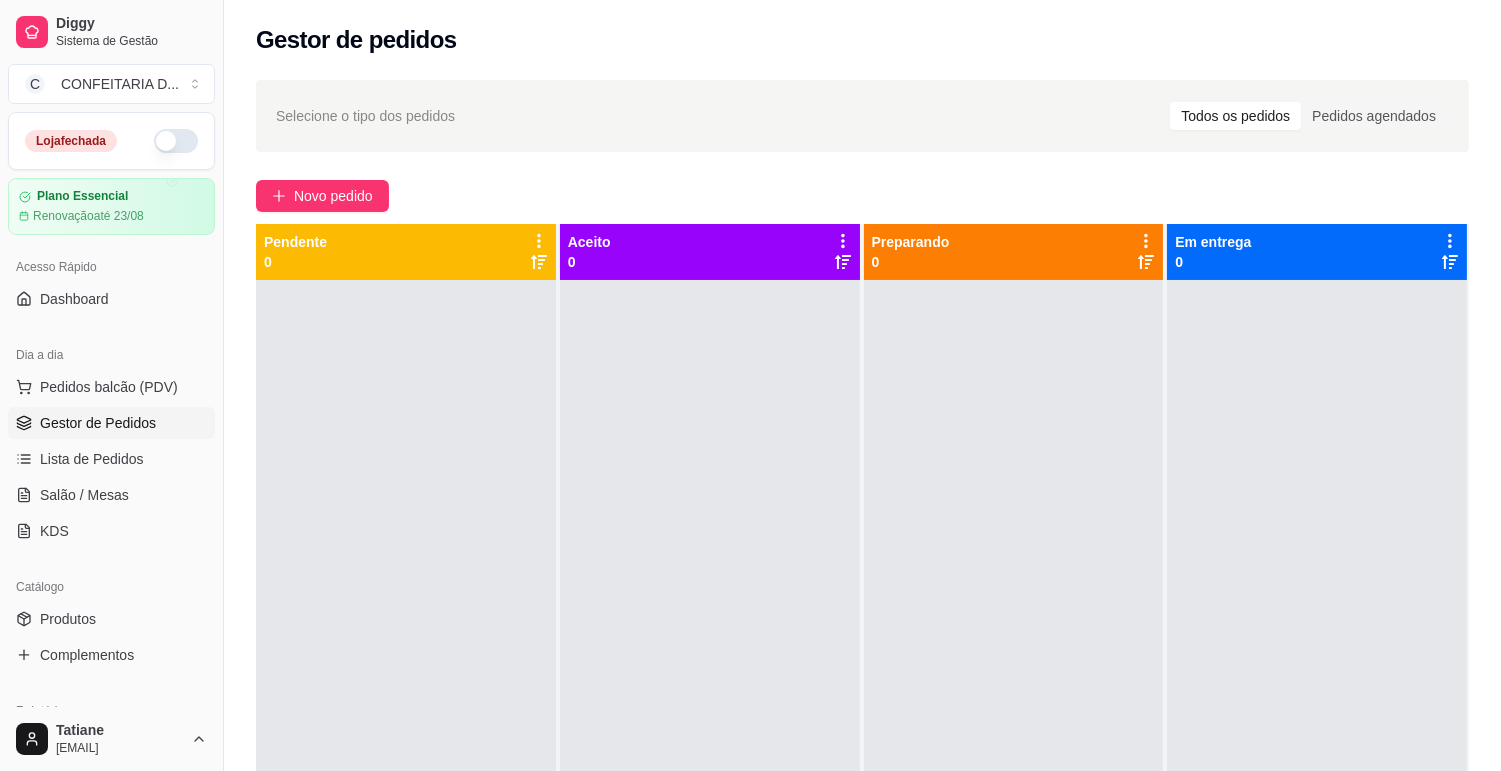 click at bounding box center (710, 665) 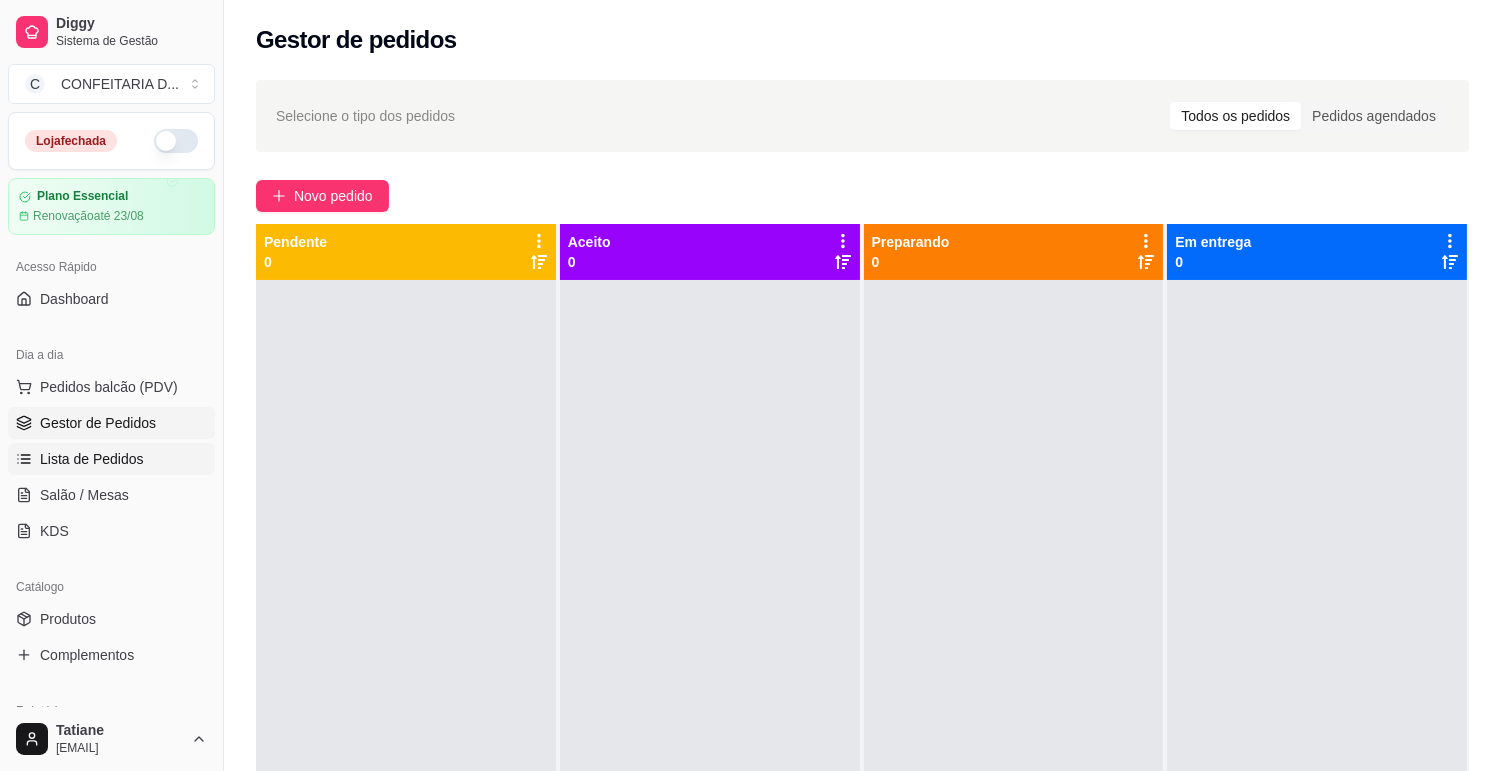 click on "Lista de Pedidos" at bounding box center (92, 459) 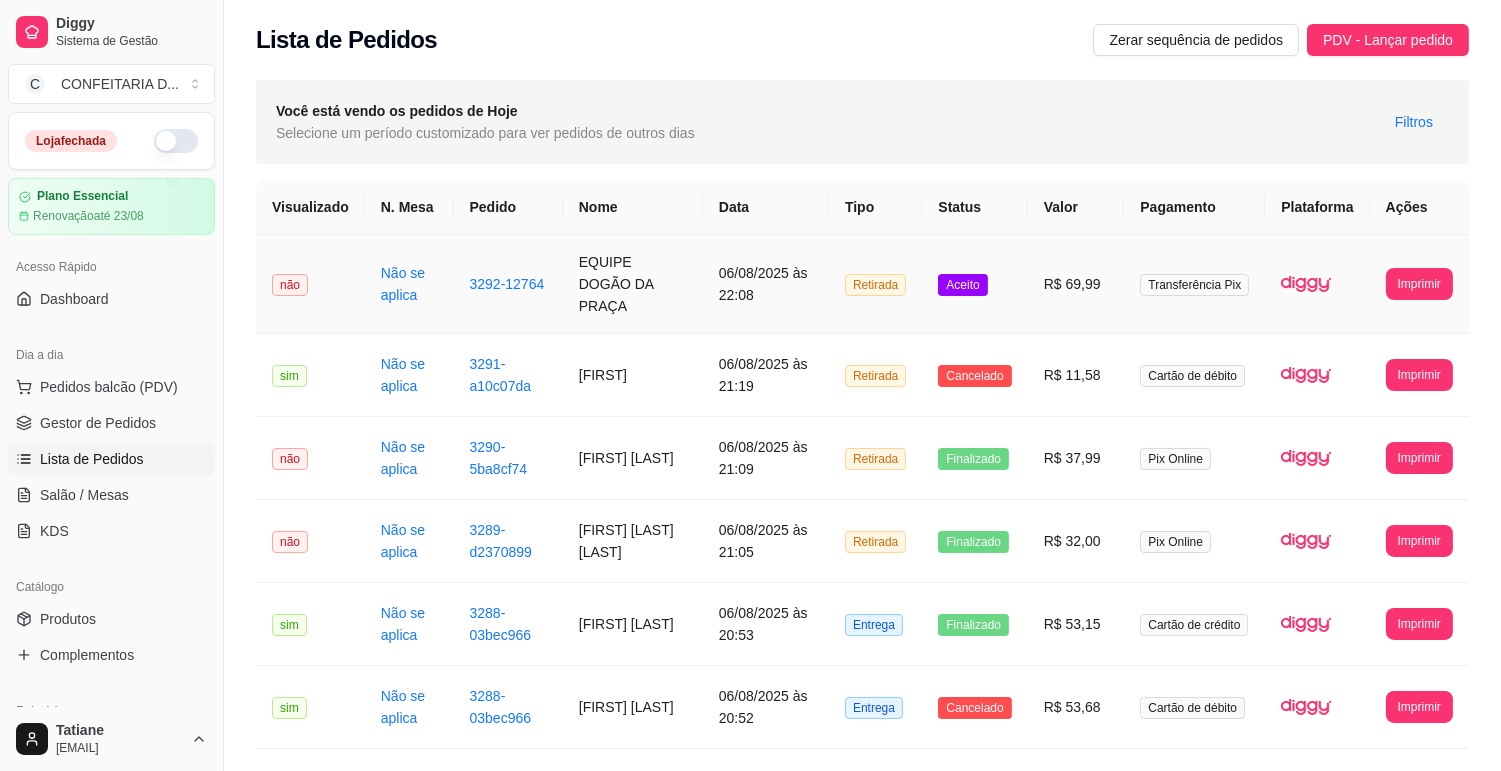 click on "06/08/2025 às 22:08" at bounding box center (766, 284) 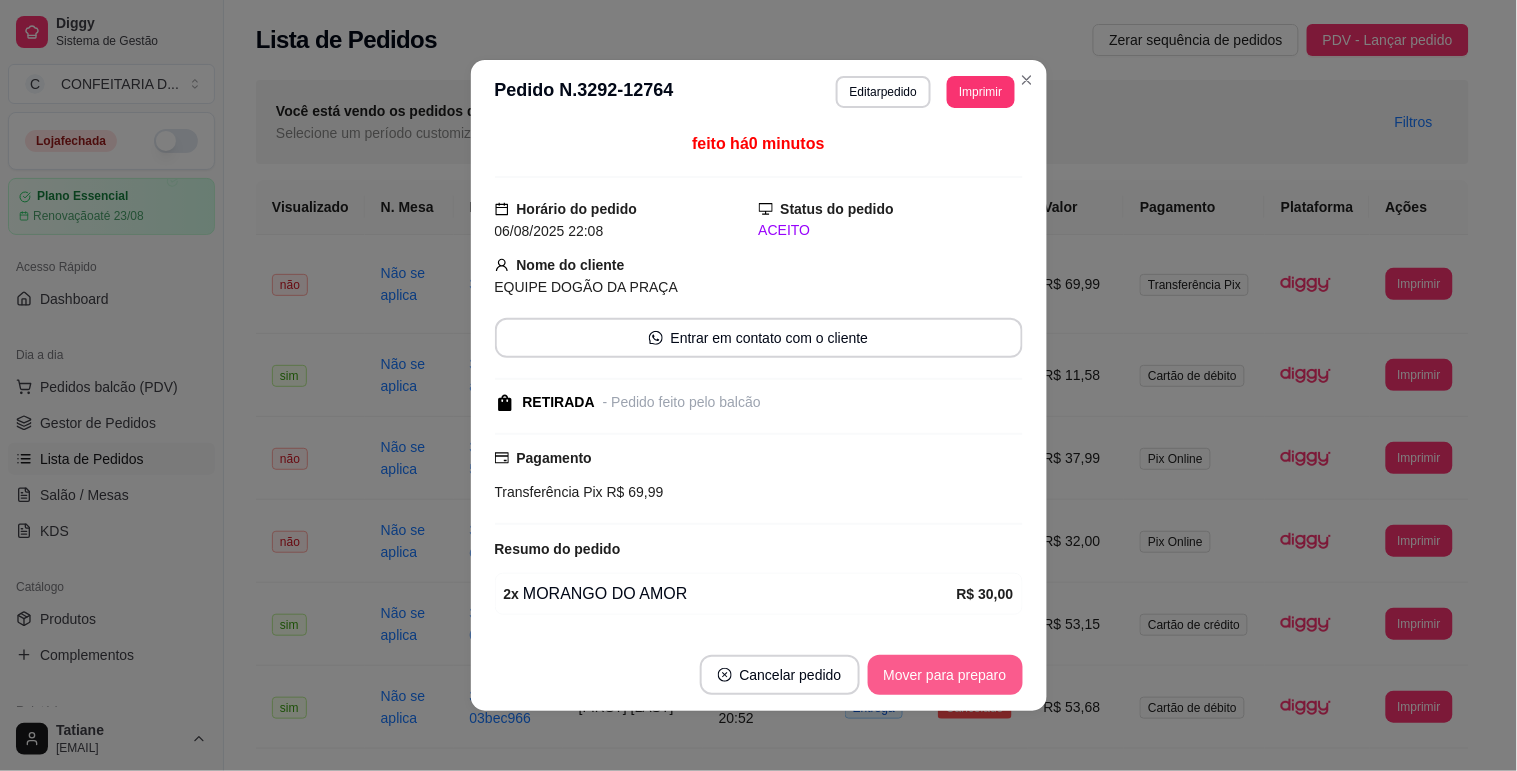 click on "Mover para preparo" at bounding box center (945, 675) 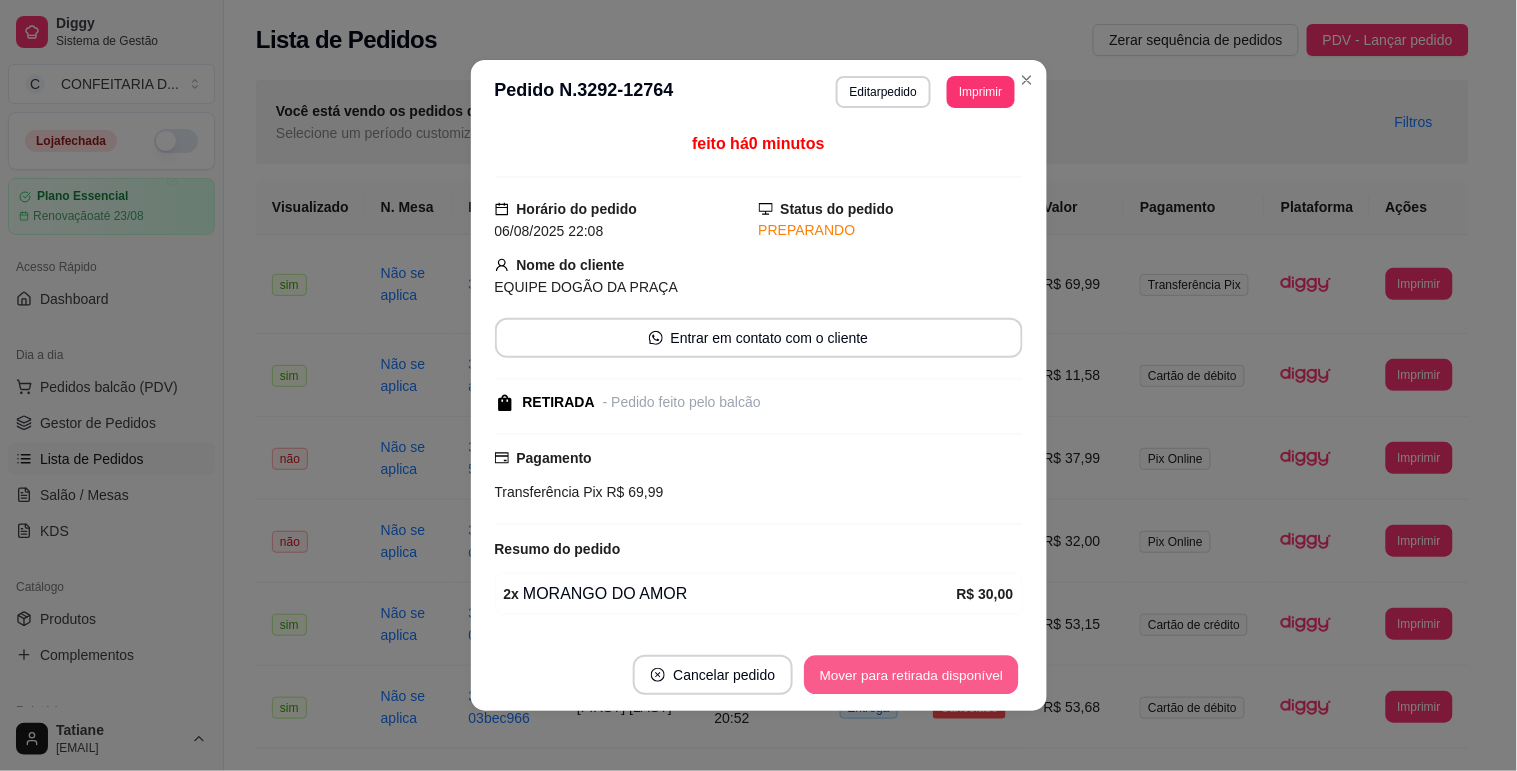 click on "Mover para retirada disponível" at bounding box center (912, 675) 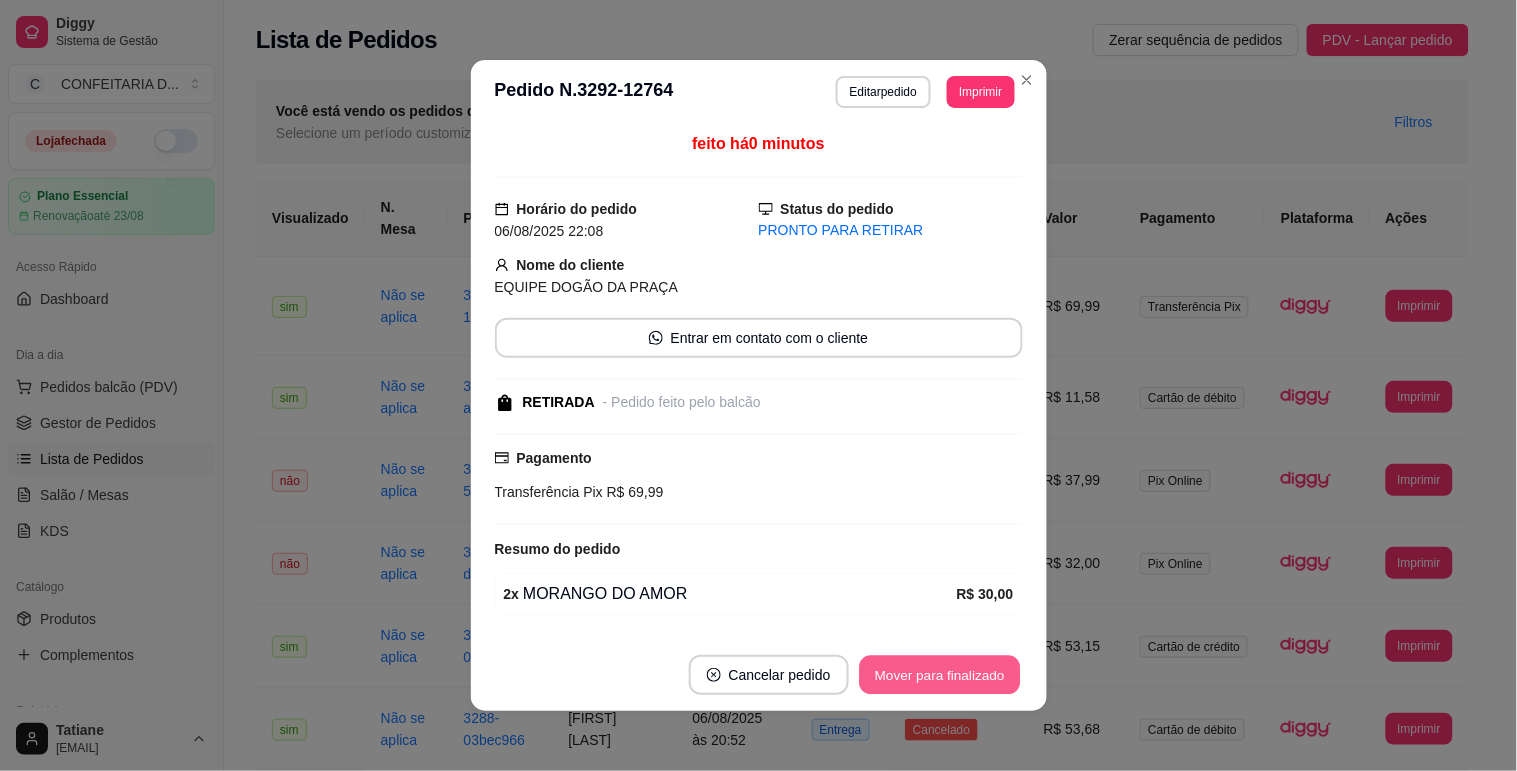 click on "Mover para finalizado" at bounding box center [939, 675] 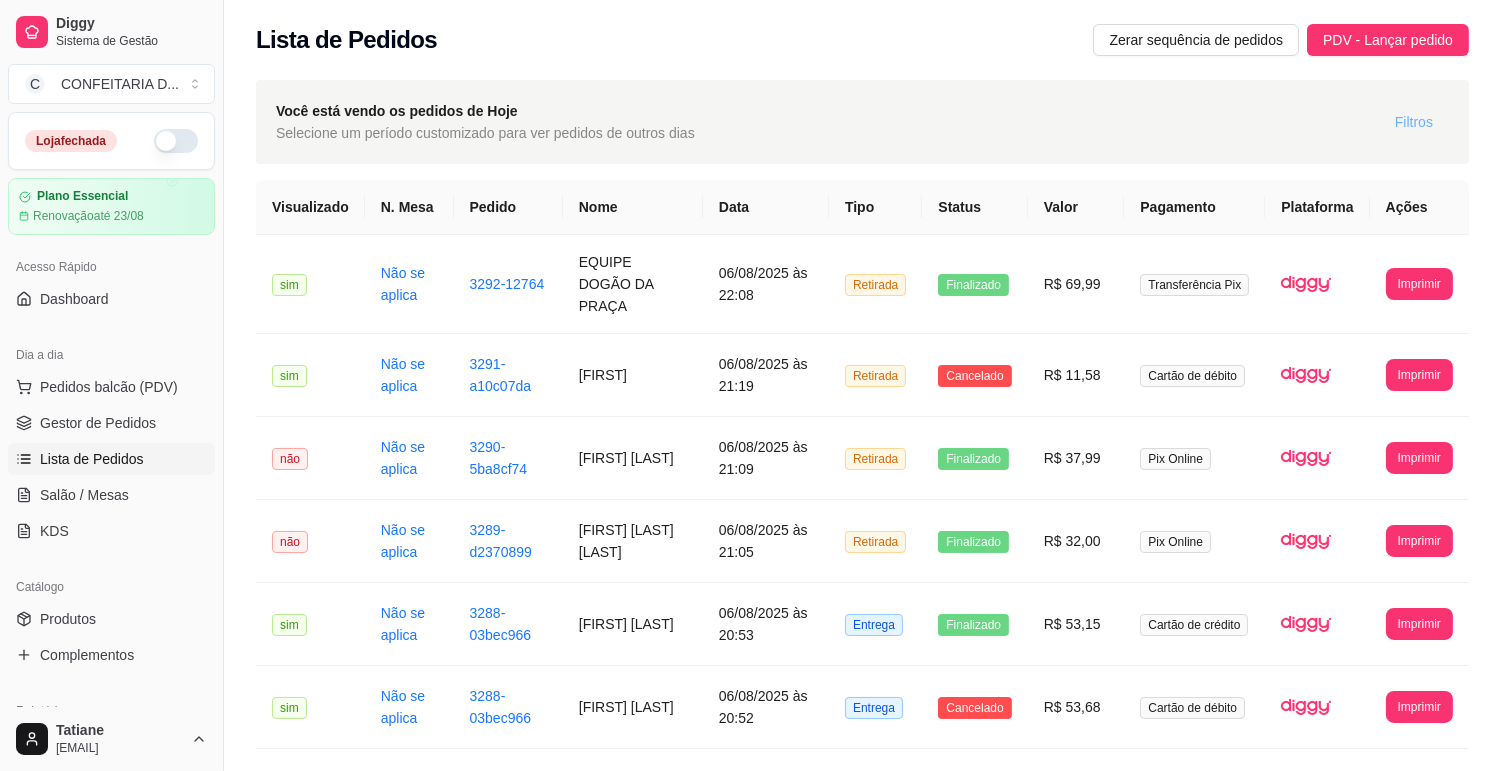 click on "Filtros" at bounding box center [1414, 122] 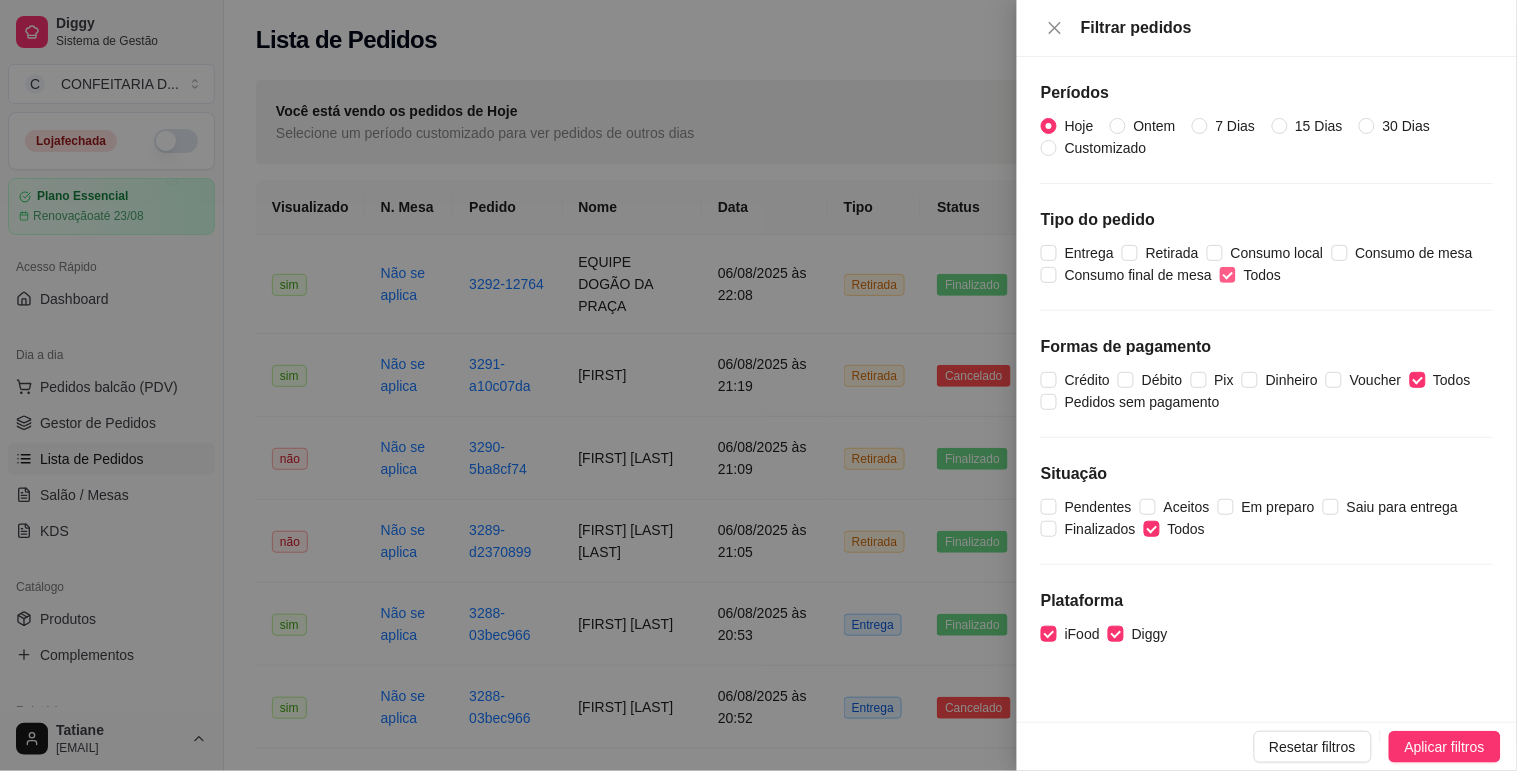 click on "Todos" at bounding box center (1262, 275) 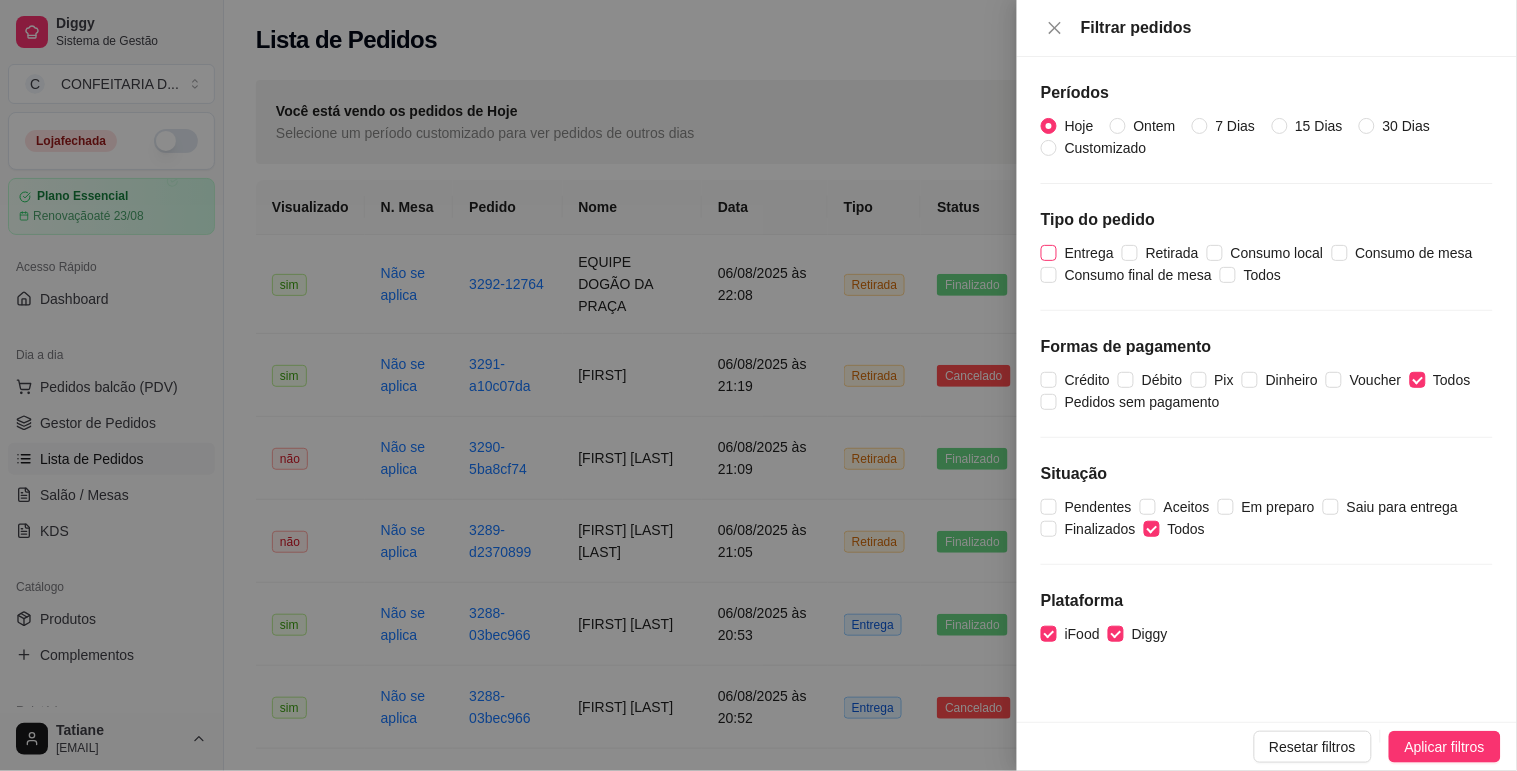 click on "Entrega" at bounding box center (1089, 253) 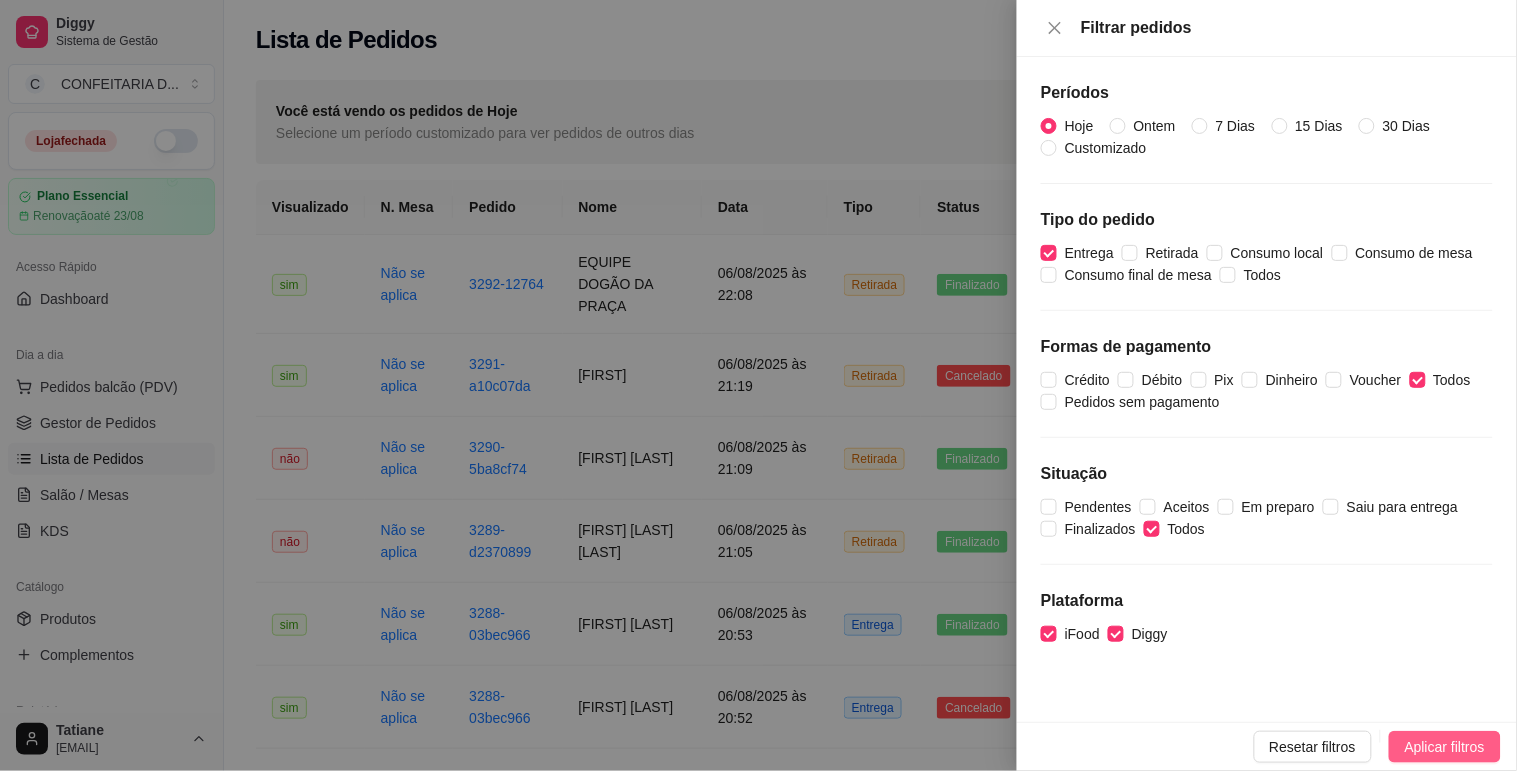 click on "Aplicar filtros" at bounding box center [1445, 747] 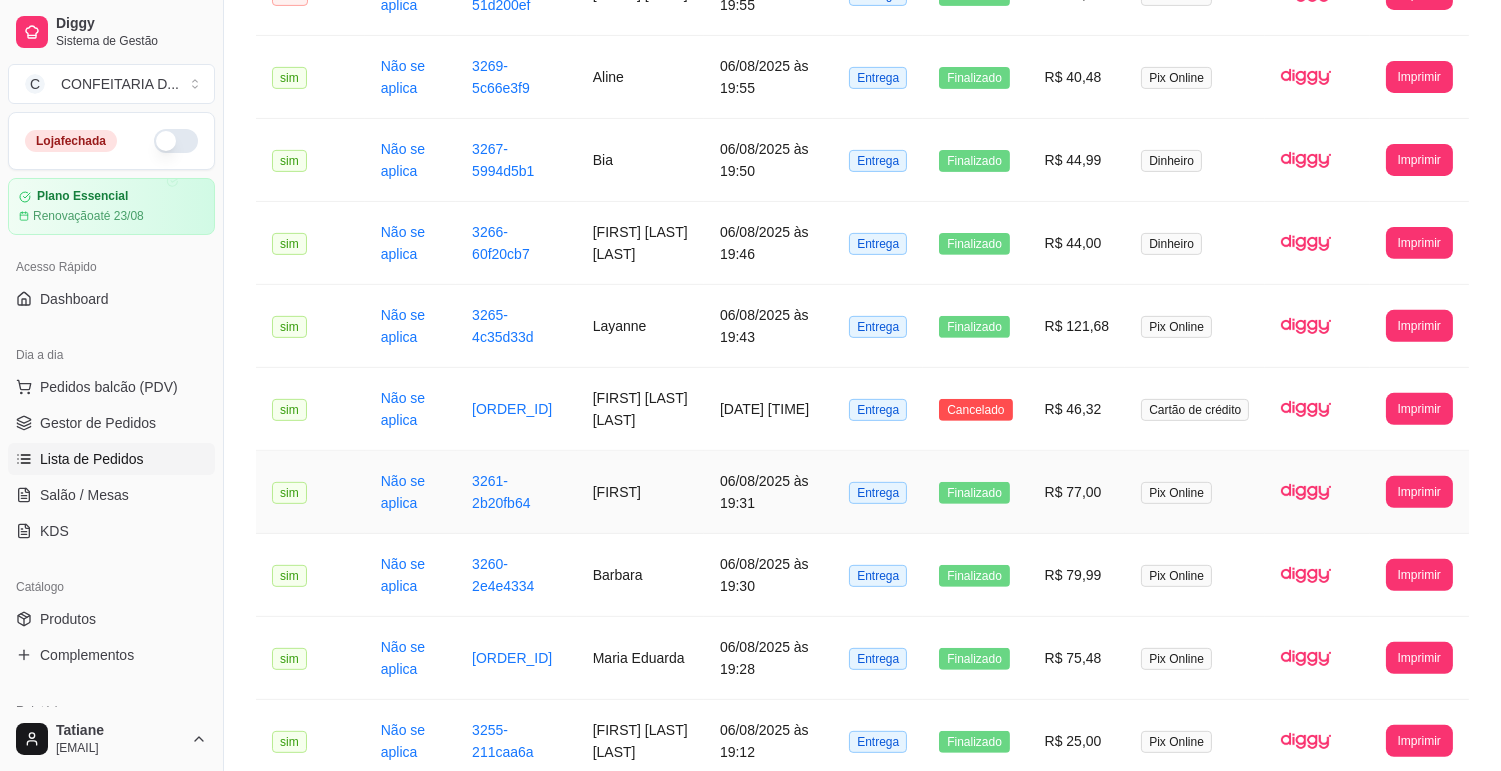 scroll, scrollTop: 2102, scrollLeft: 0, axis: vertical 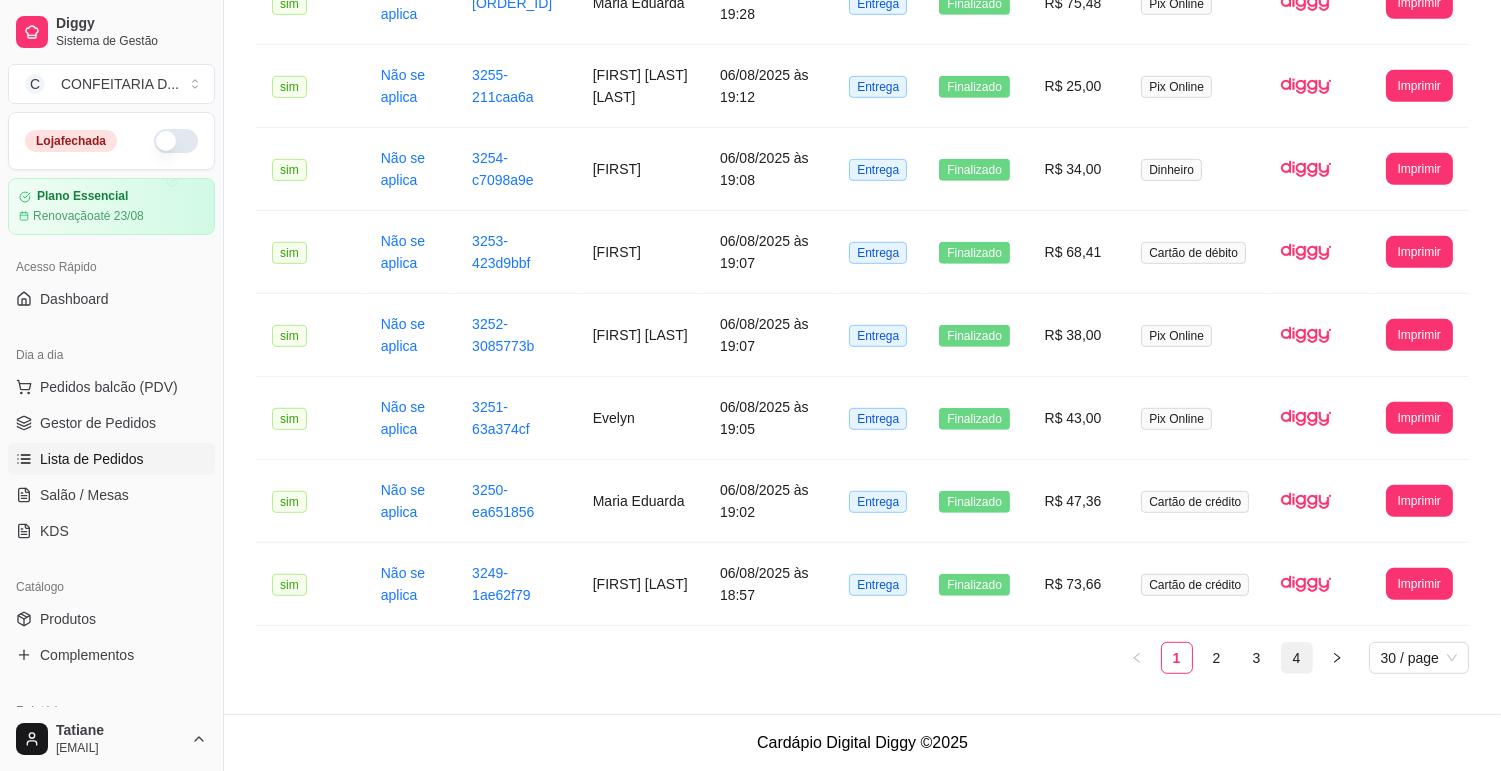 click on "4" at bounding box center (1297, 658) 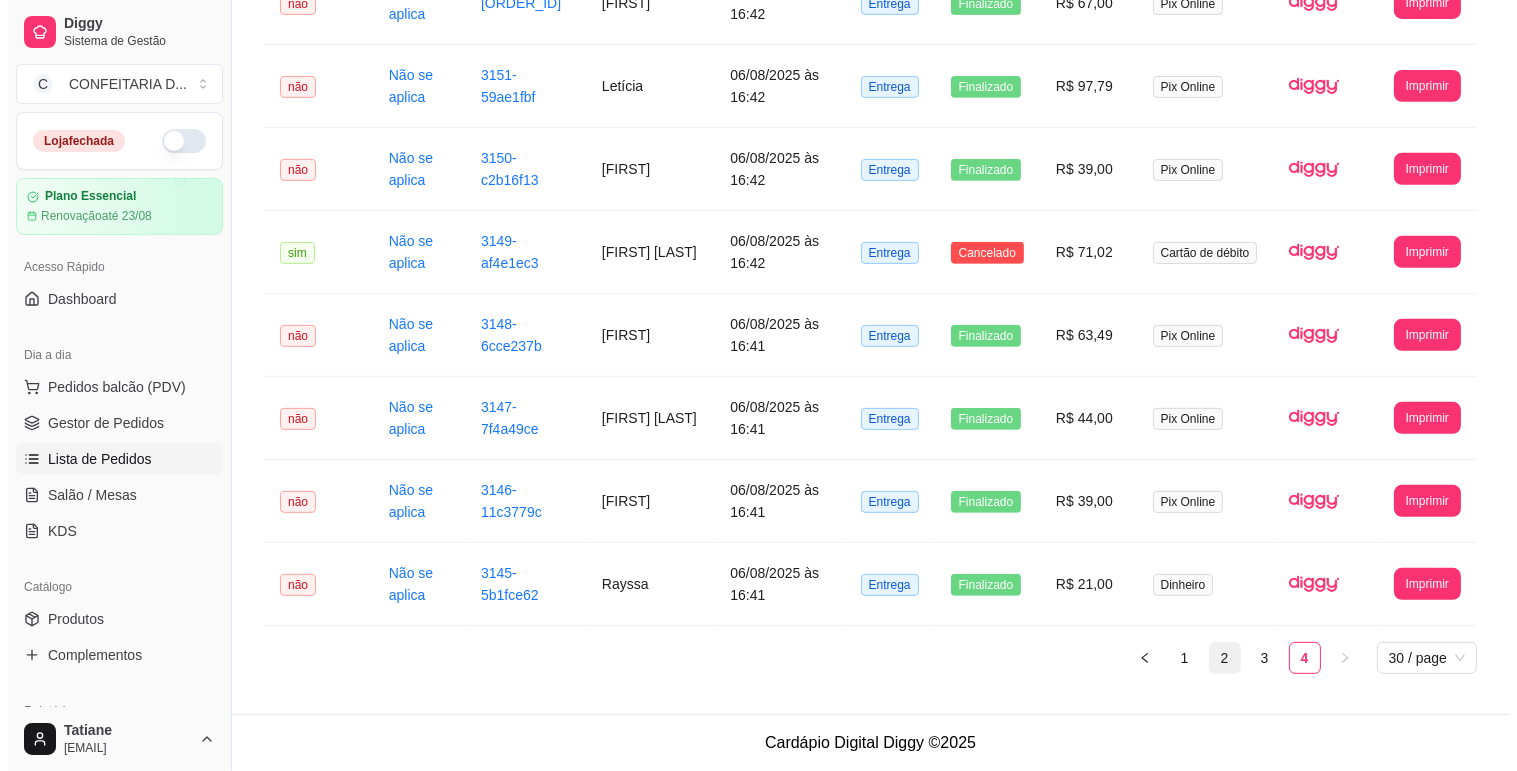 scroll, scrollTop: 1618, scrollLeft: 0, axis: vertical 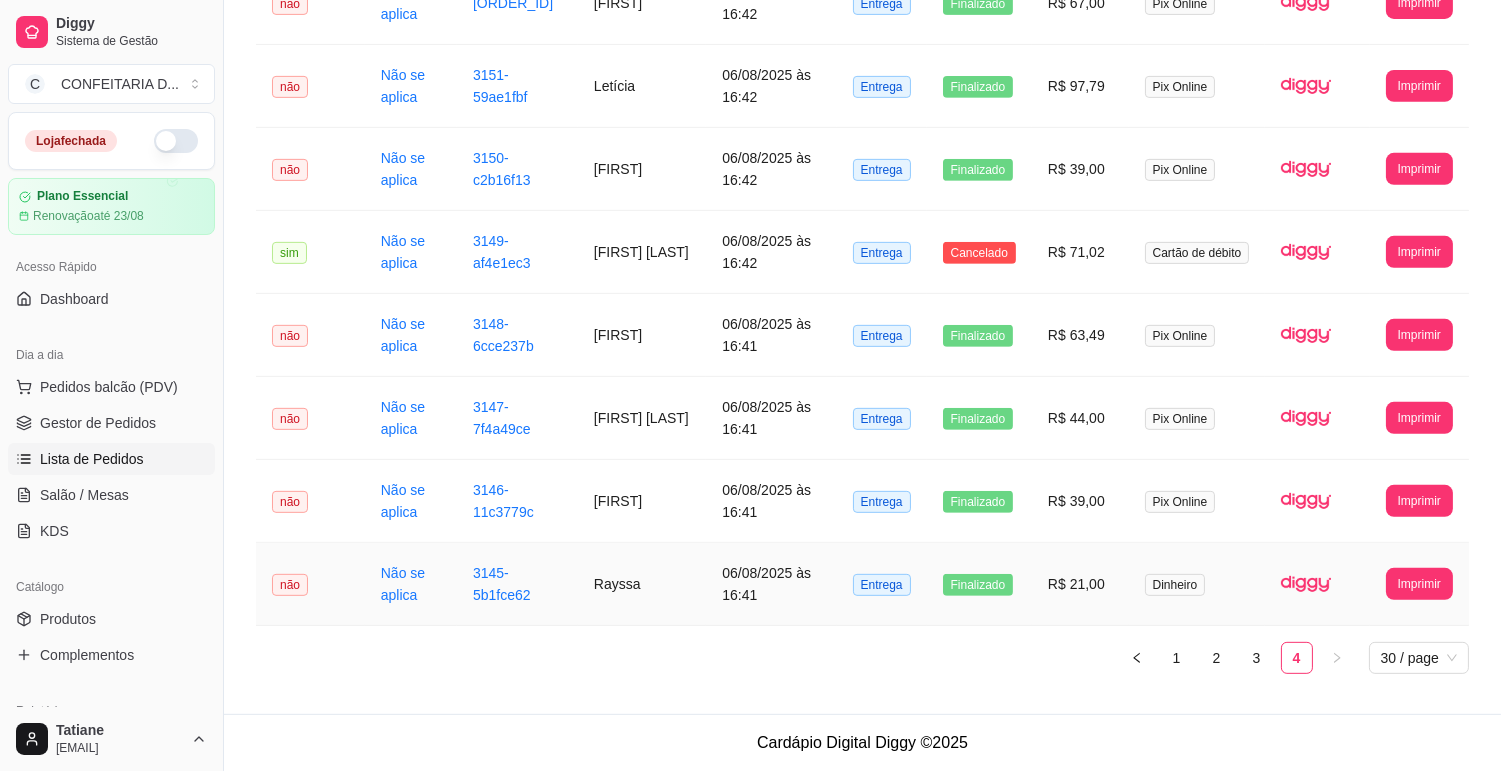 click on "[FIRST] [LAST]" at bounding box center [642, 418] 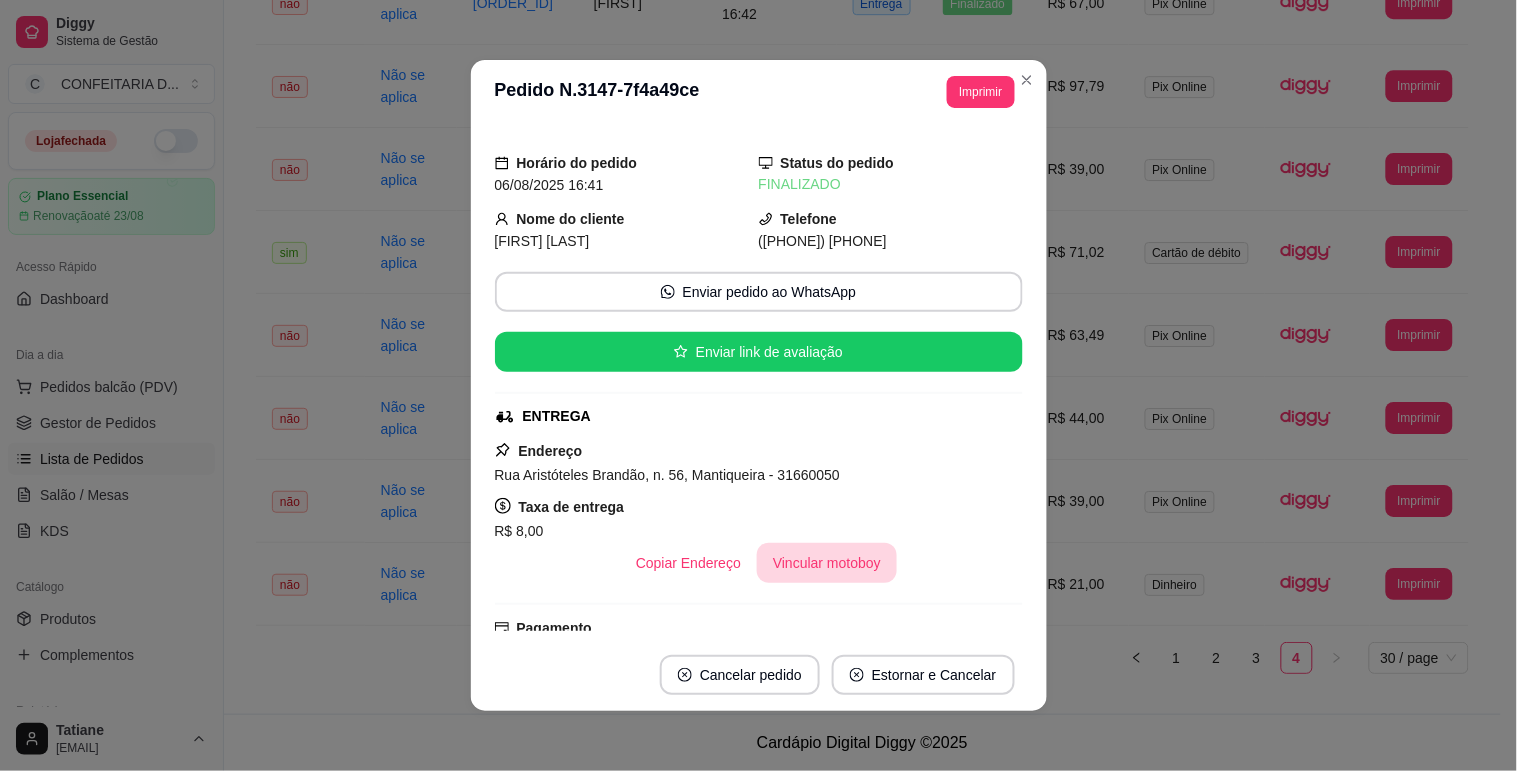 click on "Vincular motoboy" at bounding box center [827, 563] 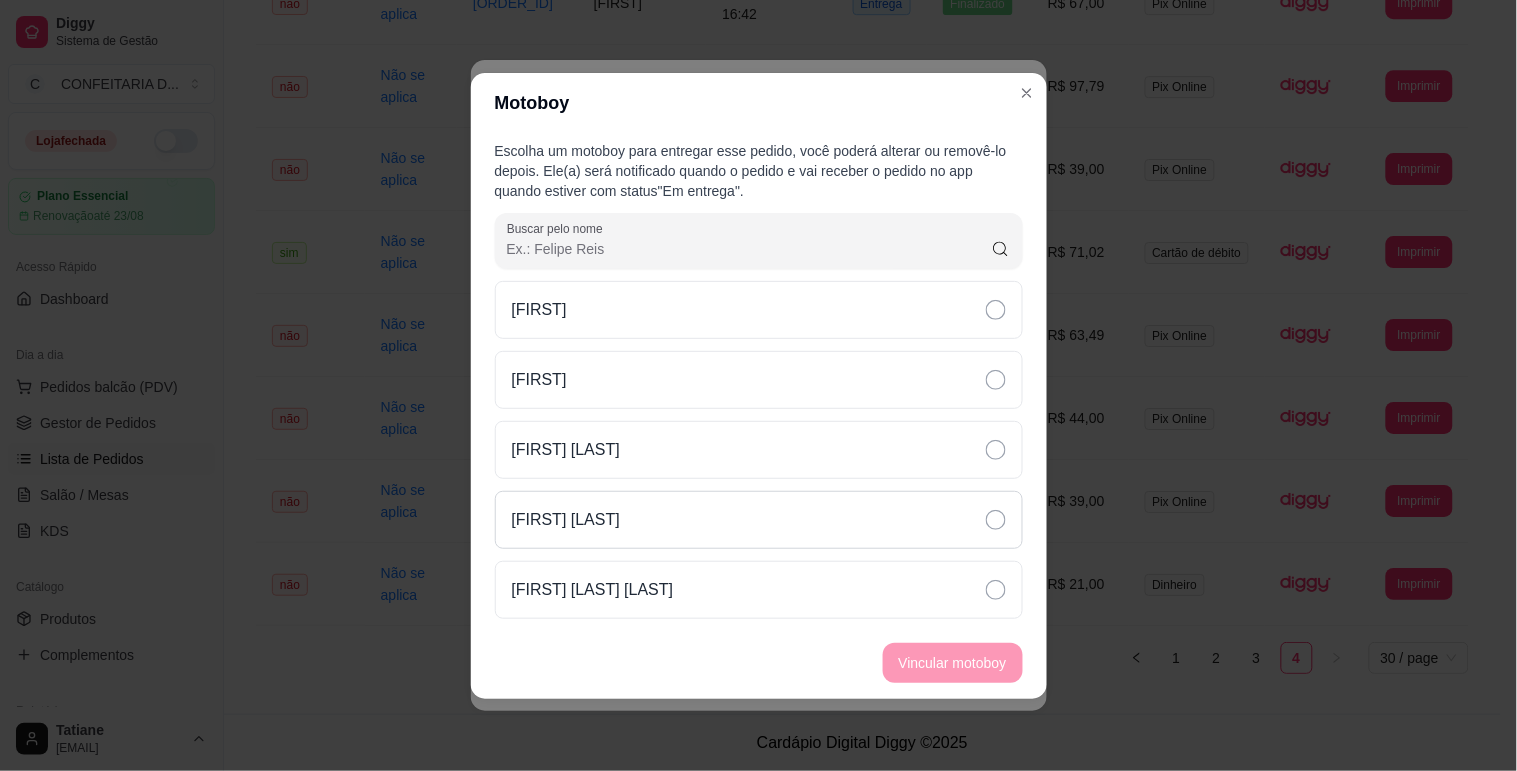 click on "[FIRST] [LAST]" at bounding box center (759, 520) 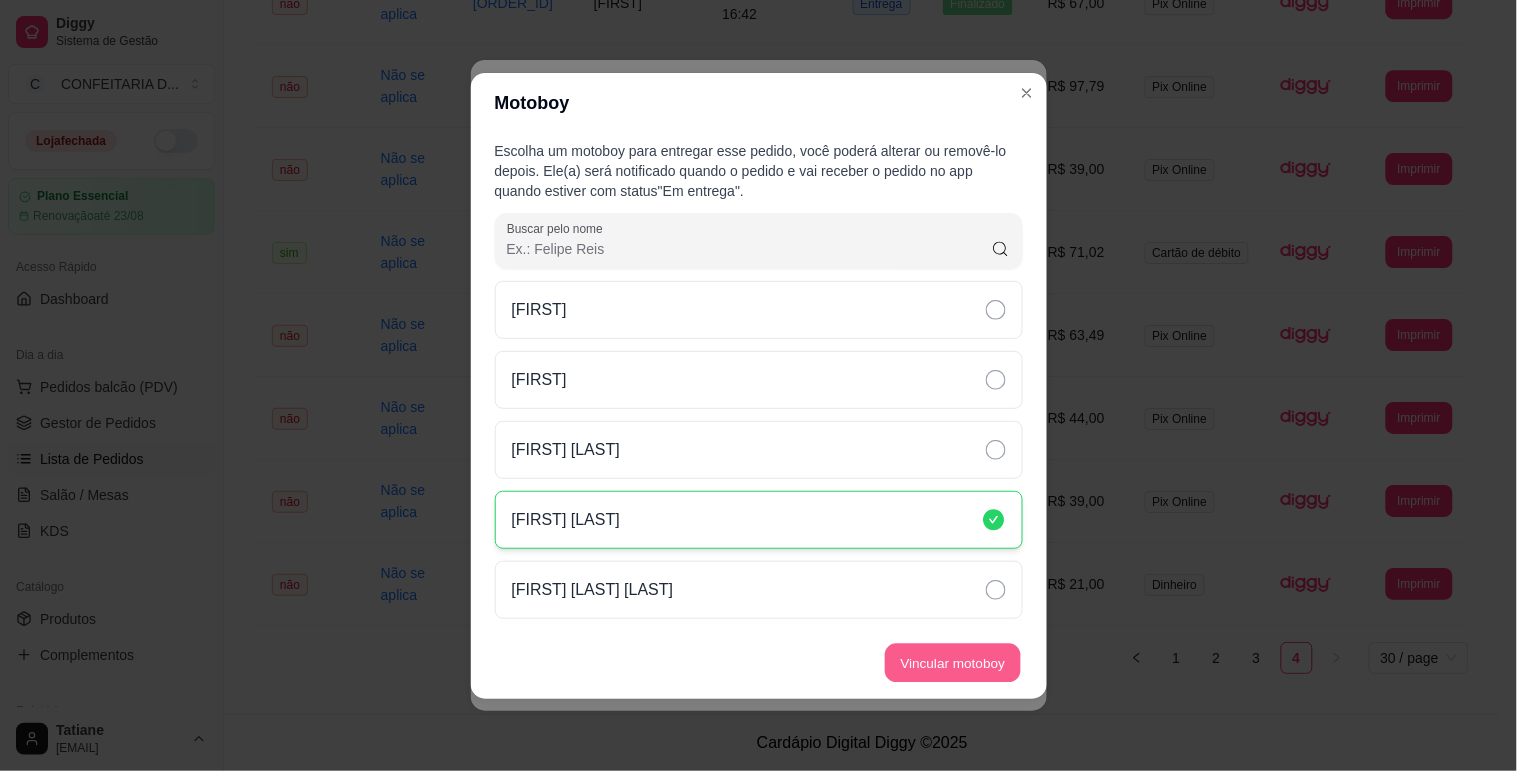 click on "Vincular motoboy" at bounding box center [953, 662] 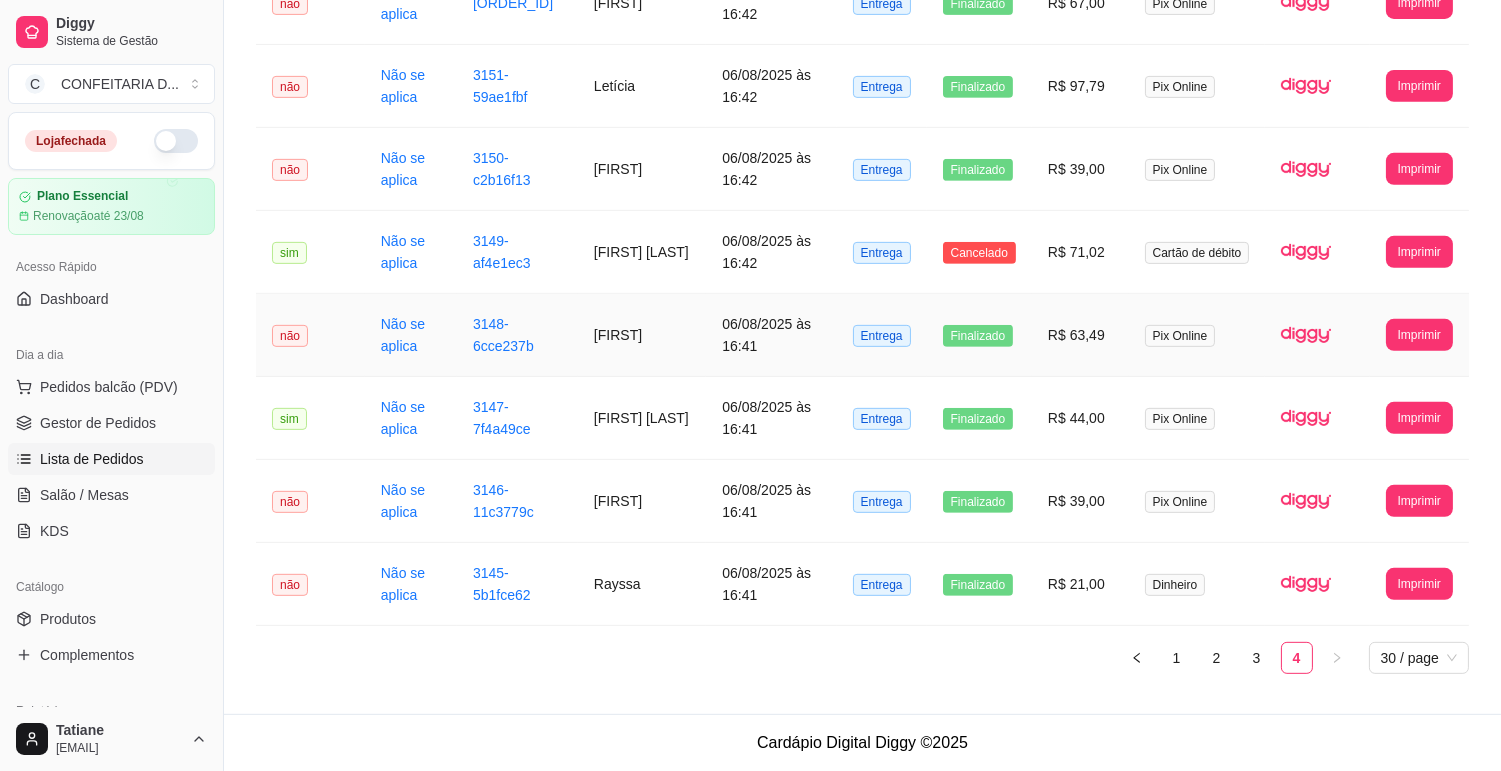scroll, scrollTop: 1381, scrollLeft: 0, axis: vertical 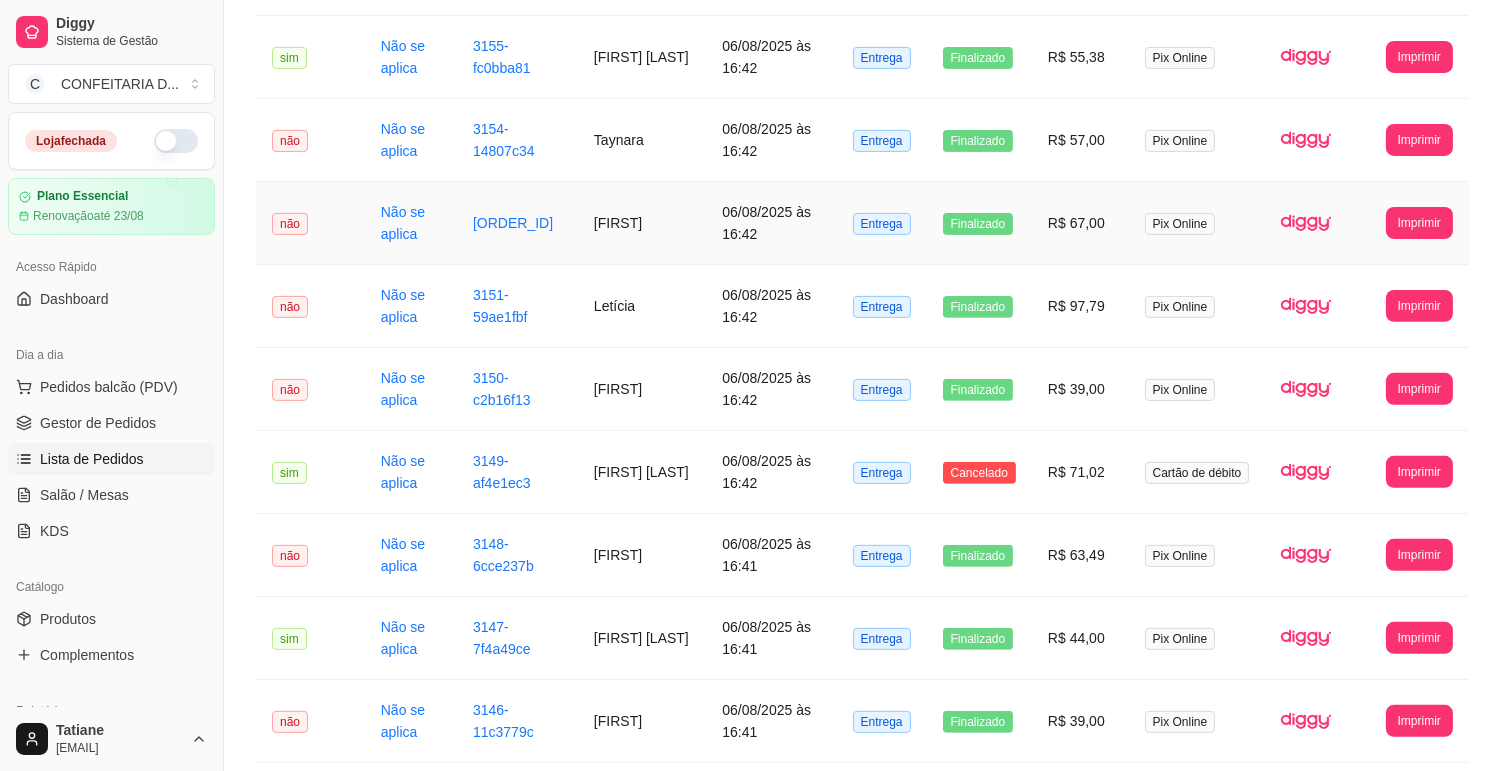 click on "[NAME]" at bounding box center [642, 223] 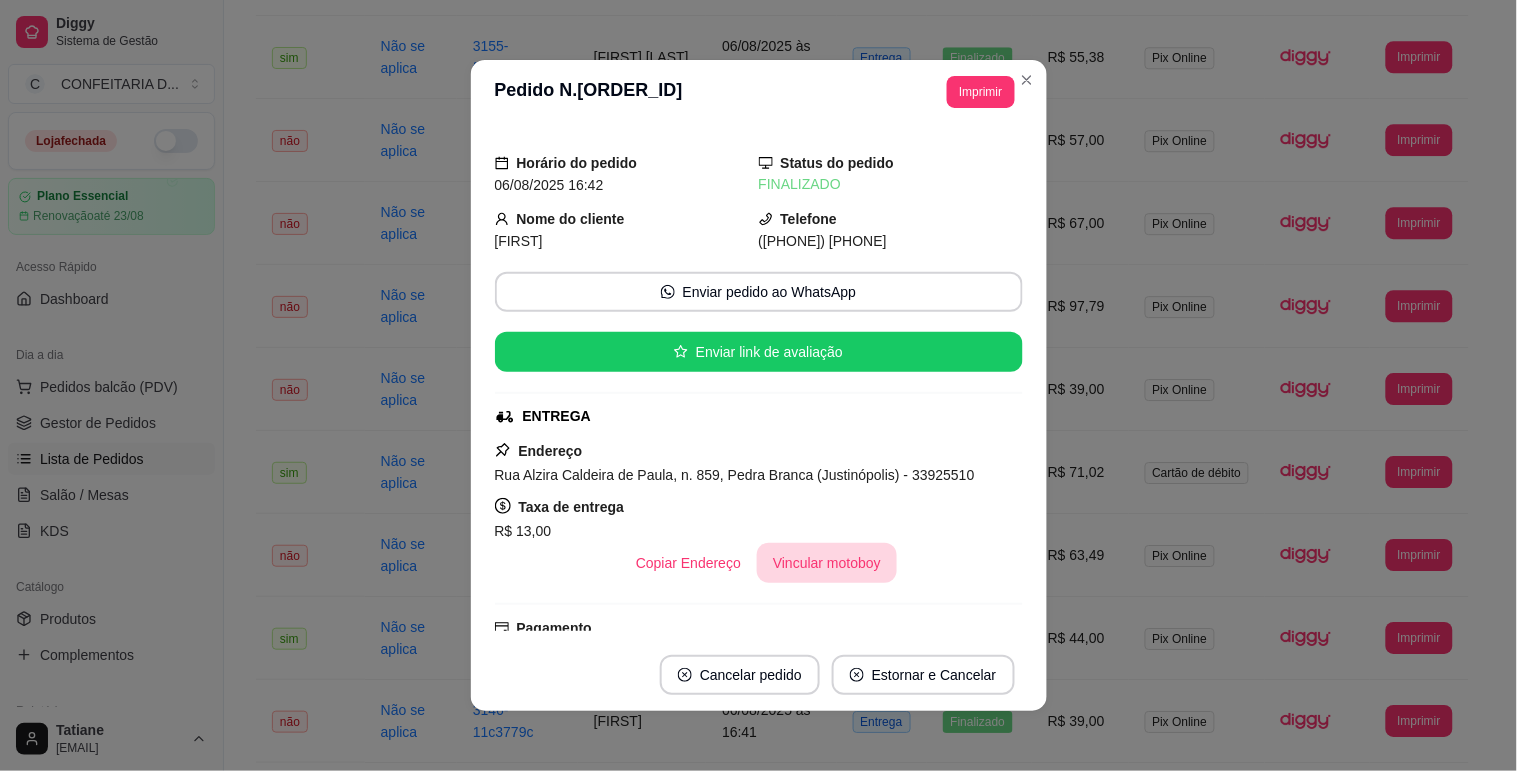 click on "Vincular motoboy" at bounding box center [827, 563] 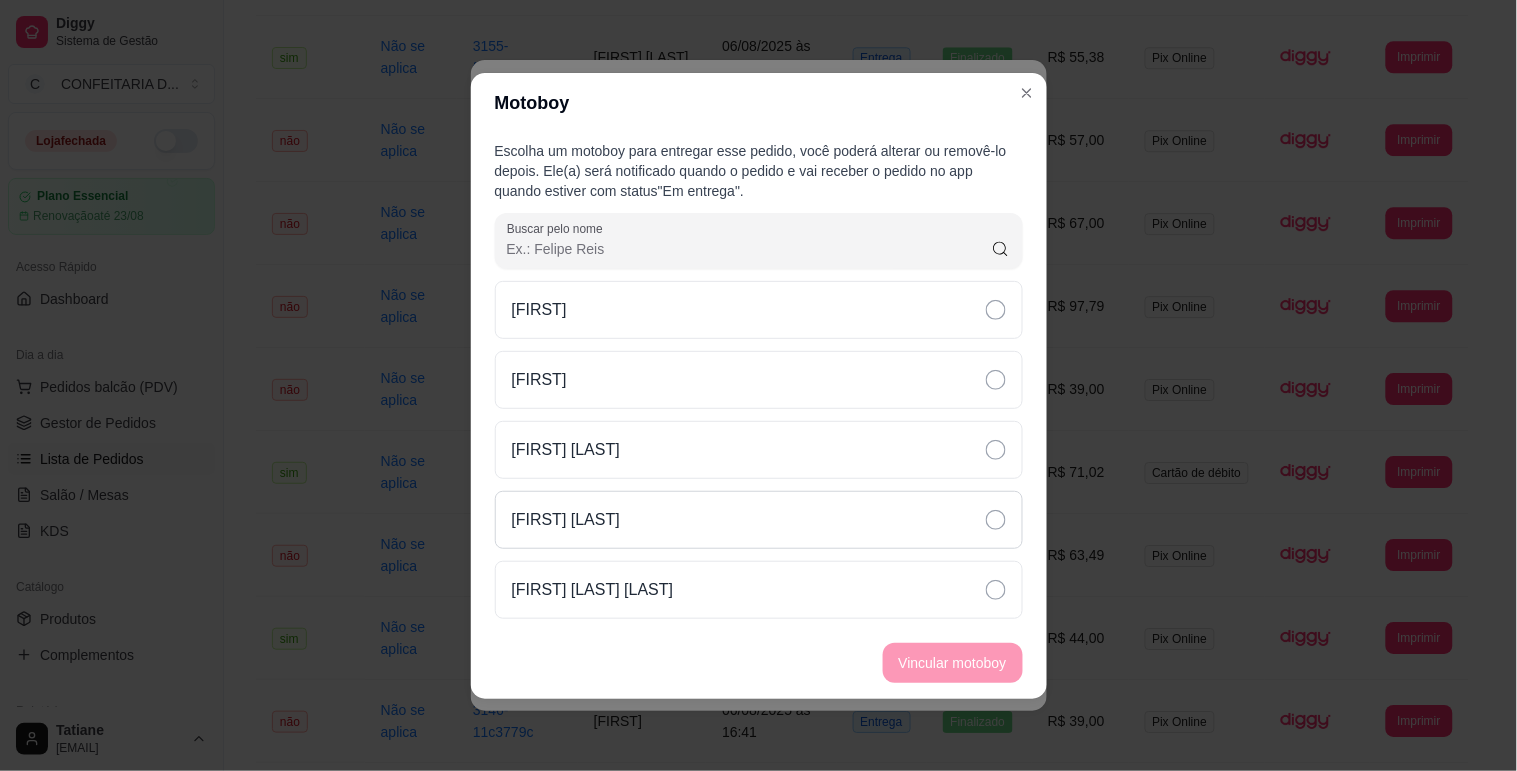 click on "[FIRST] [LAST]" at bounding box center [759, 520] 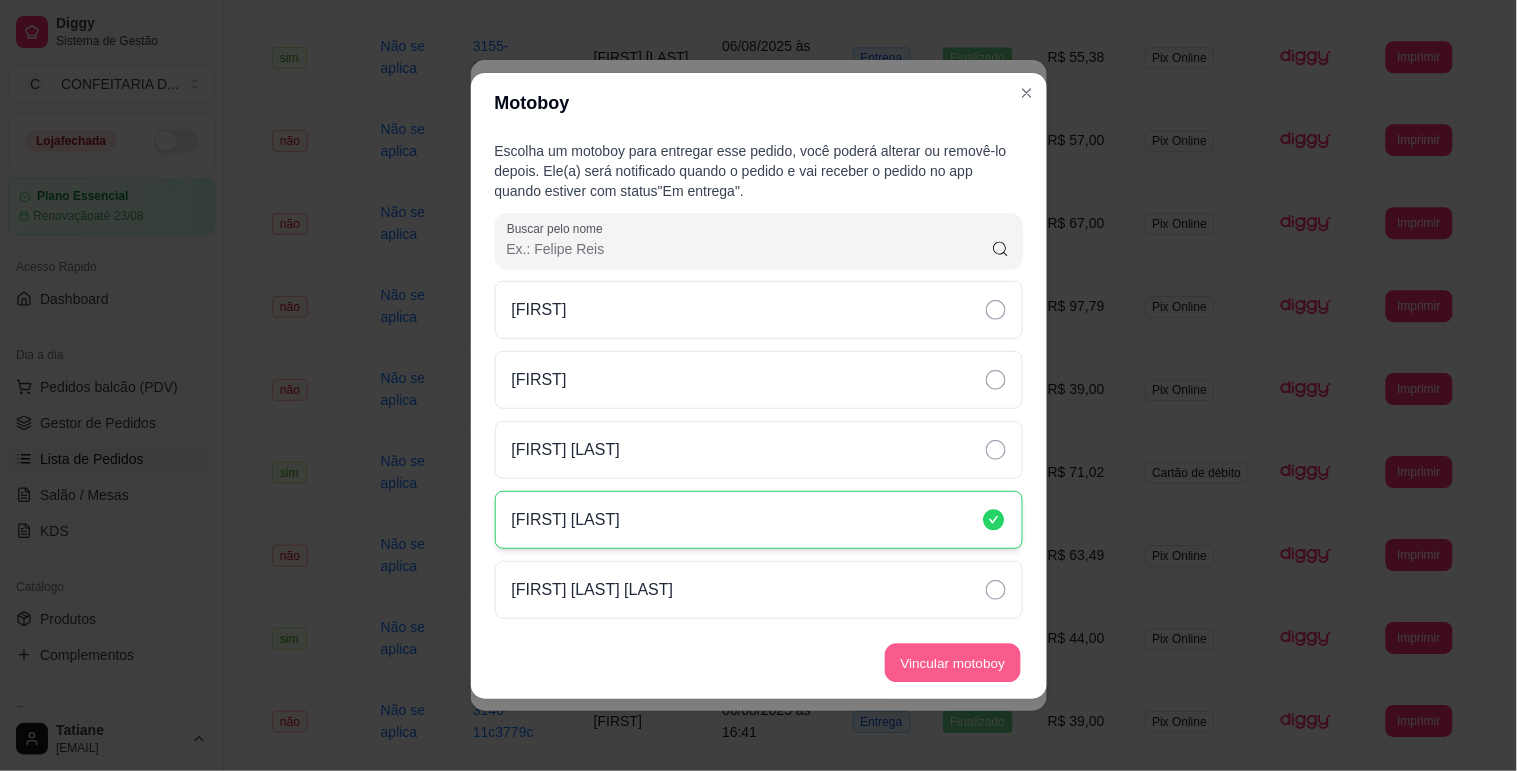 click on "Vincular motoboy" at bounding box center (953, 662) 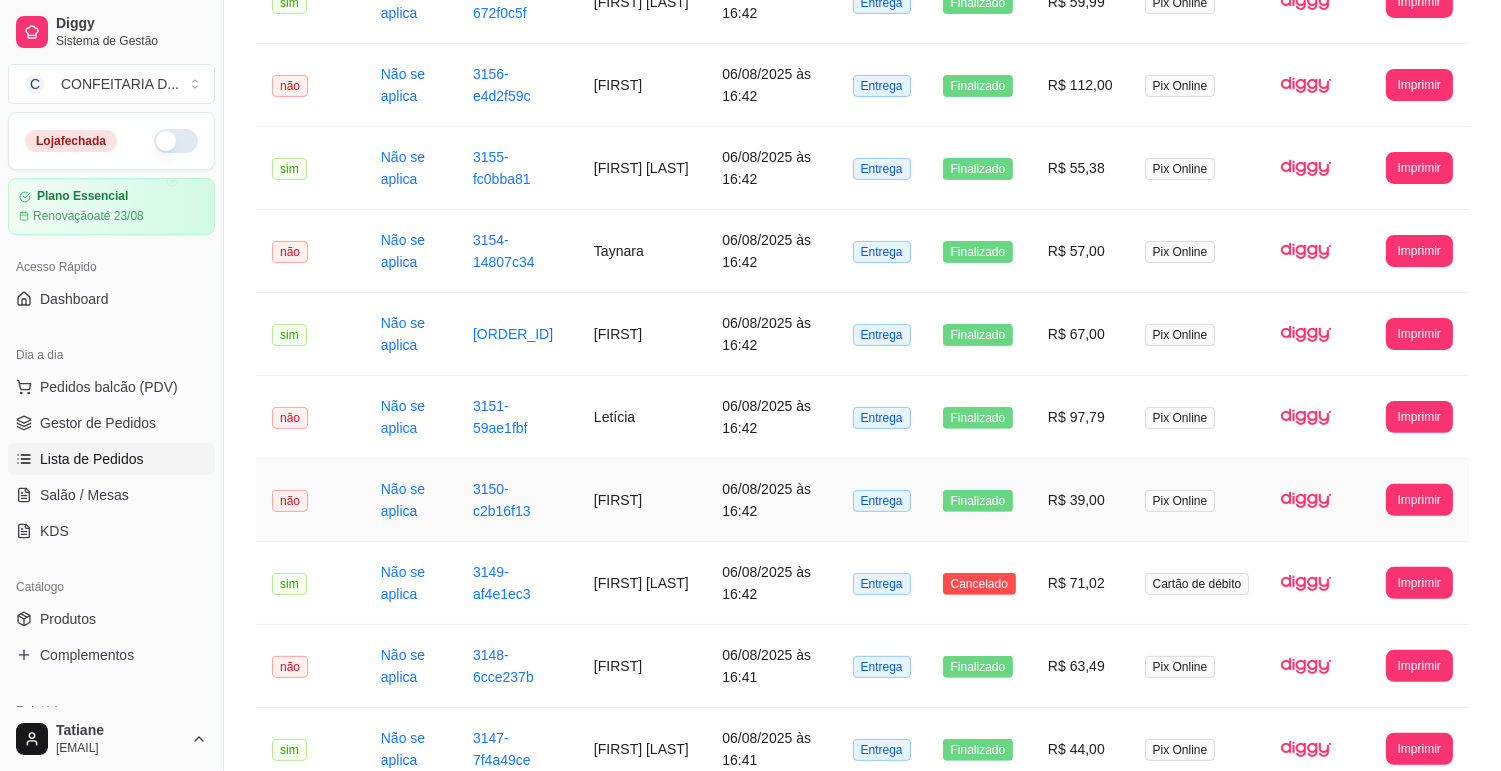 scroll, scrollTop: 1158, scrollLeft: 0, axis: vertical 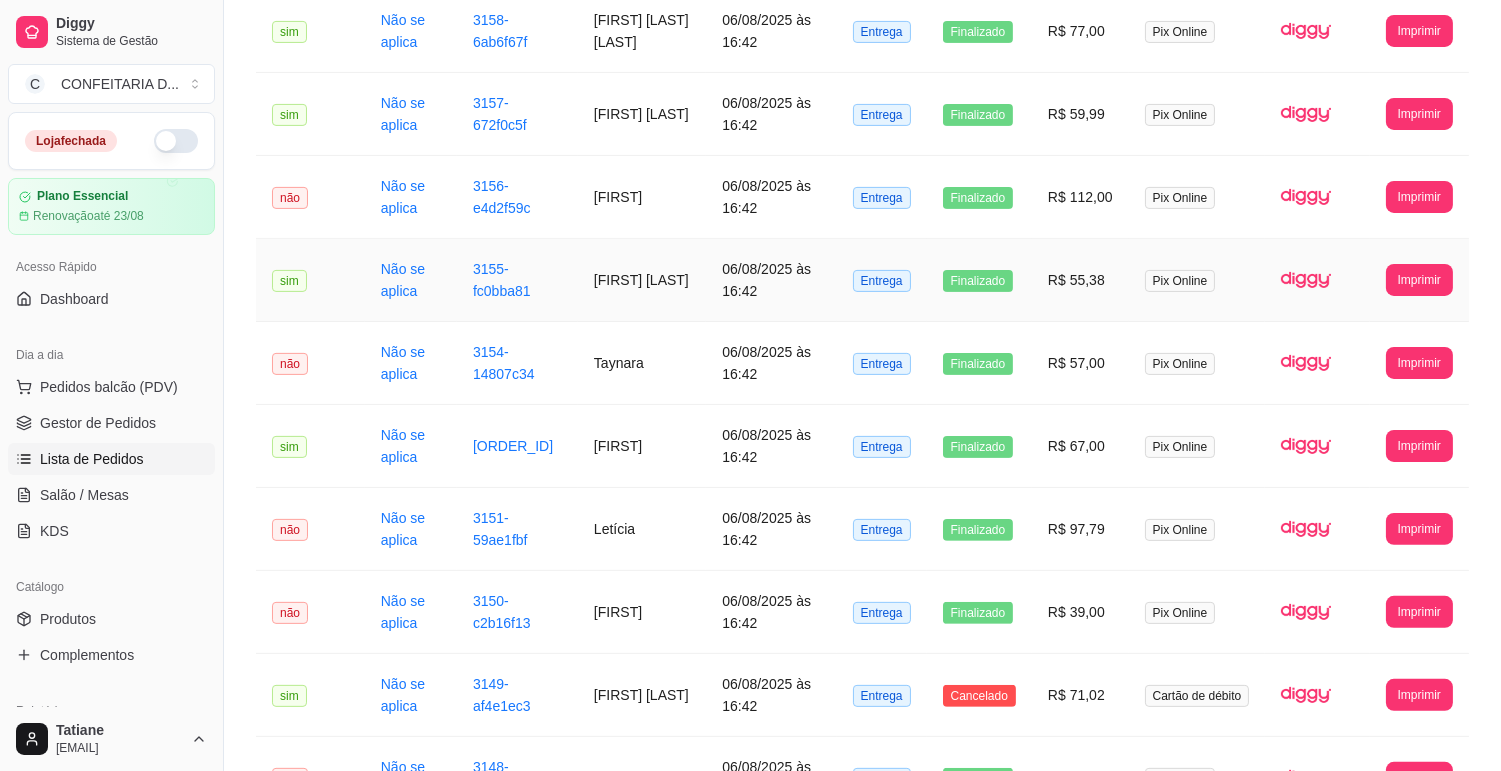 click on "[FIRST] [LAST]" at bounding box center [642, 280] 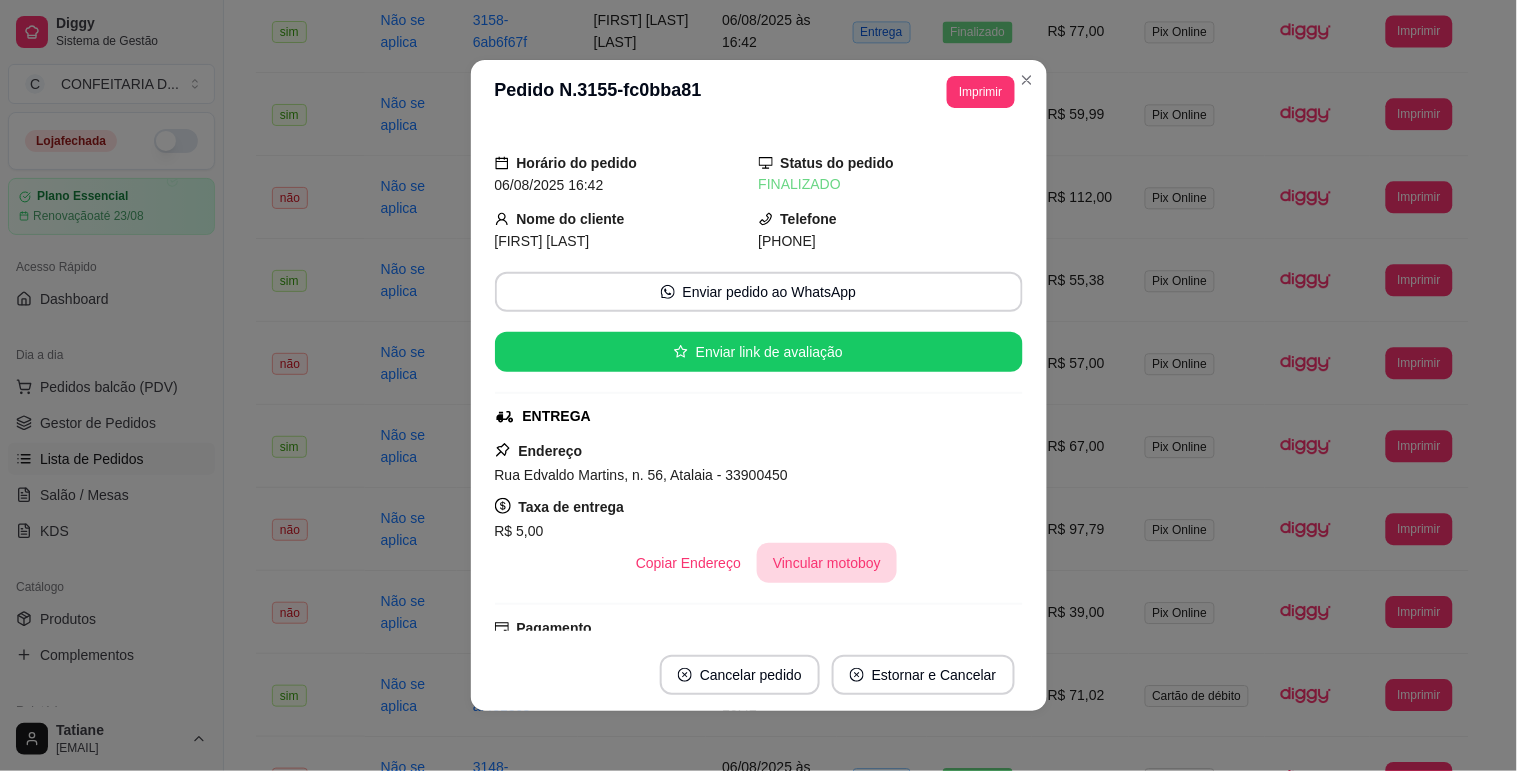 click on "Vincular motoboy" at bounding box center [827, 563] 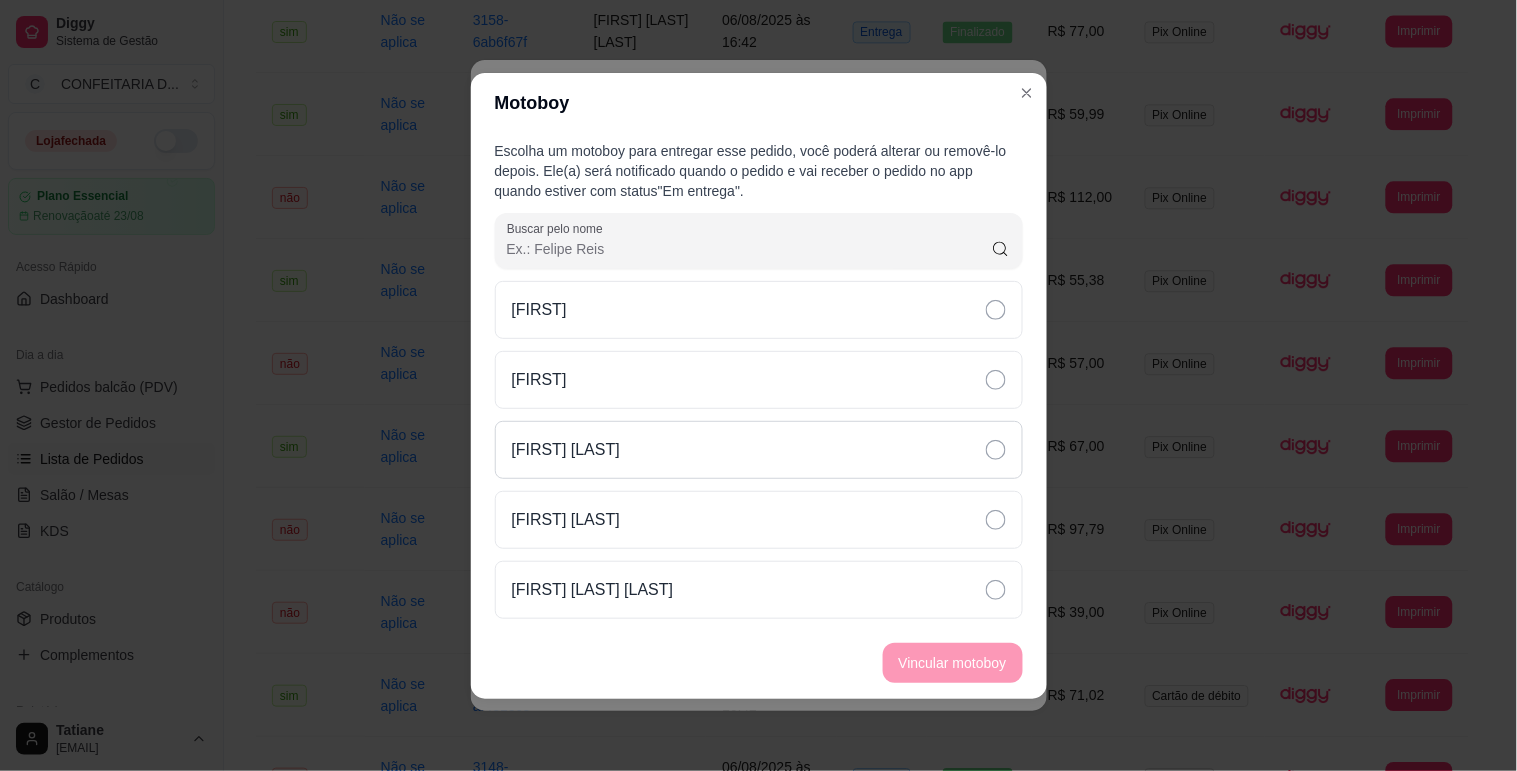 click on "[FIRST] [LAST]" at bounding box center [759, 450] 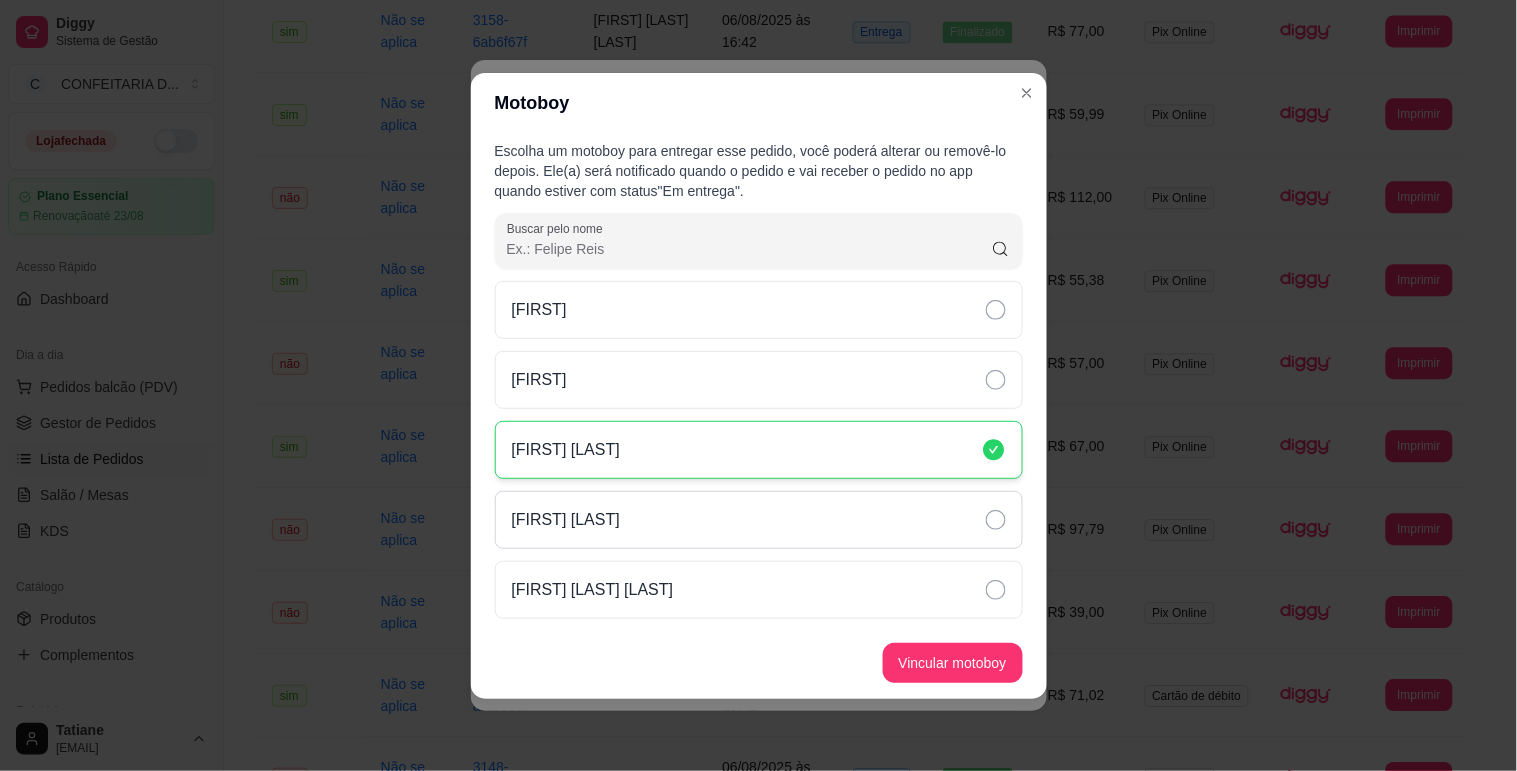 click on "[FIRST] [LAST]" at bounding box center (759, 520) 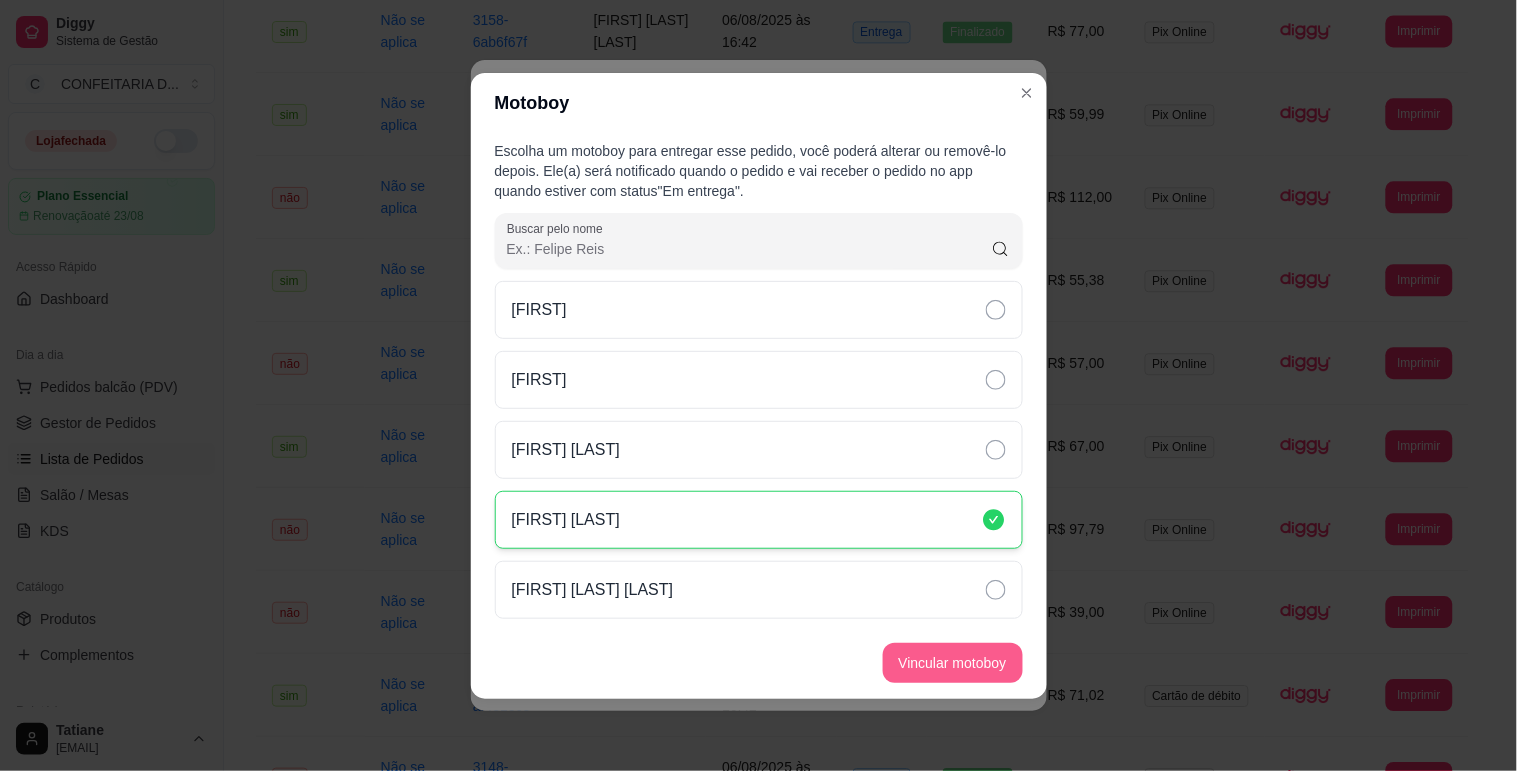 click on "Vincular motoboy" at bounding box center (953, 663) 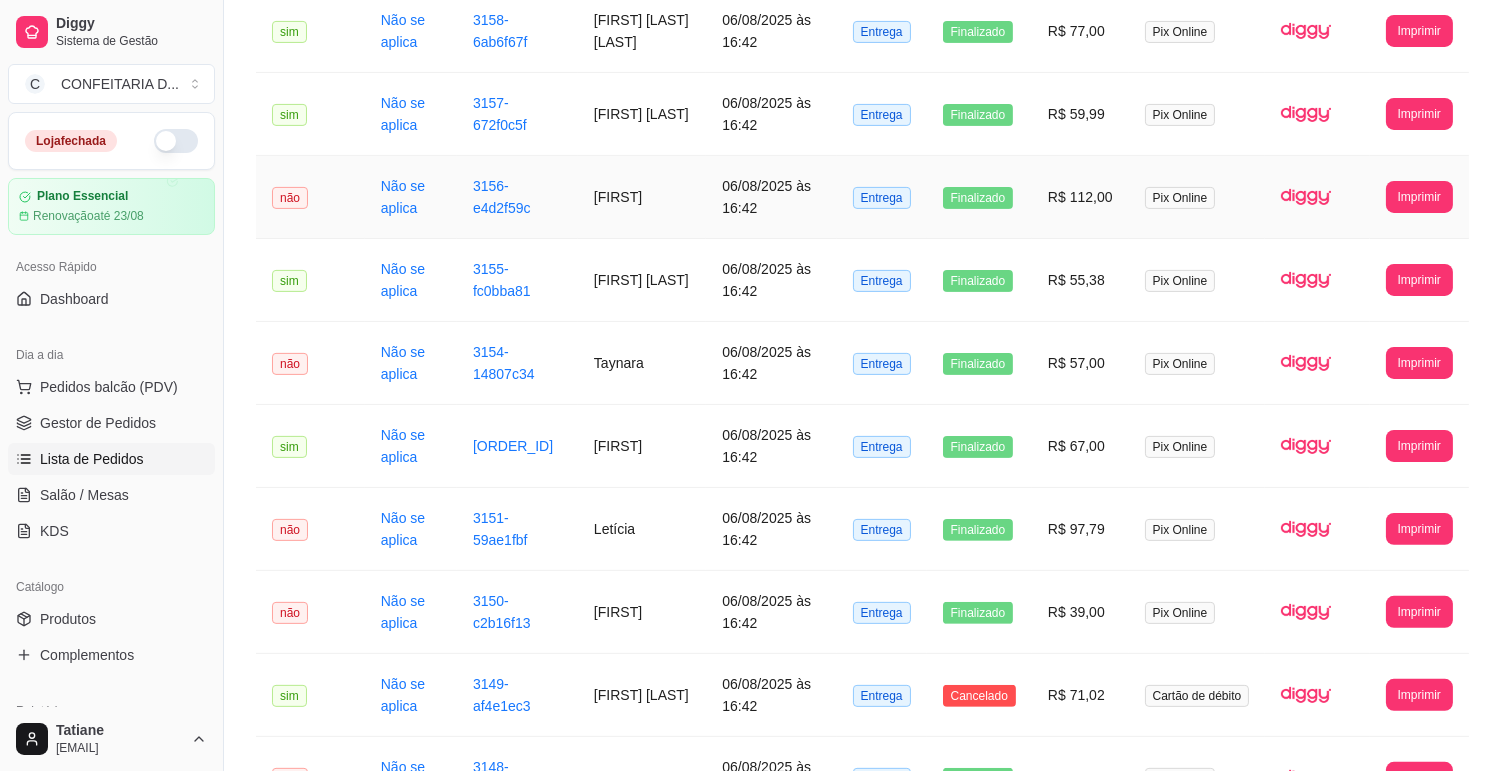 click on "[FIRST]" at bounding box center [642, 197] 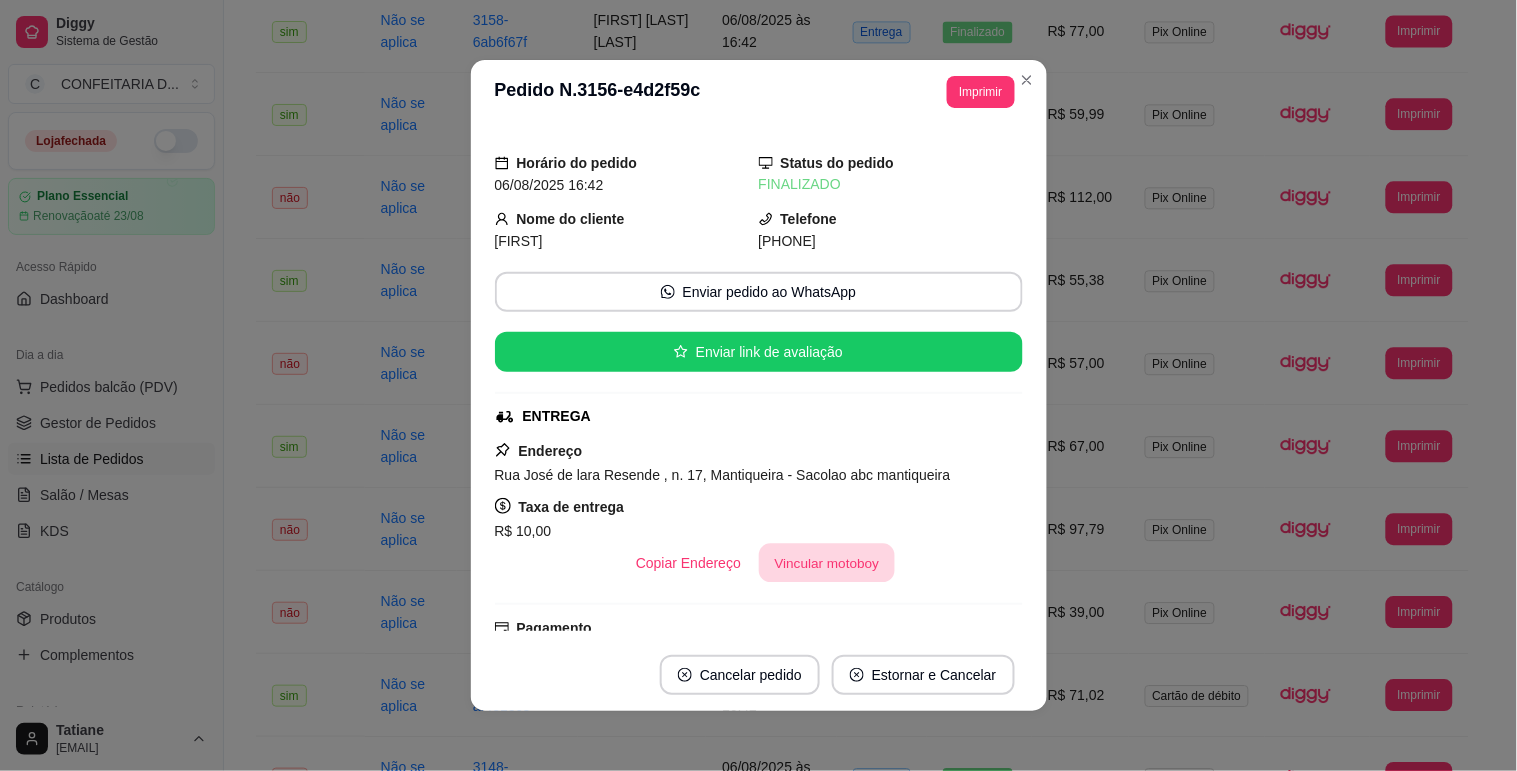 click on "Vincular motoboy" at bounding box center [827, 563] 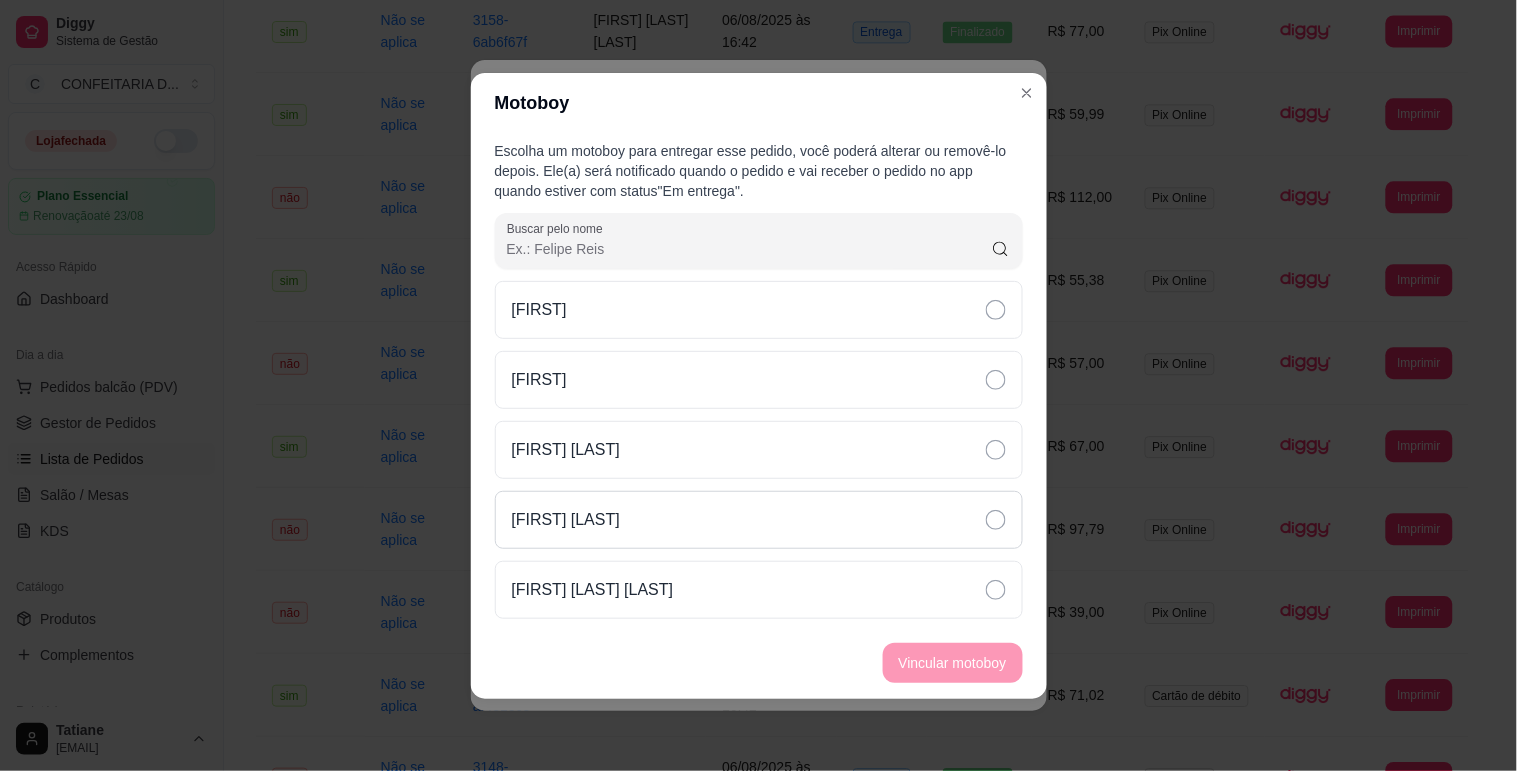 click on "[FIRST] [LAST]" at bounding box center [759, 520] 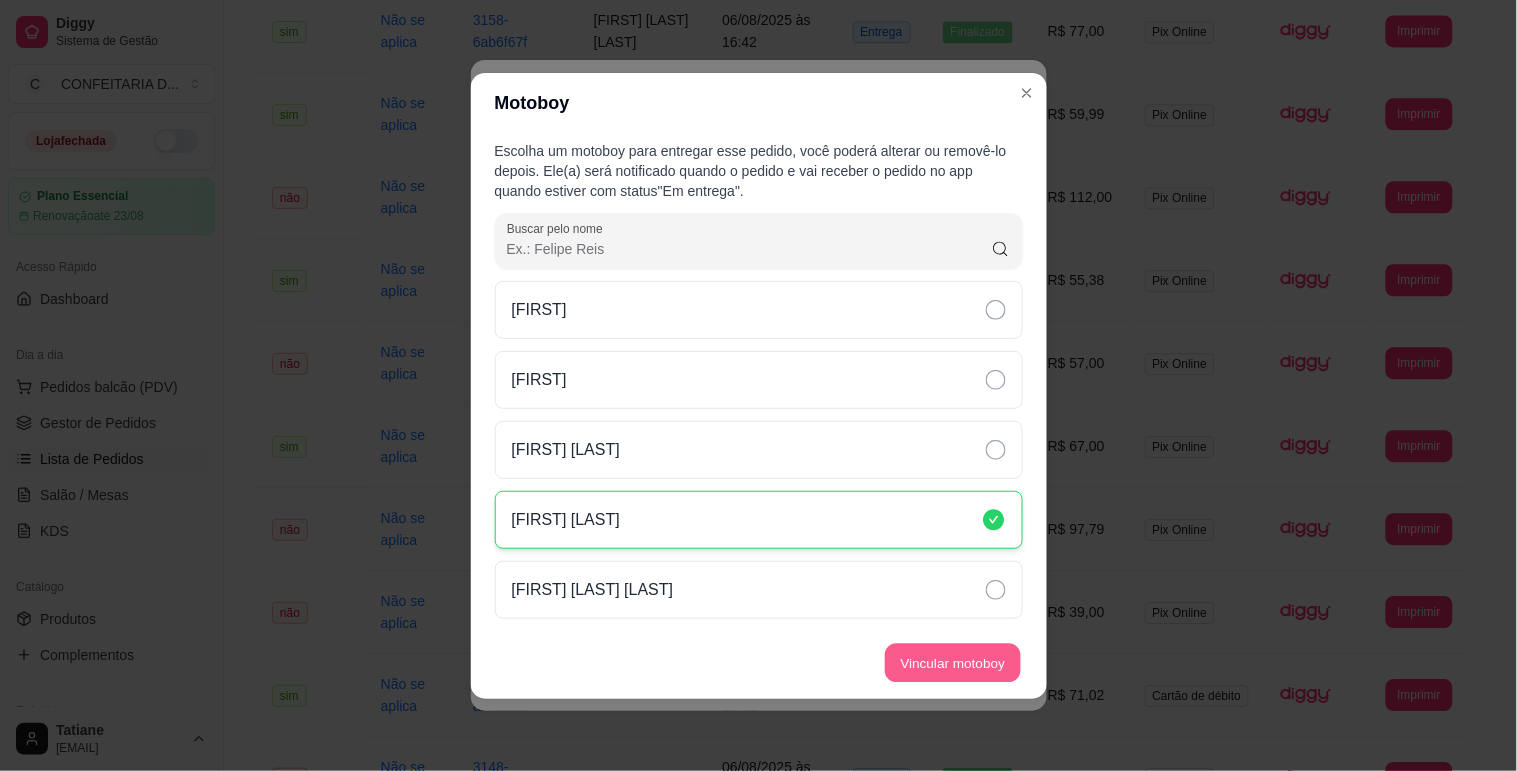 click on "Vincular motoboy" at bounding box center (953, 662) 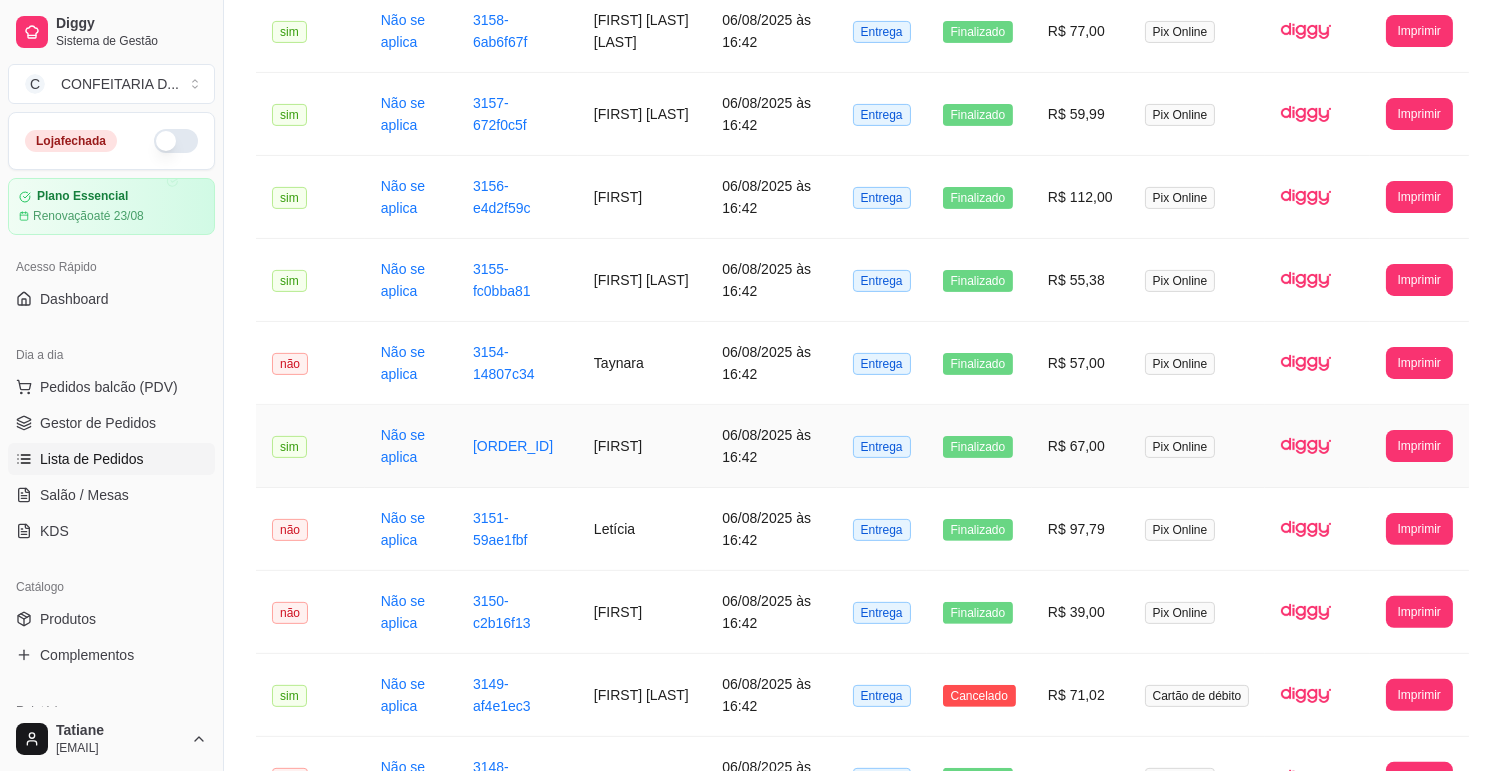 scroll, scrollTop: 825, scrollLeft: 0, axis: vertical 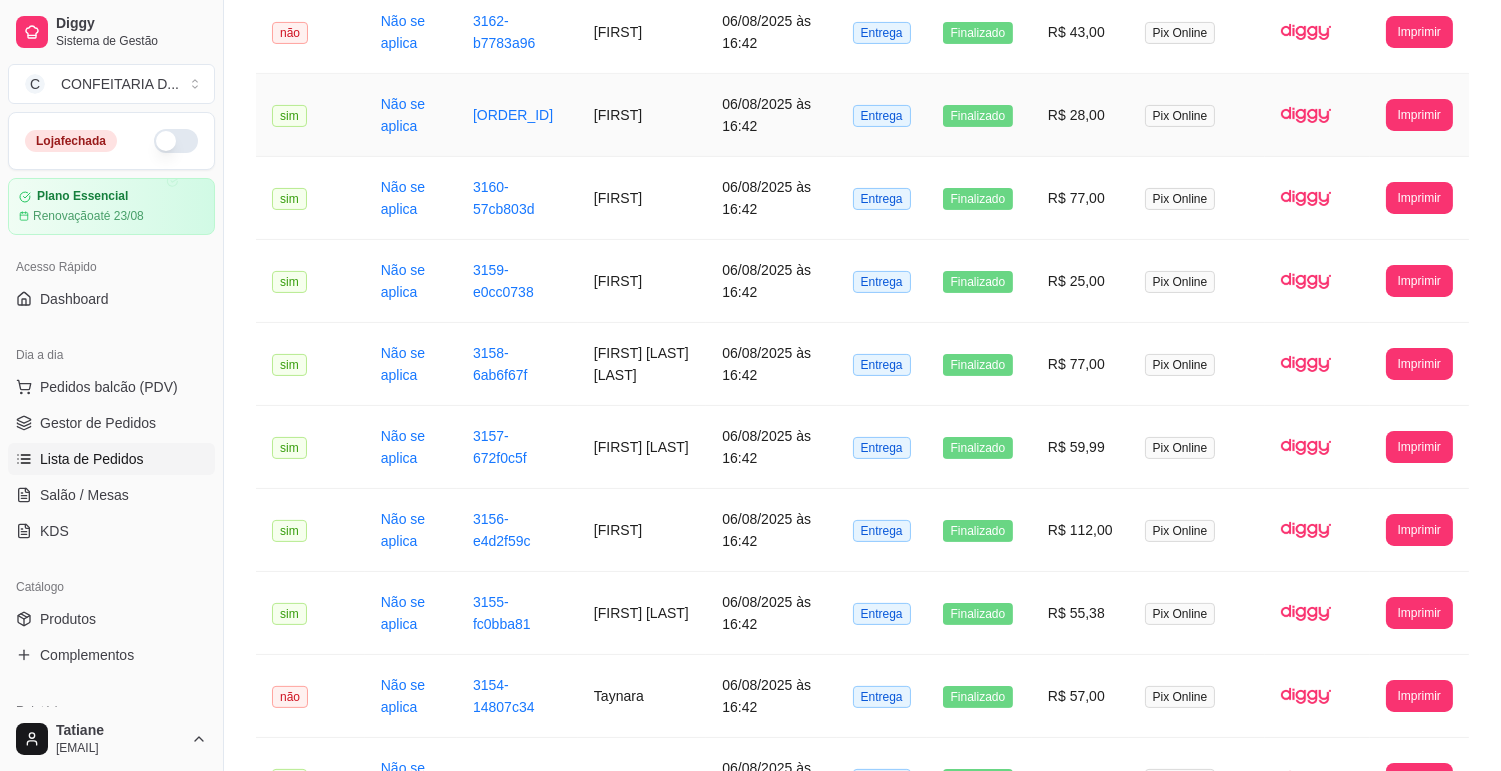 click on "[FIRST] [LAST]" at bounding box center [642, 115] 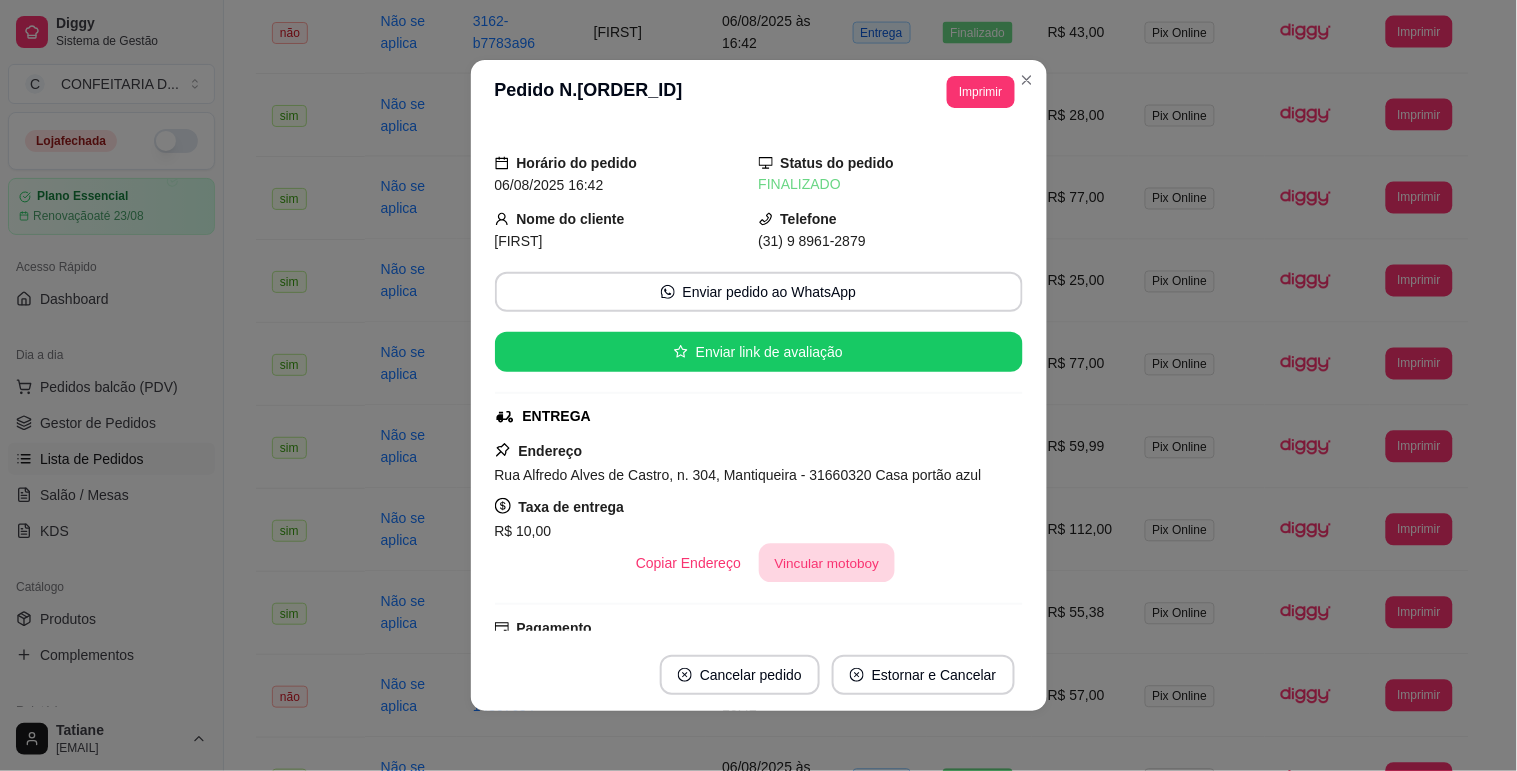 click on "Vincular motoboy" at bounding box center [827, 563] 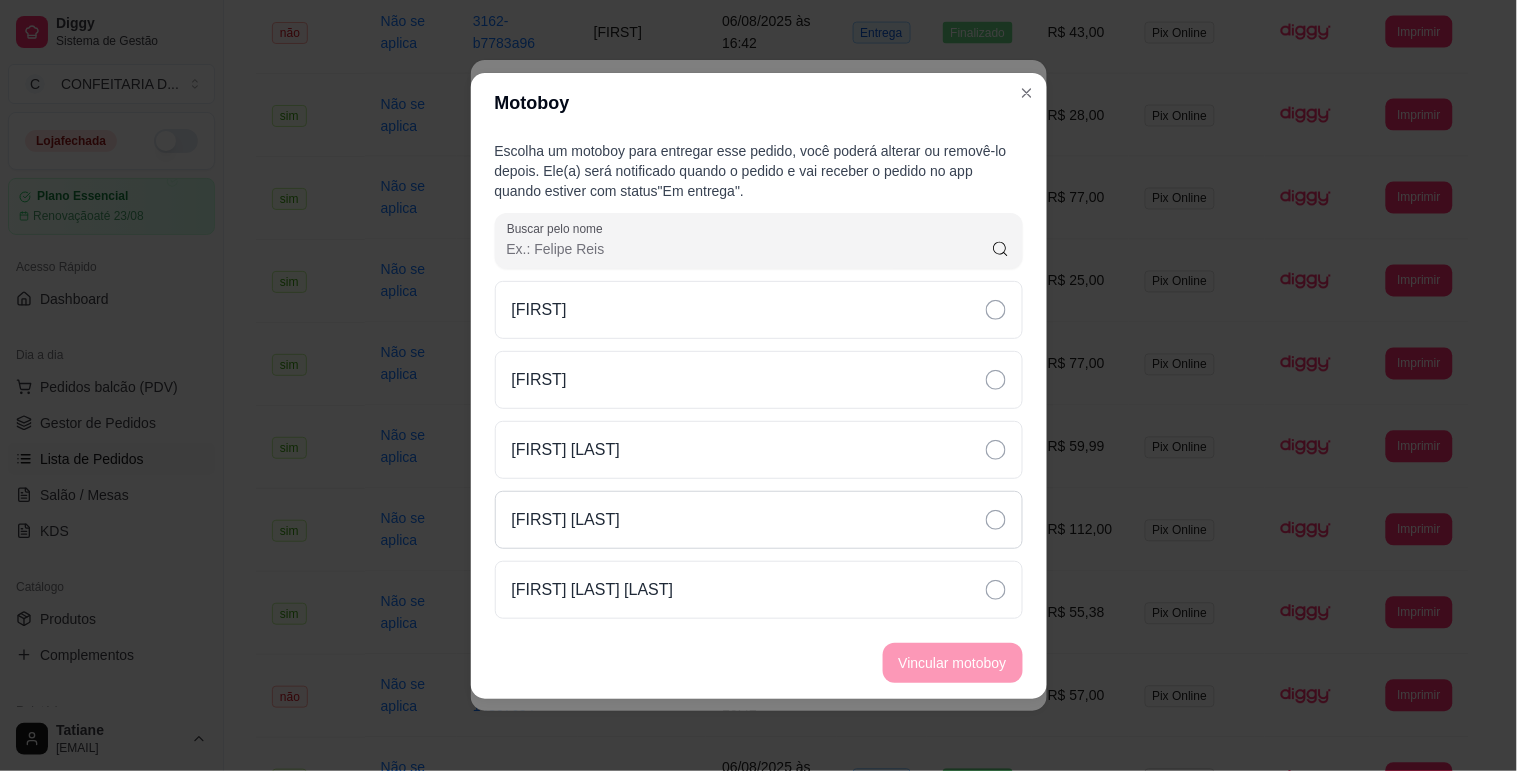click on "[FIRST] [LAST]" at bounding box center [759, 520] 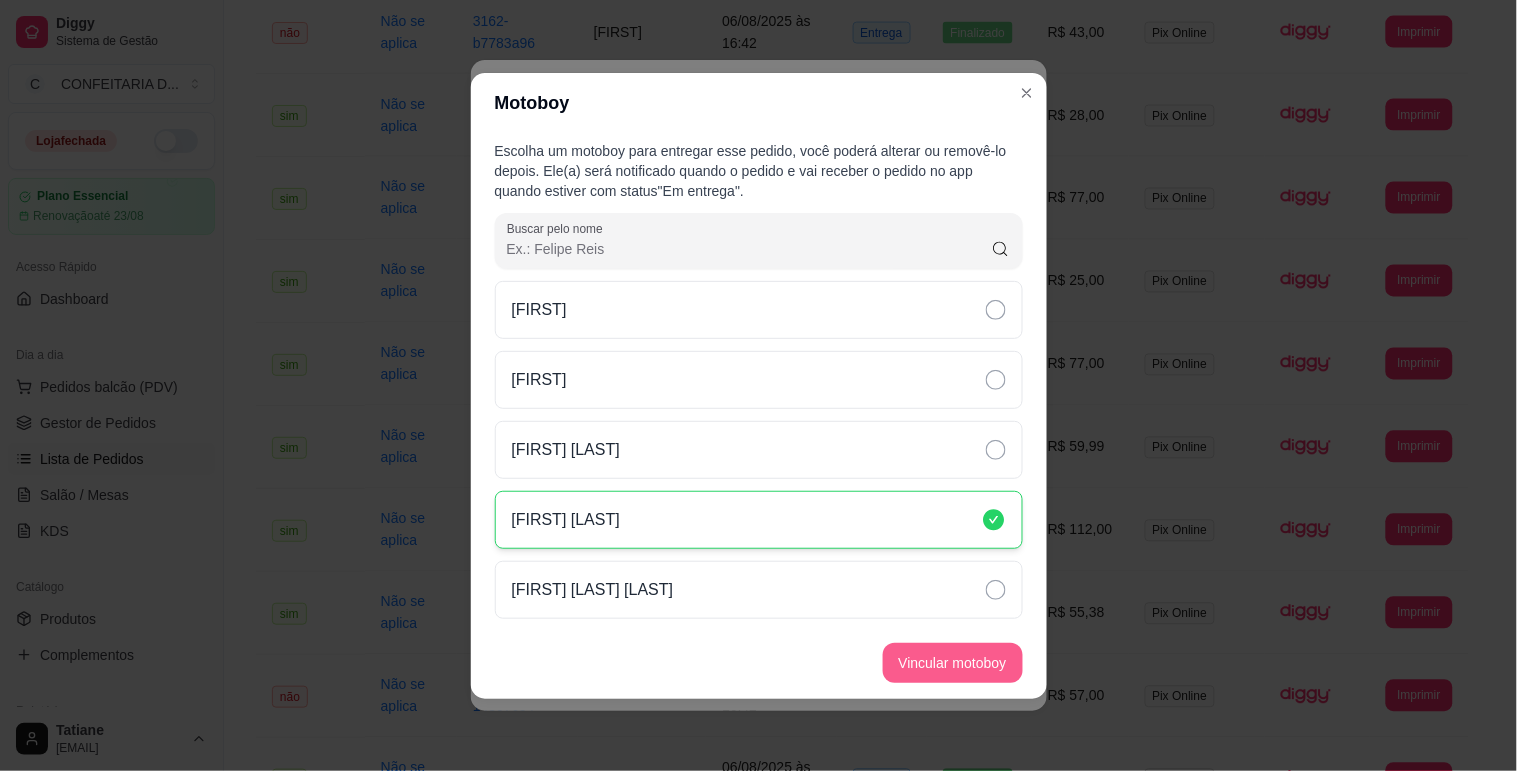click on "Vincular motoboy" at bounding box center (953, 663) 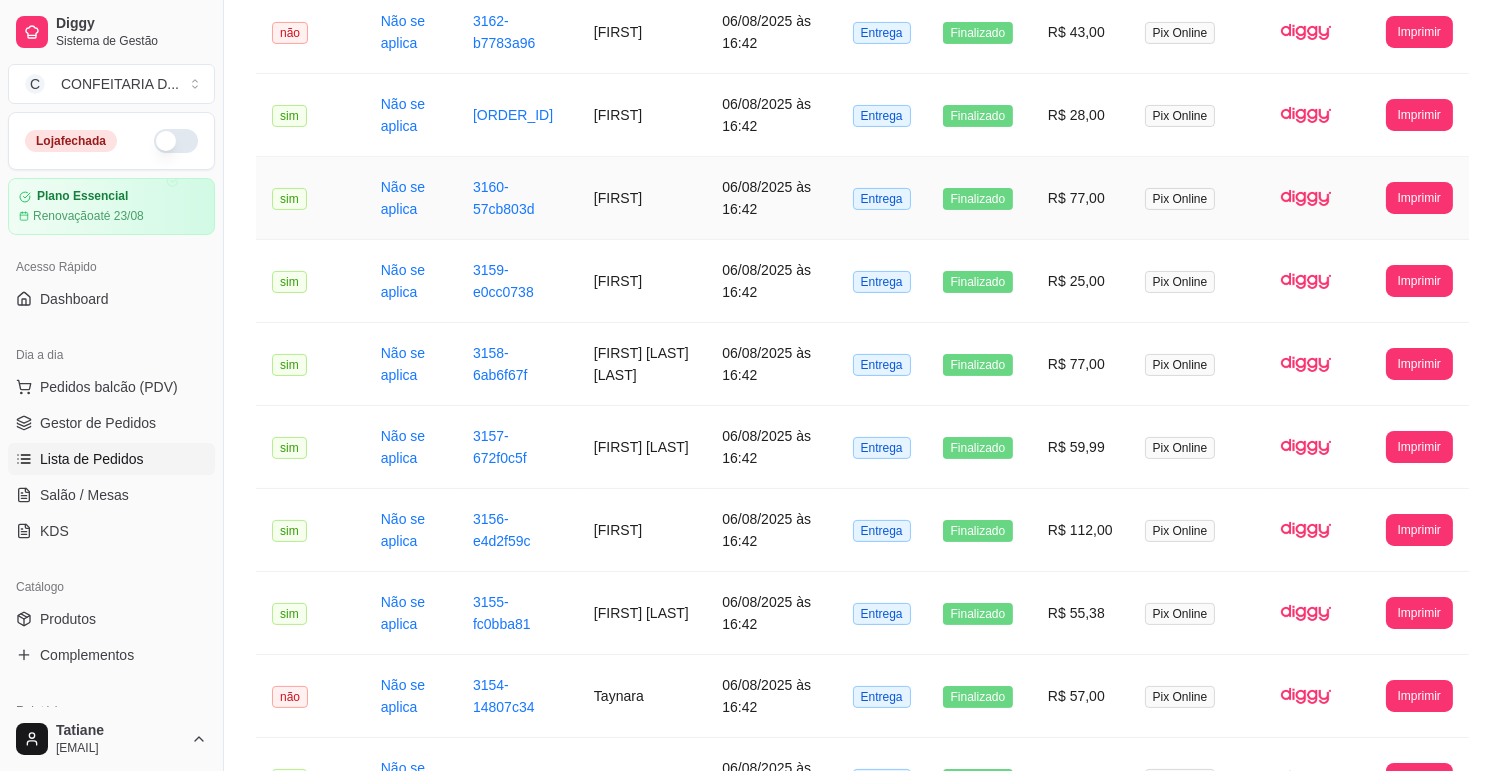 scroll, scrollTop: 492, scrollLeft: 0, axis: vertical 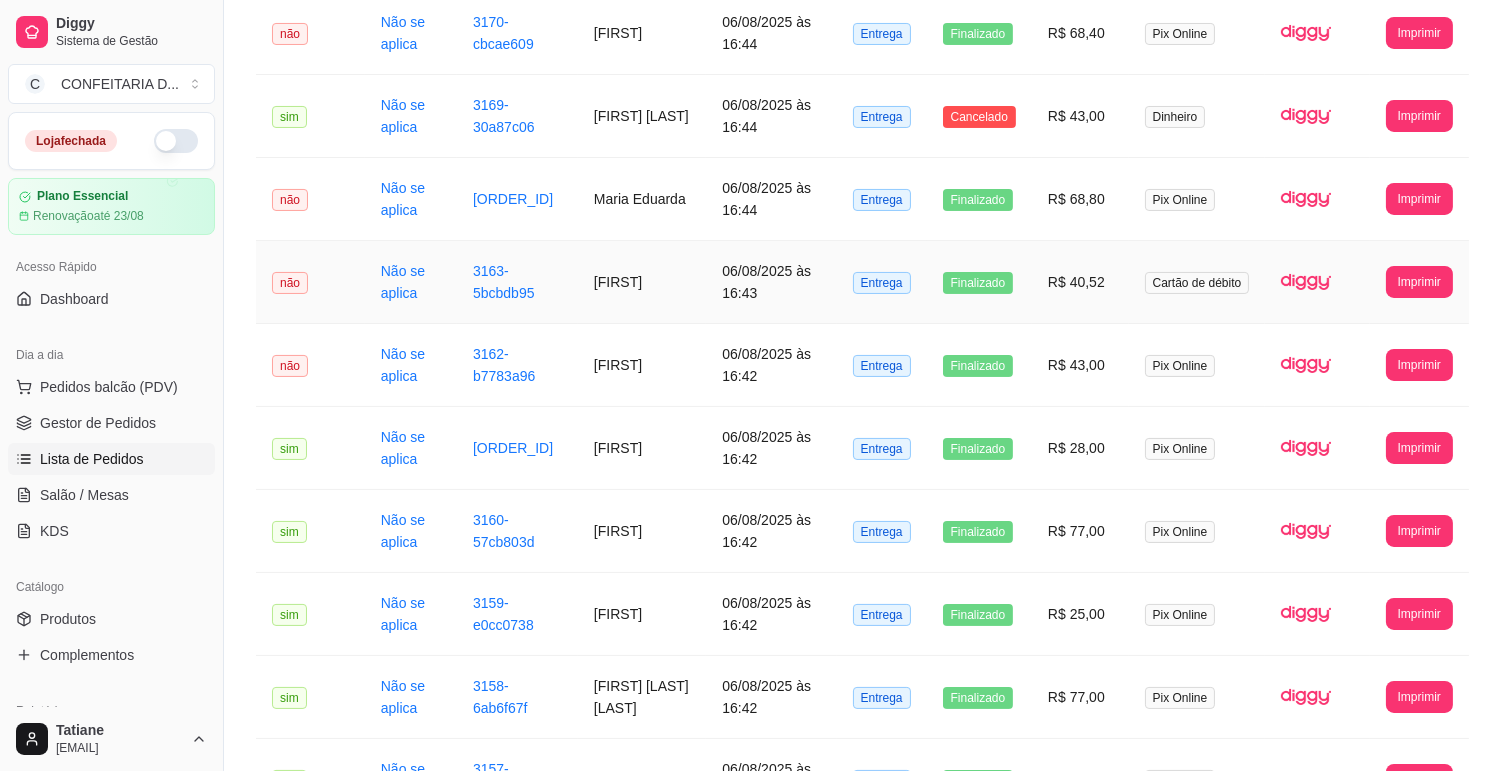 click on "[FIRST]" at bounding box center (642, 282) 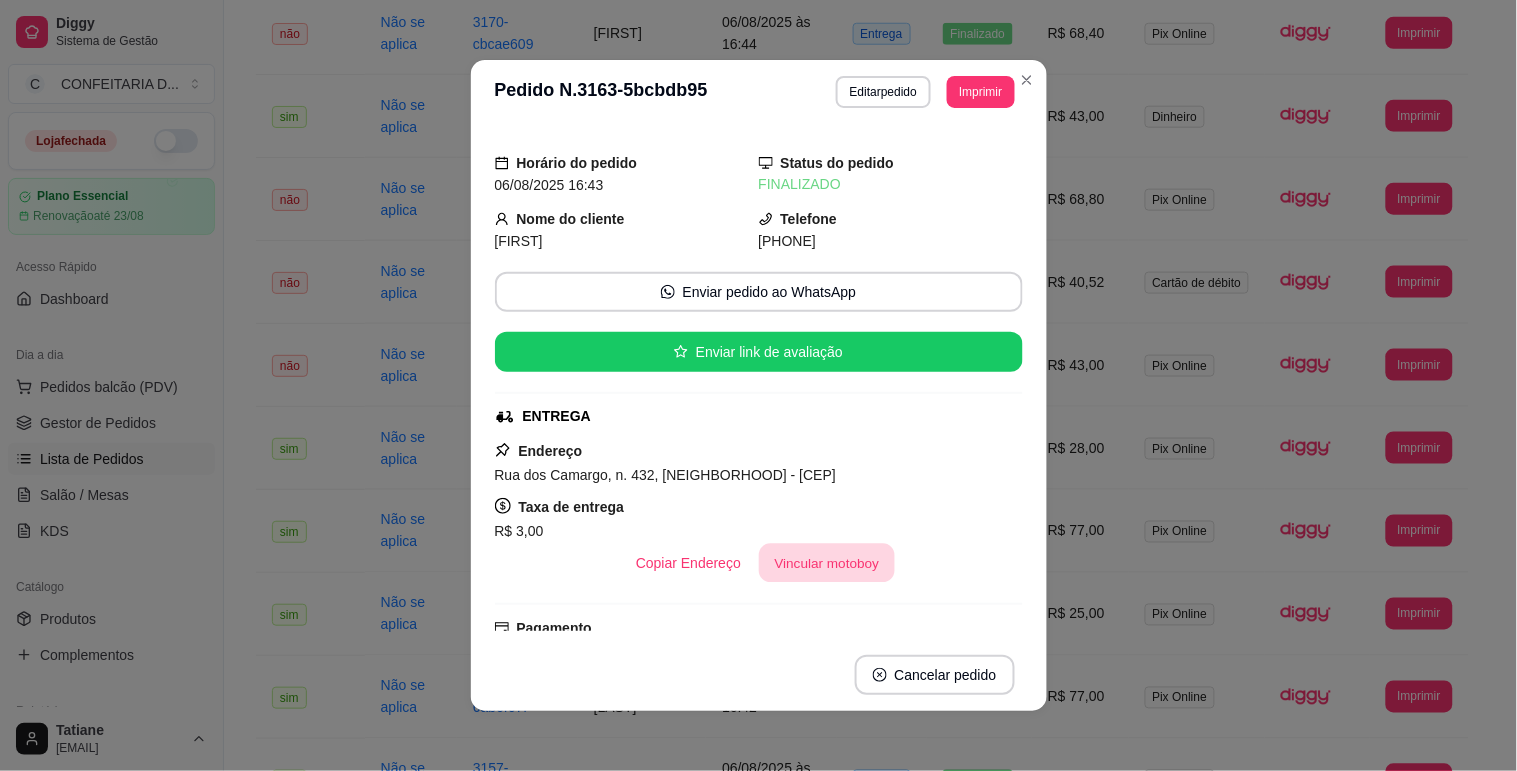 click on "Vincular motoboy" at bounding box center (827, 563) 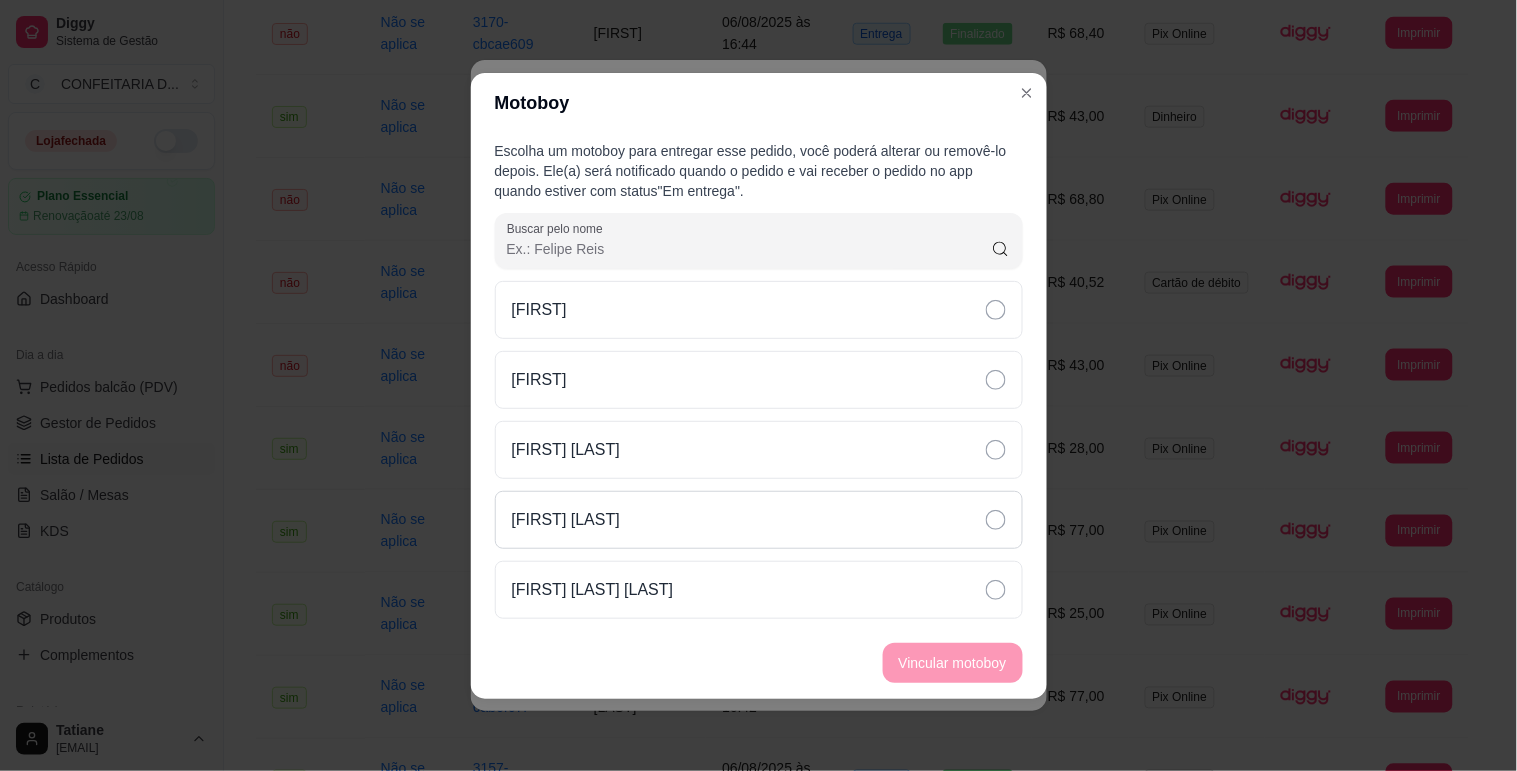 click on "[FIRST] [LAST]" at bounding box center [759, 520] 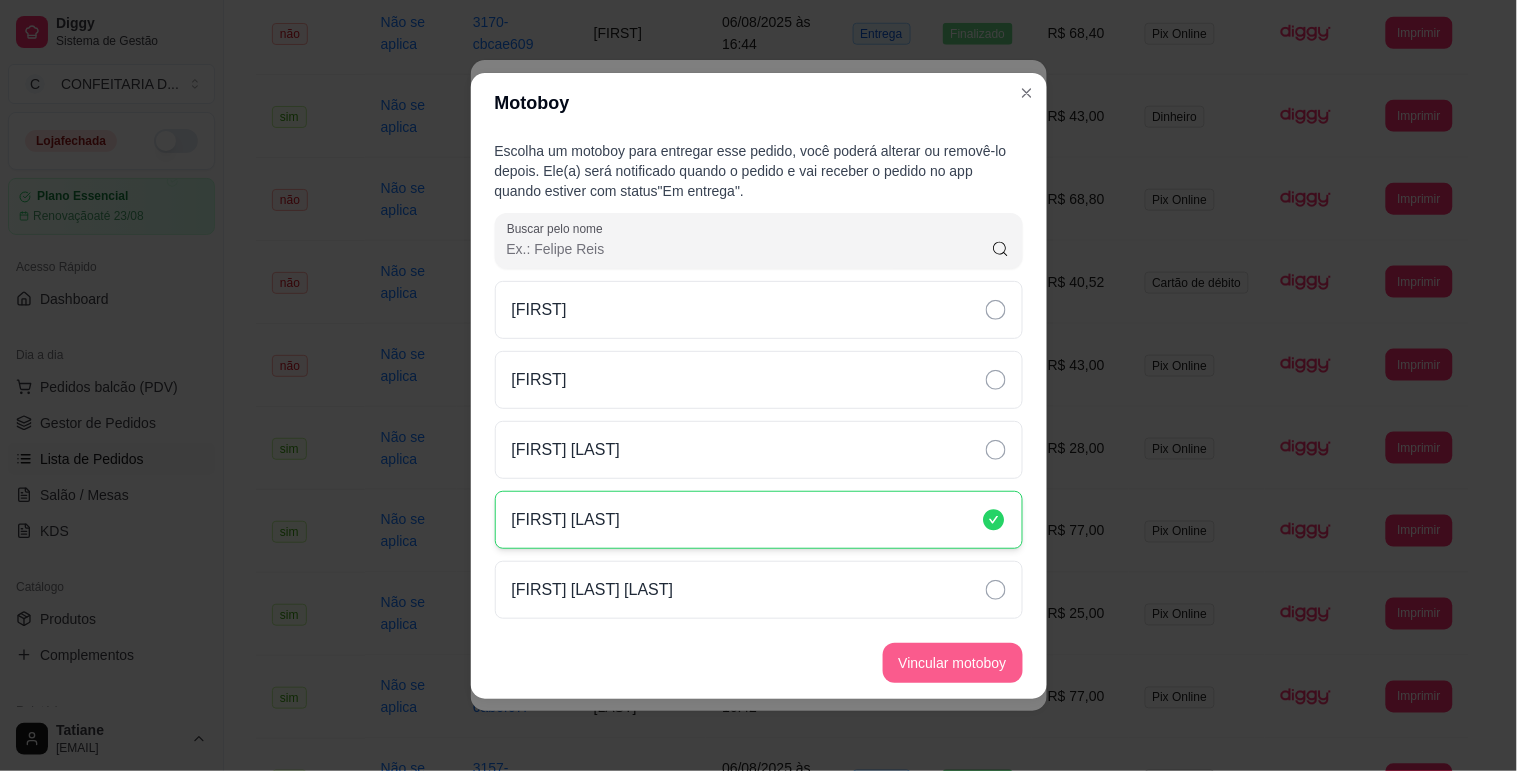 click on "Vincular motoboy" at bounding box center (953, 663) 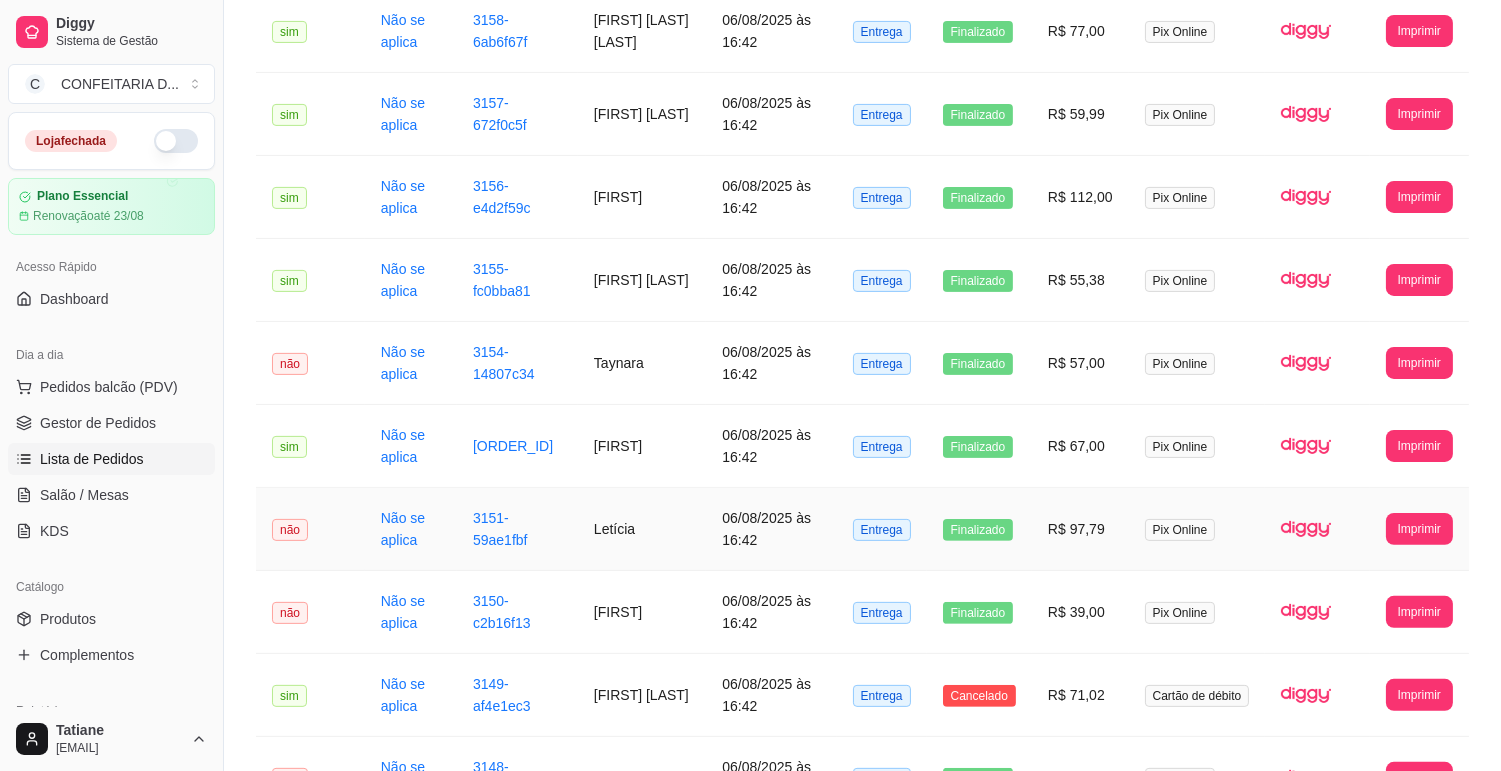 scroll, scrollTop: 1618, scrollLeft: 0, axis: vertical 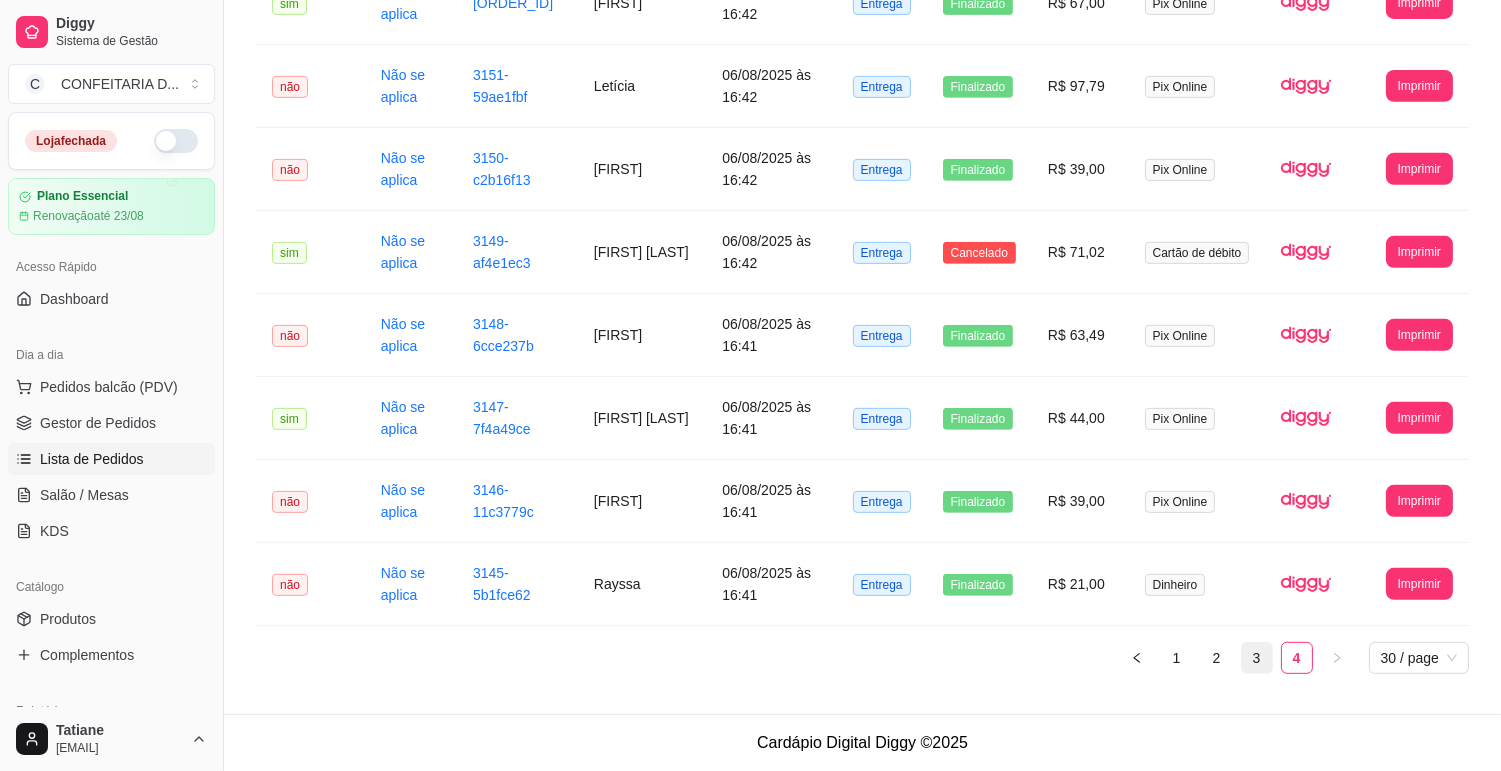 click on "3" at bounding box center (1257, 658) 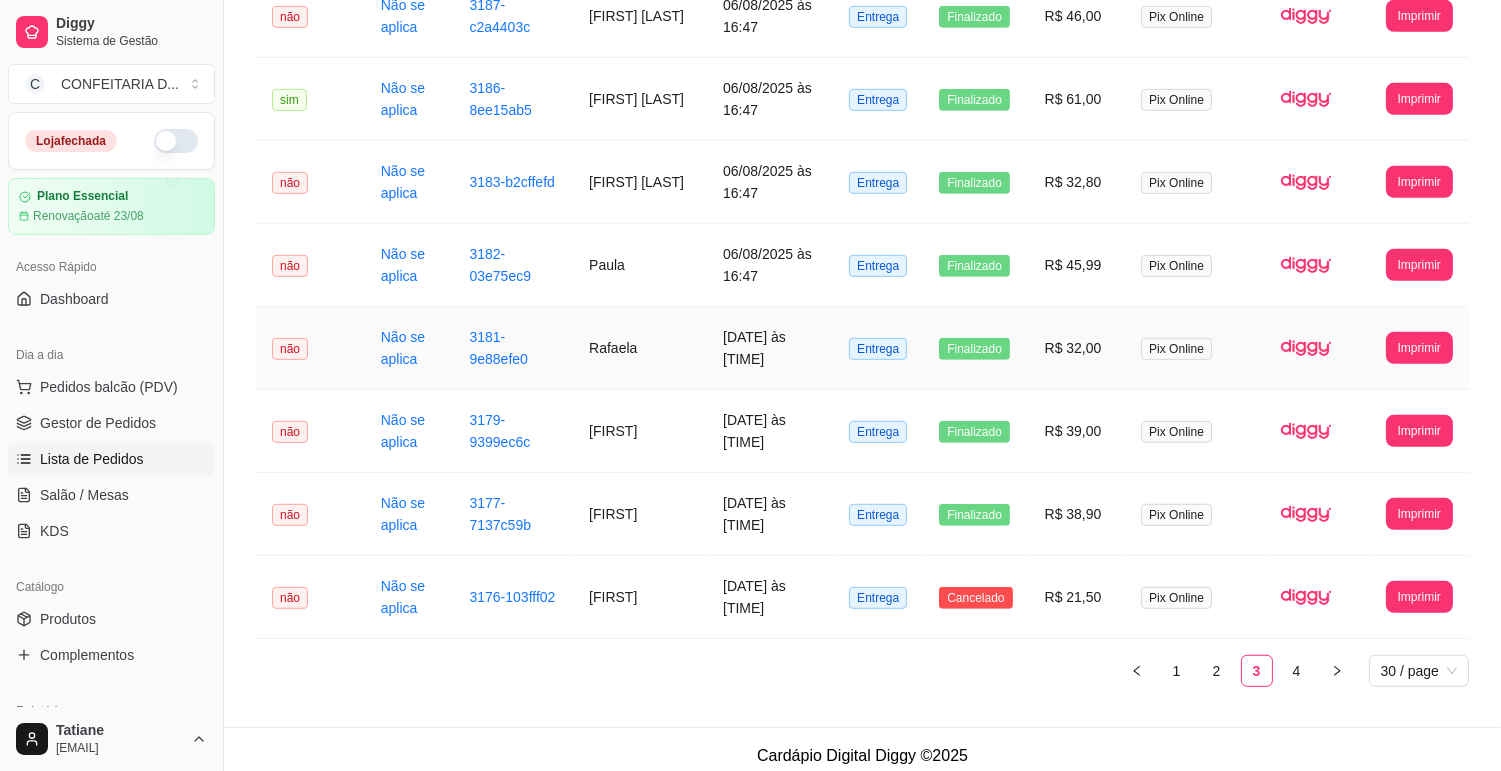 scroll, scrollTop: 1880, scrollLeft: 0, axis: vertical 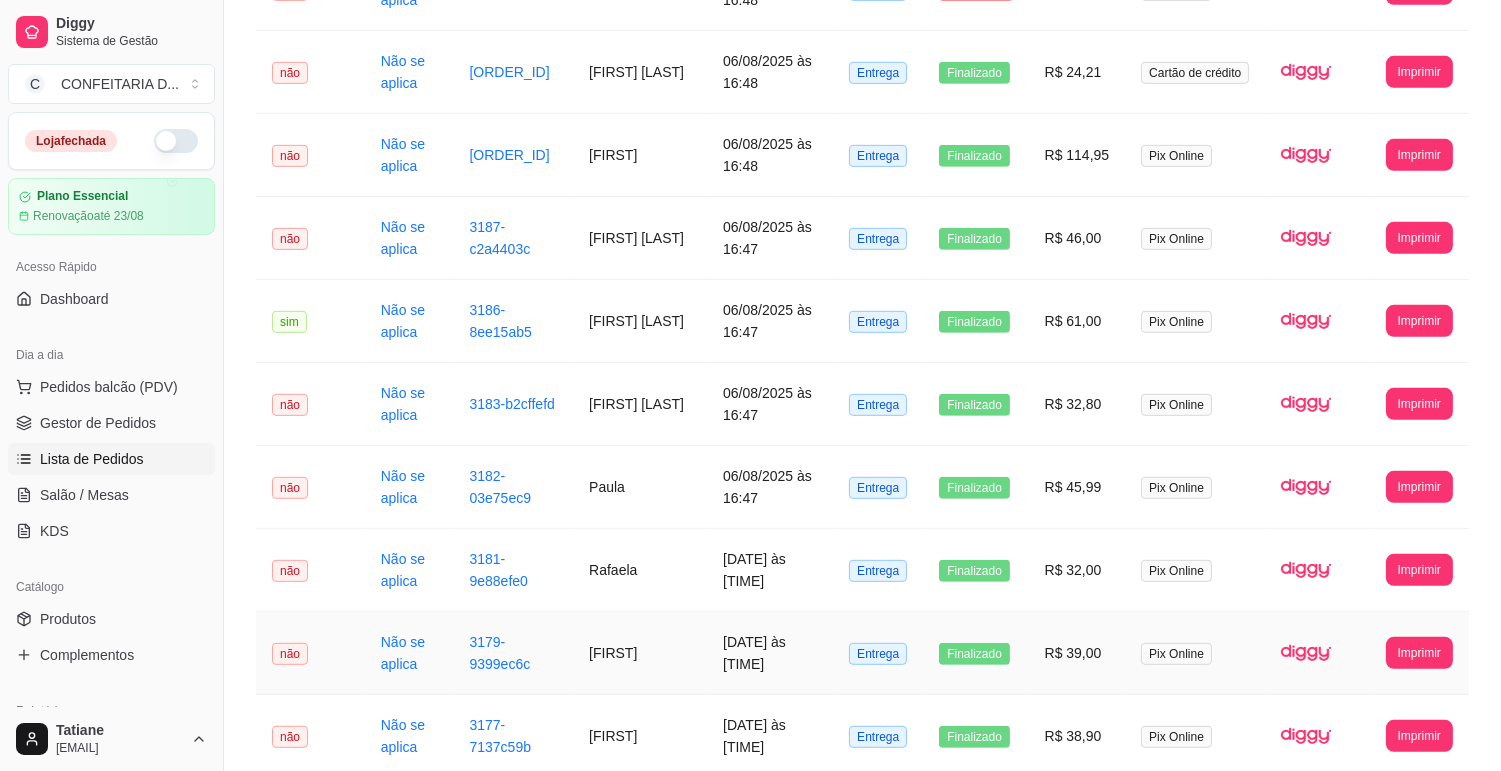 click on "[DATE] às [TIME]" at bounding box center [770, 653] 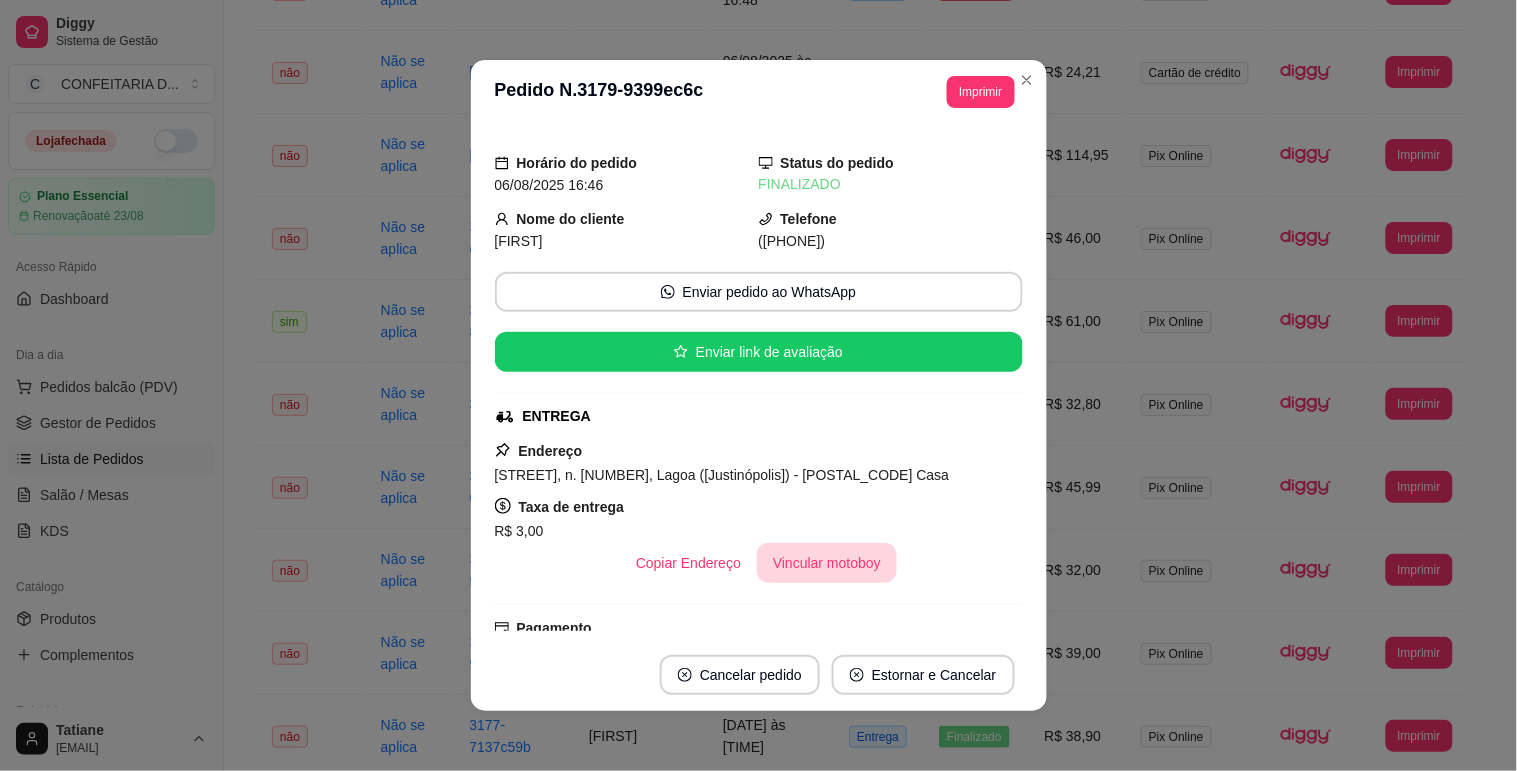 click on "Vincular motoboy" at bounding box center [827, 563] 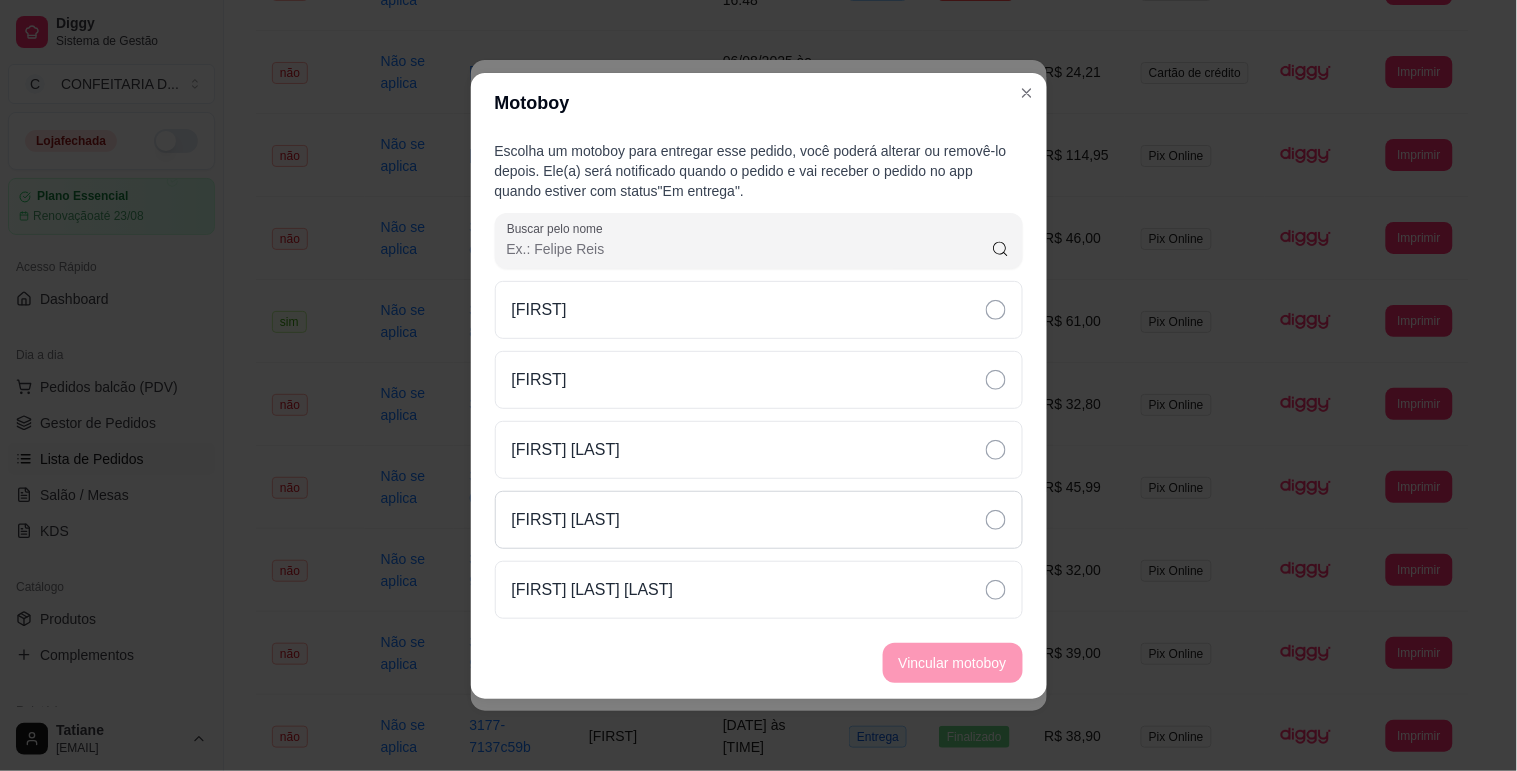 click on "[FIRST] [LAST]" at bounding box center (759, 520) 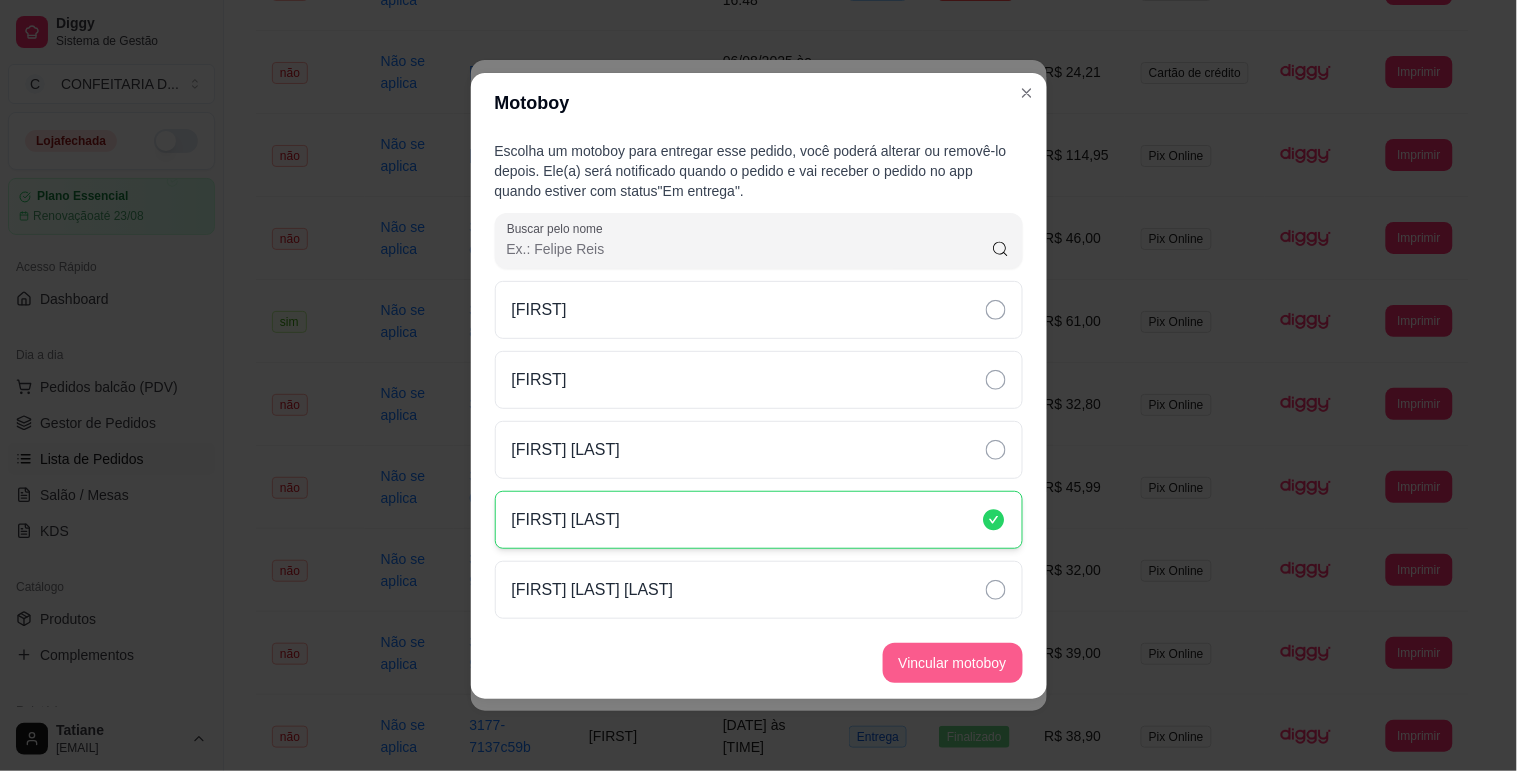 click on "Vincular motoboy" at bounding box center [953, 663] 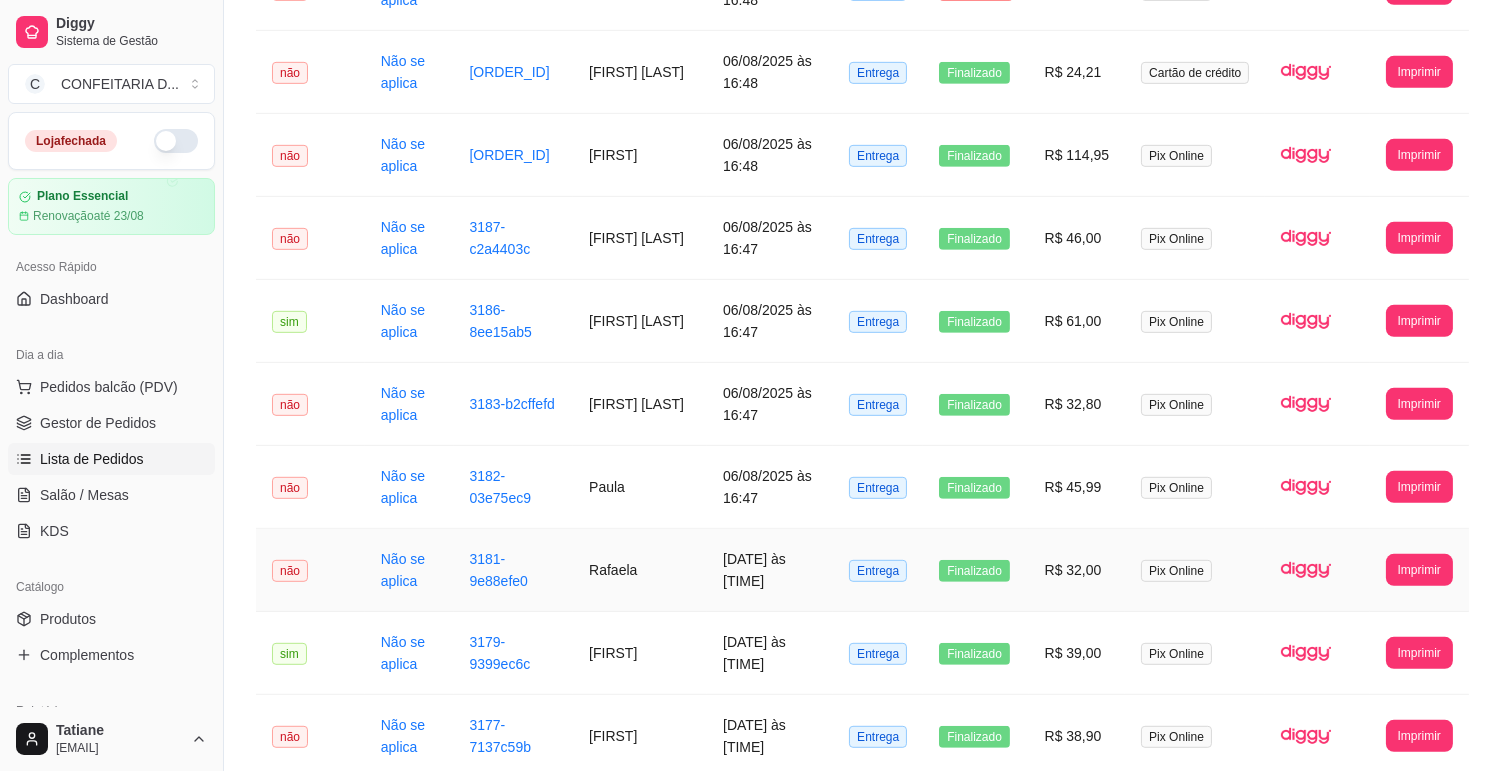 scroll, scrollTop: 1657, scrollLeft: 0, axis: vertical 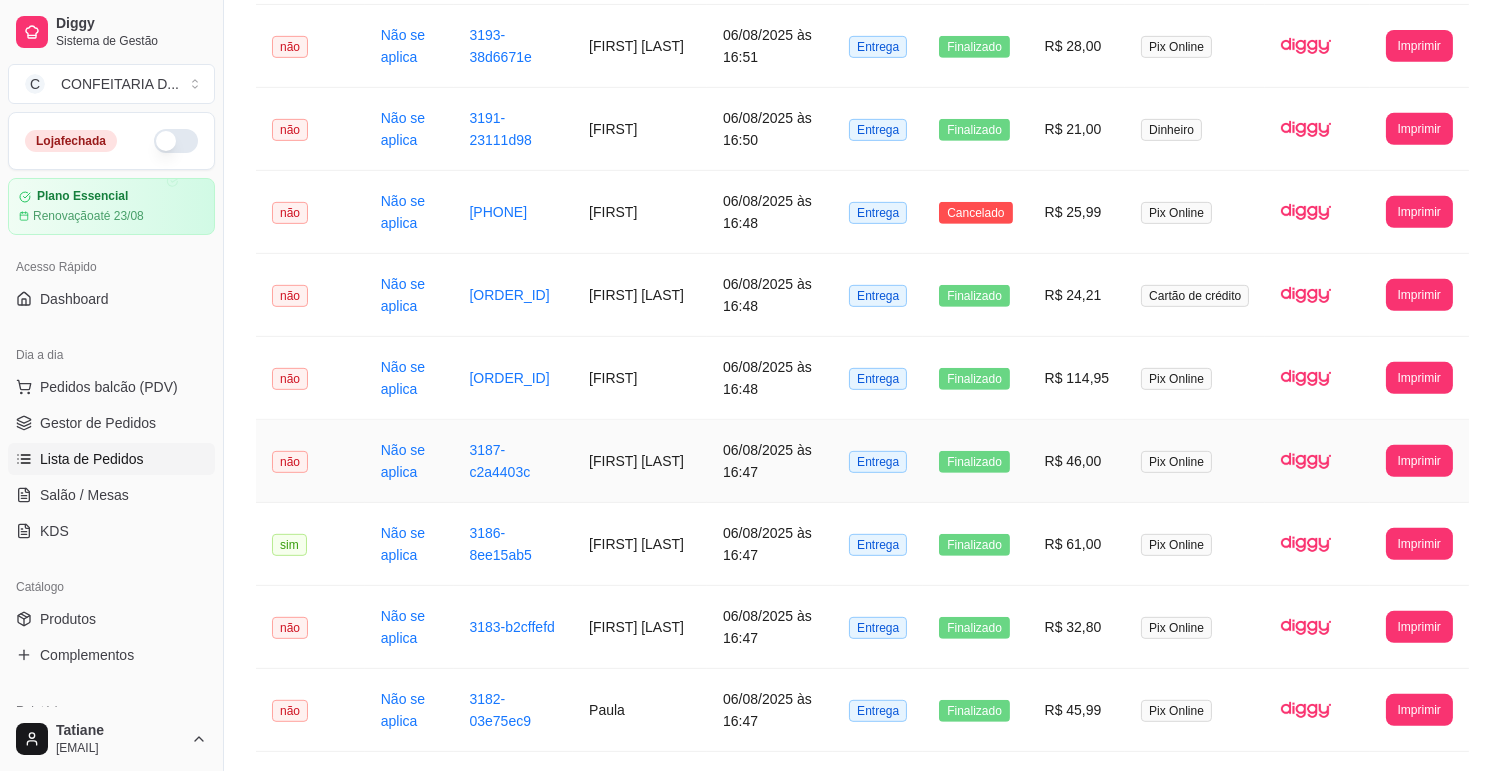 click on "[FIRST] [LAST]" at bounding box center [640, 461] 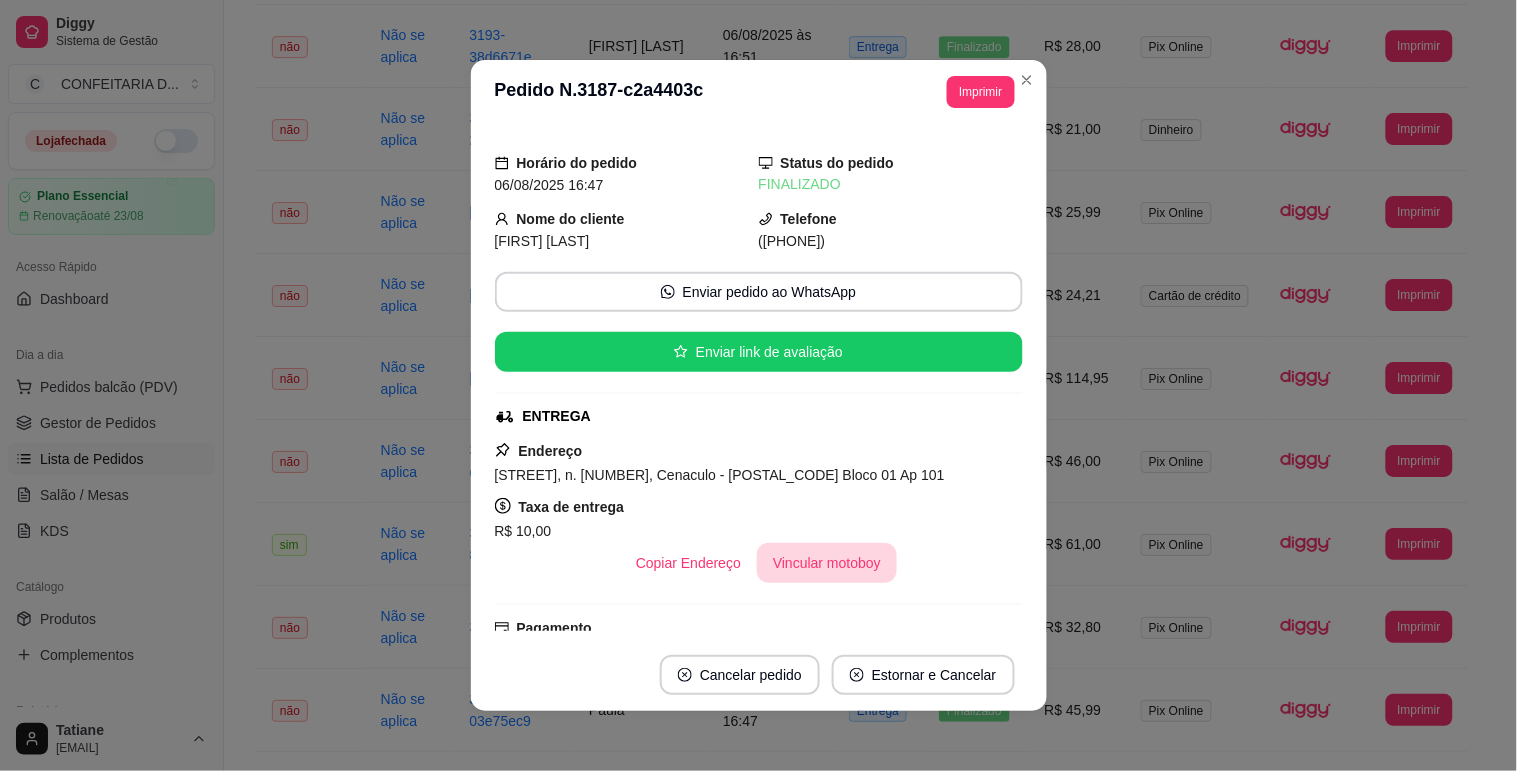 click on "Vincular motoboy" at bounding box center (827, 563) 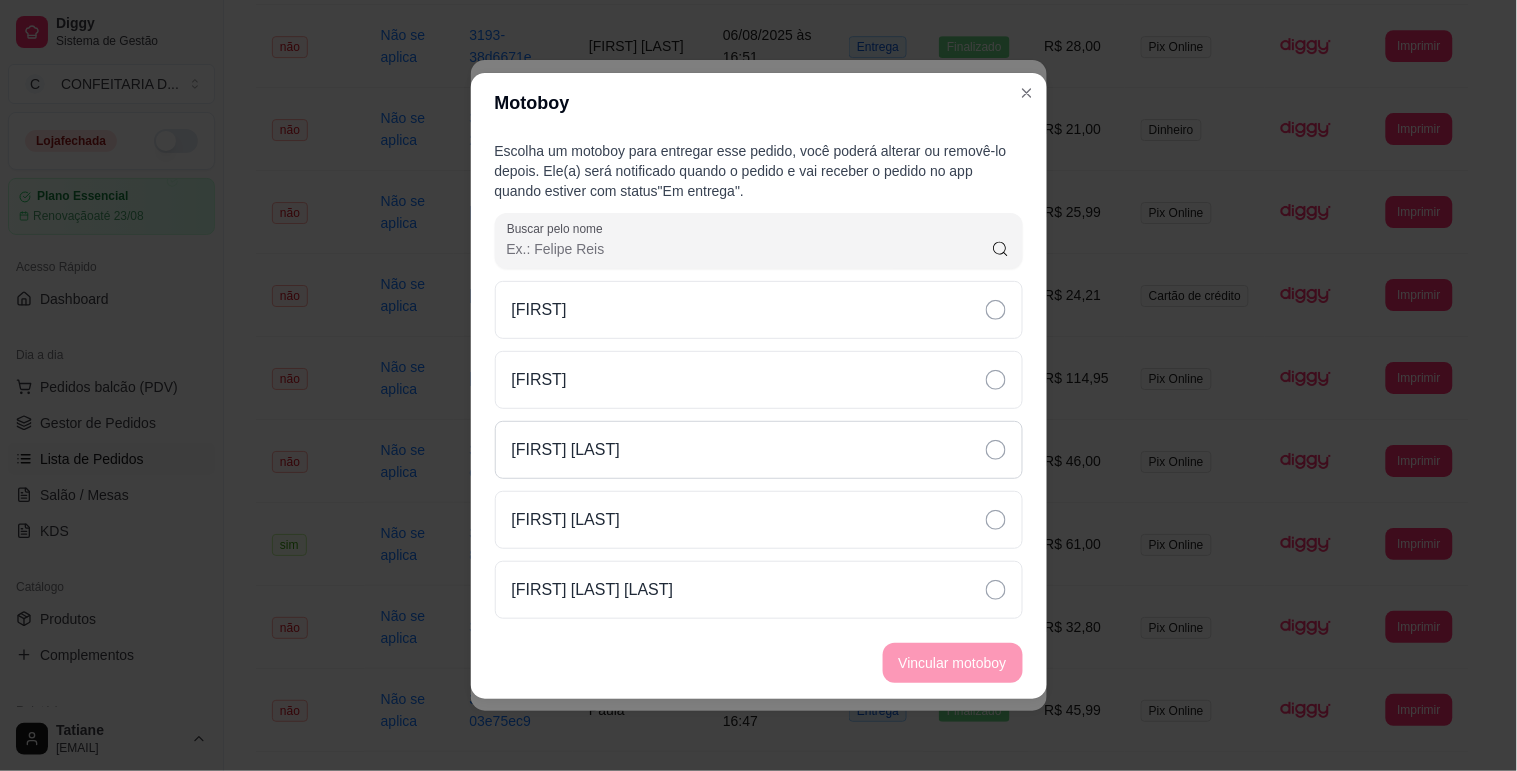 click on "[FIRST] [LAST]" at bounding box center [759, 450] 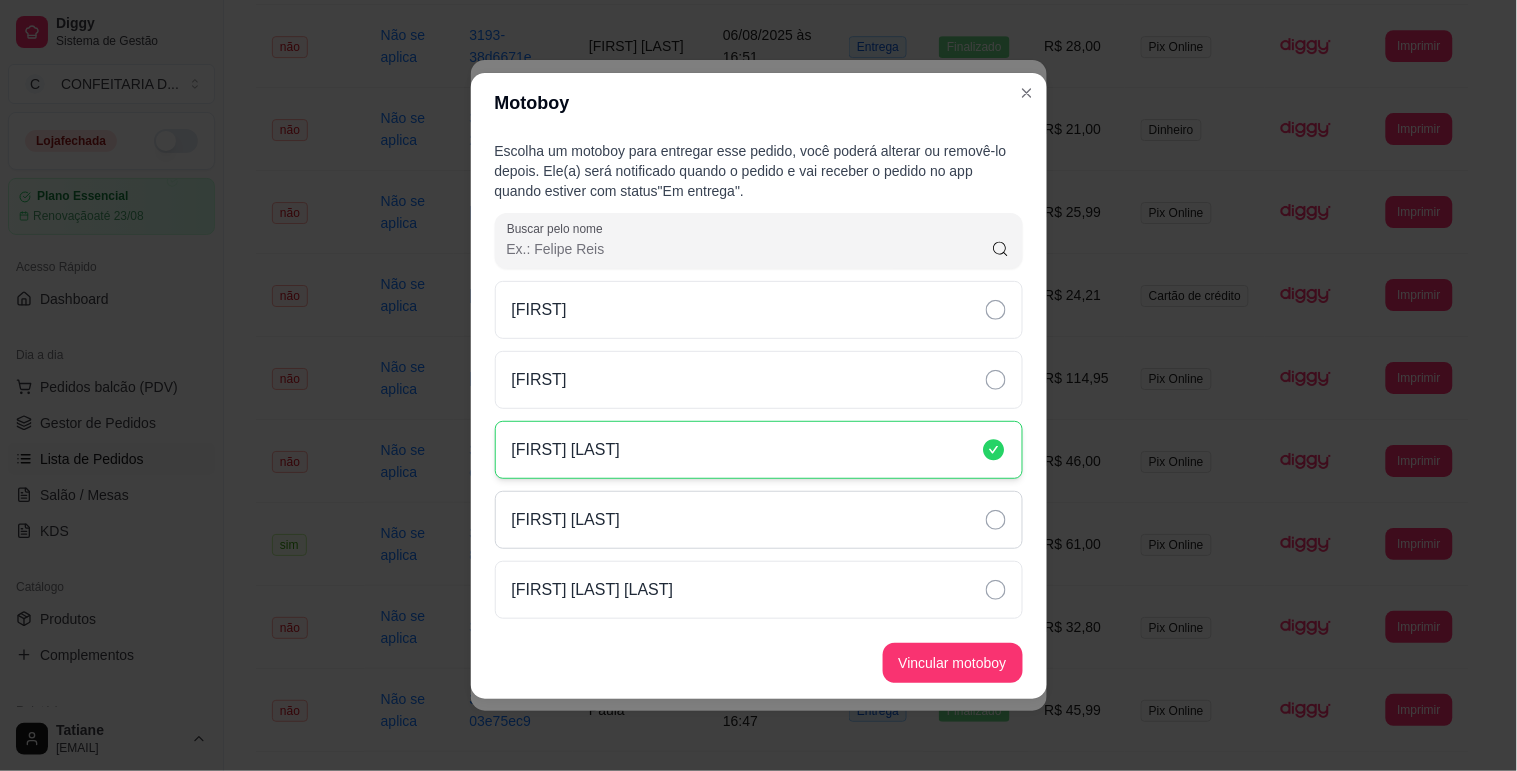 click on "[FIRST] [LAST]" at bounding box center (759, 520) 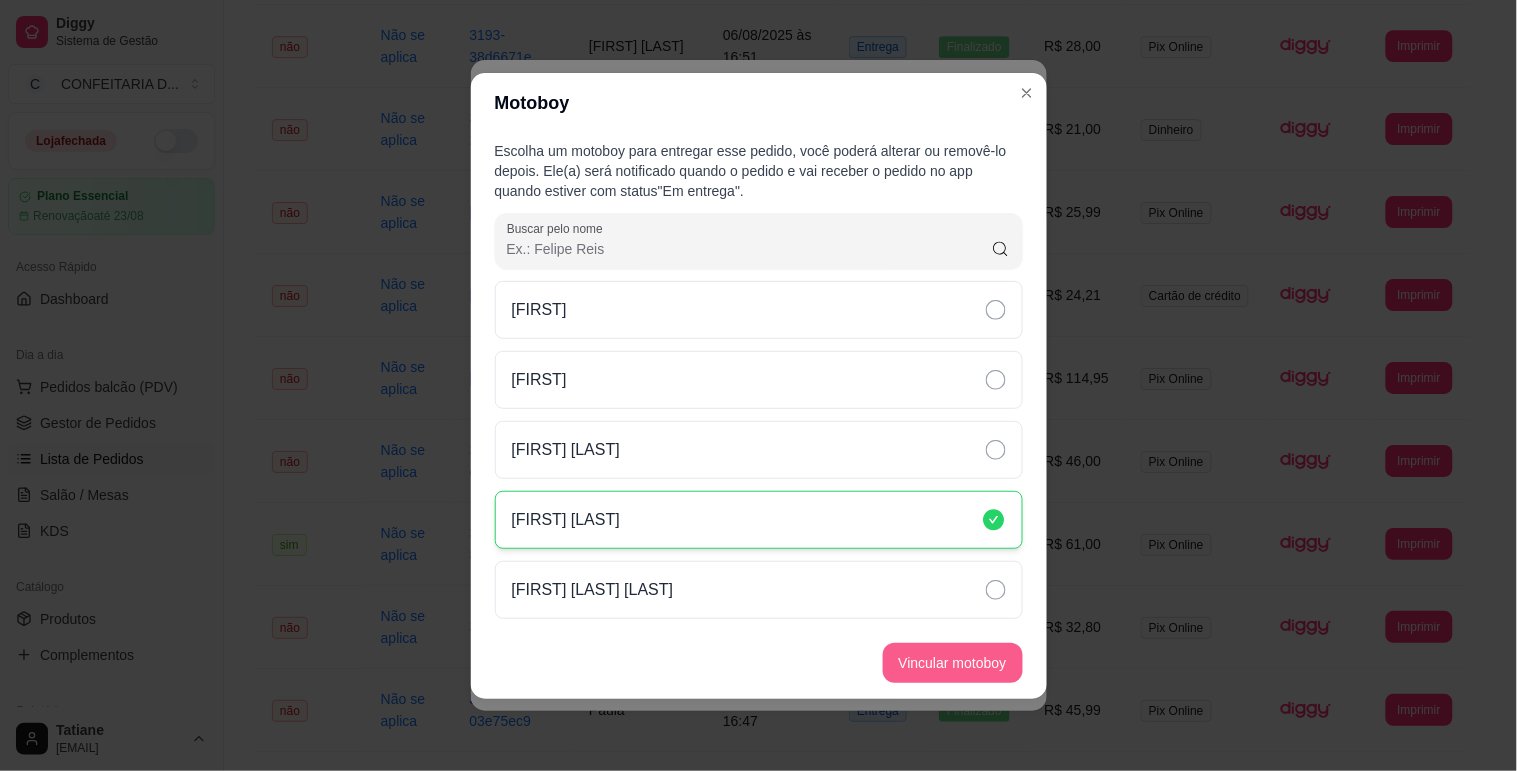 click on "Vincular motoboy" at bounding box center [953, 663] 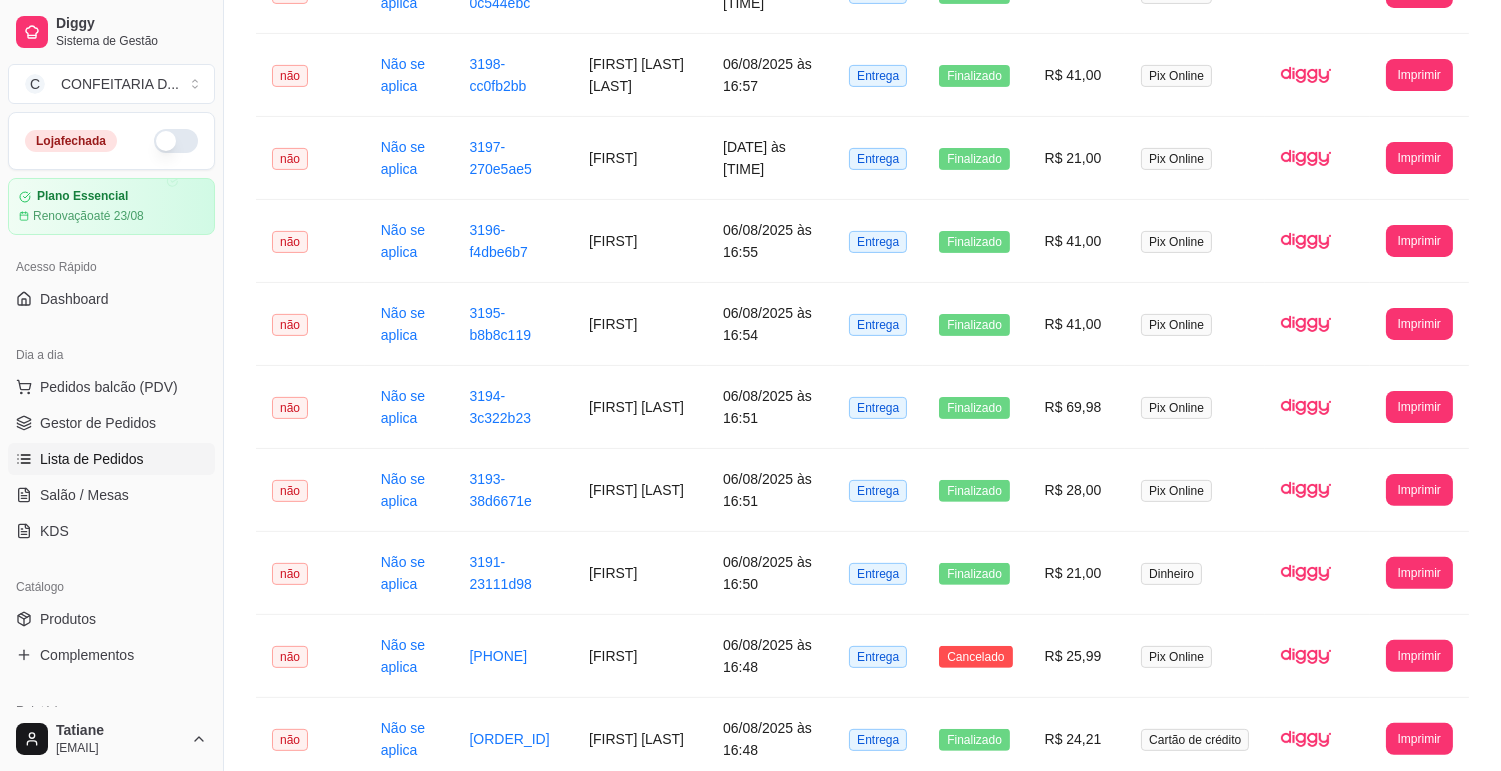 scroll, scrollTop: 1435, scrollLeft: 0, axis: vertical 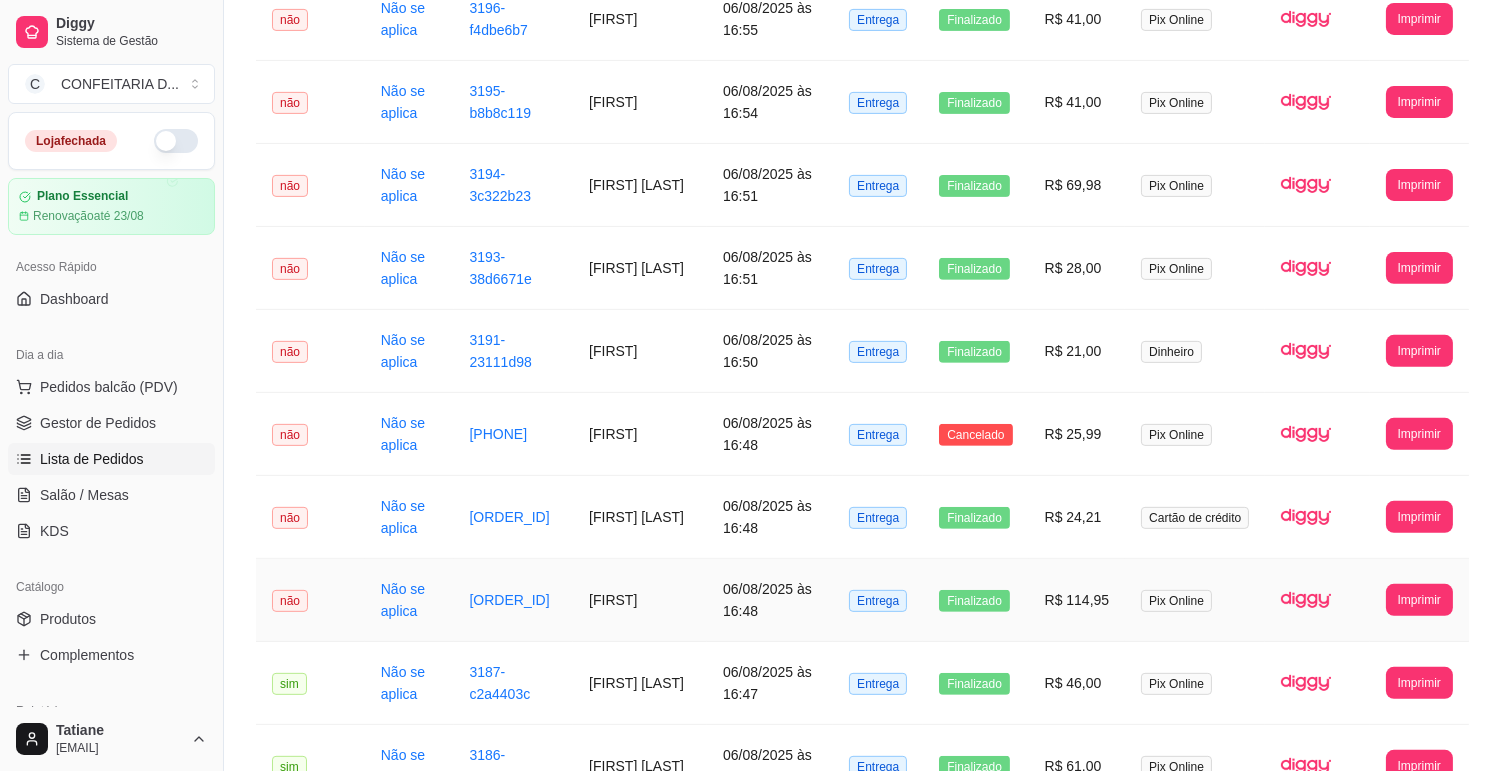 click on "[FIRST]" at bounding box center [640, 600] 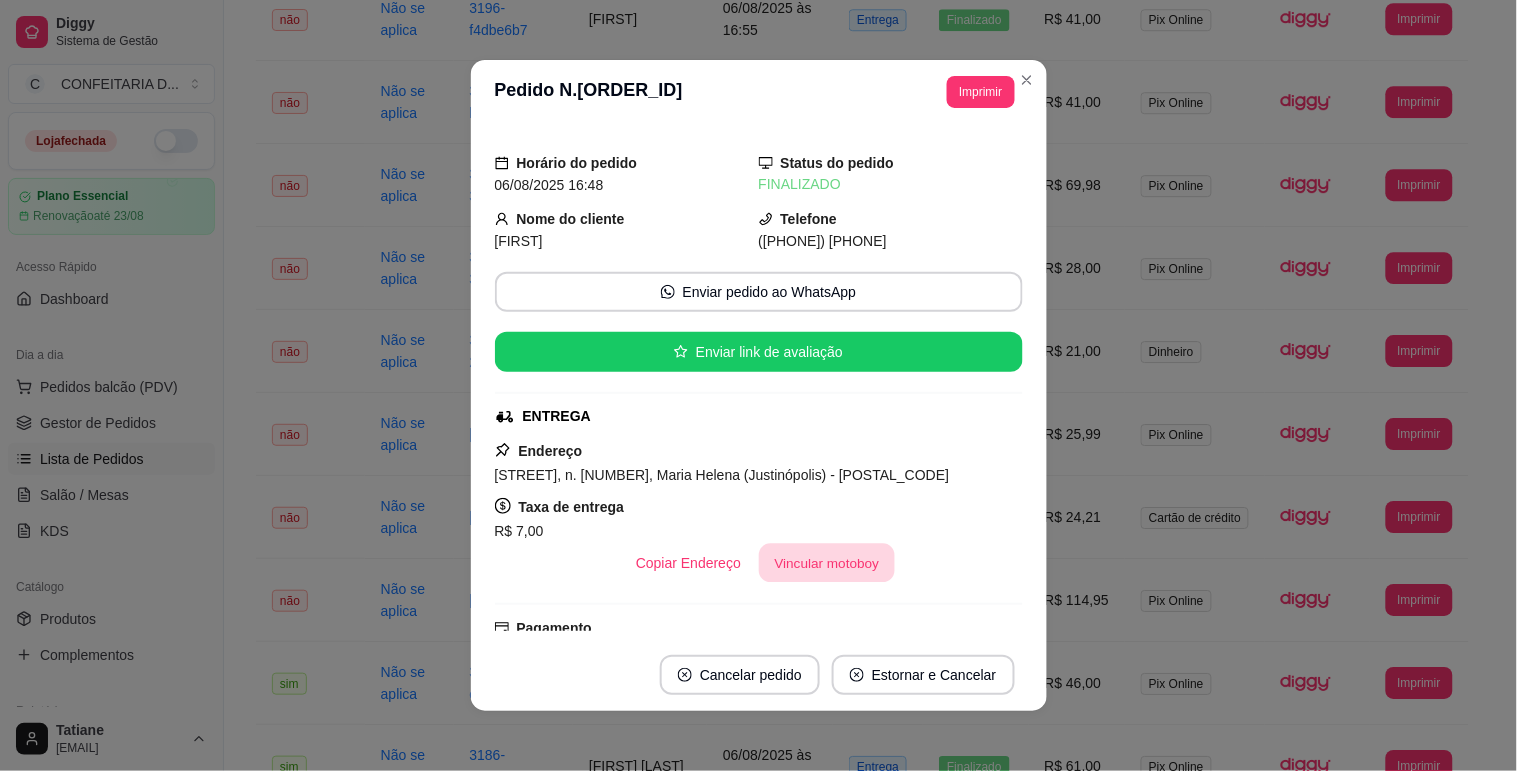 click on "Vincular motoboy" at bounding box center (827, 563) 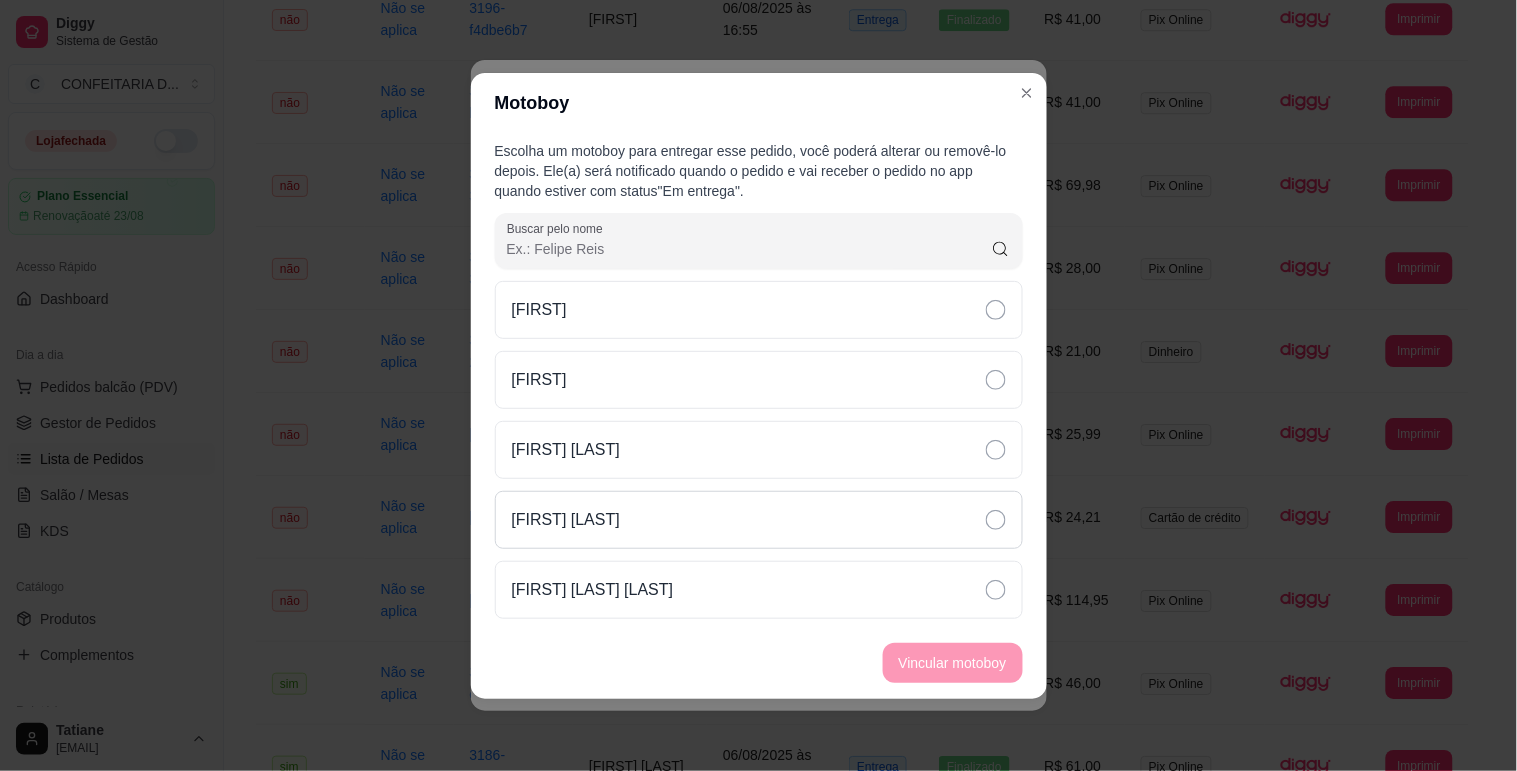 click on "[FIRST] [LAST]" at bounding box center [566, 520] 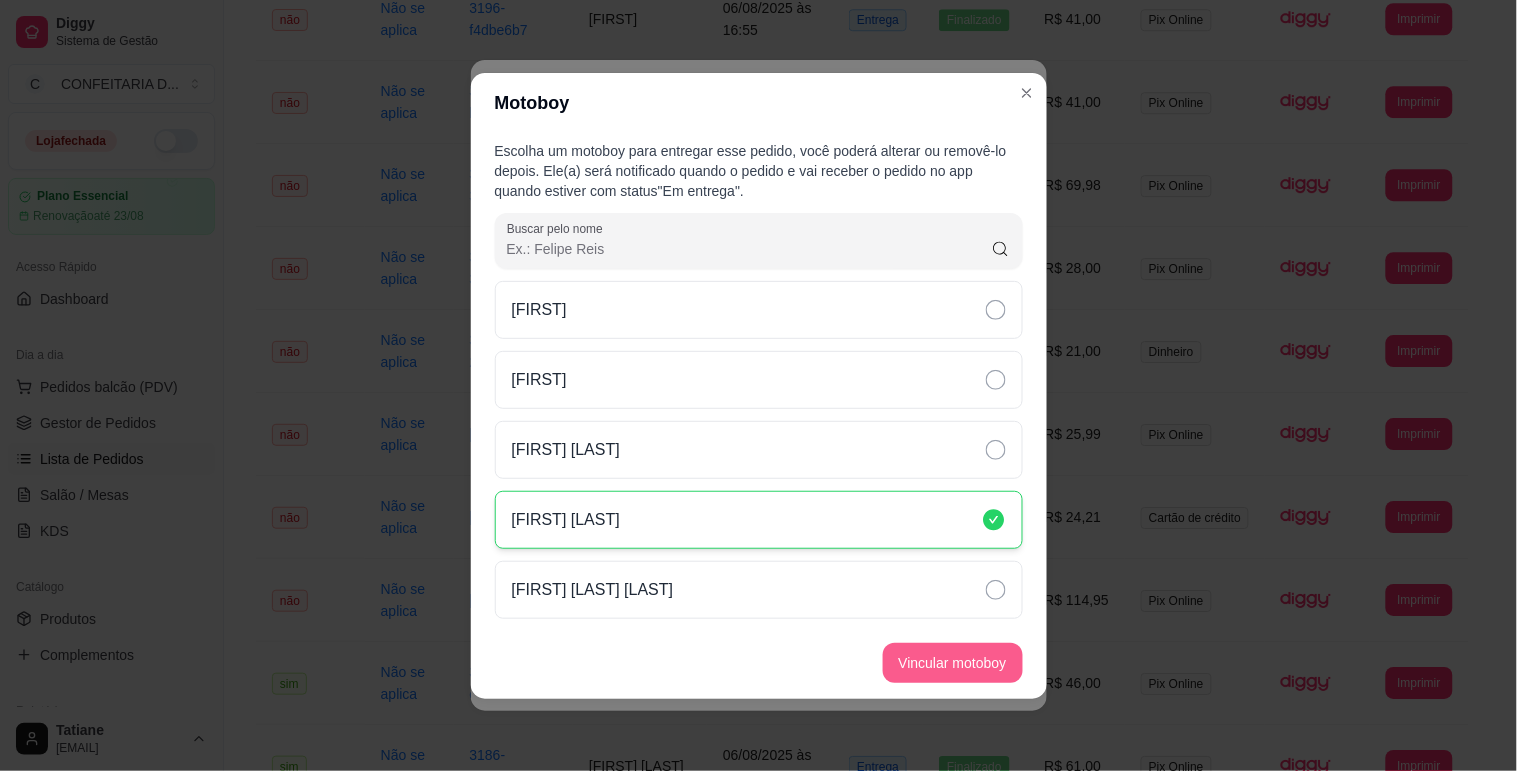 click on "Vincular motoboy" at bounding box center (953, 663) 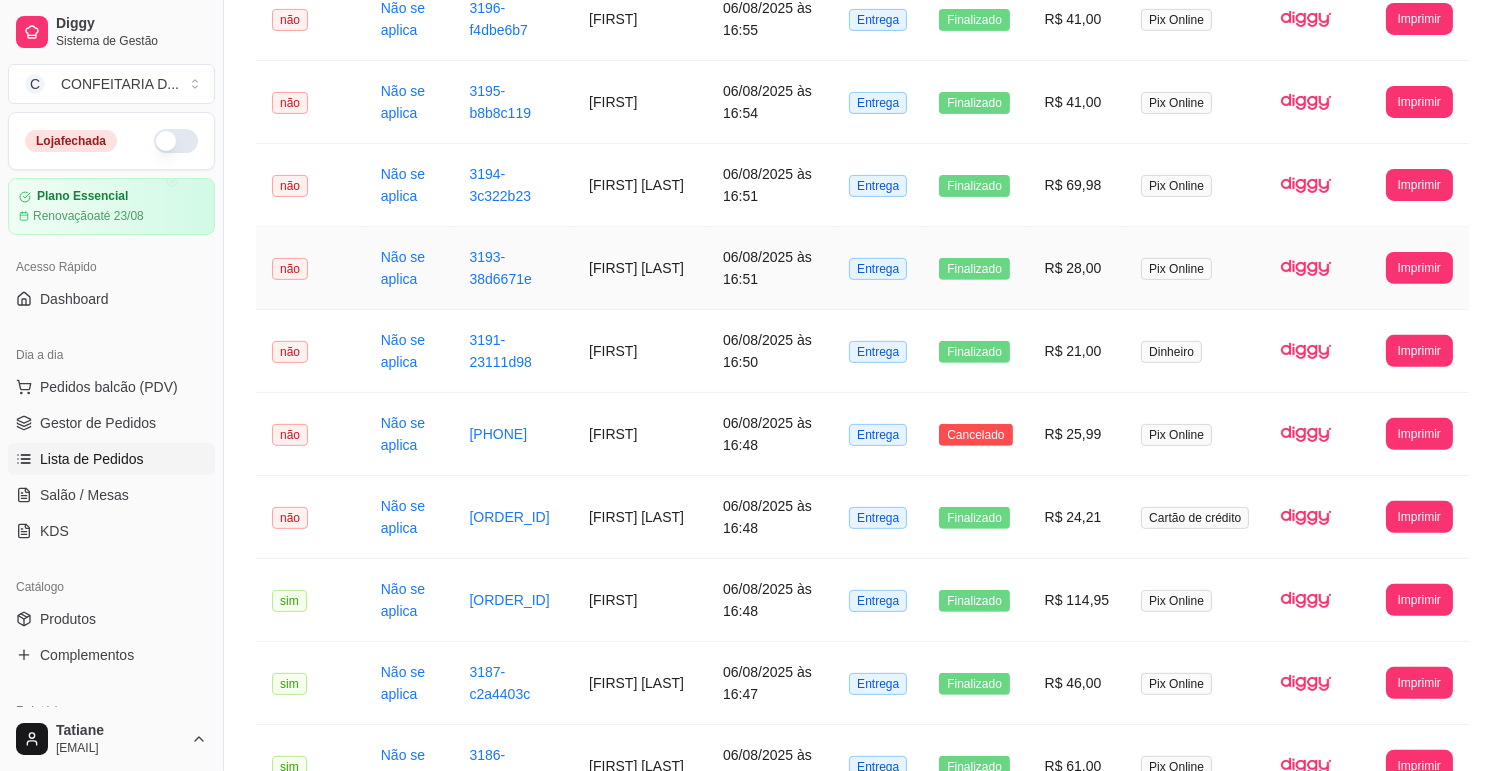 click on "[FIRST] [LAST]" at bounding box center [640, 268] 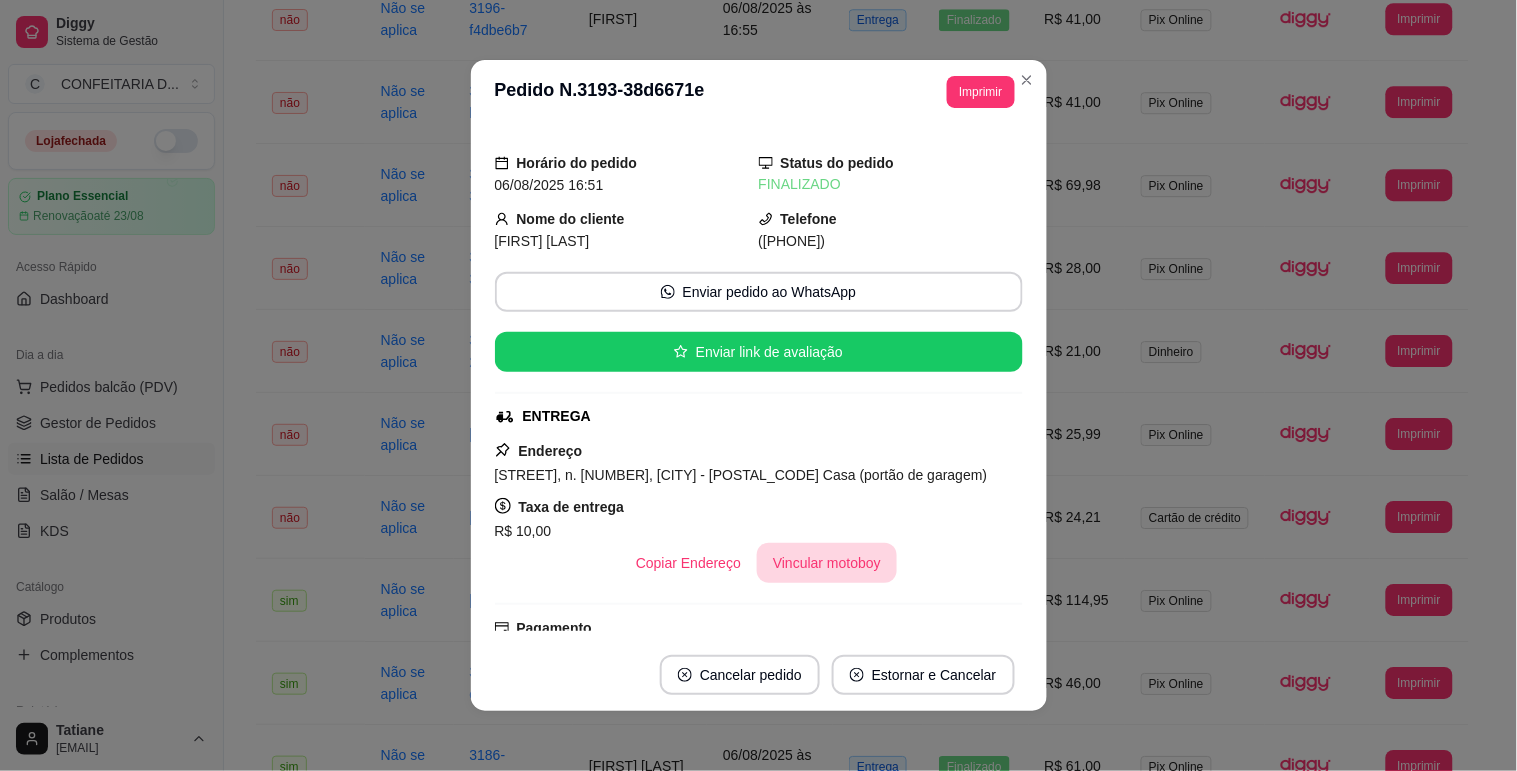click on "Vincular motoboy" at bounding box center [827, 563] 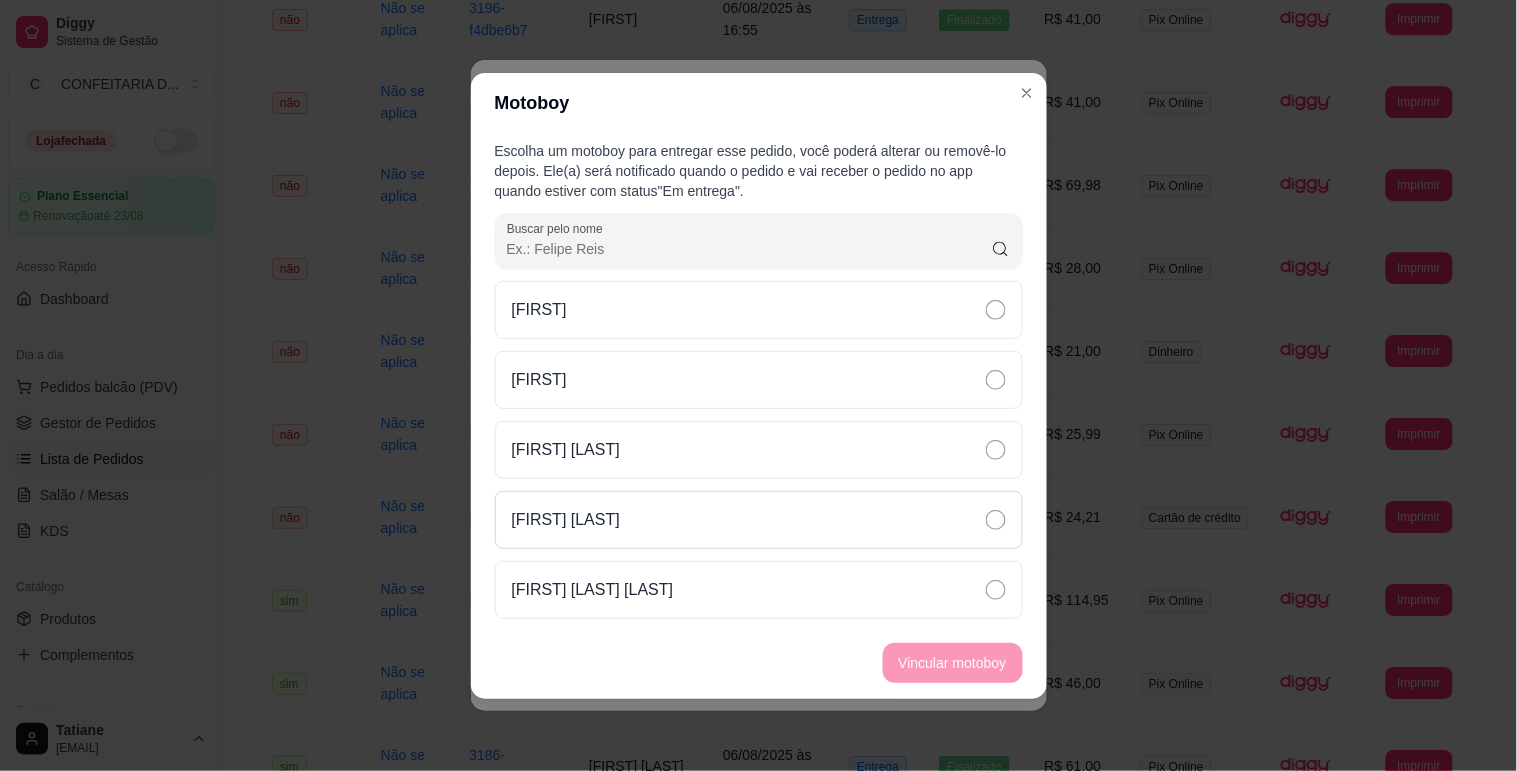 click on "[FIRST] [LAST]" at bounding box center (566, 520) 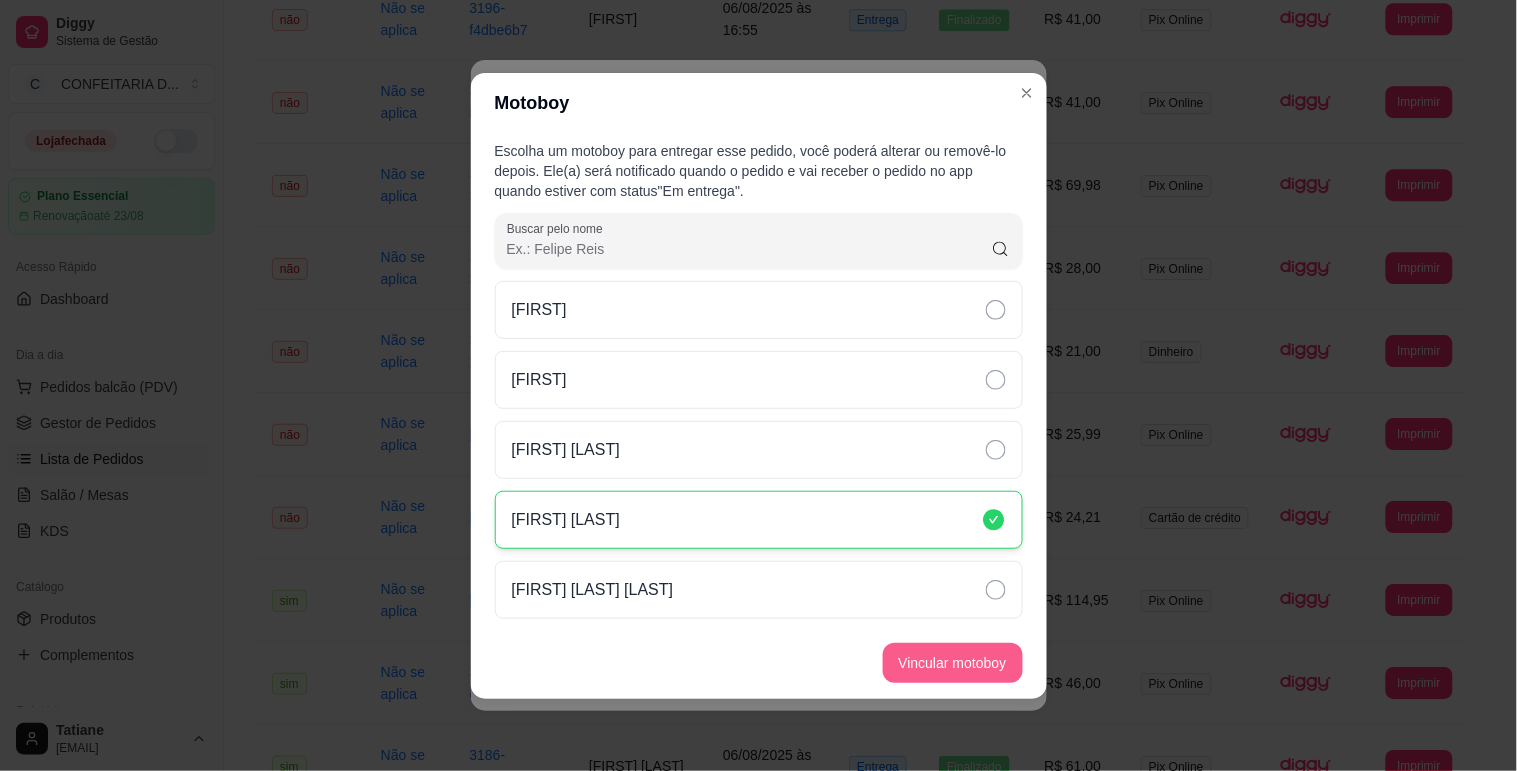 click on "Vincular motoboy" at bounding box center [953, 663] 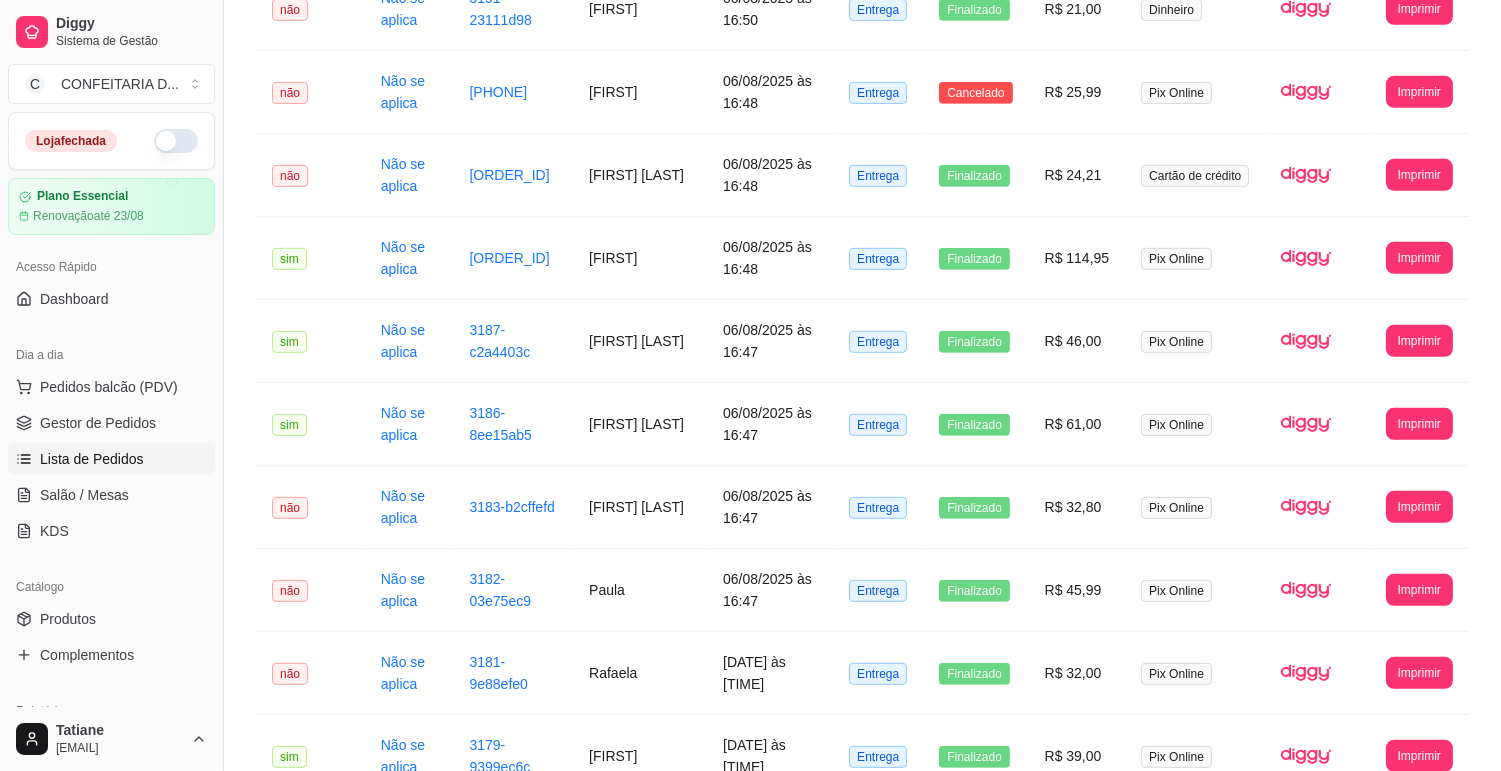 scroll, scrollTop: 2102, scrollLeft: 0, axis: vertical 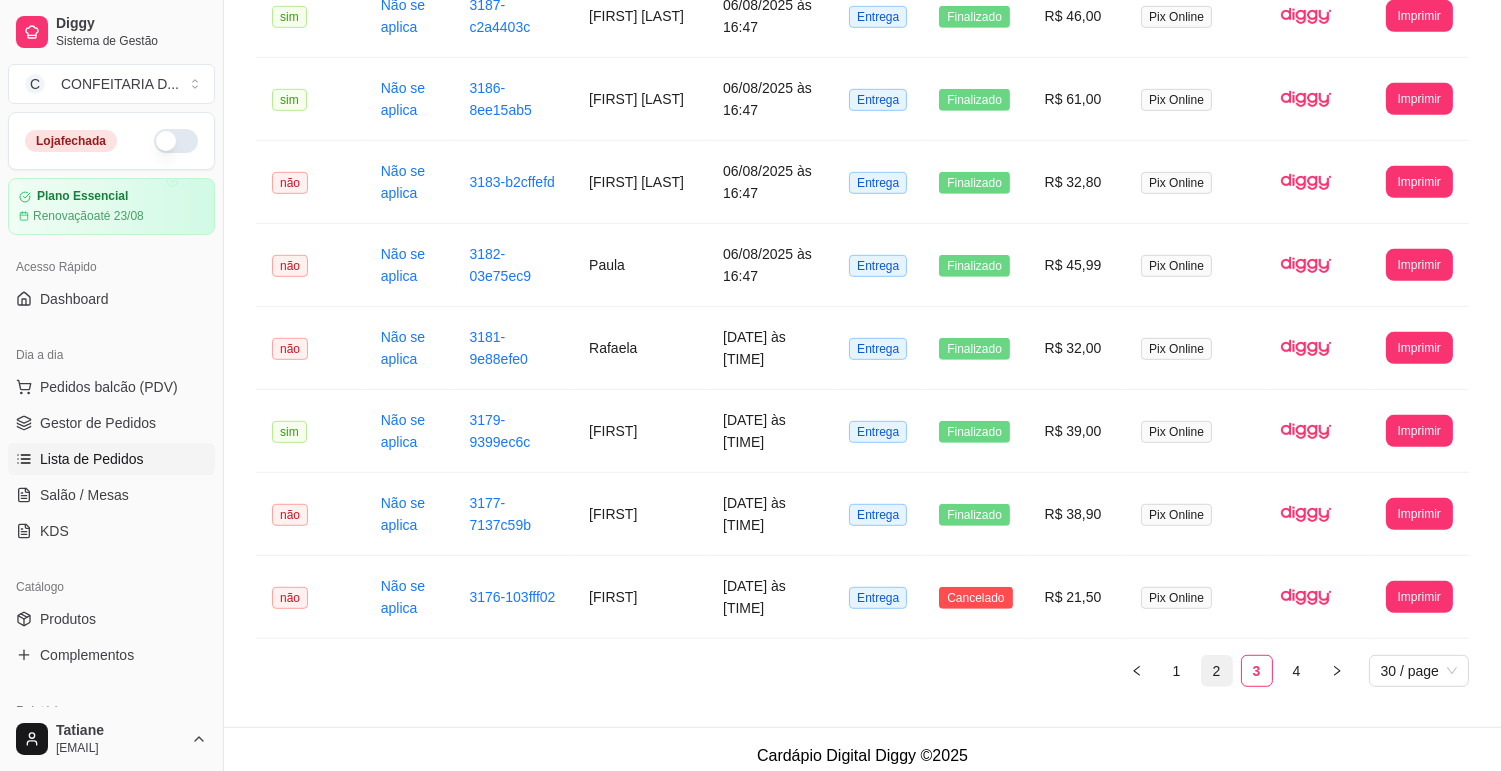 click on "2" at bounding box center [1217, 671] 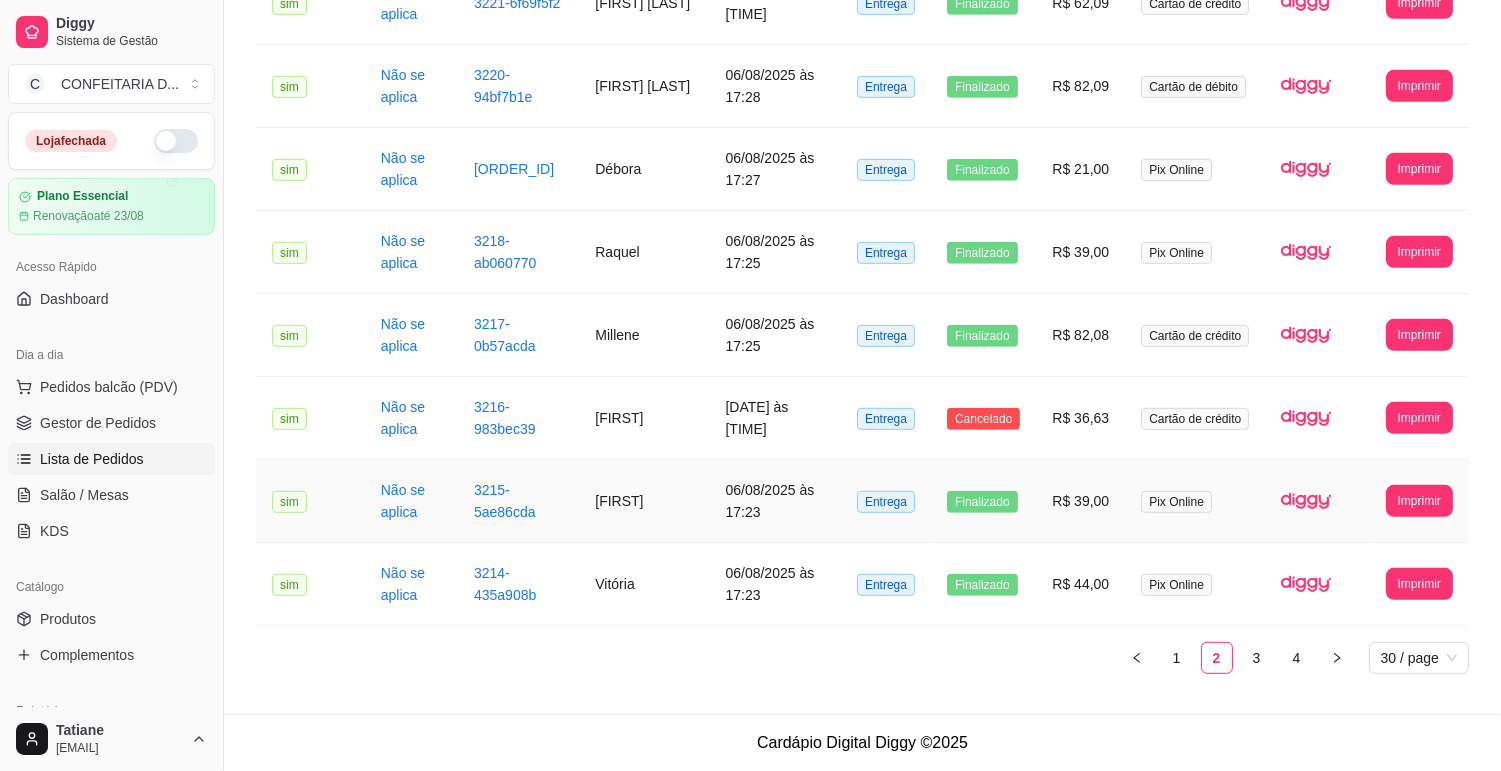 click on "[FIRST]" at bounding box center (644, 501) 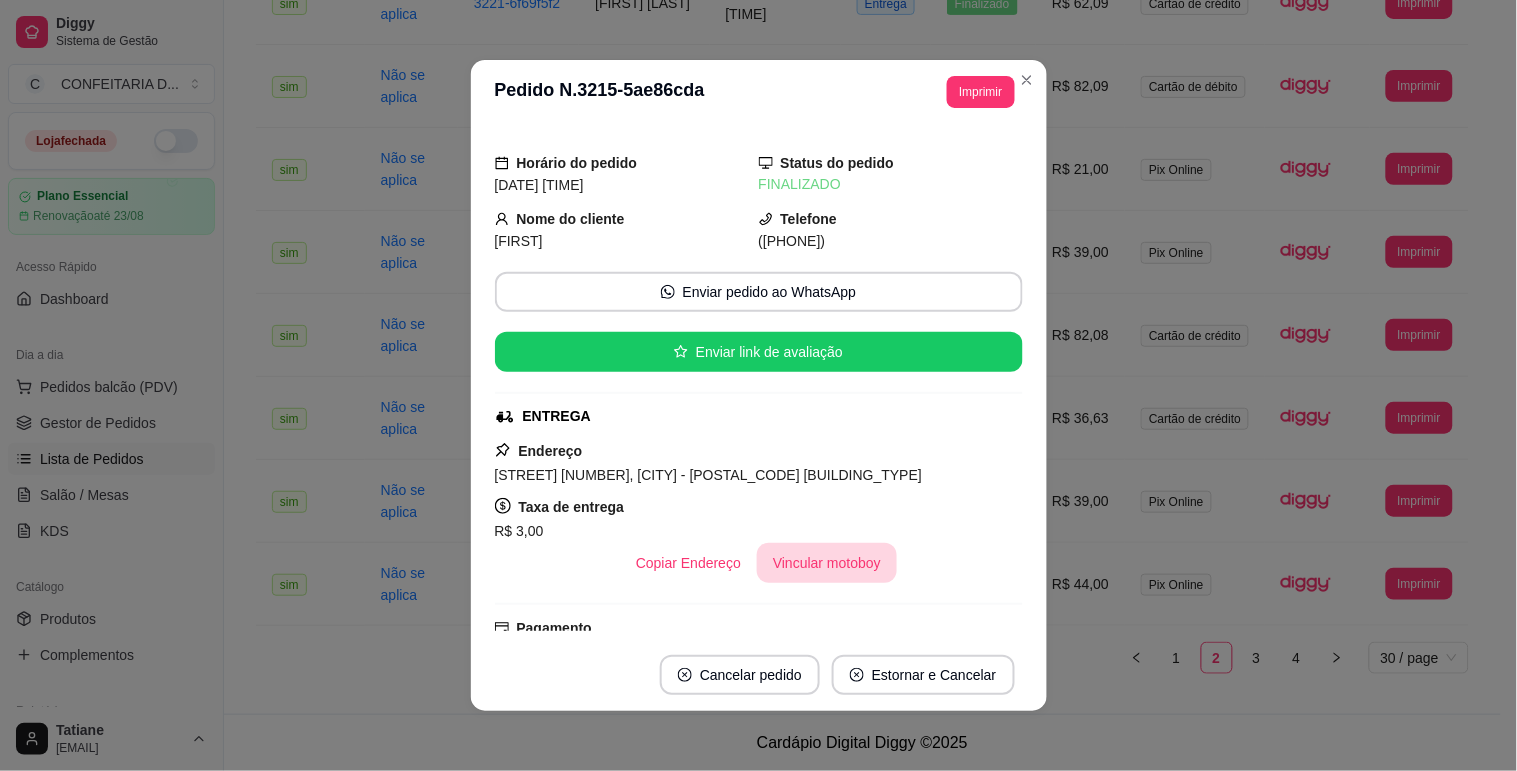 click on "Vincular motoboy" at bounding box center (827, 563) 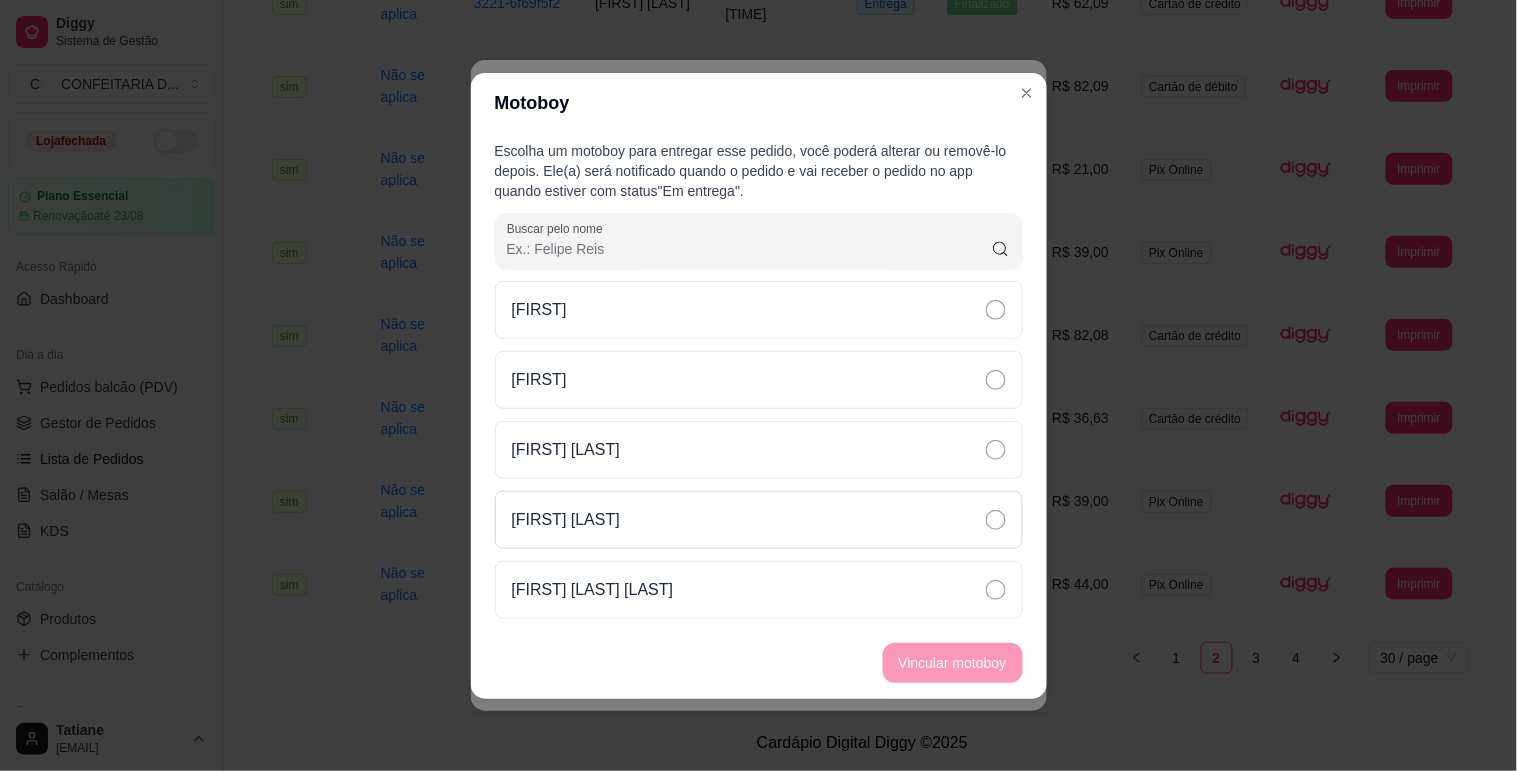 click on "[FIRST] [LAST]" at bounding box center [759, 520] 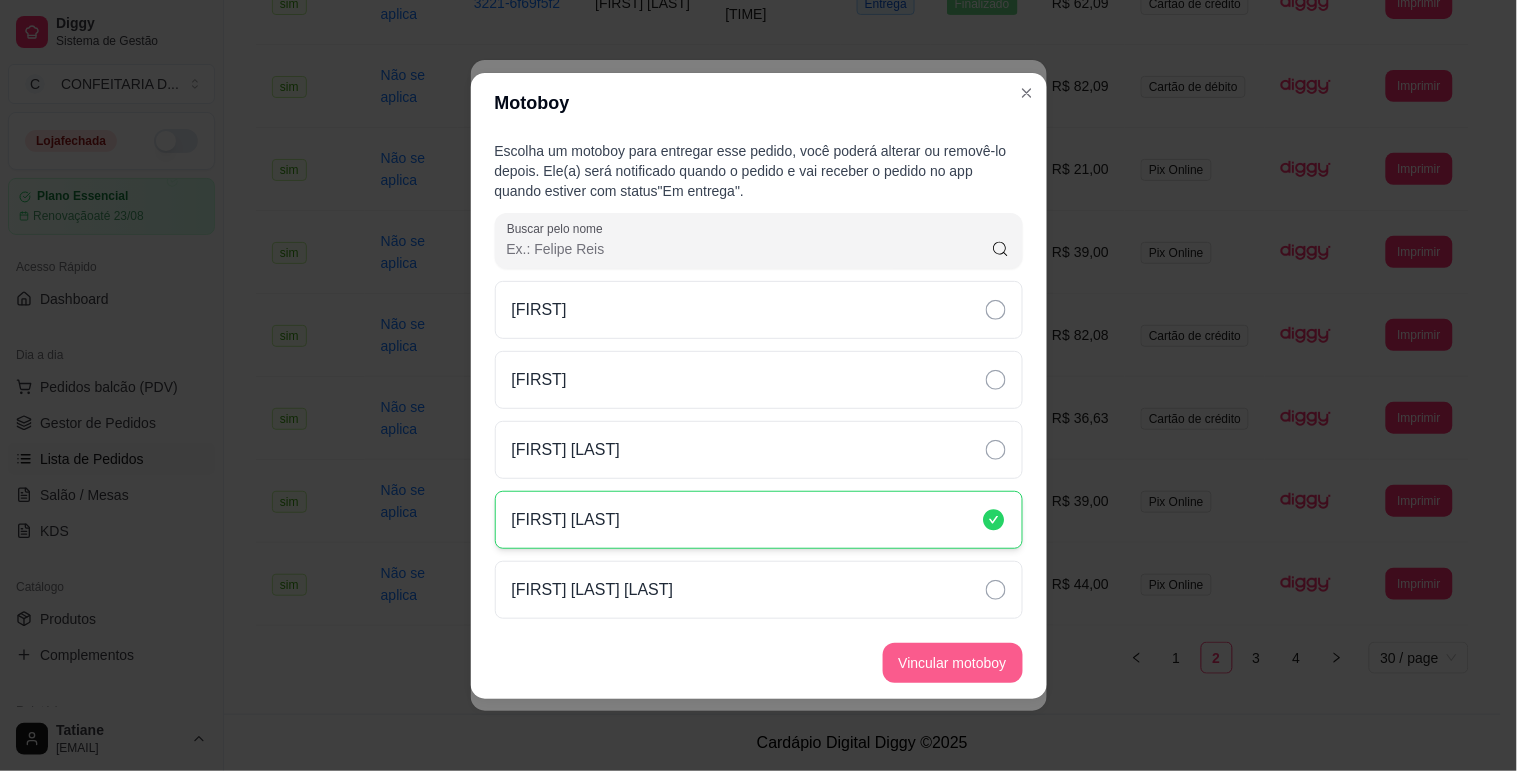 click on "Vincular motoboy" at bounding box center (953, 663) 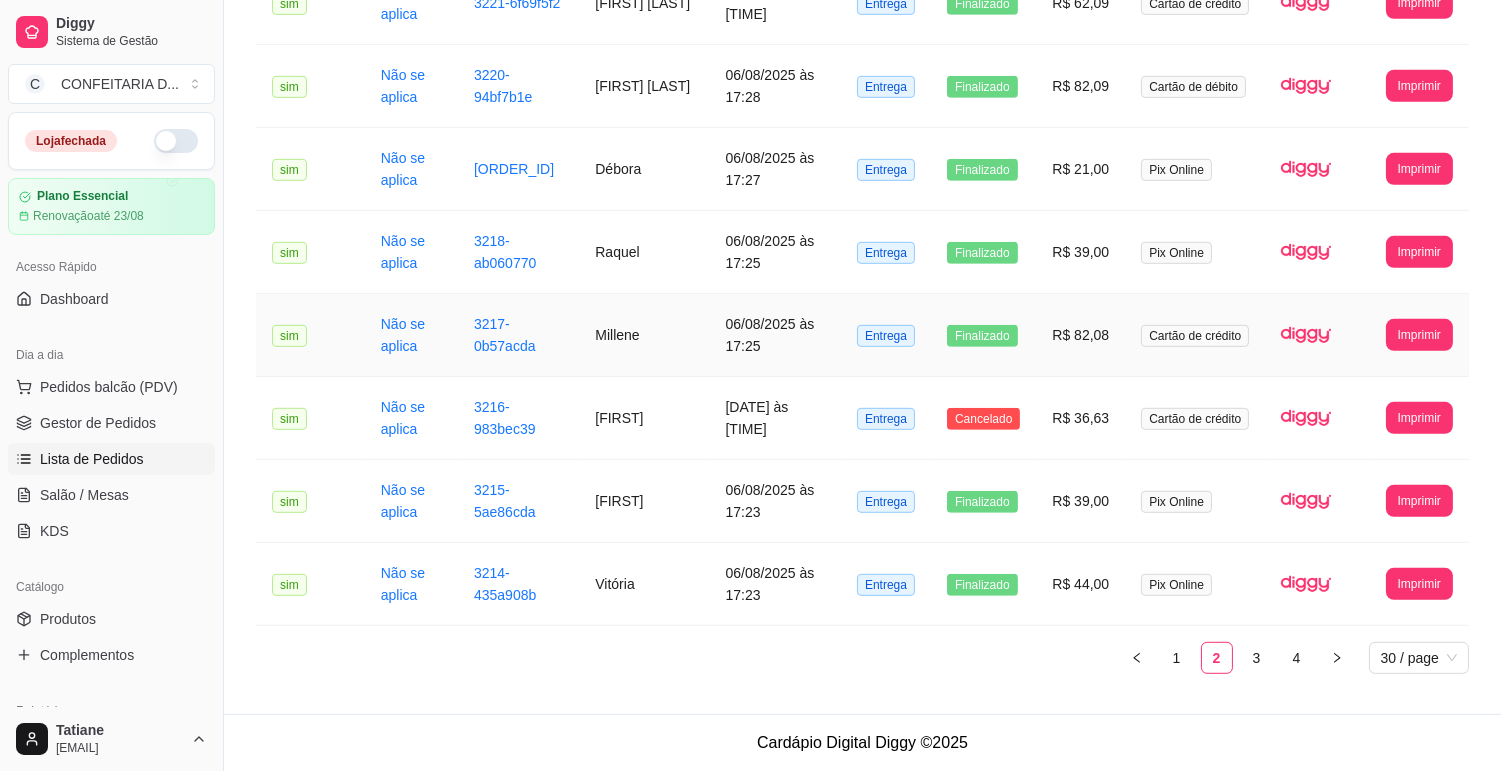 click on "06/08/2025 às 17:25" at bounding box center (775, 335) 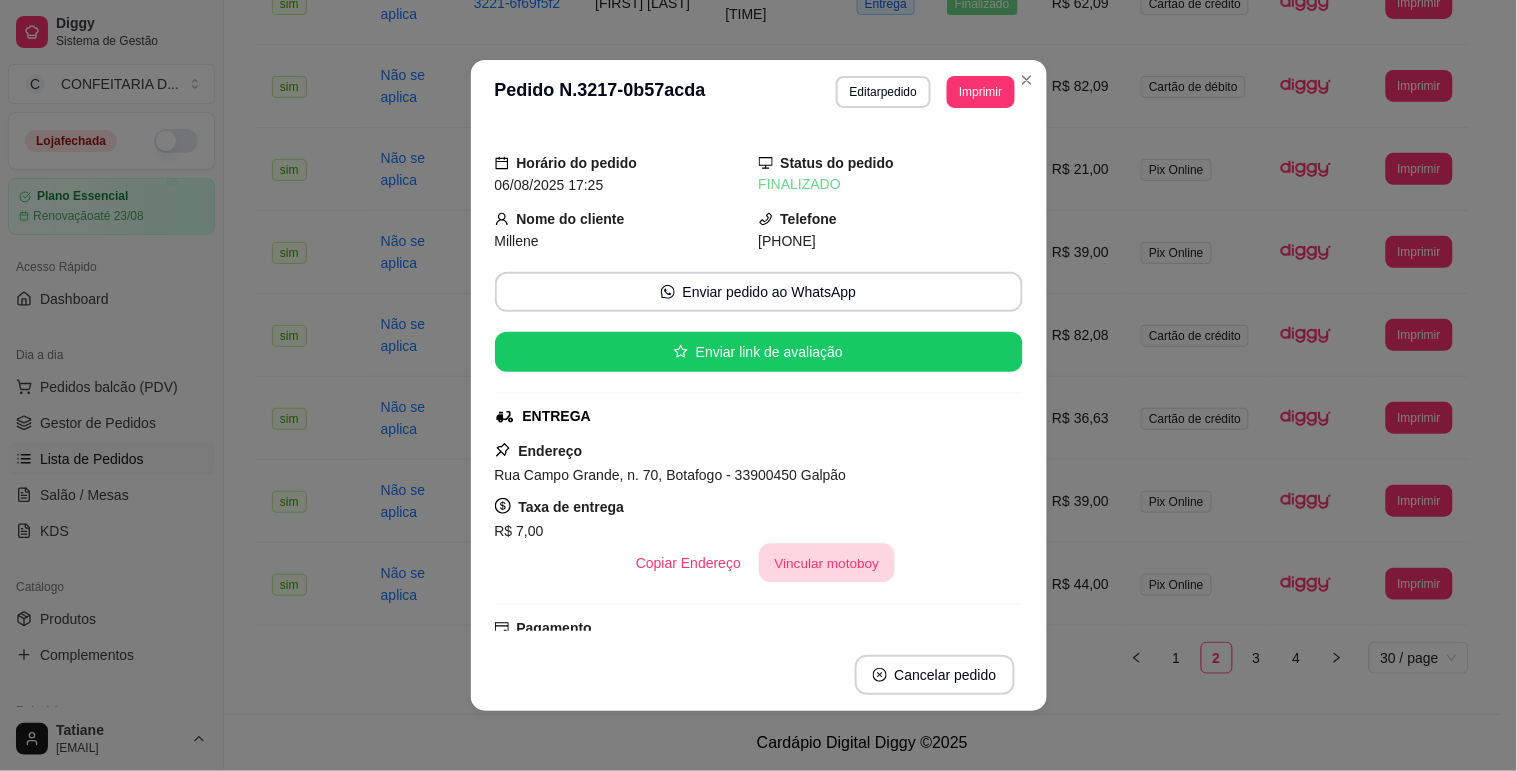 click on "Vincular motoboy" at bounding box center (827, 563) 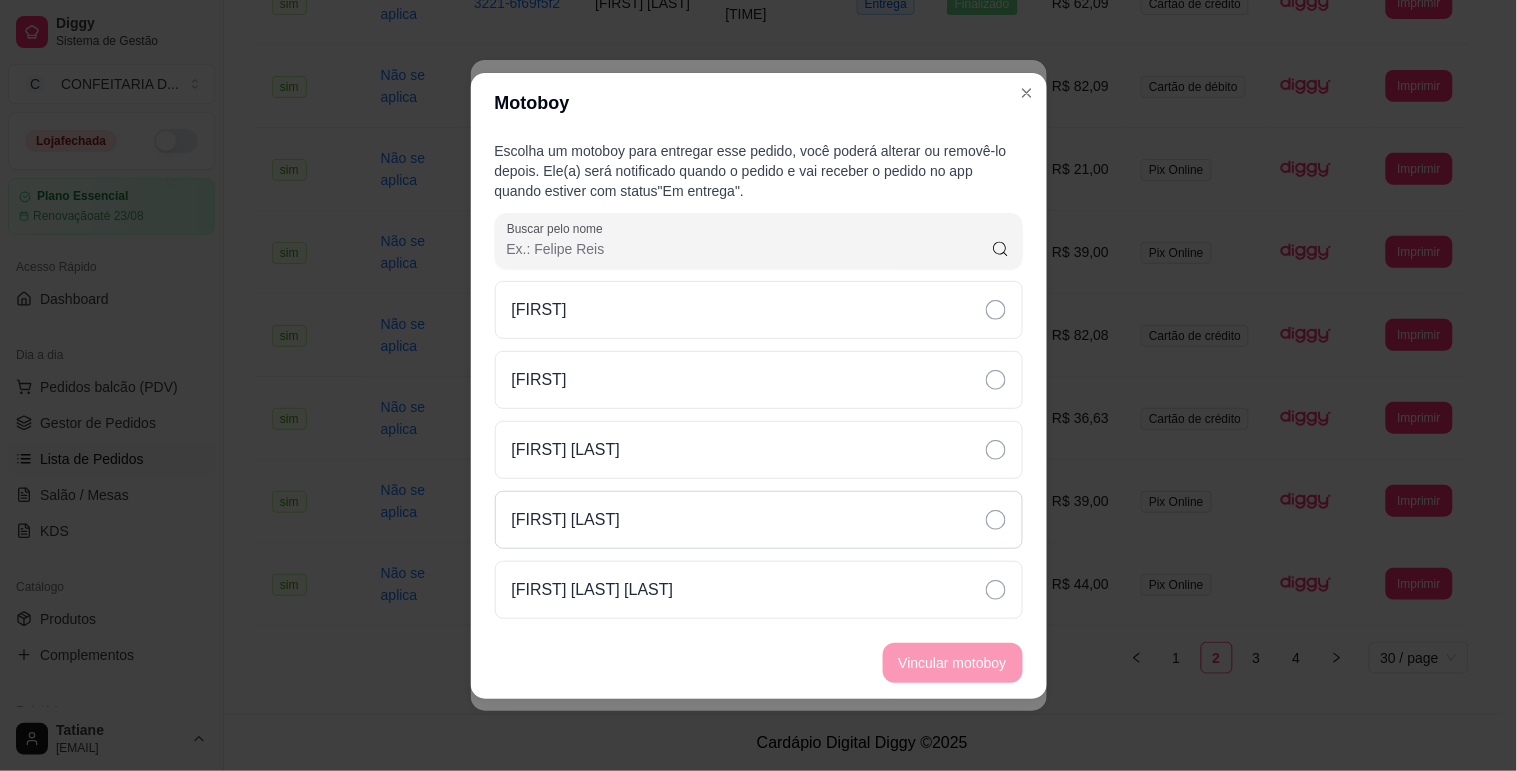 click on "[FIRST] [LAST]" at bounding box center [759, 520] 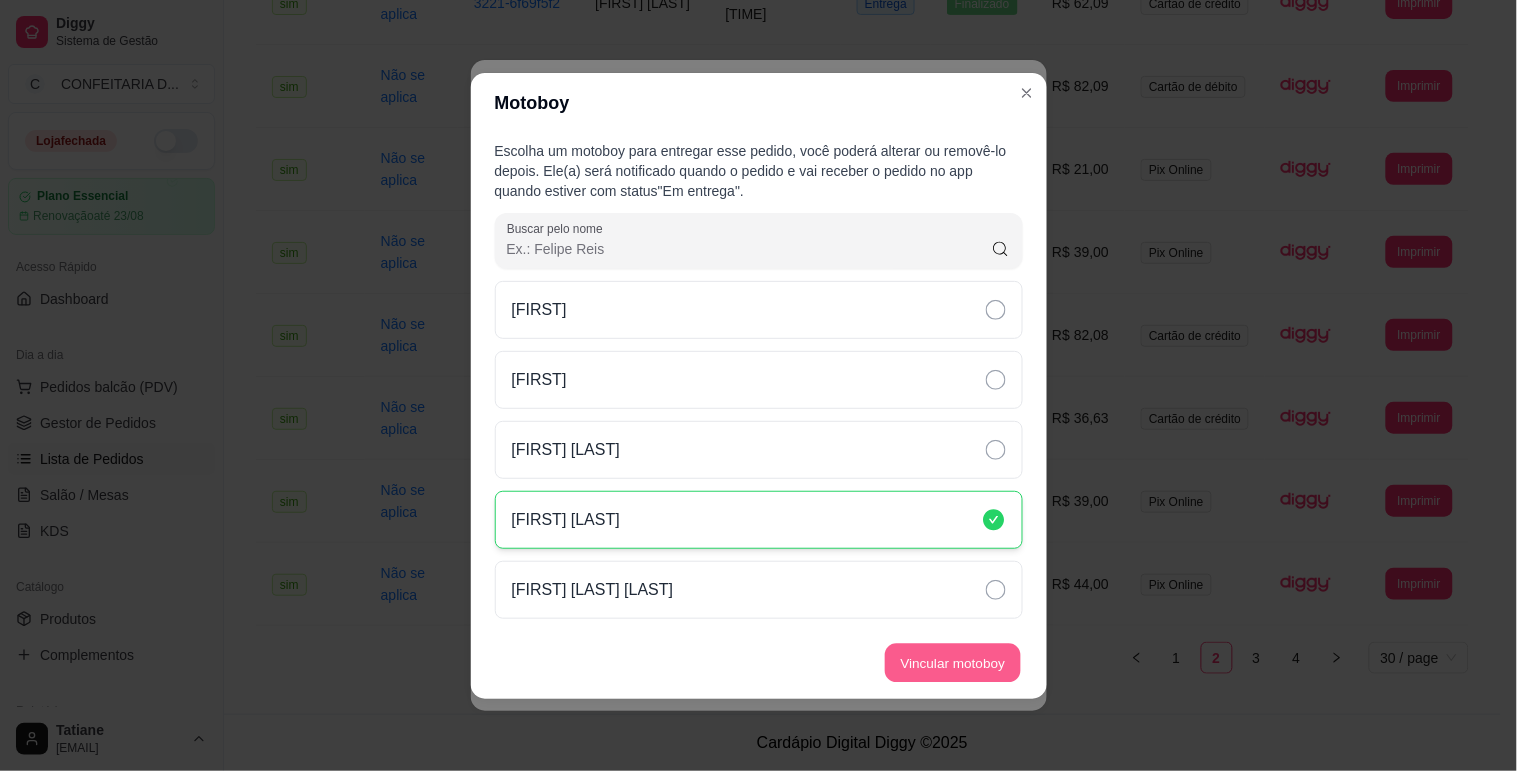 click on "Vincular motoboy" at bounding box center (953, 662) 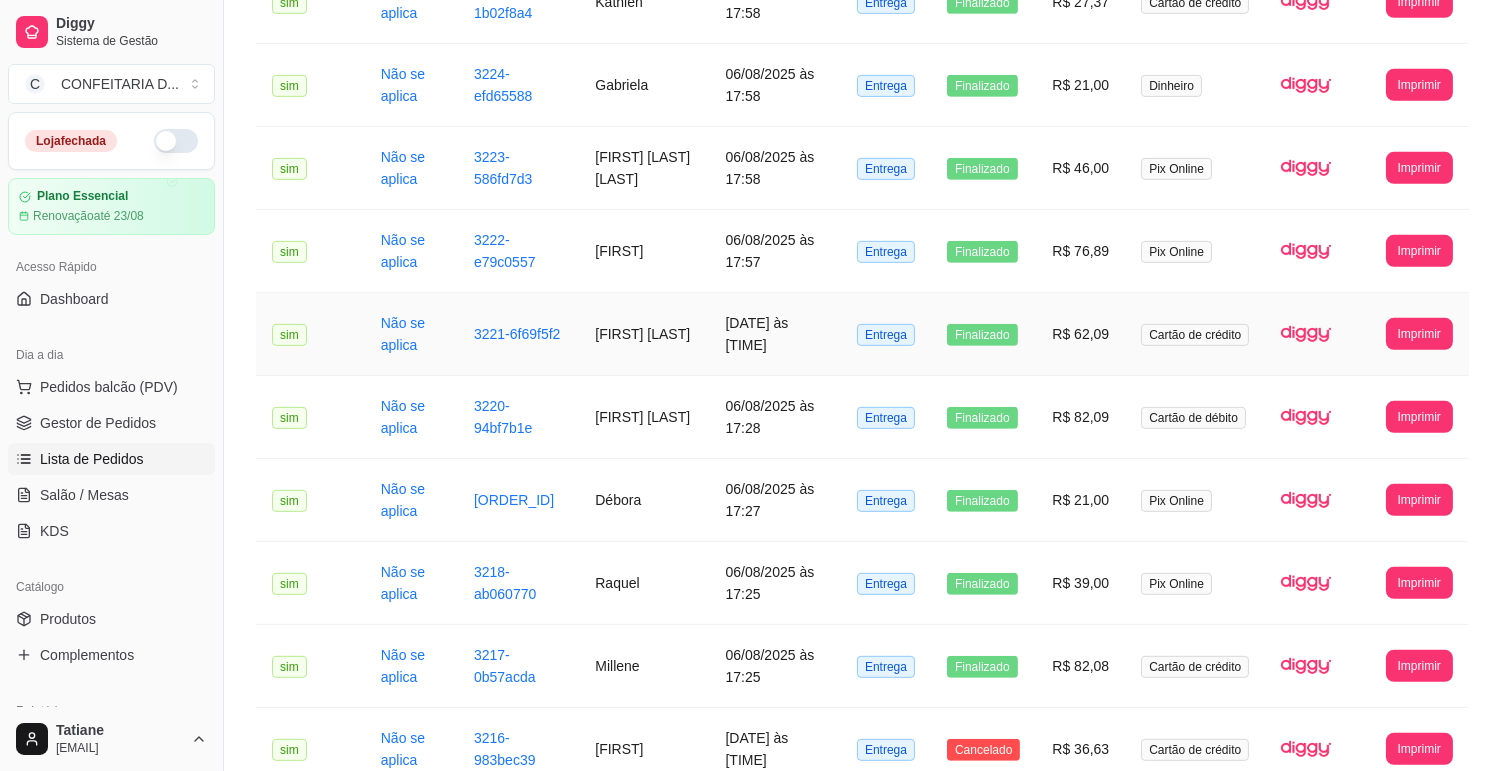 scroll, scrollTop: 1213, scrollLeft: 0, axis: vertical 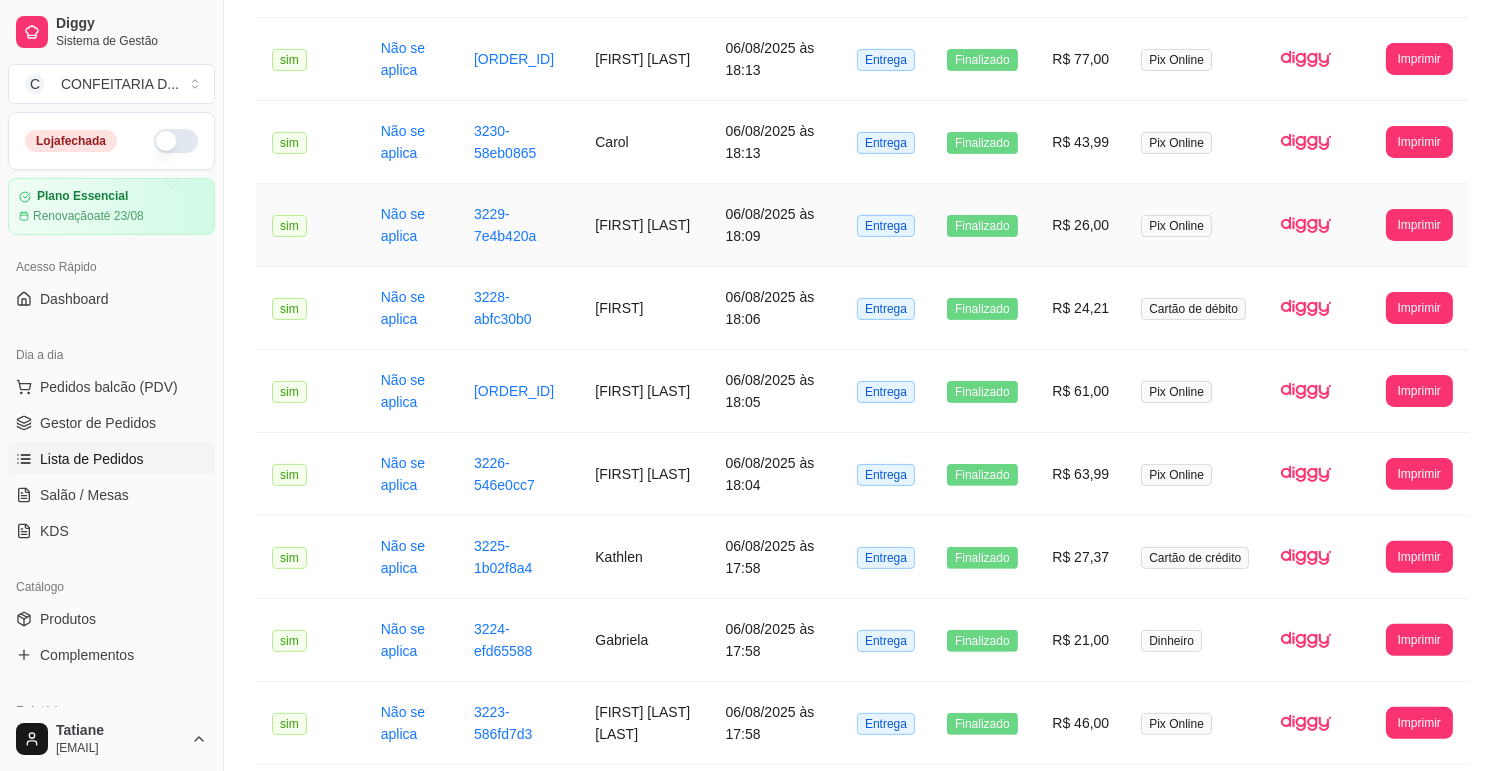 click on "[FIRST] [LAST]" at bounding box center (644, 225) 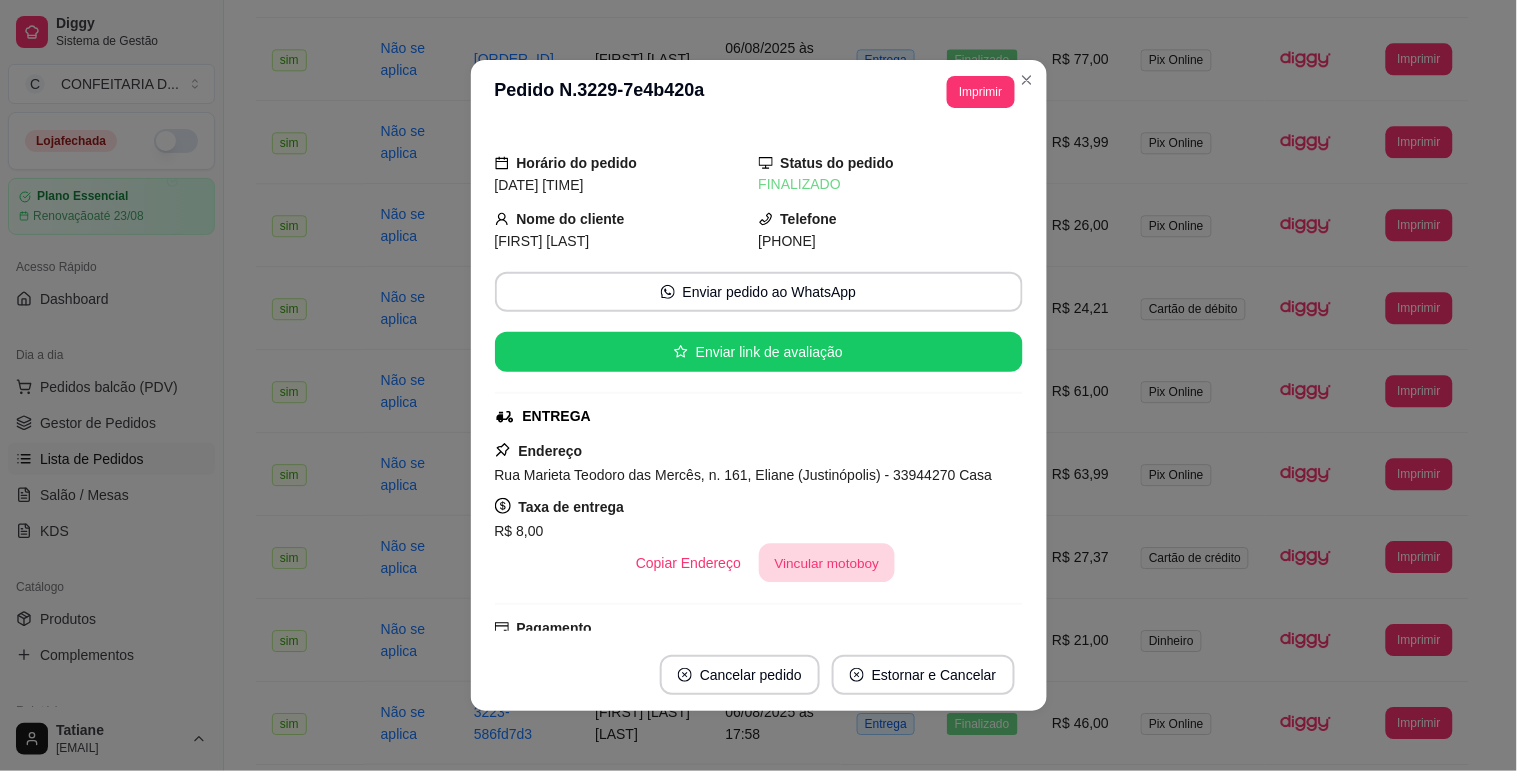 click on "Vincular motoboy" at bounding box center [827, 563] 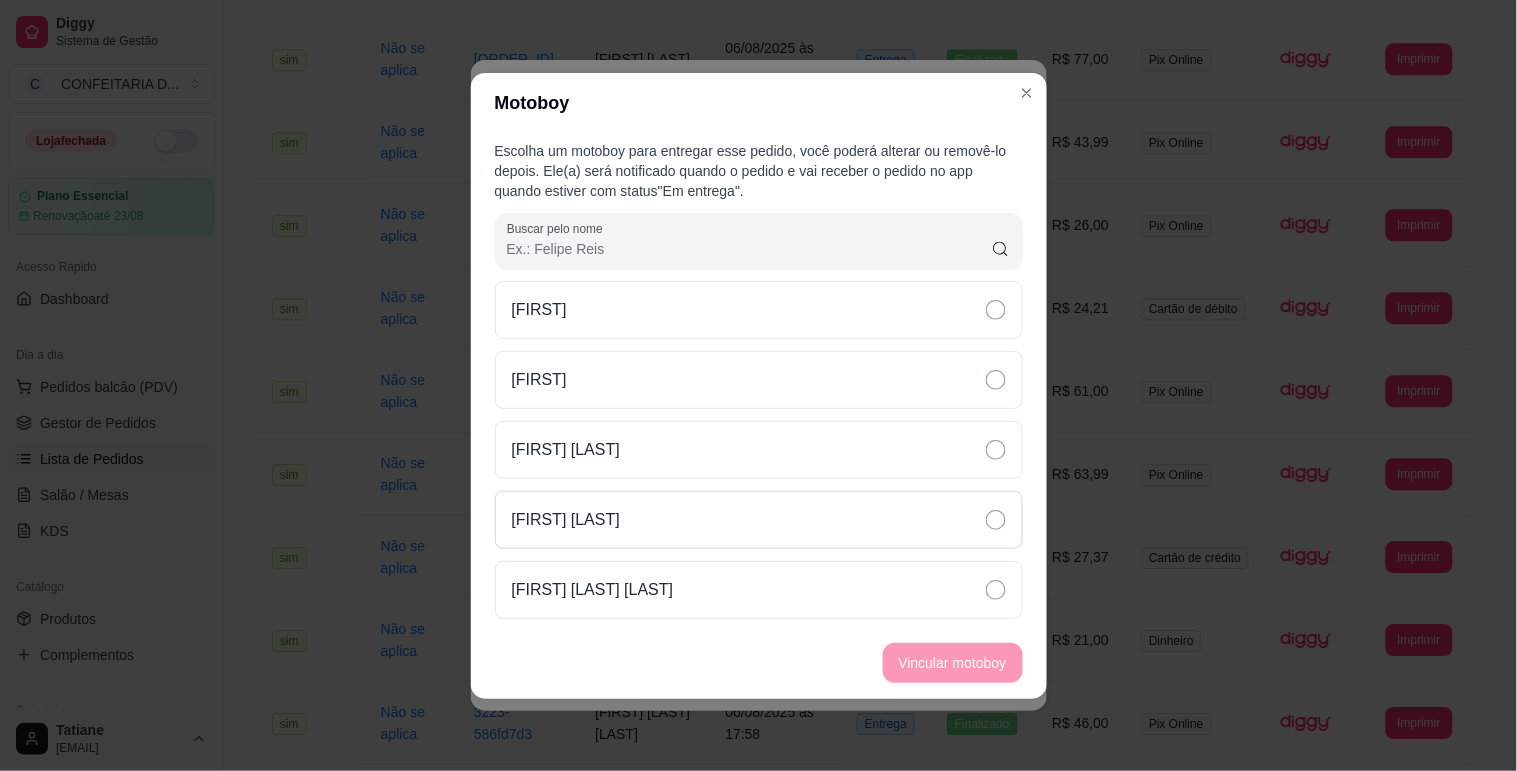click on "[FIRST] [LAST]" at bounding box center (759, 520) 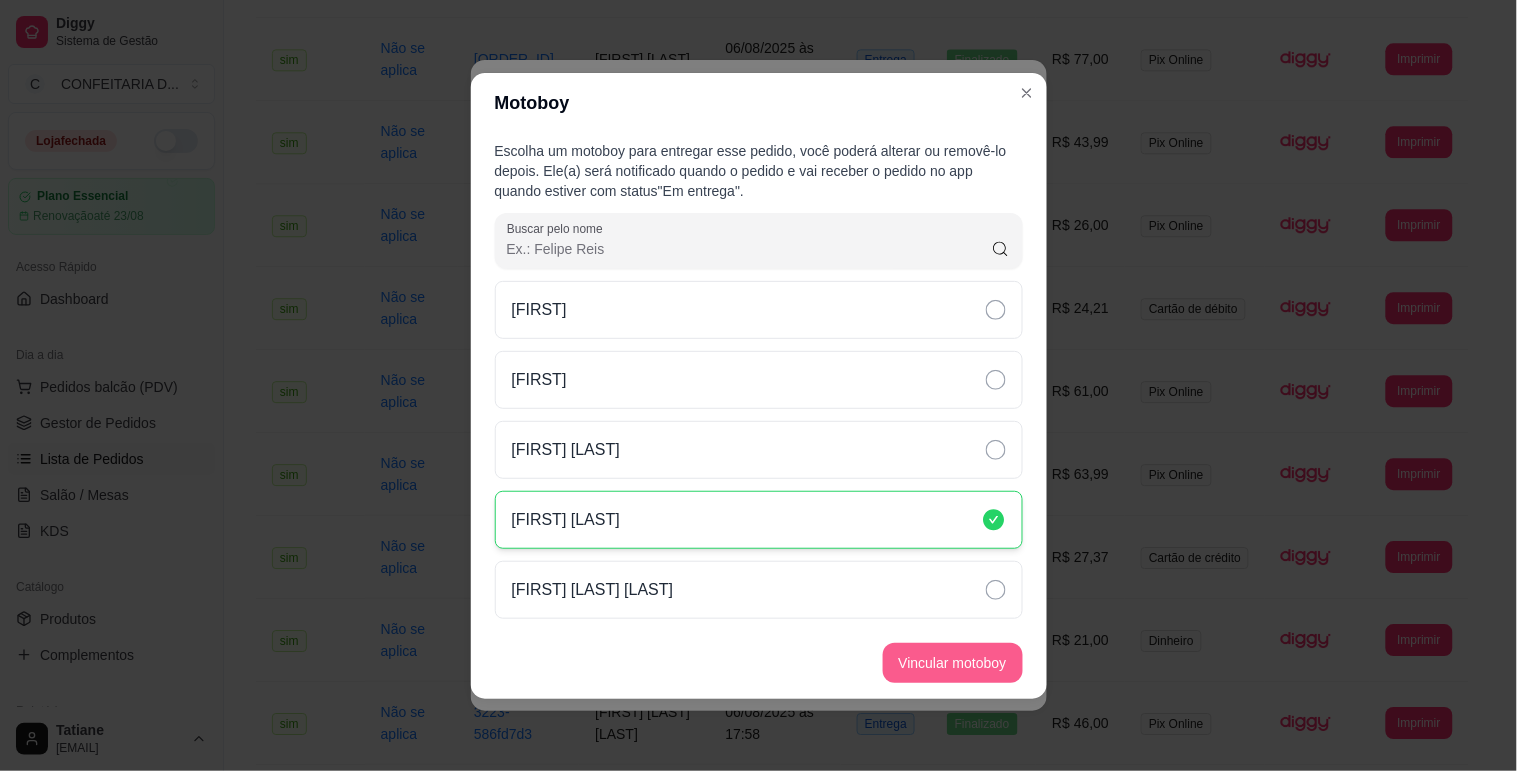 click on "Vincular motoboy" at bounding box center [953, 663] 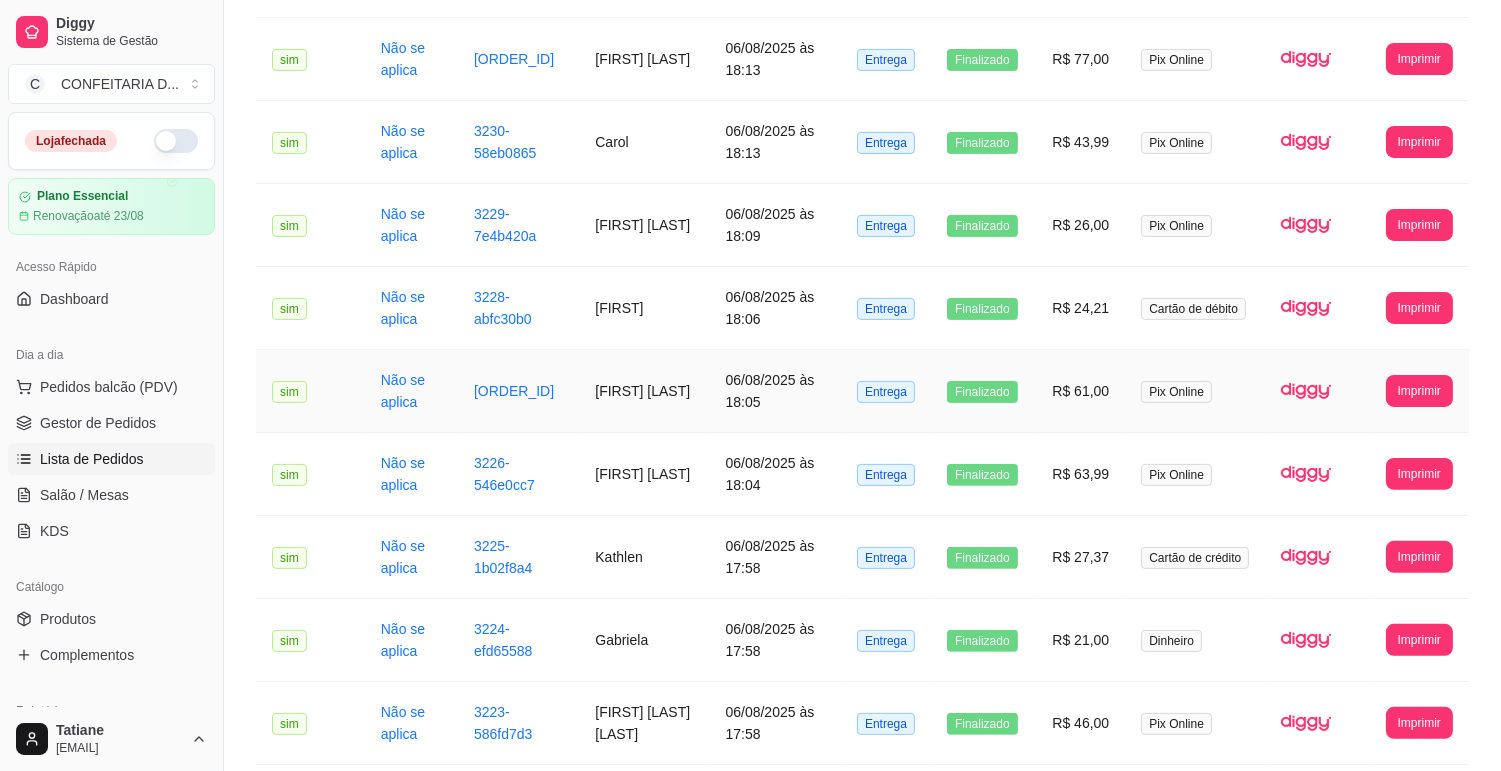 scroll, scrollTop: 880, scrollLeft: 0, axis: vertical 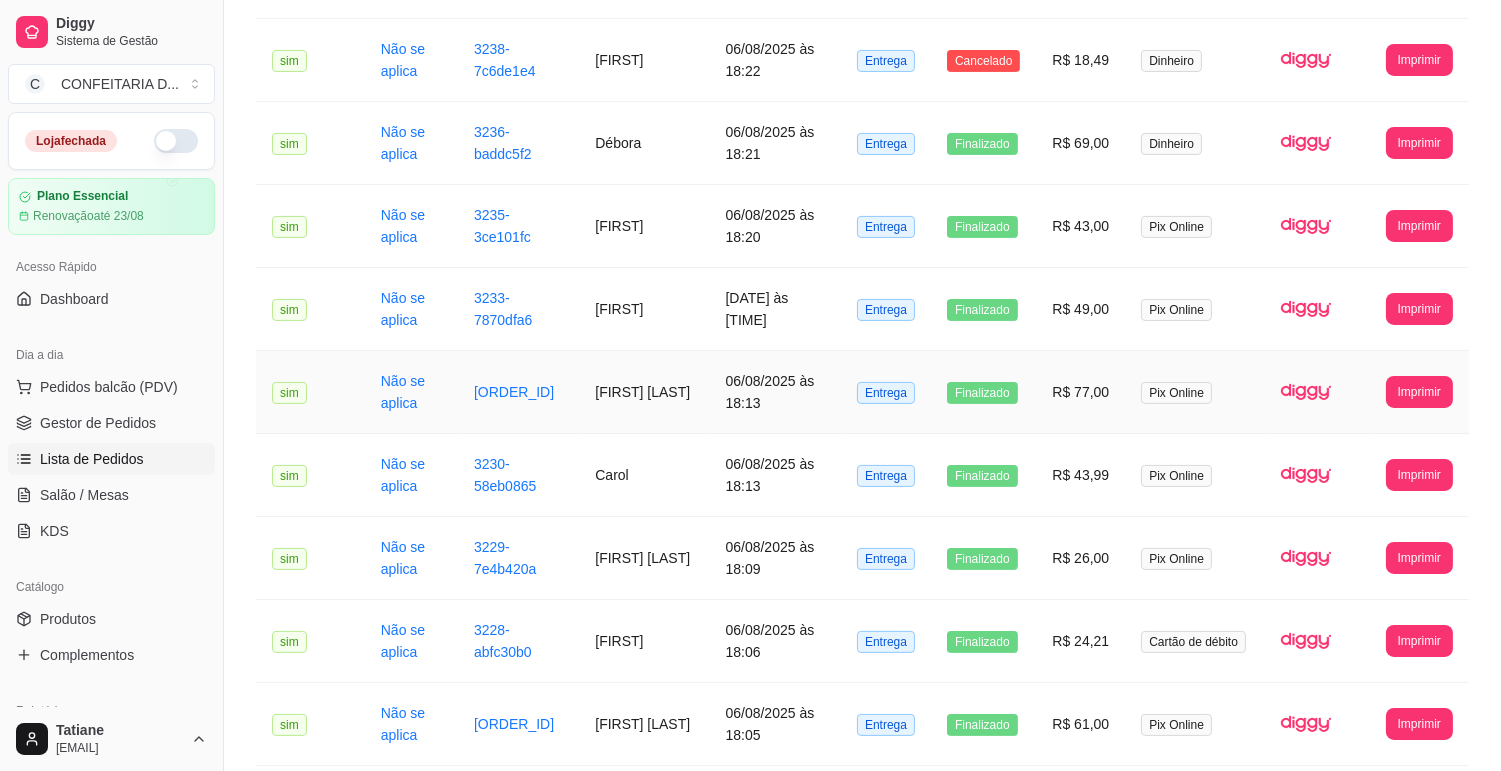 click on "[FIRST] [LAST]" at bounding box center [644, 392] 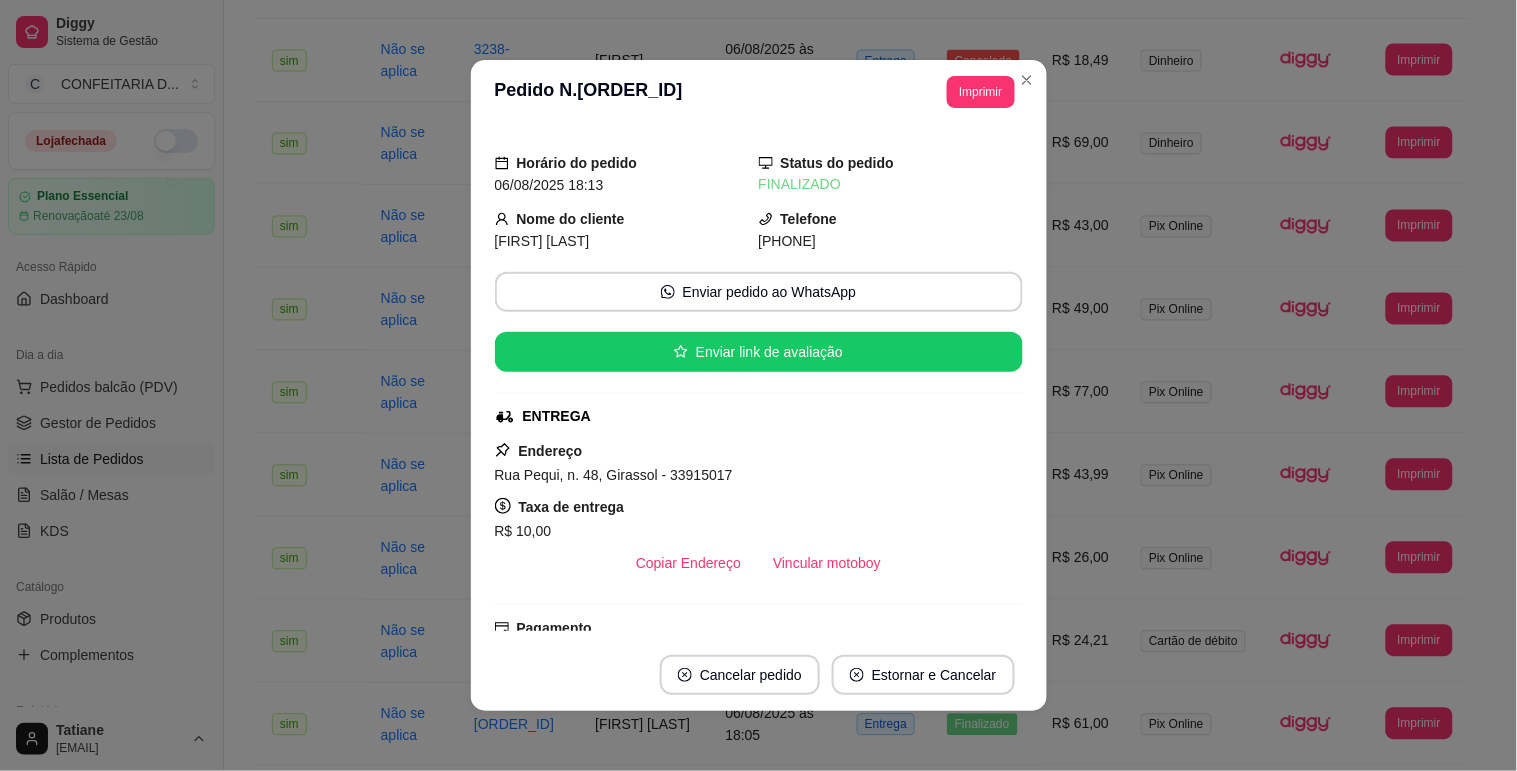 click on "Vincular motoboy" at bounding box center (827, 563) 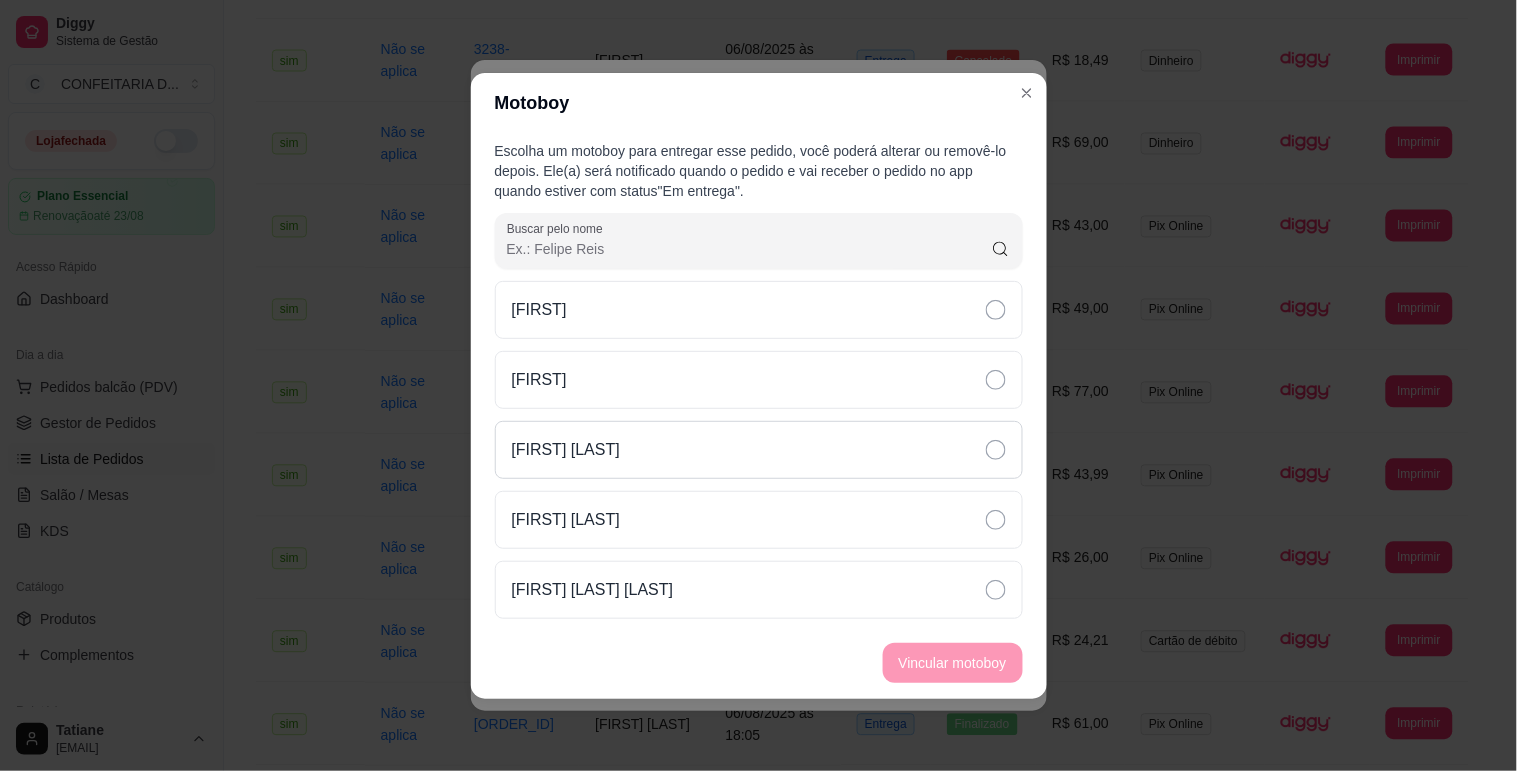 click on "[FIRST] [LAST]" at bounding box center (759, 450) 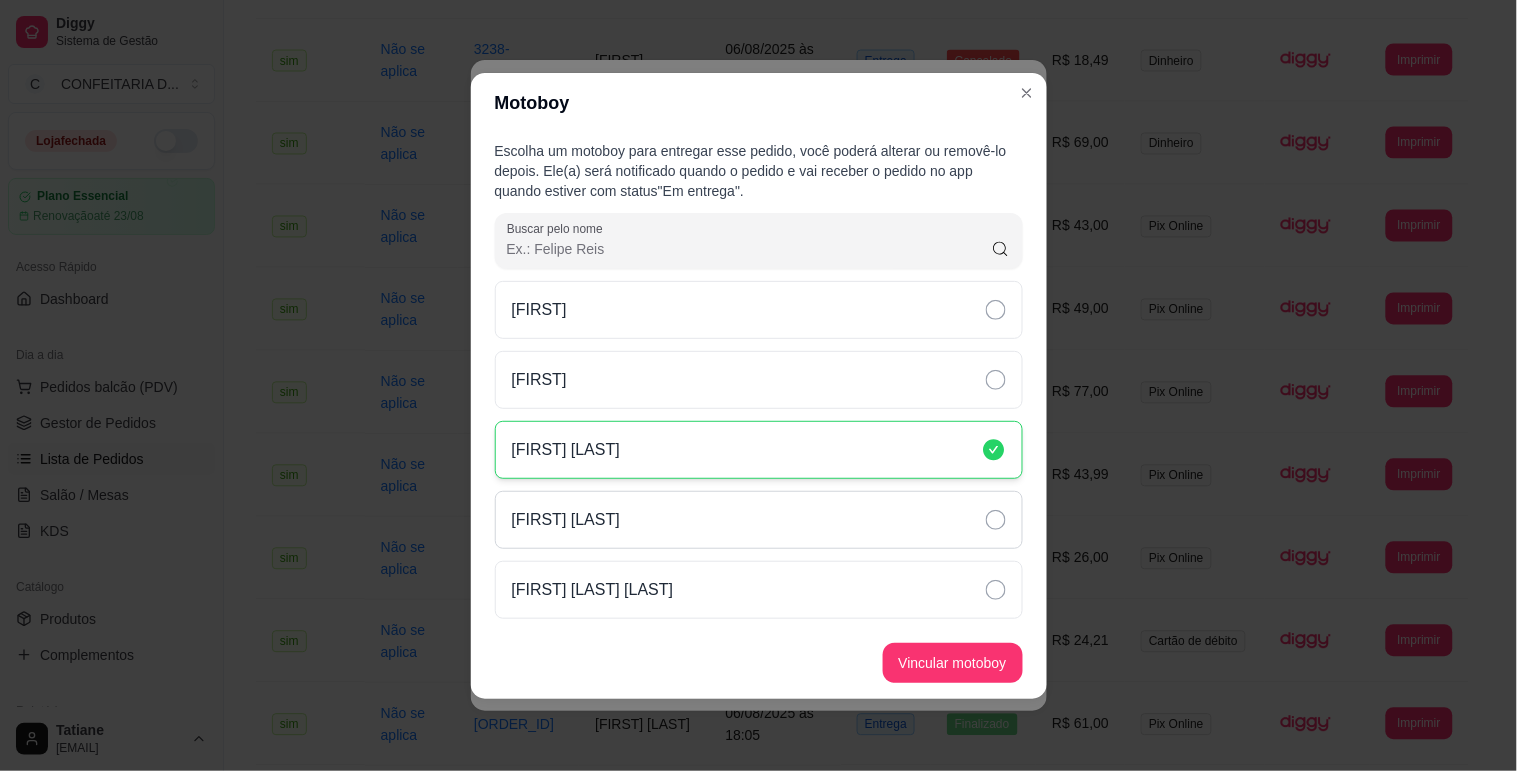 click on "[FIRST] [LAST]" at bounding box center [759, 520] 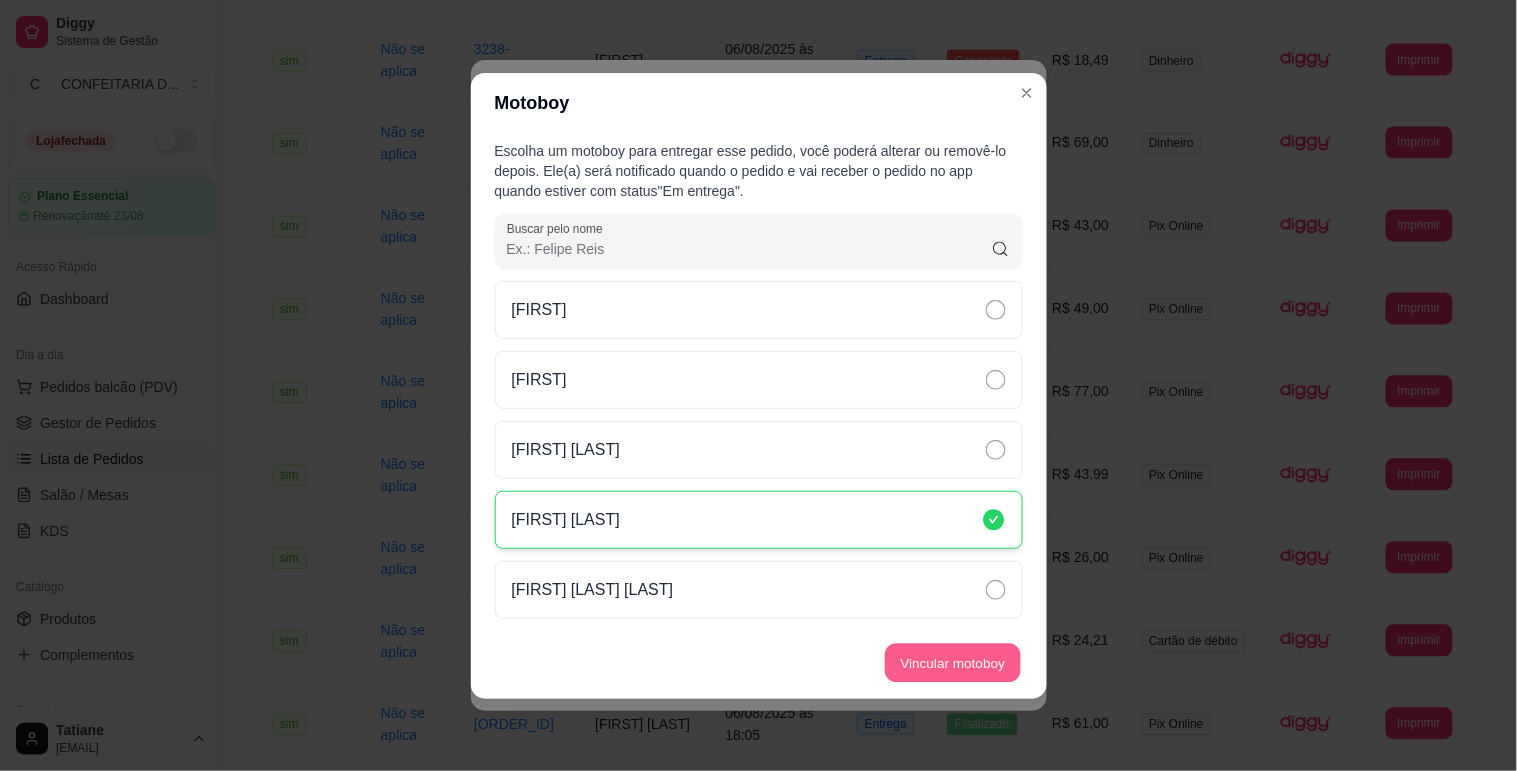 click on "Vincular motoboy" at bounding box center [953, 662] 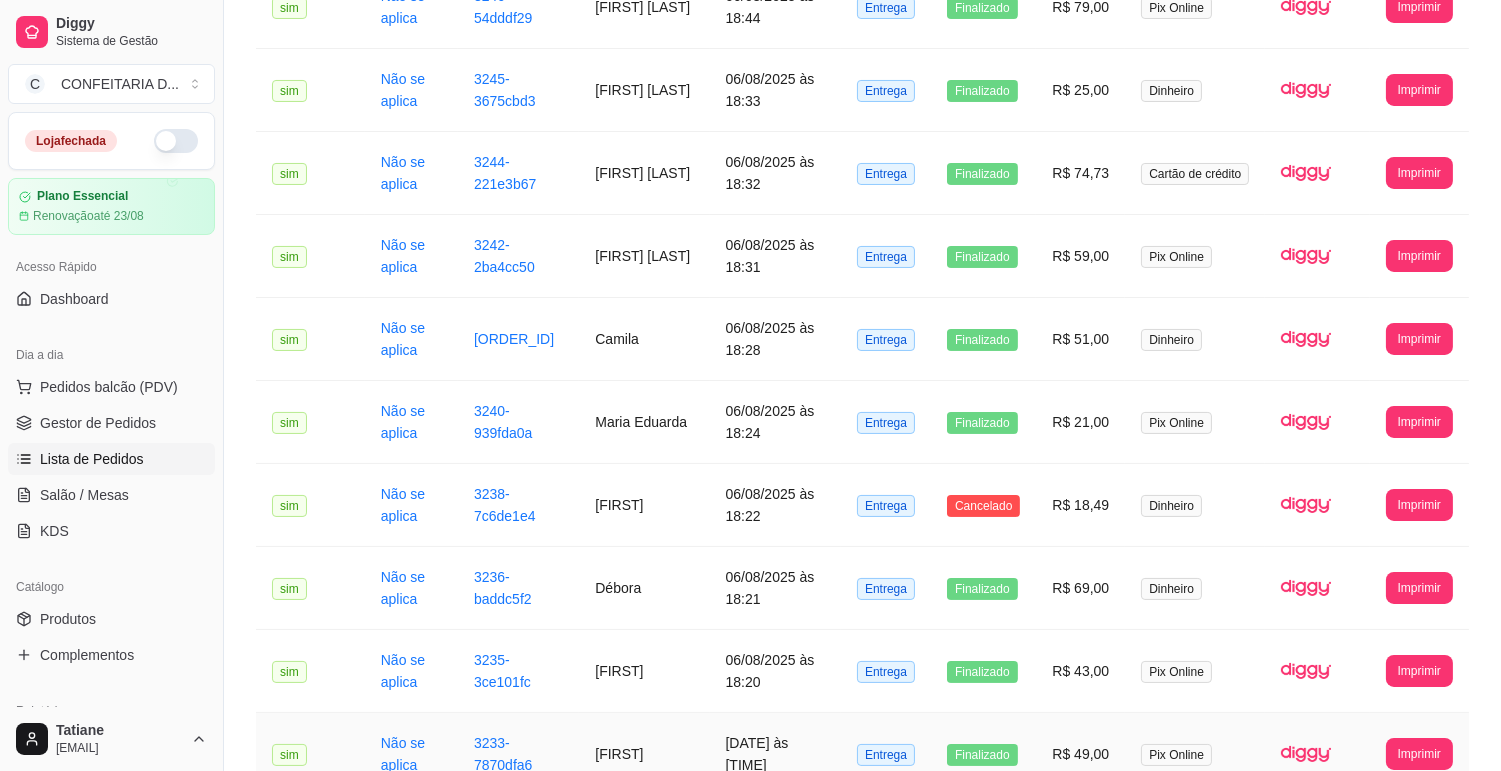 scroll, scrollTop: 213, scrollLeft: 0, axis: vertical 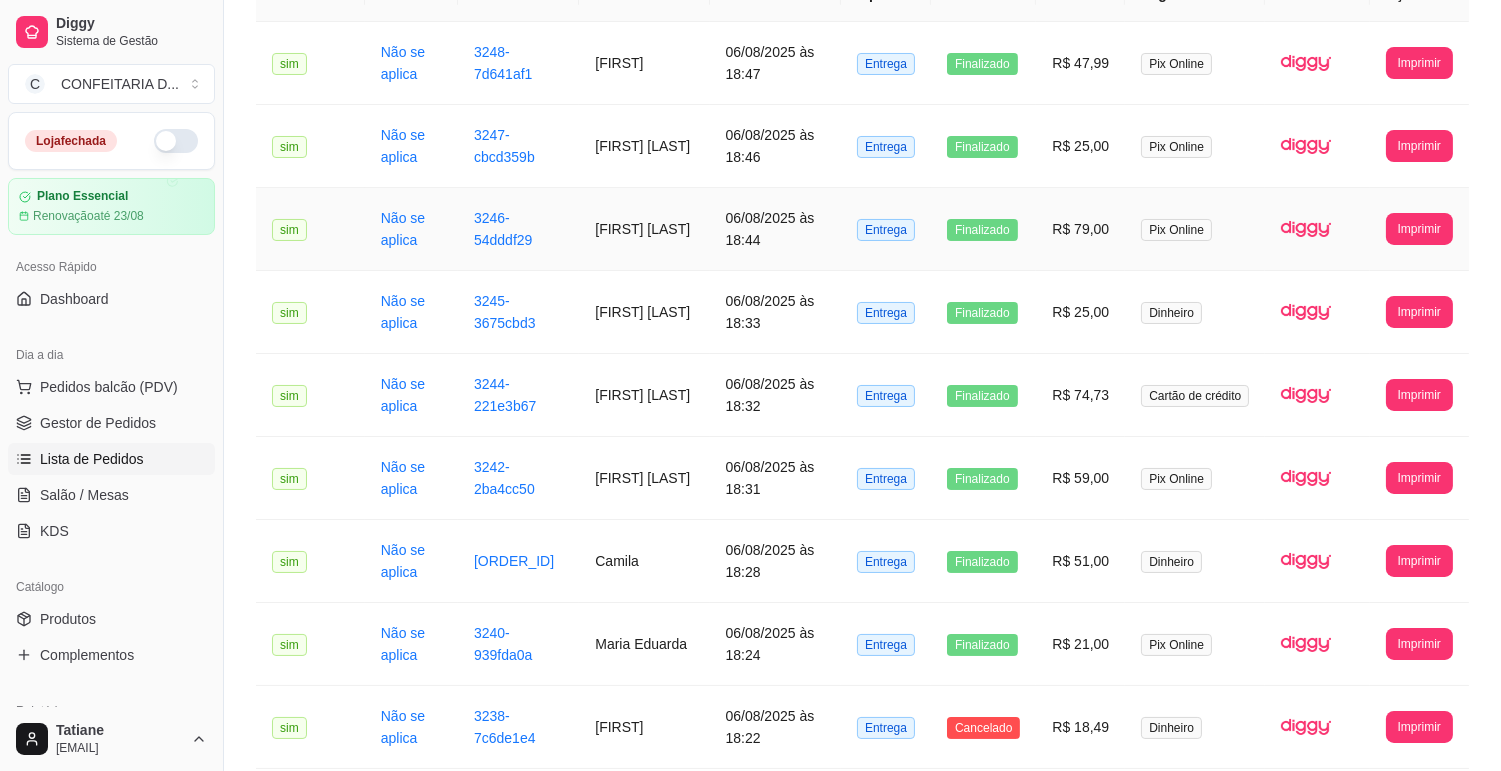 click on "[FIRST] [LAST]" at bounding box center [644, 229] 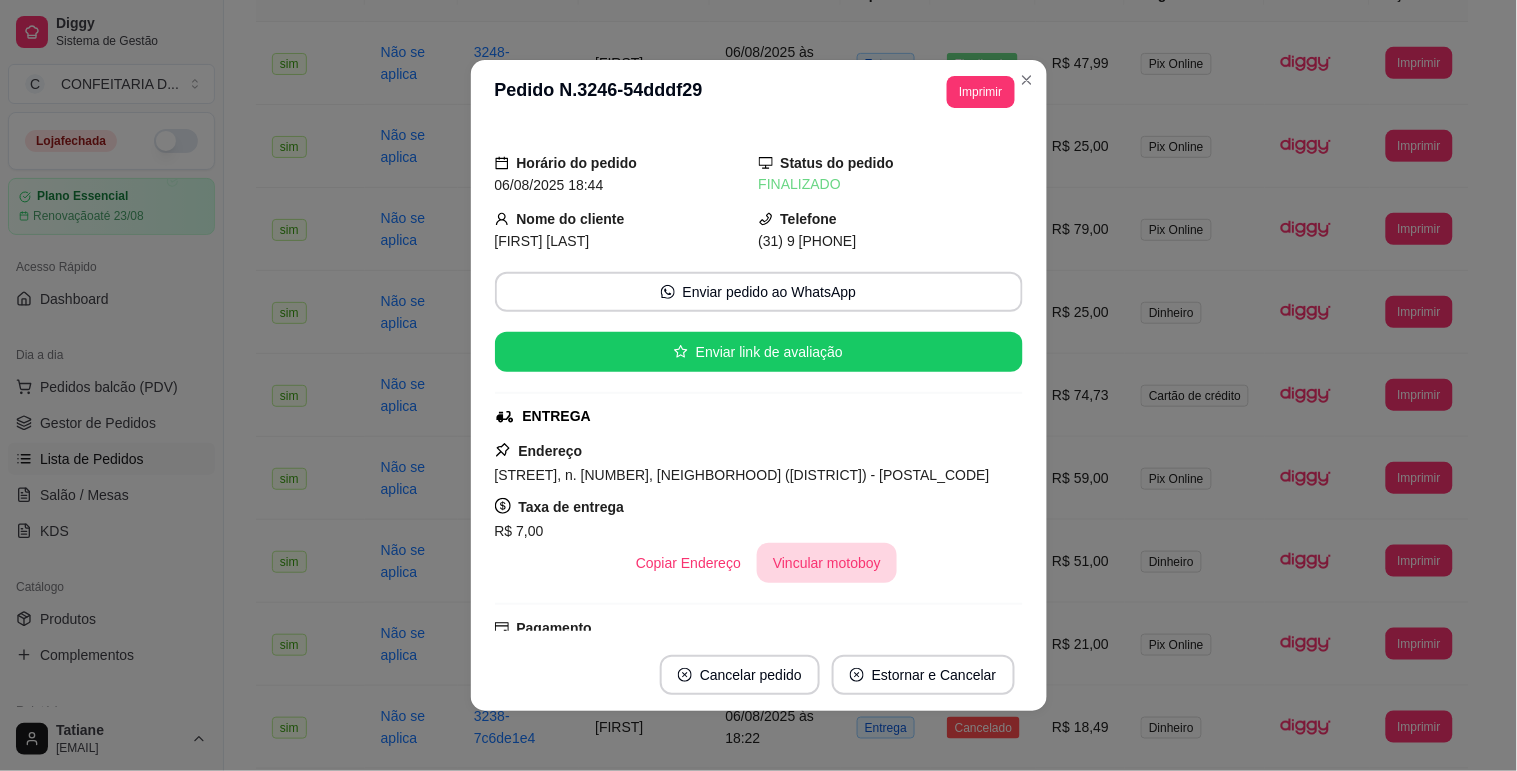 click on "Vincular motoboy" at bounding box center [827, 563] 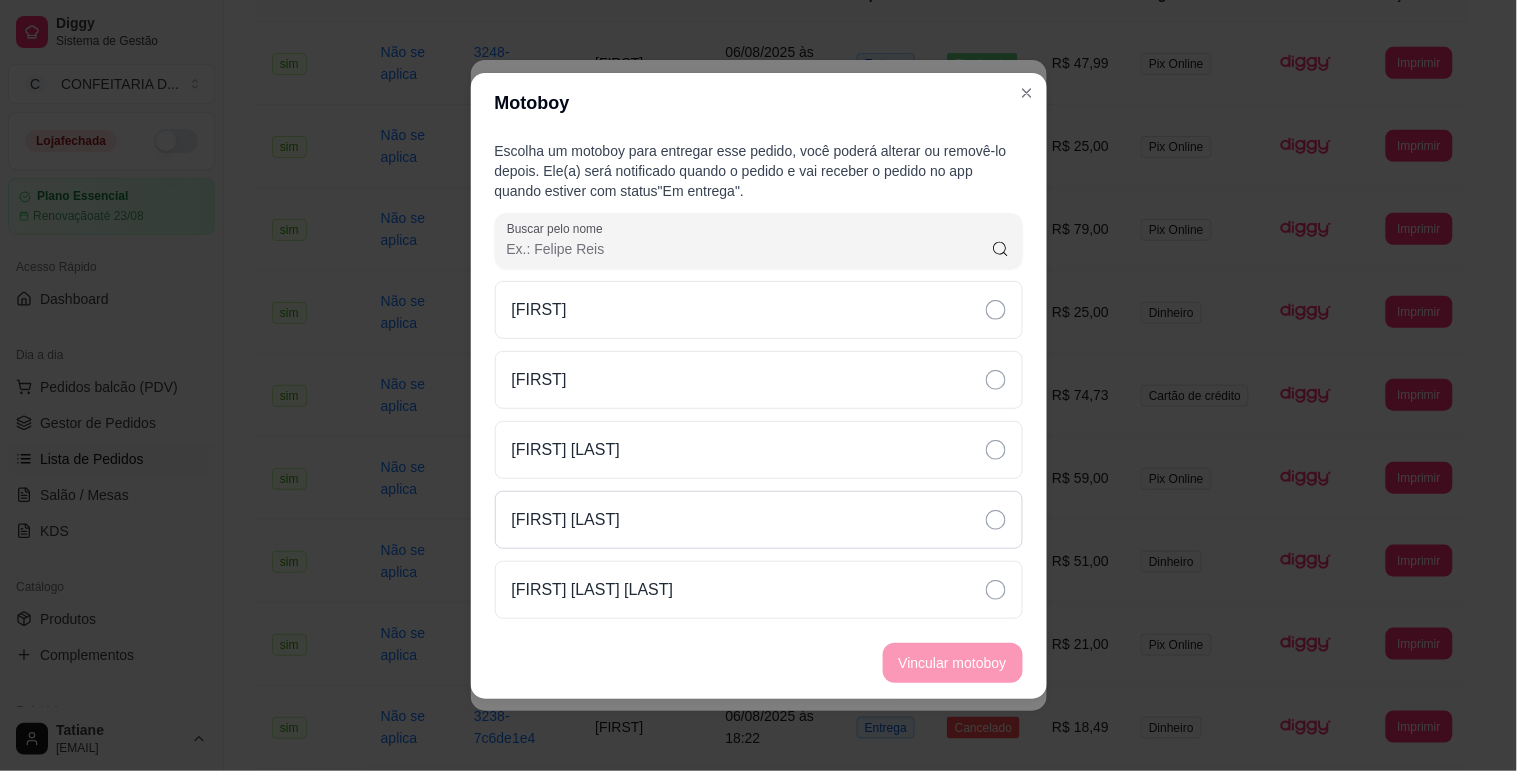 click on "[FIRST] [LAST]" at bounding box center [759, 520] 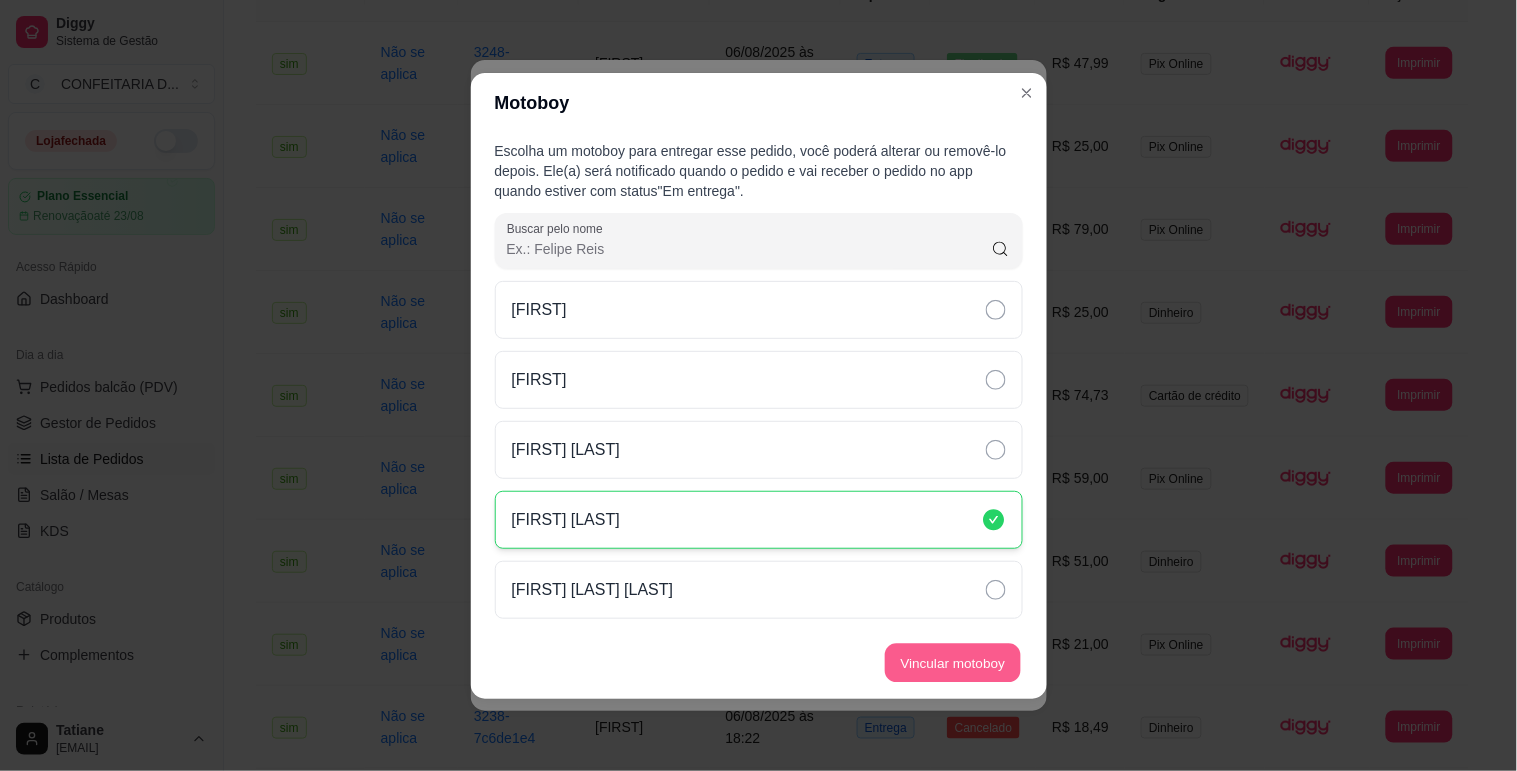 click on "Vincular motoboy" at bounding box center [953, 662] 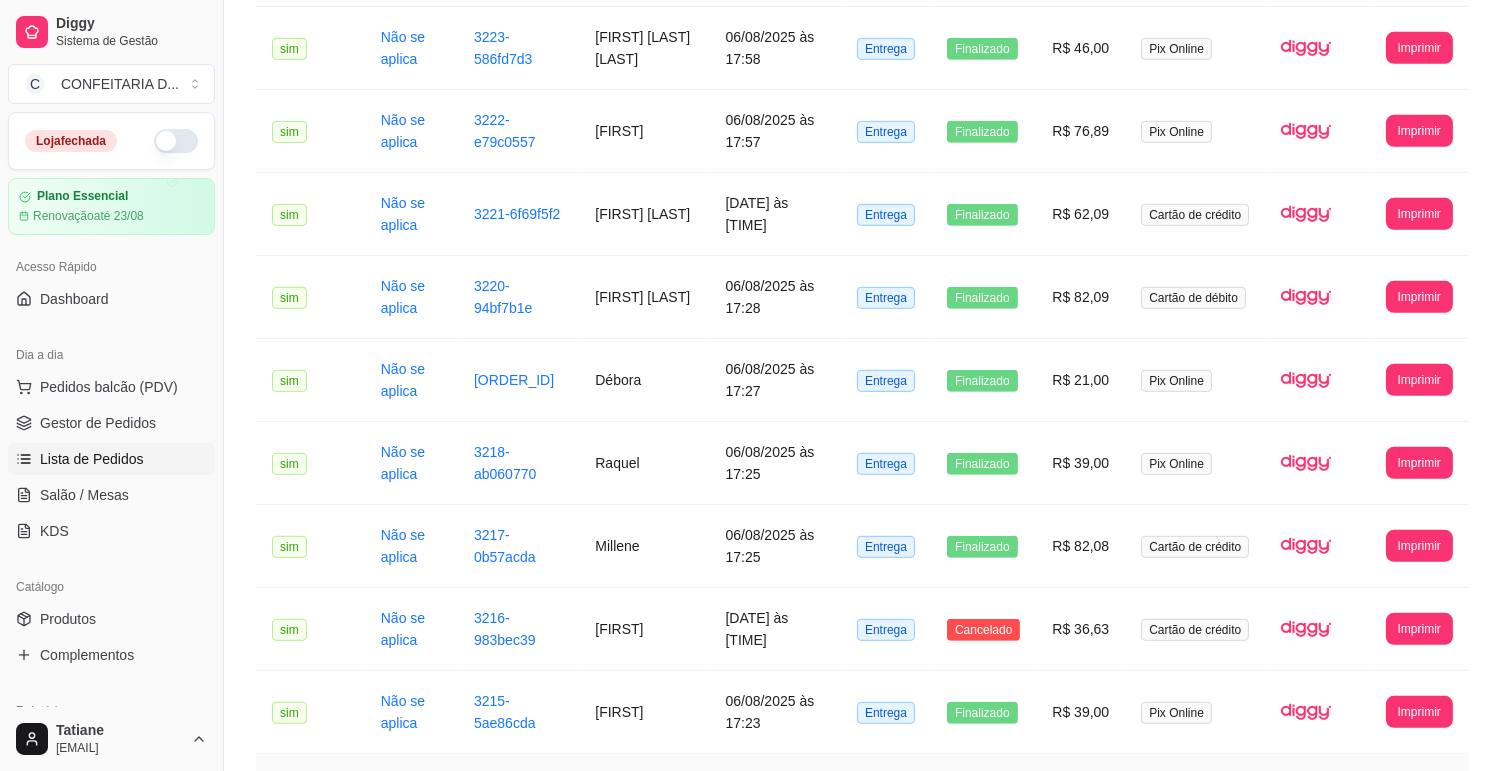 scroll, scrollTop: 2102, scrollLeft: 0, axis: vertical 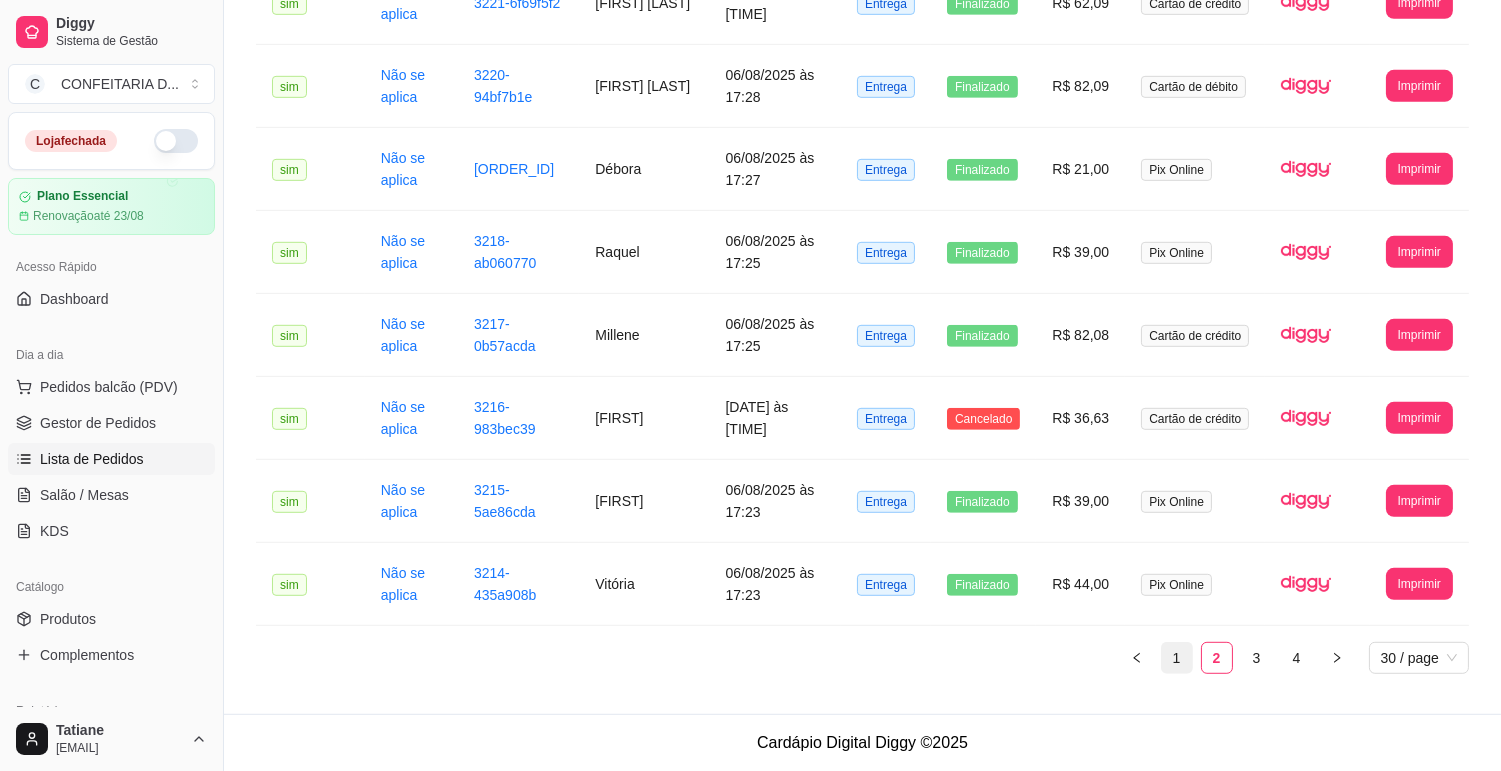 click on "1" at bounding box center [1177, 658] 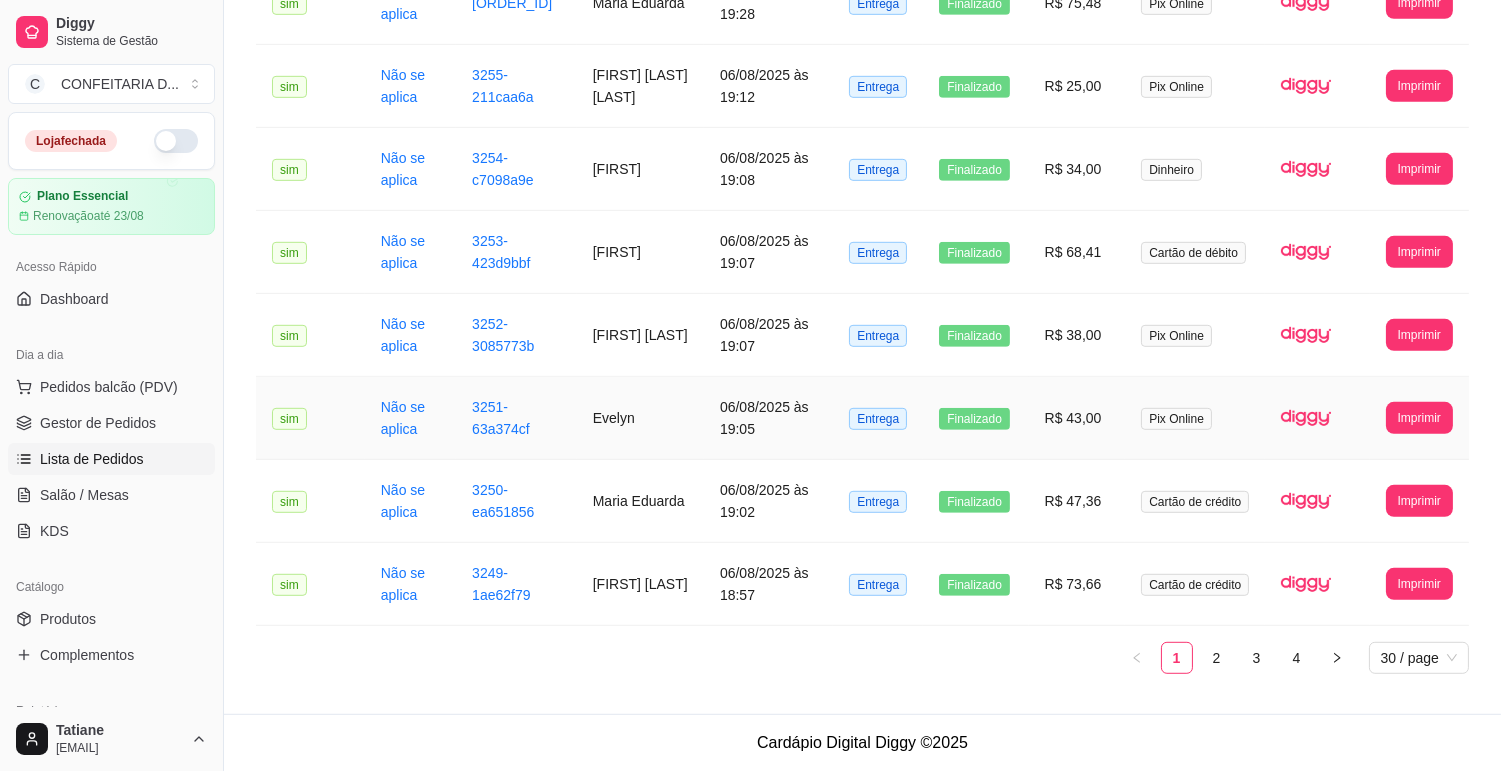 scroll, scrollTop: 1768, scrollLeft: 0, axis: vertical 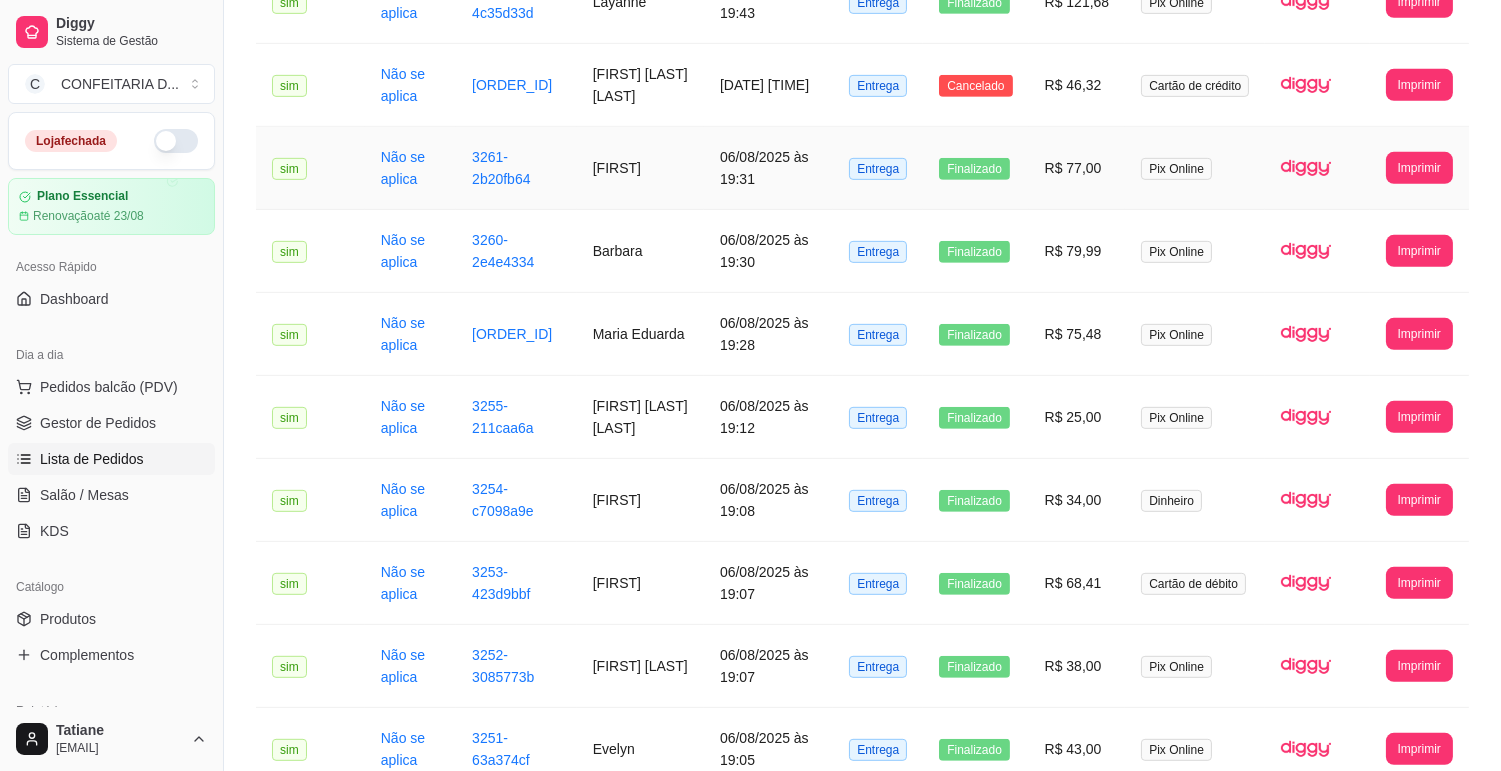 click on "[FIRST]" at bounding box center (640, 168) 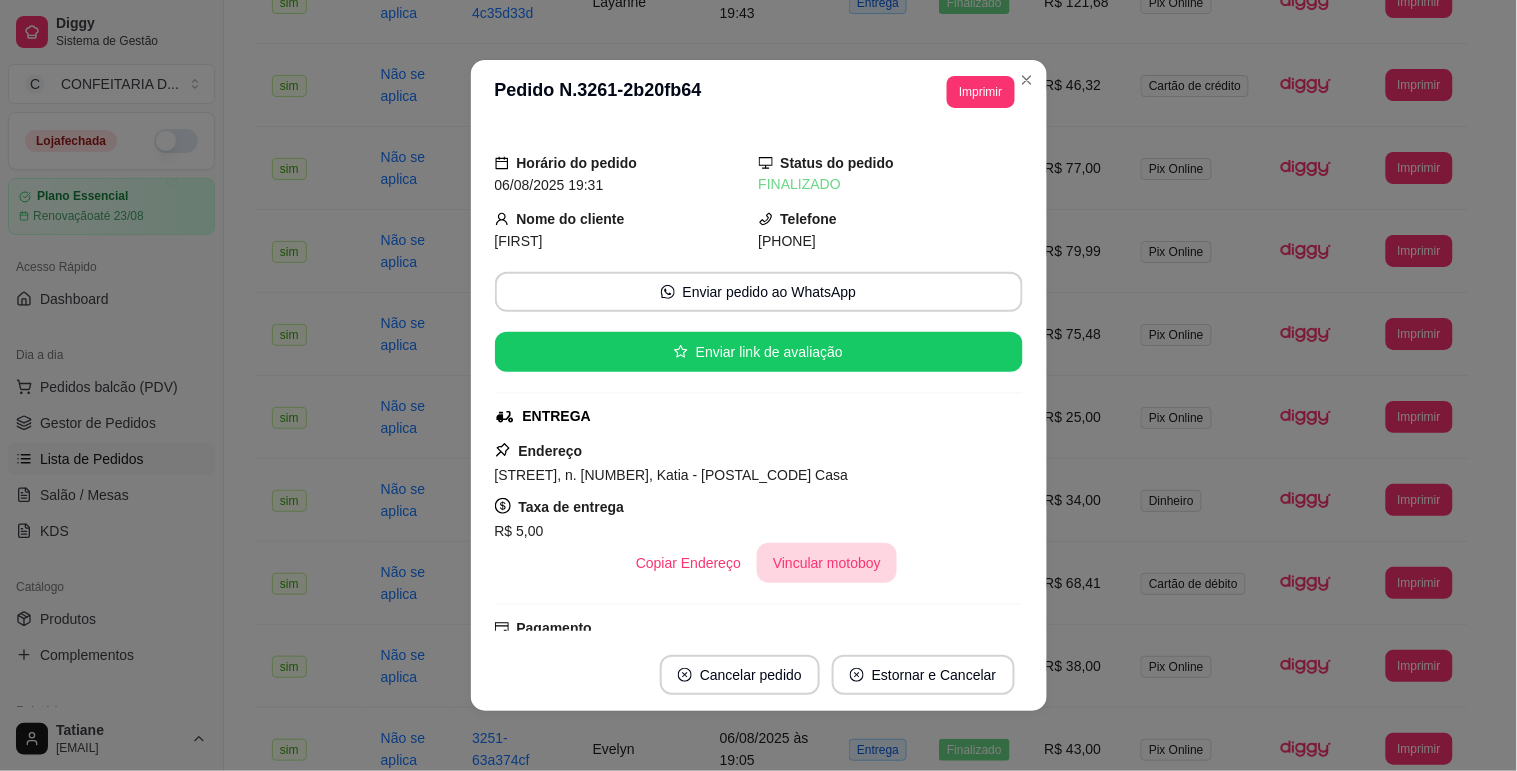 click on "Vincular motoboy" at bounding box center [827, 563] 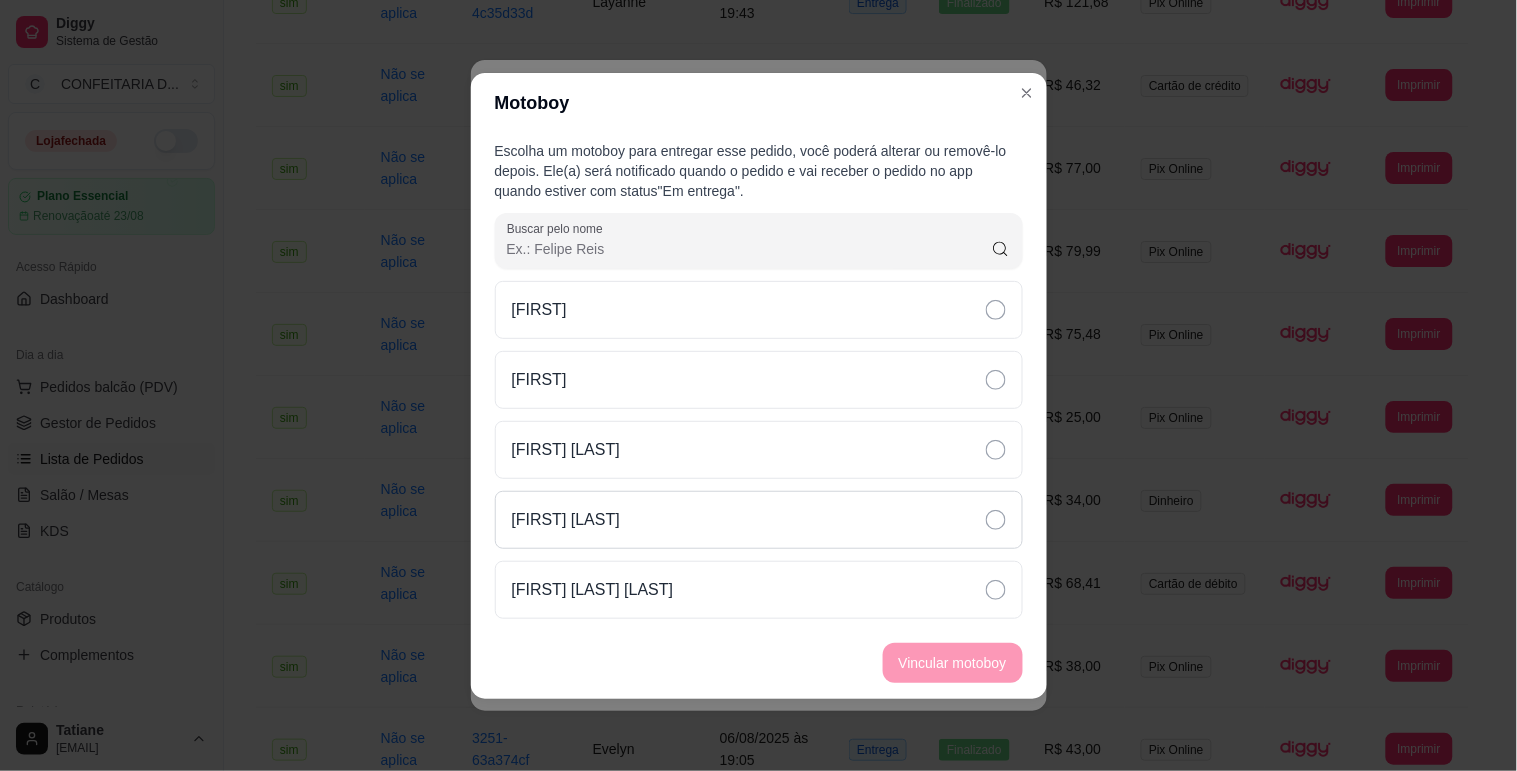 click on "[FIRST] [LAST]" at bounding box center (759, 520) 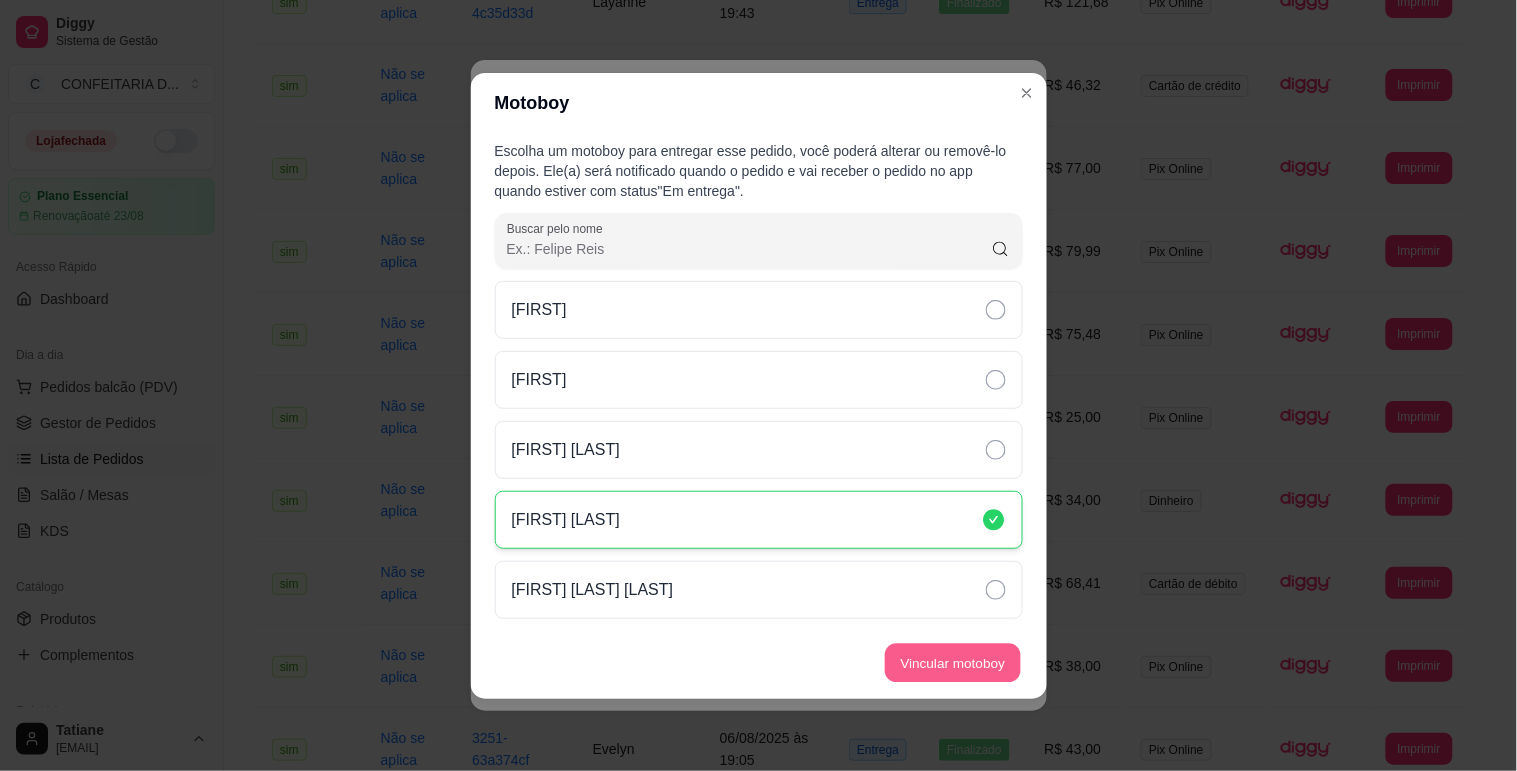 click on "Vincular motoboy" at bounding box center (953, 662) 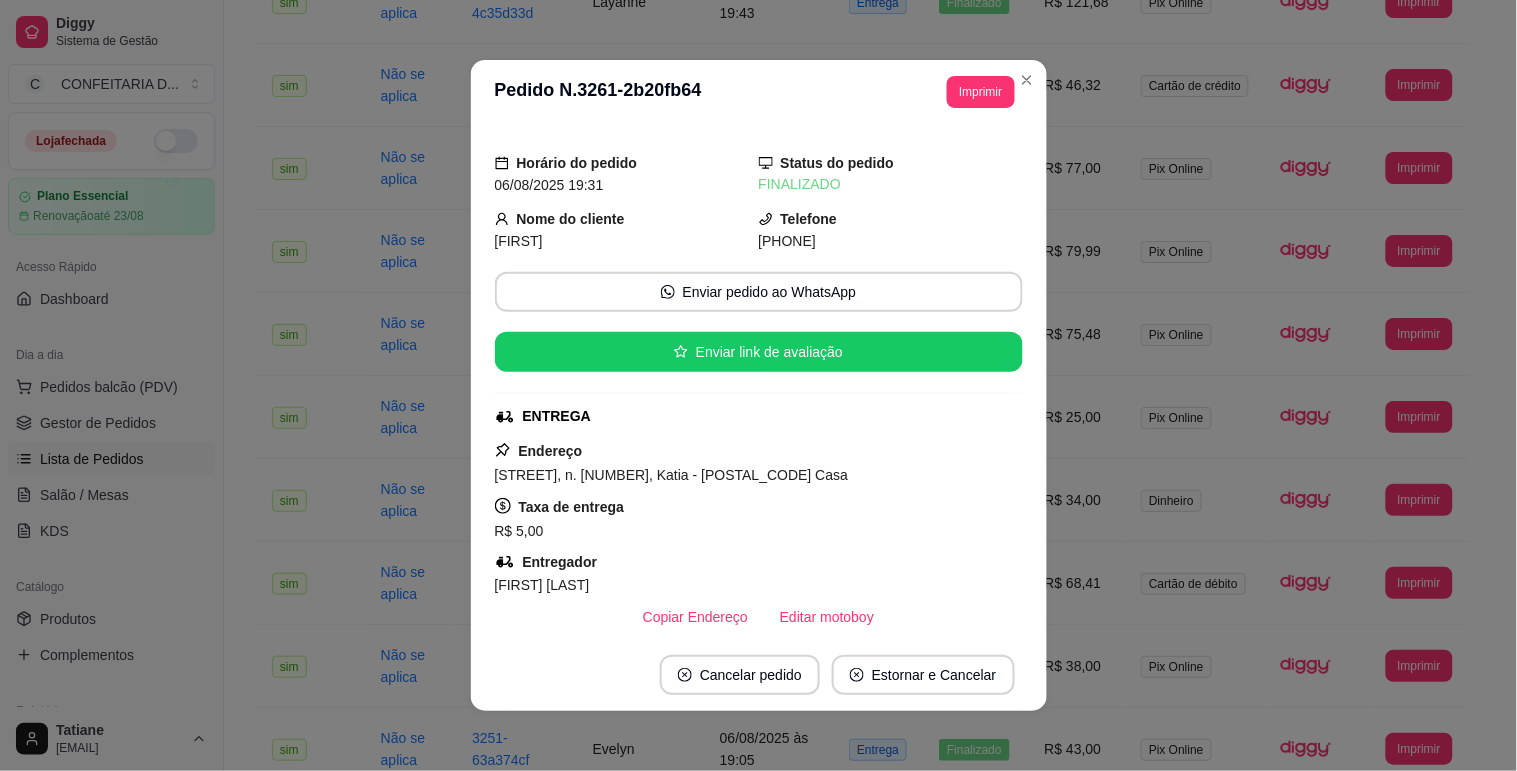 click on "Horário do pedido 06/08/2025 19:31 Status do pedido FINALIZADO Nome do cliente Ellem Telefone (31) 9 8276-7680 Enviar pedido ao WhatsApp Enviar link de avaliação ENTREGA Endereço  Rua Cinco, n. 421, Katia  - 33935300 Casa Taxa de entrega  R$ 5,00 Entregador Lucas Felippe  Copiar Endereço Editar motoboy Pagamento Pix online   R$ 77,00   - pagamento   aprovado Resumo do pedido 4 x     MORANGO DO AMOR R$ 72,00 Subtotal R$ 72,00 Total R$ 77,00" at bounding box center (759, 381) 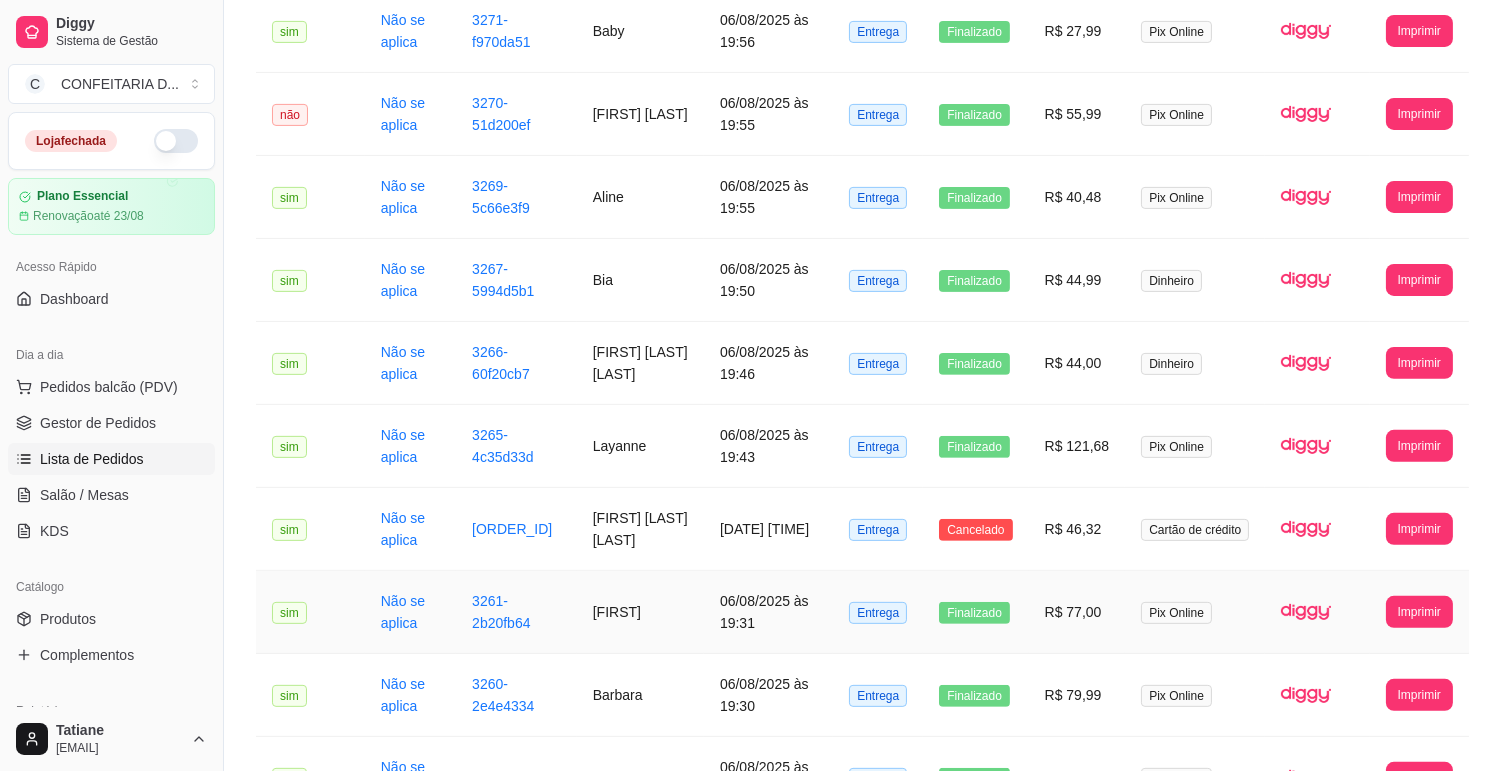 scroll, scrollTop: 1102, scrollLeft: 0, axis: vertical 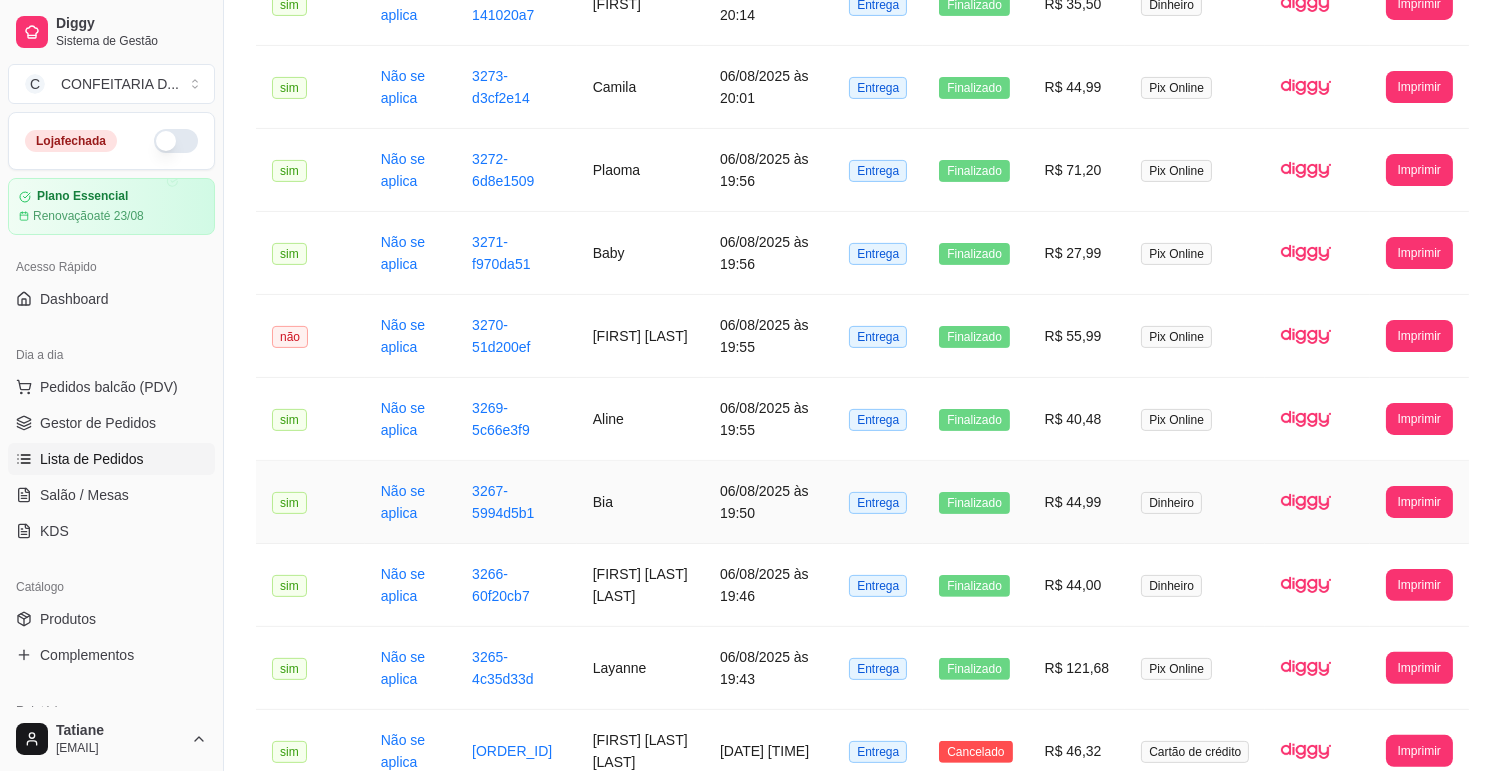 click on "06/08/2025 às 19:50" at bounding box center [768, 502] 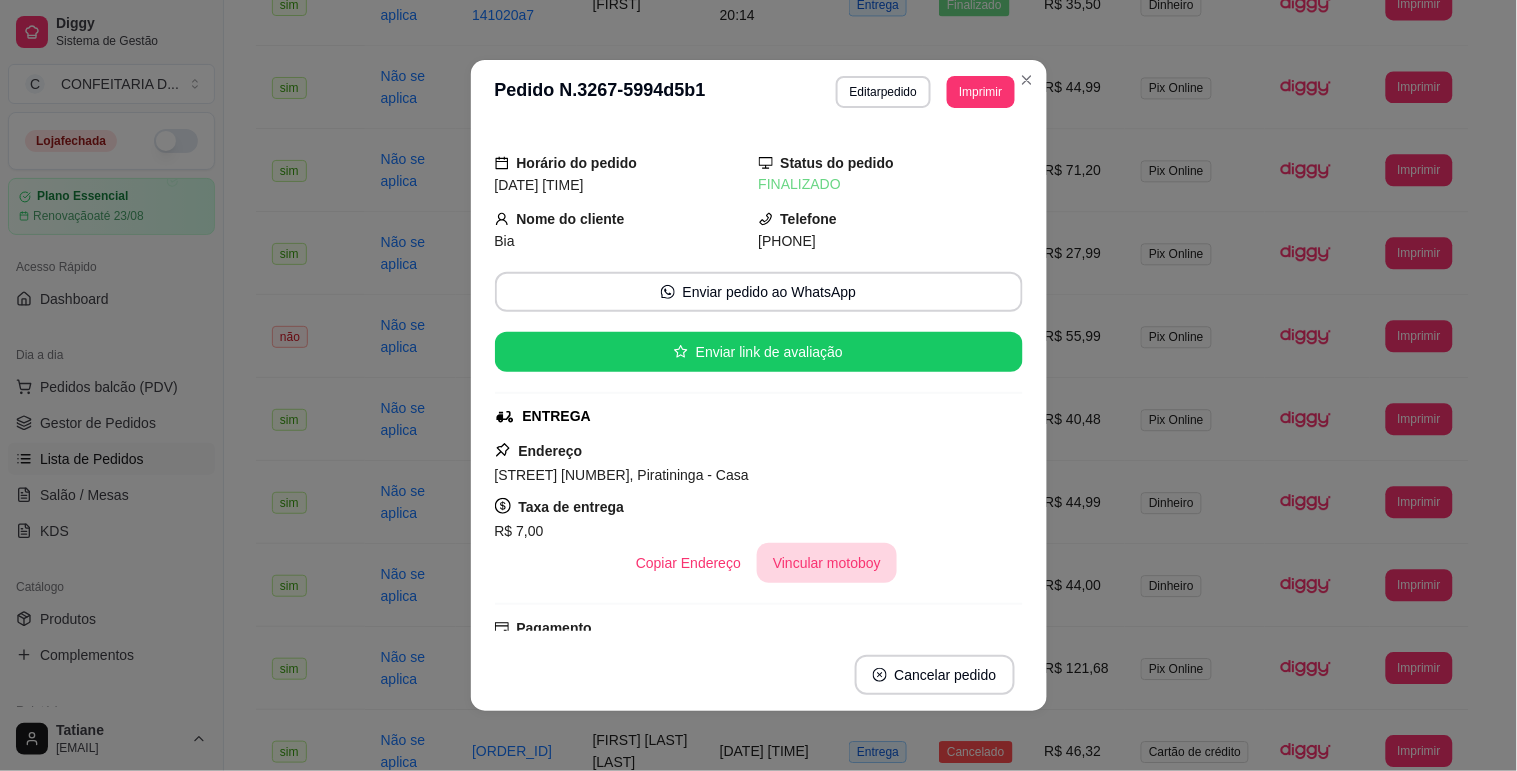click on "Vincular motoboy" at bounding box center [827, 563] 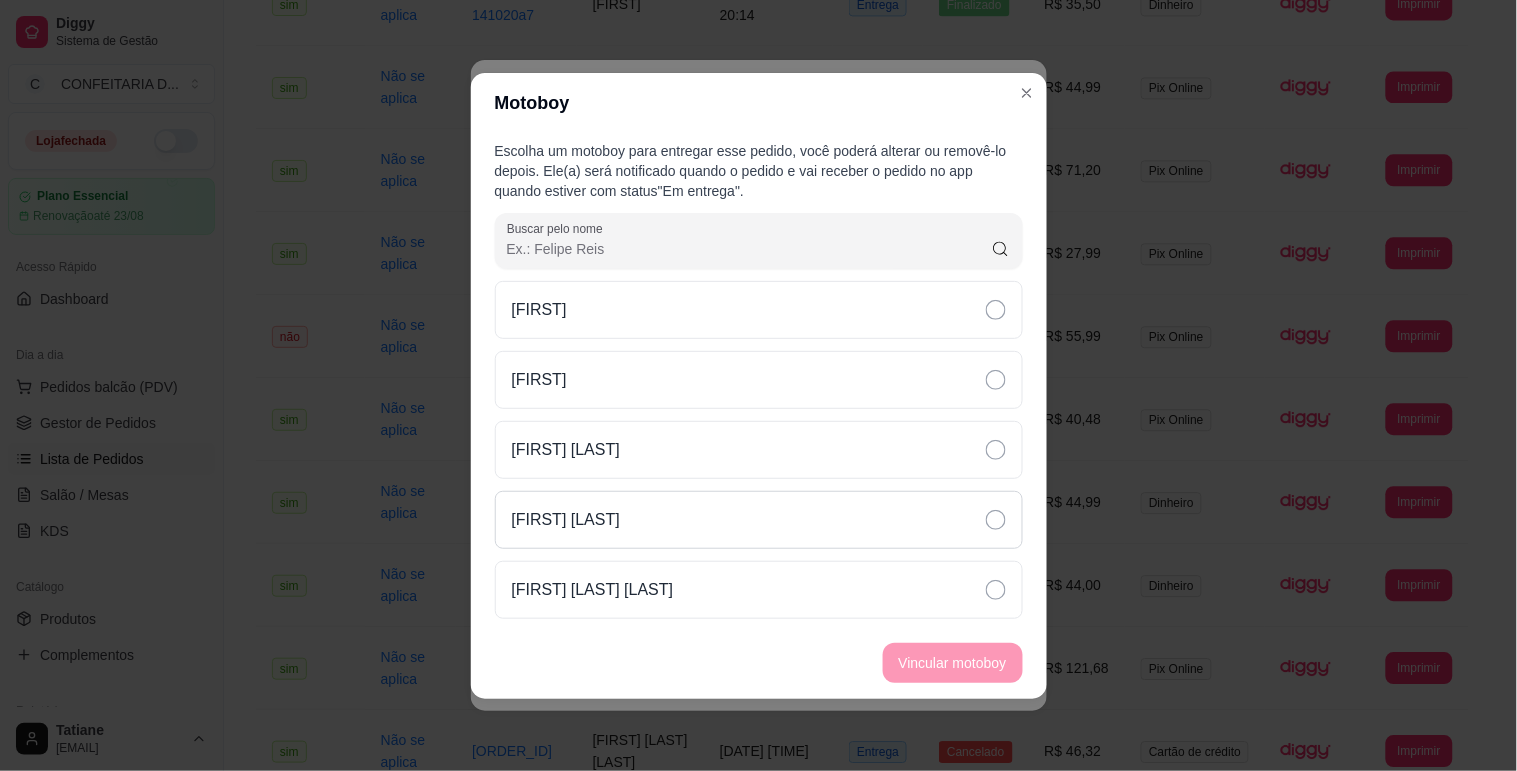 drag, startPoint x: 620, startPoint y: 526, endPoint x: 665, endPoint y: 533, distance: 45.54119 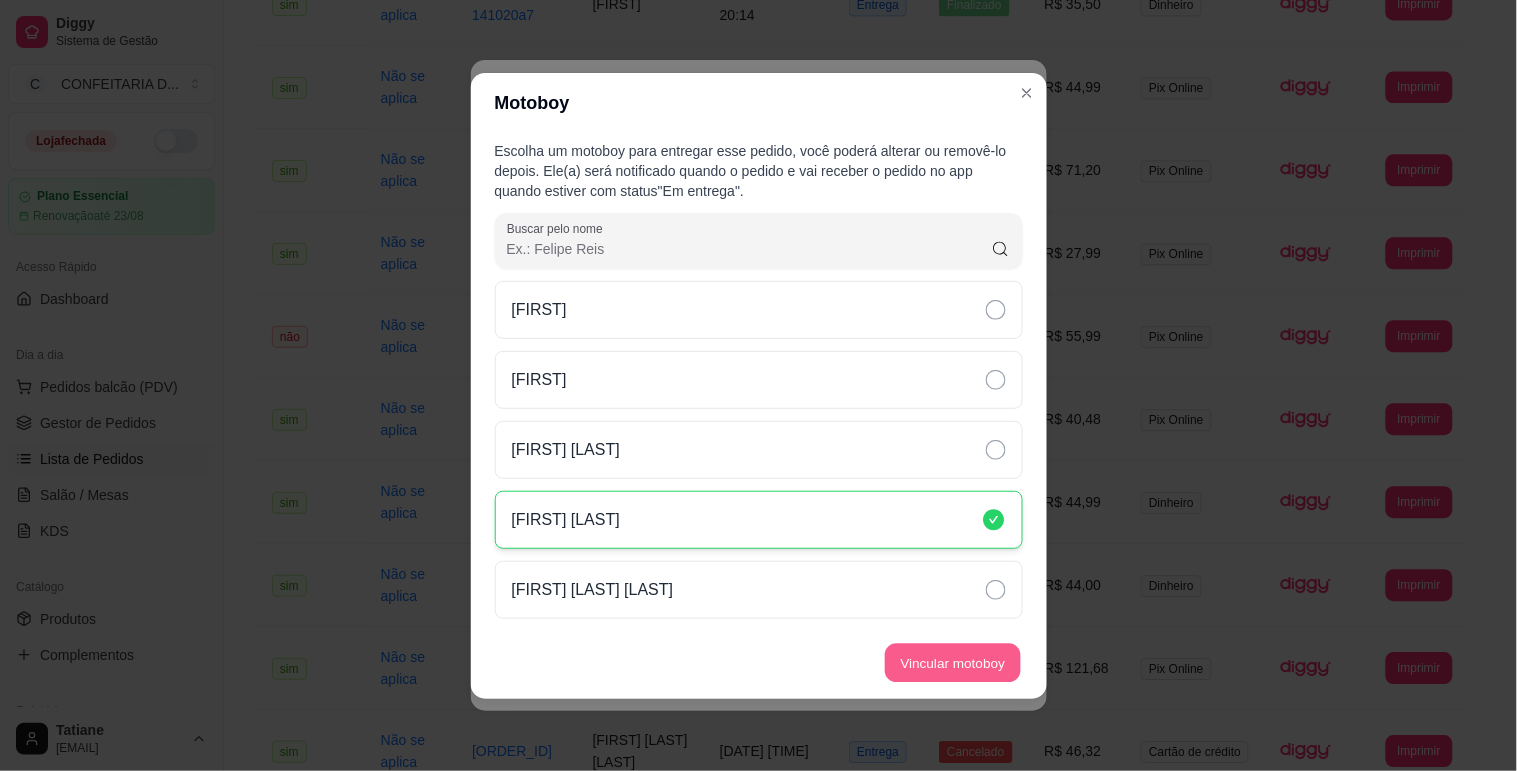 click on "Vincular motoboy" at bounding box center (953, 662) 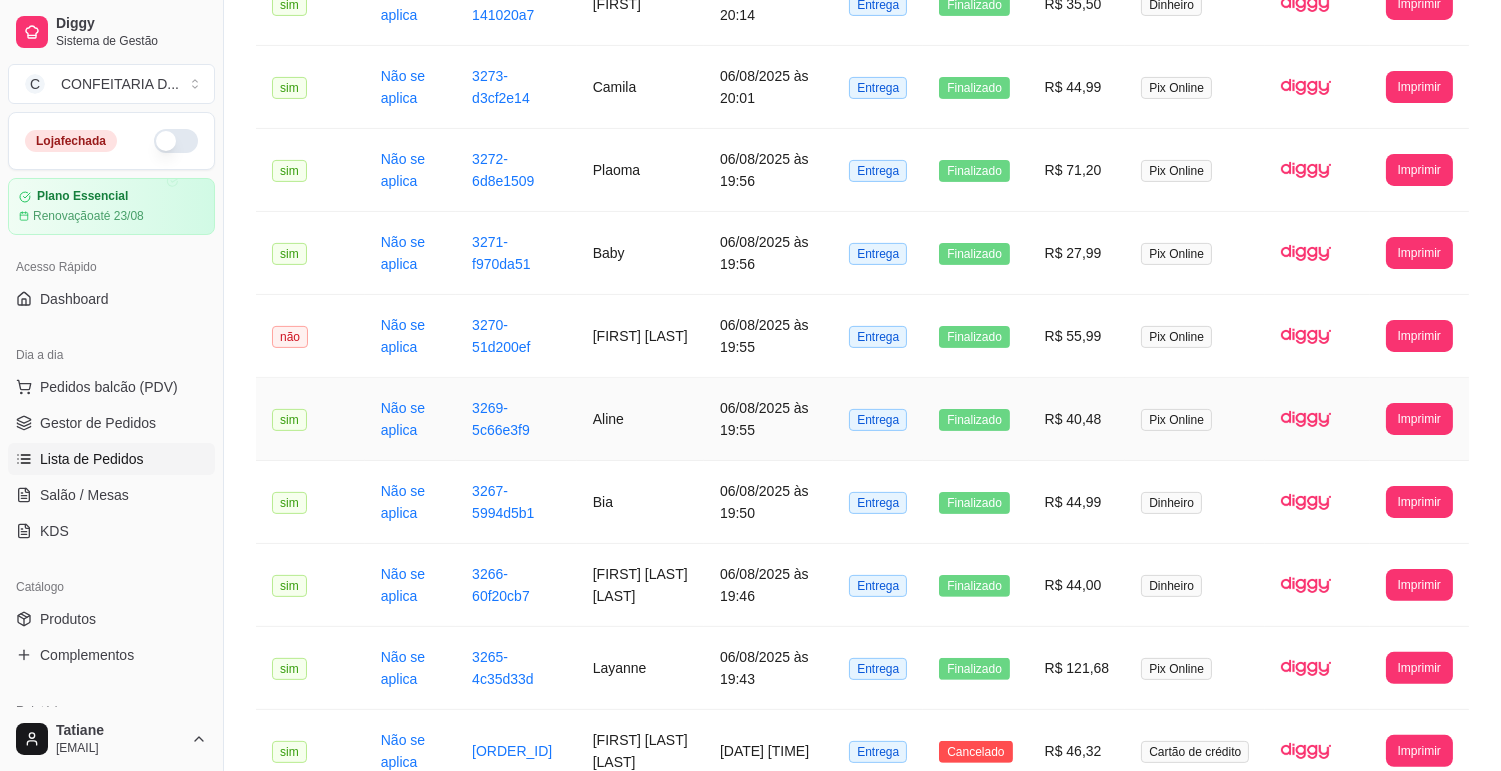 click on "Aline" at bounding box center [640, 419] 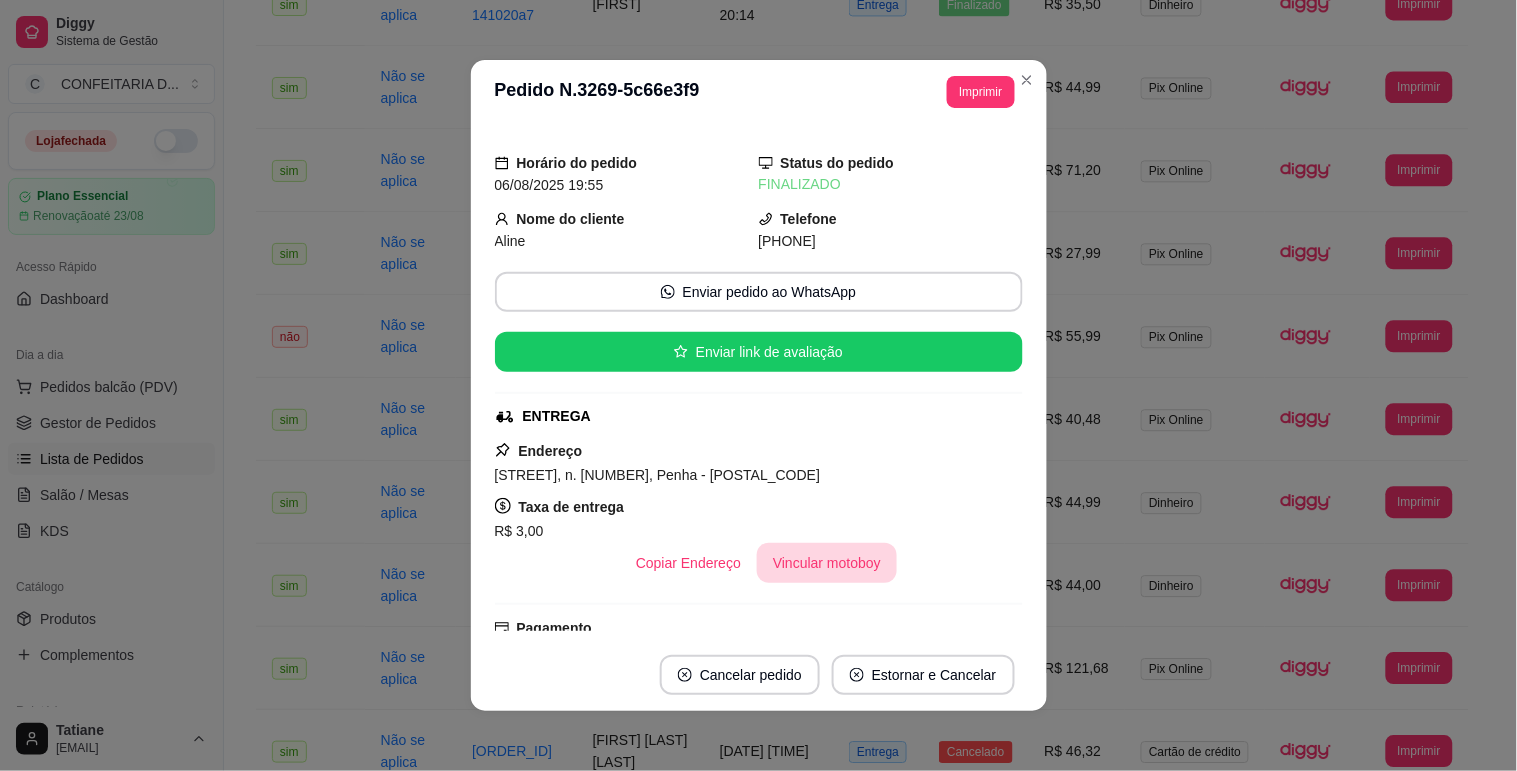click on "Vincular motoboy" at bounding box center (827, 563) 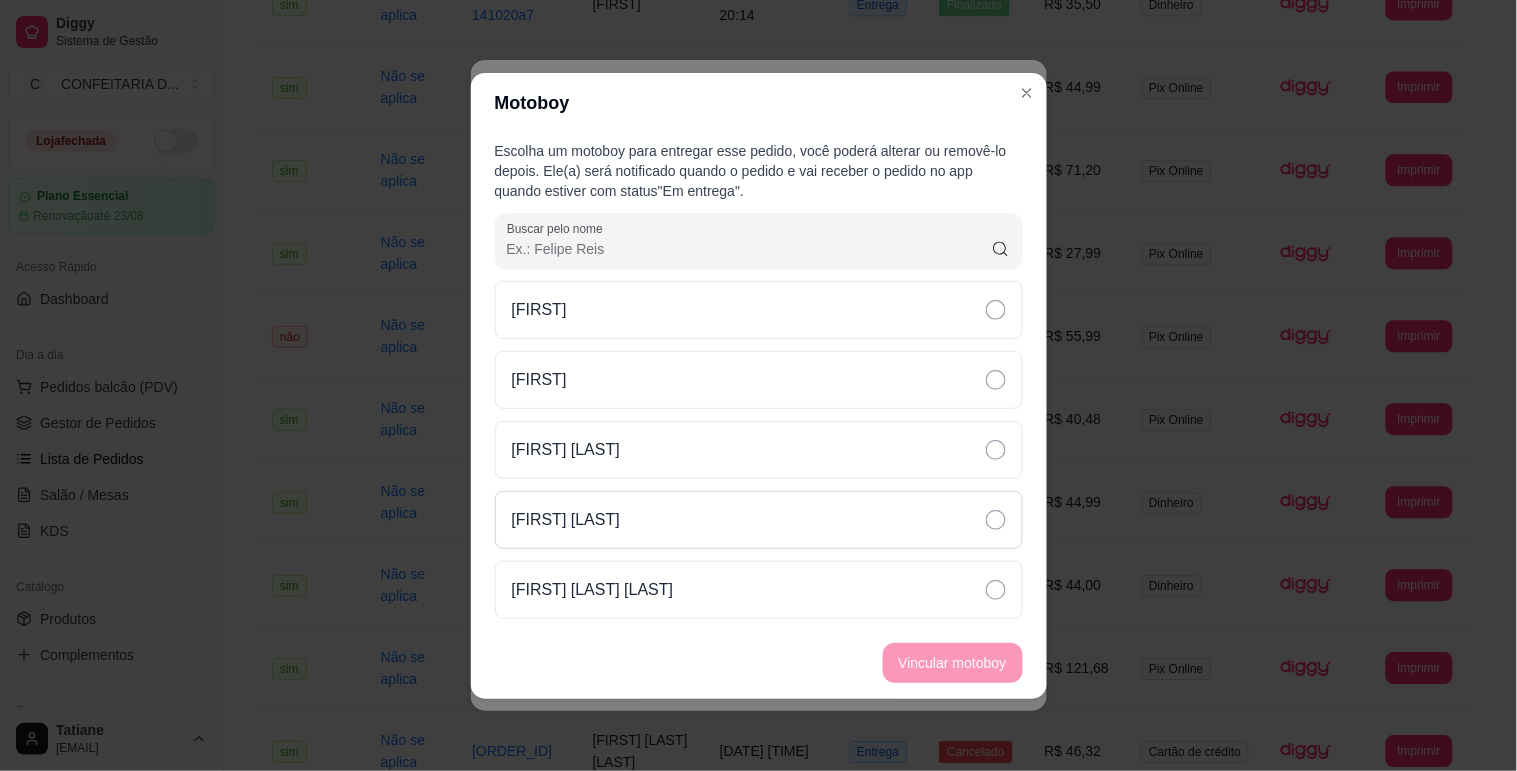 click on "[FIRST] [LAST]" at bounding box center (759, 520) 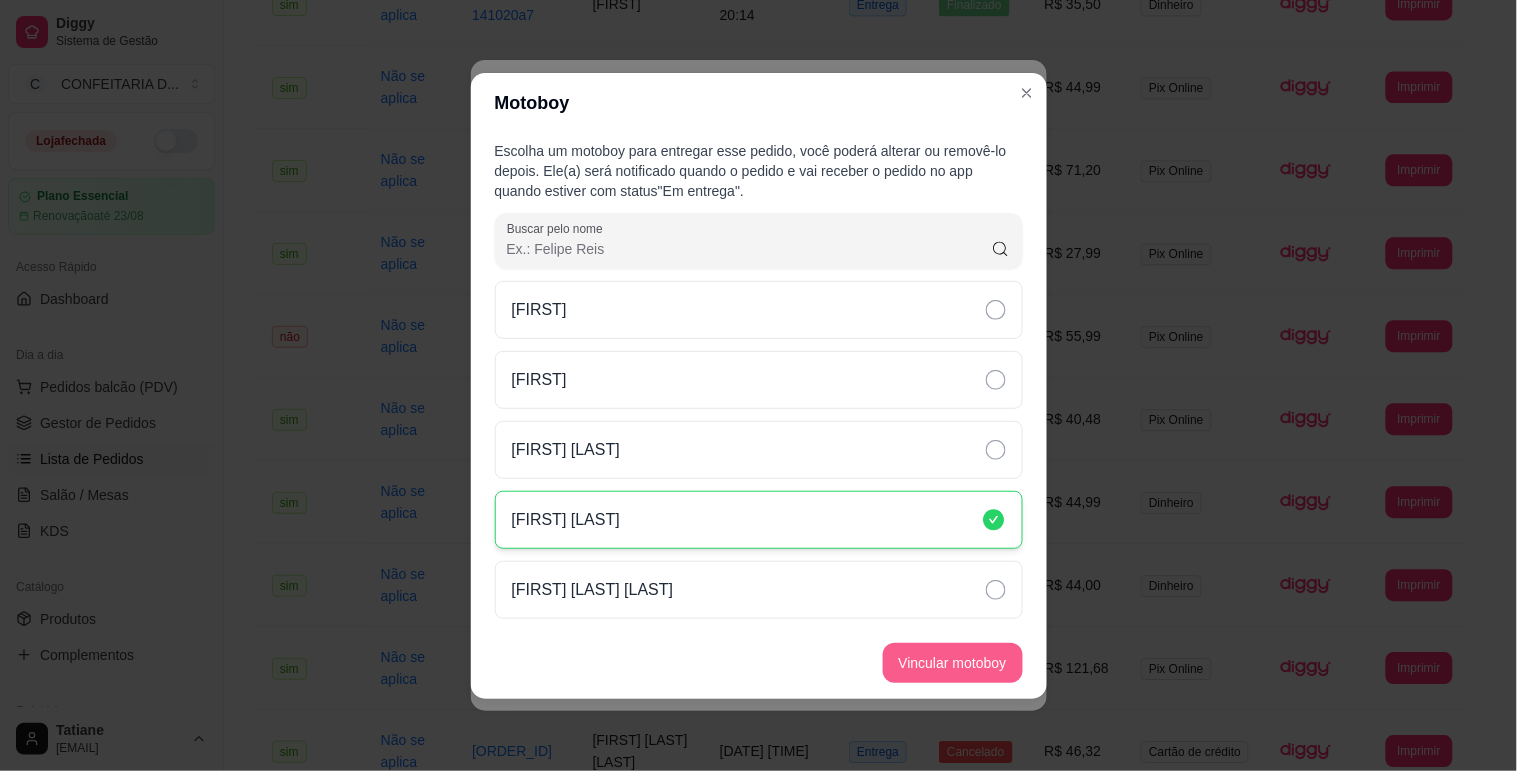 click on "Vincular motoboy" at bounding box center [953, 663] 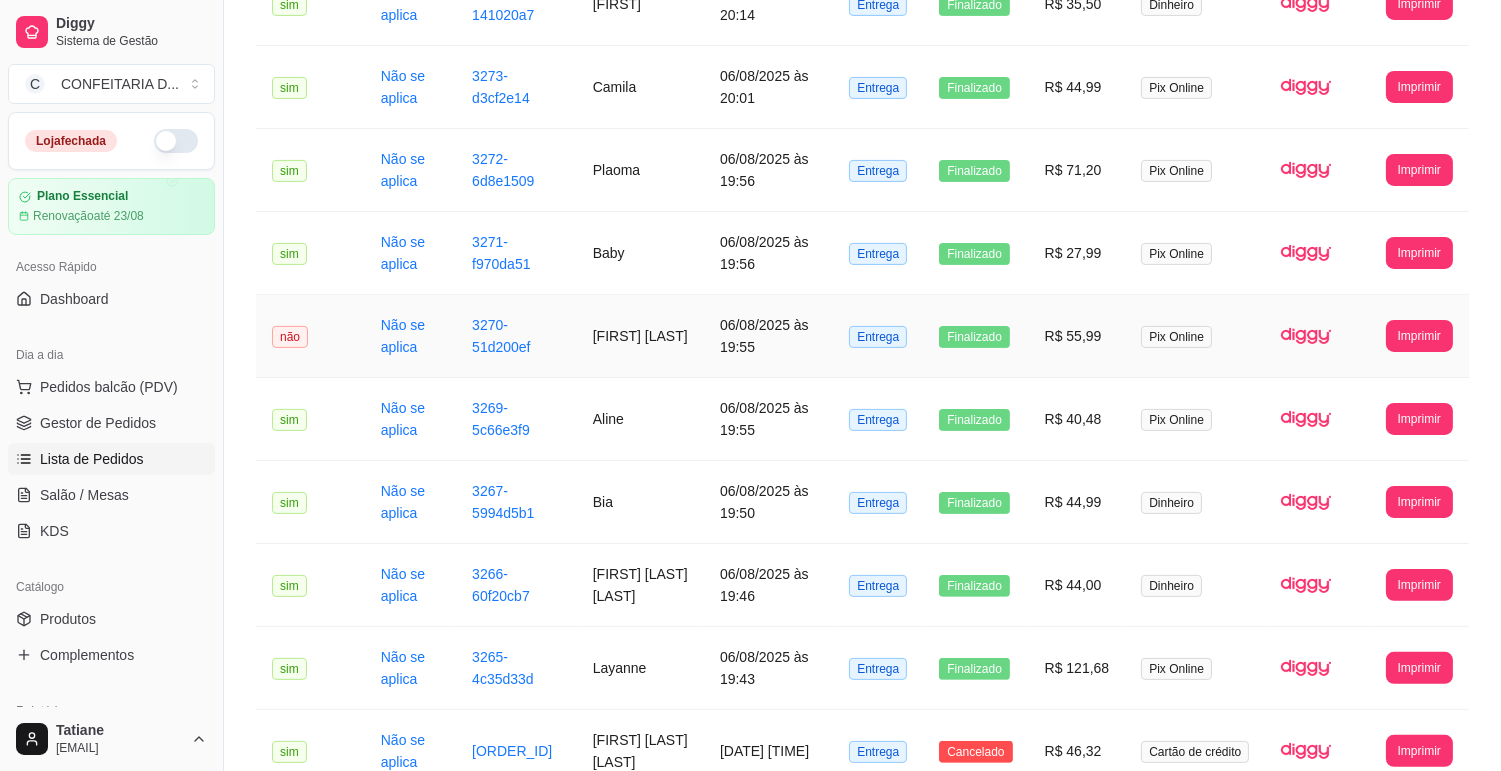 click on "[FIRST] [LAST]" at bounding box center [640, 336] 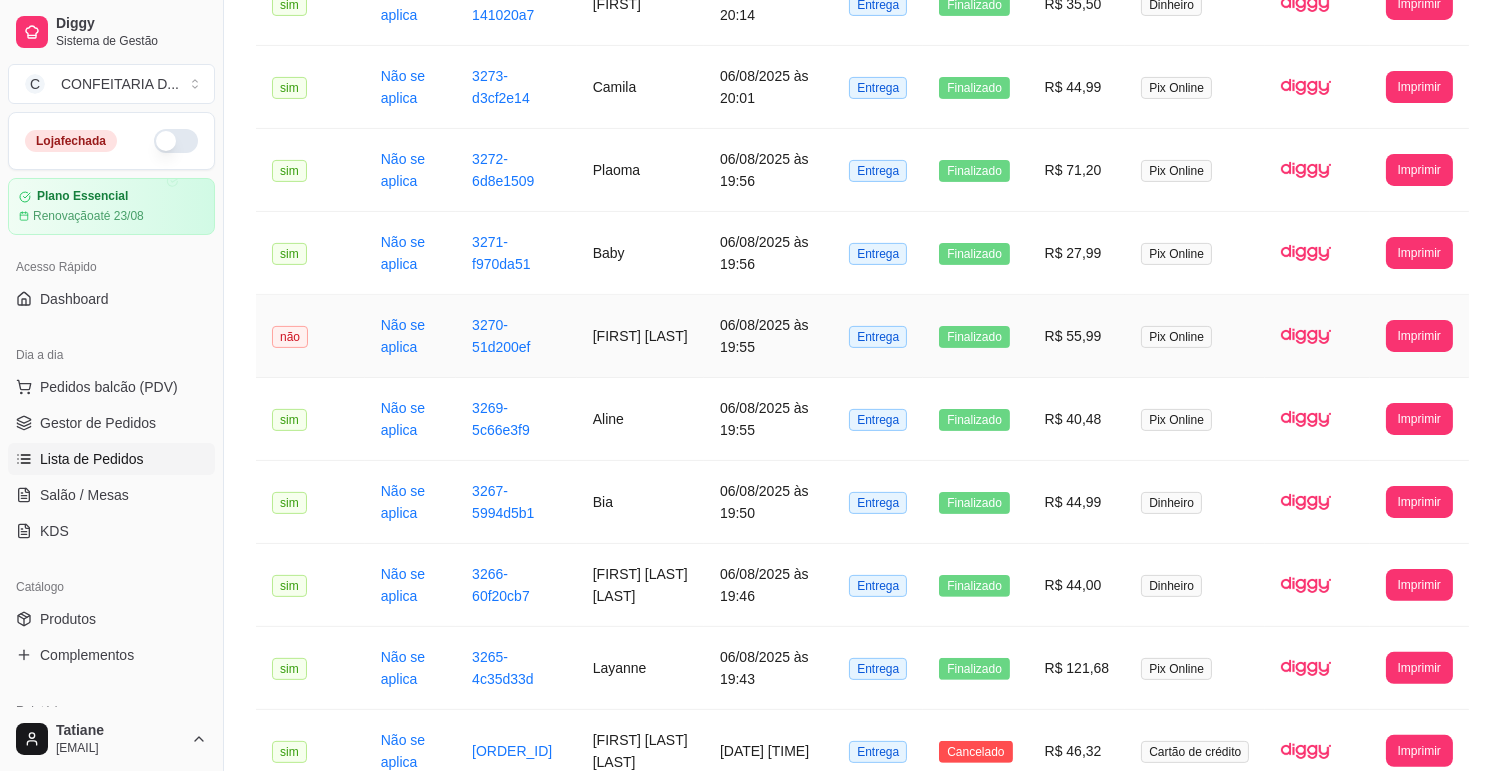 click on "[FIRST] [LAST]" at bounding box center (640, 336) 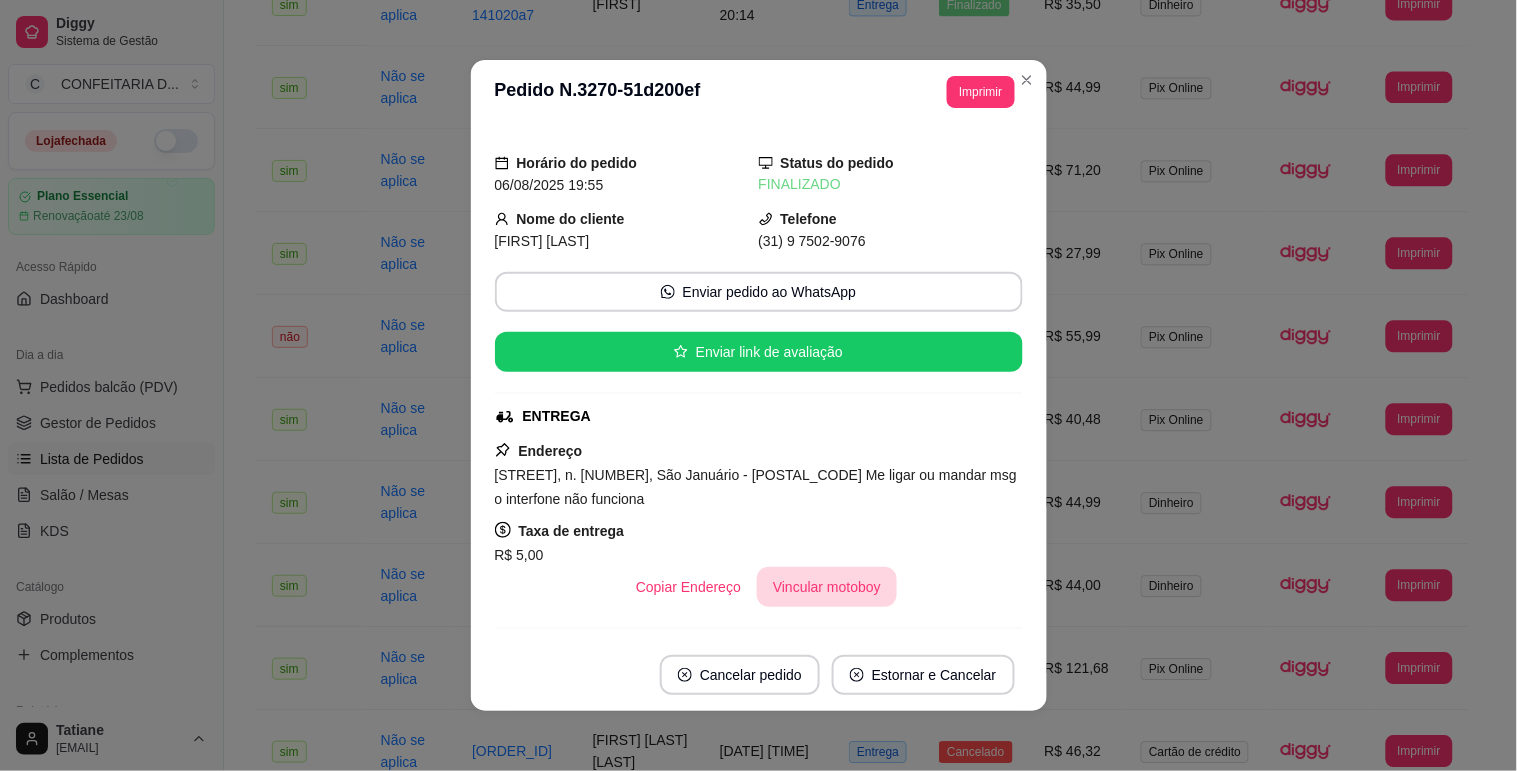 click on "Vincular motoboy" at bounding box center (827, 587) 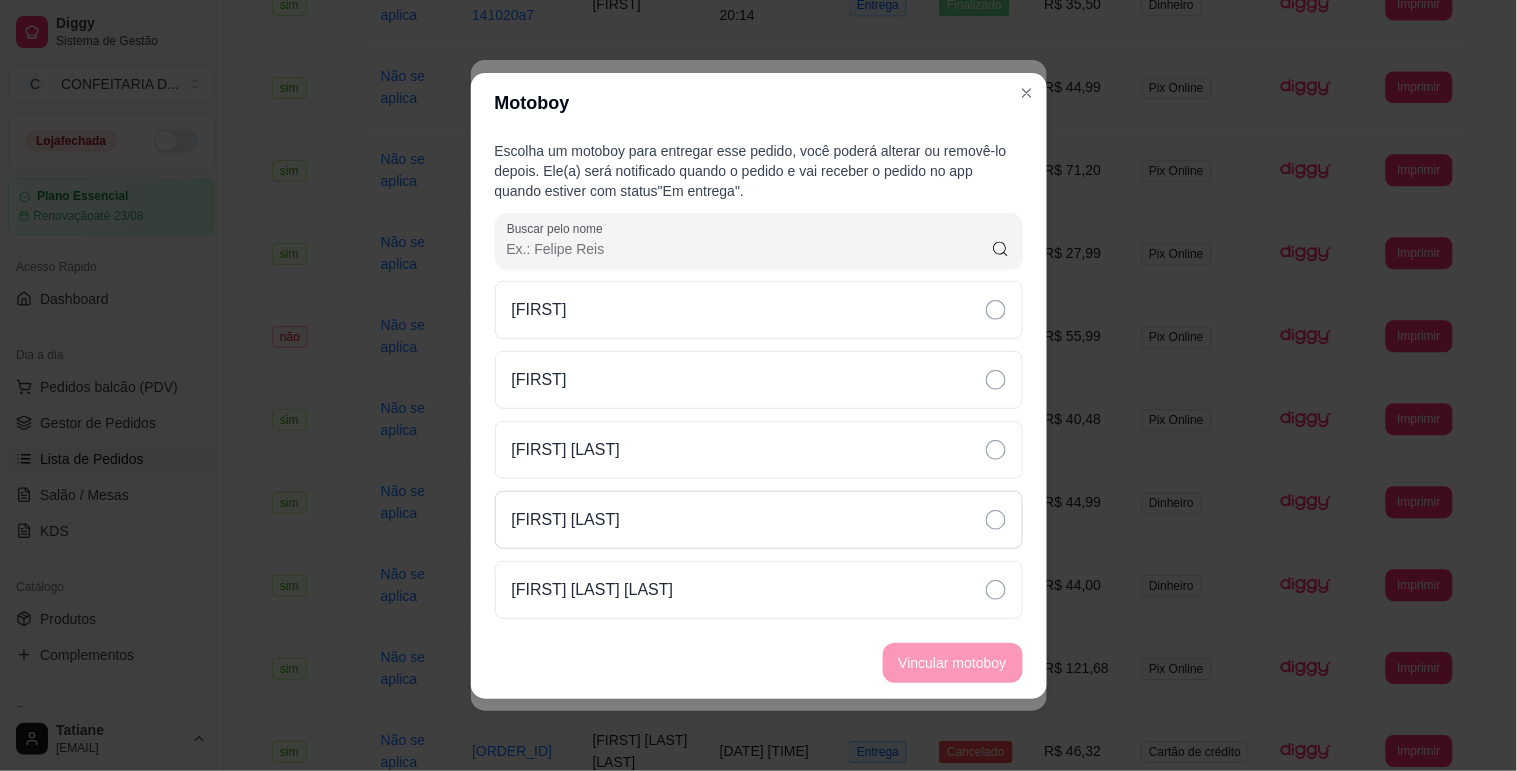 click on "[FIRST] [LAST]" at bounding box center [759, 520] 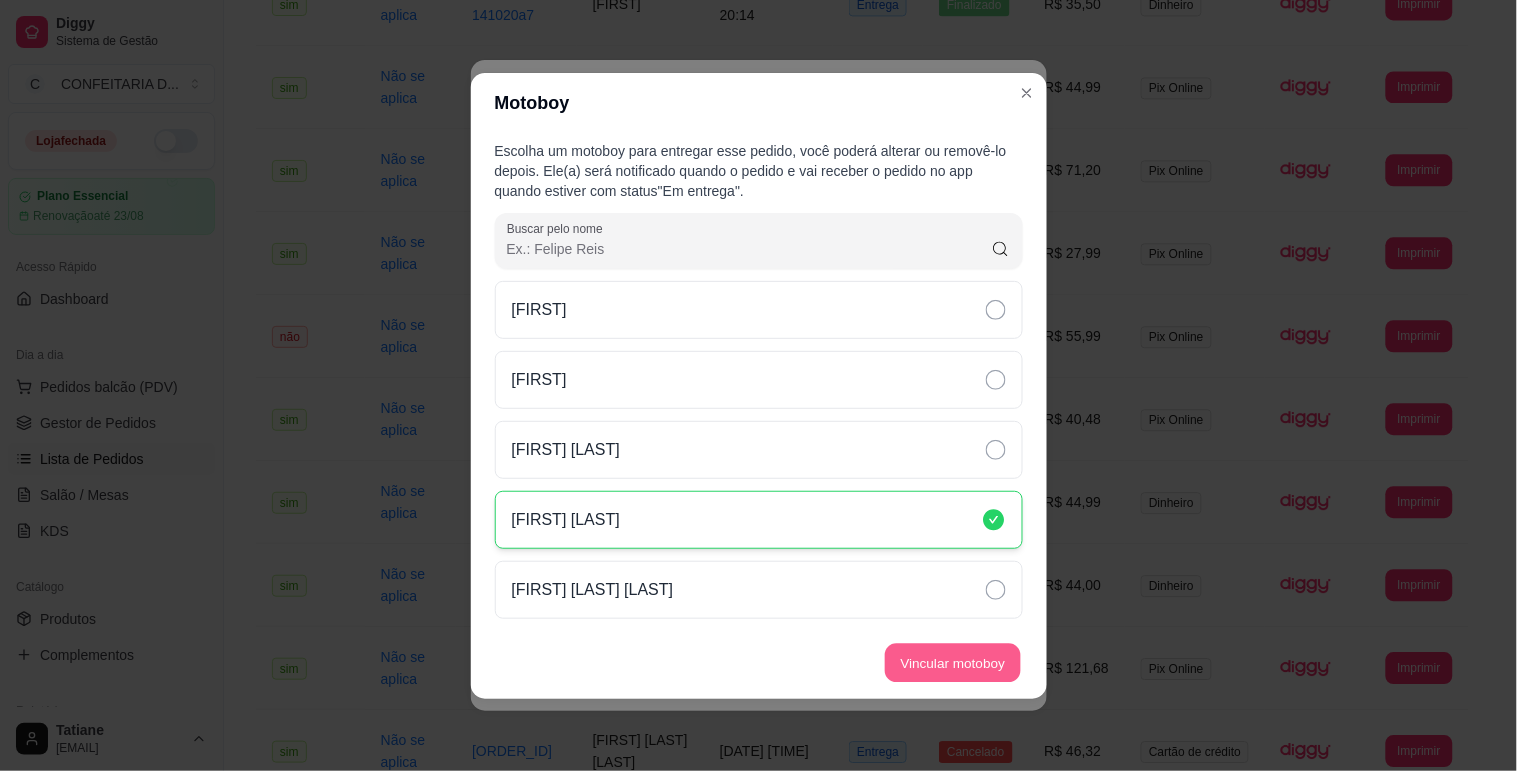 click on "Vincular motoboy" at bounding box center [953, 662] 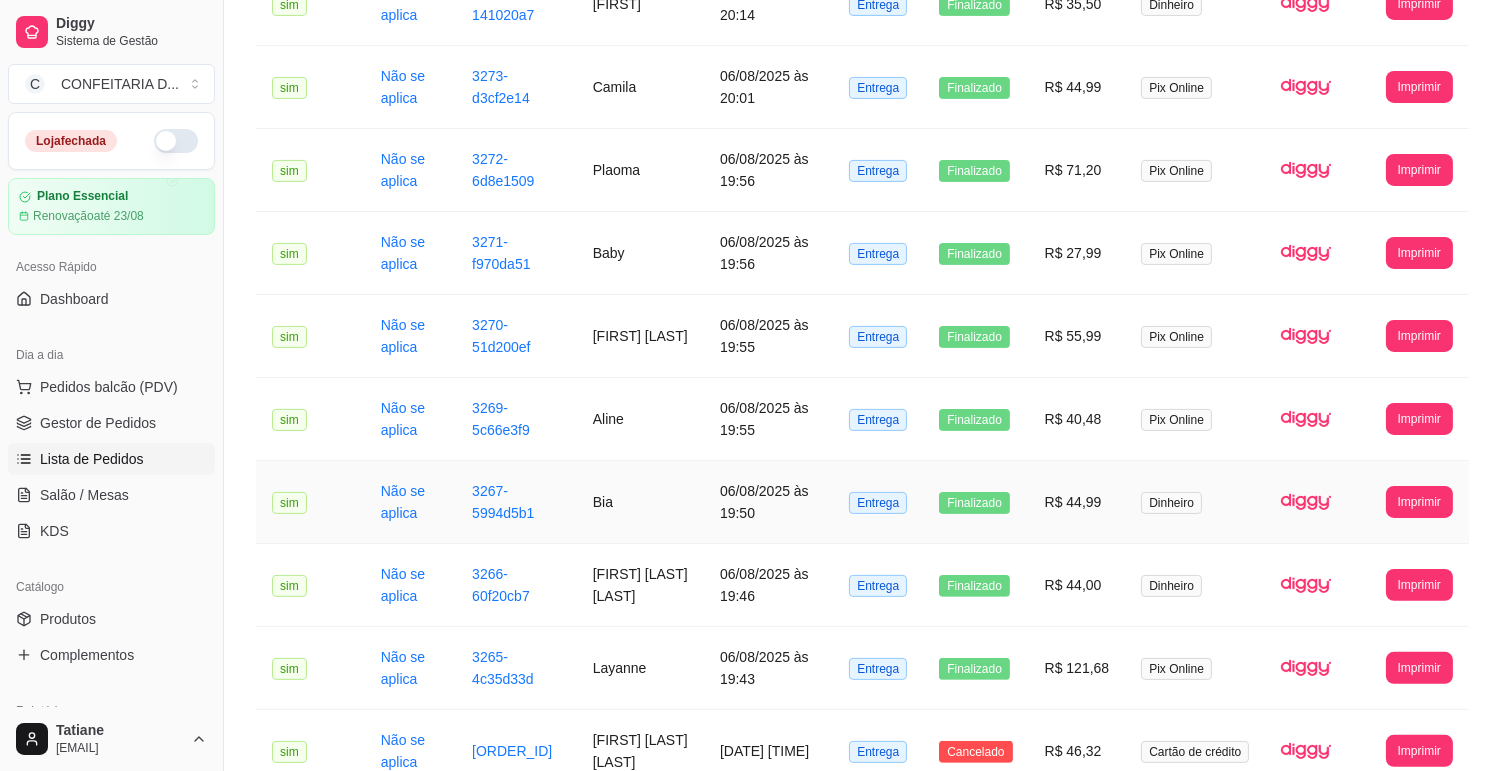 scroll, scrollTop: 880, scrollLeft: 0, axis: vertical 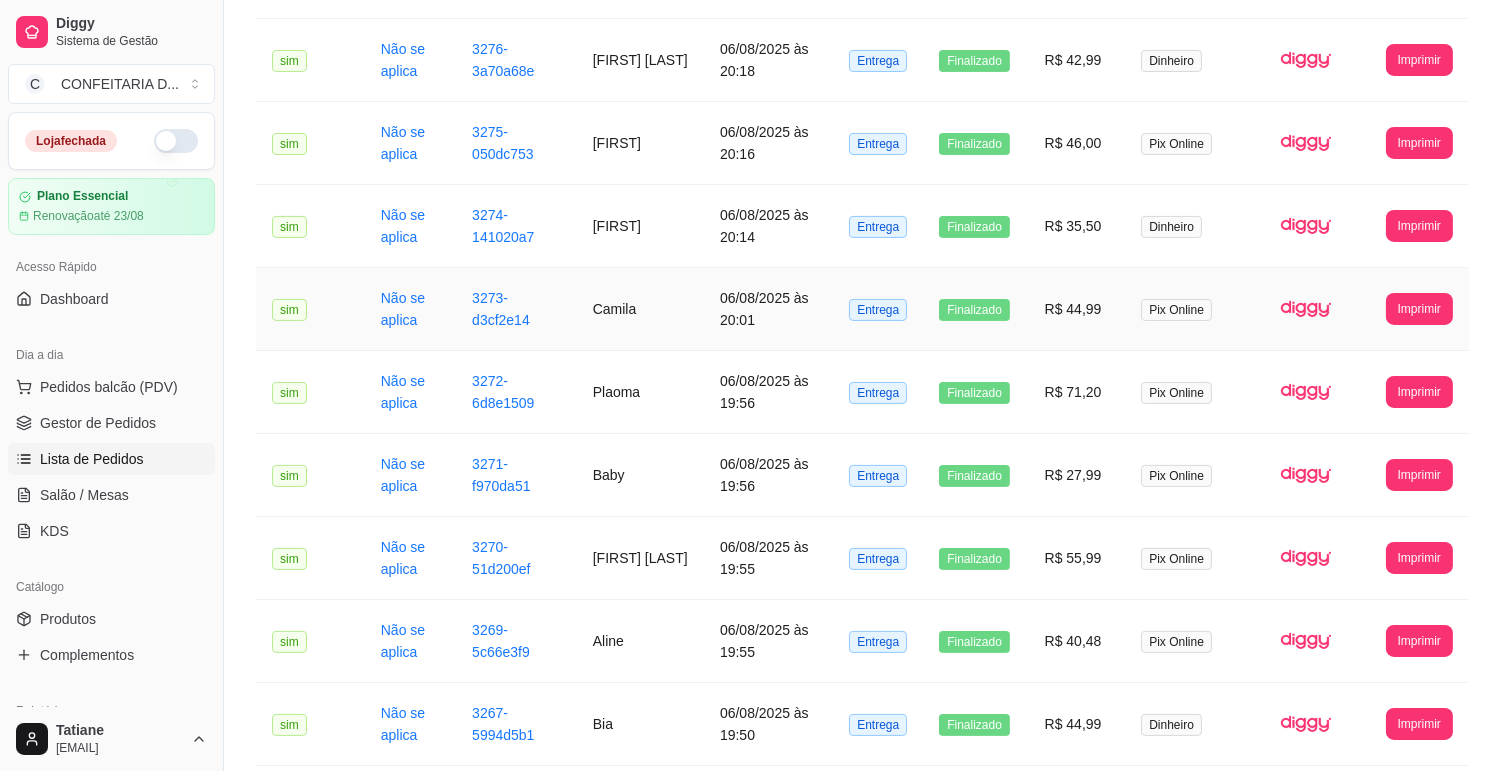 click on "Camila" at bounding box center [640, 309] 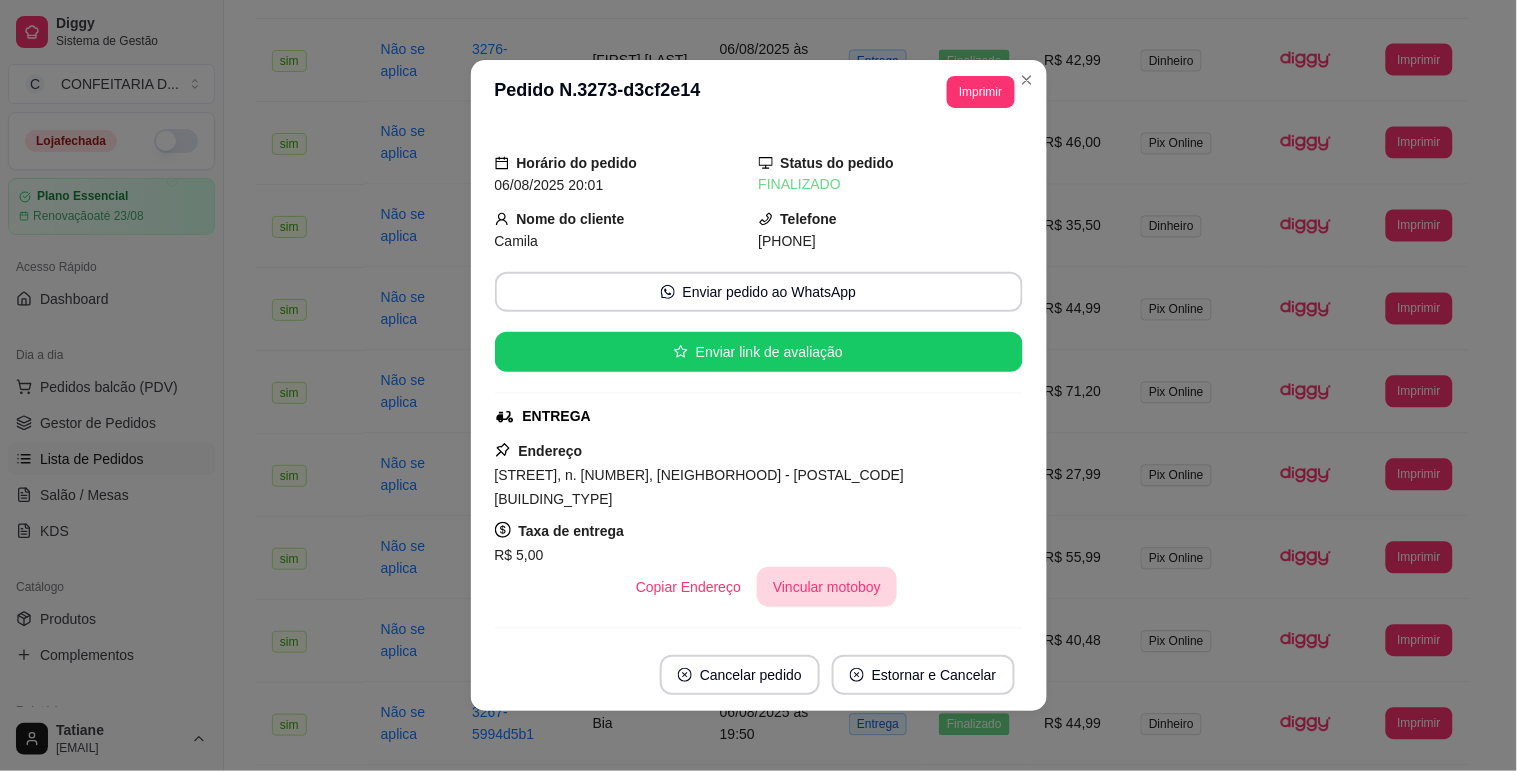 click on "Vincular motoboy" at bounding box center (827, 587) 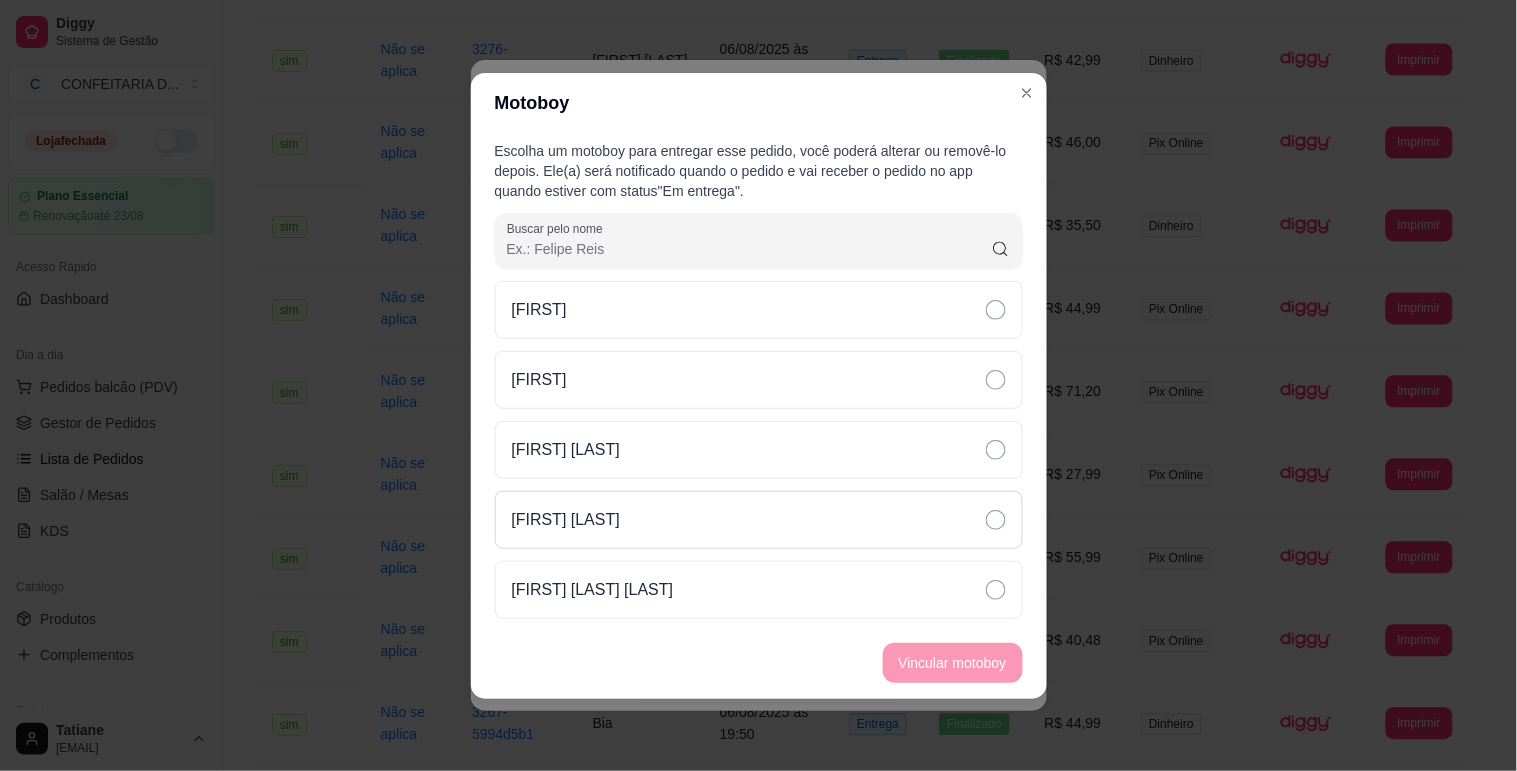 click on "[FIRST] [LAST]" at bounding box center (566, 520) 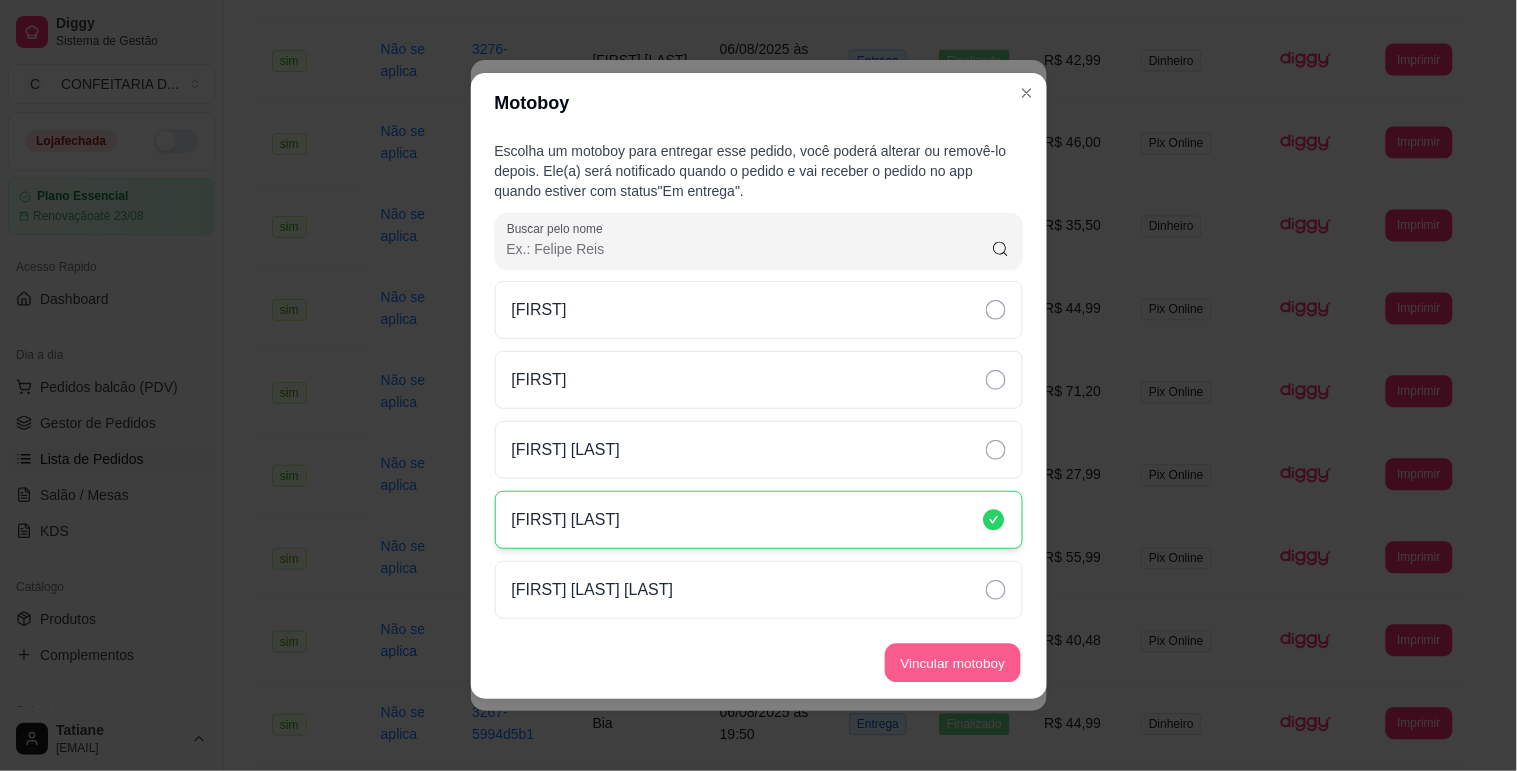 click on "Vincular motoboy" at bounding box center [953, 662] 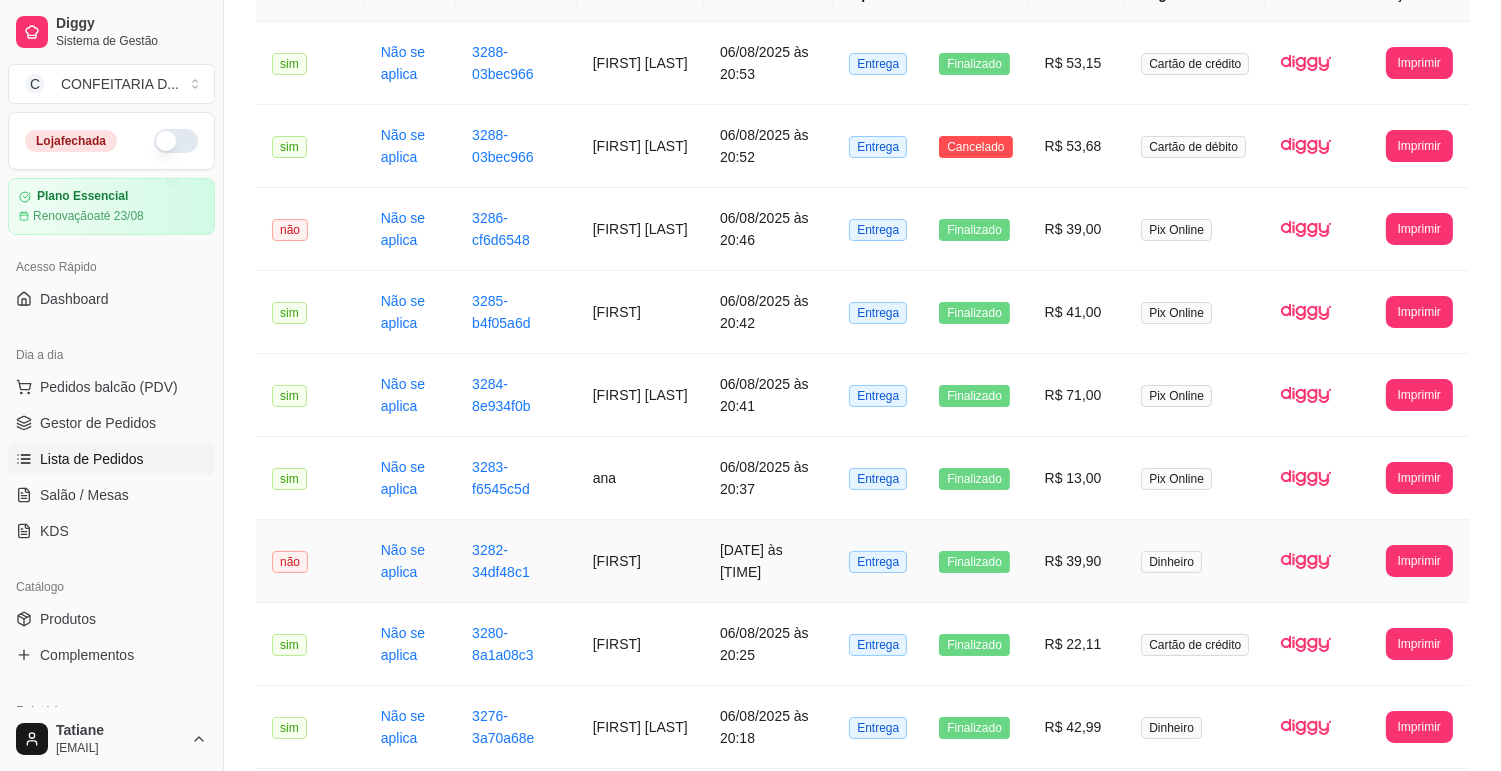scroll, scrollTop: 102, scrollLeft: 0, axis: vertical 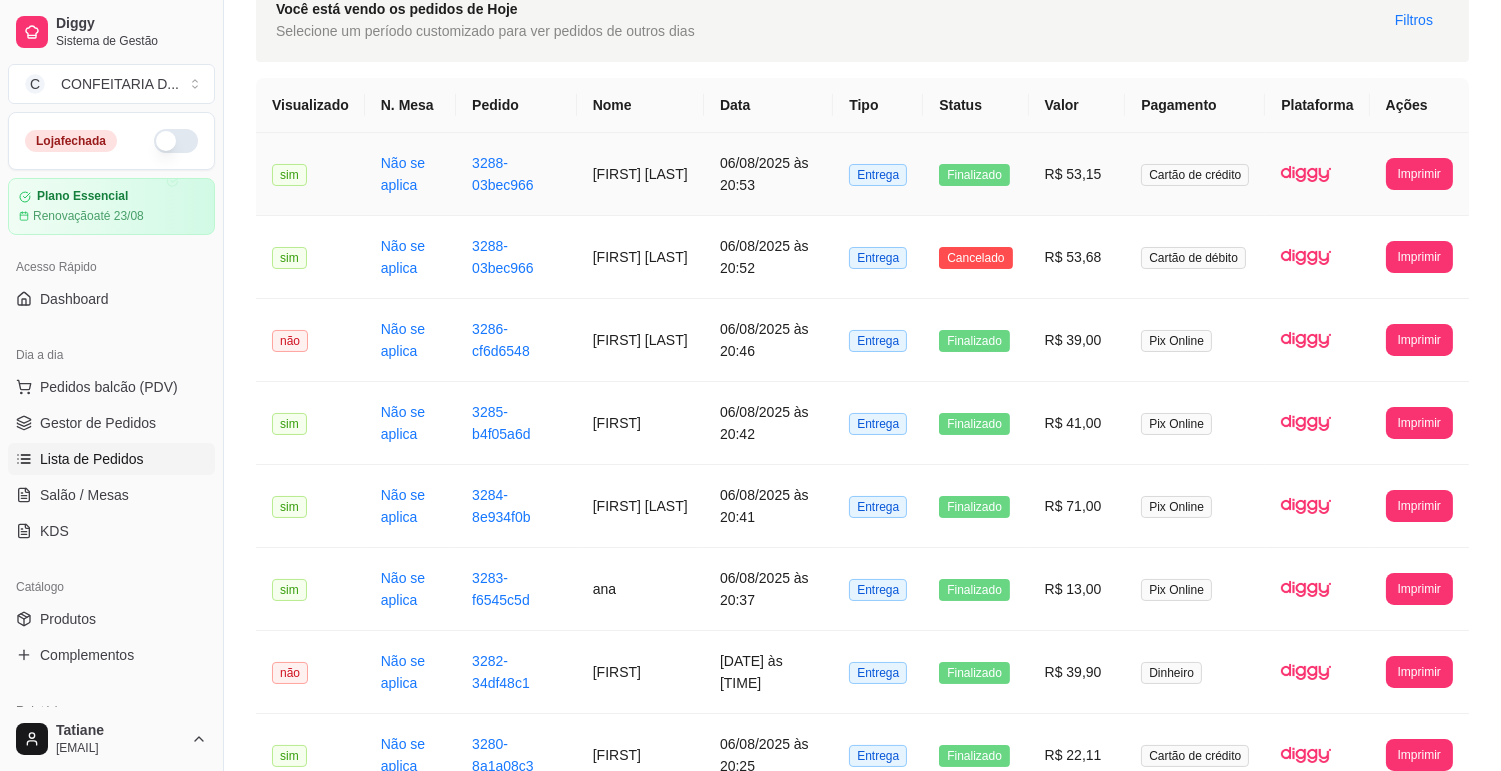 click on "[NAME]" at bounding box center [640, 174] 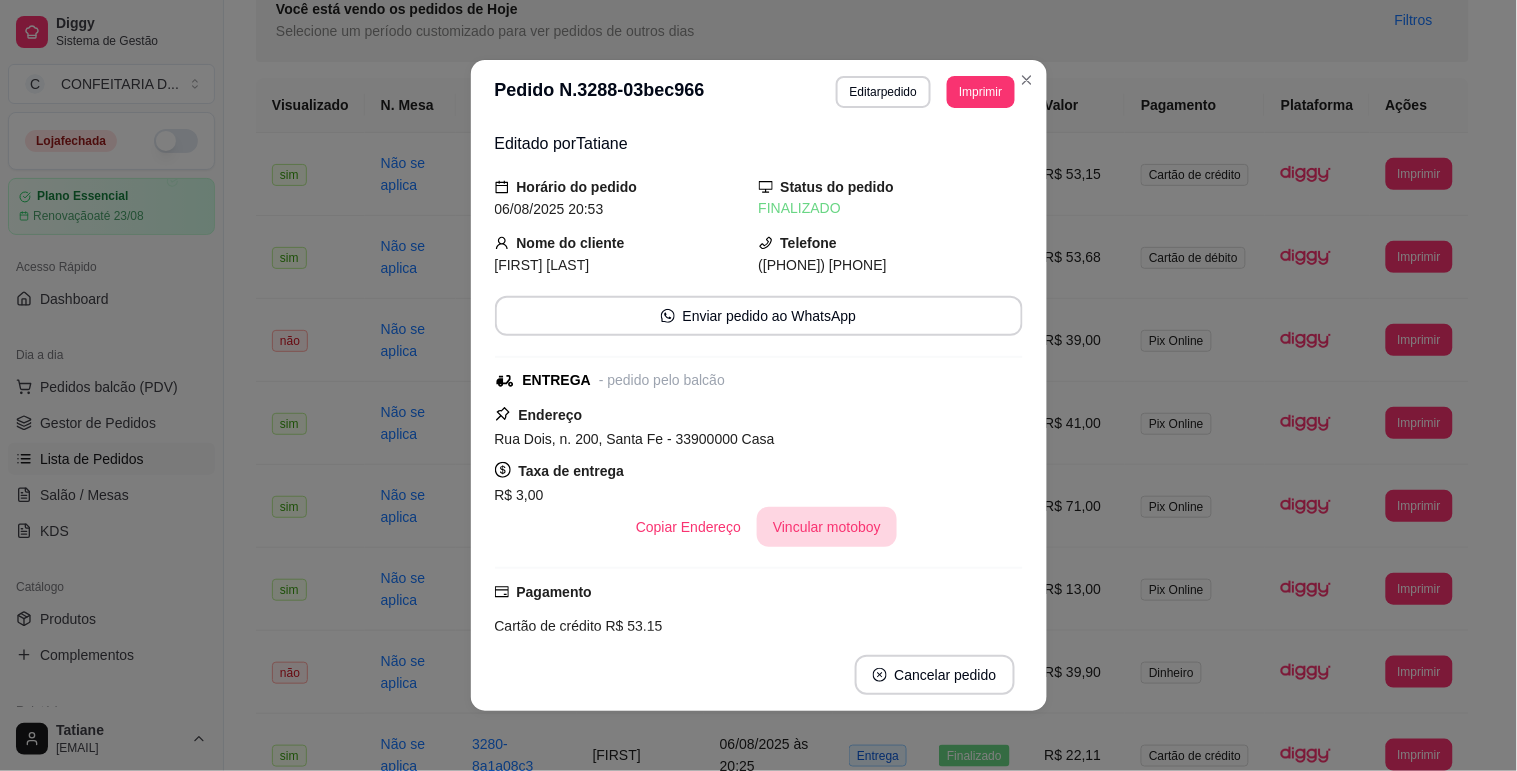 click on "Vincular motoboy" at bounding box center [827, 527] 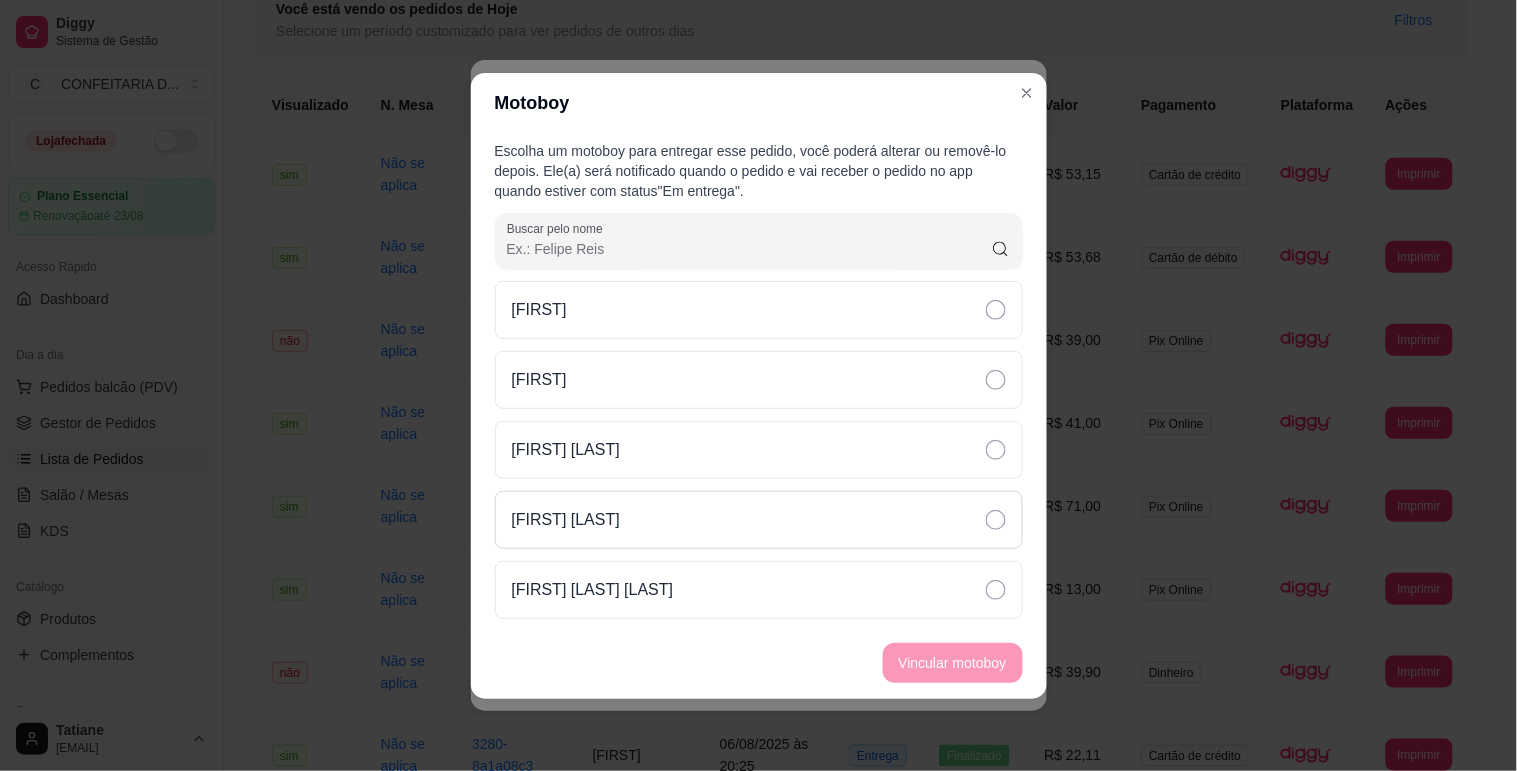 click on "[FIRST] [LAST]" at bounding box center [759, 520] 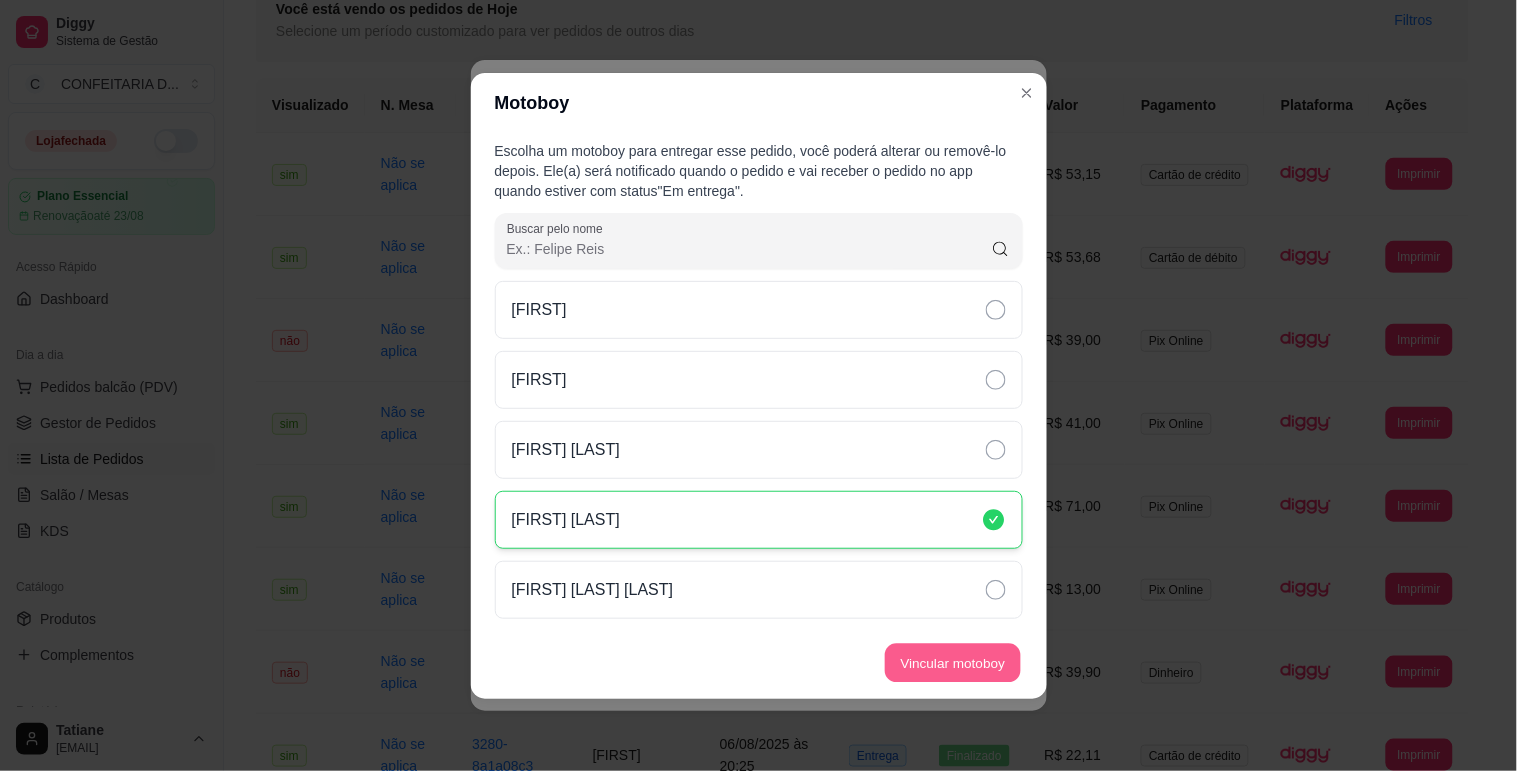 click on "Vincular motoboy" at bounding box center (953, 662) 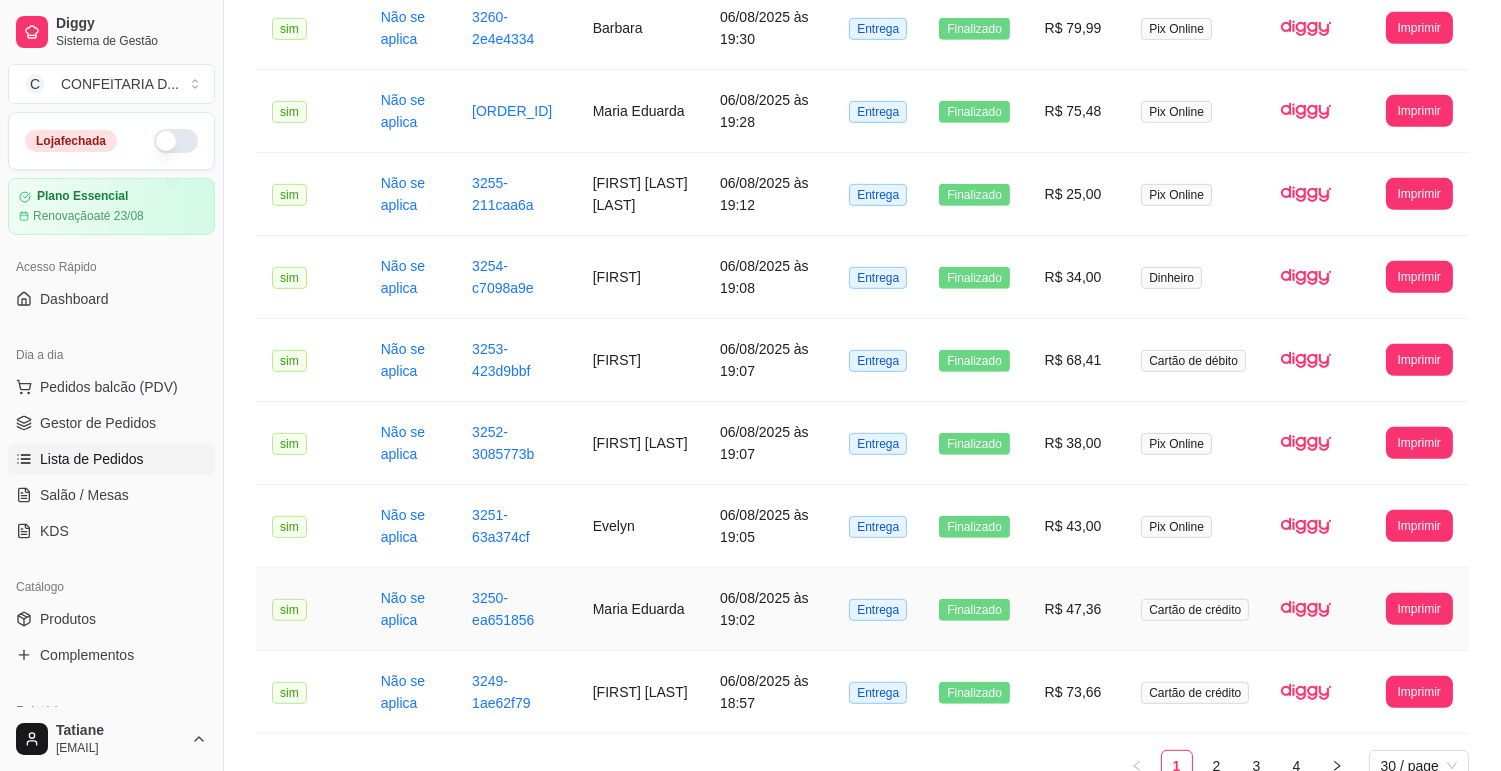 scroll, scrollTop: 2102, scrollLeft: 0, axis: vertical 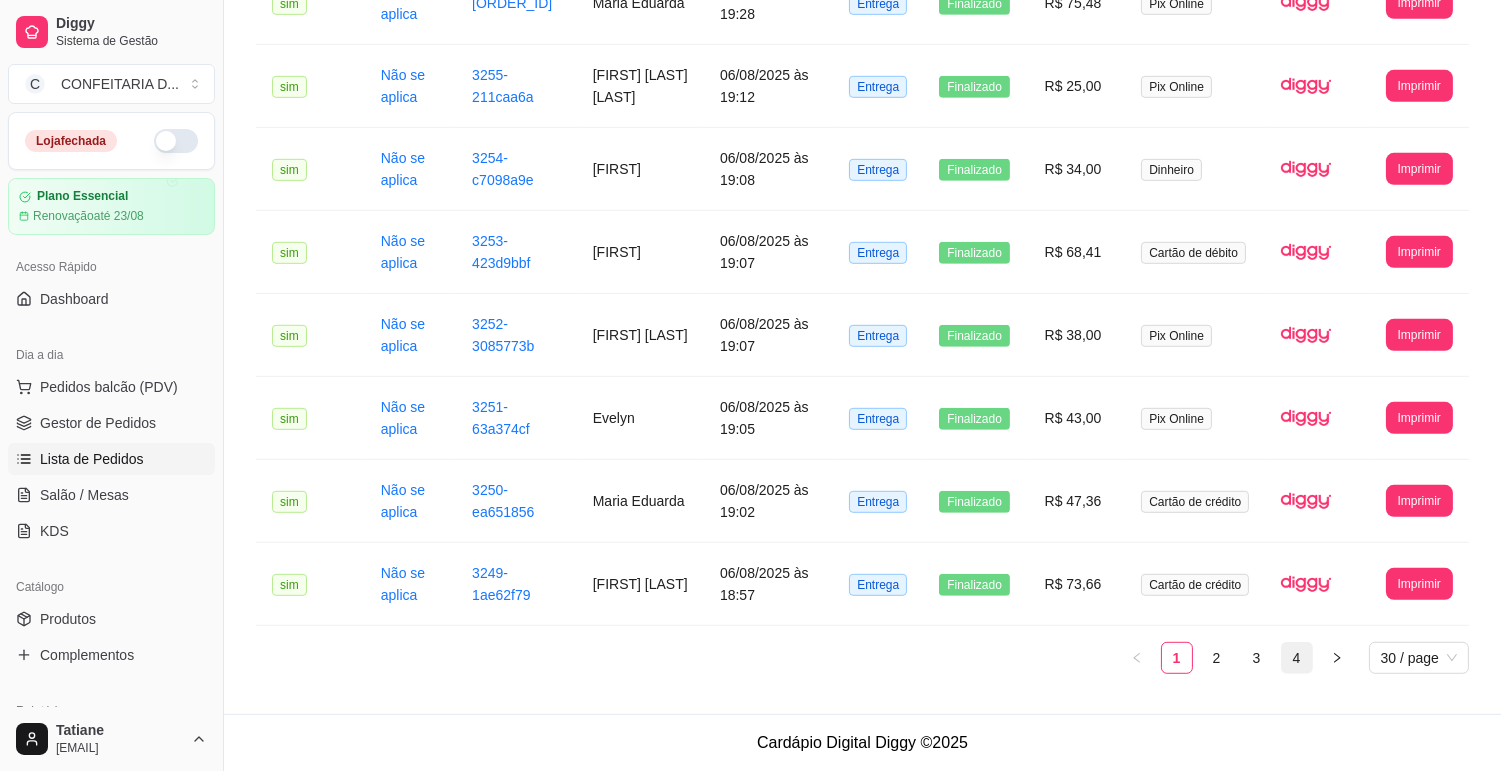 click on "4" at bounding box center (1297, 658) 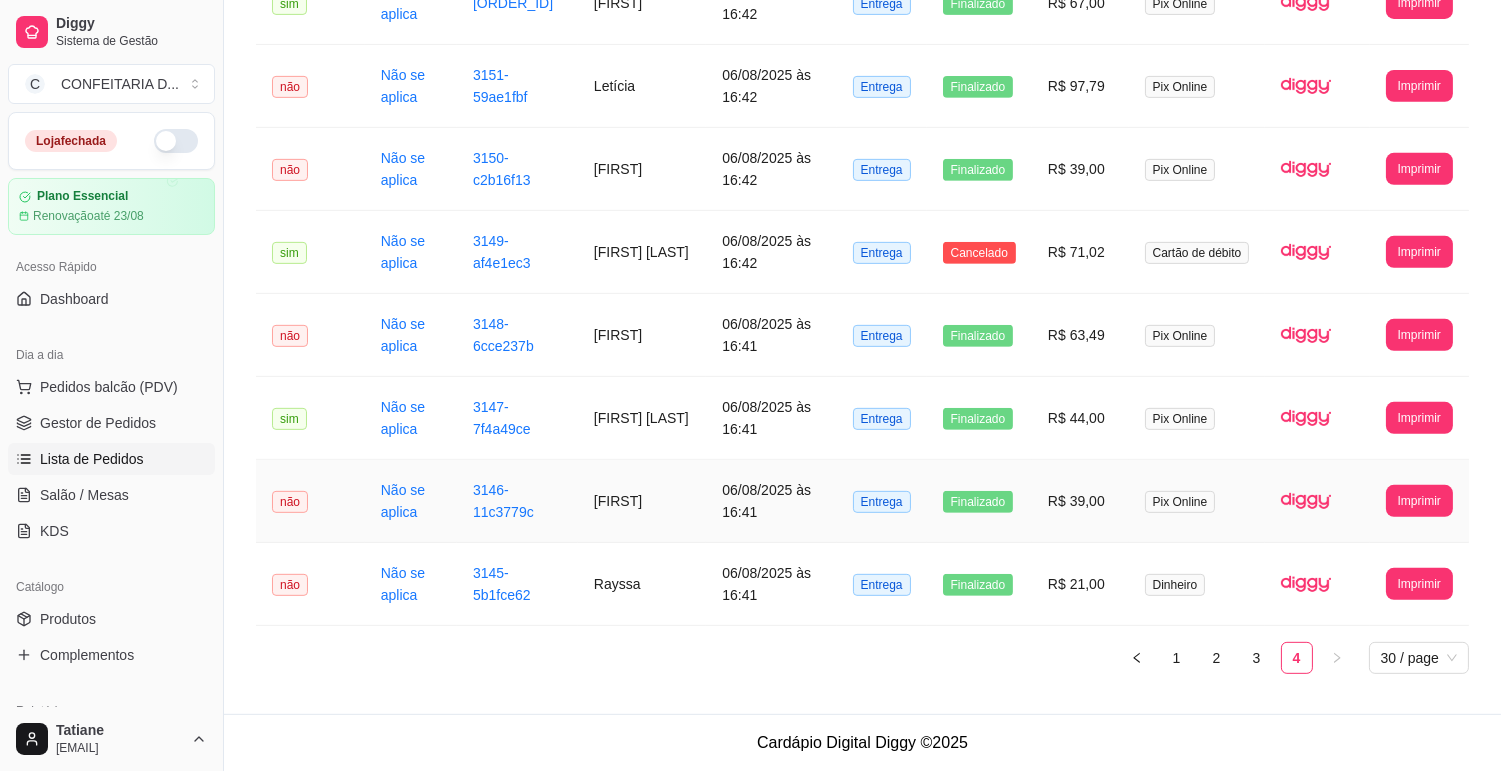 scroll, scrollTop: 1285, scrollLeft: 0, axis: vertical 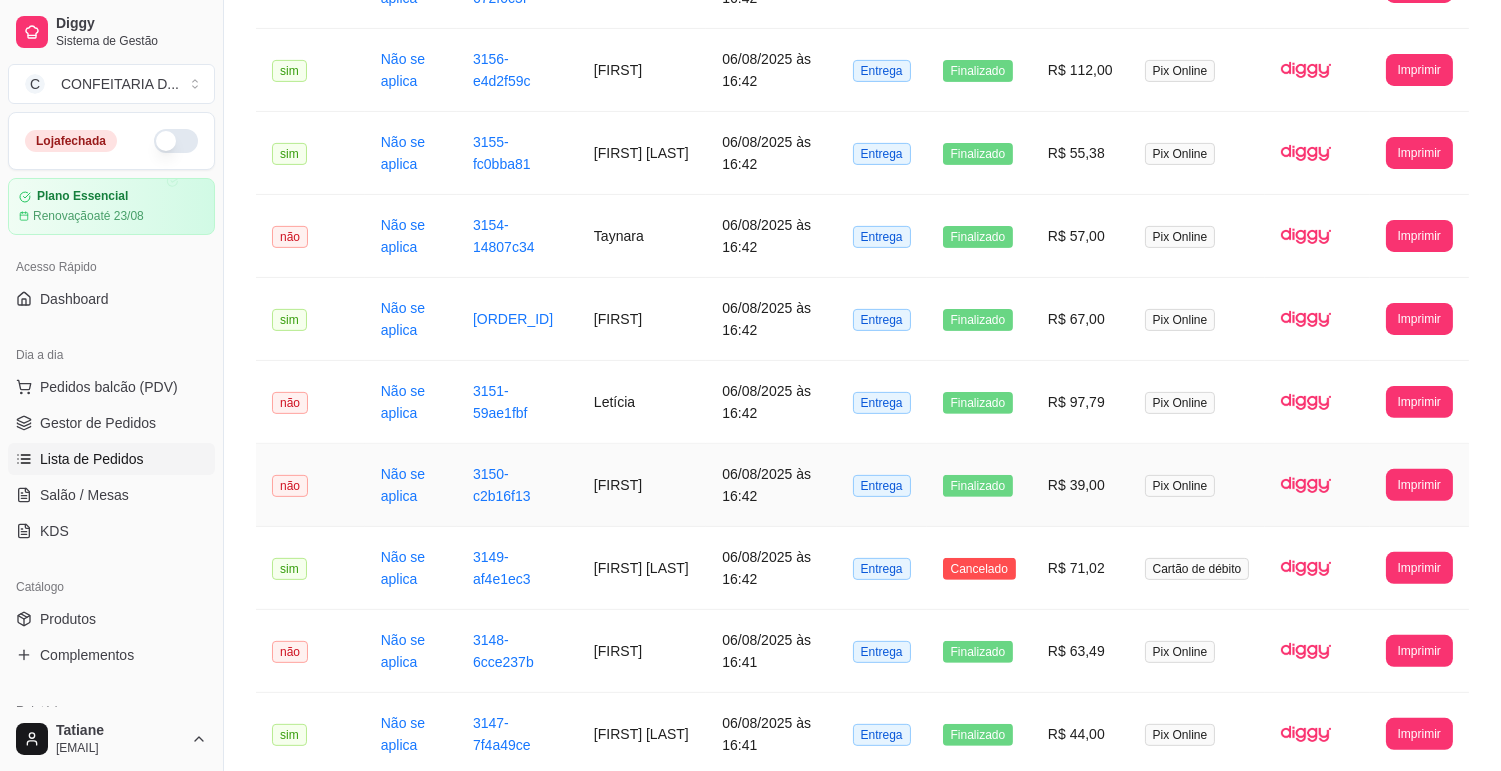 click on "[FIRST]" at bounding box center (642, 485) 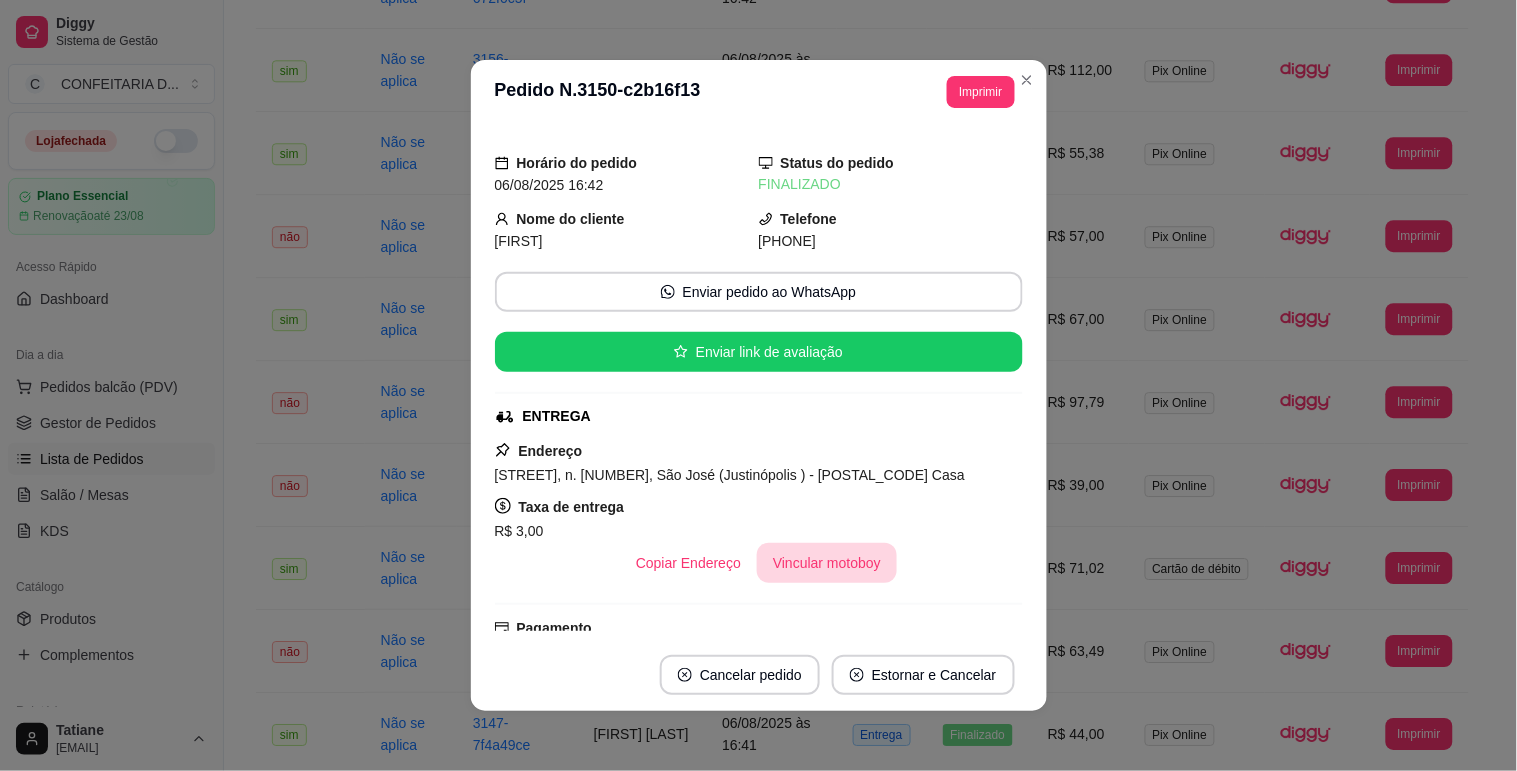 click on "Vincular motoboy" at bounding box center [827, 563] 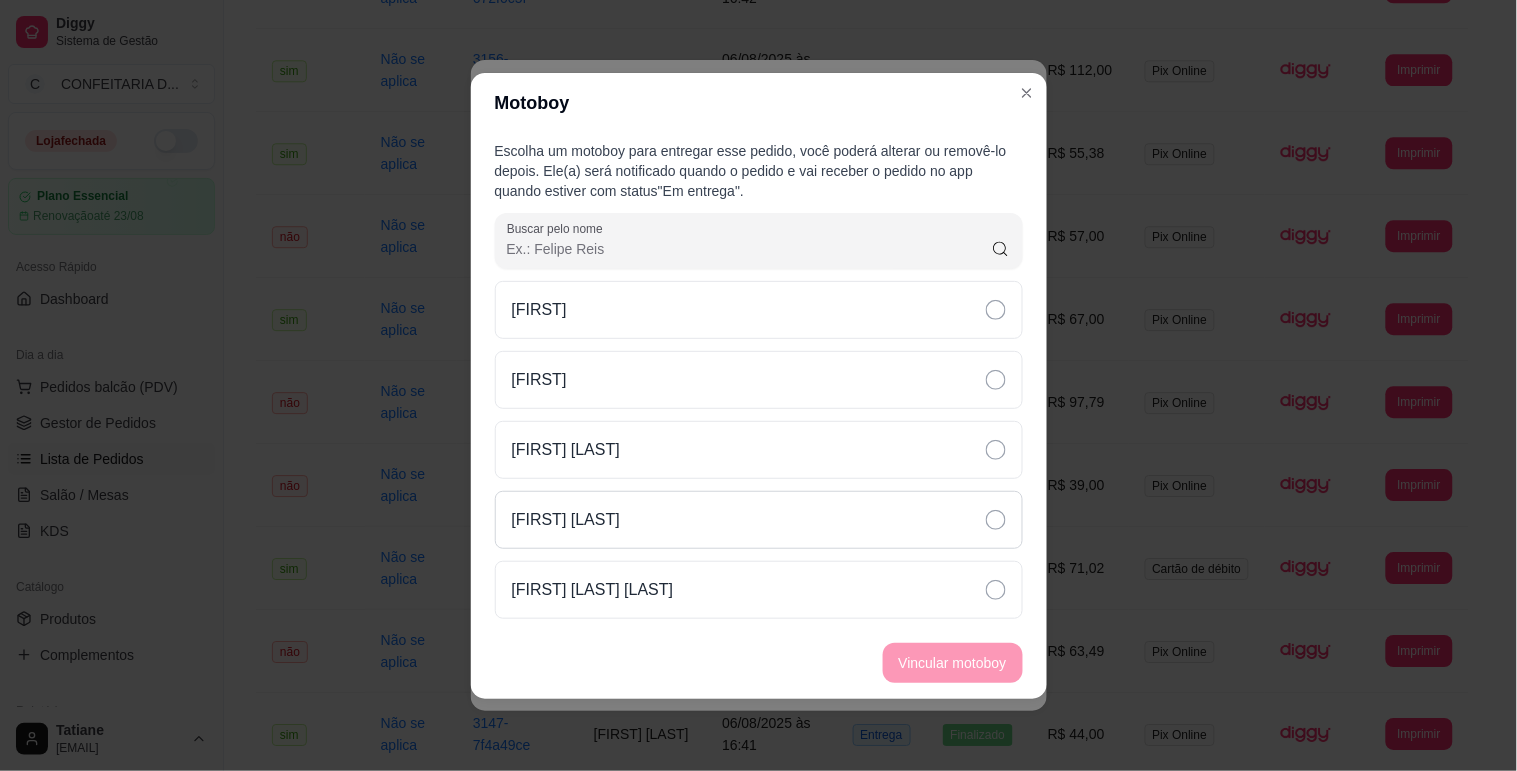 drag, startPoint x: 613, startPoint y: 520, endPoint x: 655, endPoint y: 527, distance: 42.579338 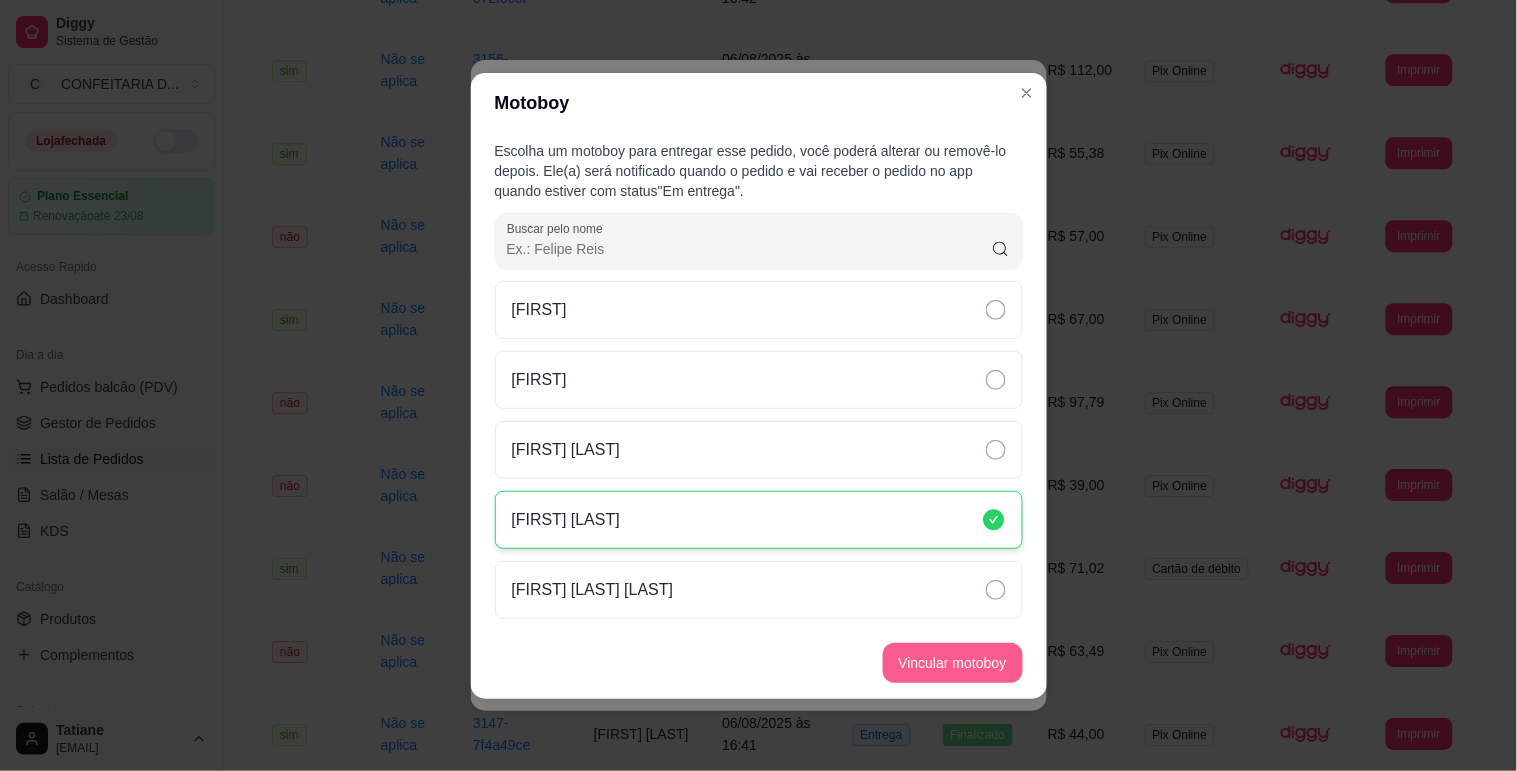 click on "Vincular motoboy" at bounding box center (953, 663) 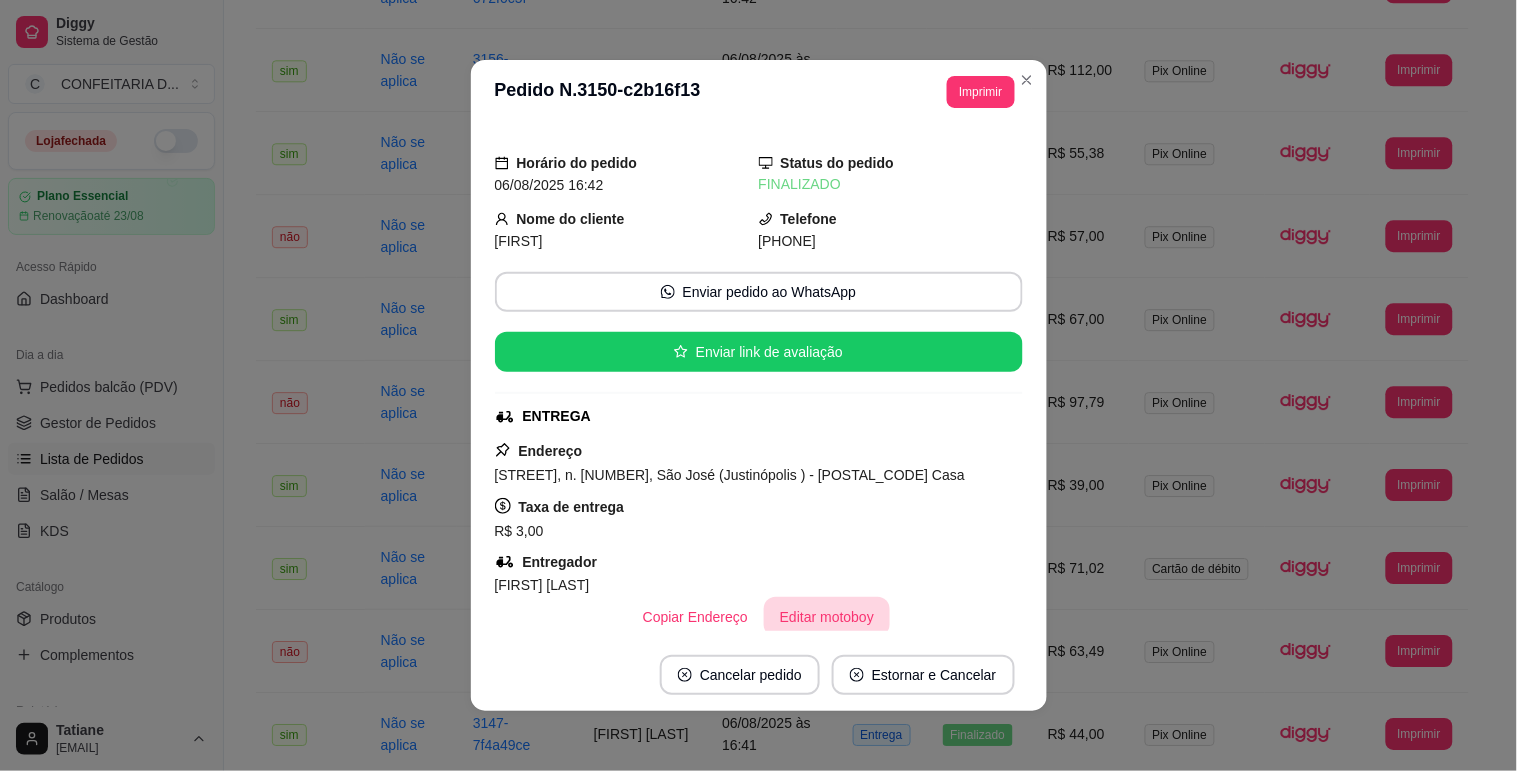 click on "Editar motoboy" at bounding box center [827, 617] 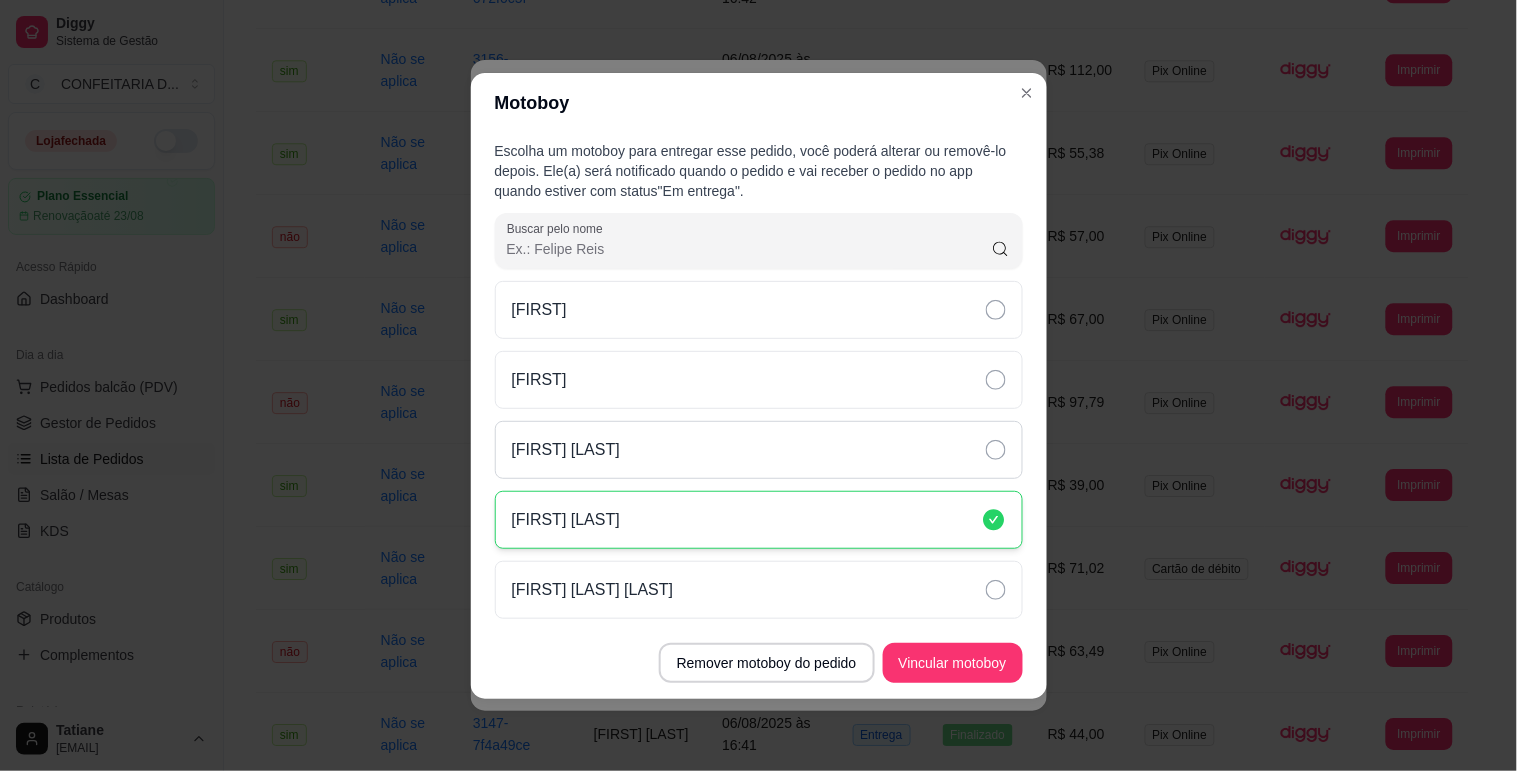 click on "[FIRST] [LAST]" at bounding box center [759, 450] 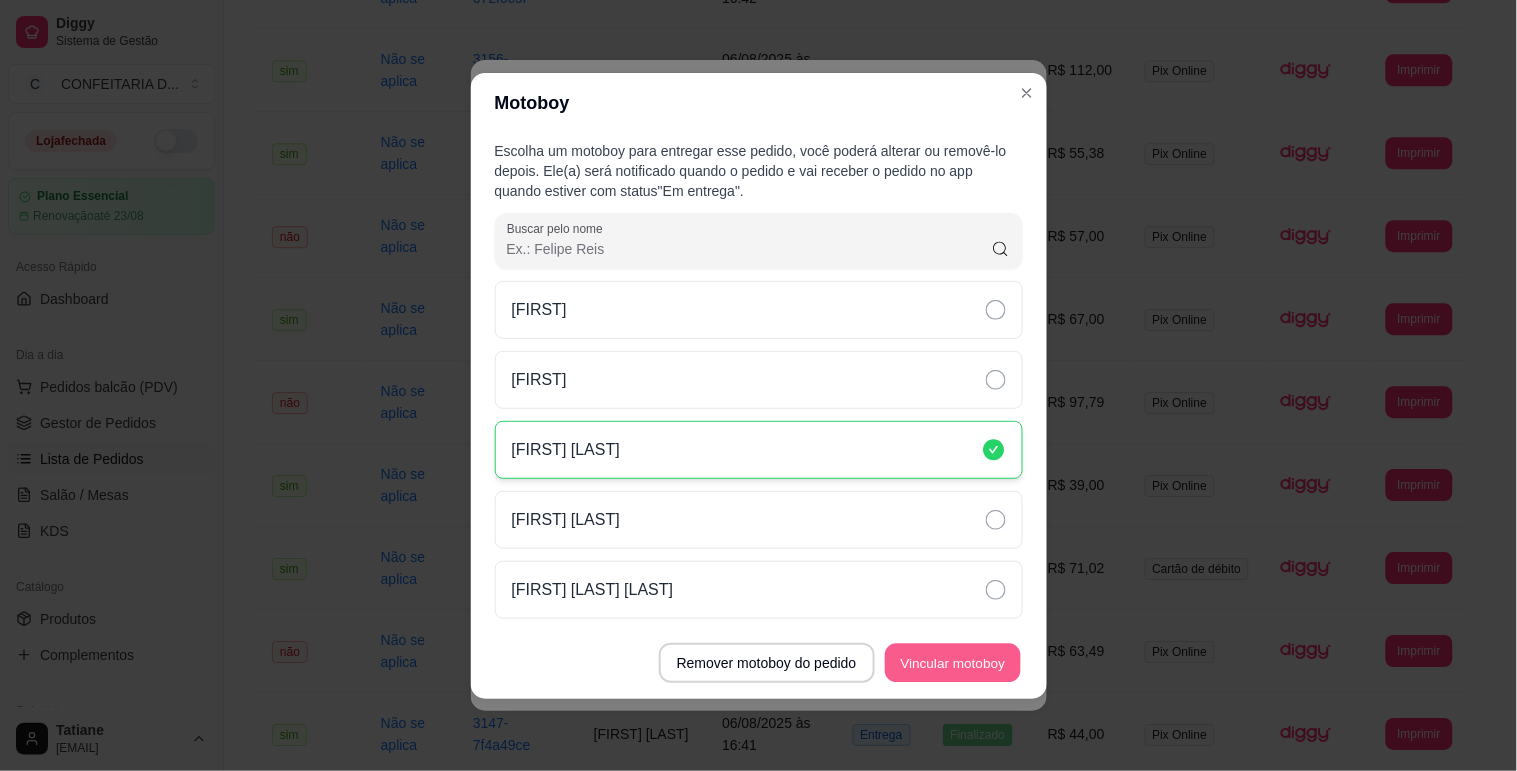 click on "Vincular motoboy" at bounding box center (953, 662) 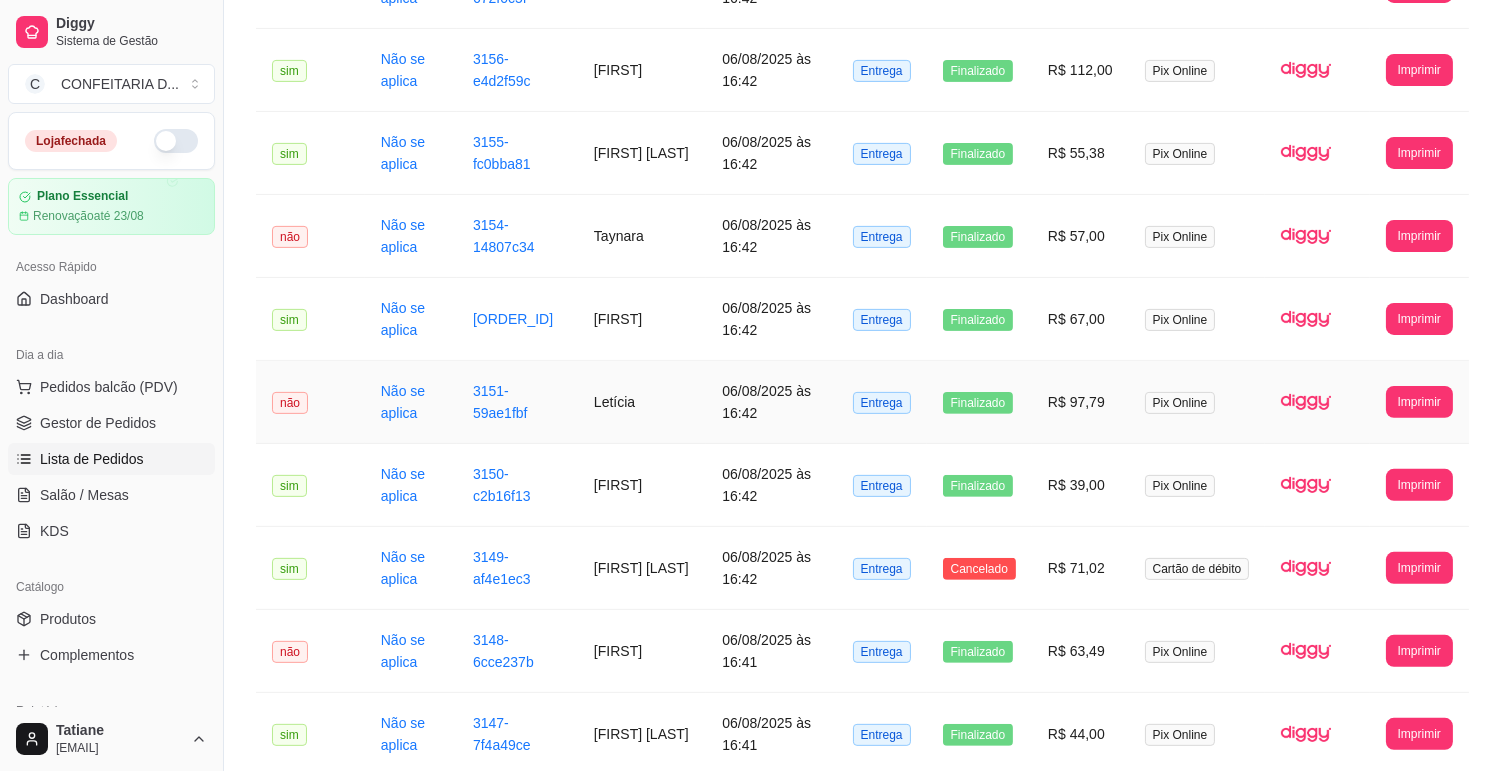 click on "Letícia" at bounding box center [642, 402] 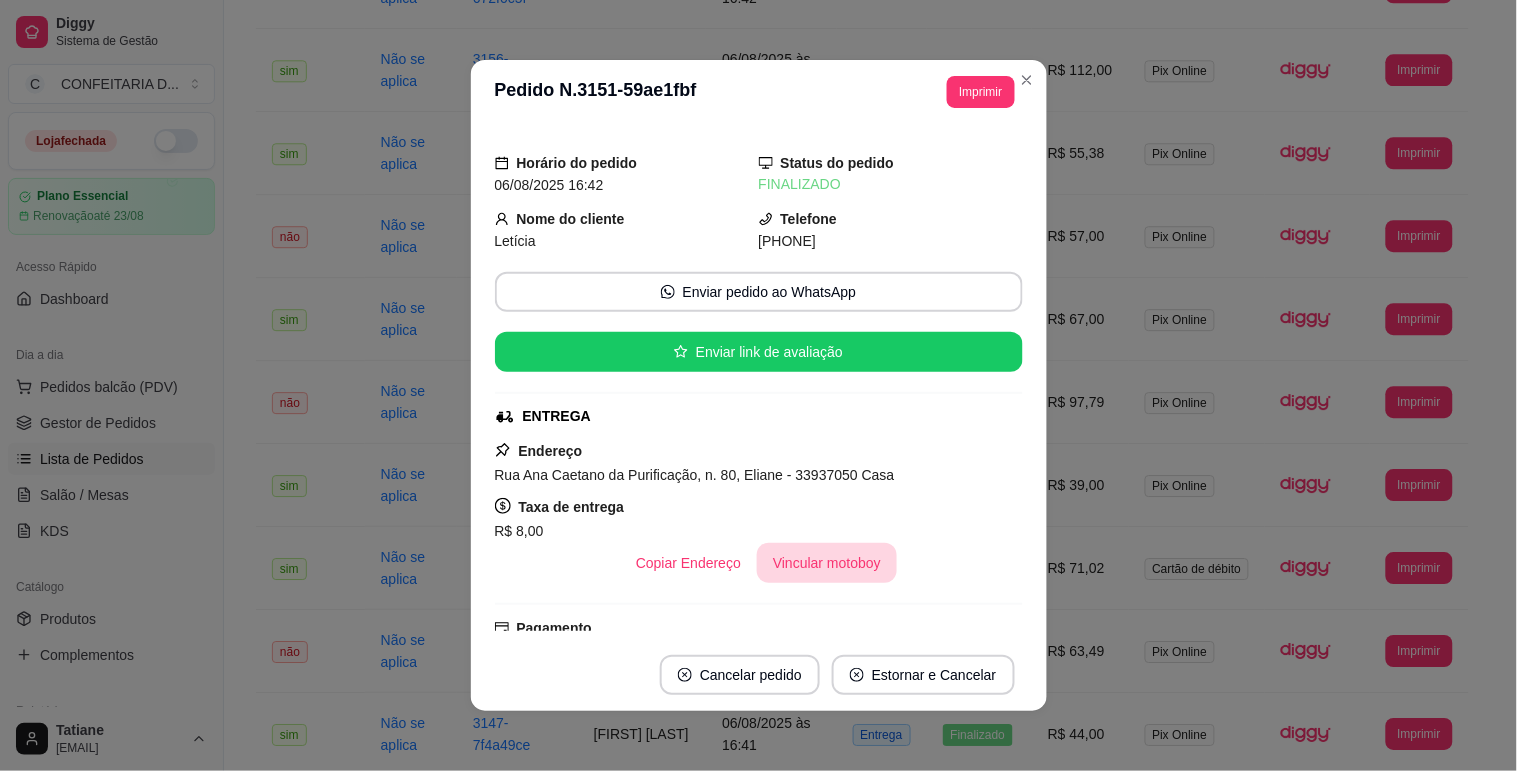 click on "Vincular motoboy" at bounding box center (827, 563) 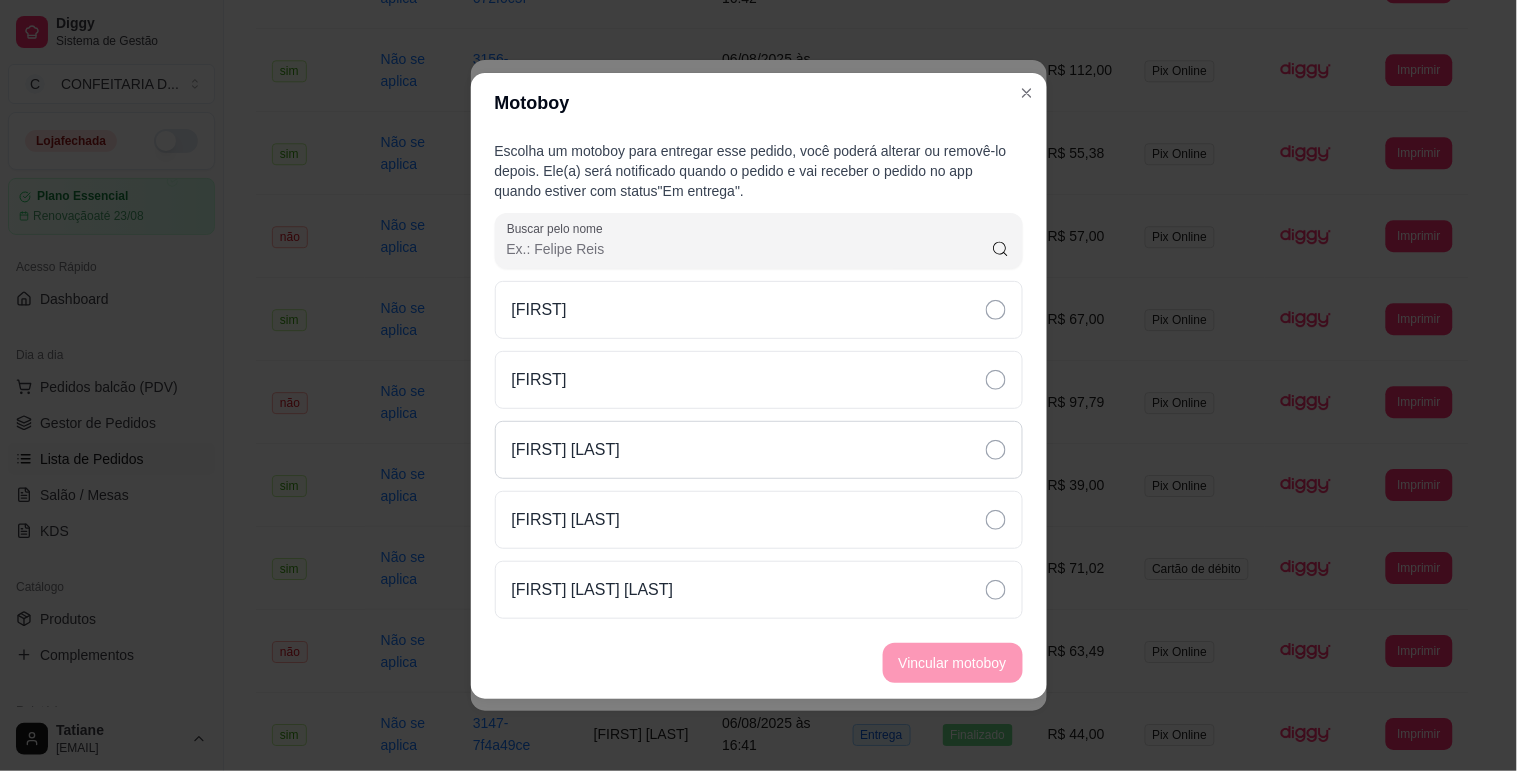 click on "[FIRST] [LAST]" at bounding box center (566, 450) 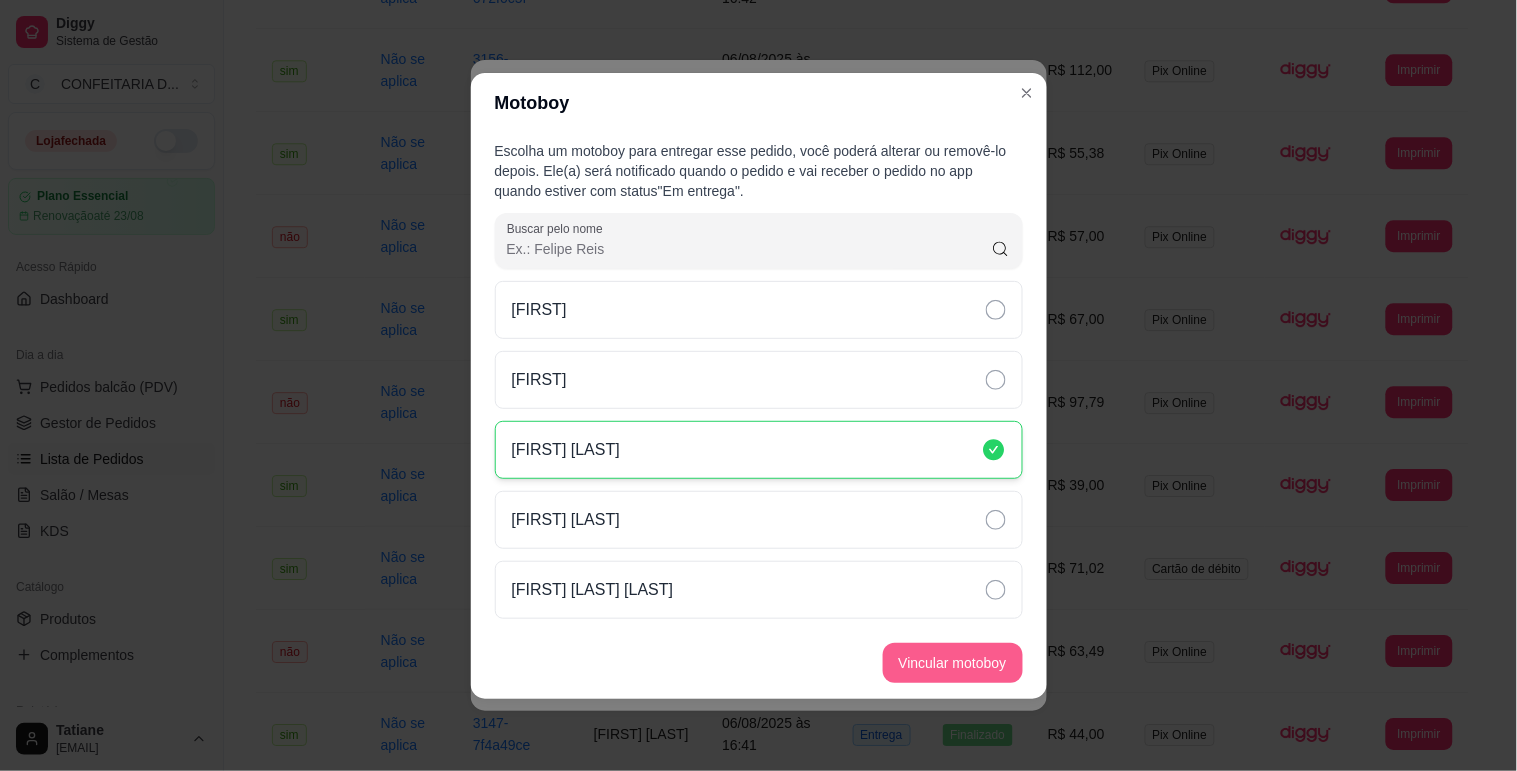 click on "Vincular motoboy" at bounding box center [953, 663] 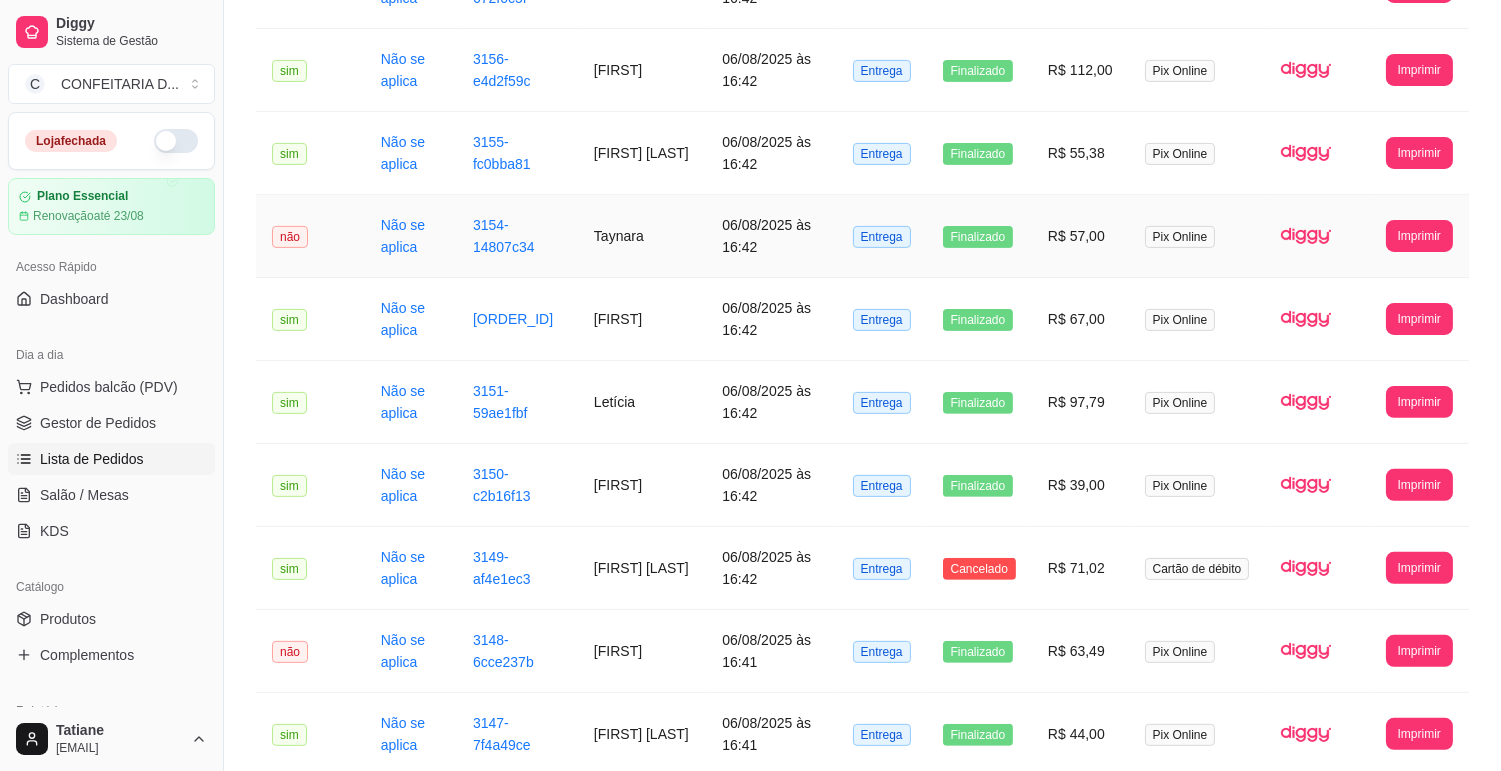 click on "Taynara" at bounding box center [642, 236] 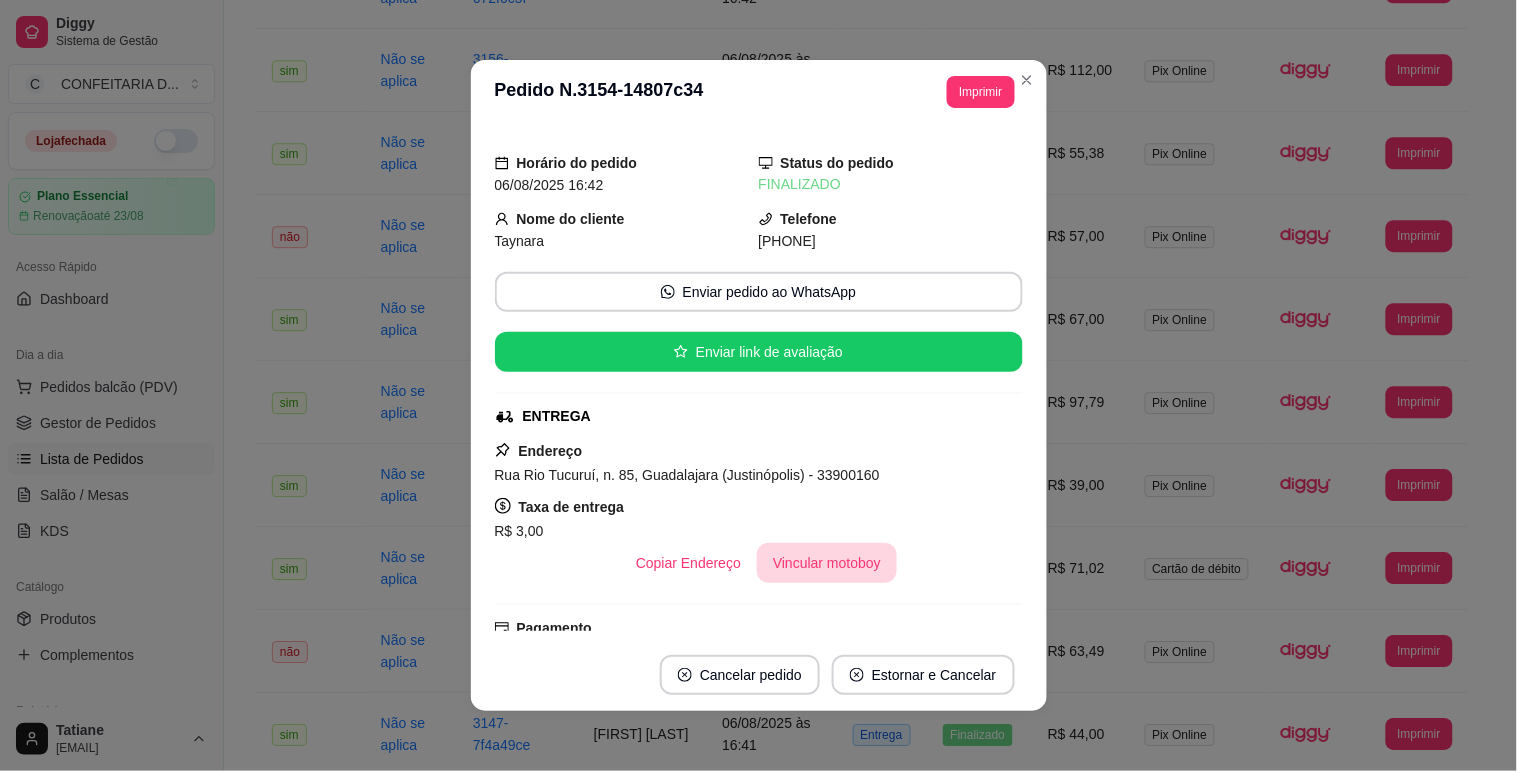 click on "Vincular motoboy" at bounding box center [827, 563] 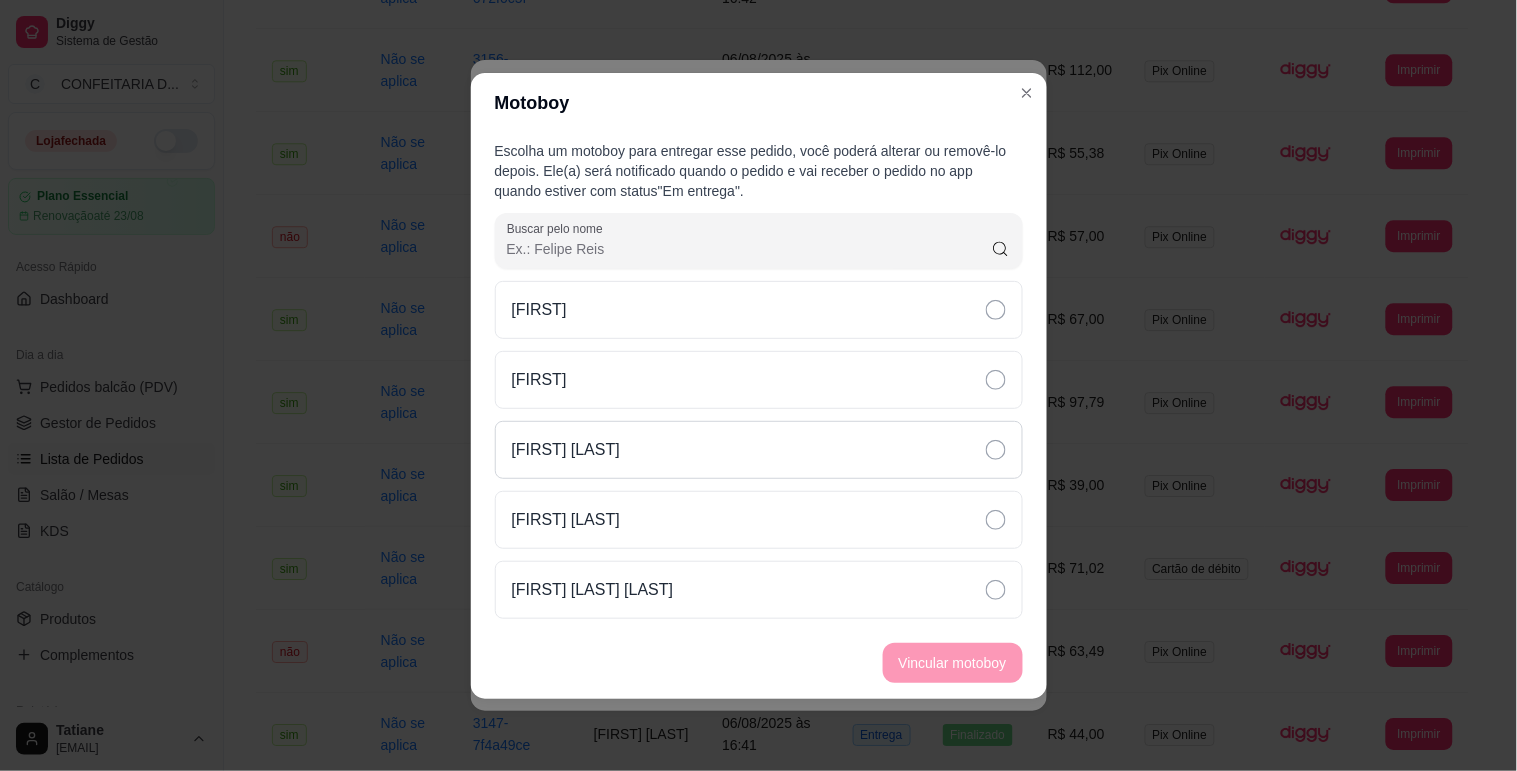 click on "[FIRST] [LAST]" at bounding box center [759, 450] 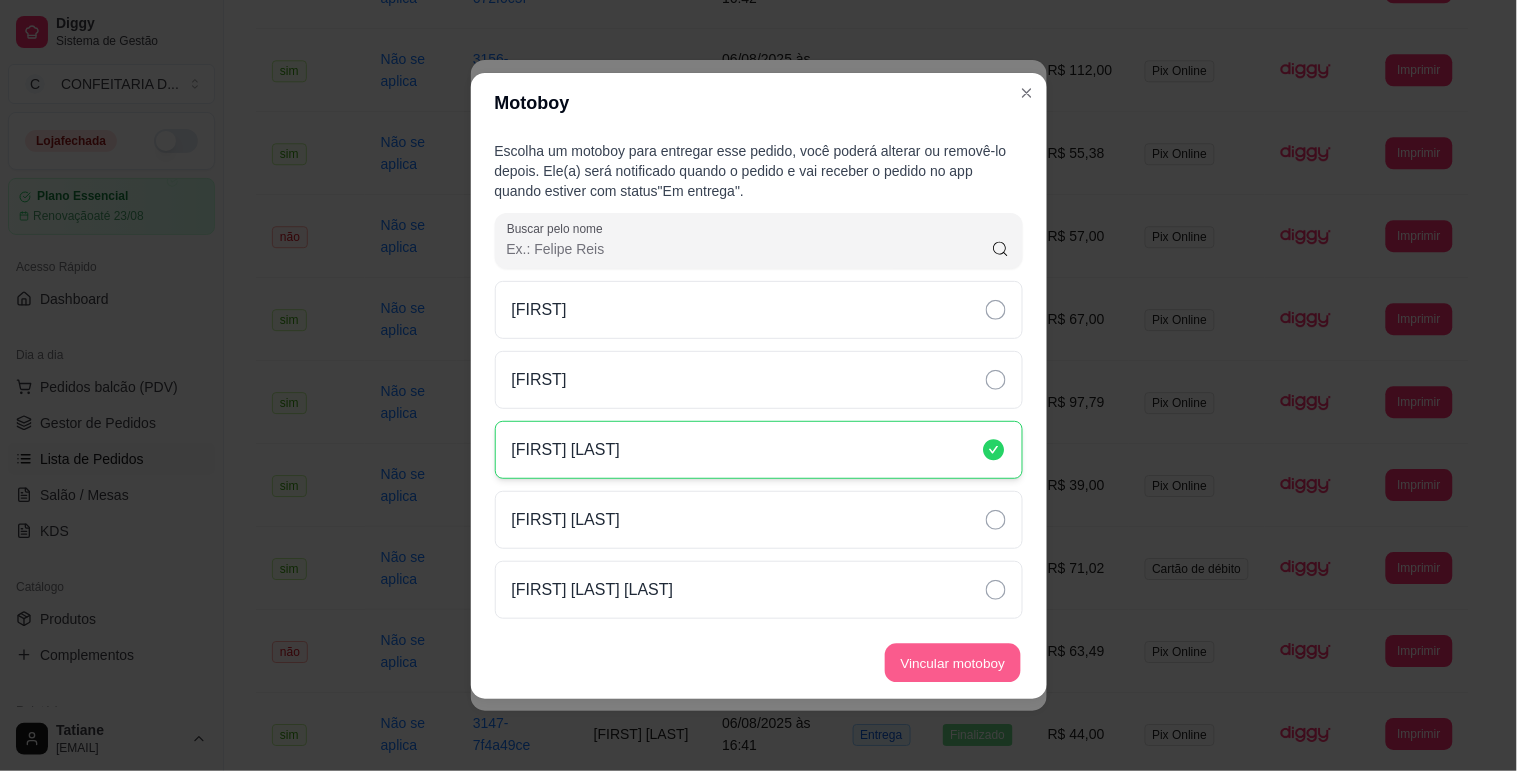 click on "Vincular motoboy" at bounding box center (953, 662) 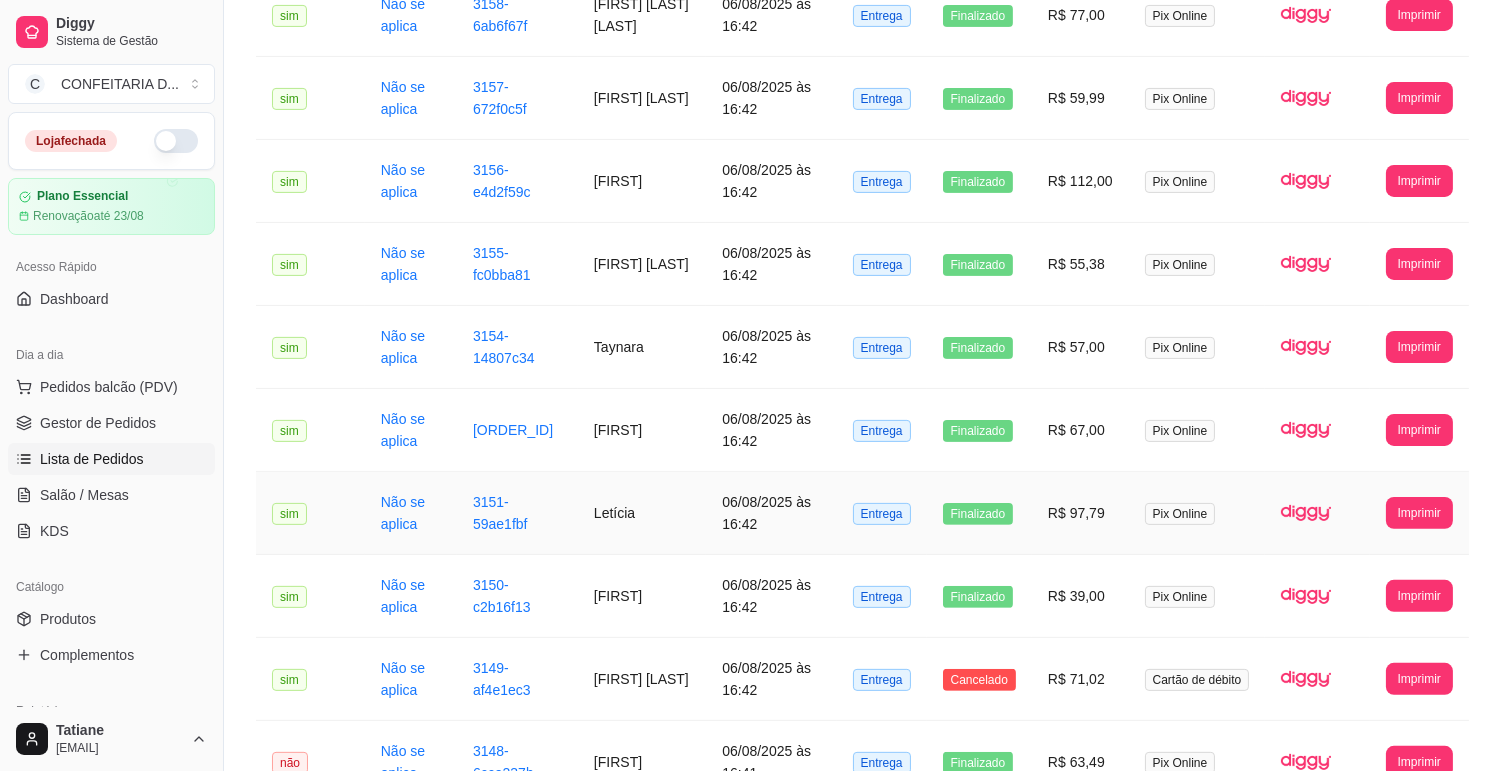 scroll, scrollTop: 1063, scrollLeft: 0, axis: vertical 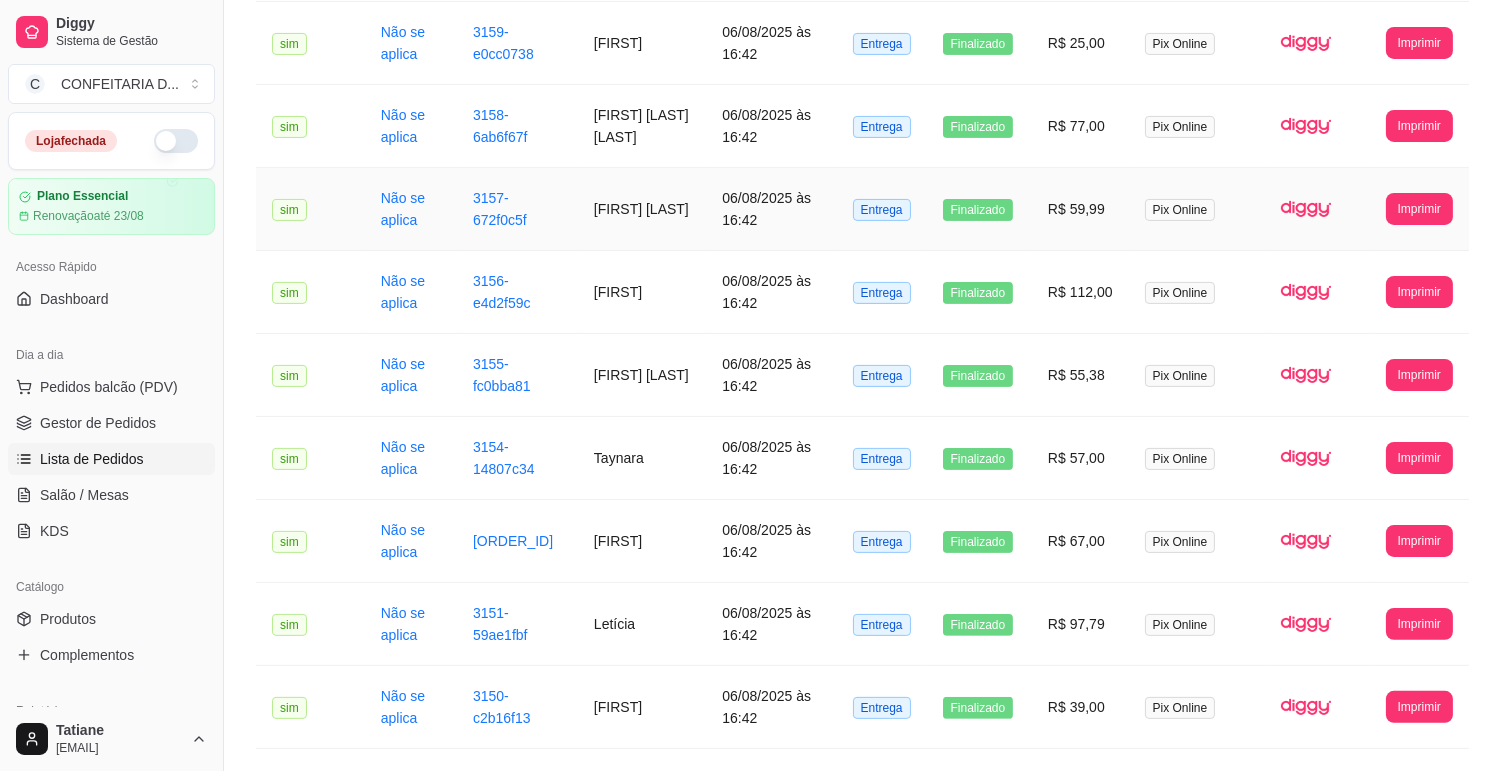 click on "[FIRST] [LAST]" at bounding box center [642, 209] 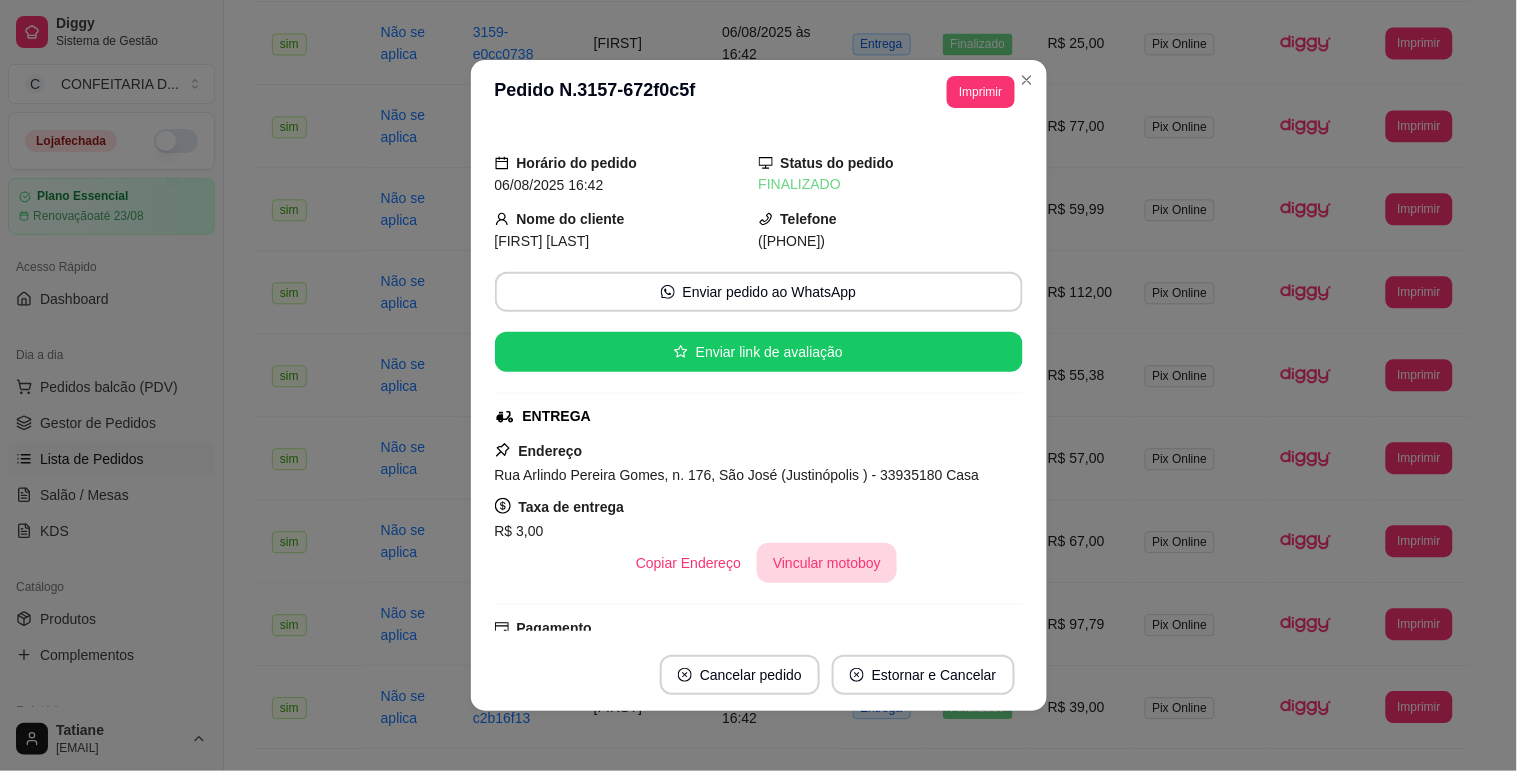 click on "Vincular motoboy" at bounding box center [827, 563] 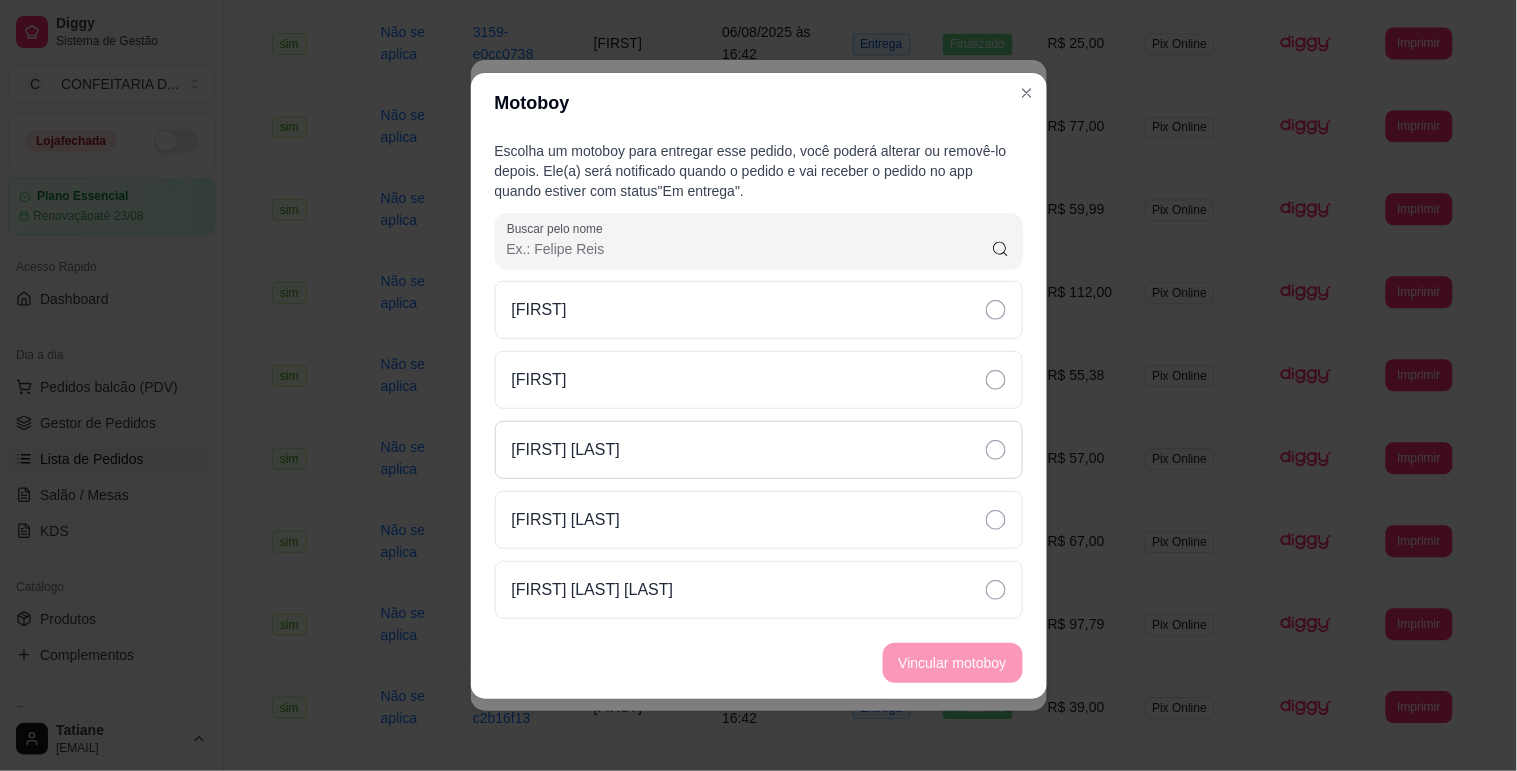 click on "[FIRST] [LAST]" at bounding box center (759, 450) 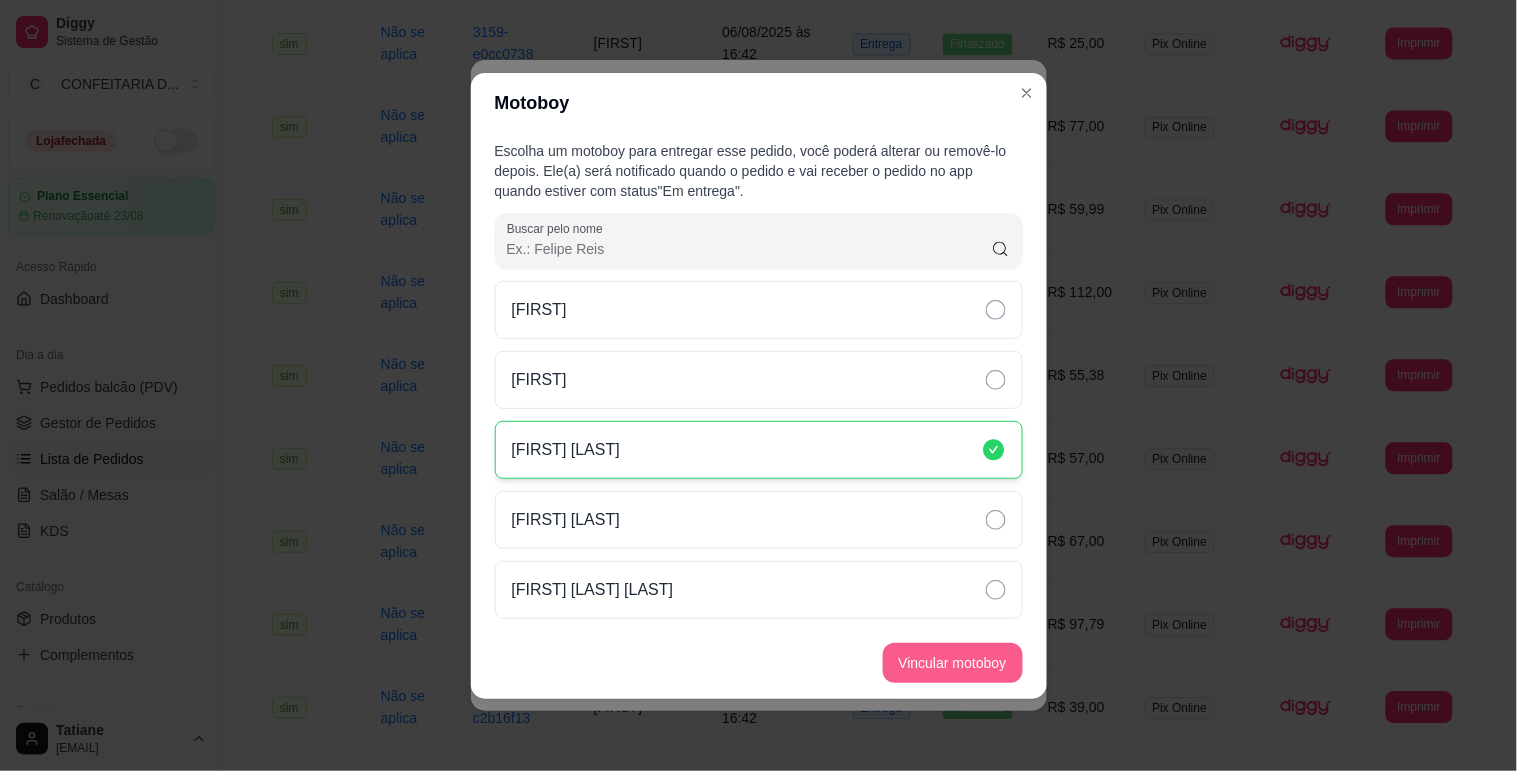 click on "Vincular motoboy" at bounding box center [953, 663] 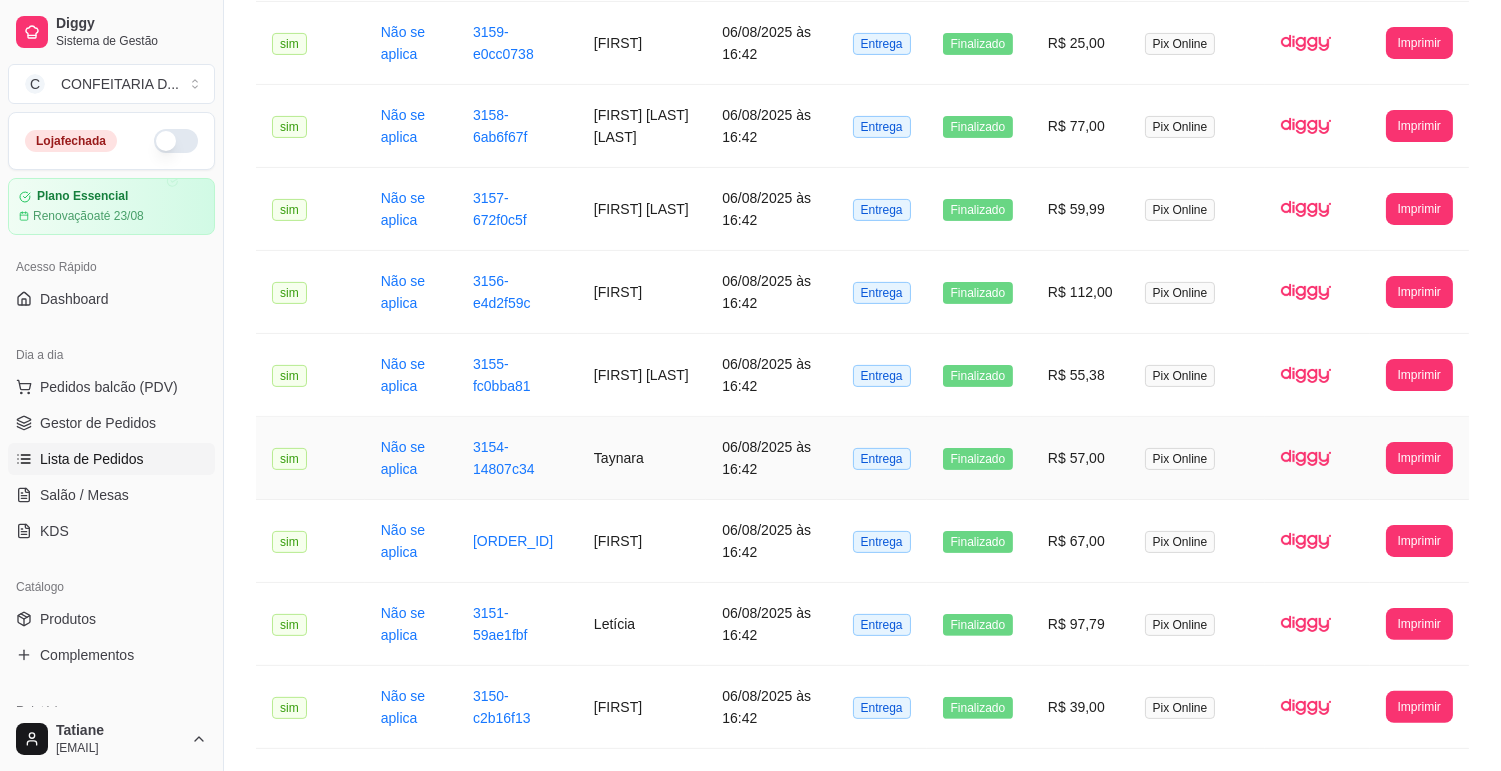 scroll, scrollTop: 730, scrollLeft: 0, axis: vertical 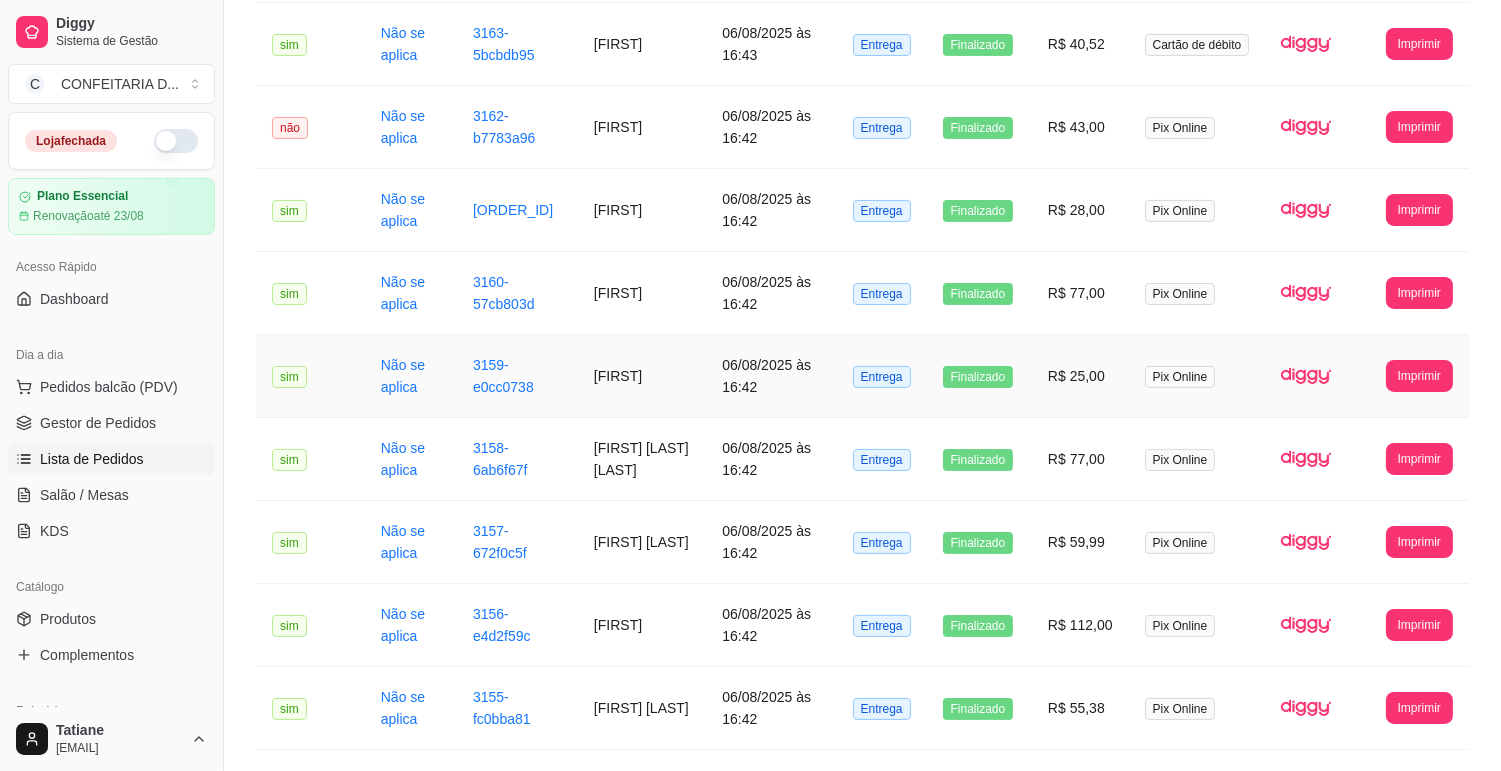 click on "[FIRST]" at bounding box center [642, 376] 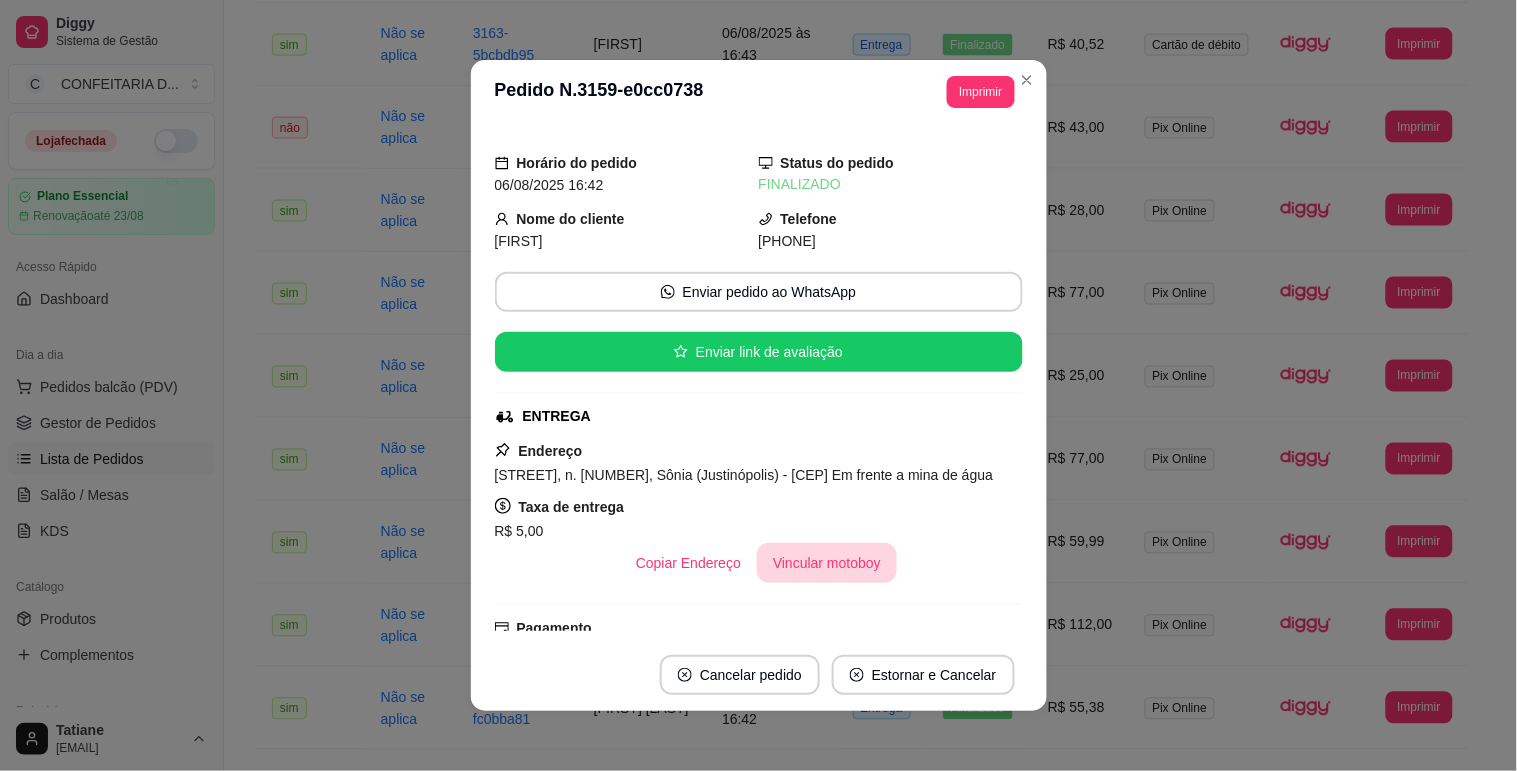 click on "Vincular motoboy" at bounding box center [827, 563] 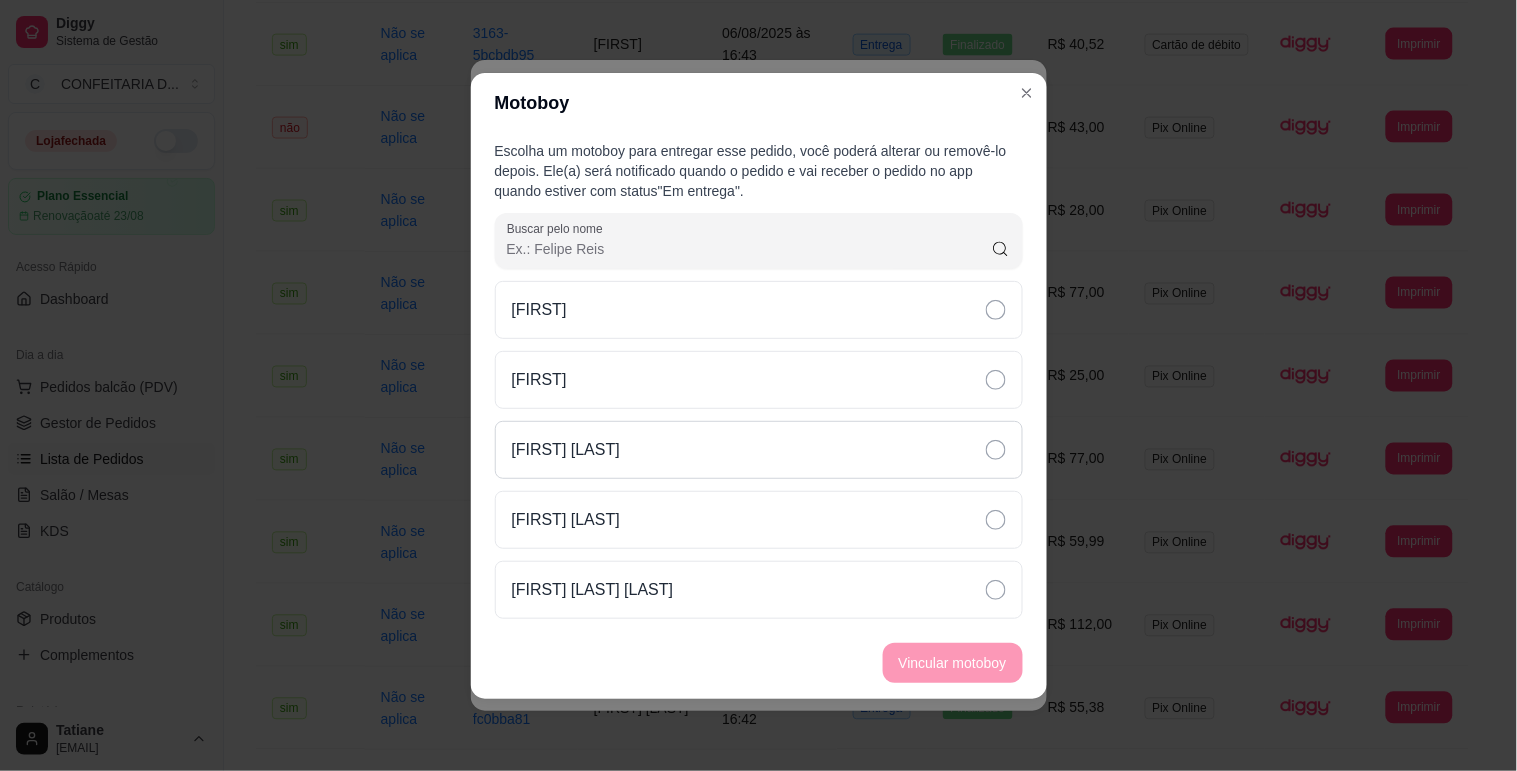 click on "[FIRST] [LAST]" at bounding box center [759, 450] 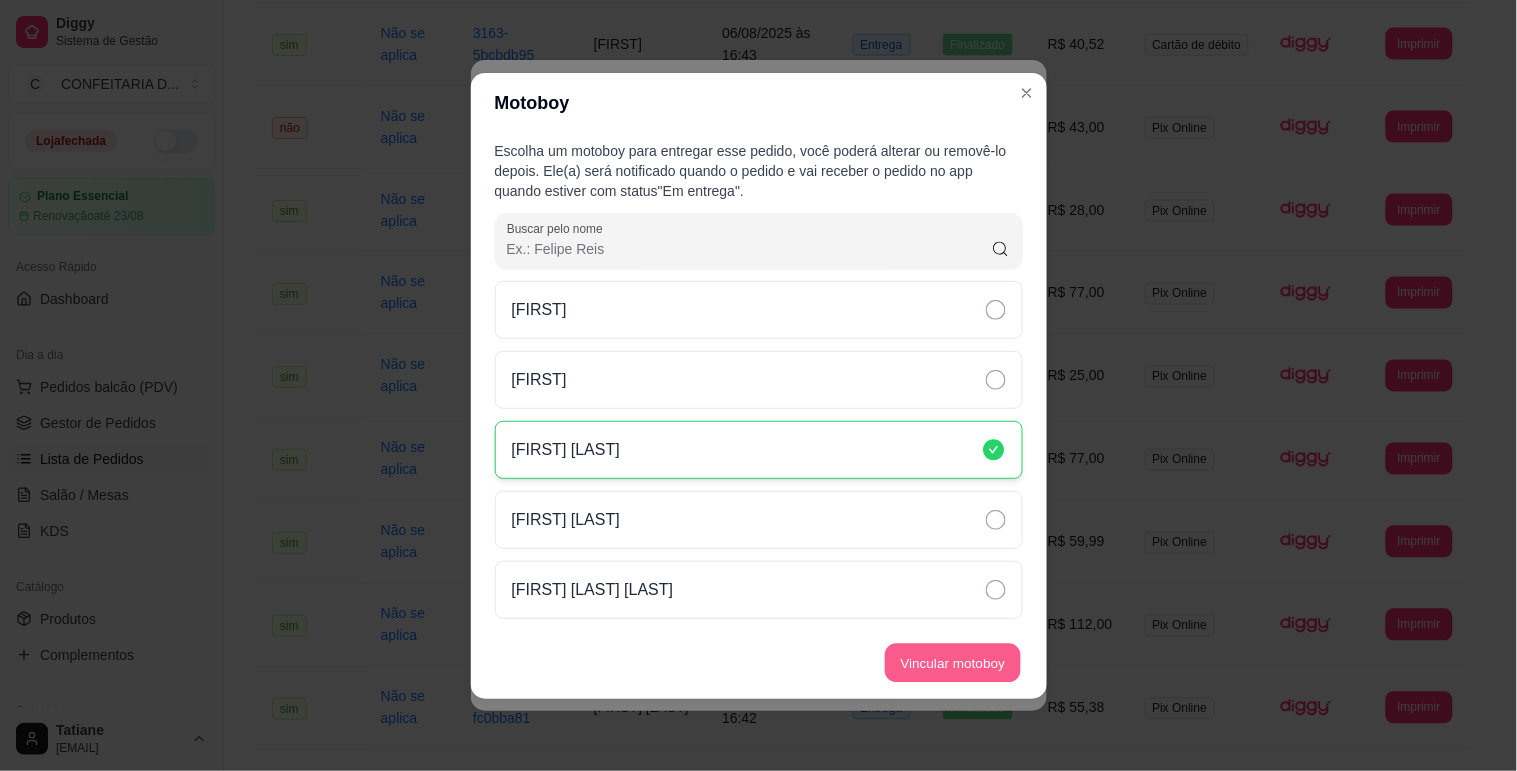 click on "Vincular motoboy" at bounding box center (953, 662) 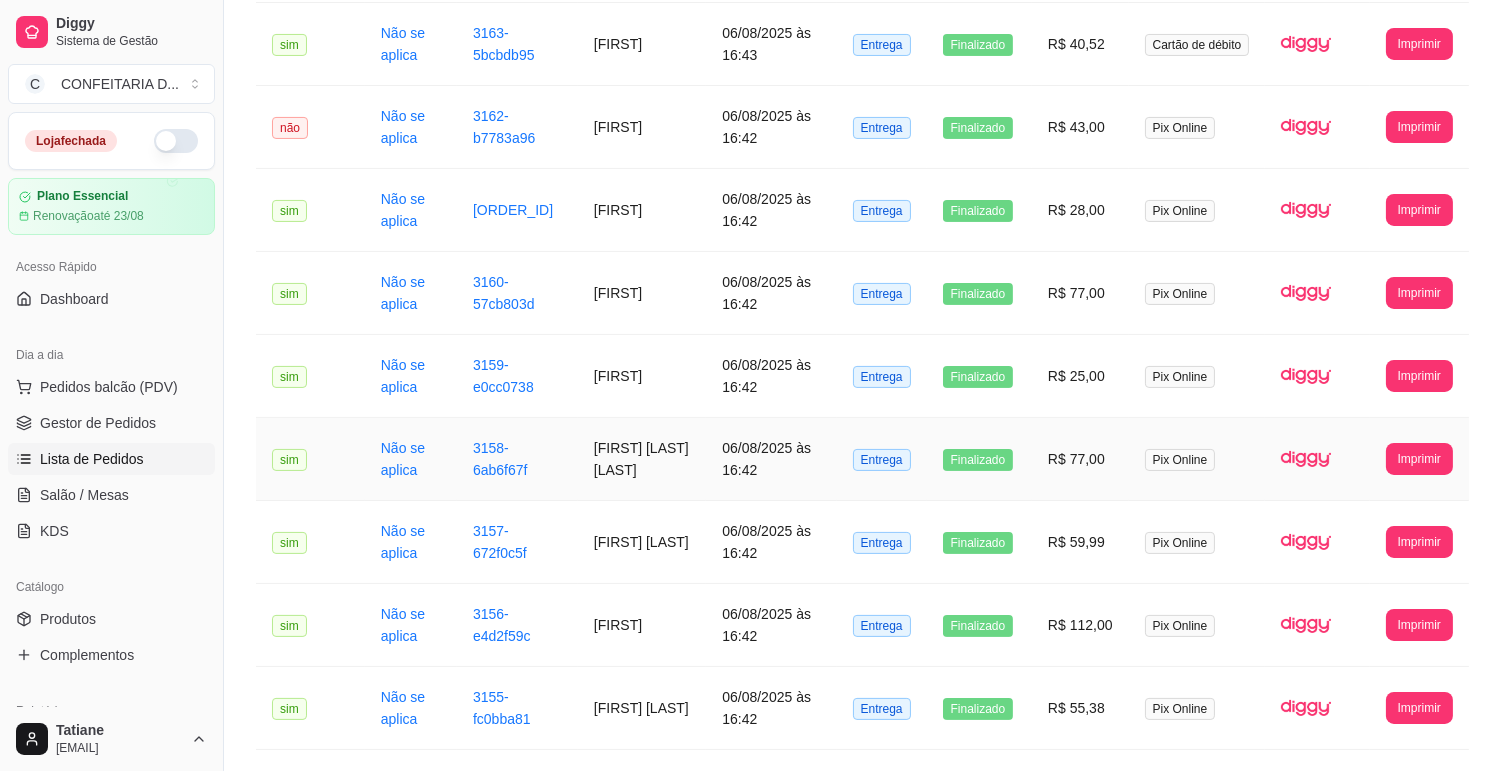 scroll, scrollTop: 285, scrollLeft: 0, axis: vertical 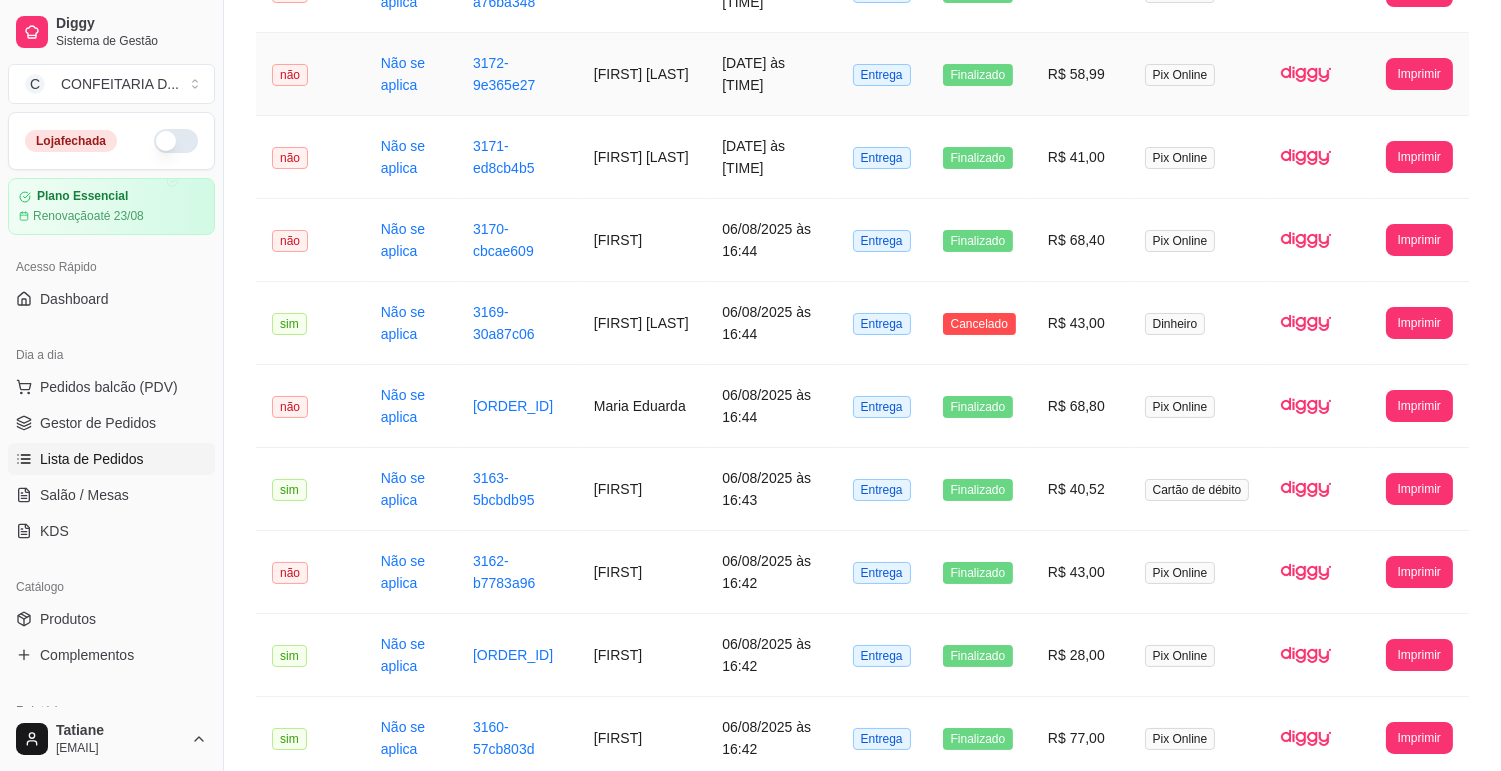 click on "[FIRST] [LAST]" at bounding box center (642, 74) 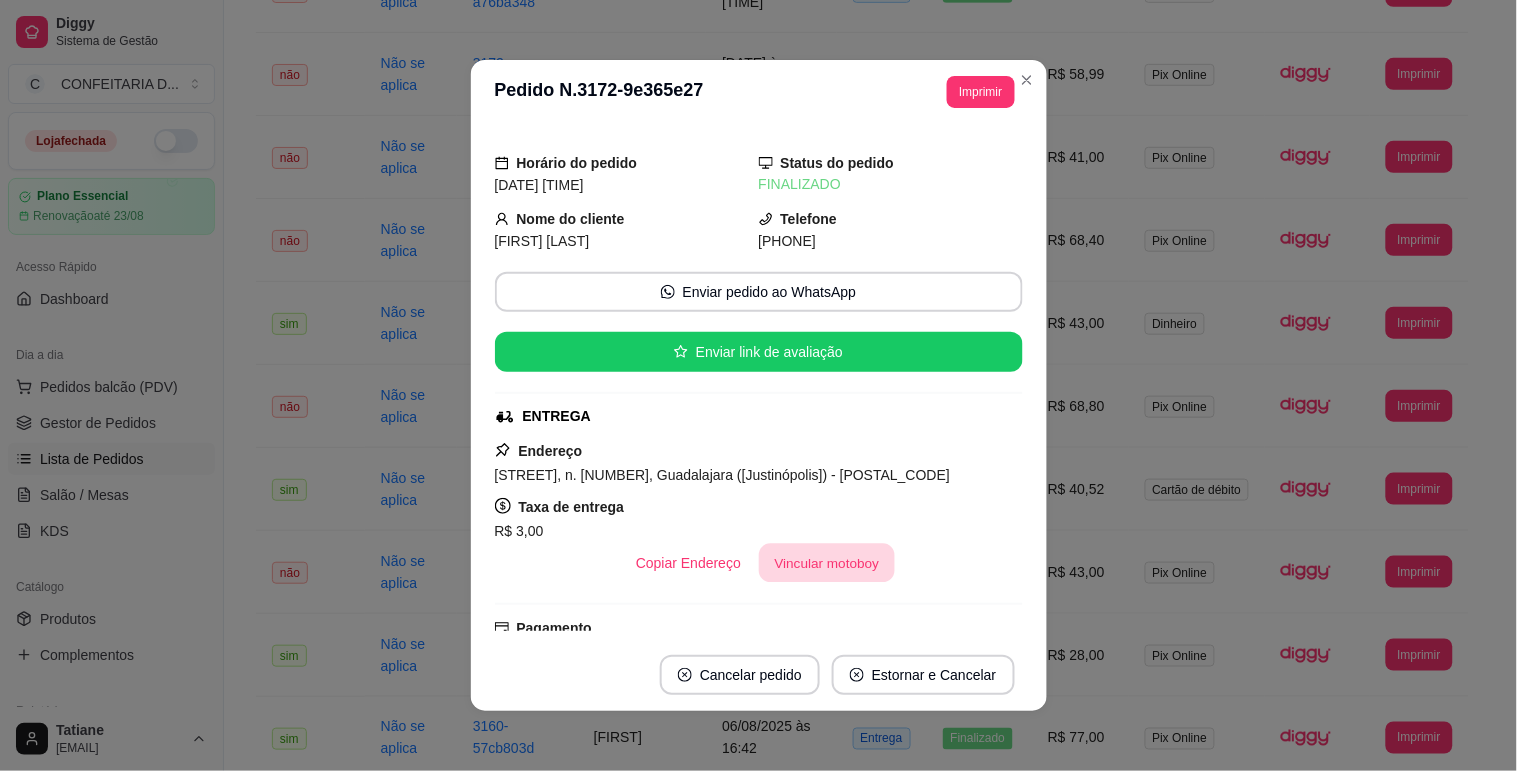 click on "Vincular motoboy" at bounding box center (827, 563) 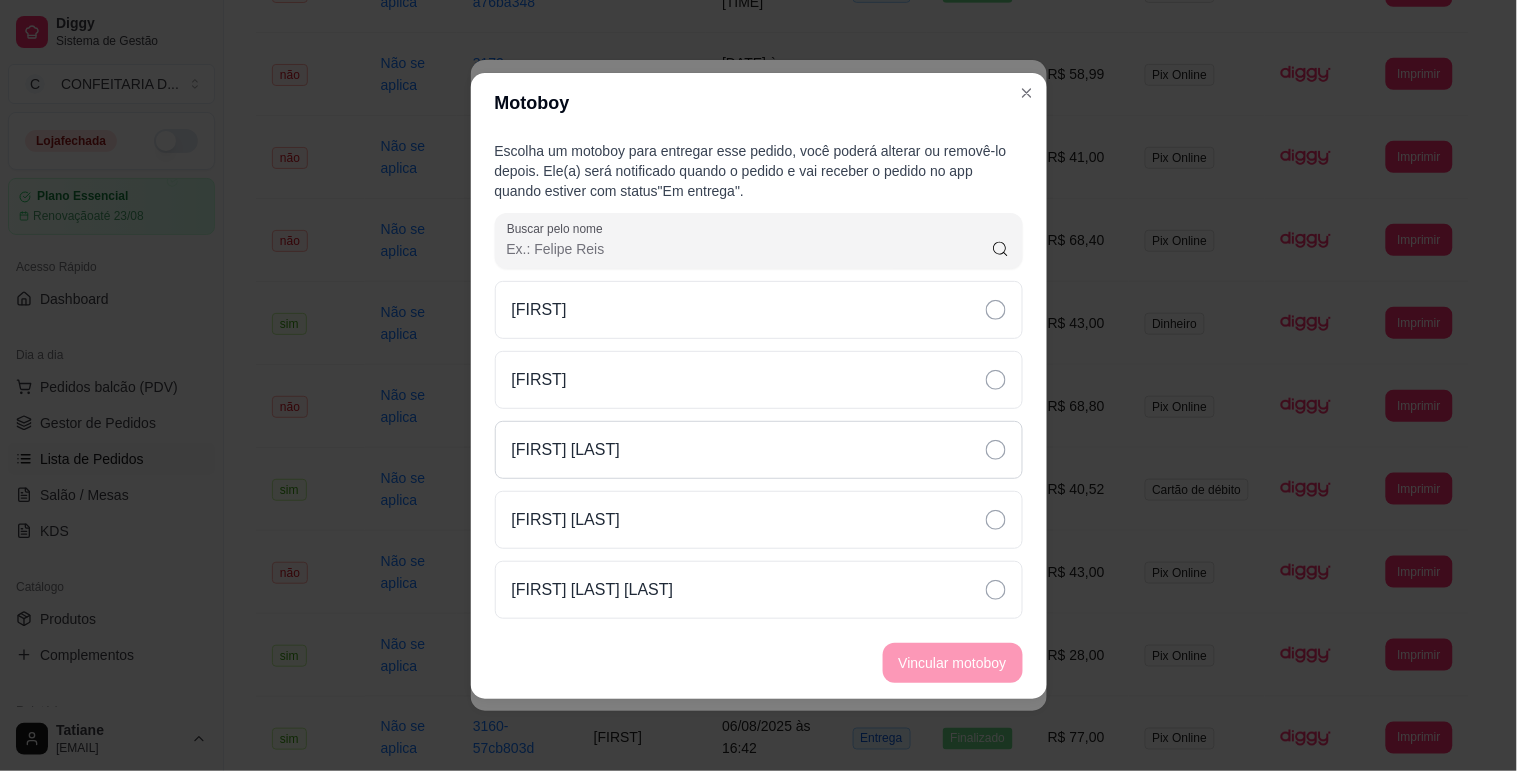 click on "[FIRST] [LAST]" at bounding box center (759, 450) 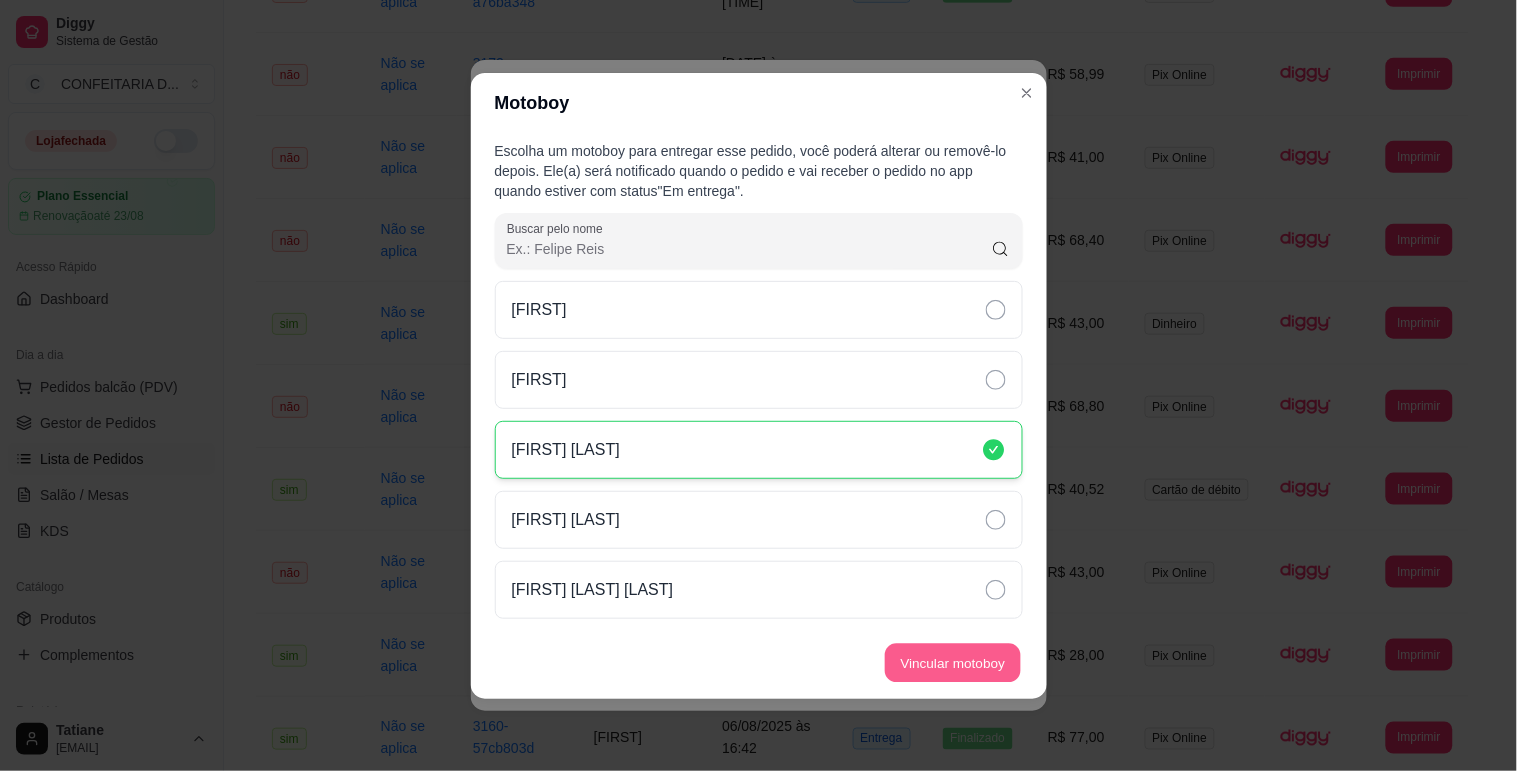 click on "Vincular motoboy" at bounding box center [953, 662] 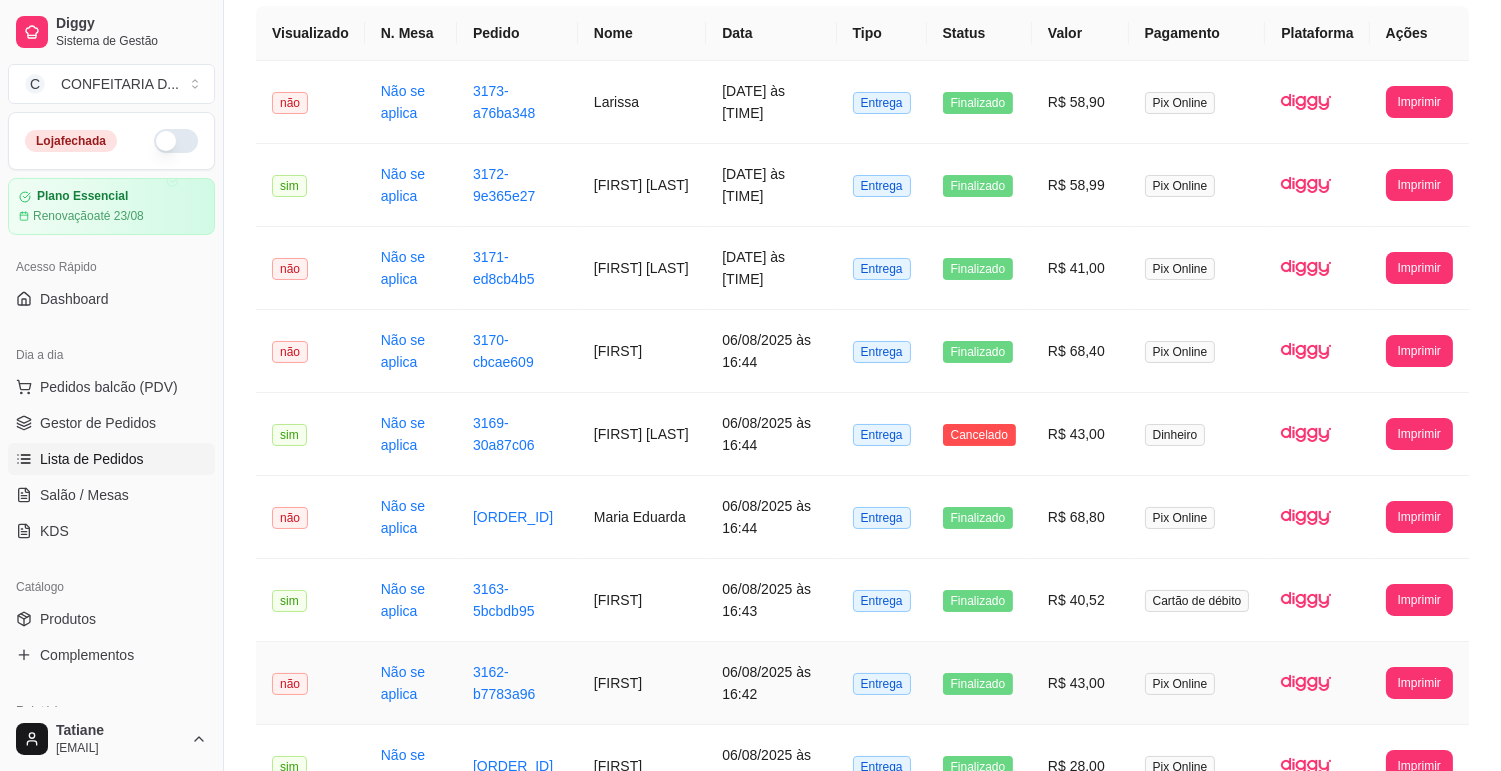 scroll, scrollTop: 63, scrollLeft: 0, axis: vertical 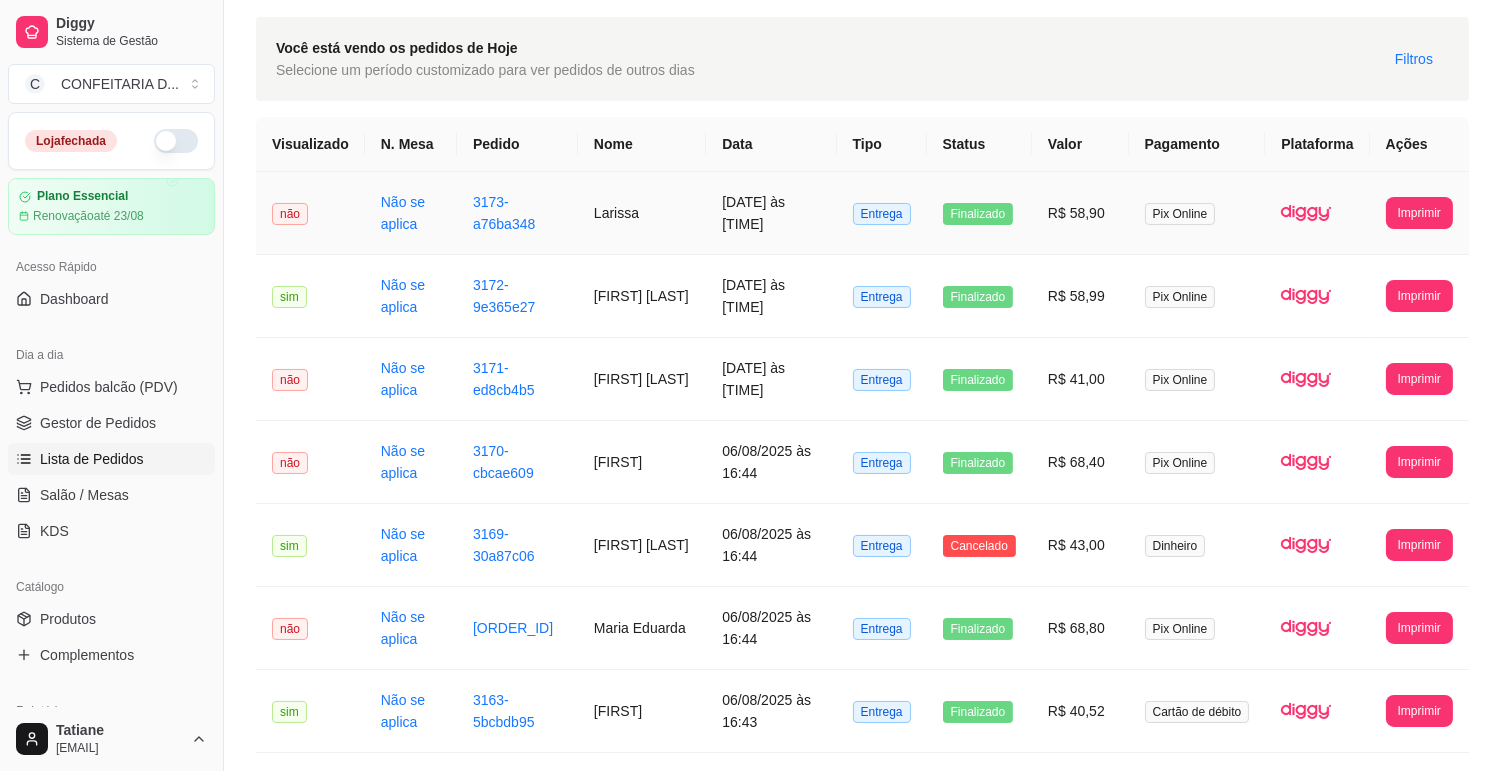 click on "Larissa" at bounding box center (642, 213) 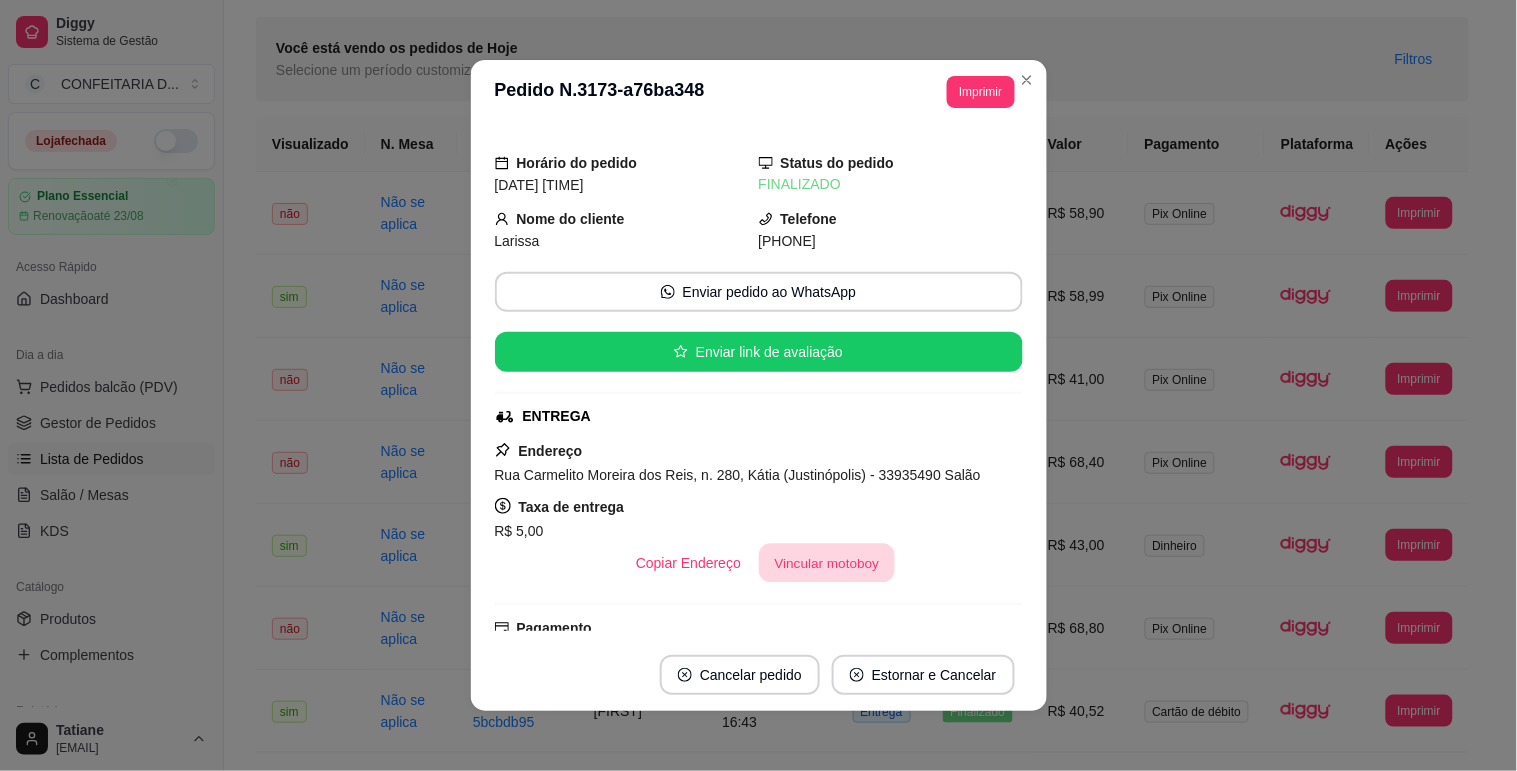 click on "Vincular motoboy" at bounding box center (827, 563) 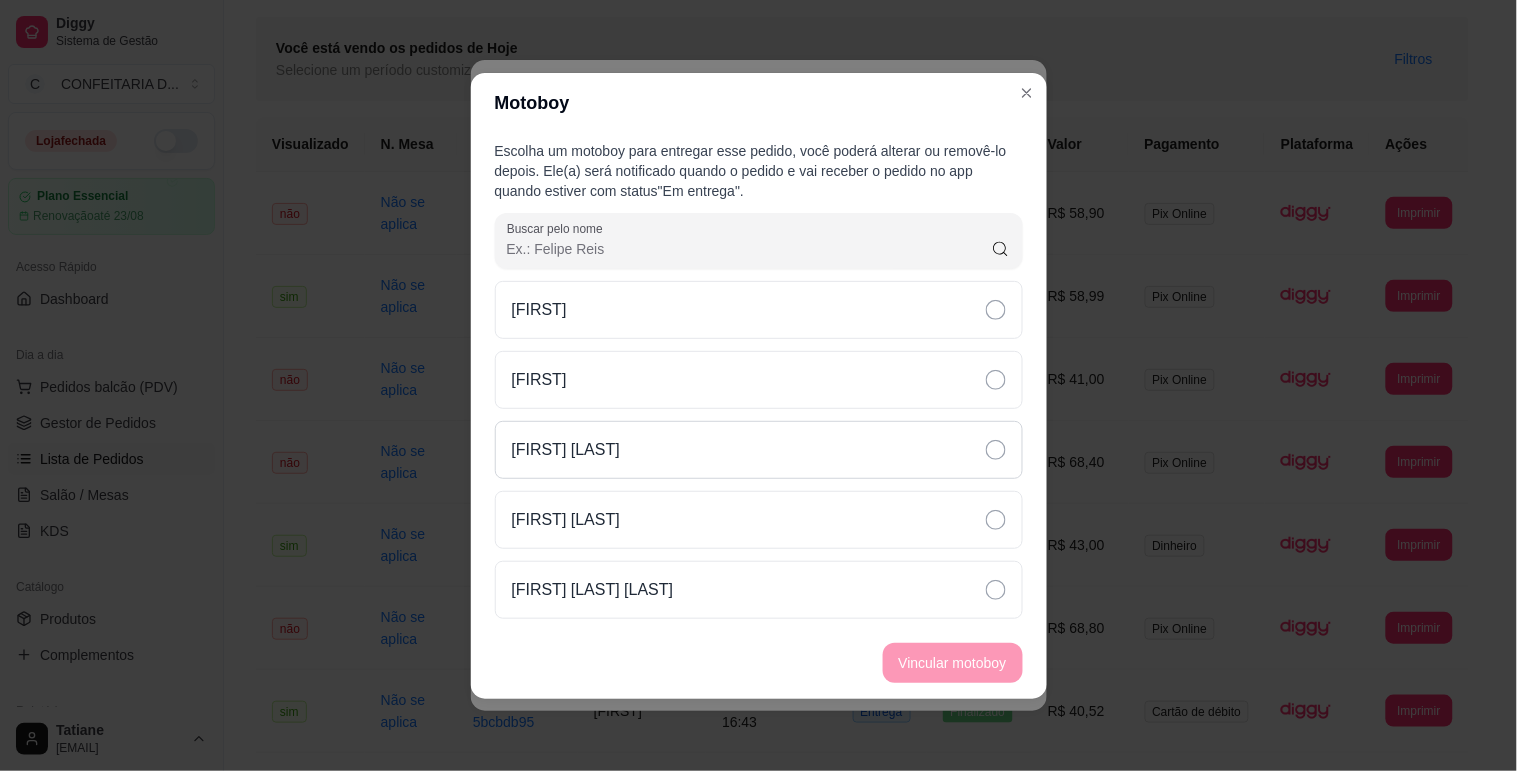 click on "[FIRST] [LAST]" at bounding box center (566, 450) 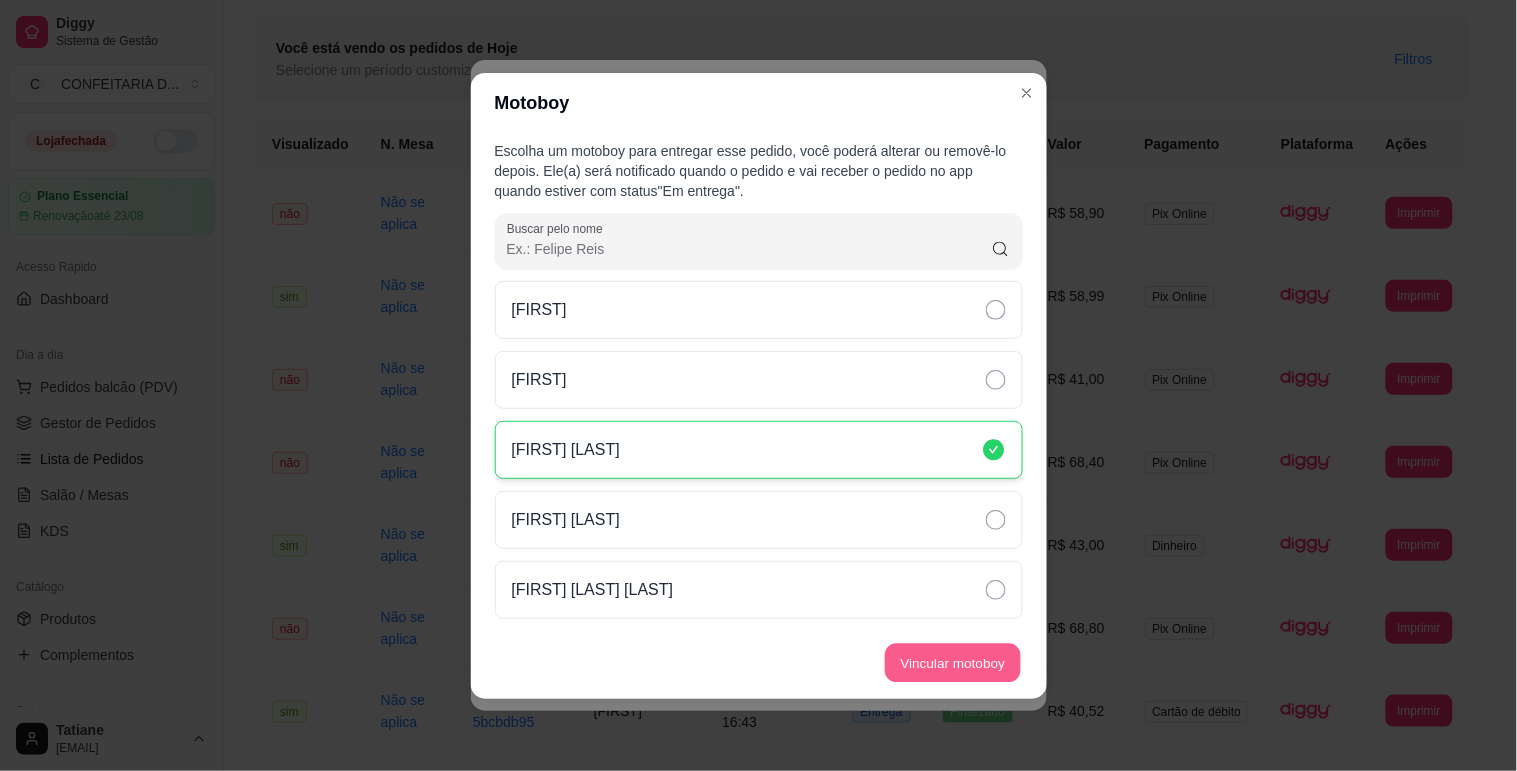 click on "Vincular motoboy" at bounding box center [953, 662] 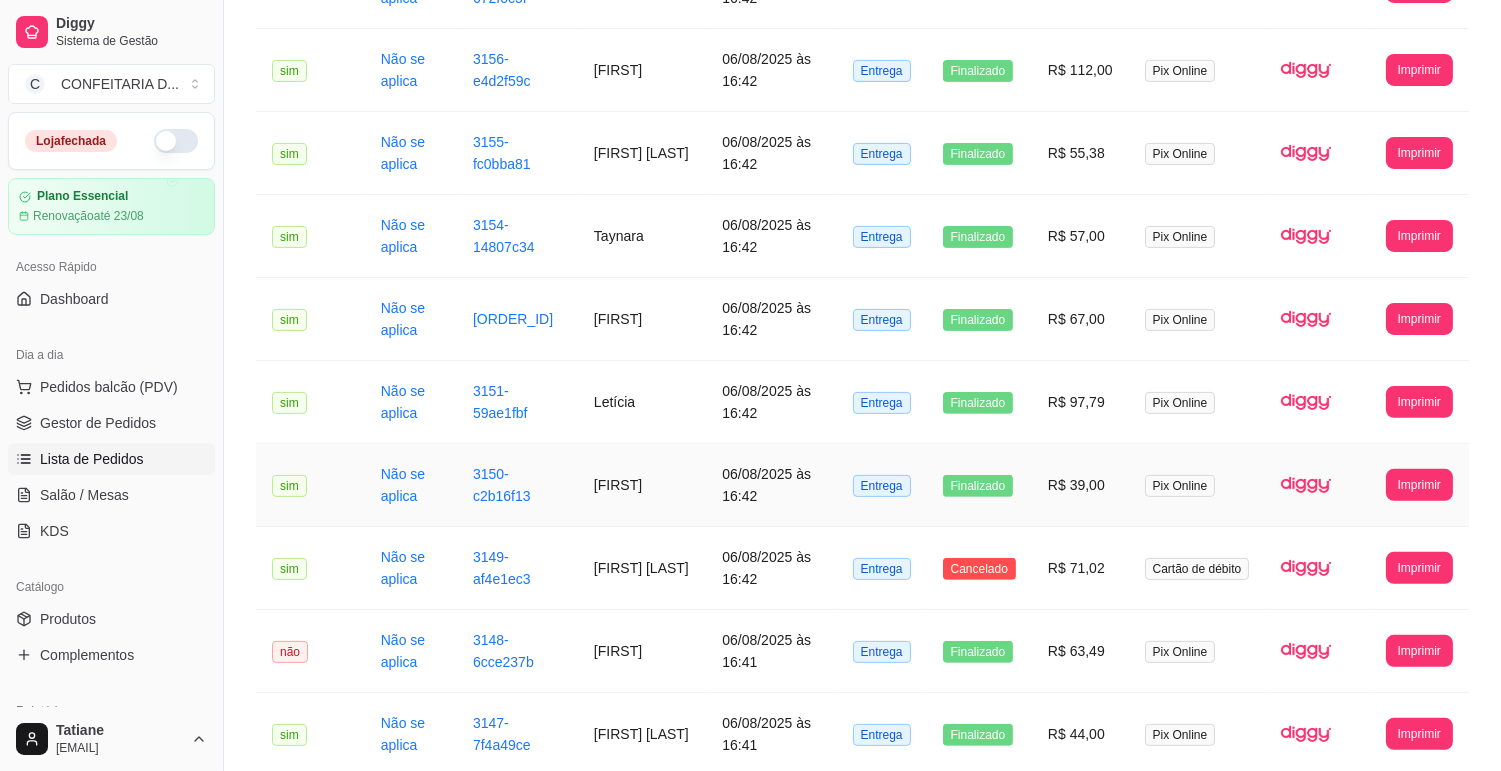 scroll, scrollTop: 1618, scrollLeft: 0, axis: vertical 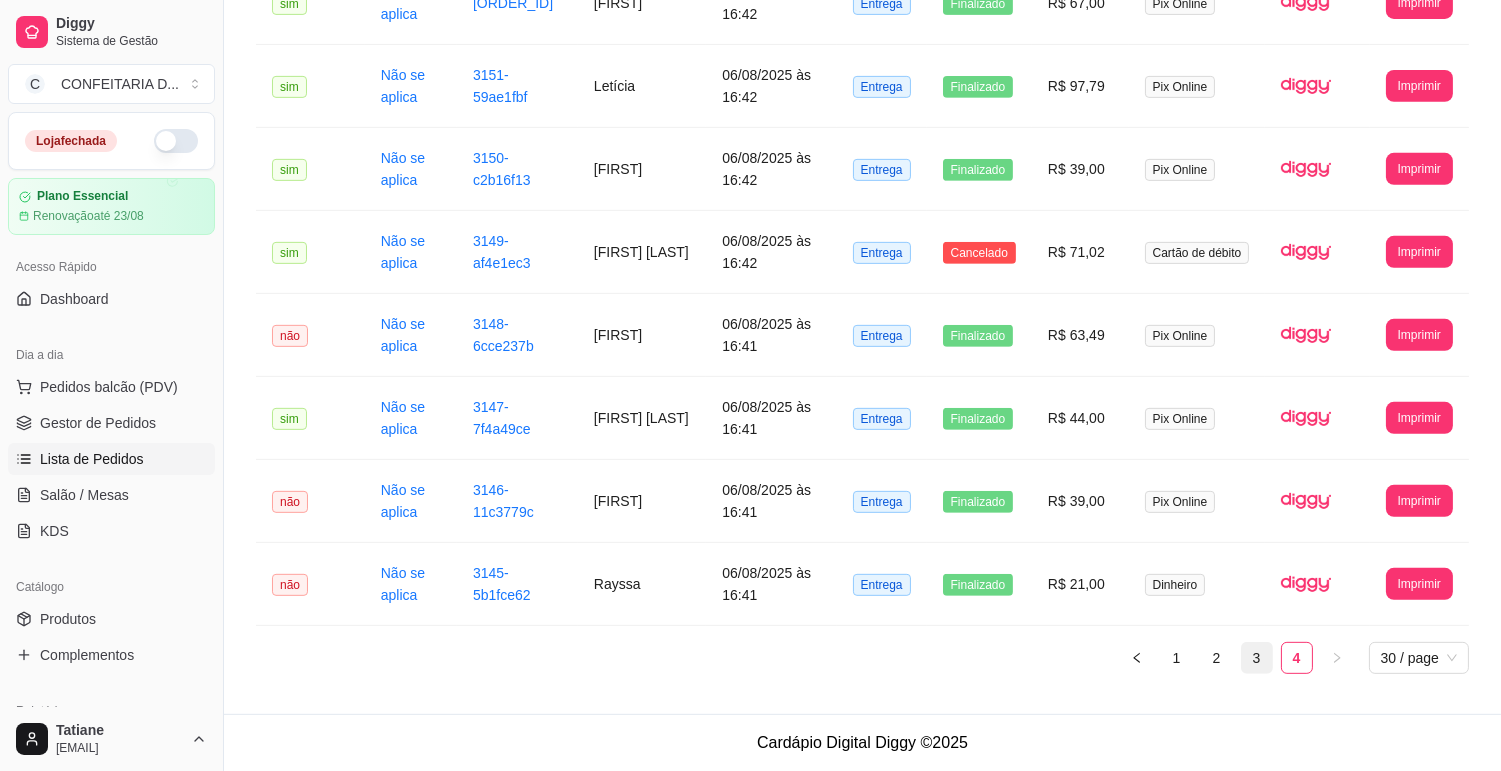 click on "3" at bounding box center (1257, 658) 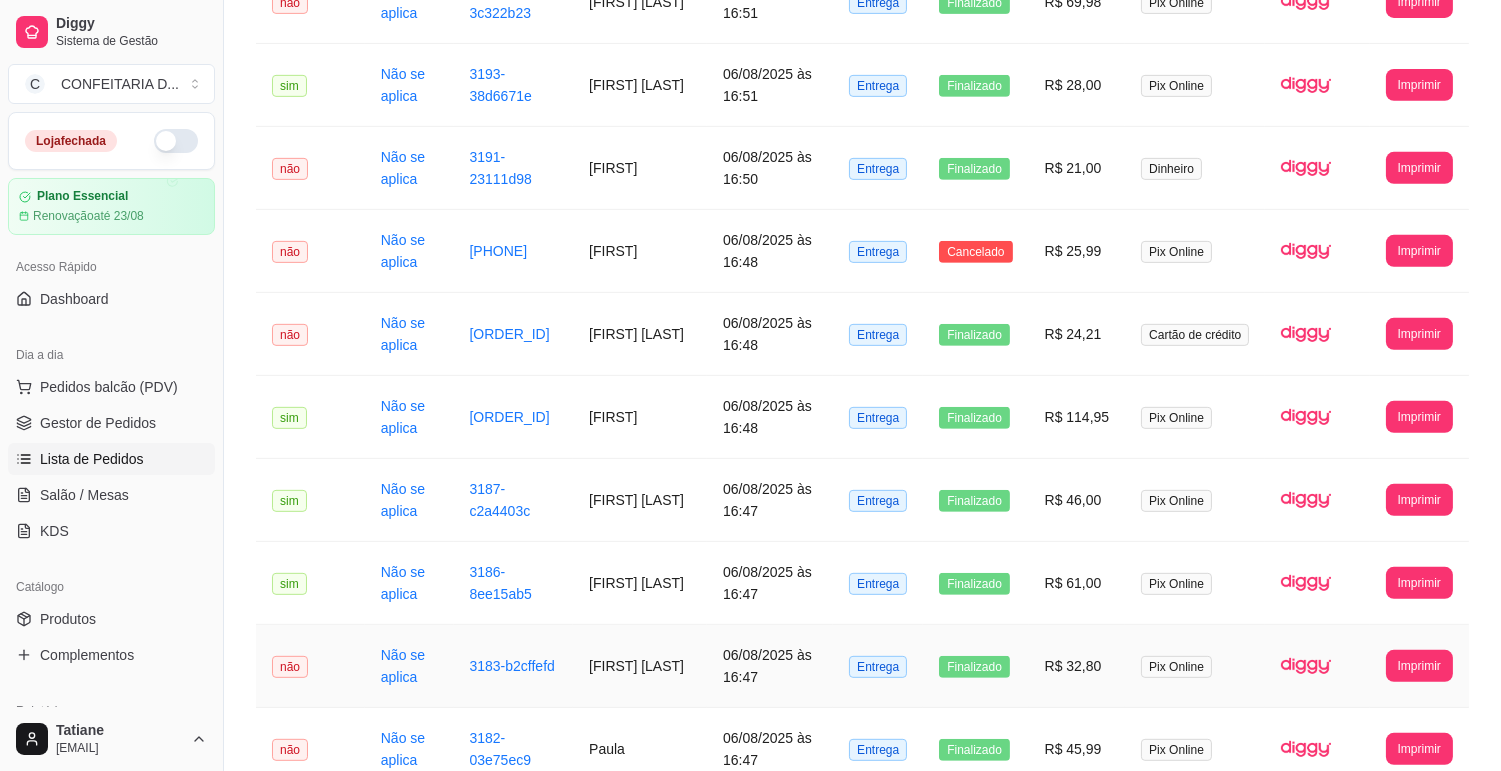 scroll, scrollTop: 2102, scrollLeft: 0, axis: vertical 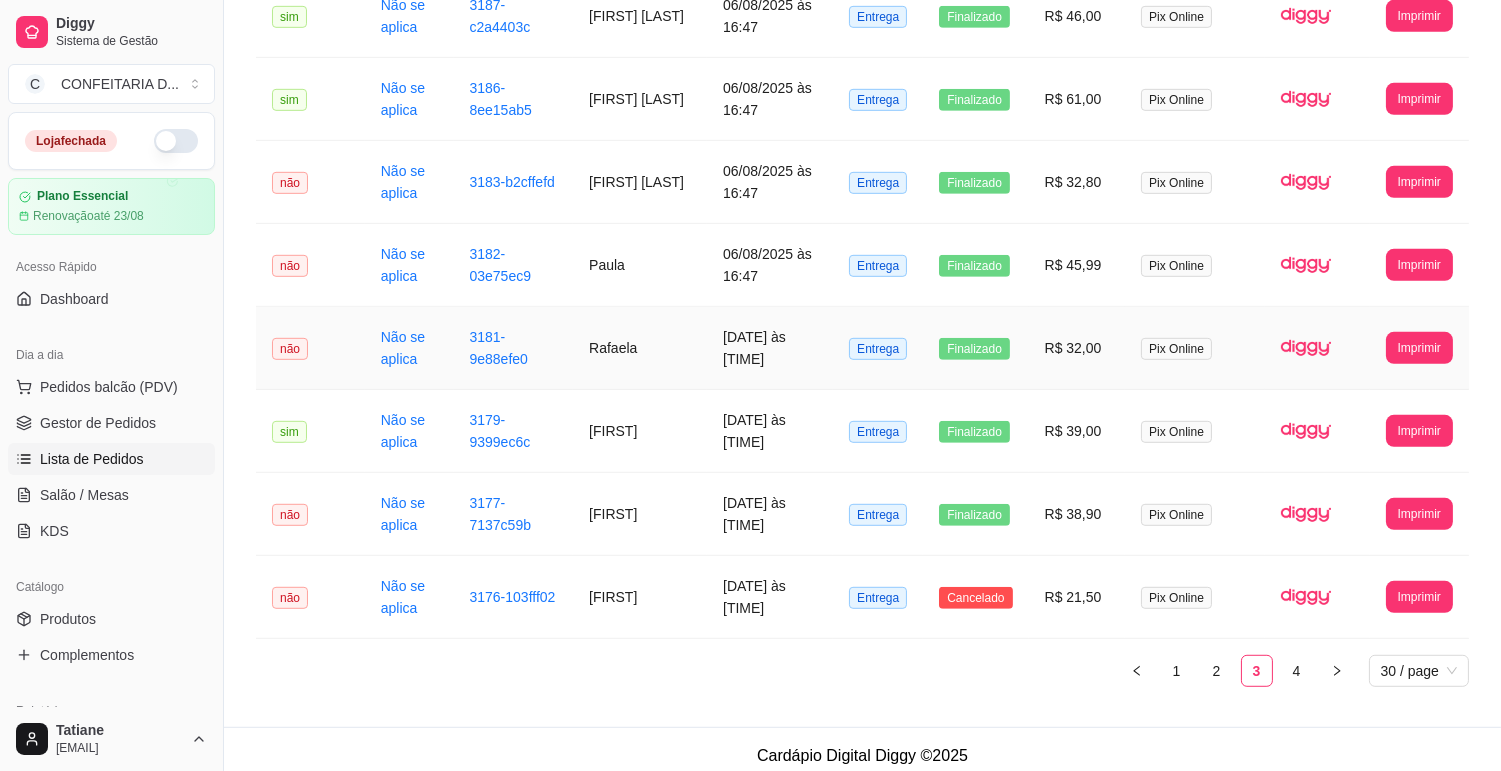 click on "Rafaela" at bounding box center [640, 348] 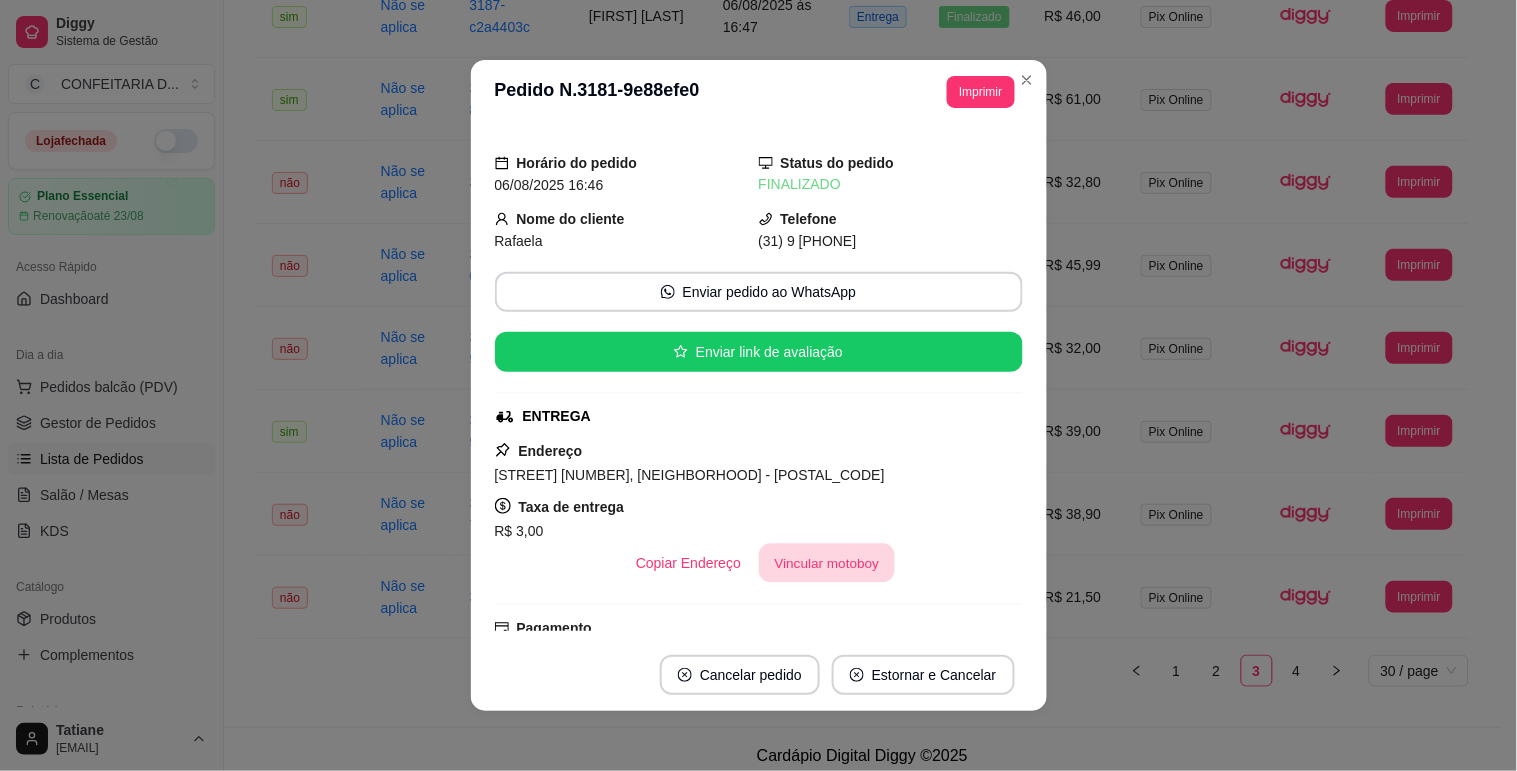 click on "Vincular motoboy" at bounding box center (827, 563) 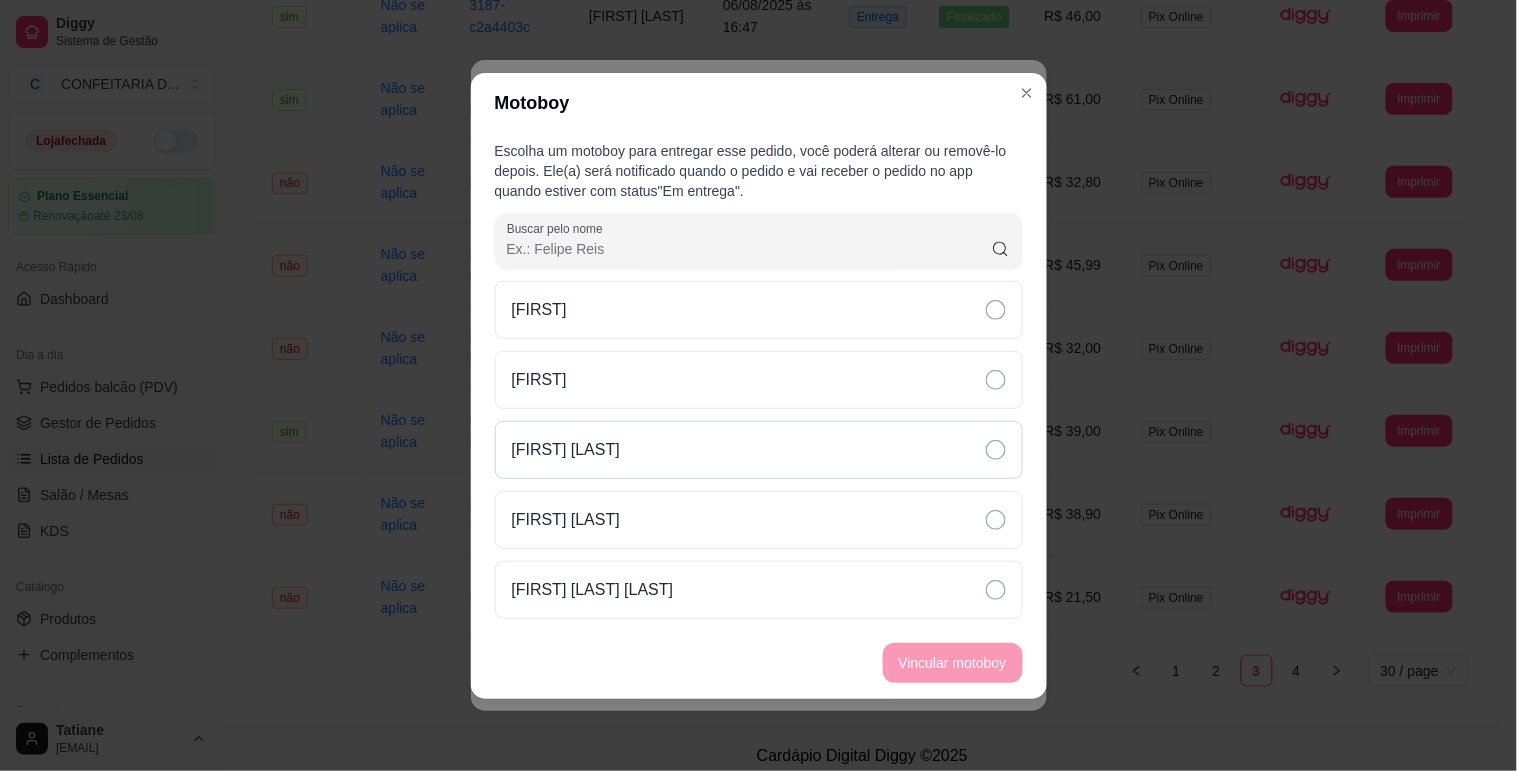 click on "[FIRST] [LAST]" at bounding box center [759, 450] 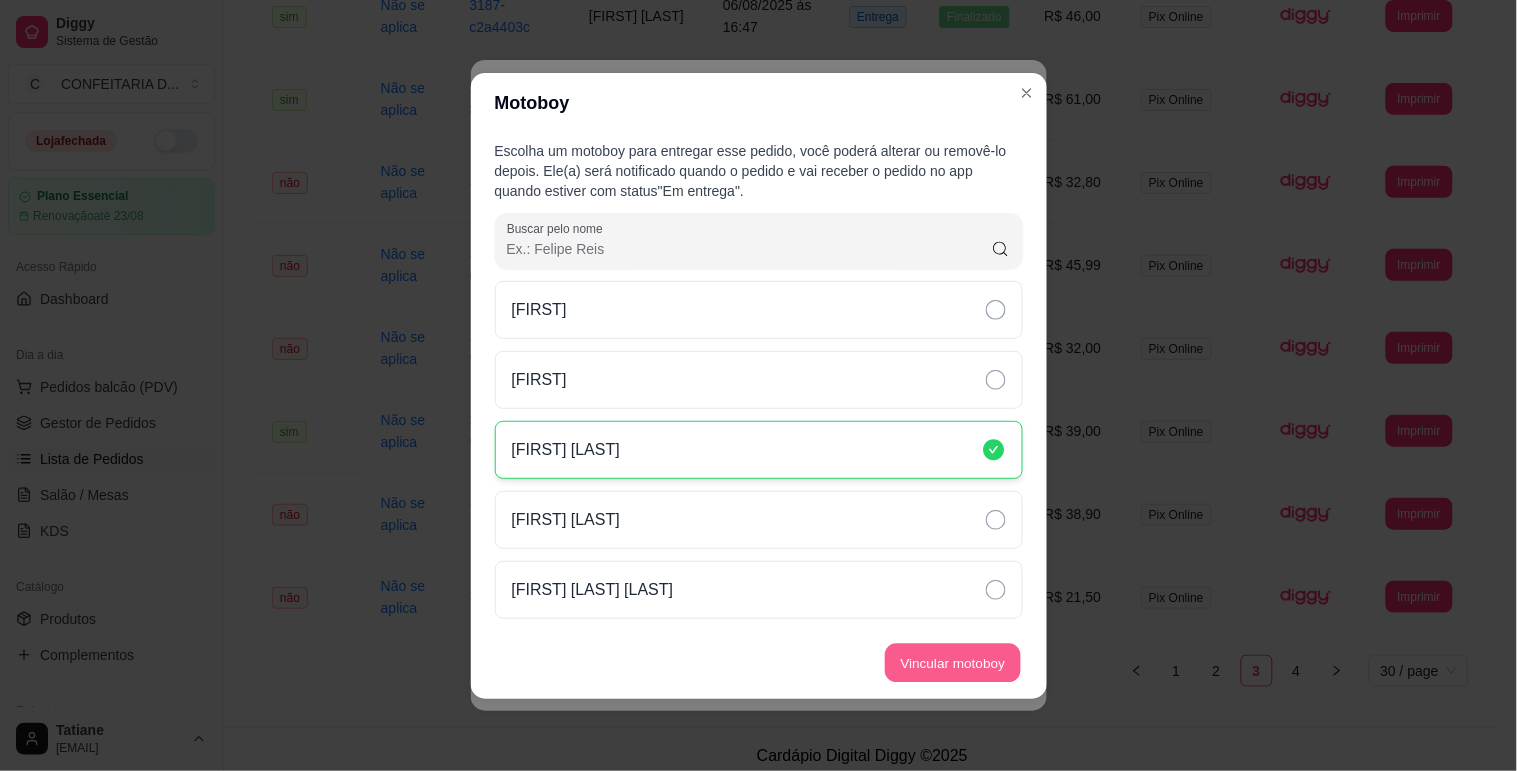 click on "Vincular motoboy" at bounding box center (953, 662) 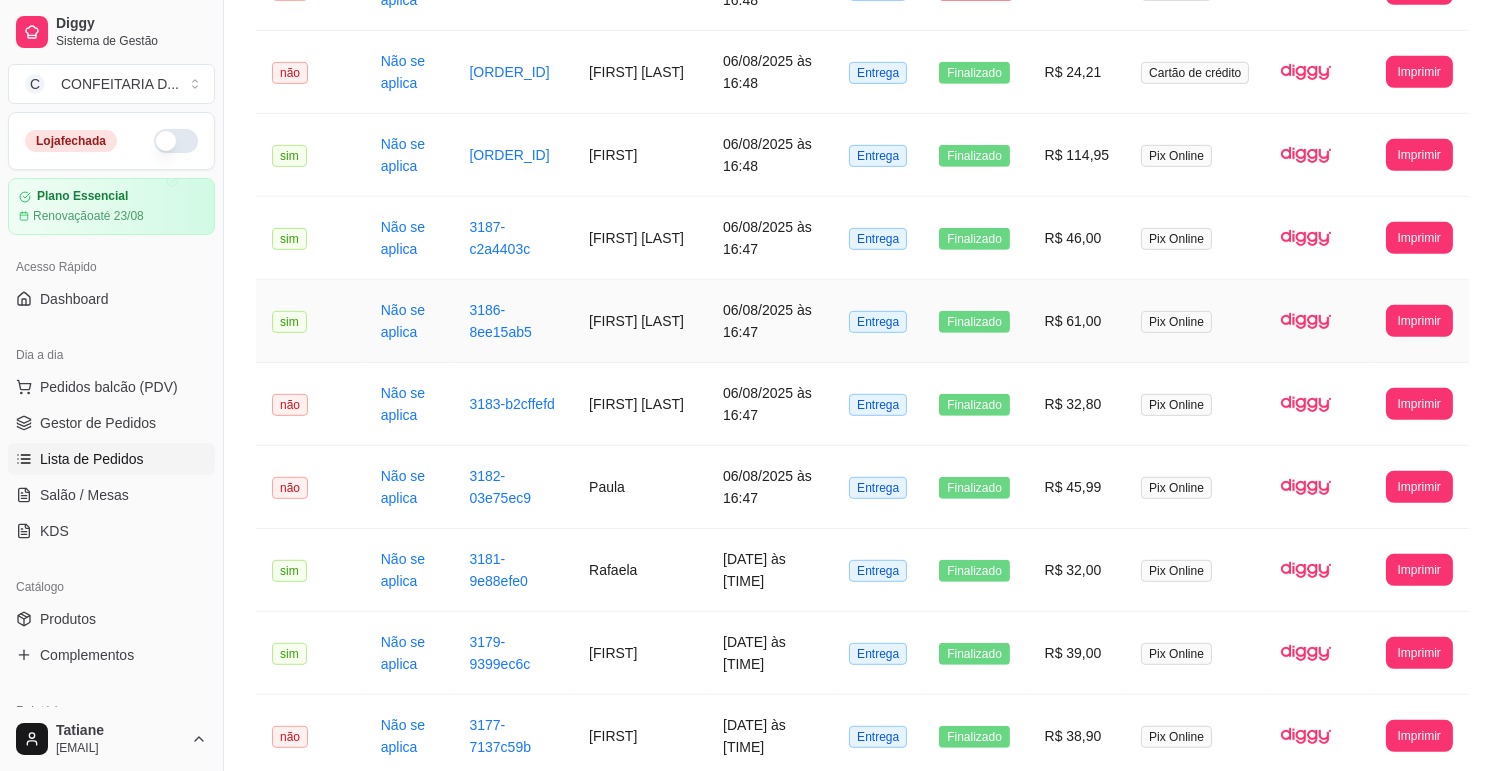 scroll, scrollTop: 1657, scrollLeft: 0, axis: vertical 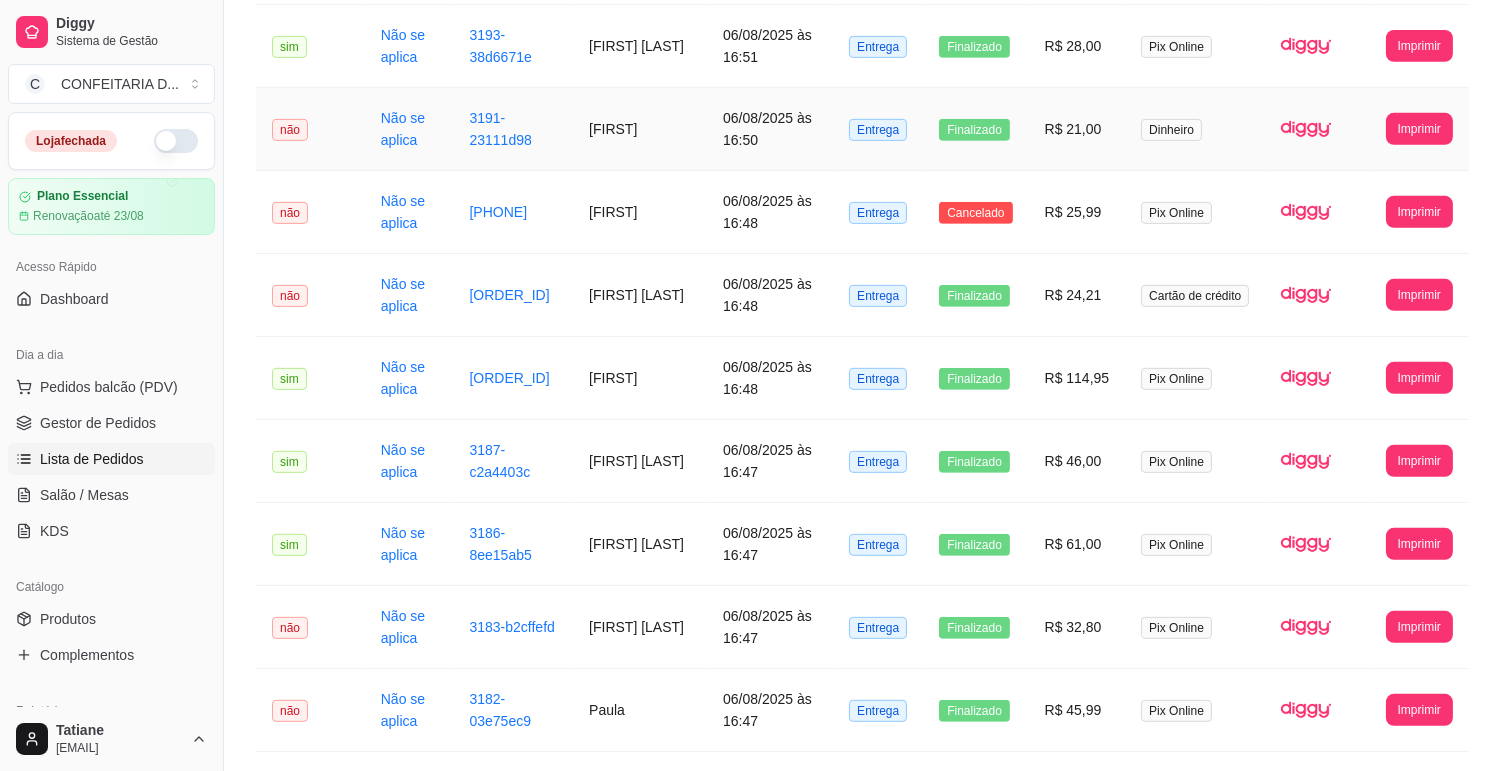 click on "[FIRST]" at bounding box center (640, 129) 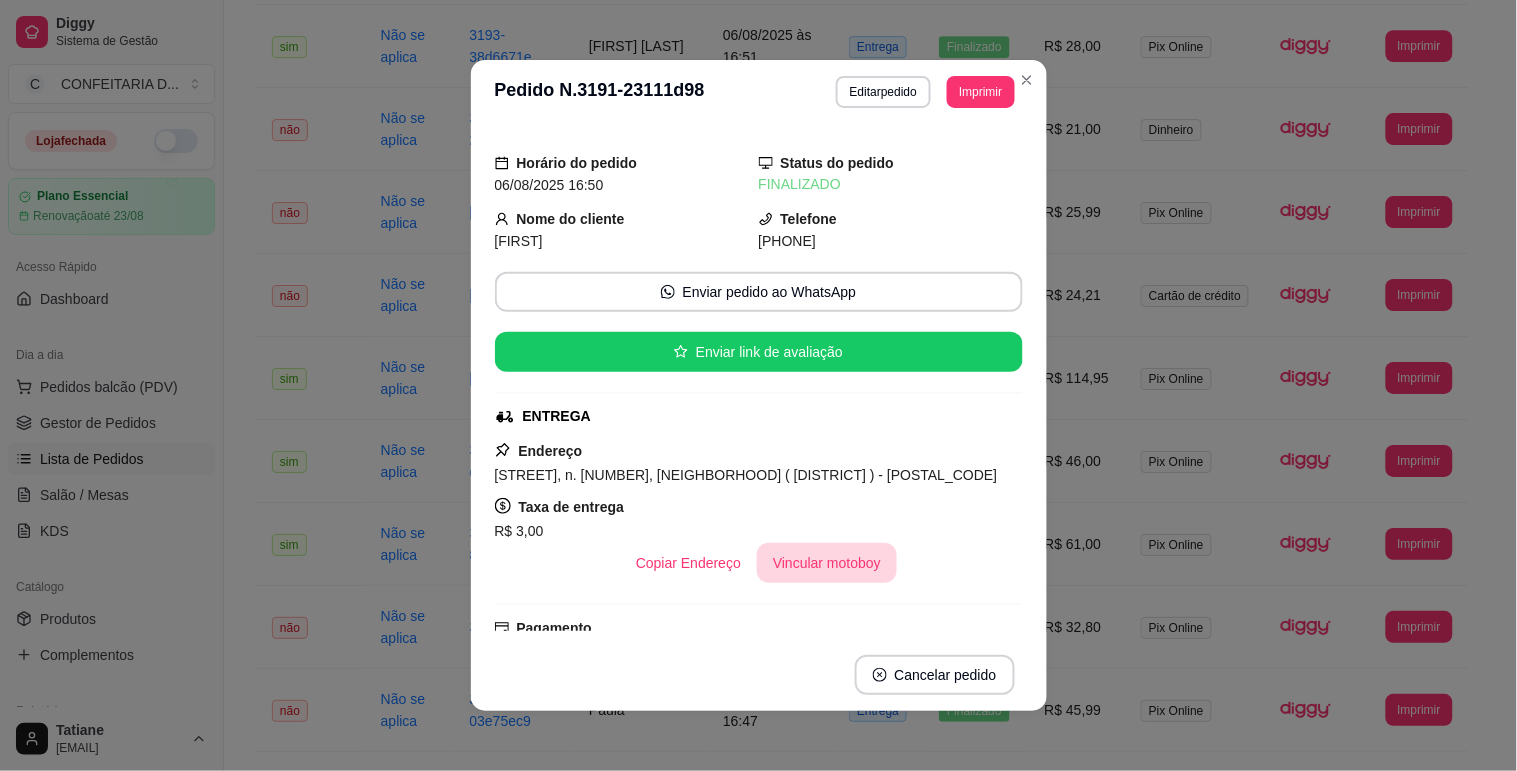 click on "Vincular motoboy" at bounding box center (827, 563) 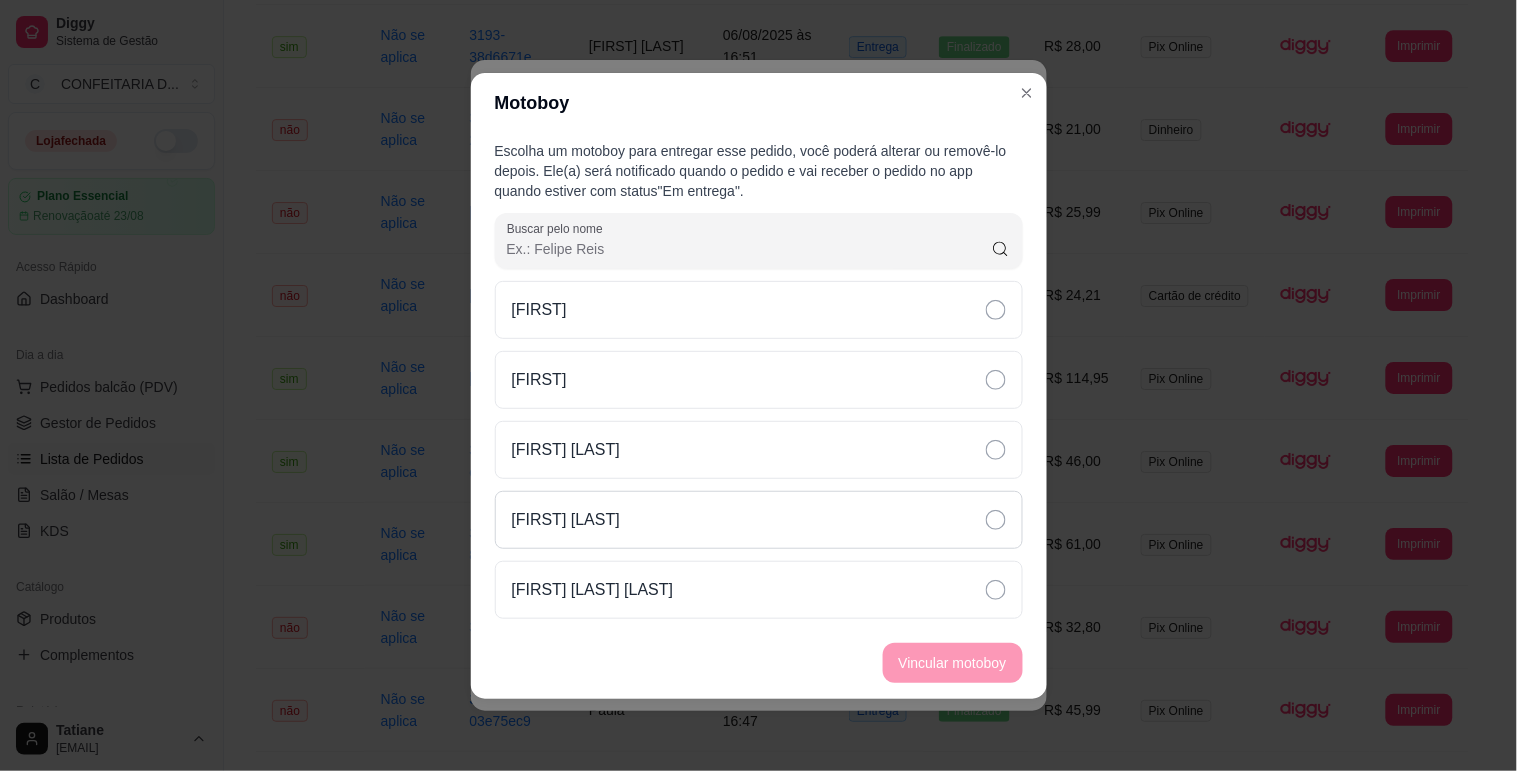 click on "[FIRST] [LAST]" at bounding box center (759, 520) 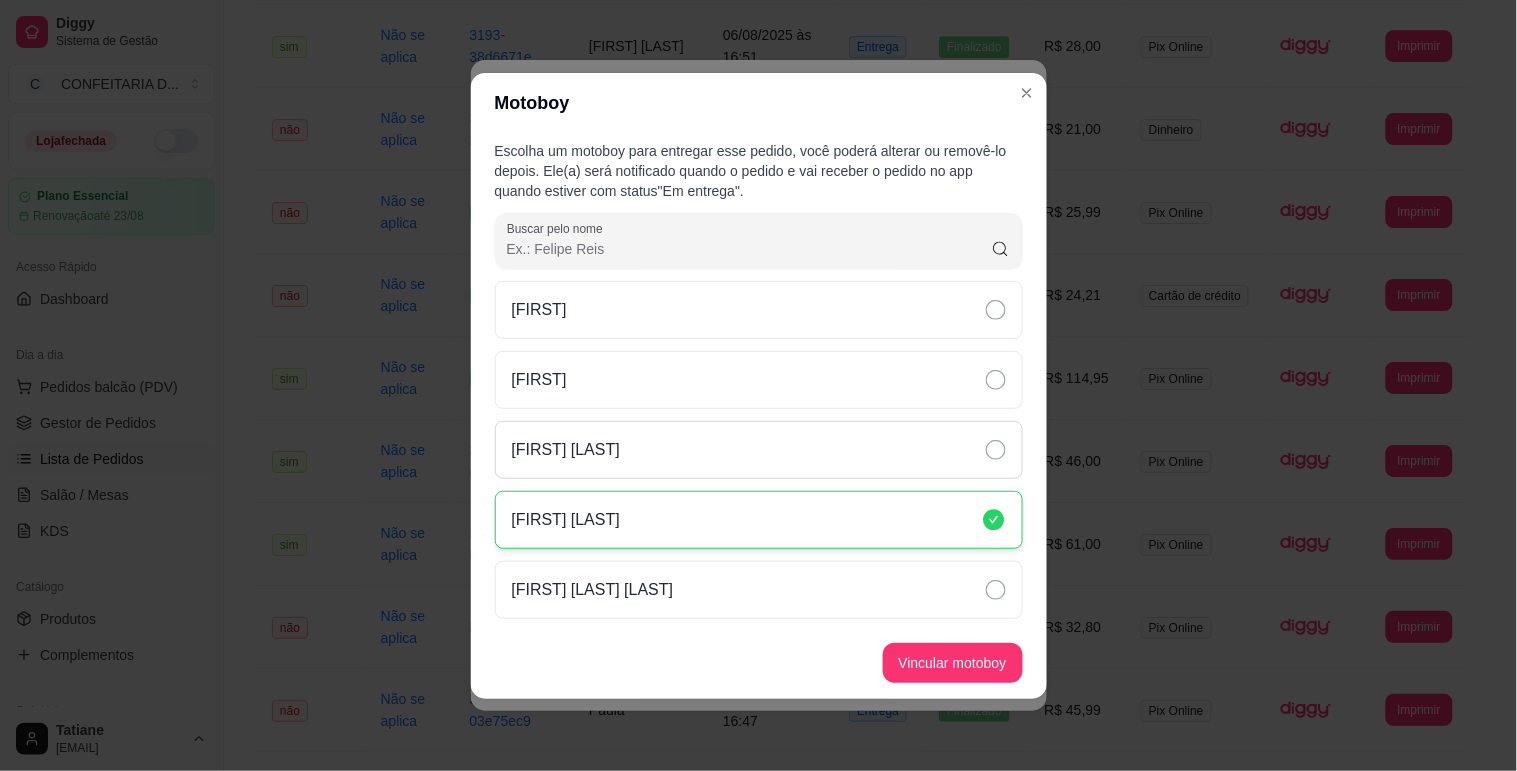 drag, startPoint x: 697, startPoint y: 471, endPoint x: 717, endPoint y: 467, distance: 20.396078 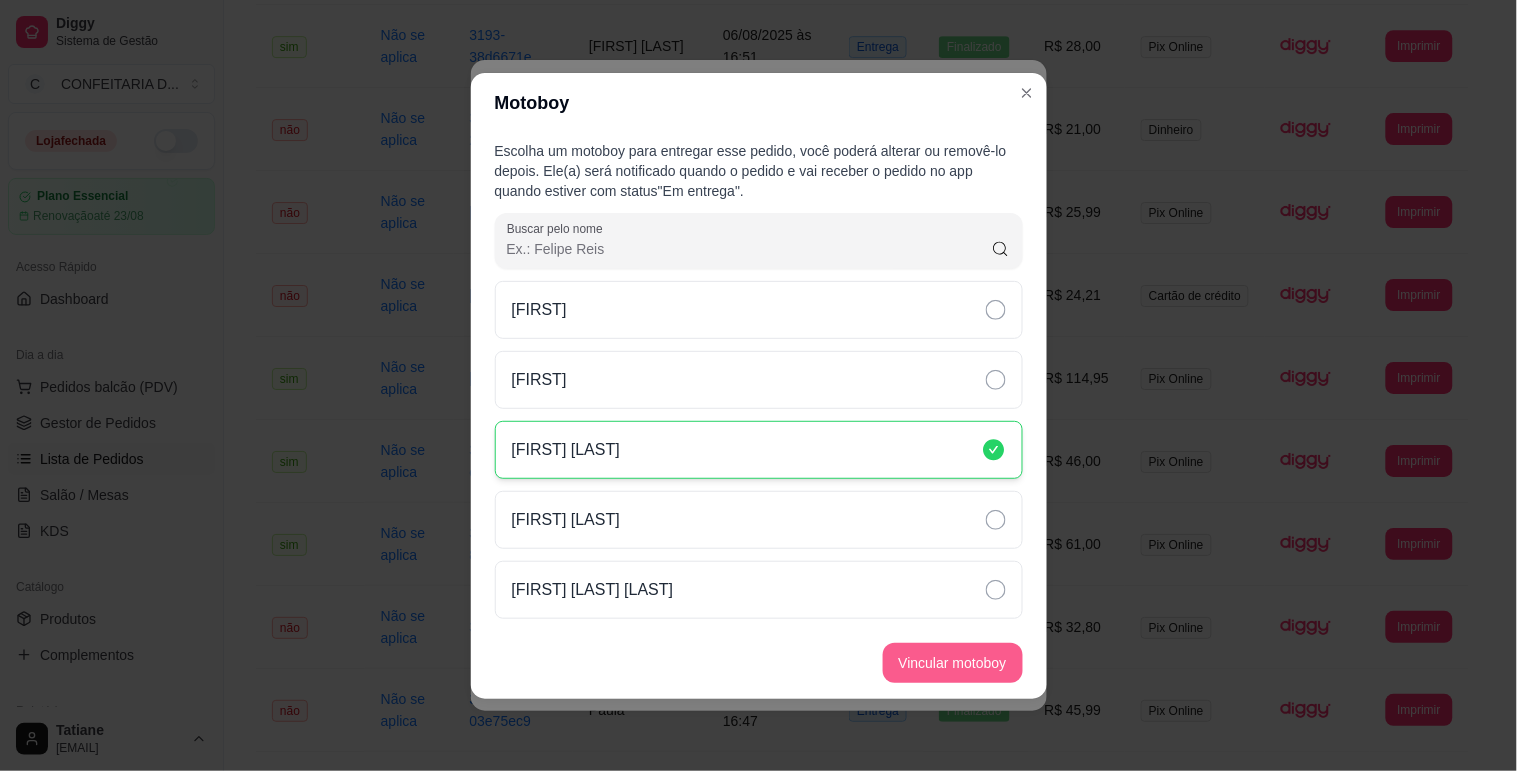 click on "Vincular motoboy" at bounding box center [953, 663] 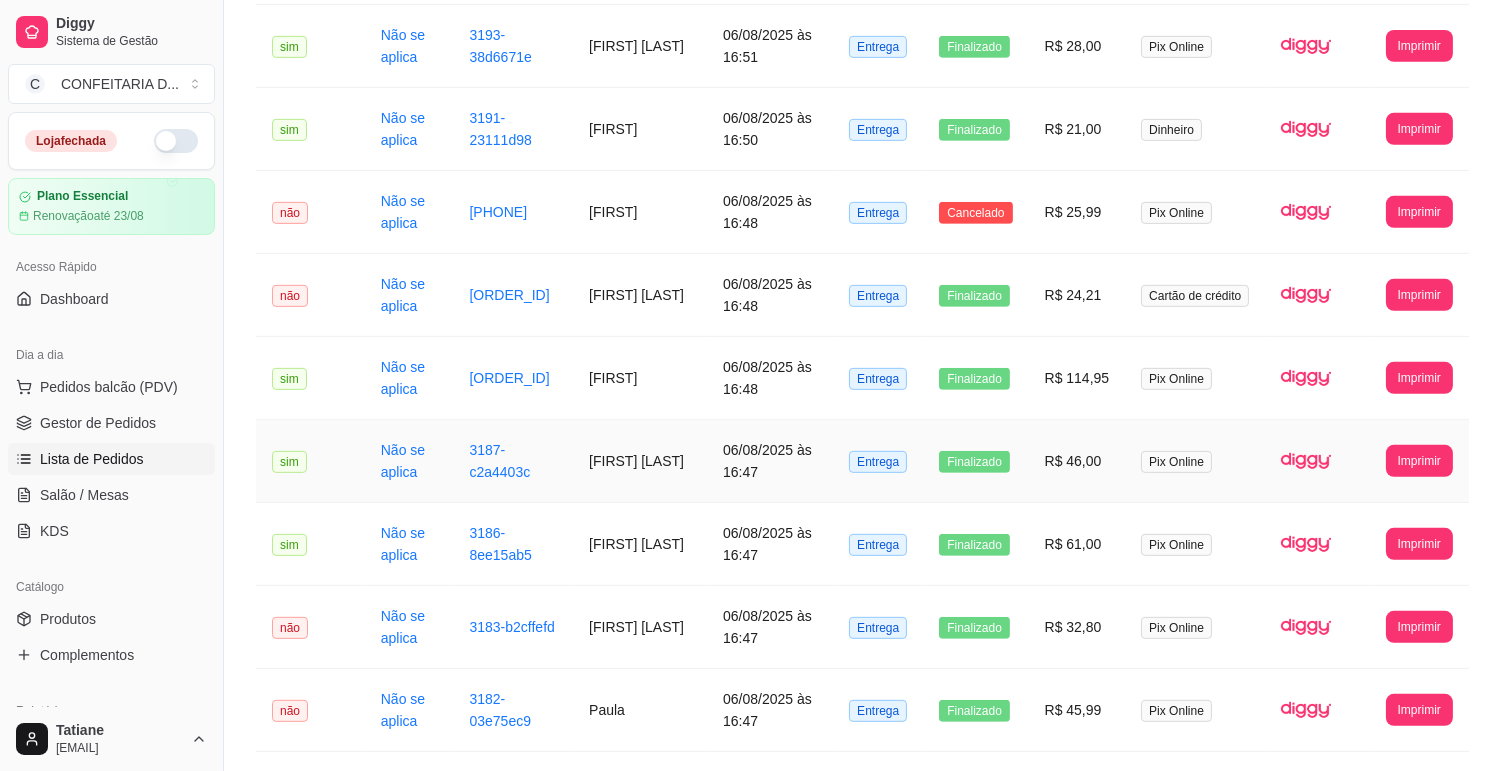 scroll, scrollTop: 1102, scrollLeft: 0, axis: vertical 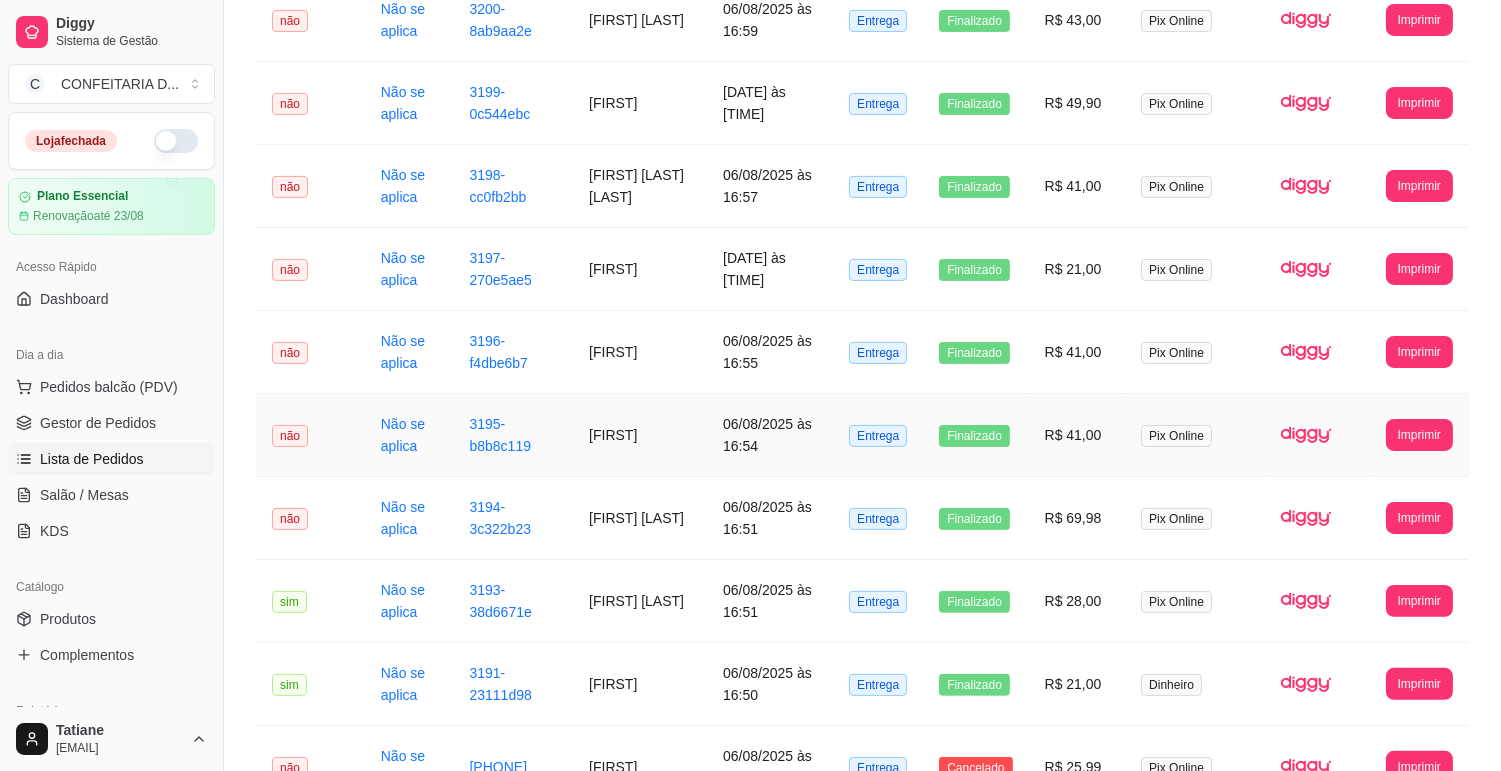 click on "[FIRST] [LAST]" at bounding box center [640, 435] 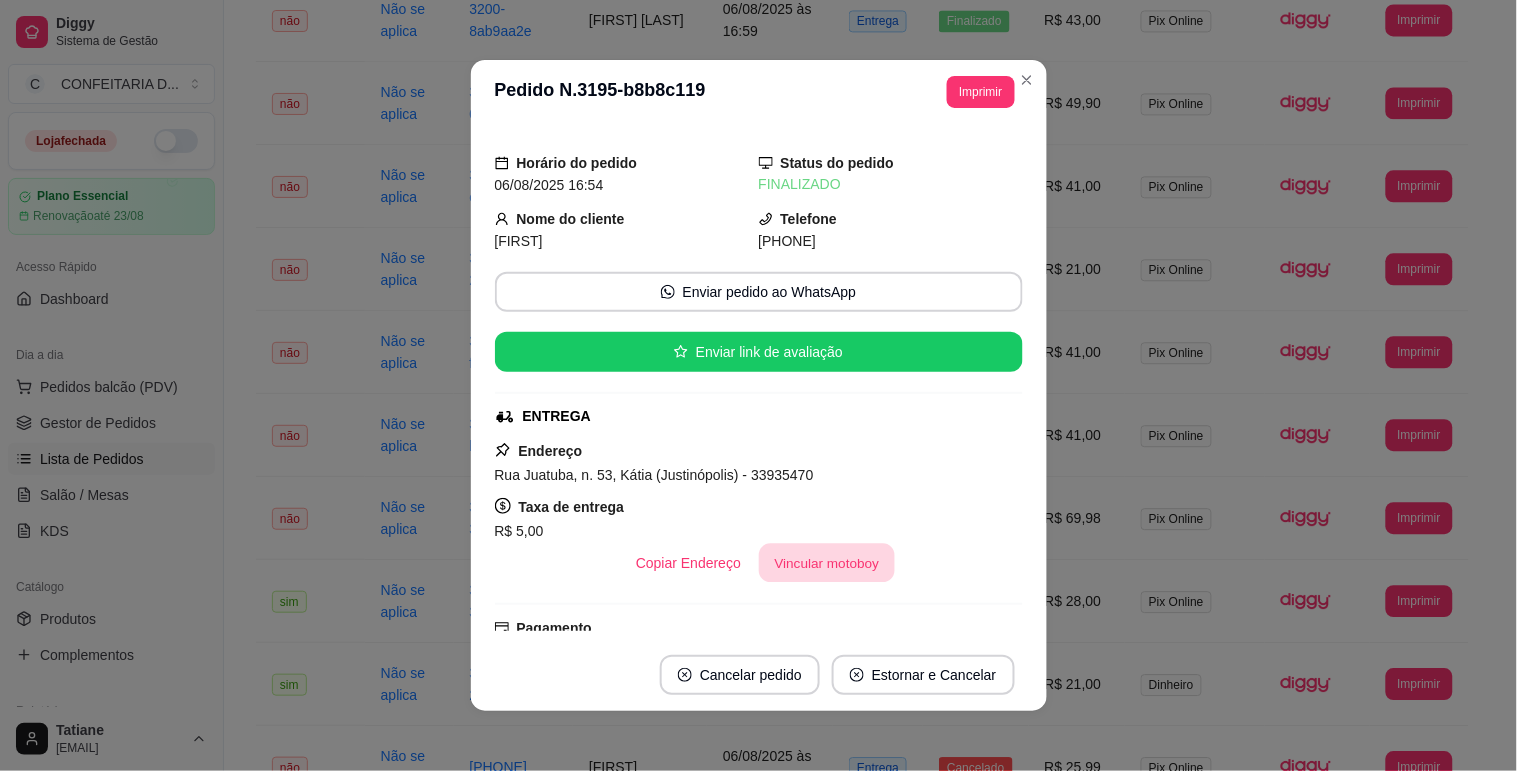 click on "Vincular motoboy" at bounding box center (827, 563) 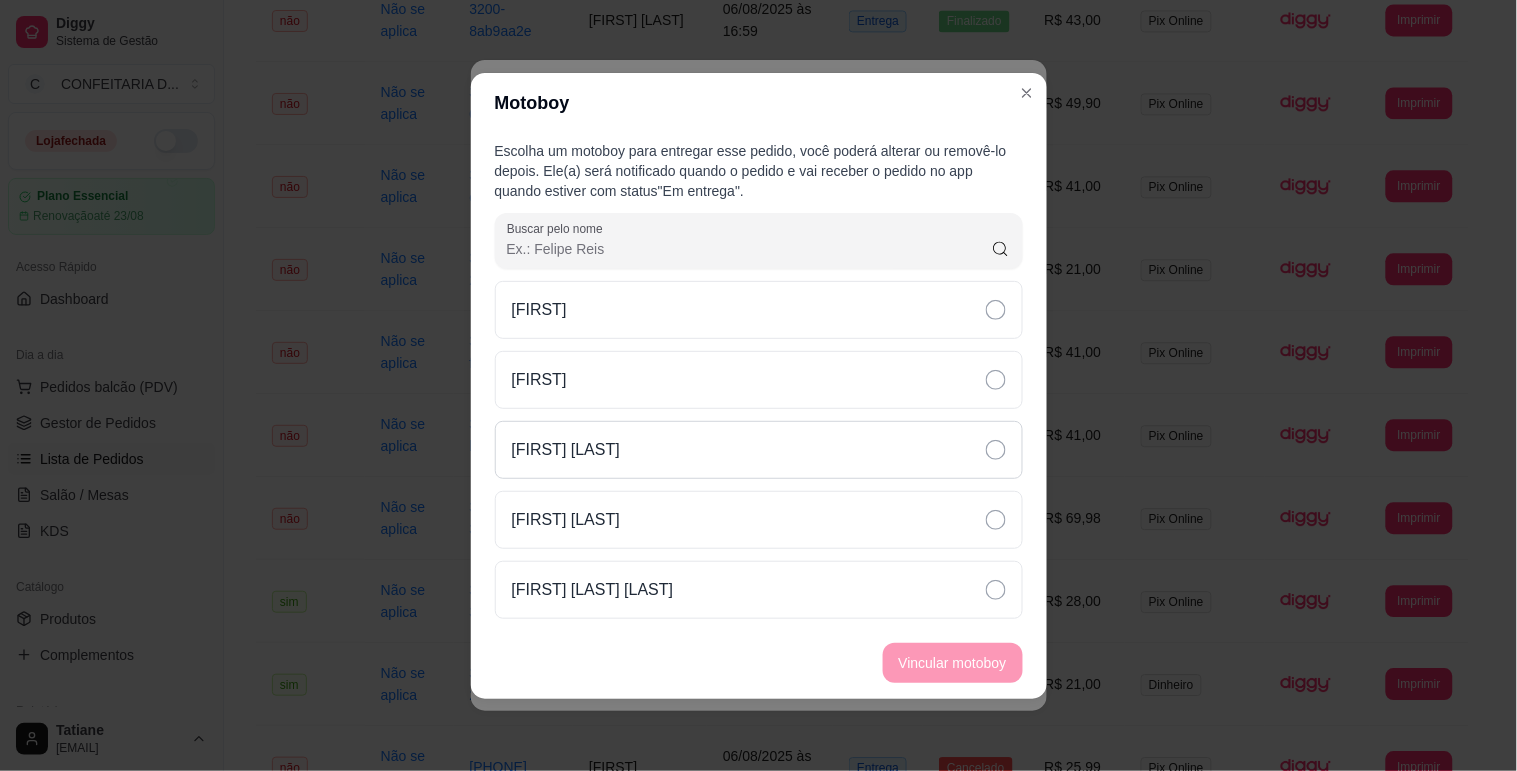 click on "[FIRST] [LAST]" at bounding box center [759, 450] 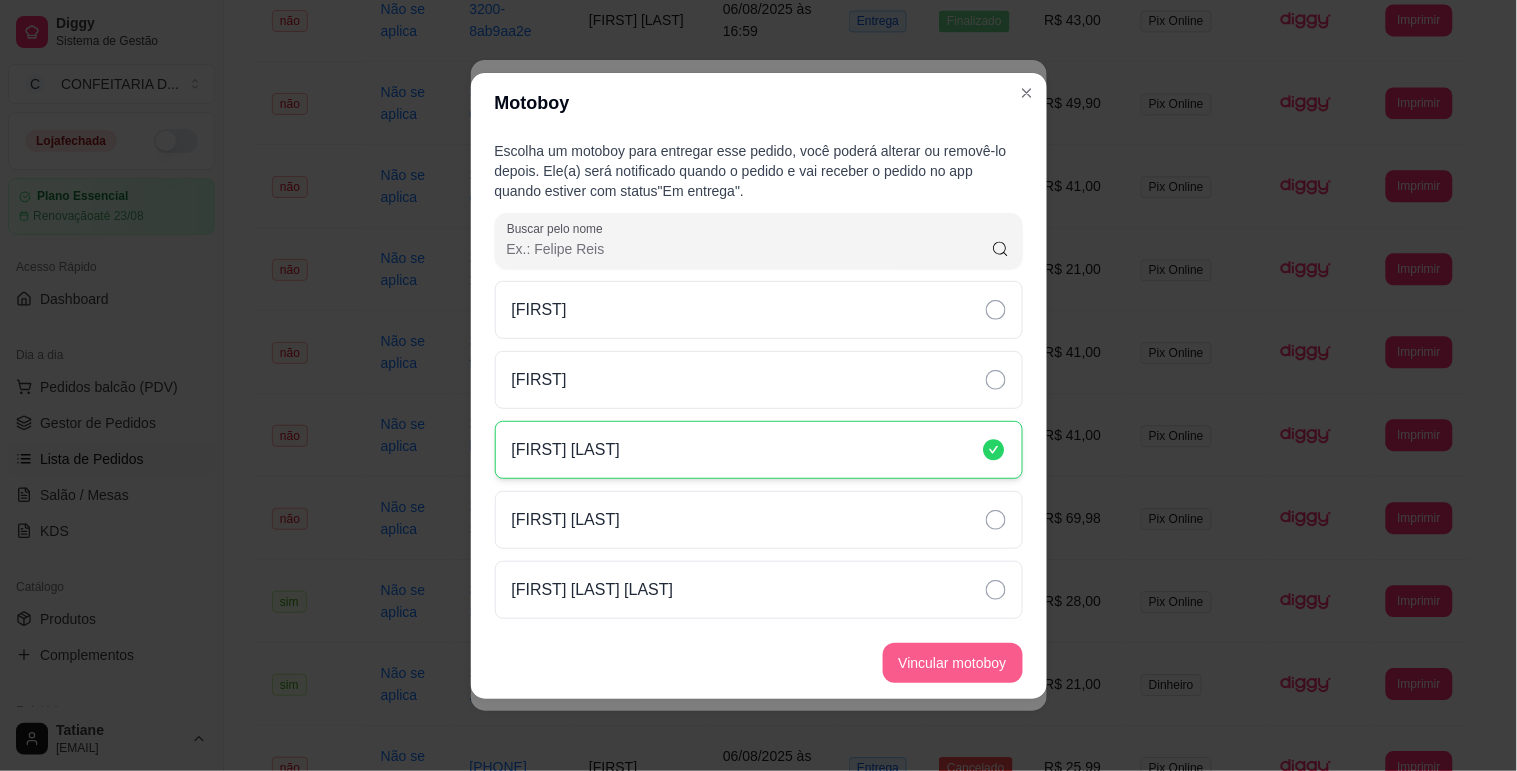 click on "Vincular motoboy" at bounding box center (953, 663) 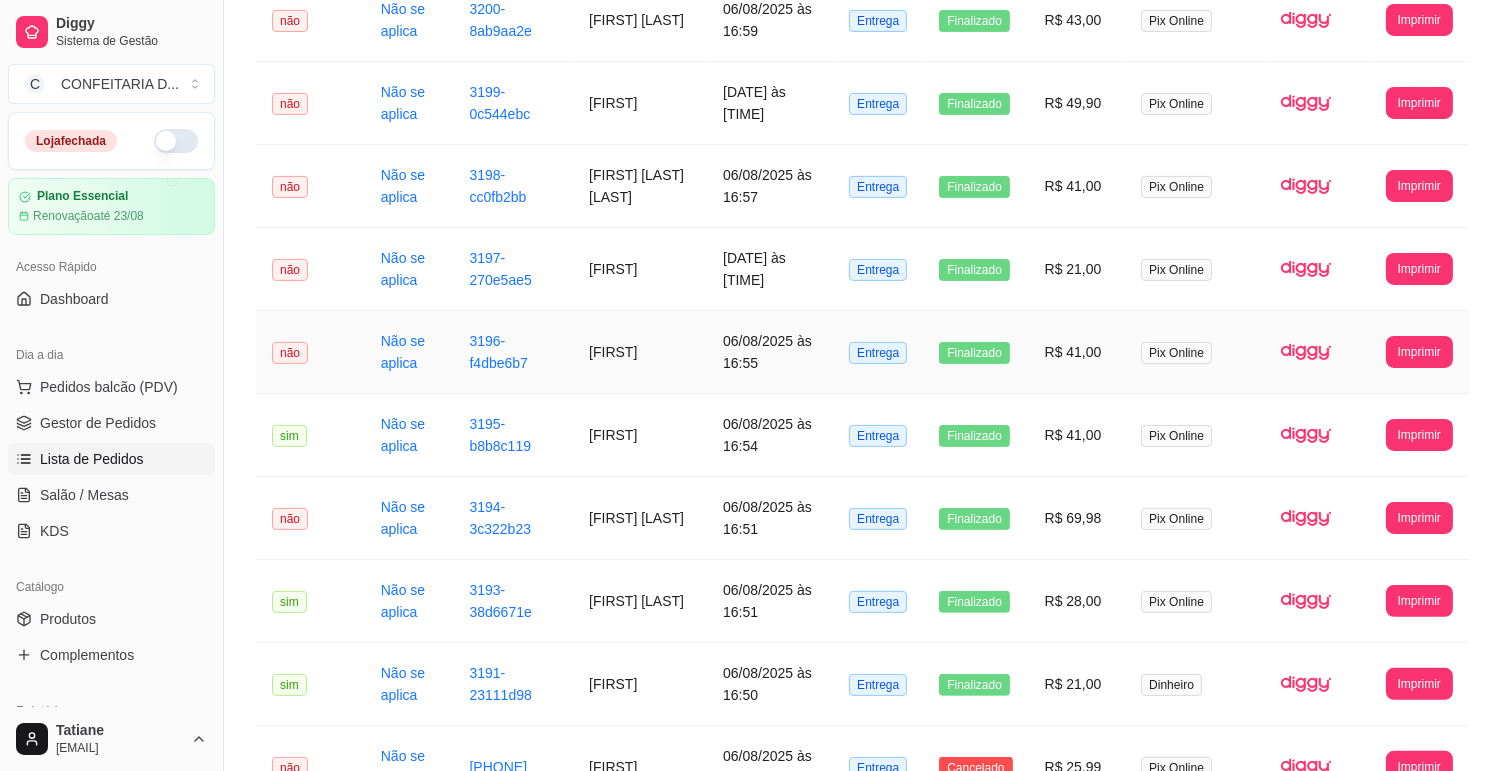 click on "[NAME]" at bounding box center [640, 352] 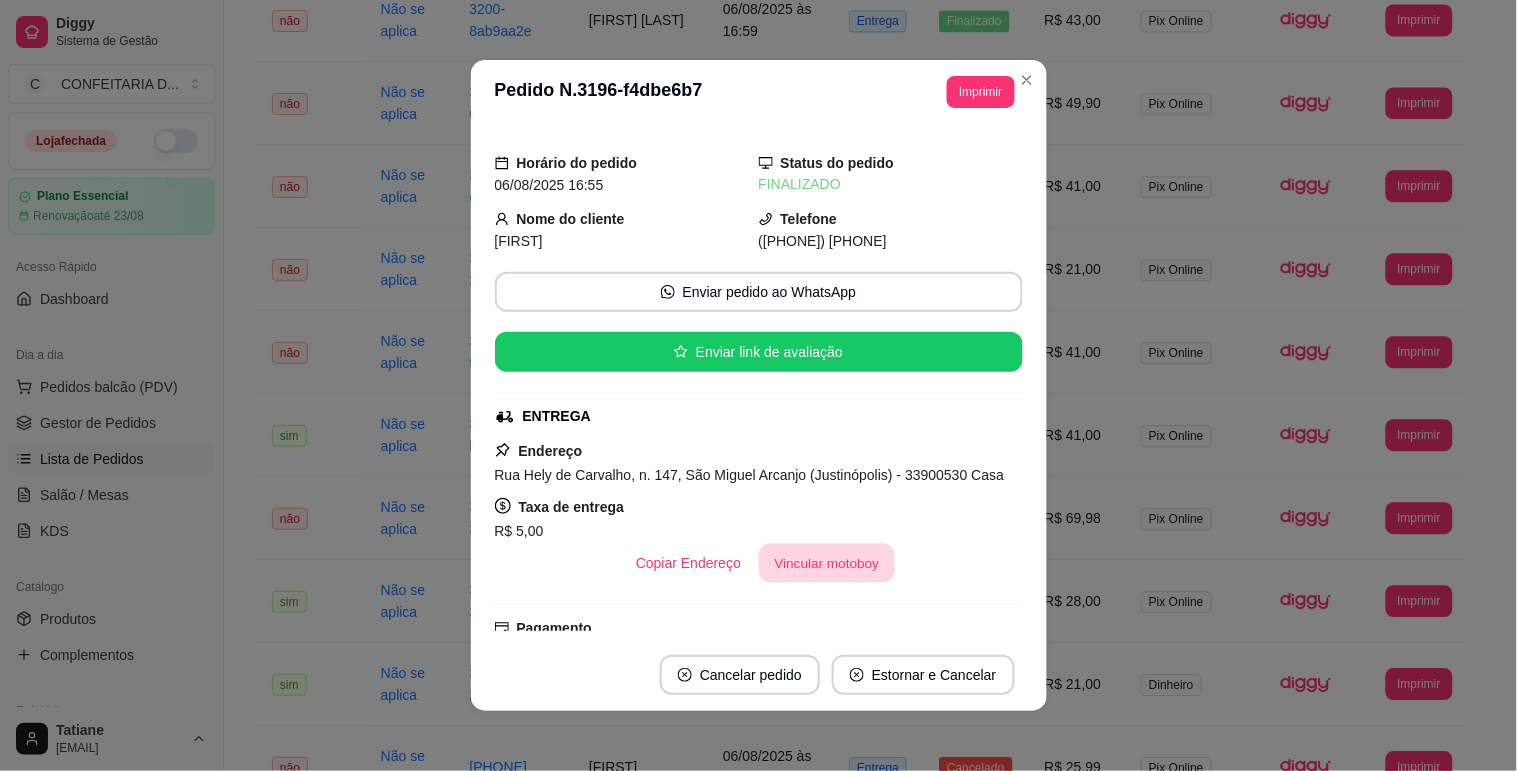 click on "Vincular motoboy" at bounding box center (827, 563) 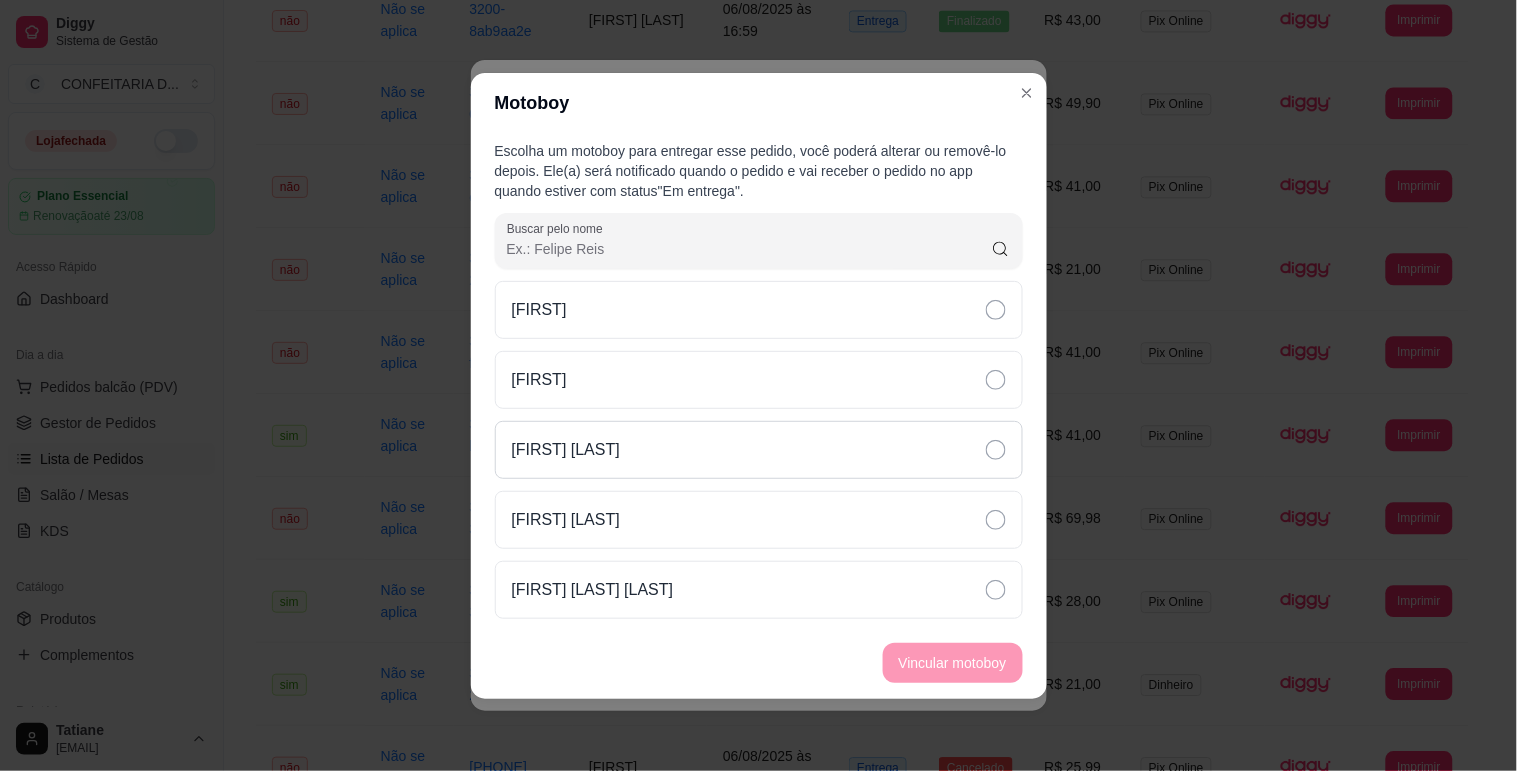 click on "[FIRST] [LAST]" at bounding box center (566, 450) 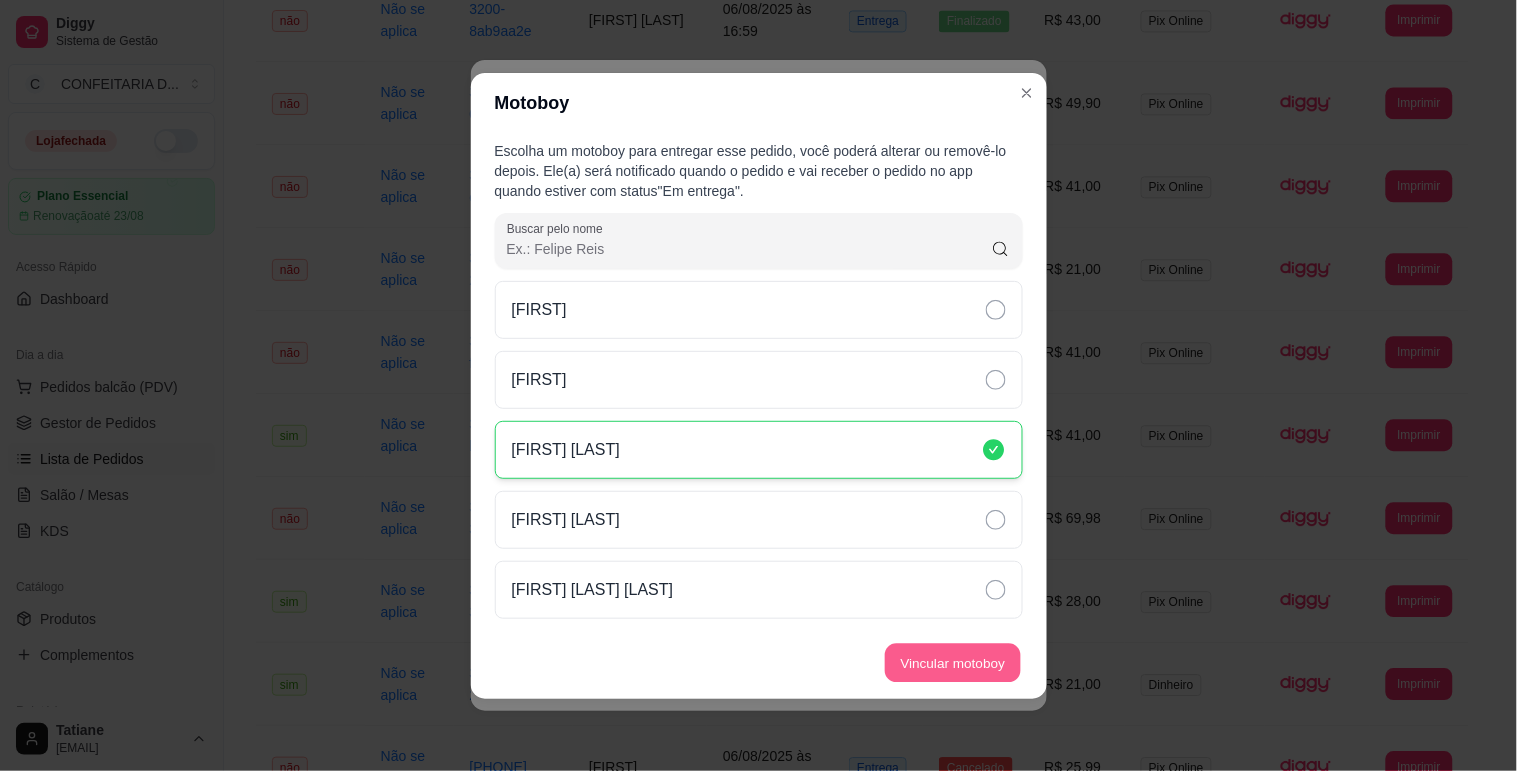 click on "Vincular motoboy" at bounding box center [953, 662] 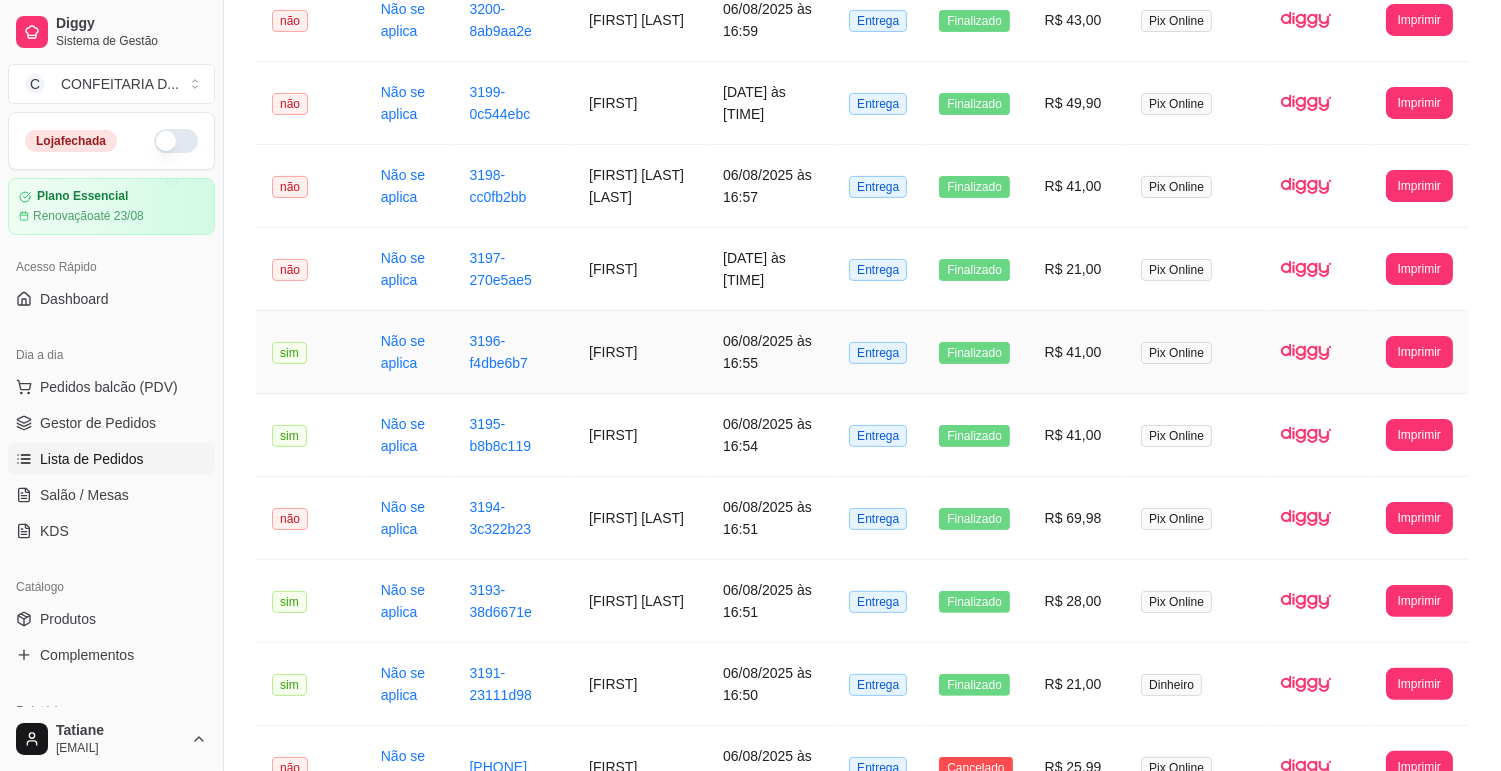 scroll, scrollTop: 768, scrollLeft: 0, axis: vertical 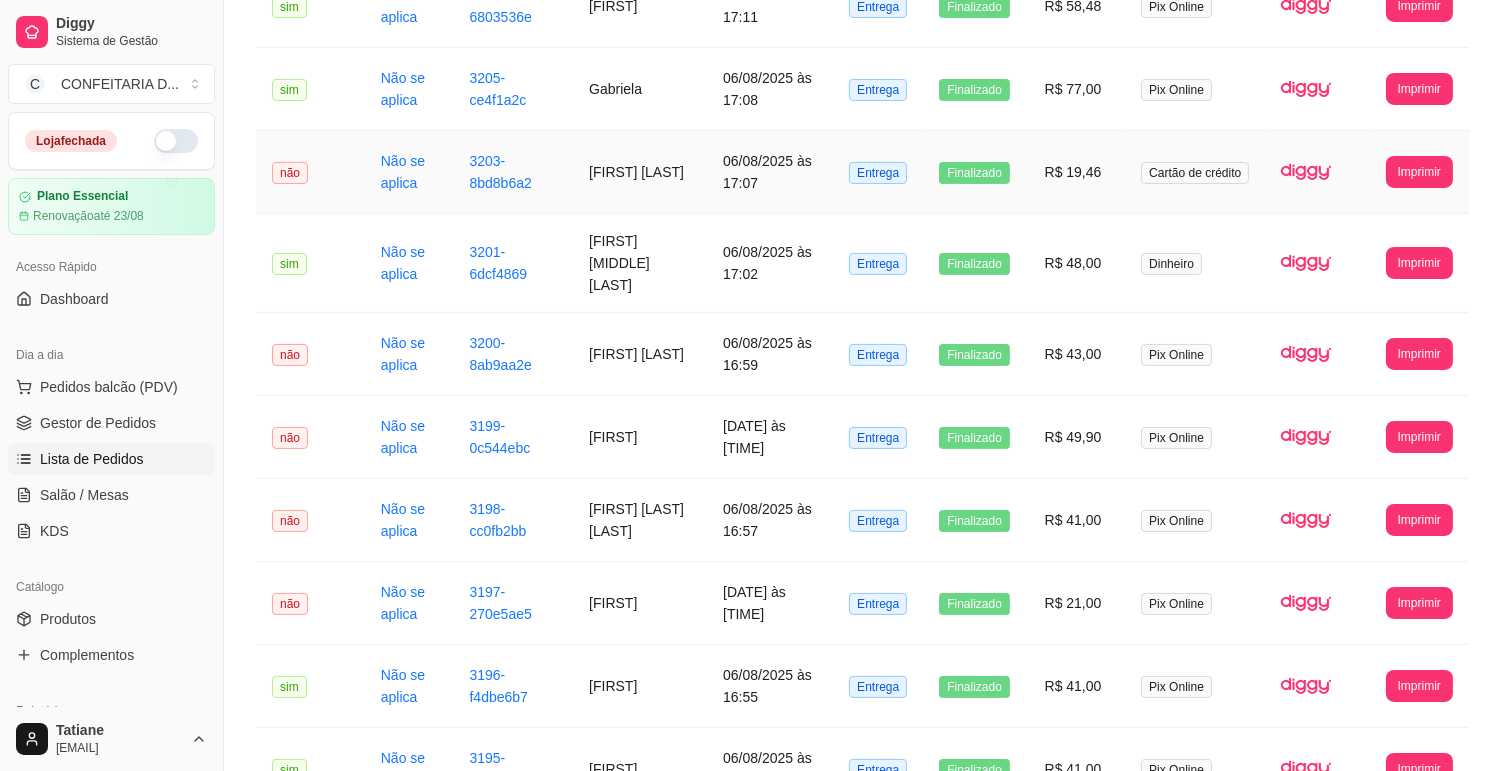click on "[NAME]" at bounding box center (640, 172) 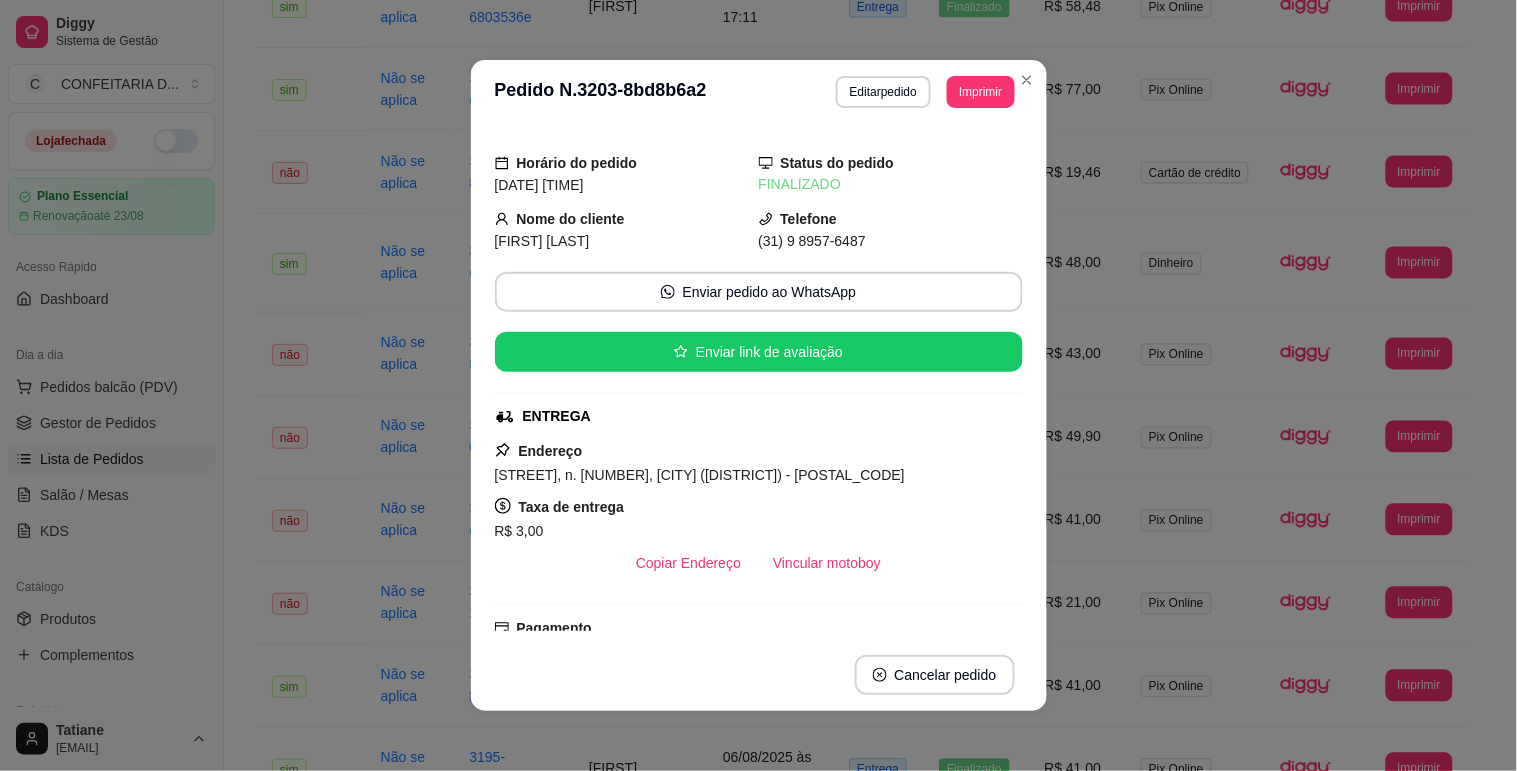 click on "R$ 3,00" at bounding box center [759, 531] 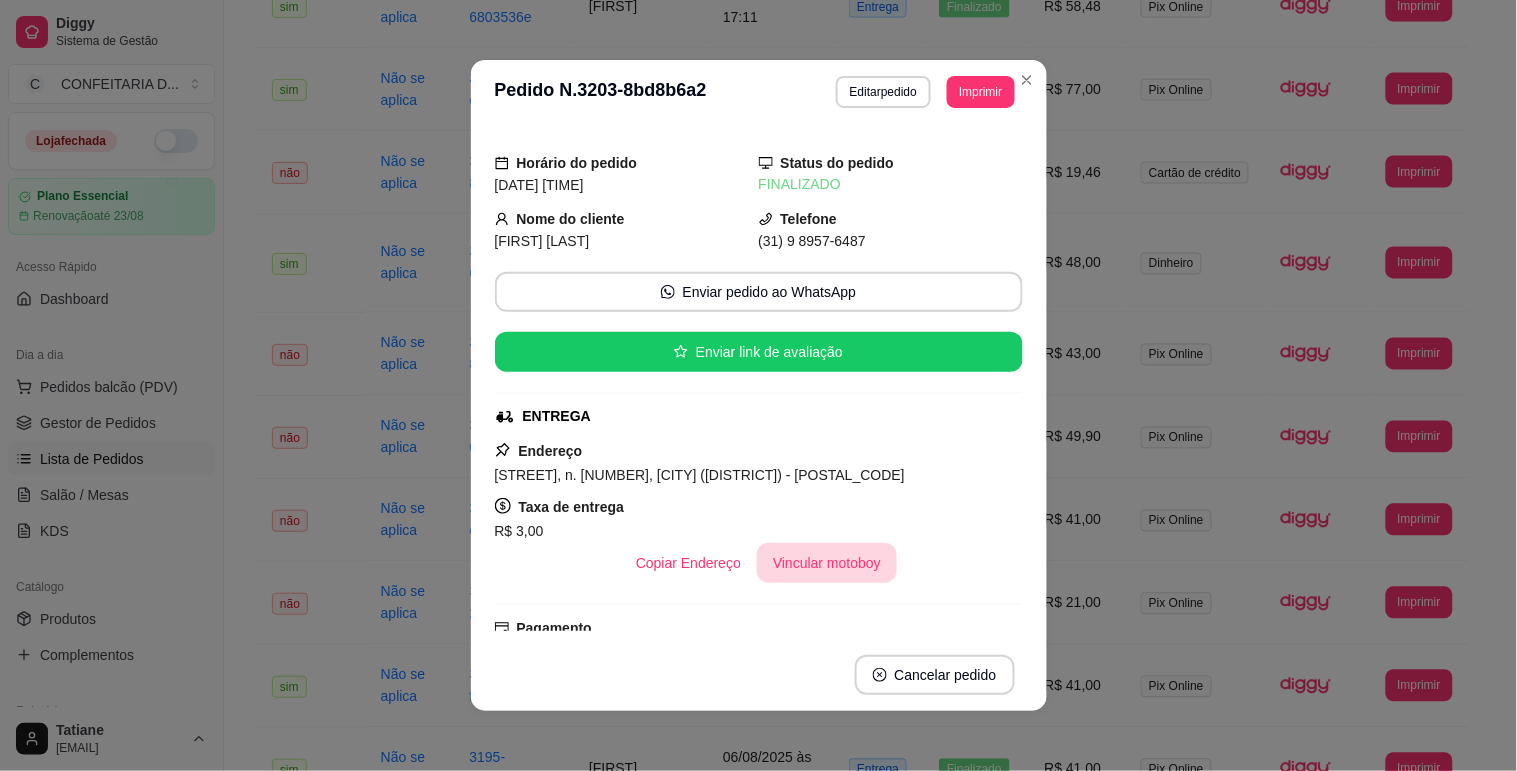 click on "Vincular motoboy" at bounding box center [827, 563] 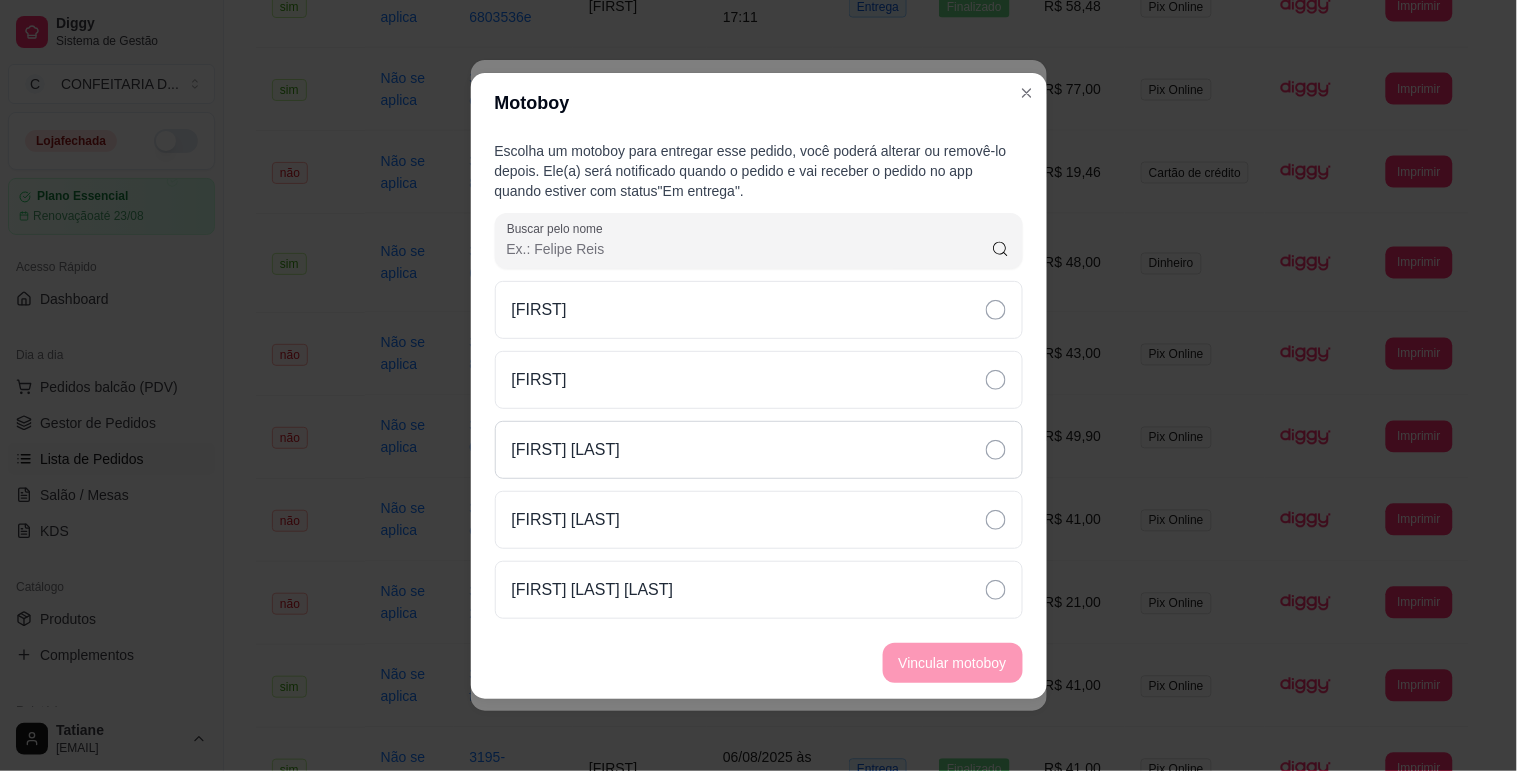 click on "[FIRST] [LAST]" at bounding box center (566, 450) 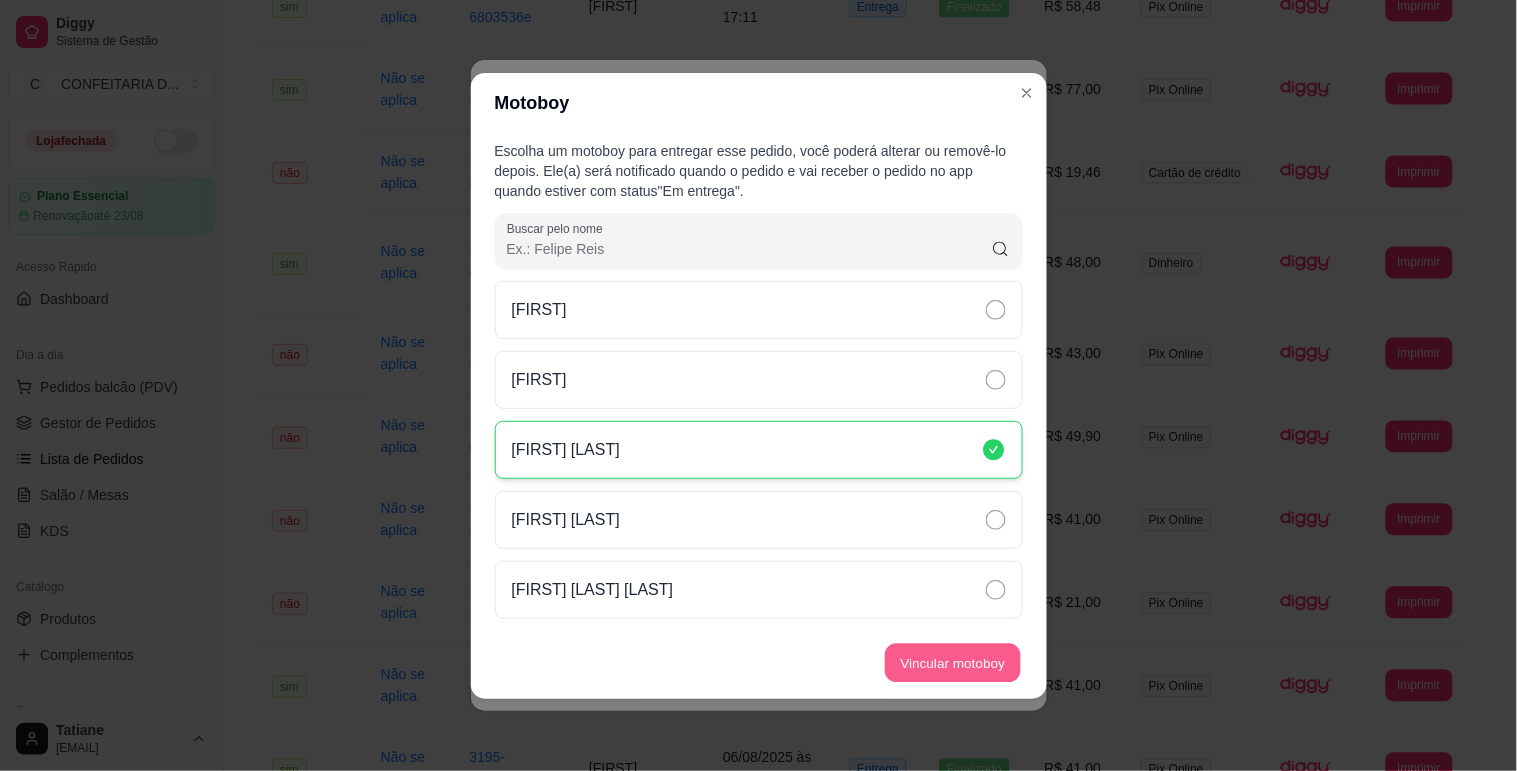 click on "Vincular motoboy" at bounding box center (953, 662) 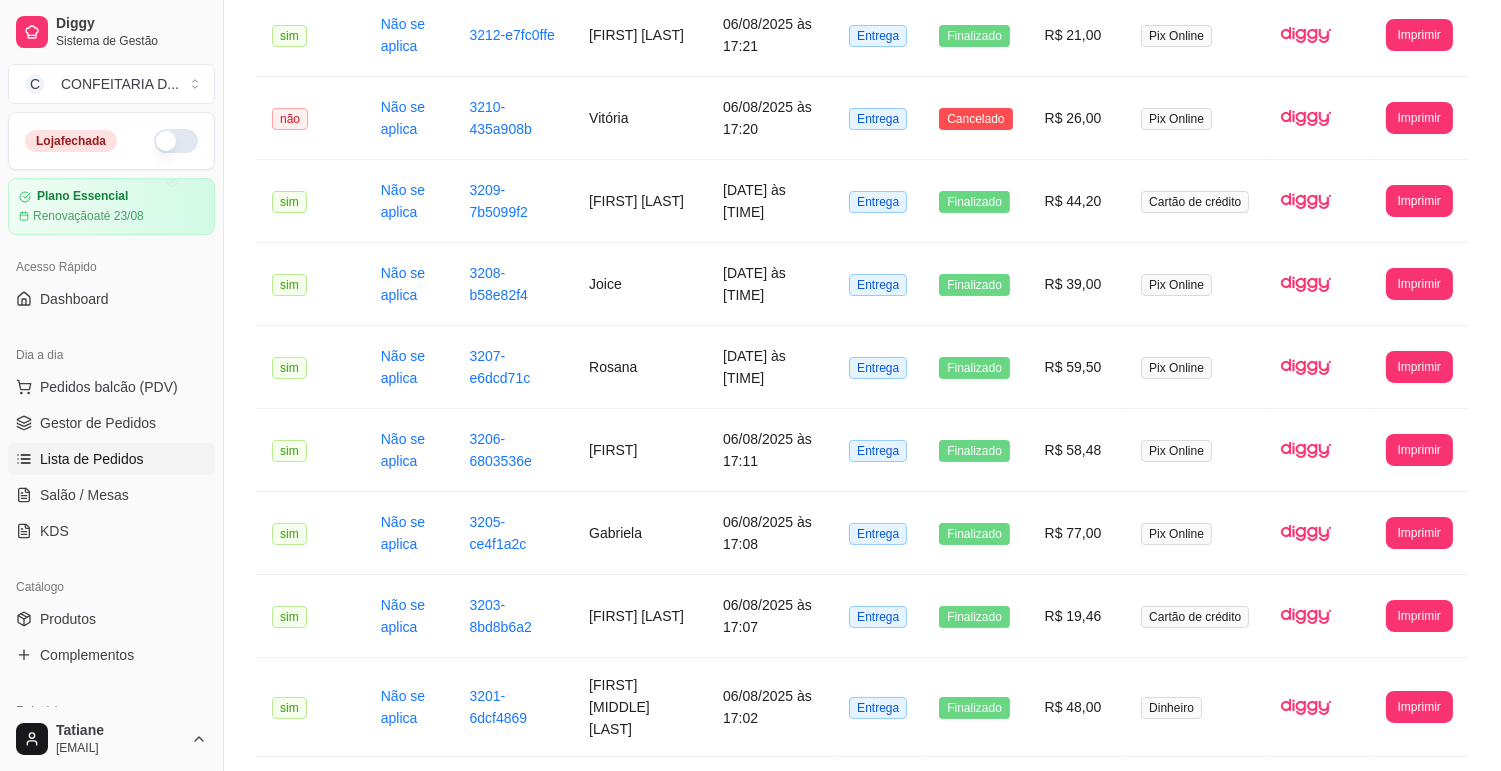scroll, scrollTop: 213, scrollLeft: 0, axis: vertical 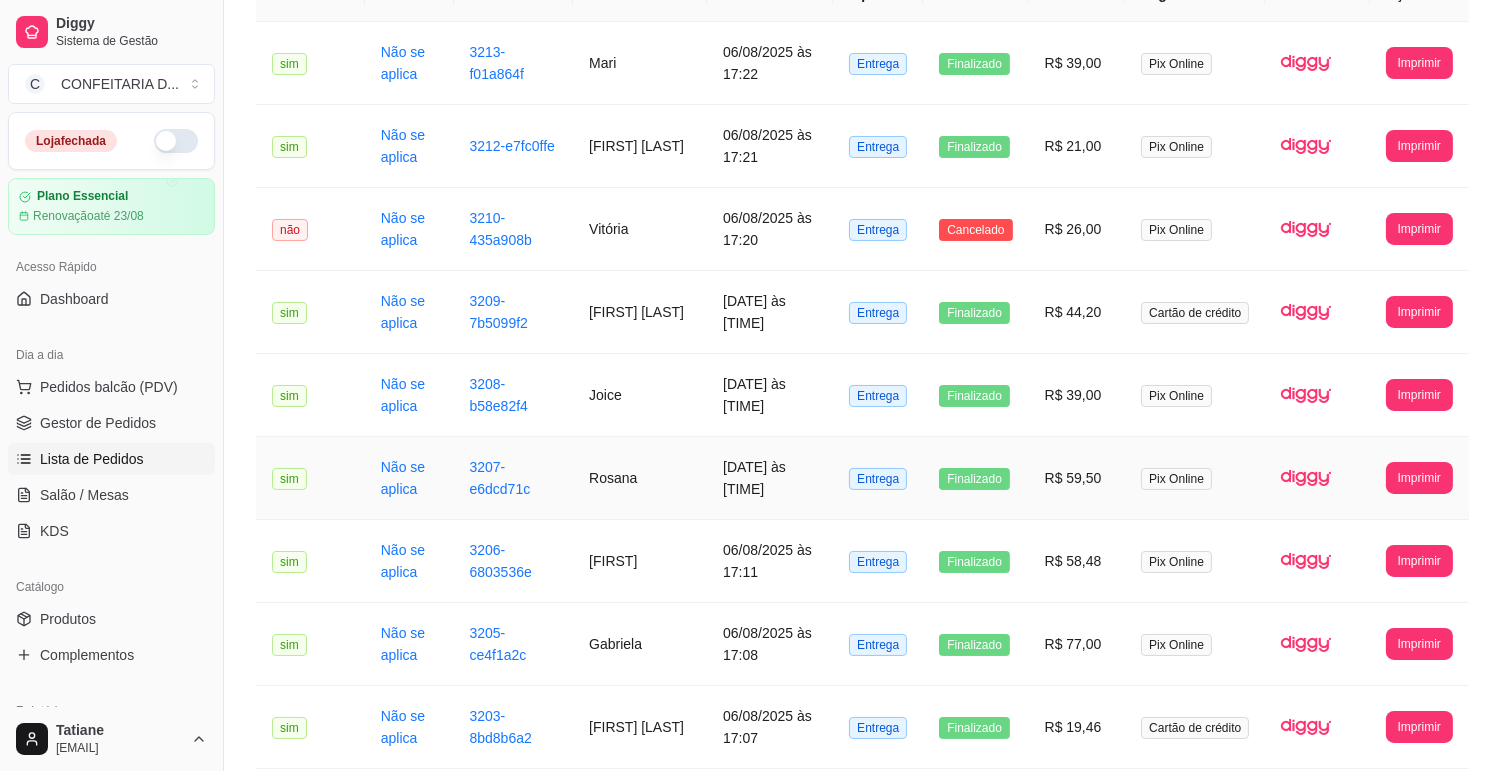 click on "Rosana" at bounding box center (640, 478) 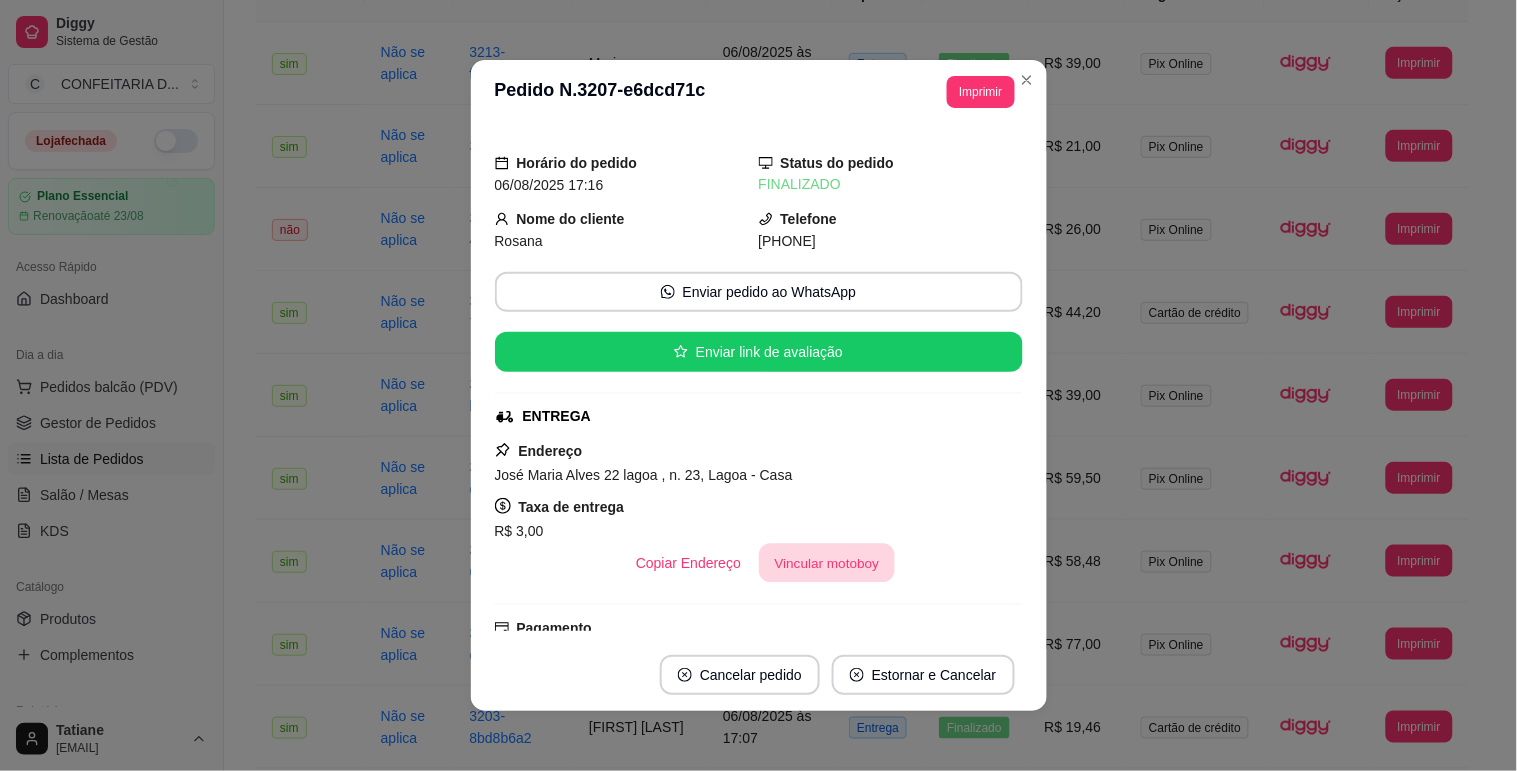click on "Vincular motoboy" at bounding box center [827, 563] 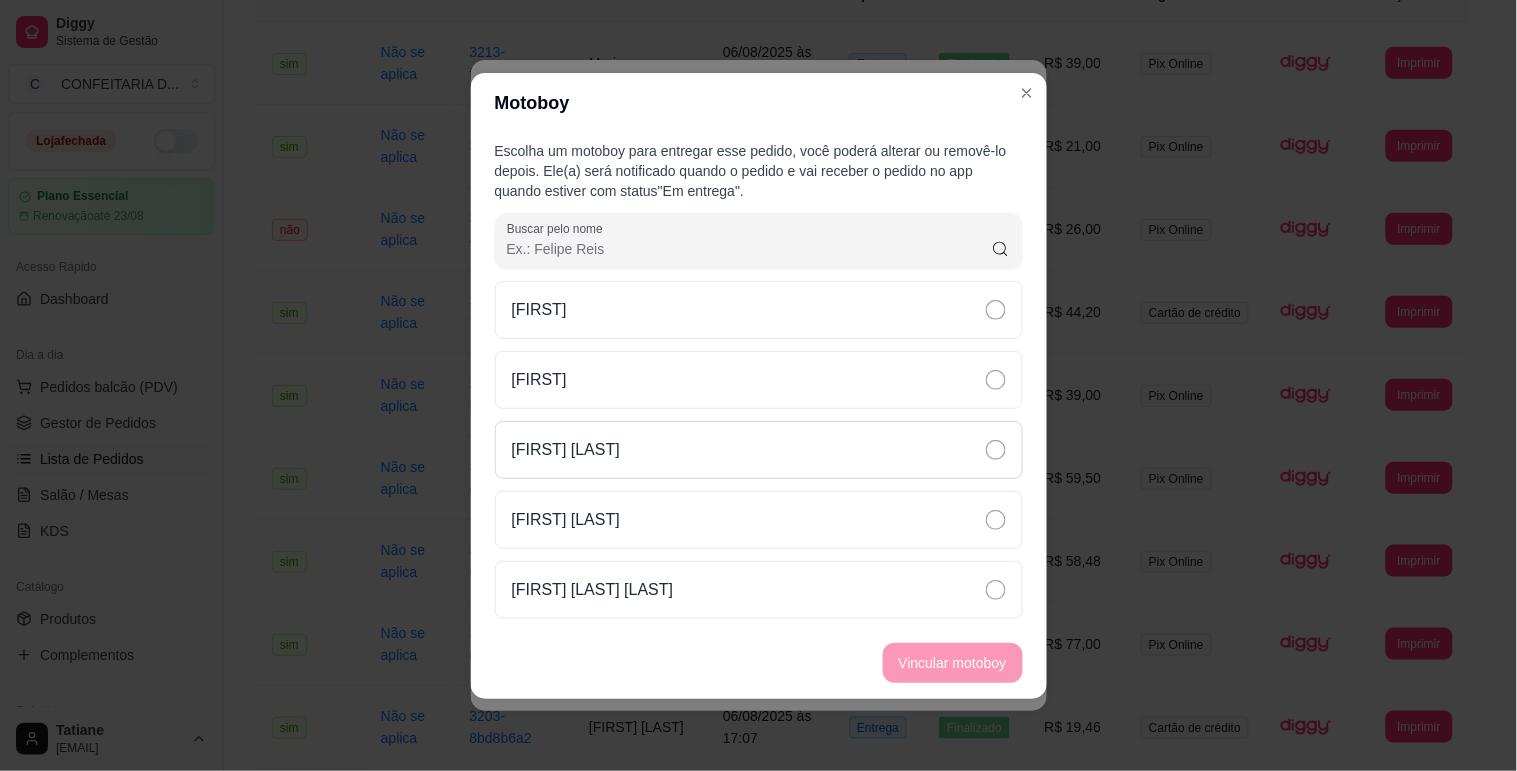 click on "[FIRST] [LAST]" at bounding box center (759, 450) 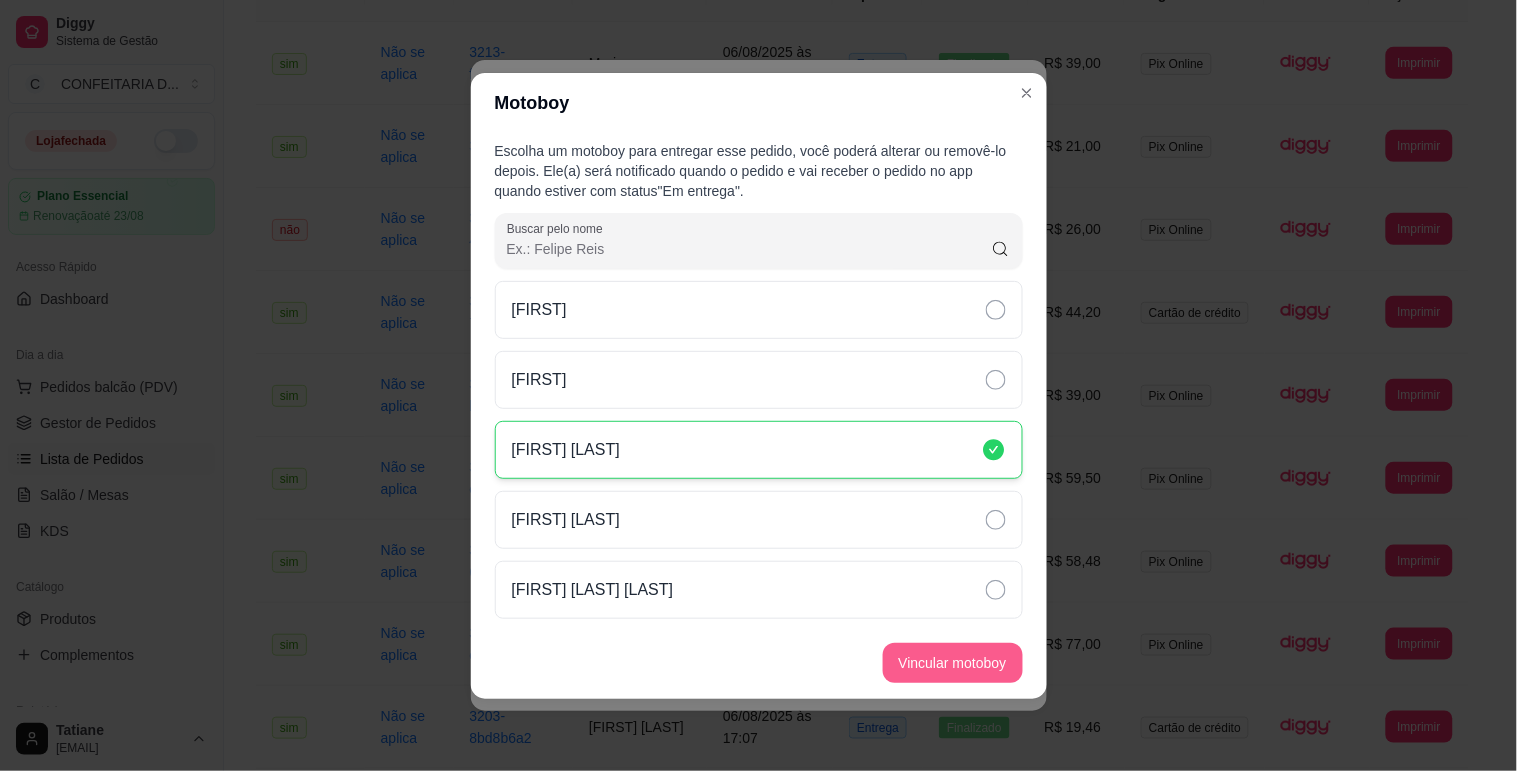 click on "Vincular motoboy" at bounding box center [953, 663] 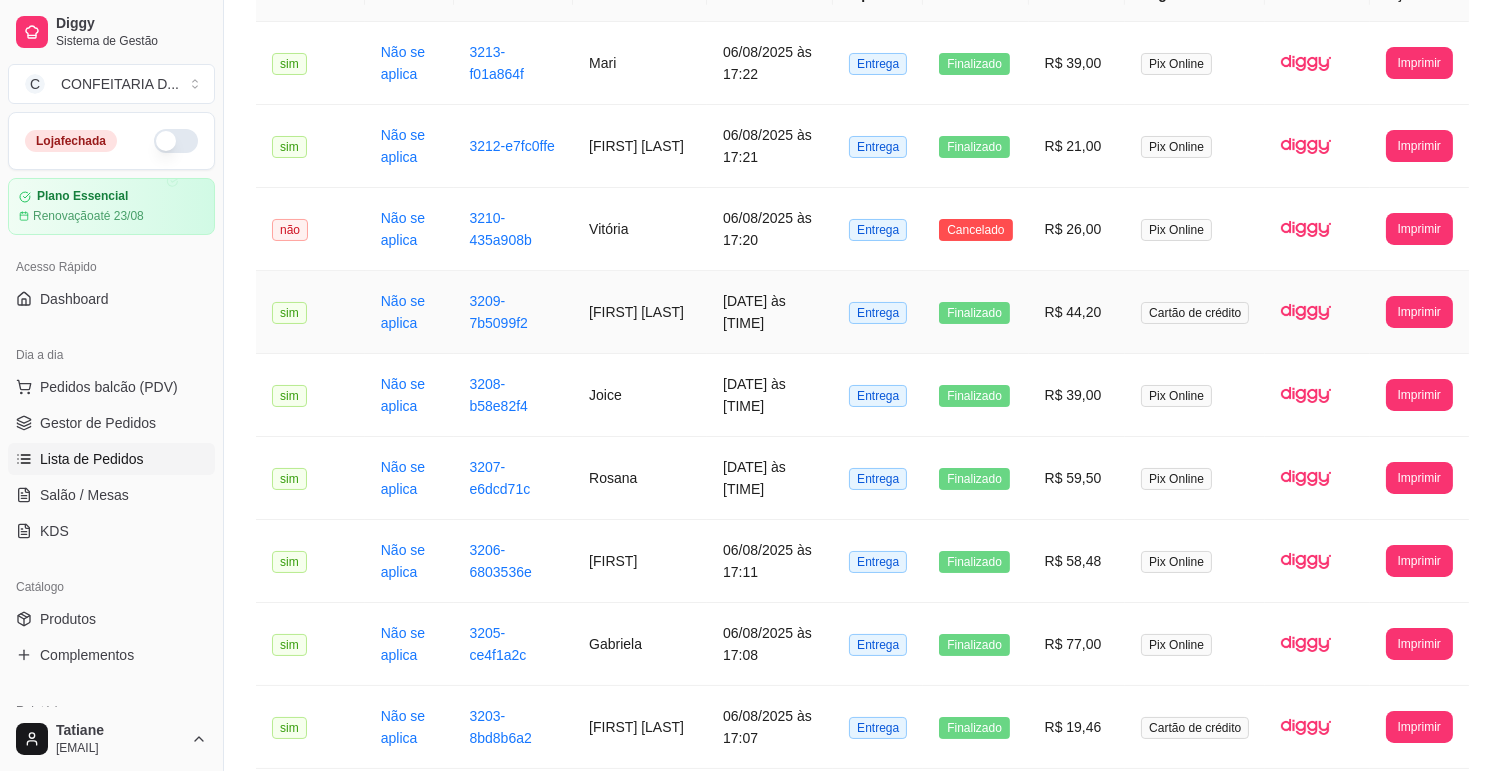 click on "[FIRST] [LAST]" at bounding box center (640, 312) 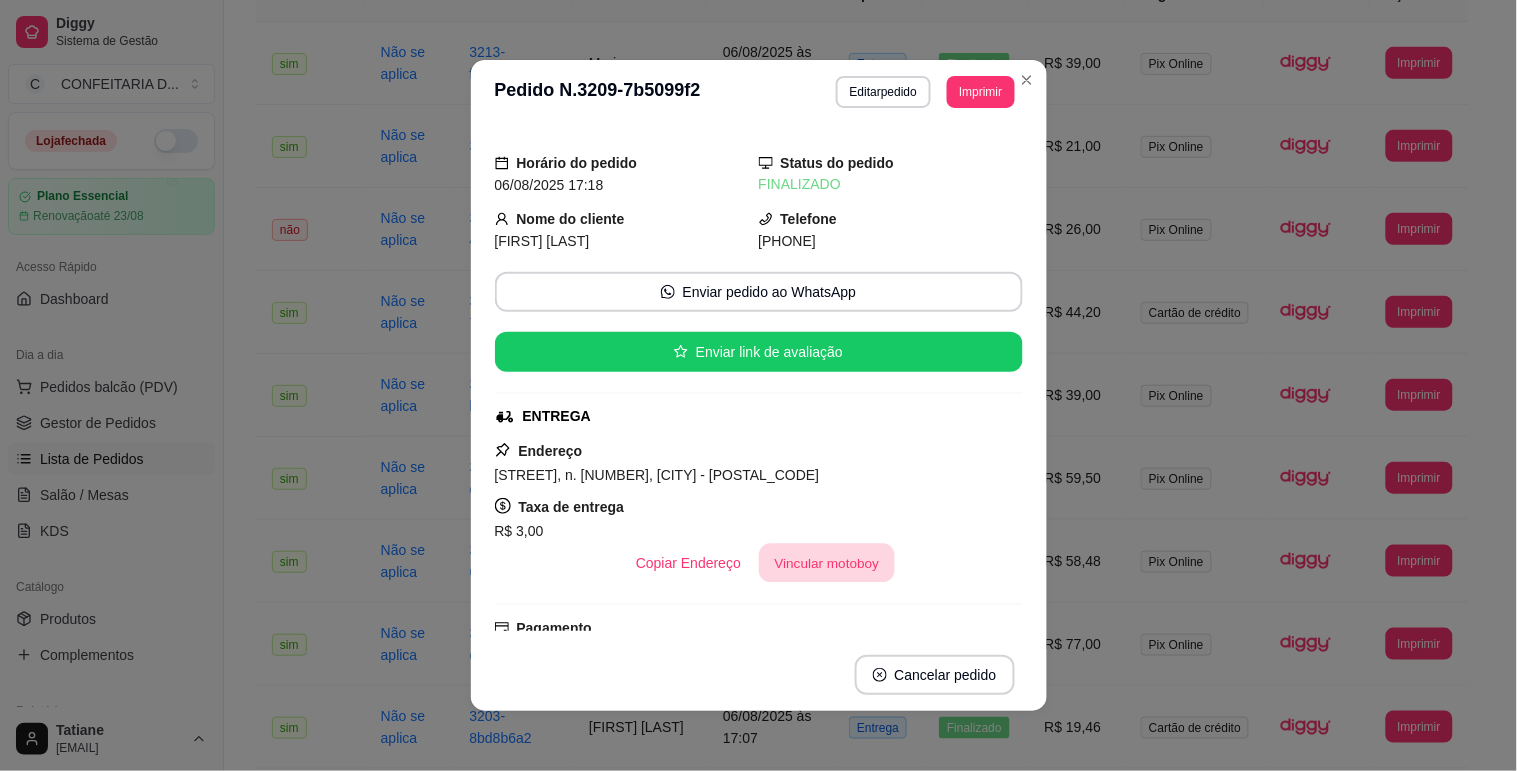 click on "Vincular motoboy" at bounding box center (827, 563) 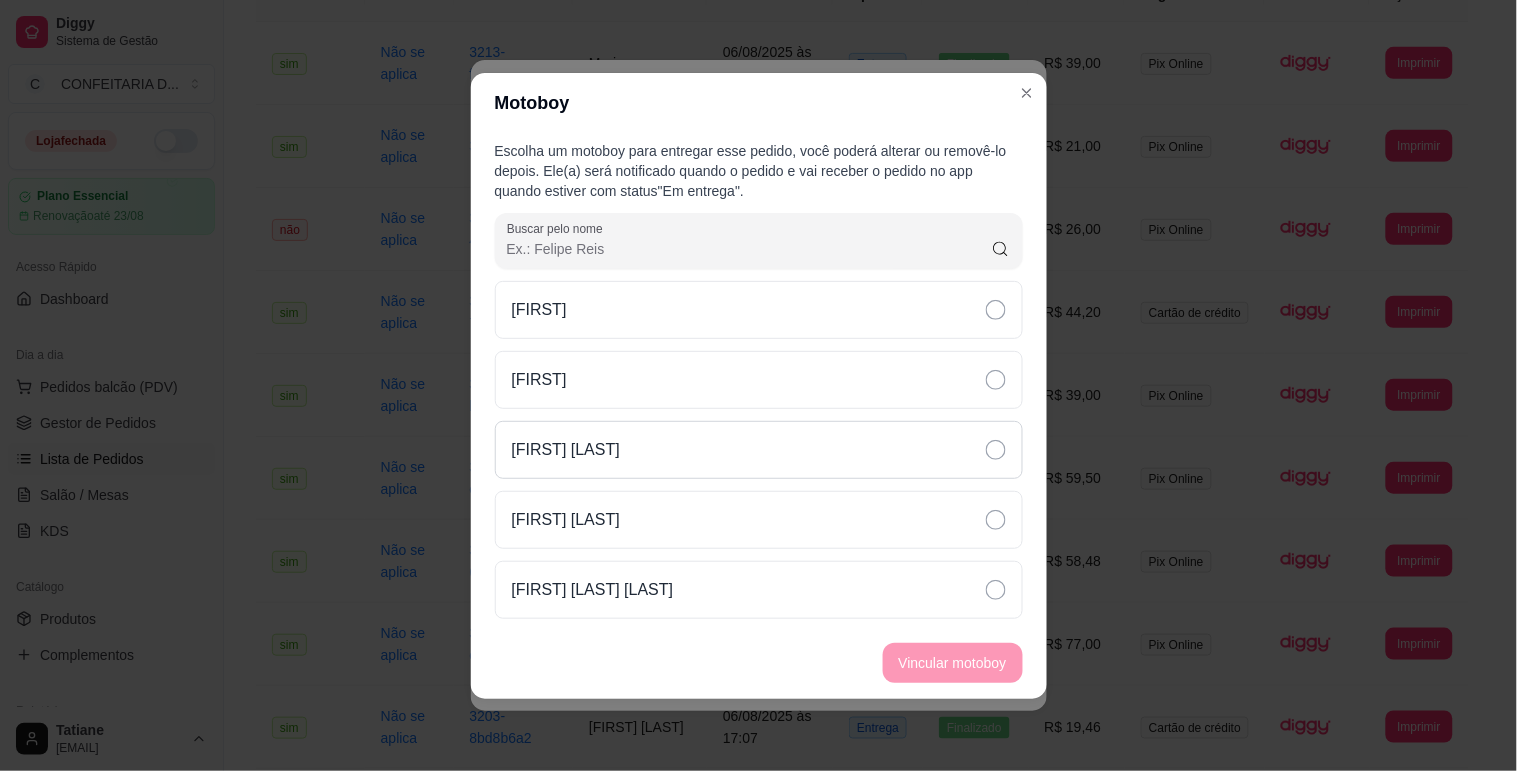 click on "[FIRST] [LAST]" at bounding box center [566, 450] 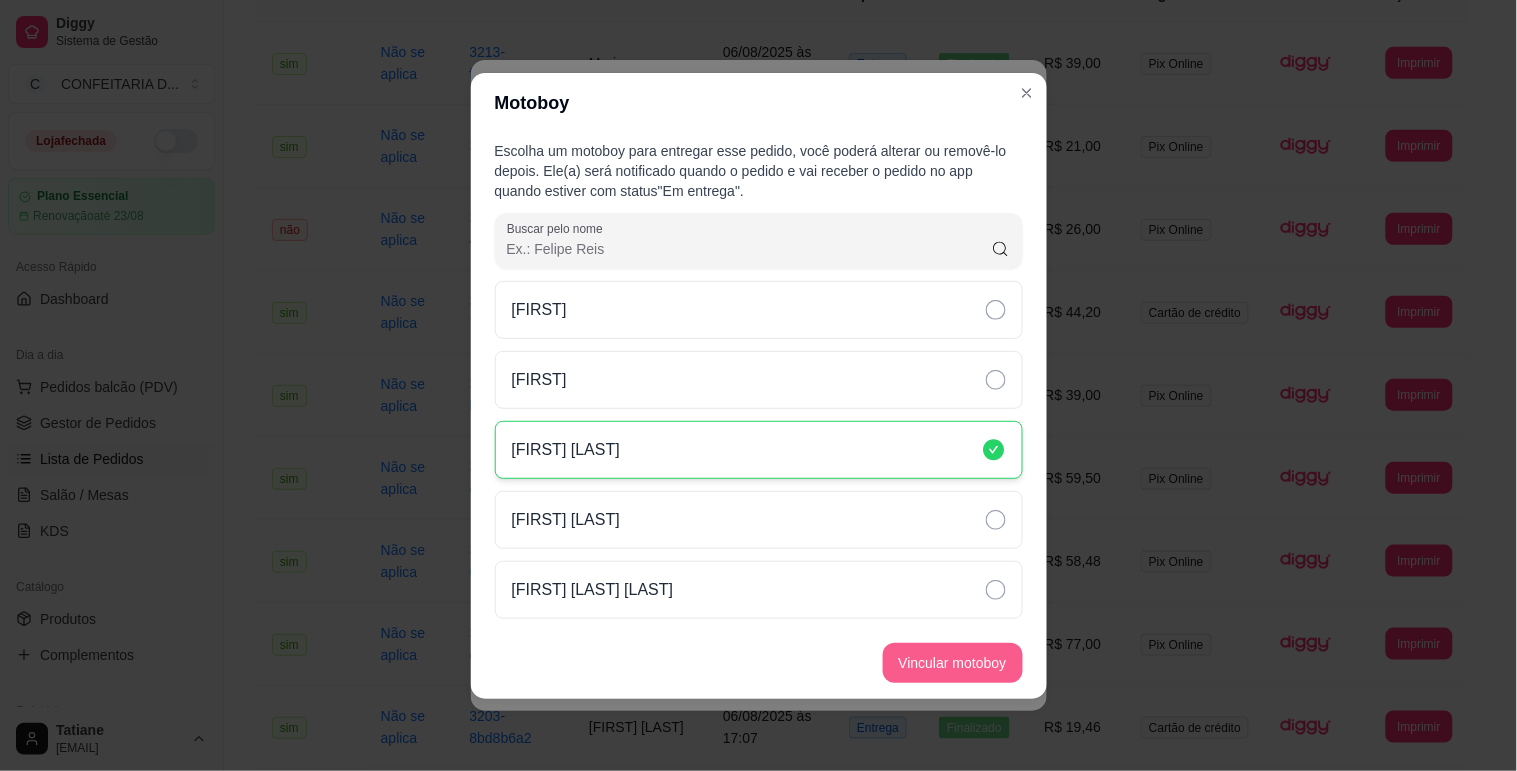 click on "Vincular motoboy" at bounding box center (953, 663) 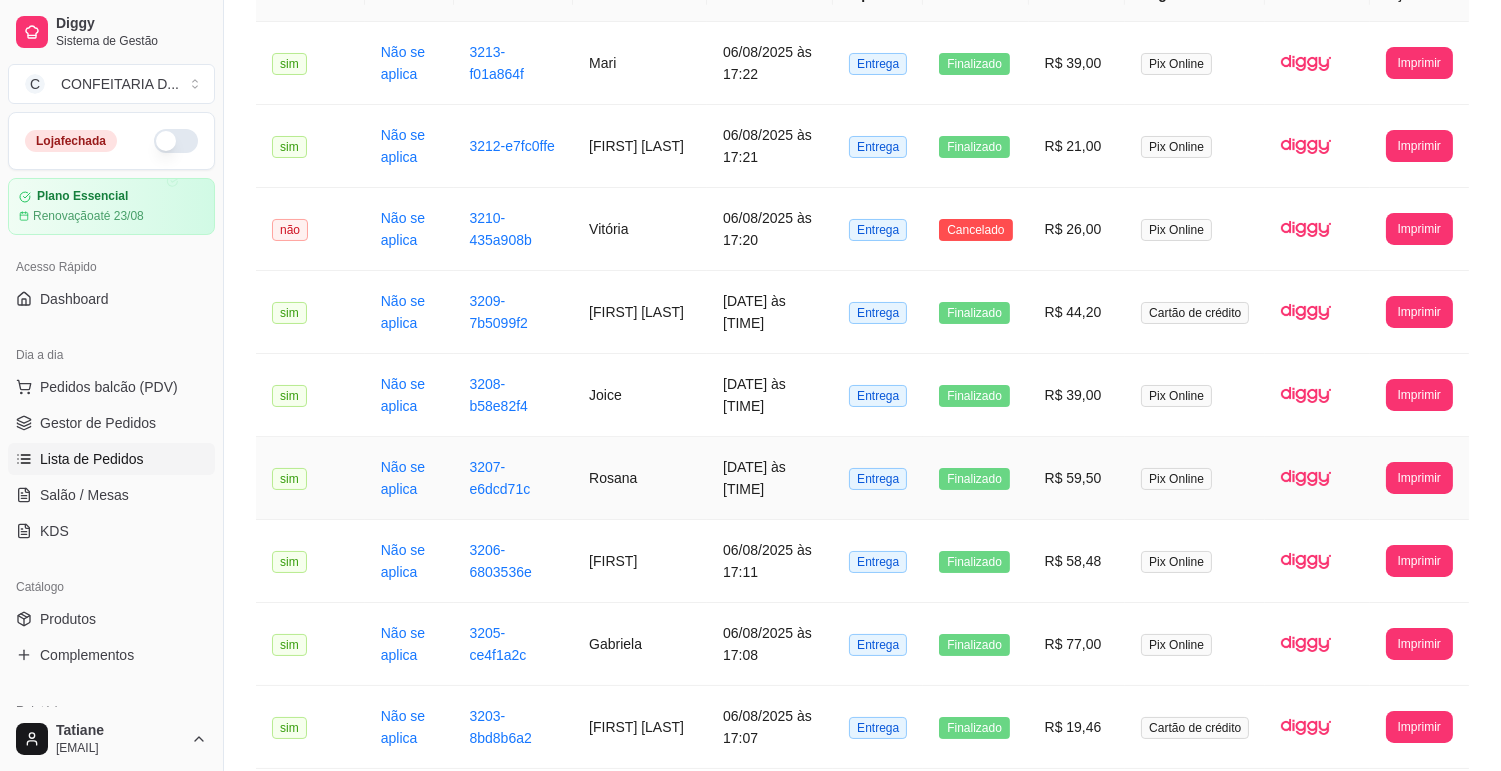 scroll, scrollTop: 0, scrollLeft: 0, axis: both 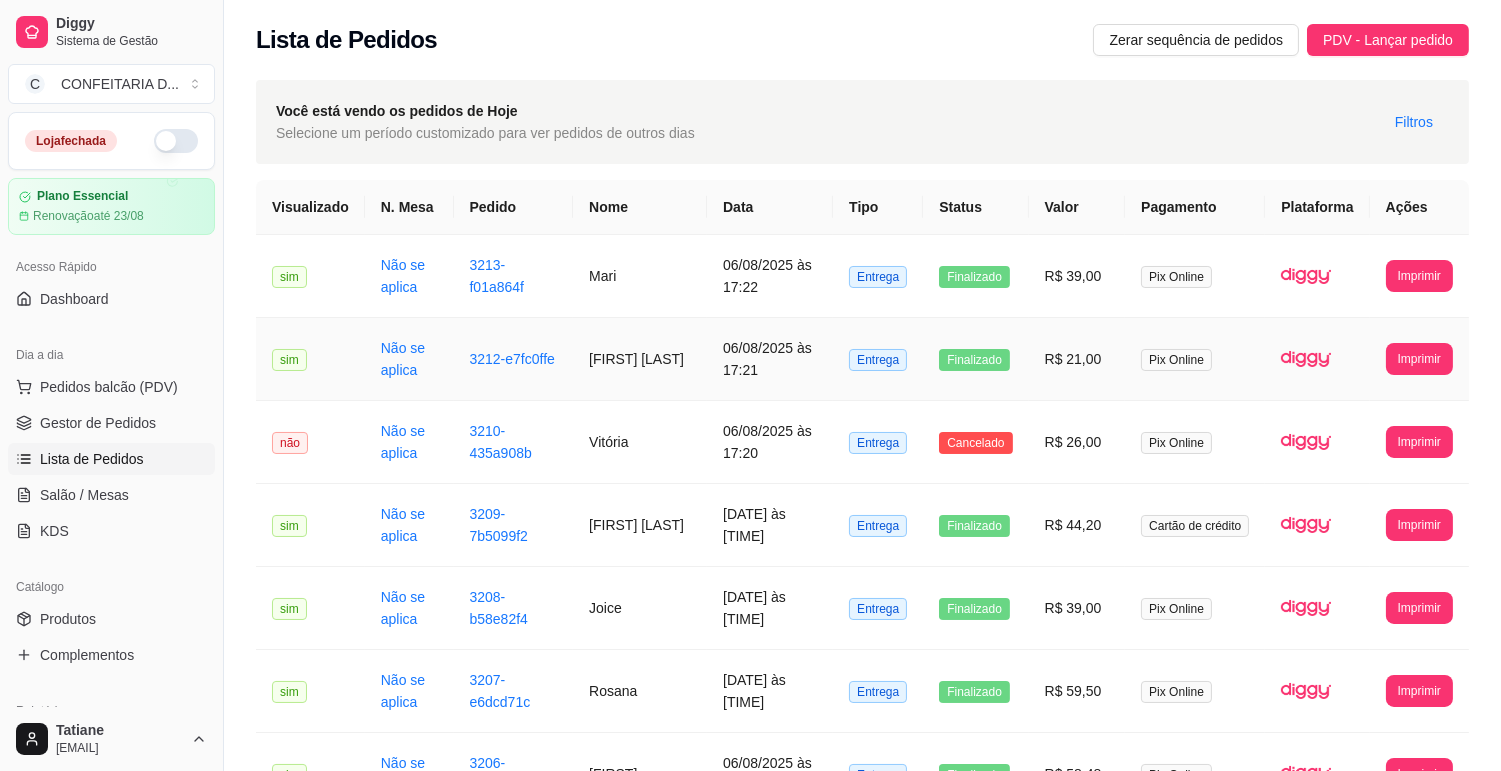 click on "[NAME]" at bounding box center [640, 359] 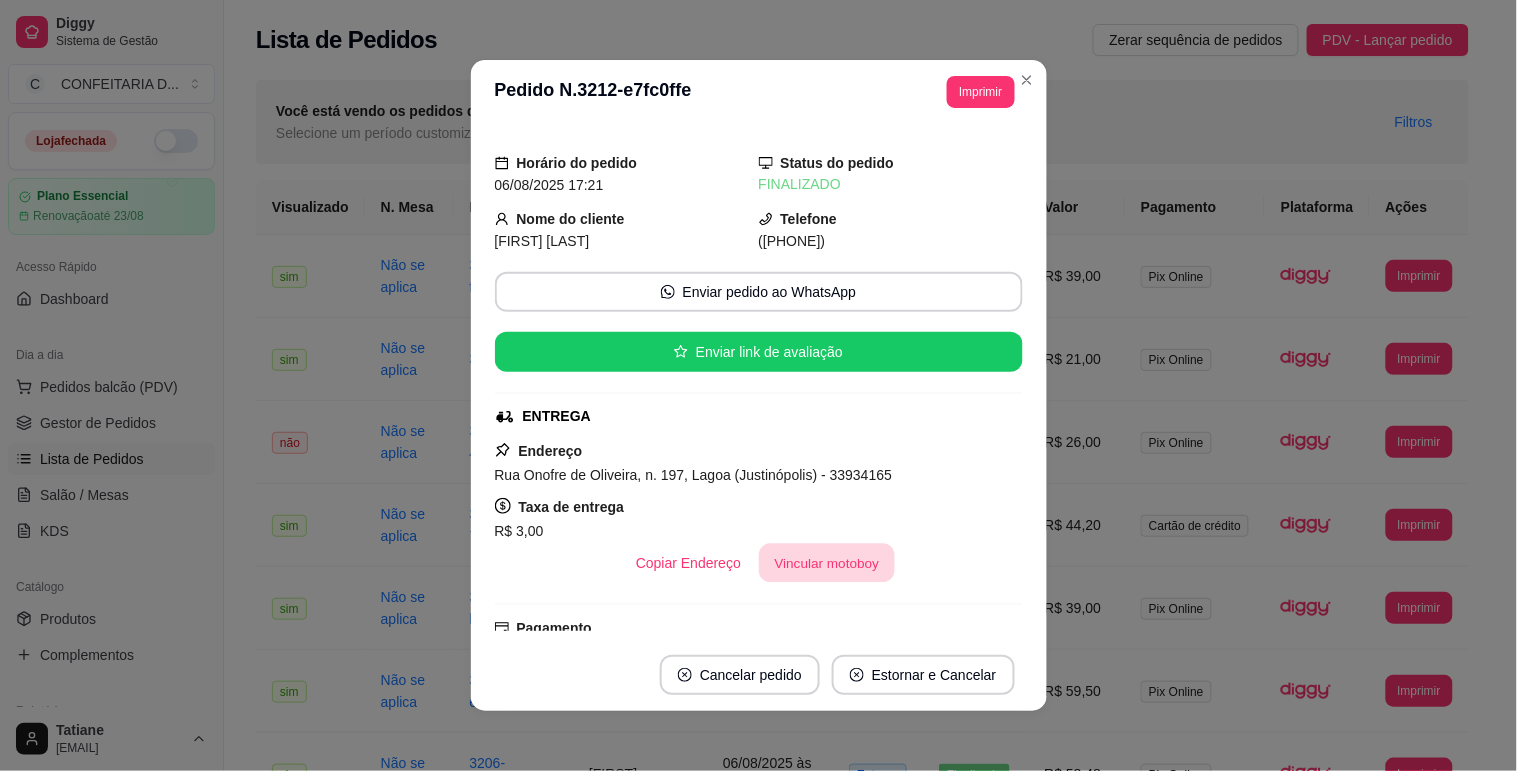 click on "Vincular motoboy" at bounding box center (827, 563) 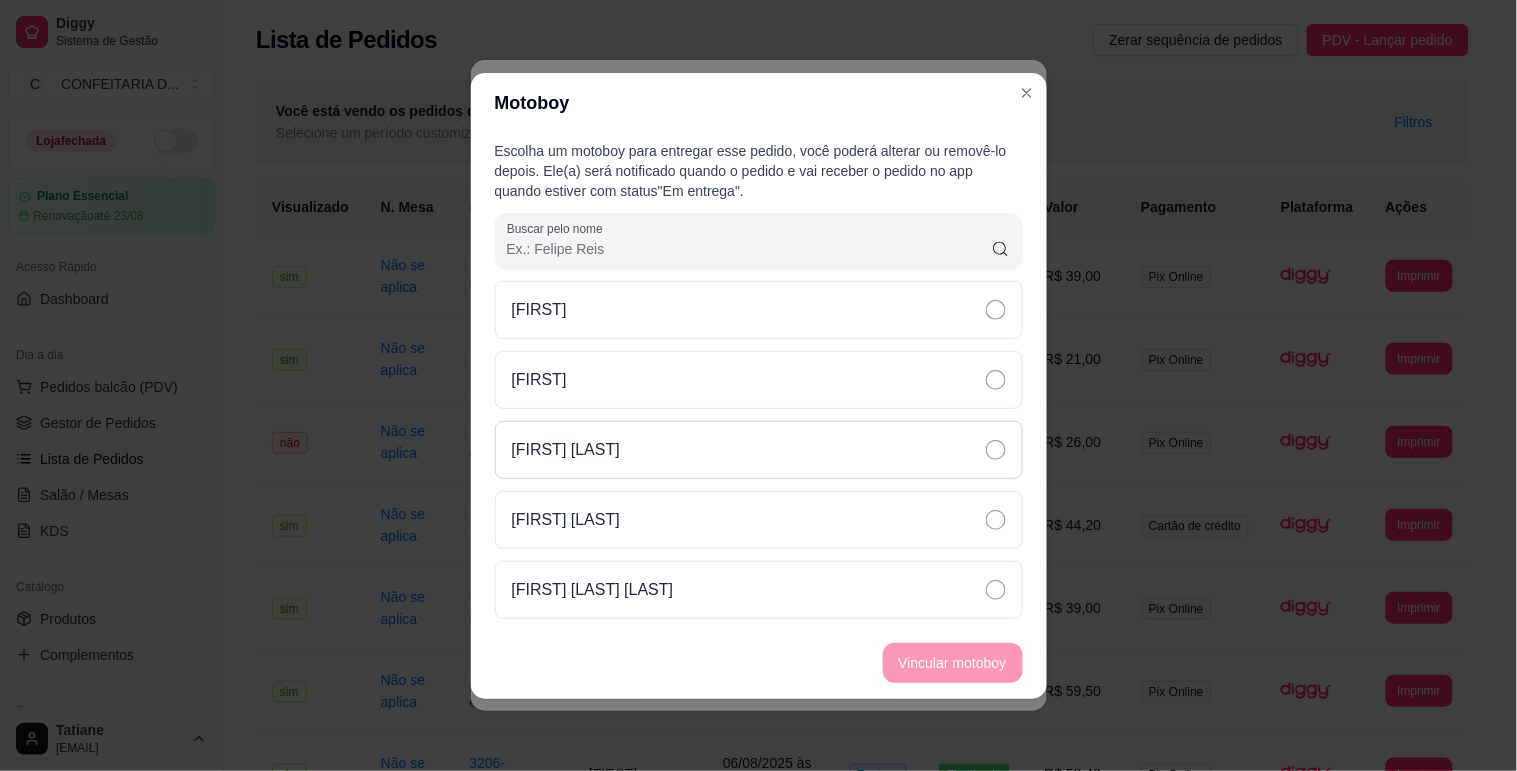 click on "[FIRST] [LAST]" at bounding box center [759, 450] 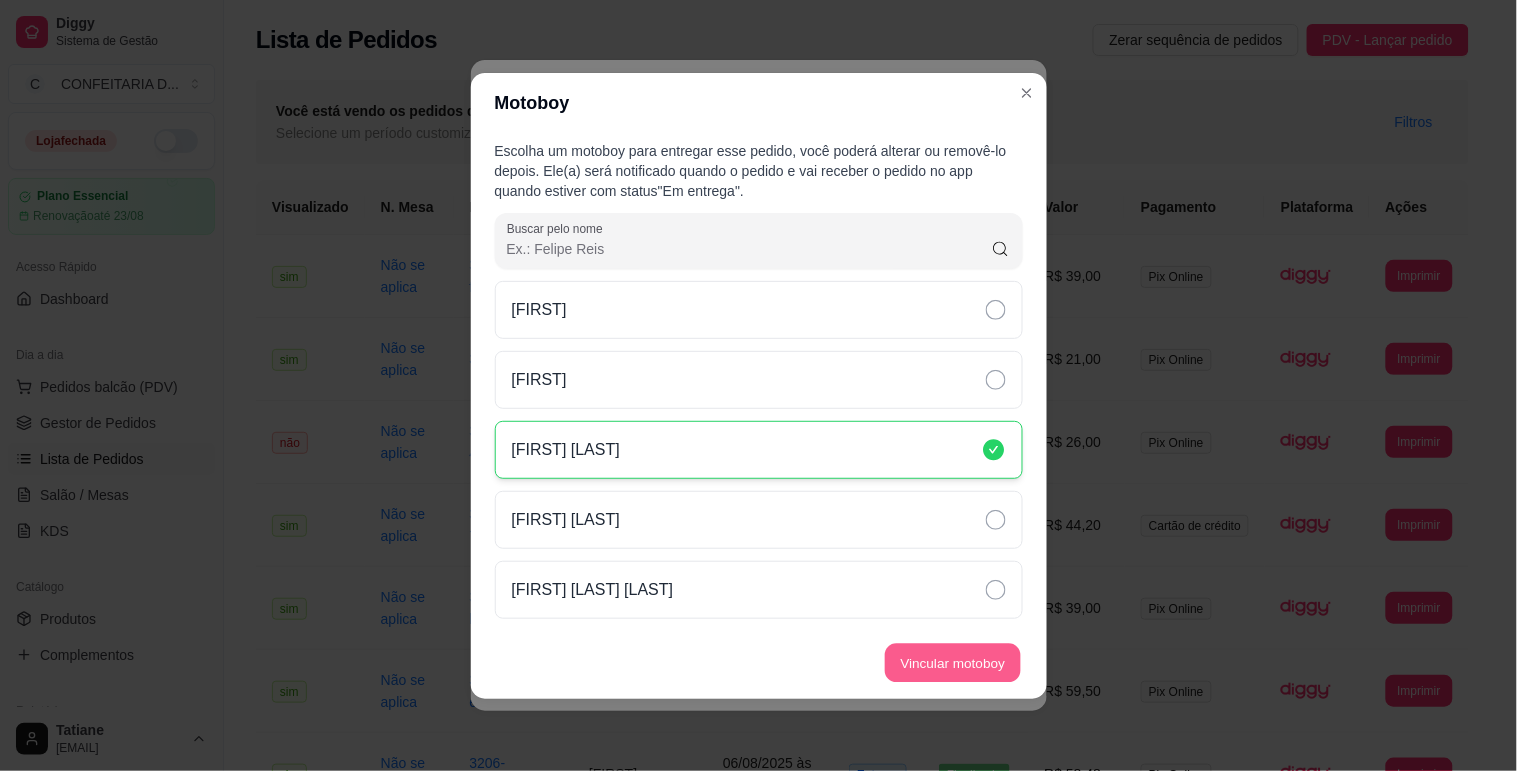 click on "Vincular motoboy" at bounding box center [953, 662] 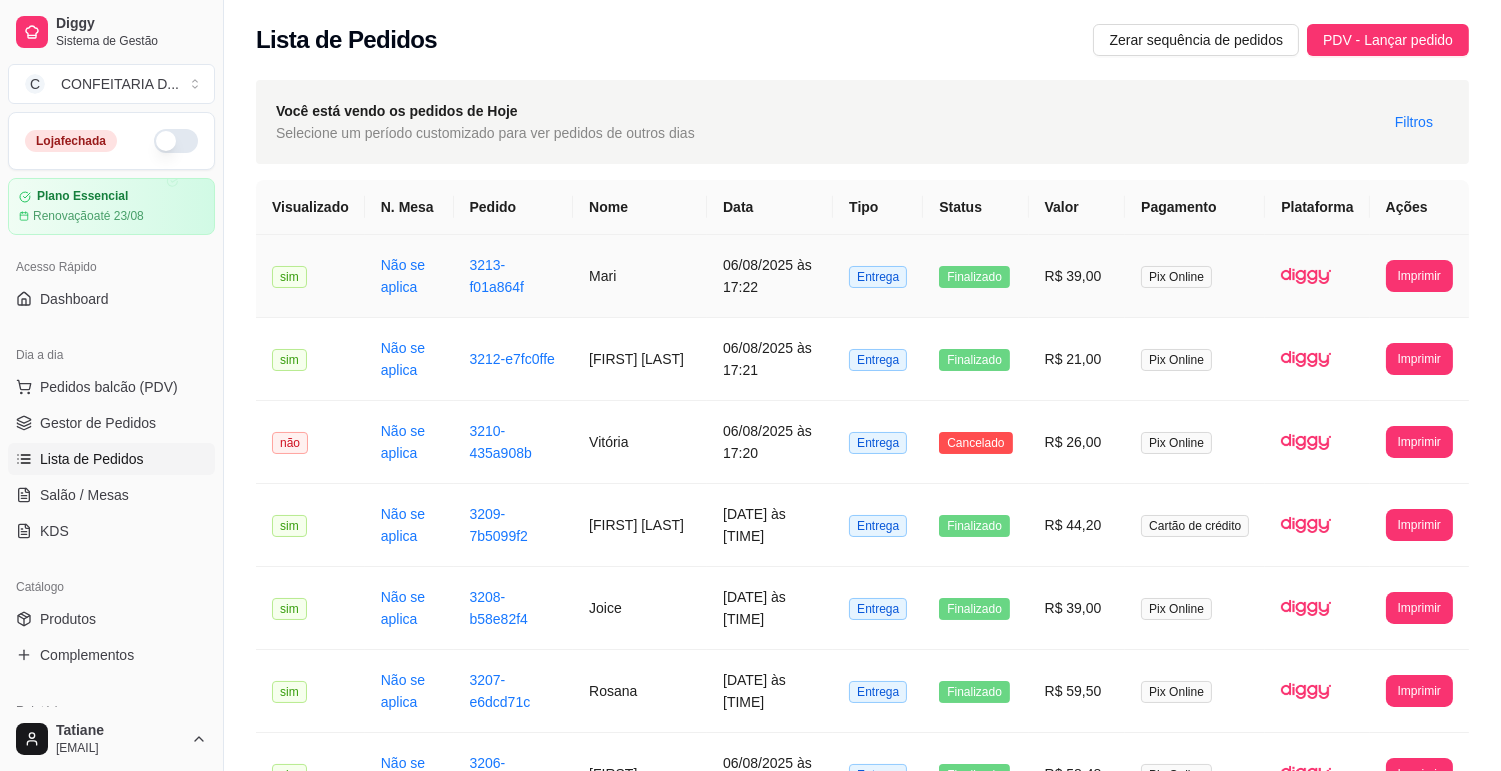 click on "Mari" at bounding box center [640, 276] 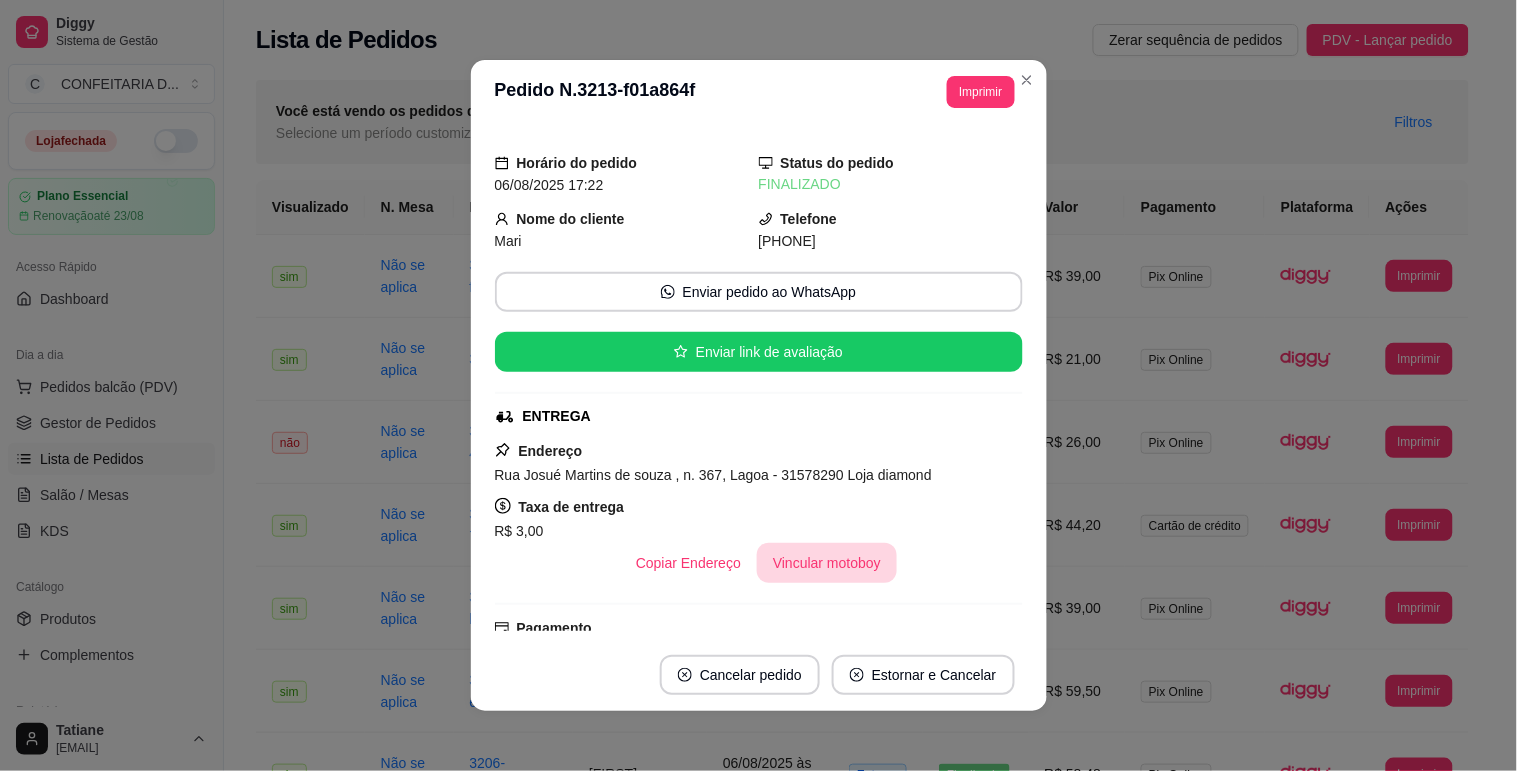 click on "Vincular motoboy" at bounding box center [827, 563] 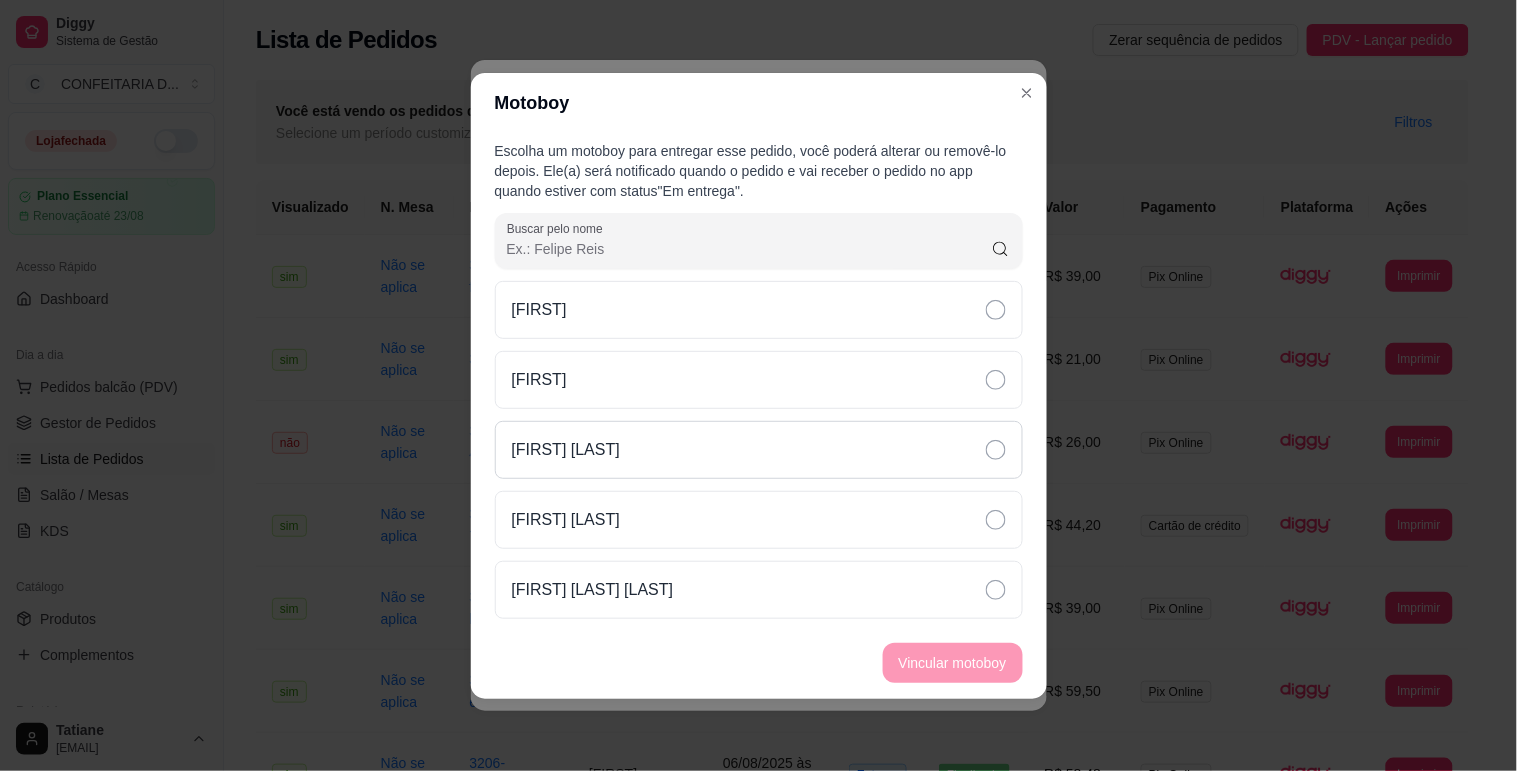 click on "[FIRST] [LAST]" at bounding box center [759, 450] 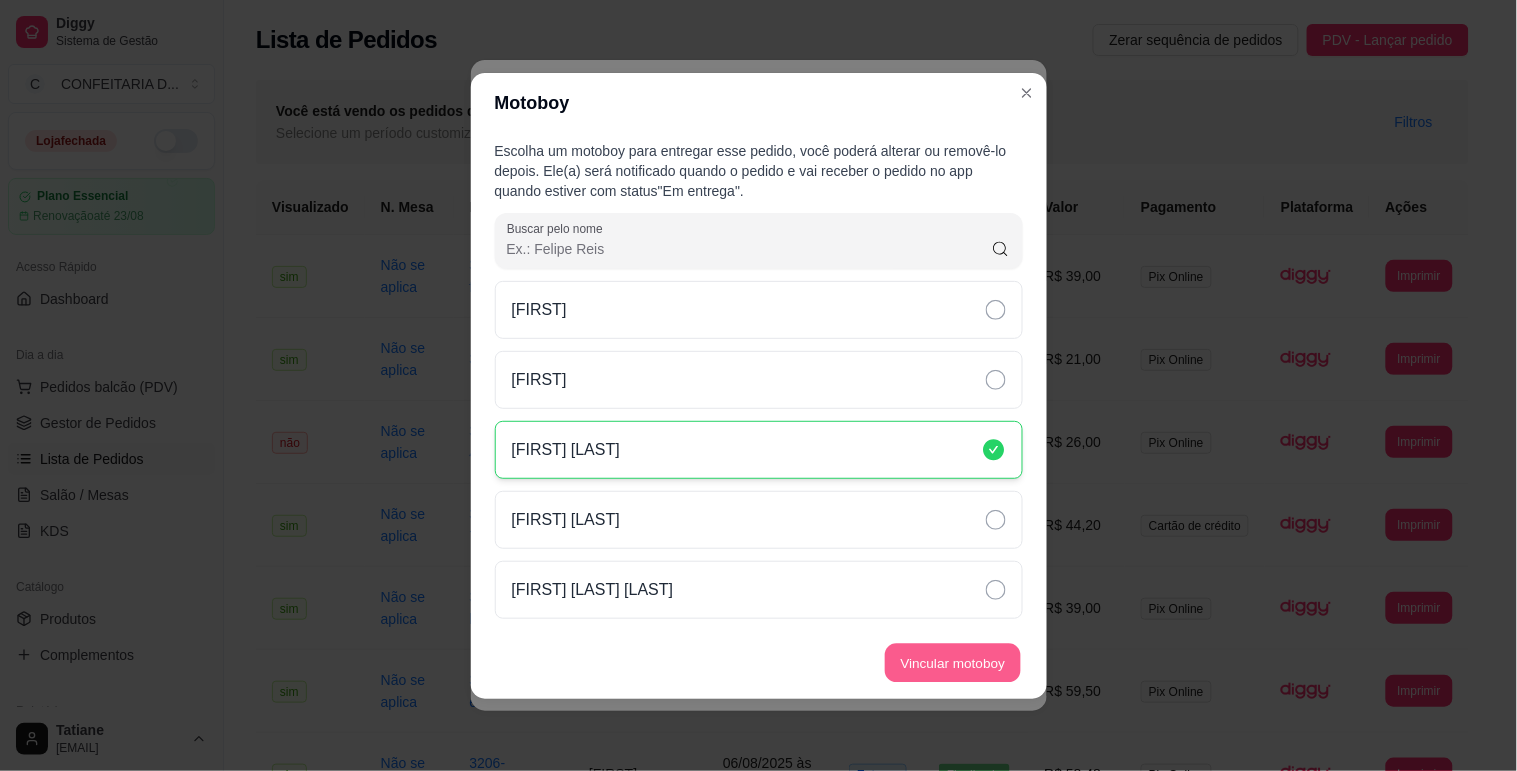 click on "Vincular motoboy" at bounding box center [953, 662] 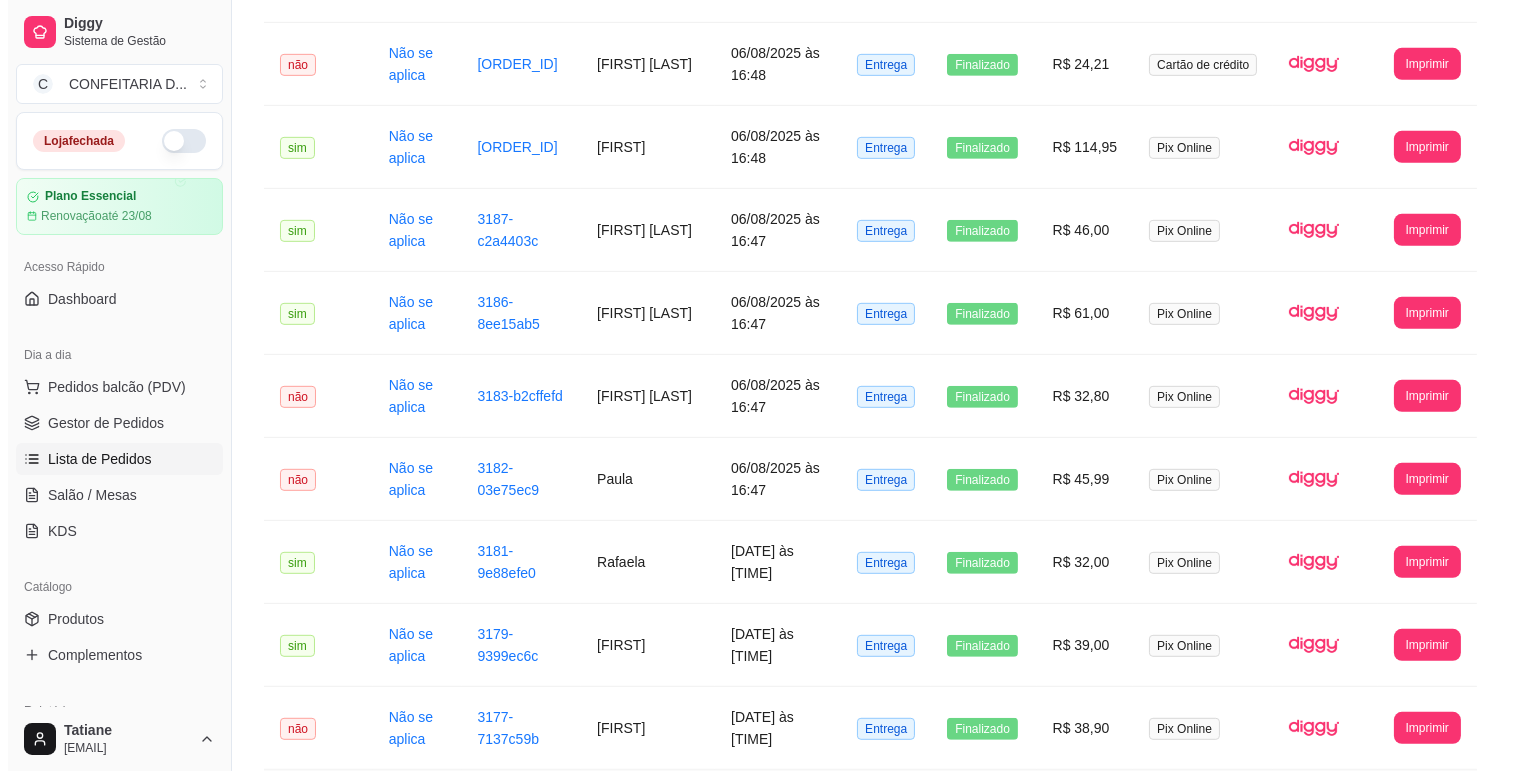 scroll, scrollTop: 2102, scrollLeft: 0, axis: vertical 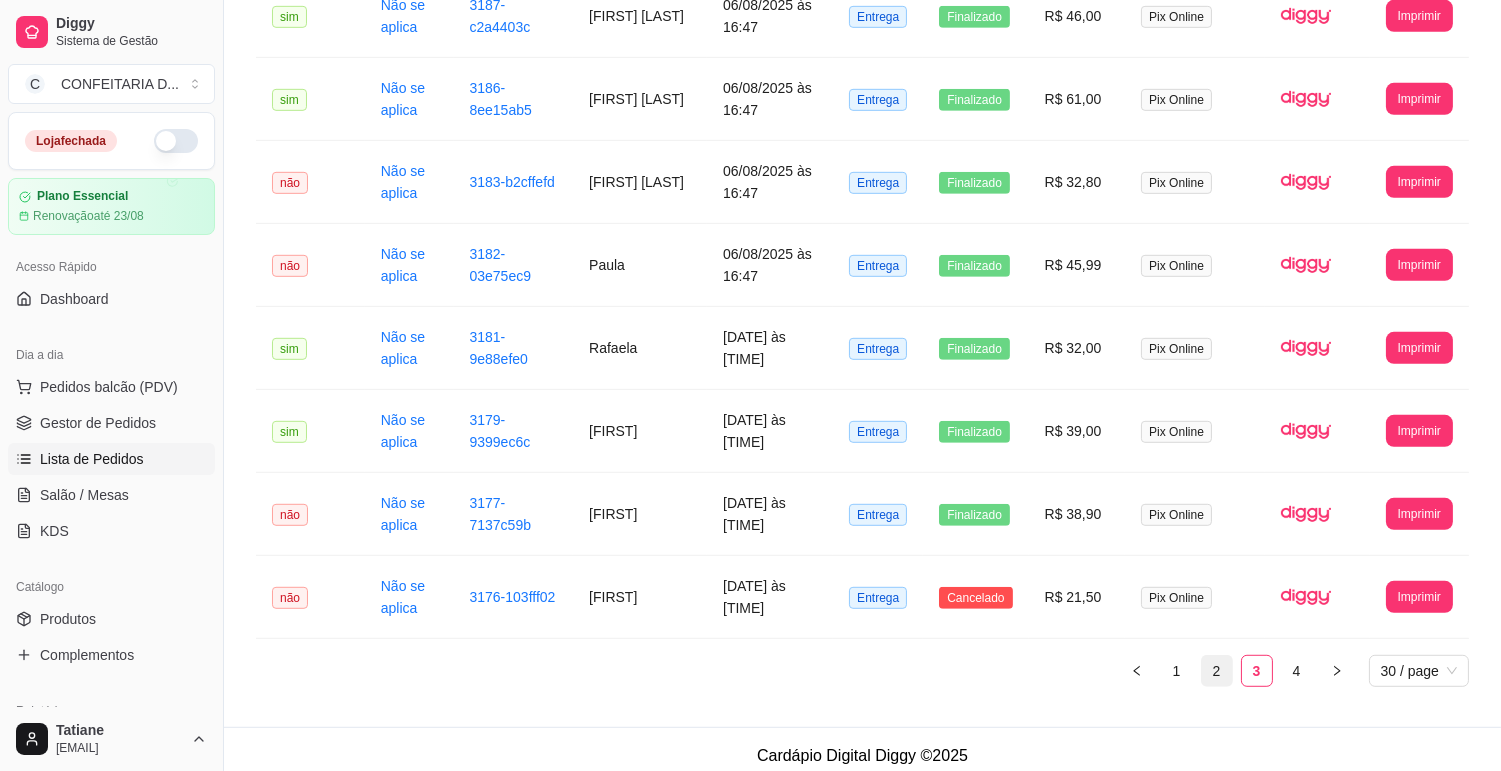 click on "2" at bounding box center [1217, 671] 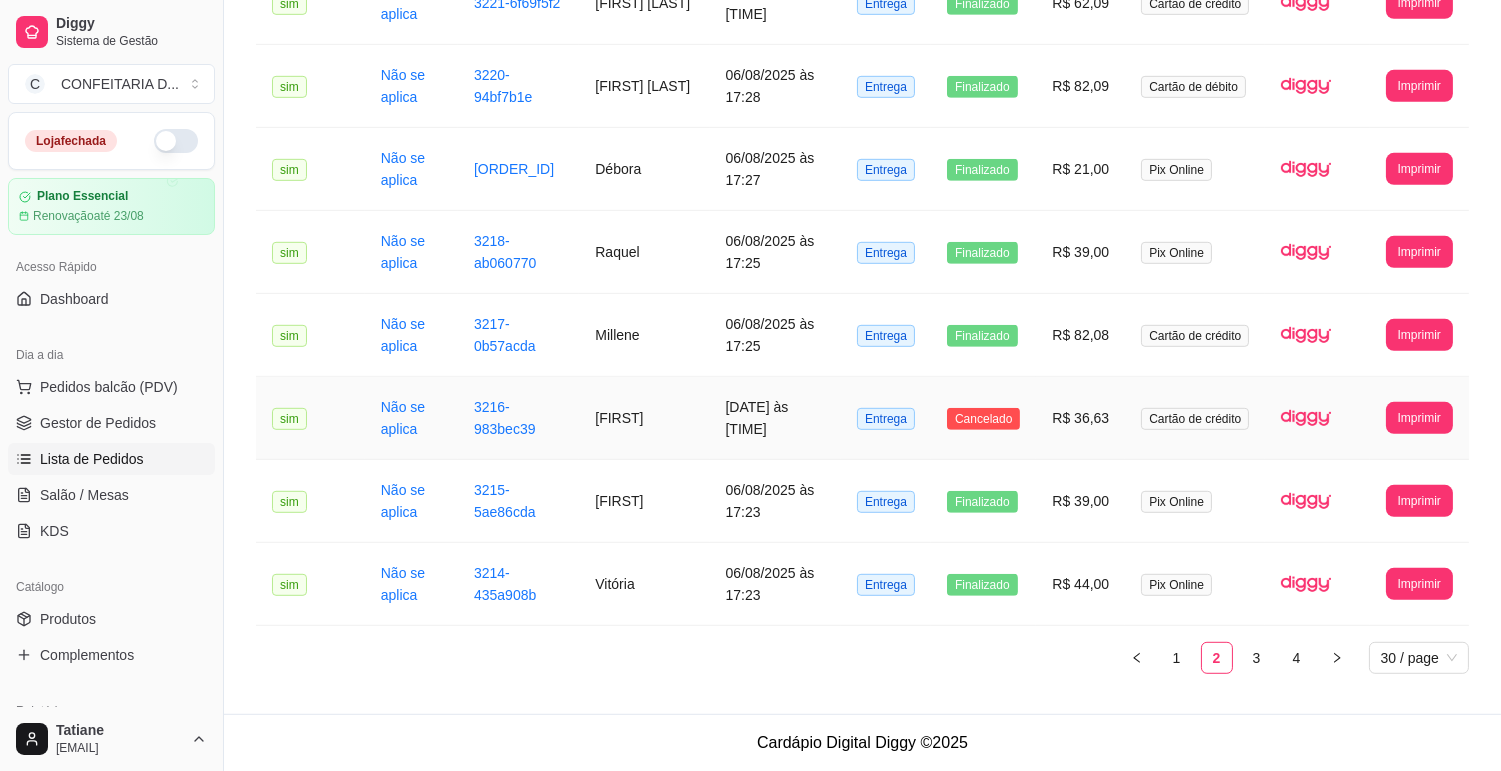 click on "[FIRST]" at bounding box center [644, 418] 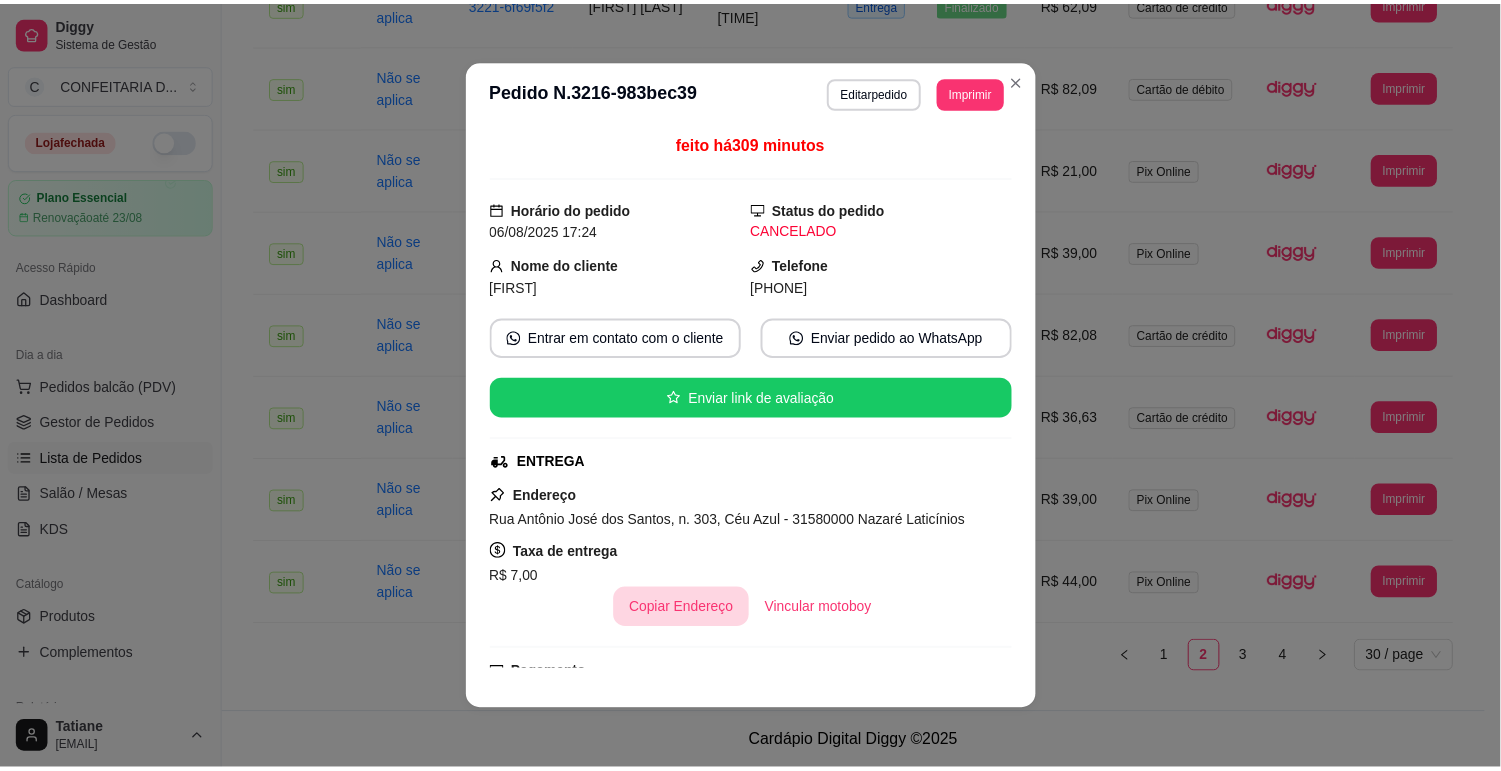 scroll, scrollTop: 241, scrollLeft: 0, axis: vertical 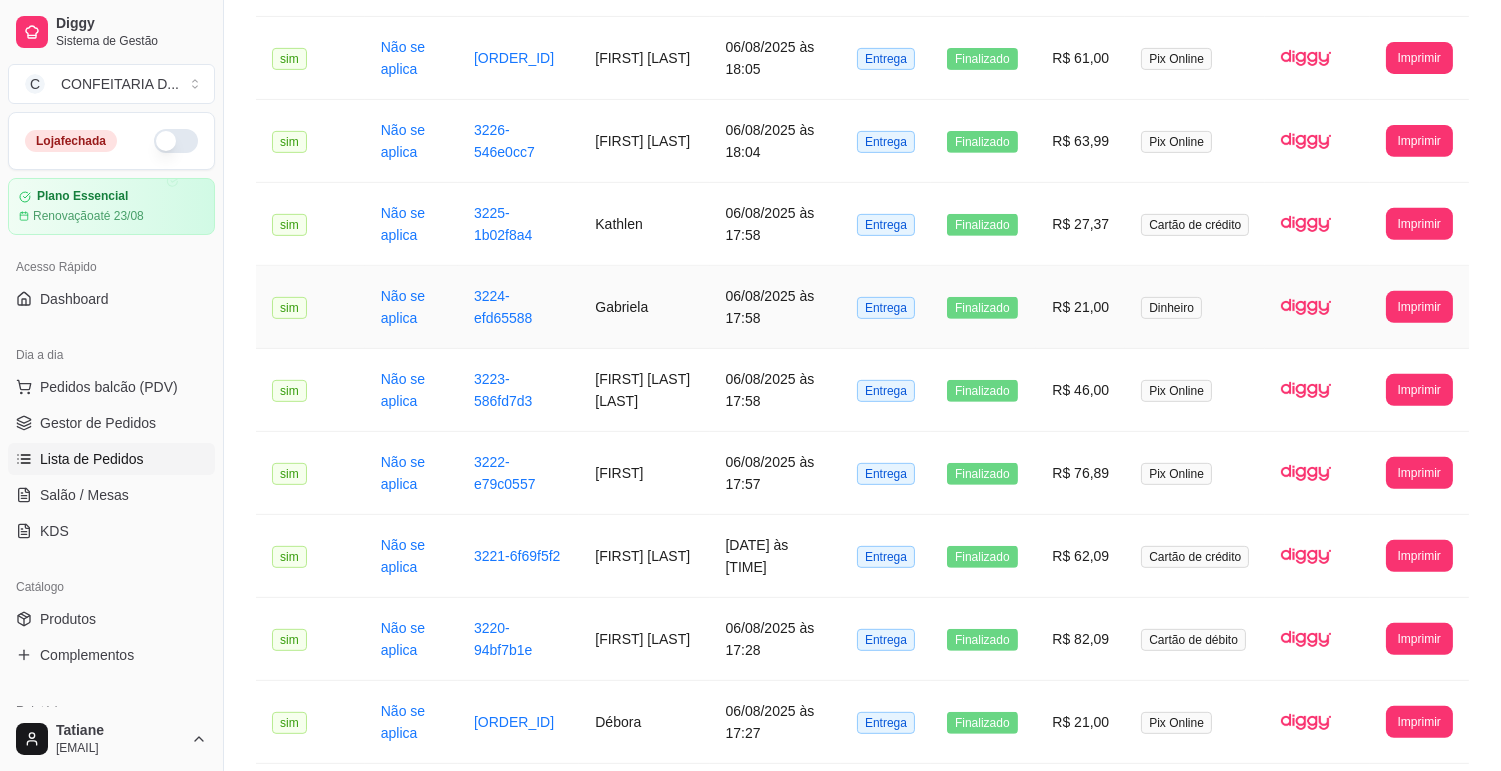 click on "Gabriela" at bounding box center (644, 307) 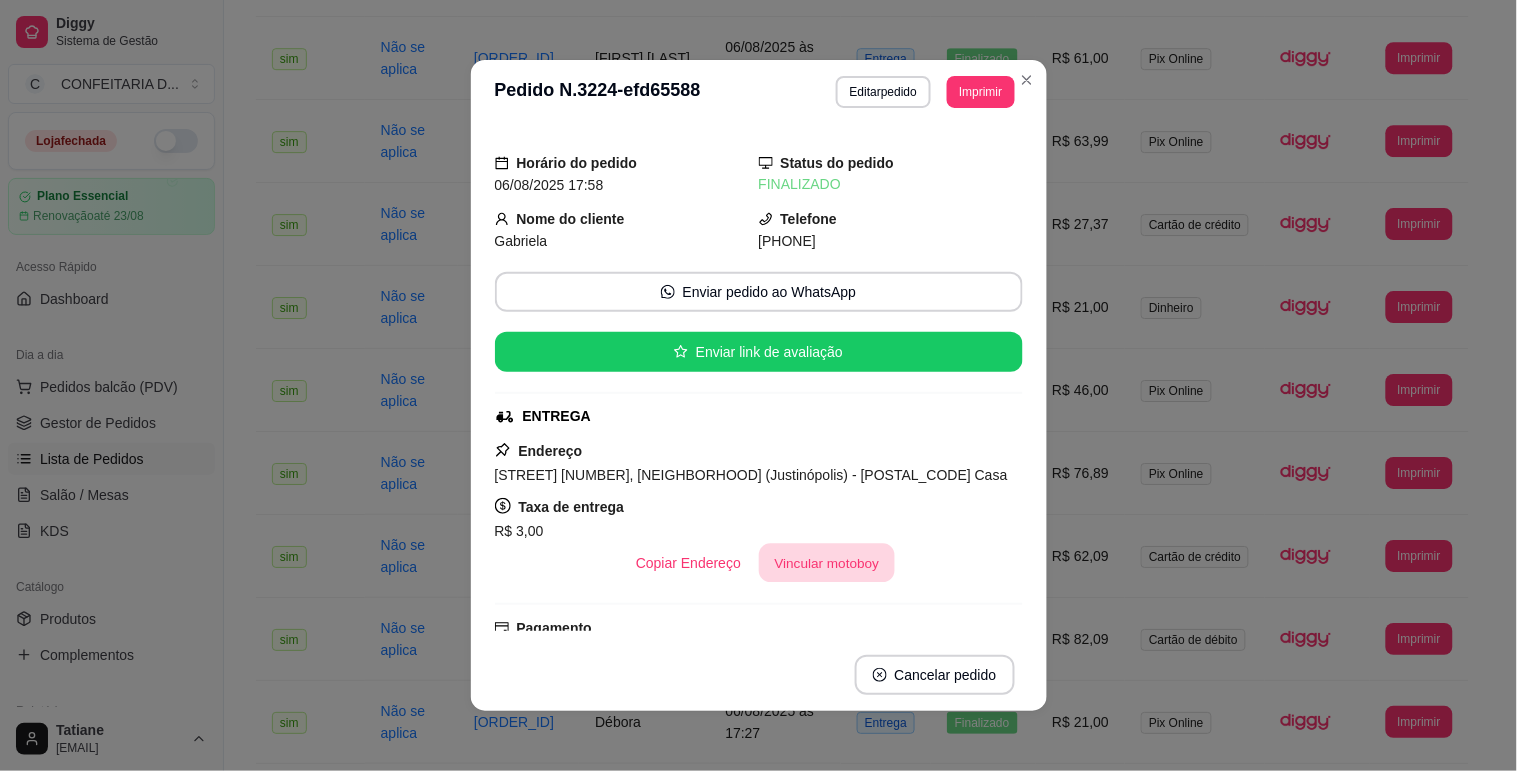 click on "Vincular motoboy" at bounding box center [827, 563] 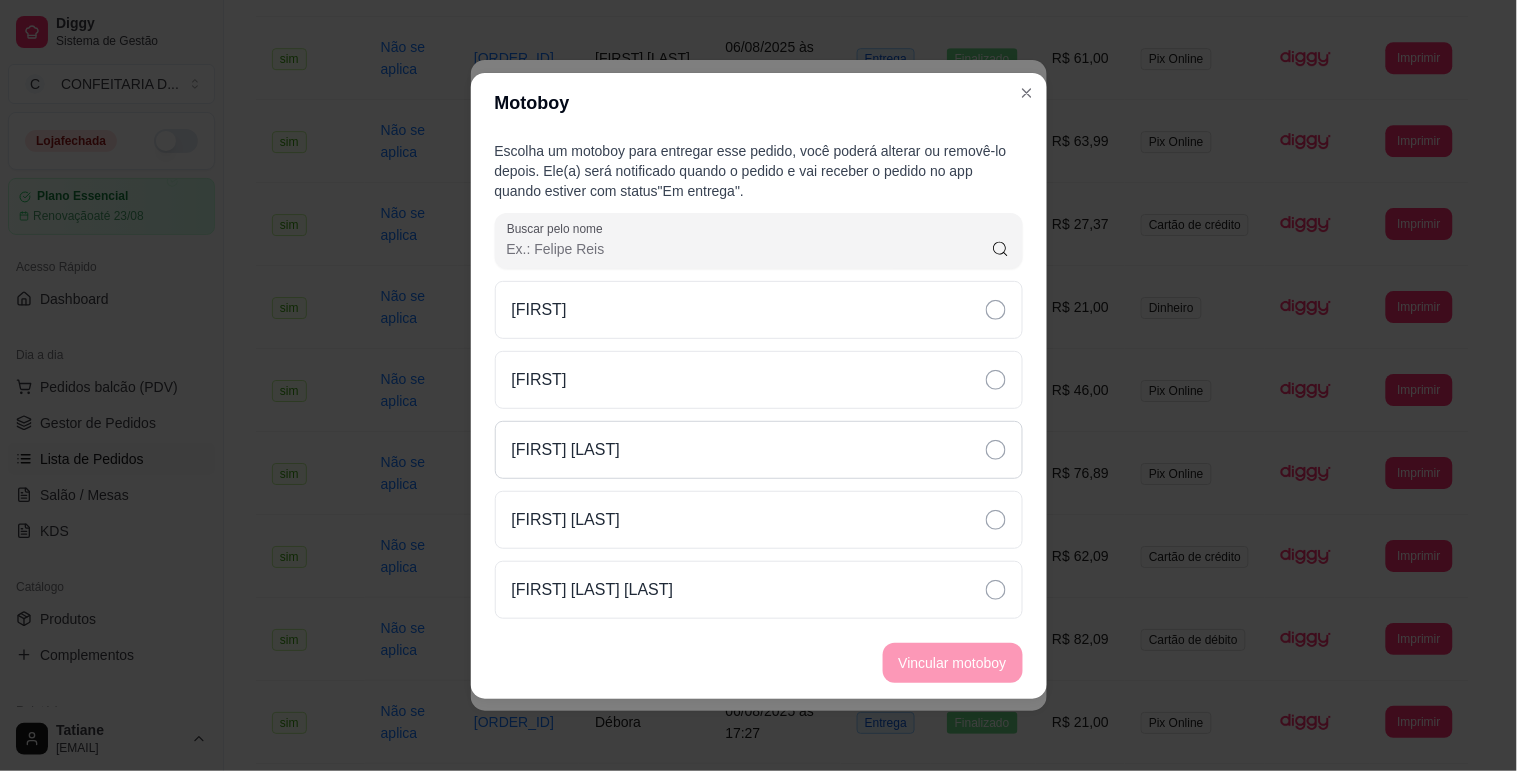 click on "[FIRST] [LAST]" at bounding box center (759, 450) 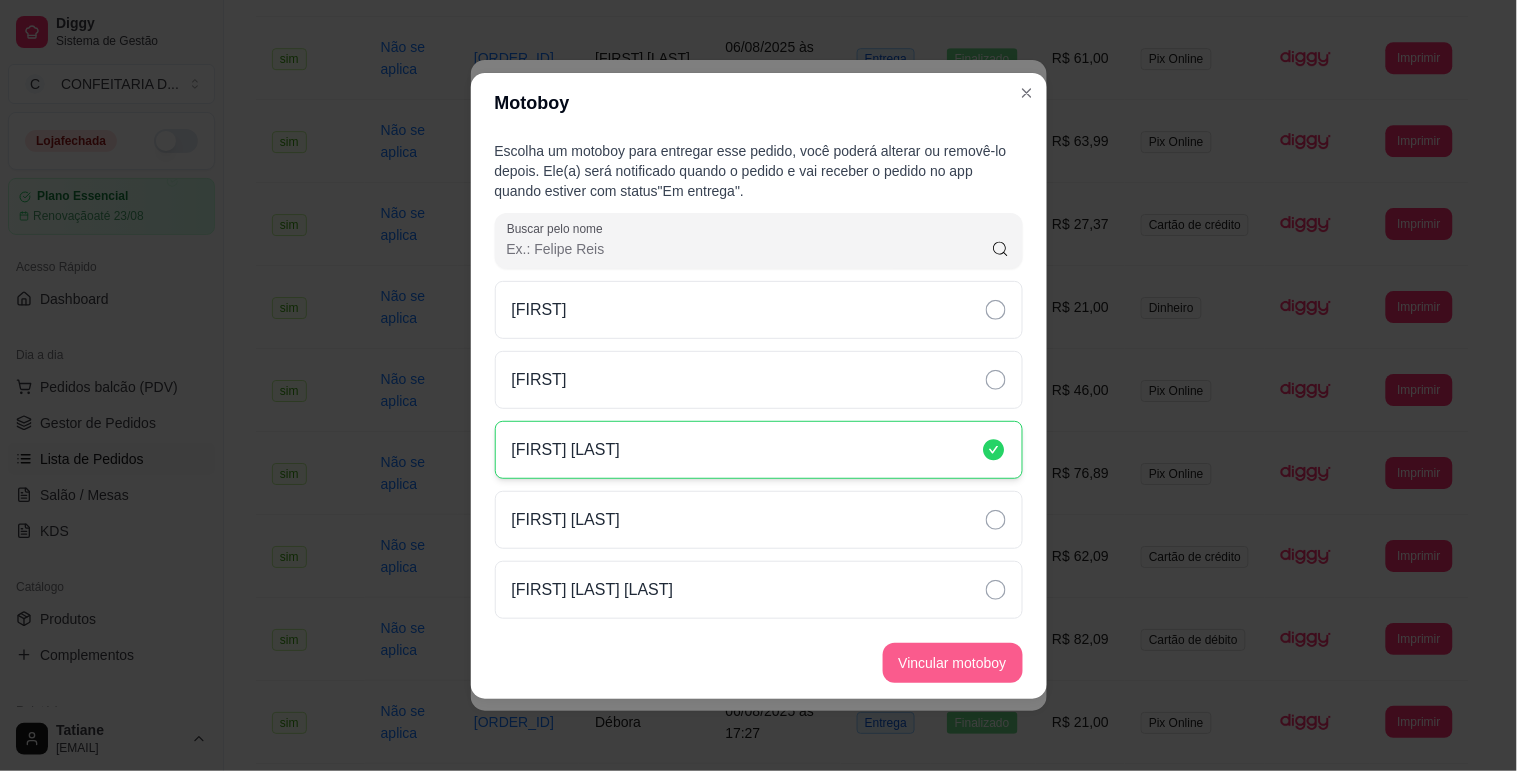 click on "Vincular motoboy" at bounding box center (953, 663) 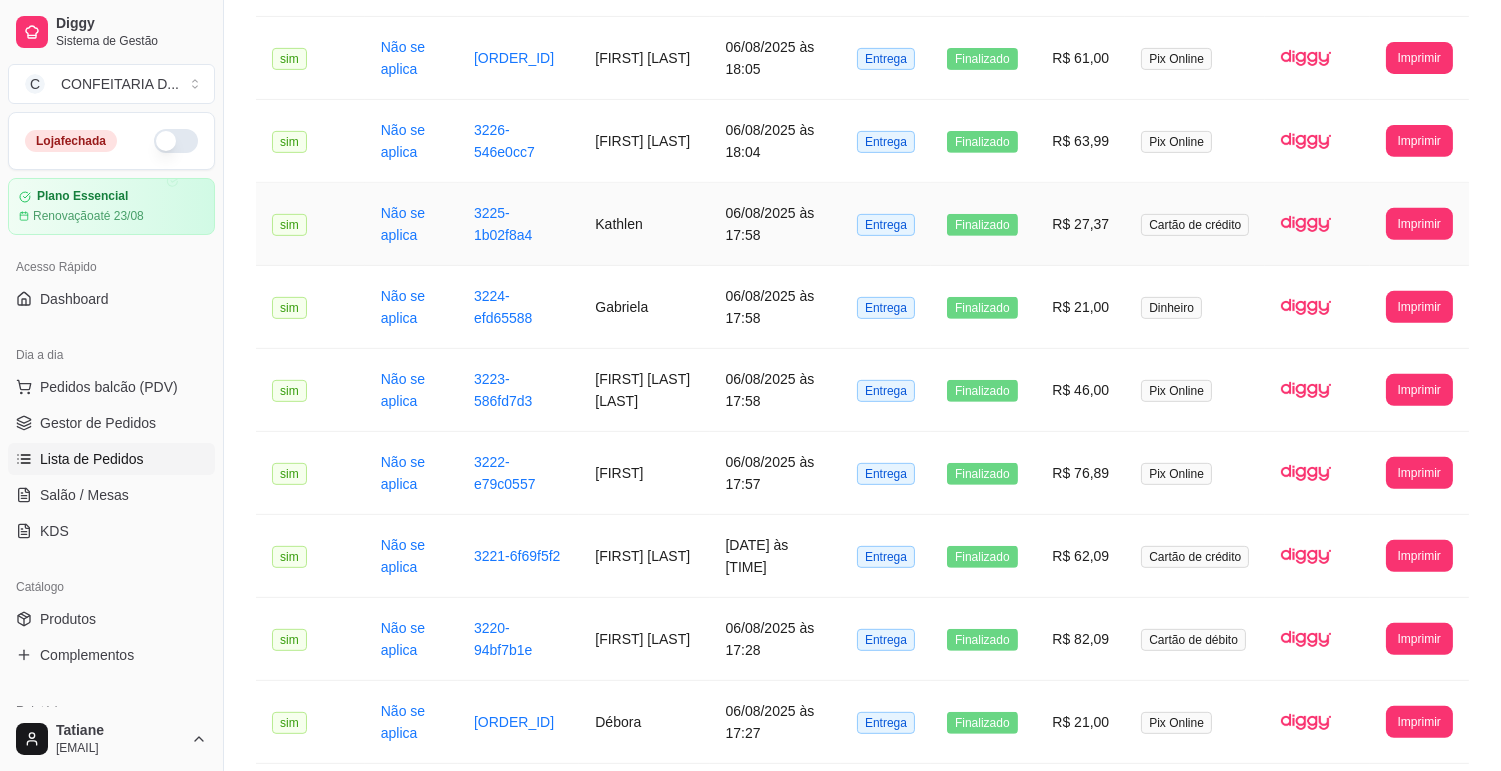 click on "[FIRST]" at bounding box center [644, 224] 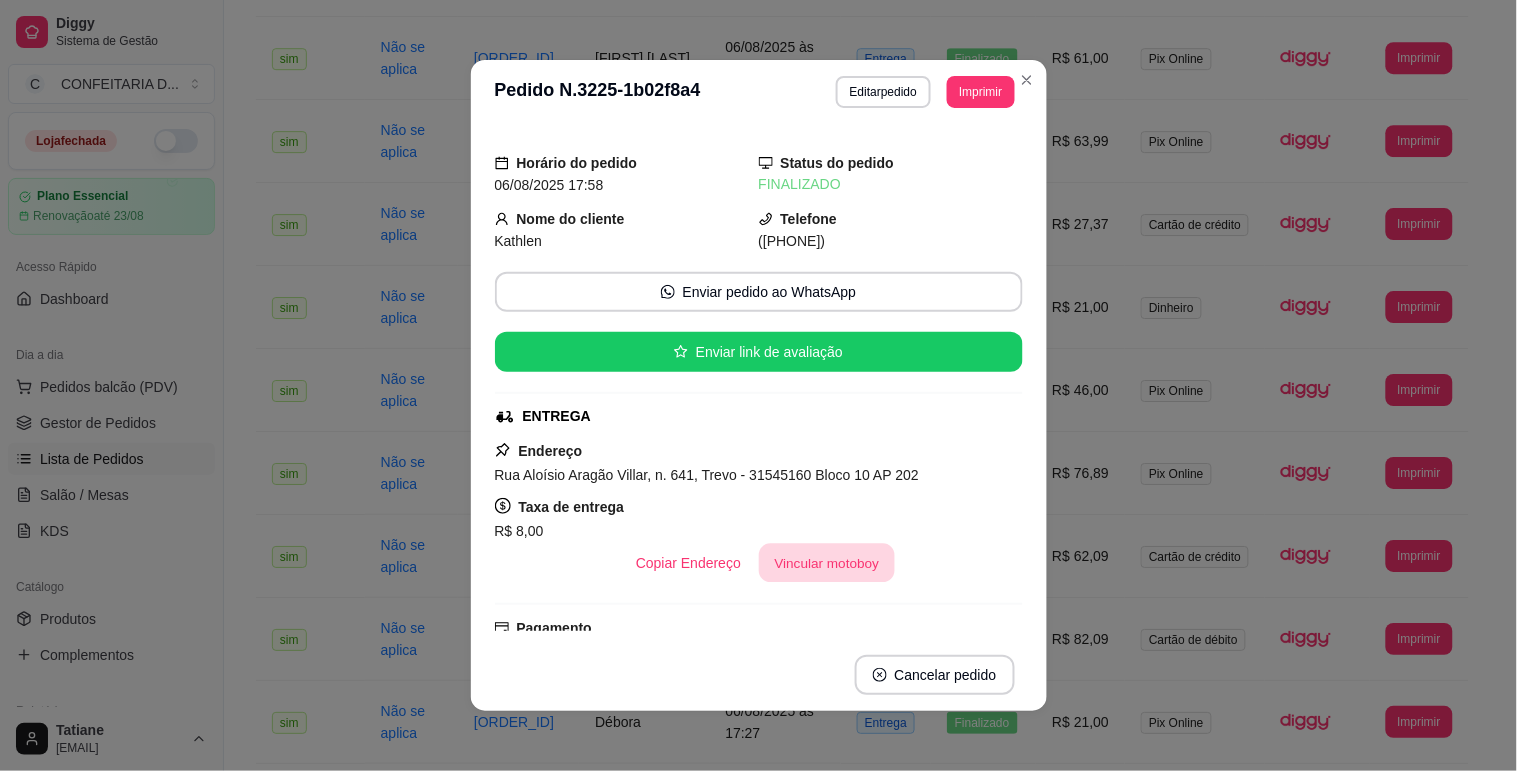 click on "Vincular motoboy" at bounding box center (827, 563) 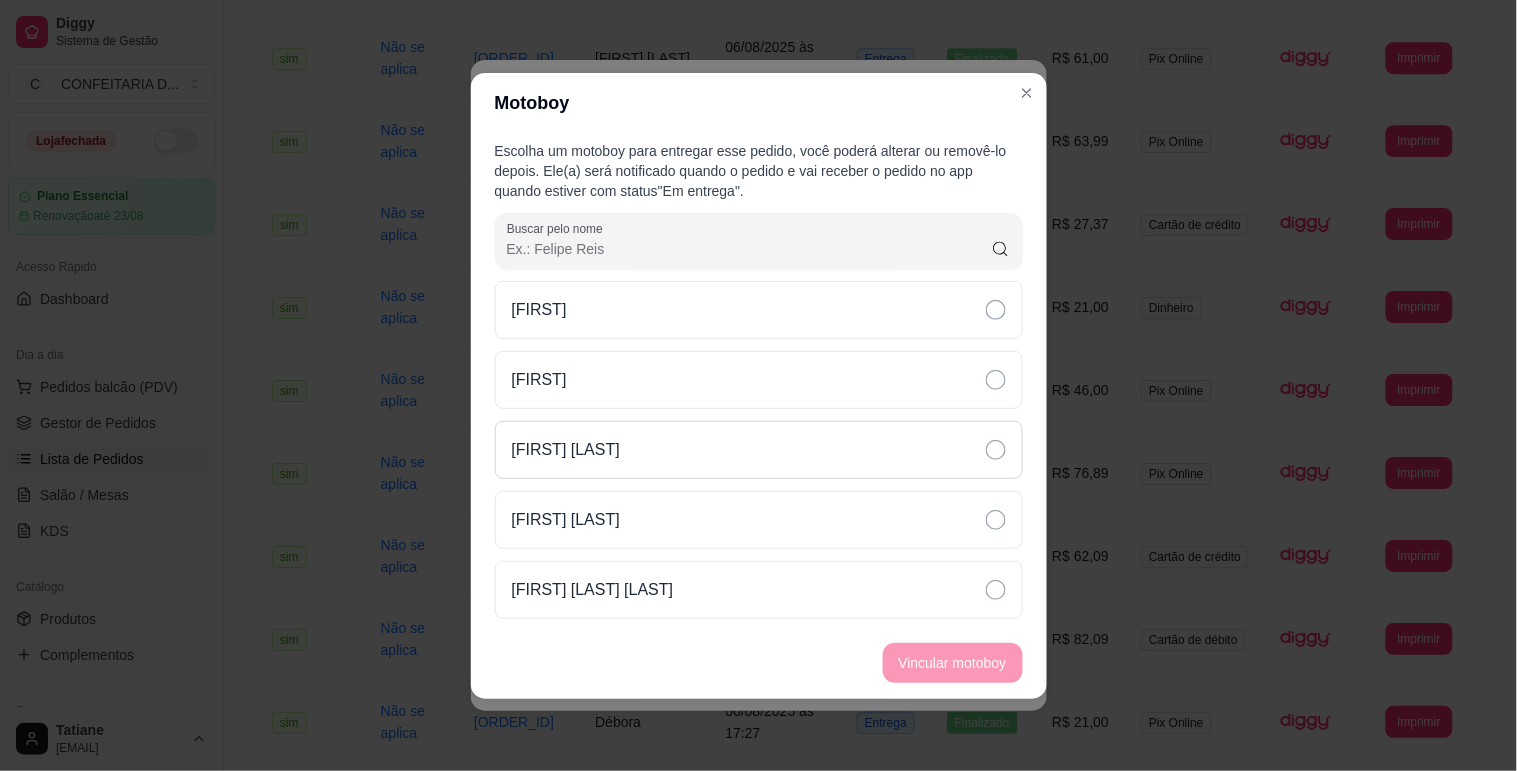 click on "[FIRST] [LAST]" at bounding box center [566, 450] 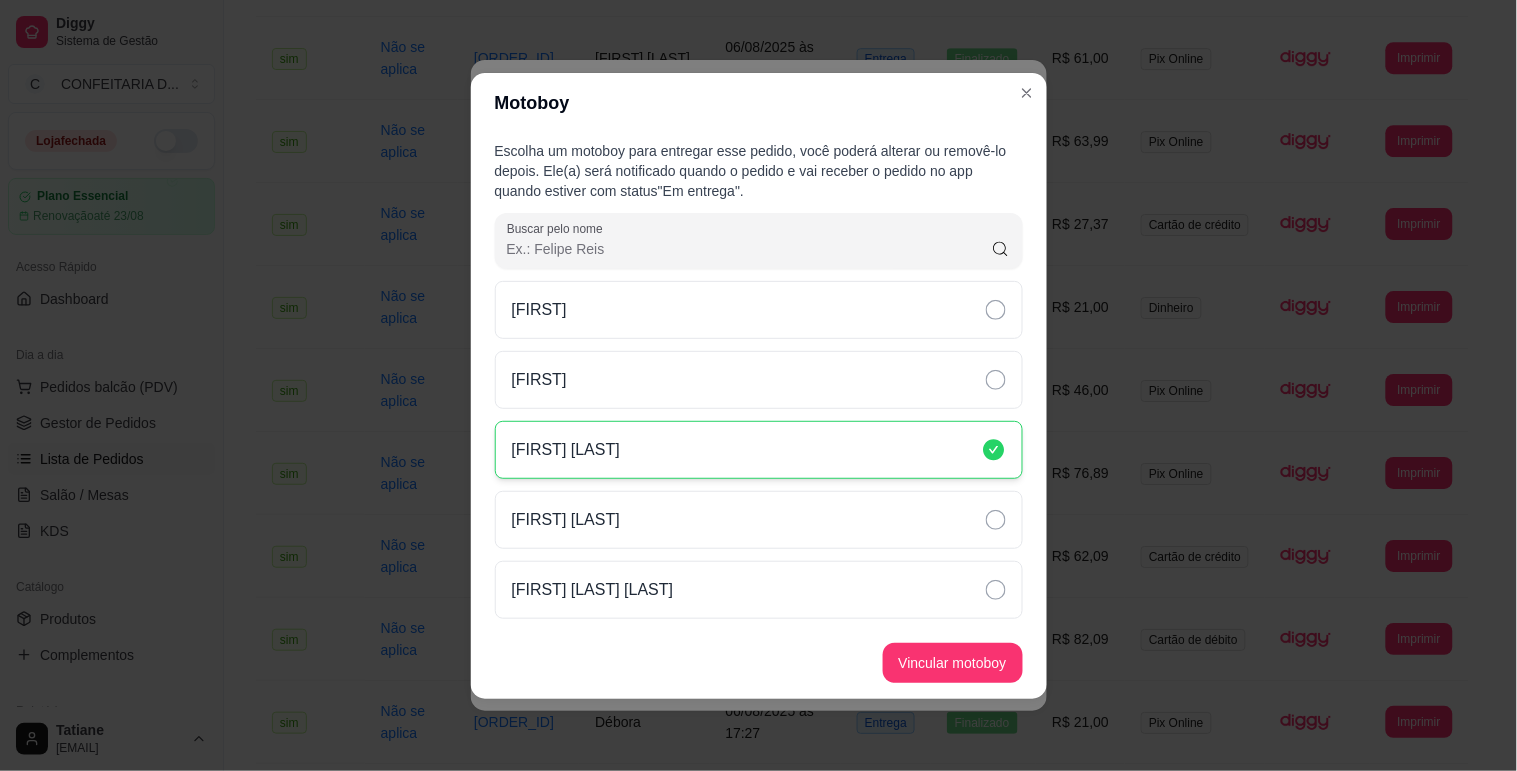 click on "Vincular motoboy" at bounding box center [953, 663] 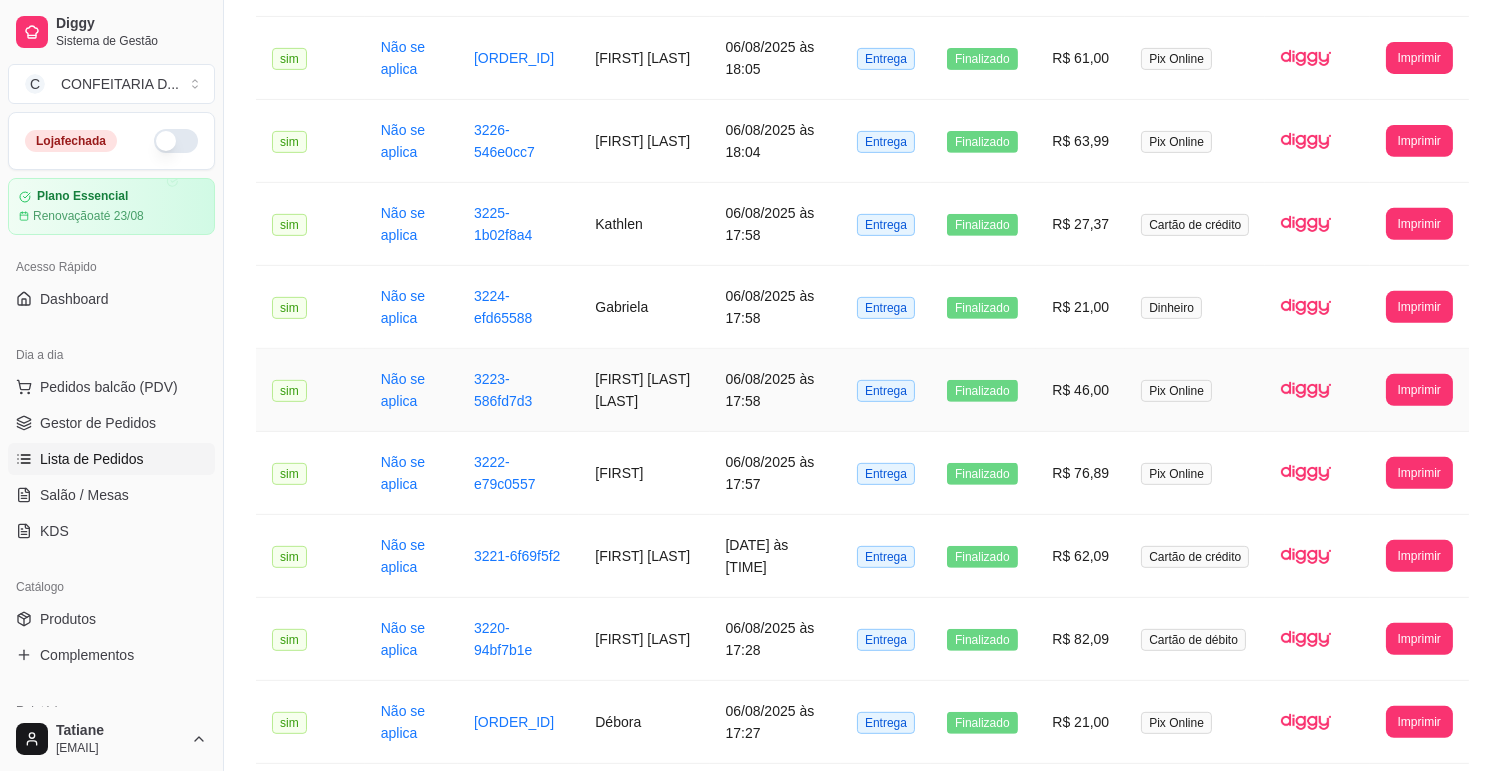 scroll, scrollTop: 1324, scrollLeft: 0, axis: vertical 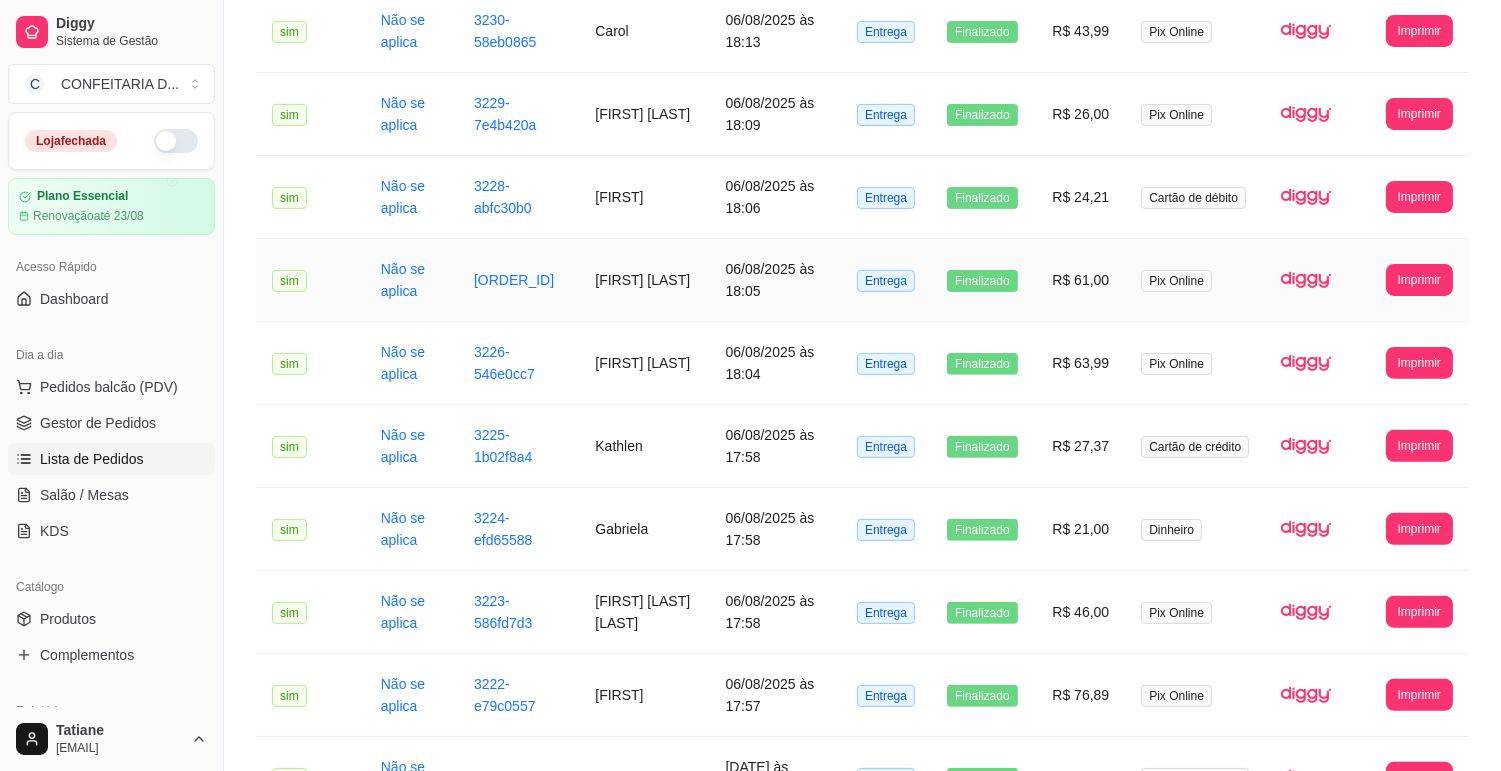 click on "[FIRST] [LAST]" at bounding box center [644, 280] 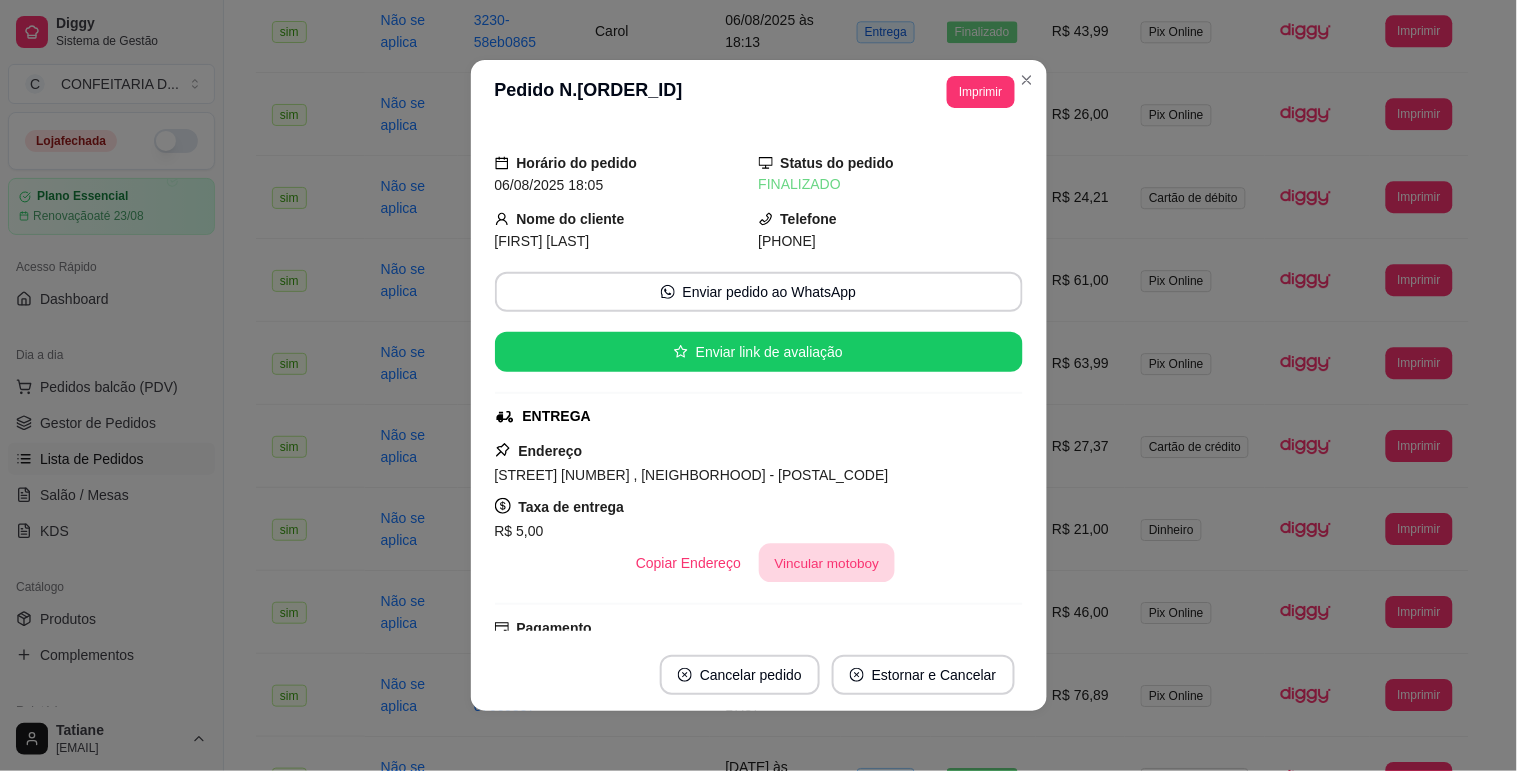 click on "Vincular motoboy" at bounding box center [827, 563] 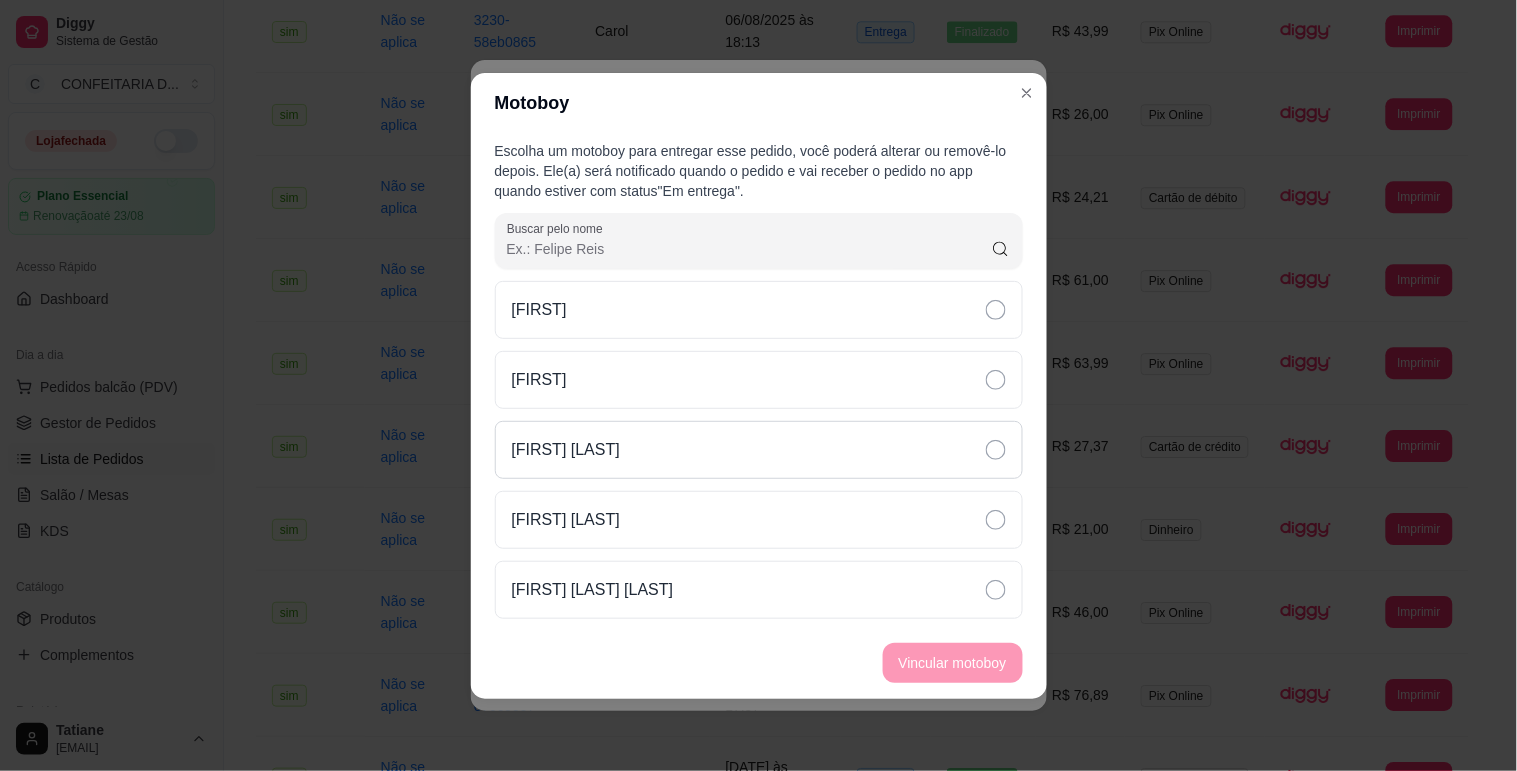 click on "[FIRST] [LAST]" at bounding box center [759, 450] 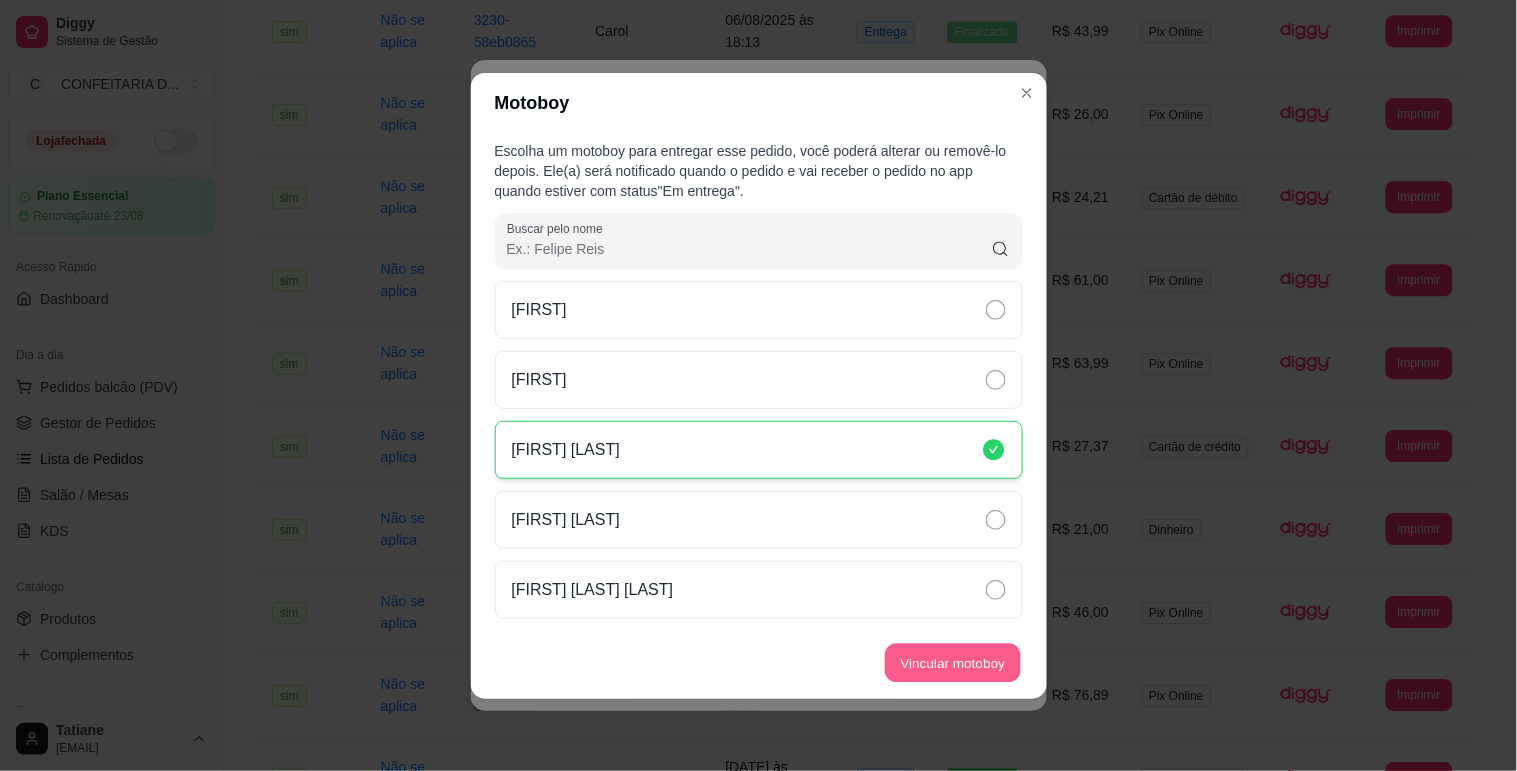 click on "Vincular motoboy" at bounding box center [953, 662] 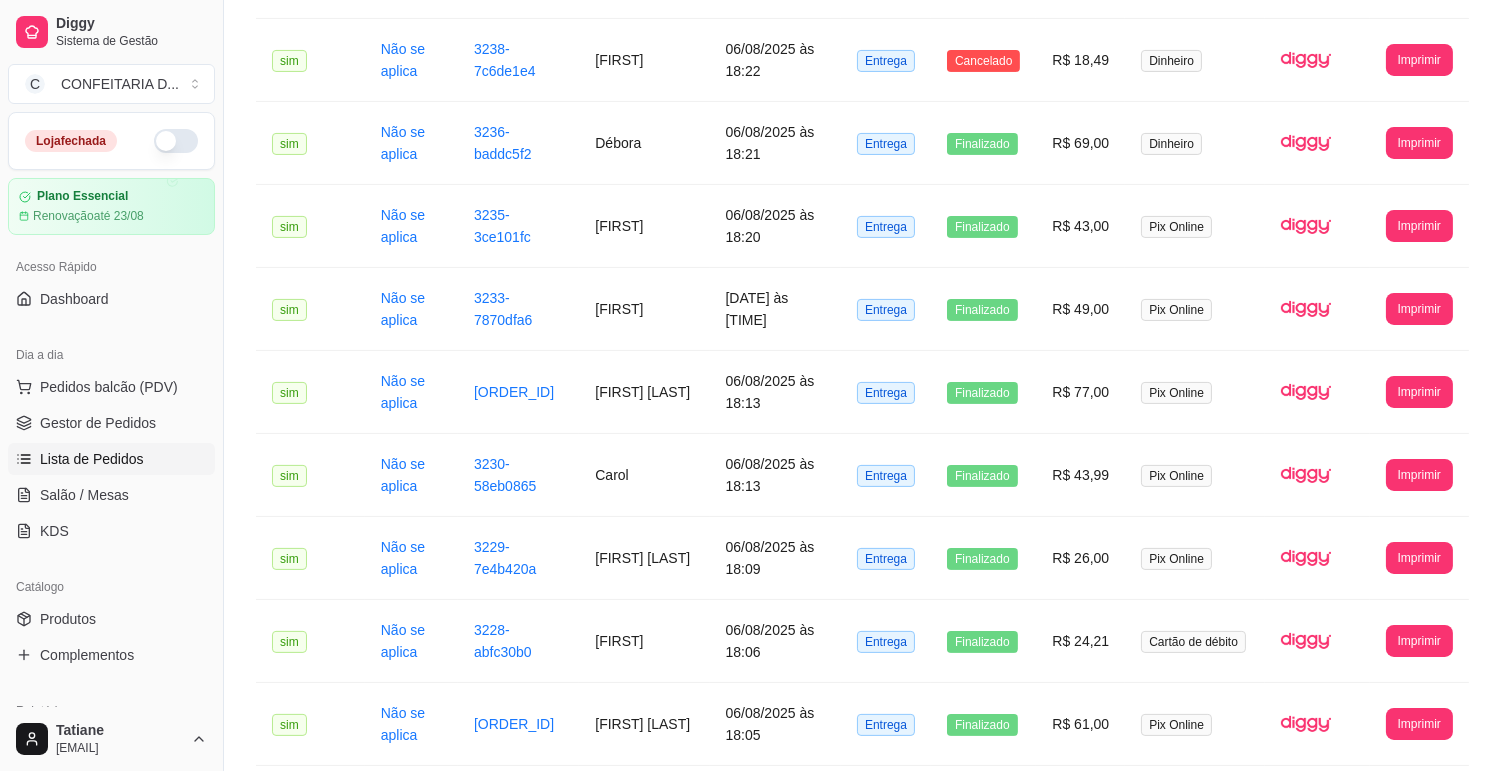 scroll, scrollTop: 768, scrollLeft: 0, axis: vertical 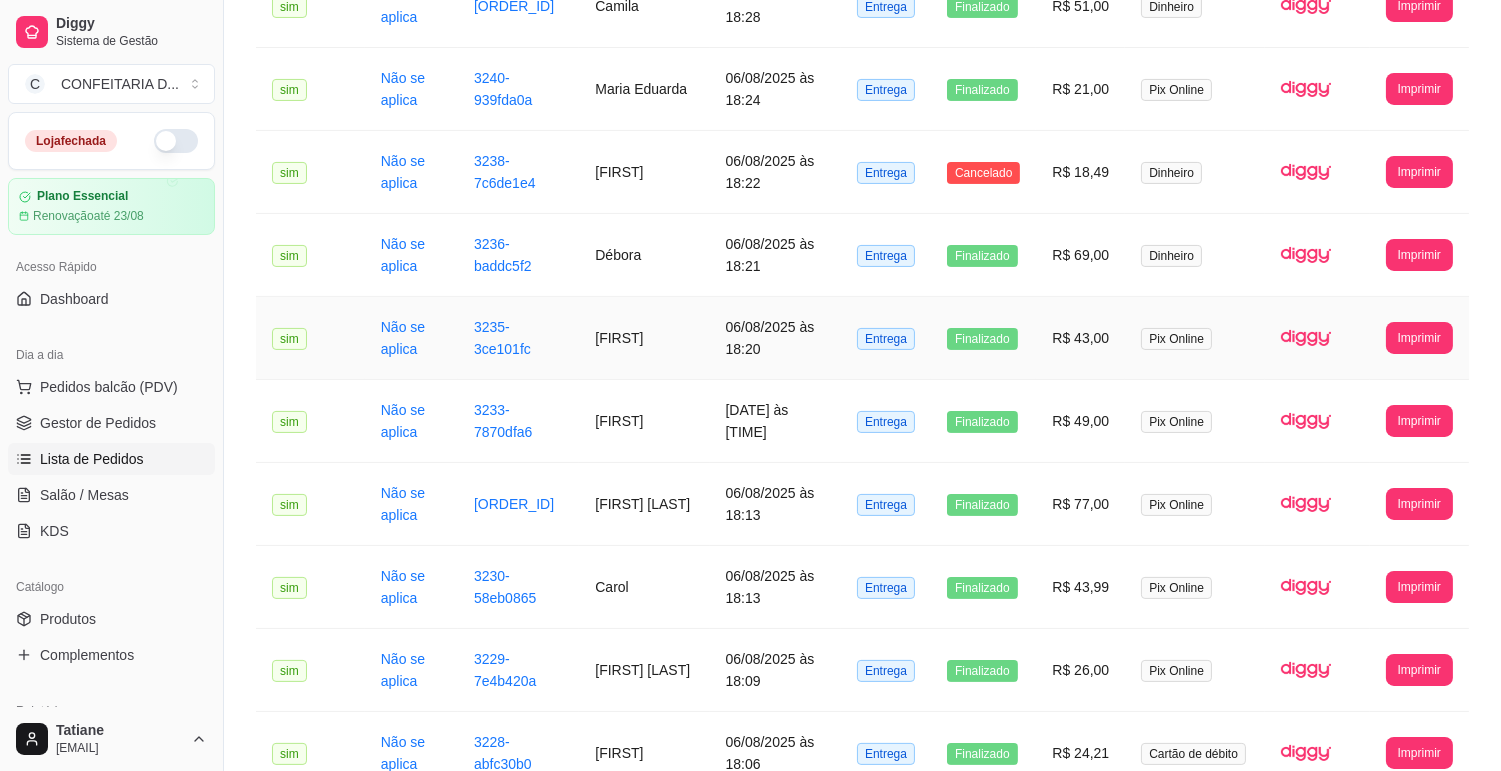 click on "[FIRST]" at bounding box center [644, 338] 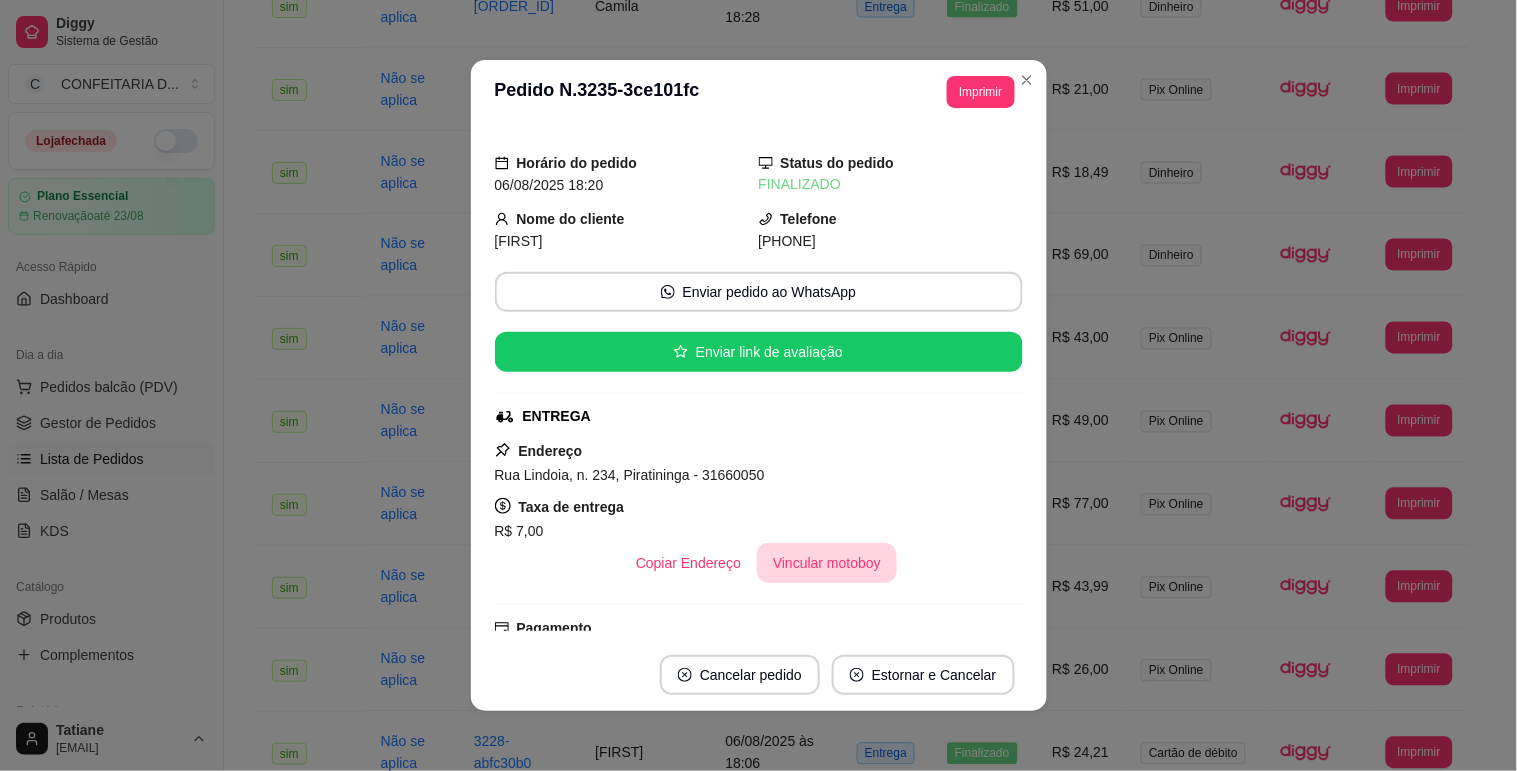 click on "Vincular motoboy" at bounding box center [827, 563] 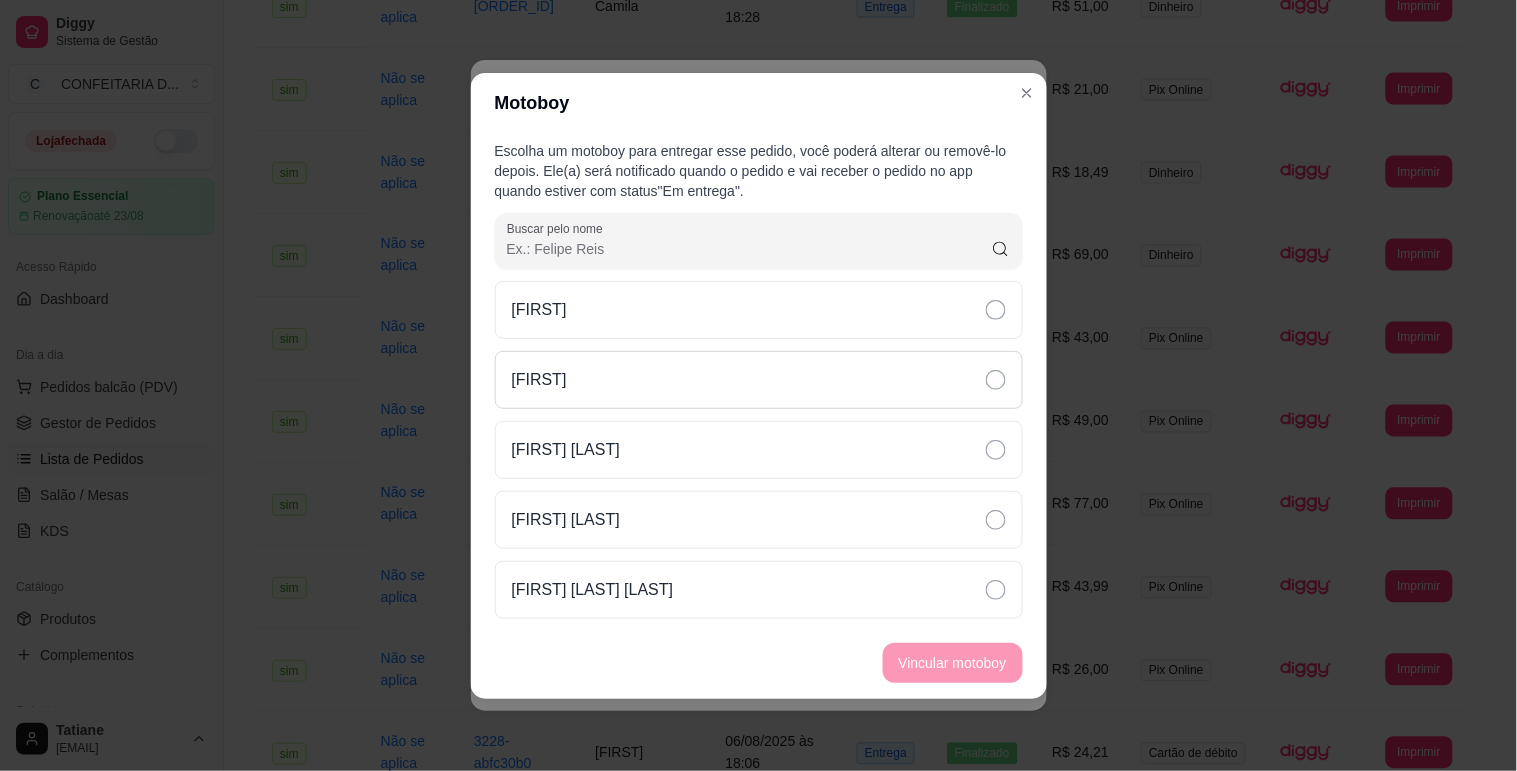 click on "[FIRST]" at bounding box center [759, 380] 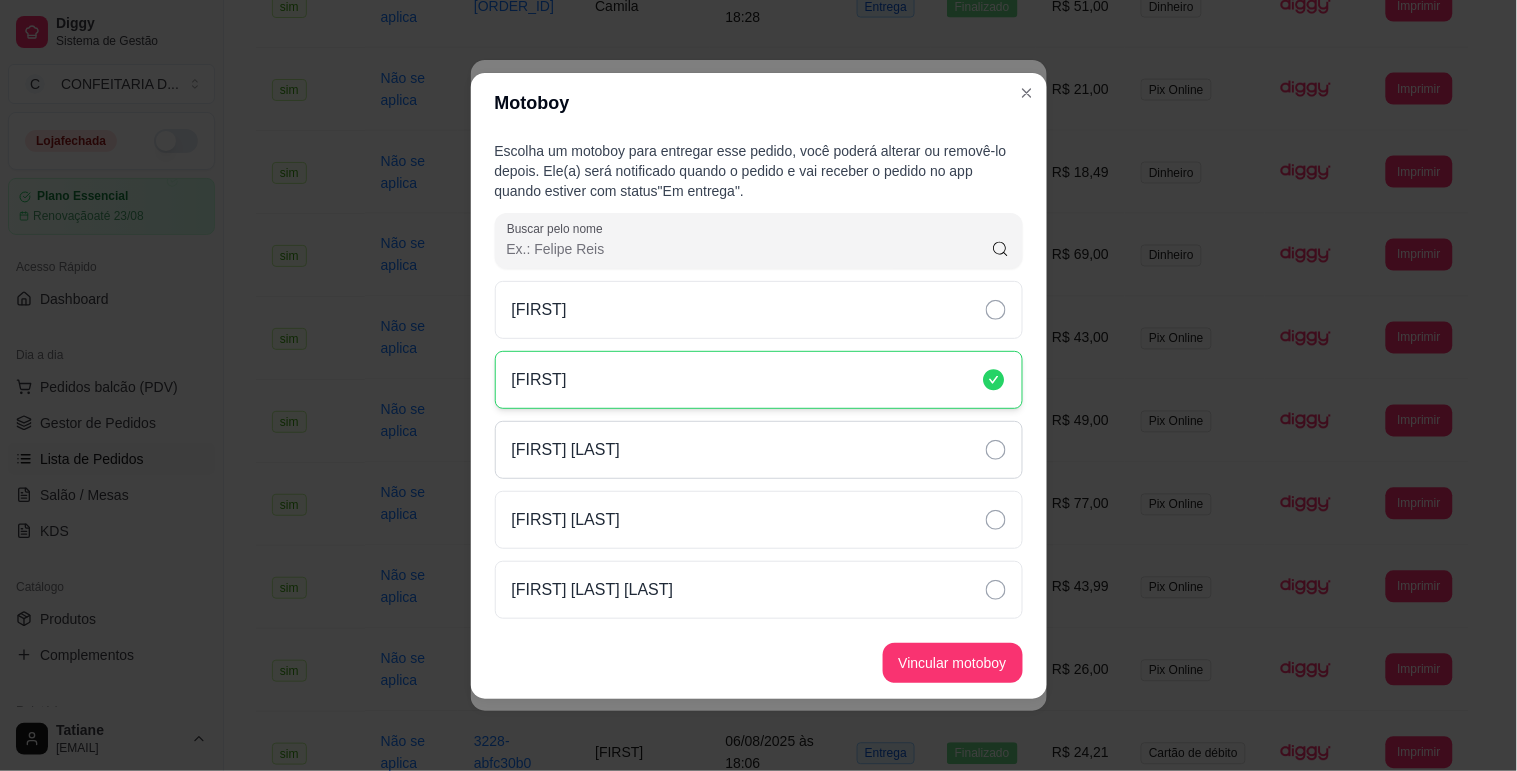 click on "[FIRST] [LAST]" at bounding box center [566, 450] 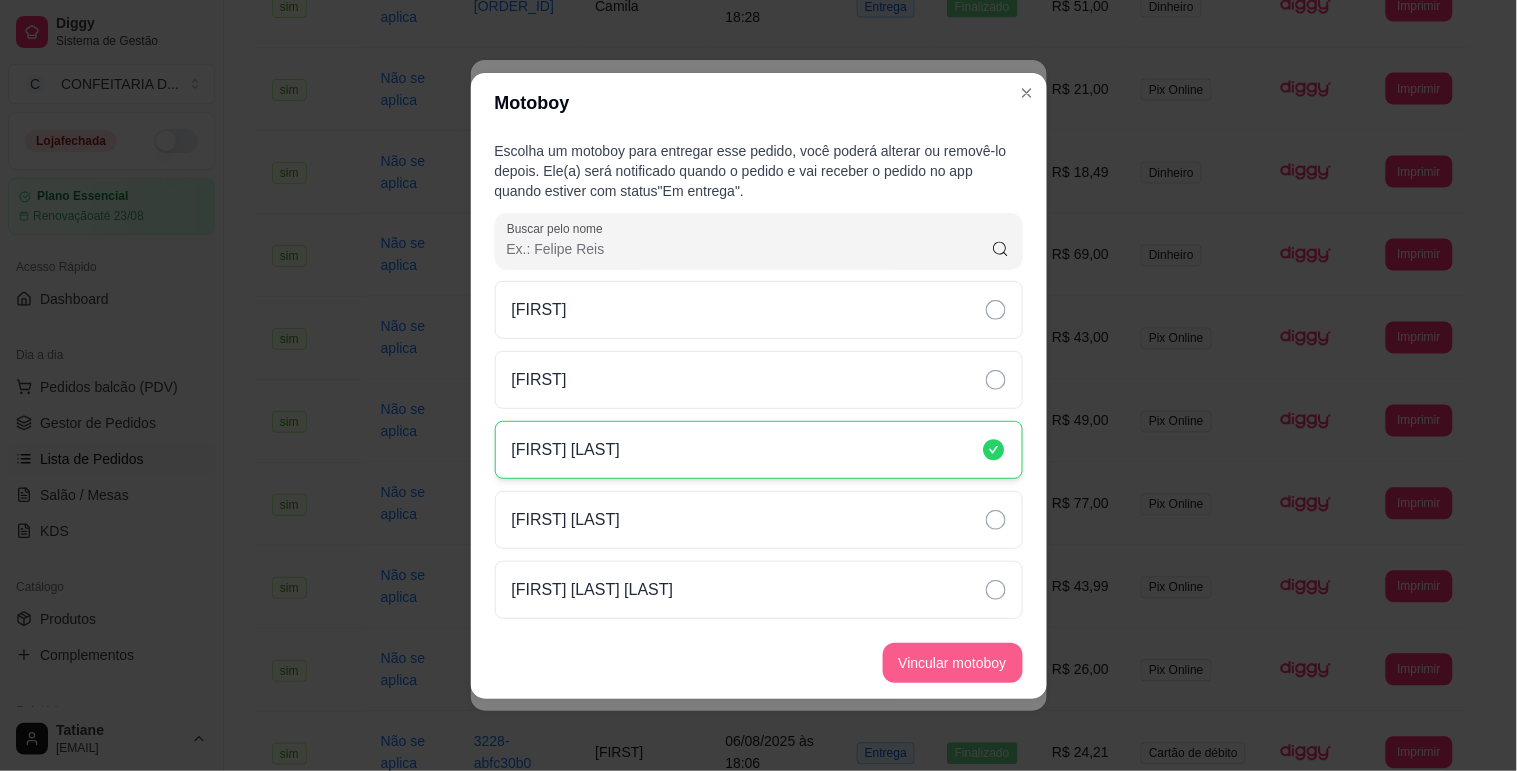 click on "Vincular motoboy" at bounding box center [953, 663] 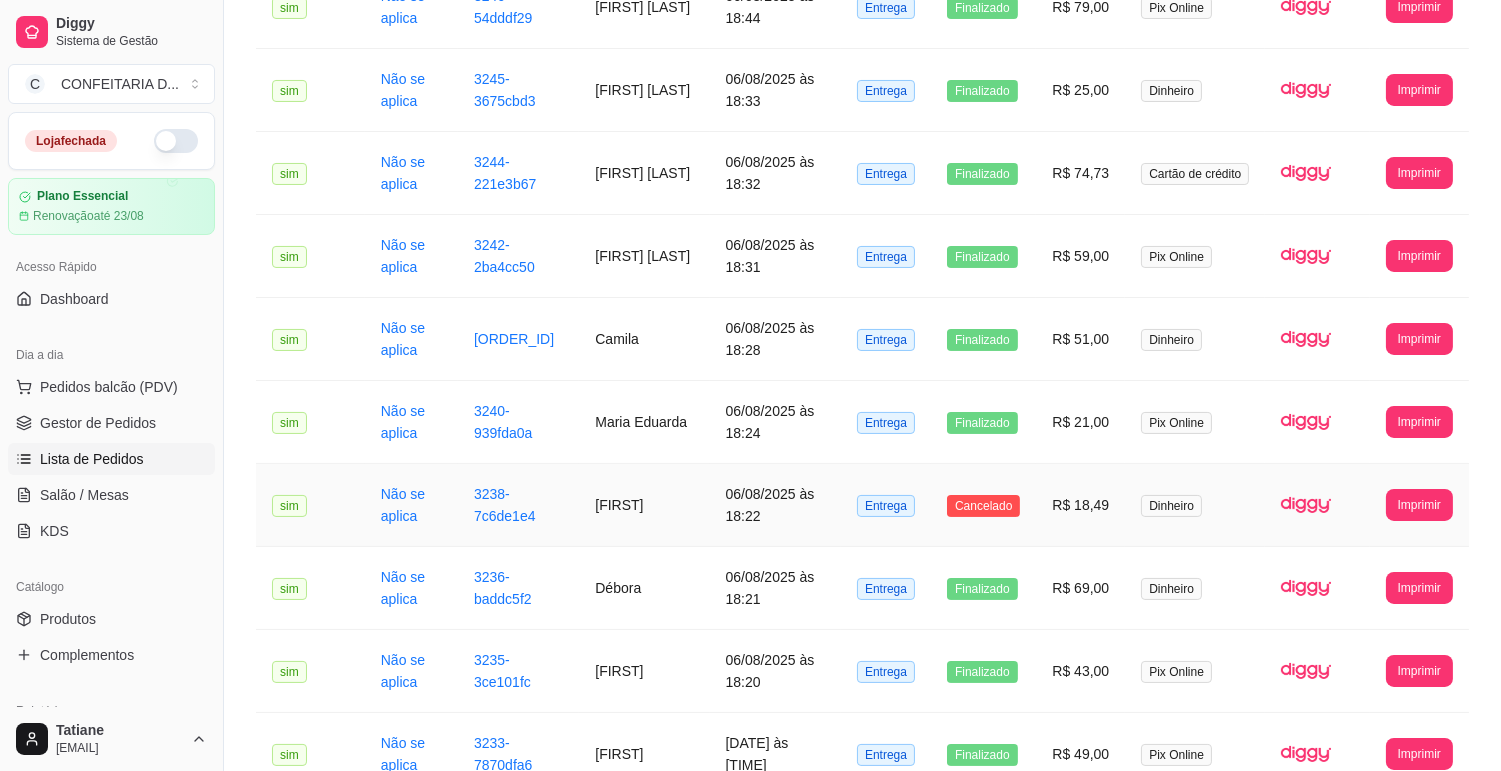 scroll, scrollTop: 213, scrollLeft: 0, axis: vertical 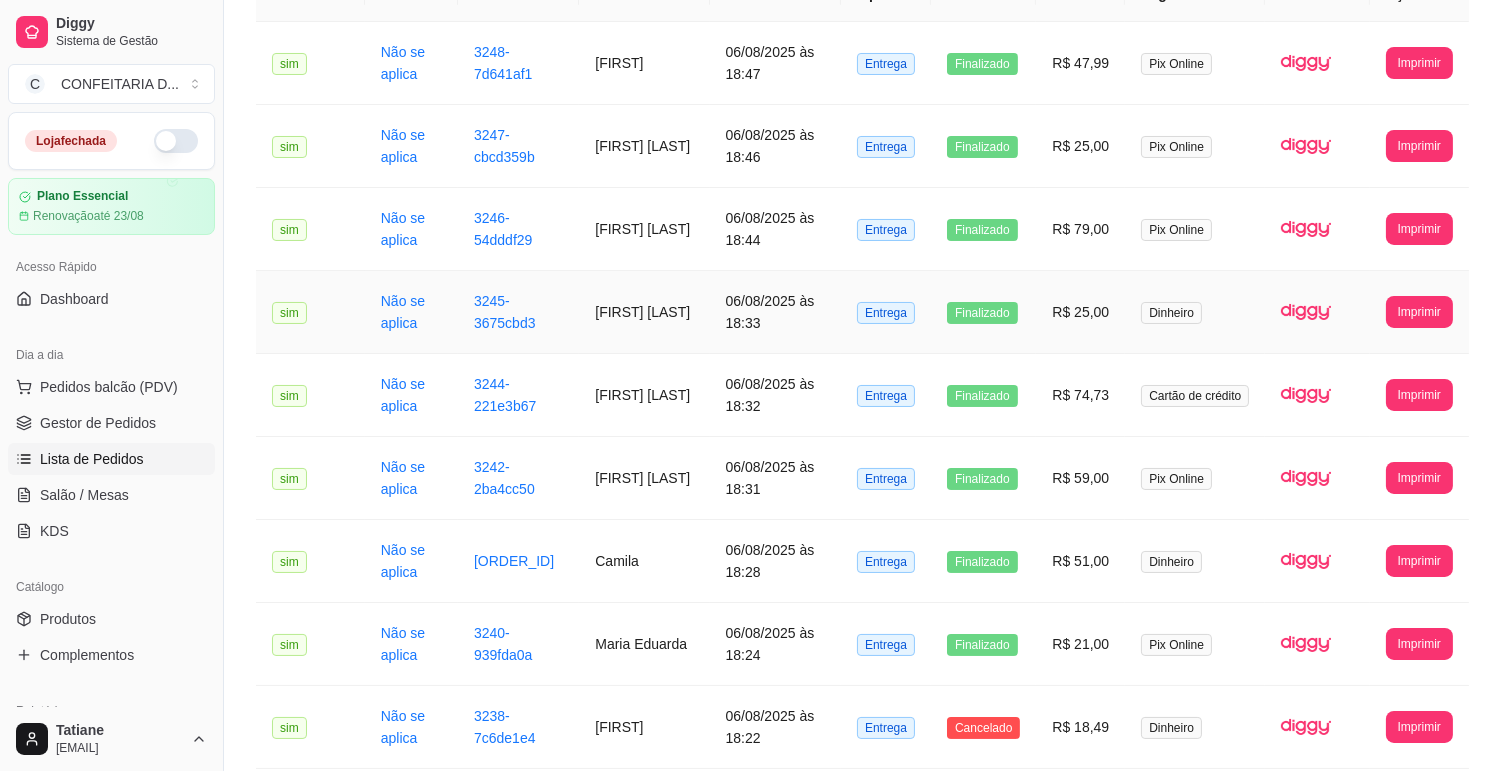click on "[FIRST] [LAST]" at bounding box center [644, 312] 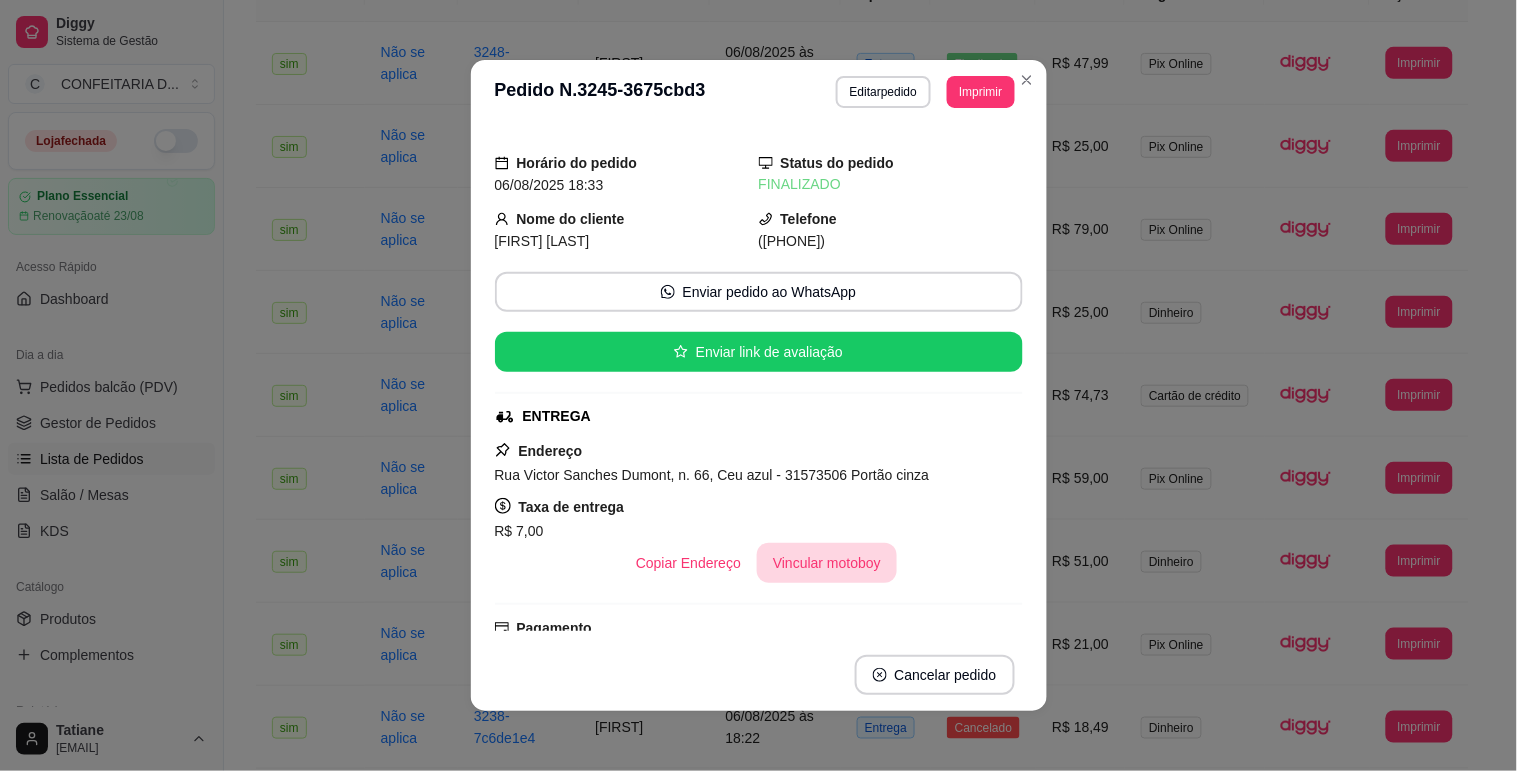 click on "Vincular motoboy" at bounding box center [827, 563] 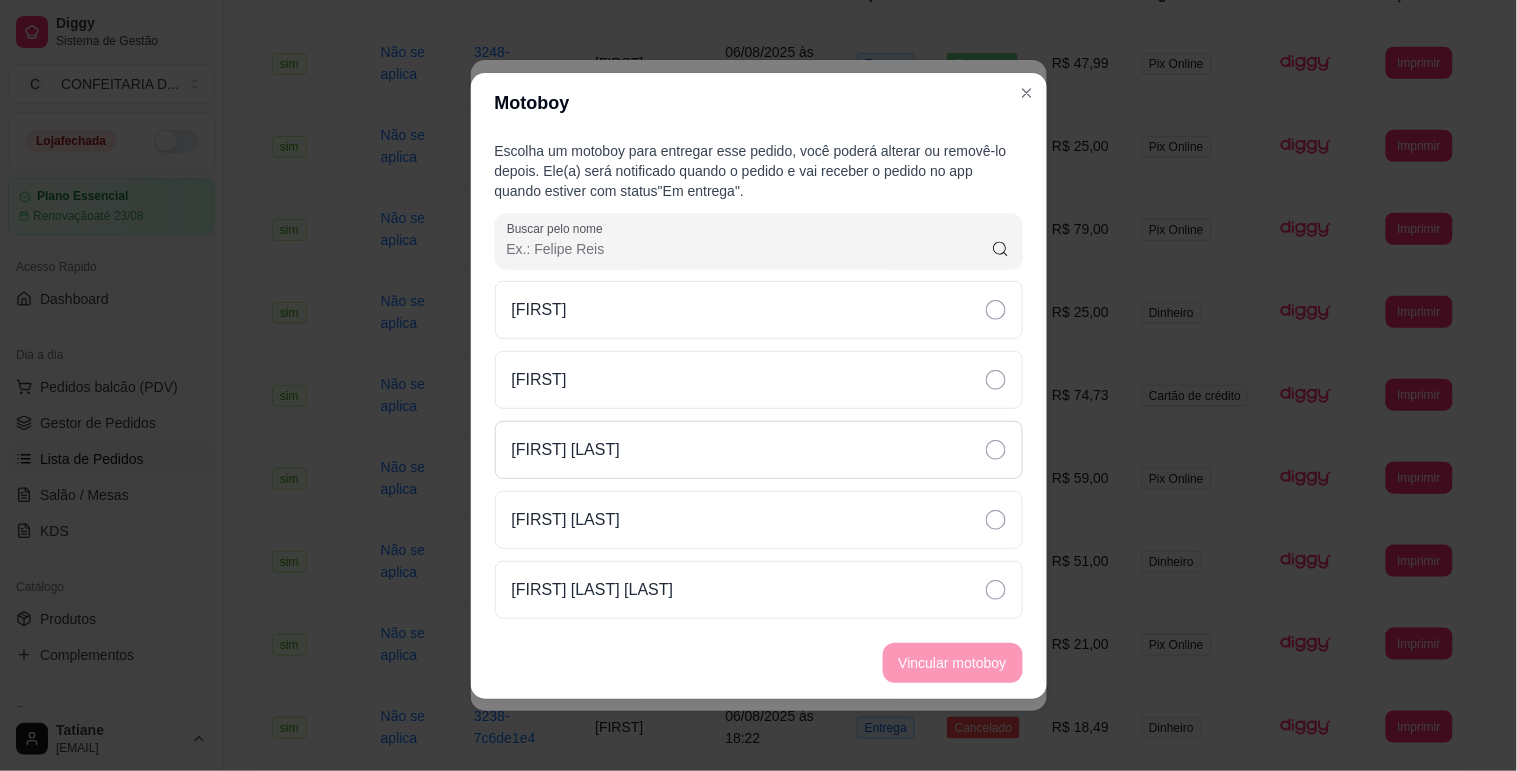 click on "[FIRST] [LAST]" at bounding box center [759, 450] 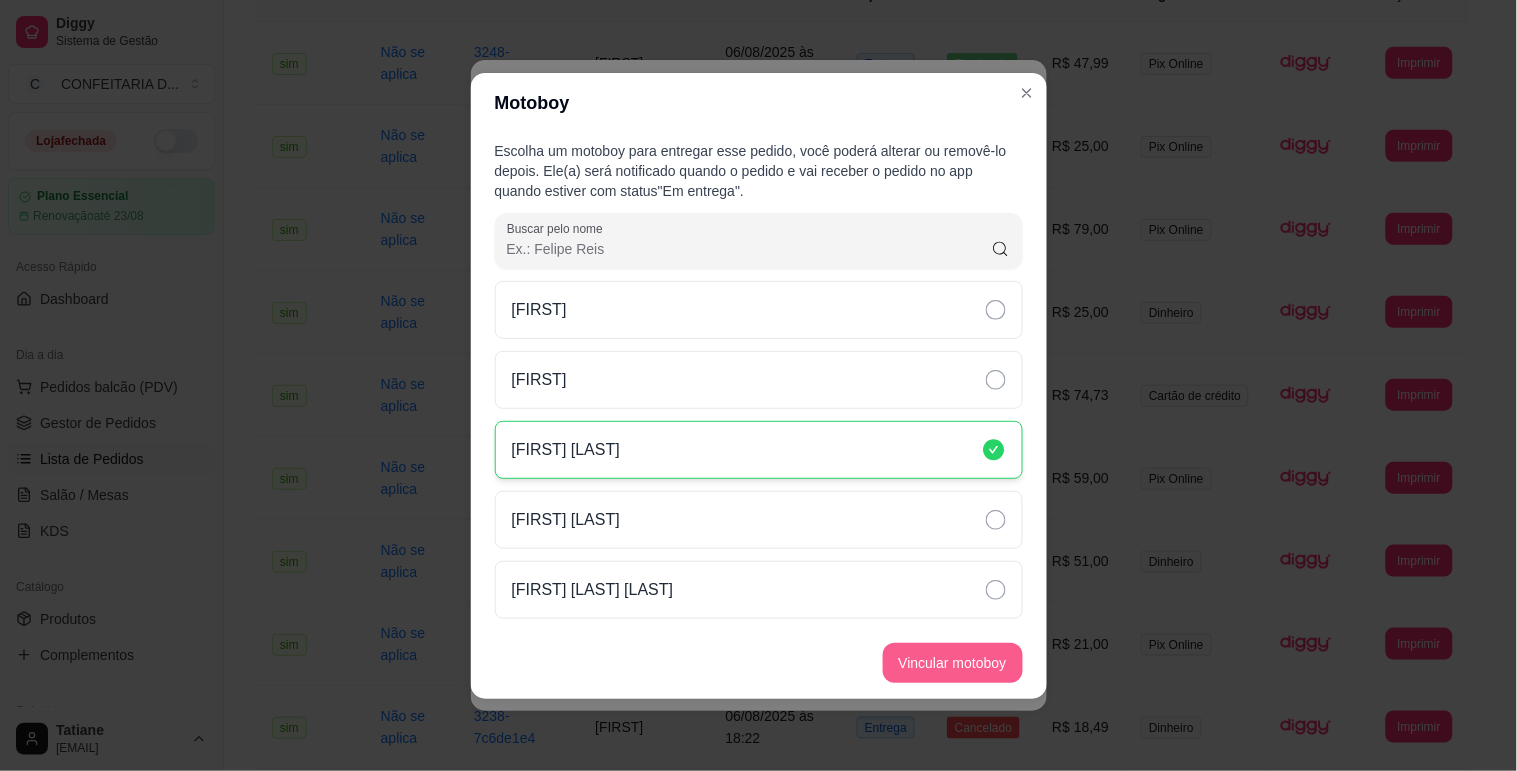 click on "Vincular motoboy" at bounding box center [953, 663] 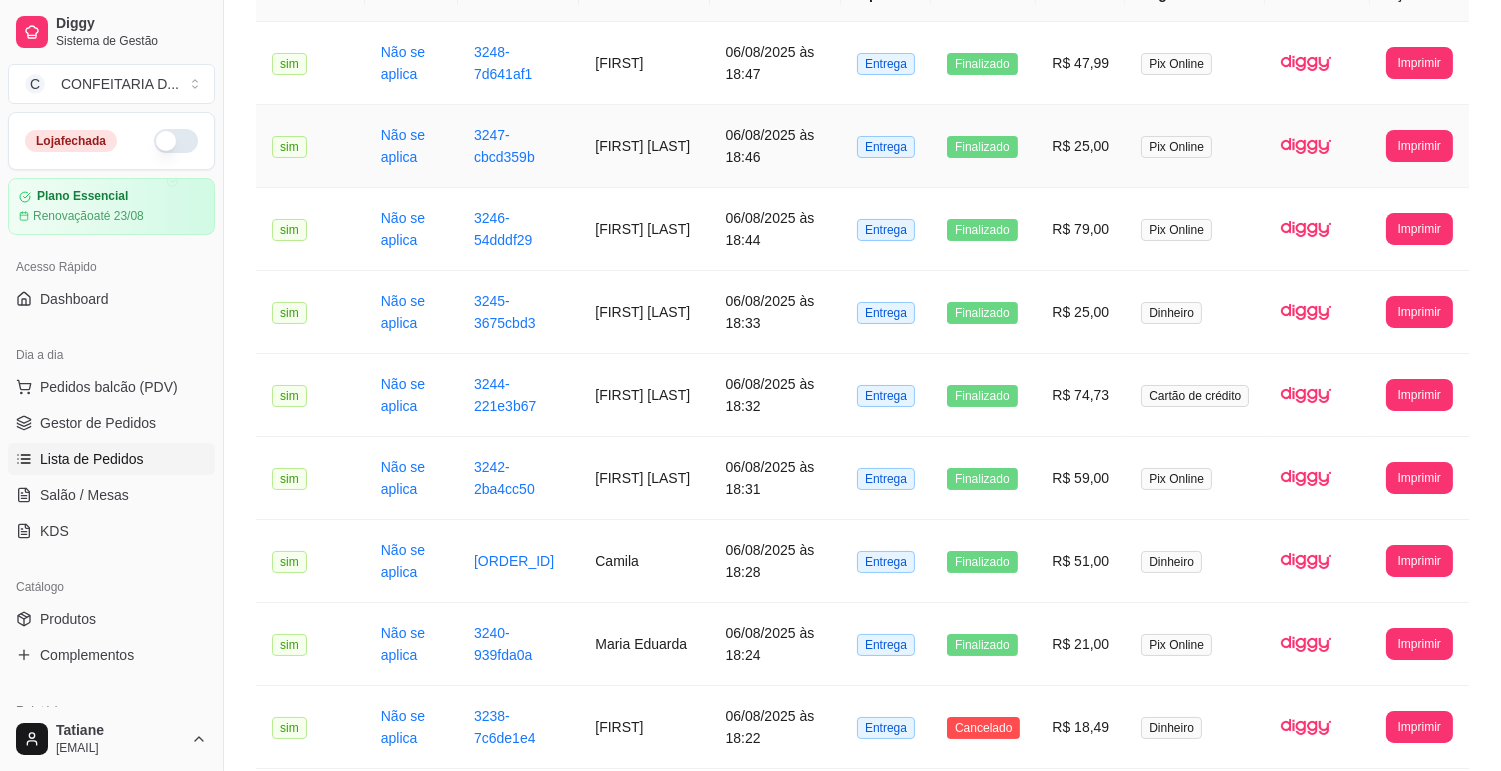 click on "[FIRST] [LAST]" at bounding box center [644, 146] 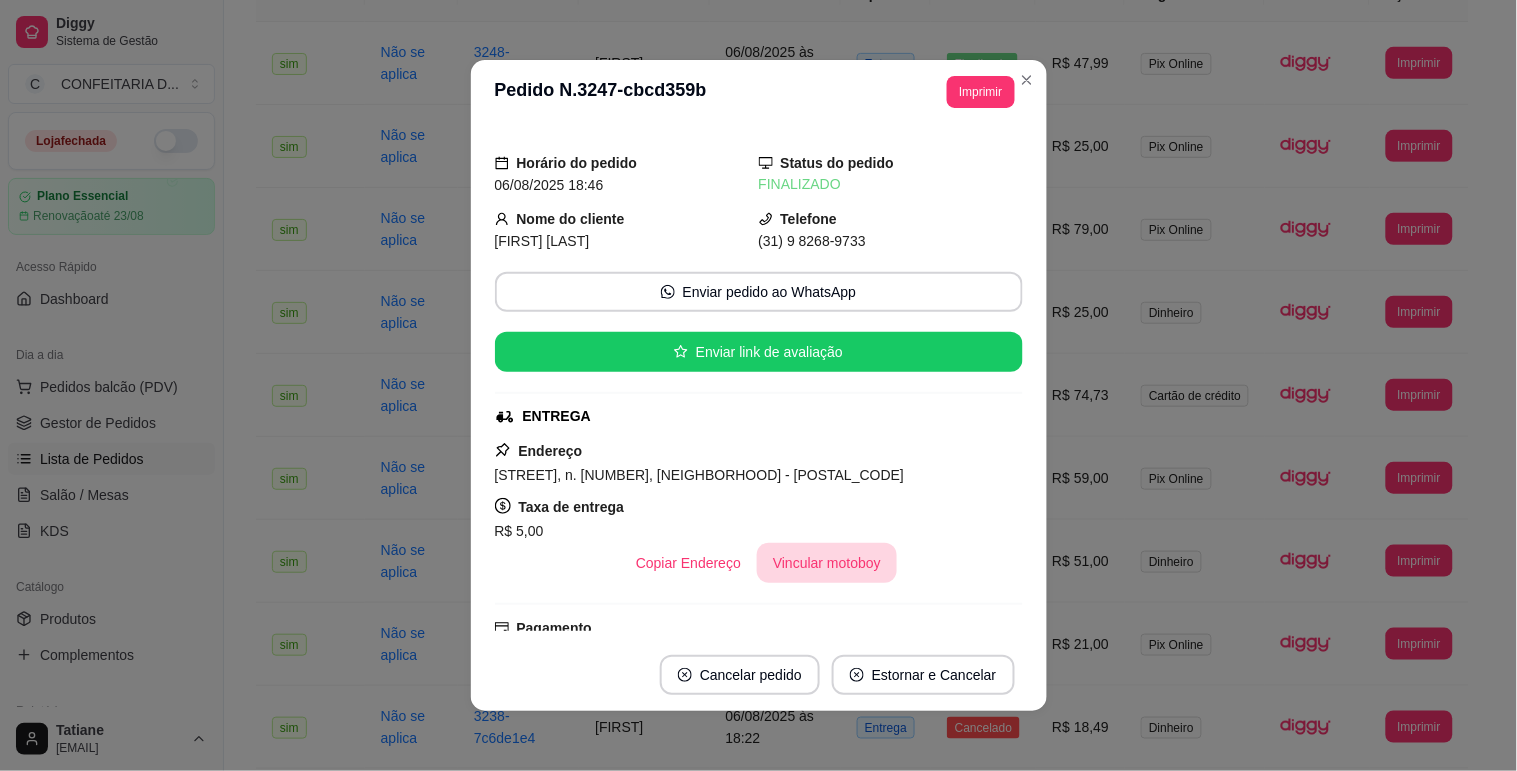 click on "Vincular motoboy" at bounding box center [827, 563] 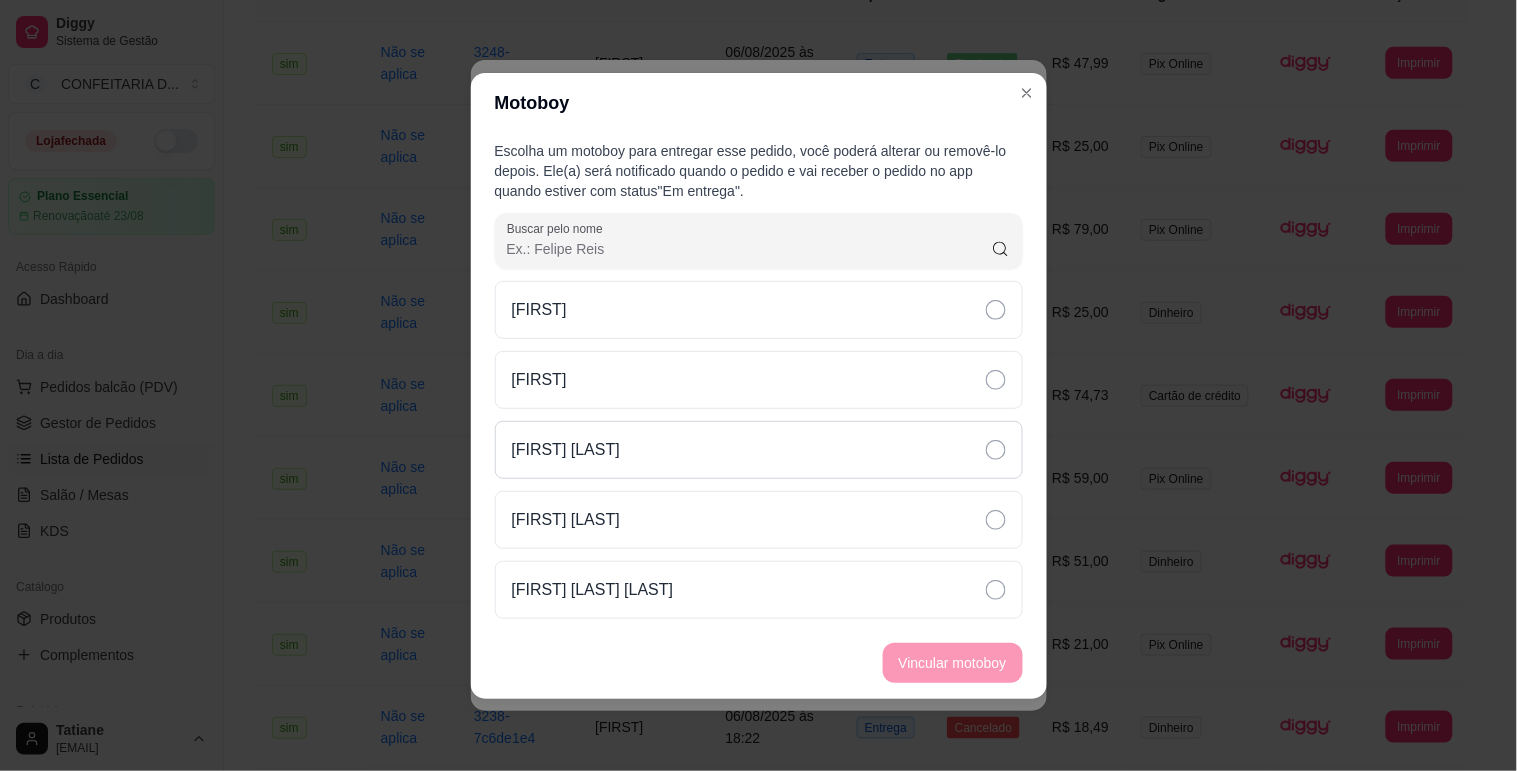 click on "[FIRST] [LAST]" at bounding box center [759, 450] 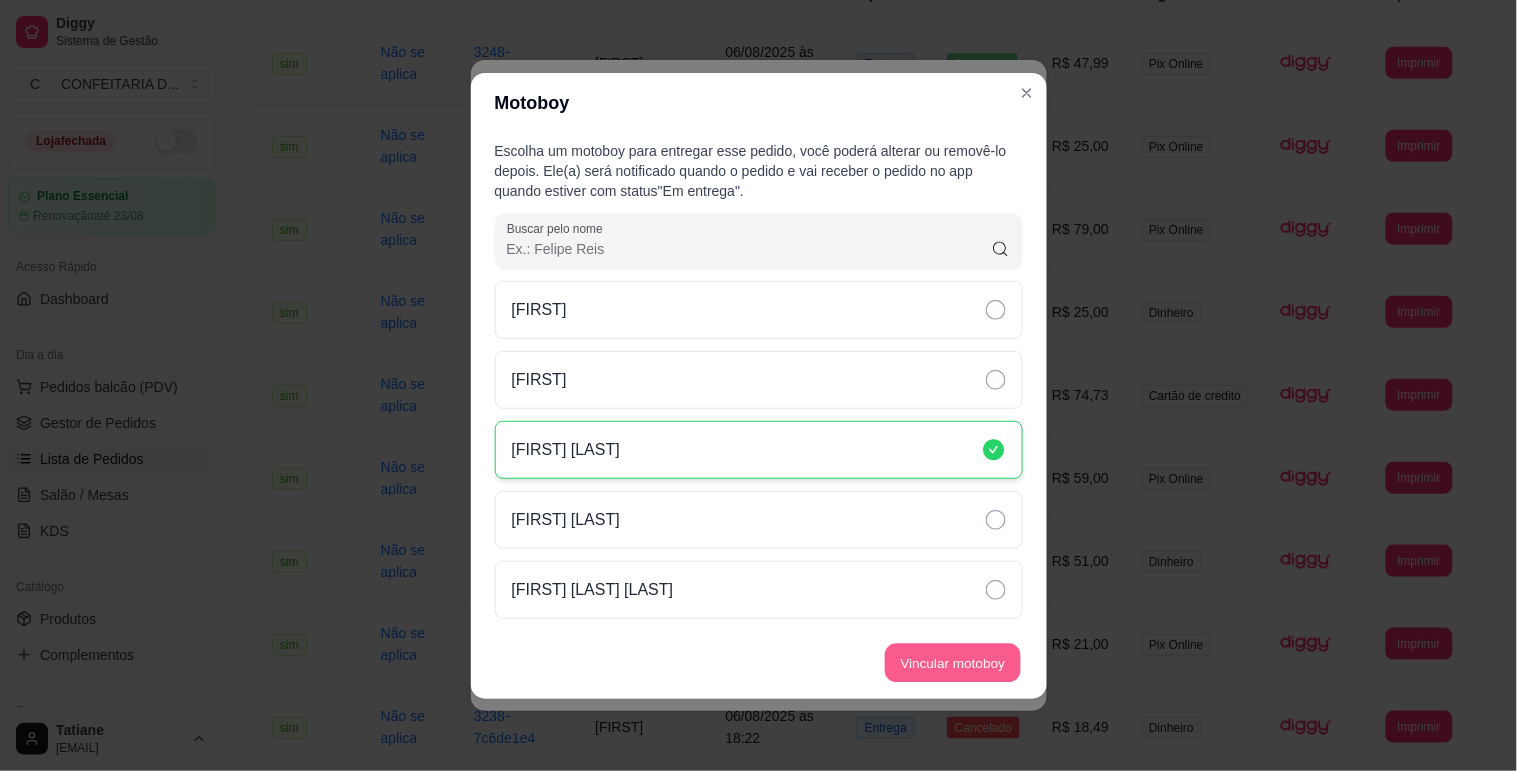 click on "Vincular motoboy" at bounding box center [953, 662] 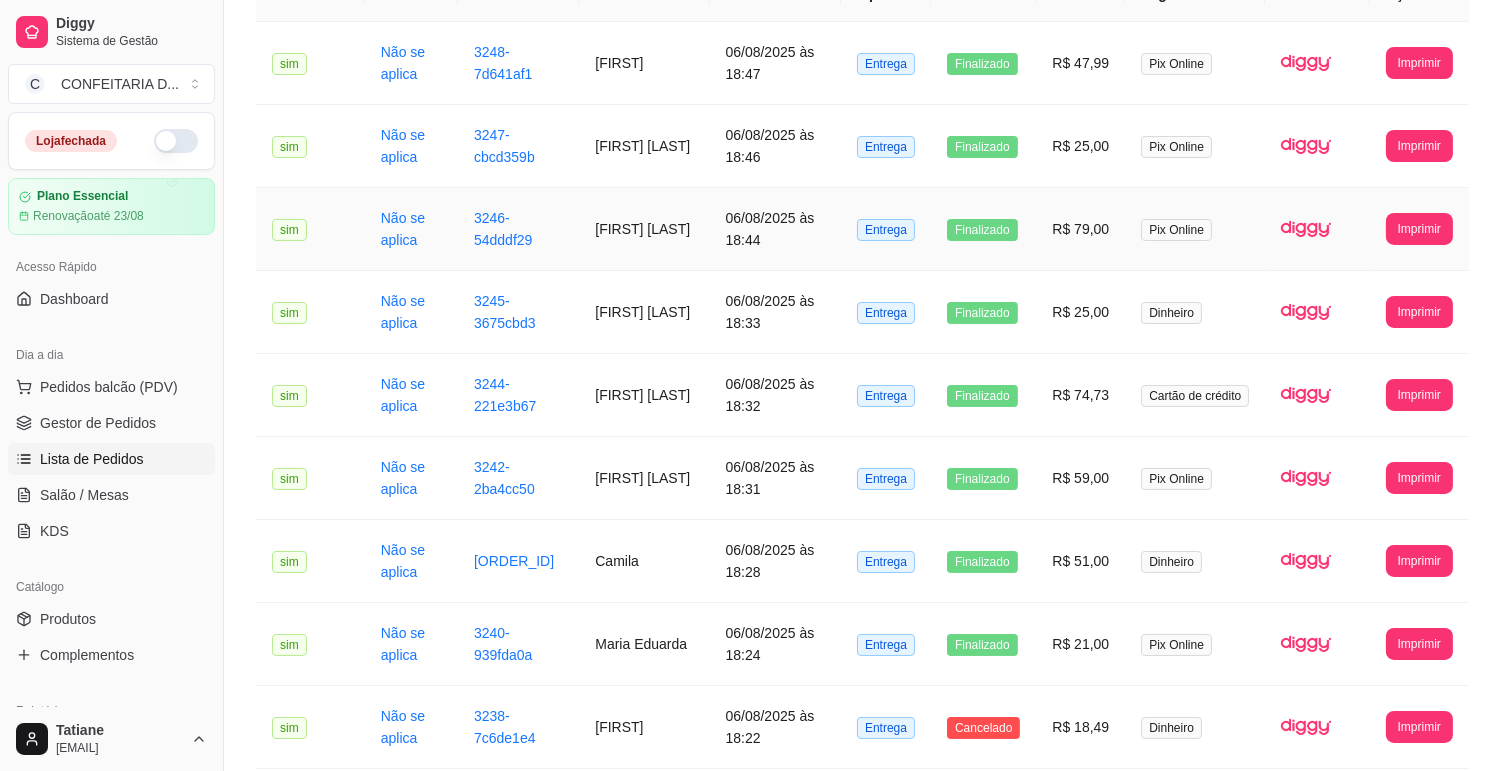 scroll, scrollTop: 102, scrollLeft: 0, axis: vertical 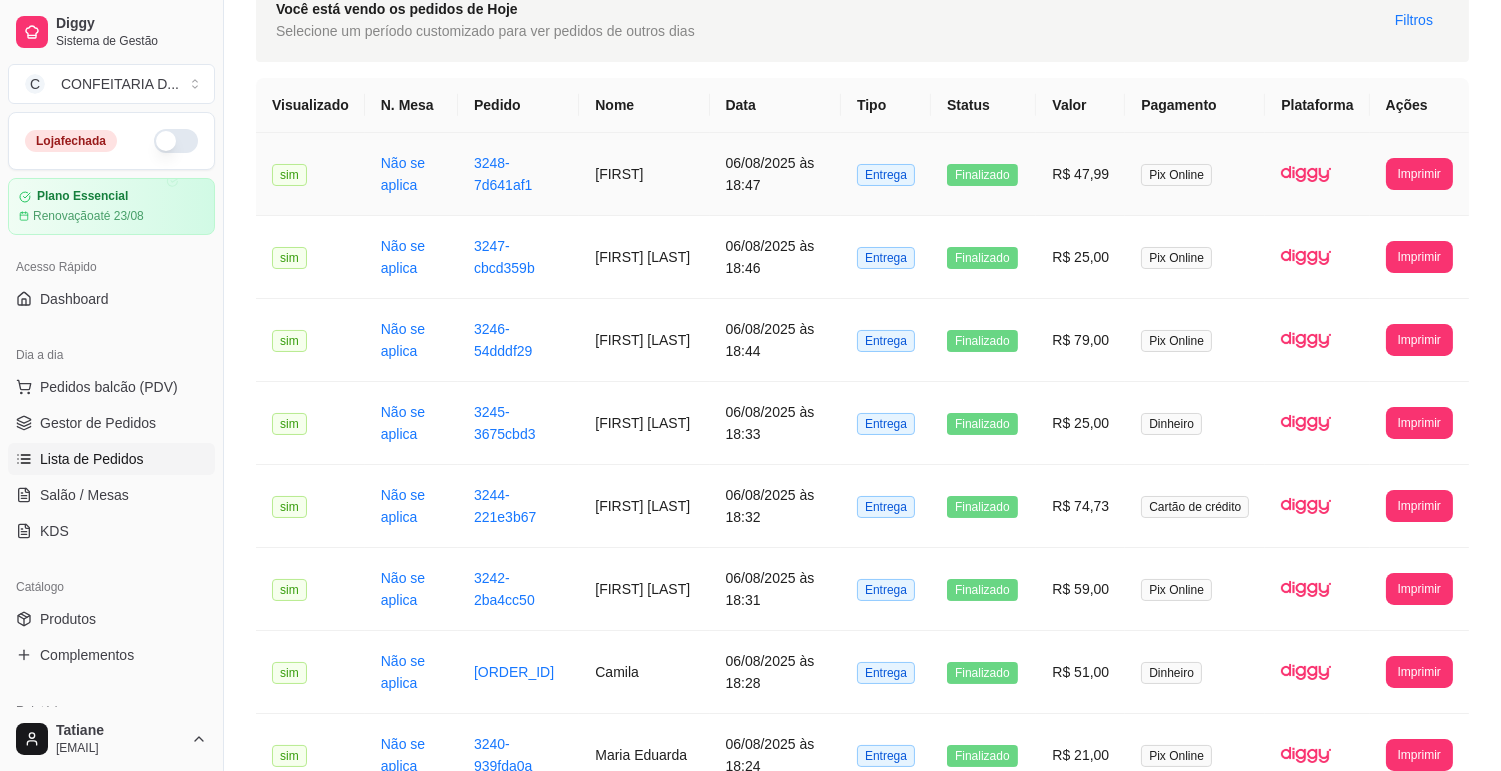 click on "[FIRST]" at bounding box center (644, 174) 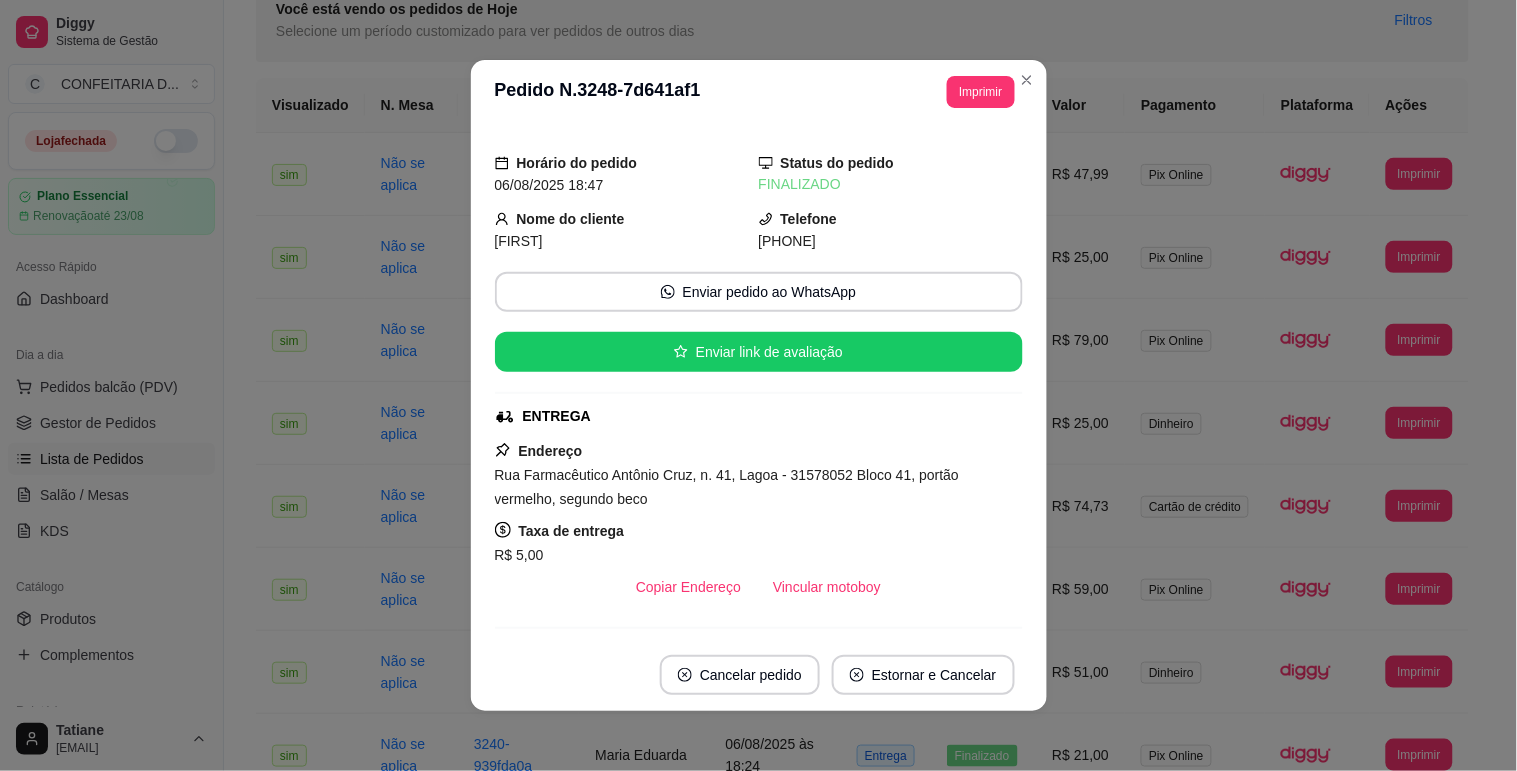 click on "R$ 5,00" at bounding box center [759, 555] 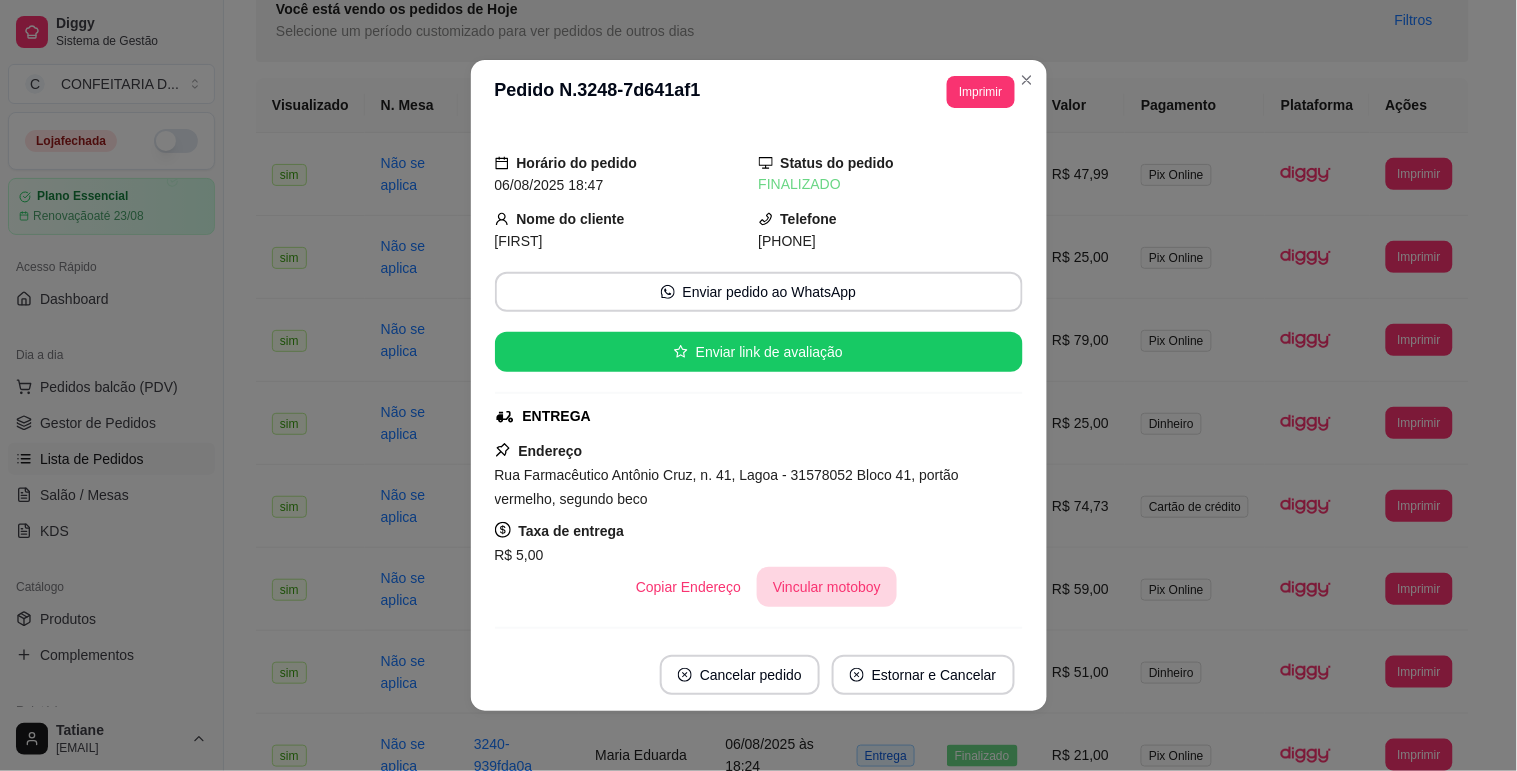 click on "Vincular motoboy" at bounding box center (827, 587) 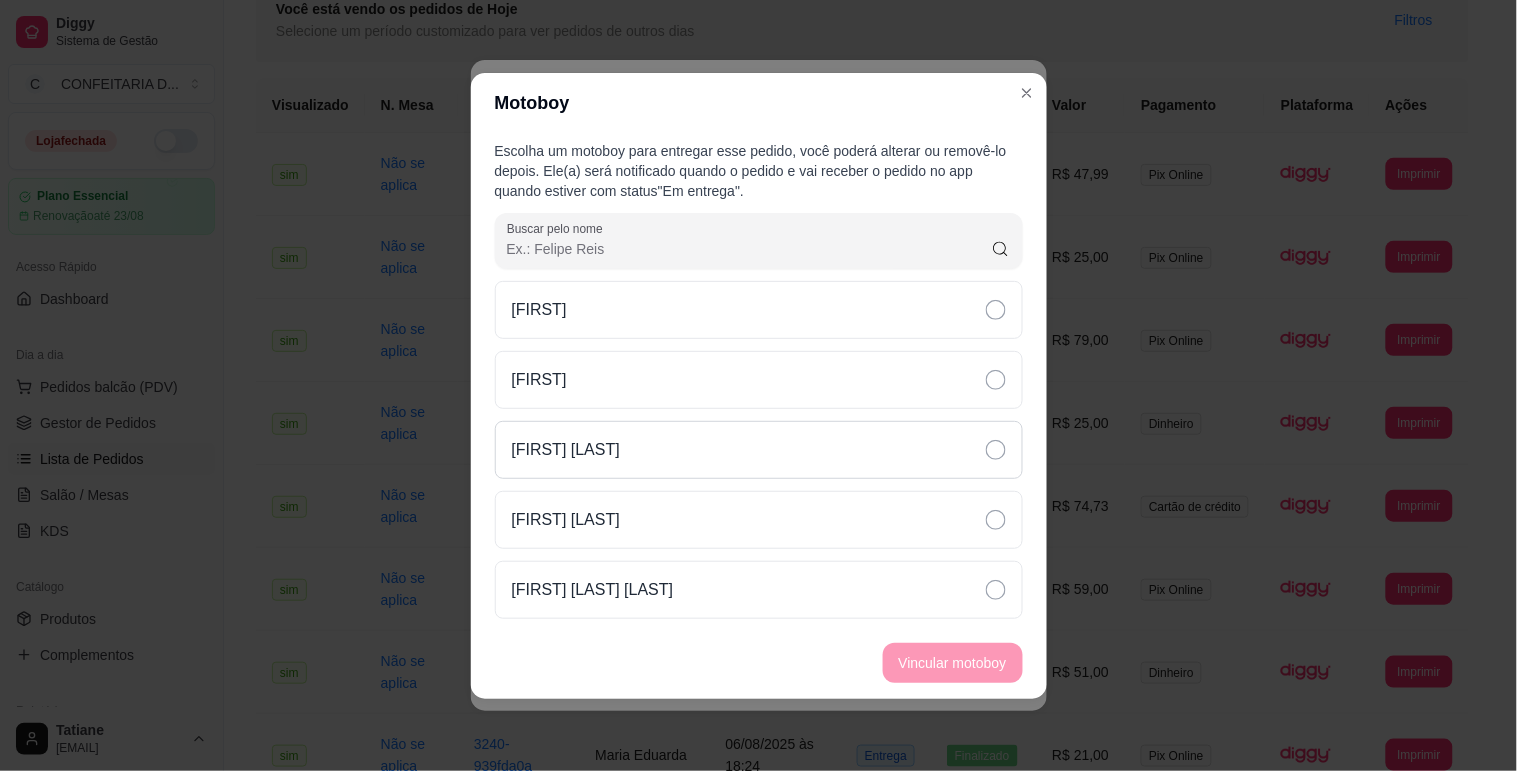 click on "[FIRST] [LAST]" at bounding box center (759, 450) 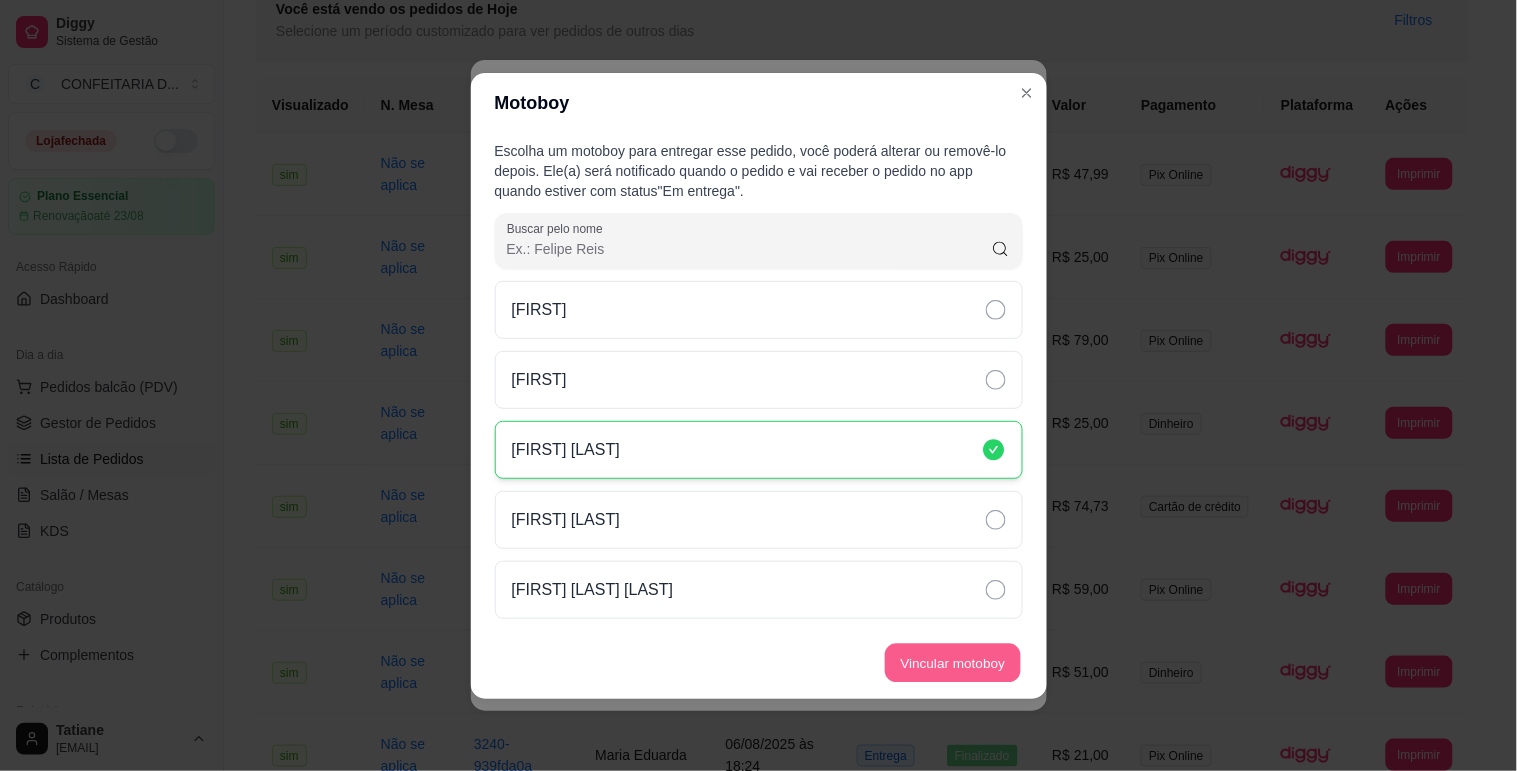 click on "Vincular motoboy" at bounding box center [953, 662] 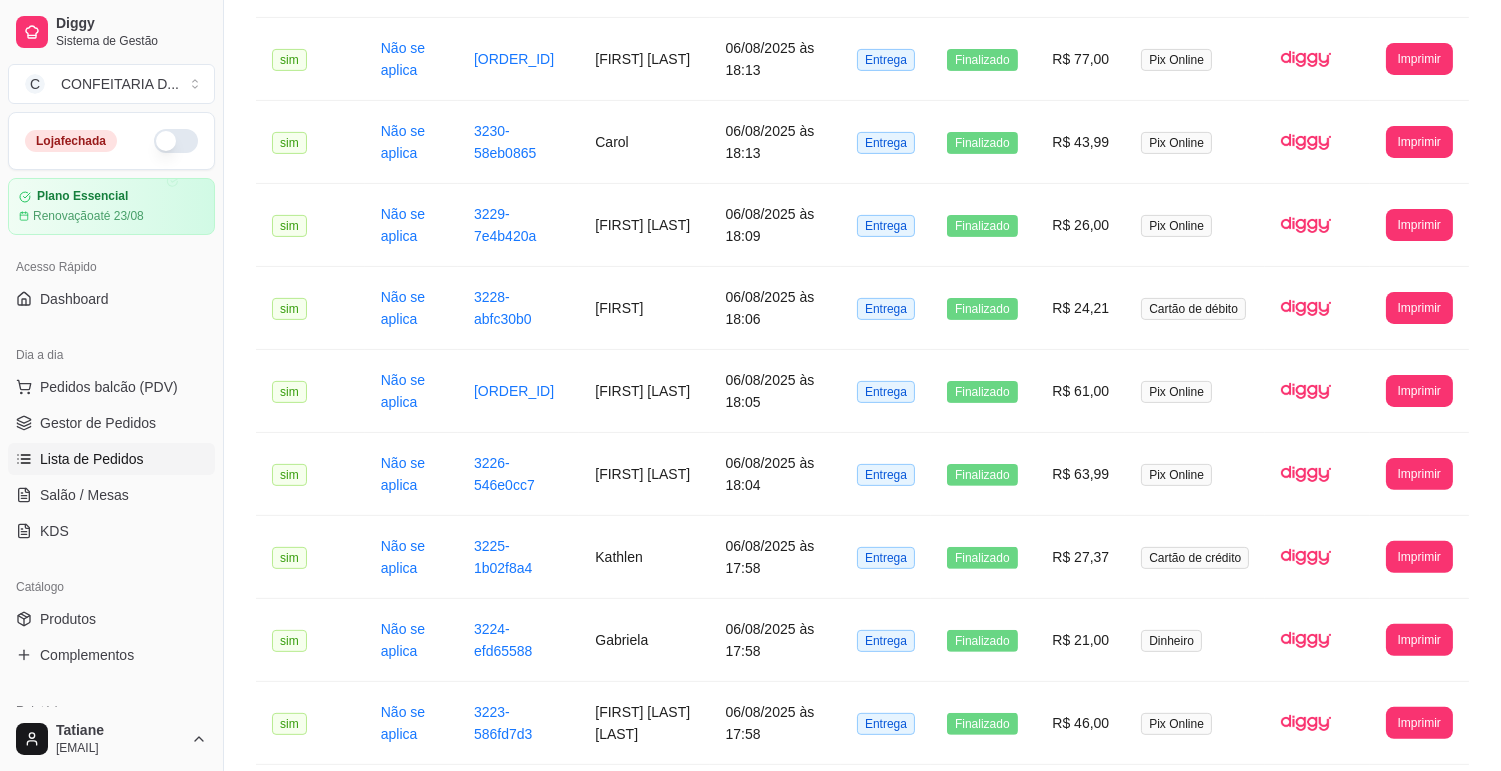 scroll, scrollTop: 2102, scrollLeft: 0, axis: vertical 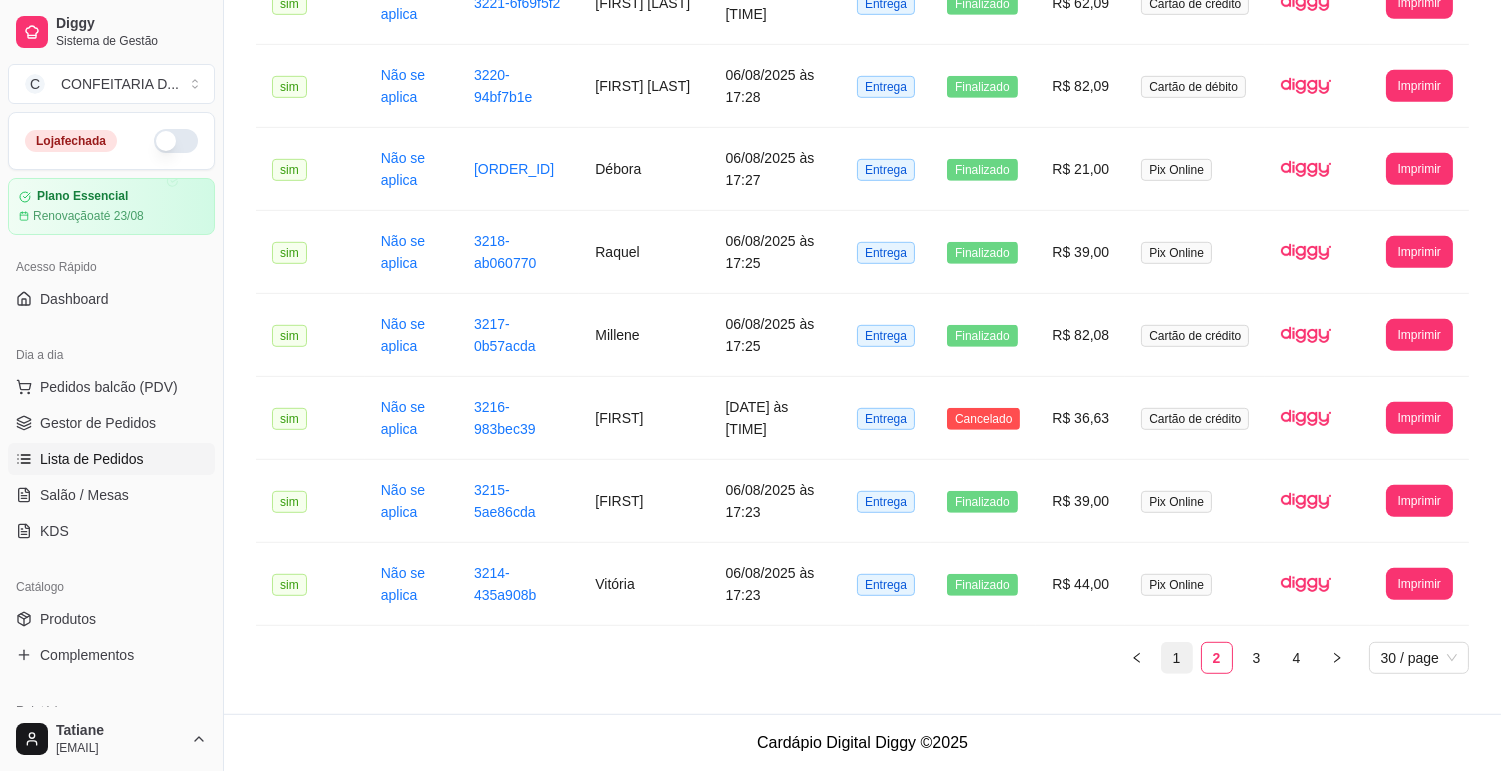 click on "1" at bounding box center [1177, 658] 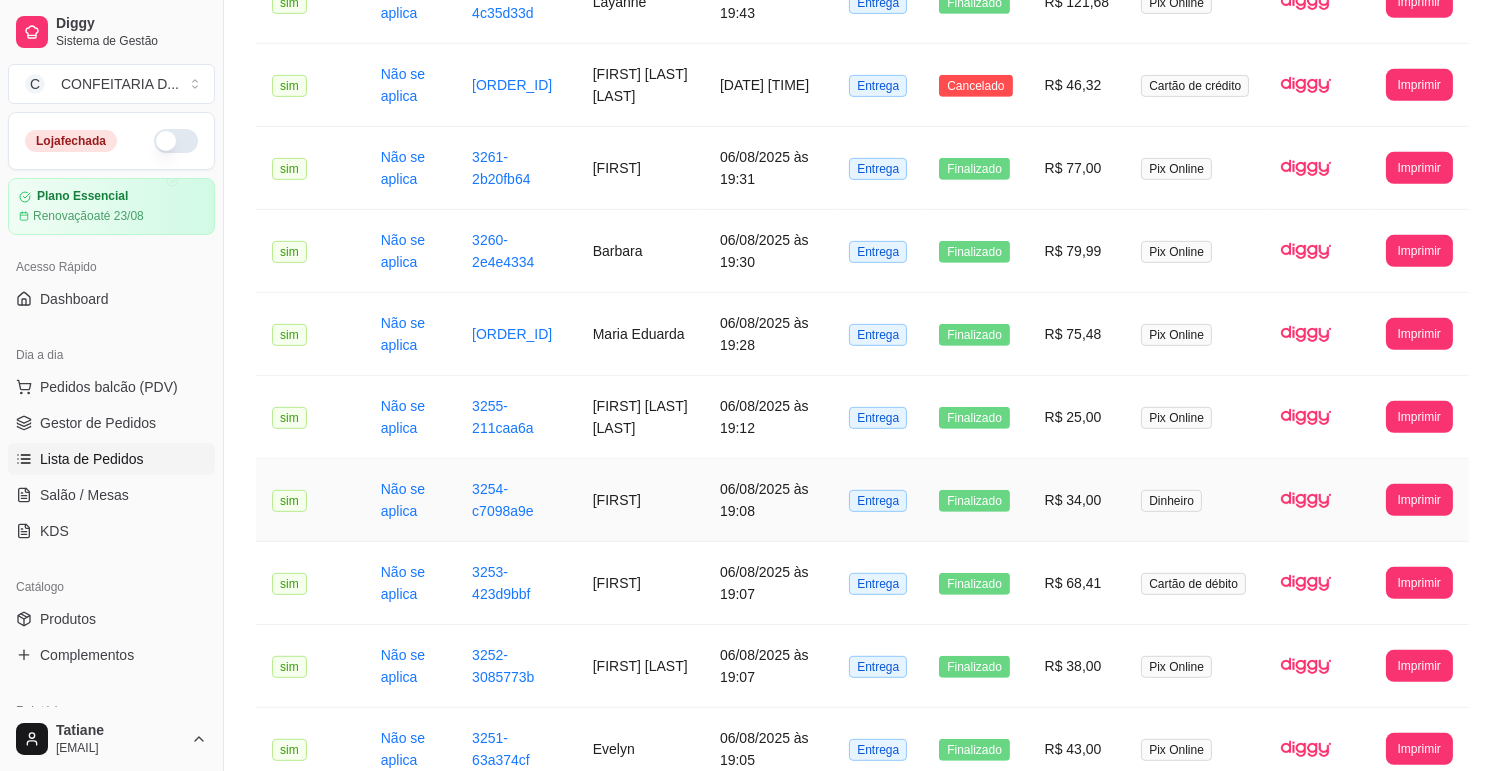 scroll, scrollTop: 1657, scrollLeft: 0, axis: vertical 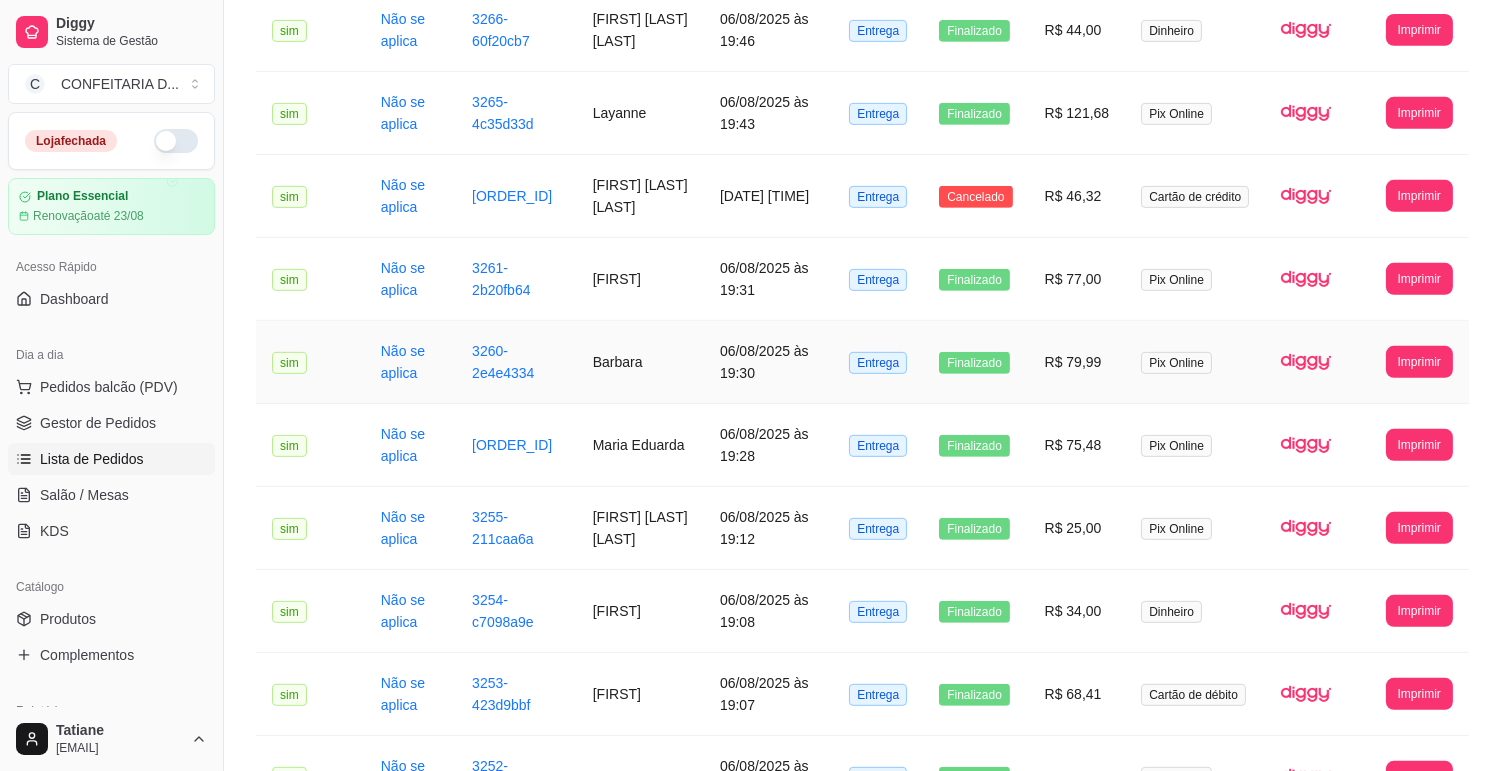 click on "Barbara" at bounding box center (640, 362) 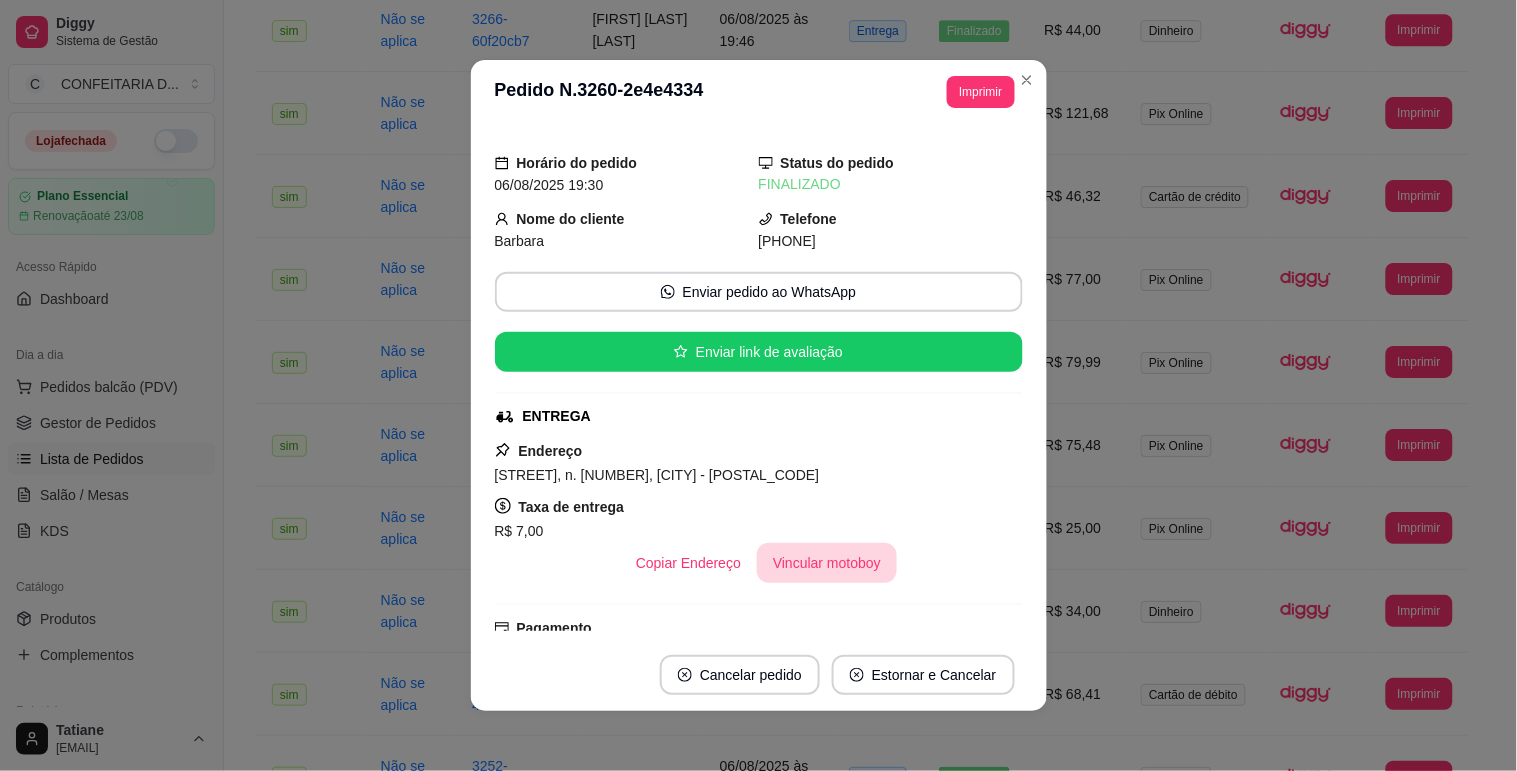 click on "Vincular motoboy" at bounding box center [827, 563] 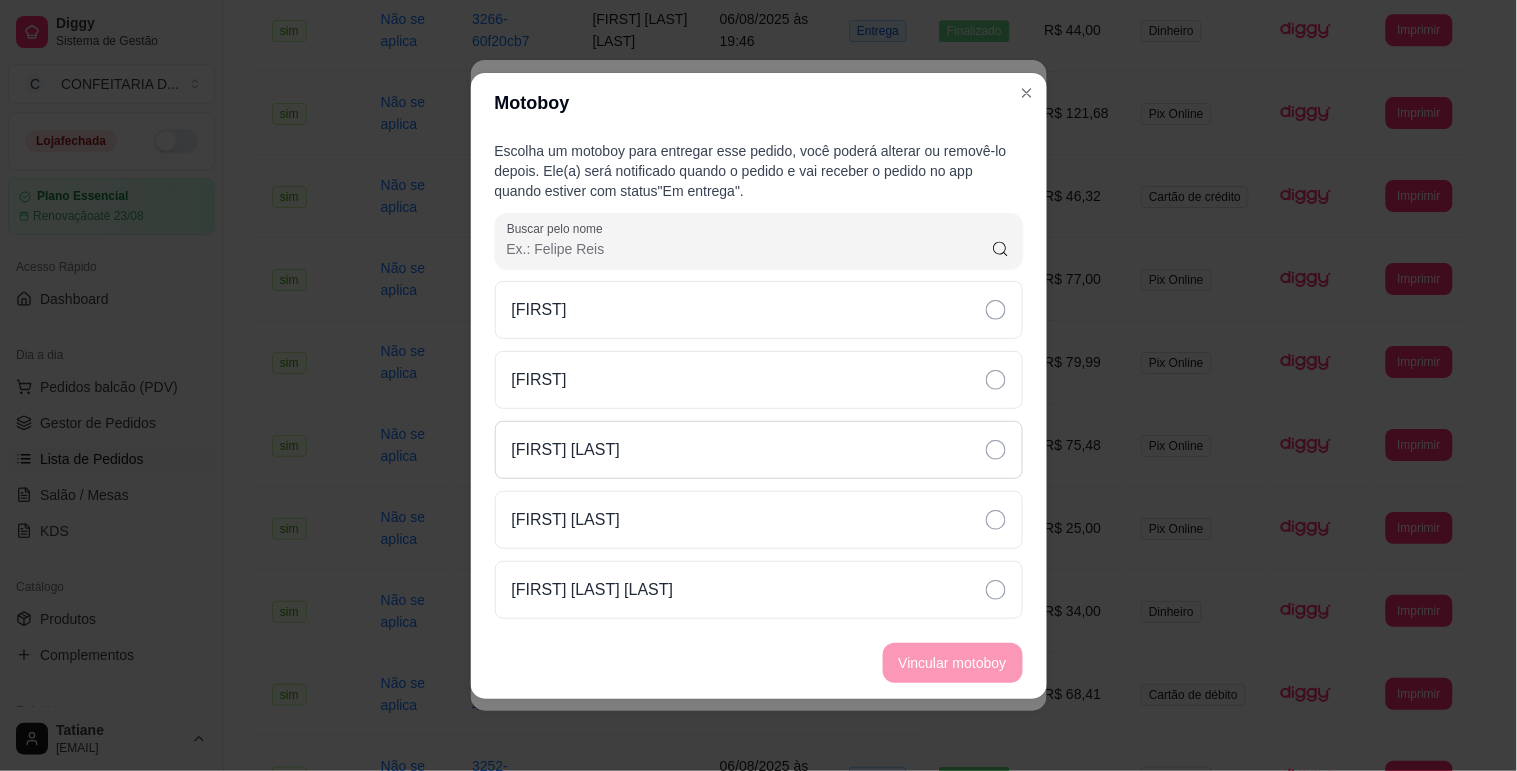 click on "[FIRST] [LAST]" at bounding box center (759, 450) 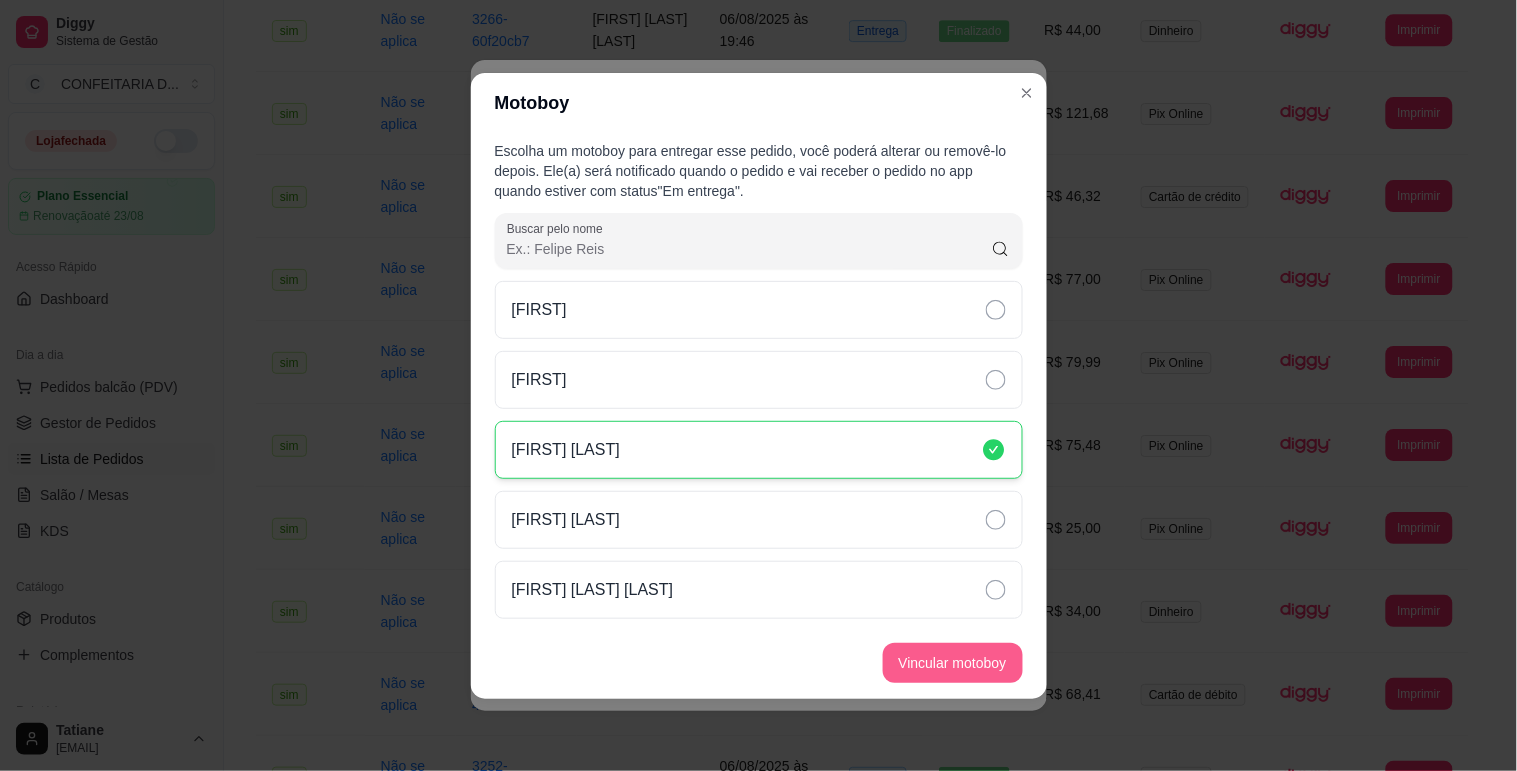 click on "Vincular motoboy" at bounding box center (953, 663) 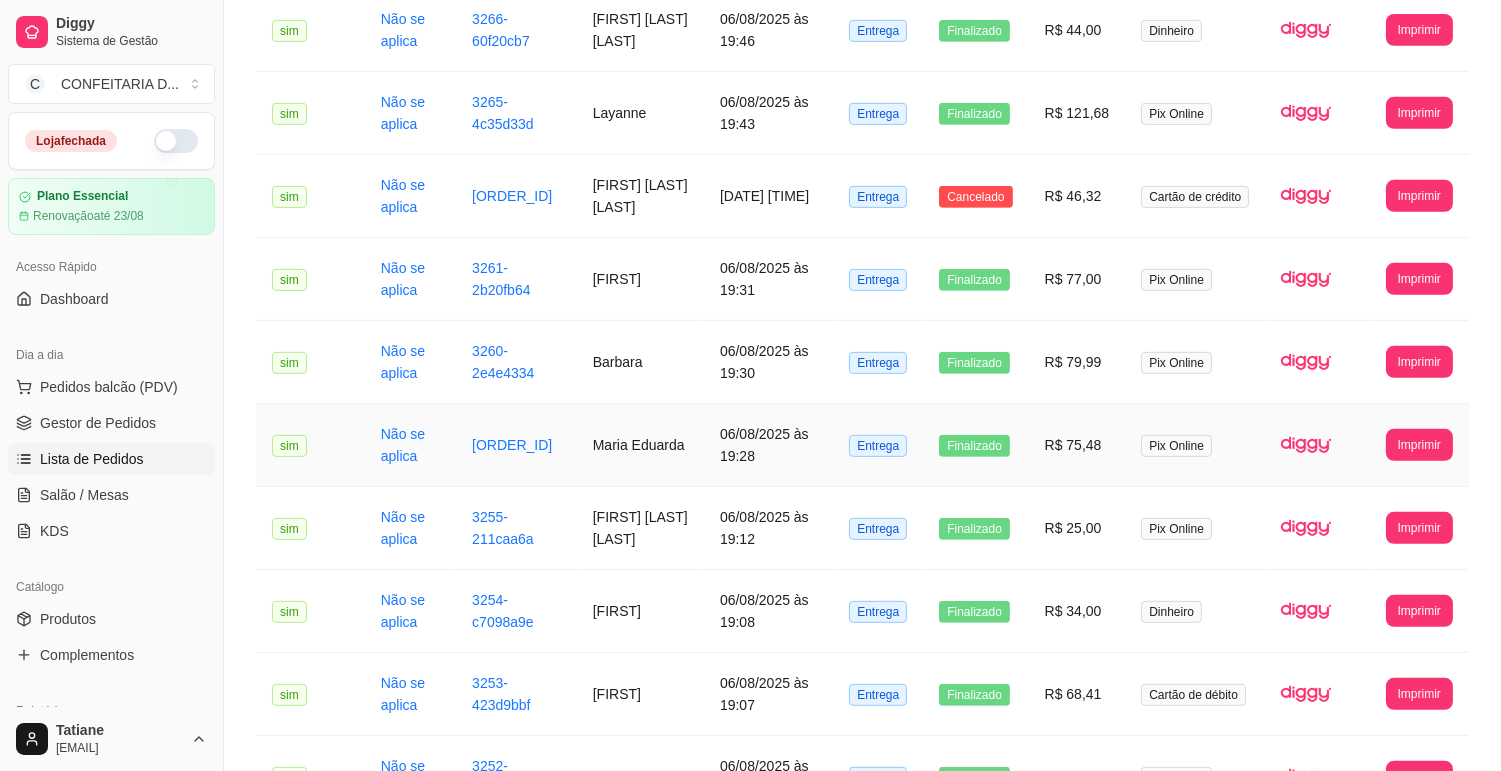 scroll, scrollTop: 1435, scrollLeft: 0, axis: vertical 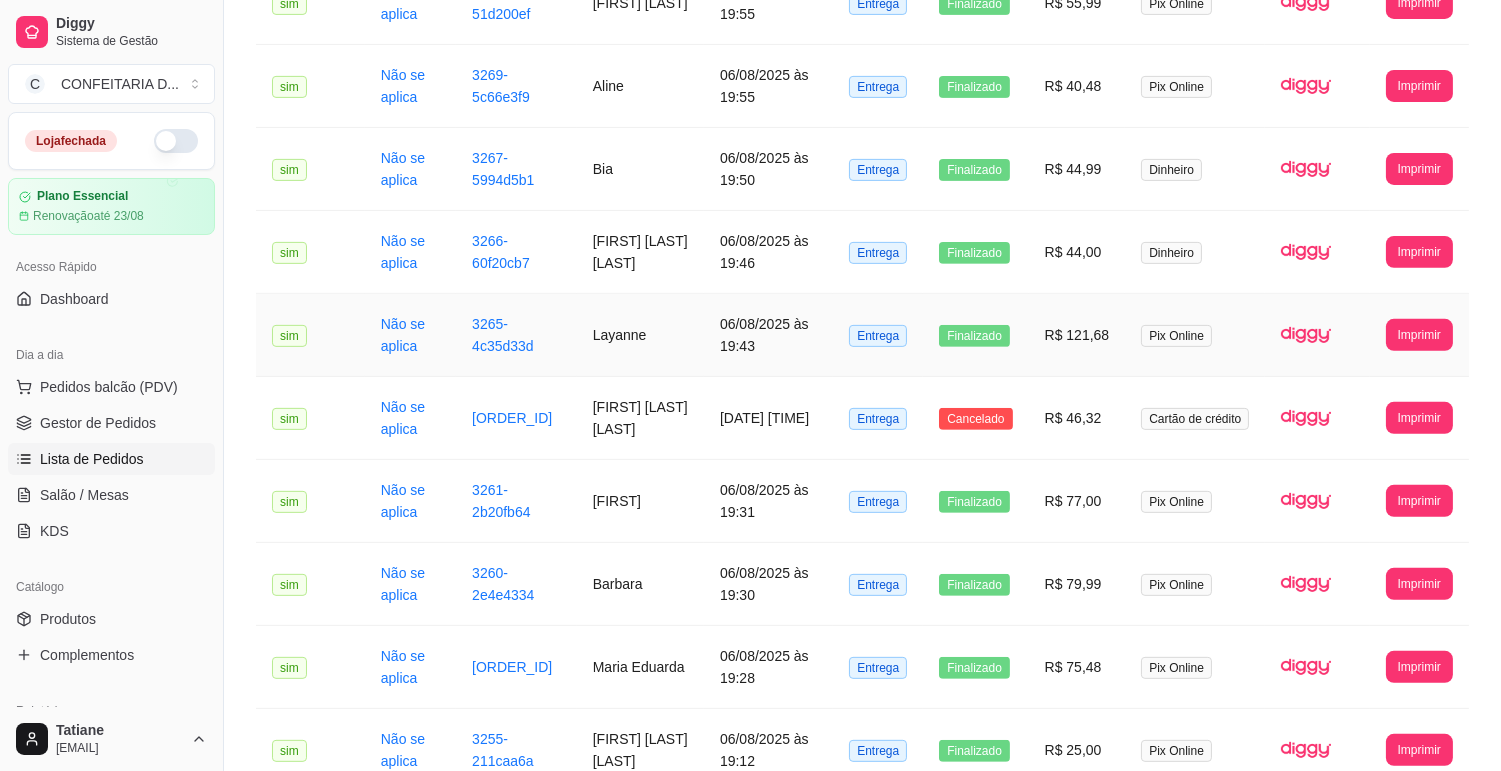 click on "[NAME]" at bounding box center [640, 335] 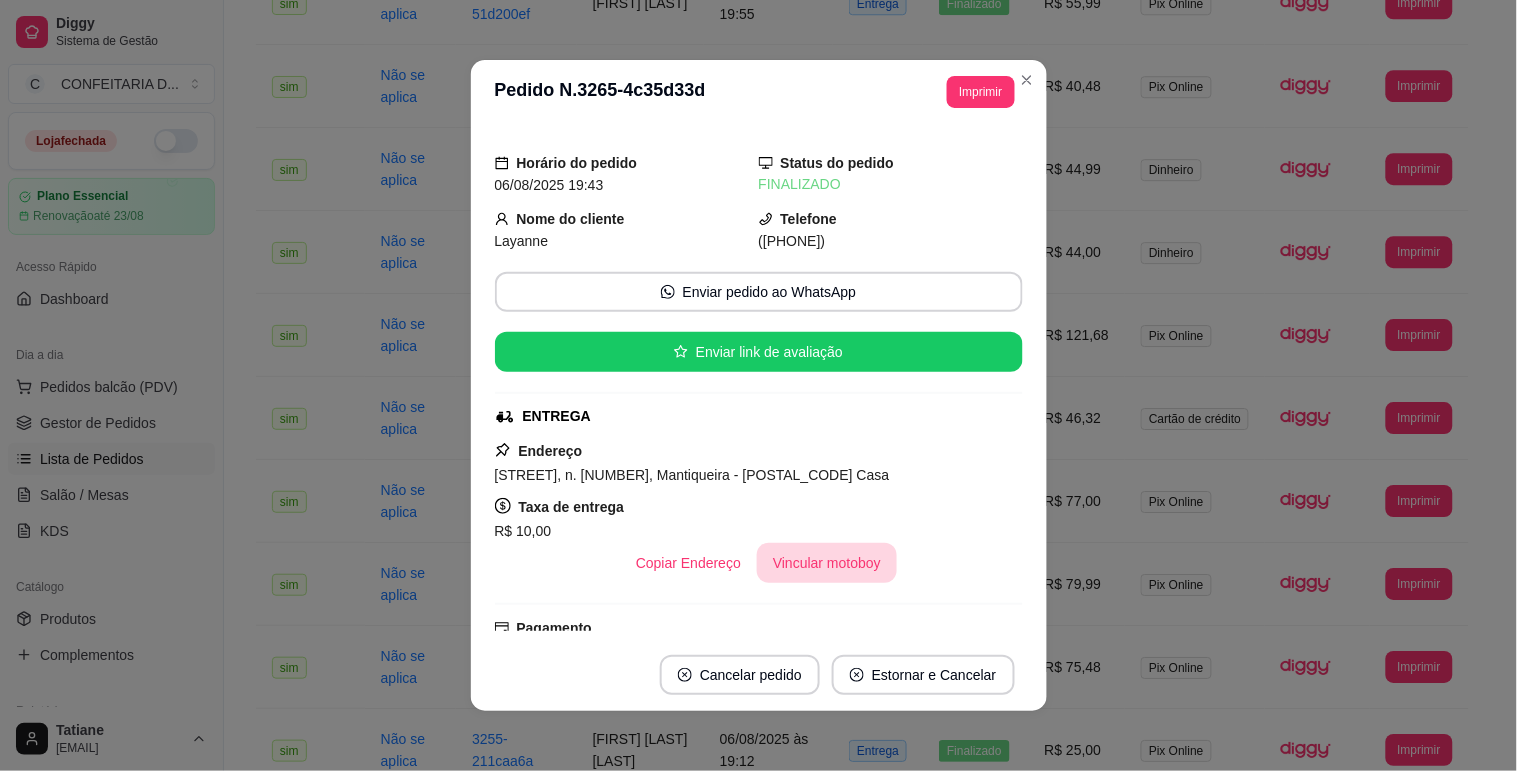 click on "Vincular motoboy" at bounding box center (827, 563) 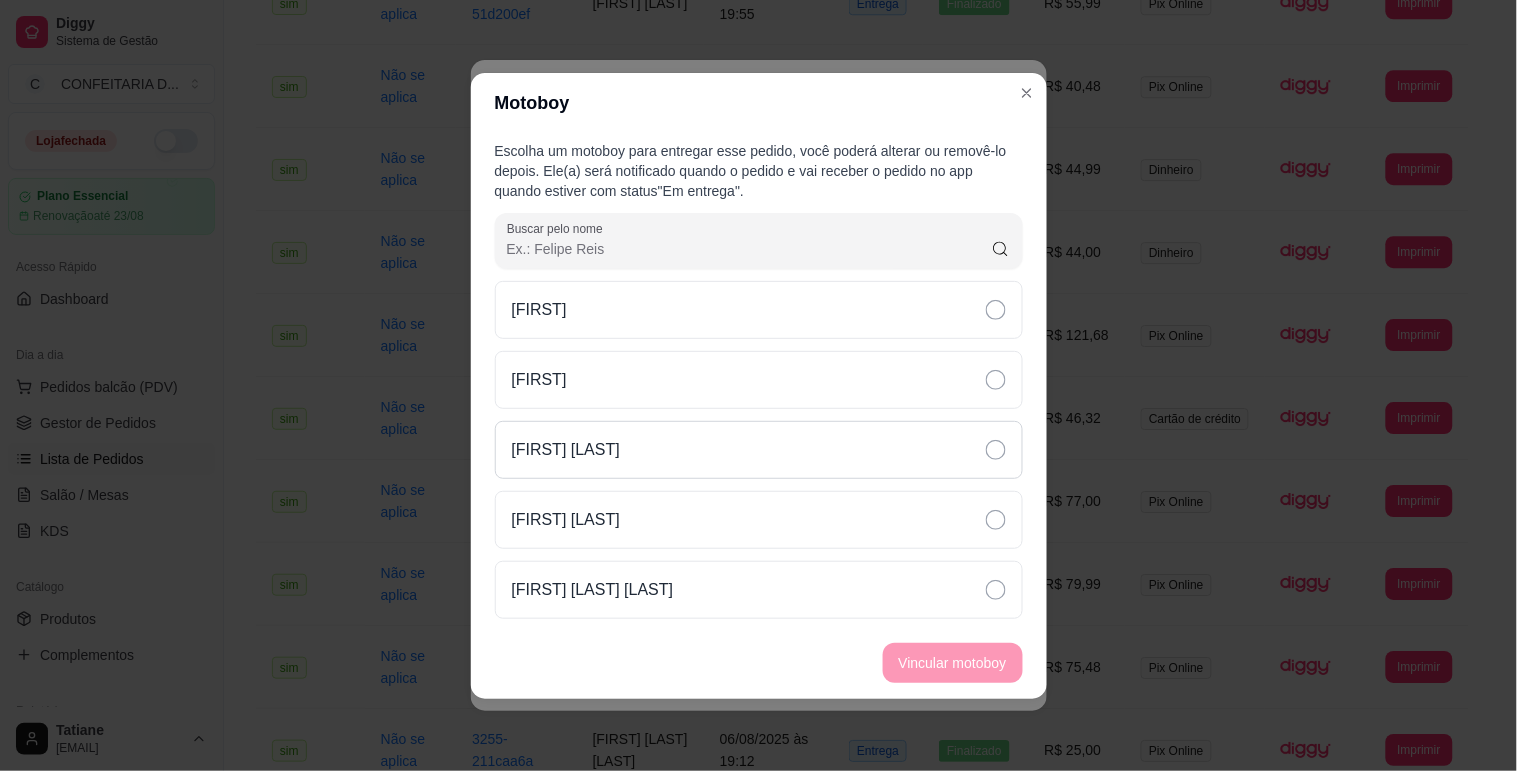 click on "[FIRST] [LAST]" at bounding box center (759, 450) 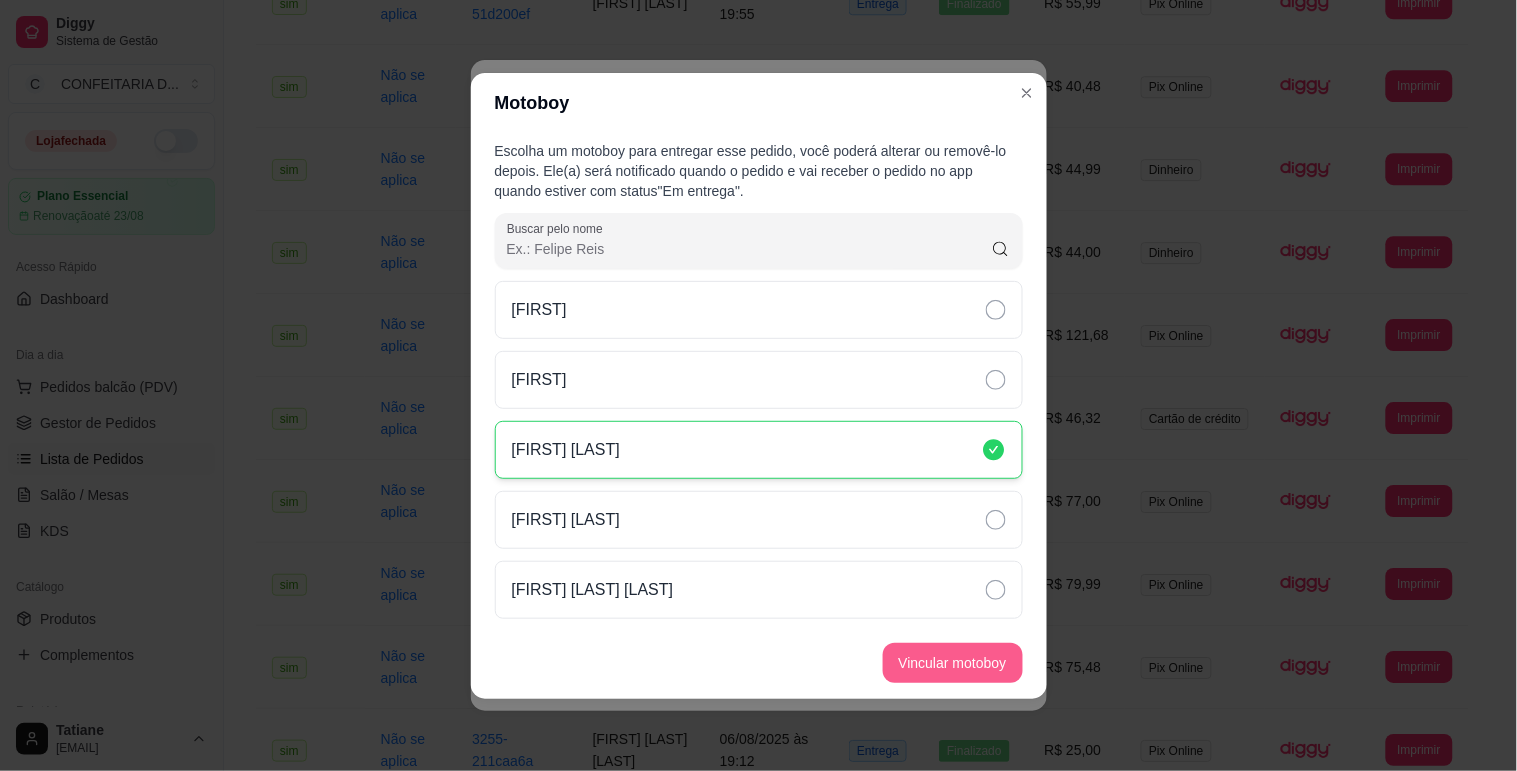 click on "Vincular motoboy" at bounding box center (953, 663) 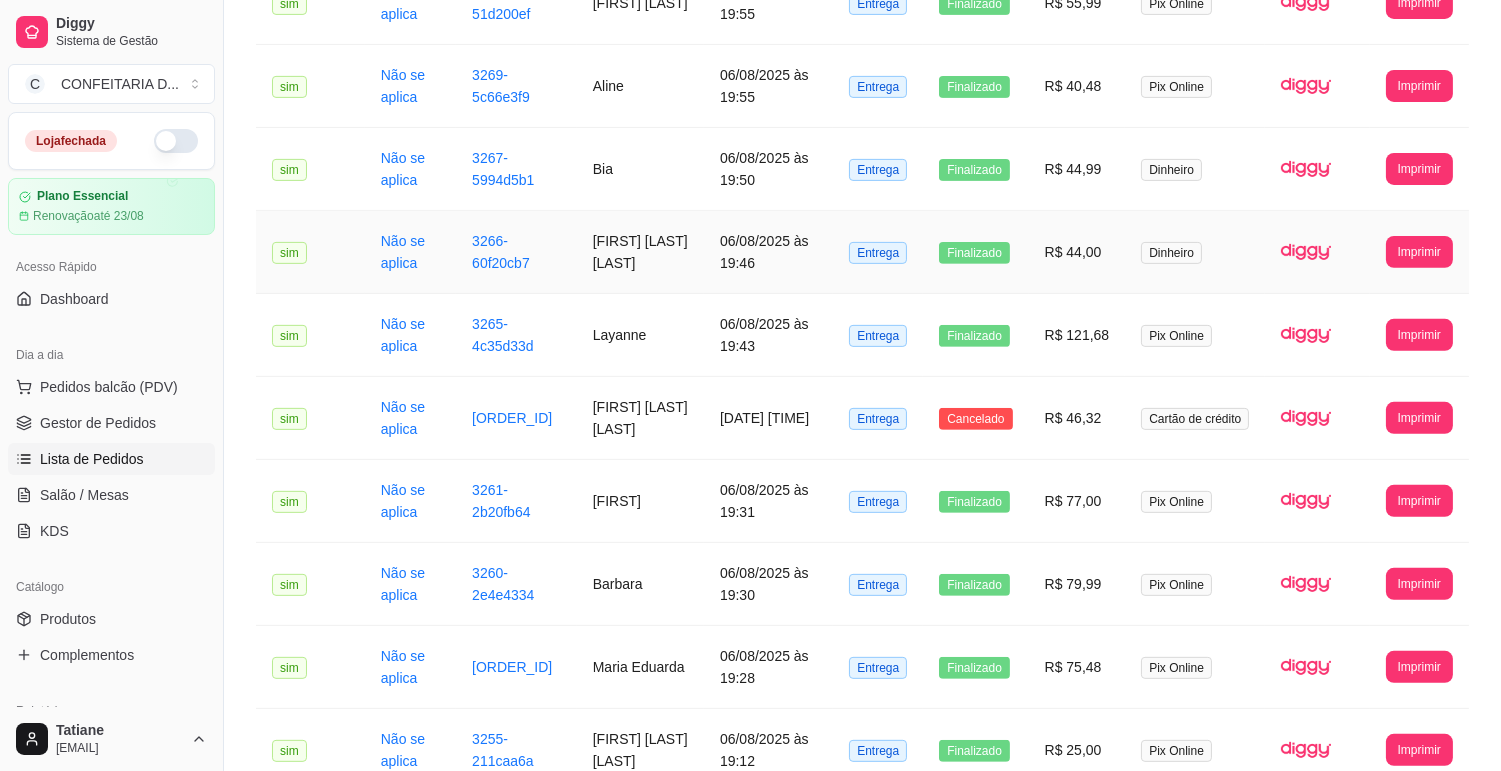 click on "[FIRST] [LAST]" at bounding box center [640, 252] 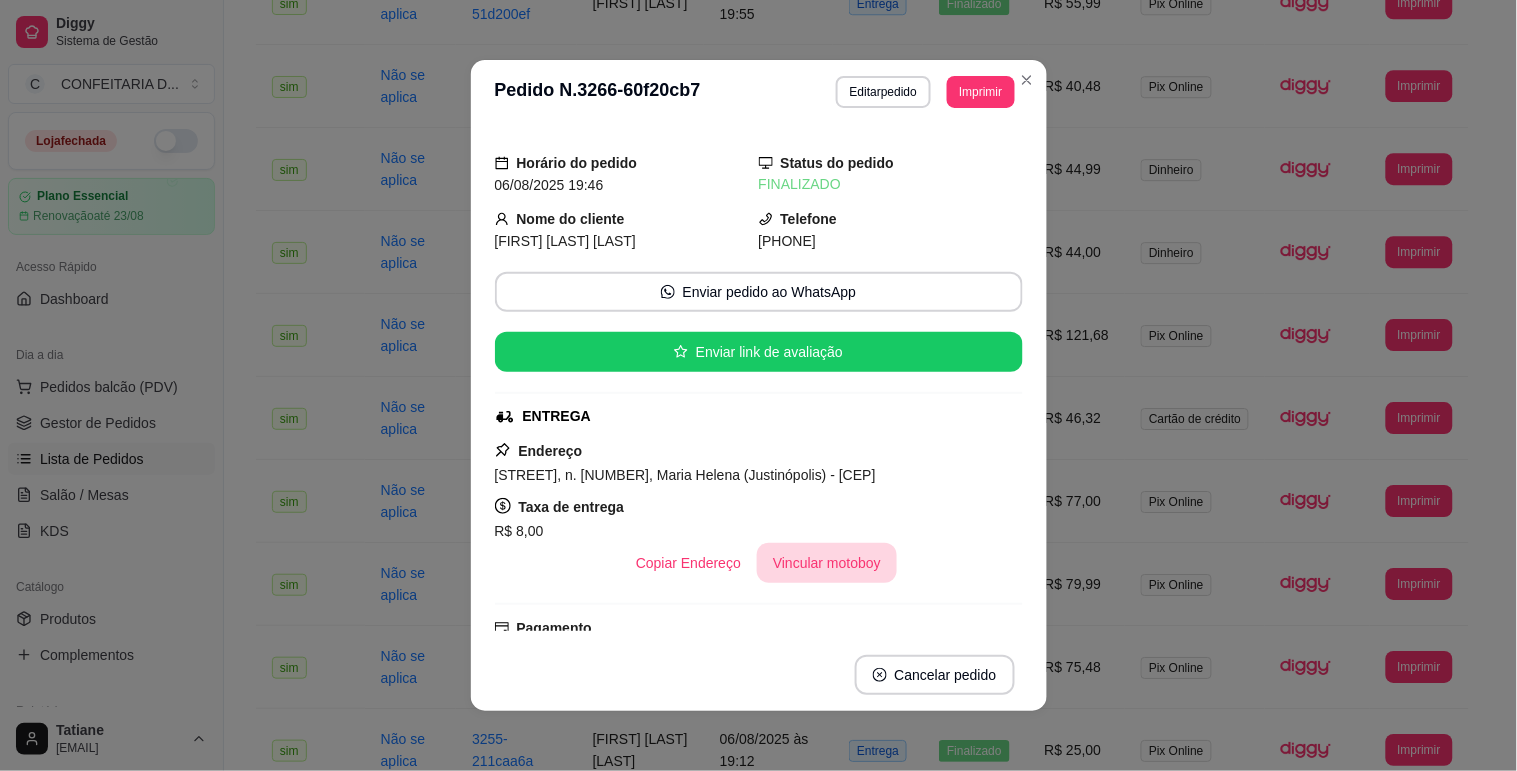 click on "Vincular motoboy" at bounding box center (827, 563) 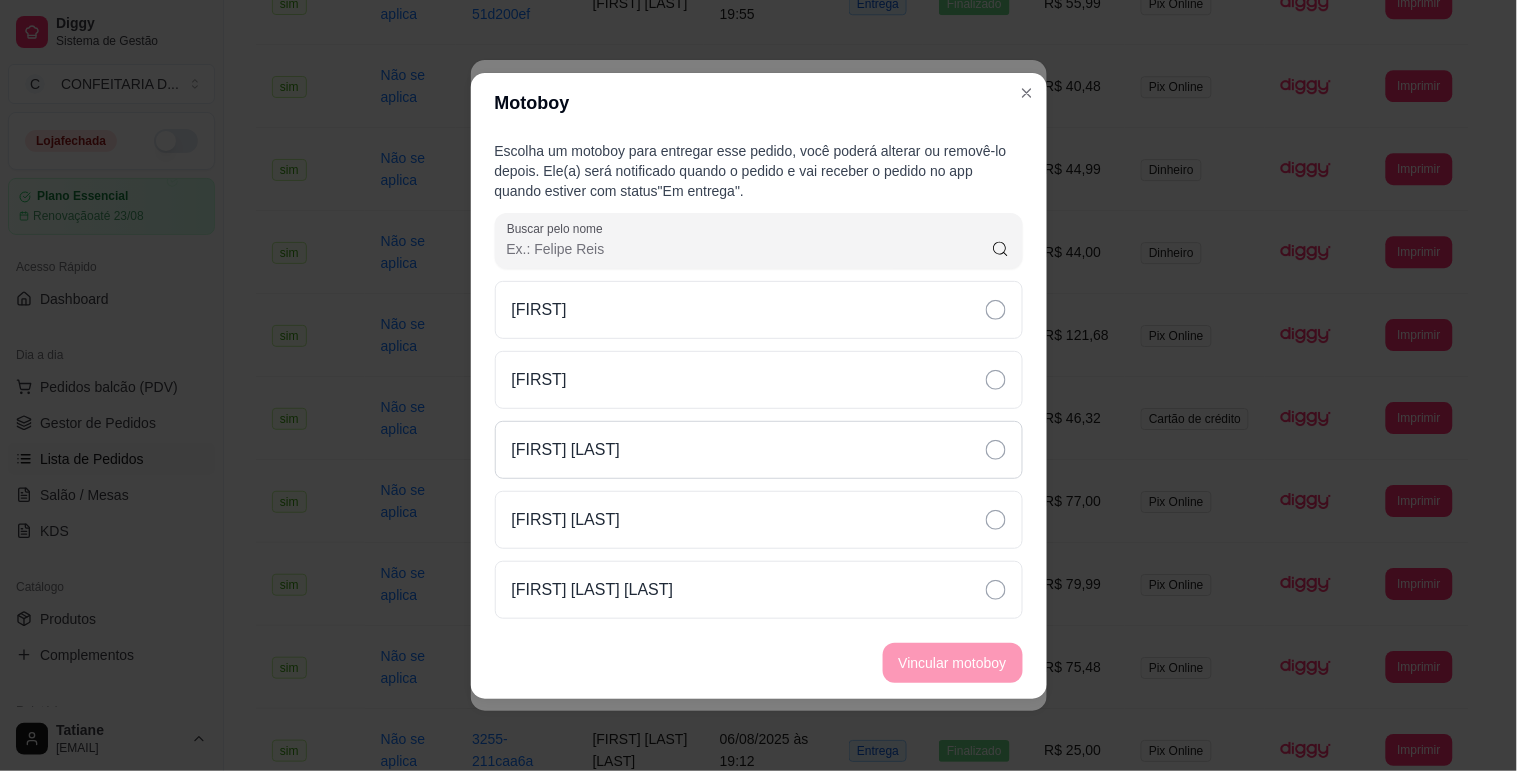 click on "[FIRST] [LAST]" at bounding box center [759, 450] 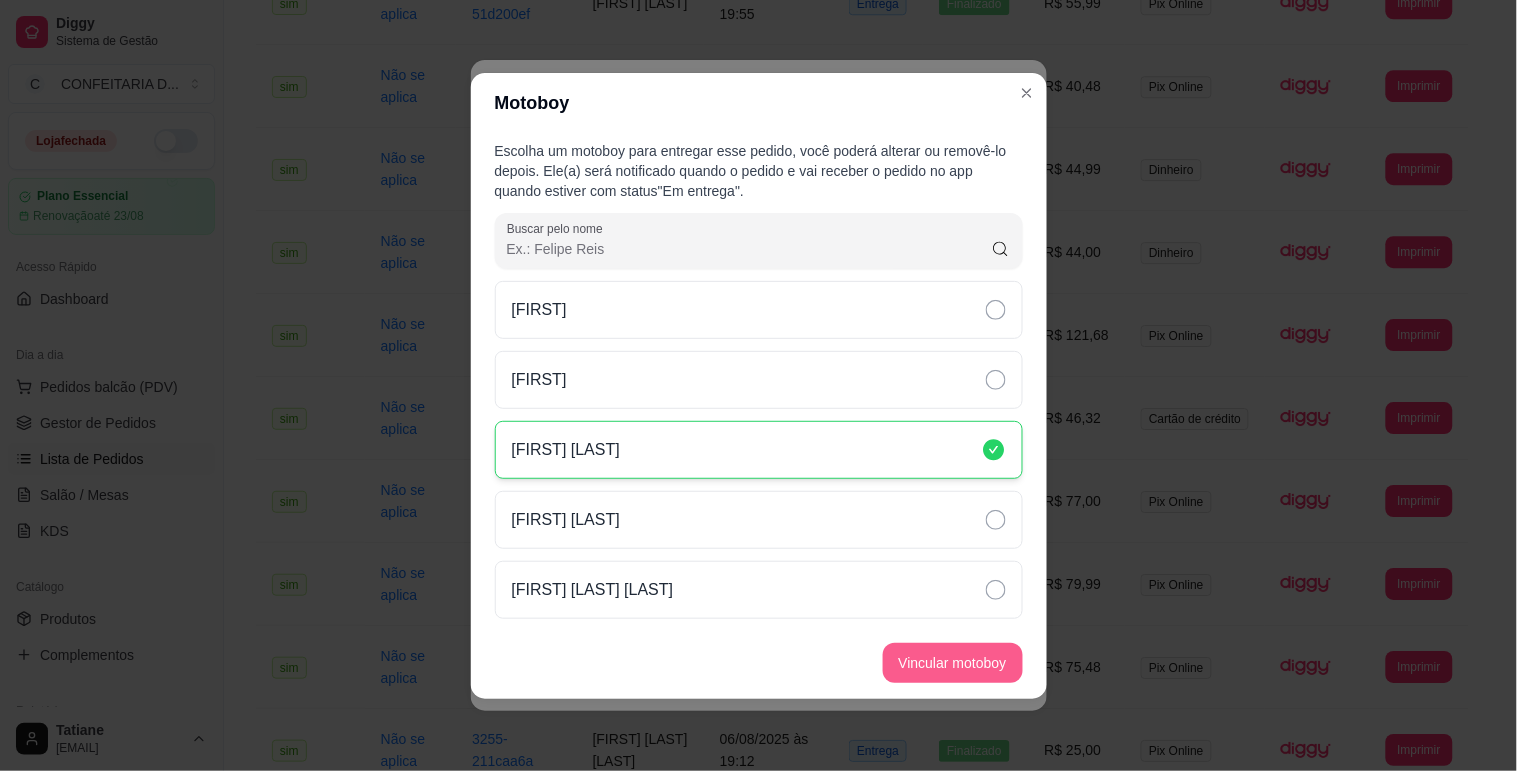 click on "Vincular motoboy" at bounding box center (953, 663) 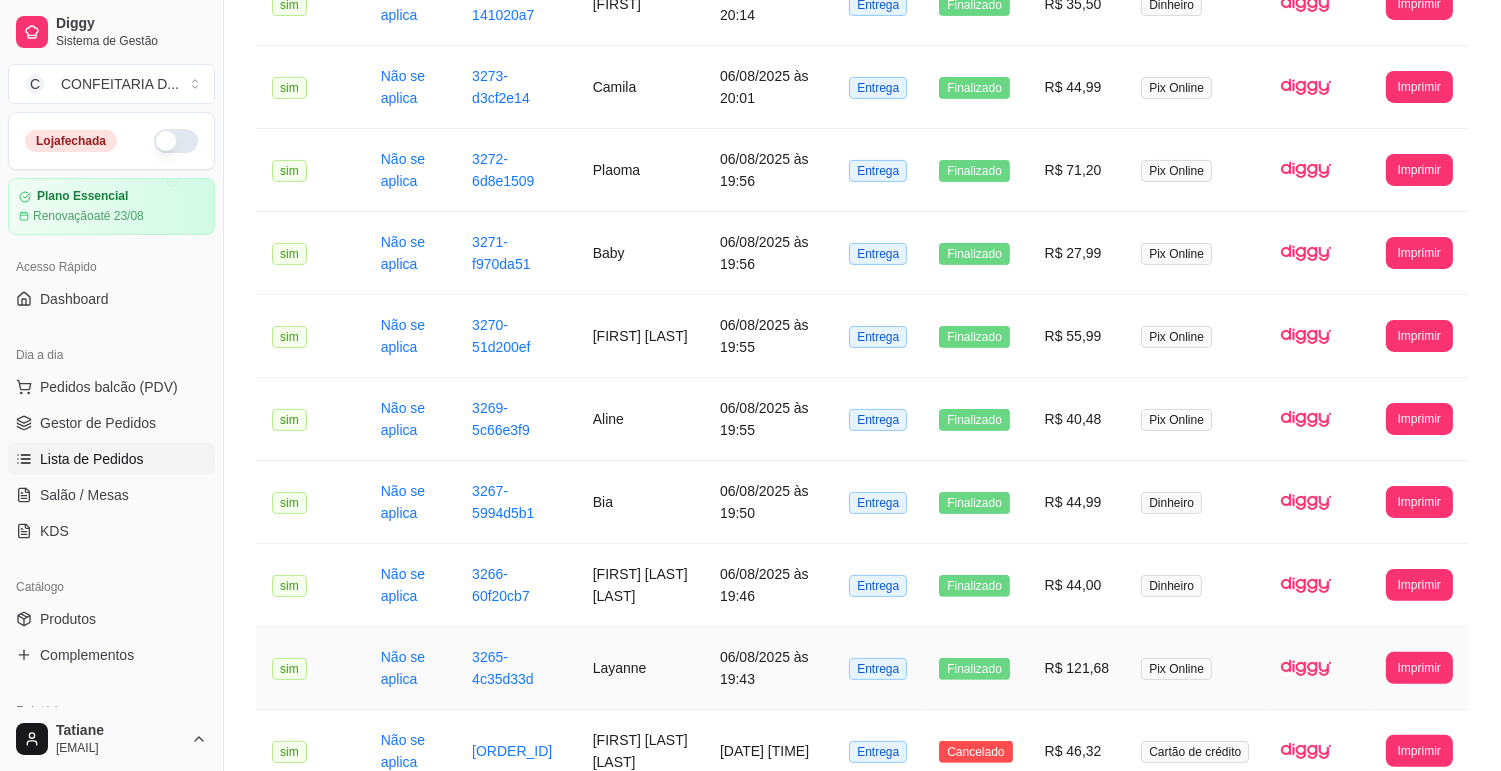 scroll, scrollTop: 991, scrollLeft: 0, axis: vertical 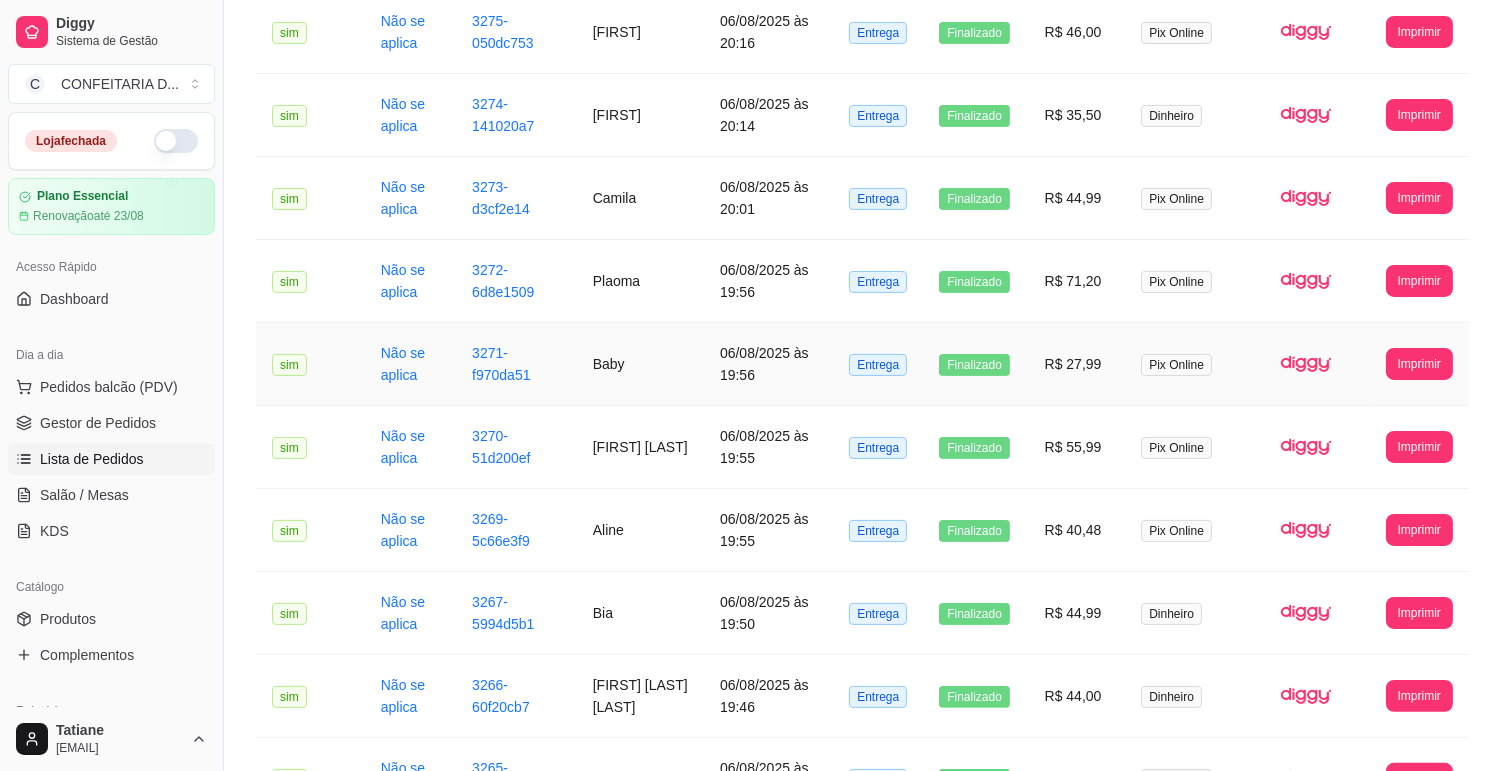 click on "Baby" at bounding box center [640, 364] 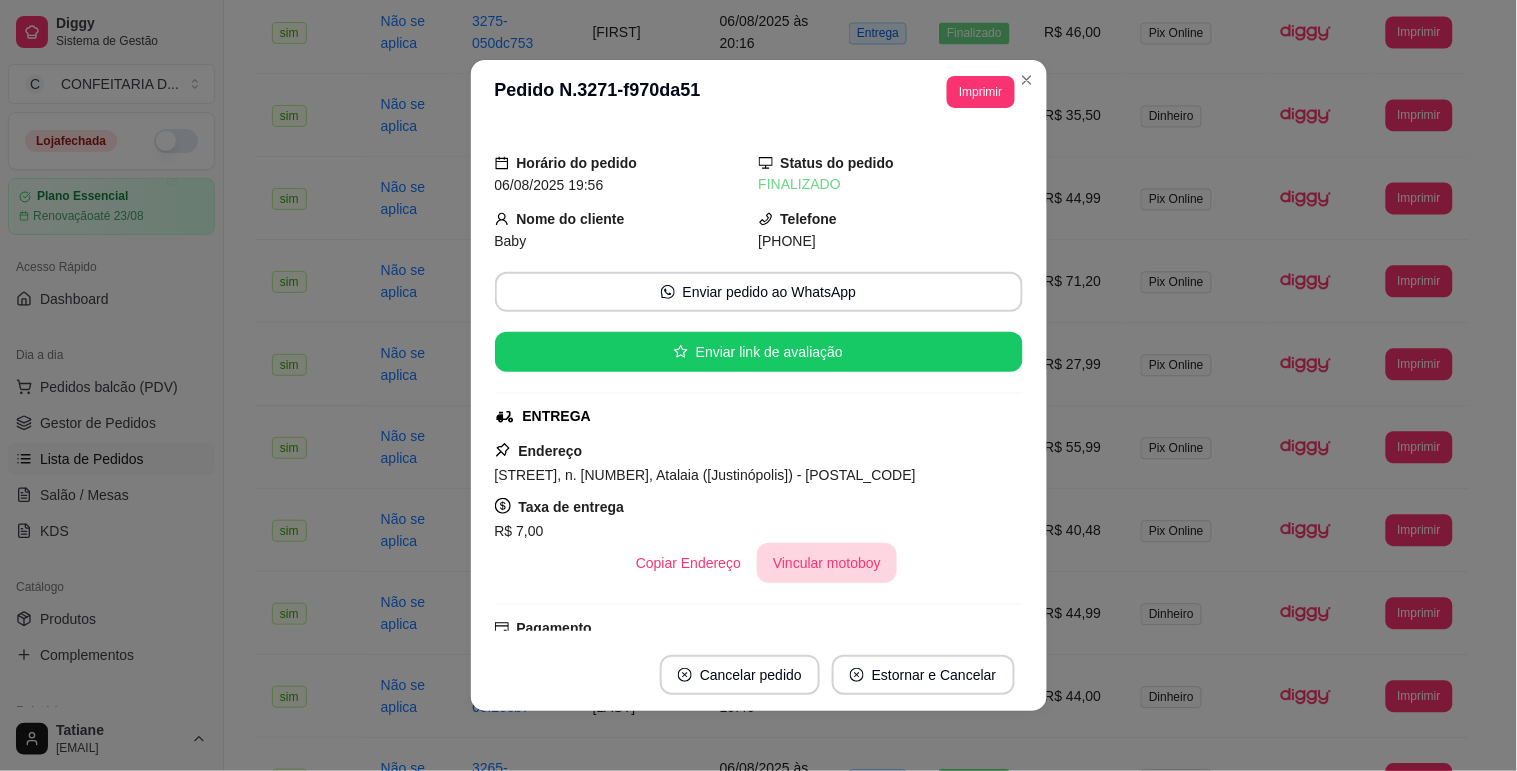 click on "Vincular motoboy" at bounding box center [827, 563] 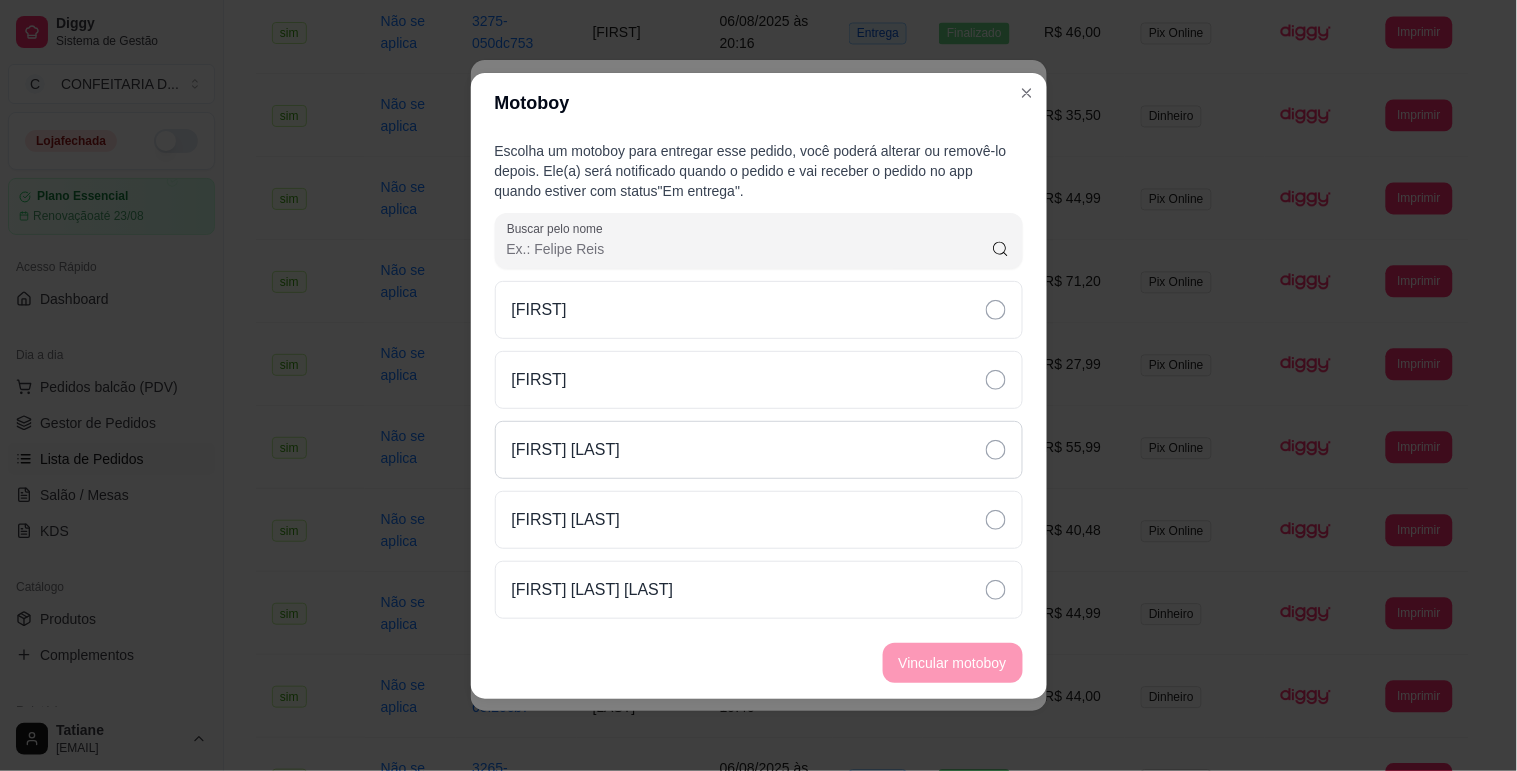 click on "[FIRST] [LAST]" at bounding box center [759, 450] 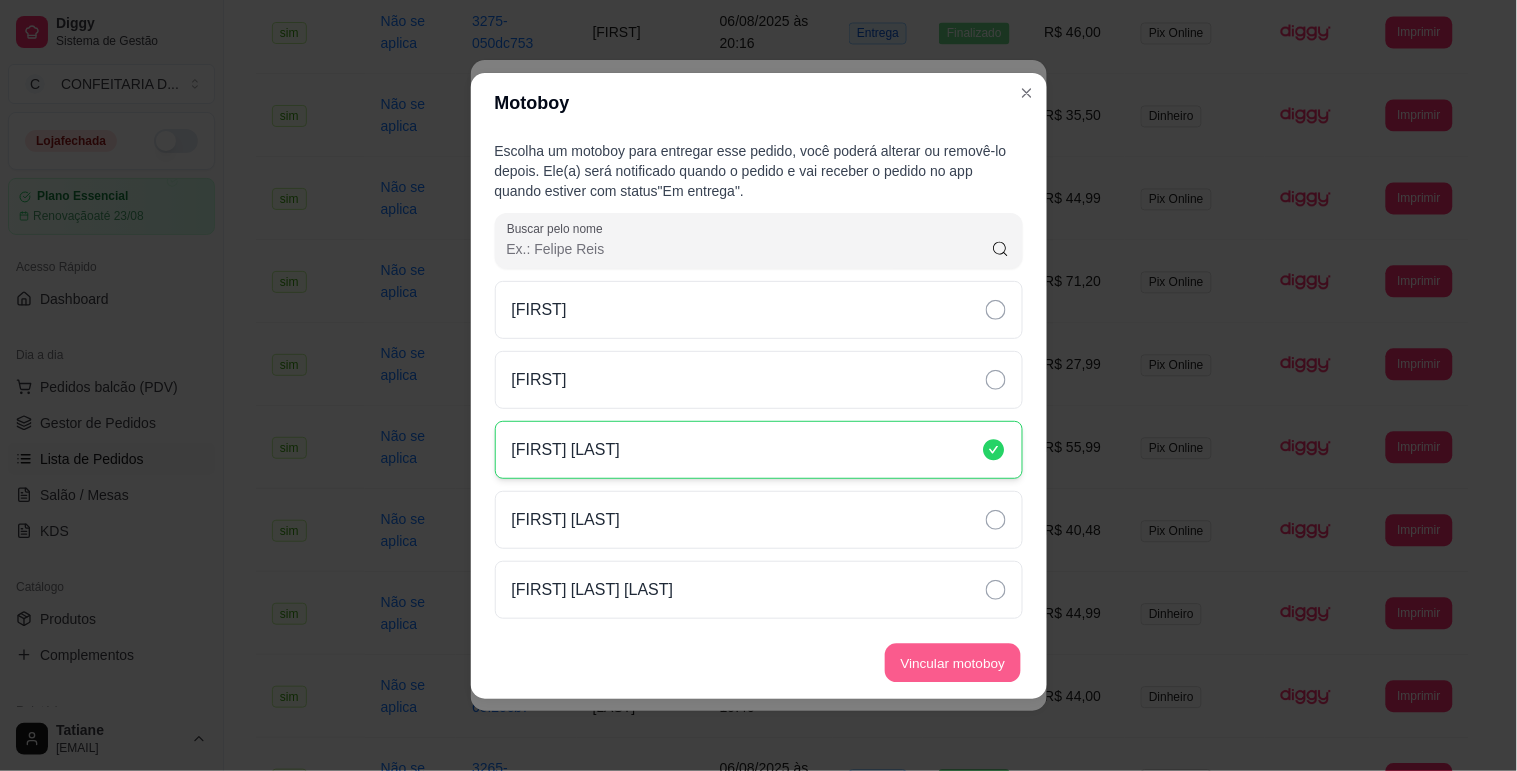 click on "Vincular motoboy" at bounding box center [953, 662] 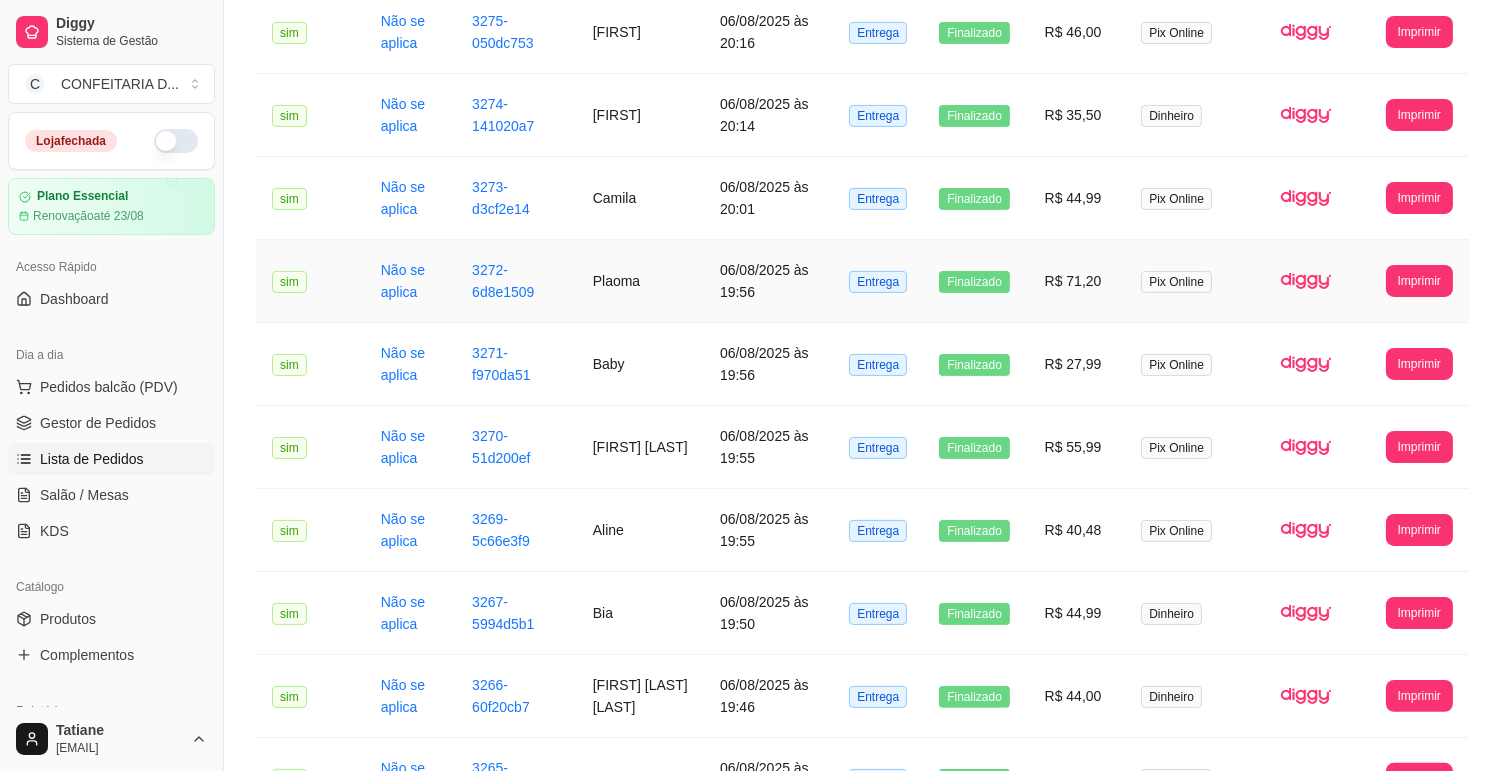 click on "Plaoma" at bounding box center [640, 281] 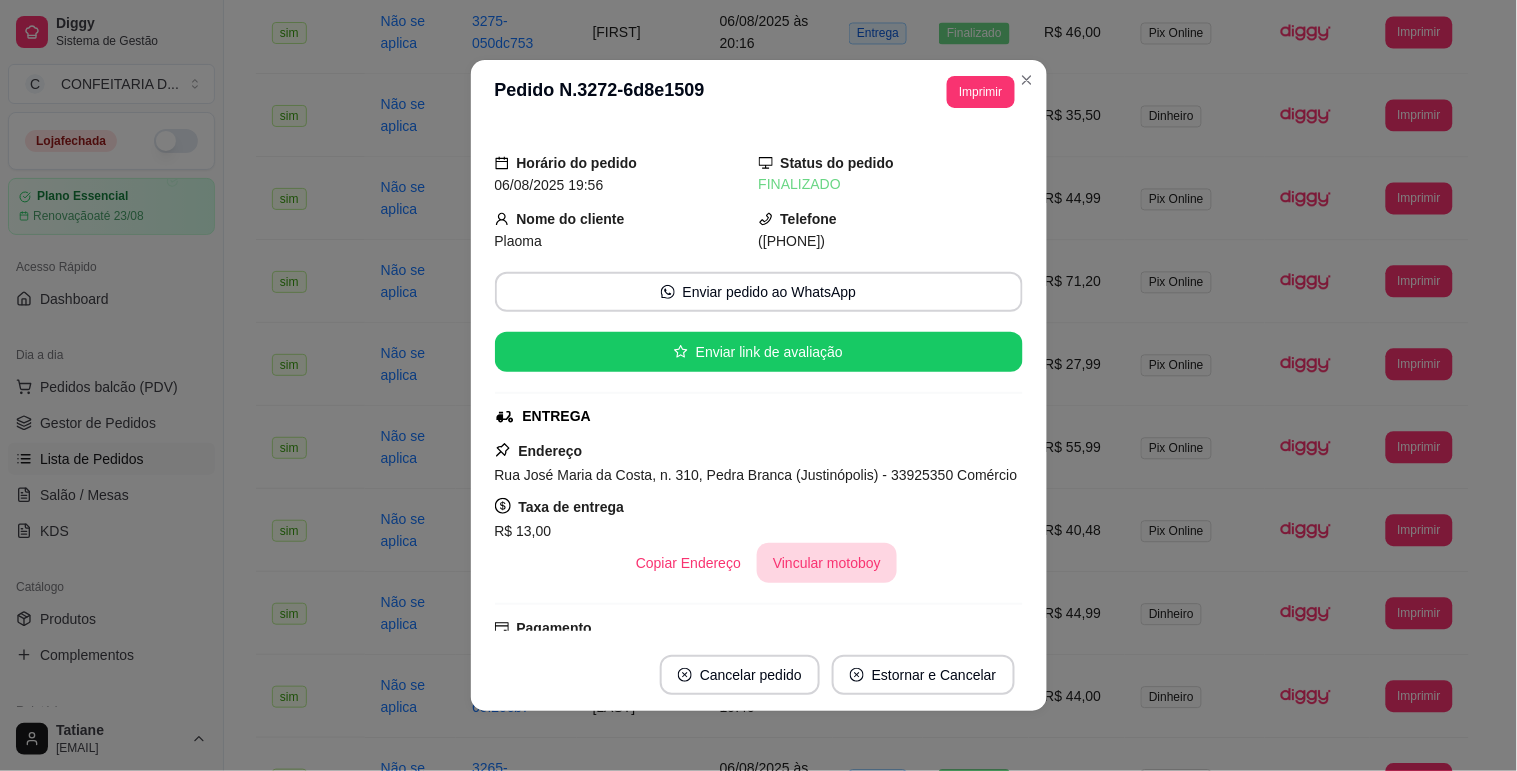 click on "Vincular motoboy" at bounding box center (827, 563) 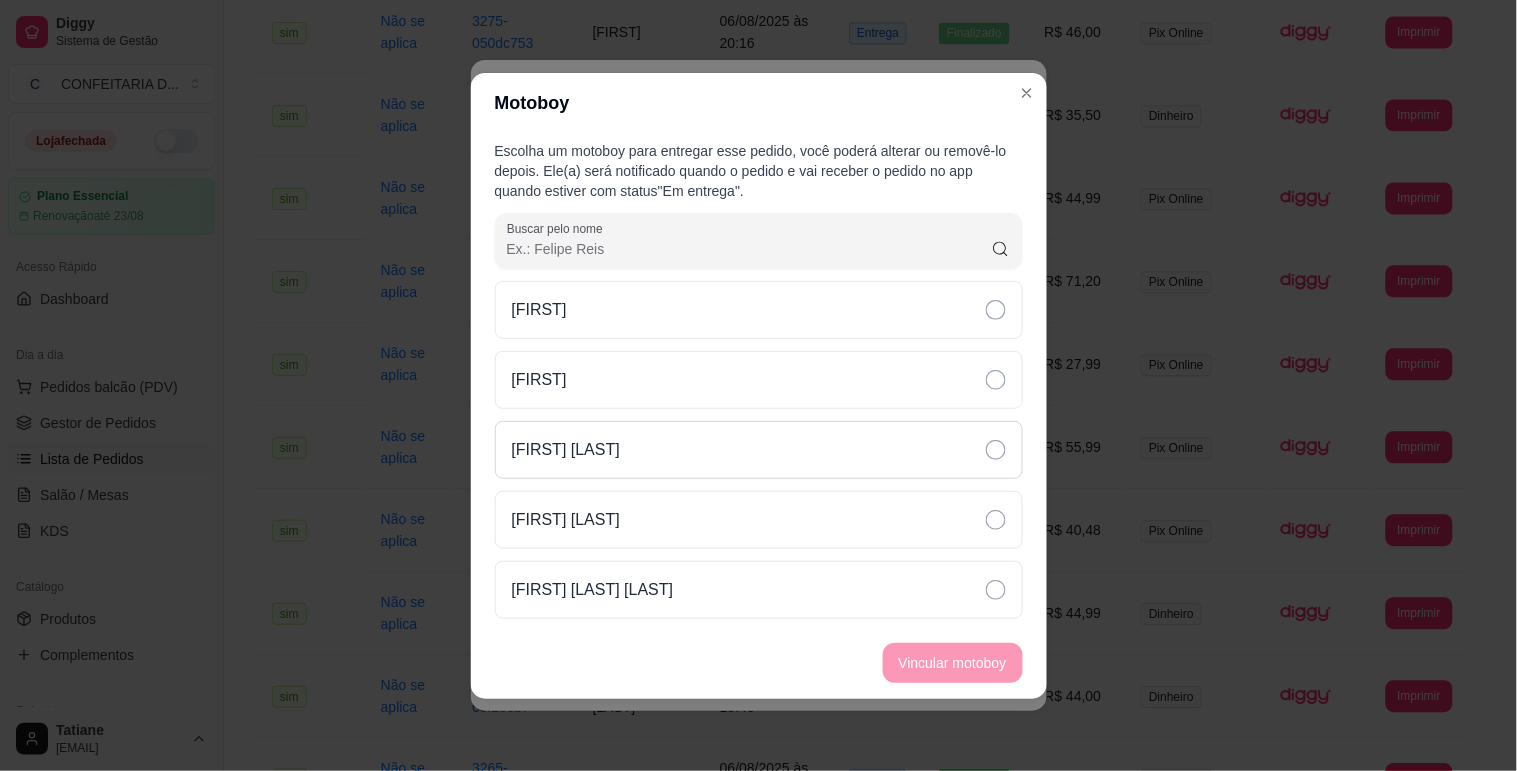 click on "[FIRST] [LAST]" at bounding box center (759, 450) 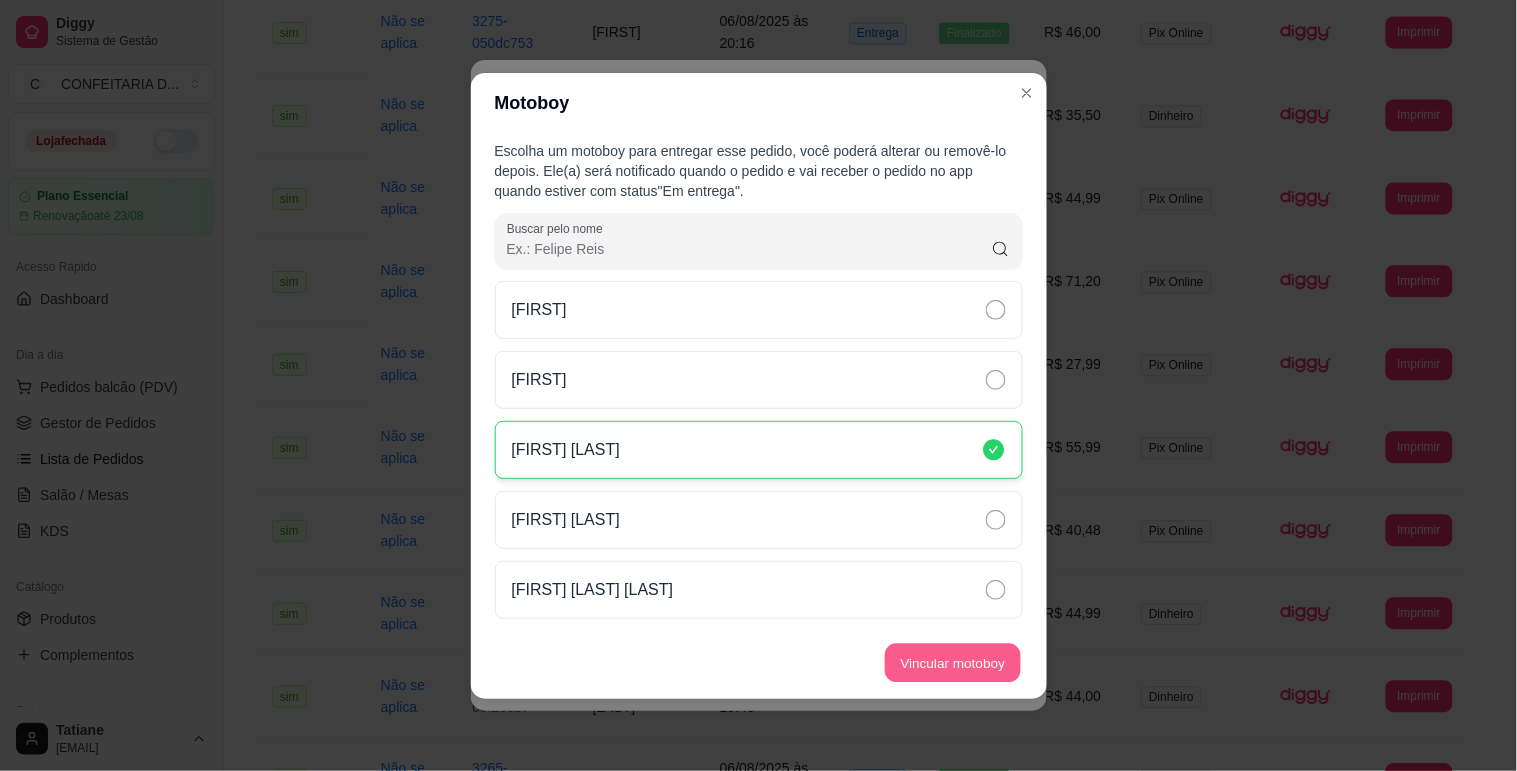 click on "Vincular motoboy" at bounding box center [953, 662] 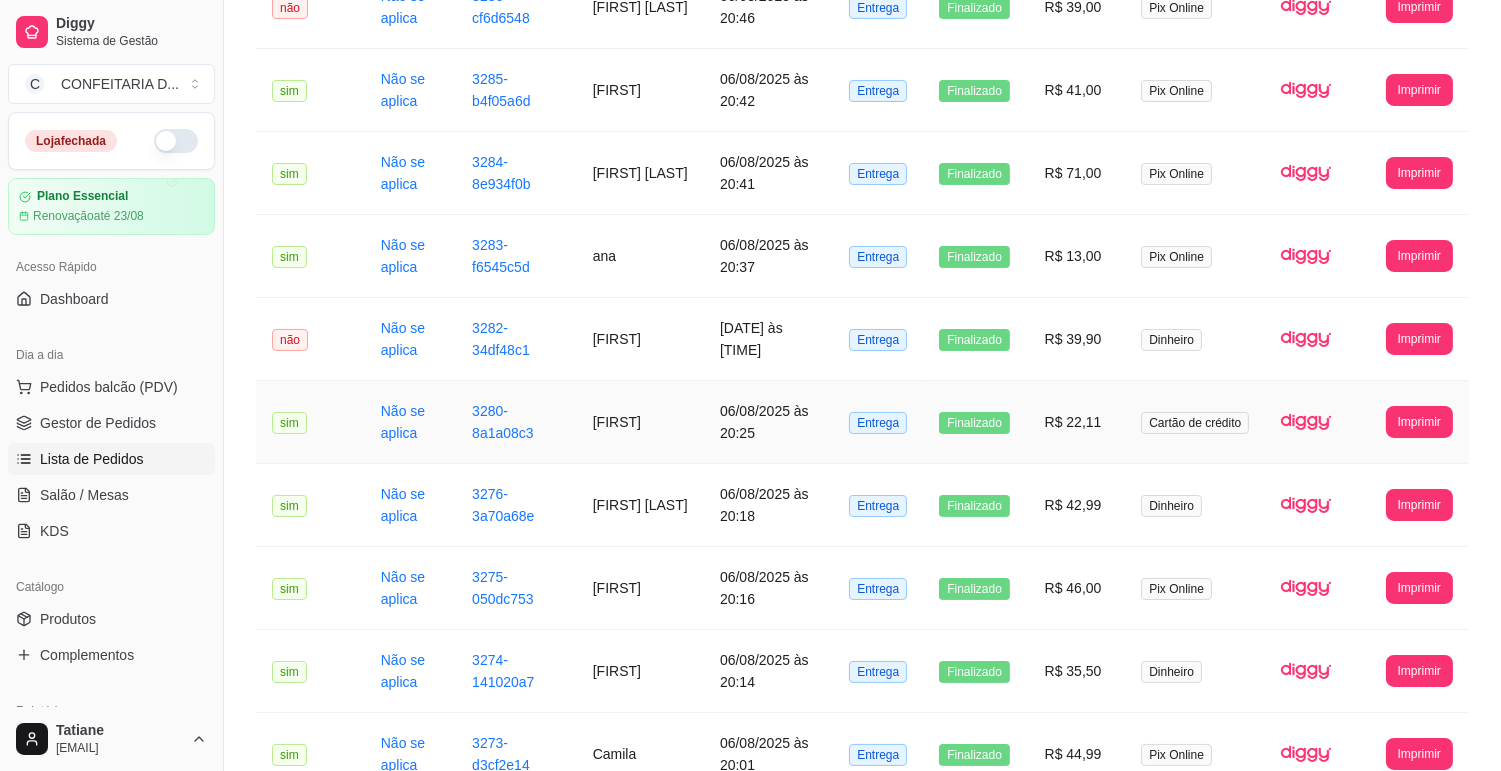 scroll, scrollTop: 213, scrollLeft: 0, axis: vertical 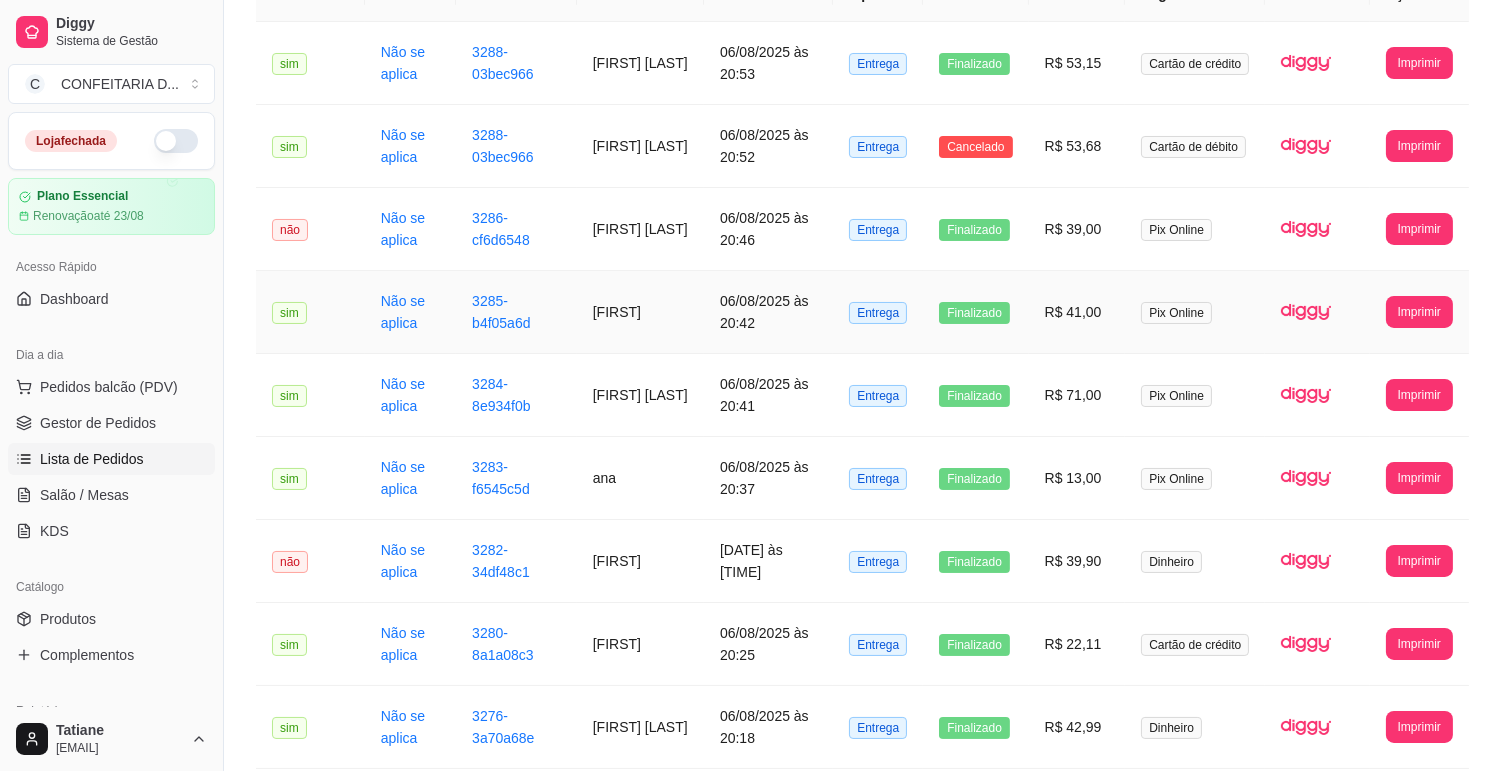 click on "[FIRST]" at bounding box center [640, 312] 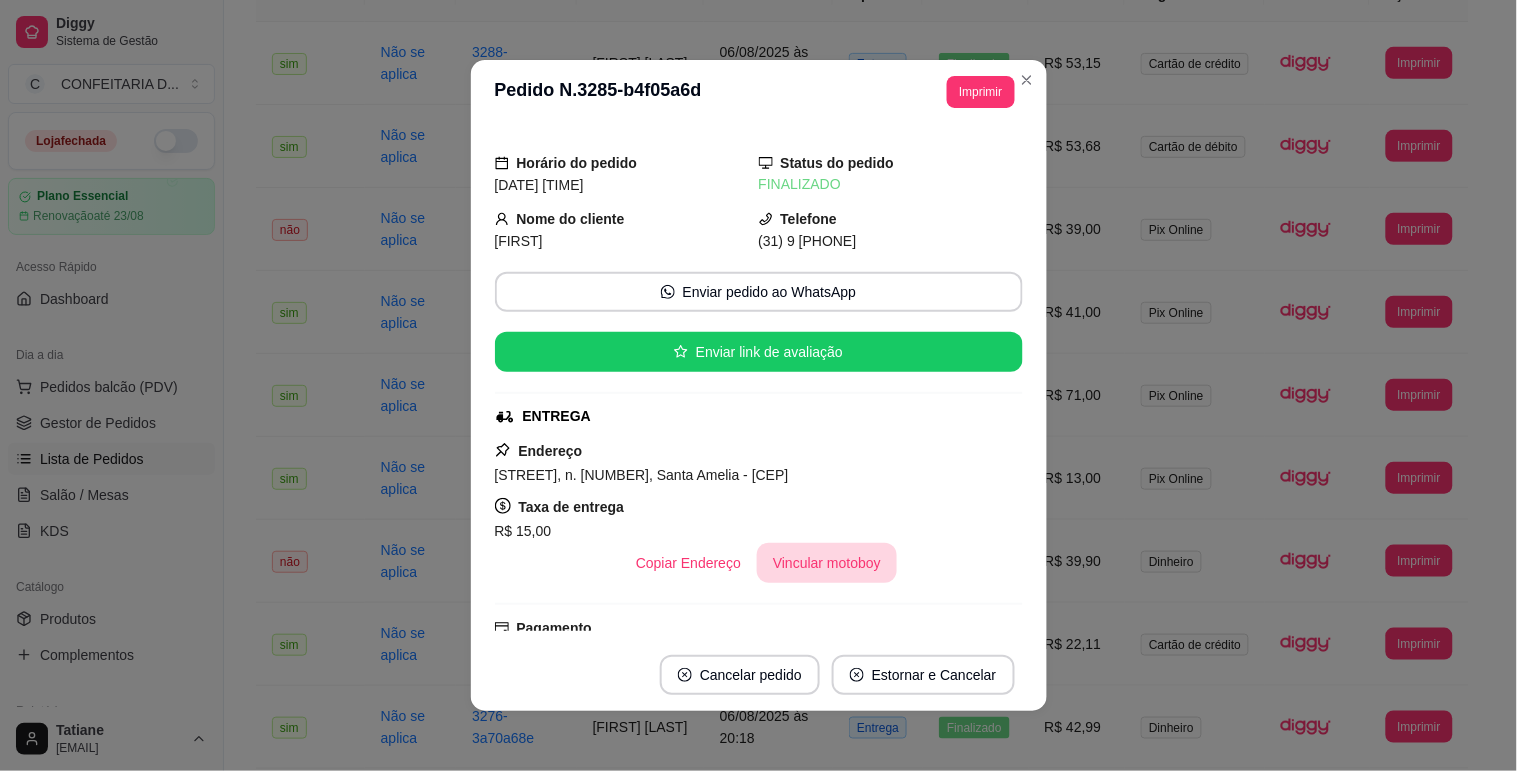 click on "Vincular motoboy" at bounding box center [827, 563] 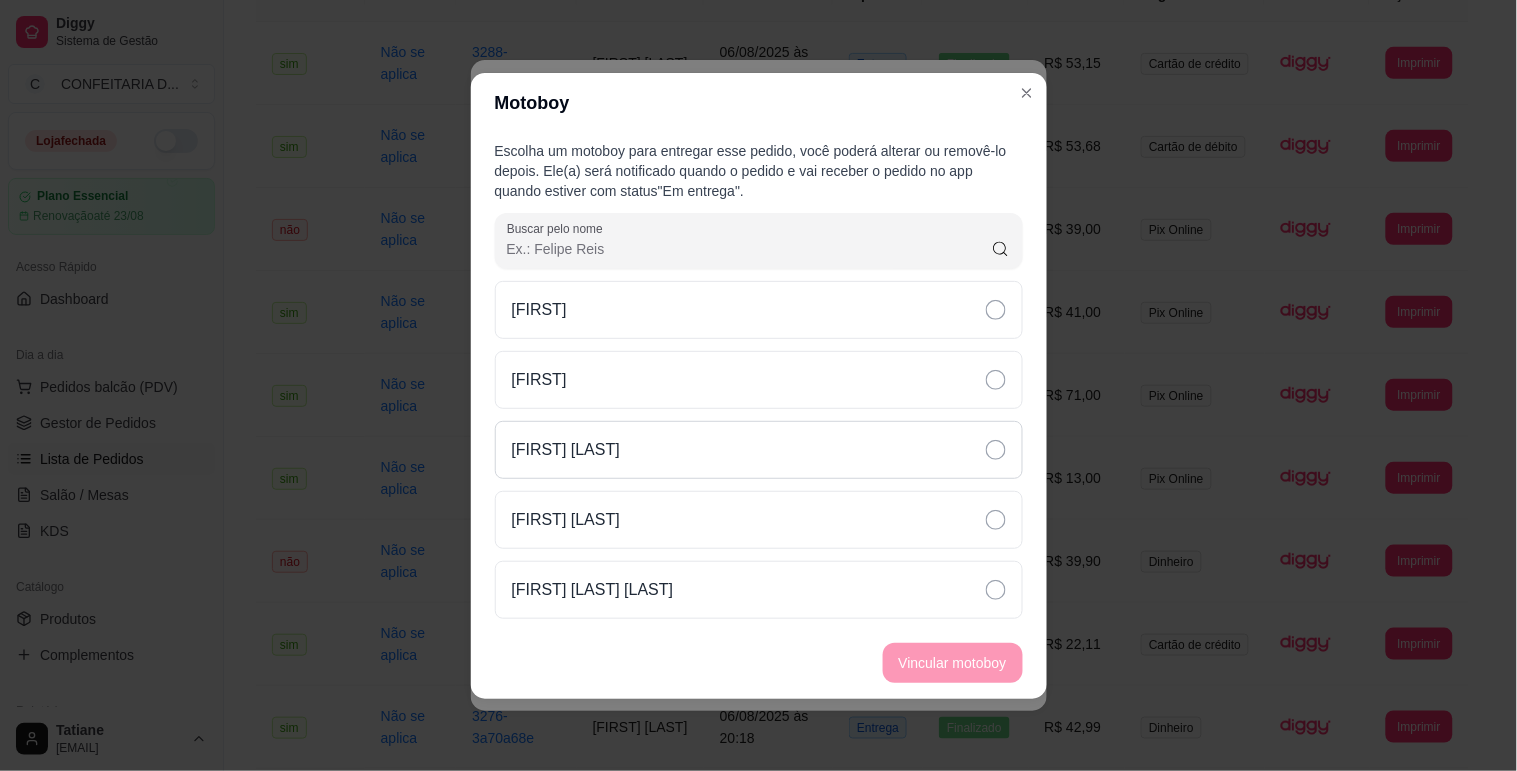 click on "[FIRST] [LAST]" at bounding box center (759, 450) 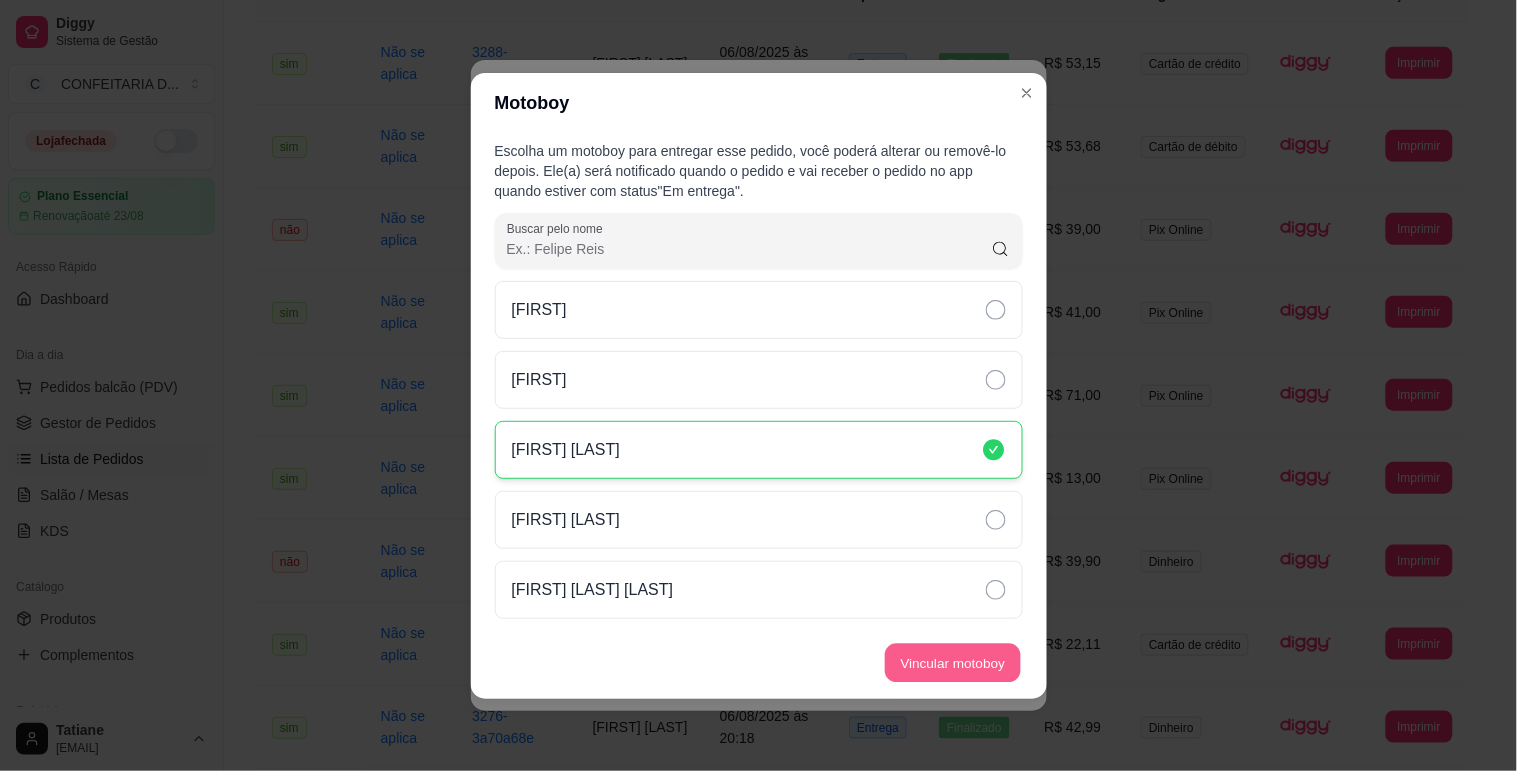 click on "Vincular motoboy" at bounding box center (953, 662) 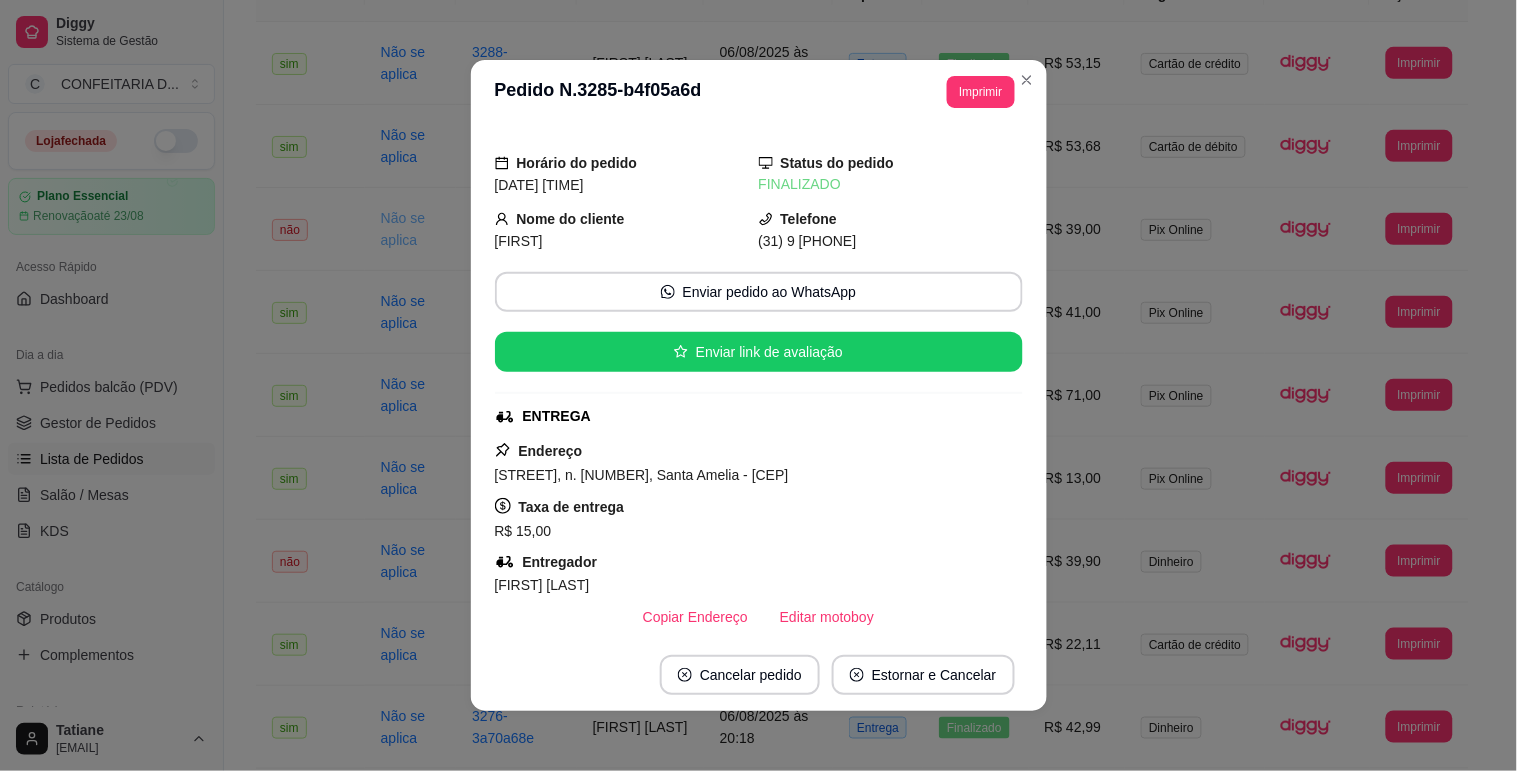 click on "Não se aplica" at bounding box center [403, 229] 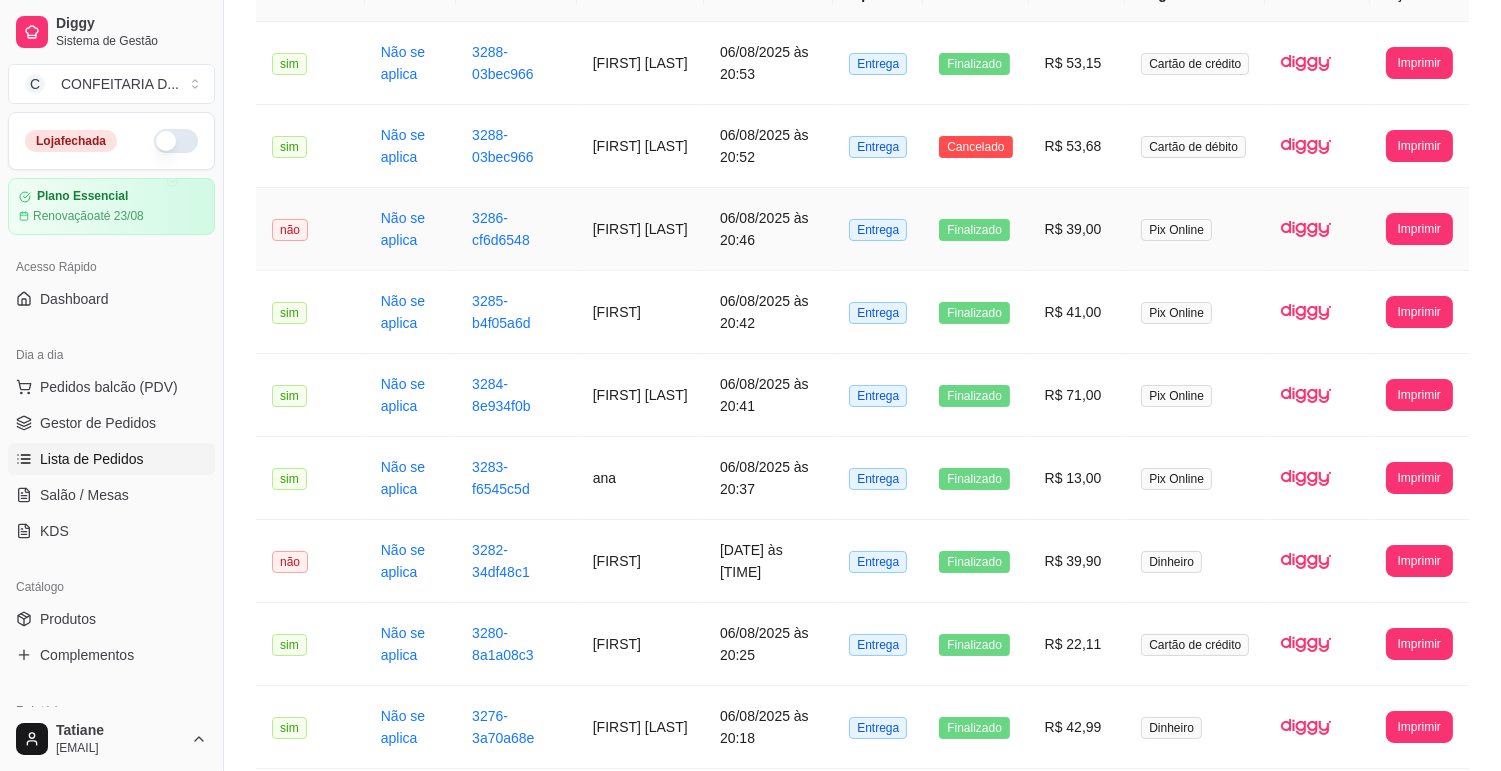 click on "[FIRST] [LAST]" at bounding box center (640, 229) 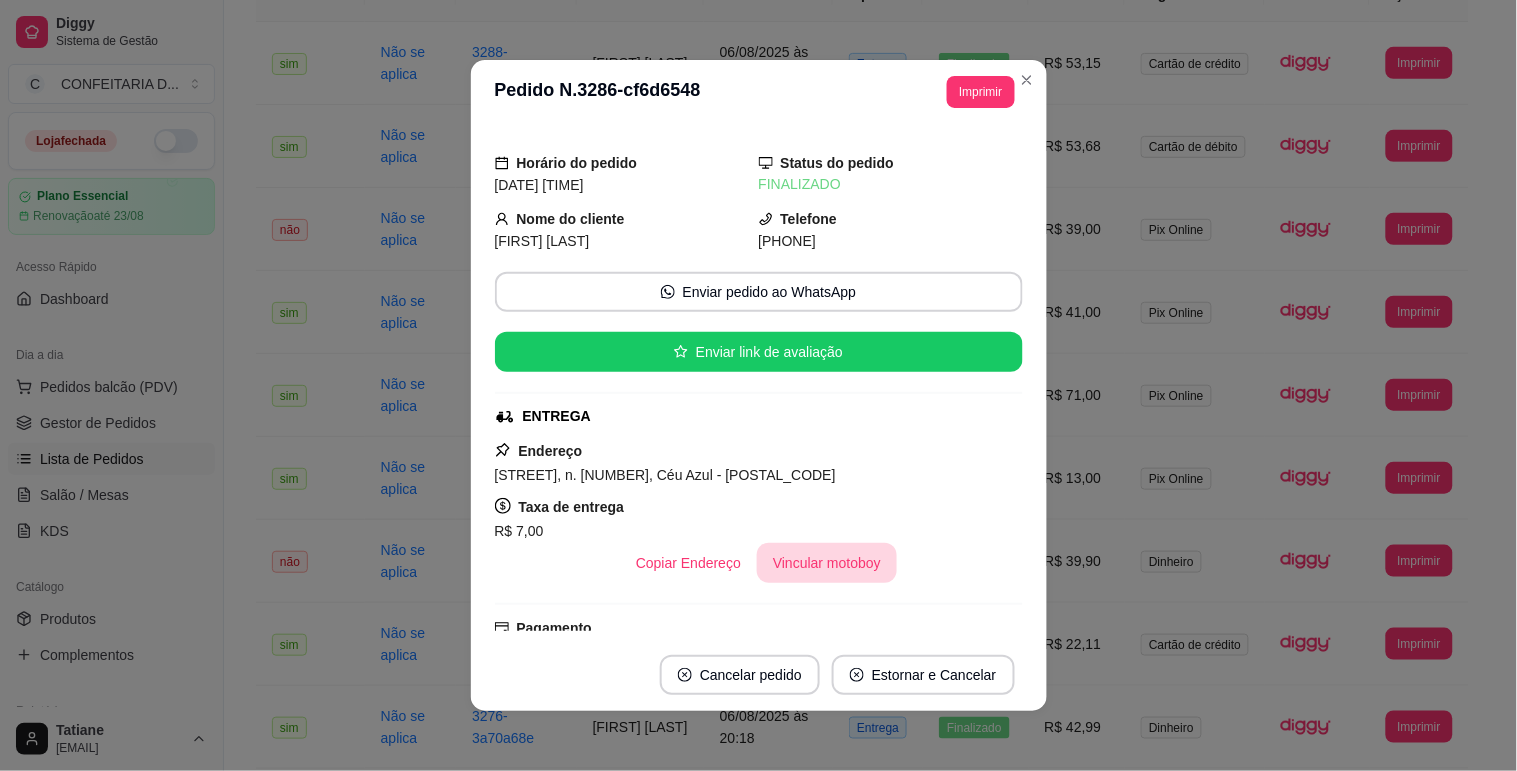 click on "Vincular motoboy" at bounding box center (827, 563) 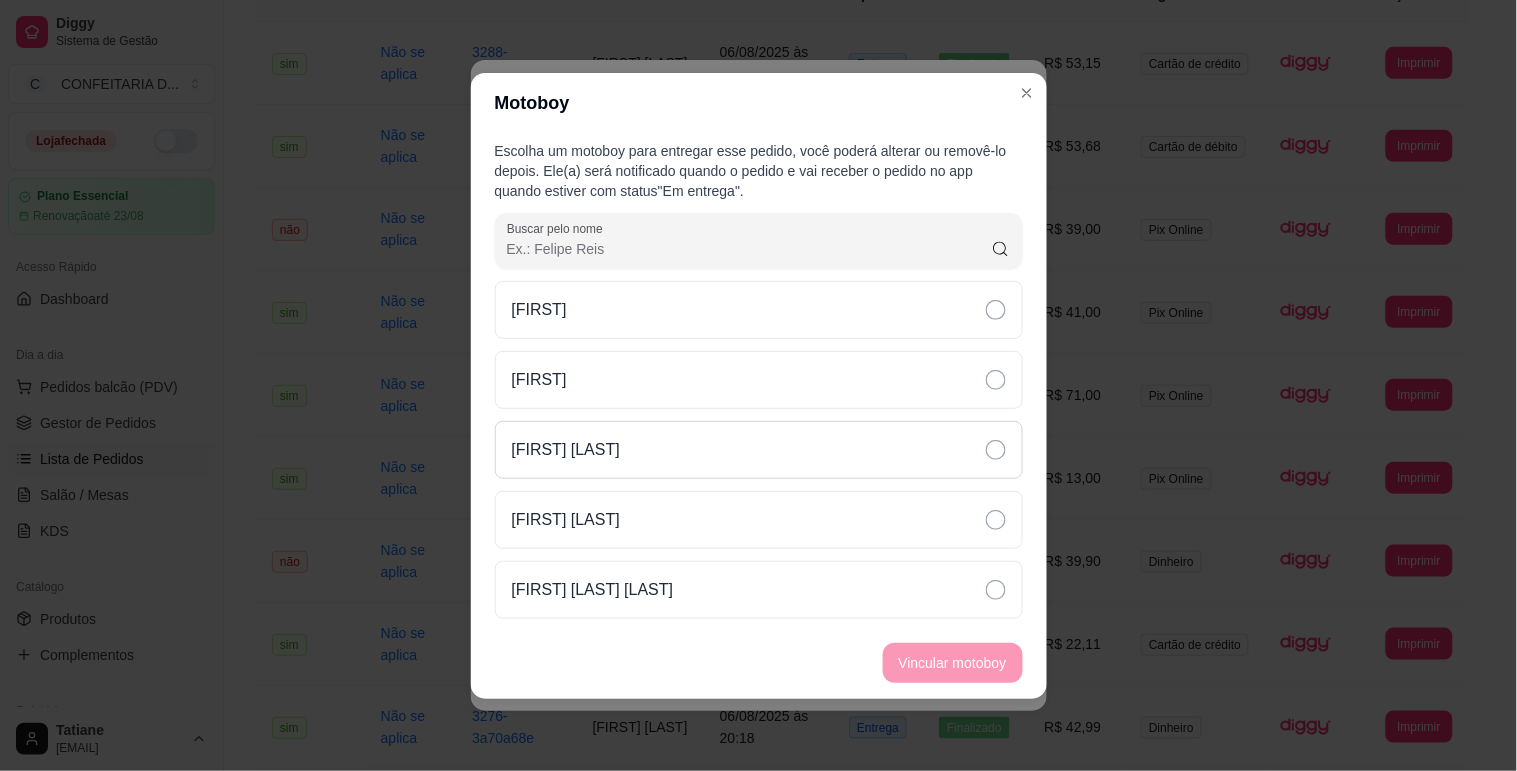 click on "[FIRST] [LAST]" at bounding box center (759, 450) 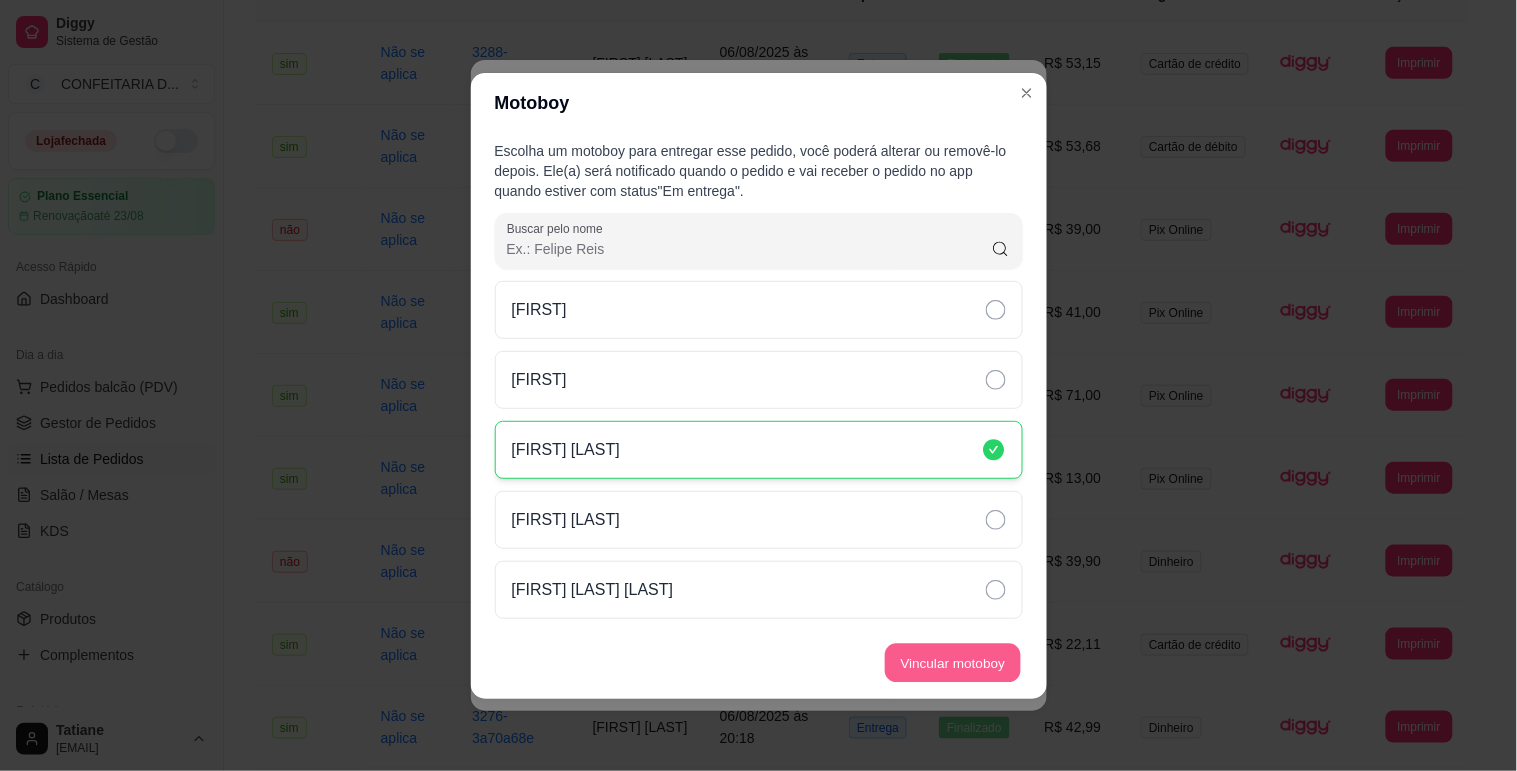 click on "Vincular motoboy" at bounding box center [953, 662] 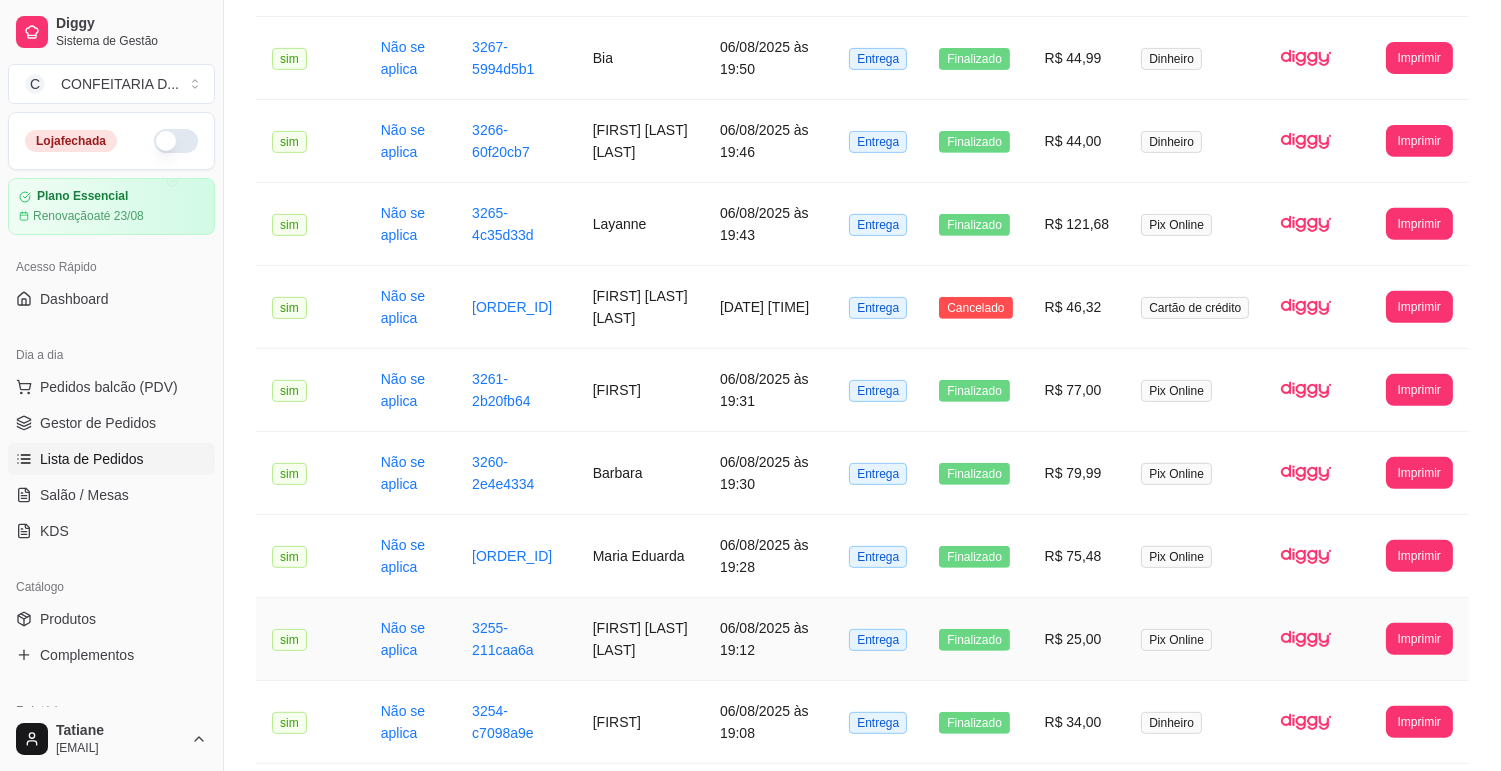 scroll, scrollTop: 2102, scrollLeft: 0, axis: vertical 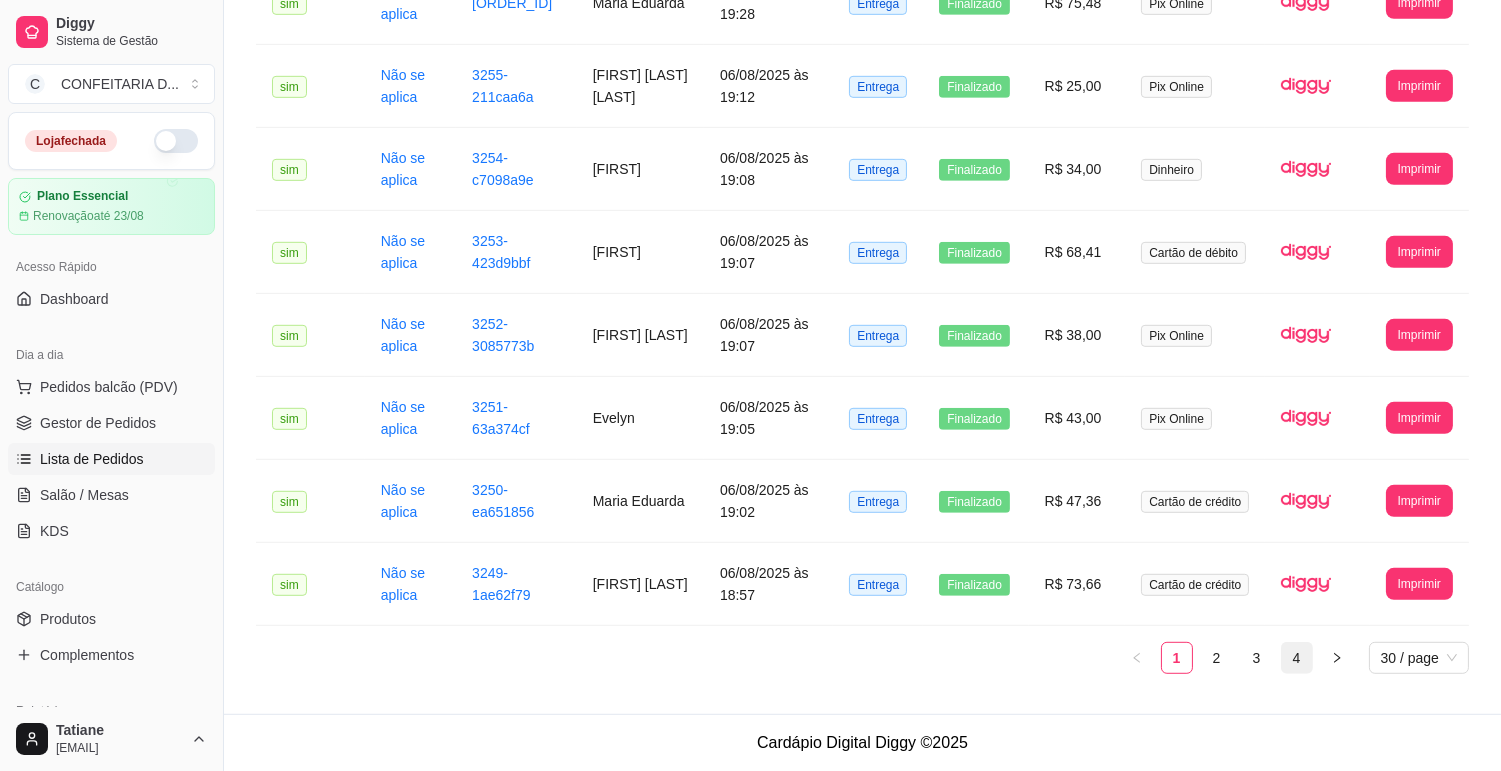 click on "4" at bounding box center [1297, 658] 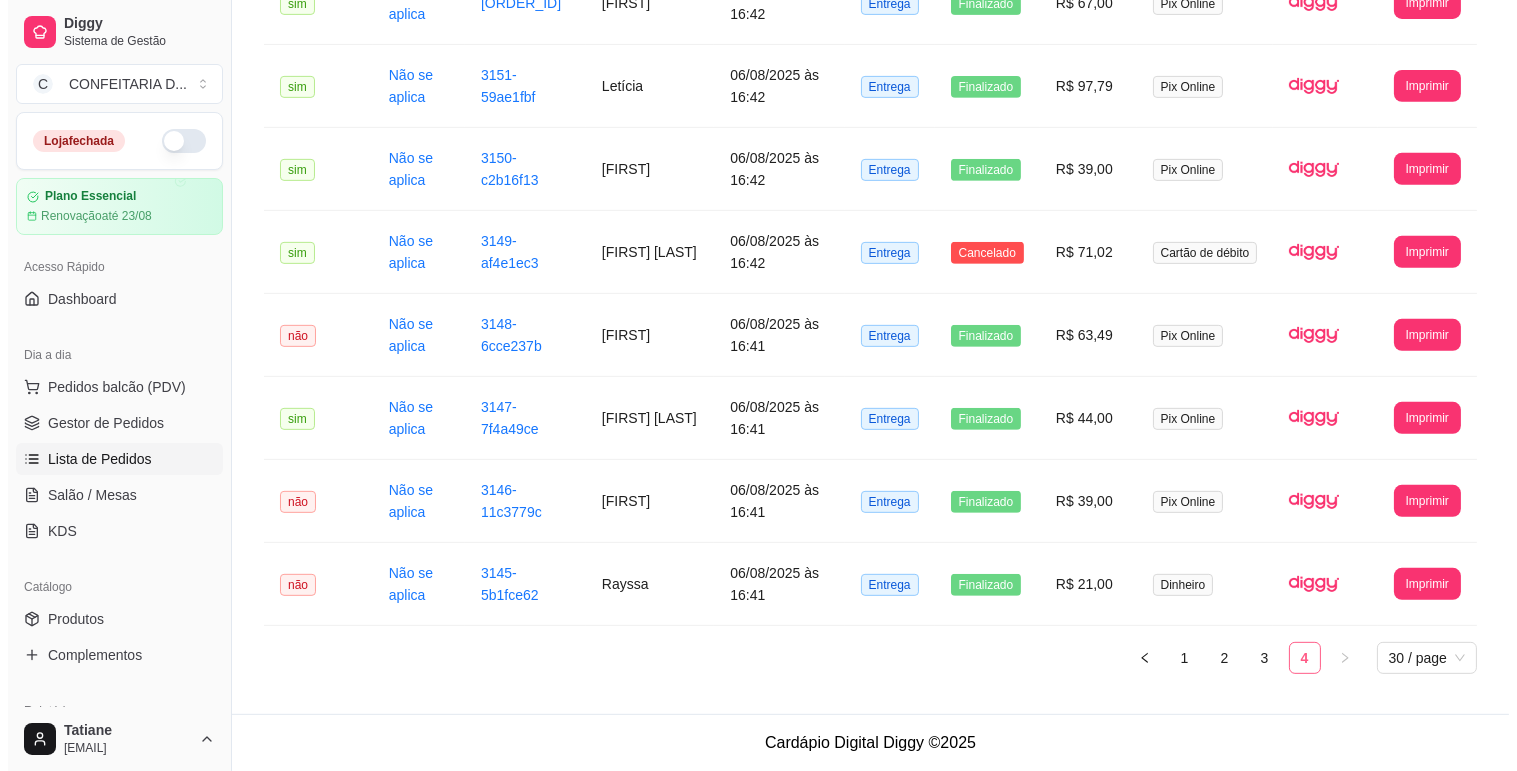 scroll, scrollTop: 1618, scrollLeft: 0, axis: vertical 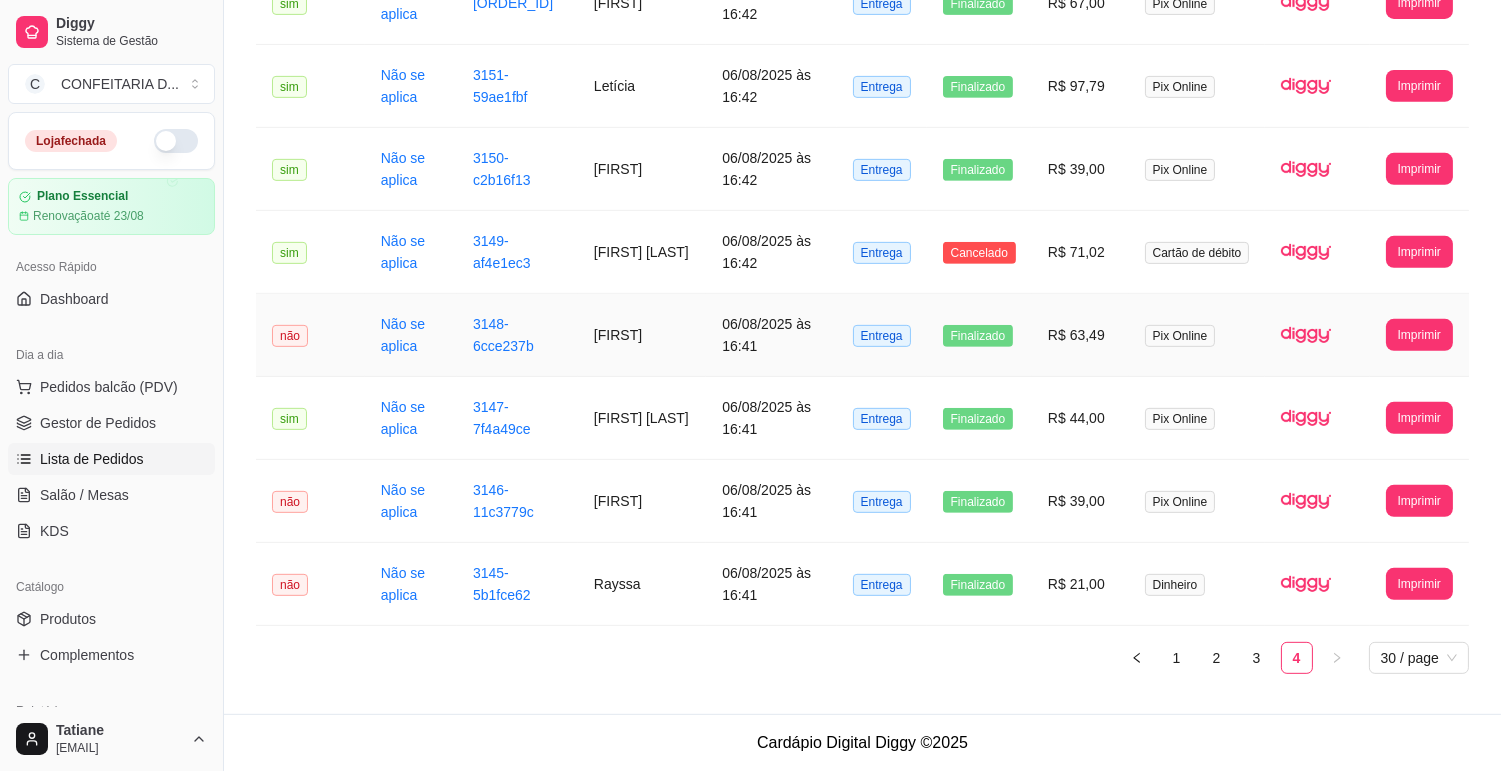 click on "[FIRST]" at bounding box center [642, 335] 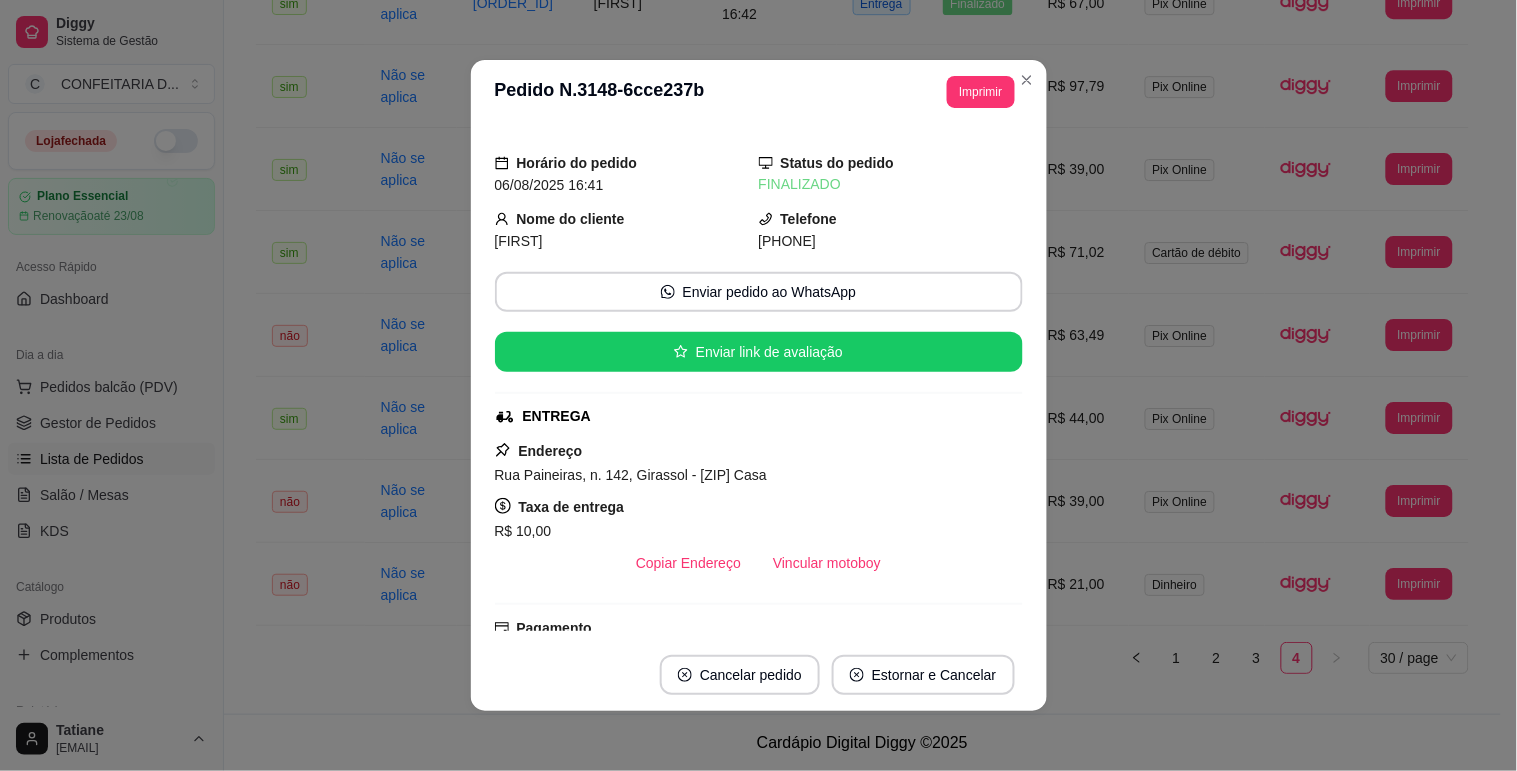 click on "Vincular motoboy" at bounding box center (827, 563) 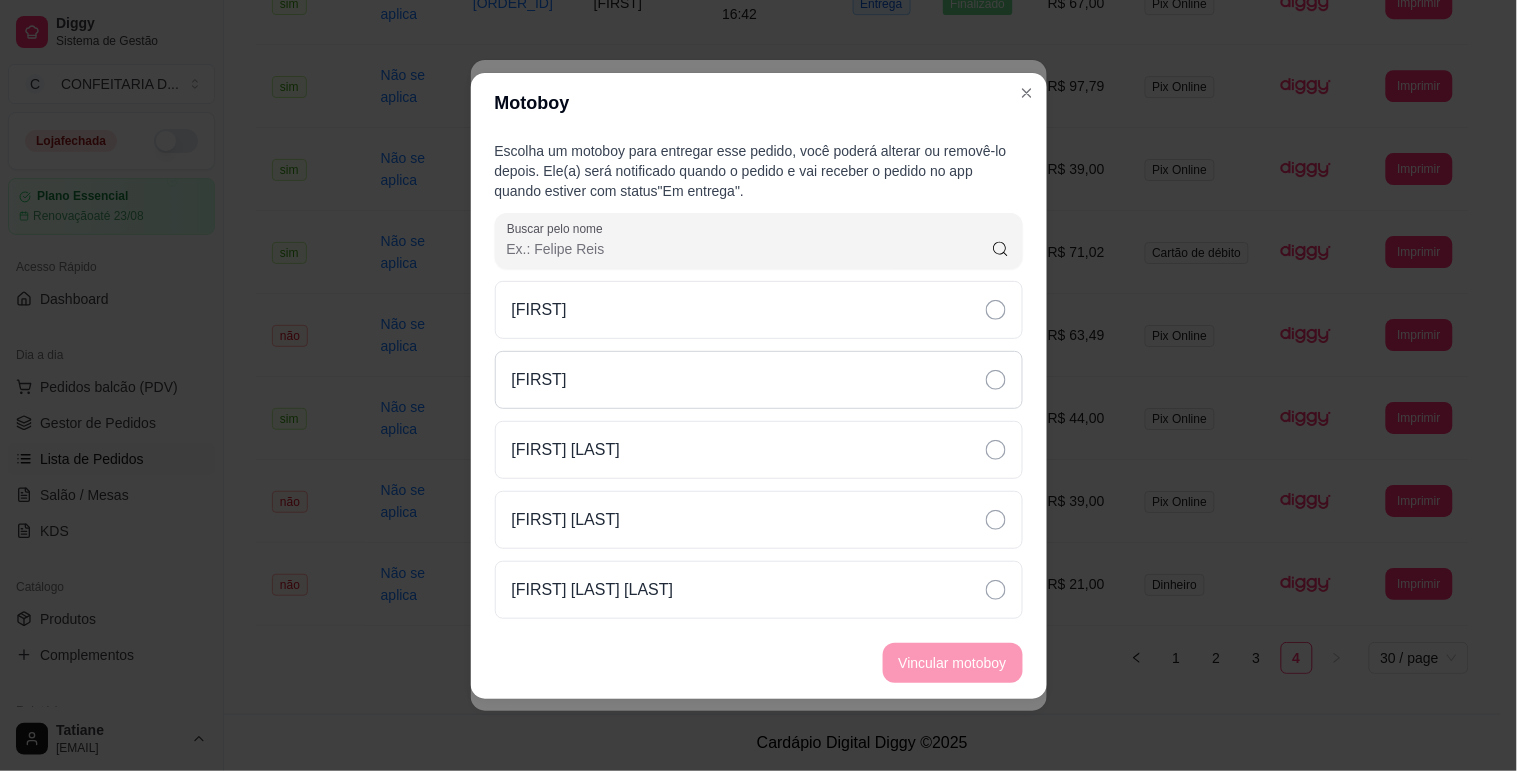 click on "[FIRST]" at bounding box center (759, 380) 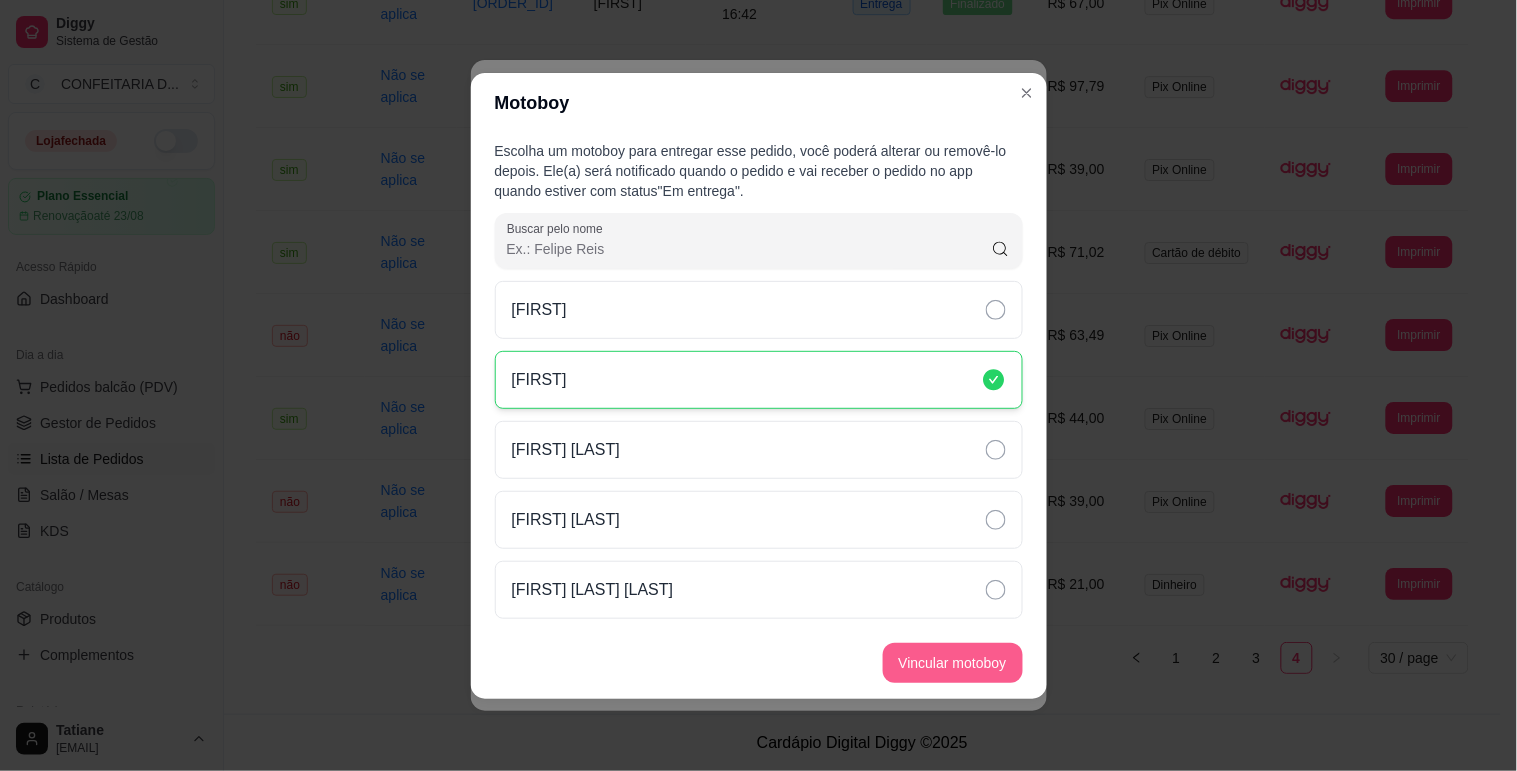 click on "Vincular motoboy" at bounding box center (953, 663) 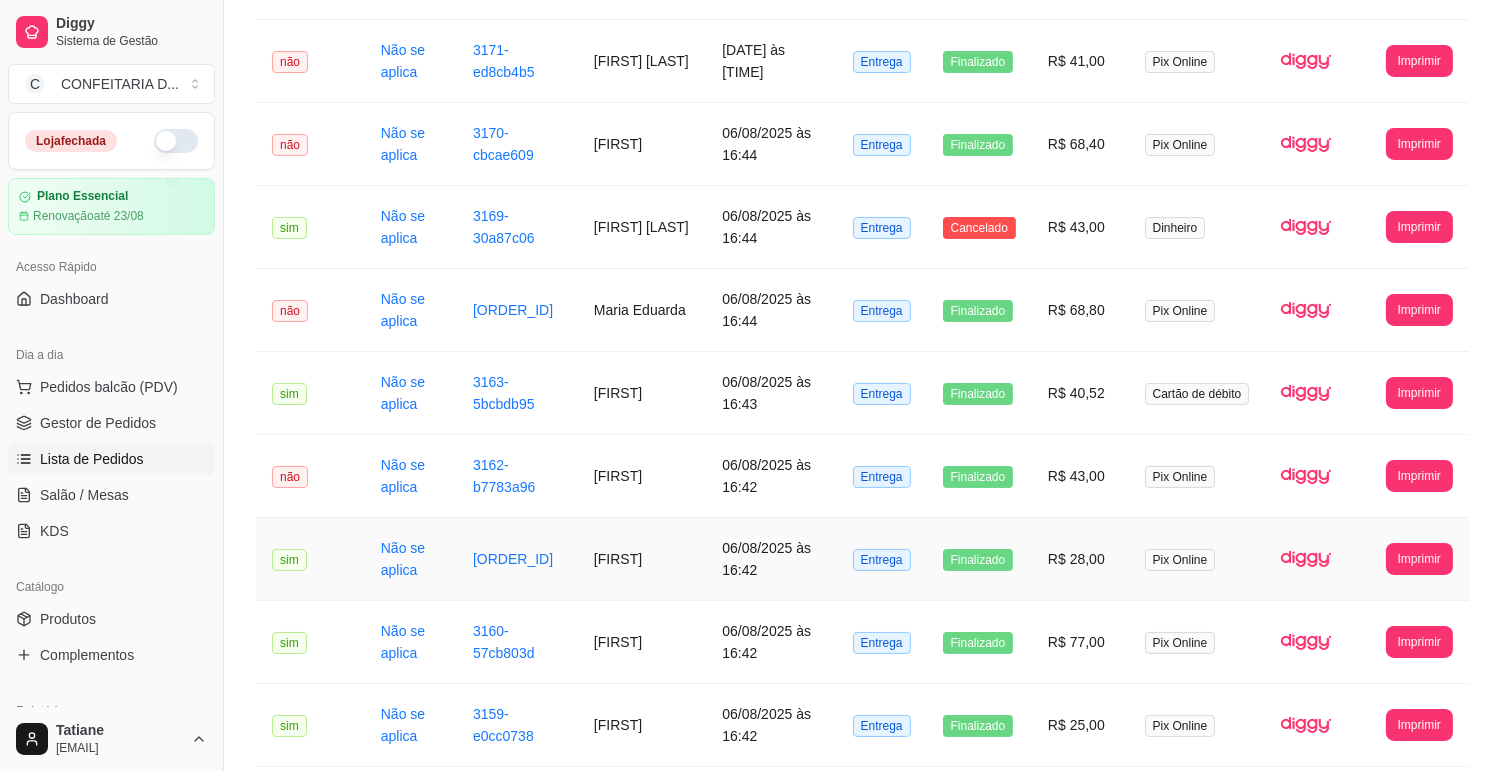 scroll, scrollTop: 492, scrollLeft: 0, axis: vertical 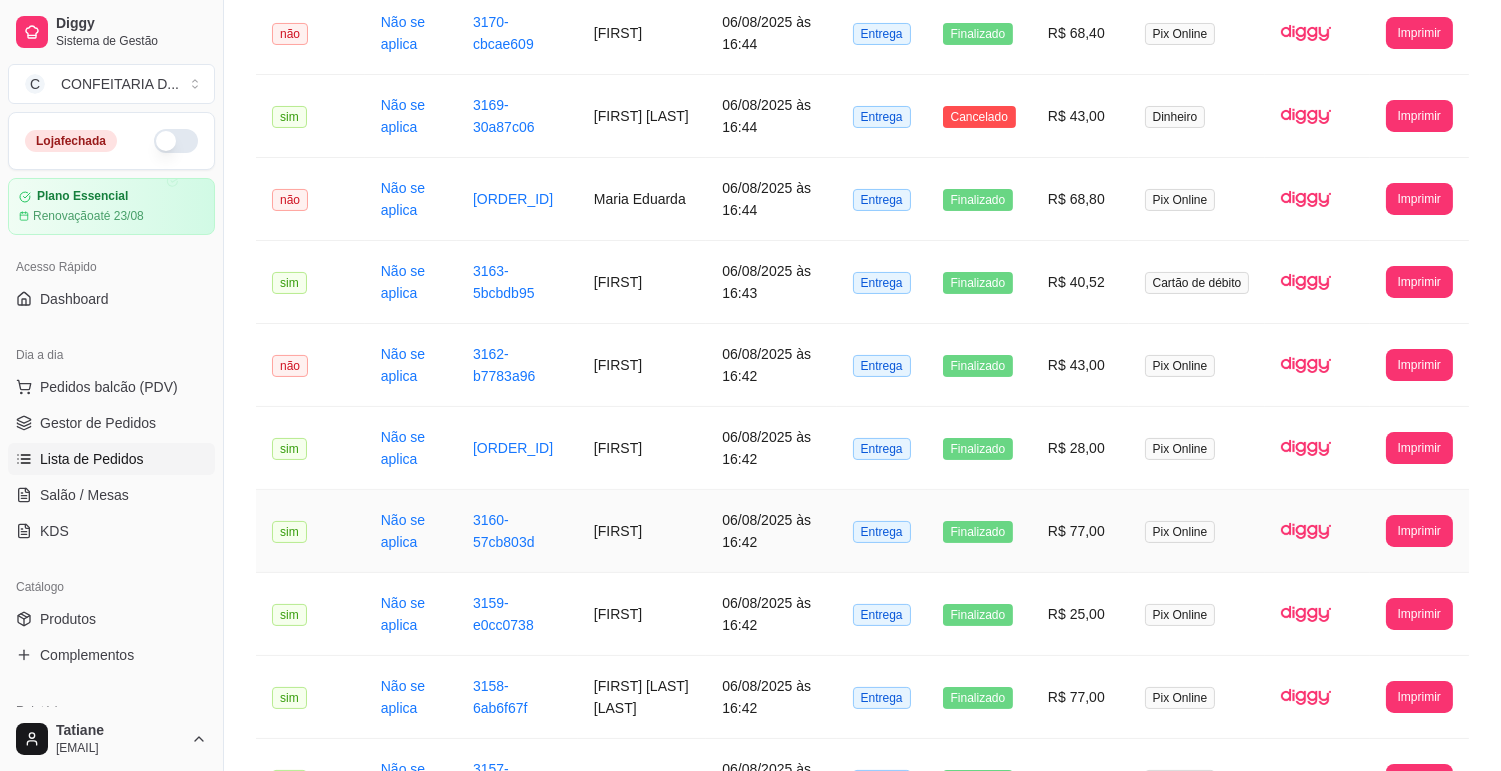 click on "[NAME]" at bounding box center (642, 531) 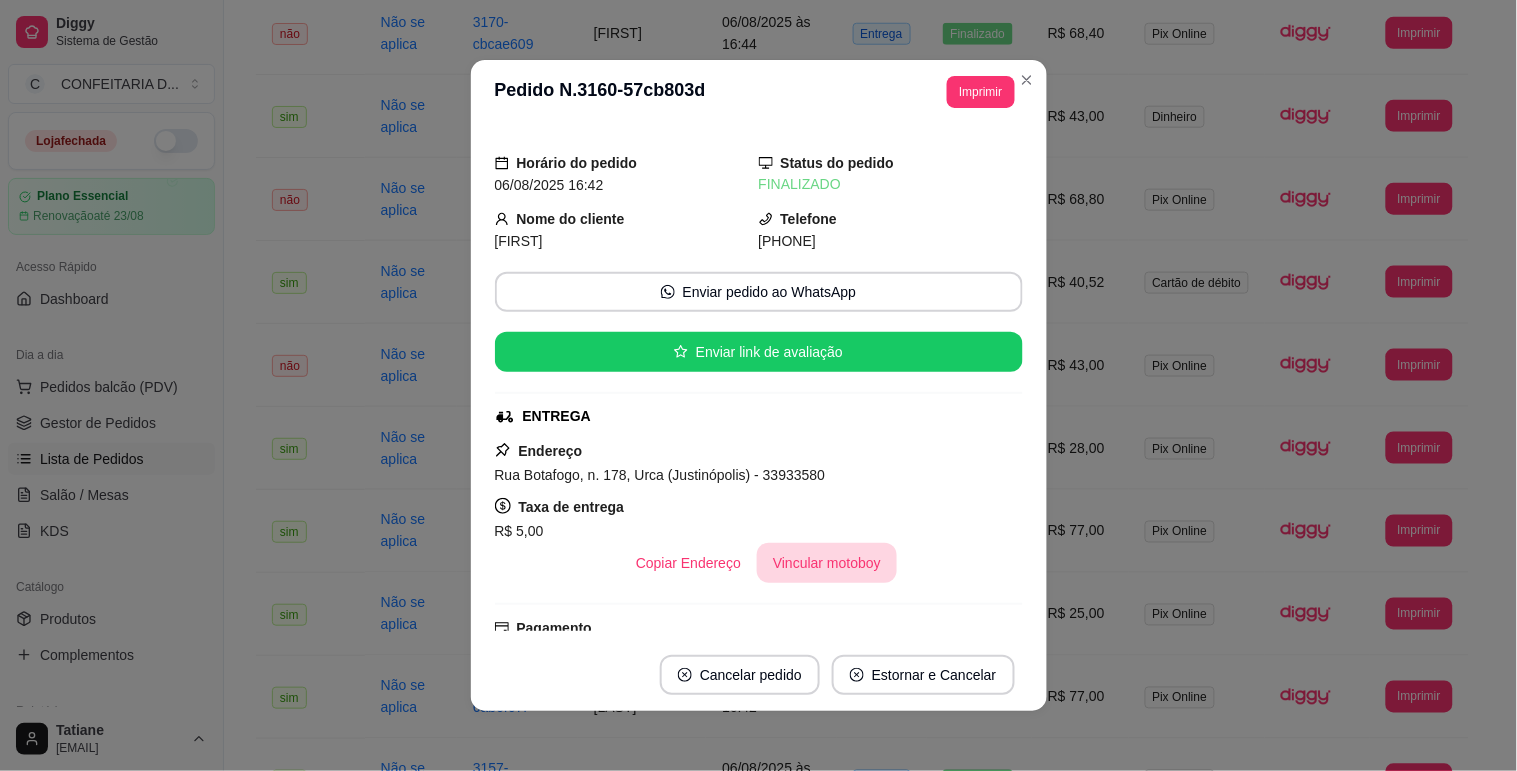 click on "Vincular motoboy" at bounding box center [827, 563] 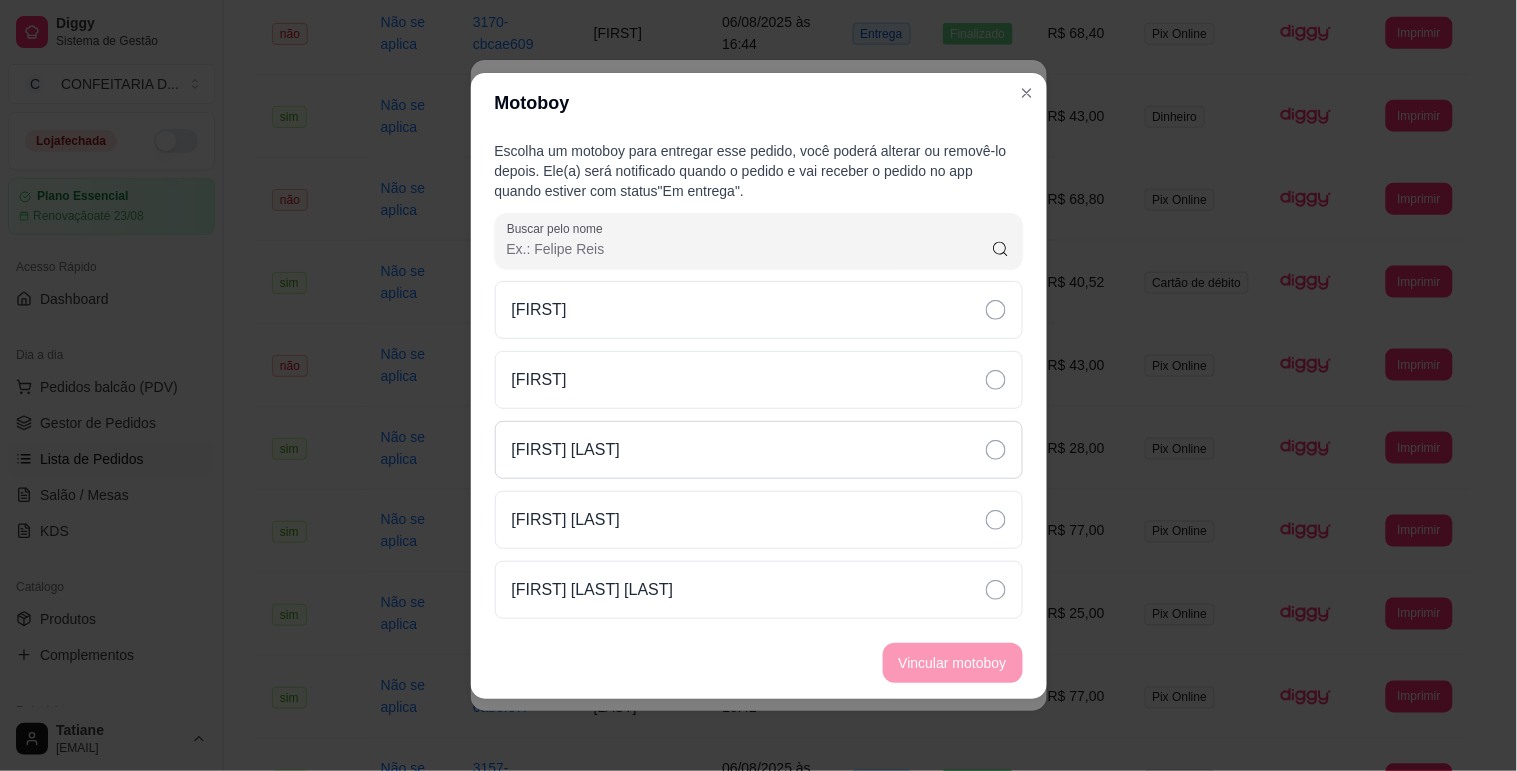 click on "[FIRST] [LAST]" at bounding box center [759, 450] 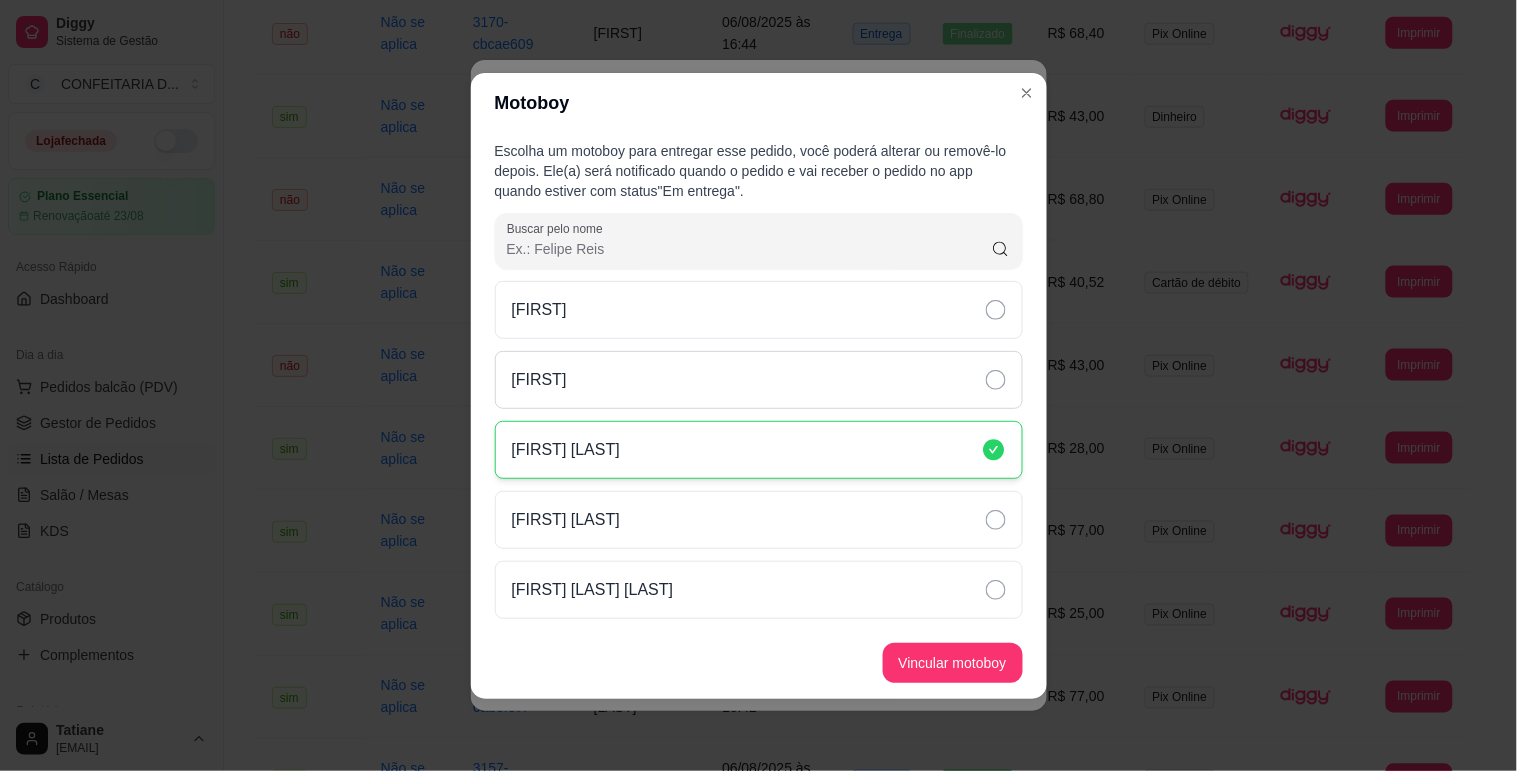 click on "[FIRST]" at bounding box center (759, 380) 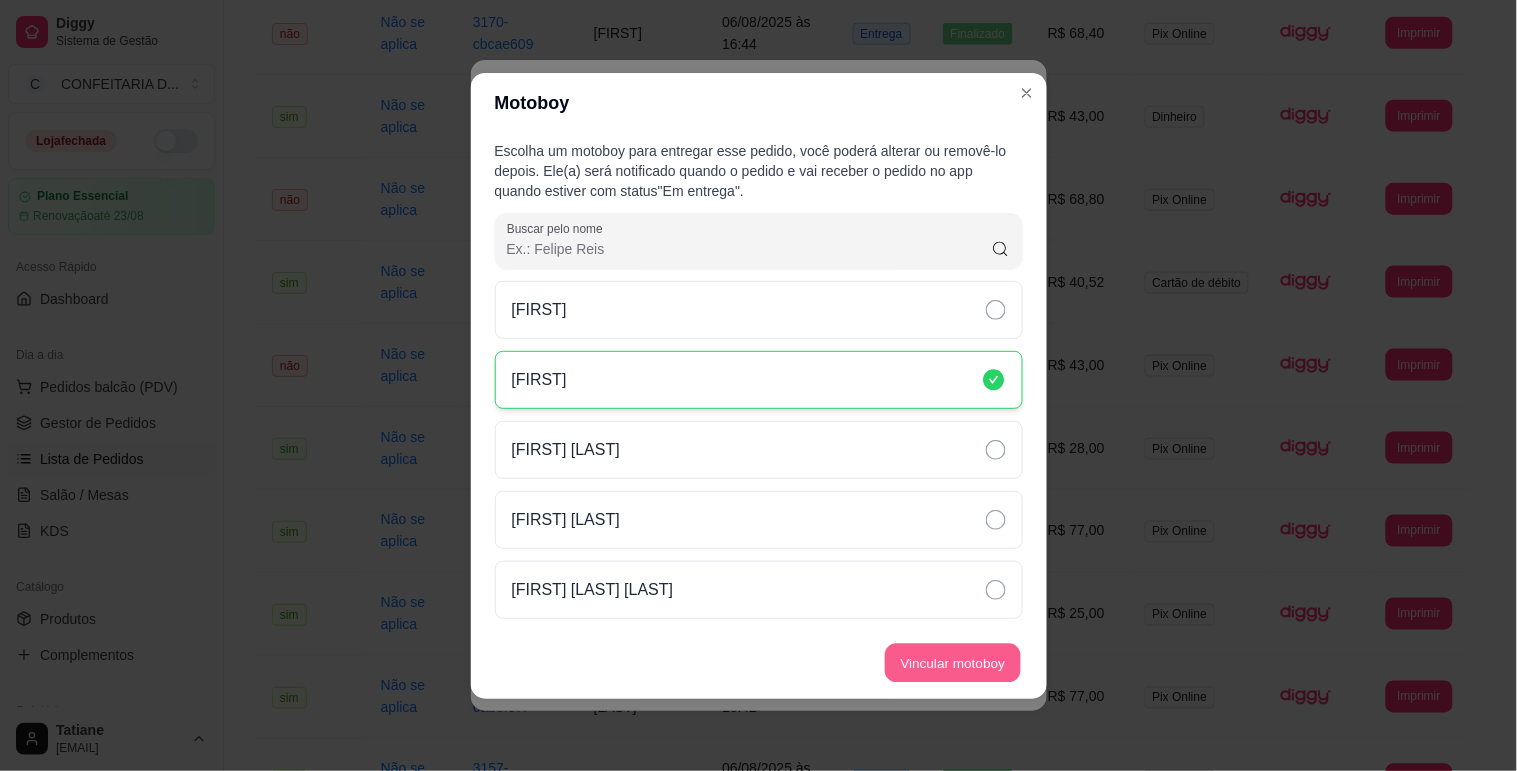 click on "Vincular motoboy" at bounding box center [953, 662] 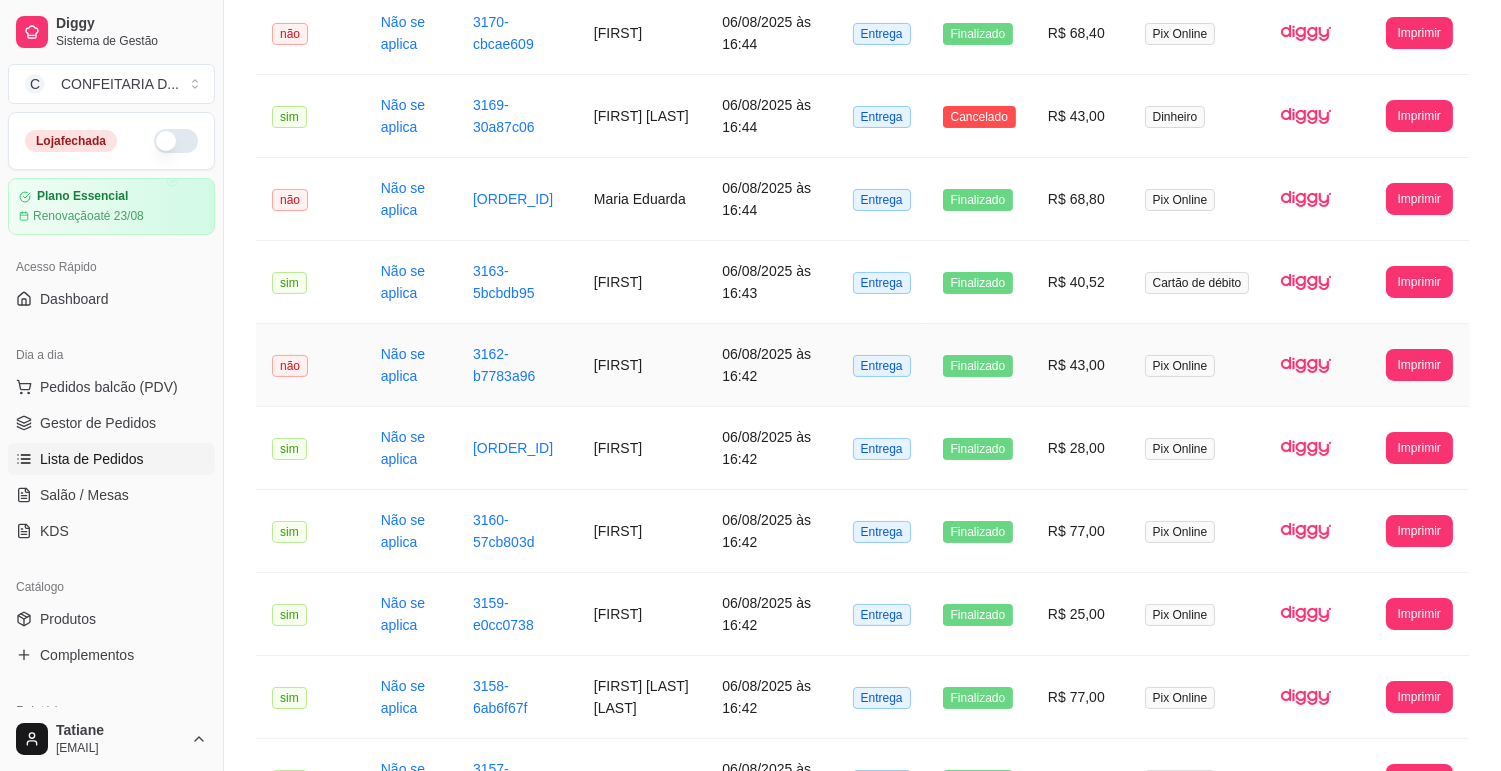 click on "[FIRST]" at bounding box center [642, 365] 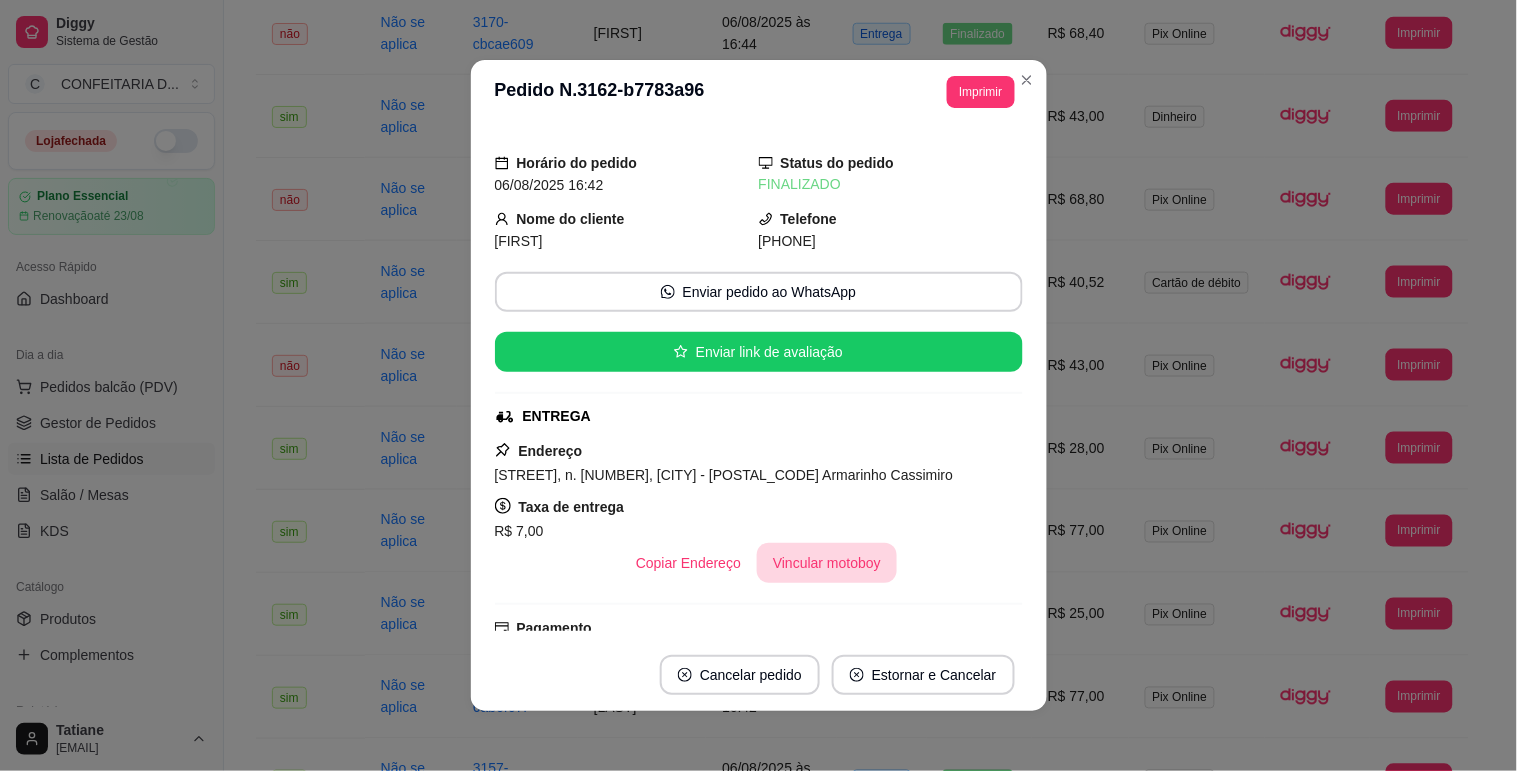 click on "Vincular motoboy" at bounding box center [827, 563] 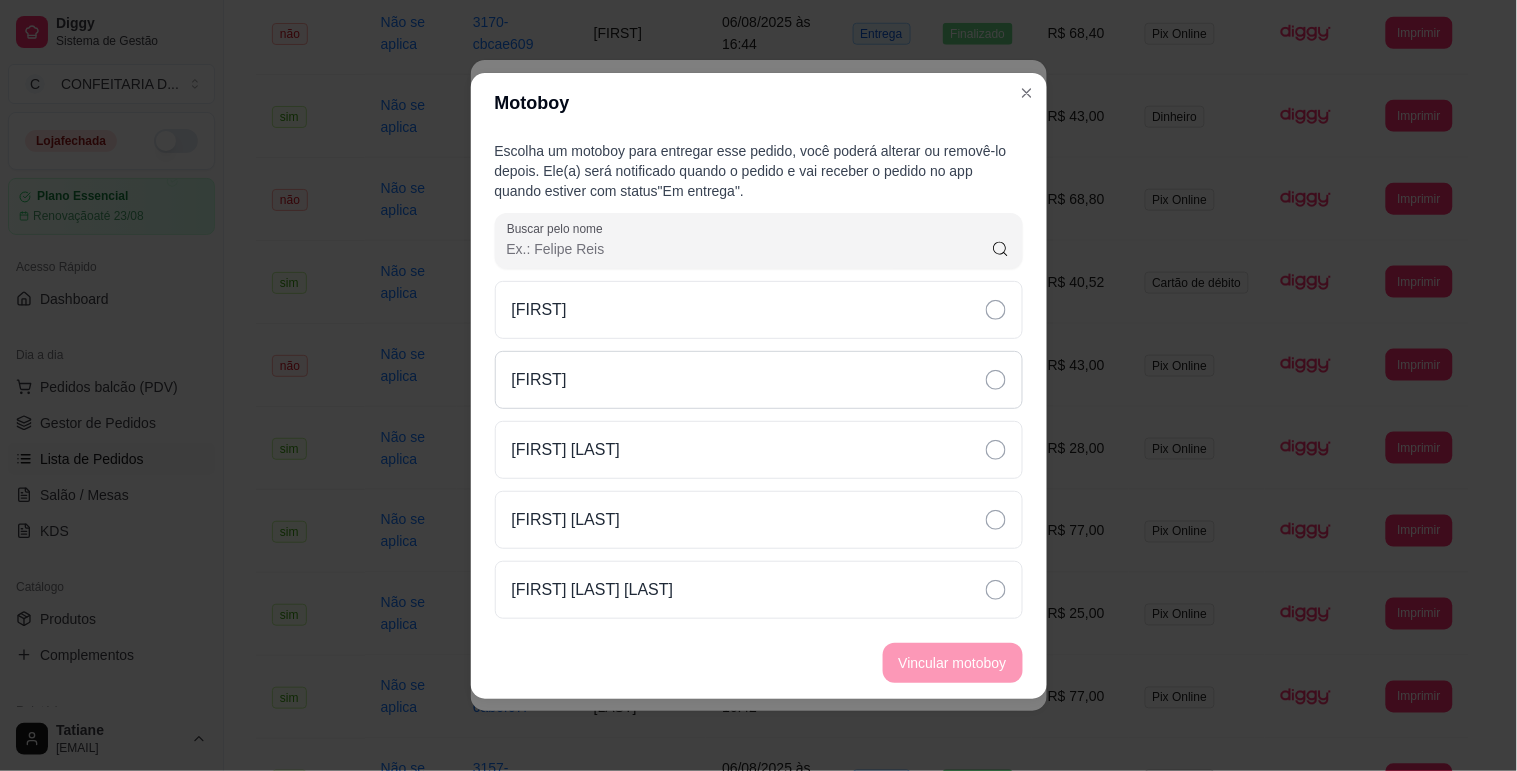 click on "[FIRST]" at bounding box center (759, 380) 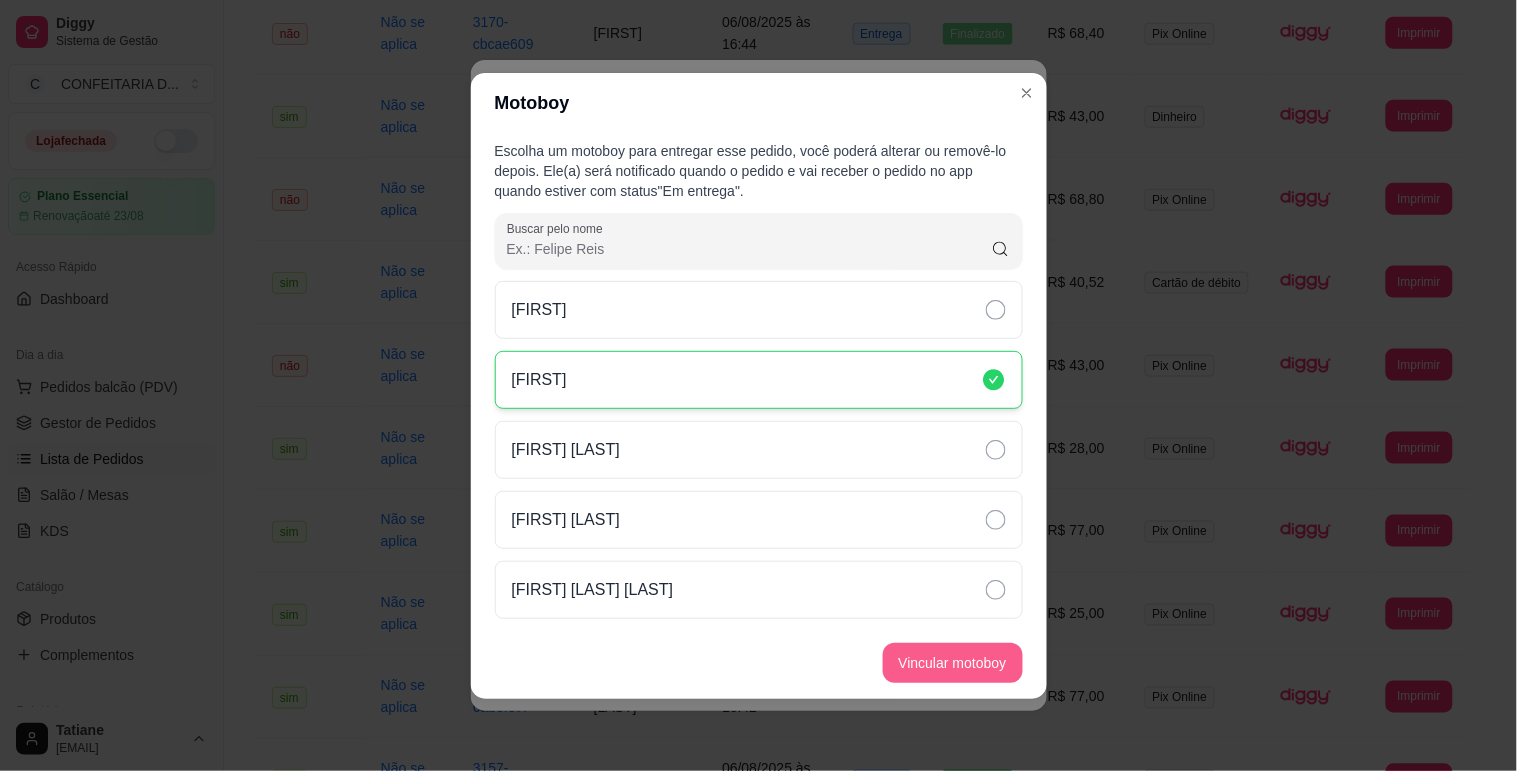 click on "Vincular motoboy" at bounding box center (953, 663) 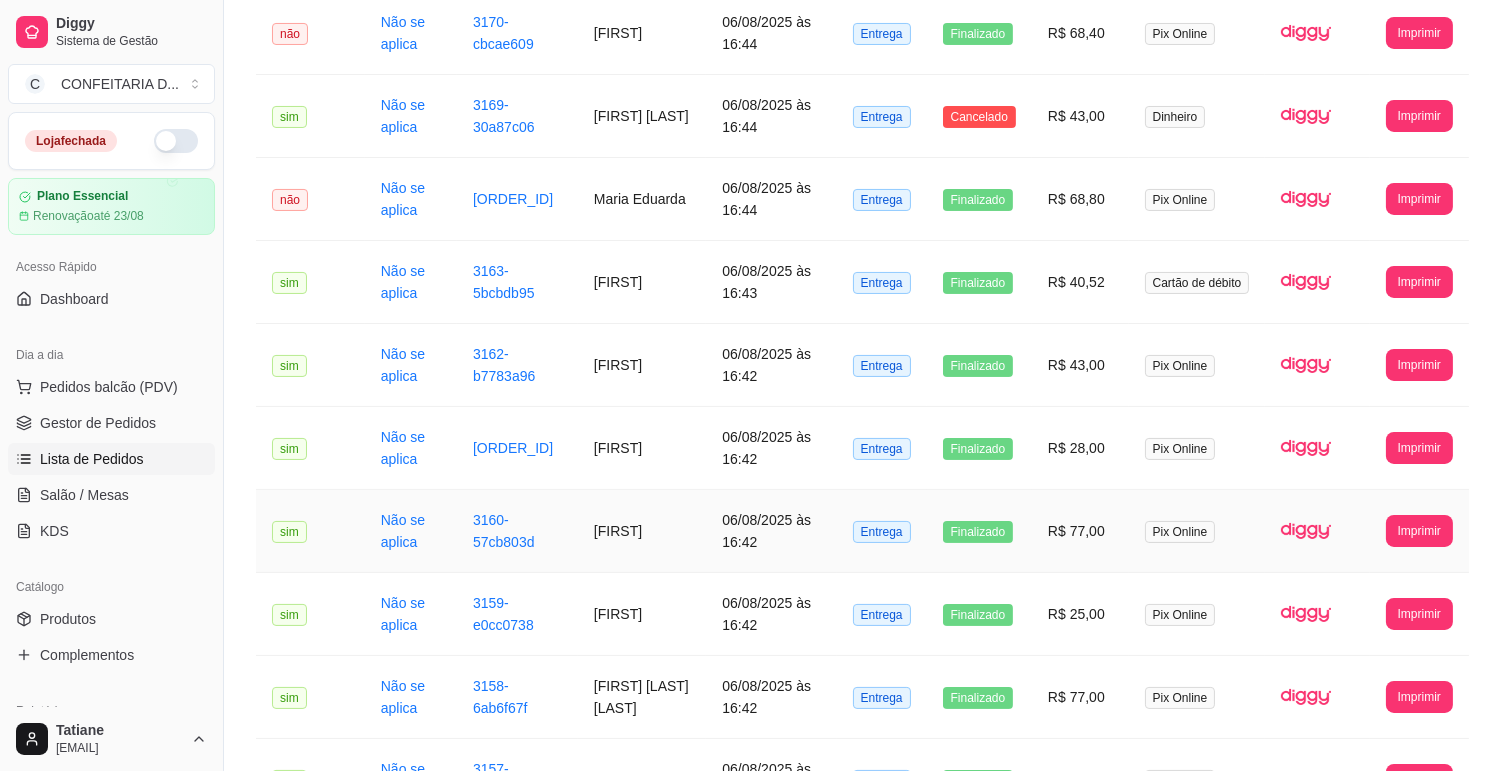 scroll, scrollTop: 270, scrollLeft: 0, axis: vertical 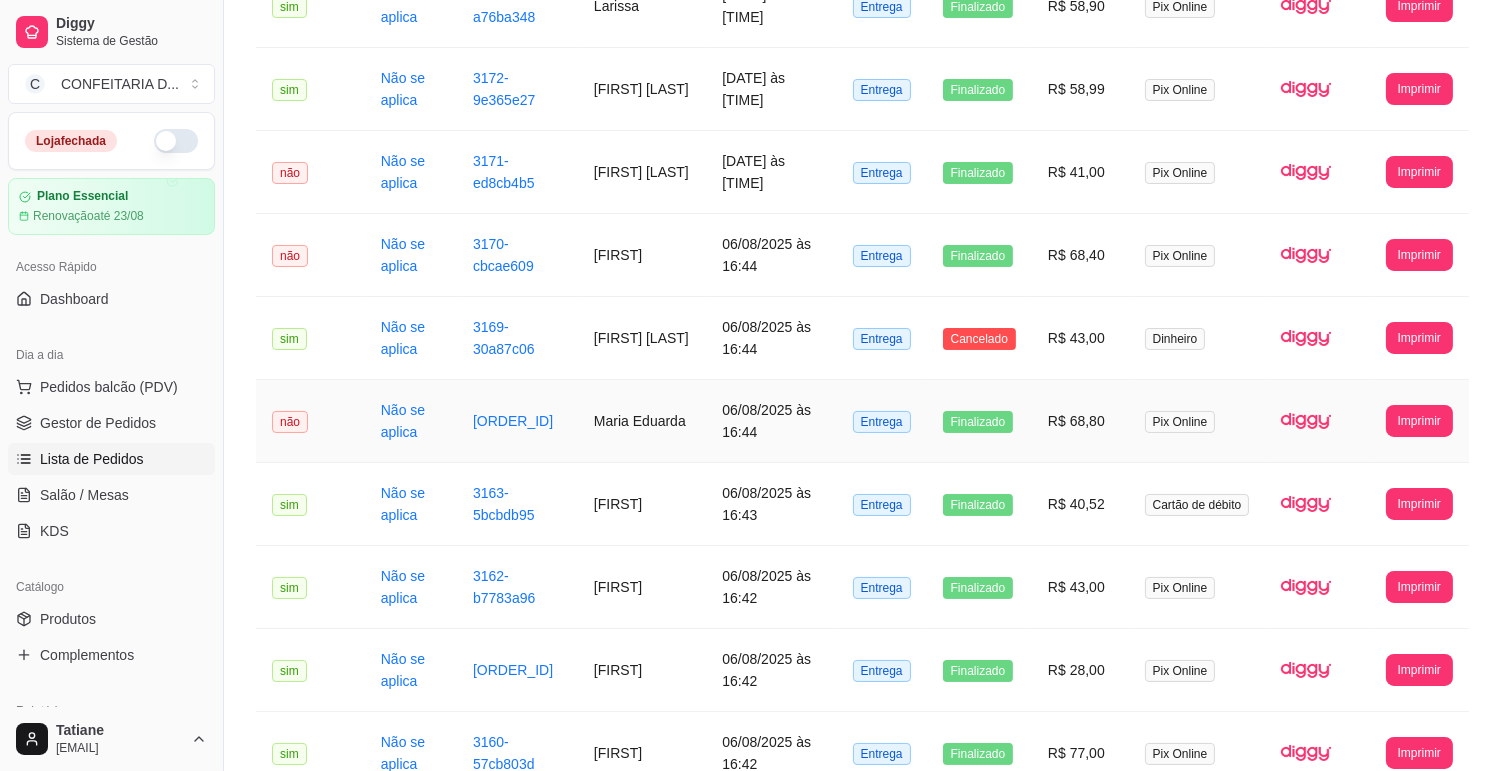 click on "Maria Eduarda" at bounding box center [642, 421] 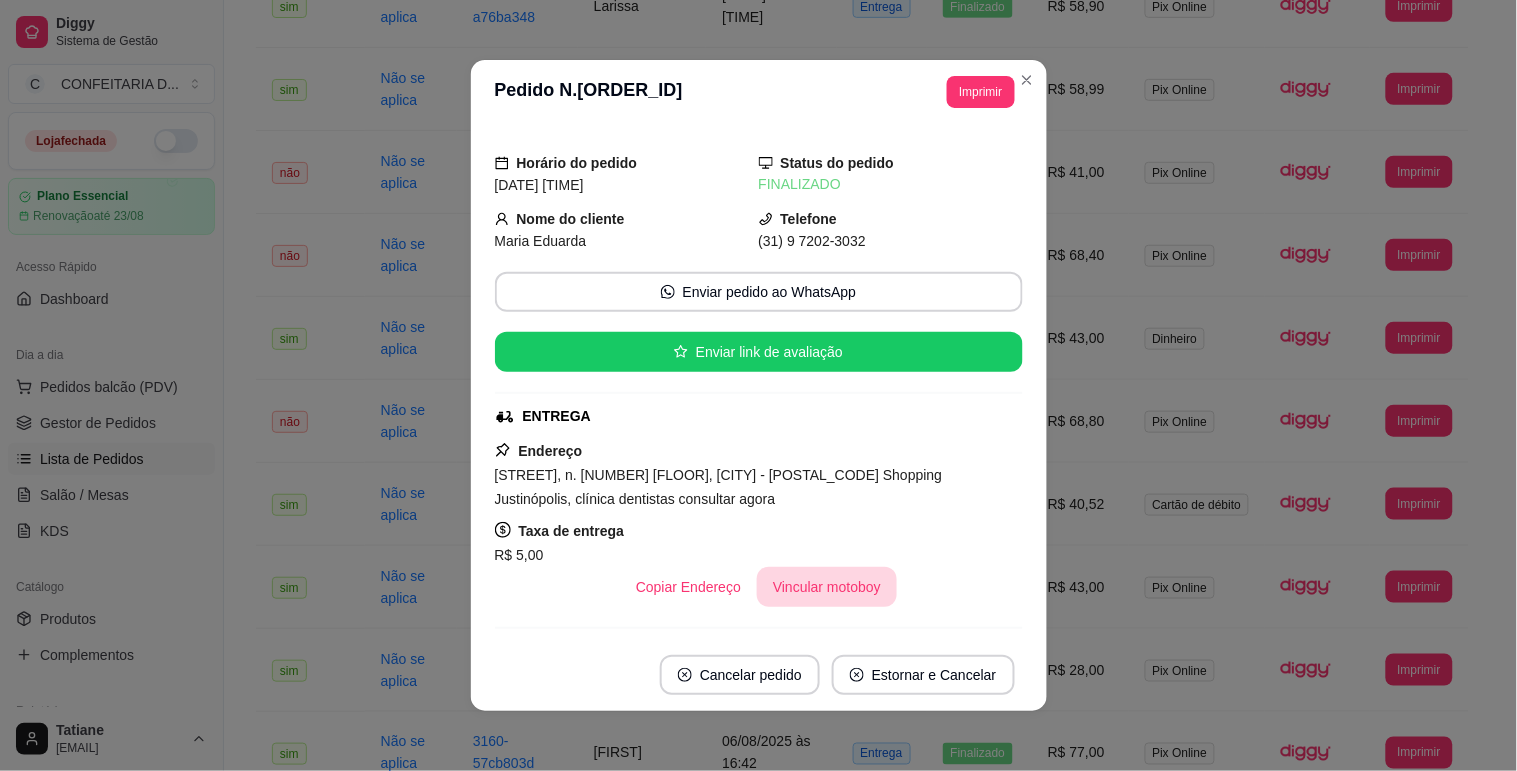 click on "Vincular motoboy" at bounding box center (827, 587) 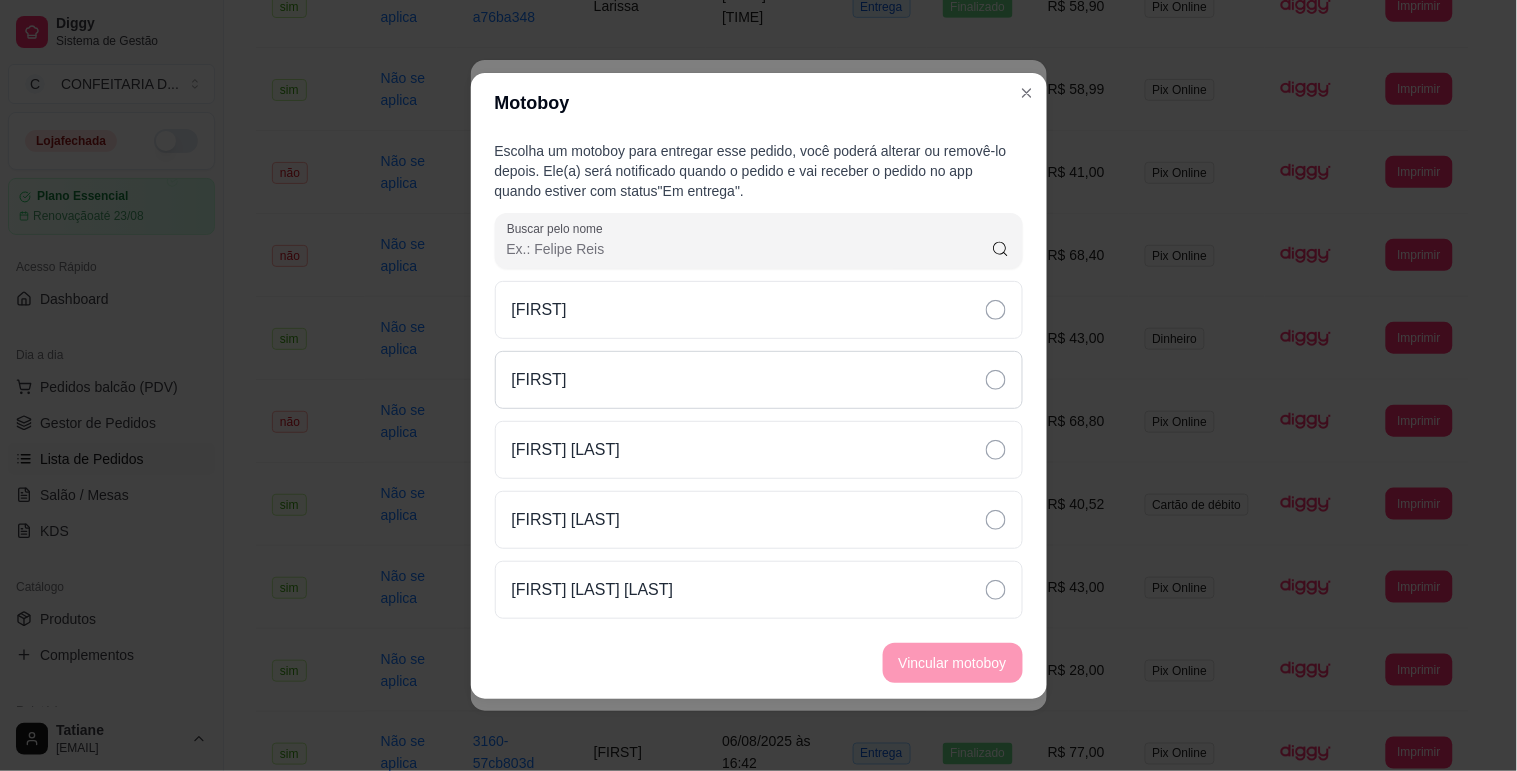 click on "[FIRST]" at bounding box center (759, 380) 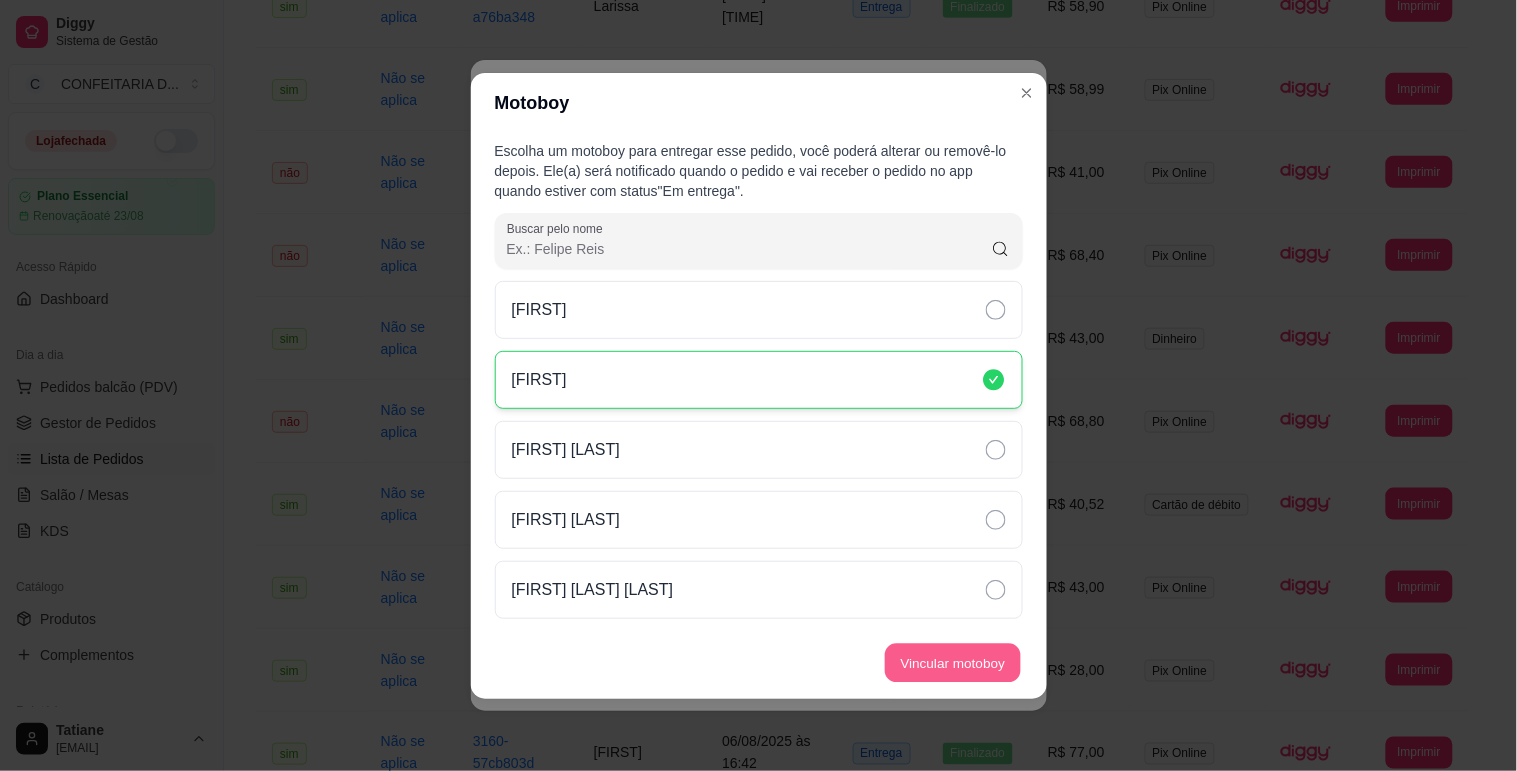click on "Vincular motoboy" at bounding box center [953, 662] 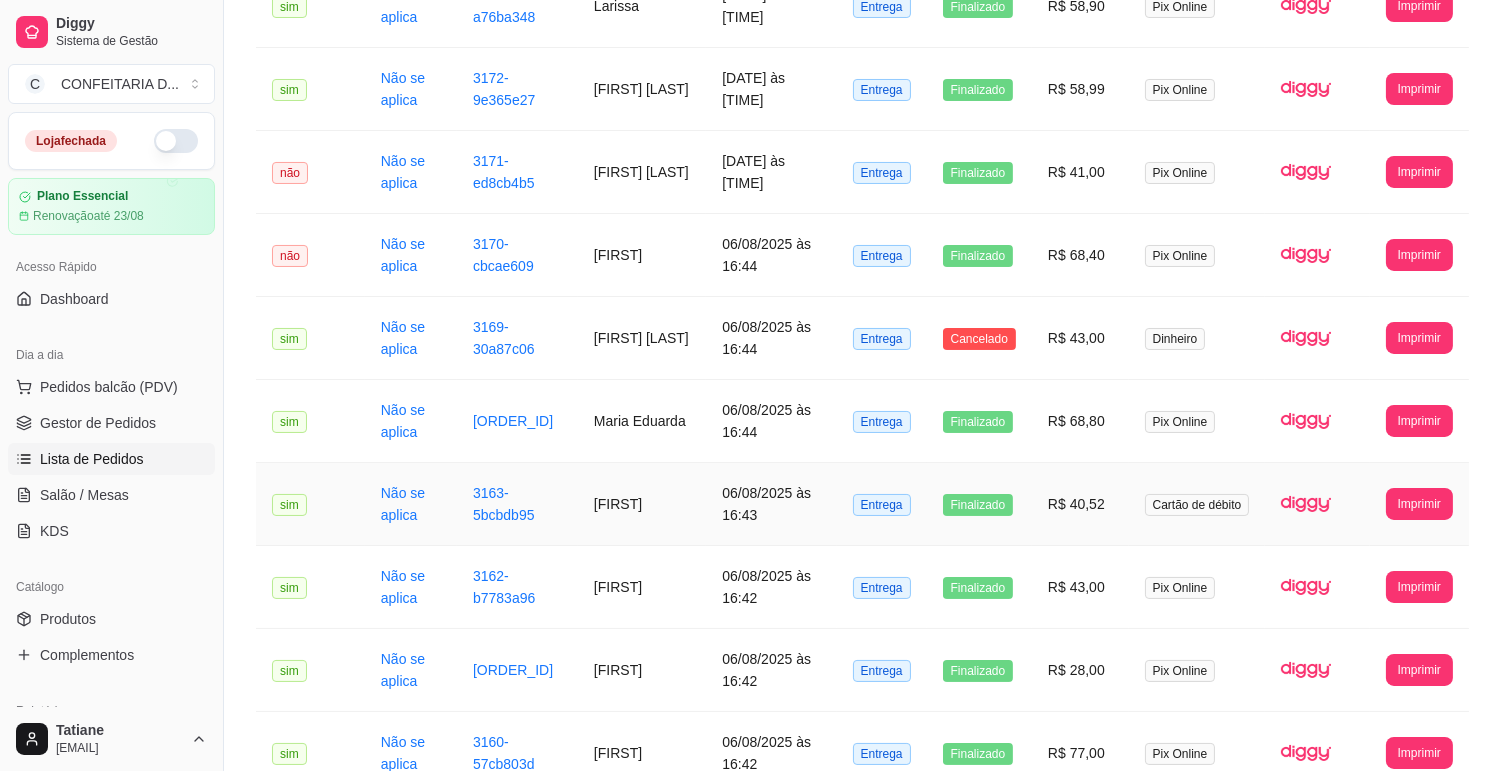 scroll, scrollTop: 0, scrollLeft: 0, axis: both 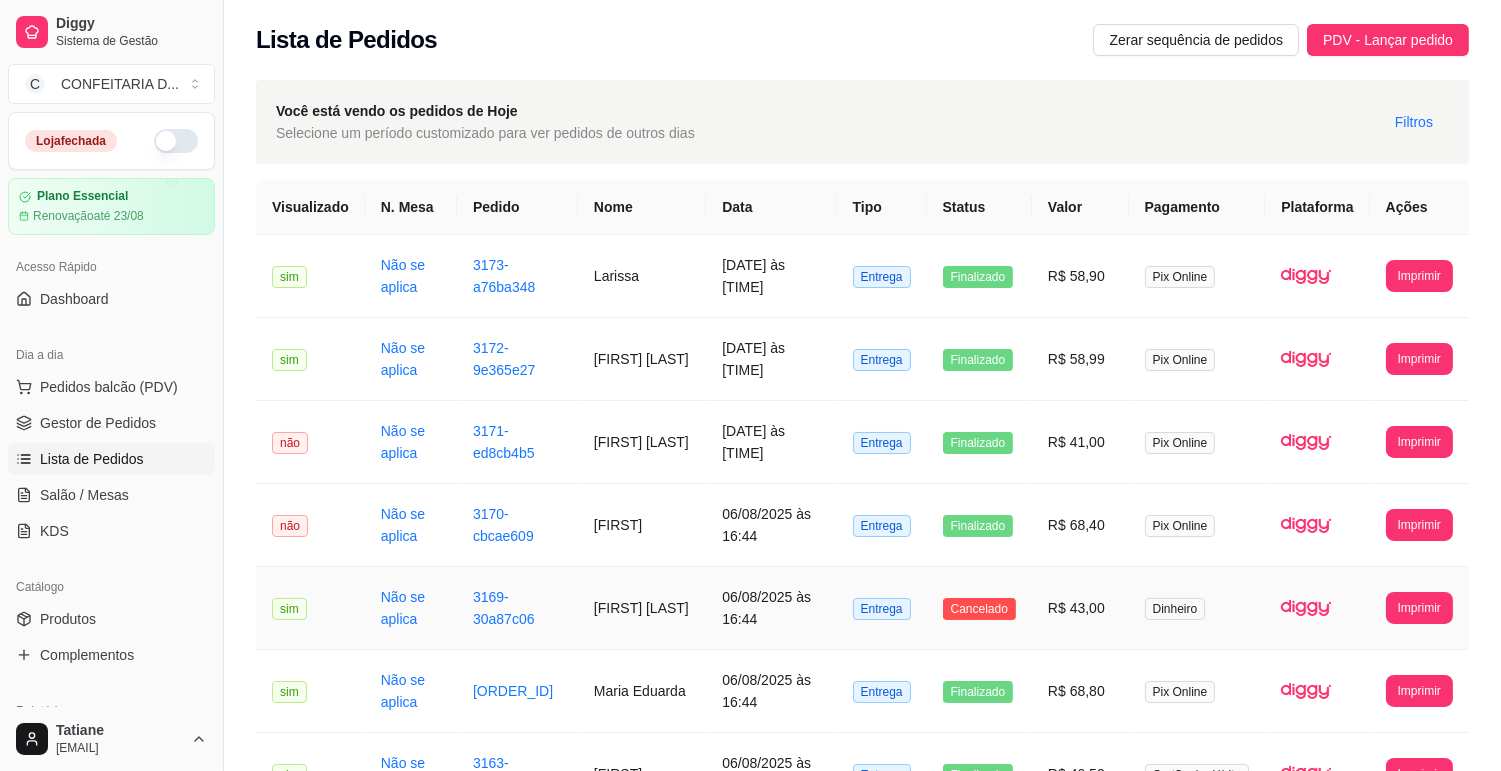 click on "[NAME]" at bounding box center [642, 608] 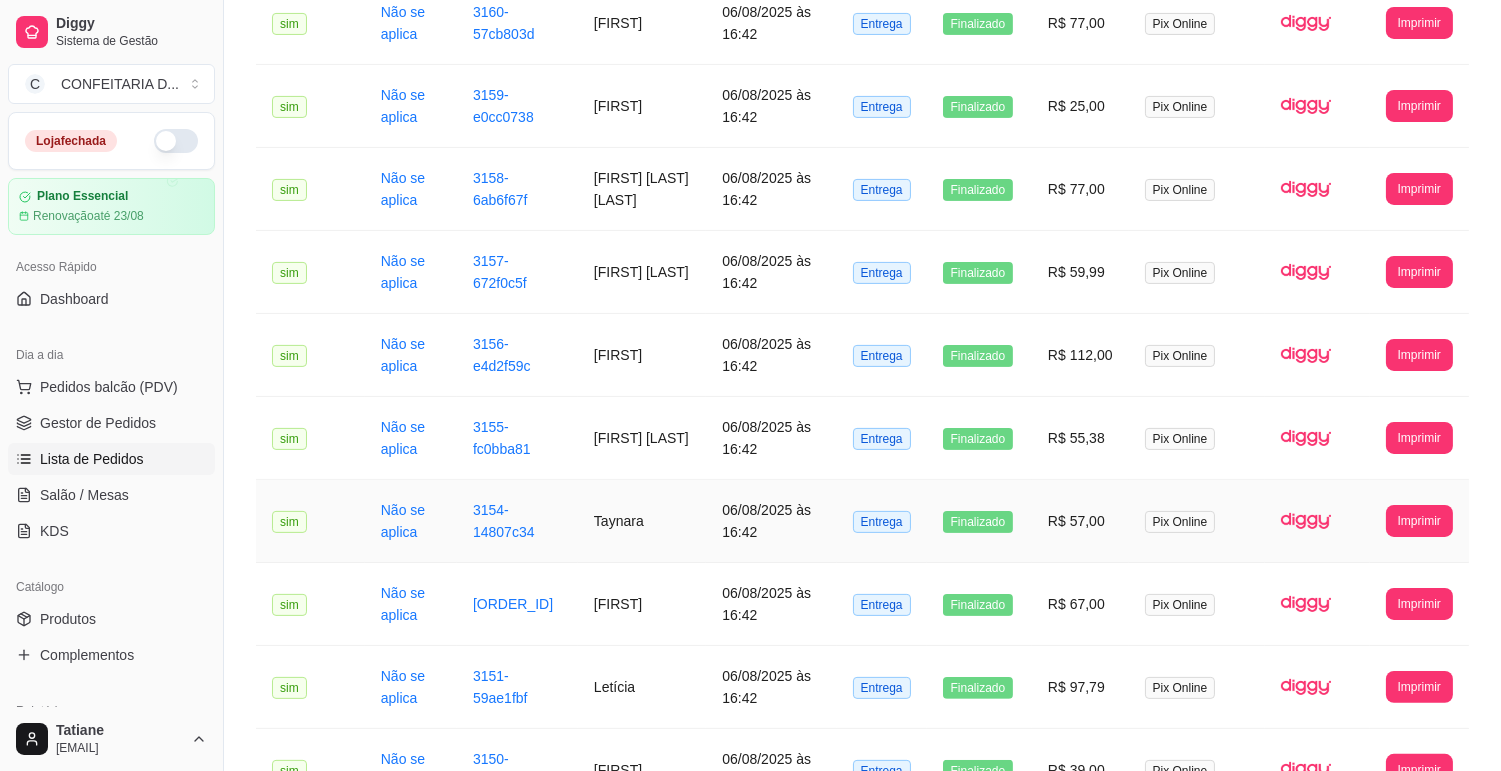 scroll, scrollTop: 1618, scrollLeft: 0, axis: vertical 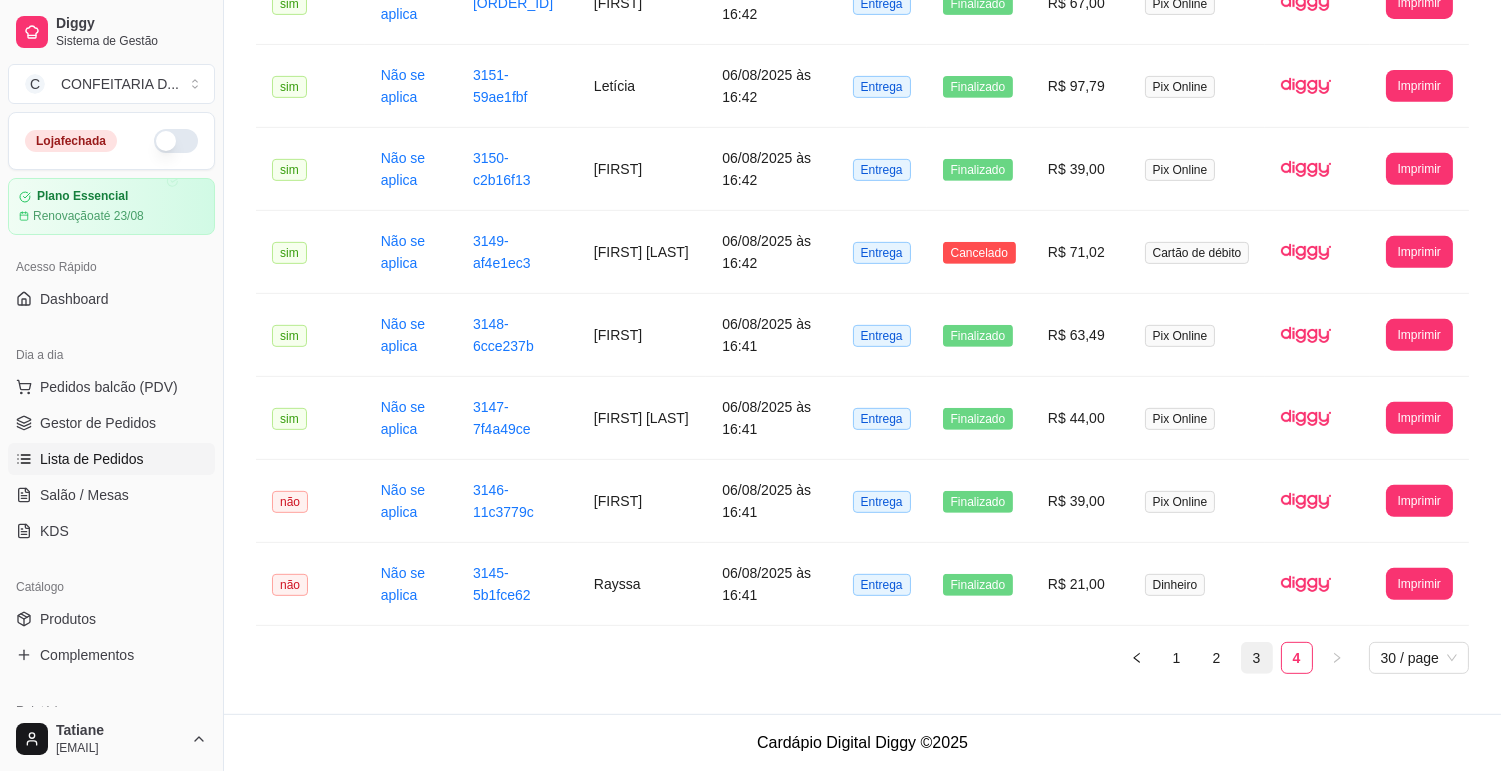 click on "3" at bounding box center [1257, 658] 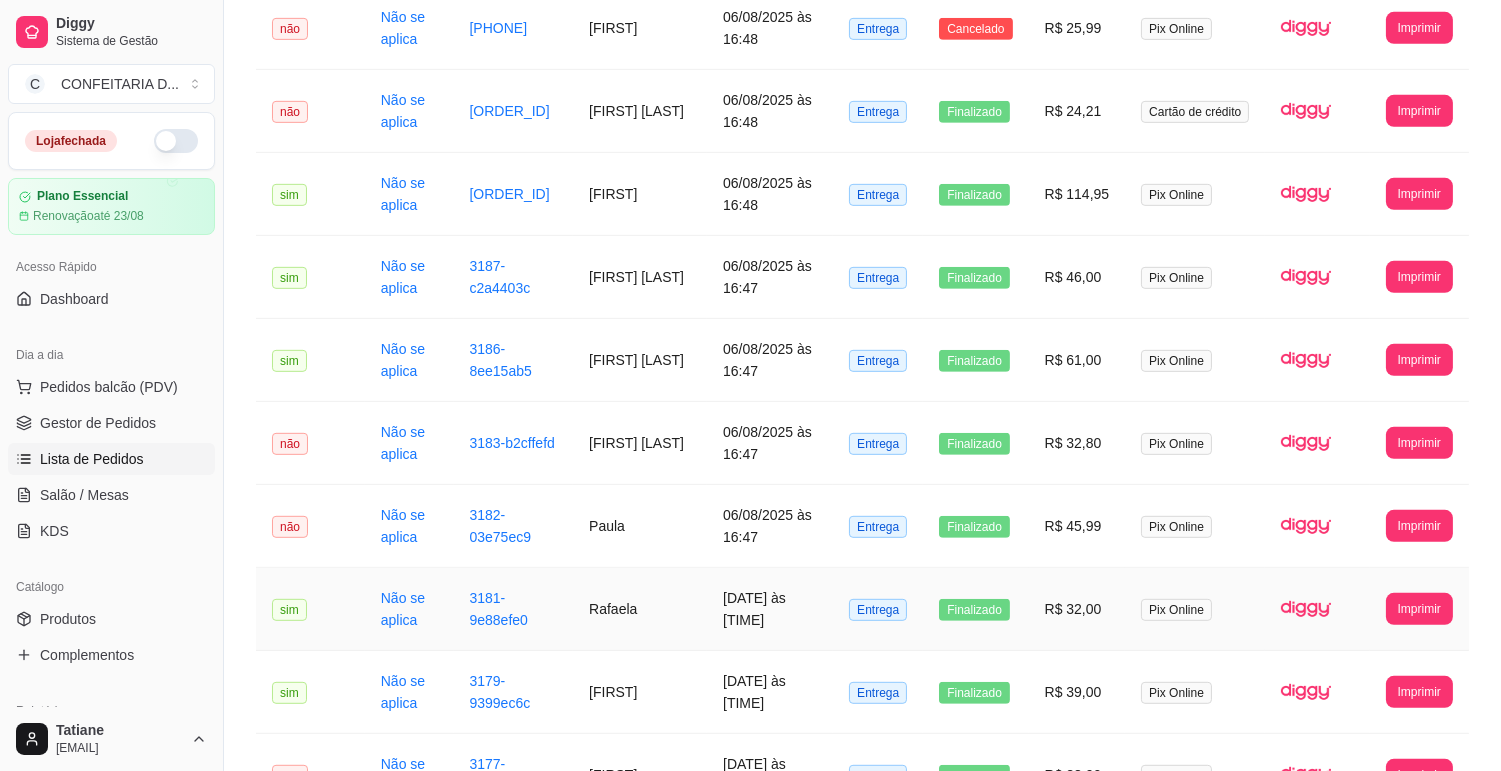 scroll, scrollTop: 2102, scrollLeft: 0, axis: vertical 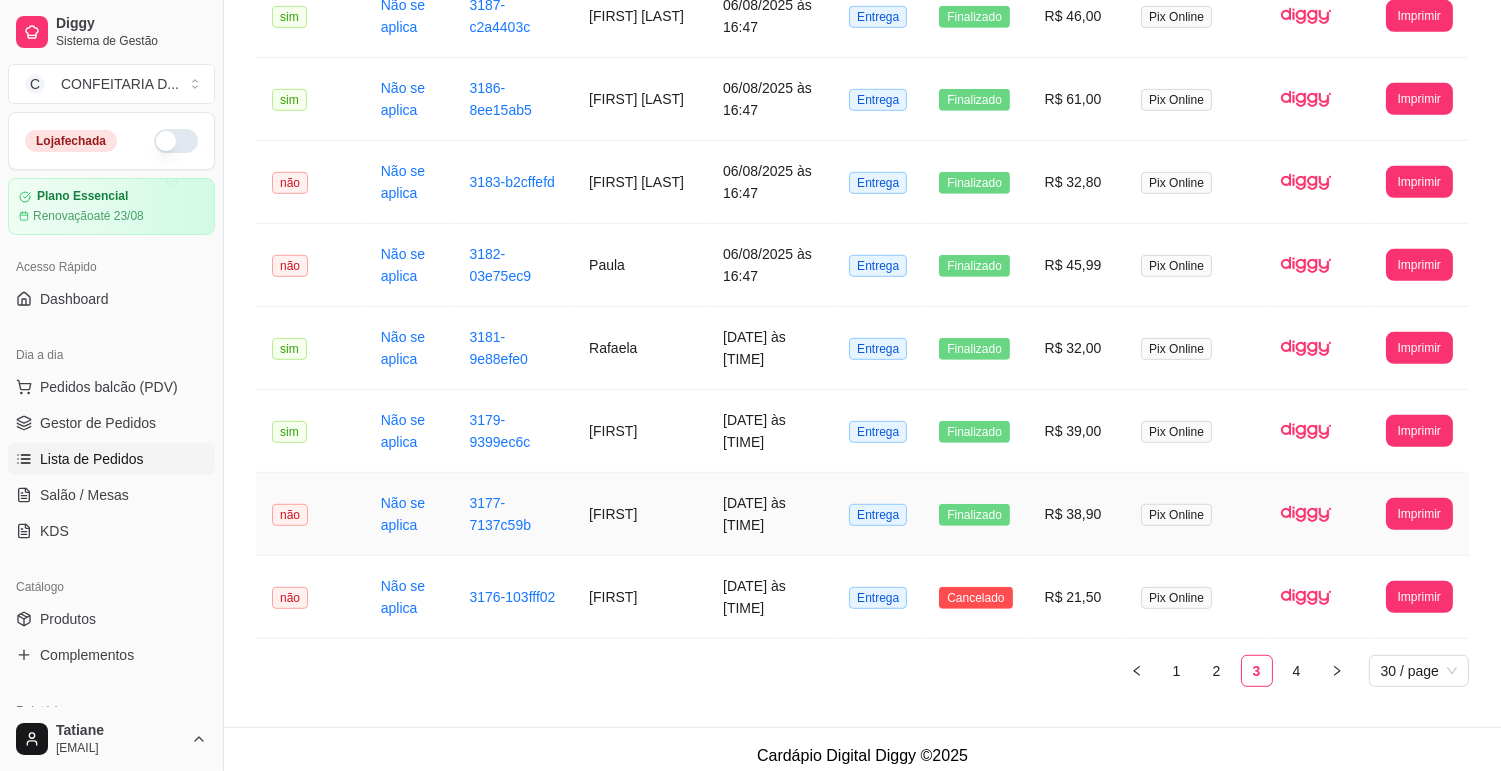 click on "[FIRST] [LAST]" at bounding box center (640, 514) 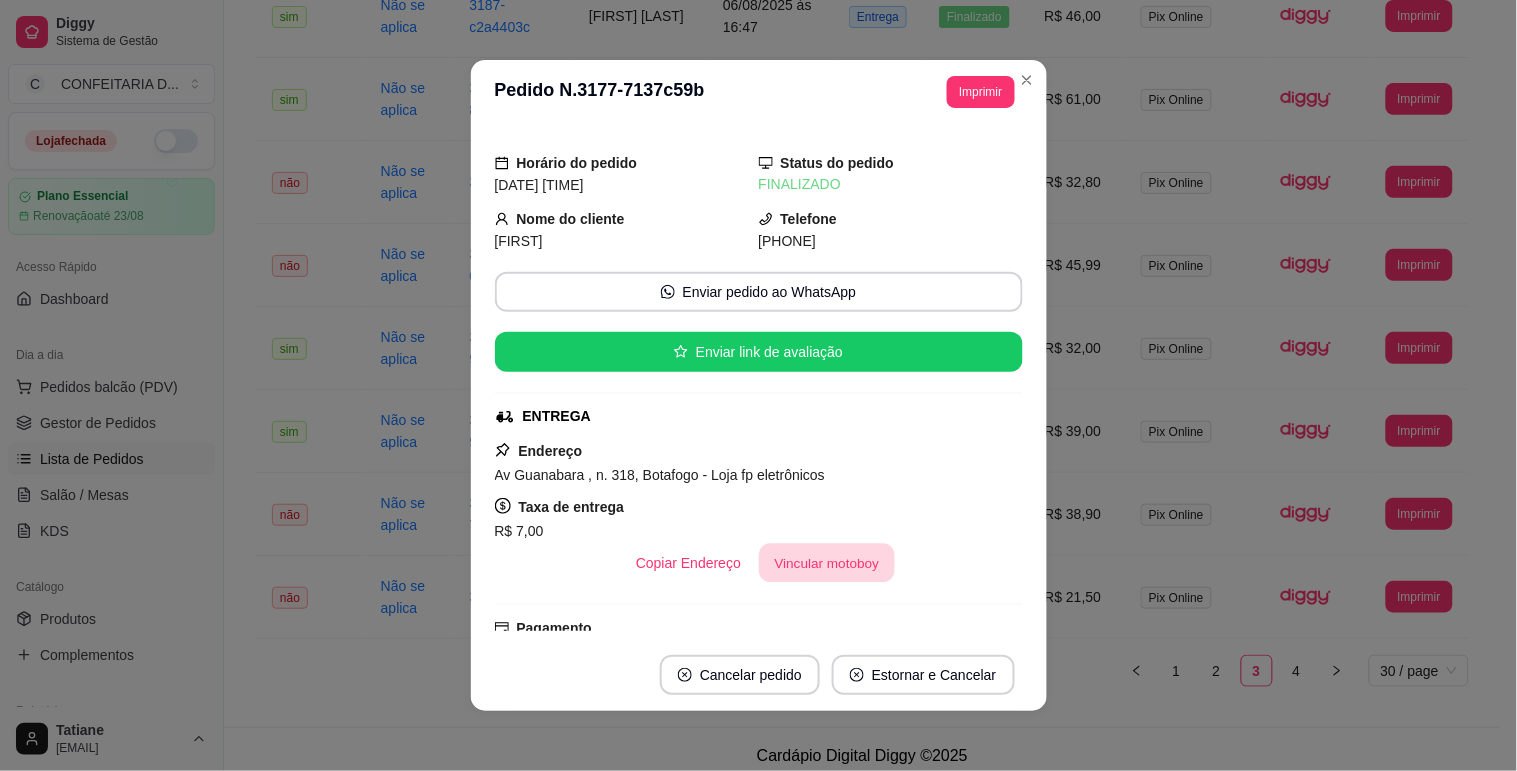 click on "Vincular motoboy" at bounding box center (827, 563) 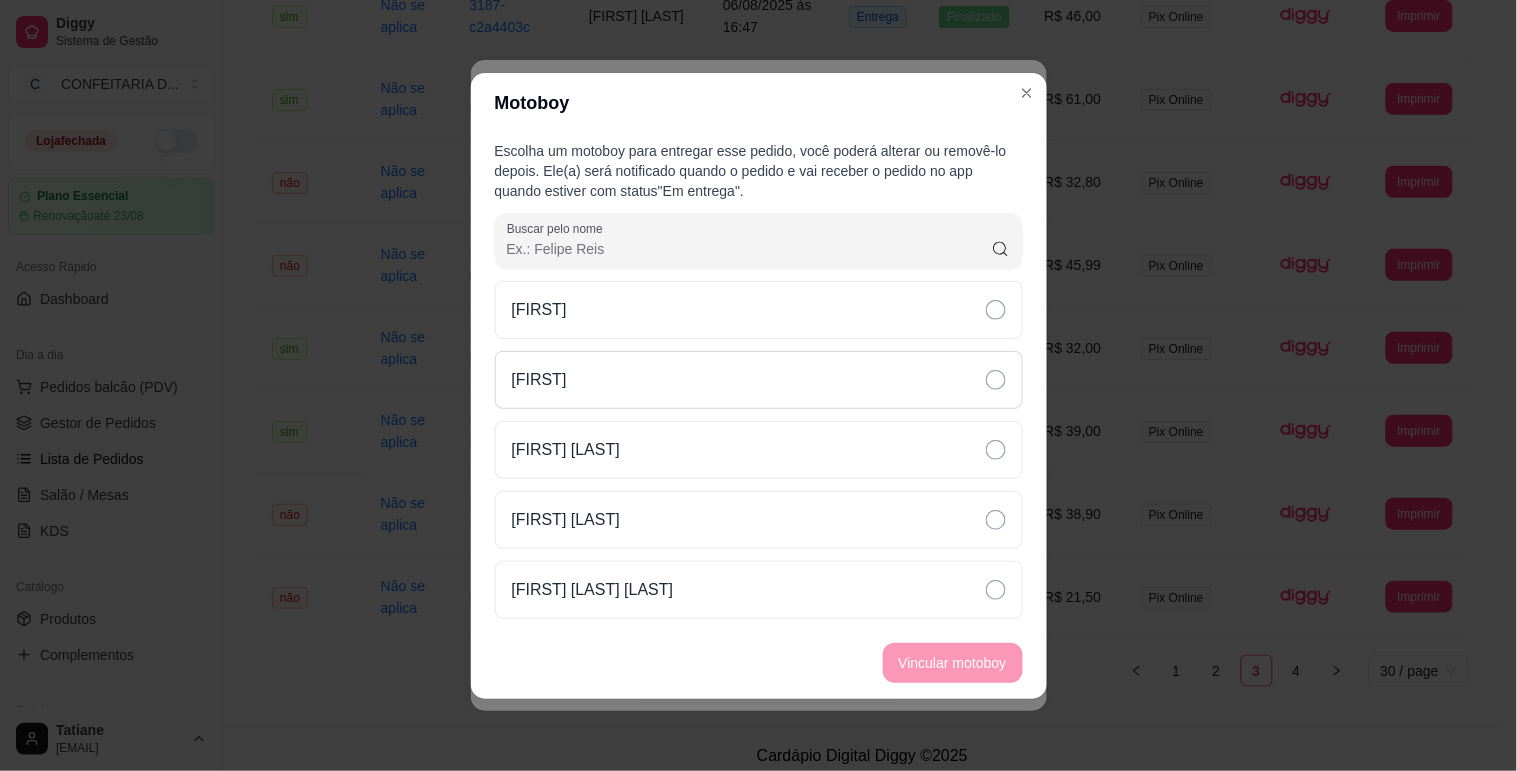 click on "[FIRST]" at bounding box center (759, 380) 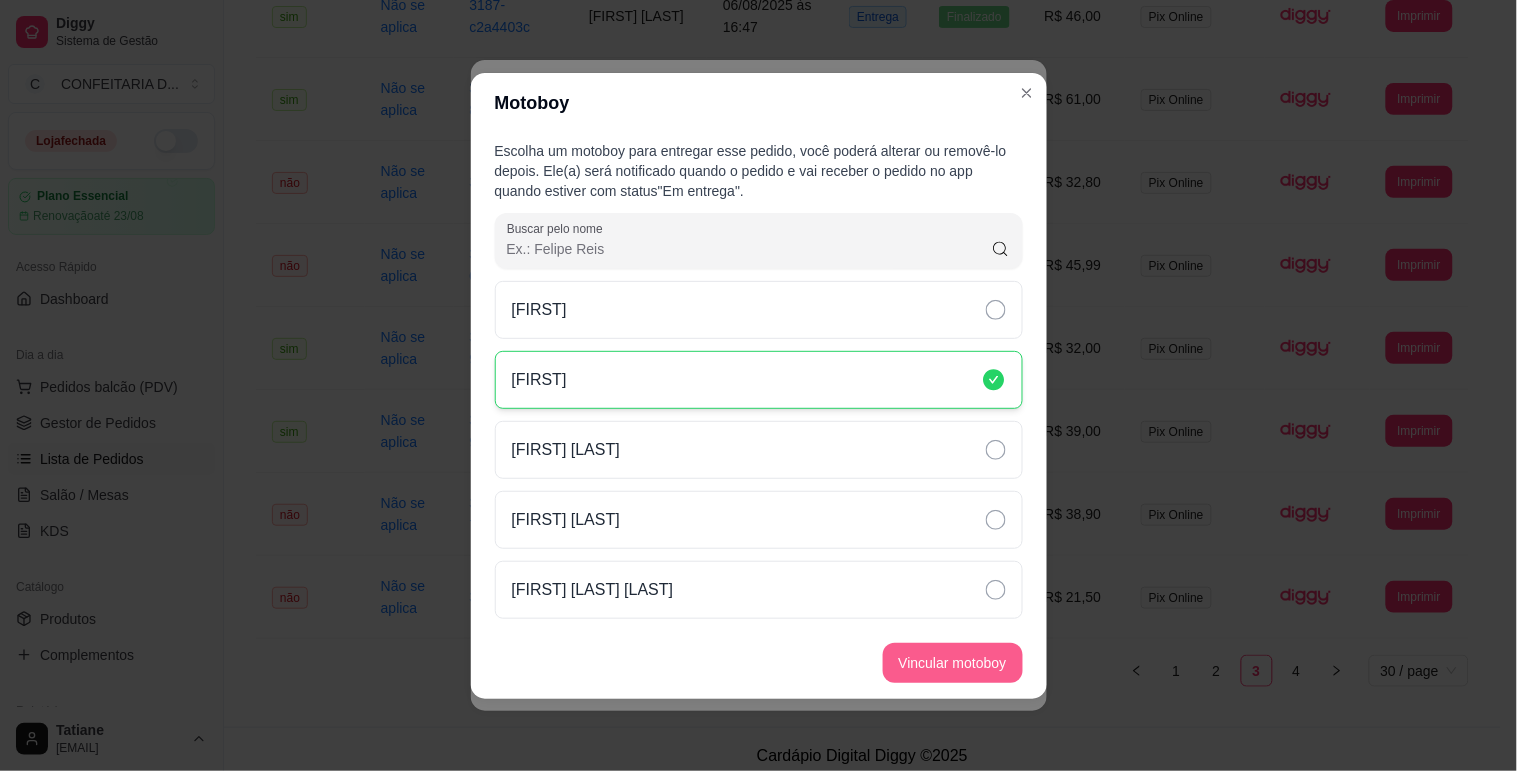 click on "Vincular motoboy" at bounding box center (953, 663) 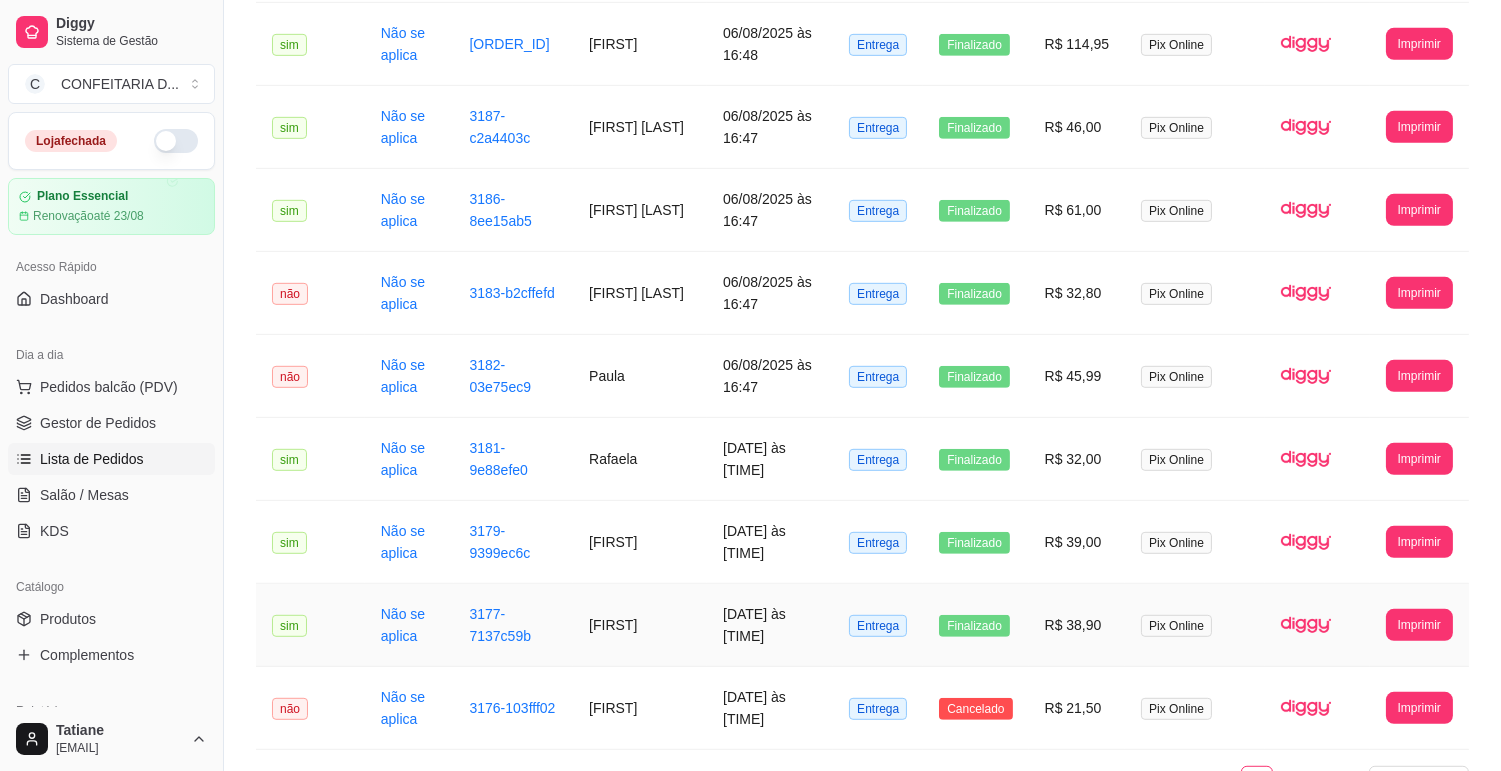 scroll, scrollTop: 1657, scrollLeft: 0, axis: vertical 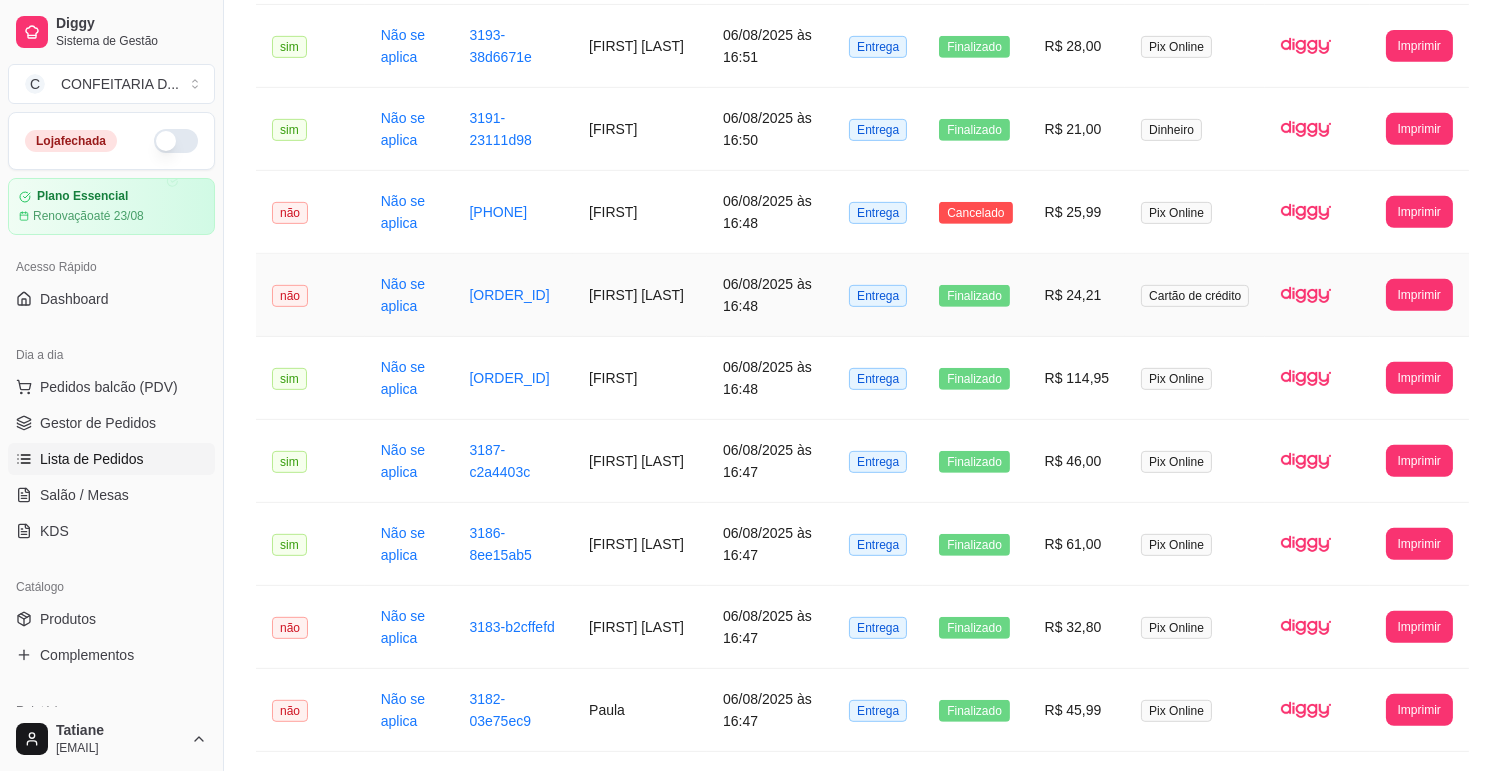 click on "[FIRST] [LAST]" at bounding box center (640, 295) 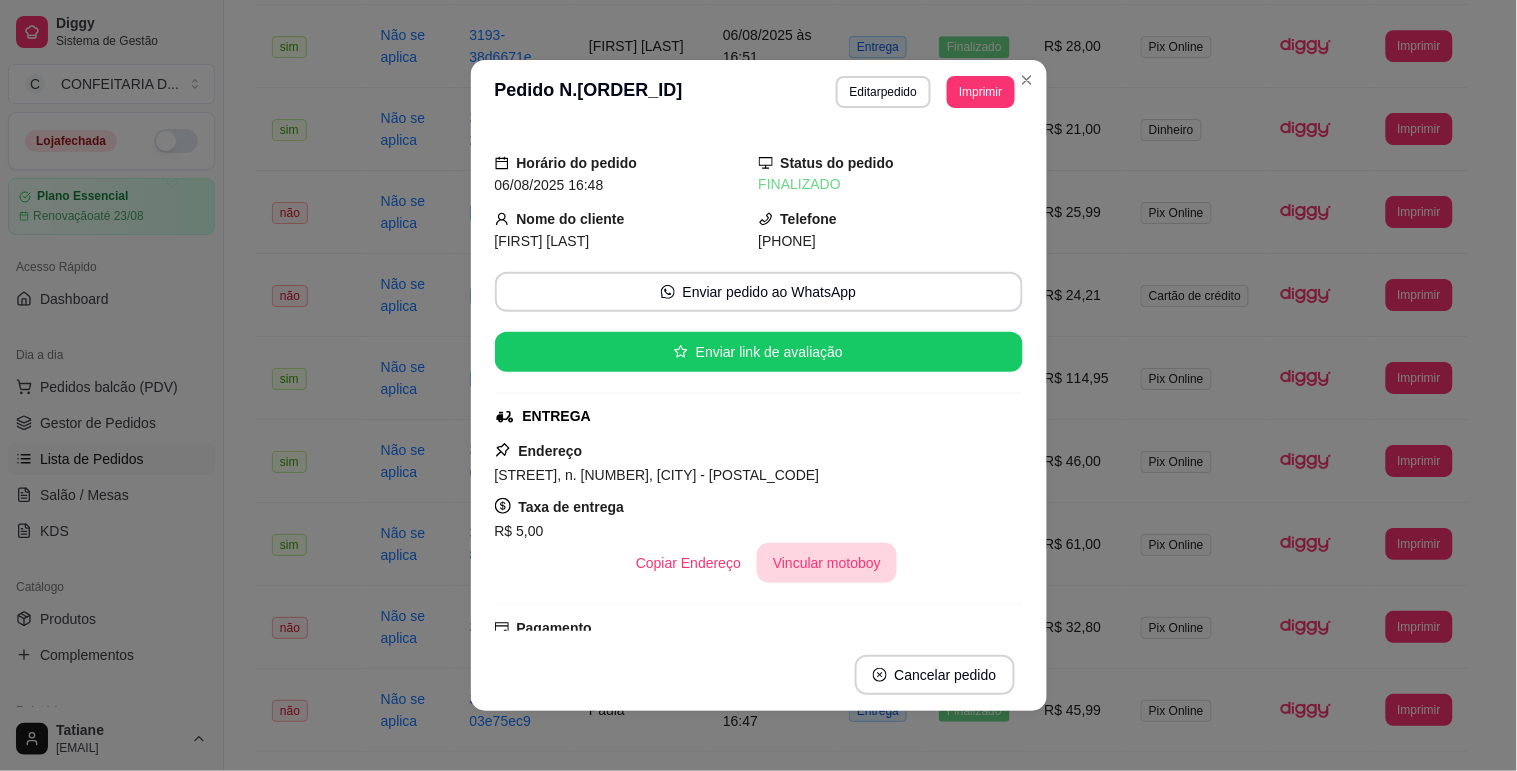 click on "Vincular motoboy" at bounding box center (827, 563) 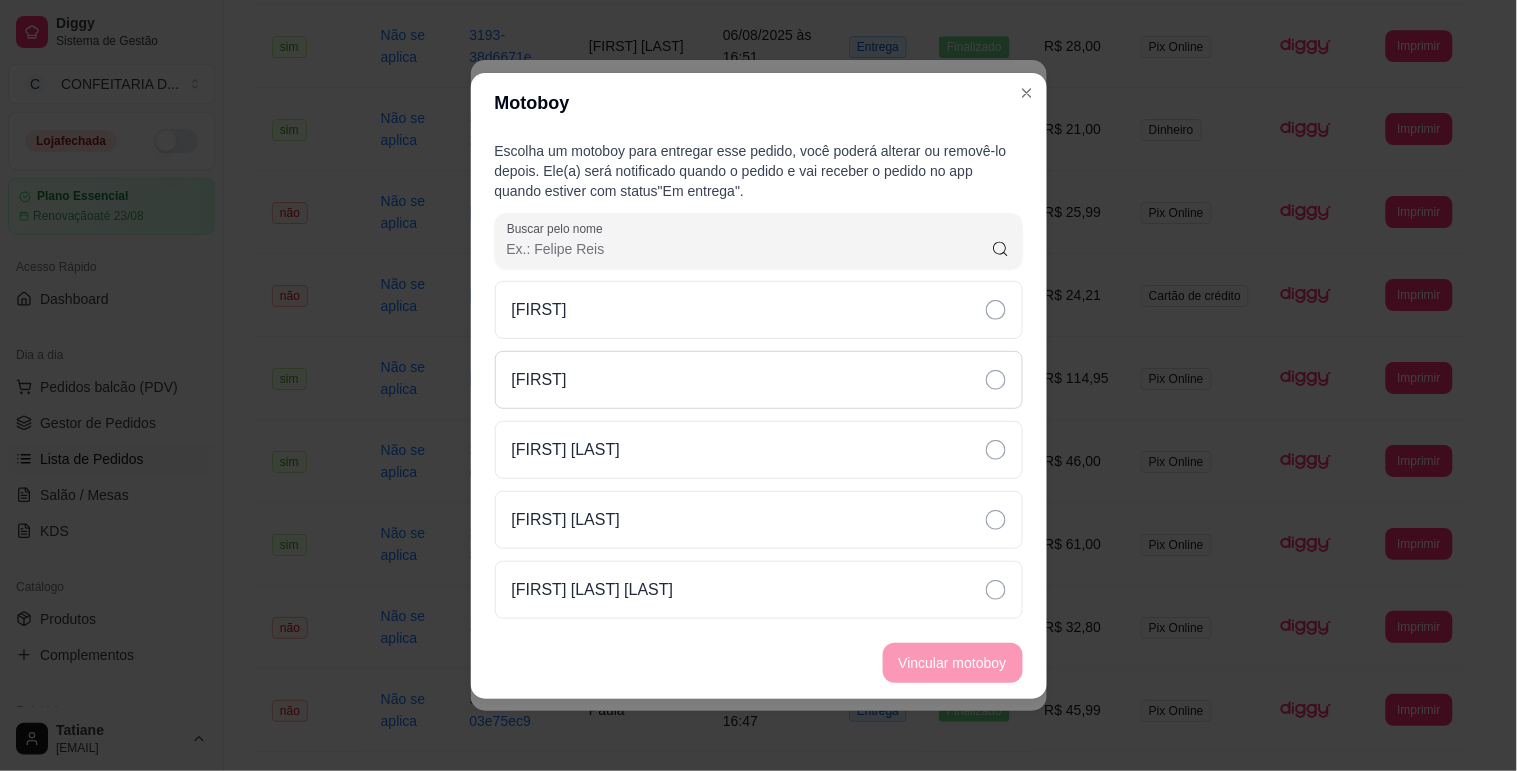 click on "[FIRST]" at bounding box center (759, 380) 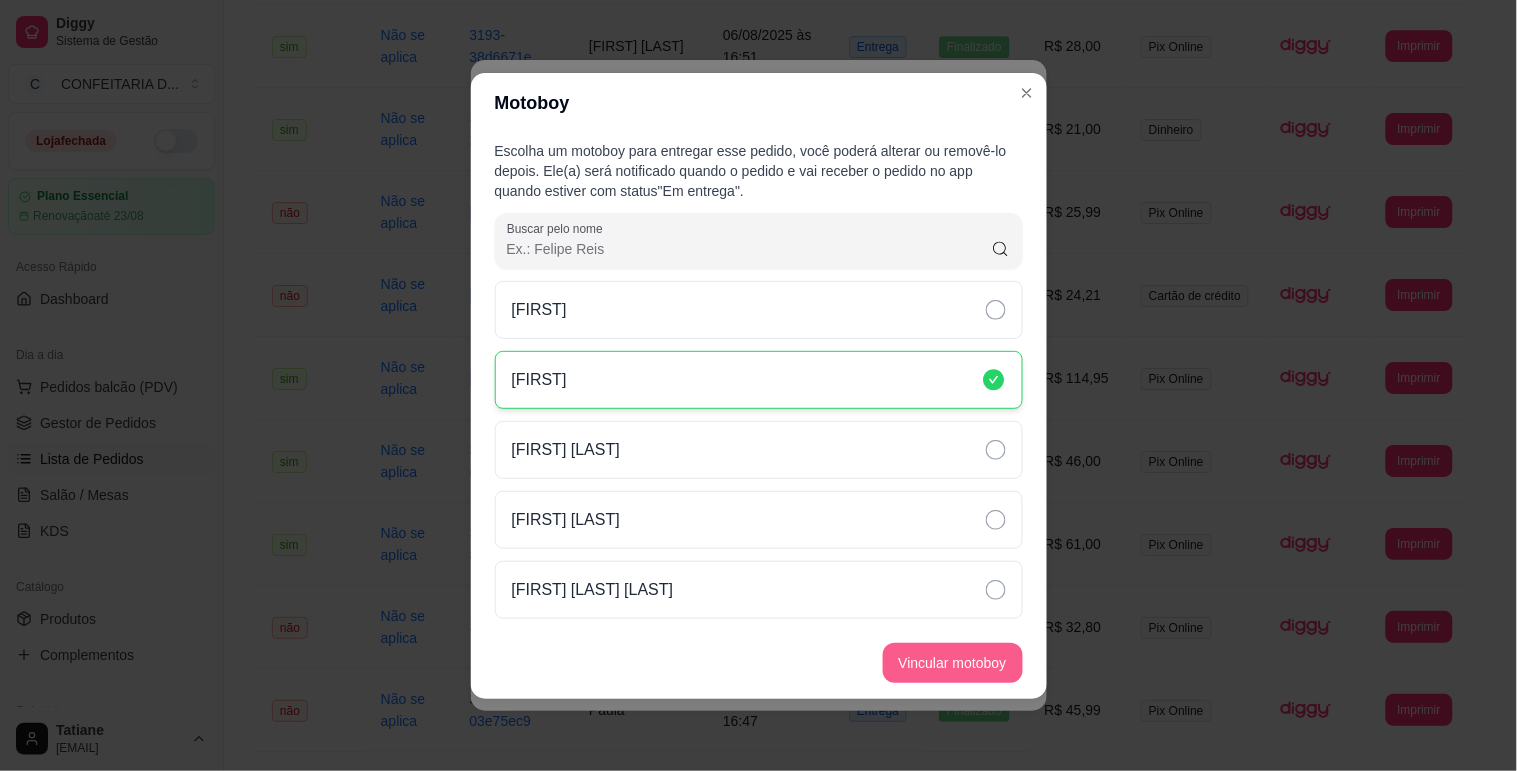 click on "Vincular motoboy" at bounding box center [953, 663] 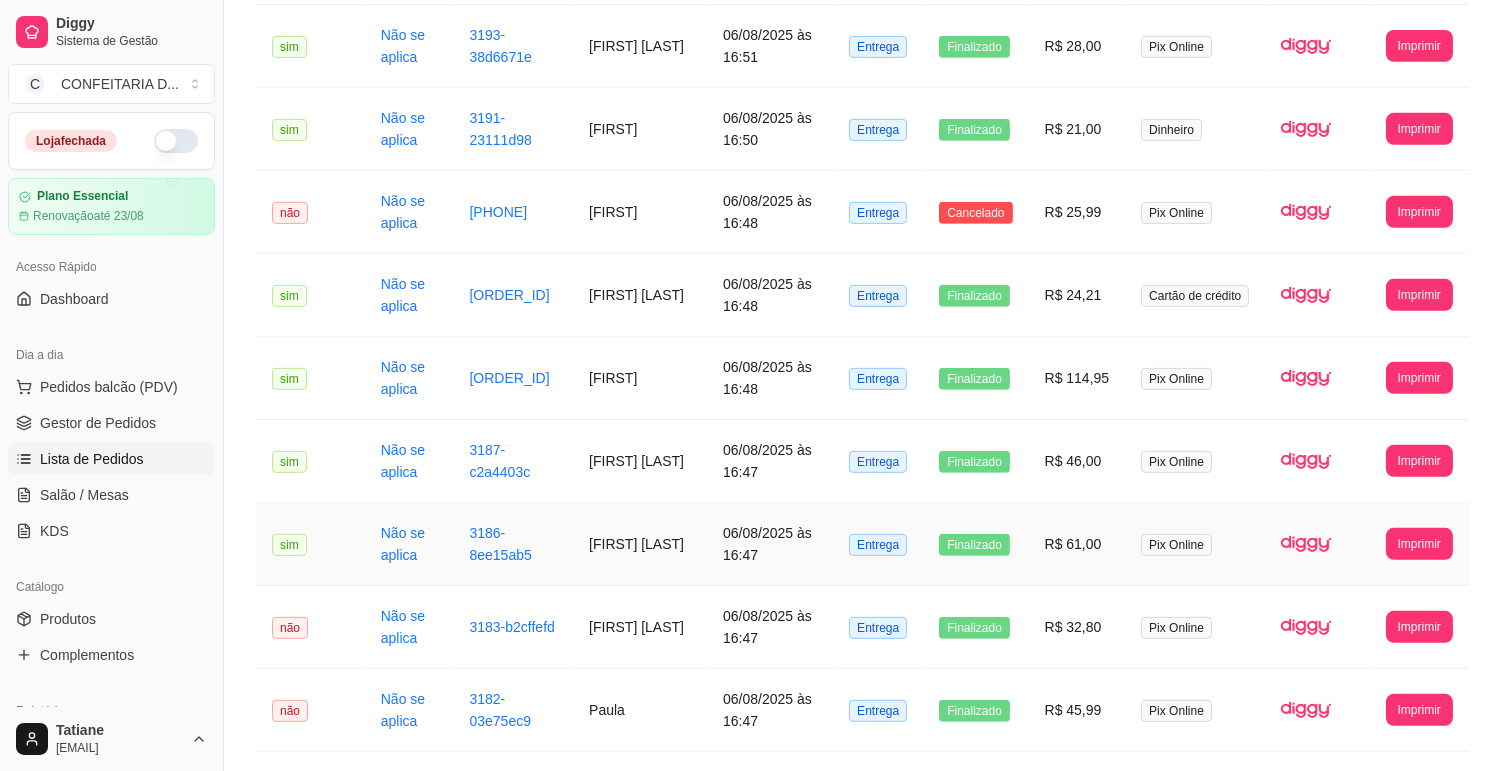scroll, scrollTop: 1213, scrollLeft: 0, axis: vertical 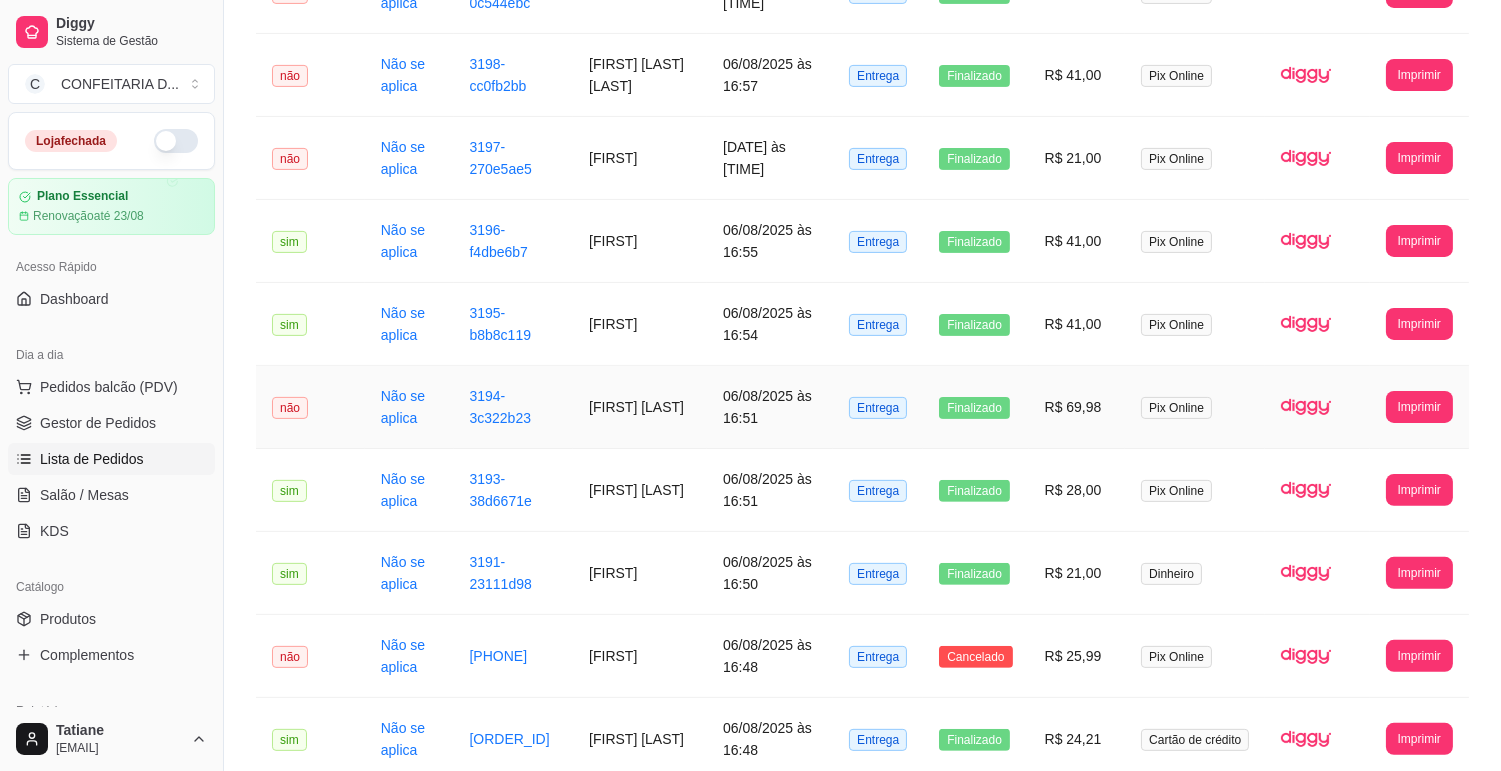 click on "[FIRST] [LAST]" at bounding box center (640, 407) 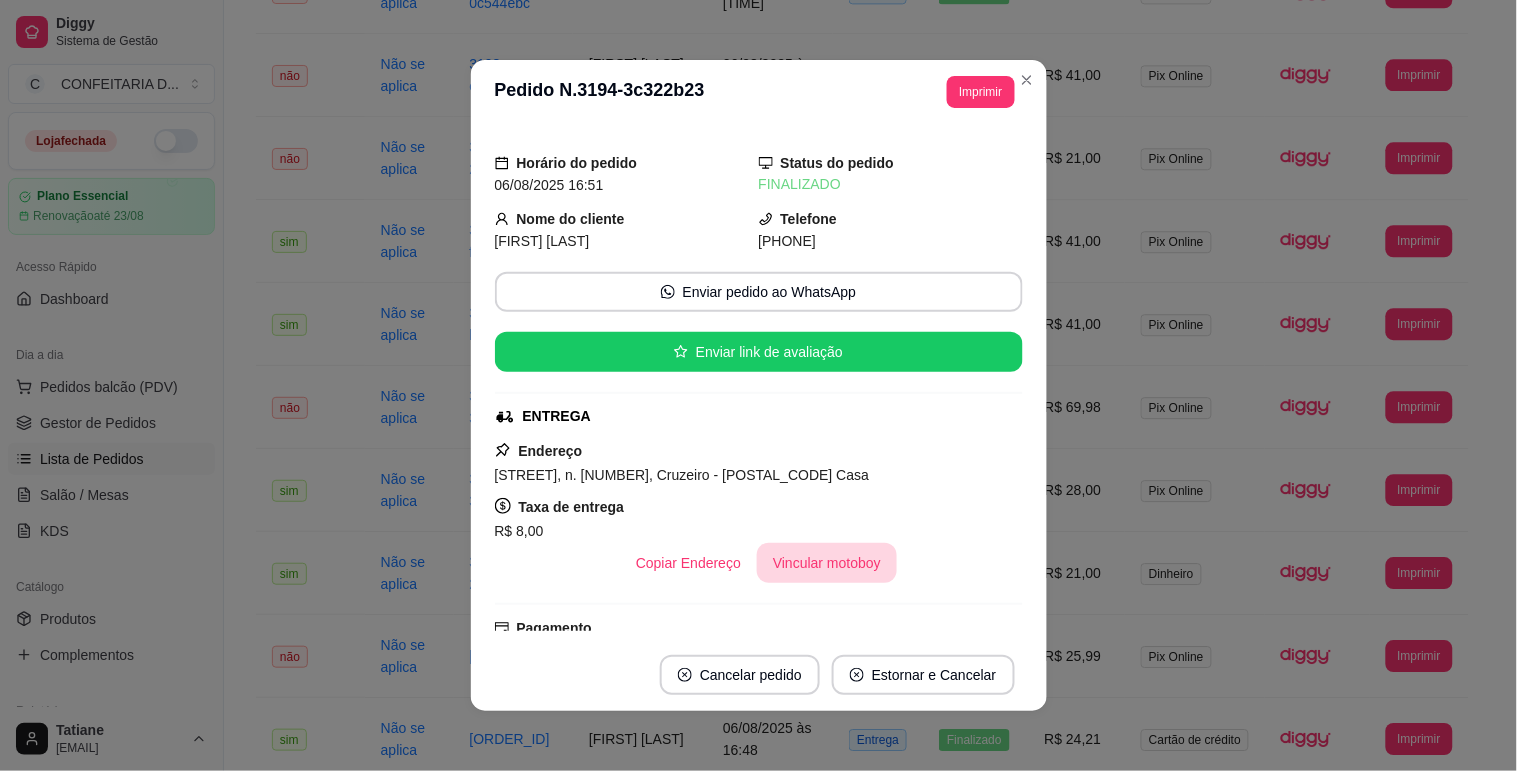 click on "Vincular motoboy" at bounding box center [827, 563] 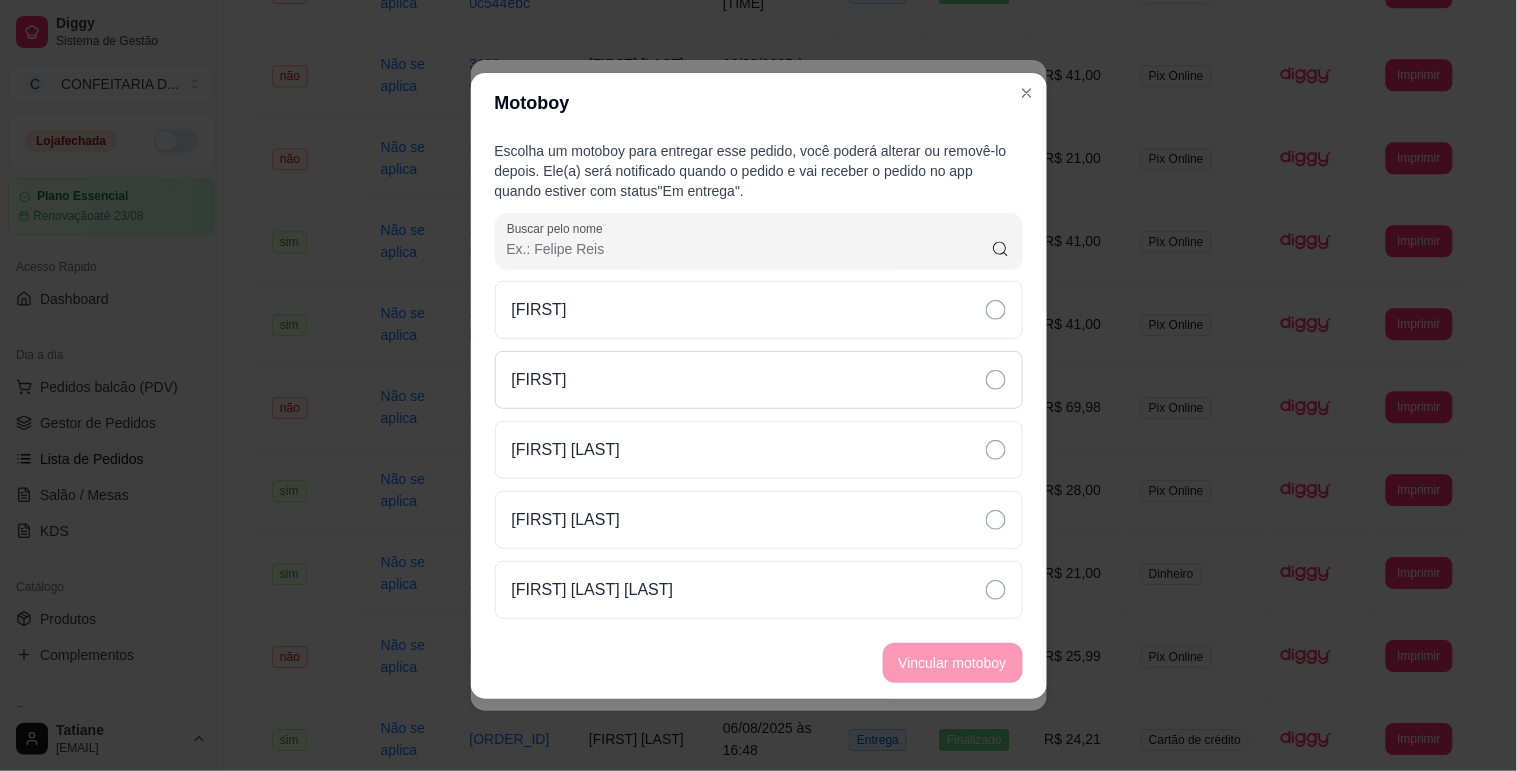 click on "[FIRST]" at bounding box center (759, 380) 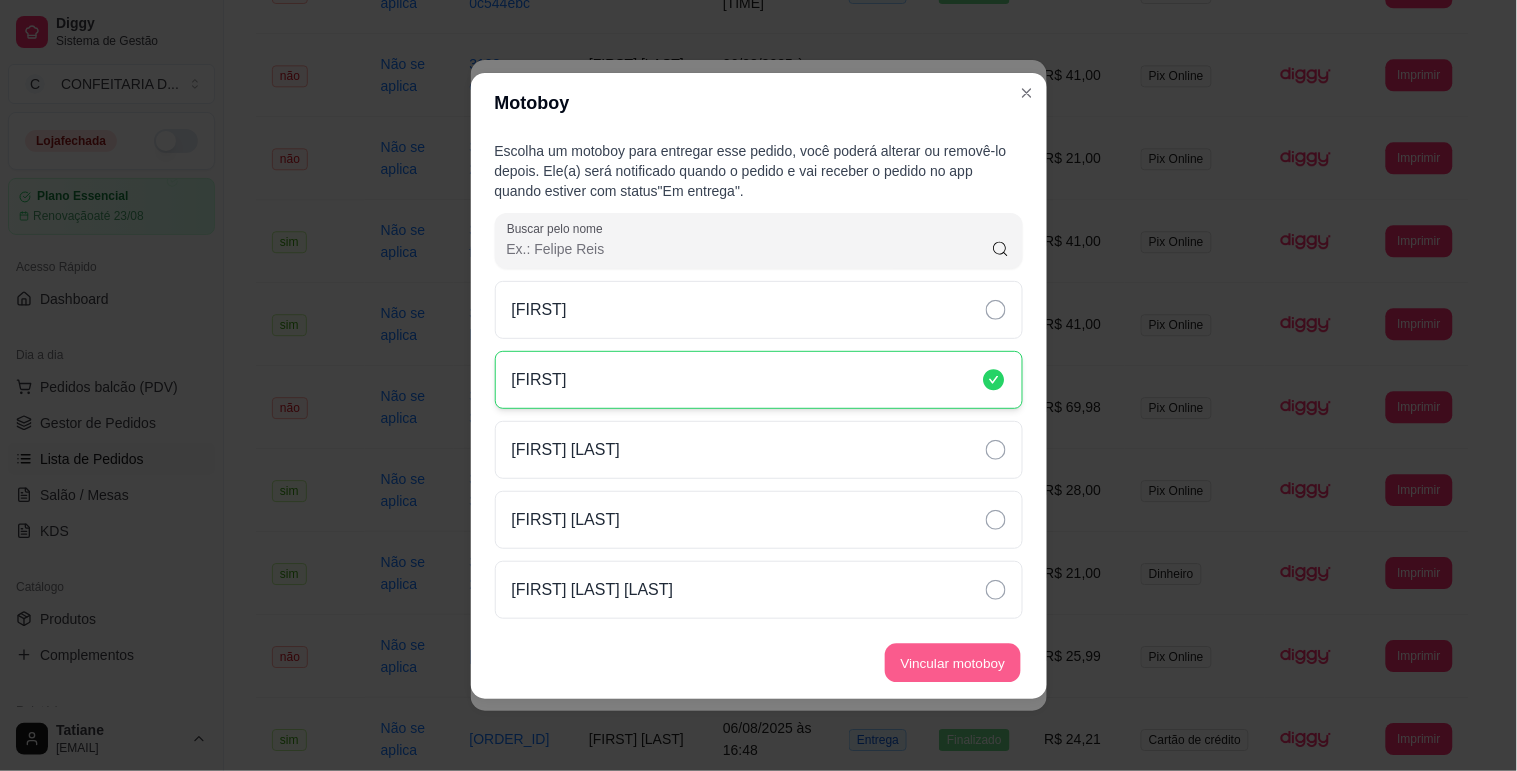 click on "Vincular motoboy" at bounding box center [953, 662] 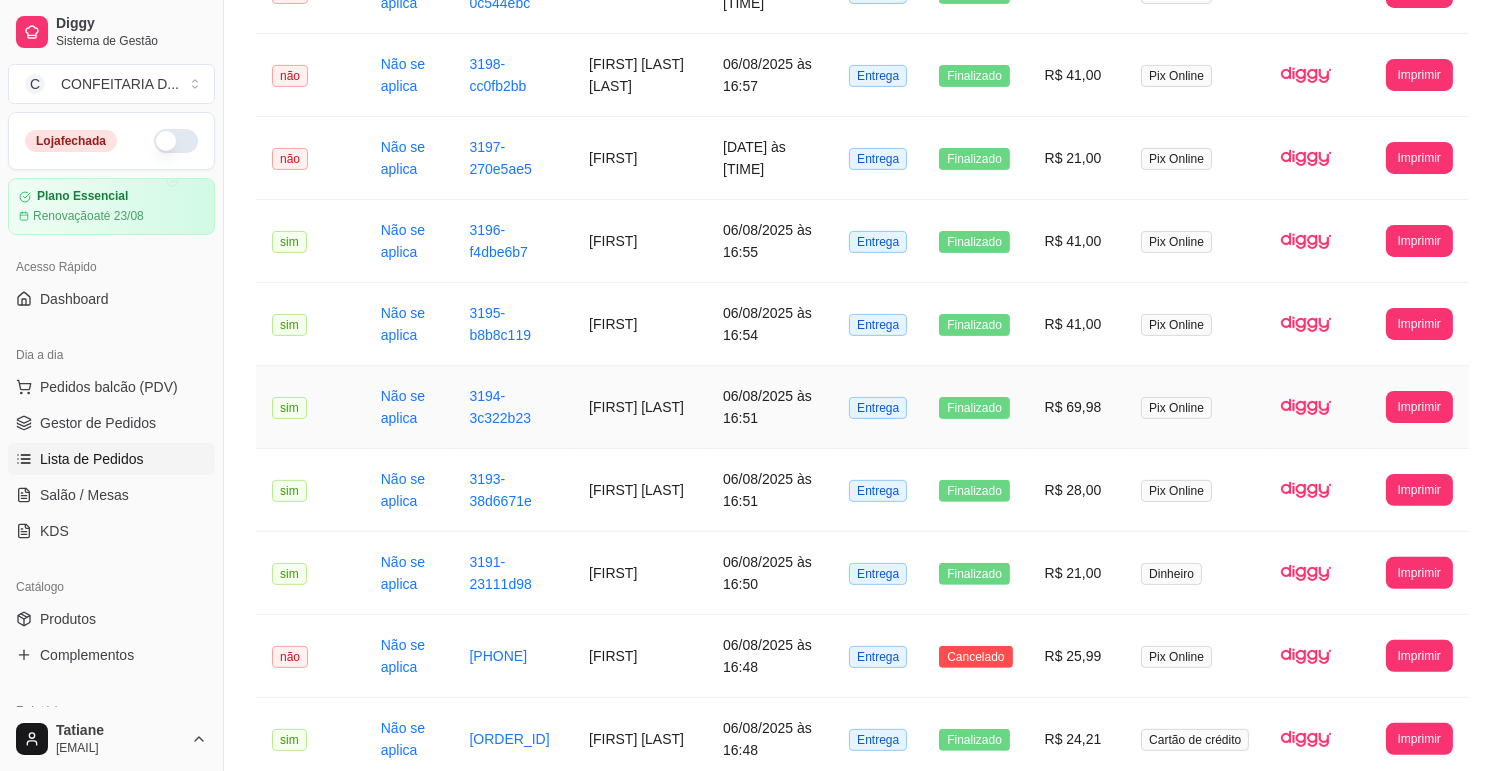 scroll, scrollTop: 880, scrollLeft: 0, axis: vertical 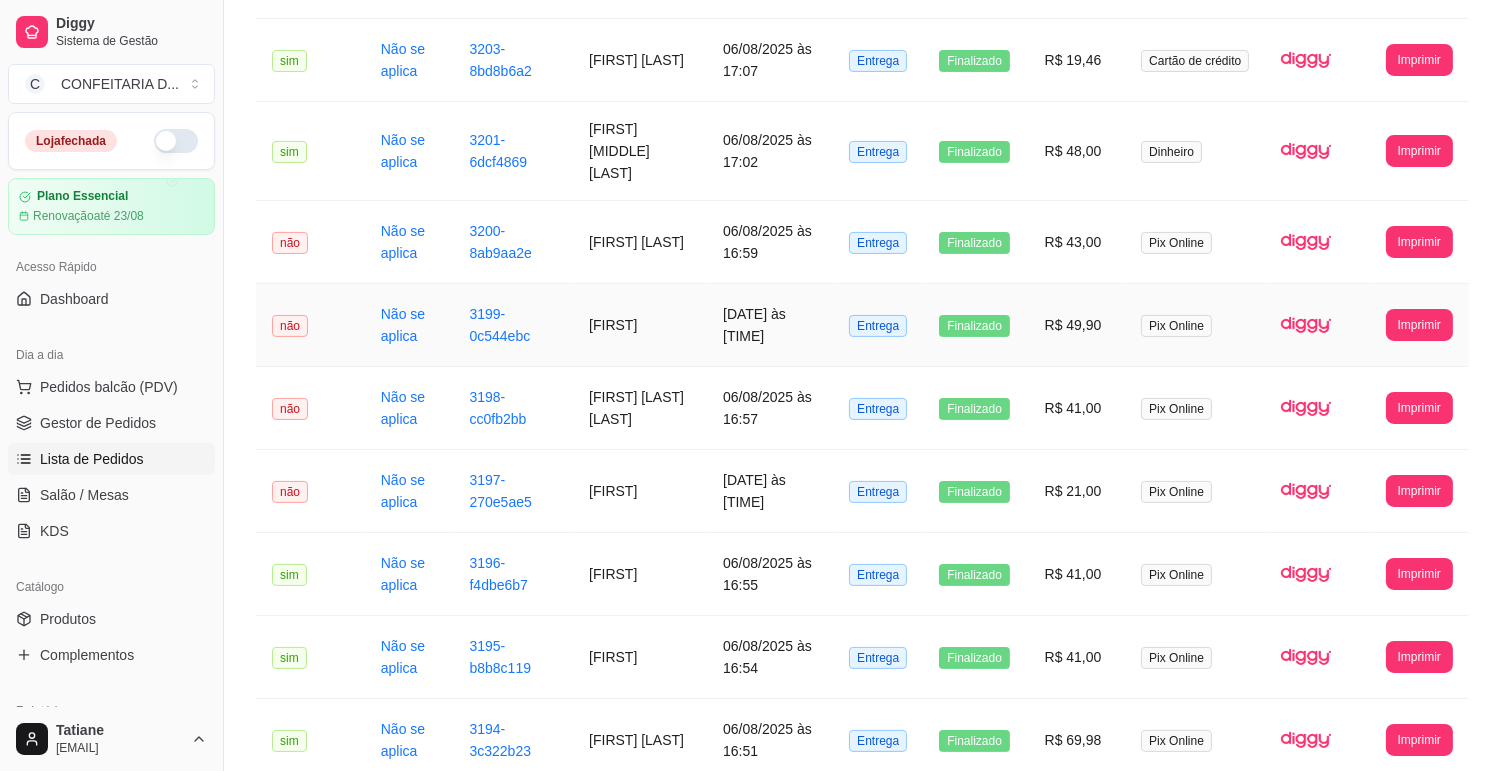 click on "[FIRST]" at bounding box center (640, 325) 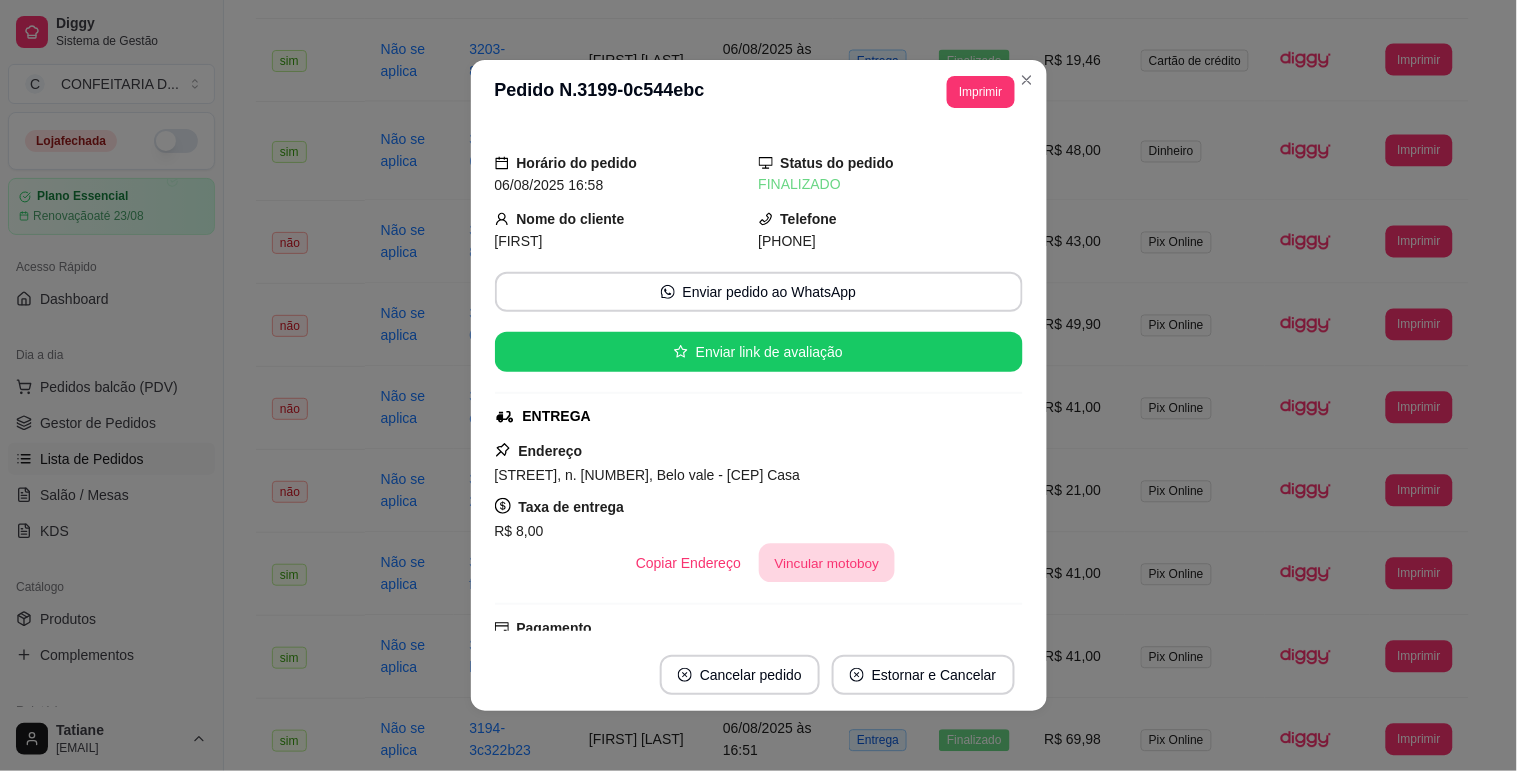 click on "Vincular motoboy" at bounding box center (827, 563) 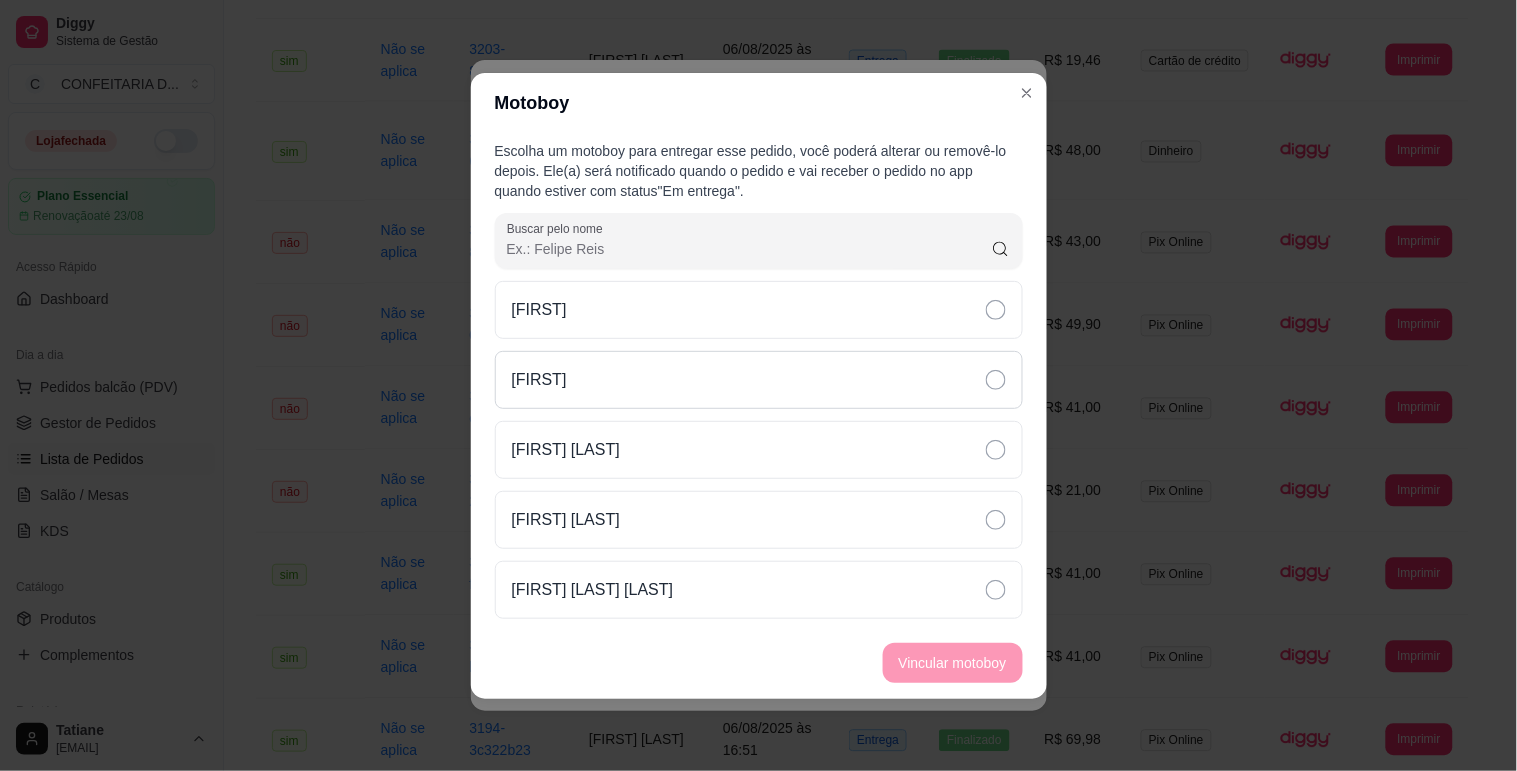 click on "[FIRST]" at bounding box center (759, 380) 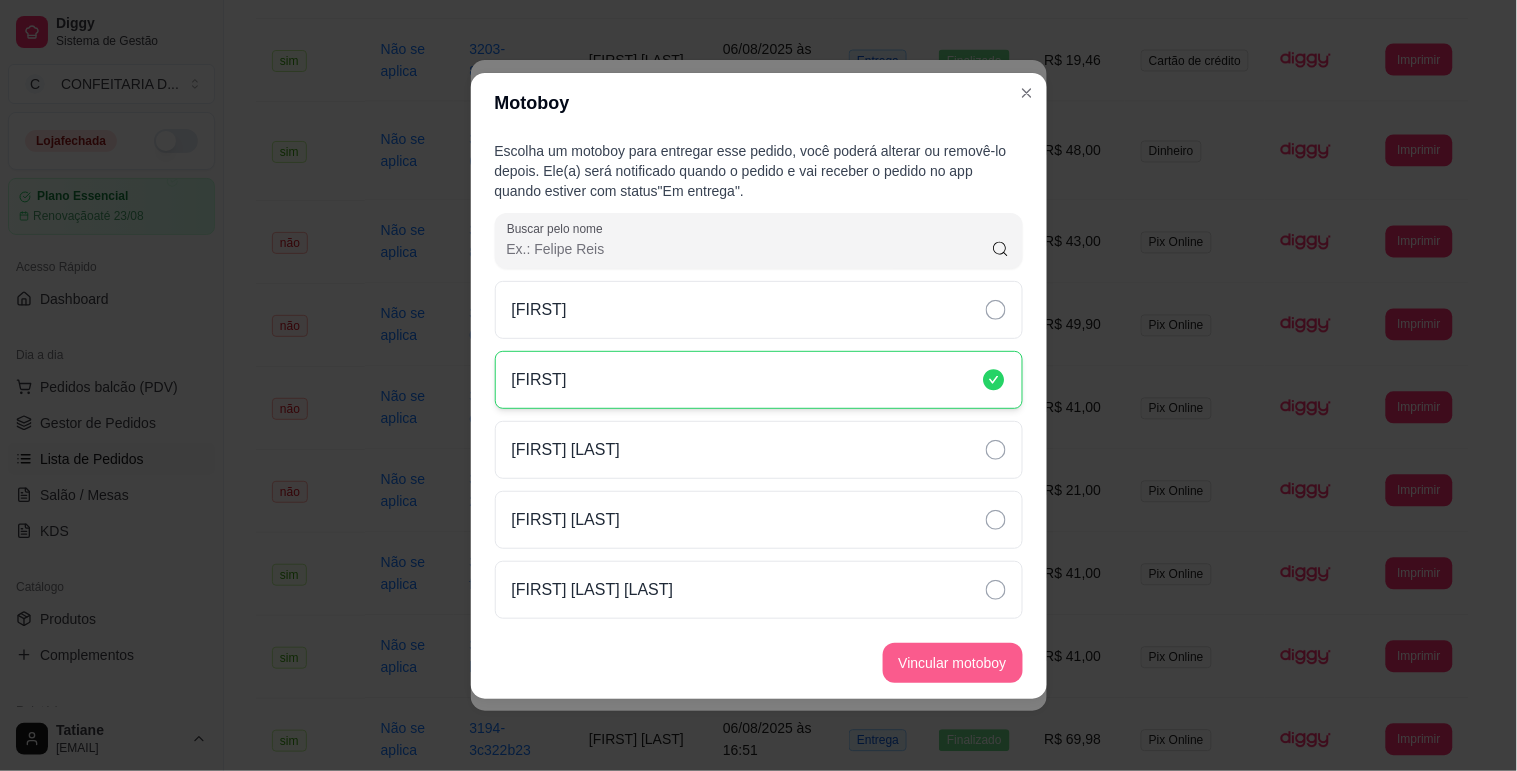 click on "Vincular motoboy" at bounding box center (953, 663) 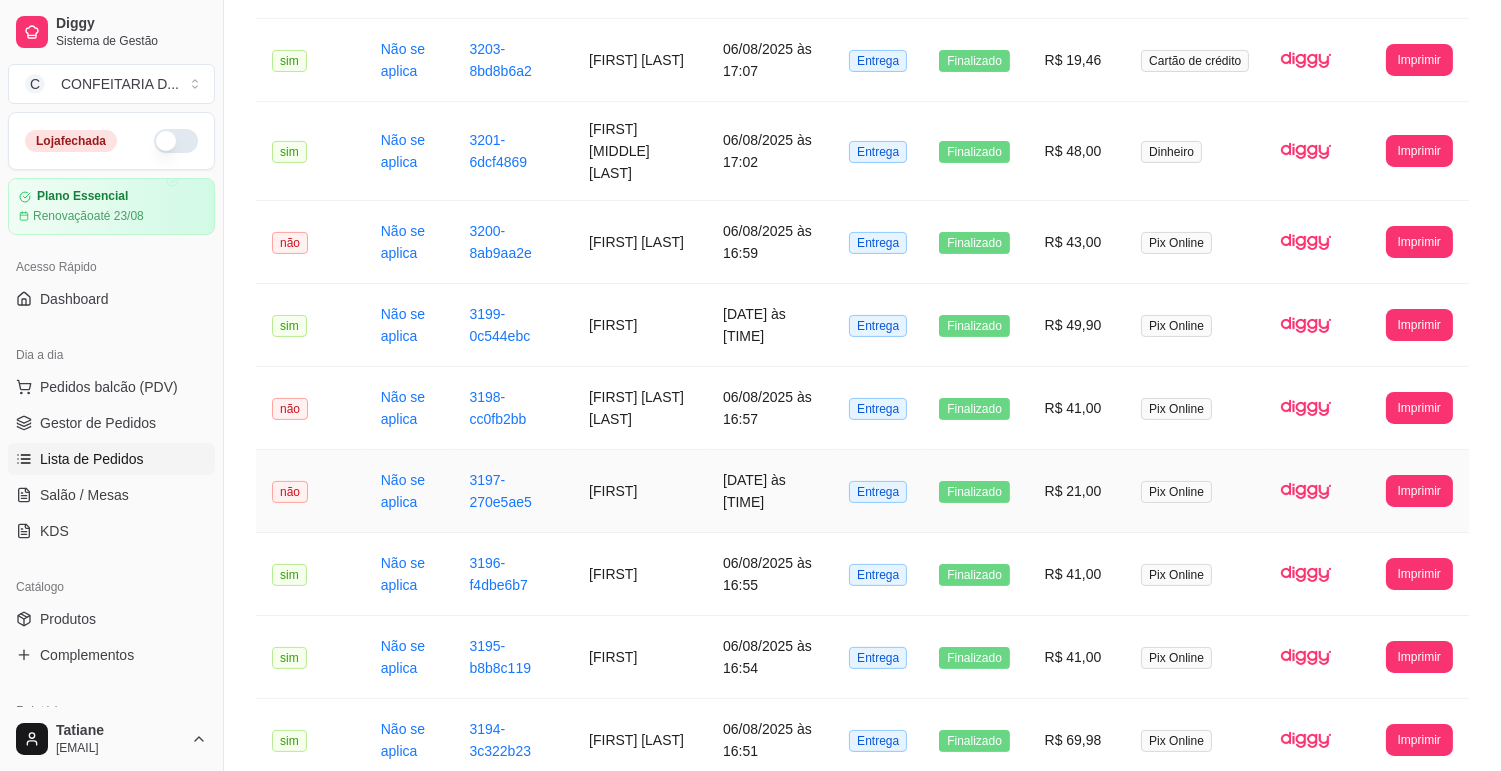 scroll, scrollTop: 546, scrollLeft: 0, axis: vertical 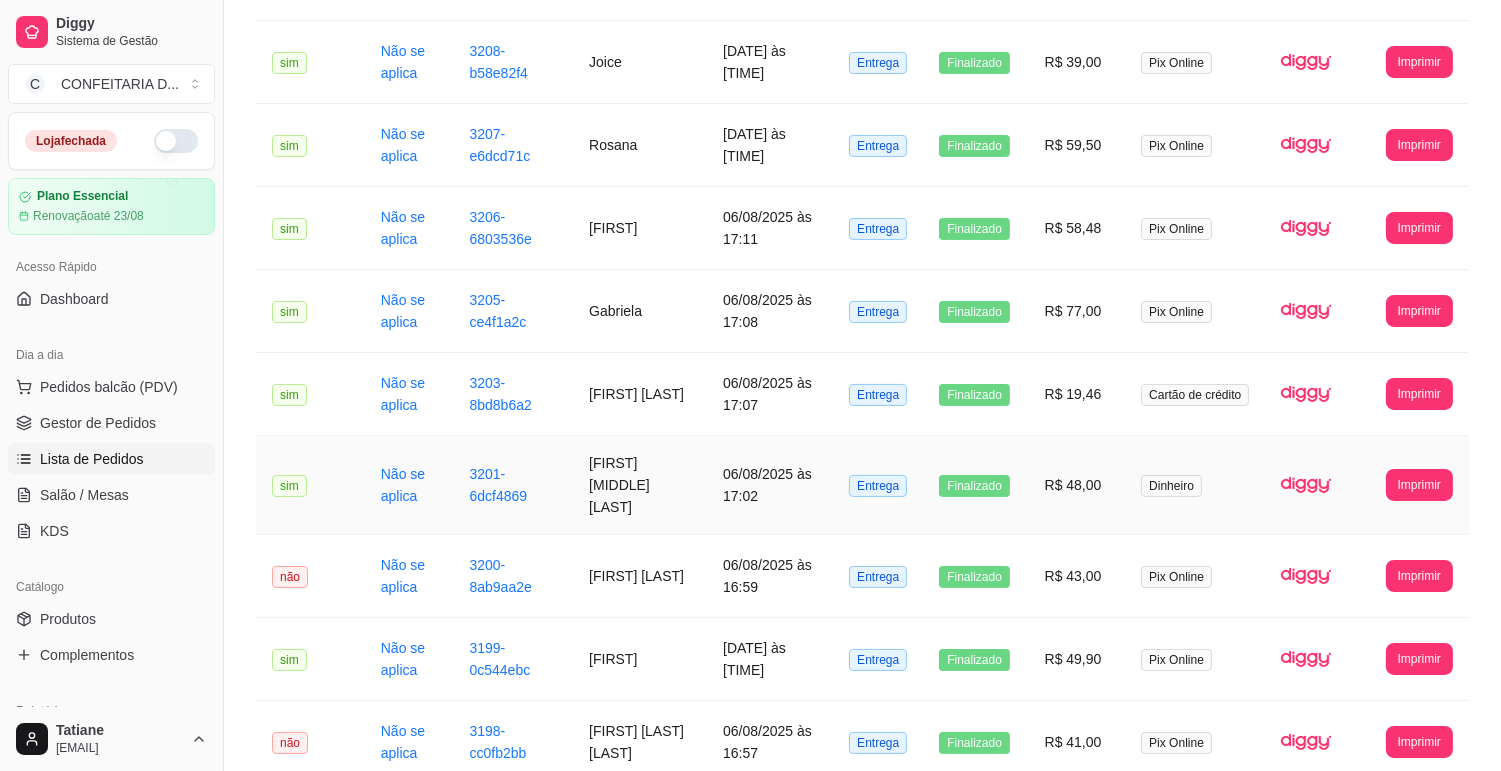click on "[FIRST] [FIRST] [LAST]" at bounding box center (640, 485) 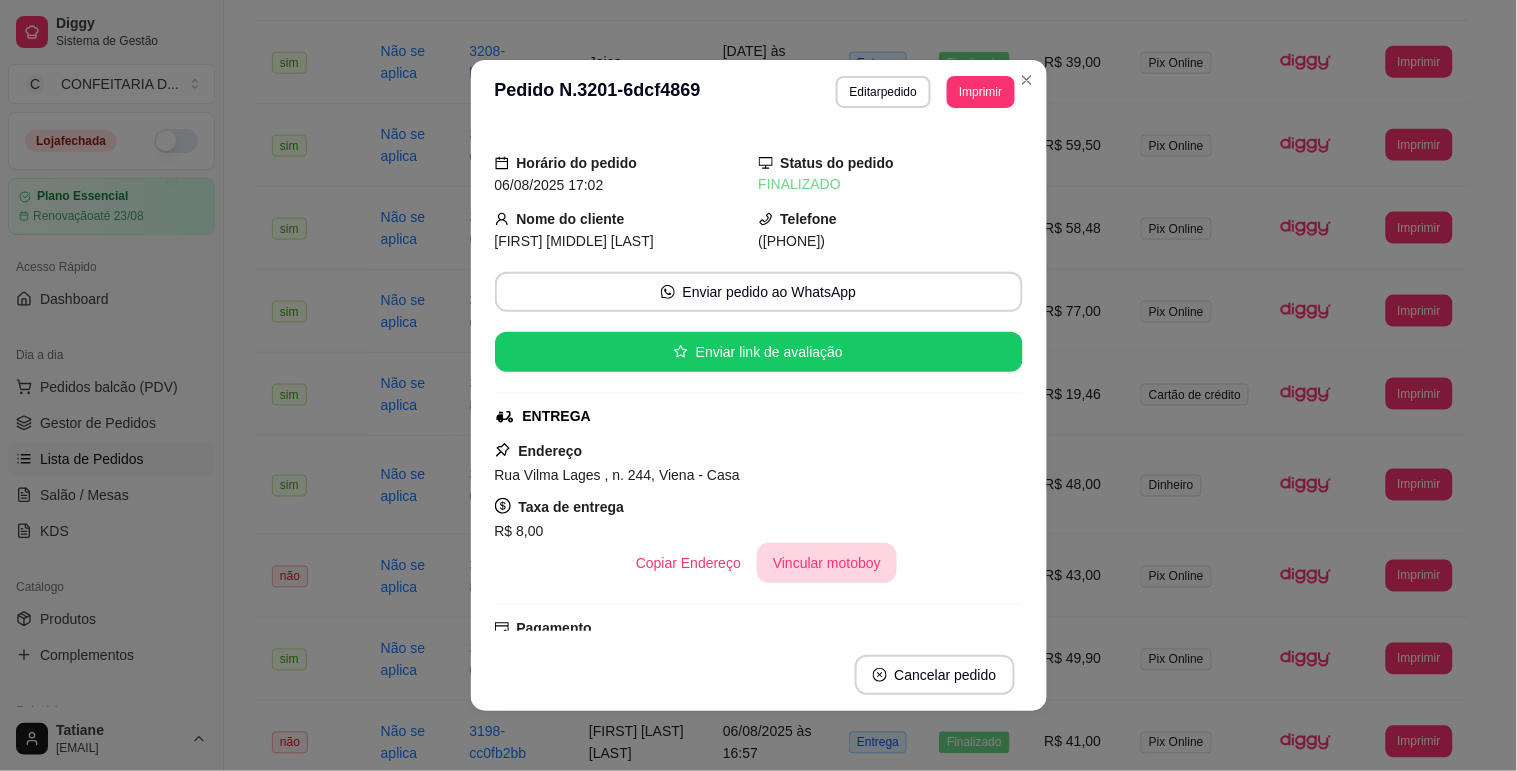 click on "Vincular motoboy" at bounding box center [827, 563] 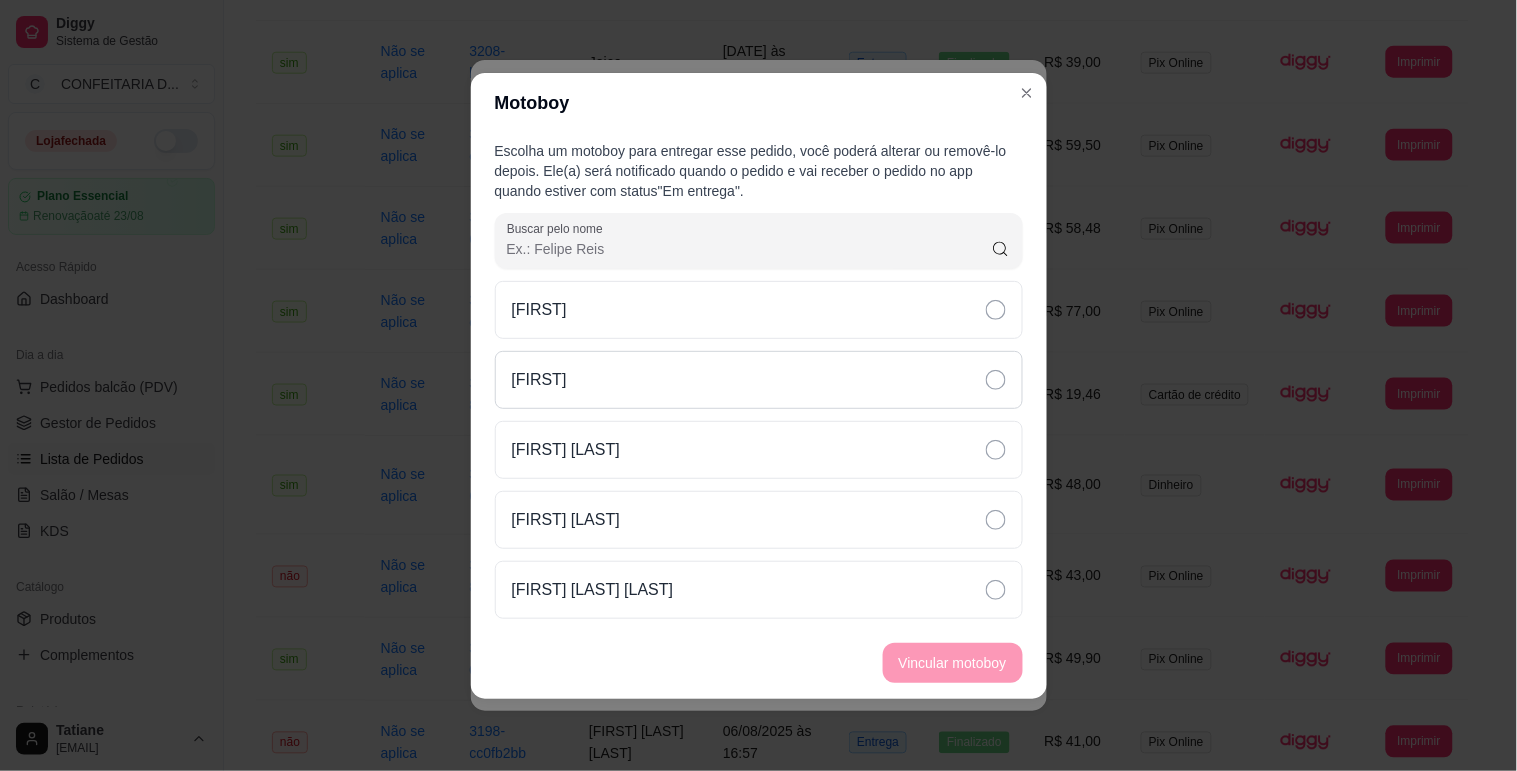 click on "[FIRST]" at bounding box center [759, 380] 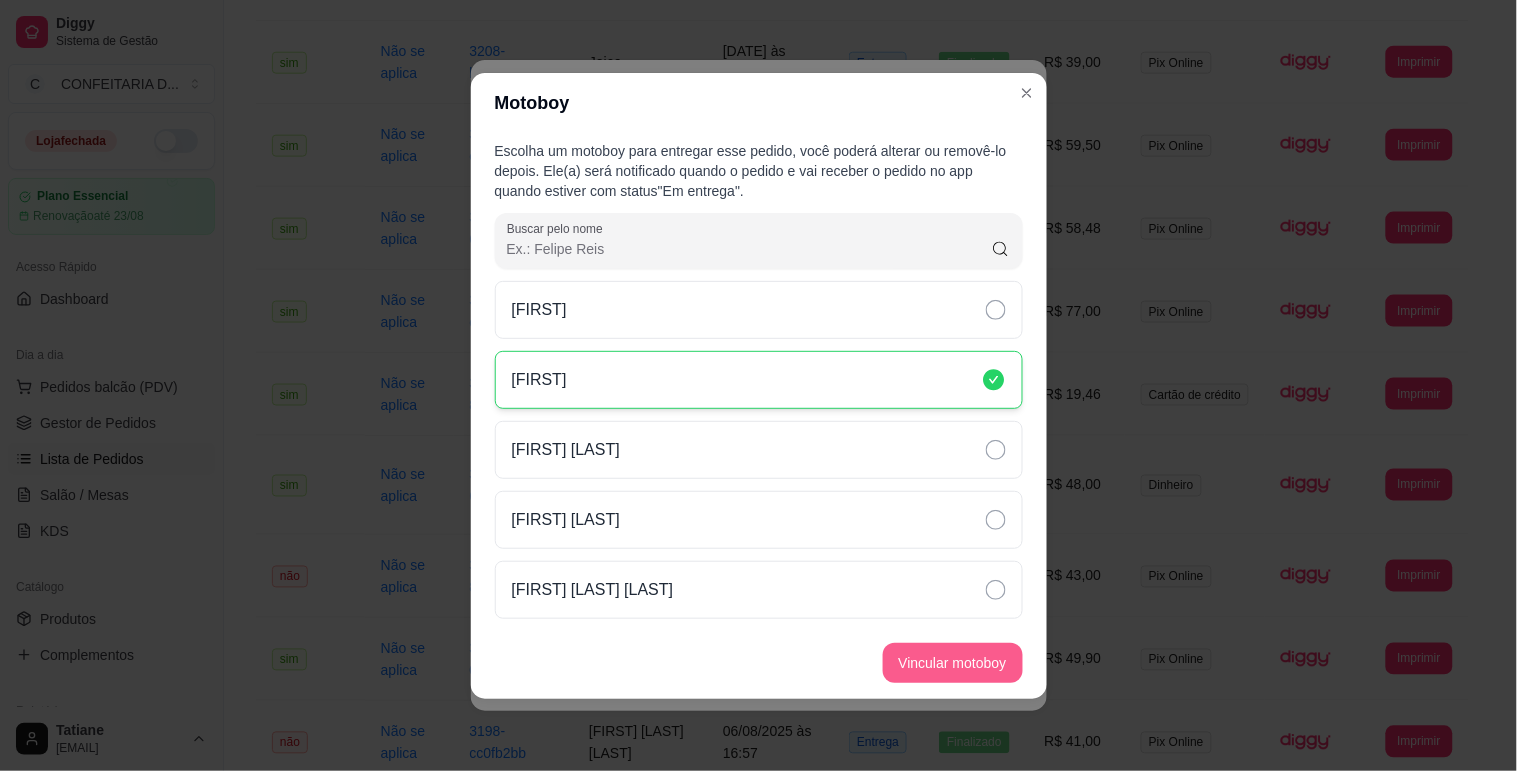 click on "Vincular motoboy" at bounding box center [953, 663] 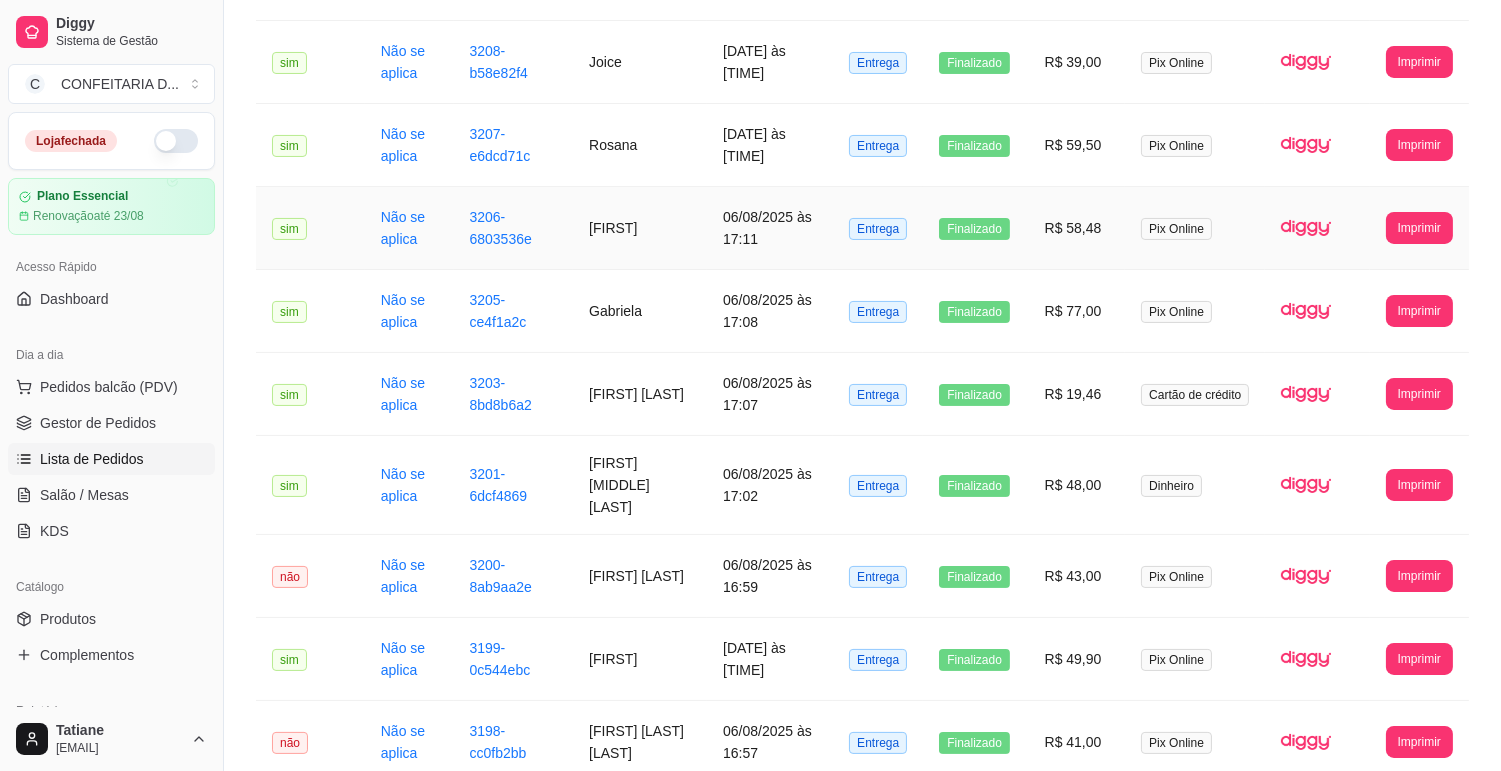 click on "[FIRST] [LAST]" at bounding box center [640, 228] 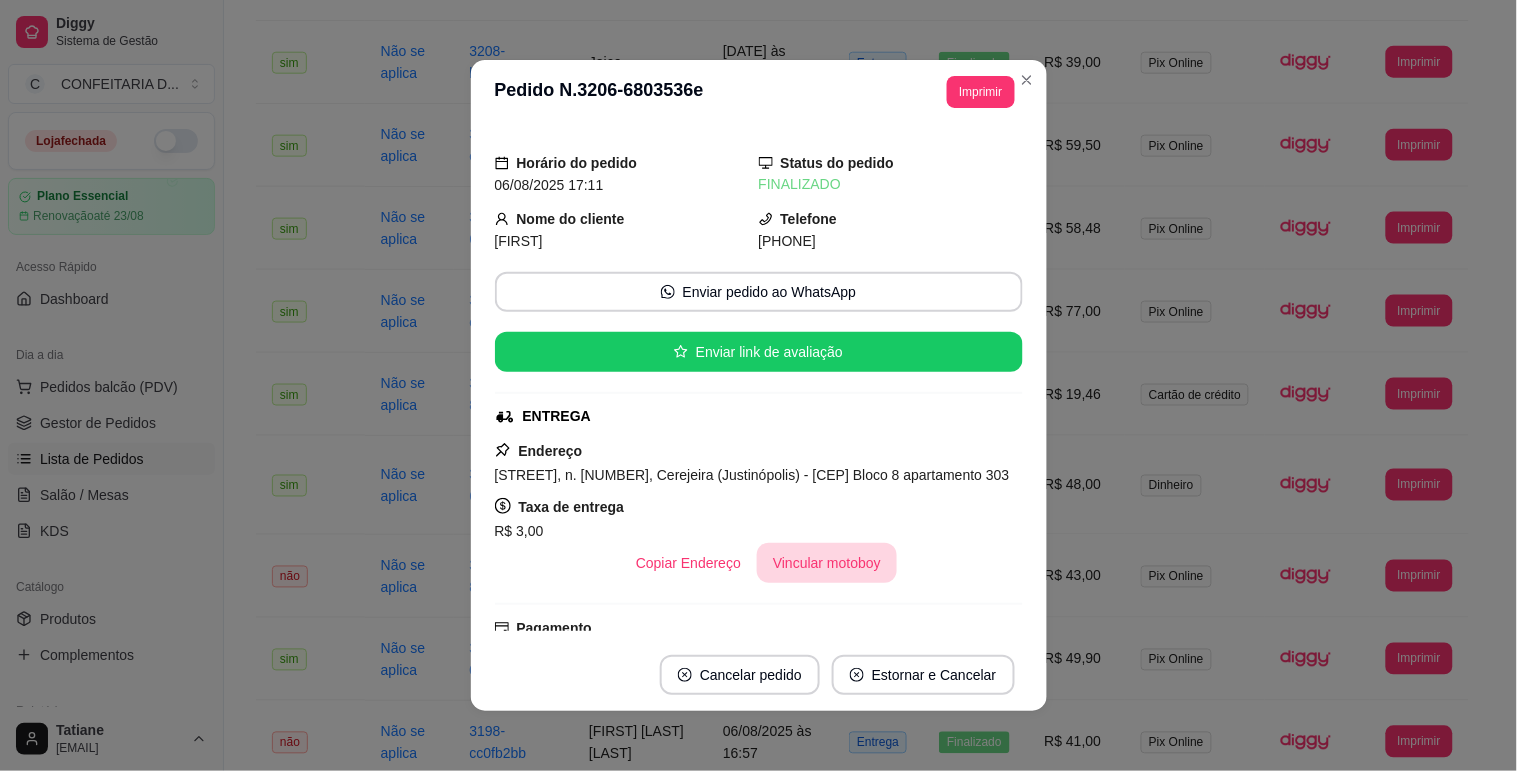 click on "Vincular motoboy" at bounding box center [827, 563] 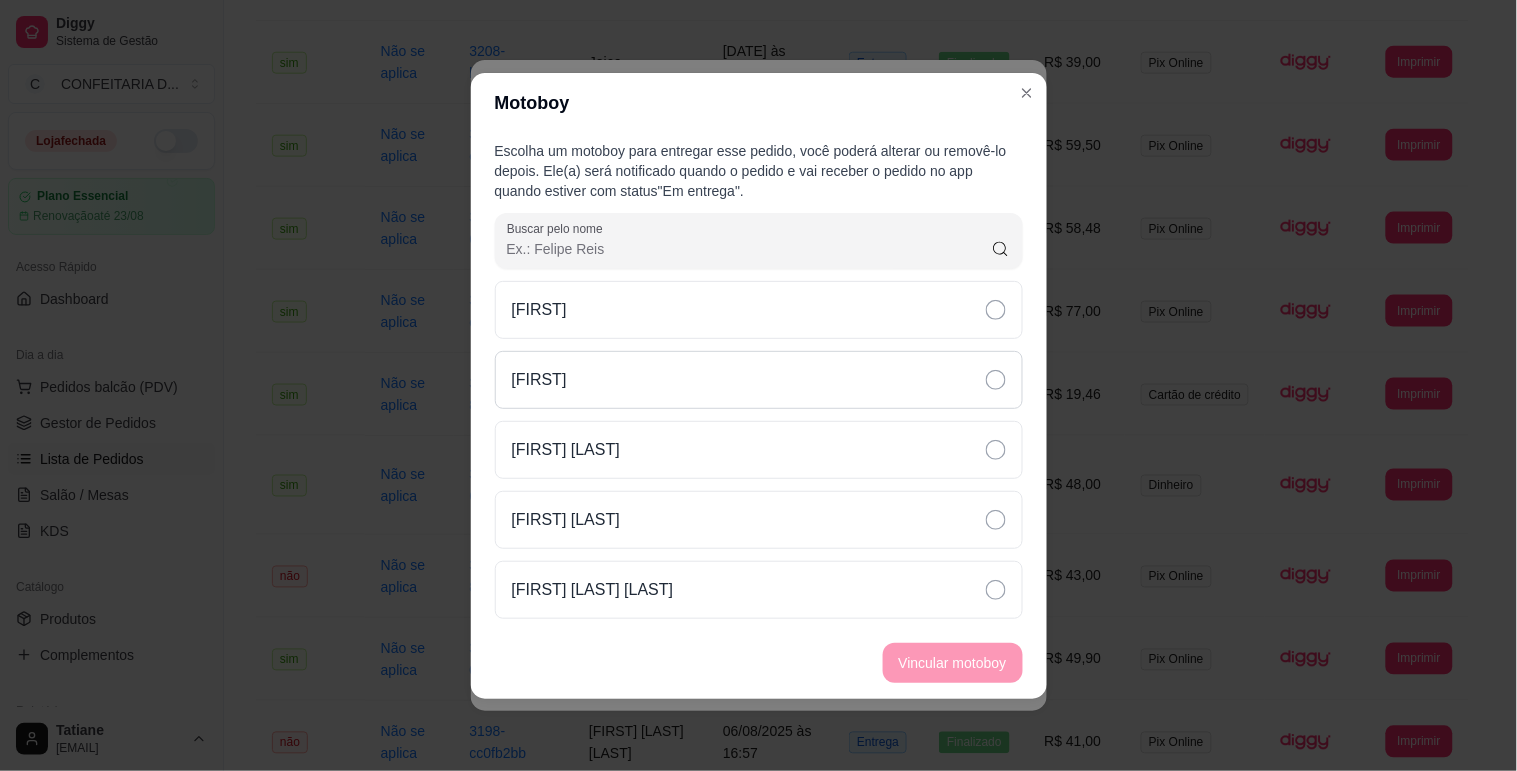 click on "[FIRST]" at bounding box center [759, 380] 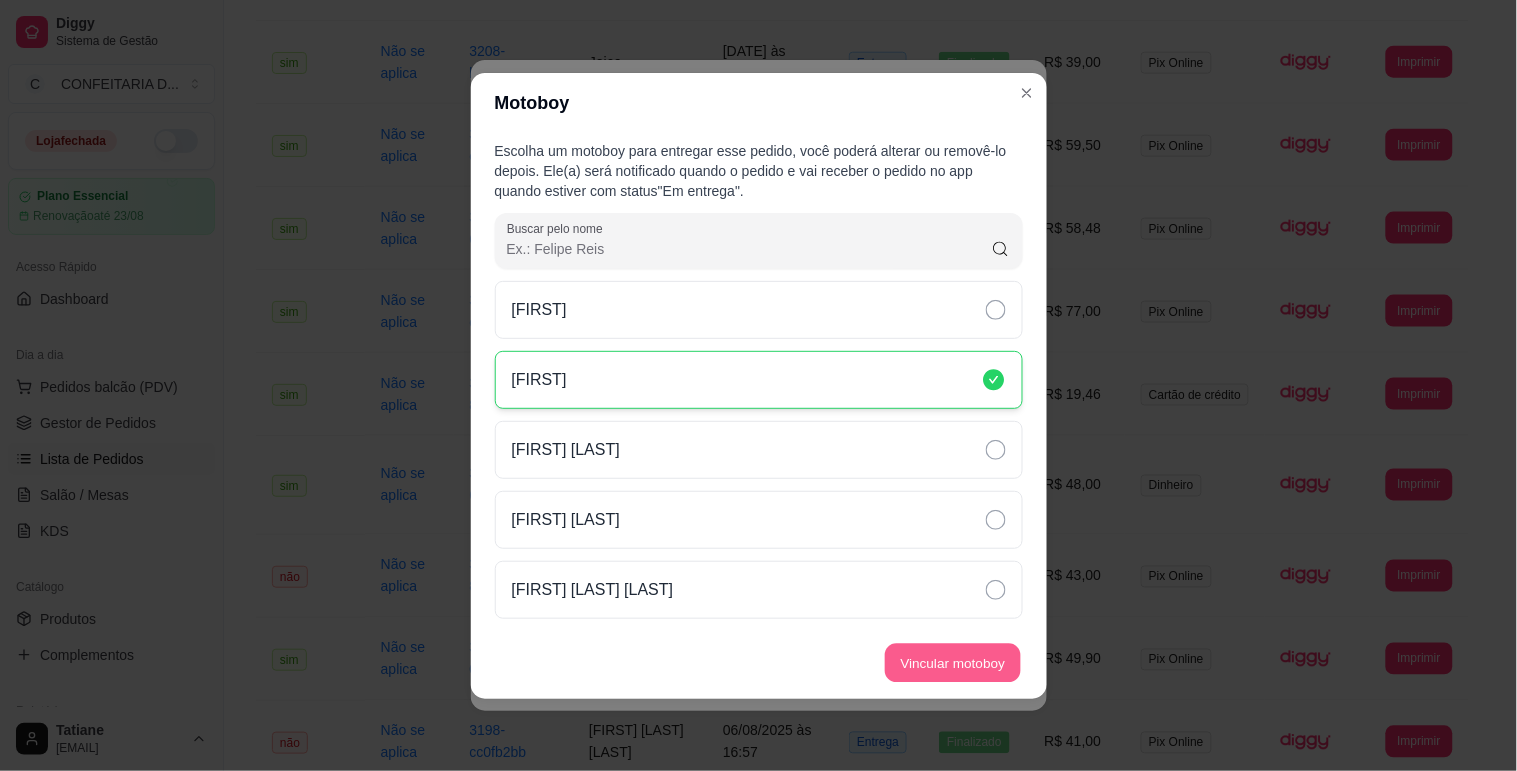 click on "Vincular motoboy" at bounding box center (953, 662) 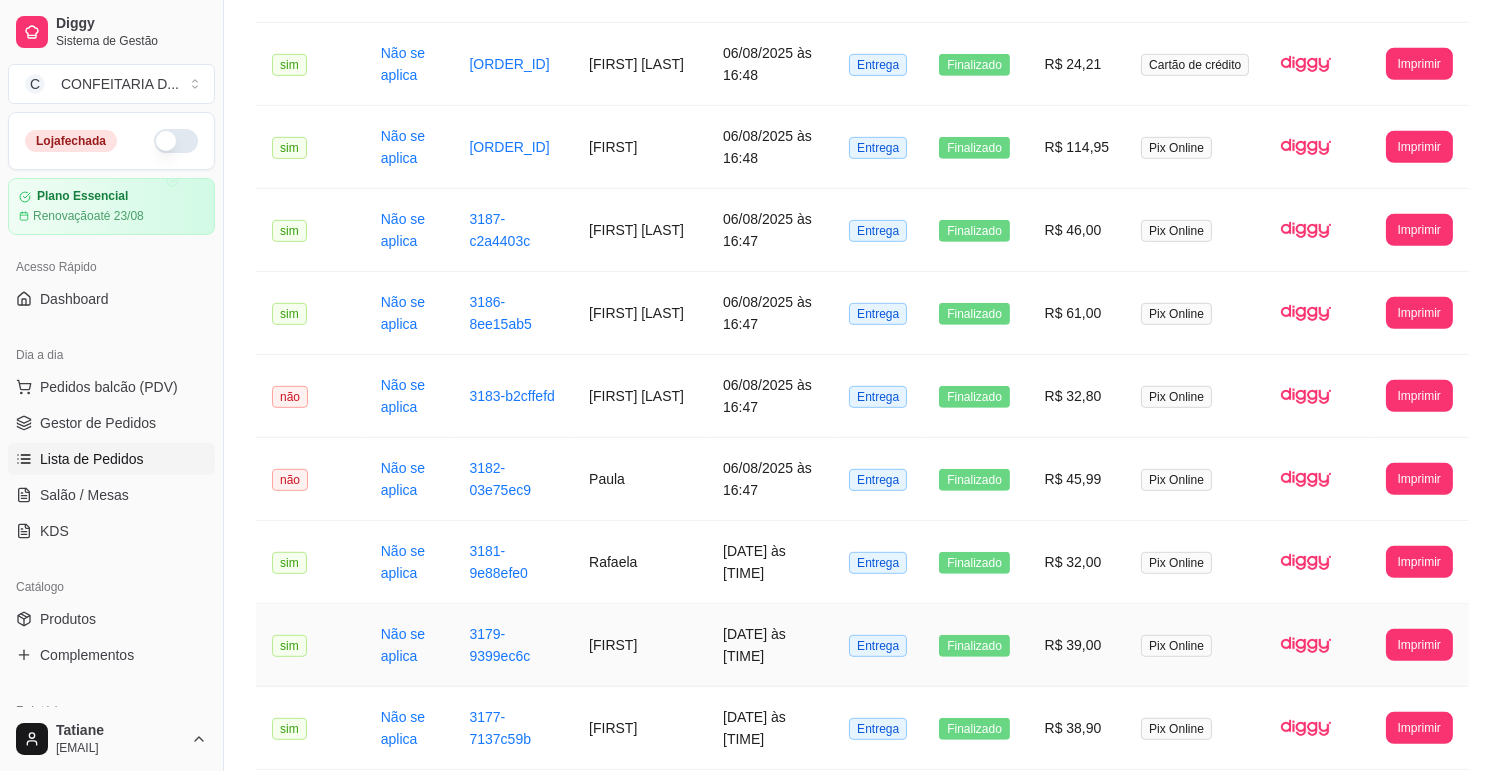 scroll, scrollTop: 2102, scrollLeft: 0, axis: vertical 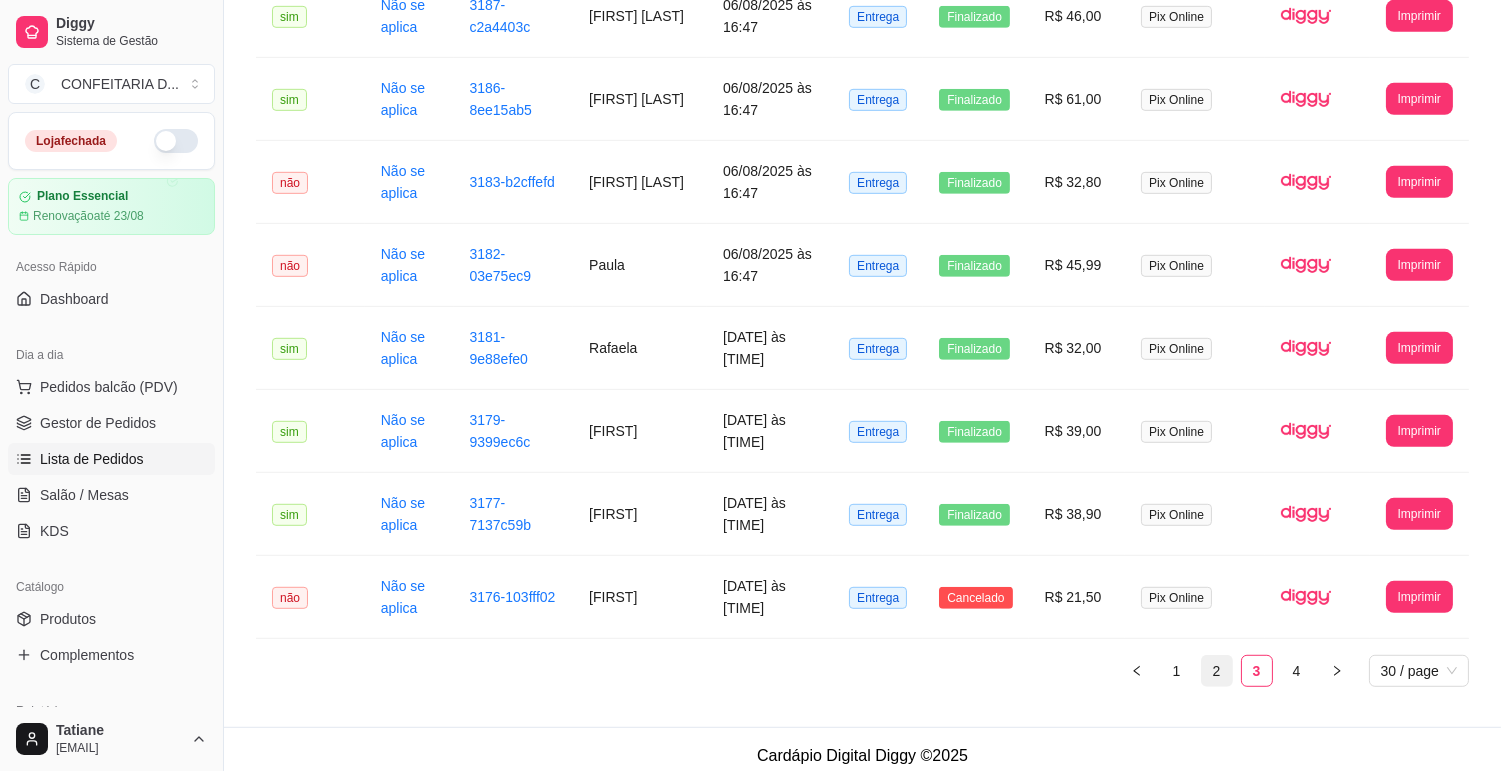 click on "2" at bounding box center [1217, 671] 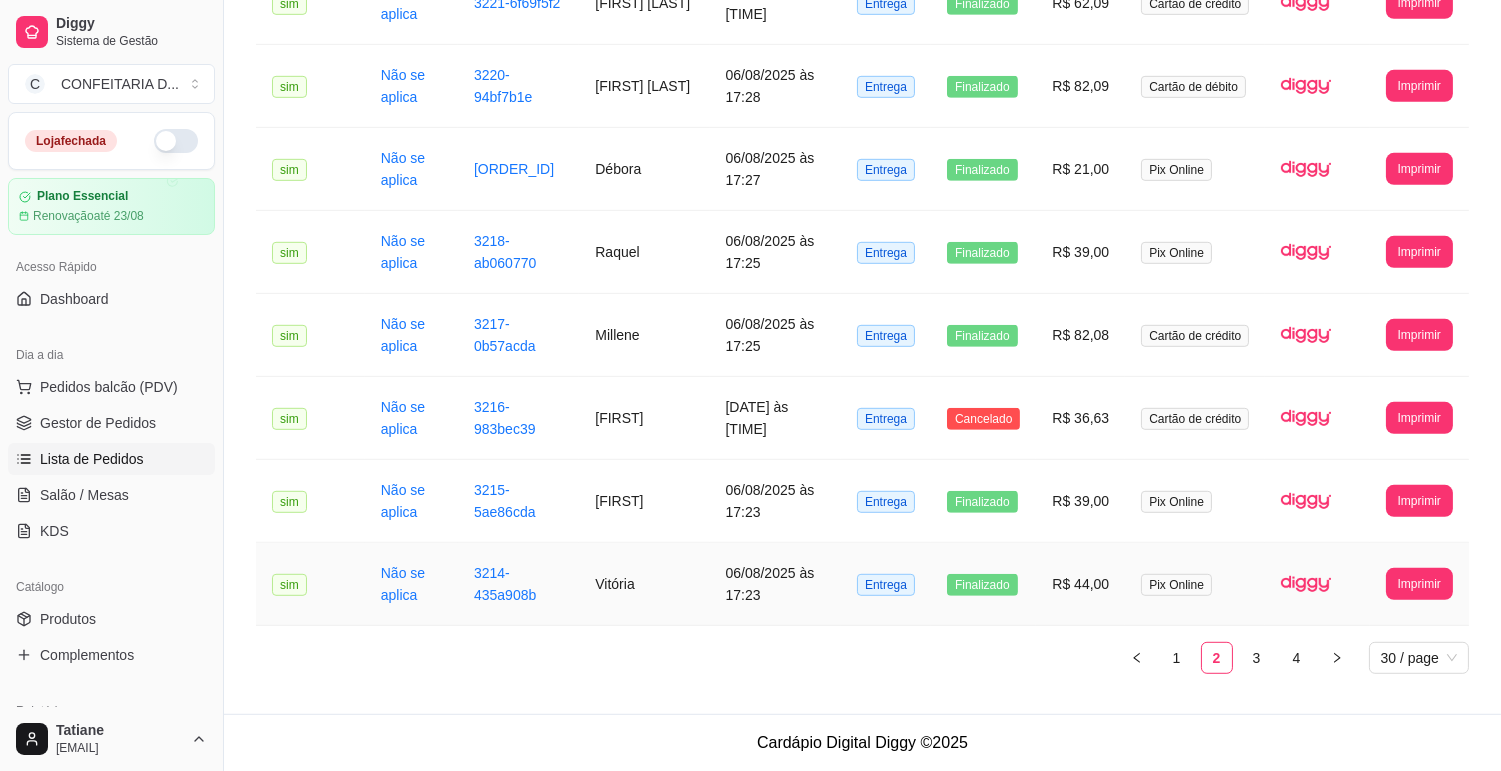 click on "Vitória" at bounding box center (644, 584) 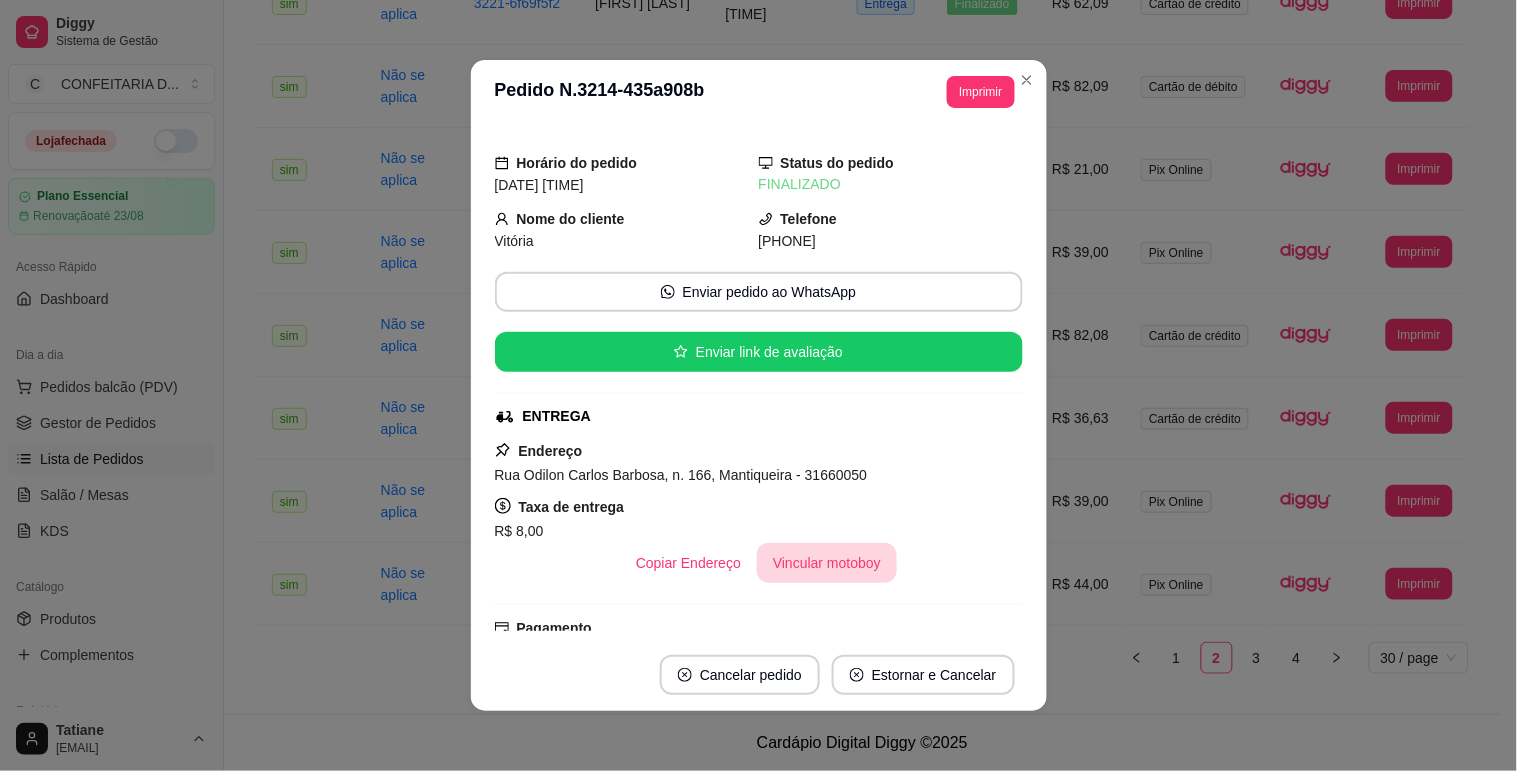 click on "Vincular motoboy" at bounding box center (827, 563) 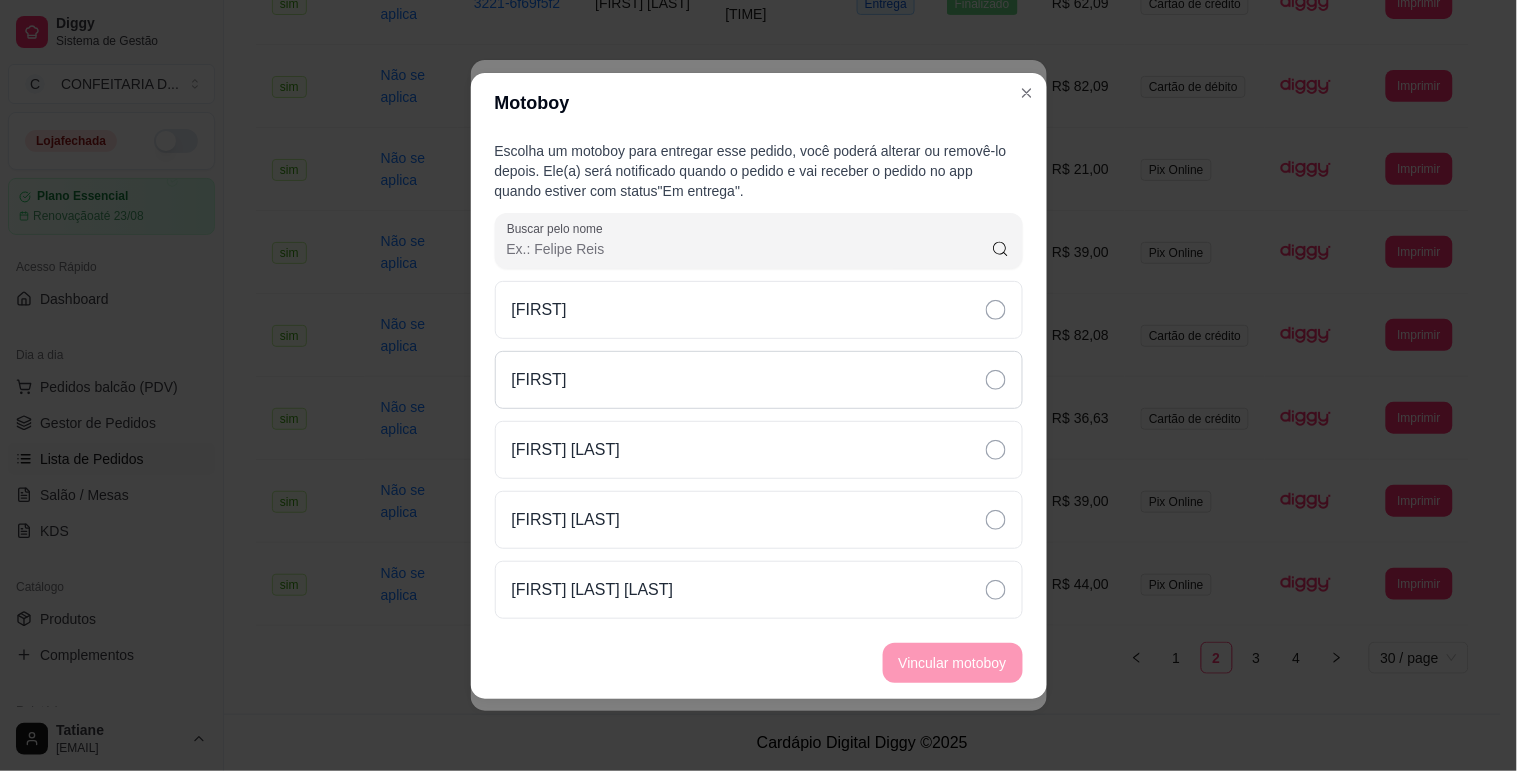 click on "[FIRST]" at bounding box center (759, 380) 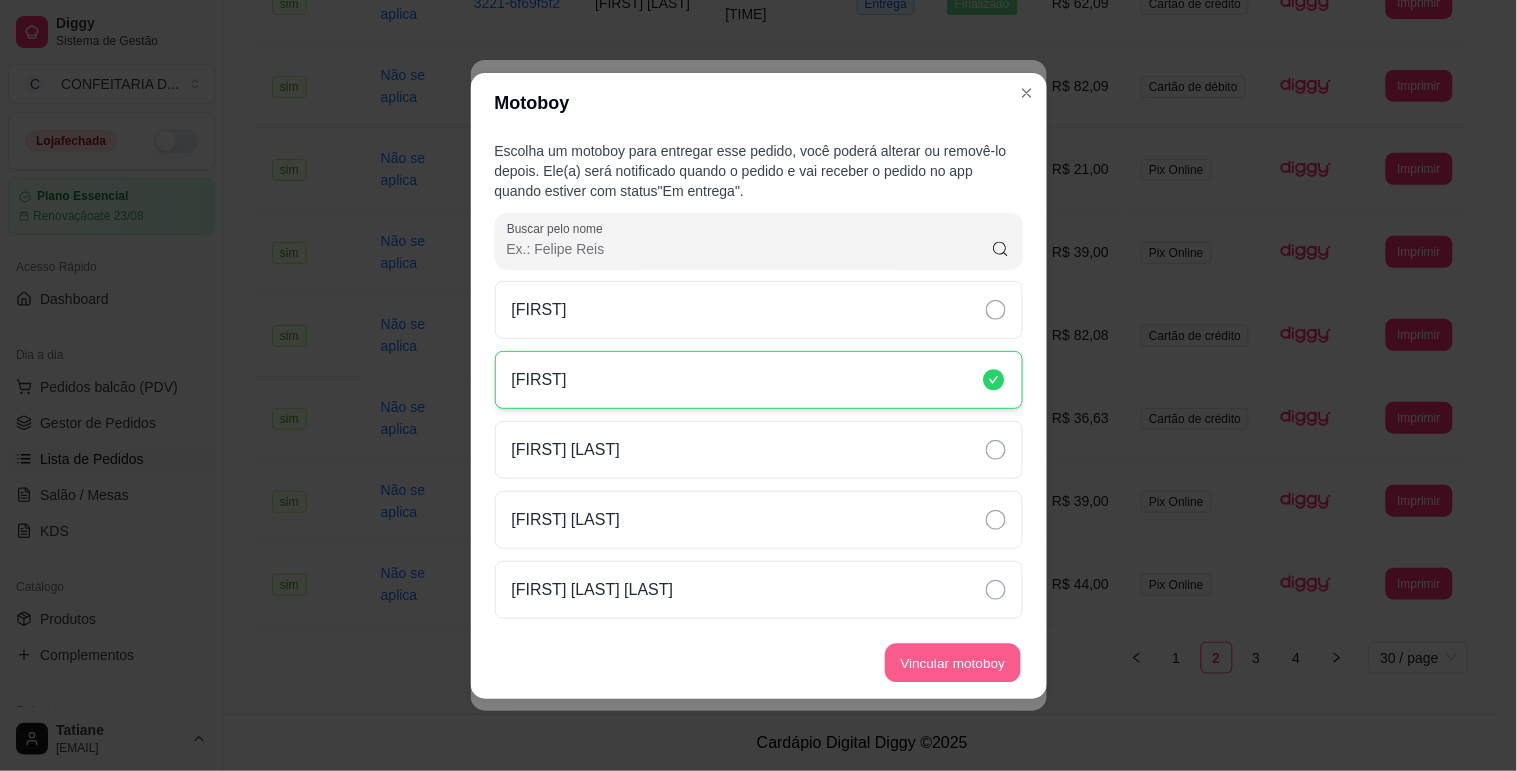 click on "Vincular motoboy" at bounding box center (953, 662) 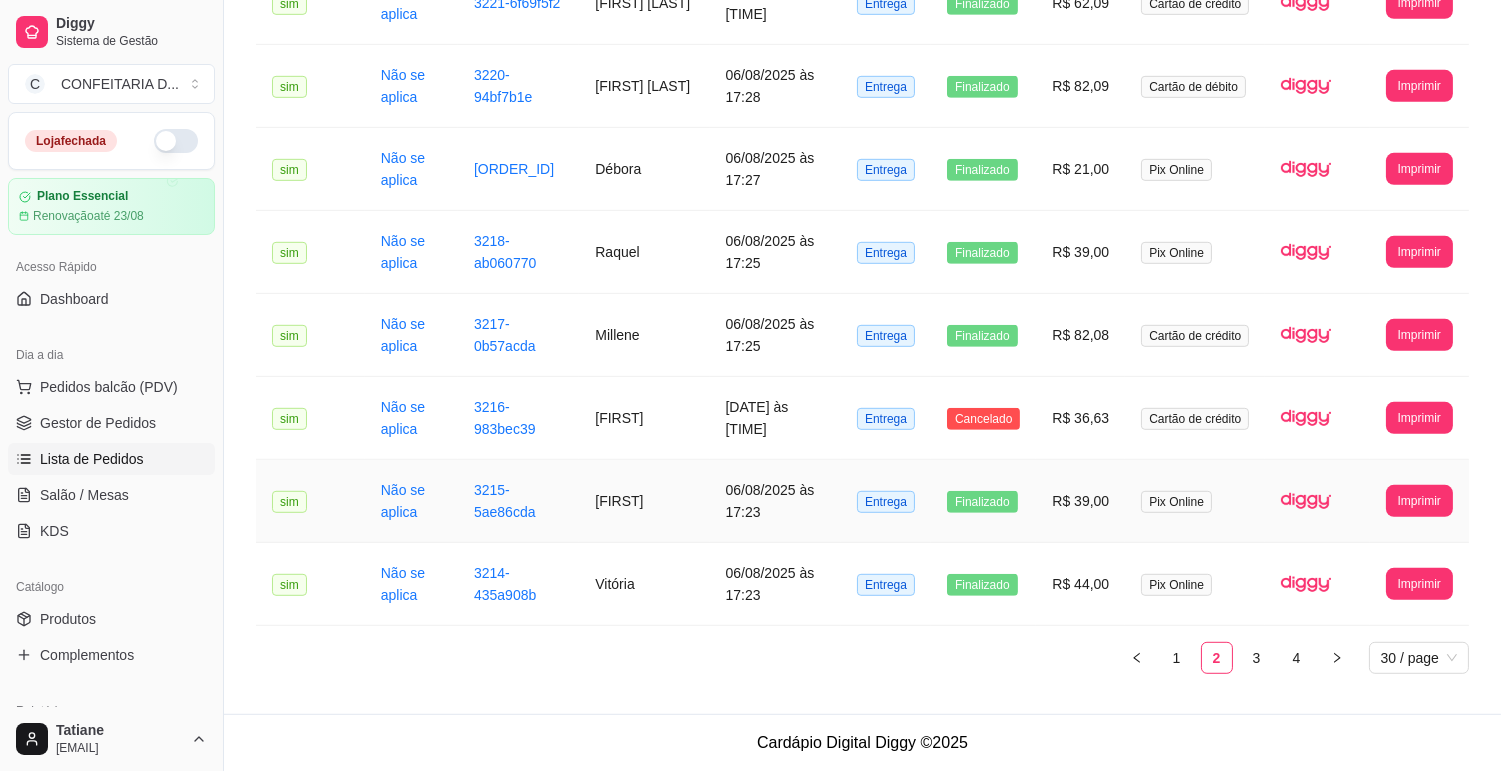 scroll, scrollTop: 1657, scrollLeft: 0, axis: vertical 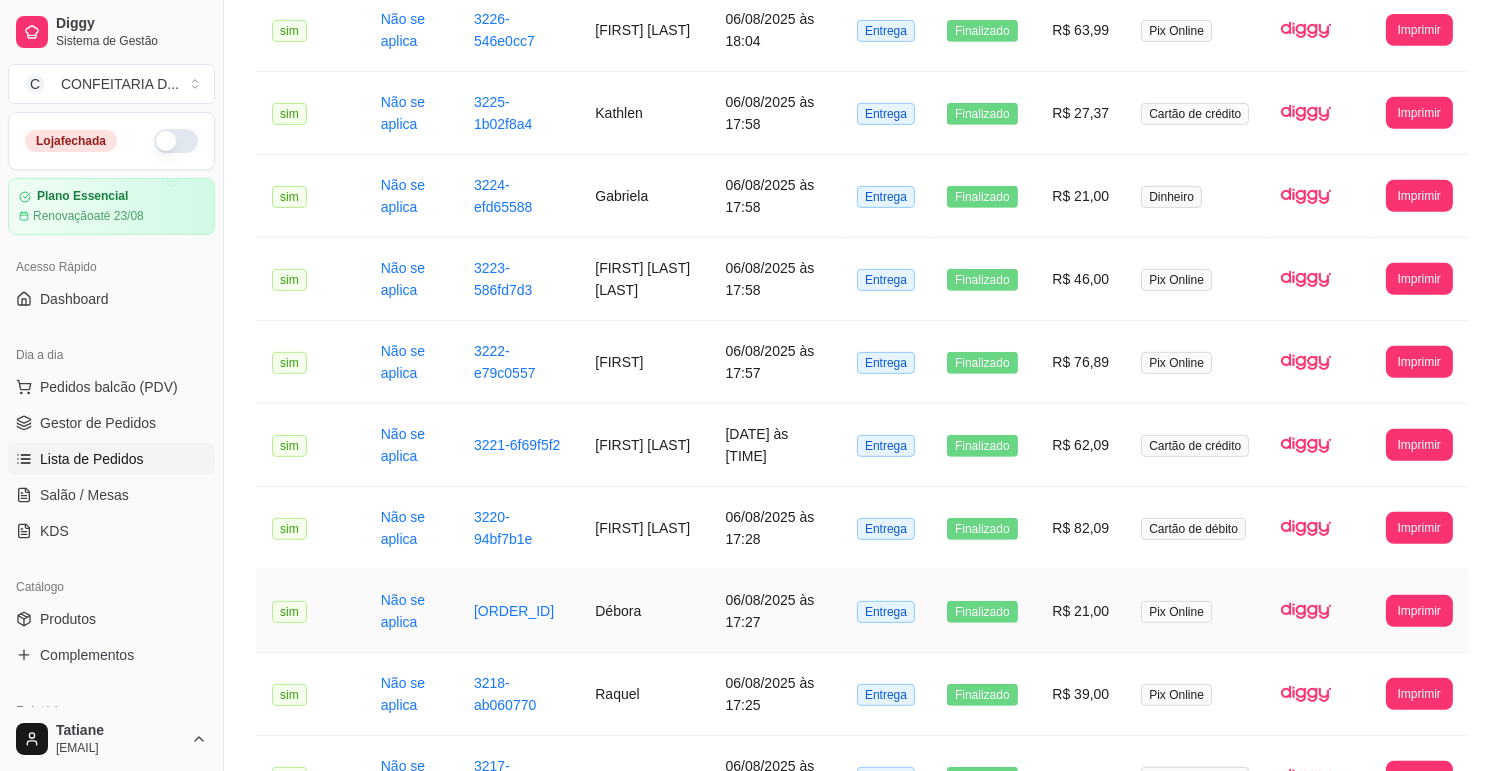 click on "06/08/2025 às 17:27" at bounding box center [775, 611] 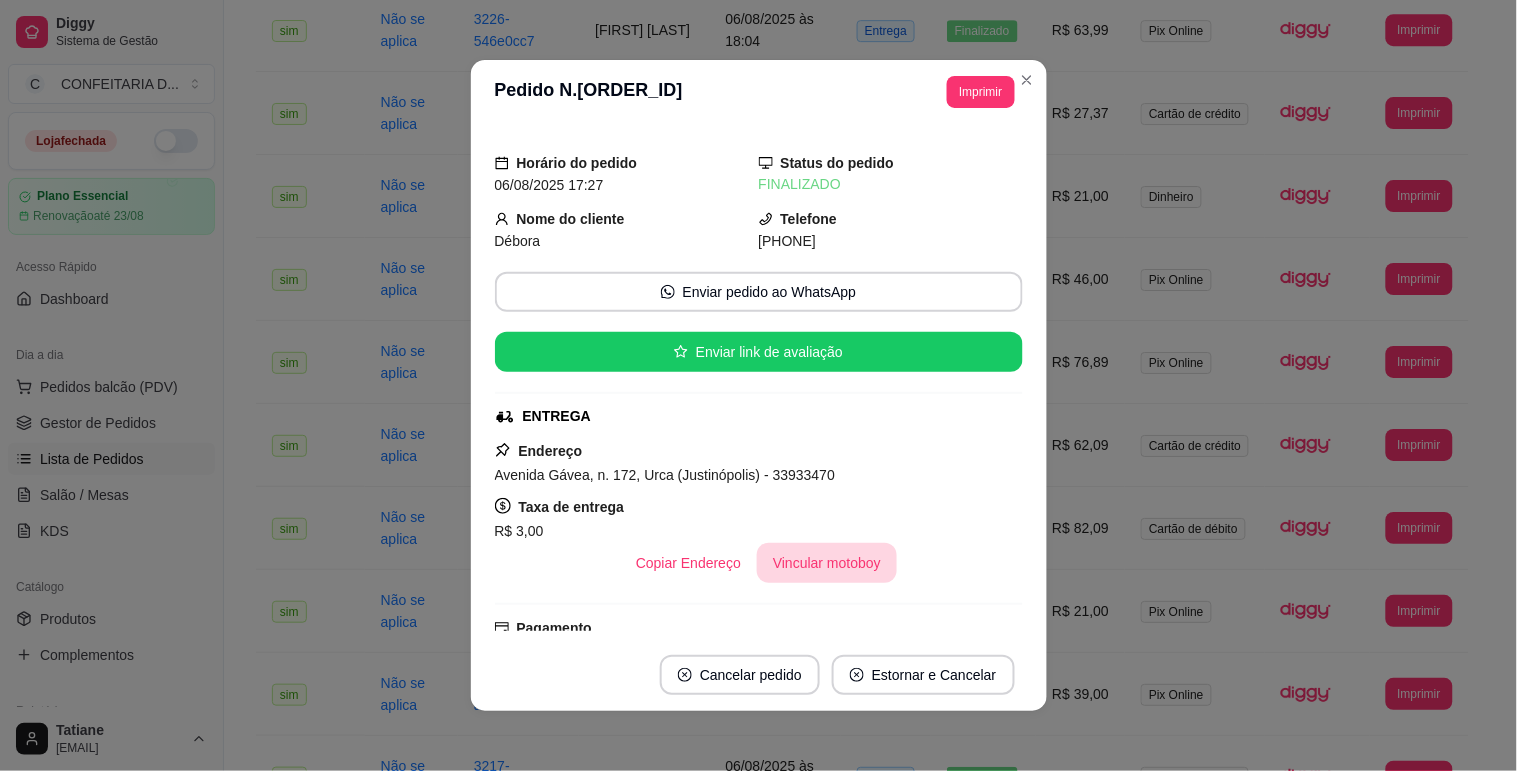 click on "Vincular motoboy" at bounding box center [827, 563] 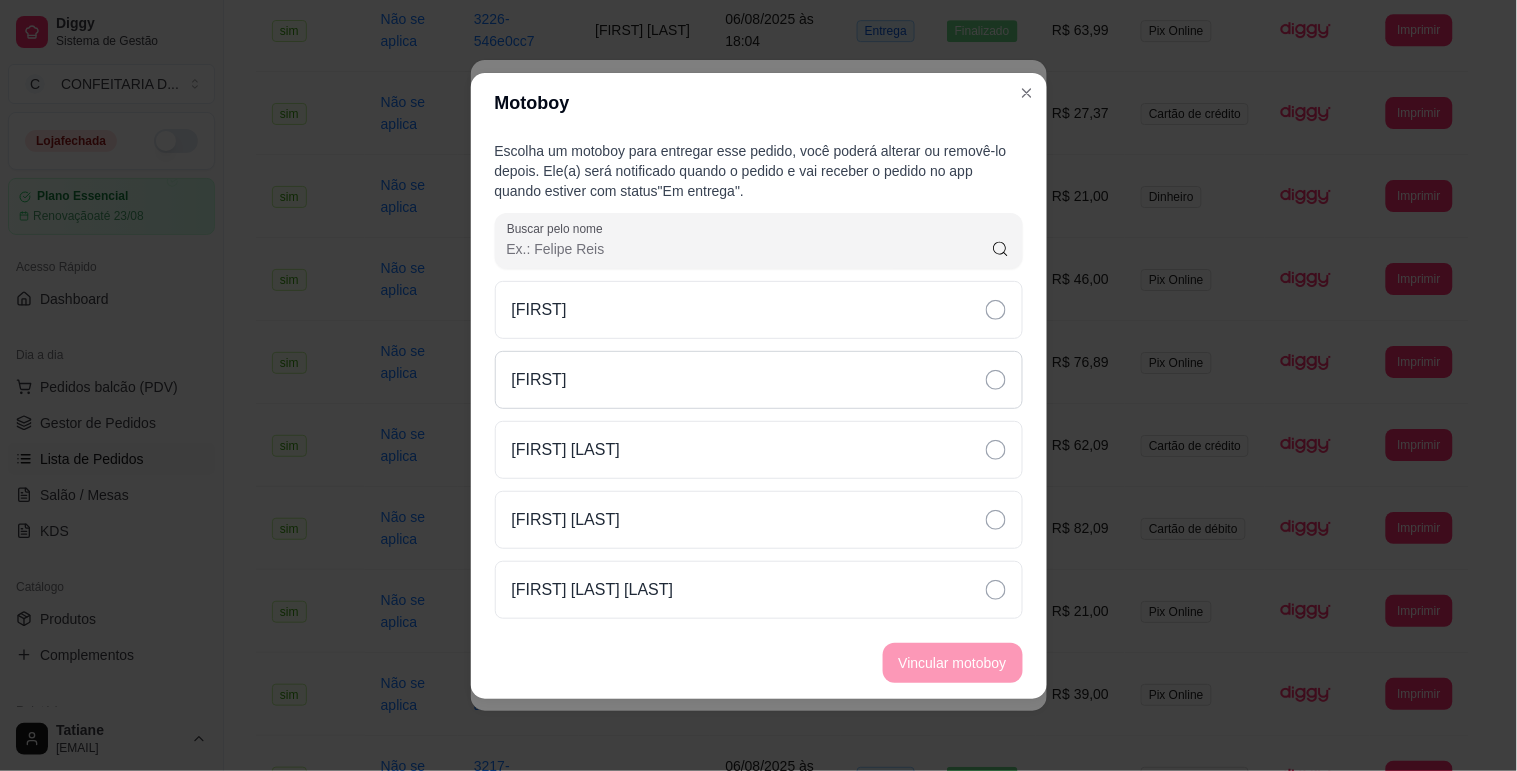 click on "[FIRST]" at bounding box center [759, 380] 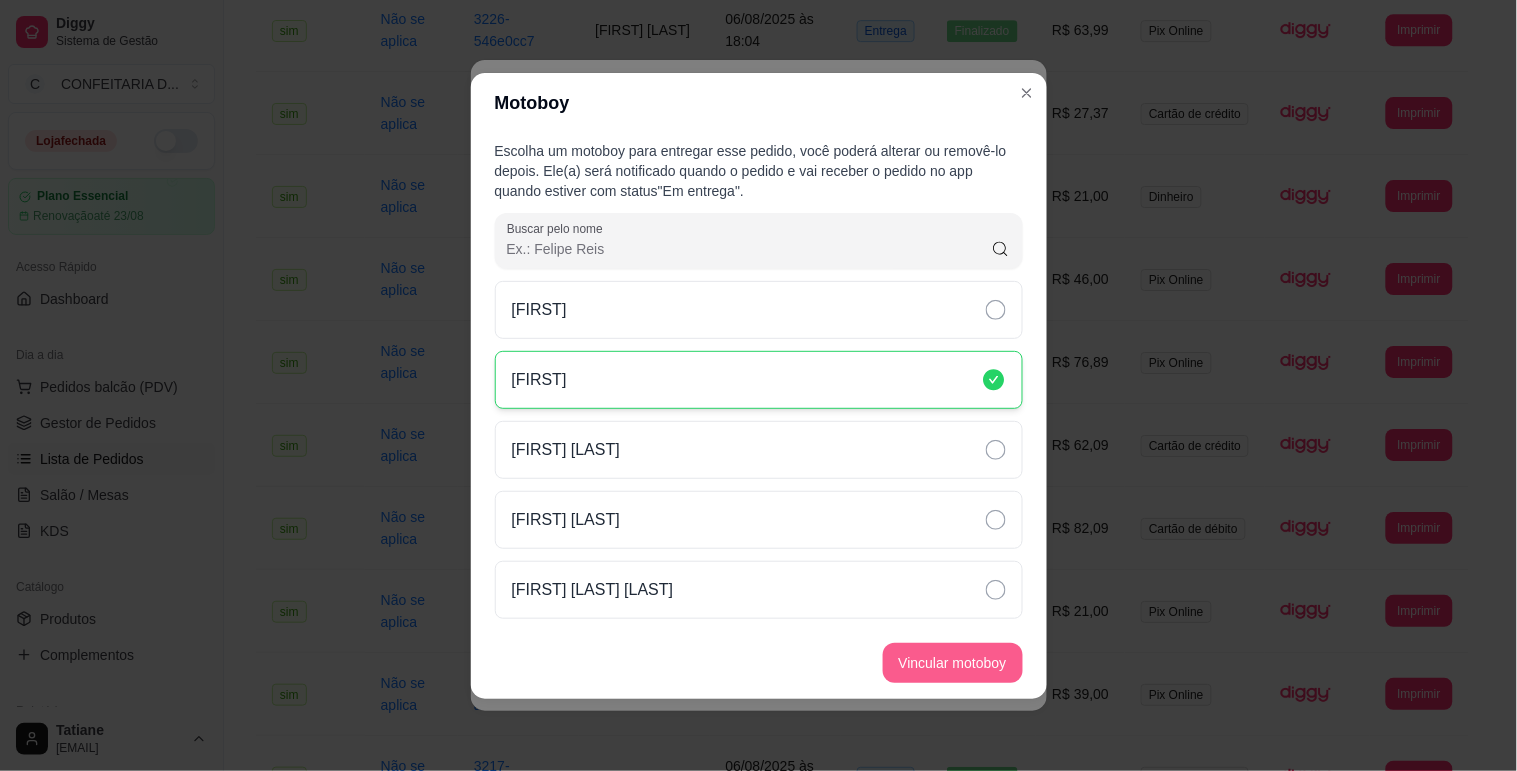 click on "Vincular motoboy" at bounding box center [953, 663] 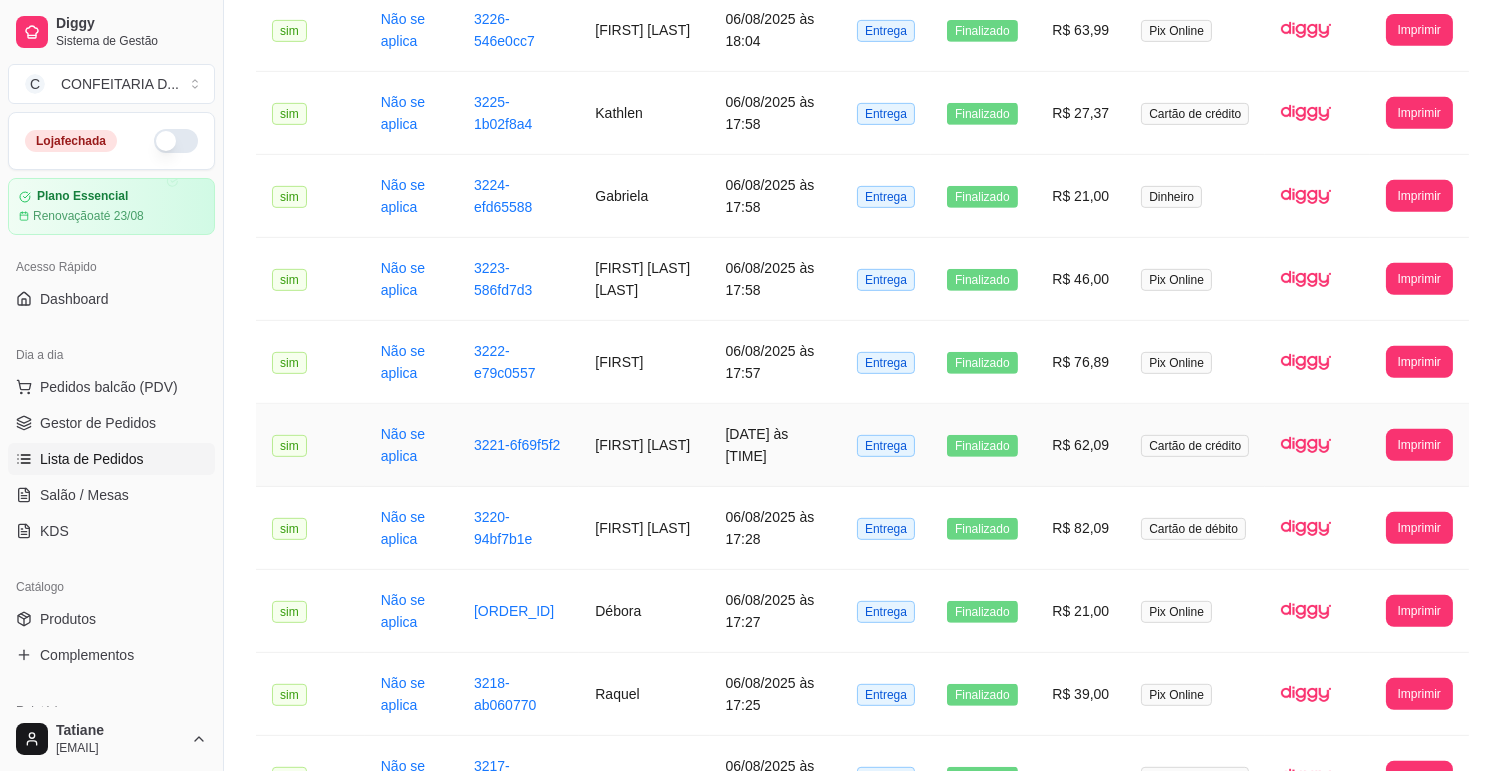 scroll, scrollTop: 1546, scrollLeft: 0, axis: vertical 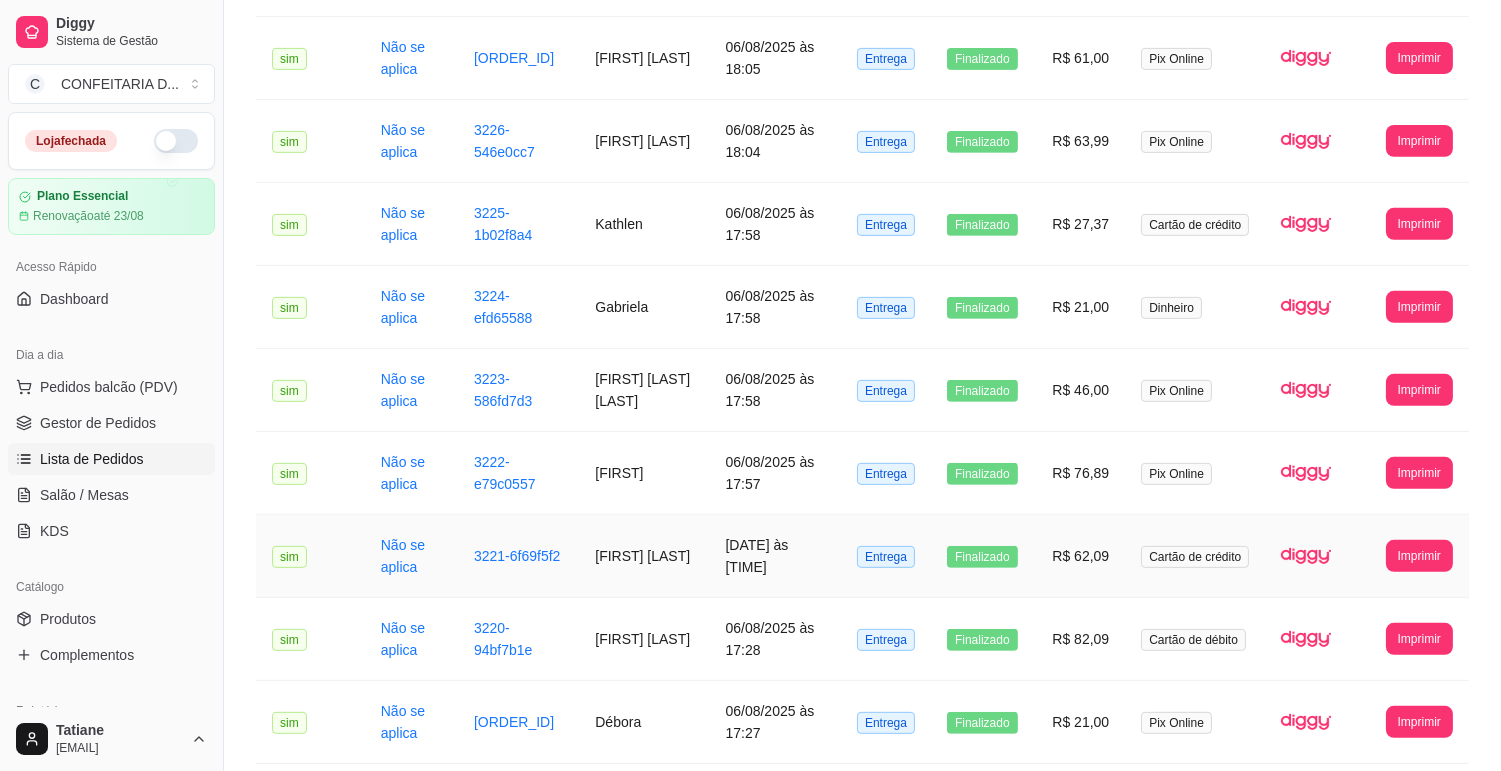 click on "[FIRST] [LAST]" at bounding box center (644, 556) 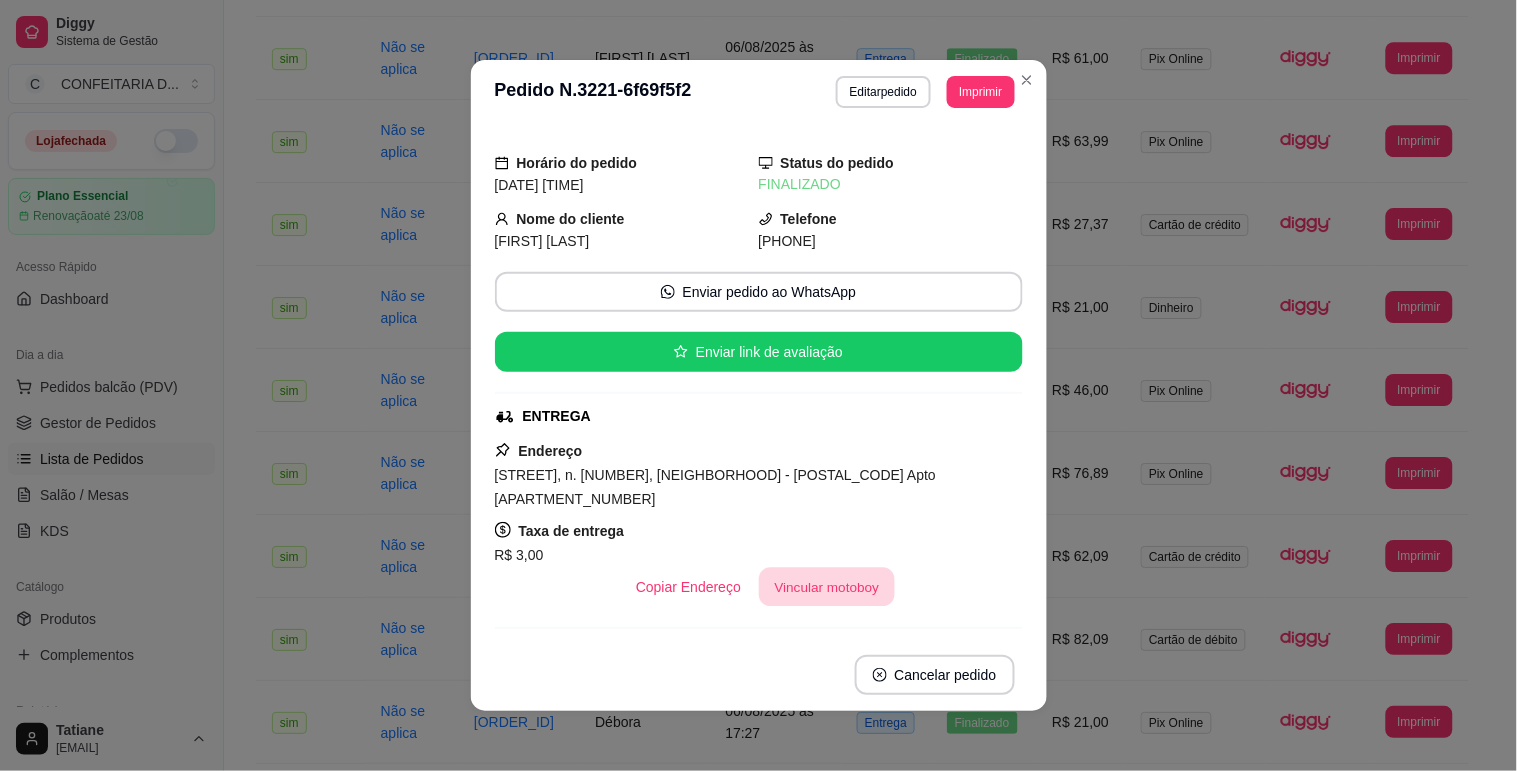 click on "Vincular motoboy" at bounding box center (827, 587) 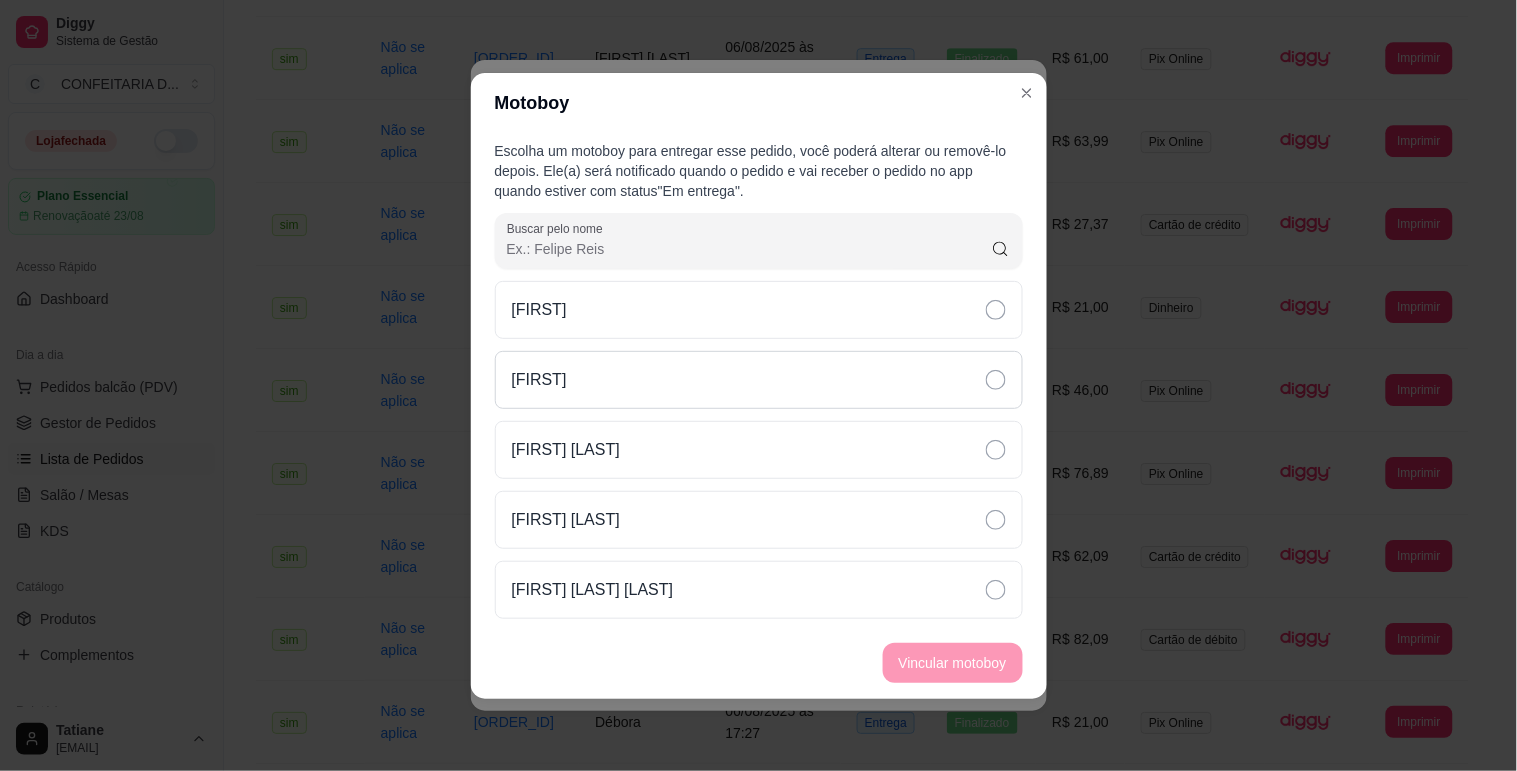 click on "[FIRST]" at bounding box center [759, 380] 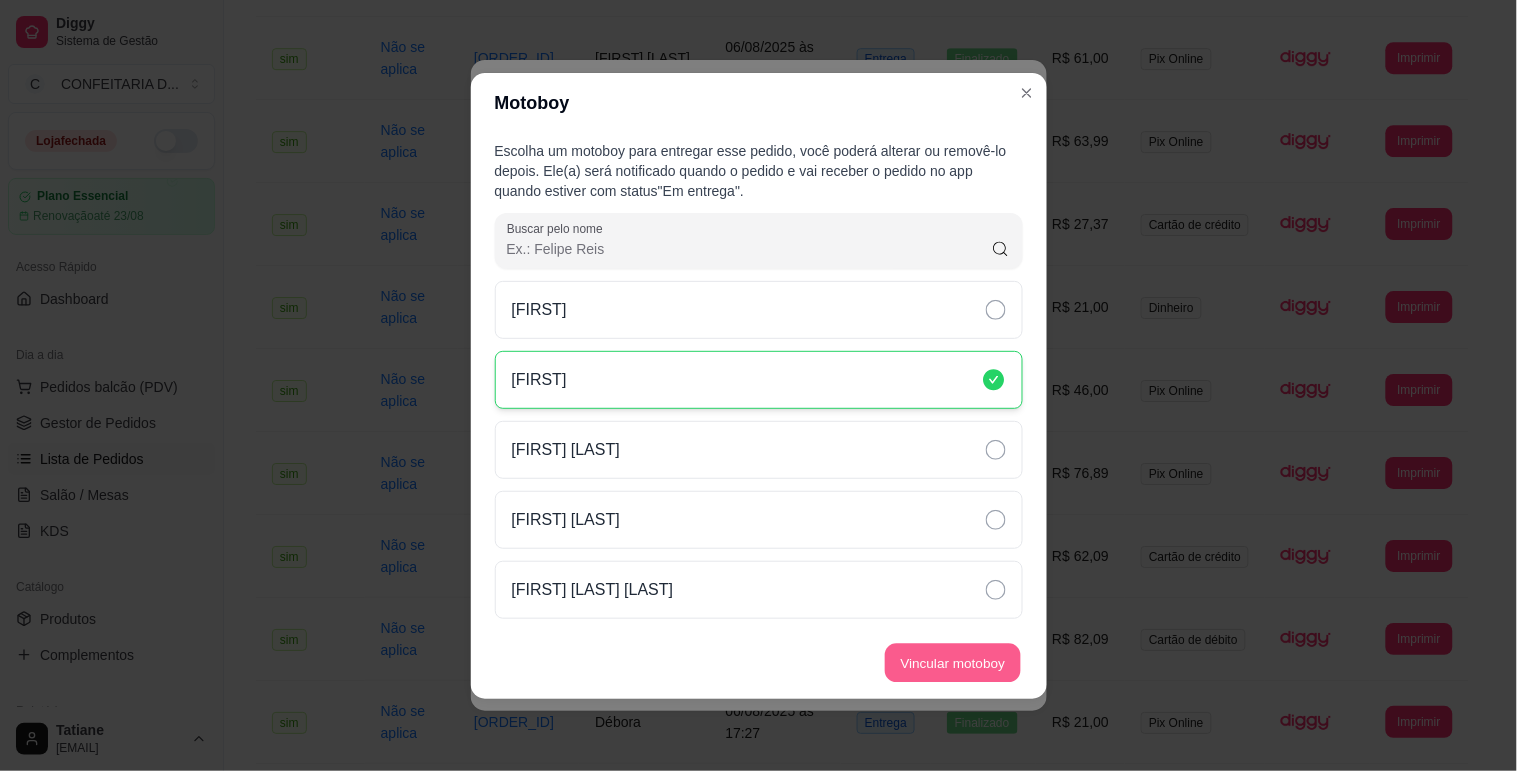 click on "Vincular motoboy" at bounding box center [953, 662] 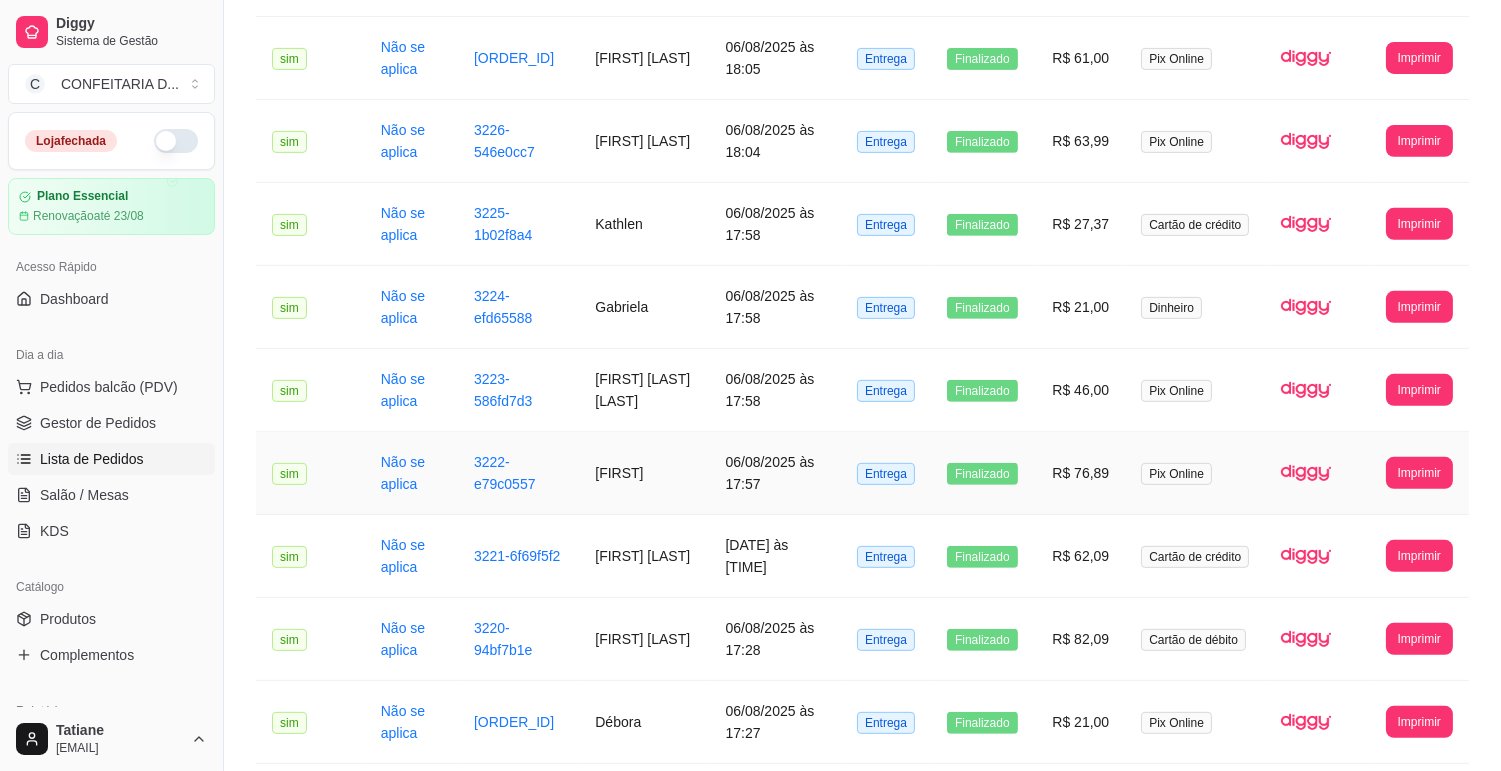 click on "[FIRST]" at bounding box center [644, 473] 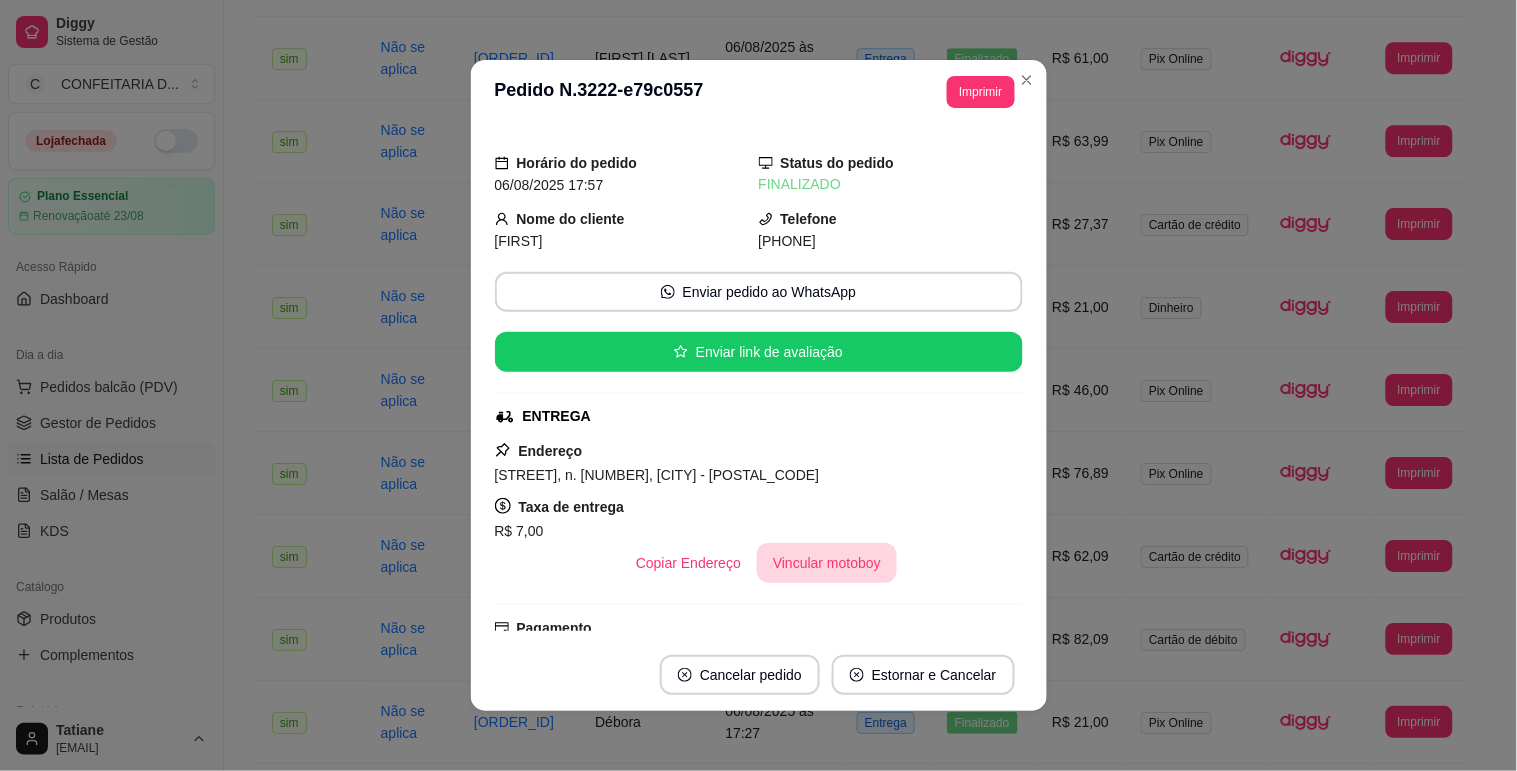 click on "Vincular motoboy" at bounding box center [827, 563] 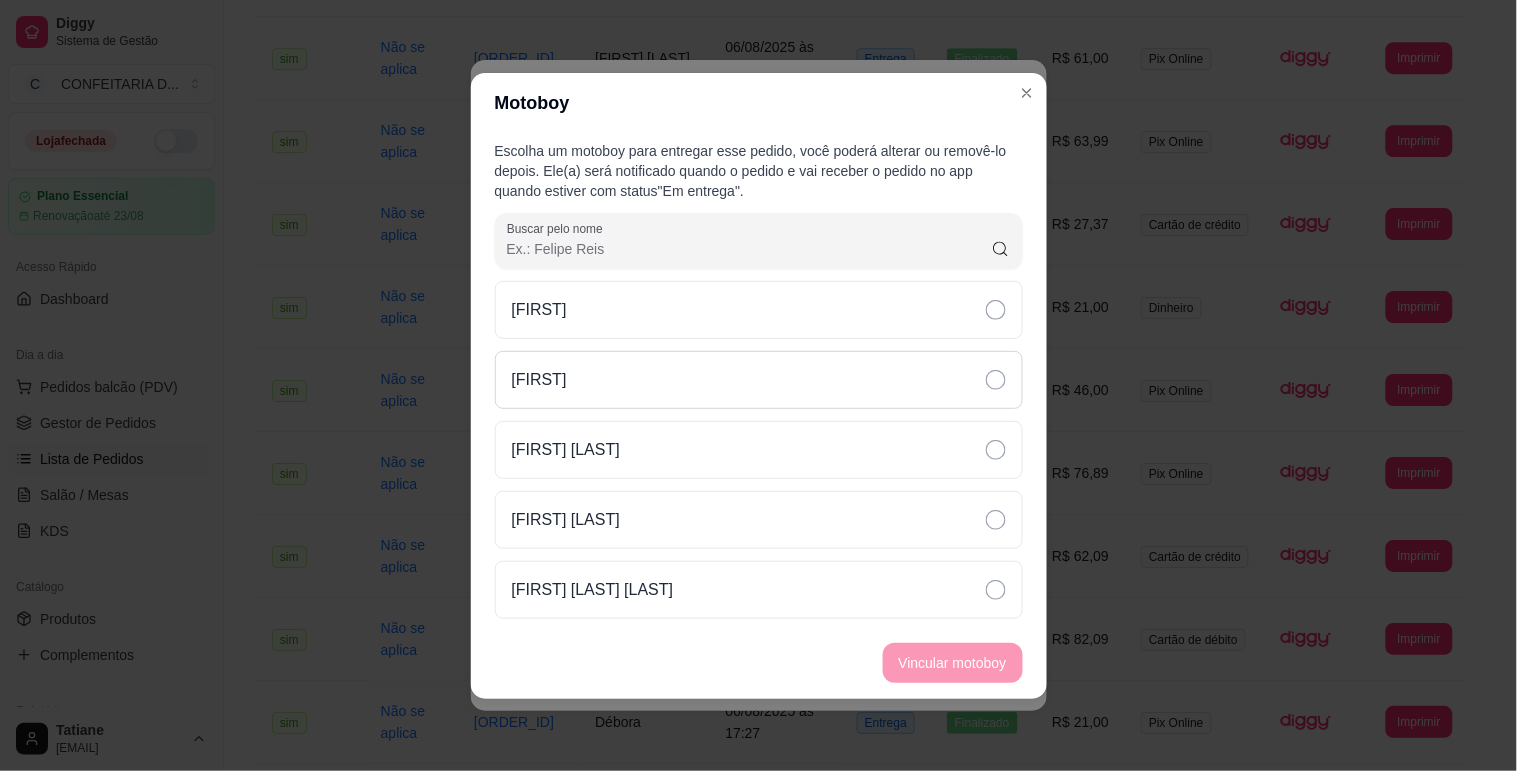 click on "[FIRST]" at bounding box center [759, 380] 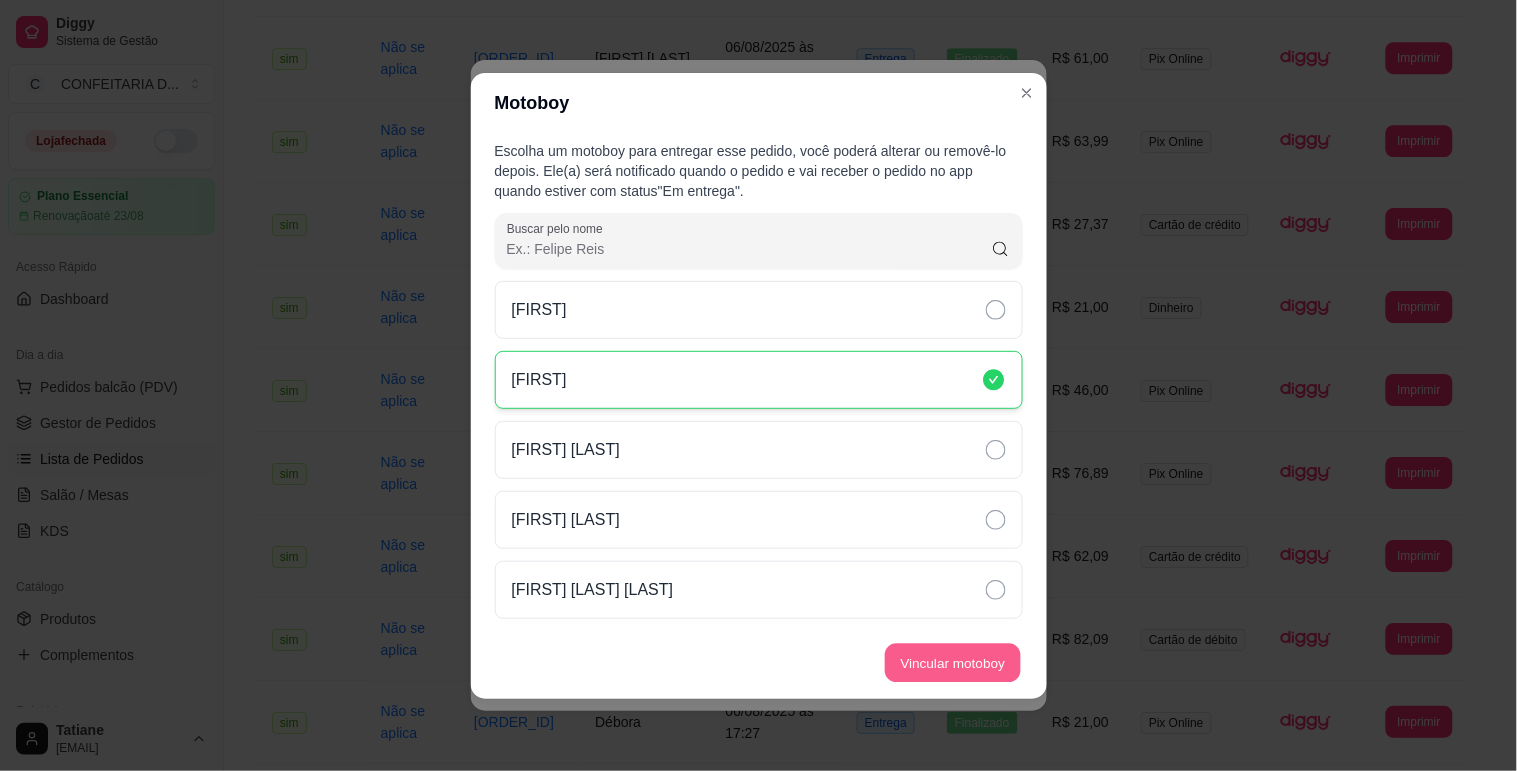 click on "Vincular motoboy" at bounding box center (953, 662) 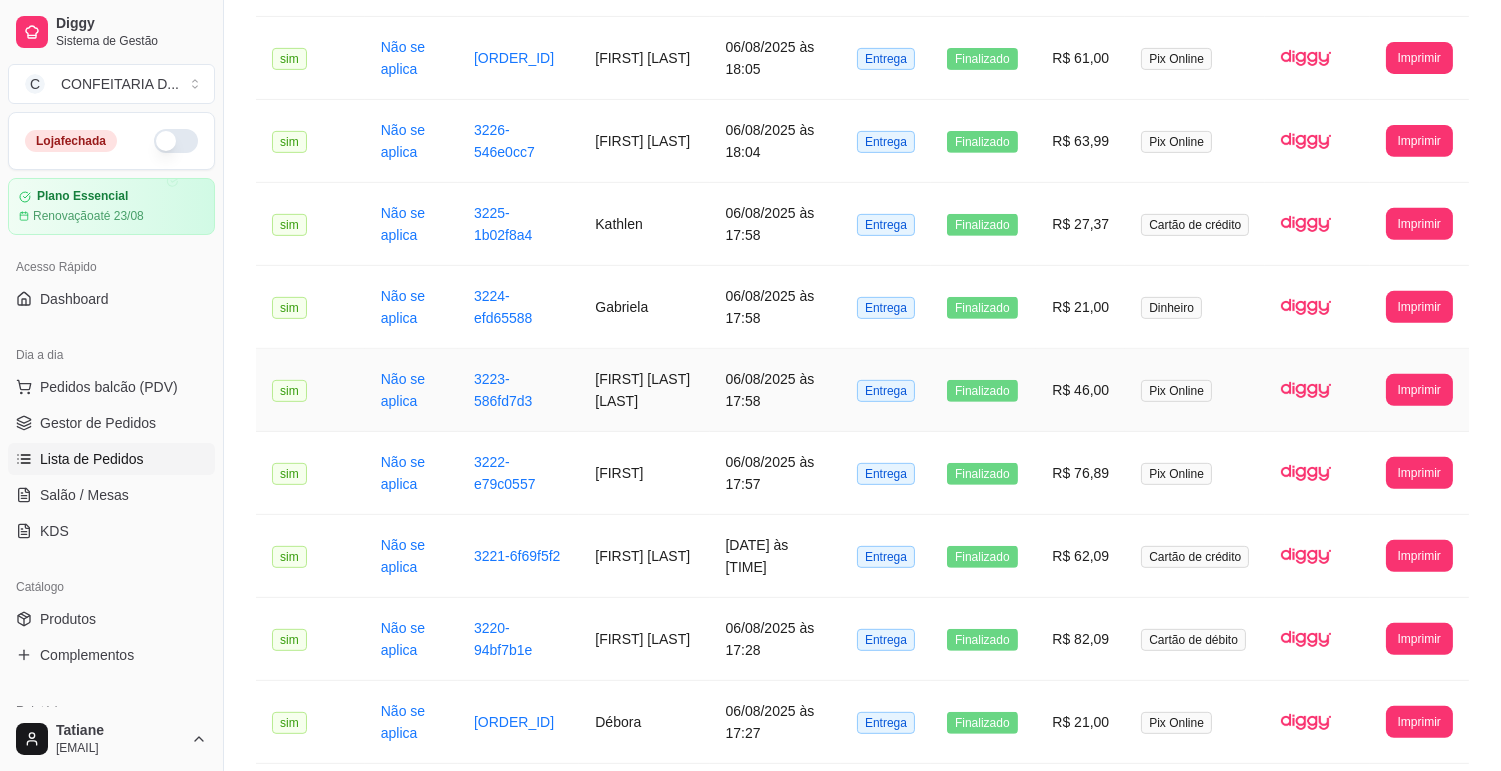 click on "[FIRST] [LAST]" at bounding box center [644, 390] 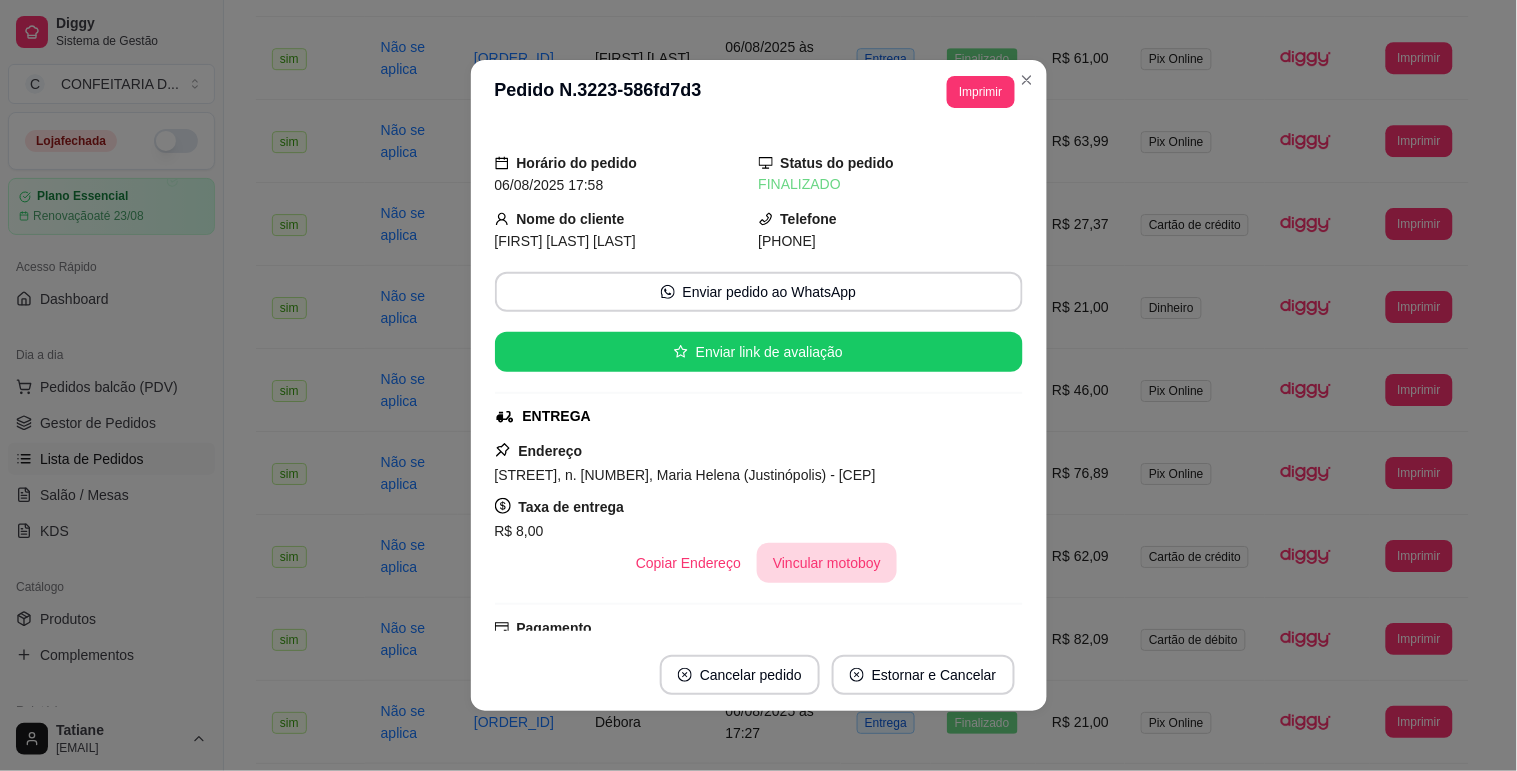 click on "Vincular motoboy" at bounding box center (827, 563) 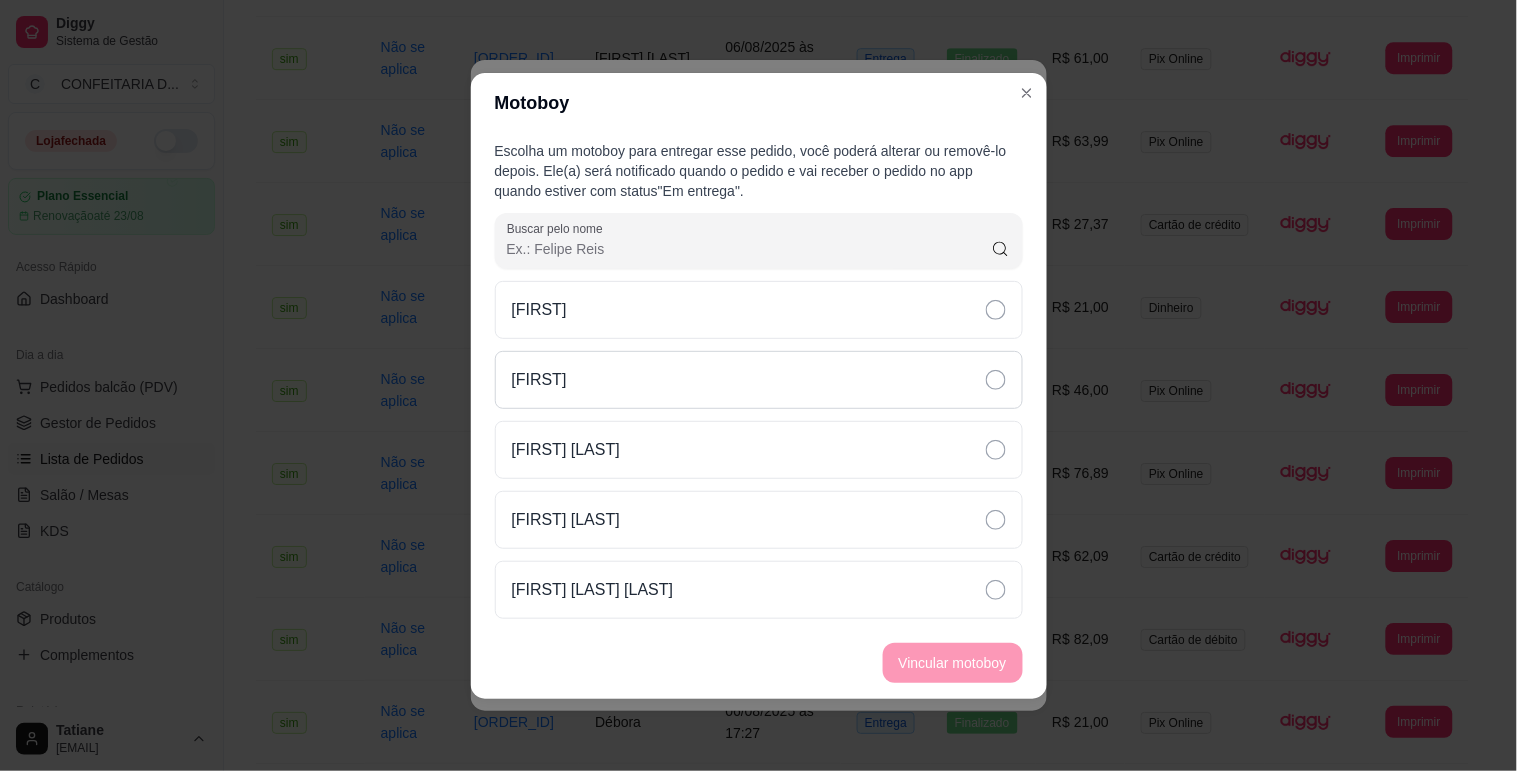 click on "[FIRST]" at bounding box center (759, 380) 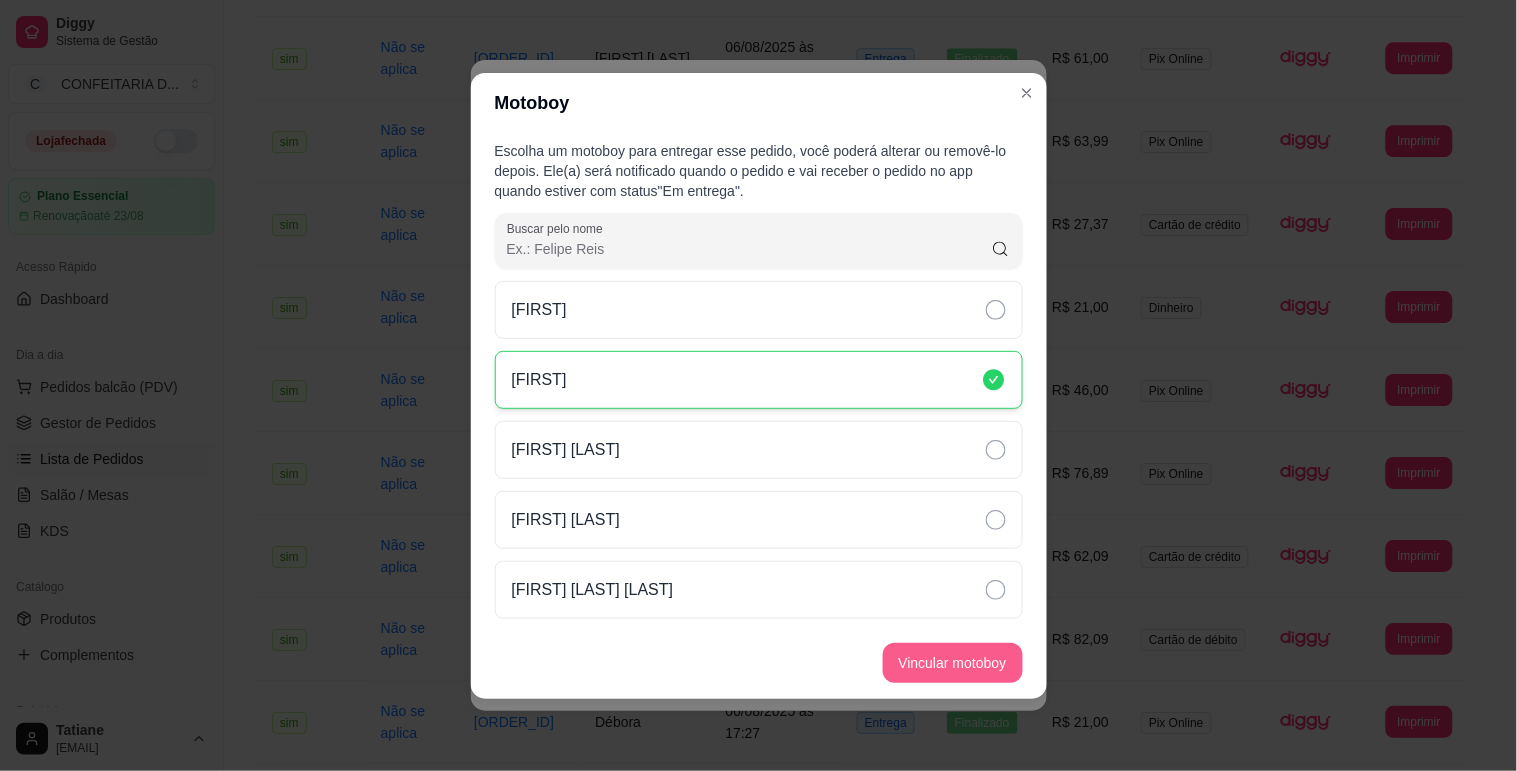 click on "Vincular motoboy" at bounding box center (953, 663) 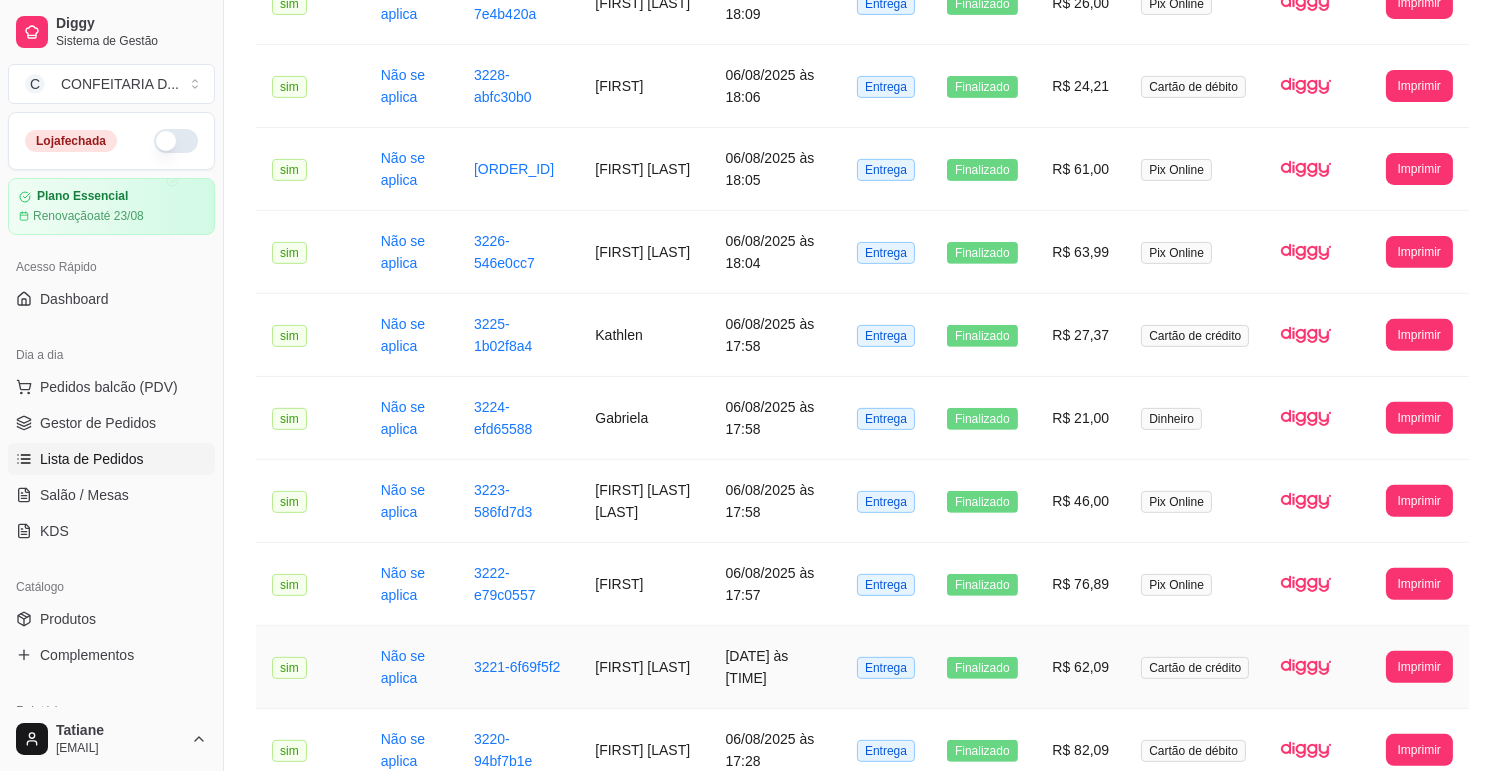 scroll, scrollTop: 1213, scrollLeft: 0, axis: vertical 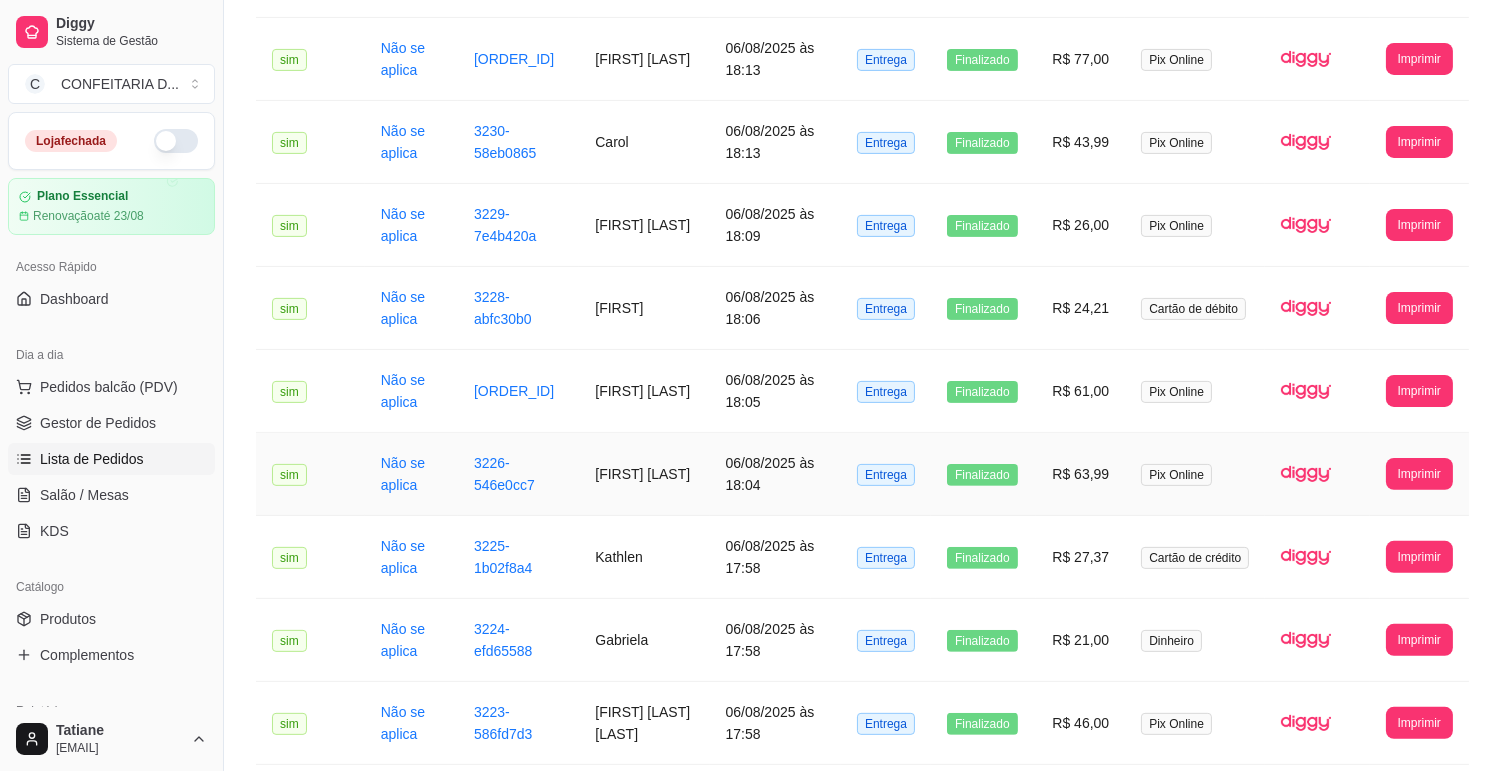 click on "[FIRST] [LAST]" at bounding box center (644, 474) 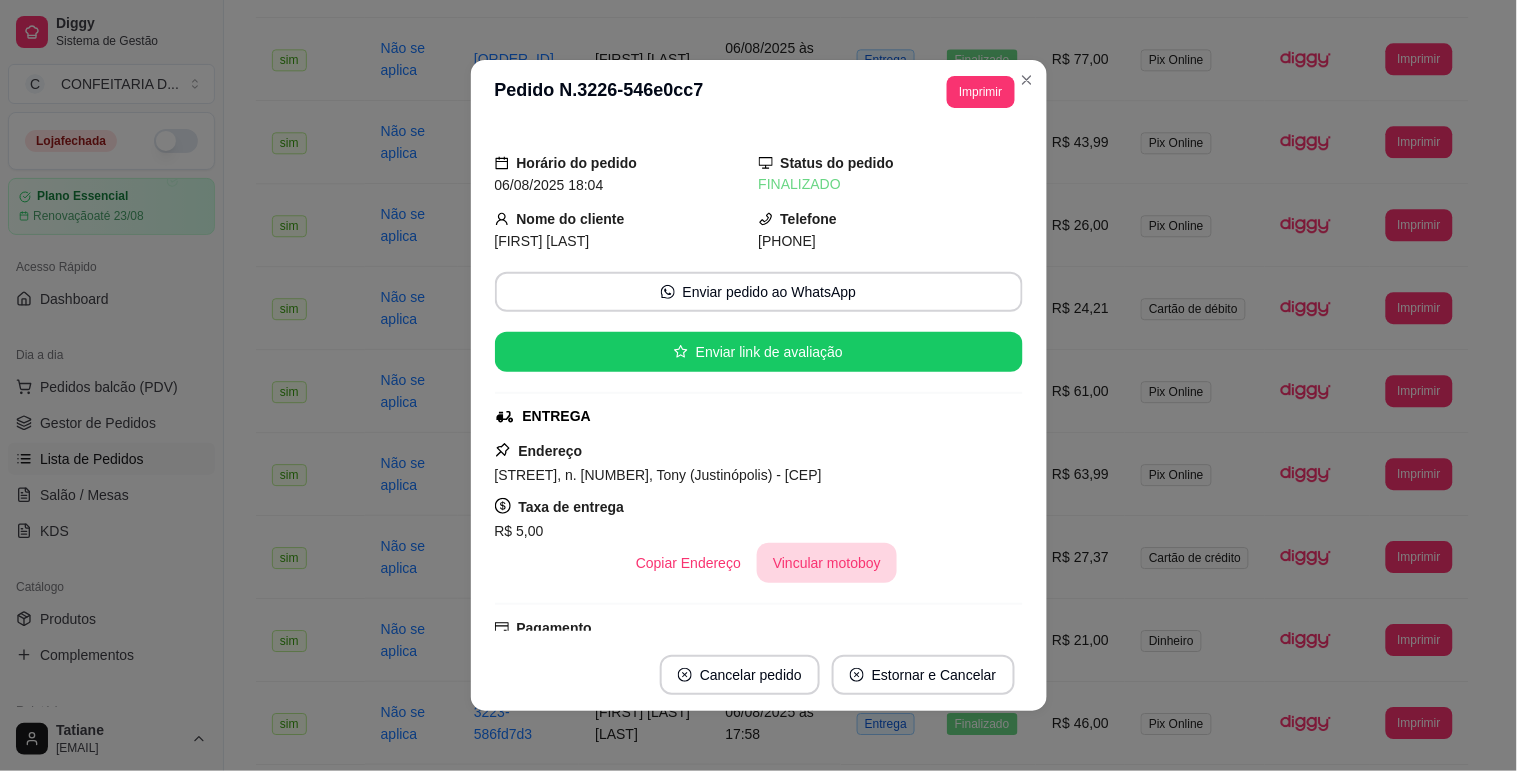 click on "Vincular motoboy" at bounding box center (827, 563) 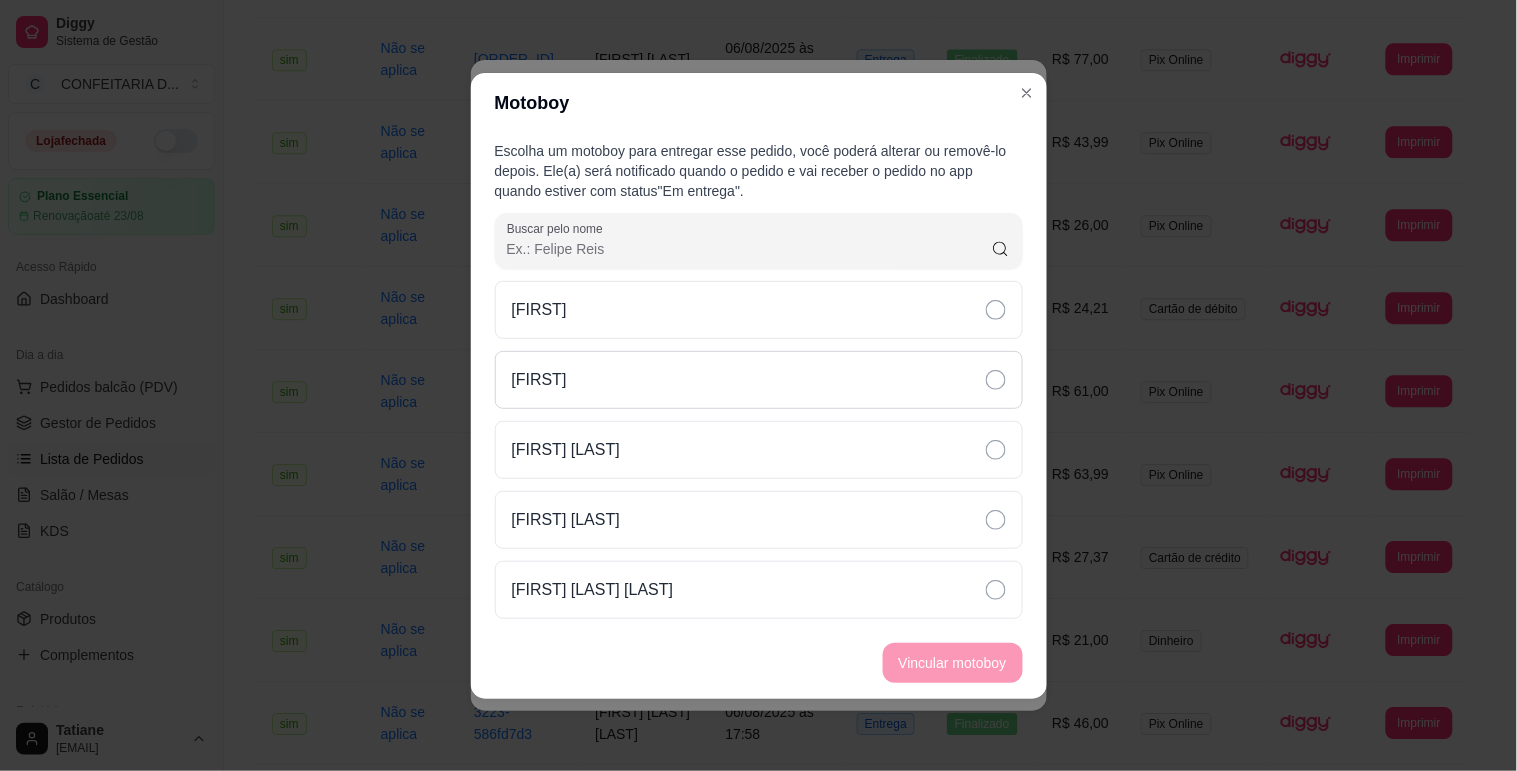 click on "[FIRST]" at bounding box center [759, 380] 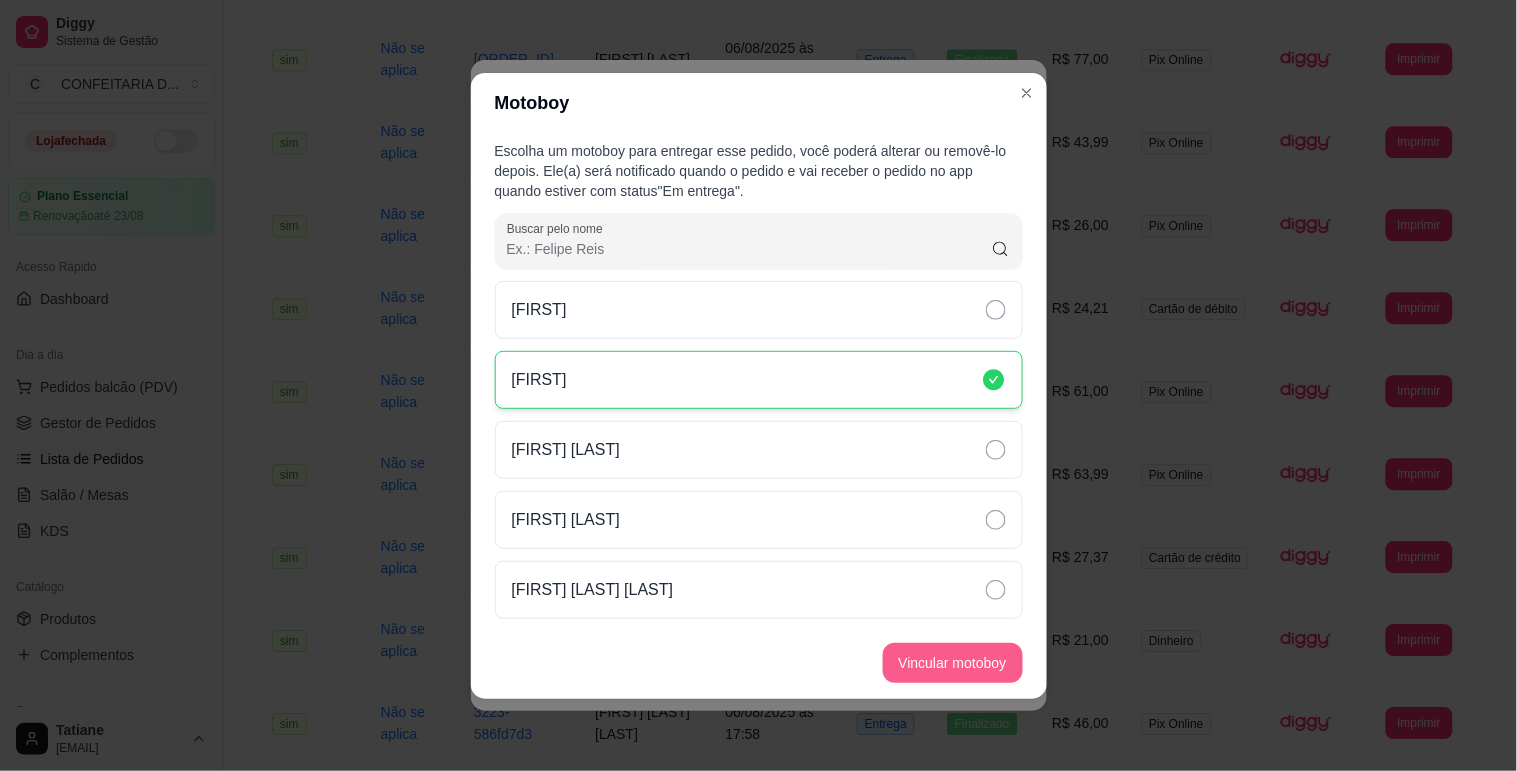 click on "Vincular motoboy" at bounding box center (953, 663) 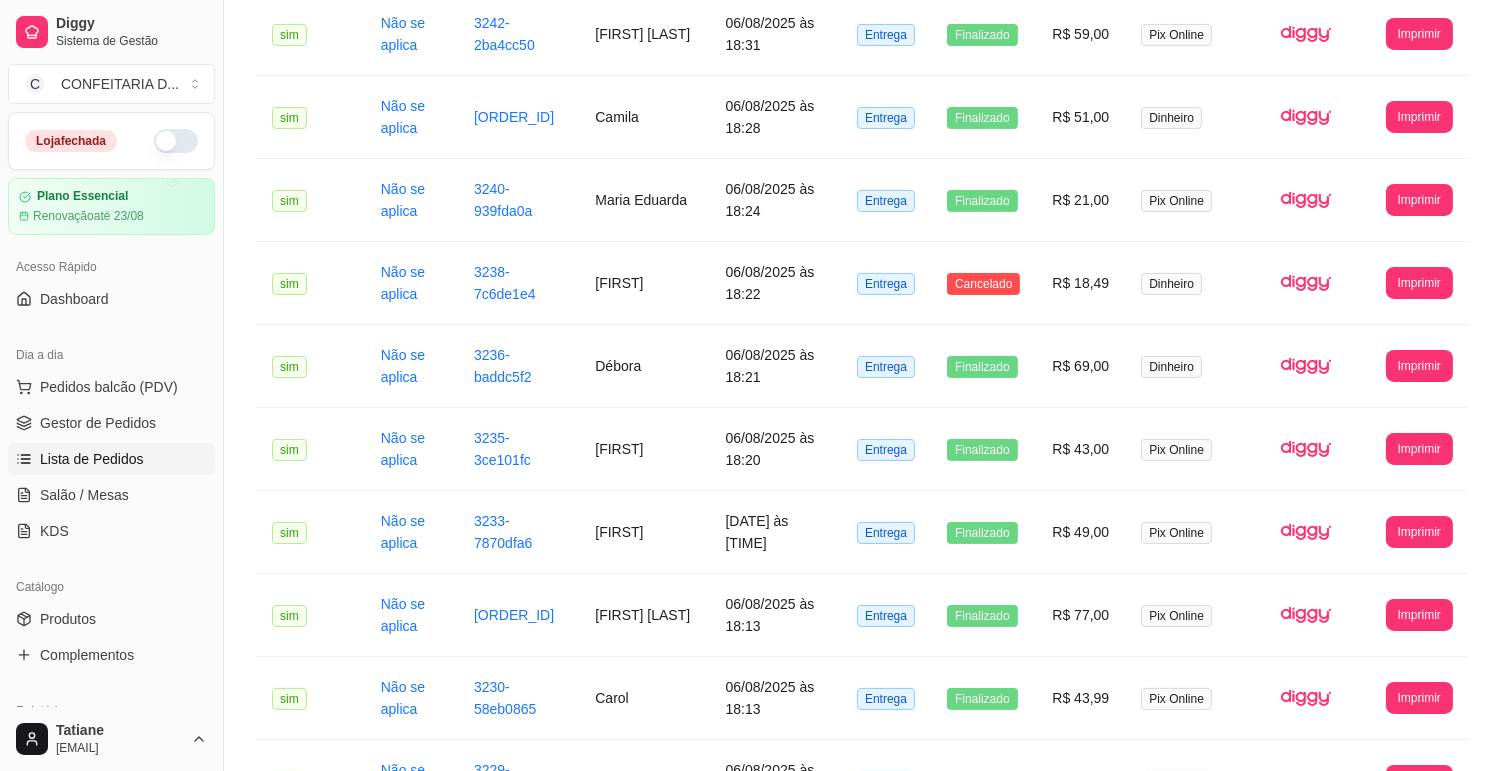 scroll, scrollTop: 546, scrollLeft: 0, axis: vertical 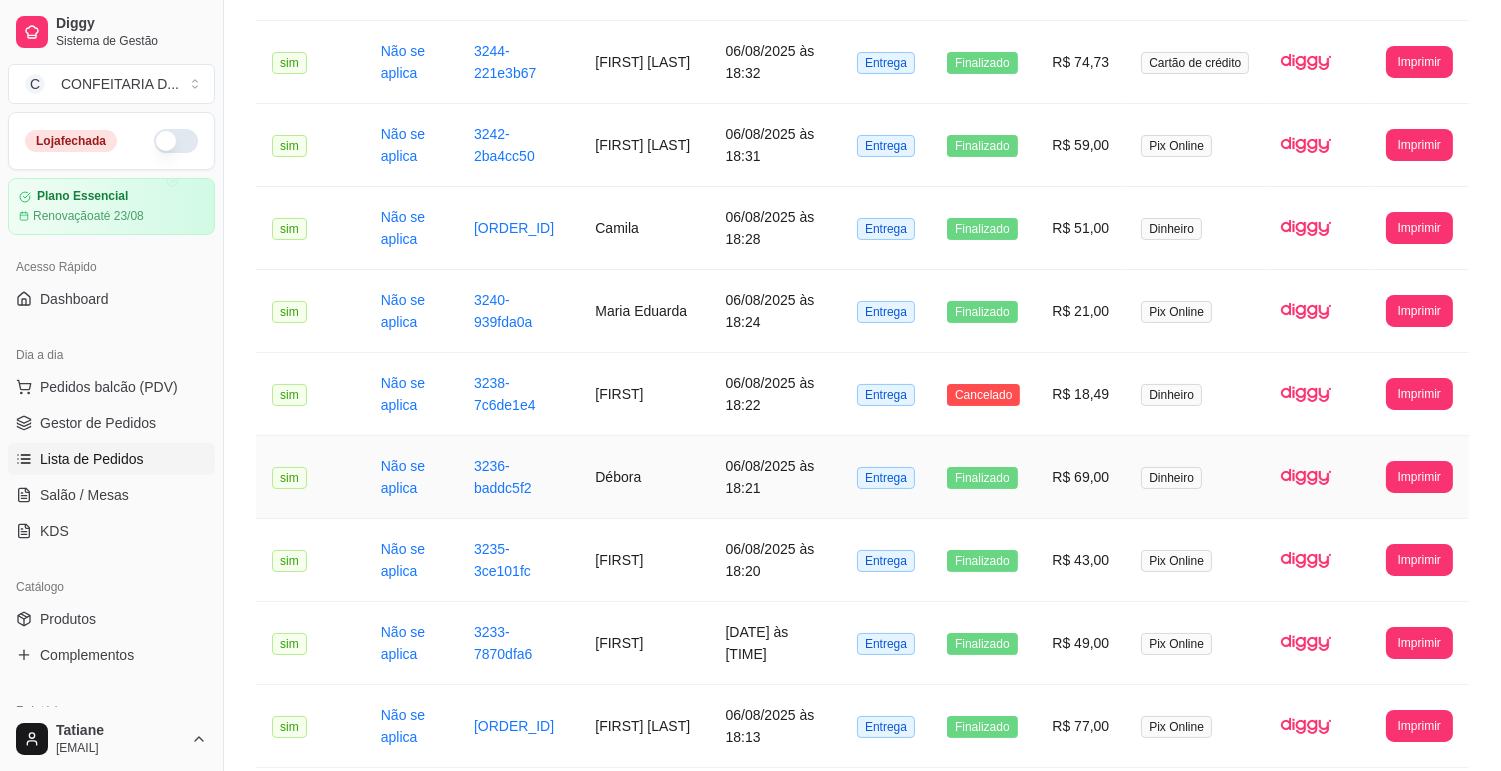 click on "Débora" at bounding box center [644, 477] 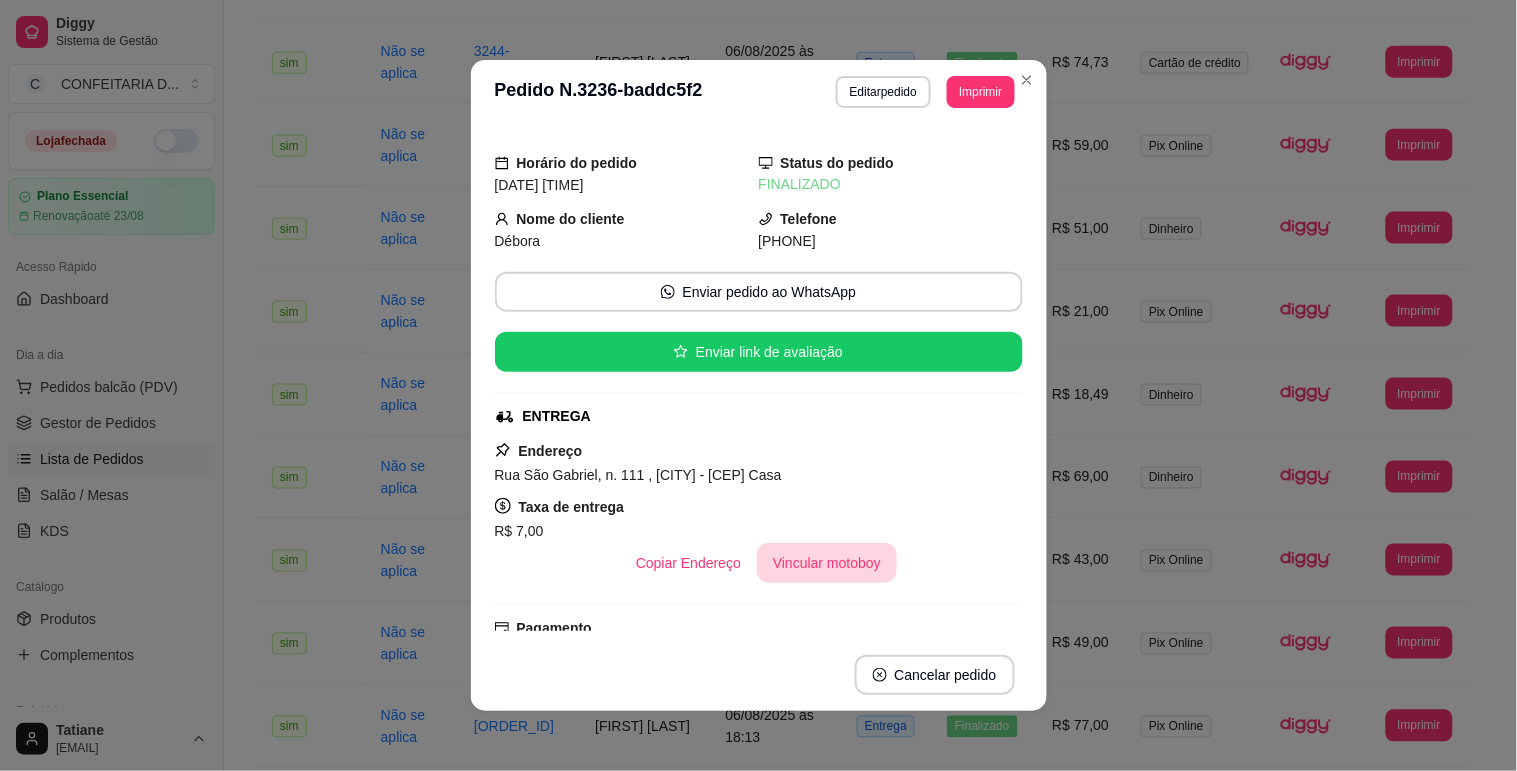 click on "Vincular motoboy" at bounding box center [827, 563] 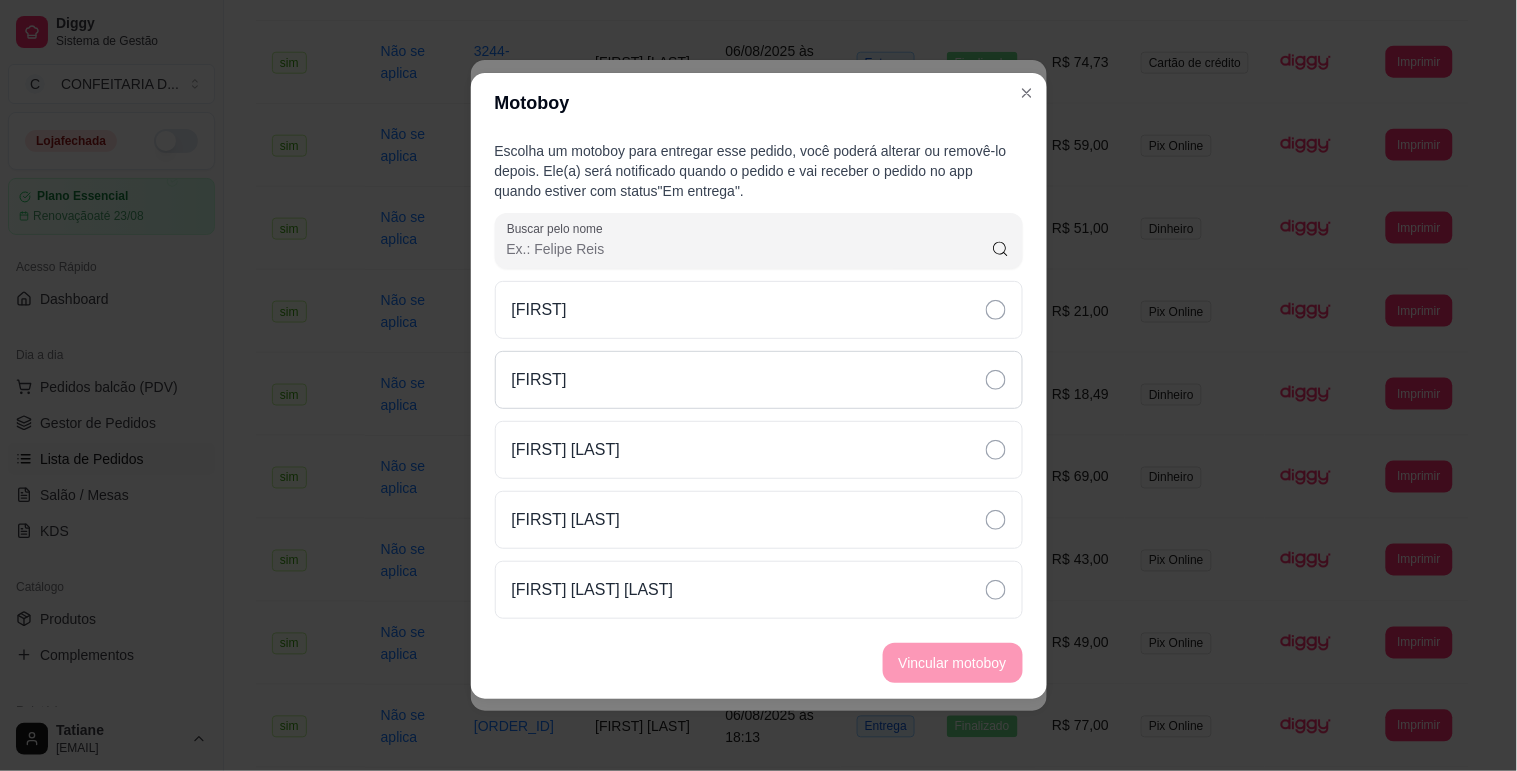 click on "[FIRST]" at bounding box center (759, 380) 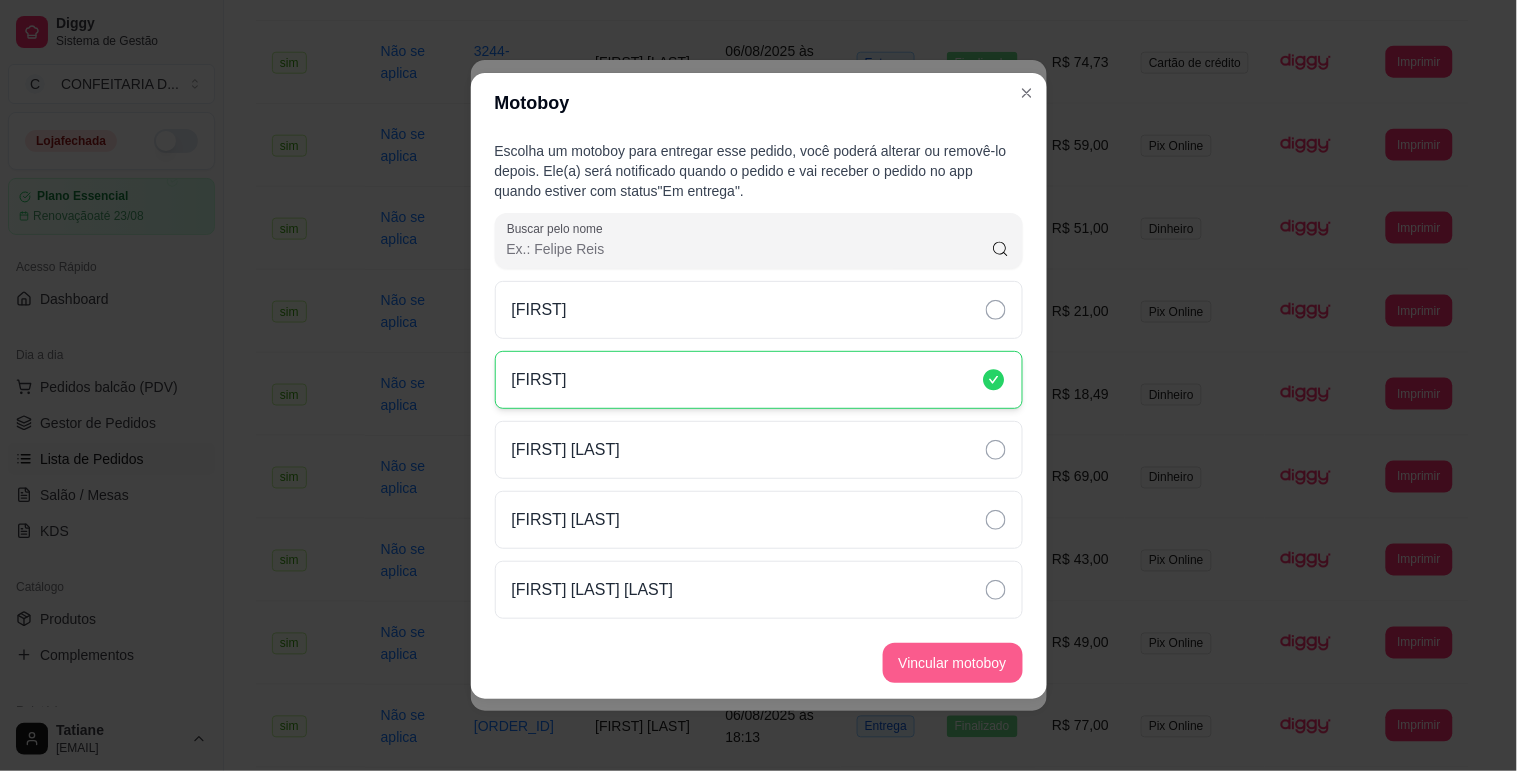 click on "Vincular motoboy" at bounding box center [953, 663] 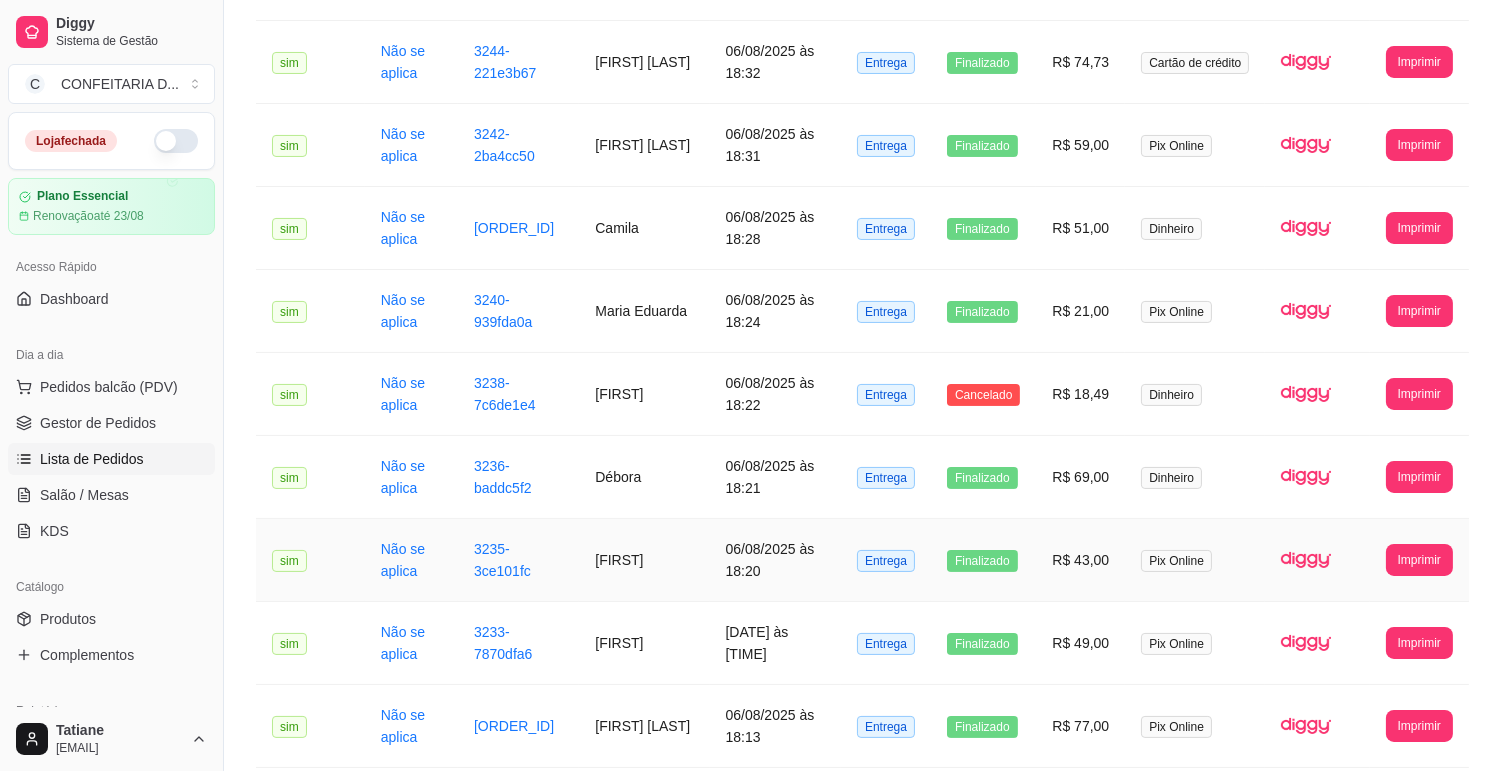 scroll, scrollTop: 324, scrollLeft: 0, axis: vertical 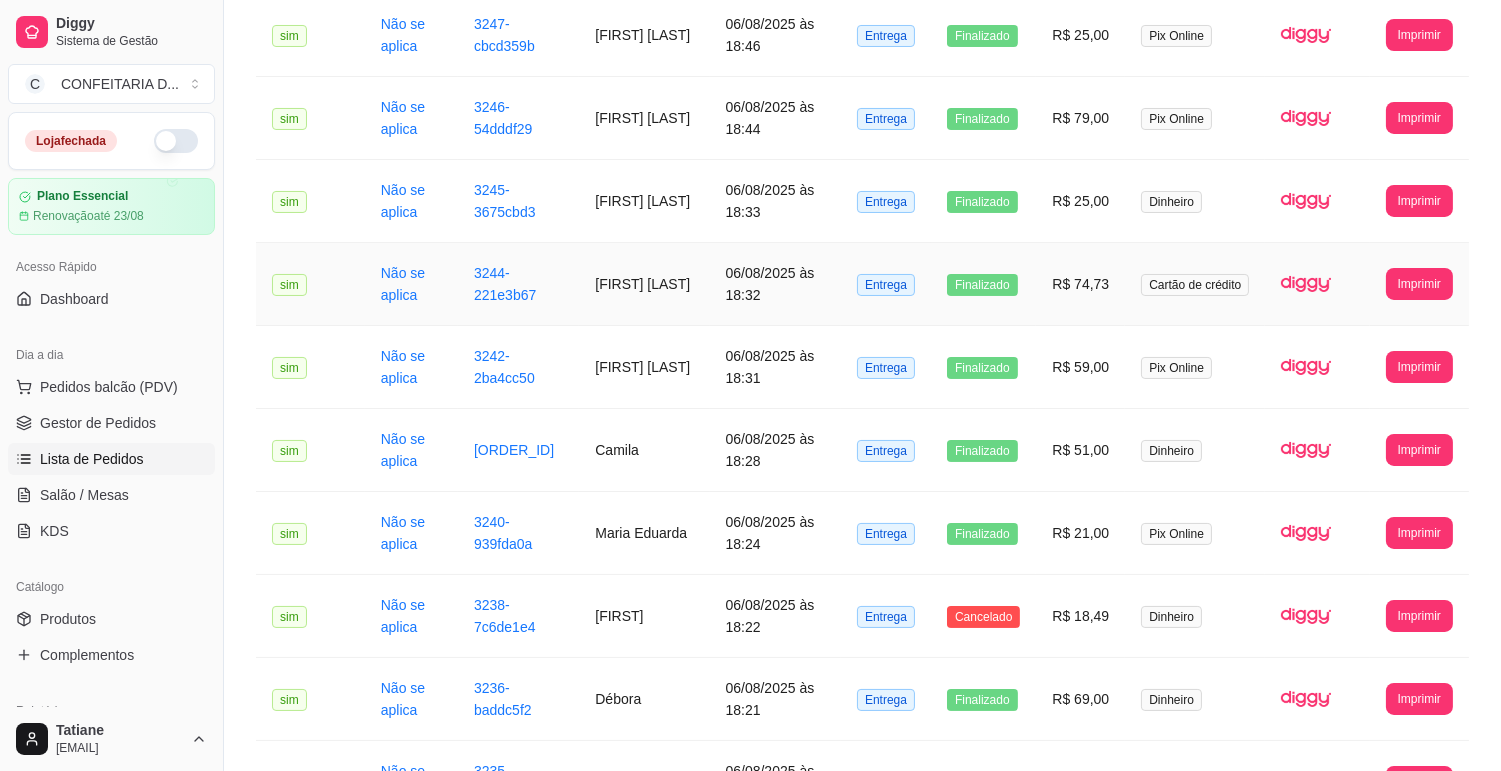 click on "[FIRST] [LAST]" at bounding box center [644, 284] 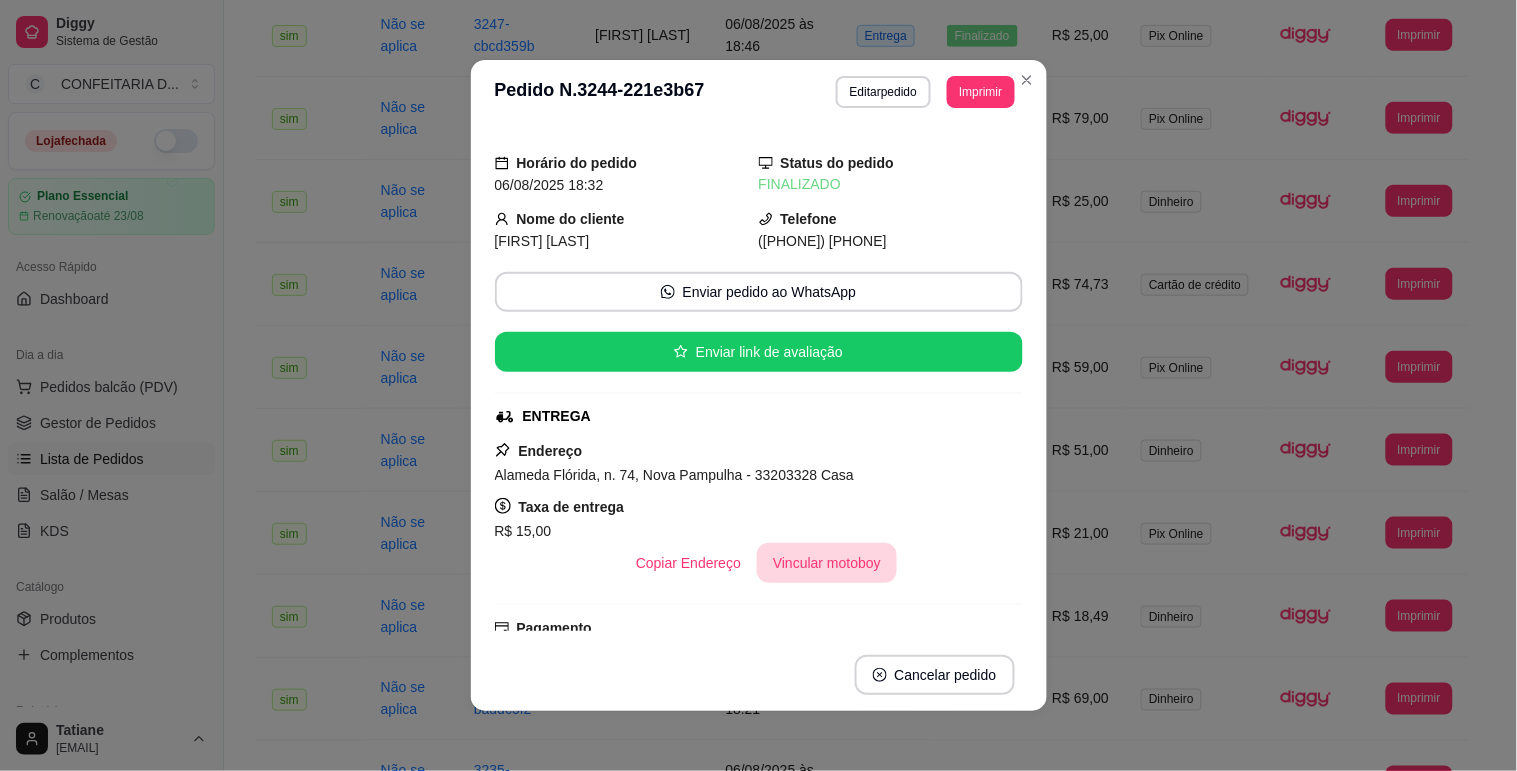 click on "Vincular motoboy" at bounding box center [827, 563] 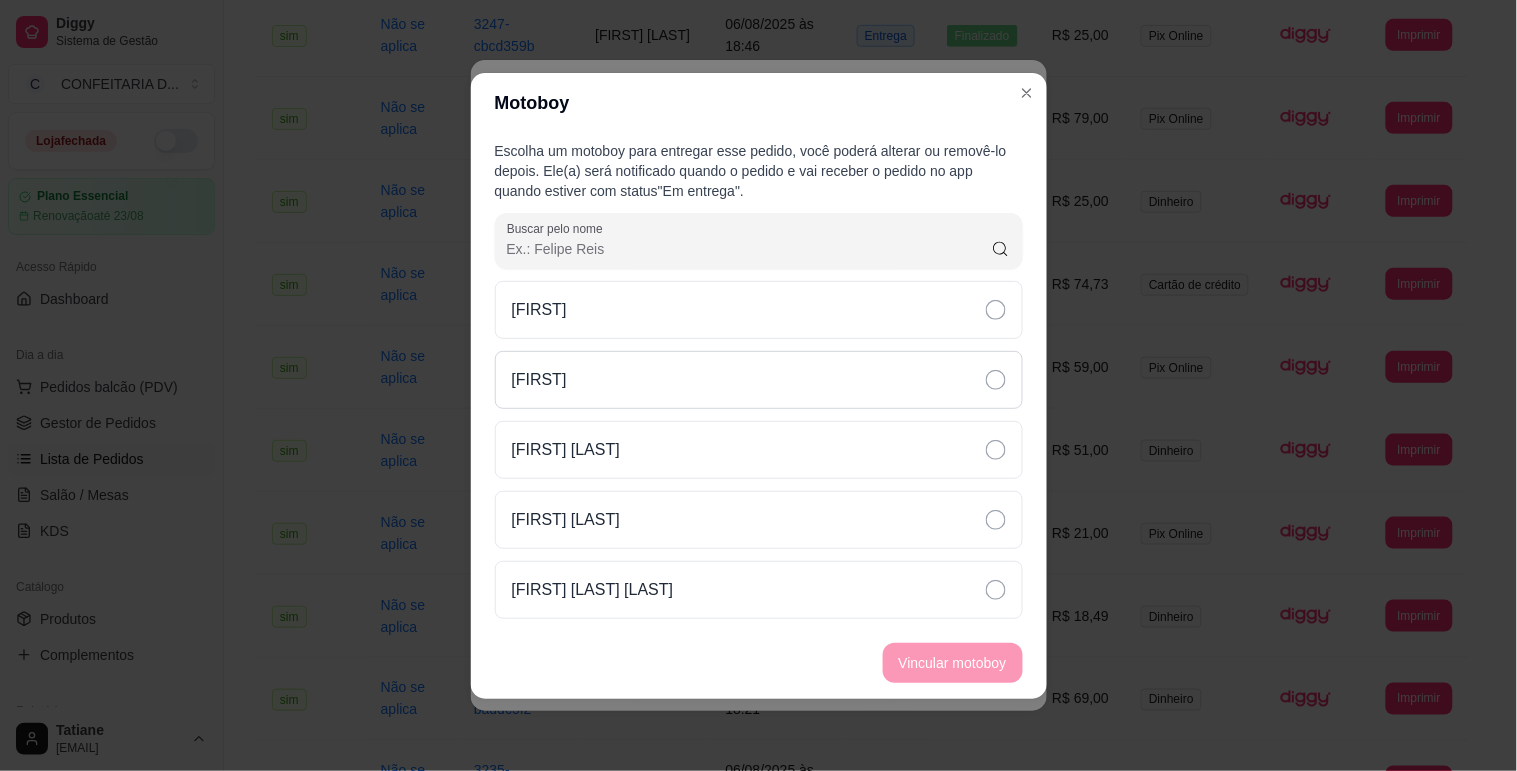 click on "[FIRST]" at bounding box center (759, 380) 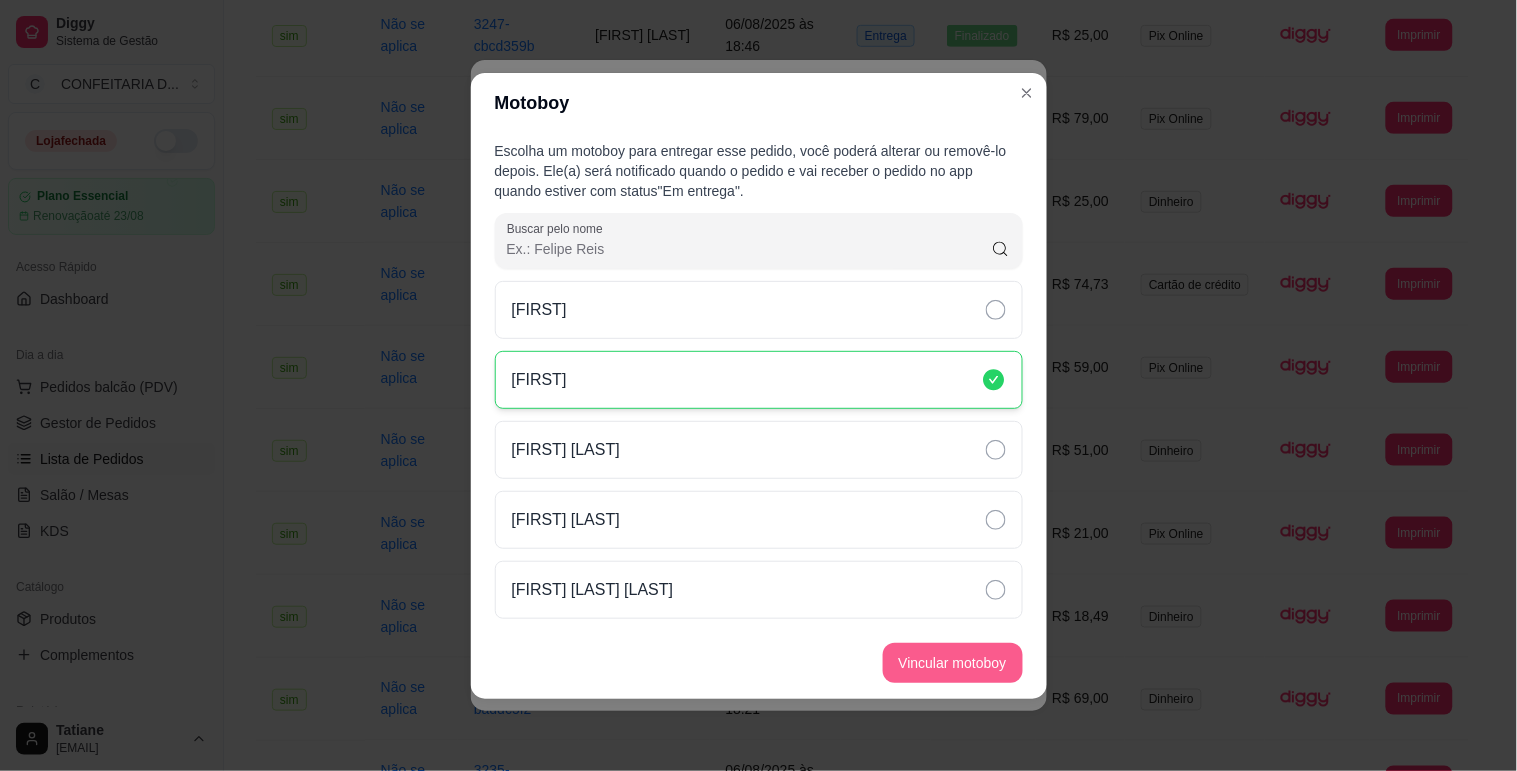 click on "Vincular motoboy" at bounding box center (953, 663) 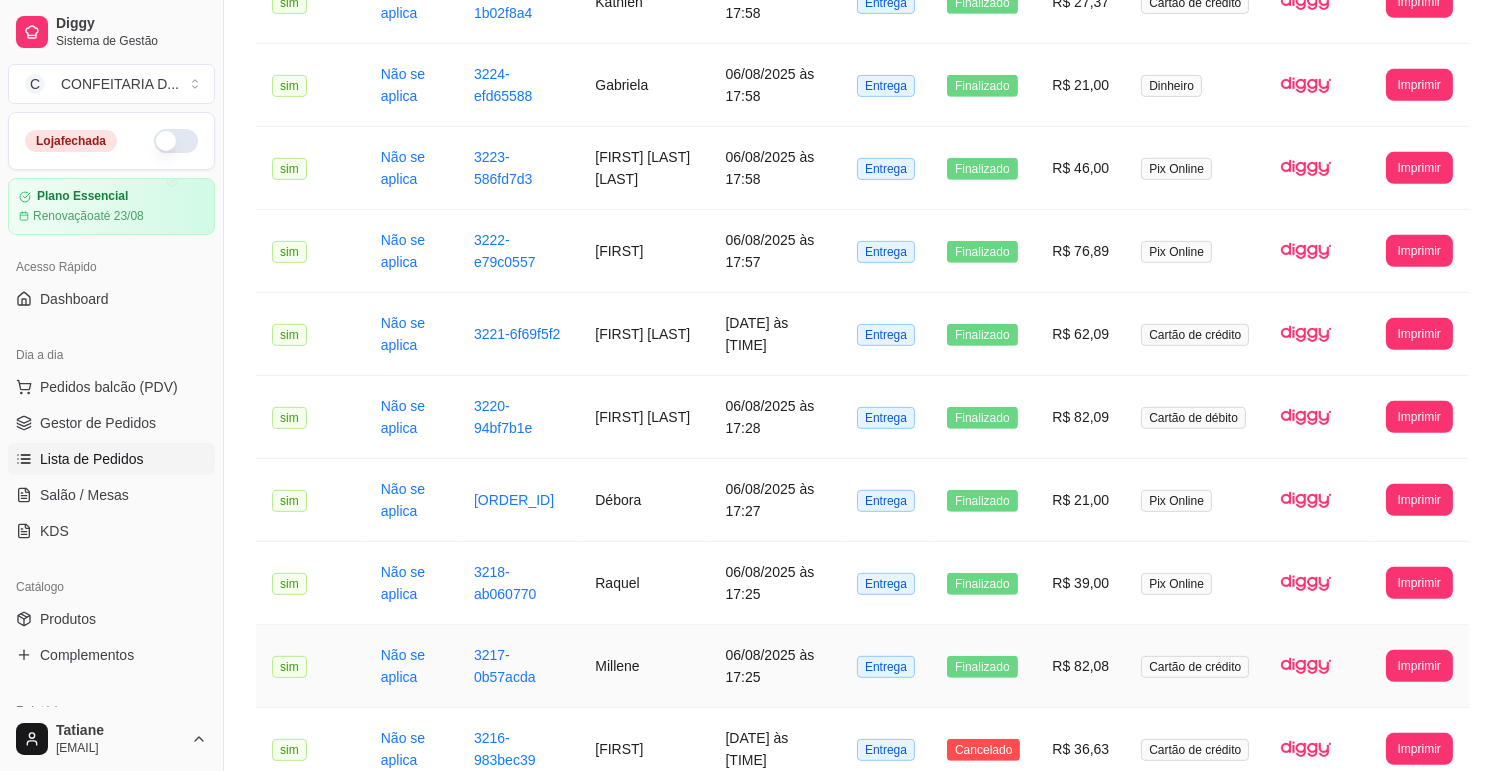 scroll, scrollTop: 2102, scrollLeft: 0, axis: vertical 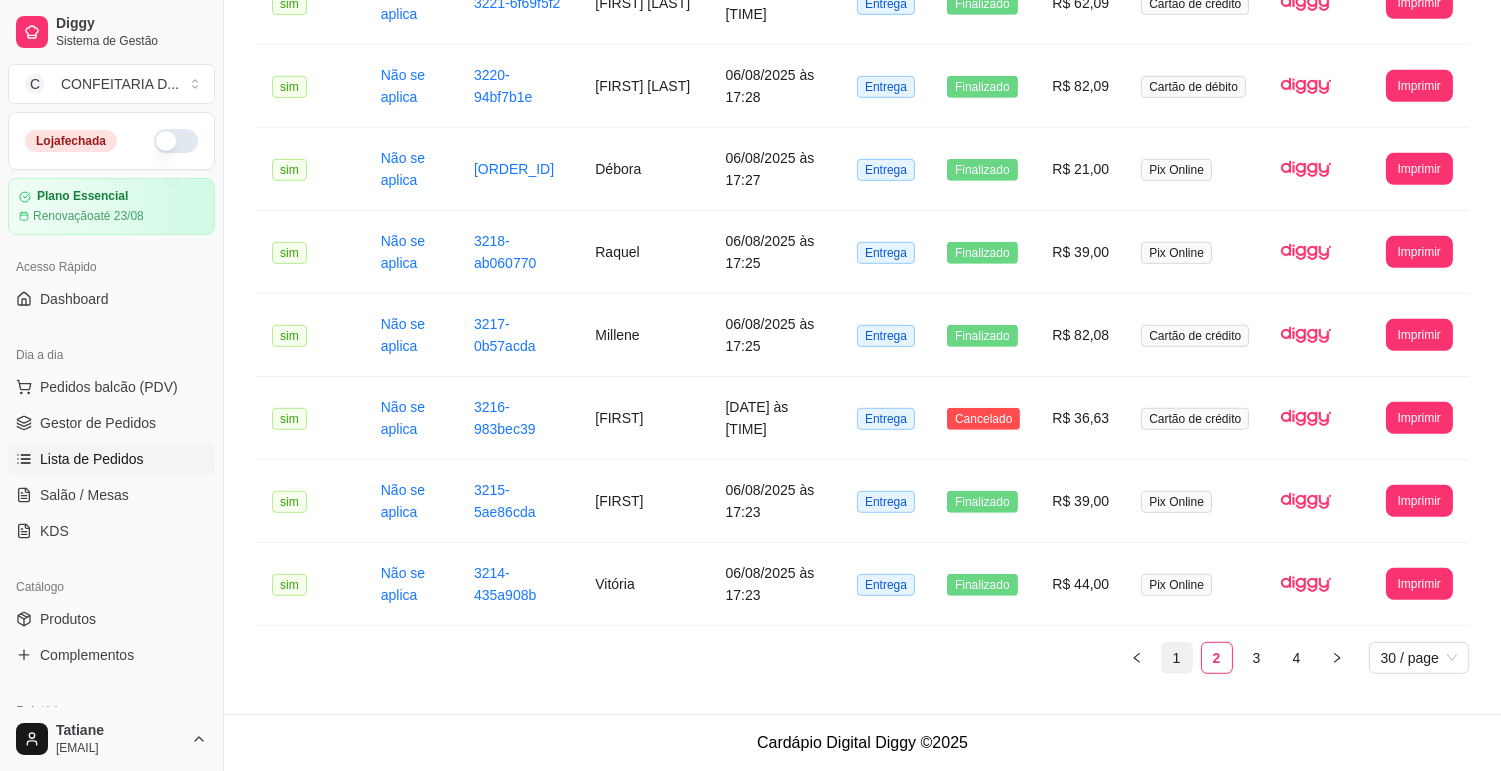 click on "1" at bounding box center [1177, 658] 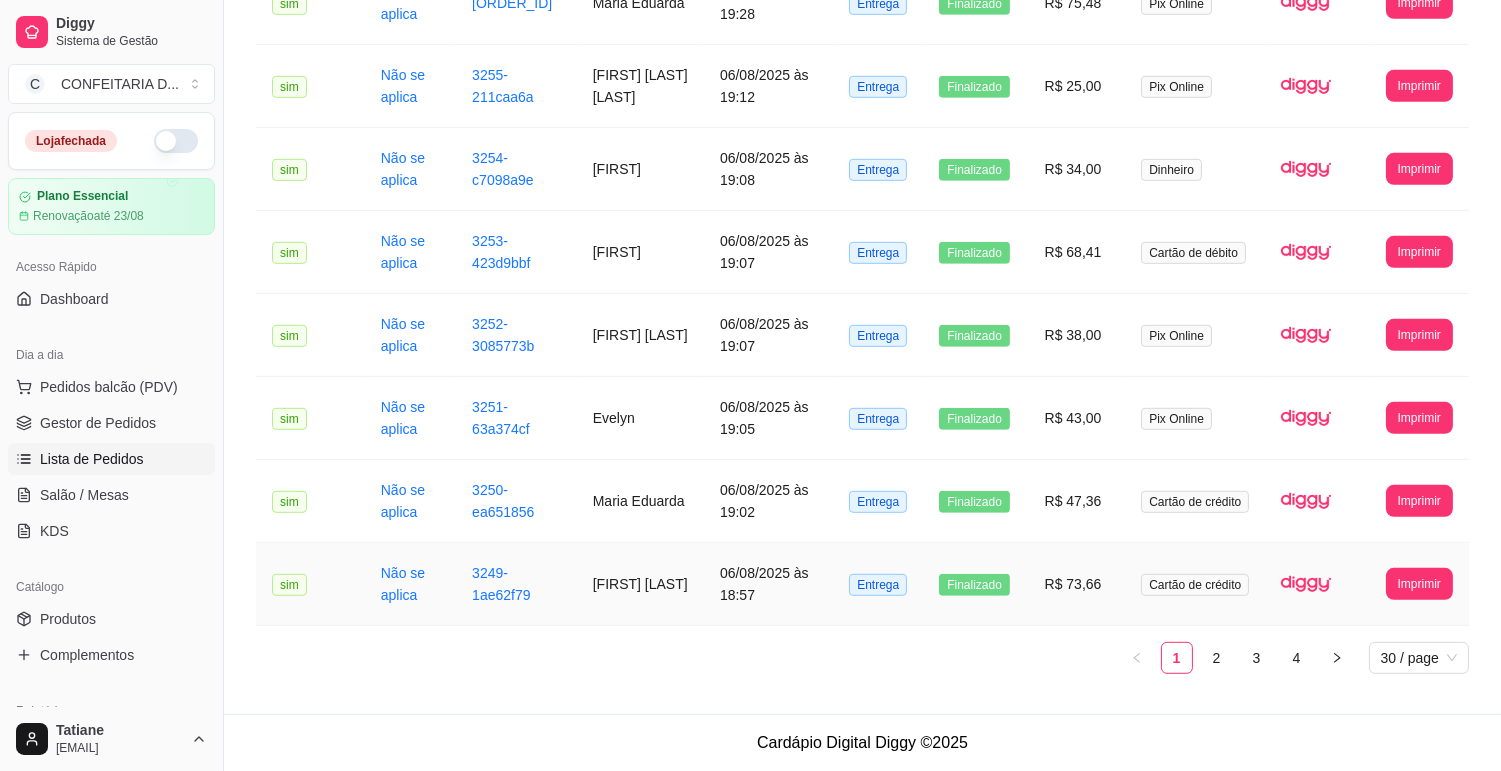 click on "[FIRST] [LAST]" at bounding box center (640, 584) 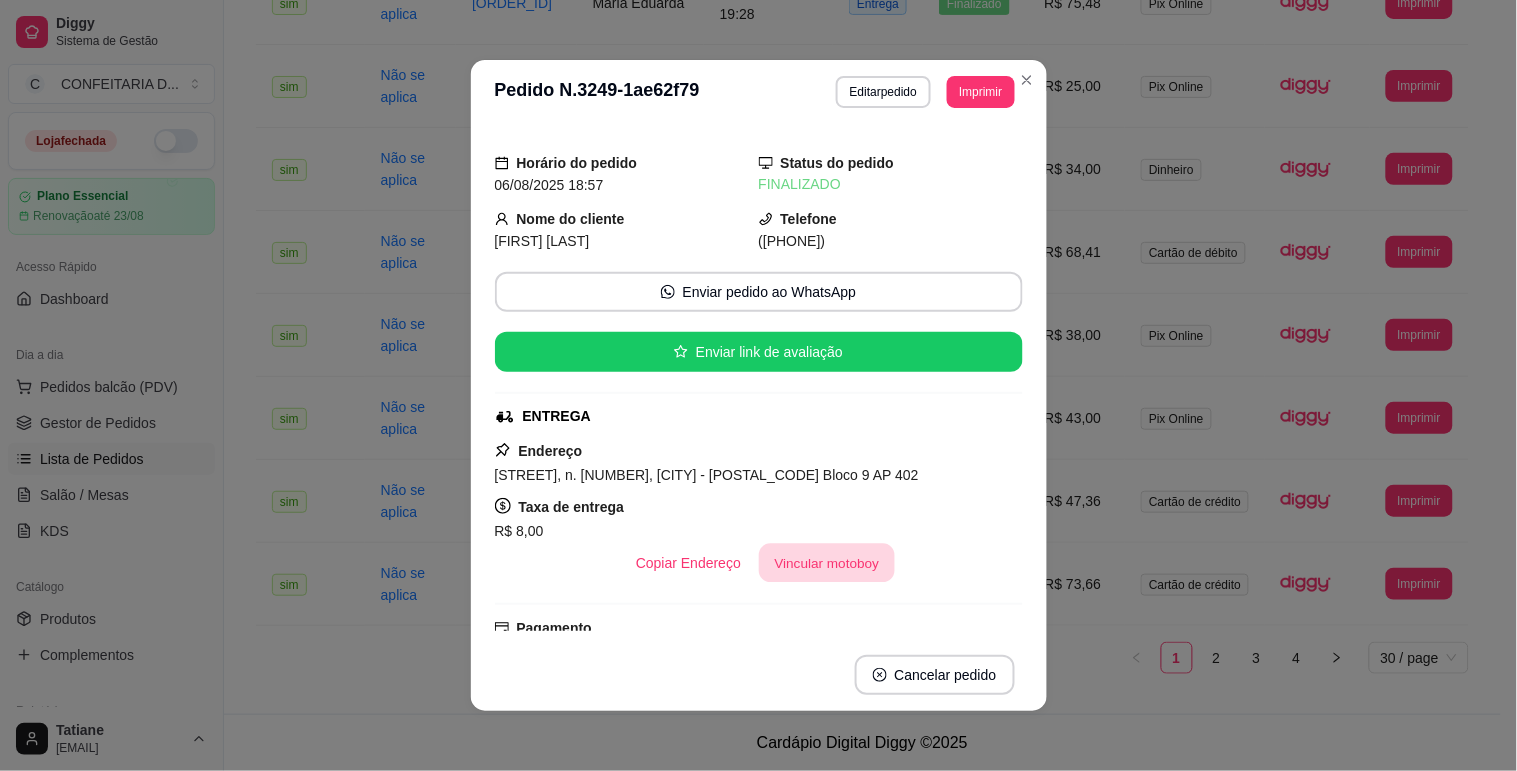 click on "Vincular motoboy" at bounding box center (827, 563) 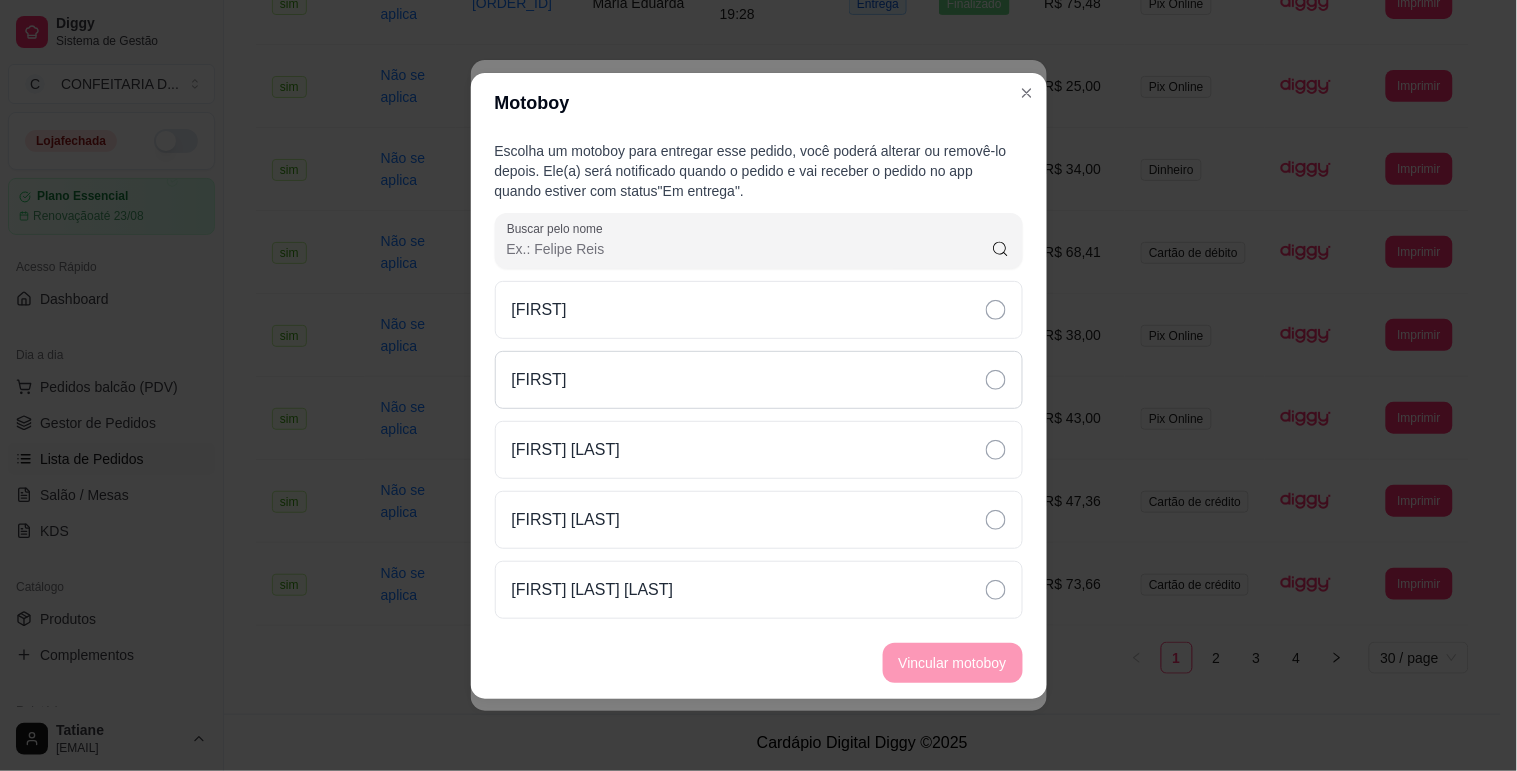click on "[FIRST]" at bounding box center [759, 380] 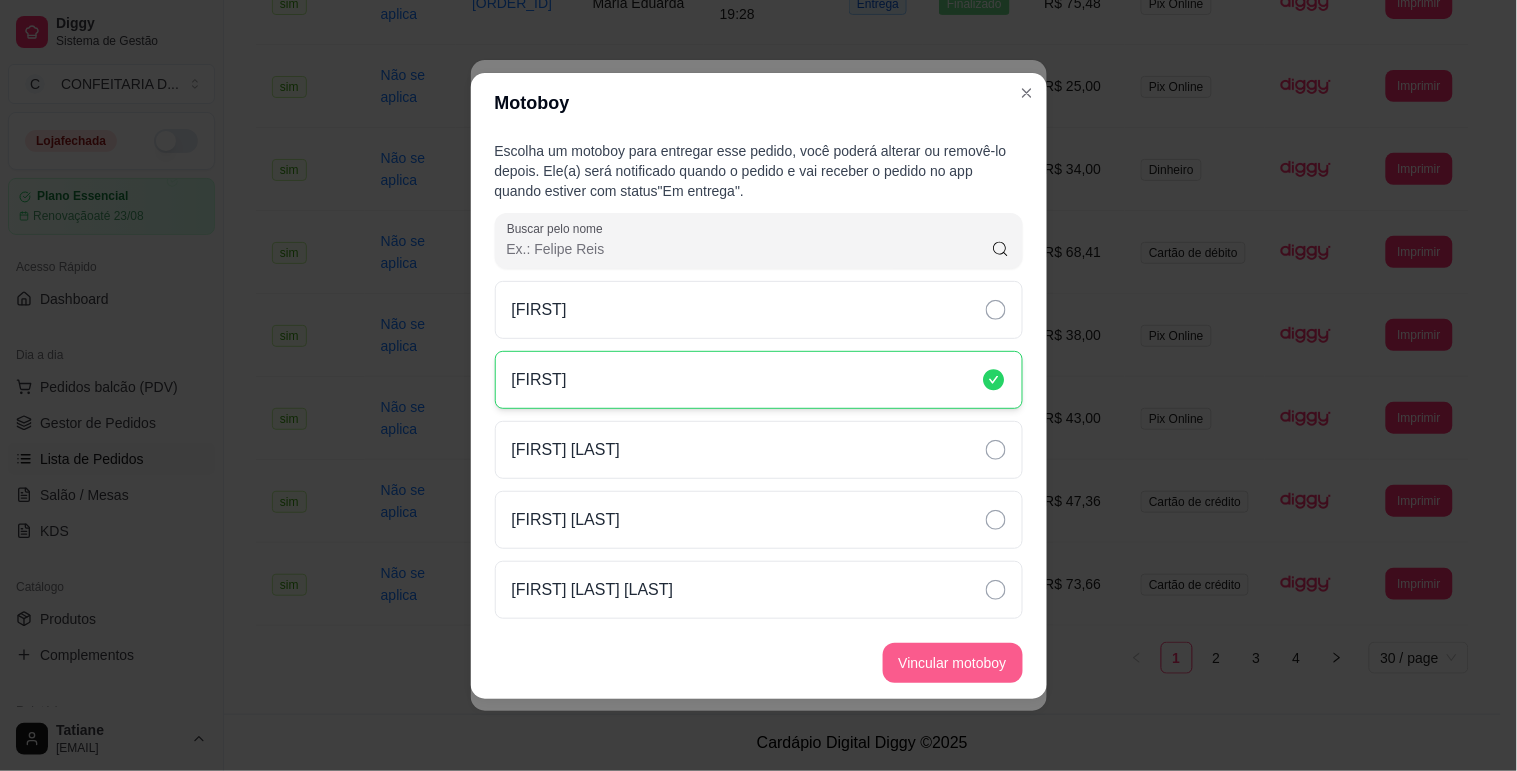 click on "Vincular motoboy" at bounding box center (953, 663) 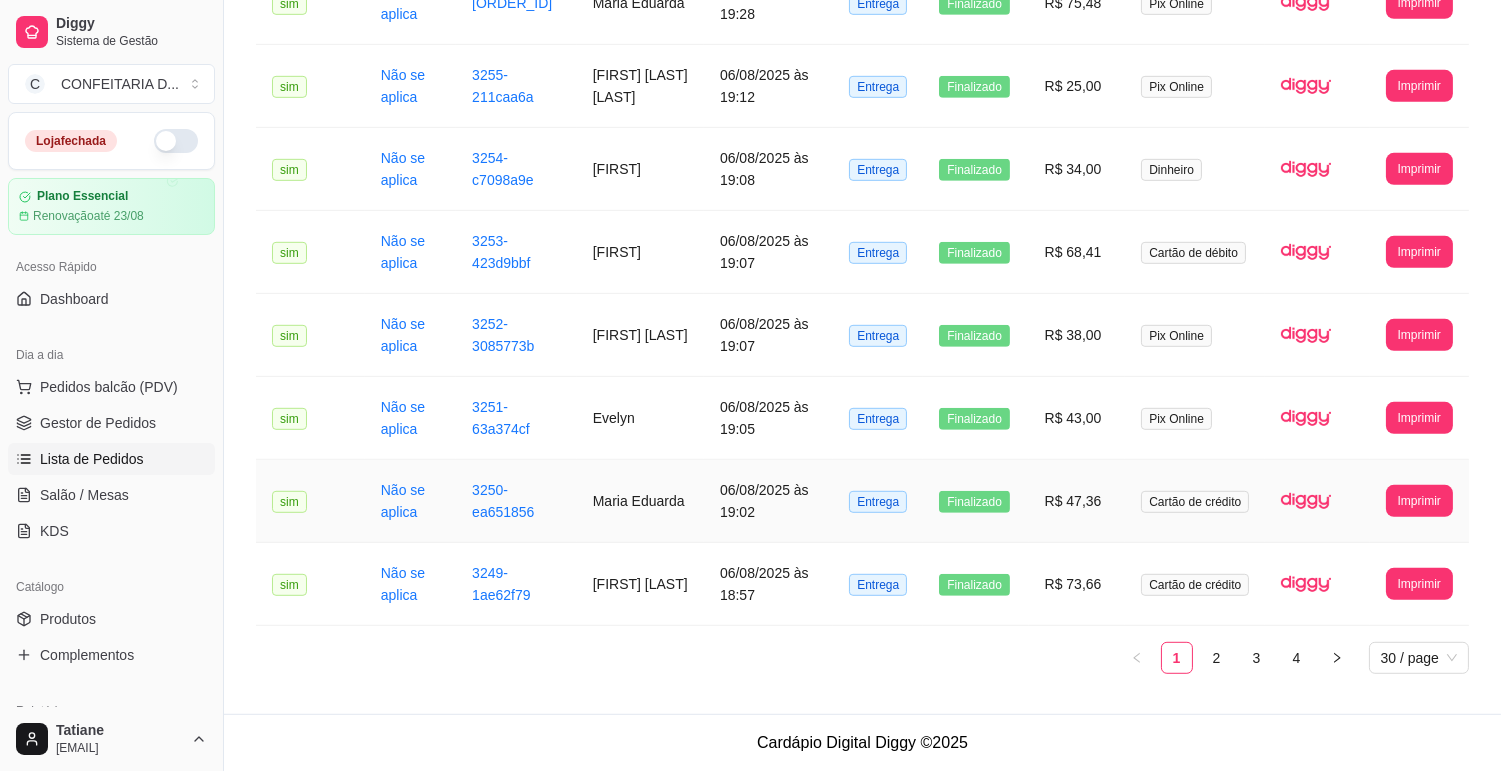 click on "Maria Eduarda" at bounding box center [640, 501] 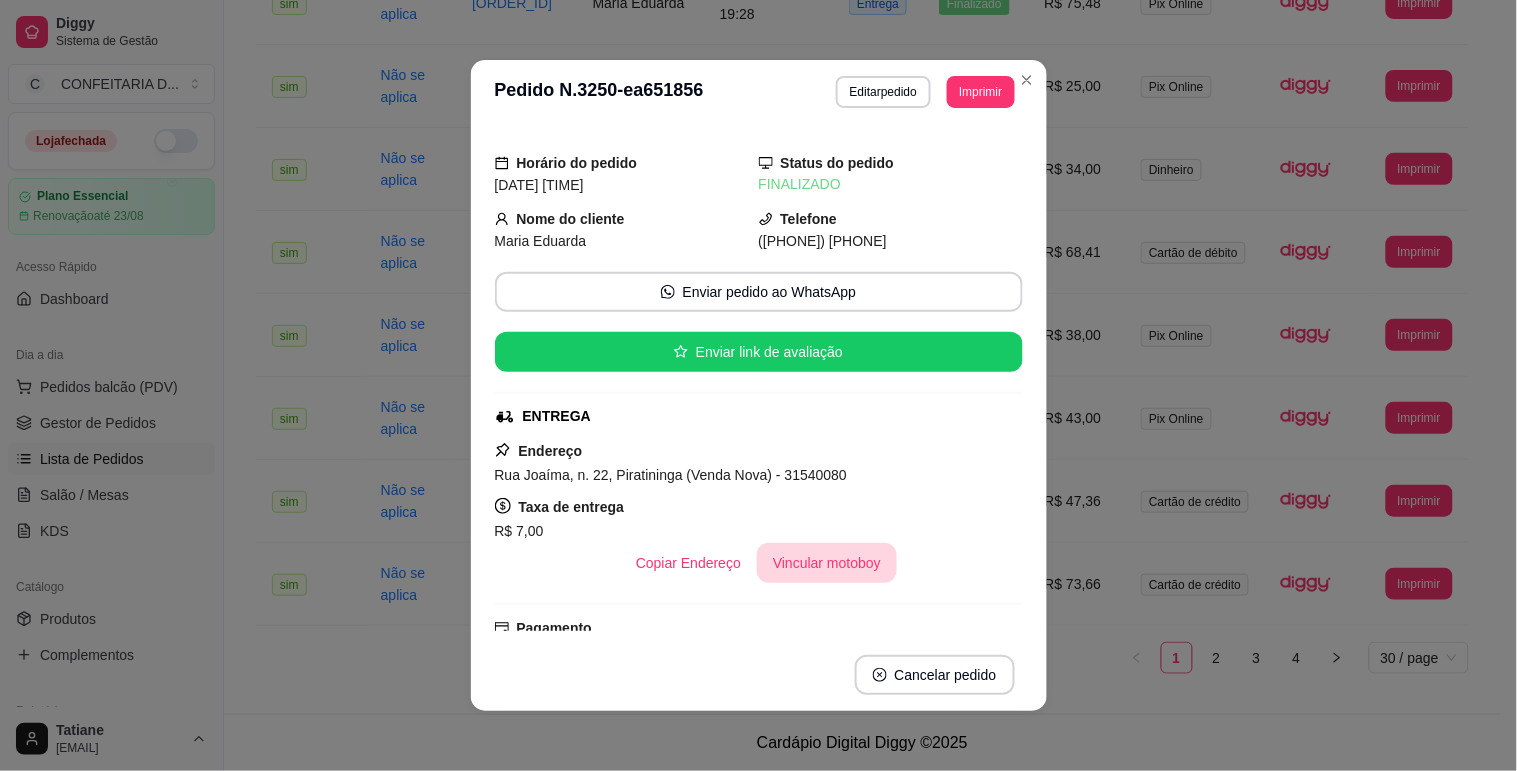 click on "Vincular motoboy" at bounding box center [827, 563] 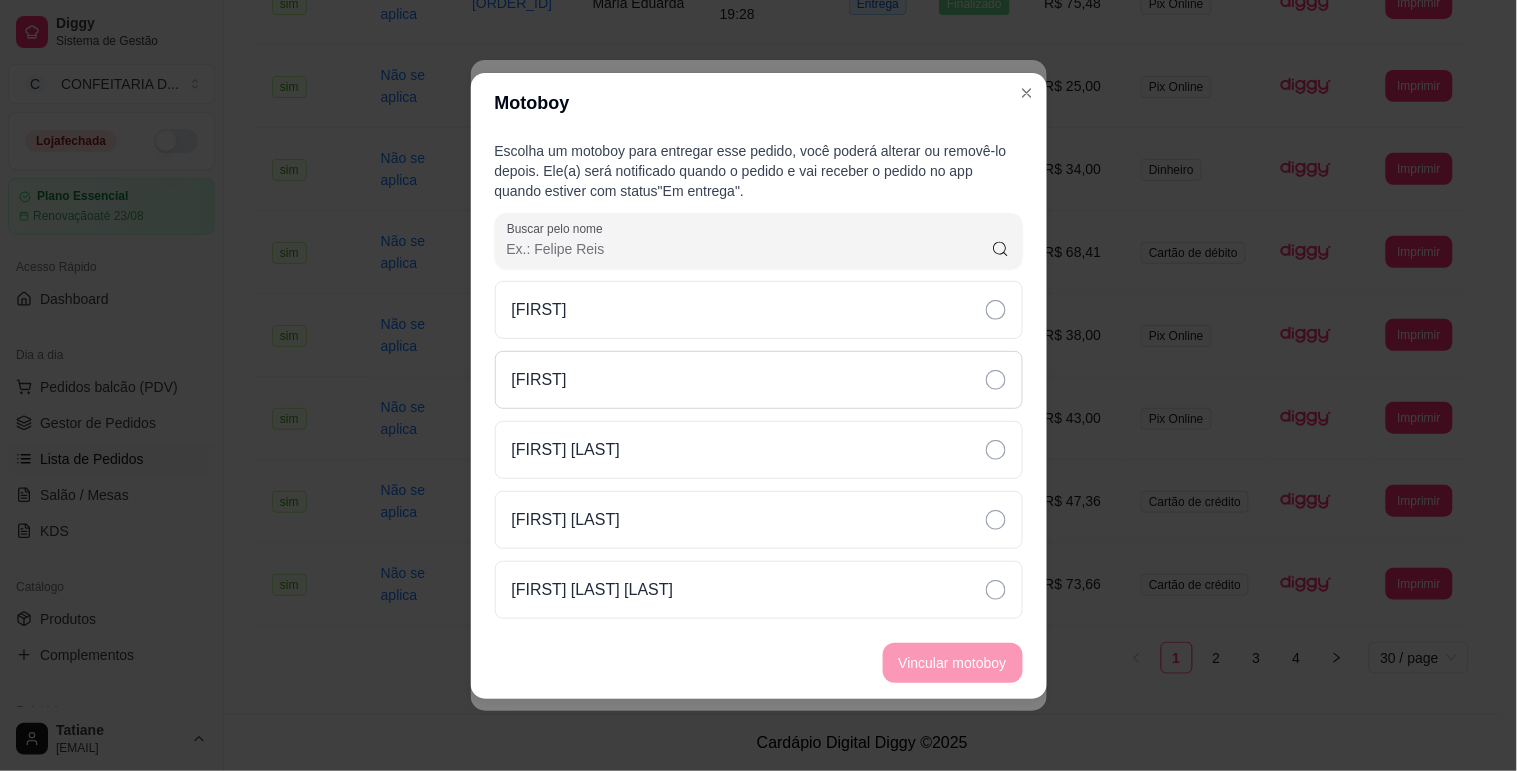 click on "[FIRST]" at bounding box center [759, 380] 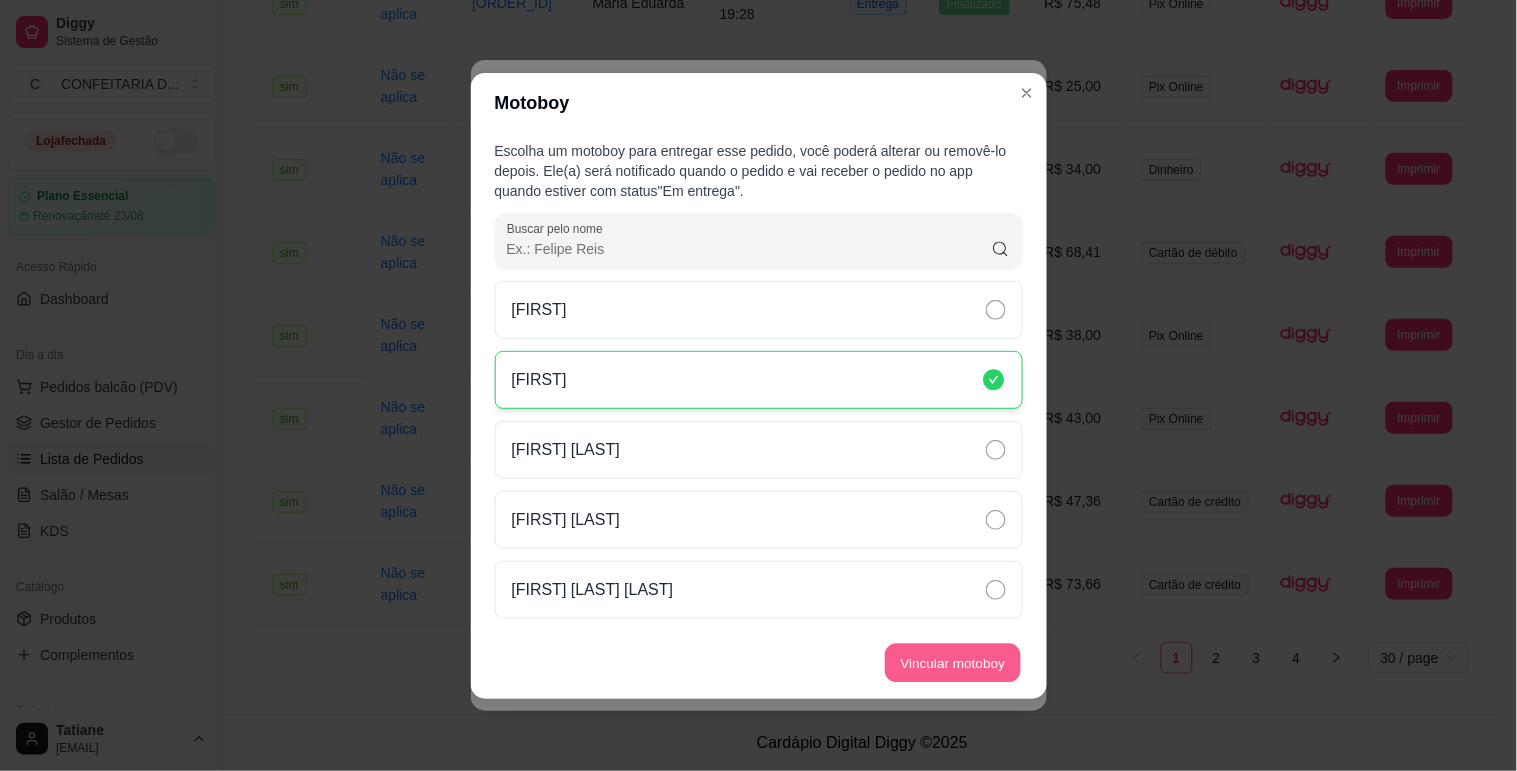 click on "Vincular motoboy" at bounding box center (953, 662) 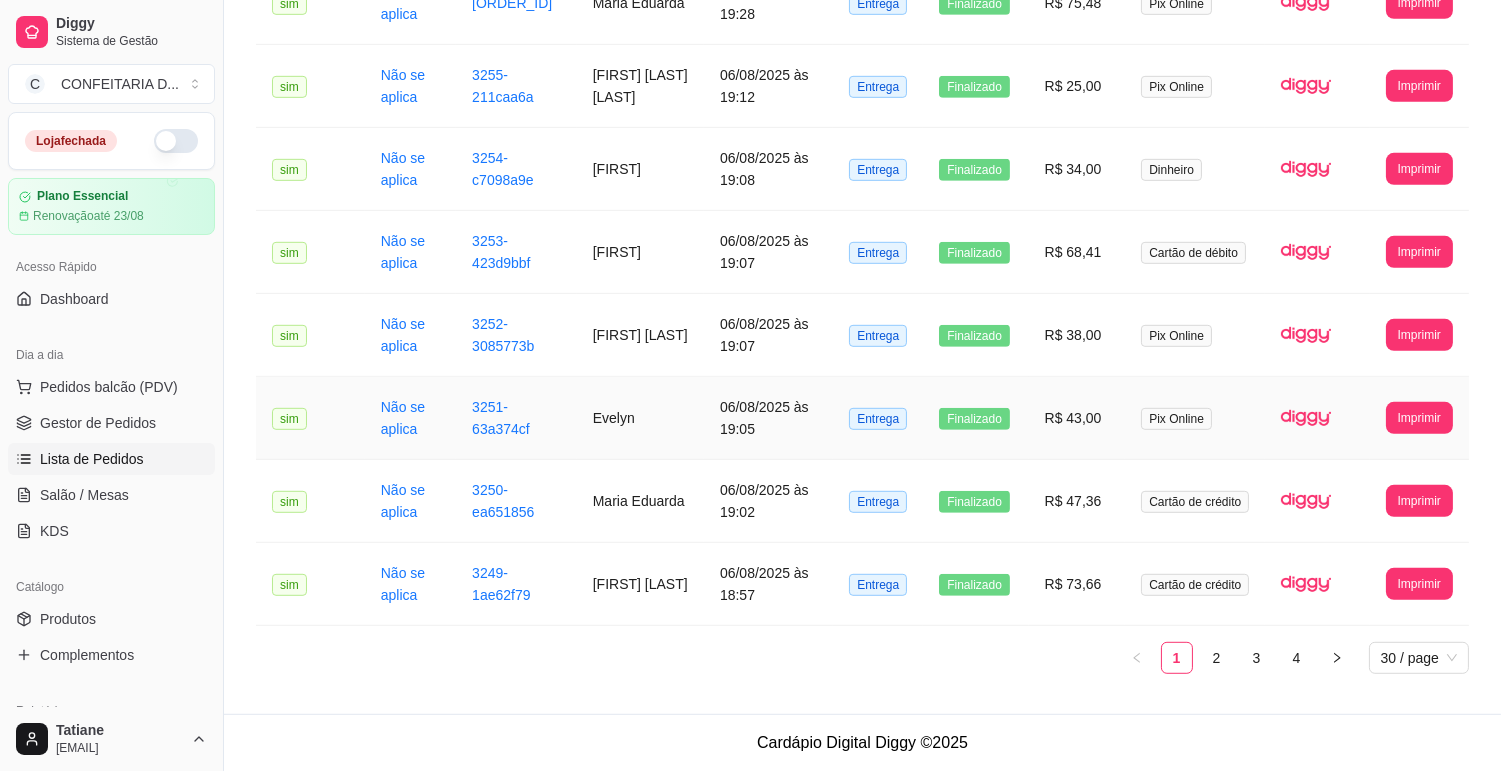 click on "Evelyn" at bounding box center (640, 418) 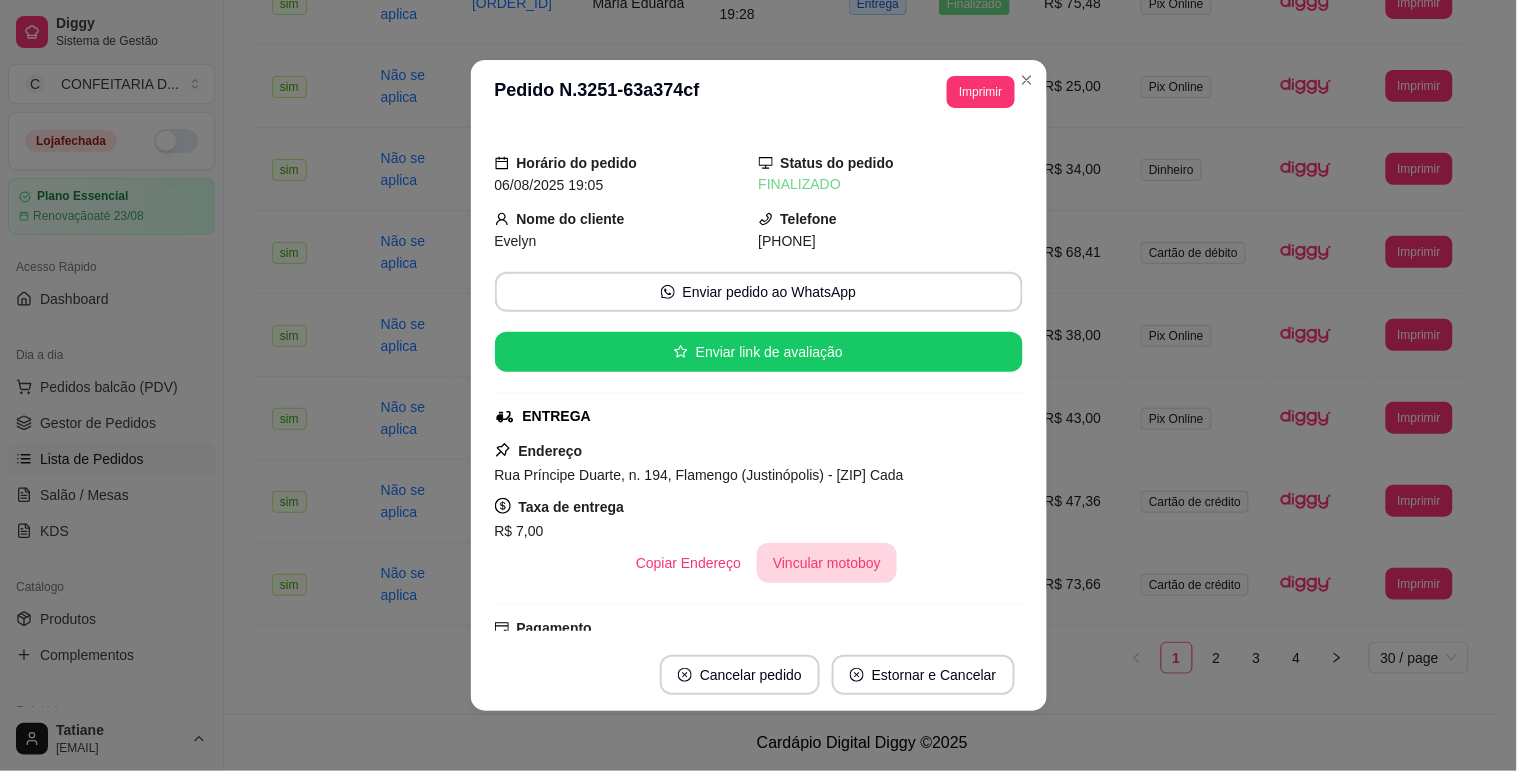click on "Vincular motoboy" at bounding box center (827, 563) 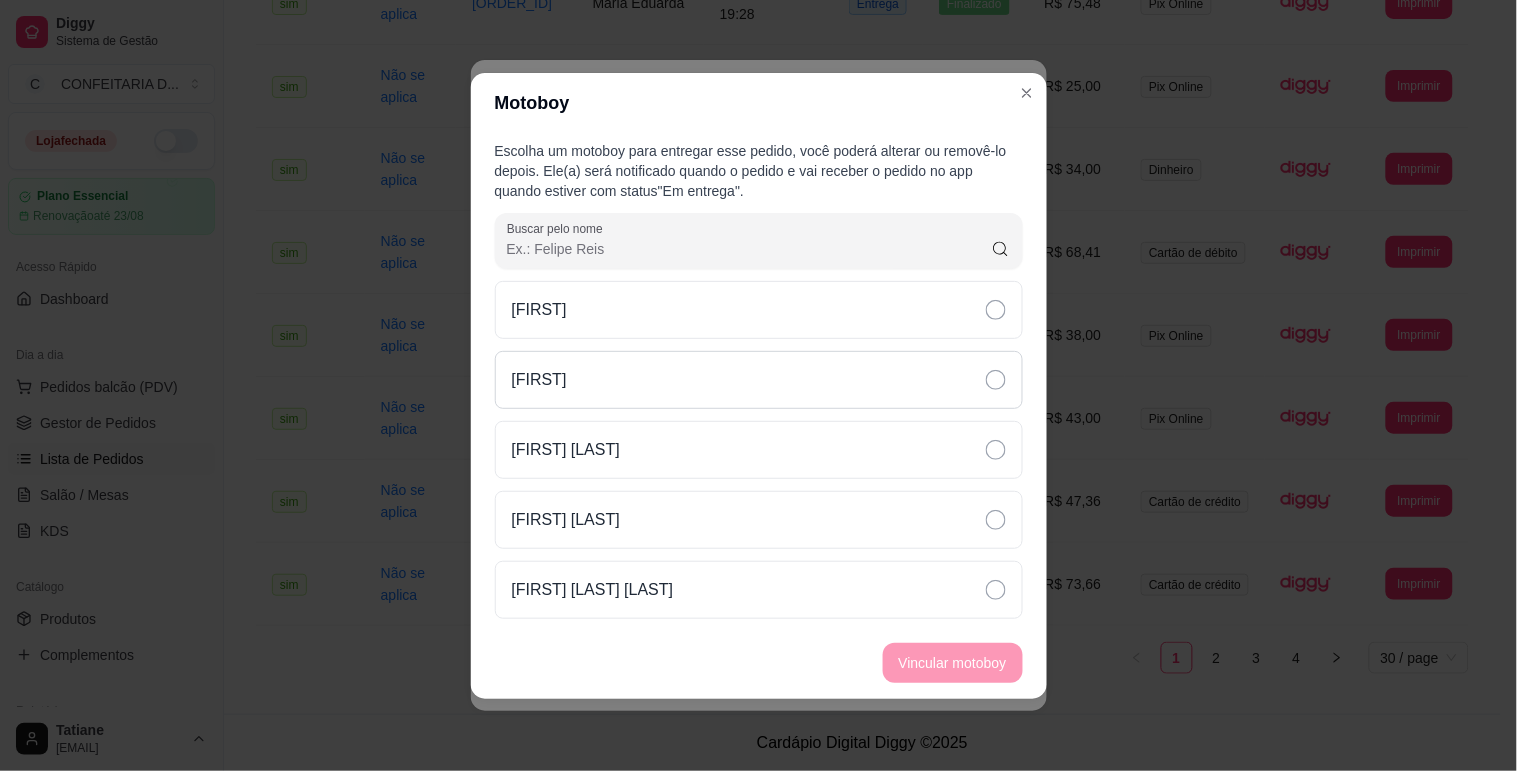 click on "[FIRST]" at bounding box center (759, 380) 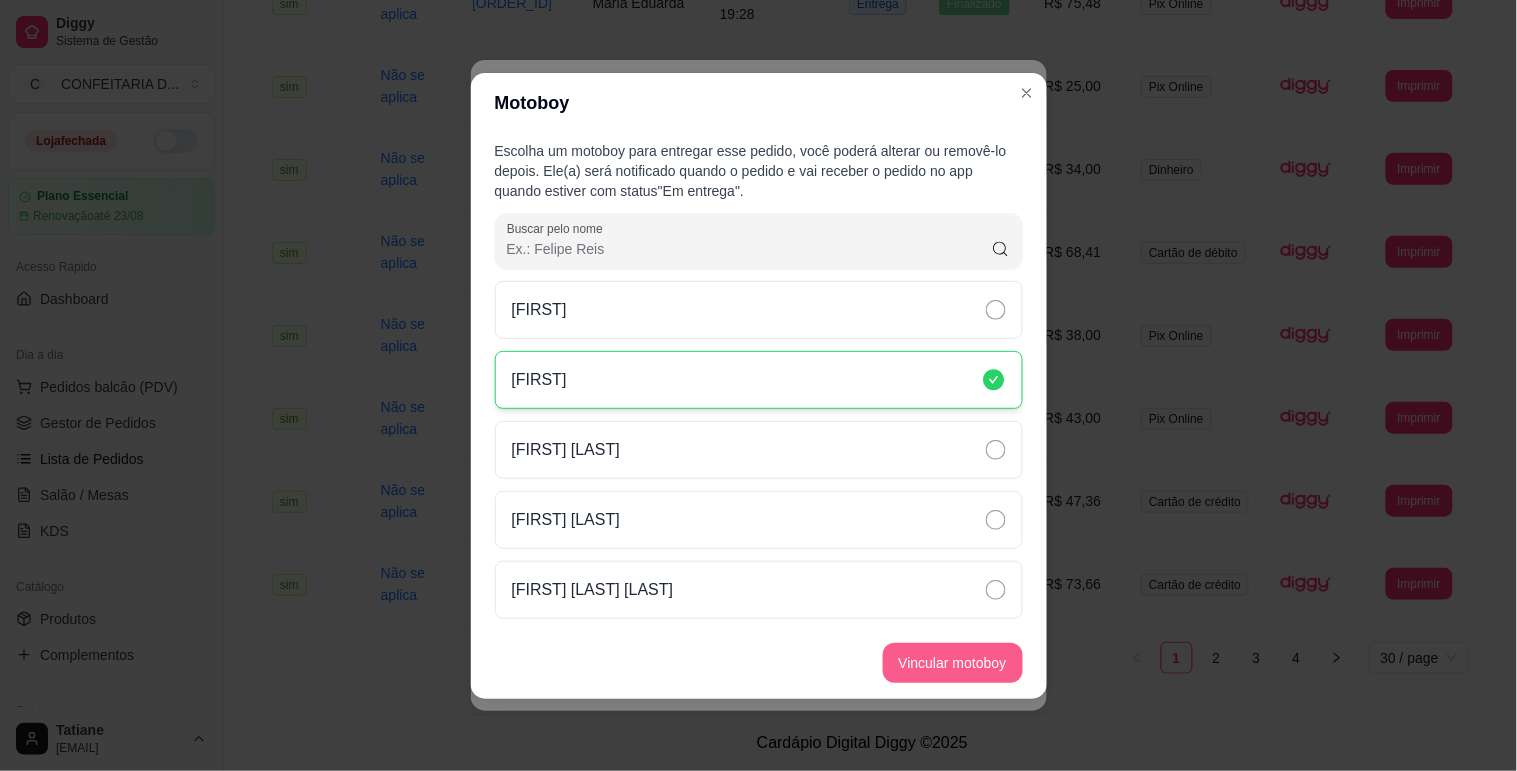 click on "Vincular motoboy" at bounding box center [953, 663] 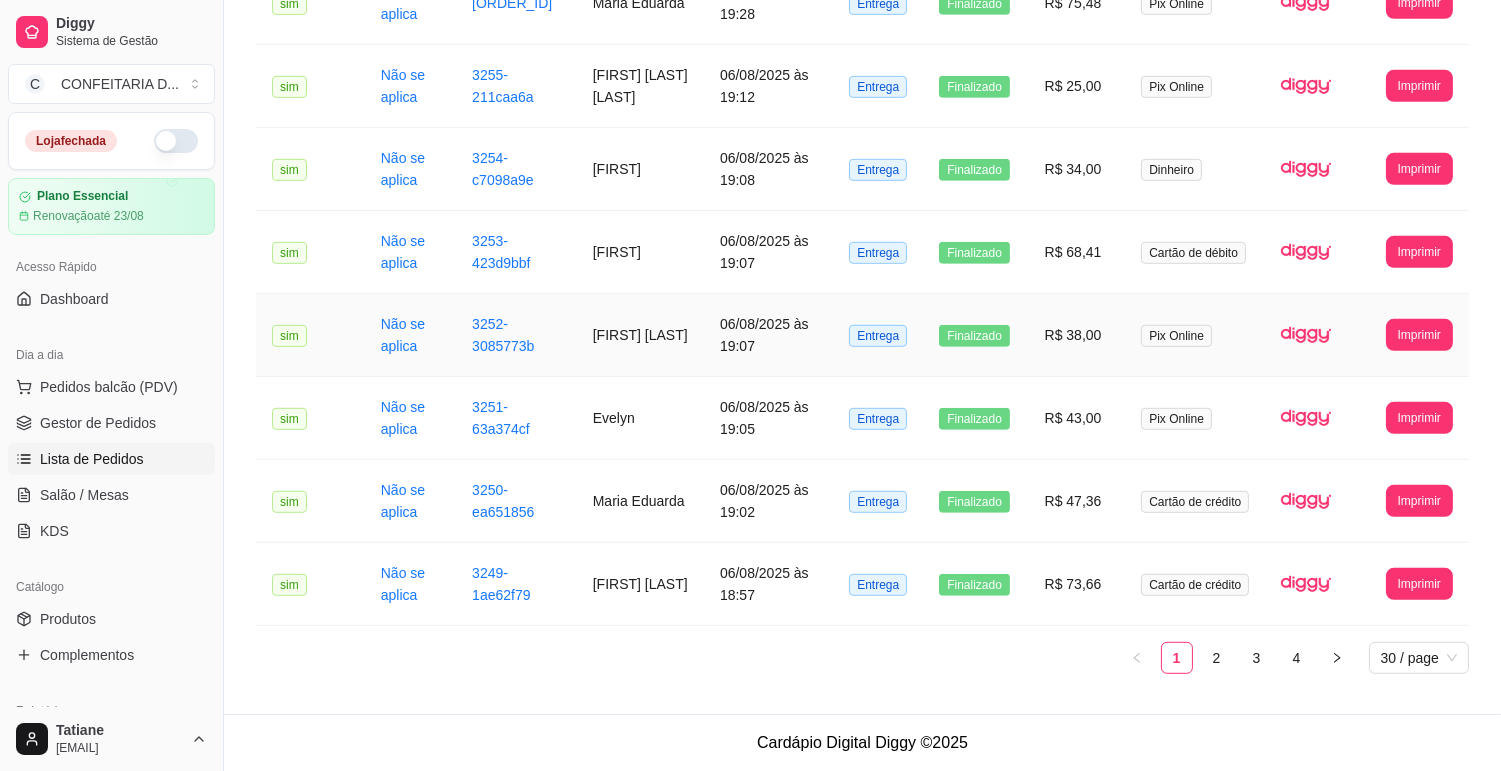 click on "[FIRST] [LAST]" at bounding box center [640, 335] 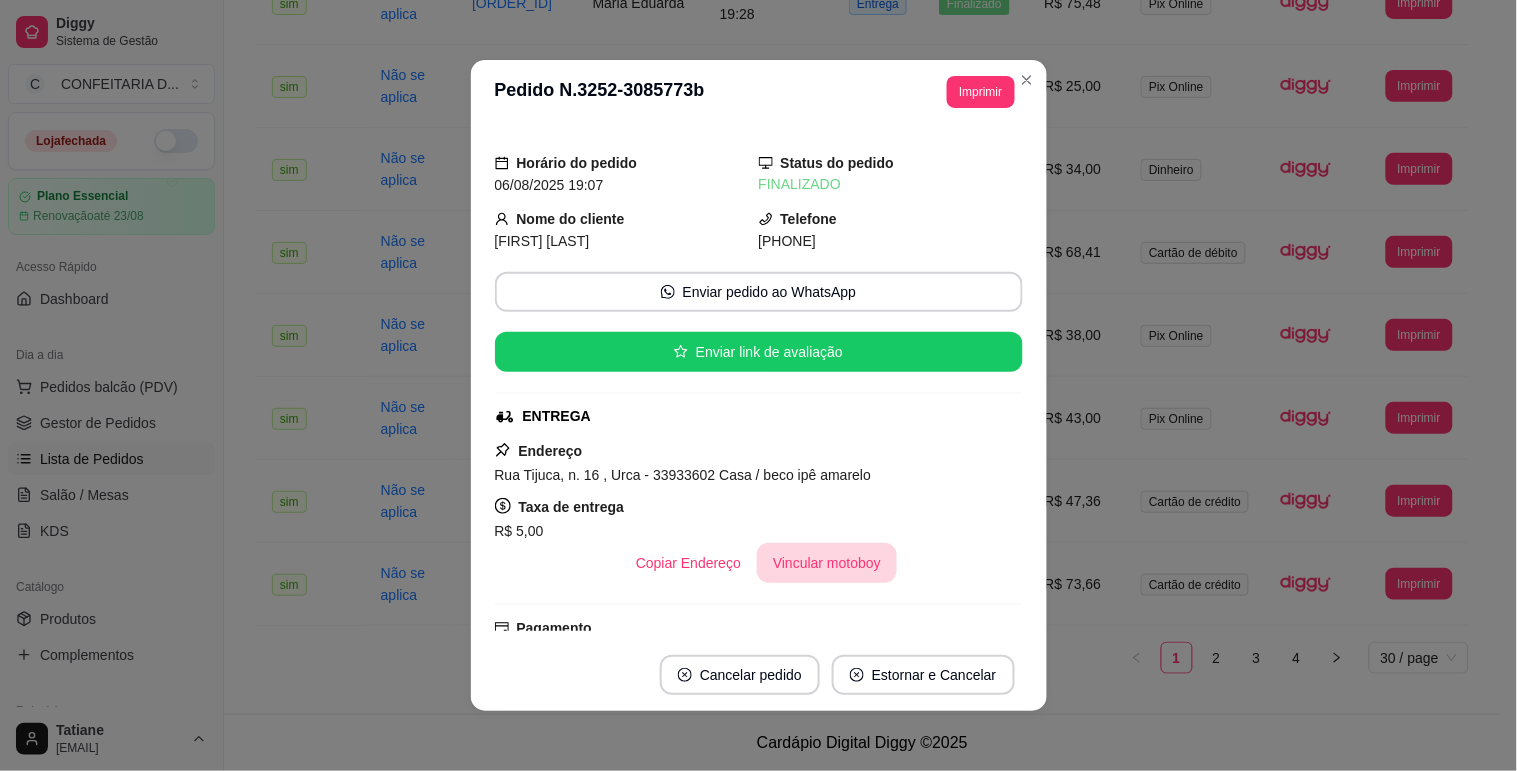 click on "Vincular motoboy" at bounding box center [827, 563] 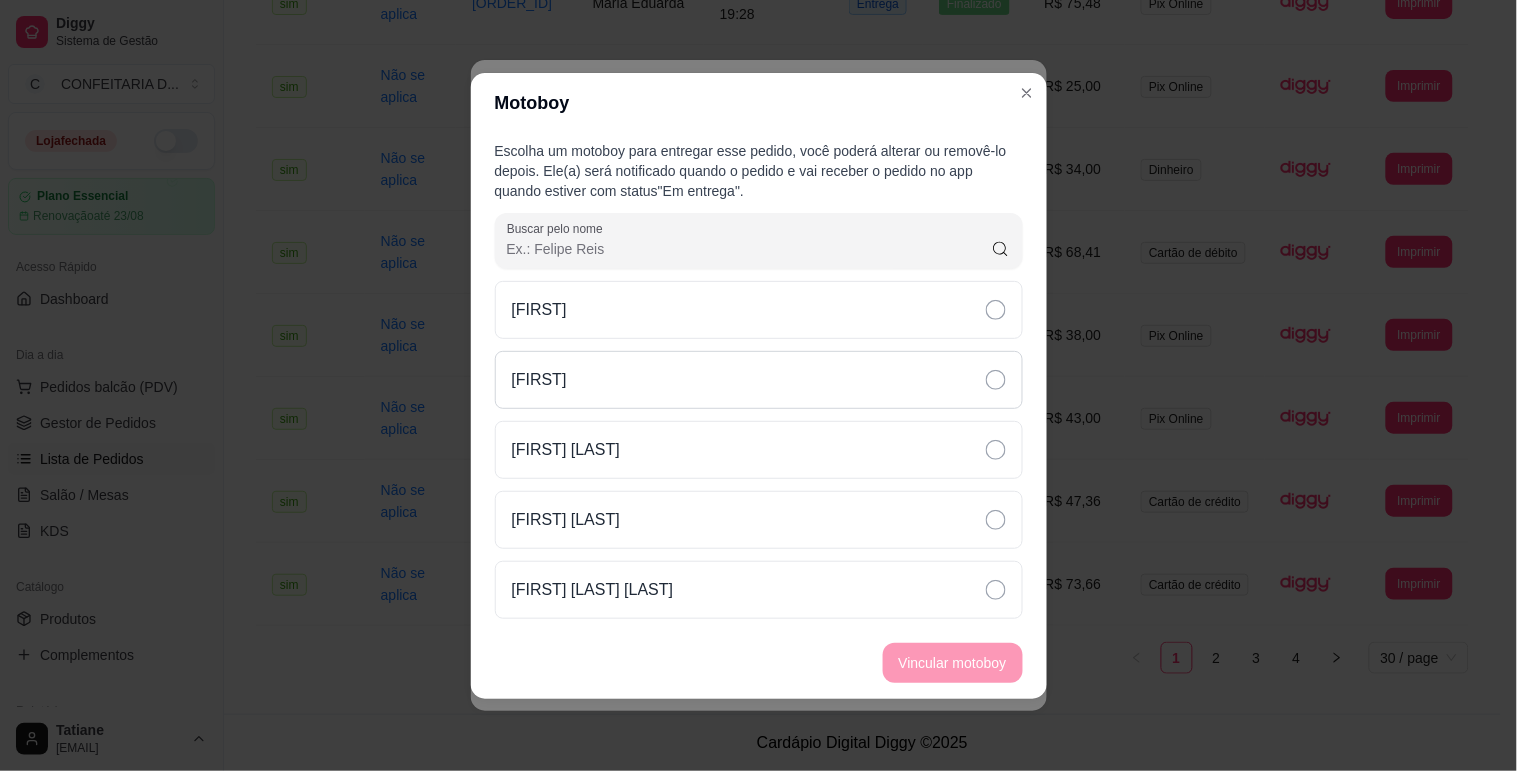 click on "[FIRST]" at bounding box center (759, 380) 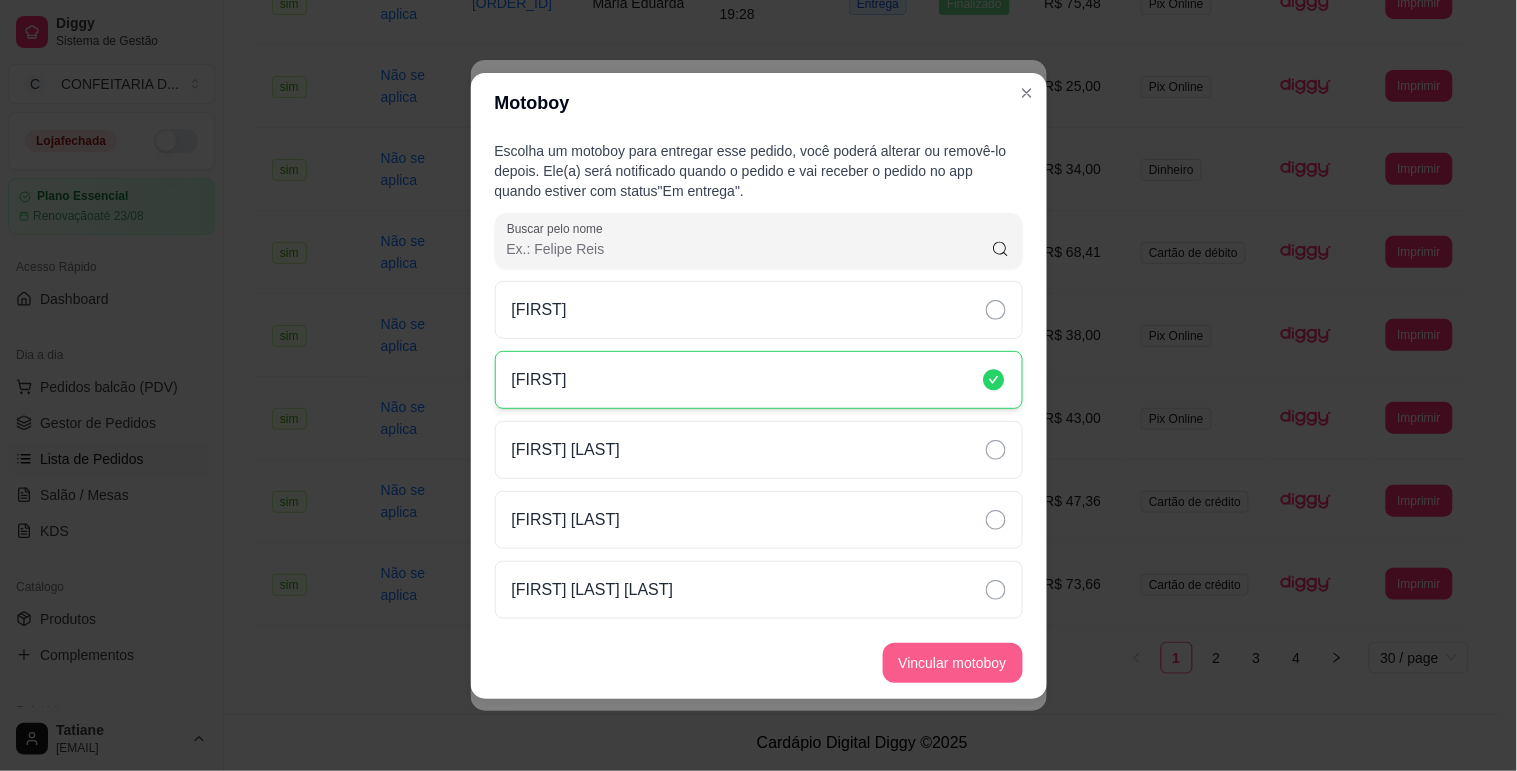 click on "Vincular motoboy" at bounding box center [953, 663] 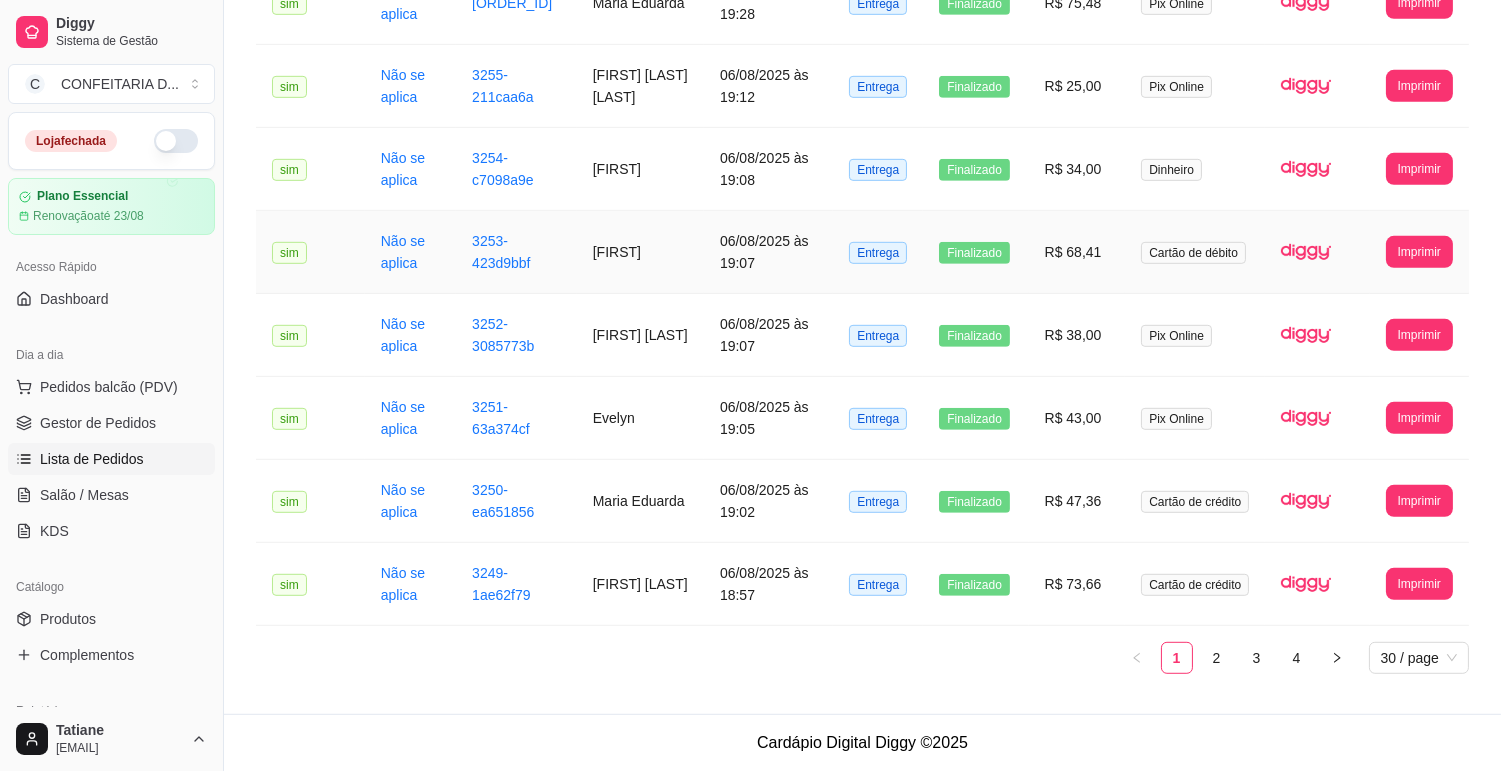 click on "[FIRST]" at bounding box center [640, 252] 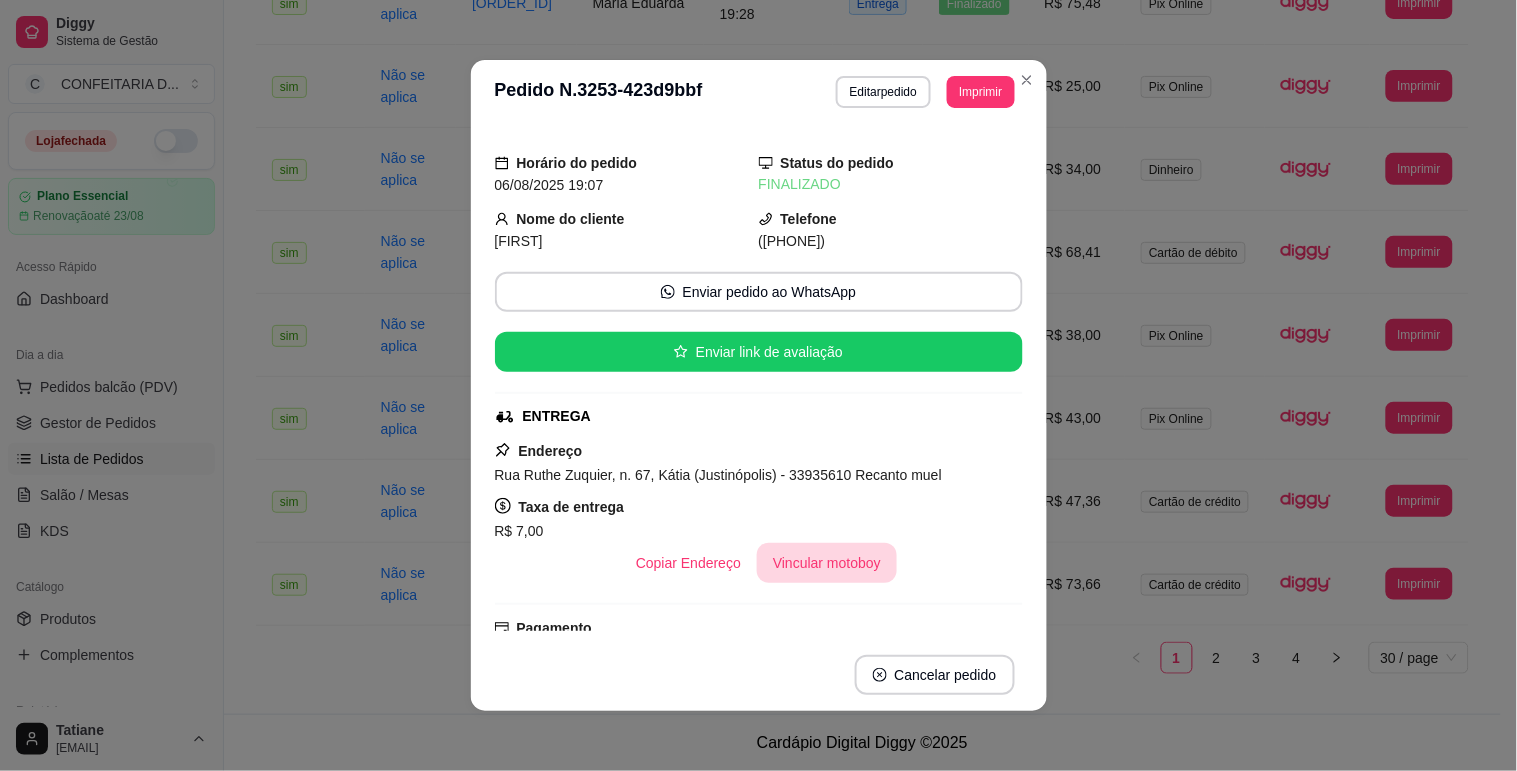 click on "Vincular motoboy" at bounding box center (827, 563) 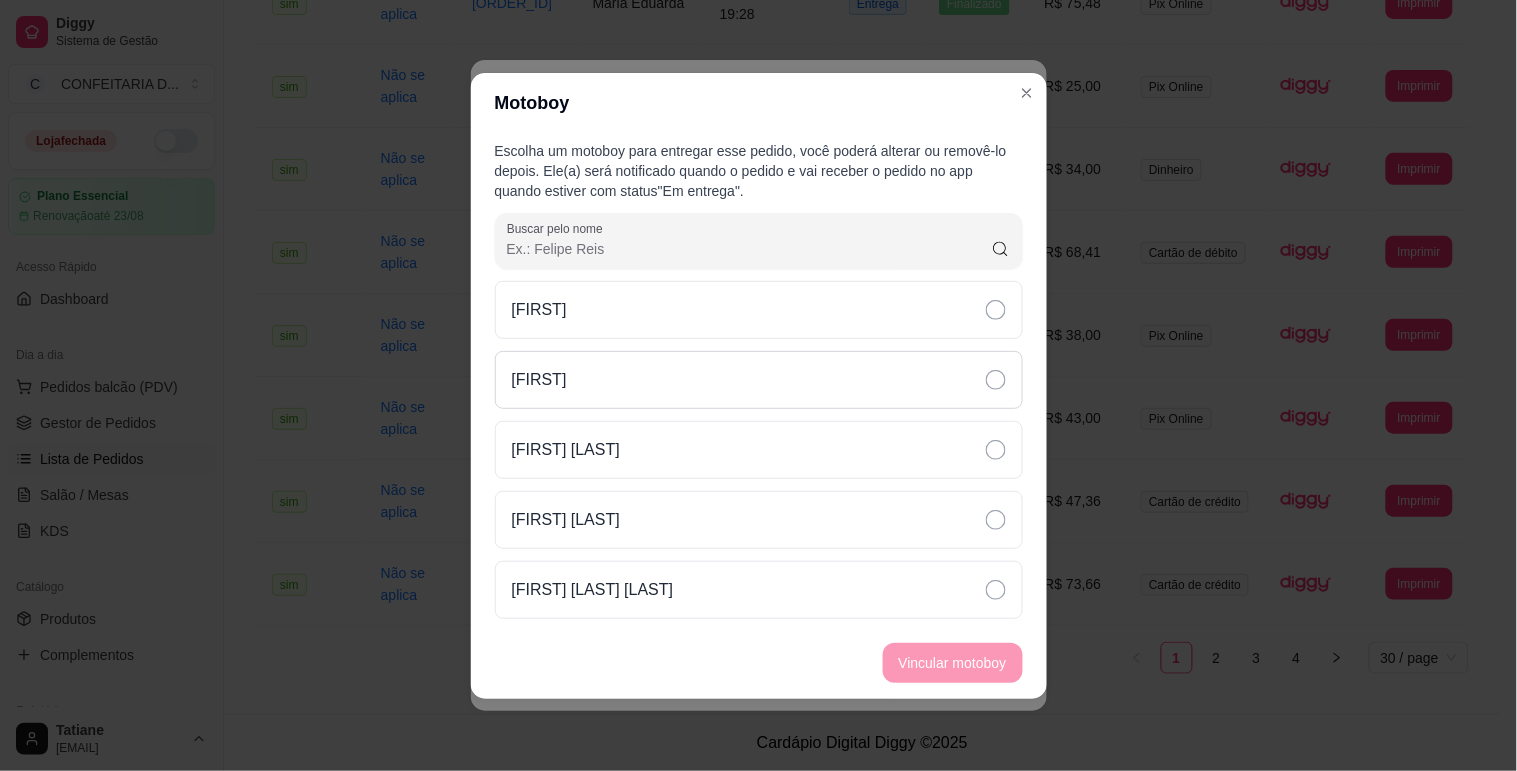 click on "[FIRST]" at bounding box center (539, 380) 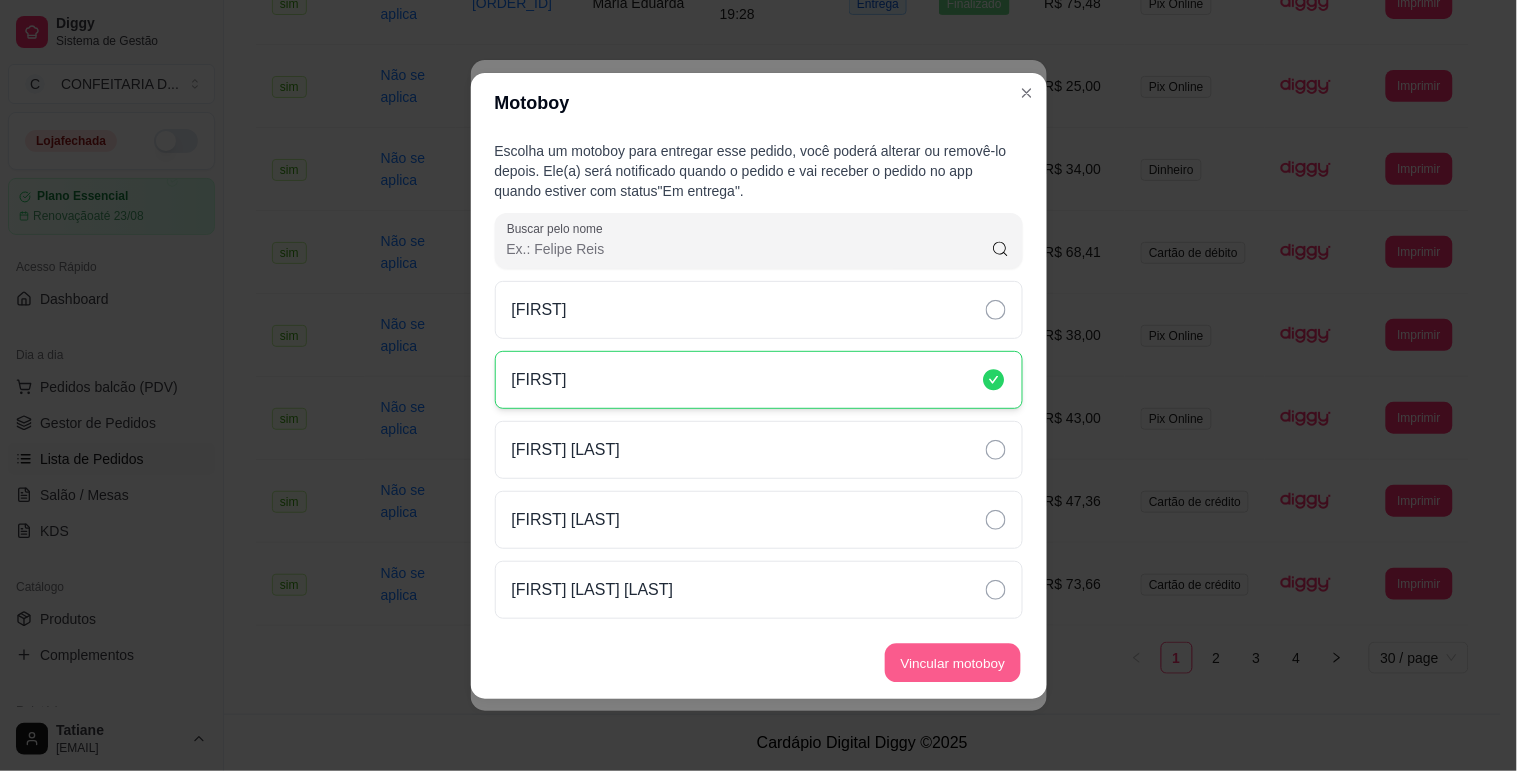 click on "Vincular motoboy" at bounding box center [953, 662] 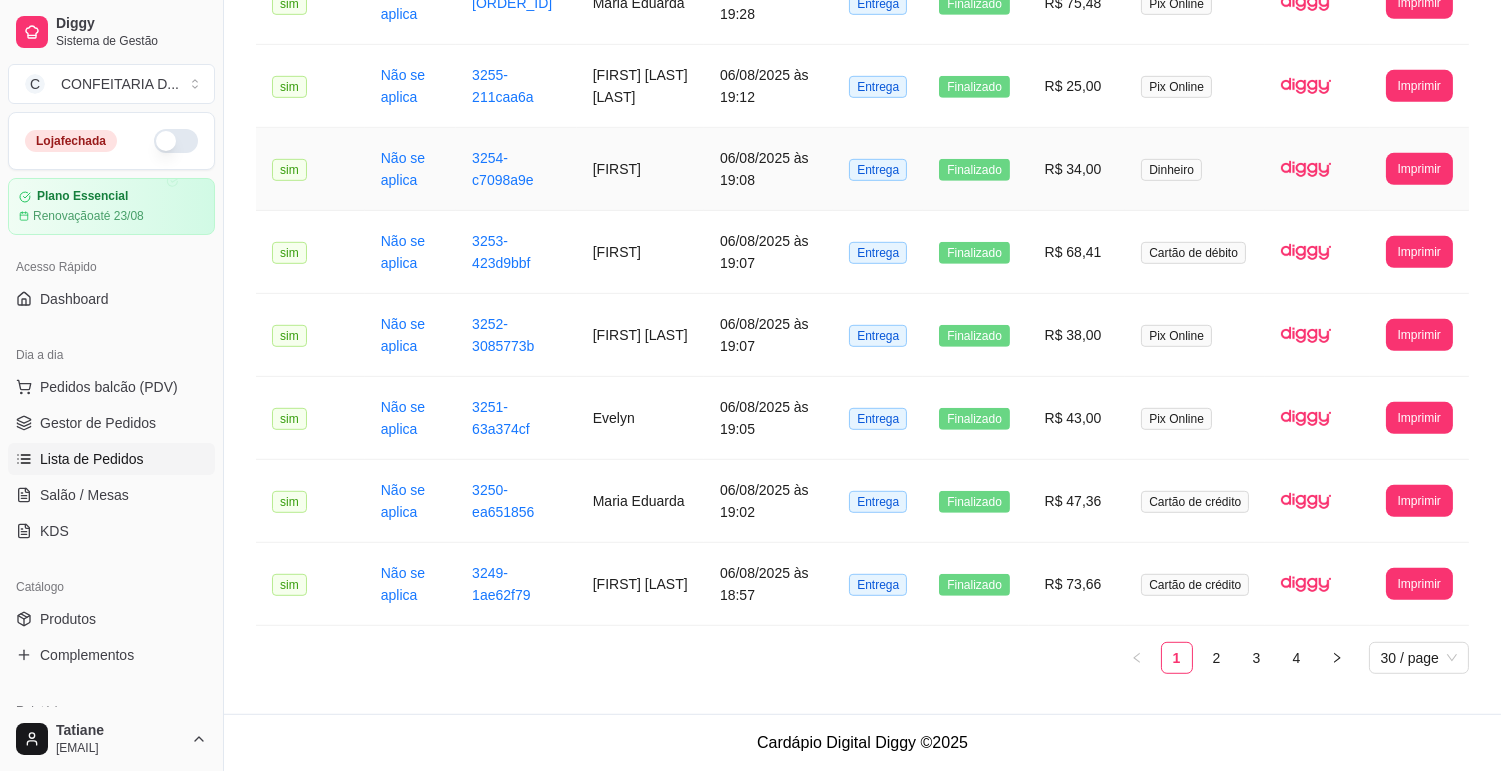 click on "[FIRST]" at bounding box center [640, 169] 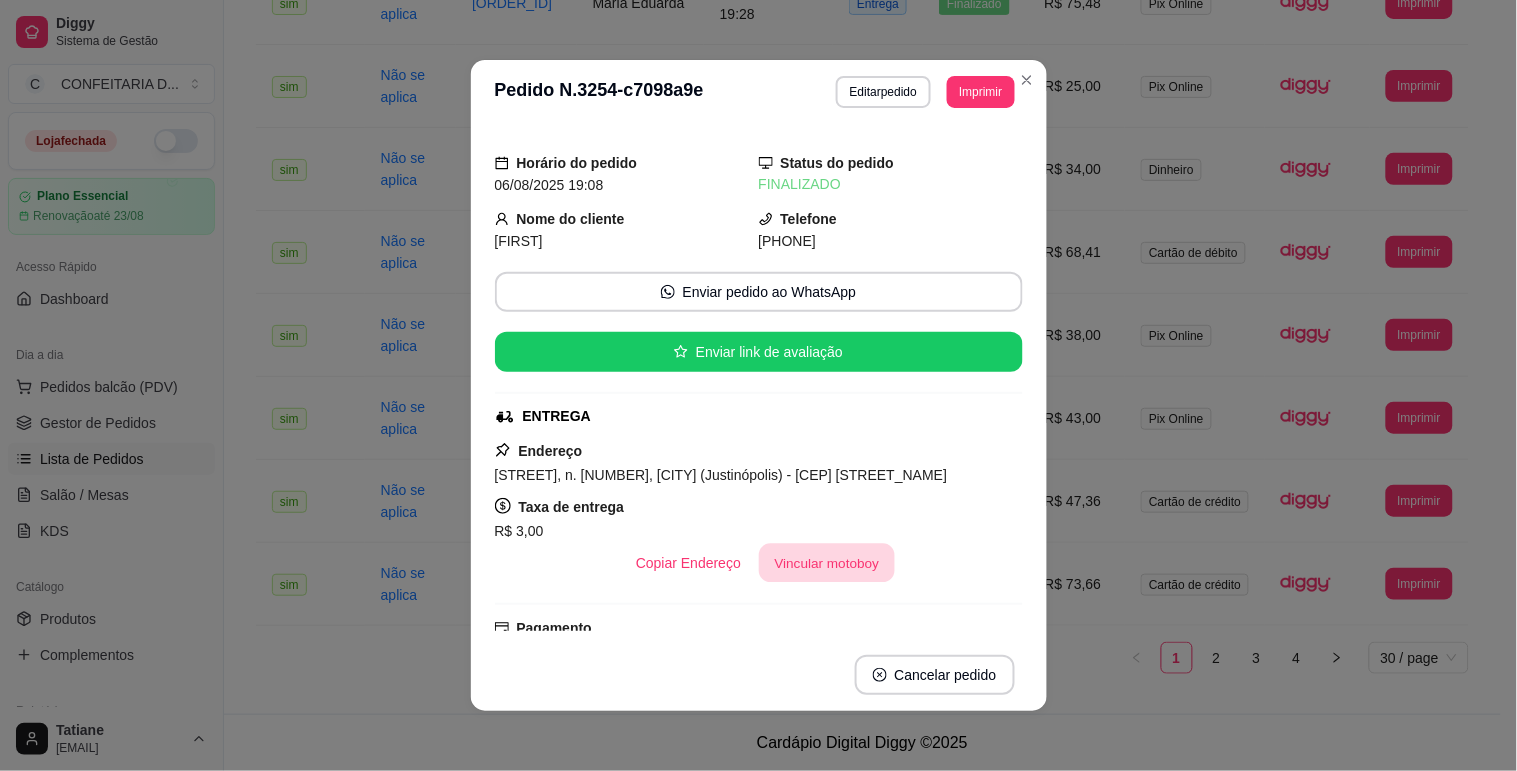 click on "Vincular motoboy" at bounding box center (827, 563) 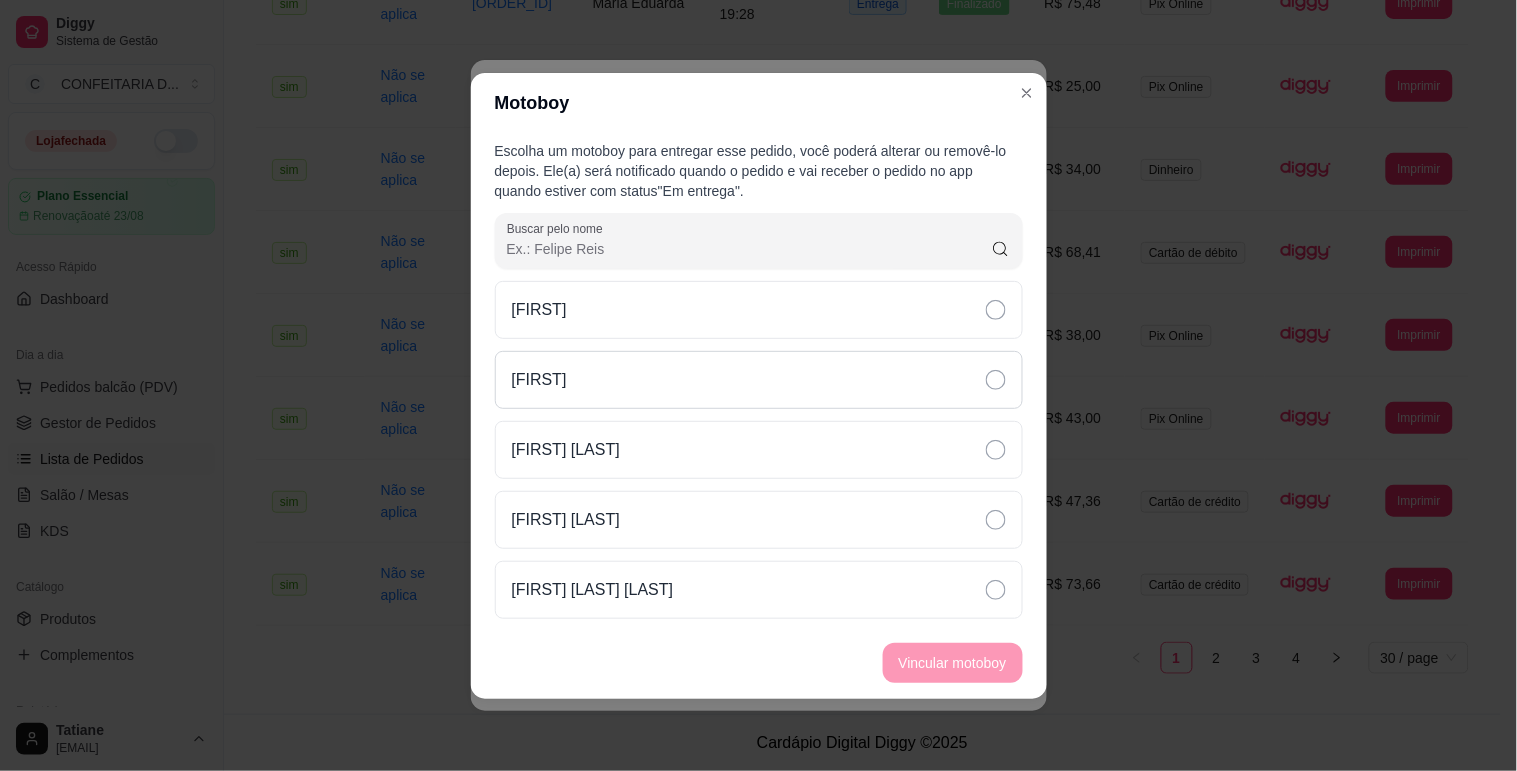click on "[FIRST]" at bounding box center (759, 380) 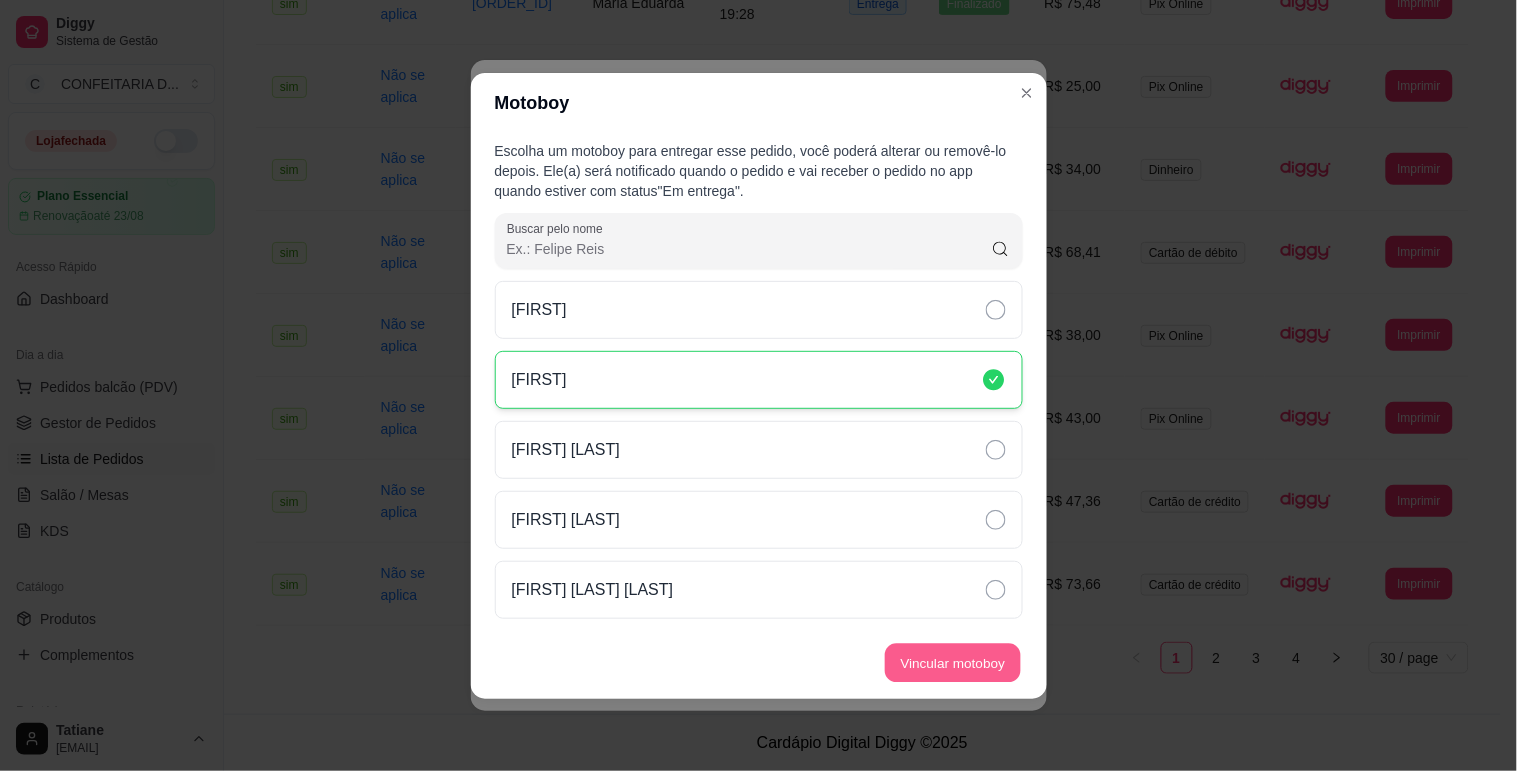 click on "Vincular motoboy" at bounding box center (953, 662) 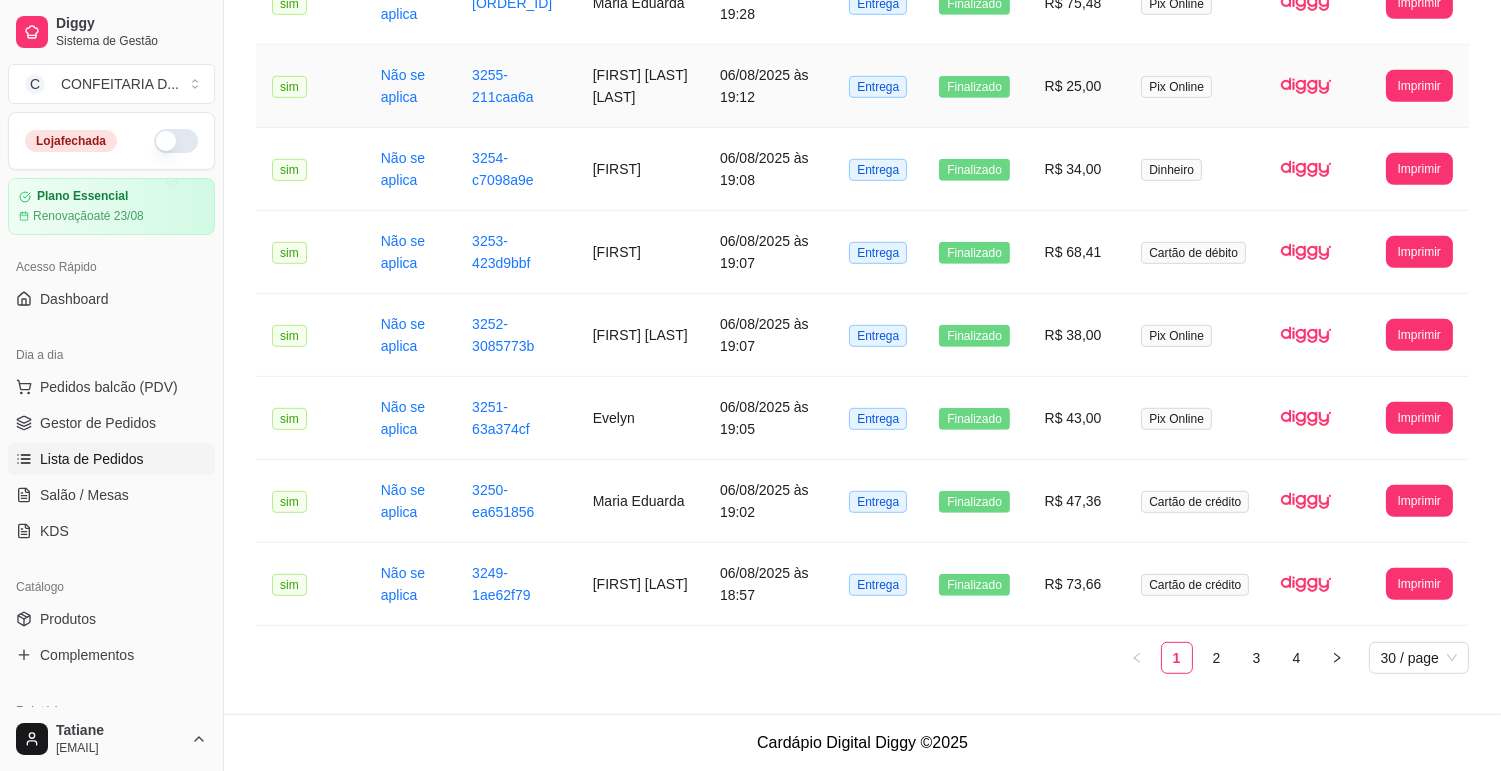 click on "[FIRST] [LAST]" at bounding box center (640, 86) 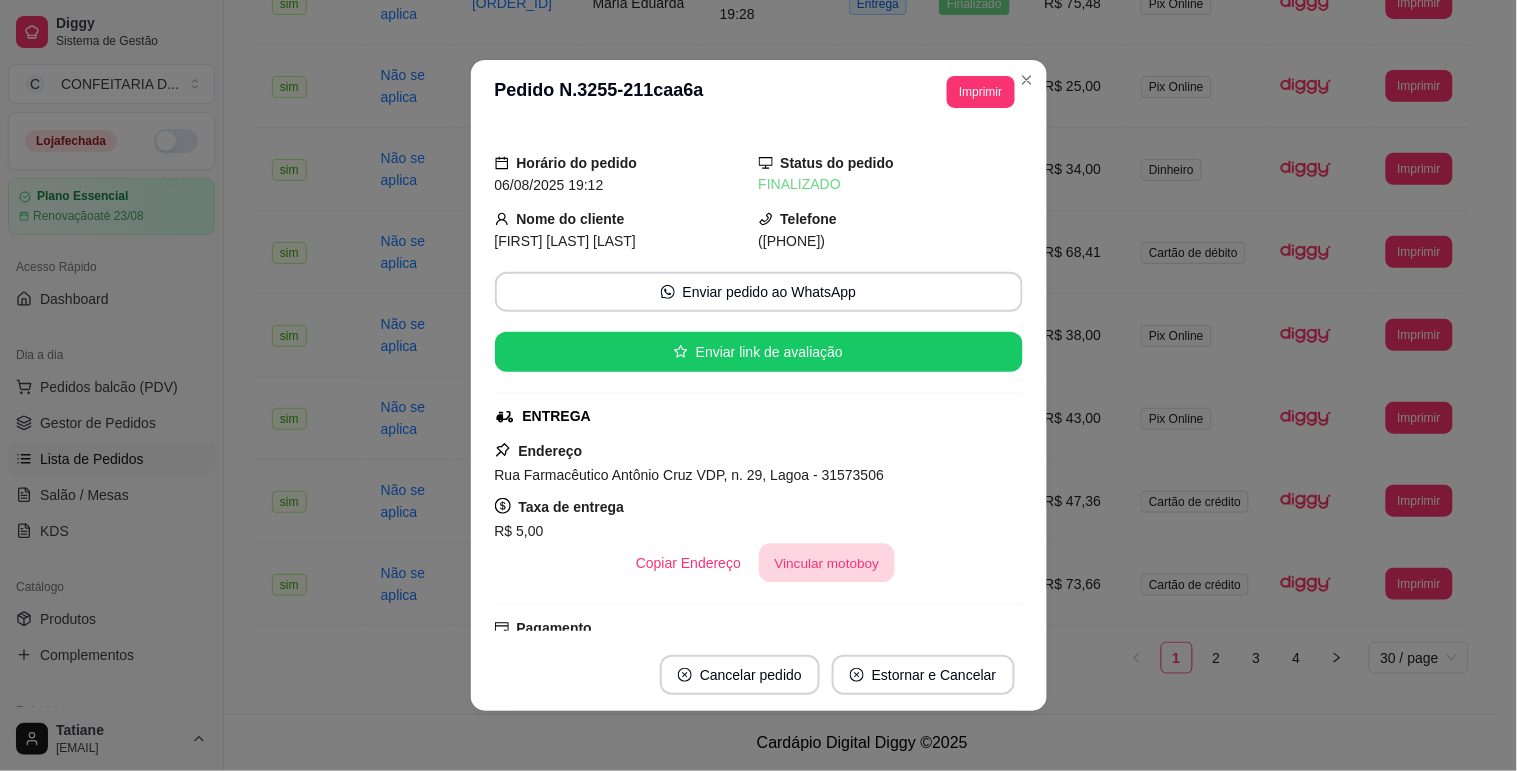 click on "Vincular motoboy" at bounding box center [827, 563] 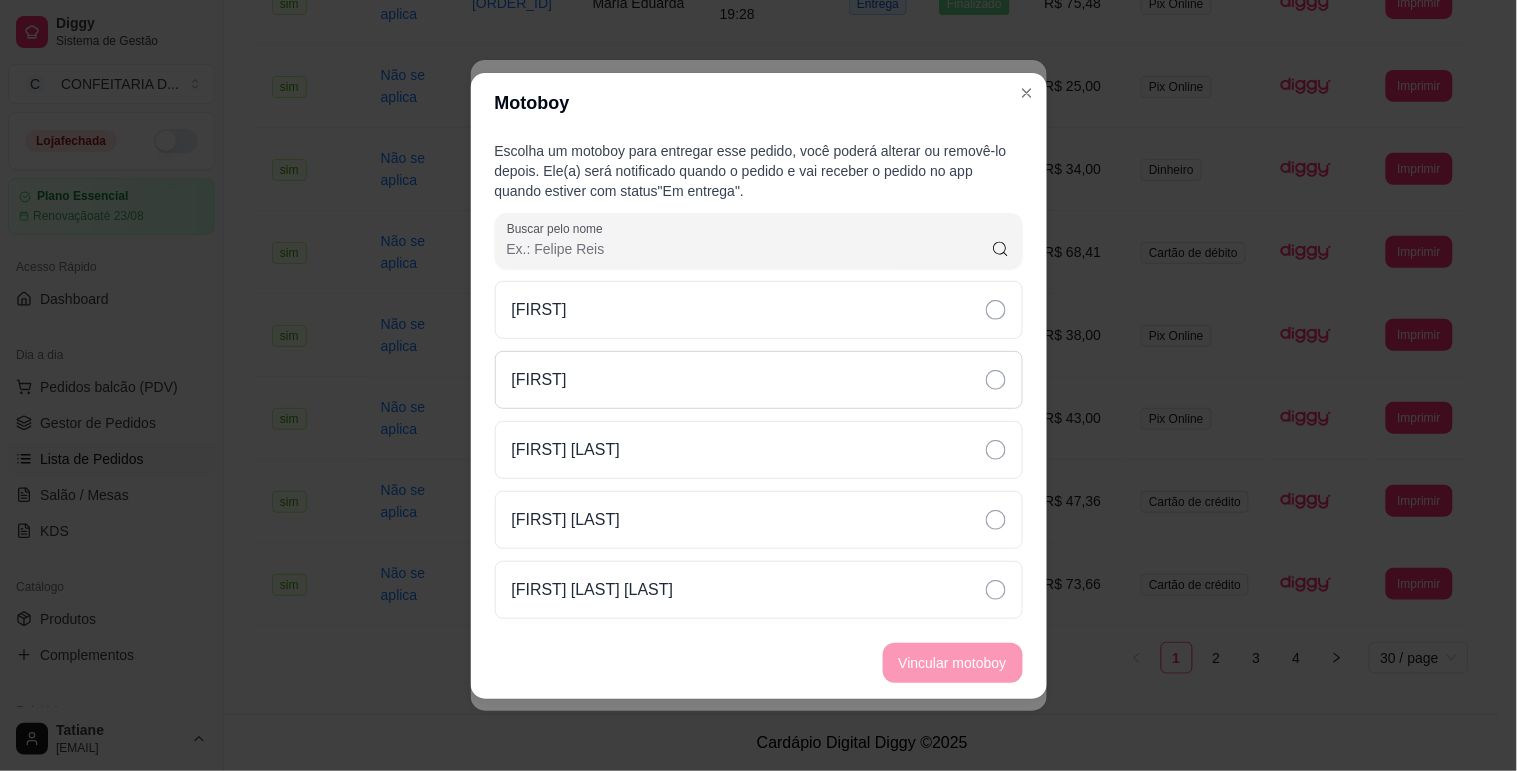click on "[FIRST]" at bounding box center [759, 380] 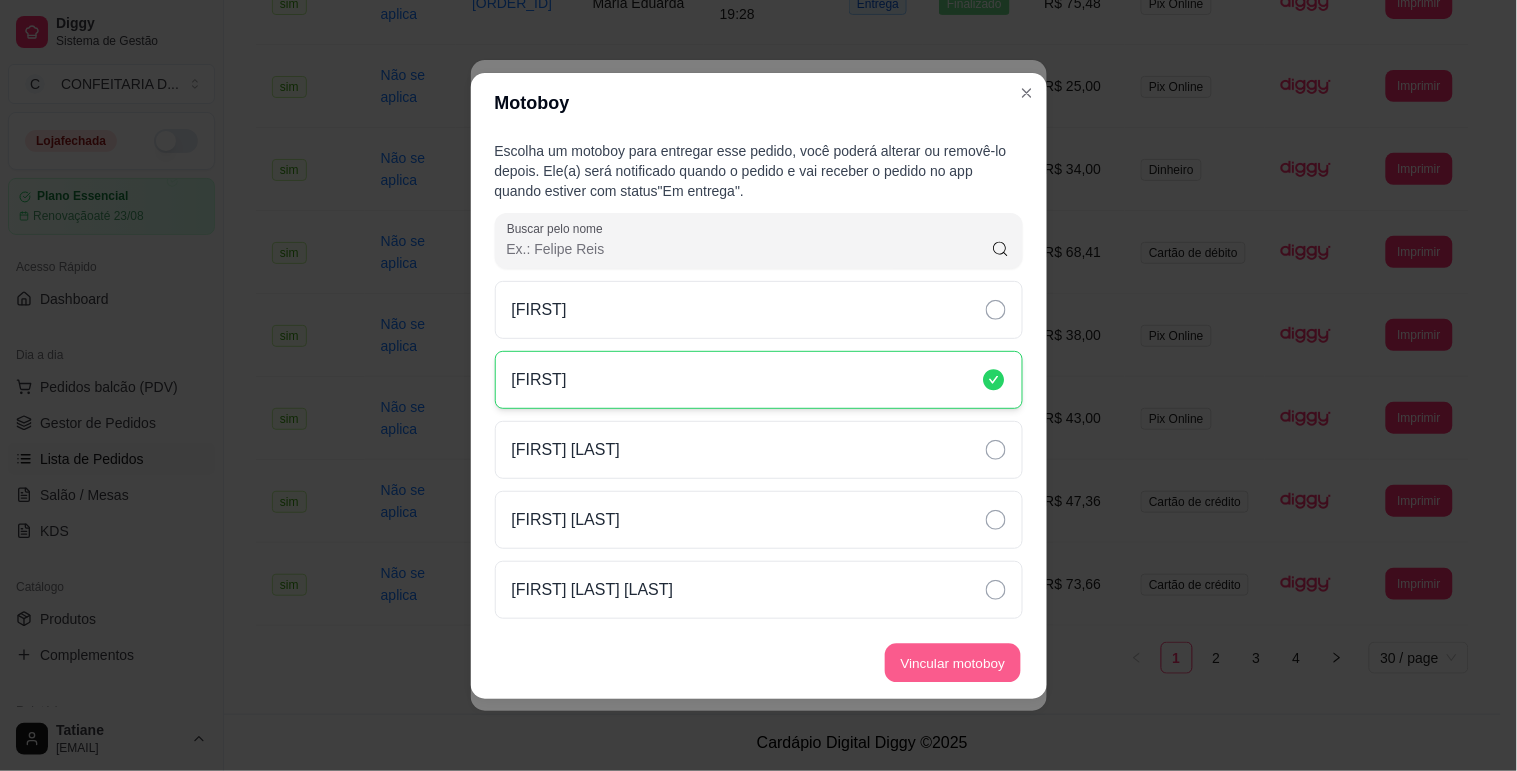 click on "Vincular motoboy" at bounding box center [953, 662] 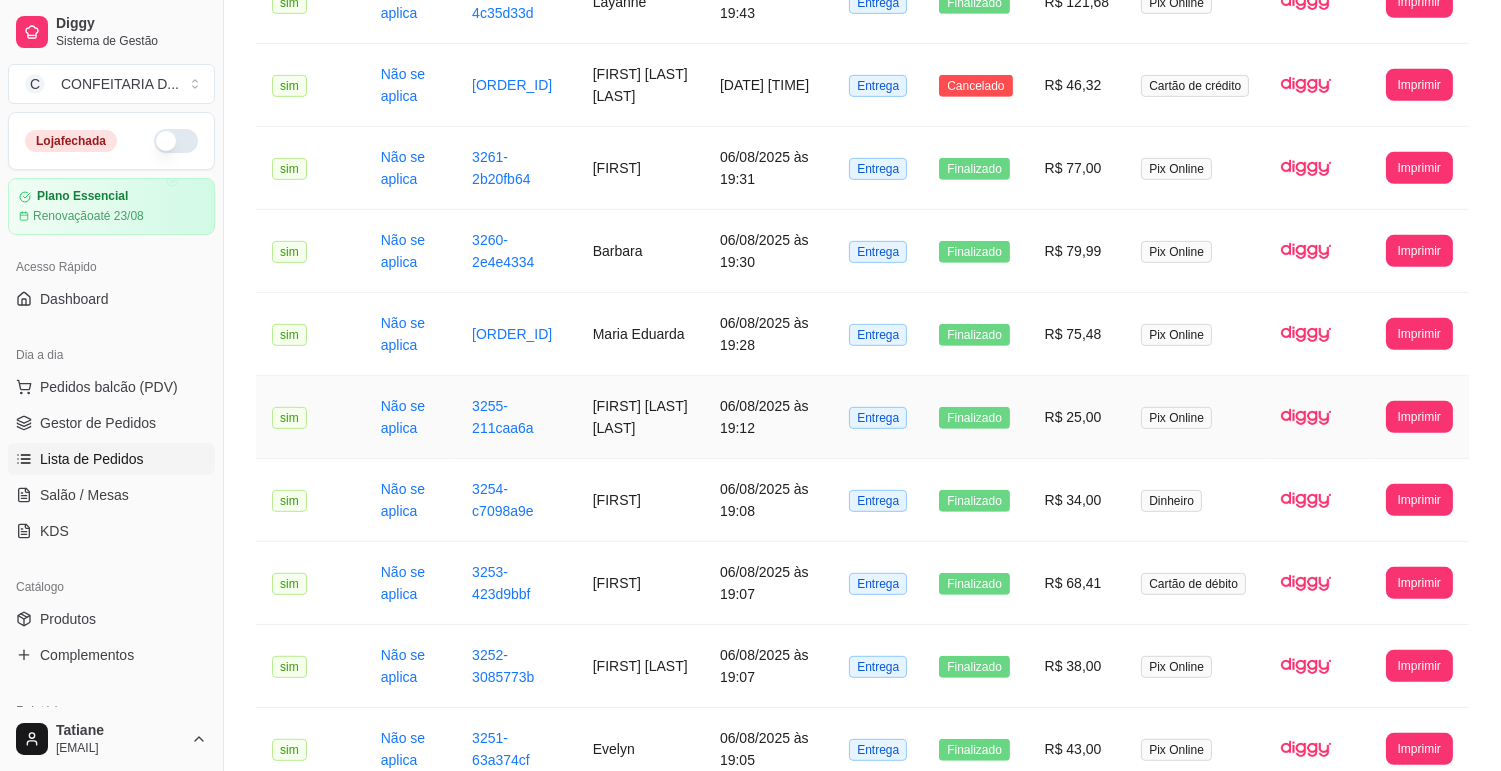 scroll, scrollTop: 1657, scrollLeft: 0, axis: vertical 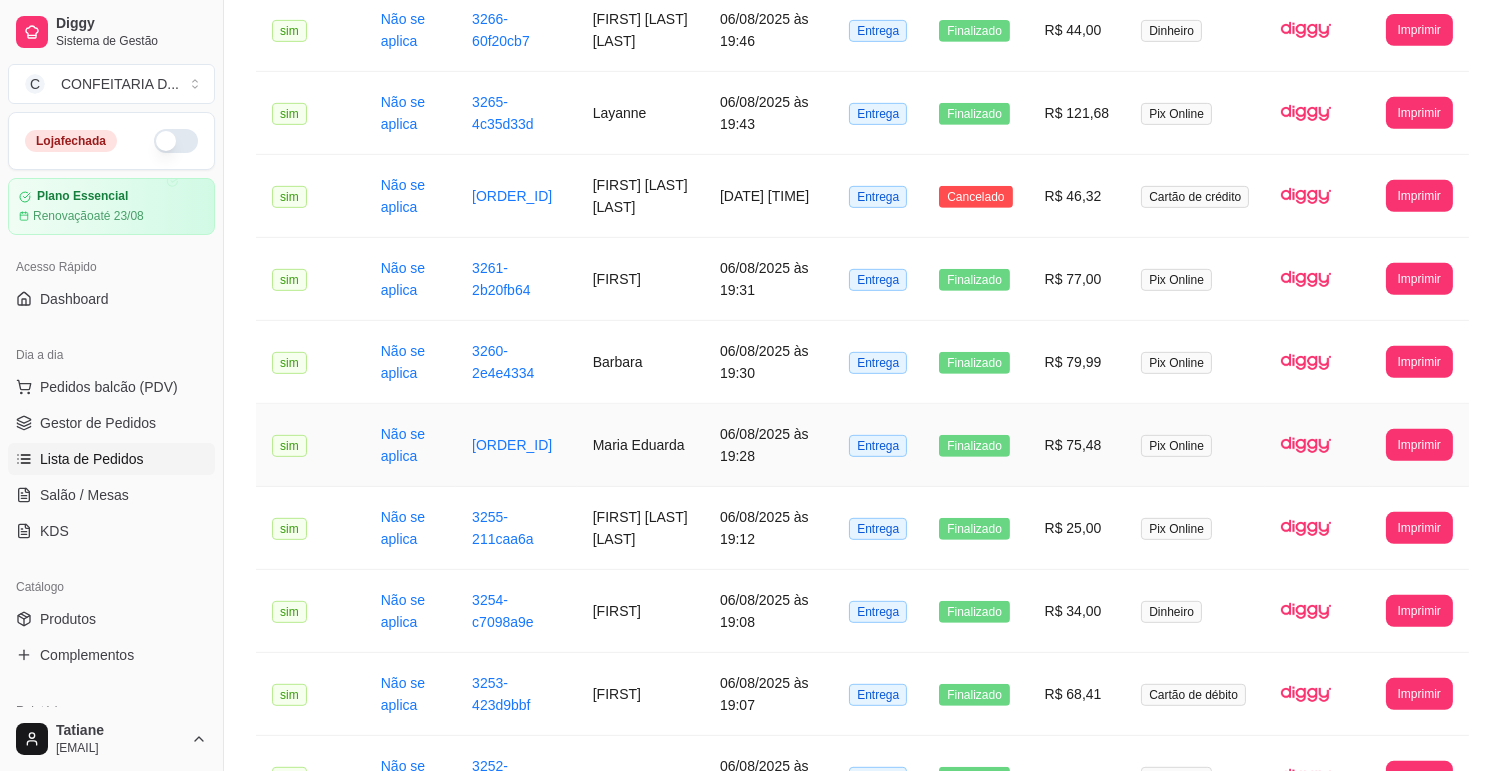 click on "Maria Eduarda" at bounding box center [640, 445] 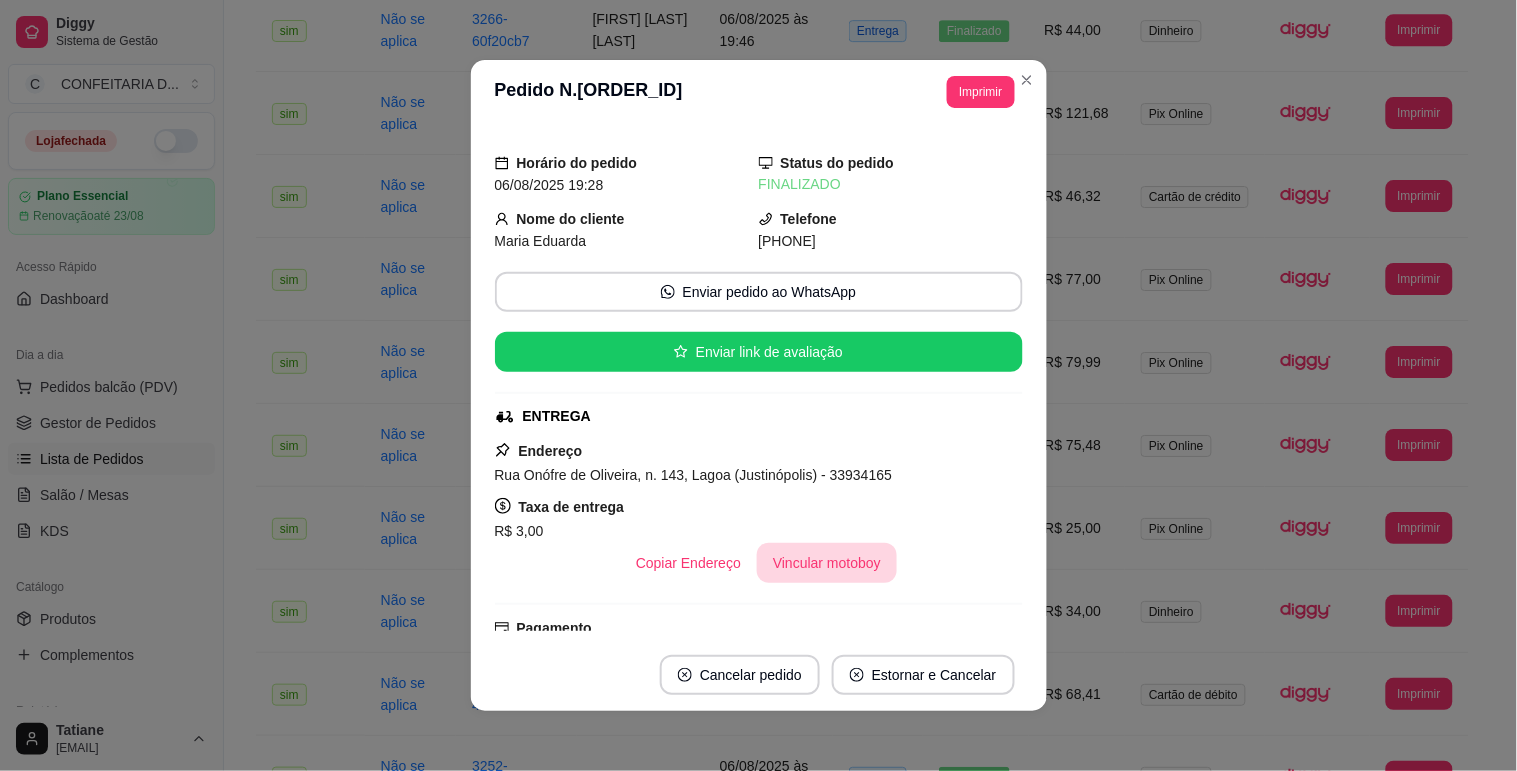 click on "Vincular motoboy" at bounding box center [827, 563] 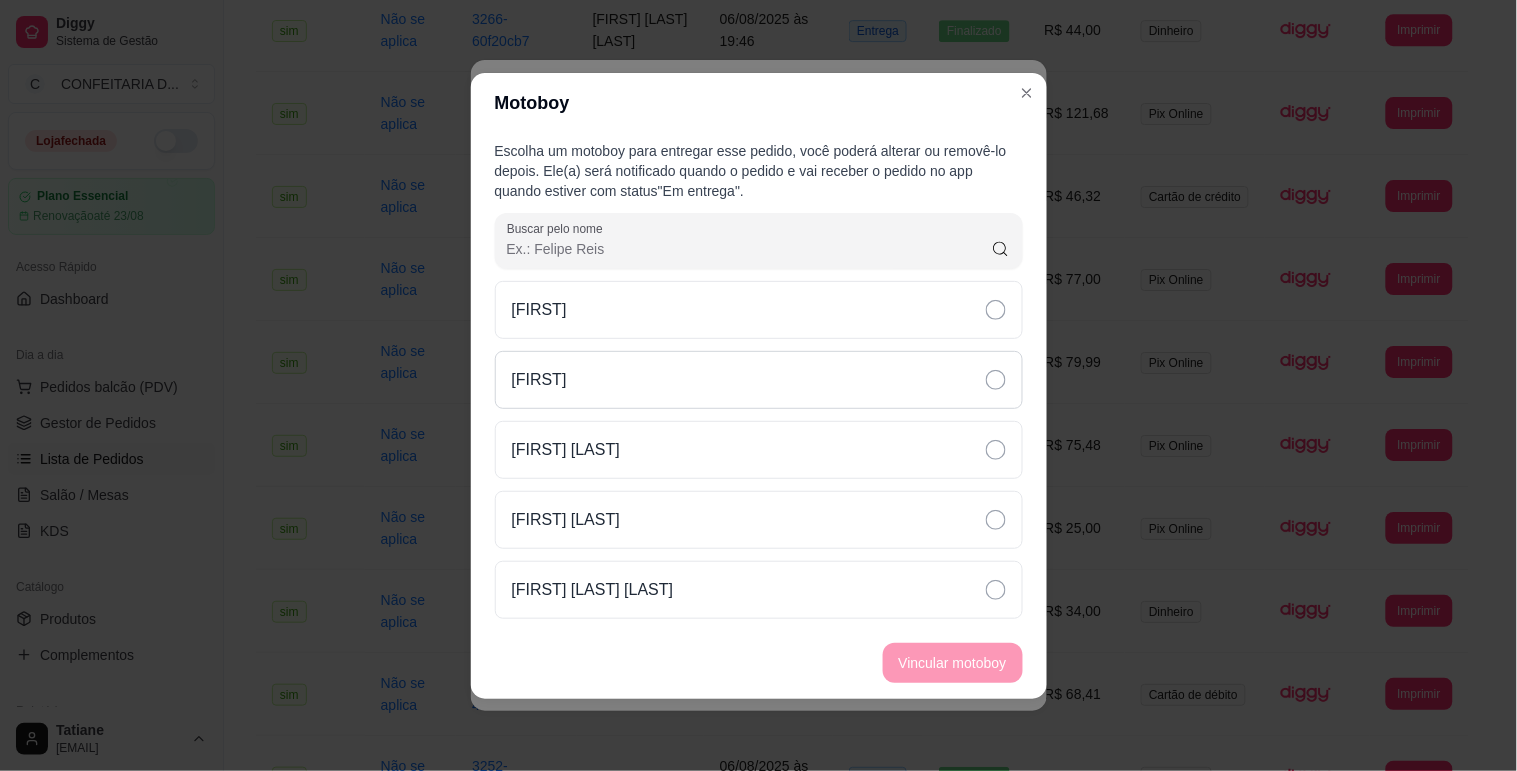 click on "[FIRST]" at bounding box center [759, 380] 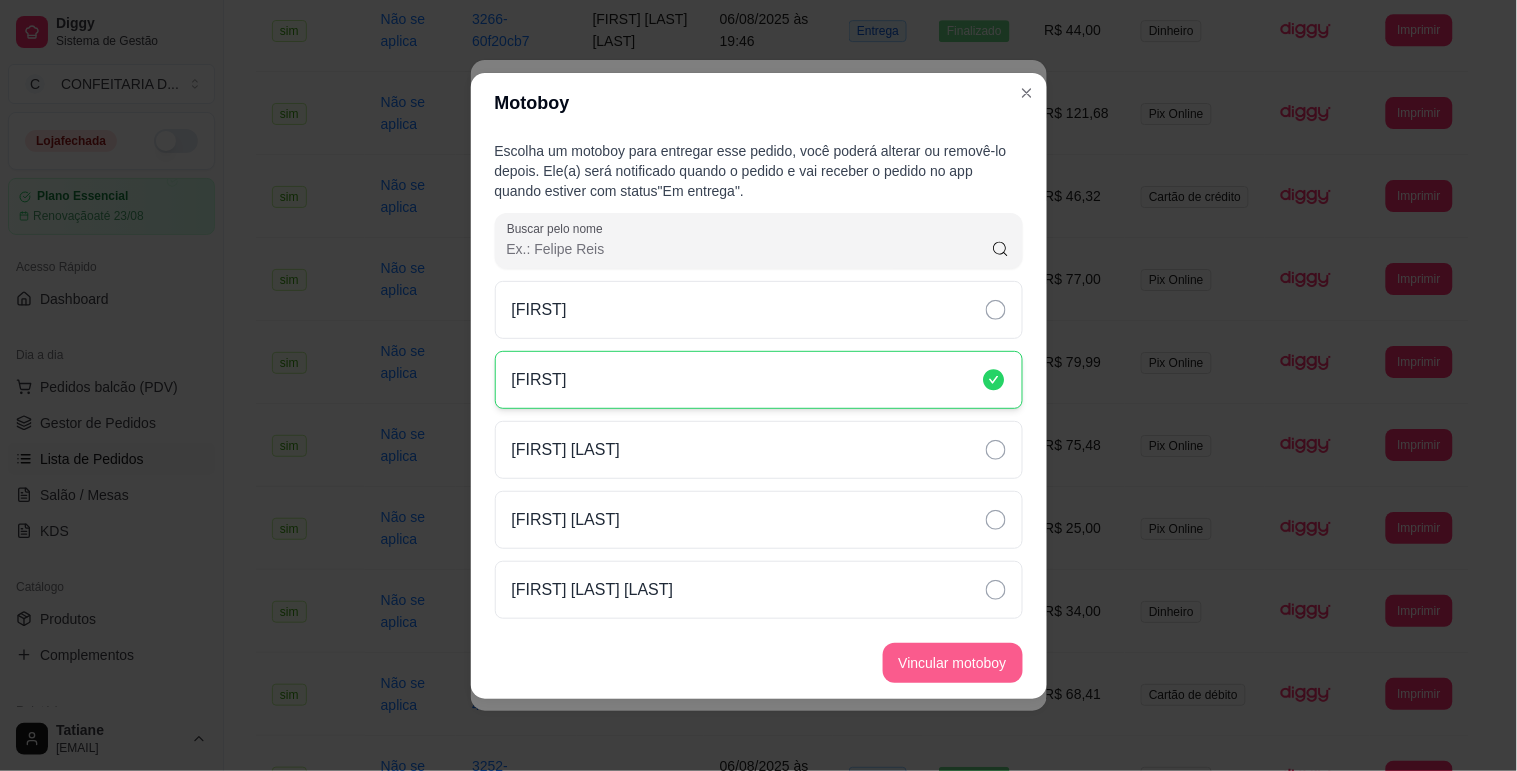 click on "Vincular motoboy" at bounding box center [953, 663] 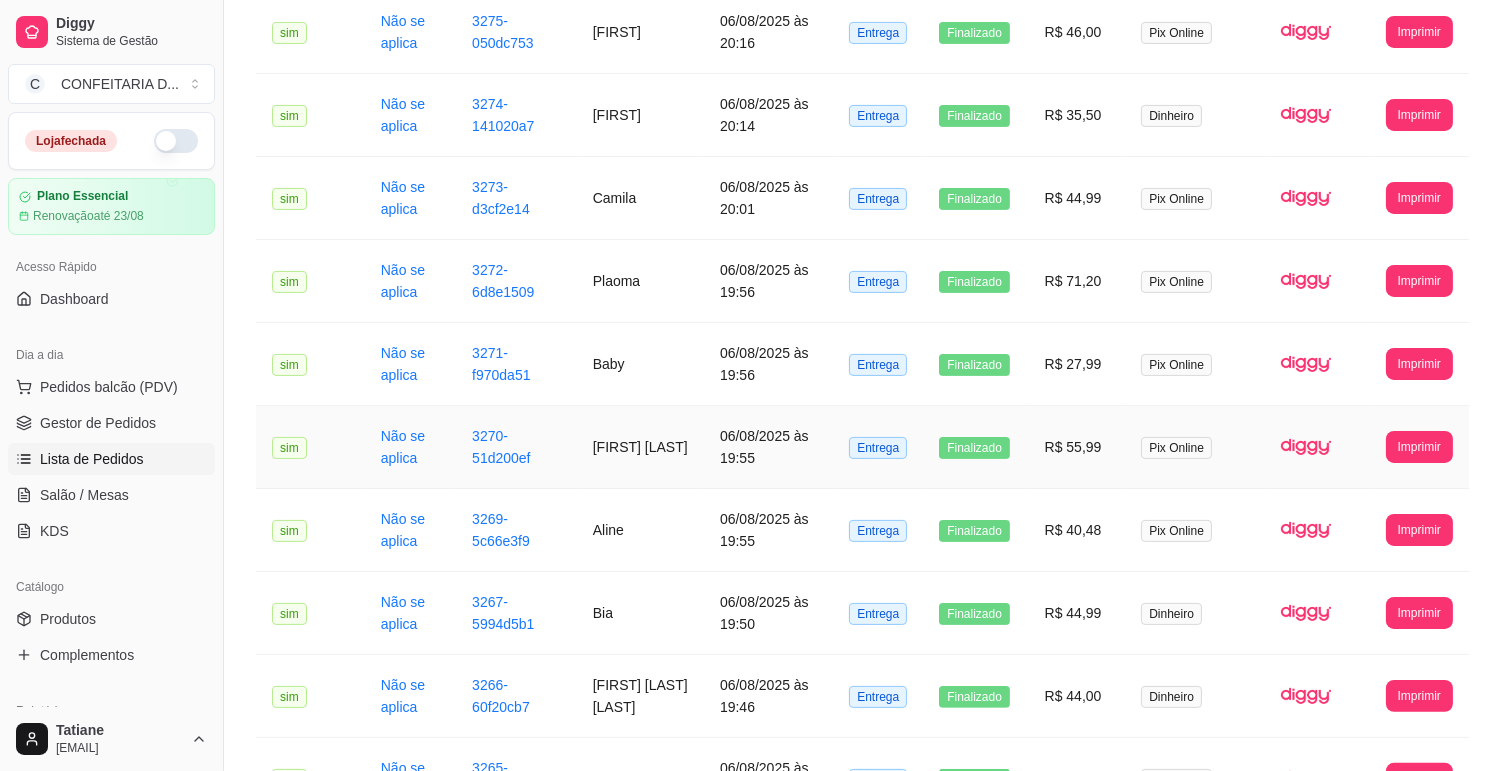 scroll, scrollTop: 546, scrollLeft: 0, axis: vertical 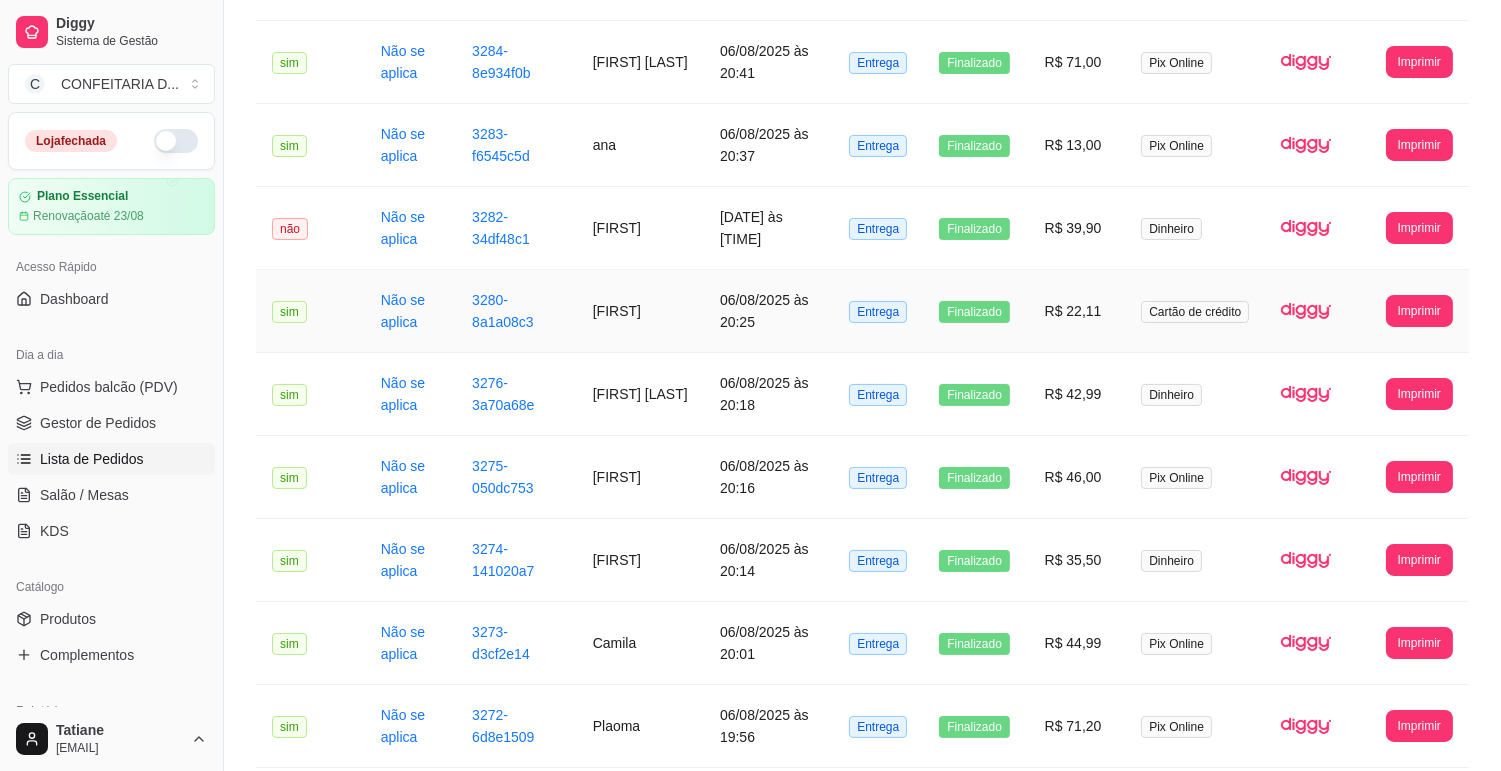 click on "[NAME]" at bounding box center [640, 311] 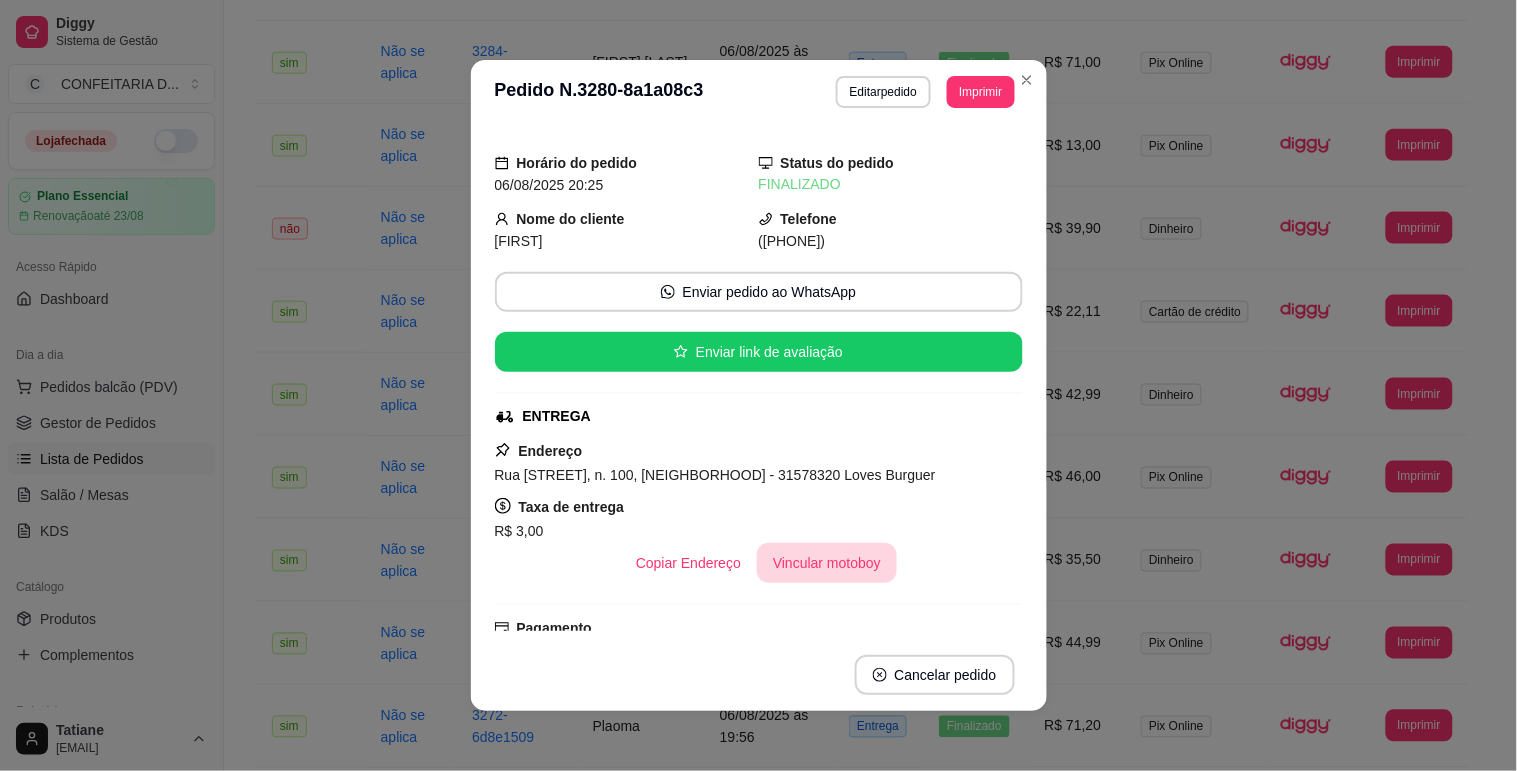 click on "Vincular motoboy" at bounding box center [827, 563] 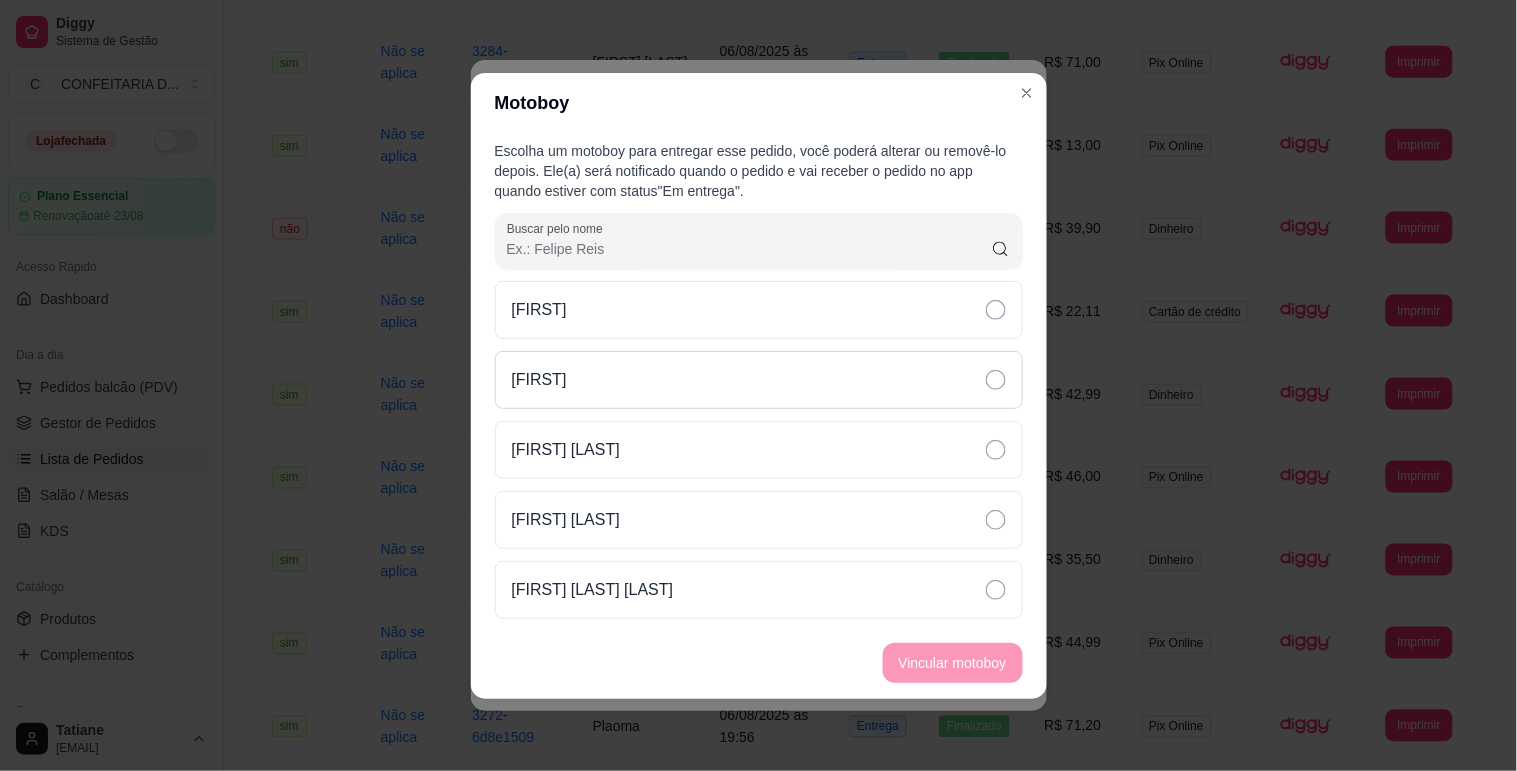 click on "[FIRST]" at bounding box center (759, 380) 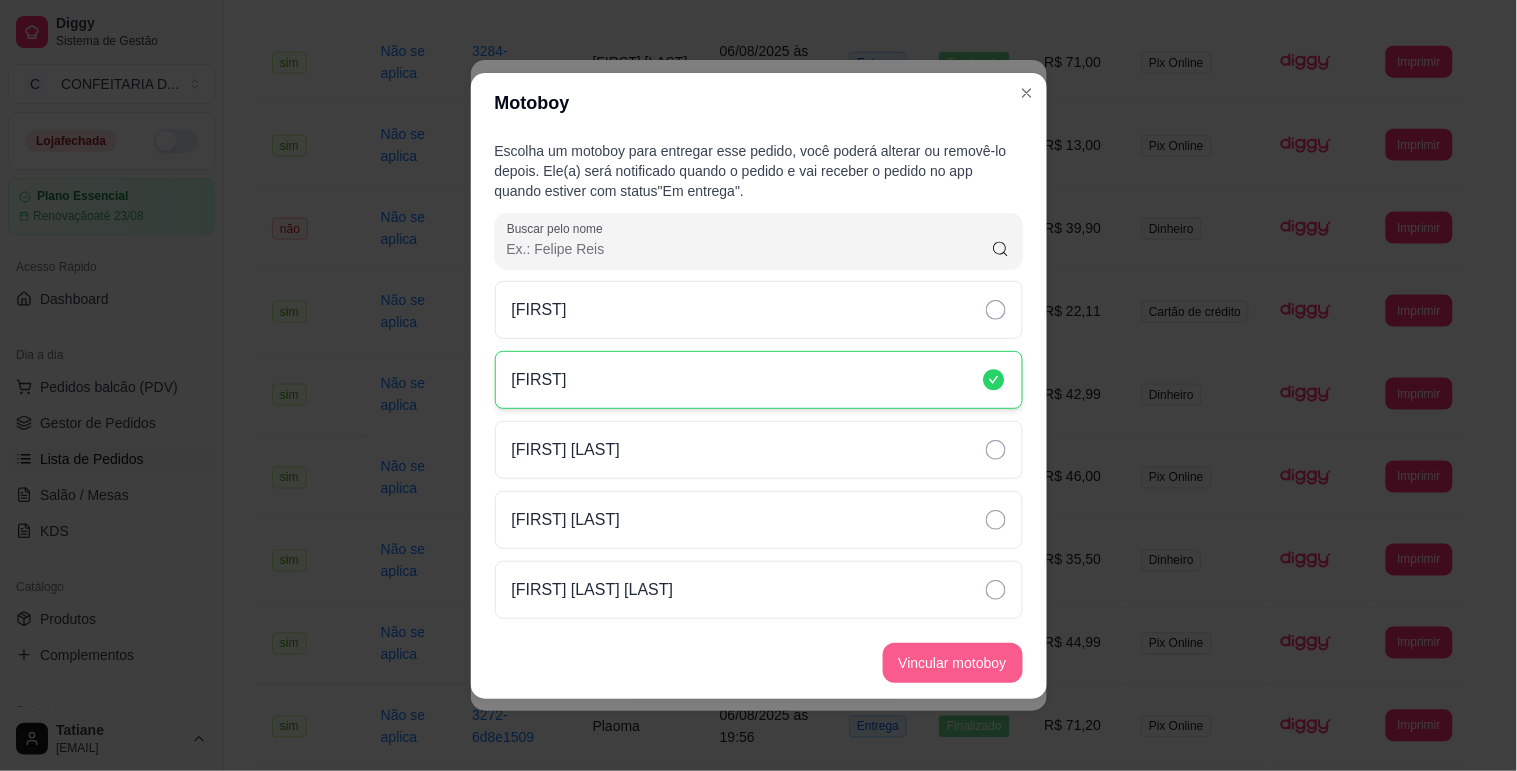 click on "Vincular motoboy" at bounding box center [953, 663] 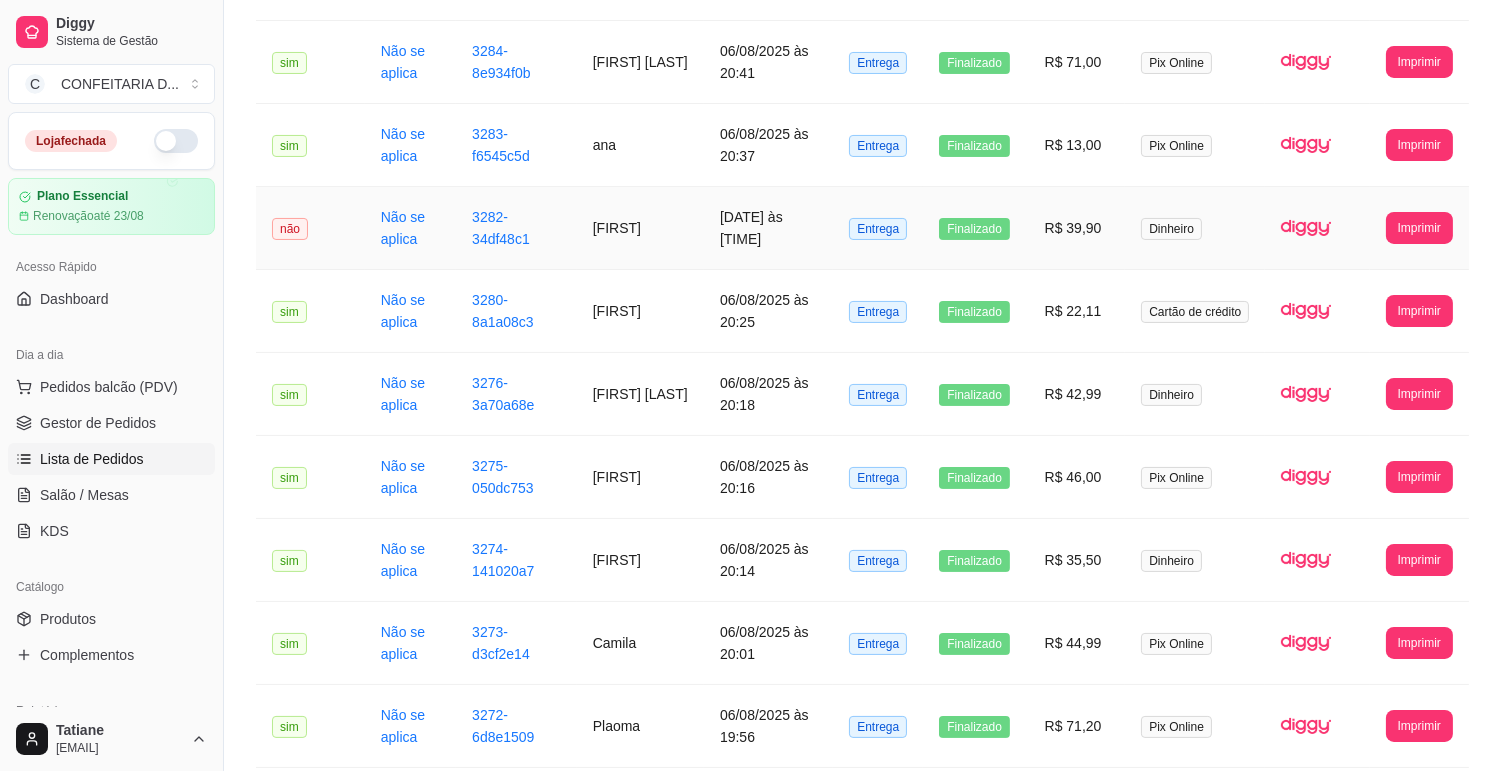 click on "[DATE] às [TIME]" at bounding box center (768, 228) 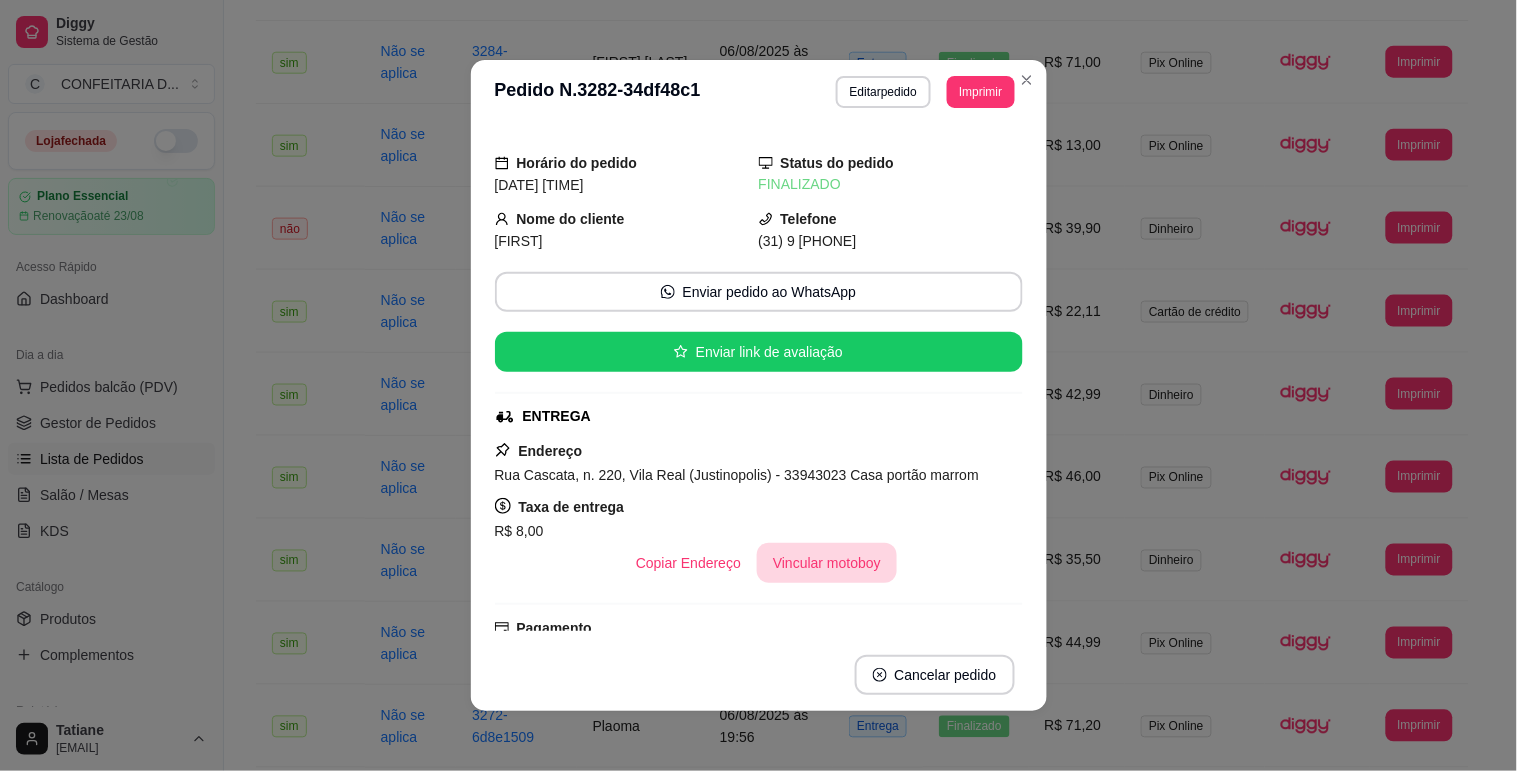 click on "Vincular motoboy" at bounding box center [827, 563] 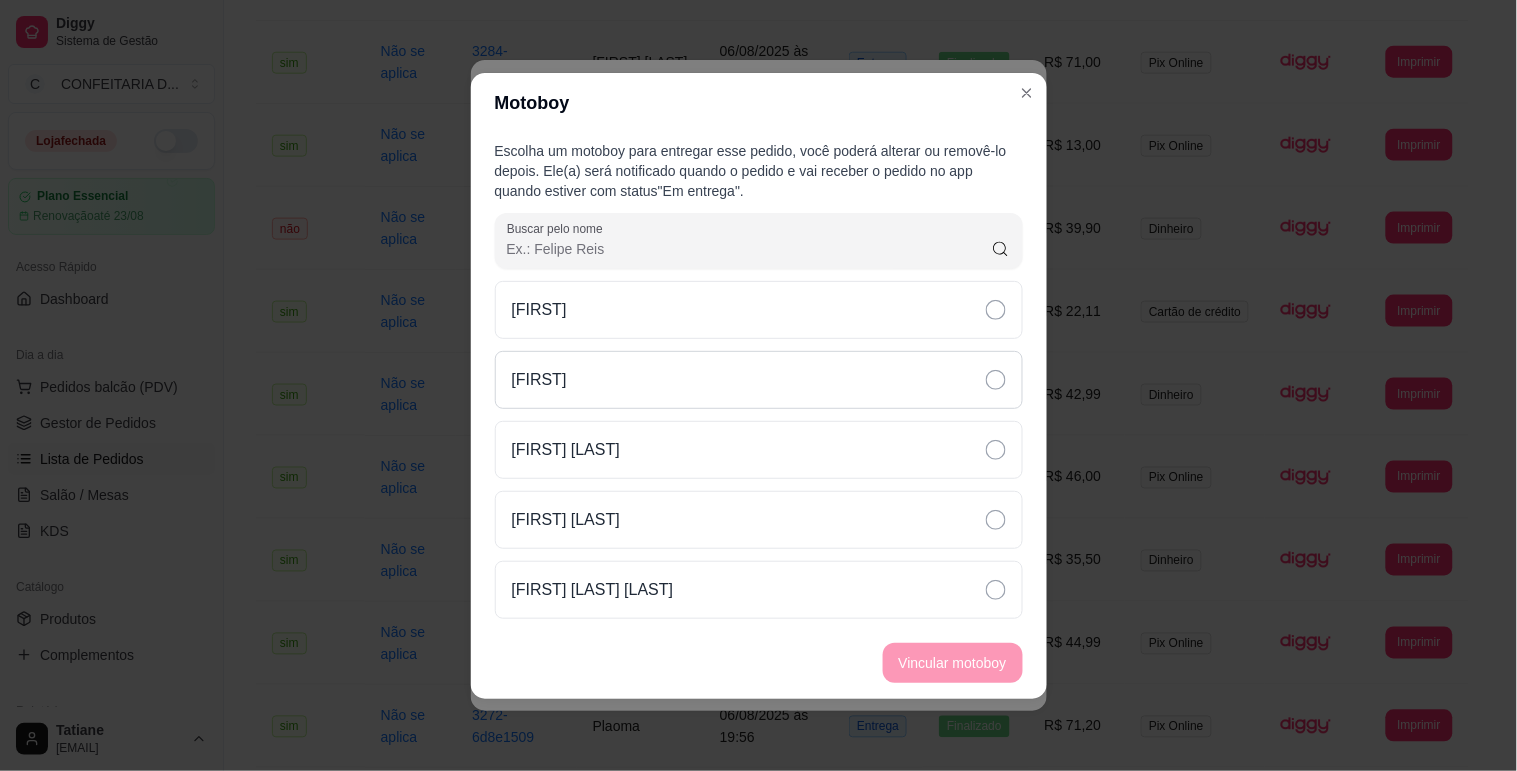 click on "[FIRST]" at bounding box center [759, 380] 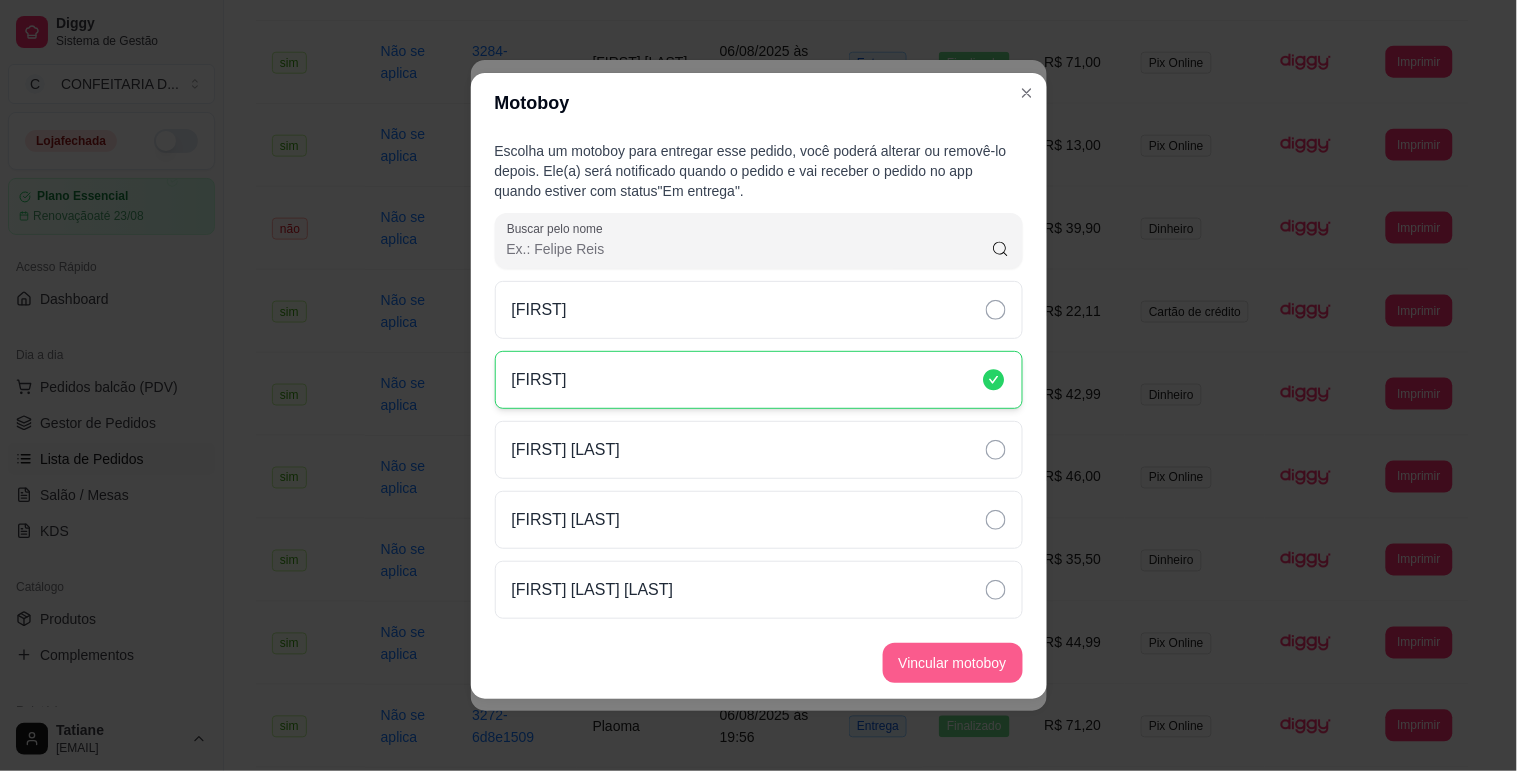 click on "Vincular motoboy" at bounding box center [953, 663] 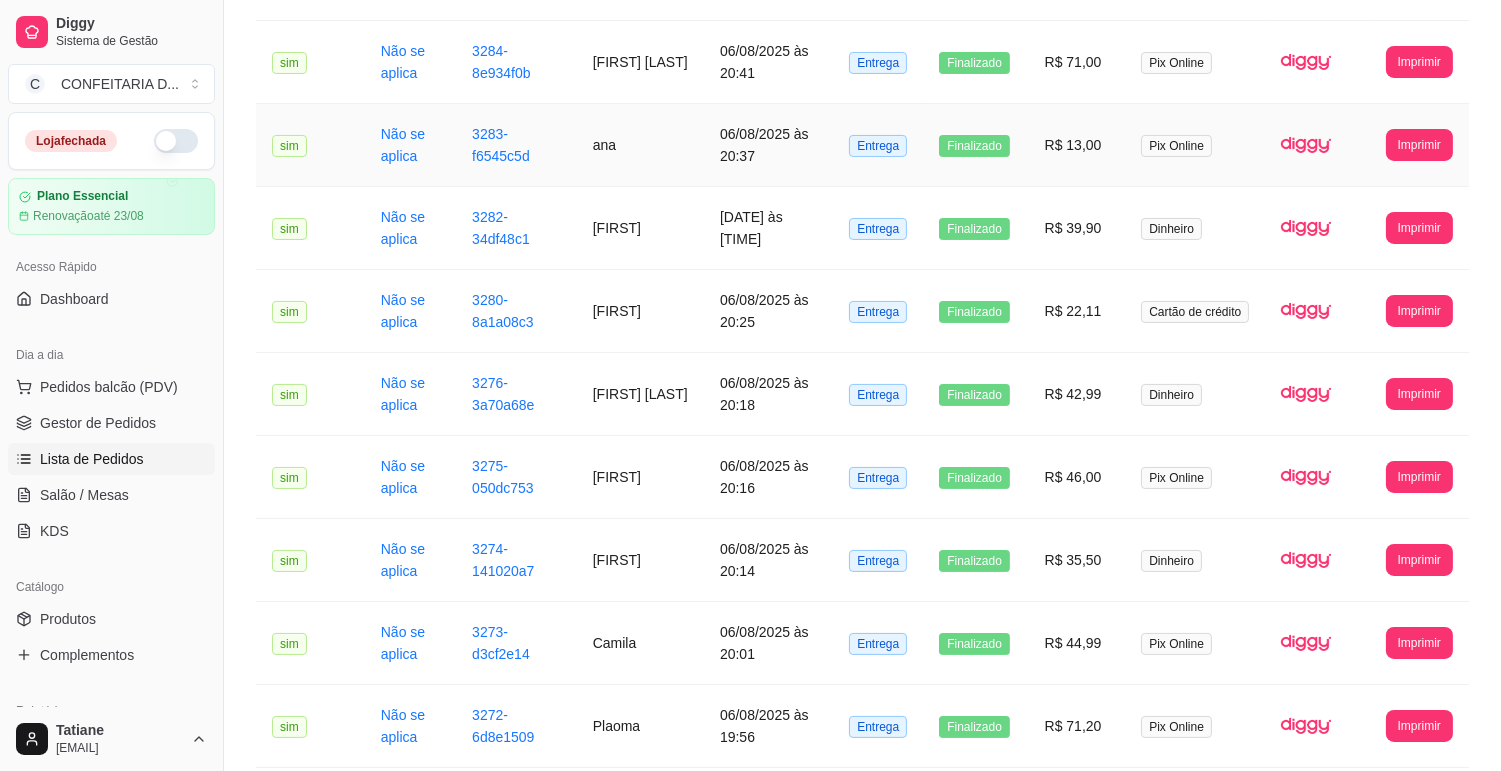 click on "ana" at bounding box center [640, 145] 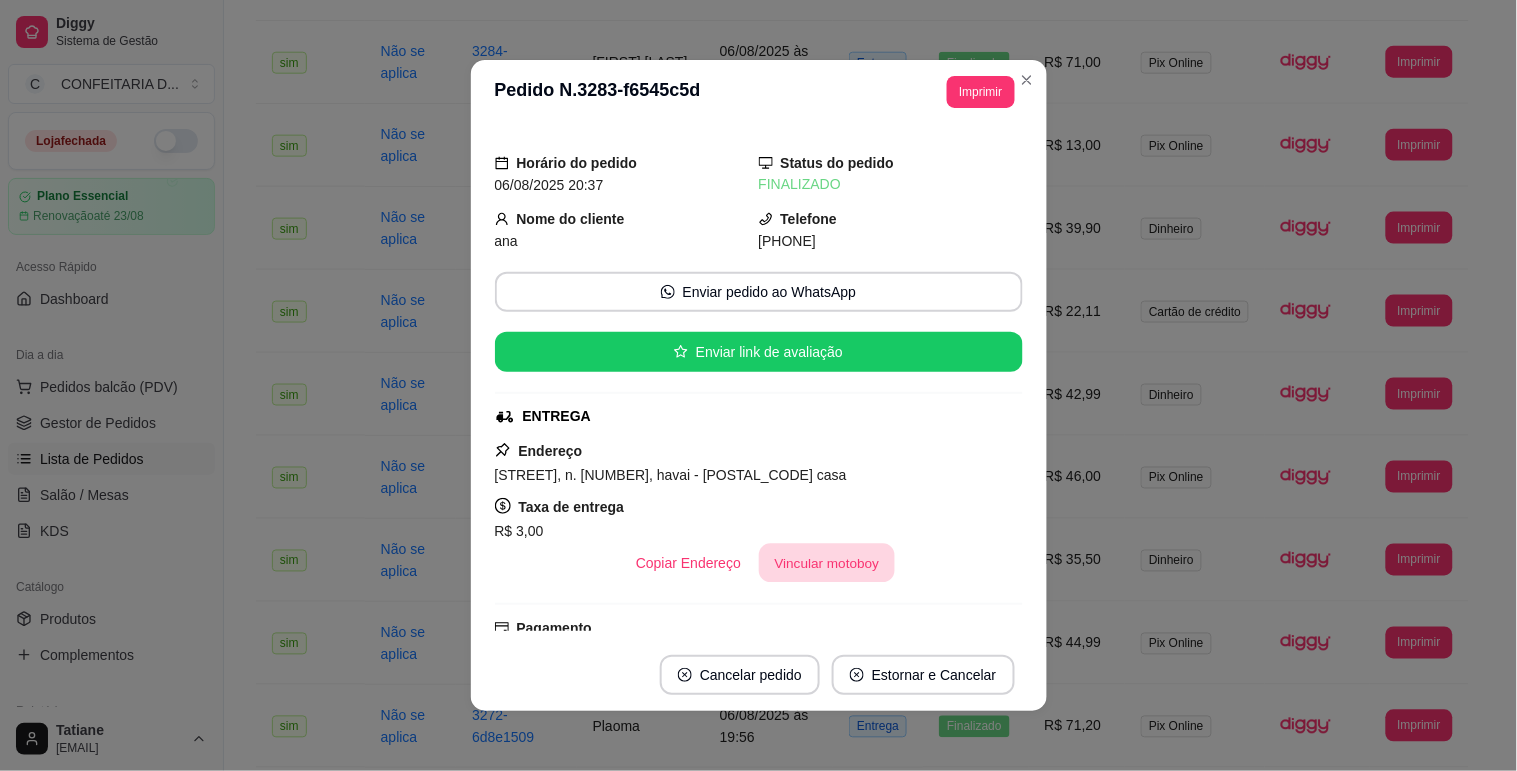 click on "Vincular motoboy" at bounding box center (827, 563) 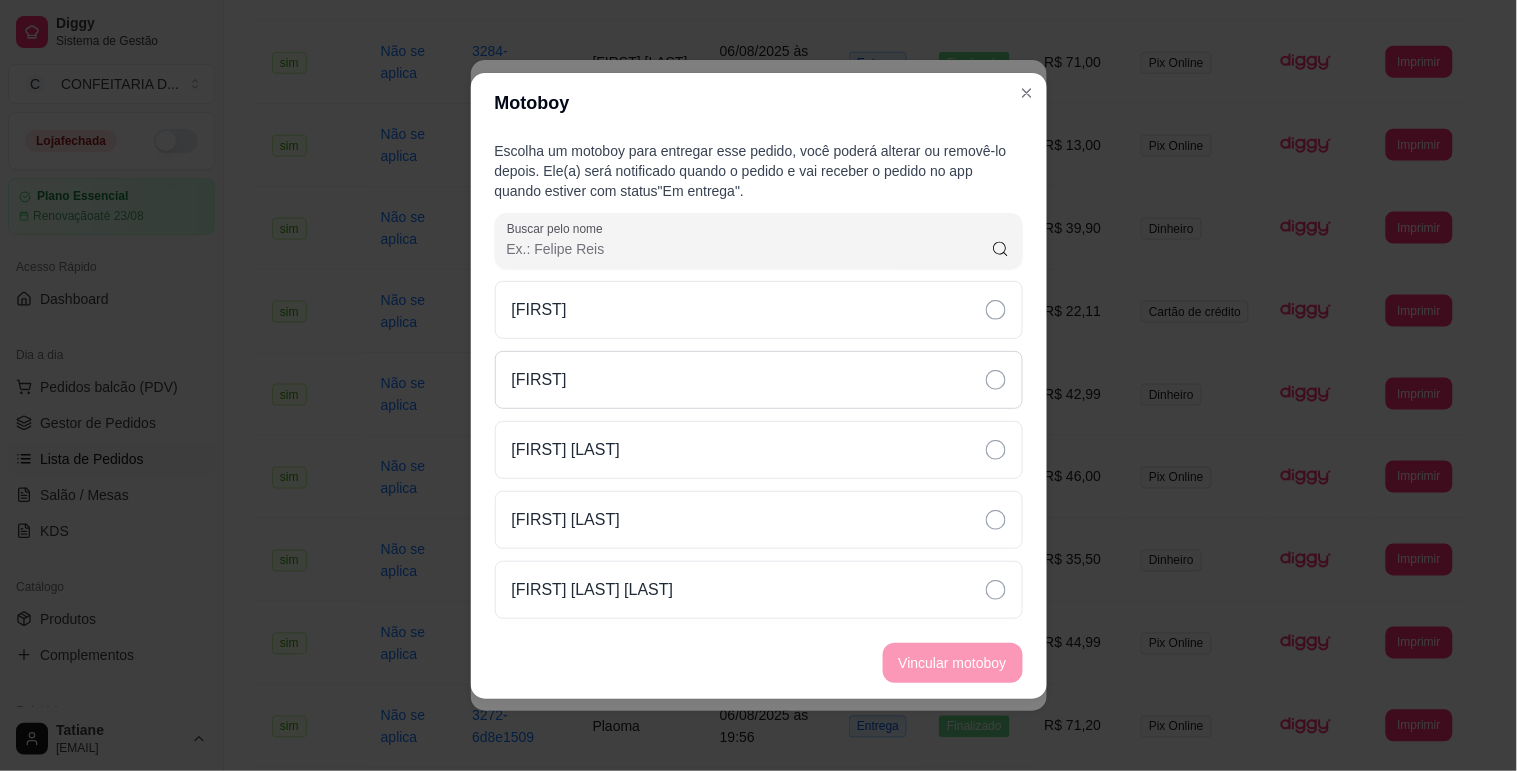 click on "[FIRST]" at bounding box center [759, 380] 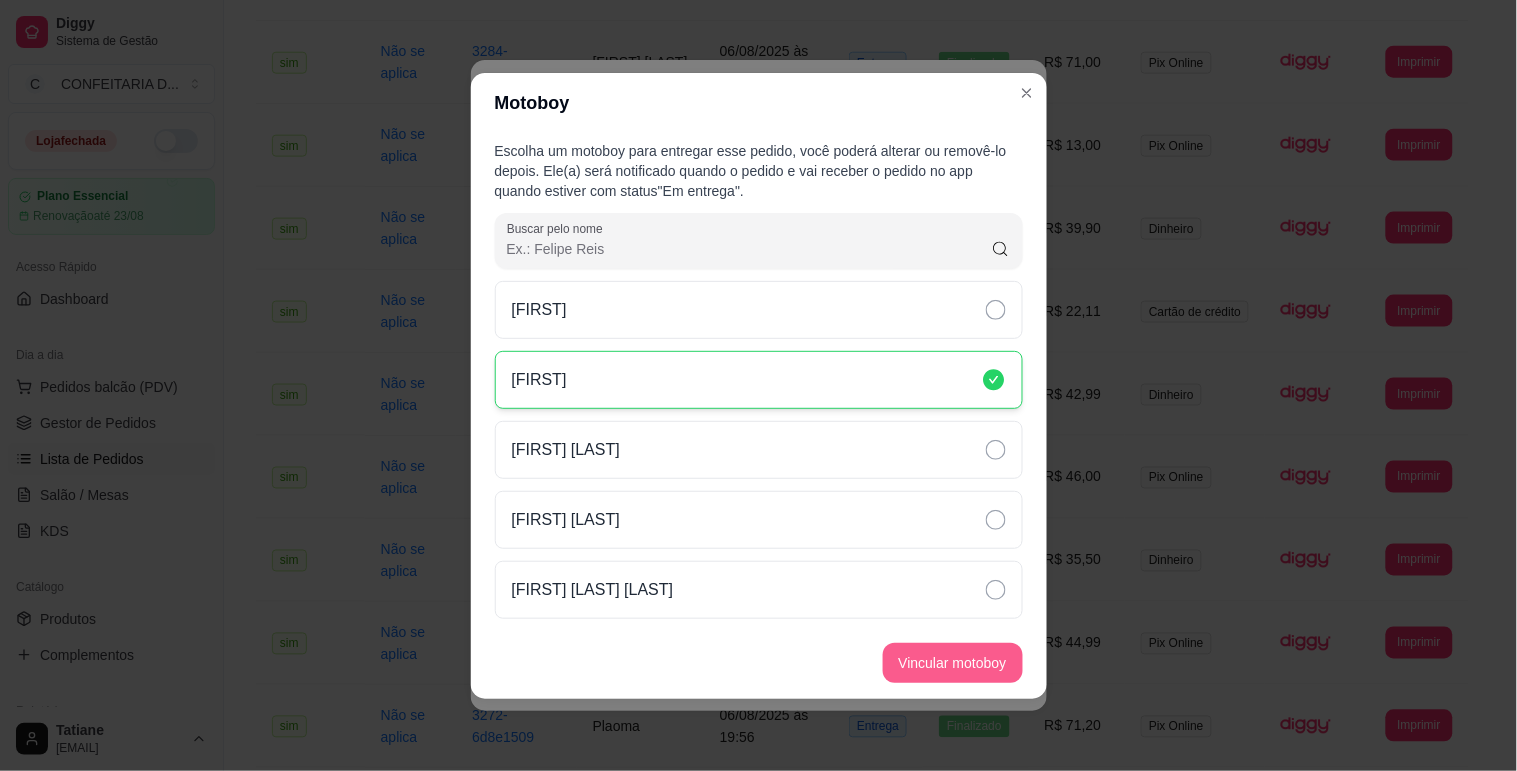 click on "Vincular motoboy" at bounding box center [953, 663] 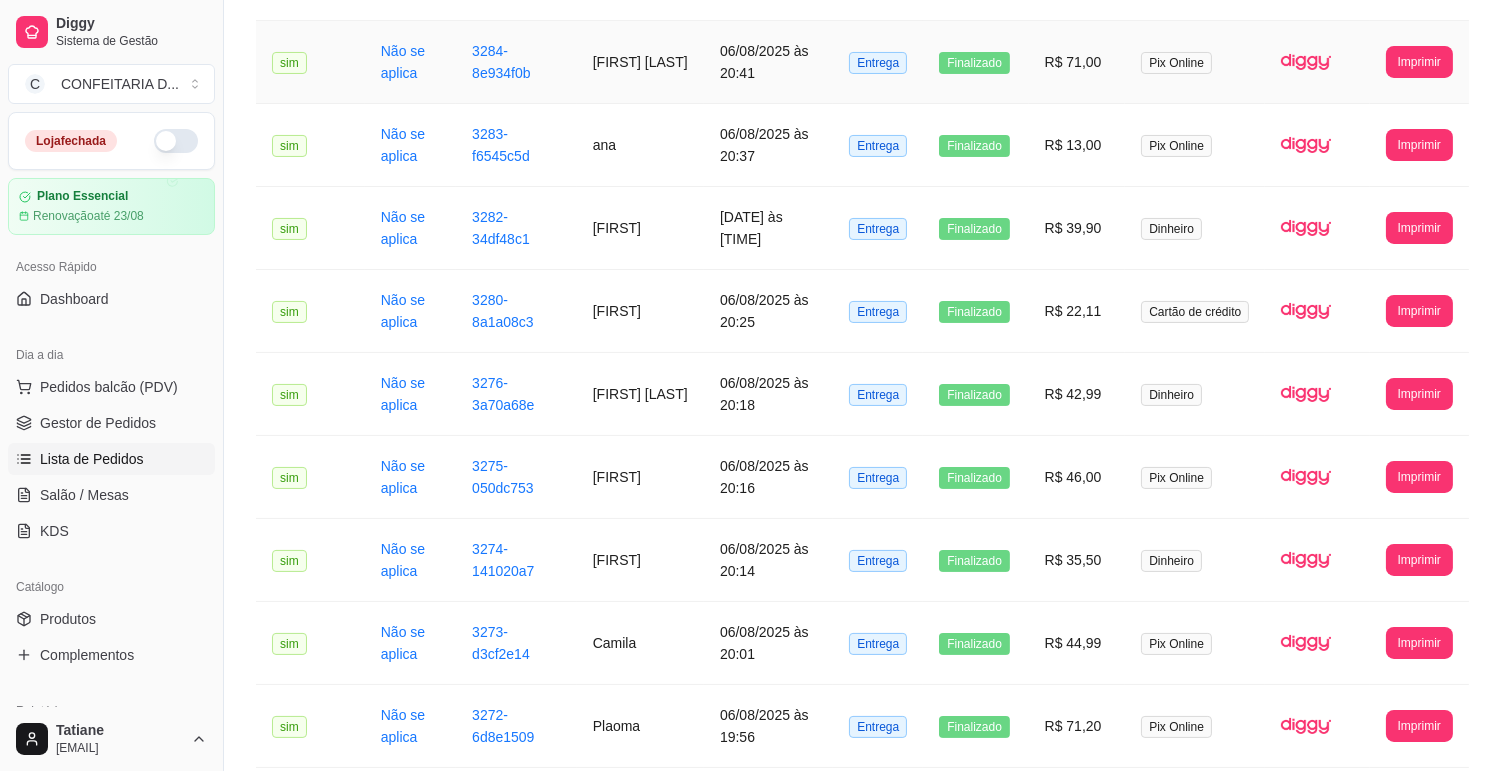 click on "[FIRST] [LAST]" at bounding box center (640, 62) 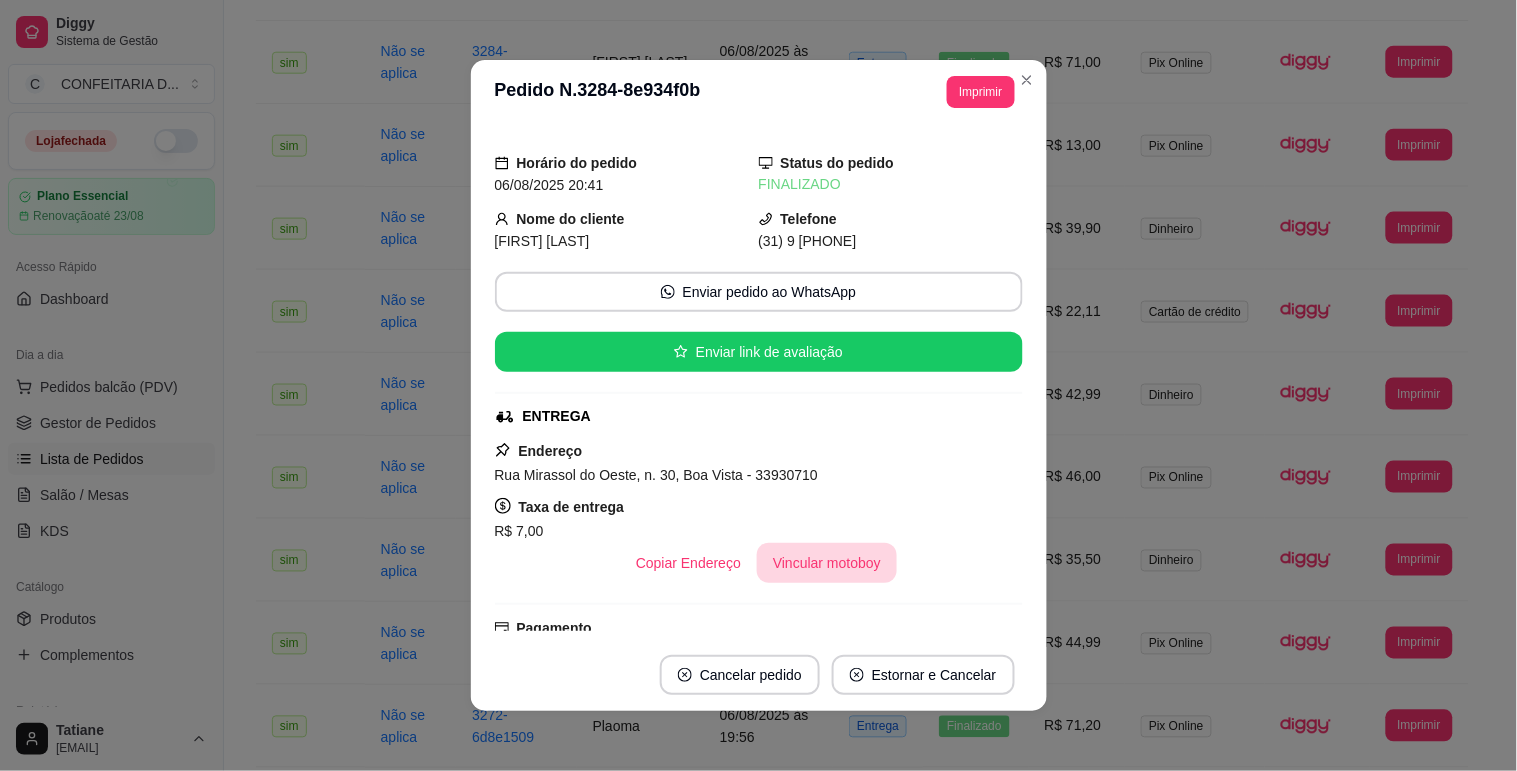 click on "Vincular motoboy" at bounding box center [827, 563] 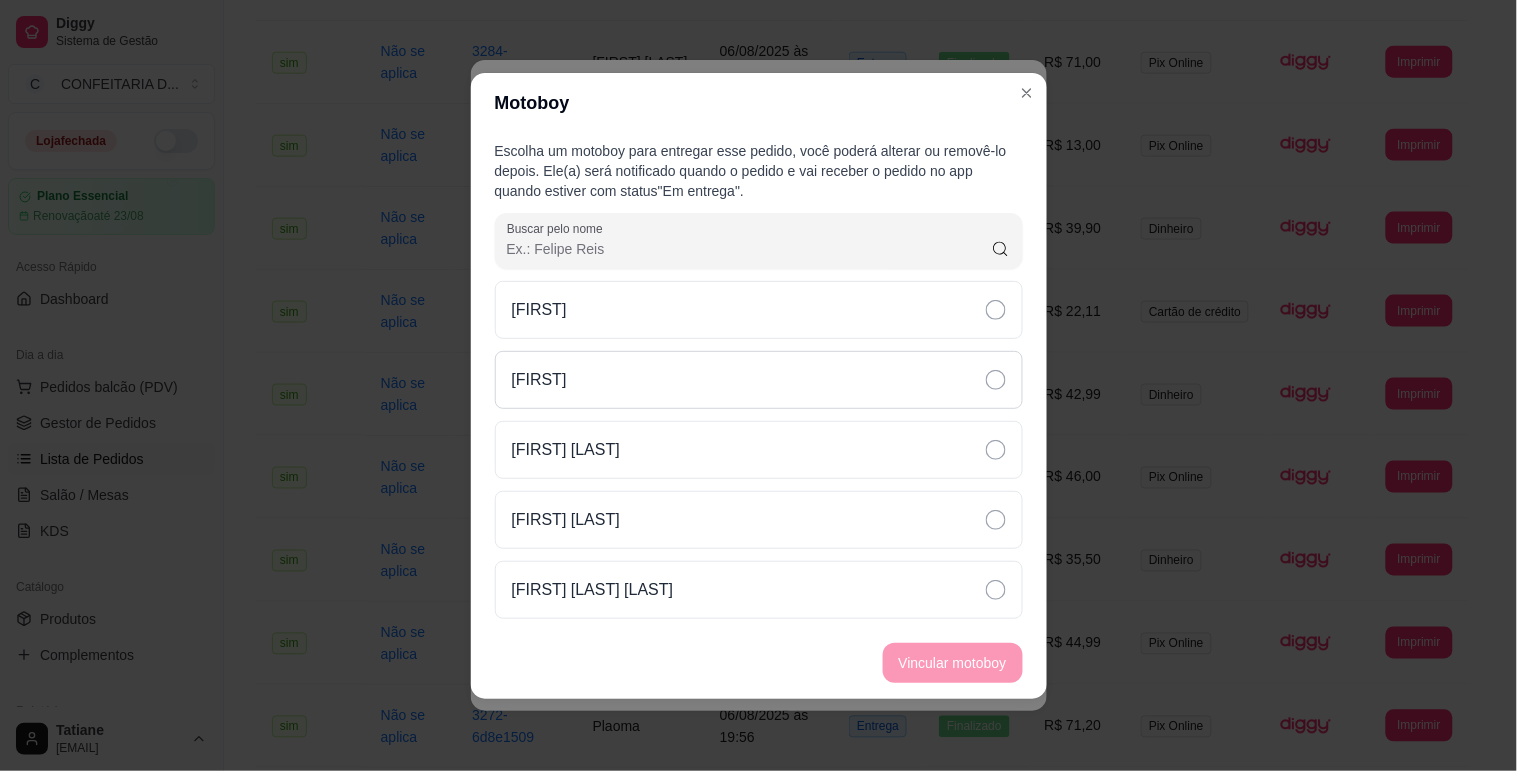 click on "[FIRST]" at bounding box center (759, 380) 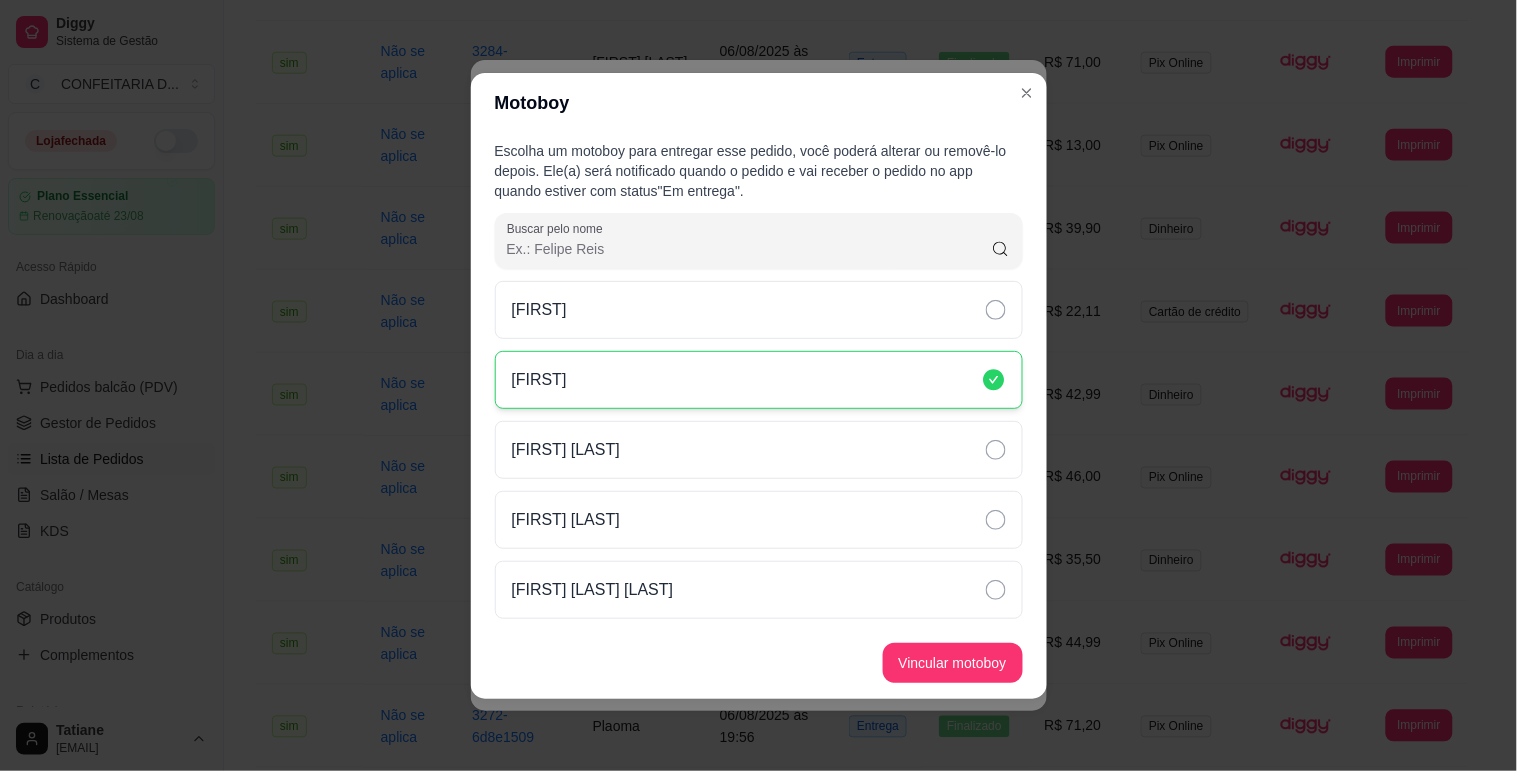 click on "Vincular motoboy" at bounding box center (953, 663) 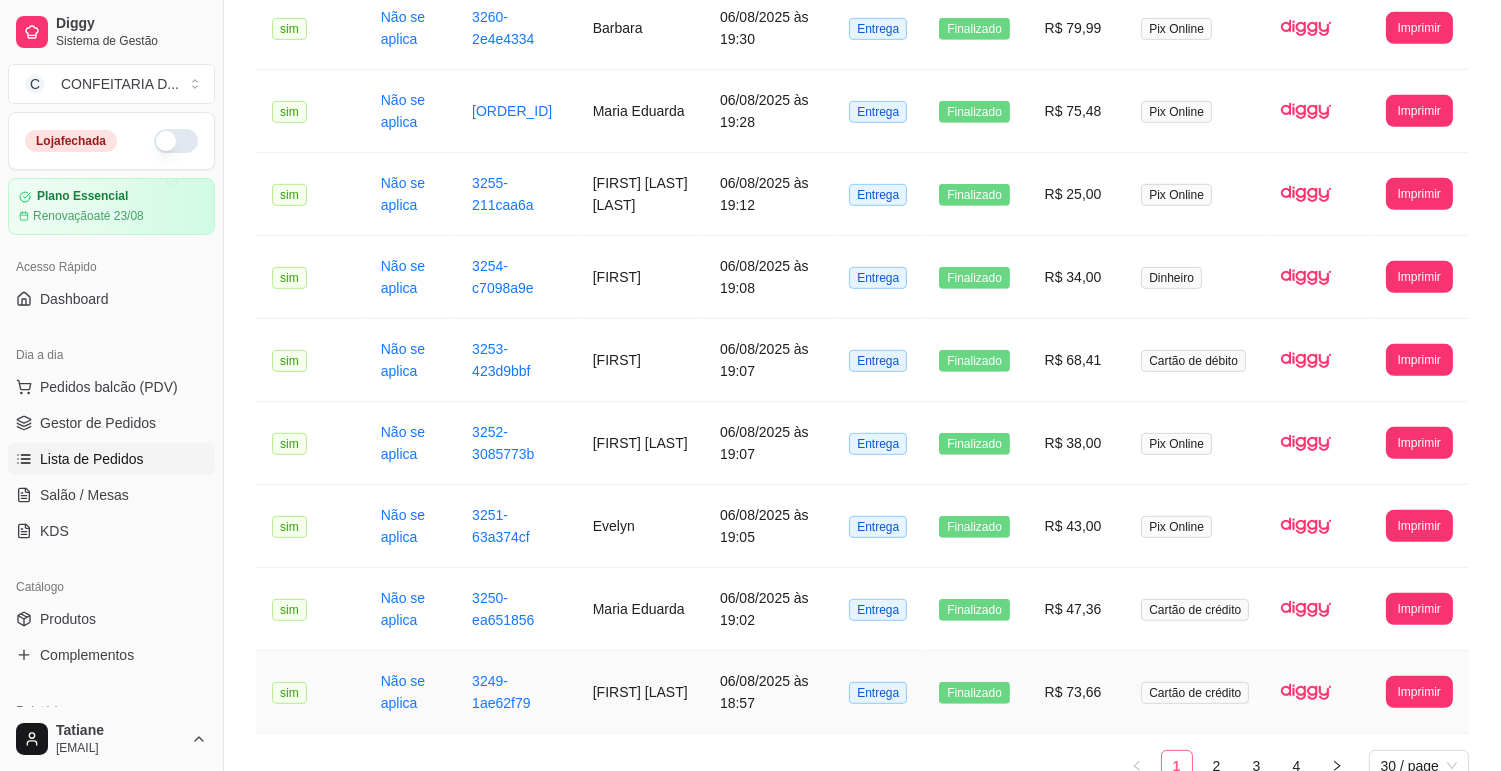 scroll, scrollTop: 2102, scrollLeft: 0, axis: vertical 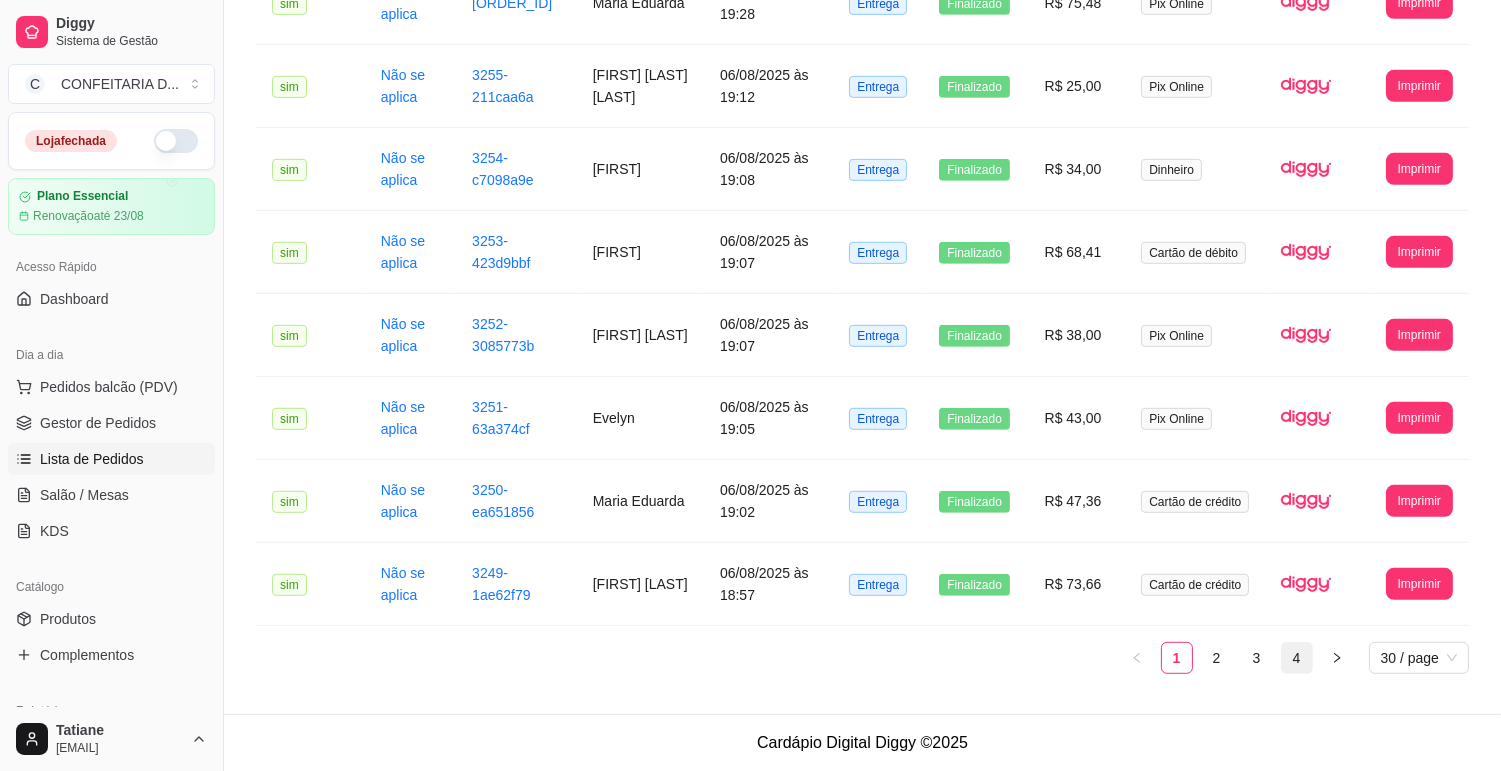 click on "4" at bounding box center (1297, 658) 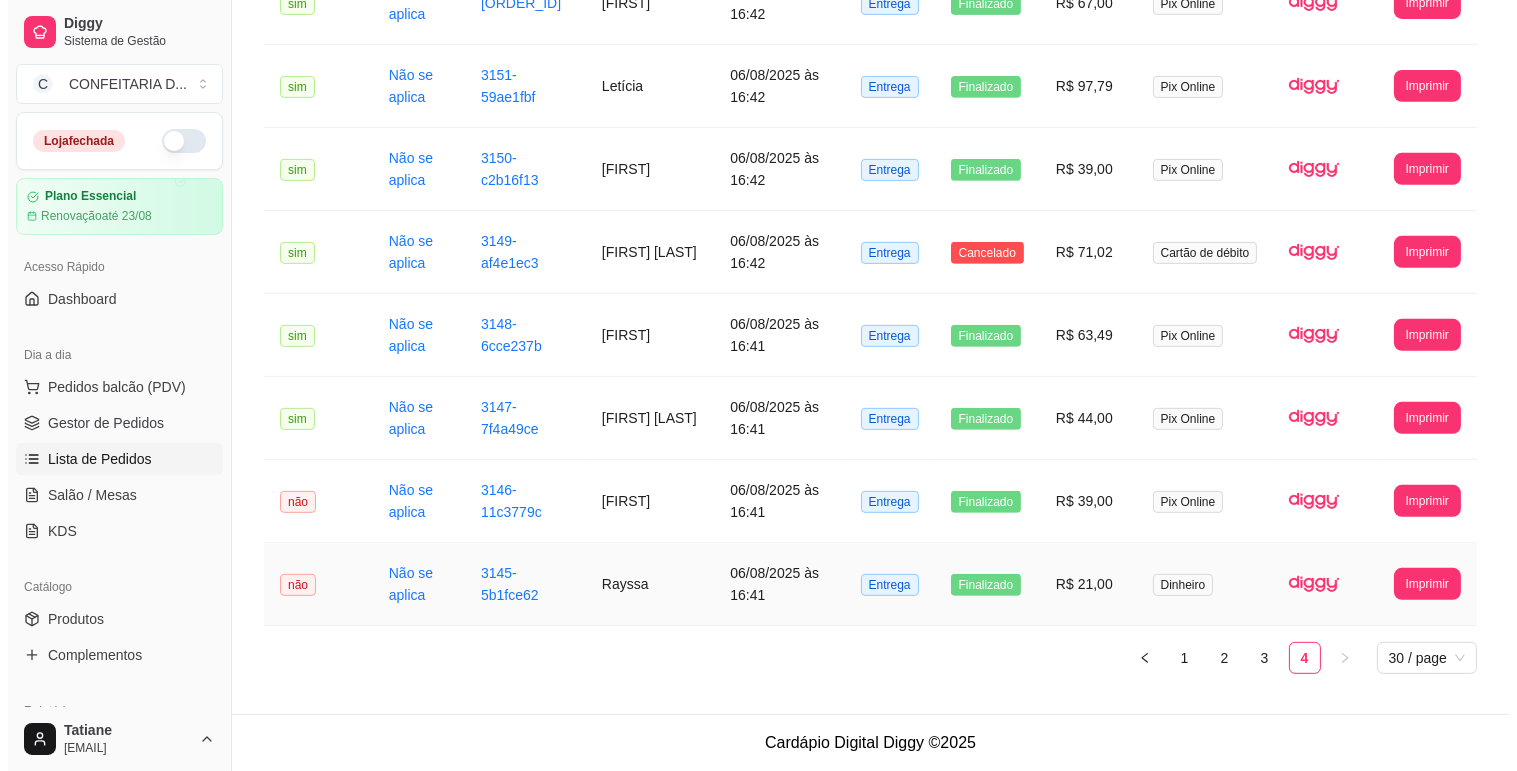 scroll, scrollTop: 1618, scrollLeft: 0, axis: vertical 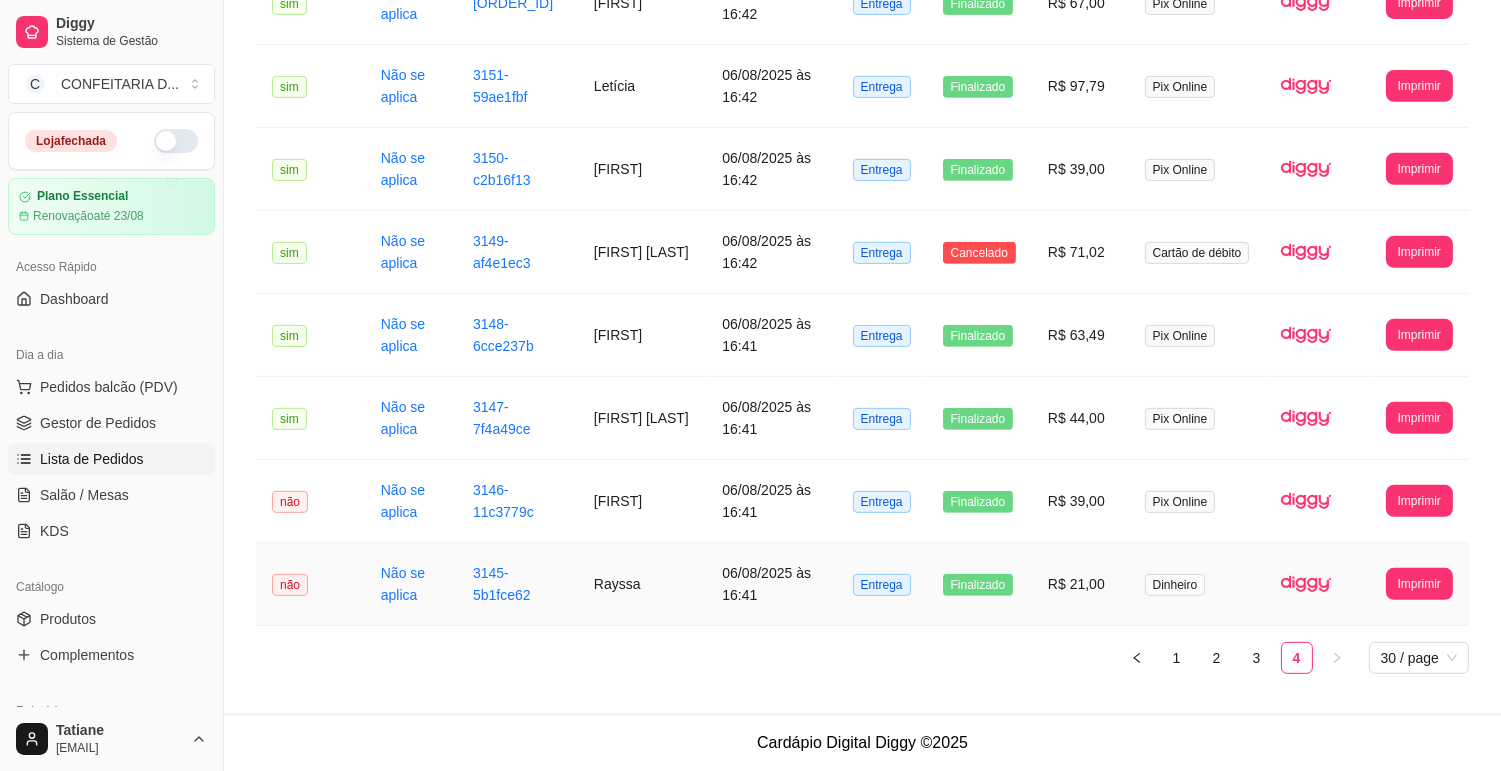 click on "[FIRST]" at bounding box center (642, 584) 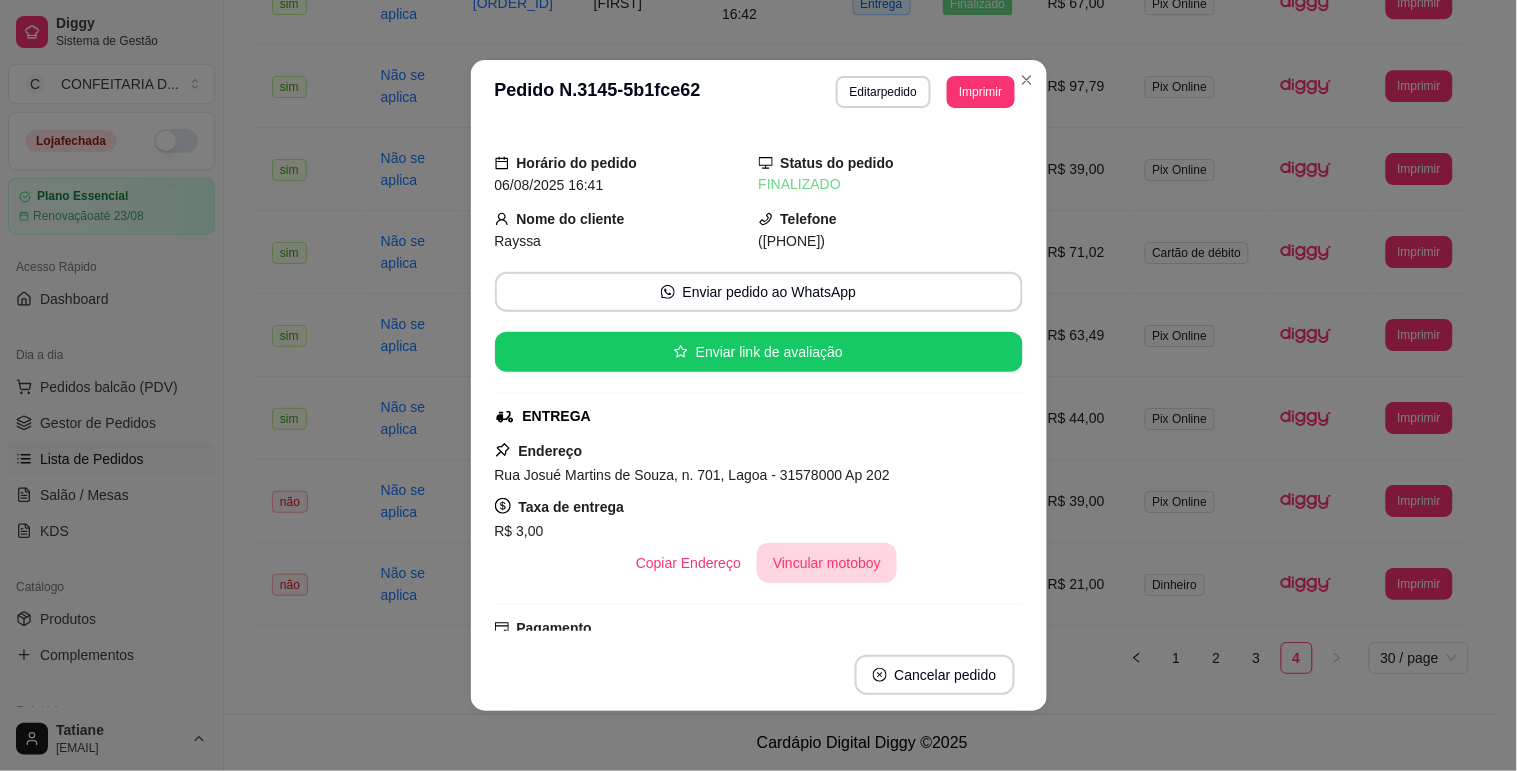 click on "Vincular motoboy" at bounding box center [827, 563] 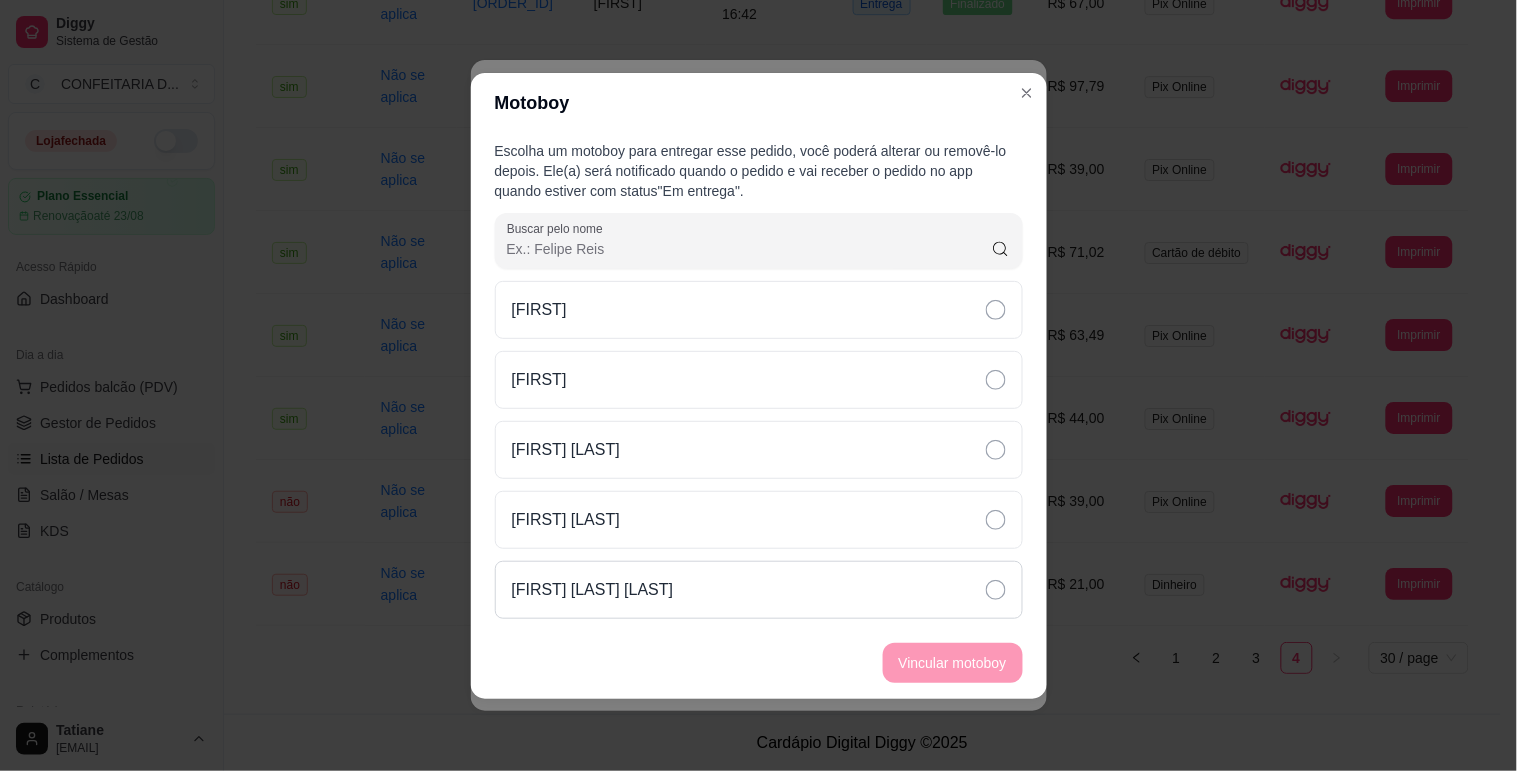 drag, startPoint x: 648, startPoint y: 574, endPoint x: 664, endPoint y: 577, distance: 16.27882 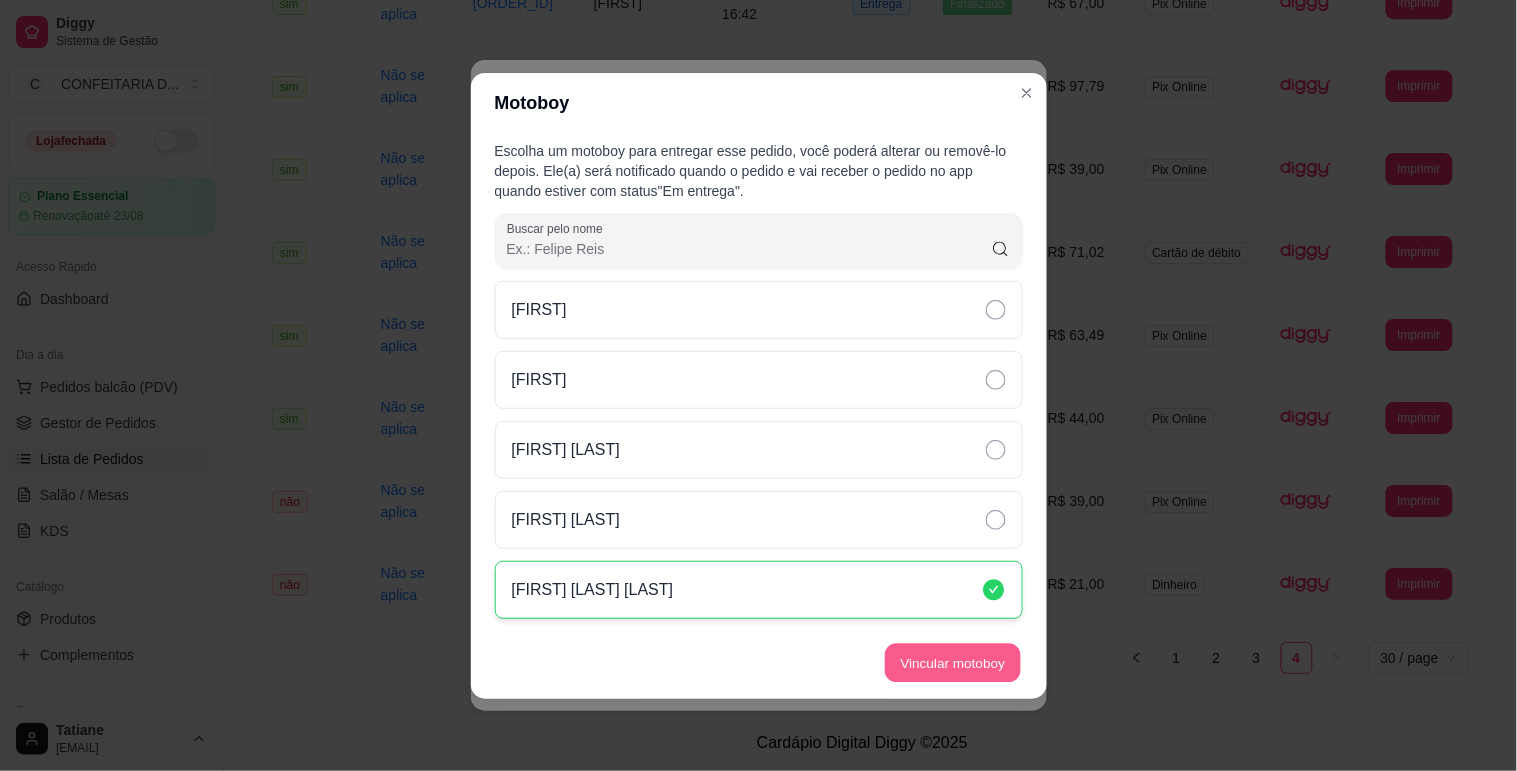 click on "Vincular motoboy" at bounding box center (953, 662) 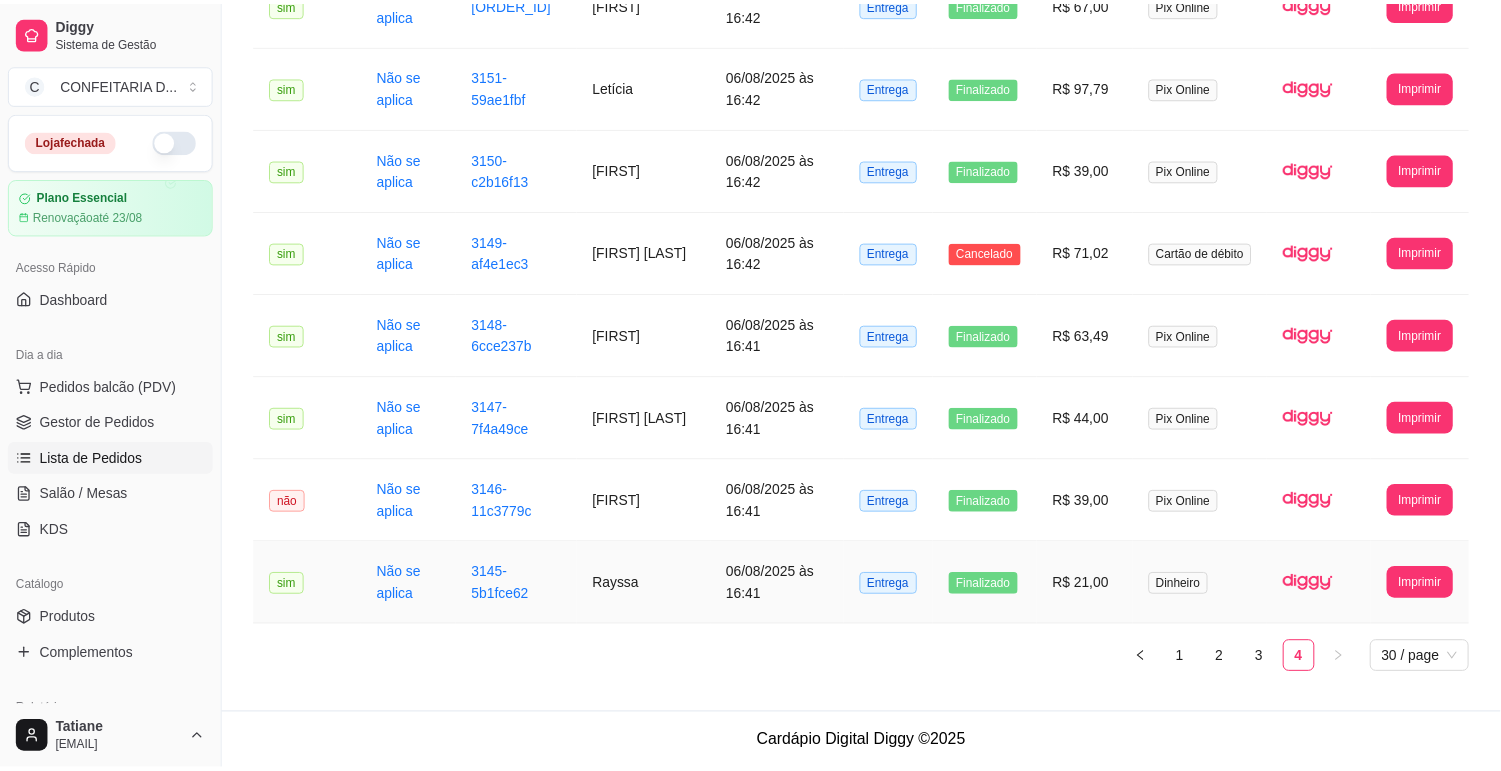scroll, scrollTop: 1603, scrollLeft: 0, axis: vertical 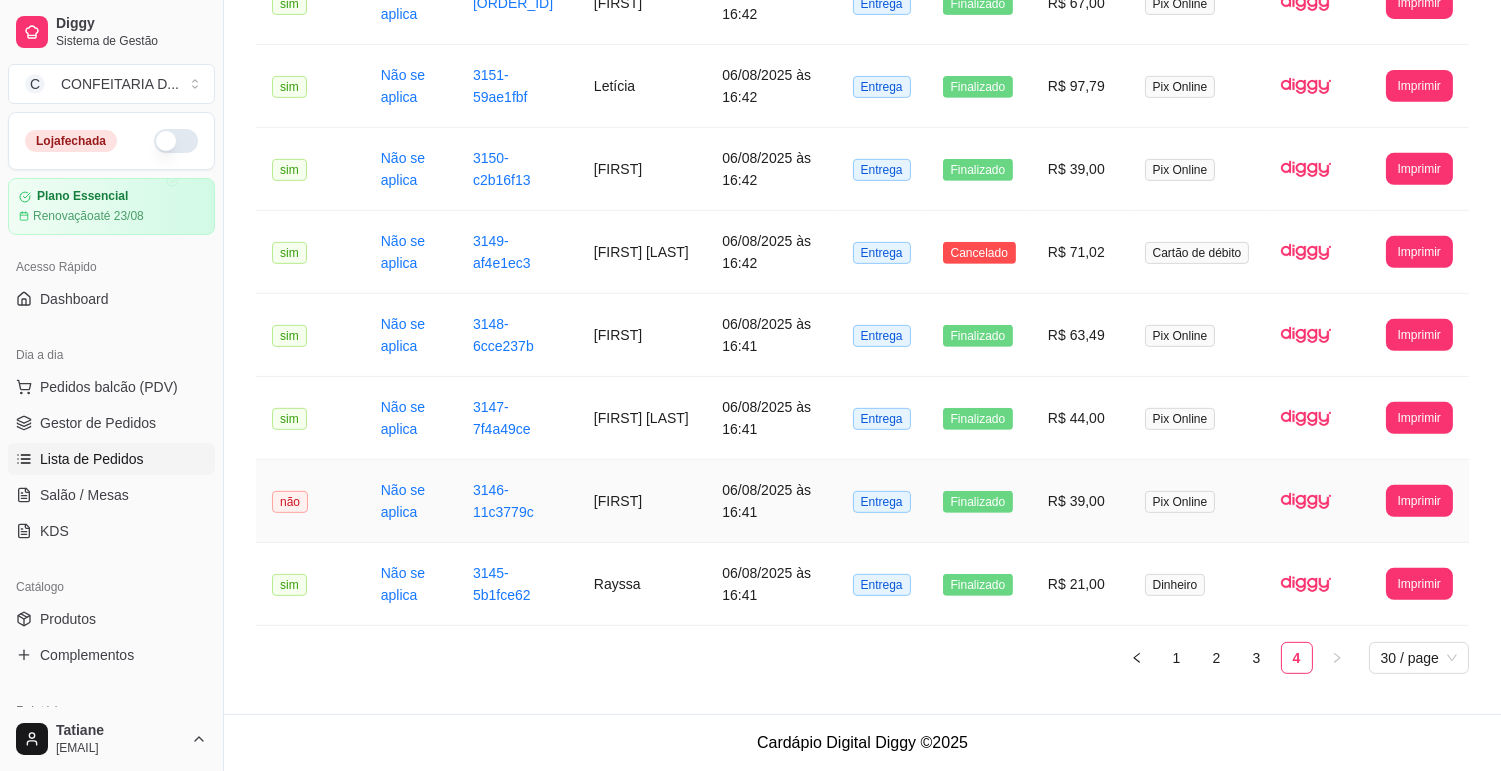 click on "[FIRST]" at bounding box center [642, 501] 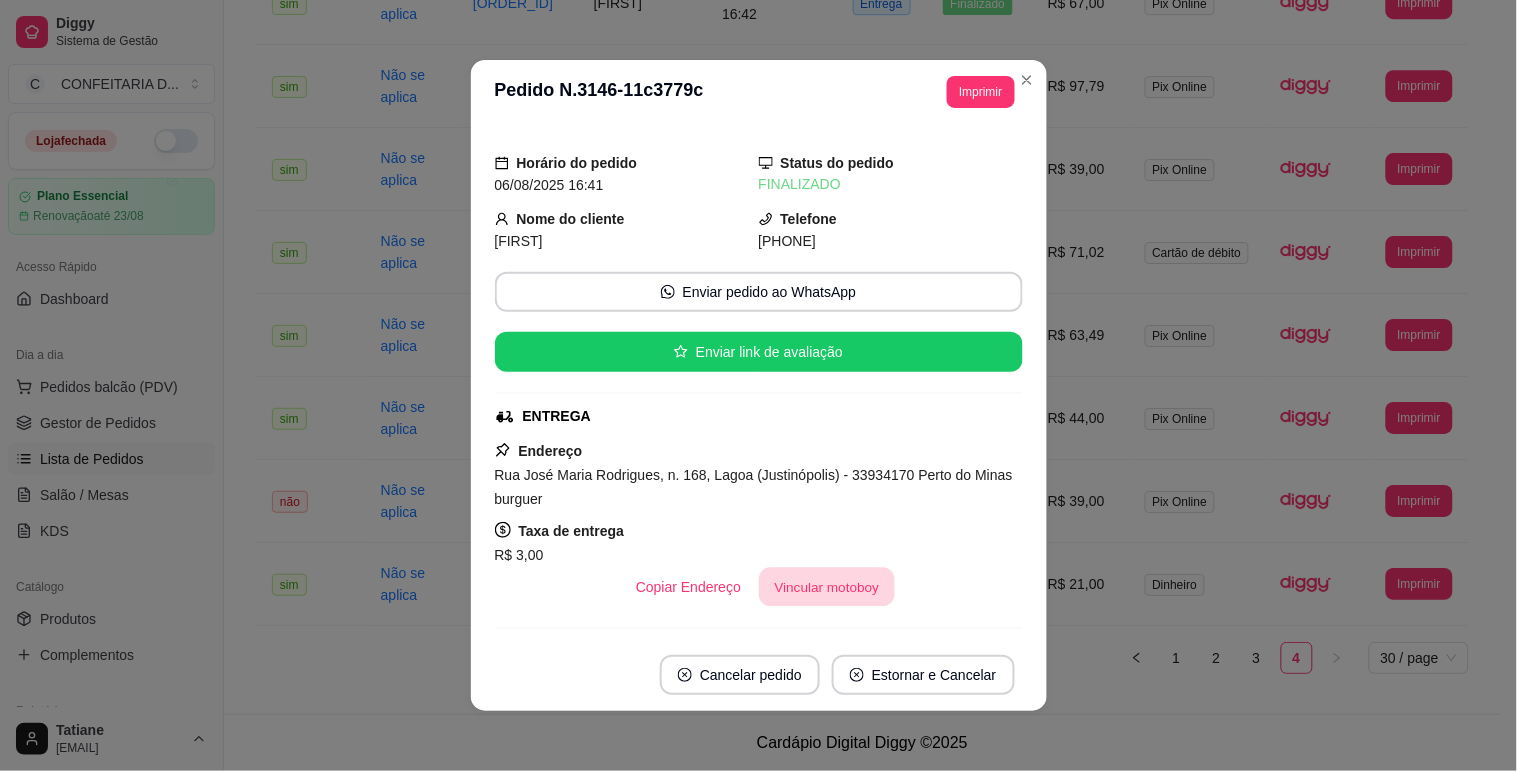 click on "Vincular motoboy" at bounding box center [827, 587] 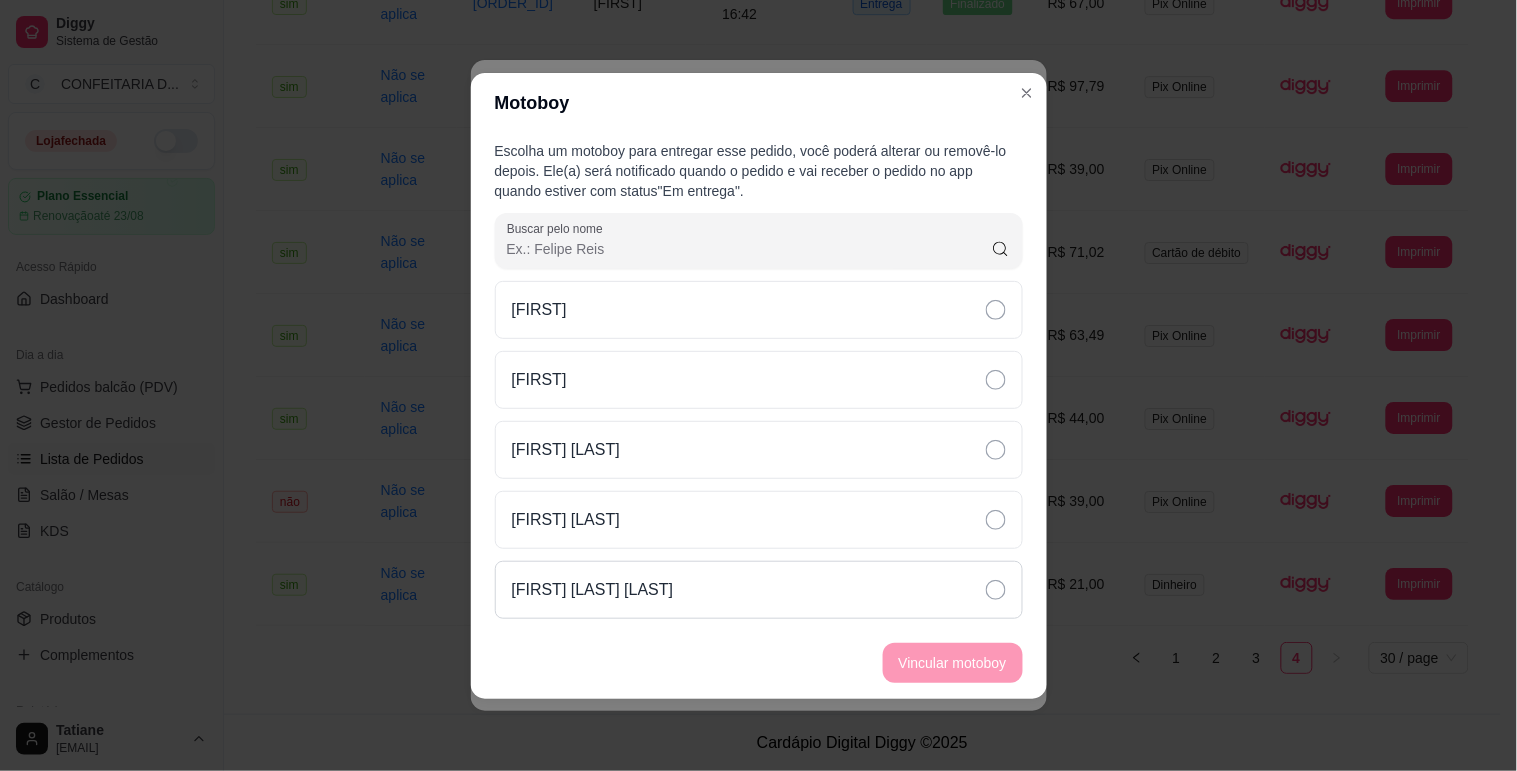 click on "[NAME]" at bounding box center (593, 590) 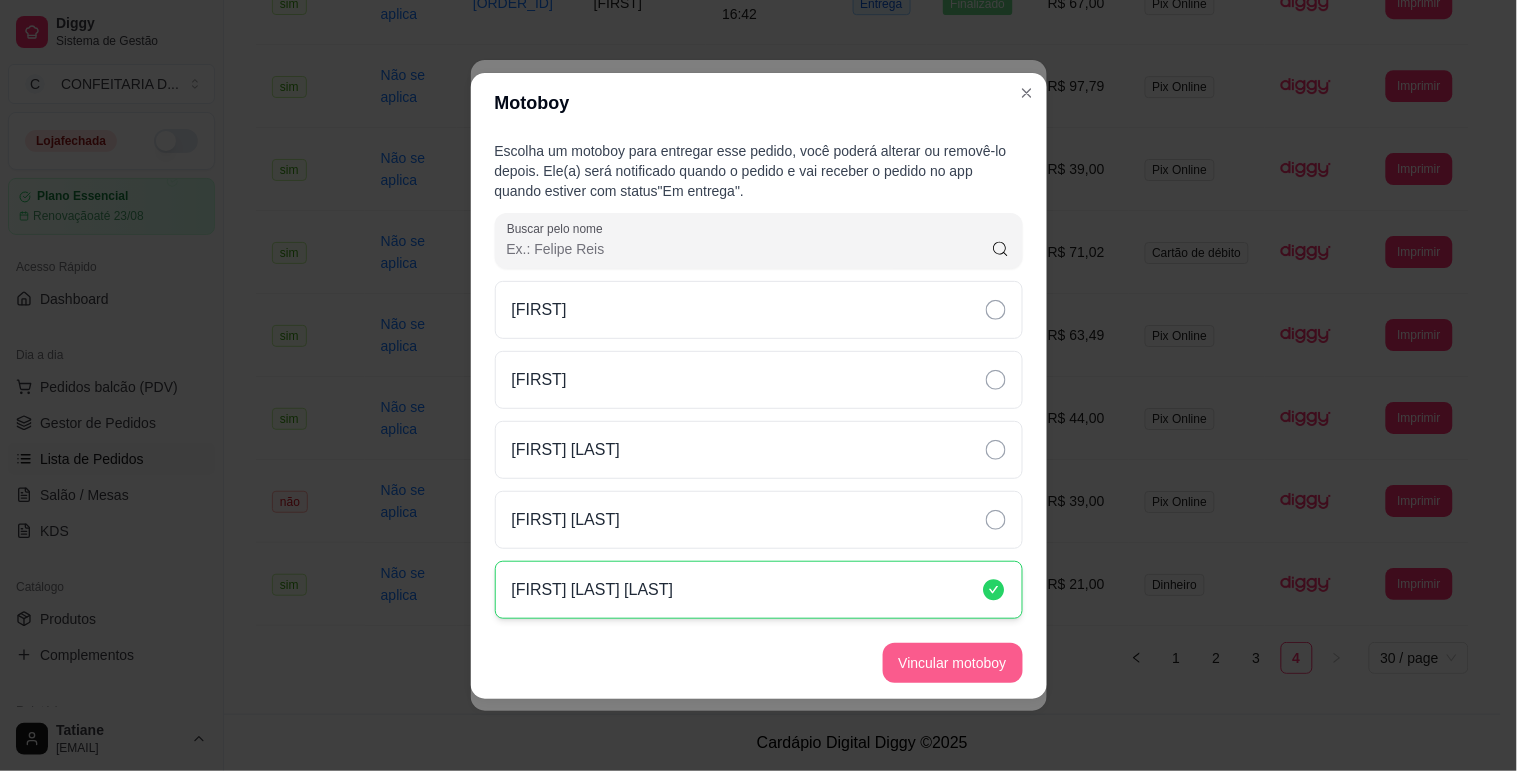 click on "Vincular motoboy" at bounding box center (953, 663) 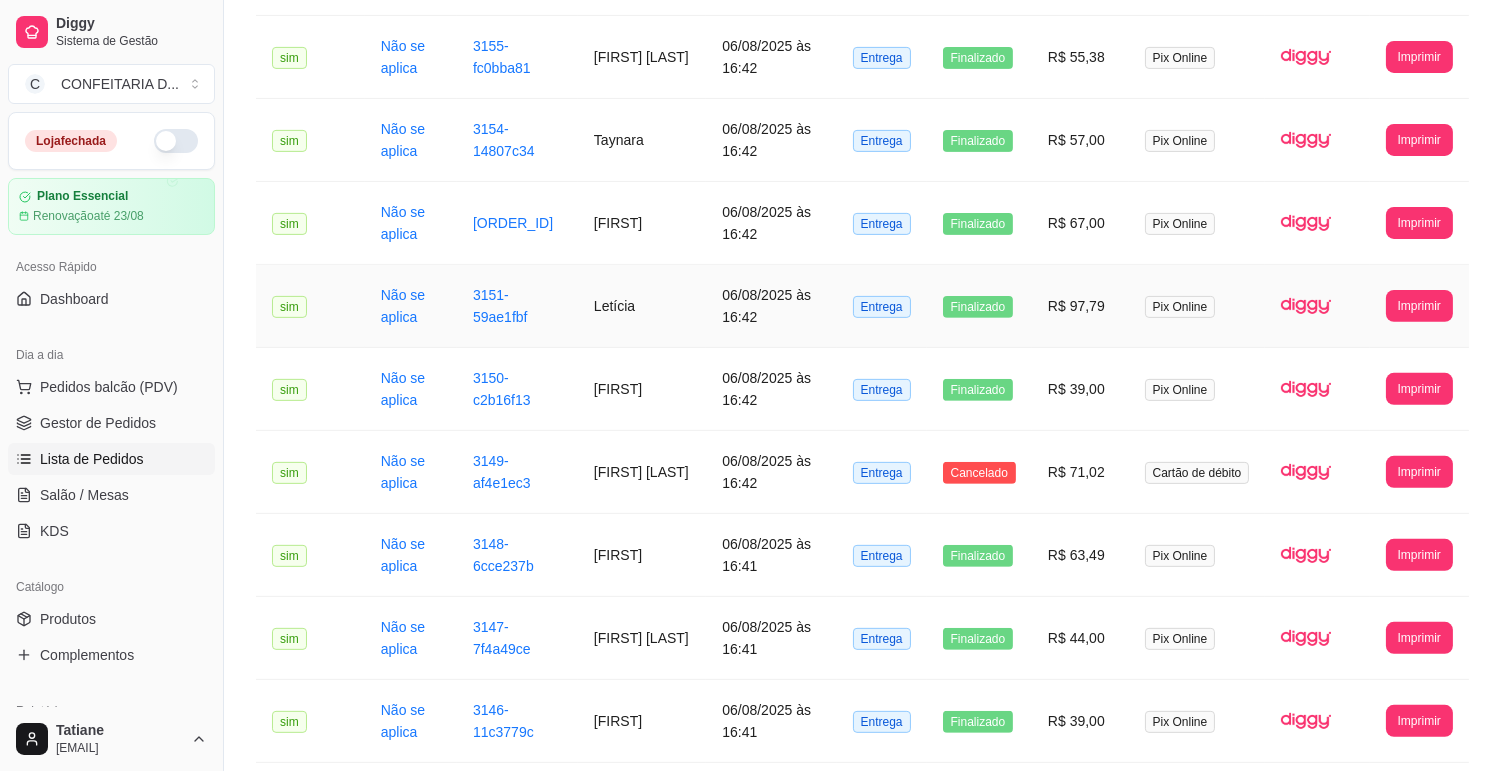 scroll, scrollTop: 1047, scrollLeft: 0, axis: vertical 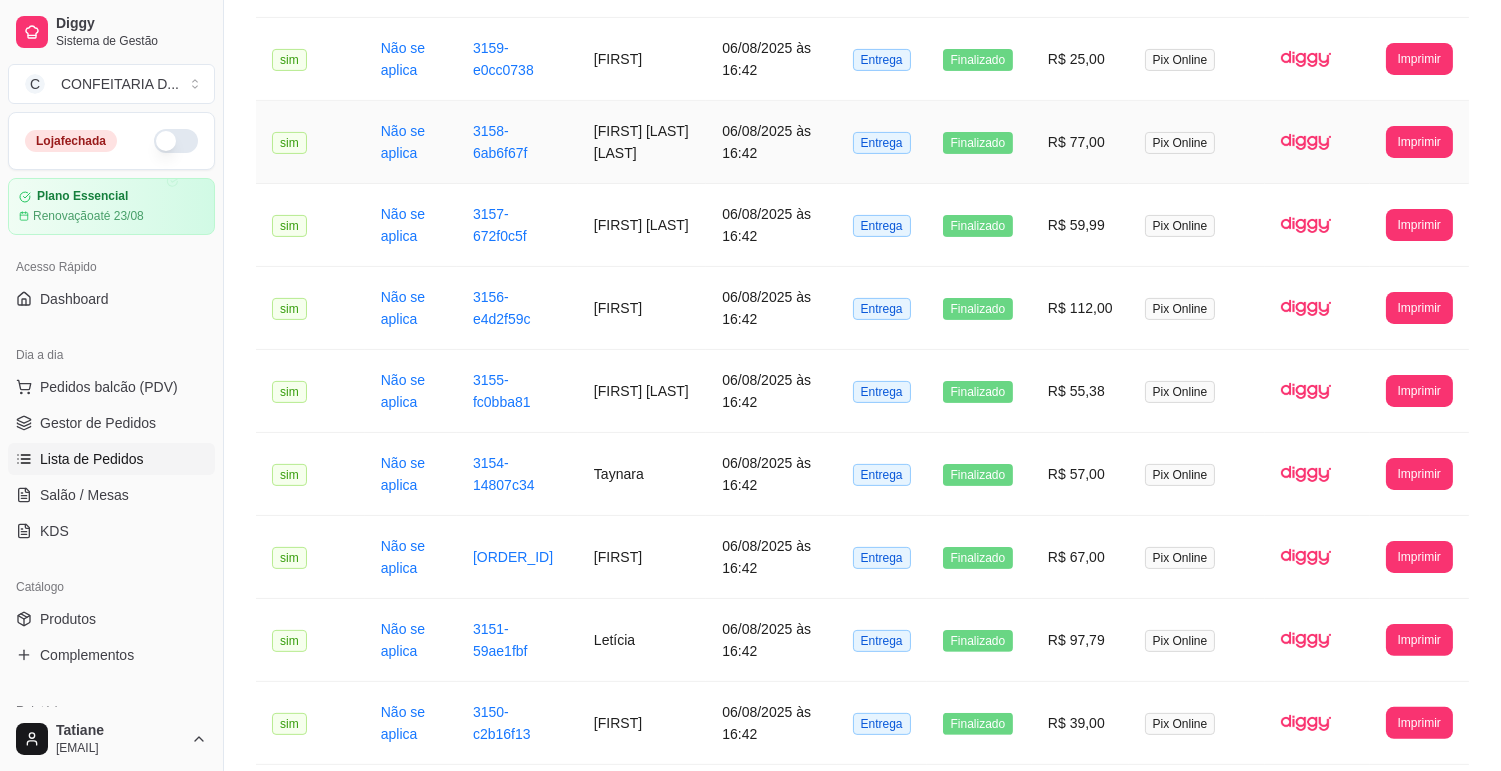 click on "[NAME]" at bounding box center (642, 142) 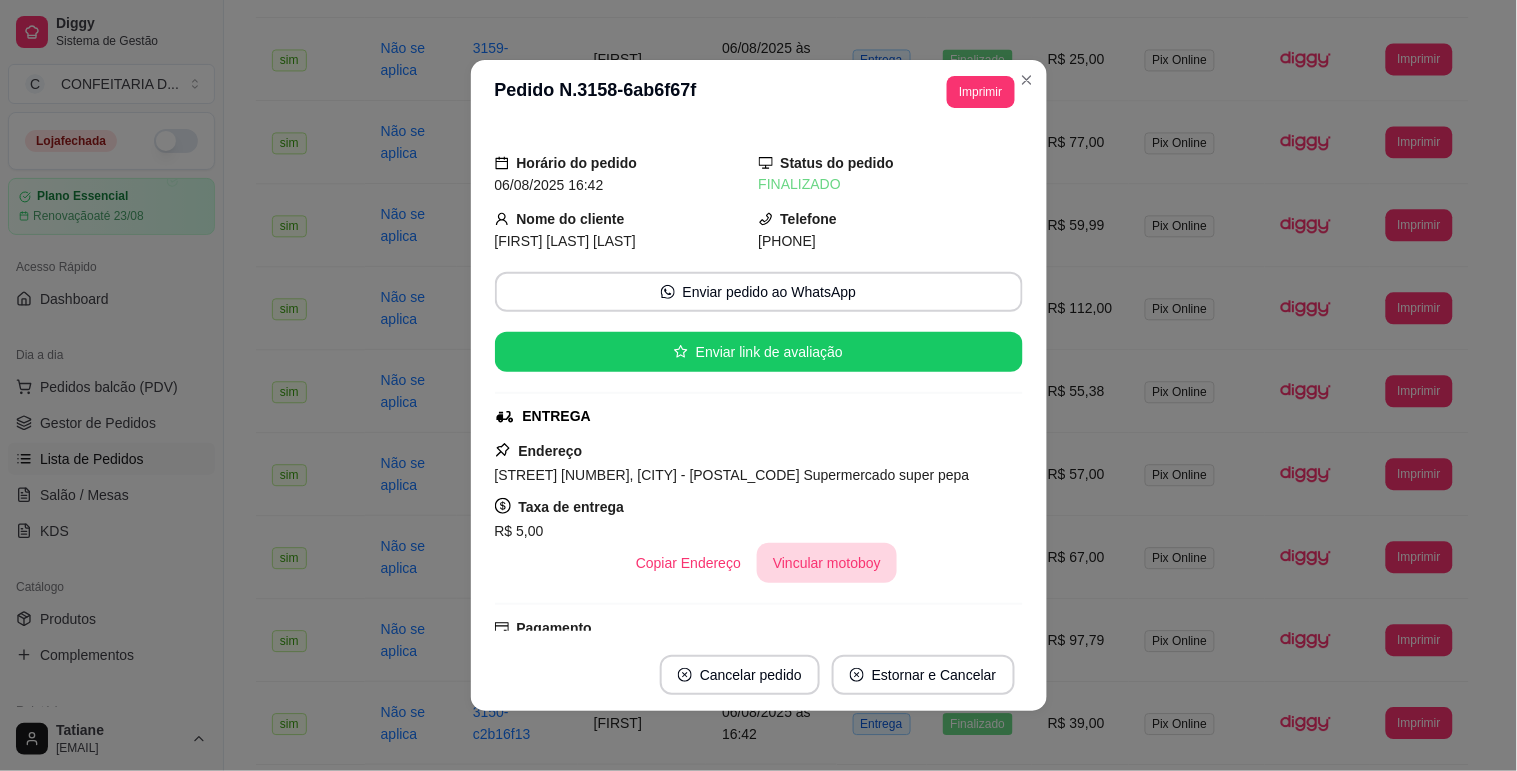 click on "Vincular motoboy" at bounding box center [827, 563] 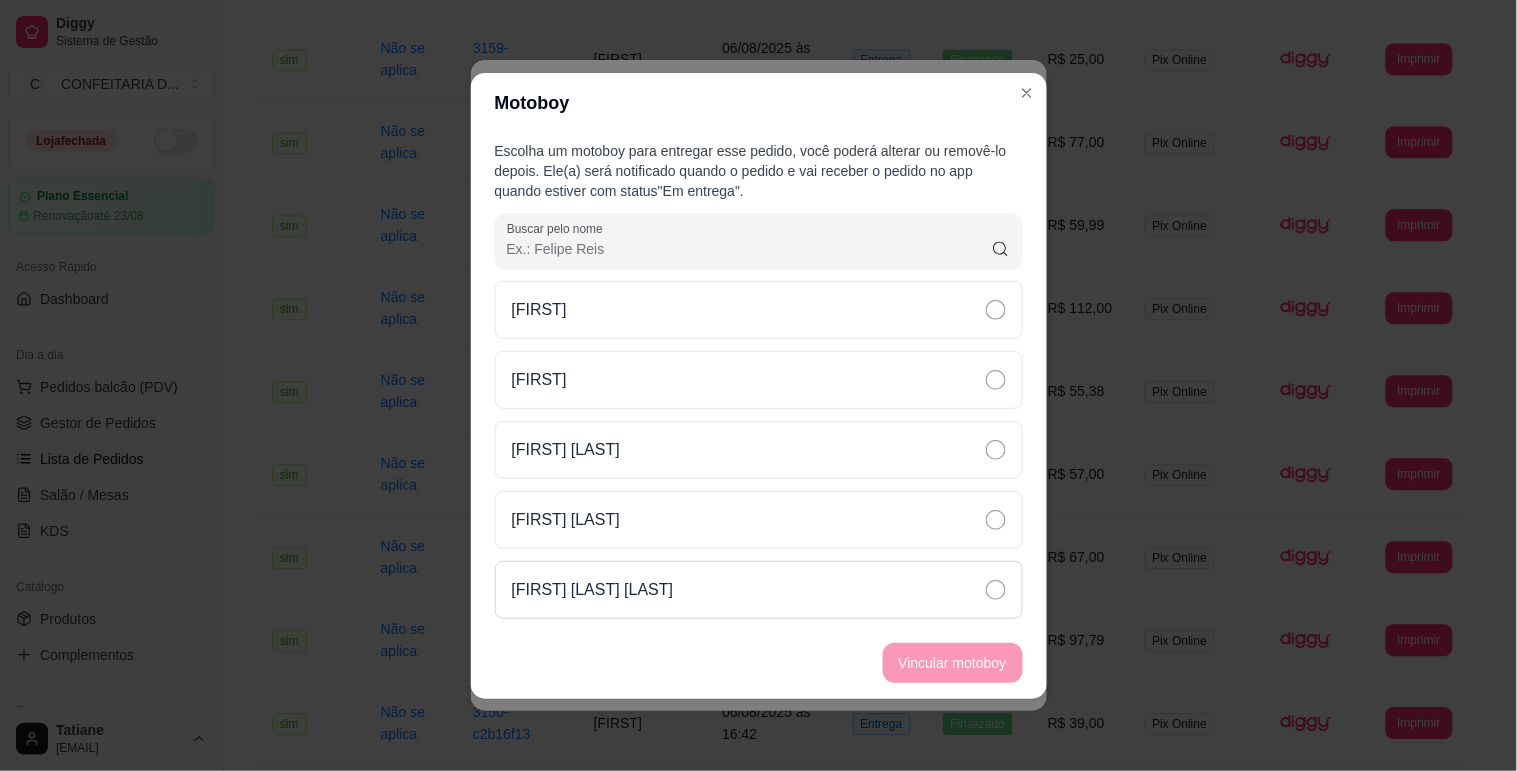 click on "[NAME]" at bounding box center [593, 590] 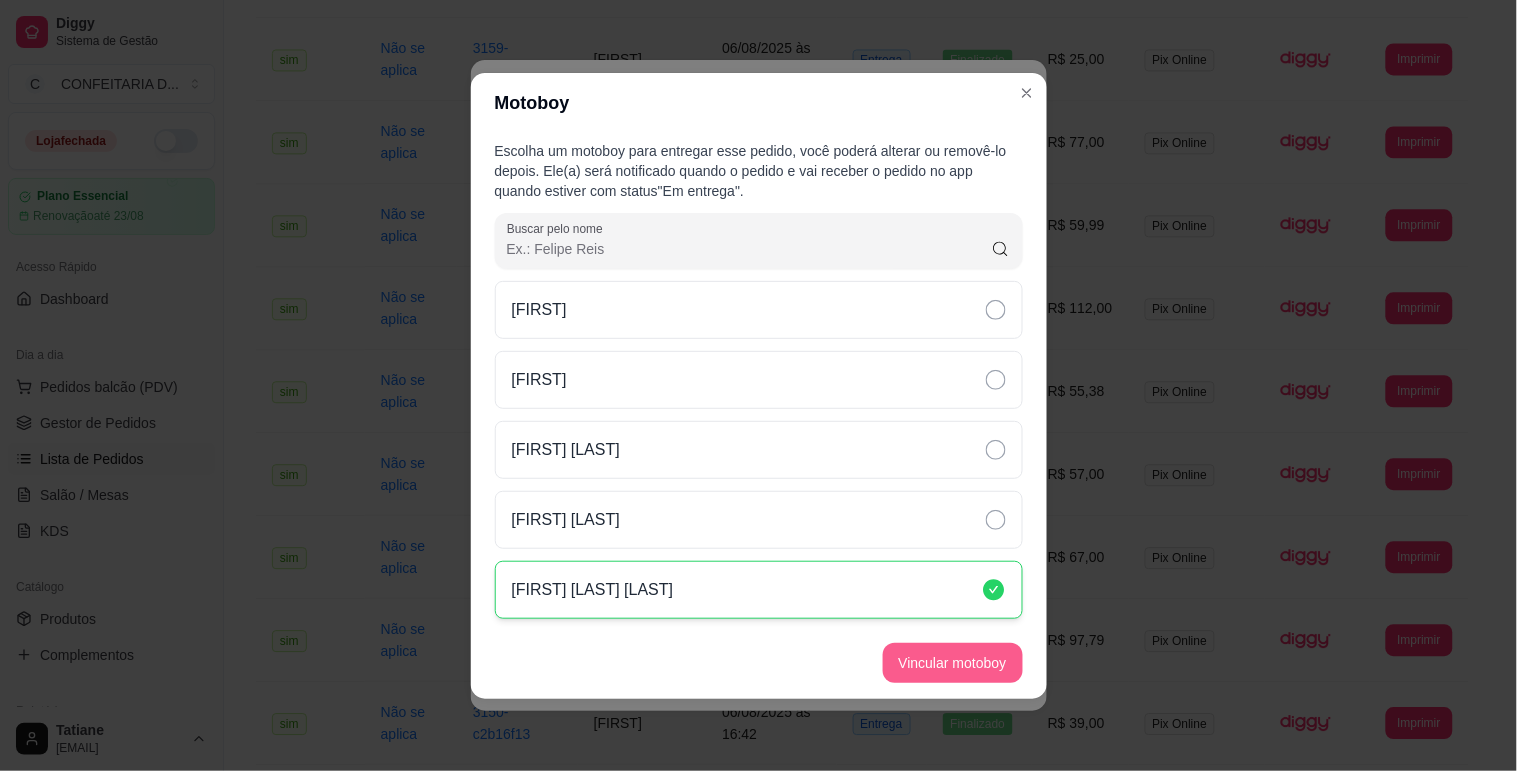 click on "Vincular motoboy" at bounding box center [953, 663] 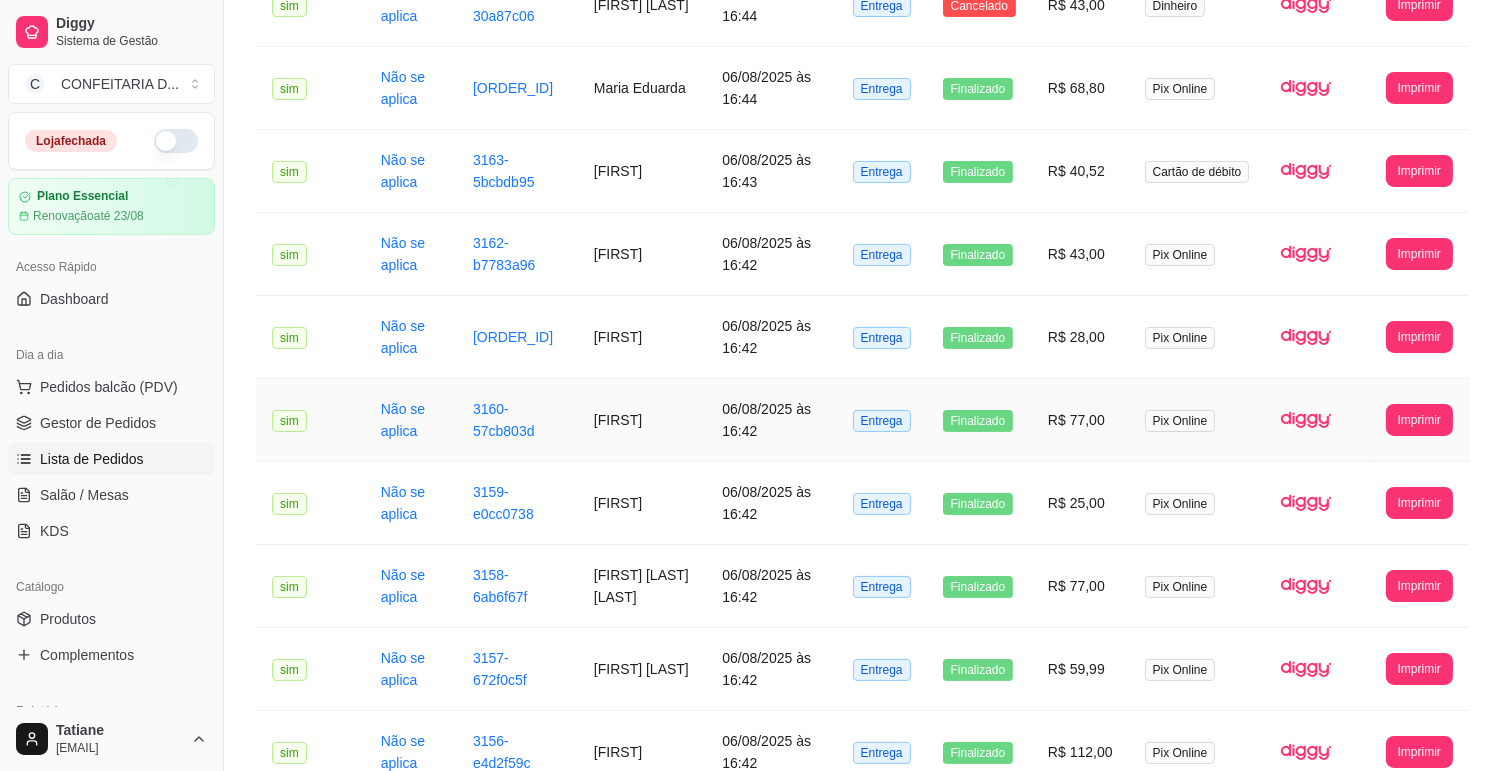 scroll, scrollTop: 158, scrollLeft: 0, axis: vertical 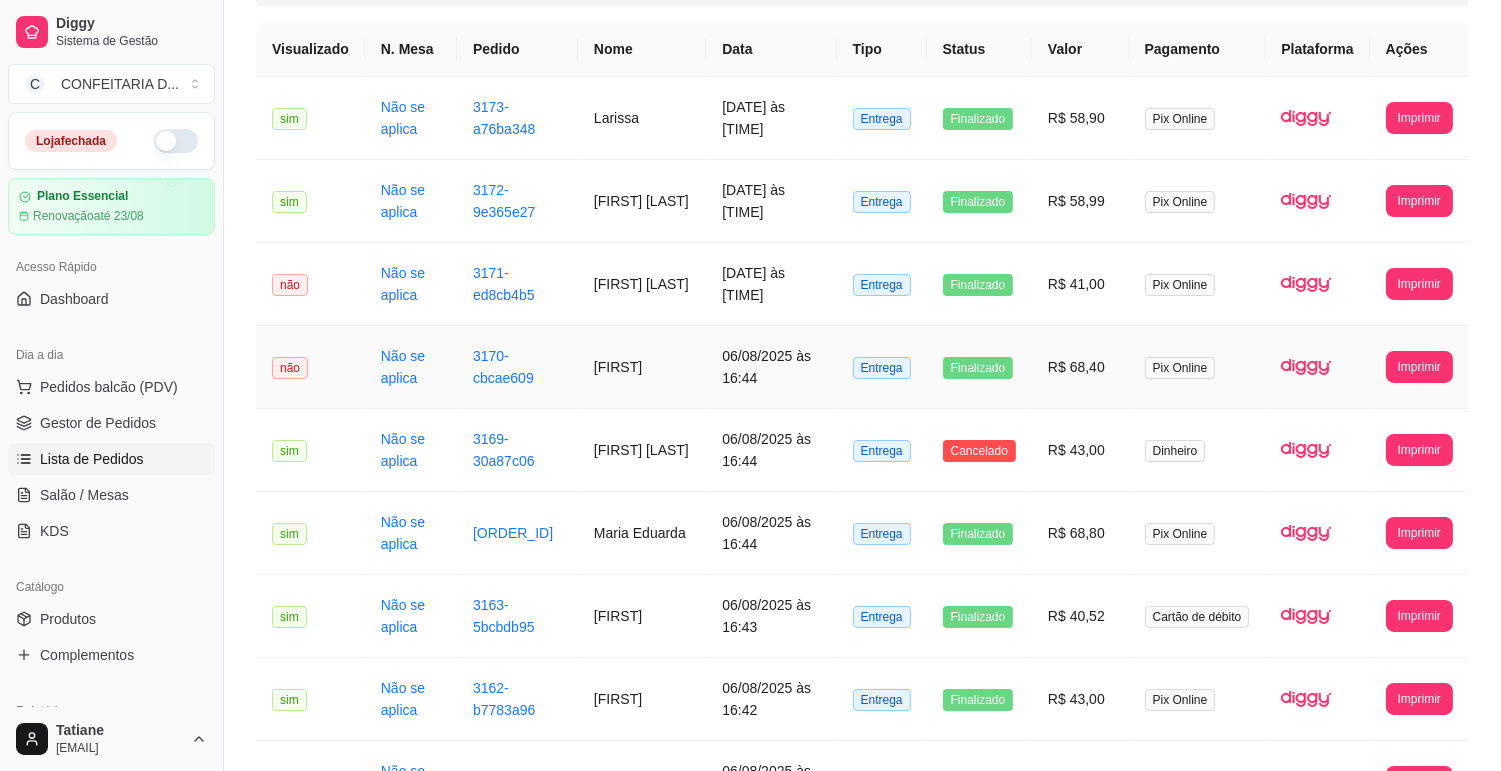 click on "[NAME]" at bounding box center [642, 367] 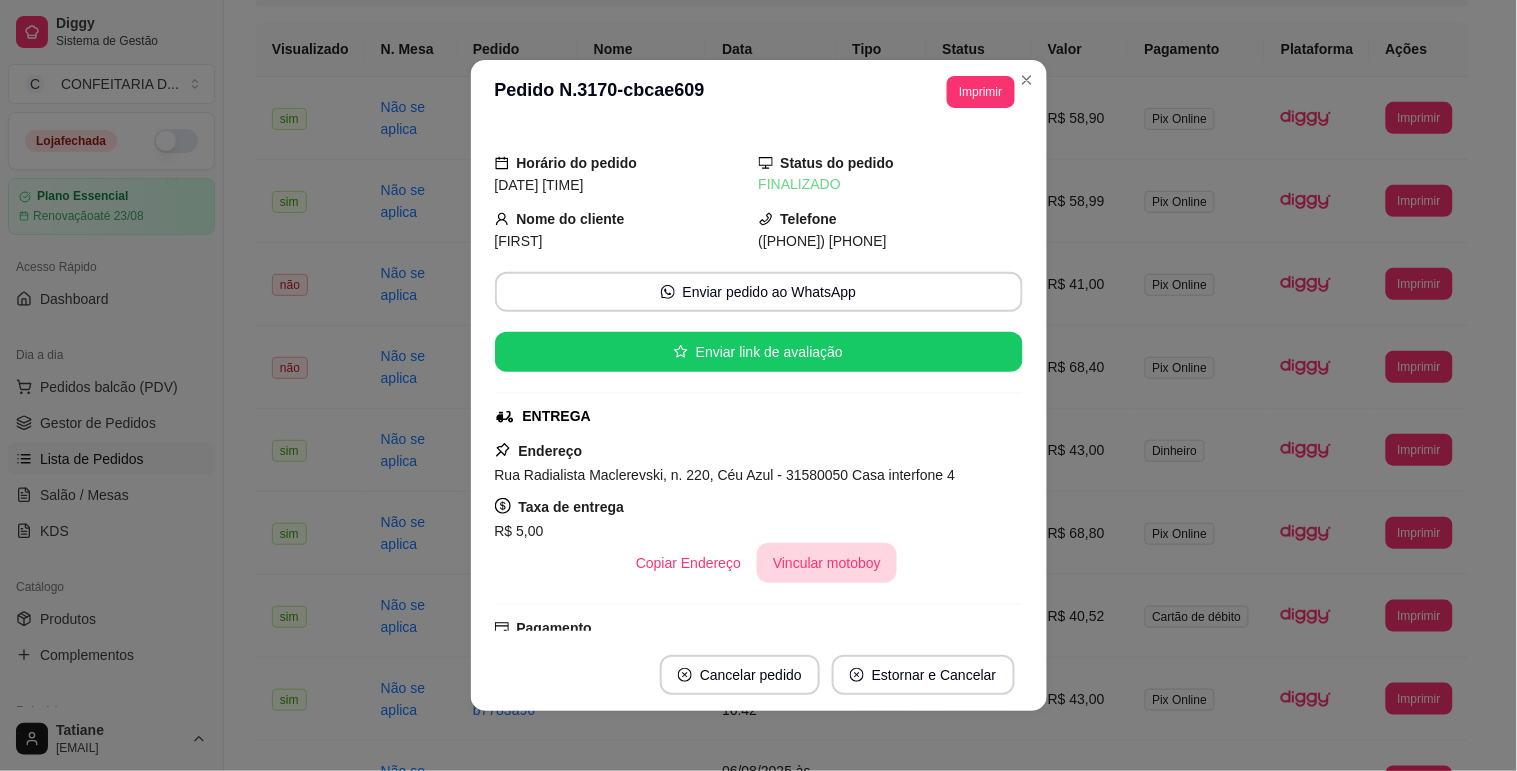 click on "Vincular motoboy" at bounding box center [827, 563] 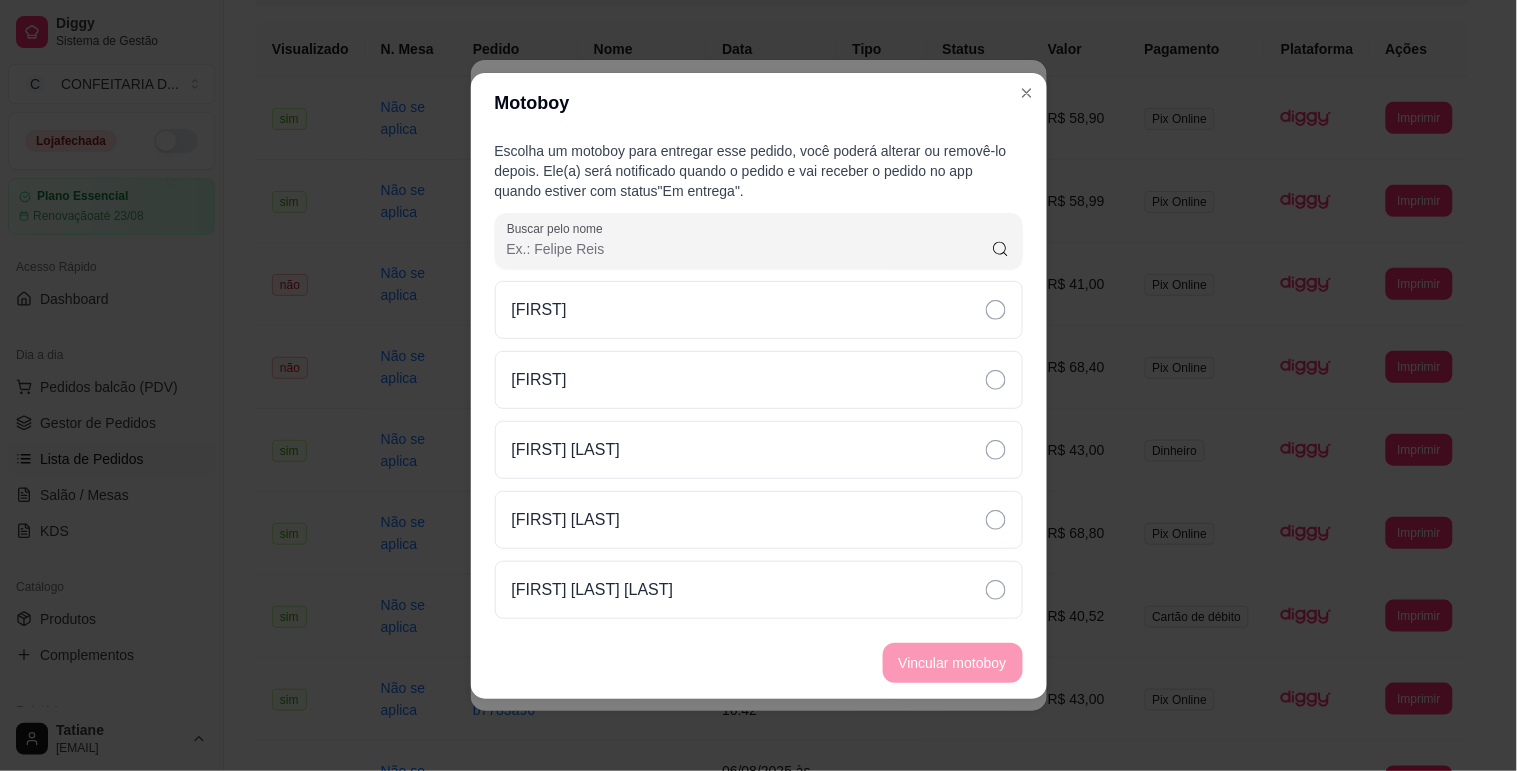 click on "Escolha um motoboy para entregar esse pedido, você poderá alterar ou removê-lo depois. Ele(a) será notificado quando o pedido e vai receber o pedido no app quando estiver com status  "Em entrega" . Buscar pelo nome Victor Drumond  Diego  Mateus rosa  Lucas Felippe  Bruno Rodrigues Barroso" at bounding box center (759, 380) 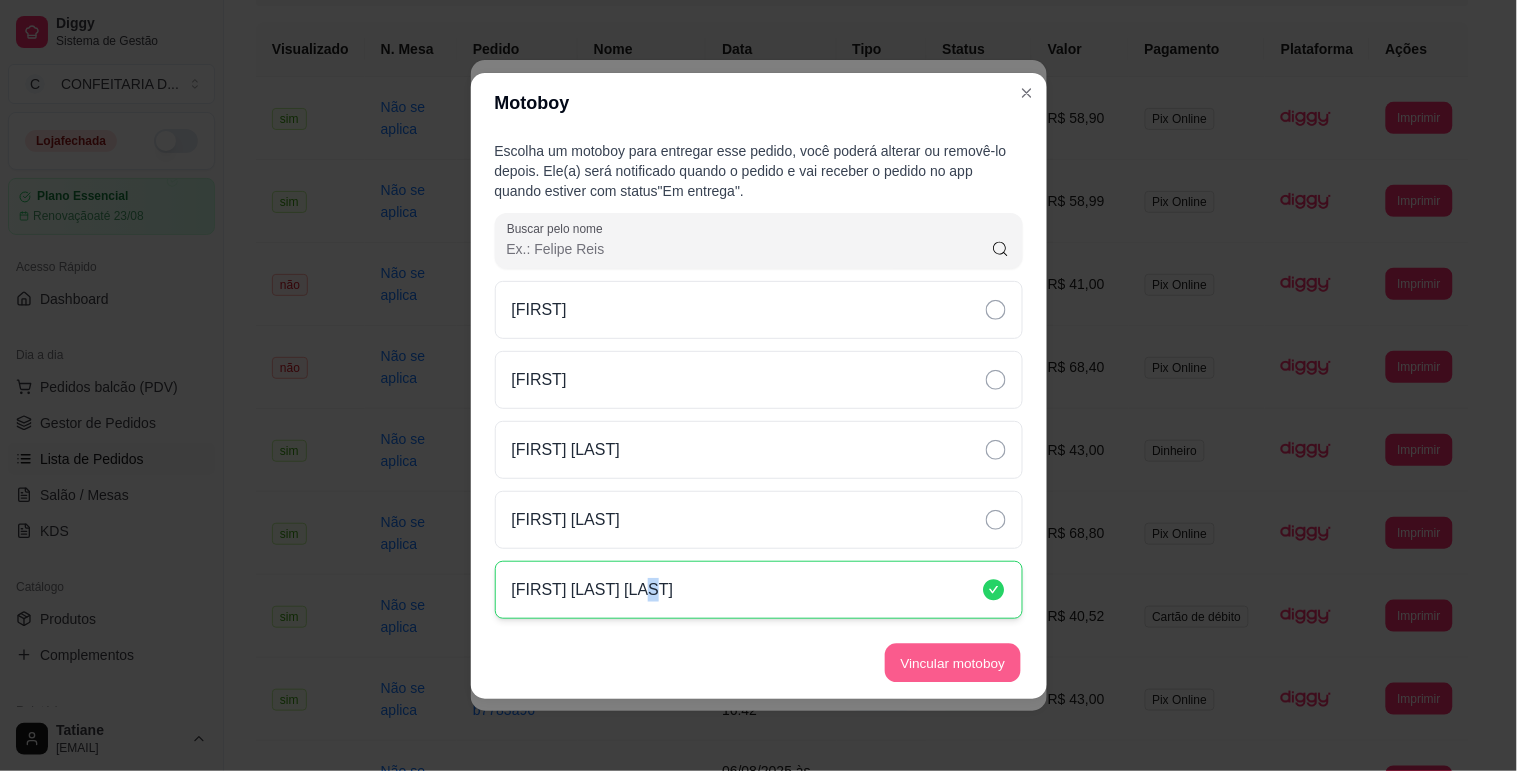 click on "Vincular motoboy" at bounding box center [953, 662] 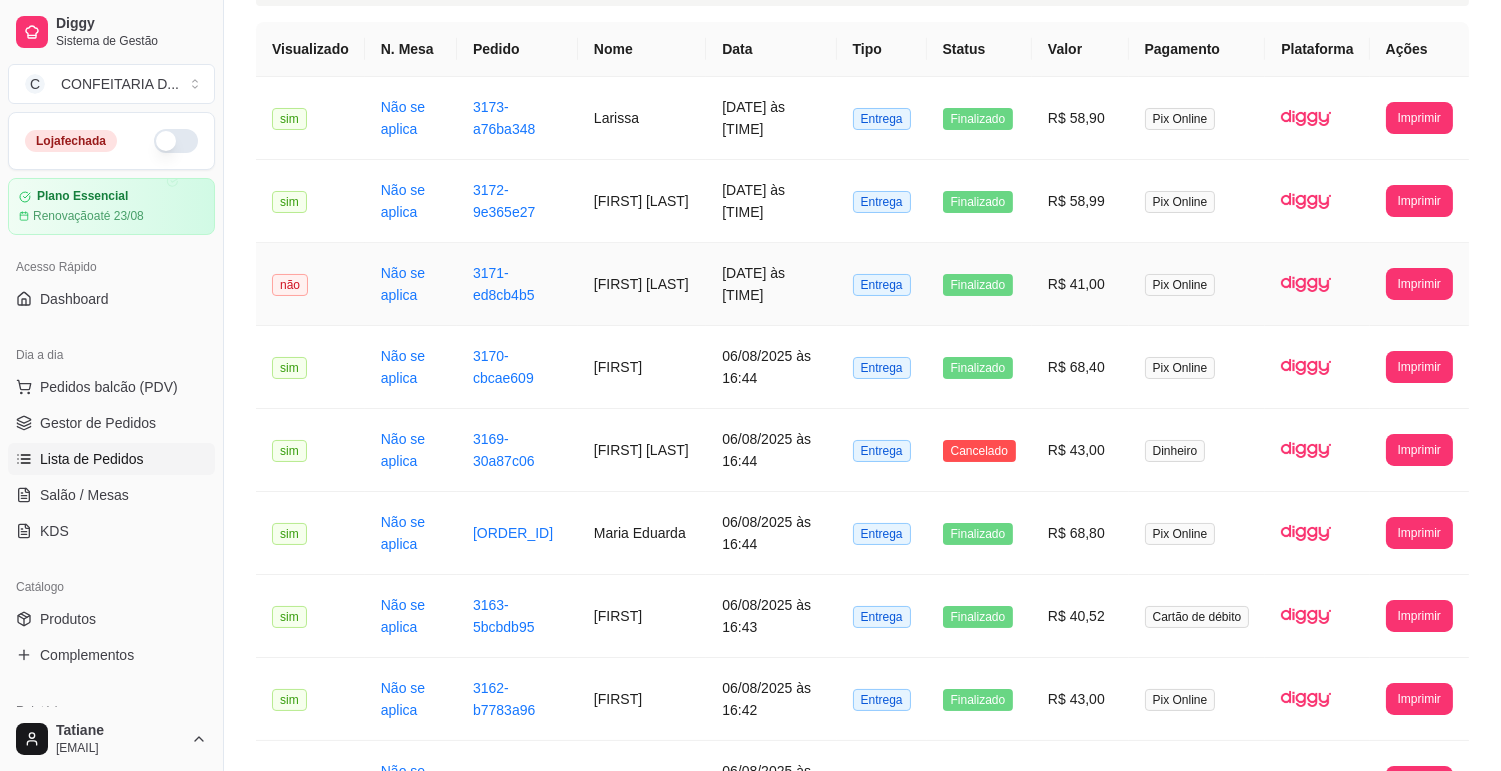 click on "[FIRST] [FIRST] [LAST]" at bounding box center [642, 284] 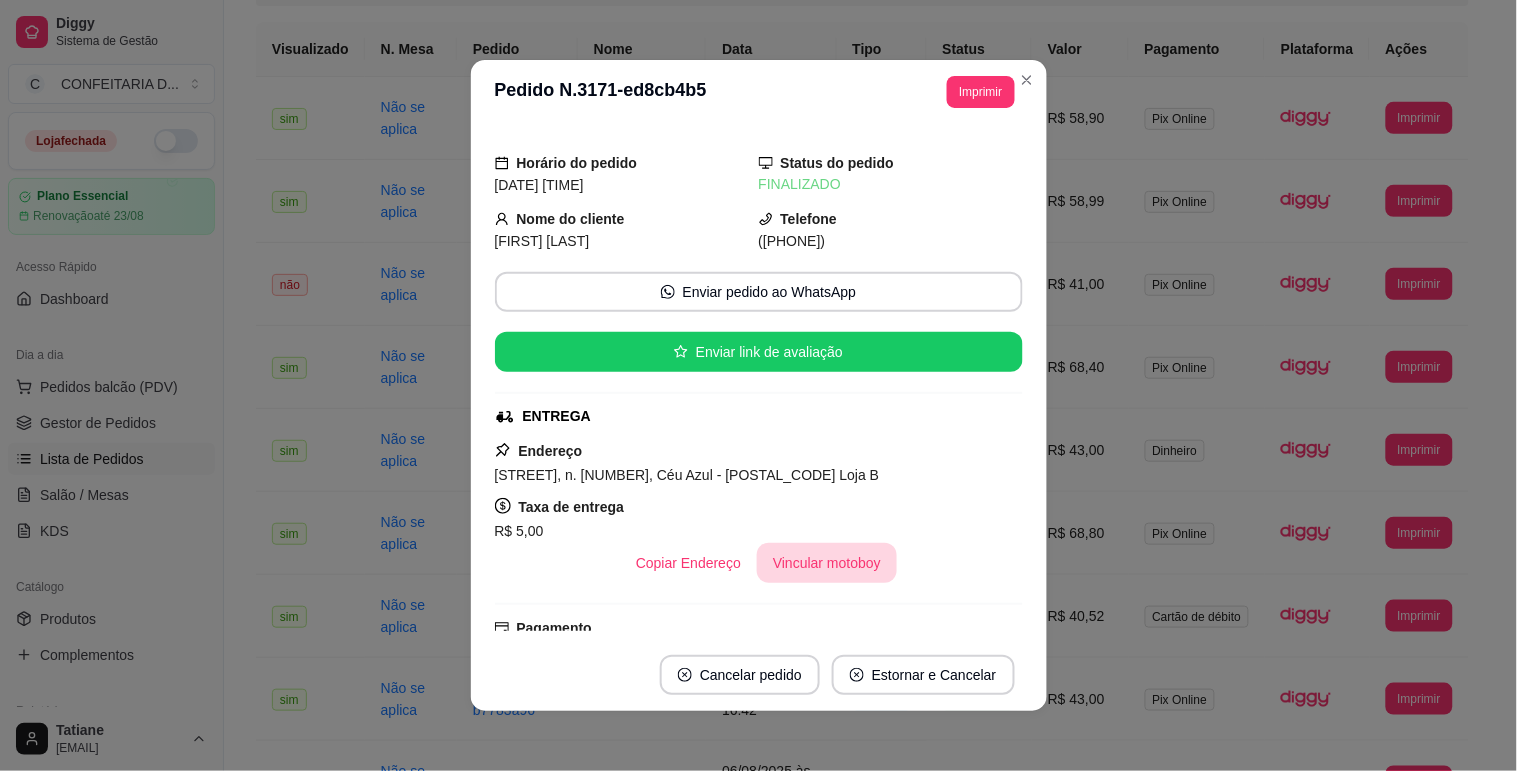 click on "Vincular motoboy" at bounding box center [827, 563] 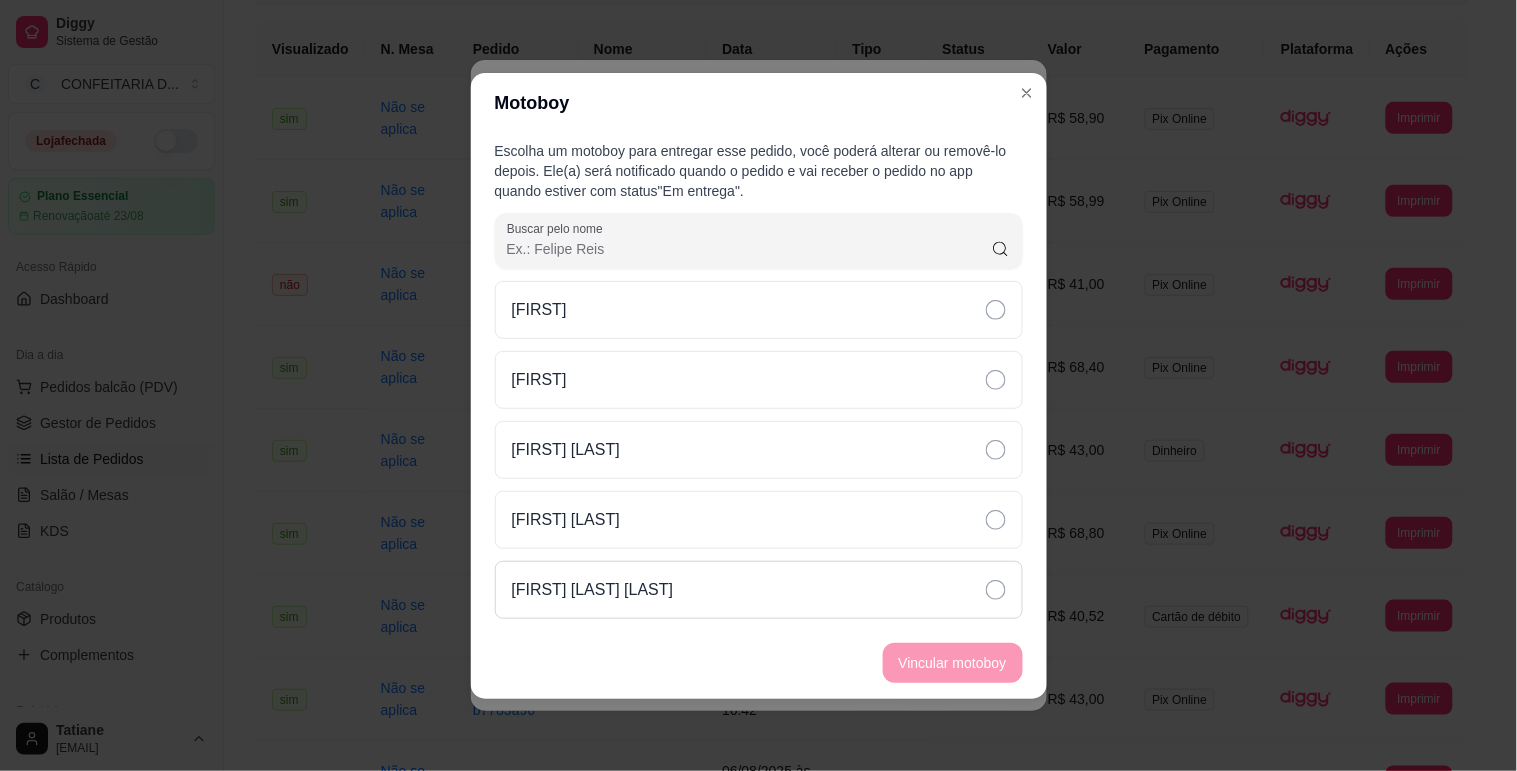 click on "[NAME]" at bounding box center (593, 590) 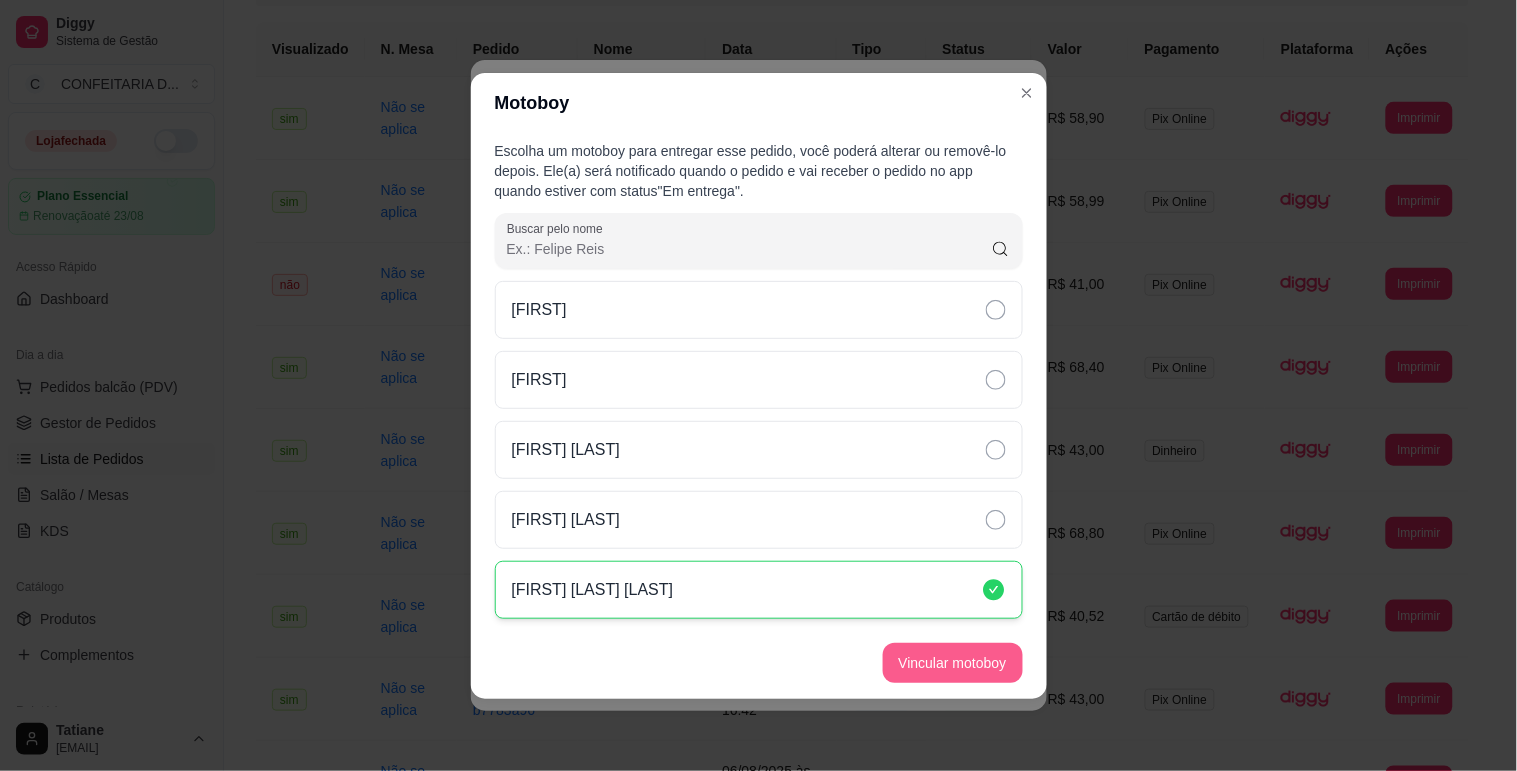 click on "Vincular motoboy" at bounding box center (953, 663) 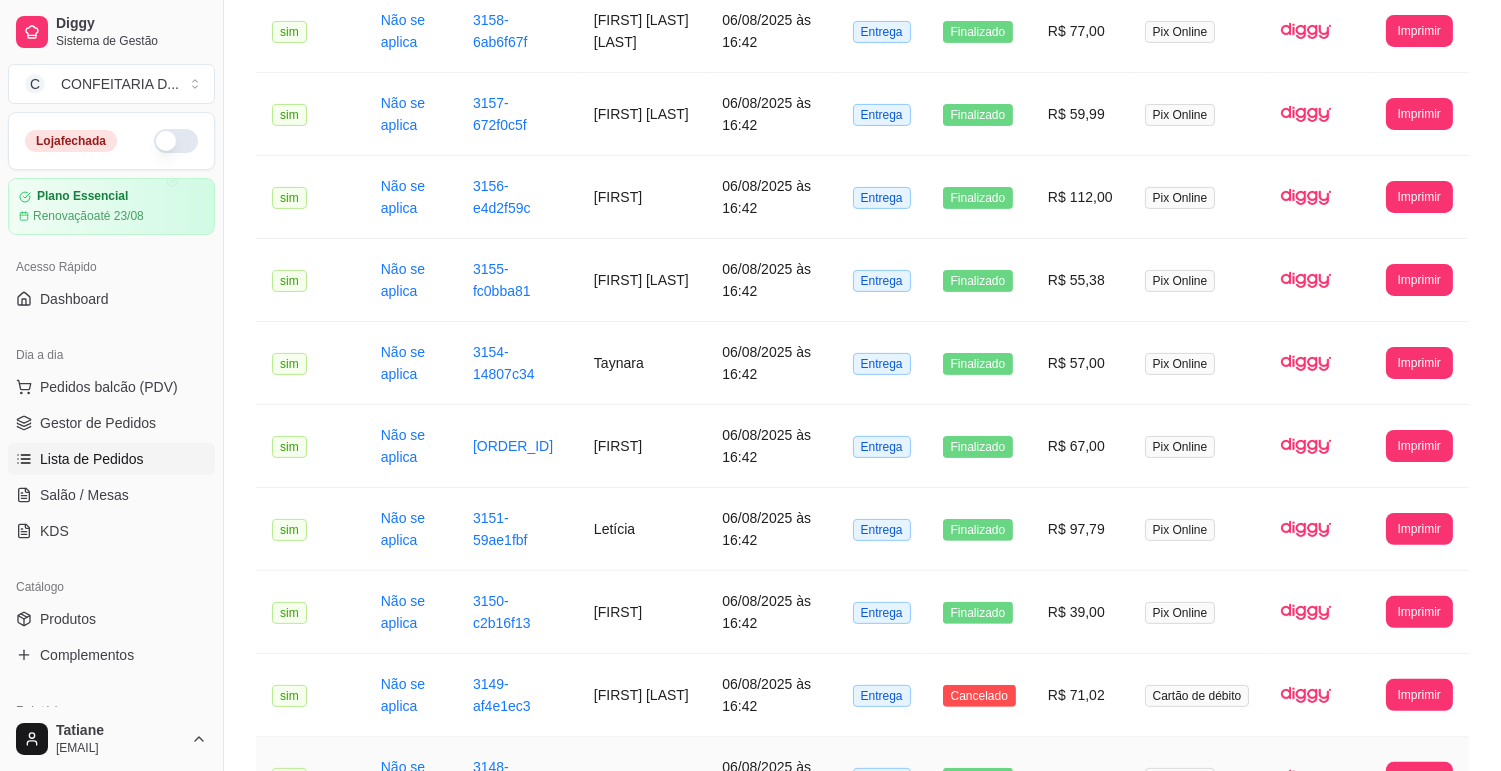 scroll, scrollTop: 1618, scrollLeft: 0, axis: vertical 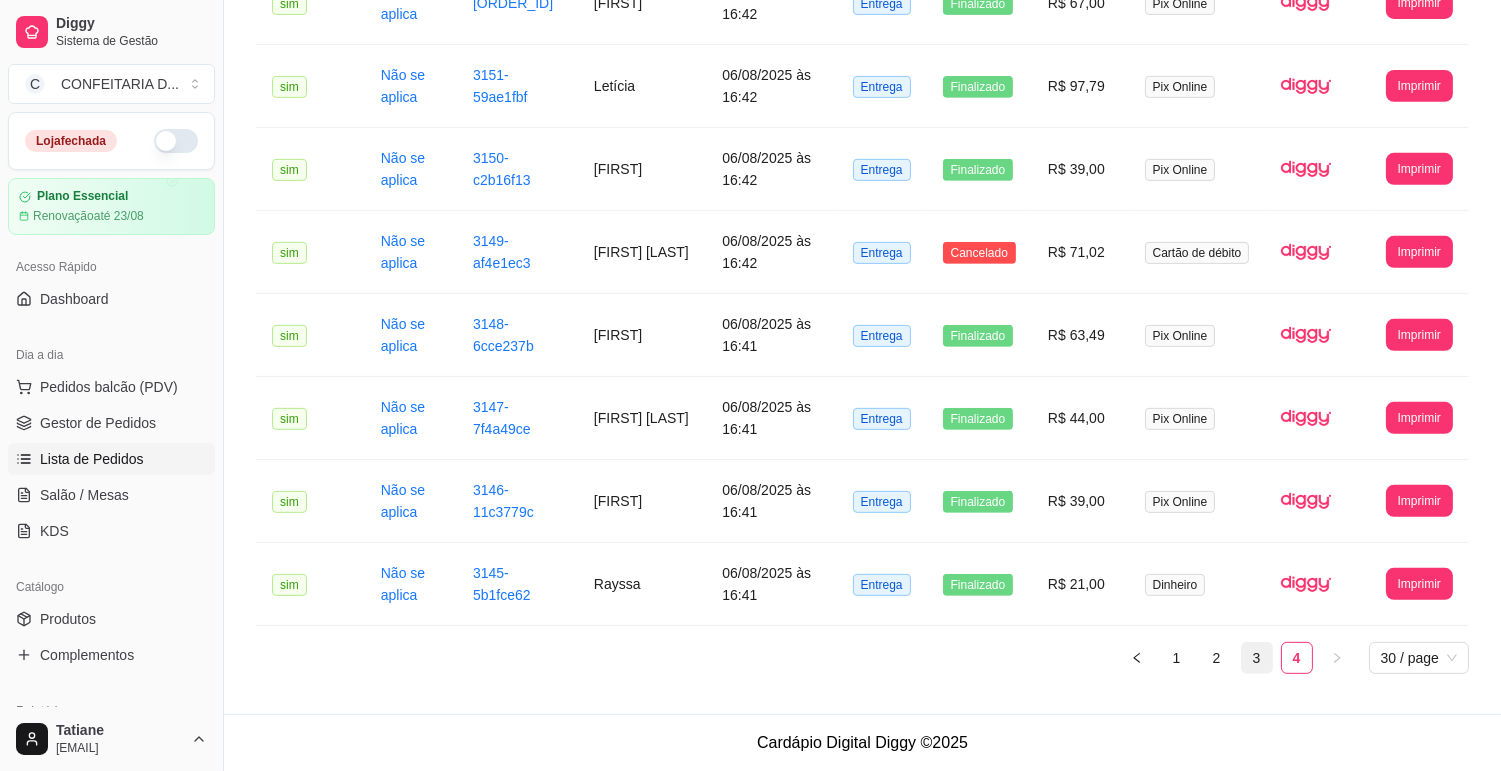 click on "3" at bounding box center [1257, 658] 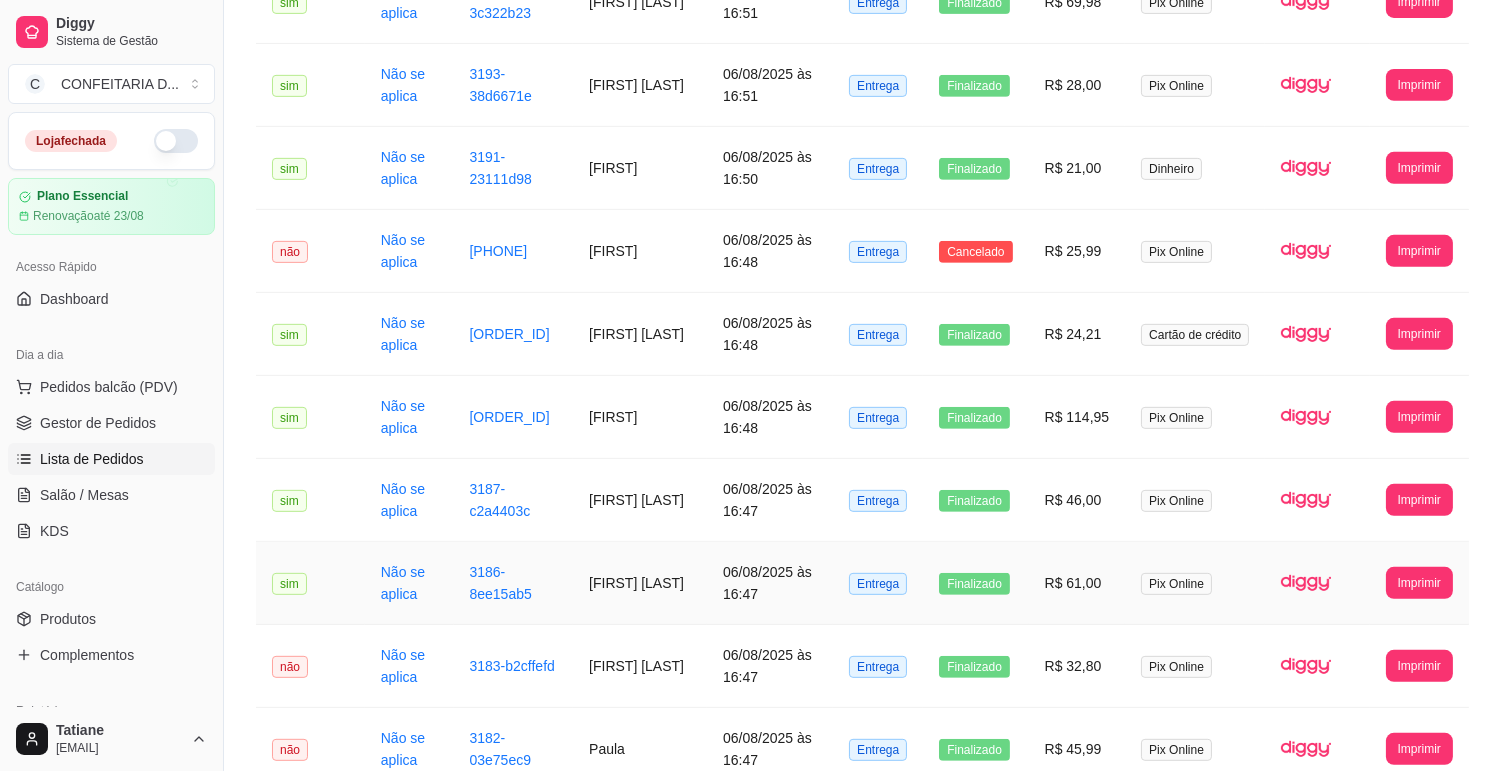 scroll, scrollTop: 2102, scrollLeft: 0, axis: vertical 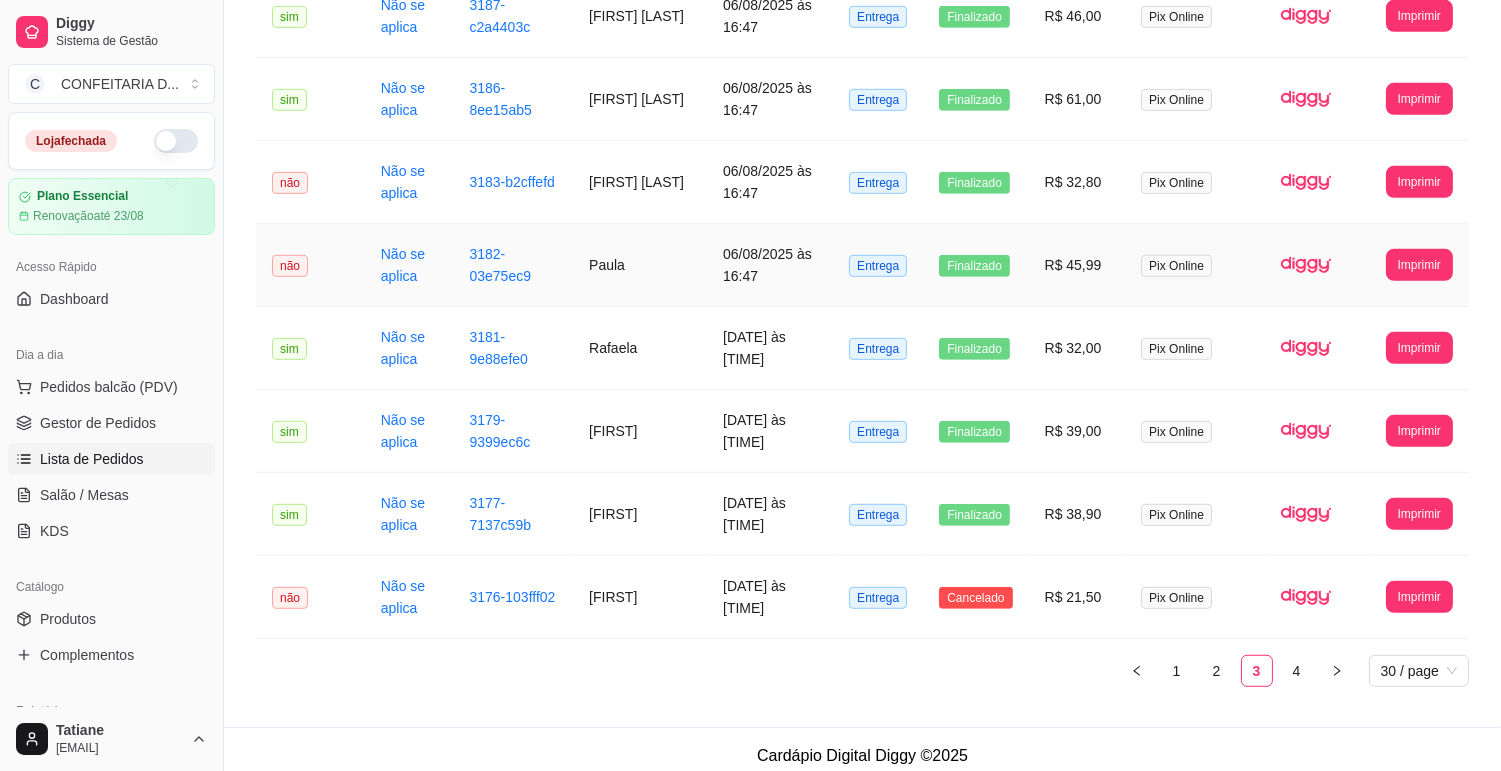 click on "Paula" at bounding box center [640, 265] 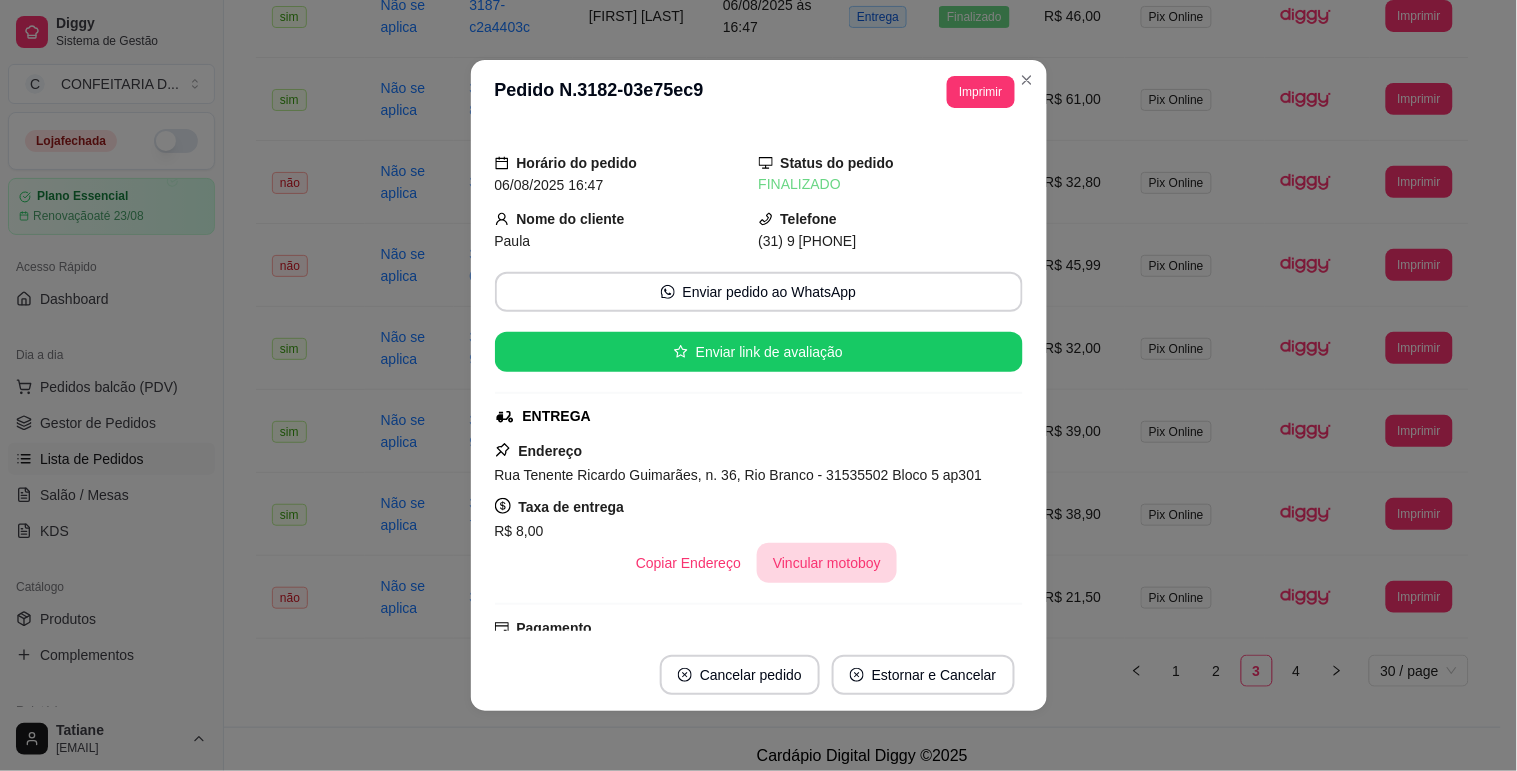 click on "Vincular motoboy" at bounding box center (827, 563) 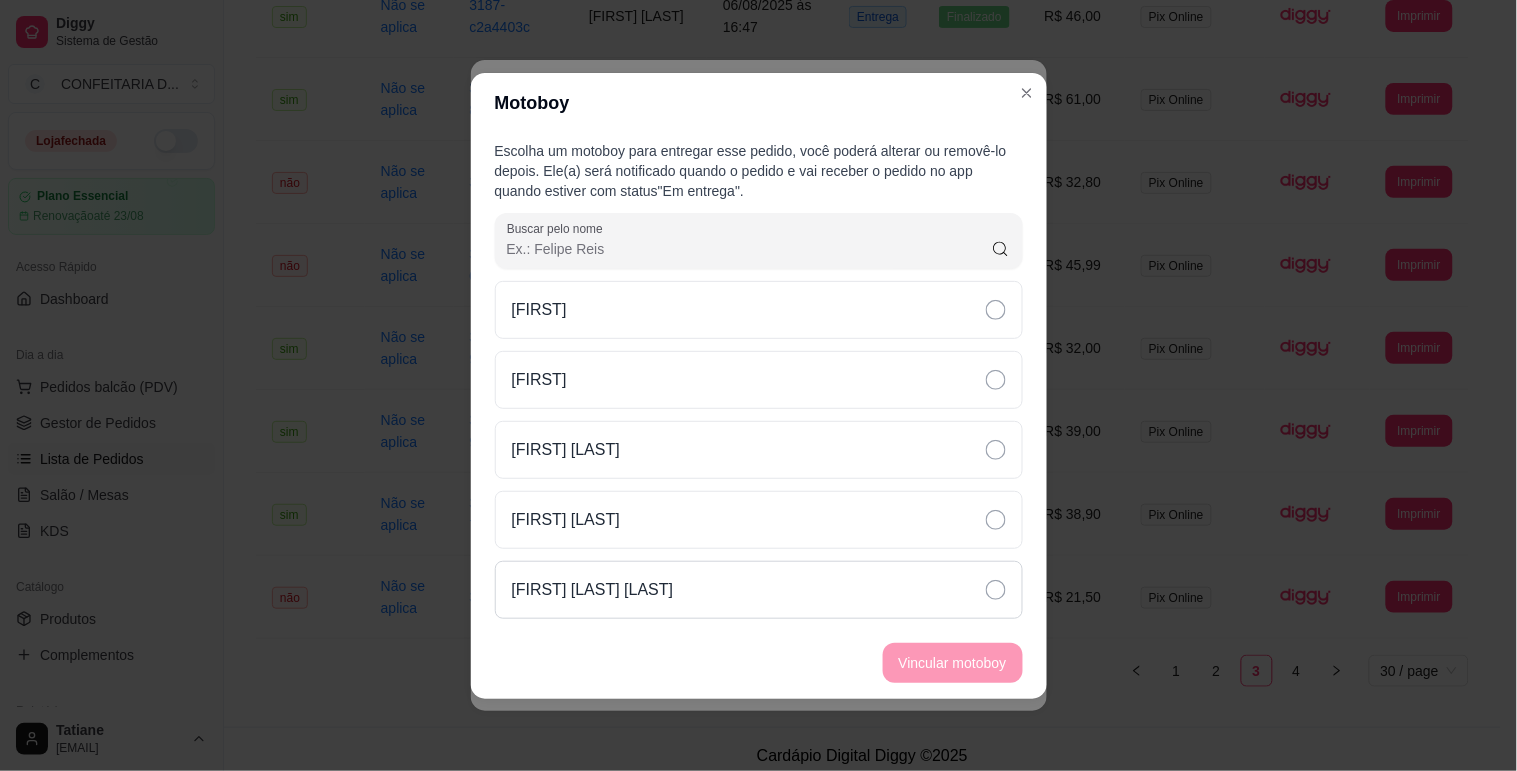 click on "[NAME]" at bounding box center (593, 590) 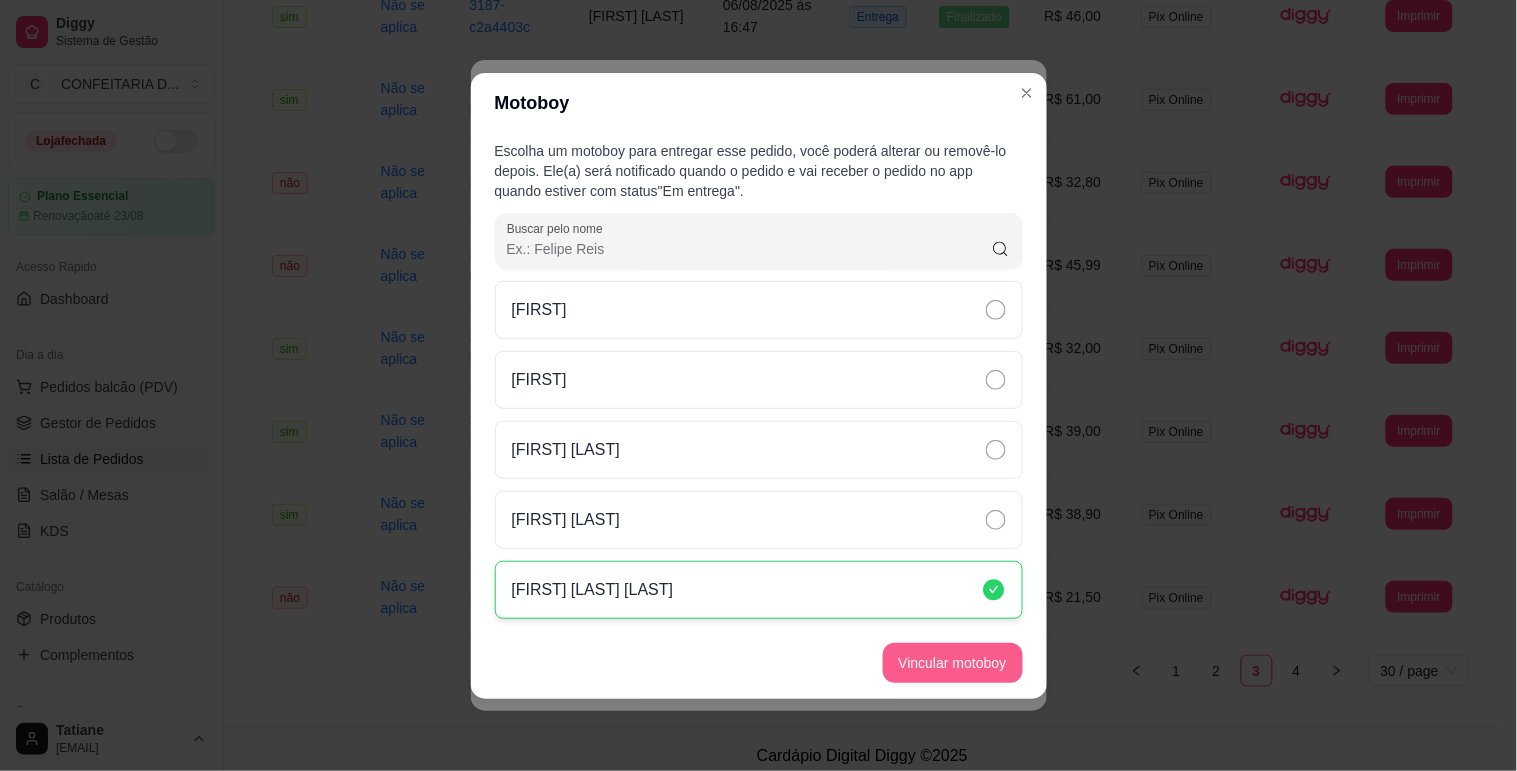 click on "Vincular motoboy" at bounding box center [953, 663] 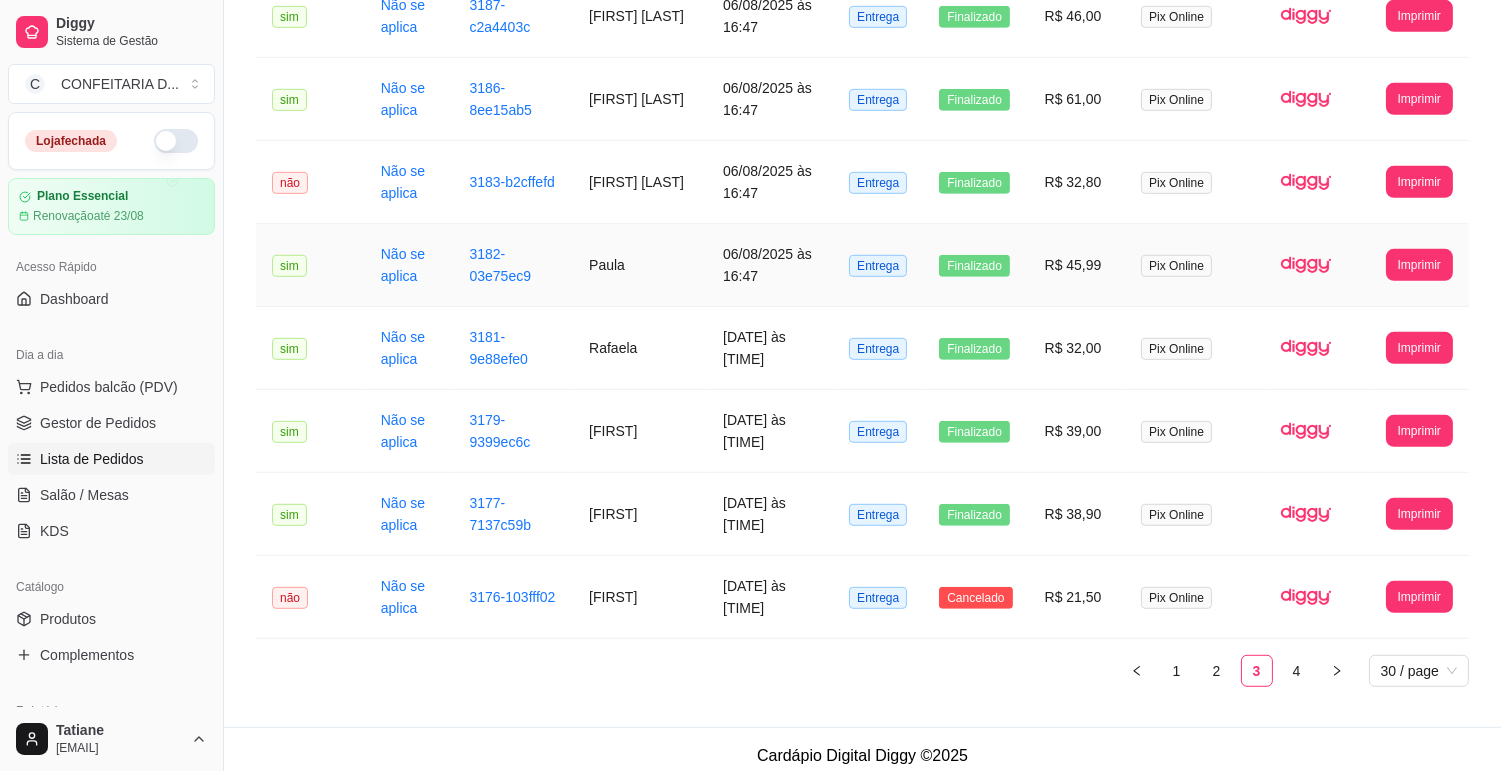 click on "[FIRST] [LAST]" at bounding box center [640, 182] 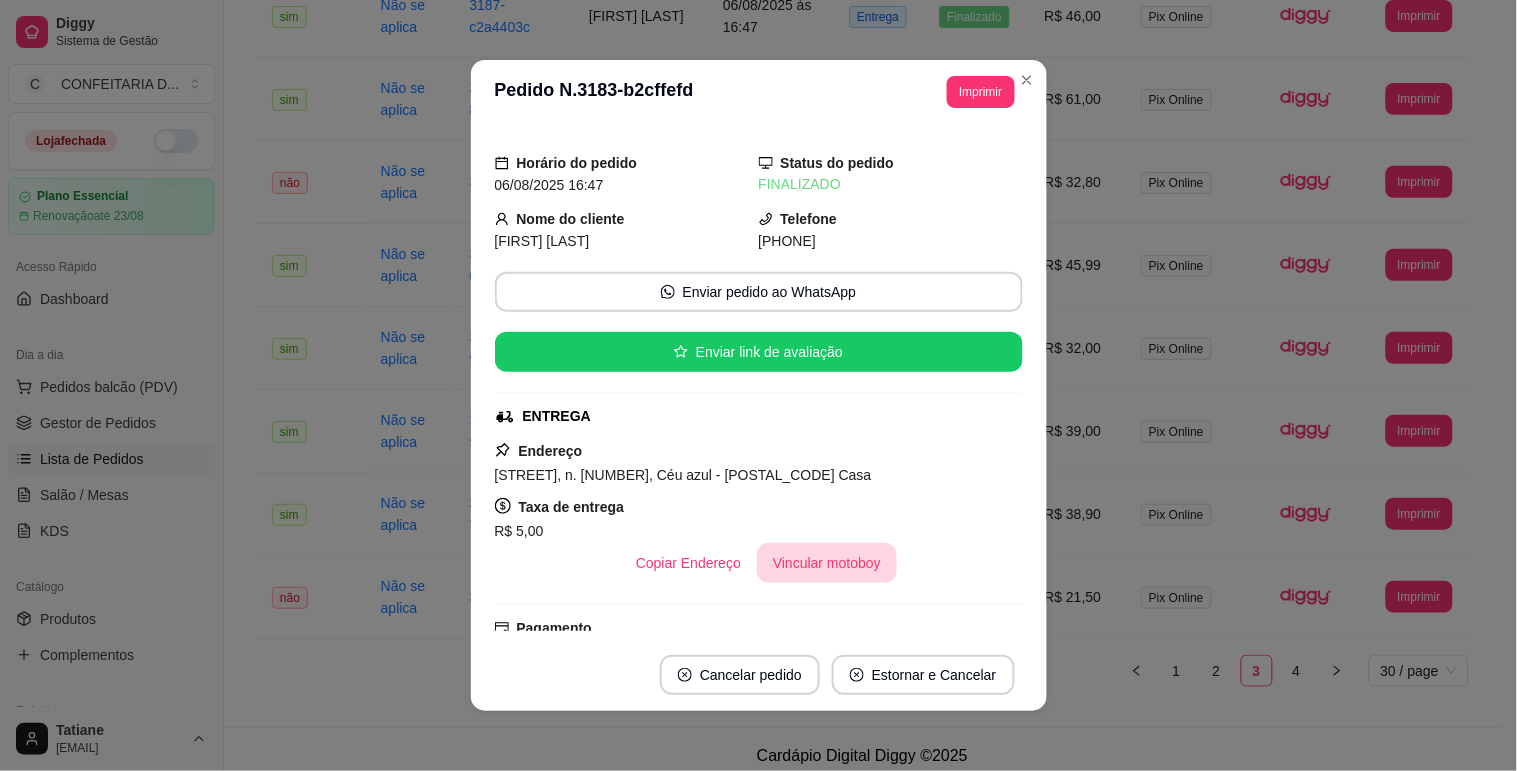 click on "Vincular motoboy" at bounding box center (827, 563) 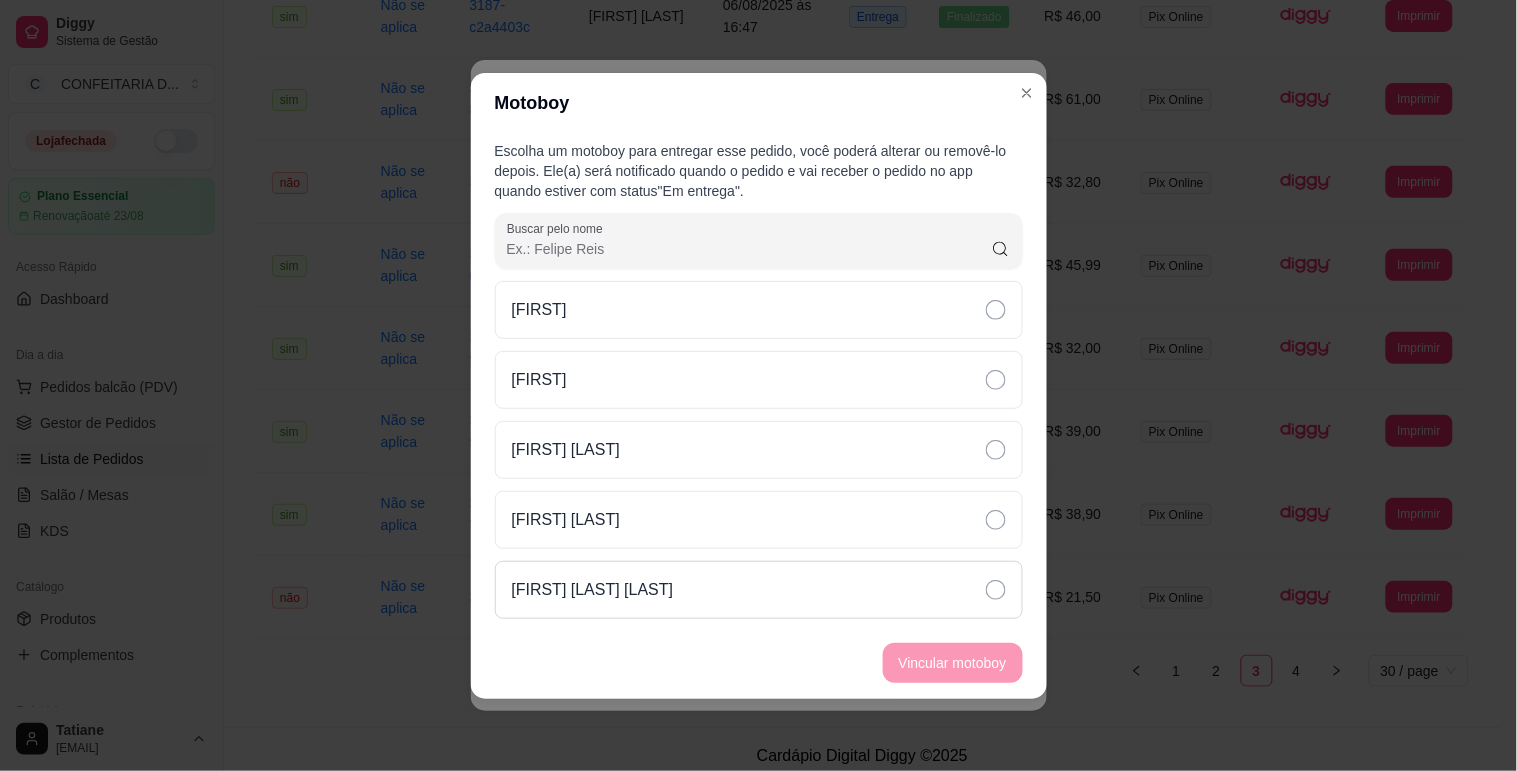 click on "[NAME]" at bounding box center (593, 590) 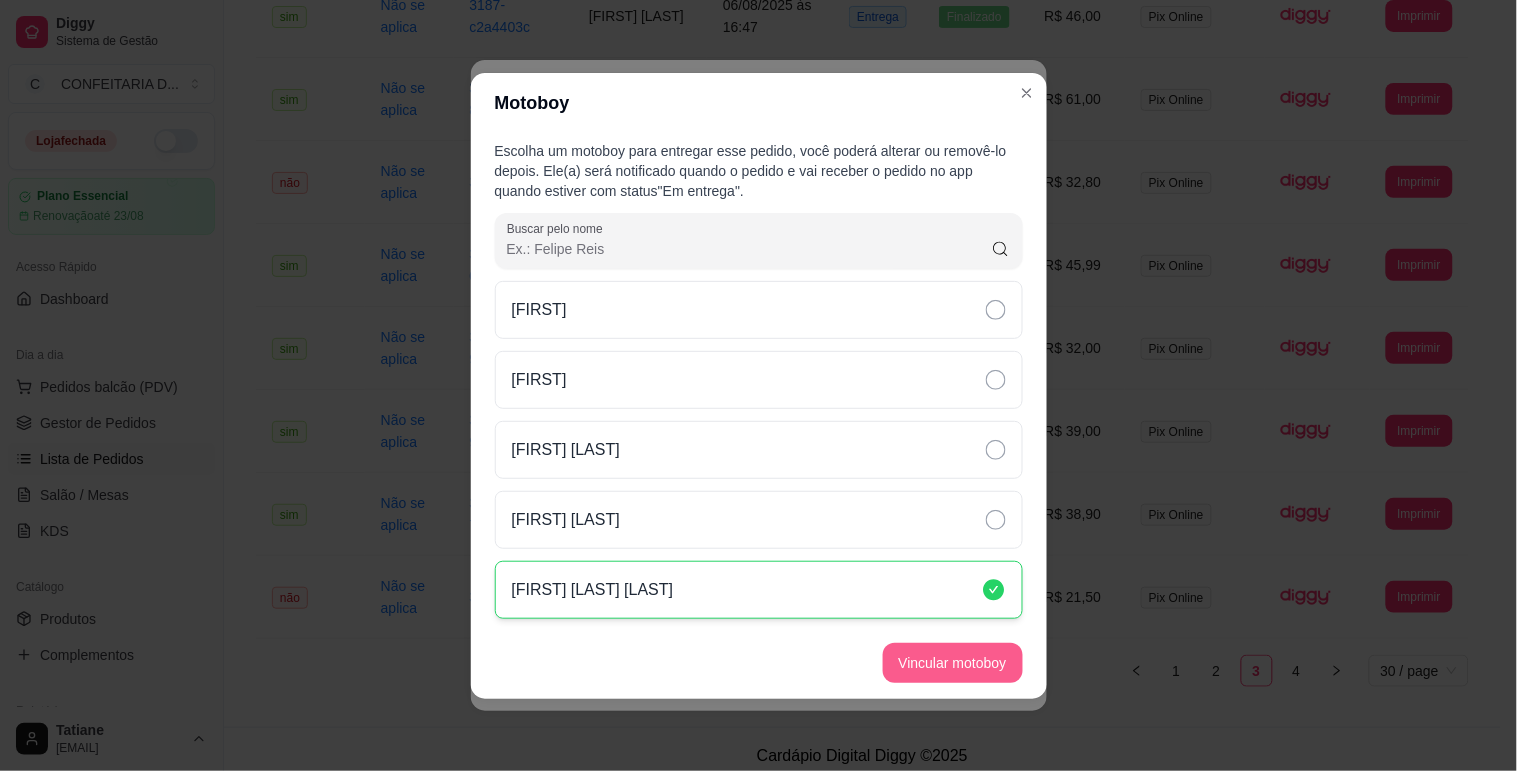 click on "Vincular motoboy" at bounding box center (953, 663) 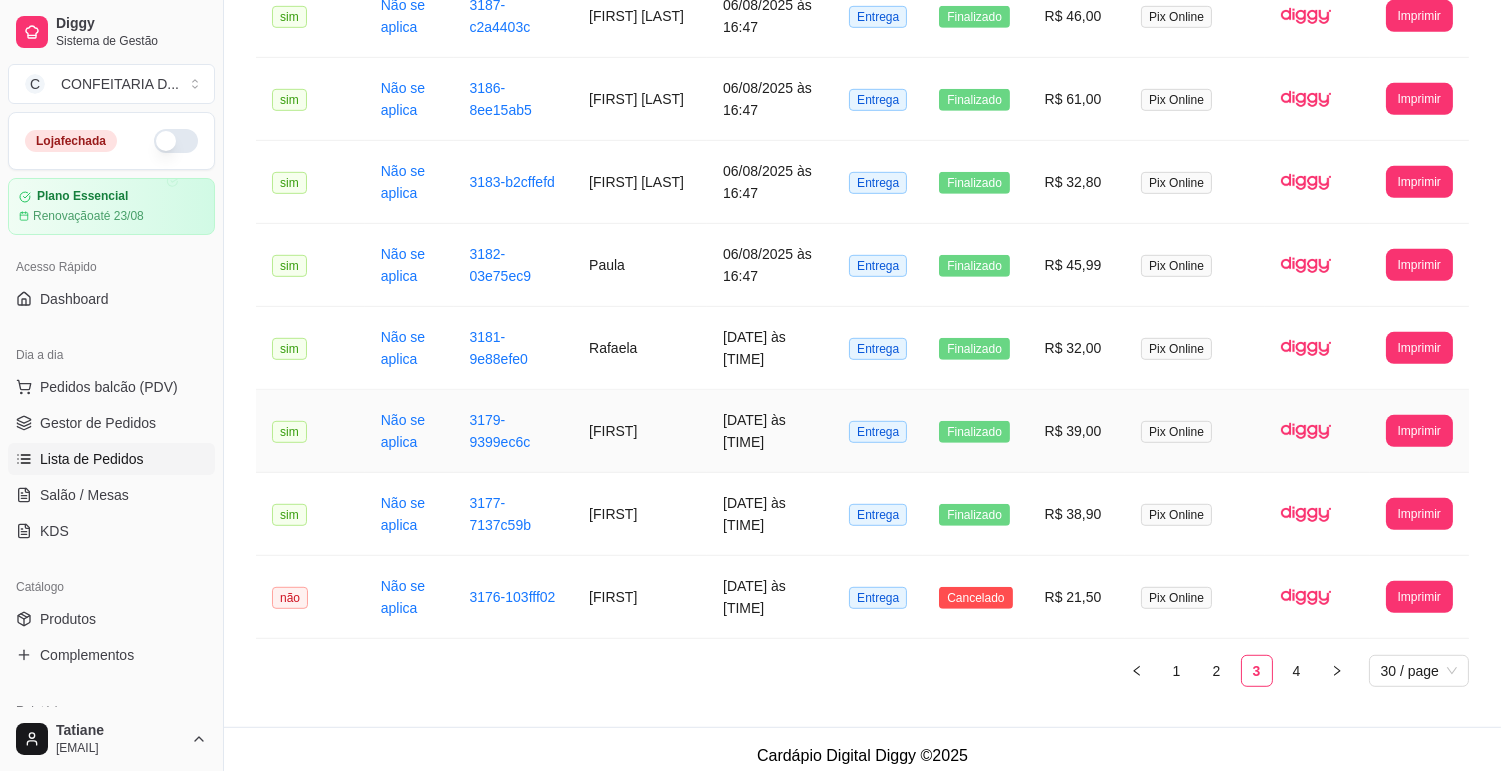 scroll, scrollTop: 1880, scrollLeft: 0, axis: vertical 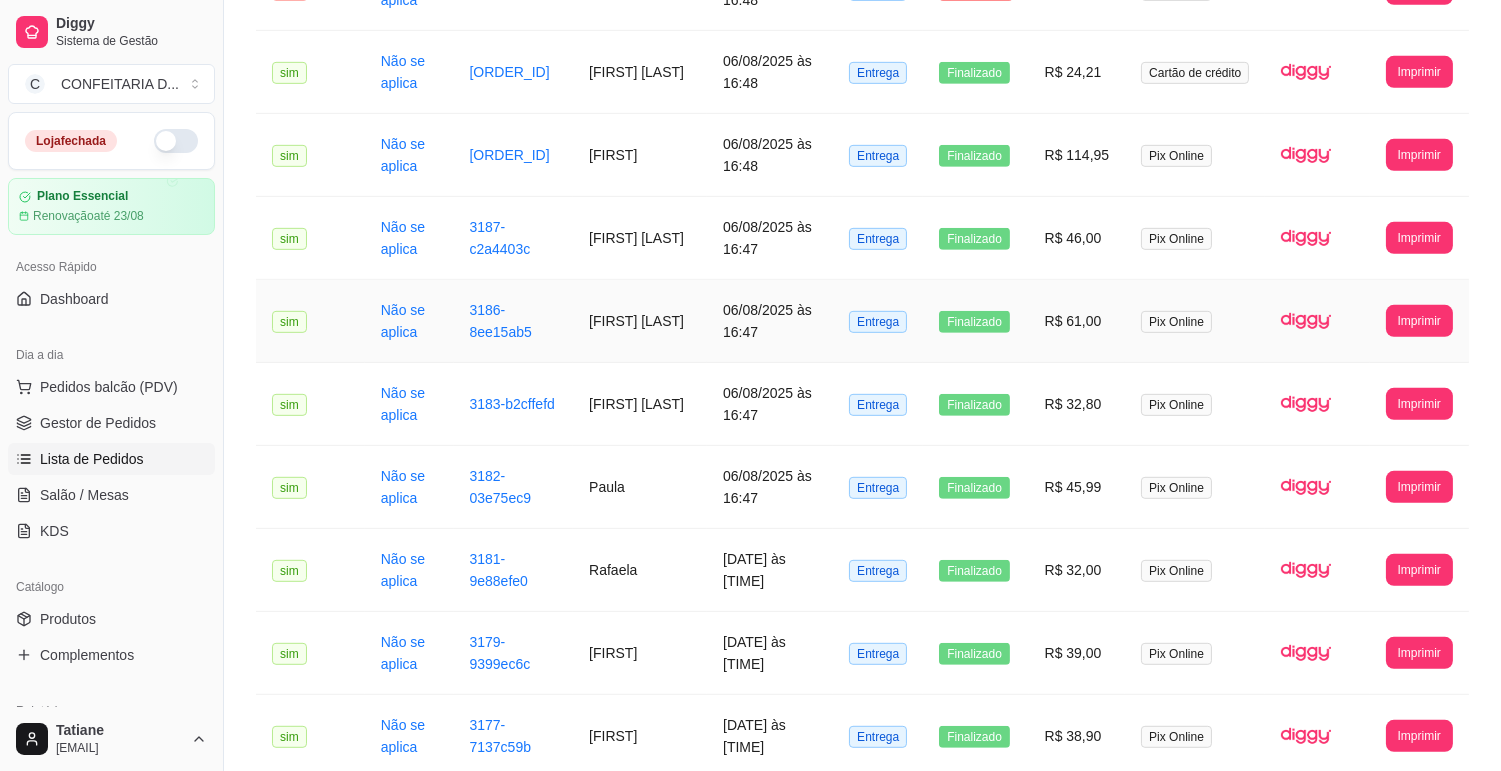 click on "[FIRST] [LAST]" at bounding box center (640, 321) 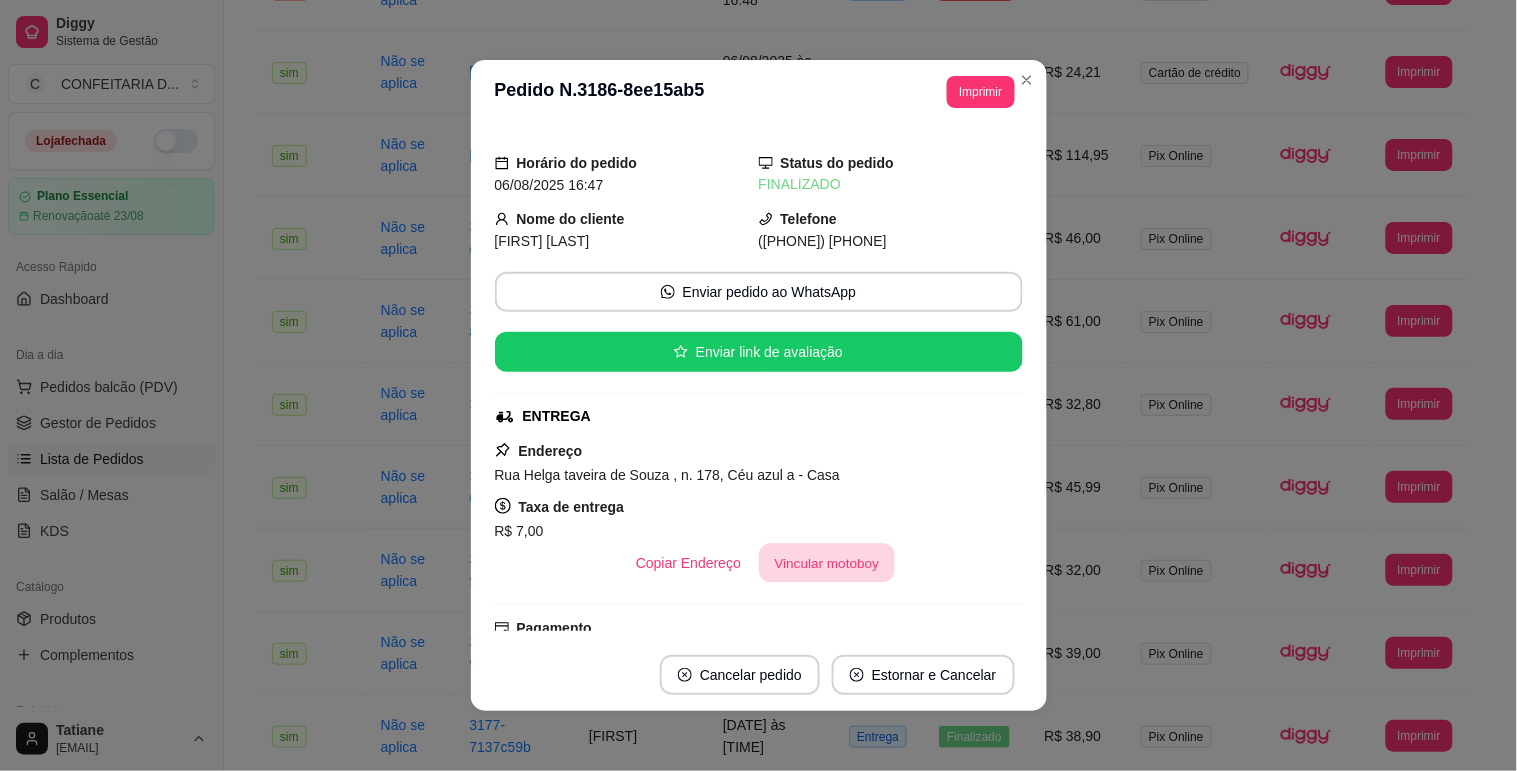 click on "Vincular motoboy" at bounding box center [827, 563] 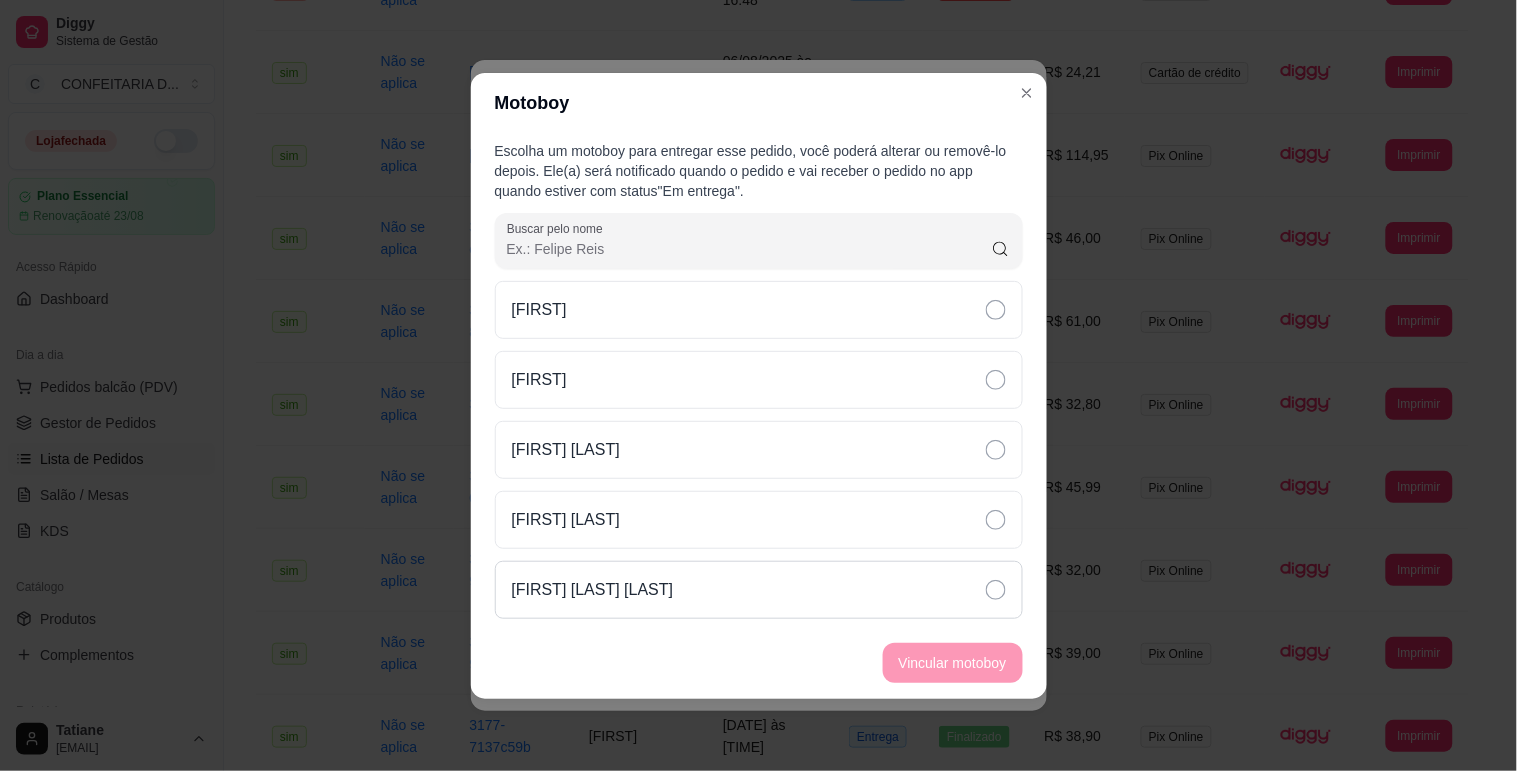 click on "[NAME]" at bounding box center (593, 590) 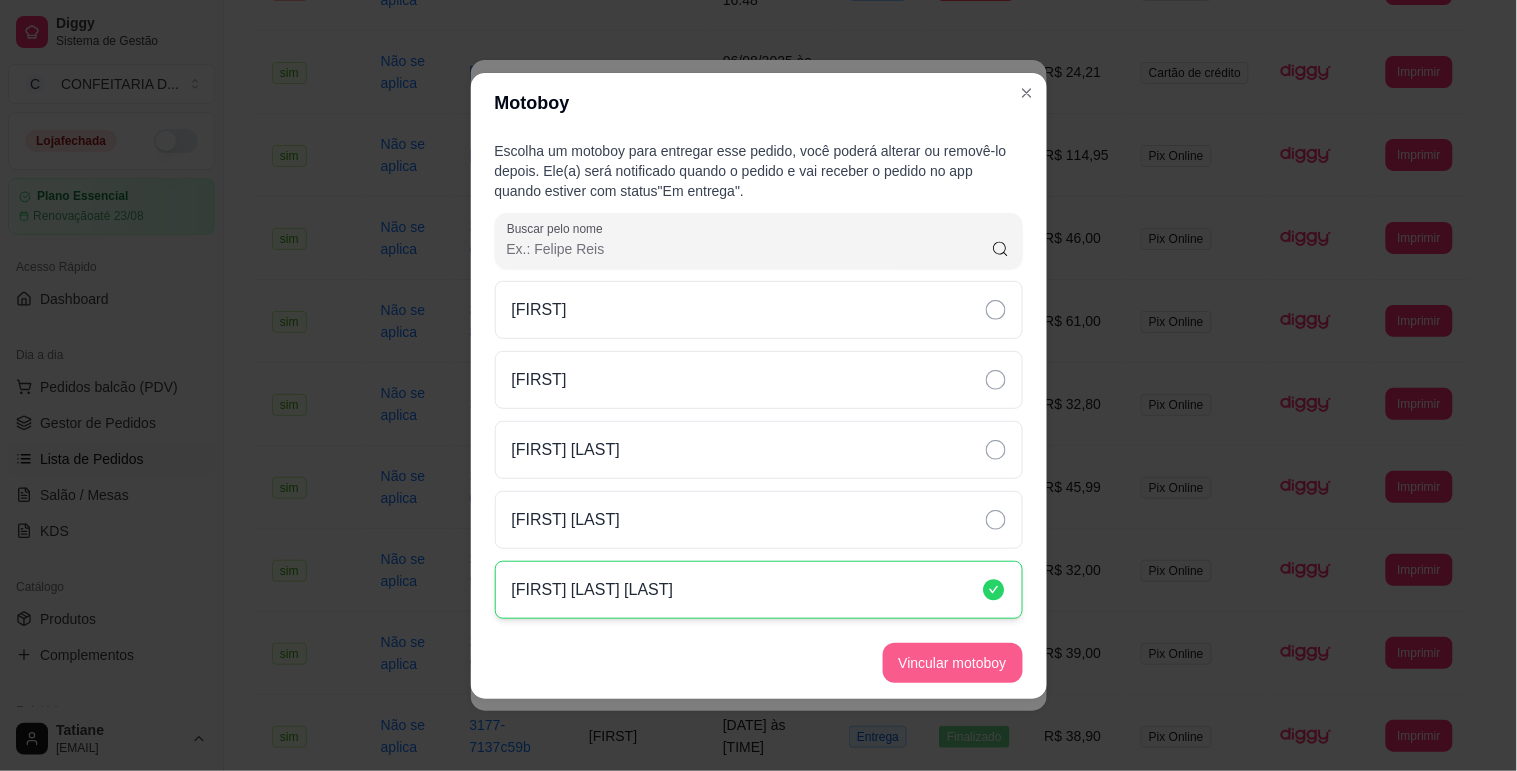 click on "Vincular motoboy" at bounding box center [953, 663] 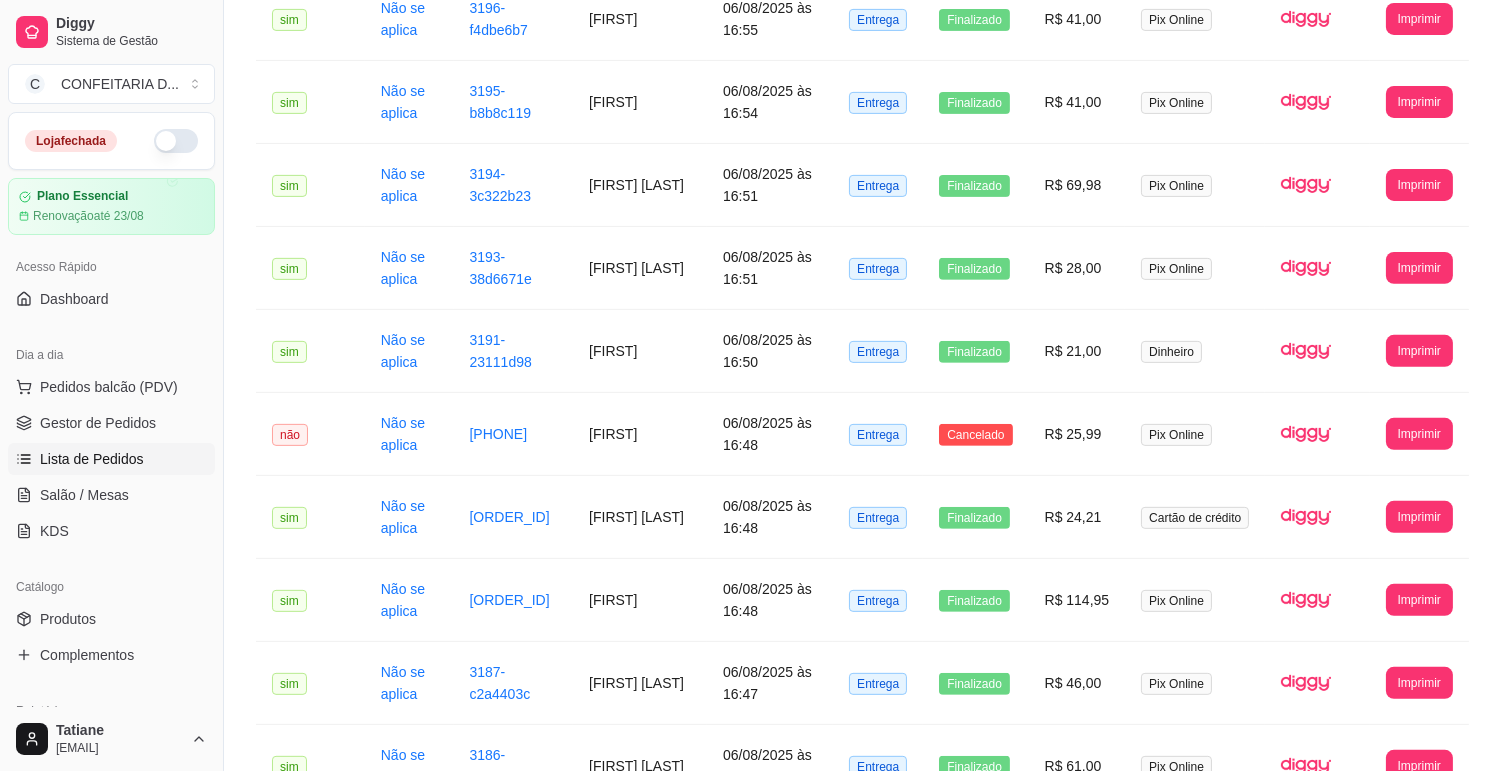 scroll, scrollTop: 1213, scrollLeft: 0, axis: vertical 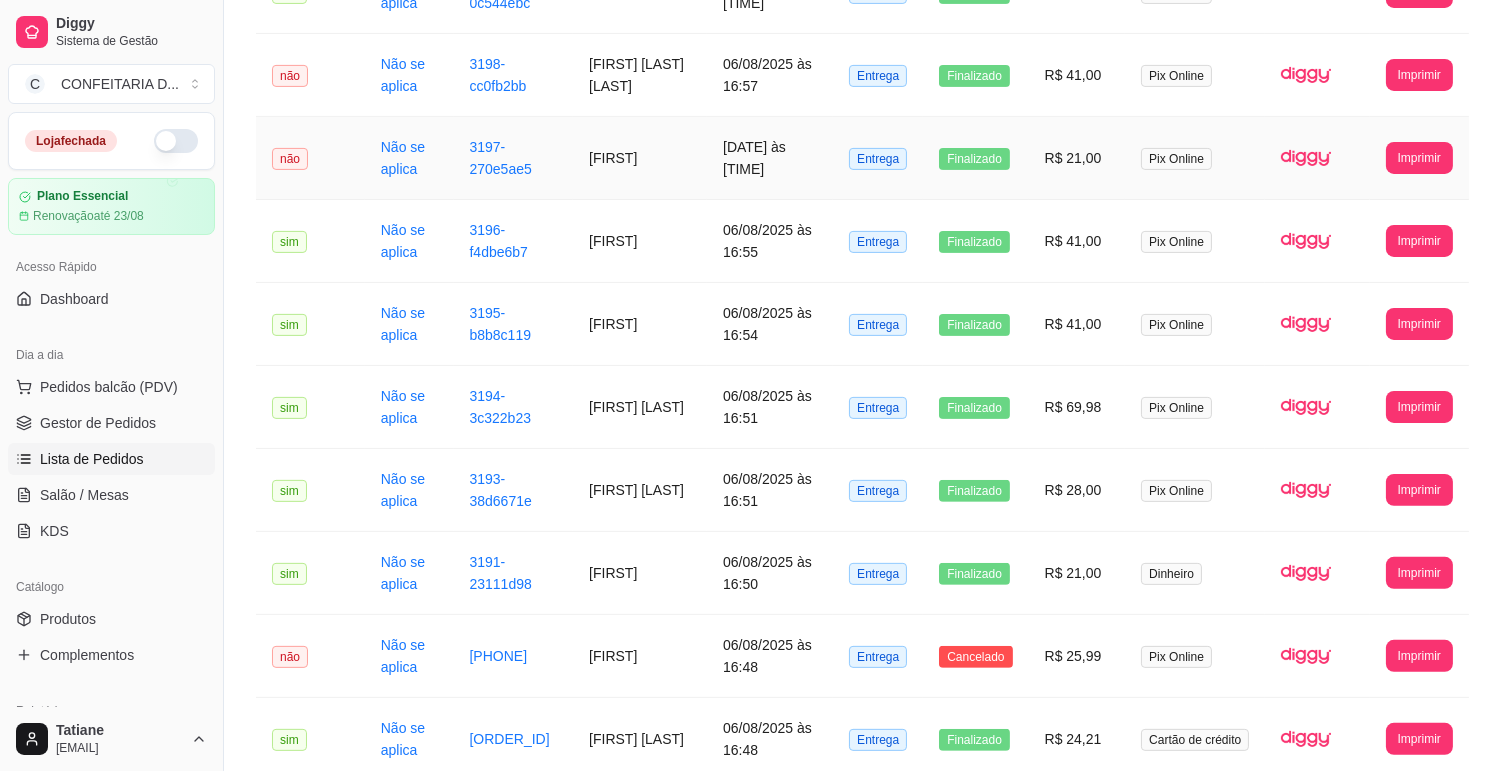 click on "[NAME]" at bounding box center [640, 158] 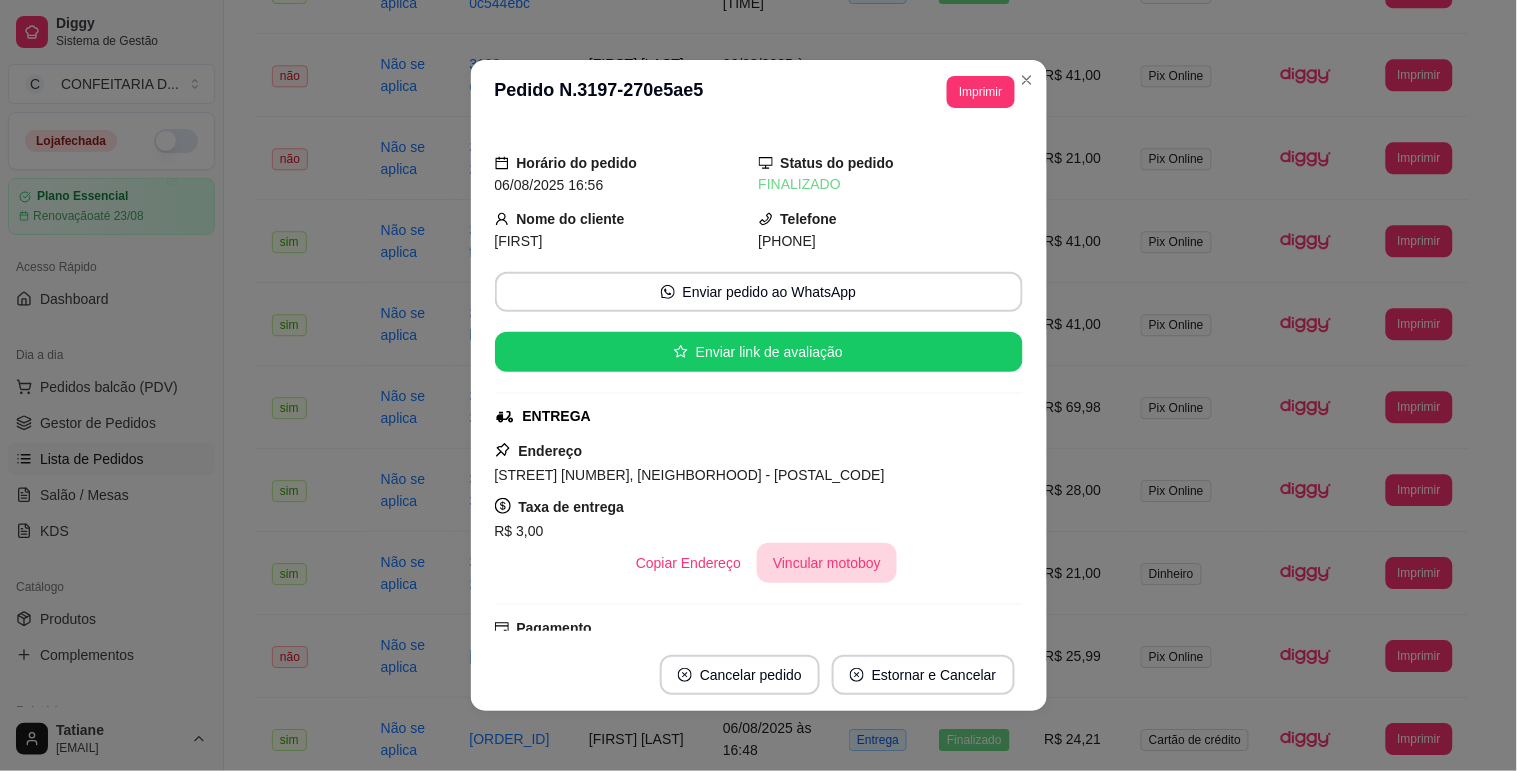 click on "Vincular motoboy" at bounding box center (827, 563) 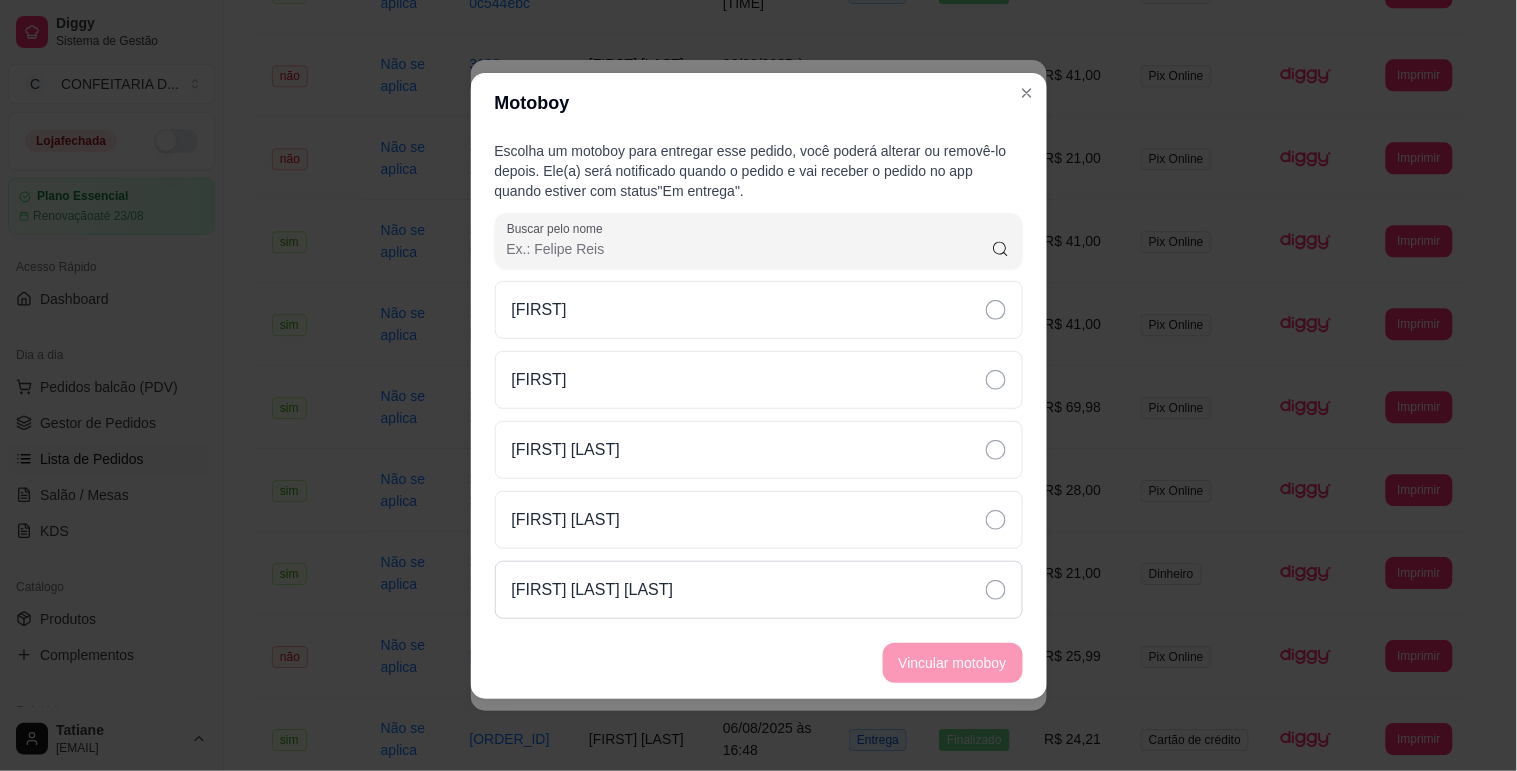 click on "[NAME]" at bounding box center (593, 590) 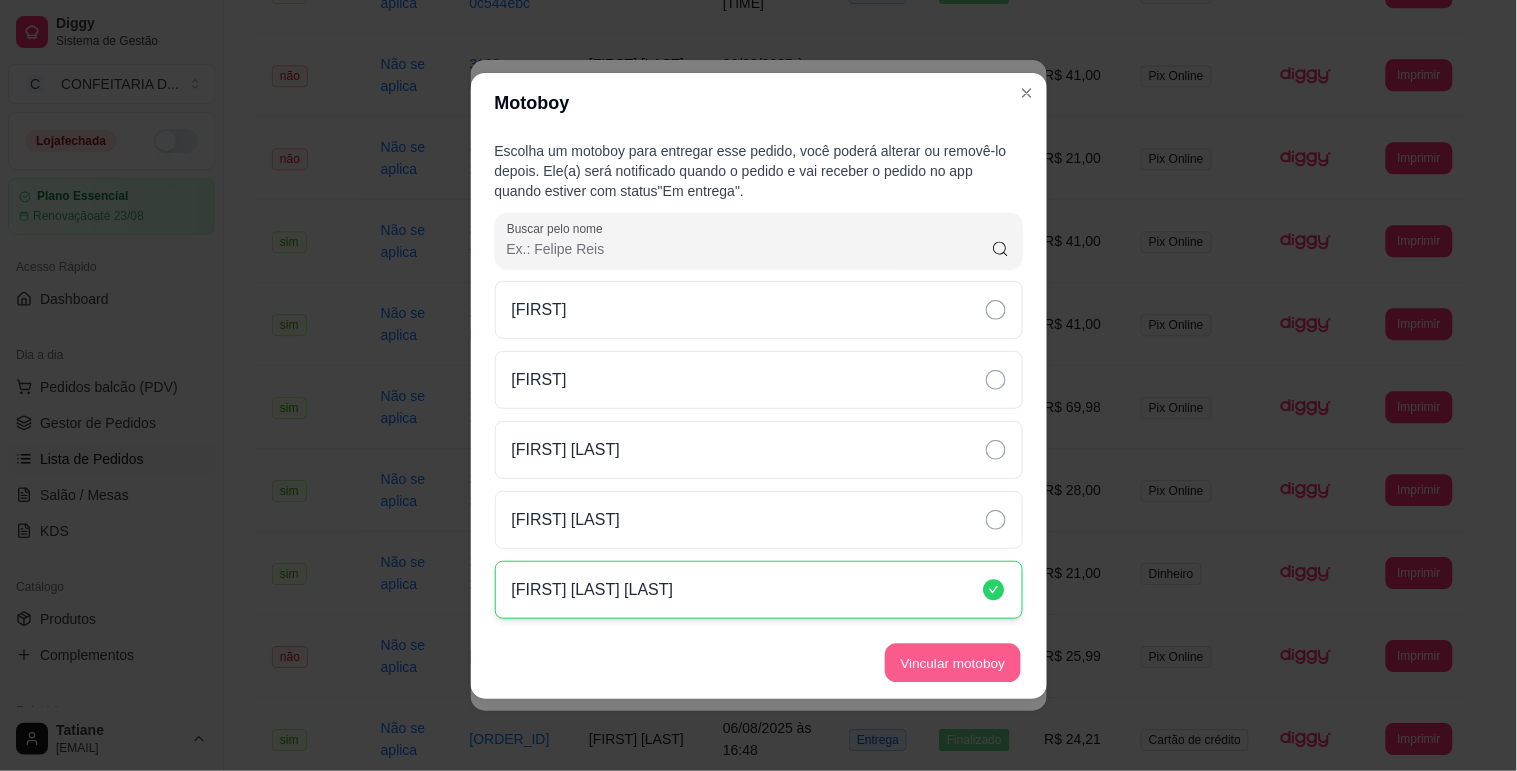 click on "Vincular motoboy" at bounding box center [953, 662] 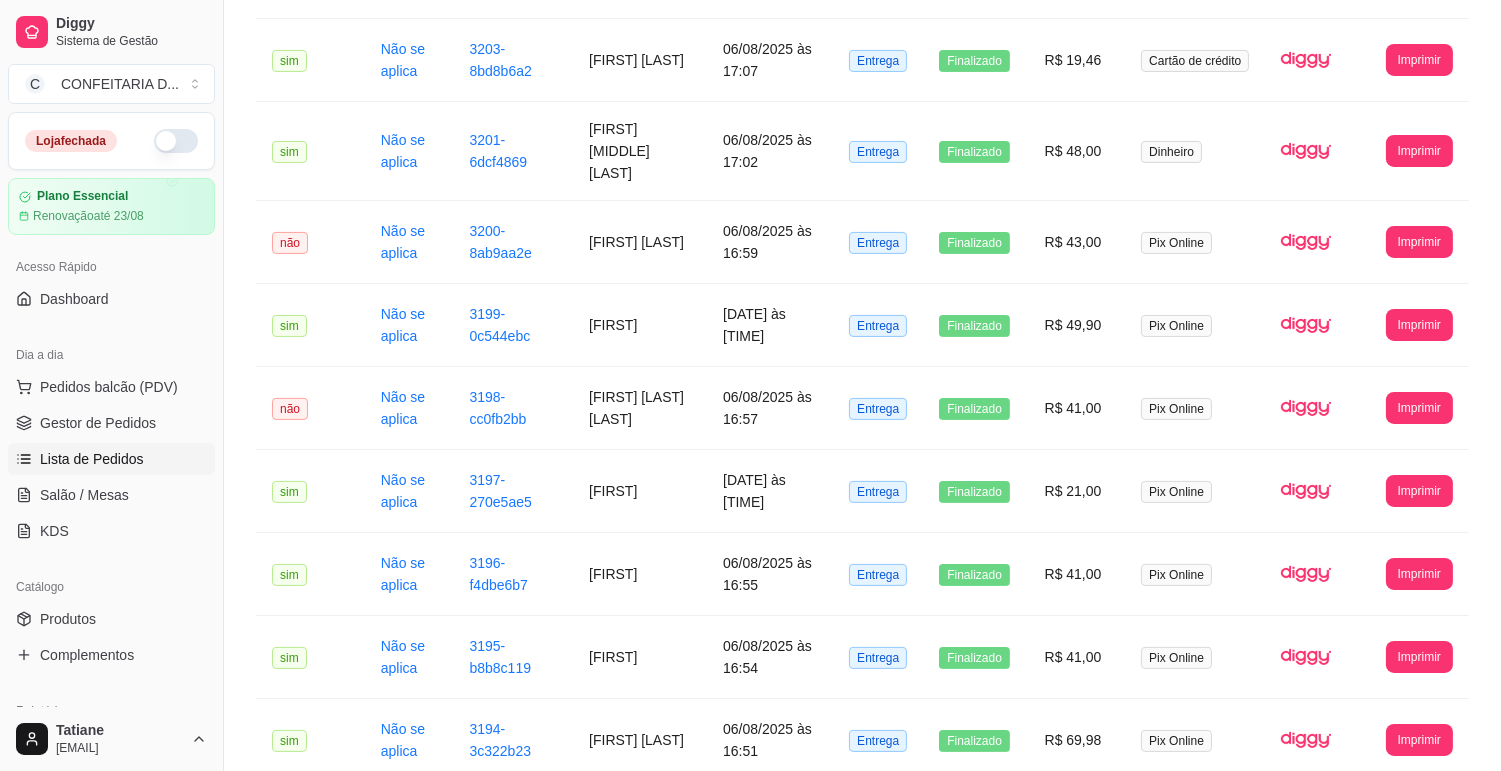 scroll, scrollTop: 768, scrollLeft: 0, axis: vertical 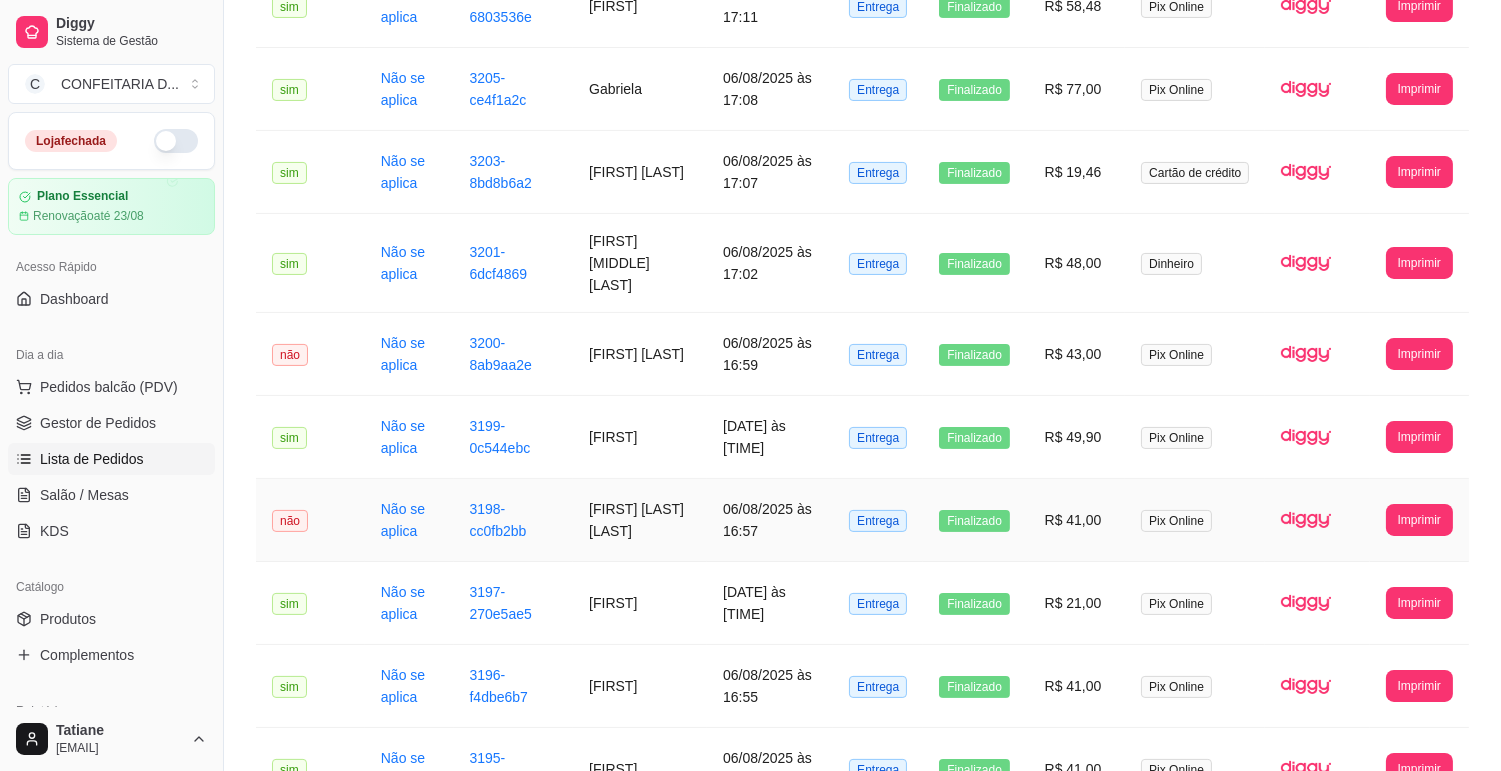 click on "[FIRST] [LAST]" at bounding box center (640, 520) 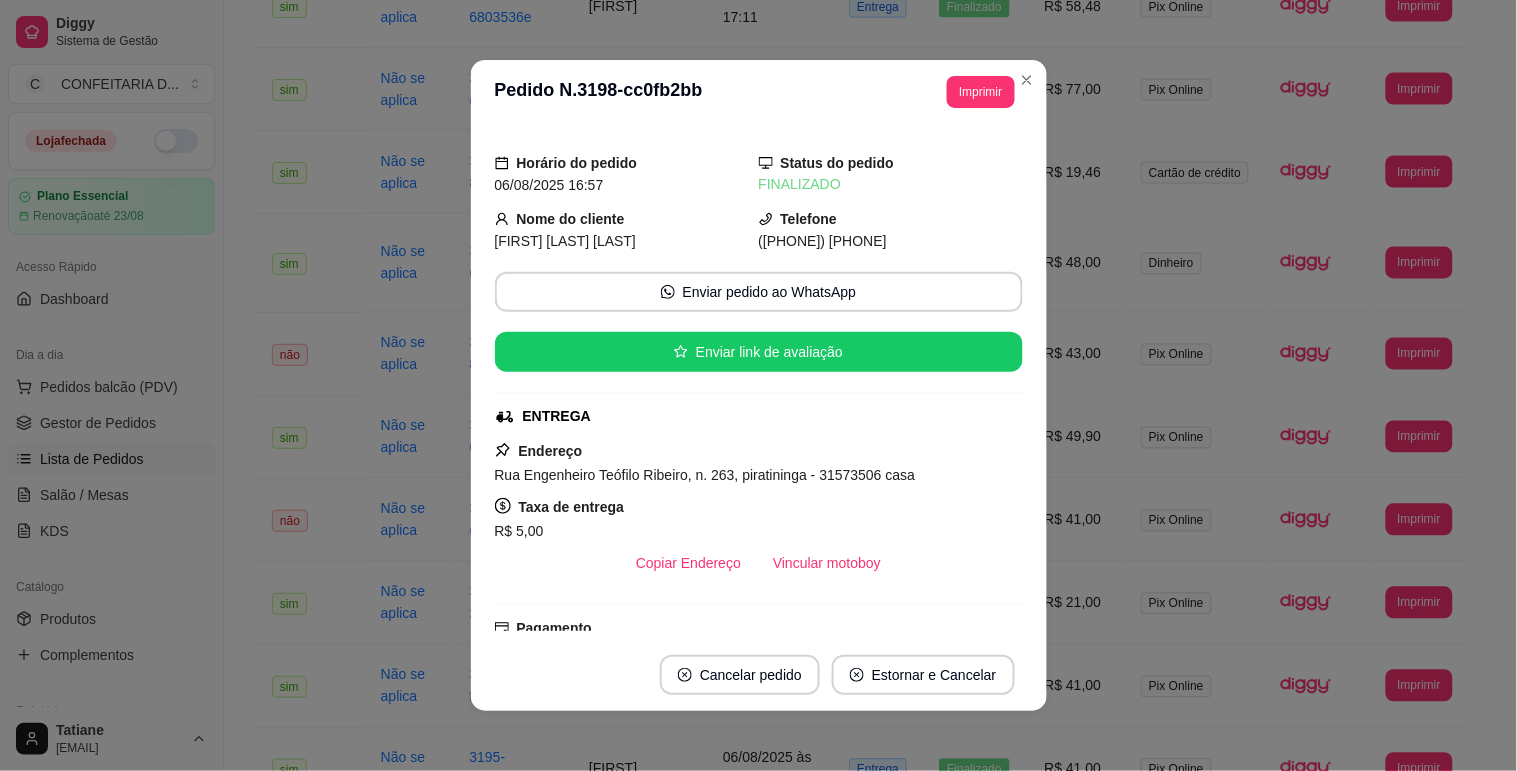 click on "Vincular motoboy" at bounding box center (827, 563) 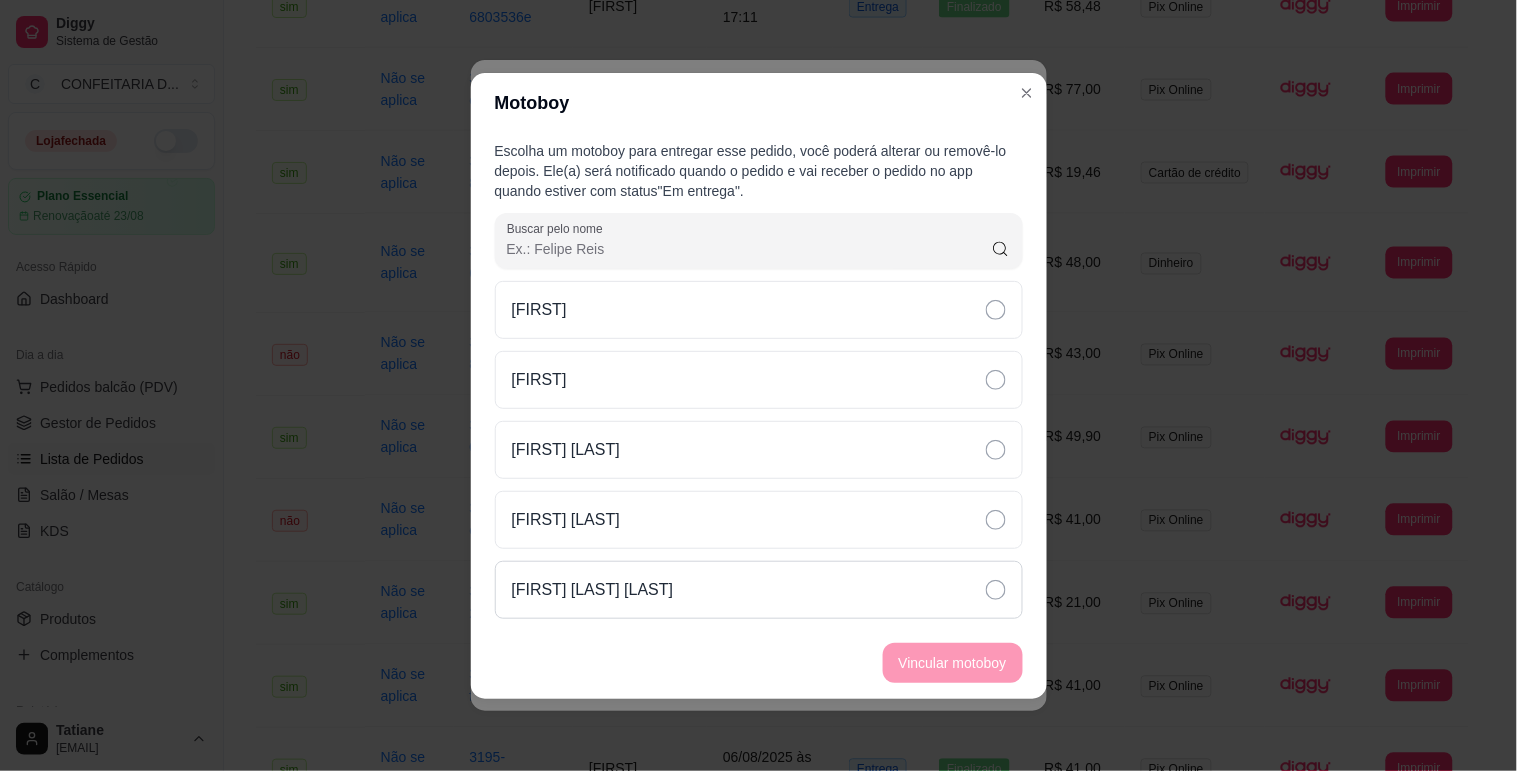 click on "[NAME]" at bounding box center (593, 590) 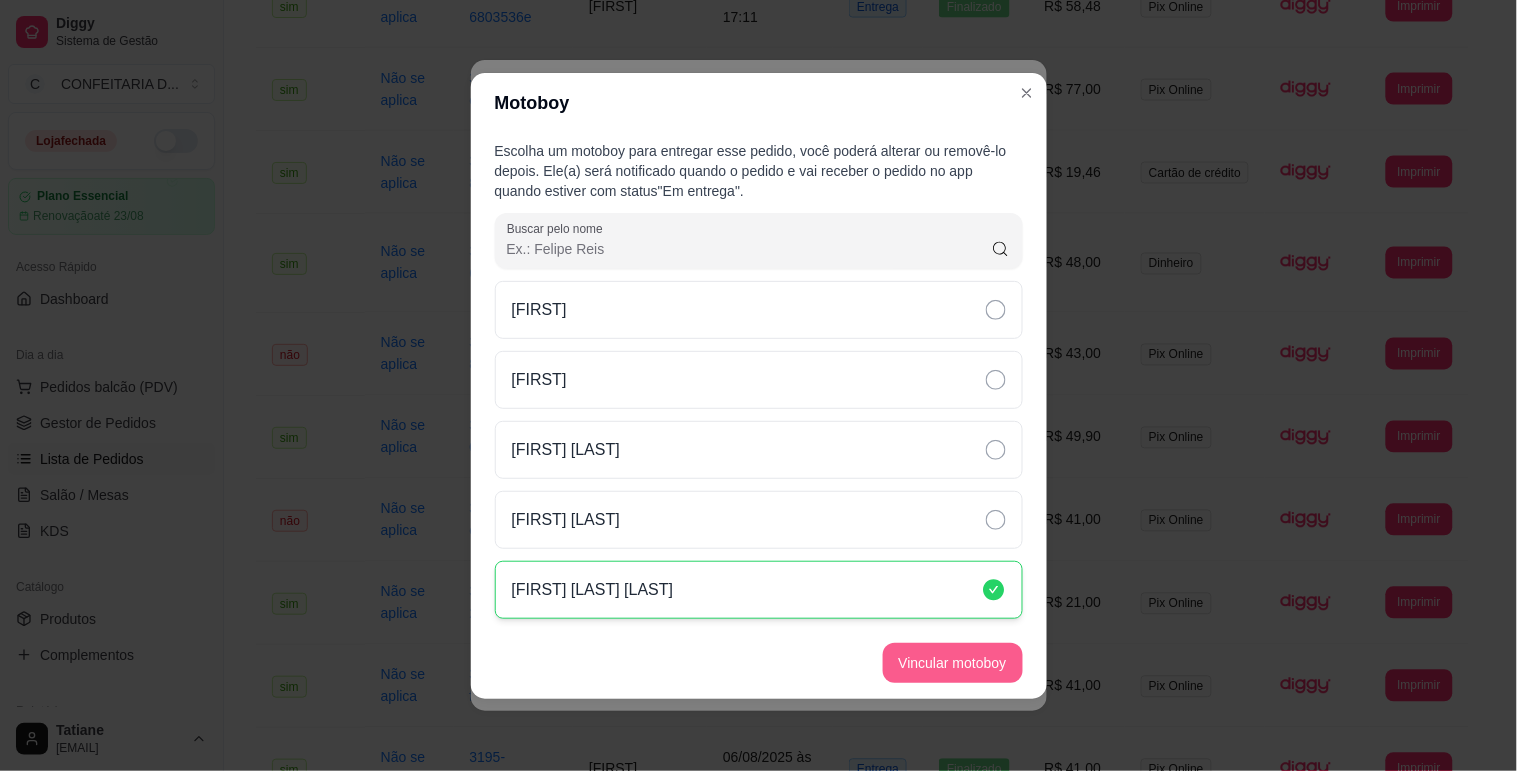 click on "Vincular motoboy" at bounding box center [953, 663] 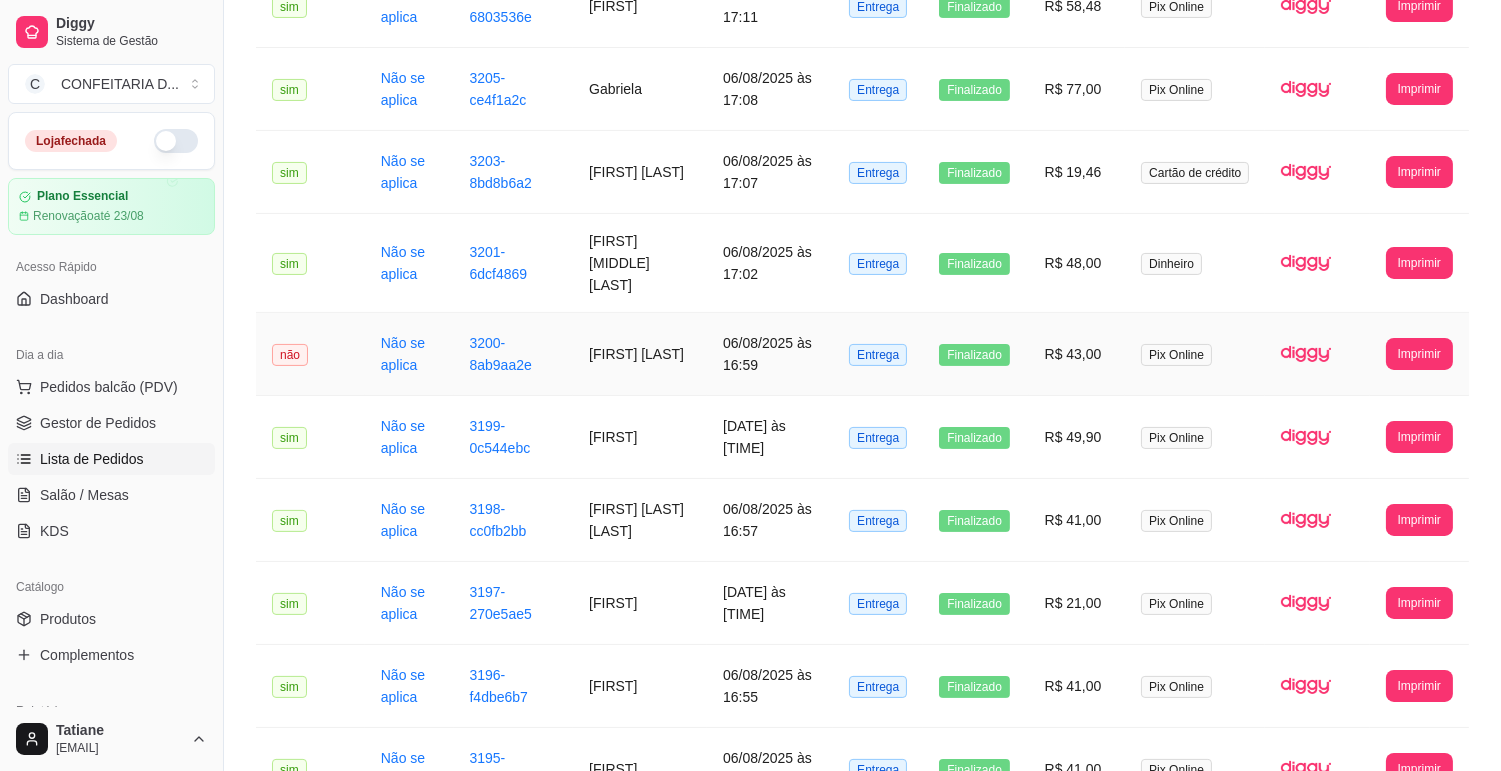 click on "[NAME]" at bounding box center (640, 354) 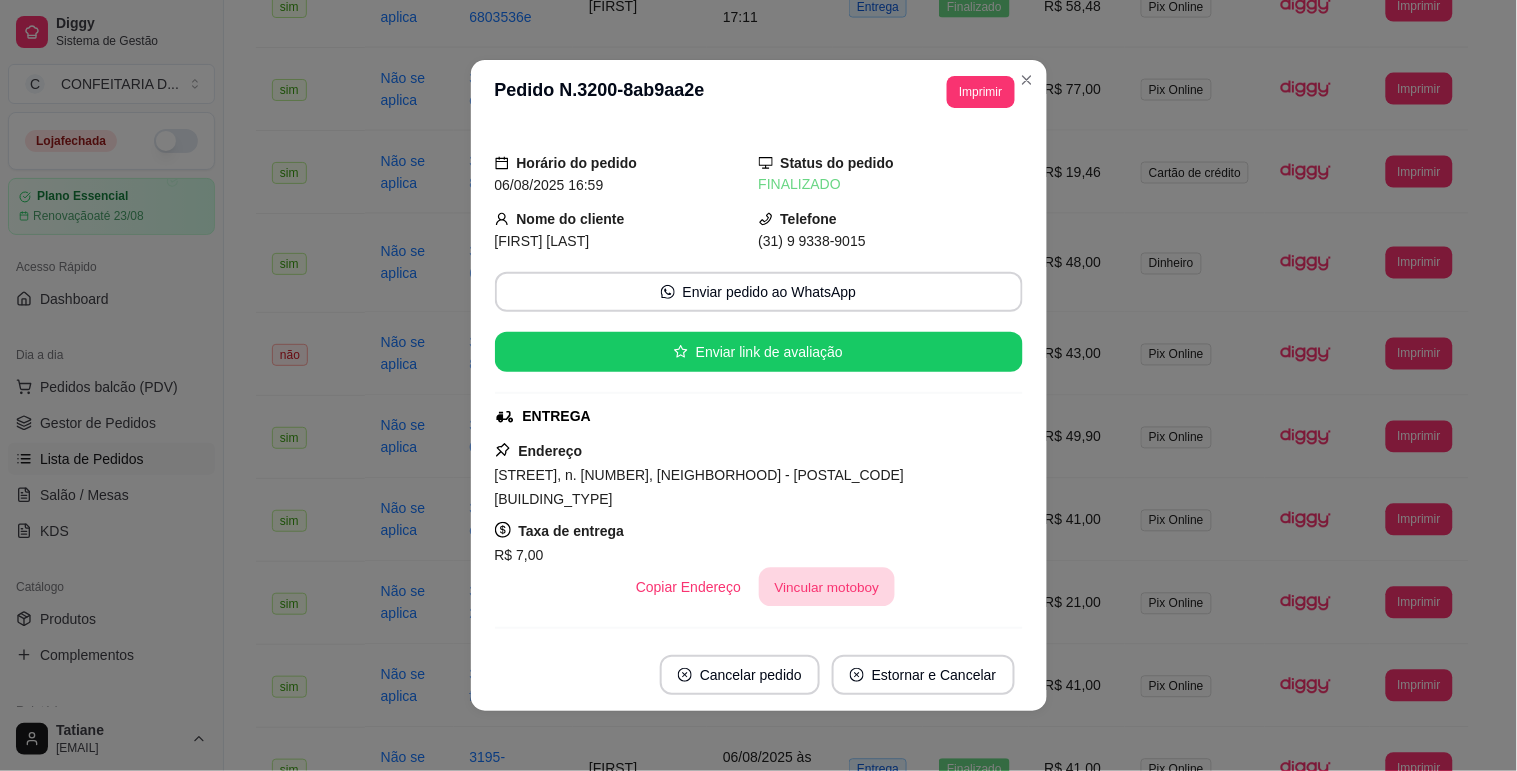 click on "Vincular motoboy" at bounding box center [827, 587] 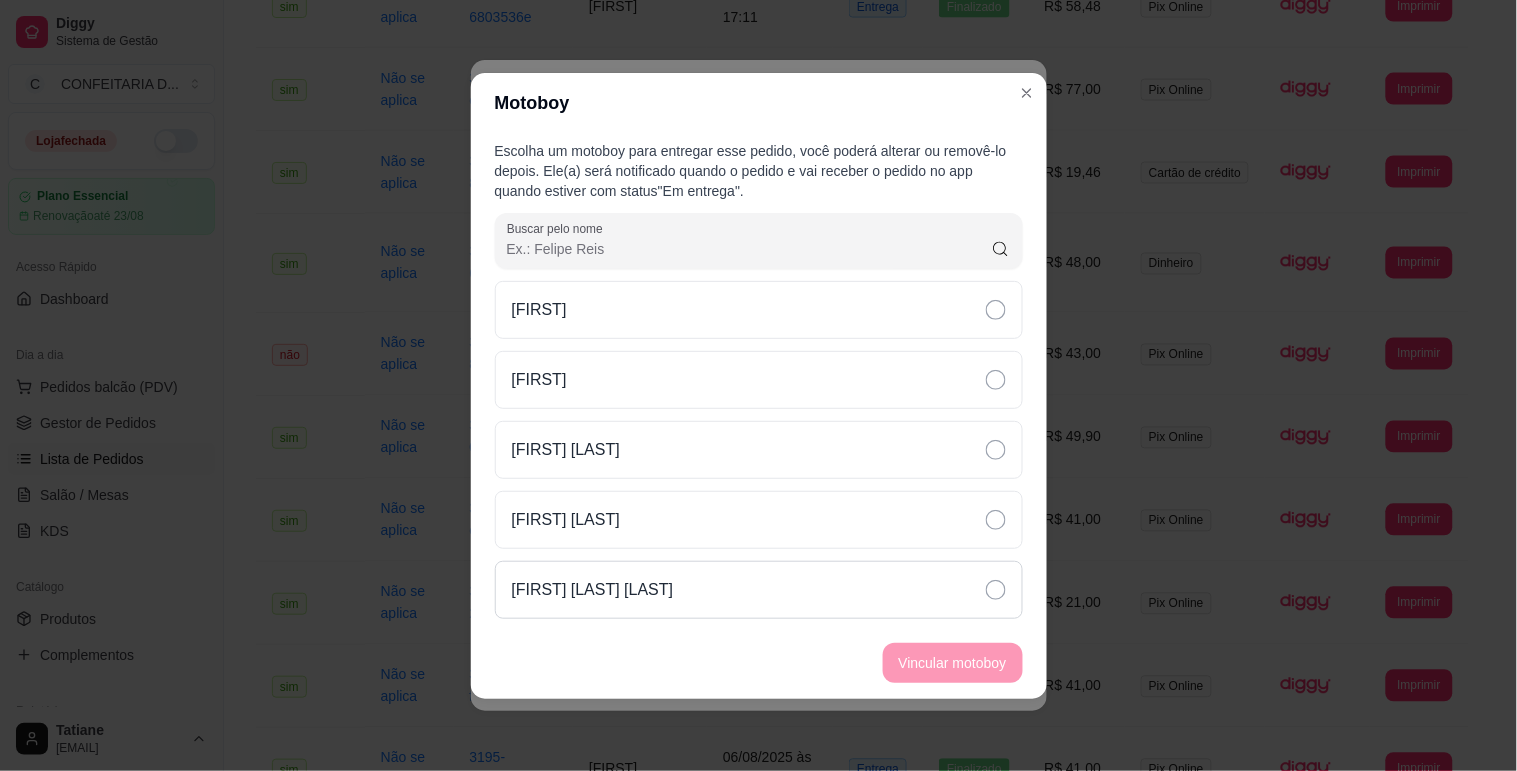 click on "[NAME]" at bounding box center (759, 590) 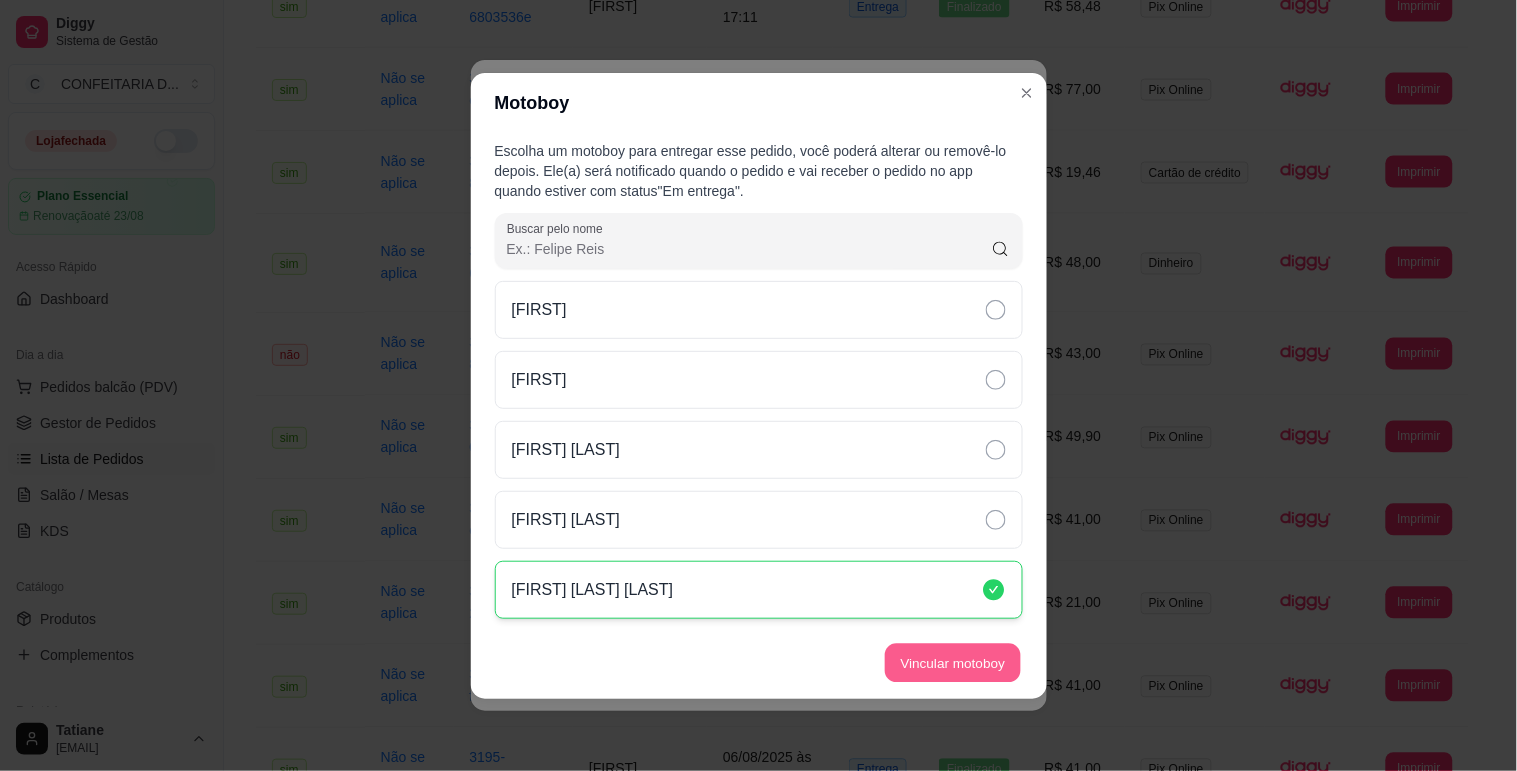 click on "Vincular motoboy" at bounding box center (953, 662) 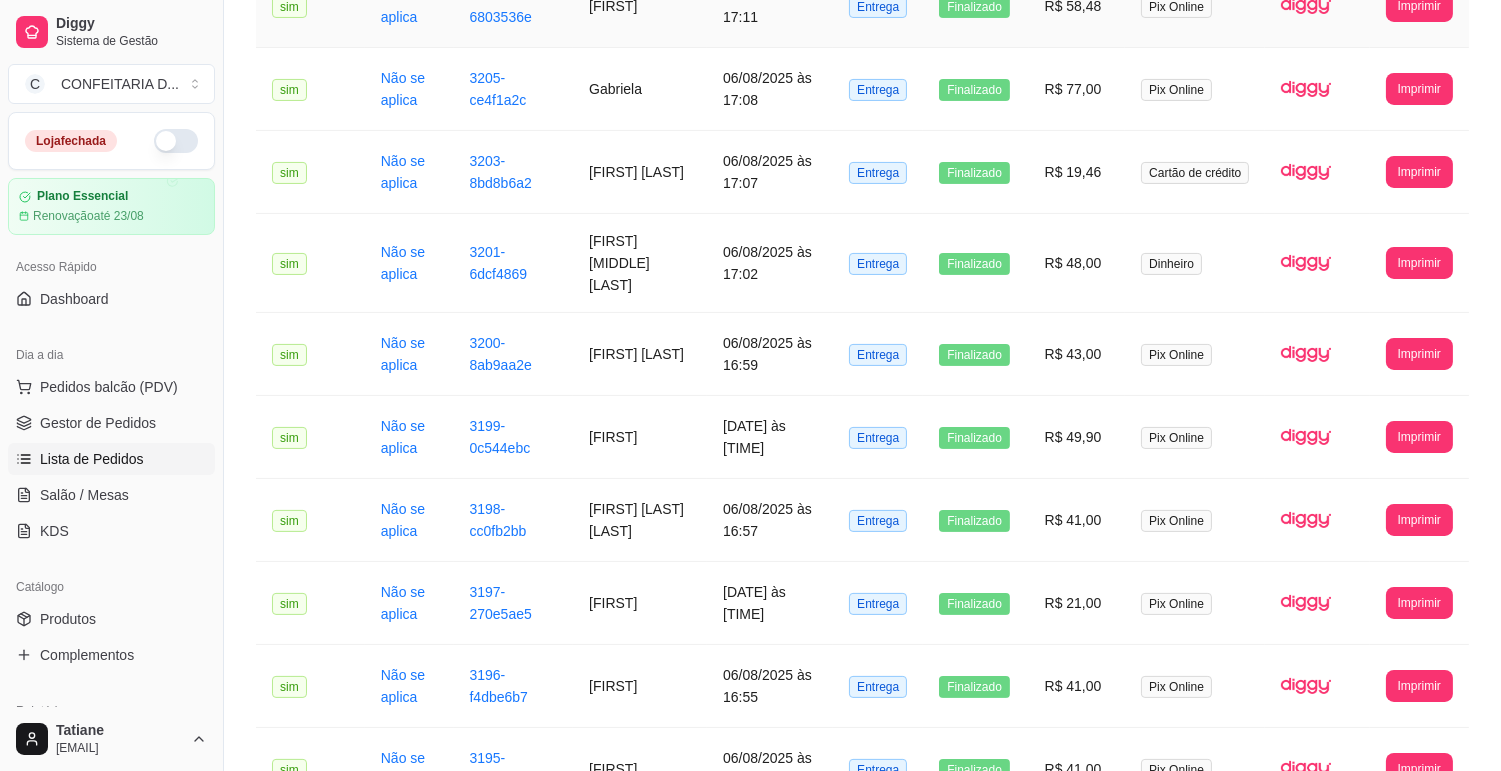 scroll, scrollTop: 213, scrollLeft: 0, axis: vertical 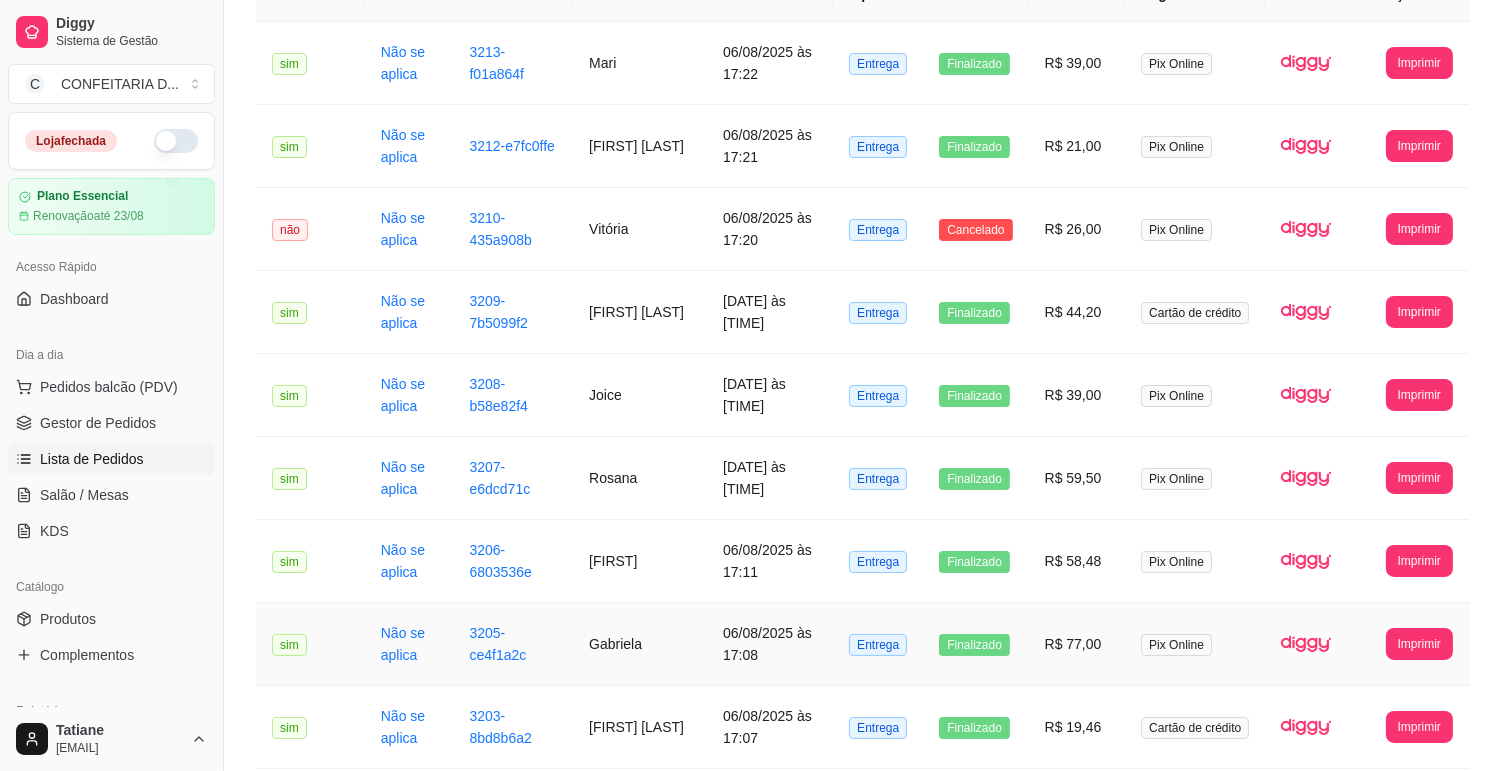 click on "Gabriela" at bounding box center (640, 644) 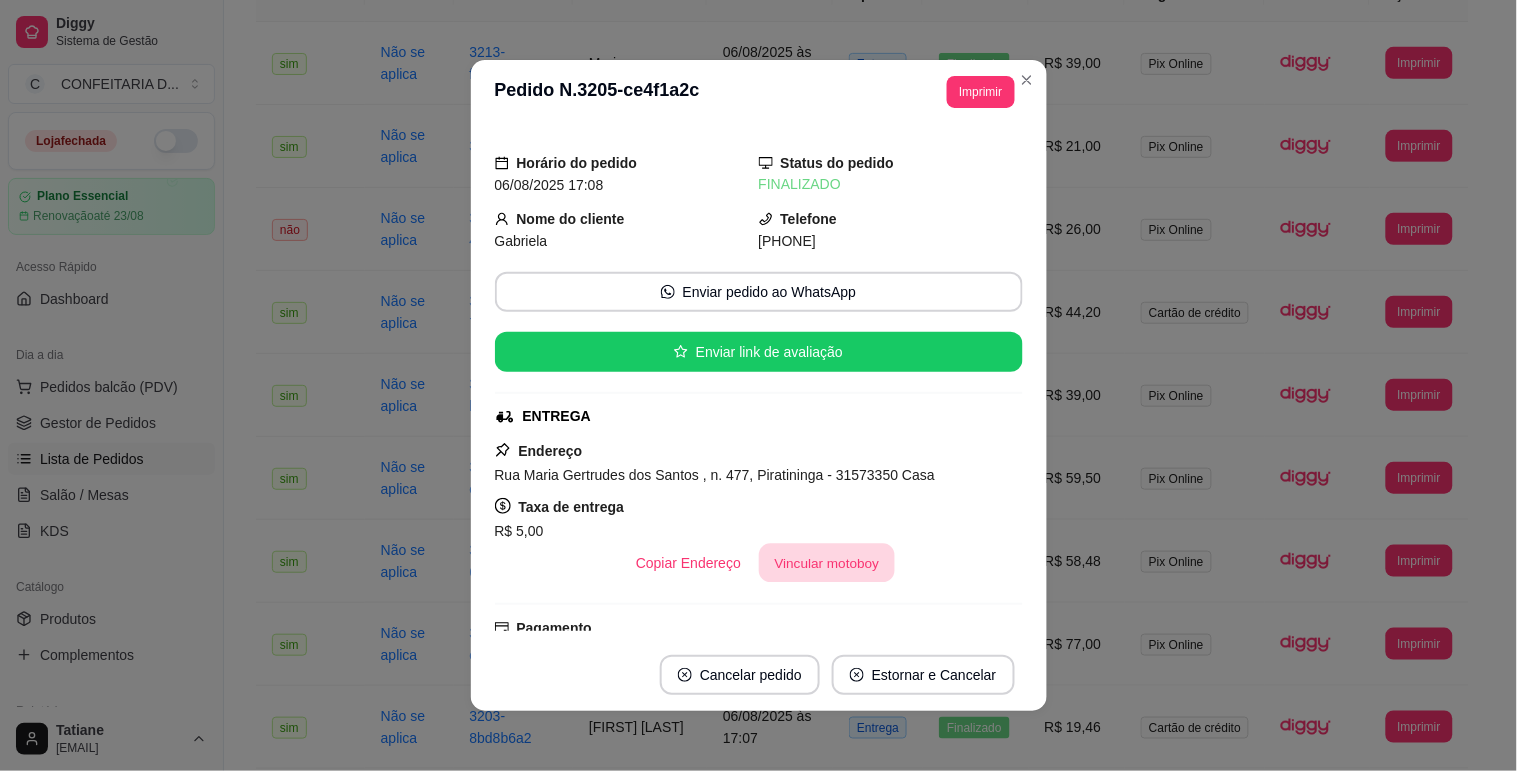 click on "Vincular motoboy" at bounding box center (827, 563) 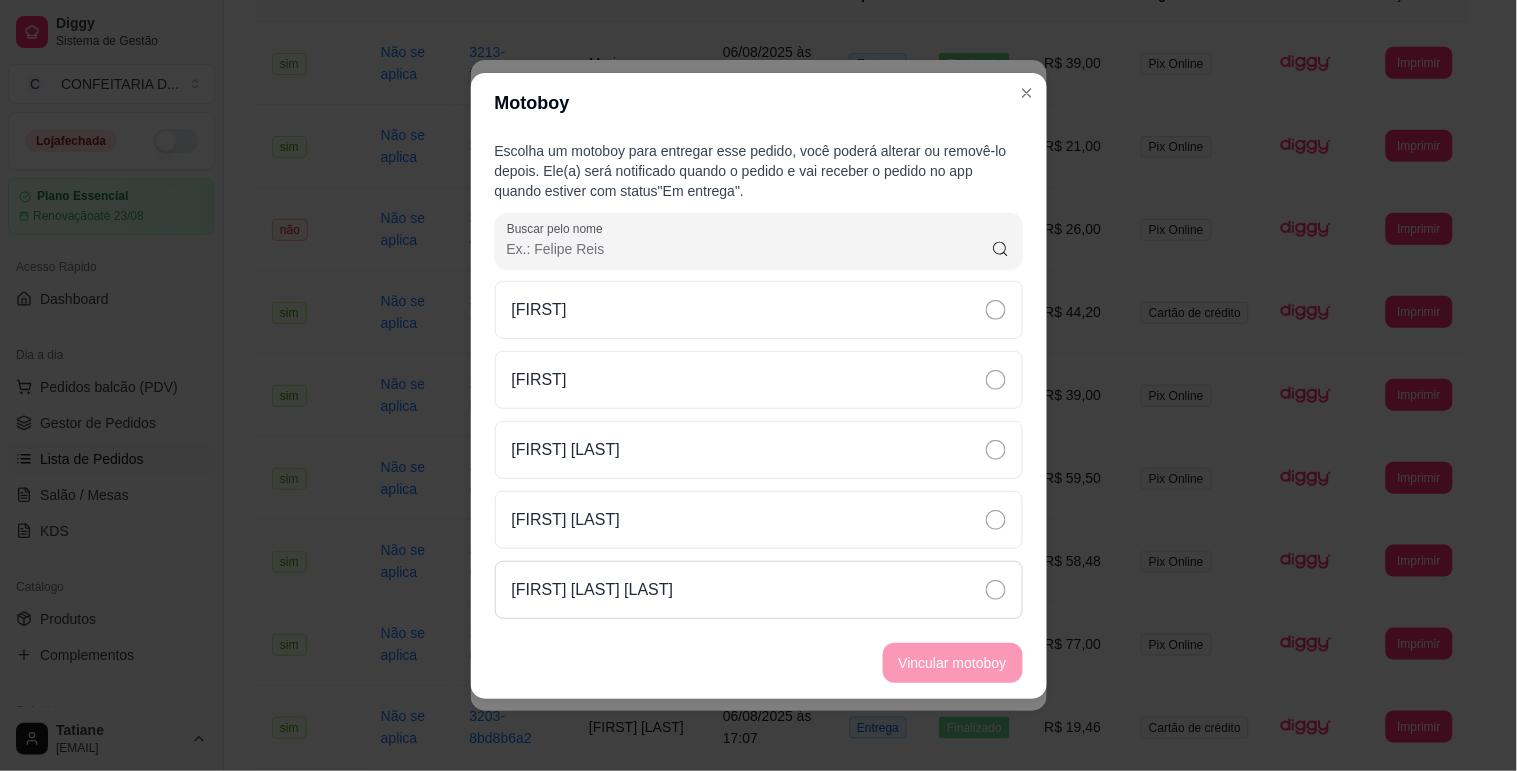 click on "[NAME]" at bounding box center [593, 590] 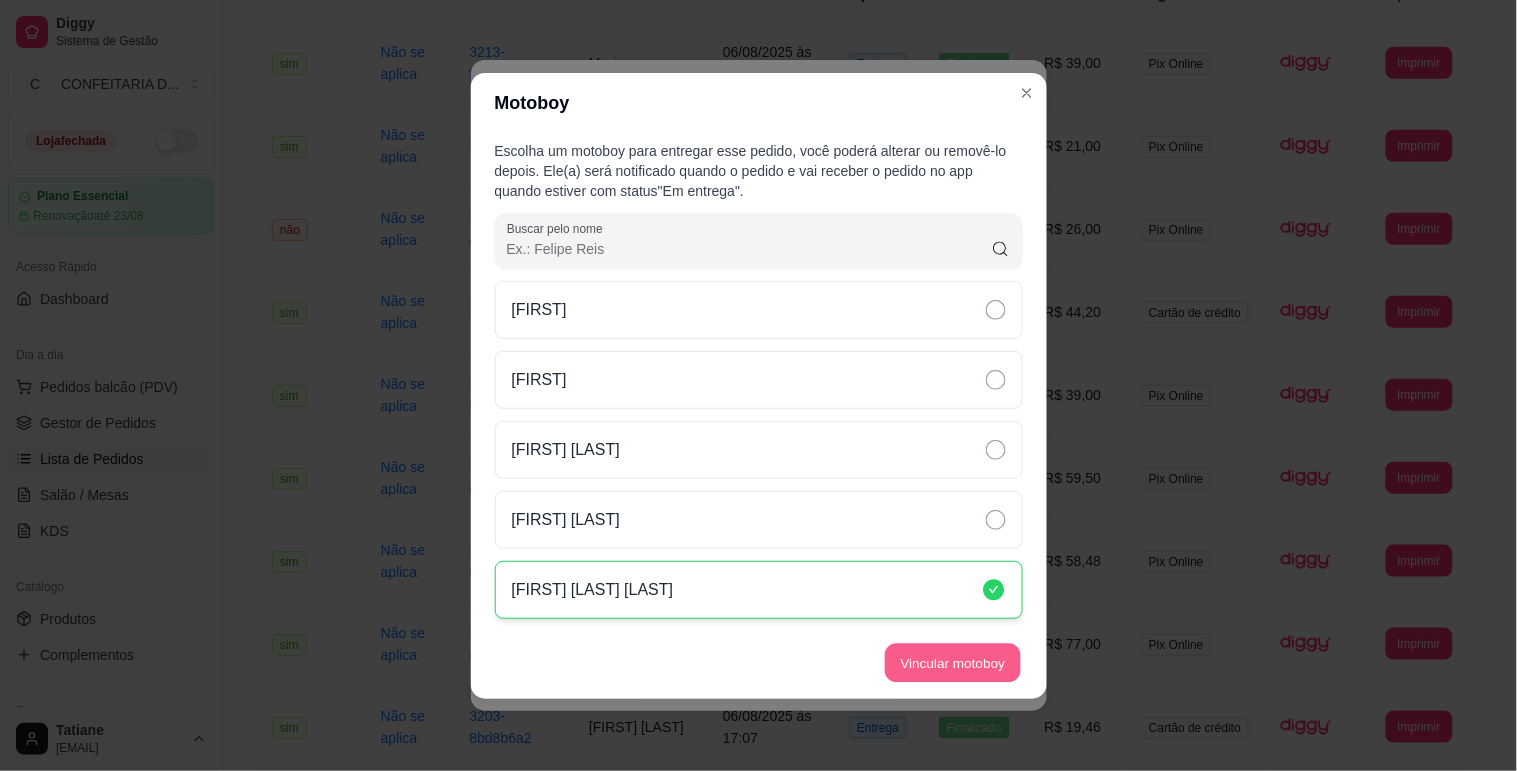 click on "Vincular motoboy" at bounding box center [953, 662] 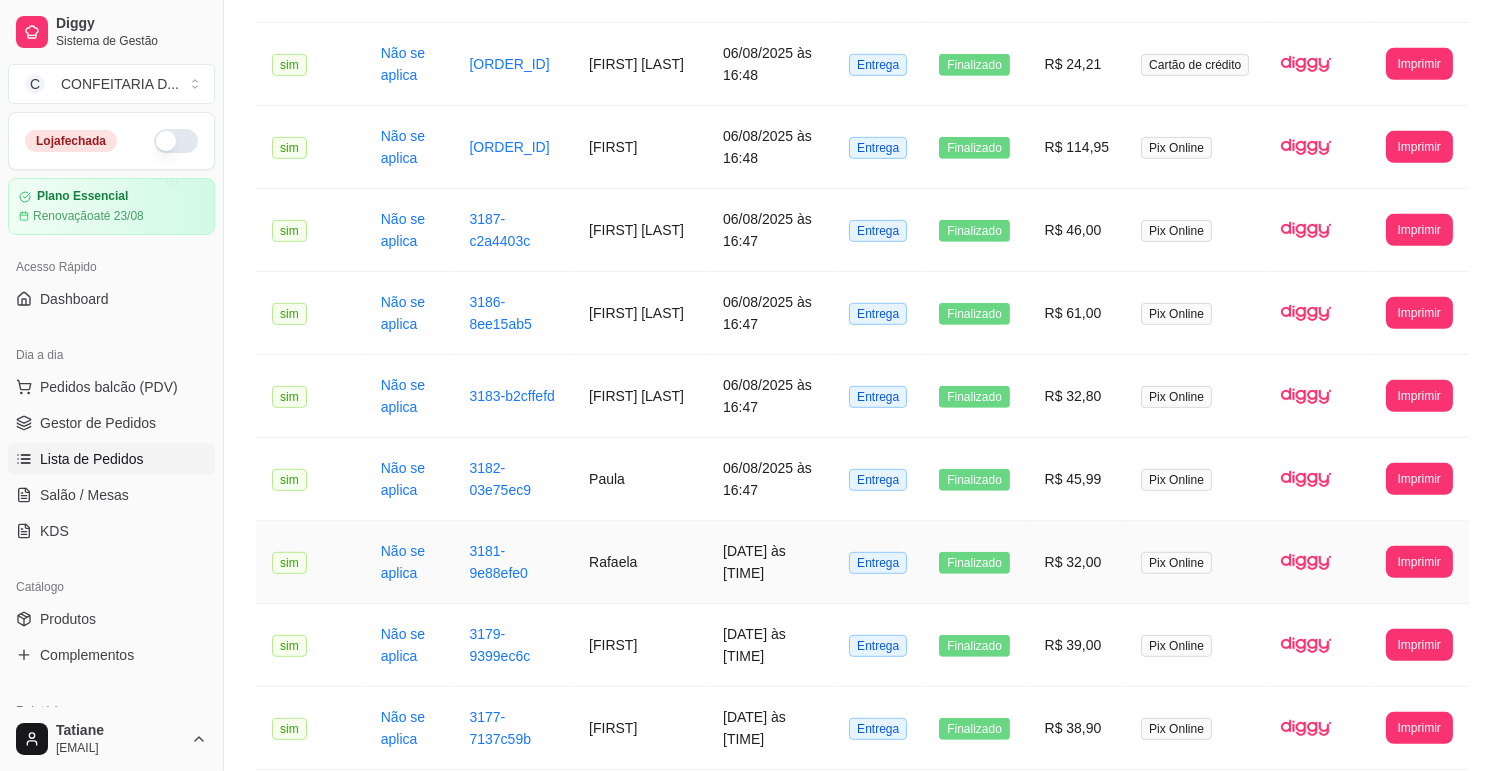 scroll, scrollTop: 2102, scrollLeft: 0, axis: vertical 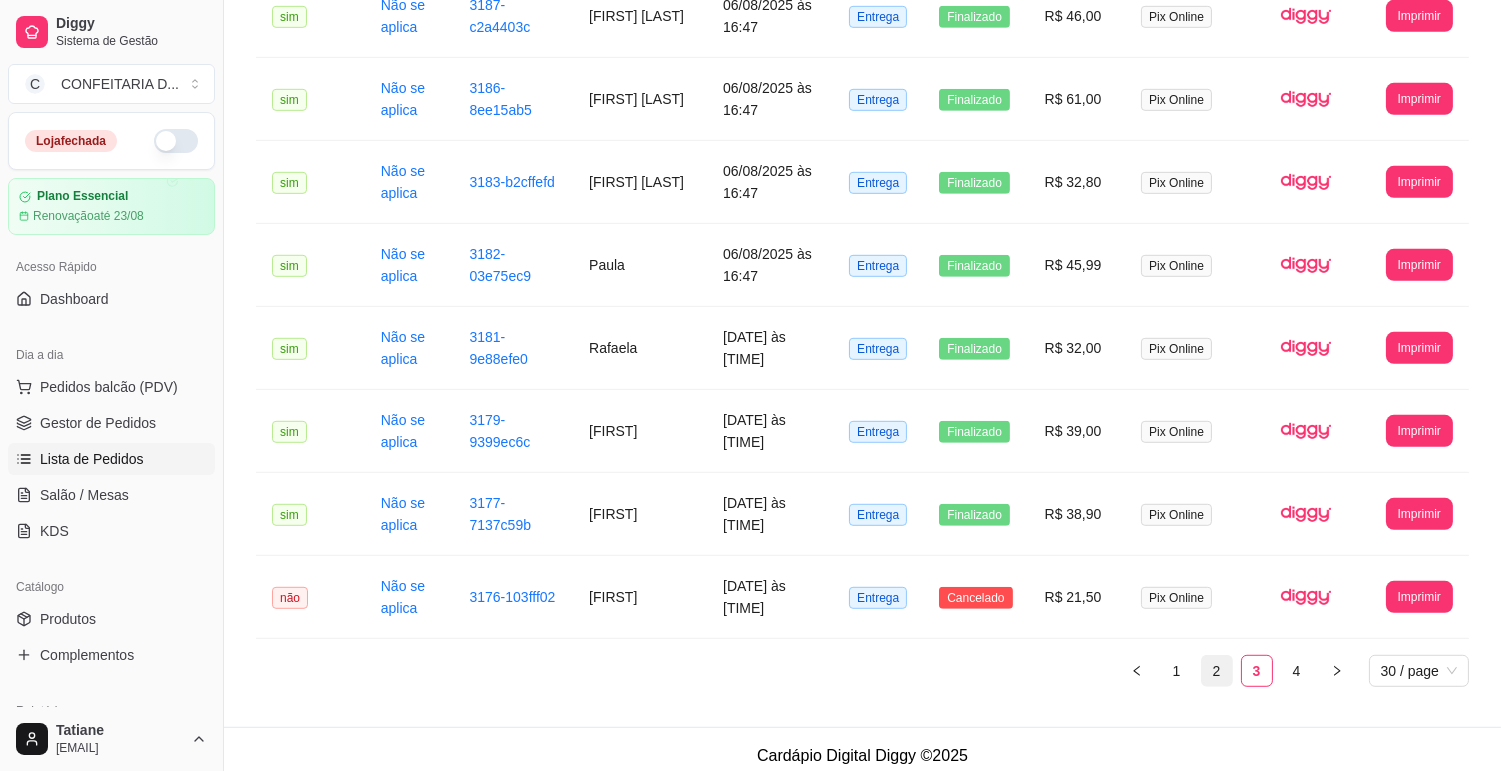 click on "2" at bounding box center (1217, 671) 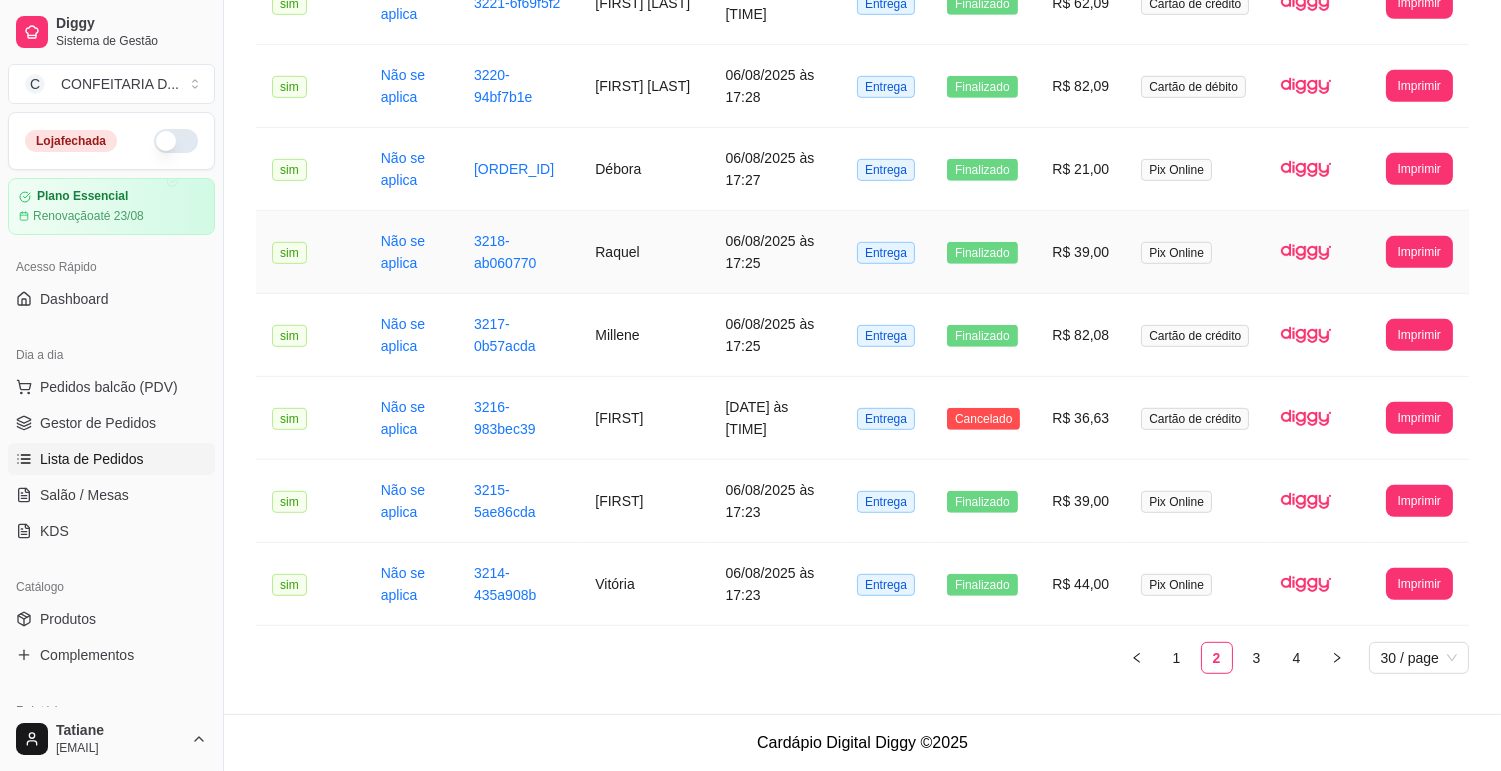 click on "Raquel" at bounding box center [644, 252] 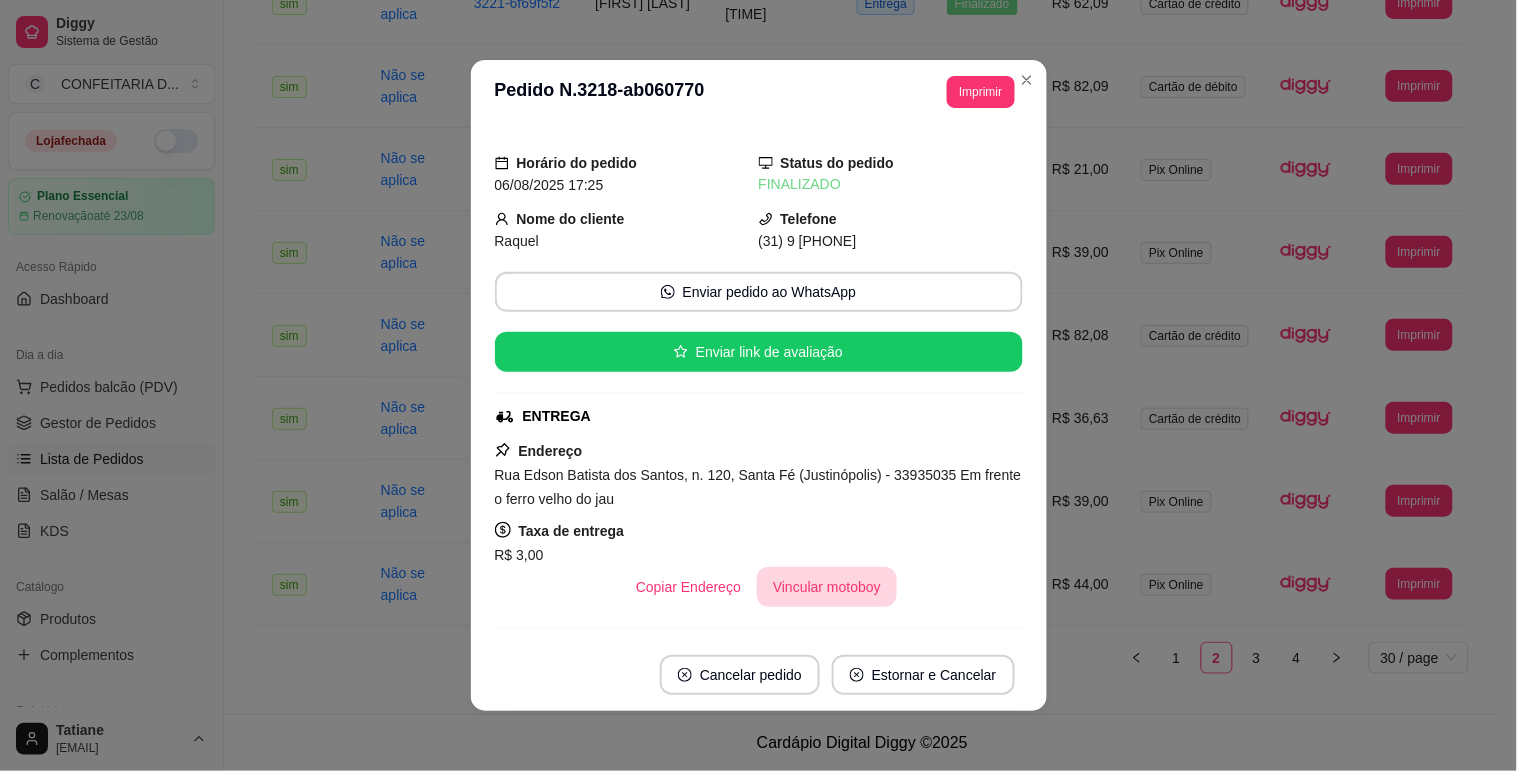 click on "Vincular motoboy" at bounding box center (827, 587) 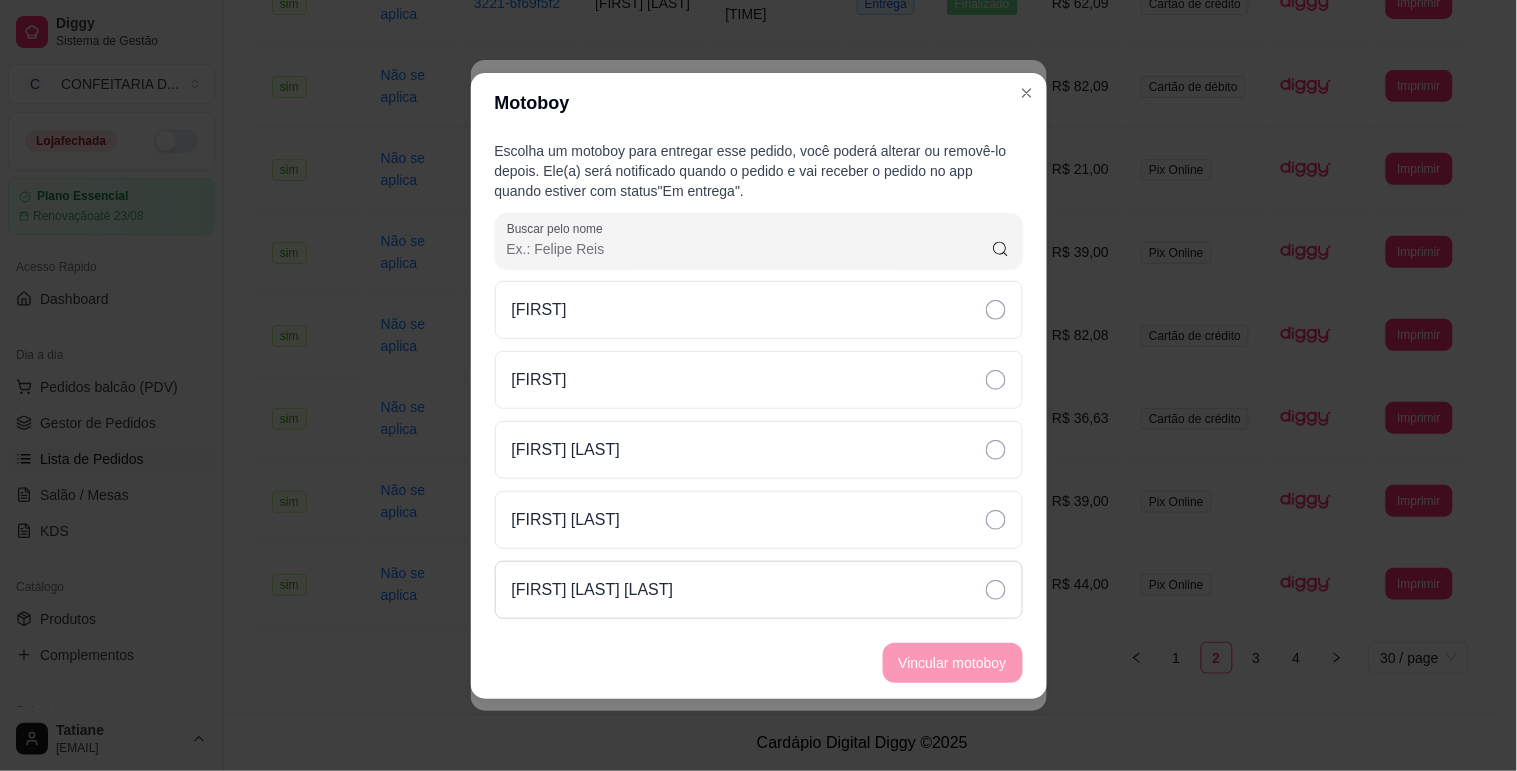 click on "[NAME]" at bounding box center [593, 590] 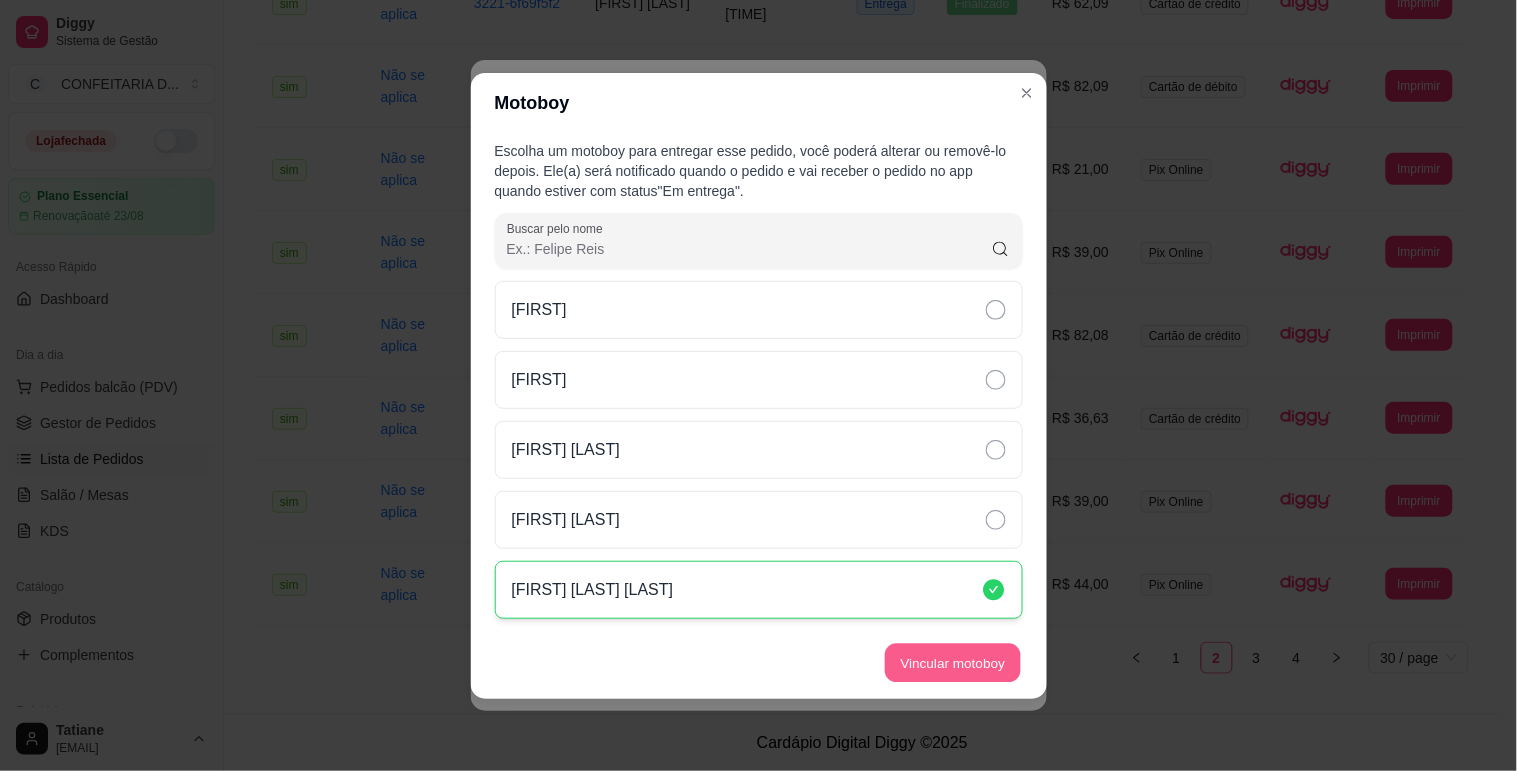 click on "Vincular motoboy" at bounding box center [953, 662] 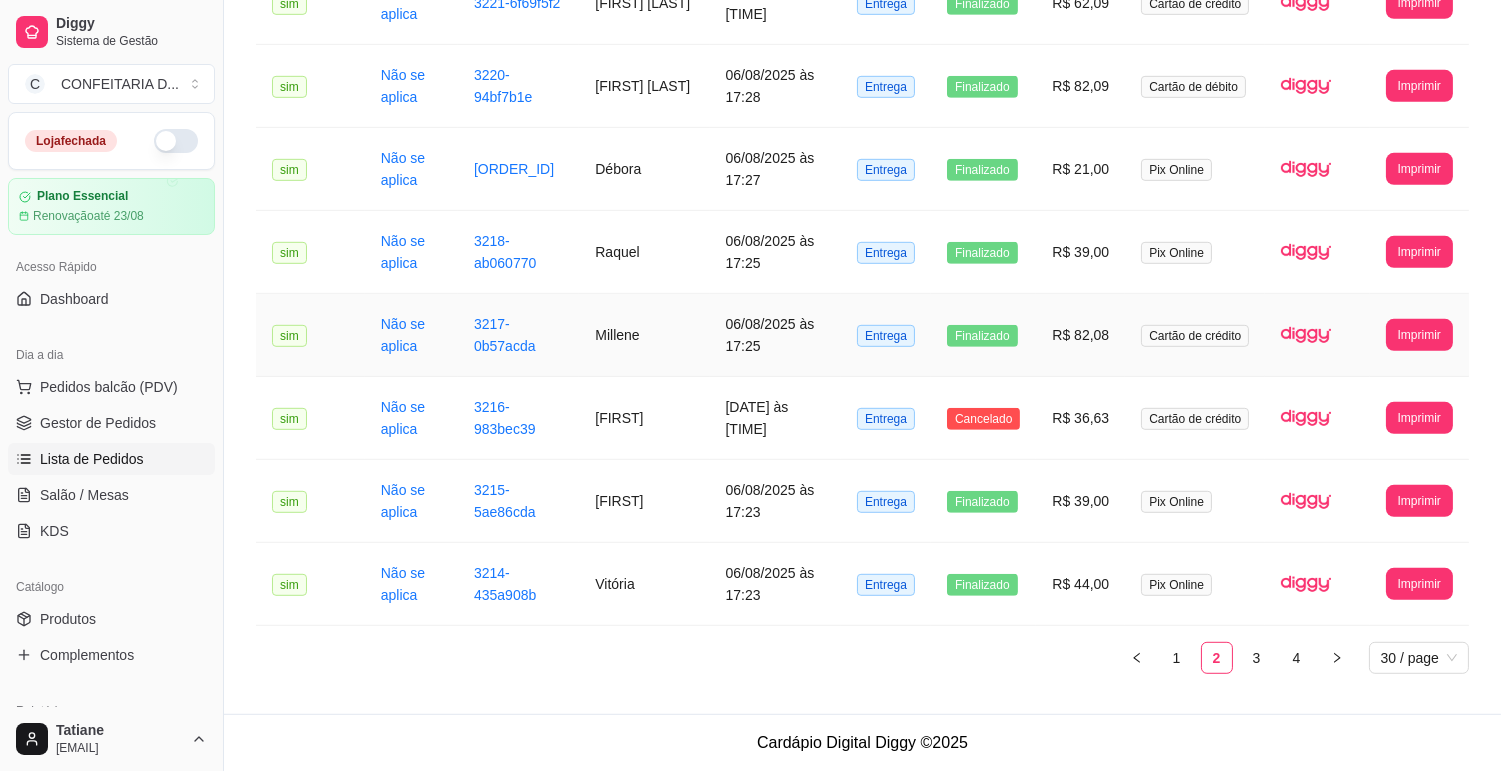 scroll, scrollTop: 1991, scrollLeft: 0, axis: vertical 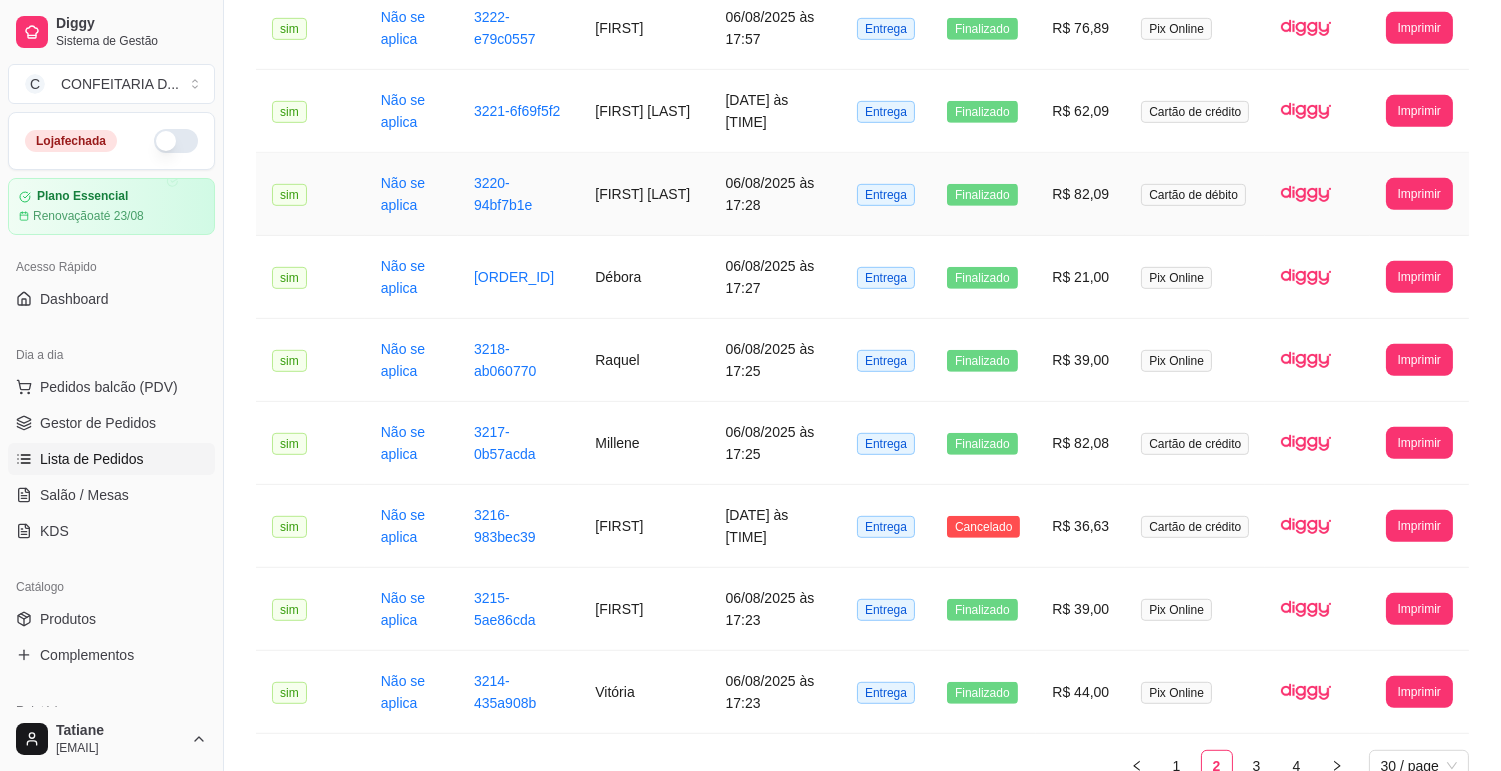 click on "[FIRST] [LAST]" at bounding box center (644, 194) 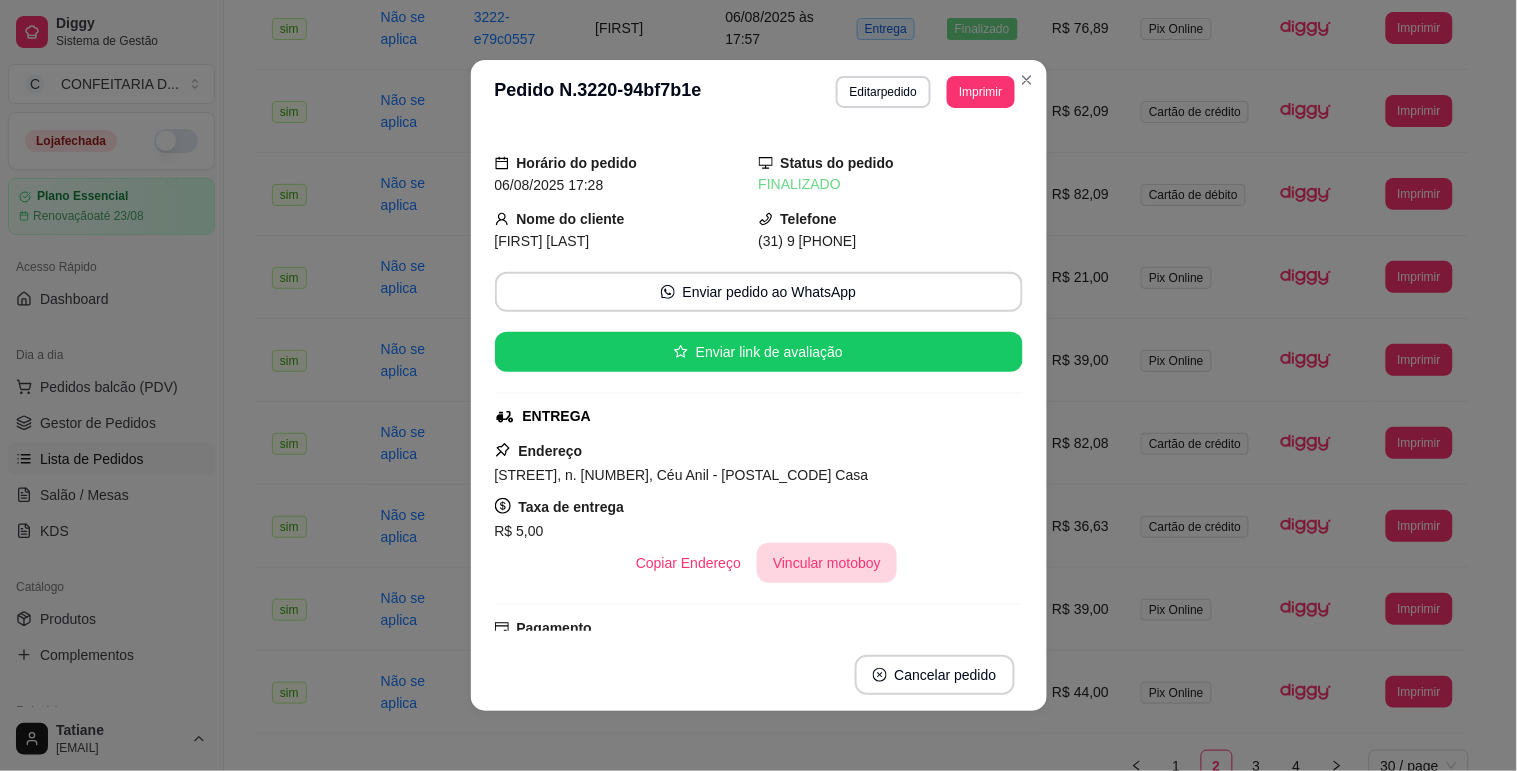 click on "Vincular motoboy" at bounding box center (827, 563) 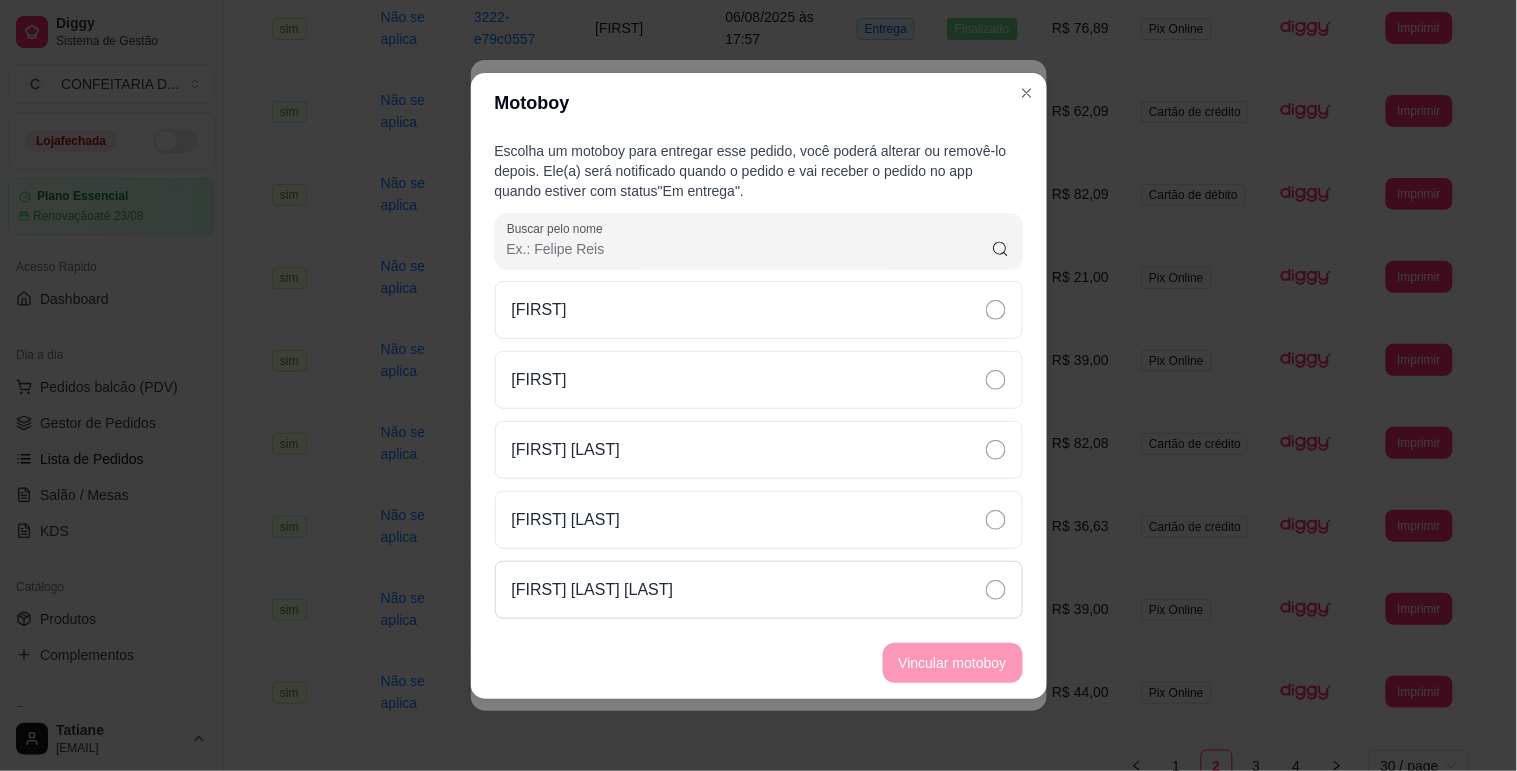 click on "[NAME]" at bounding box center [593, 590] 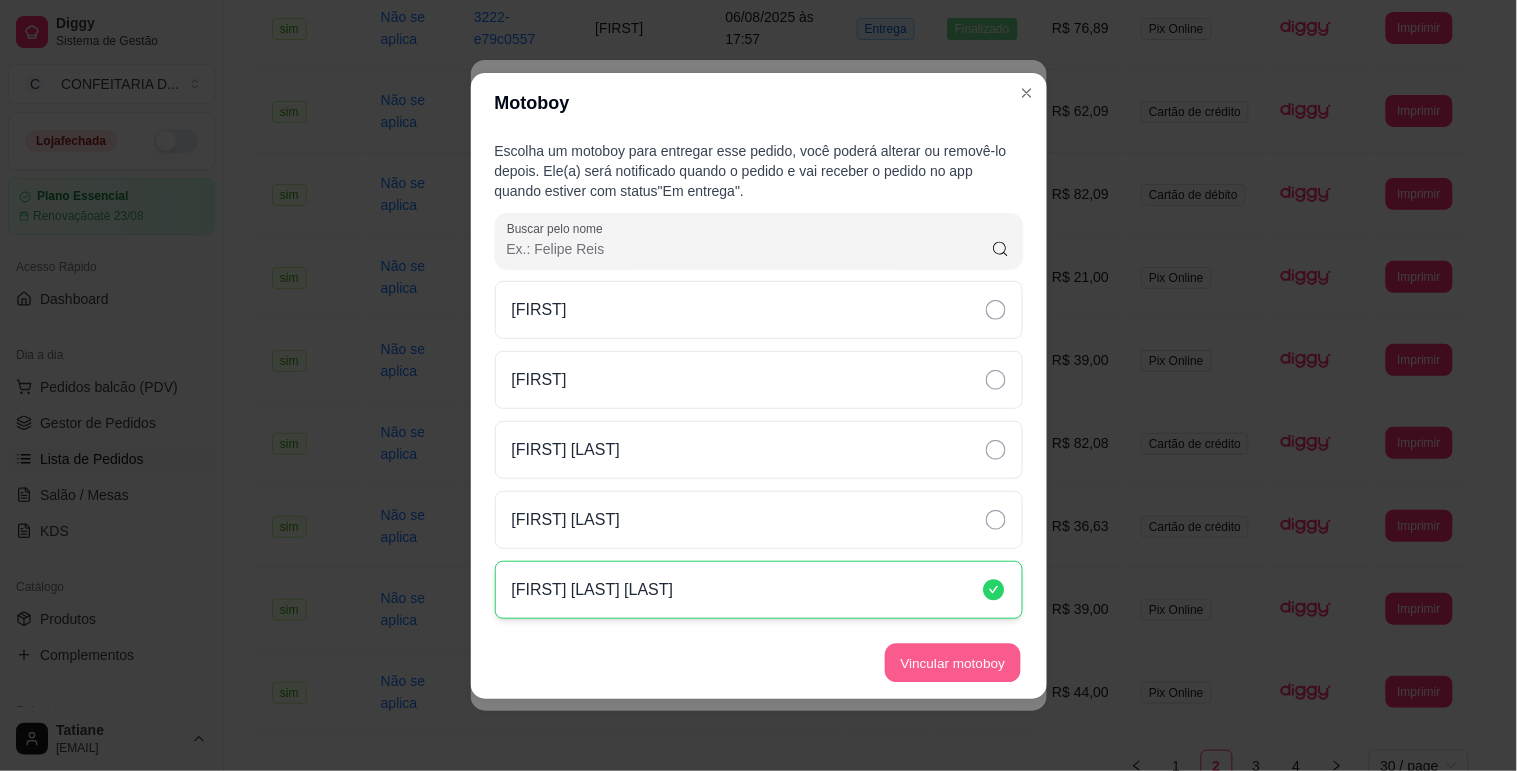 click on "Vincular motoboy" at bounding box center (953, 662) 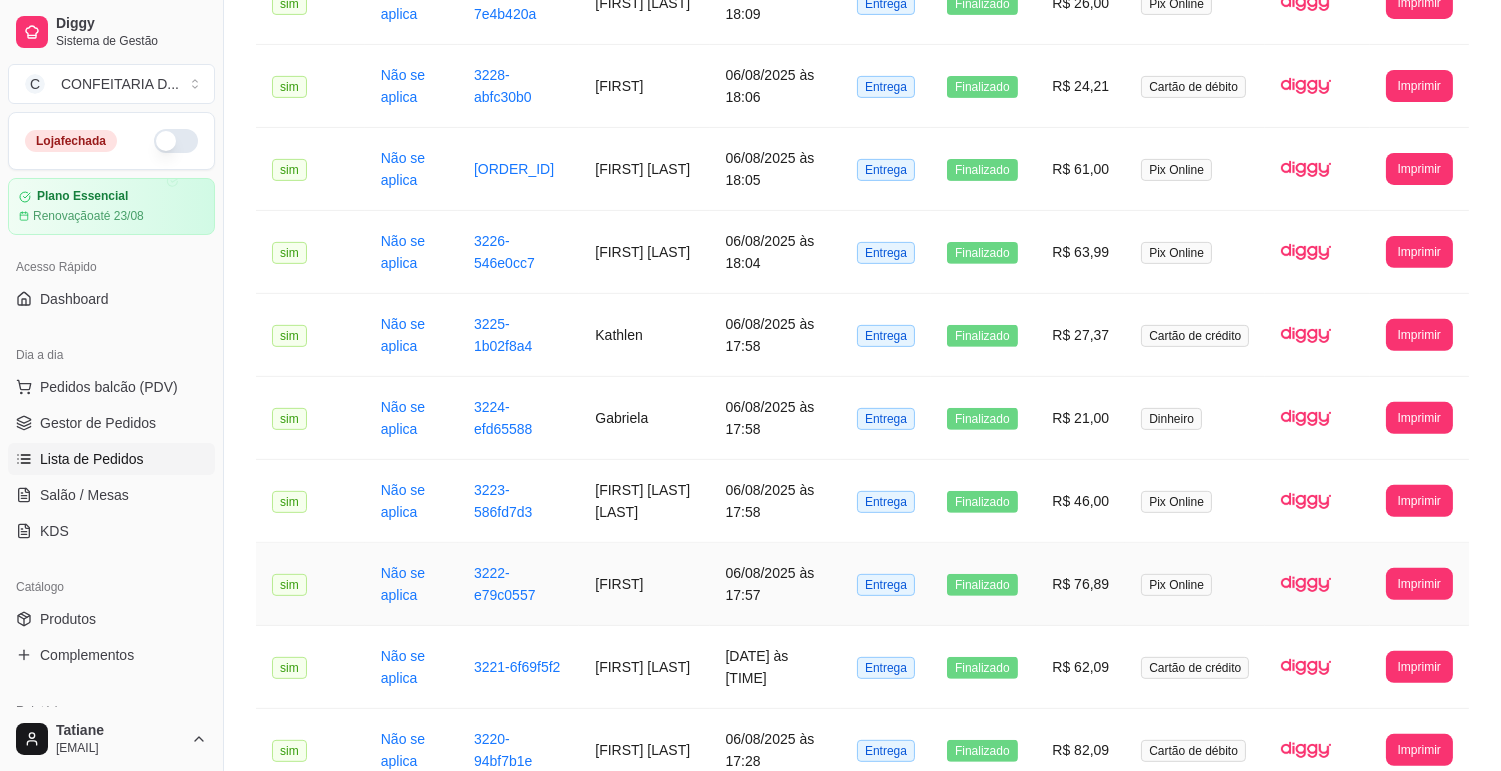 scroll, scrollTop: 1324, scrollLeft: 0, axis: vertical 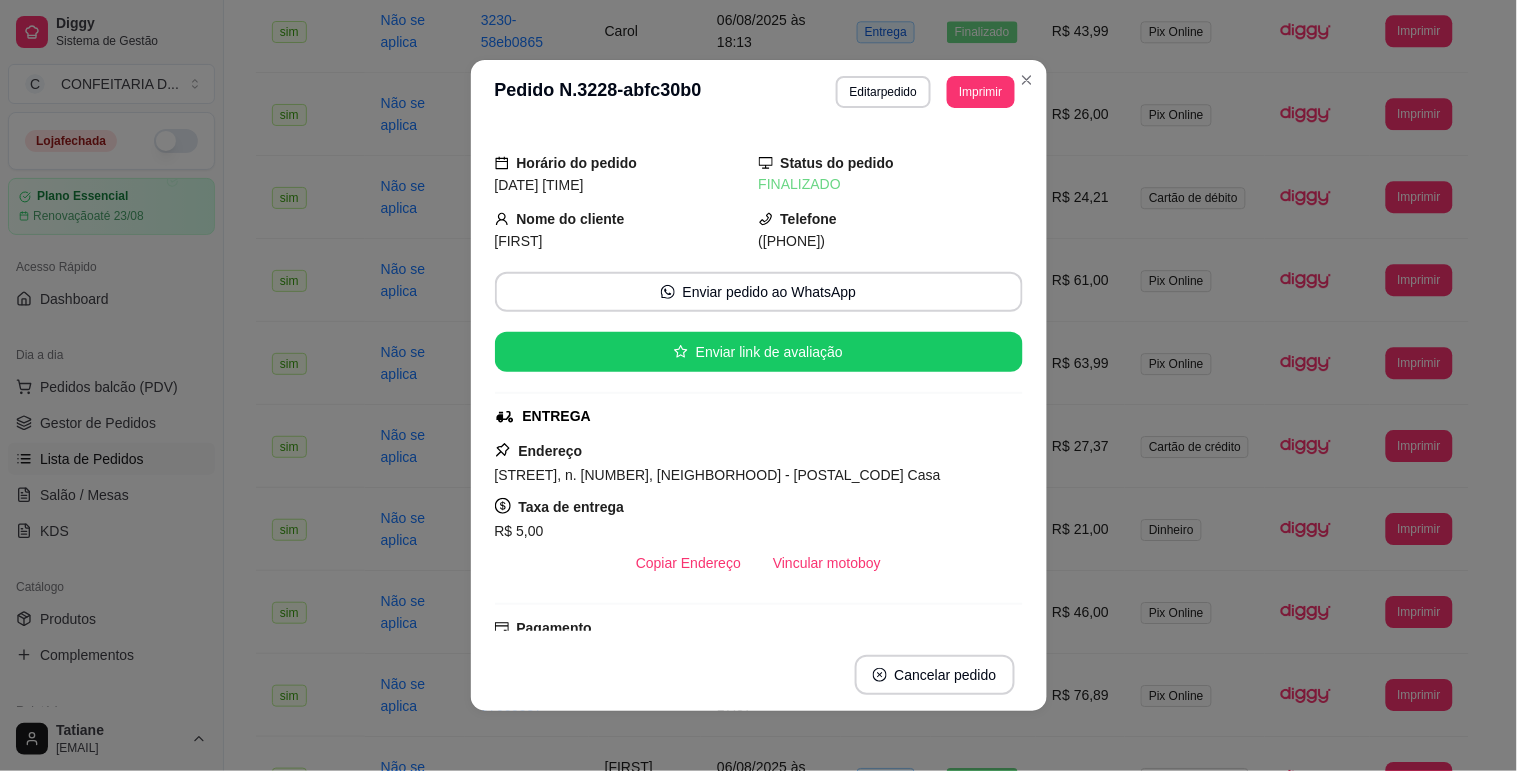 click on "Vincular motoboy" at bounding box center (827, 563) 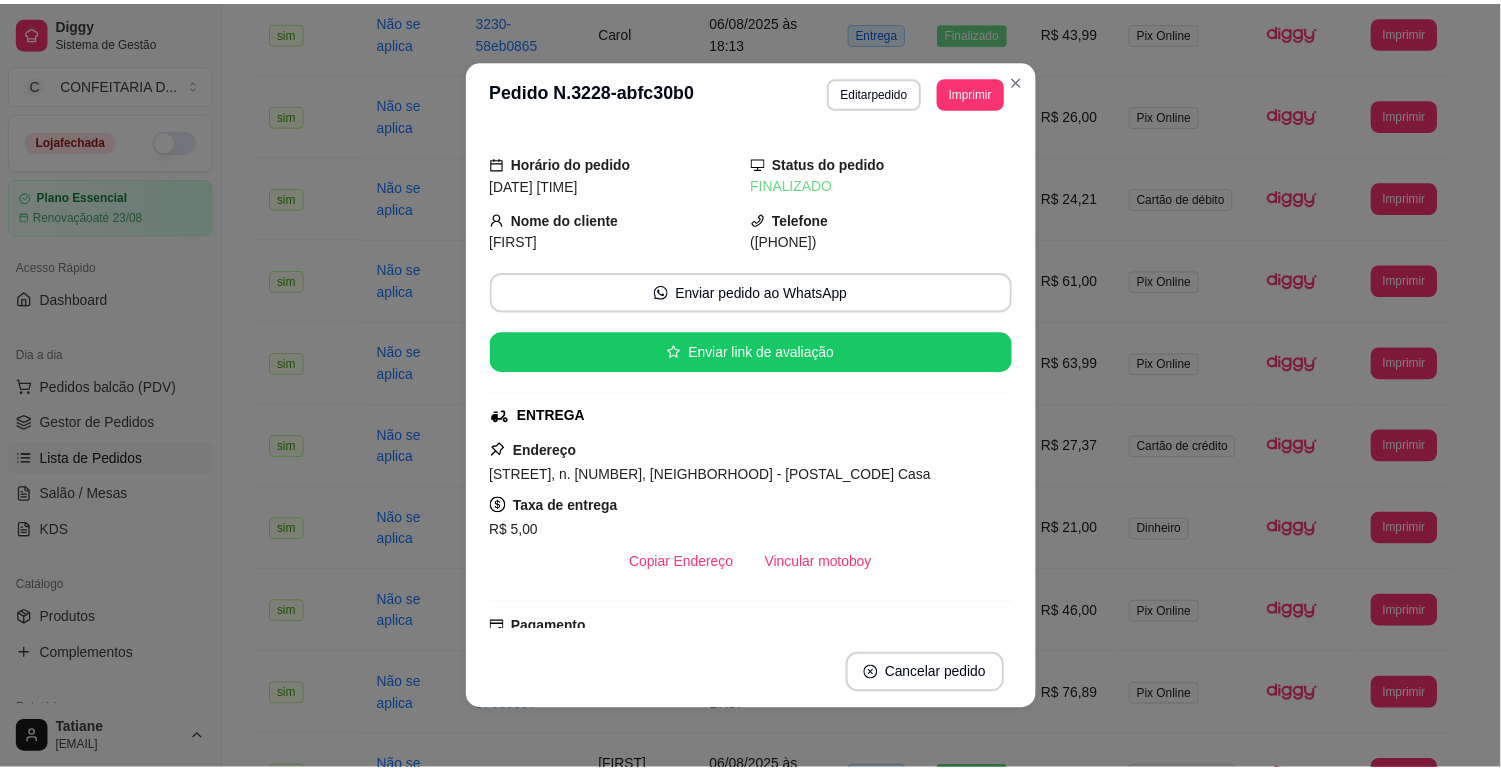 scroll, scrollTop: 1324, scrollLeft: 0, axis: vertical 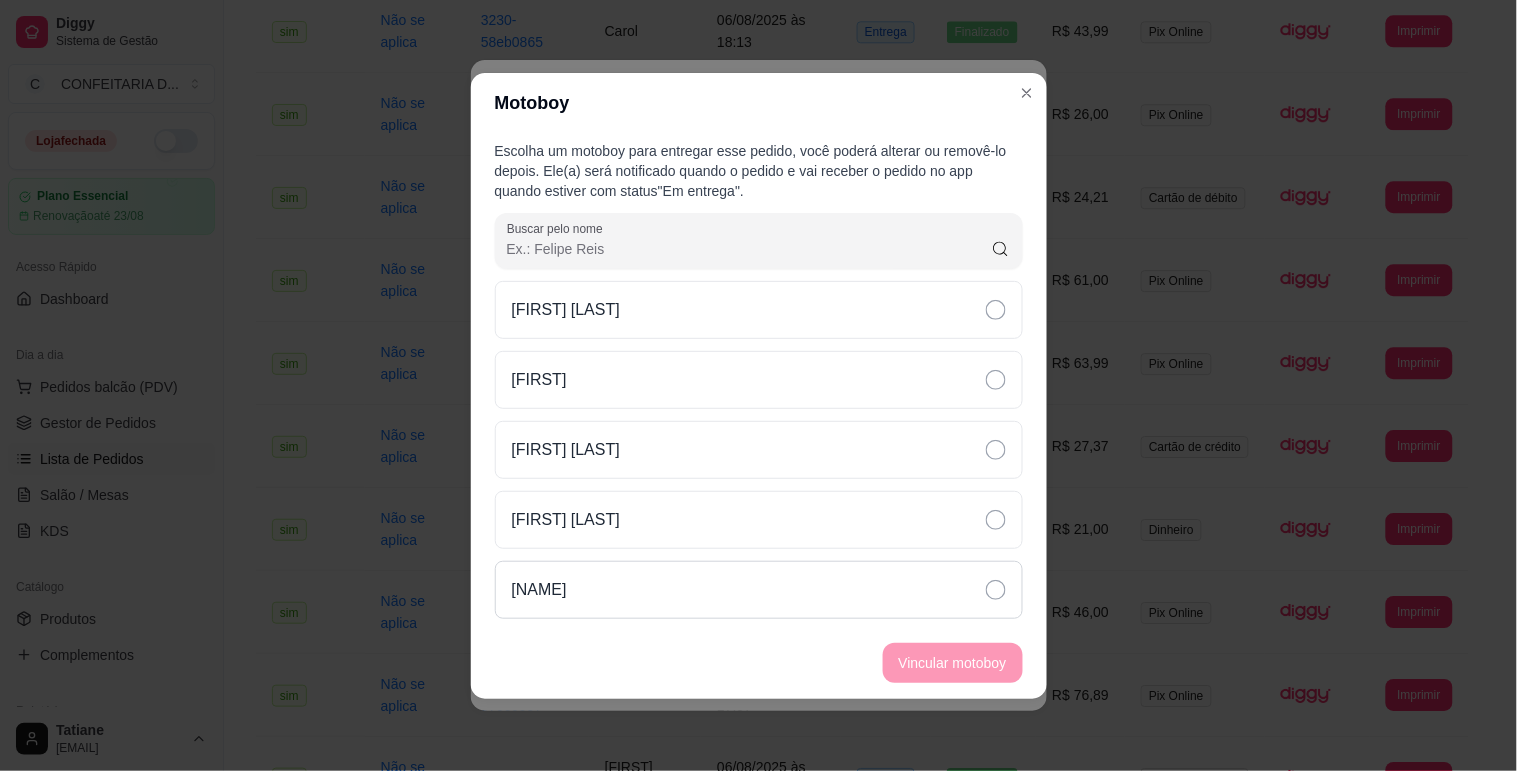click on "[NAME]" at bounding box center (759, 590) 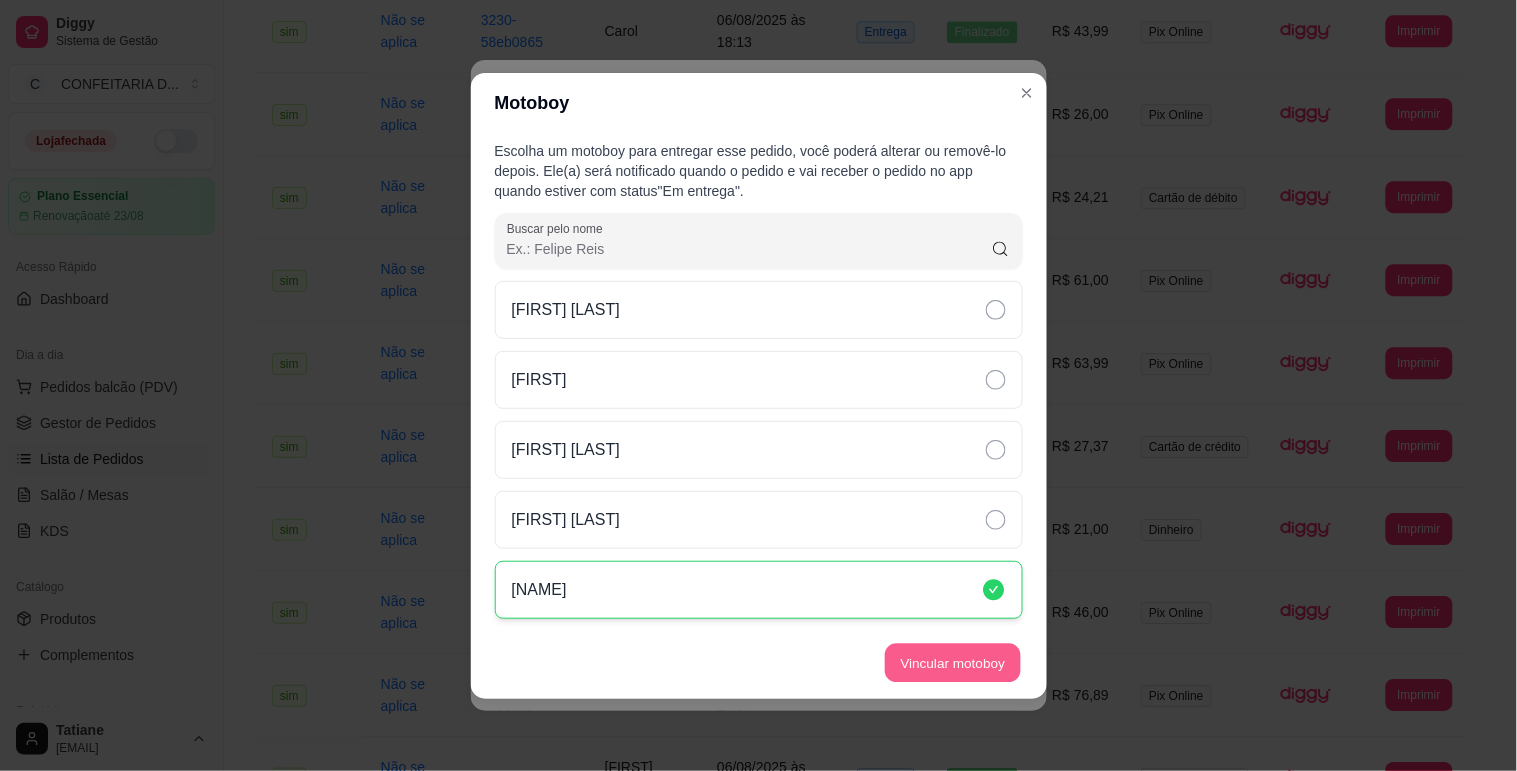 click on "Vincular motoboy" at bounding box center [953, 662] 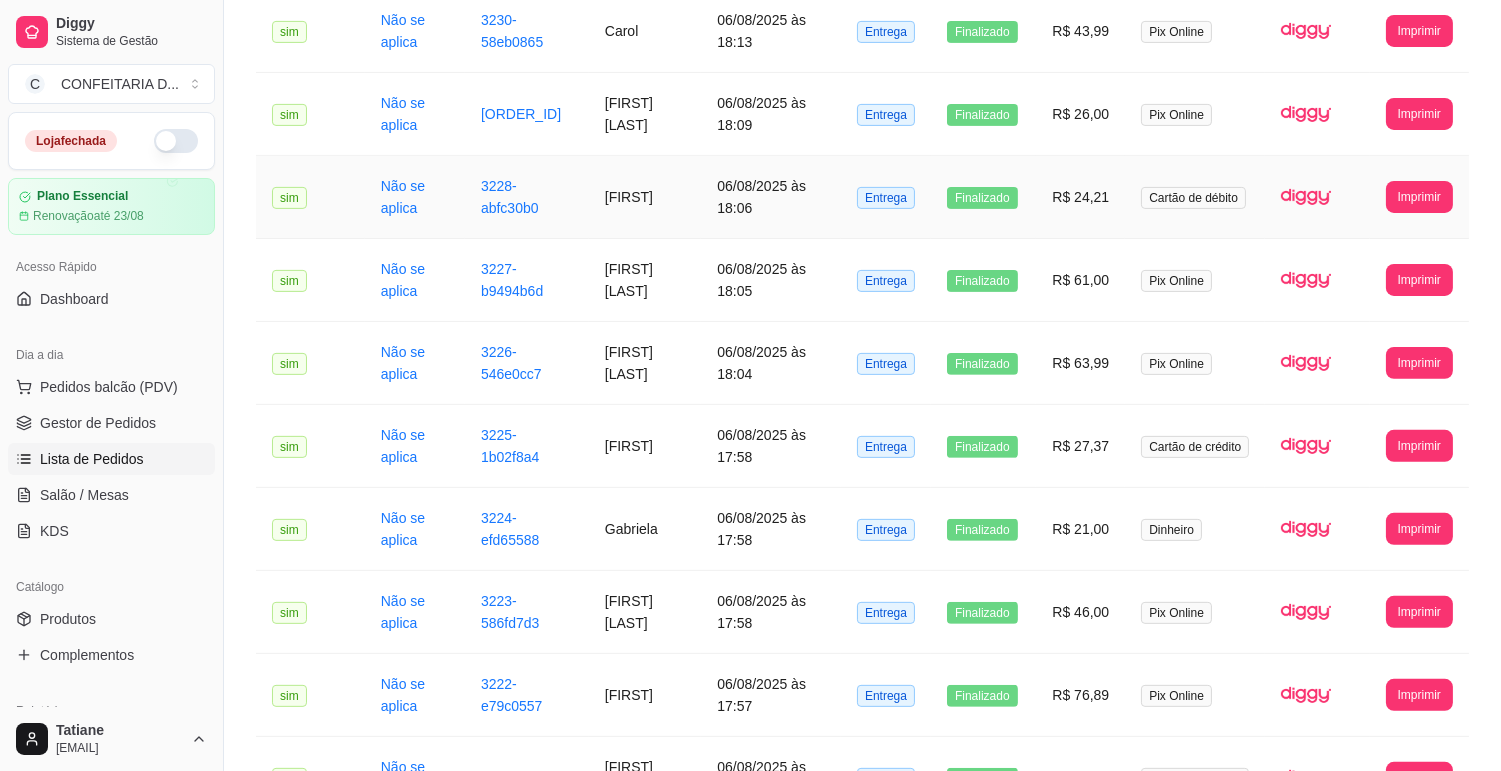 scroll, scrollTop: 1213, scrollLeft: 0, axis: vertical 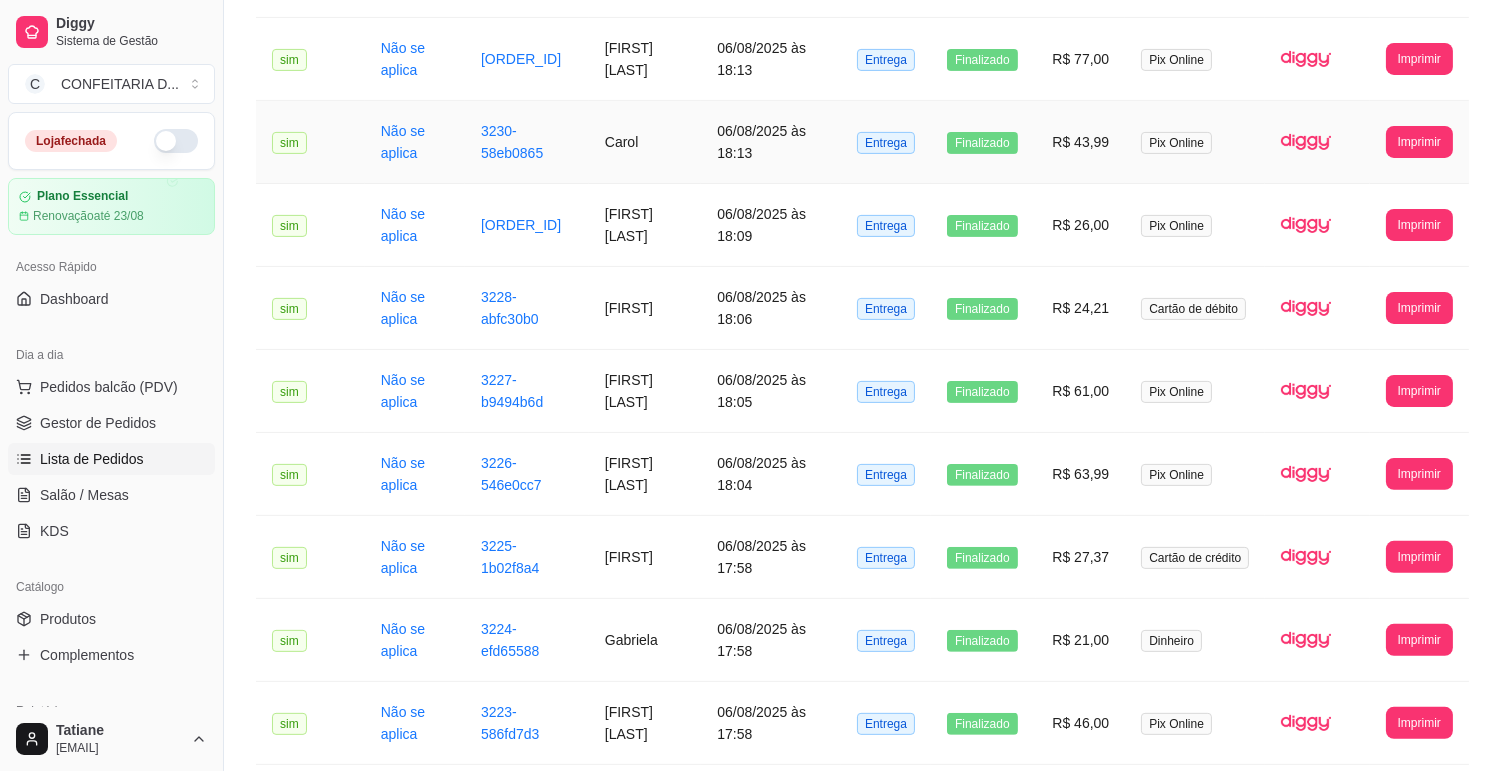 click on "Carol" at bounding box center (645, 142) 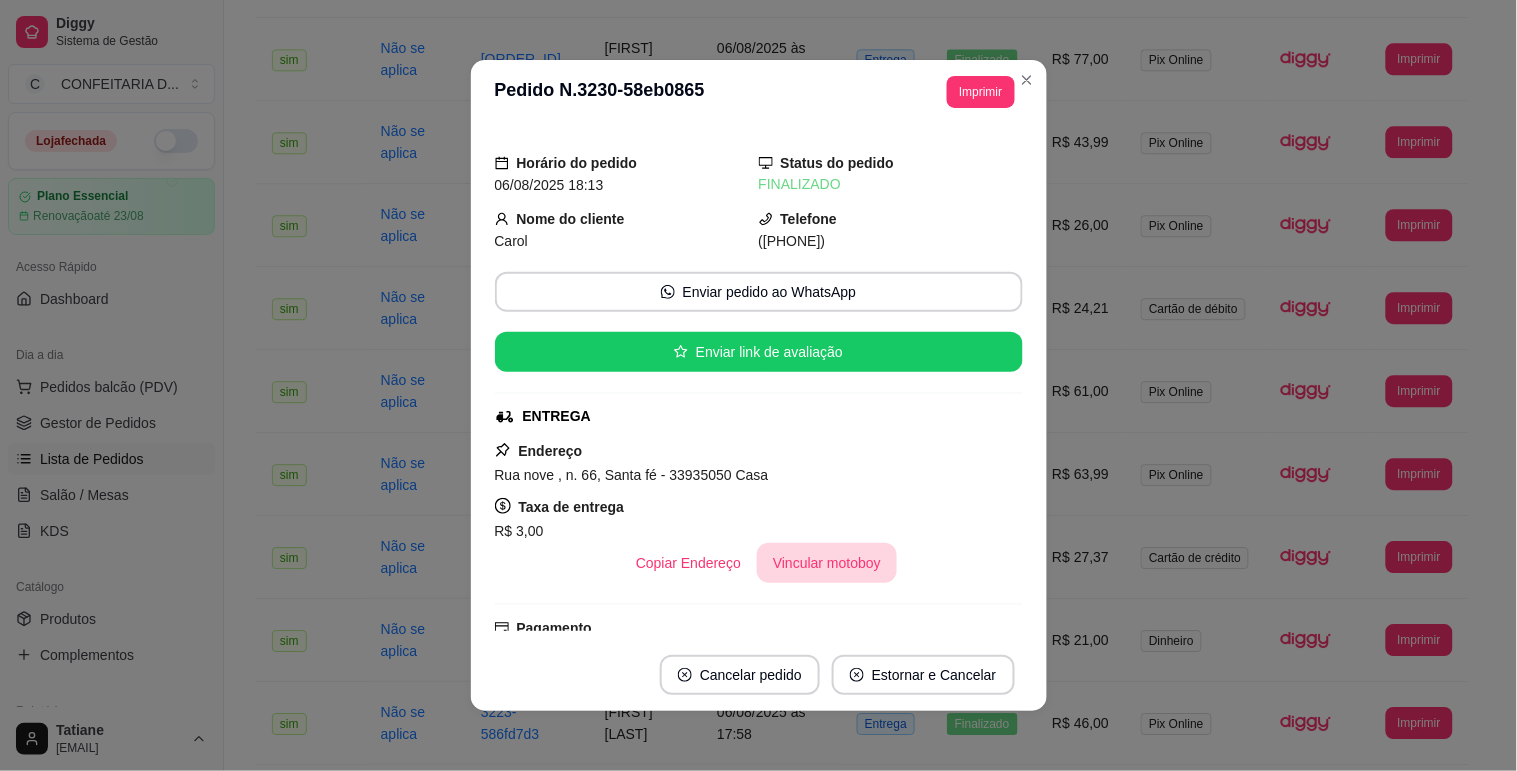 click on "Vincular motoboy" at bounding box center (827, 563) 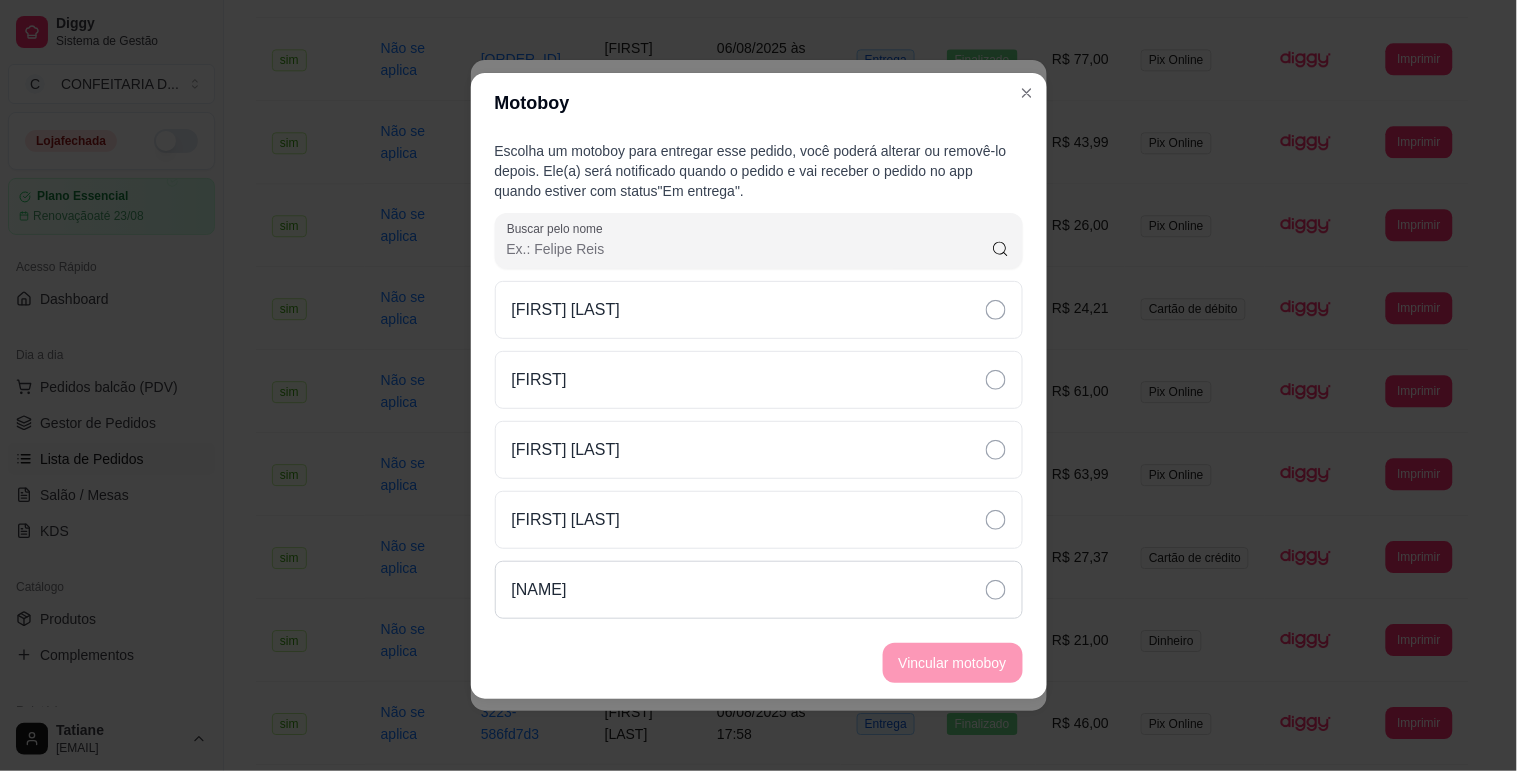 click on "[NAME]" at bounding box center (759, 590) 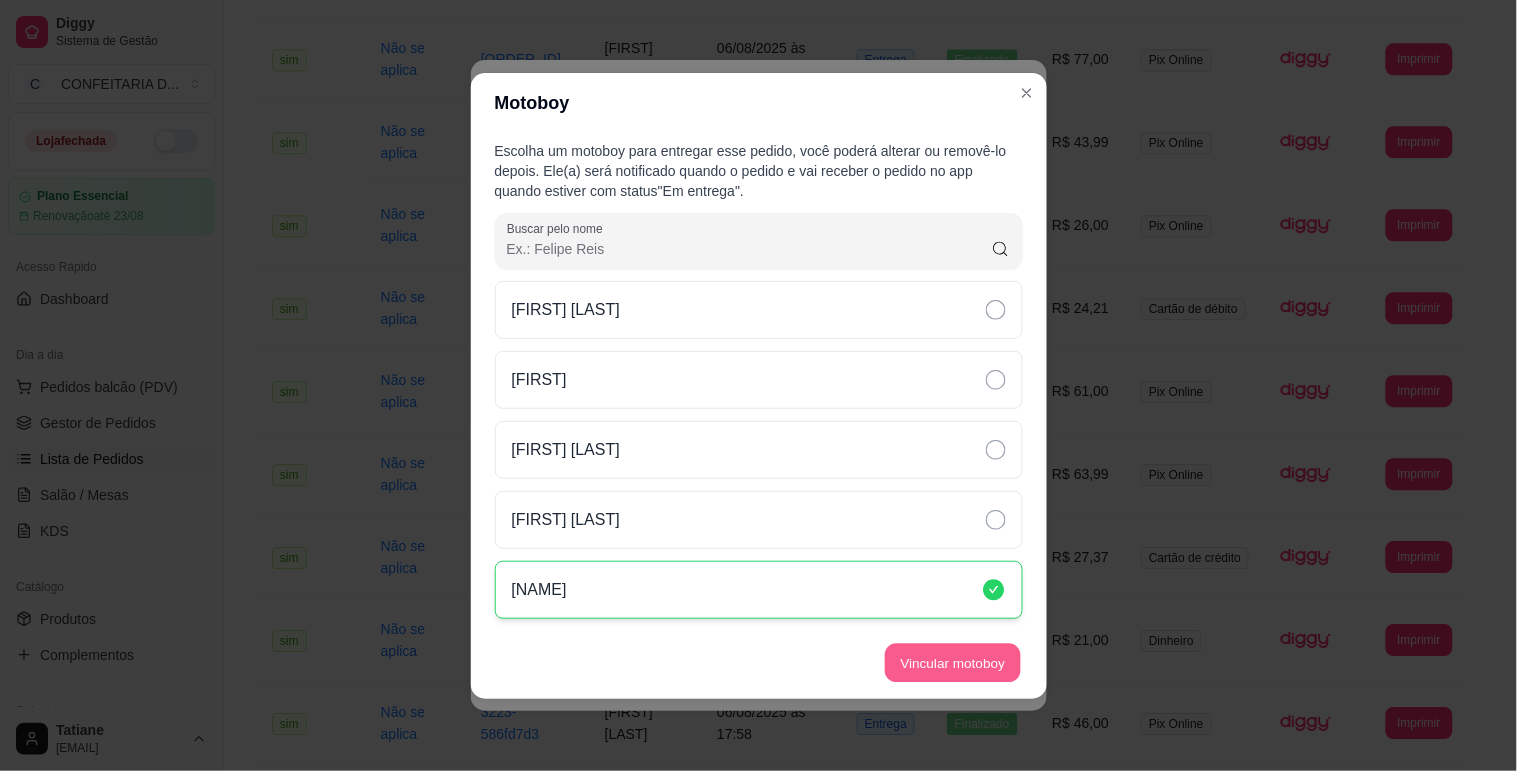 click on "Vincular motoboy" at bounding box center [953, 662] 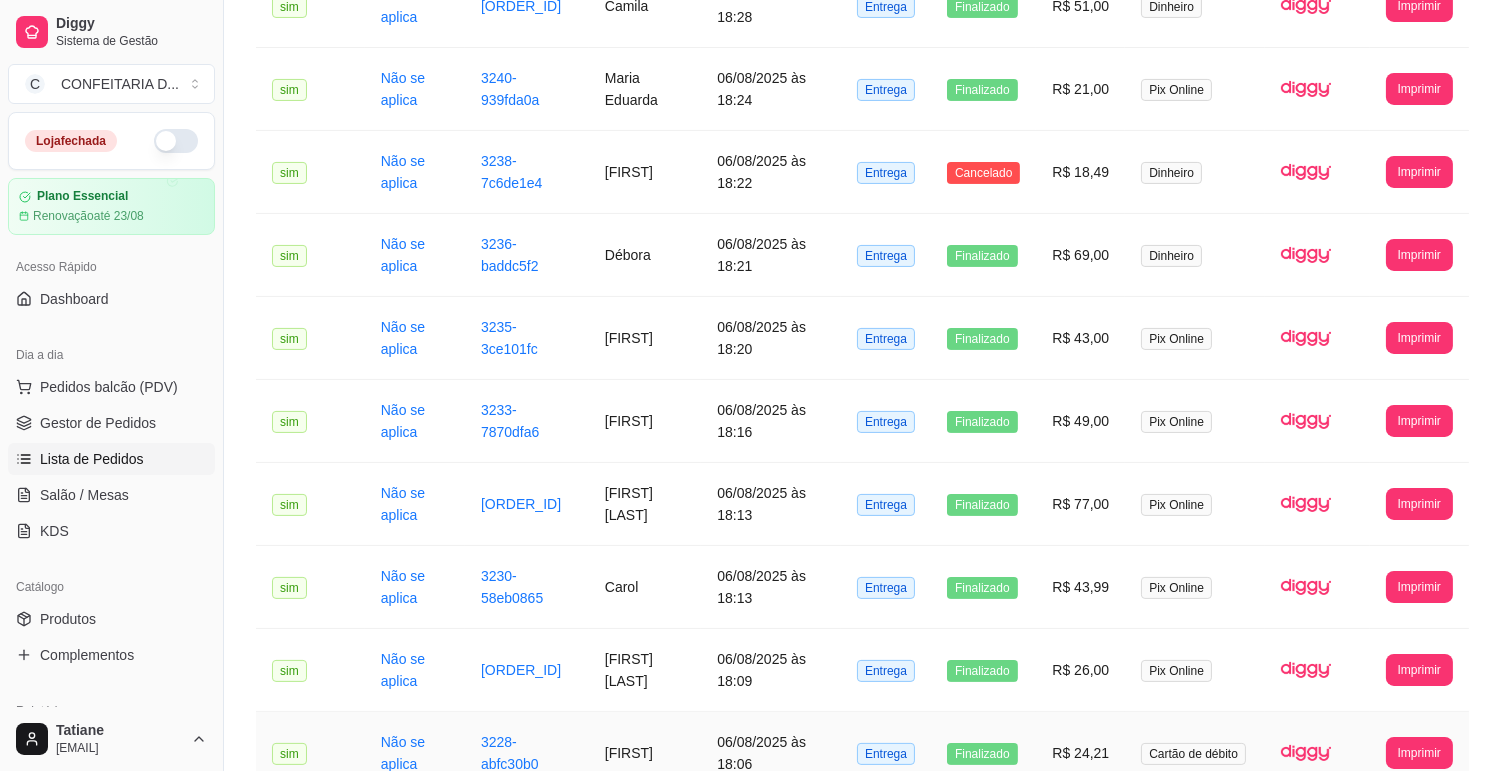 scroll, scrollTop: 657, scrollLeft: 0, axis: vertical 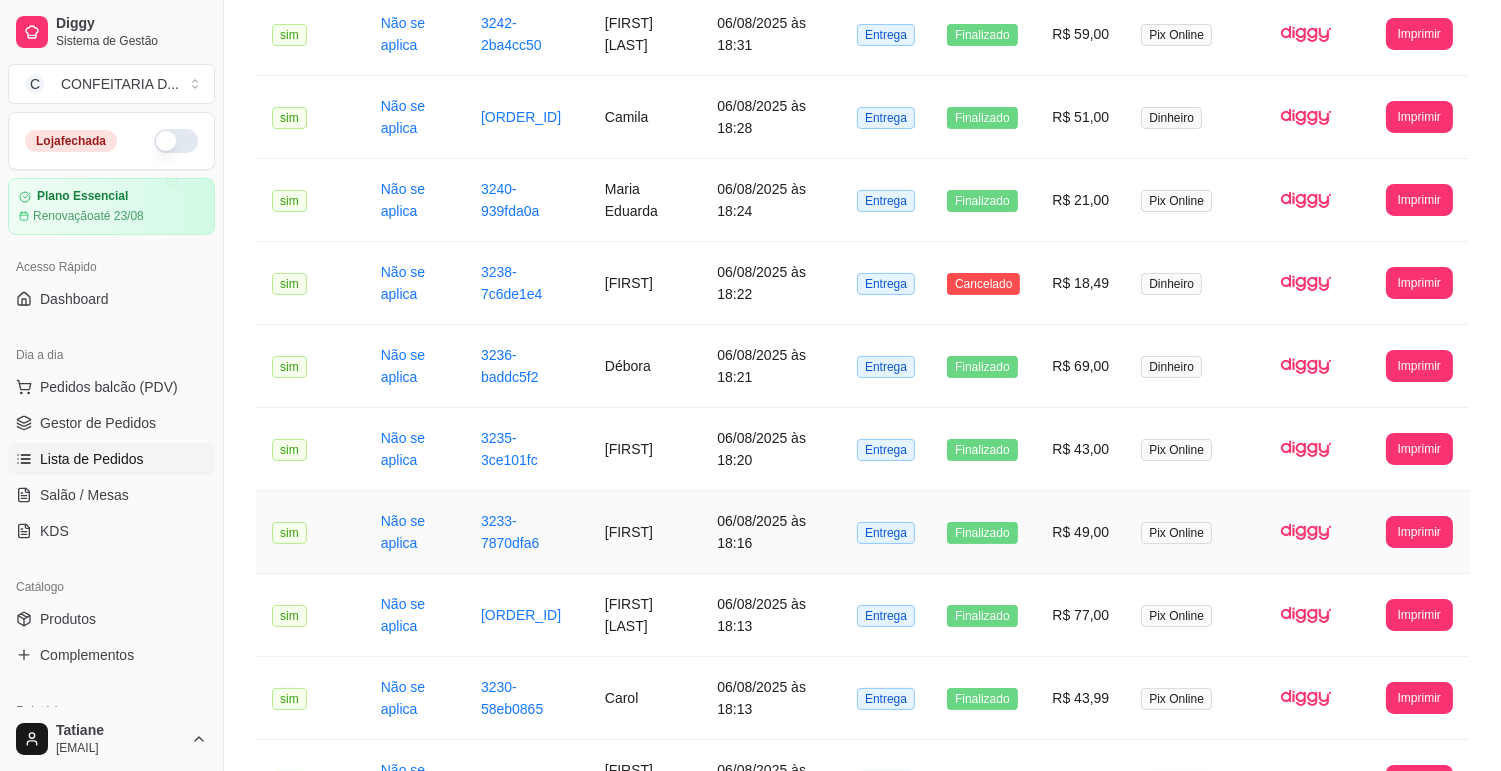 click on "[FIRST]" at bounding box center (645, 532) 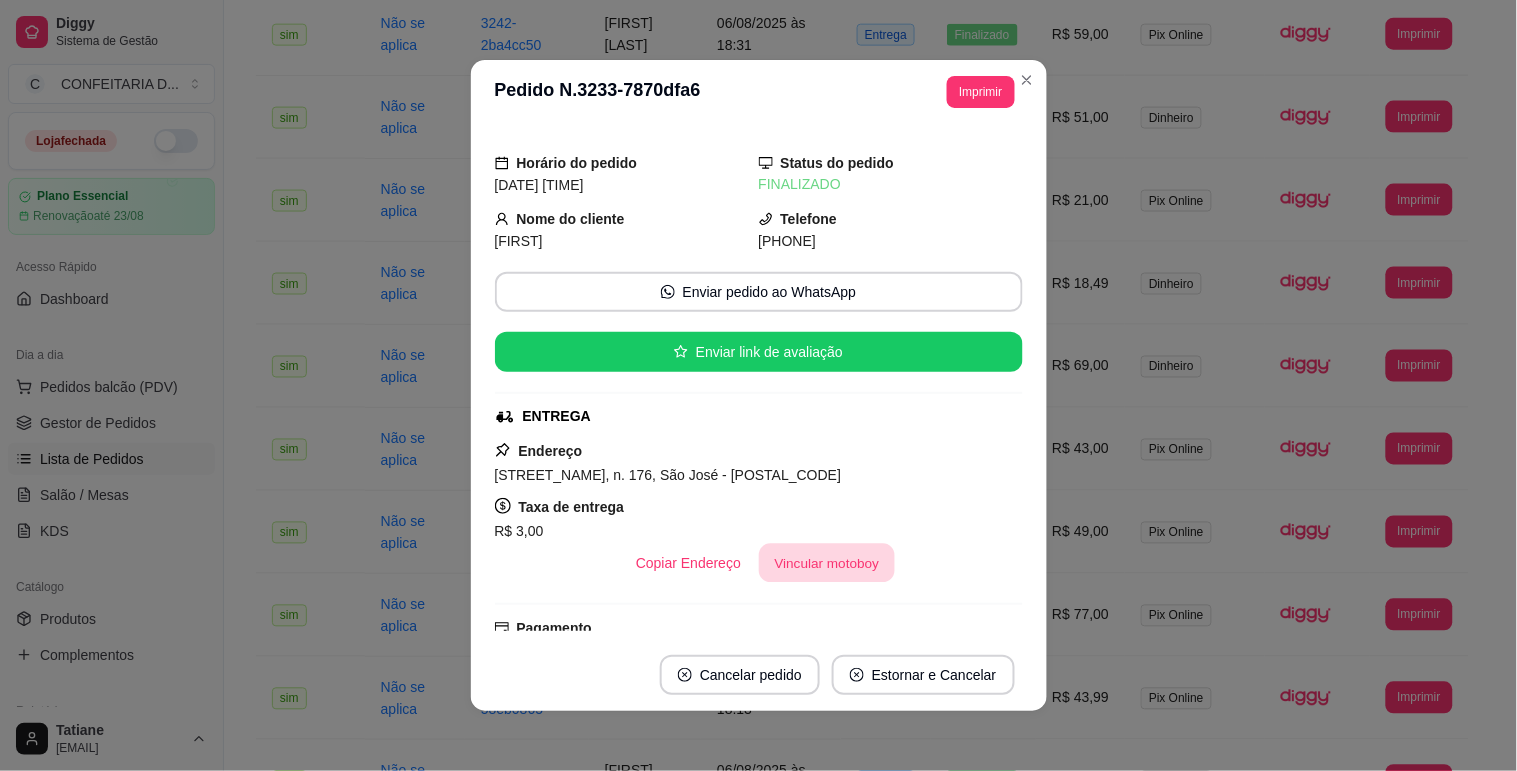 click on "Vincular motoboy" at bounding box center [827, 563] 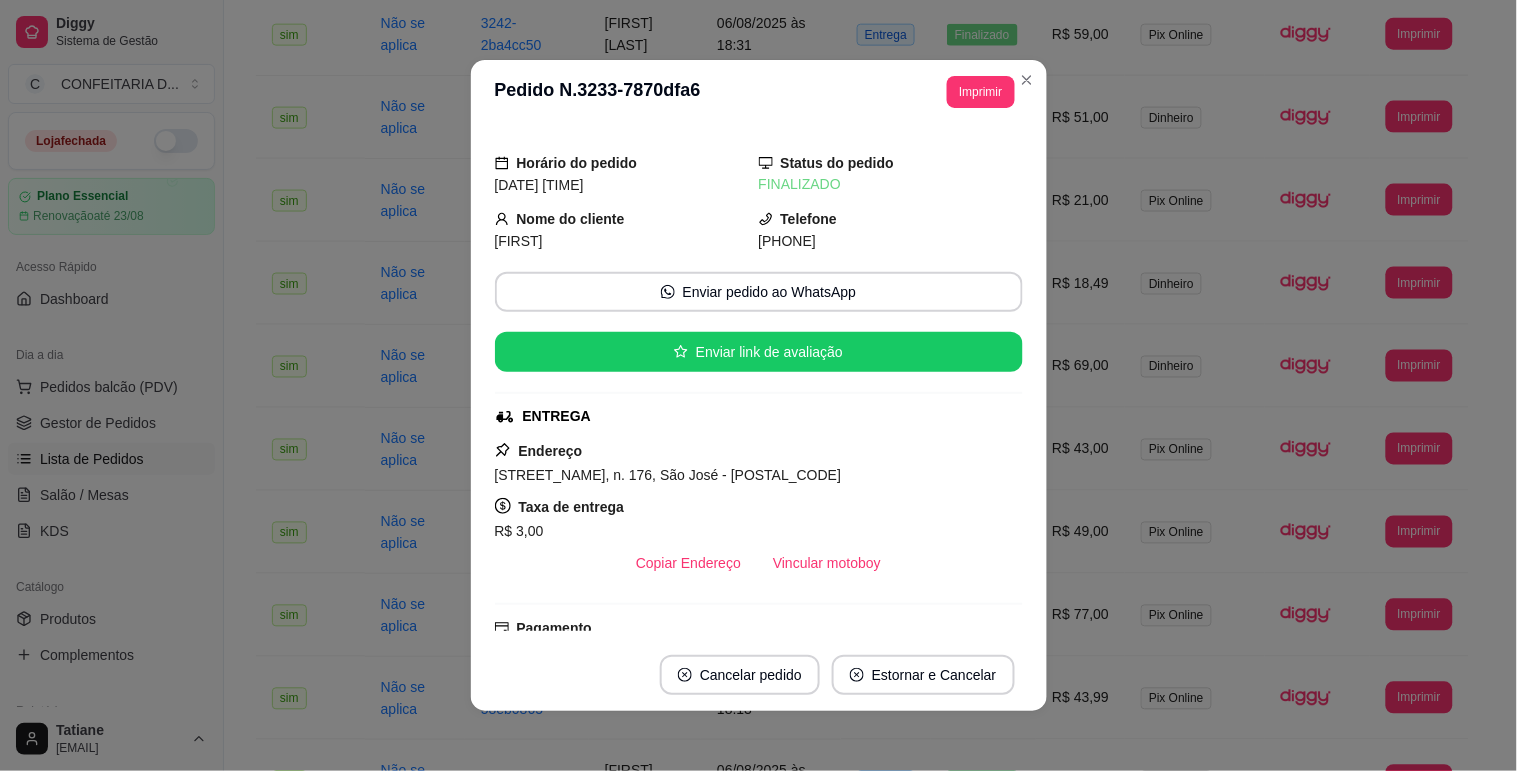 click on "[NAME]" at bounding box center (539, 590) 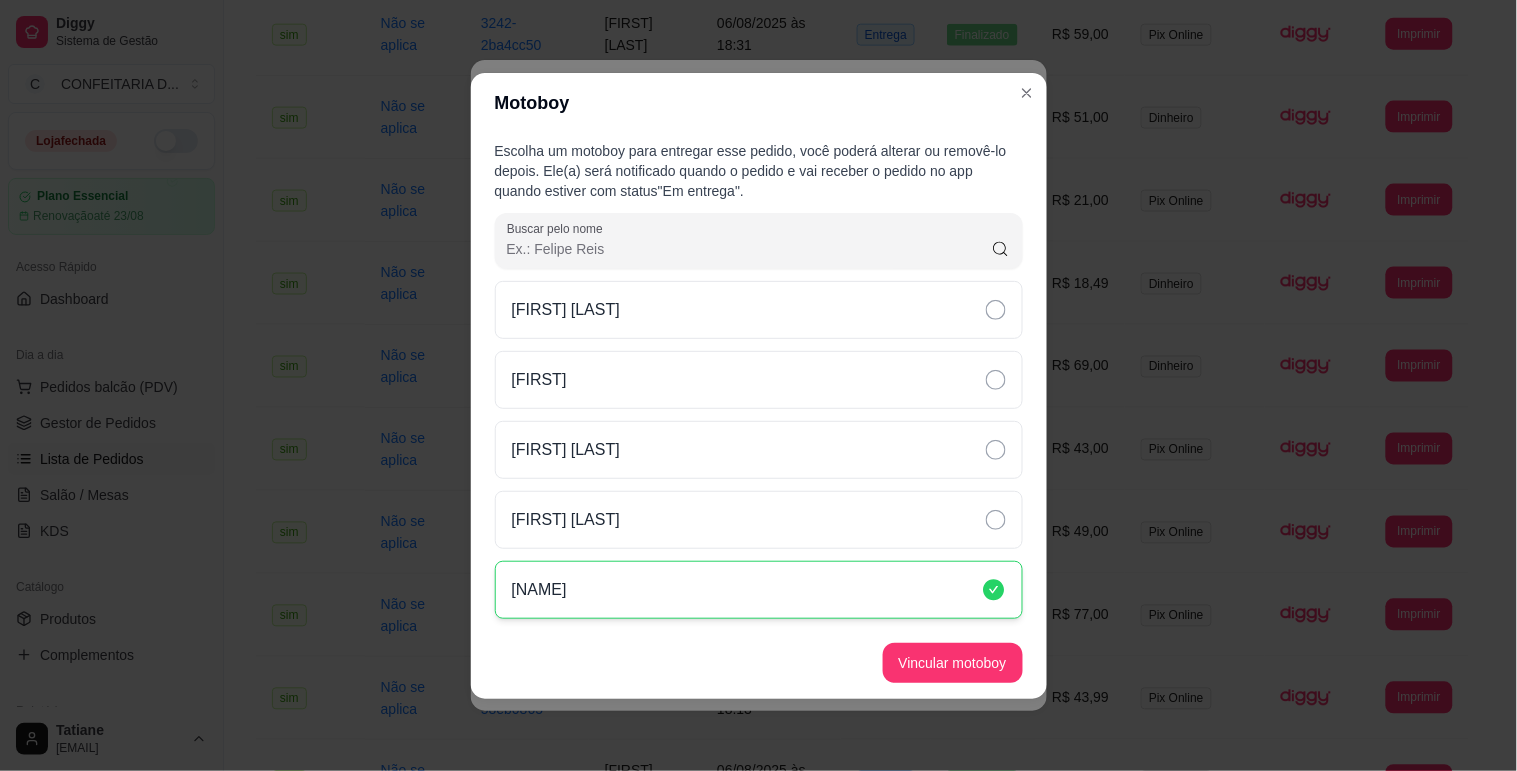 click on "Vincular motoboy" at bounding box center (759, 663) 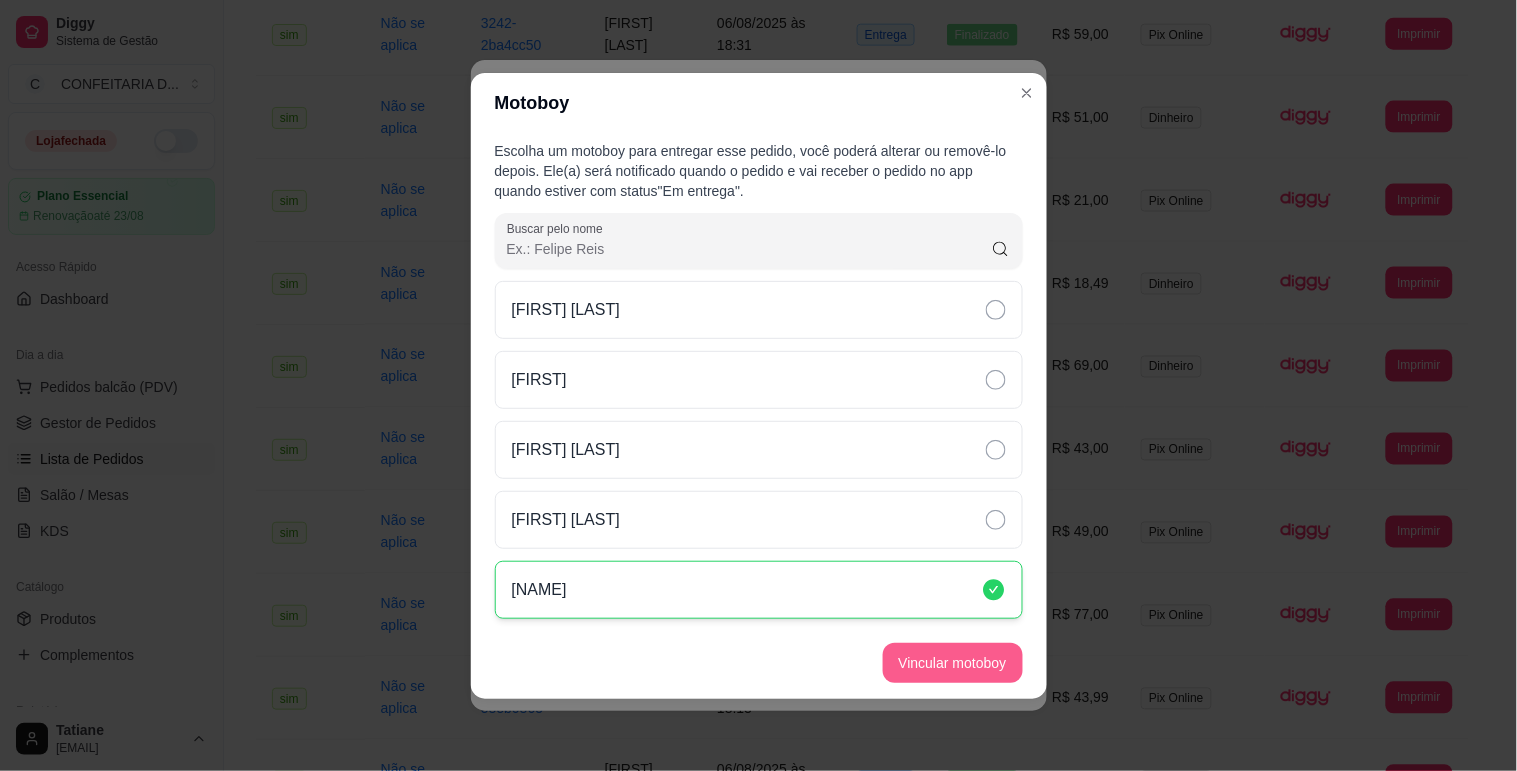 click on "Vincular motoboy" at bounding box center [953, 663] 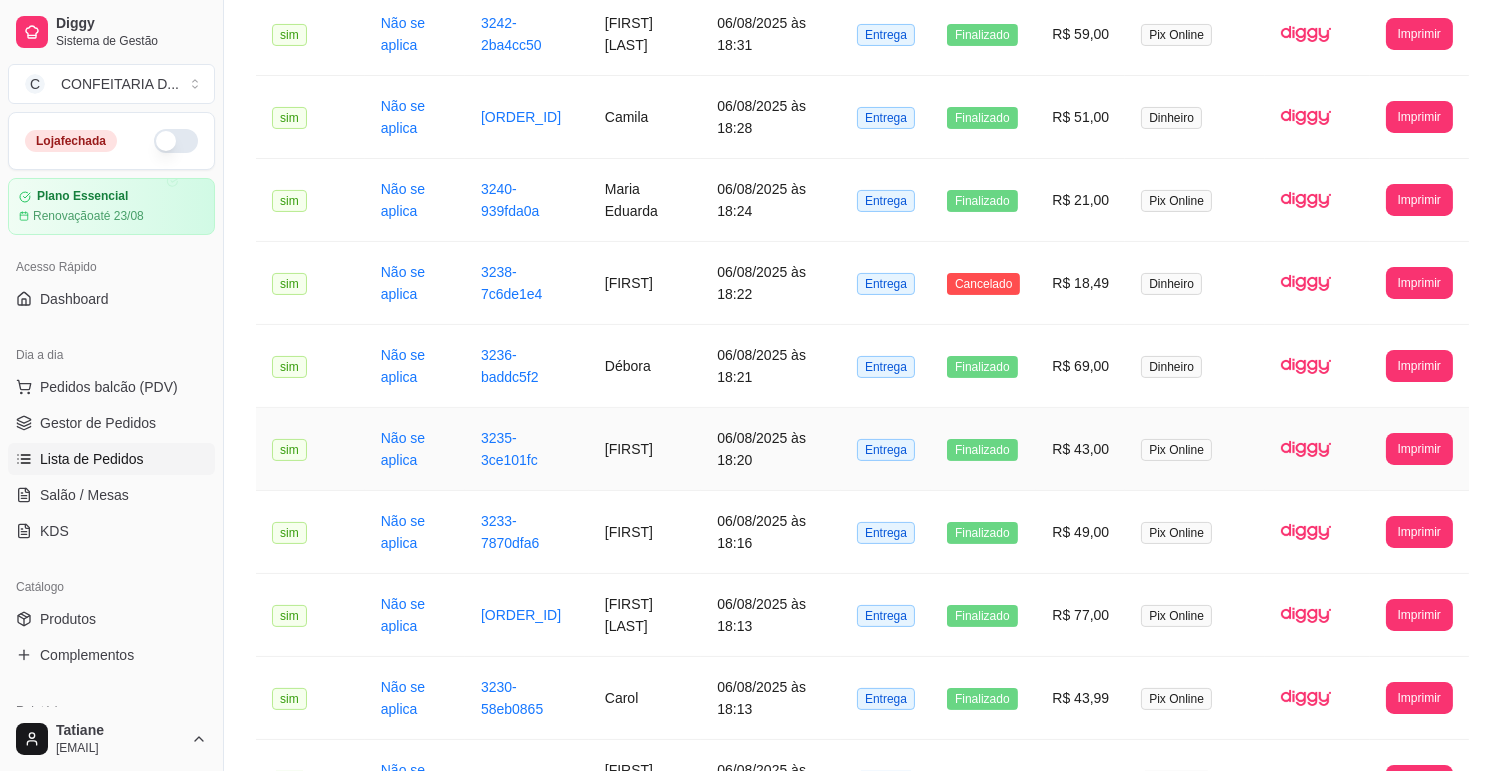 scroll, scrollTop: 324, scrollLeft: 0, axis: vertical 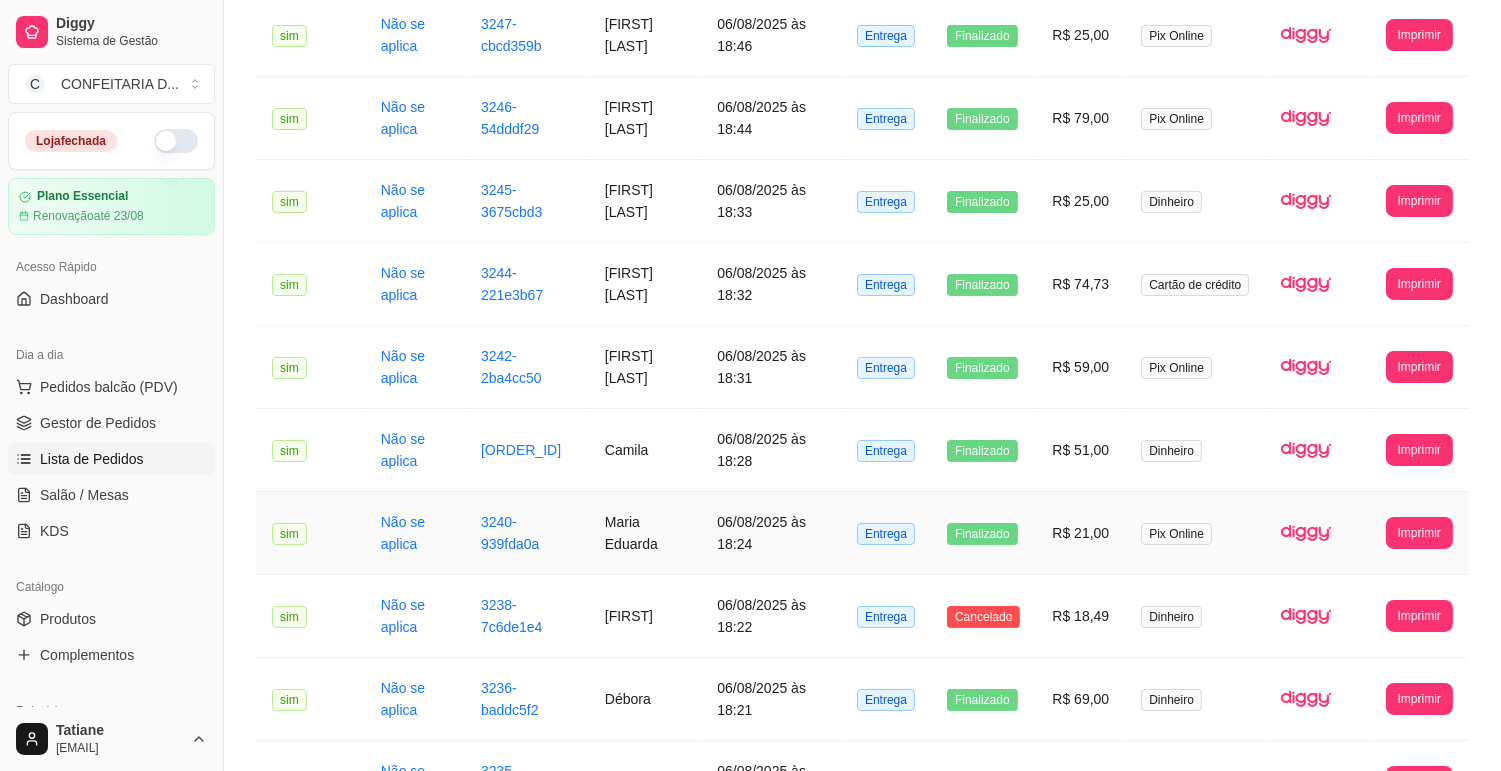click on "Maria Eduarda" at bounding box center (645, 533) 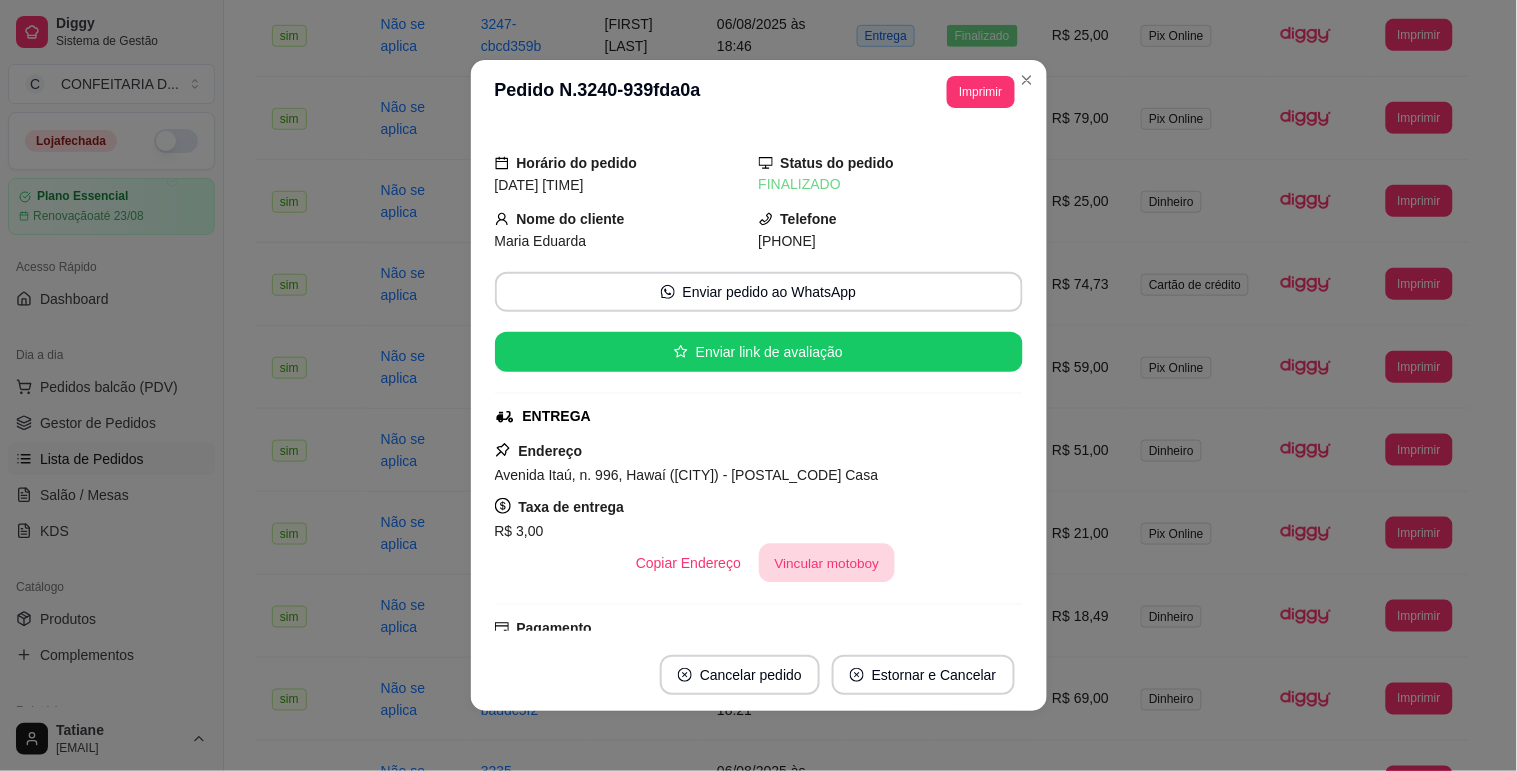 click on "Vincular motoboy" at bounding box center [827, 563] 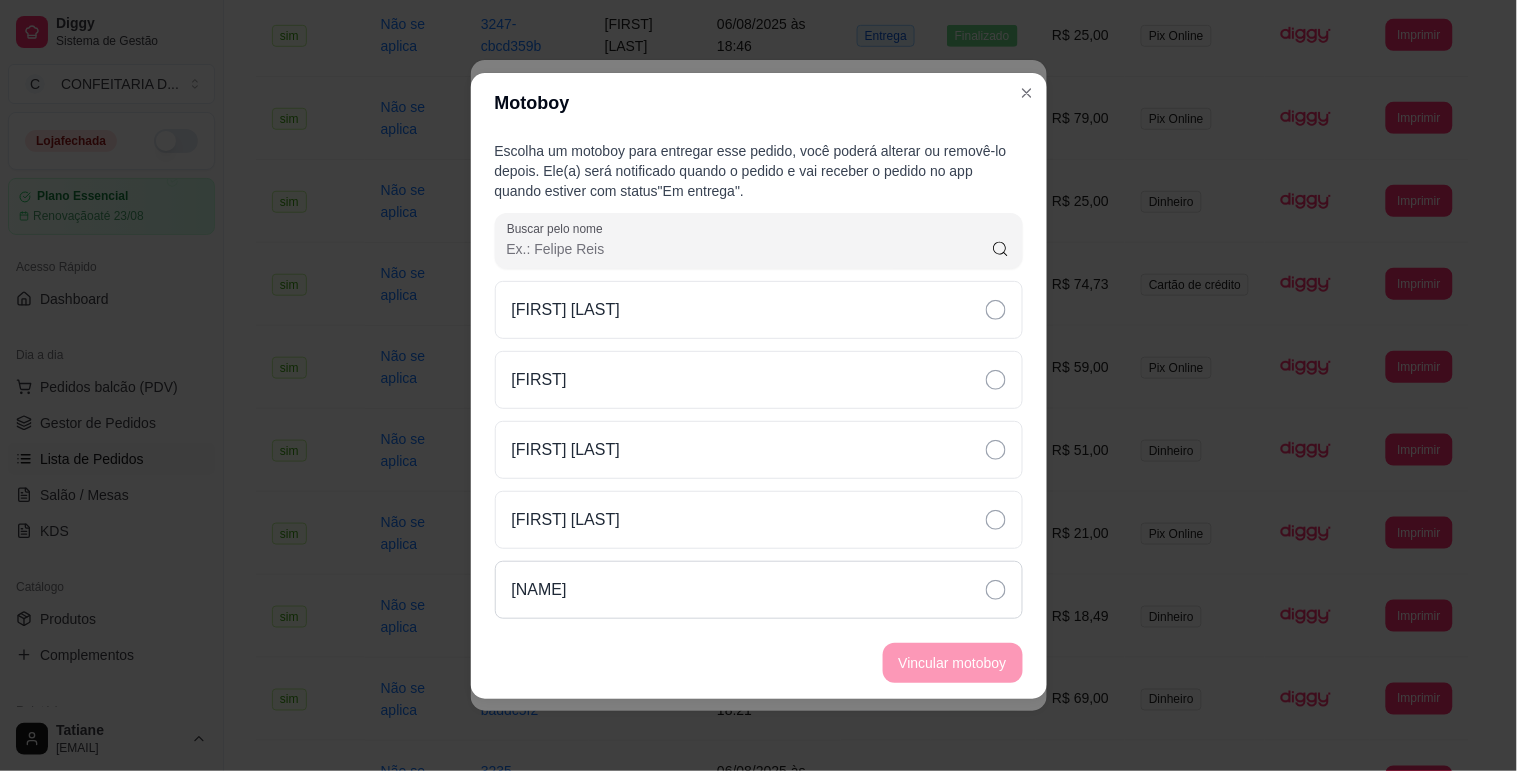 click on "[NAME]" at bounding box center [539, 590] 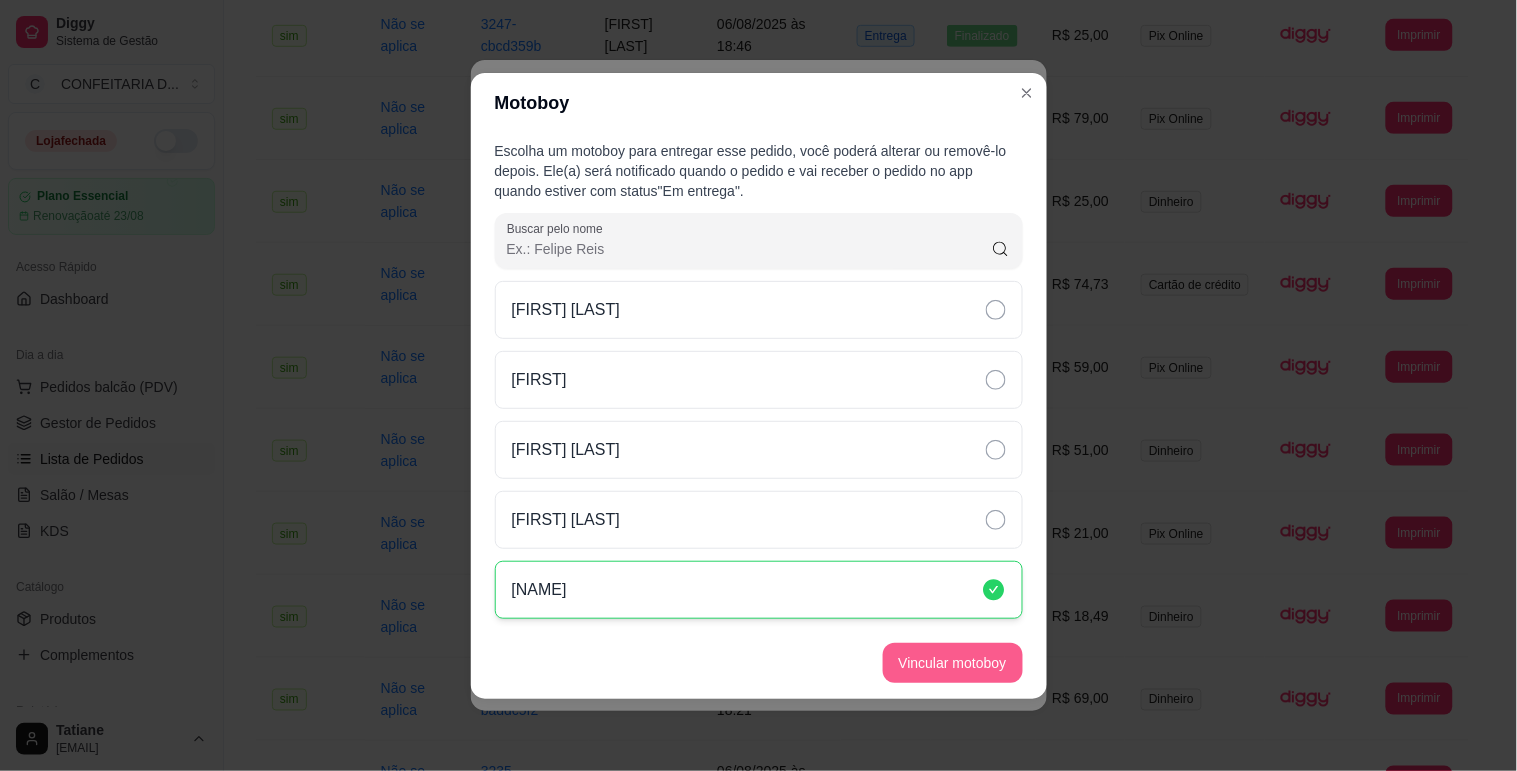 click on "Vincular motoboy" at bounding box center (953, 663) 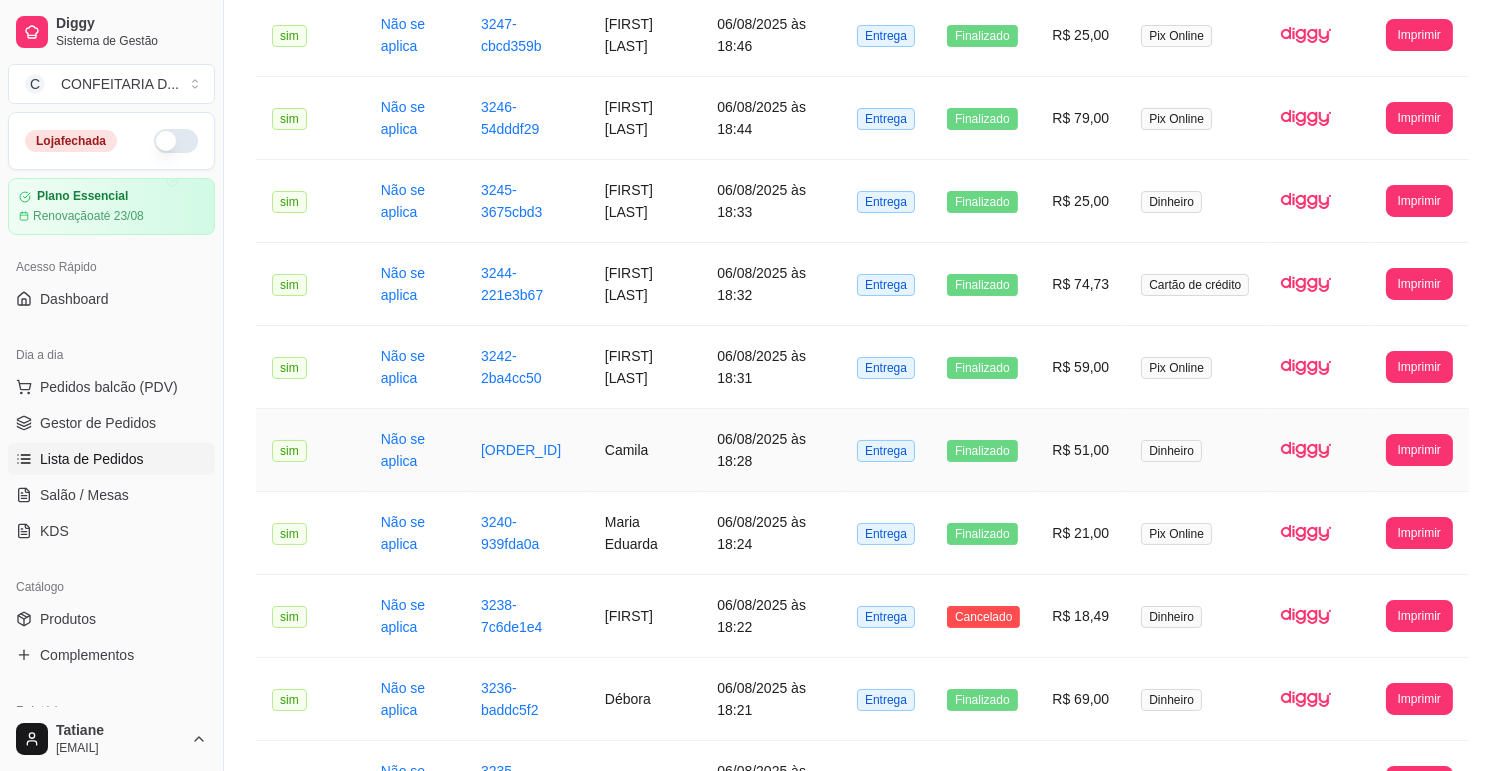 click on "Camila" at bounding box center (645, 450) 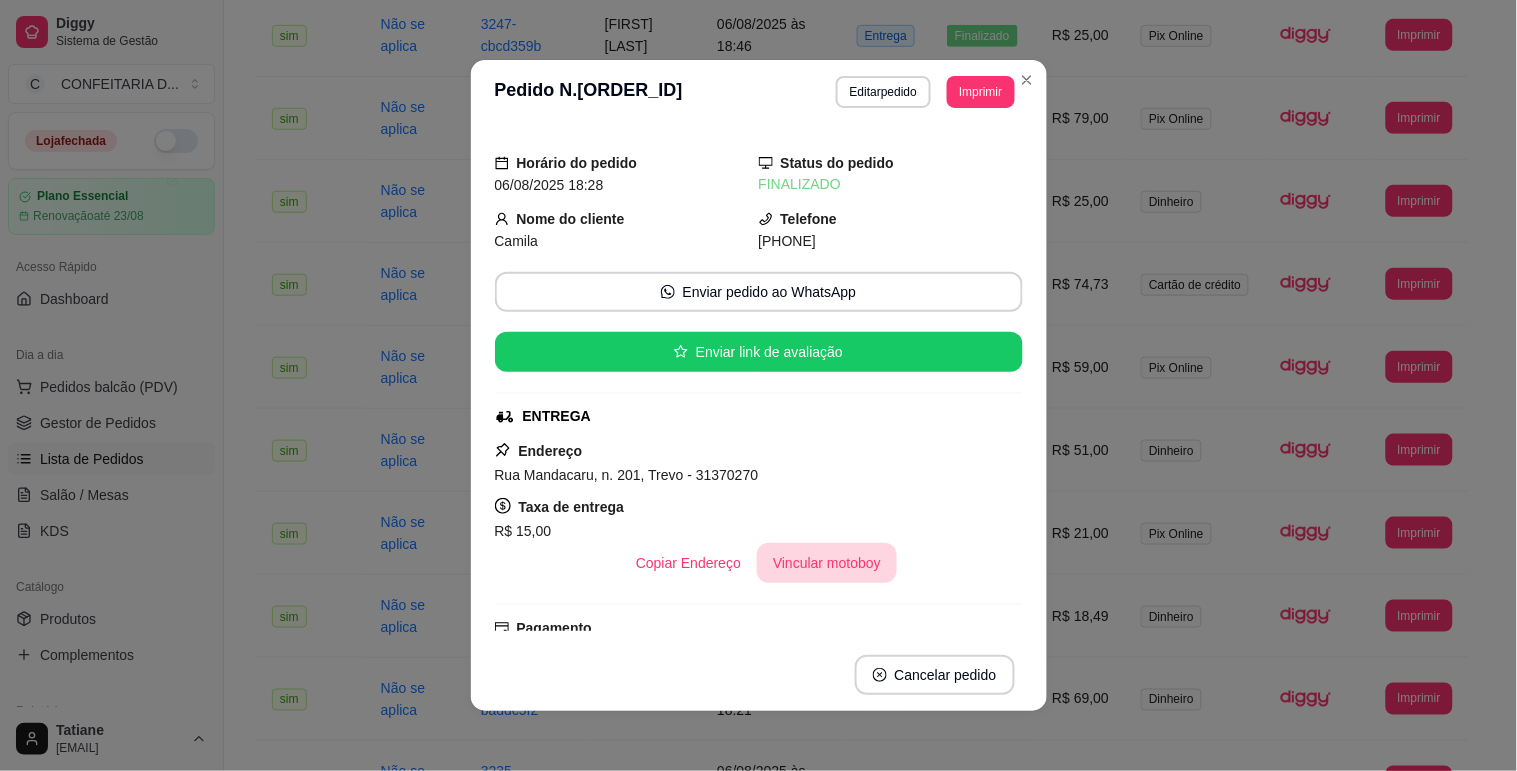 click on "Vincular motoboy" at bounding box center [827, 563] 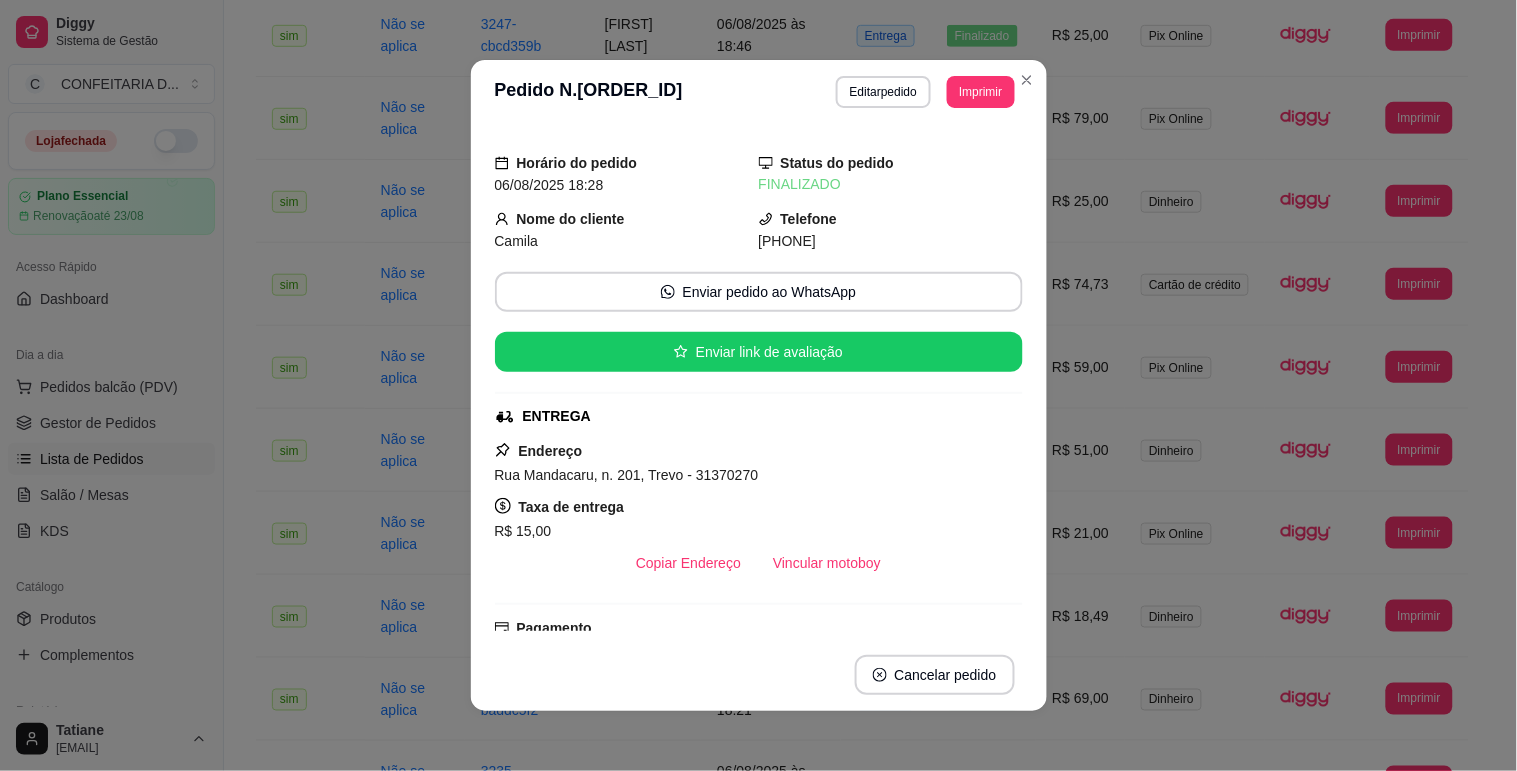click on "[NAME]" at bounding box center (538, 590) 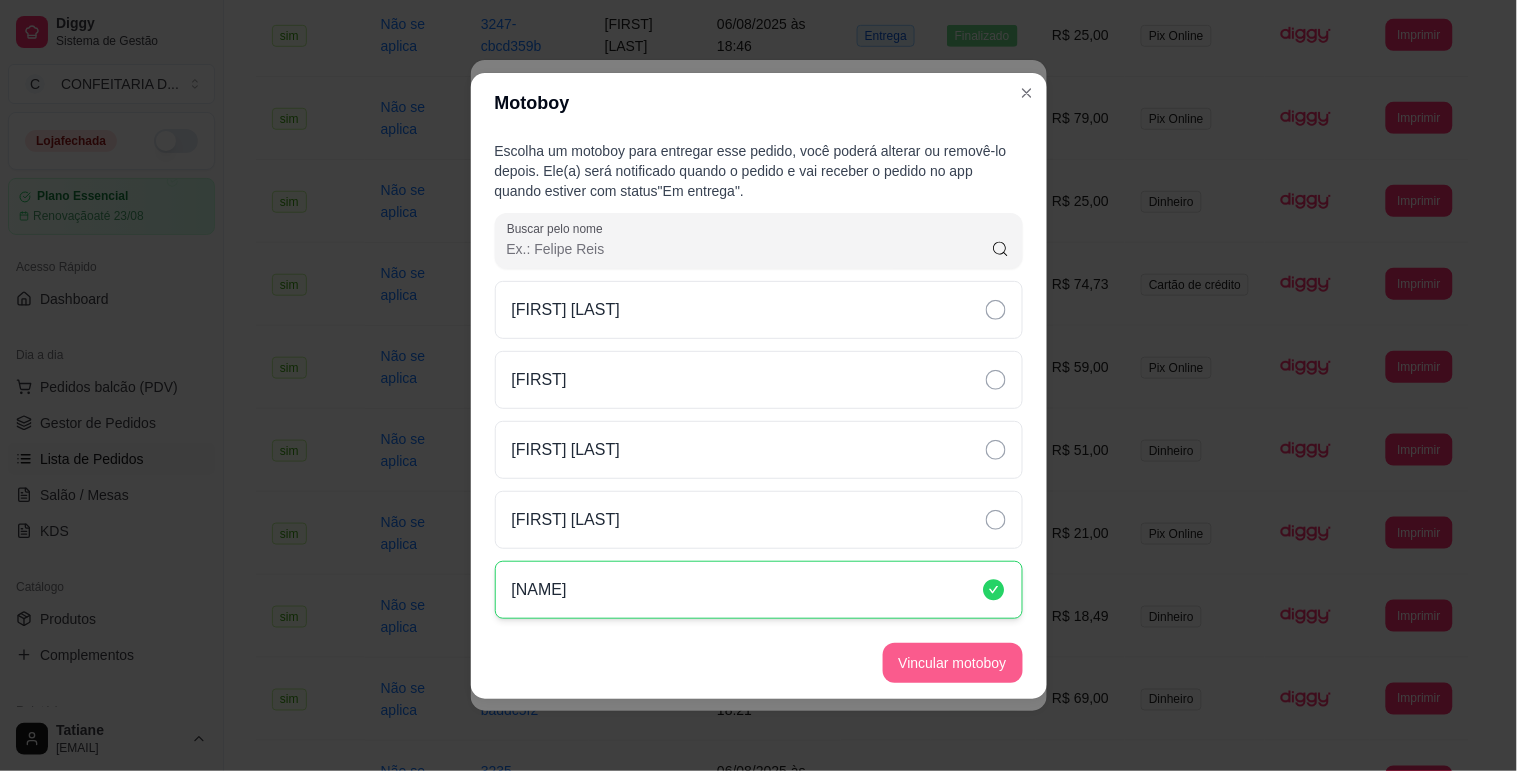 click on "Vincular motoboy" at bounding box center [953, 663] 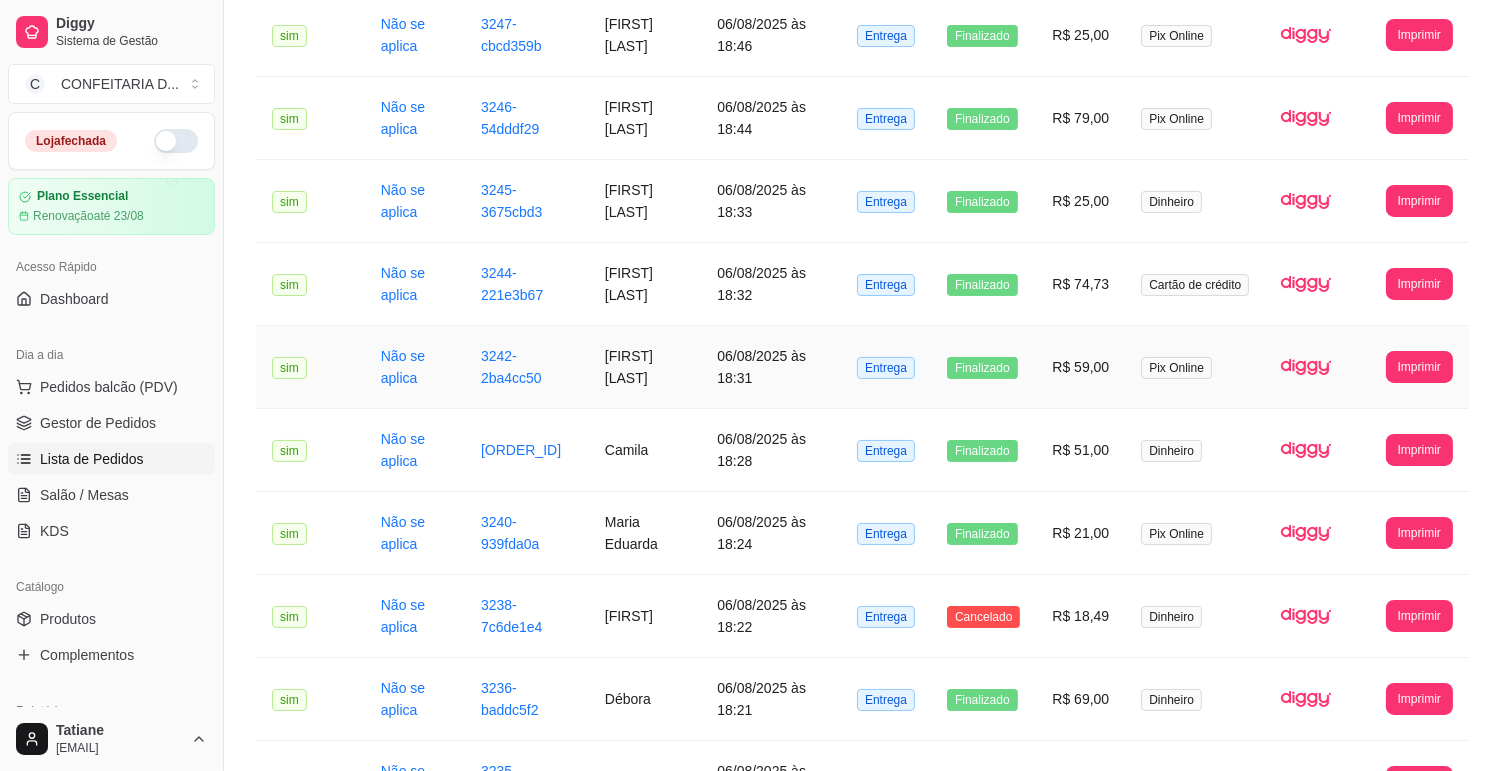 click on "[FIRST] [LAST]" at bounding box center (645, 367) 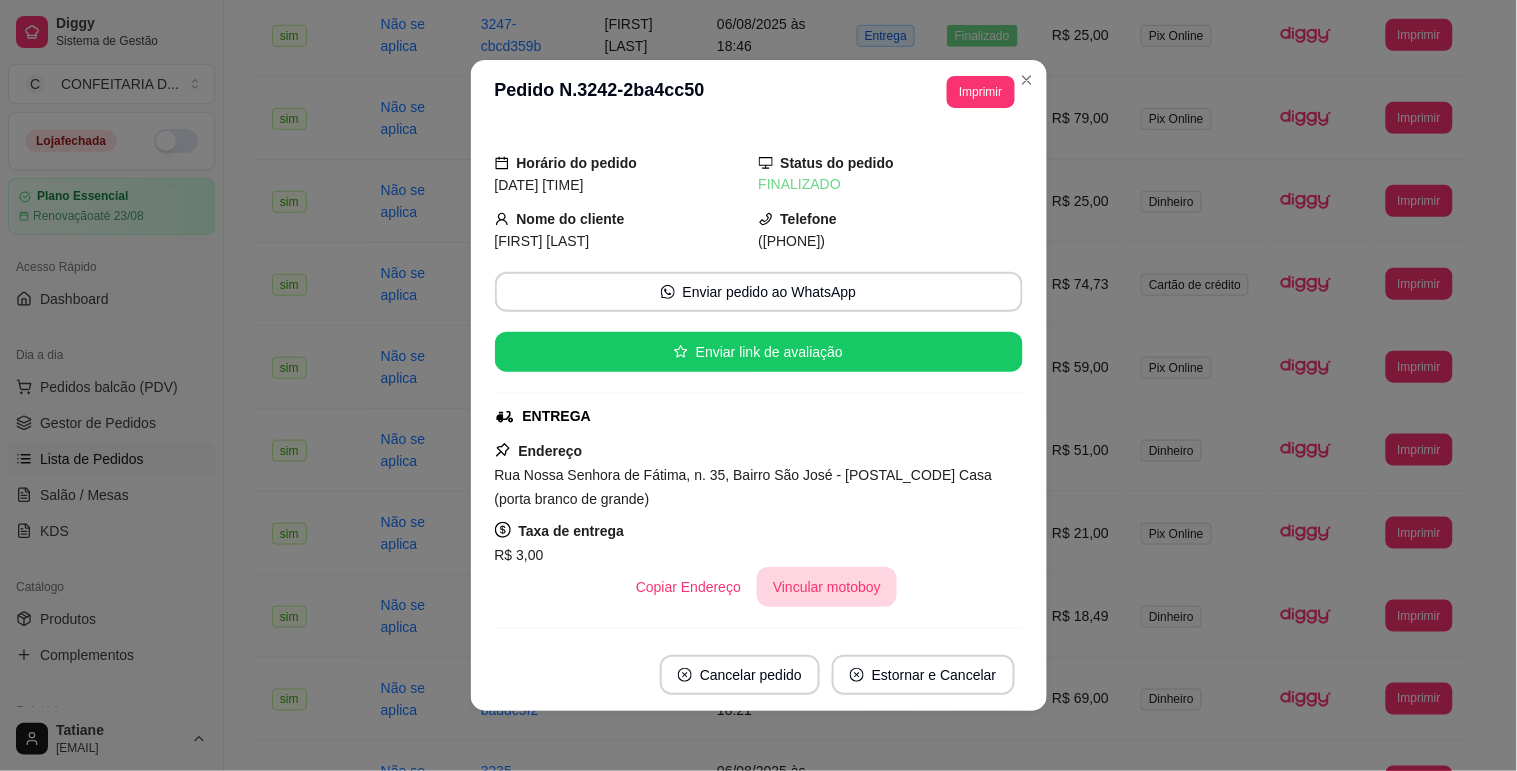 click on "Vincular motoboy" at bounding box center (827, 587) 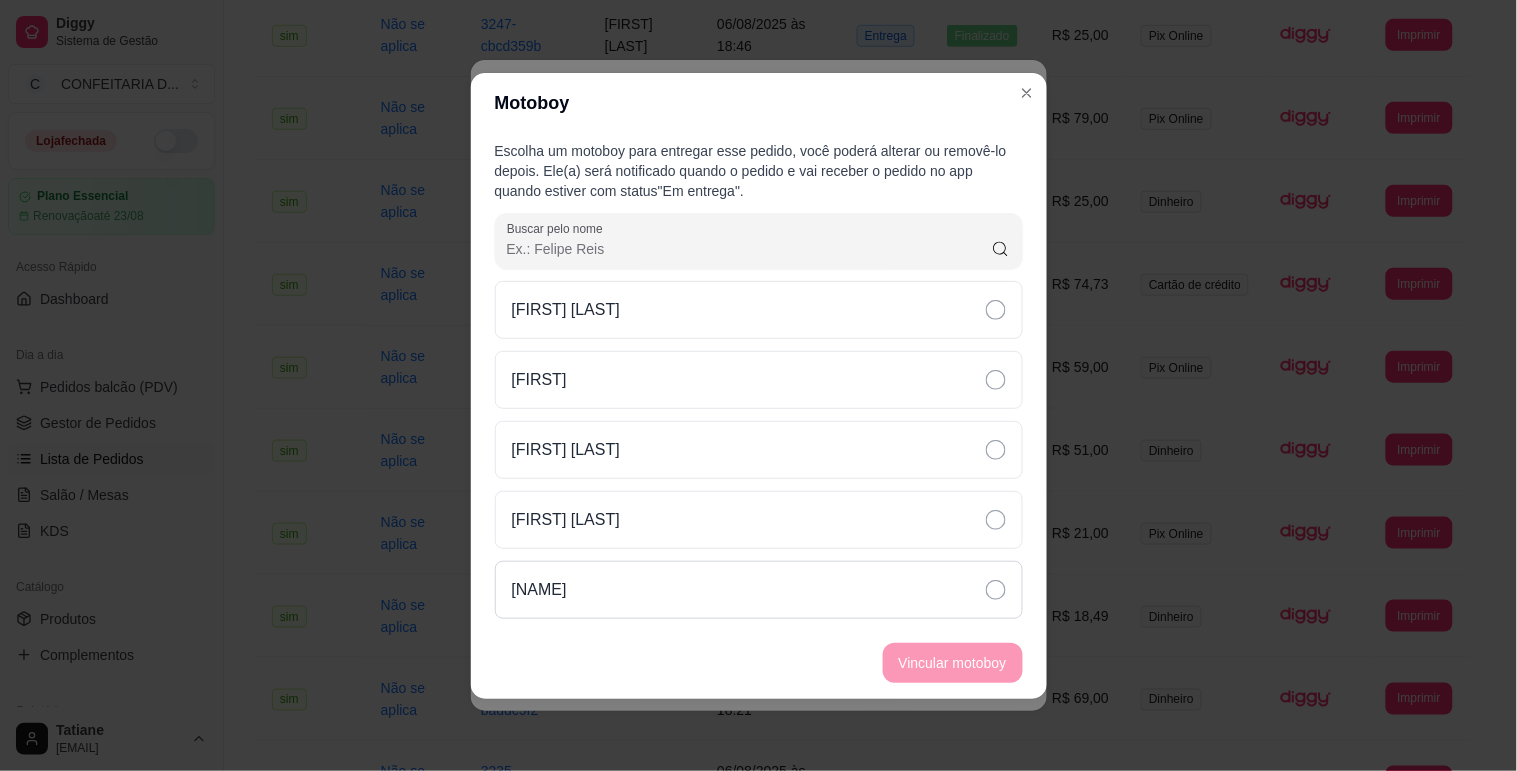 click on "[NAME]" at bounding box center (759, 590) 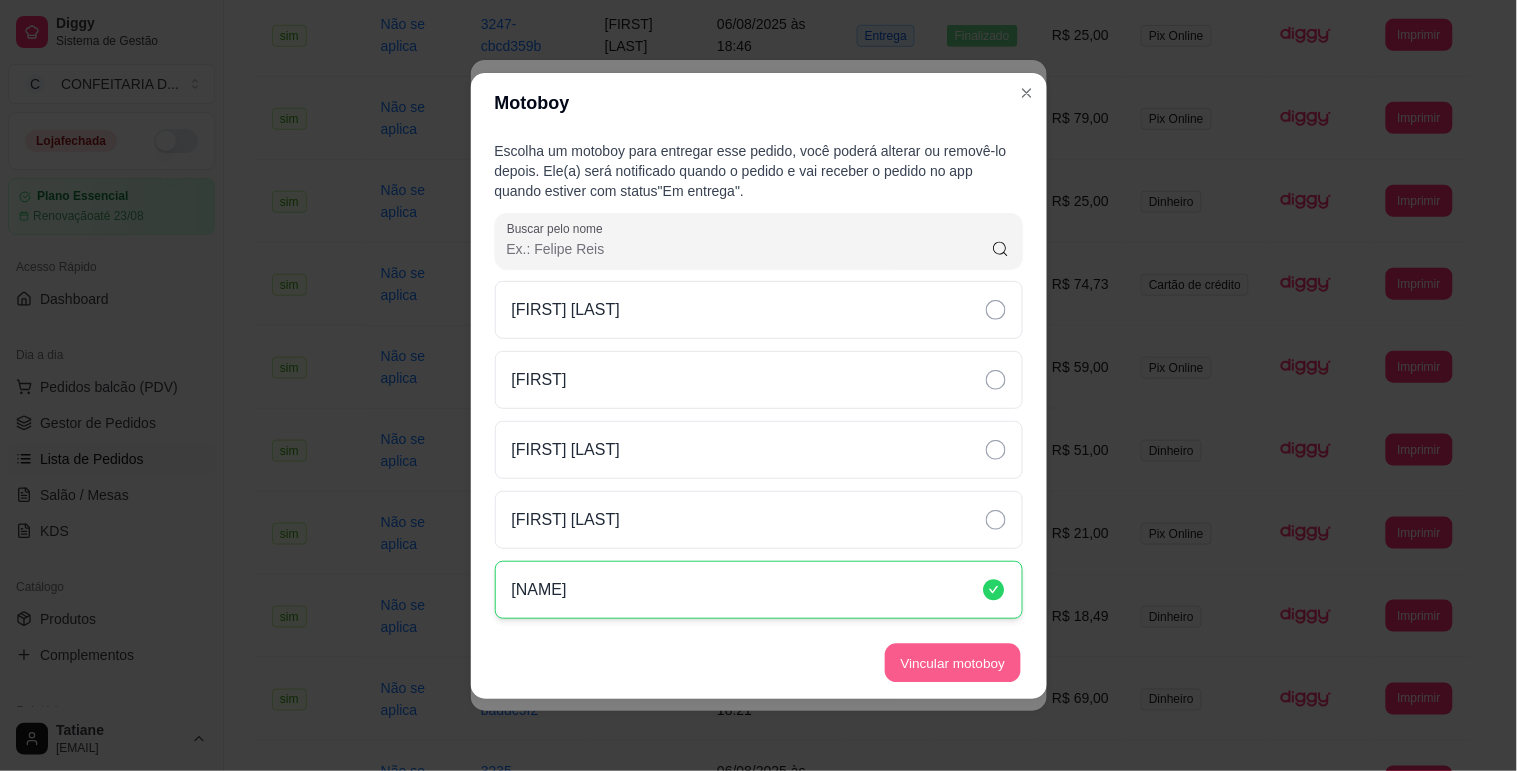 click on "Vincular motoboy" at bounding box center (953, 662) 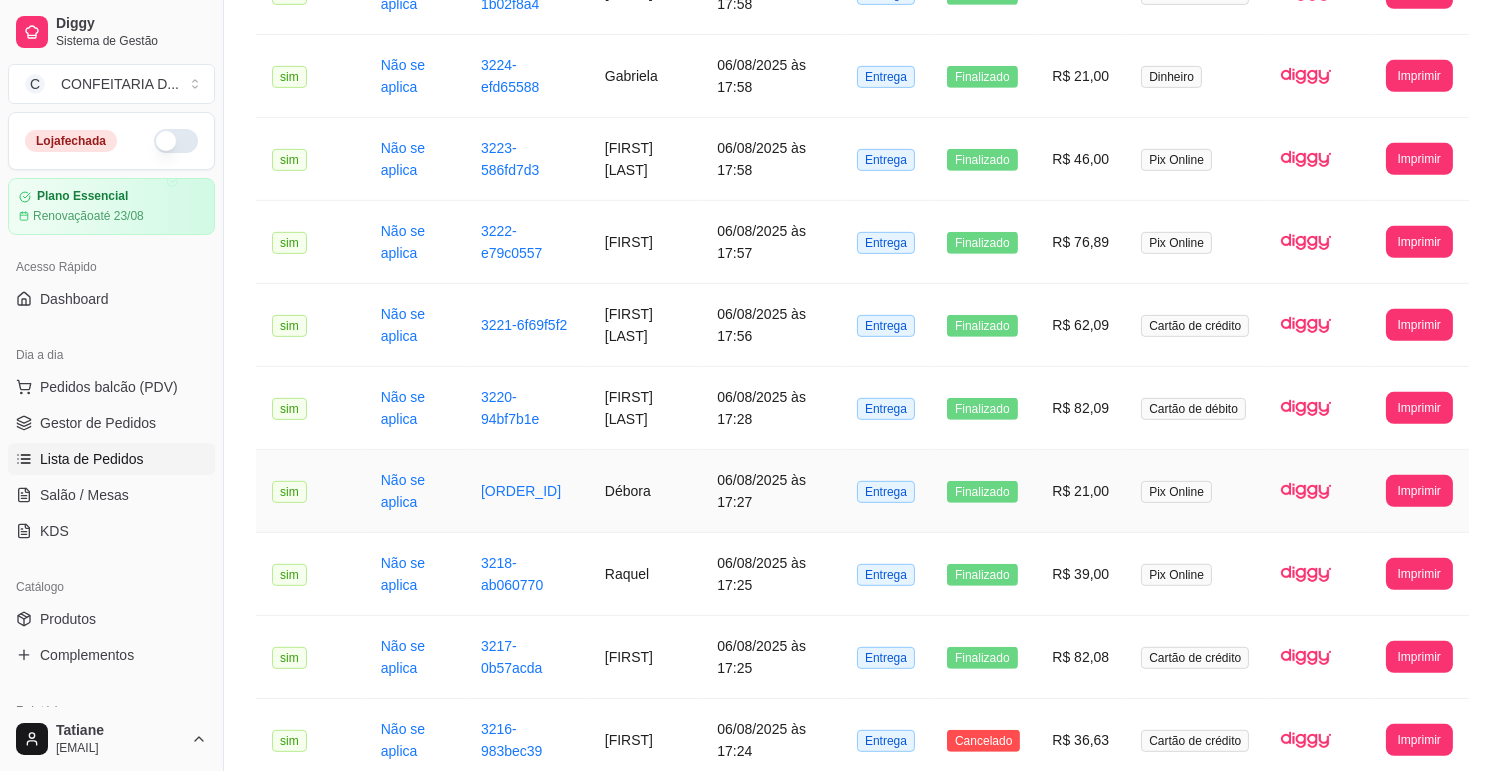 scroll, scrollTop: 2102, scrollLeft: 0, axis: vertical 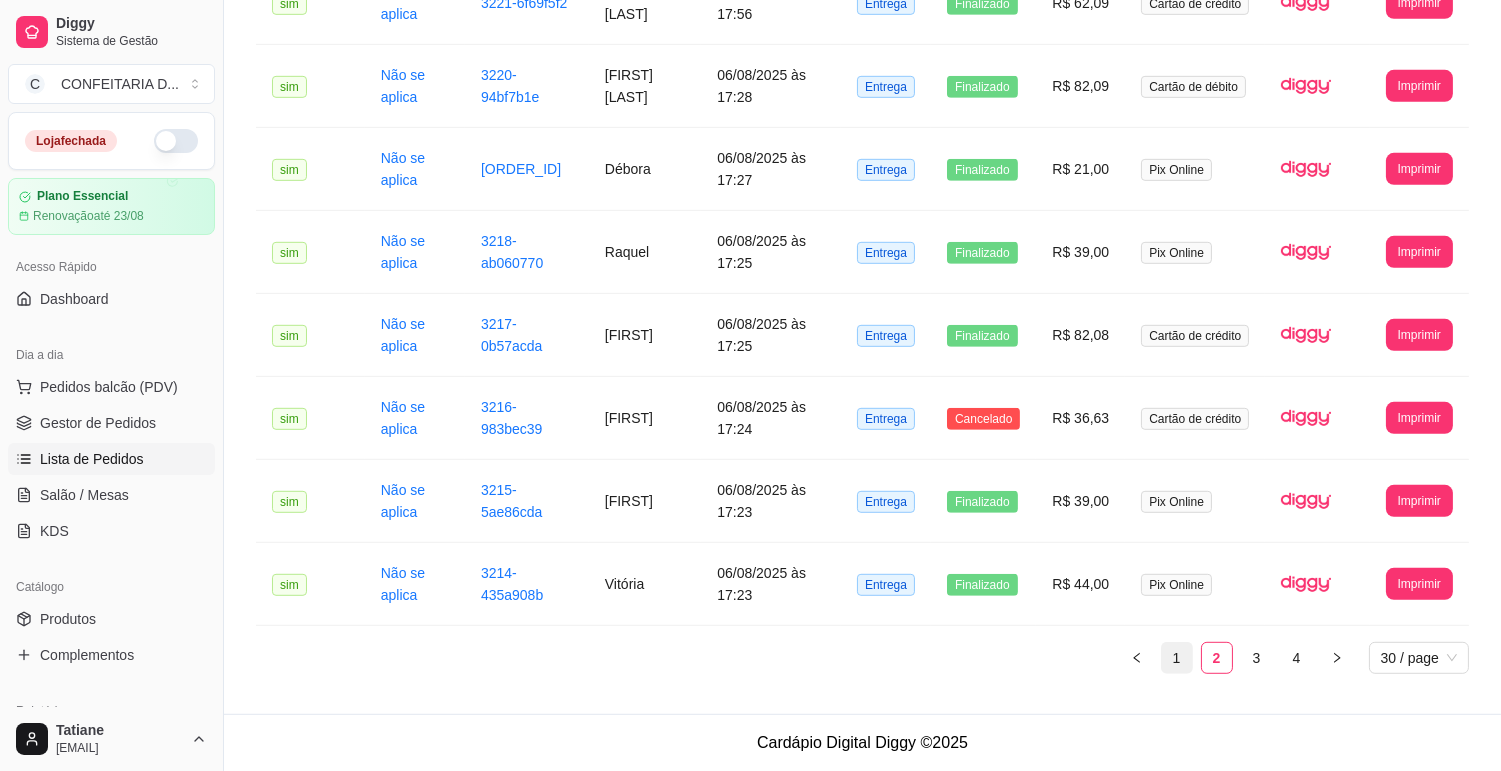 click on "1" at bounding box center (1177, 658) 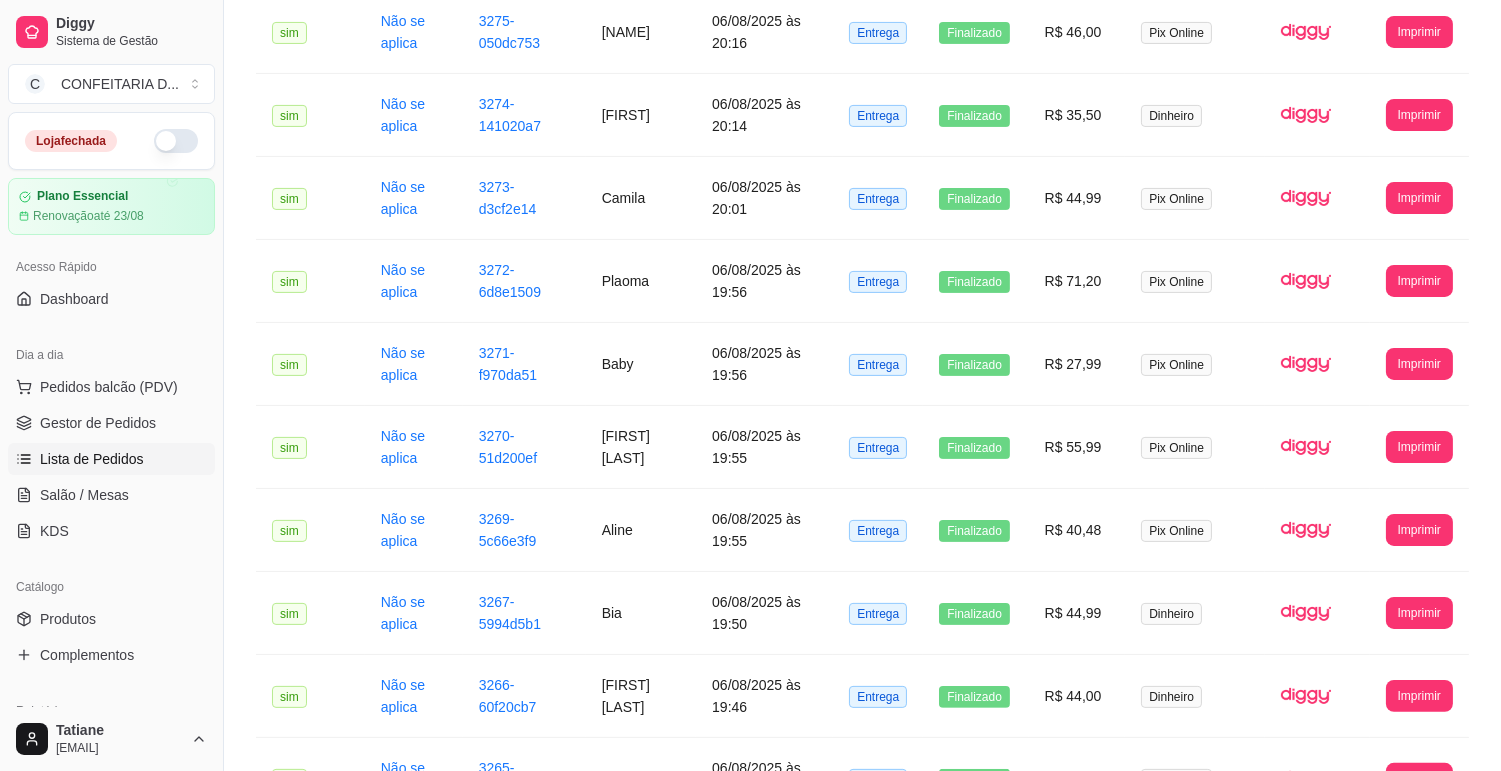 scroll, scrollTop: 657, scrollLeft: 0, axis: vertical 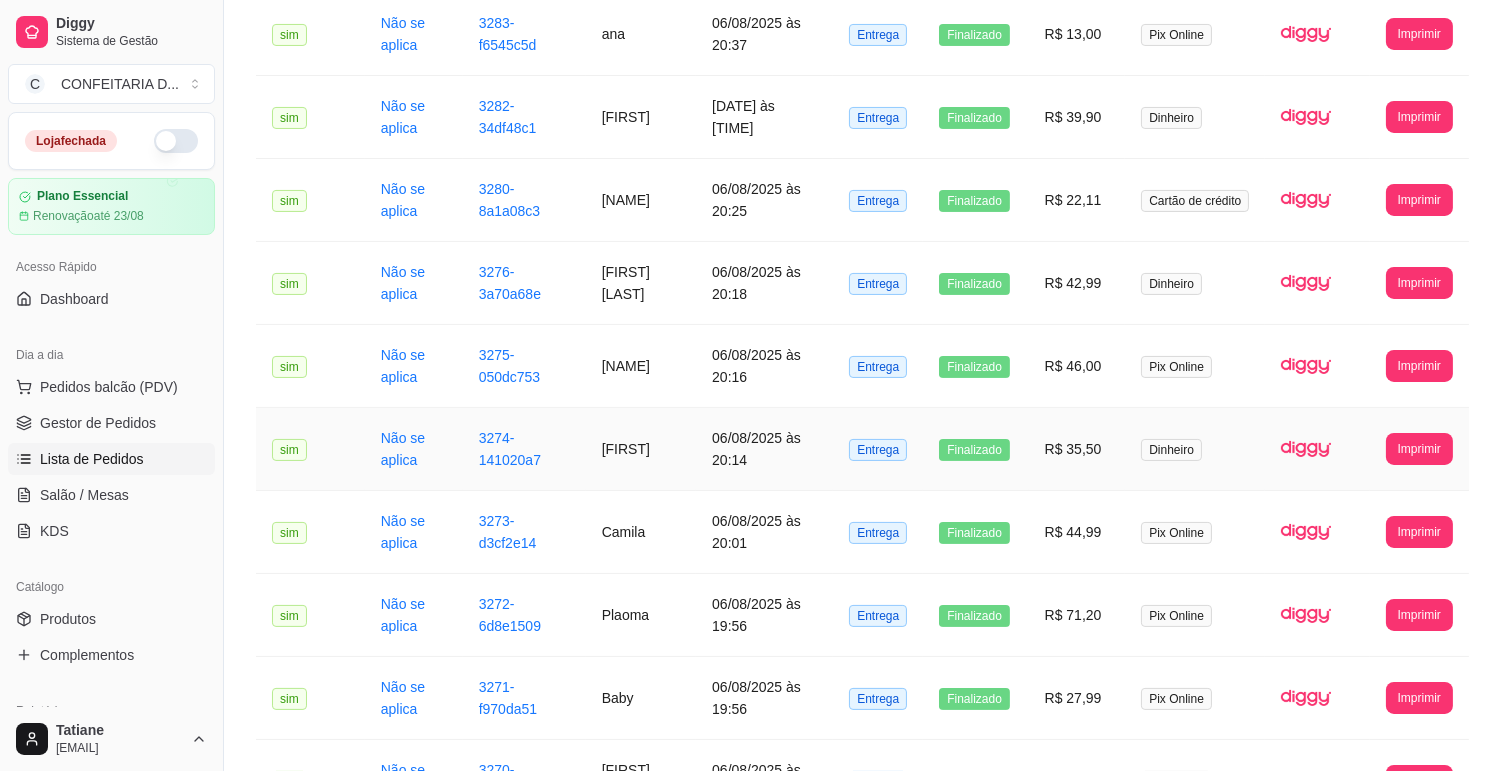 click on "[FIRST]" at bounding box center [641, 449] 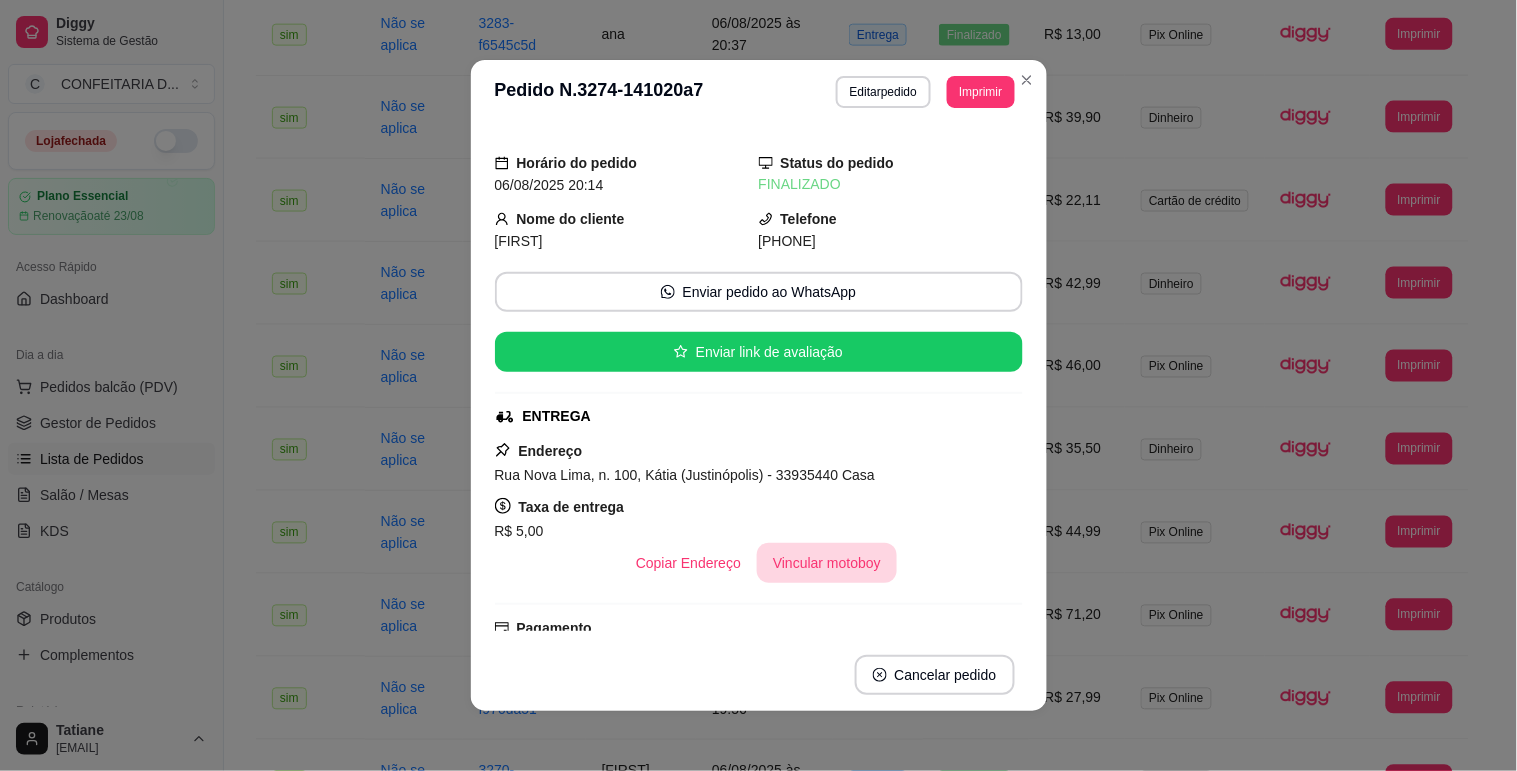 click on "Vincular motoboy" at bounding box center [827, 563] 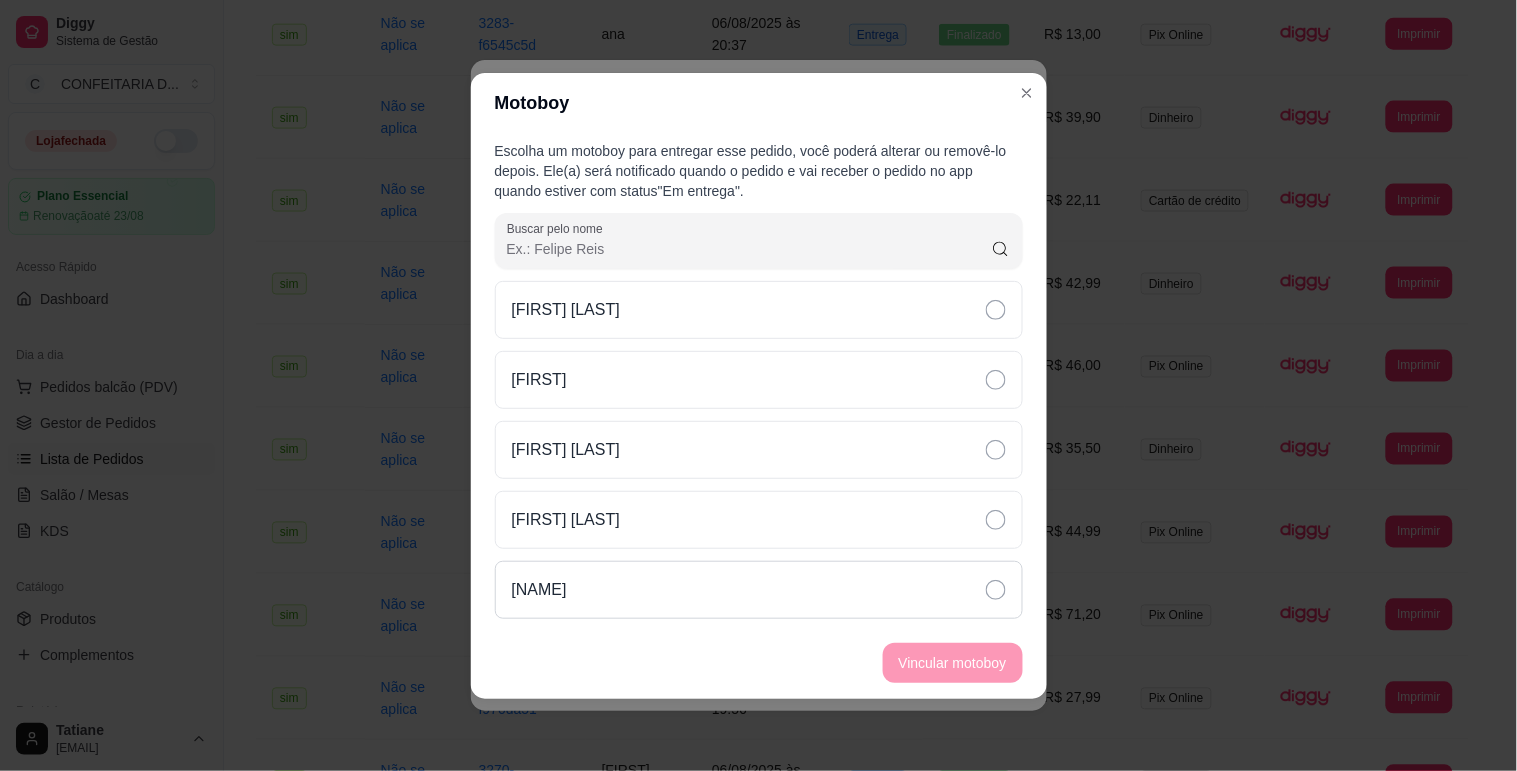 click on "[NAME]" at bounding box center [539, 590] 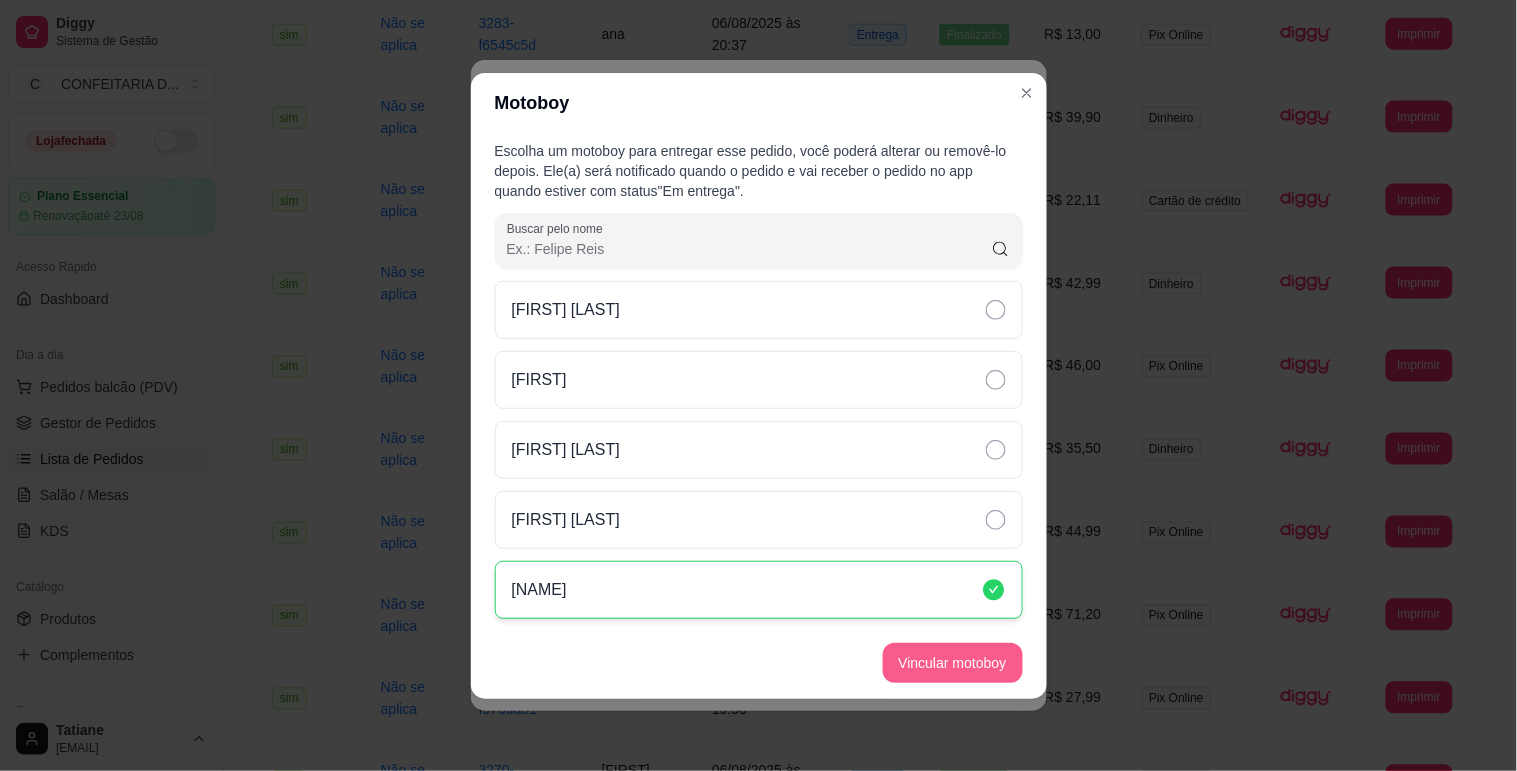 click on "Vincular motoboy" at bounding box center (953, 663) 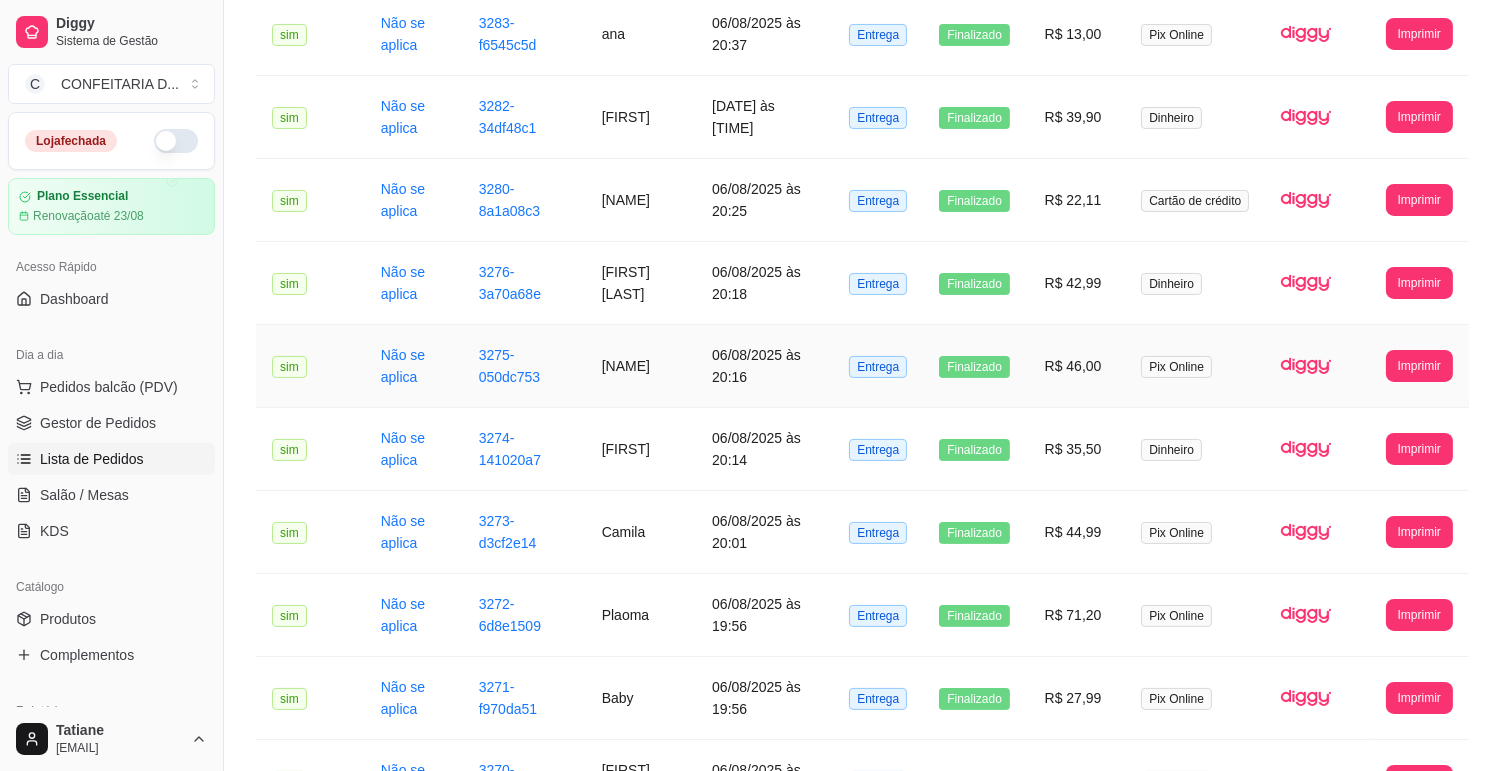 click on "[NAME]" at bounding box center [641, 366] 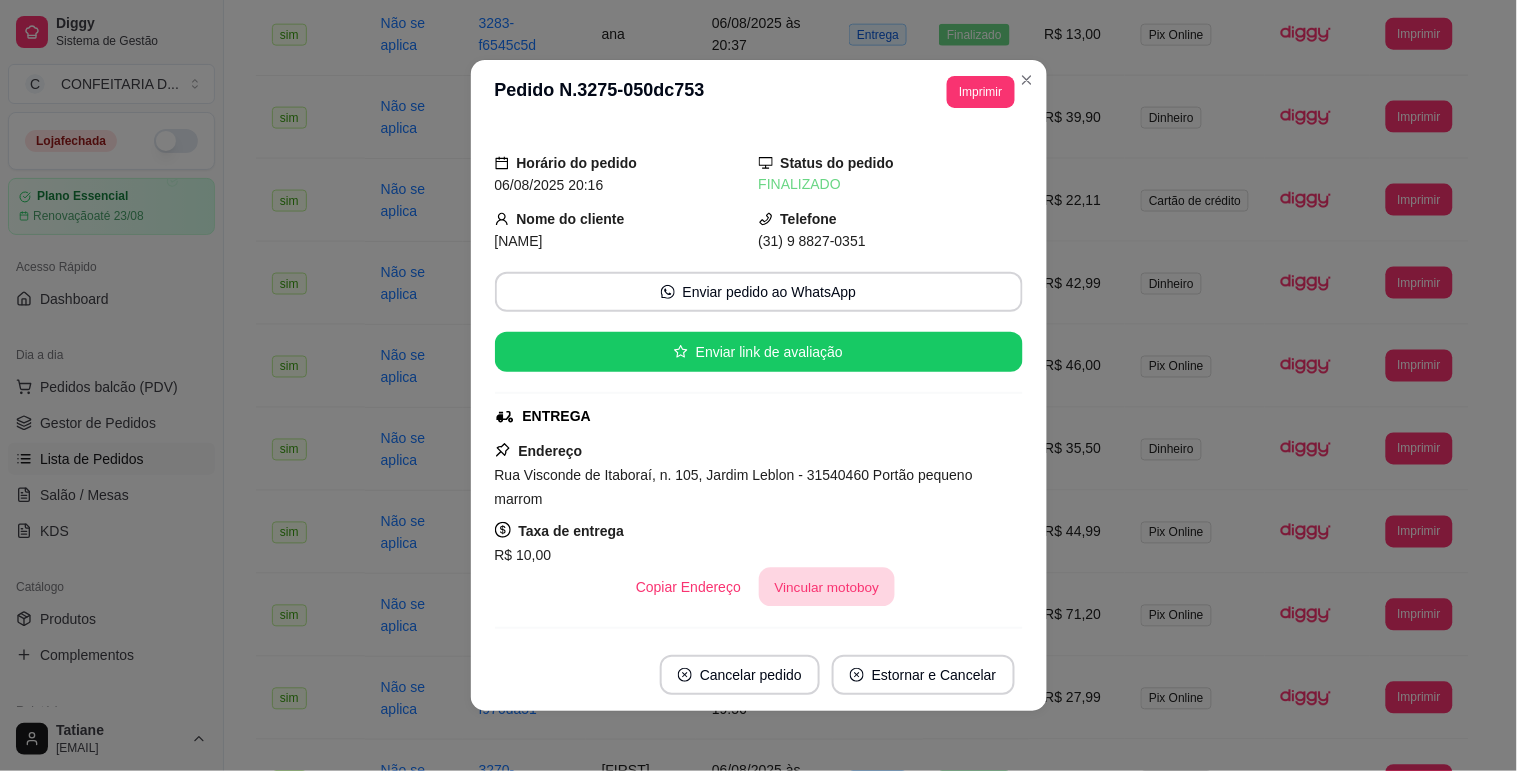 click on "Vincular motoboy" at bounding box center (827, 587) 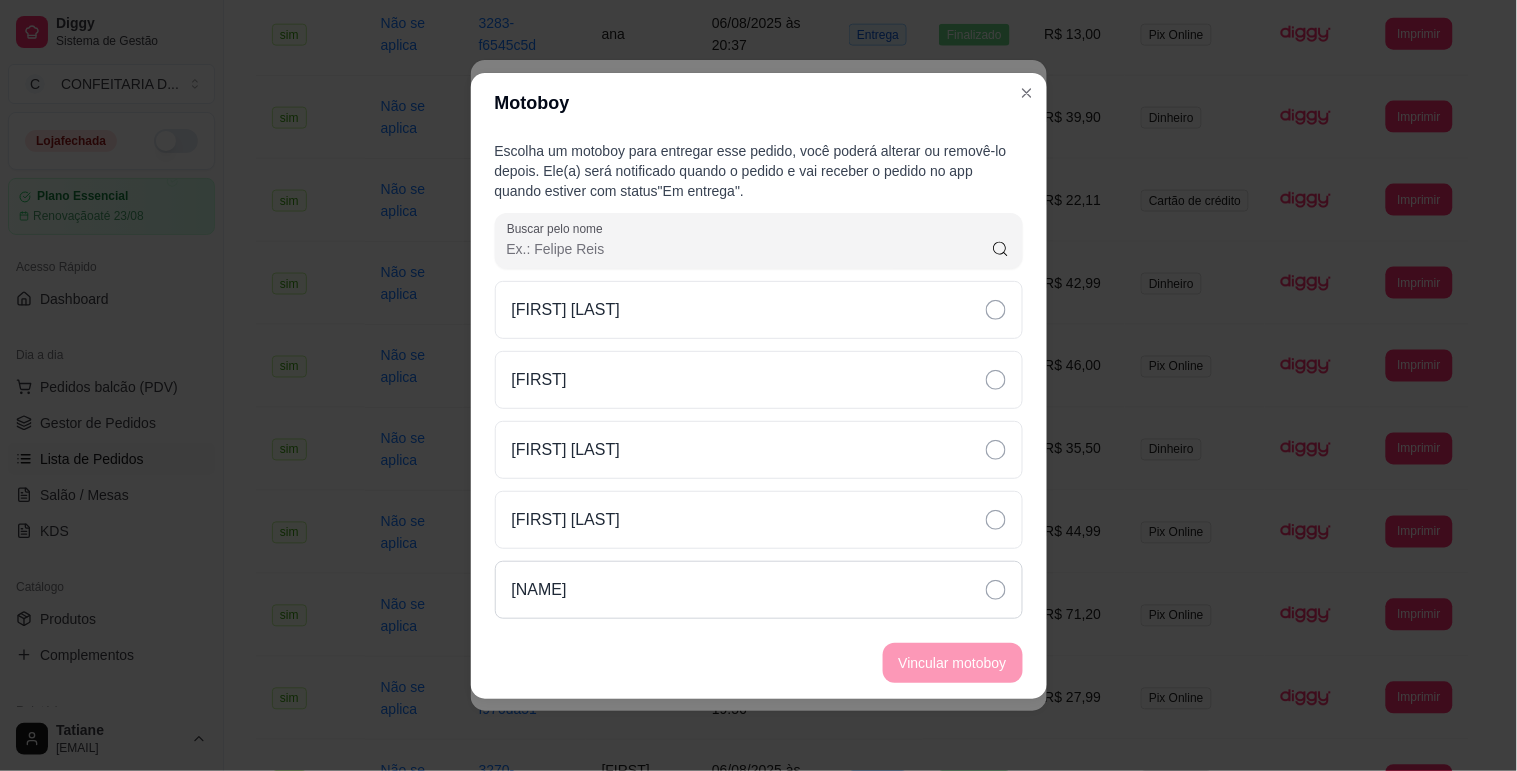 click on "[NAME]" at bounding box center (539, 590) 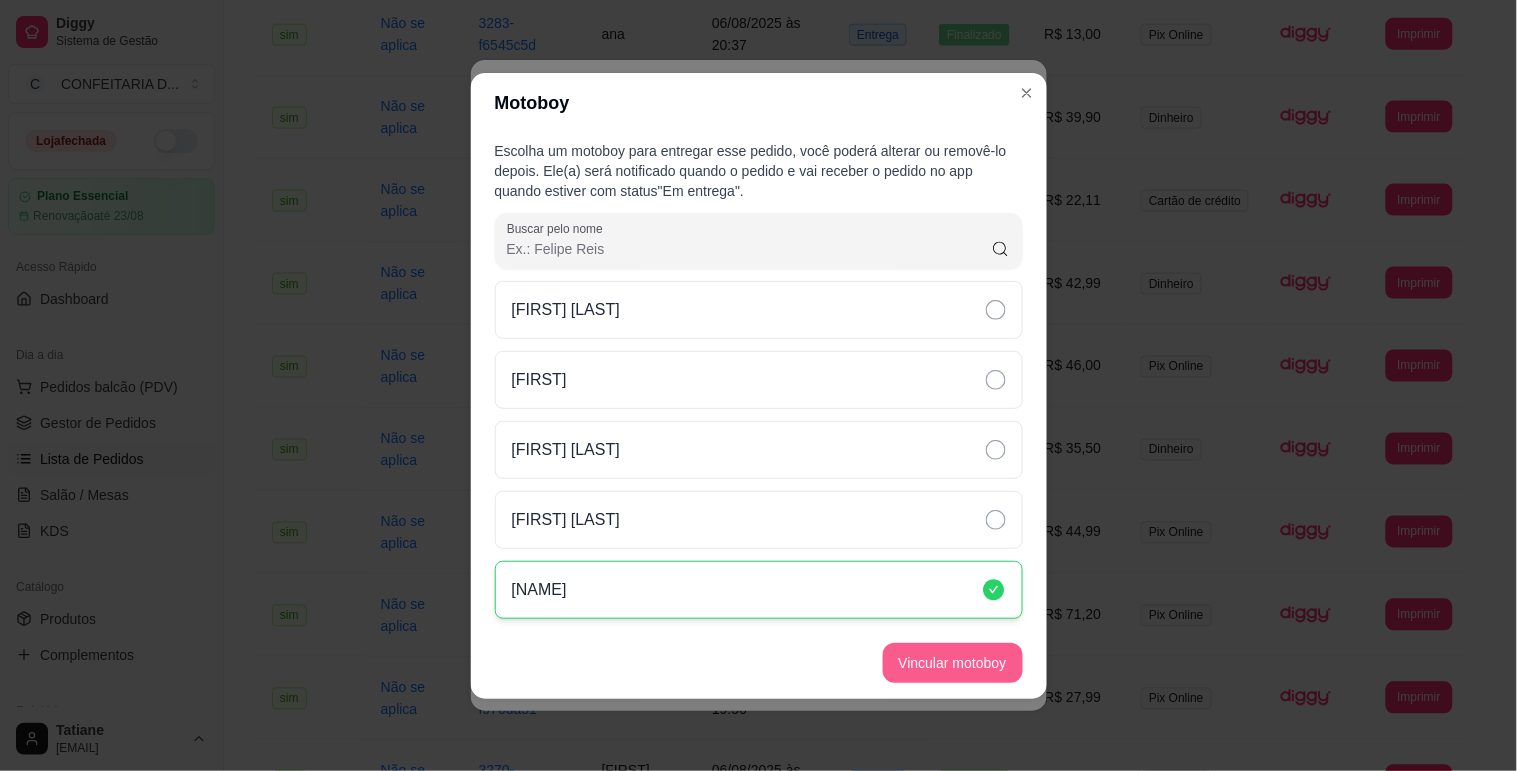 click on "Vincular motoboy" at bounding box center [953, 663] 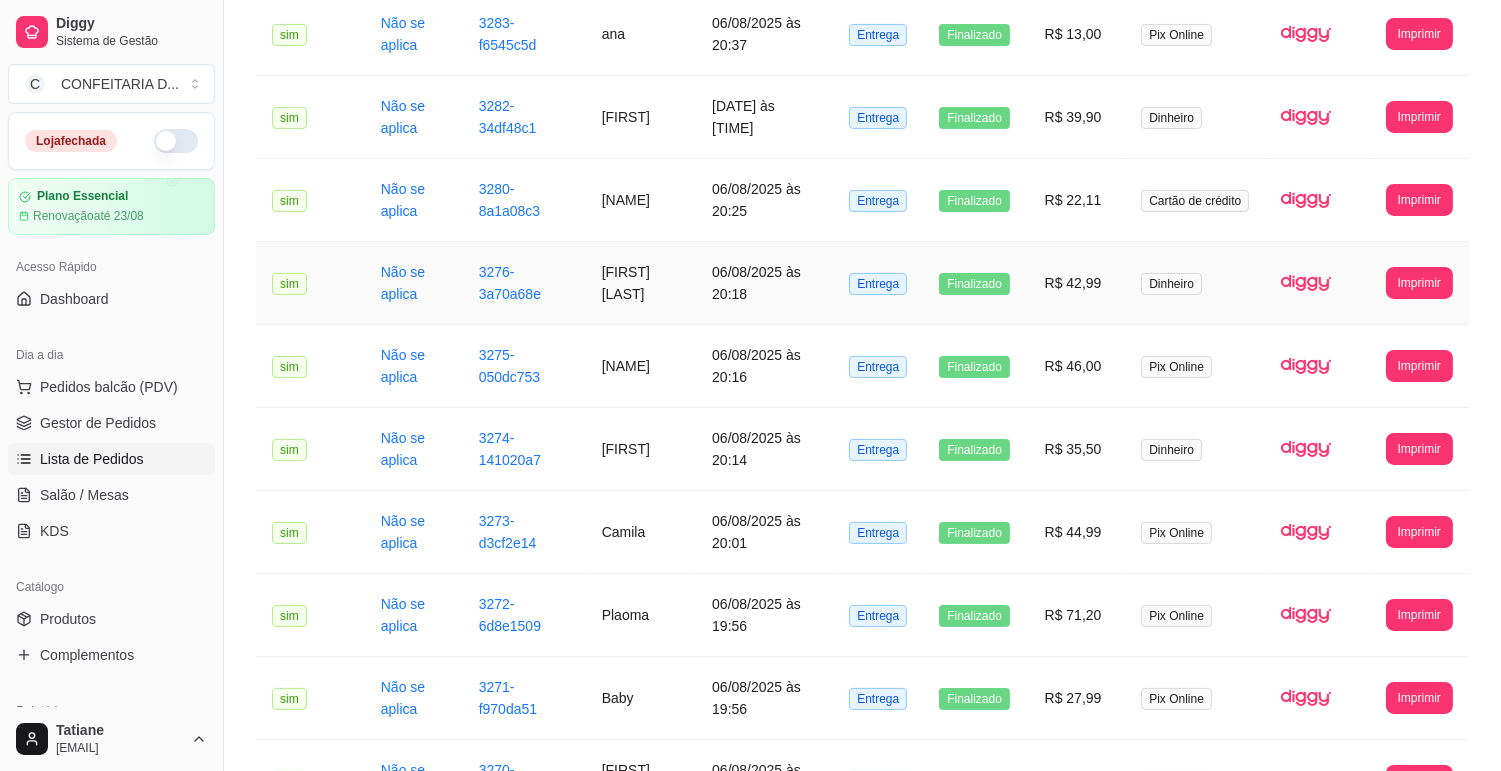 click on "[FIRST] [LAST]" at bounding box center [641, 283] 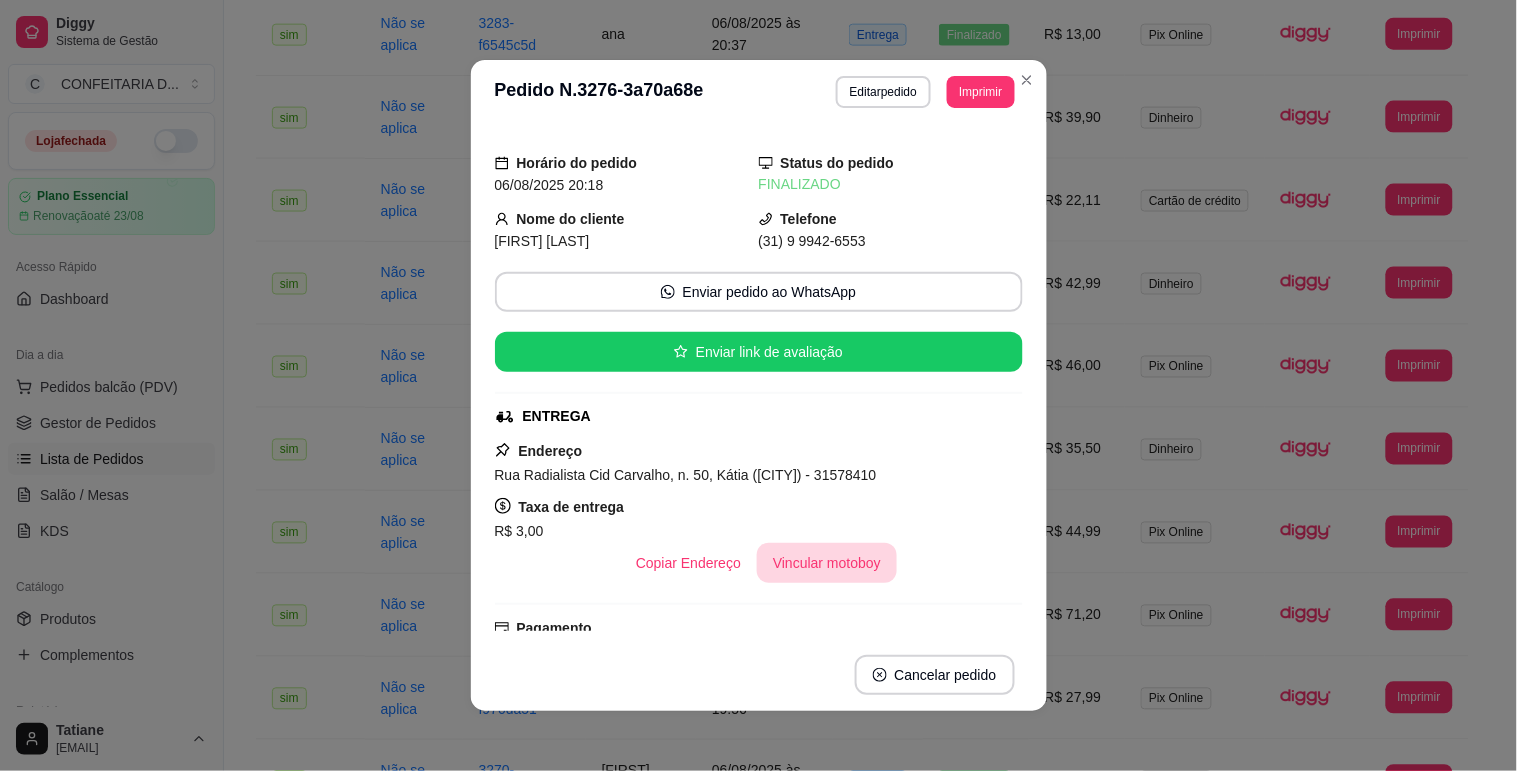 click on "Vincular motoboy" at bounding box center (827, 563) 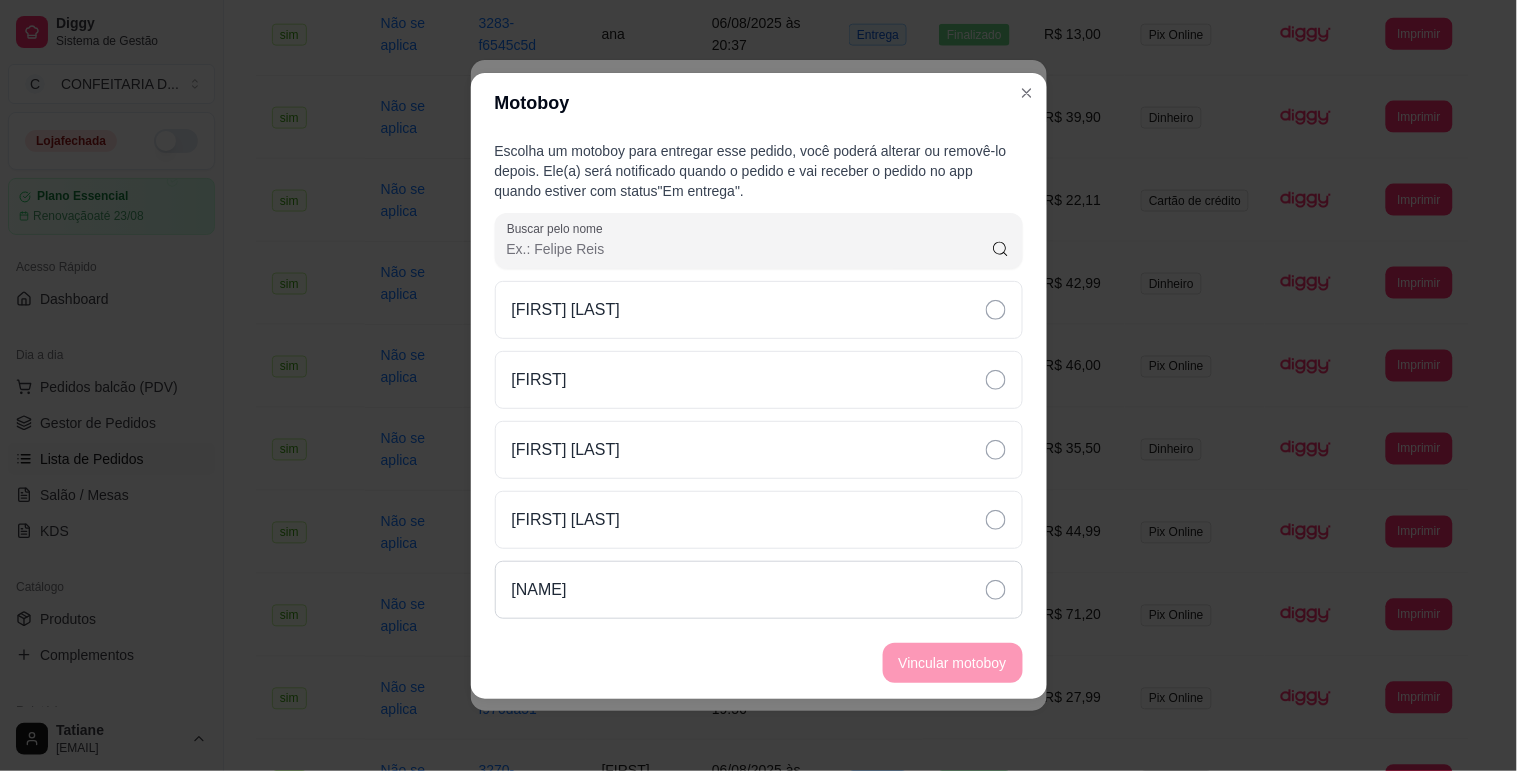 click on "[NAME]" at bounding box center (539, 590) 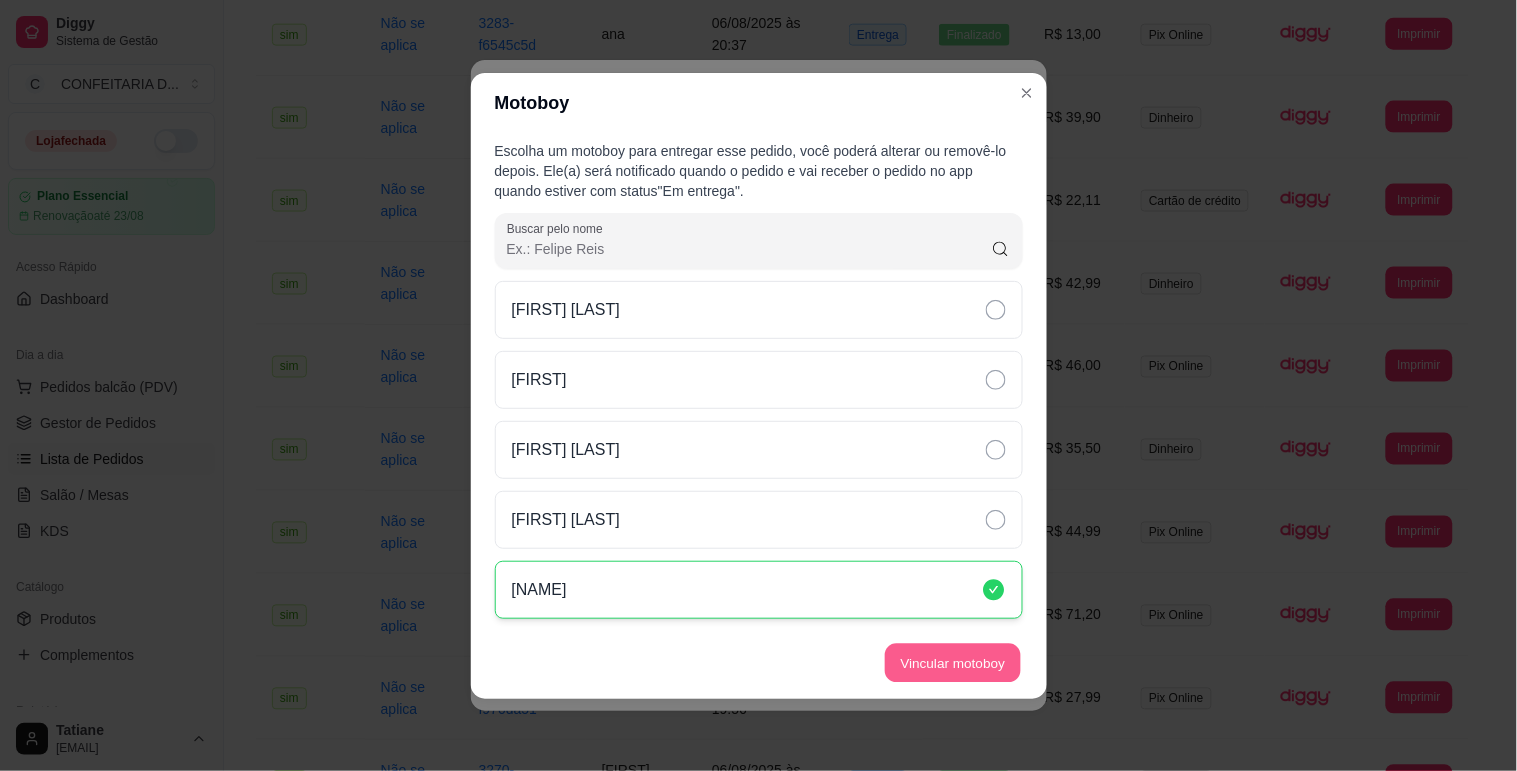 click on "Vincular motoboy" at bounding box center (953, 662) 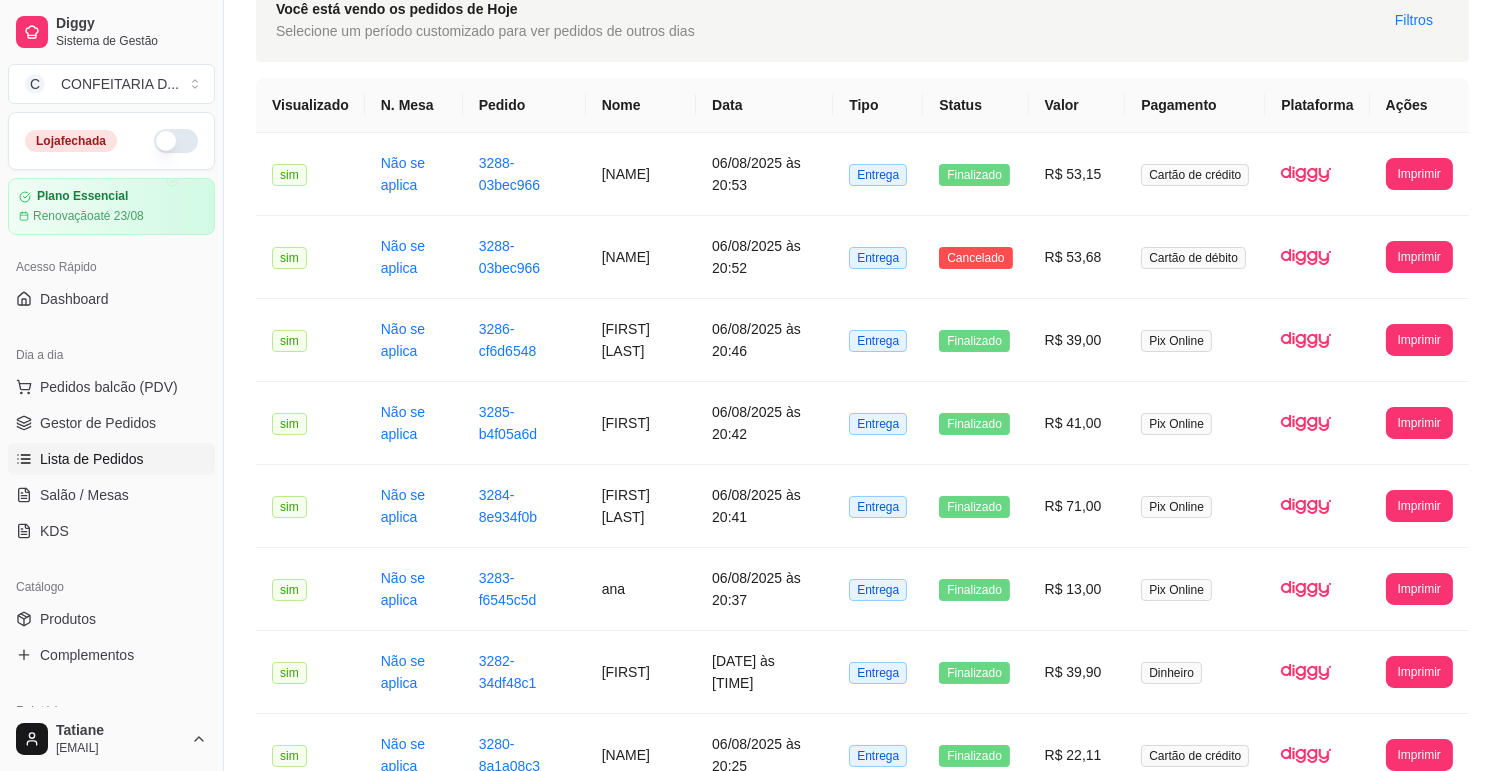 scroll, scrollTop: 0, scrollLeft: 0, axis: both 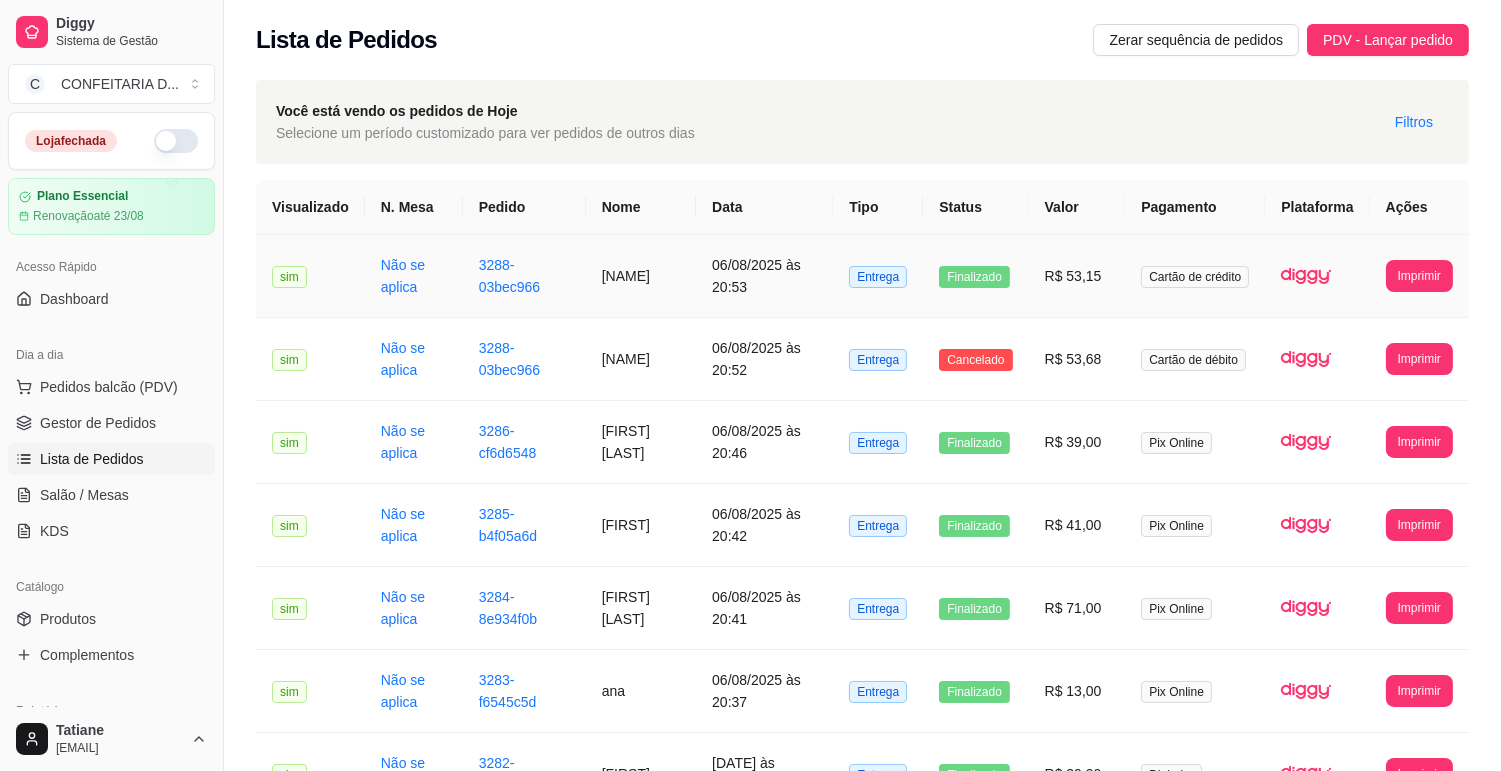 click on "[NAME]" at bounding box center [641, 276] 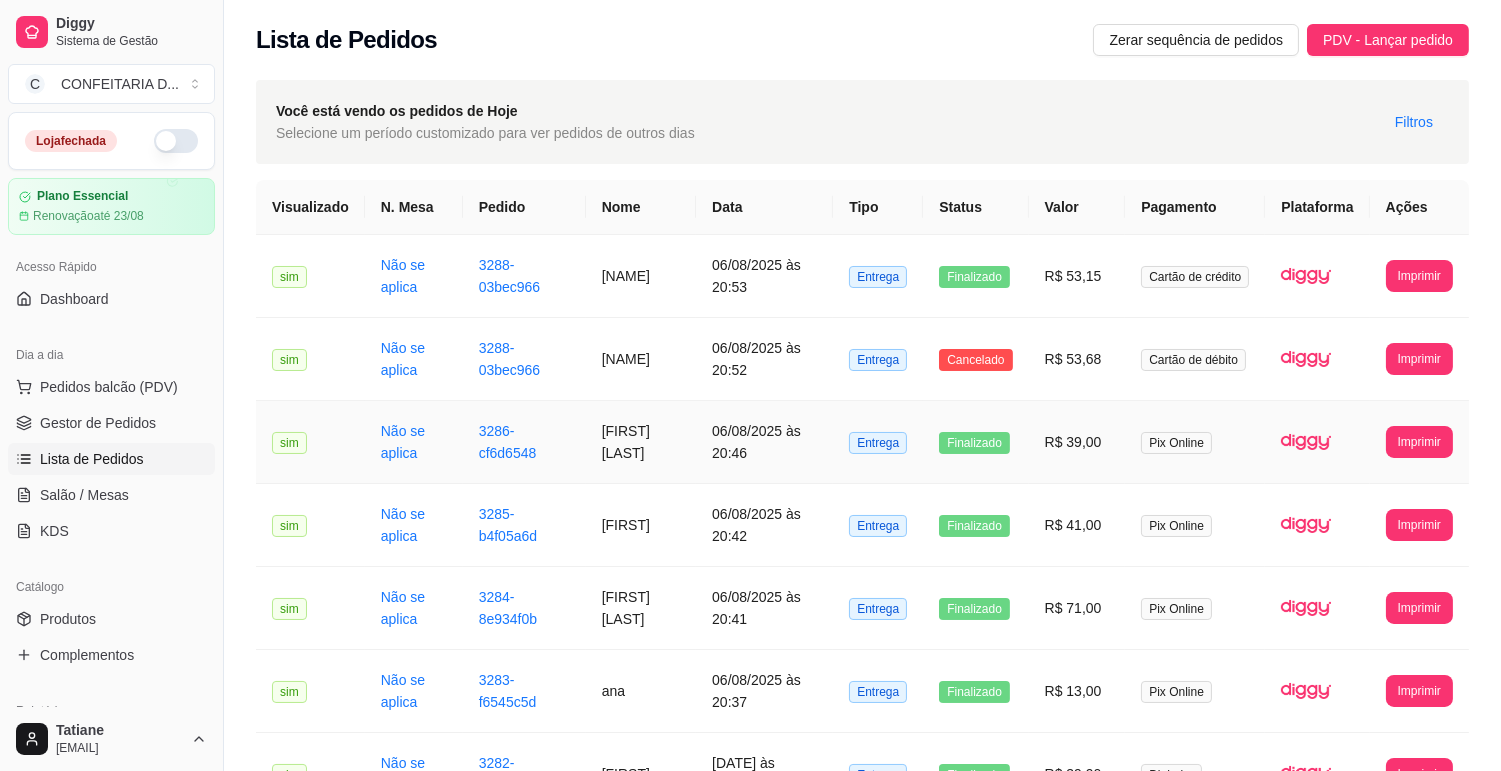 click on "[FIRST] [LAST]" at bounding box center (641, 442) 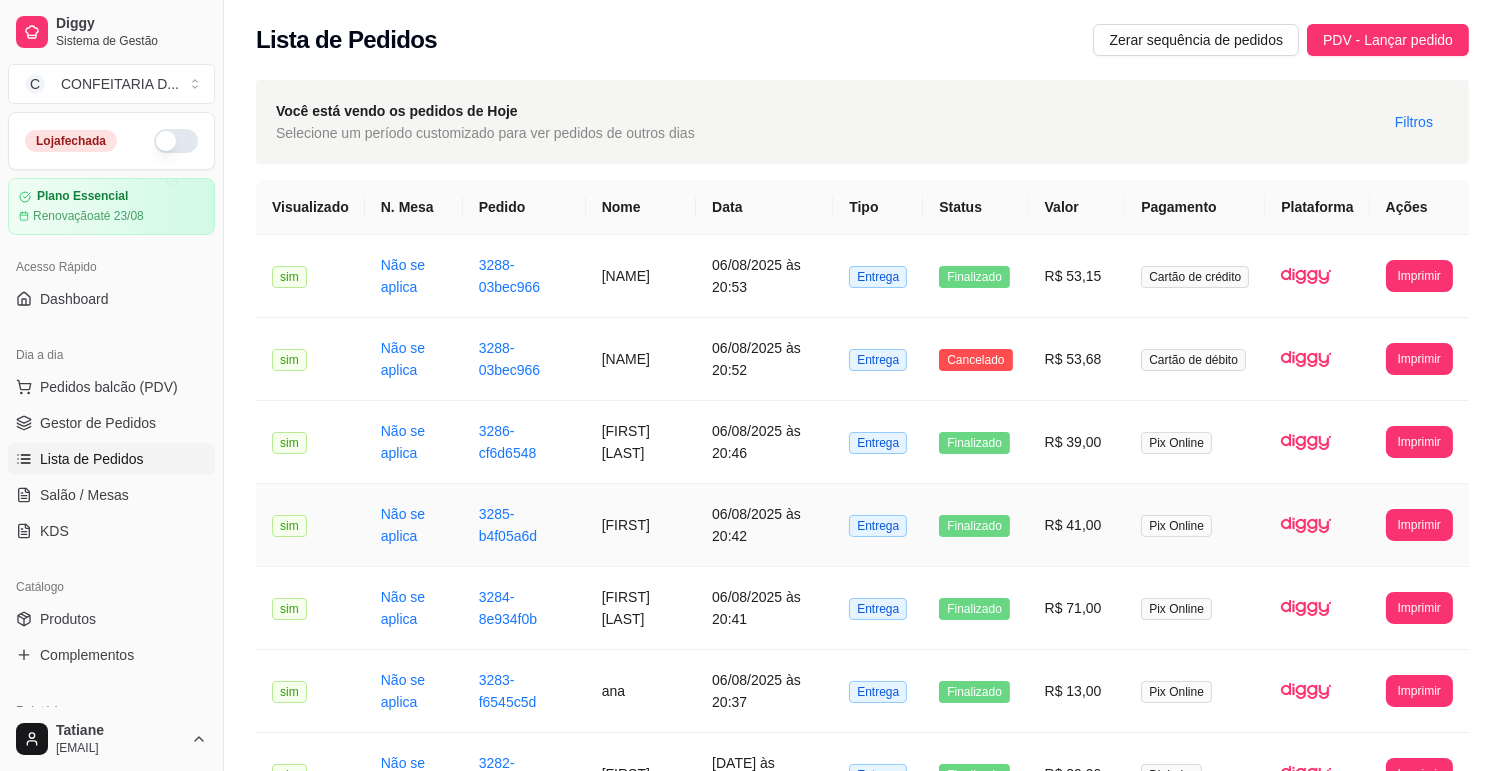 click on "[FIRST]" at bounding box center (641, 525) 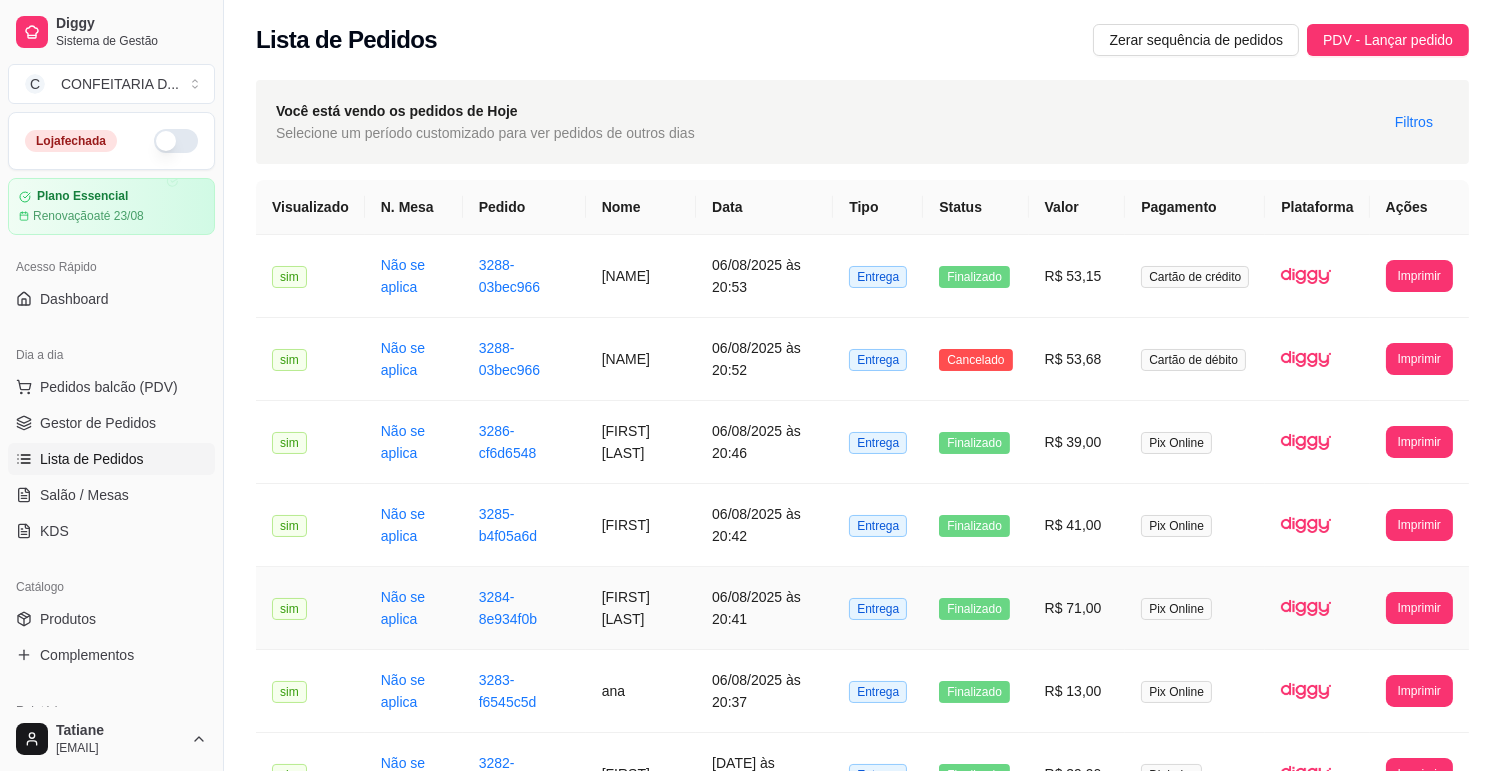 click on "[FIRST] [LAST]" at bounding box center (641, 608) 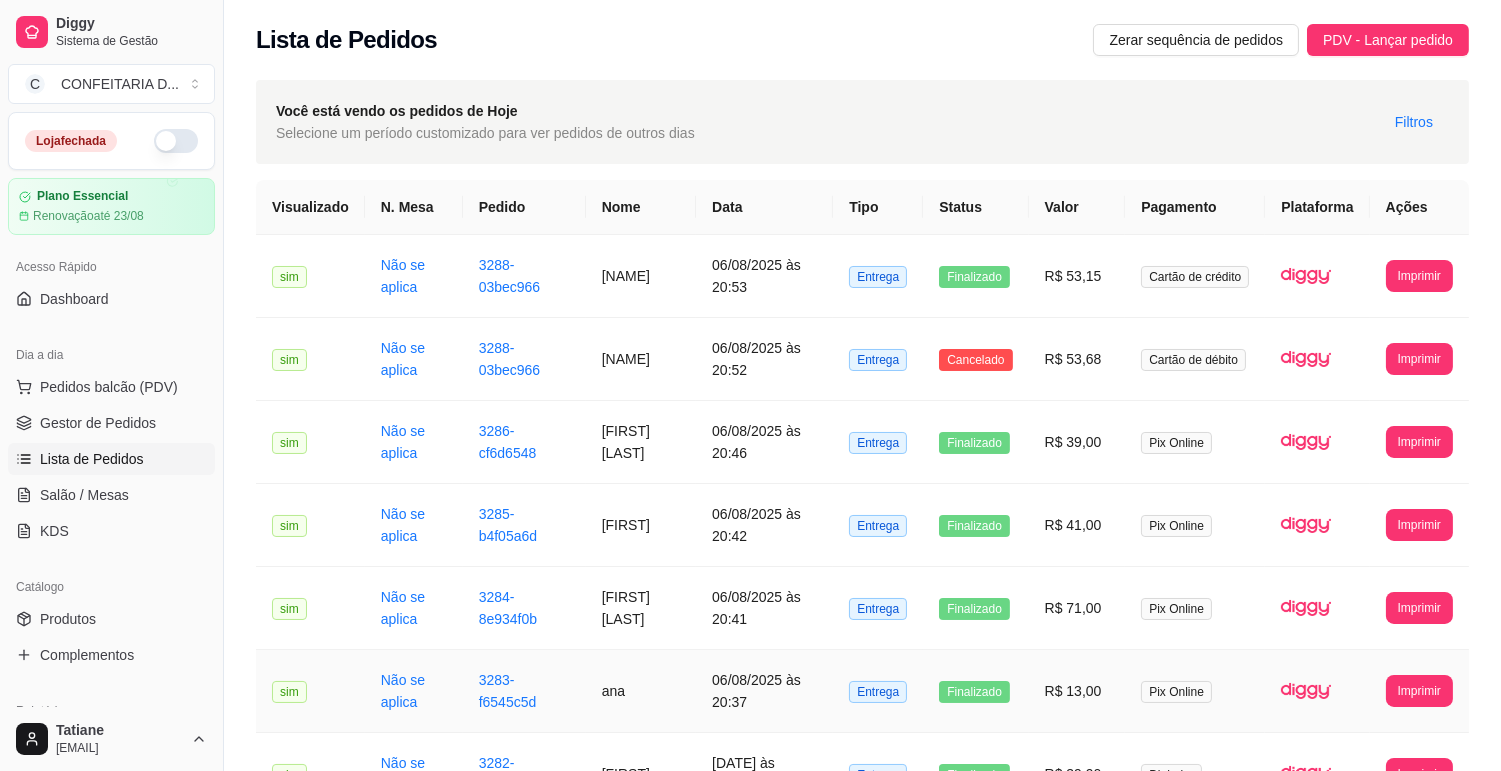 click on "ana" at bounding box center [641, 691] 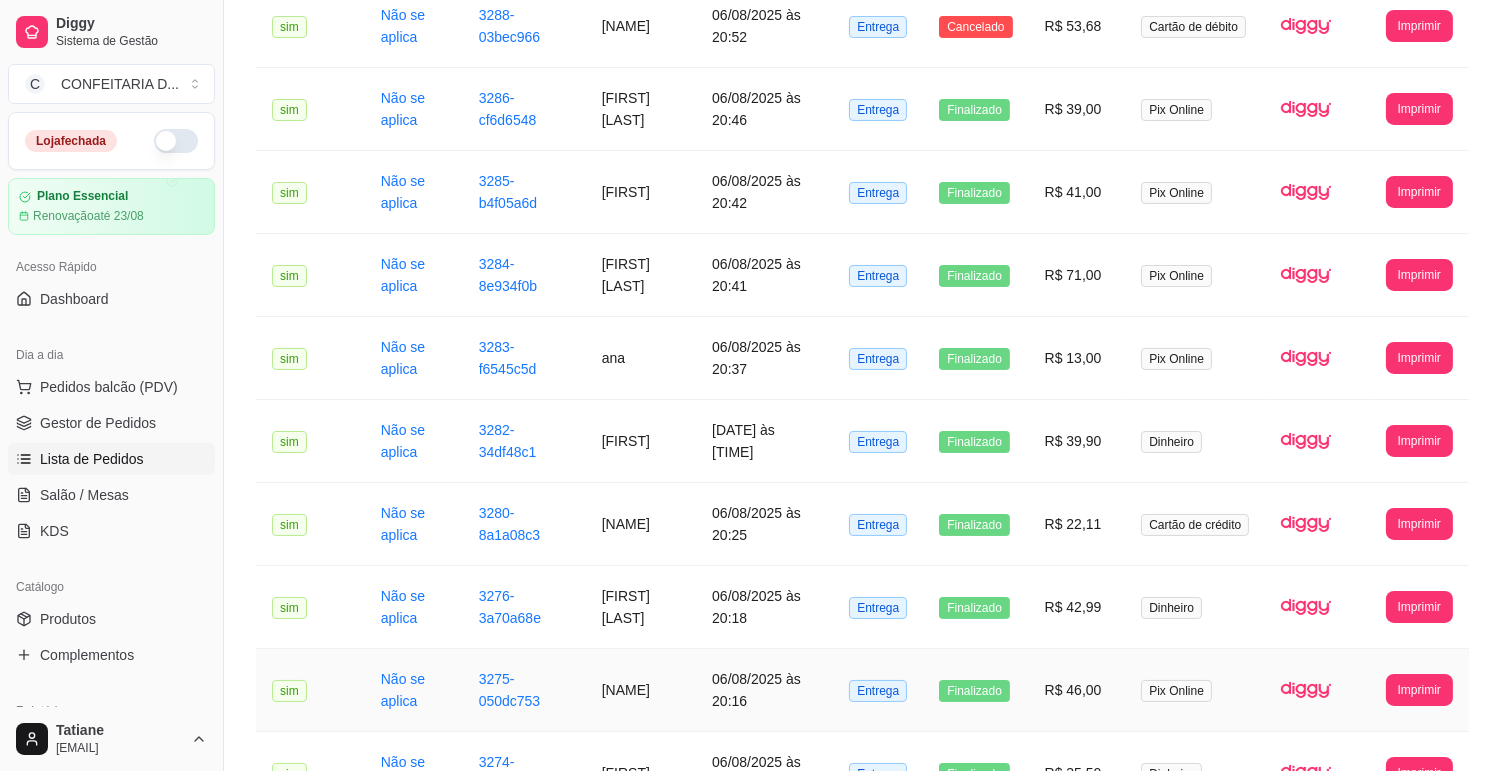 scroll, scrollTop: 444, scrollLeft: 0, axis: vertical 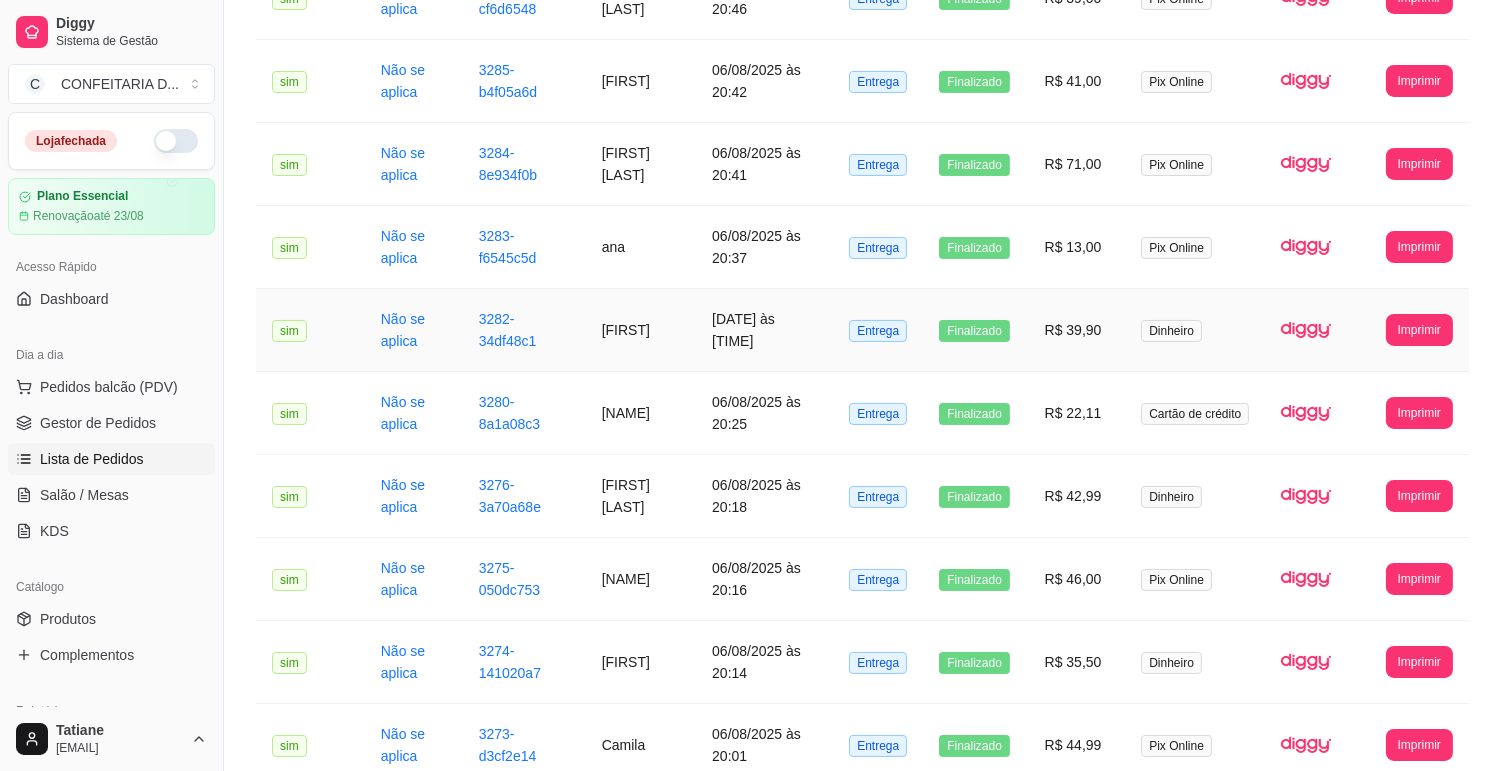 click on "[FIRST]" at bounding box center [641, 330] 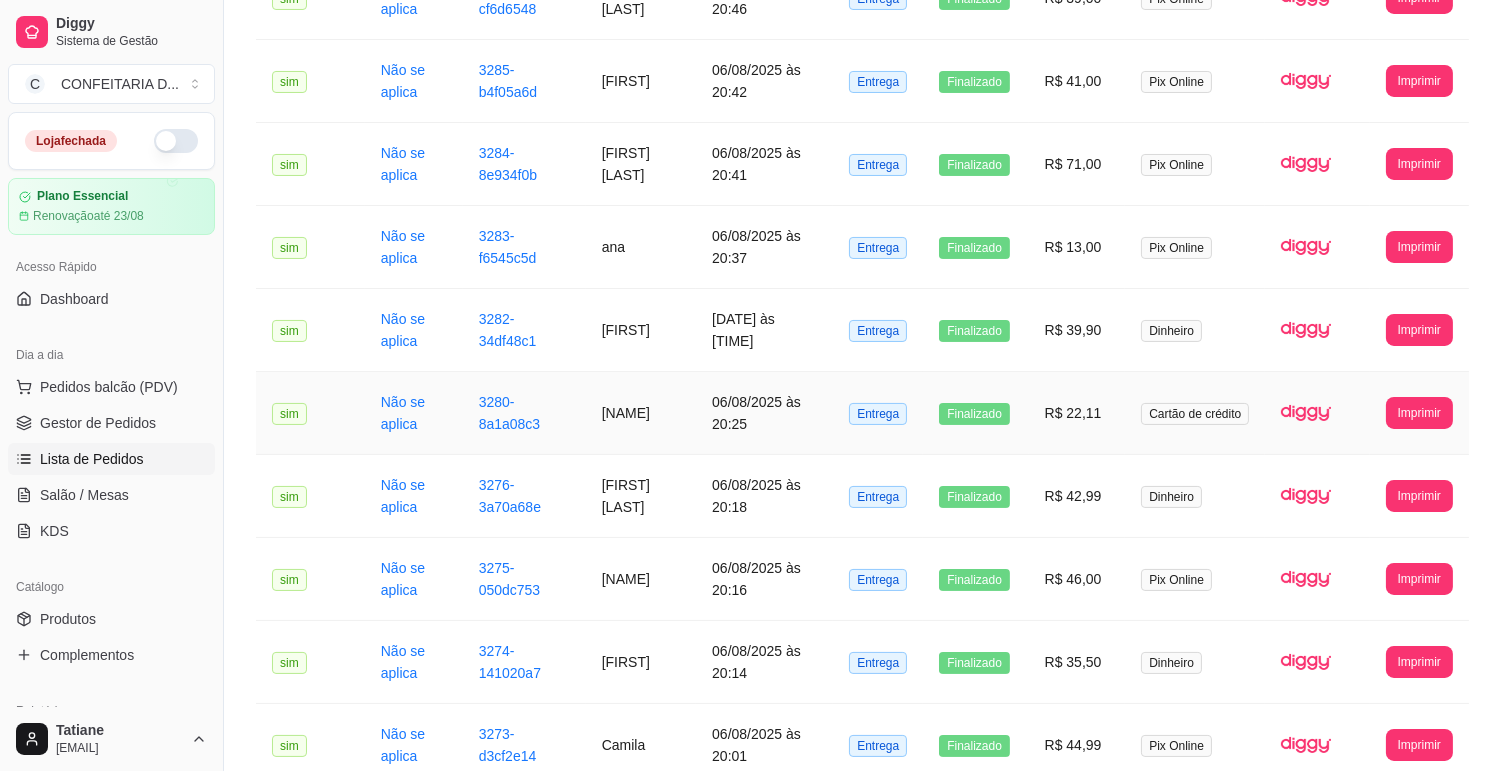 click on "[NAME]" at bounding box center [641, 413] 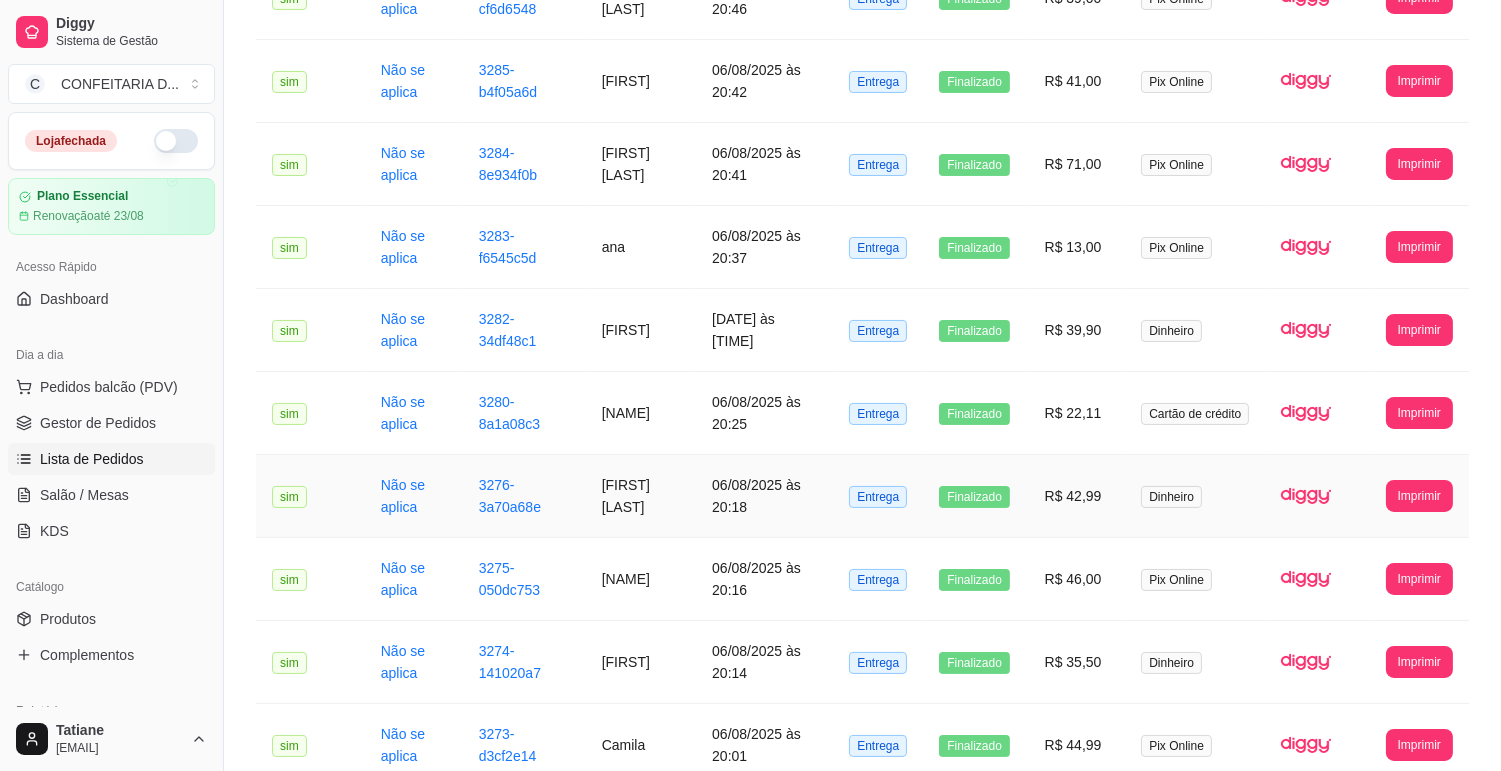 click on "[FIRST] [LAST]" at bounding box center (641, 496) 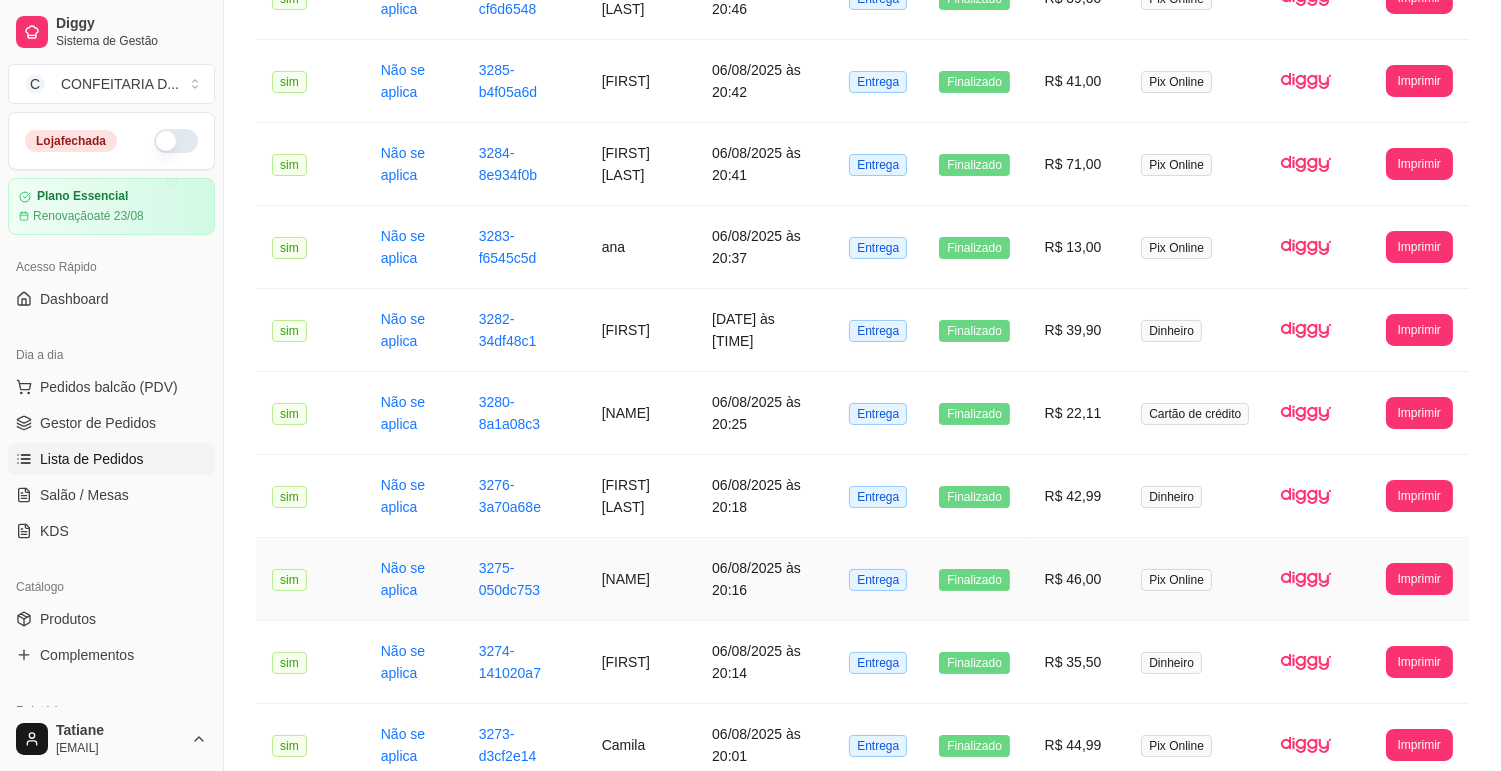click on "[NAME]" at bounding box center [641, 579] 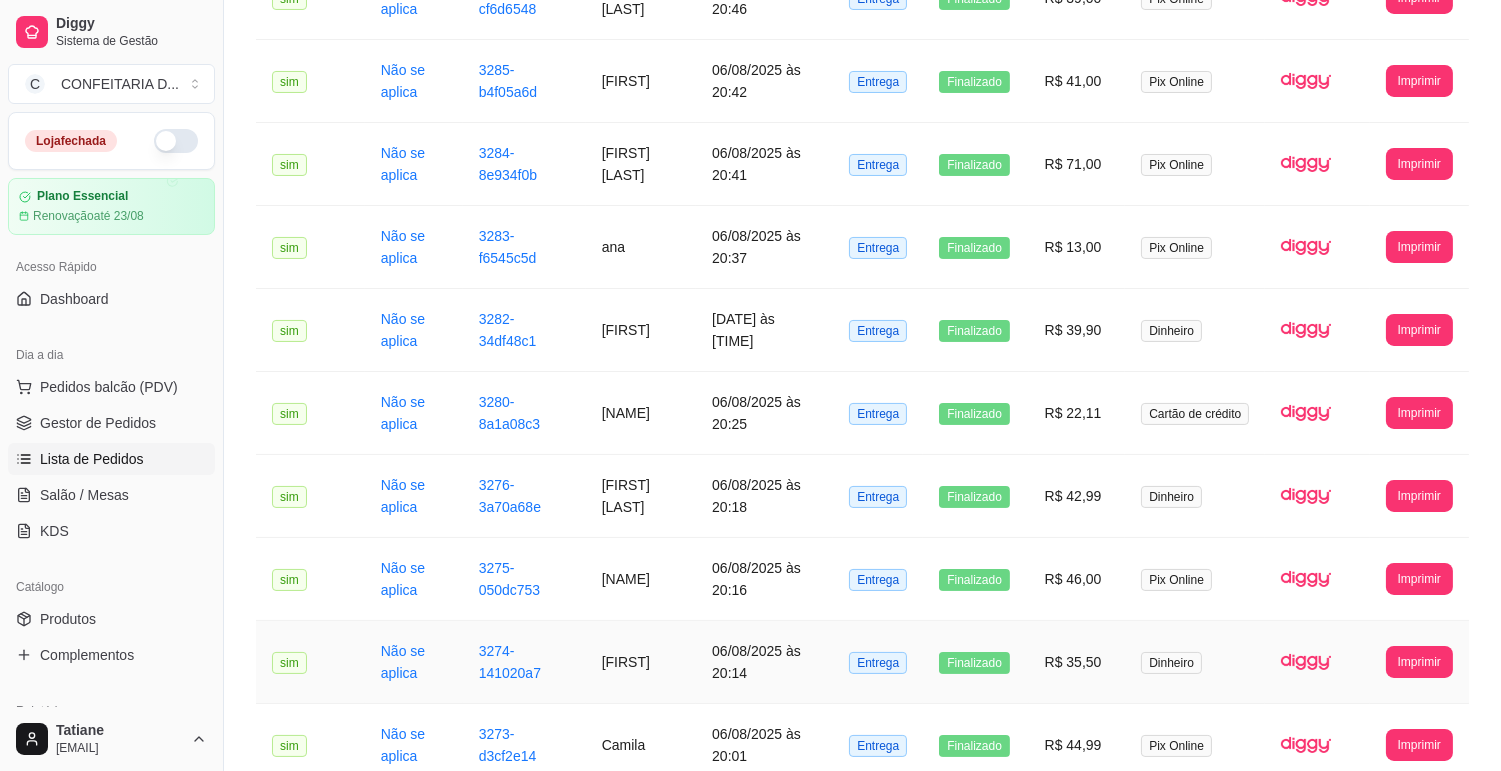 click on "[FIRST]" at bounding box center [641, 662] 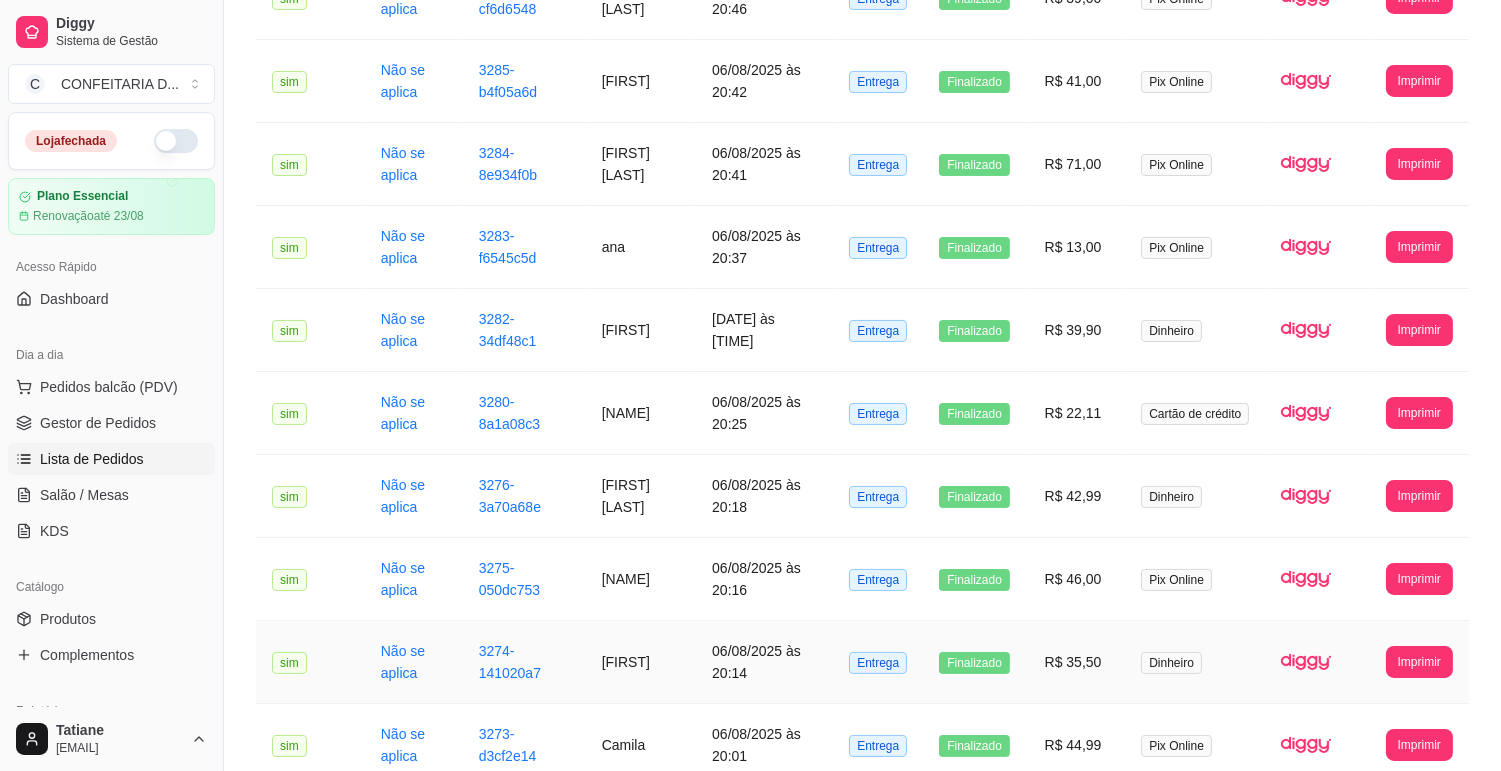 scroll, scrollTop: 777, scrollLeft: 0, axis: vertical 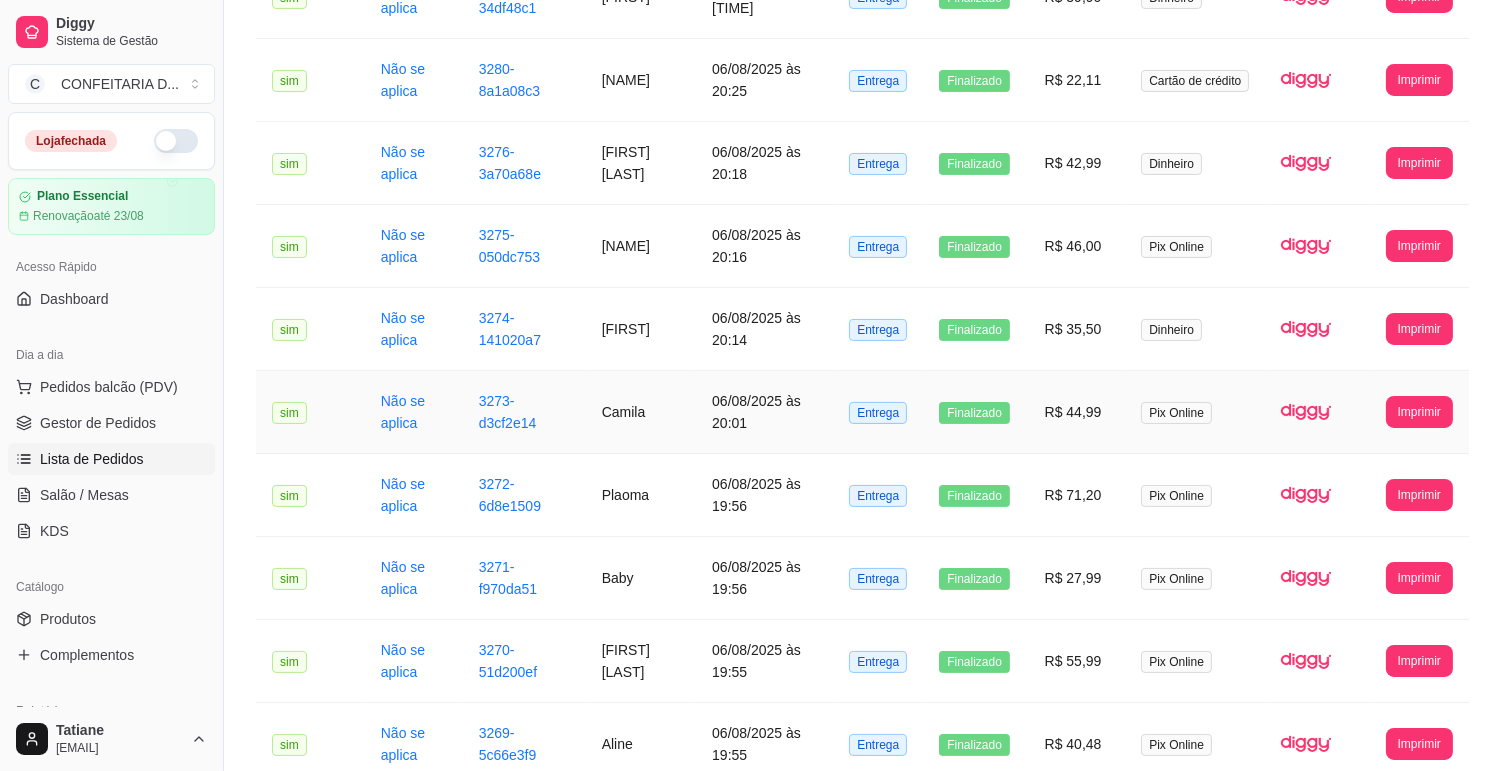 click on "Camila" at bounding box center (641, 412) 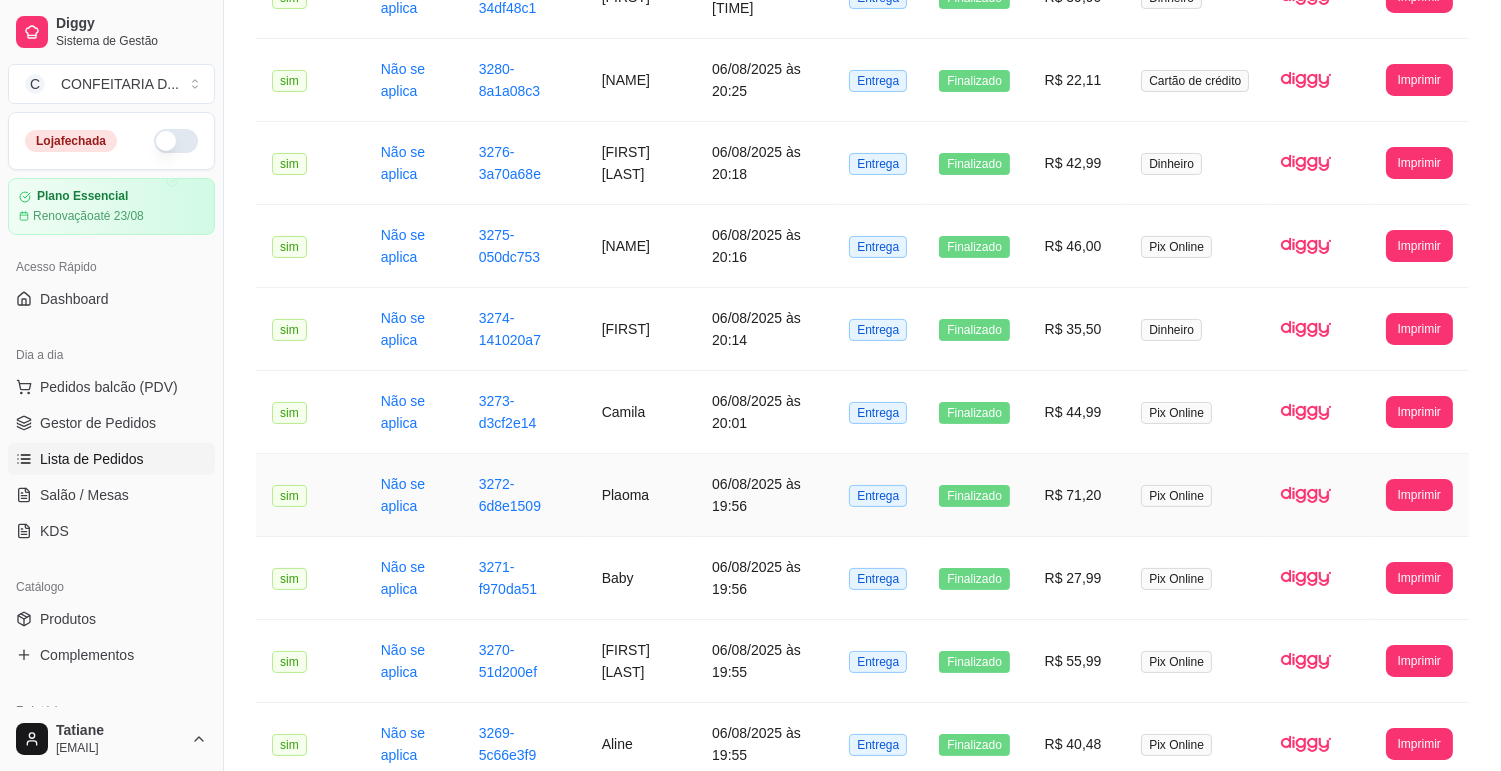 click on "Plaoma" at bounding box center [641, 495] 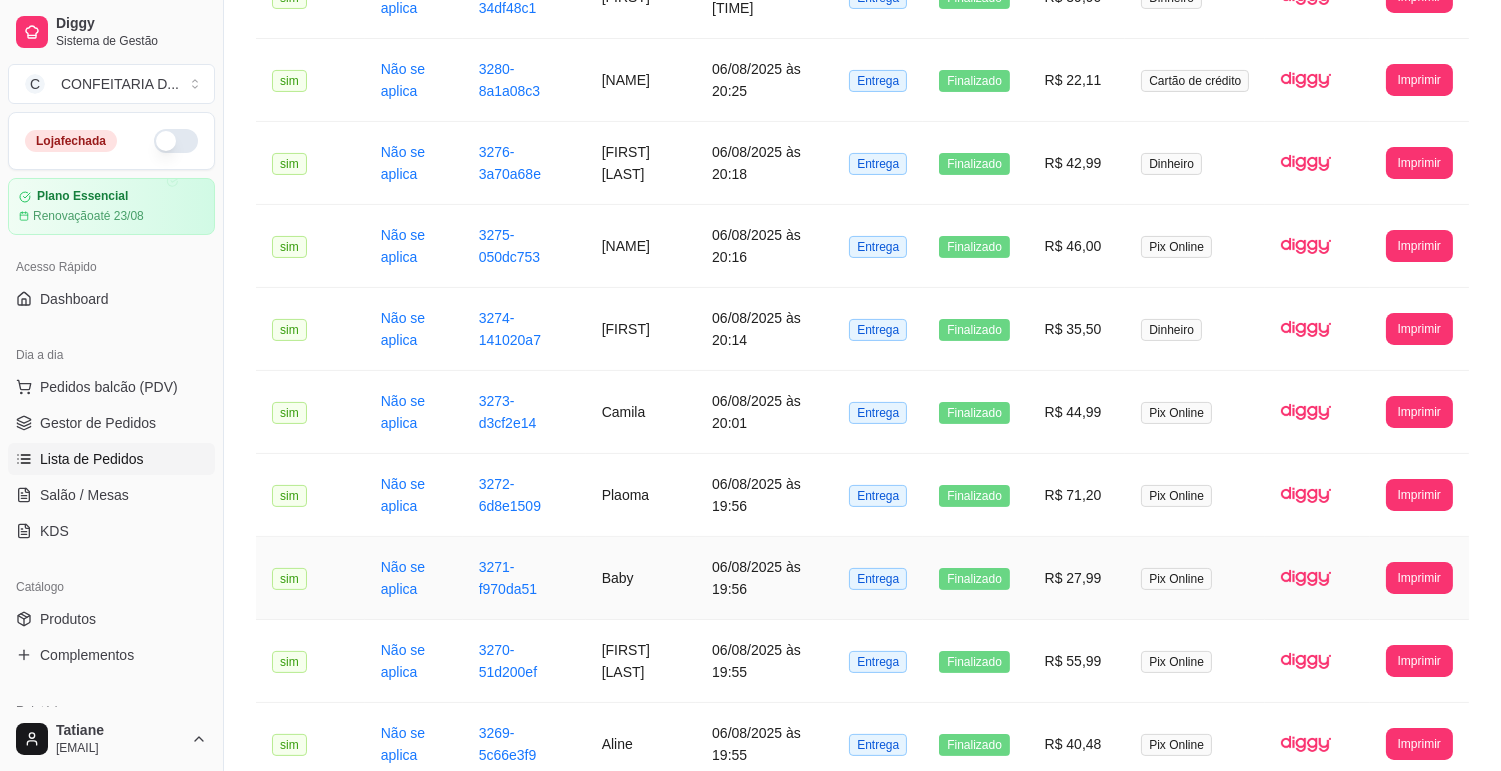 click on "Baby" at bounding box center [641, 578] 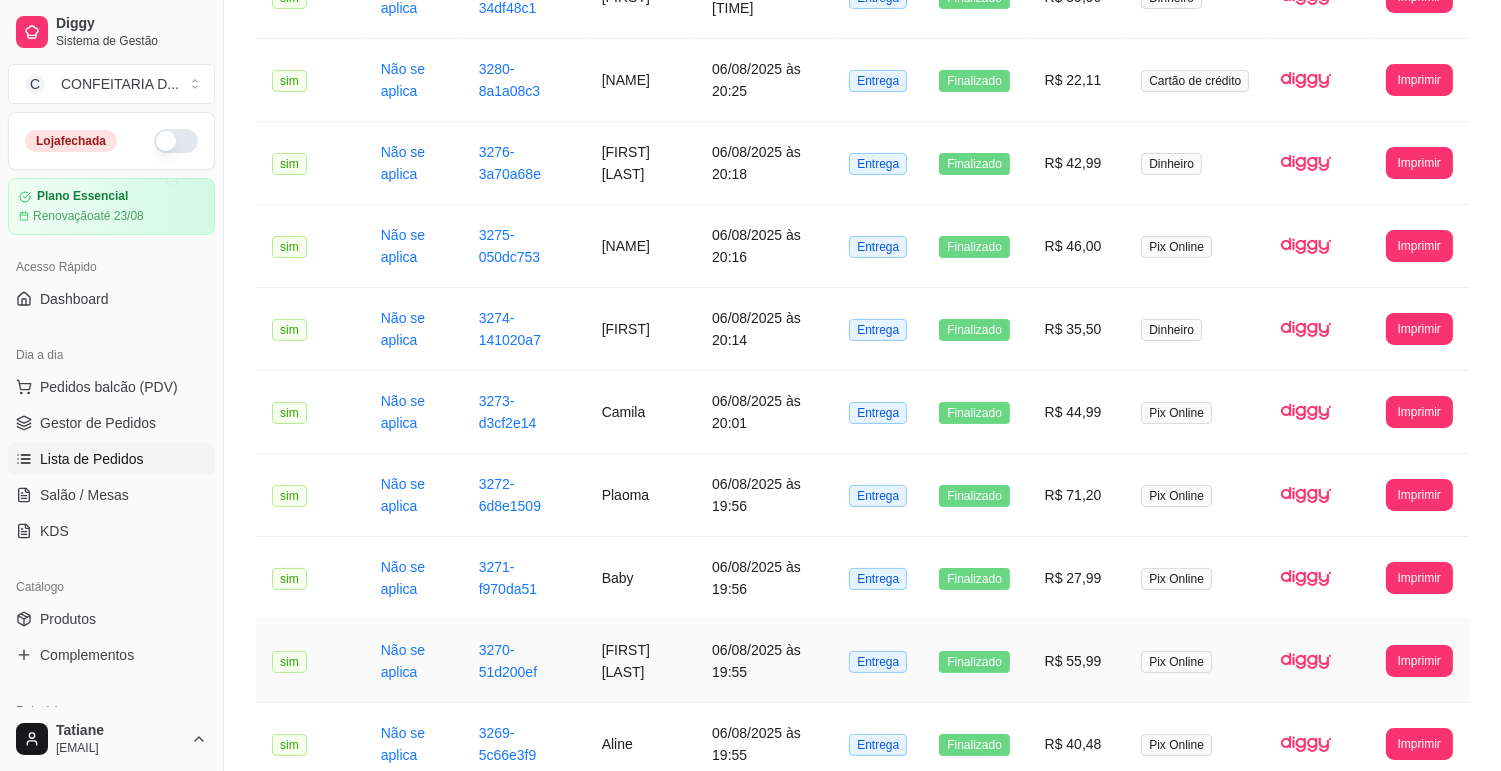 click on "[FIRST] [LAST]" at bounding box center [641, 661] 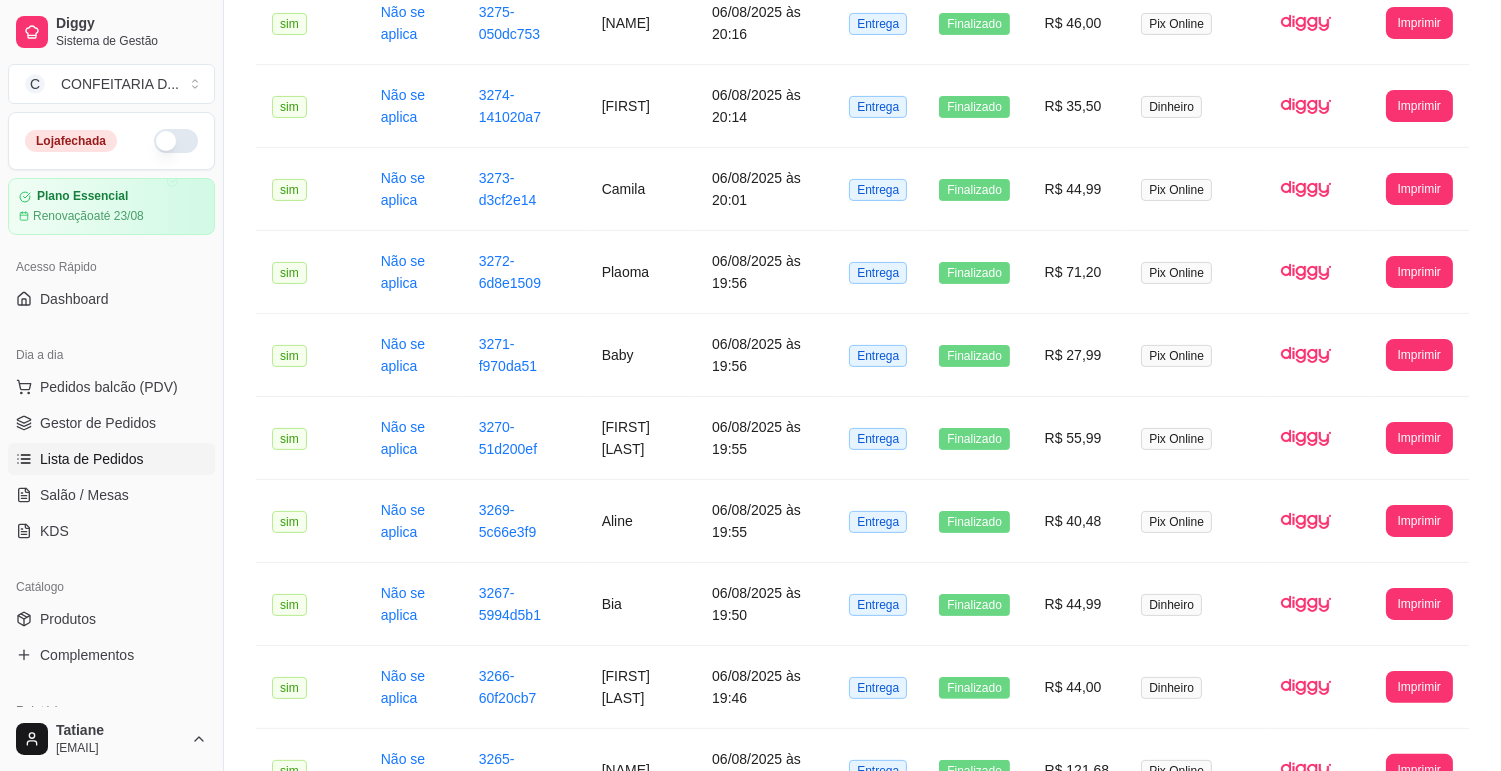 scroll, scrollTop: 1222, scrollLeft: 0, axis: vertical 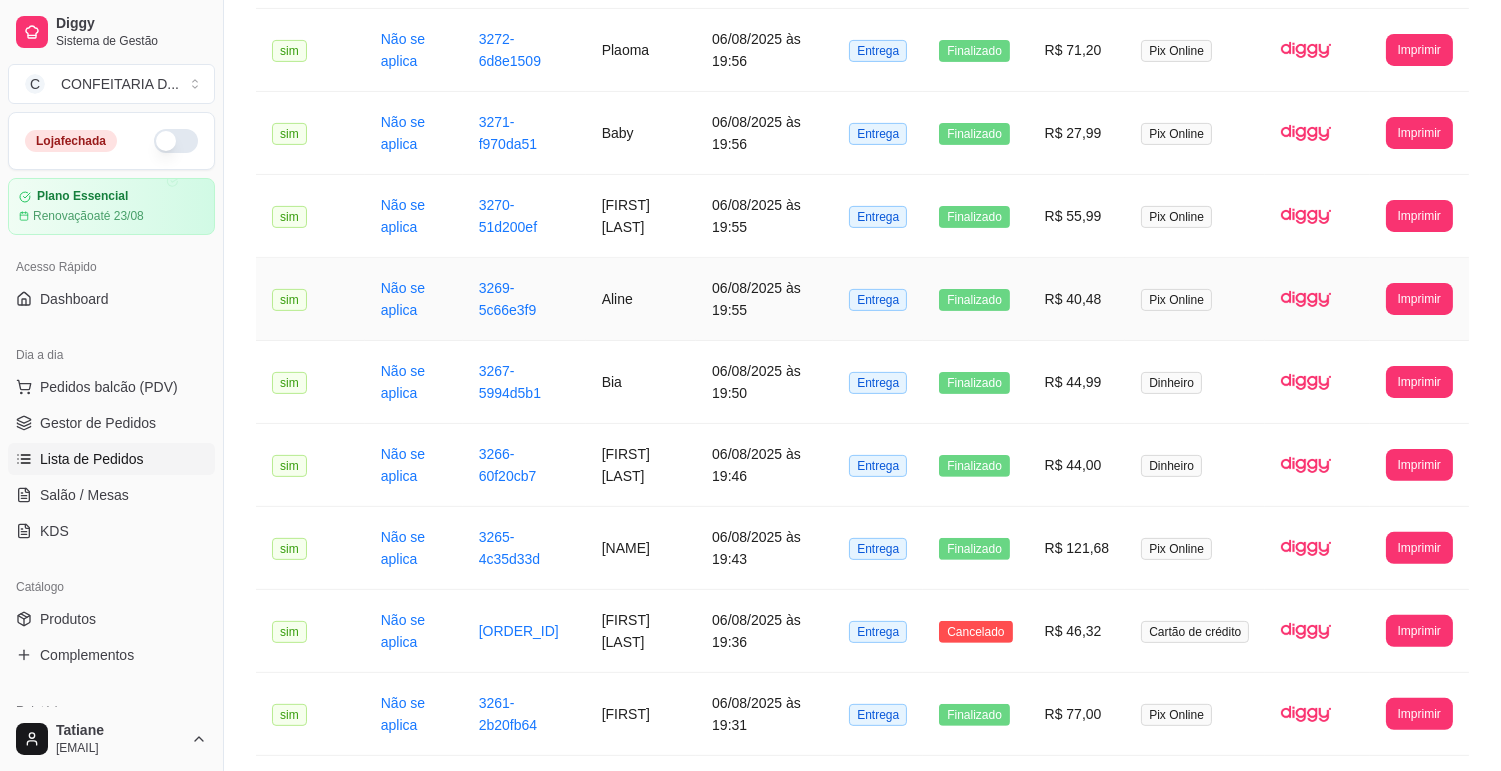 click on "Aline" at bounding box center [641, 299] 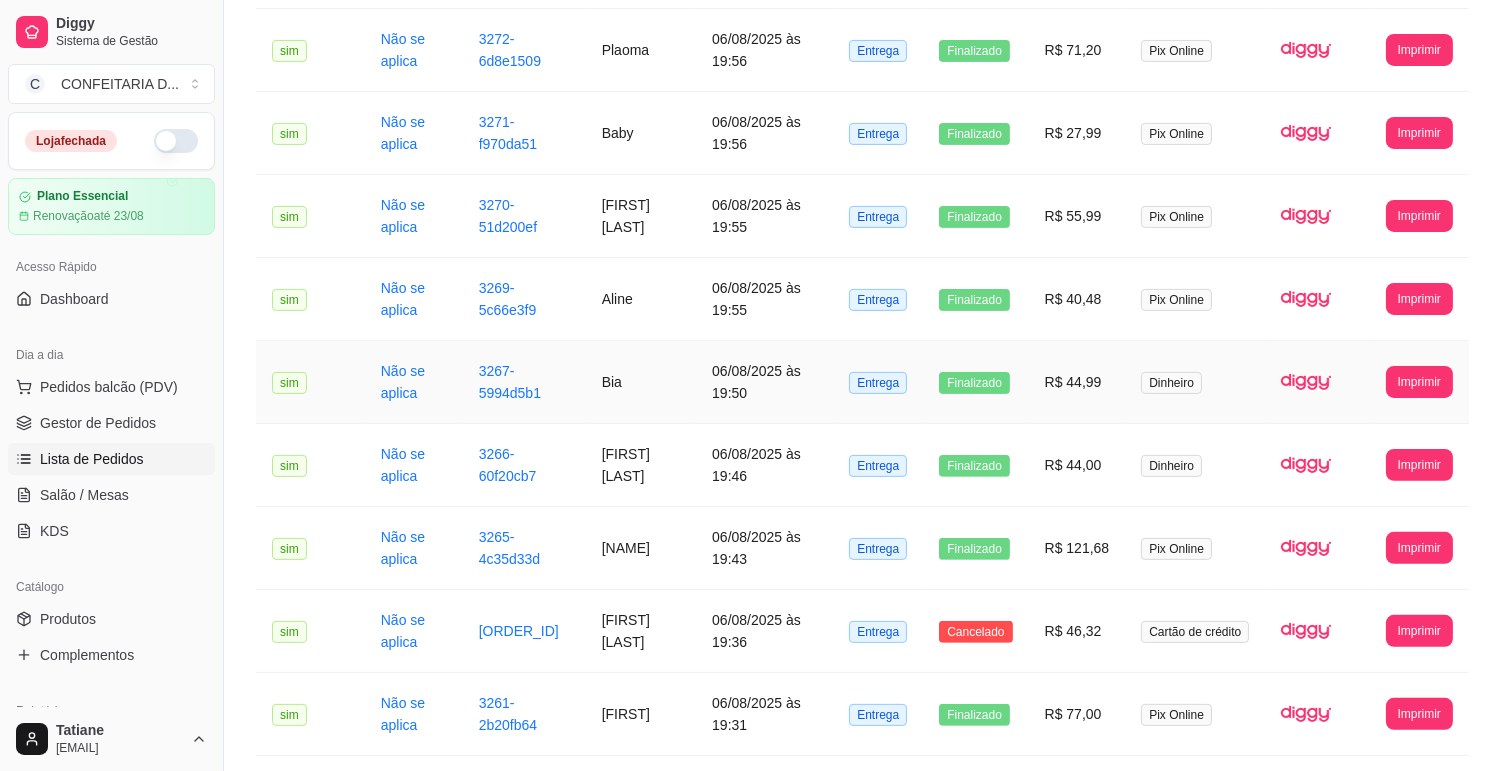 click on "Bia" at bounding box center [641, 382] 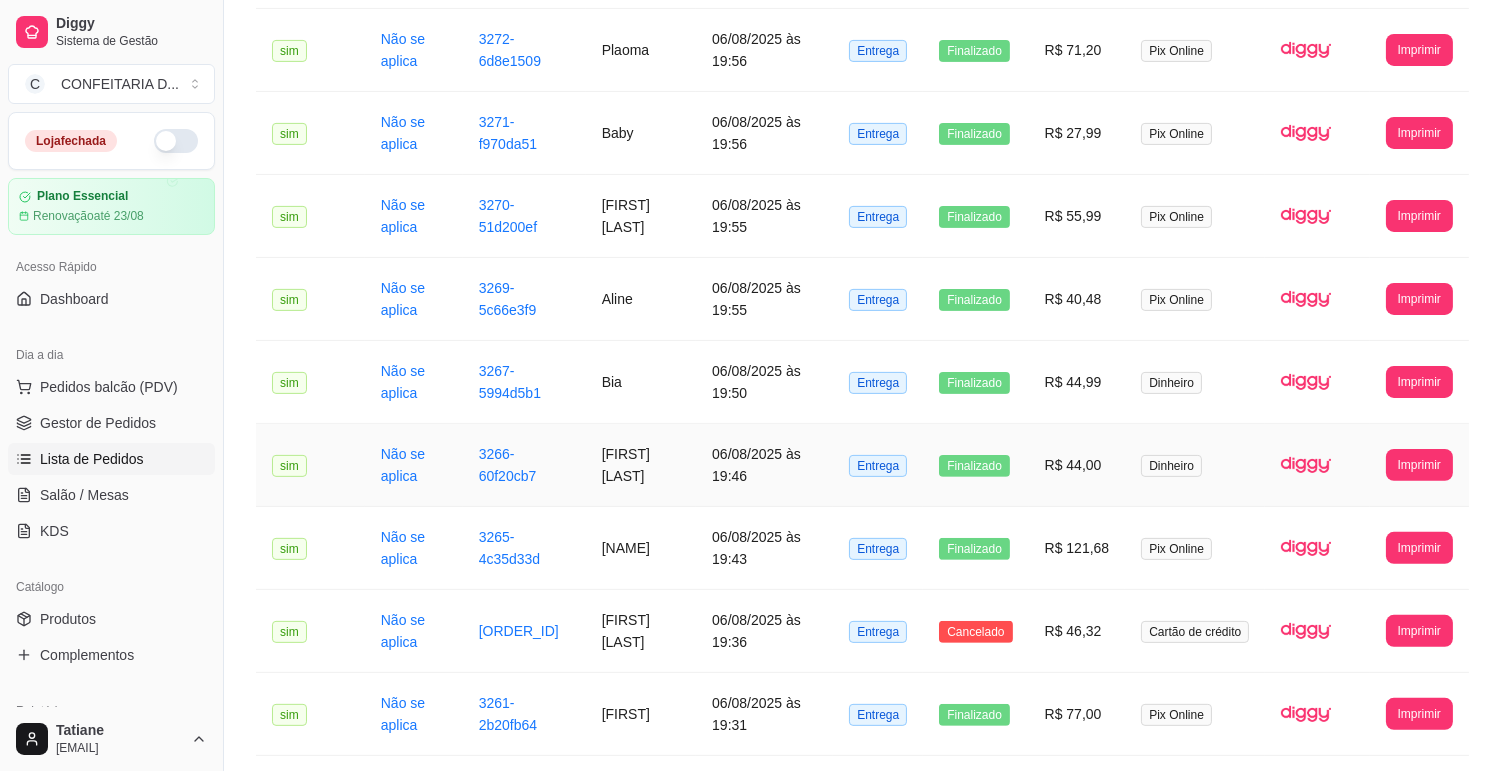 click on "[FIRST] [LAST]" at bounding box center (641, 465) 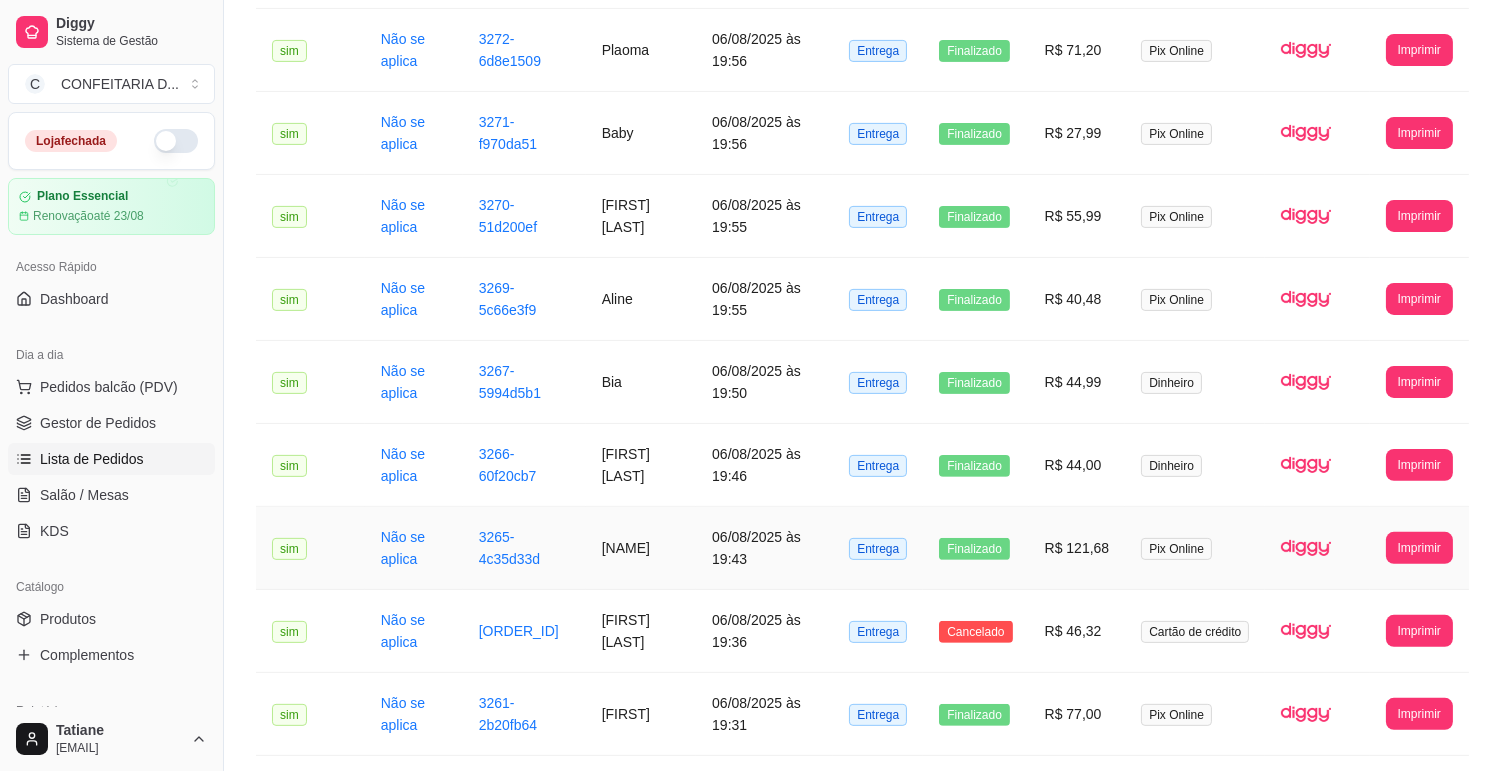 click on "[NAME]" at bounding box center [641, 548] 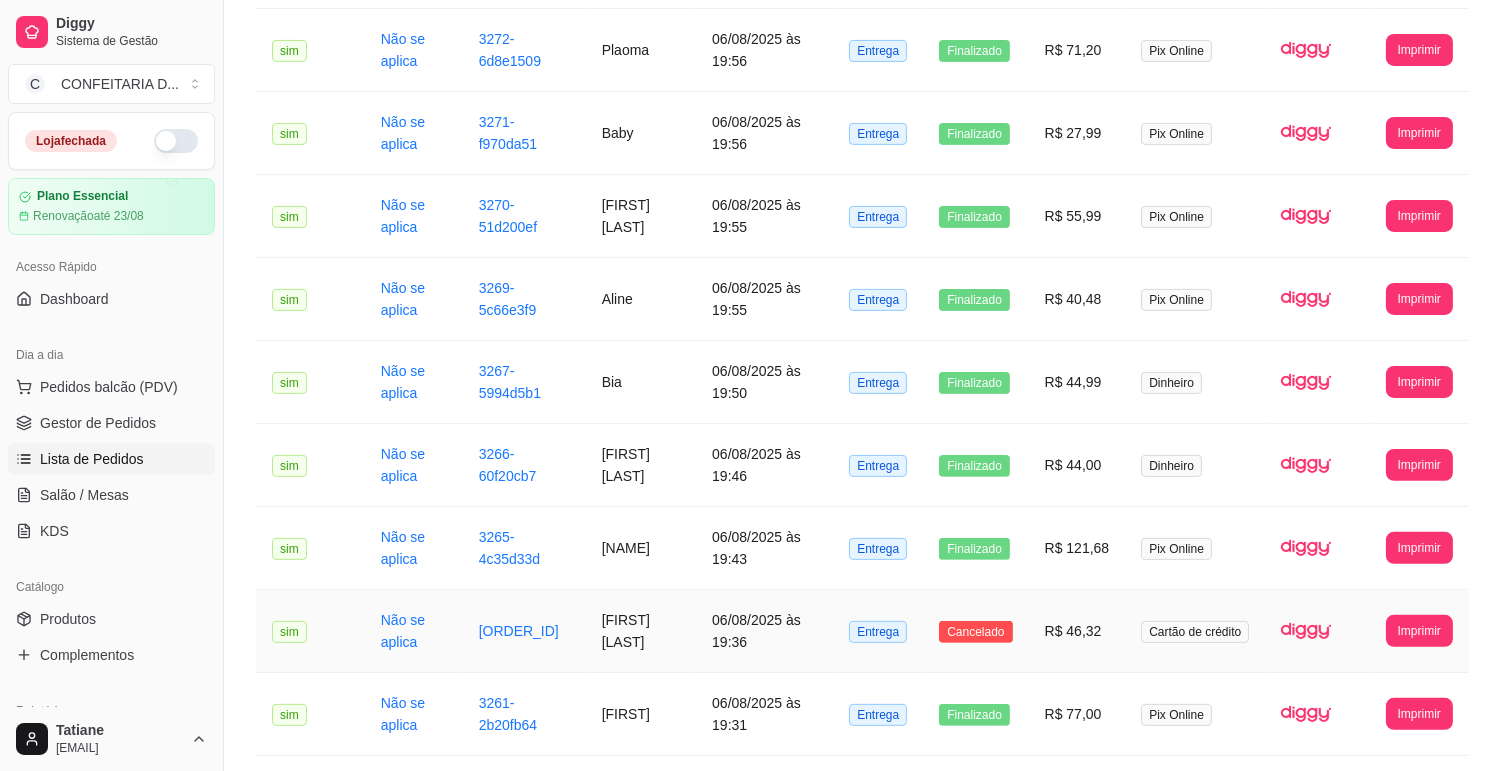 click on "[FIRST] [LAST]" at bounding box center (641, 631) 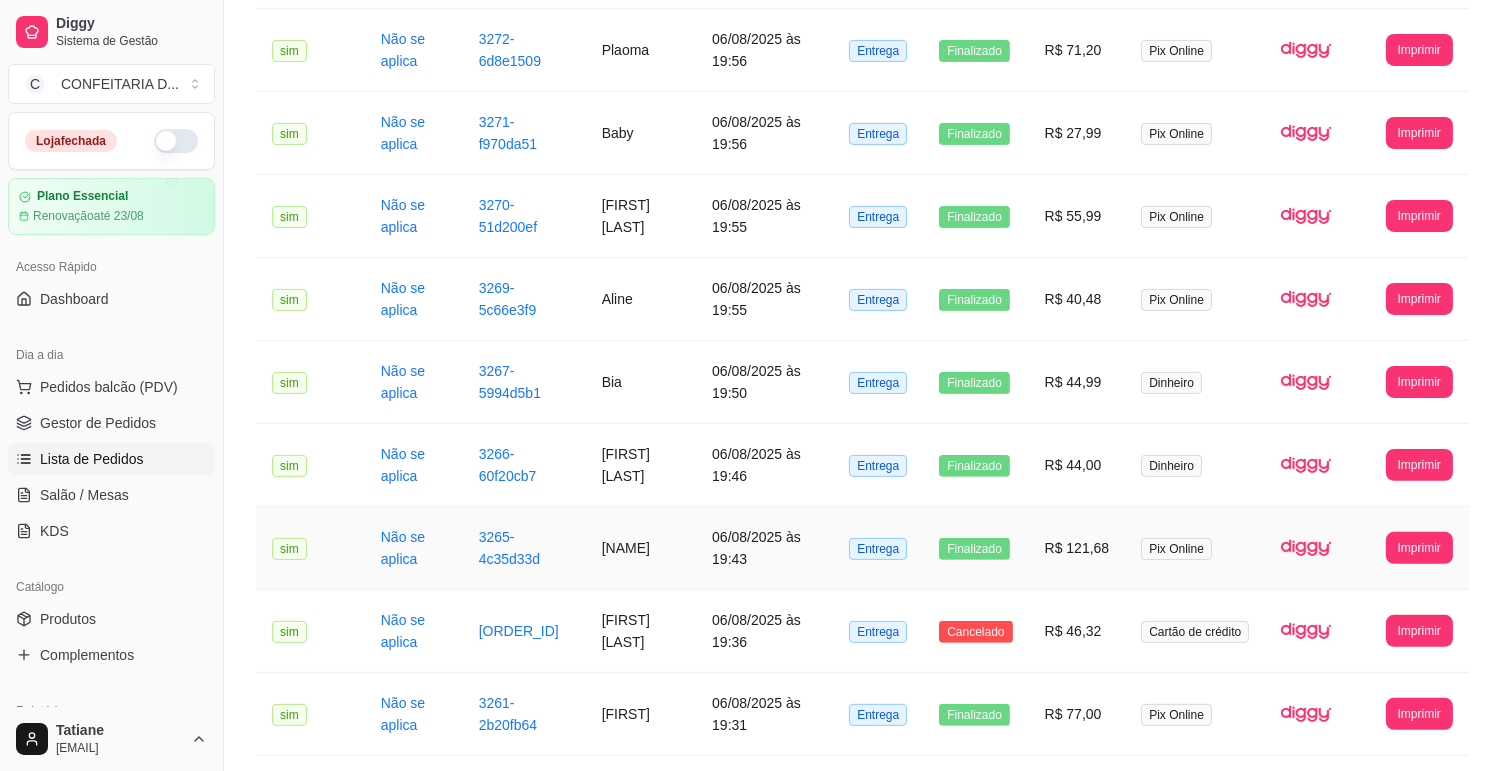 scroll, scrollTop: 1444, scrollLeft: 0, axis: vertical 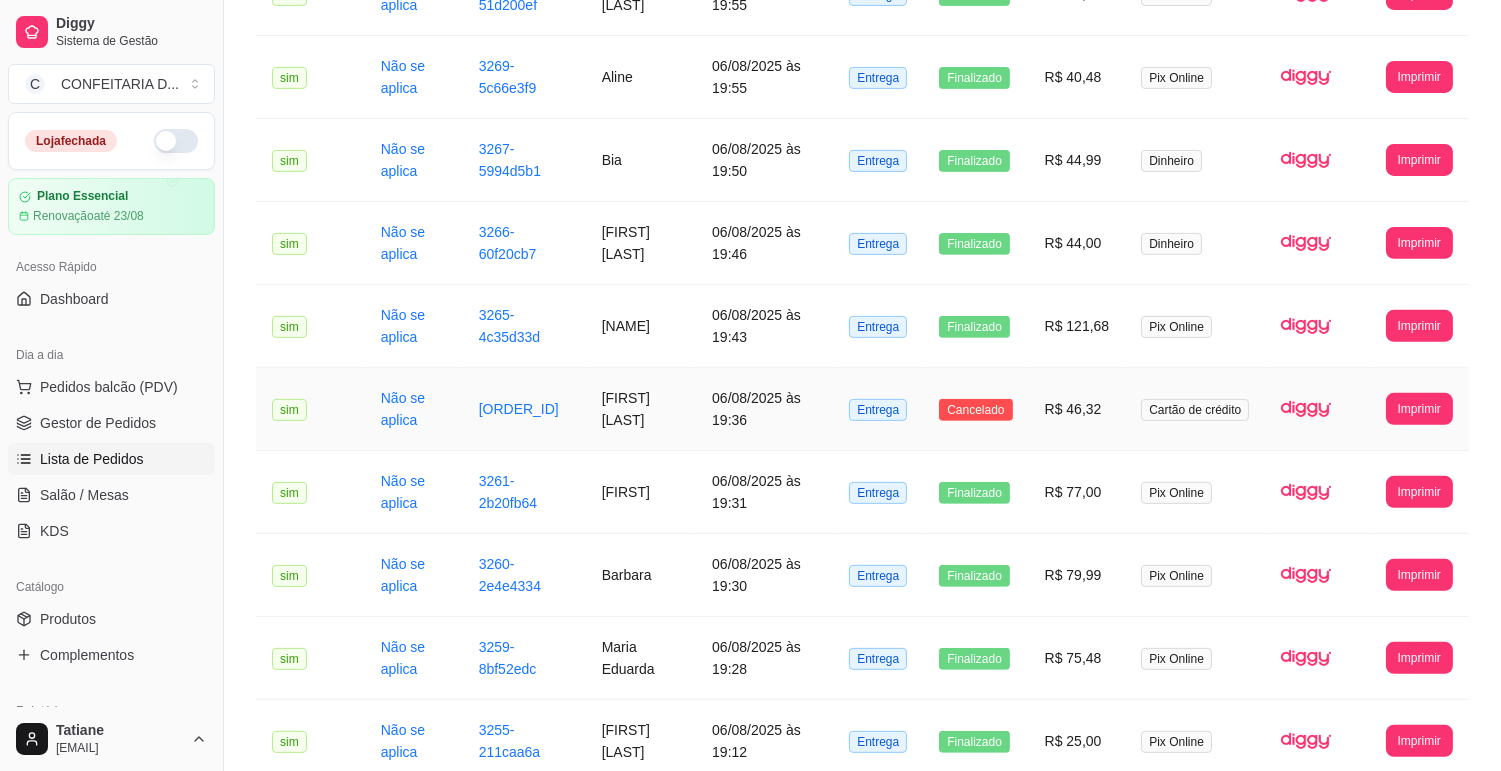 click on "[FIRST] [LAST]" at bounding box center (641, 409) 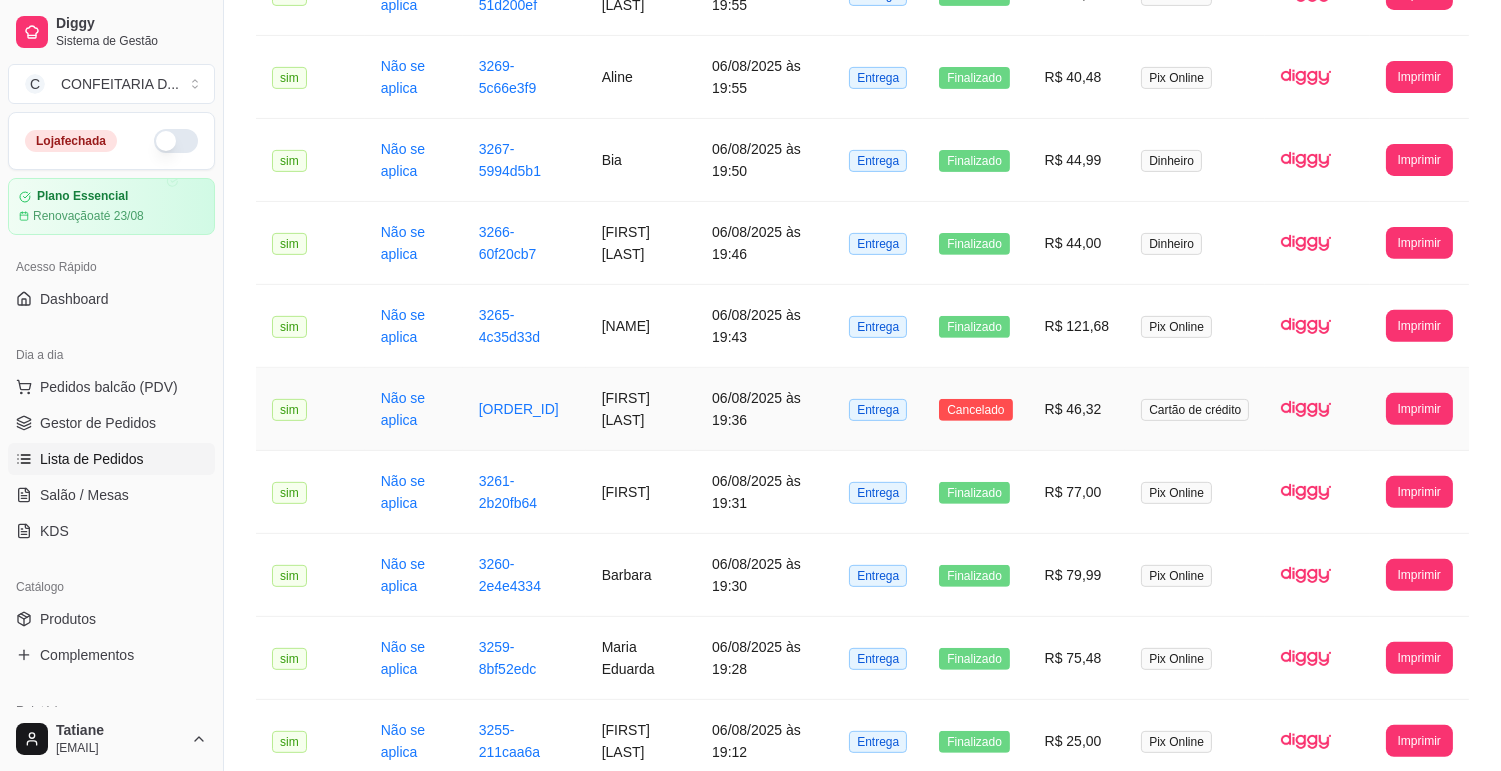 scroll, scrollTop: 1555, scrollLeft: 0, axis: vertical 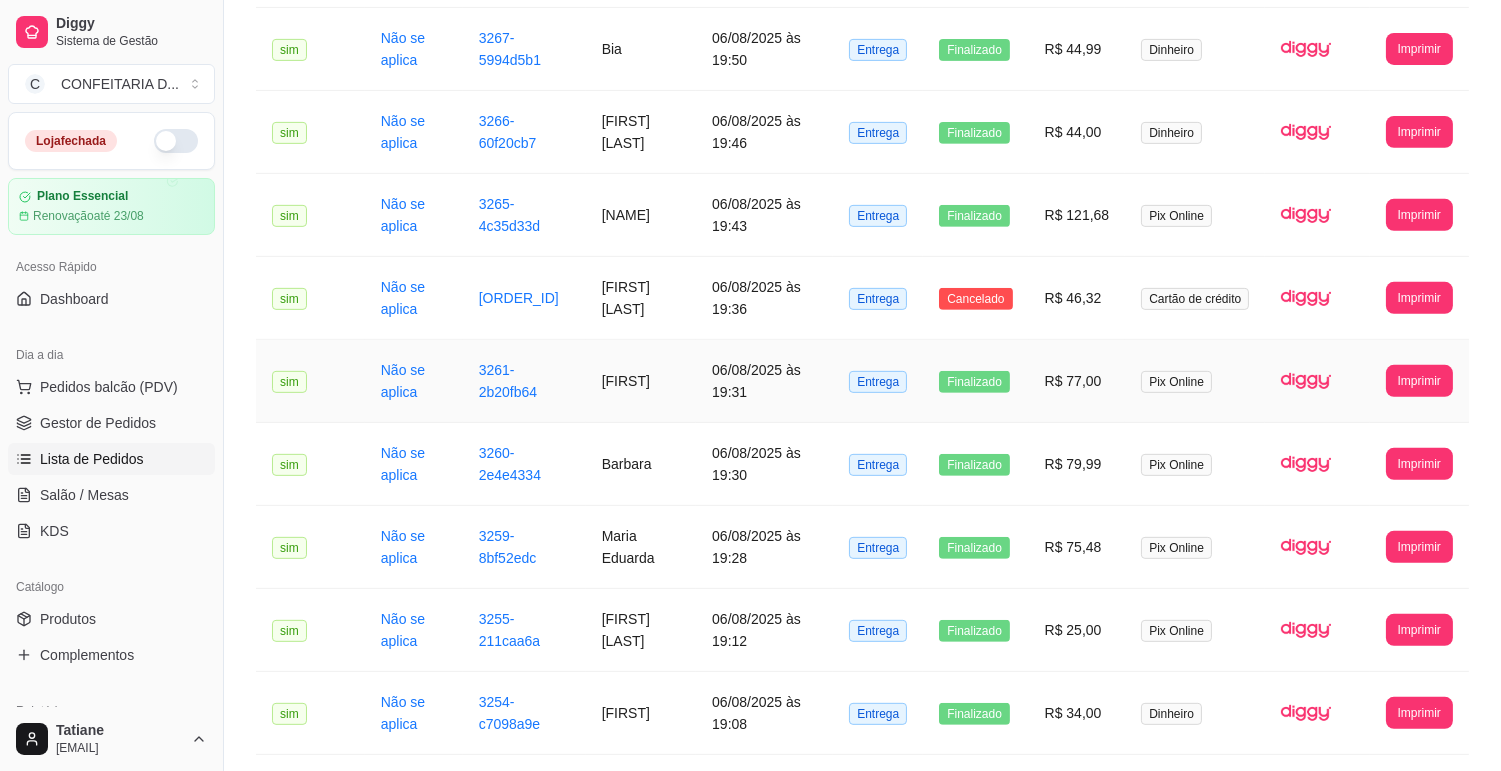 click on "[FIRST]" at bounding box center (641, 381) 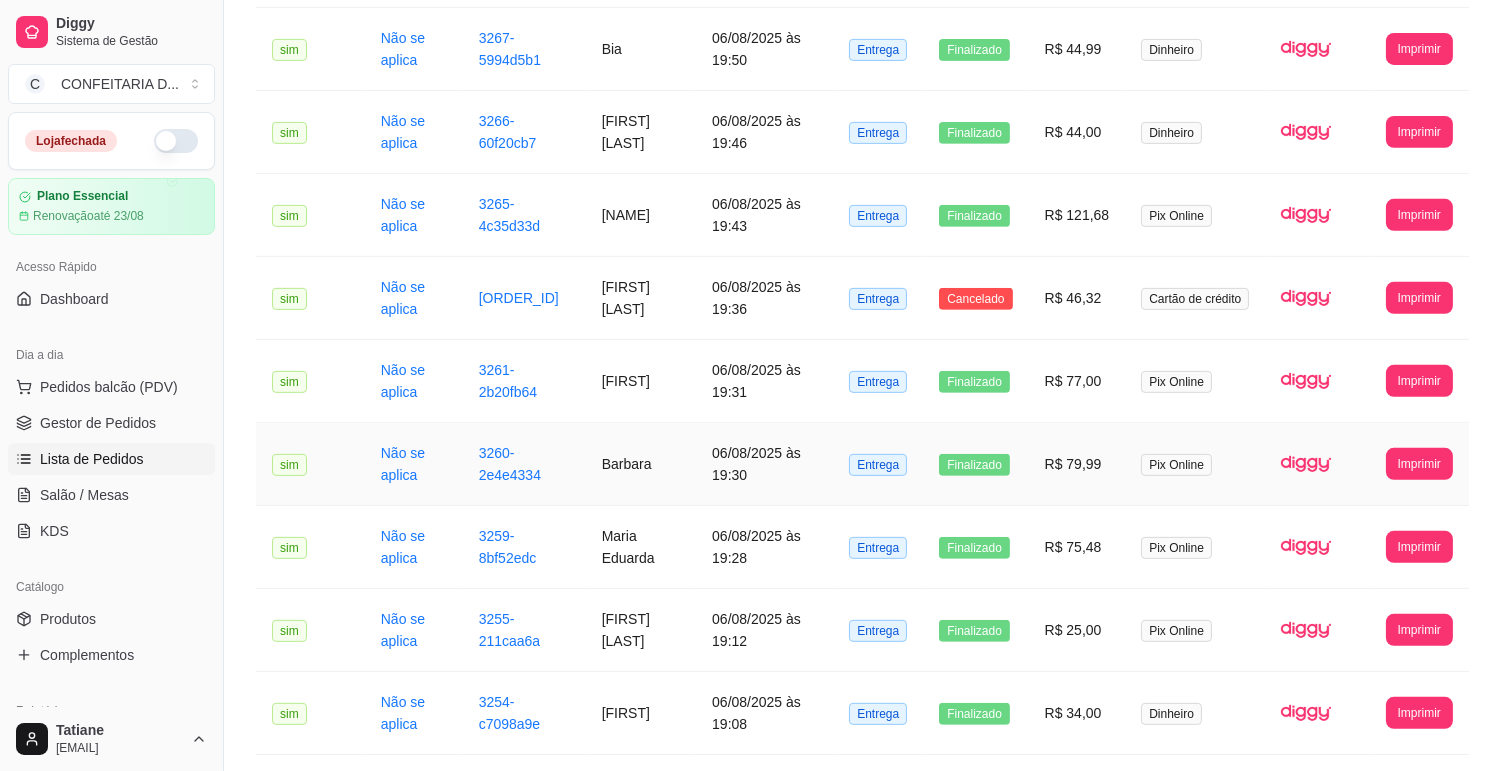 click on "Barbara" at bounding box center [641, 464] 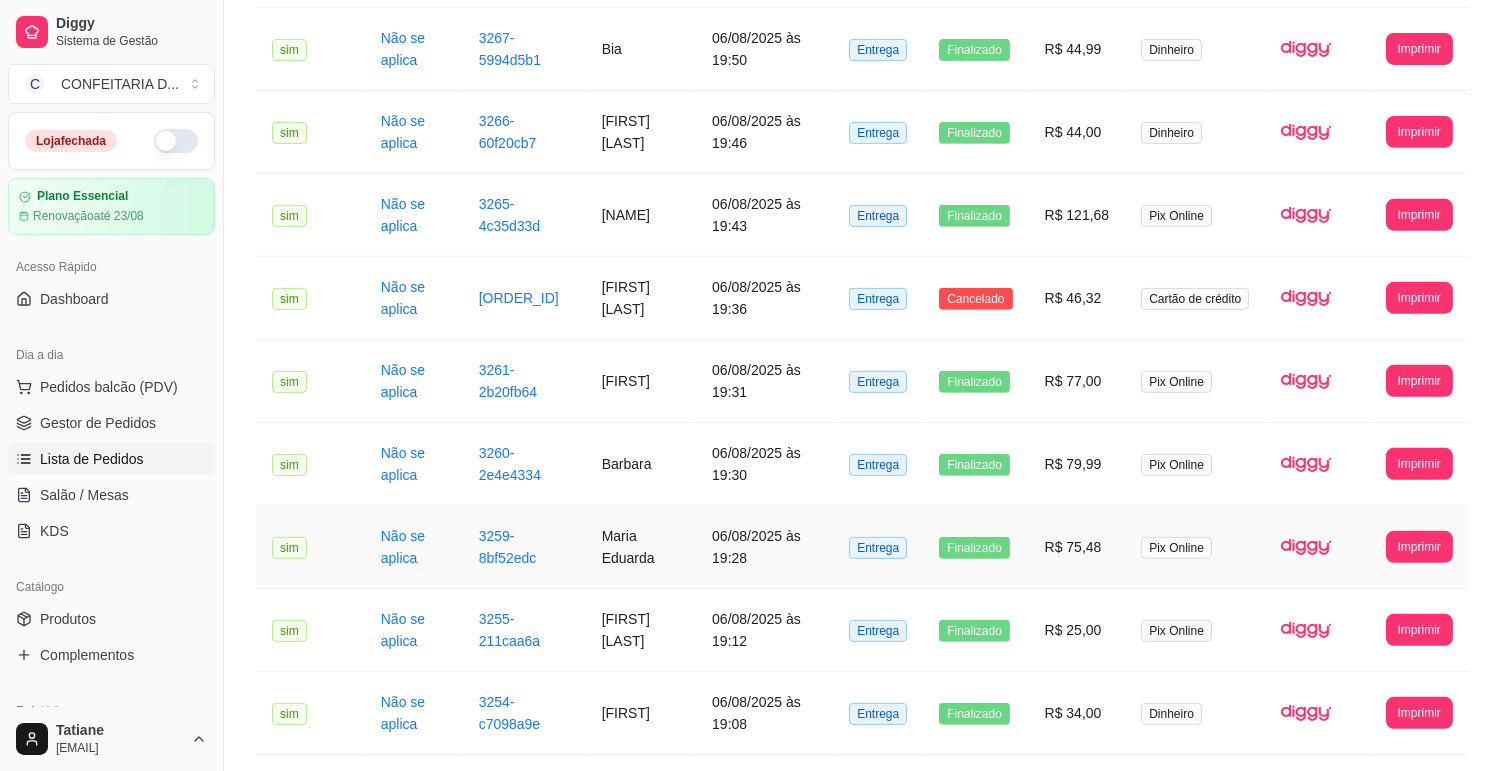 click on "Maria Eduarda" at bounding box center (641, 547) 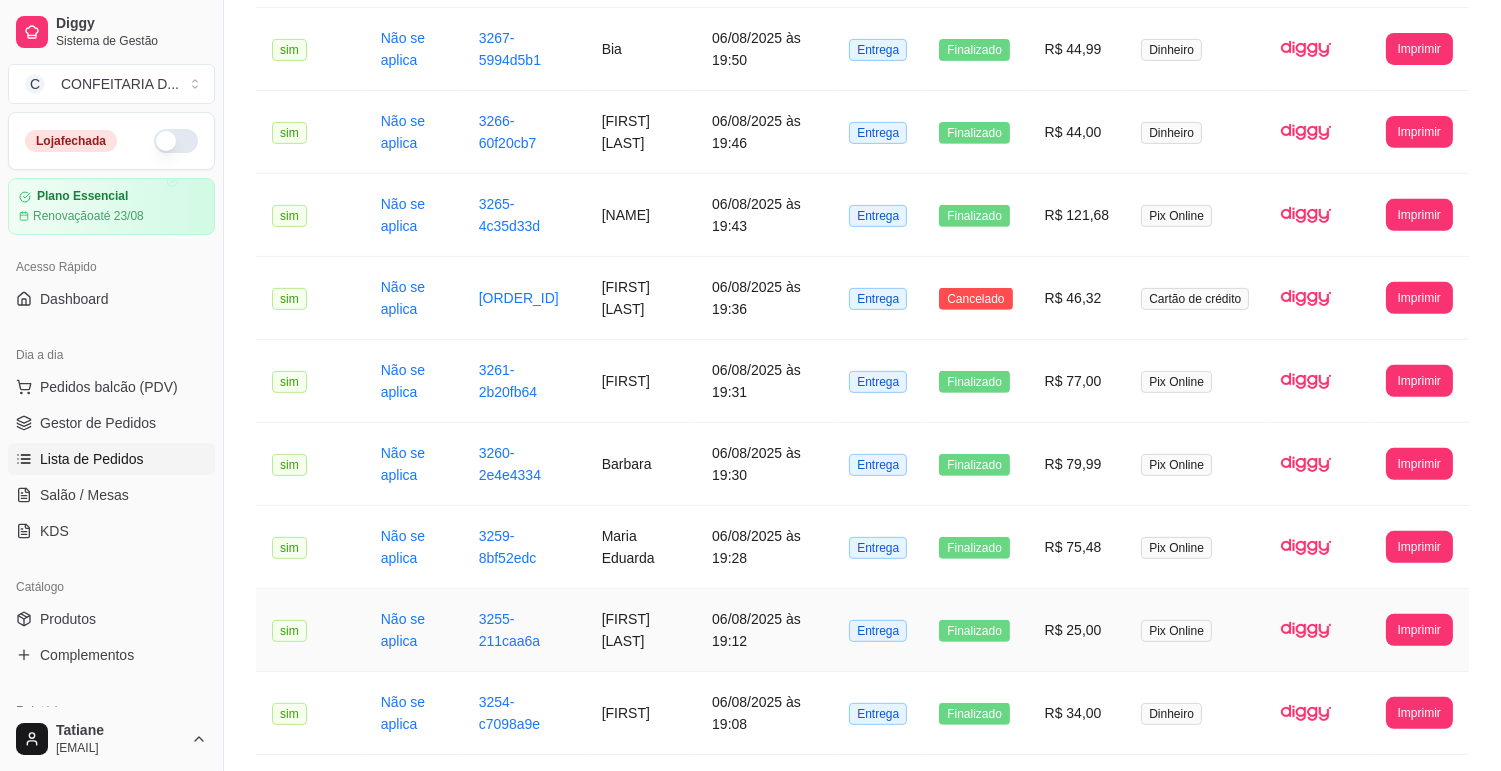 click on "[FIRST] [LAST]" at bounding box center [641, 630] 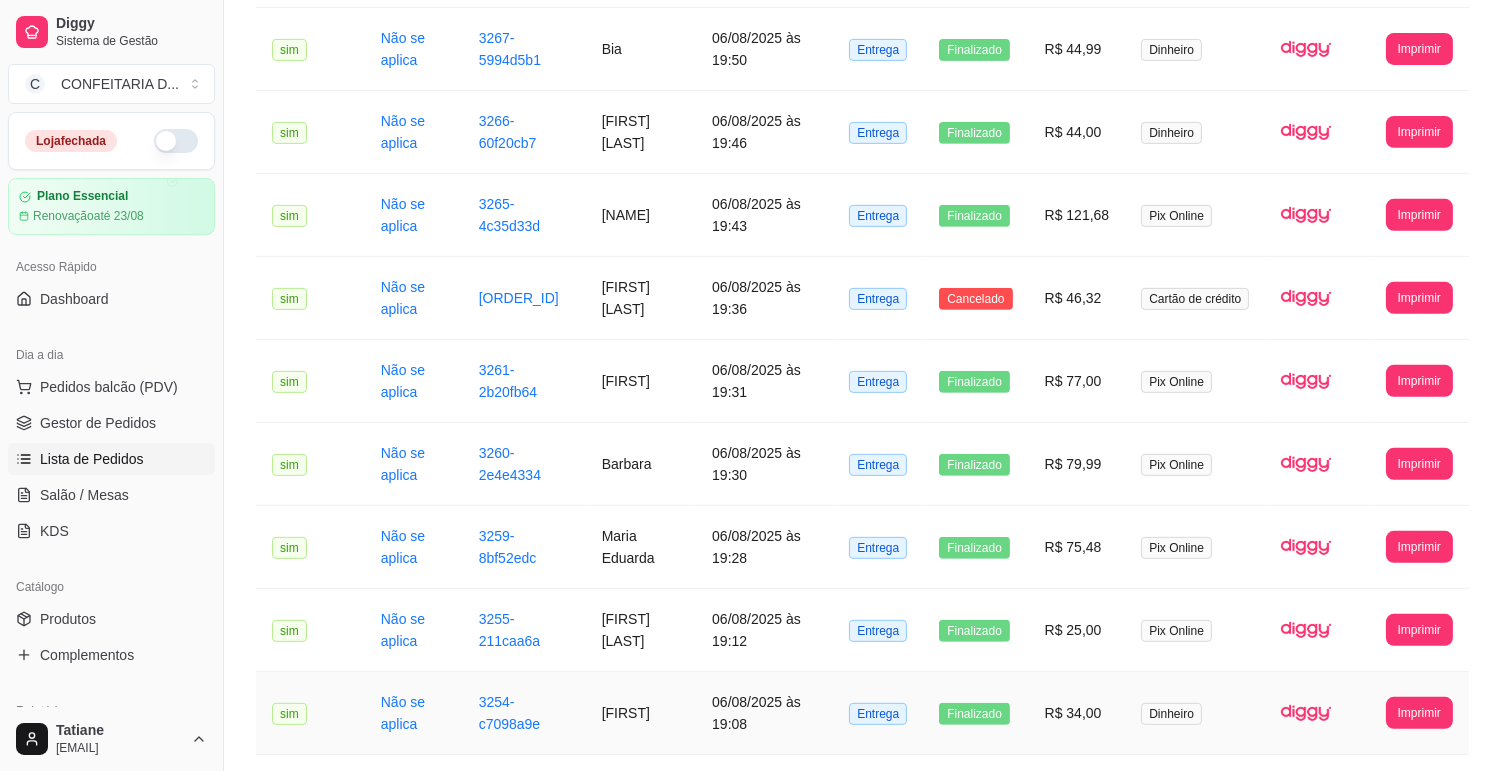 click on "[FIRST]" at bounding box center (641, 713) 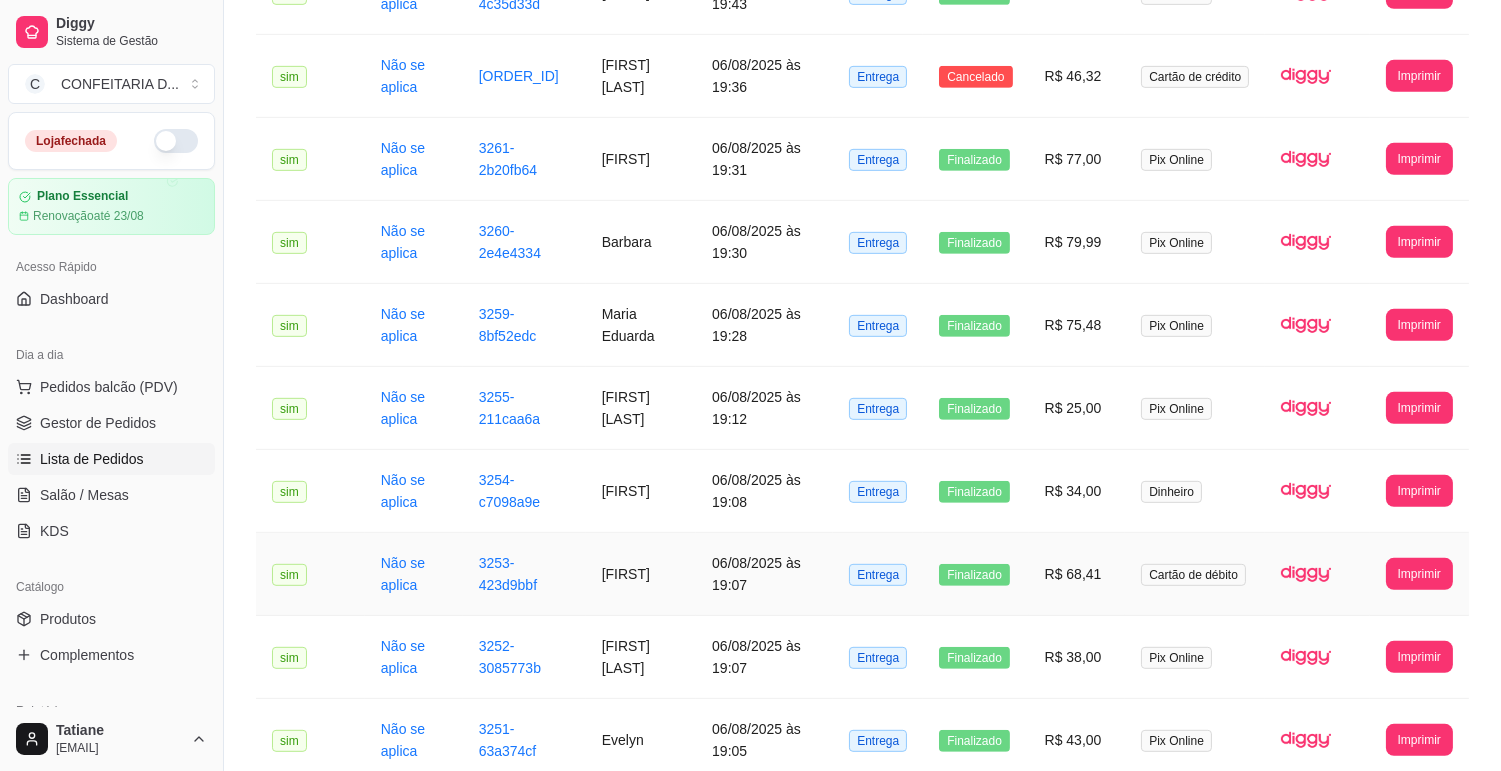 scroll, scrollTop: 2102, scrollLeft: 0, axis: vertical 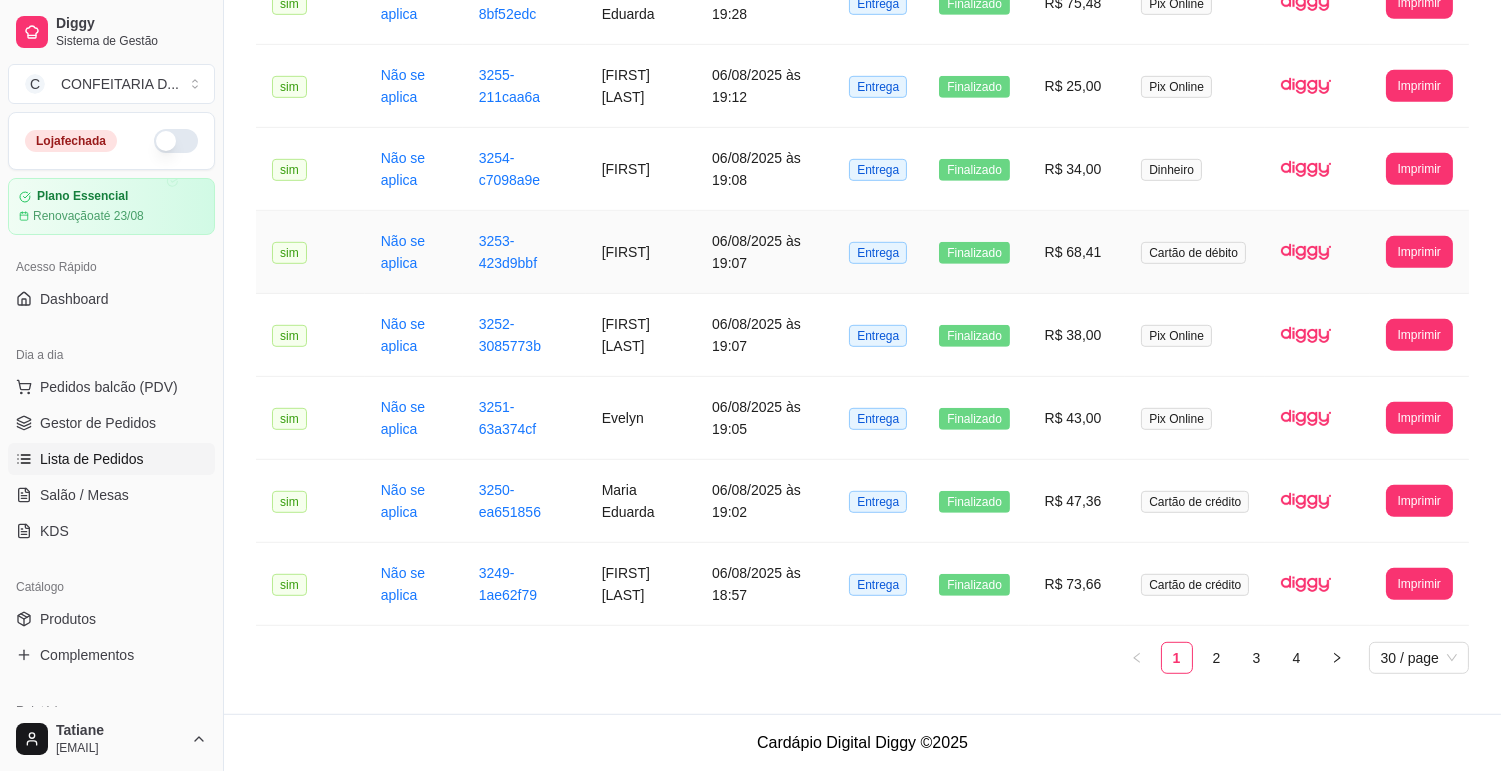 click on "[FIRST]" at bounding box center [641, 252] 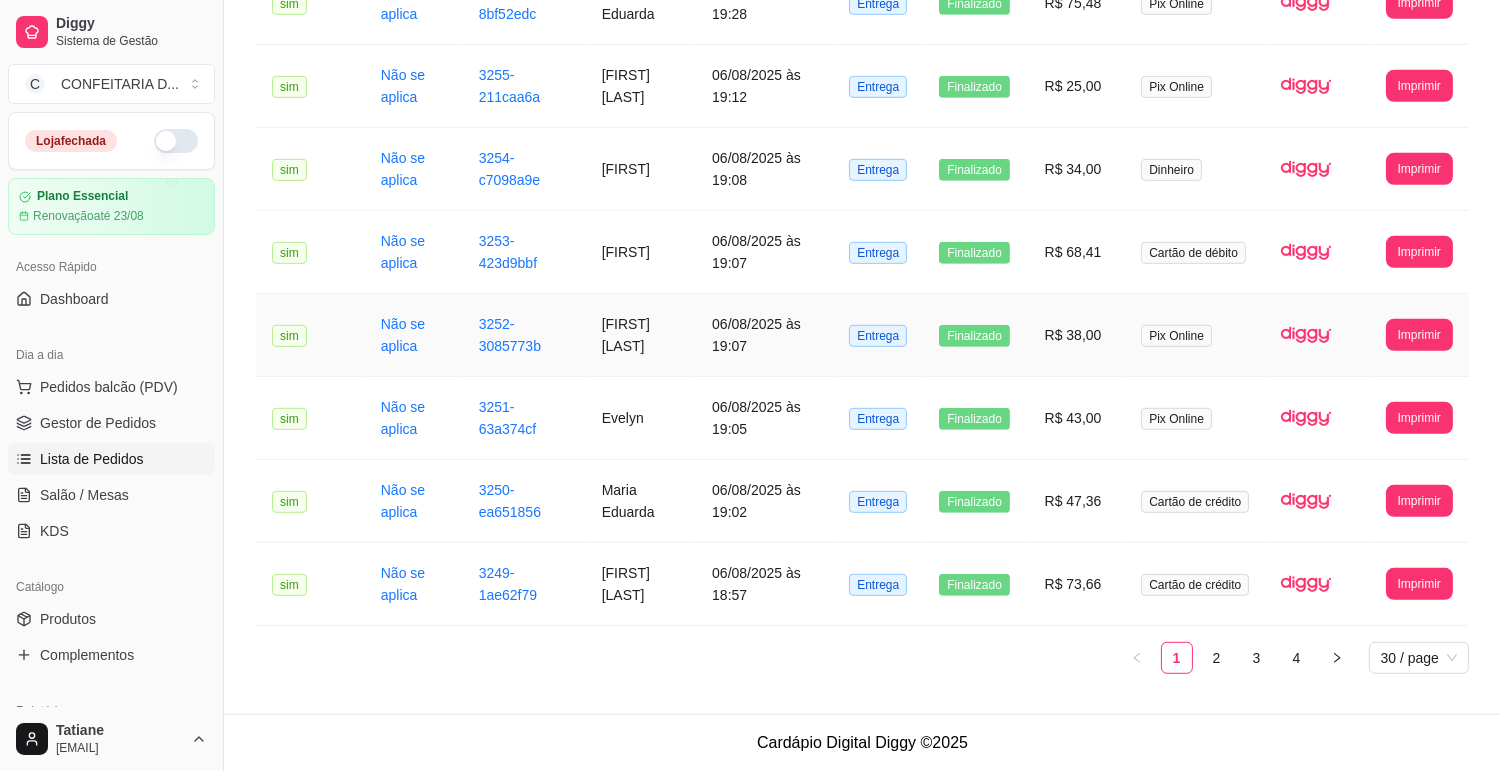 click on "[FIRST] [LAST]" at bounding box center [641, 335] 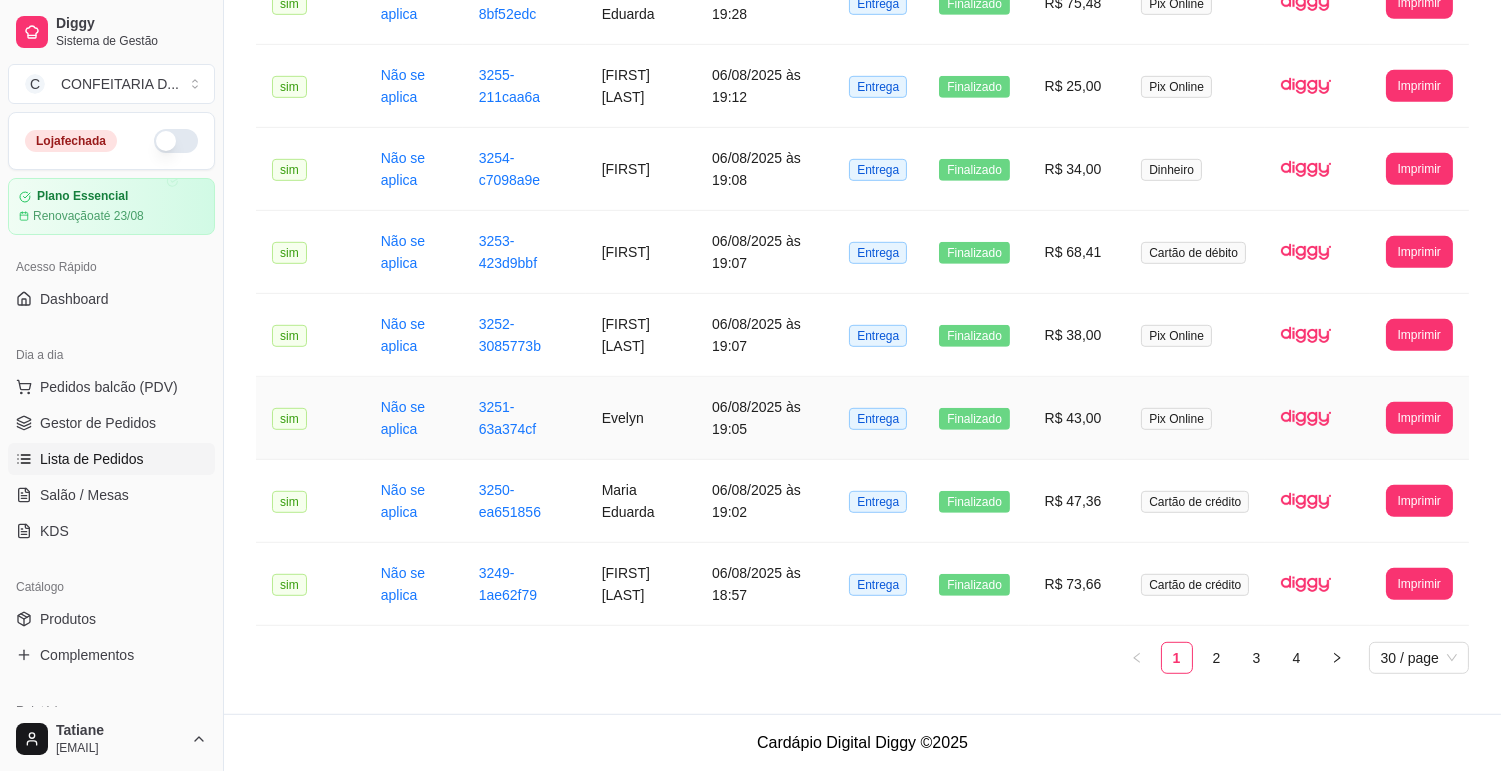 click on "Evelyn" at bounding box center (641, 418) 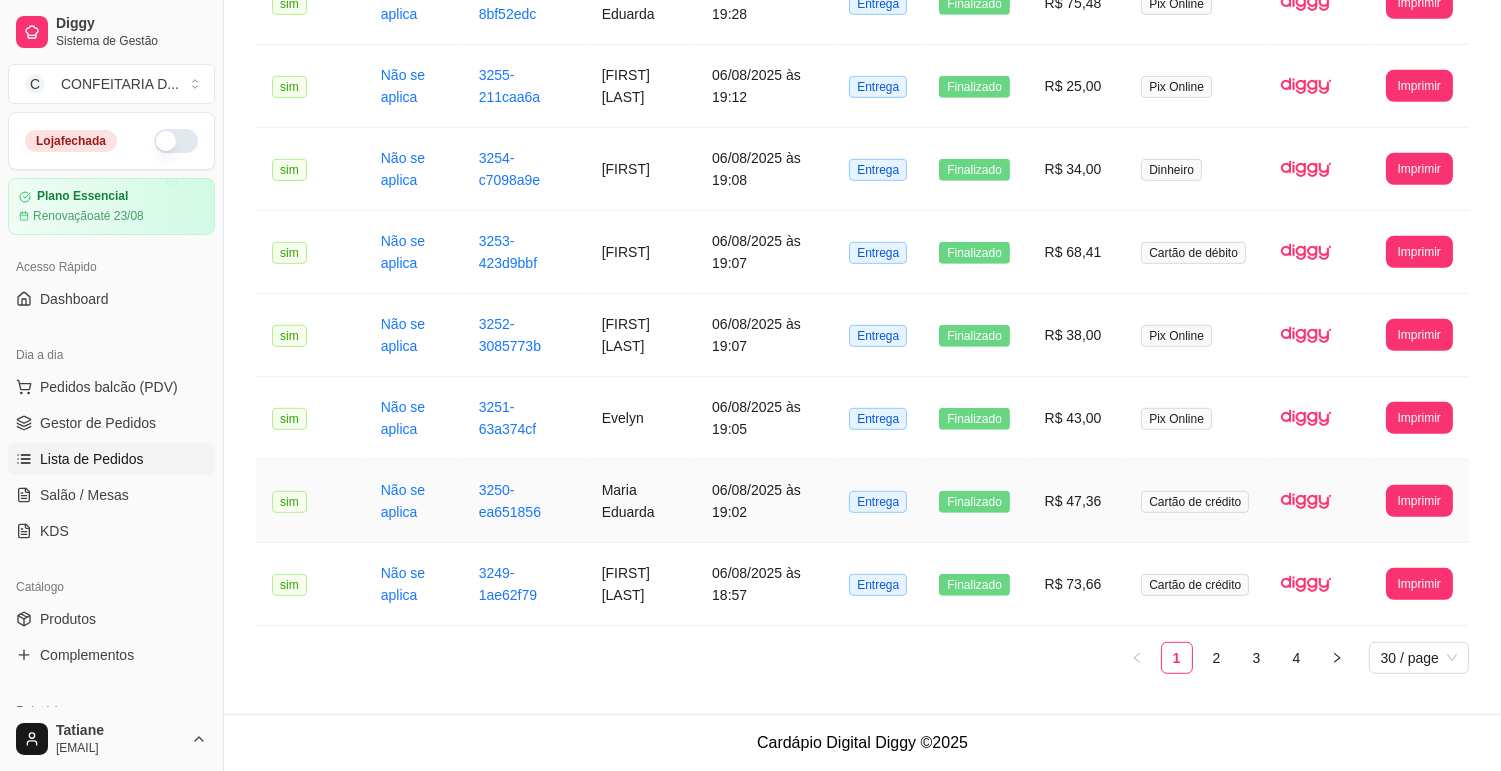 click on "Maria Eduarda" at bounding box center (641, 501) 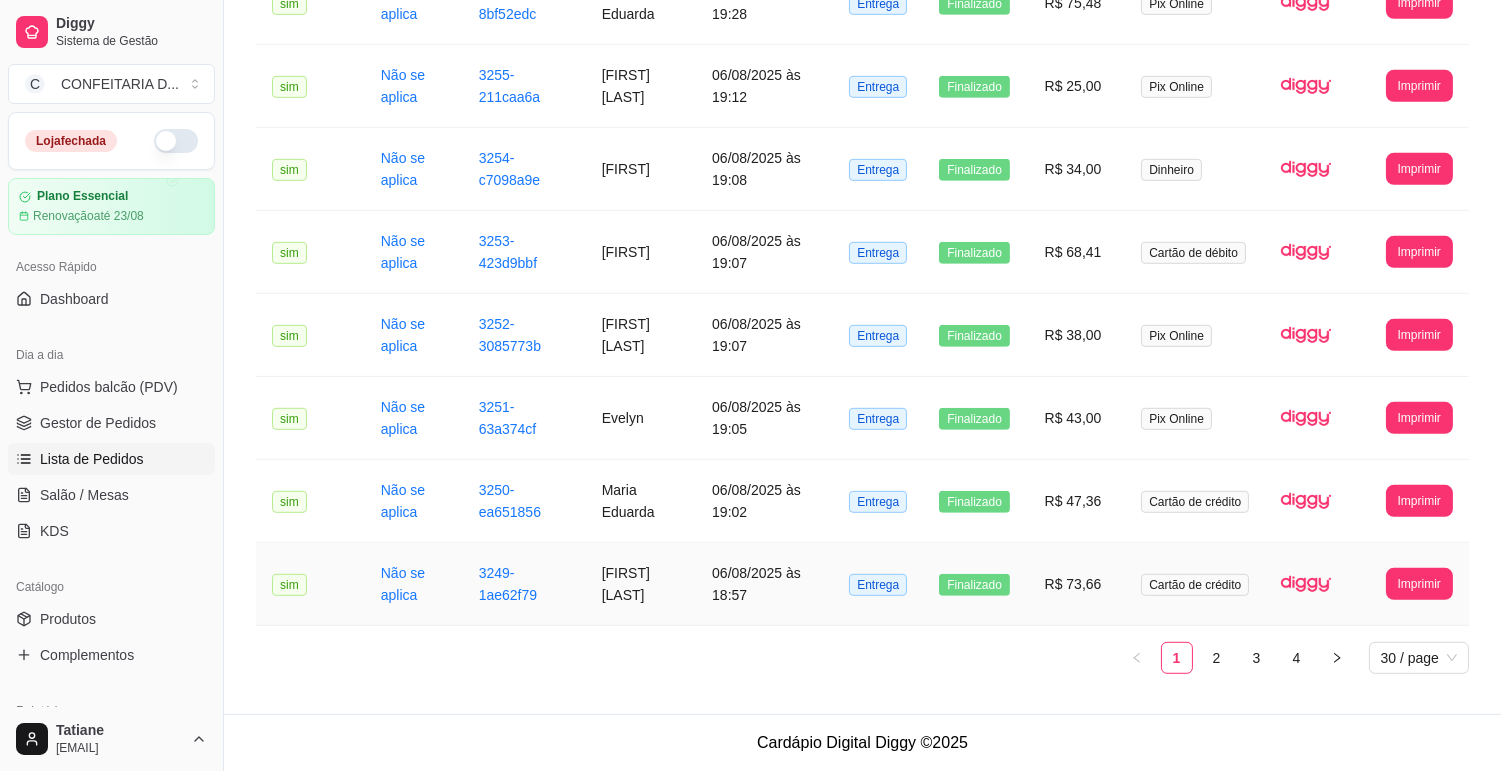 click on "[FIRST] [LAST]" at bounding box center (641, 584) 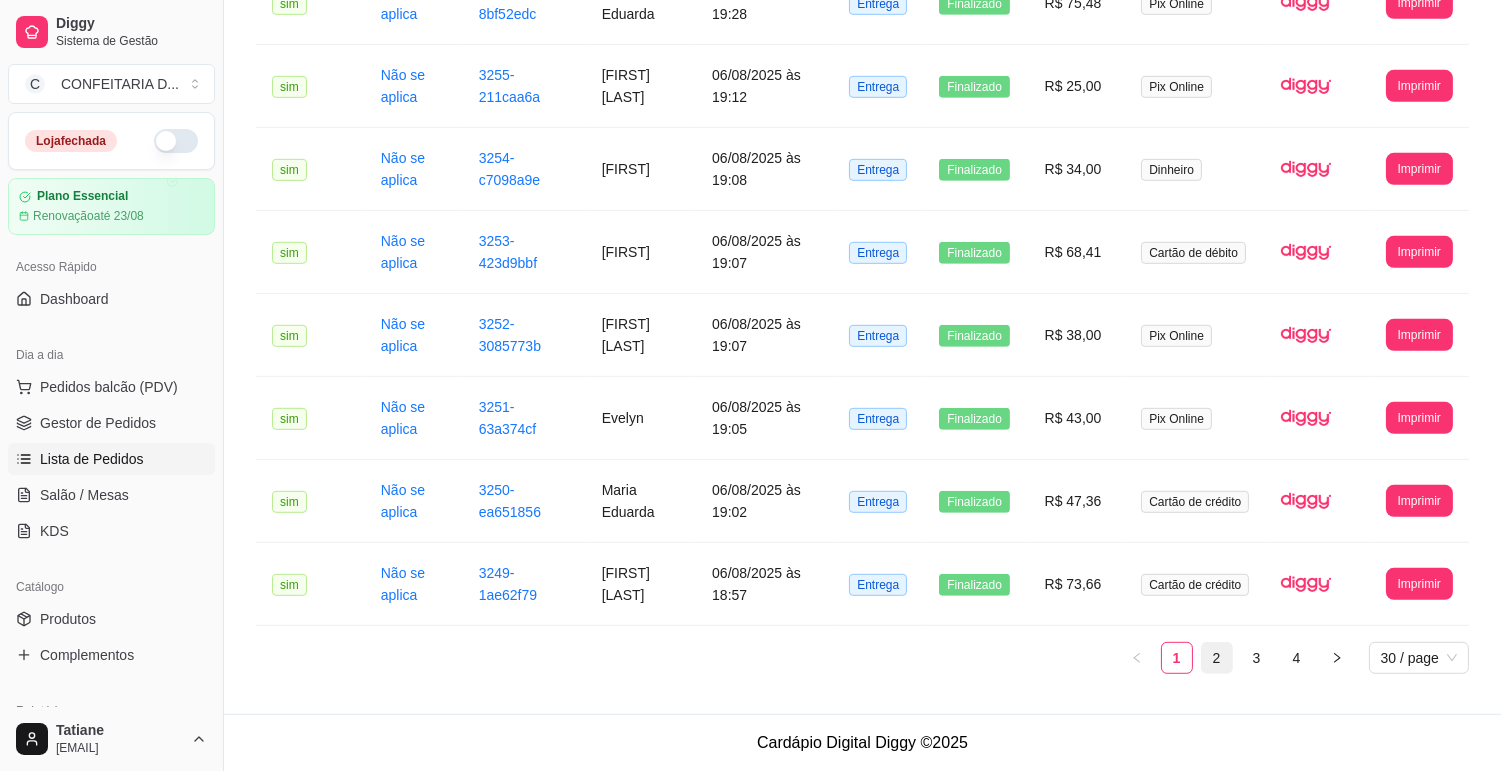 click on "2" at bounding box center (1217, 658) 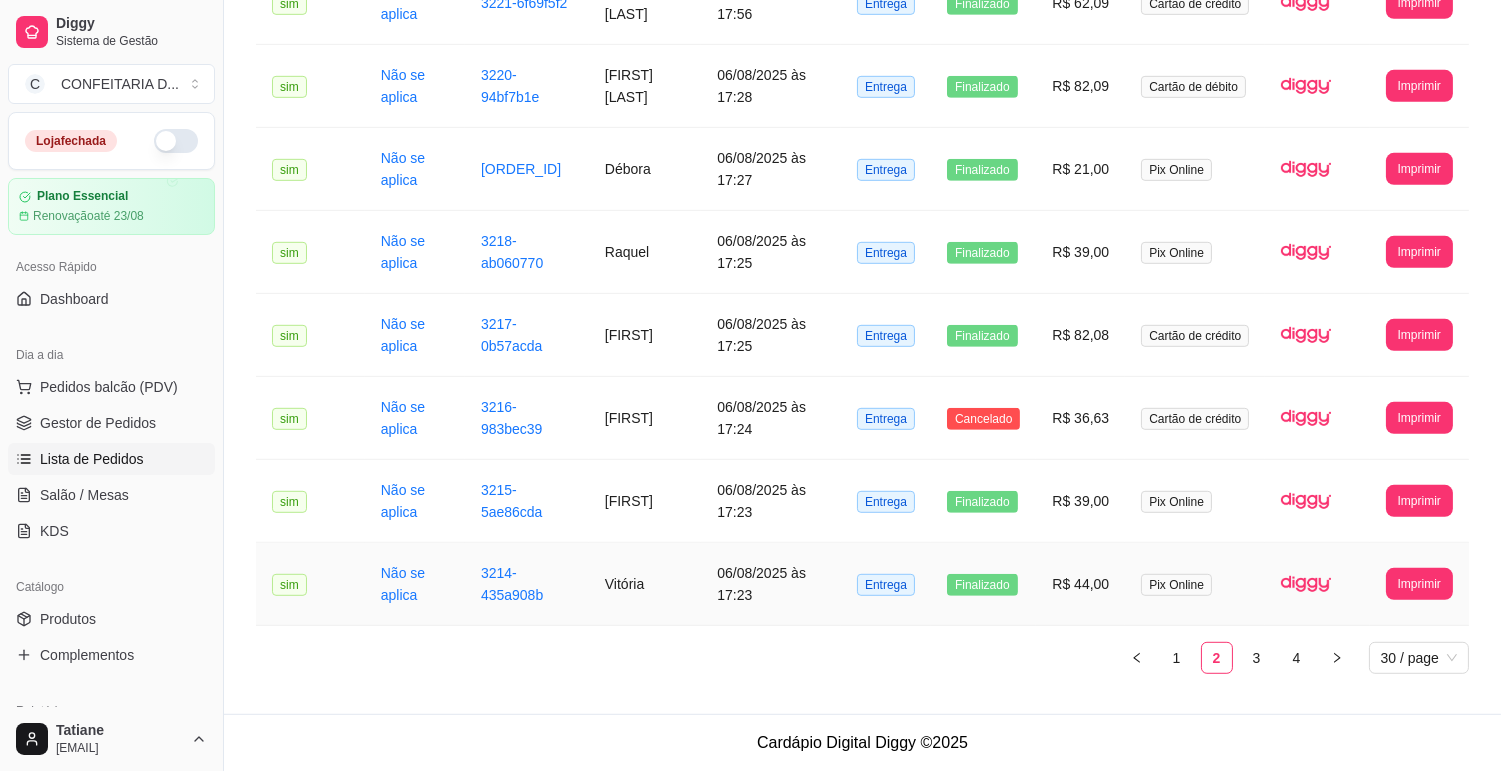 click on "Vitória" at bounding box center [645, 584] 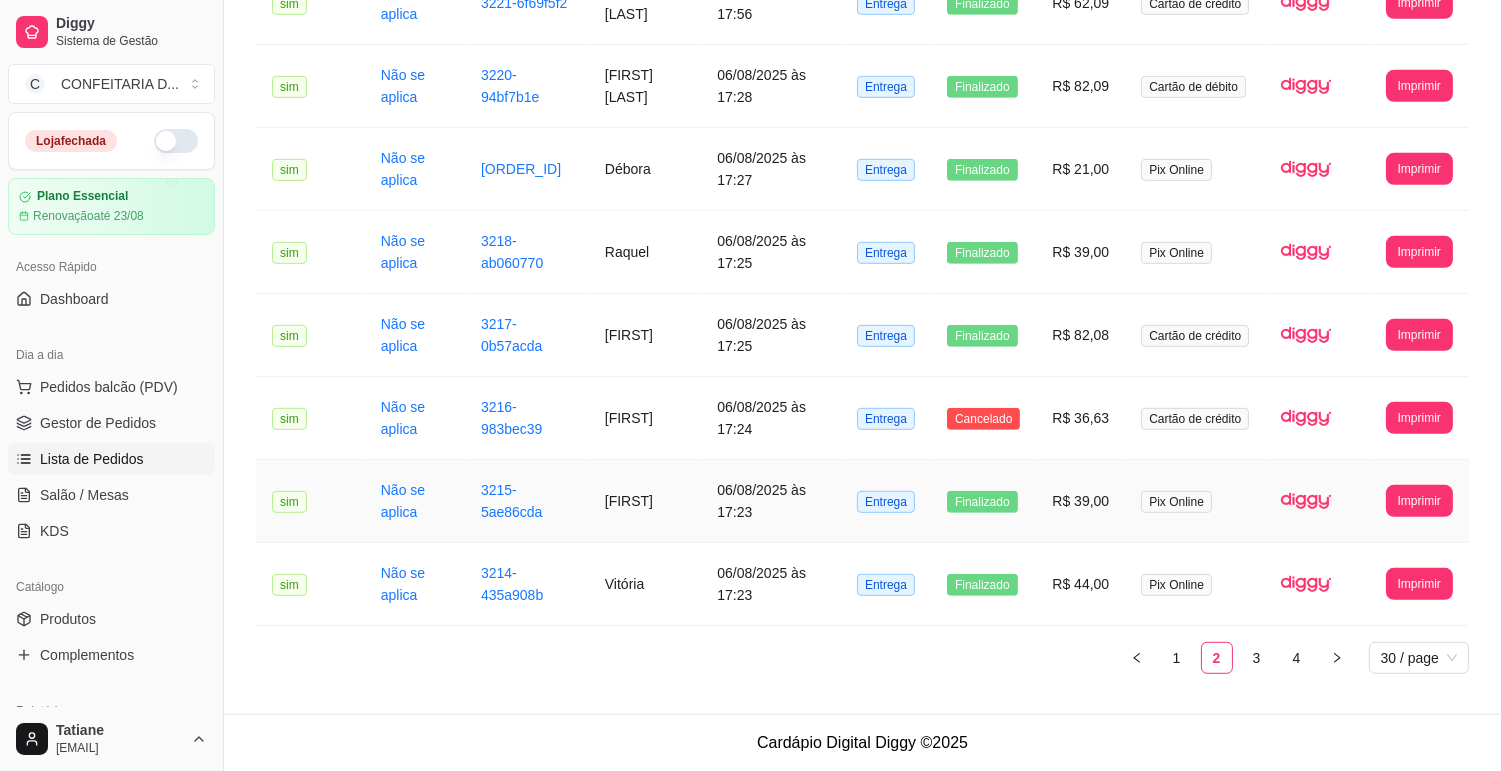 click on "[FIRST]" at bounding box center (645, 501) 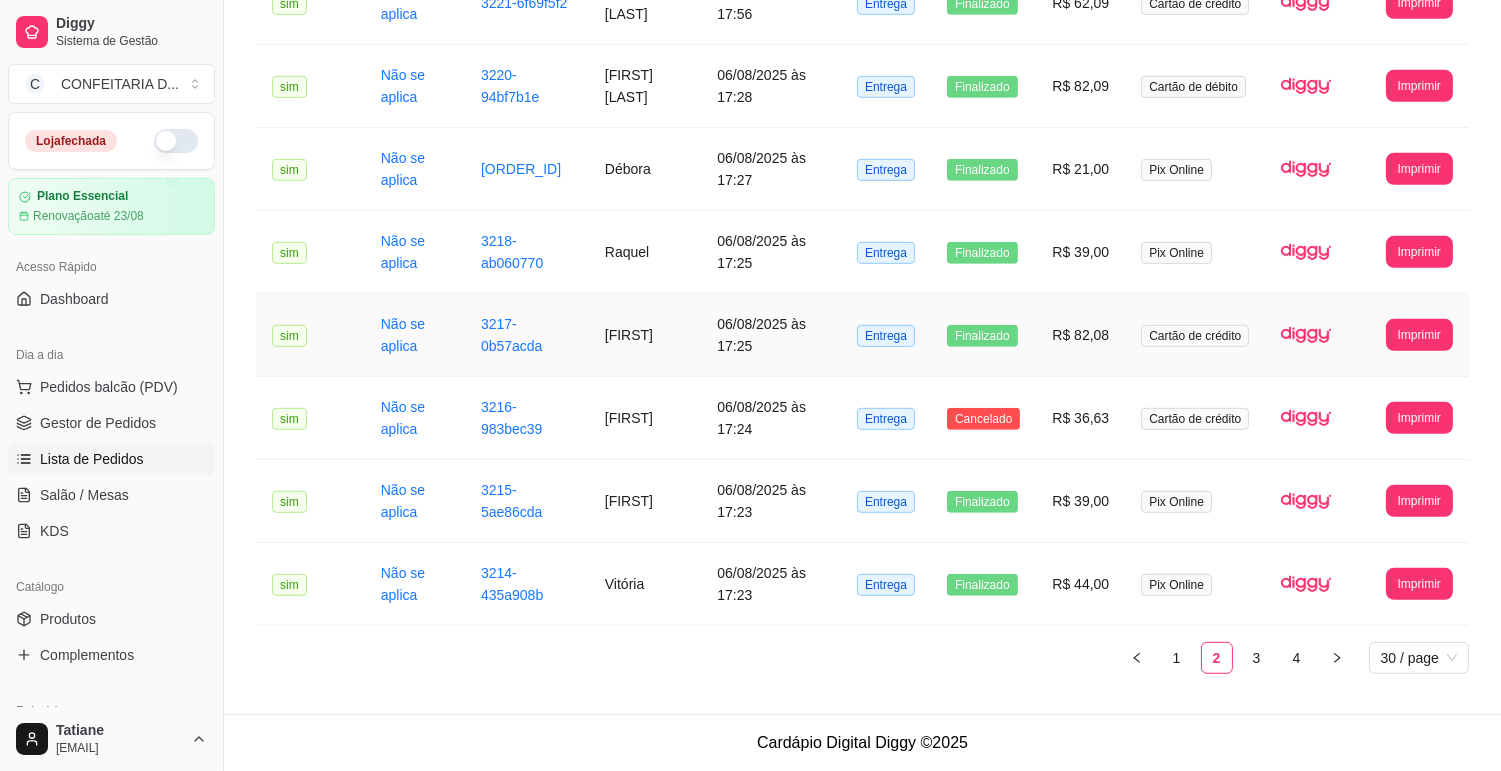 click on "[FIRST]" at bounding box center (645, 335) 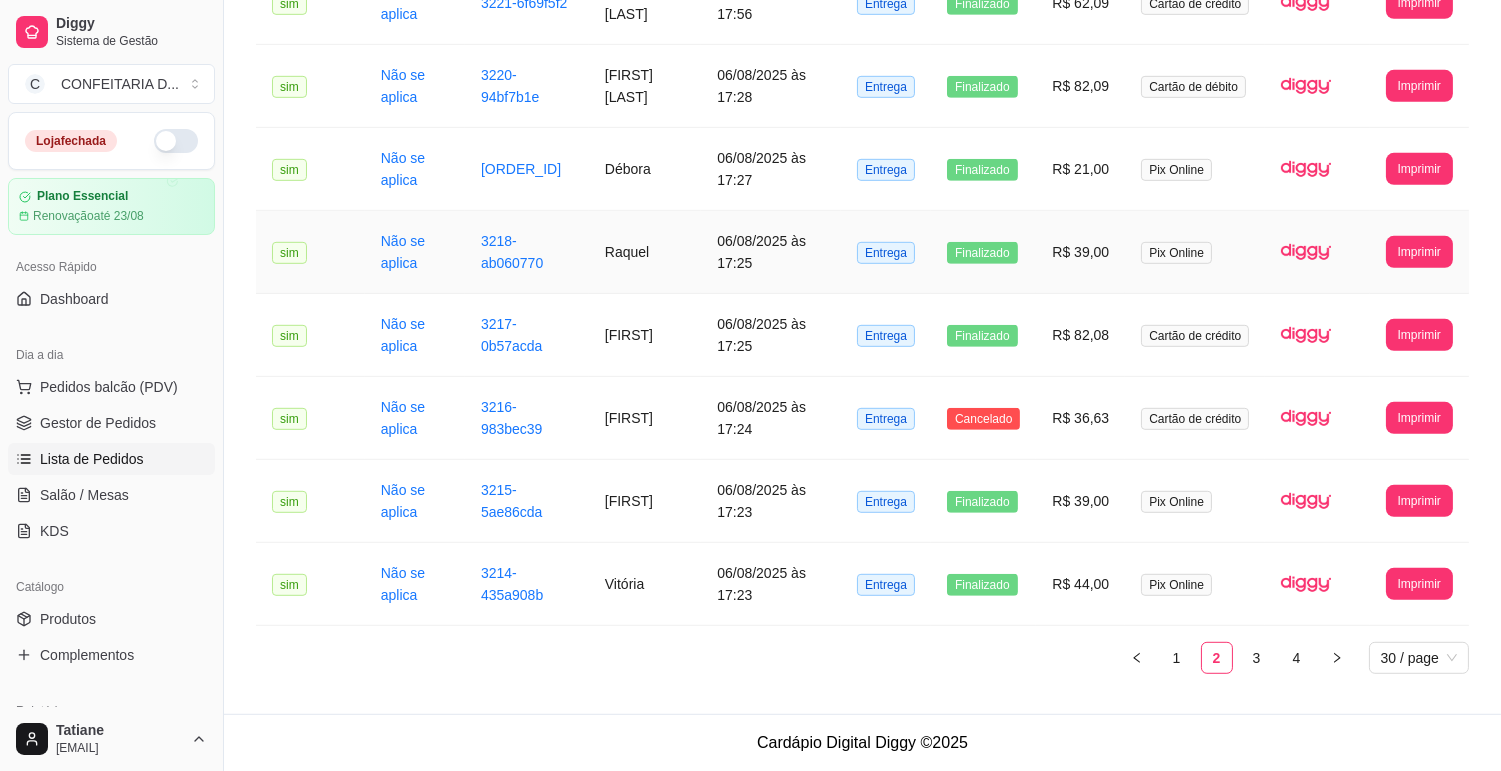 click on "Raquel" at bounding box center (645, 252) 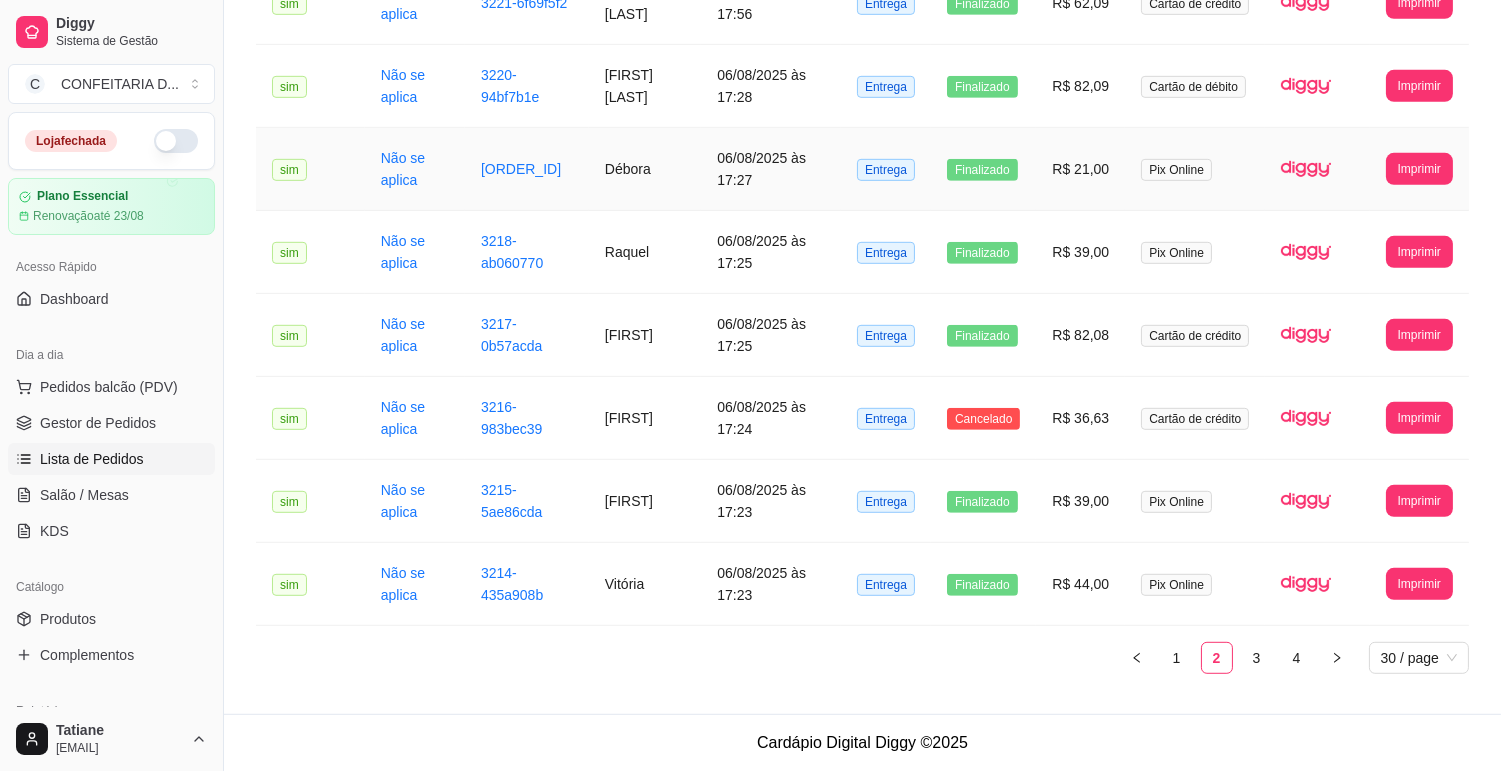 click on "Débora" at bounding box center (645, 169) 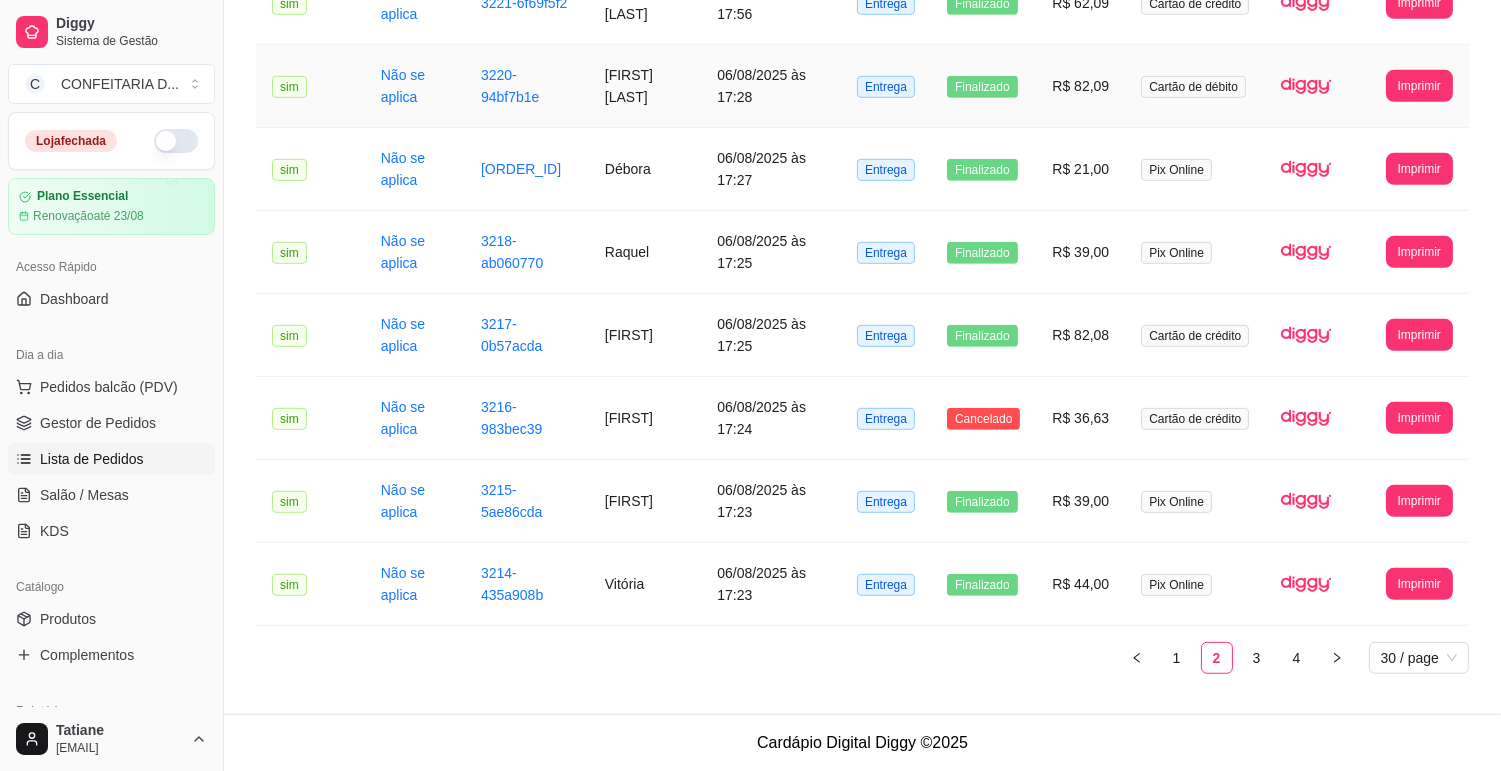 click on "[FIRST] [LAST]" at bounding box center [645, 86] 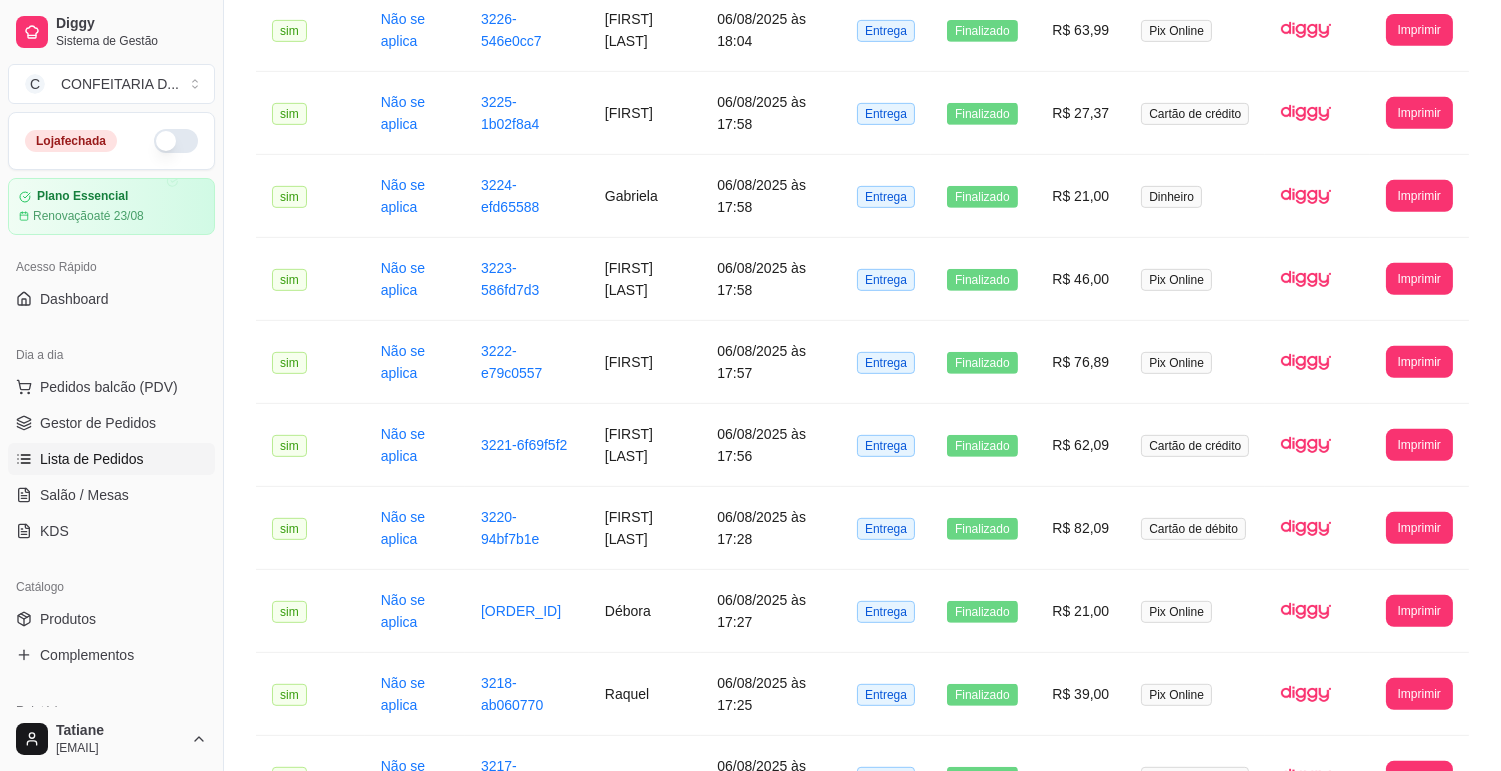 scroll, scrollTop: 1435, scrollLeft: 0, axis: vertical 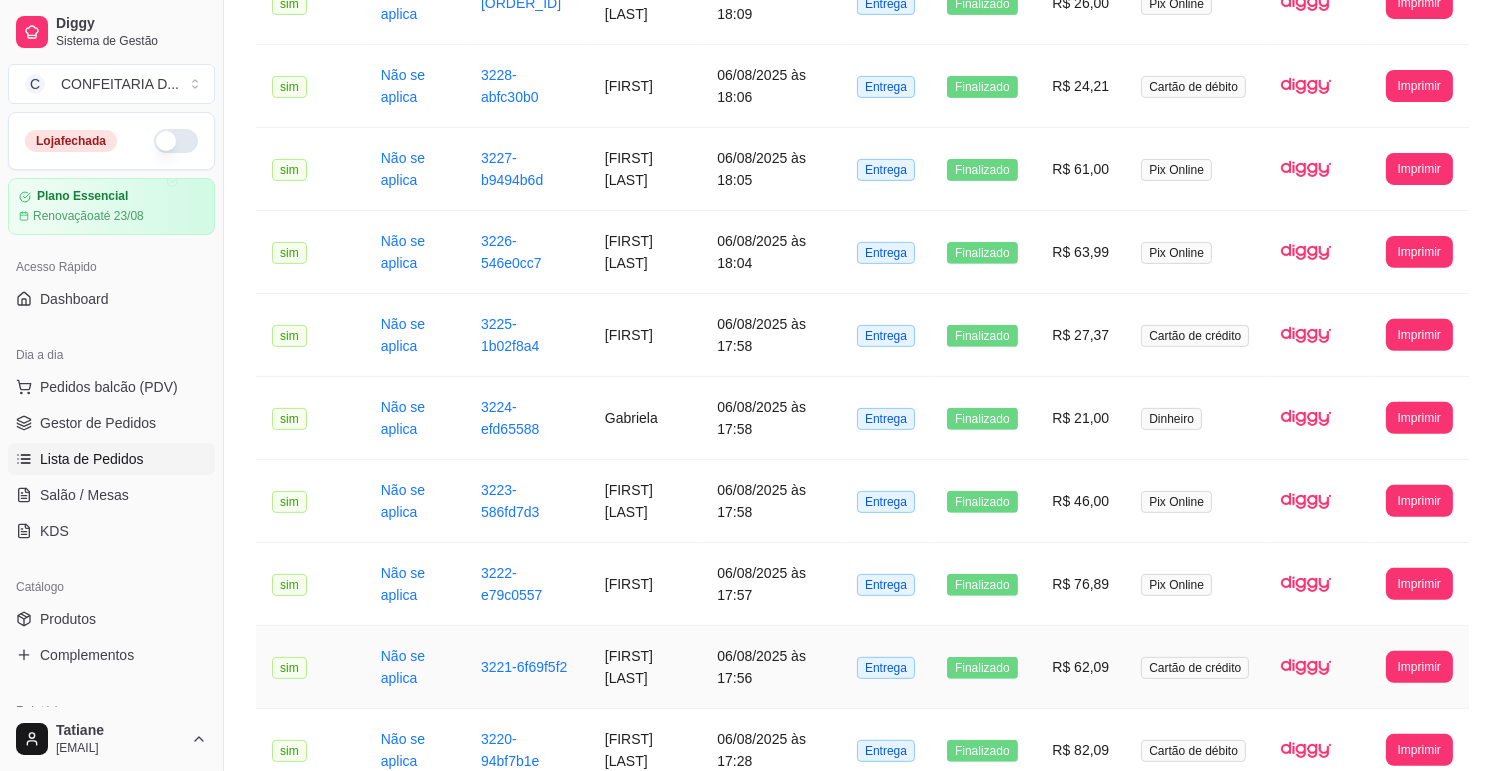 click on "[FIRST] [LAST]" at bounding box center (645, 667) 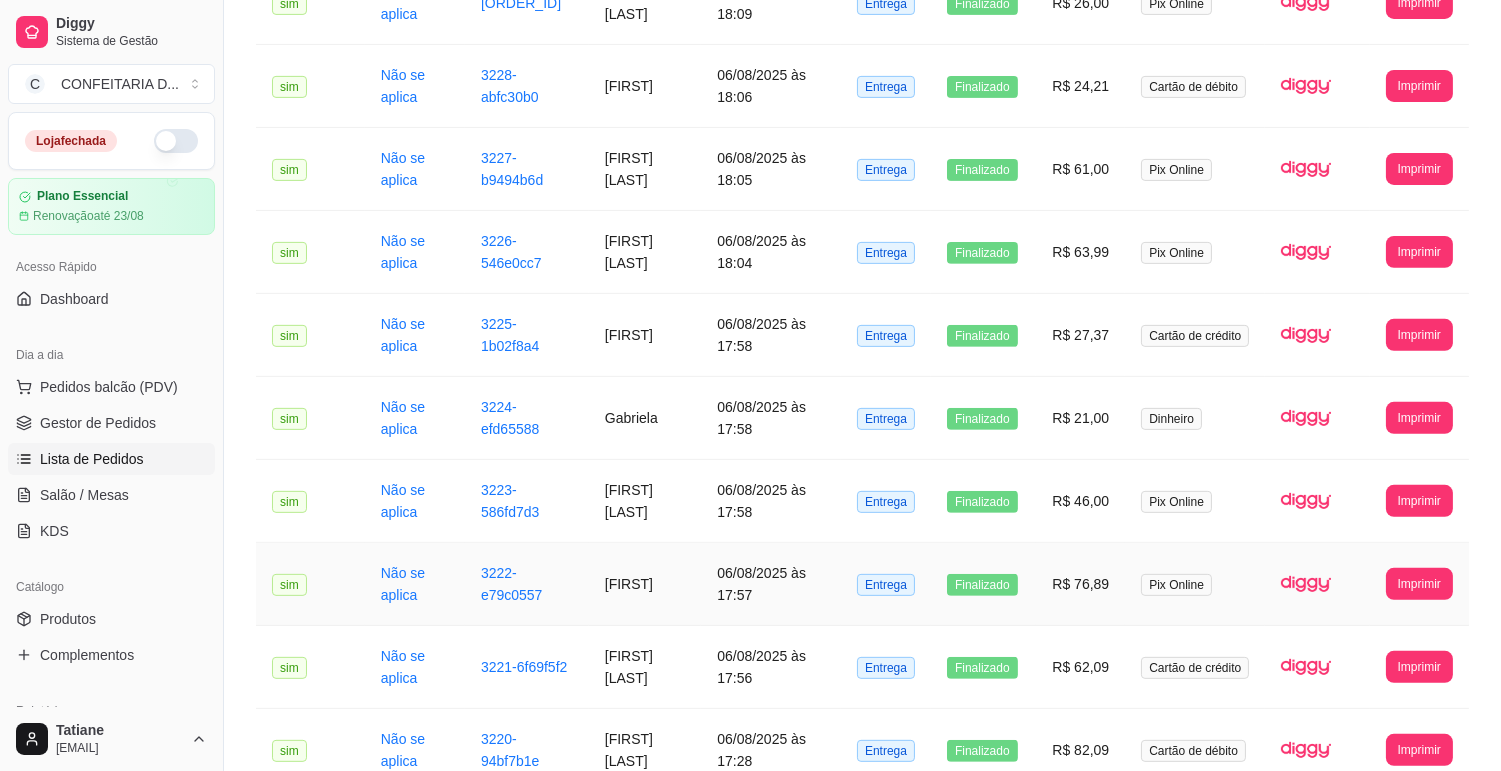 click on "[FIRST]" at bounding box center [645, 584] 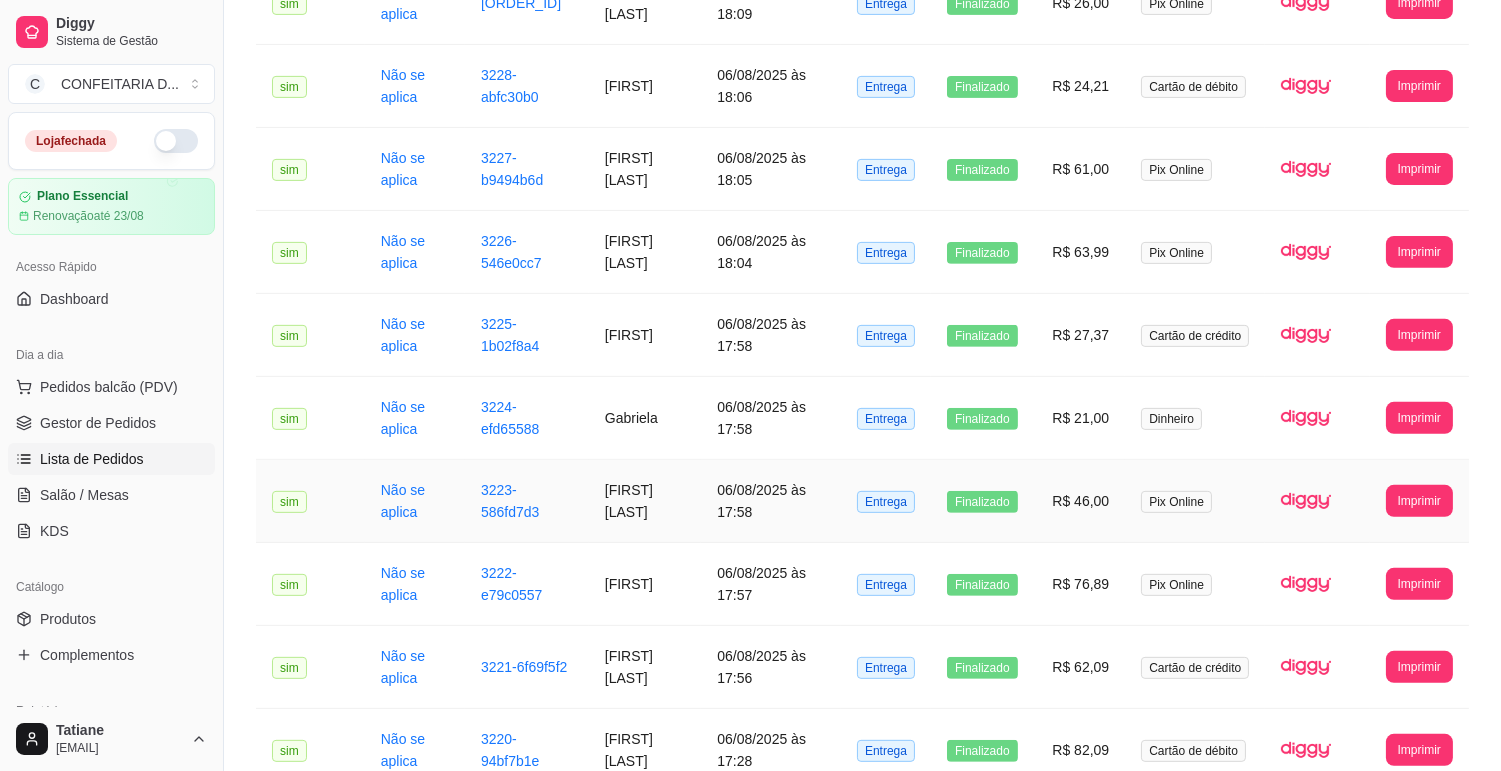 click on "[FIRST] [LAST]" at bounding box center [645, 501] 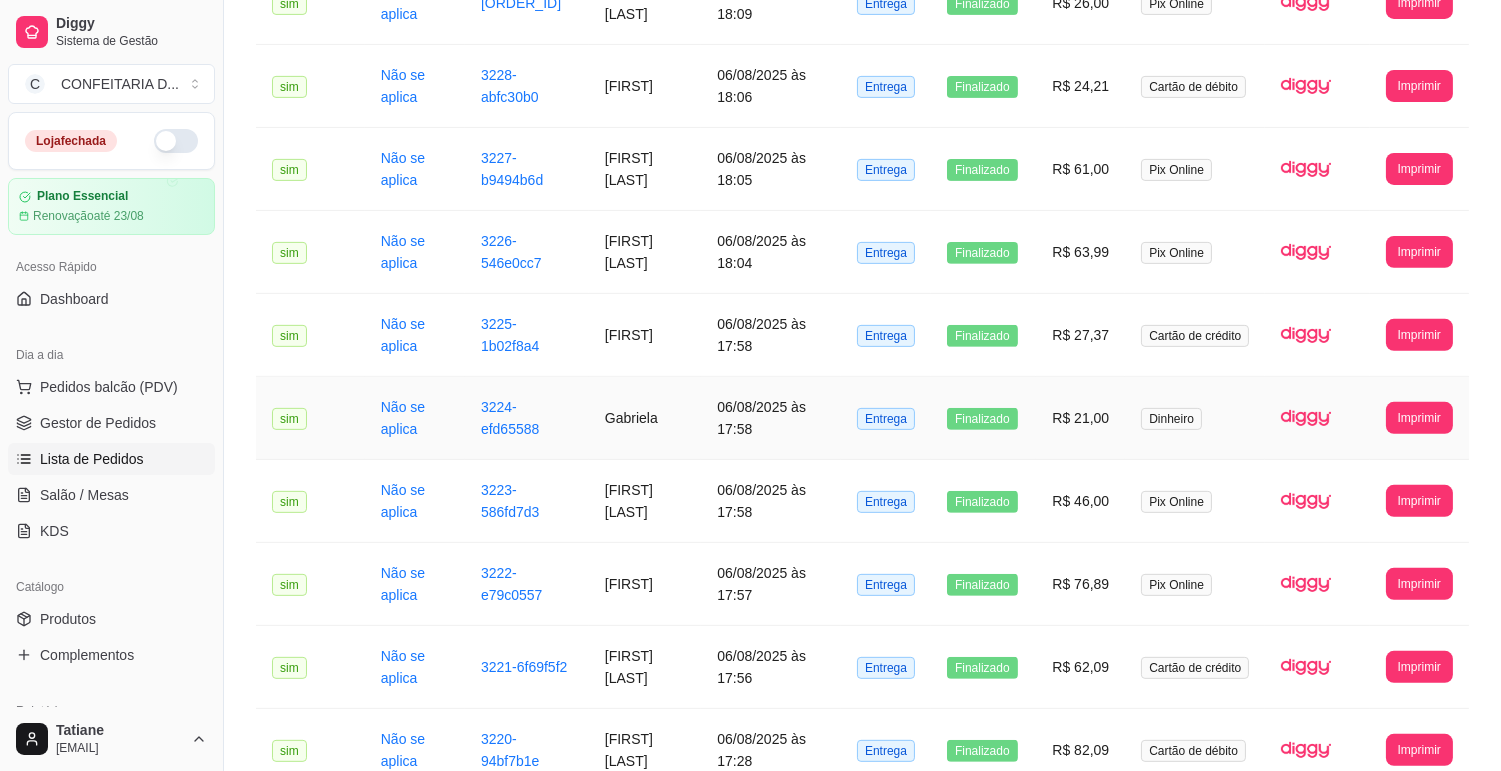 click on "Gabriela" at bounding box center [645, 418] 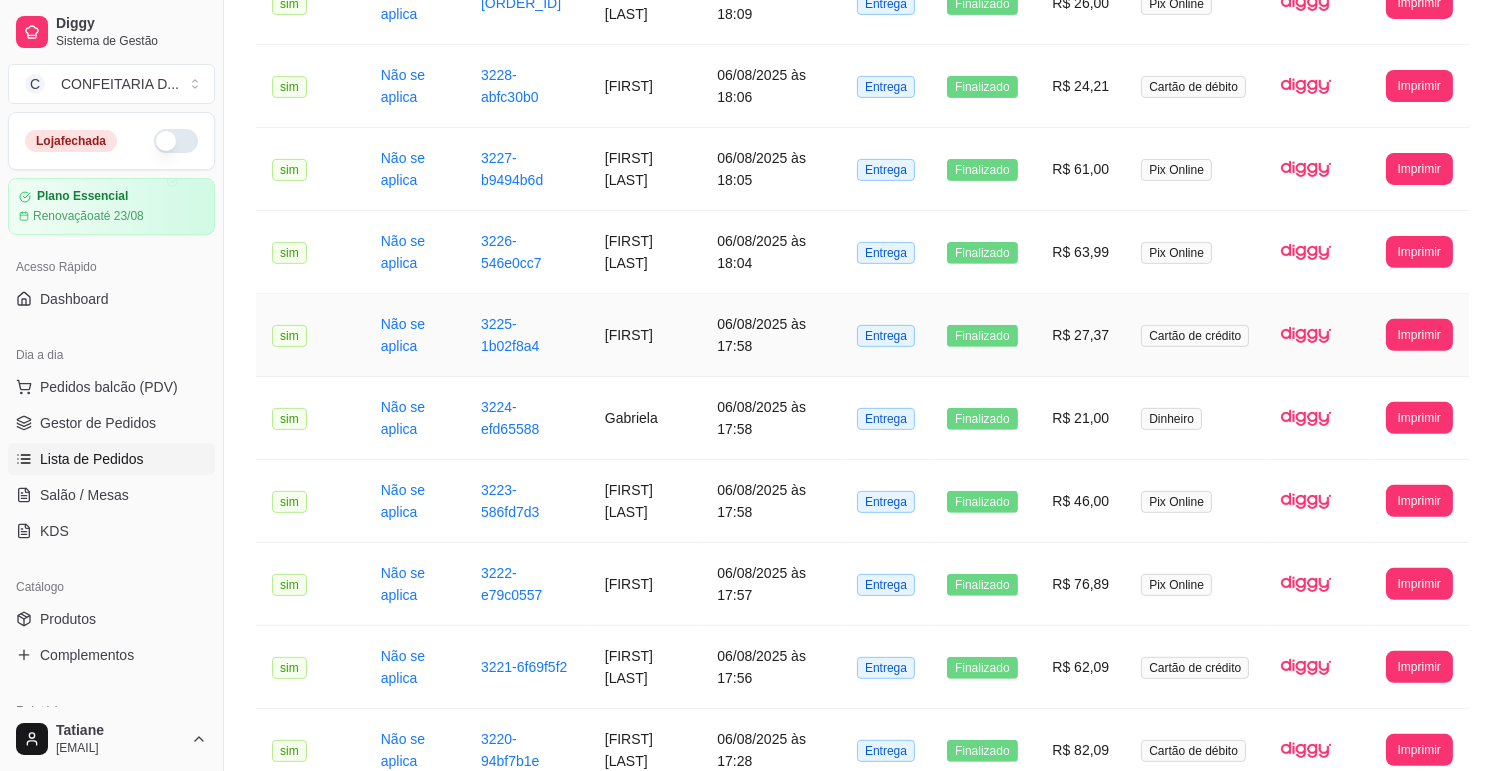 click on "[FIRST]" at bounding box center (645, 335) 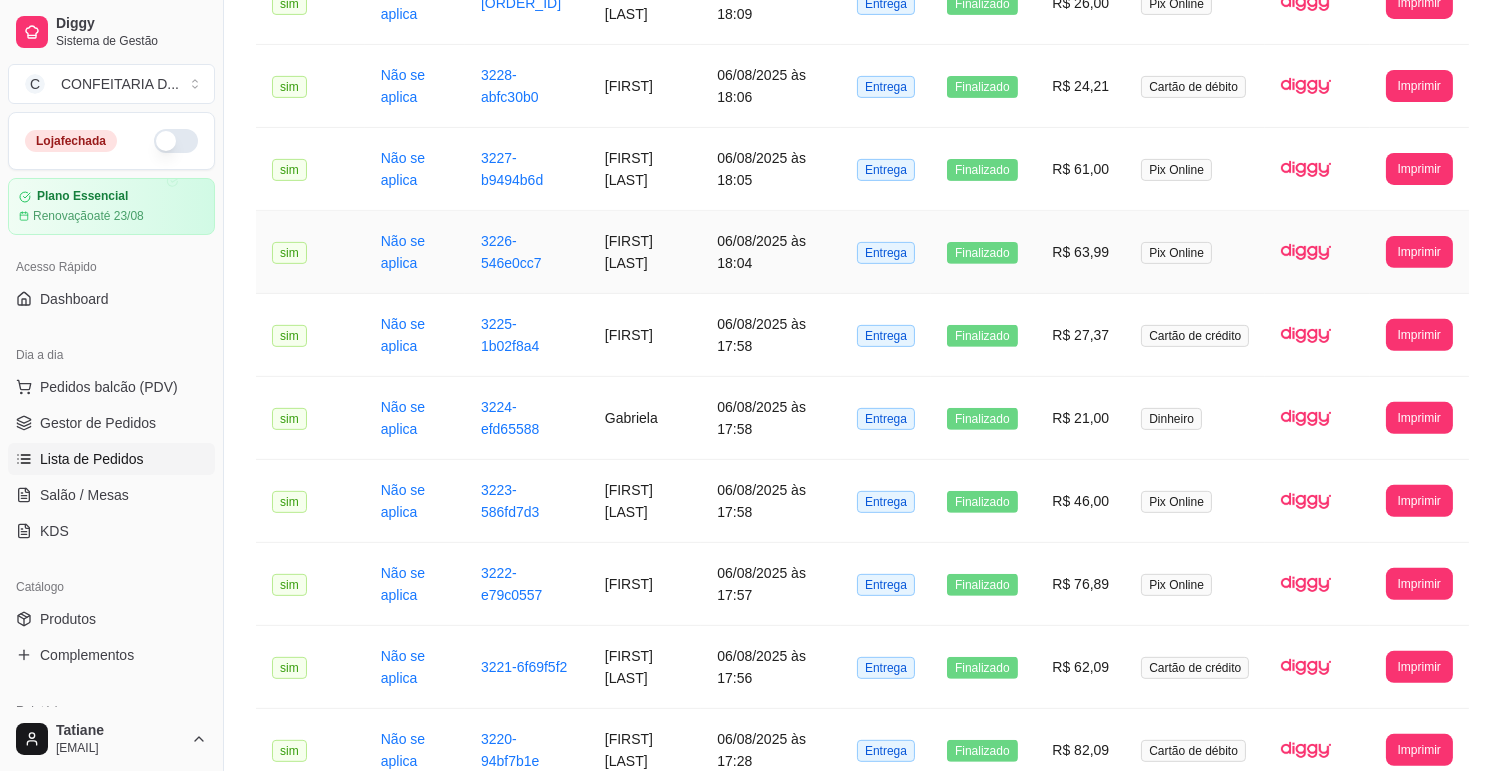 click on "[FIRST] [LAST]" at bounding box center [645, 252] 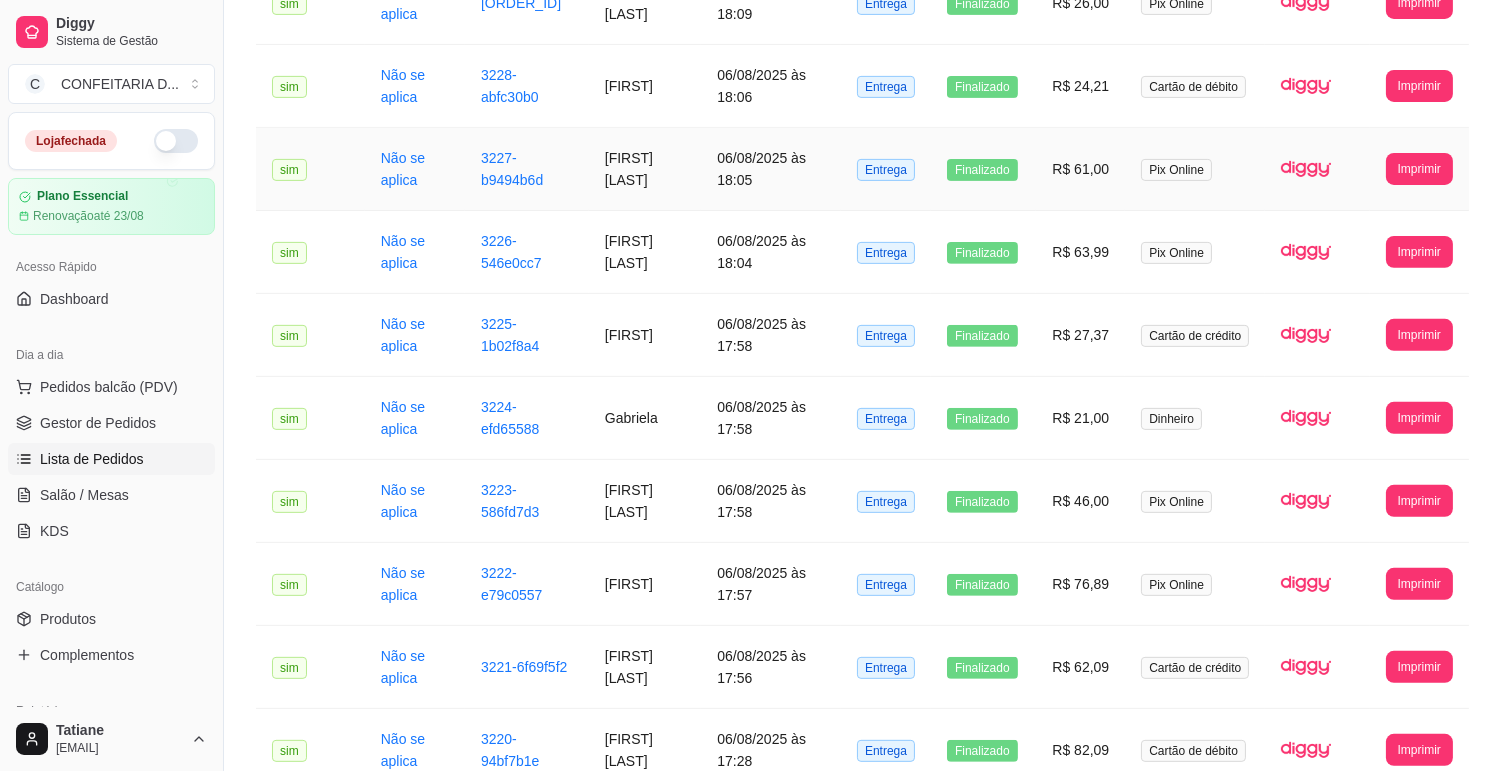 click on "[FIRST] [LAST]" at bounding box center [645, 169] 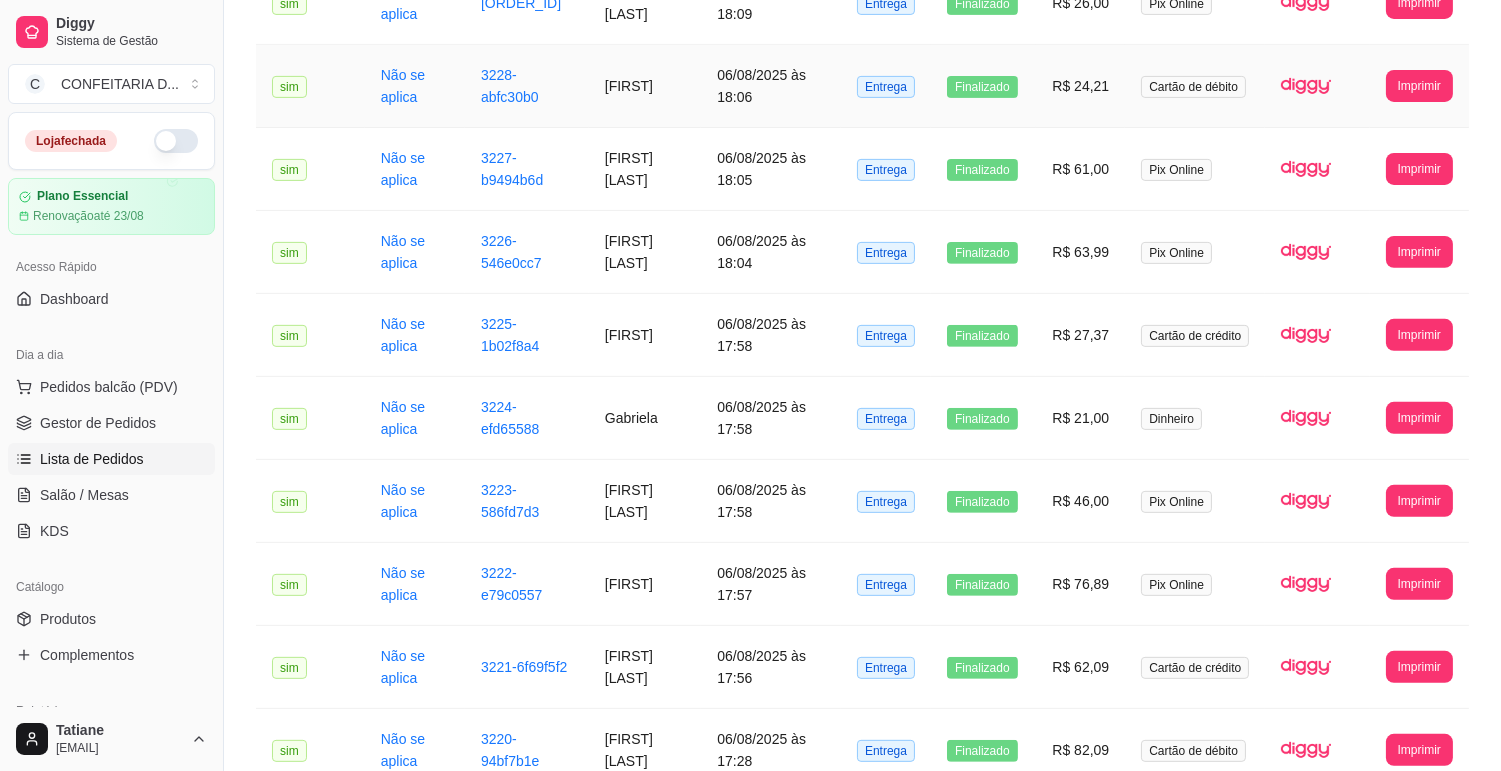 click on "[FIRST]" at bounding box center (645, 86) 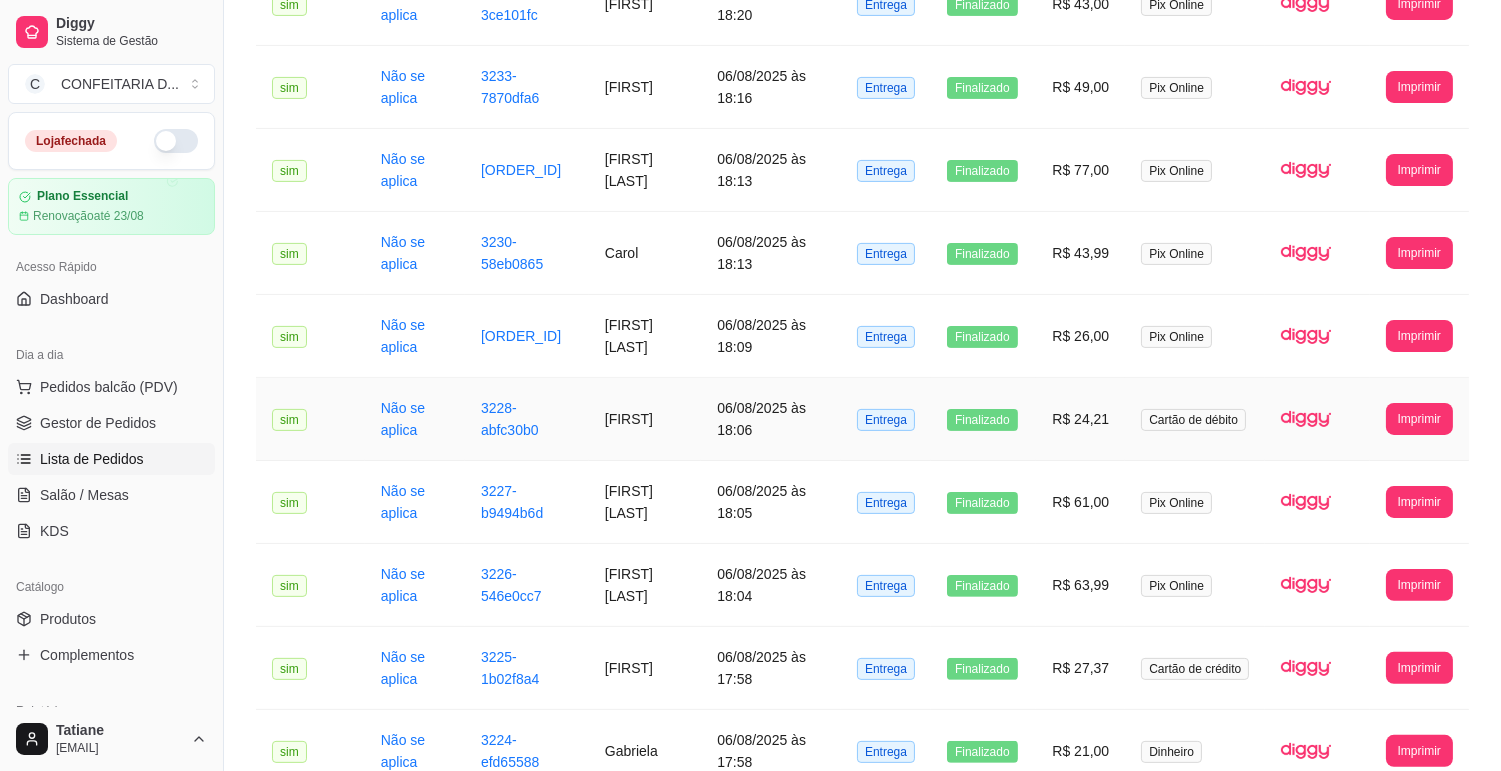 scroll, scrollTop: 991, scrollLeft: 0, axis: vertical 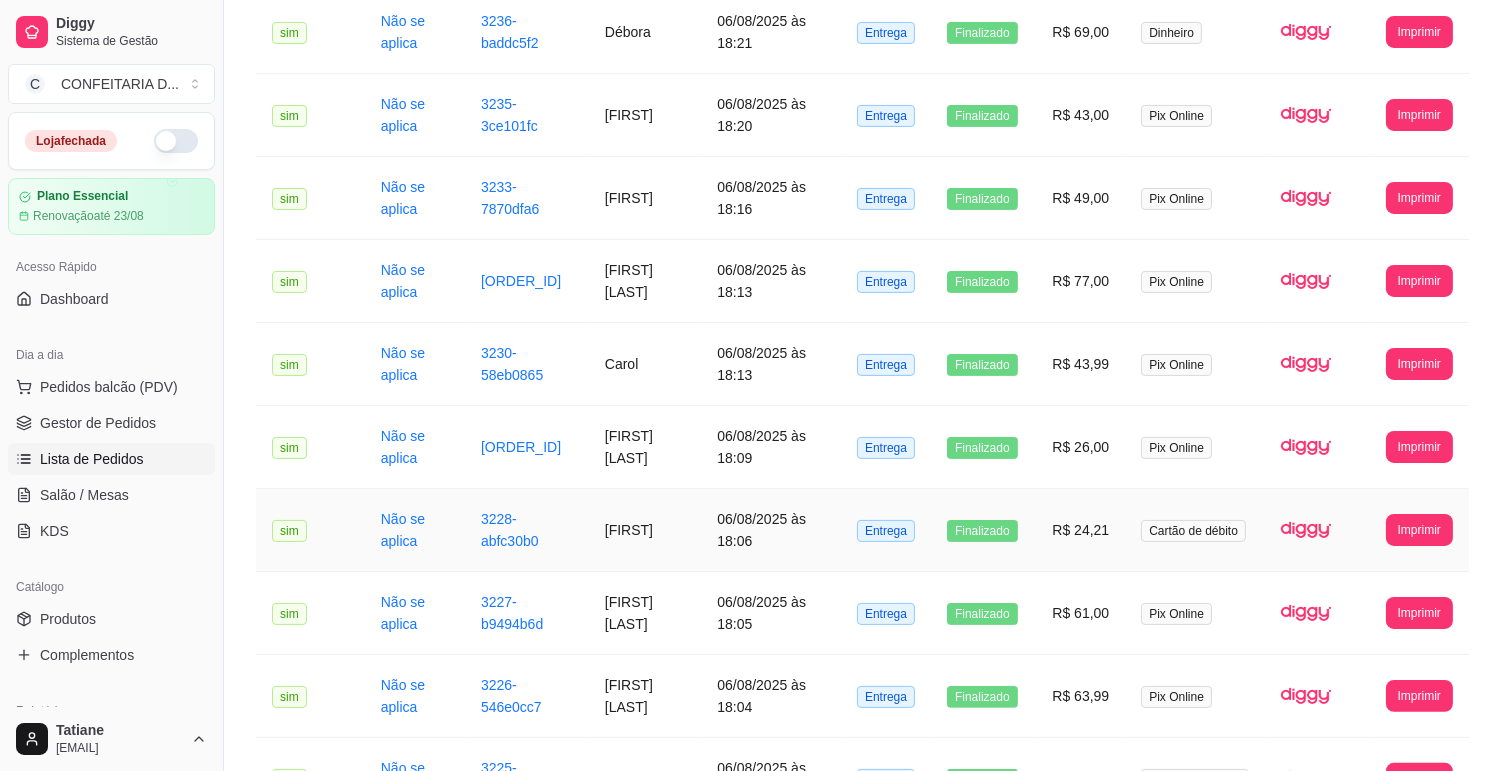 click on "[FIRST] [LAST]" at bounding box center [645, 447] 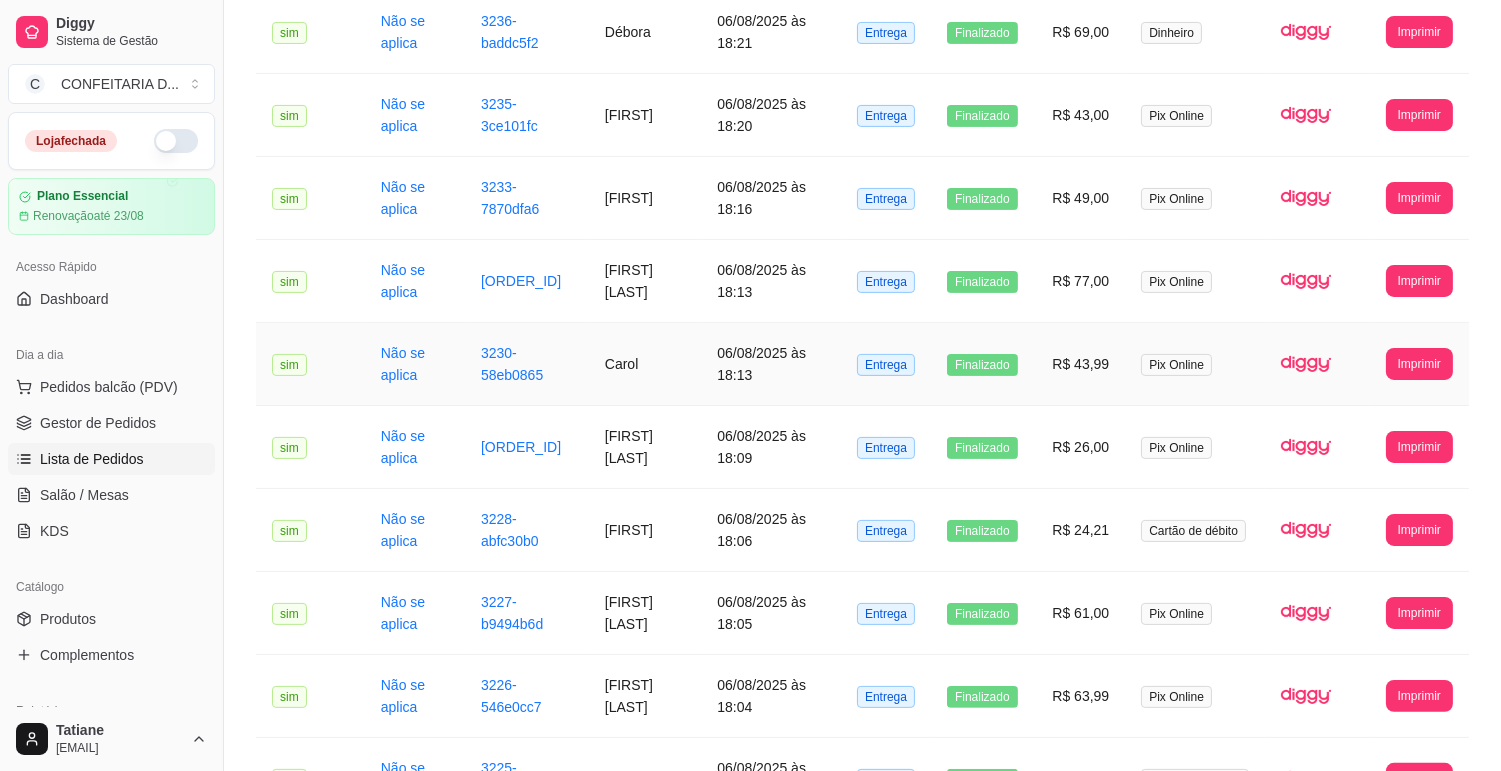 click on "Carol" at bounding box center (645, 364) 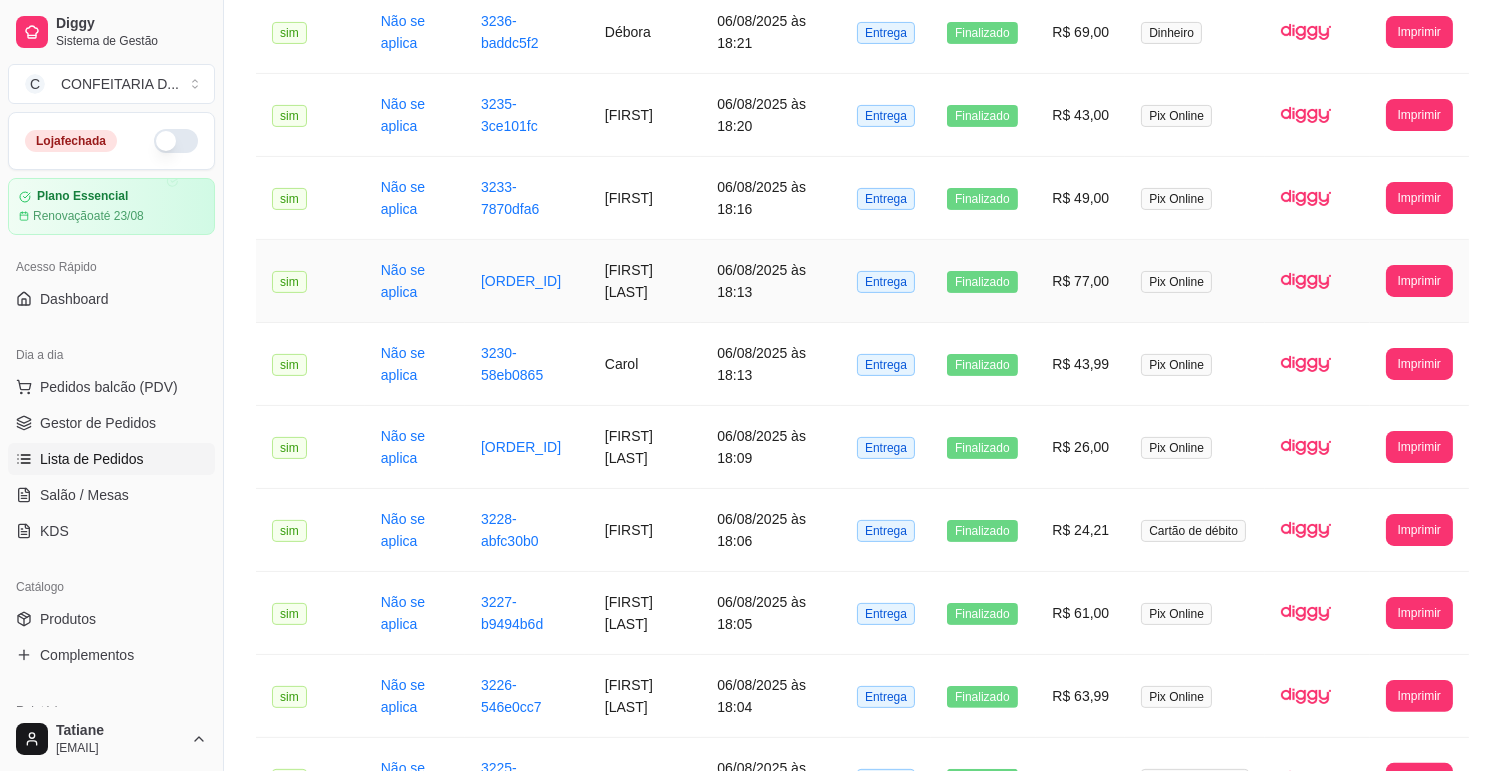 click on "[FIRST] [LAST]" at bounding box center [645, 281] 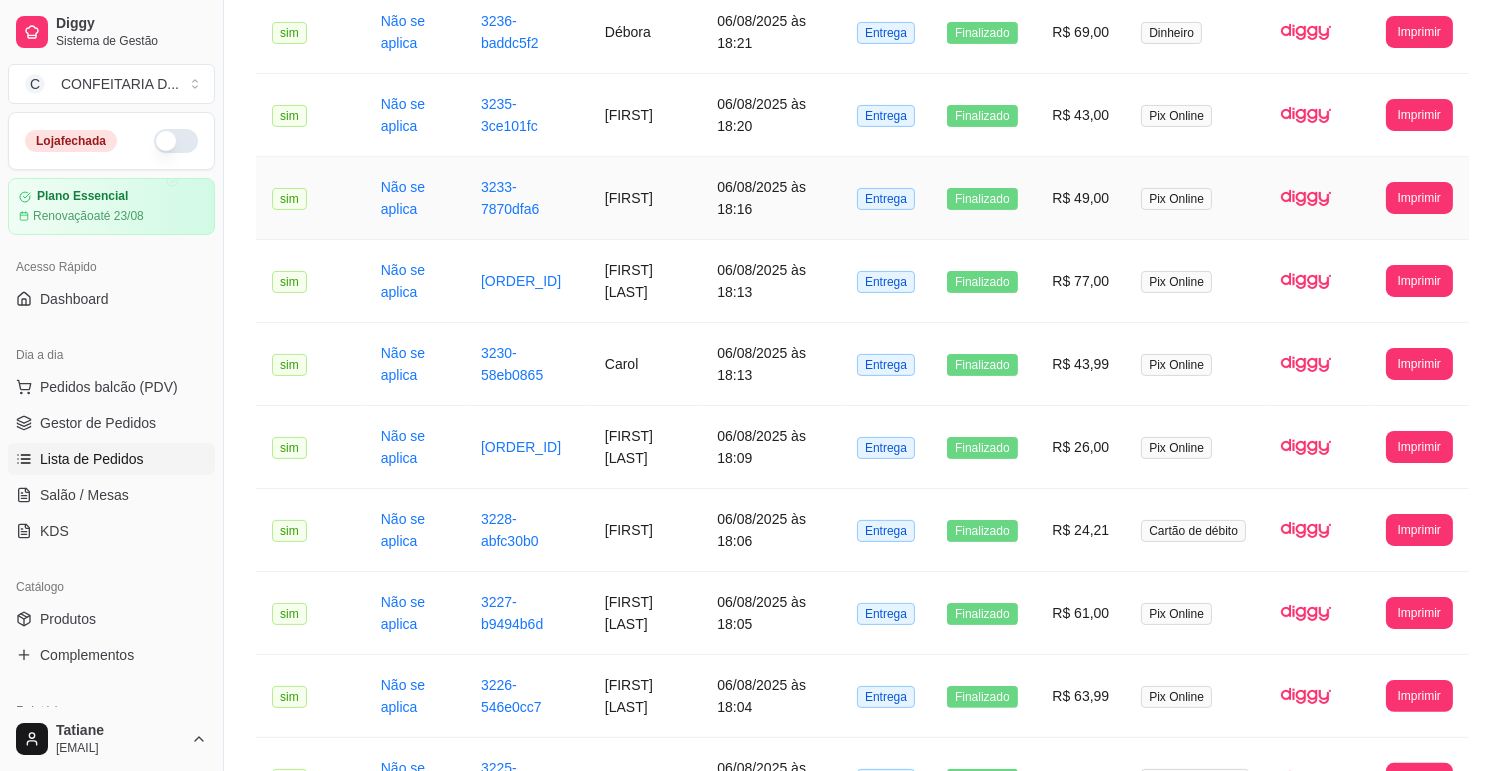 click on "[FIRST]" at bounding box center (645, 198) 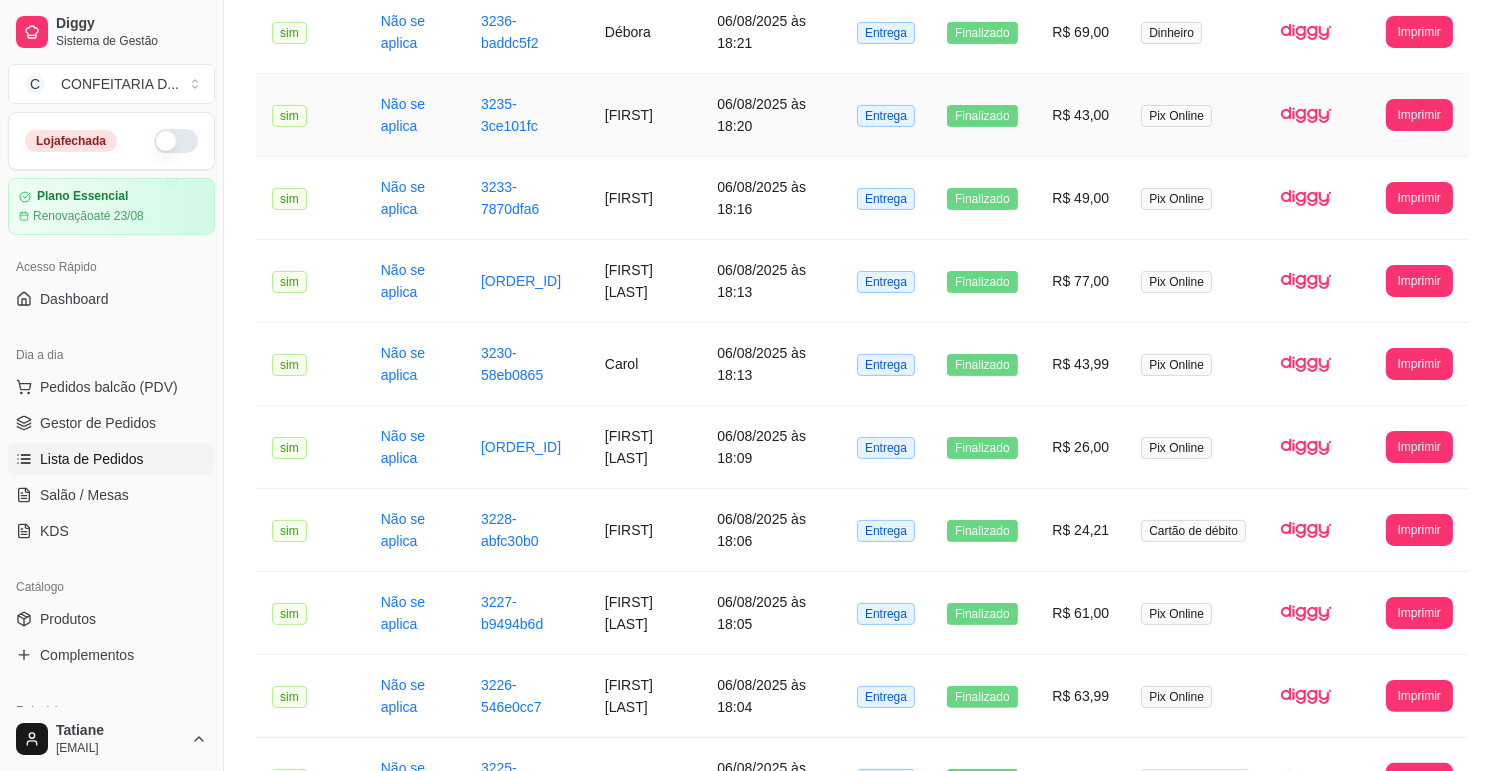 click on "[FIRST]" at bounding box center (645, 115) 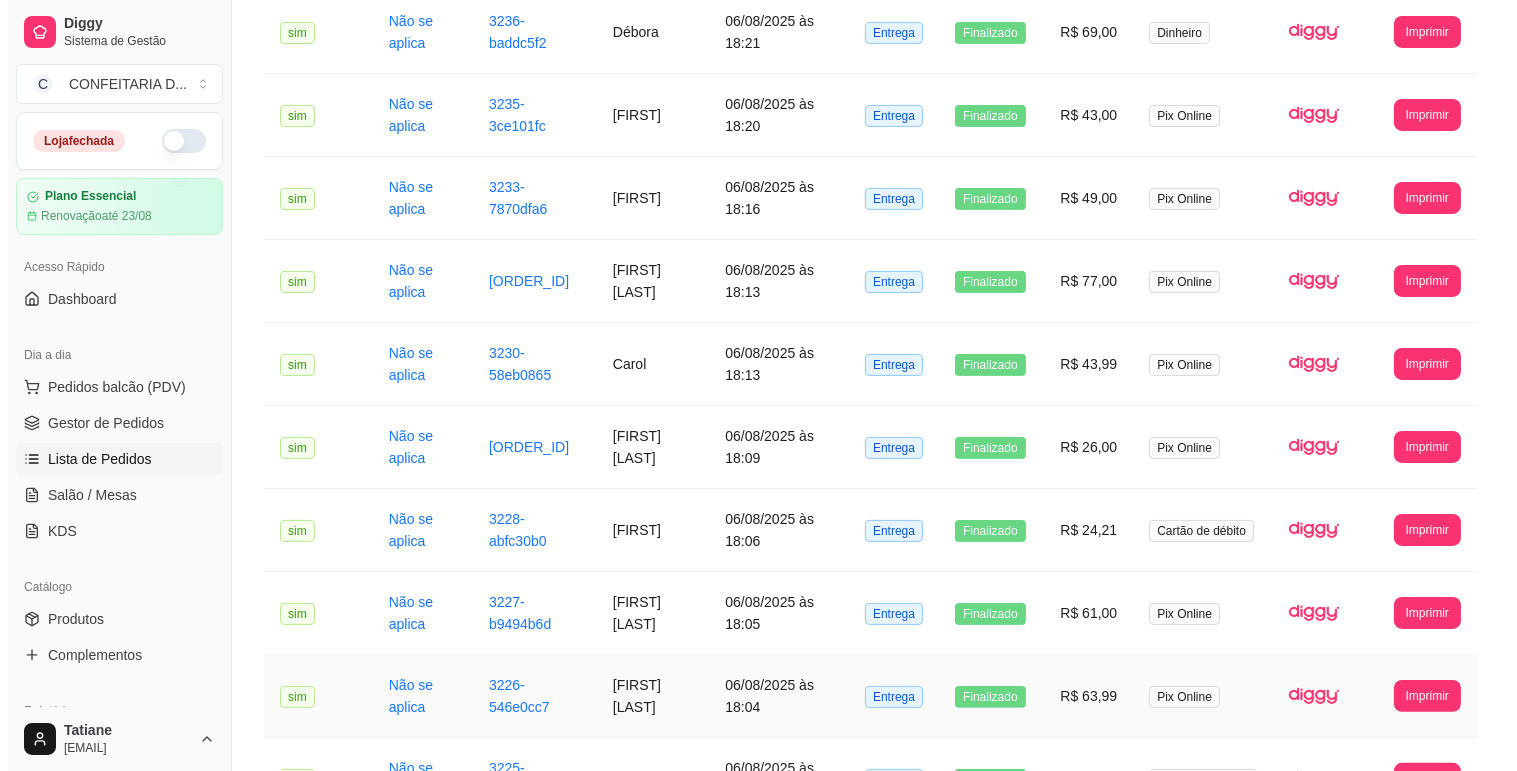 scroll, scrollTop: 435, scrollLeft: 0, axis: vertical 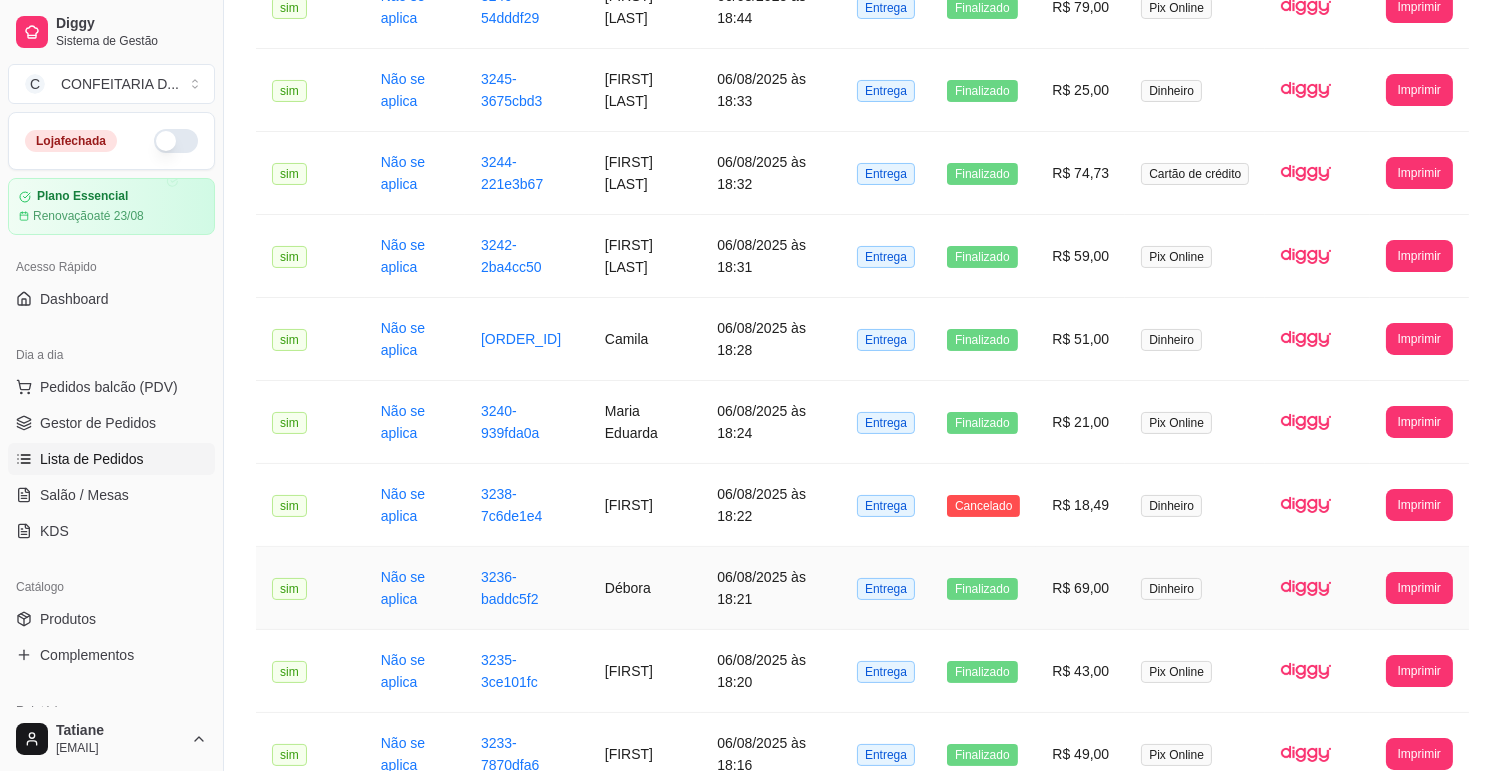 click on "Débora" at bounding box center (645, 588) 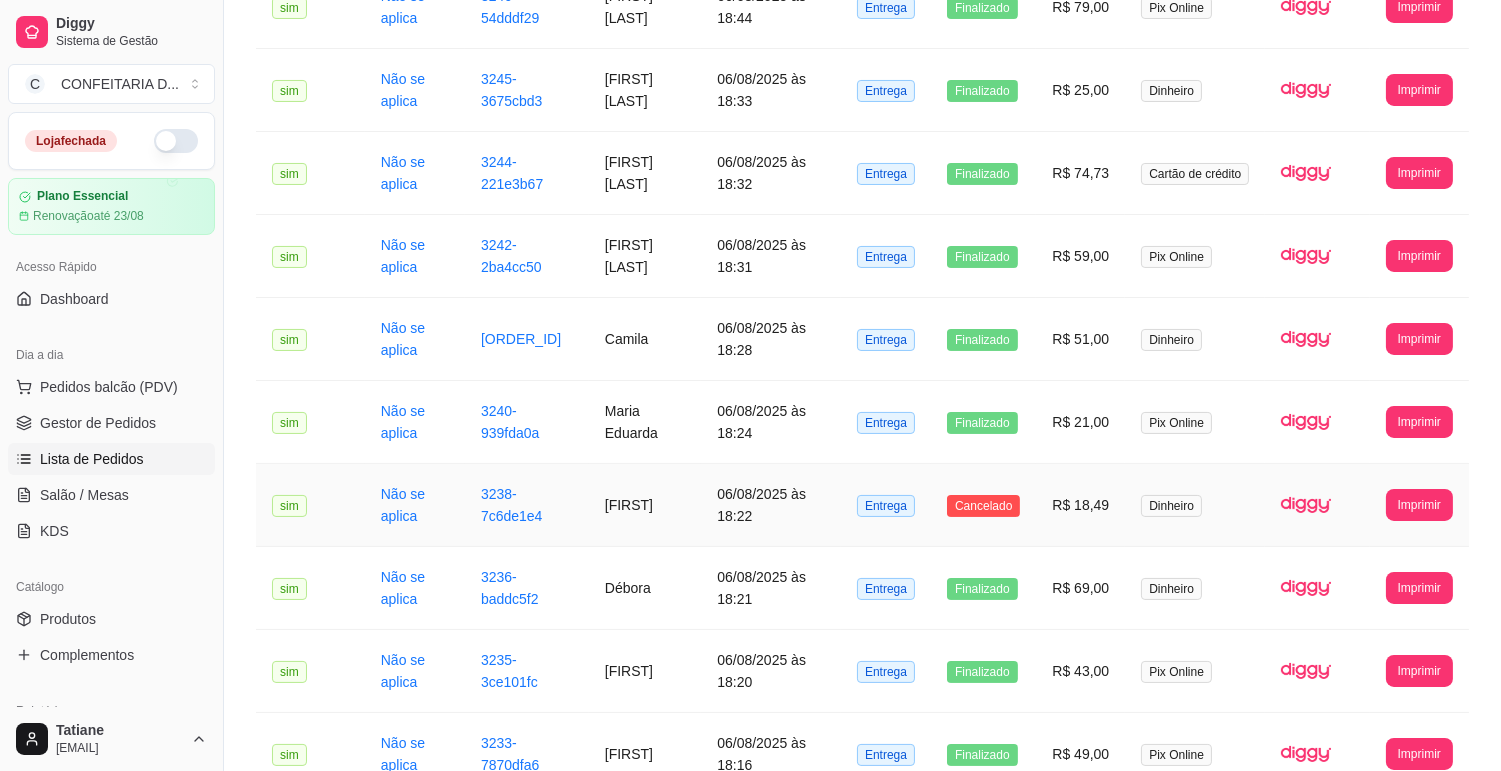 click on "[FIRST]" at bounding box center [645, 505] 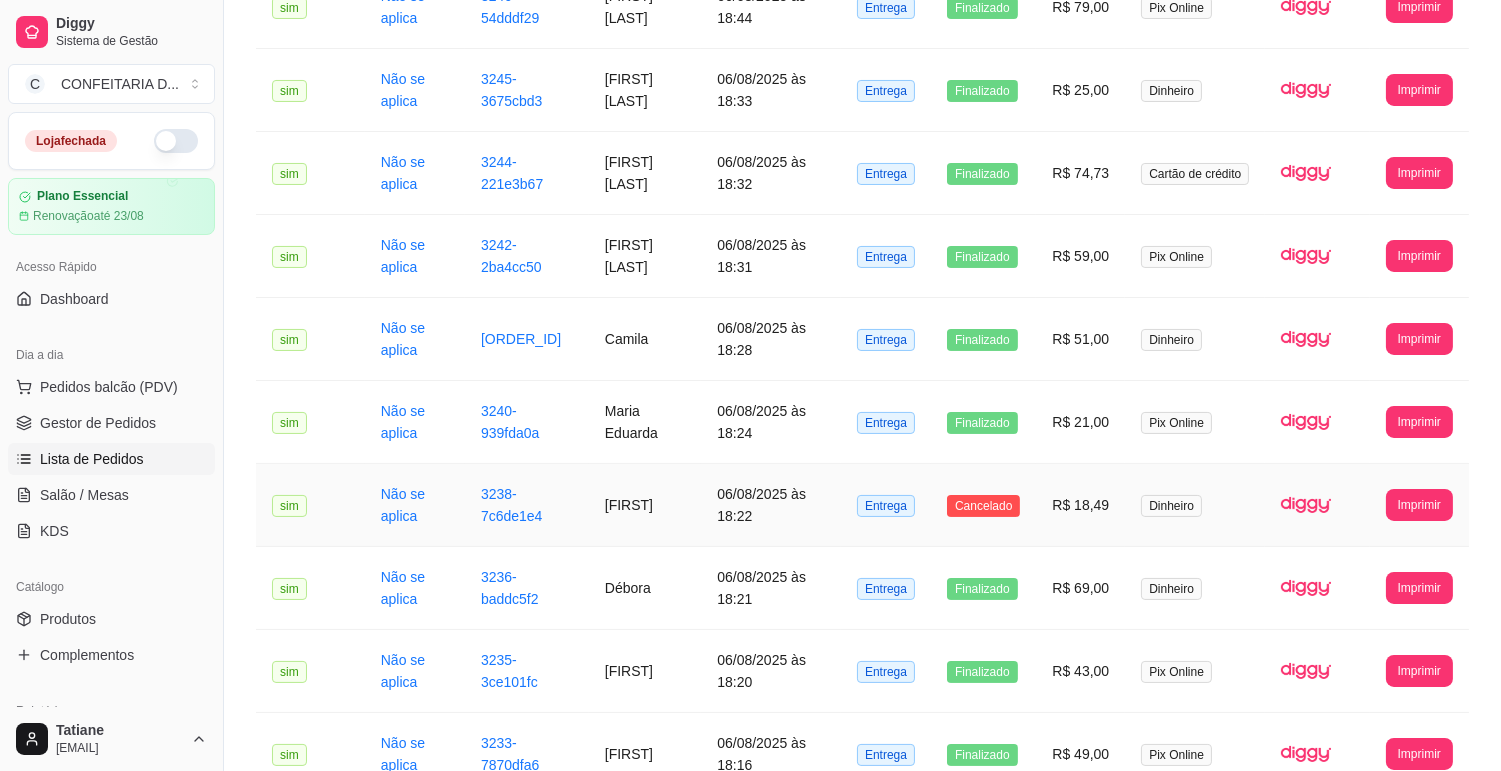 click on "[FIRST]" at bounding box center [645, 505] 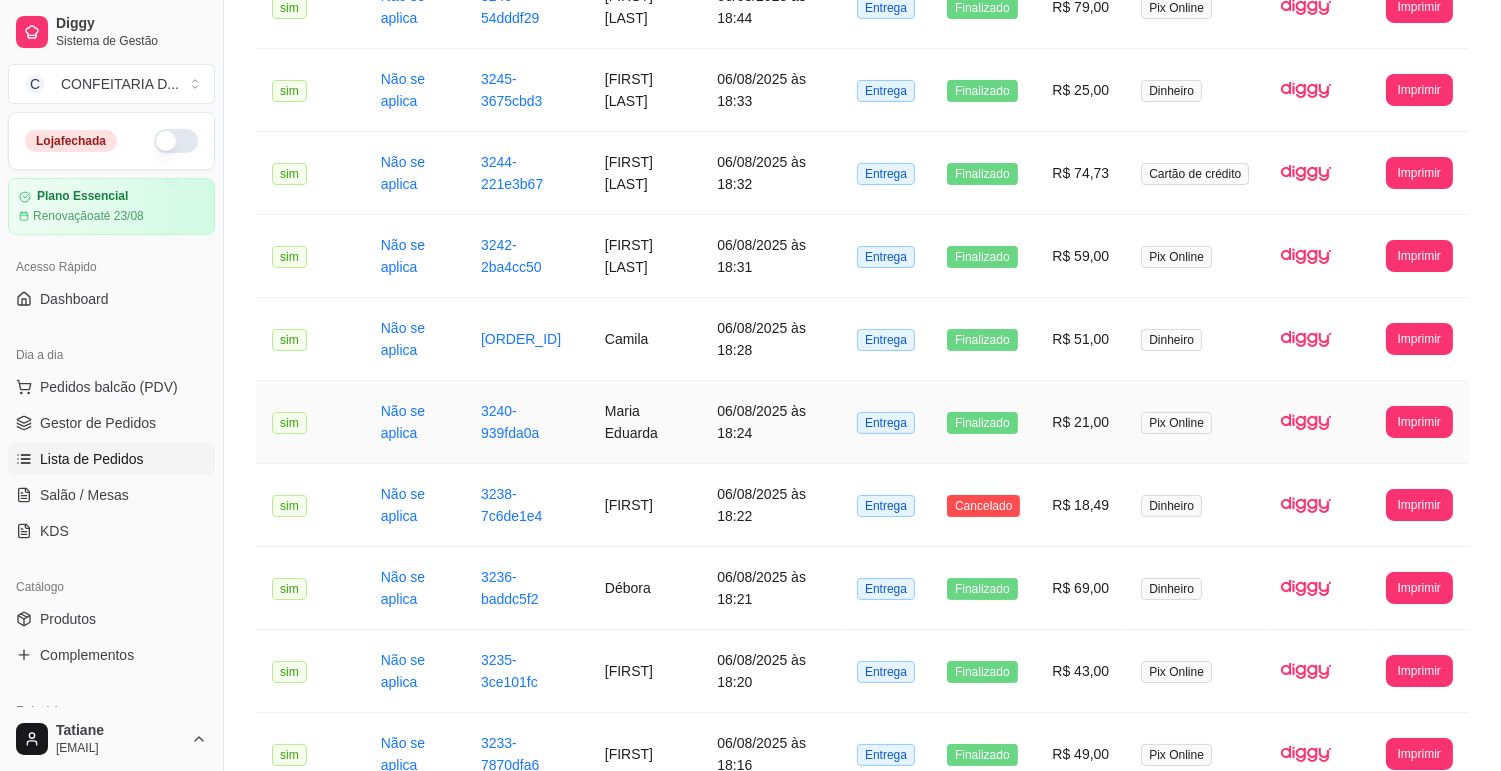 click on "Maria Eduarda" at bounding box center (645, 422) 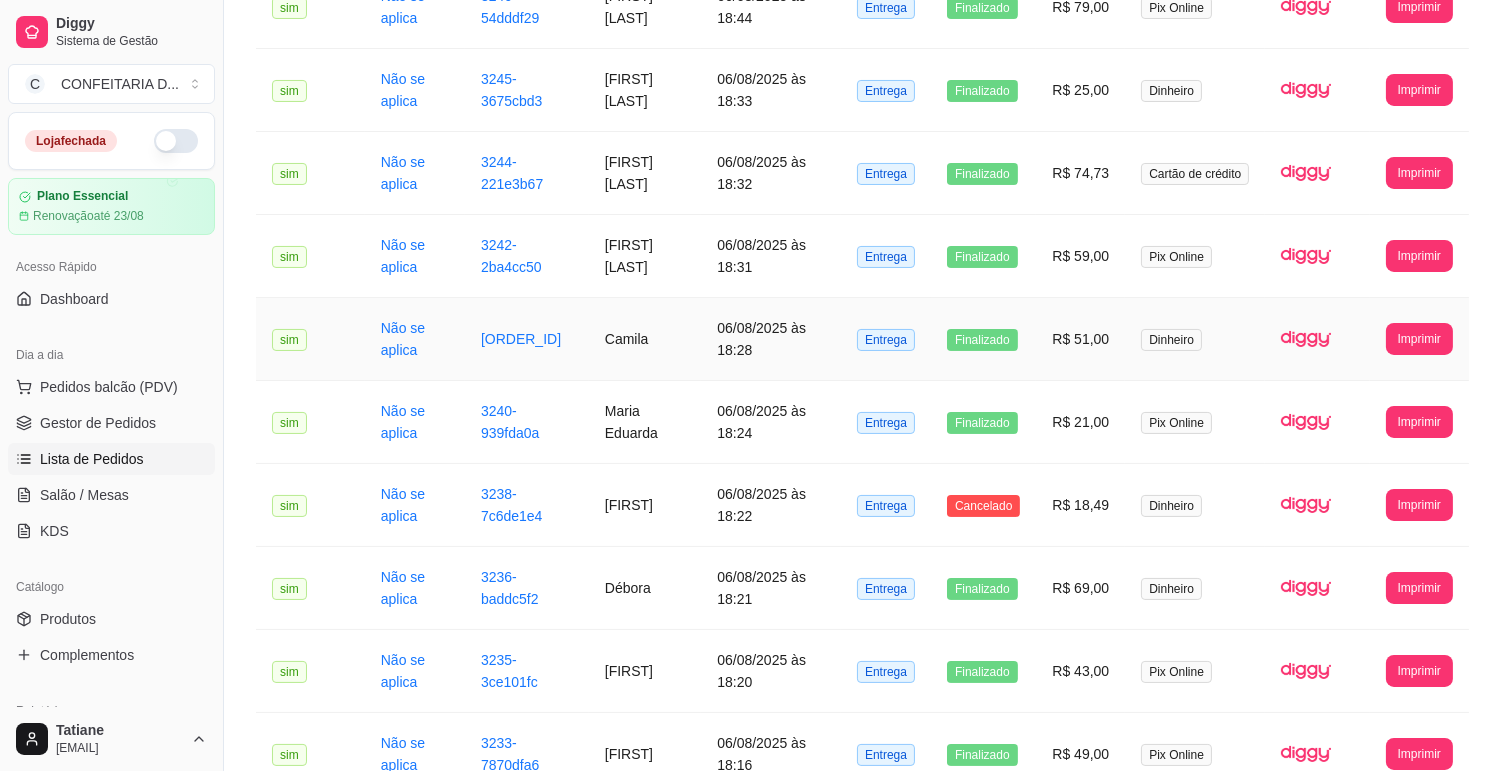 click on "Camila" at bounding box center (645, 339) 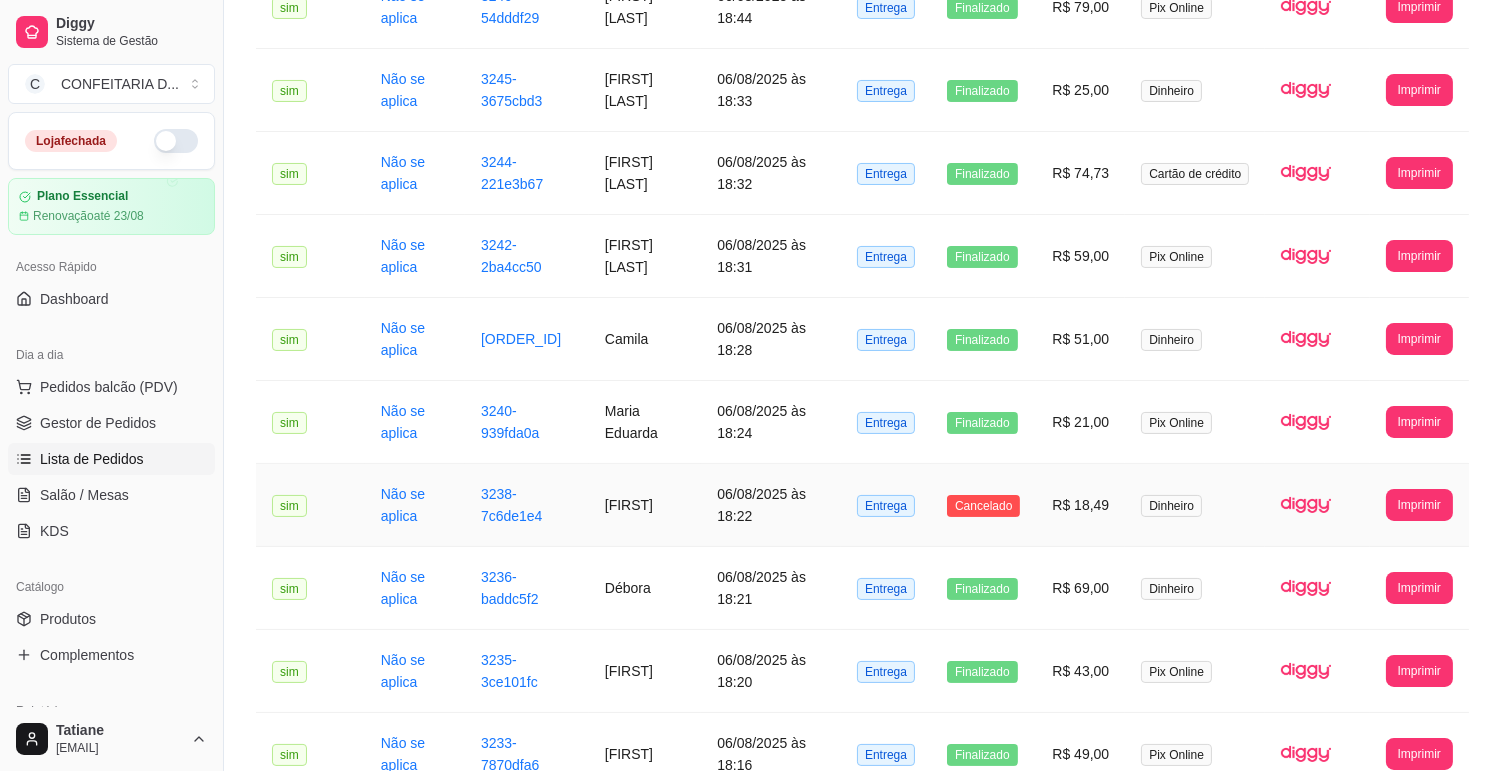 click on "[FIRST]" at bounding box center (645, 505) 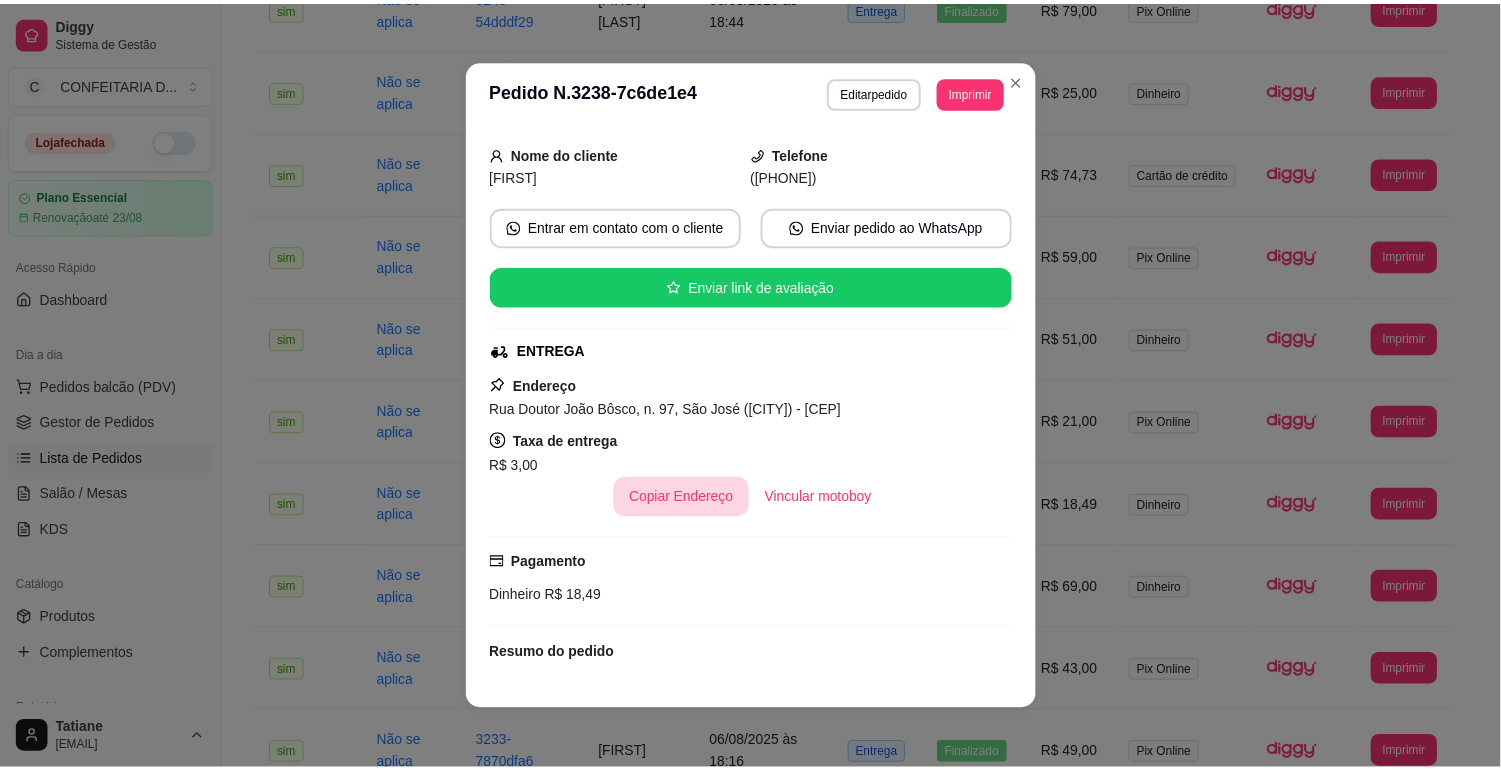 scroll, scrollTop: 0, scrollLeft: 0, axis: both 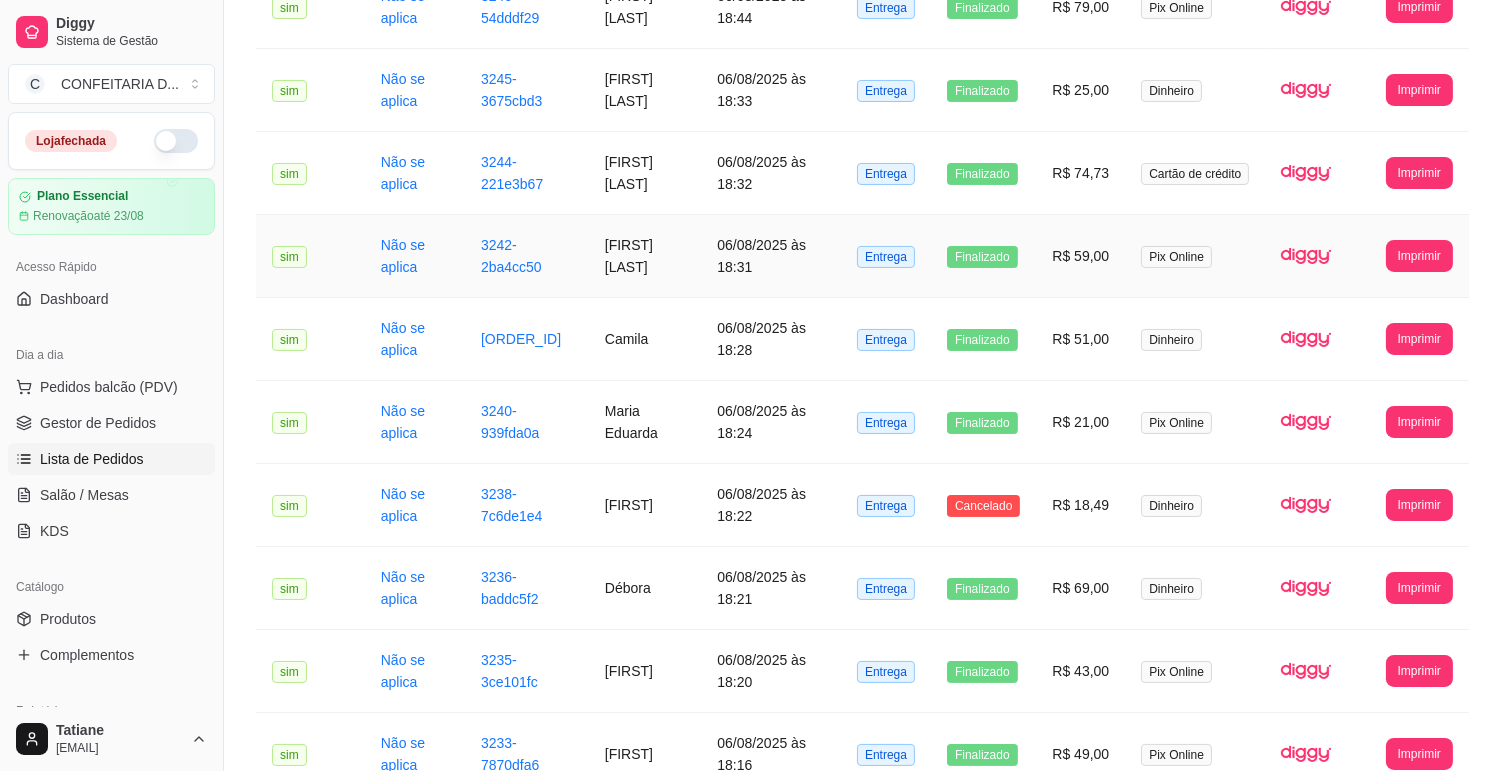 click on "[FIRST] [LAST]" at bounding box center (645, 256) 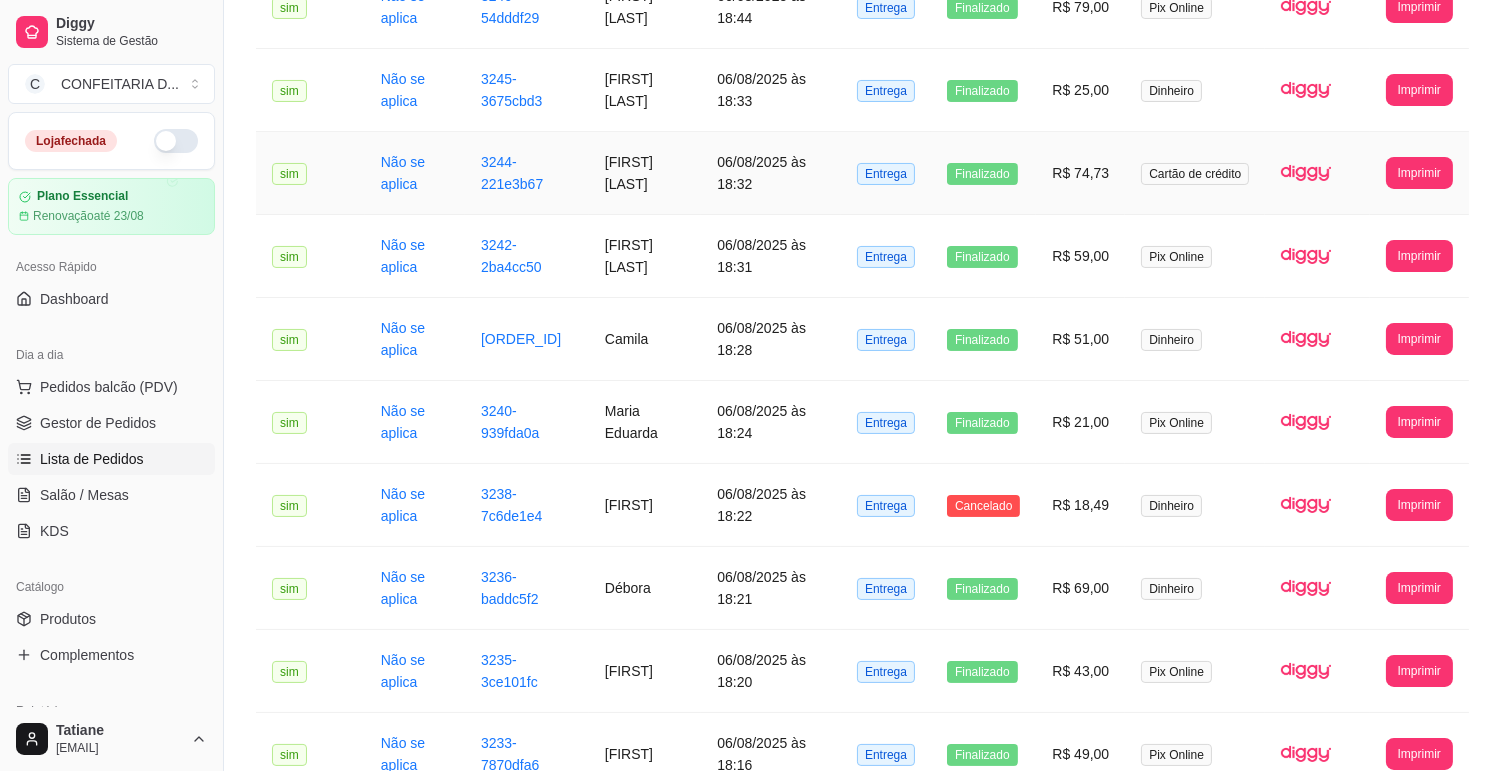 click on "[FIRST] [LAST]" at bounding box center (645, 173) 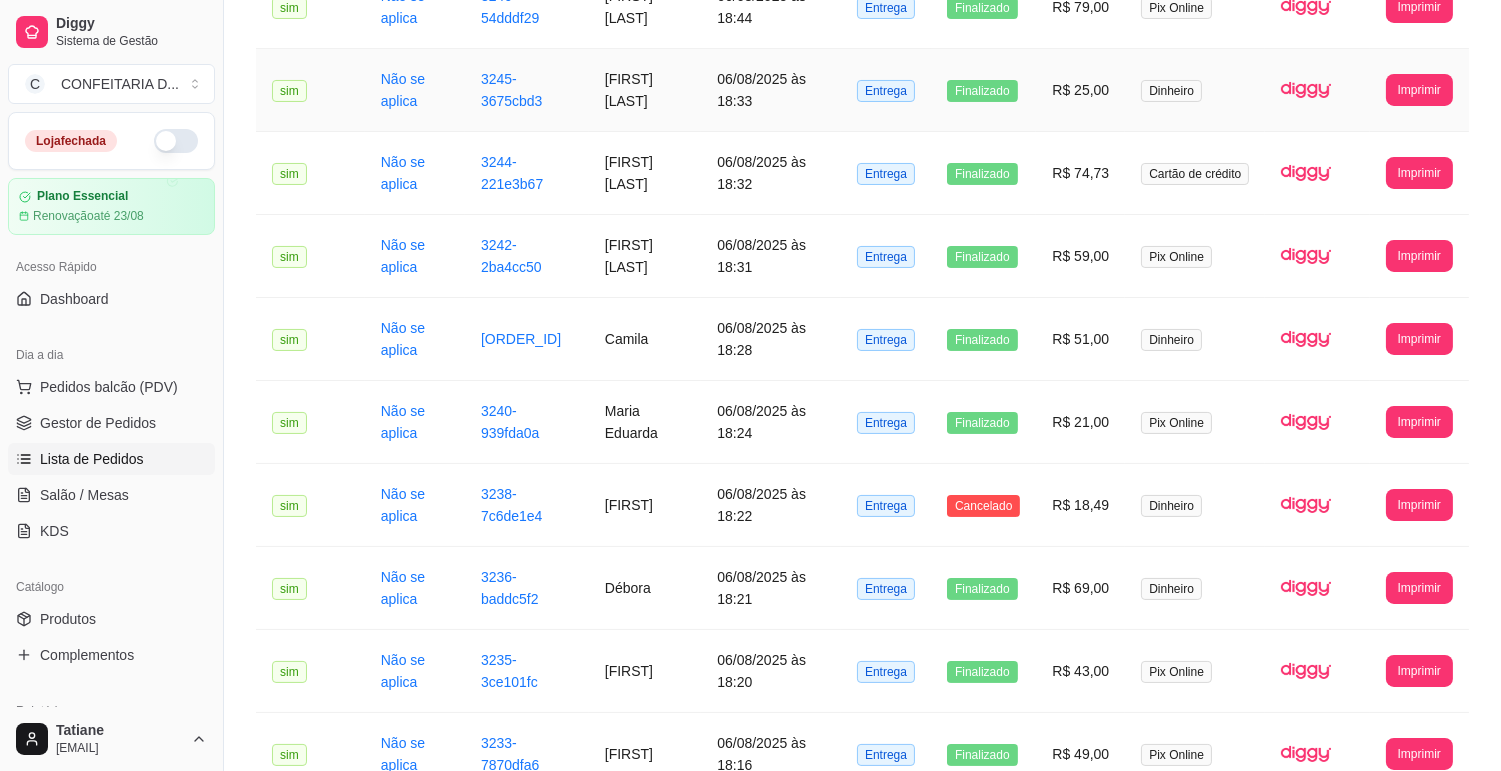 click on "[FIRST] [LAST]" at bounding box center [645, 90] 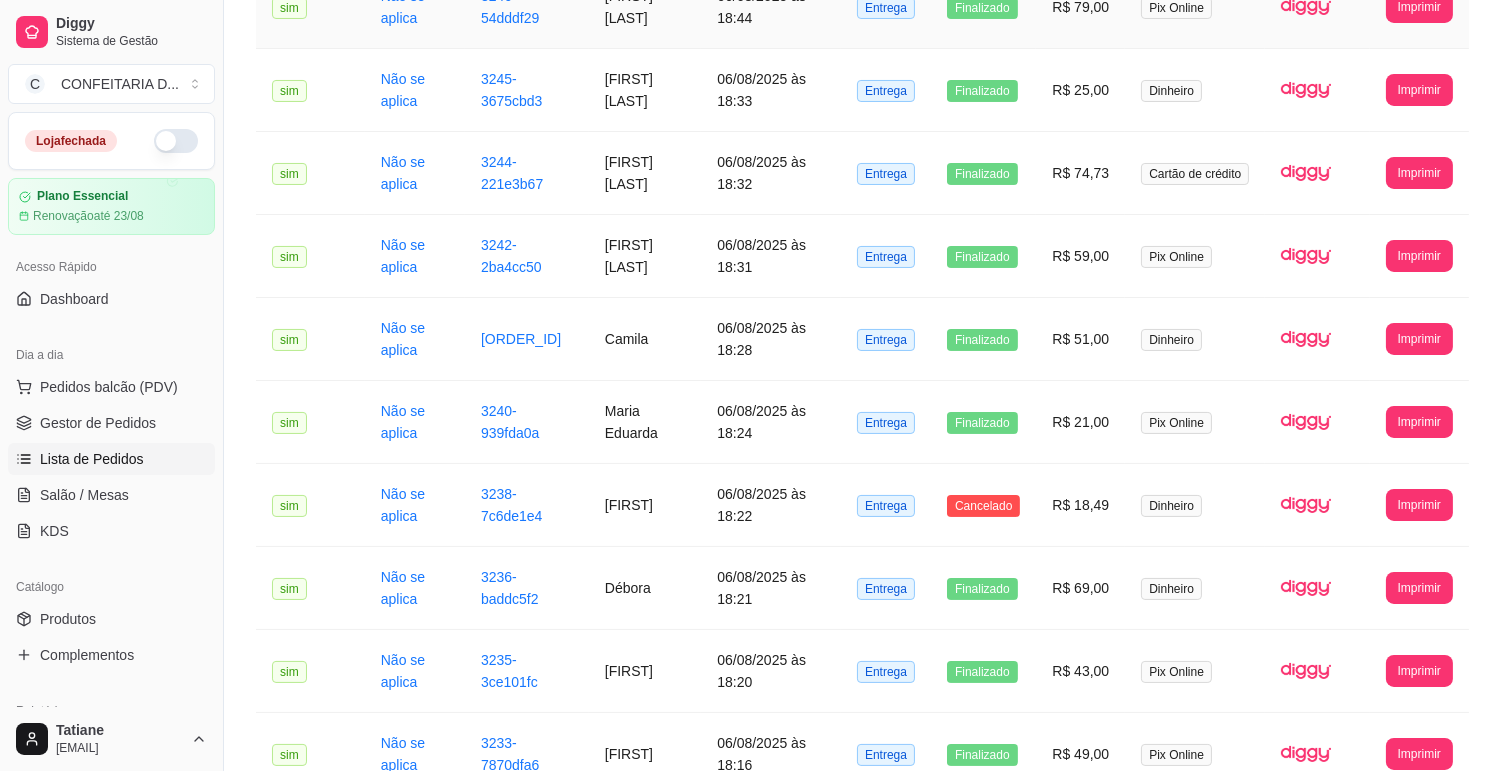 click on "[FIRST] [LAST]" at bounding box center (645, 7) 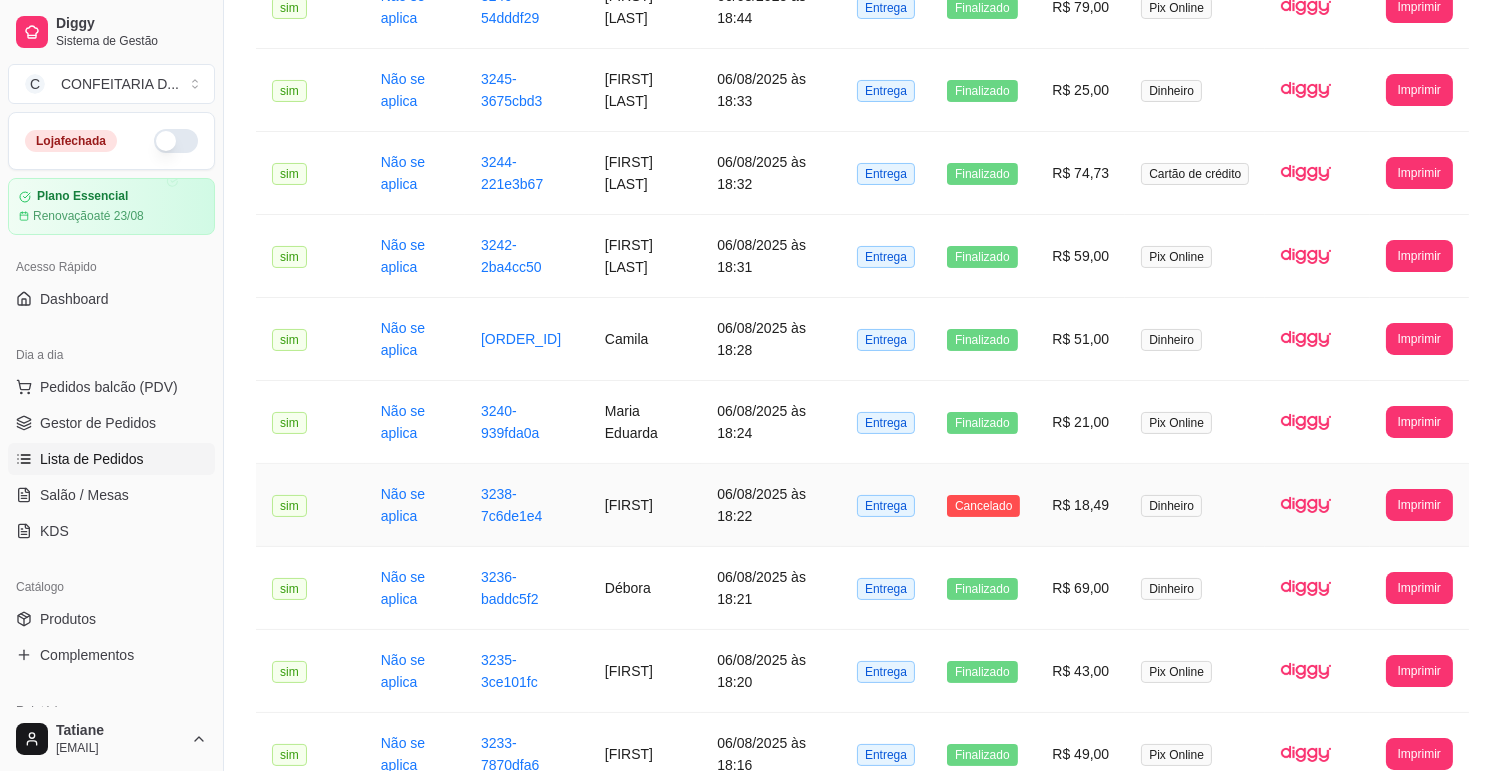 scroll, scrollTop: 102, scrollLeft: 0, axis: vertical 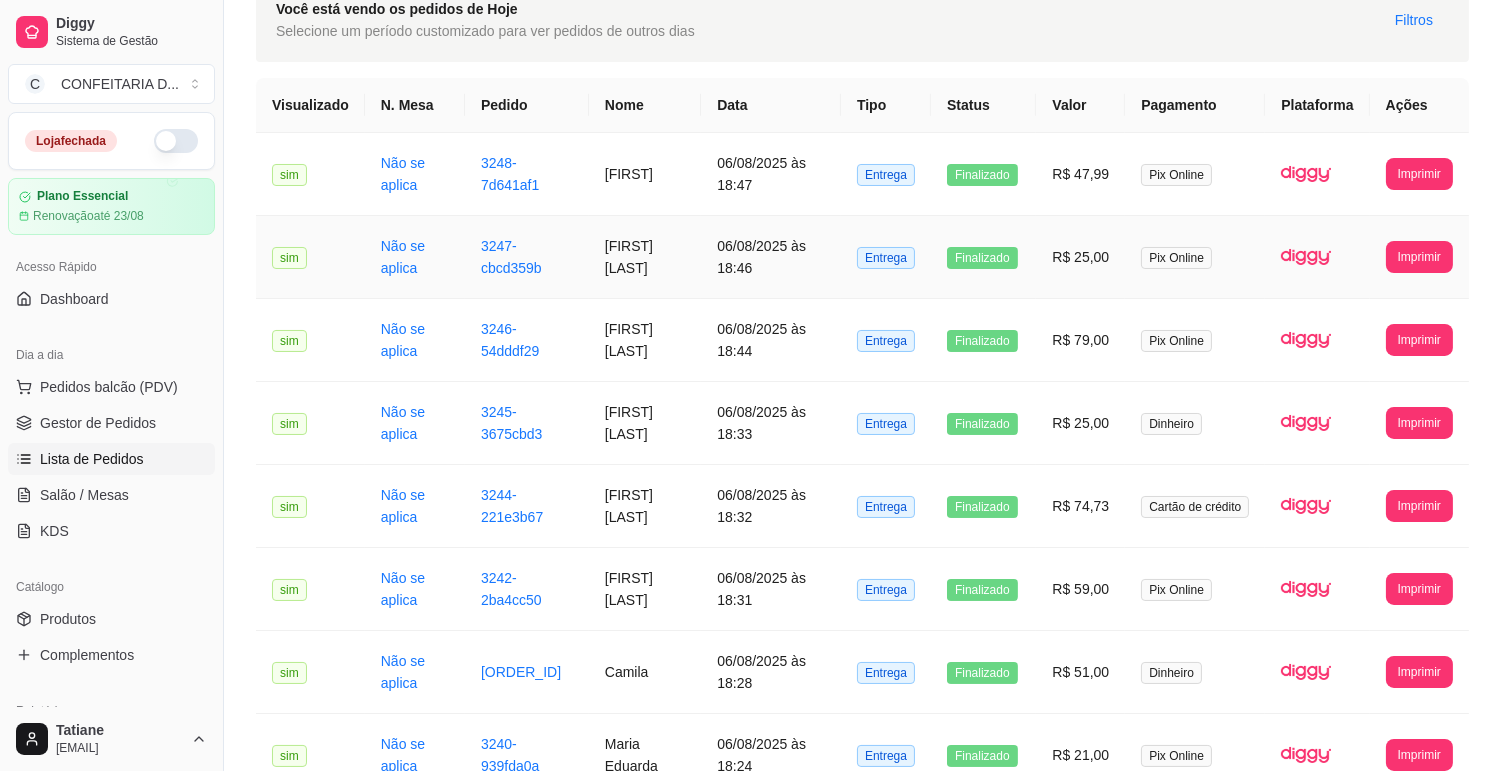 click on "[FIRST] [LAST]" at bounding box center [645, 257] 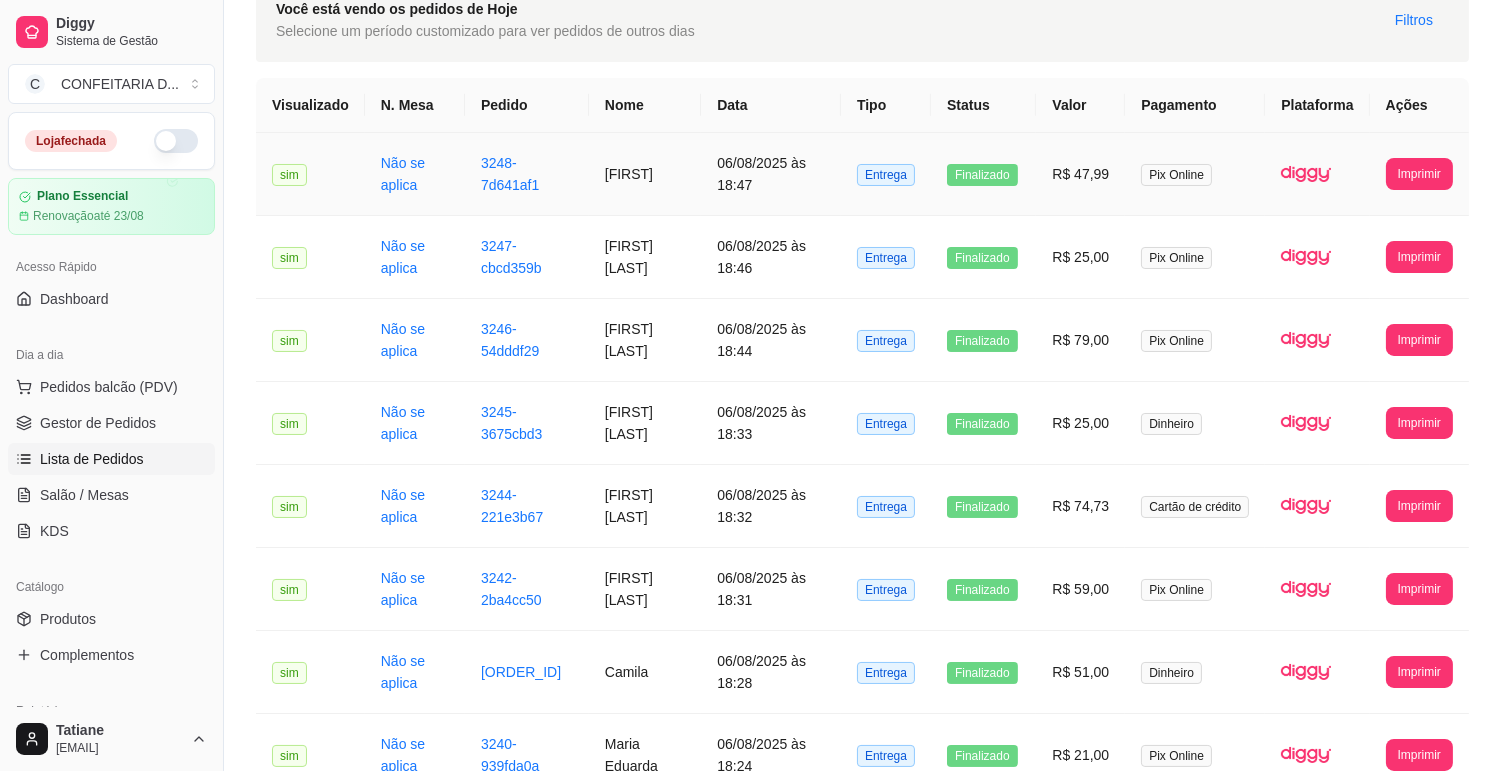 click on "[FIRST]" at bounding box center (645, 174) 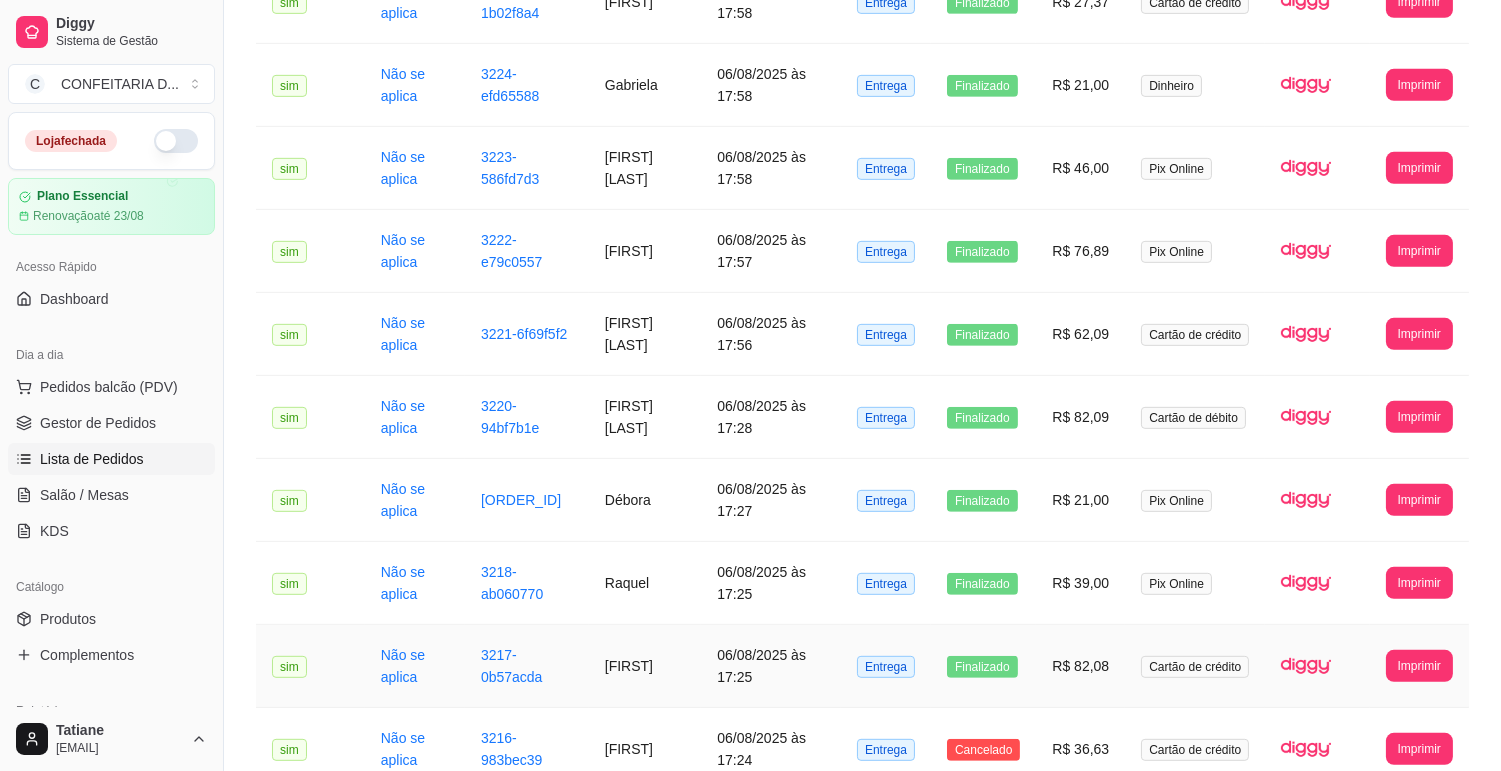 scroll, scrollTop: 2102, scrollLeft: 0, axis: vertical 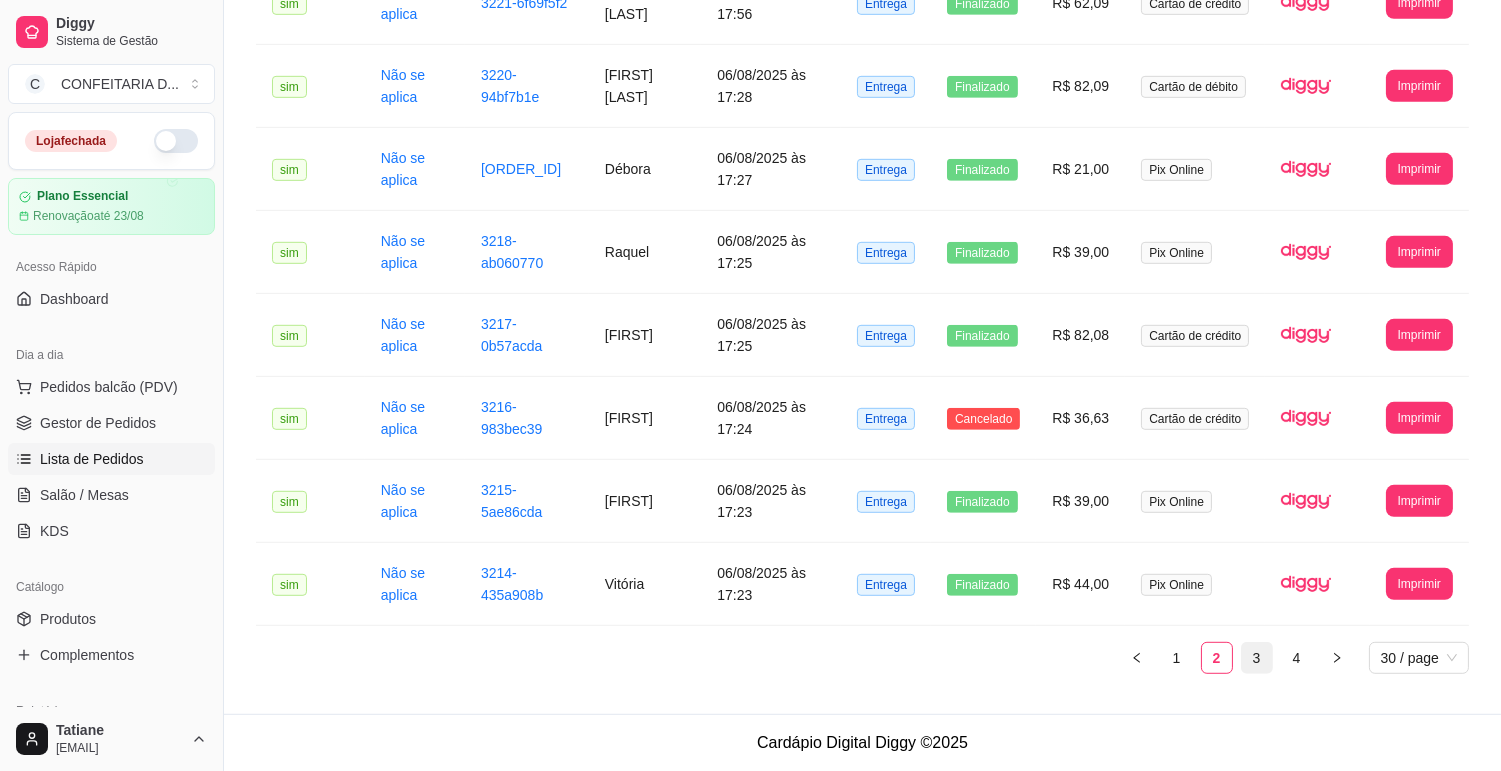 click on "3" at bounding box center [1257, 658] 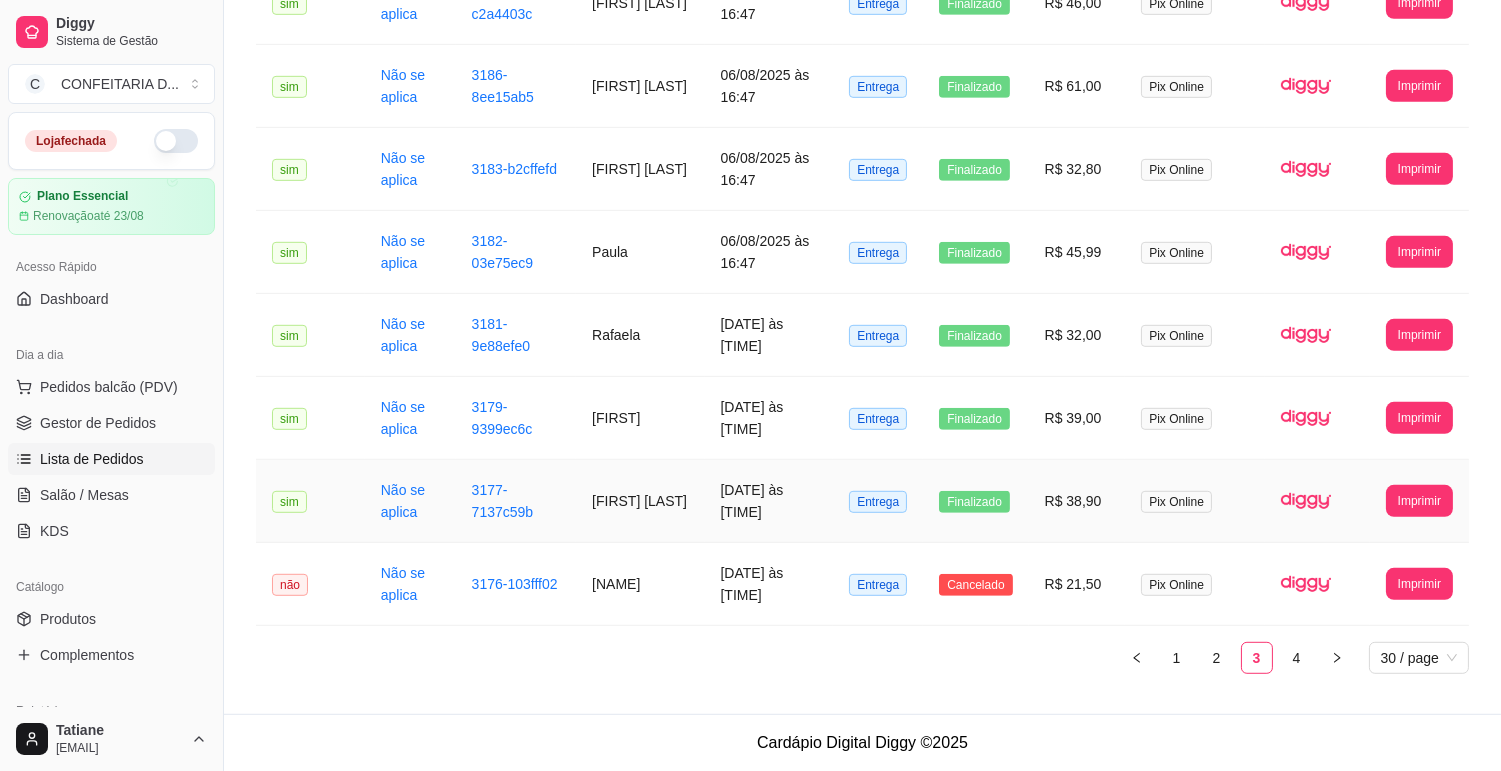 click on "[FIRST] [LAST]" at bounding box center [640, 501] 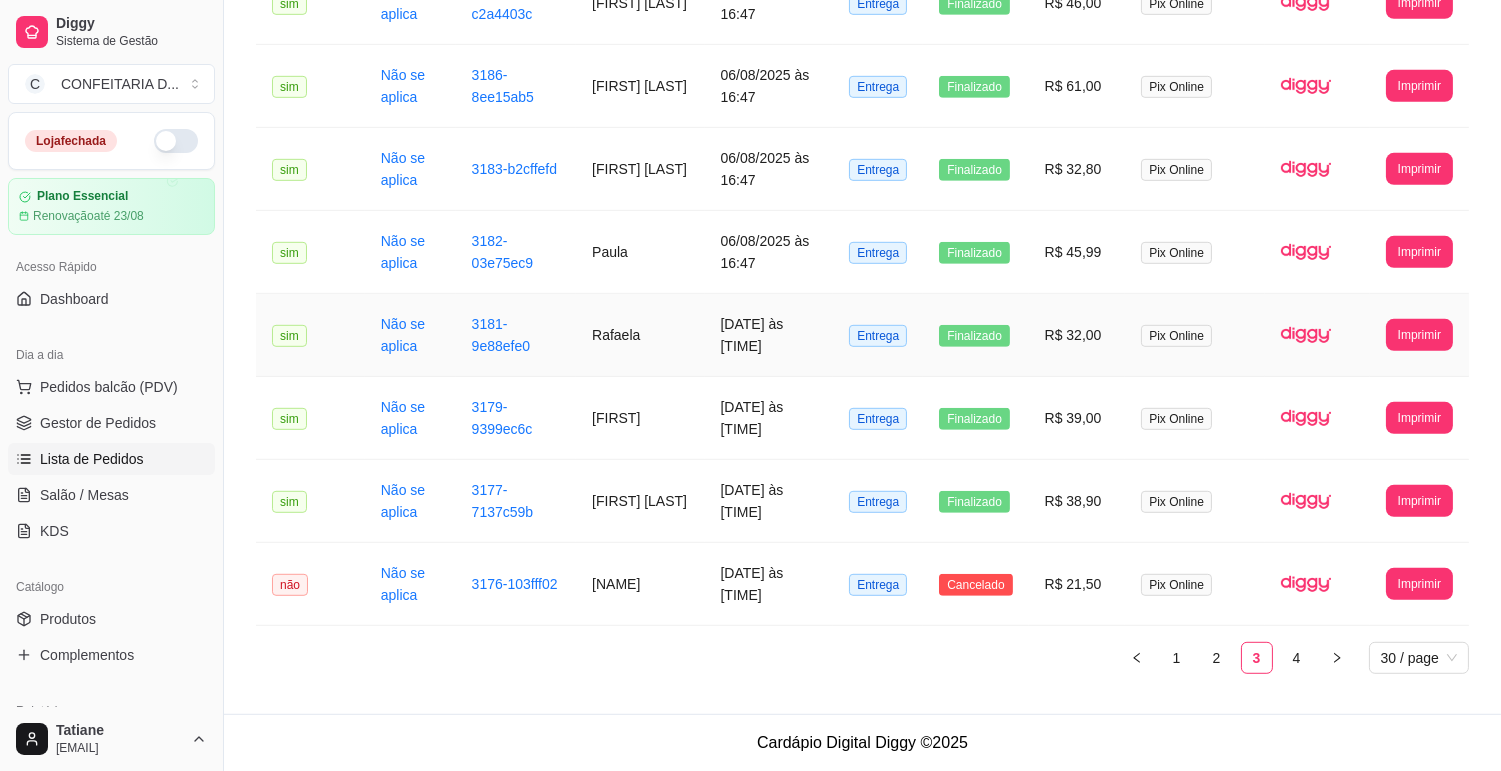 click on "Rafaela" at bounding box center (640, 335) 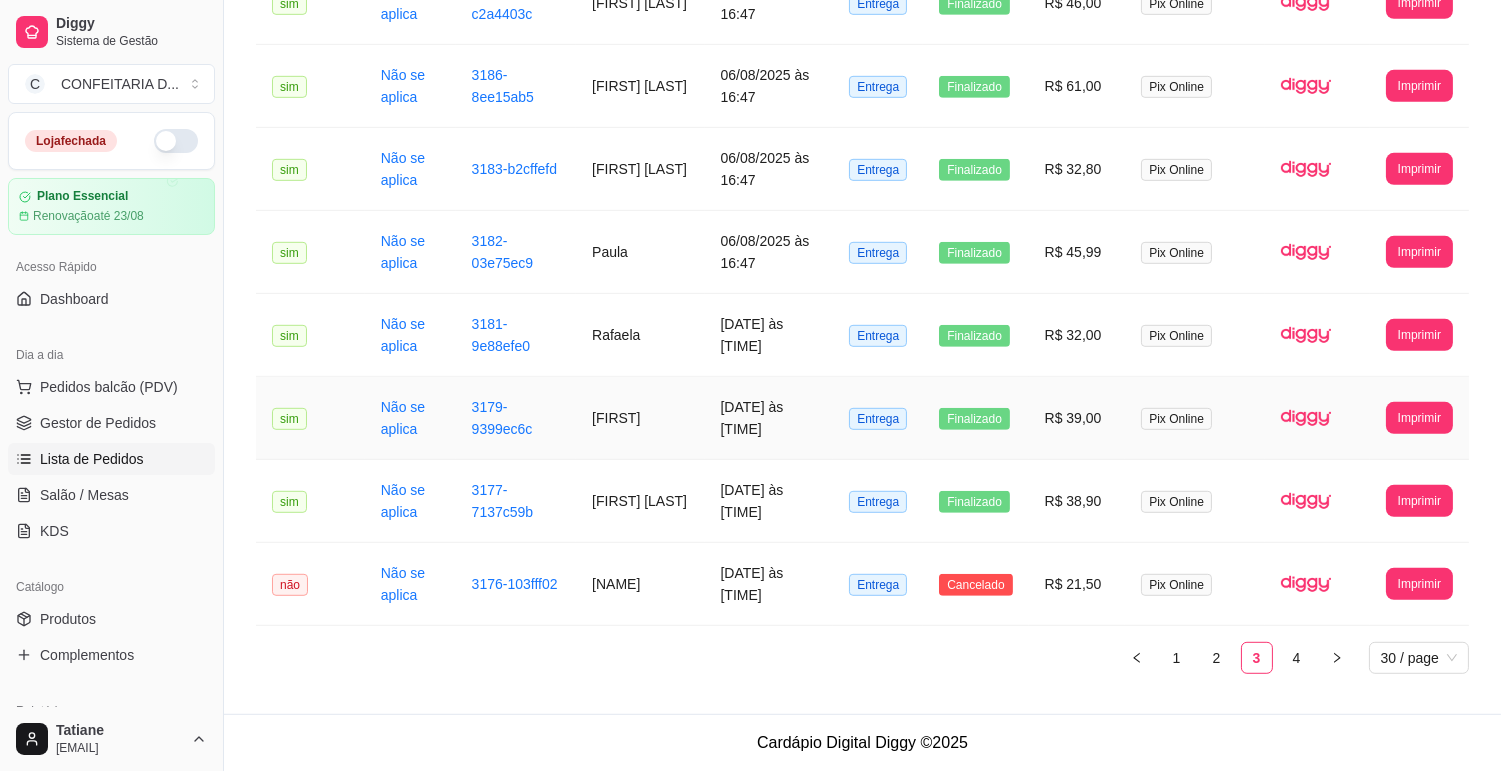 click on "[FIRST]" at bounding box center [640, 418] 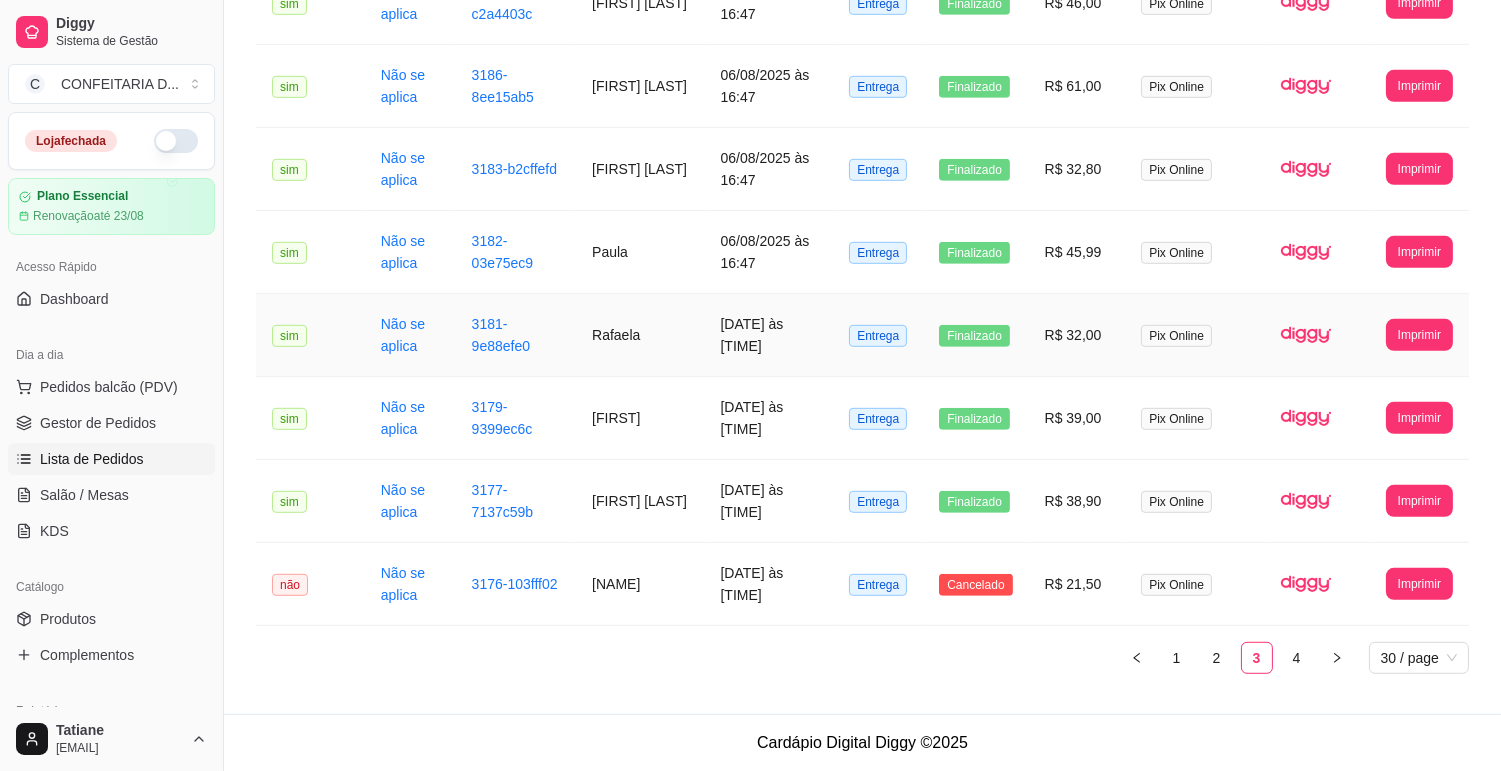 click on "Rafaela" at bounding box center (640, 335) 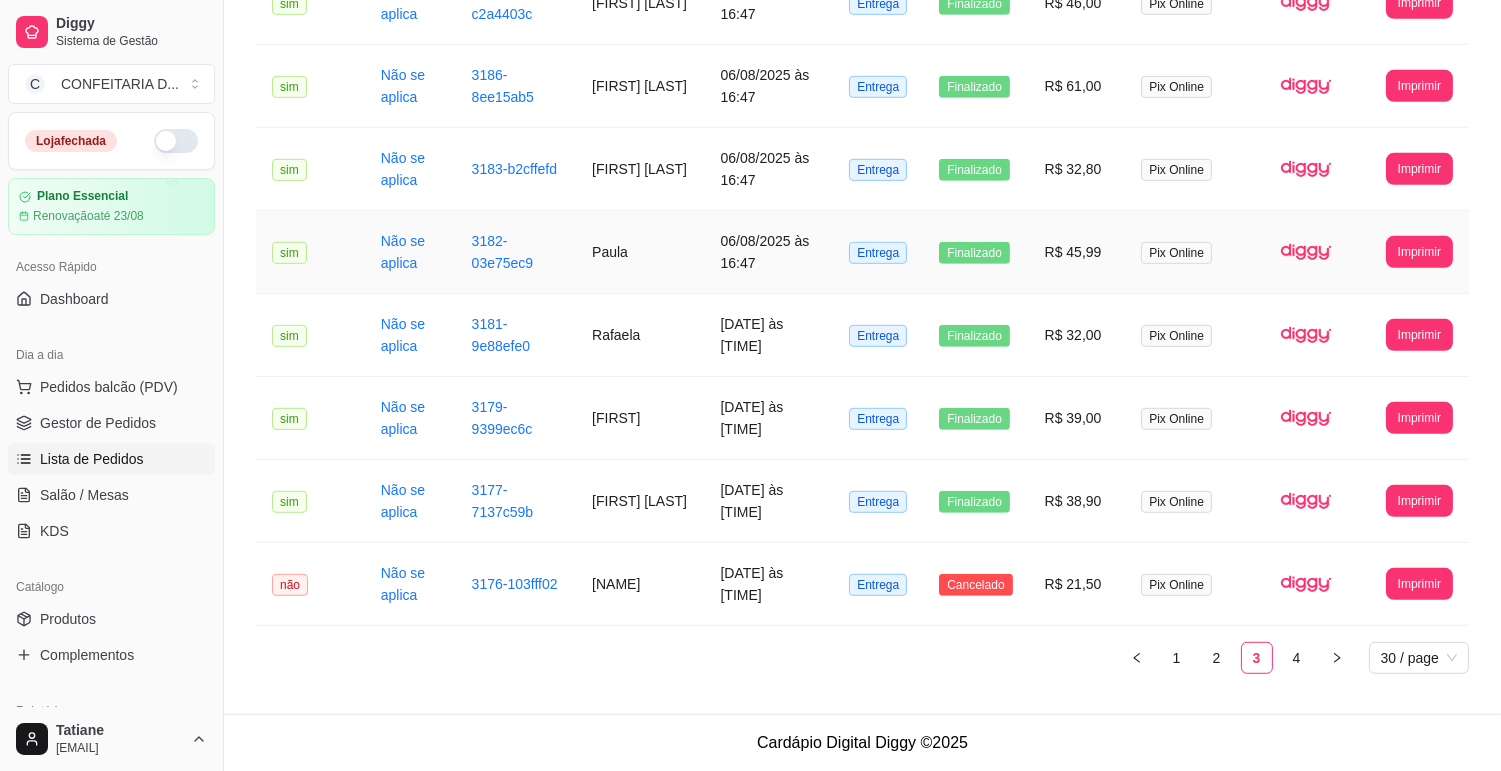 click on "Paula" at bounding box center [640, 252] 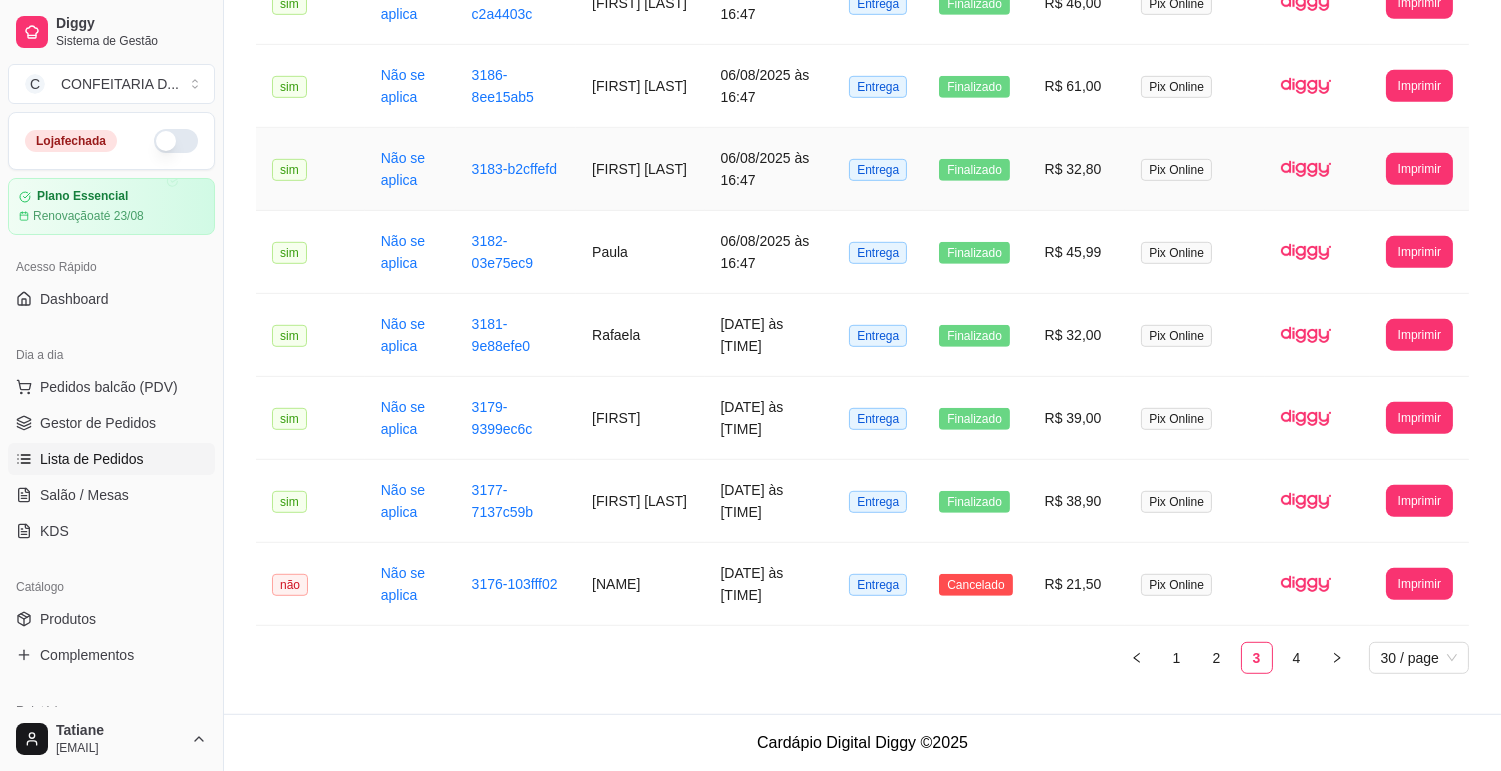 click on "[FIRST] [LAST]" at bounding box center [640, 169] 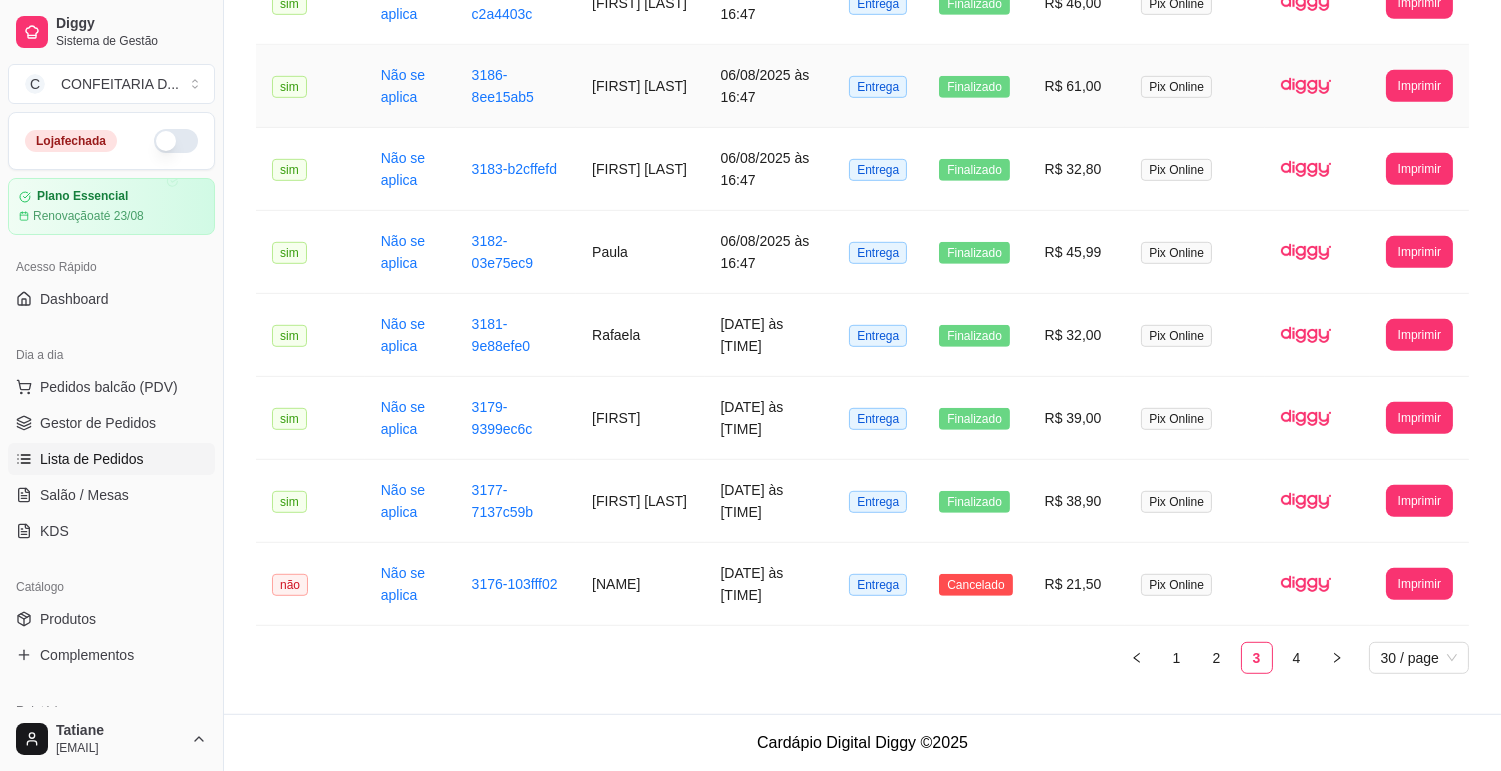 click on "[FIRST] [LAST]" at bounding box center [640, 86] 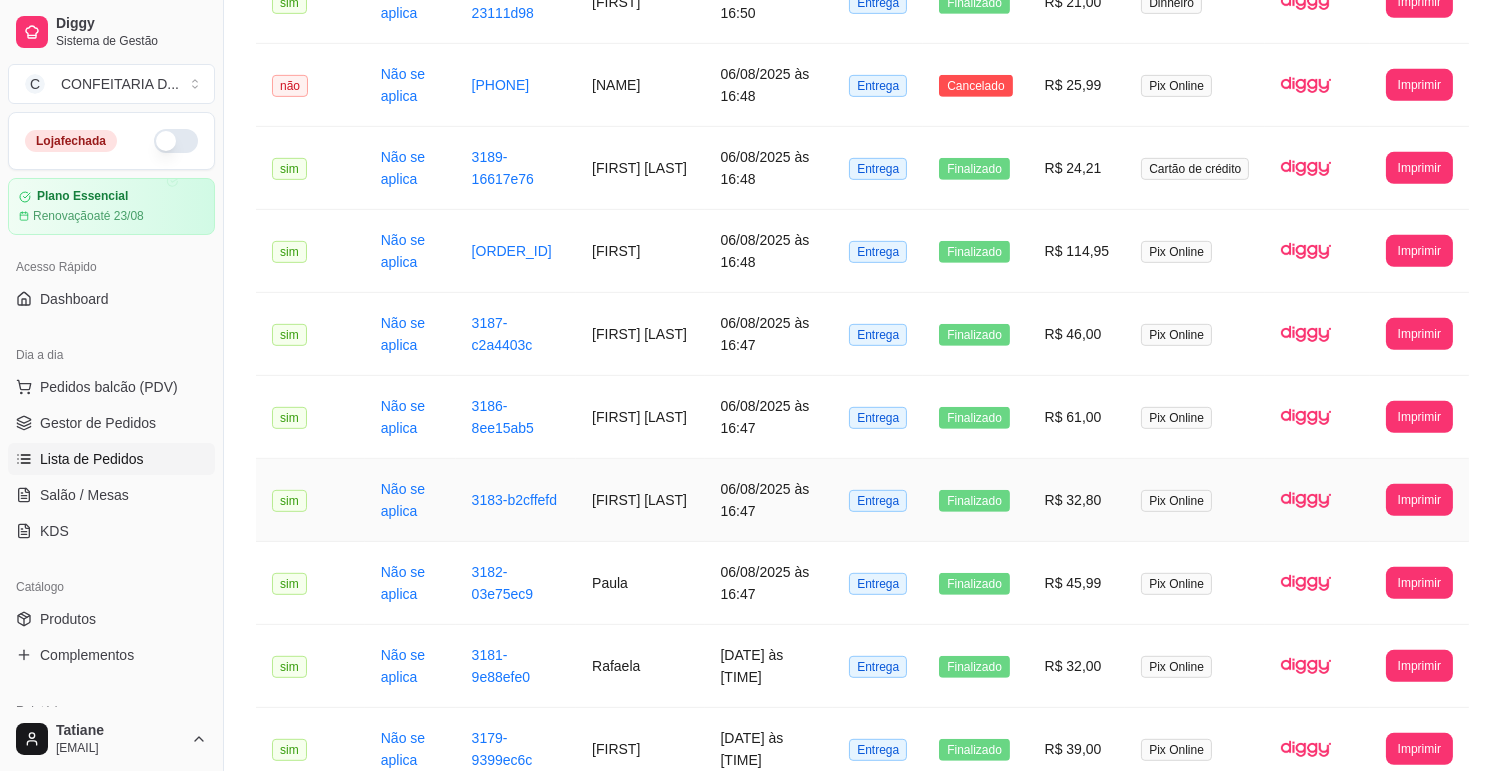 scroll, scrollTop: 1657, scrollLeft: 0, axis: vertical 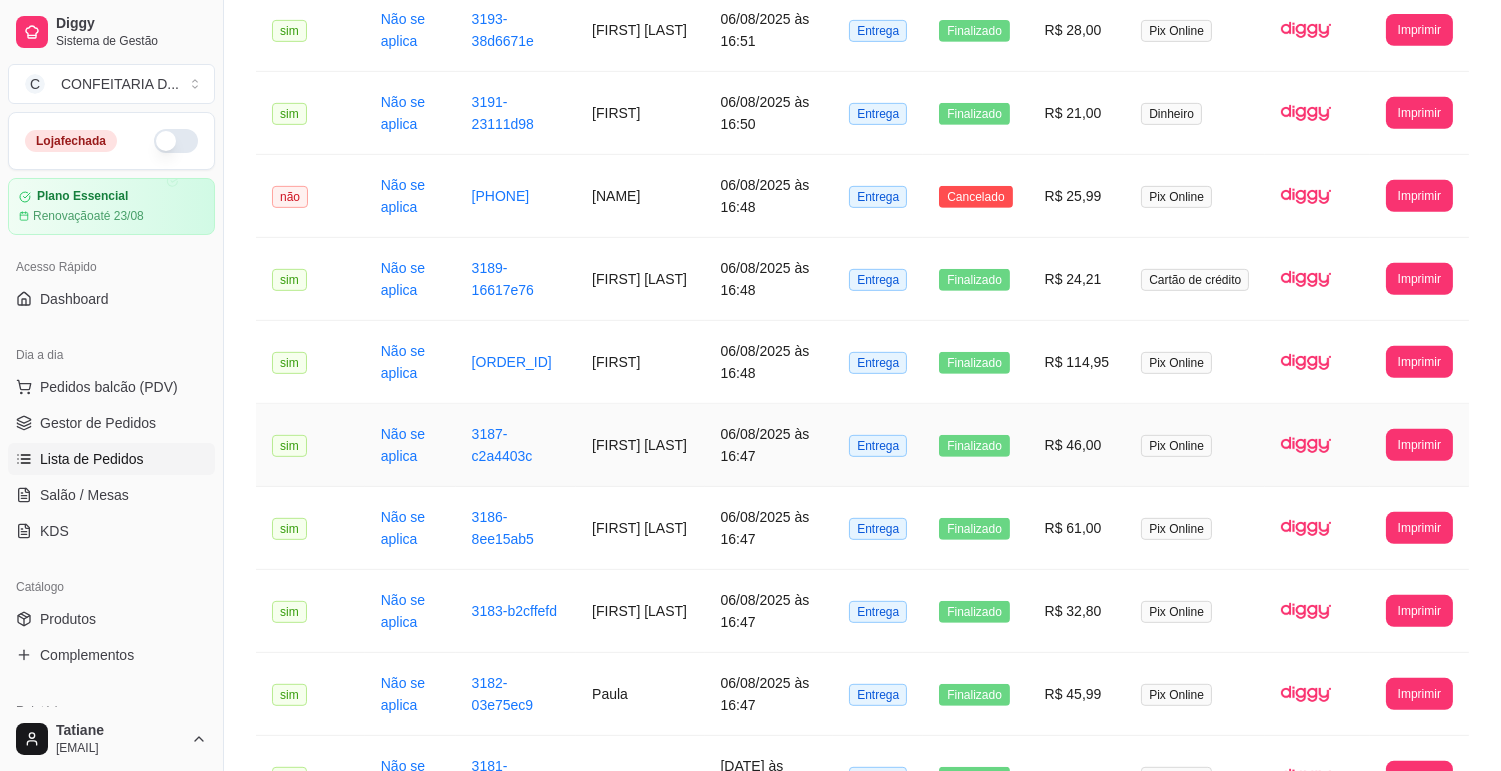 click on "[FIRST] [LAST]" at bounding box center (640, 445) 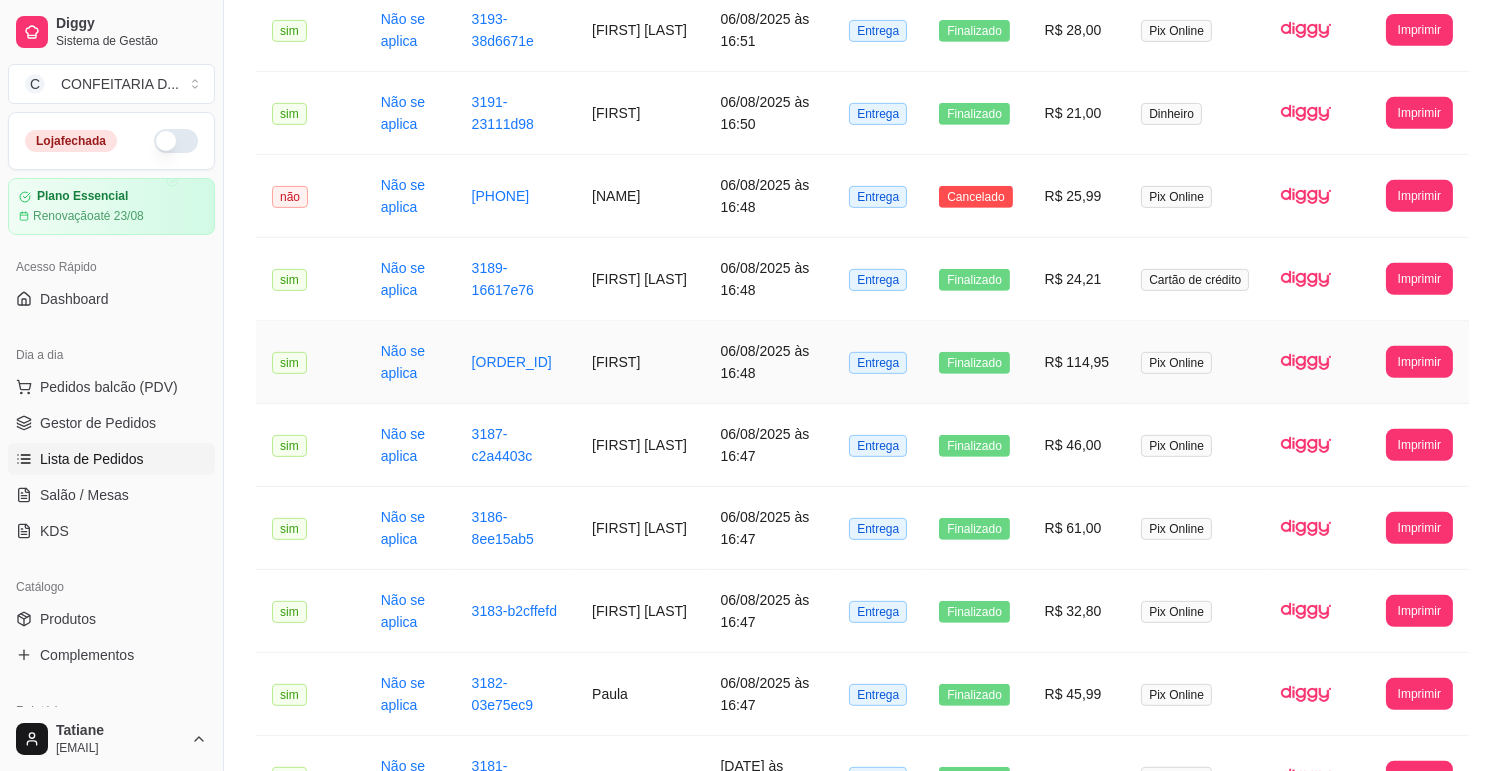 click on "[FIRST]" at bounding box center [640, 362] 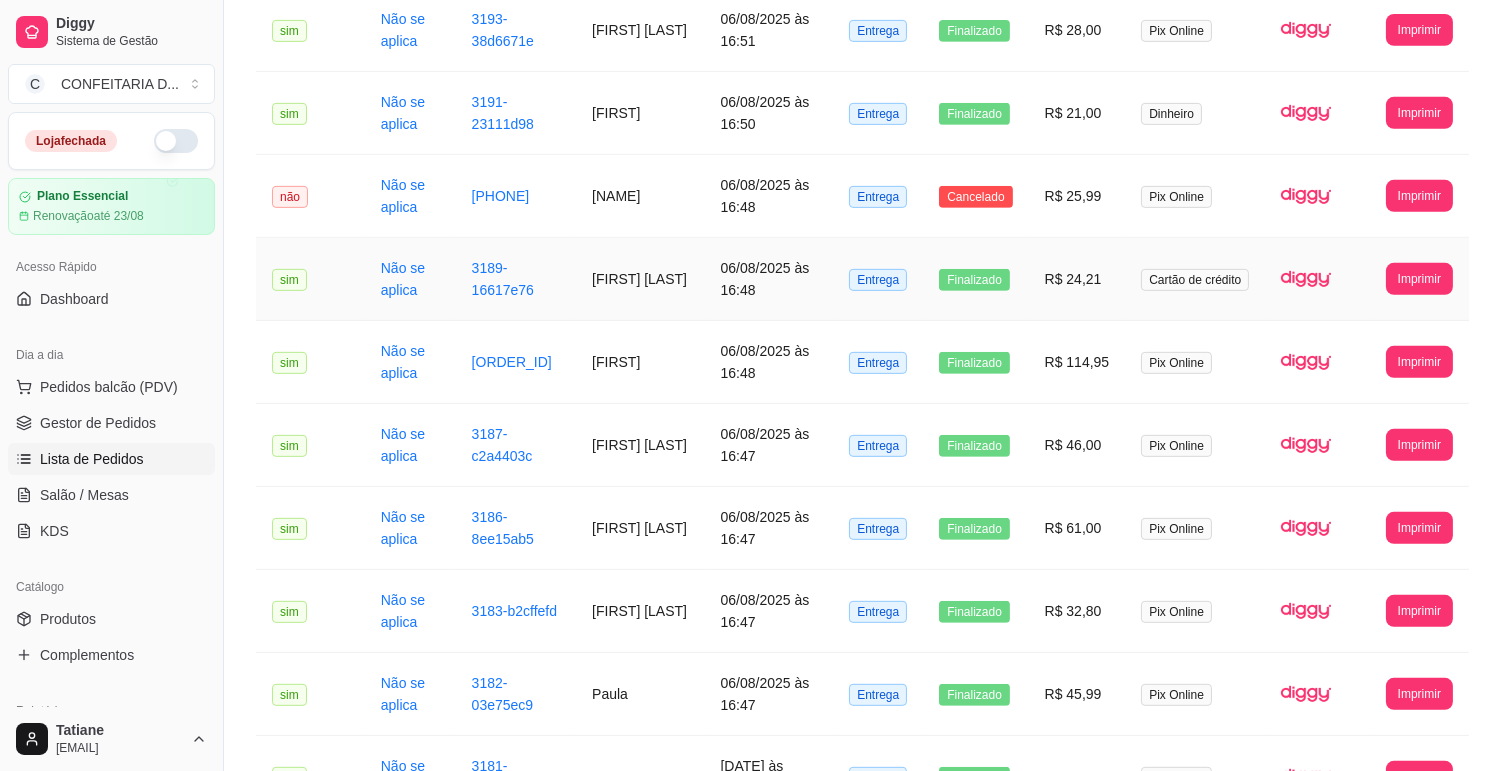 click on "[FIRST] [LAST]" at bounding box center (640, 279) 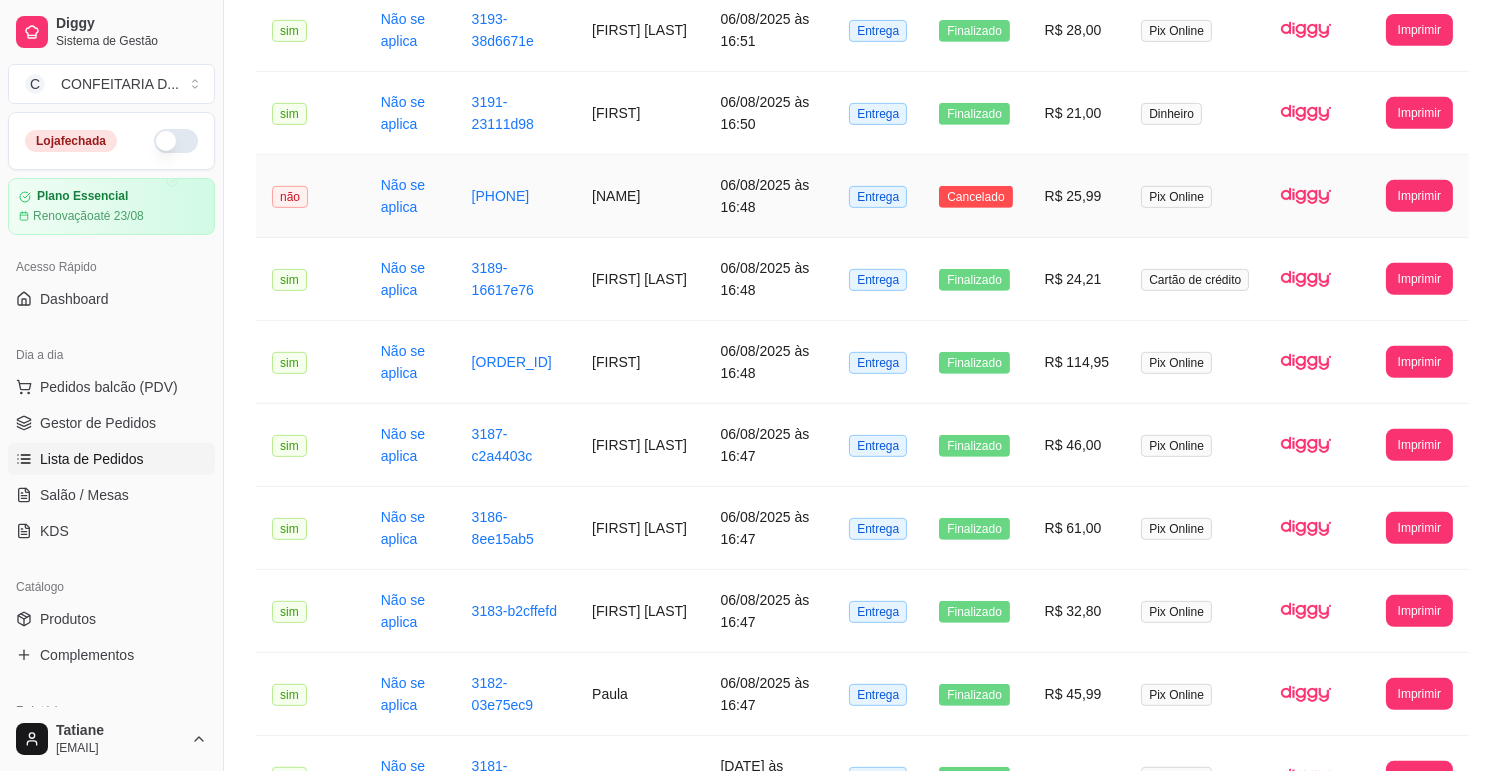 click on "[NAME]" at bounding box center (640, 196) 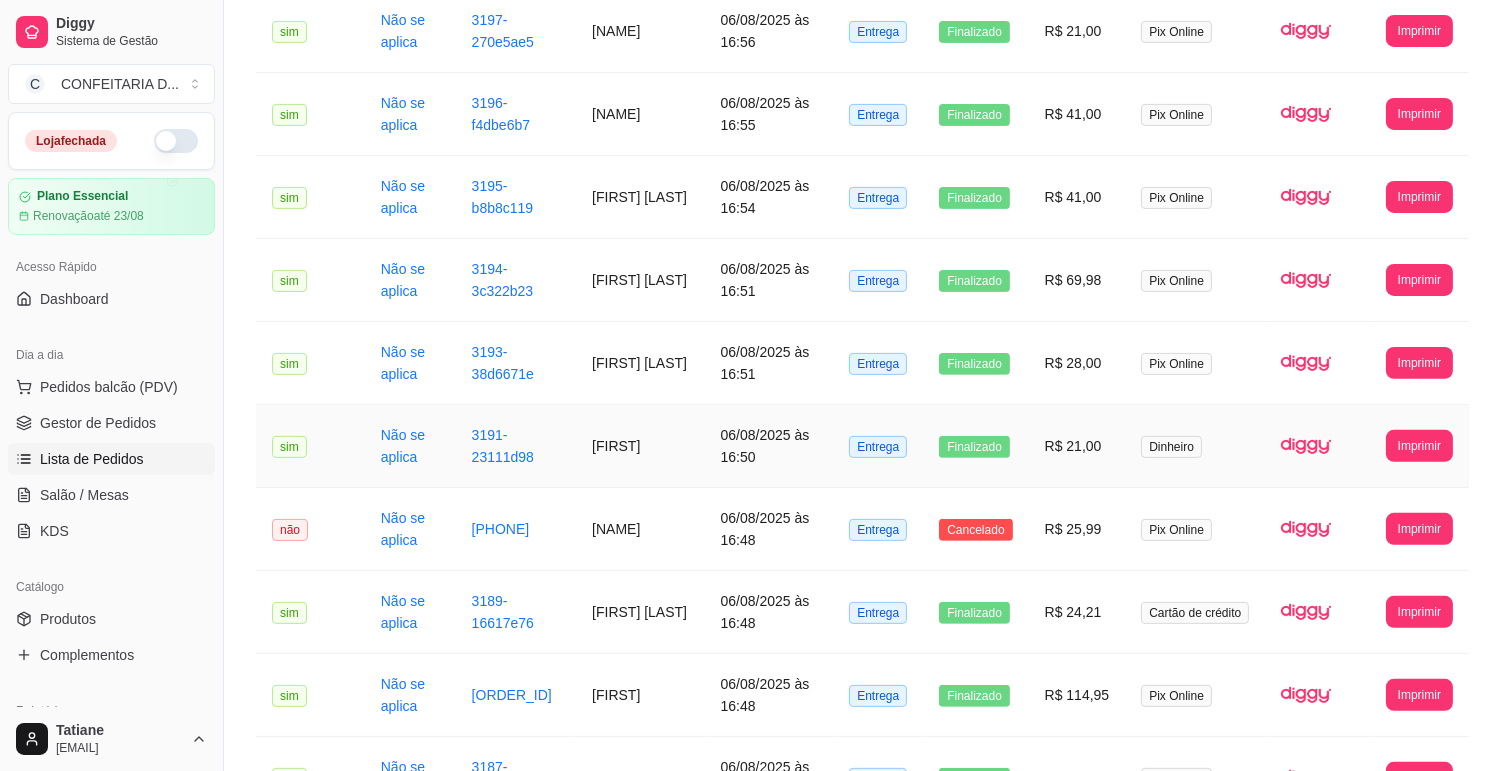 scroll, scrollTop: 1213, scrollLeft: 0, axis: vertical 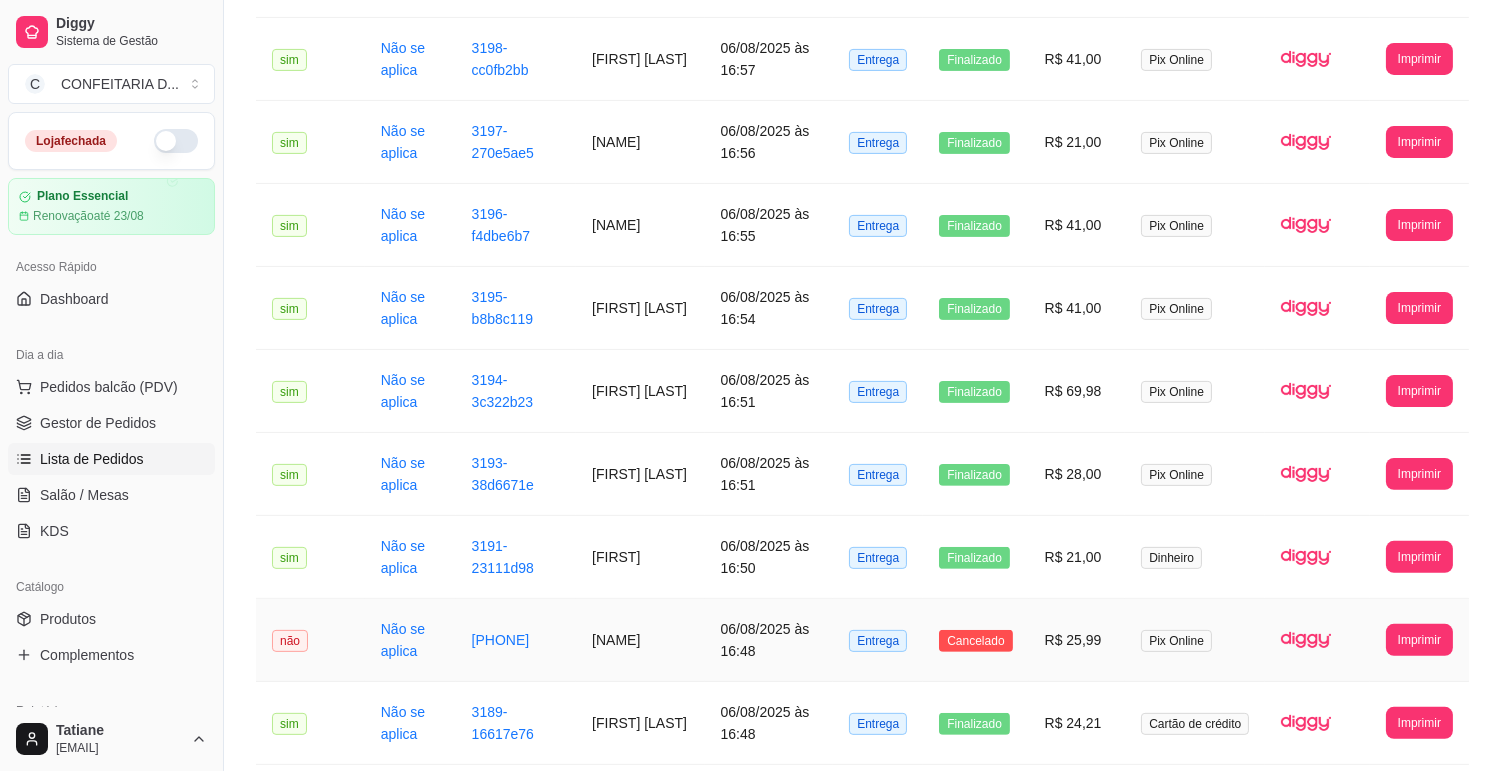 click on "[NAME]" at bounding box center [640, 640] 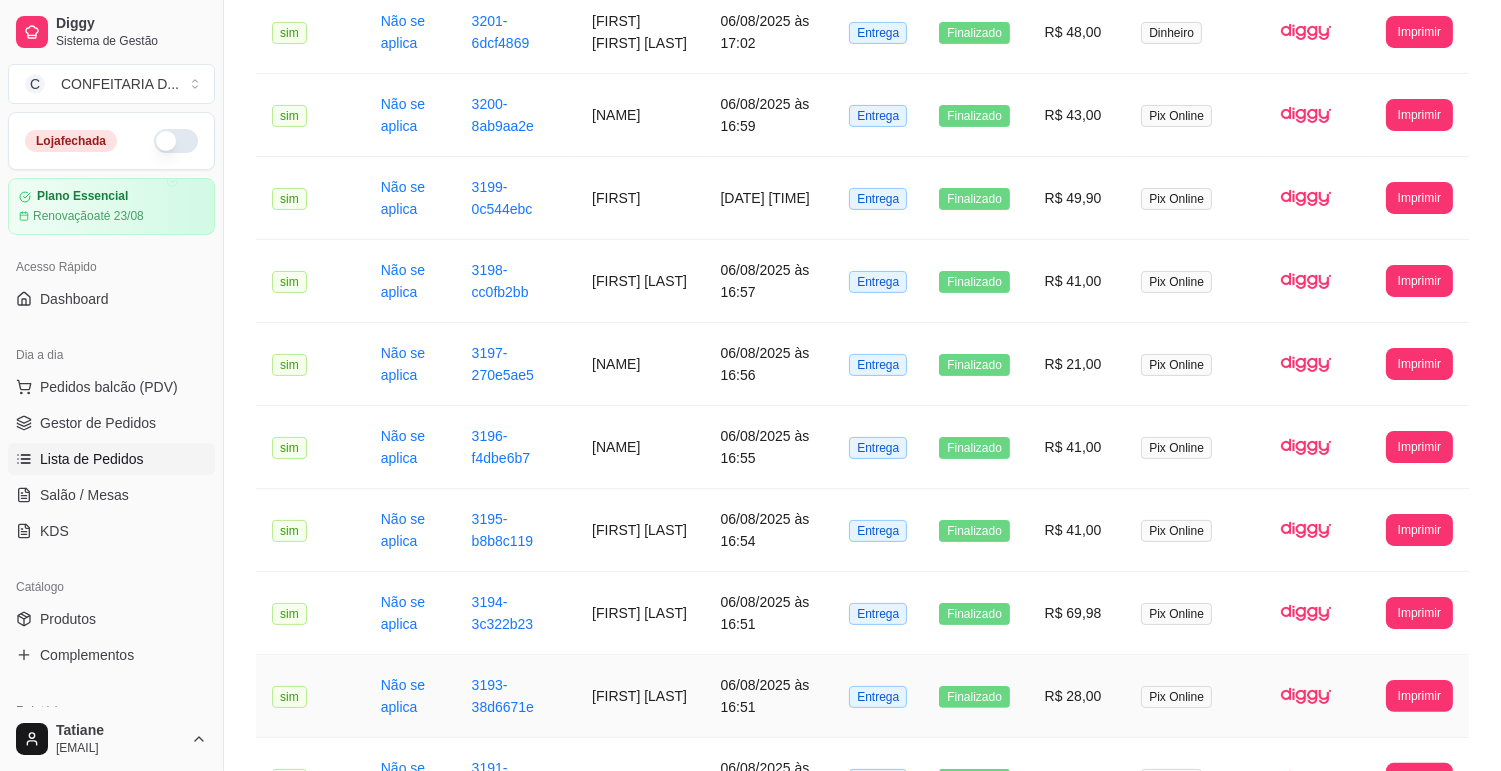 scroll, scrollTop: 1102, scrollLeft: 0, axis: vertical 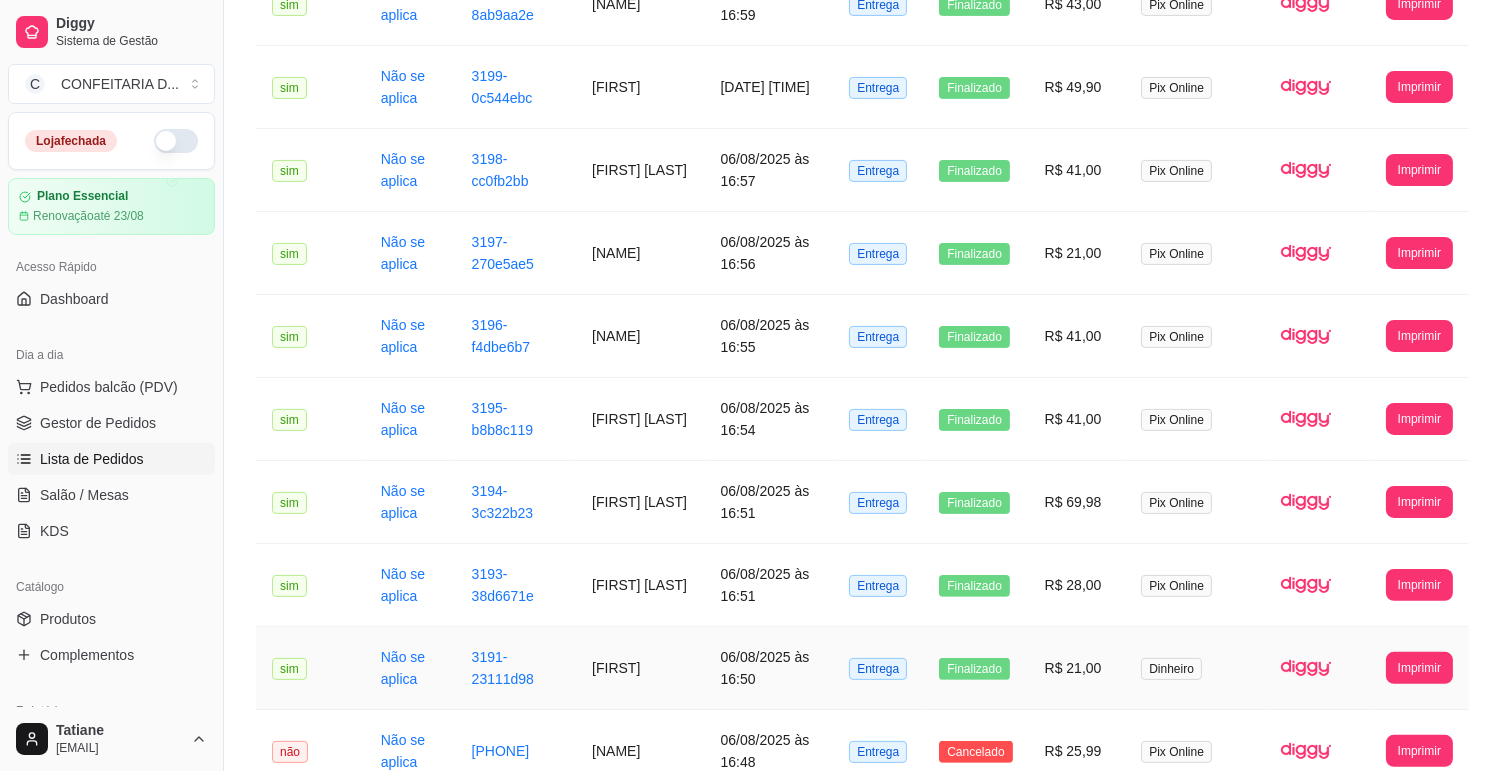 click on "[FIRST]" at bounding box center (640, 668) 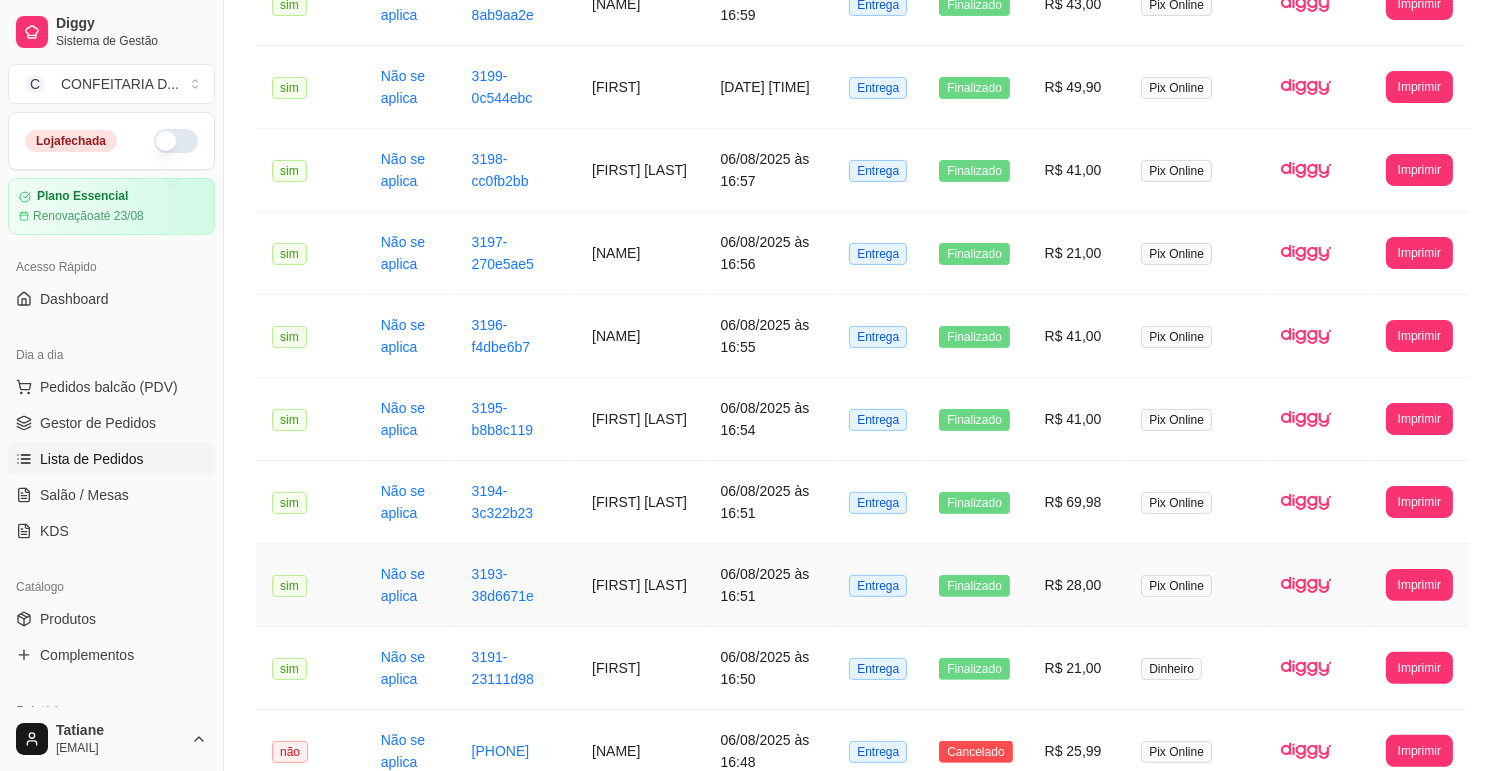 click on "[FIRST] [LAST]" at bounding box center (640, 585) 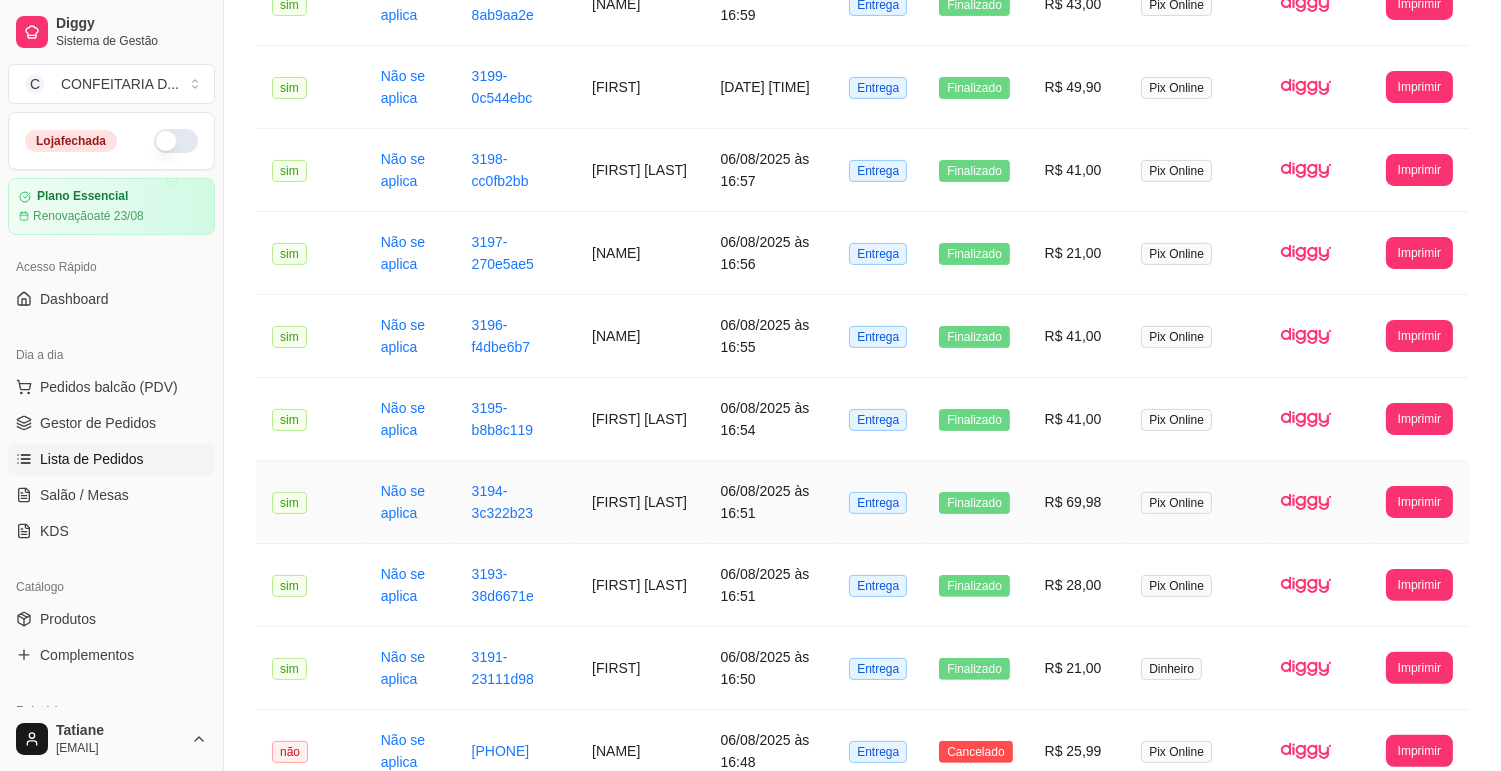 click on "[FIRST] [LAST]" at bounding box center [640, 502] 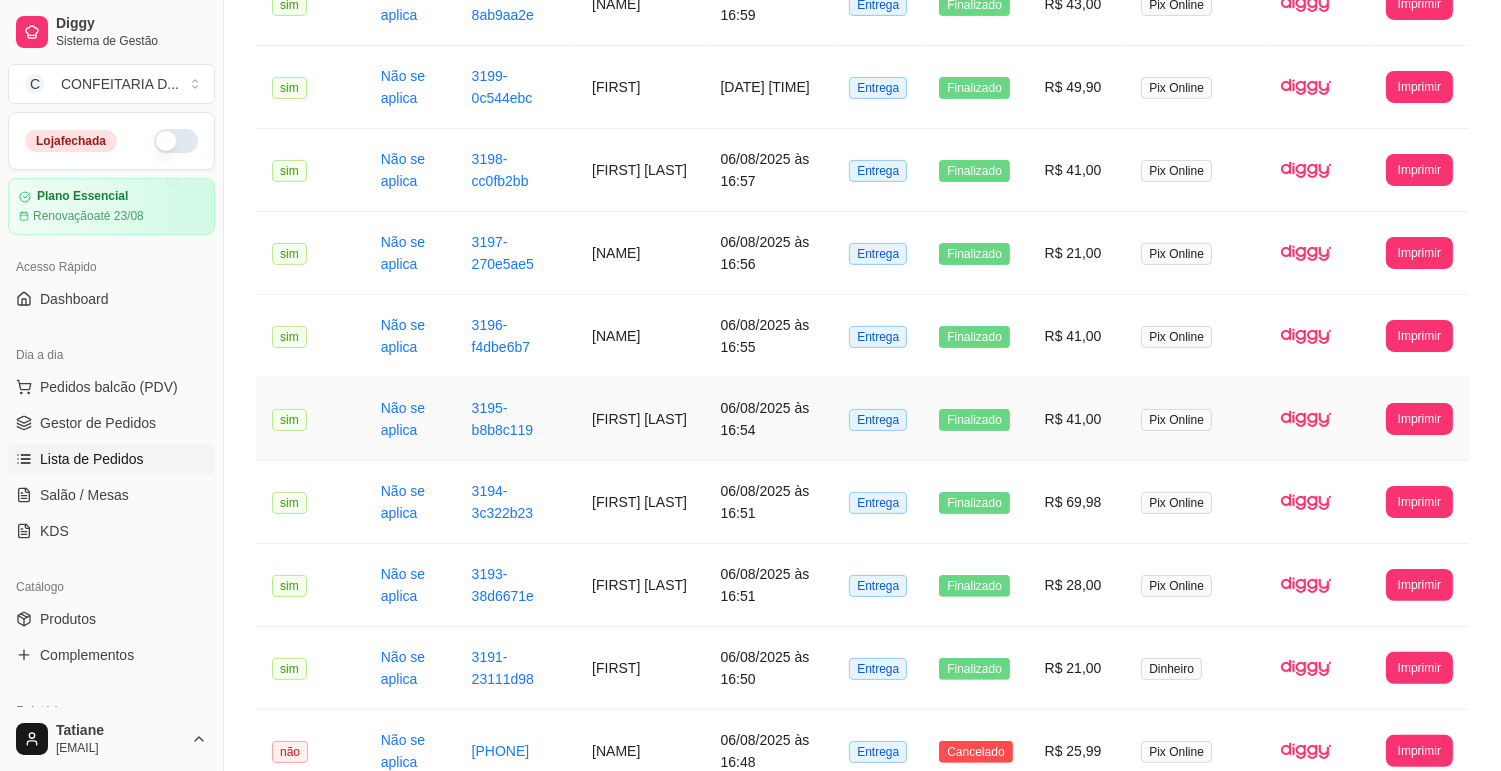 click on "[FIRST] [LAST]" at bounding box center (640, 419) 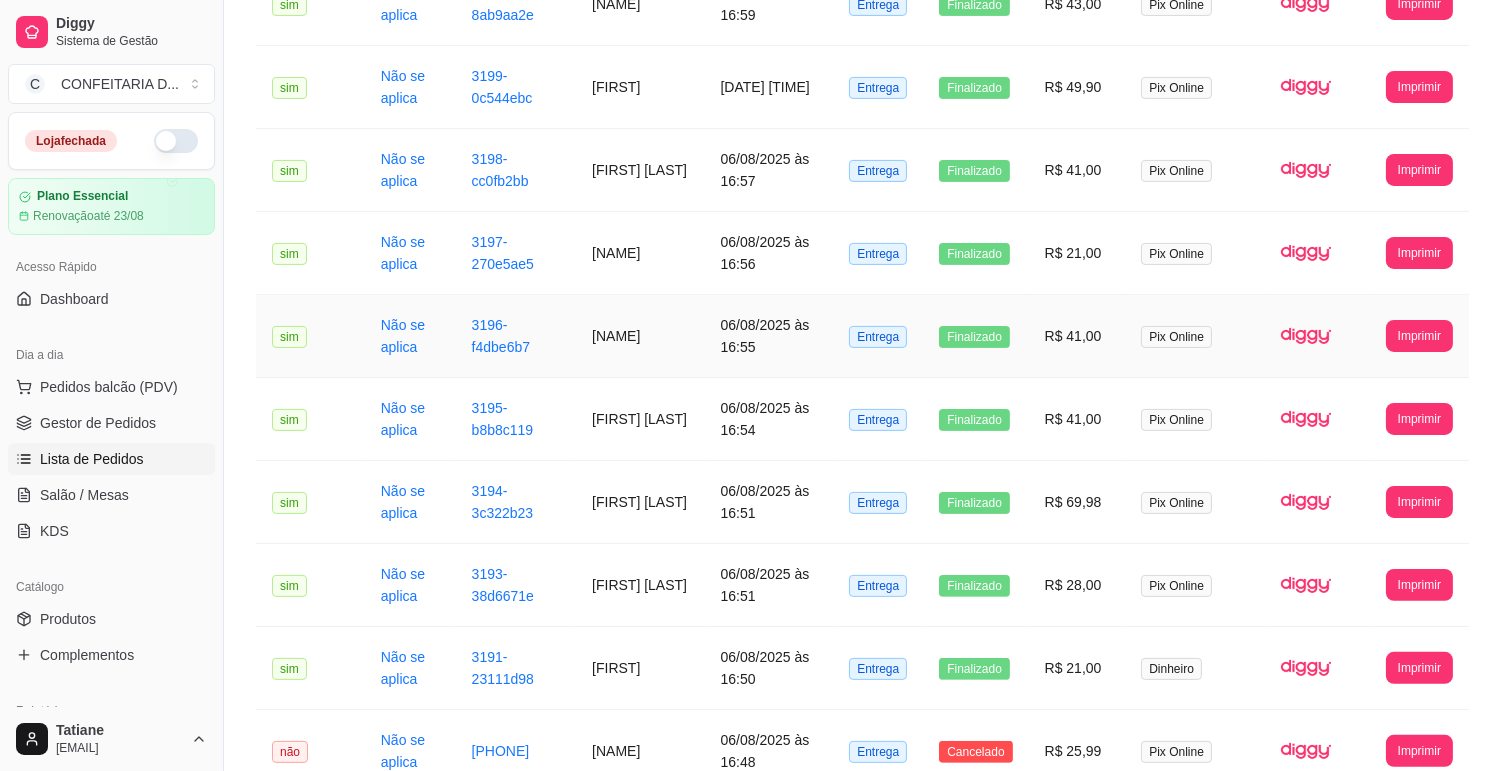 click on "[NAME]" at bounding box center [640, 336] 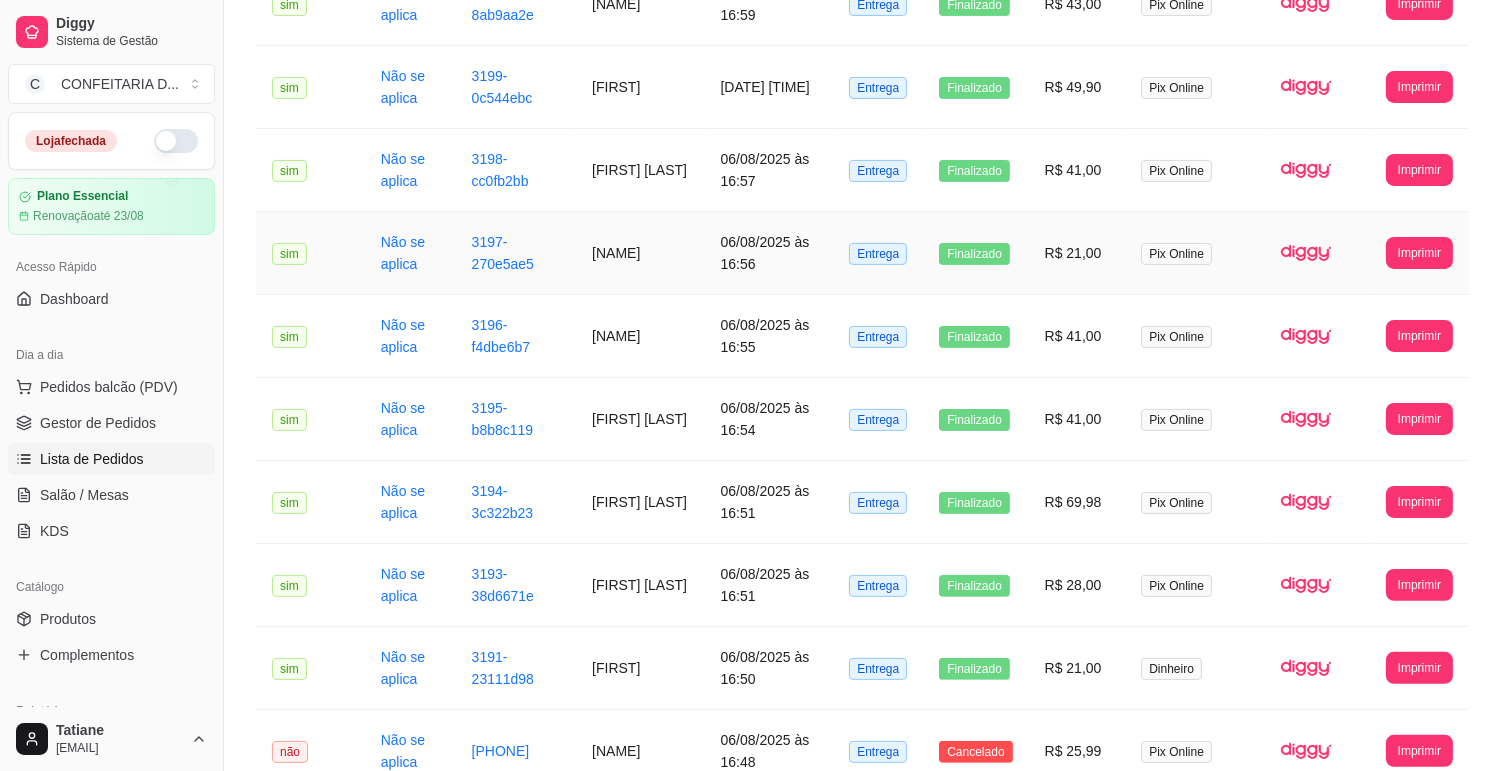 click on "[NAME]" at bounding box center (640, 253) 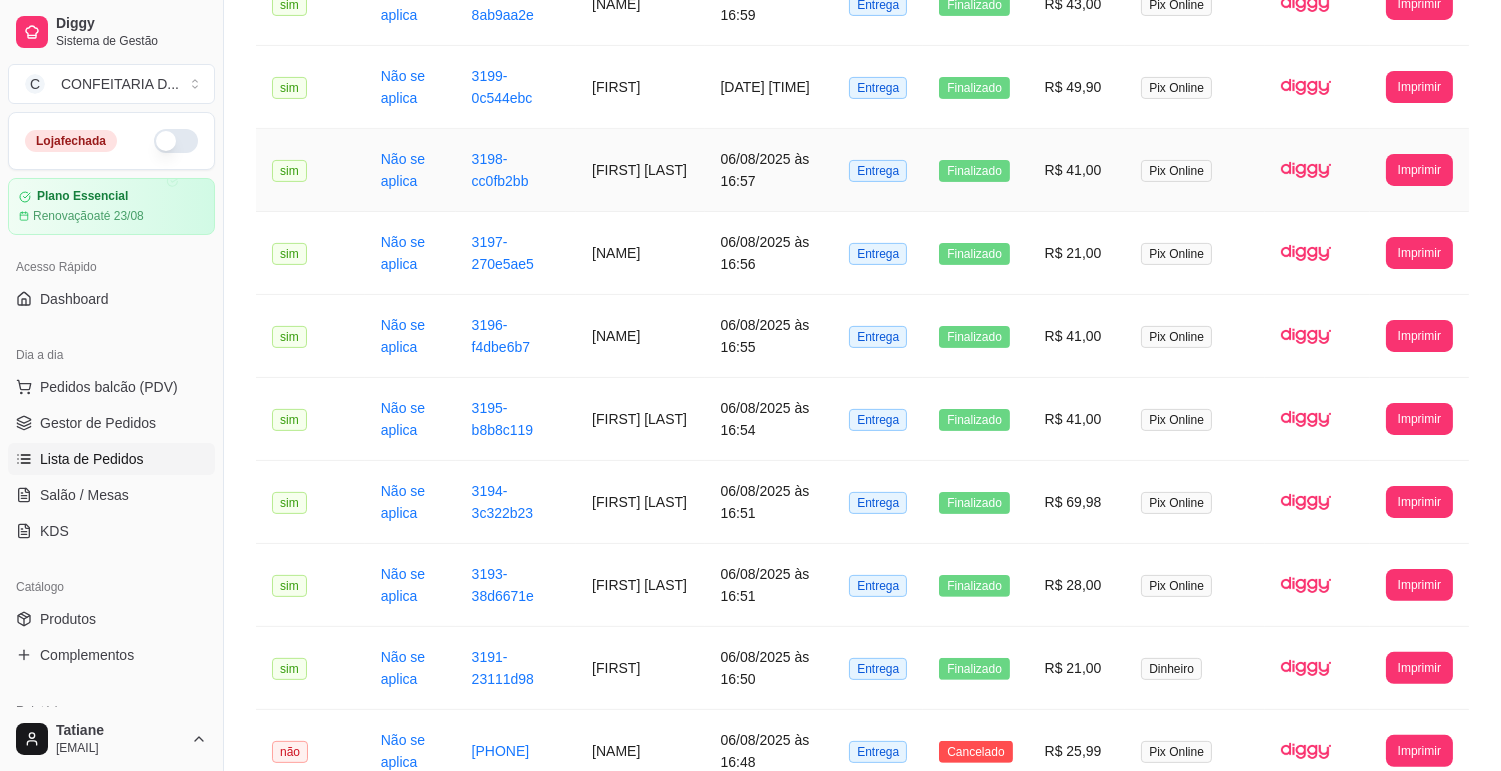 click on "[FIRST] [LAST]" at bounding box center [640, 170] 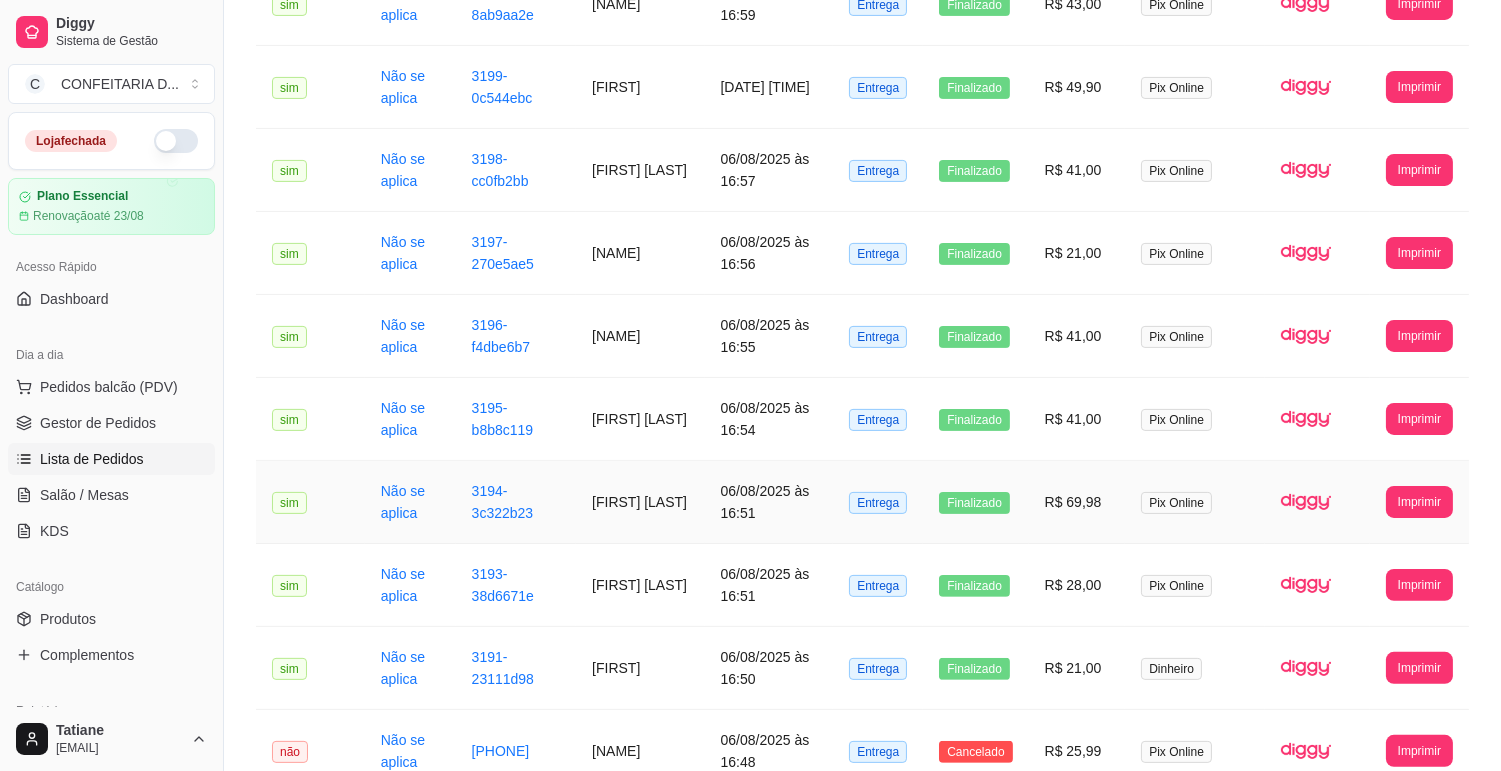 scroll, scrollTop: 768, scrollLeft: 0, axis: vertical 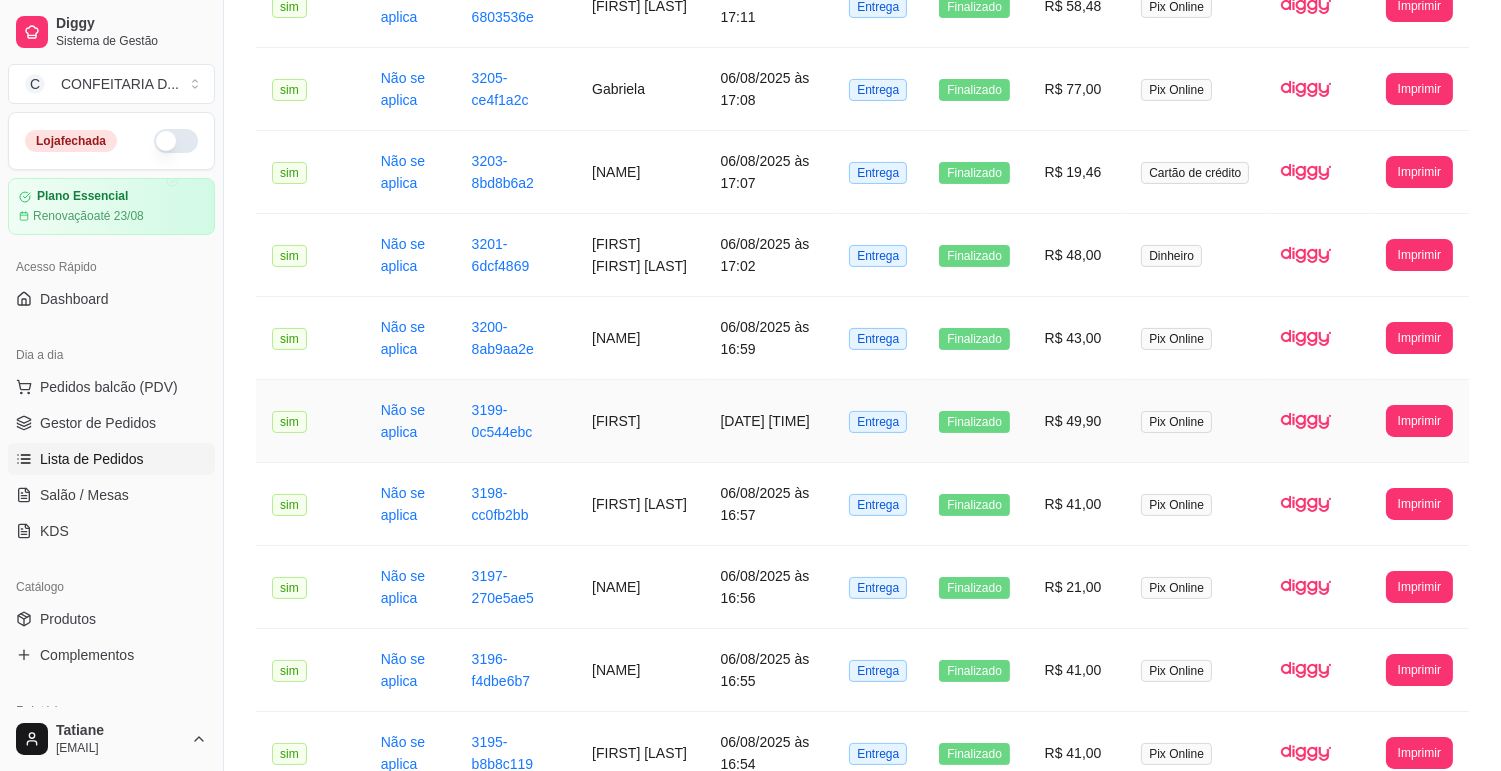 click on "[FIRST]" at bounding box center (640, 421) 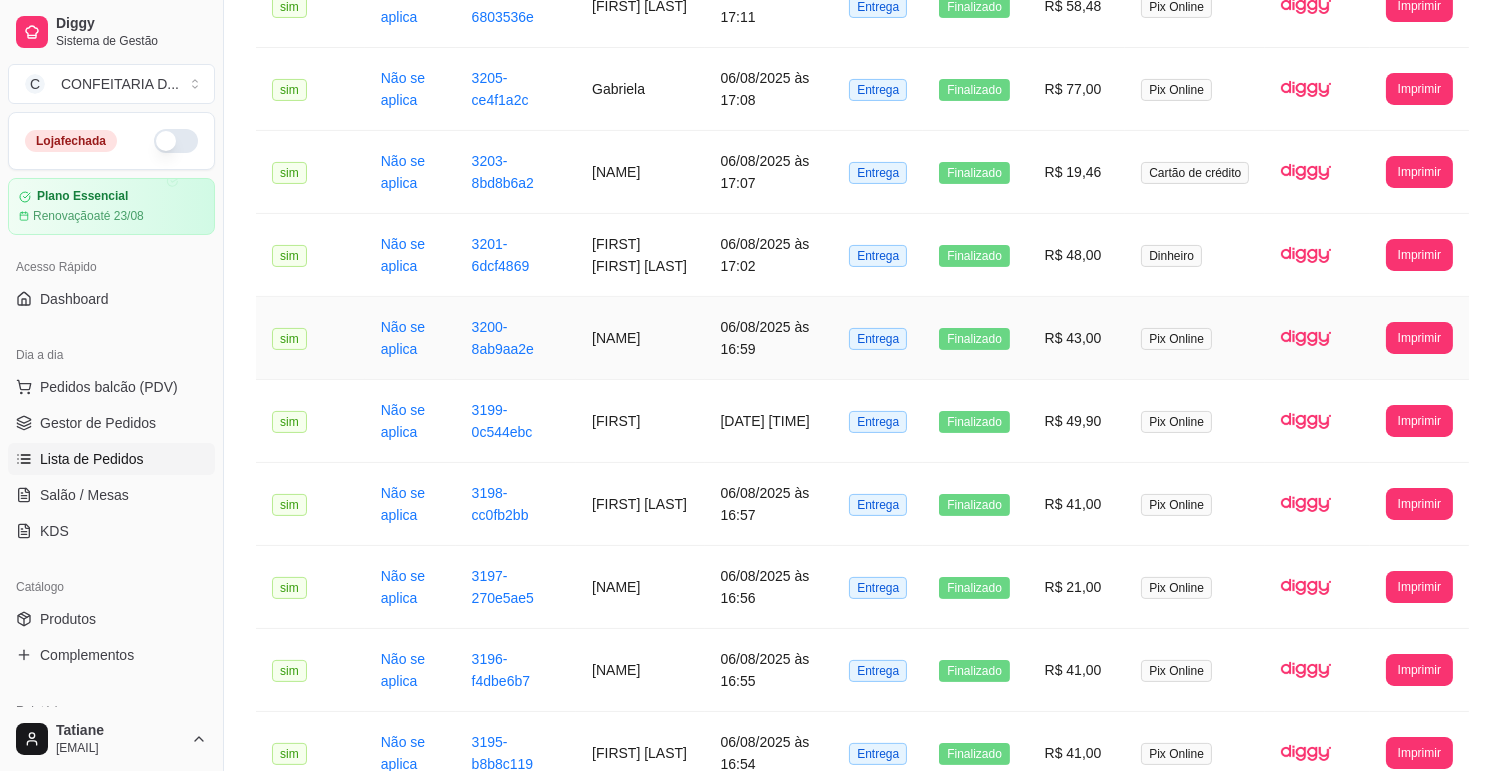 click on "[NAME]" at bounding box center [640, 338] 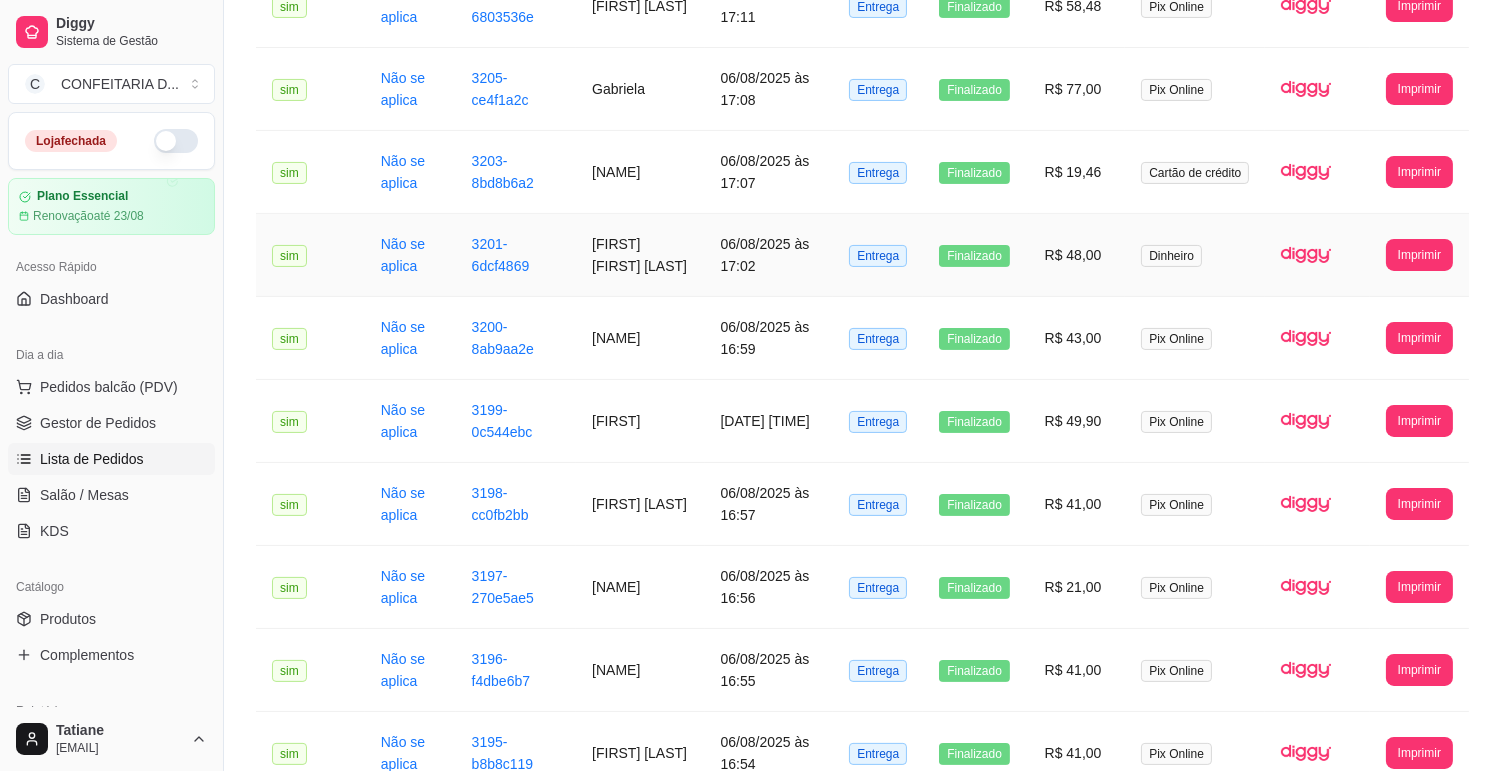 click on "[FIRST] [FIRST] [LAST]" at bounding box center [640, 255] 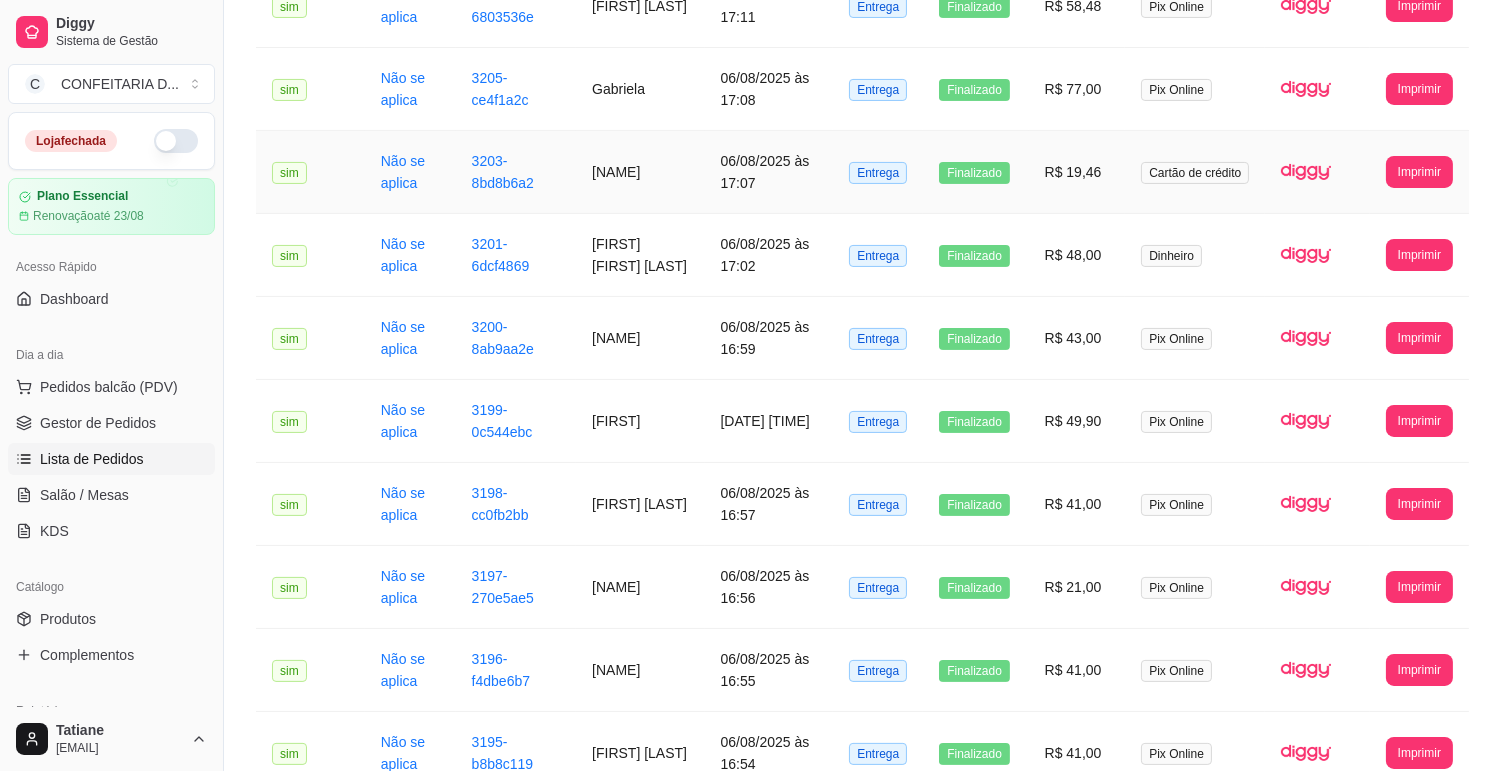 click on "[NAME]" at bounding box center (640, 172) 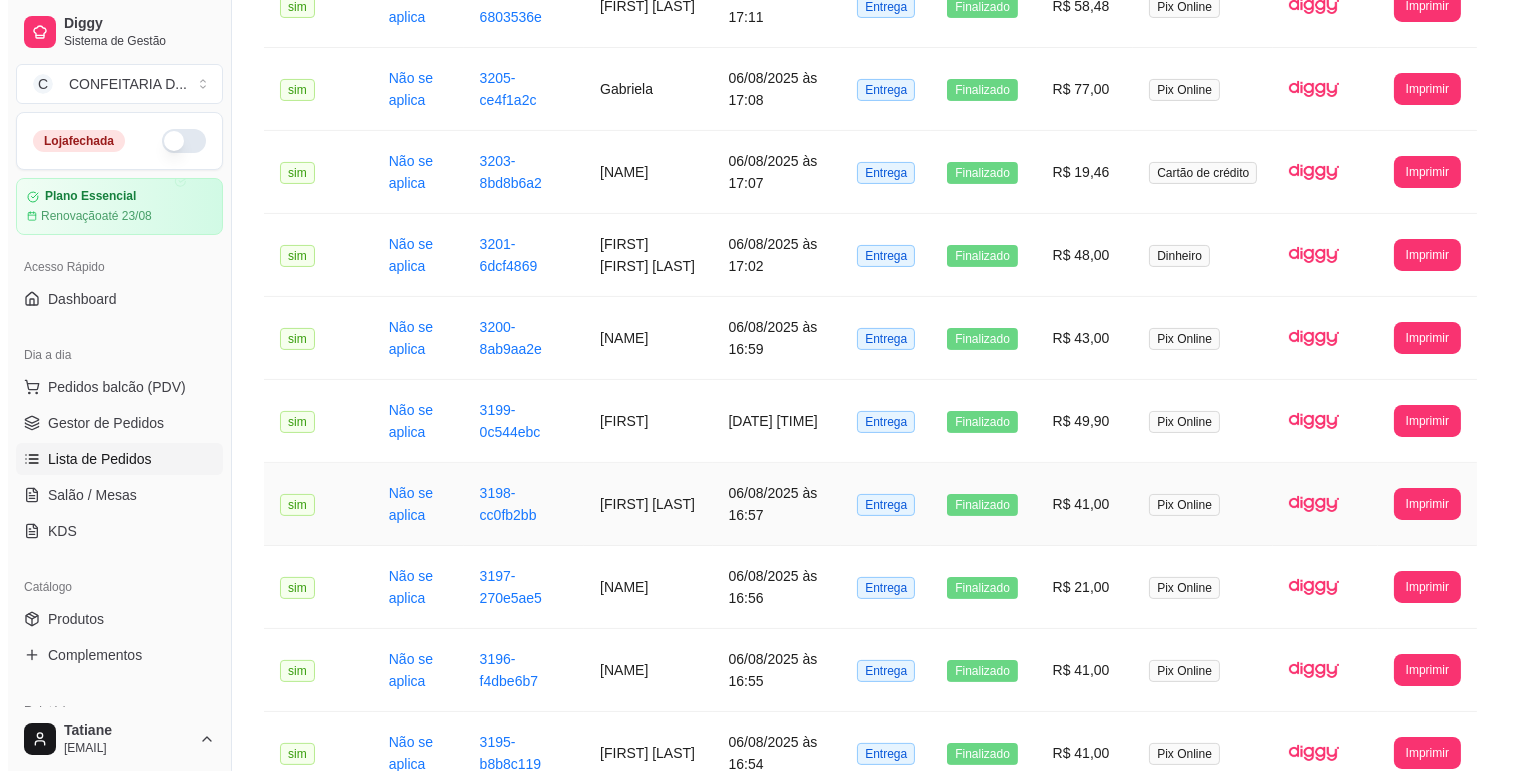 scroll, scrollTop: 435, scrollLeft: 0, axis: vertical 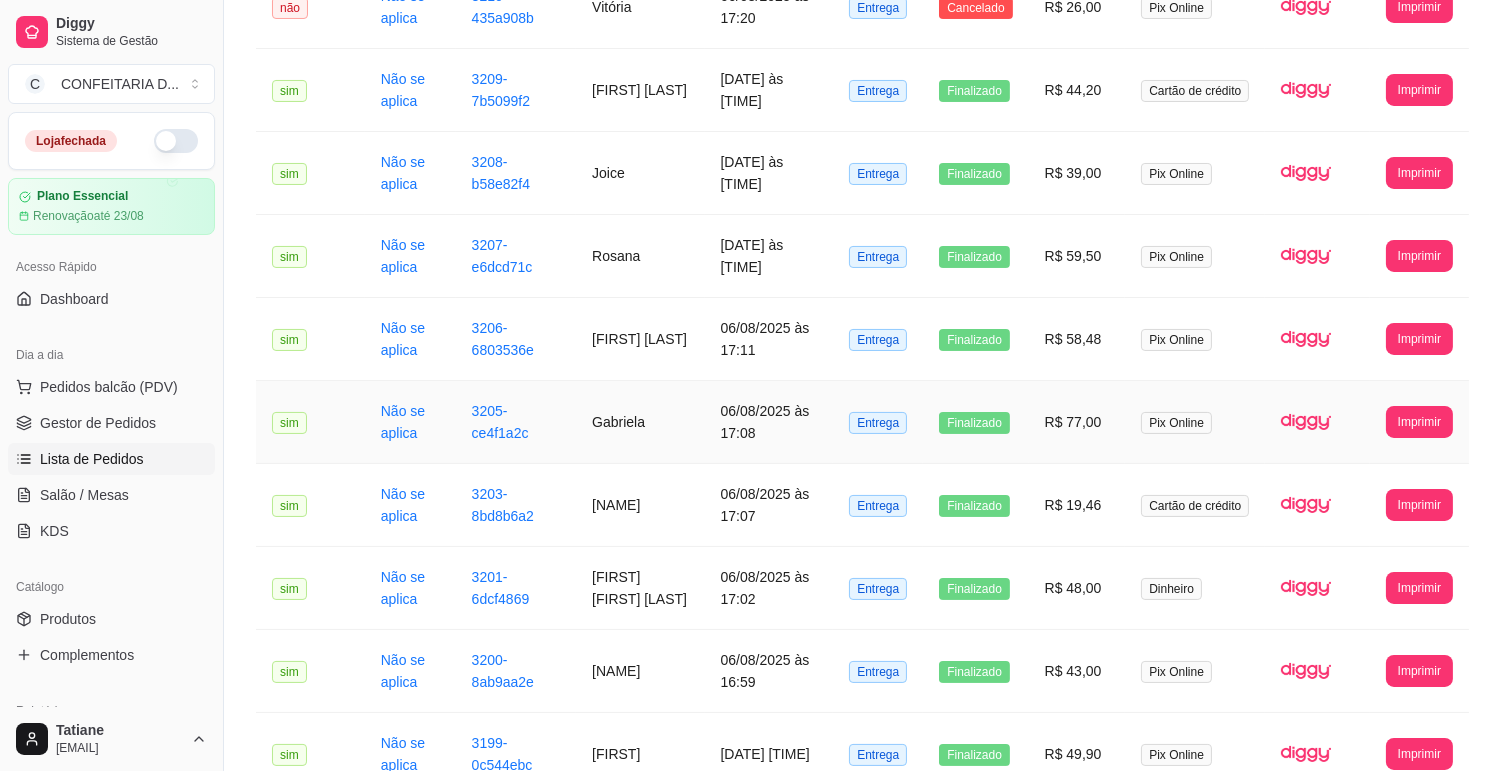 click on "Gabriela" at bounding box center (640, 422) 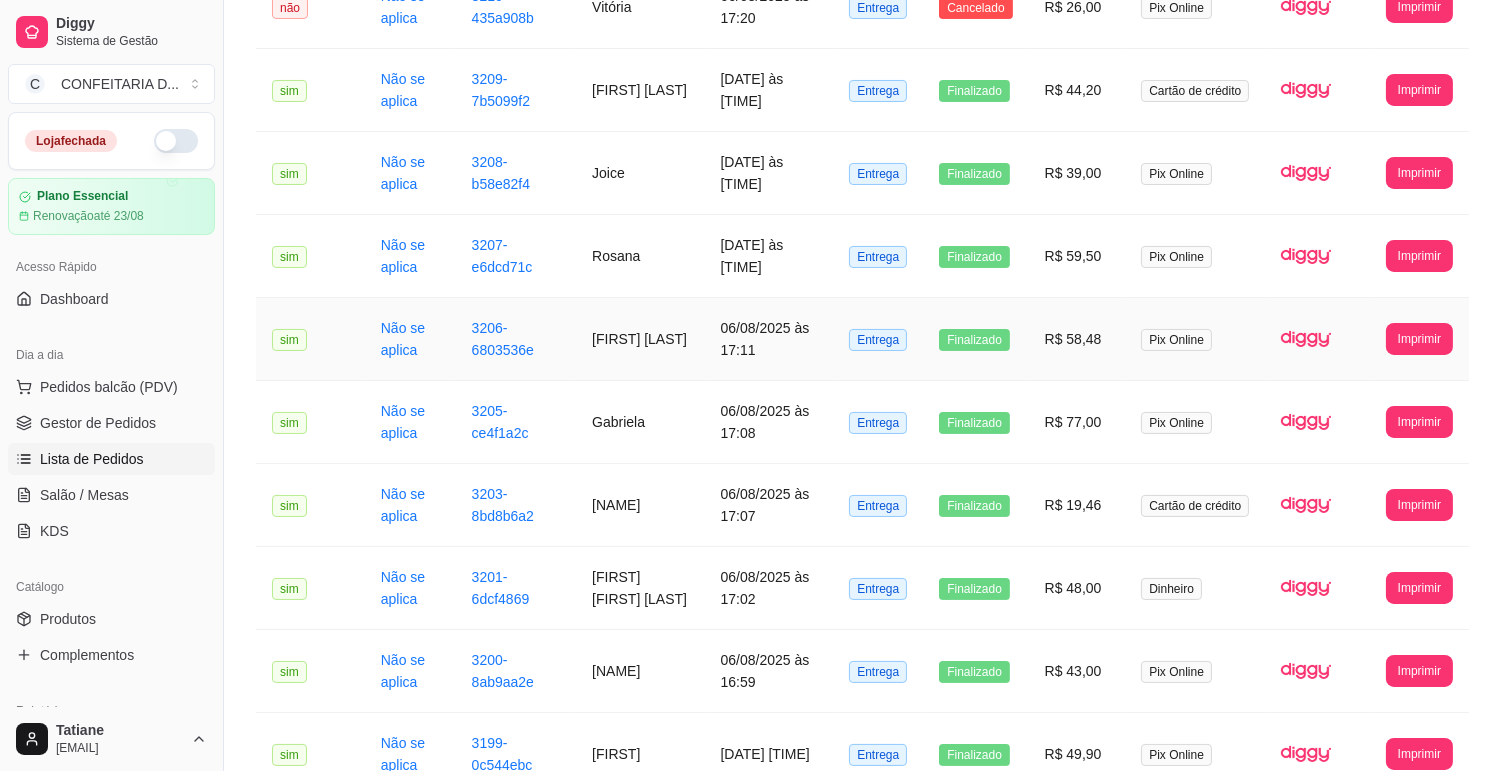 click on "[FIRST] [LAST]" at bounding box center (640, 339) 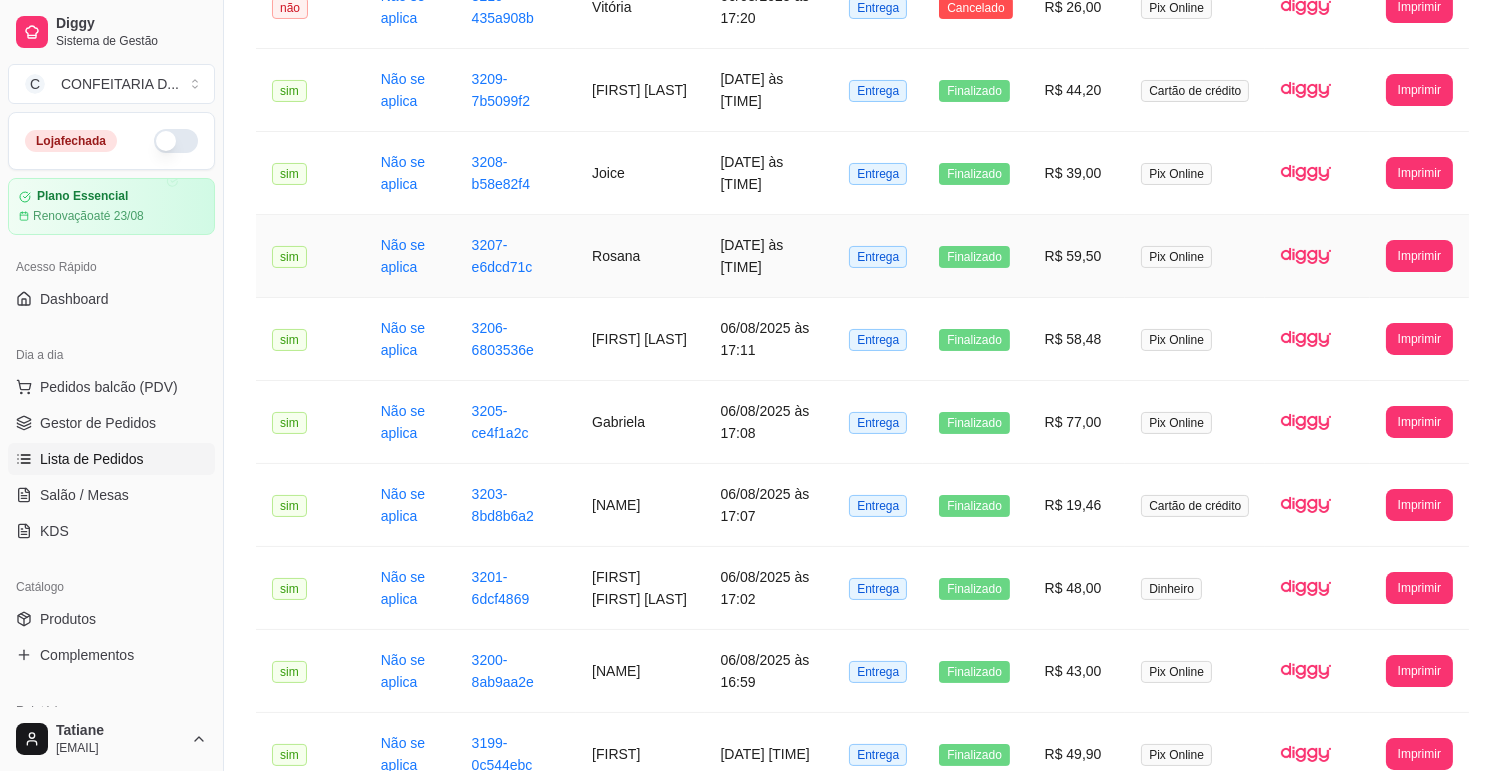click on "Rosana" at bounding box center (640, 256) 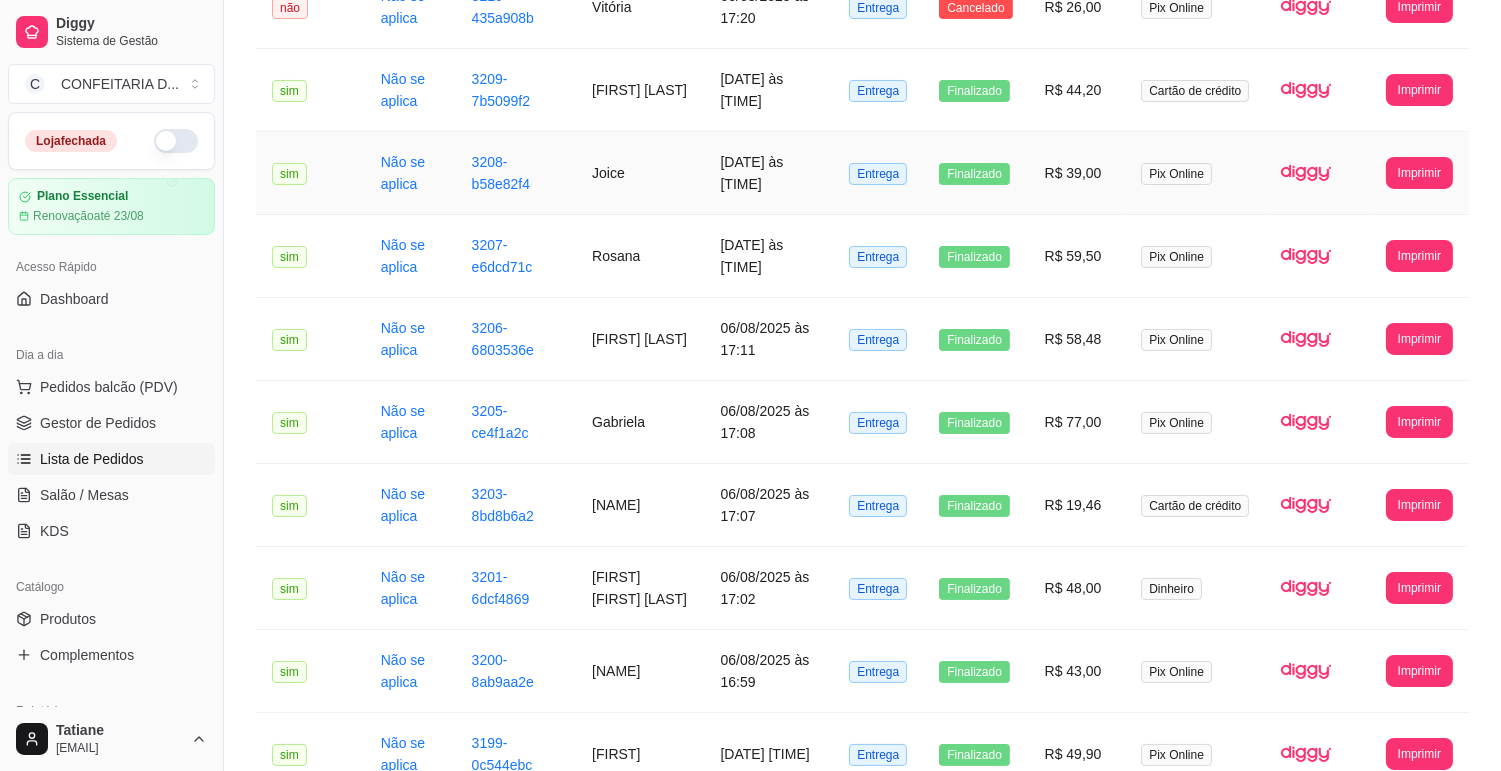 click on "Joice" at bounding box center (640, 173) 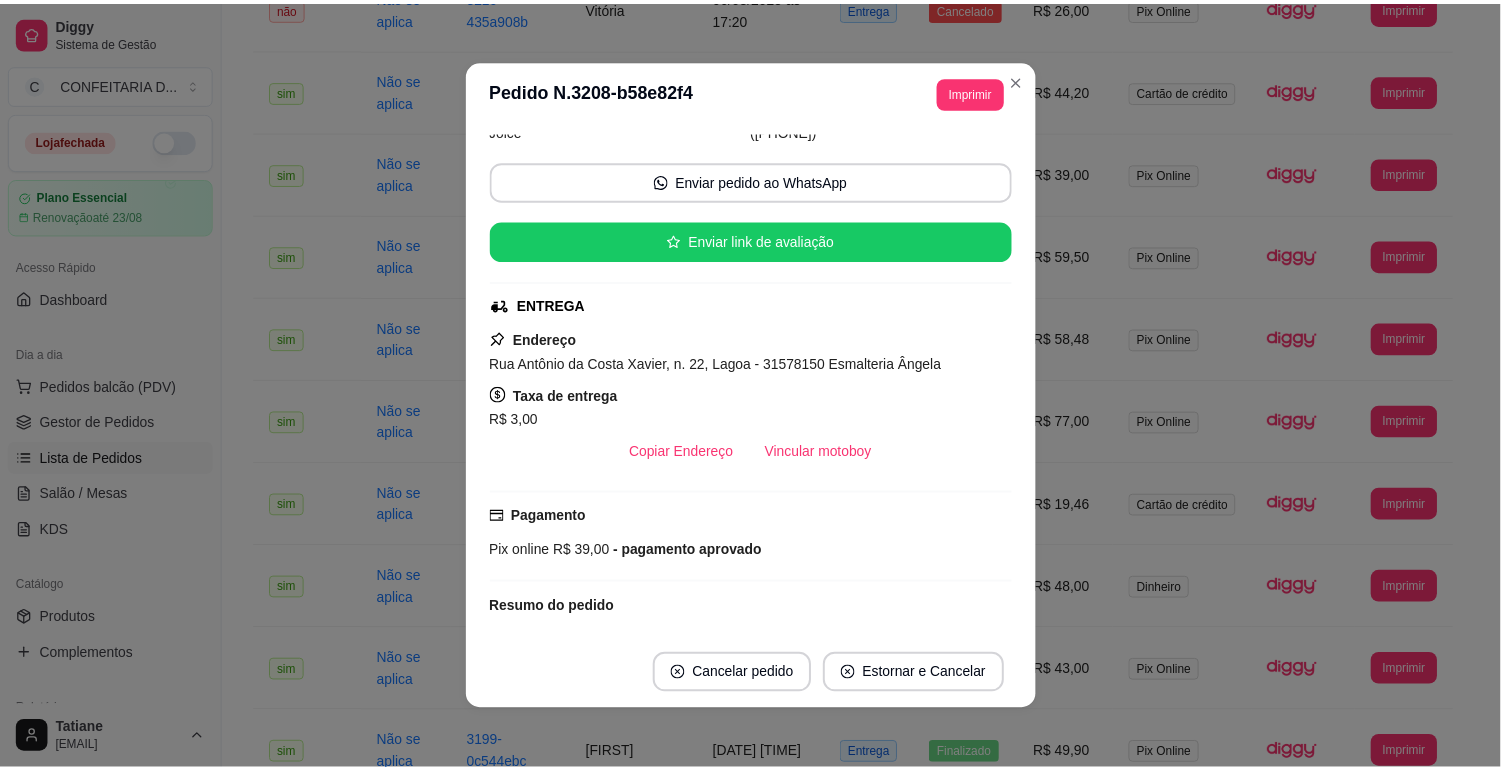 scroll, scrollTop: 0, scrollLeft: 0, axis: both 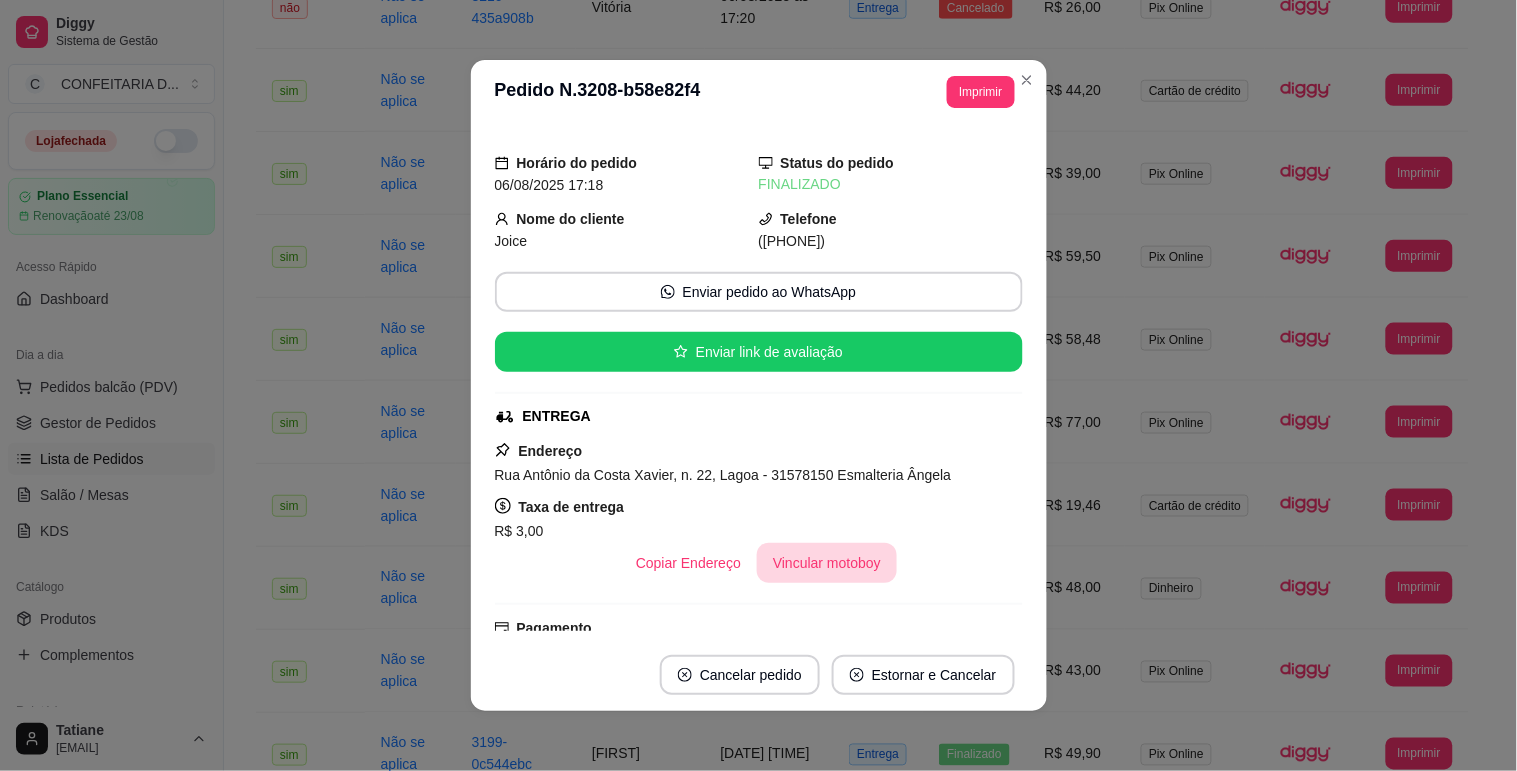 click on "Vincular motoboy" at bounding box center (827, 563) 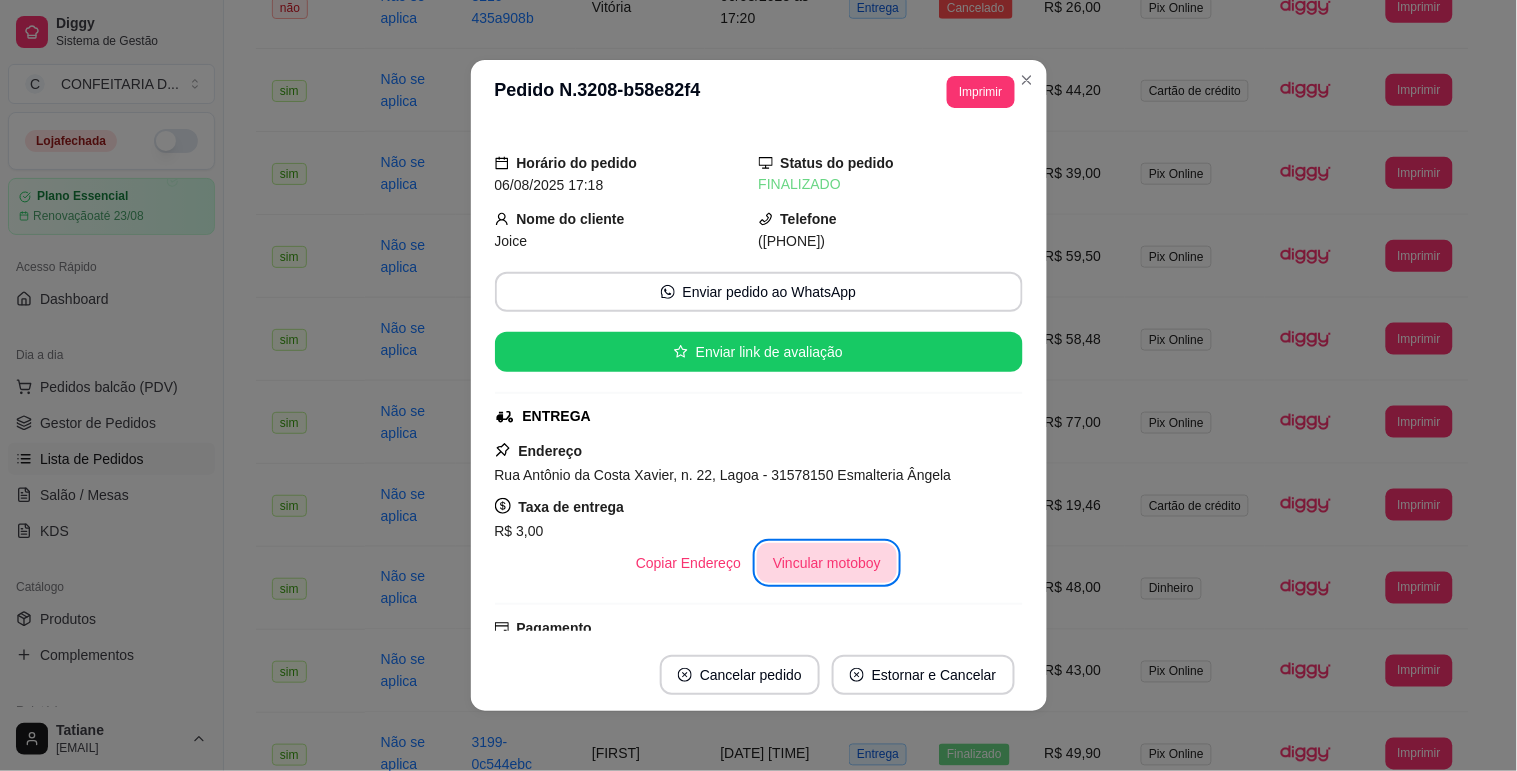 type 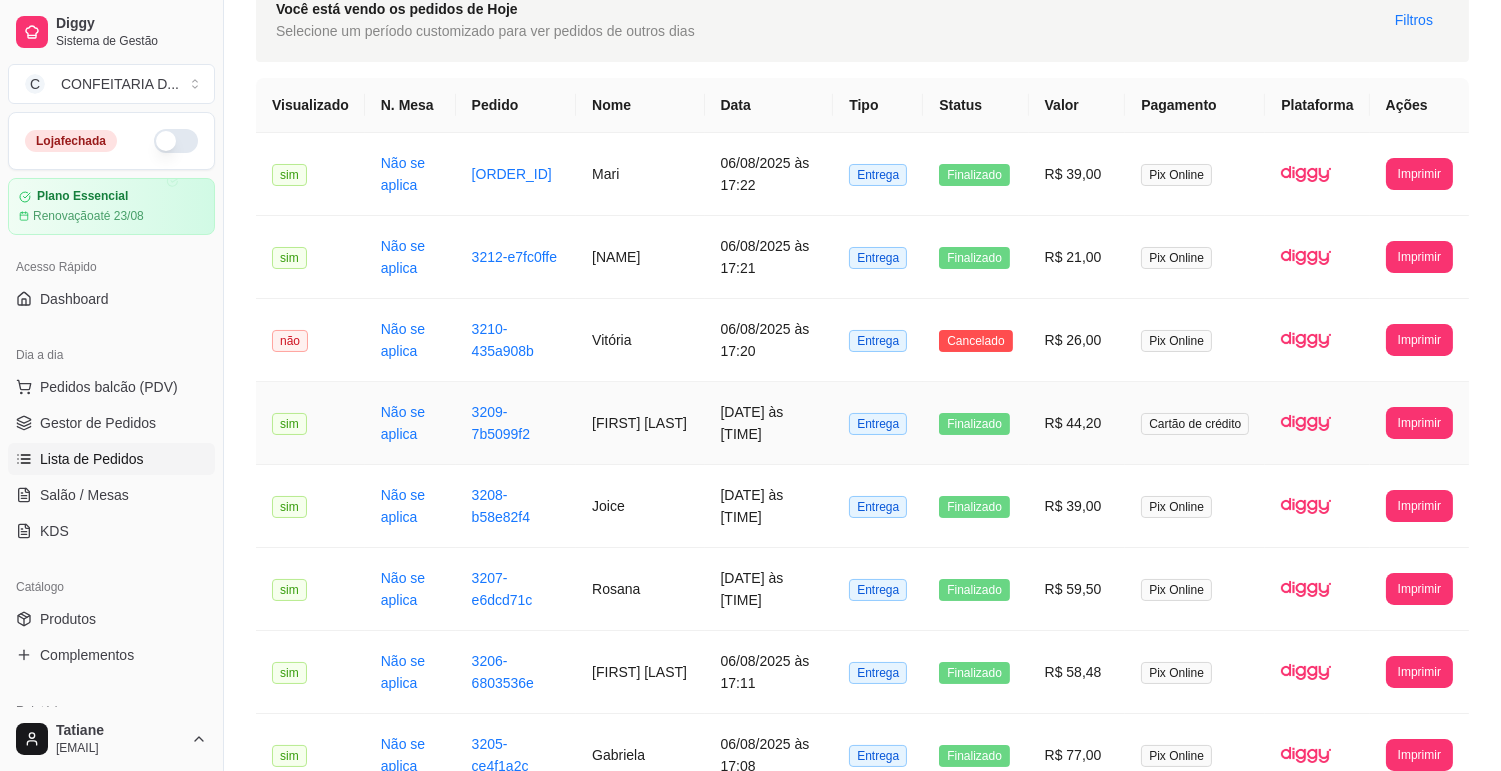 scroll, scrollTop: 0, scrollLeft: 0, axis: both 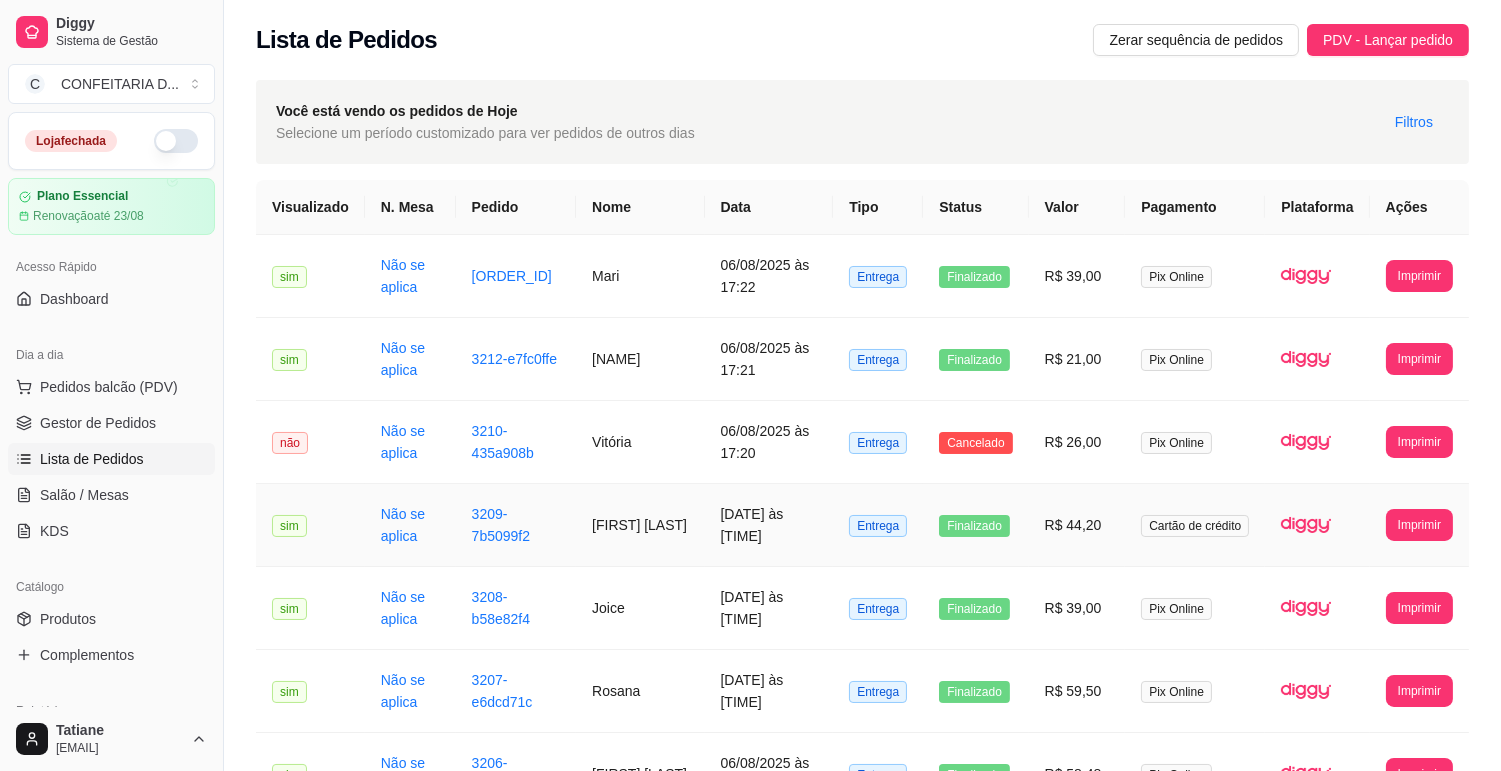 click on "[FIRST] [LAST]" at bounding box center (640, 525) 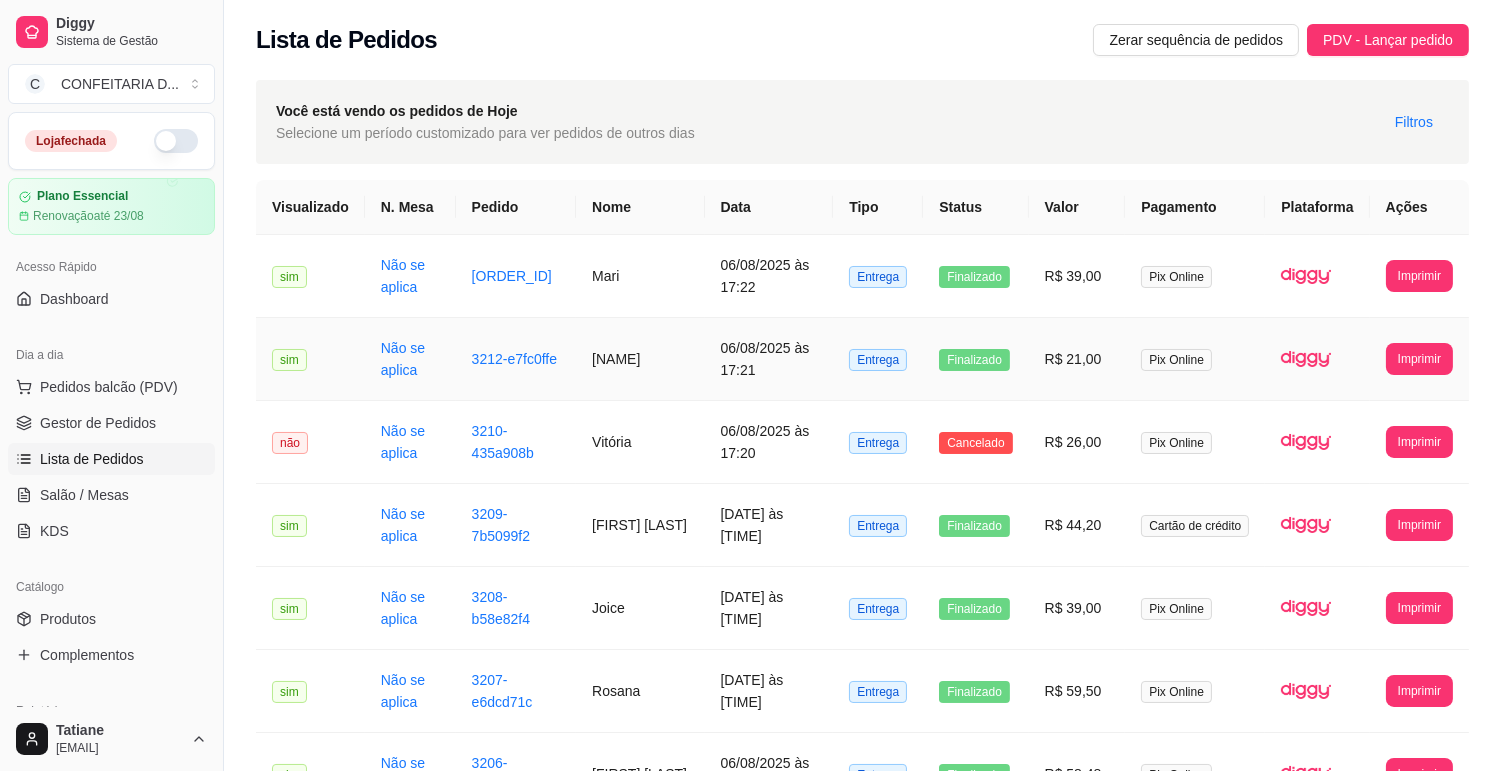 click on "[NAME]" at bounding box center (640, 359) 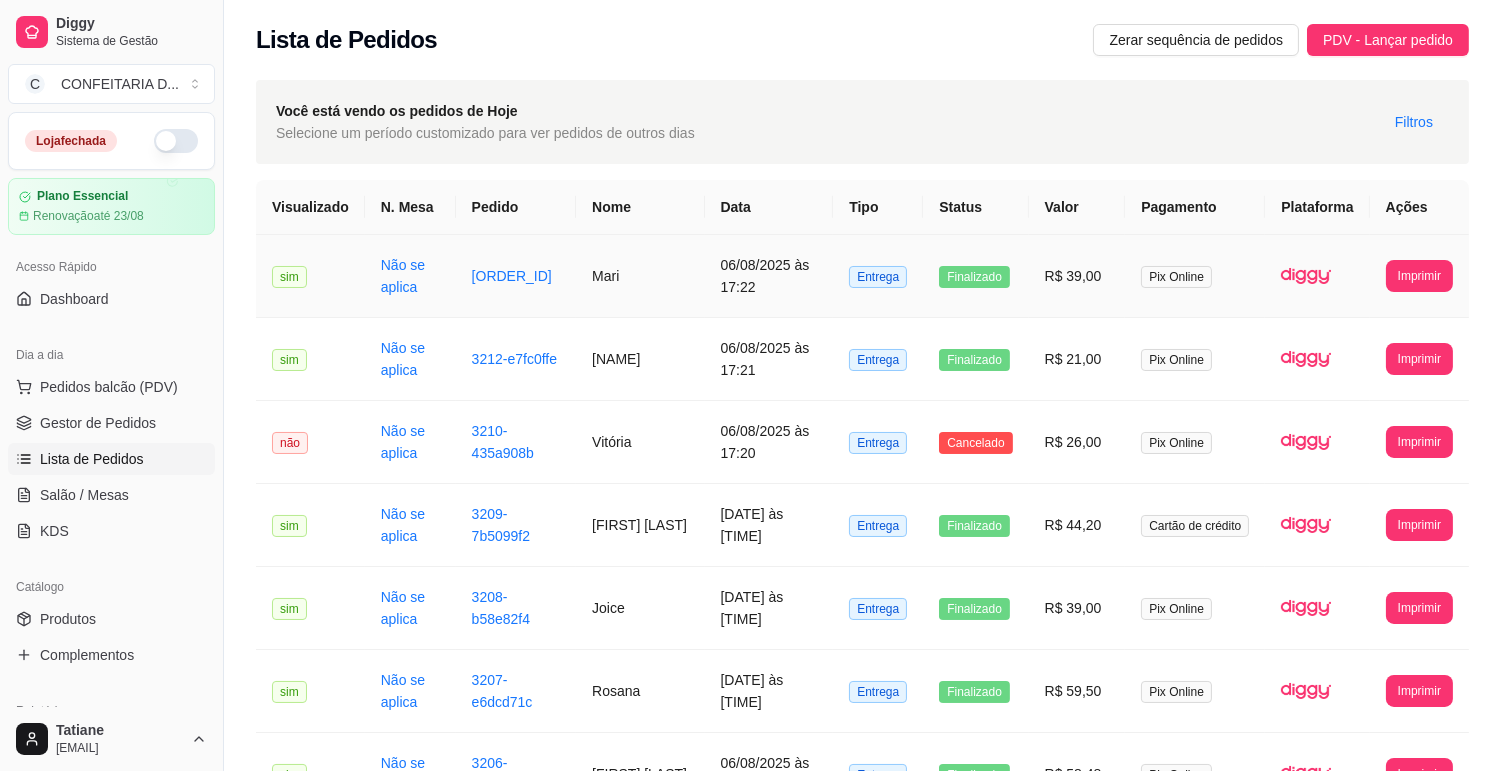 click on "Mari" at bounding box center (640, 276) 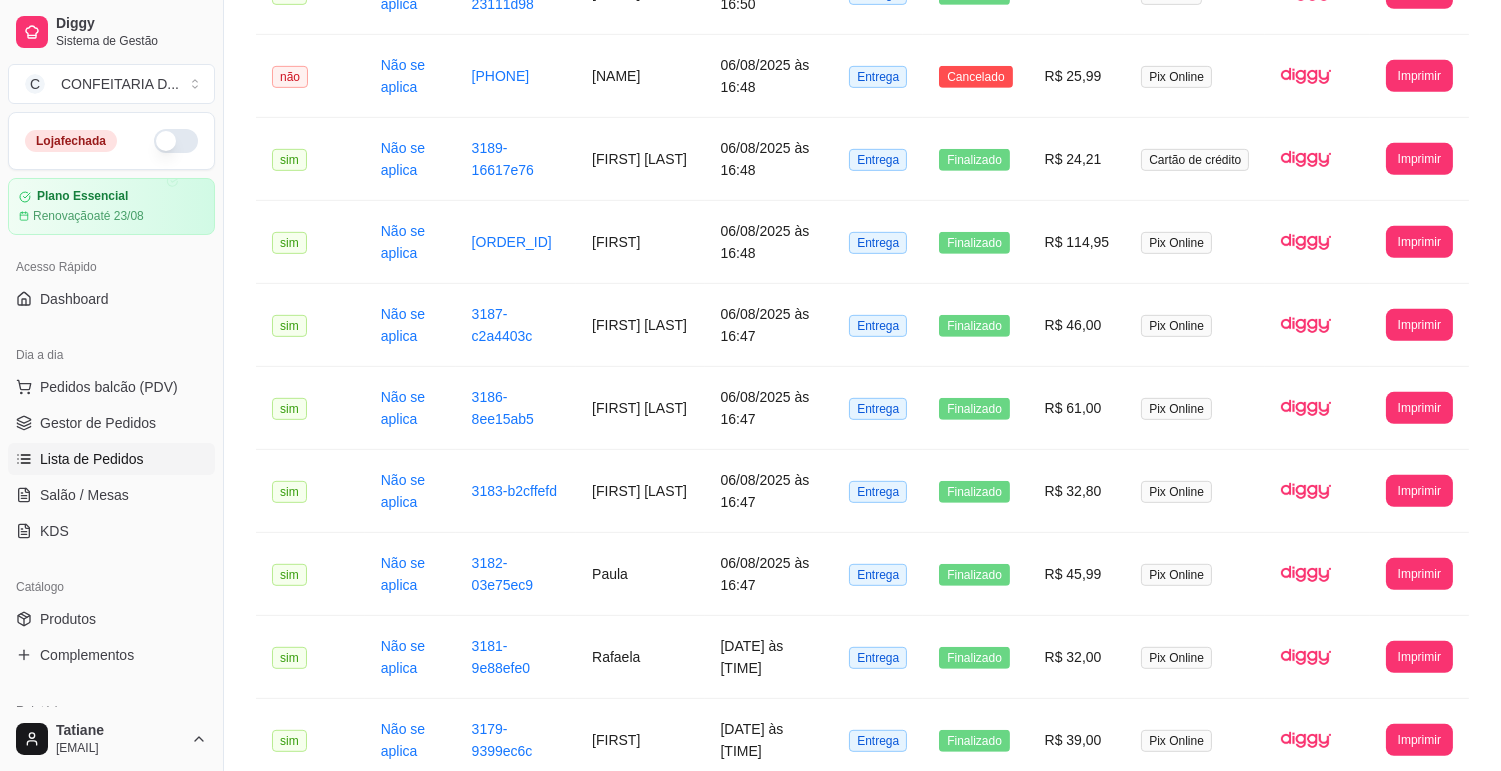scroll, scrollTop: 2102, scrollLeft: 0, axis: vertical 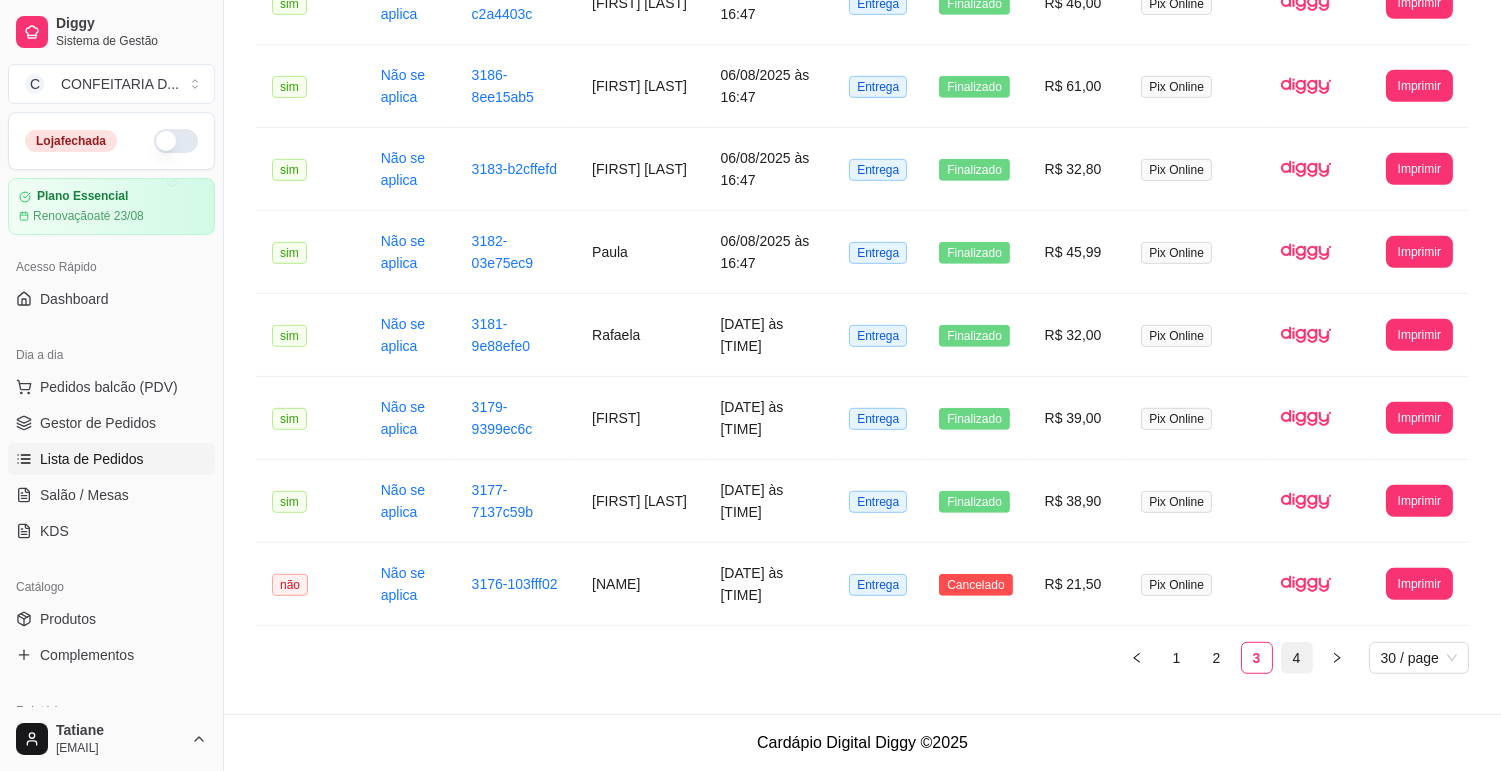 click on "4" at bounding box center (1297, 658) 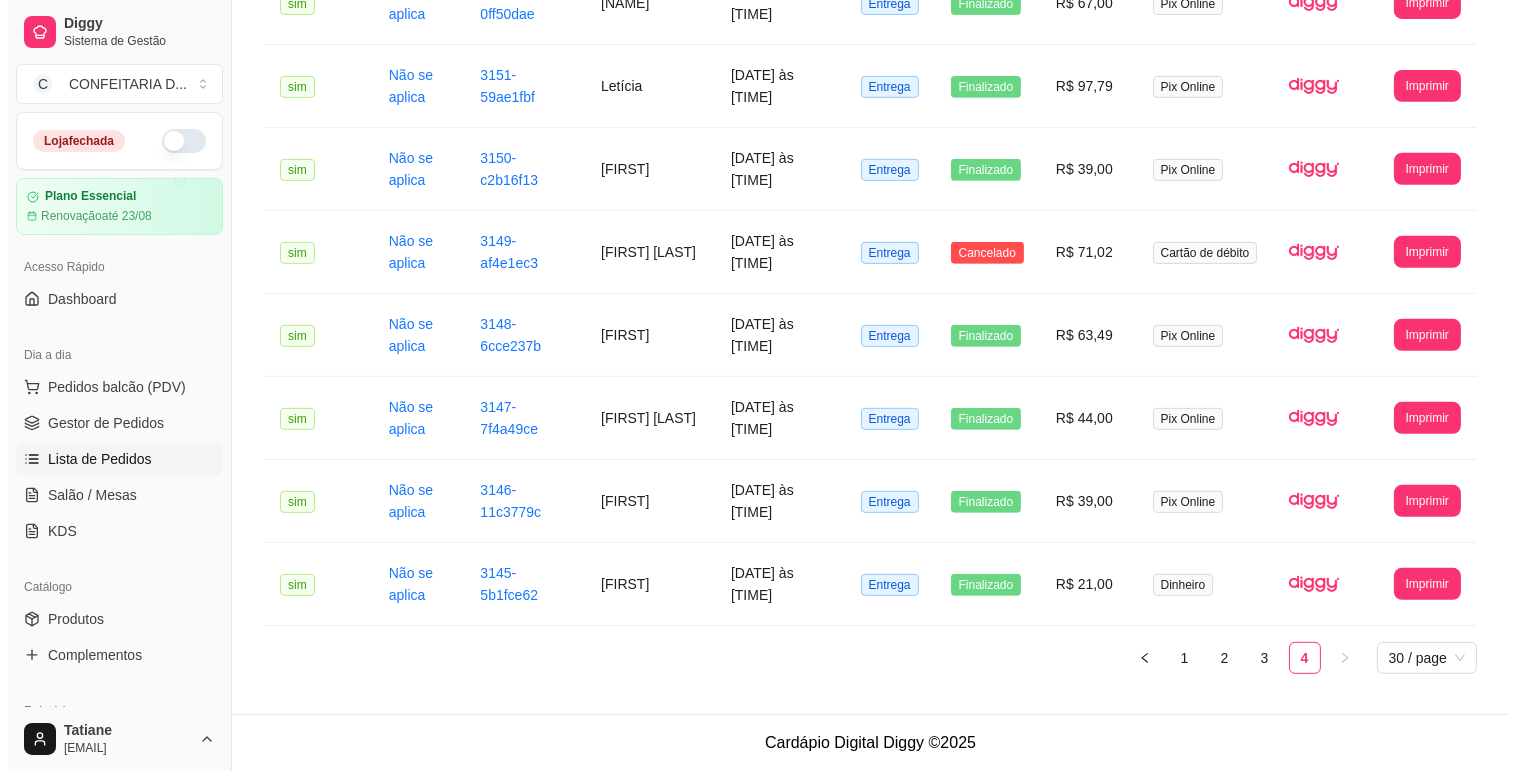 scroll, scrollTop: 1618, scrollLeft: 0, axis: vertical 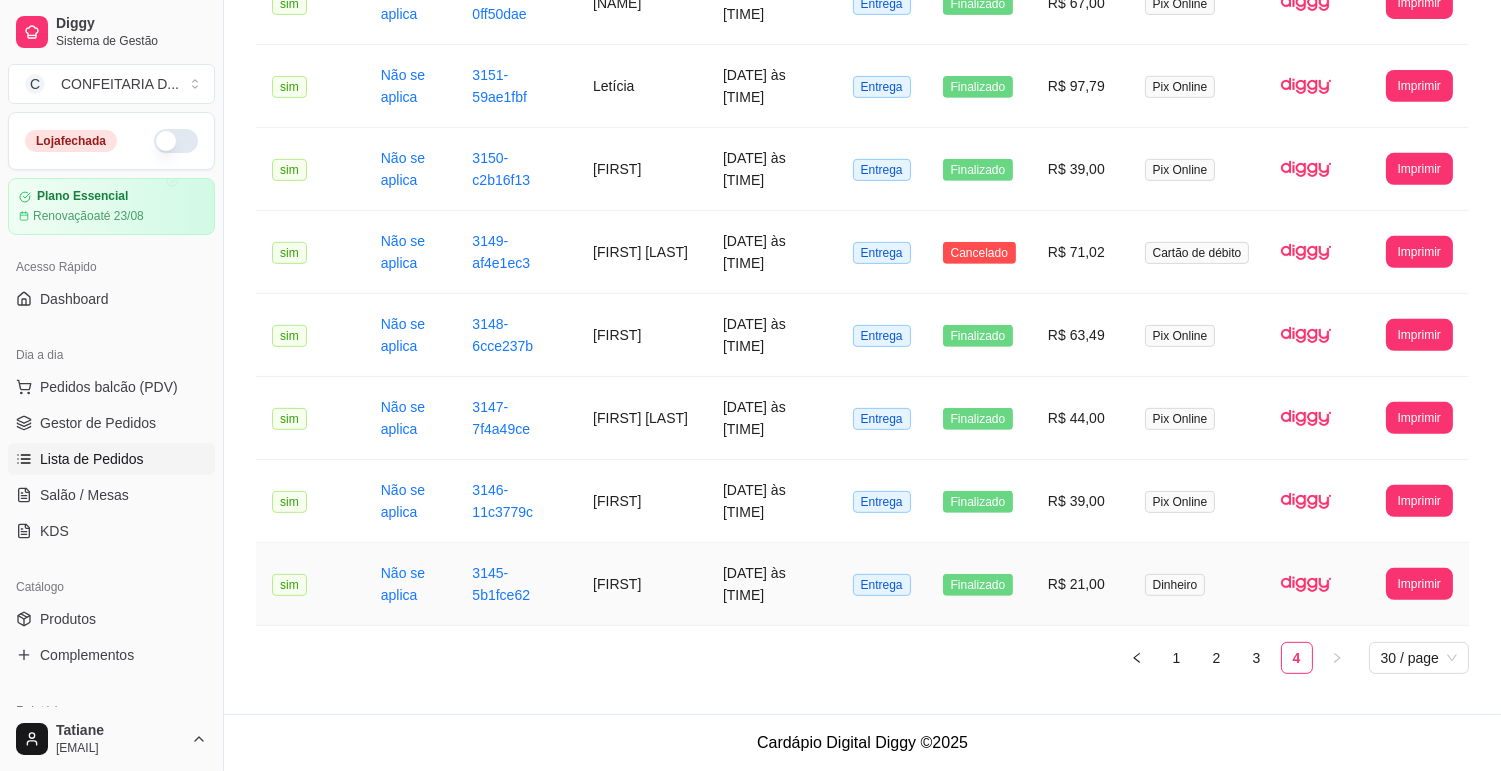 click on "[FIRST]" at bounding box center (642, 584) 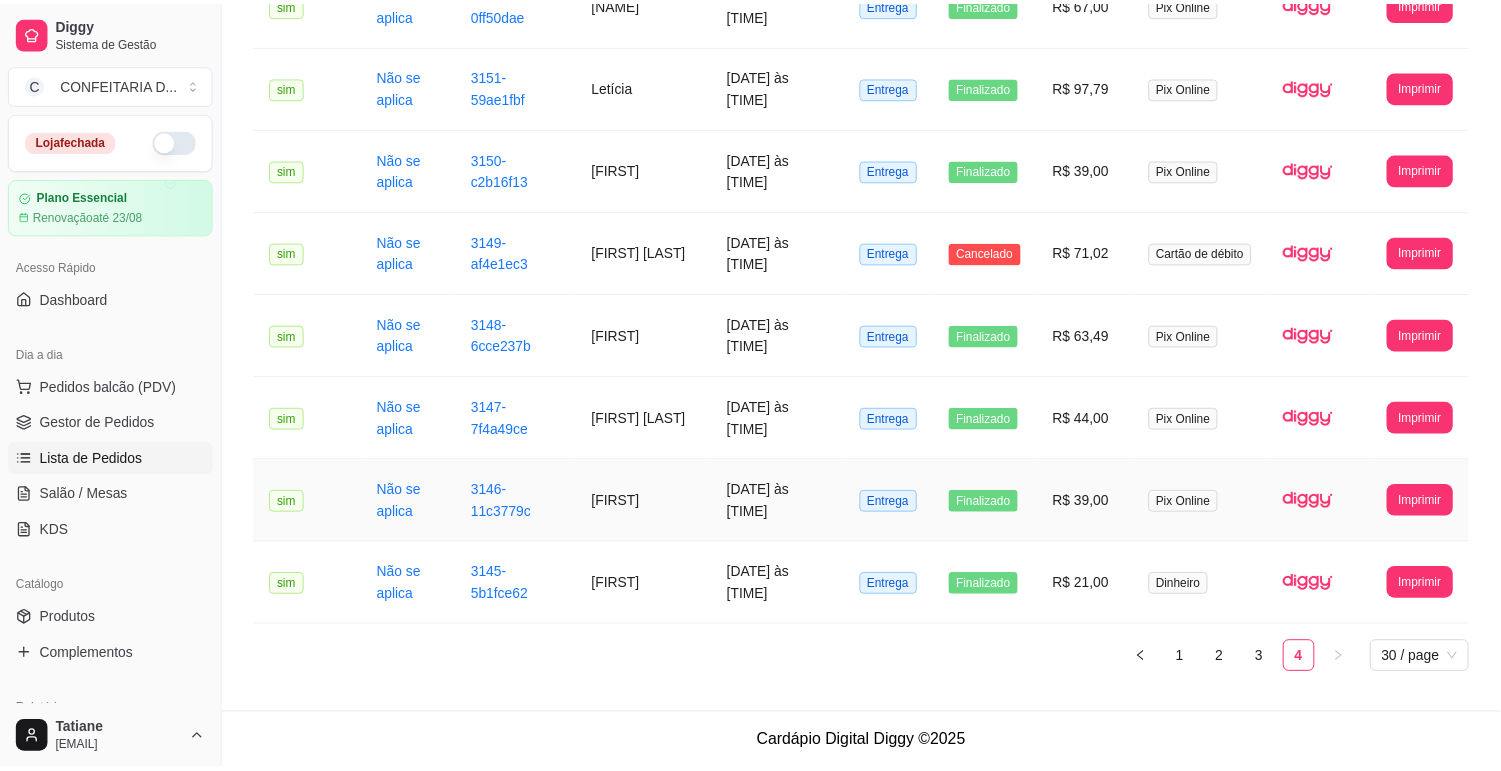 scroll, scrollTop: 1603, scrollLeft: 0, axis: vertical 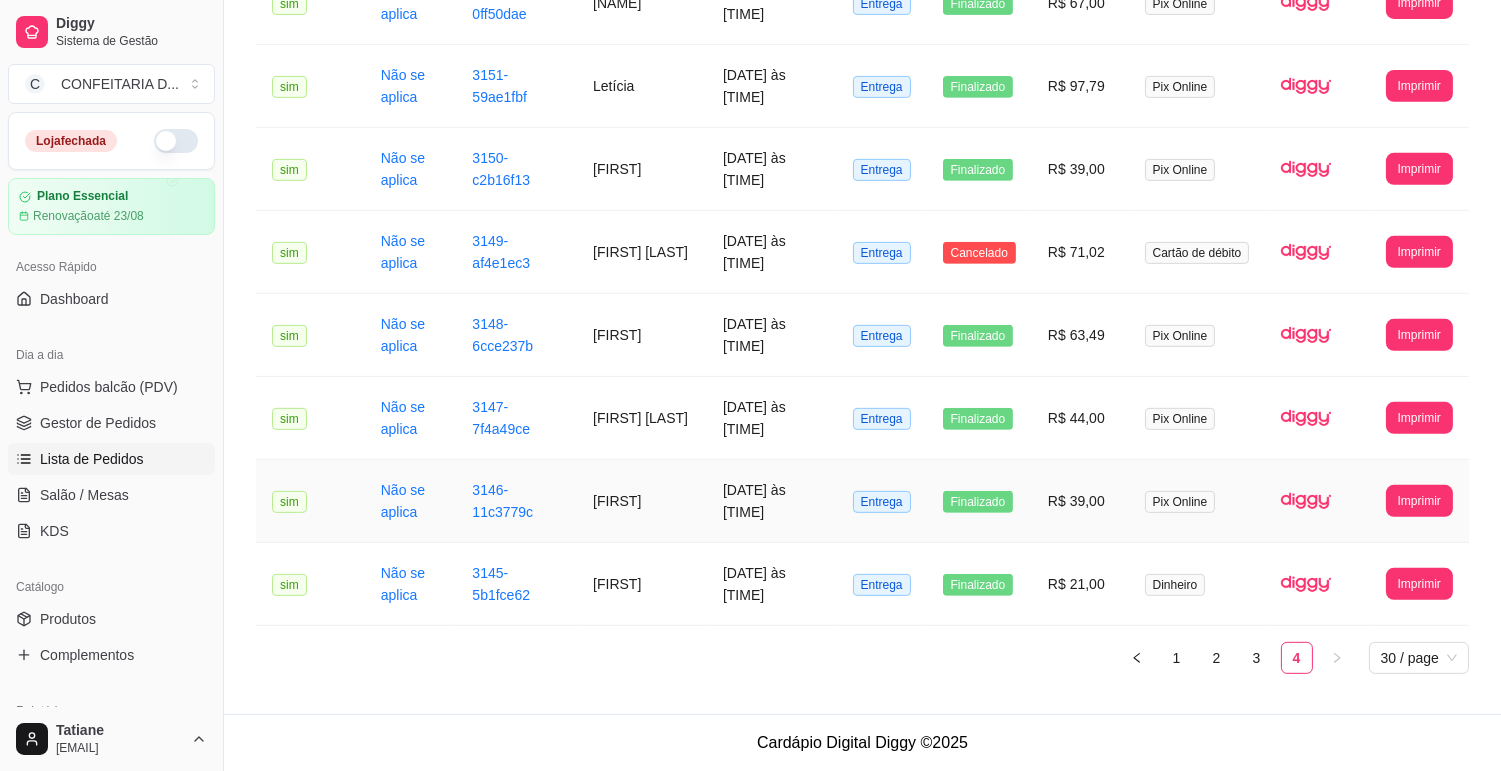 click on "[FIRST]" at bounding box center (642, 501) 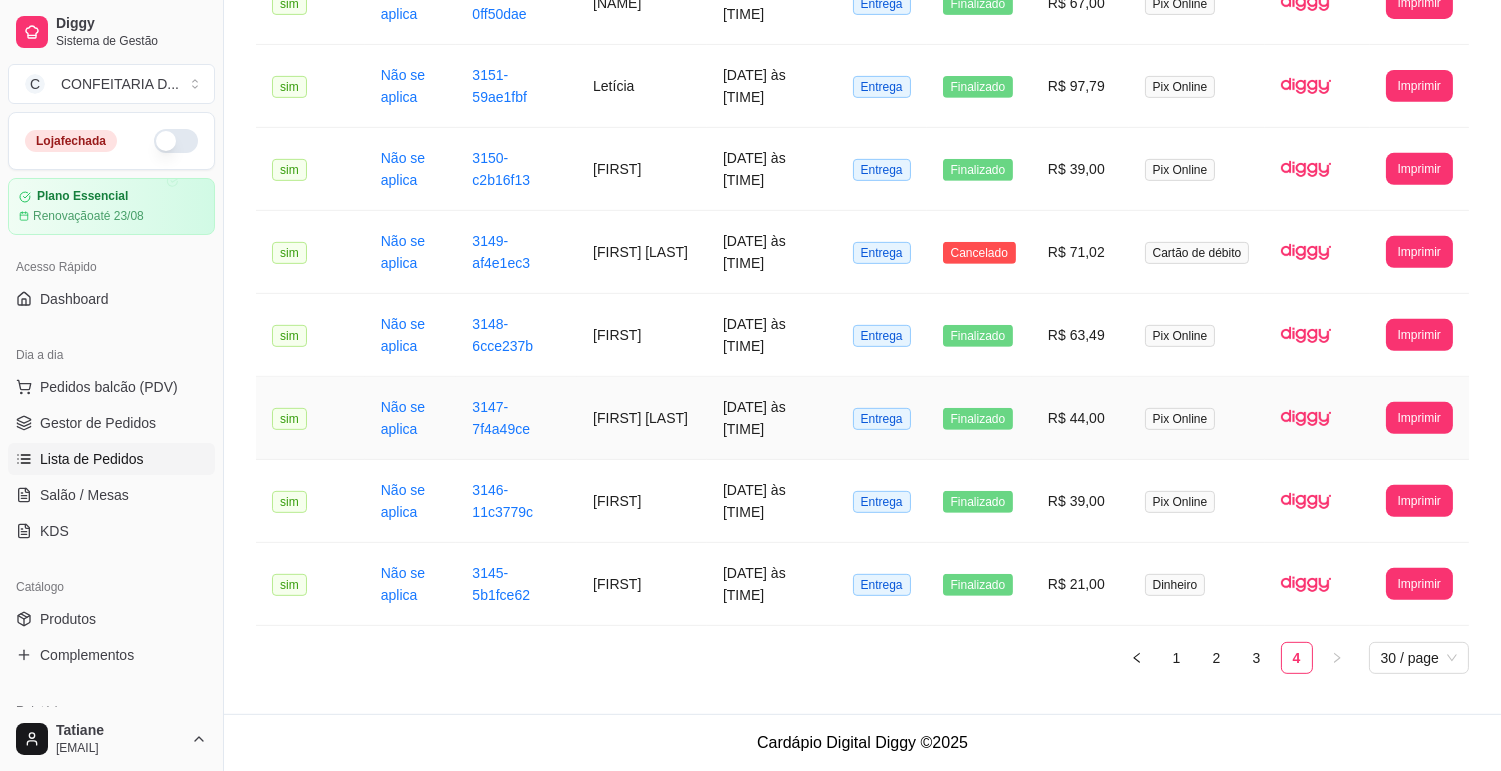 click on "[FIRST] [LAST]" at bounding box center [642, 418] 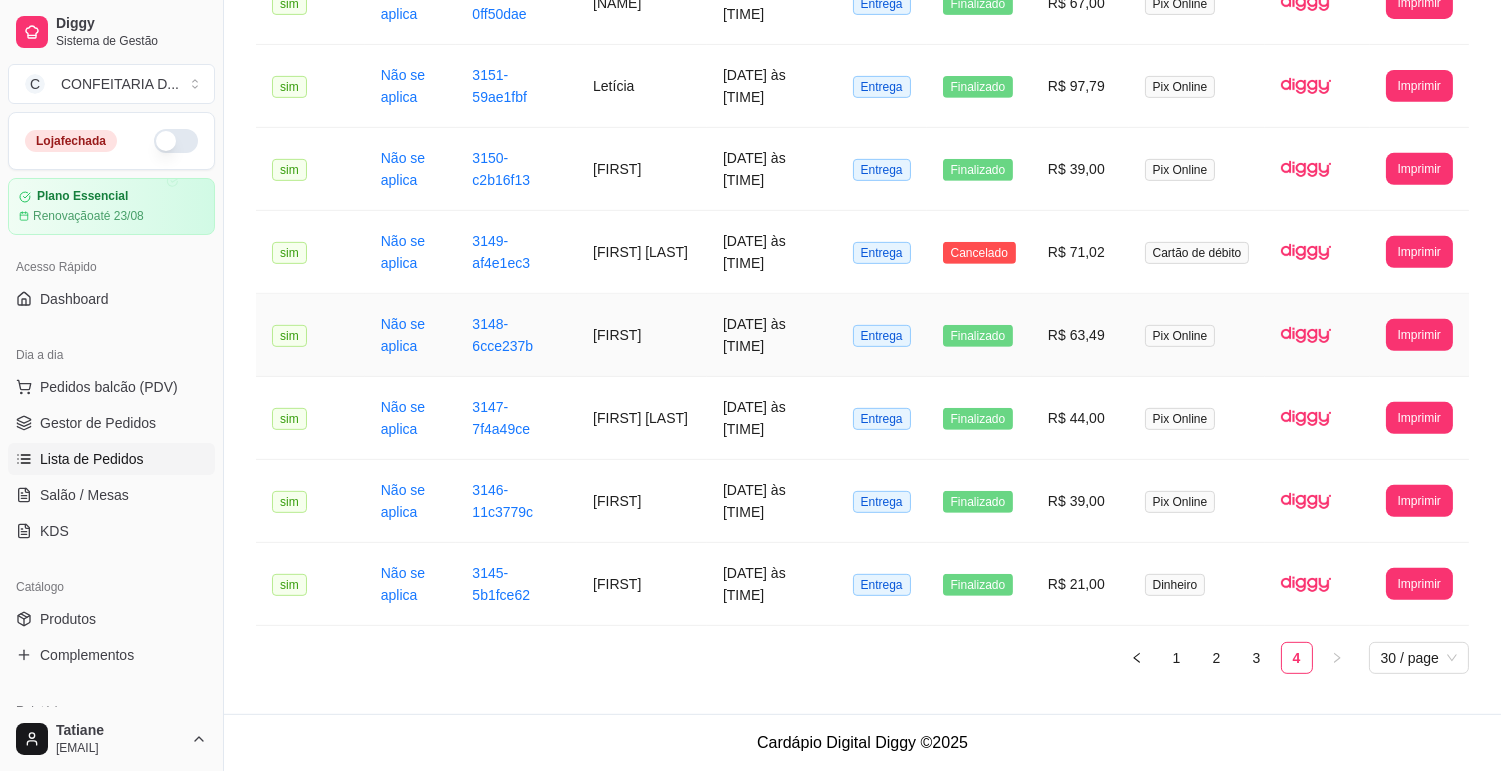 click on "[FIRST]" at bounding box center [642, 335] 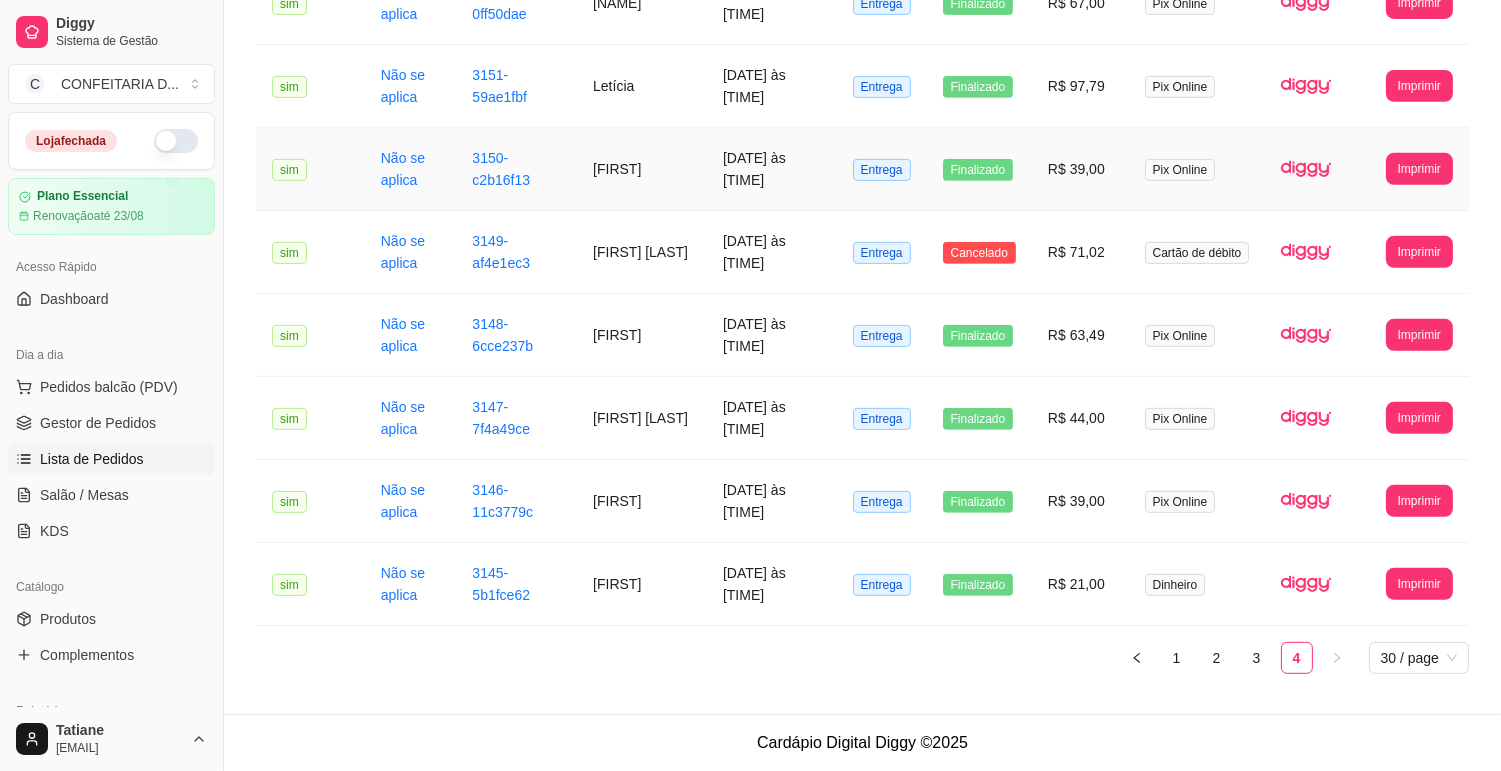 click on "[FIRST]" at bounding box center [642, 169] 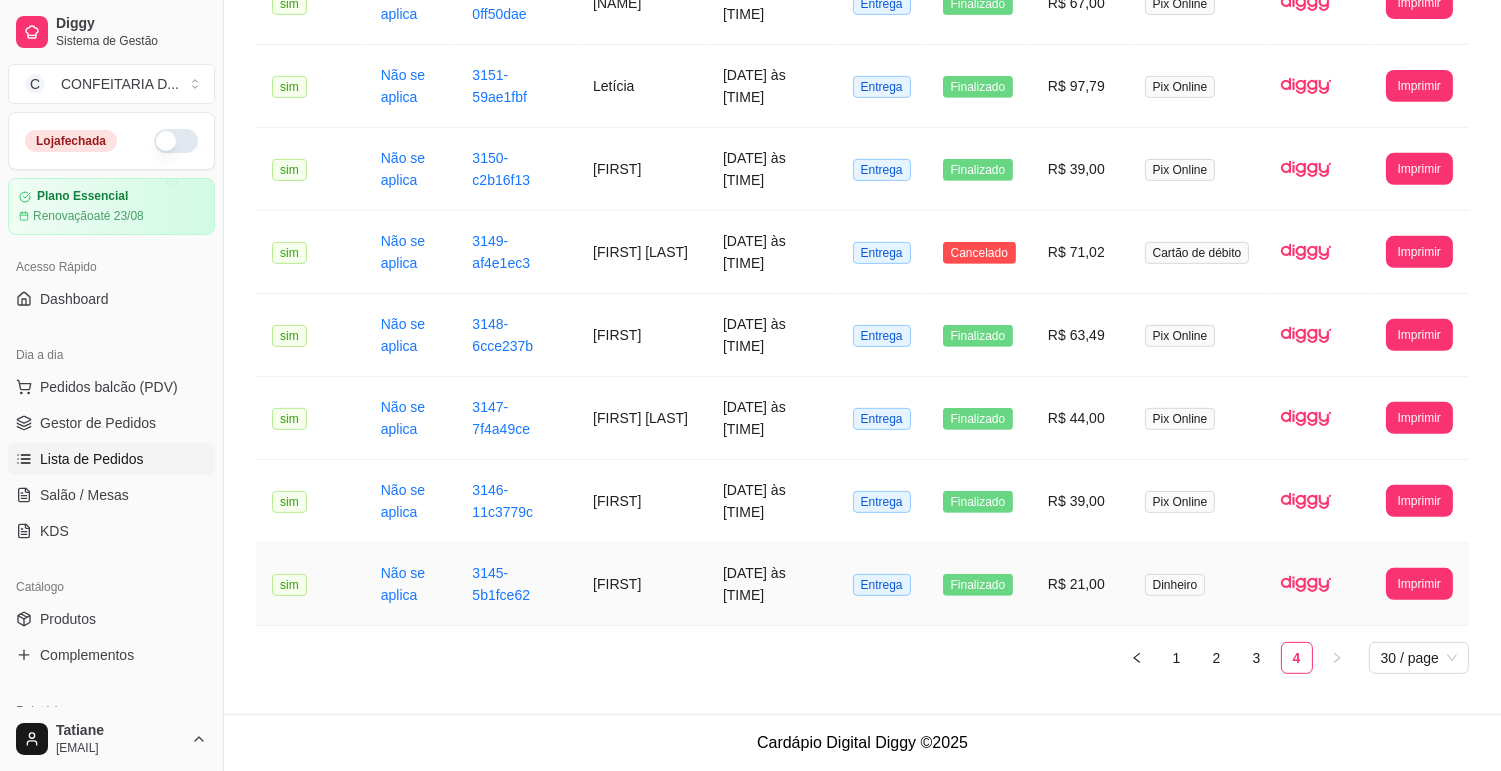 scroll, scrollTop: 1270, scrollLeft: 0, axis: vertical 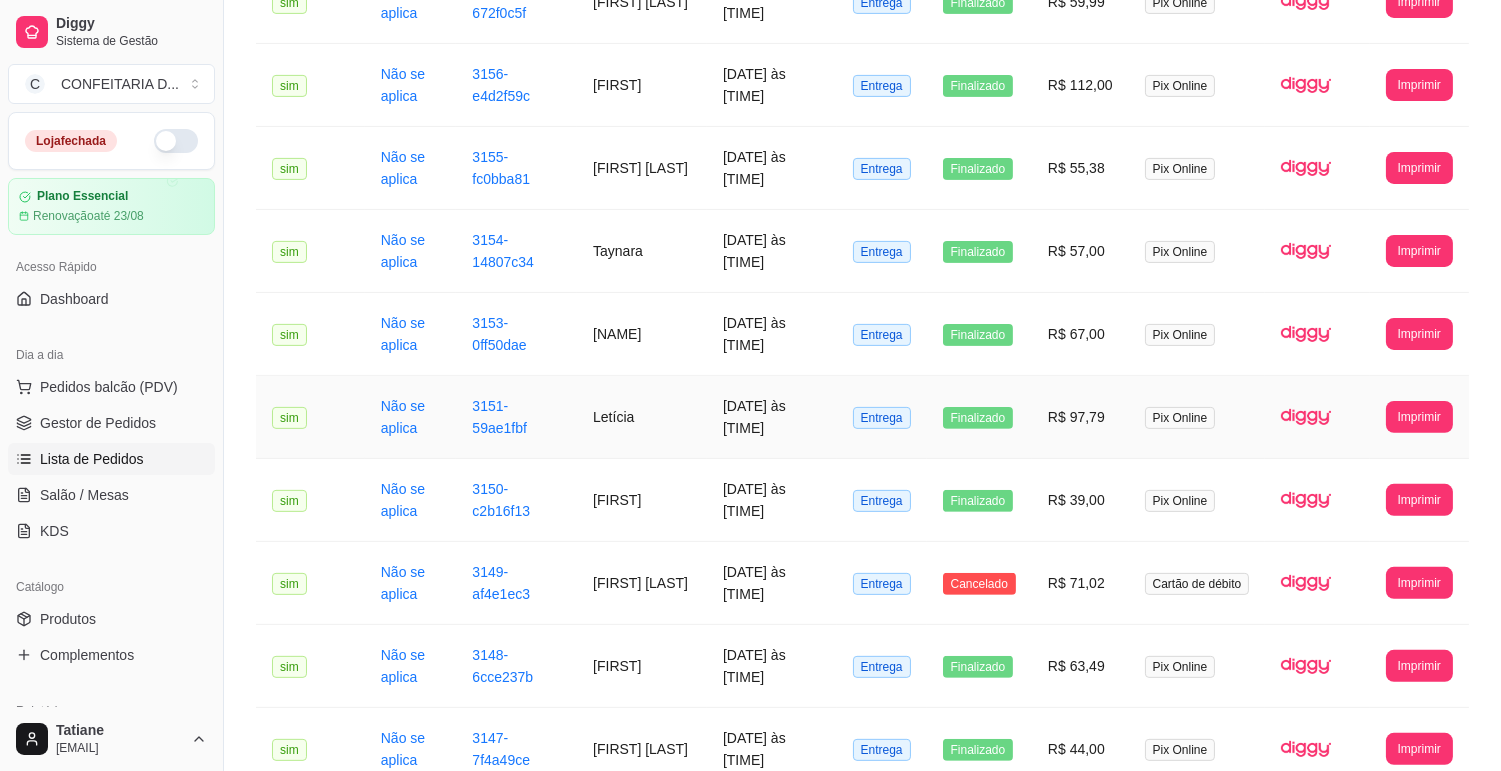 click on "Letícia" at bounding box center (642, 417) 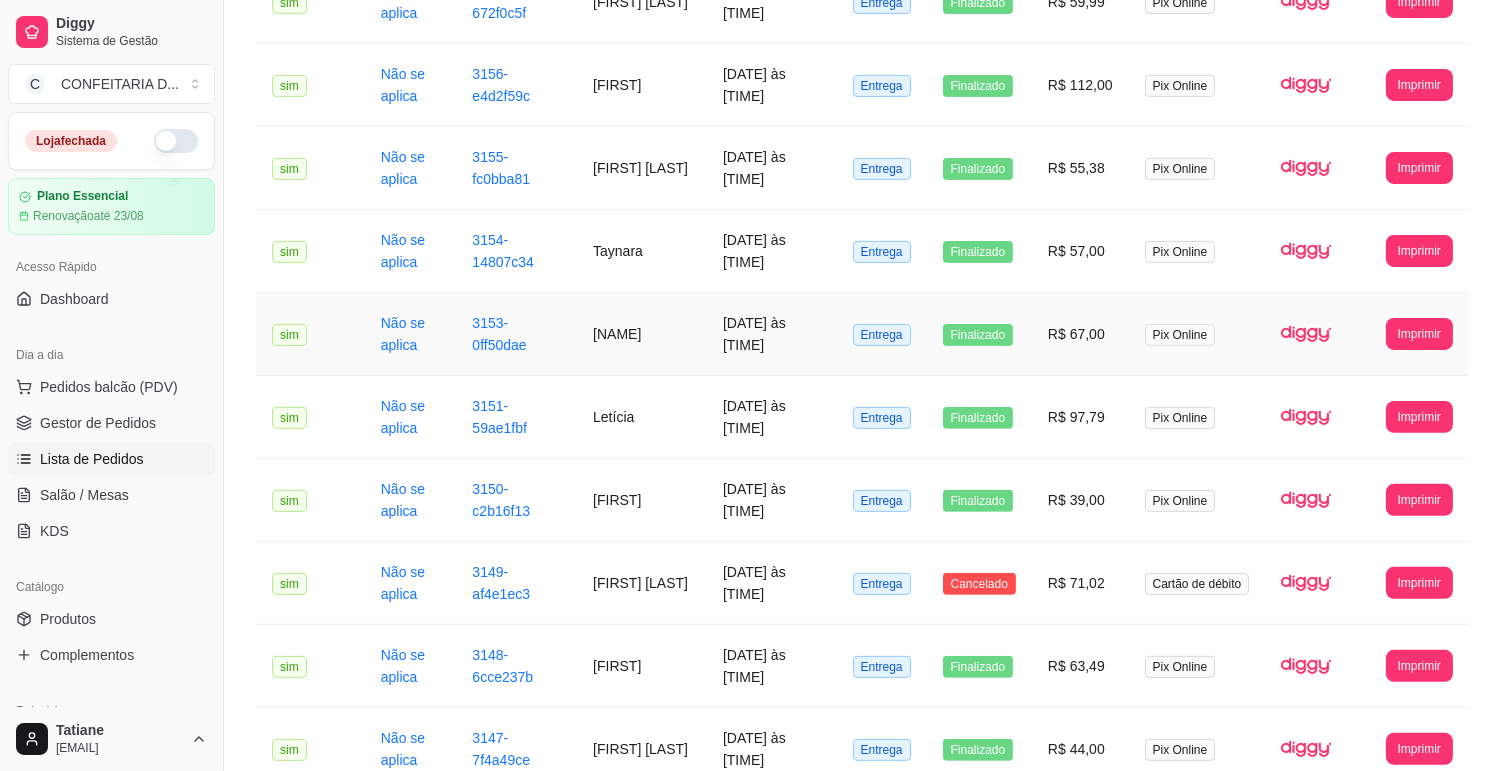 click on "[NAME]" at bounding box center (642, 334) 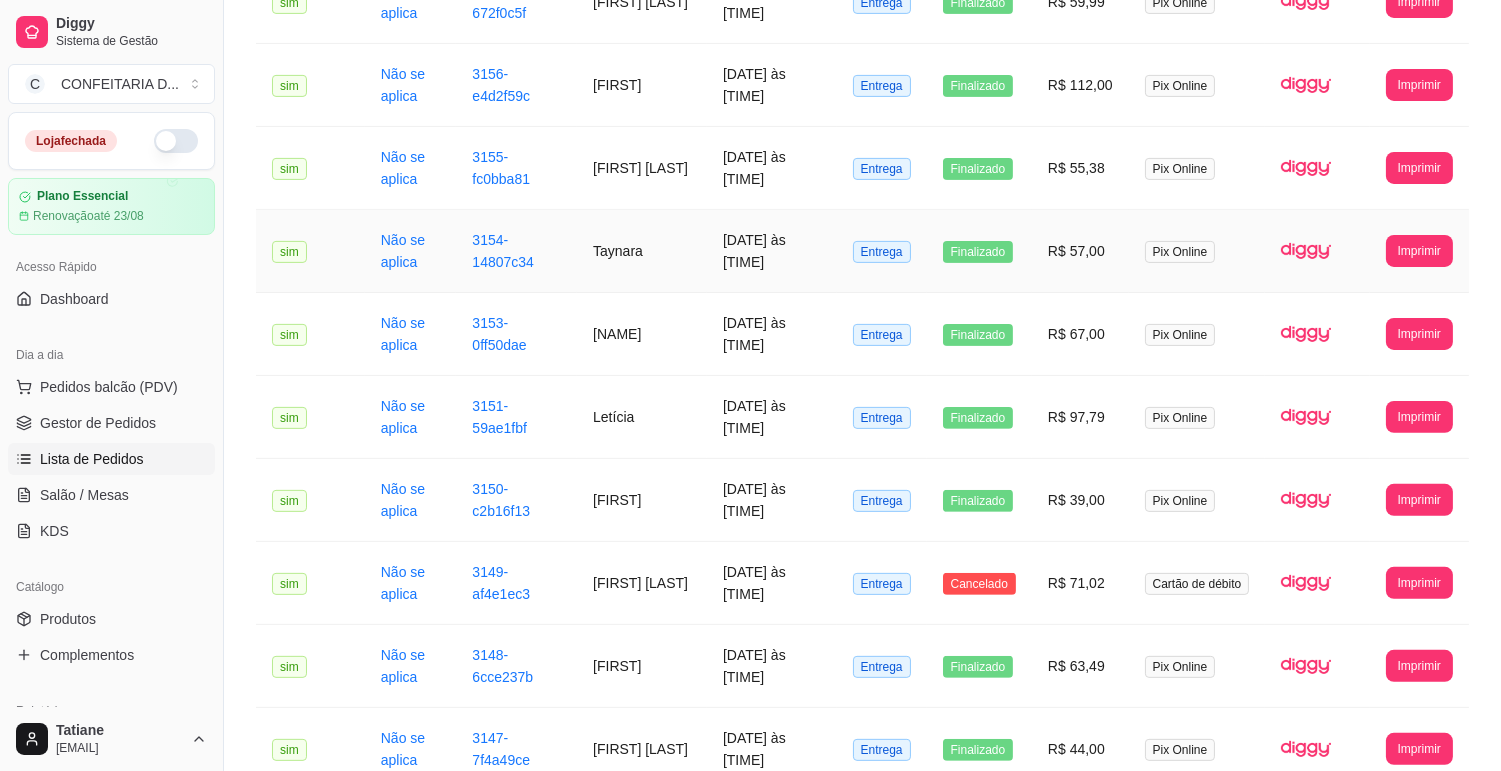 click on "Taynara" at bounding box center (642, 251) 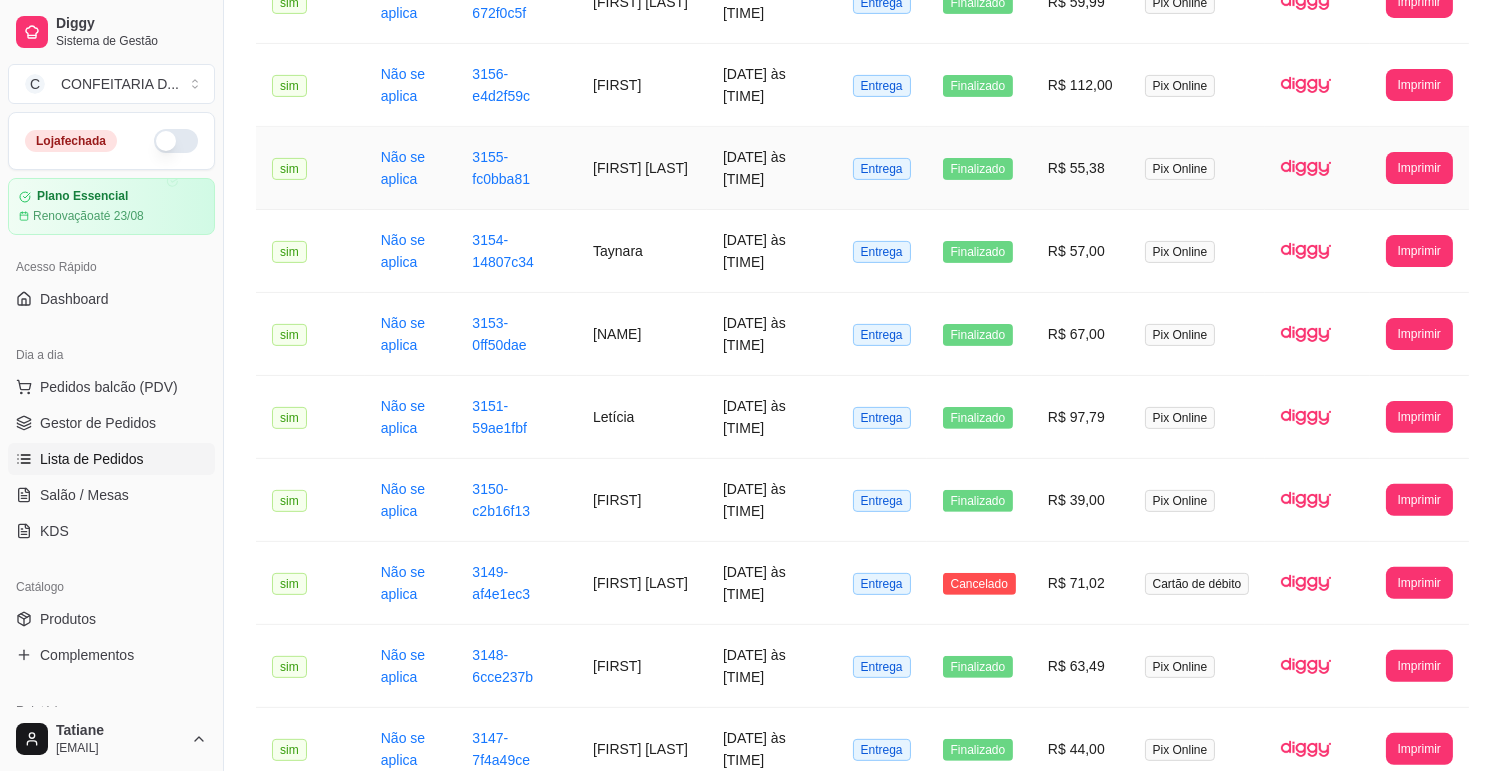 click on "[FIRST] [LAST]" at bounding box center (642, 168) 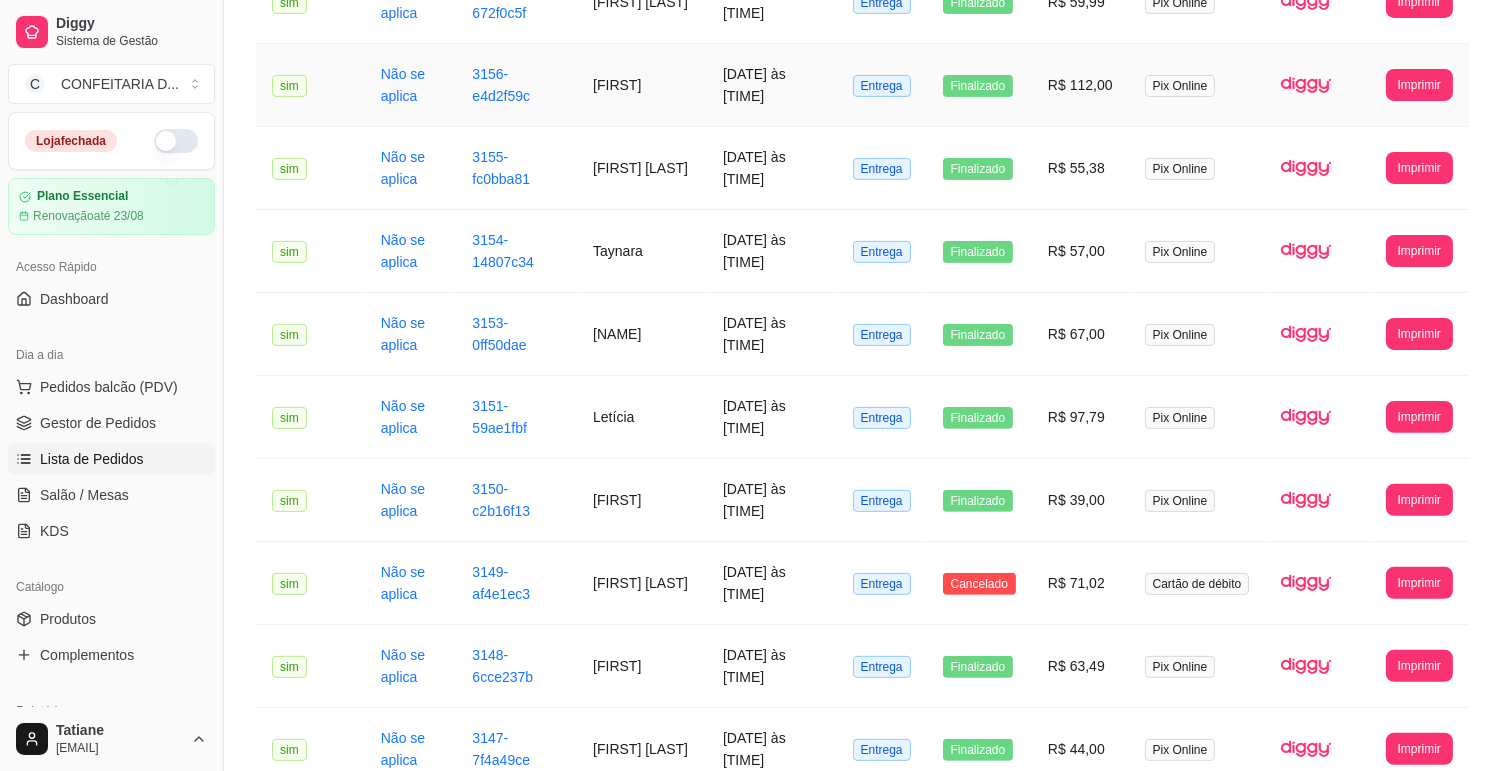 click on "[FIRST]" at bounding box center (642, 85) 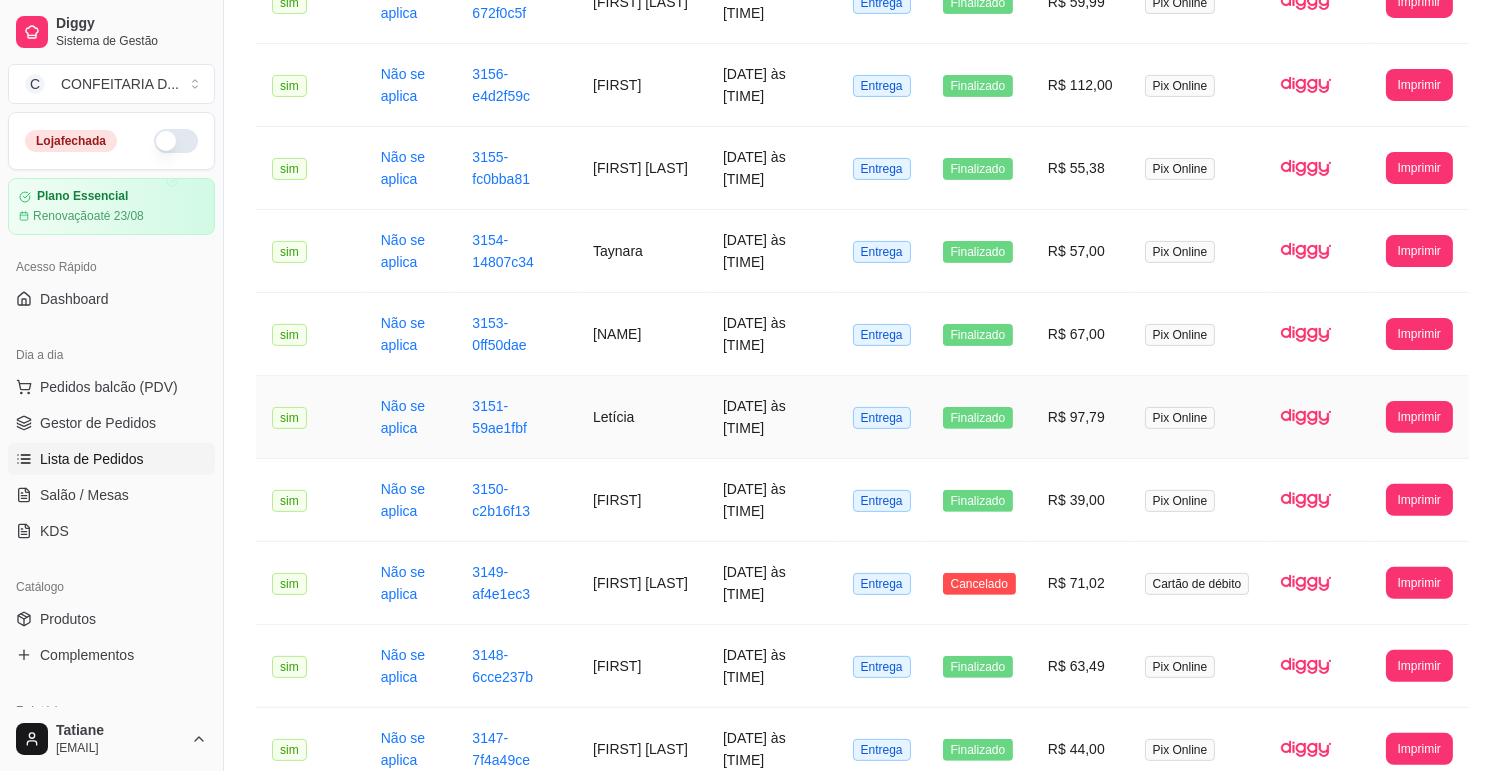 scroll, scrollTop: 825, scrollLeft: 0, axis: vertical 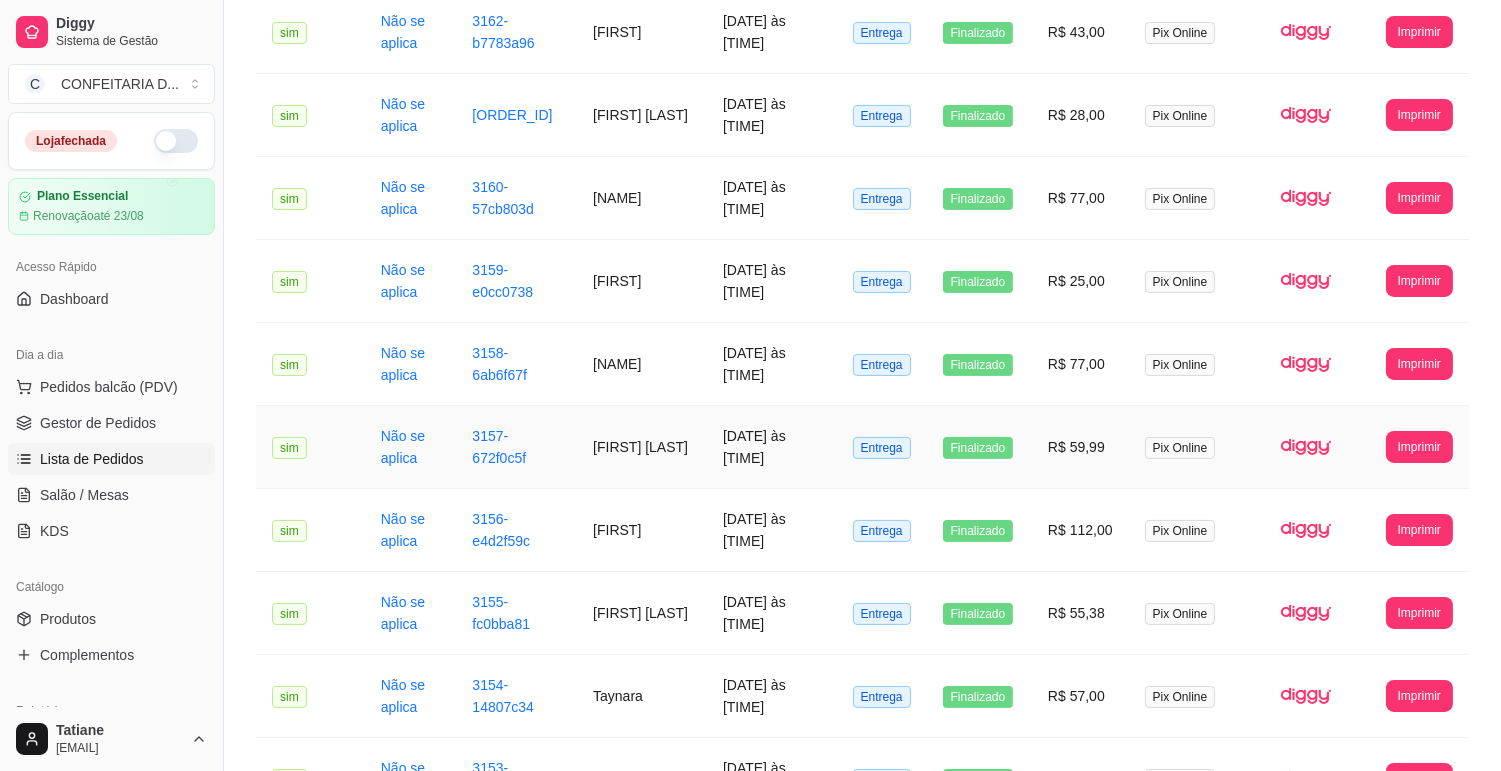 click on "[FIRST] [LAST]" at bounding box center [642, 447] 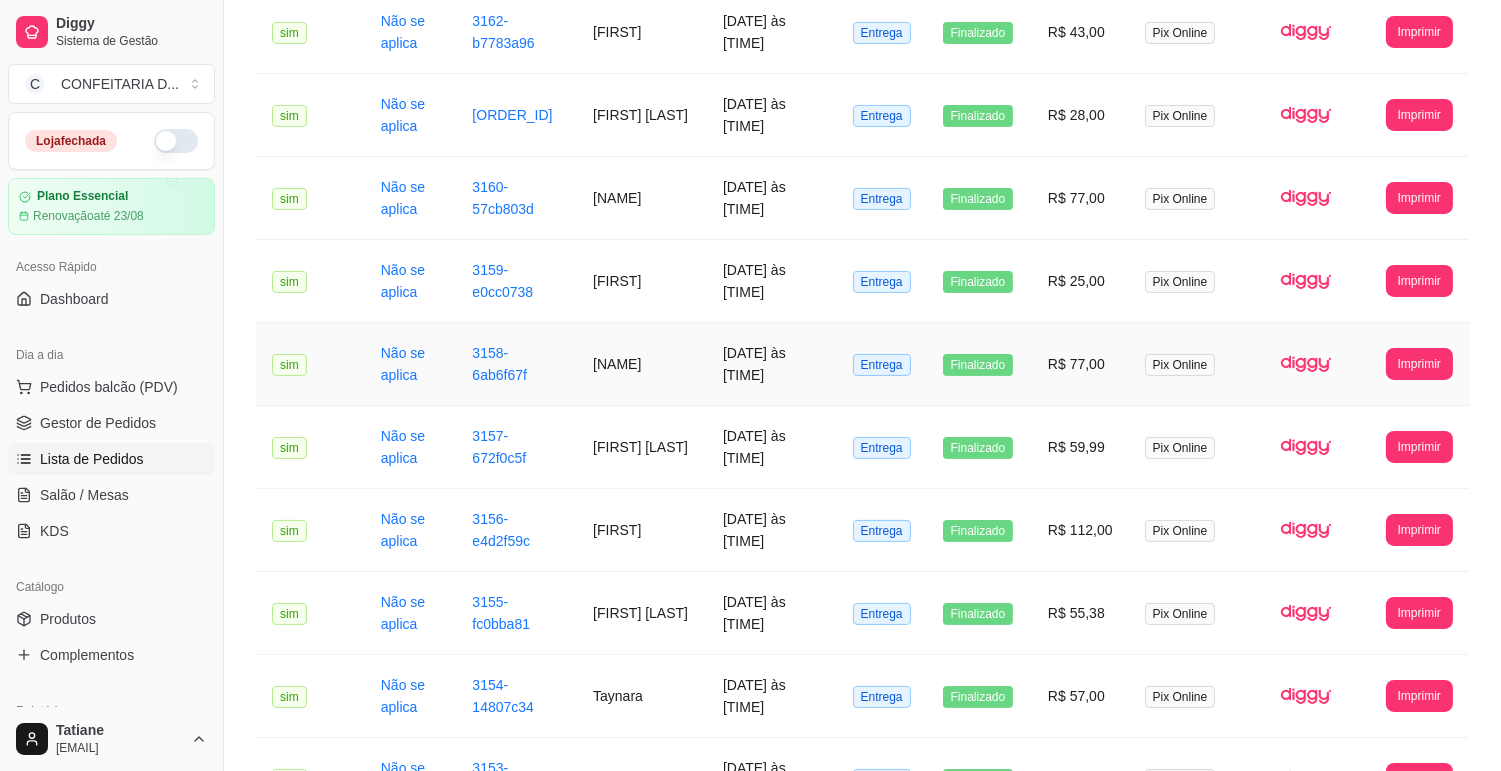 click on "[NAME]" at bounding box center [642, 364] 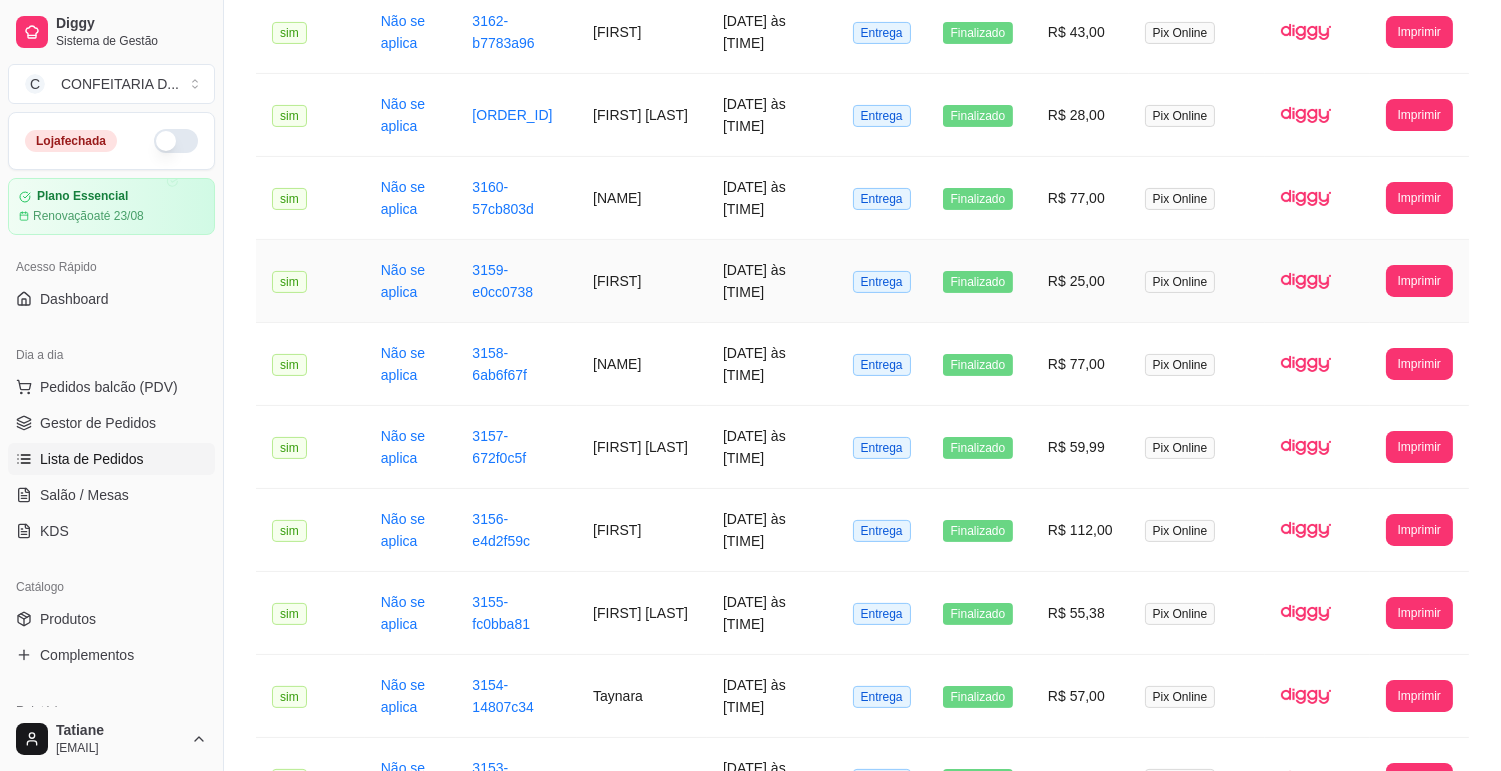 click on "[FIRST]" at bounding box center [642, 281] 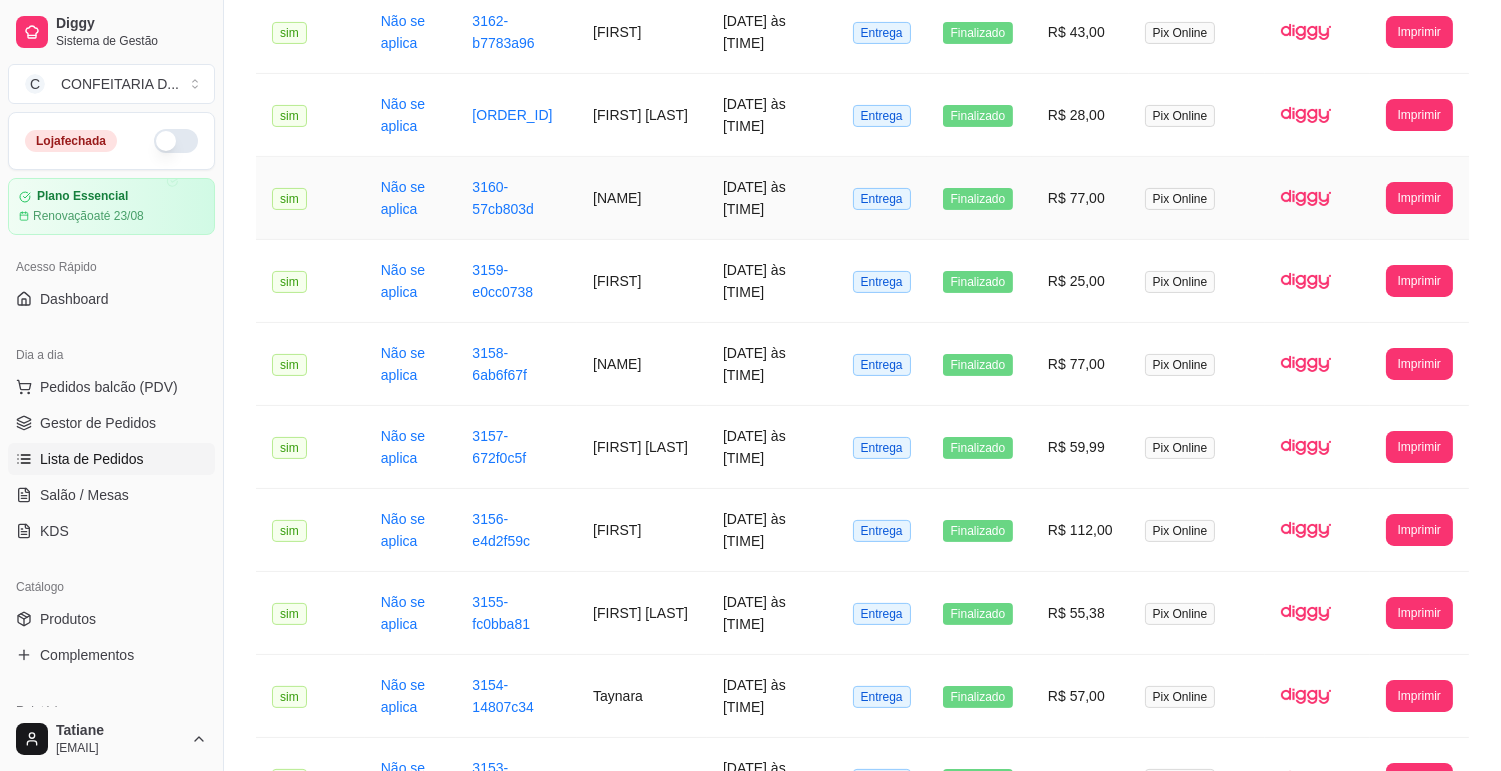 click on "[NAME]" at bounding box center [642, 198] 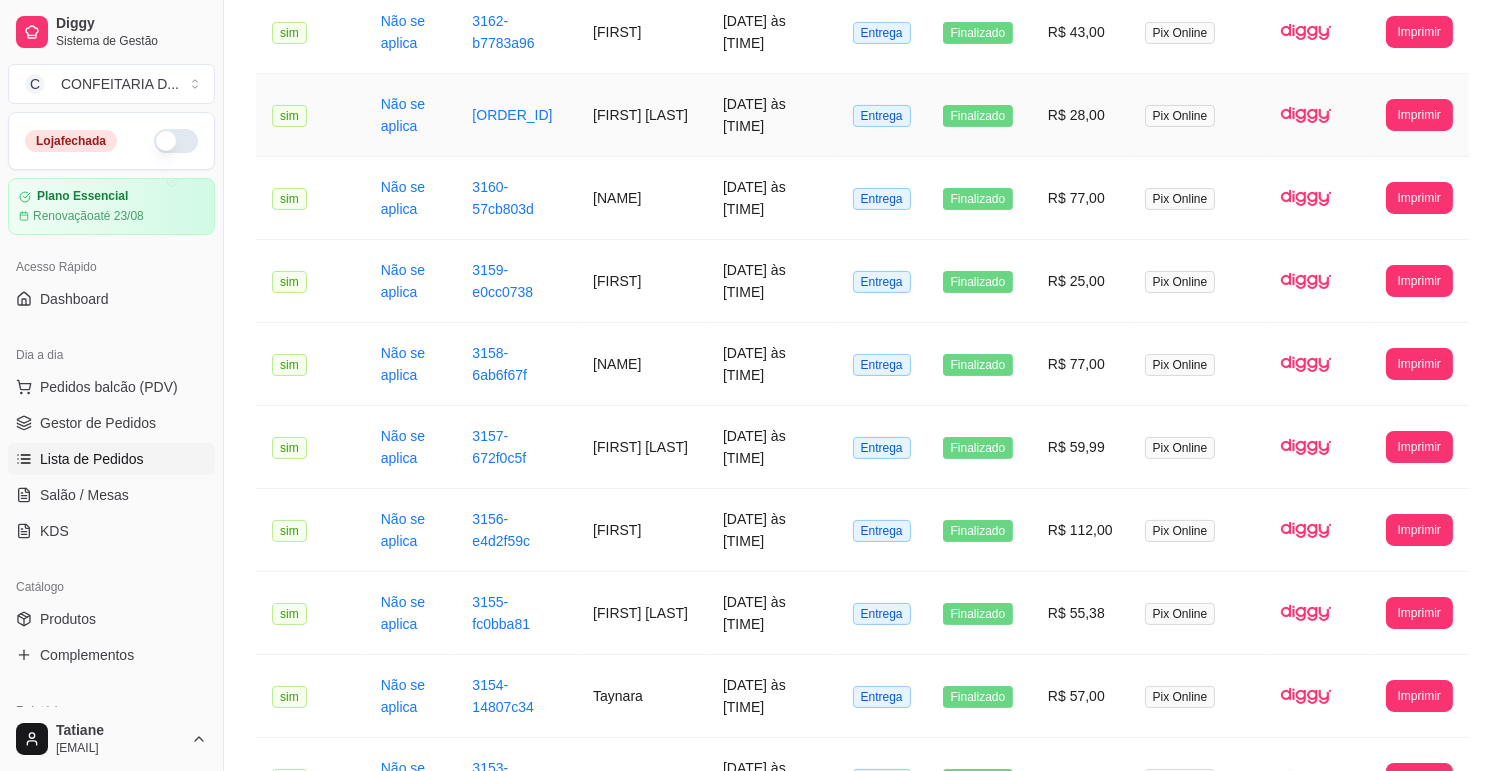 click on "[FIRST] [LAST]" at bounding box center [642, 115] 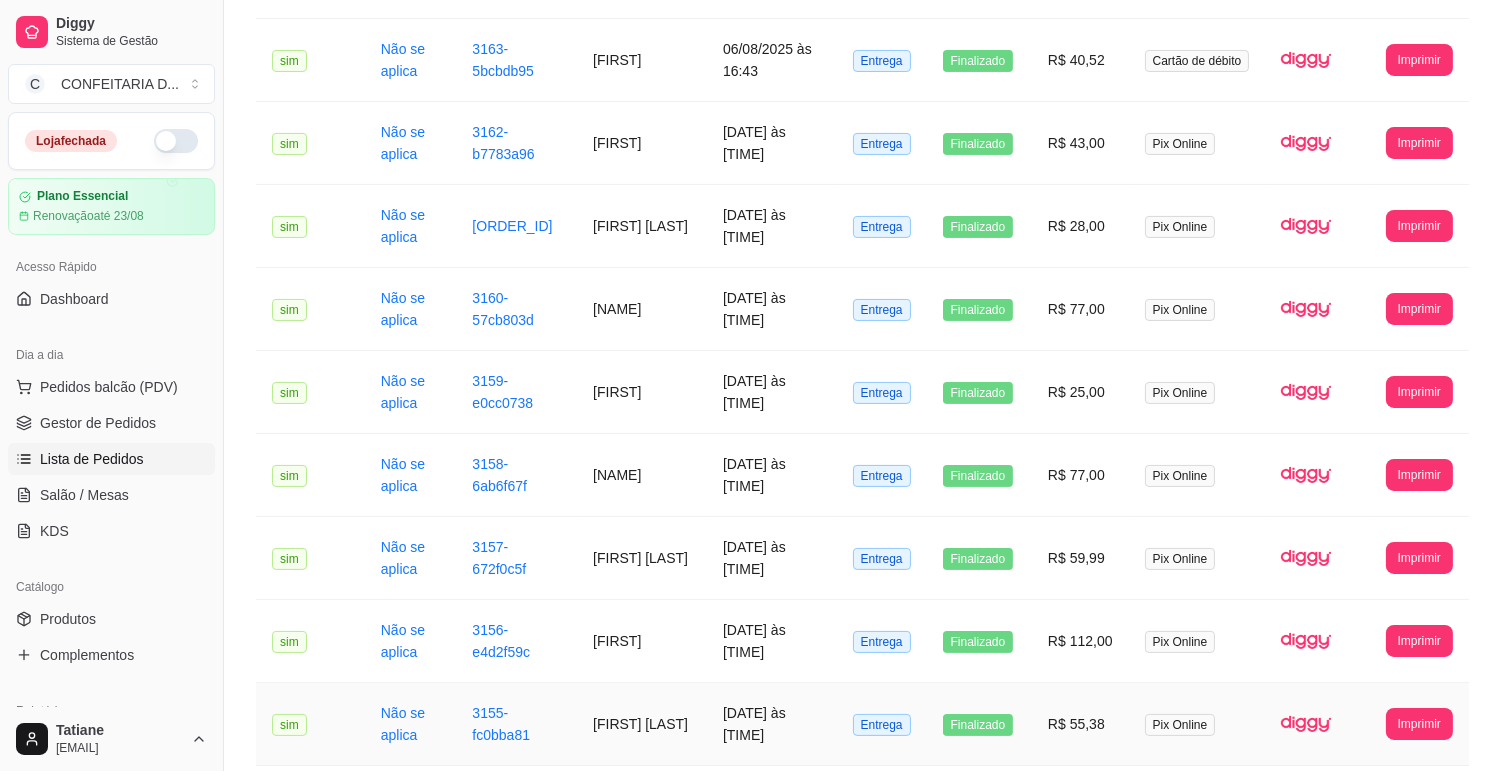 scroll, scrollTop: 381, scrollLeft: 0, axis: vertical 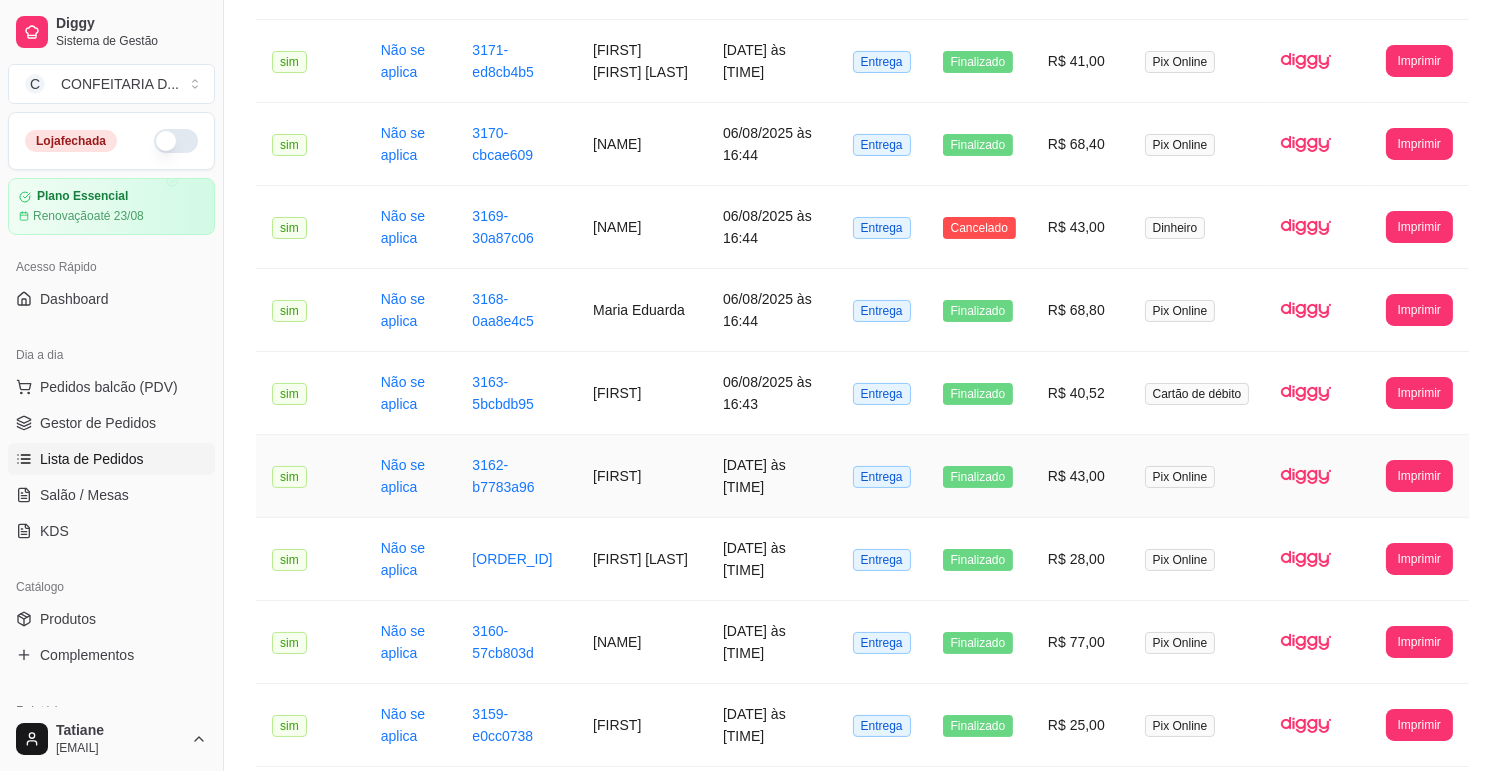 click on "[FIRST]" at bounding box center (642, 476) 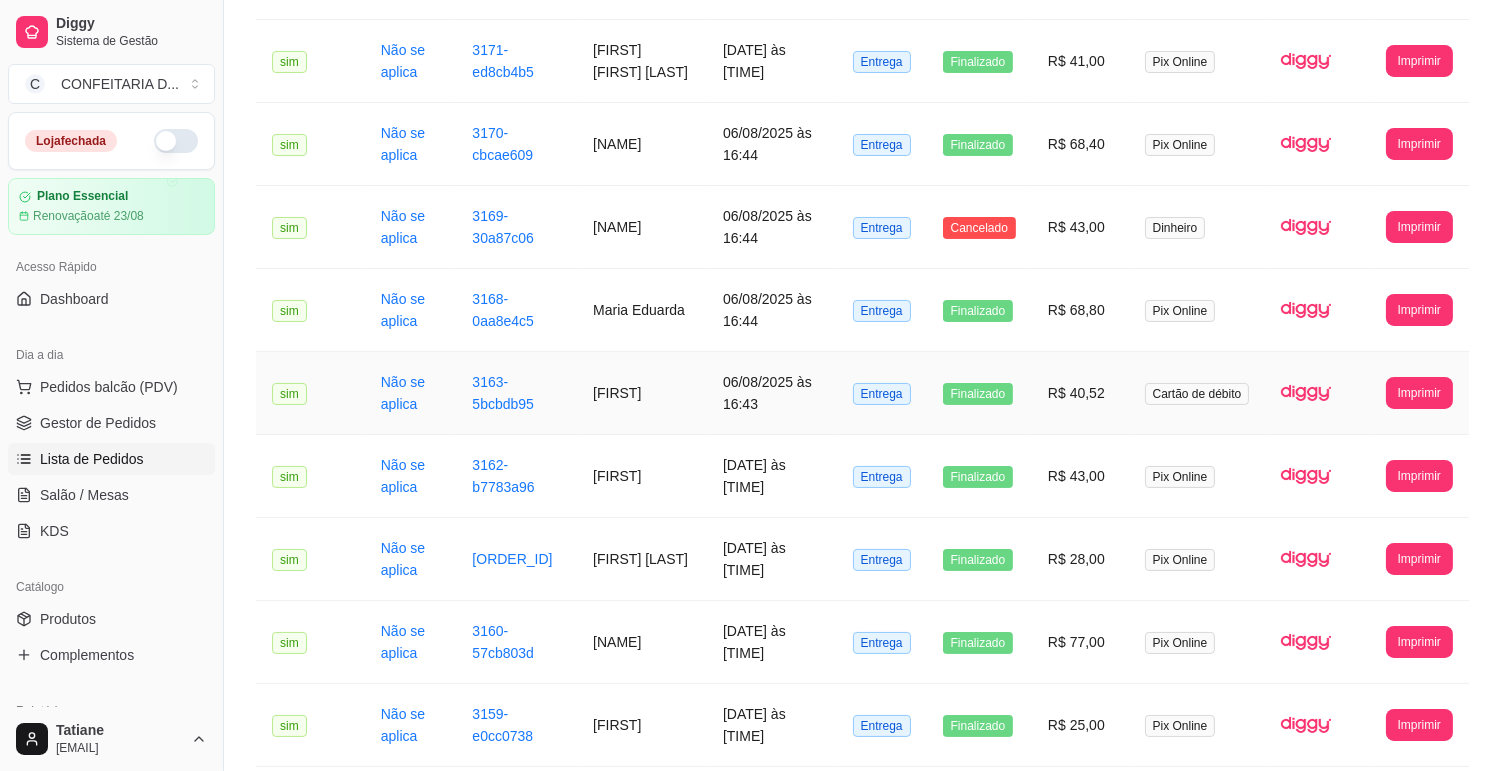 click on "[FIRST]" at bounding box center [642, 393] 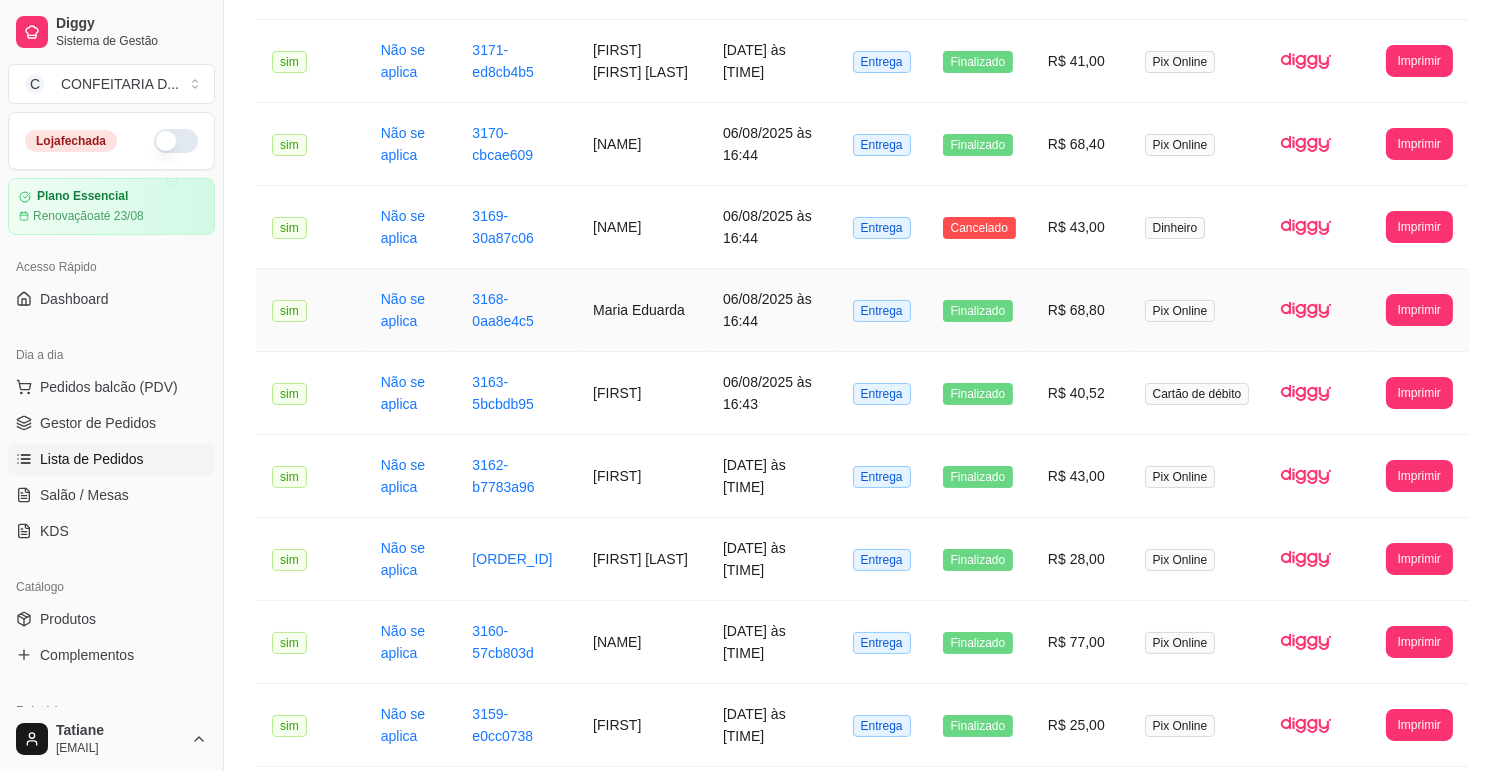 click on "Maria Eduarda" at bounding box center [642, 310] 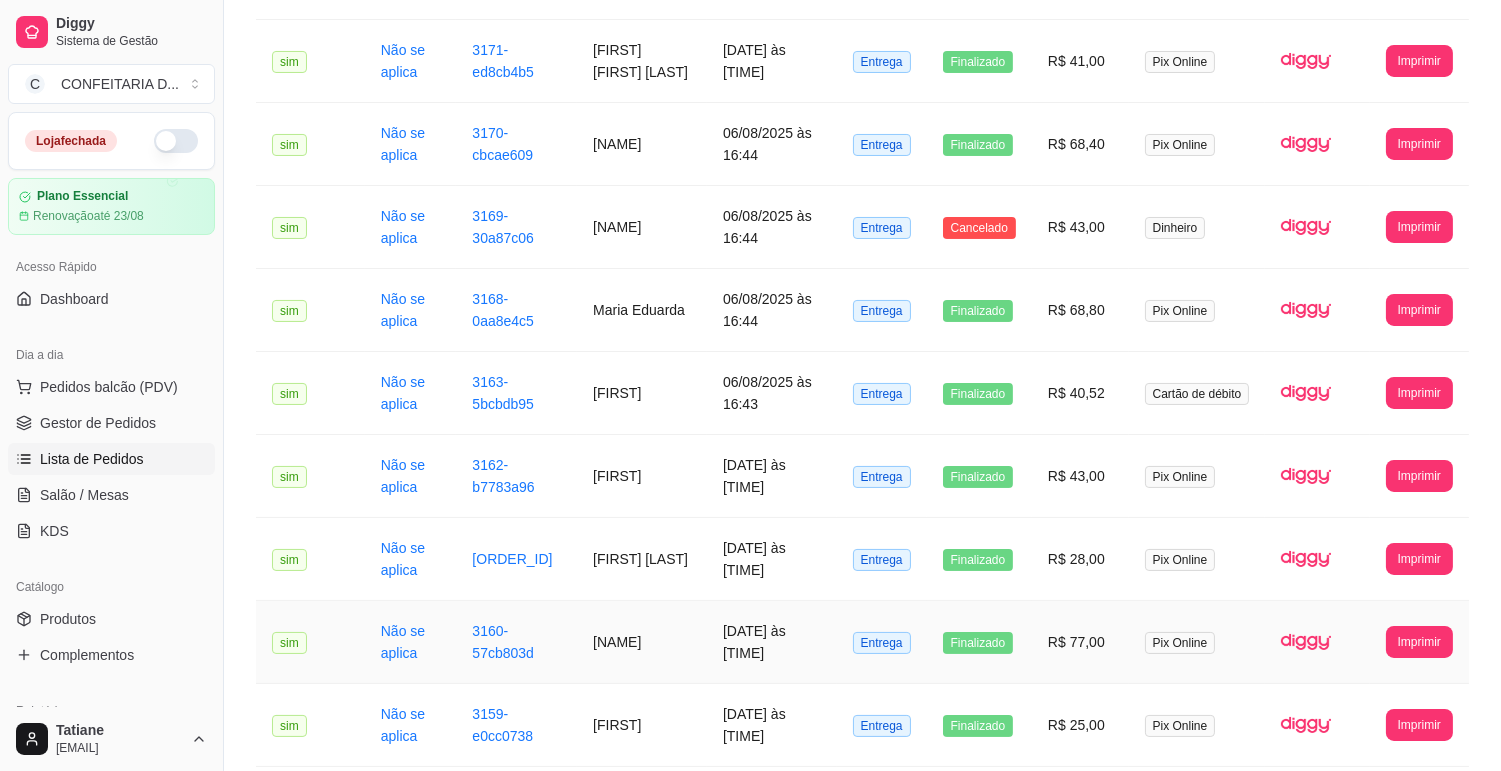 scroll, scrollTop: 47, scrollLeft: 0, axis: vertical 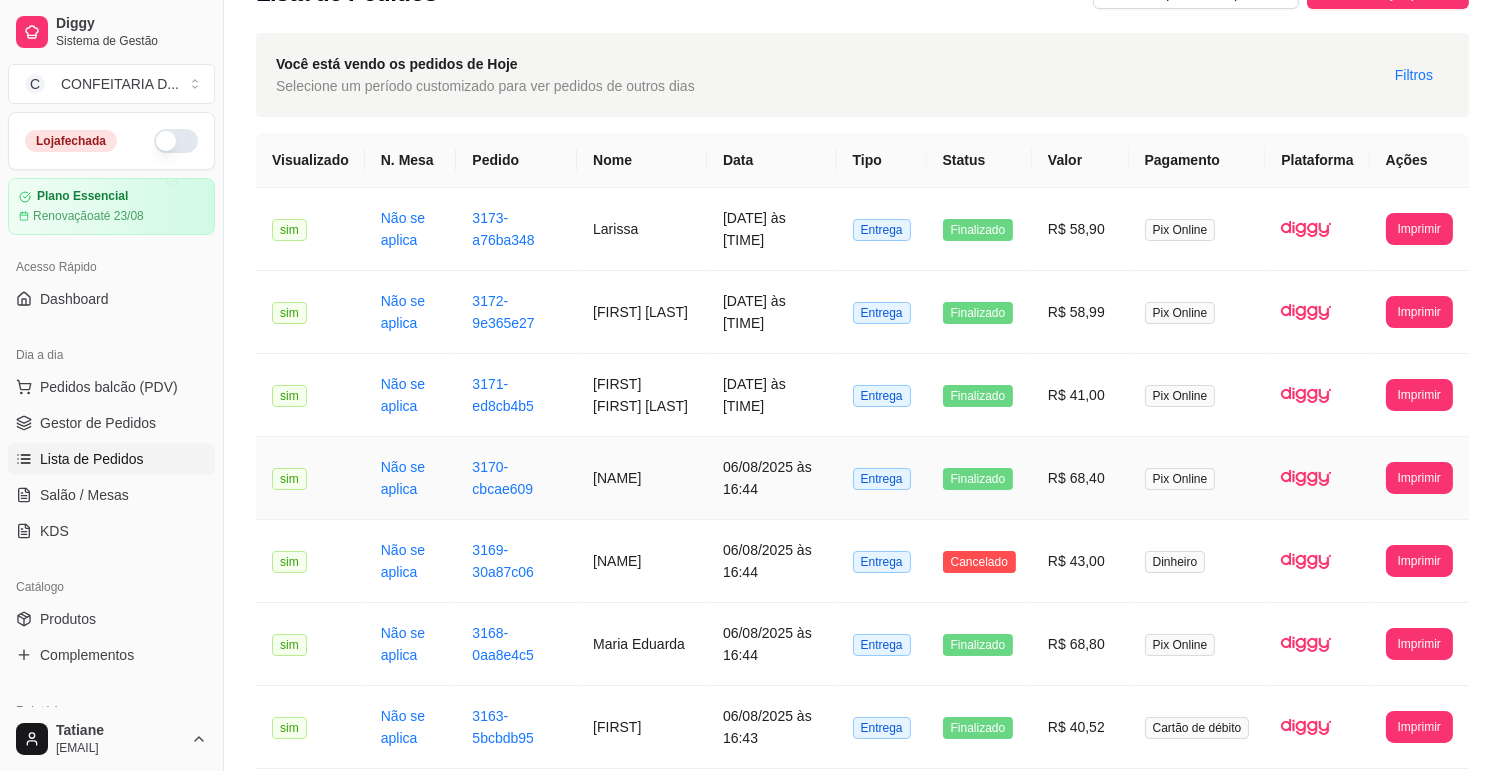 click on "[NAME]" at bounding box center [642, 478] 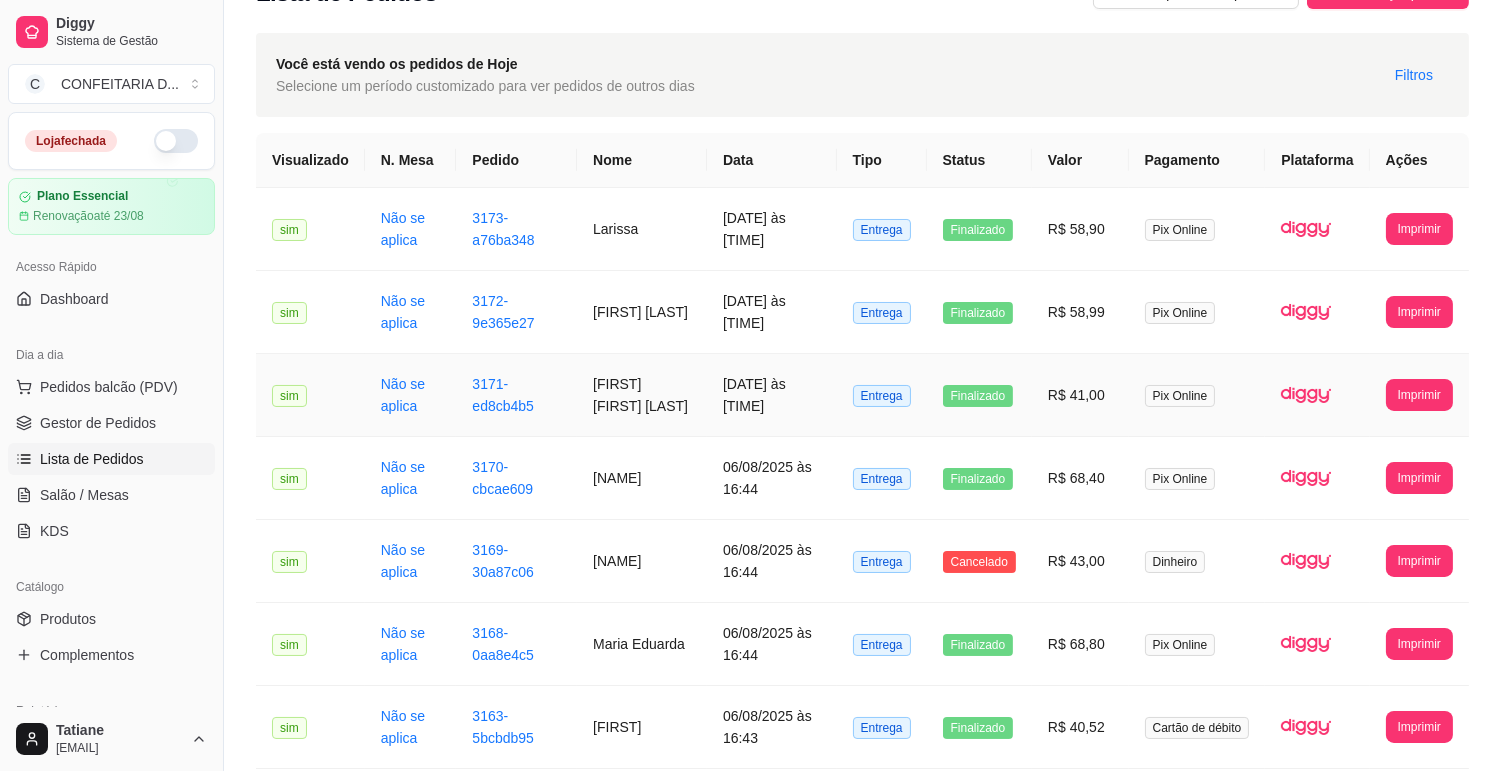 click on "[FIRST] [FIRST] [LAST]" at bounding box center [642, 395] 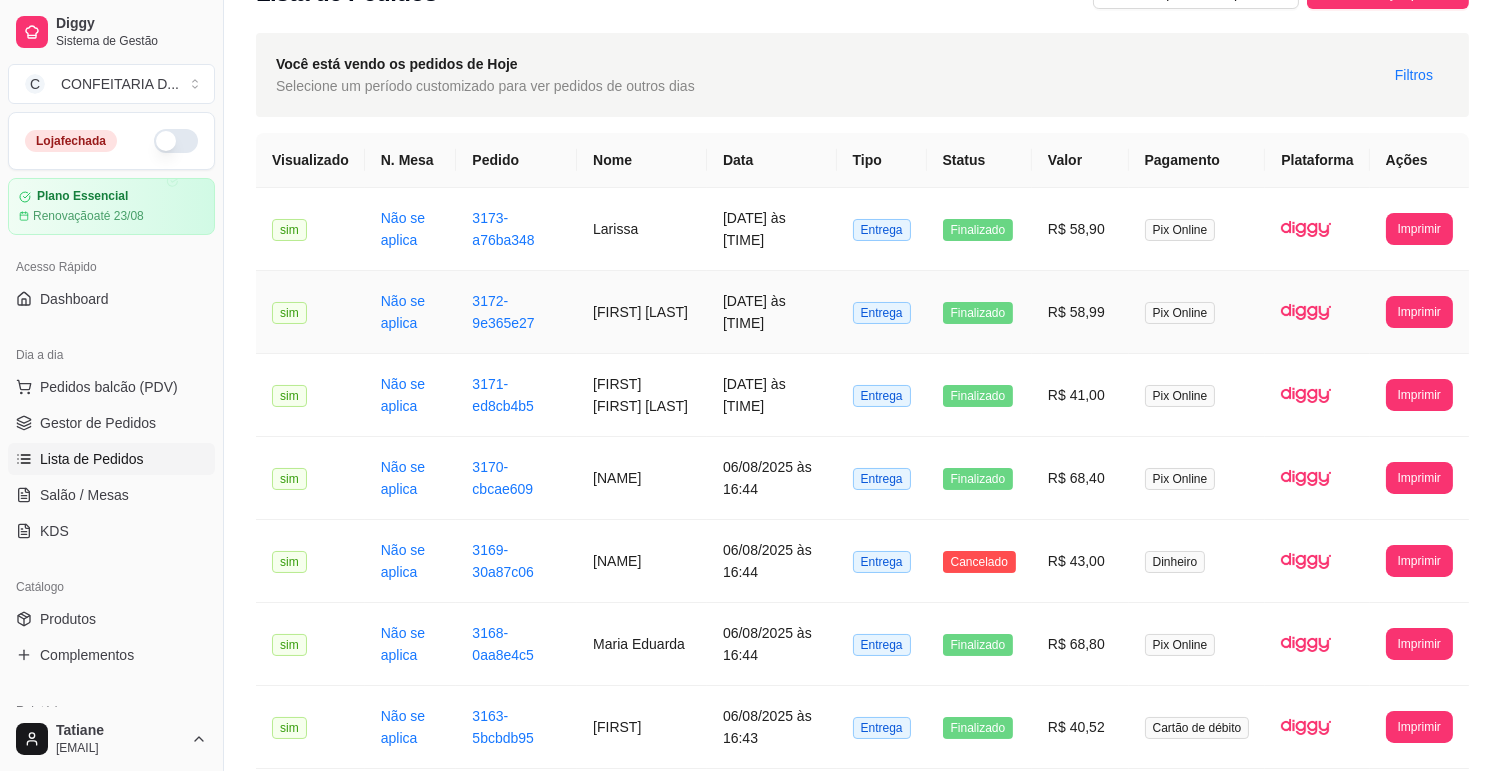 click on "[FIRST] [LAST]" at bounding box center [642, 312] 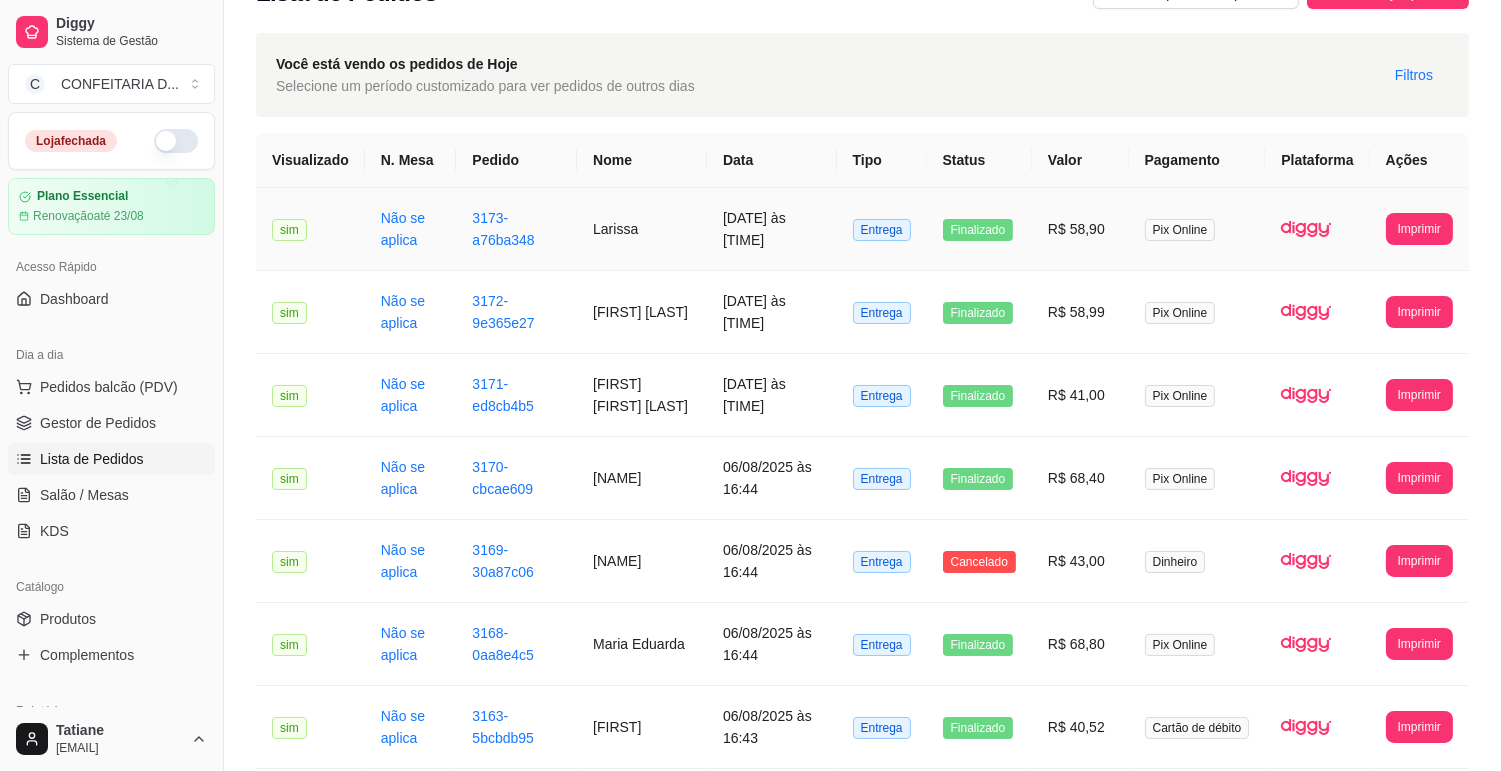 click on "Larissa" at bounding box center [642, 229] 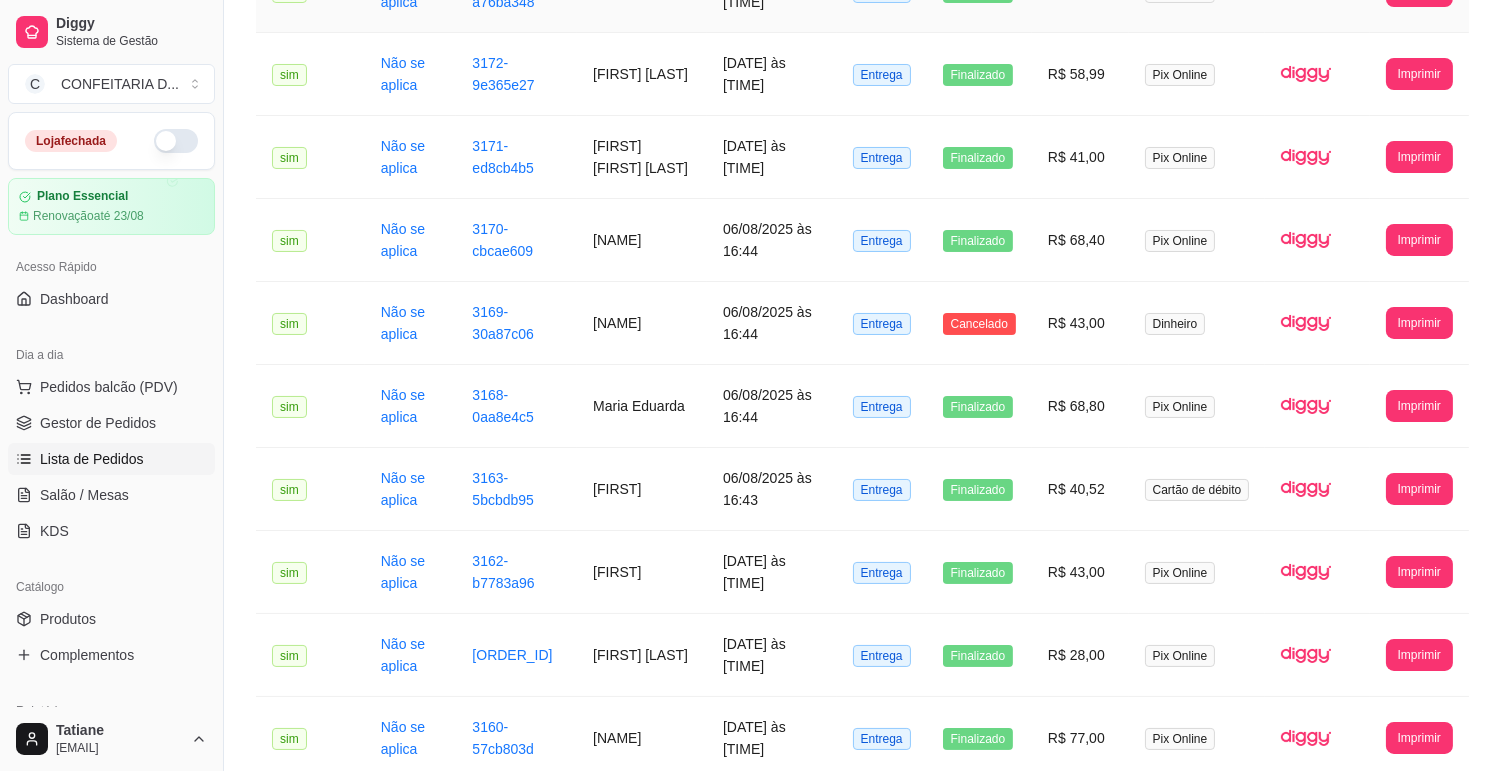 scroll, scrollTop: 0, scrollLeft: 0, axis: both 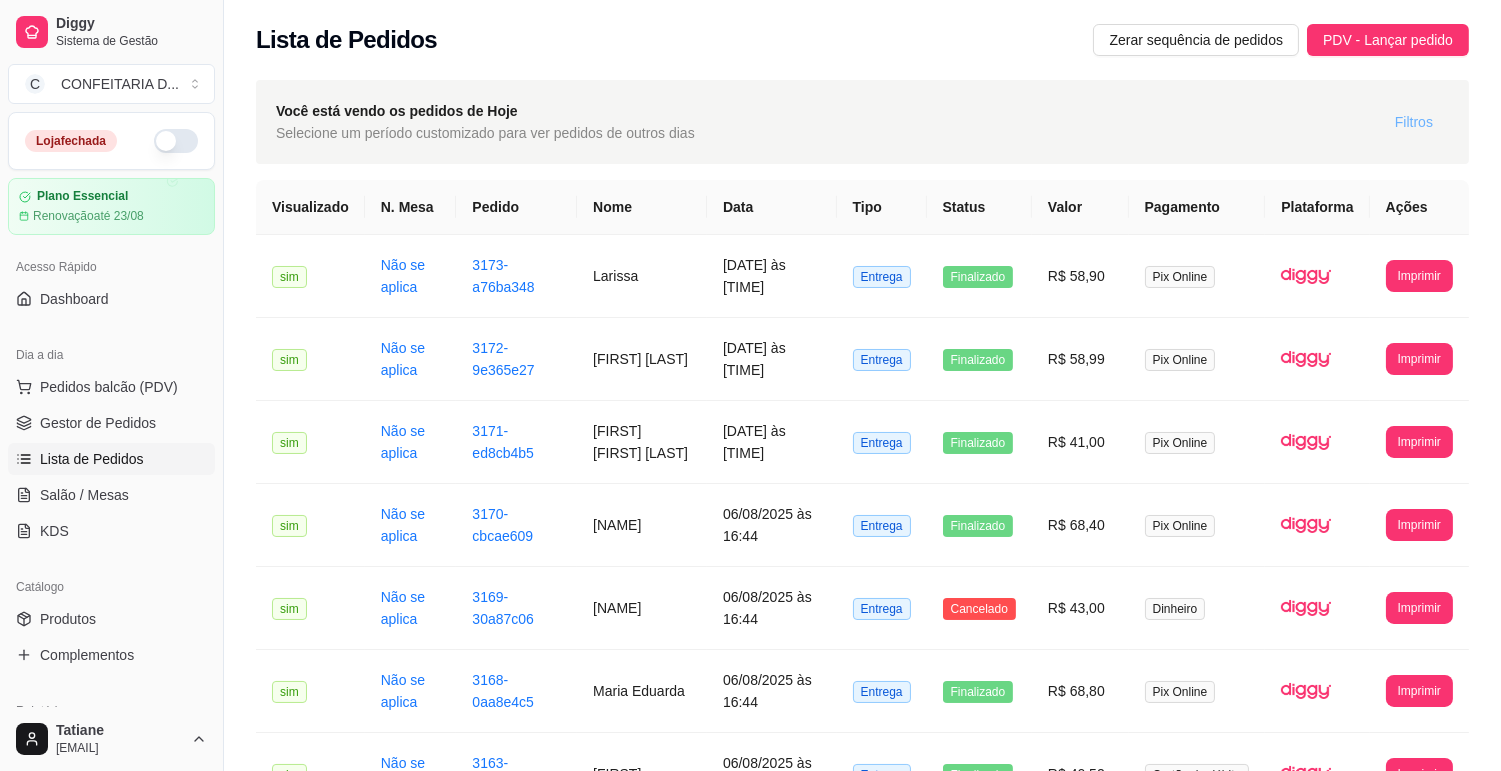 click on "Filtros" at bounding box center [1414, 122] 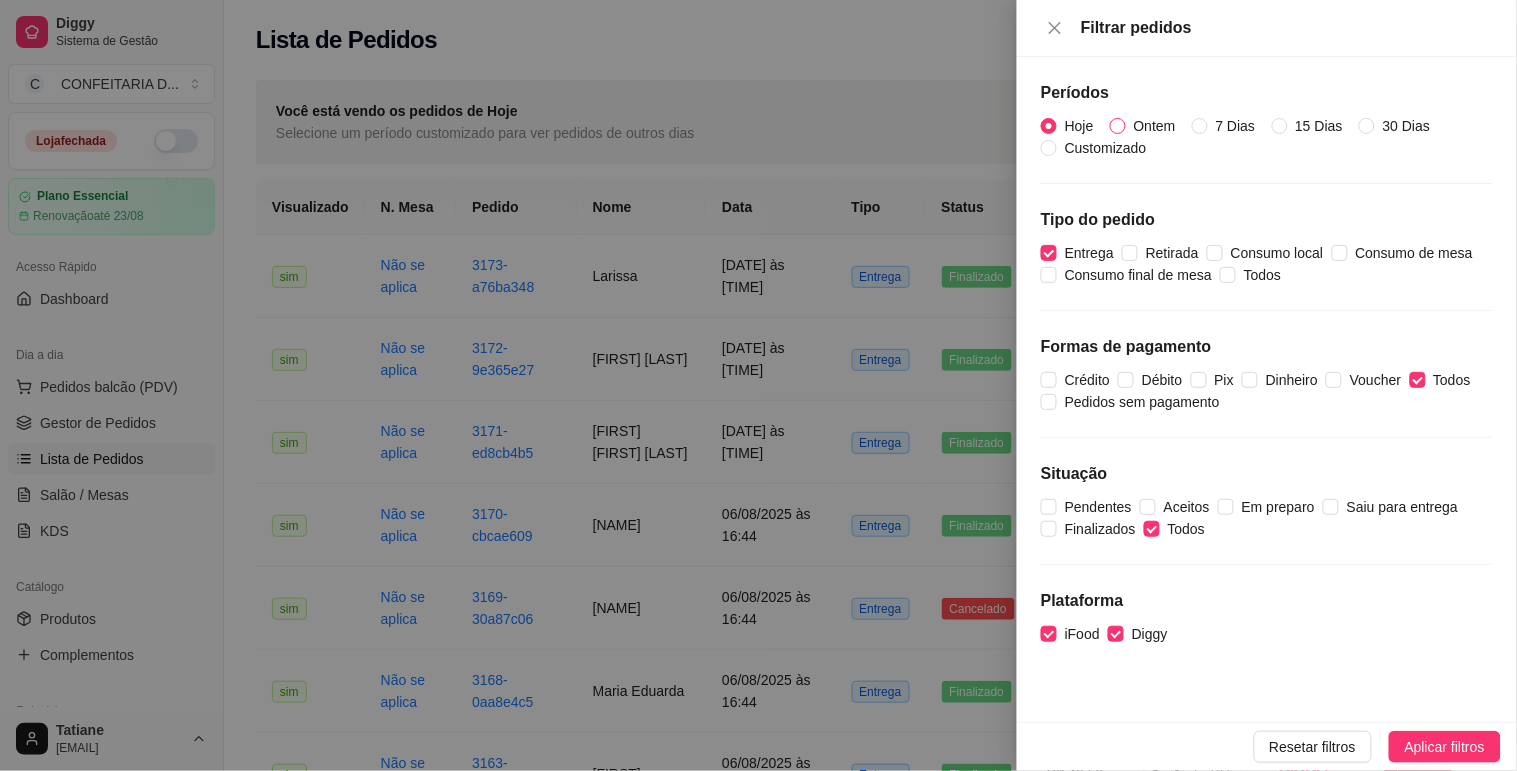 click on "Ontem" at bounding box center (1155, 126) 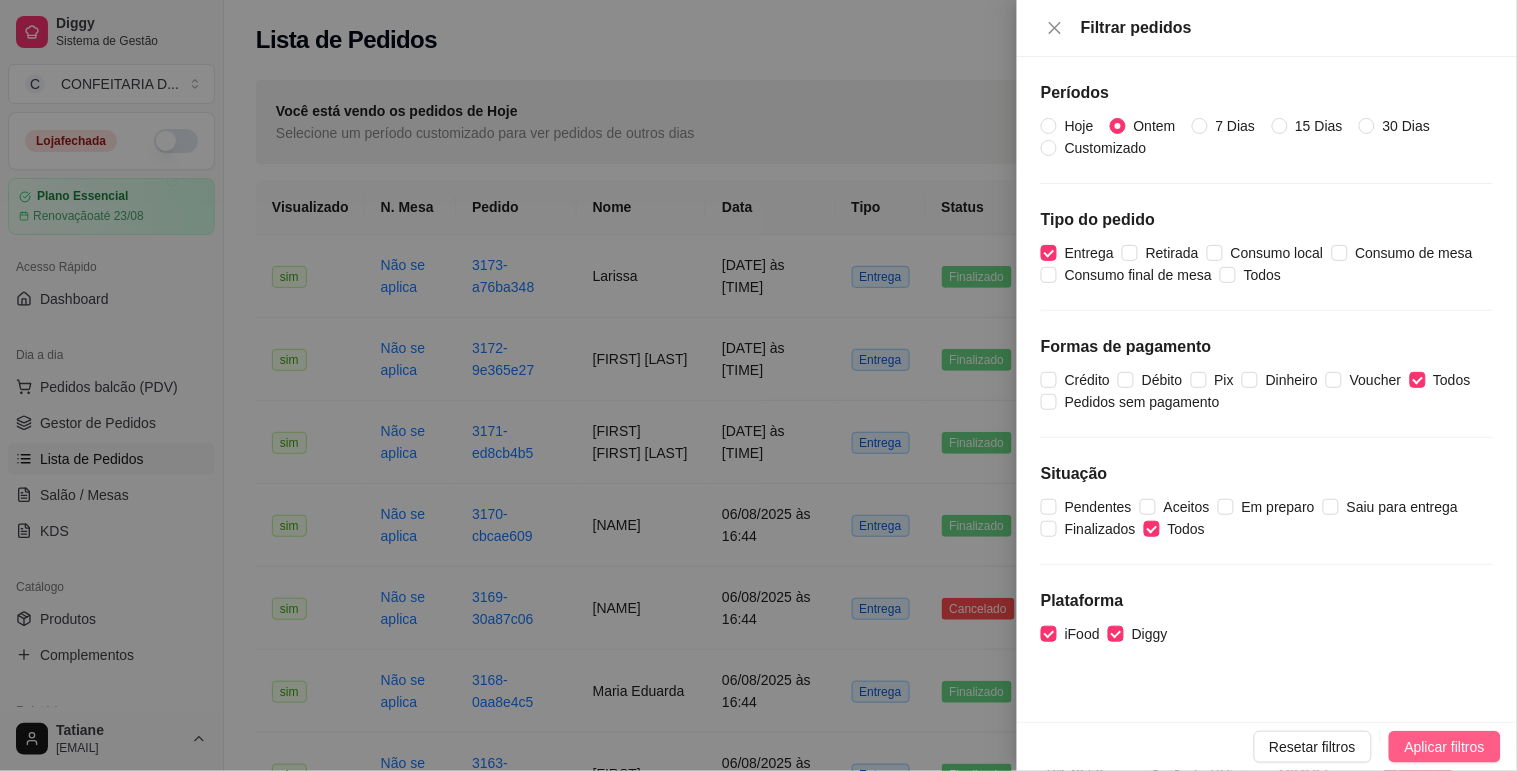 click on "Aplicar filtros" at bounding box center (1445, 747) 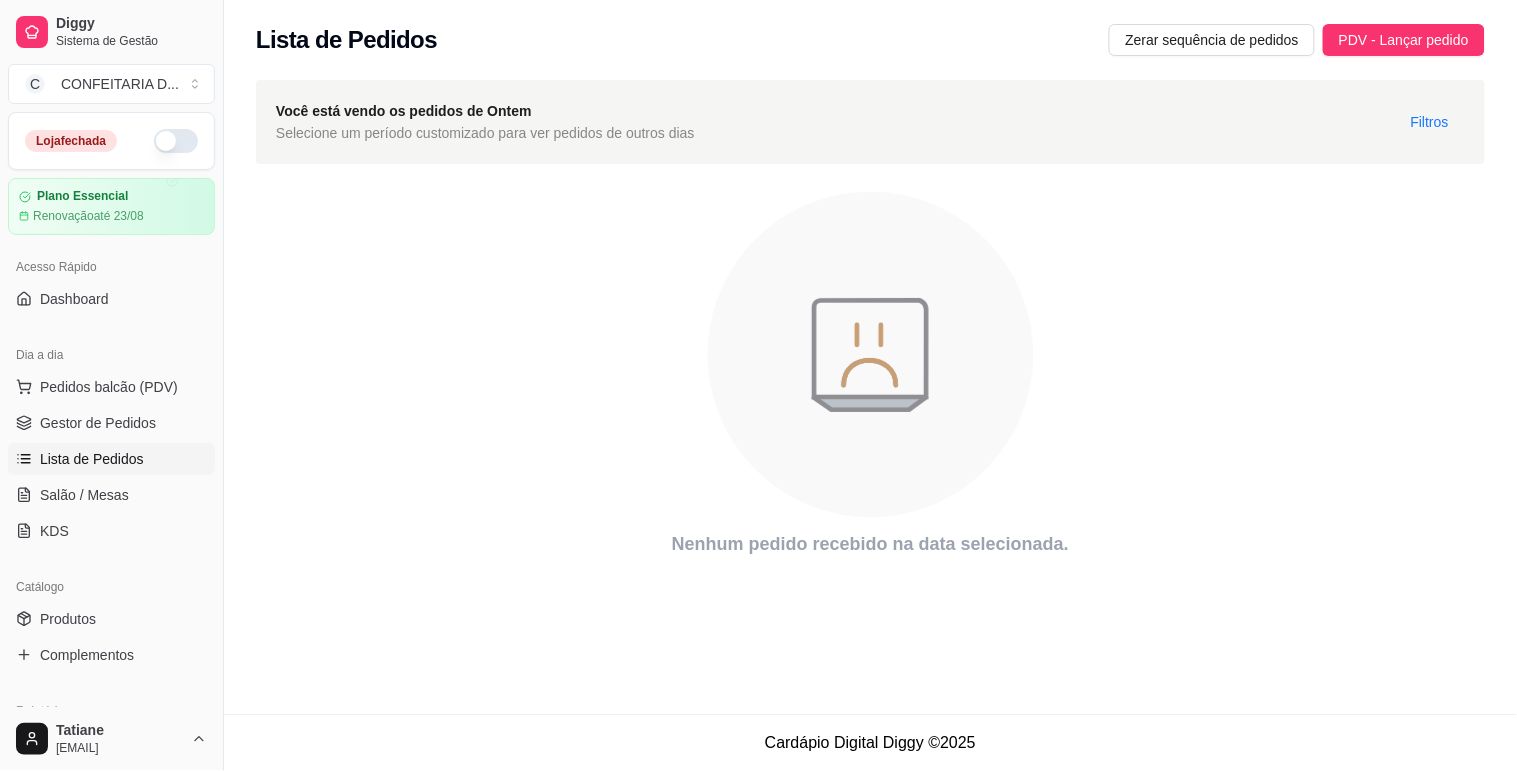 click on "Lista de Pedidos" at bounding box center [111, 459] 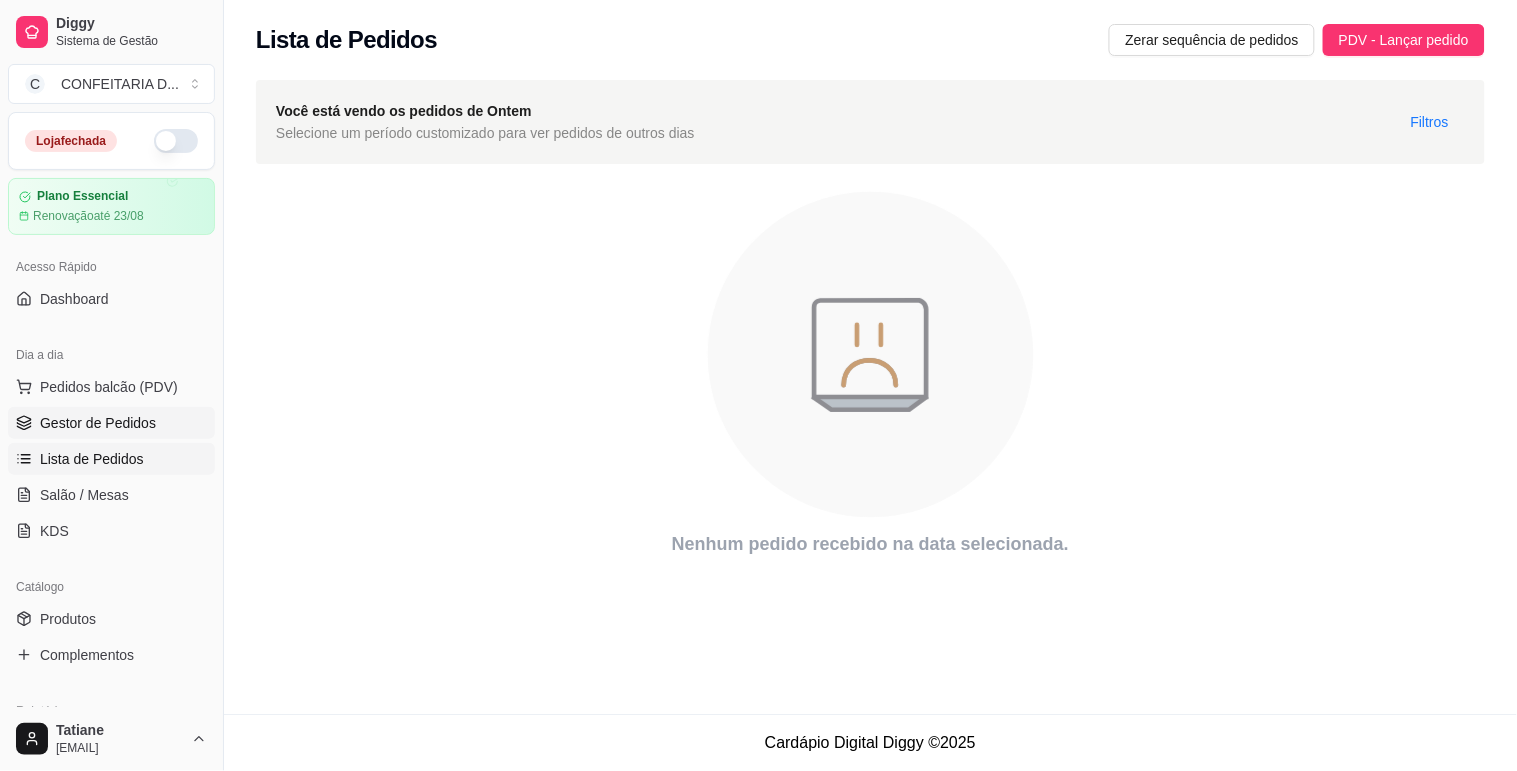 click on "Gestor de Pedidos" at bounding box center (98, 423) 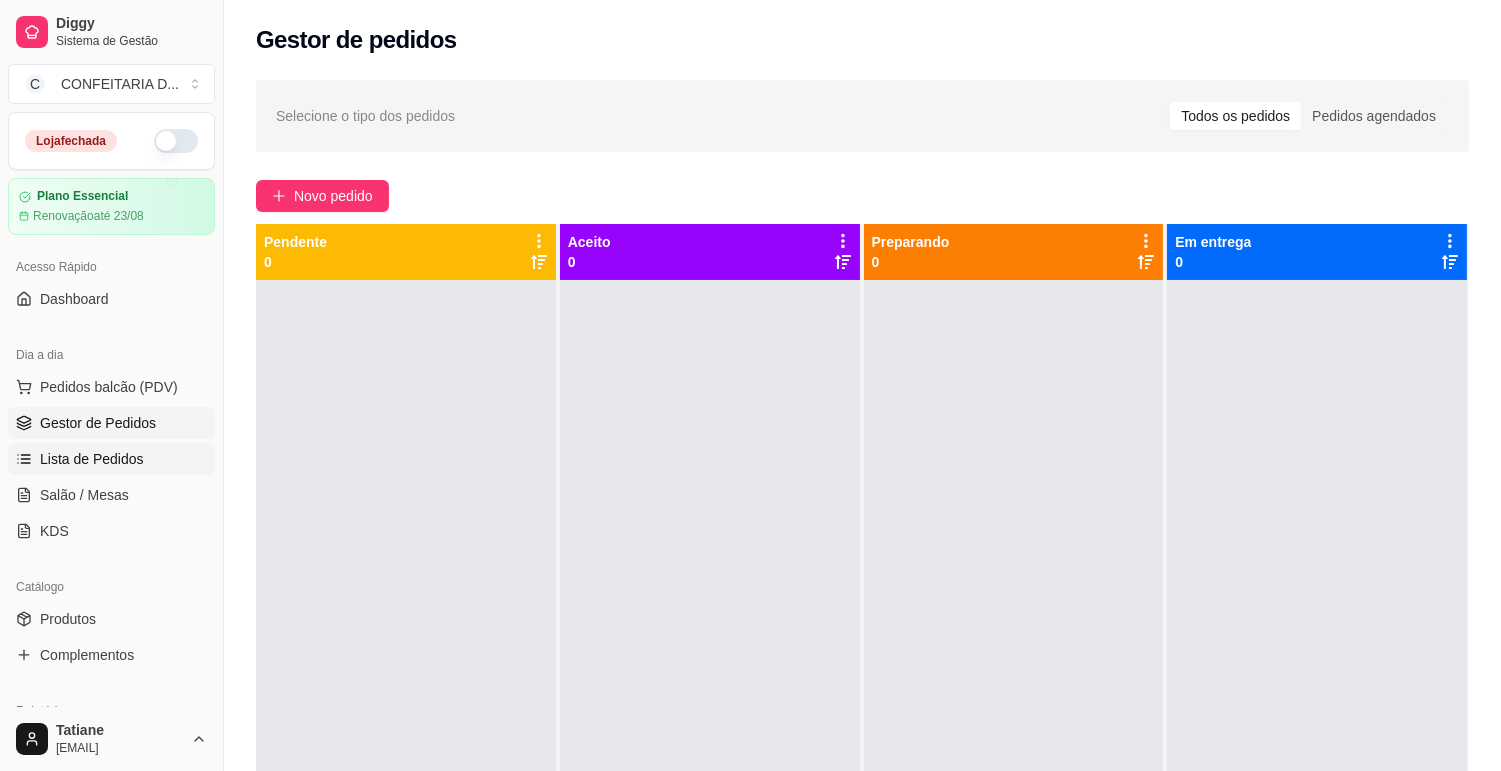 click on "Lista de Pedidos" at bounding box center [111, 459] 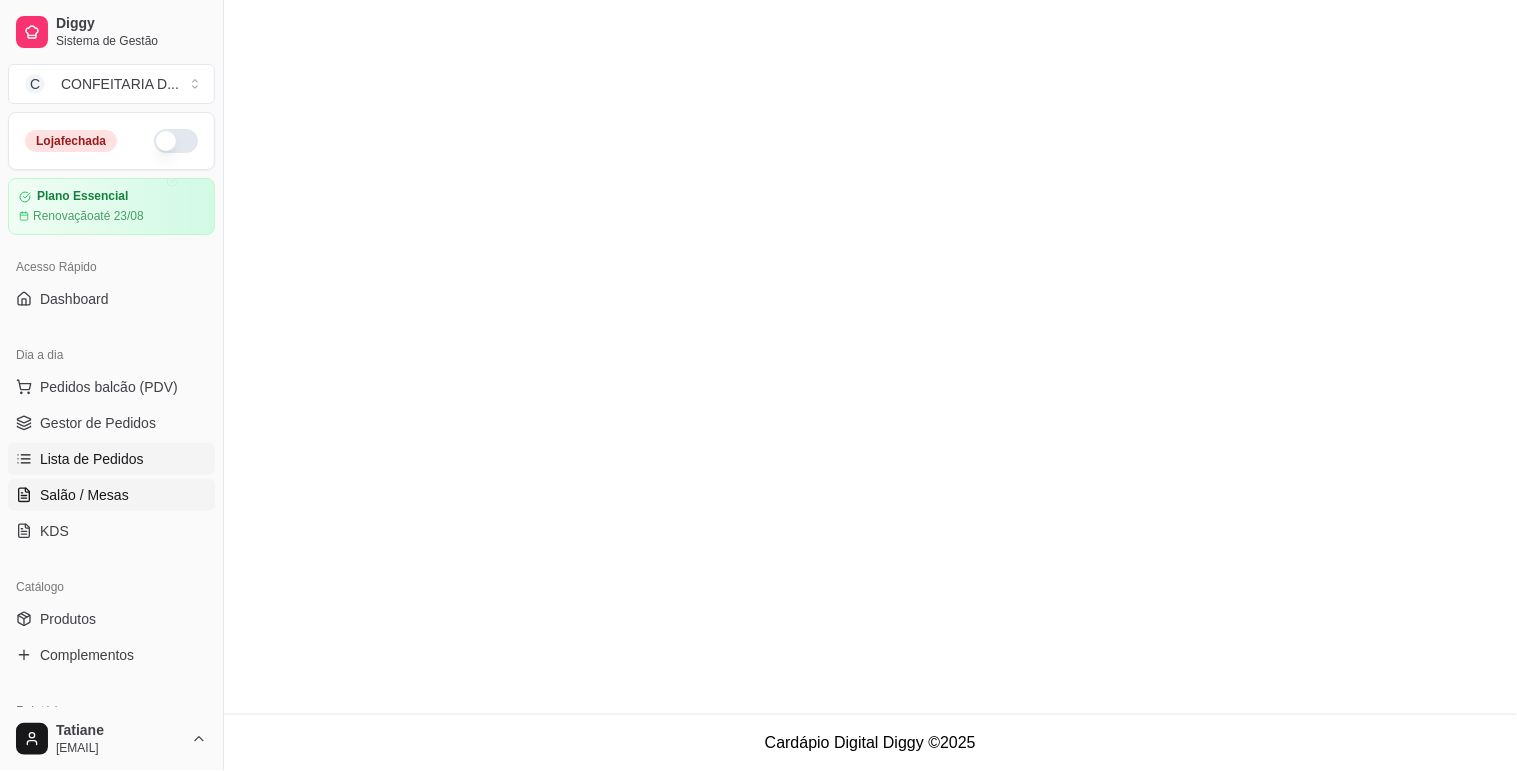 click on "Salão / Mesas" at bounding box center [84, 495] 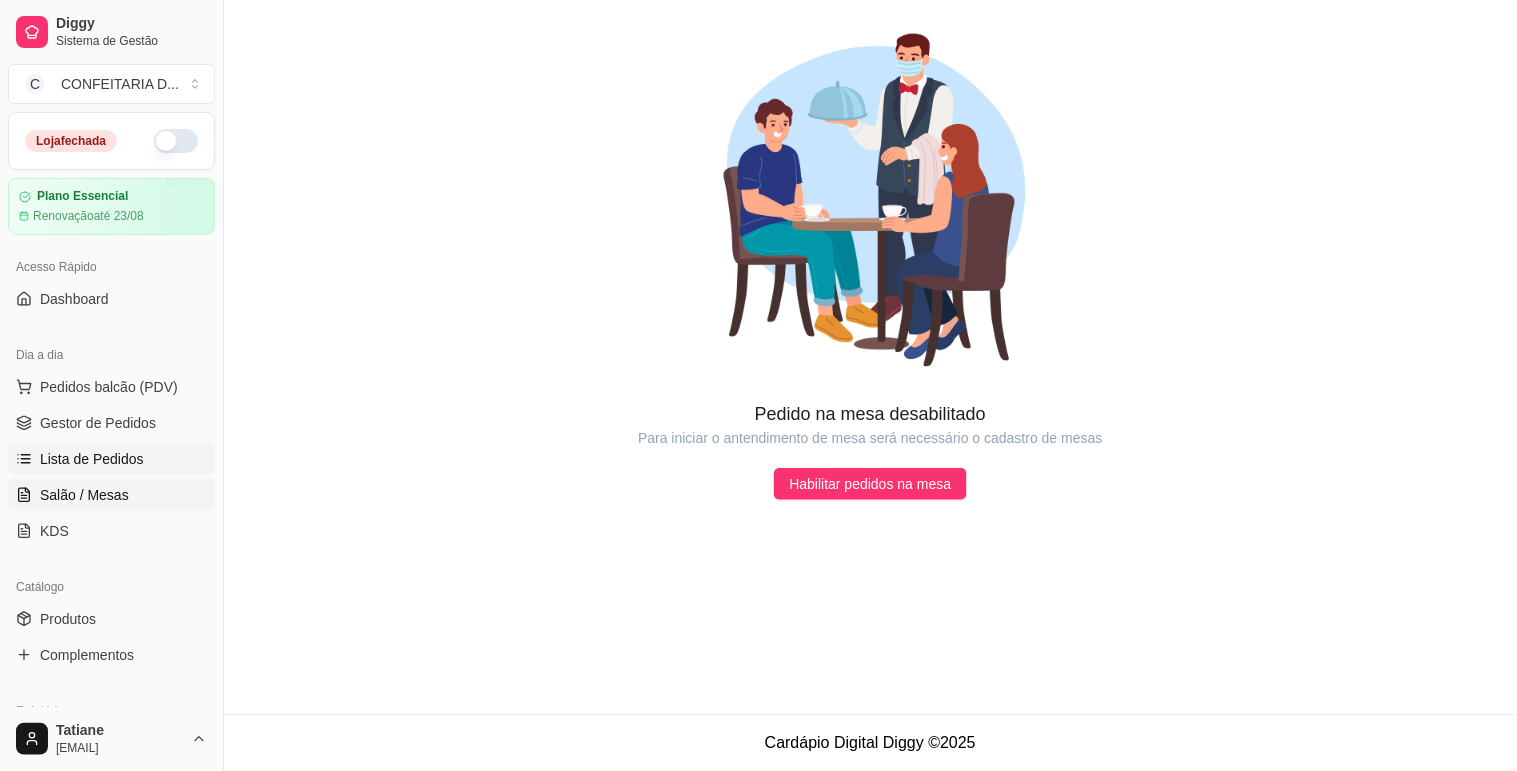 click on "Lista de Pedidos" at bounding box center (111, 459) 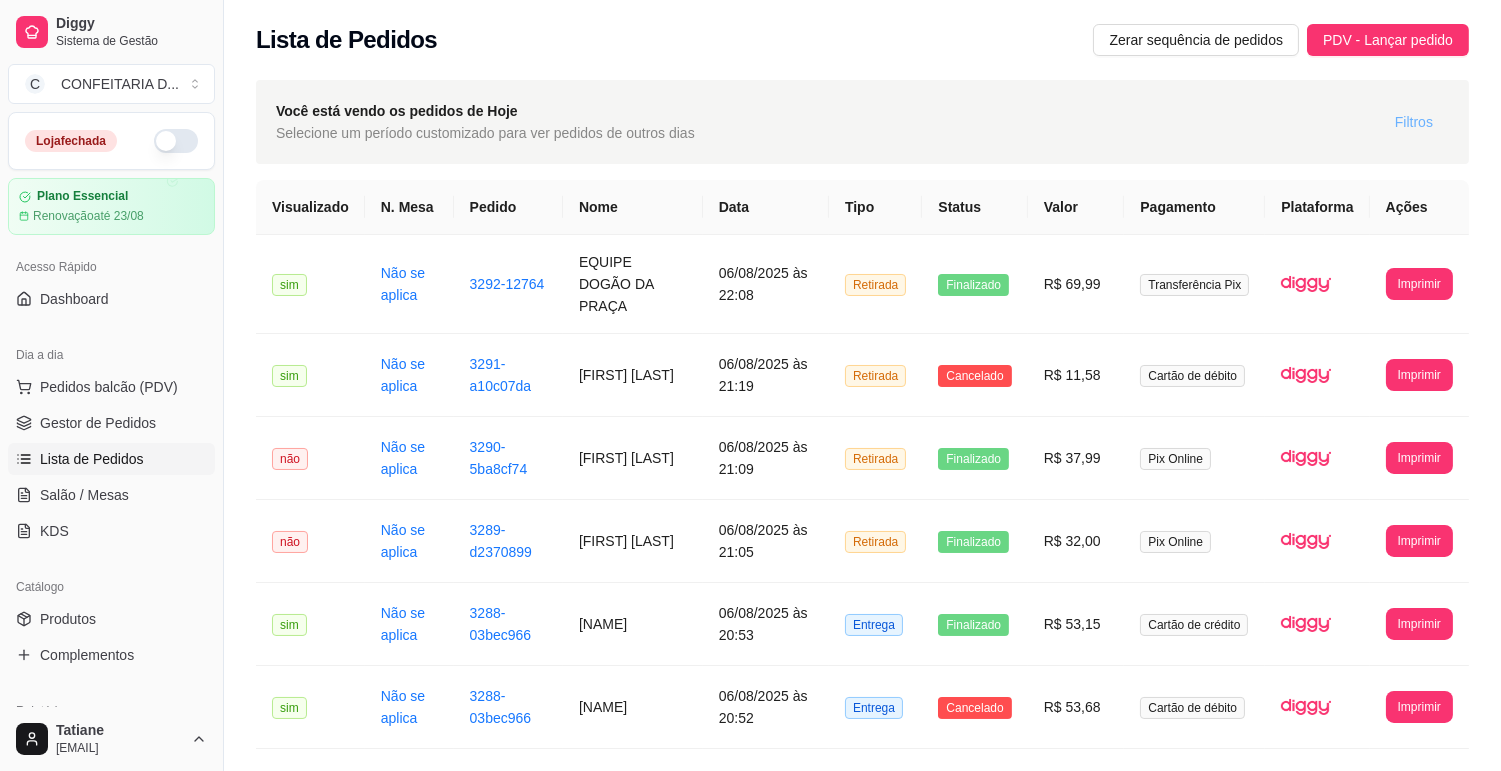 click on "Filtros" at bounding box center (1414, 122) 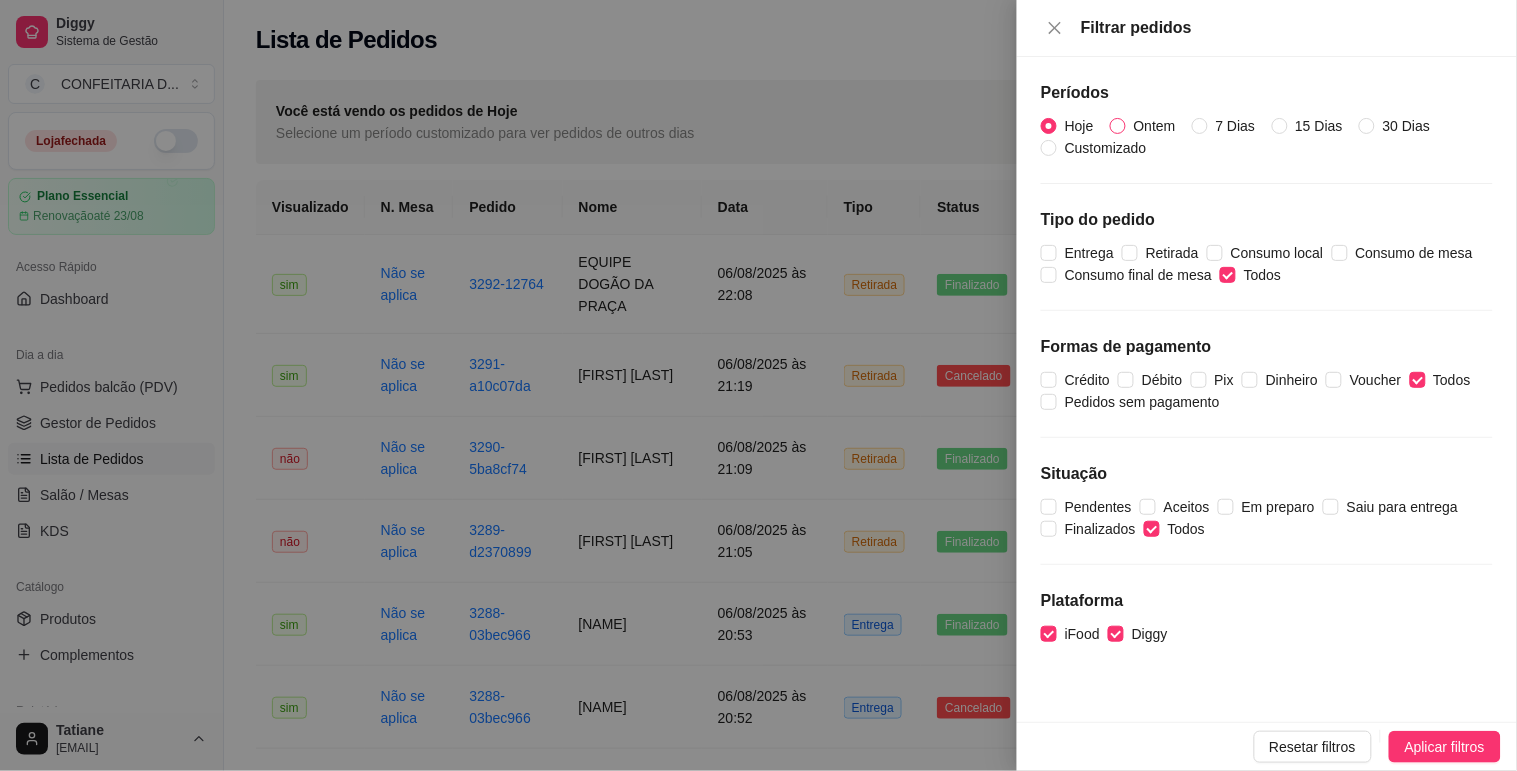 click on "Ontem" at bounding box center [1155, 126] 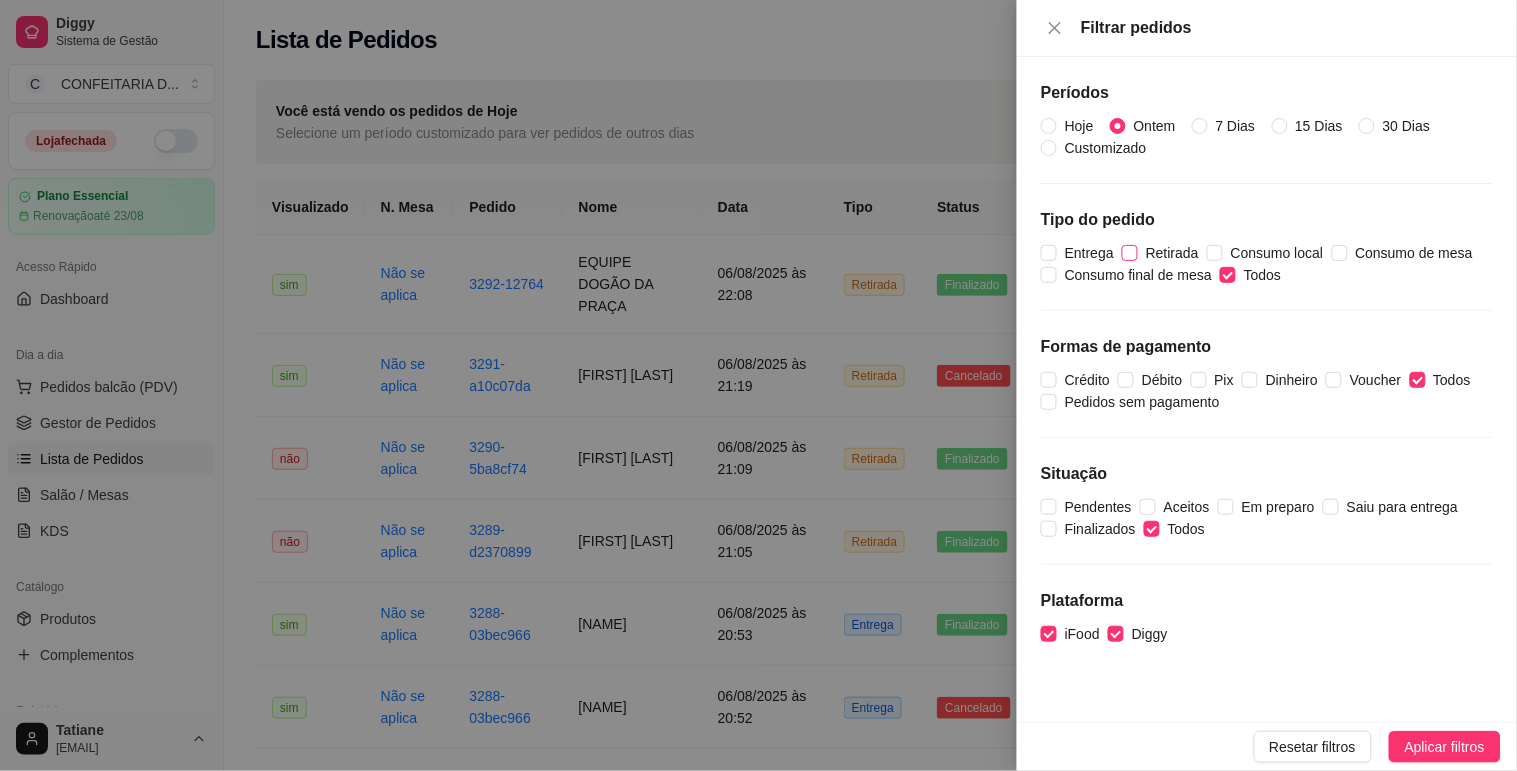 drag, startPoint x: 1233, startPoint y: 277, endPoint x: 1172, endPoint y: 260, distance: 63.324562 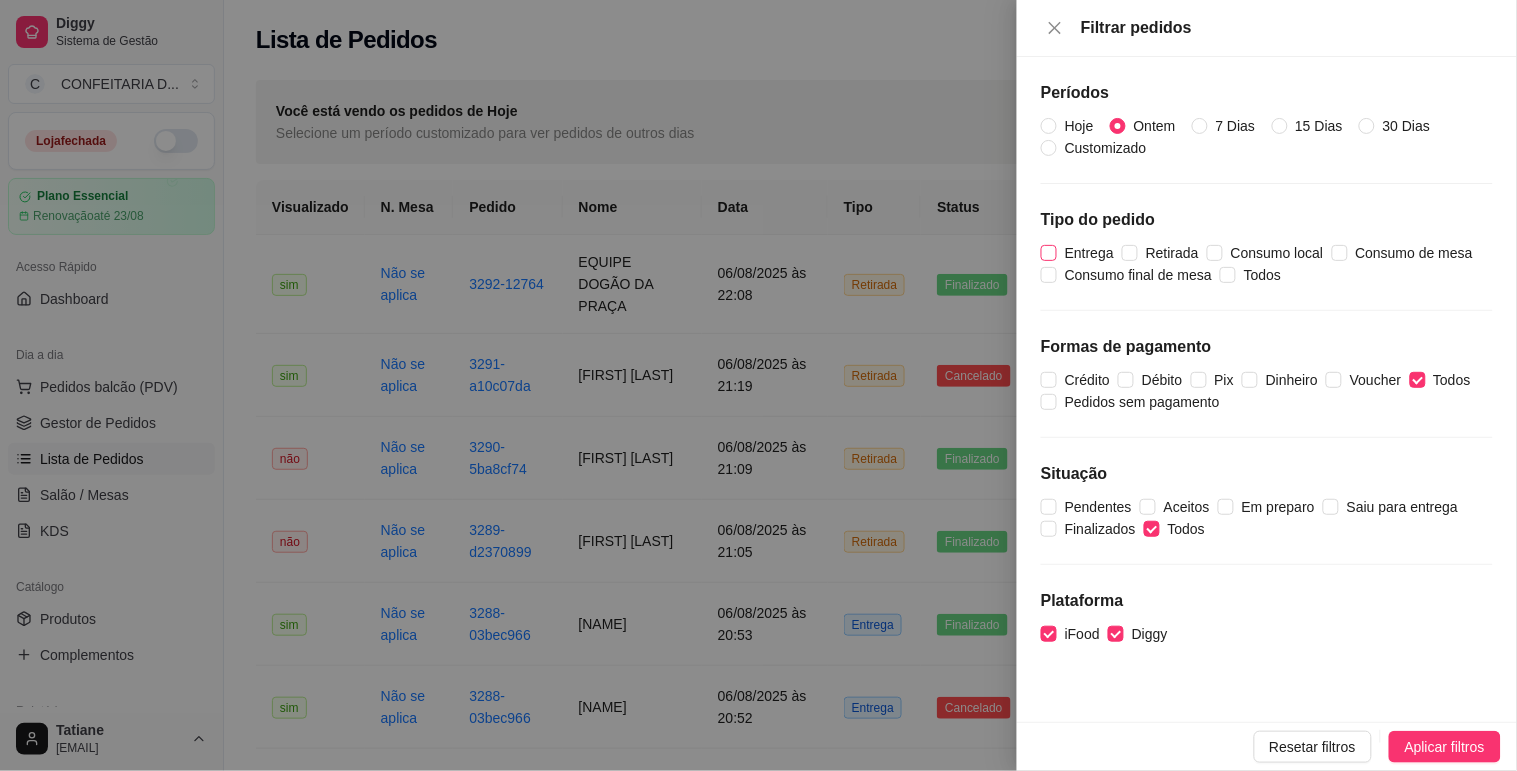 click on "Entrega" at bounding box center (1089, 253) 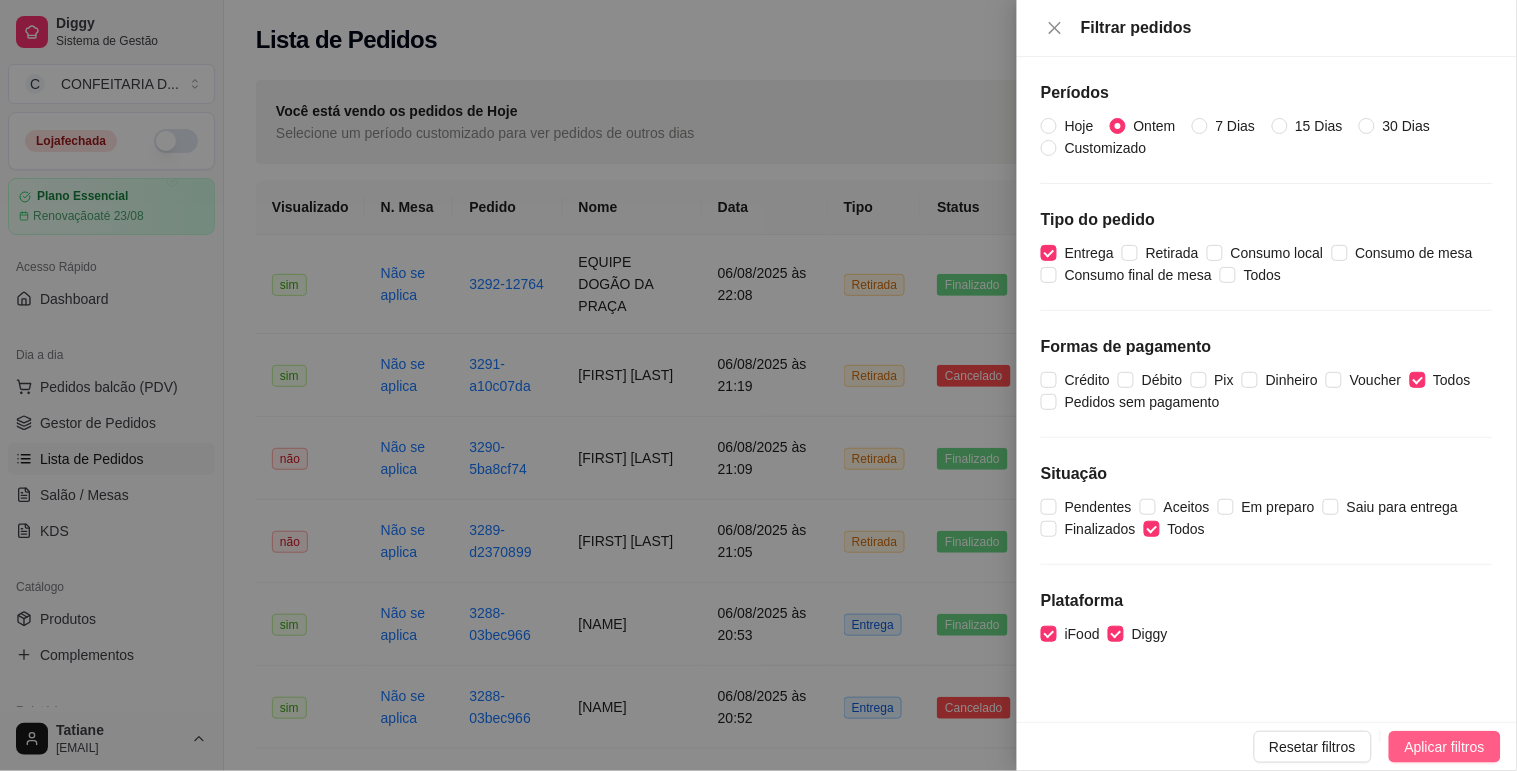 click on "Aplicar filtros" at bounding box center [1445, 747] 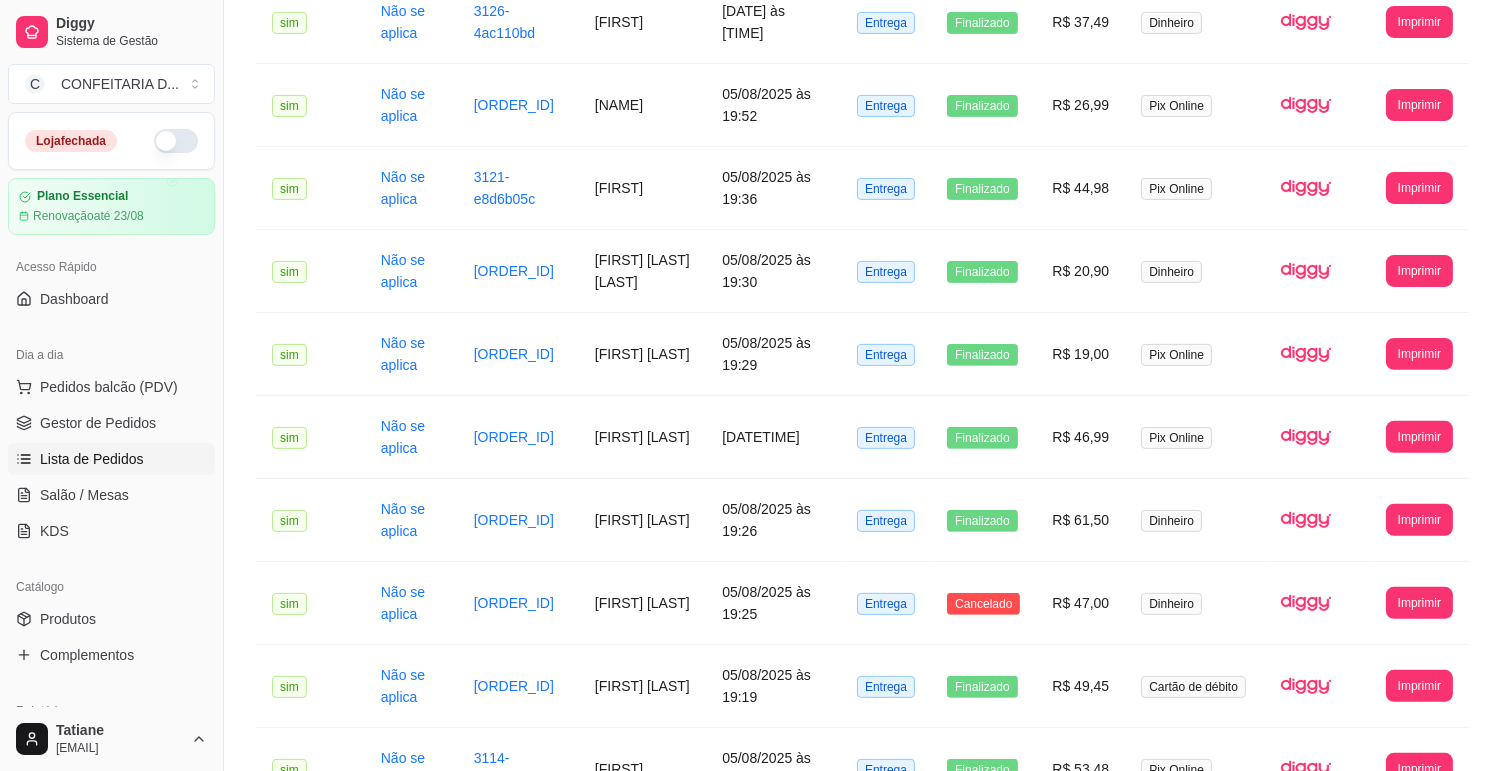 scroll, scrollTop: 2102, scrollLeft: 0, axis: vertical 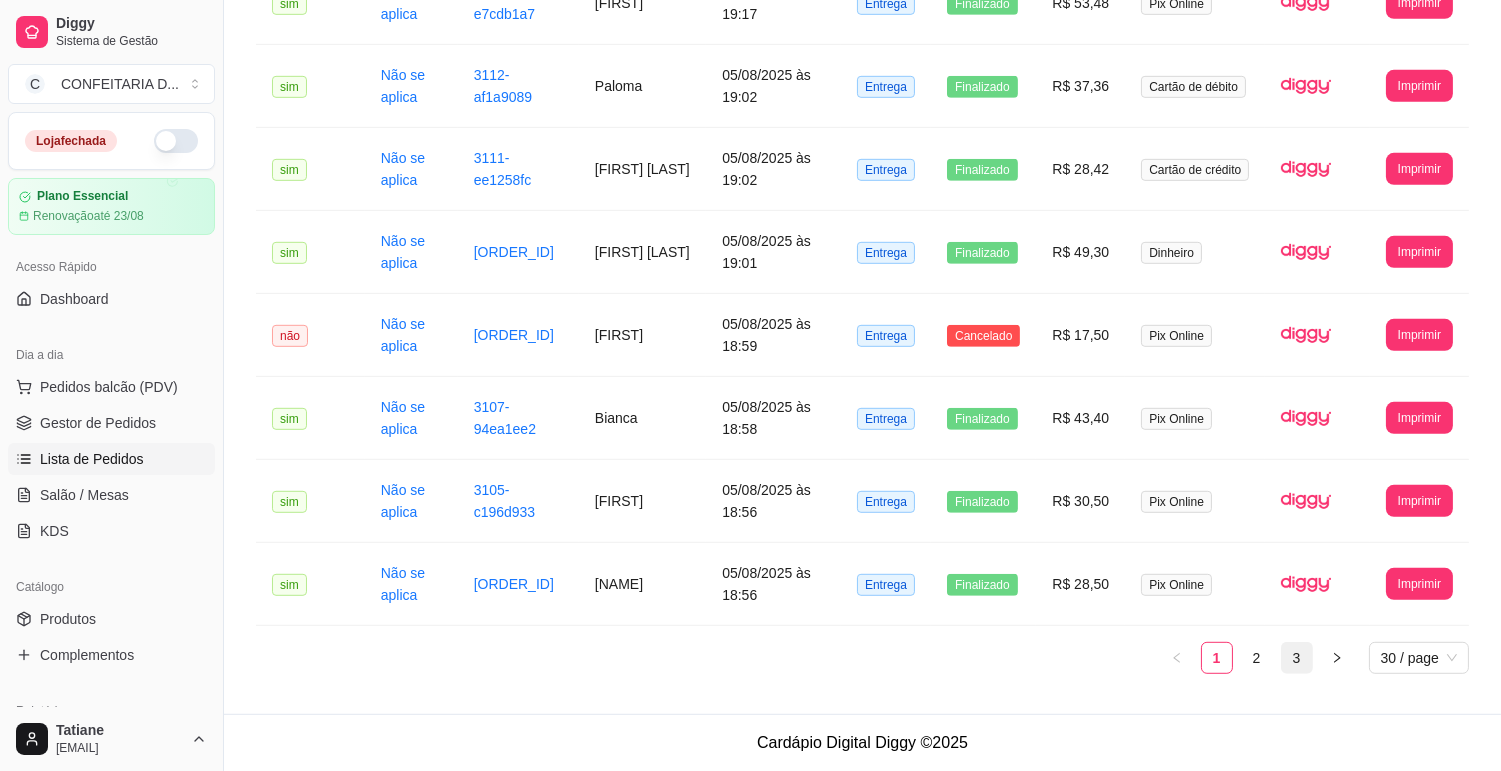 click on "3" at bounding box center [1297, 658] 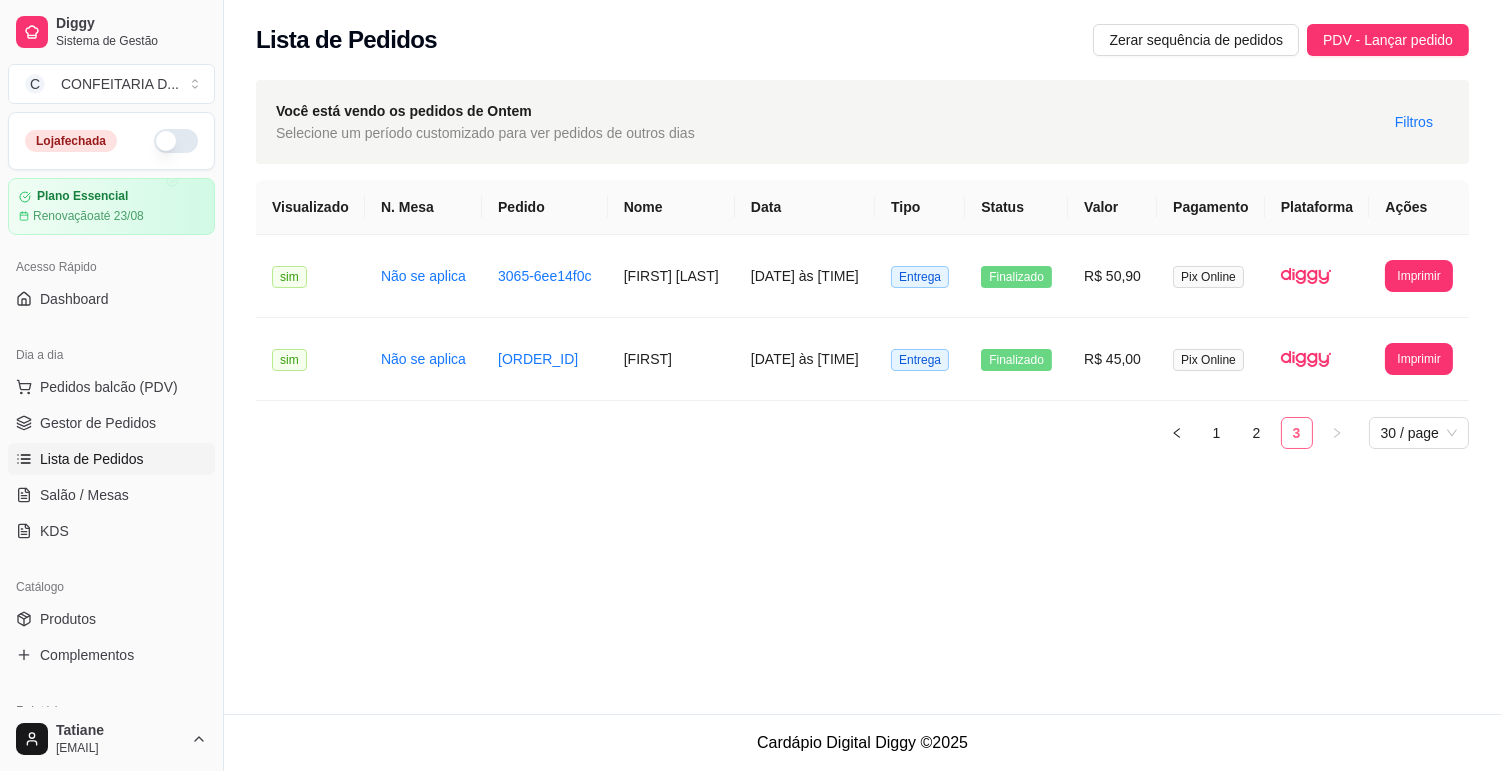 scroll, scrollTop: 0, scrollLeft: 0, axis: both 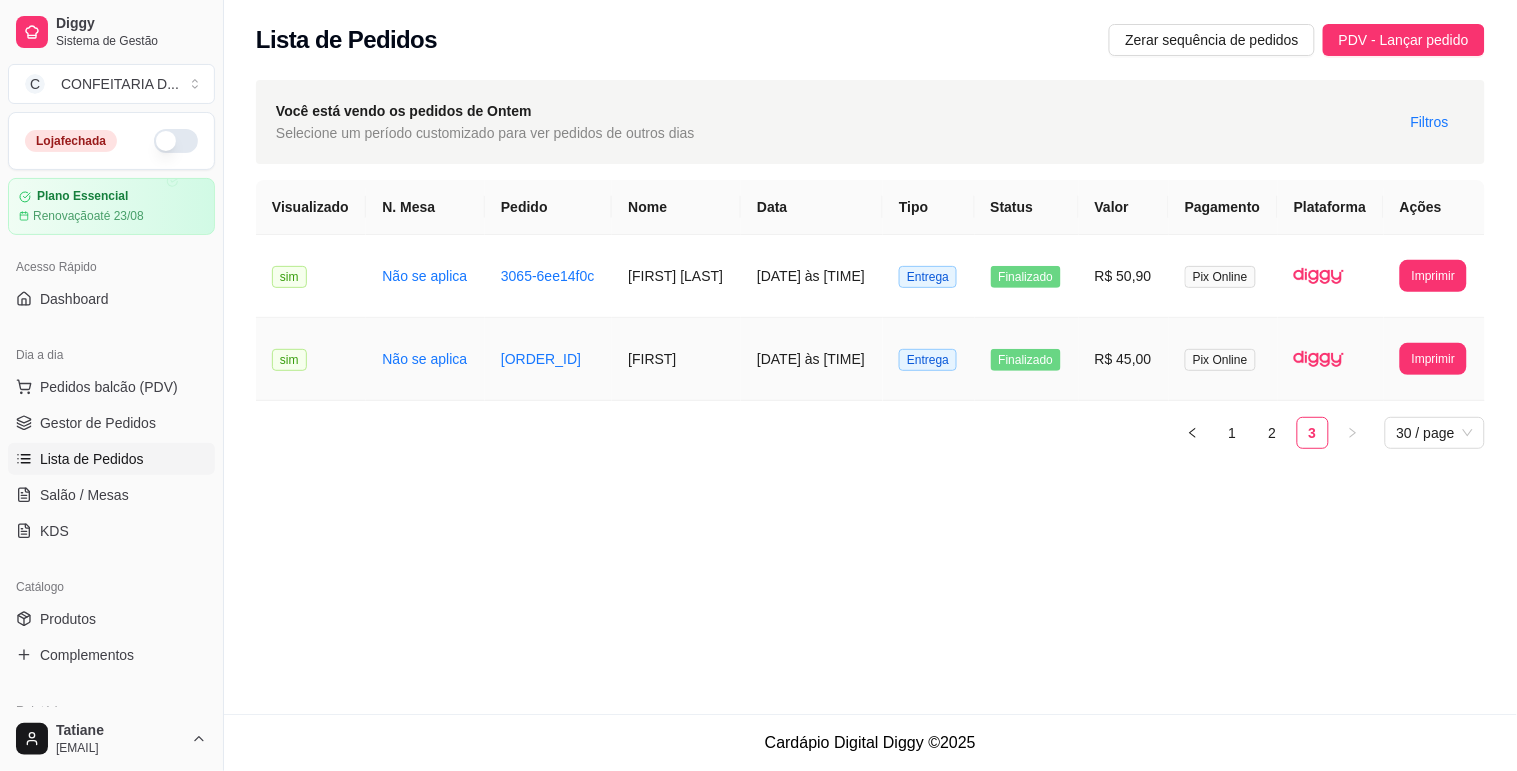 click on "[DATE] às [TIME]" at bounding box center (812, 359) 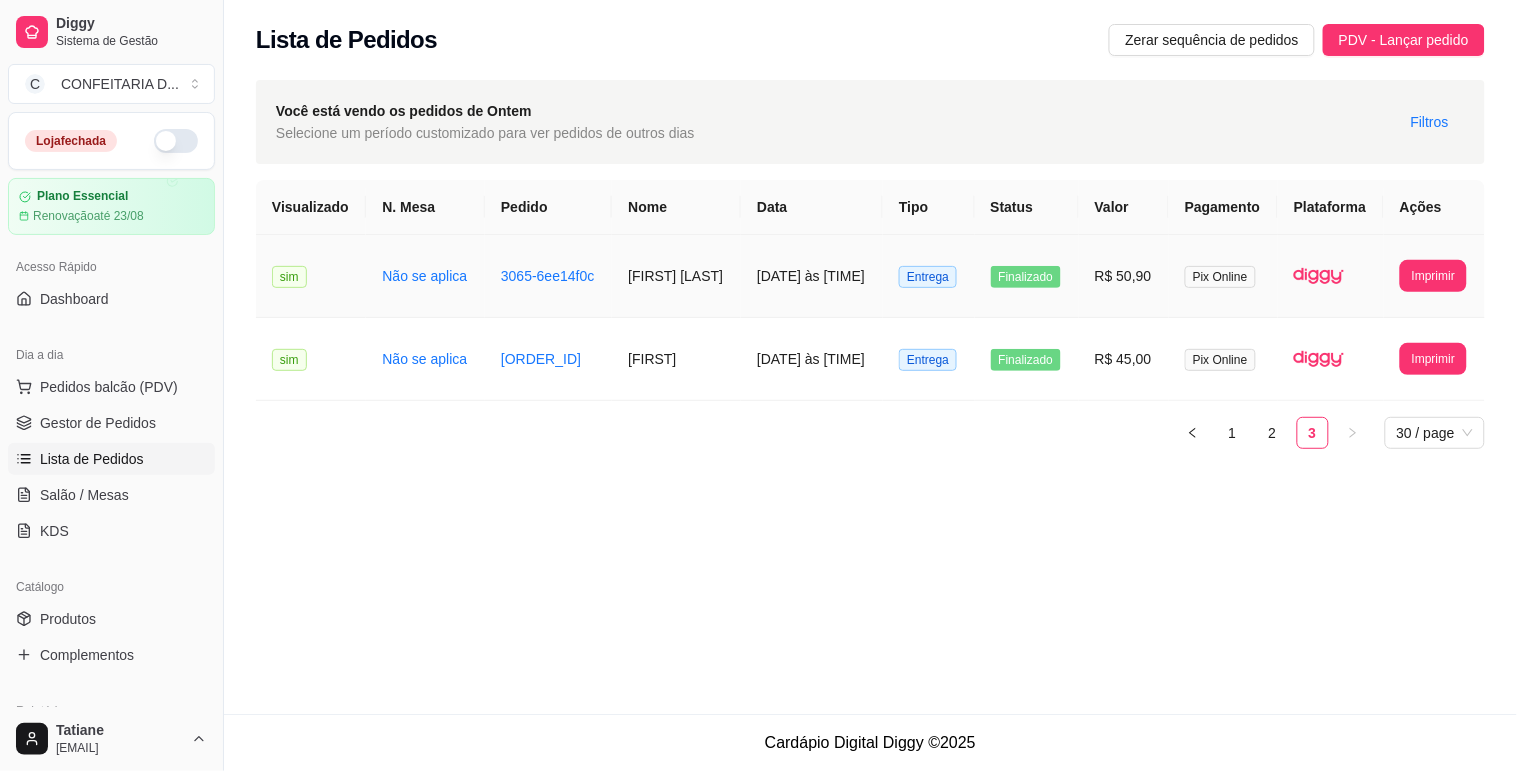click on "[DATE] às [TIME]" at bounding box center (812, 276) 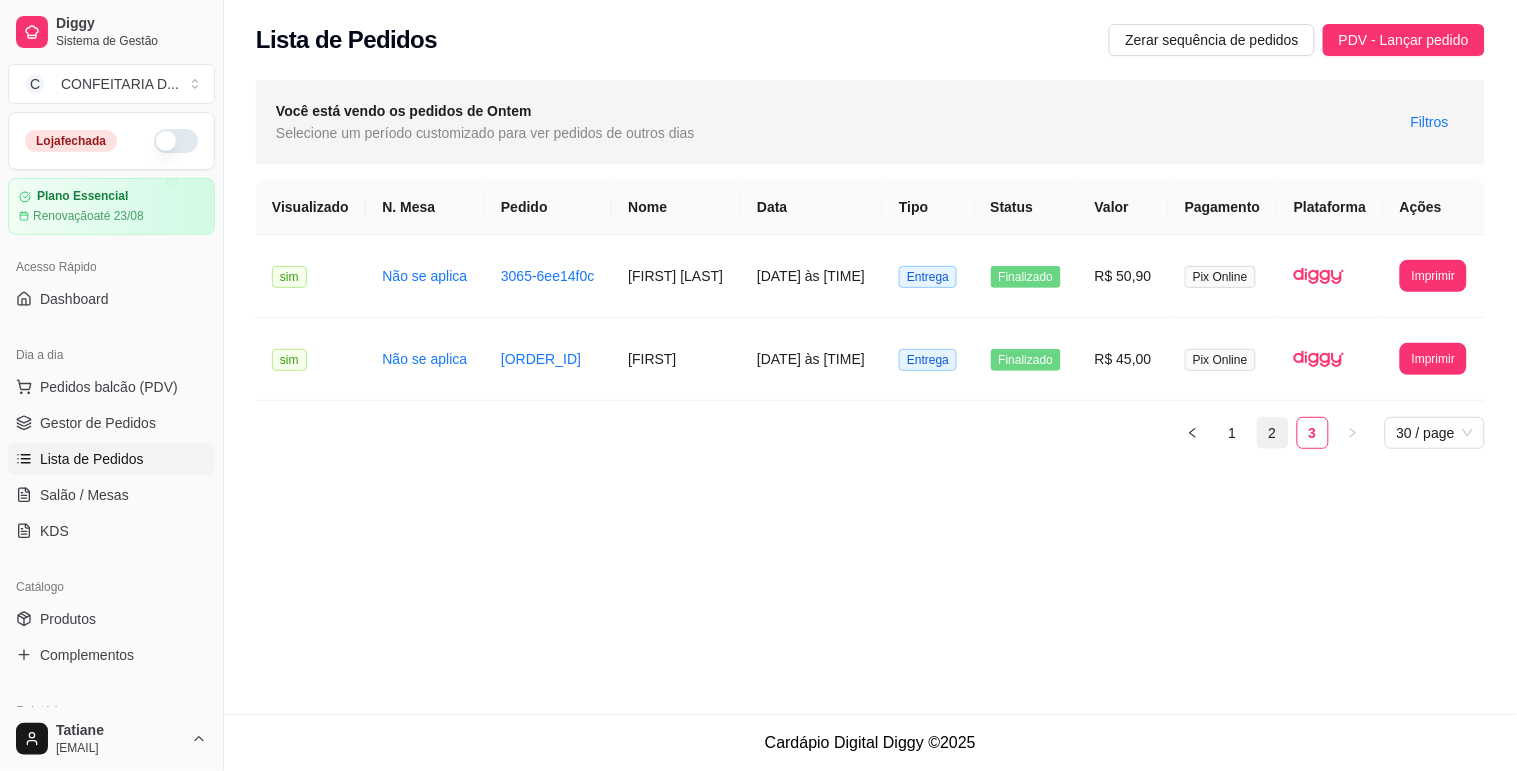click on "2" at bounding box center (1273, 433) 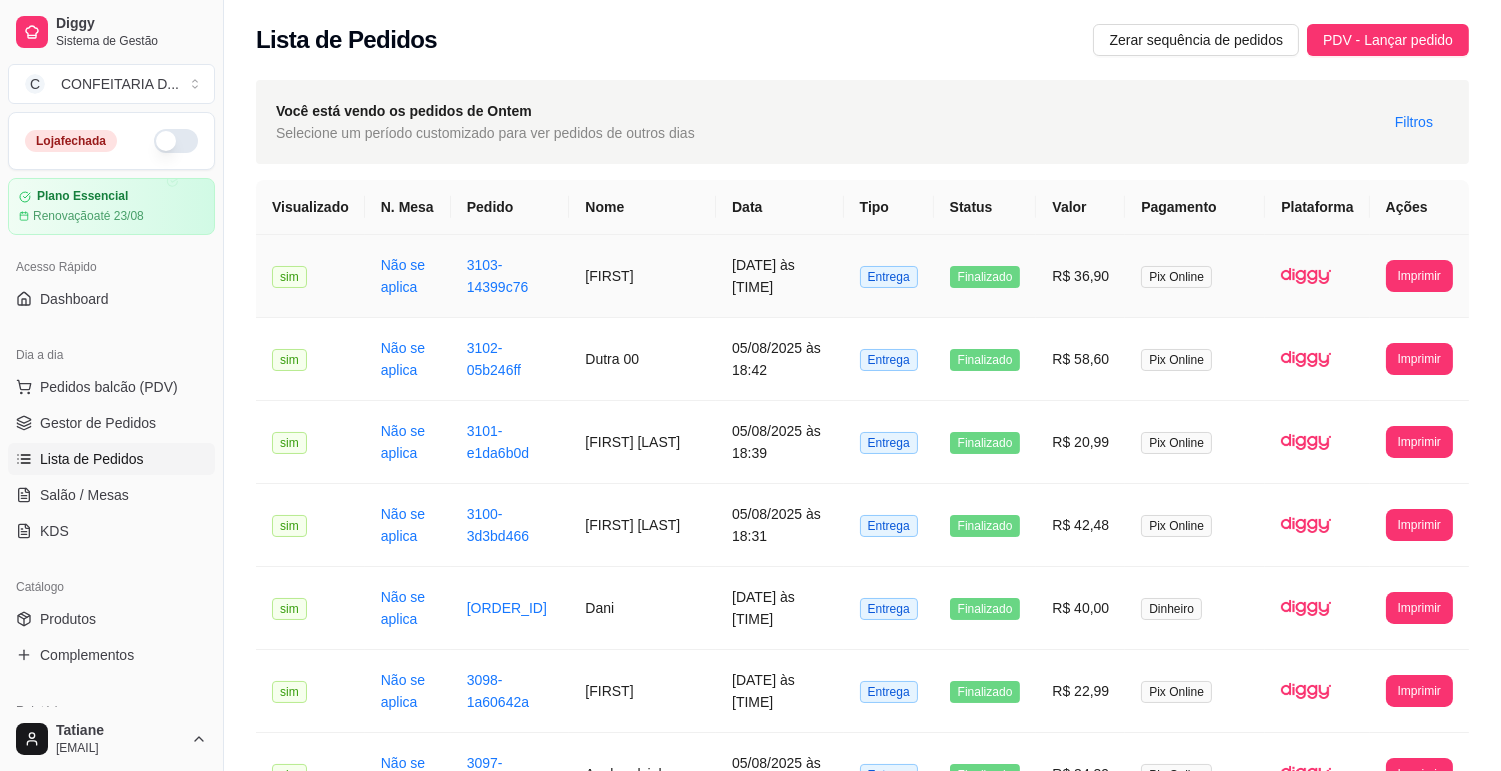 click on "[DATE] às [TIME]" at bounding box center (780, 276) 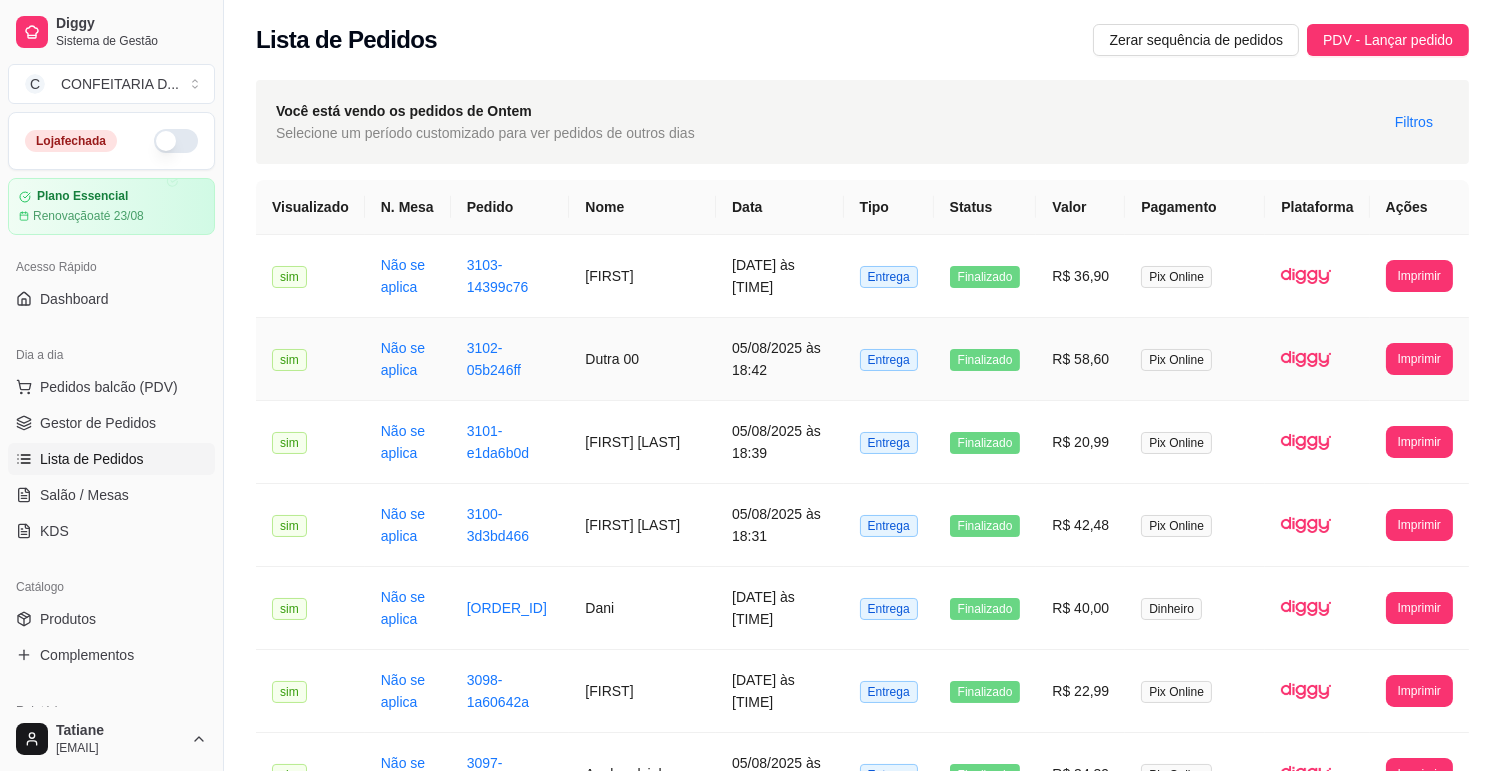 click on "05/08/2025 às 18:42" at bounding box center (780, 359) 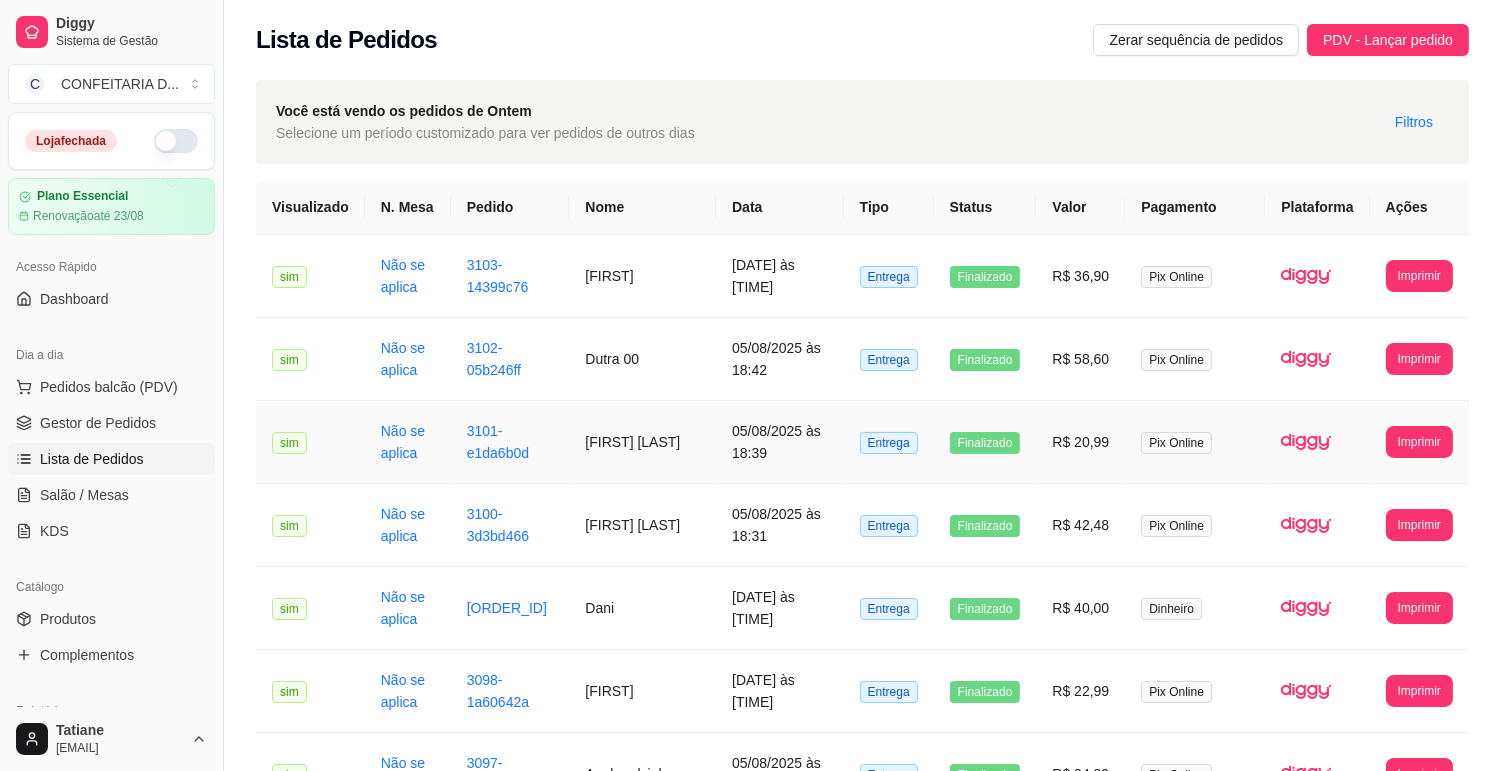 click on "05/08/2025 às 18:39" at bounding box center (780, 442) 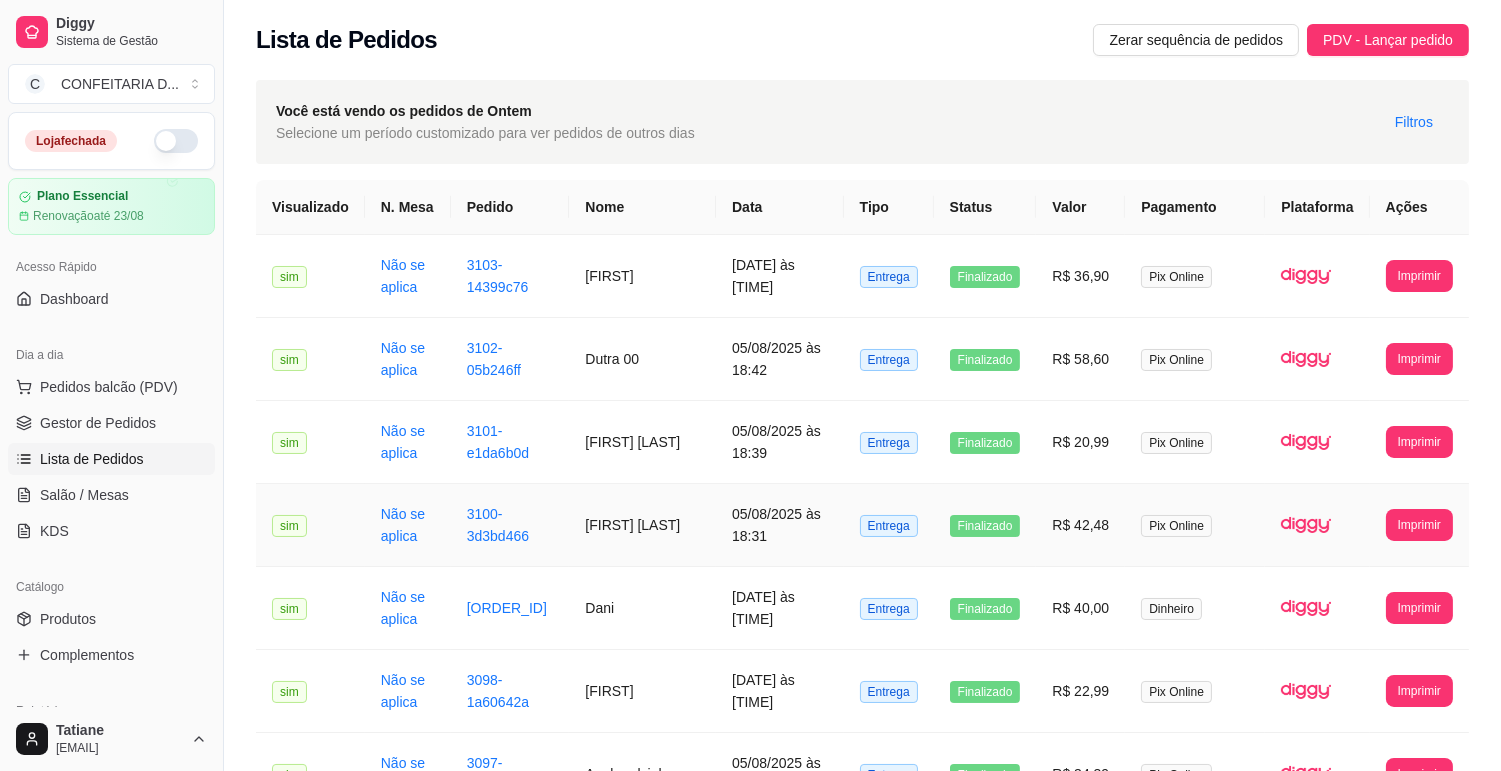 click on "05/08/2025 às 18:31" at bounding box center (780, 525) 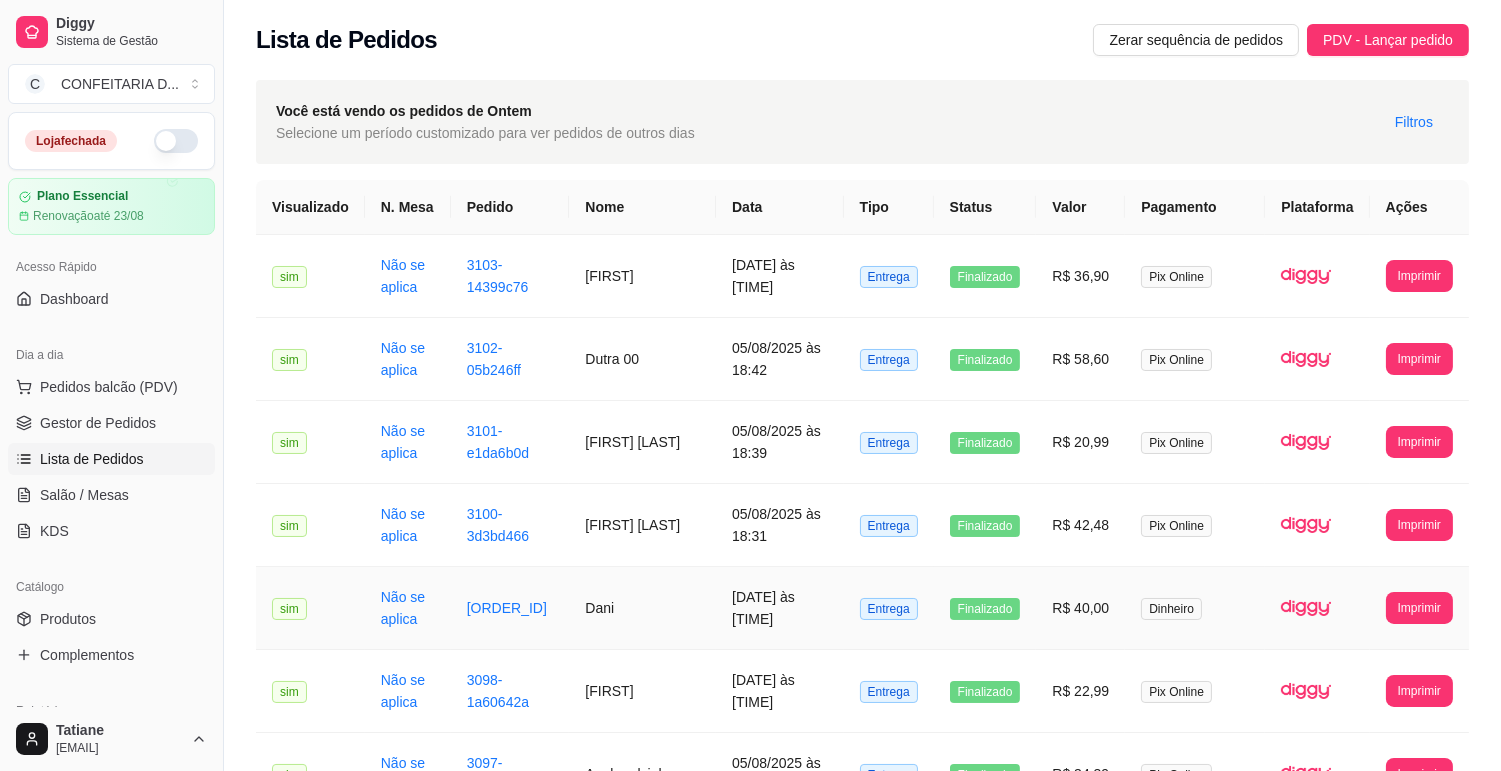 click on "[DATE] às [TIME]" at bounding box center (780, 608) 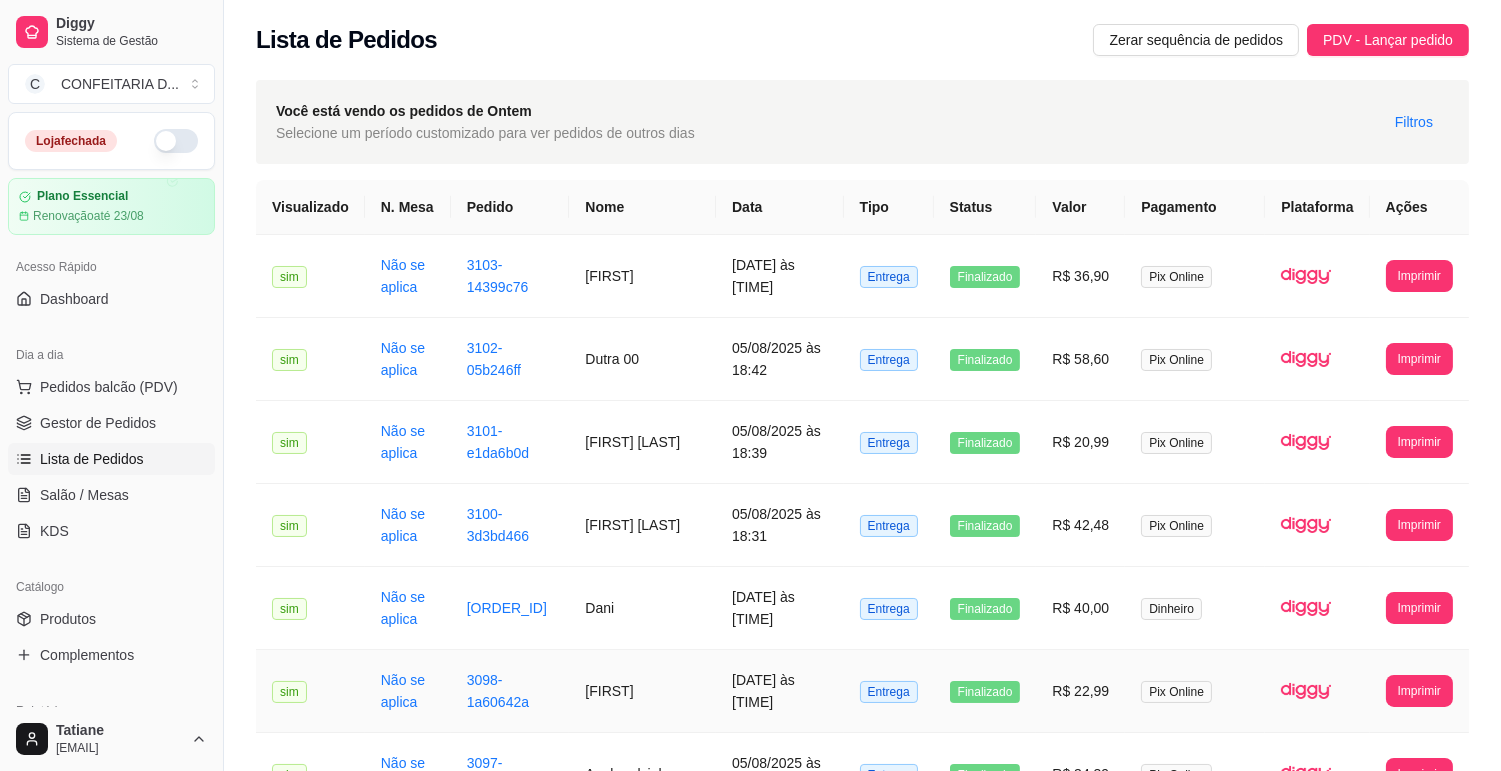 click on "[DATE] às [TIME]" at bounding box center [780, 691] 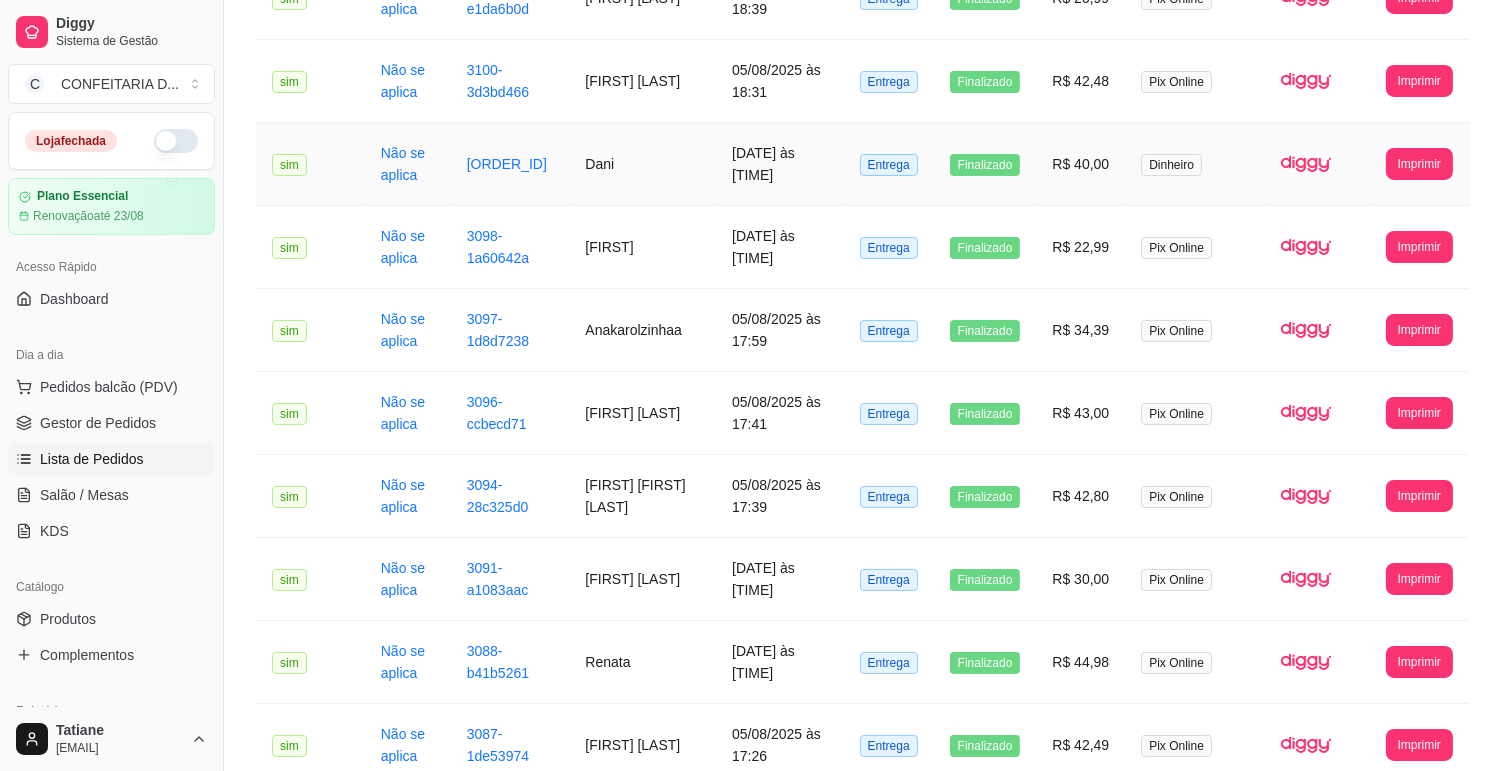 scroll, scrollTop: 555, scrollLeft: 0, axis: vertical 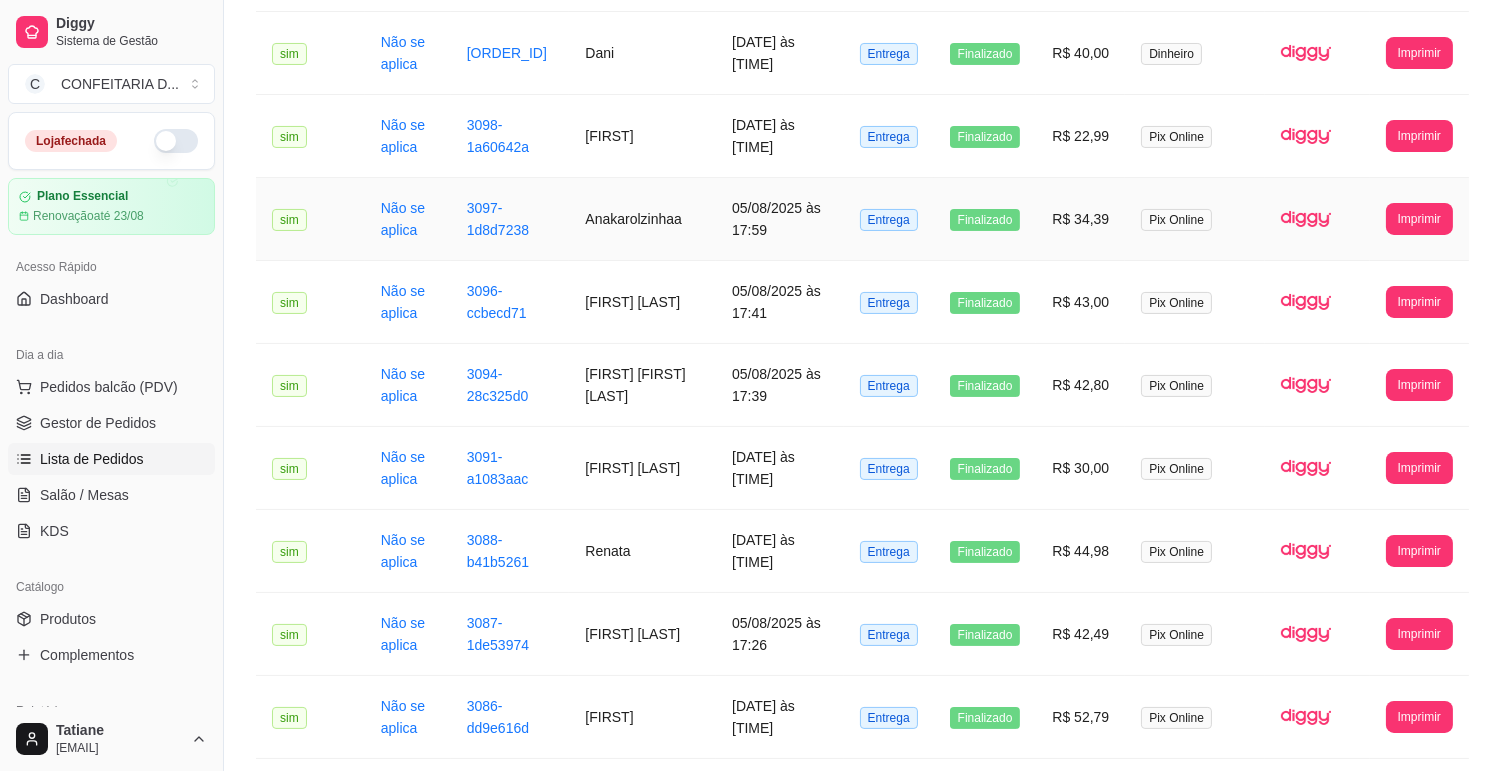 click on "Anakarolzinhaa" at bounding box center (642, 219) 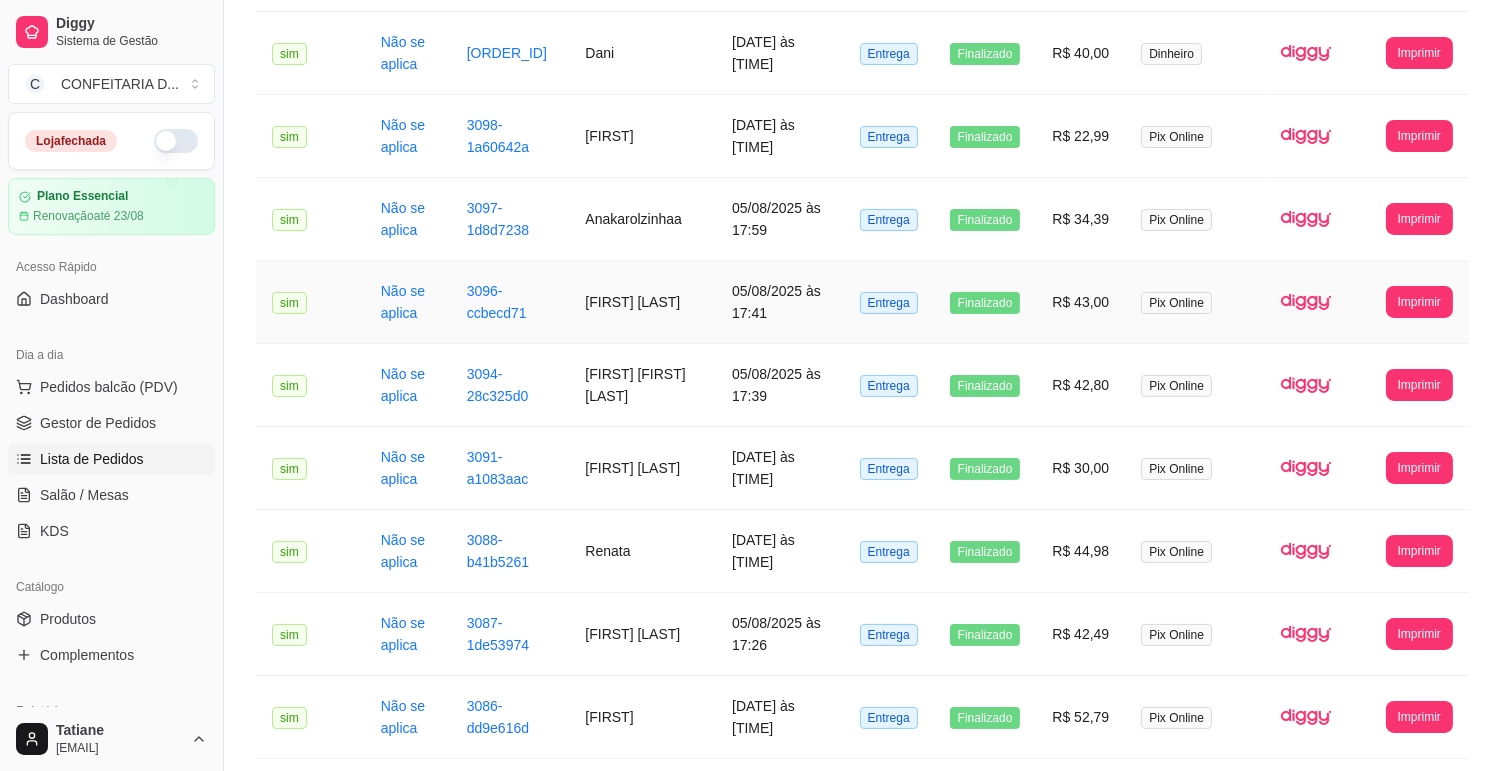 click on "[FIRST] [LAST]" at bounding box center (642, 302) 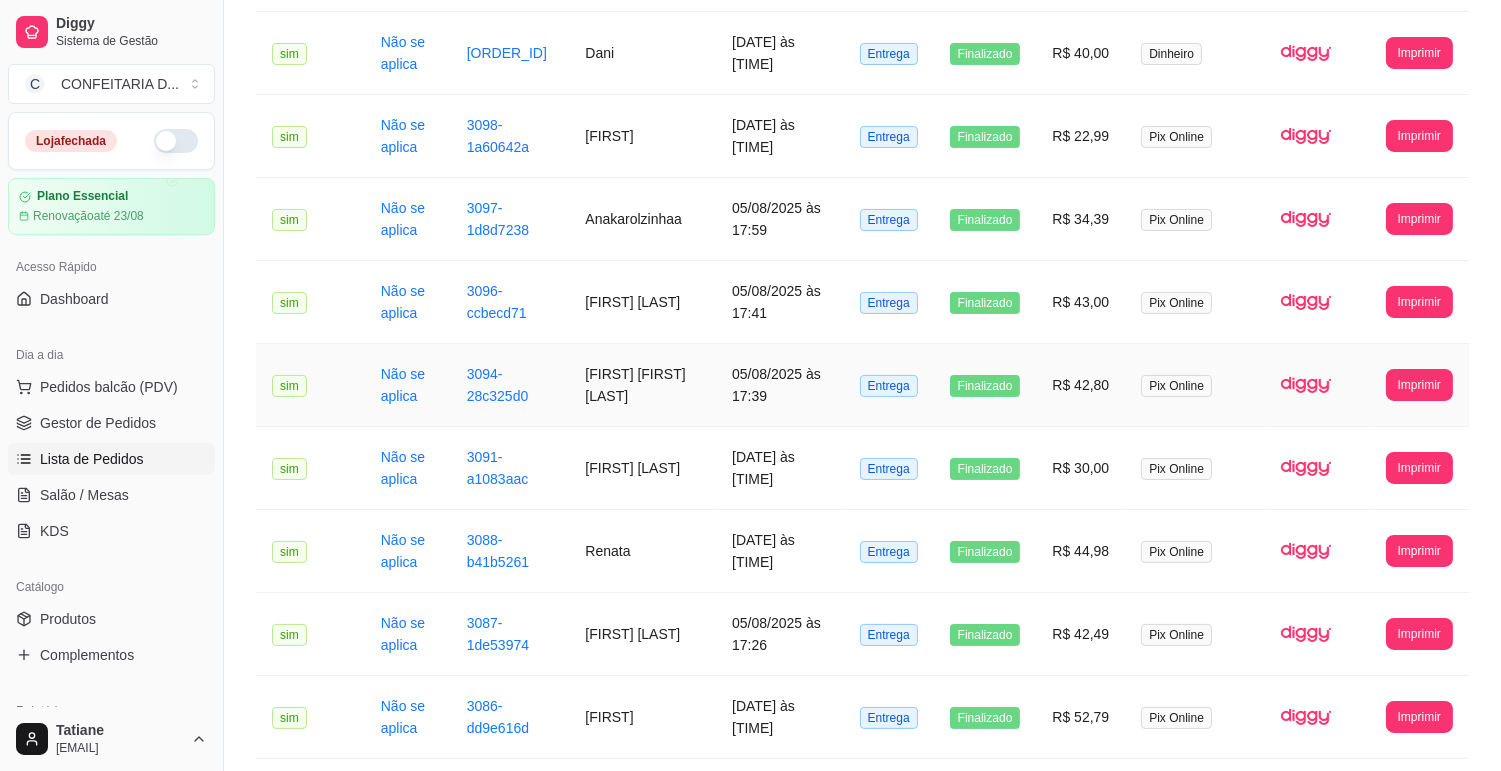 click on "[FIRST] [FIRST] [LAST]" at bounding box center [642, 385] 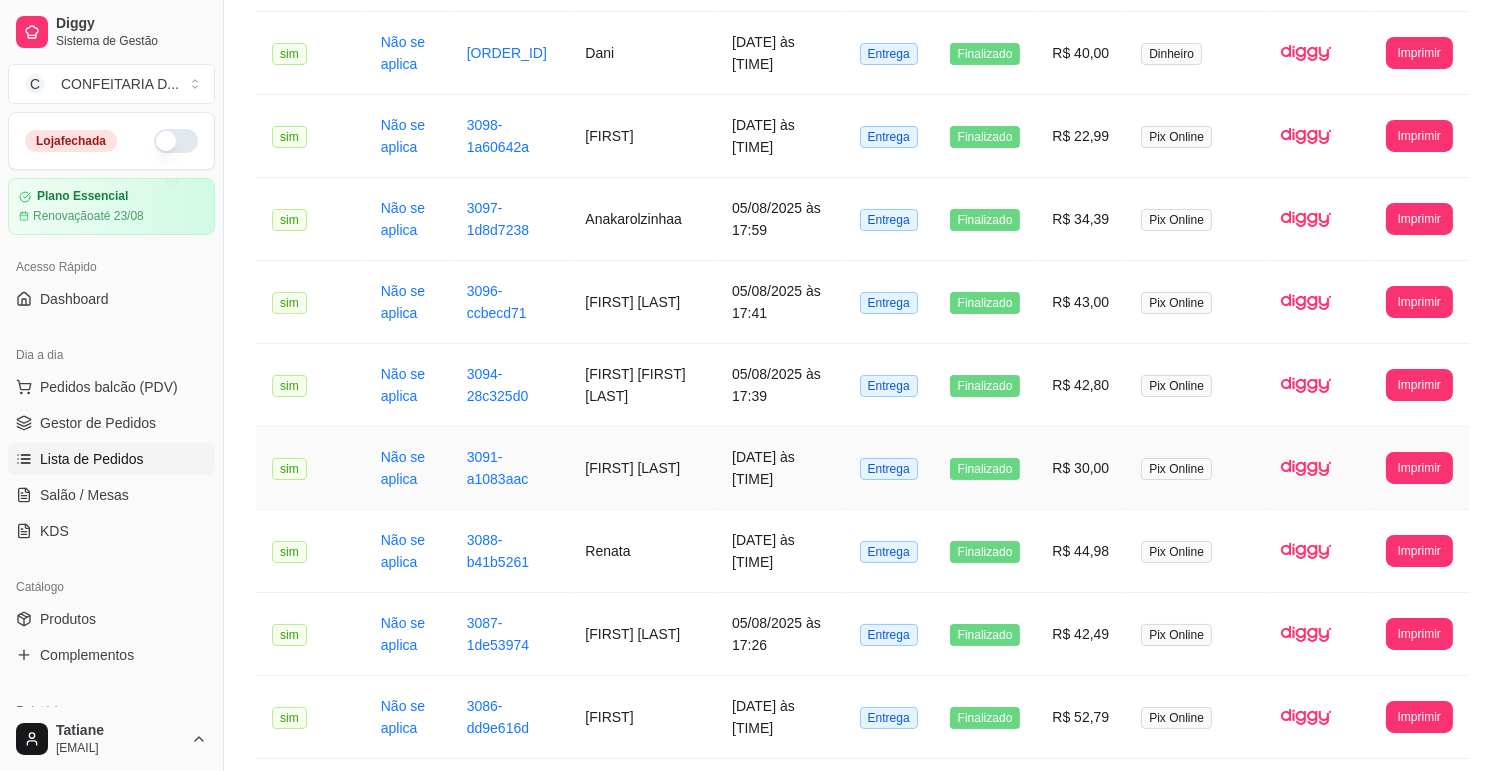 click on "[FIRST] [LAST]" at bounding box center (642, 468) 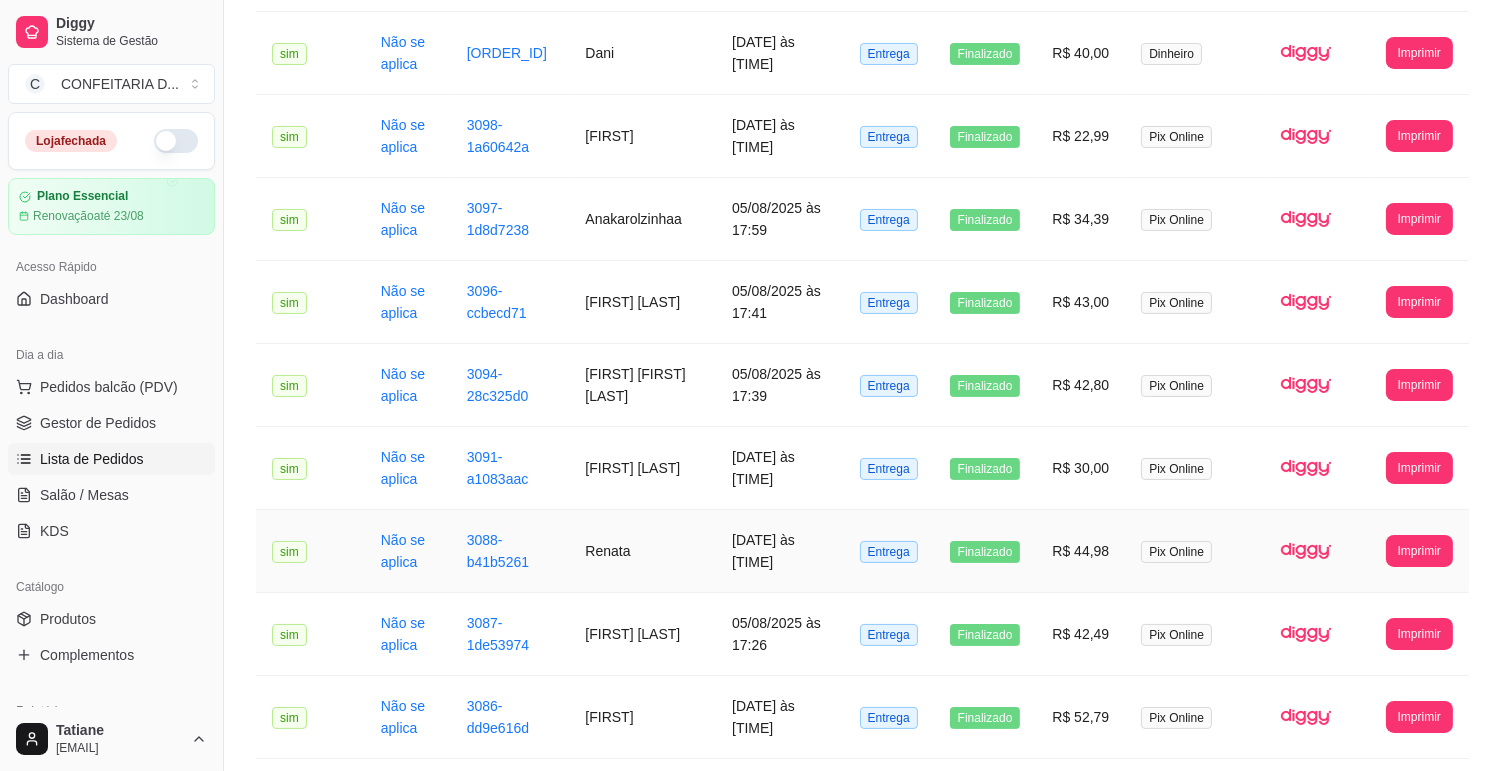 click on "Renata" at bounding box center (642, 551) 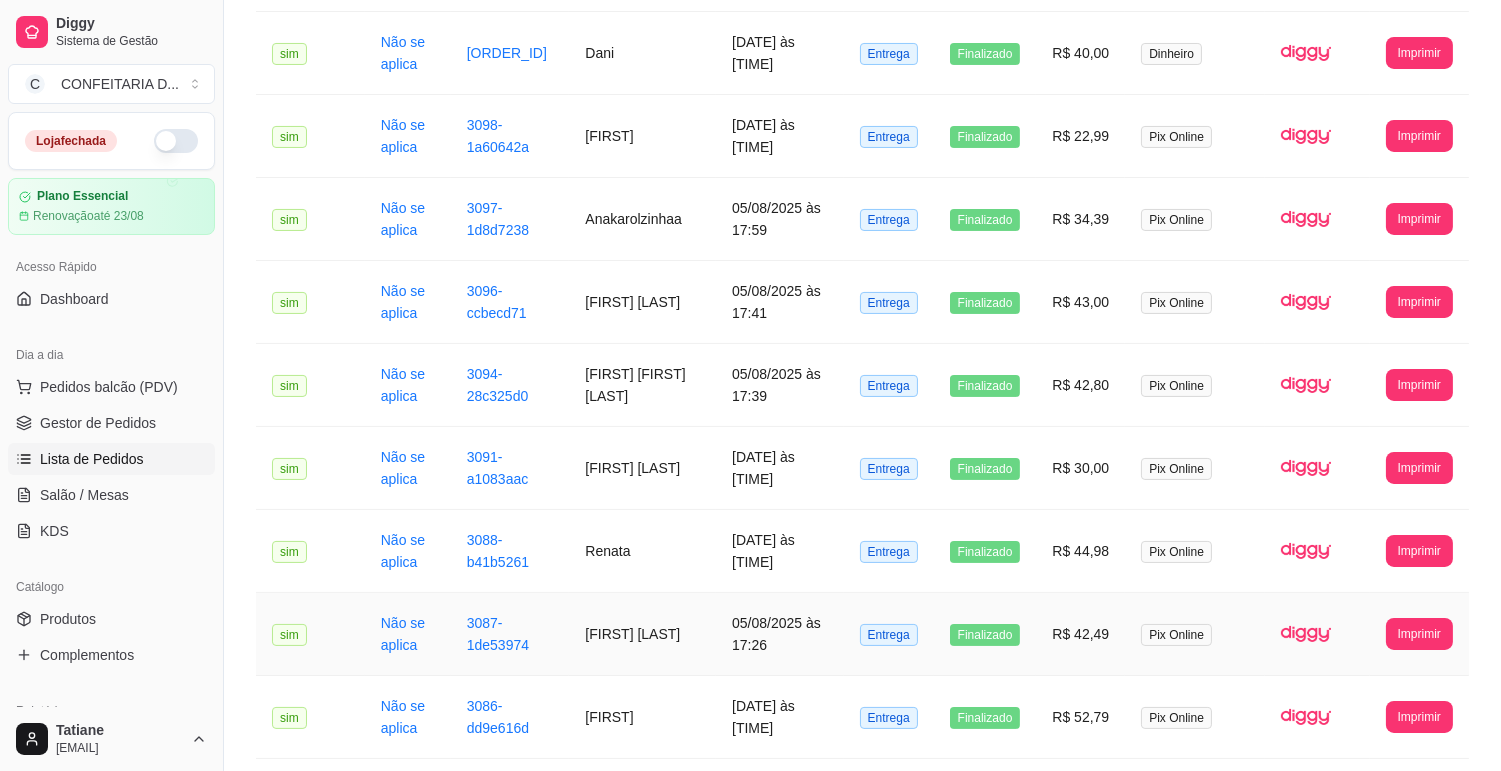 click on "[FIRST] [LAST]" at bounding box center (642, 634) 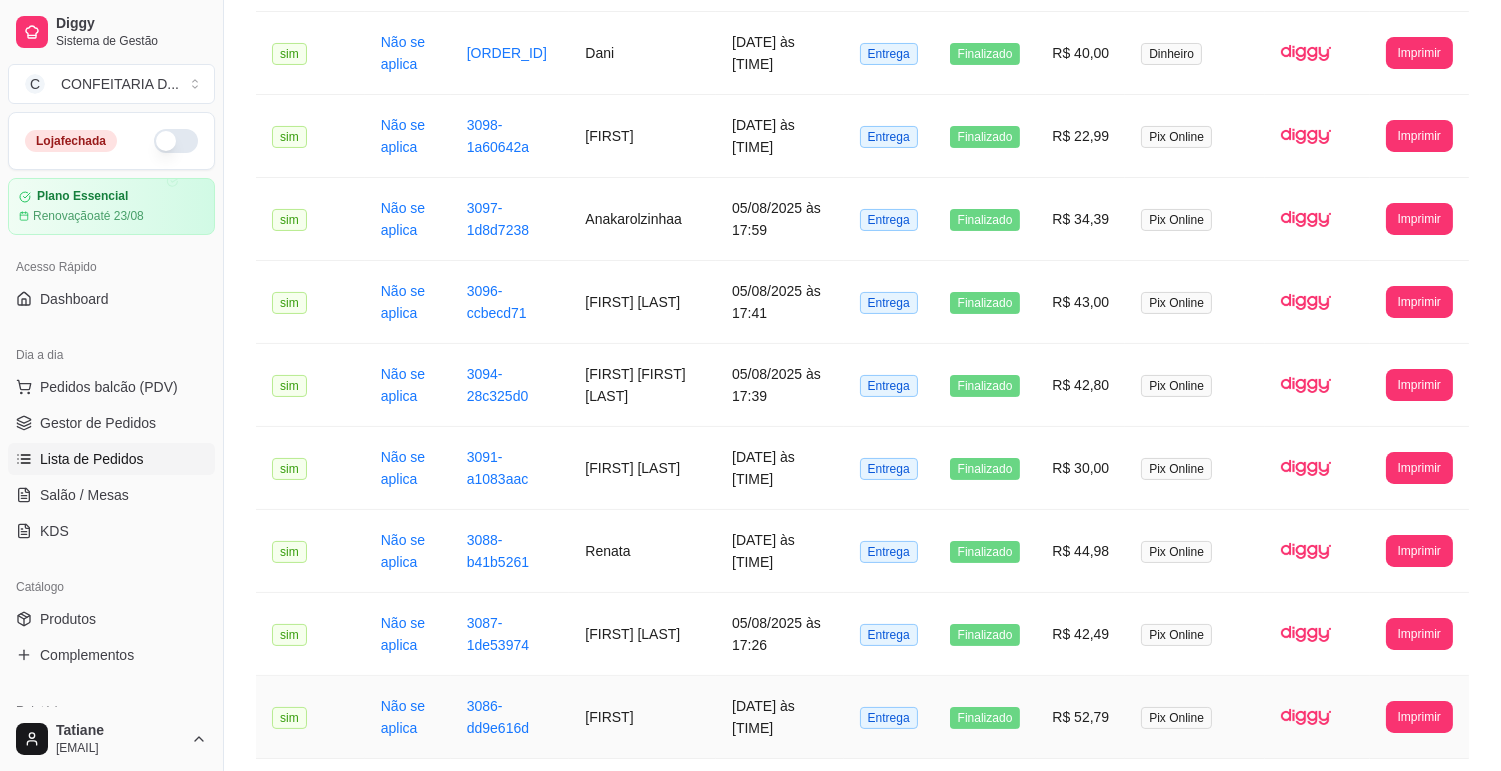 click on "[FIRST]" at bounding box center [642, 717] 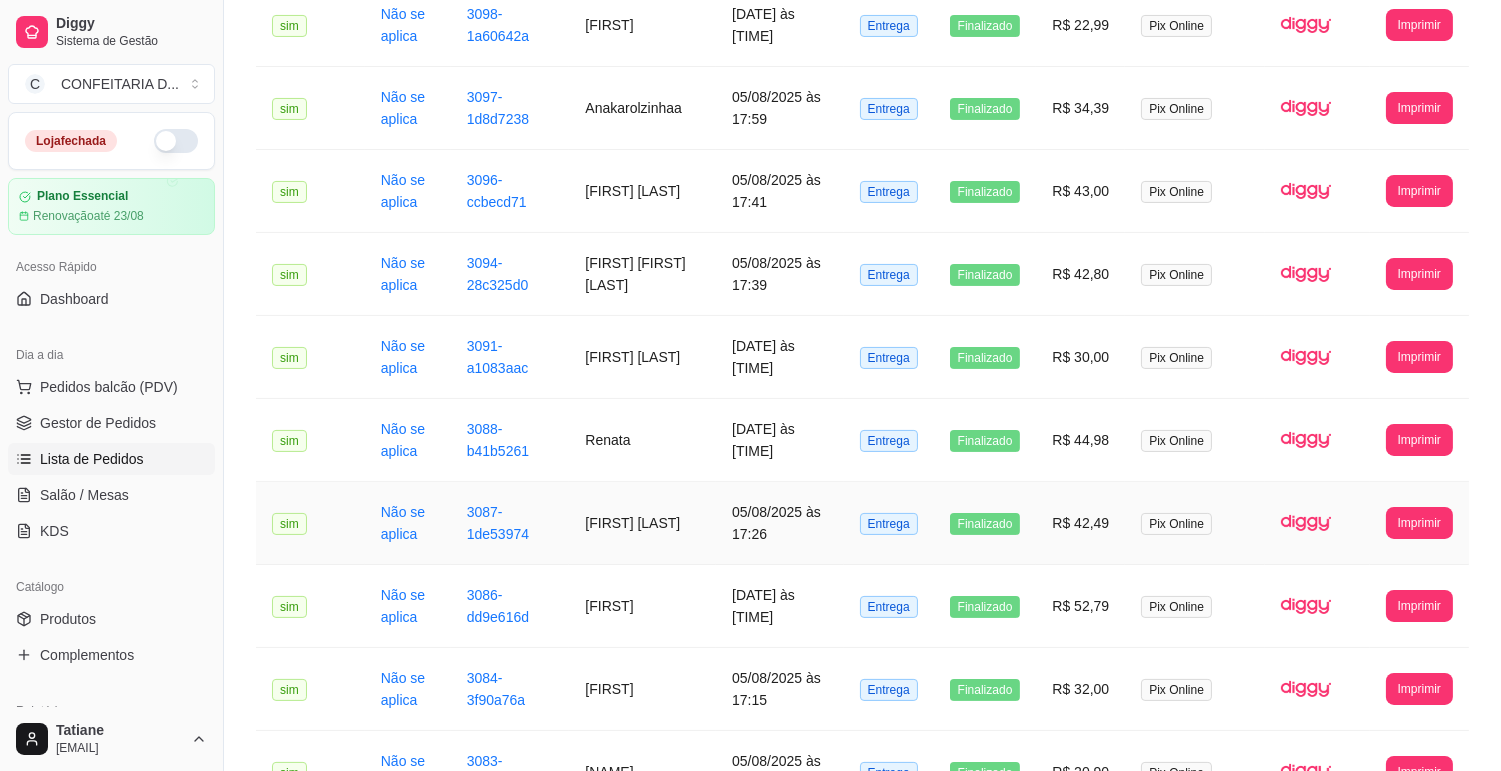 scroll, scrollTop: 888, scrollLeft: 0, axis: vertical 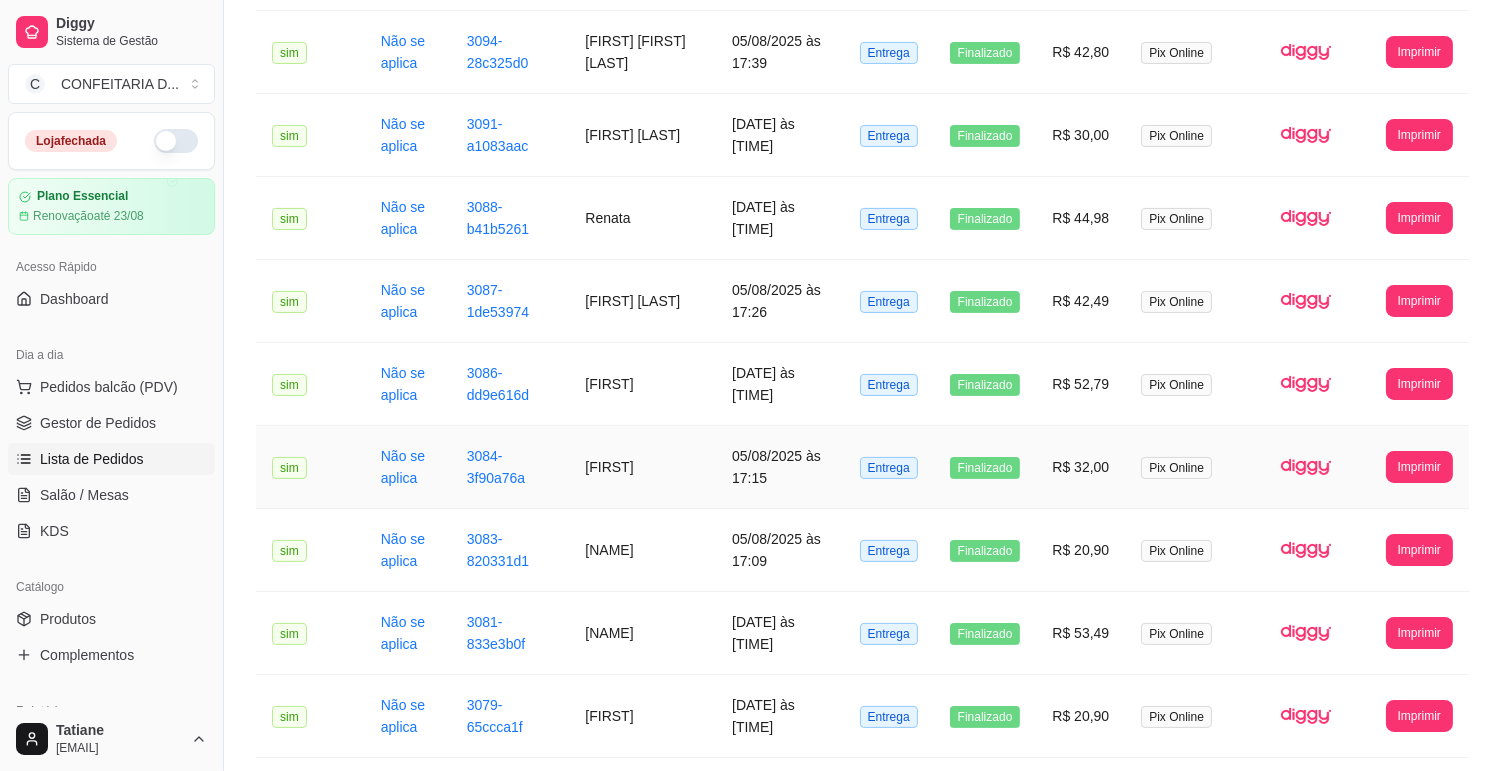 click on "[FIRST]" at bounding box center [642, 467] 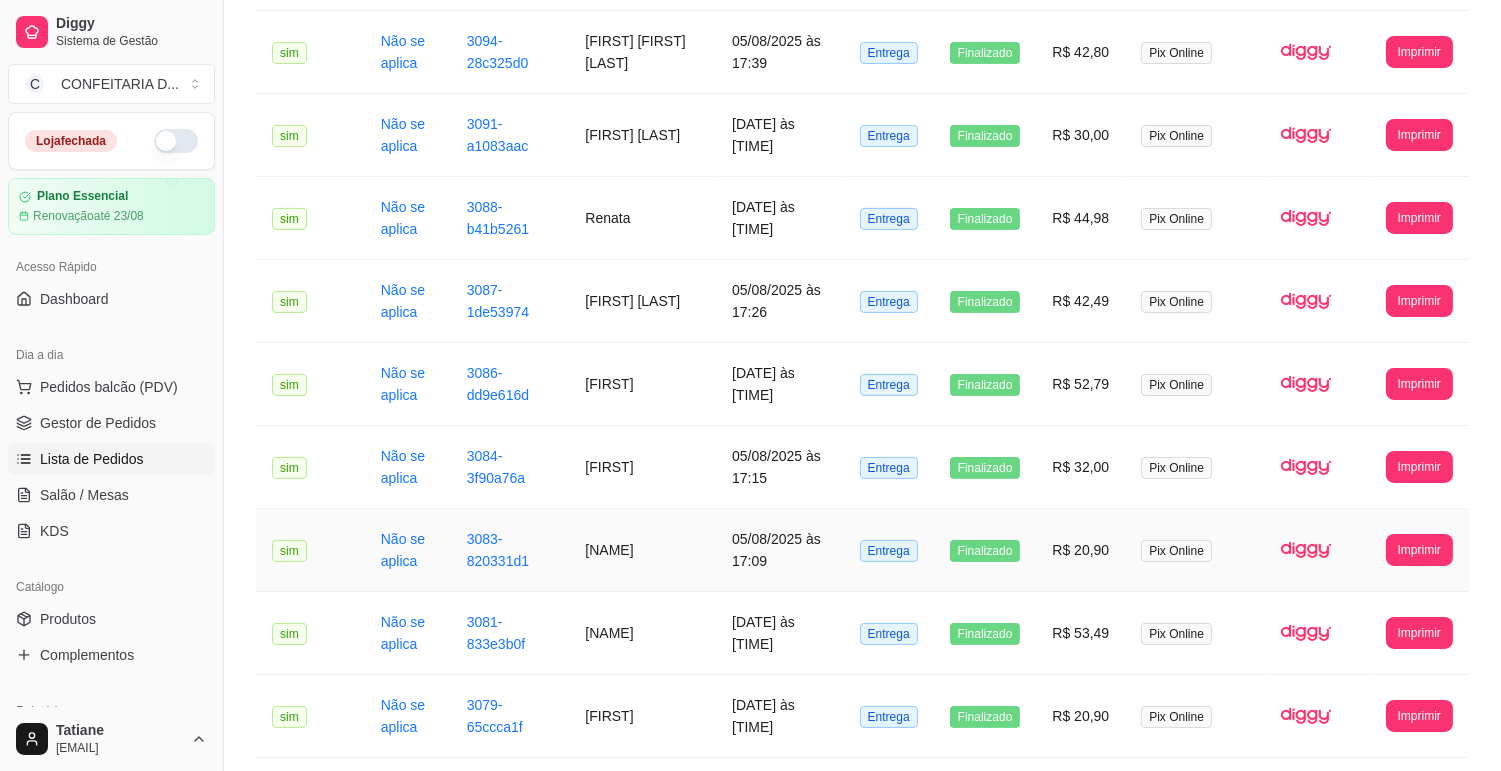 click on "[NAME]" at bounding box center [642, 550] 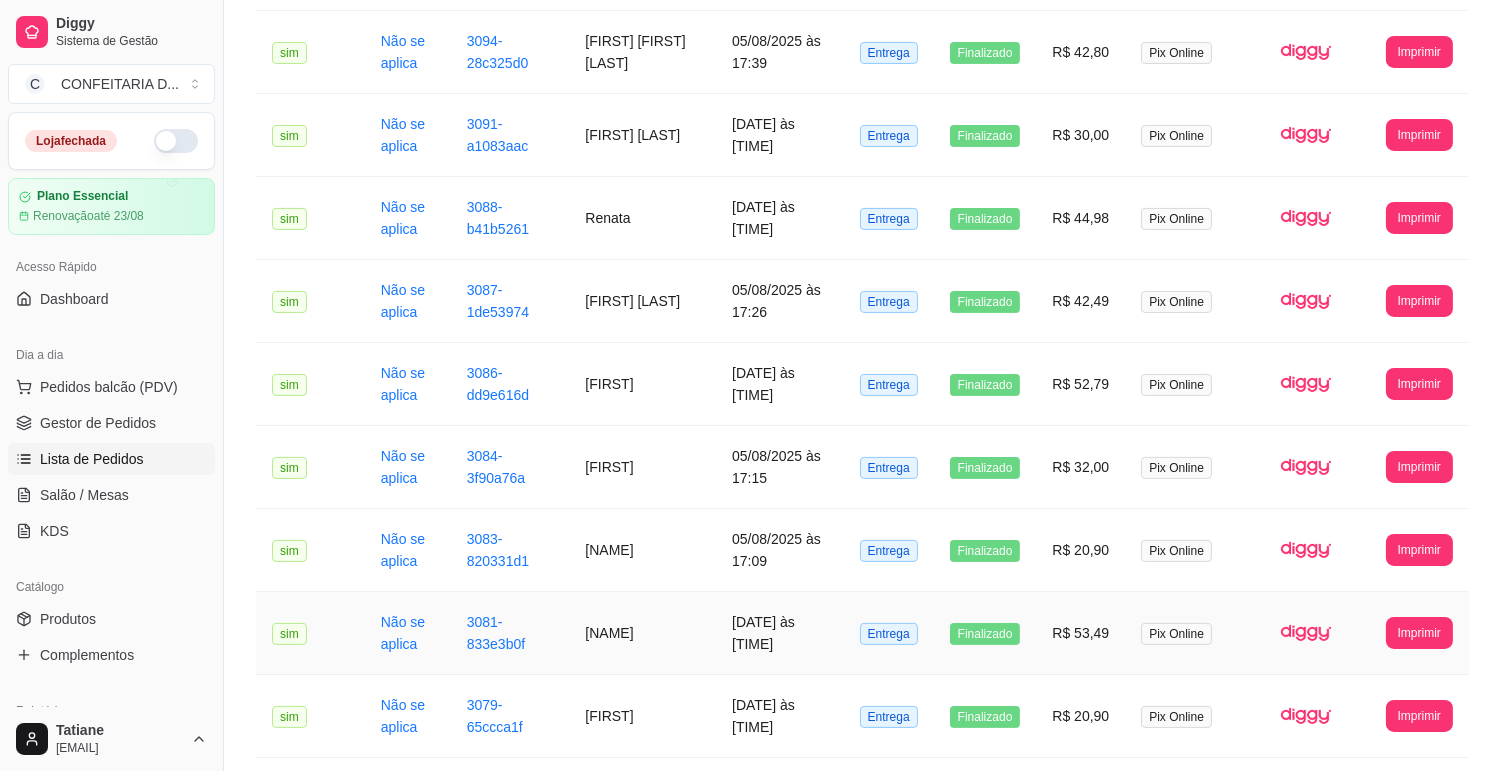 click on "[NAME]" at bounding box center [642, 633] 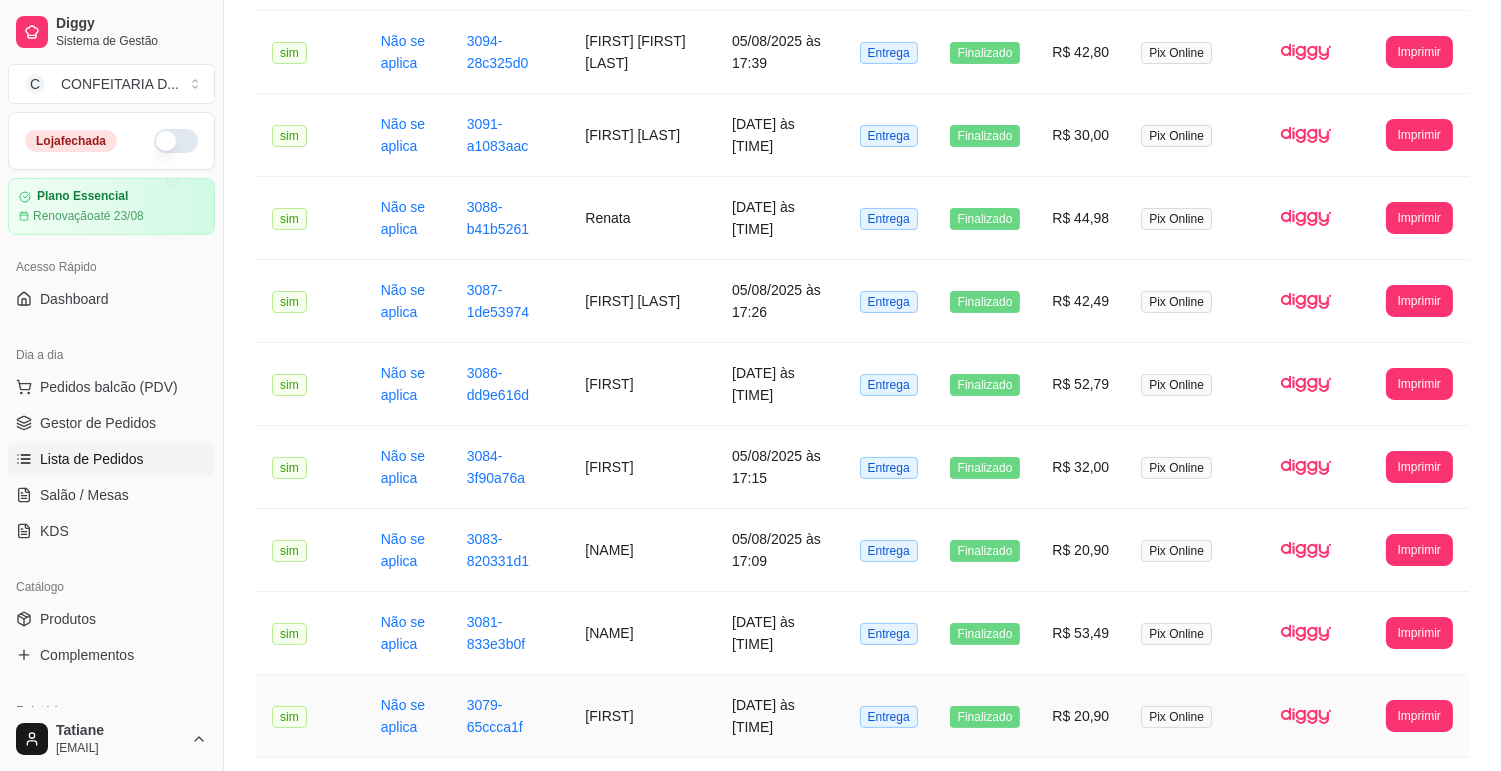 click on "[FIRST]" at bounding box center (642, 716) 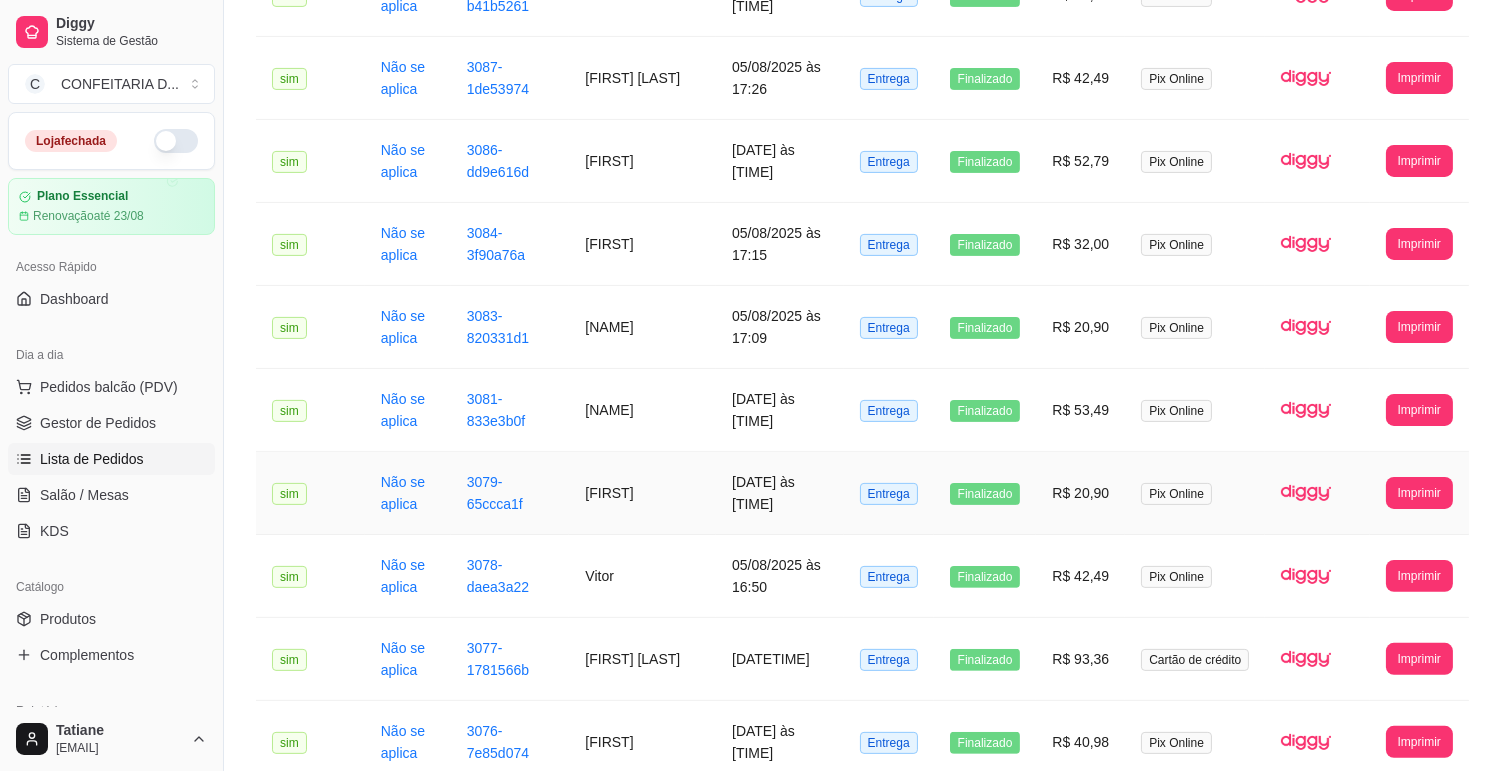 scroll, scrollTop: 1333, scrollLeft: 0, axis: vertical 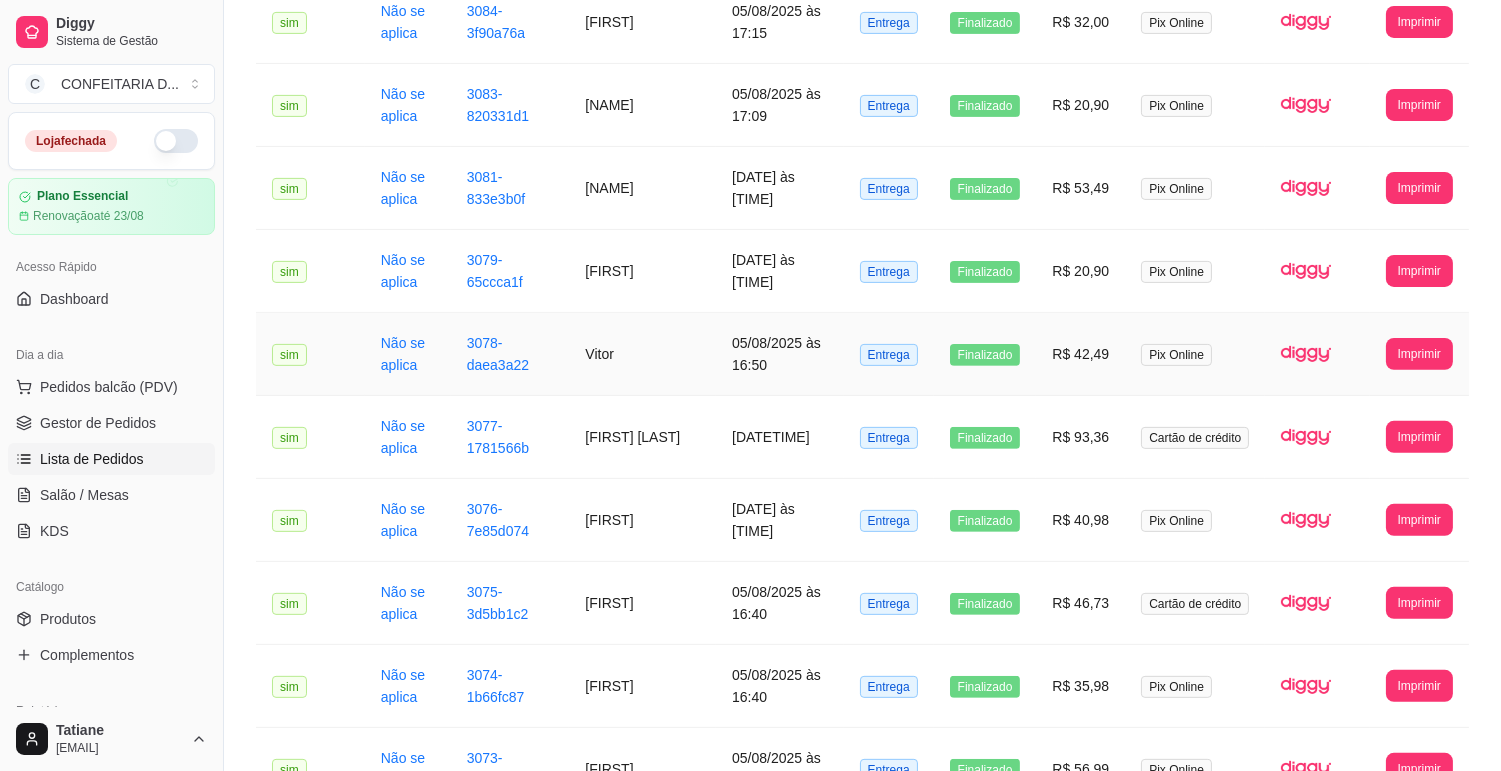click on "Vitor" at bounding box center [642, 354] 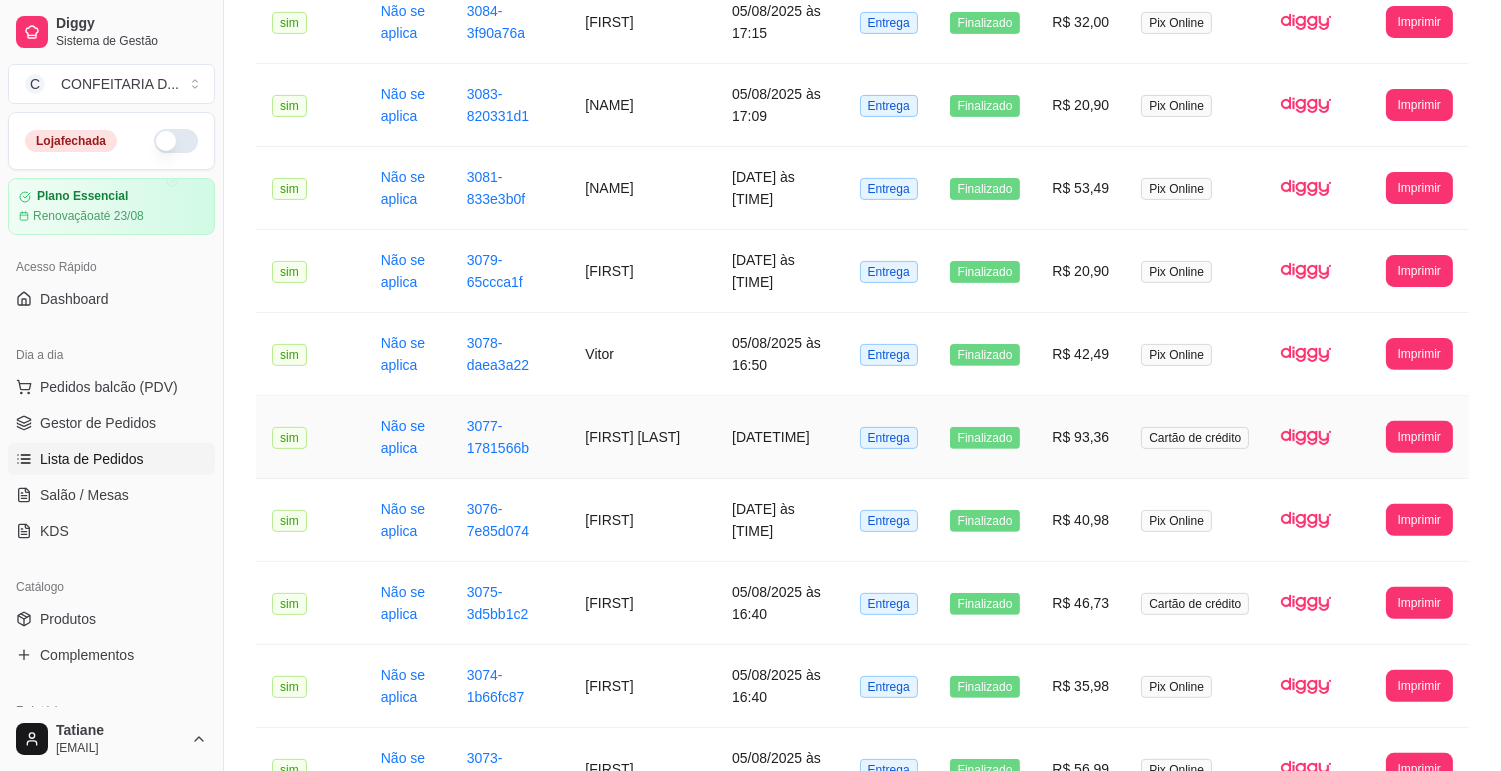 click on "[FIRST] [LAST]" at bounding box center (642, 437) 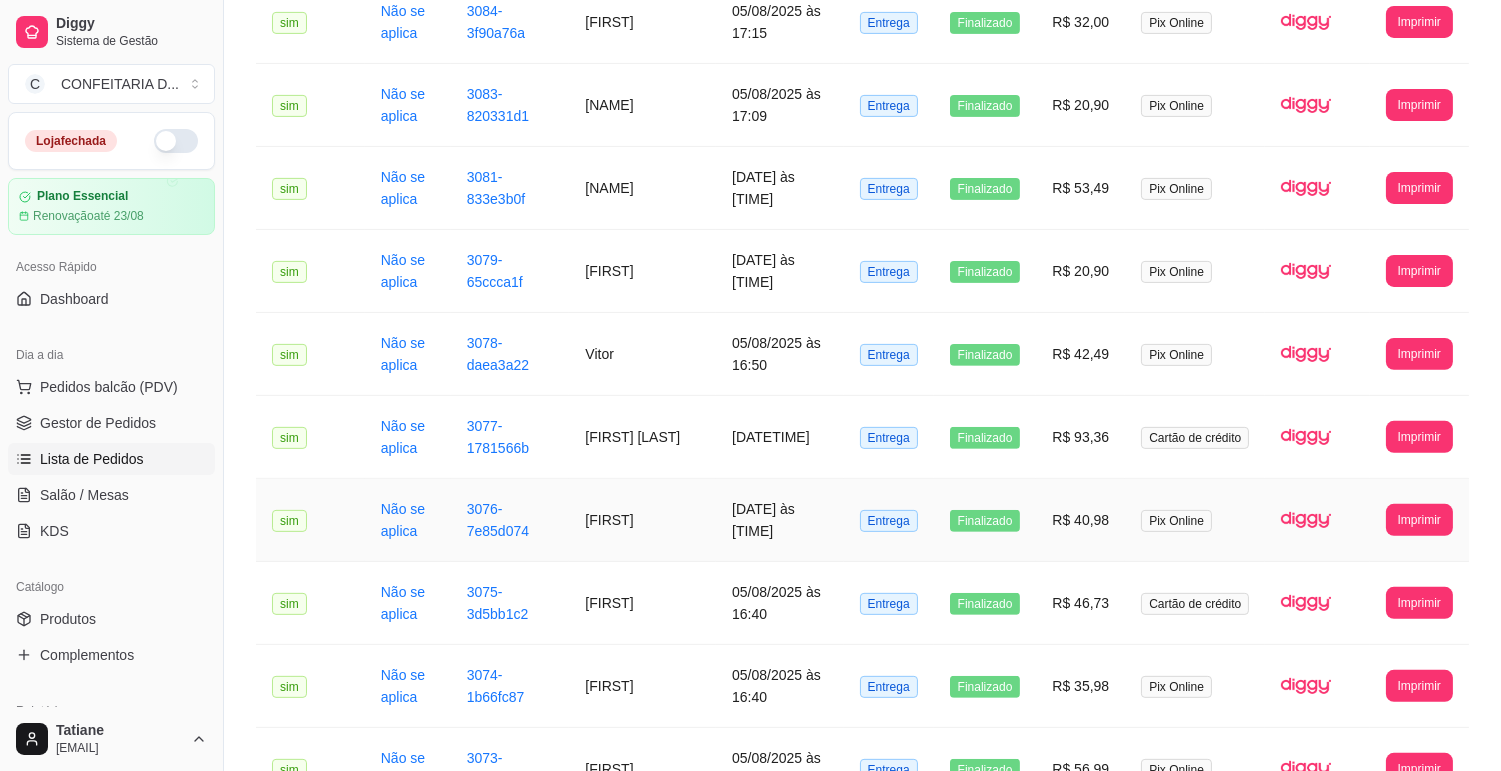click on "[FIRST]" at bounding box center [642, 520] 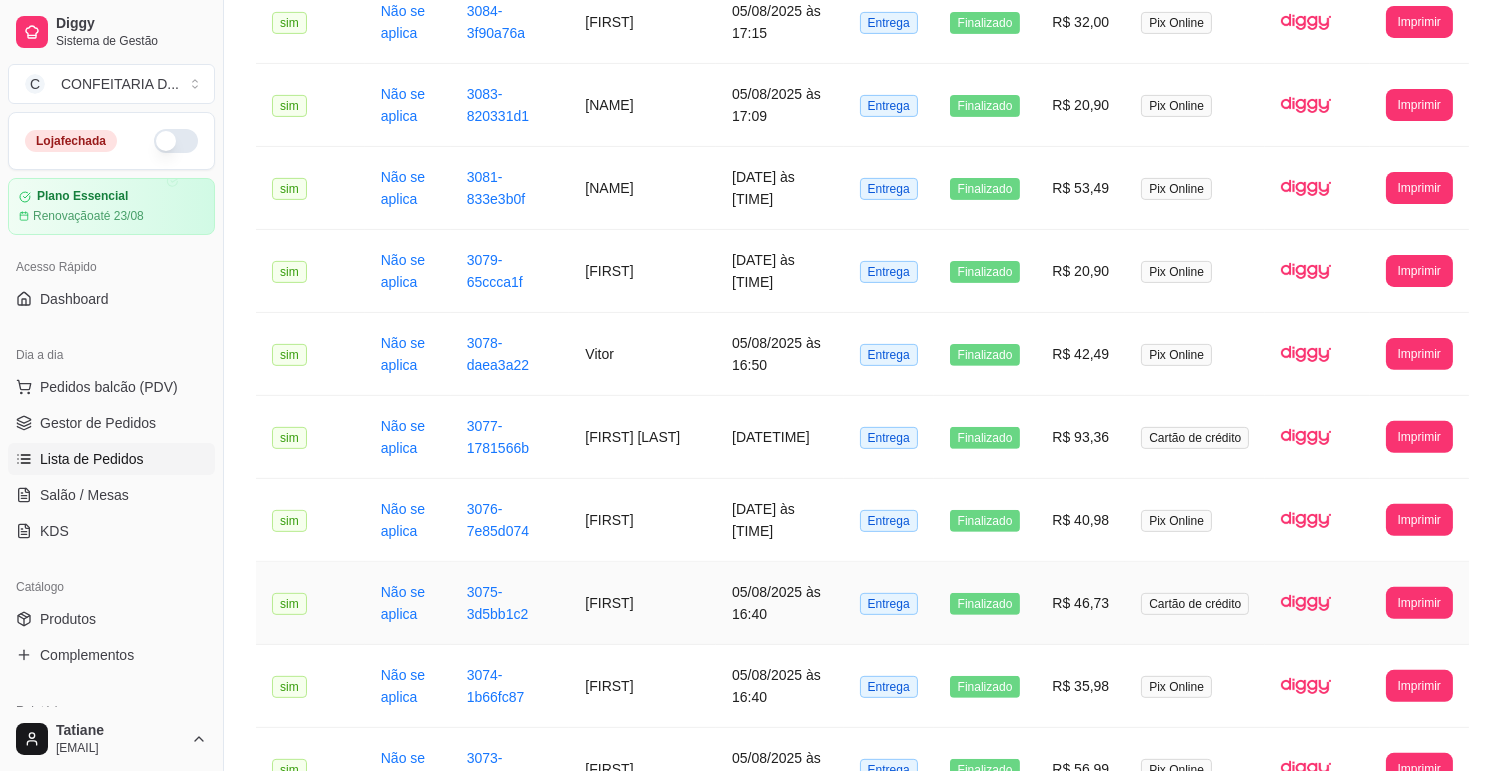 click on "[FIRST]" at bounding box center (642, 603) 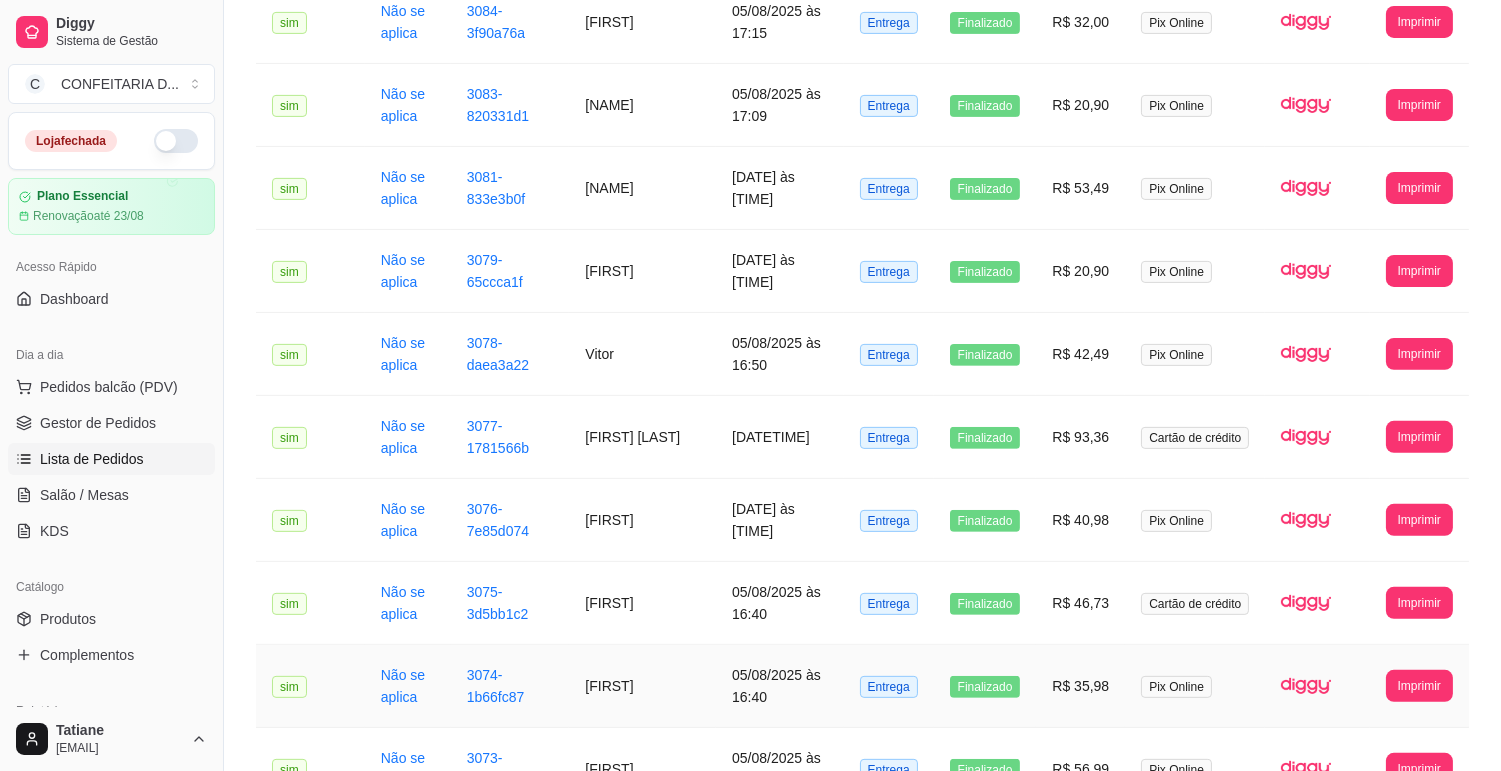 click on "[FIRST]" at bounding box center (642, 686) 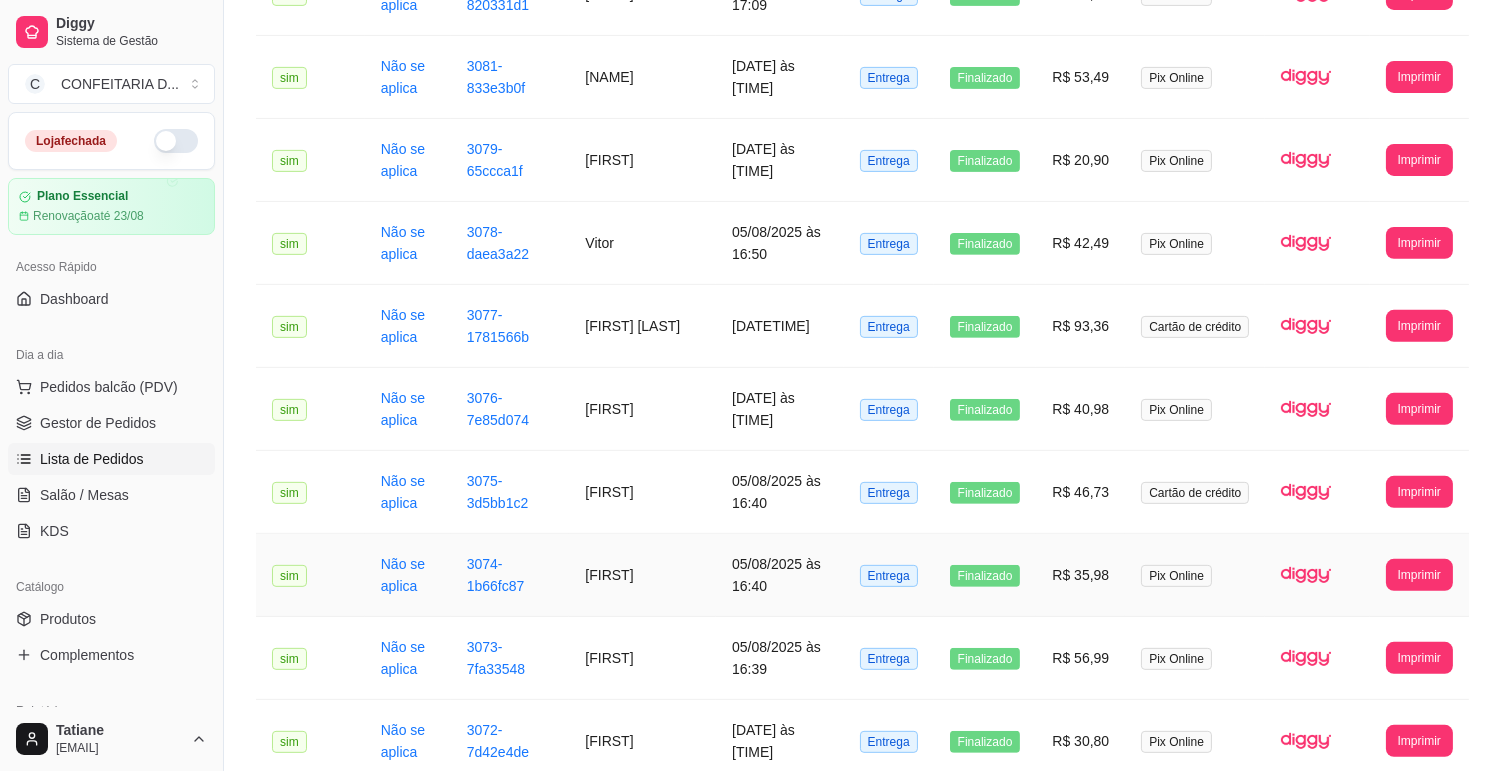 scroll, scrollTop: 1555, scrollLeft: 0, axis: vertical 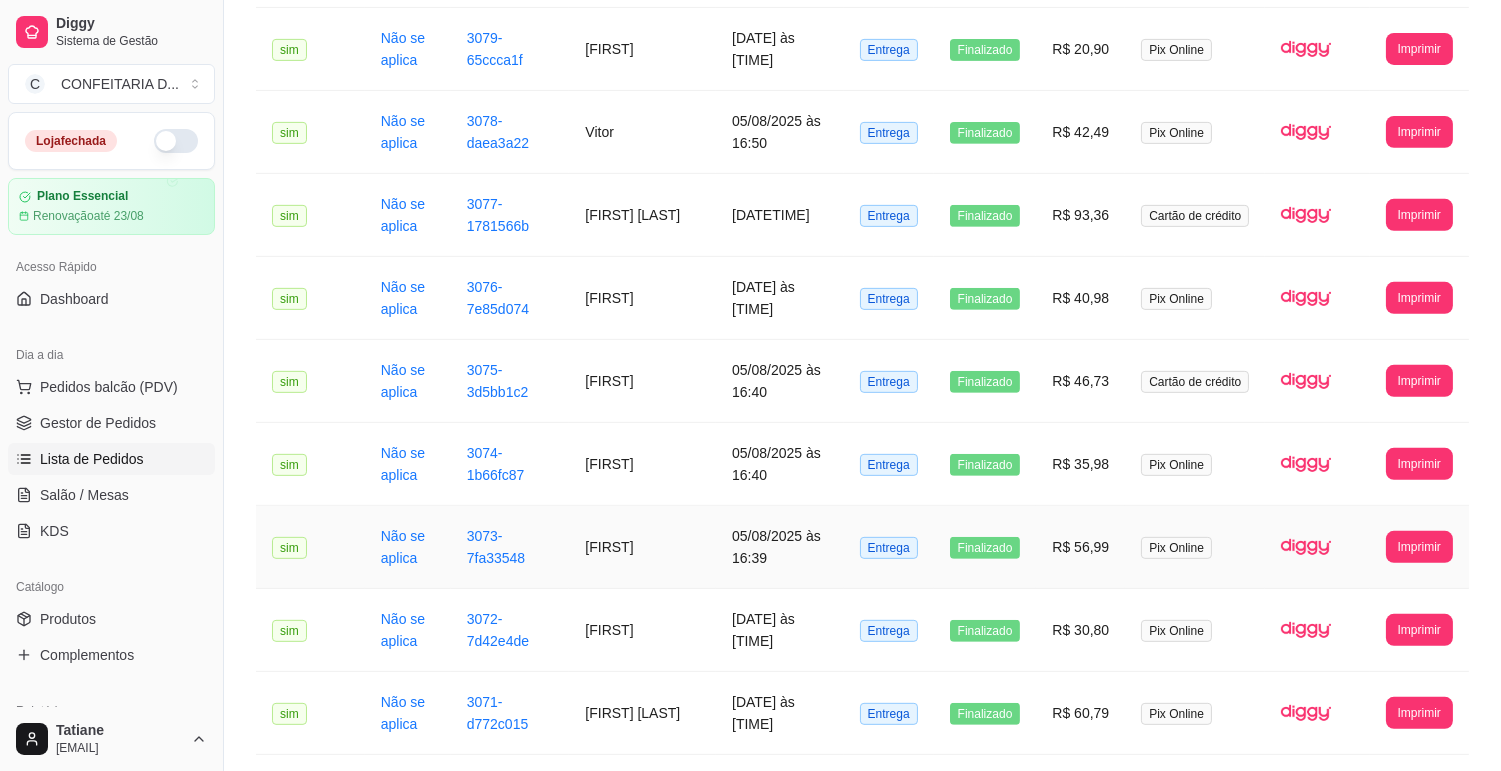 click on "[FIRST]" at bounding box center [642, 547] 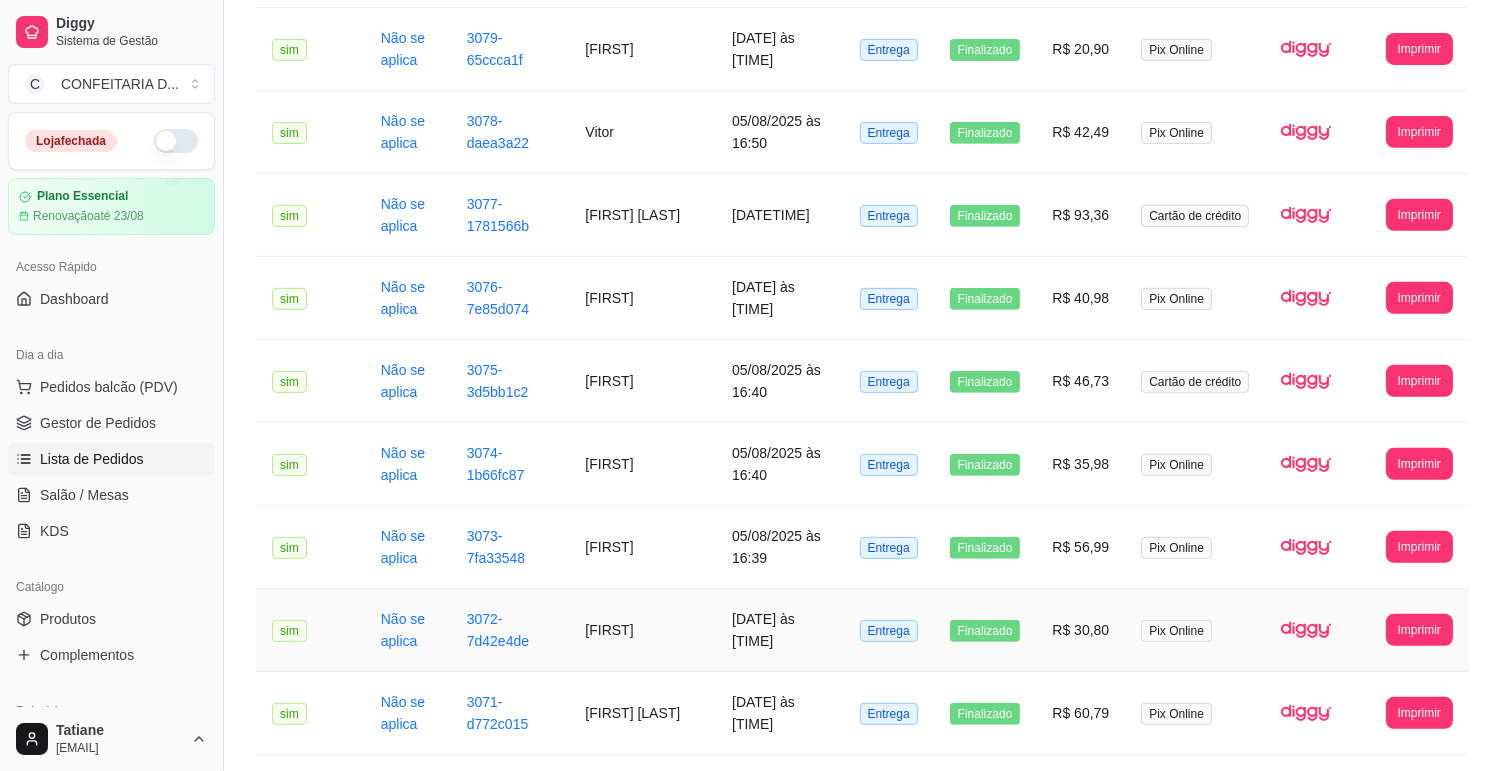 click on "[FIRST]" at bounding box center (642, 630) 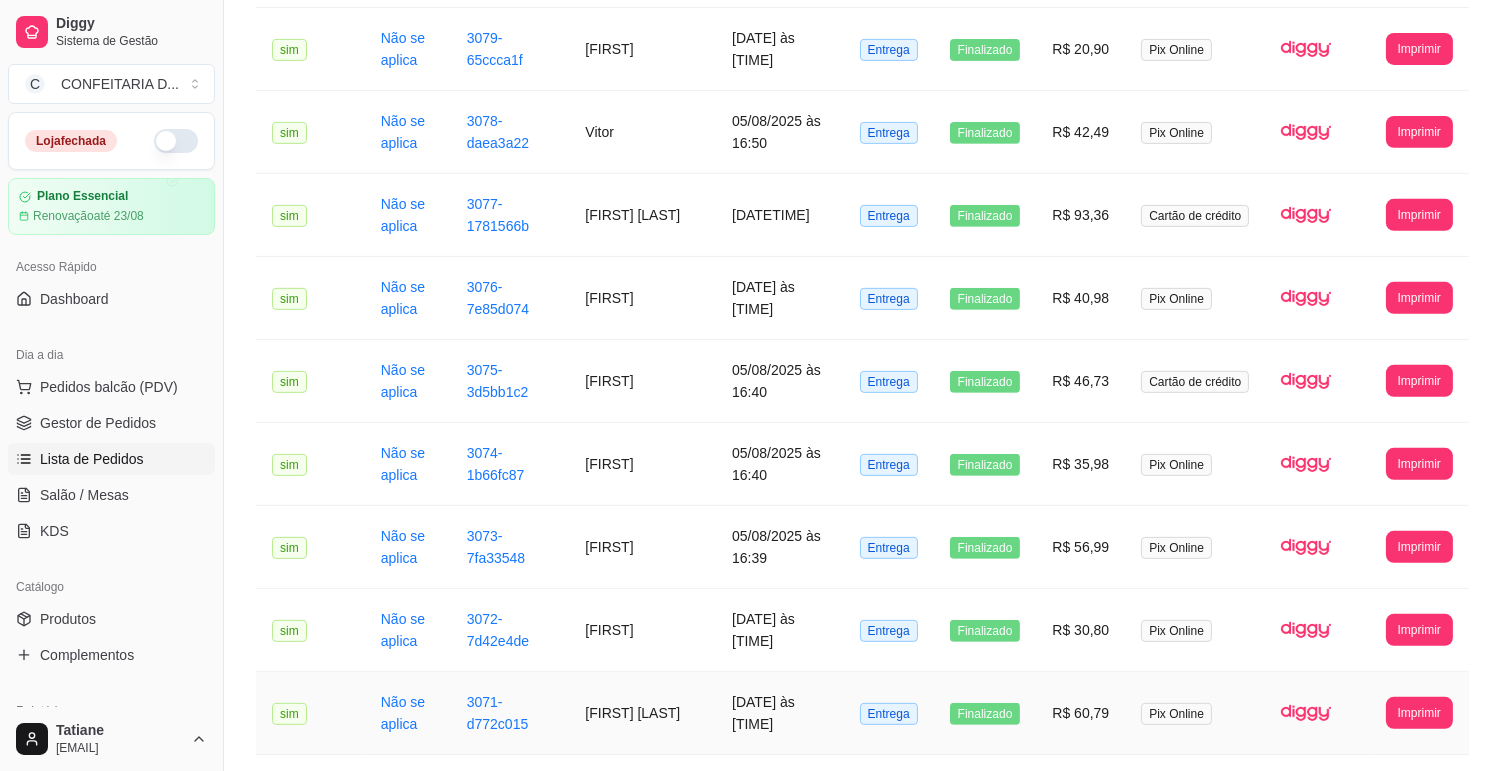 click on "[FIRST] [LAST]" at bounding box center (642, 713) 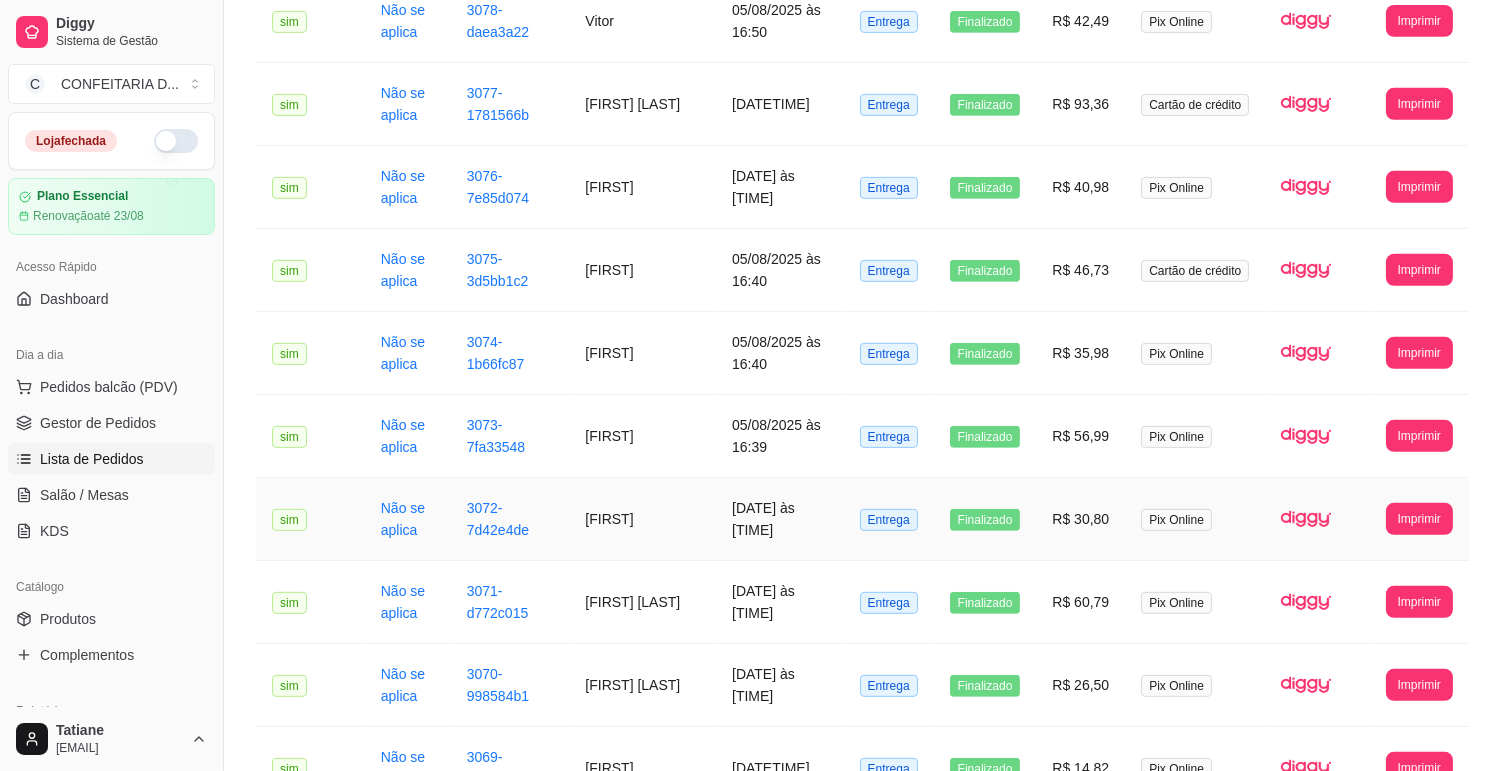 scroll, scrollTop: 1777, scrollLeft: 0, axis: vertical 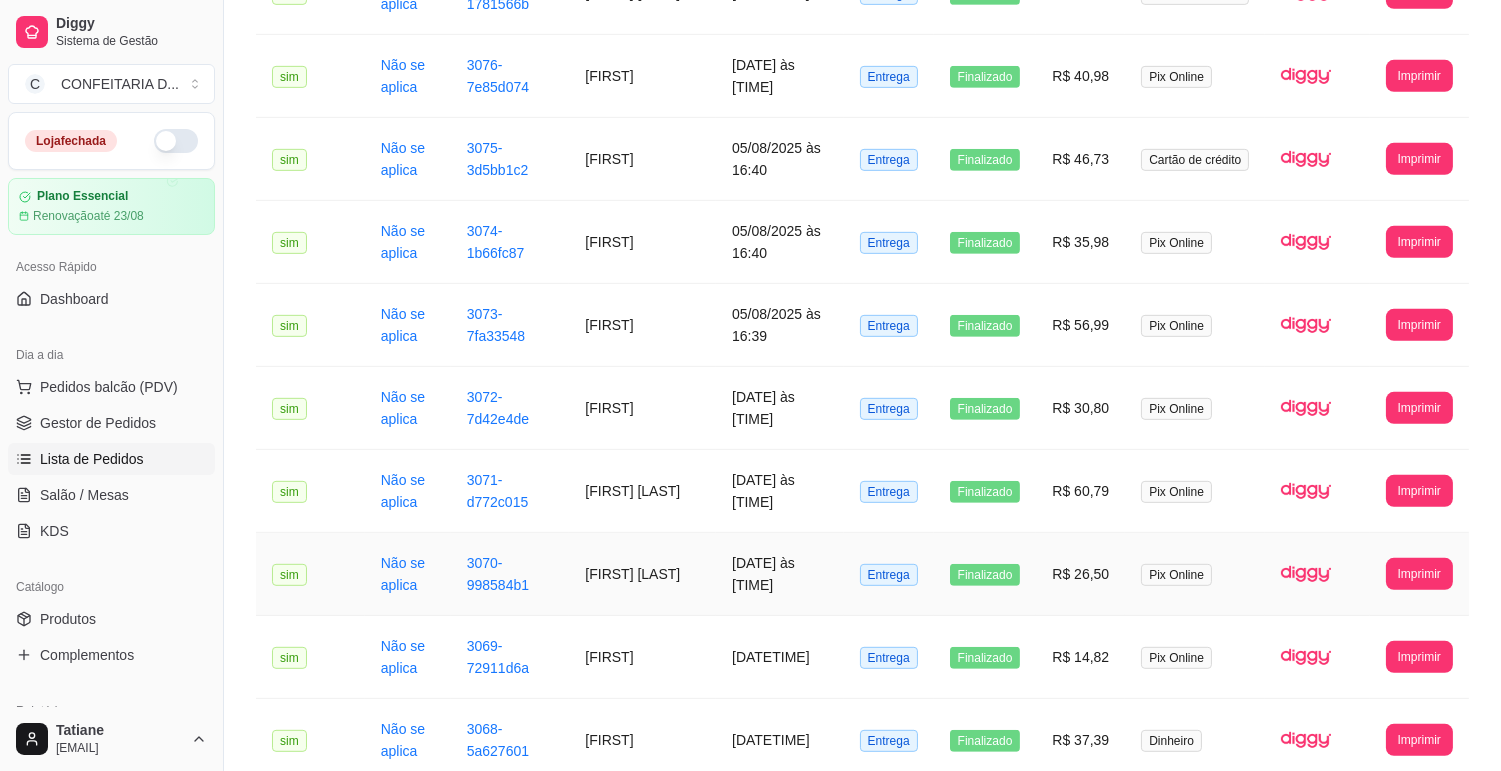 click on "[FIRST] [LAST]" at bounding box center (642, 574) 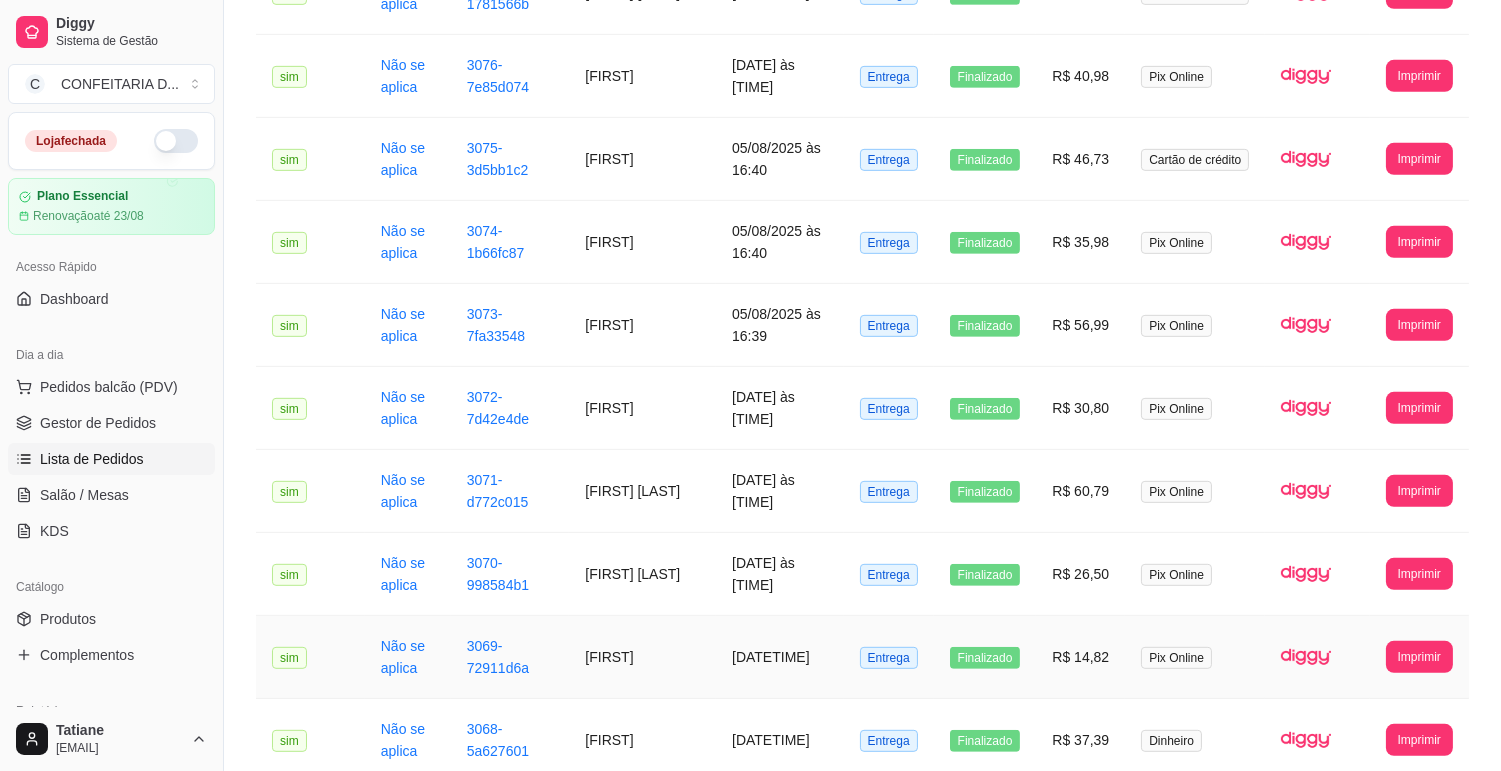 click on "[FIRST]" at bounding box center [642, 657] 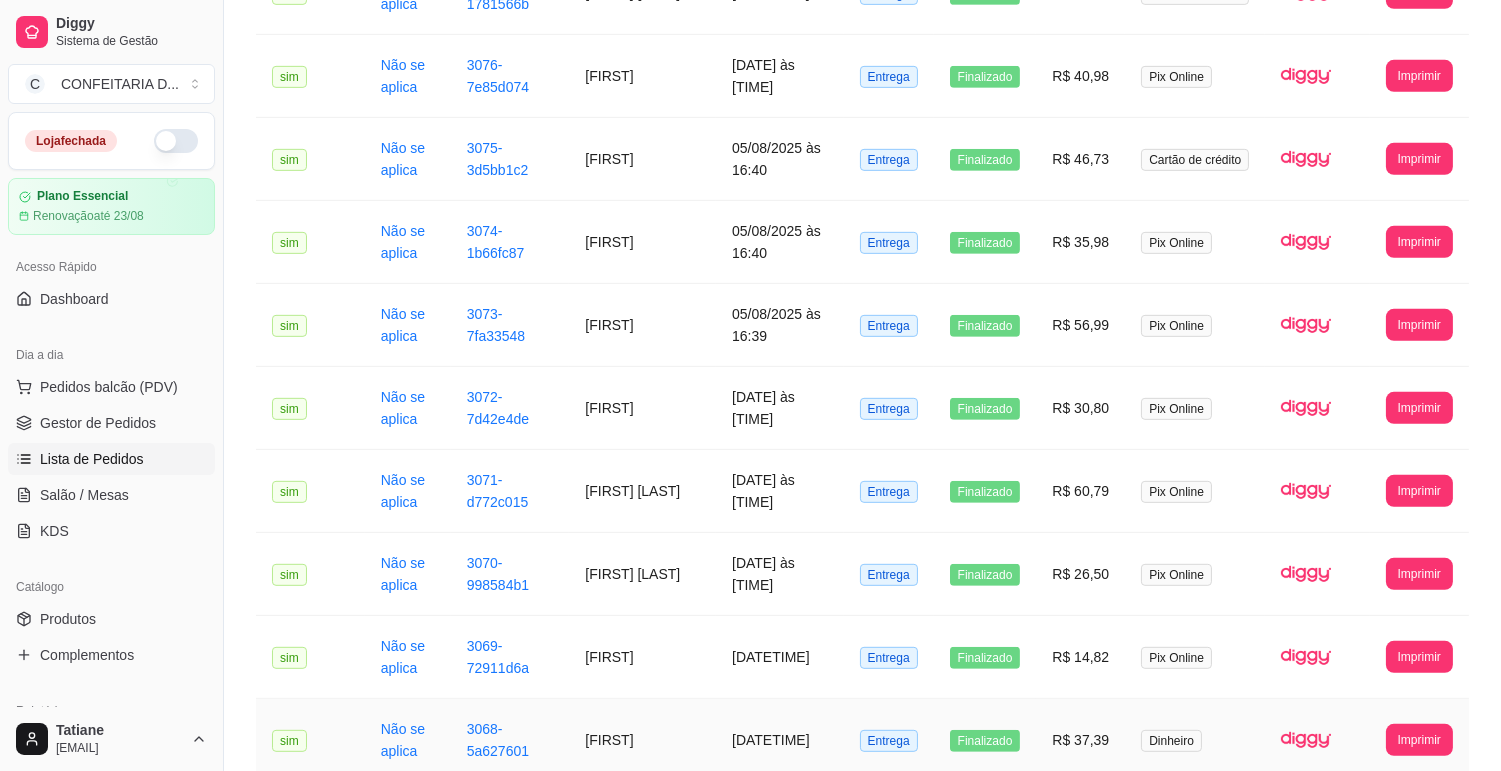 click on "[FIRST]" at bounding box center [642, 740] 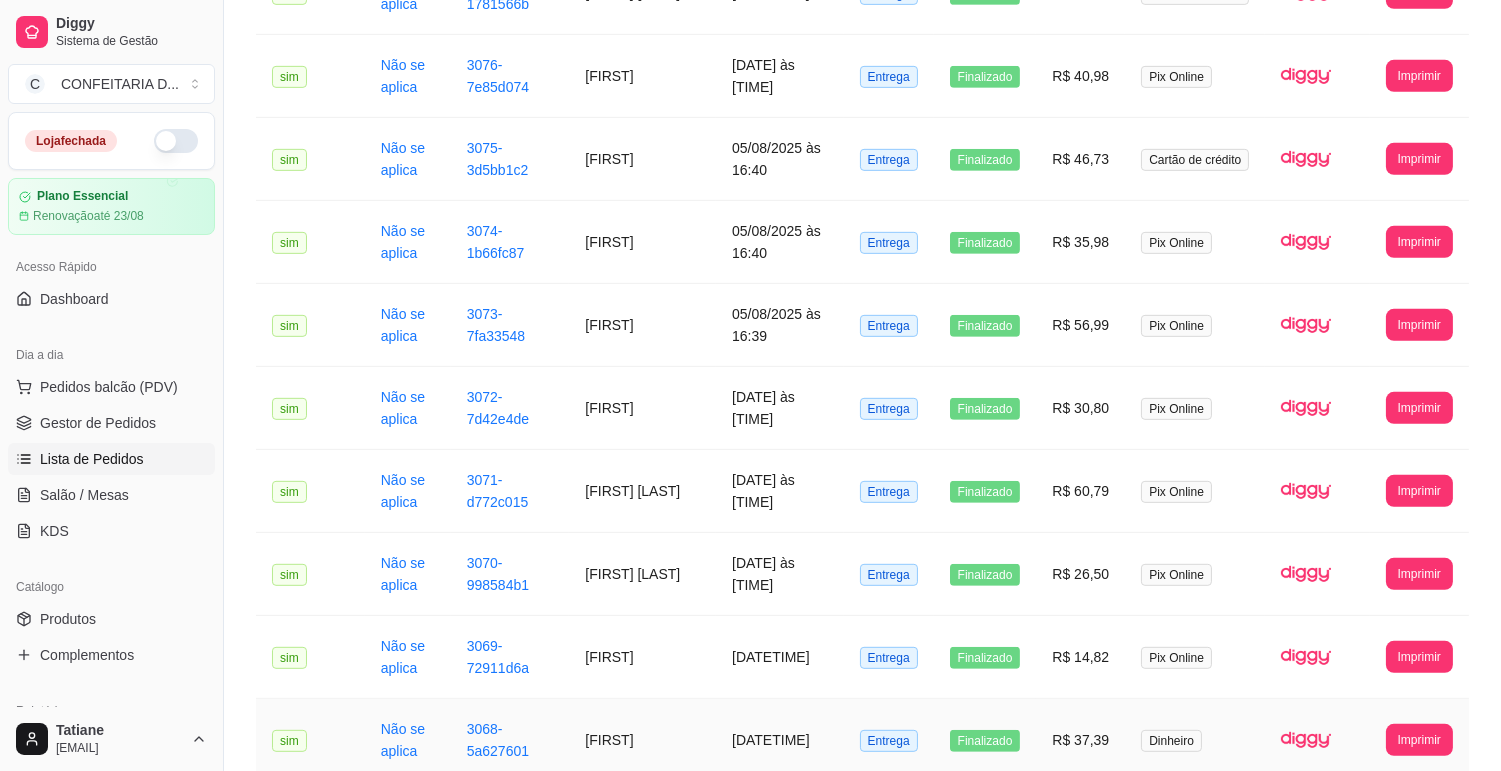 scroll, scrollTop: 2102, scrollLeft: 0, axis: vertical 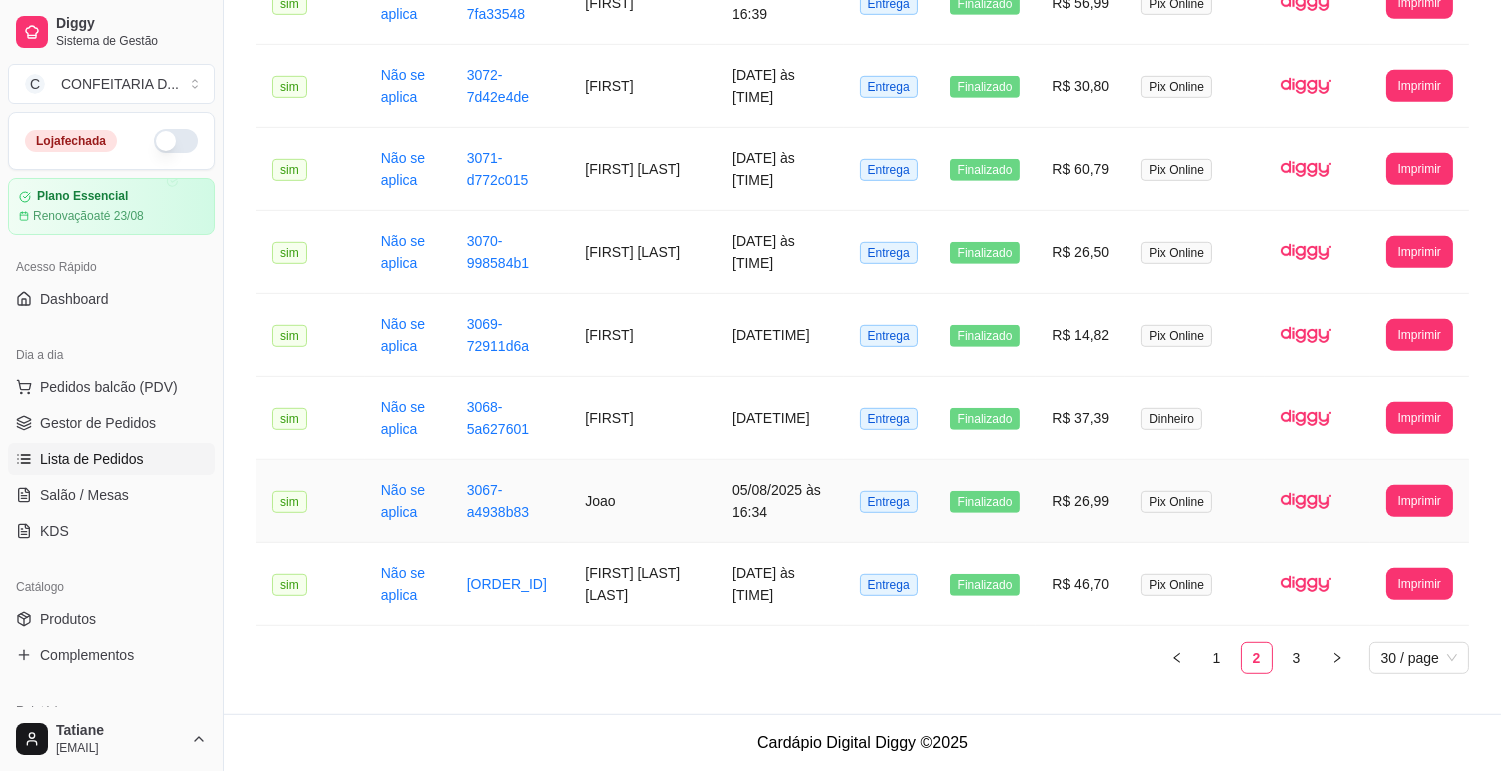 click on "Joao" at bounding box center (642, 501) 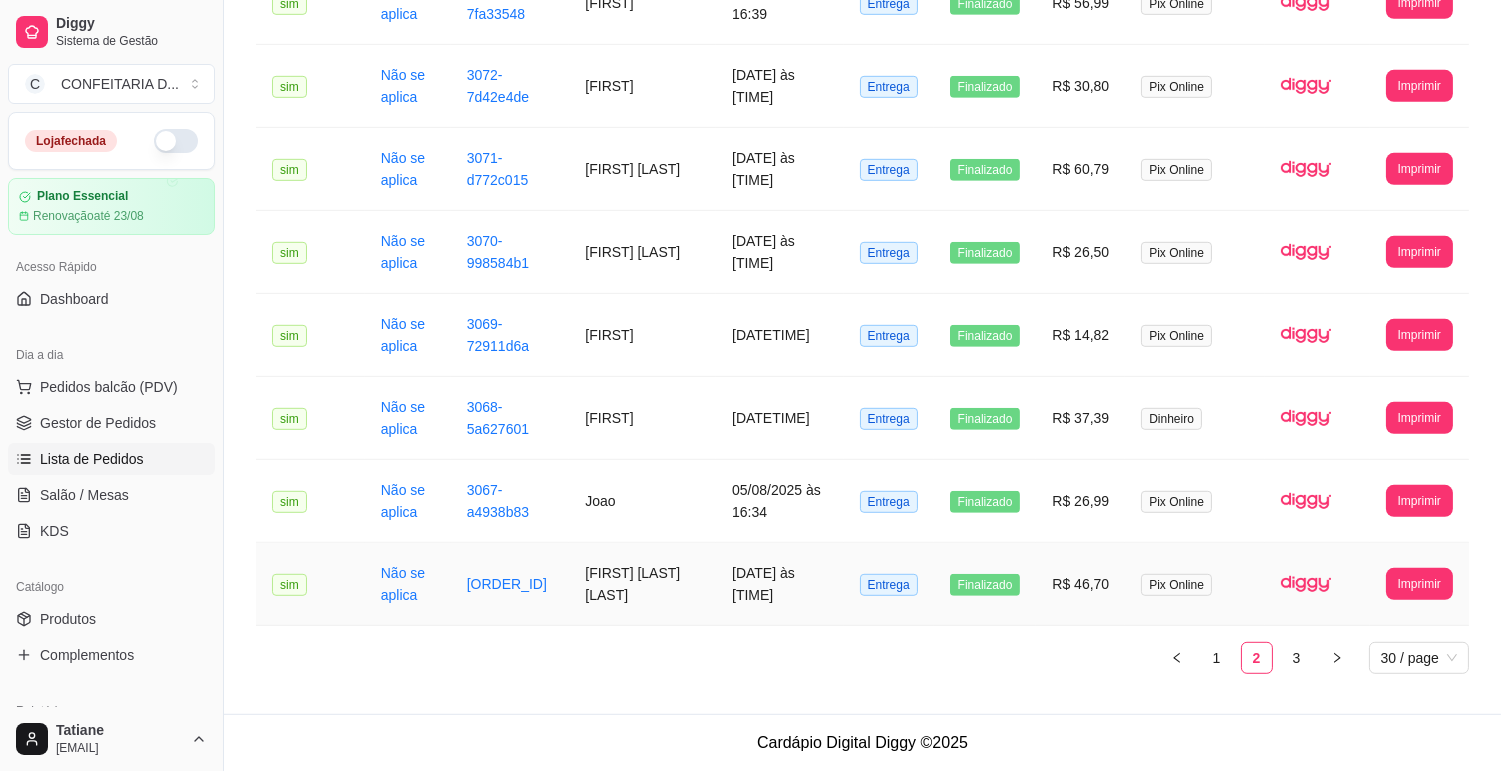 click on "[FIRST] [LAST] [LAST]" at bounding box center [642, 584] 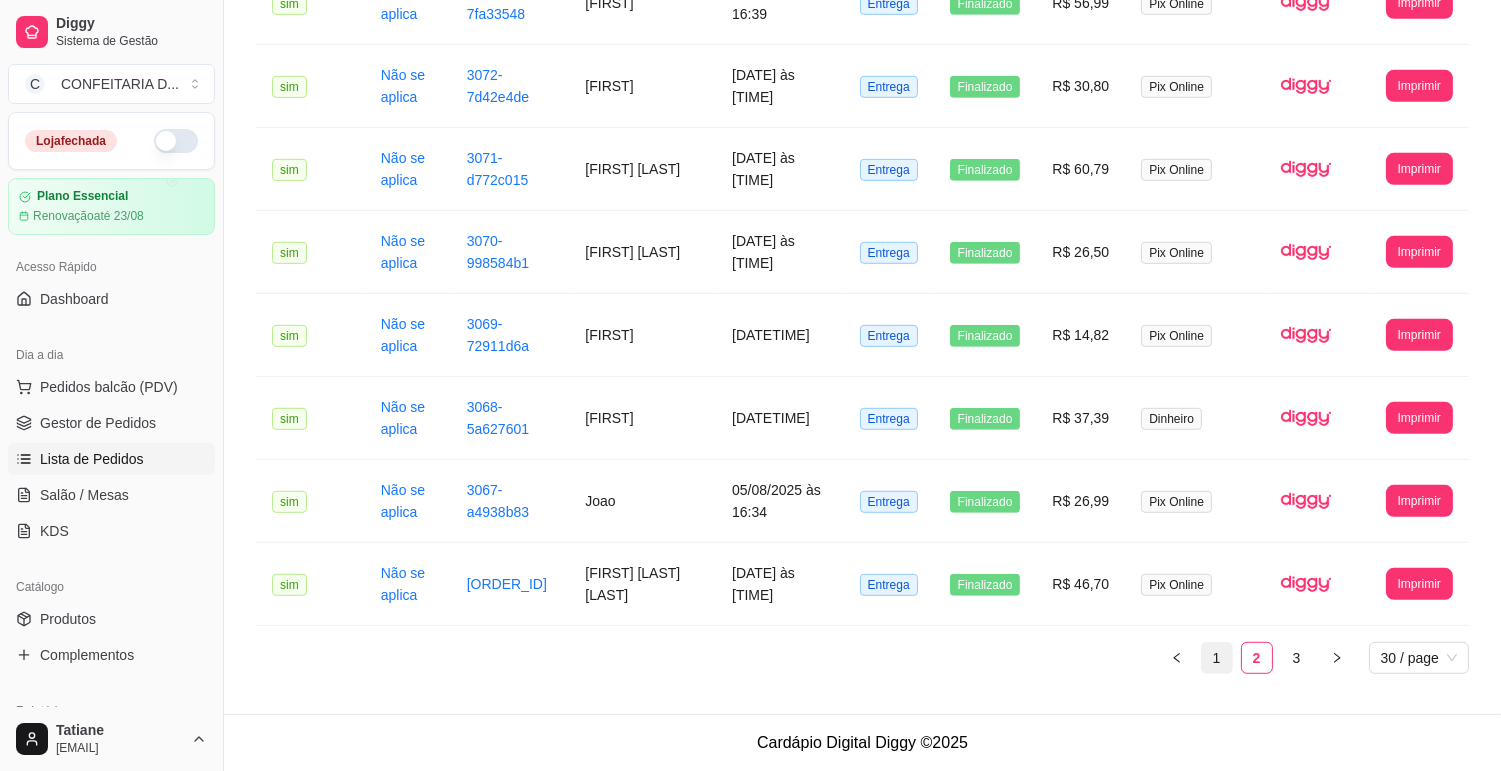 click on "1" at bounding box center [1217, 658] 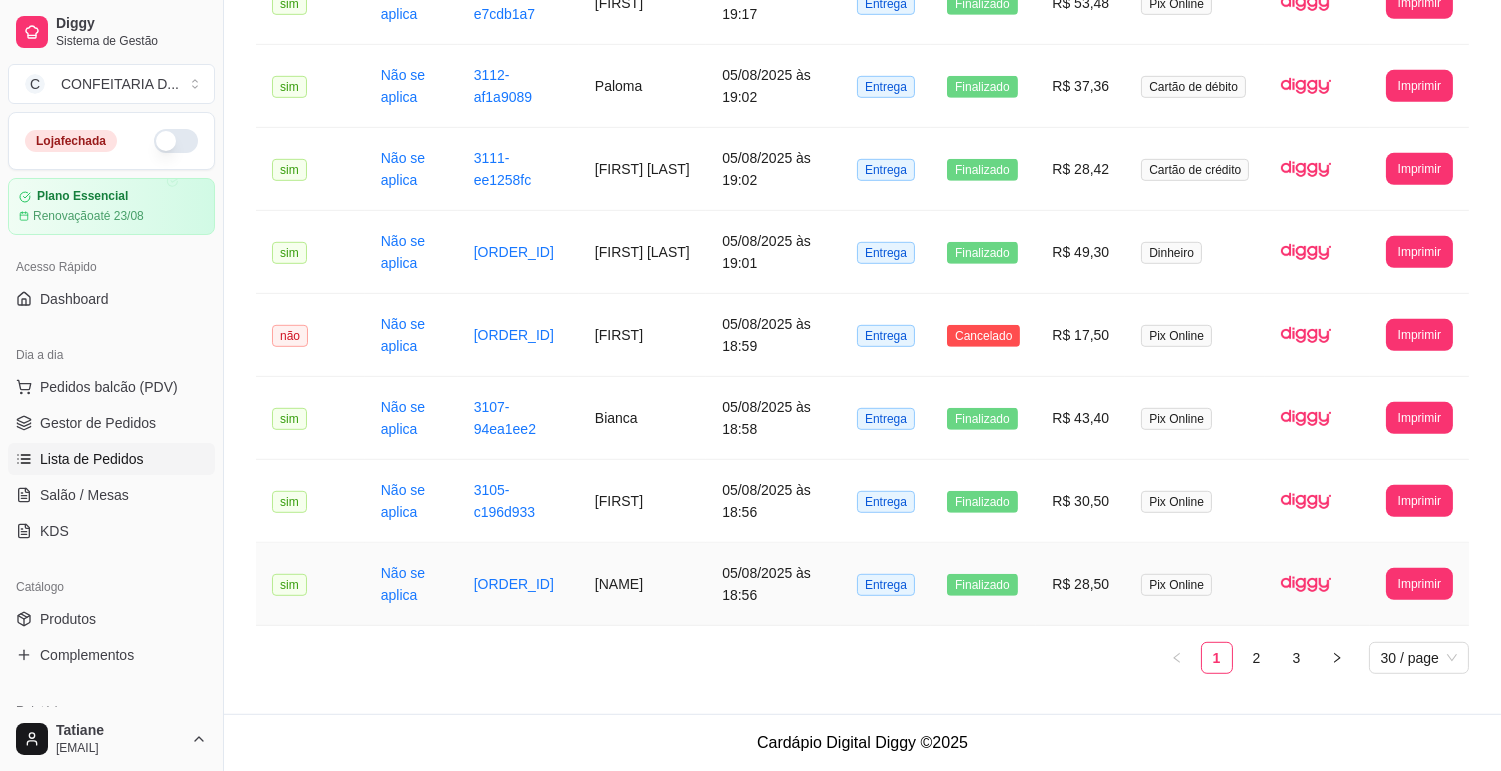 click on "[NAME]" at bounding box center [642, 584] 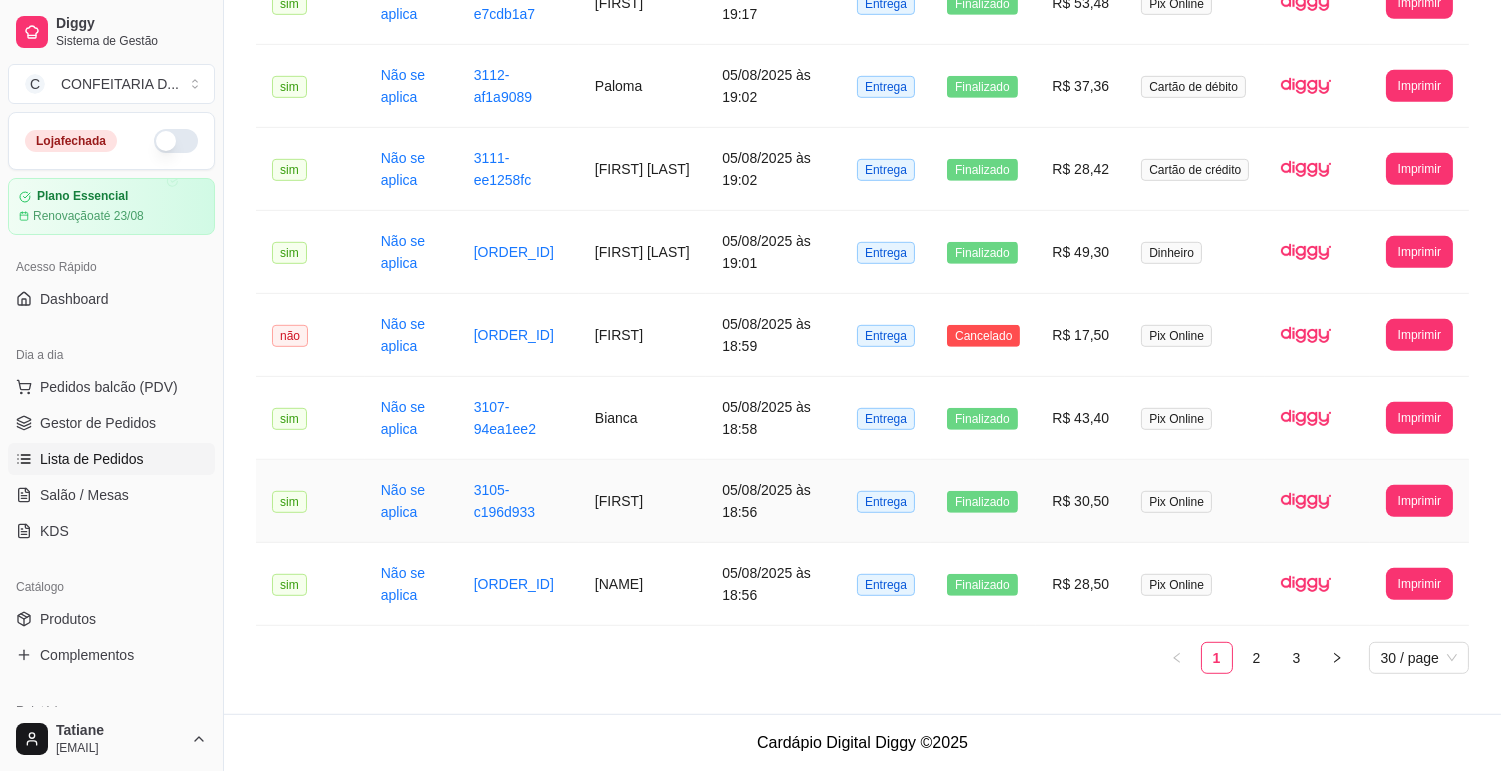 click on "[FIRST]" at bounding box center (642, 501) 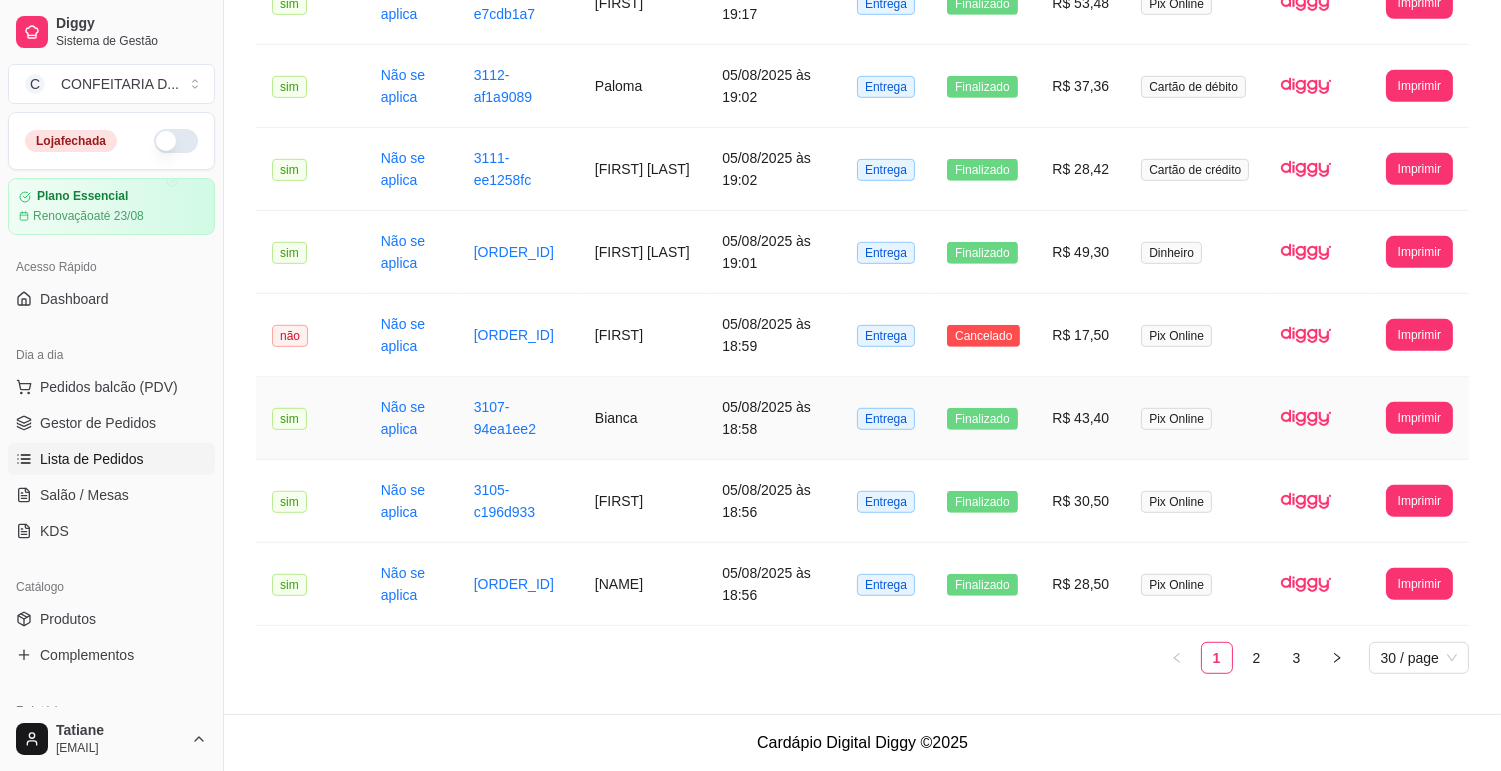 click on "Bianca" at bounding box center (642, 418) 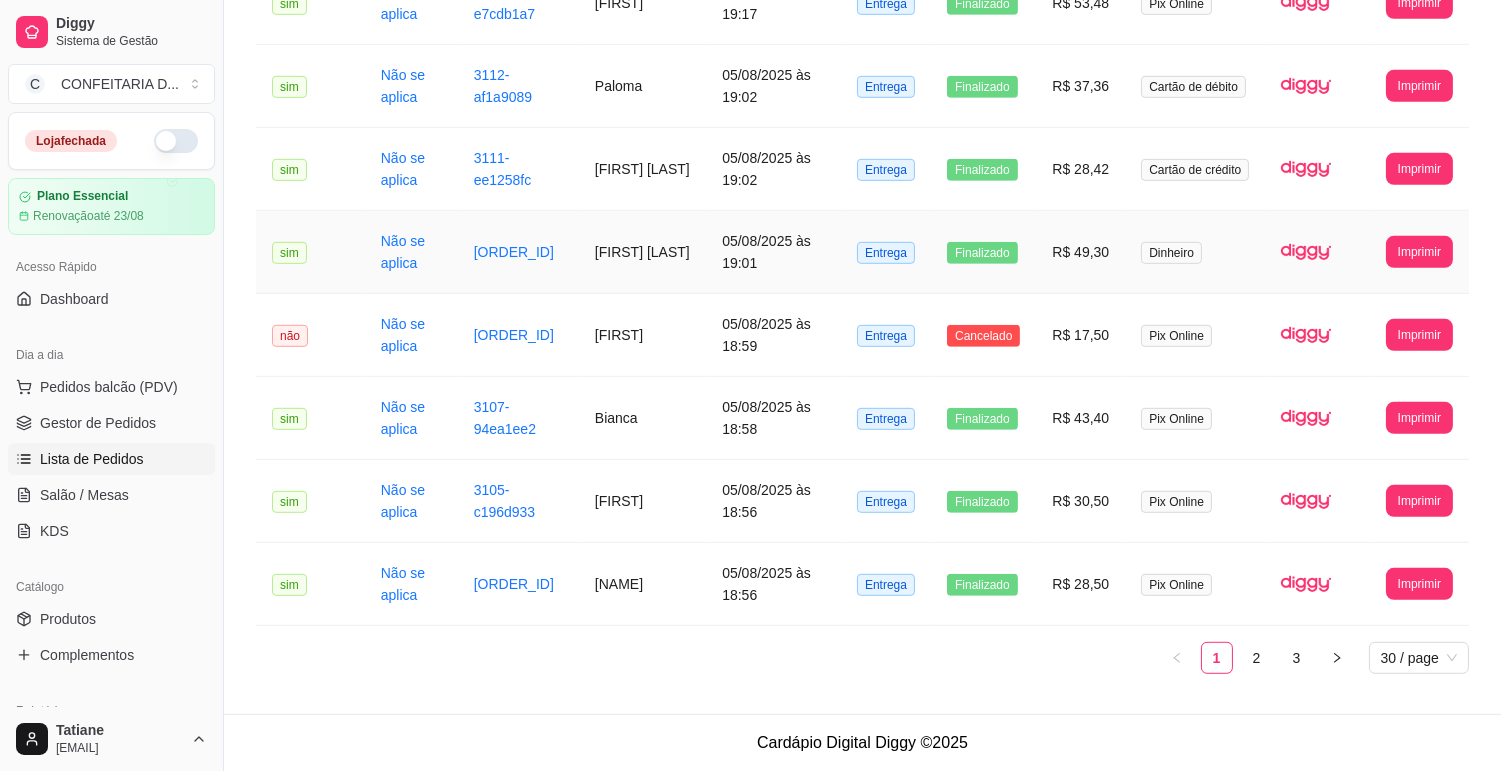 click on "[FIRST] [LAST]" at bounding box center [642, 252] 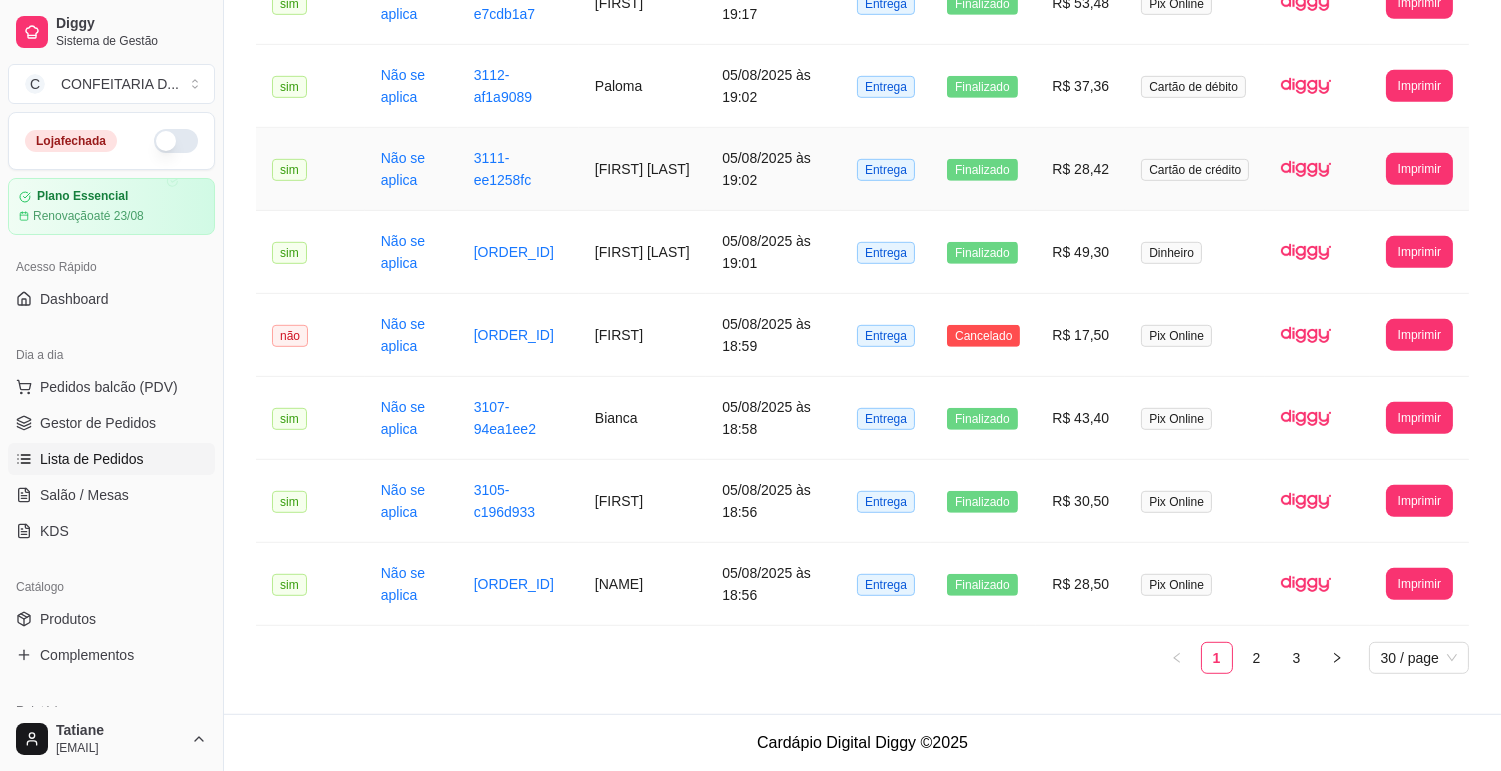 click on "[FIRST] [LAST]" at bounding box center (642, 169) 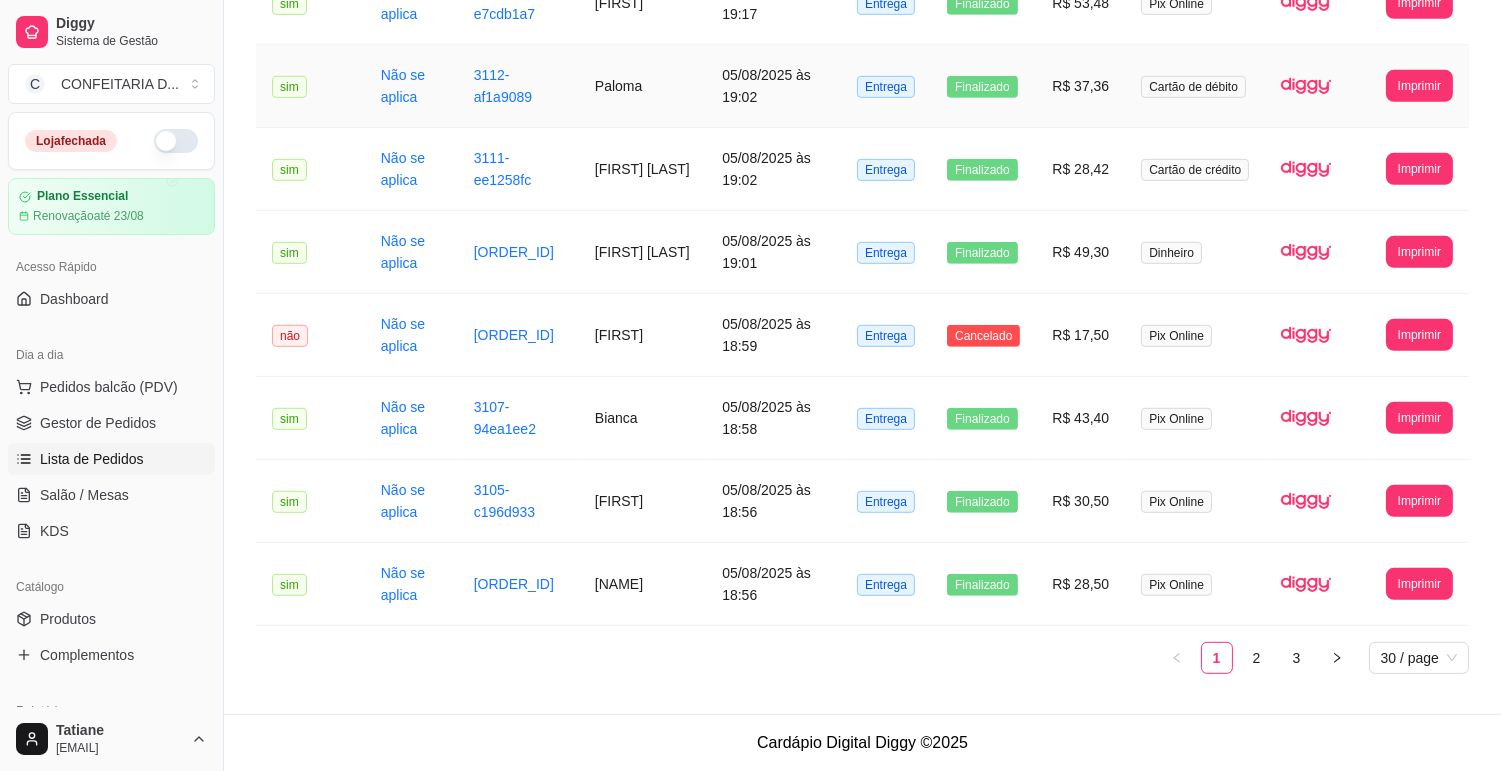 click on "Paloma" at bounding box center (642, 86) 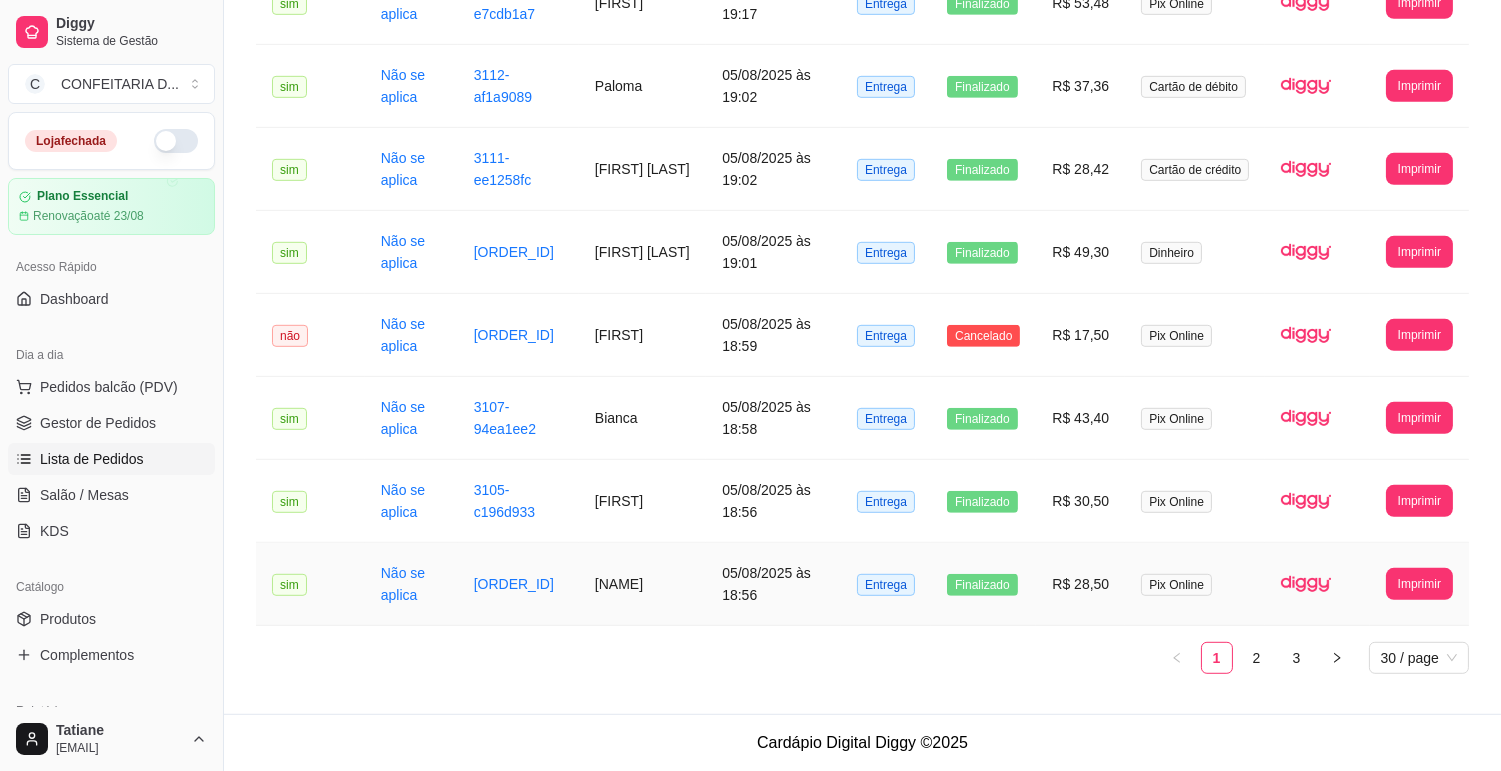 scroll, scrollTop: 1657, scrollLeft: 0, axis: vertical 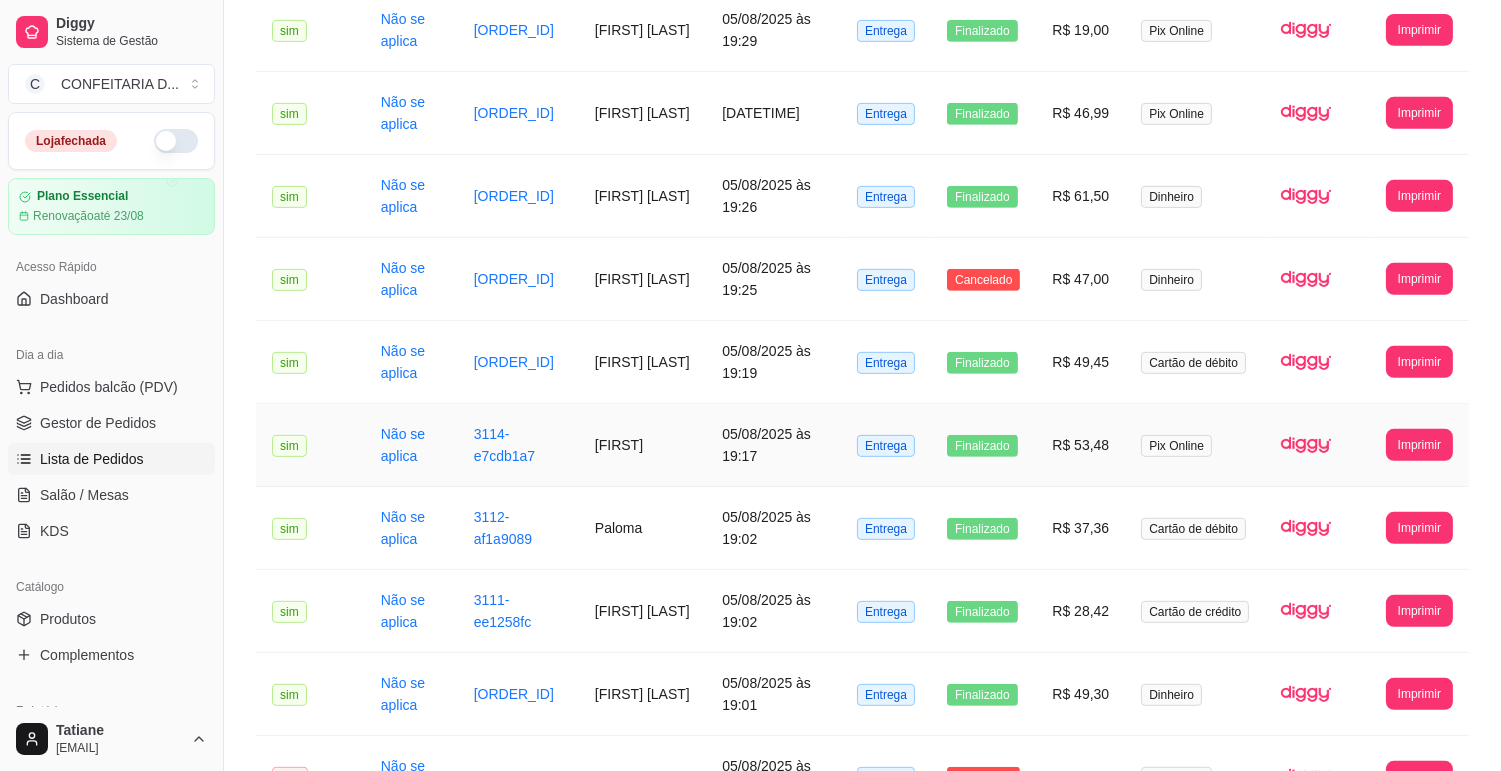 click on "[FIRST]" at bounding box center (642, 445) 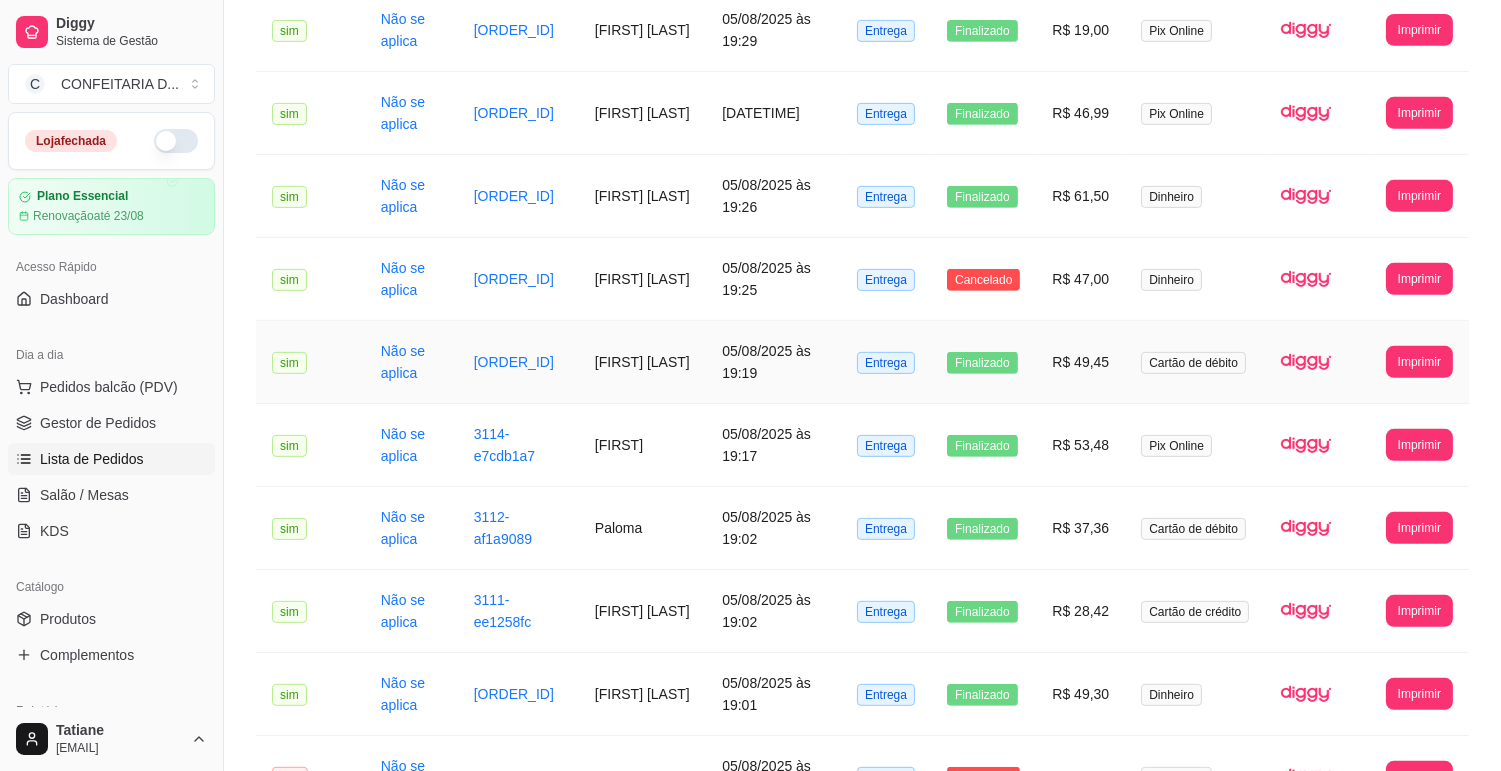 click on "[FIRST] [LAST]" at bounding box center (642, 362) 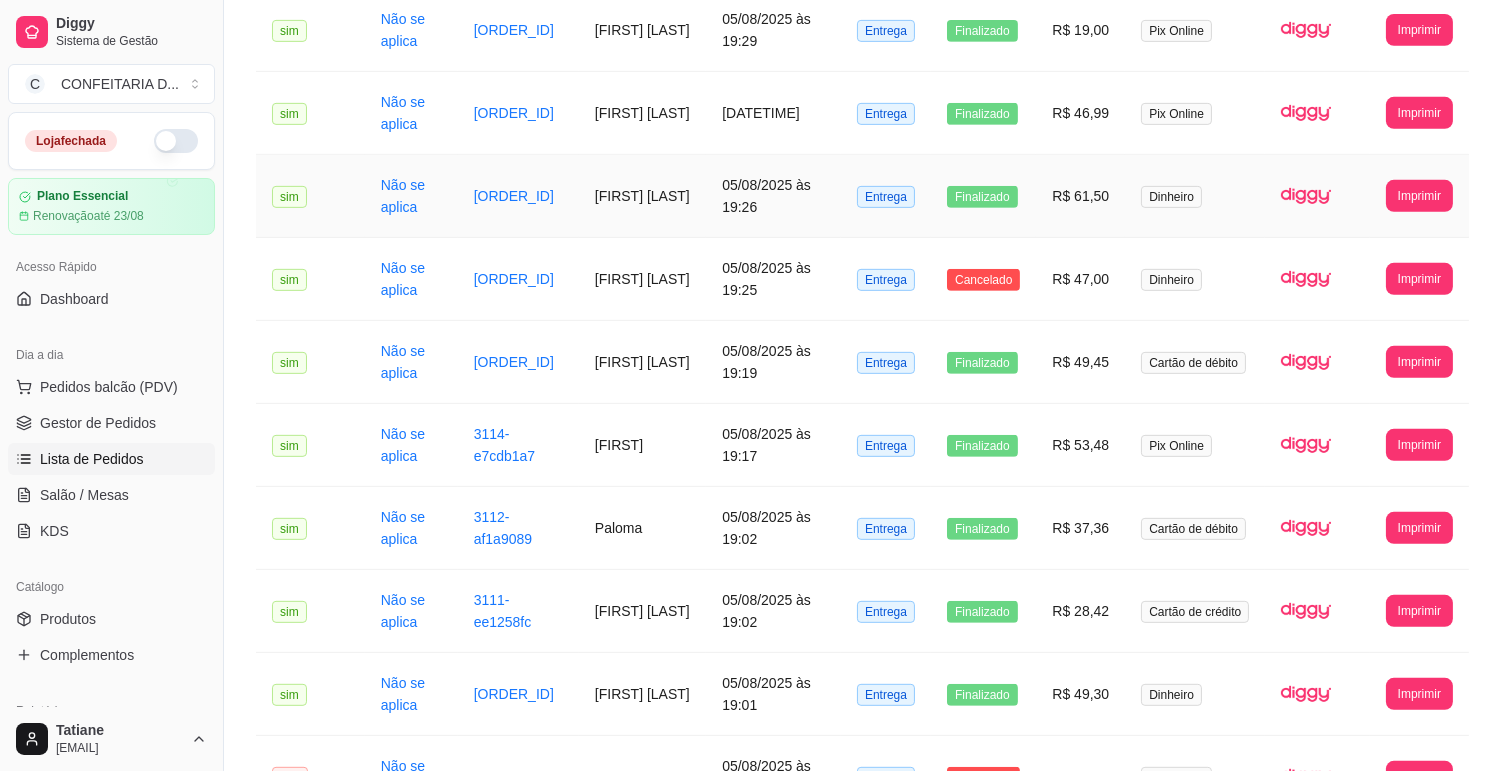 click on "[FIRST] [LAST]" at bounding box center [642, 196] 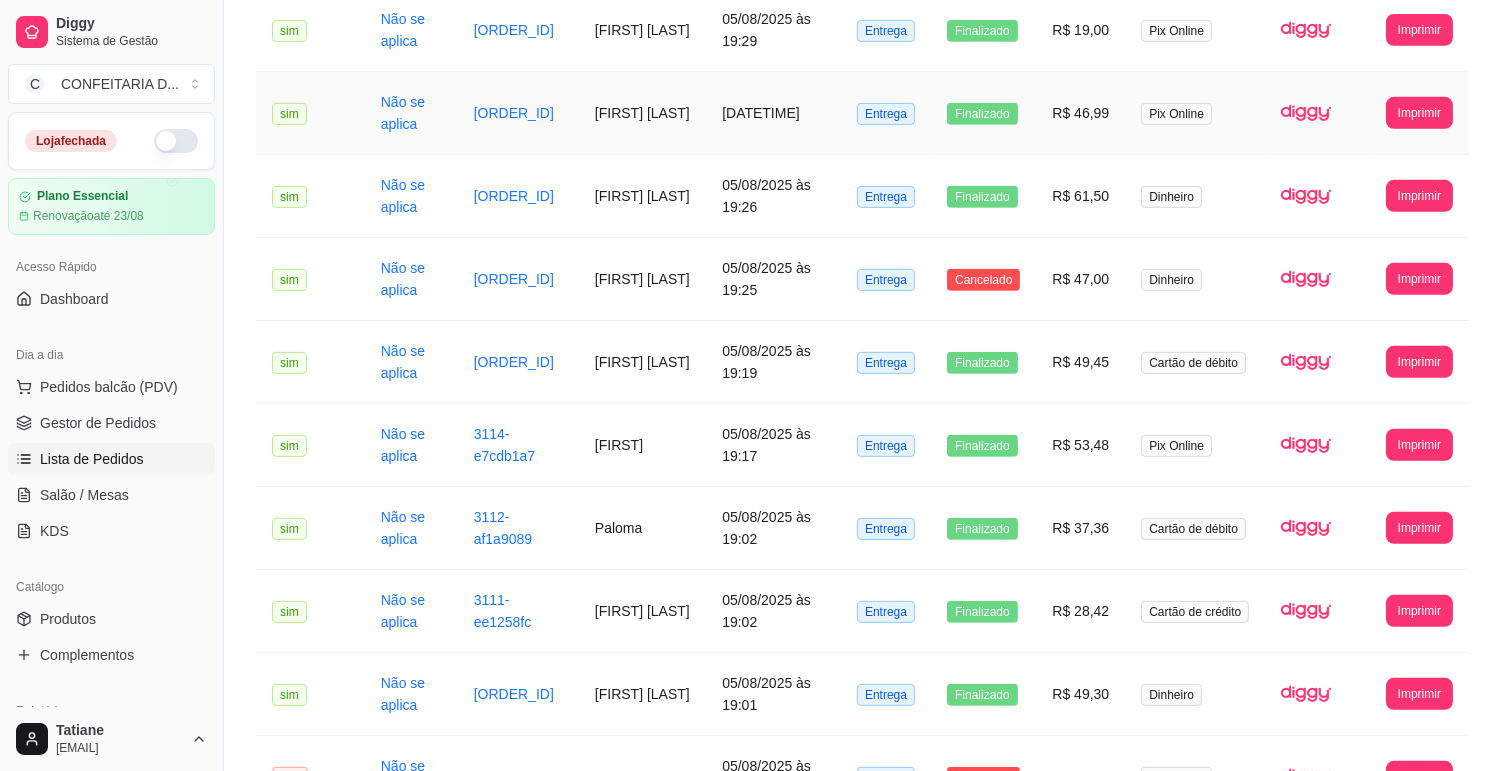 click on "[FIRST] [LAST]" at bounding box center (642, 113) 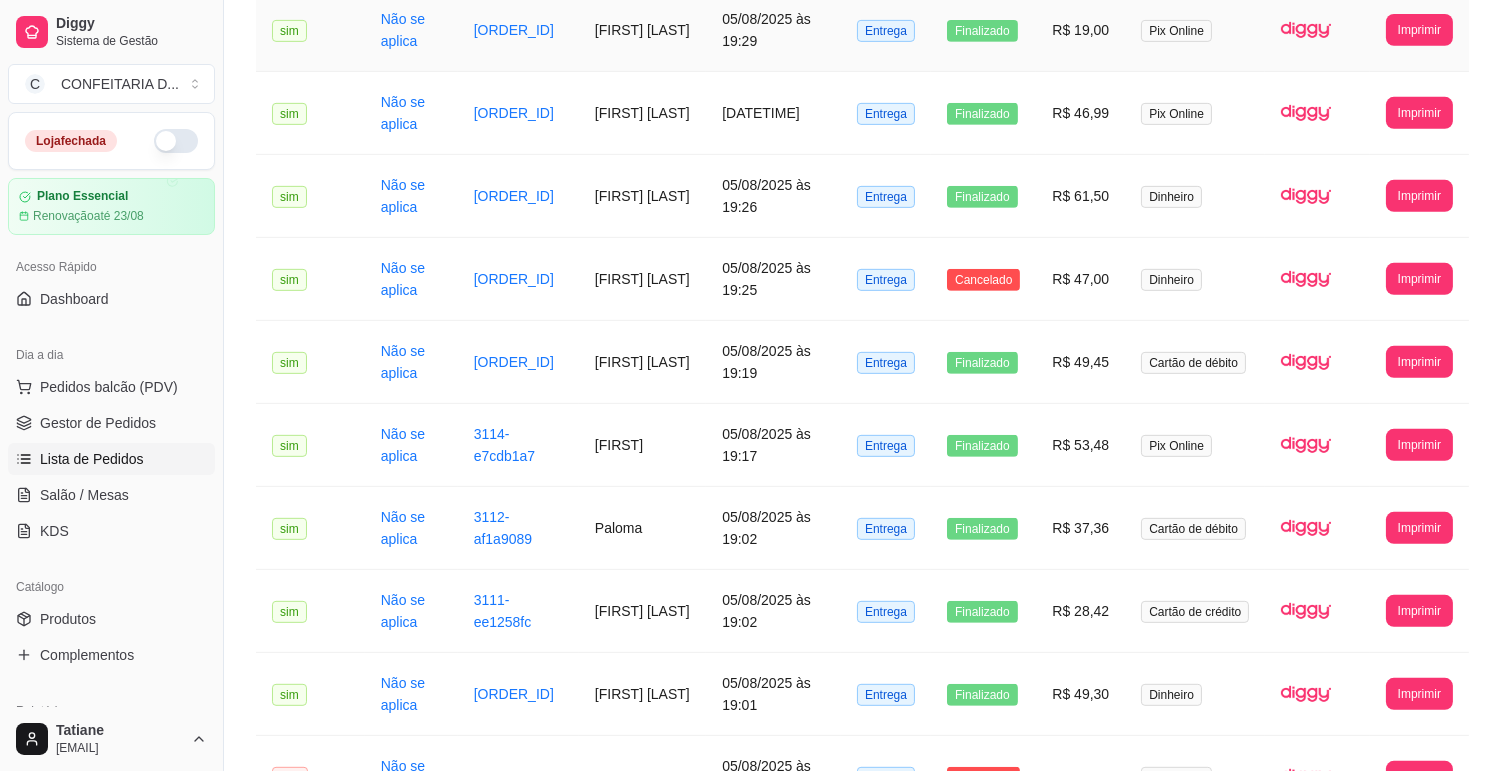 click on "[FIRST] [LAST]" at bounding box center [642, 30] 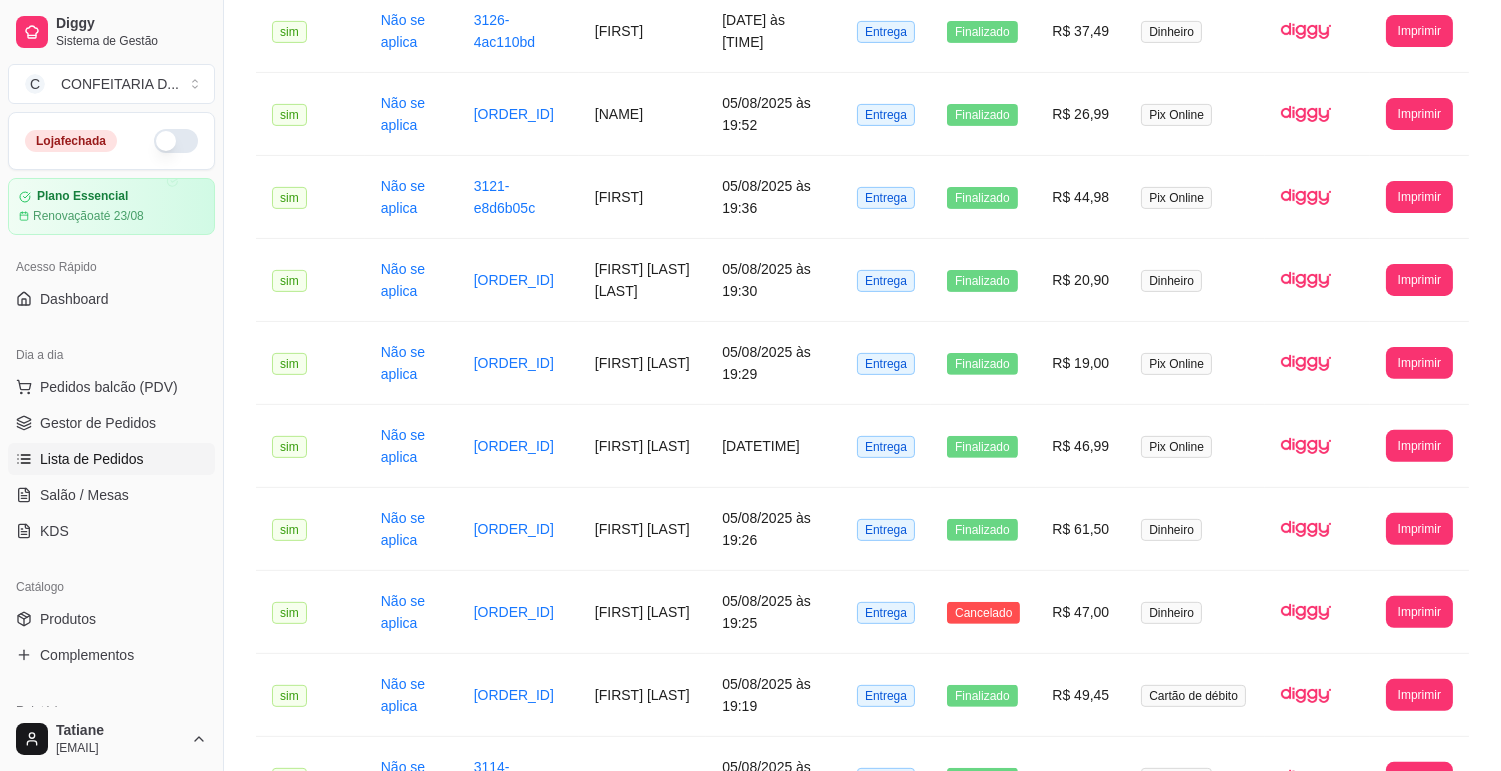 scroll, scrollTop: 1213, scrollLeft: 0, axis: vertical 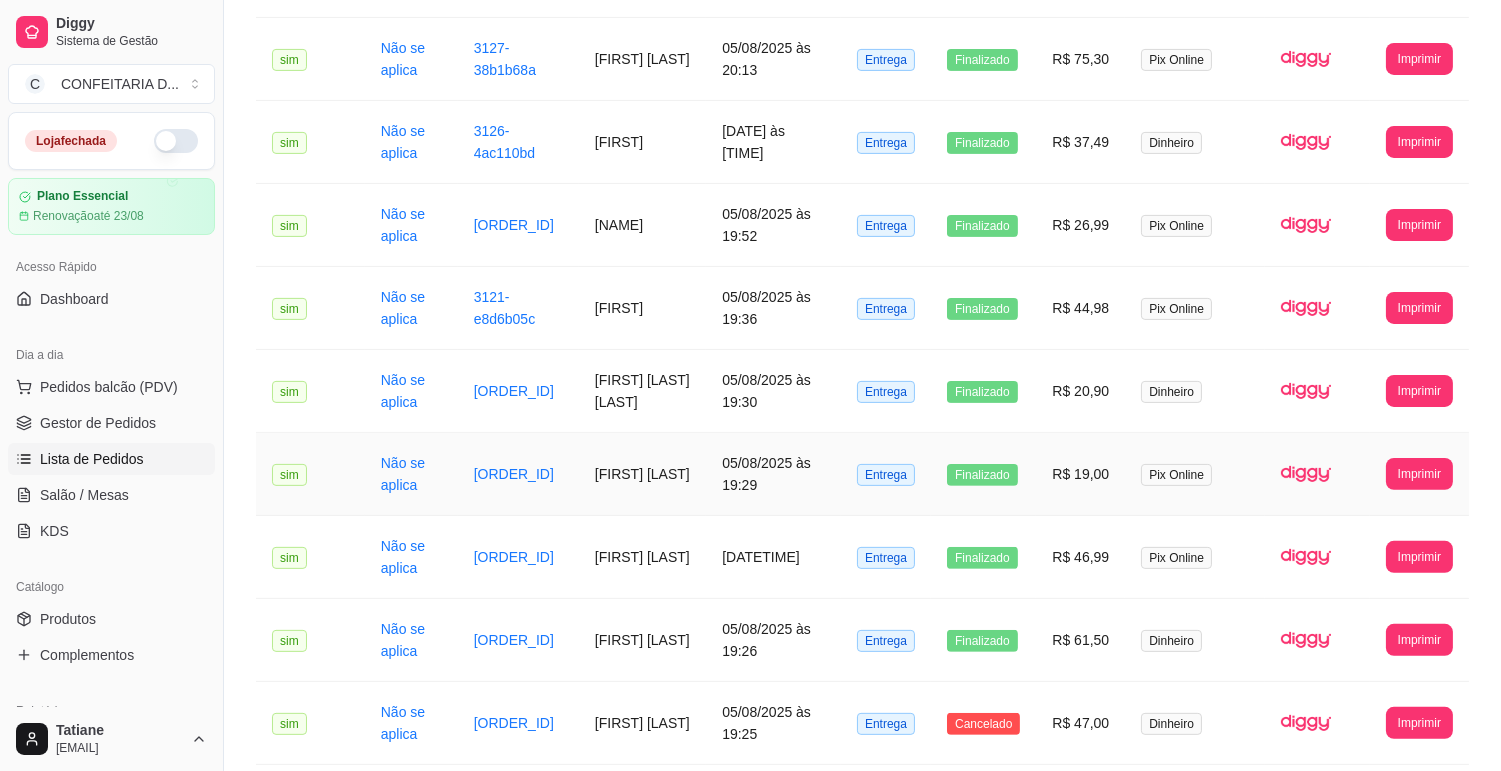 click on "[FIRST] [LAST]" at bounding box center [642, 474] 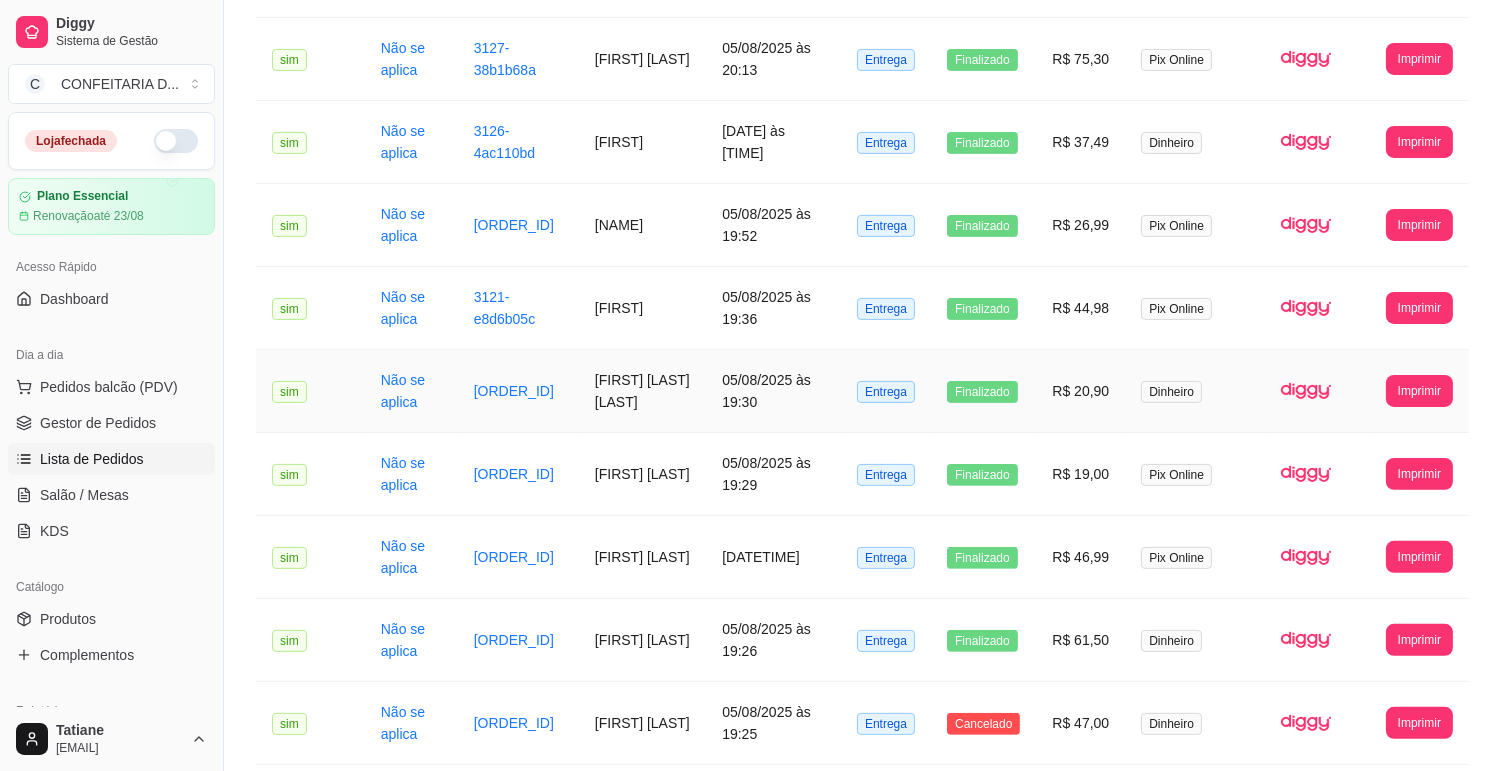 click on "[FIRST] [LAST] [LAST]" at bounding box center (642, 391) 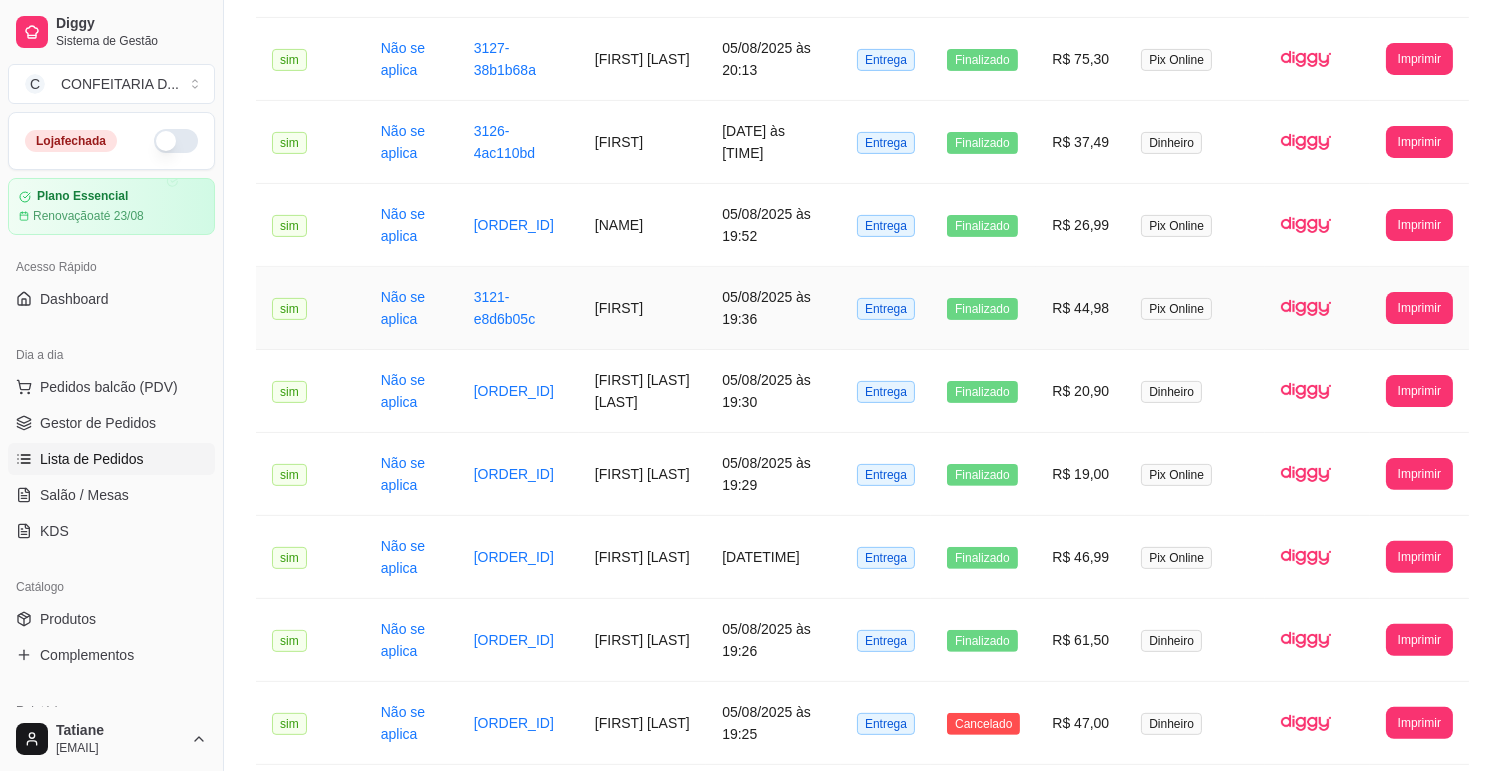 click on "[FIRST]" at bounding box center [642, 308] 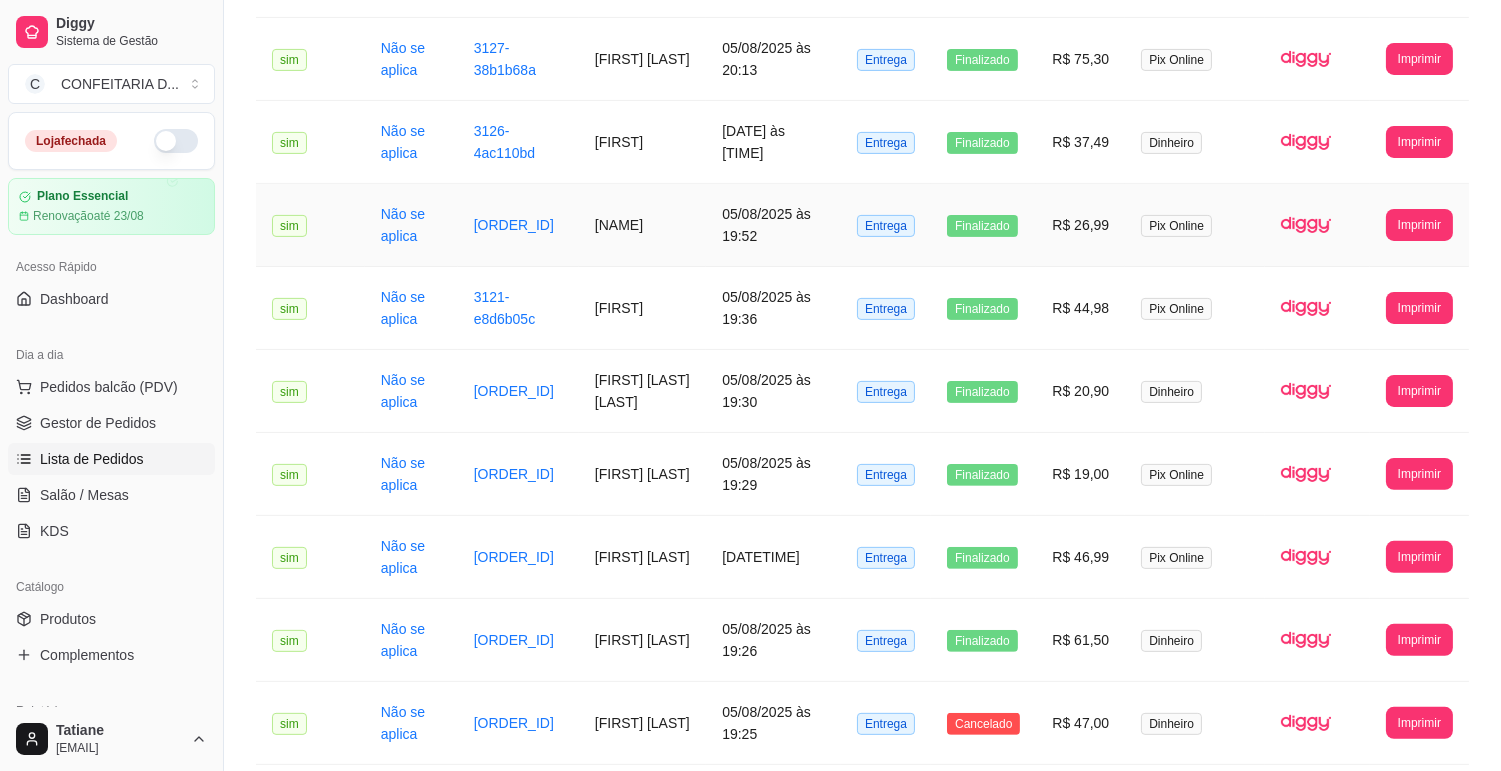 click on "[NAME]" at bounding box center (642, 225) 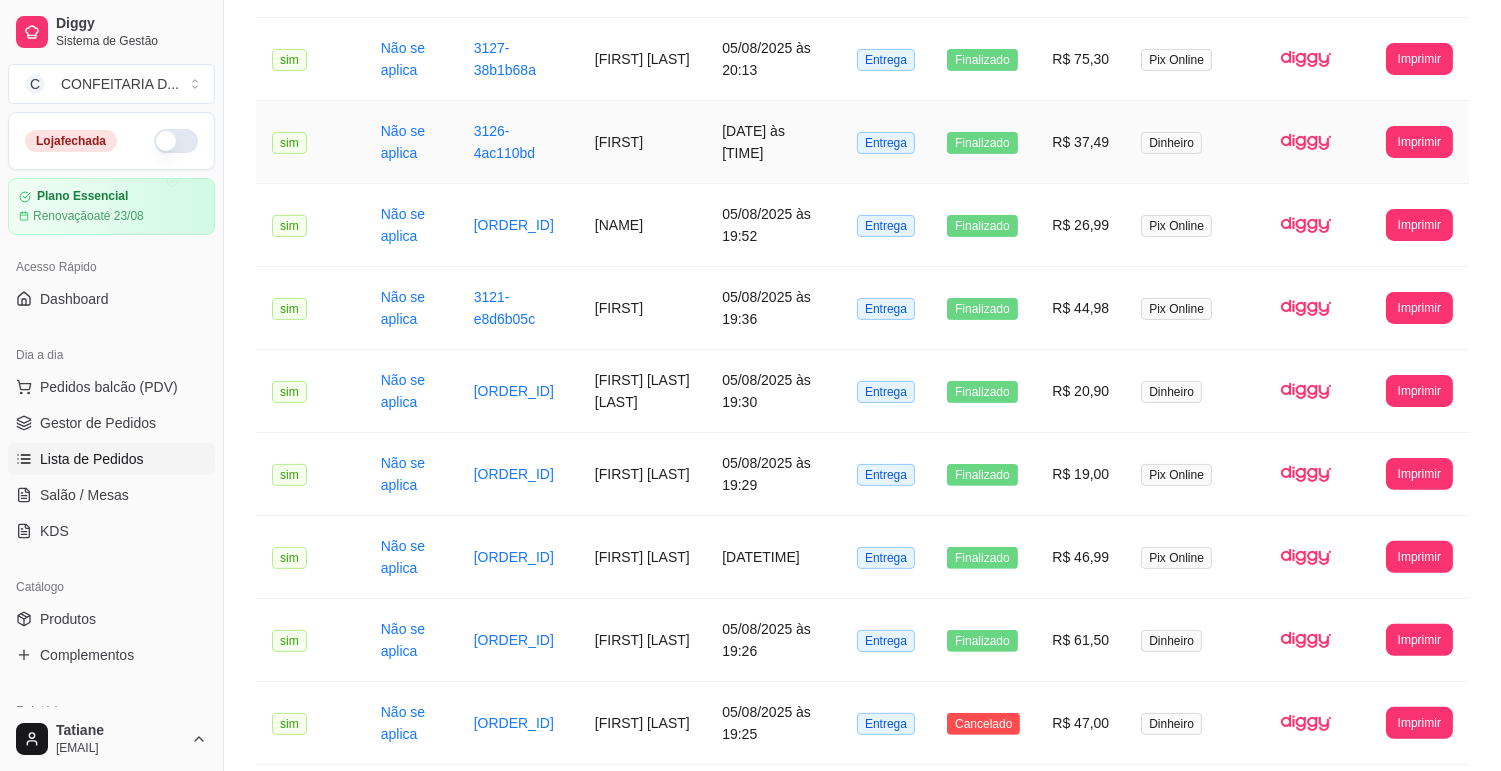 click on "[FIRST]" at bounding box center [642, 142] 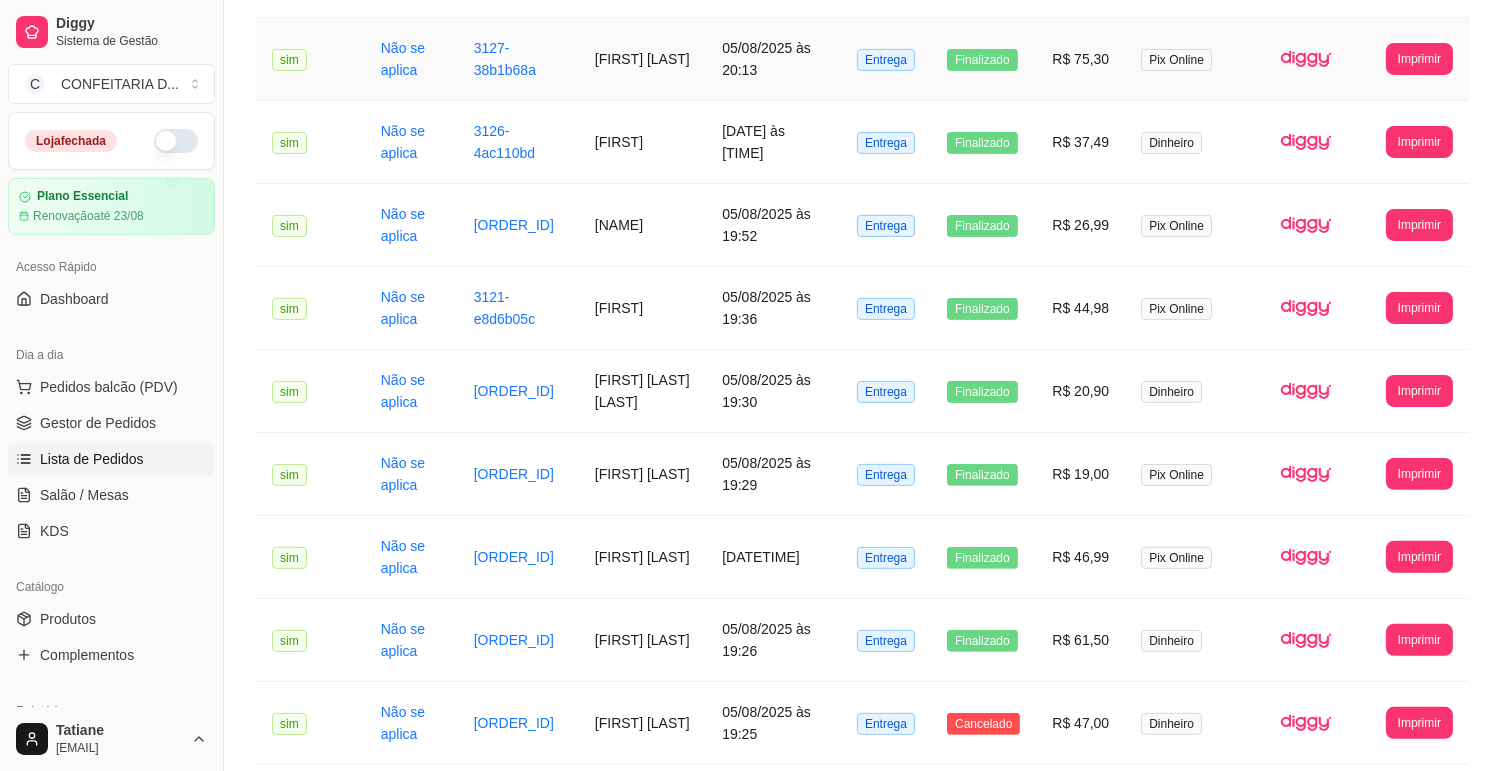 click on "[FIRST] [LAST]" at bounding box center (642, 59) 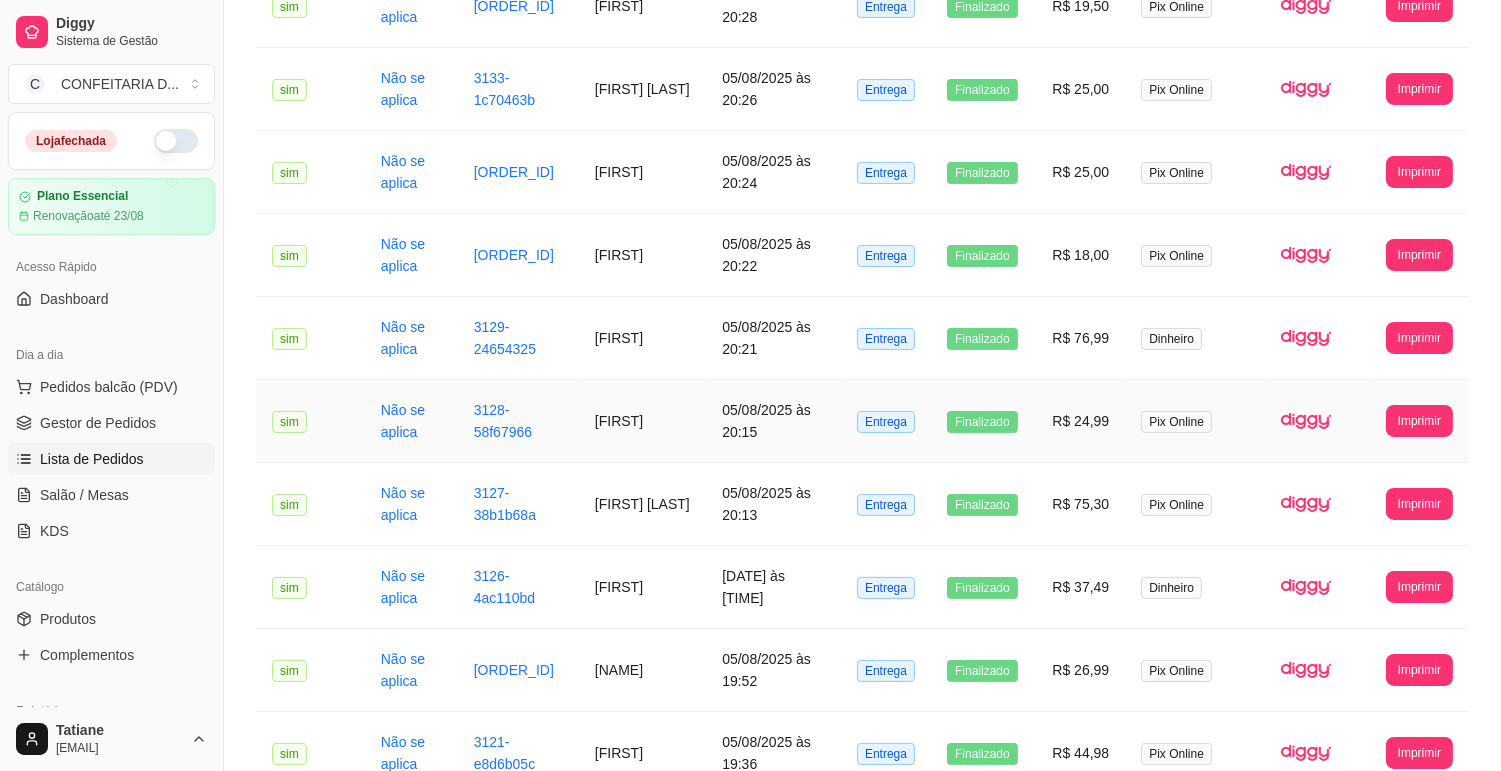 scroll, scrollTop: 546, scrollLeft: 0, axis: vertical 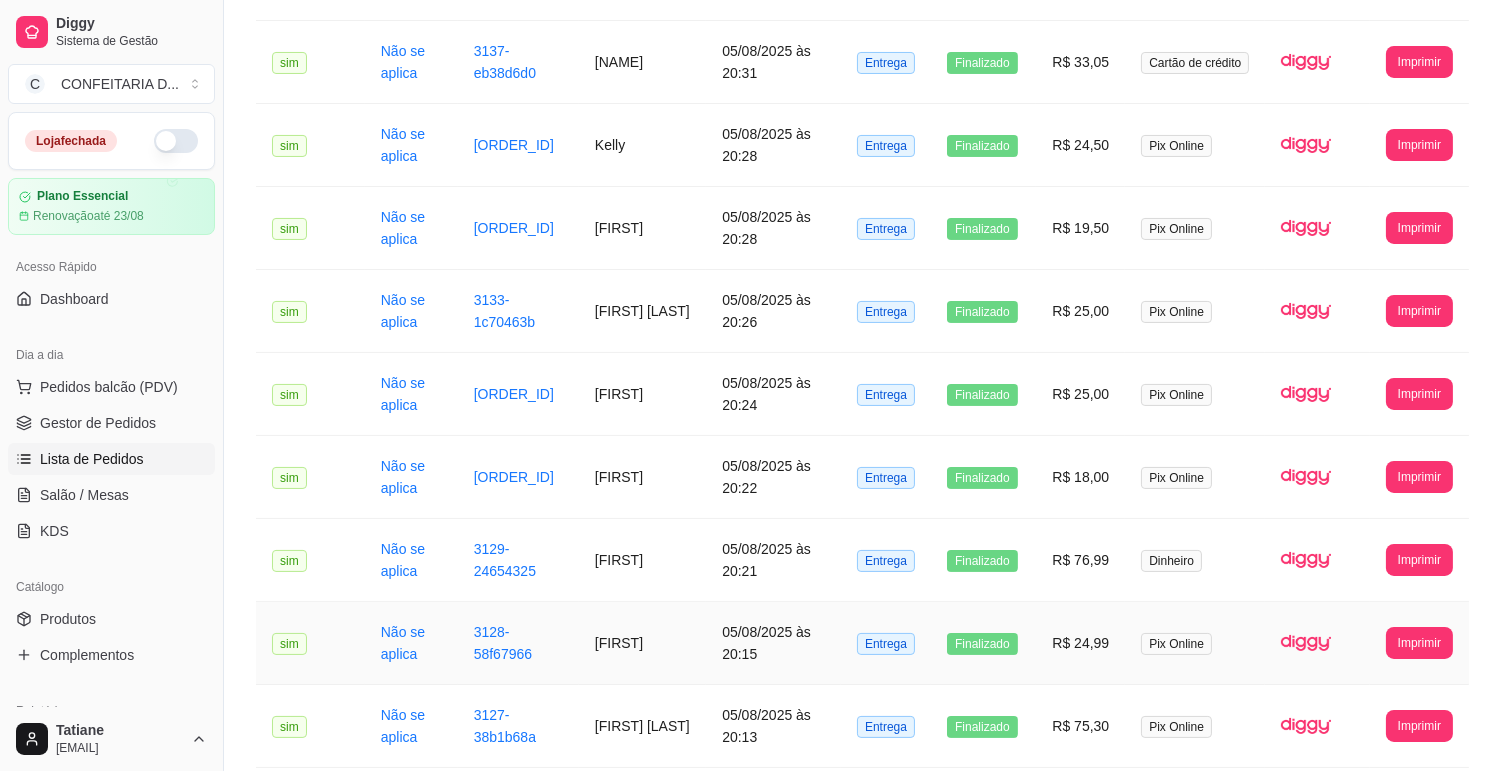 click on "[FIRST]" at bounding box center (642, 643) 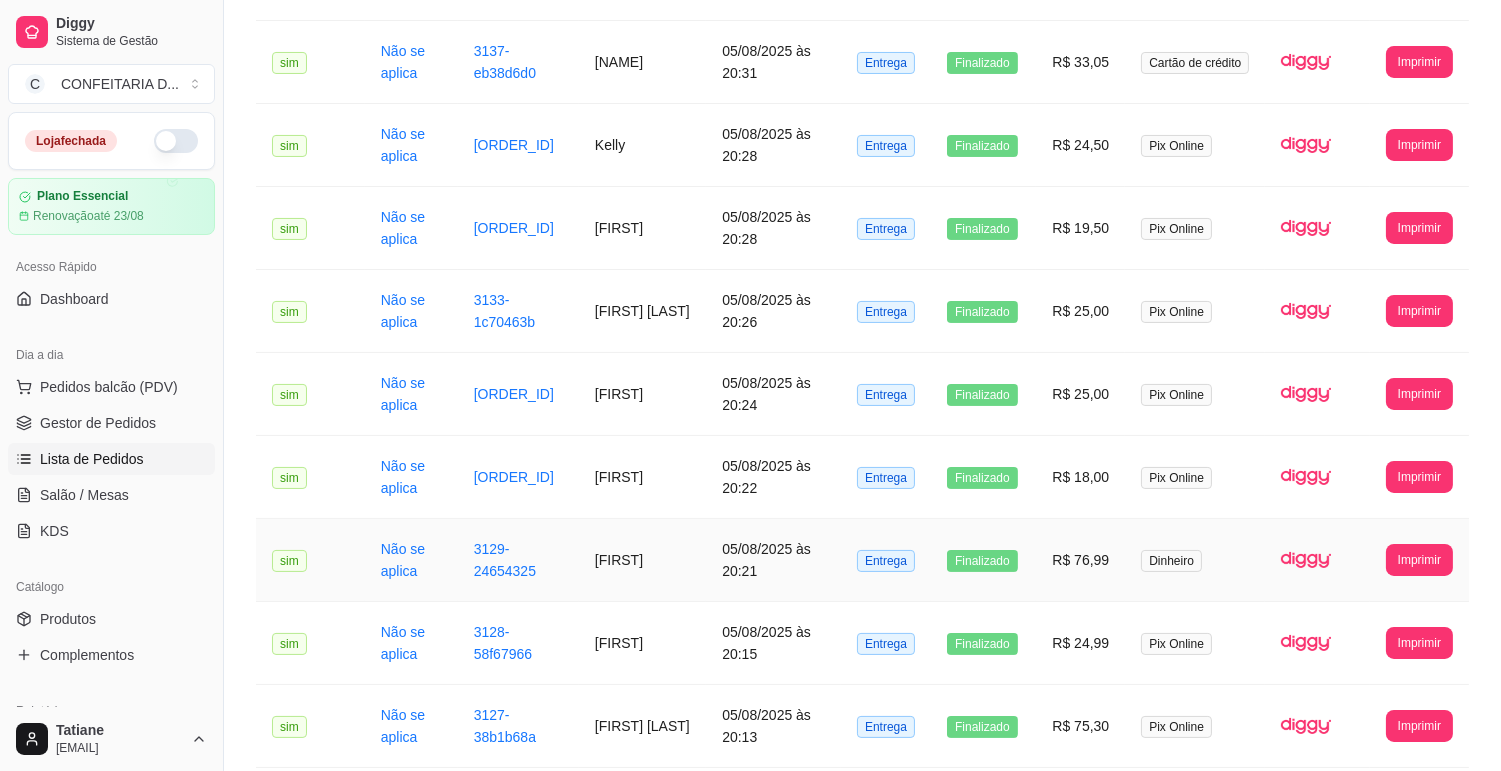 click on "[FIRST]" at bounding box center (642, 560) 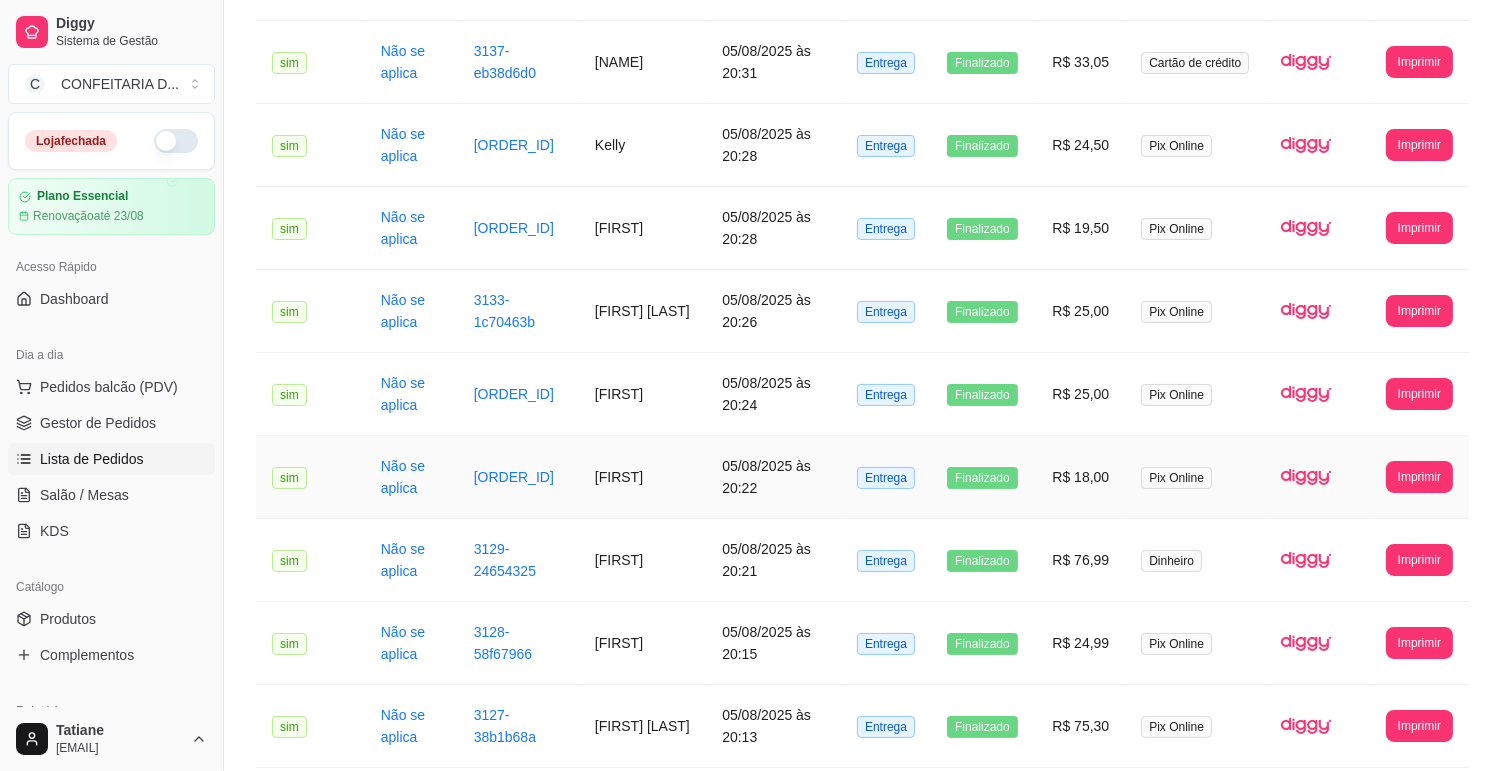 click on "[FIRST]" at bounding box center [642, 477] 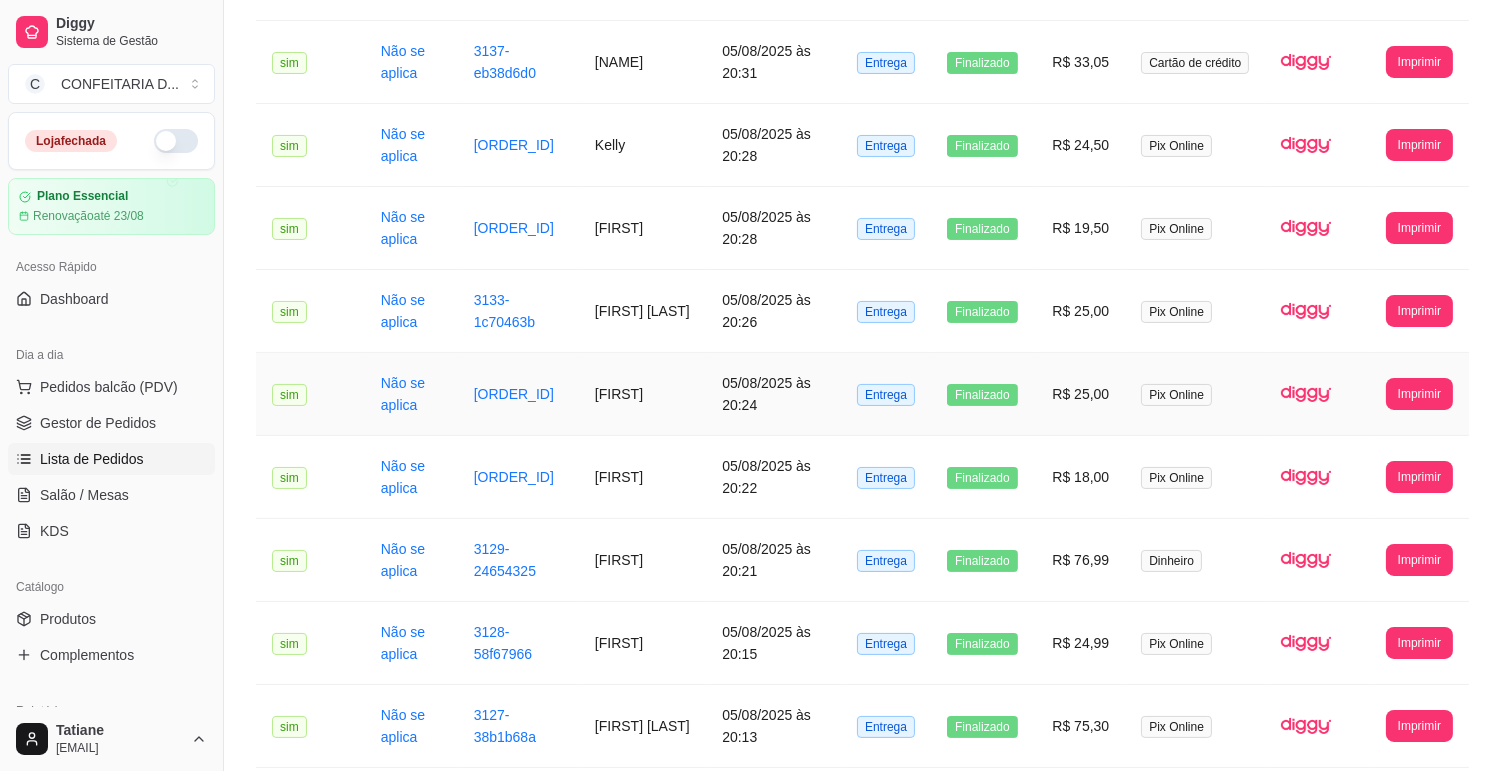 click on "[FIRST]" at bounding box center (642, 394) 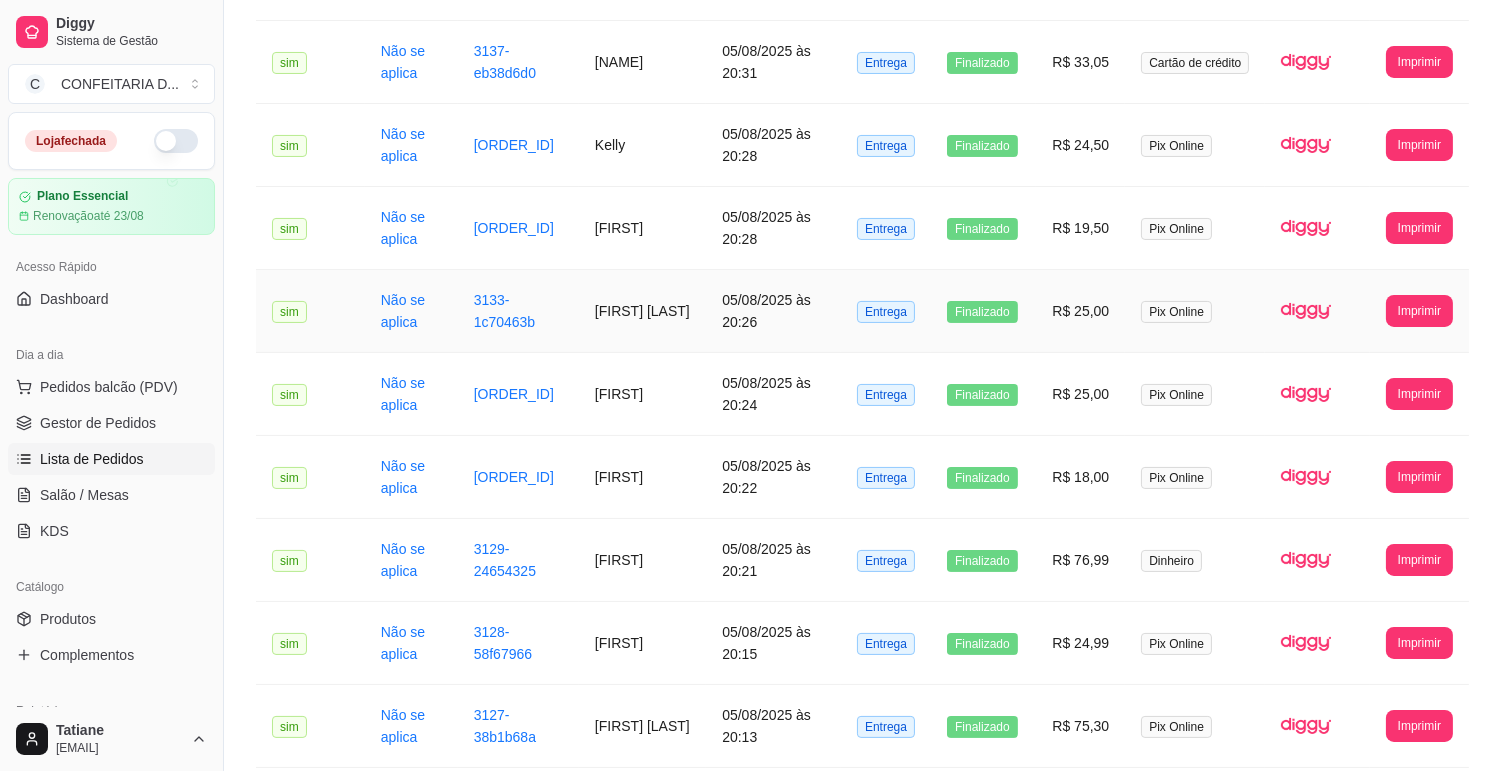 click on "[FIRST] [LAST]" at bounding box center (642, 311) 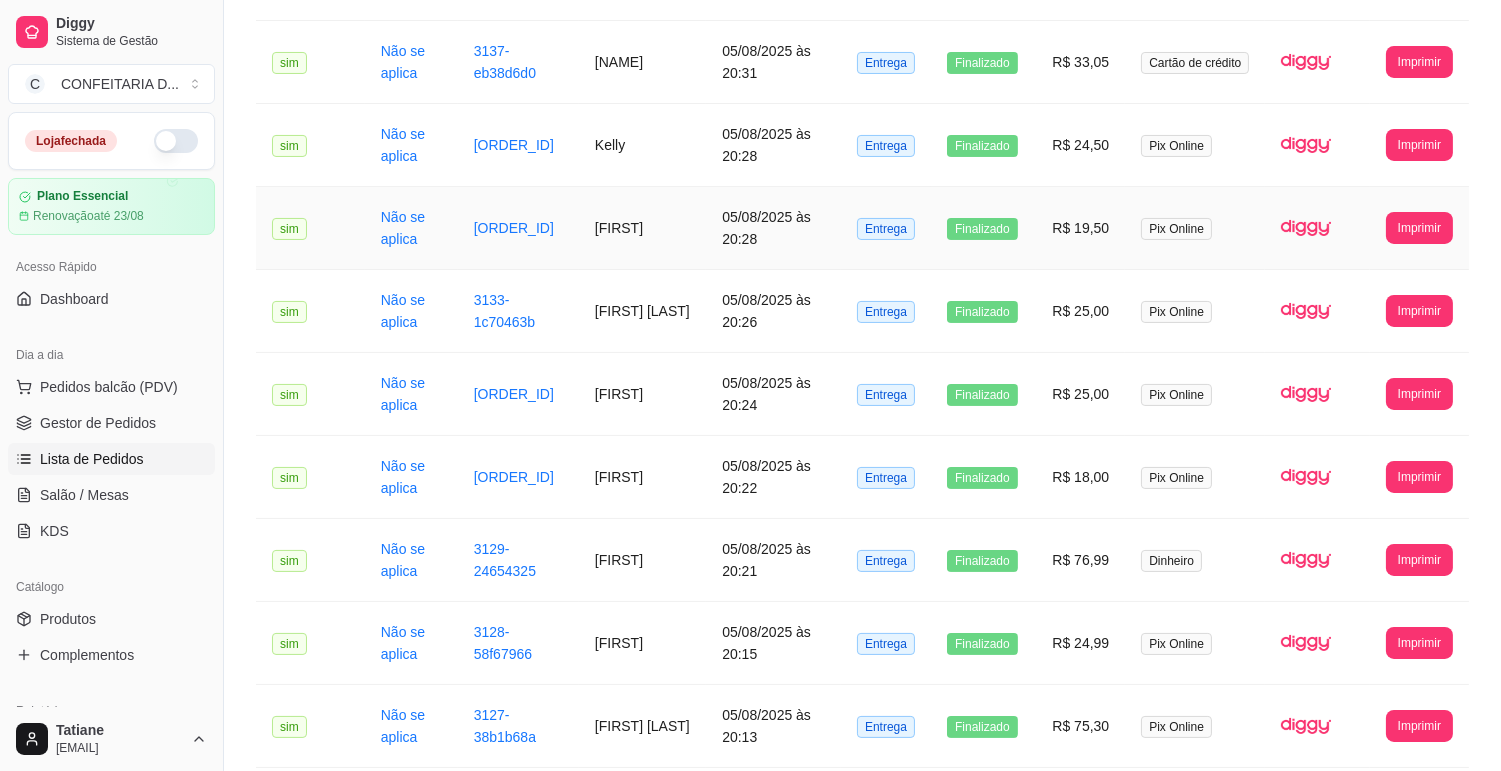 click on "[FIRST]" at bounding box center (642, 228) 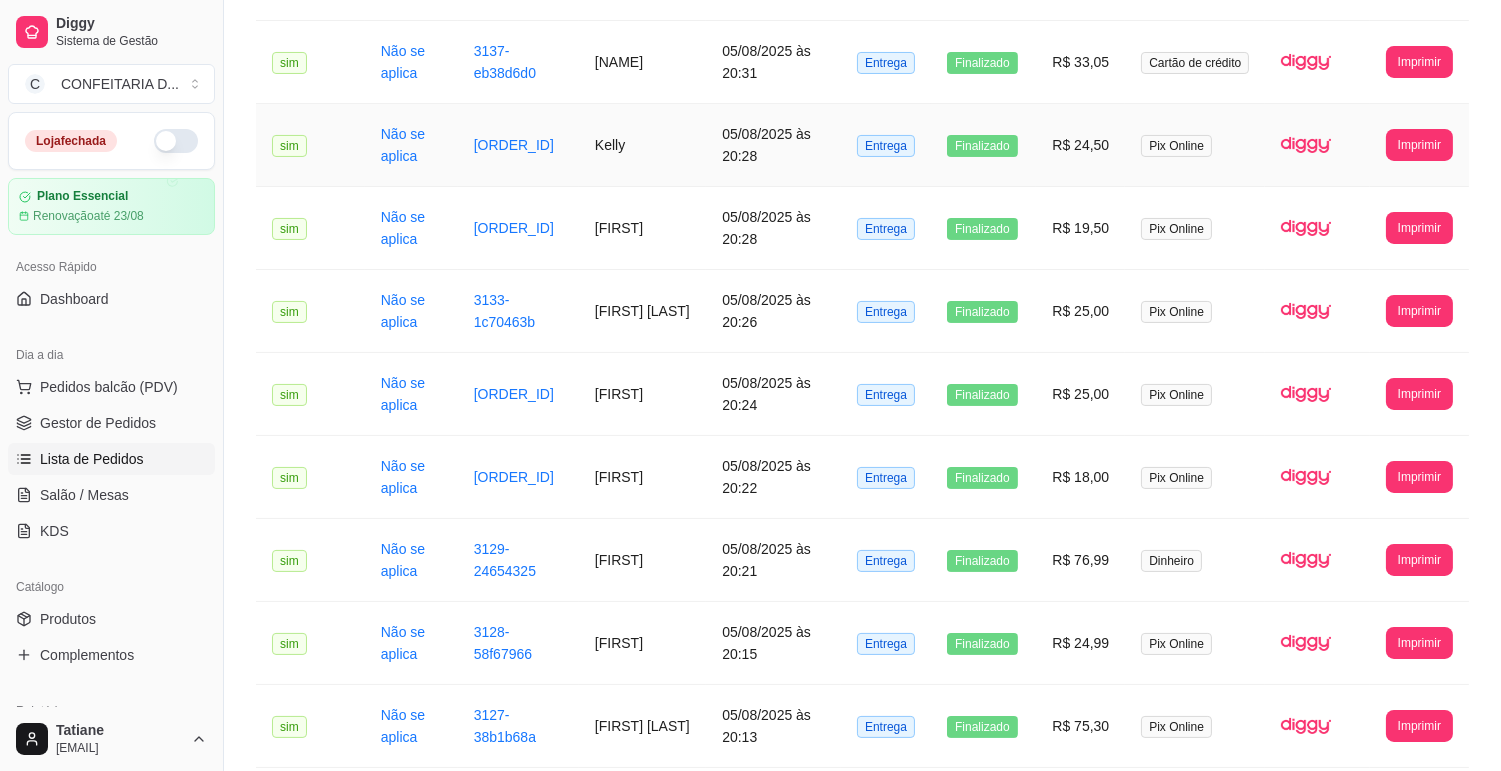 click on "Kelly" at bounding box center [642, 145] 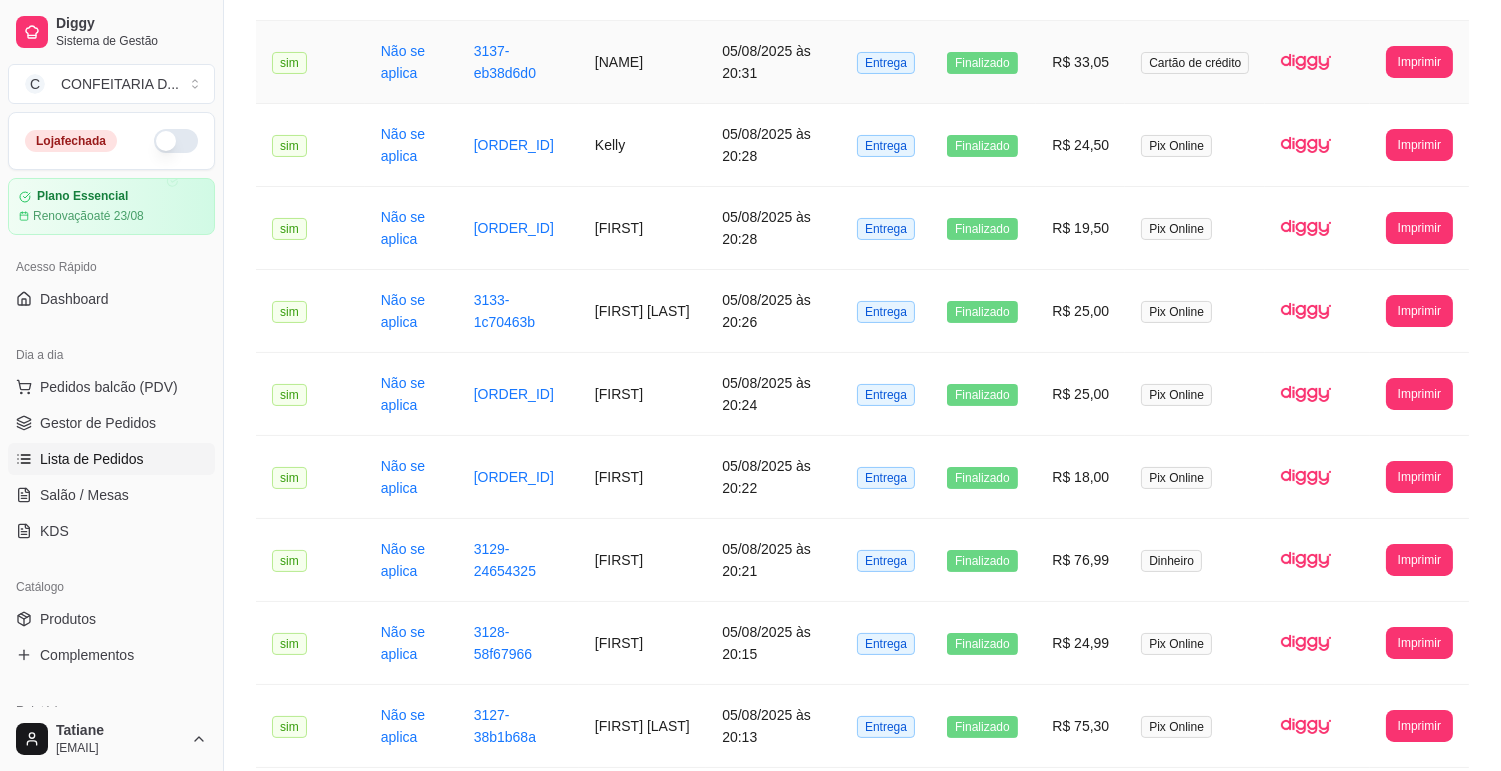 click on "[NAME]" at bounding box center [642, 62] 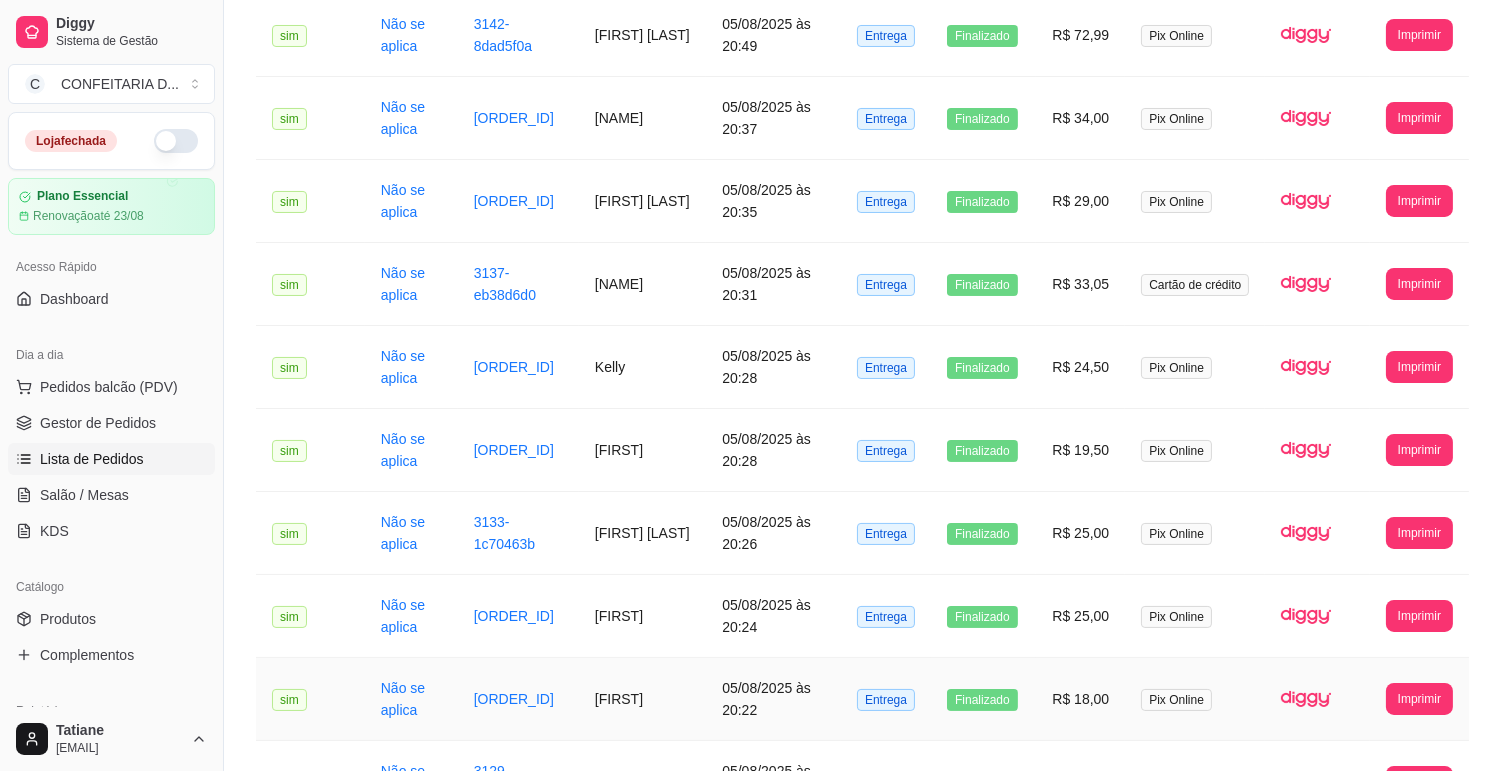 scroll, scrollTop: 102, scrollLeft: 0, axis: vertical 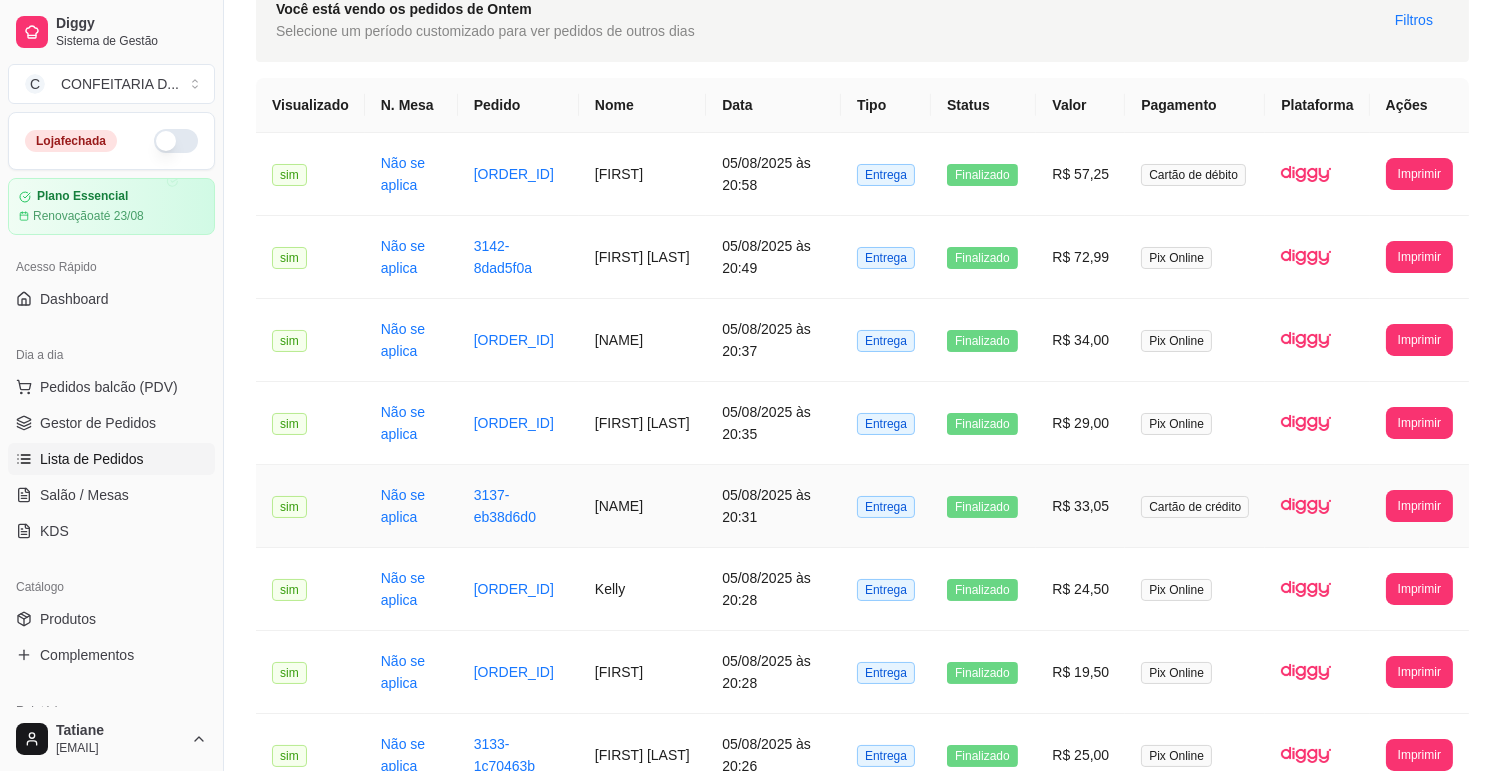 click on "[NAME]" at bounding box center (642, 506) 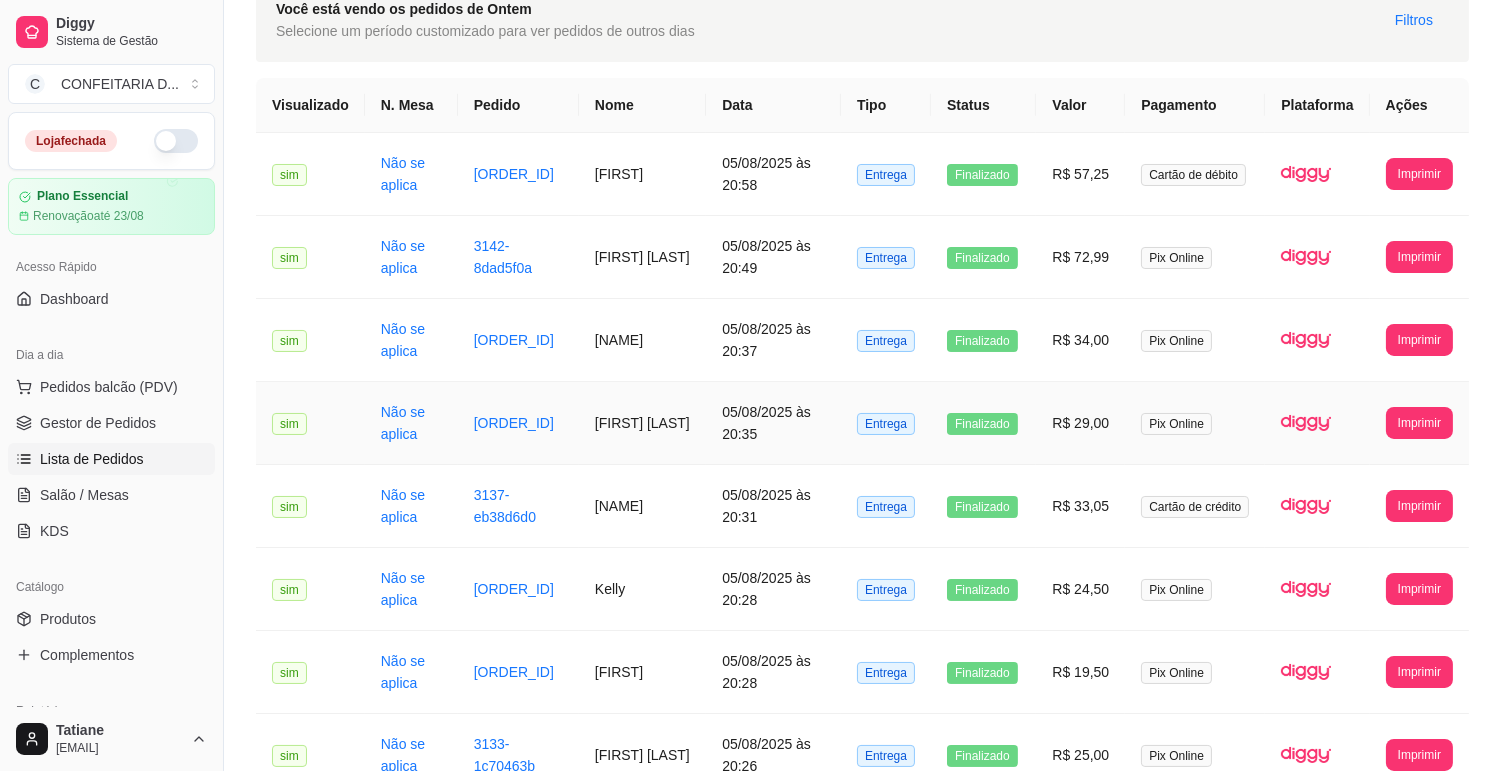 click on "[FIRST] [LAST]" at bounding box center (642, 423) 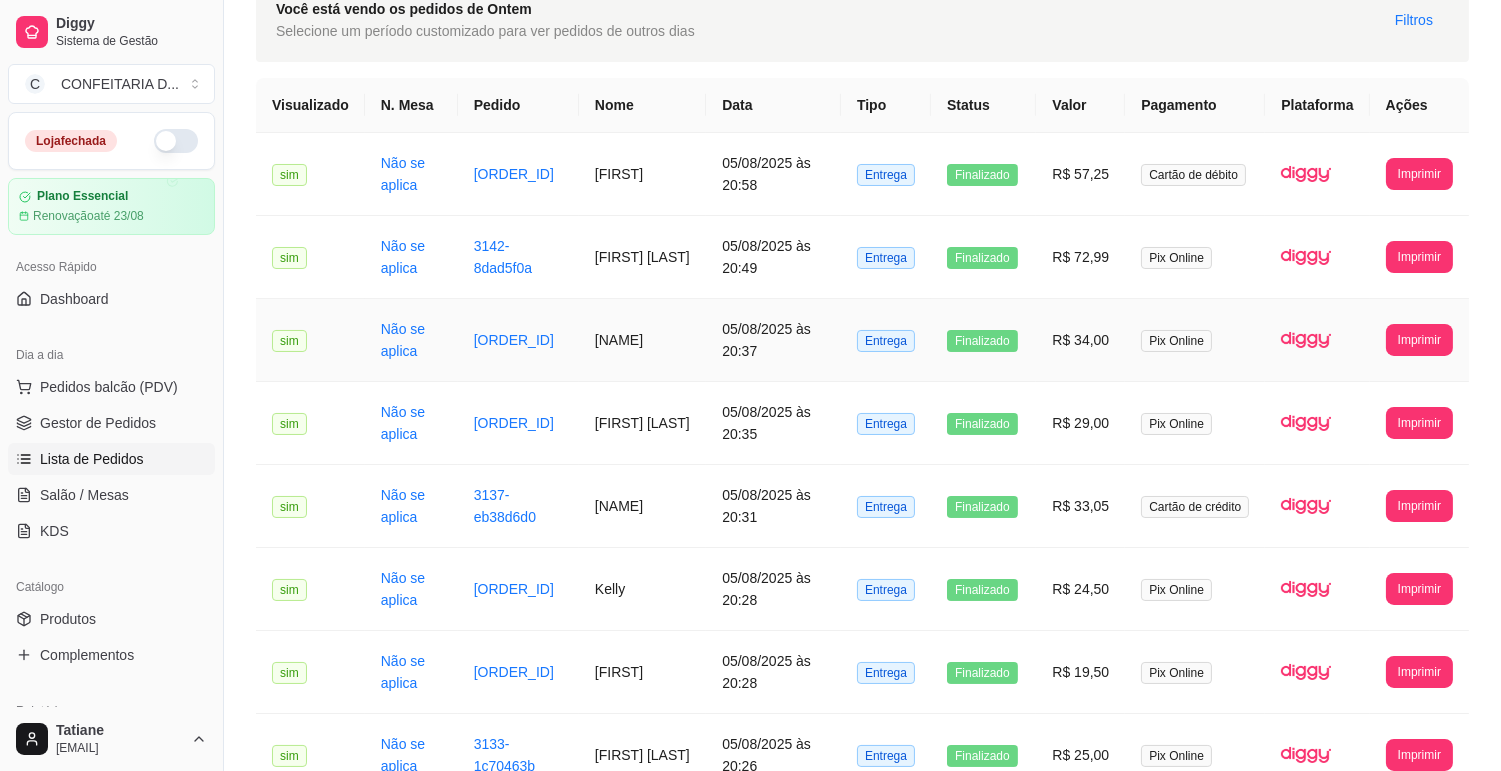 click on "[NAME]" at bounding box center (642, 340) 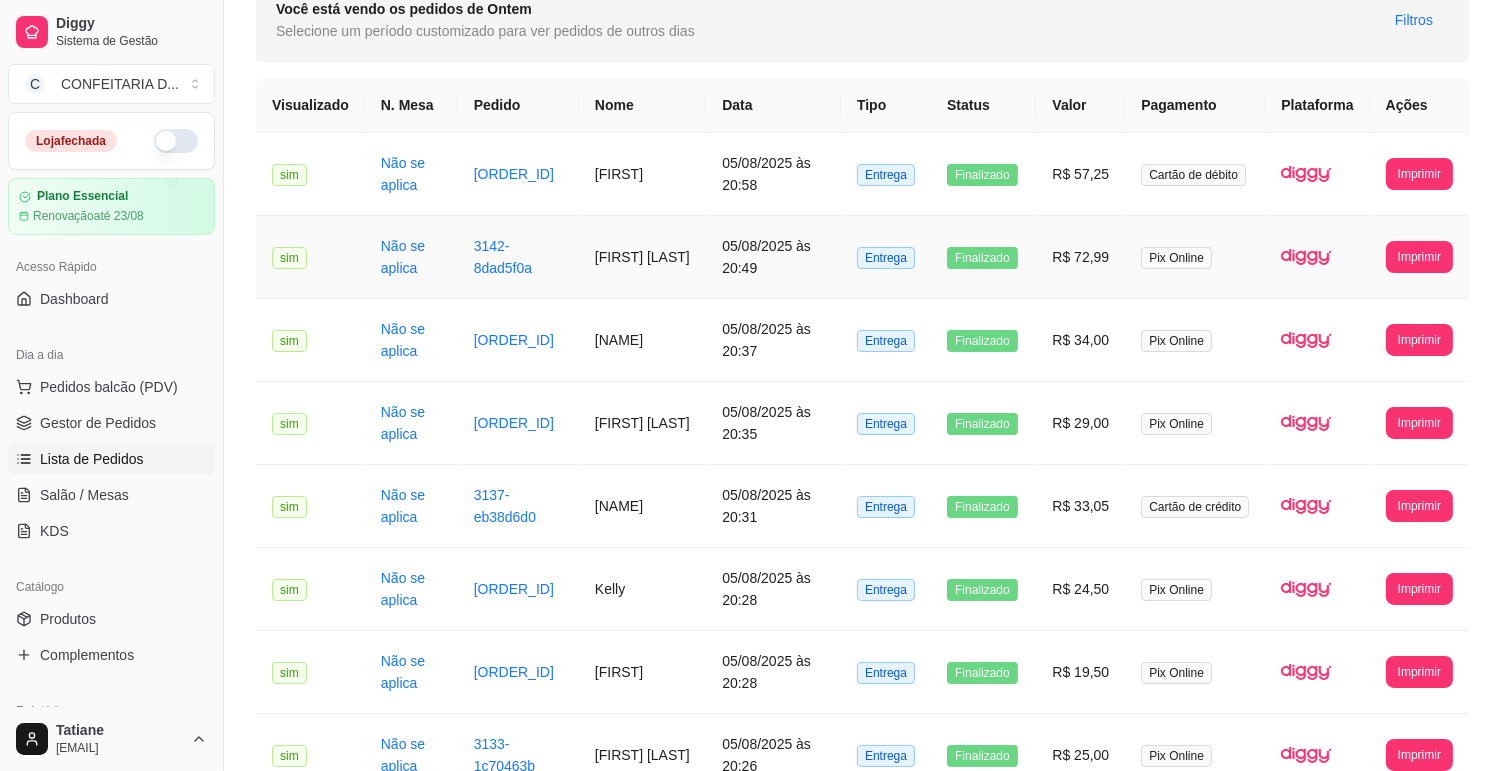 click on "[FIRST] [LAST]" at bounding box center [642, 257] 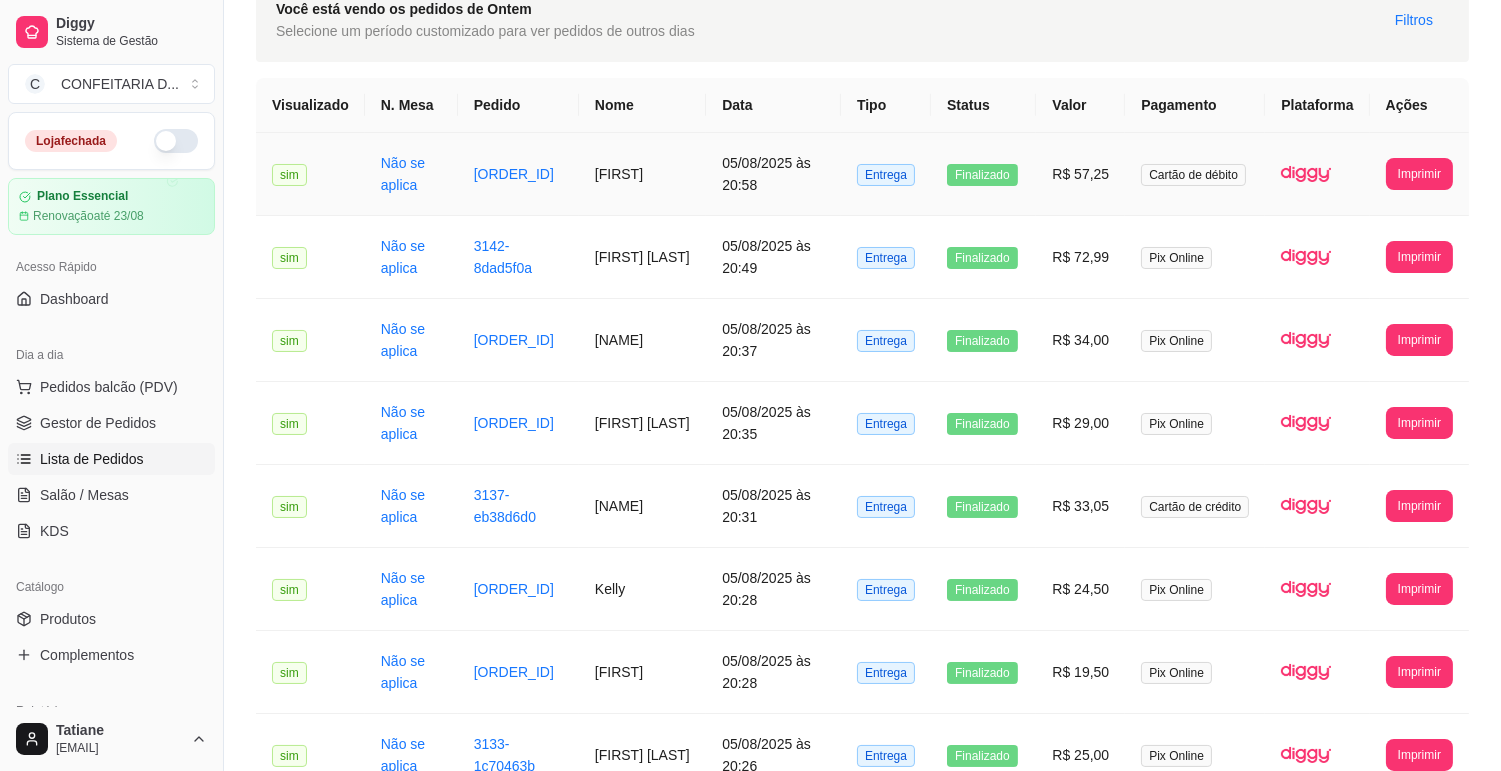 click on "[FIRST]" at bounding box center (642, 174) 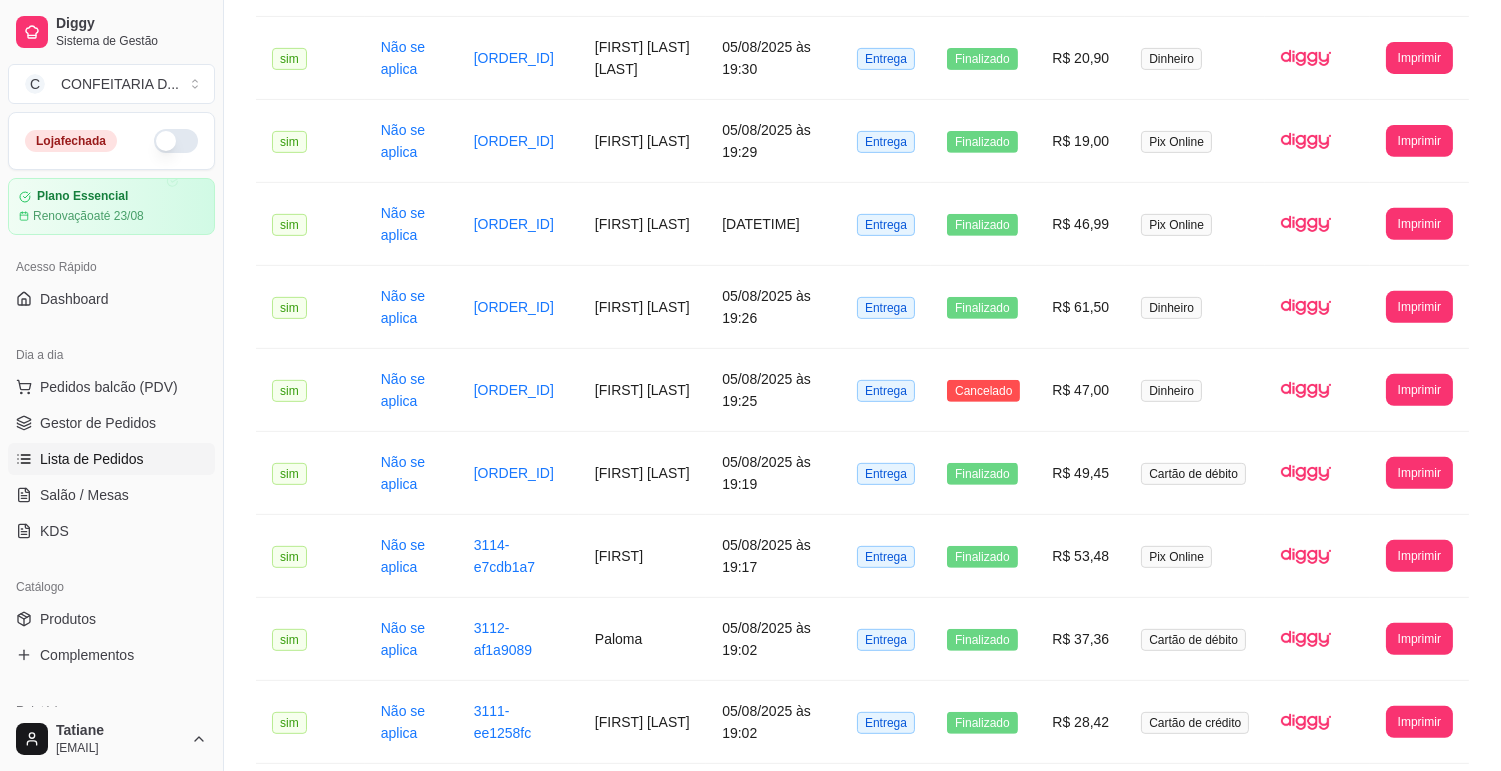 scroll, scrollTop: 880, scrollLeft: 0, axis: vertical 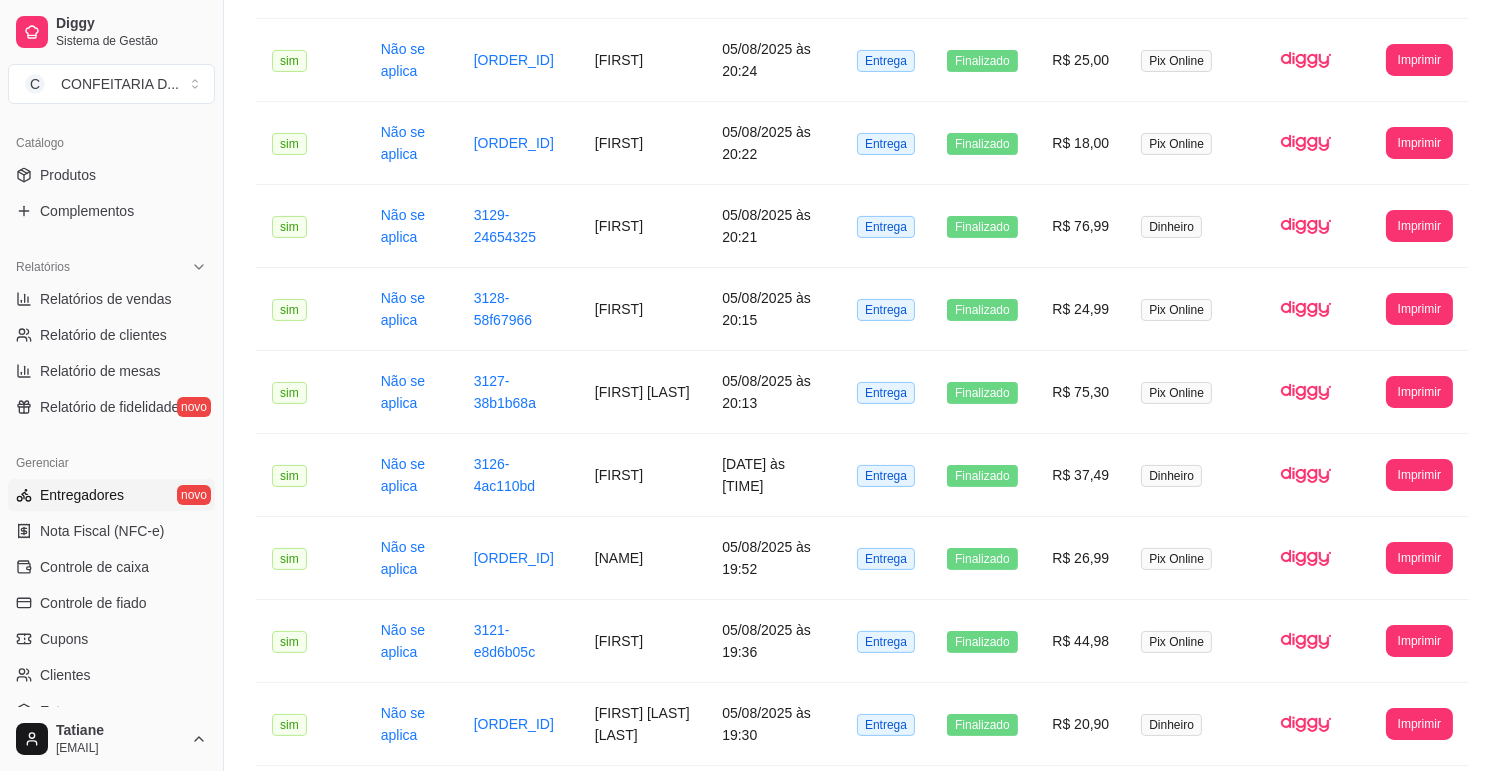 click on "Entregadores" at bounding box center [82, 495] 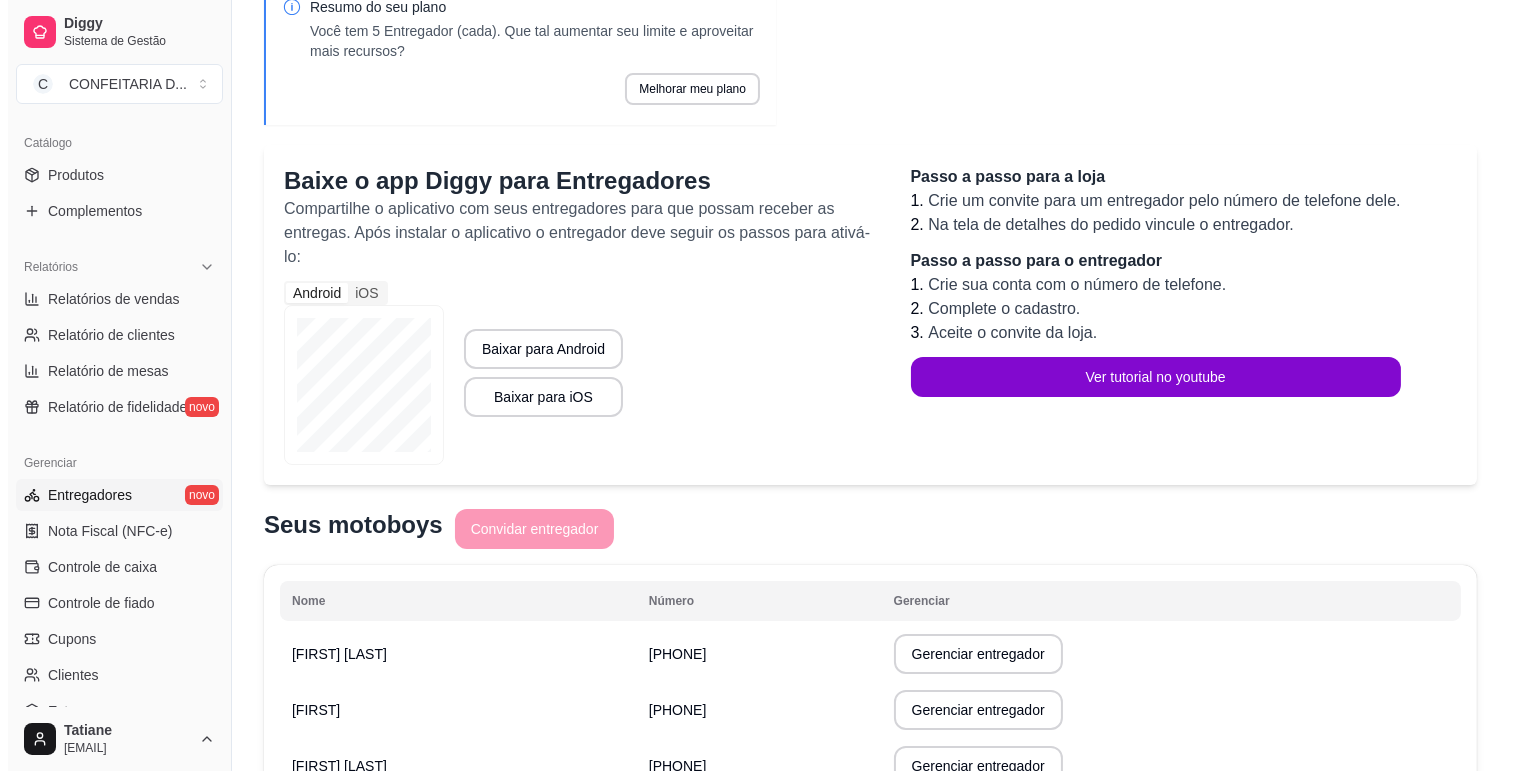 scroll, scrollTop: 333, scrollLeft: 0, axis: vertical 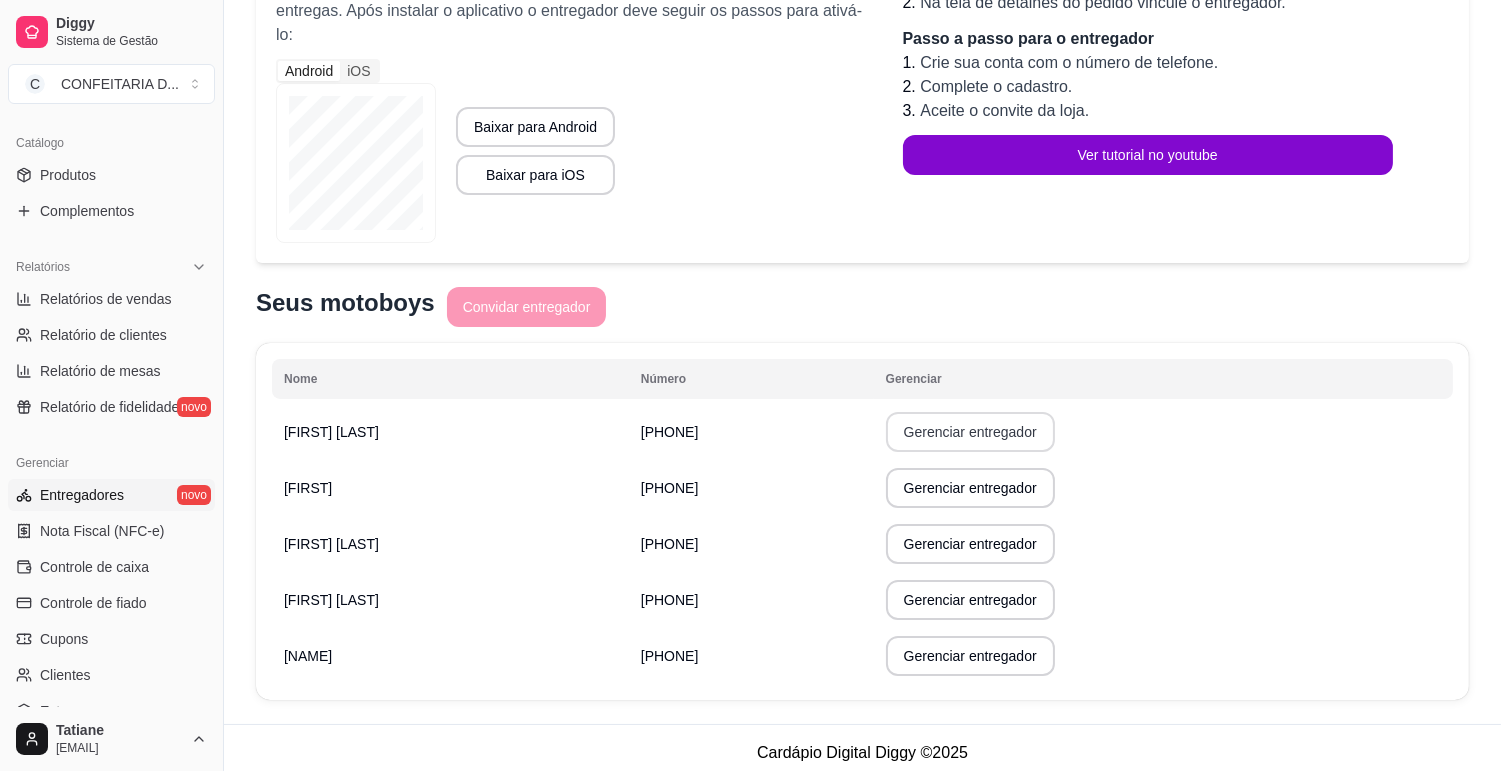 click on "Gerenciar entregador" at bounding box center [970, 432] 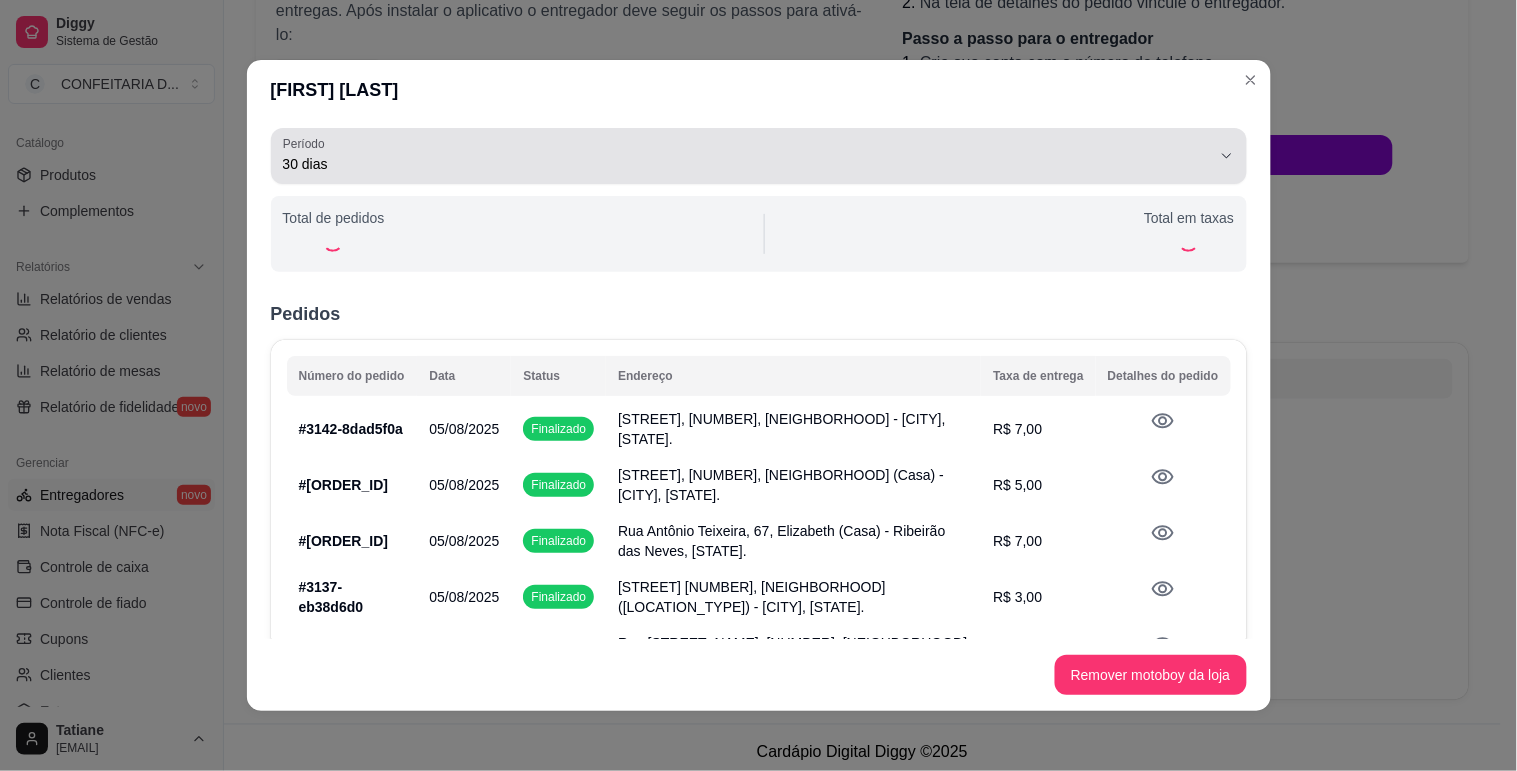 click on "Período 30 dias" at bounding box center (759, 156) 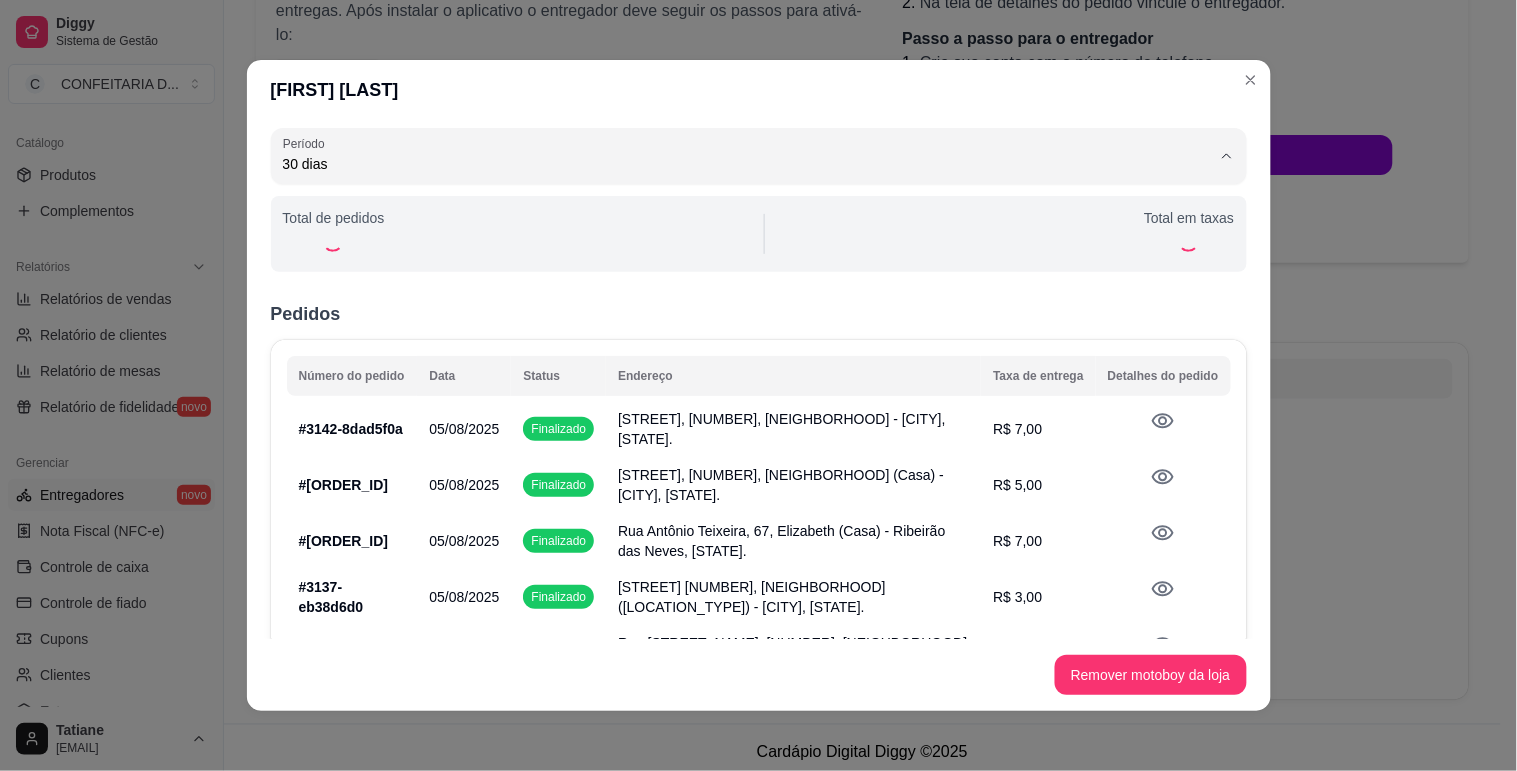click on "Customizado" at bounding box center [732, 342] 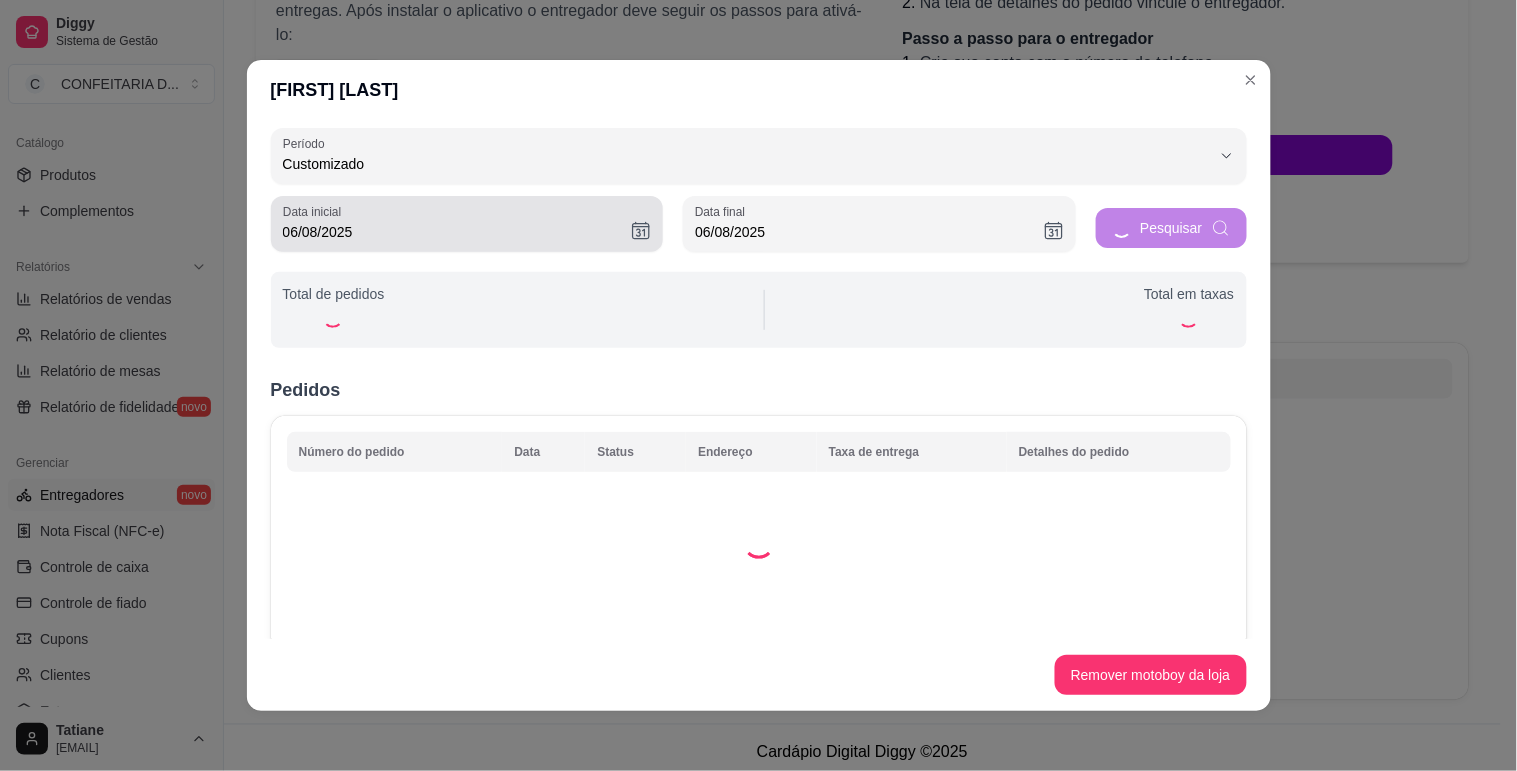 click on "06/08/2025" at bounding box center [457, 232] 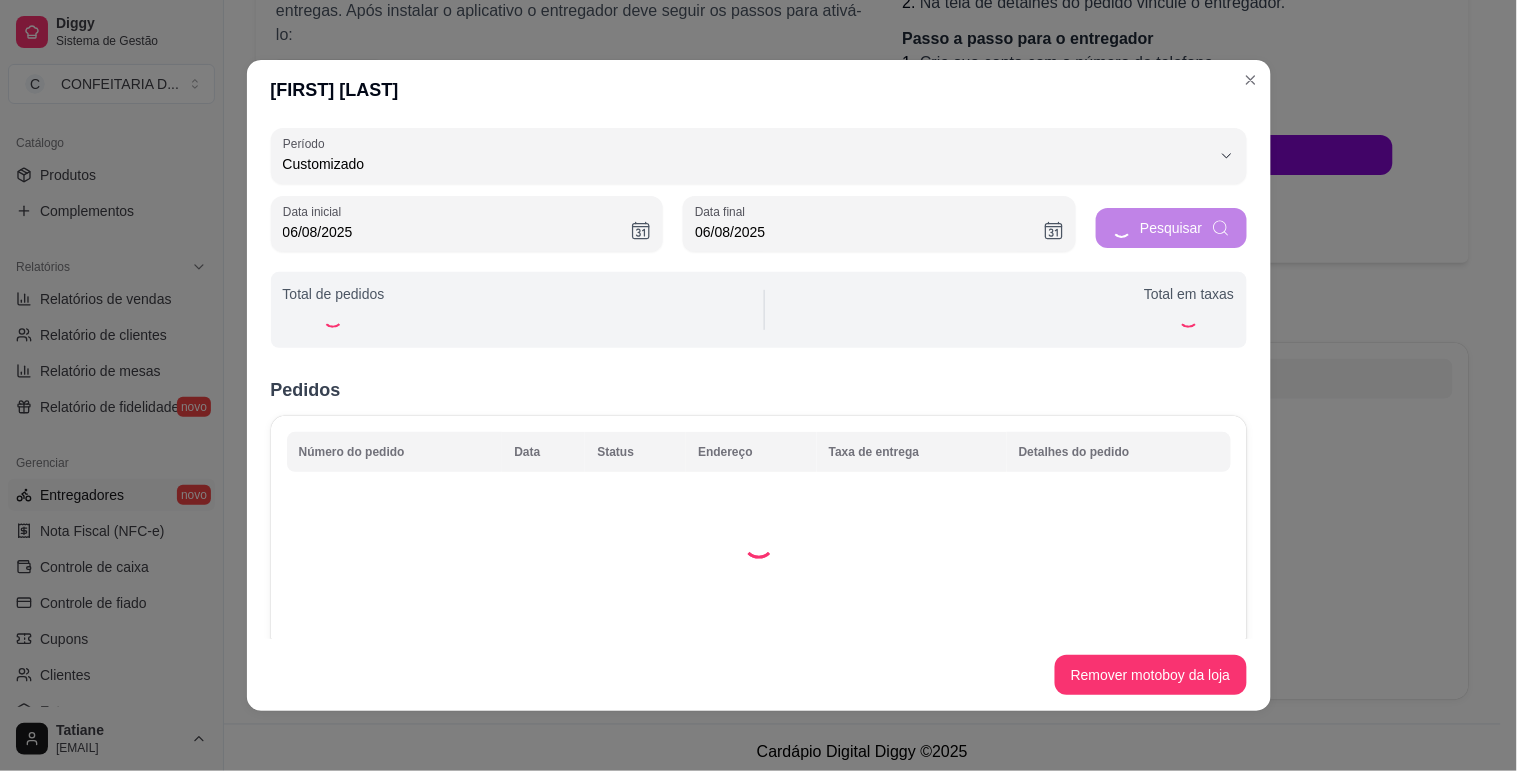 click on "06/08/2025" at bounding box center (457, 232) 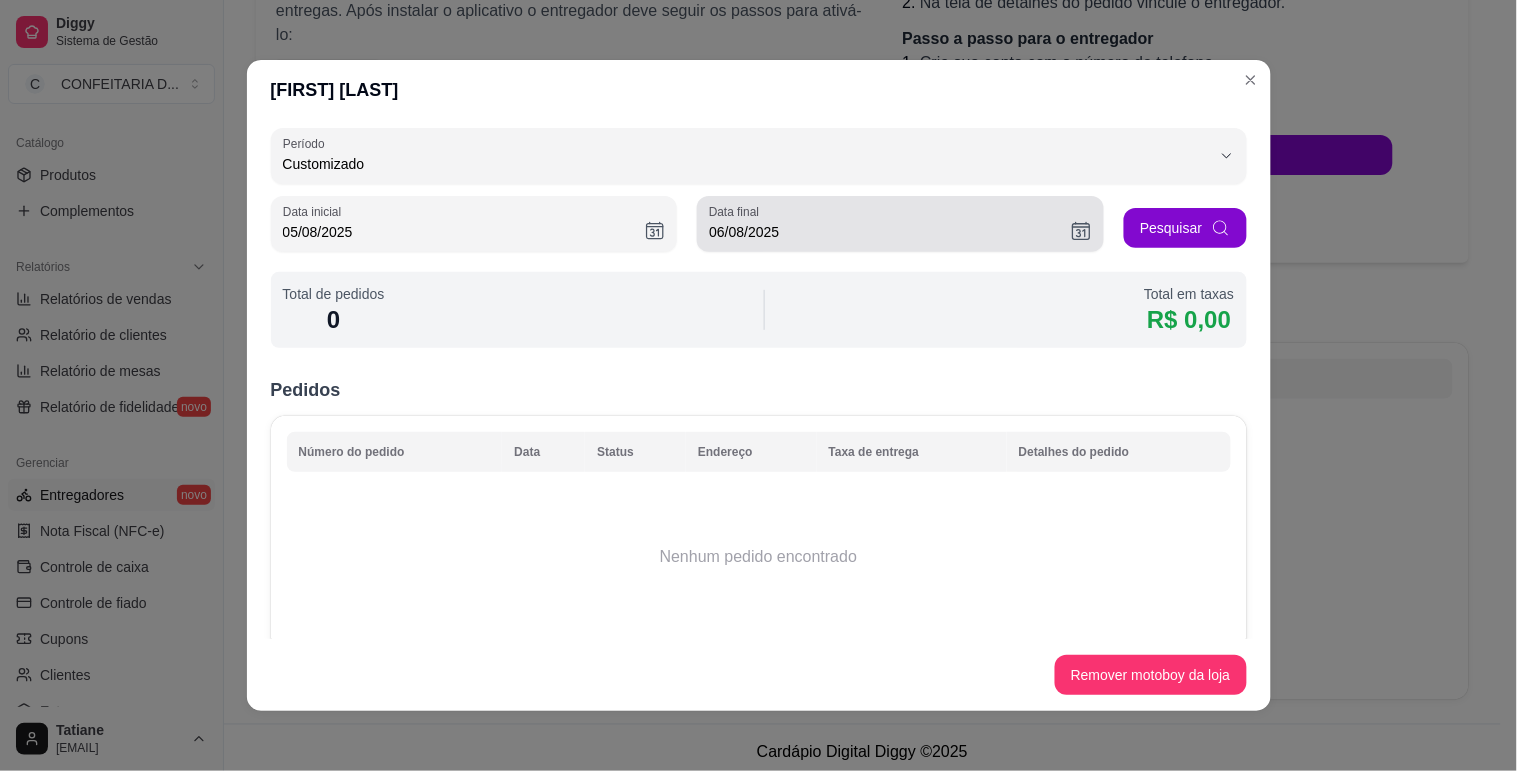 type on "05/08/2025" 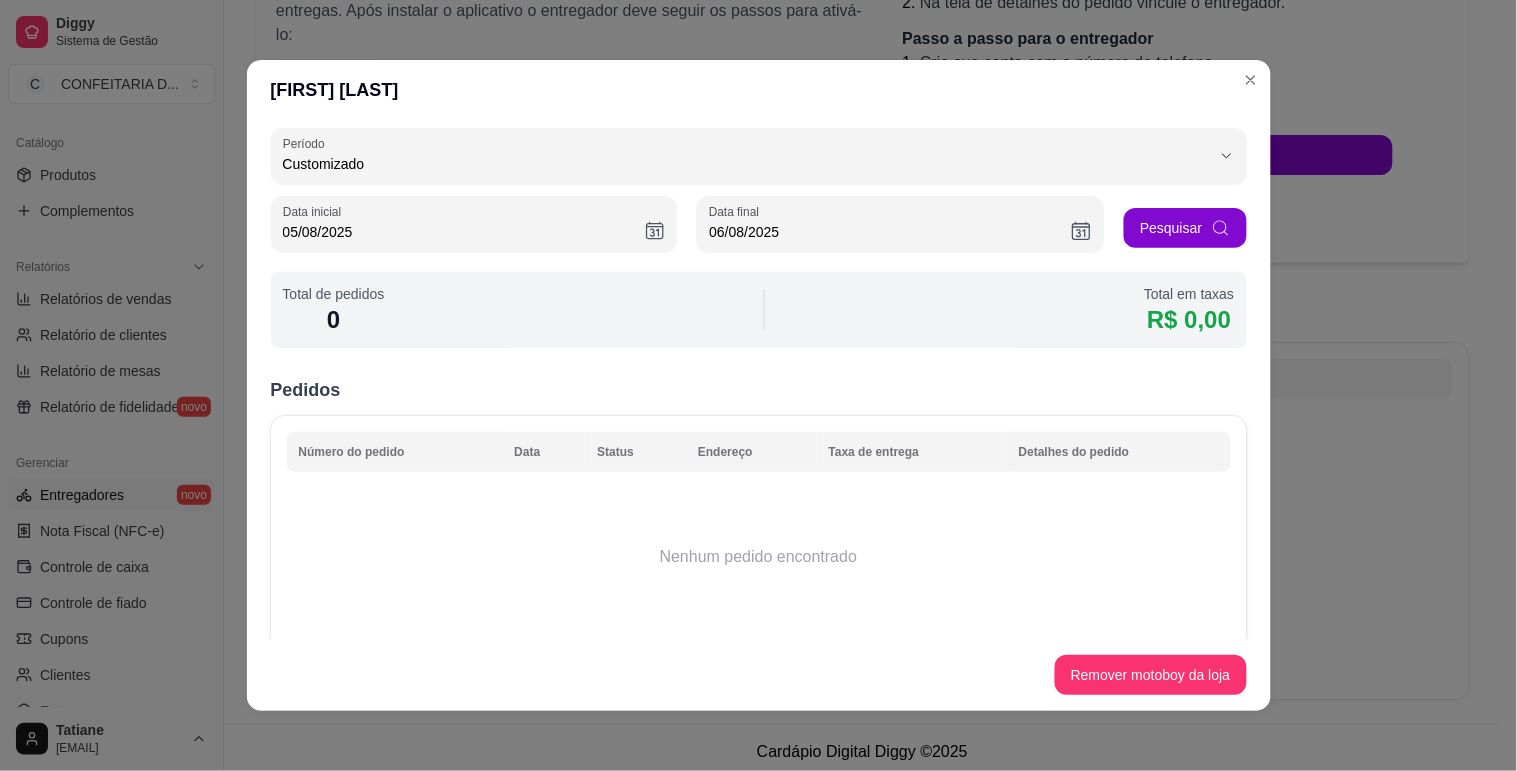 click on "06/08/2025" at bounding box center (890, 232) 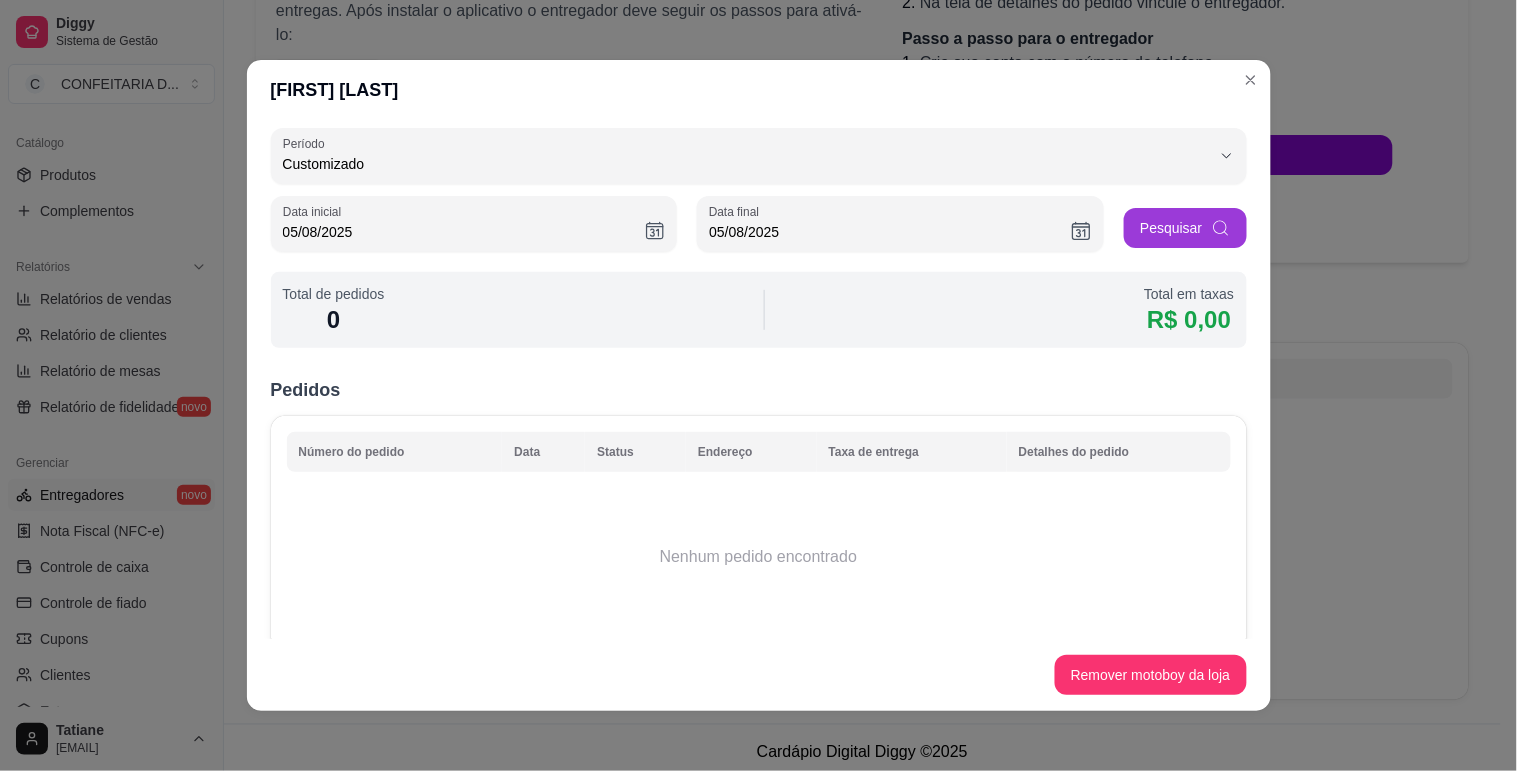 type on "05/08/2025" 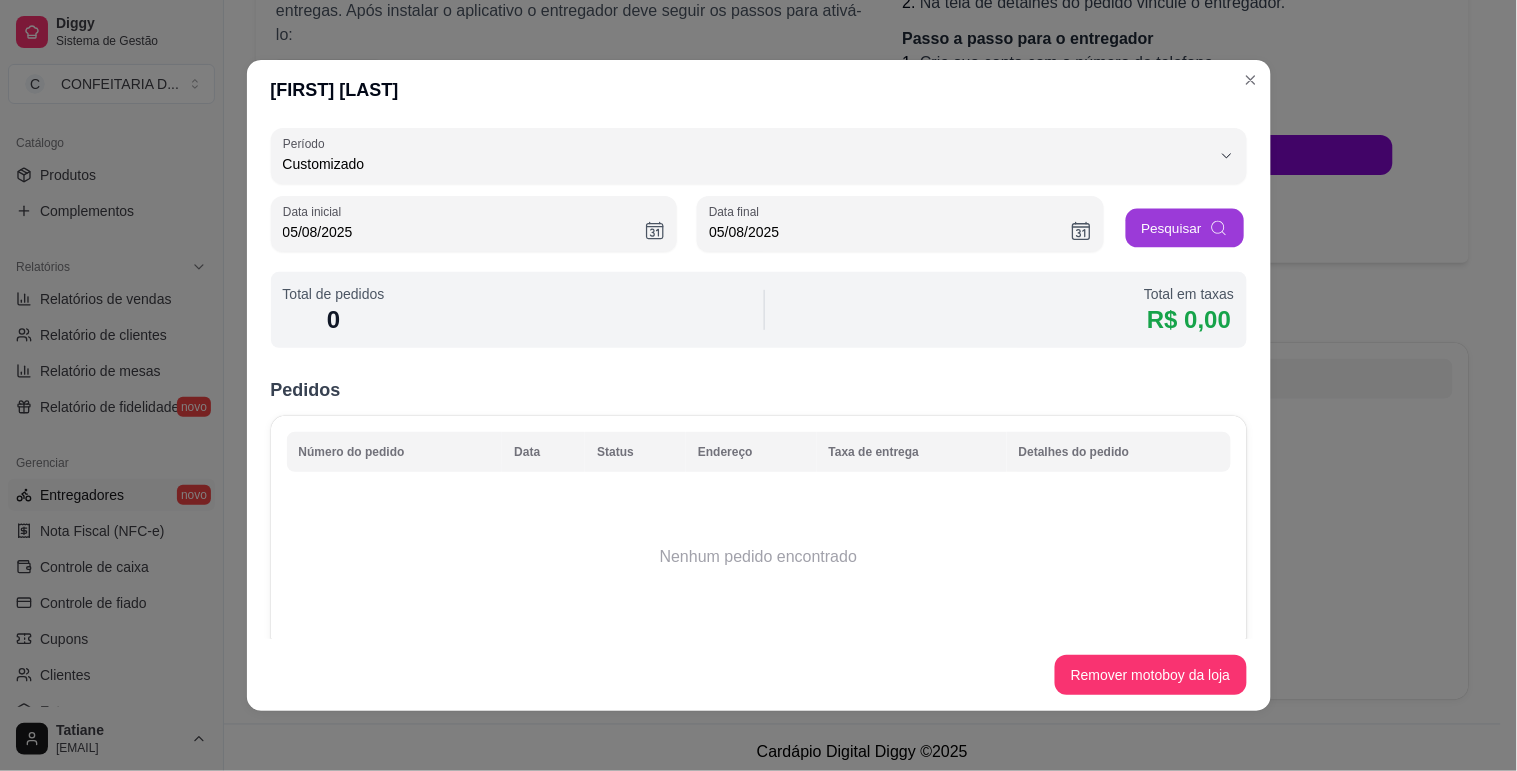 click on "Pesquisar" at bounding box center (1185, 228) 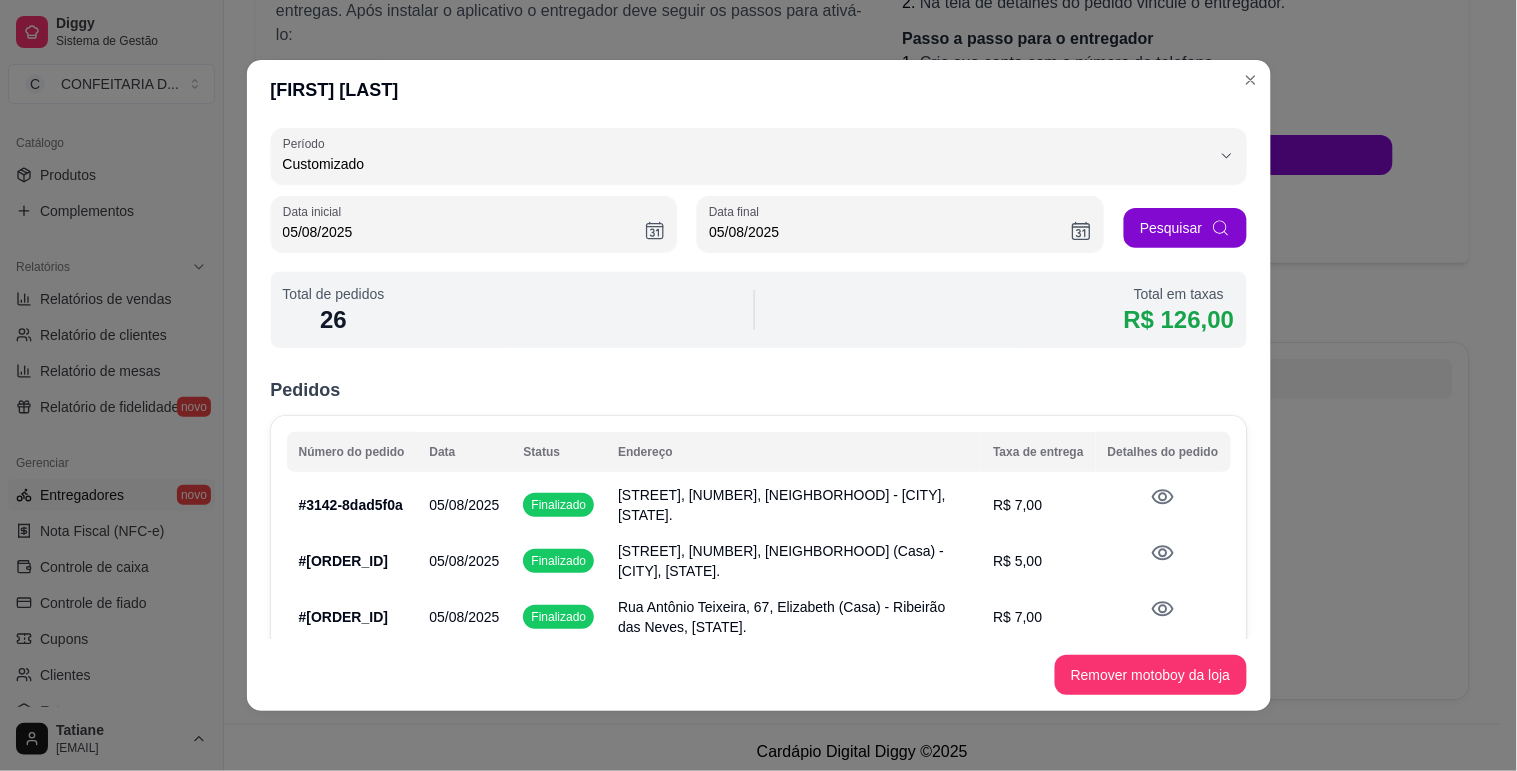 type 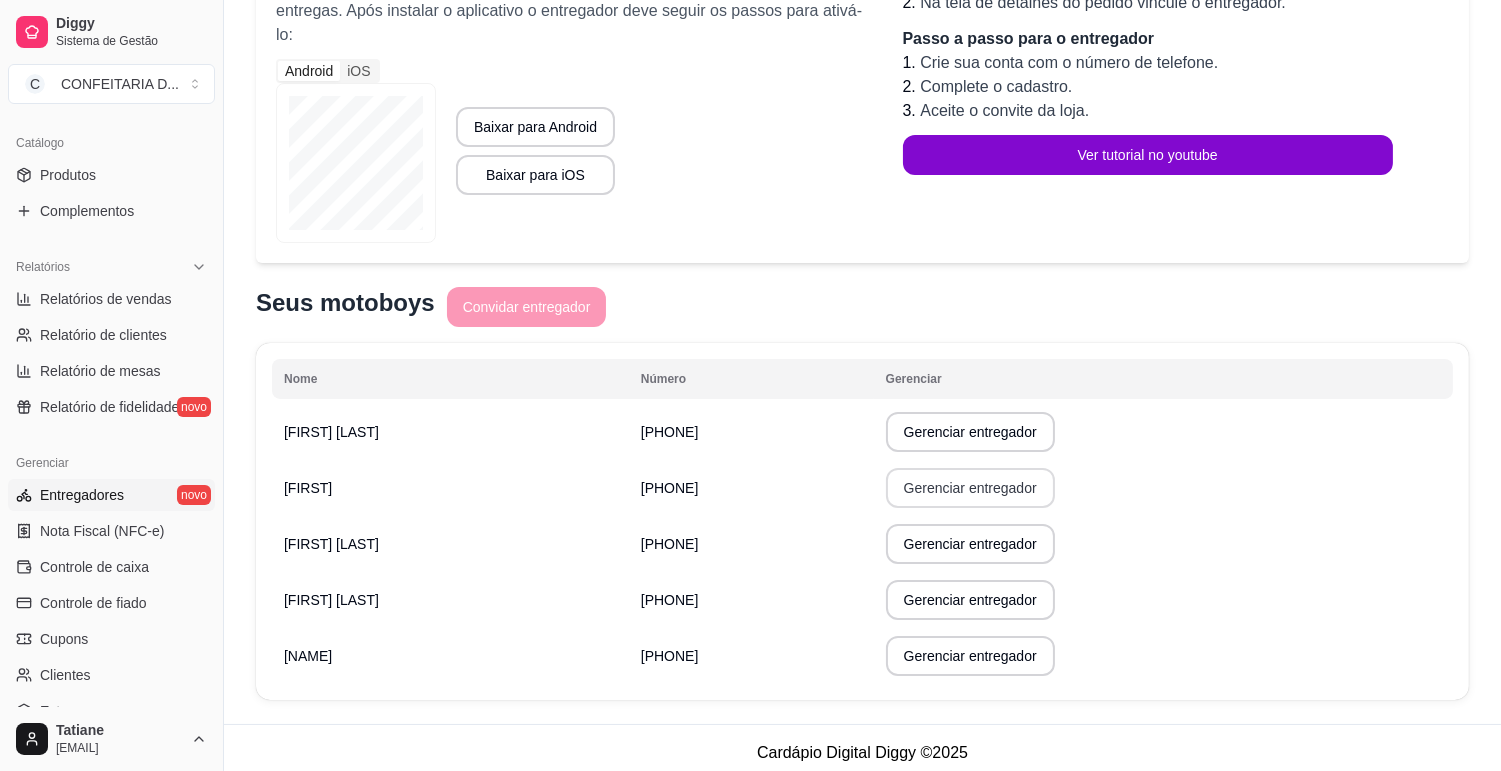click on "Gerenciar entregador" at bounding box center (970, 488) 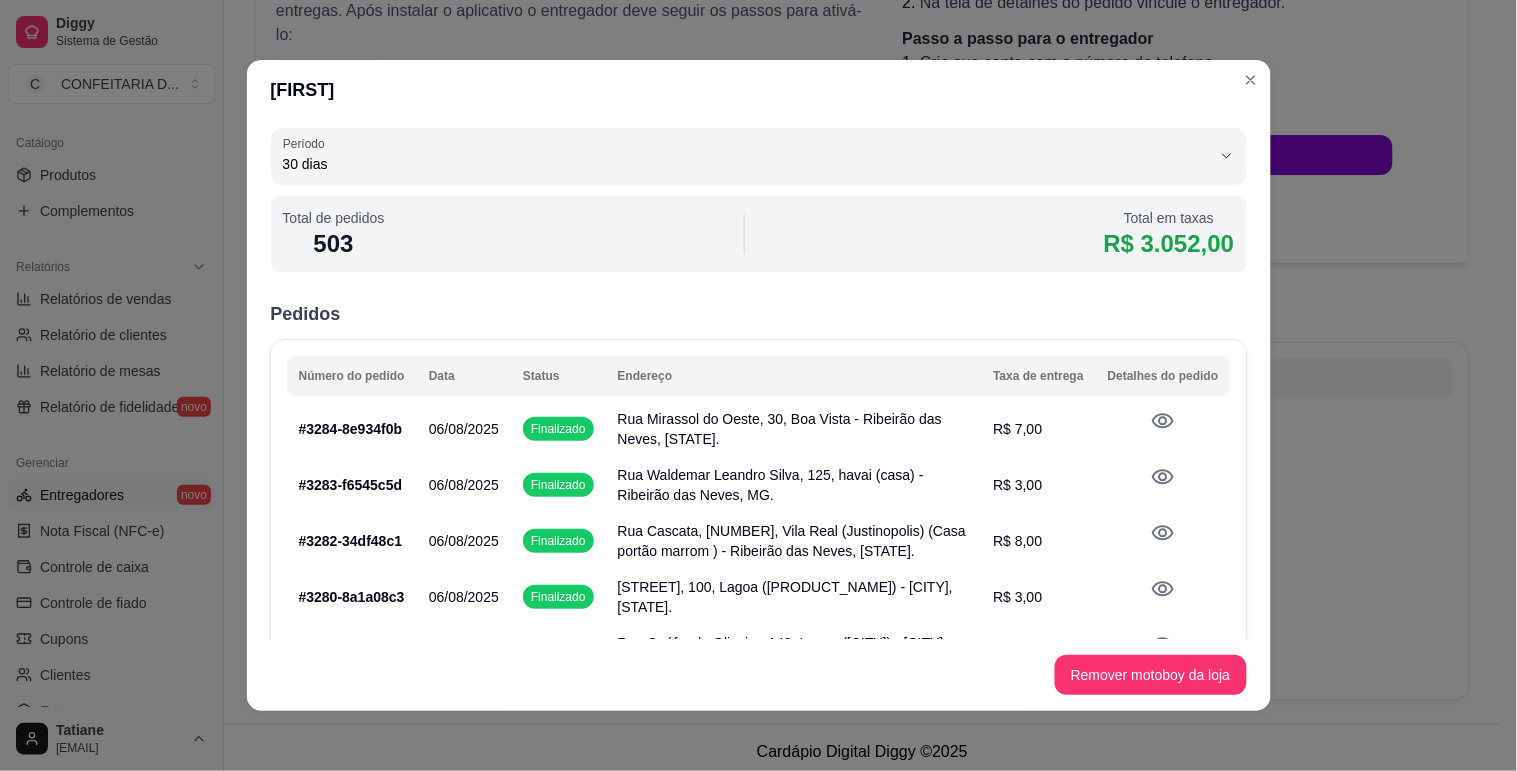 click on "30 dias" at bounding box center (747, 164) 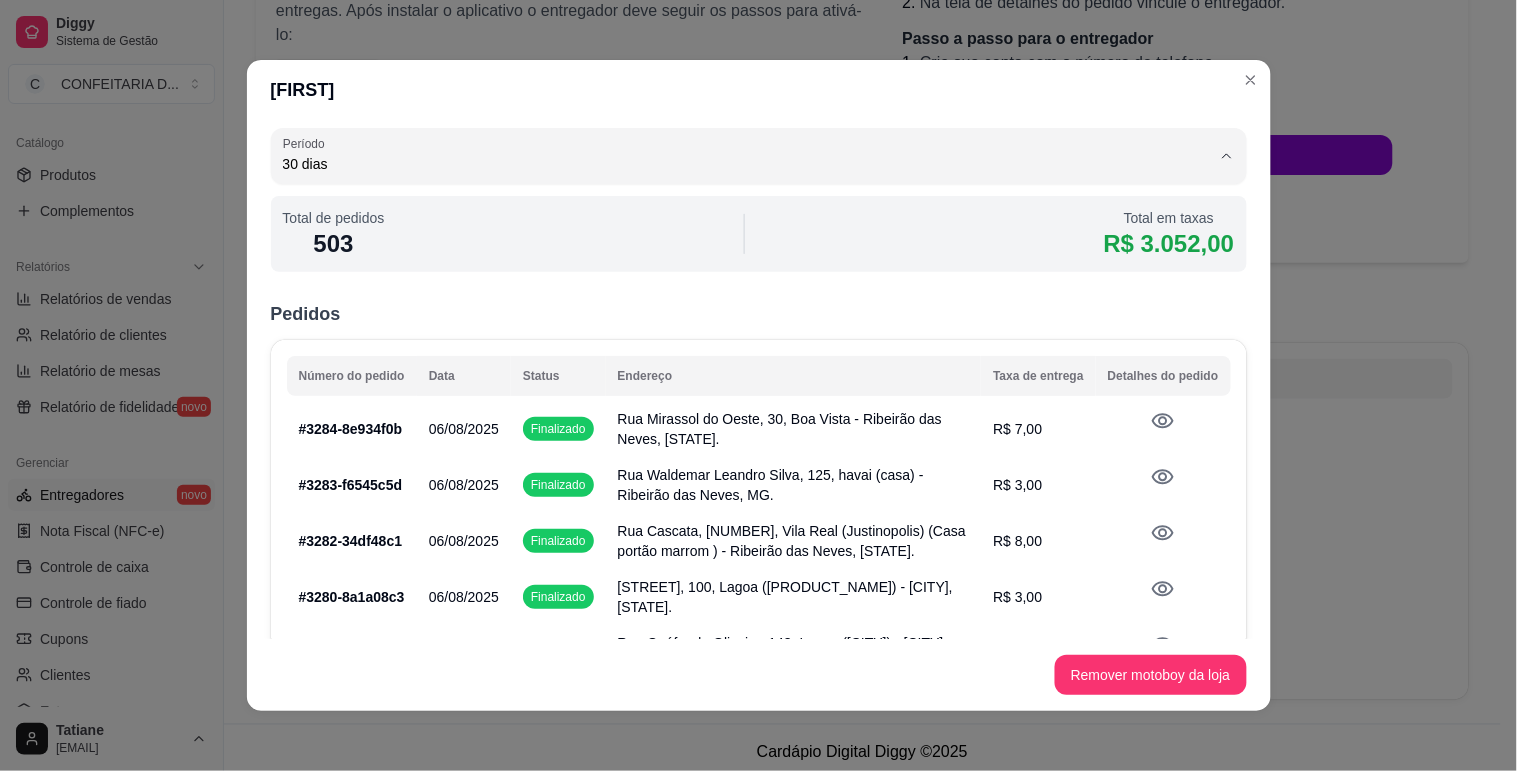 click on "Customizado" at bounding box center [732, 342] 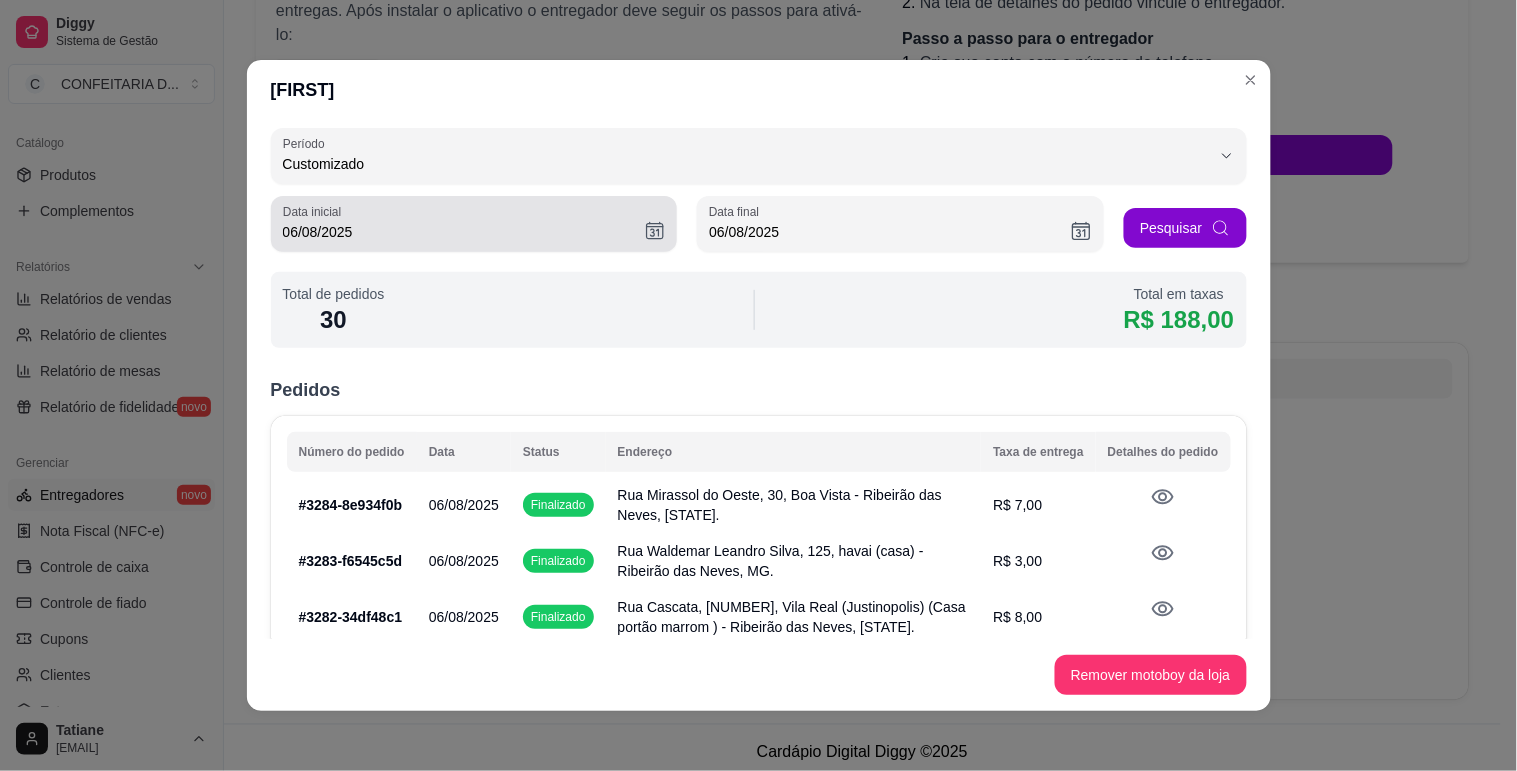 click on "06/08/2025" at bounding box center [464, 232] 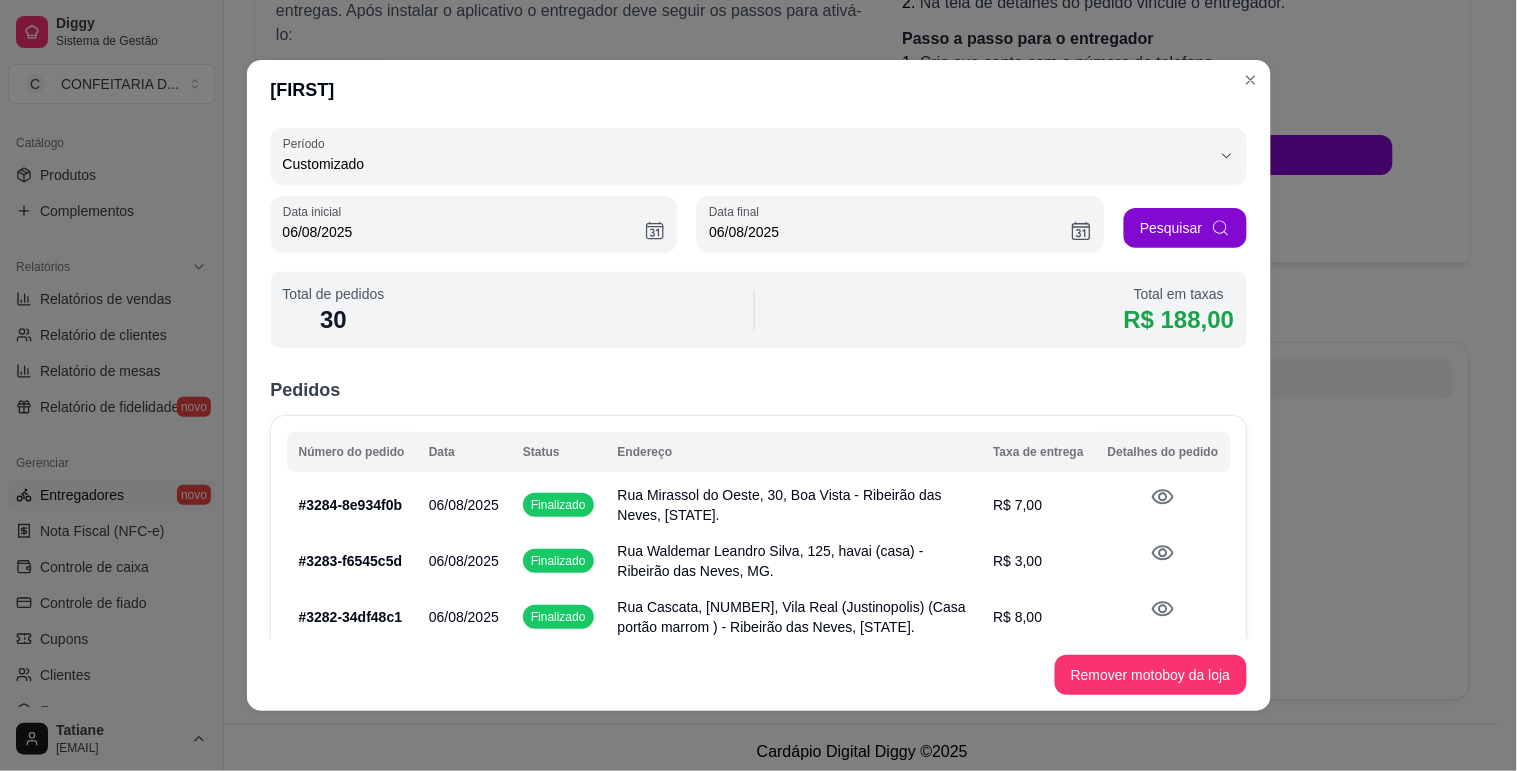 click on "06/08/2025" at bounding box center (464, 232) 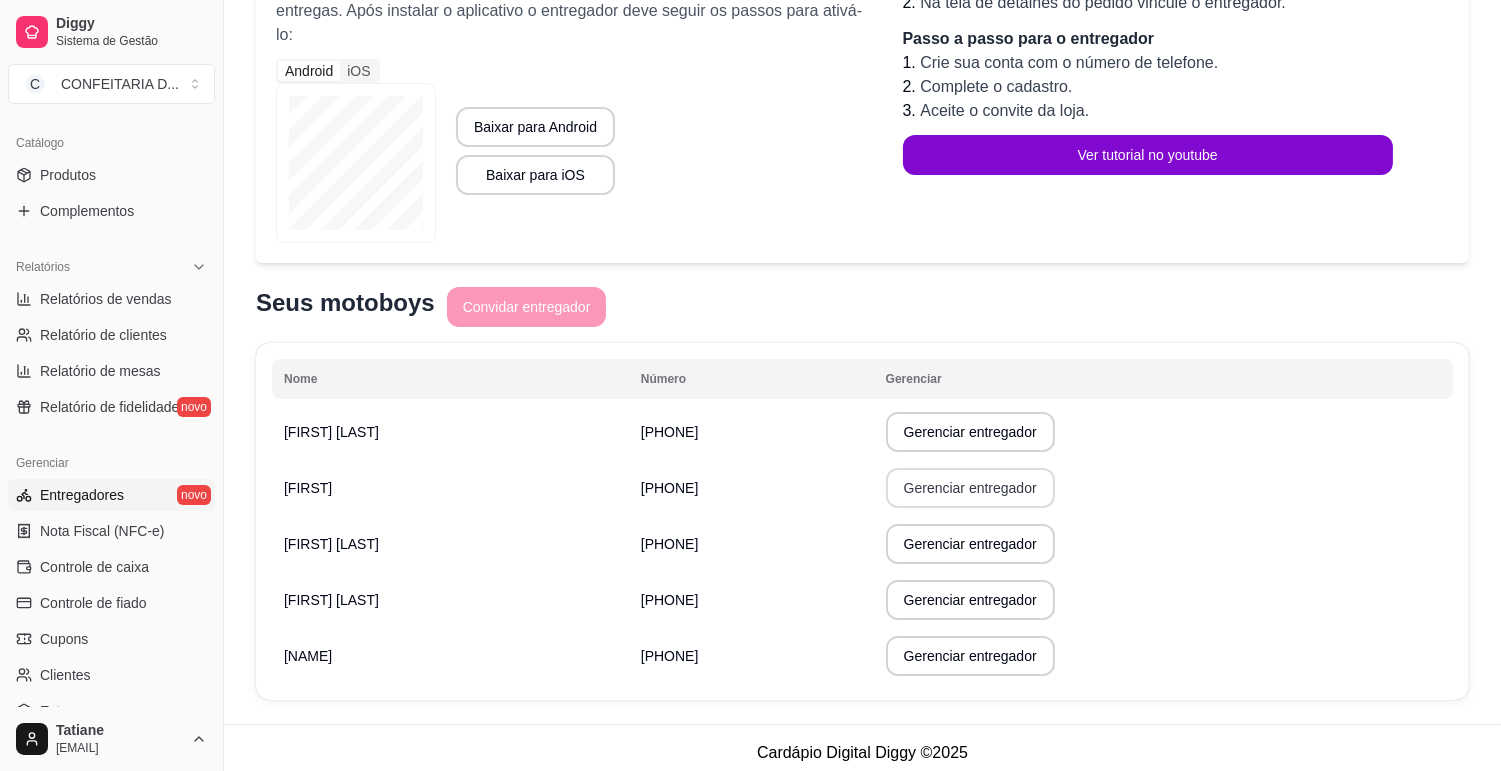 click on "Gerenciar entregador" at bounding box center [970, 488] 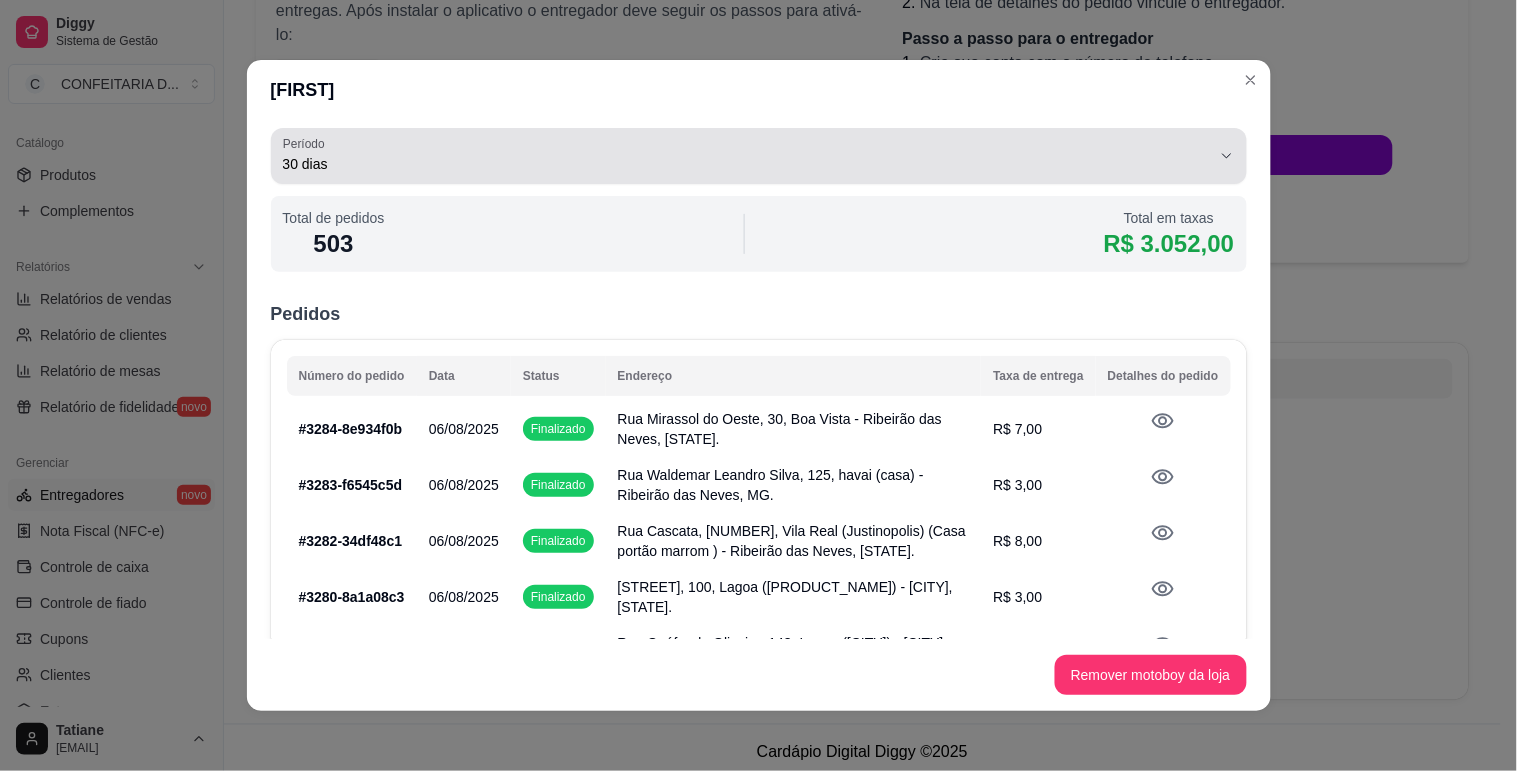 click on "30 dias" at bounding box center [747, 164] 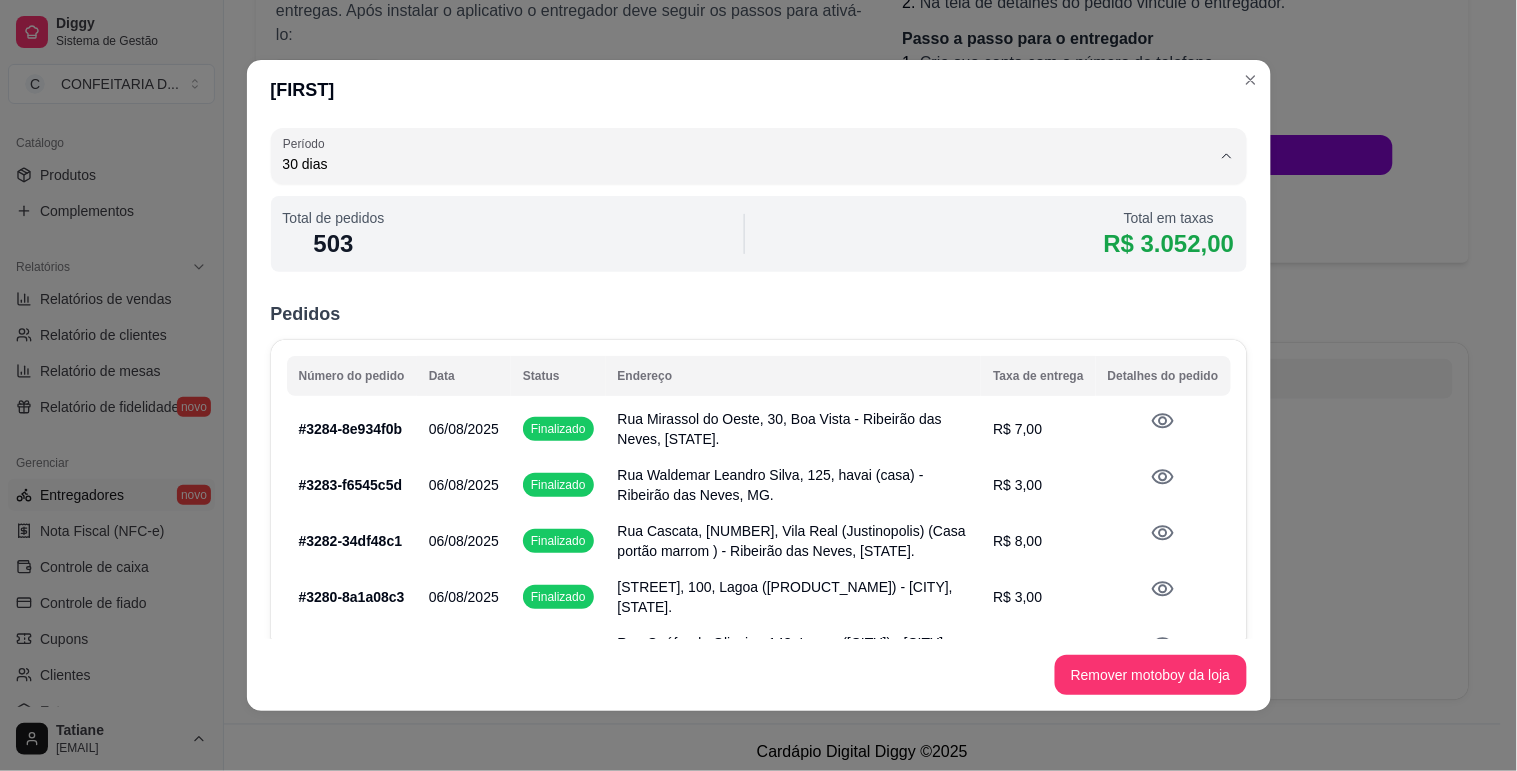click on "Customizado" at bounding box center (732, 342) 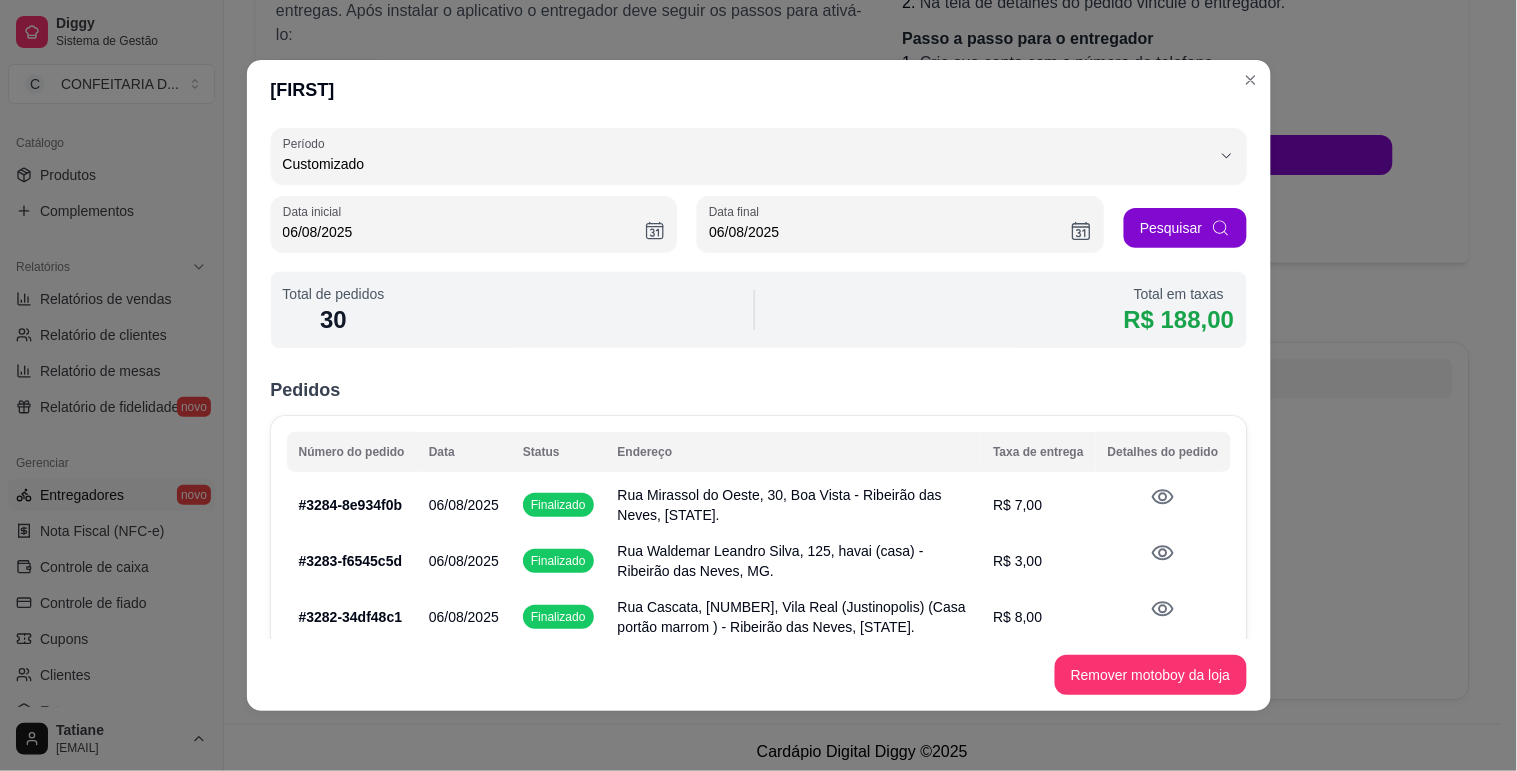 scroll, scrollTop: 18, scrollLeft: 0, axis: vertical 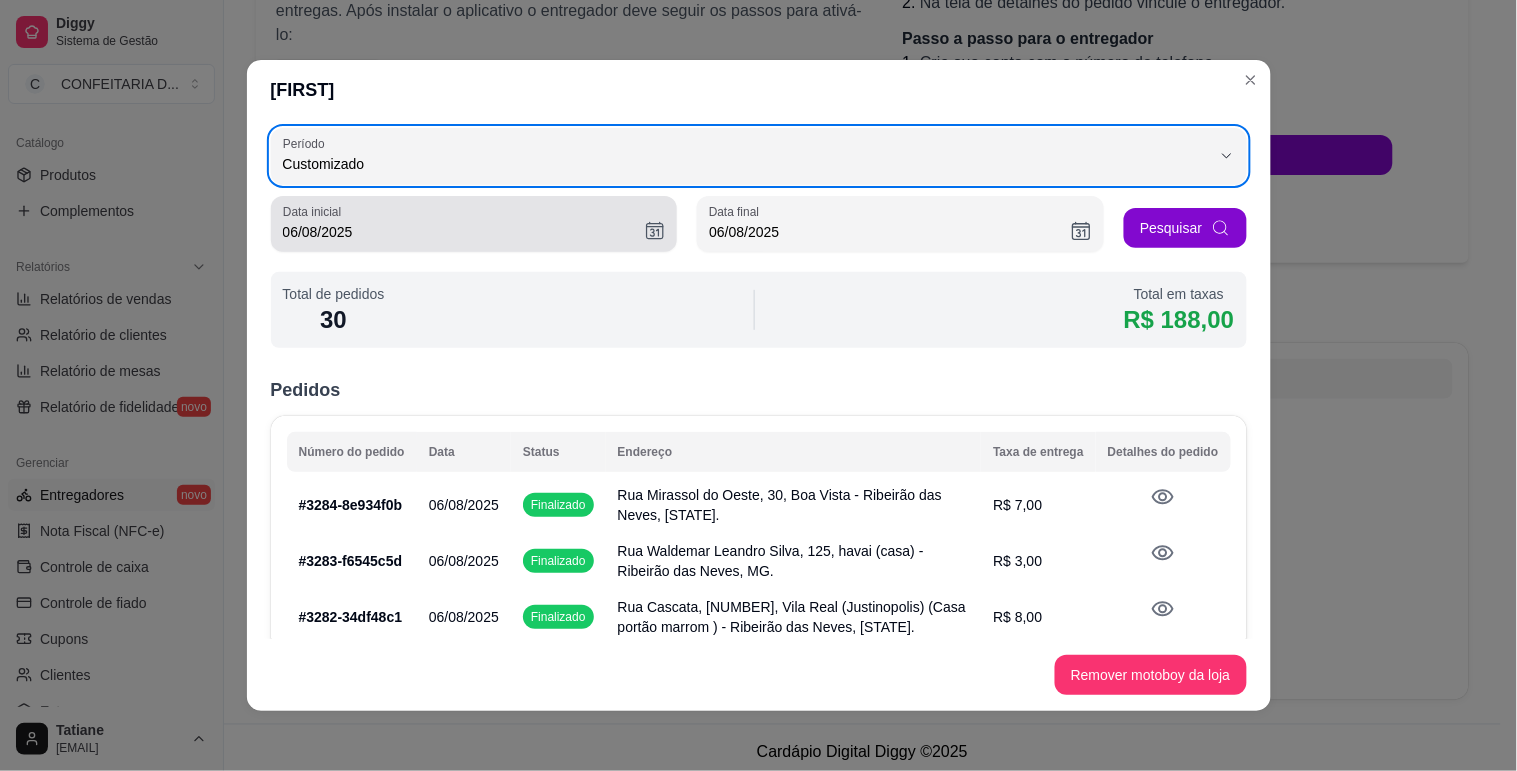 click on "Customizado" at bounding box center [747, 164] 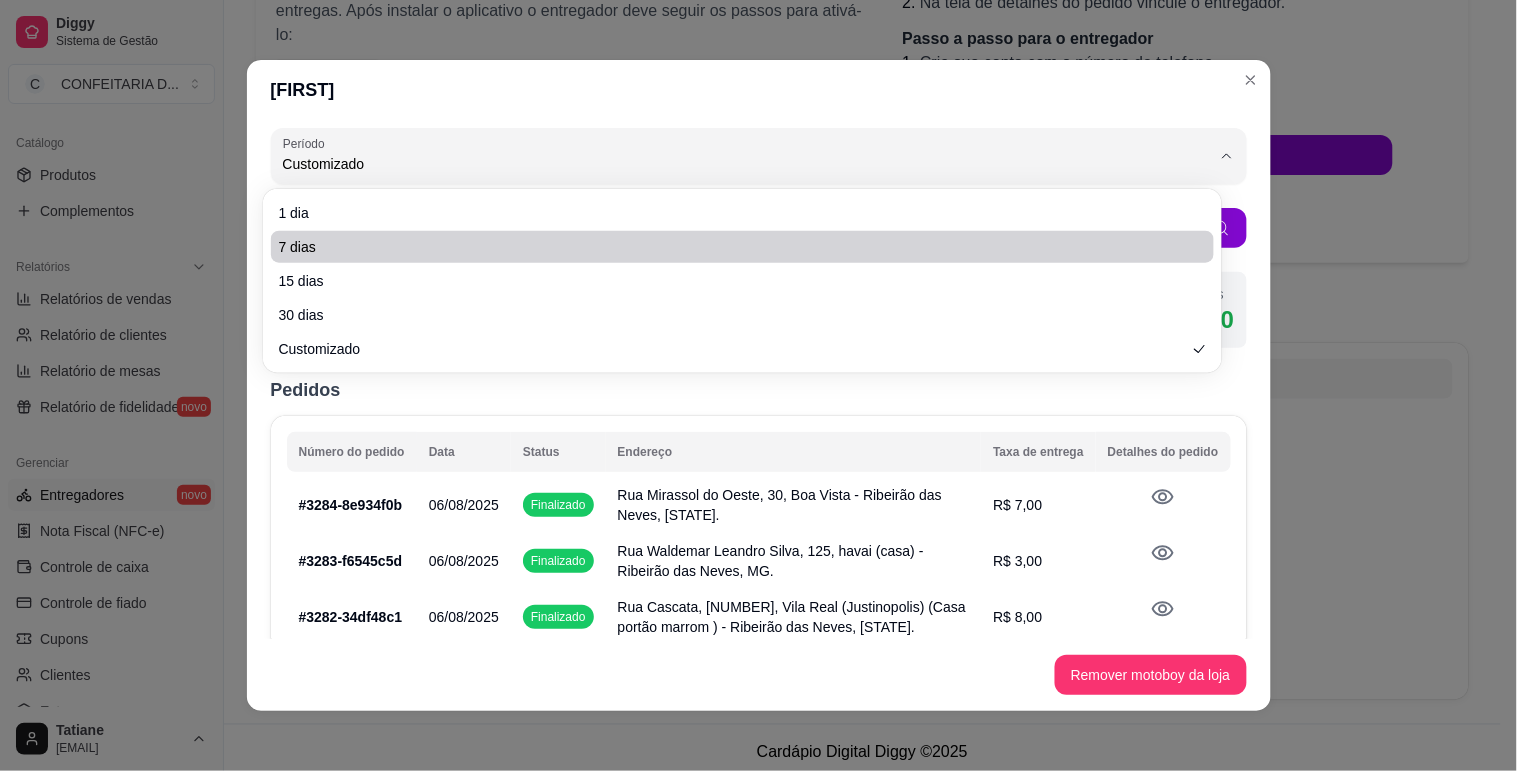 click on "Customizado" at bounding box center [747, 164] 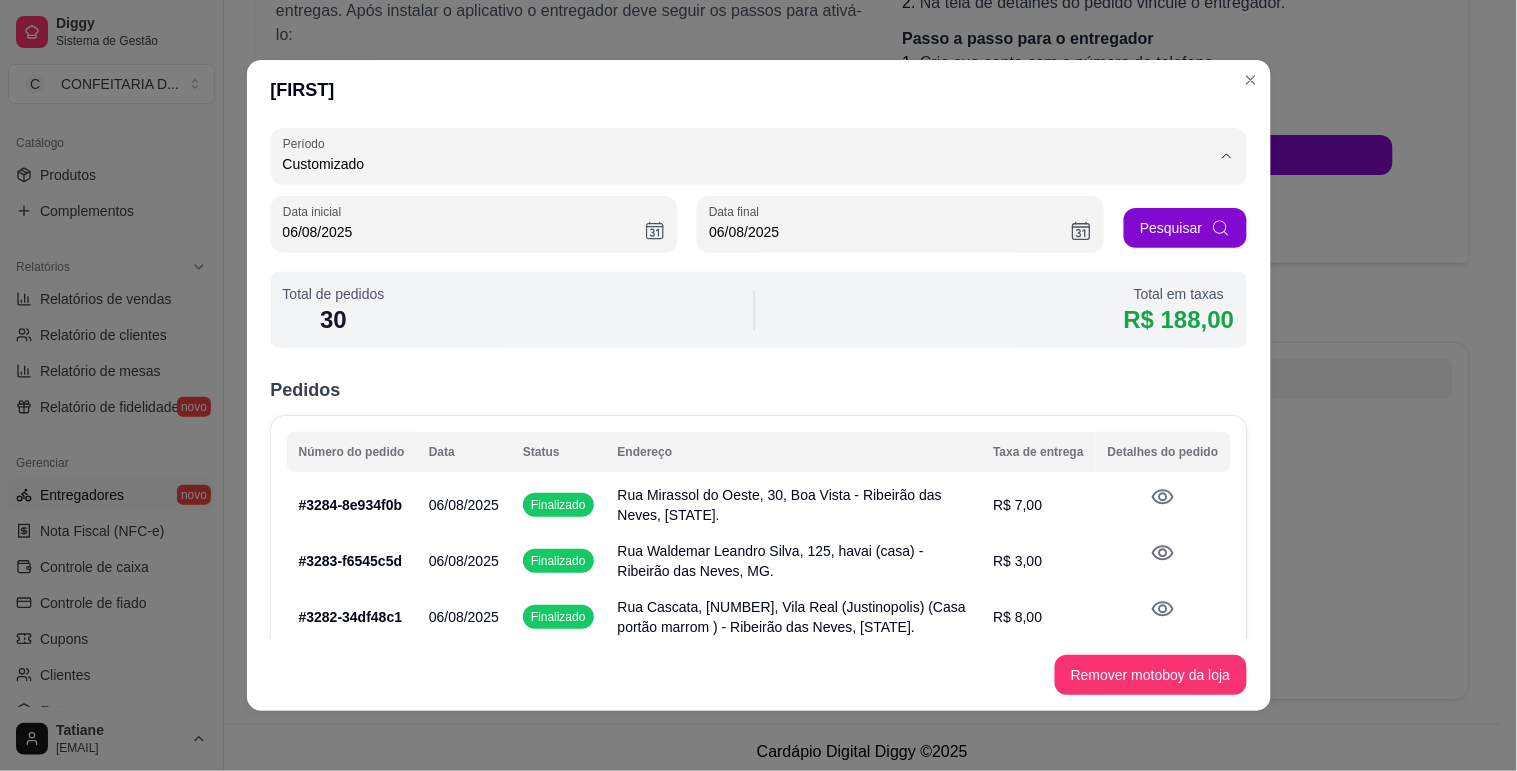 click on "Pedidos" at bounding box center (759, 390) 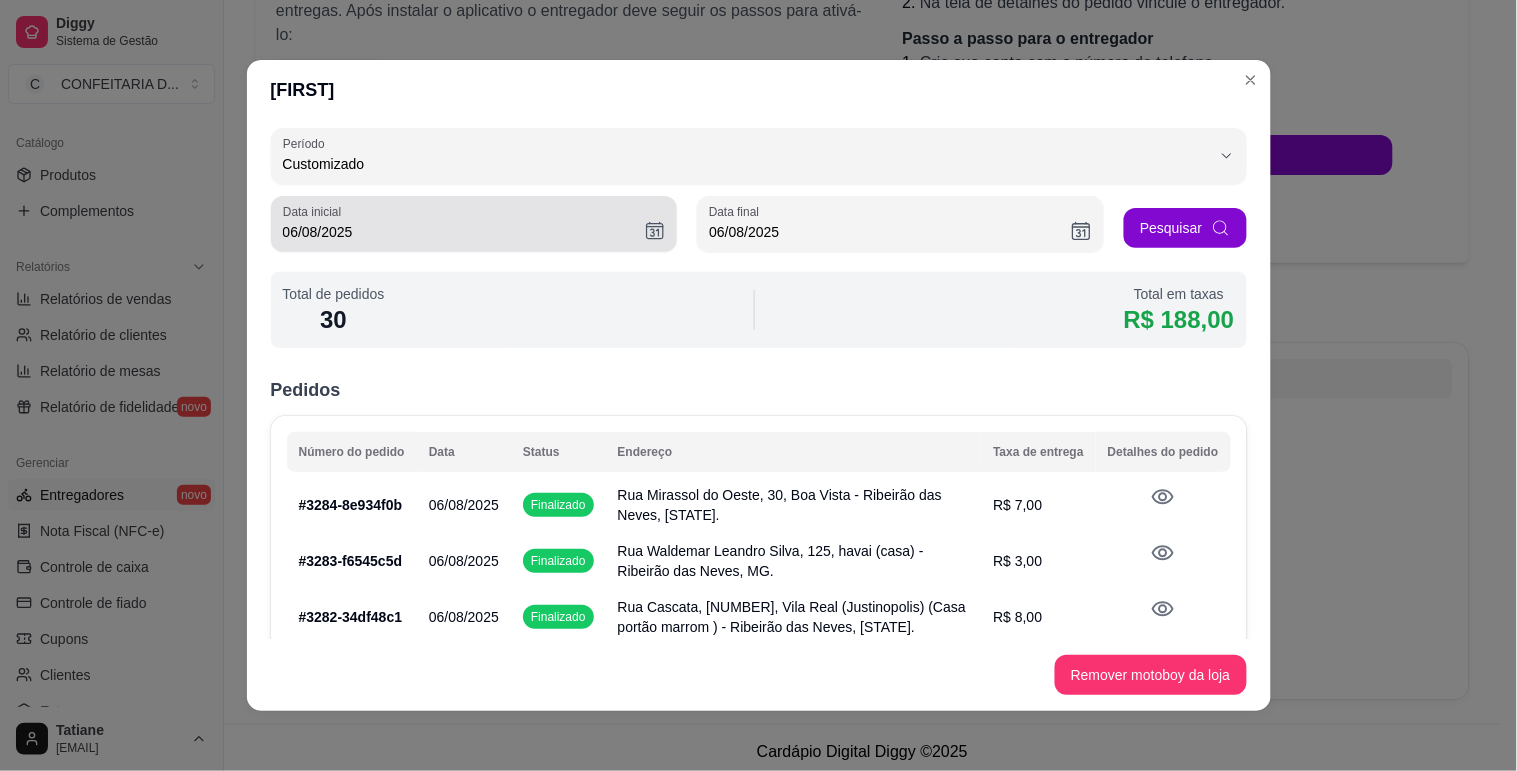 click on "06/08/2025" at bounding box center (464, 232) 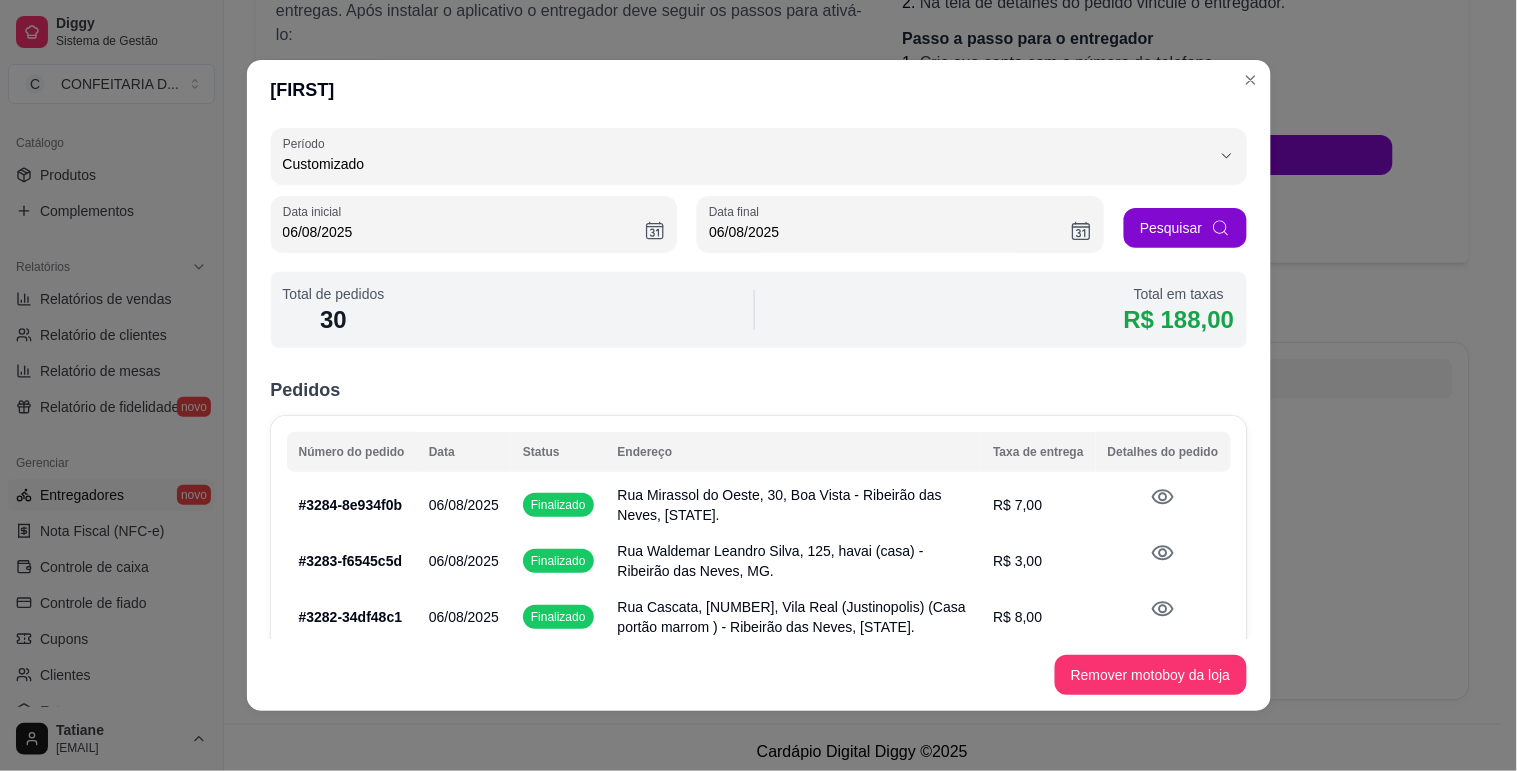click on "06/08/2025" at bounding box center [464, 232] 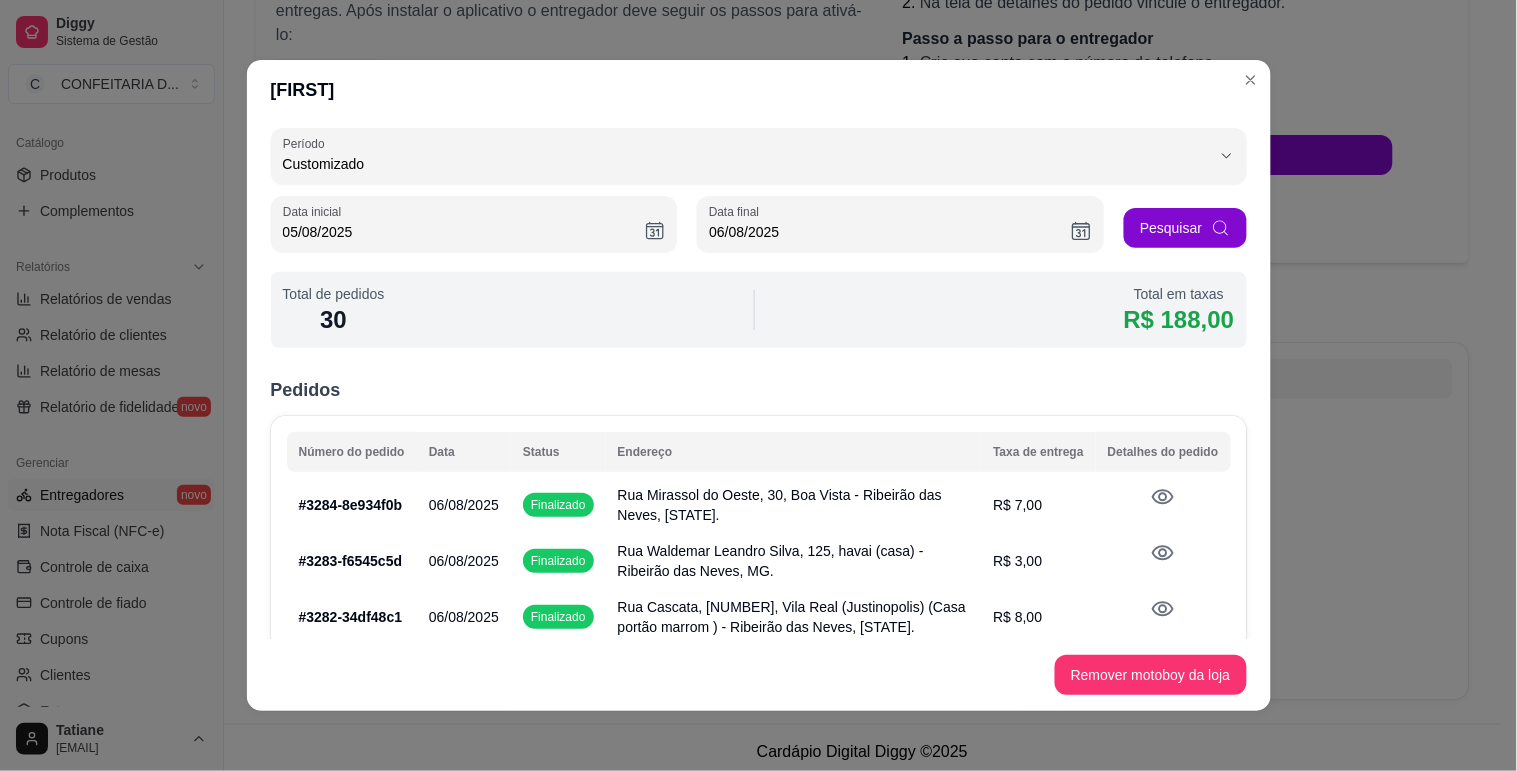 type on "05/08/2025" 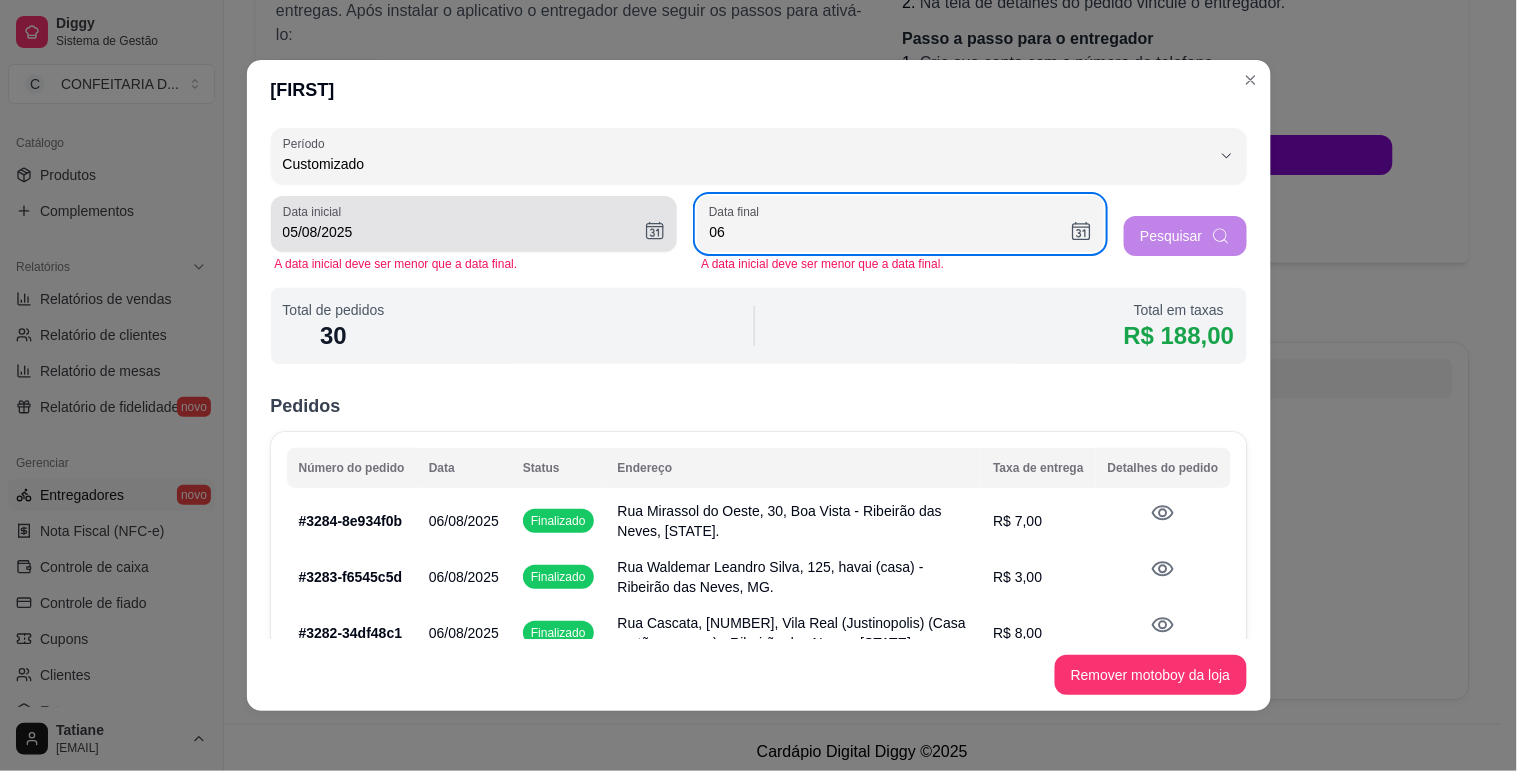 type on "0" 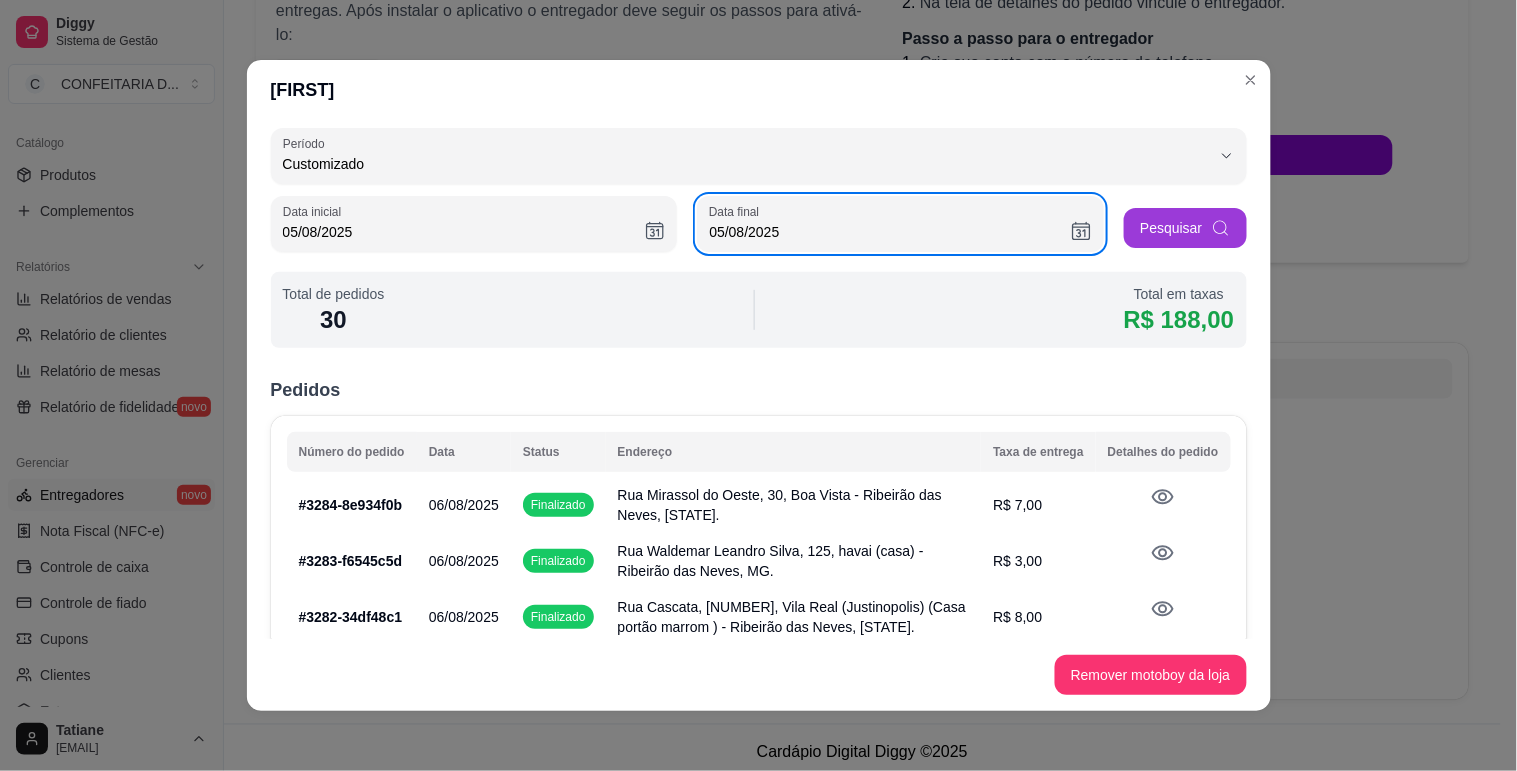 type on "05/08/2025" 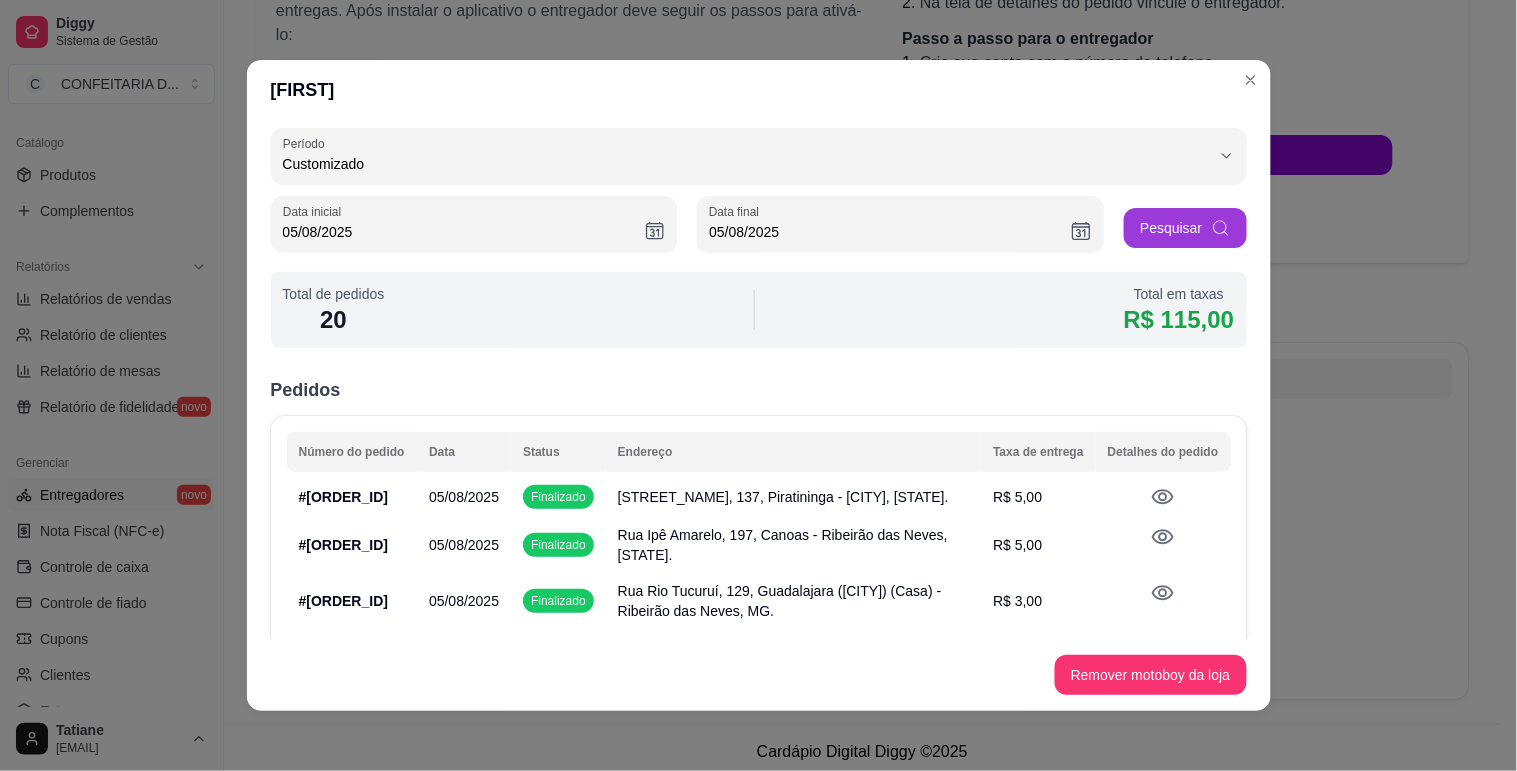 type 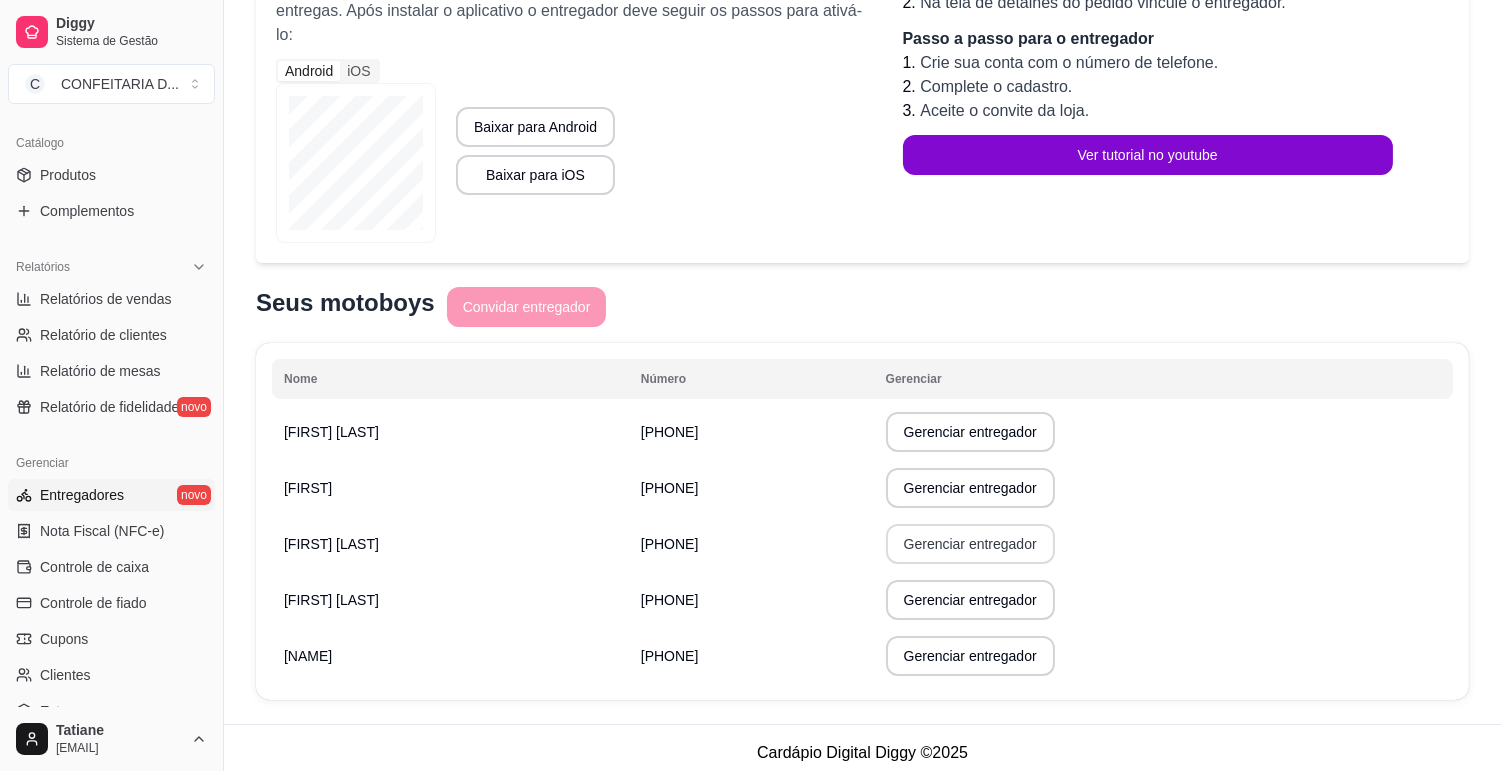click on "Gerenciar entregador" at bounding box center [970, 544] 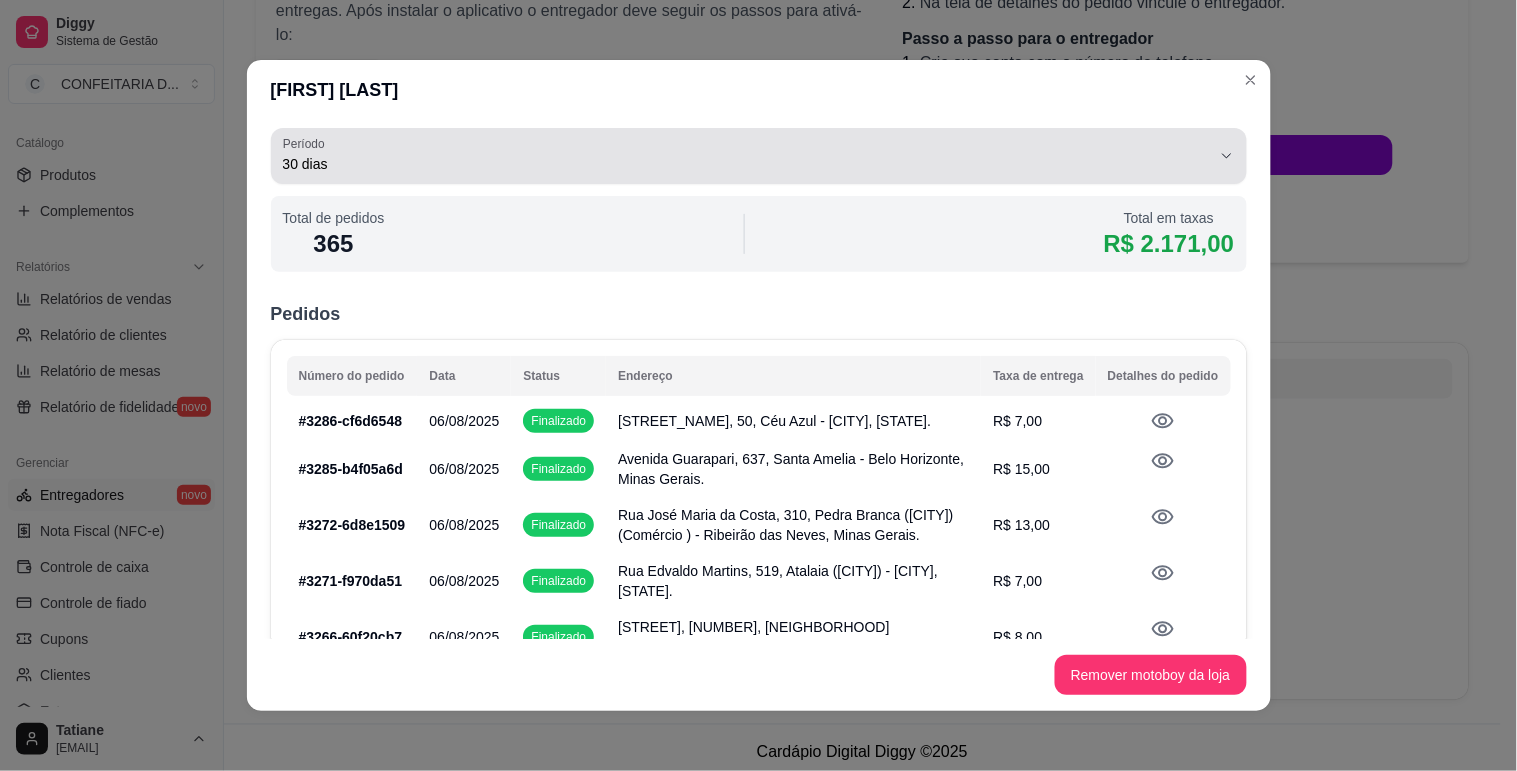 click on "30 dias" at bounding box center (747, 164) 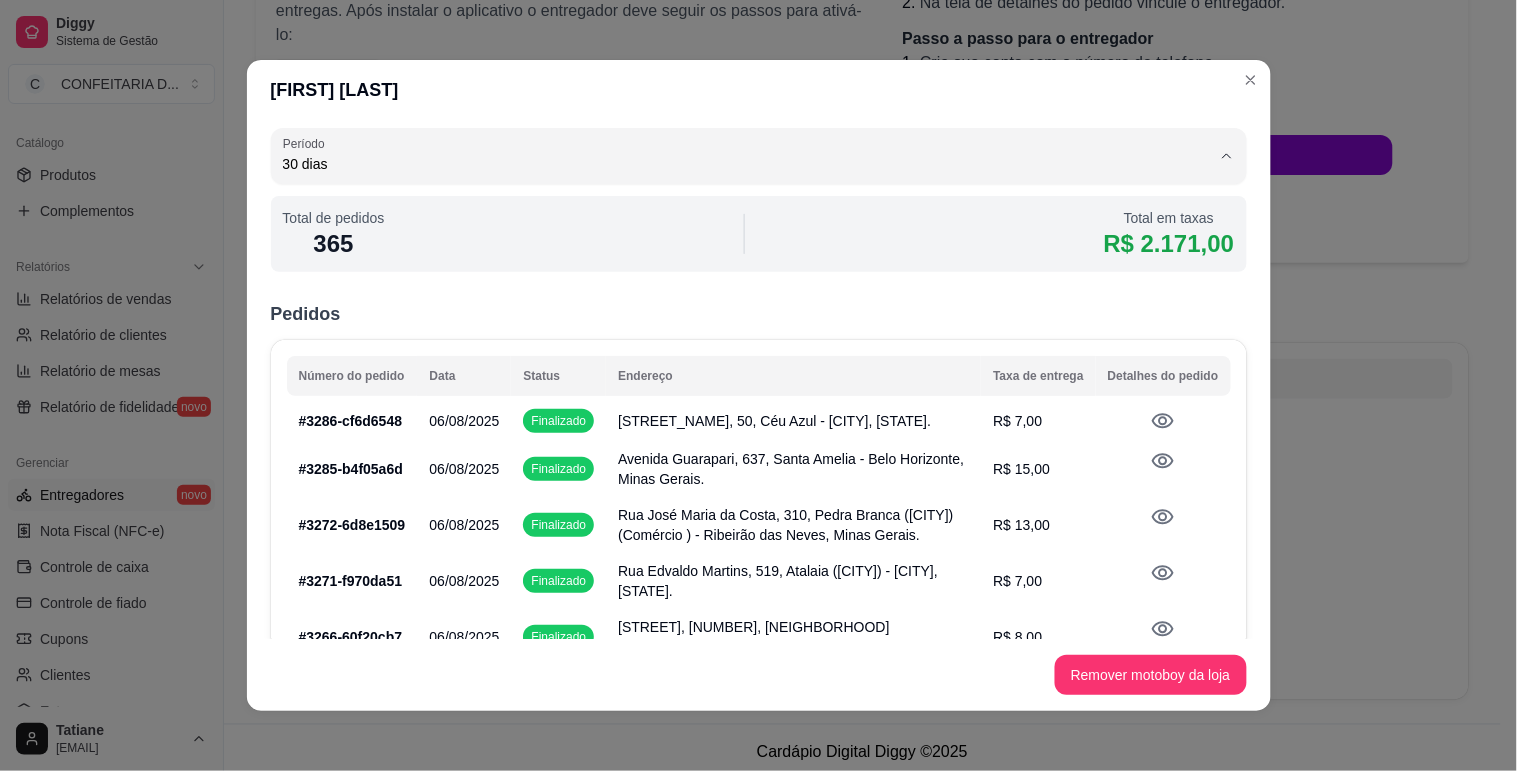 click on "Customizado" at bounding box center [732, 342] 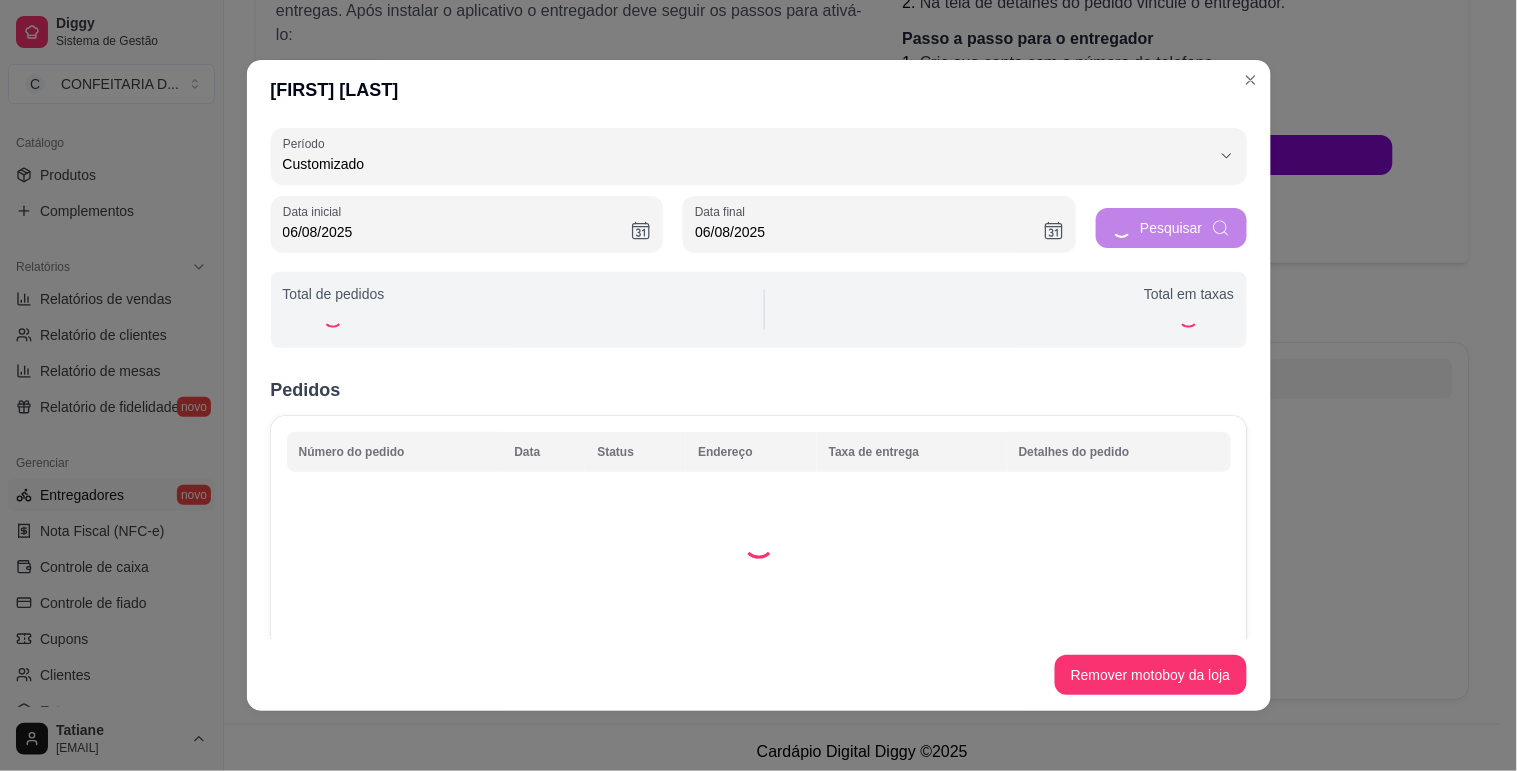 scroll, scrollTop: 18, scrollLeft: 0, axis: vertical 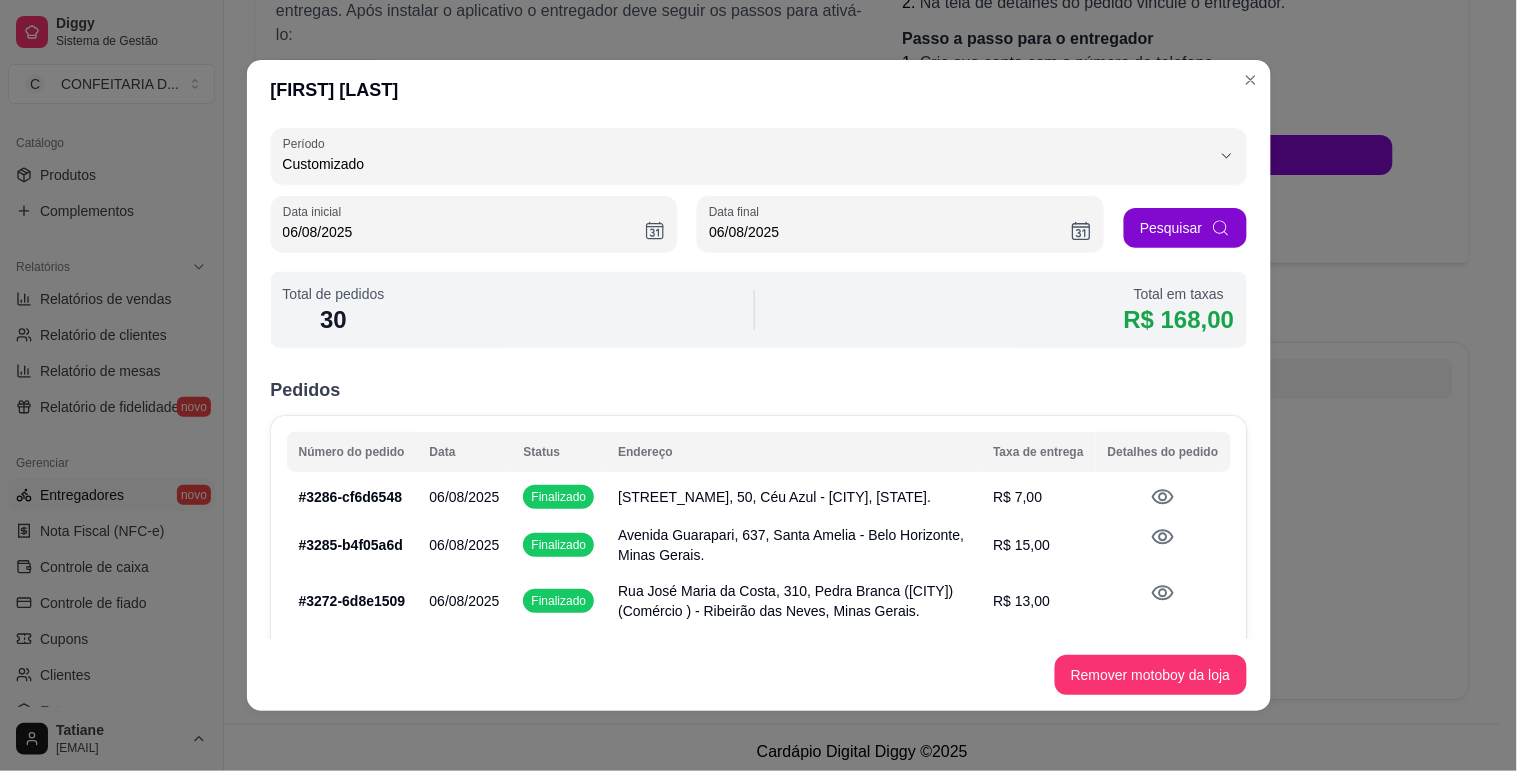 type 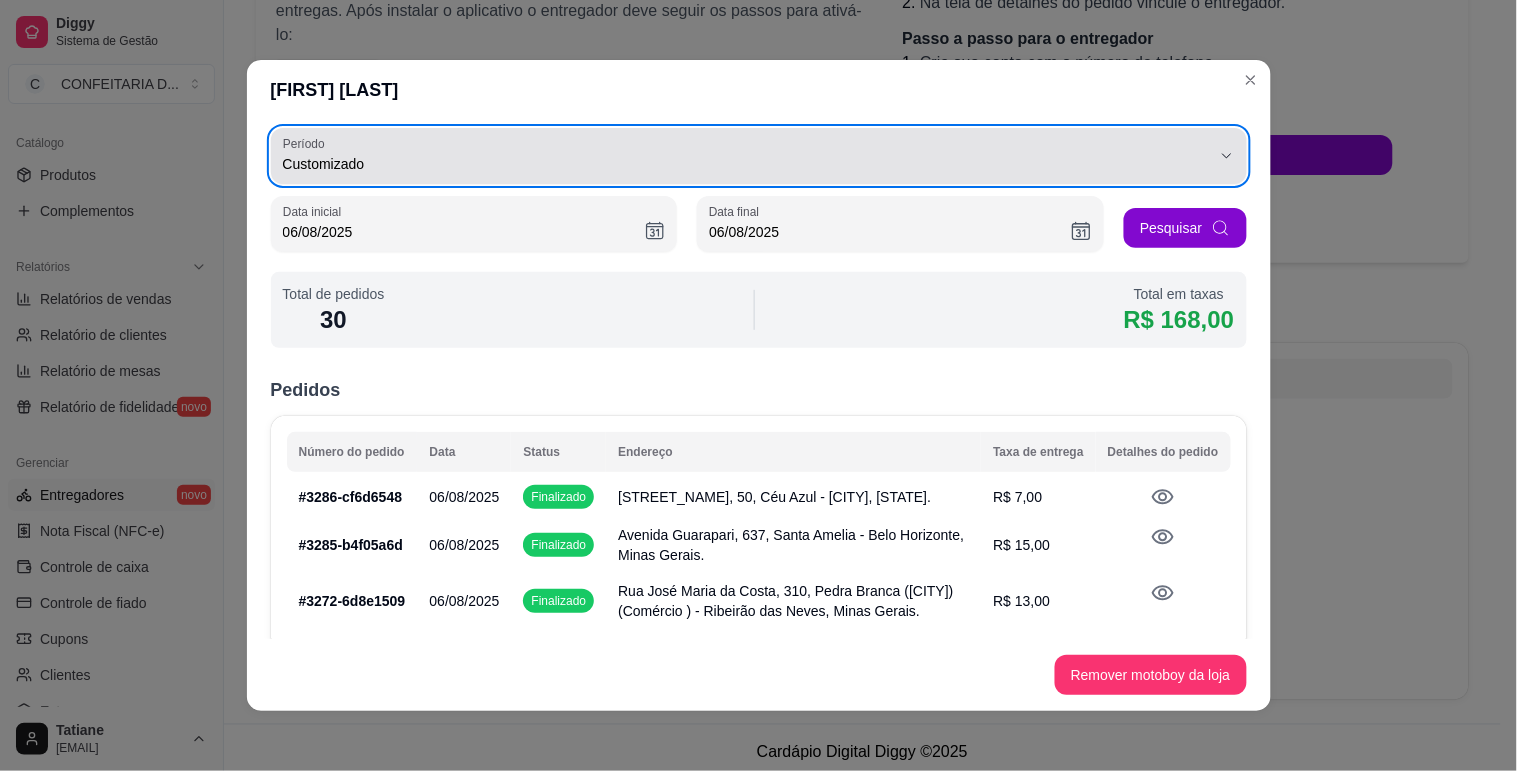 click on "06/08/2025" at bounding box center (464, 232) 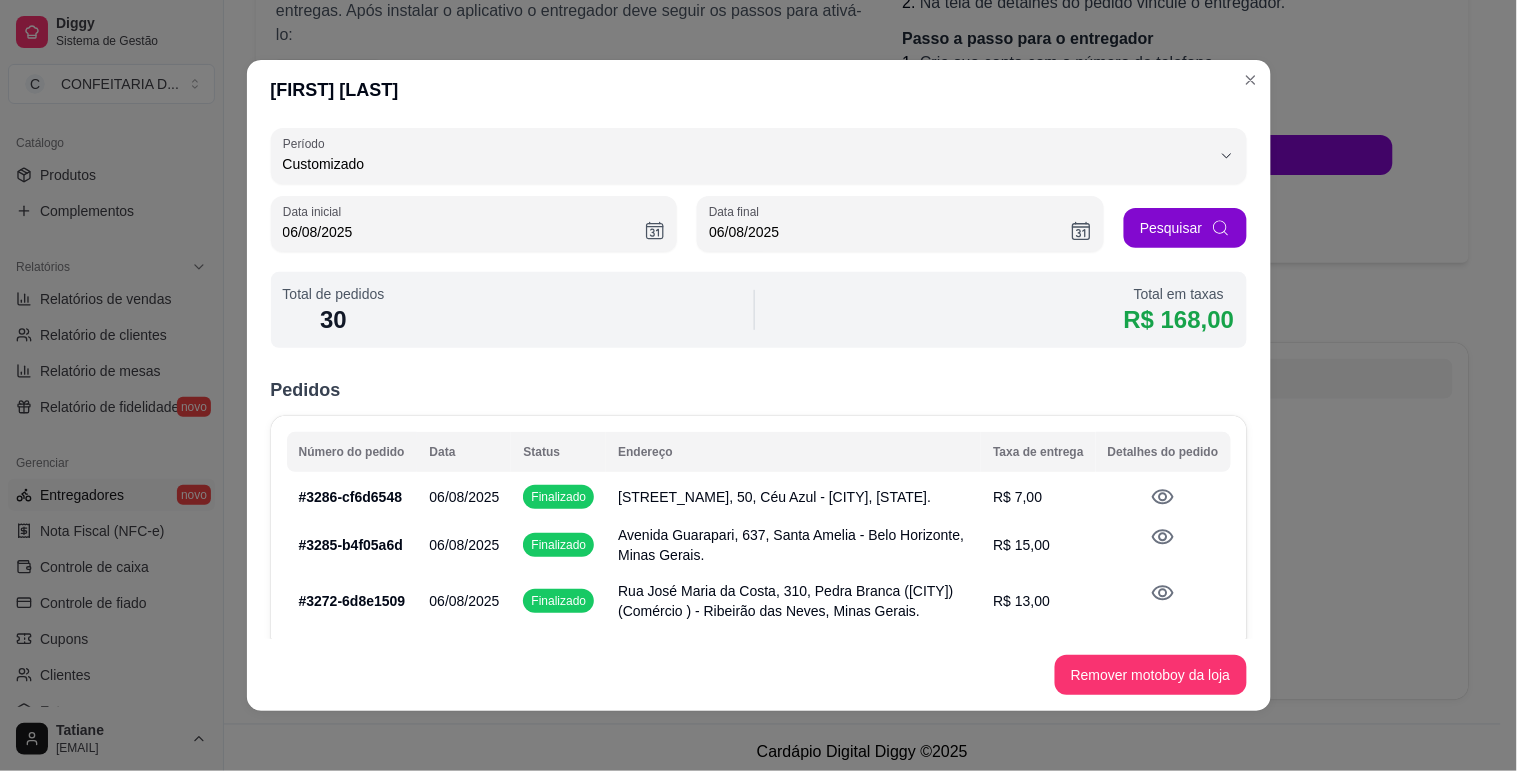 click on "06/08/2025" at bounding box center (464, 232) 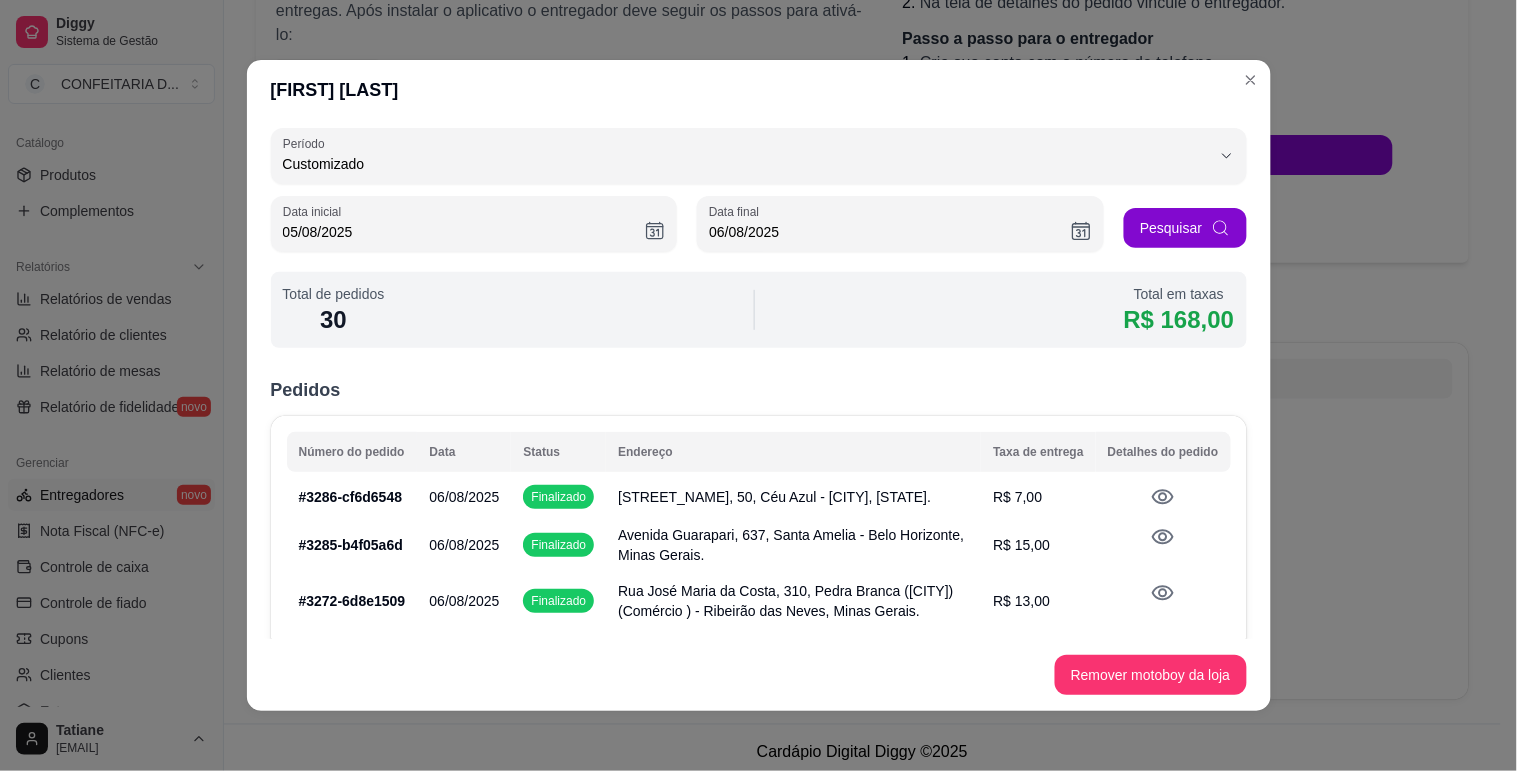 type on "05/08/2025" 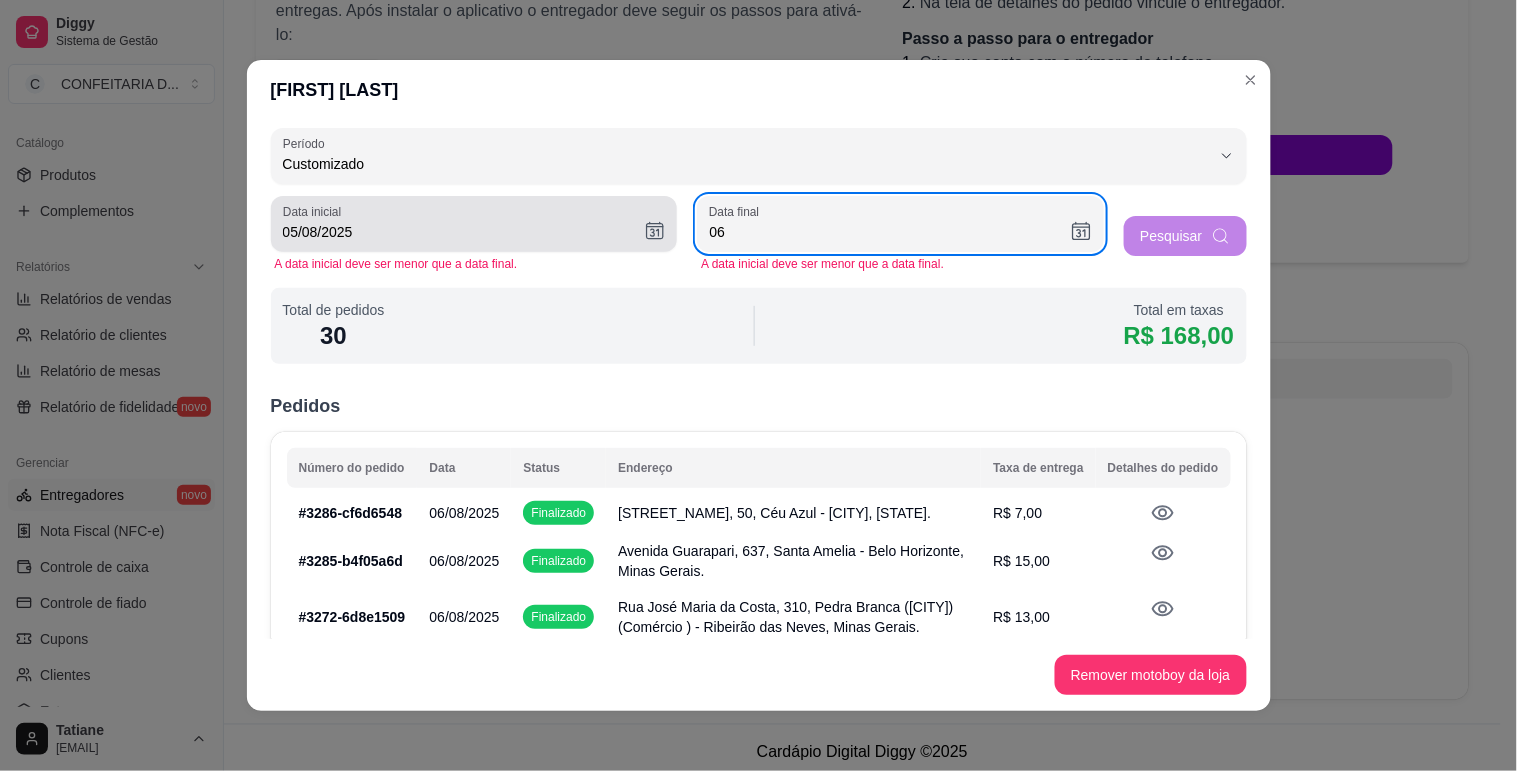 type on "0" 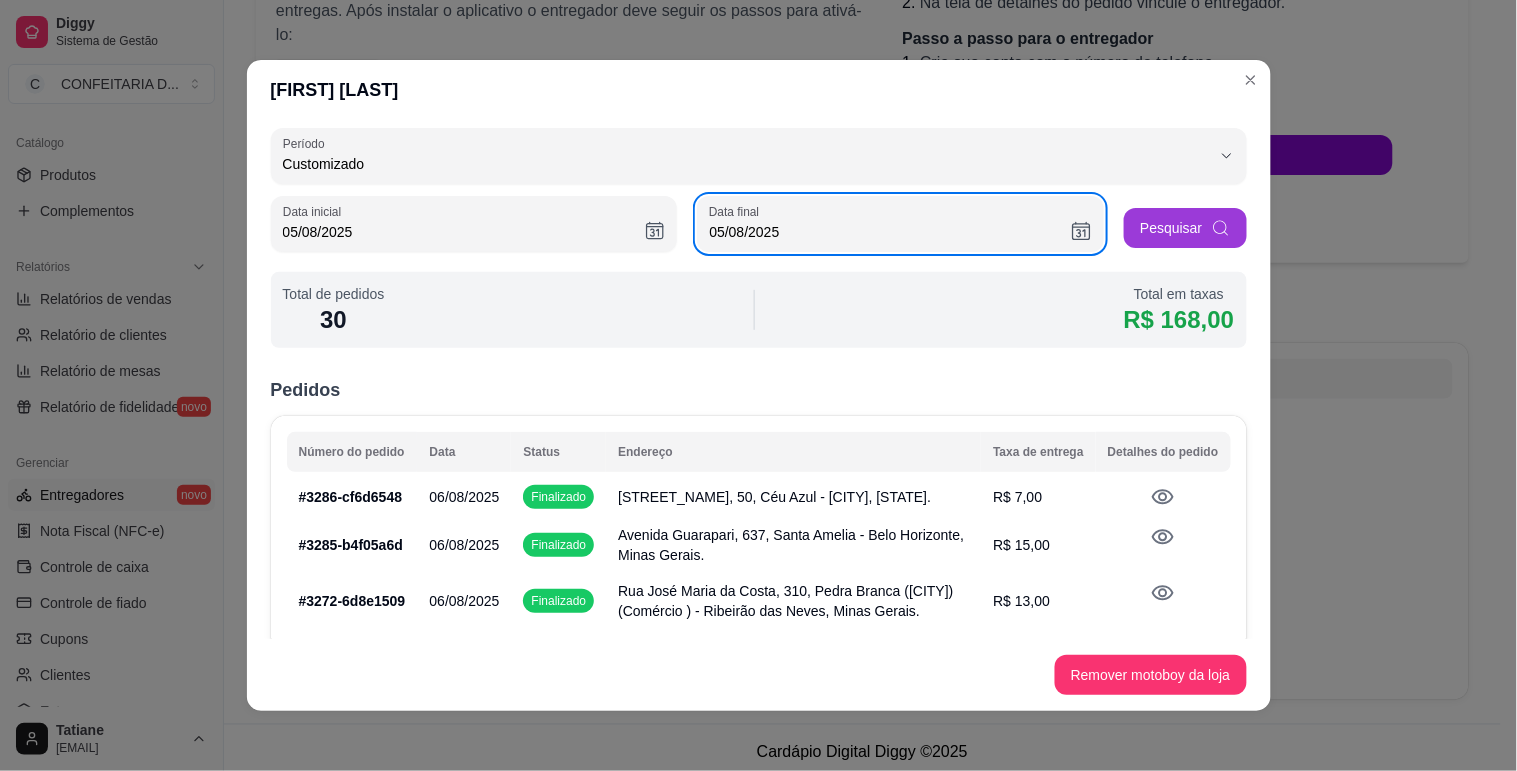 type on "05/08/2025" 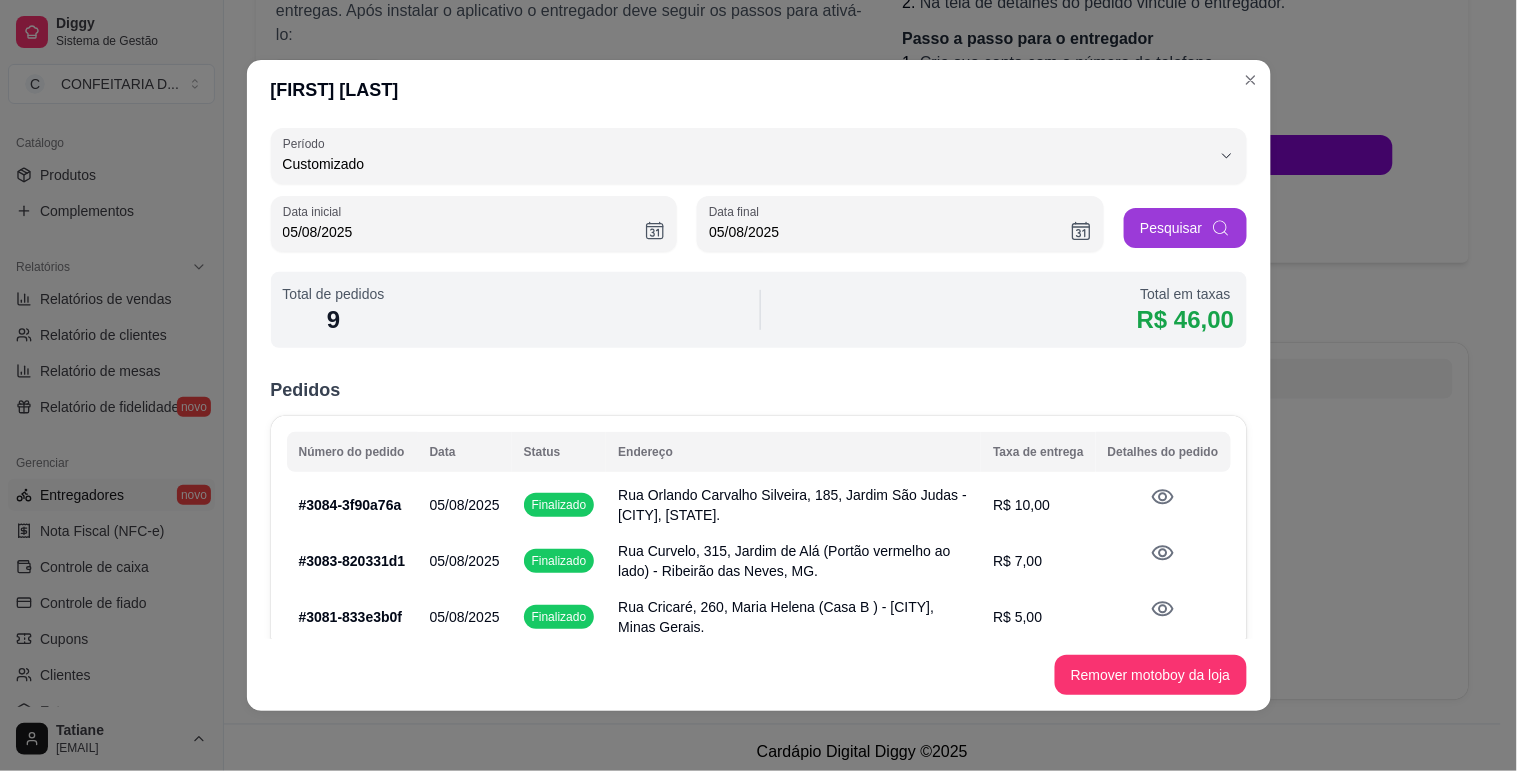 type 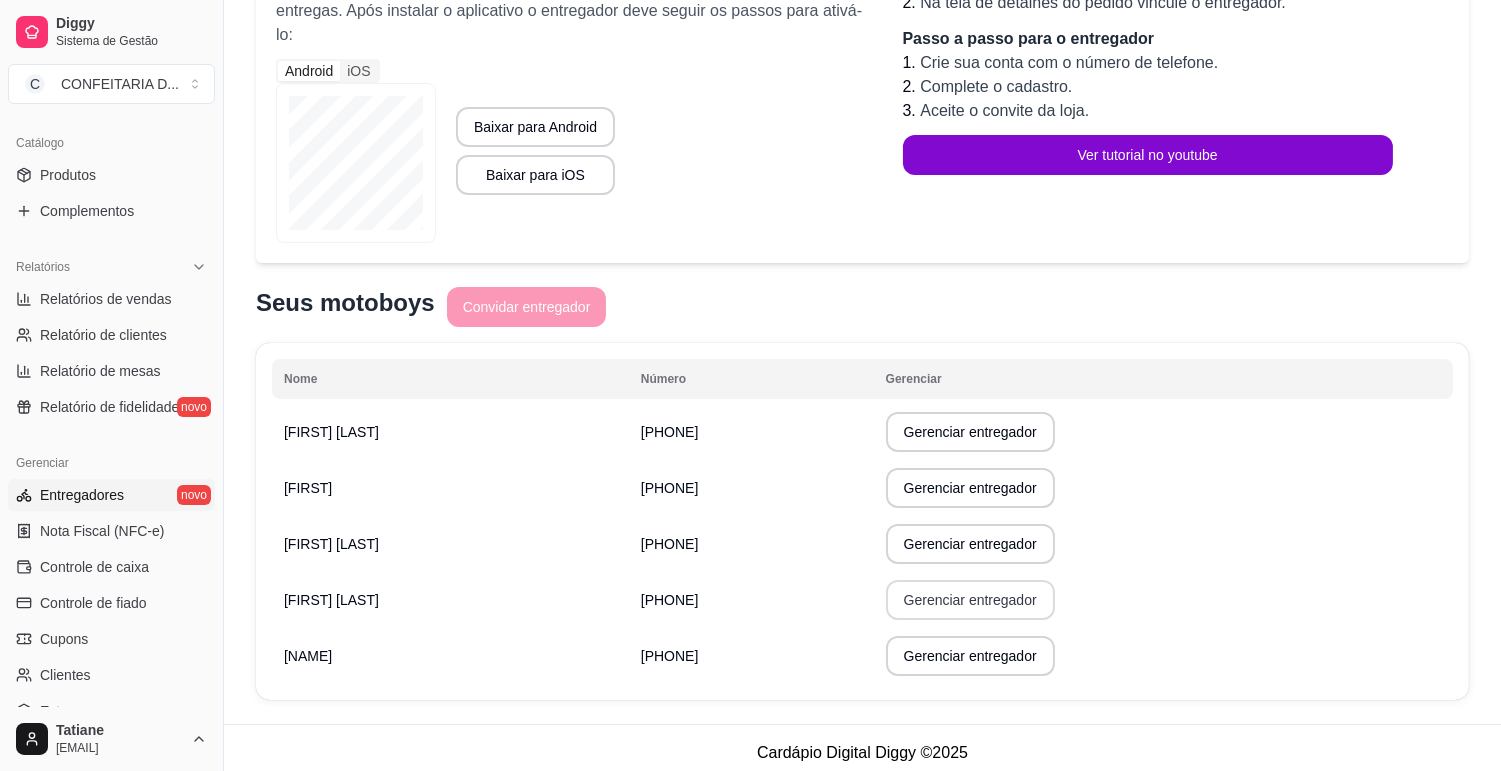 click on "Gerenciar entregador" at bounding box center (970, 600) 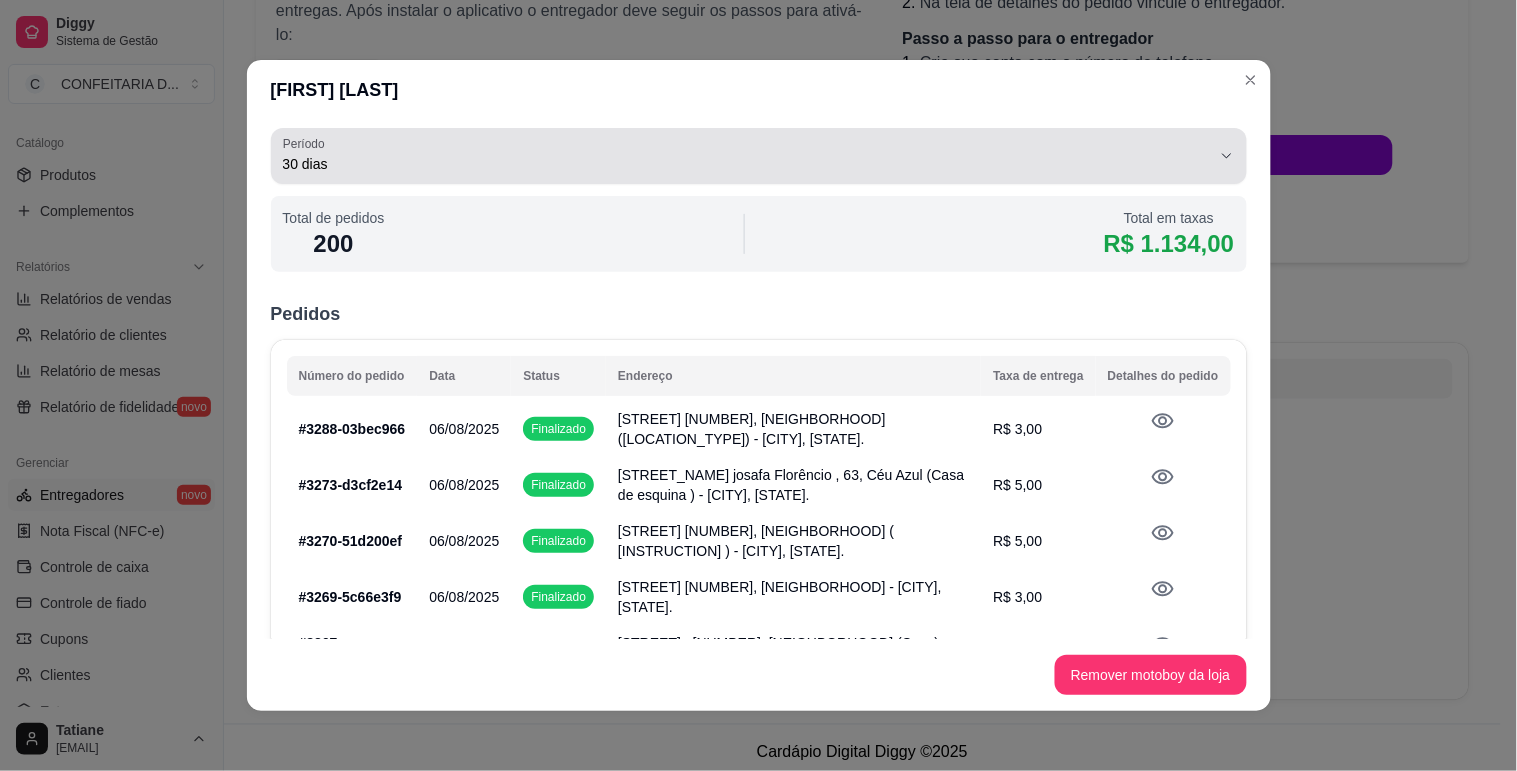 click on "30 dias" at bounding box center (747, 164) 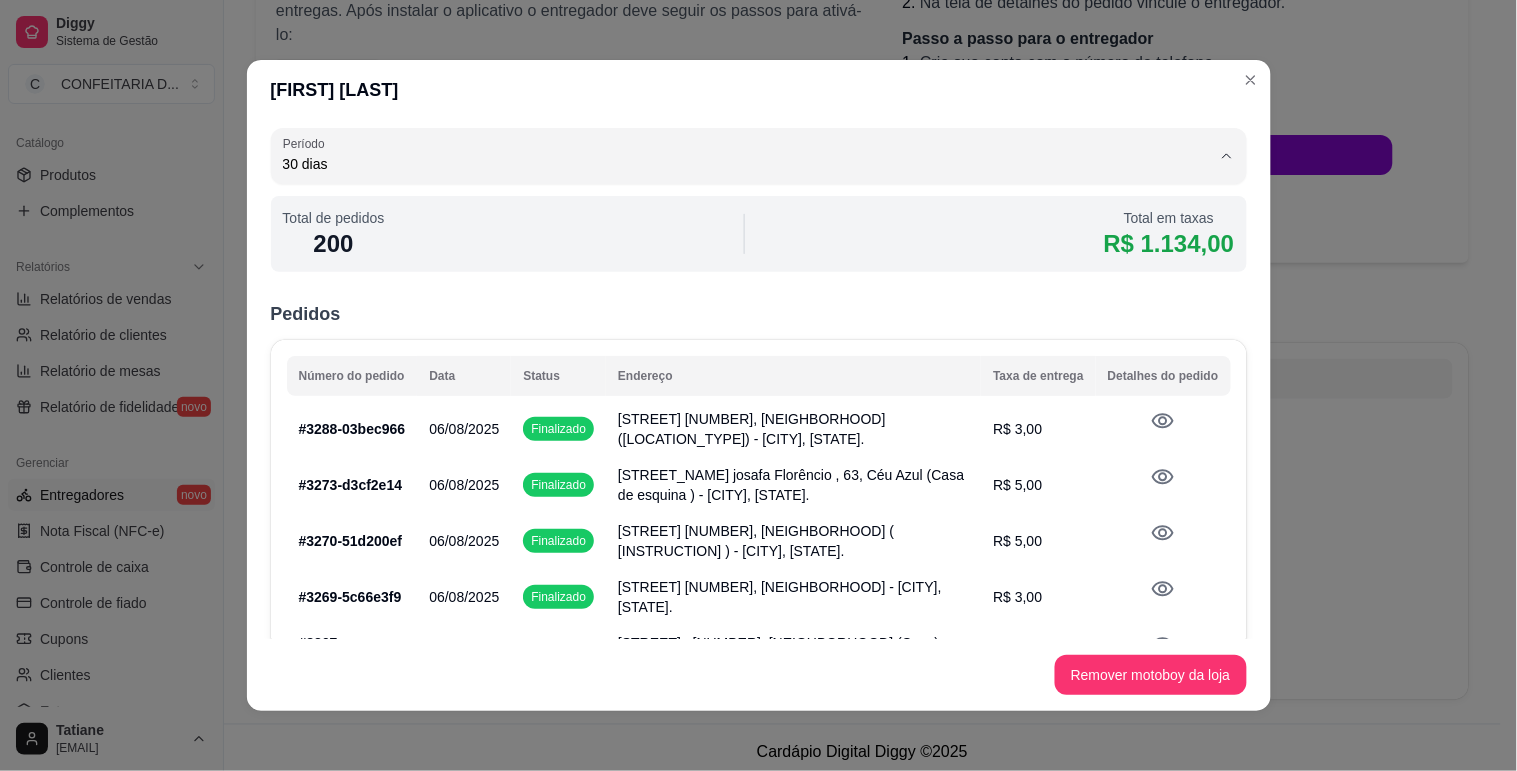 click on "Customizado" at bounding box center (732, 342) 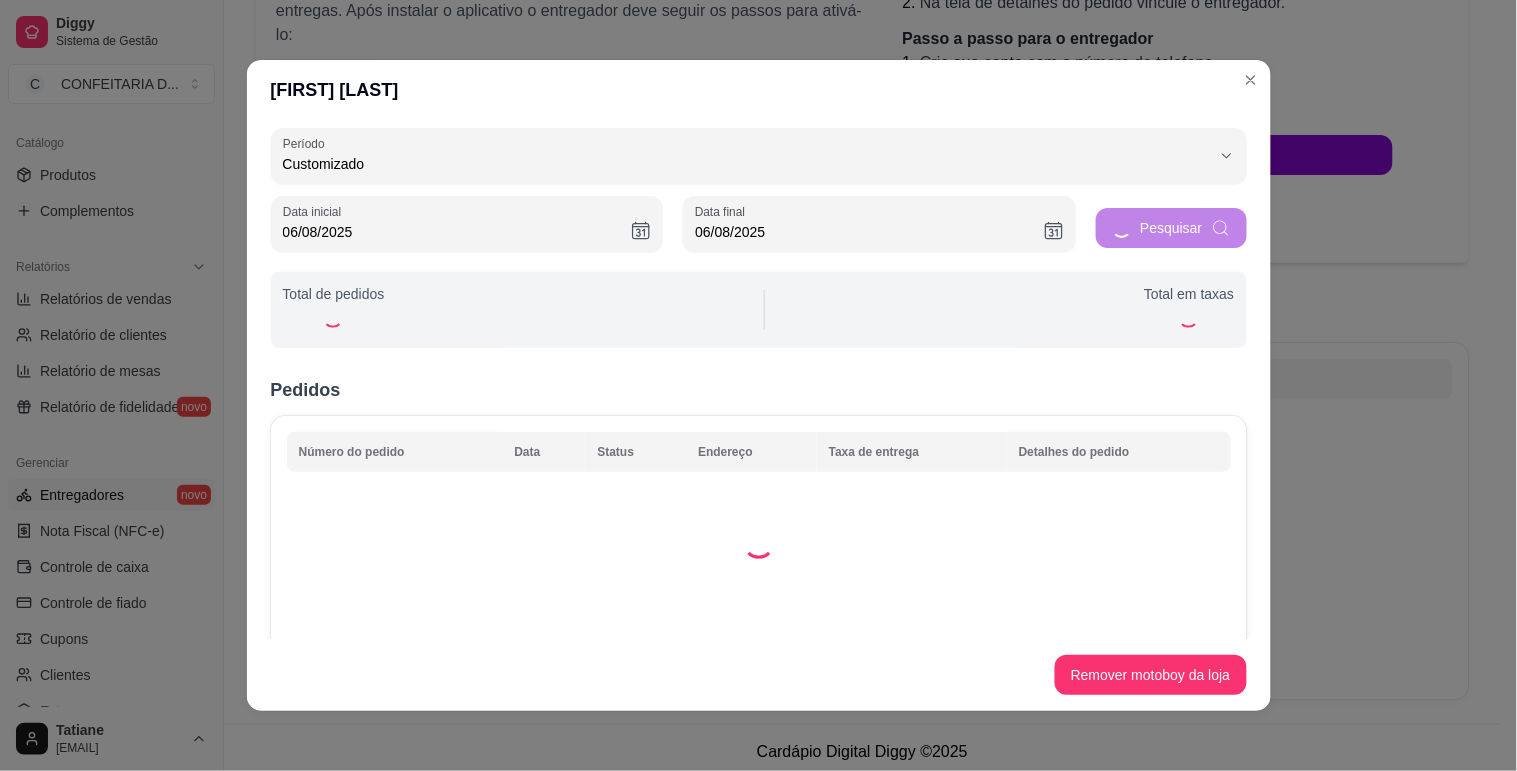 type on "0" 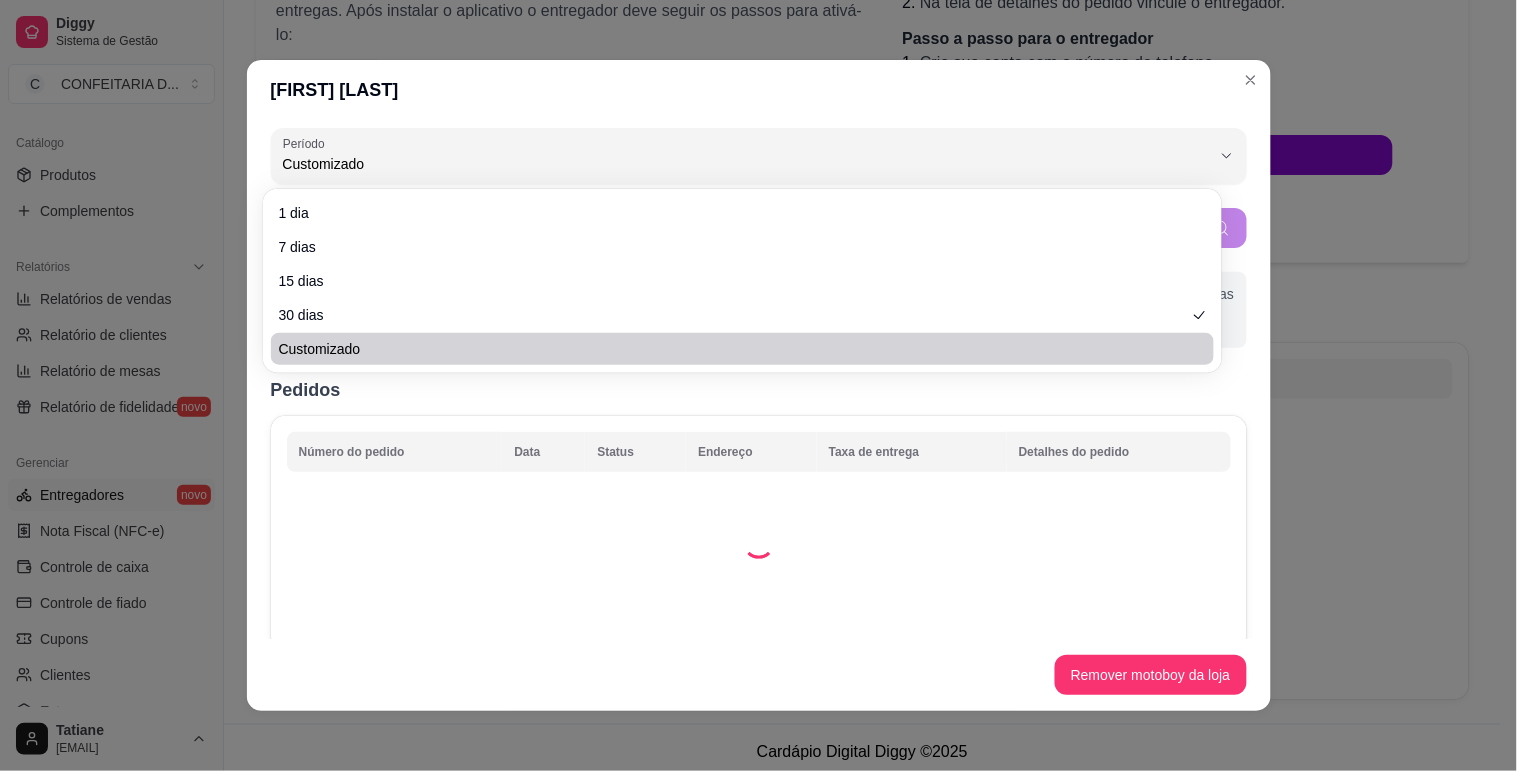 scroll, scrollTop: 18, scrollLeft: 0, axis: vertical 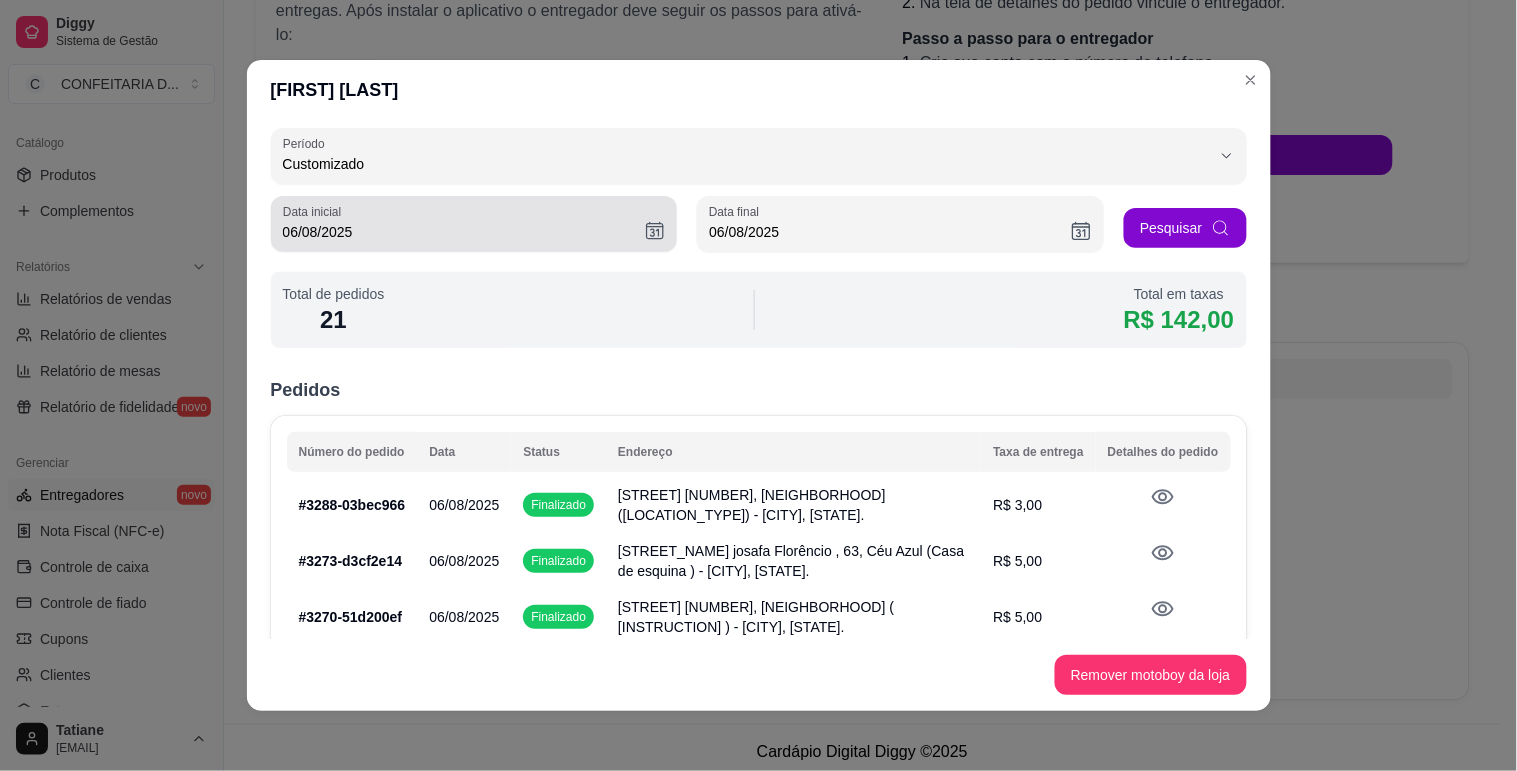 click on "06/08/2025" at bounding box center (464, 232) 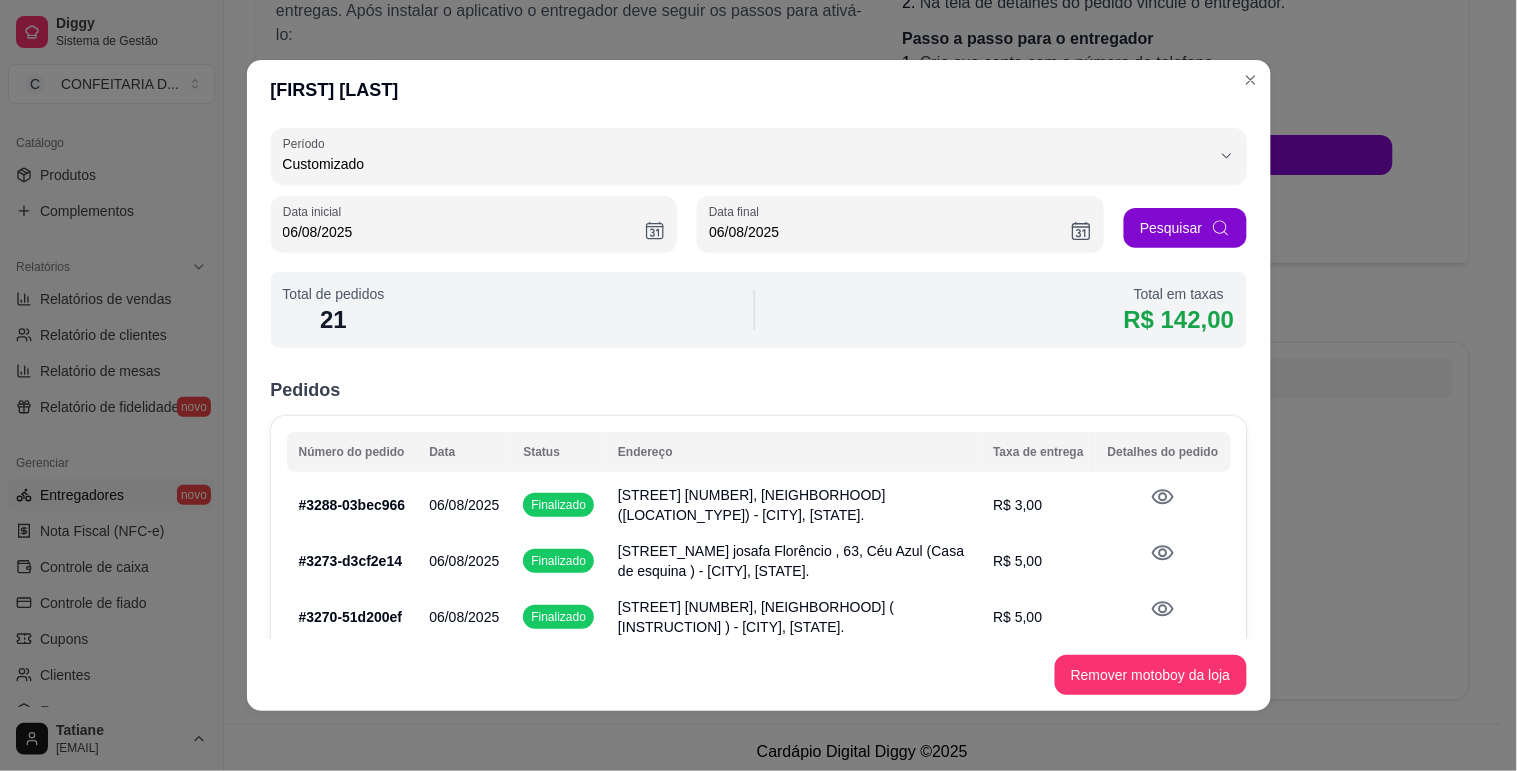 click on "06/08/2025" at bounding box center [464, 232] 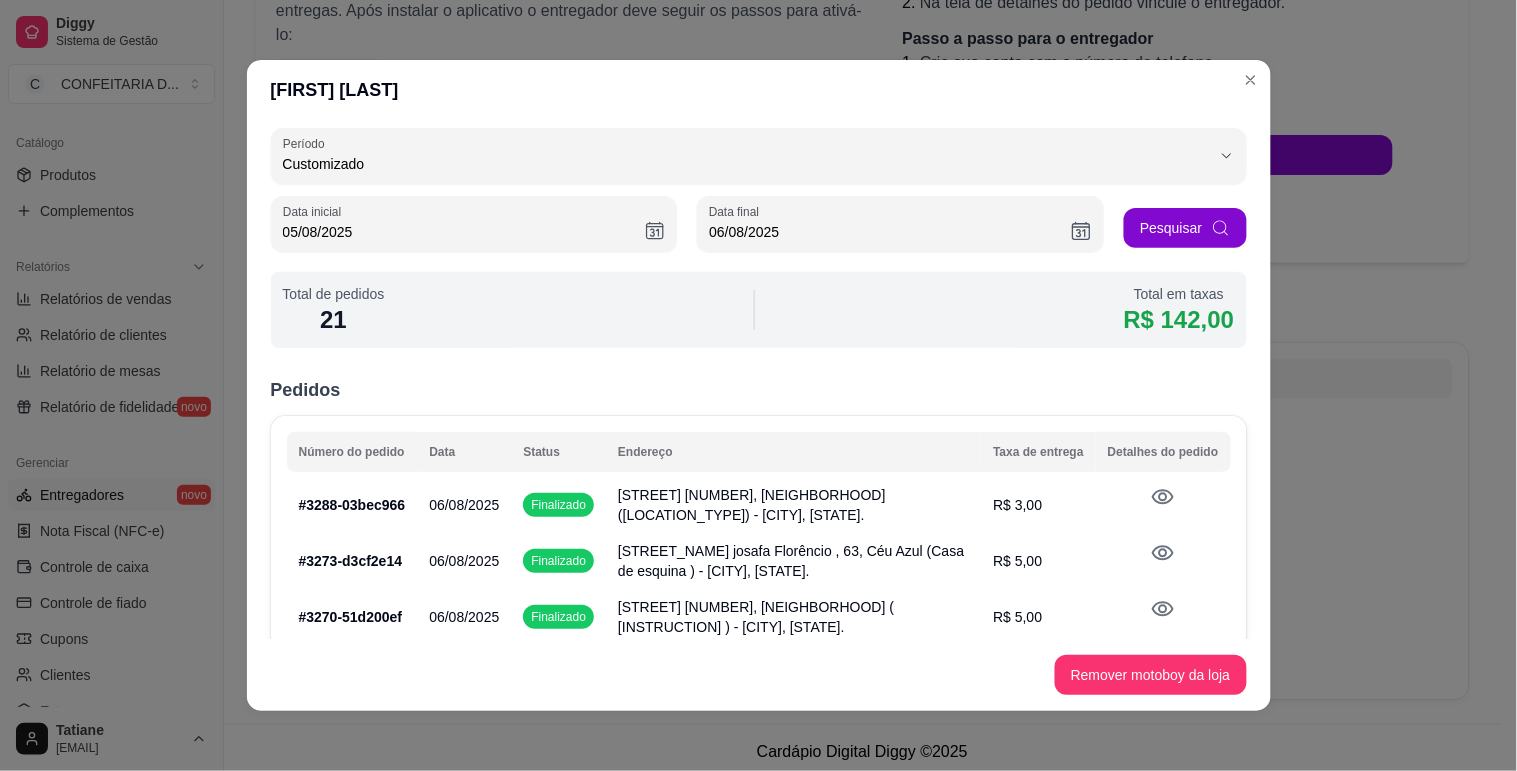 type on "05/08/2025" 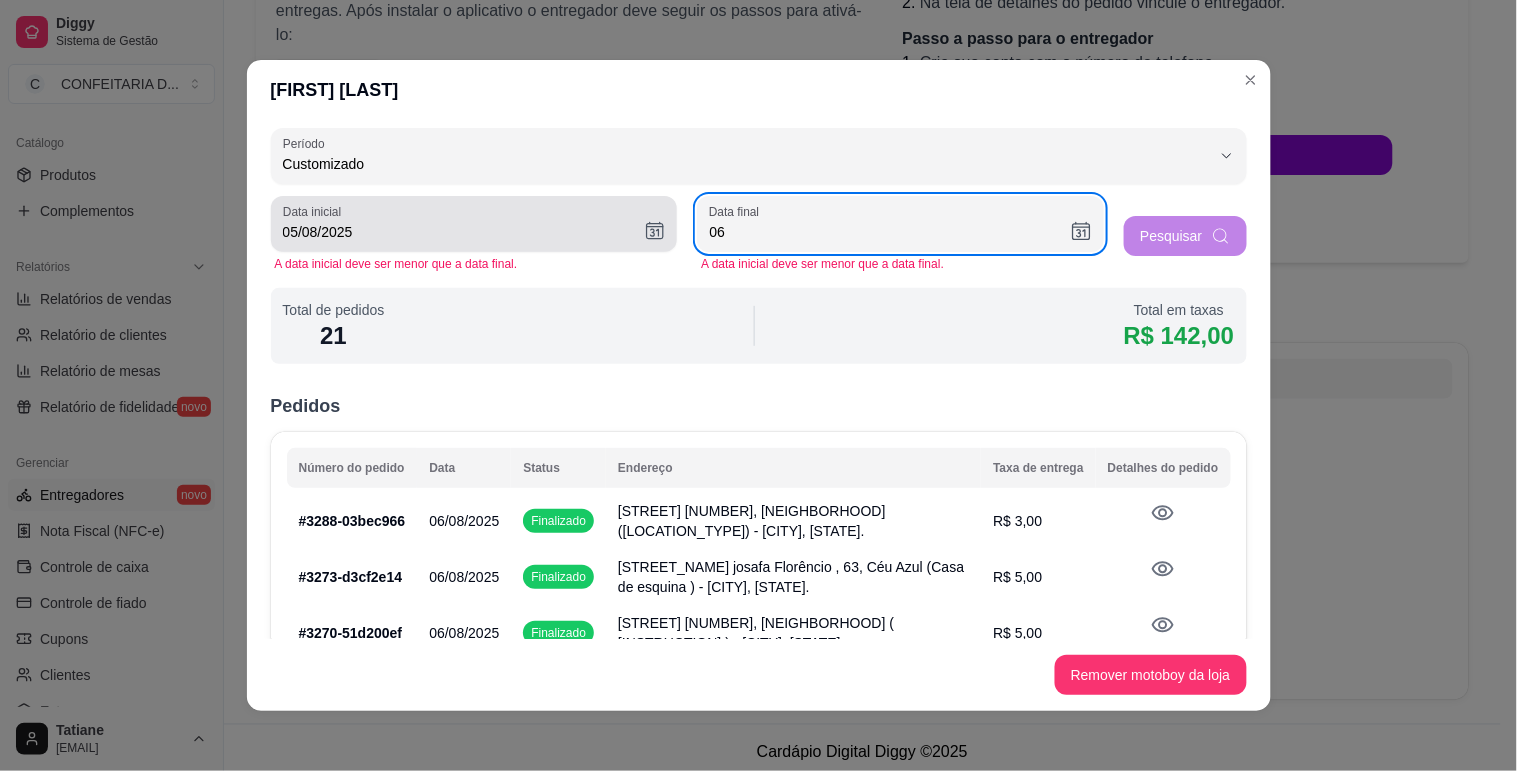 type on "0" 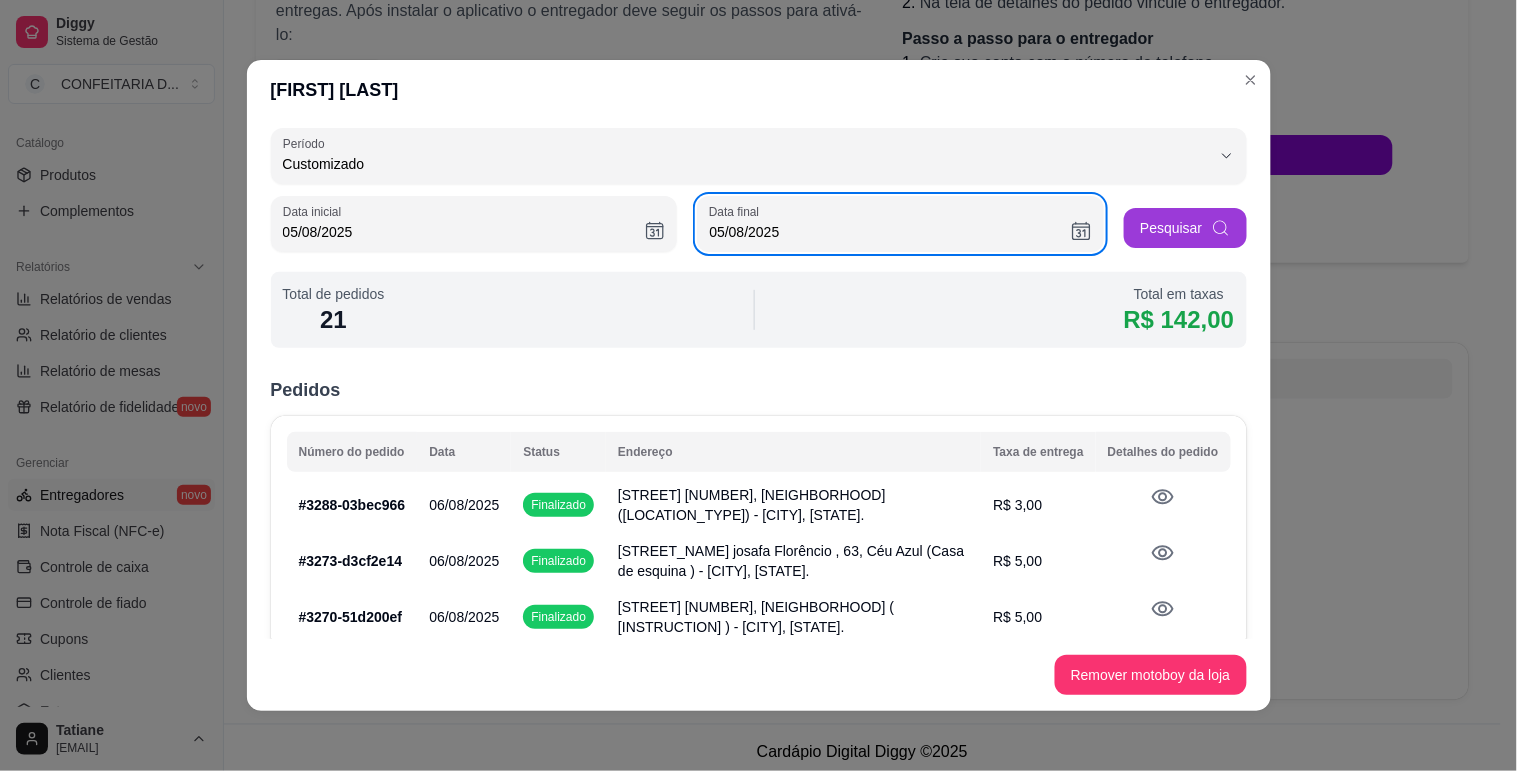 type on "05/08/2025" 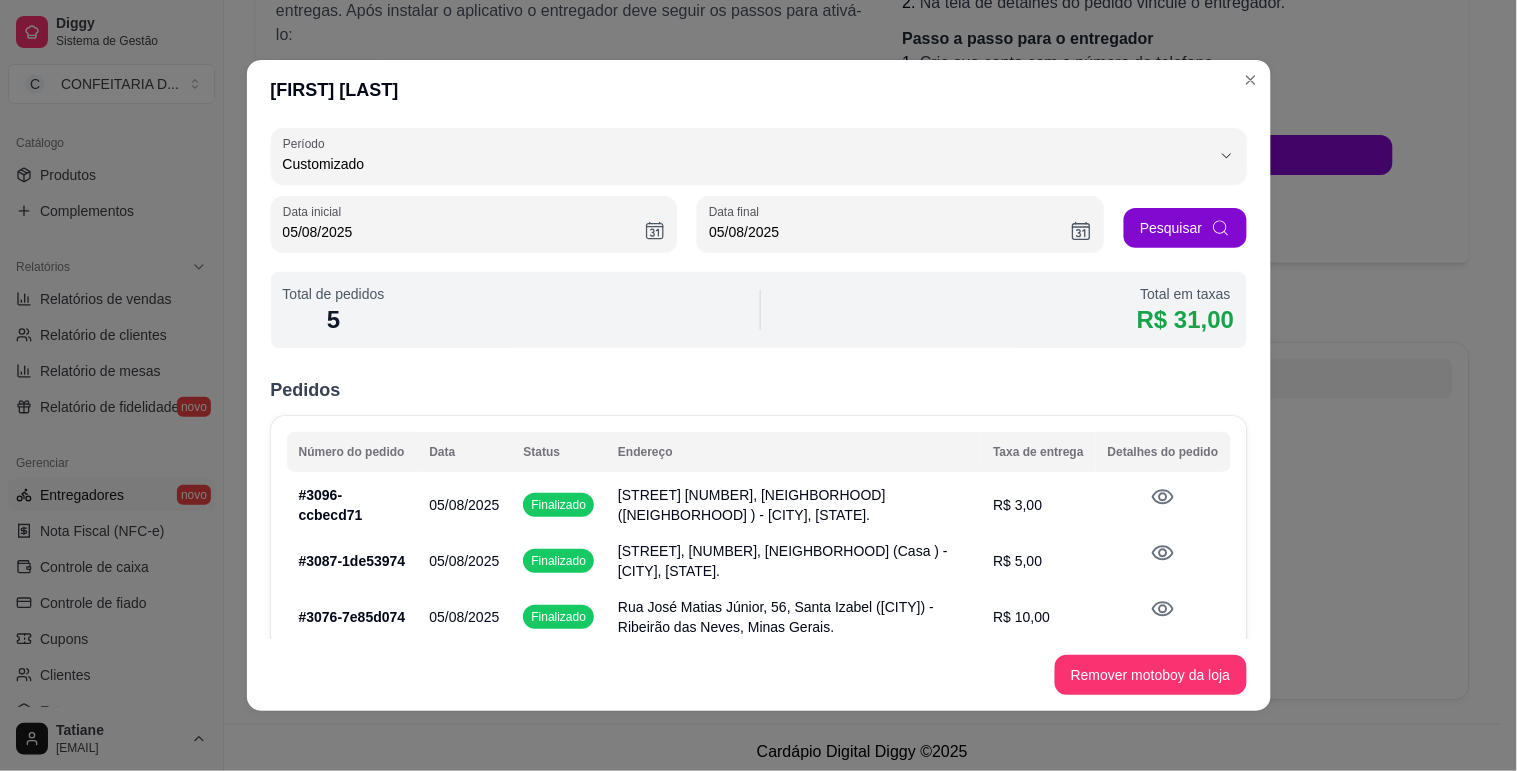 type 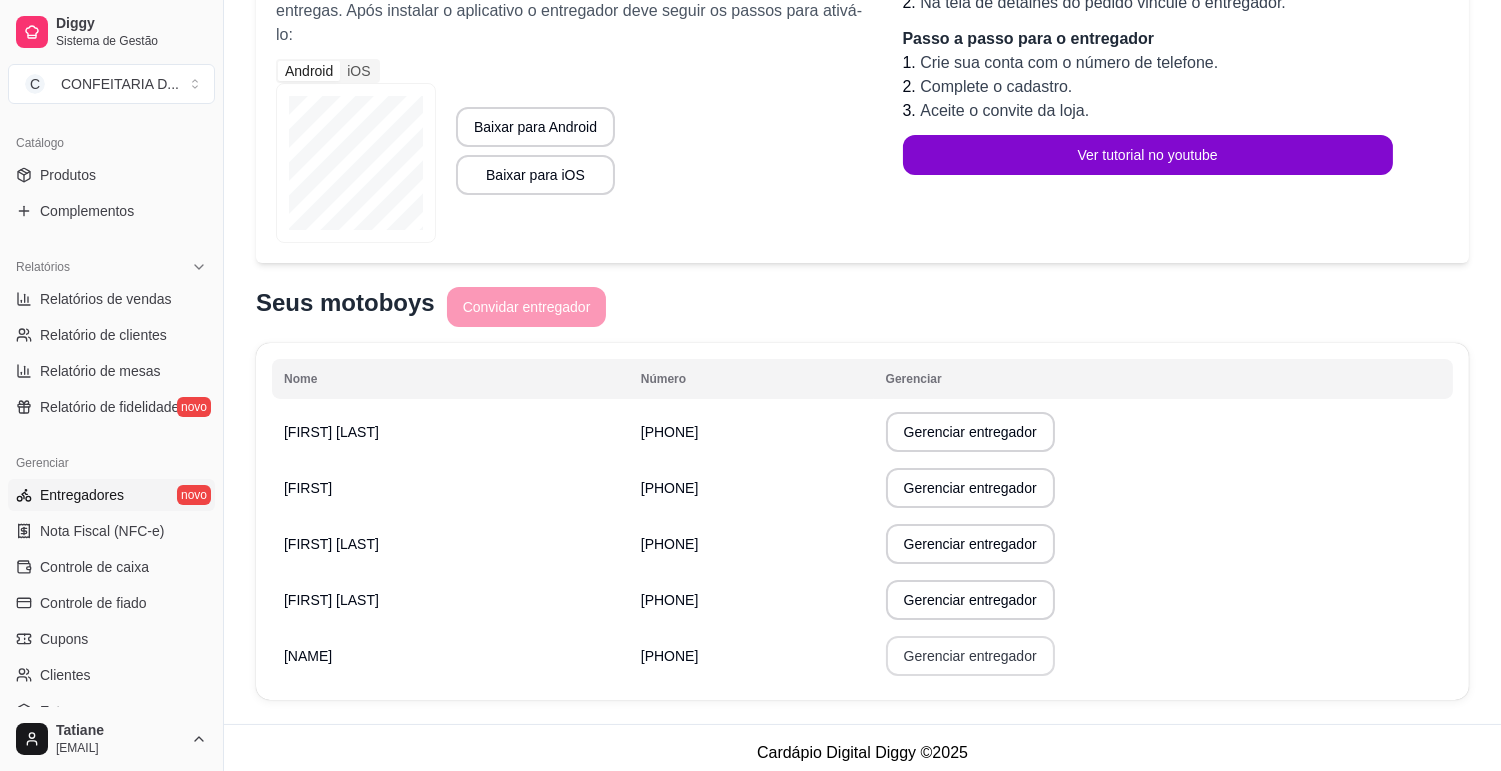 click on "Gerenciar entregador" at bounding box center [970, 656] 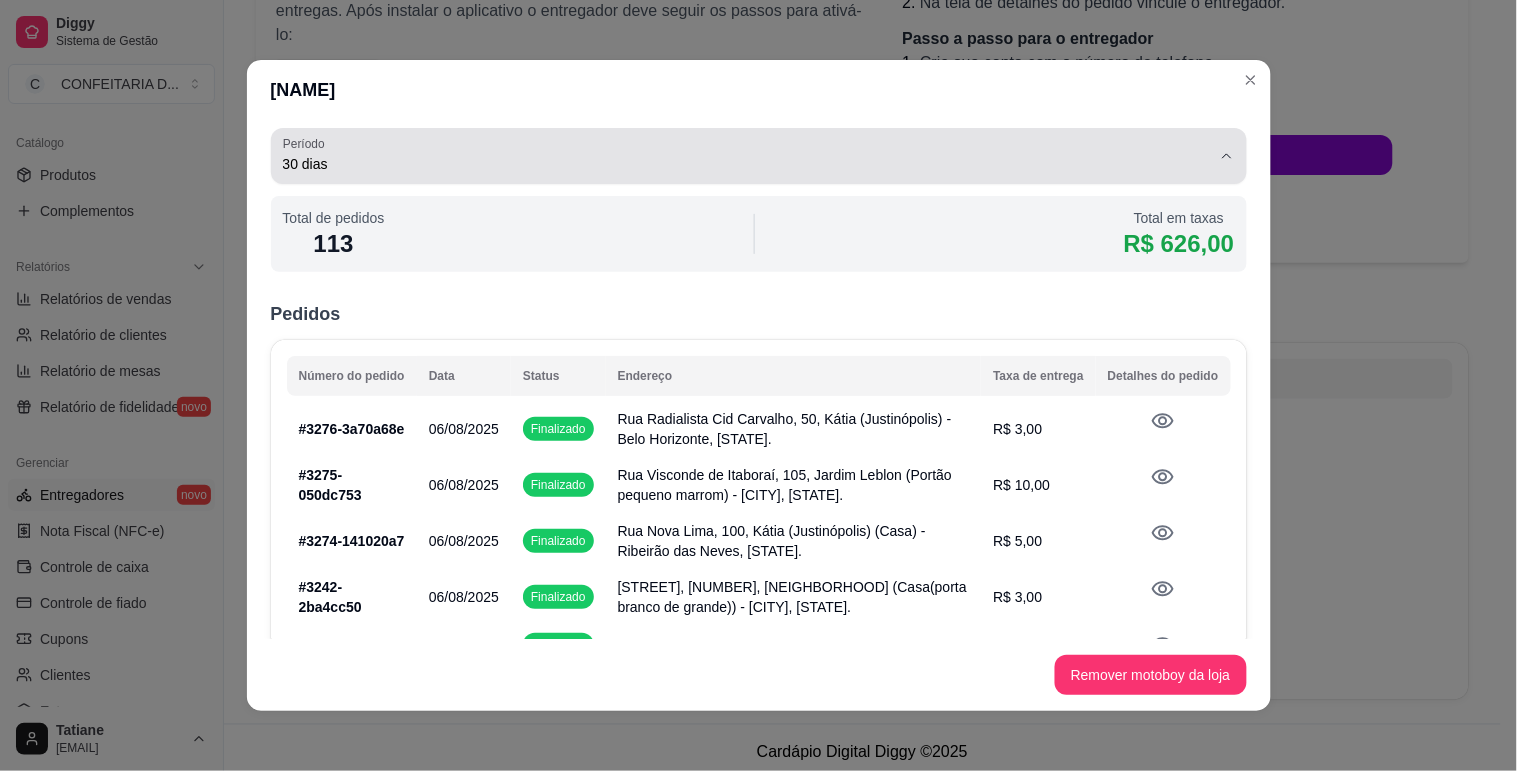click on "30 dias" at bounding box center [747, 164] 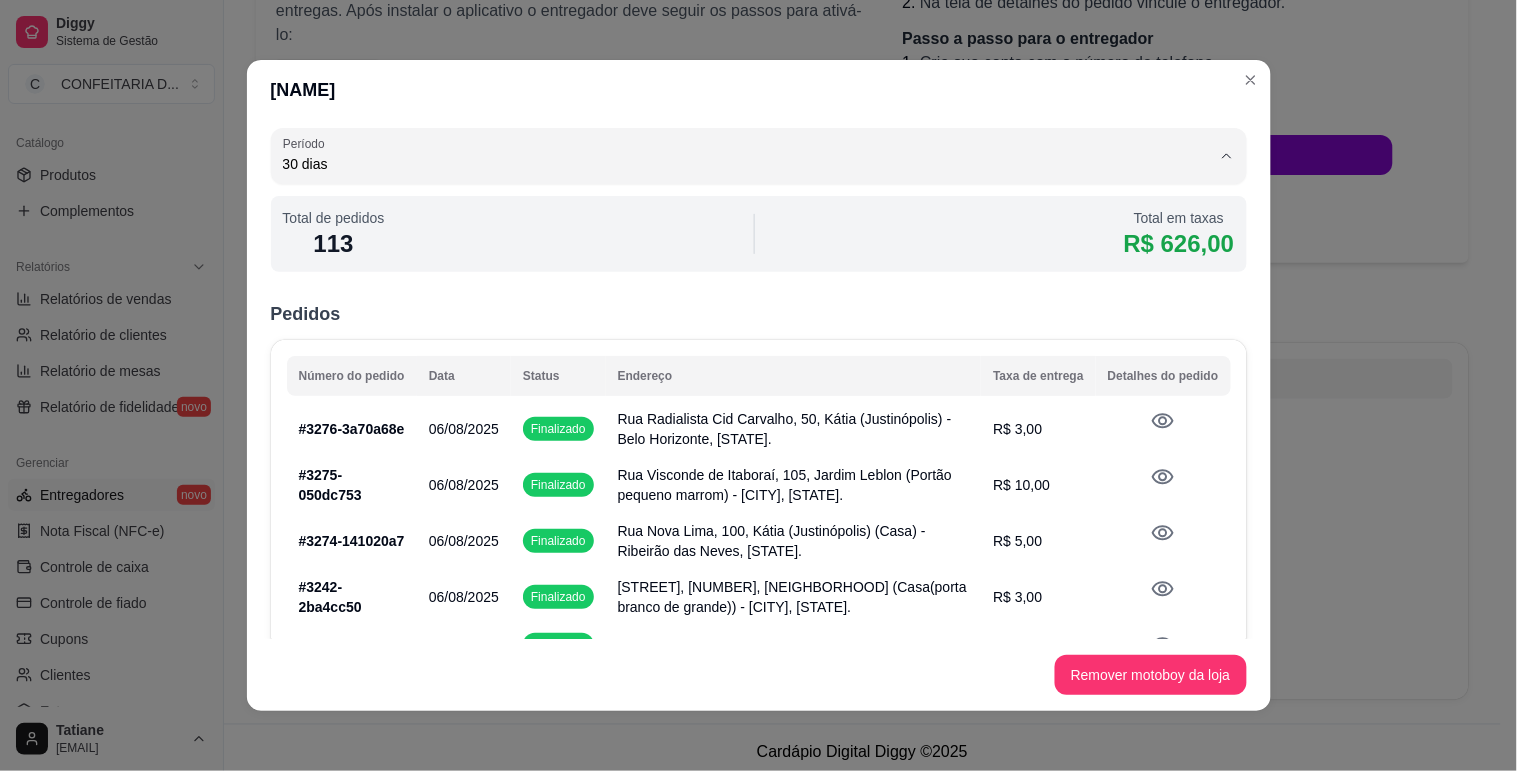 click on "Customizado" at bounding box center (732, 342) 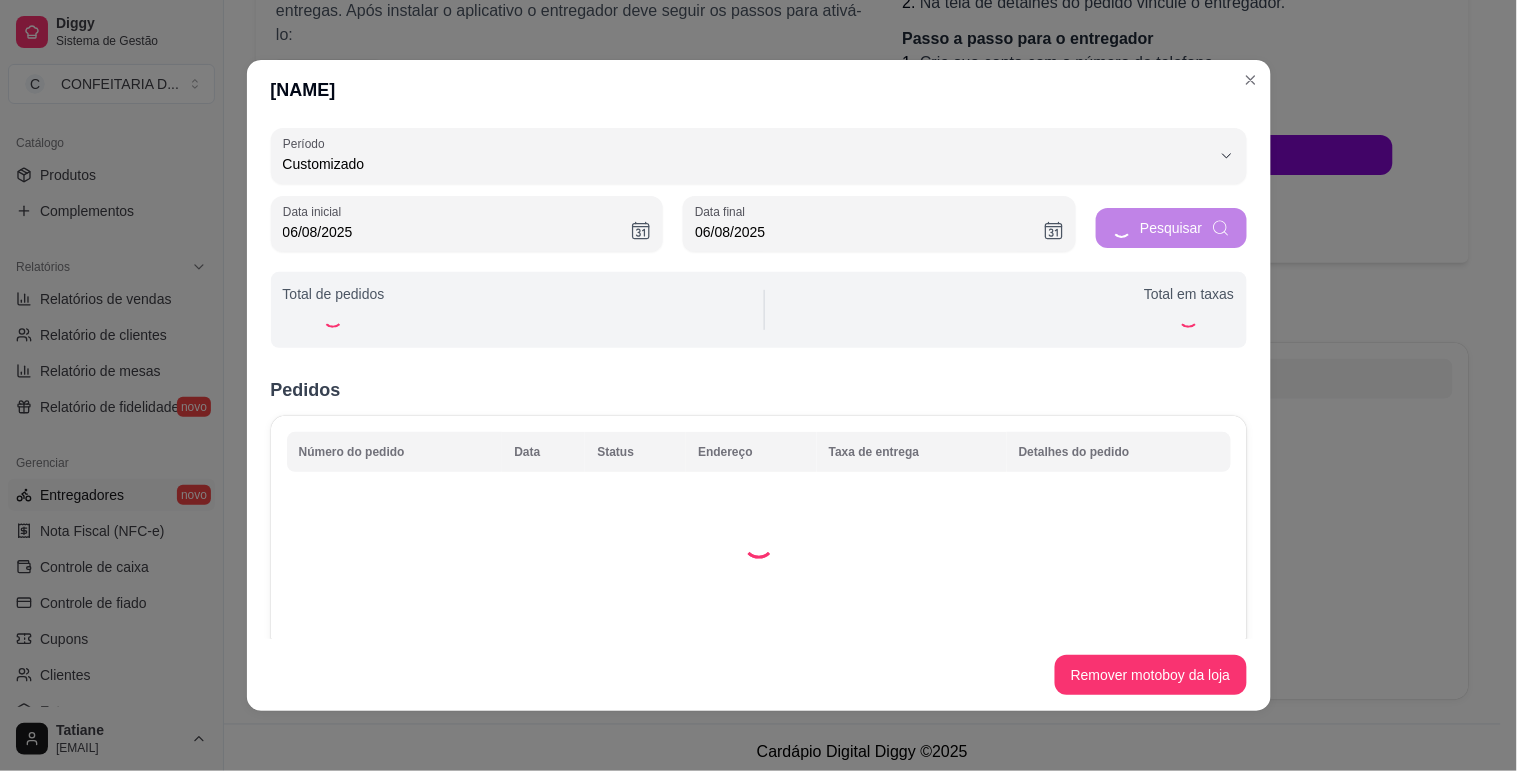 scroll, scrollTop: 18, scrollLeft: 0, axis: vertical 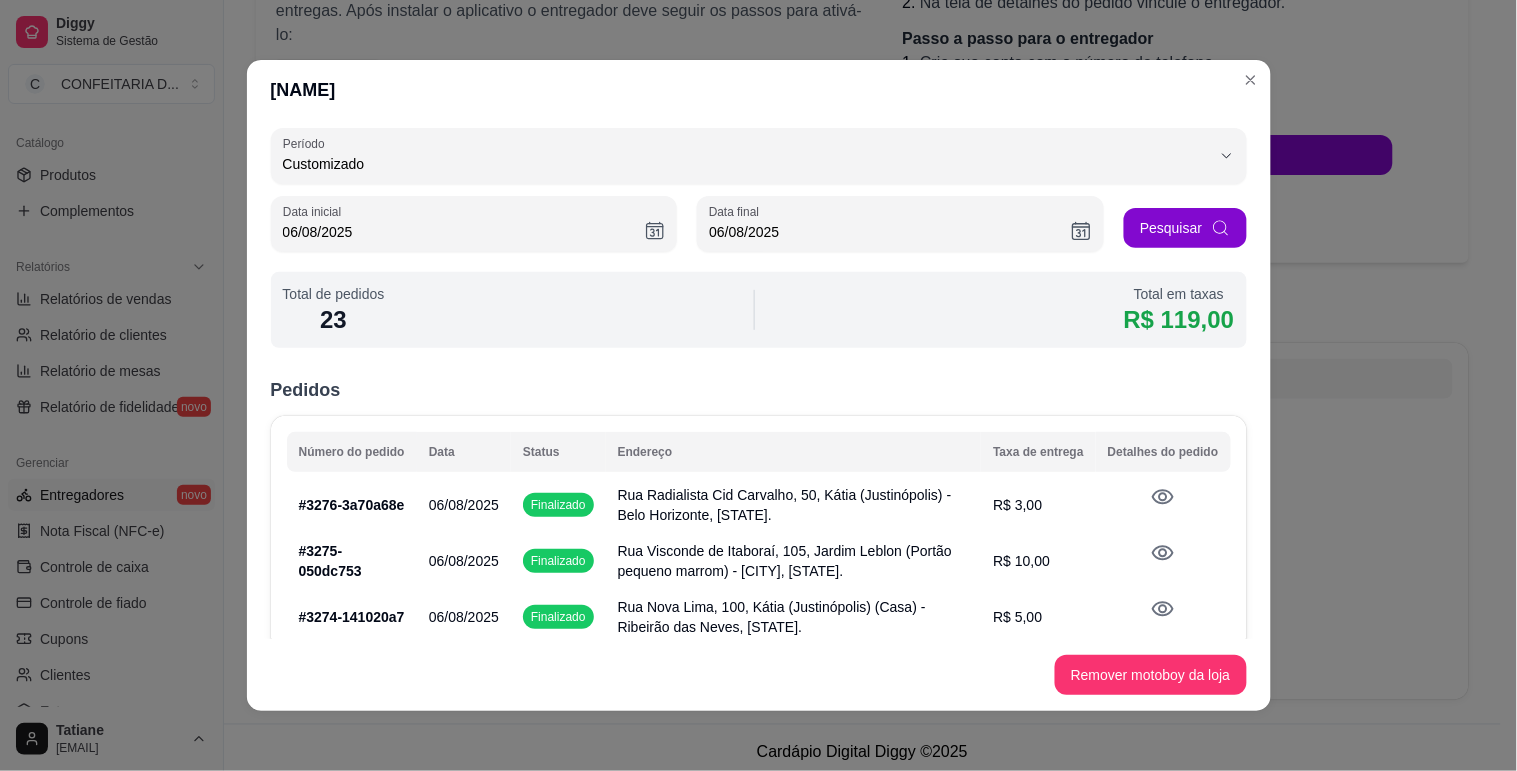 click on "06/08/2025" at bounding box center (464, 232) 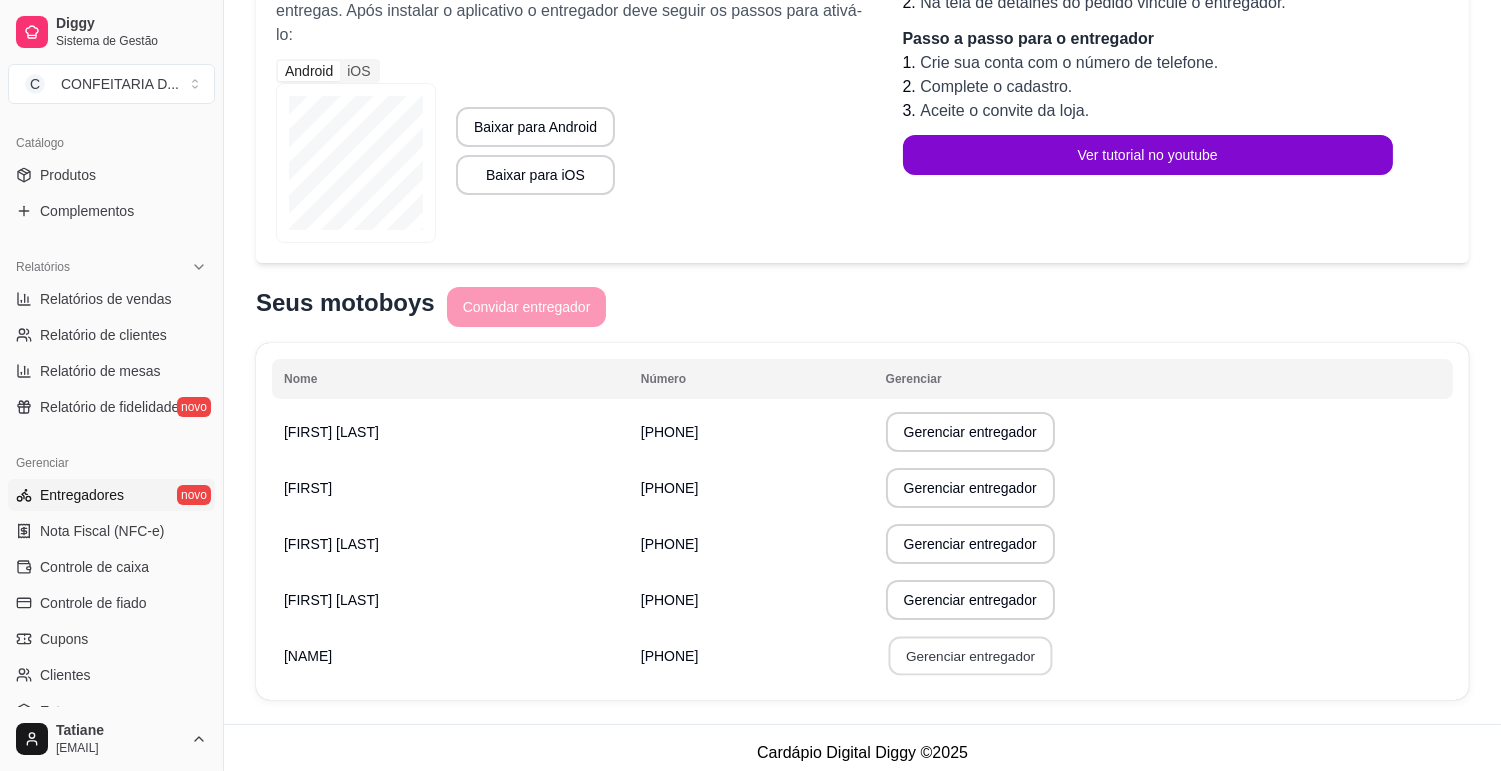 click on "Gerenciar entregador" at bounding box center [970, 656] 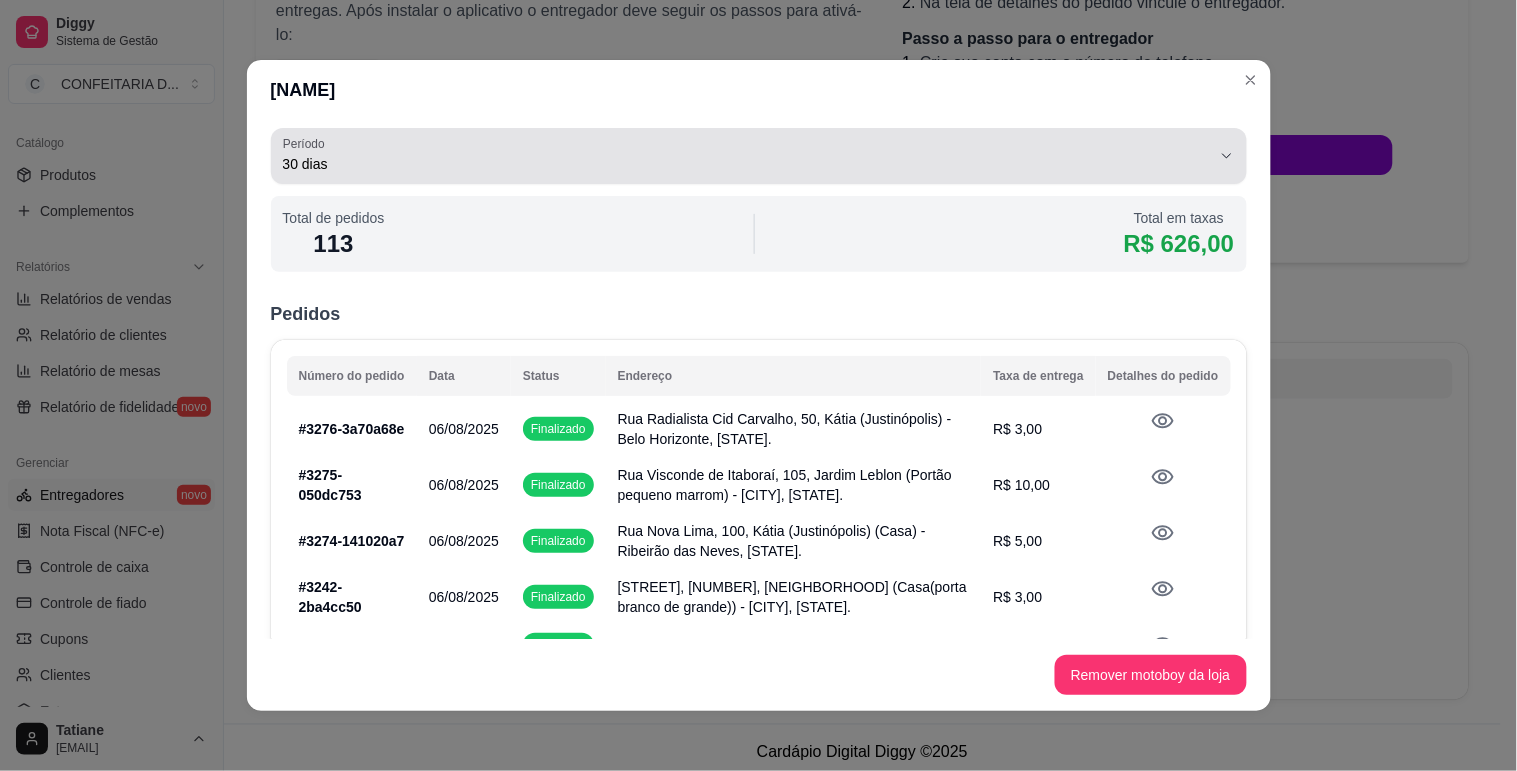 click on "30 dias" at bounding box center [747, 164] 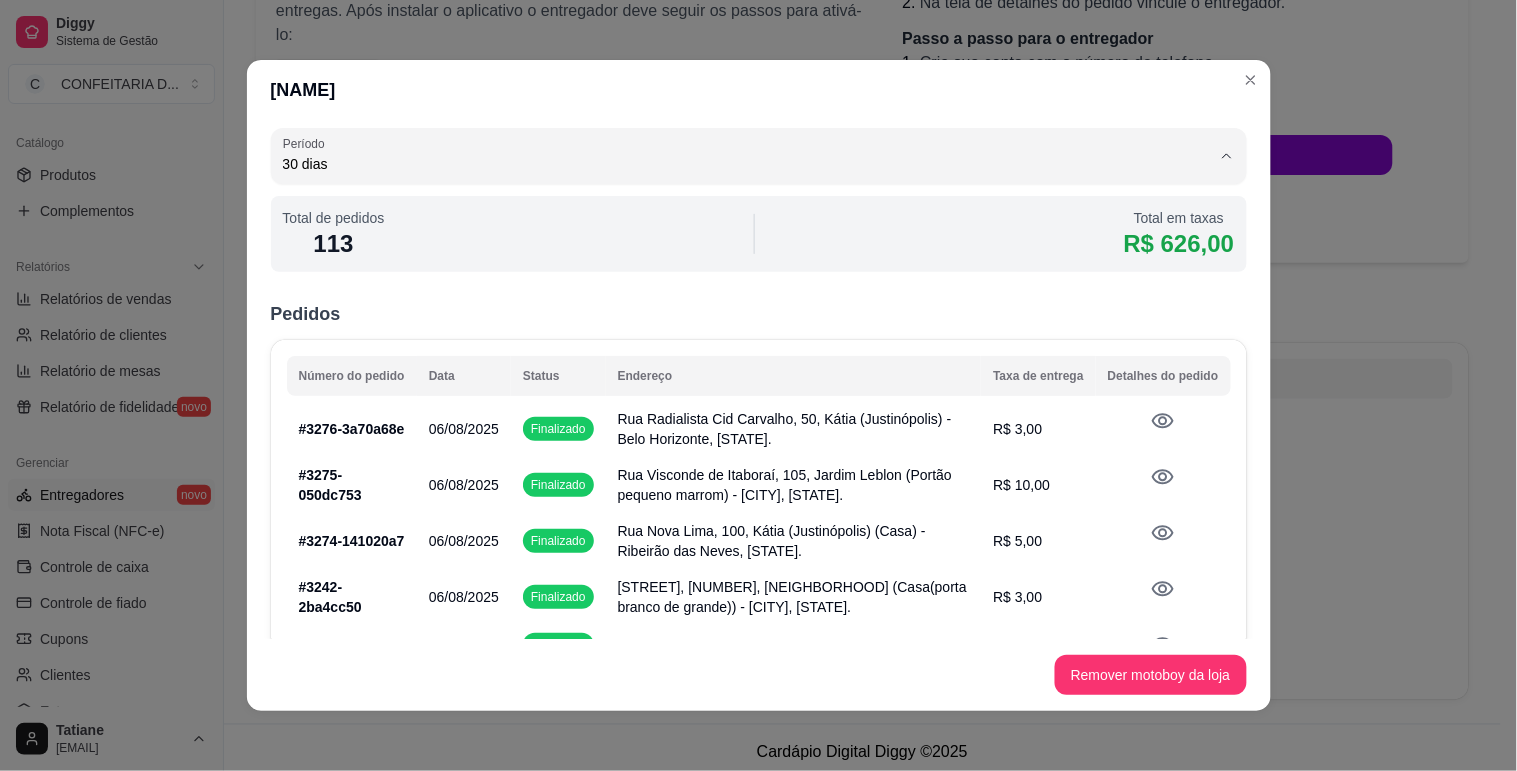 click on "Customizado" at bounding box center (732, 342) 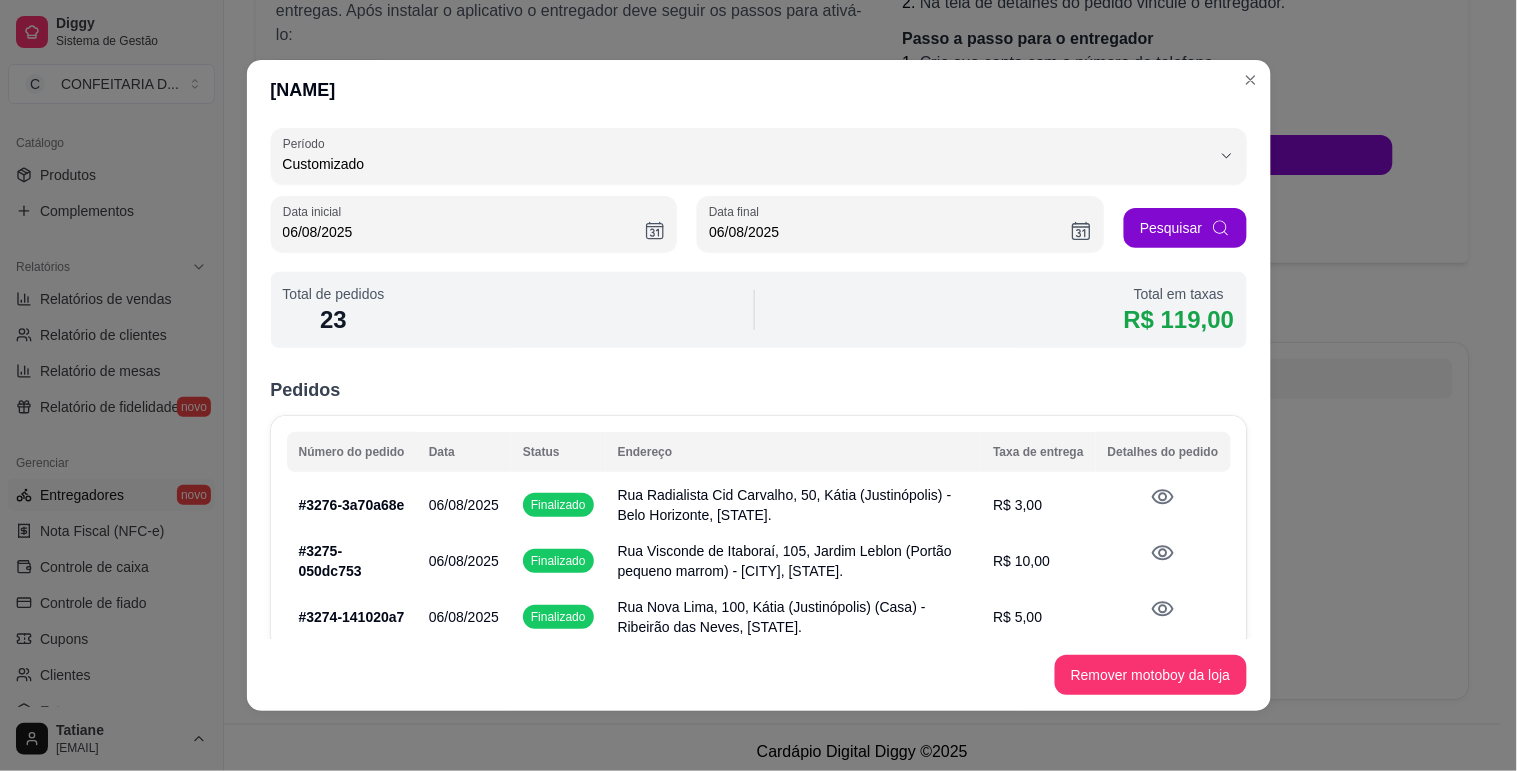 scroll, scrollTop: 18, scrollLeft: 0, axis: vertical 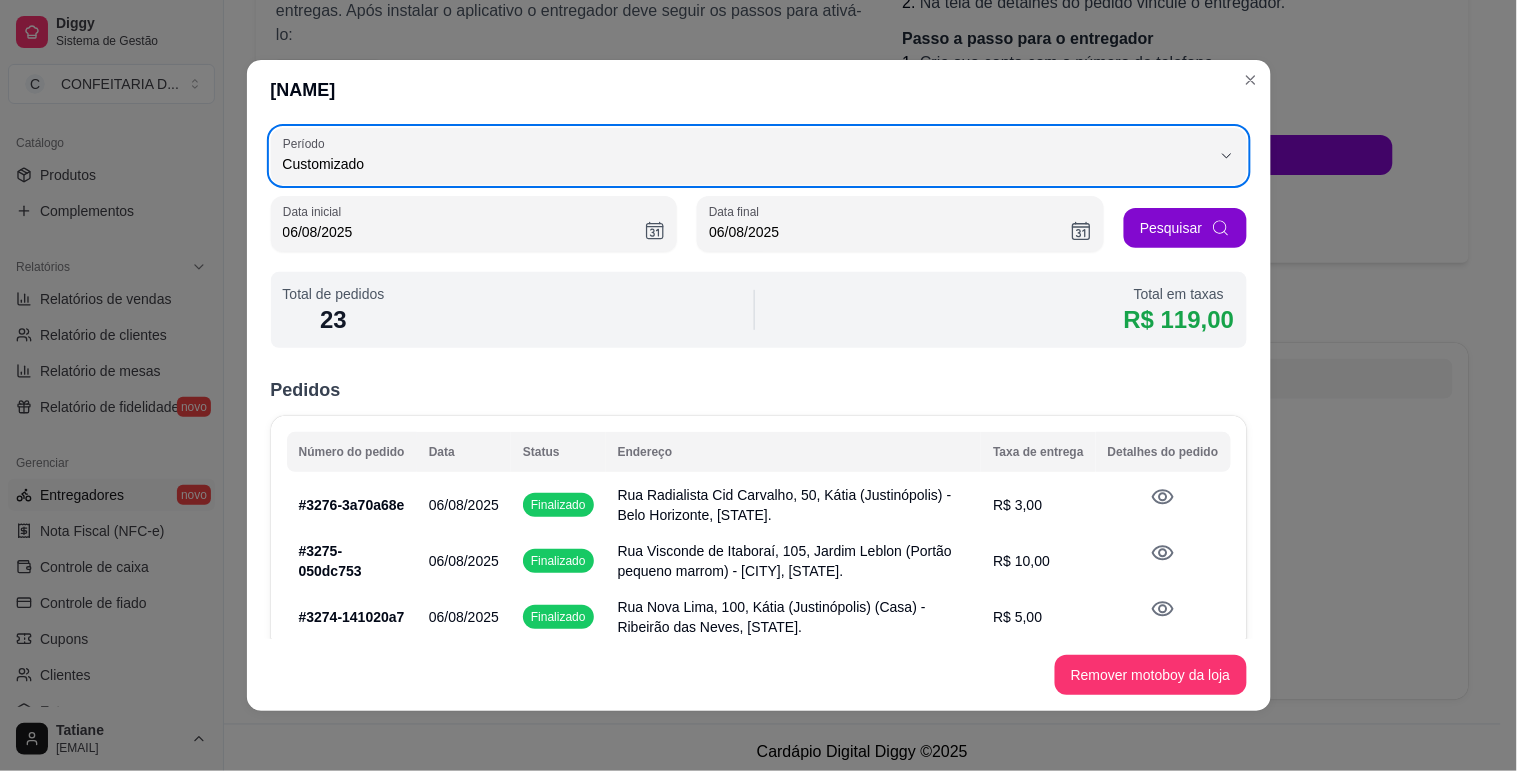 click on "2.   Complete o cadastro." at bounding box center [1148, 87] 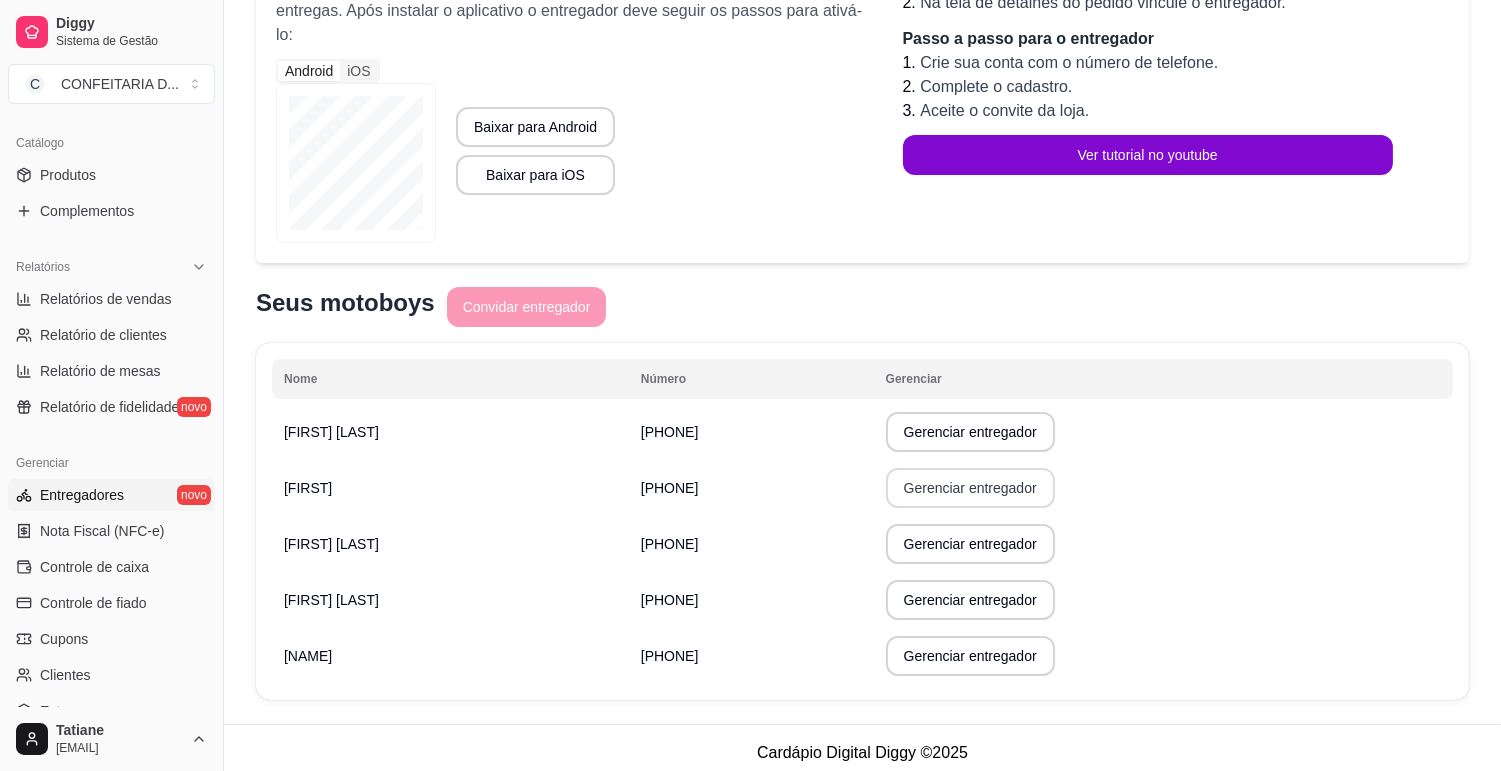 click on "Gerenciar entregador" at bounding box center [970, 488] 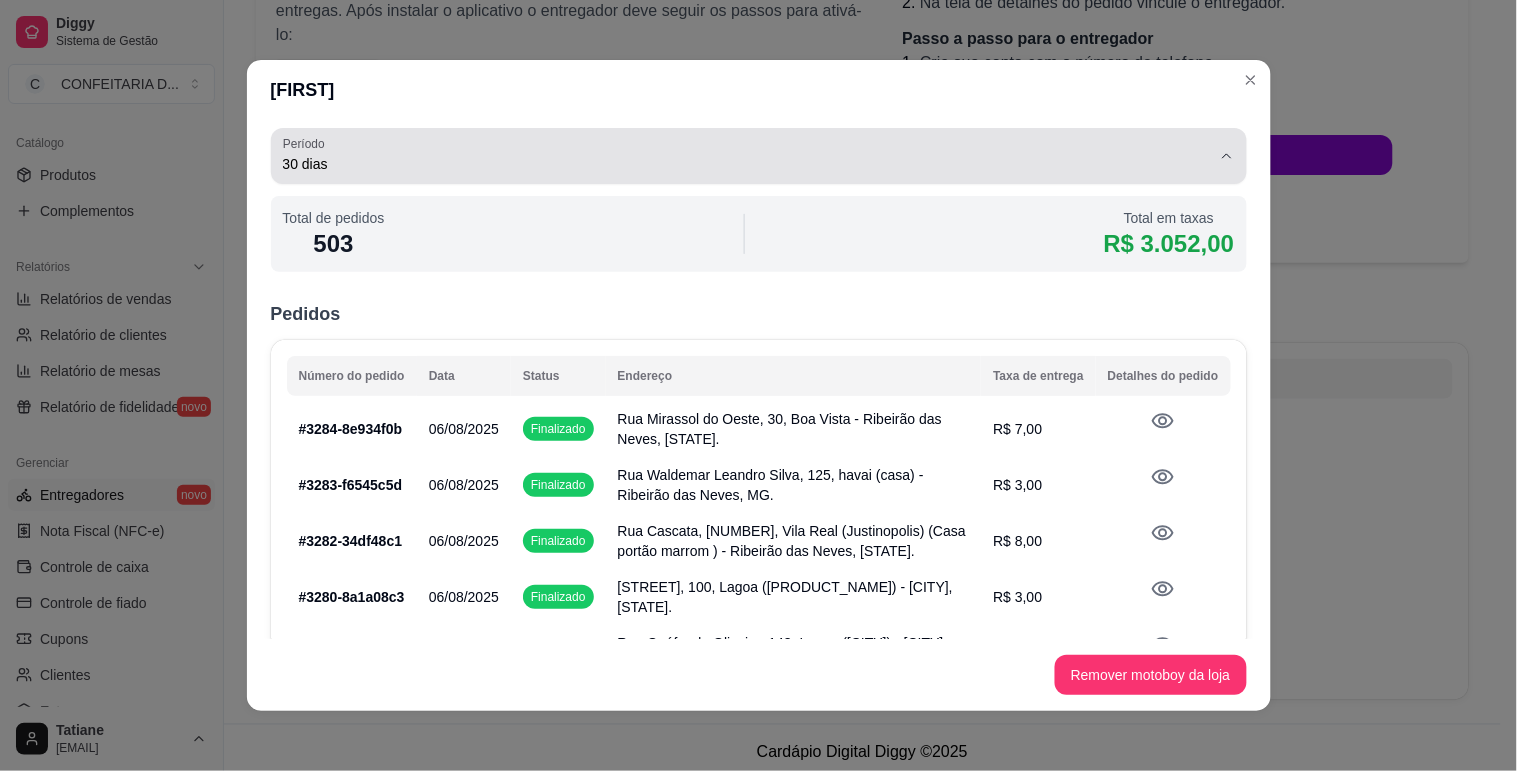 click on "30 dias" at bounding box center [747, 164] 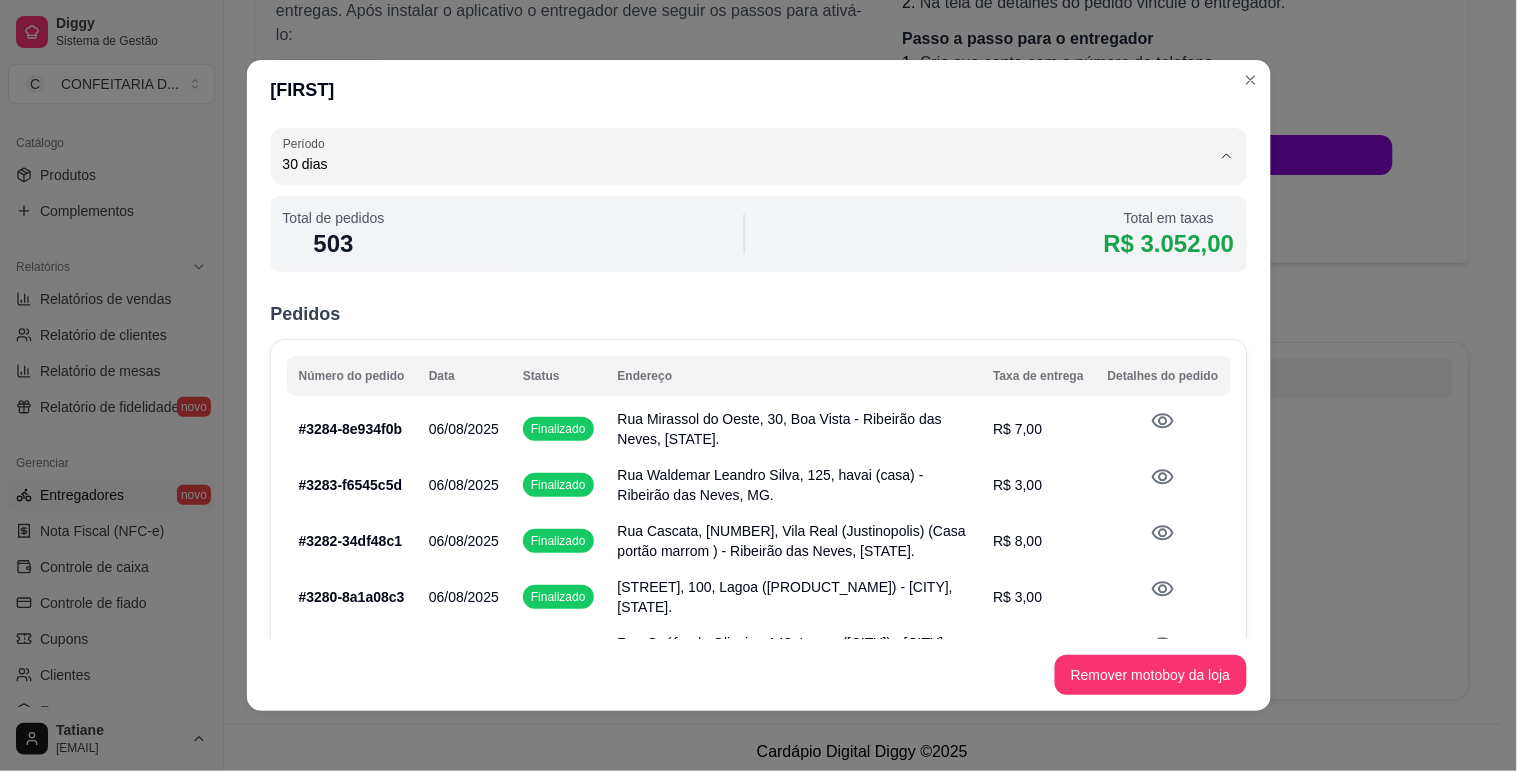 click on "Customizado" at bounding box center [732, 342] 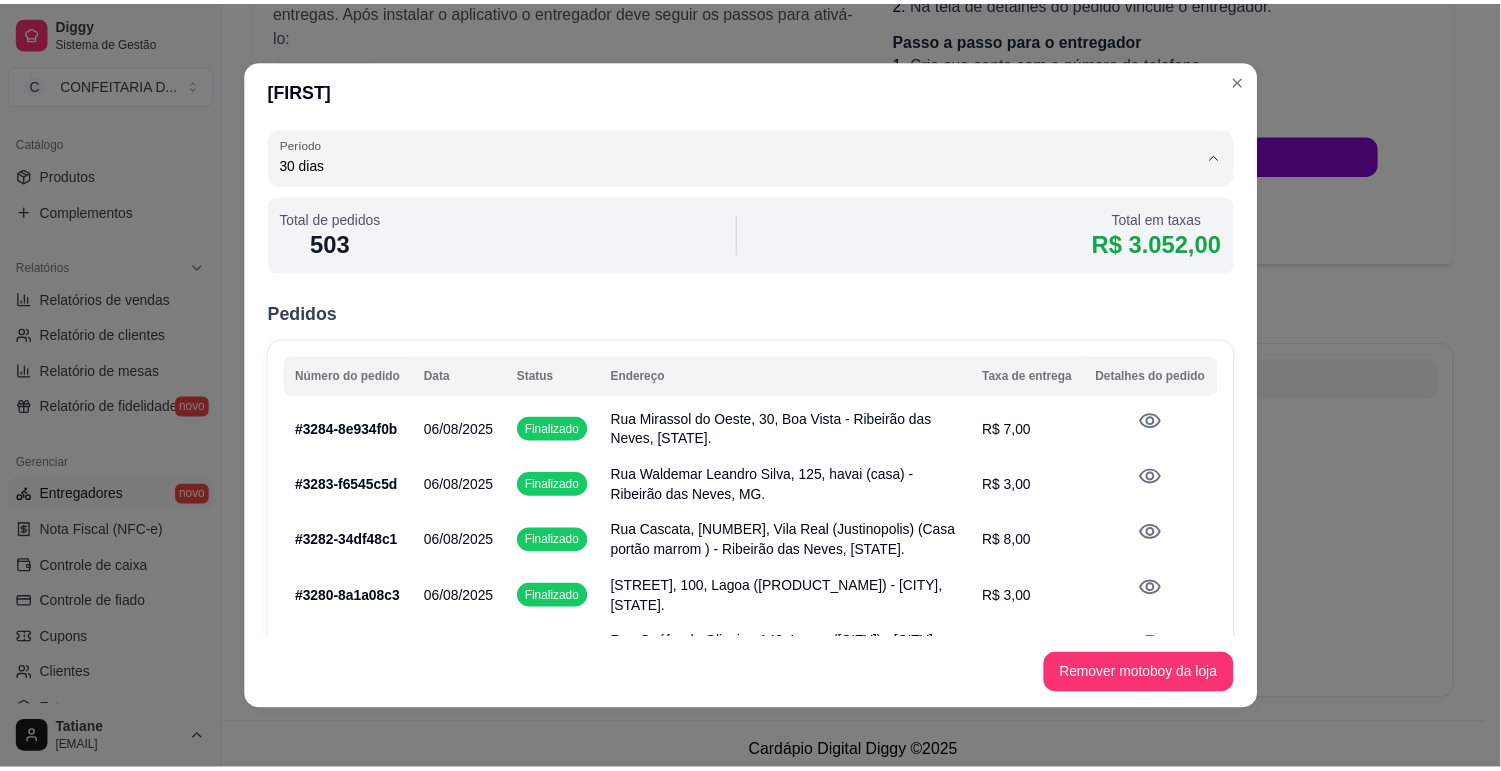 scroll, scrollTop: 18, scrollLeft: 0, axis: vertical 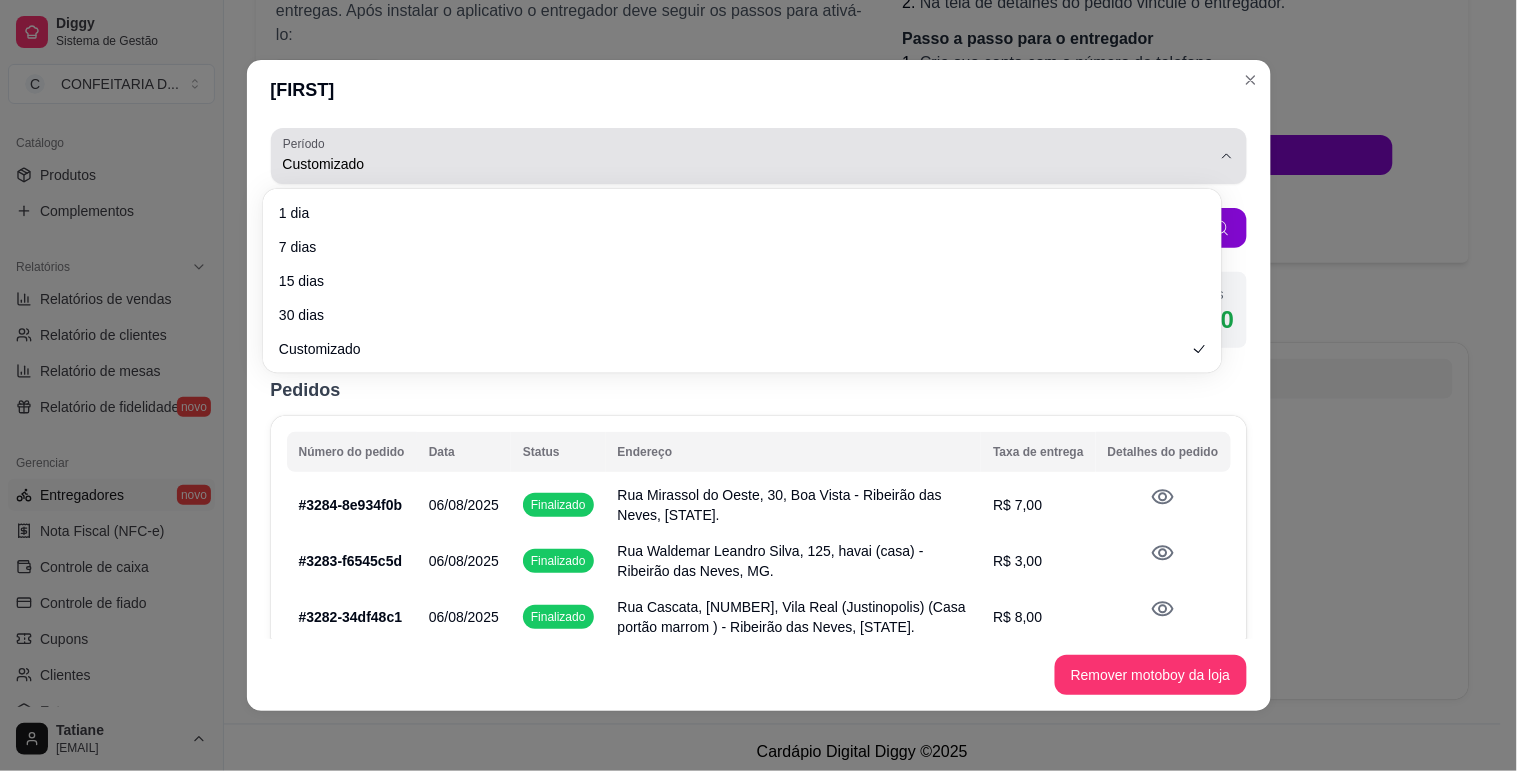 click on "Customizado" at bounding box center [747, 164] 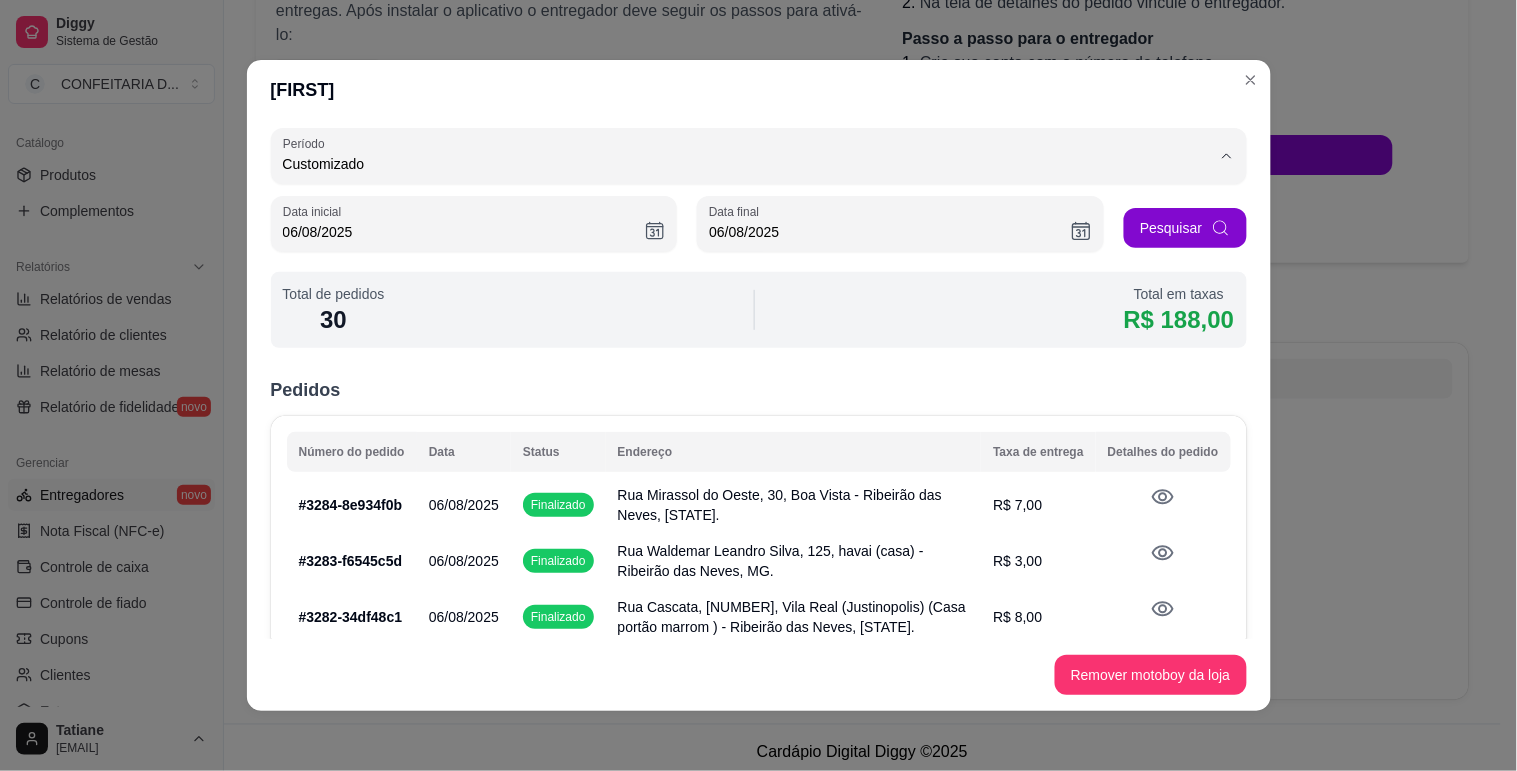 click on "30 dias" at bounding box center [732, 309] 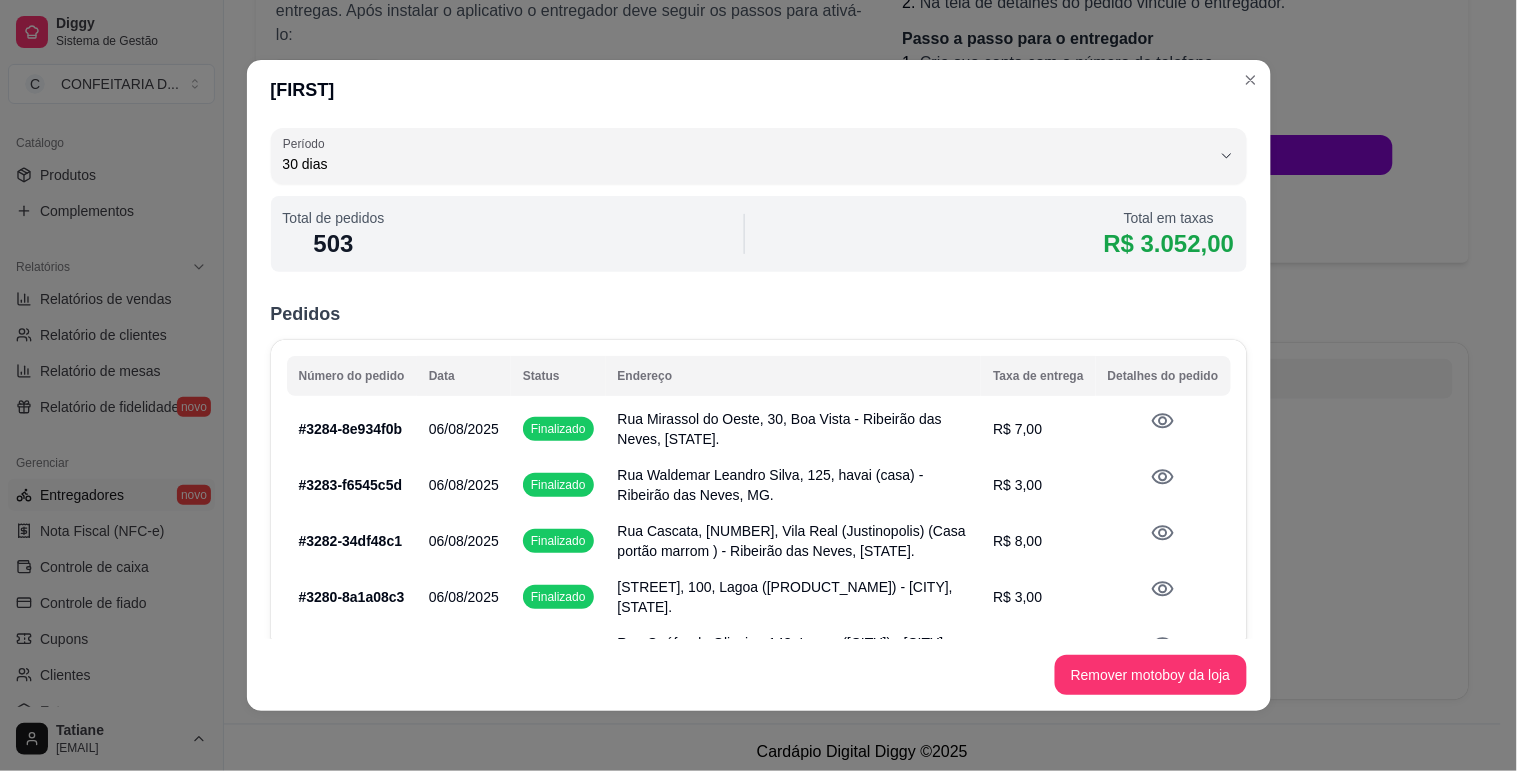 type 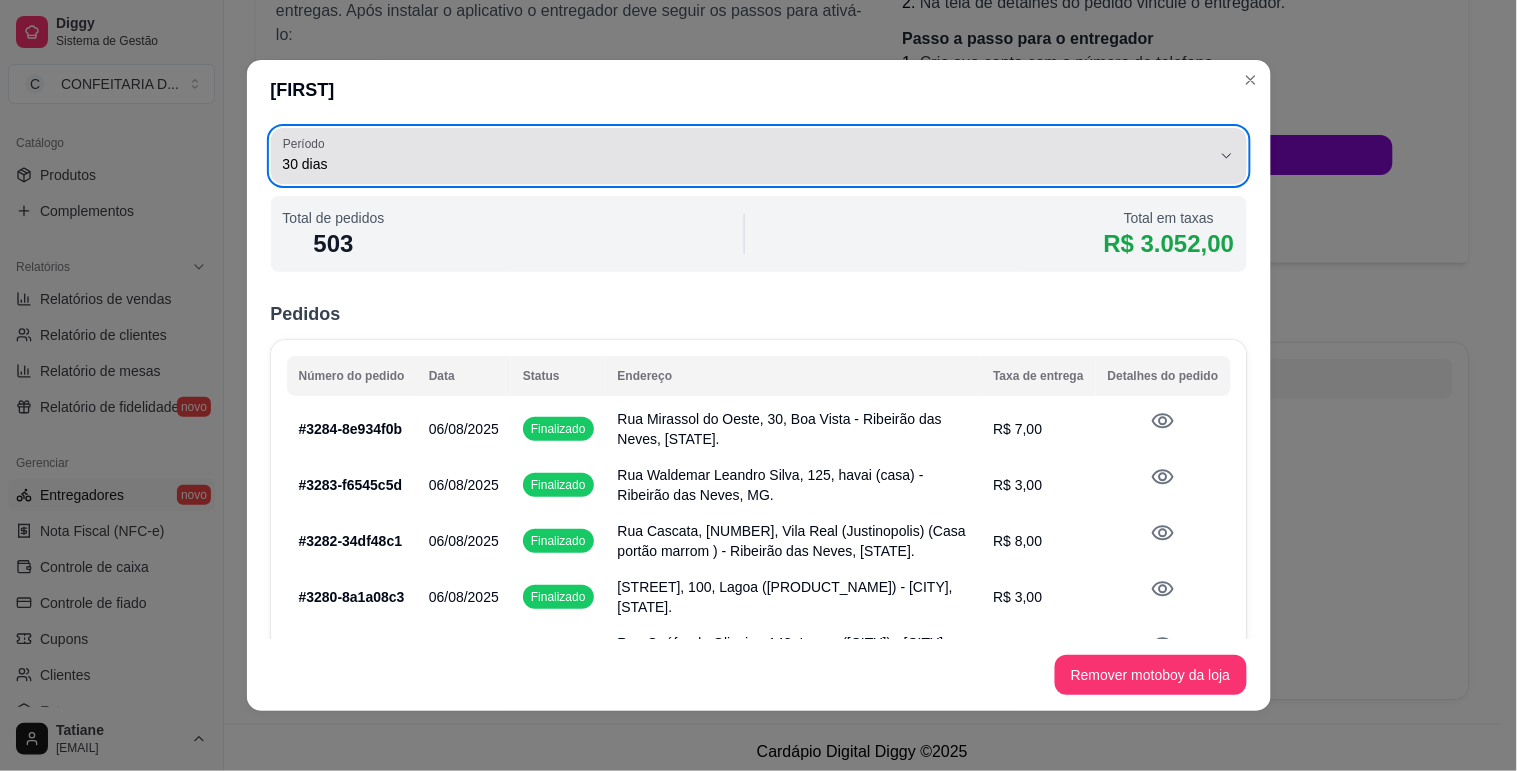 click on "30 dias" at bounding box center (747, 164) 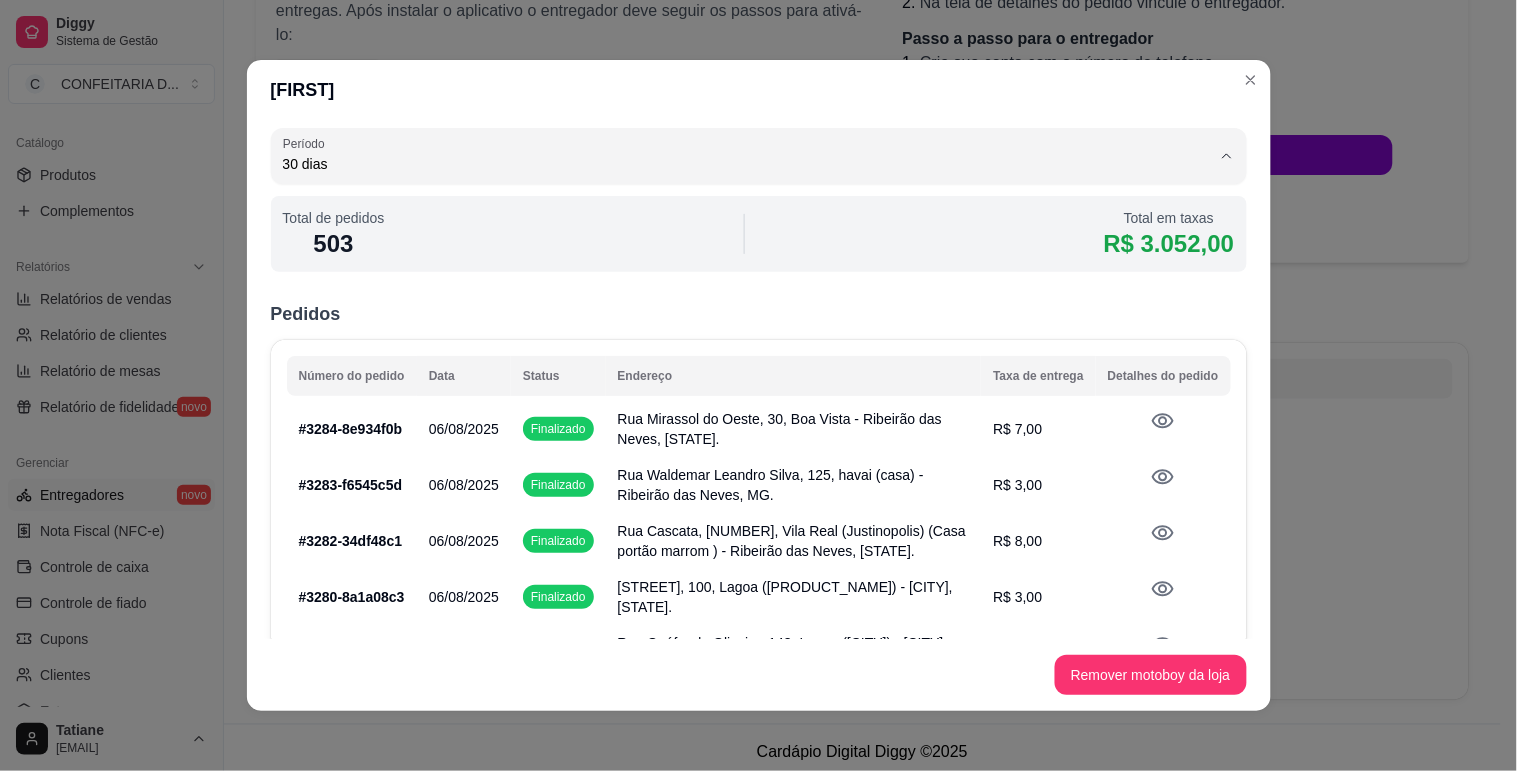 click on "Customizado" at bounding box center (732, 342) 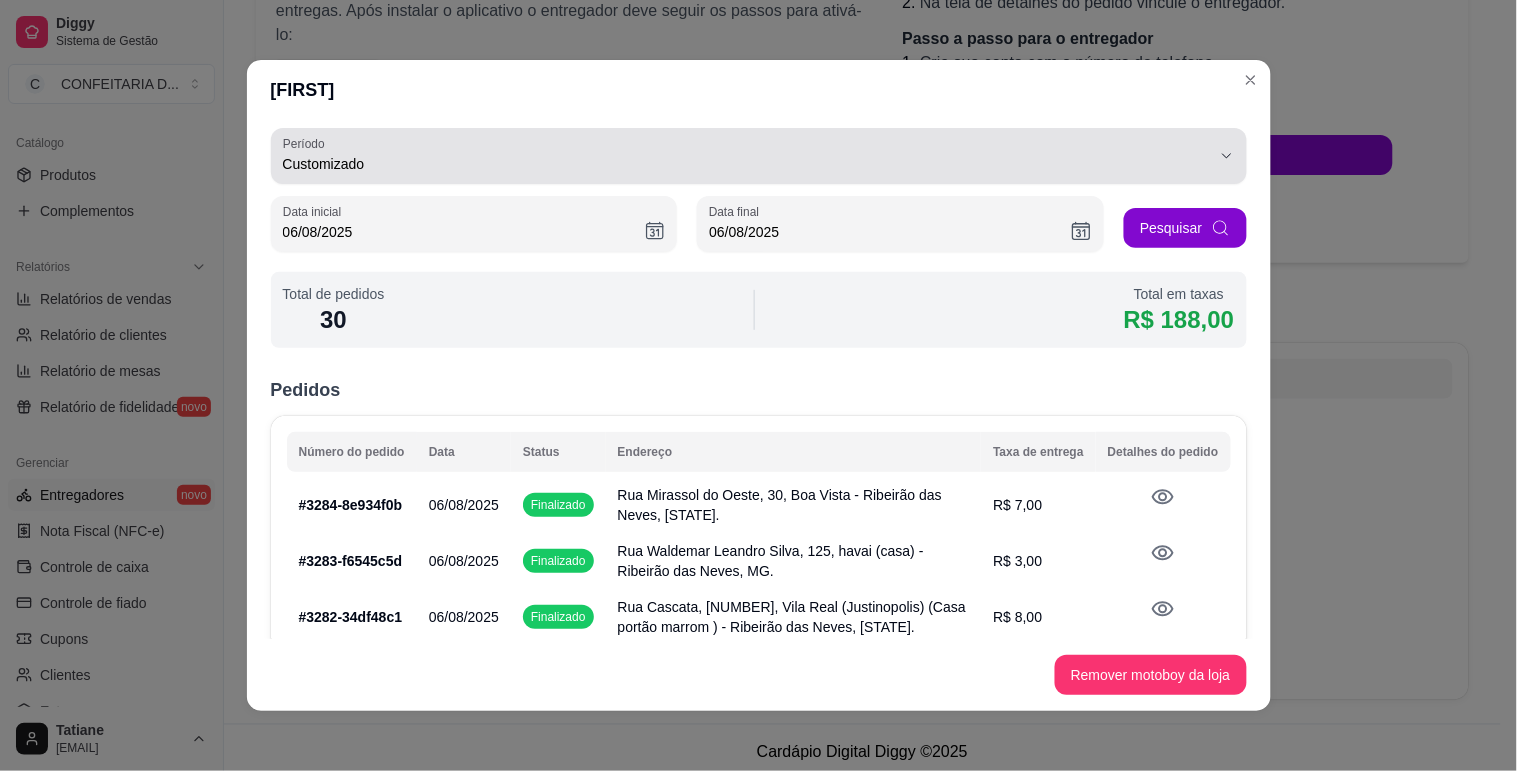 click on "Customizado" at bounding box center [747, 164] 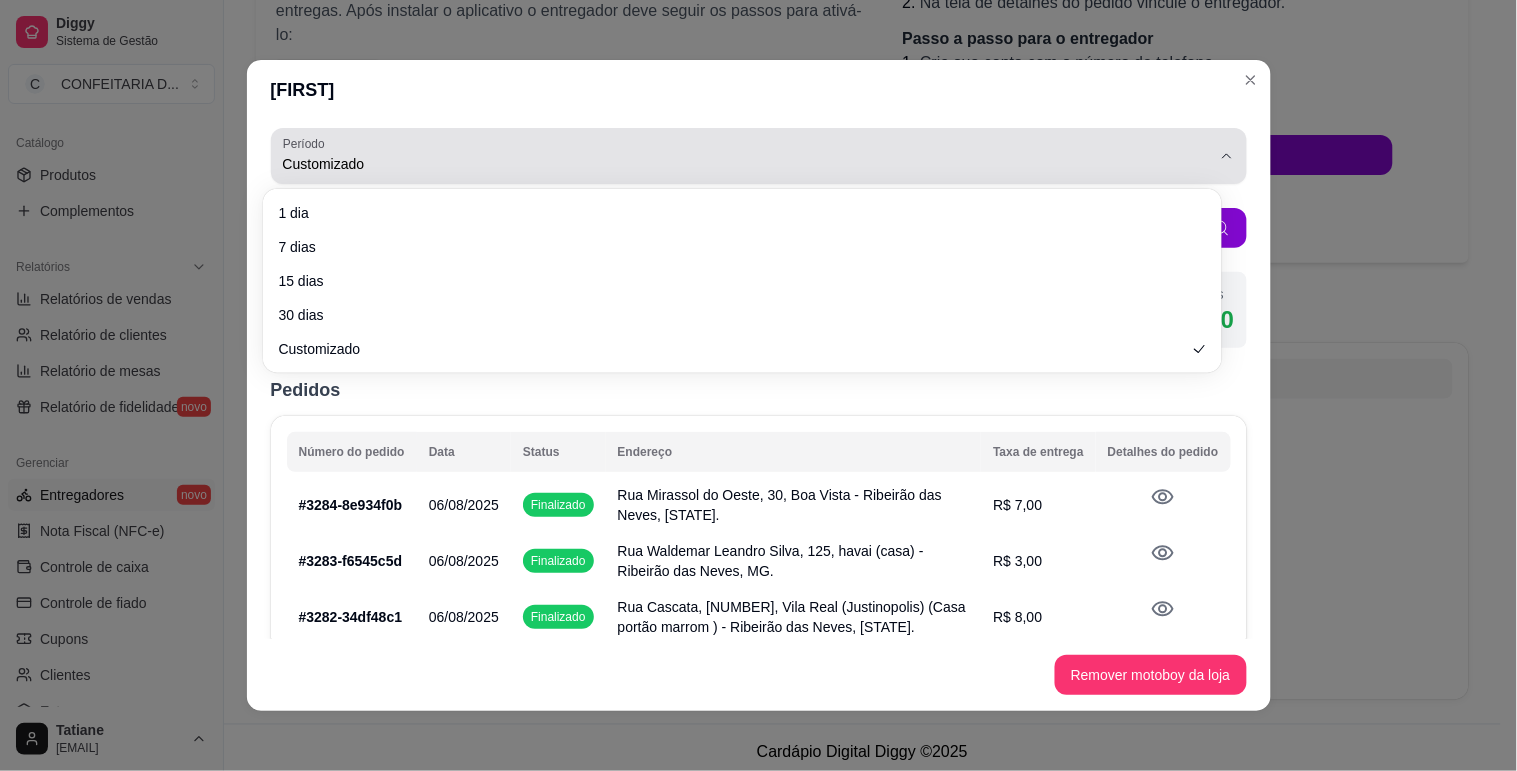 click on "Customizado" at bounding box center [747, 164] 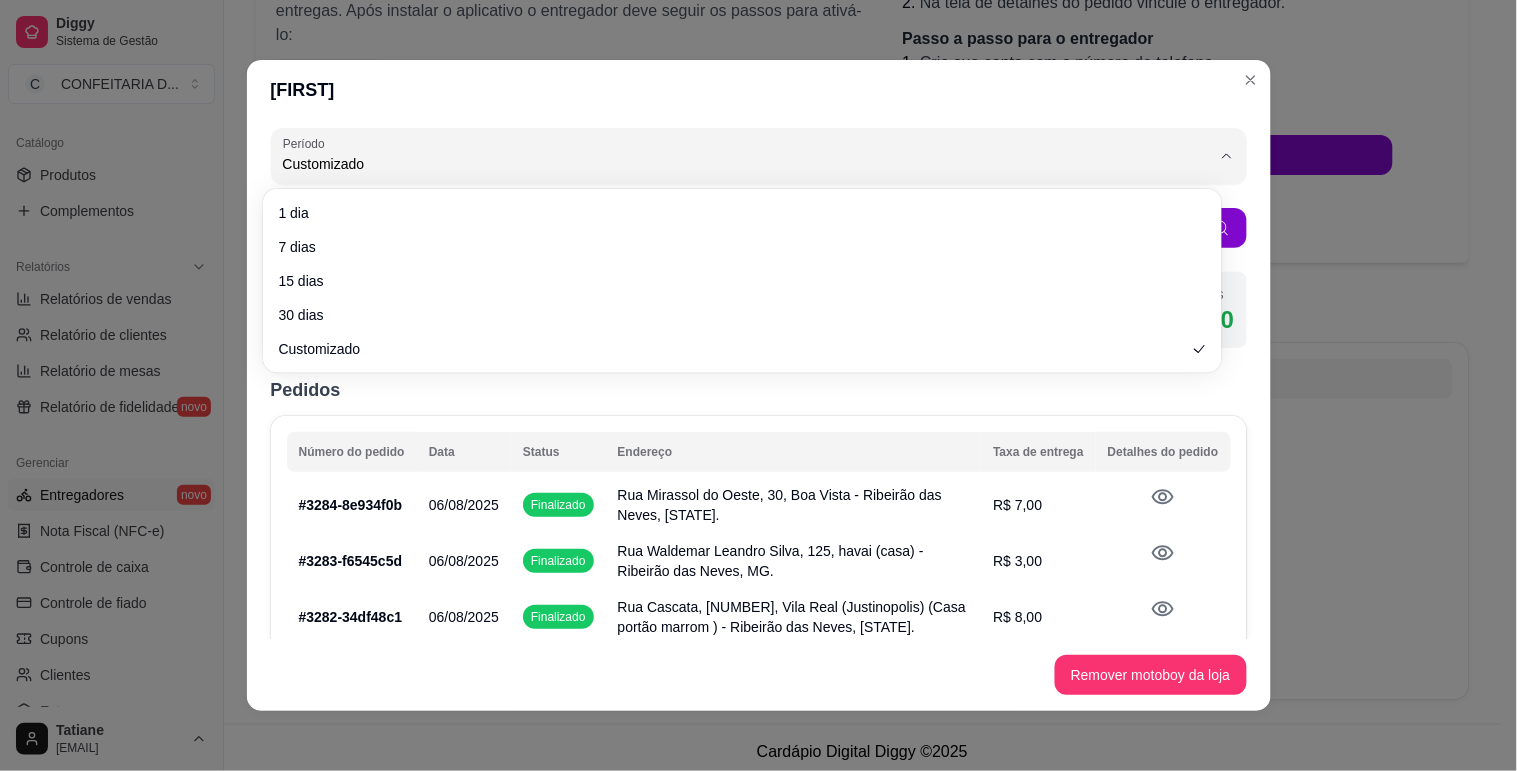 click on "[DATE] Período 1 dia 7 dias 15 dias 30 dias Customizado Período Customizado Data inicial [DATE] Data final [DATE] Pesquisar Total de pedidos 30 Total em taxas R$ 188,00 Pedidos Número do pedido Data Status Endereço Taxa de entrega Detalhes do pedido # 3284-8e934f0b [DATE] Finalizado [STREET], [NUMBER], [NEIGHBORHOOD]  - [CITY], [STATE]. R$ 7,00 # 3283-f6545c5d [DATE] Finalizado [STREET], [NUMBER], [NEIGHBORHOOD] - [CITY], [STATE]. R$ 3,00 # 3282-34df48c1 [DATE] Finalizado [STREET], [NUMBER], [NEIGHBORHOOD] - [CITY], [STATE]. R$ 8,00 # 3280-8a1a08c3 [DATE] Finalizado [STREET], [NUMBER], [NEIGHBORHOOD] - [CITY], [STATE]. R$ 3,00 # 3259-8bf52edc [DATE] Finalizado [STREET], [NUMBER], [NEIGHBORHOOD]  - [CITY], [STATE]. R$ 3,00 # 3255-211caa6a [DATE] Finalizado [STREET], [NUMBER], [NEIGHBORHOOD]  - [CITY], [STATE]. R$ 5,00 [DATE]" at bounding box center (759, 379) 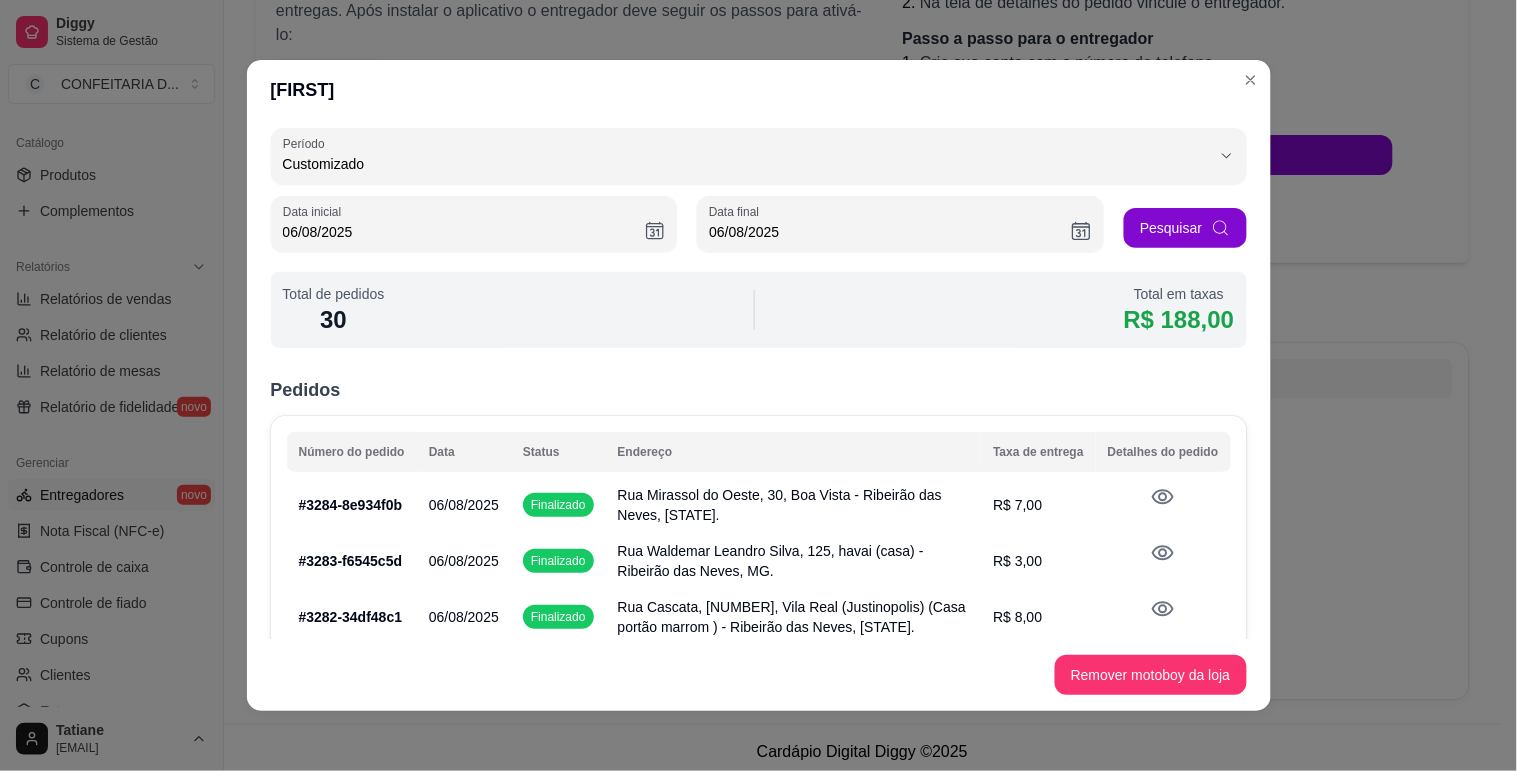 click on "06/08/2025" at bounding box center (464, 232) 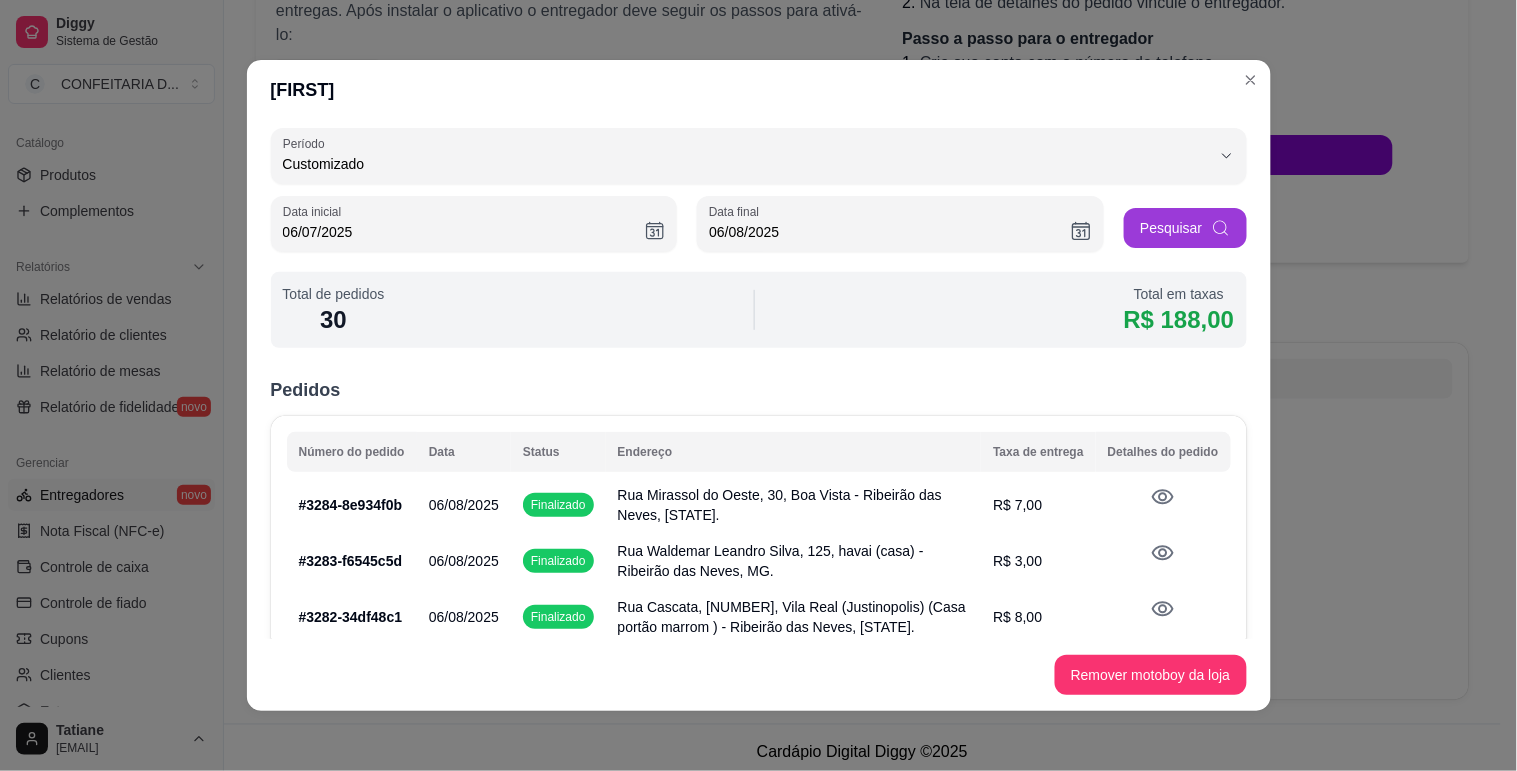 type on "06/07/2025" 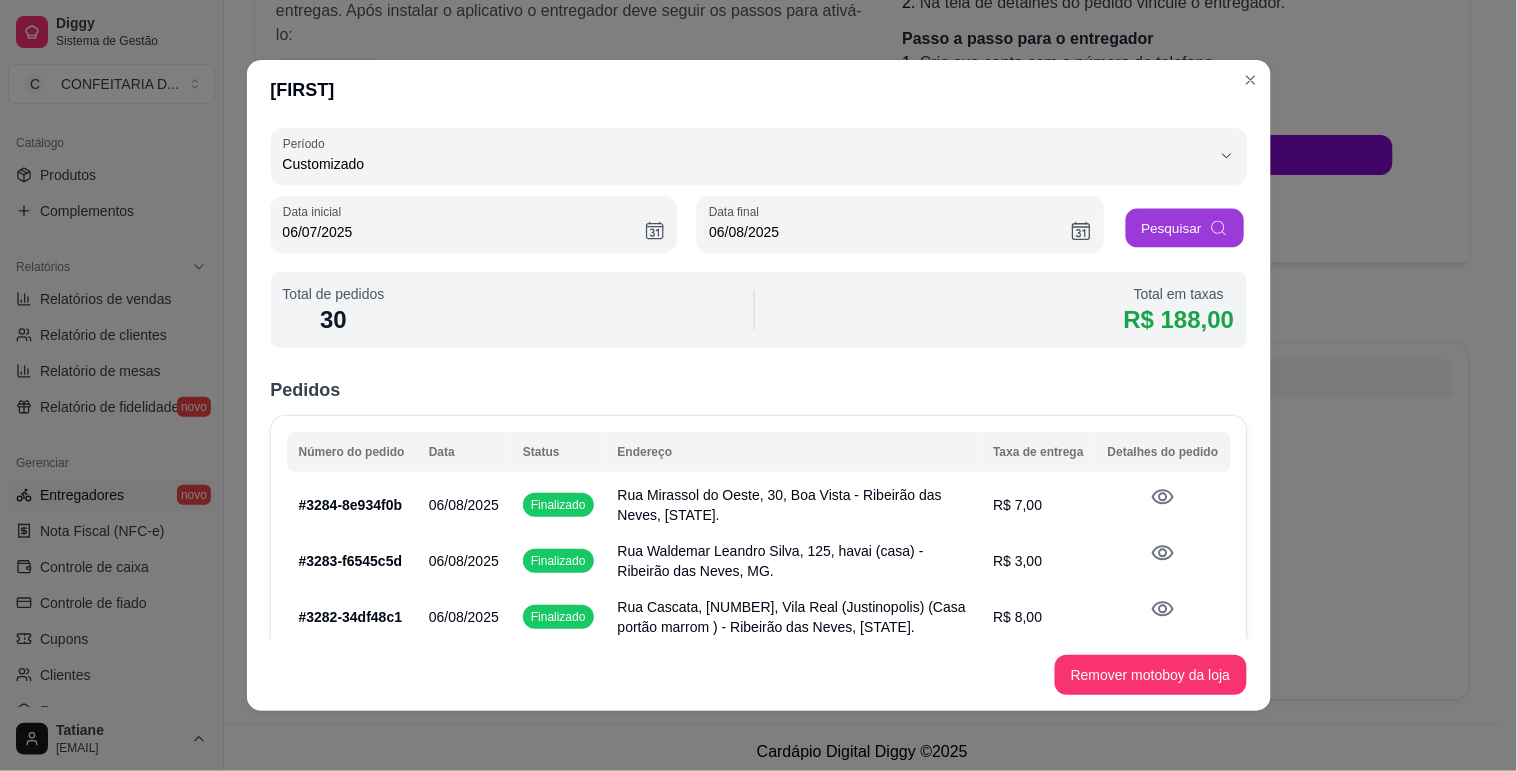 click on "Pesquisar" at bounding box center [1185, 228] 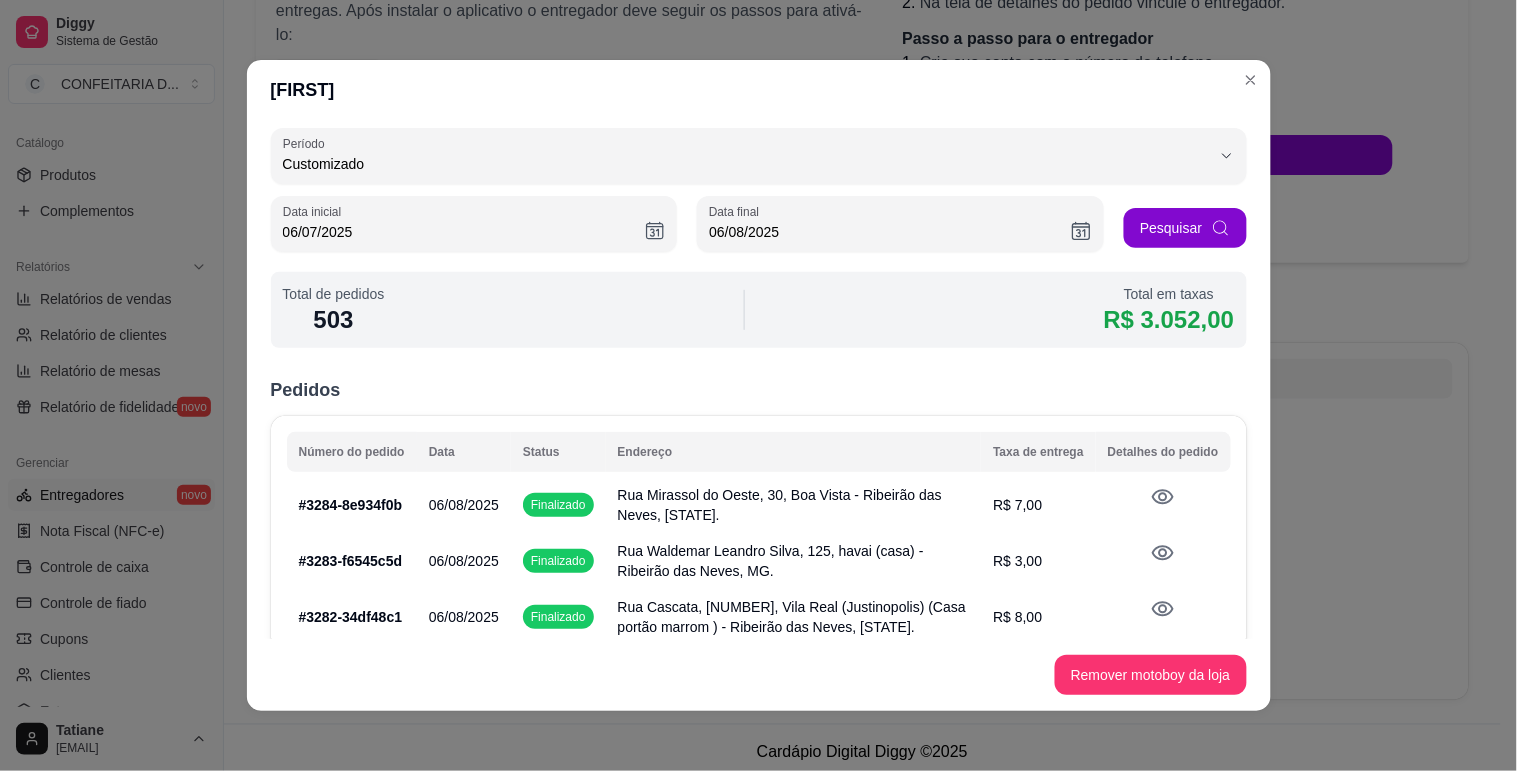 type 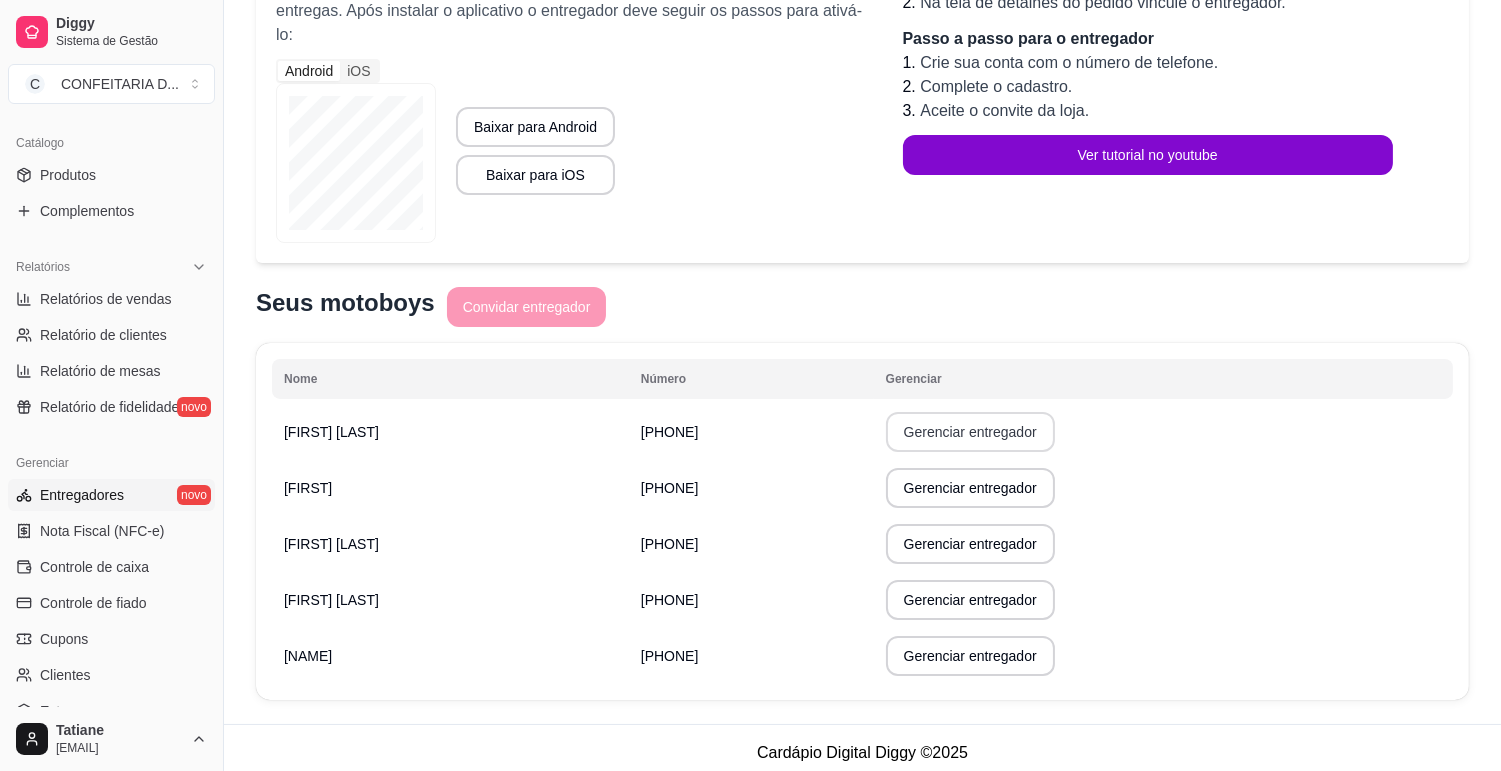 click on "Gerenciar entregador" at bounding box center (970, 432) 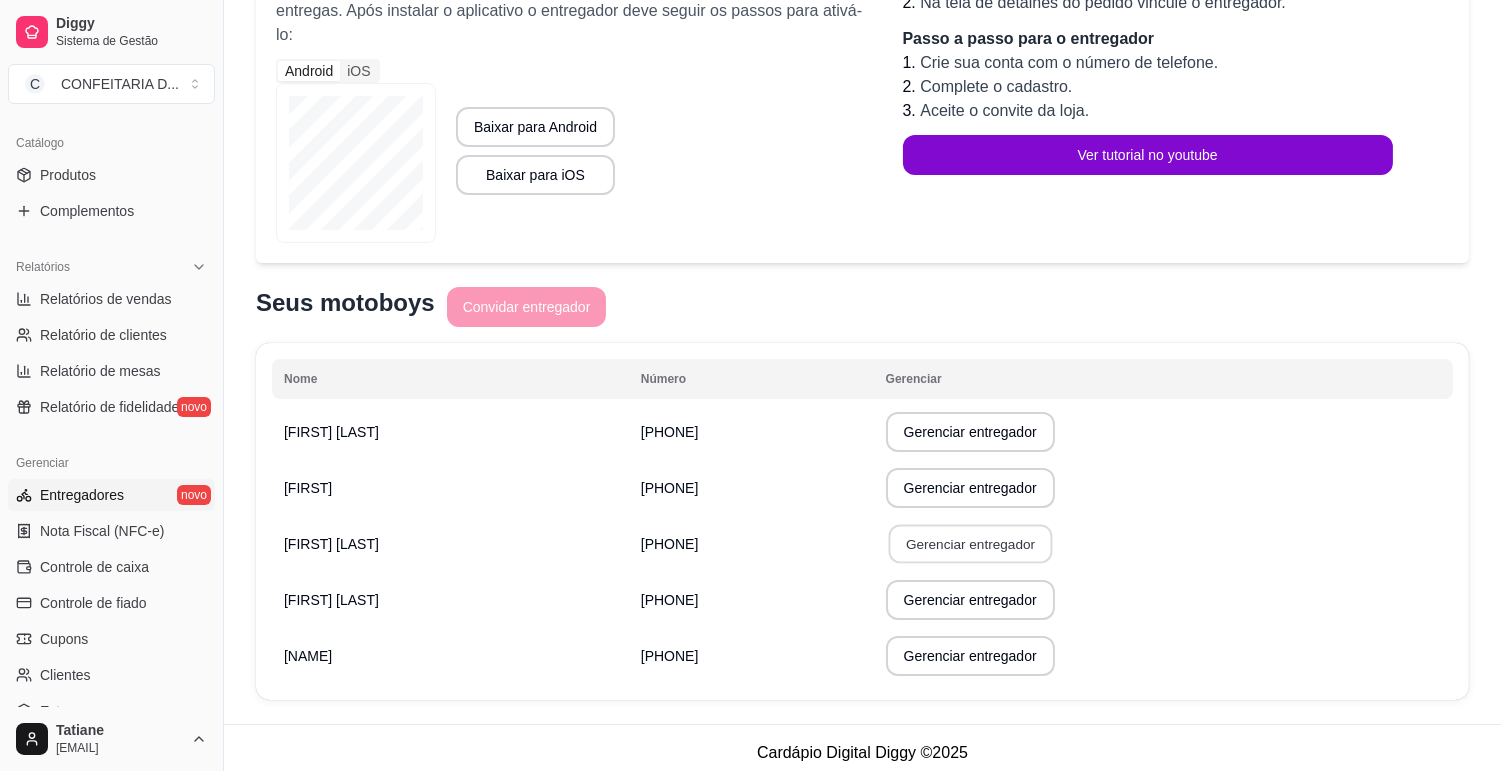 click on "Gerenciar entregador" at bounding box center (970, 544) 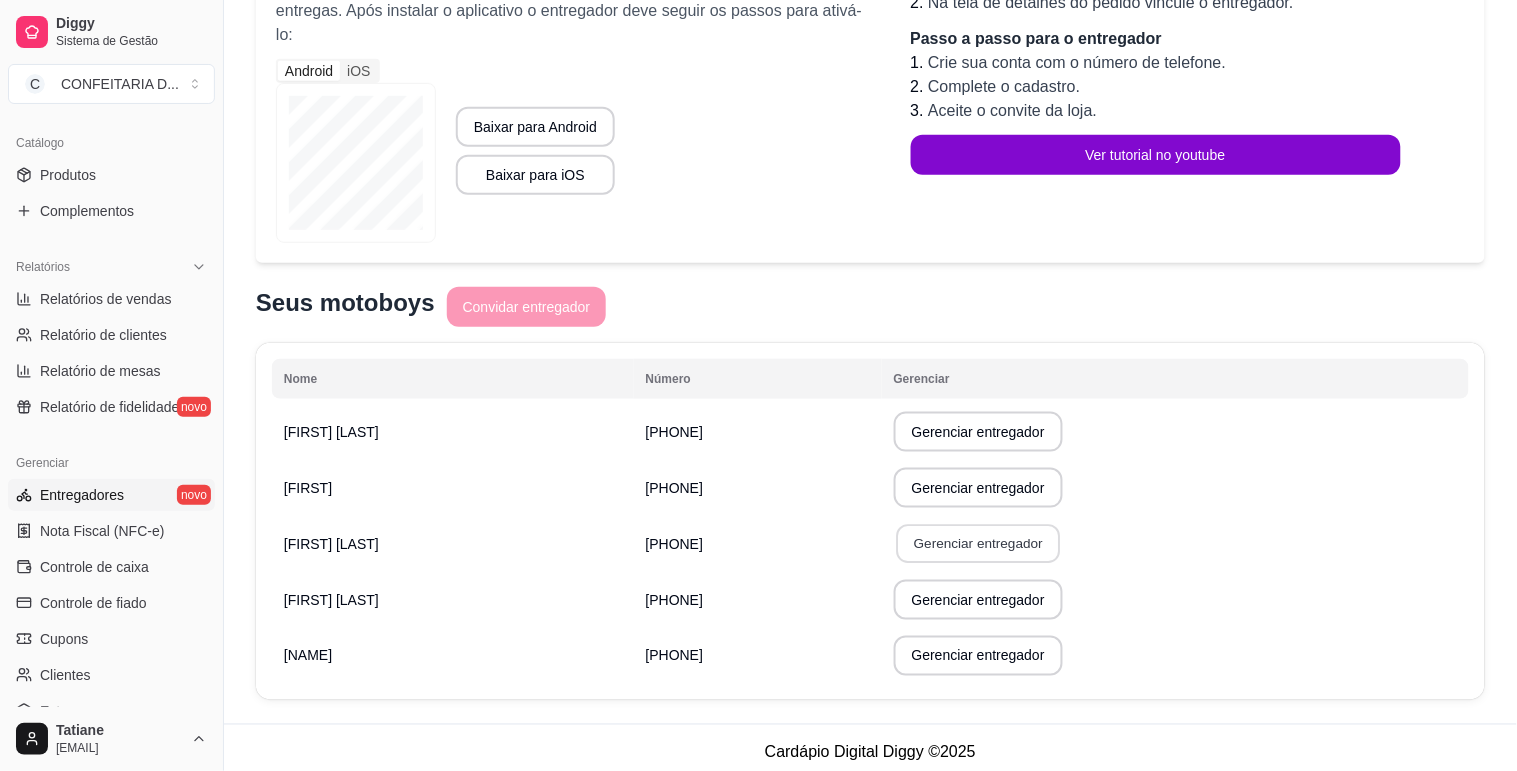 select on "30" 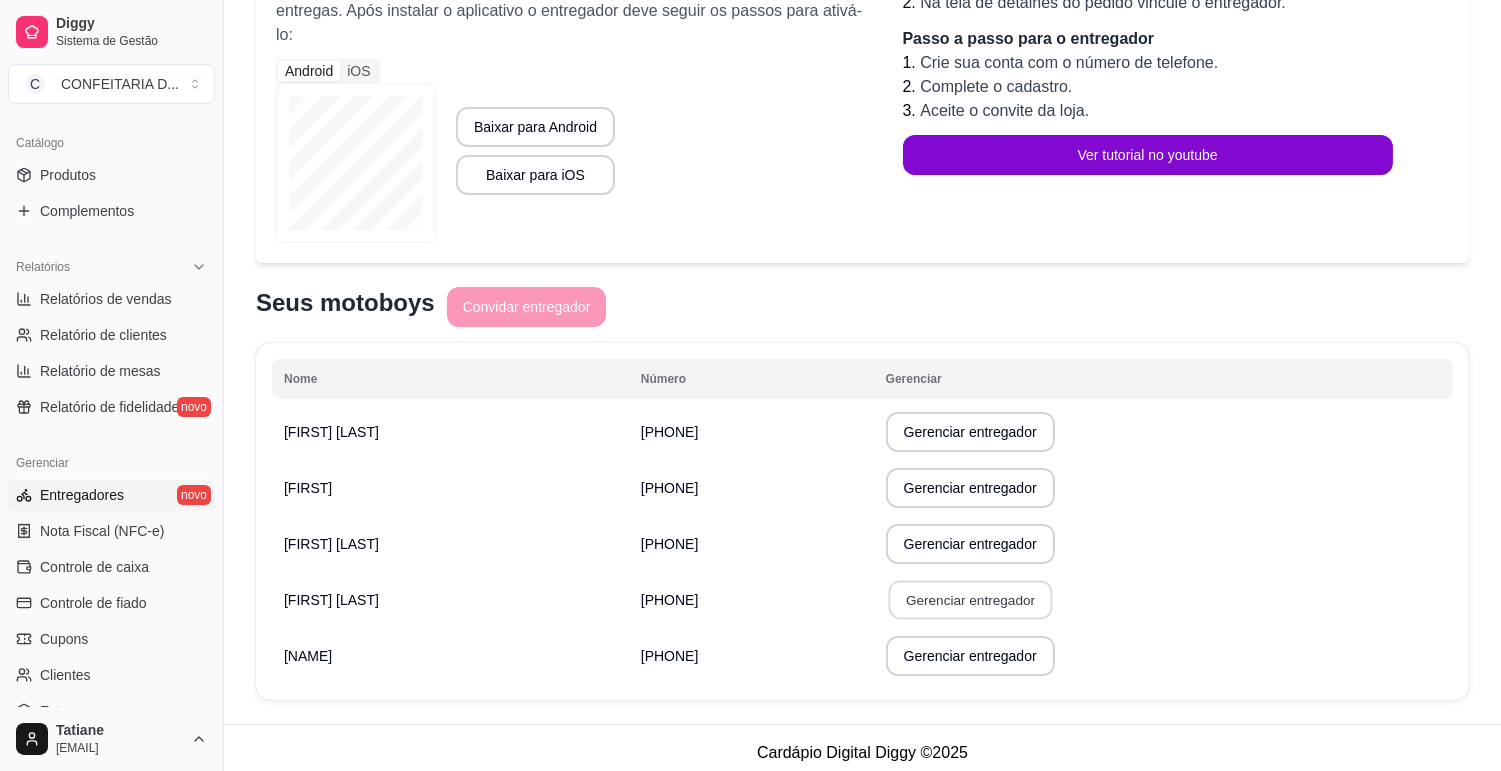 click on "Gerenciar entregador" at bounding box center [970, 600] 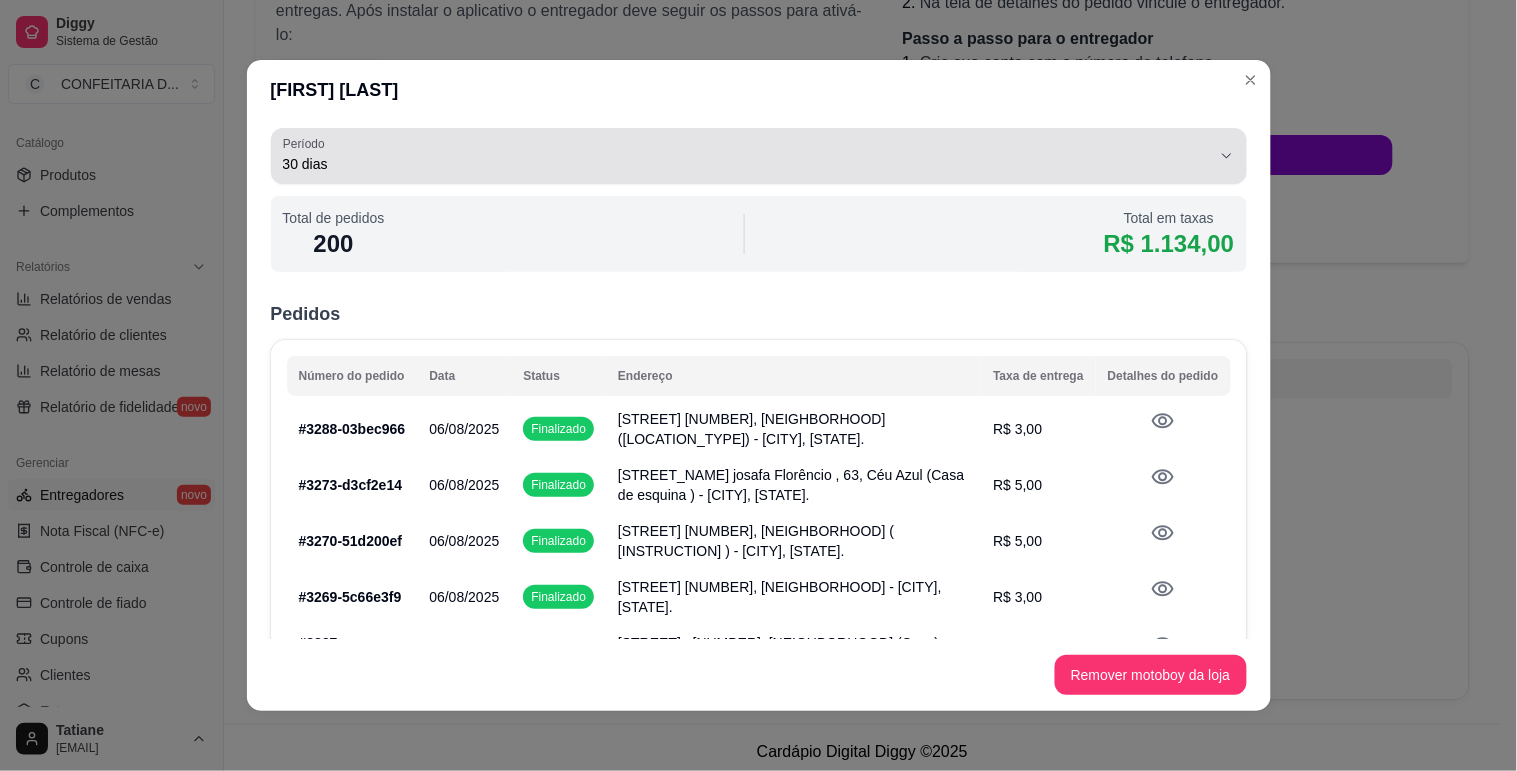 click on "30 dias" at bounding box center [747, 164] 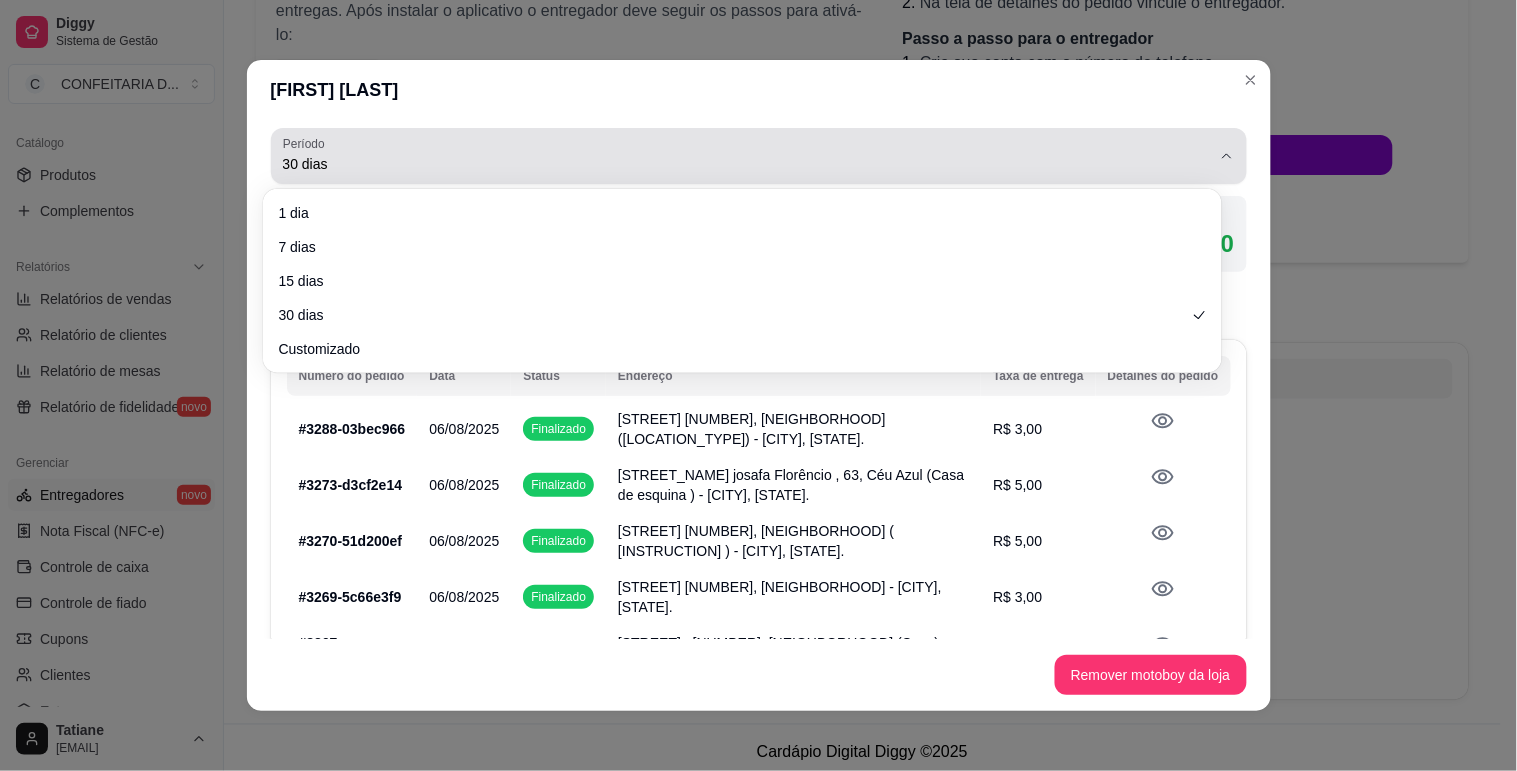 click on "30 dias" at bounding box center (747, 164) 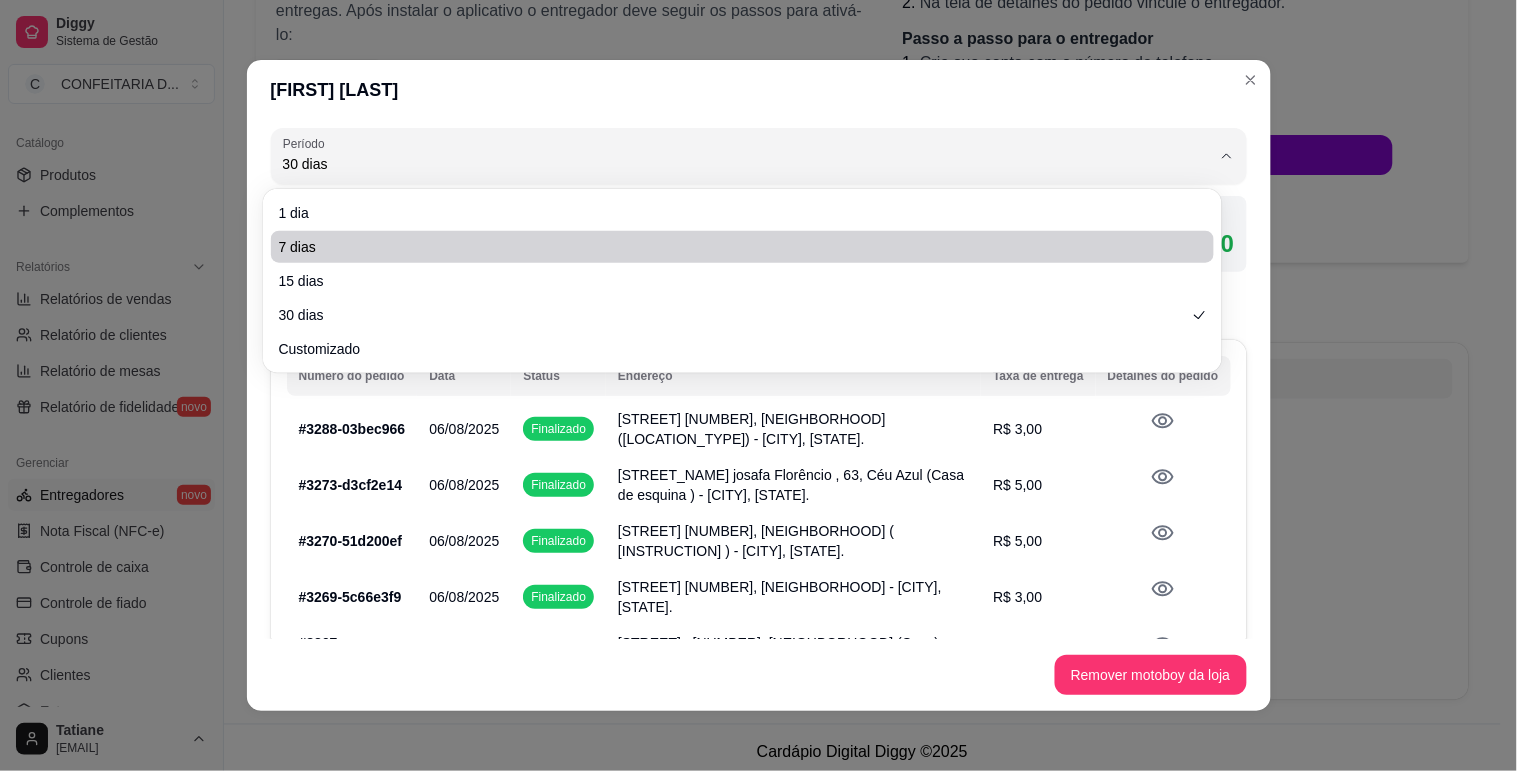 click on "30 Período 1 dia 7 dias 15 dias 30 dias Customizado Período 30 dias Total de pedidos 200 Total em taxas R$ 1.134,00 Pedidos Número do pedido Data Status Endereço Taxa de entrega Detalhes do pedido # 3288-03bec966 06/08/2025 Finalizado Rua Dois, 200, Santa Fe  (Casa) - Ribeirão das Neves, [STATE]. R$ 3,00 # 3273-d3cf2e14 06/08/2025 Finalizado Rua Radialista josafa Florêncio , 63, Céu Azul  (Casa de esquina ) - [CITY], [STATE]. R$ 5,00 # 3270-51d200ef 06/08/2025 Finalizado Rua São Francisco de Assim, 575, São Januário  (Me ligar ou mandar msg o interfone não funciona ) - Ribeirão das Neves, [STATE]. R$ 5,00 # 3269-5c66e3f9 06/08/2025 Finalizado Rua Santo Agostinho, 93, Penha  - Ribeirão das Neves, [STATE]. R$ 3,00 # 3267-5994d5b1 06/08/2025 Finalizado Rua pedra da mata , 11, Piratininga  (Casa) - [CITY], [STATE]. R$ 7,00 # 3261-2b20fb64 06/08/2025 Finalizado Rua Cinco, 421, Katia  (Casa) - Ribeirão das Neves, [STATE]. R$ 5,00 # 3246-54dddf29 06/08/2025 Finalizado R$ 7,00 # 3231-e0f89ec9 #" at bounding box center [758, 385] 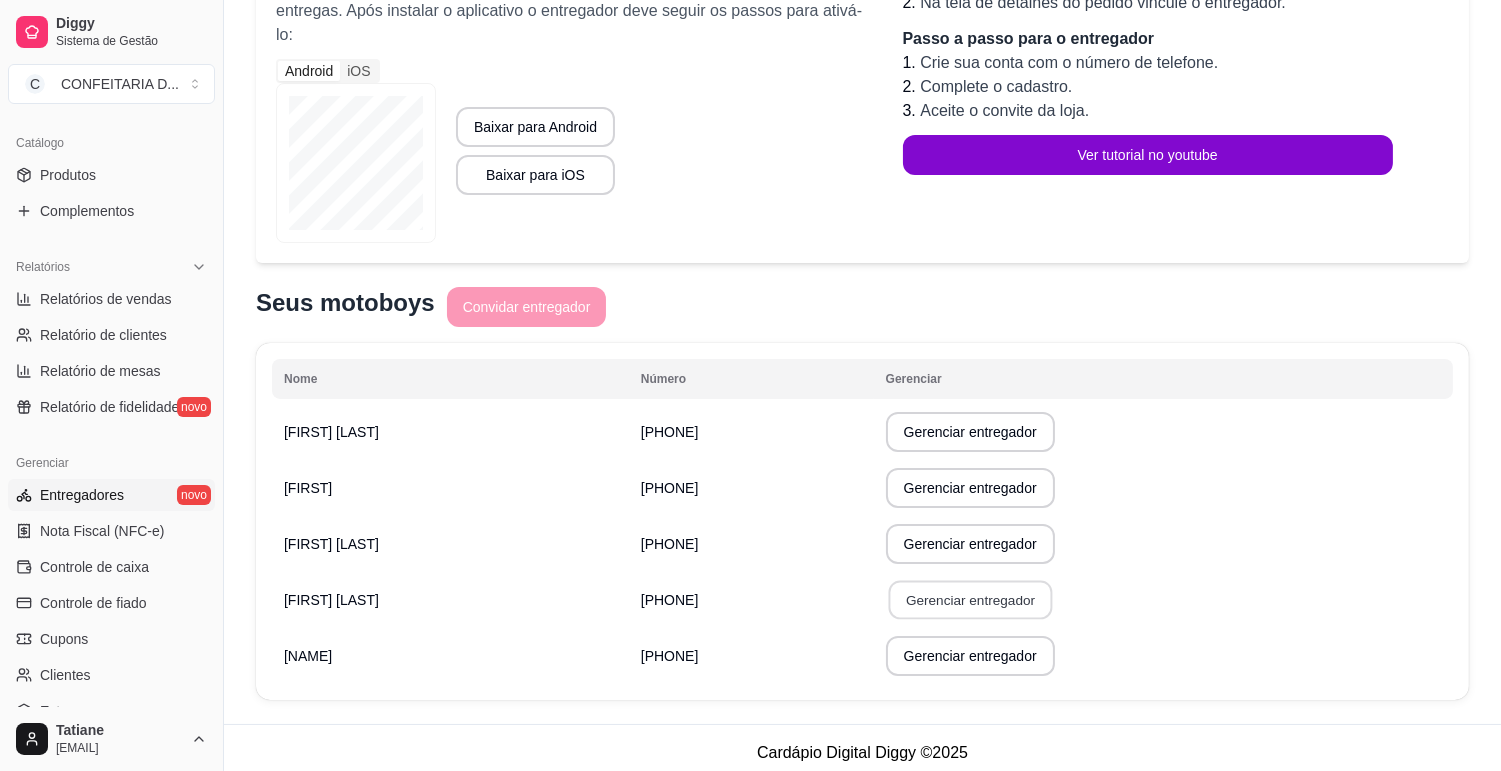 click on "Gerenciar entregador" at bounding box center [970, 600] 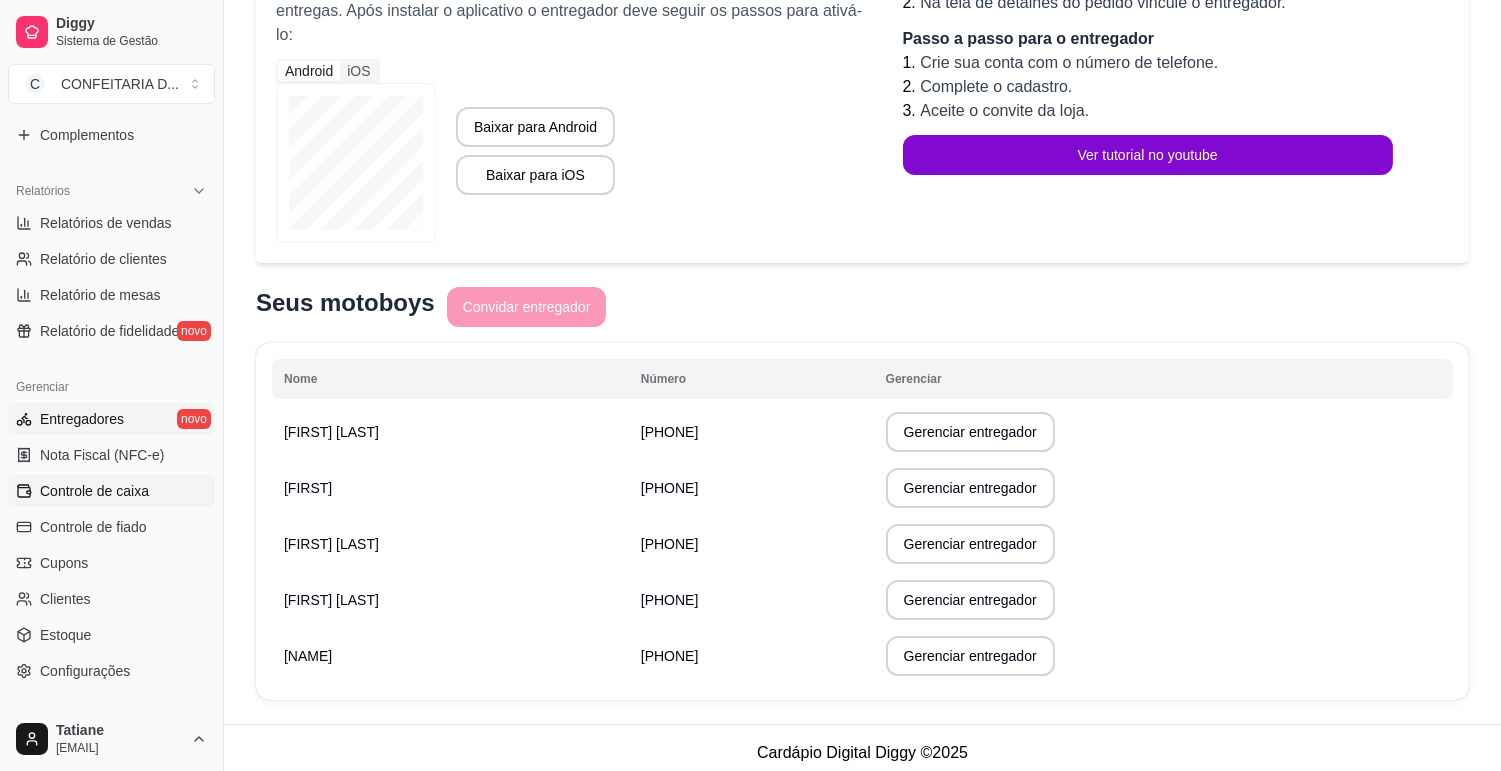 scroll, scrollTop: 631, scrollLeft: 0, axis: vertical 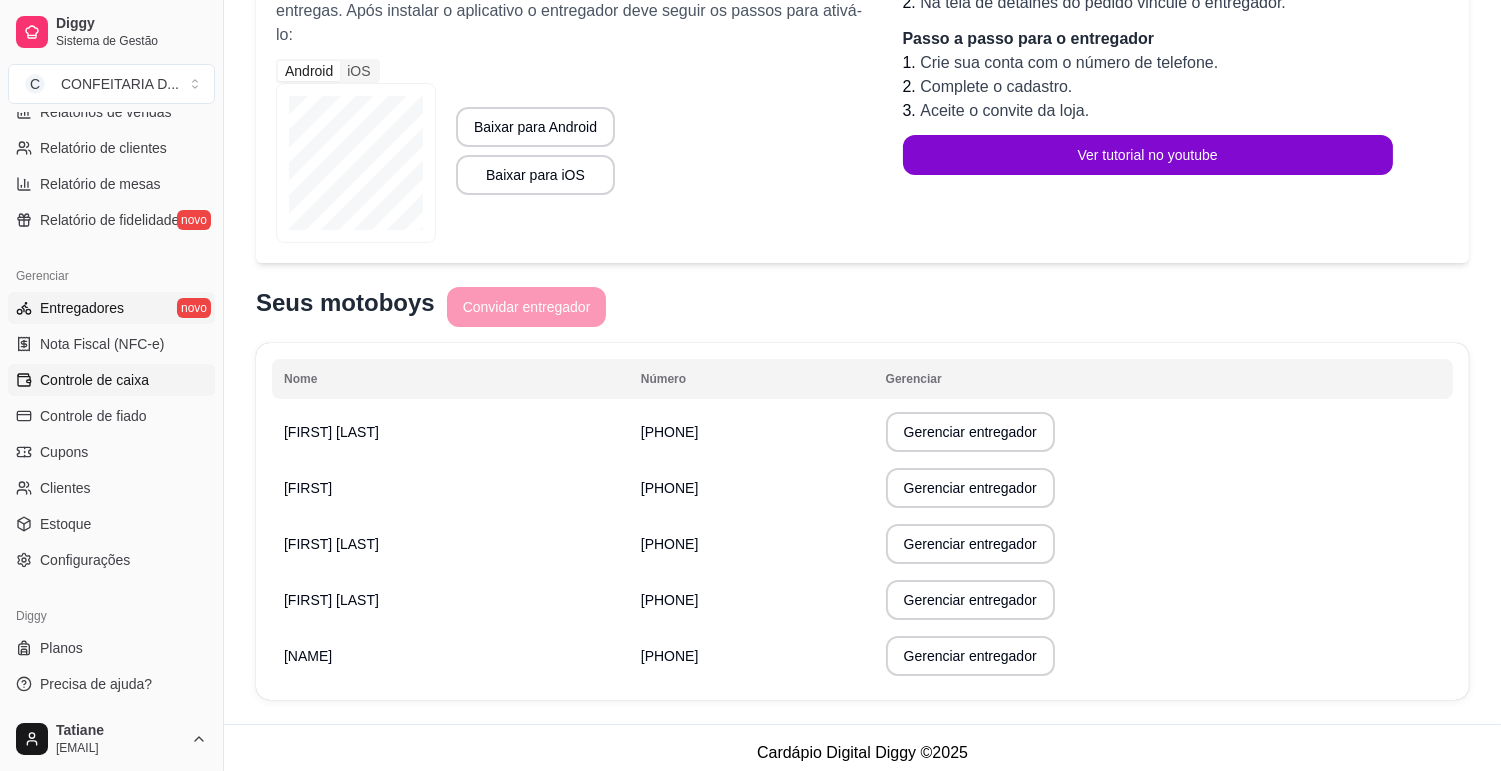 click on "Controle de caixa" at bounding box center (94, 380) 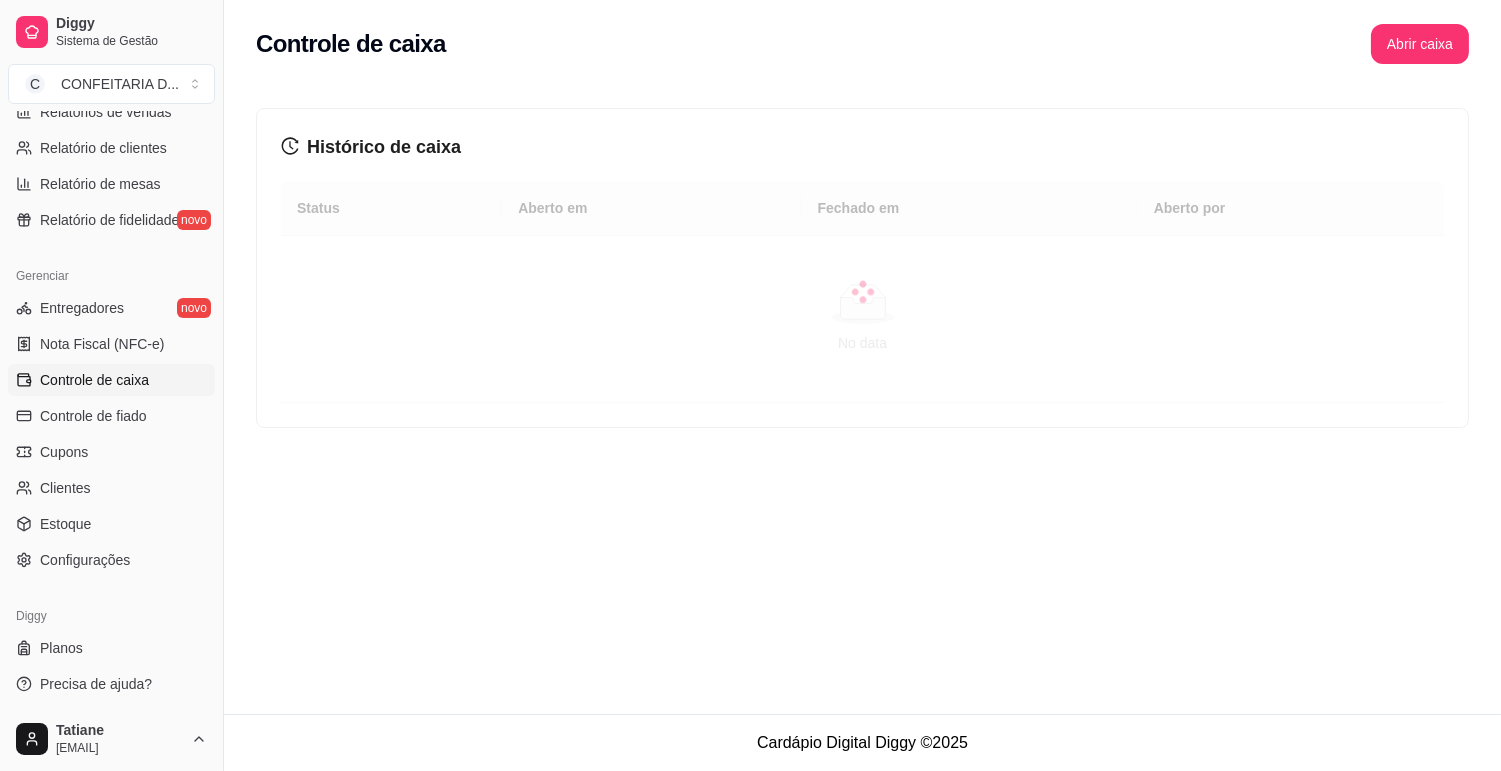 scroll, scrollTop: 0, scrollLeft: 0, axis: both 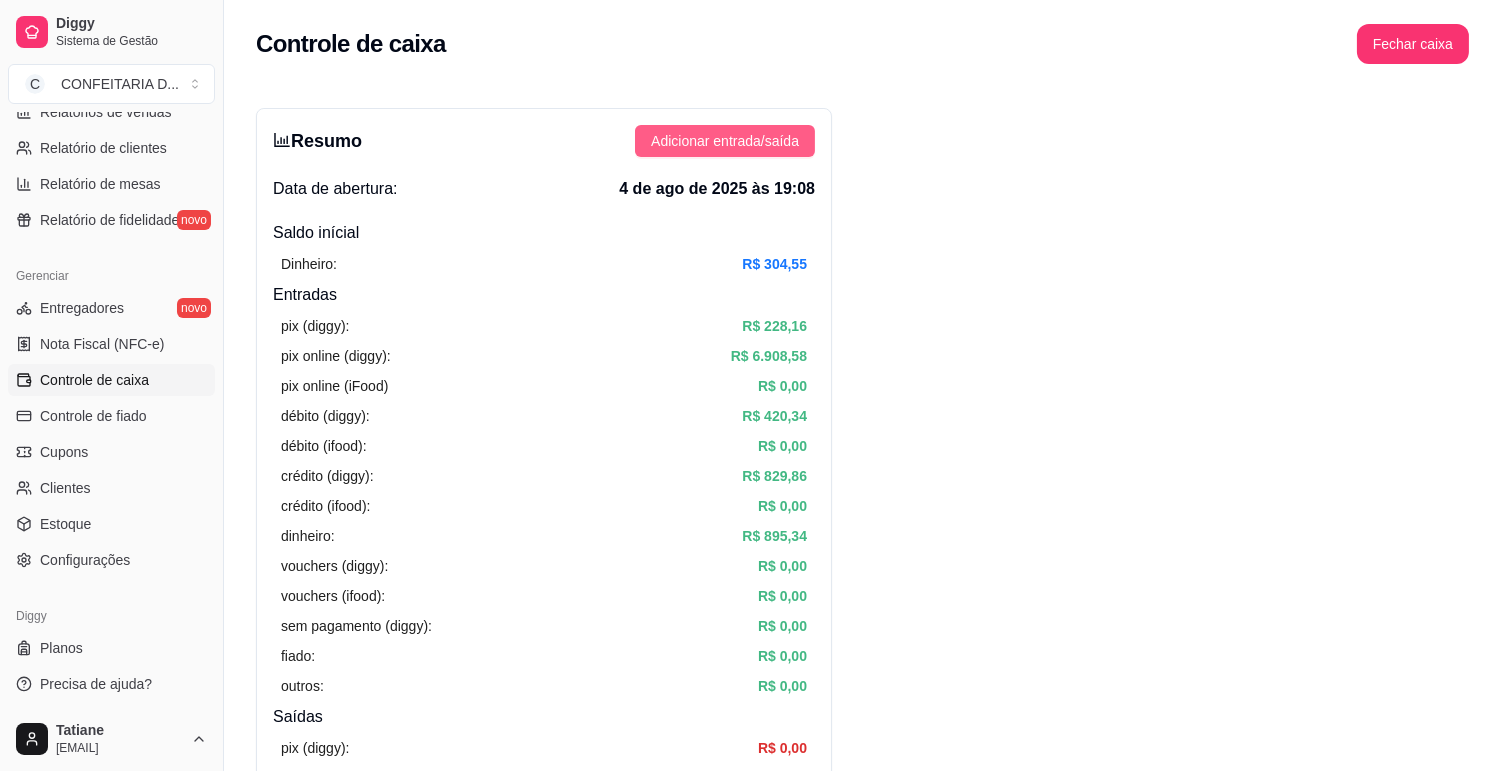 click on "Adicionar entrada/saída" at bounding box center (725, 141) 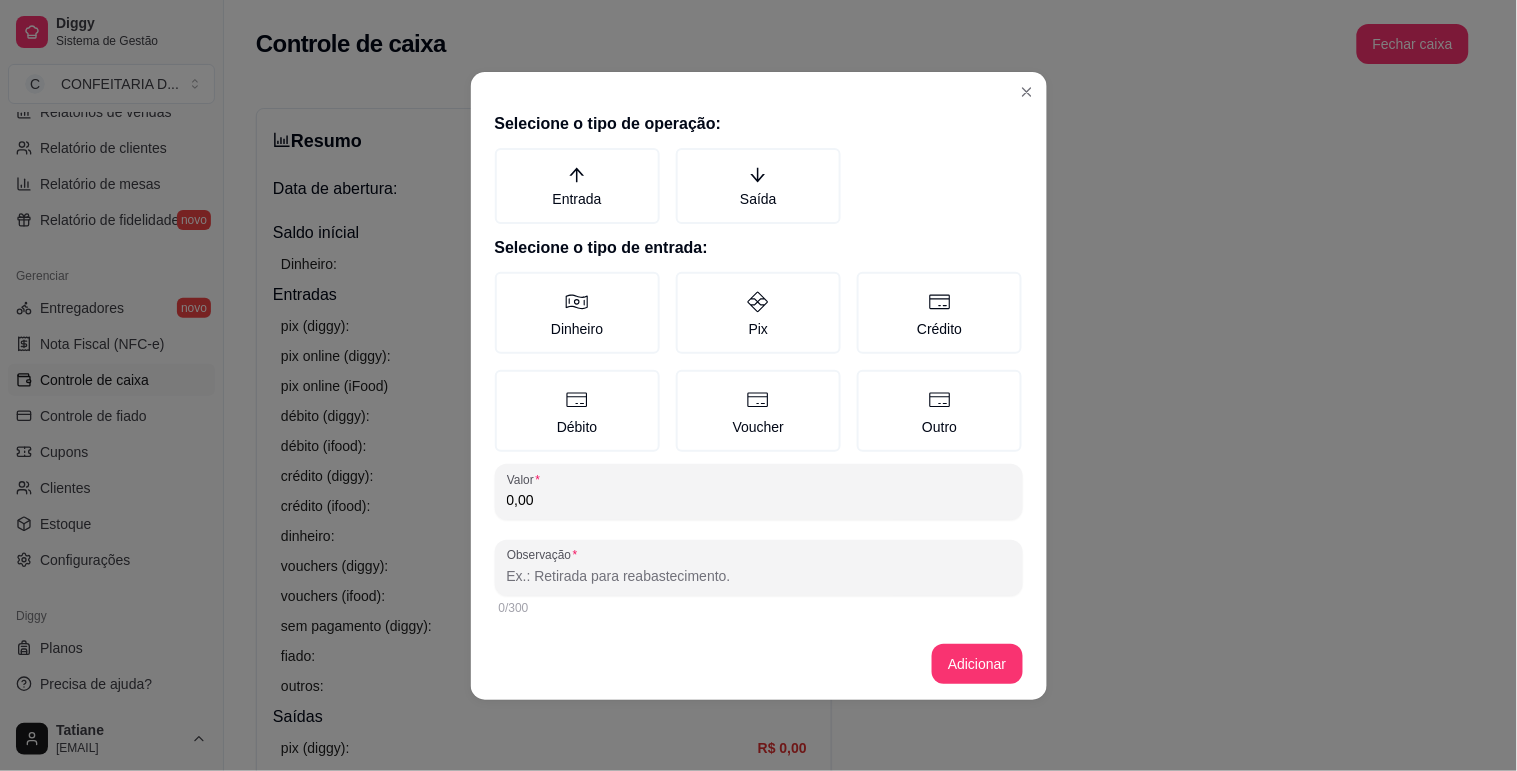 click on "Entrada Saída" at bounding box center (759, 186) 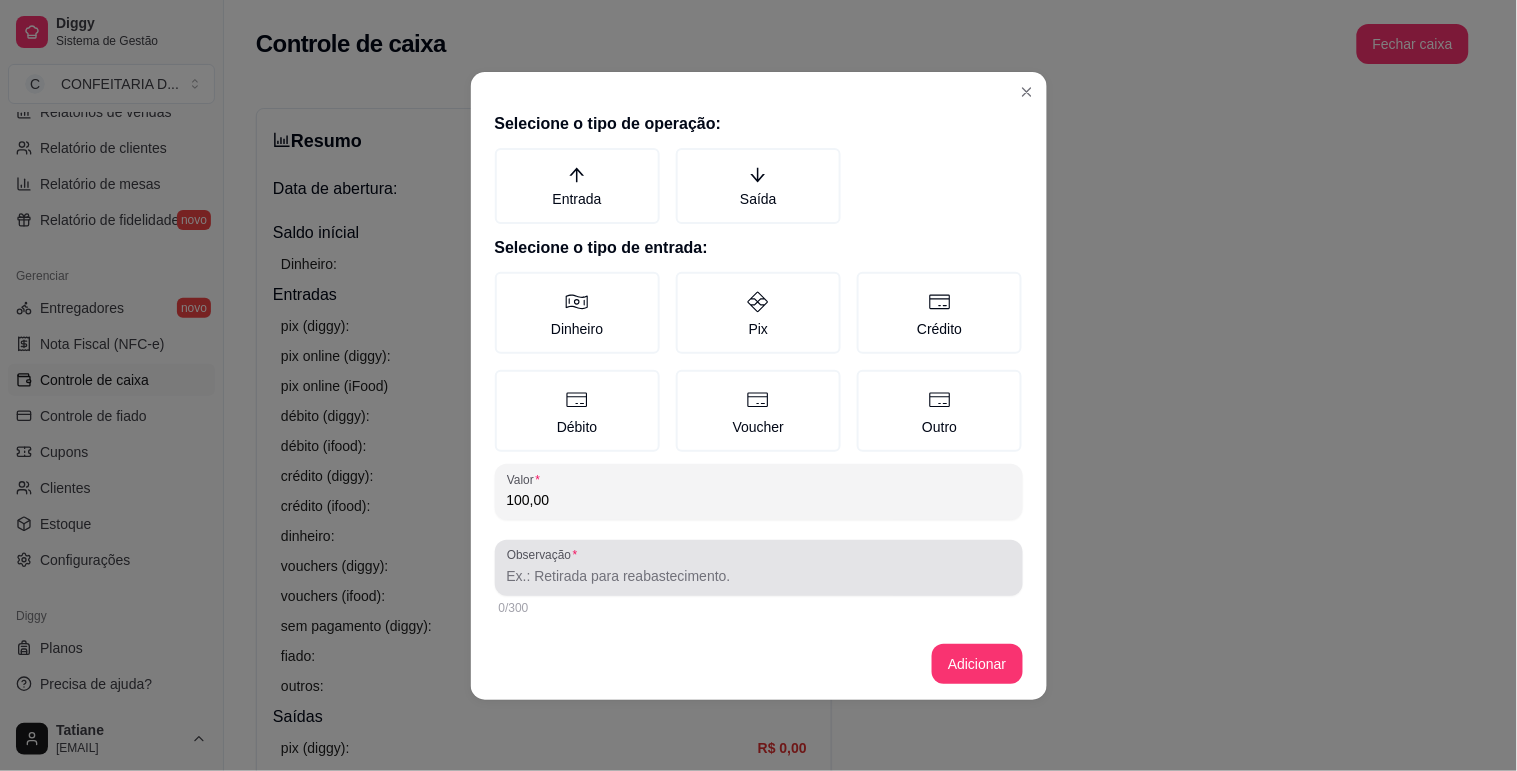 type on "100,00" 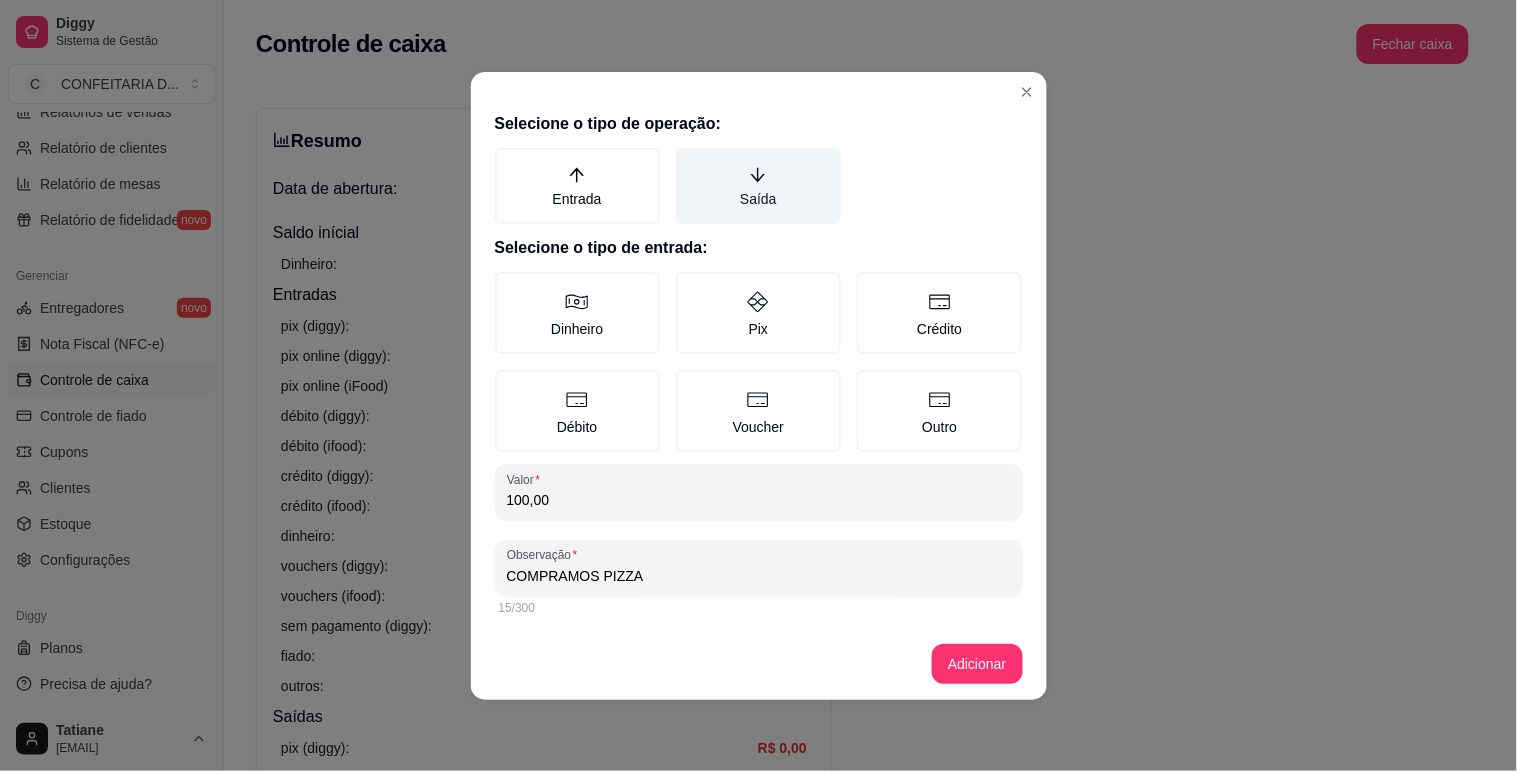 type on "COMPRAMOS PIZZA" 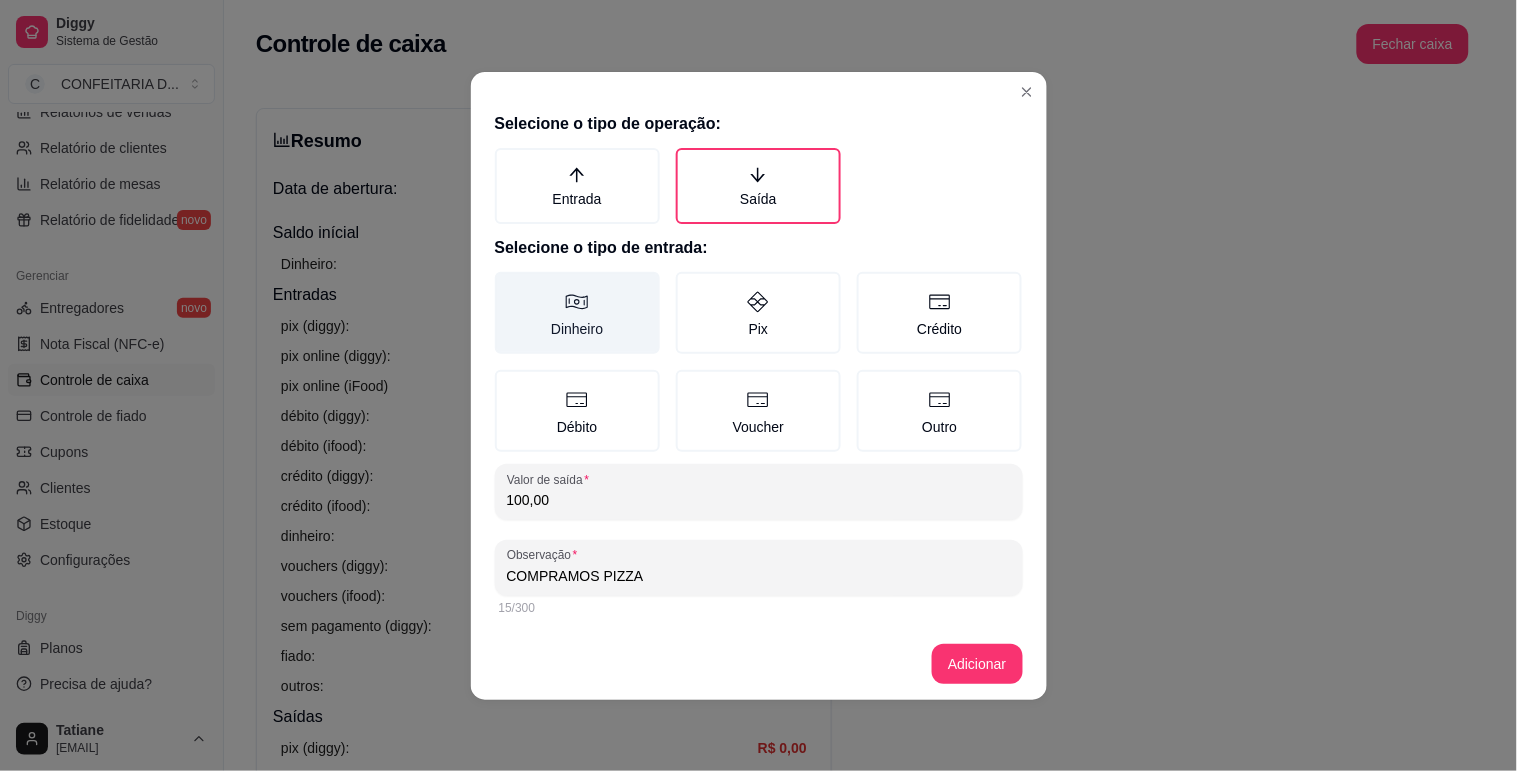 click on "Dinheiro" at bounding box center [577, 313] 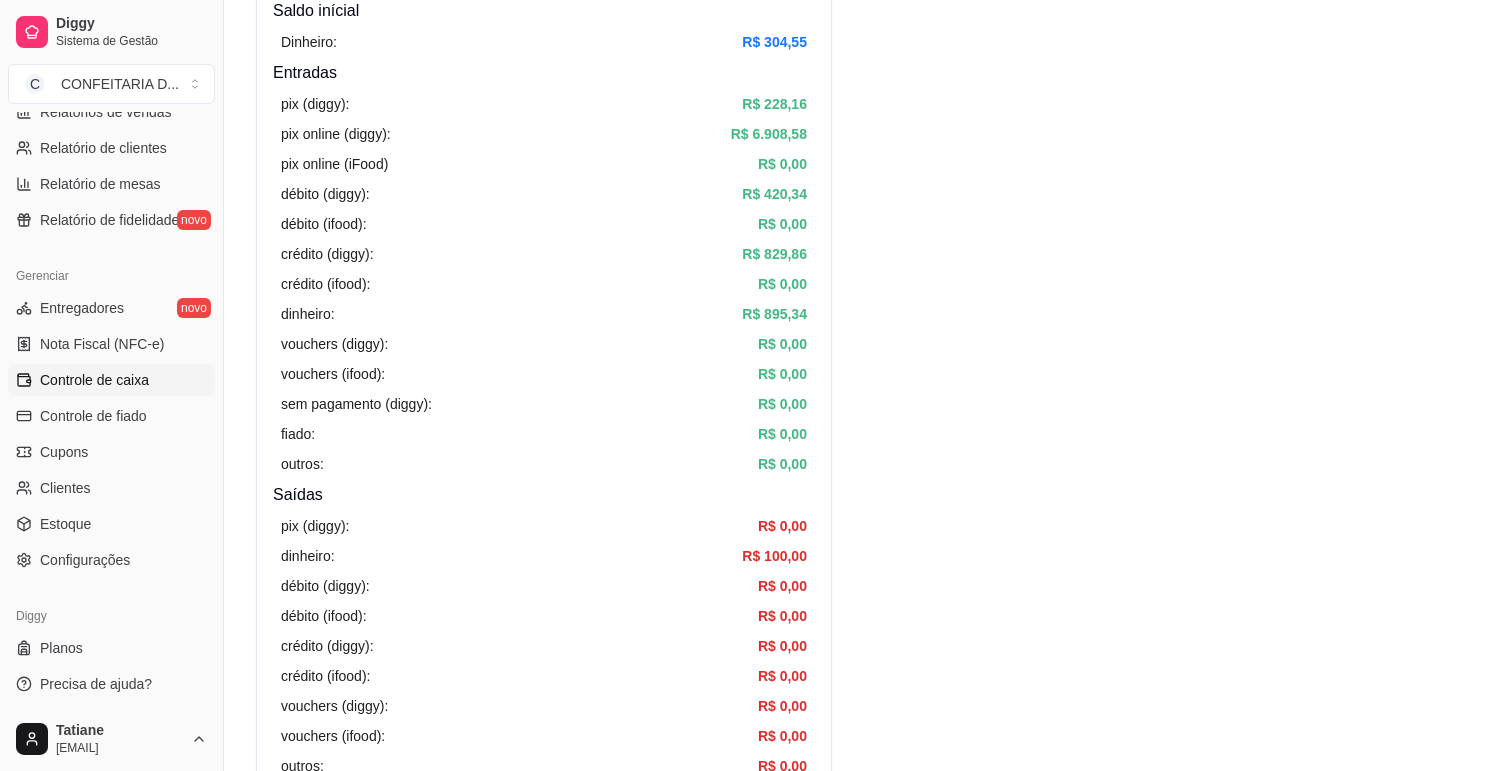 scroll, scrollTop: 0, scrollLeft: 0, axis: both 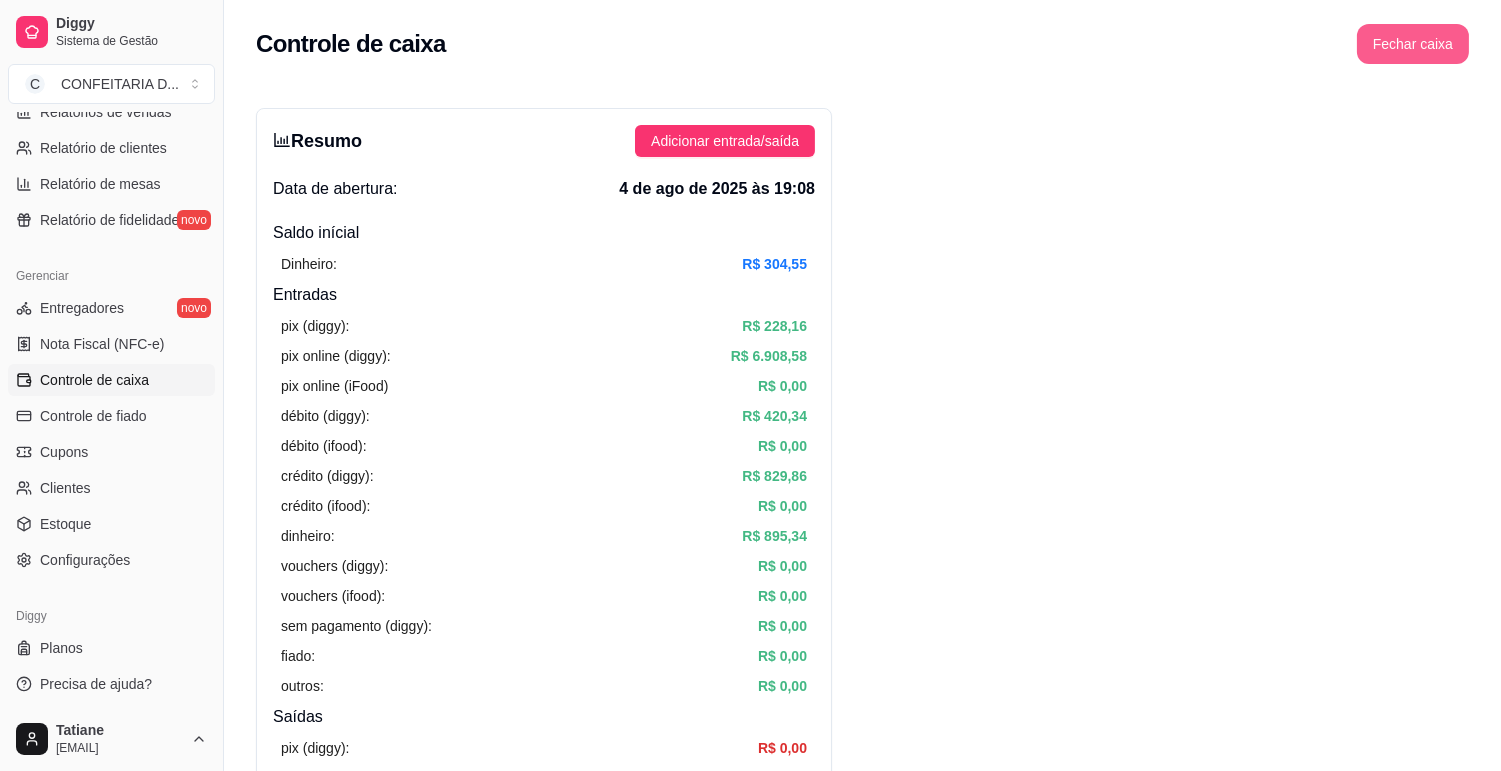 click on "Fechar caixa" at bounding box center [1413, 44] 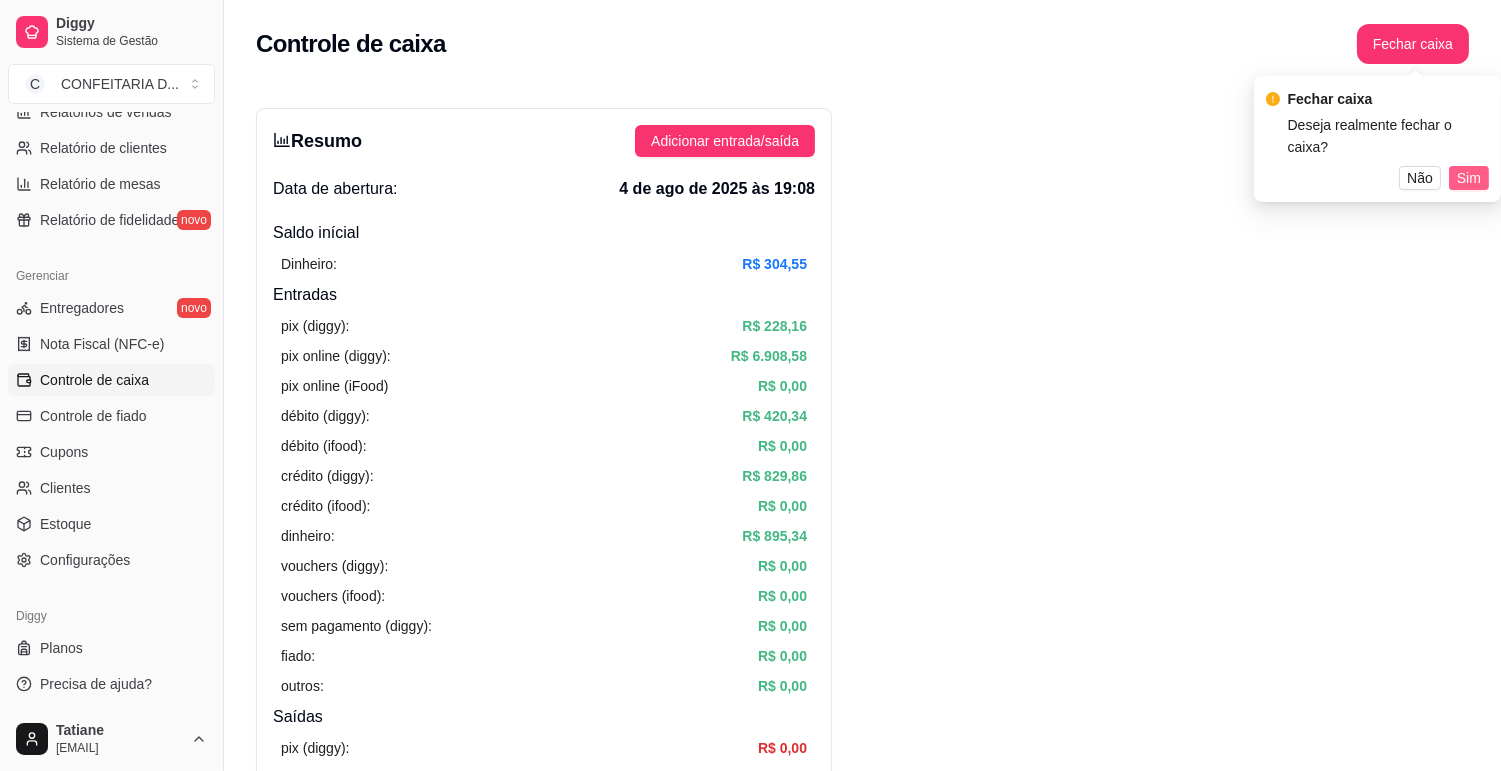 click on "Sim" at bounding box center [1469, 178] 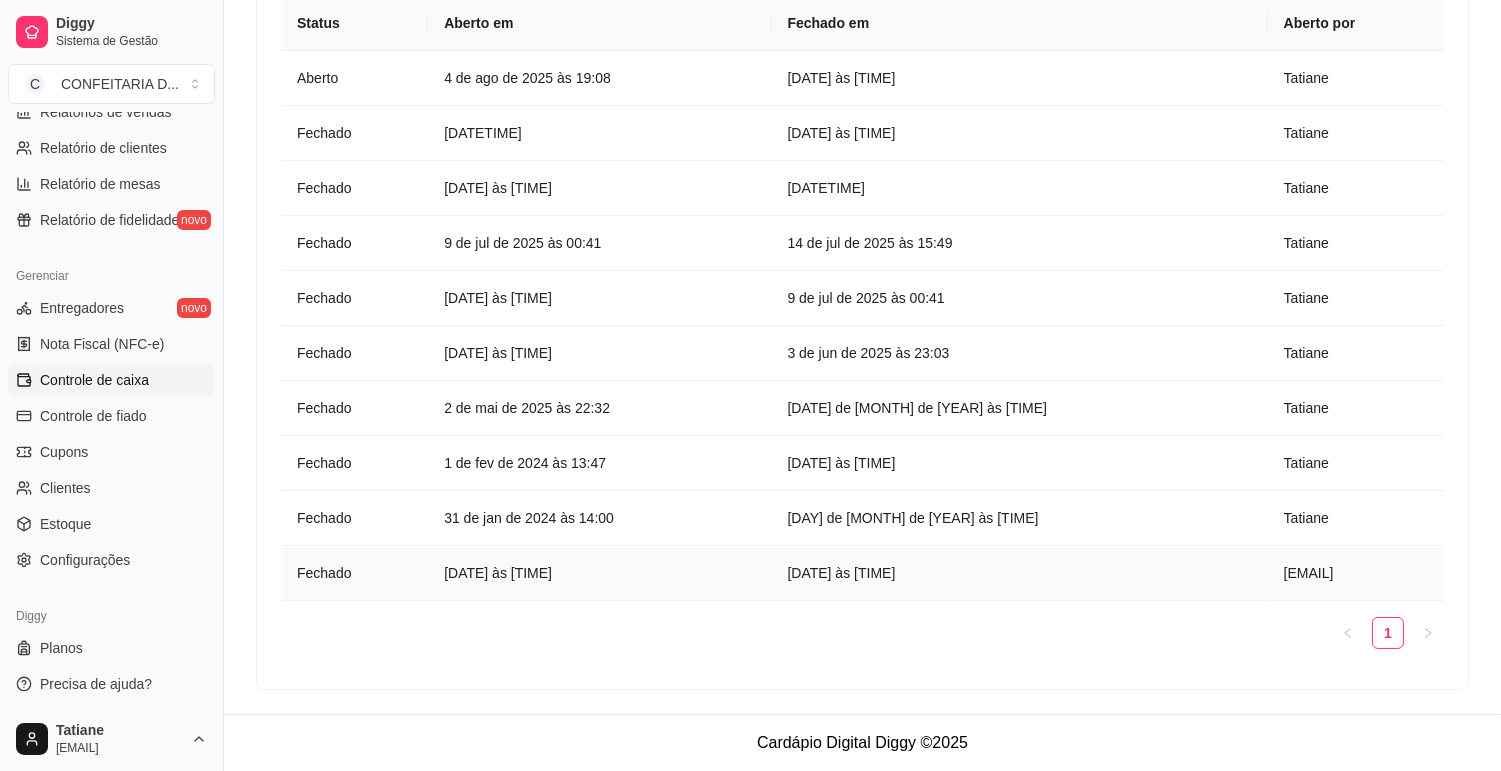 scroll, scrollTop: 0, scrollLeft: 0, axis: both 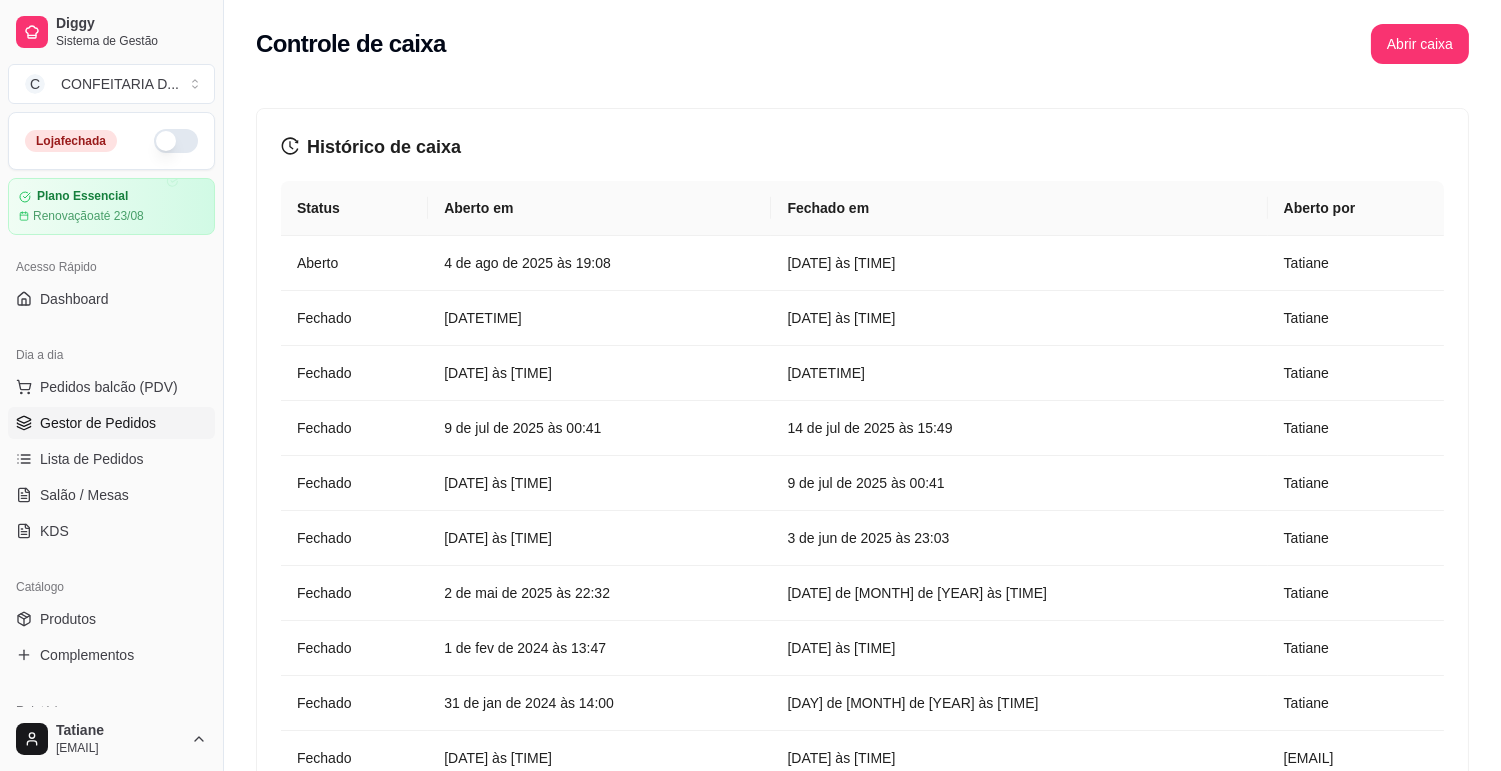 click on "Gestor de Pedidos" at bounding box center [111, 423] 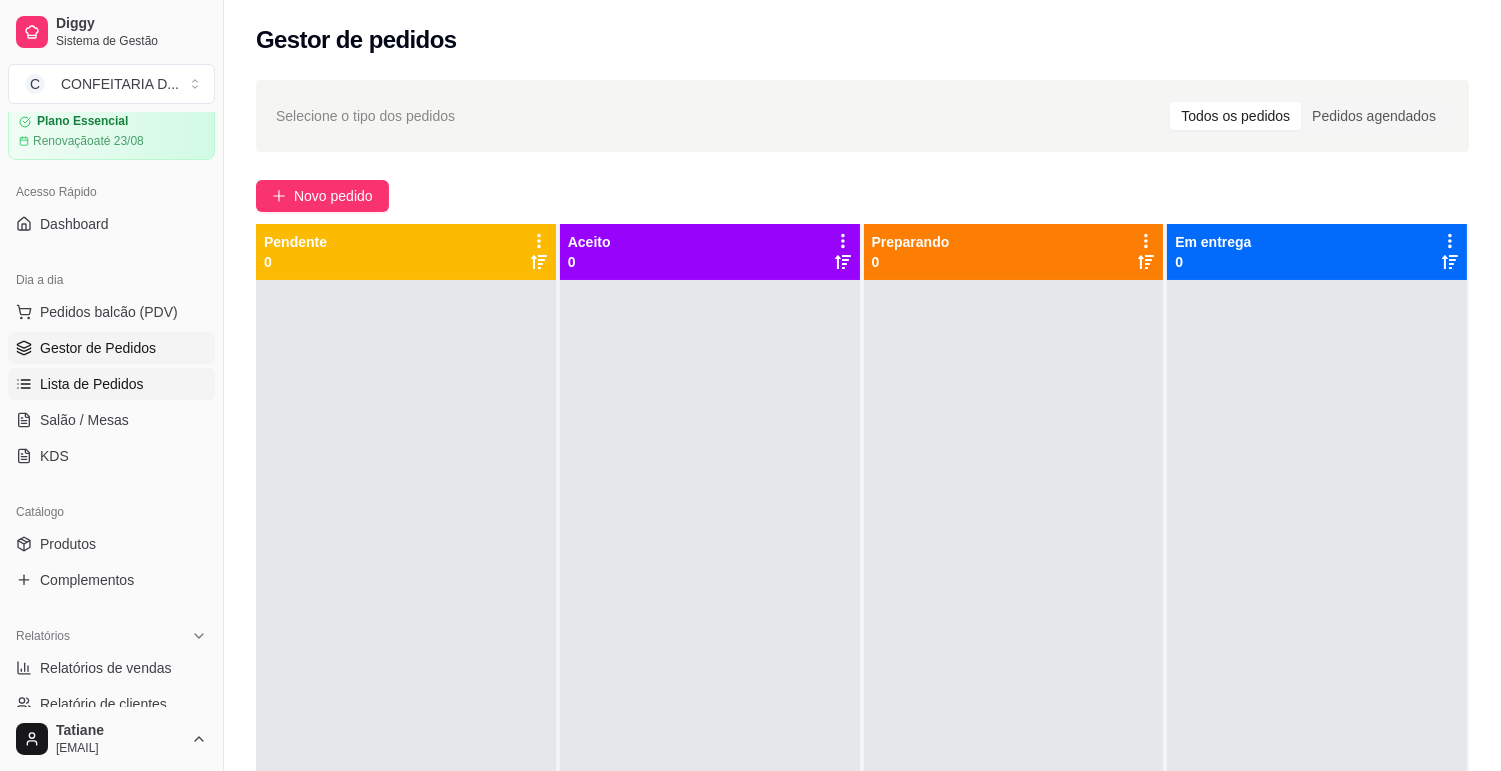 scroll, scrollTop: 0, scrollLeft: 0, axis: both 